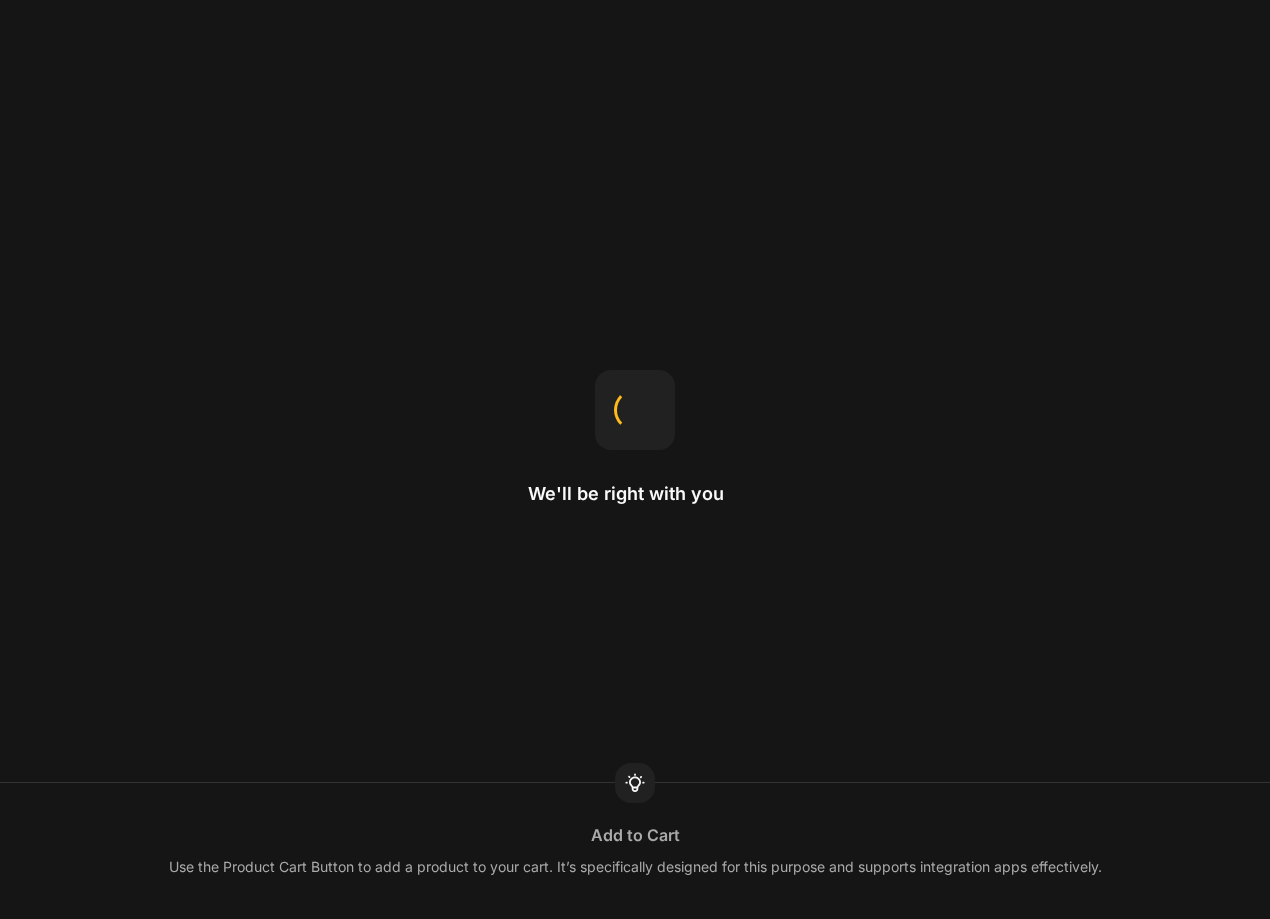 scroll, scrollTop: 0, scrollLeft: 0, axis: both 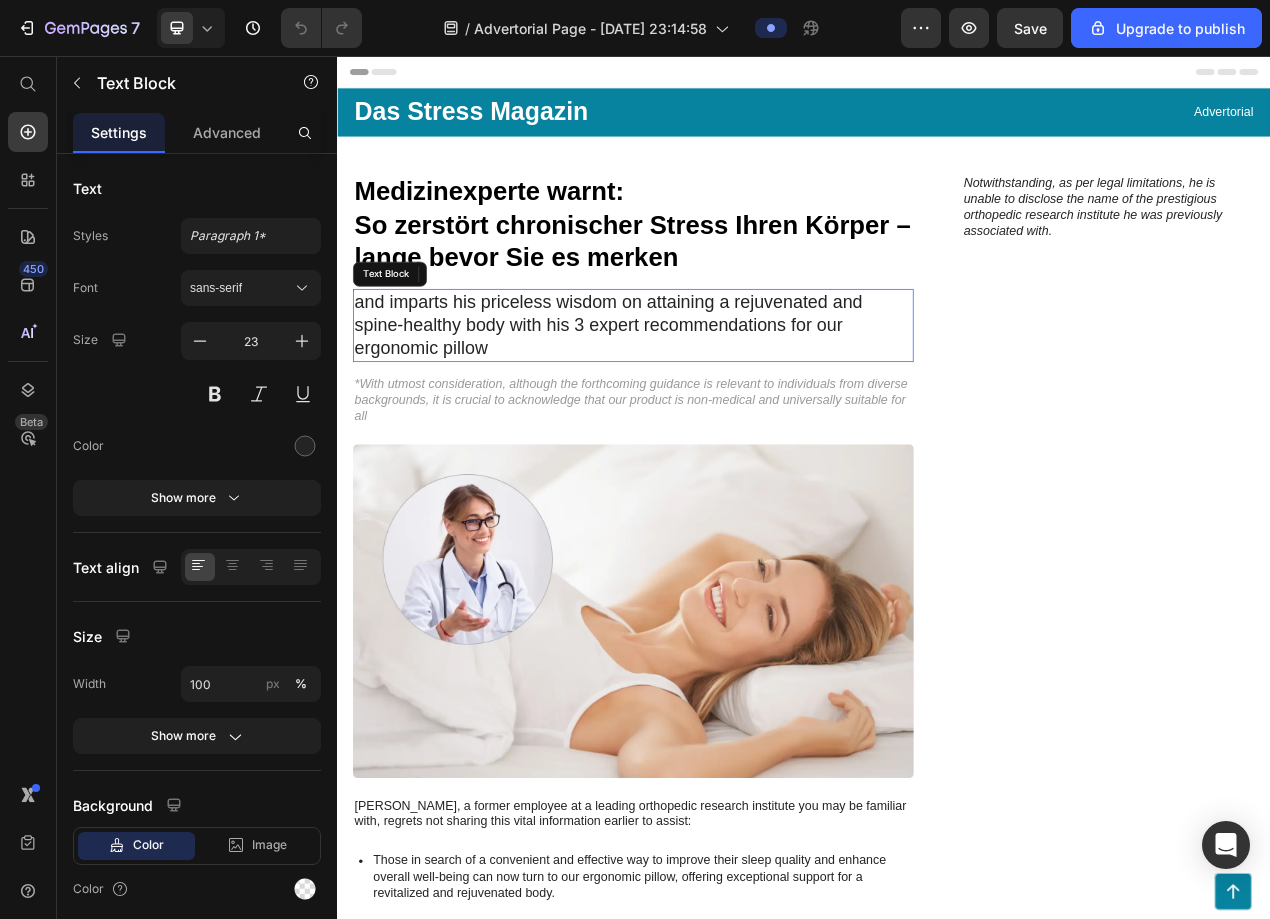 click on "and imparts his priceless wisdom on attaining a rejuvenated and spine-healthy body with his 3 expert recommendations for our ergonomic pillow" at bounding box center (717, 402) 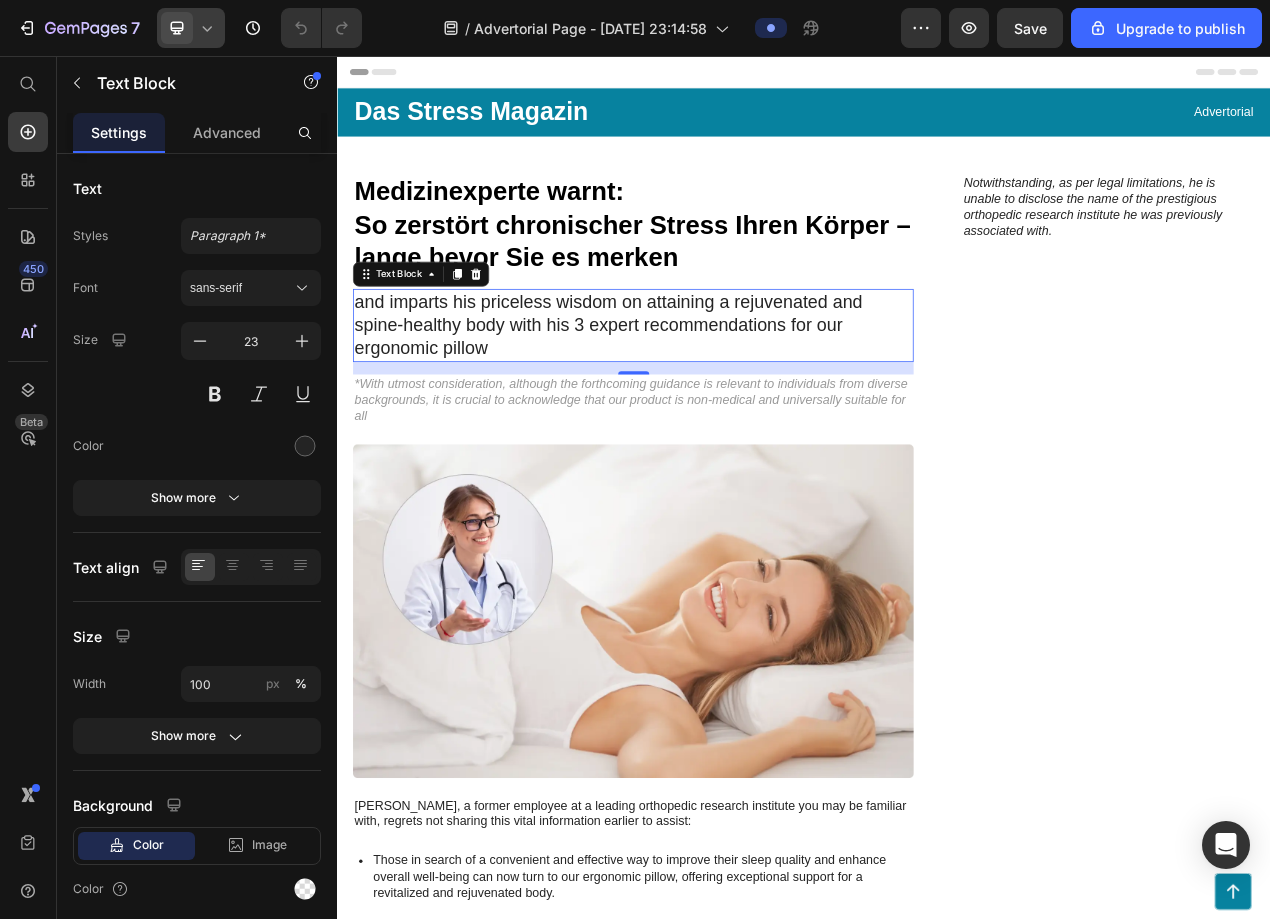 click 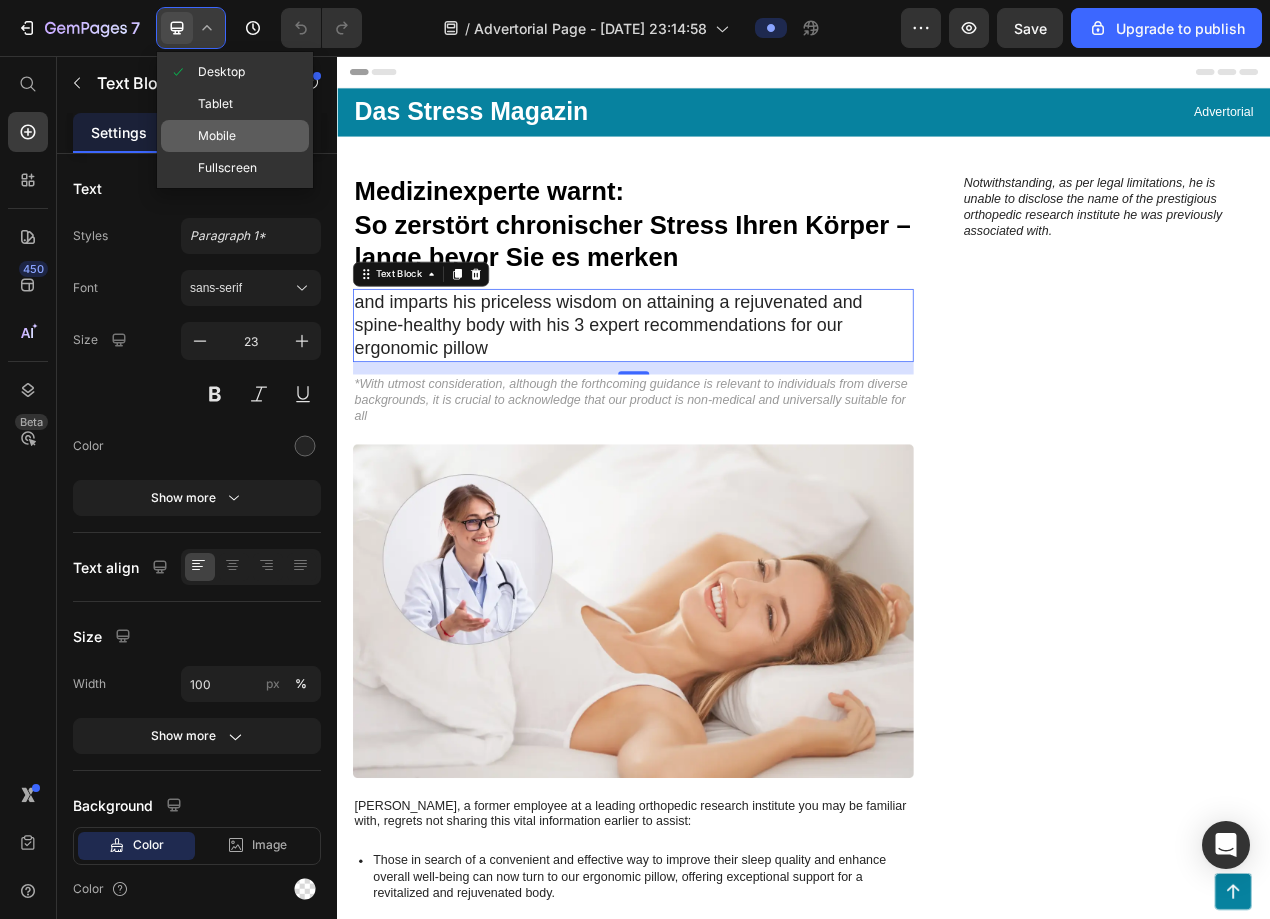 click on "Mobile" at bounding box center [217, 136] 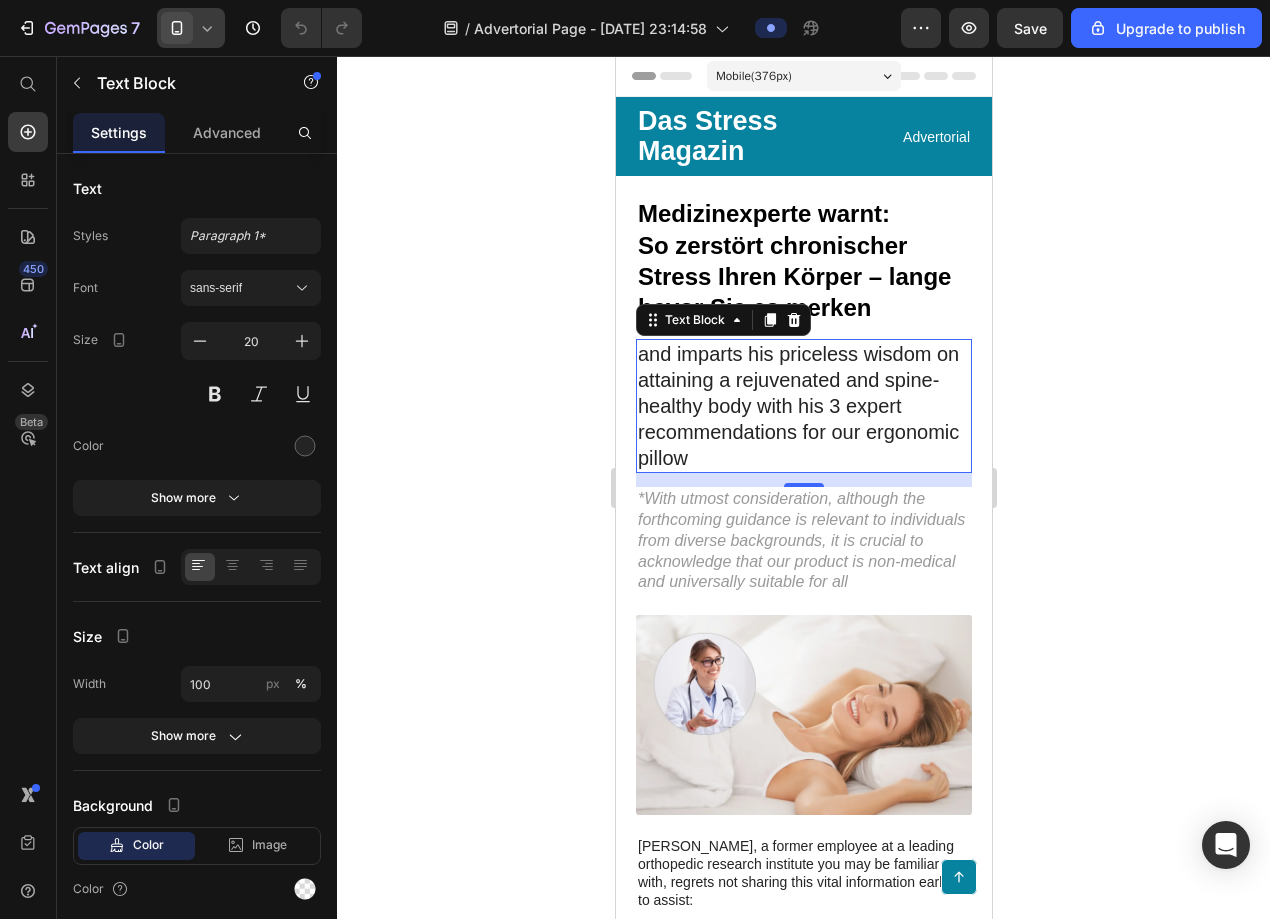 scroll, scrollTop: 211, scrollLeft: 0, axis: vertical 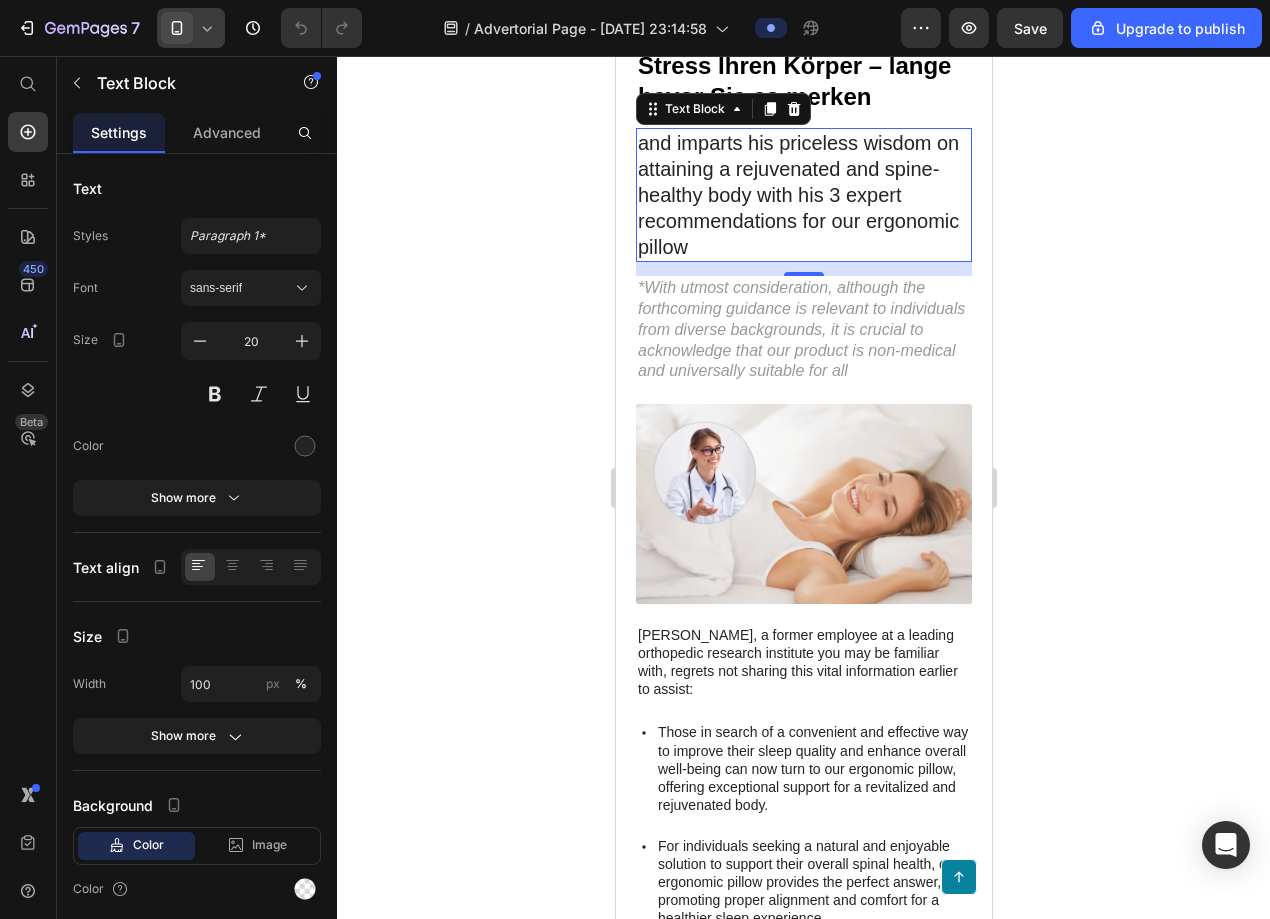 click 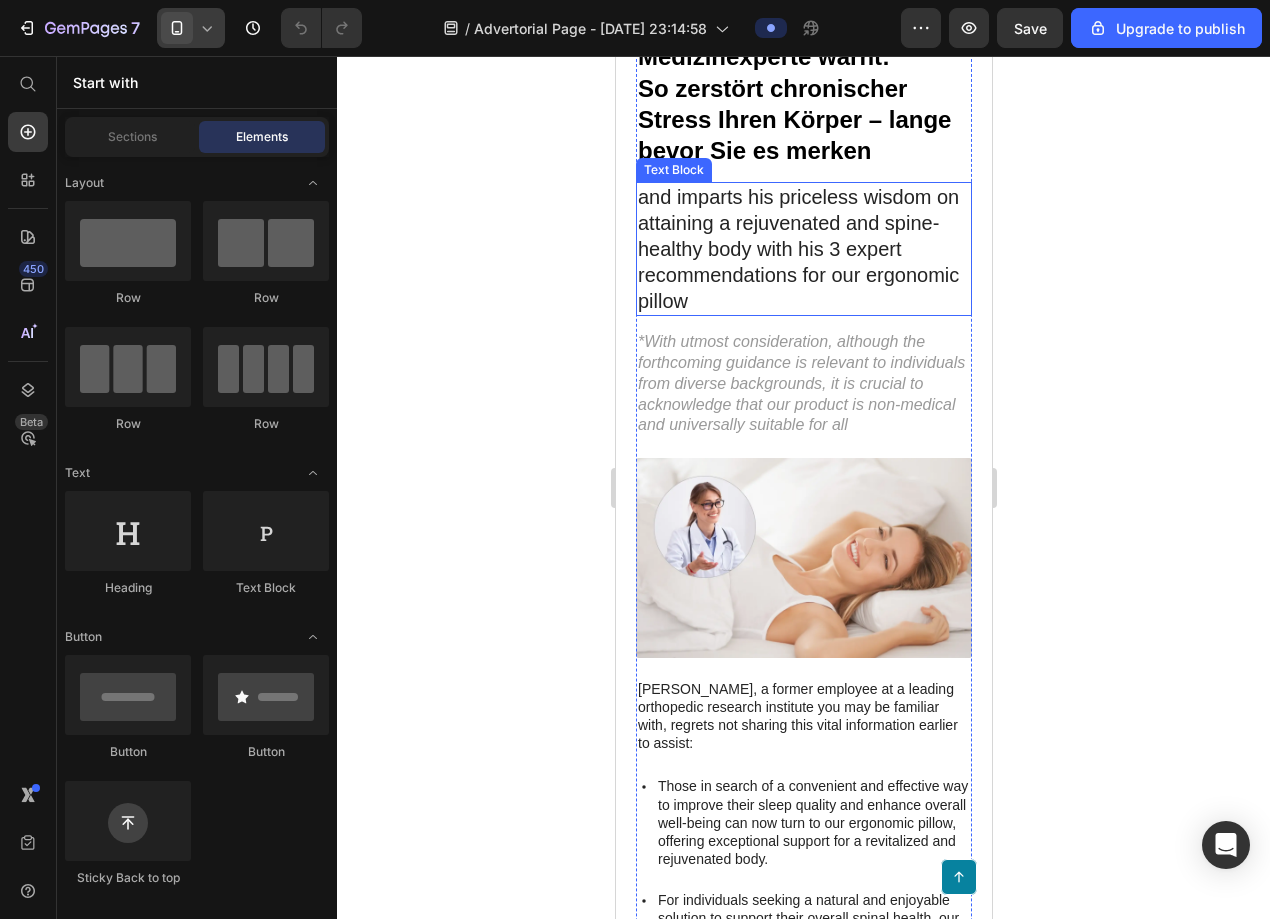 scroll, scrollTop: 555, scrollLeft: 0, axis: vertical 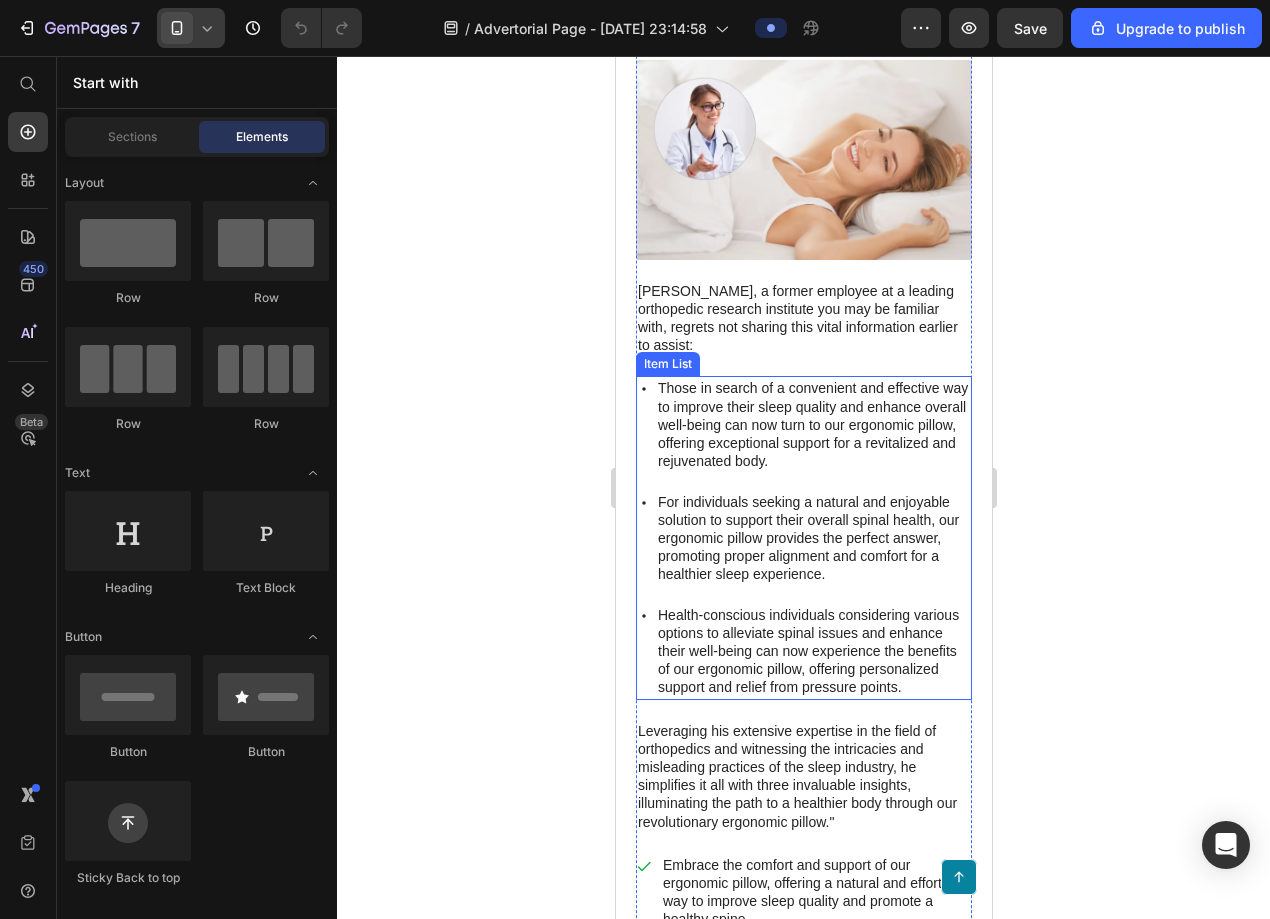 click 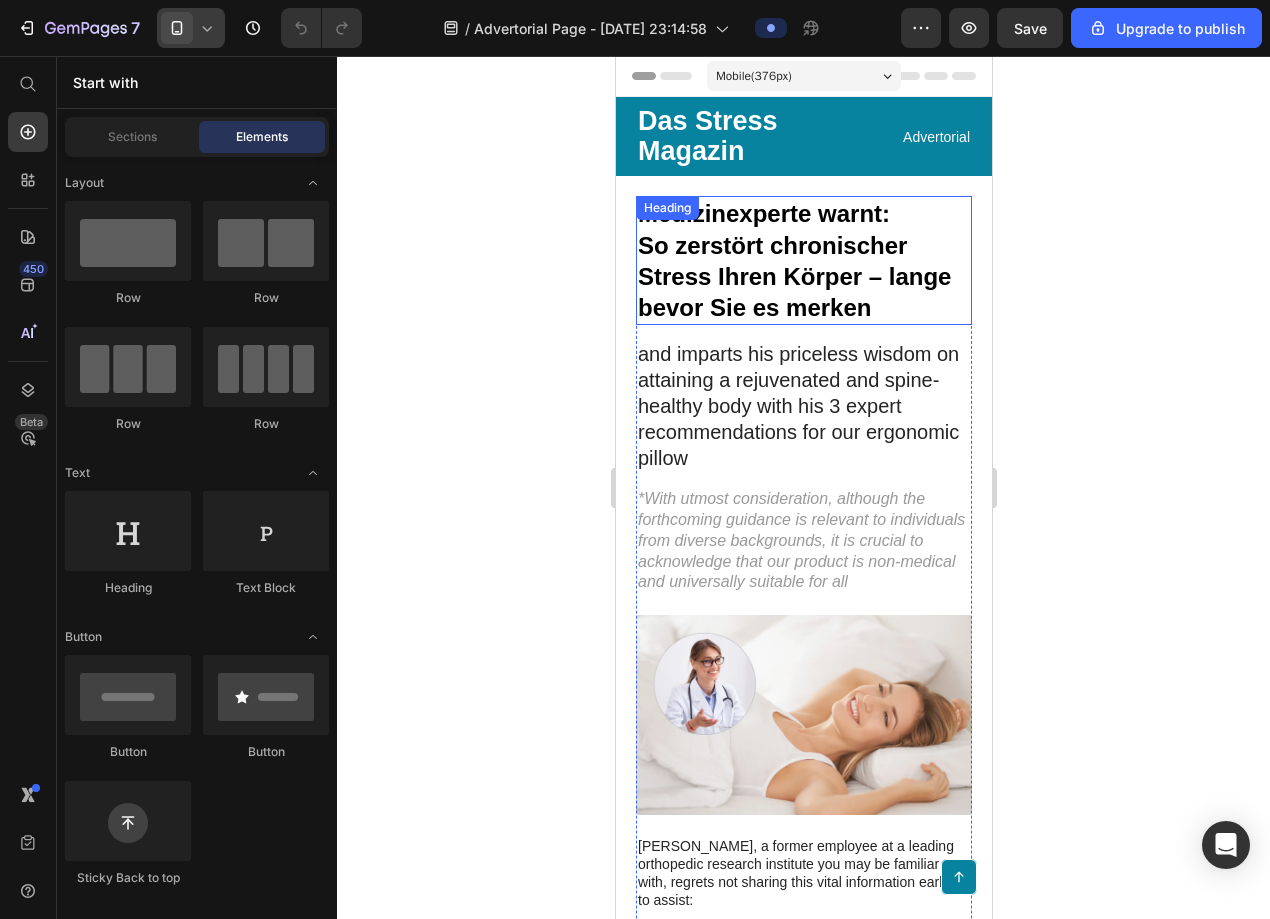 scroll, scrollTop: 0, scrollLeft: 0, axis: both 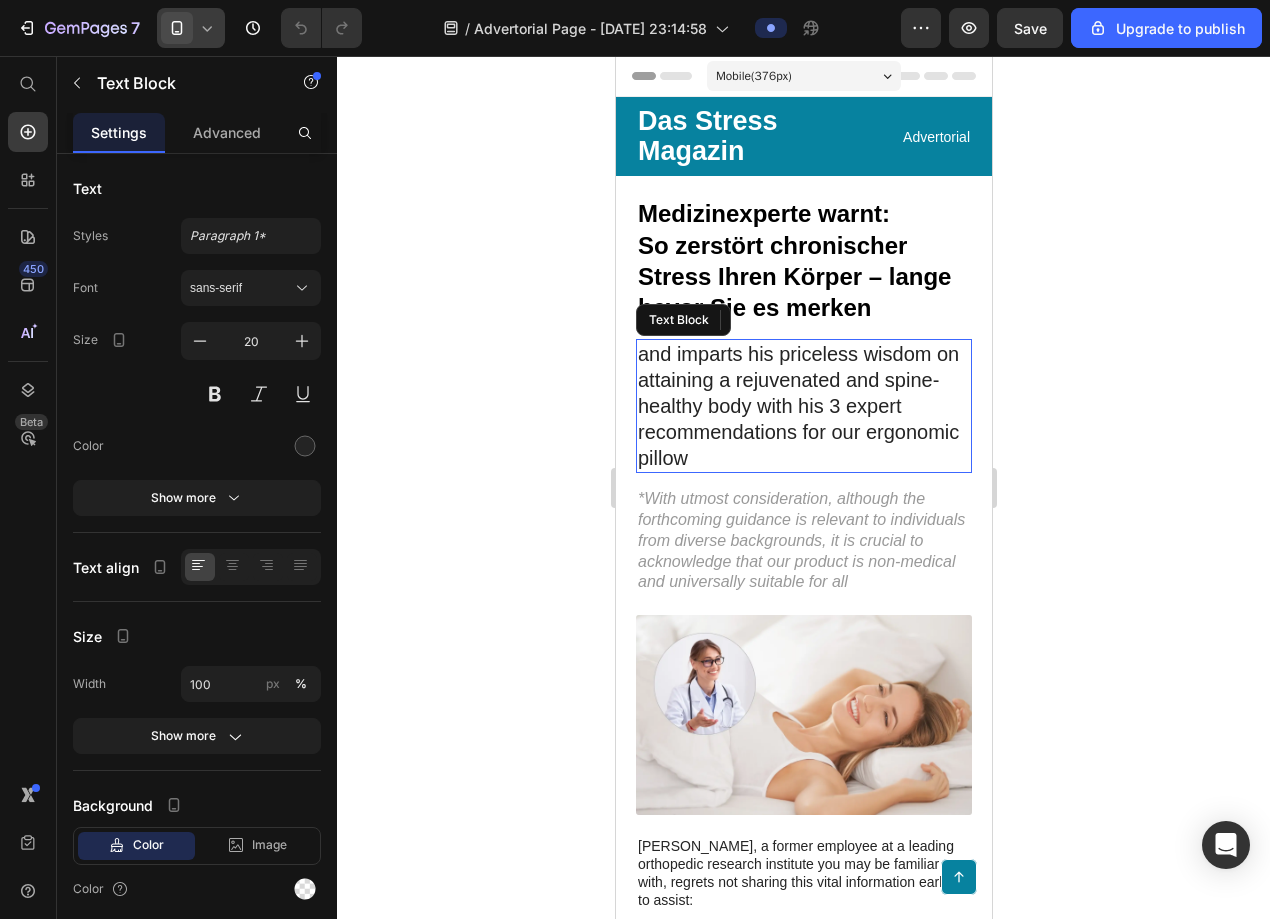 click on "and imparts his priceless wisdom on attaining a rejuvenated and spine-healthy body with his 3 expert recommendations for our ergonomic pillow" at bounding box center (803, 406) 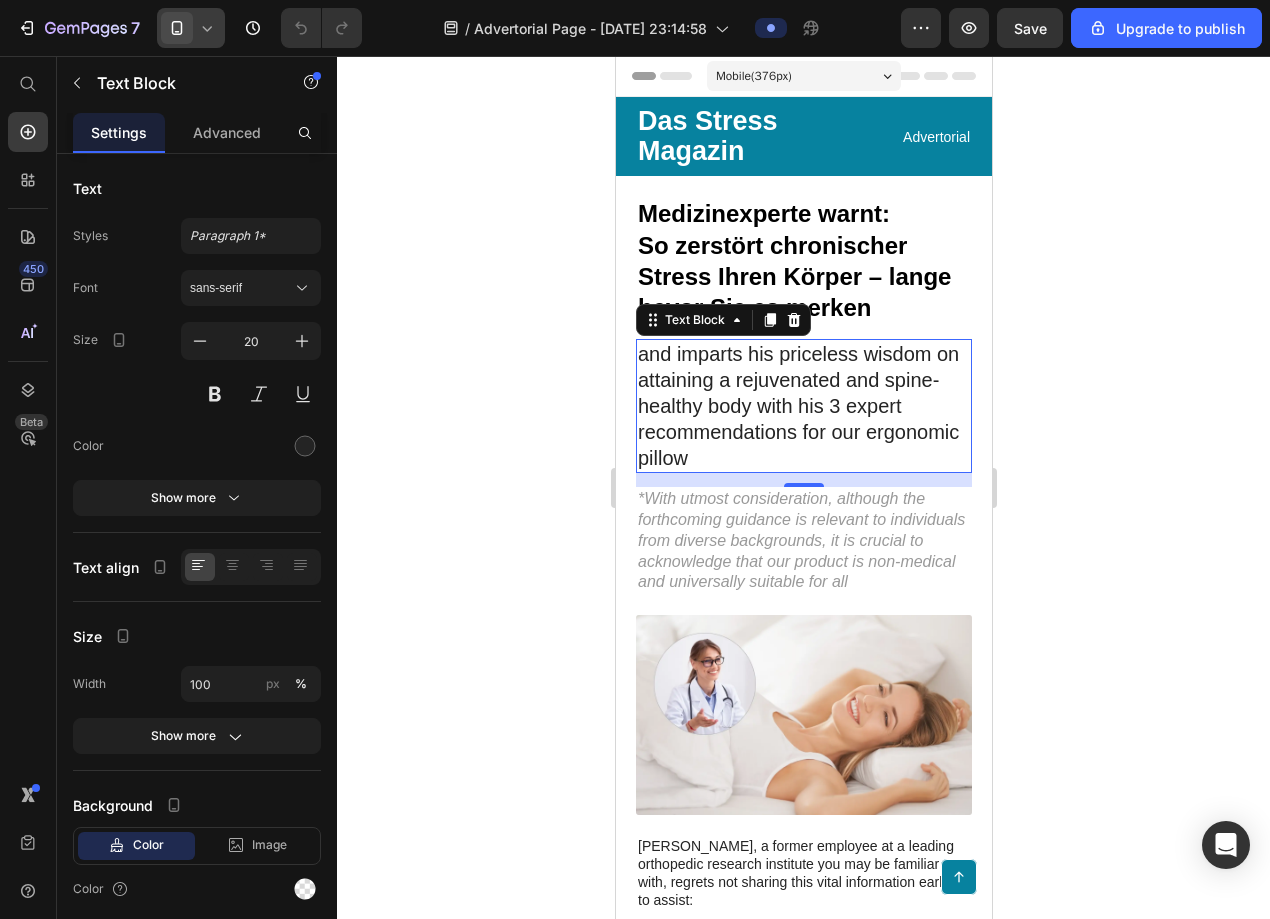 click on "and imparts his priceless wisdom on attaining a rejuvenated and spine-healthy body with his 3 expert recommendations for our ergonomic pillow" at bounding box center (803, 406) 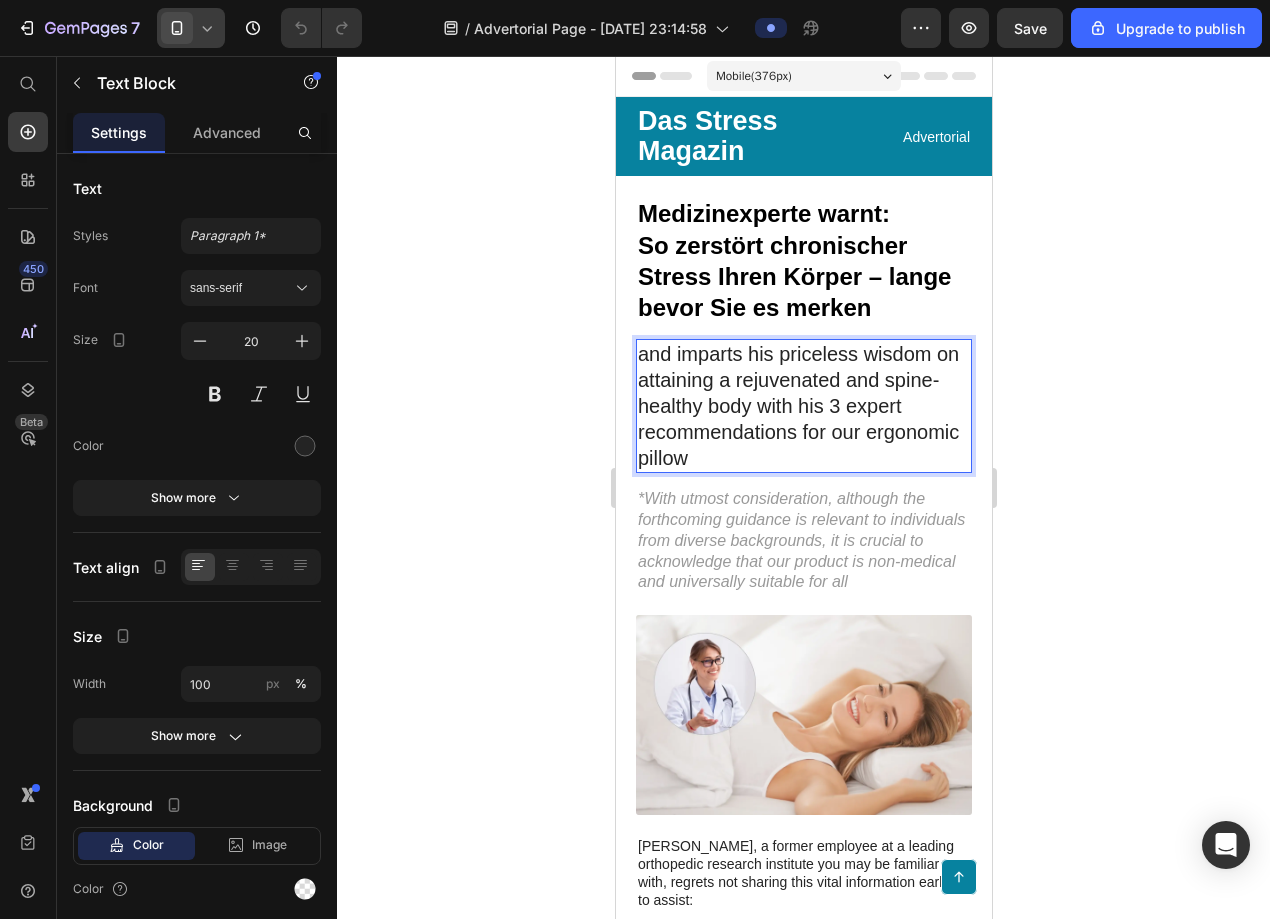 click on "and imparts his priceless wisdom on attaining a rejuvenated and spine-healthy body with his 3 expert recommendations for our ergonomic pillow" at bounding box center [803, 406] 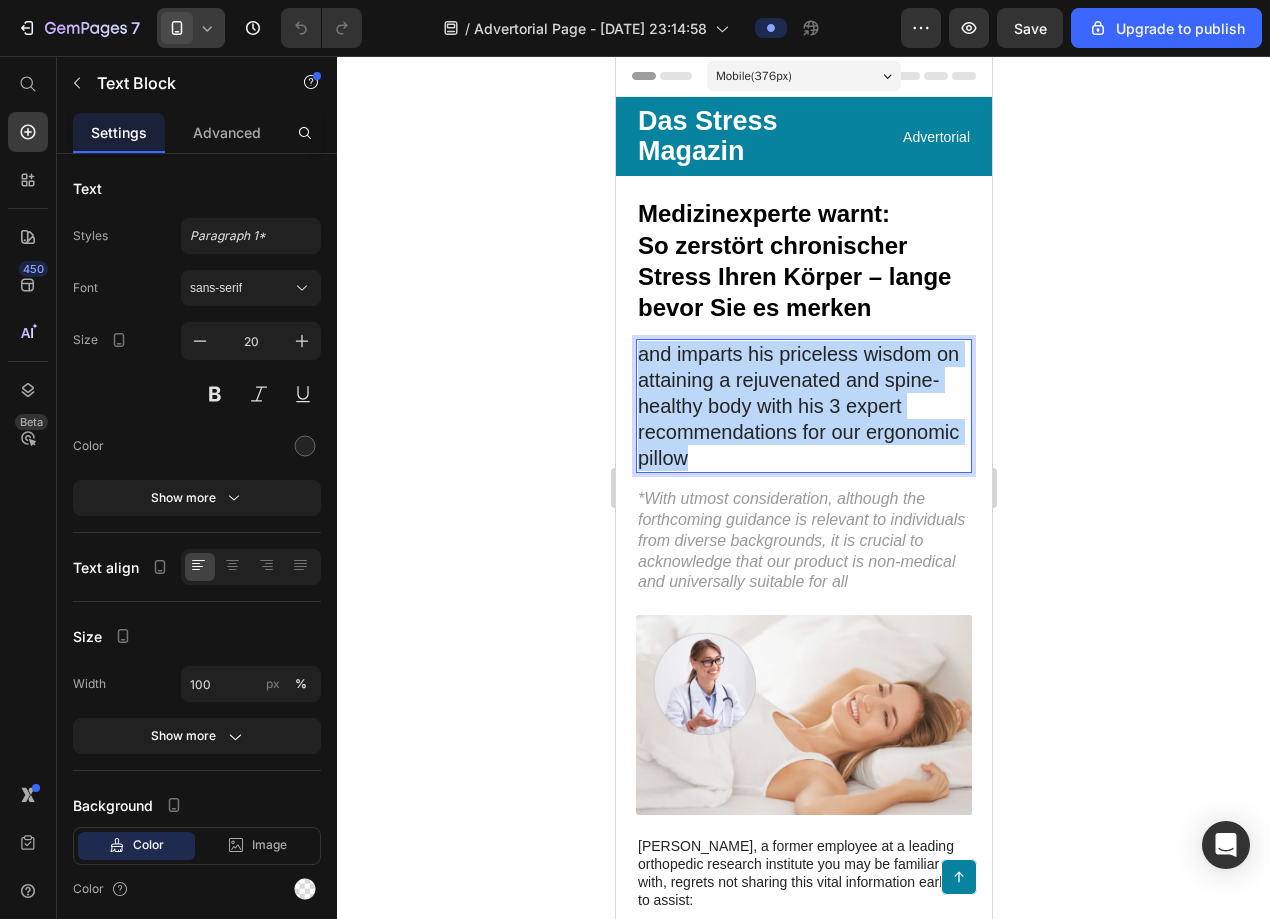 click on "and imparts his priceless wisdom on attaining a rejuvenated and spine-healthy body with his 3 expert recommendations for our ergonomic pillow" at bounding box center [803, 406] 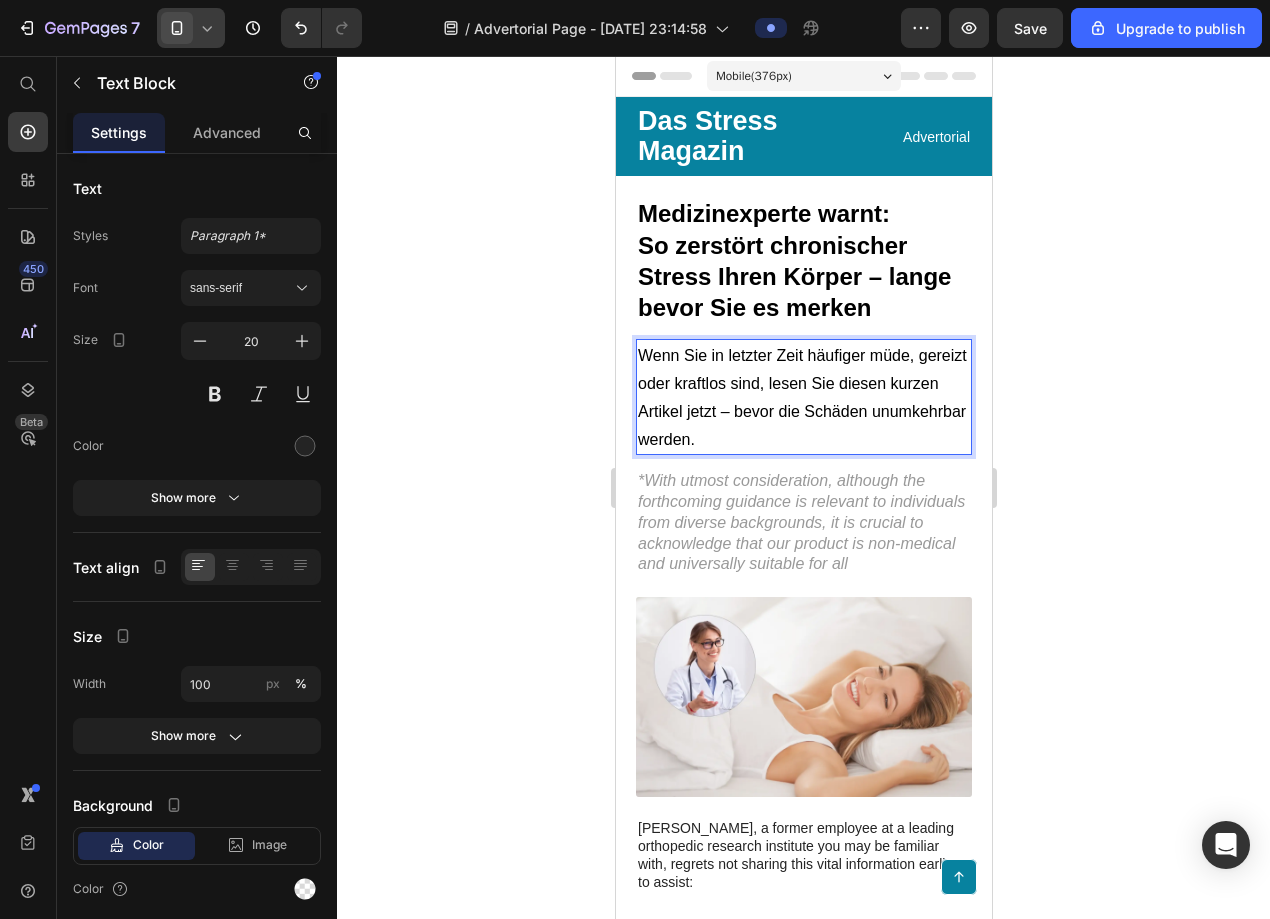 click 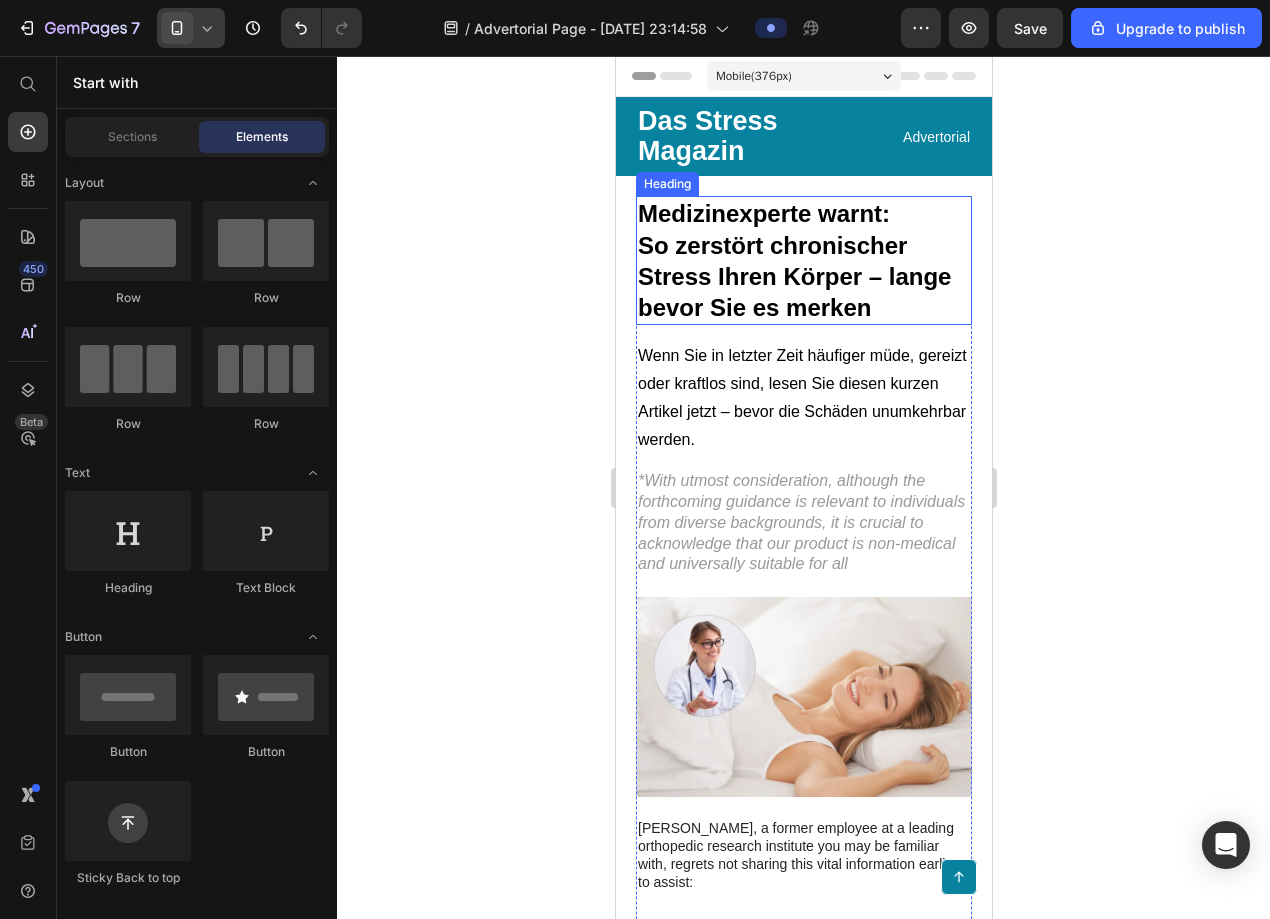 click on "So zerstört chronischer Stress Ihren Körper – lange bevor Sie es merken" at bounding box center (793, 276) 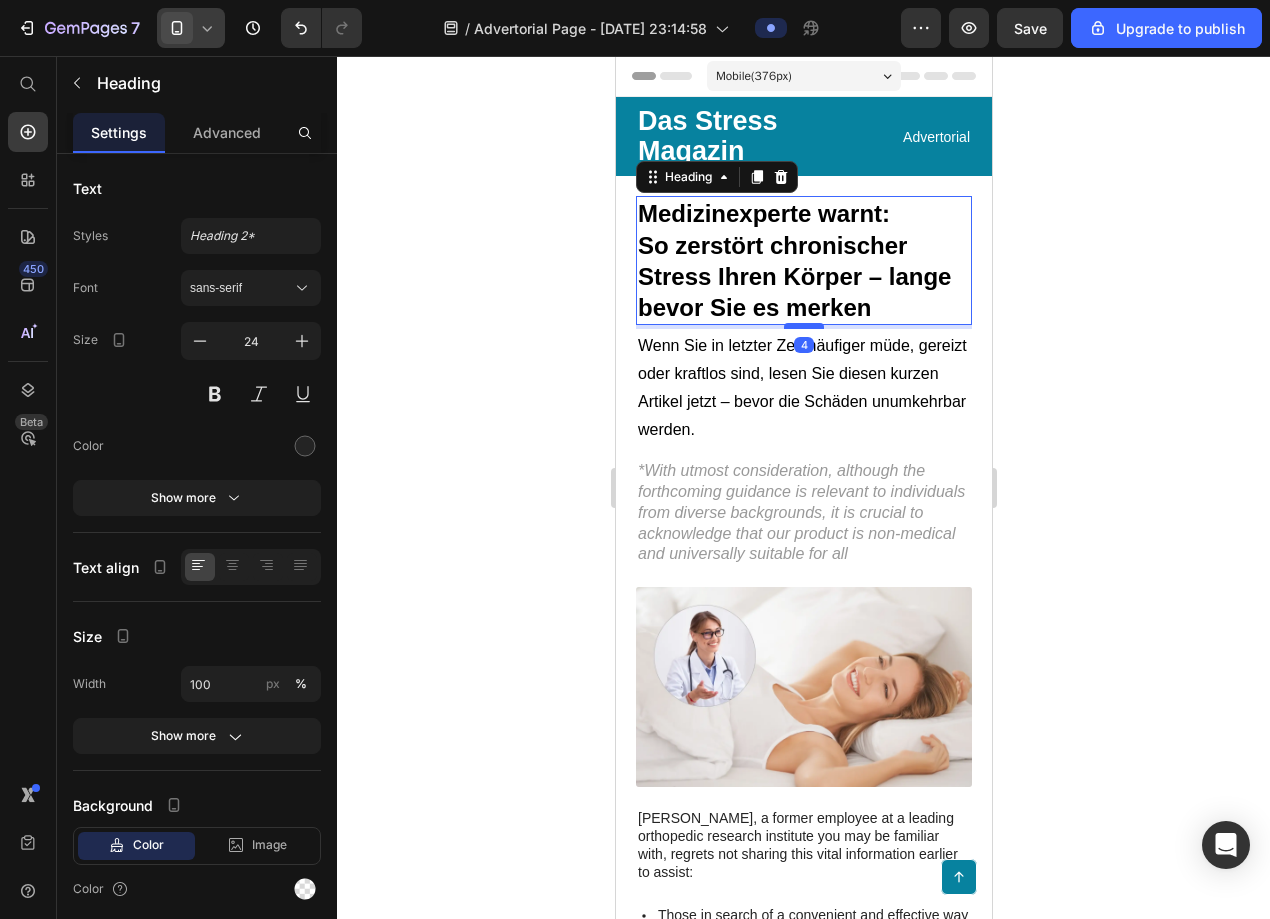 drag, startPoint x: 800, startPoint y: 335, endPoint x: 801, endPoint y: 325, distance: 10.049875 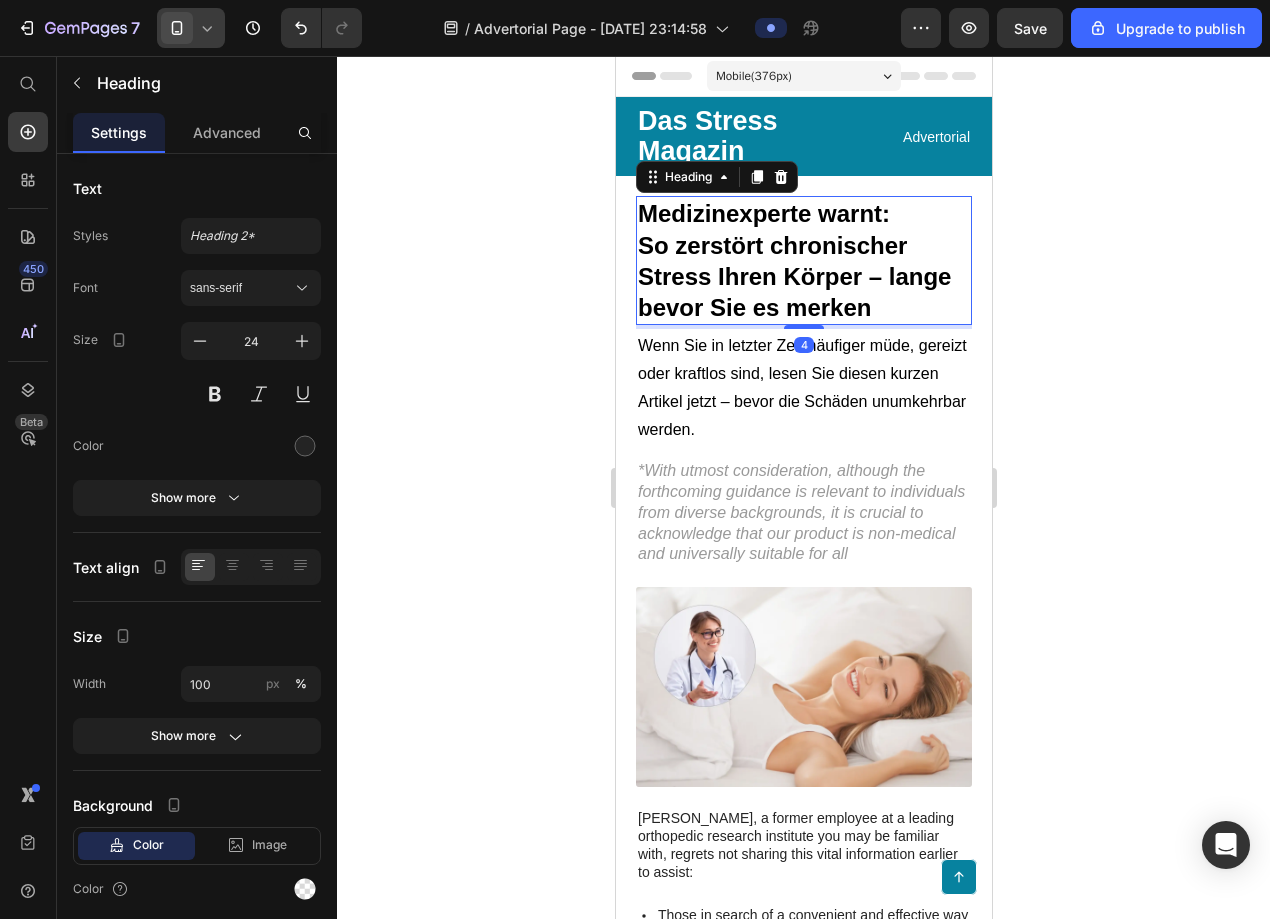 click 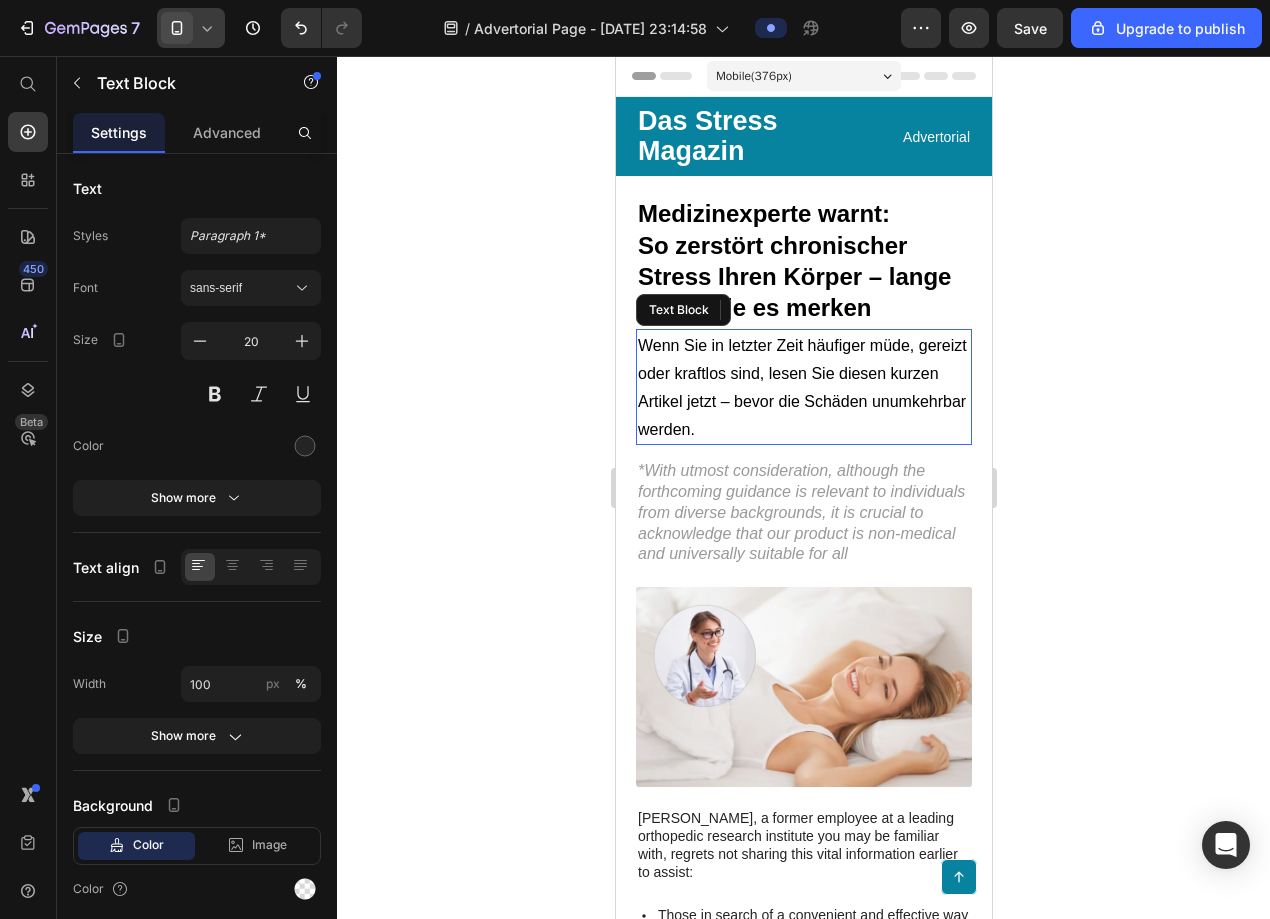 click on "Wenn Sie in letzter Zeit häufiger müde, gereizt oder kraftlos sind, lesen Sie diesen kurzen Artikel jetzt – bevor die Schäden unumkehrbar werden." at bounding box center (801, 387) 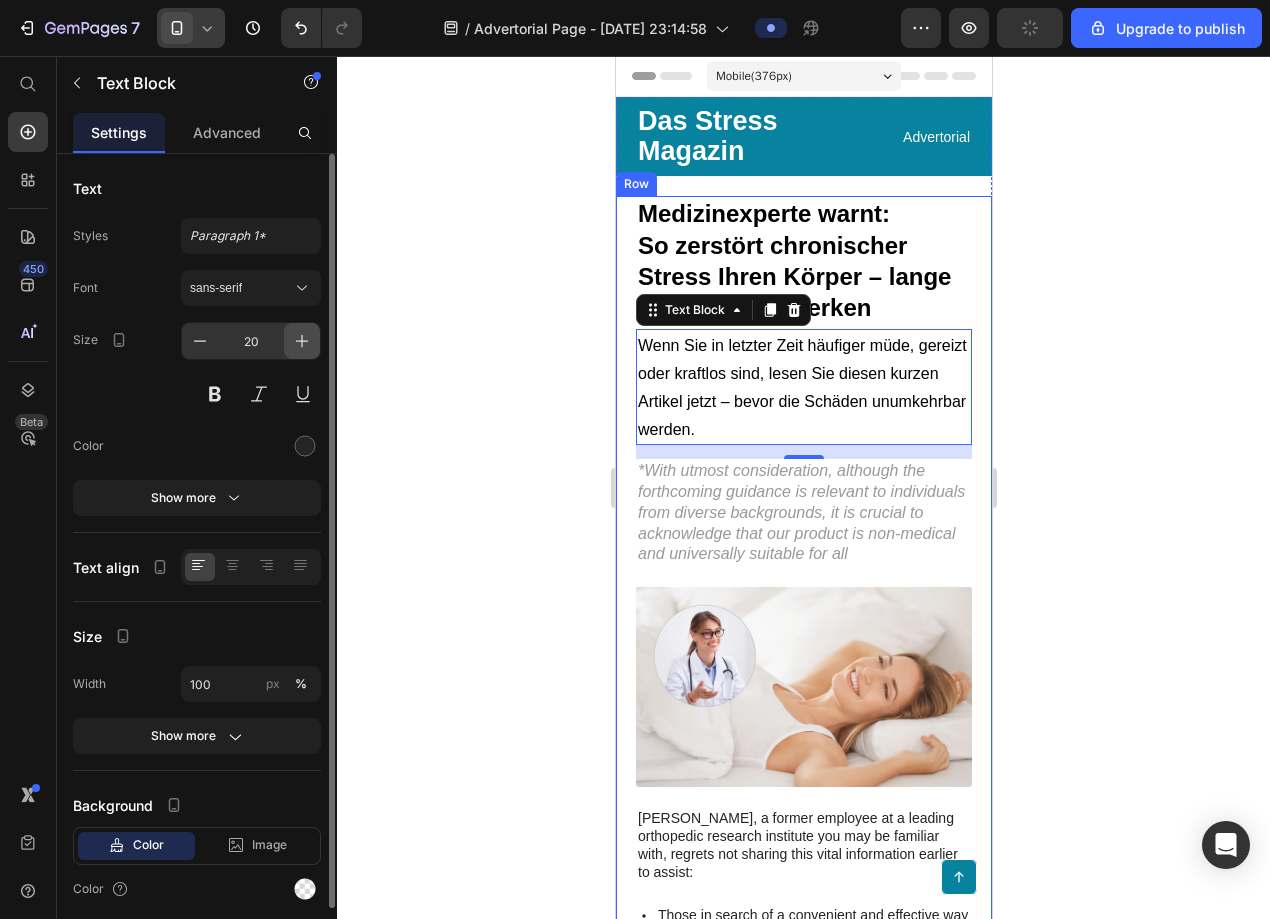 click at bounding box center (302, 341) 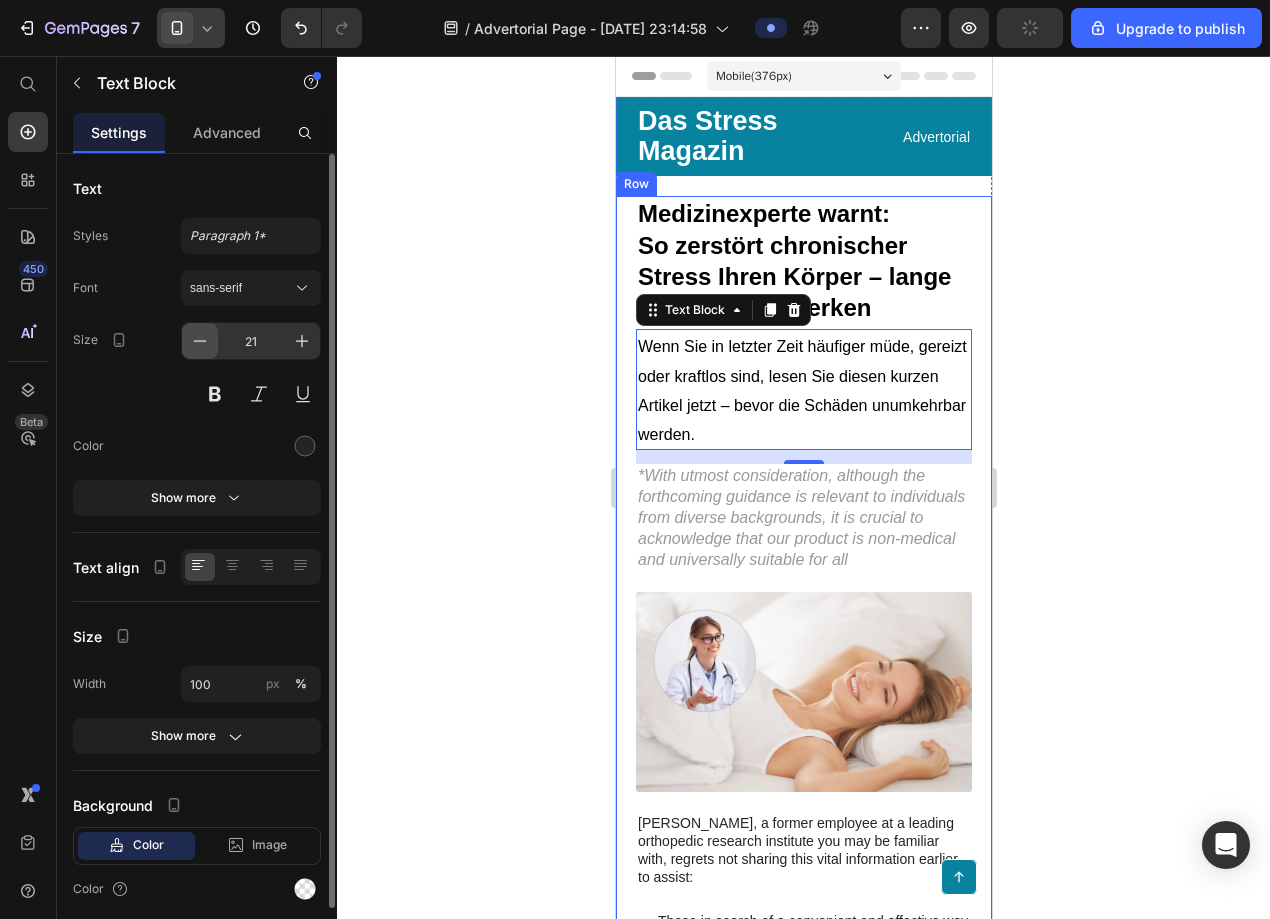 click at bounding box center (200, 341) 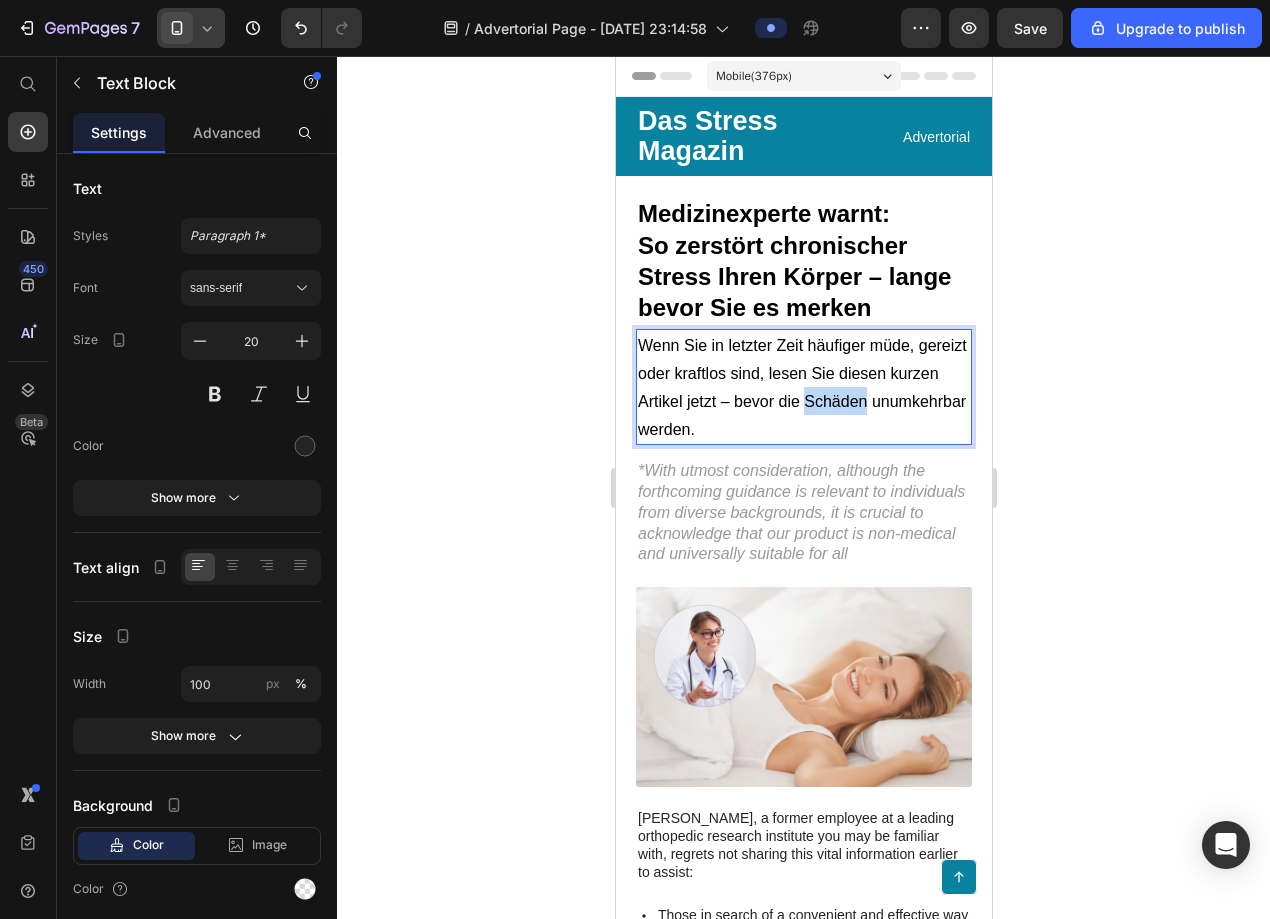 click on "Wenn Sie in letzter Zeit häufiger müde, gereizt oder kraftlos sind, lesen Sie diesen kurzen Artikel jetzt – bevor die Schäden unumkehrbar werden." at bounding box center (803, 387) 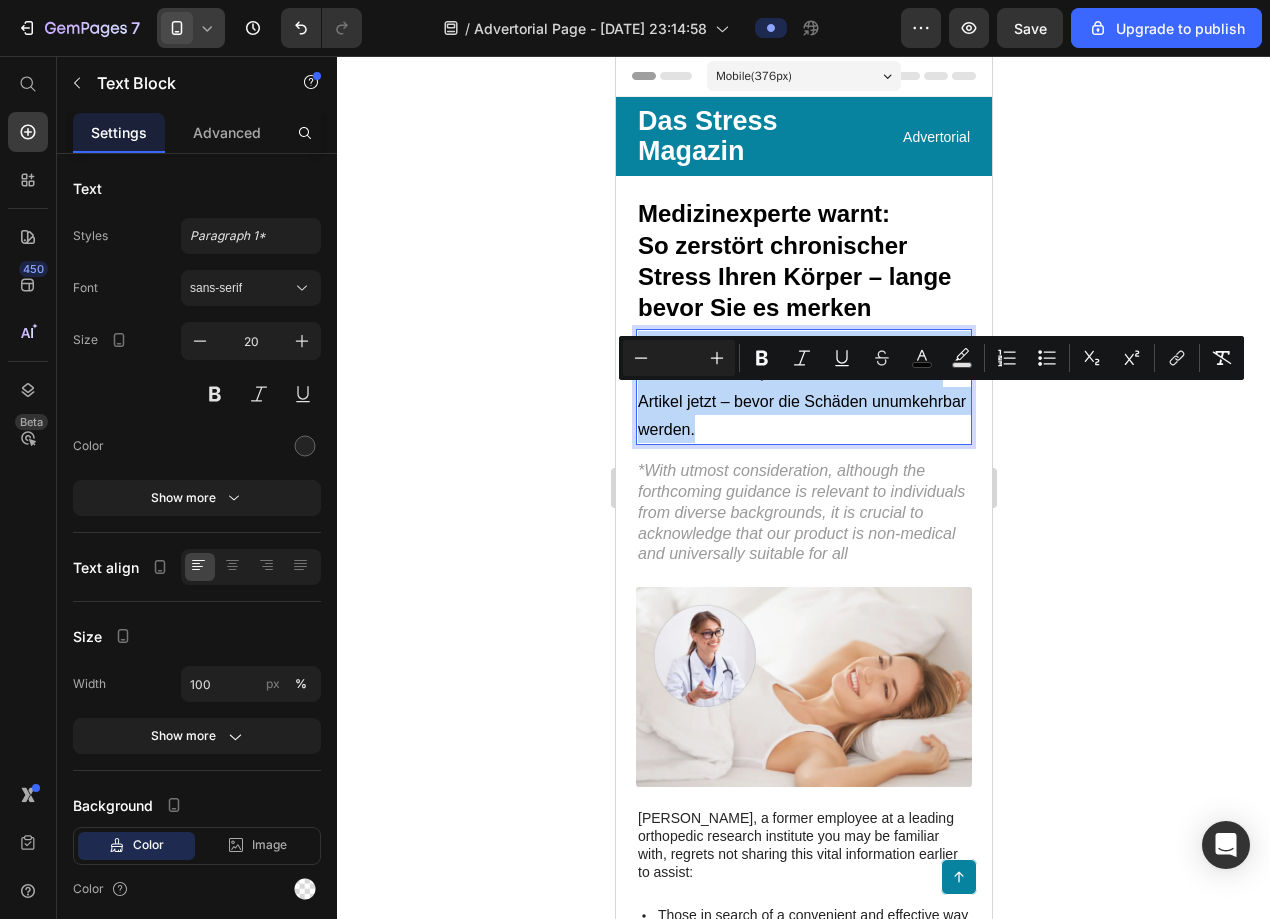 click on "Wenn Sie in letzter Zeit häufiger müde, gereizt oder kraftlos sind, lesen Sie diesen kurzen Artikel jetzt – bevor die Schäden unumkehrbar werden." at bounding box center (803, 387) 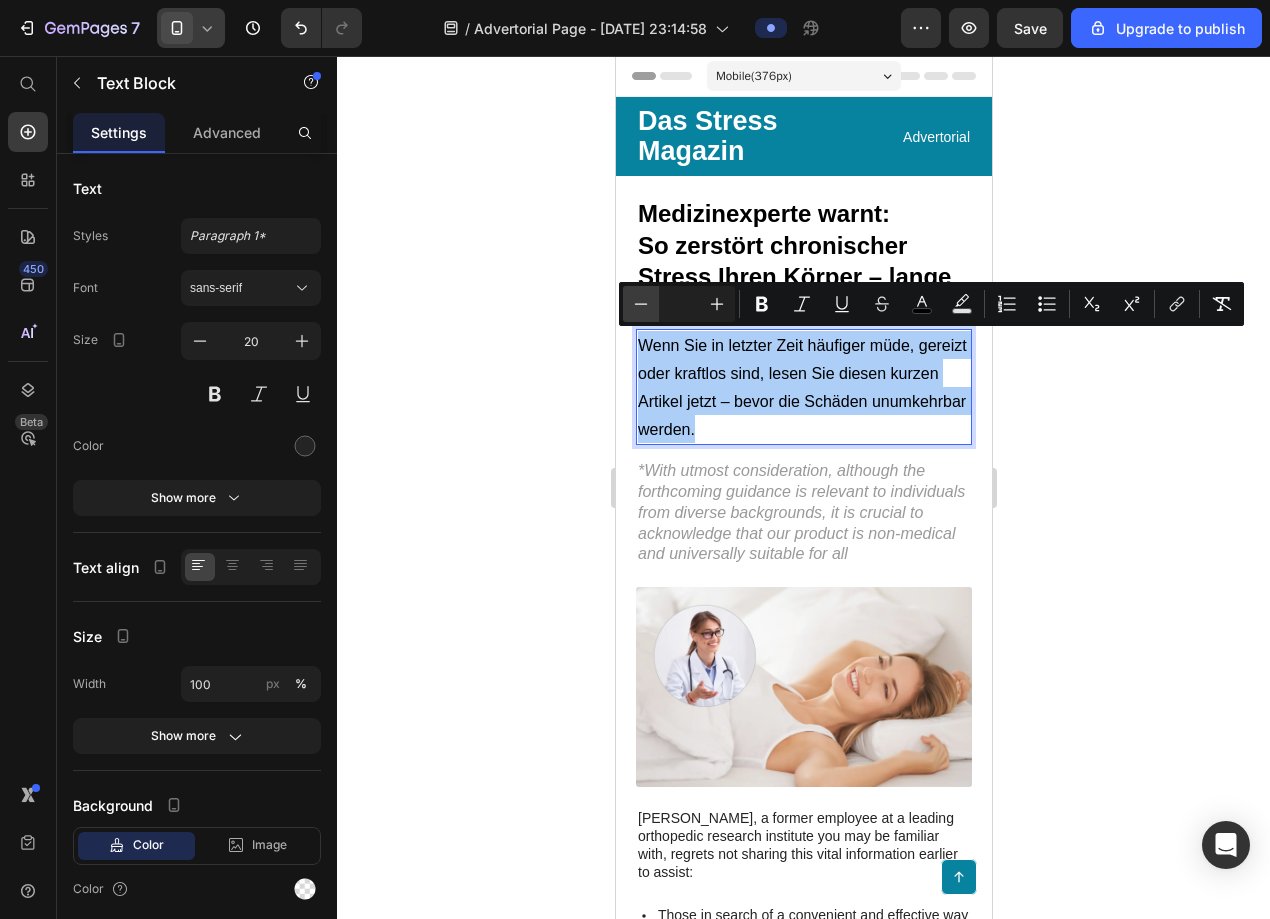 click 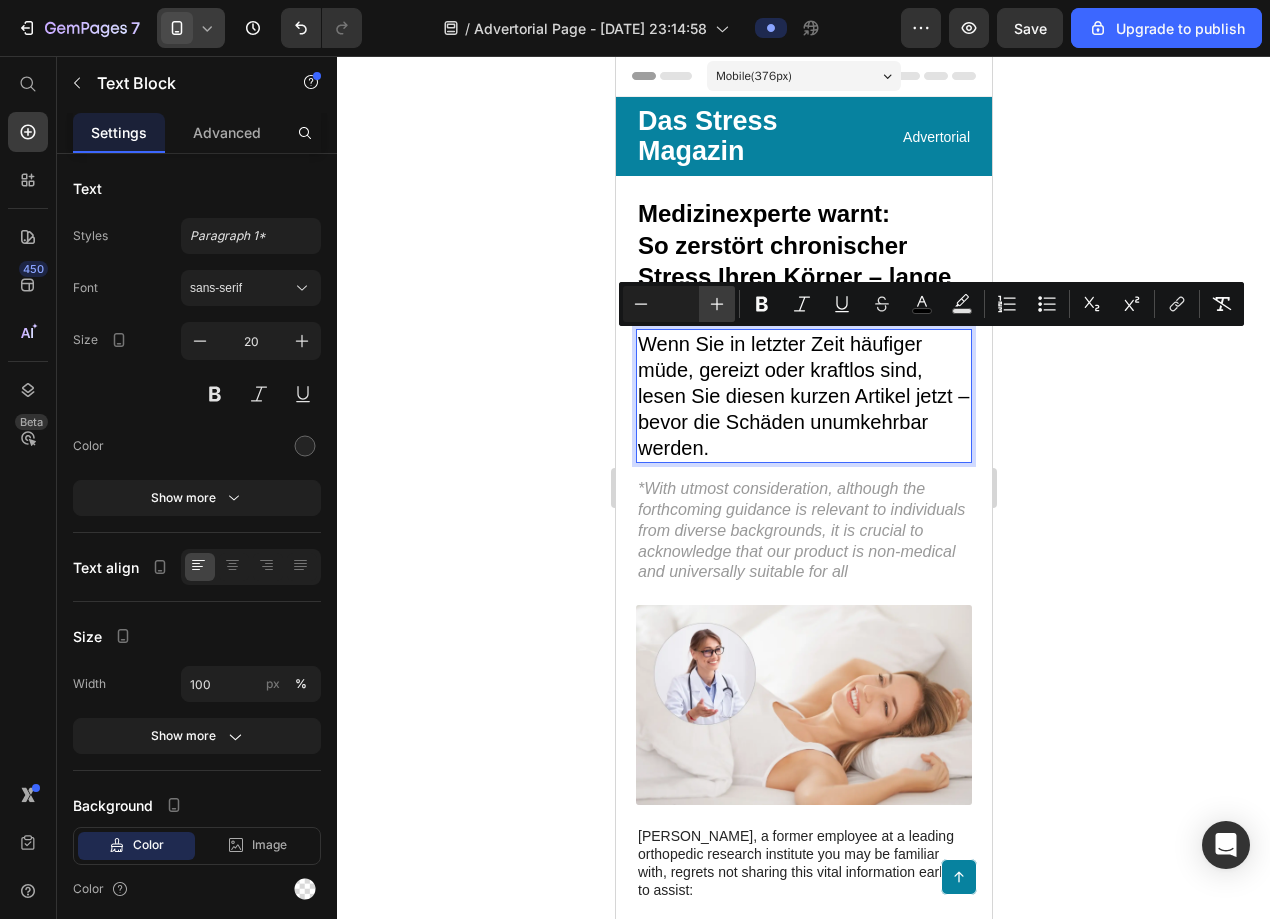 click 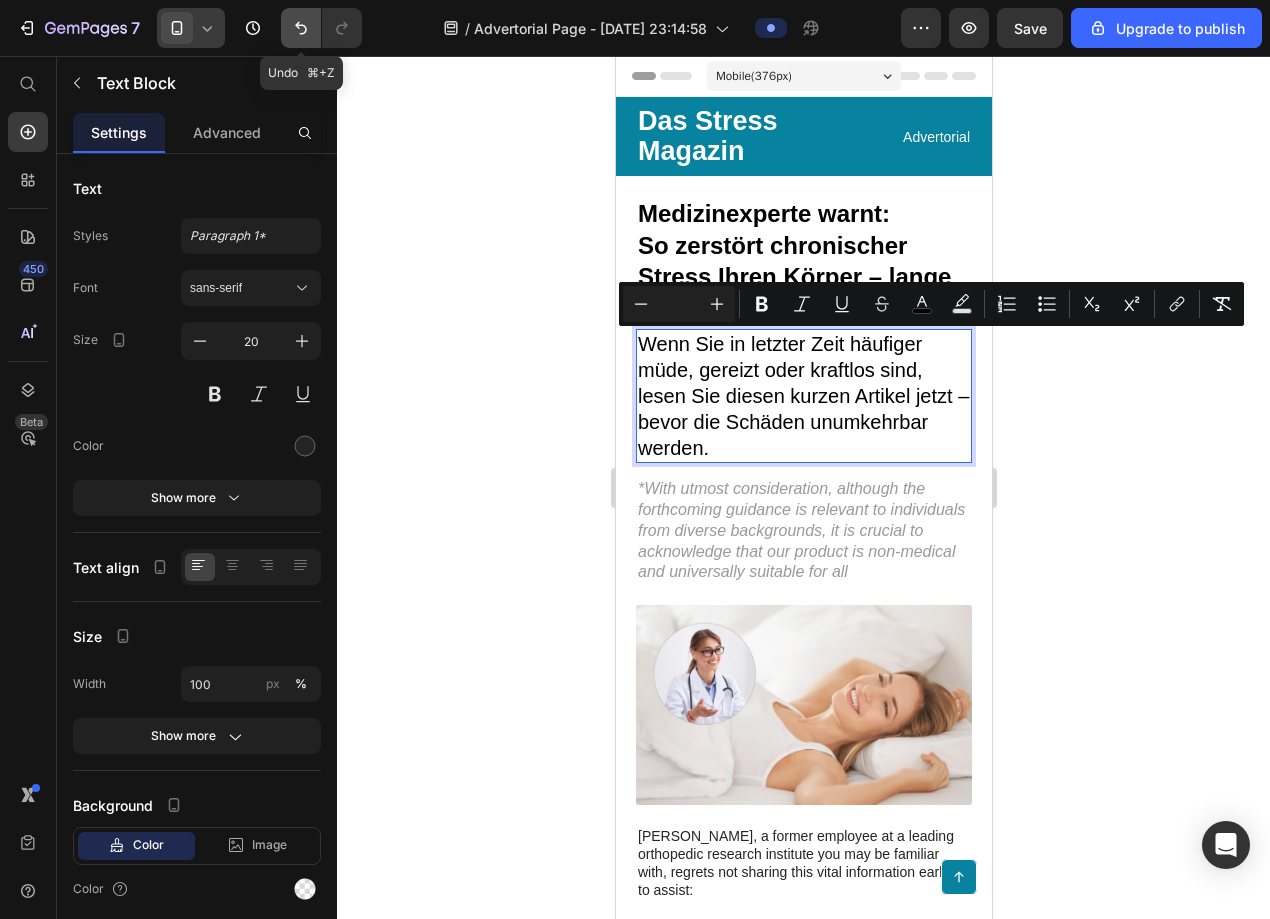 click 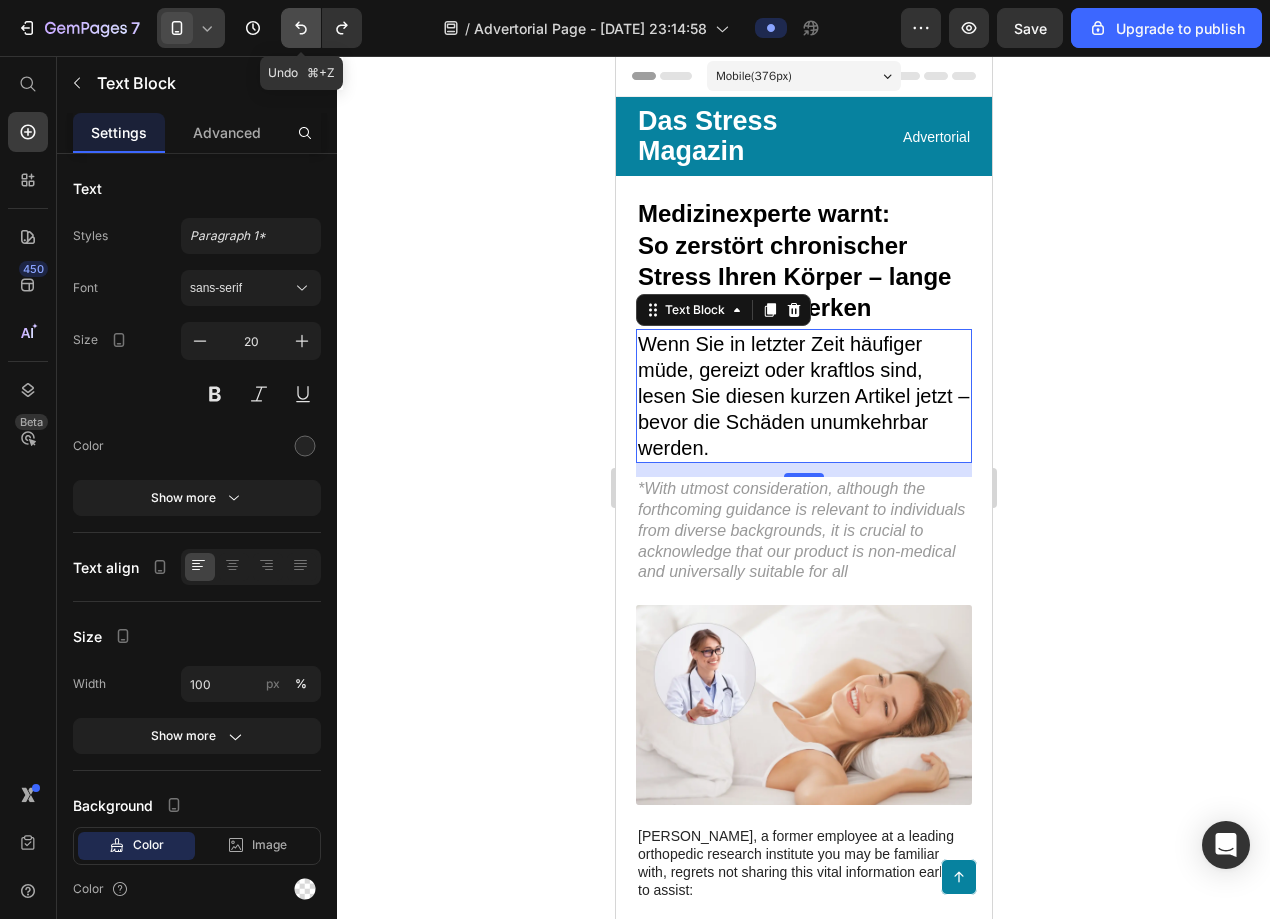 click 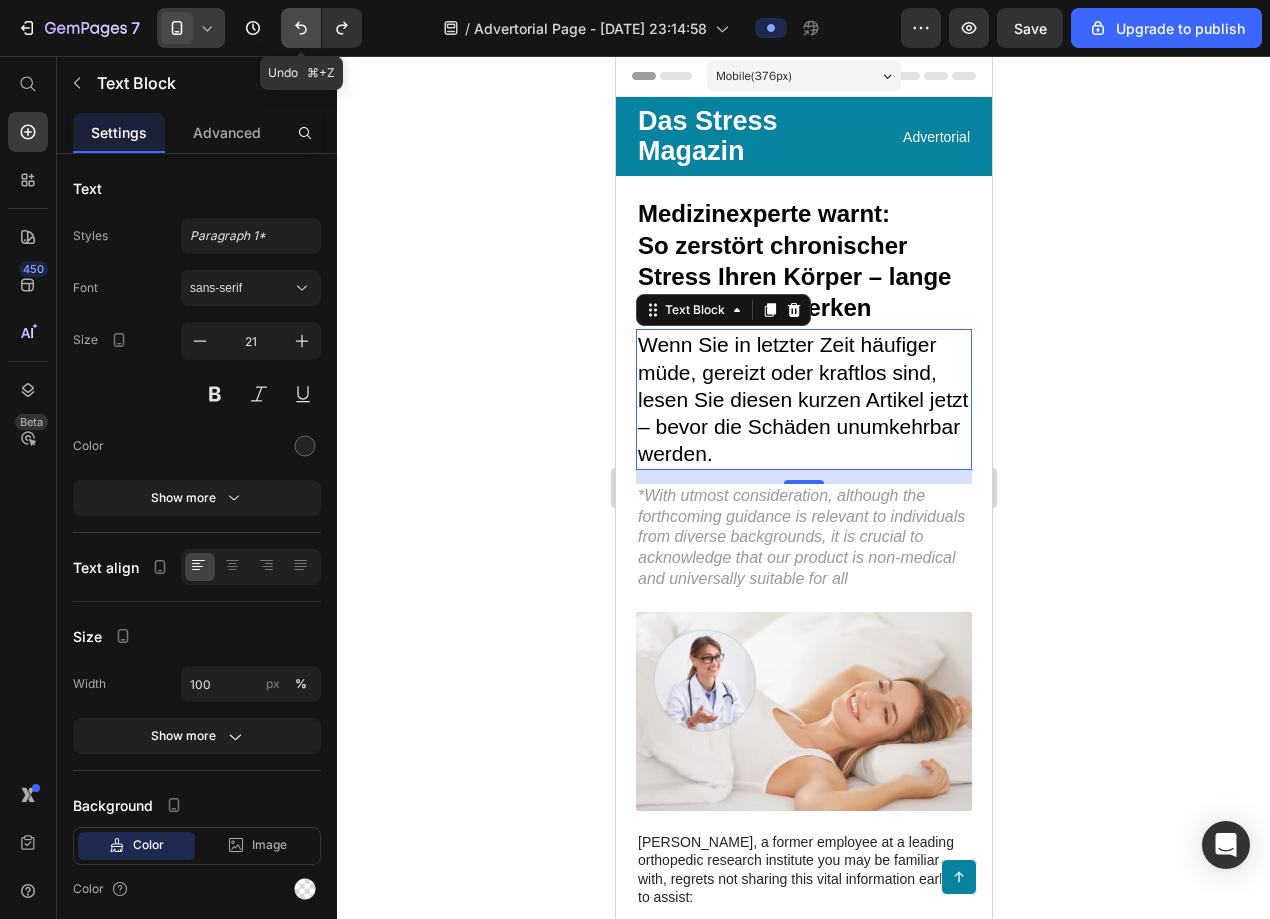 click 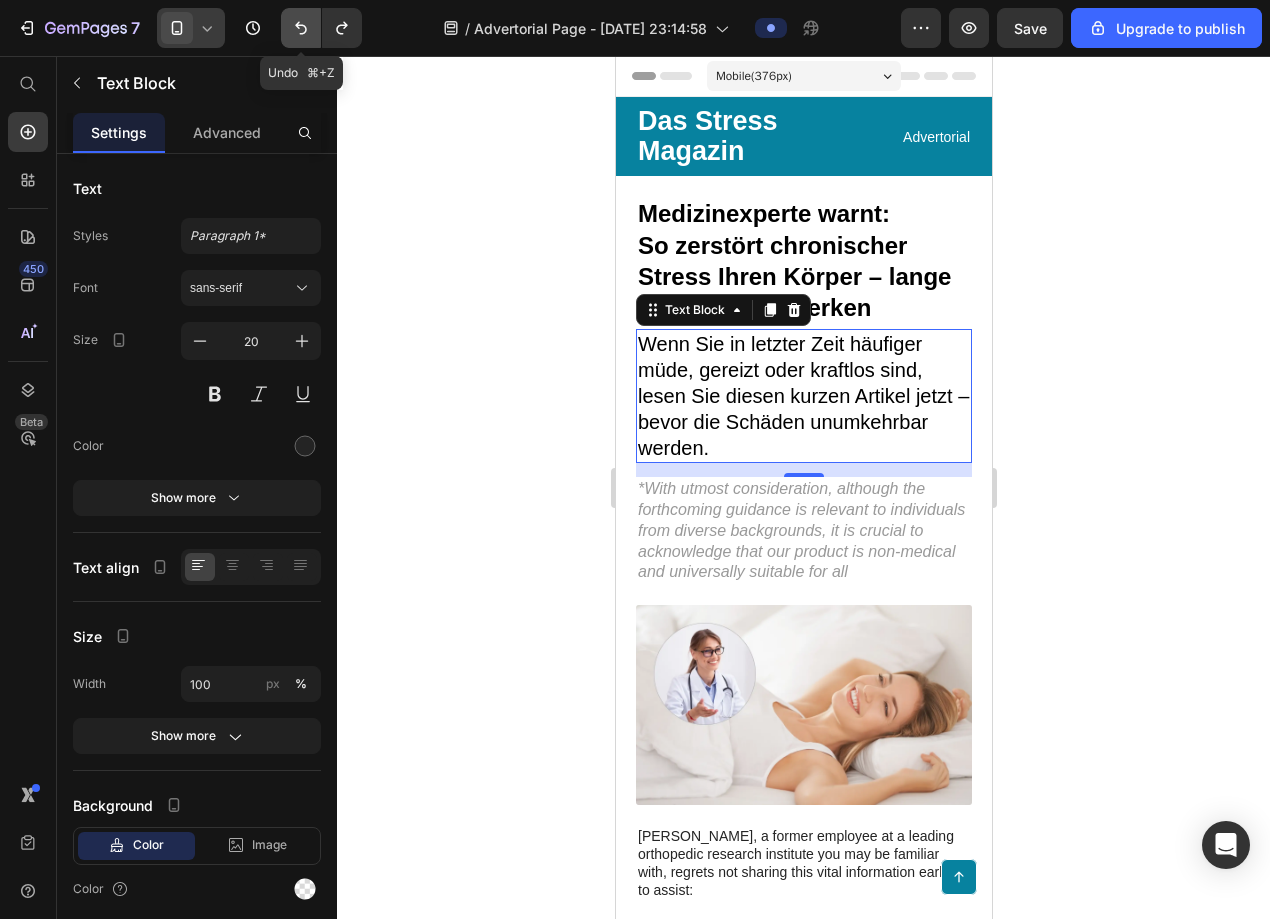 click 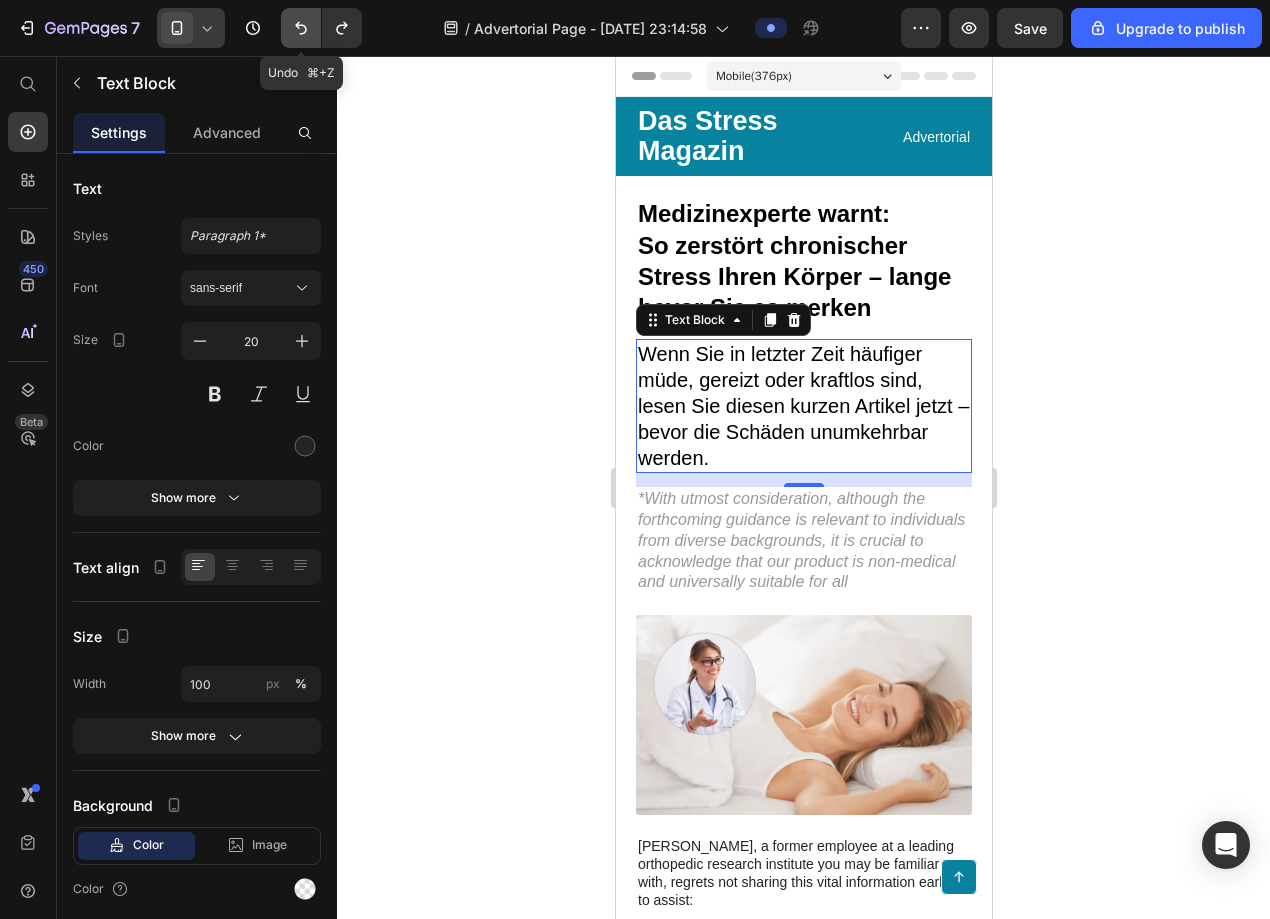 click 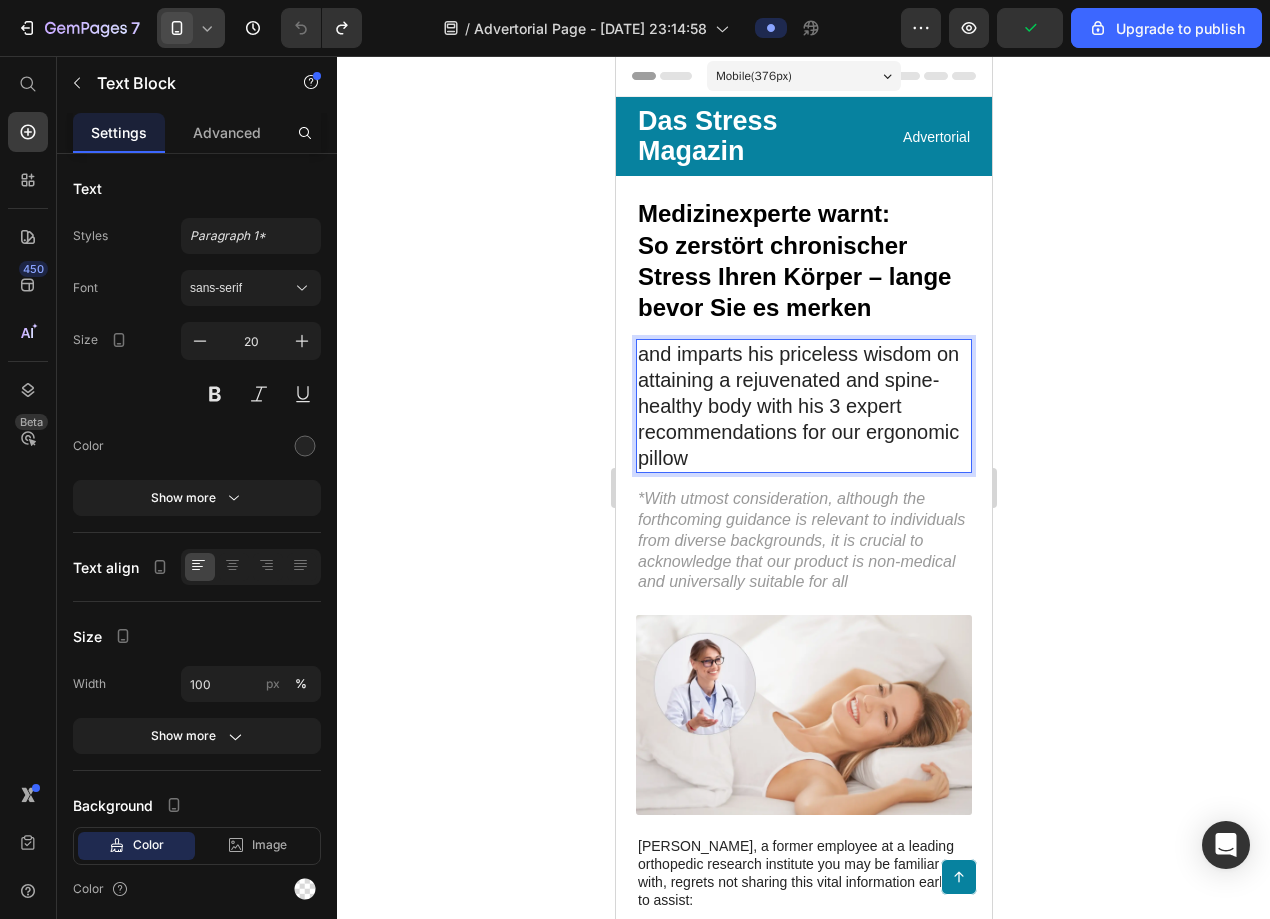 click on "and imparts his priceless wisdom on attaining a rejuvenated and spine-healthy body with his 3 expert recommendations for our ergonomic pillow" at bounding box center [803, 406] 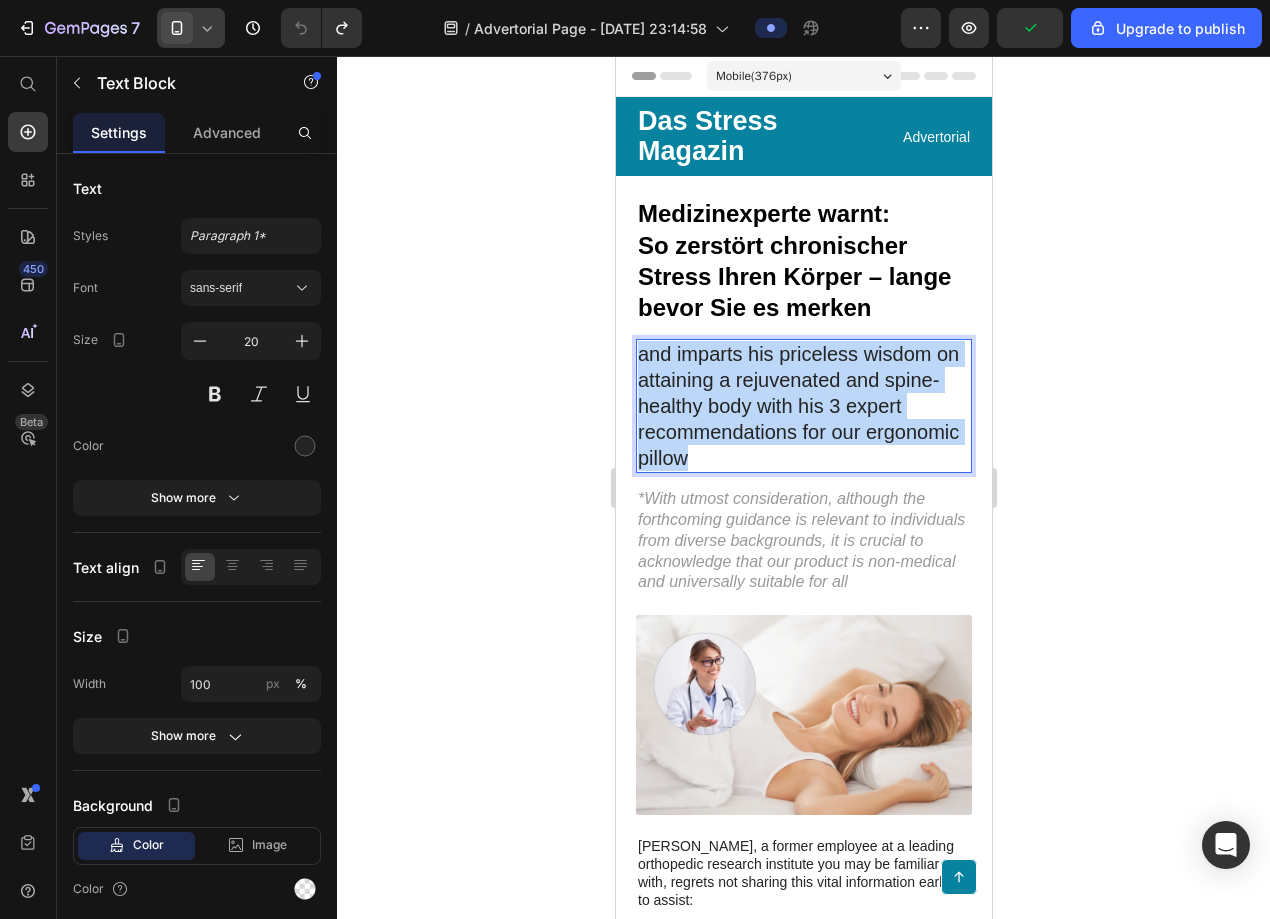 click on "and imparts his priceless wisdom on attaining a rejuvenated and spine-healthy body with his 3 expert recommendations for our ergonomic pillow" at bounding box center [803, 406] 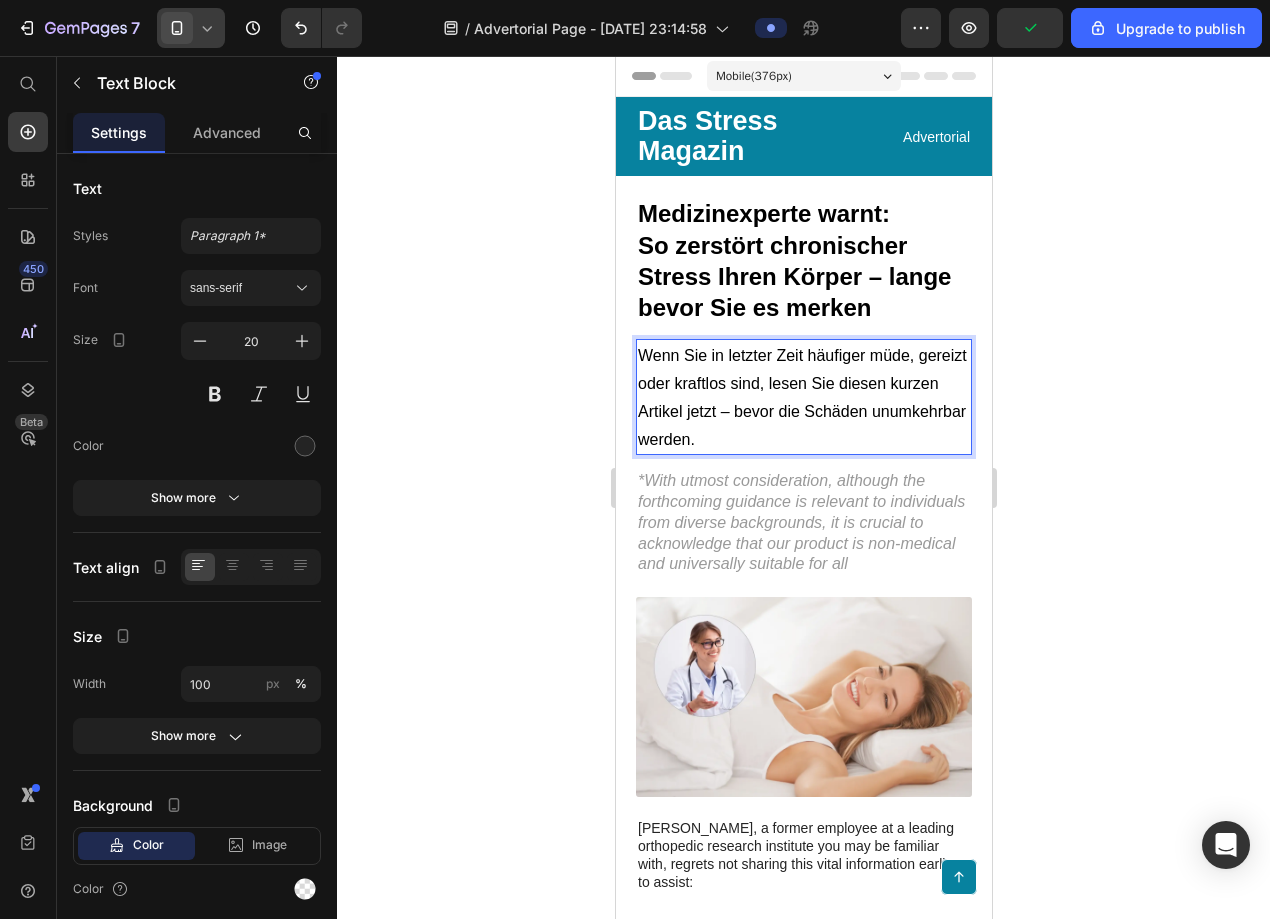 click 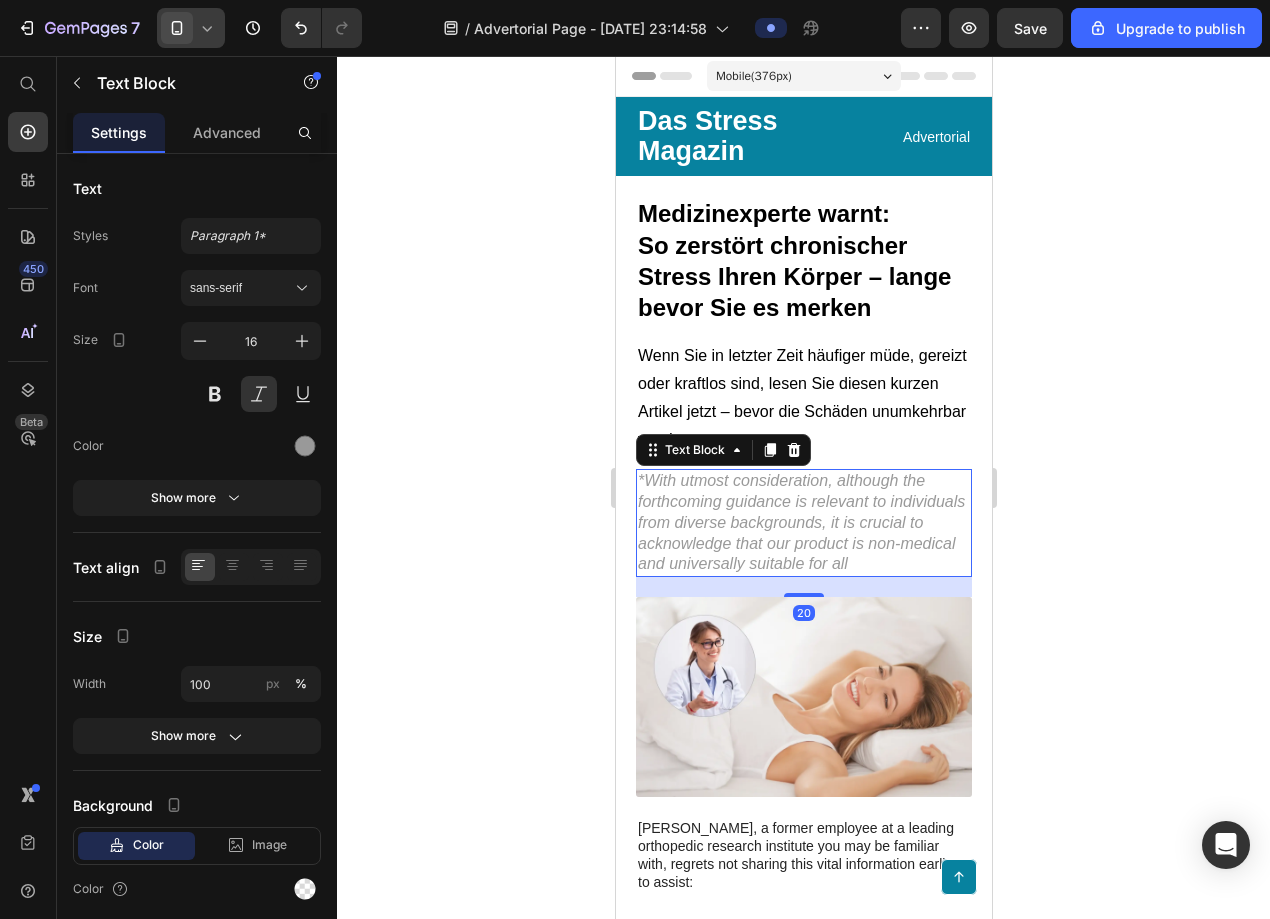 click on "*With utmost consideration, although the forthcoming guidance is relevant to individuals from diverse backgrounds, it is crucial to acknowledge that our product is non-medical and universally suitable for all" at bounding box center [803, 523] 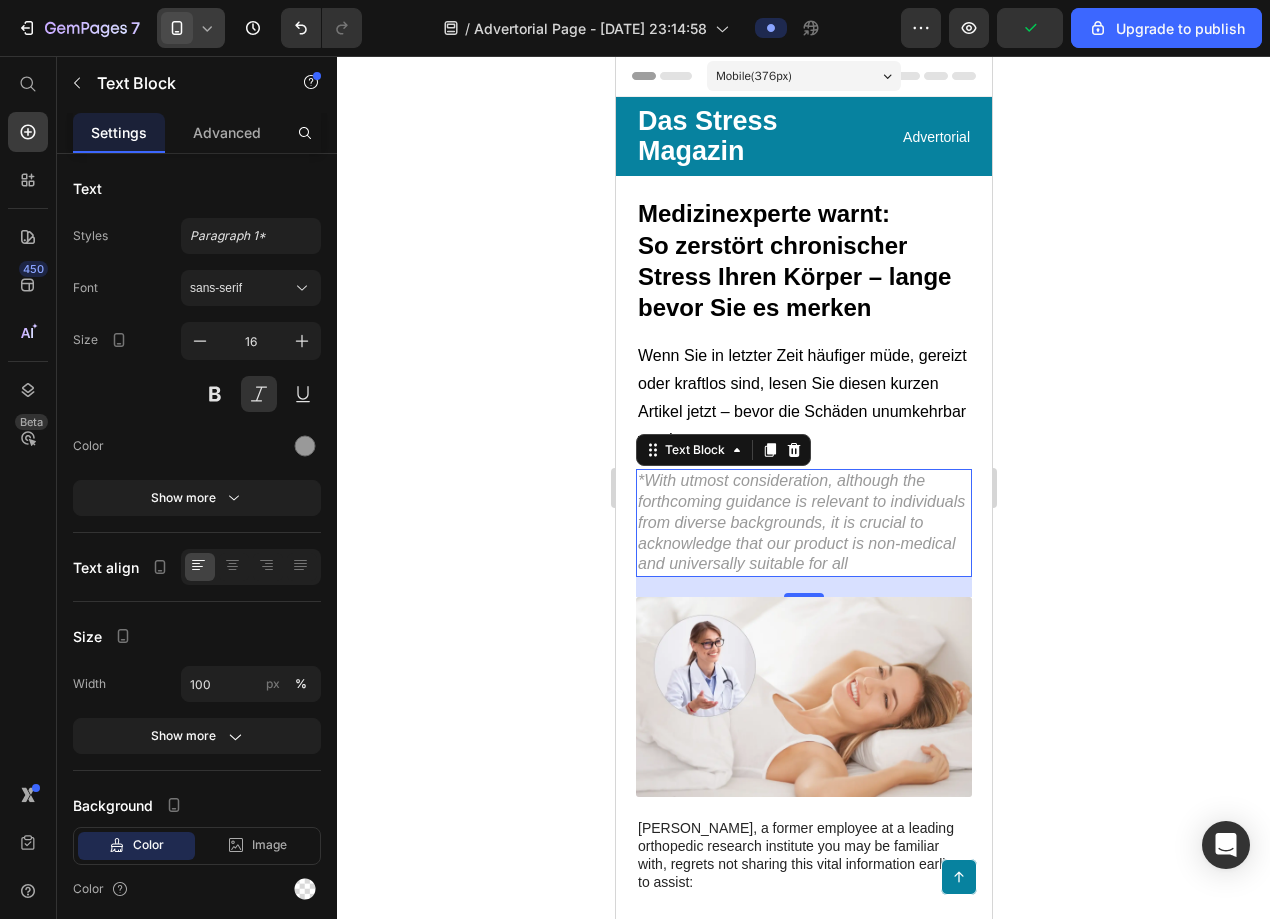 click 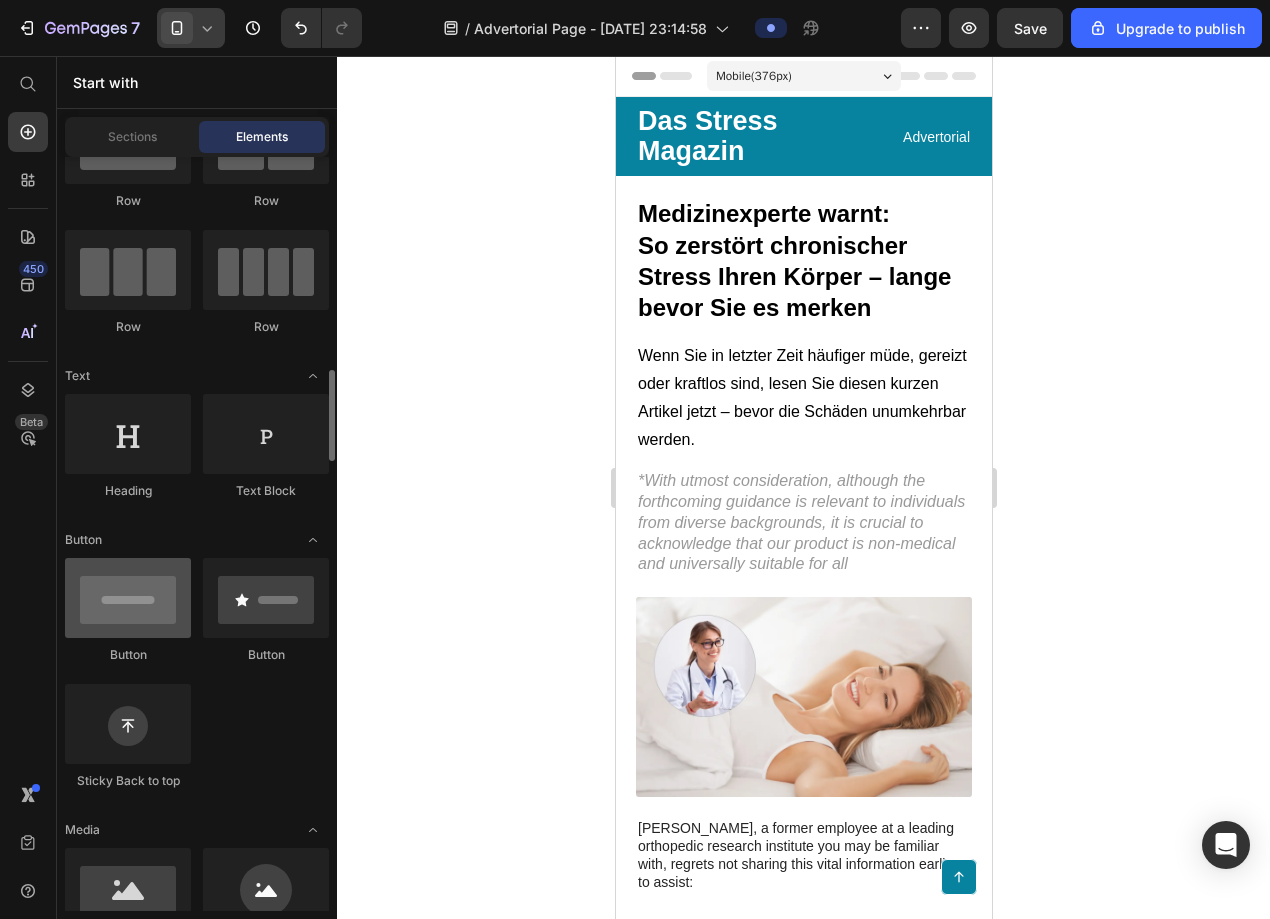 scroll, scrollTop: 277, scrollLeft: 0, axis: vertical 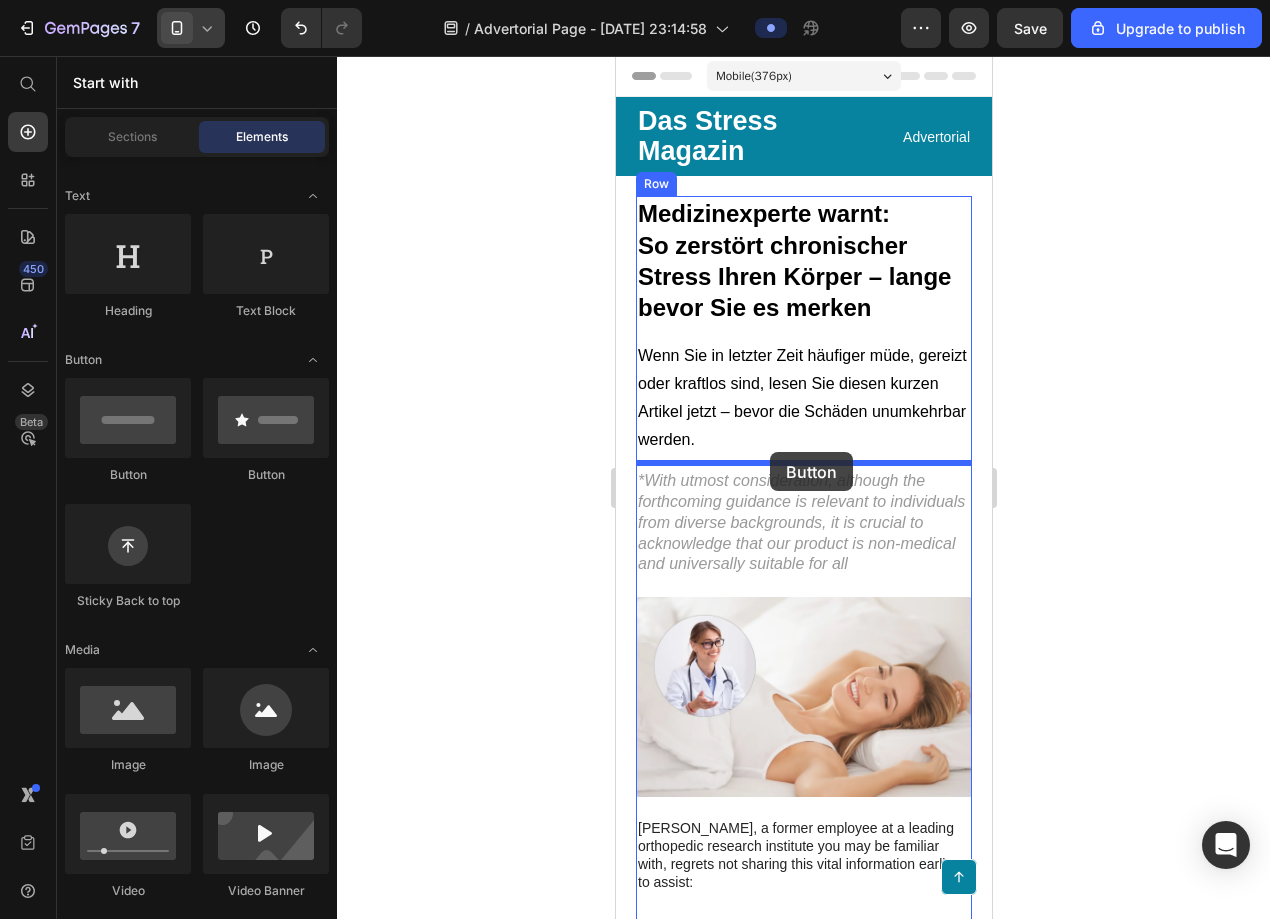 drag, startPoint x: 865, startPoint y: 492, endPoint x: 769, endPoint y: 452, distance: 104 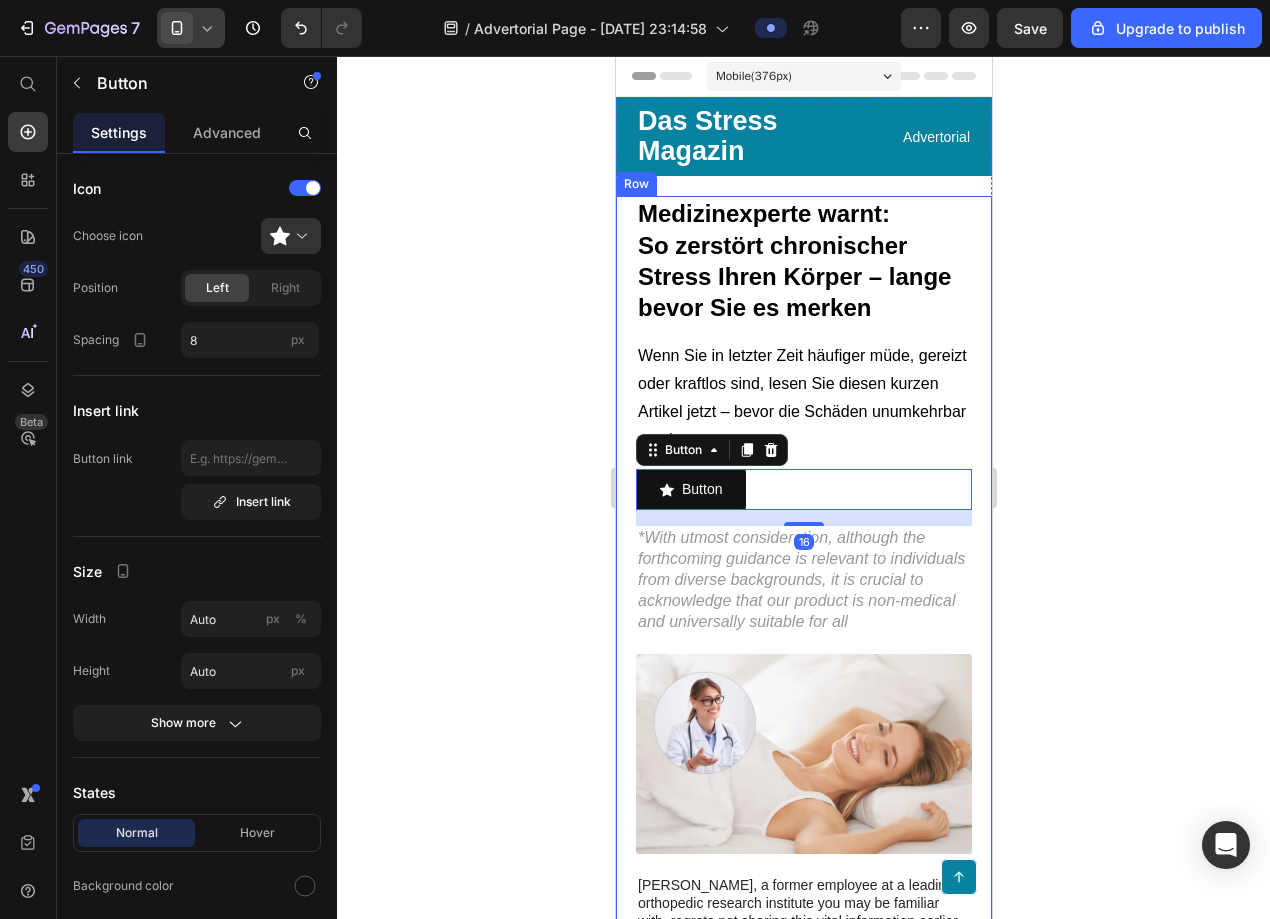 click 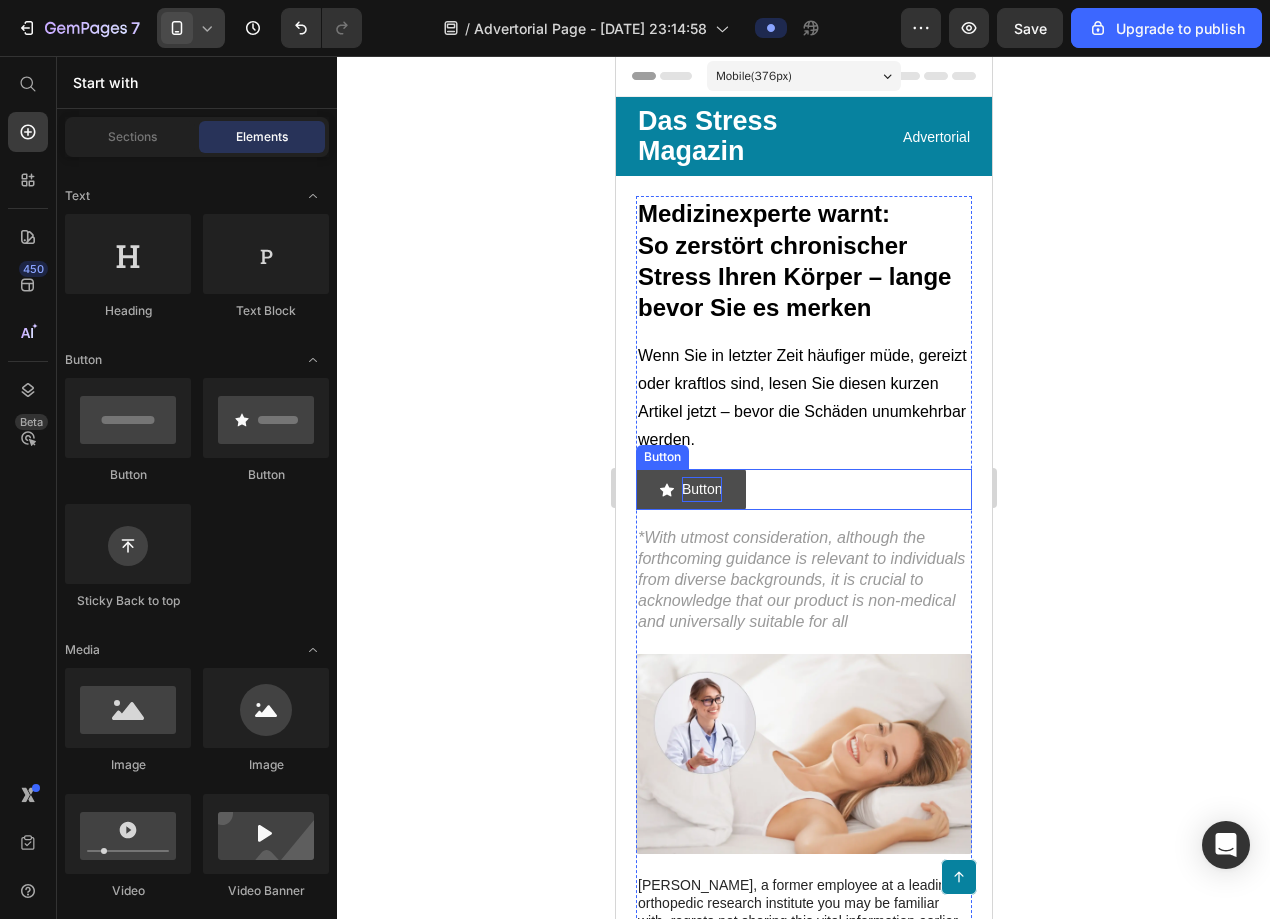 click on "Button" at bounding box center [701, 489] 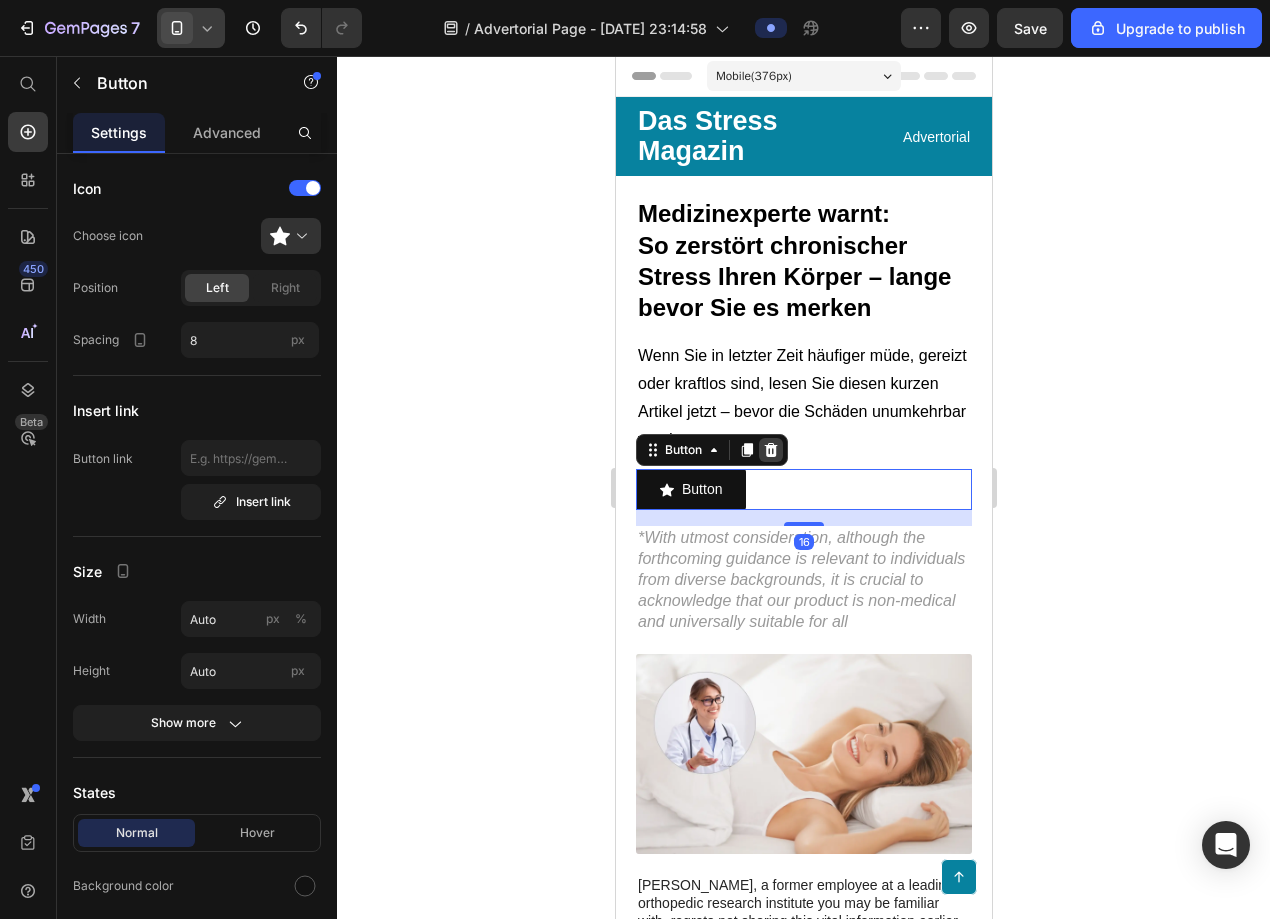 click at bounding box center (770, 450) 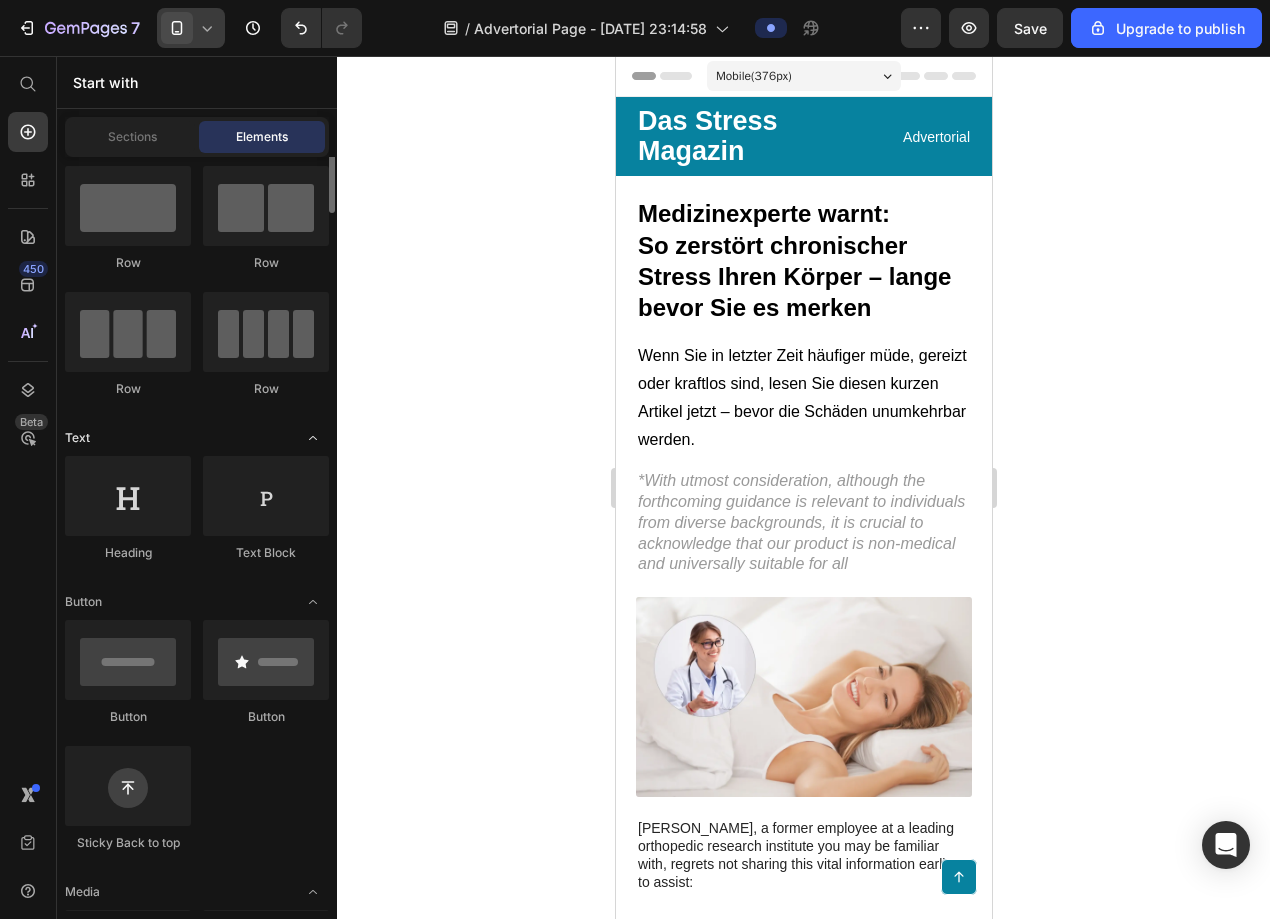 scroll, scrollTop: 0, scrollLeft: 0, axis: both 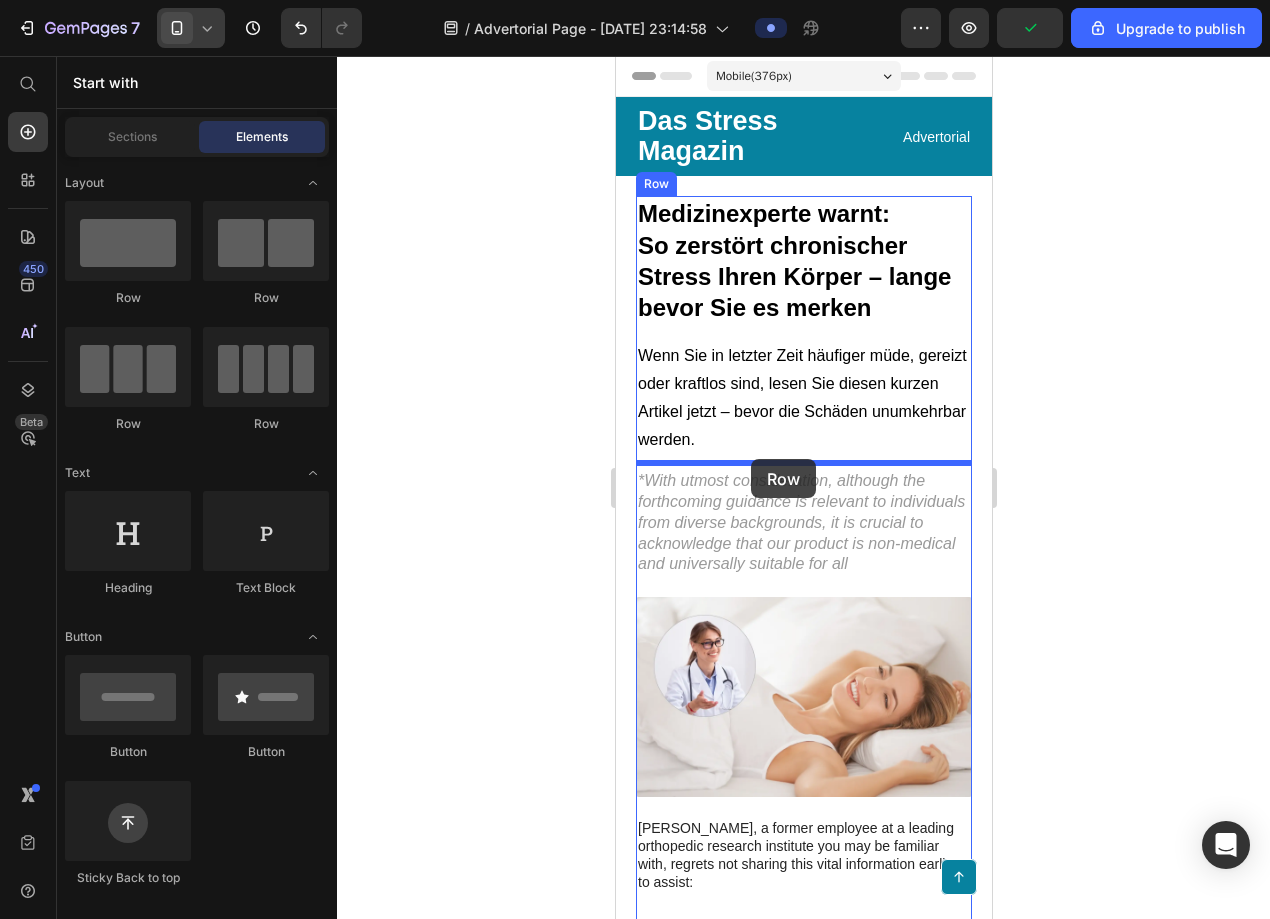drag, startPoint x: 871, startPoint y: 299, endPoint x: 750, endPoint y: 459, distance: 200.6016 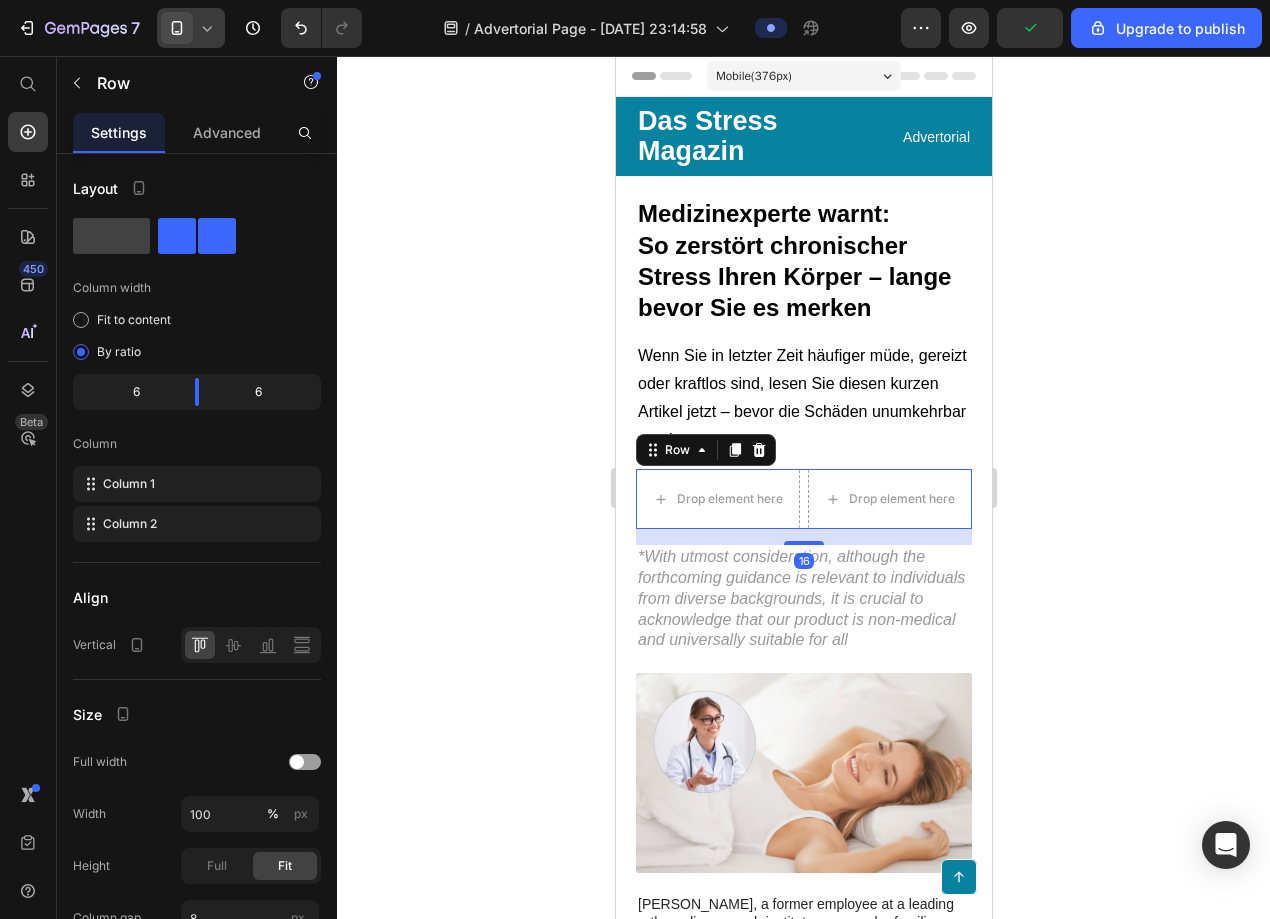 click 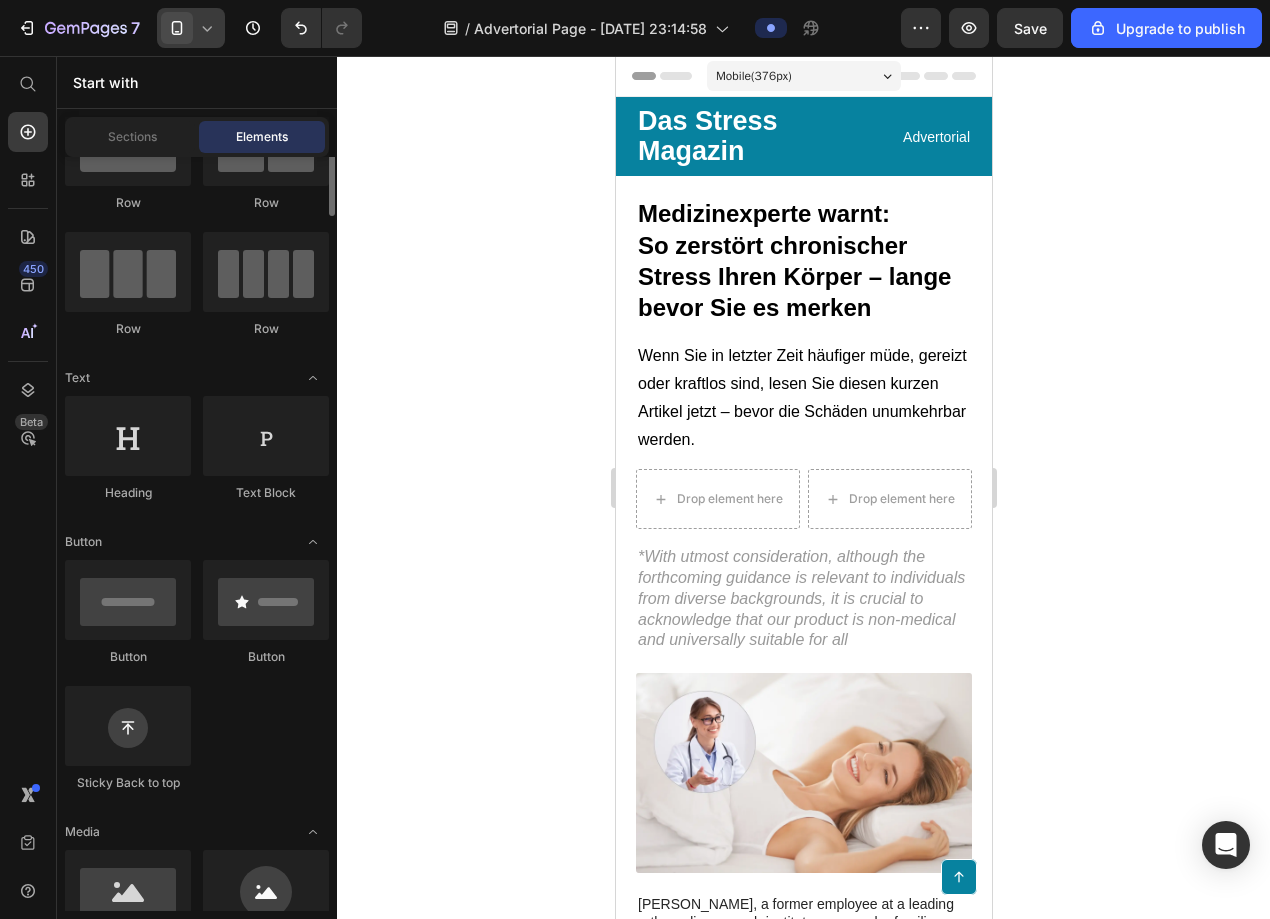 scroll, scrollTop: 0, scrollLeft: 0, axis: both 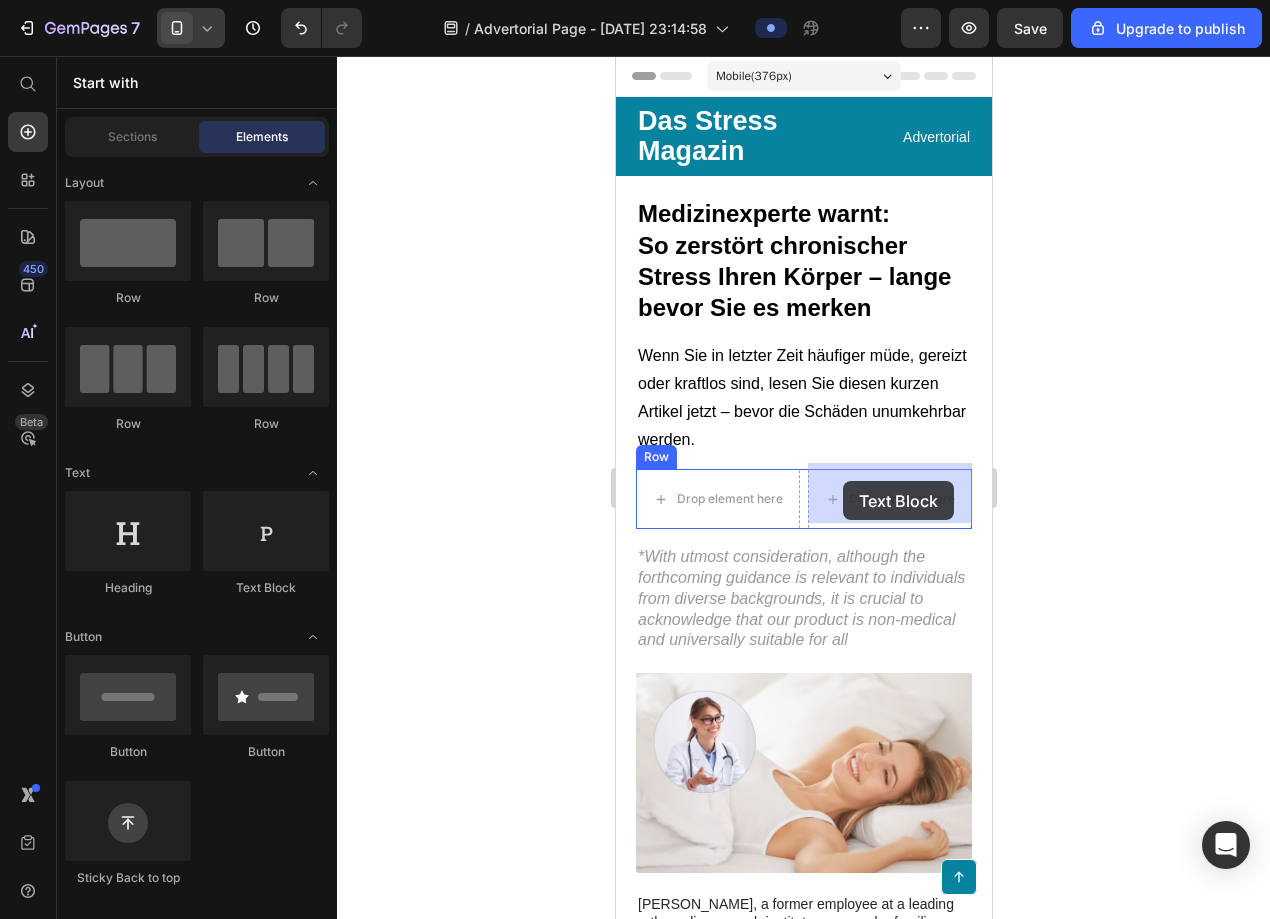 drag, startPoint x: 852, startPoint y: 604, endPoint x: 842, endPoint y: 481, distance: 123.40584 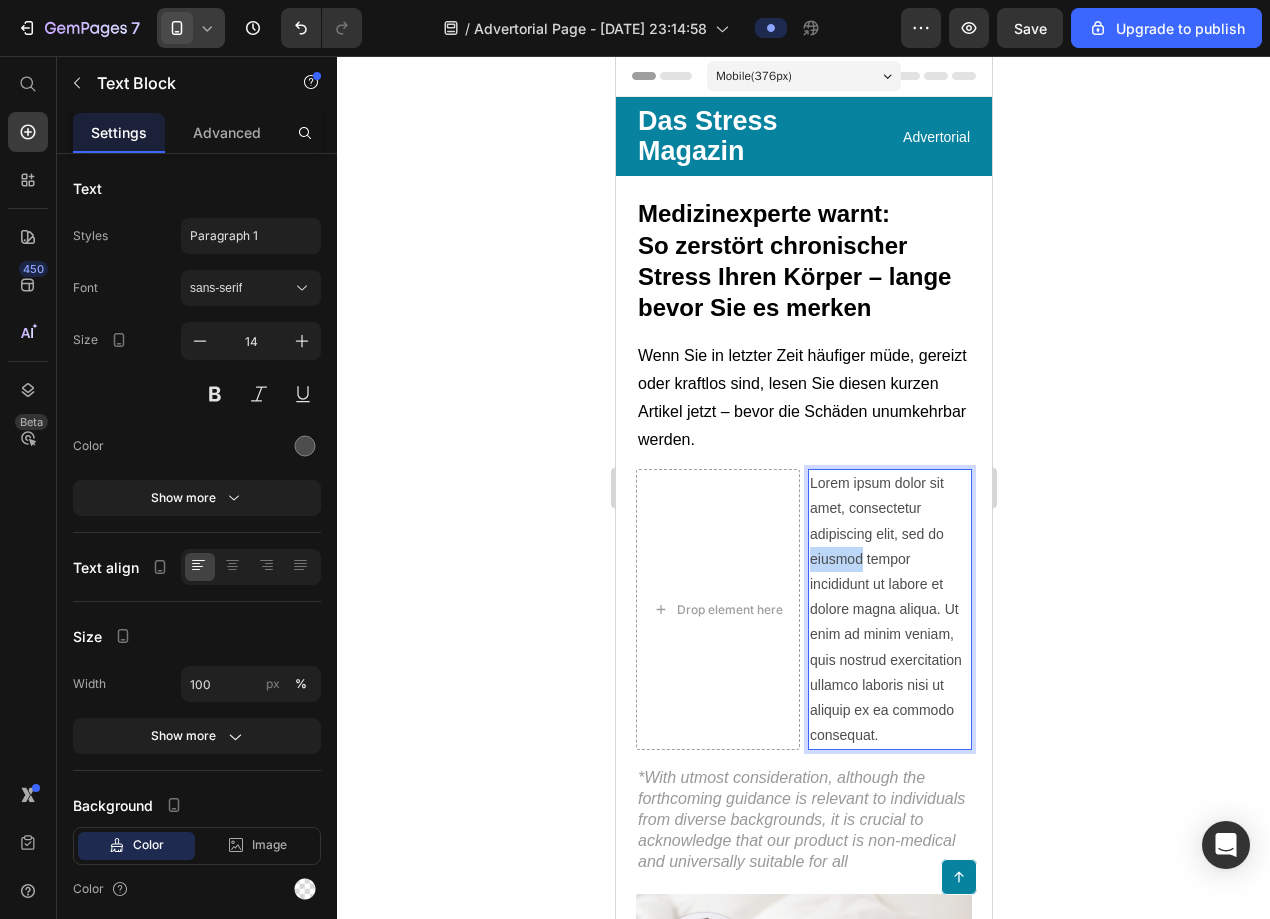 click on "Lorem ipsum dolor sit amet, consectetur adipiscing elit, sed do eiusmod tempor incididunt ut labore et dolore magna aliqua. Ut enim ad minim veniam, quis nostrud exercitation ullamco laboris nisi ut aliquip ex ea commodo consequat." at bounding box center [889, 609] 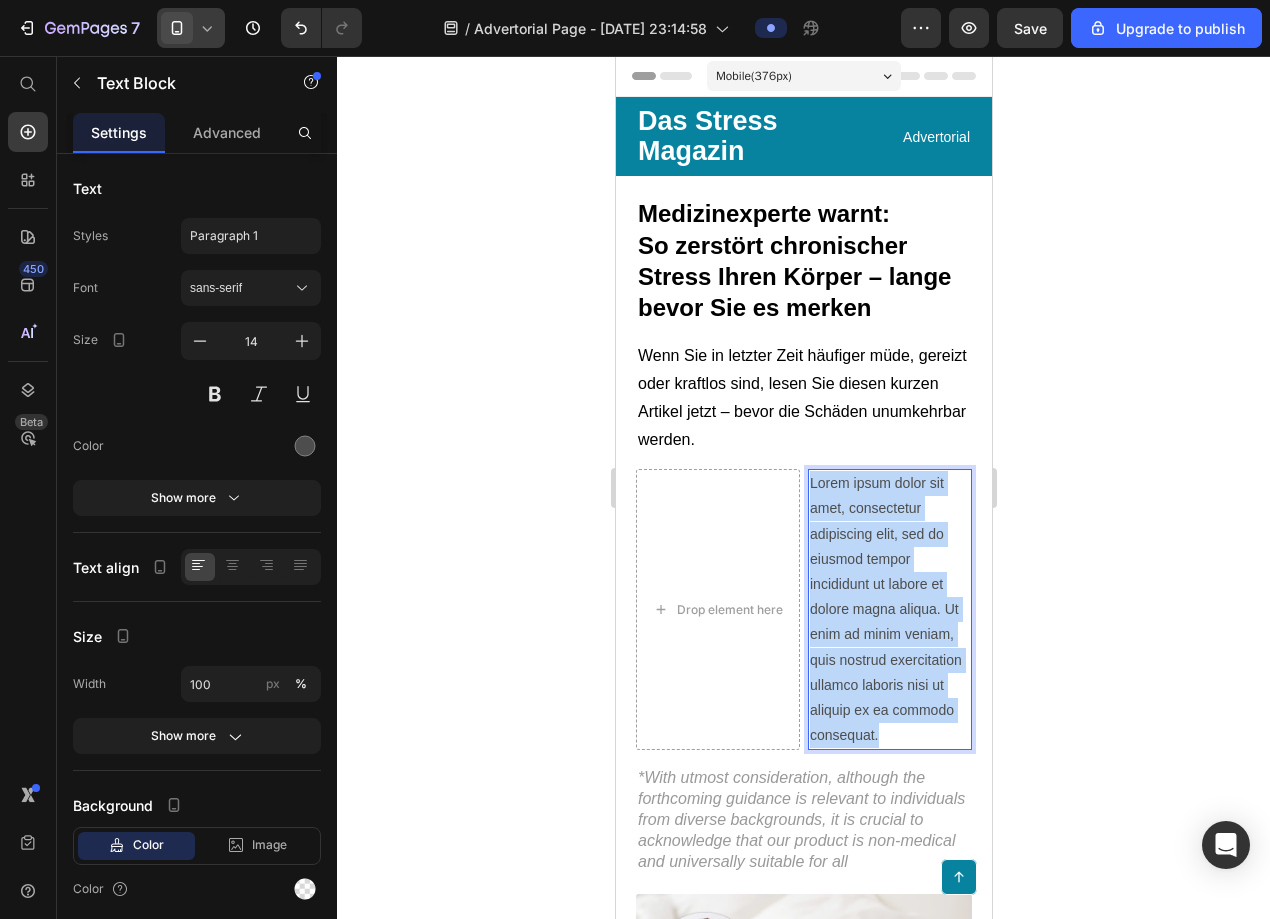 click on "Lorem ipsum dolor sit amet, consectetur adipiscing elit, sed do eiusmod tempor incididunt ut labore et dolore magna aliqua. Ut enim ad minim veniam, quis nostrud exercitation ullamco laboris nisi ut aliquip ex ea commodo consequat." at bounding box center [889, 609] 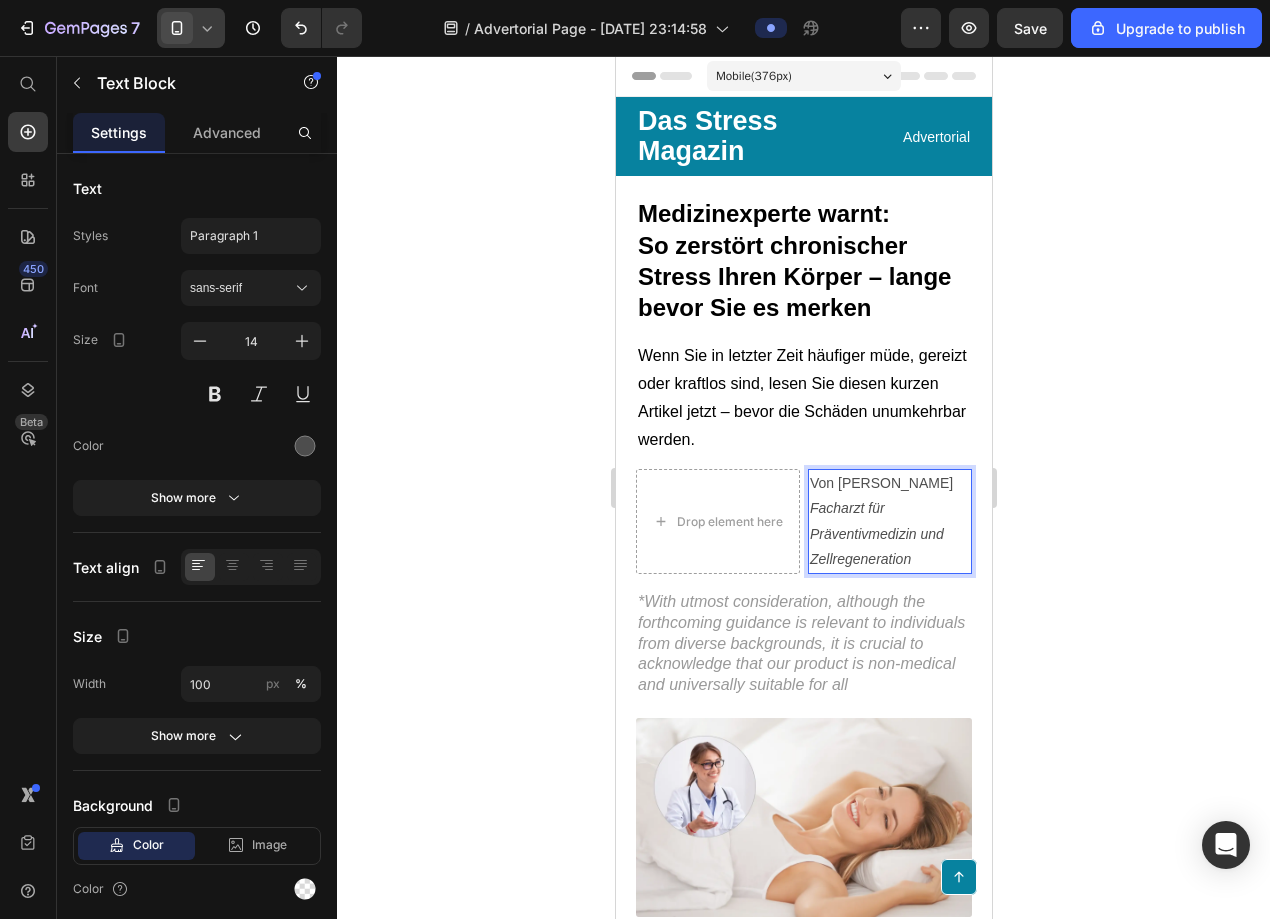 click 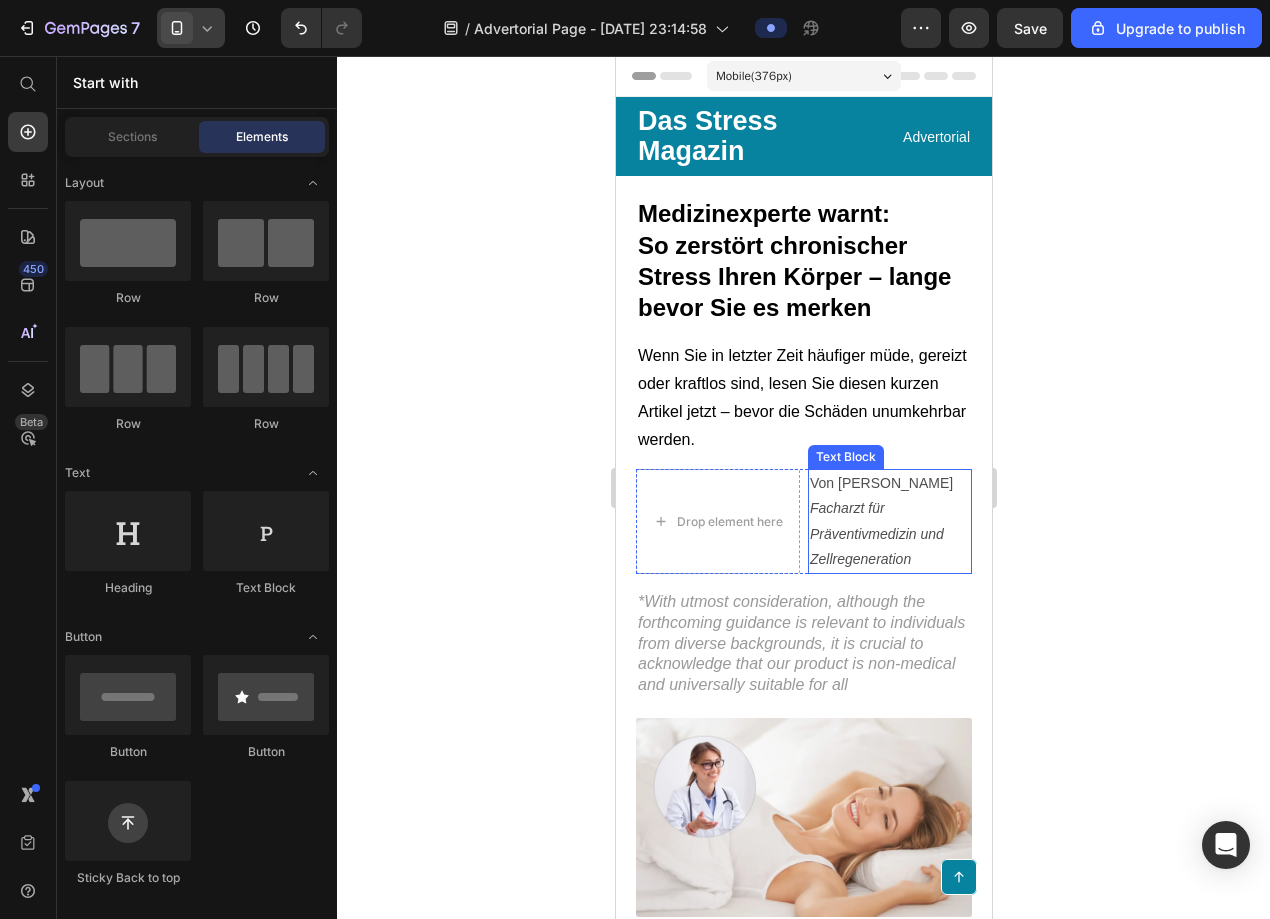 click on "Facharzt für Präventivmedizin und Zellregeneration" at bounding box center [876, 533] 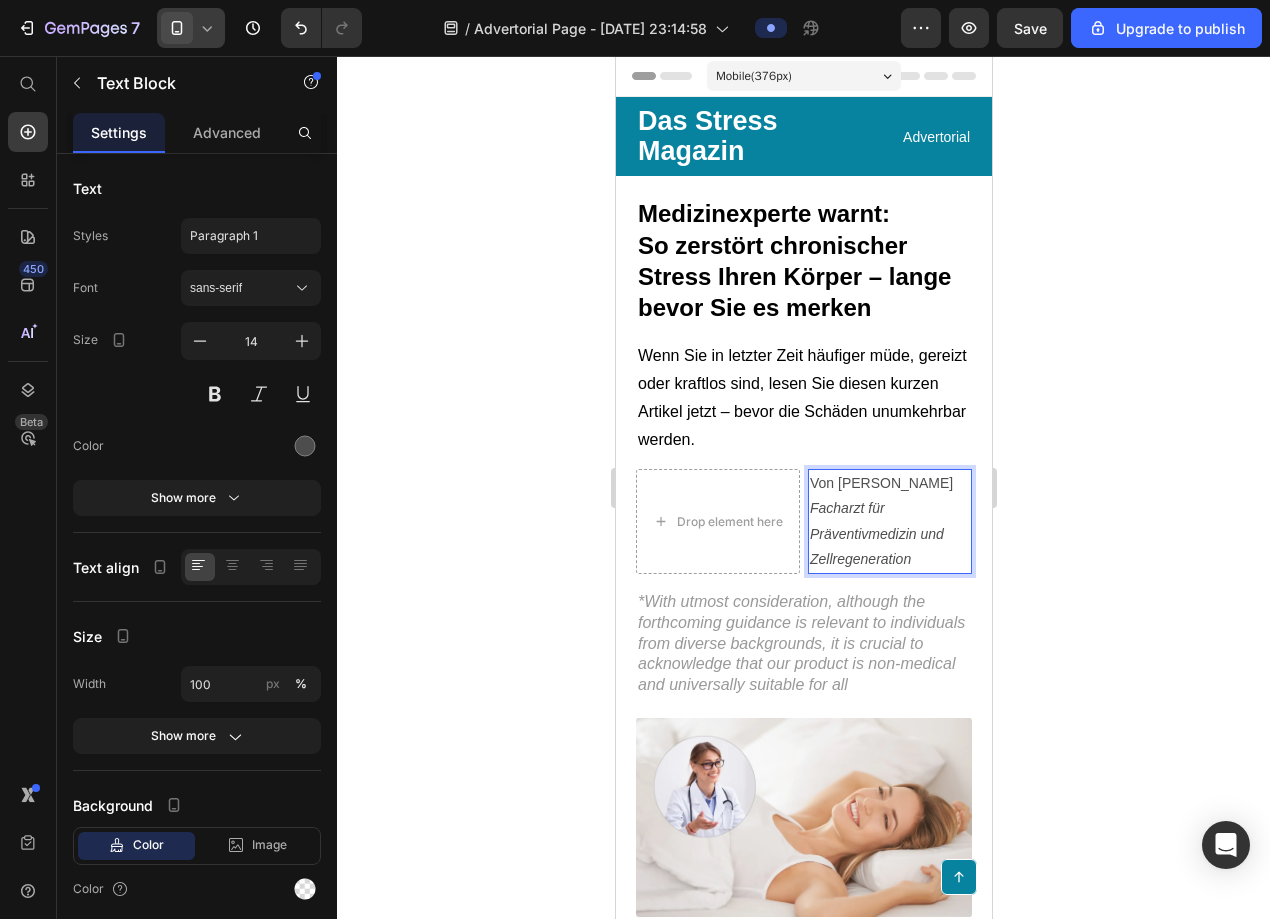 click on "Facharzt für Präventivmedizin und Zellregeneration" at bounding box center (876, 533) 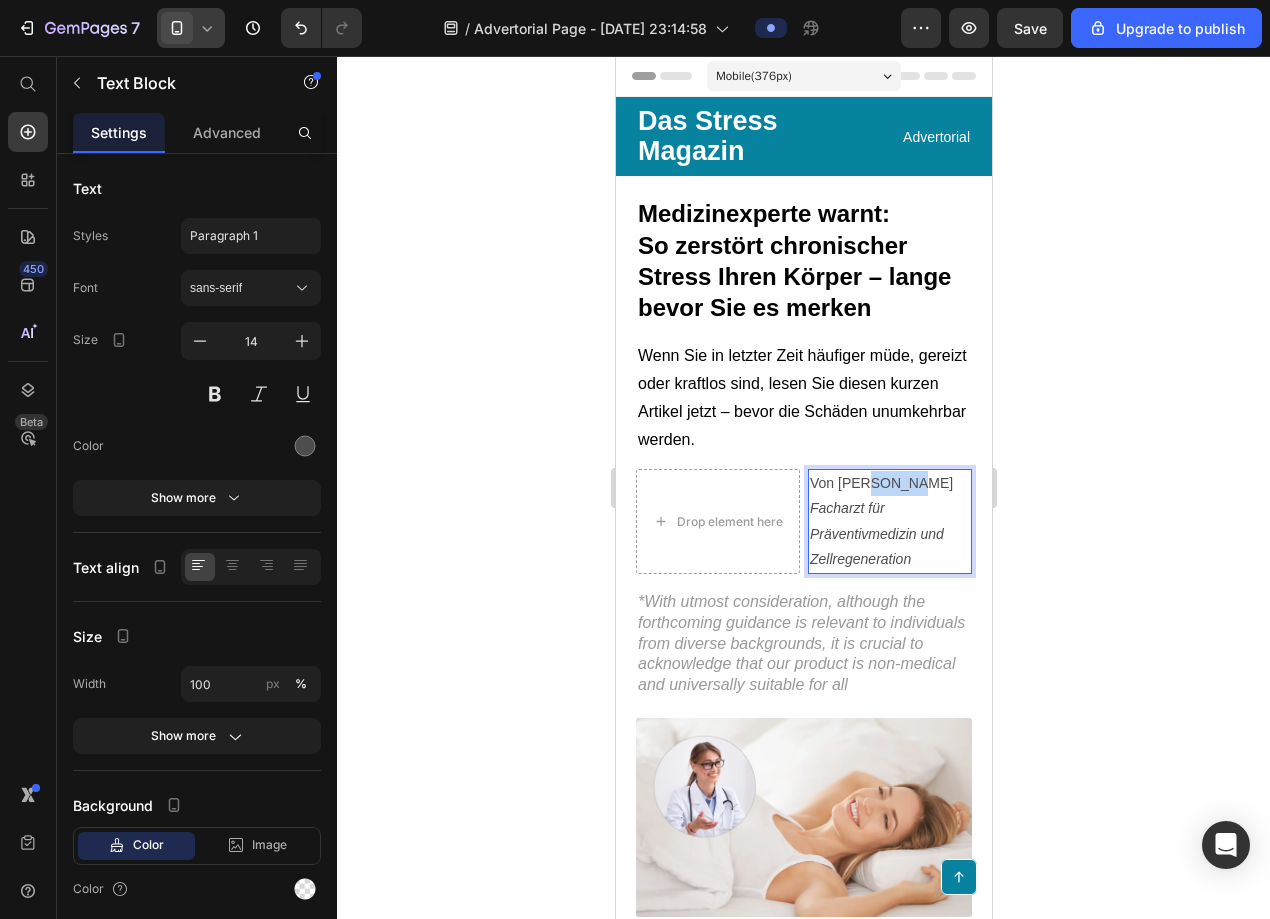 click on "Von Dr. Markus Keller" at bounding box center [889, 483] 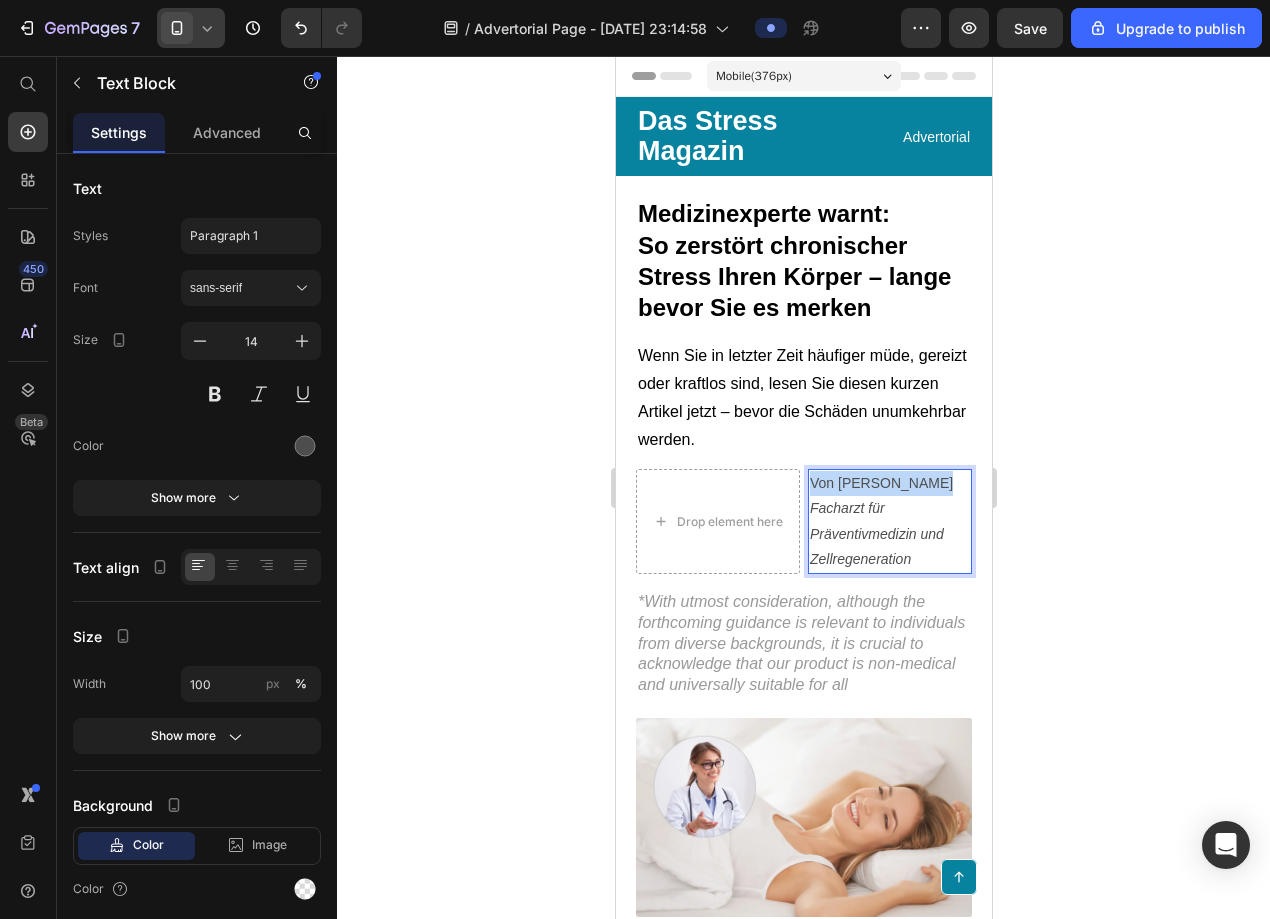 click on "Von Dr. Markus Keller" at bounding box center [889, 483] 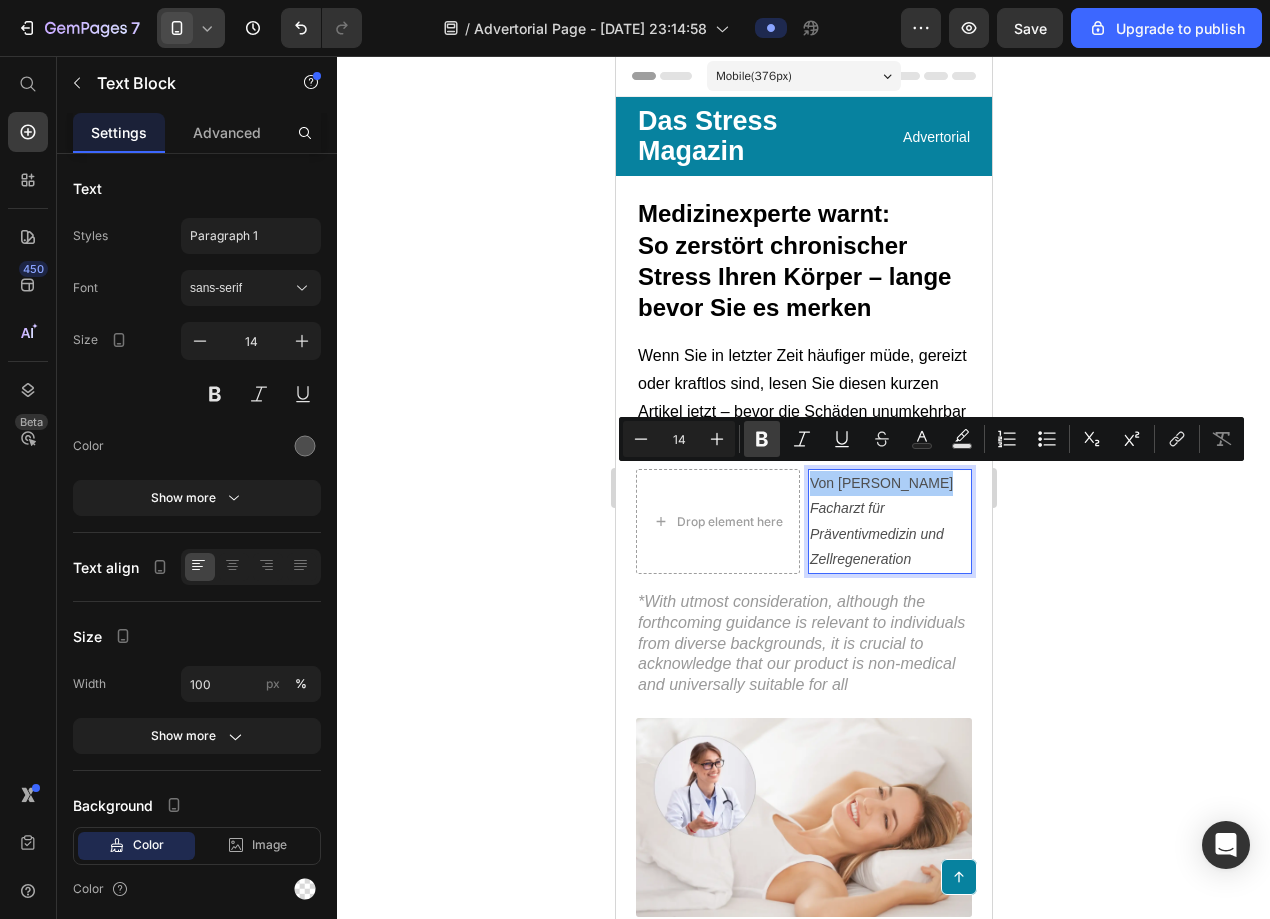 click 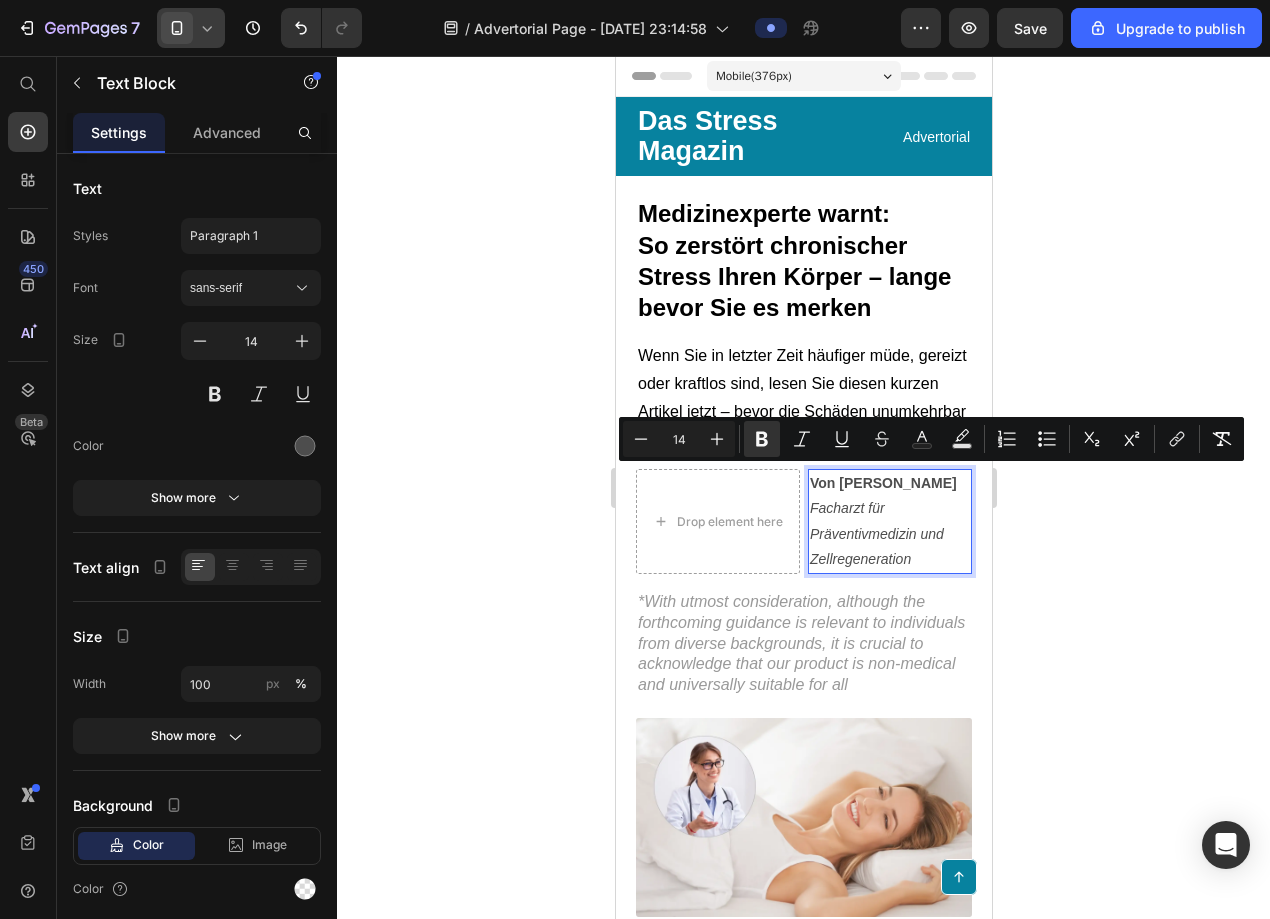 click on "Facharzt für Präventivmedizin und Zellregeneration" at bounding box center (876, 533) 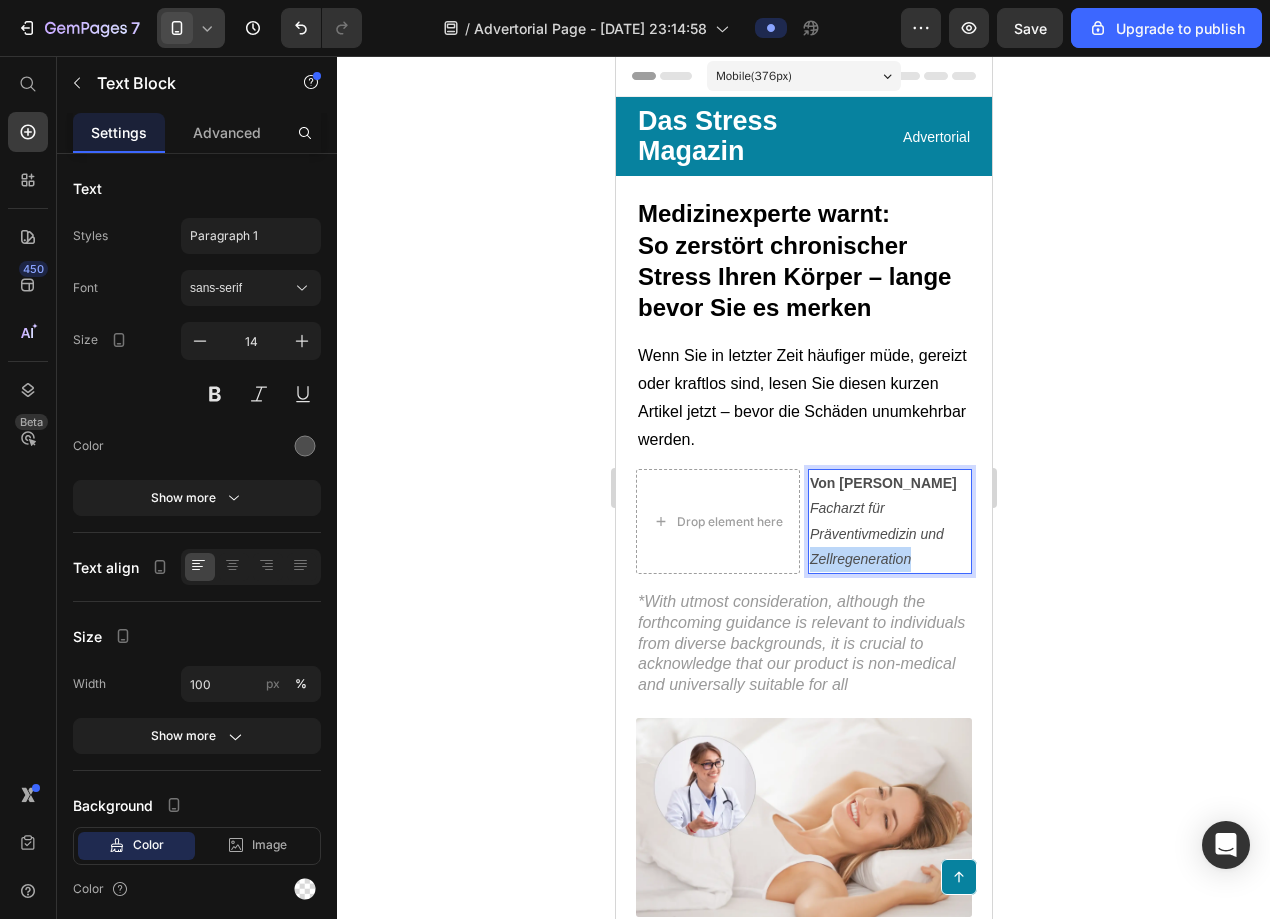 click on "Facharzt für Präventivmedizin und Zellregeneration" at bounding box center [876, 533] 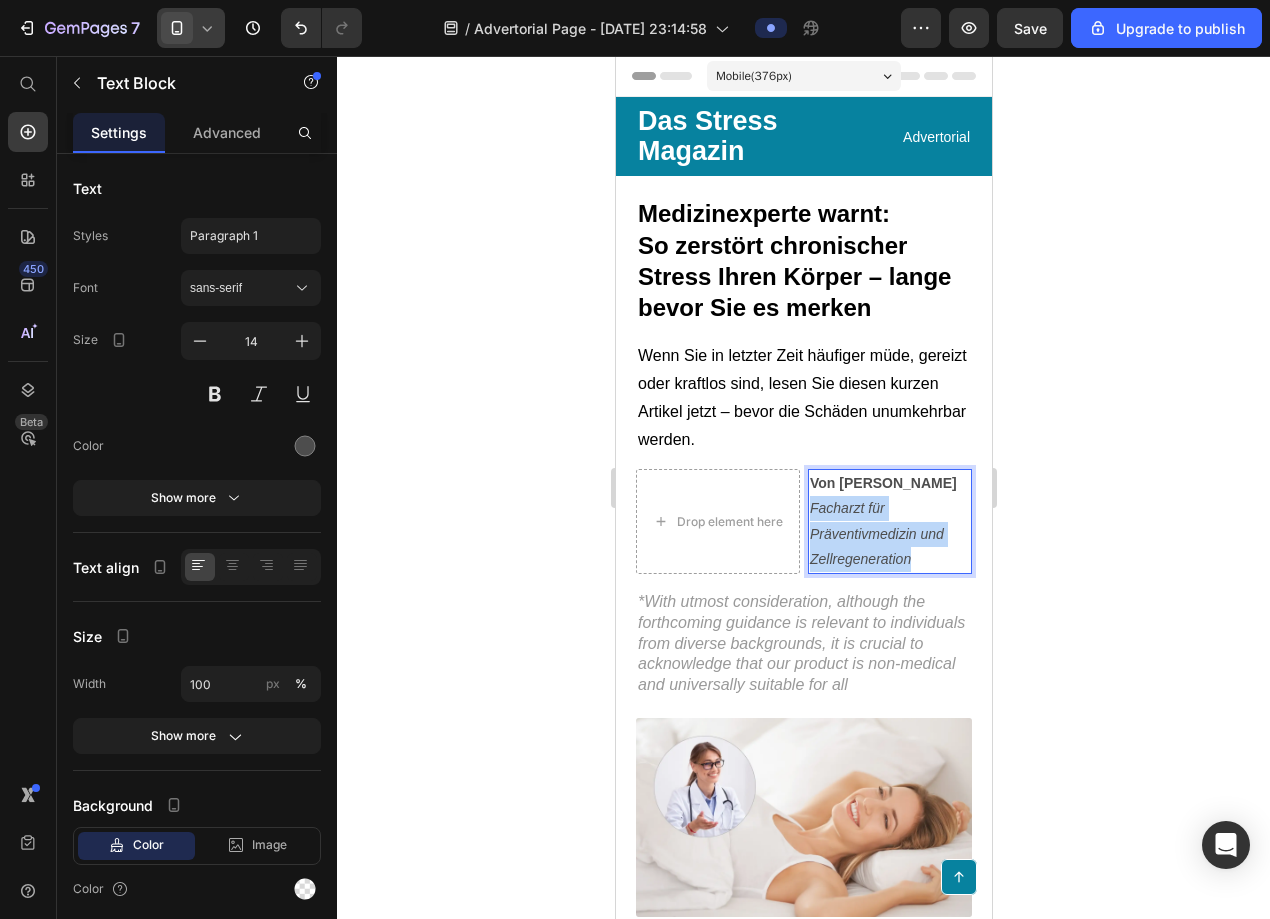 click on "Facharzt für Präventivmedizin und Zellregeneration" at bounding box center (876, 533) 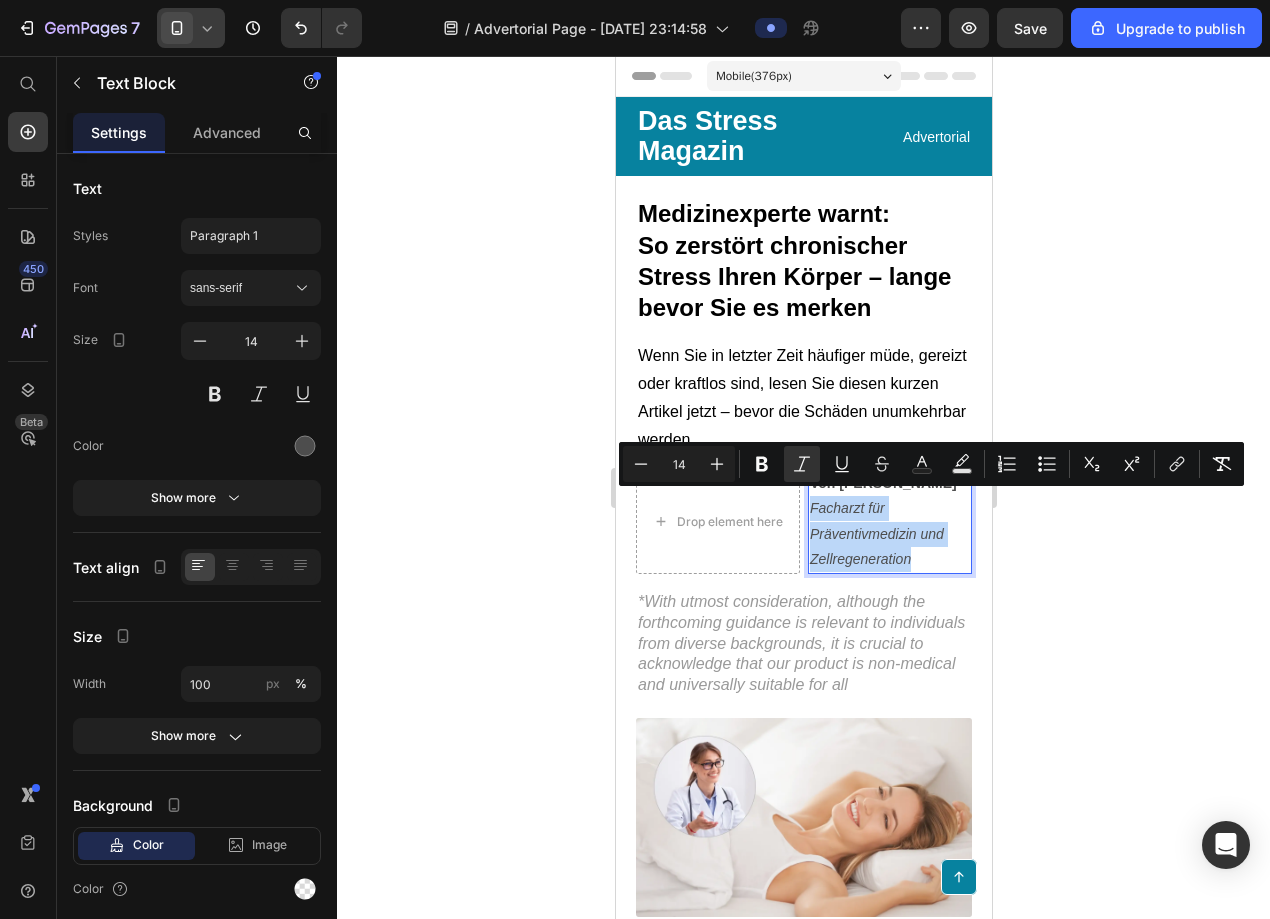 click on "Facharzt für Präventivmedizin und Zellregeneration" at bounding box center (889, 534) 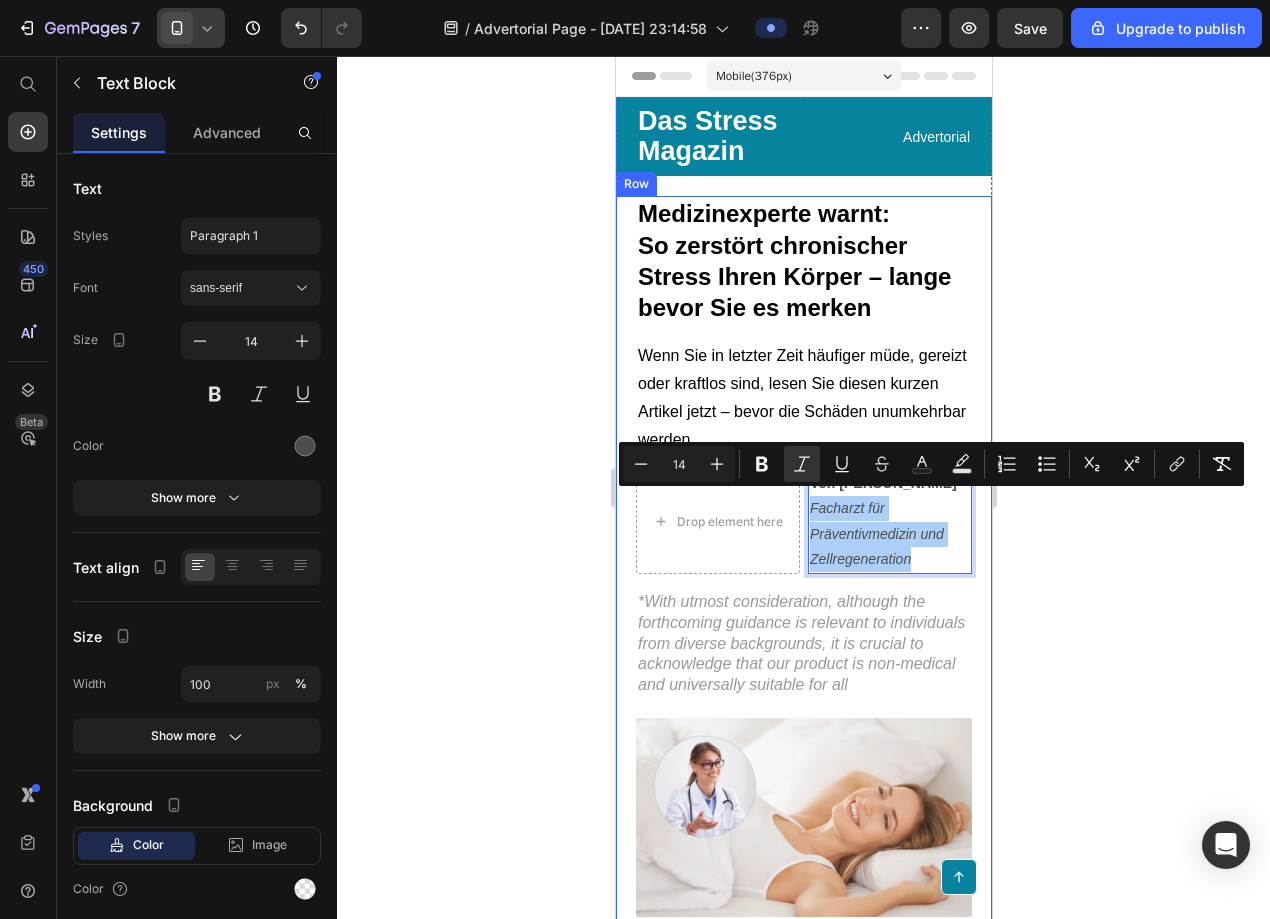 click 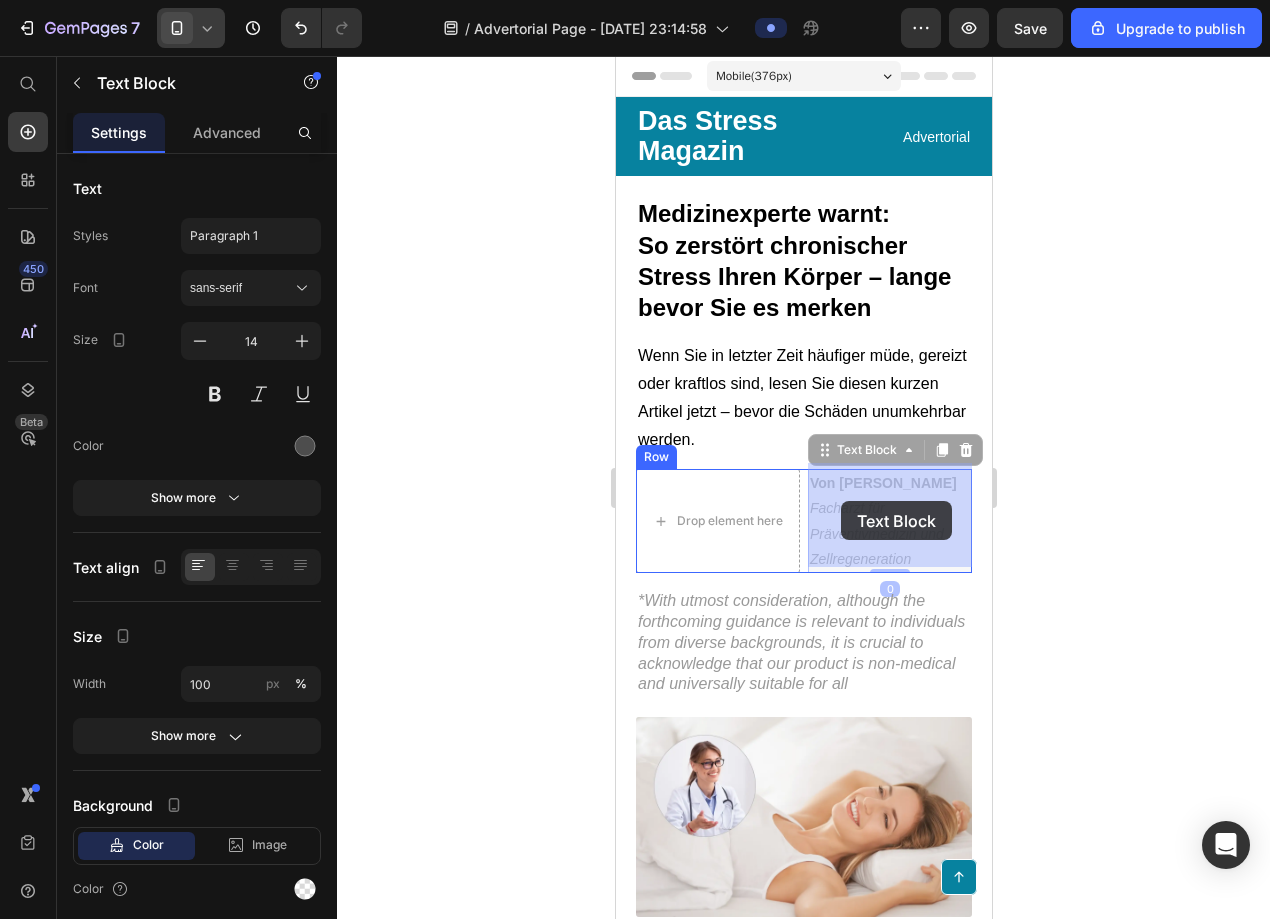 drag, startPoint x: 911, startPoint y: 551, endPoint x: 843, endPoint y: 504, distance: 82.661964 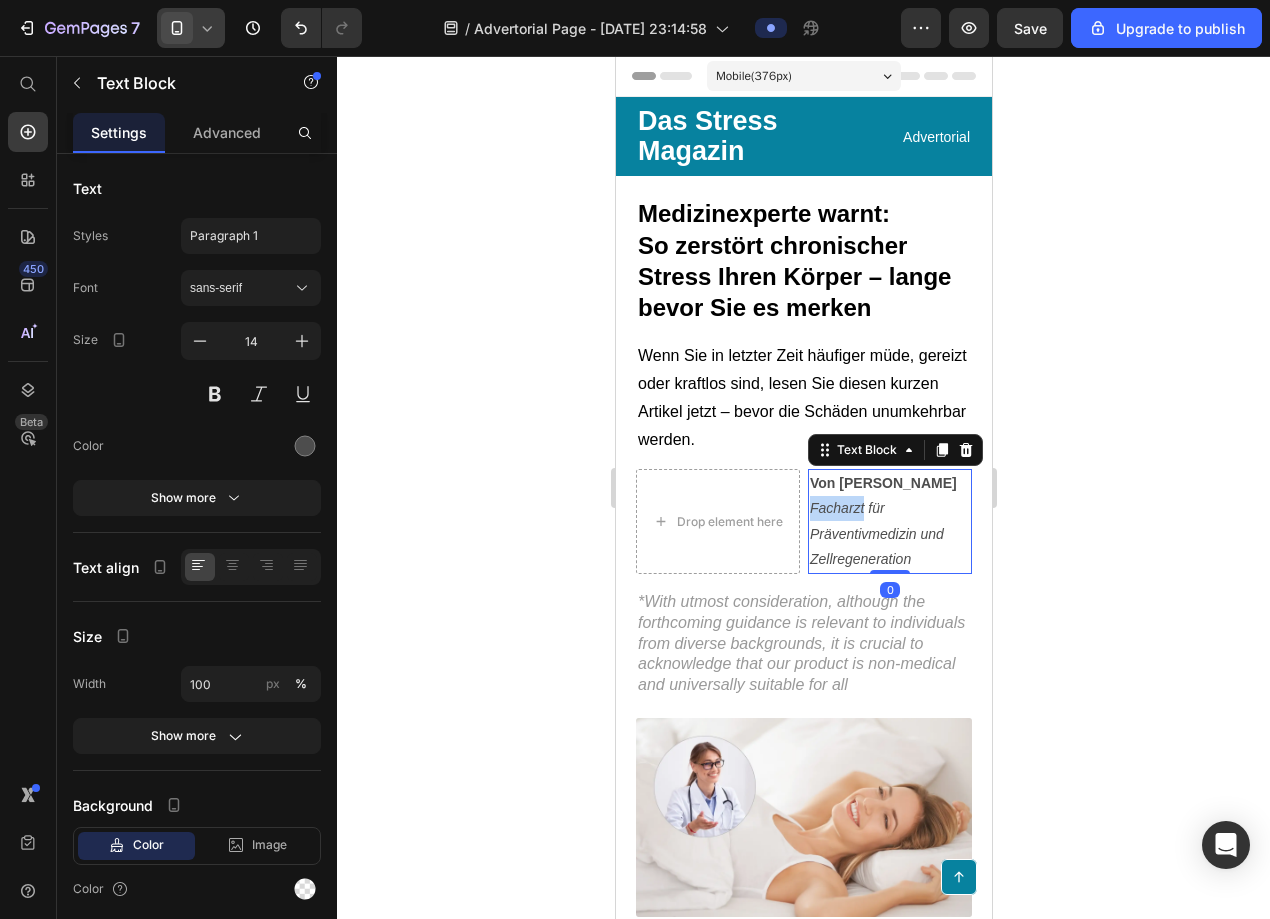 click on "Facharzt für Präventivmedizin und Zellregeneration" at bounding box center [876, 533] 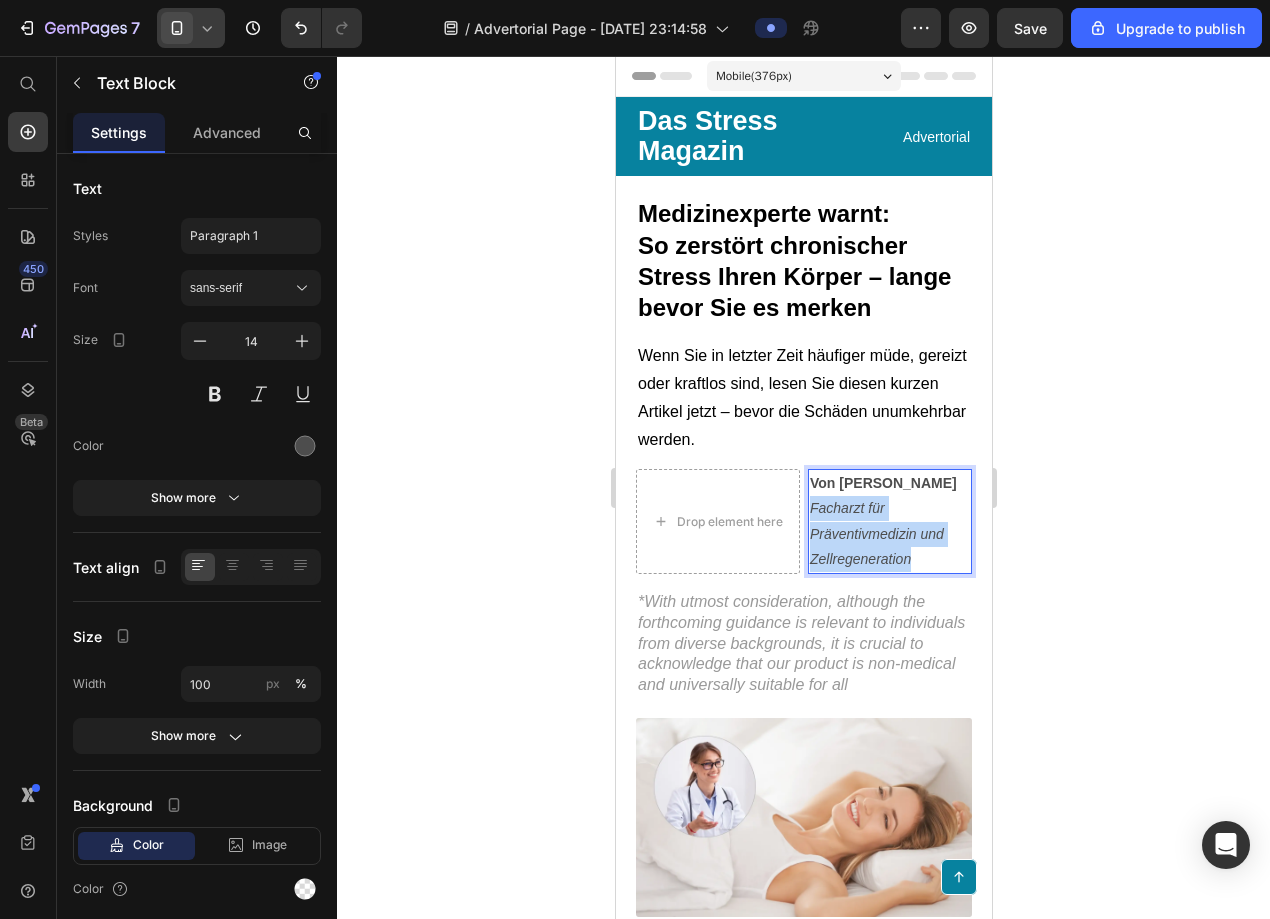 click on "Facharzt für Präventivmedizin und Zellregeneration" at bounding box center (876, 533) 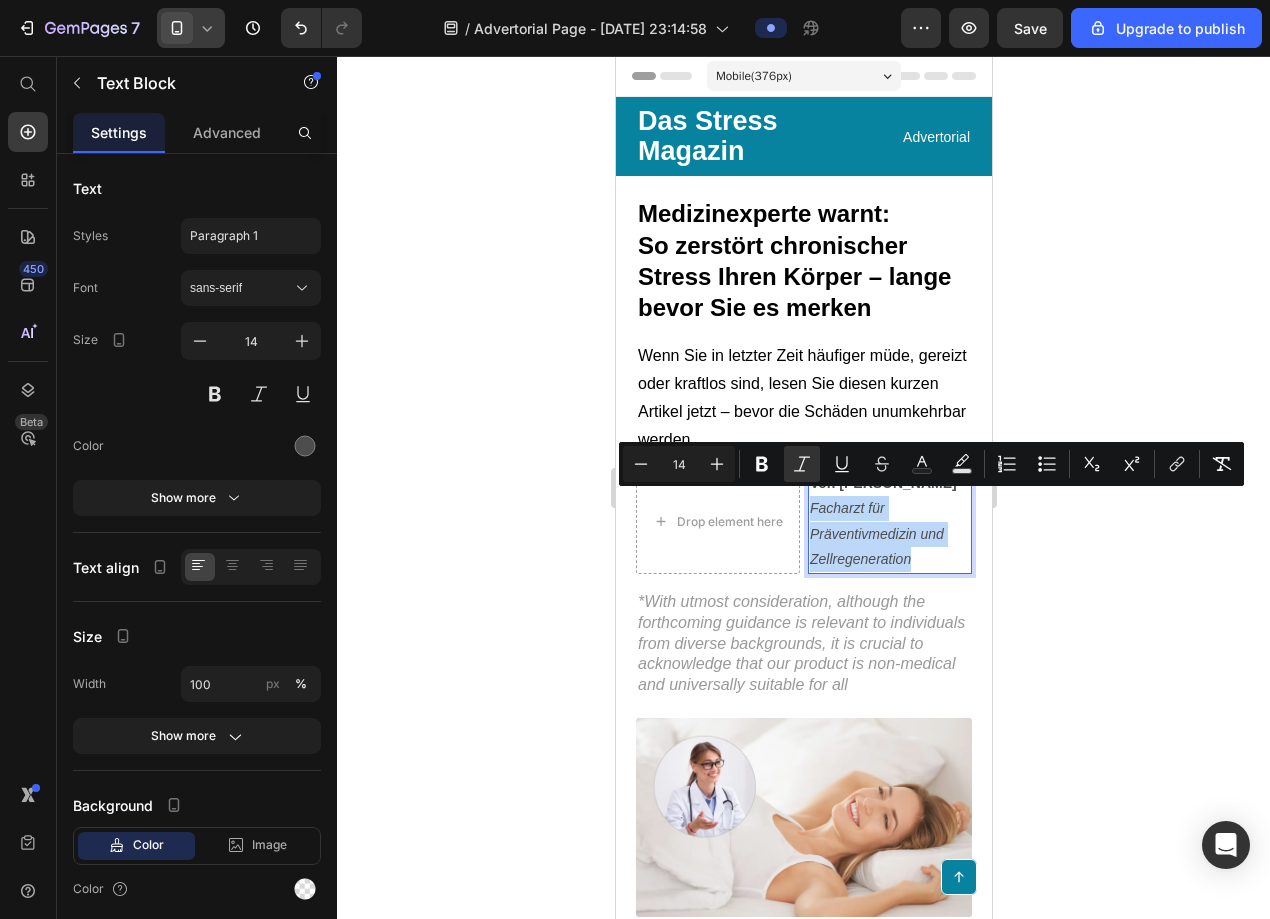 click on "Facharzt für Präventivmedizin und Zellregeneration" at bounding box center [876, 533] 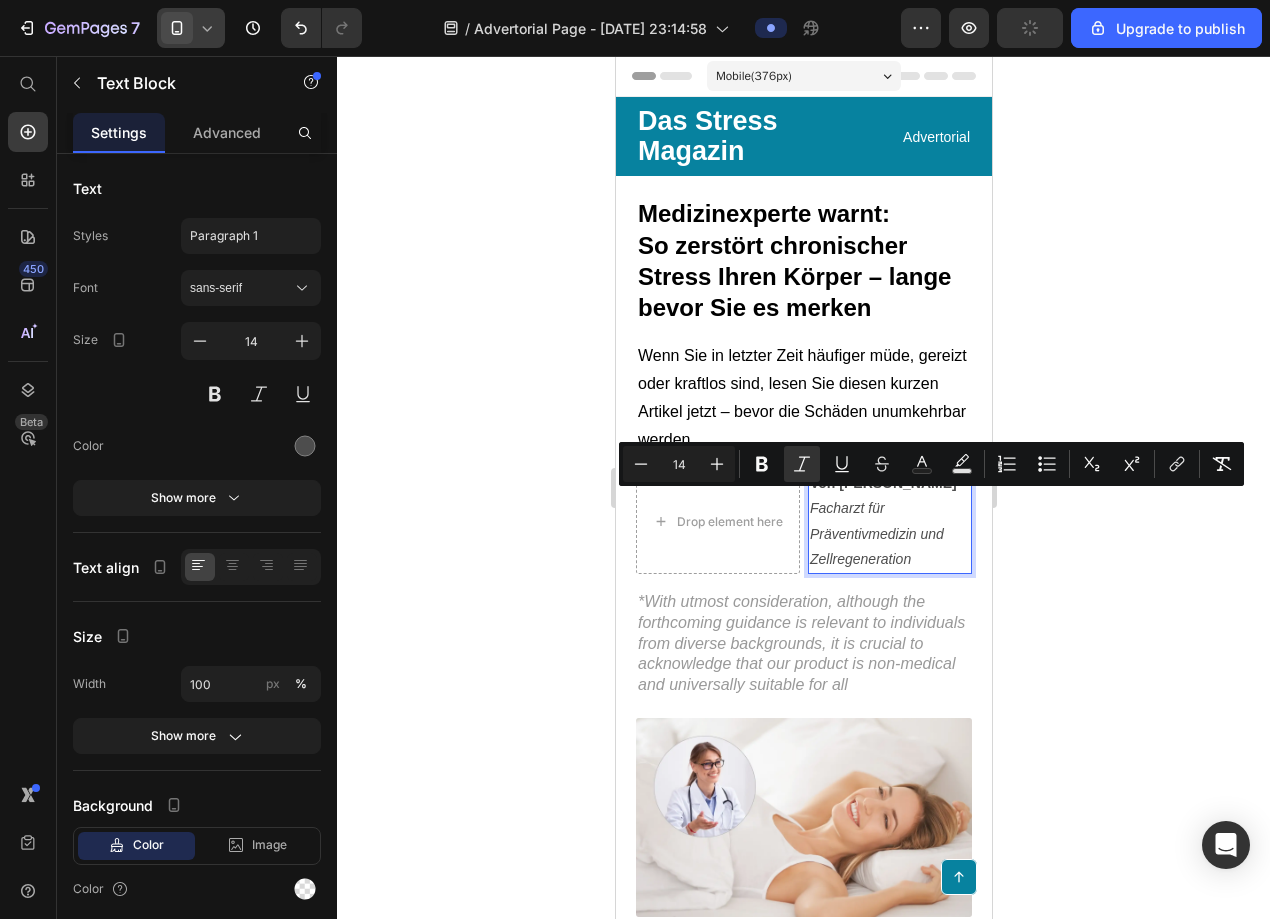 click on "Facharzt für Präventivmedizin und Zellregeneration" at bounding box center [876, 533] 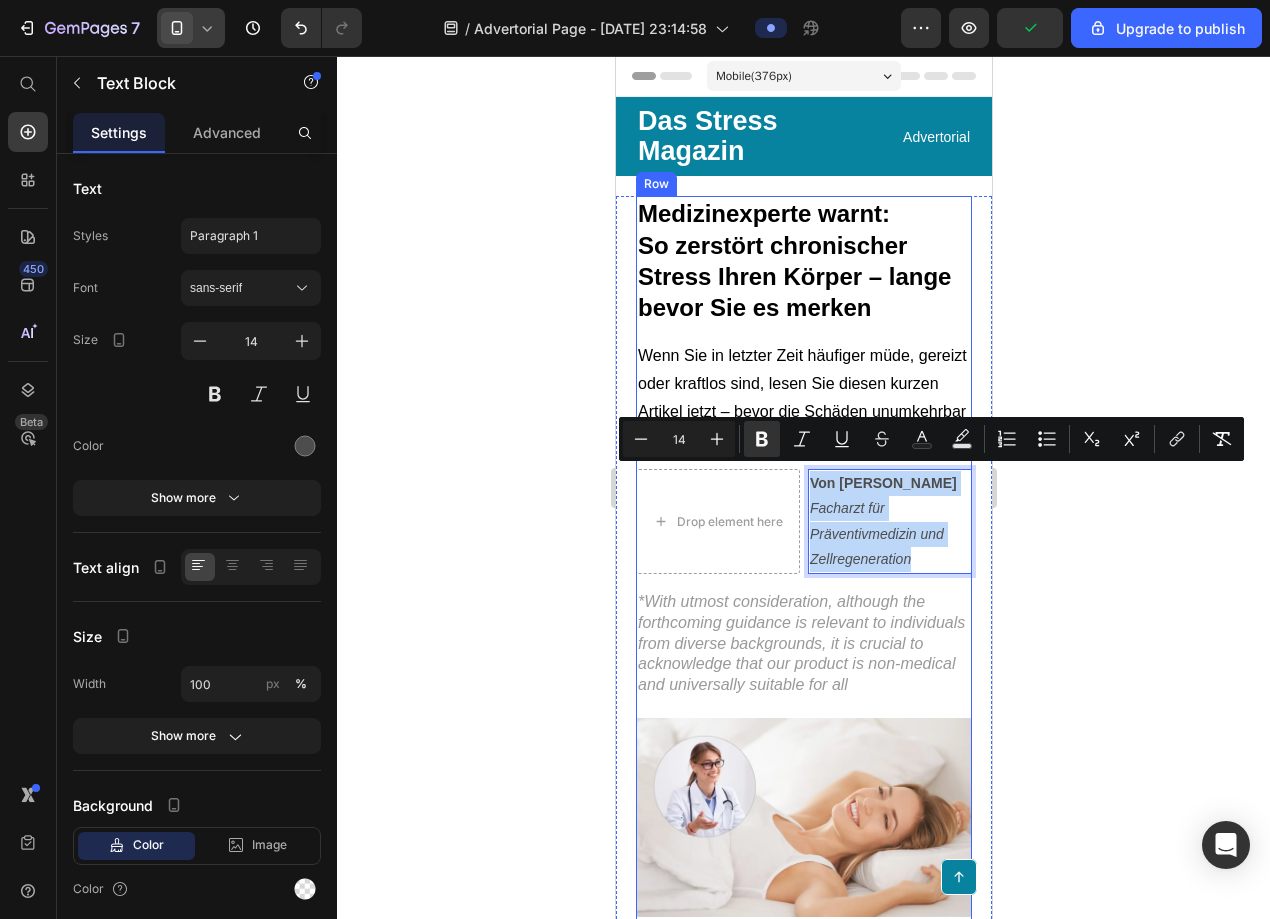 drag, startPoint x: 918, startPoint y: 548, endPoint x: 823, endPoint y: 449, distance: 137.20787 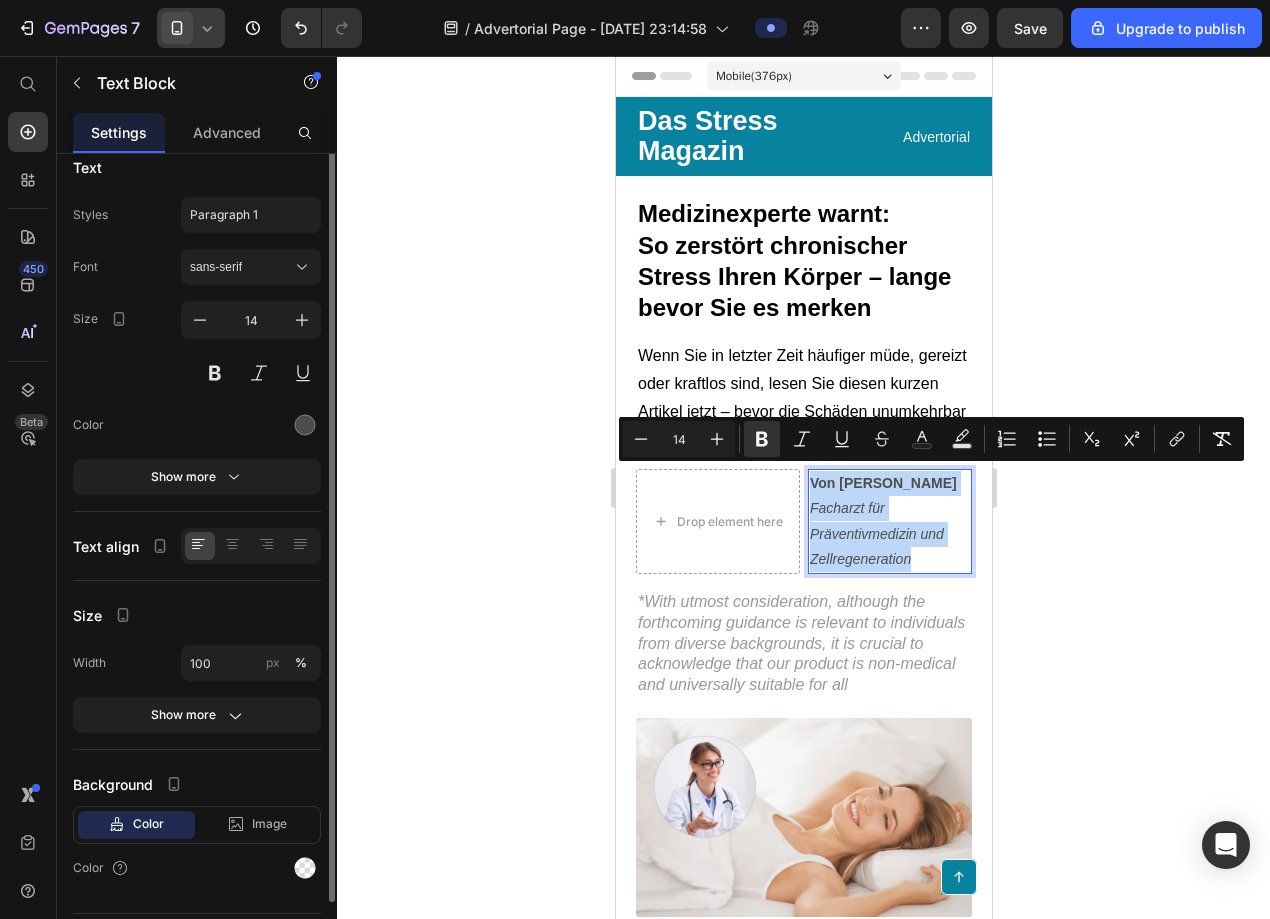 scroll, scrollTop: 0, scrollLeft: 0, axis: both 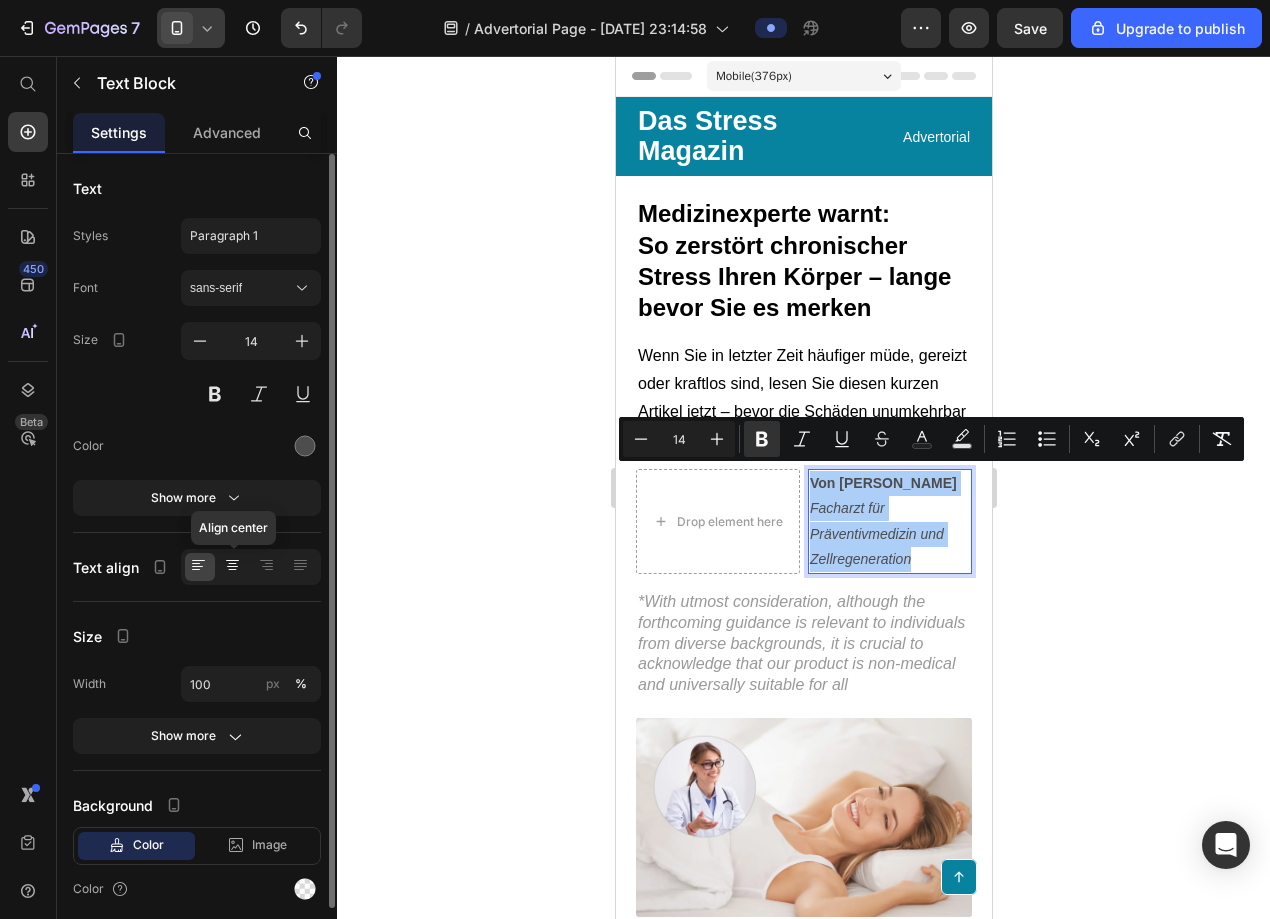 click 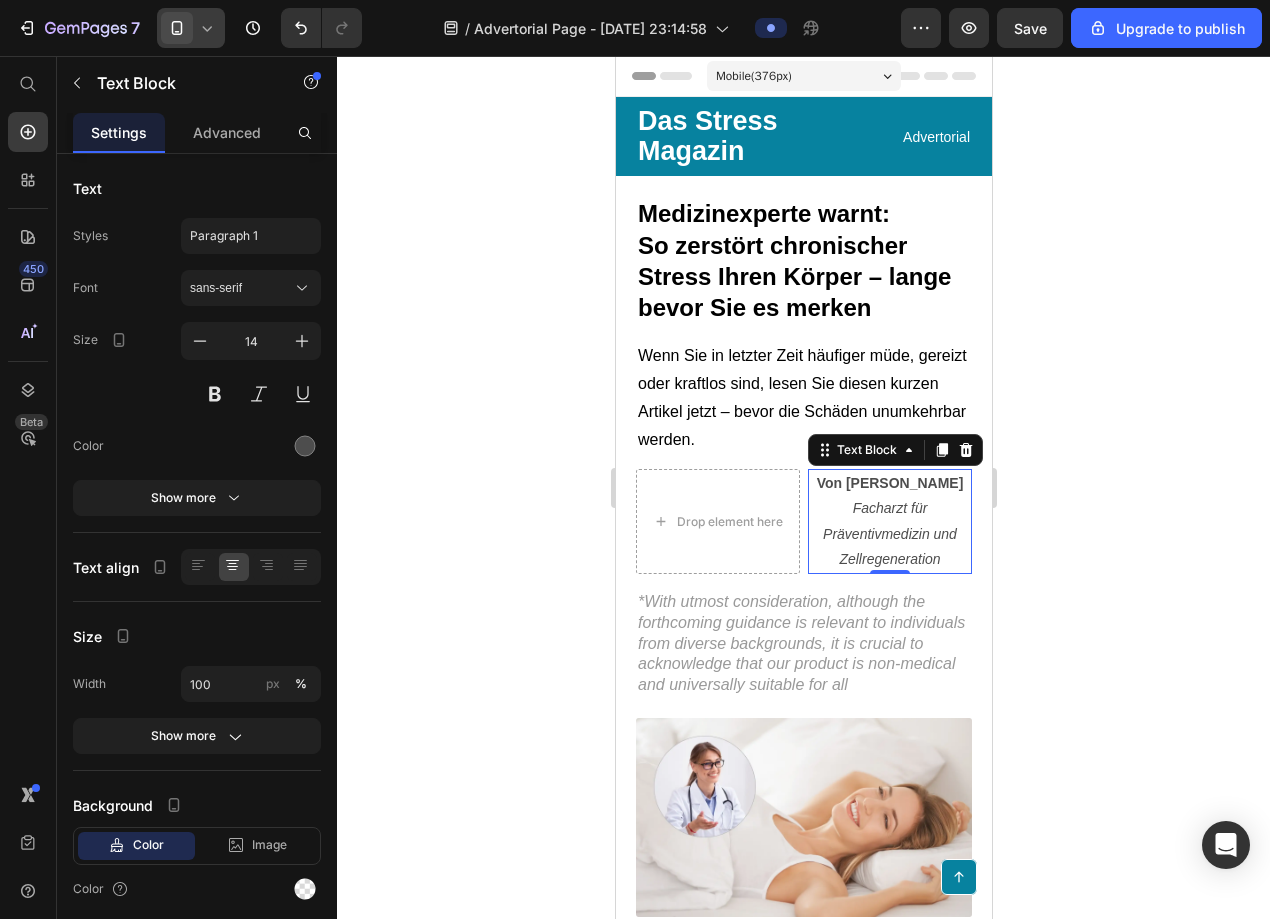 click 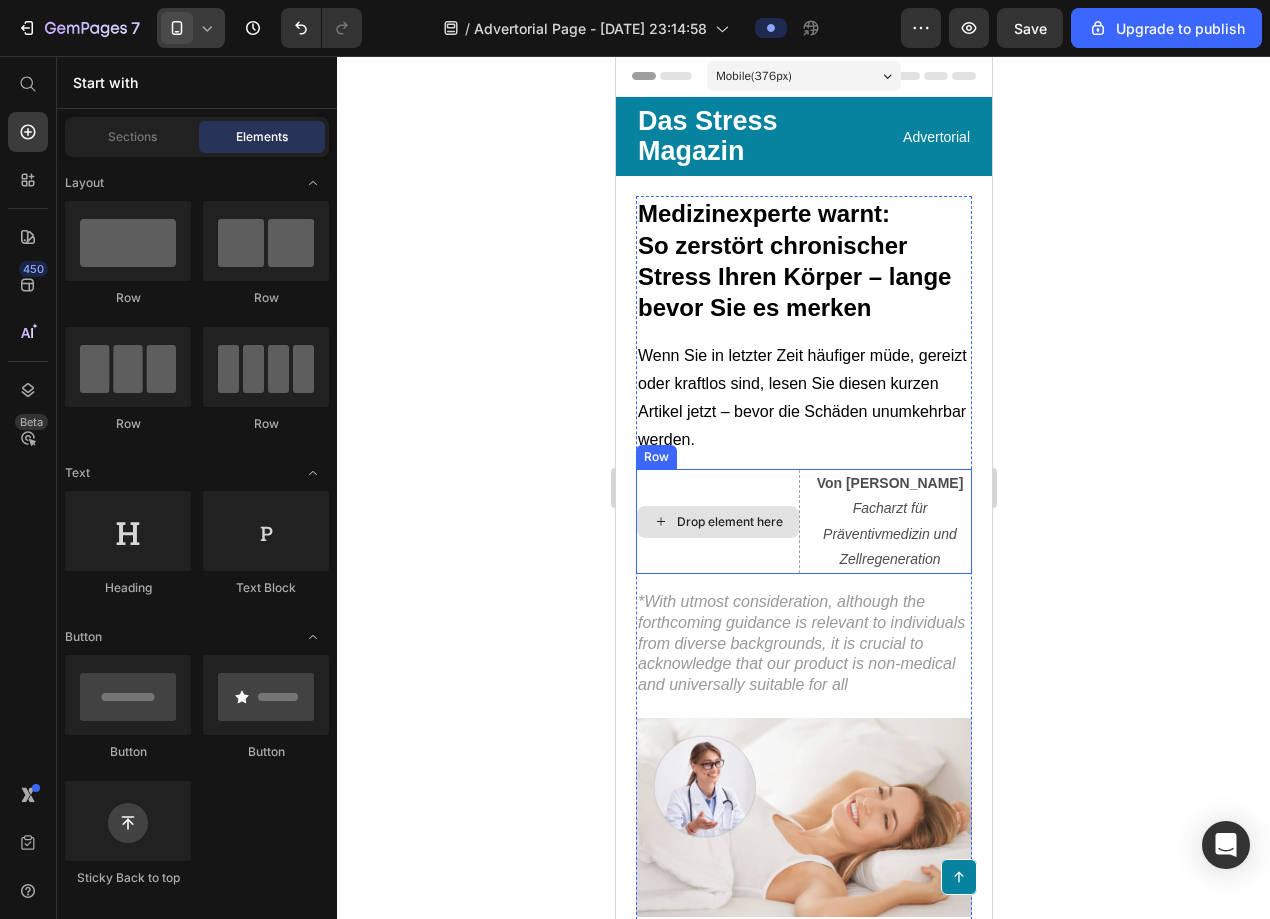 click on "Drop element here" at bounding box center (729, 522) 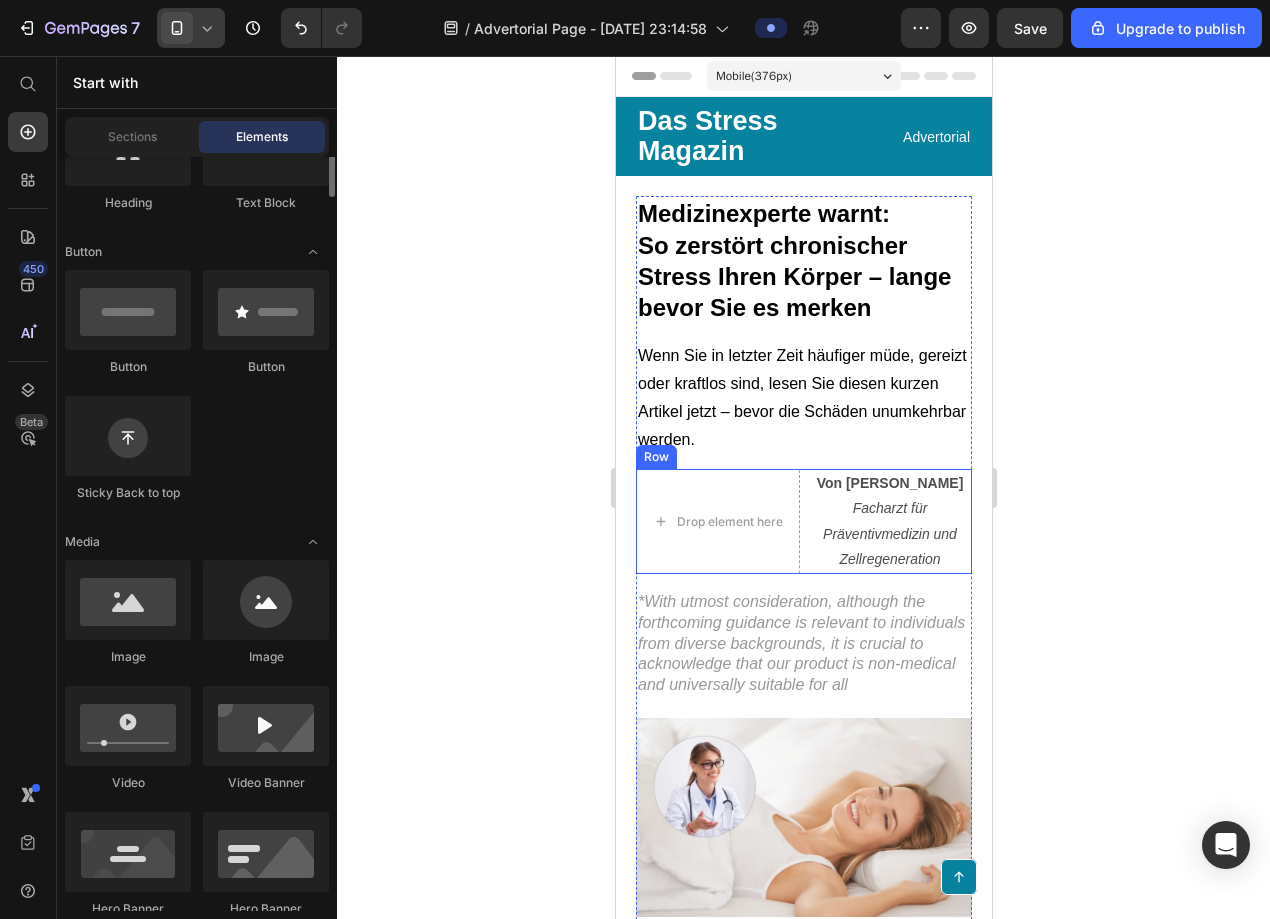 scroll, scrollTop: 477, scrollLeft: 0, axis: vertical 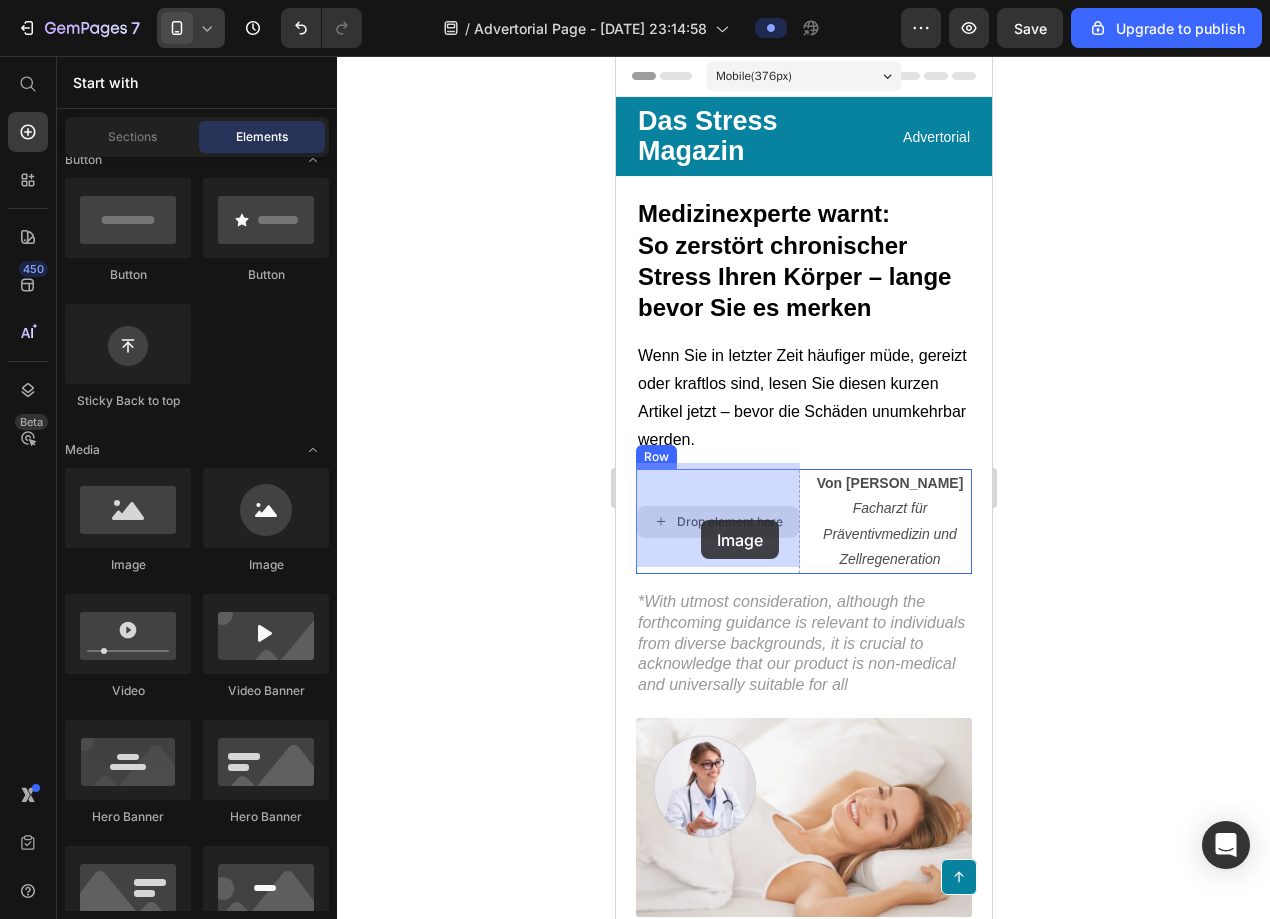 drag, startPoint x: 900, startPoint y: 594, endPoint x: 682, endPoint y: 512, distance: 232.912 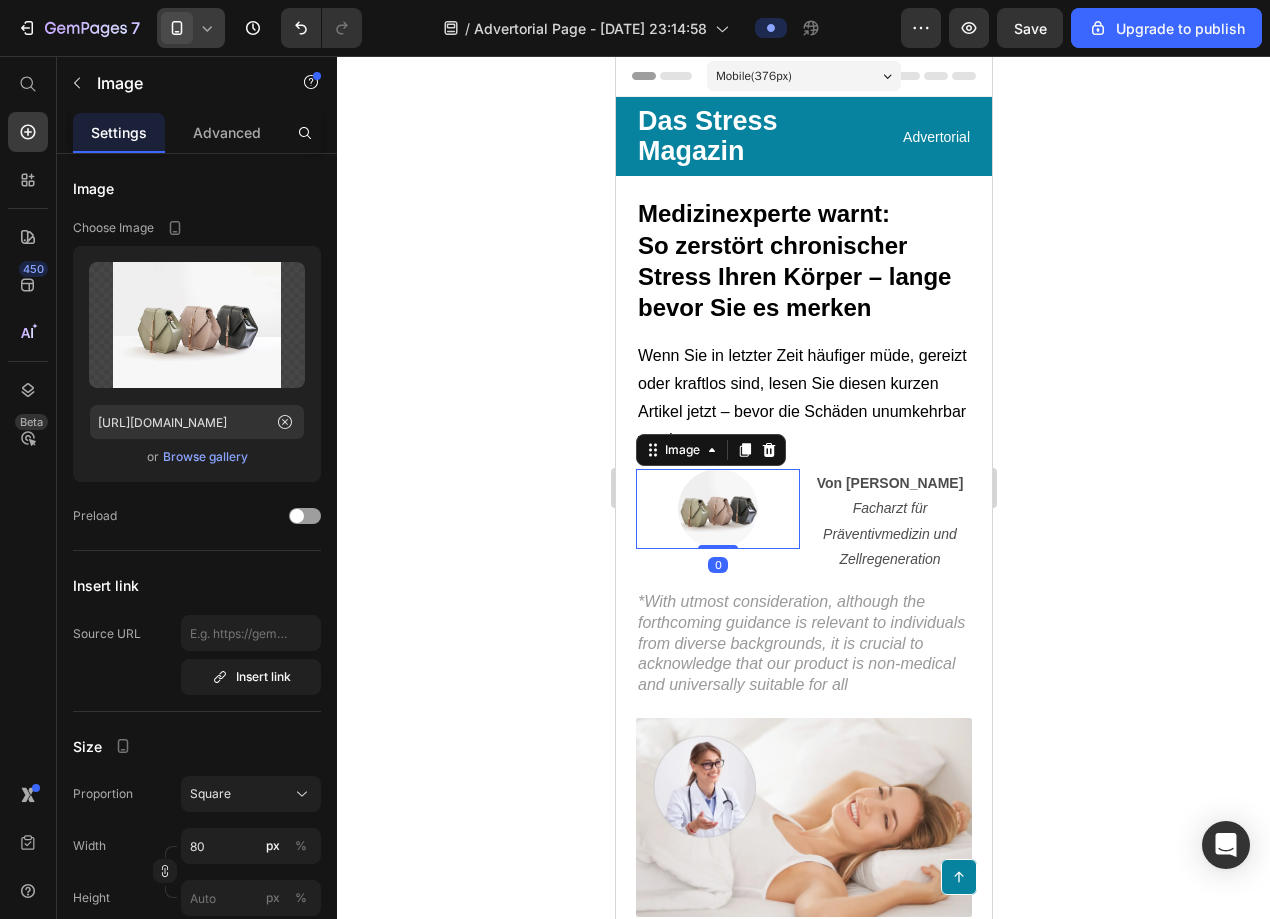click 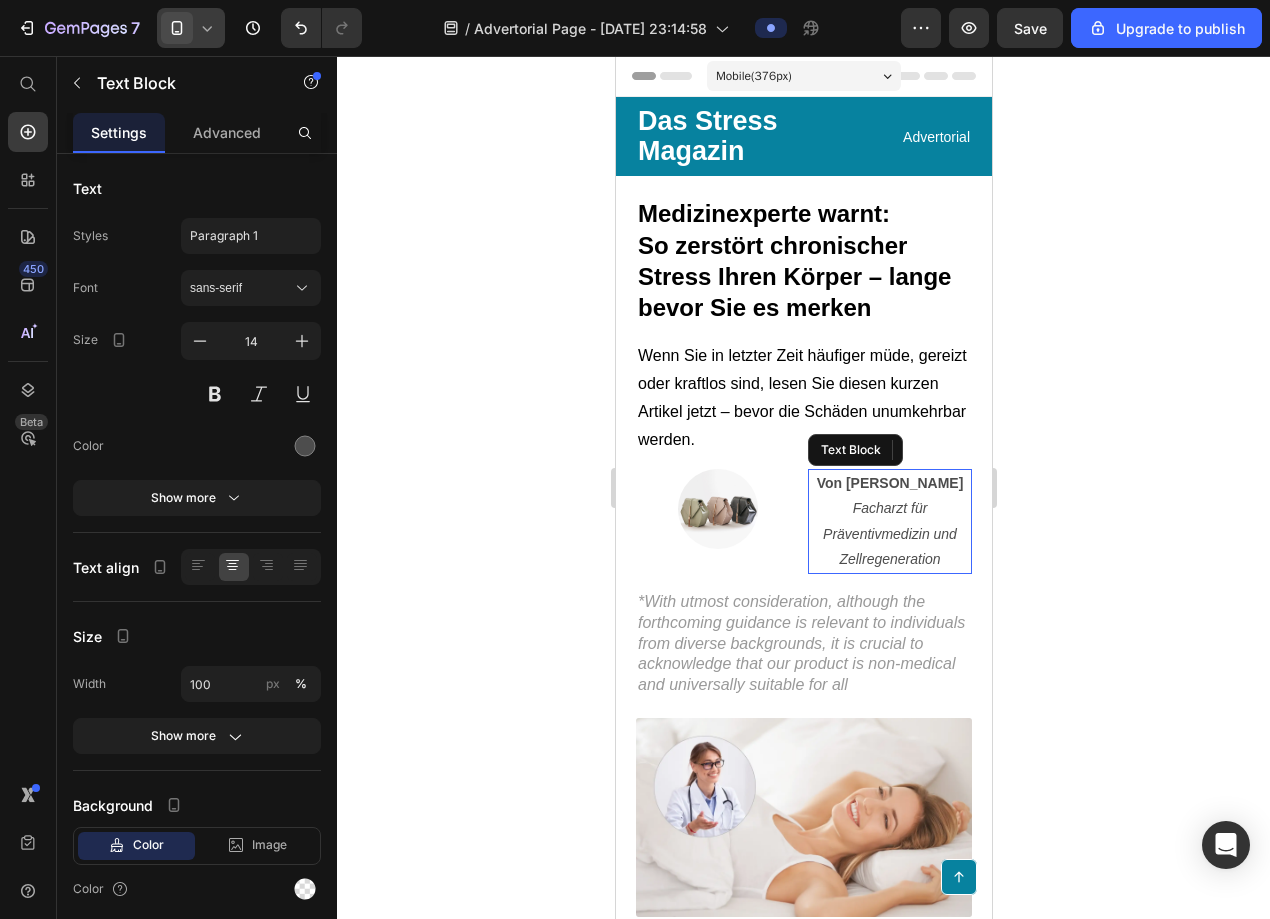 click on "Facharzt für Präventivmedizin und Zellregeneration" at bounding box center (889, 533) 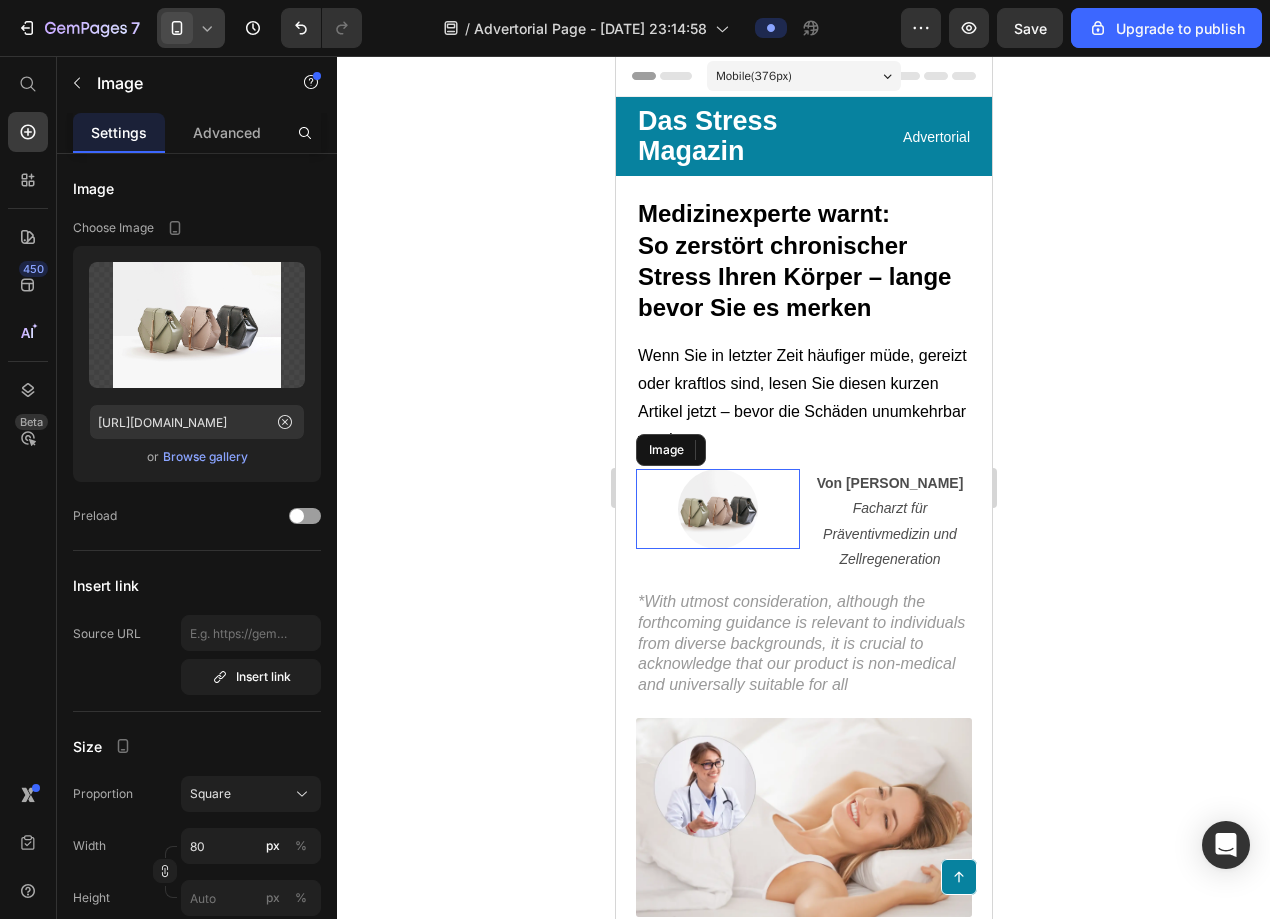 click at bounding box center [717, 509] 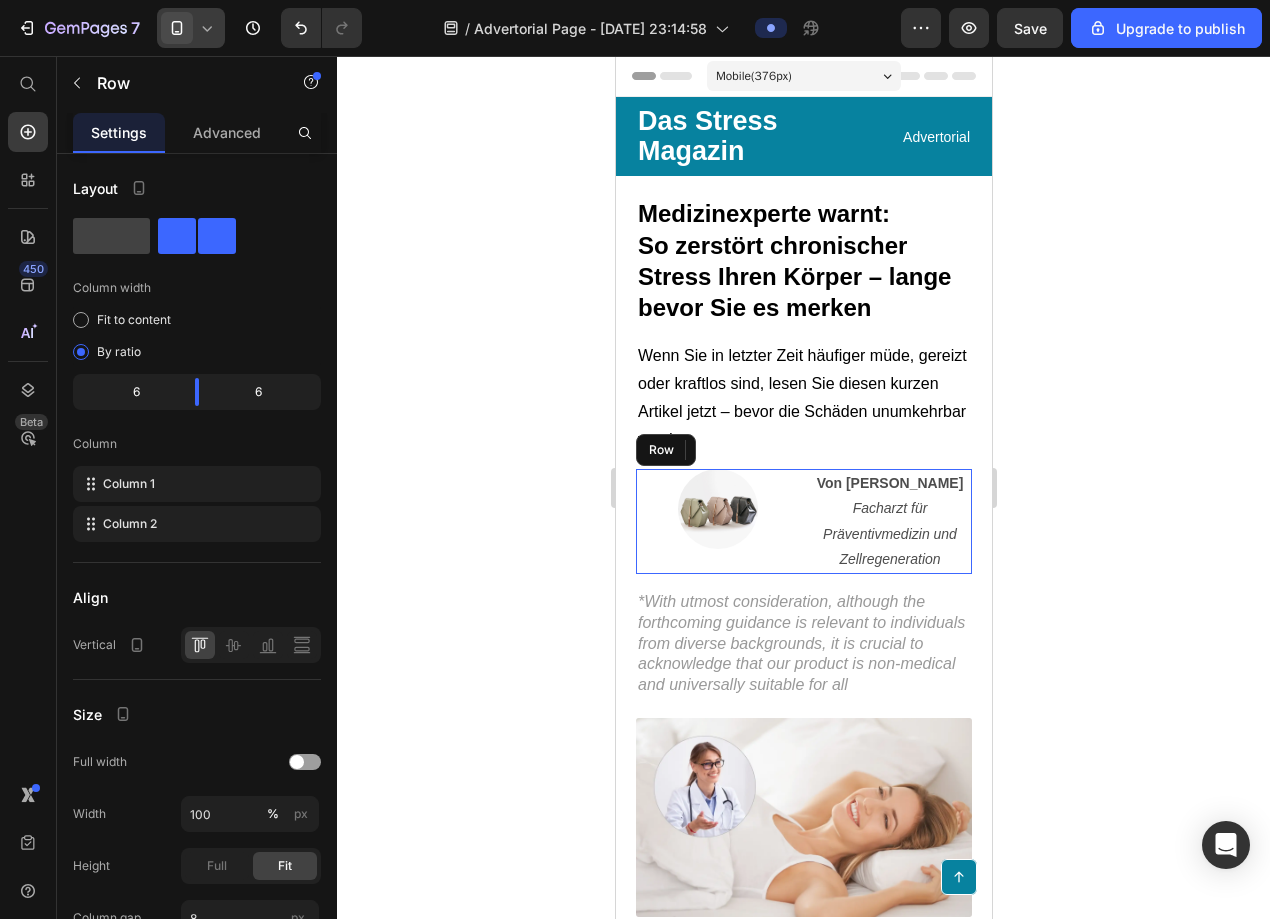 click on "Image   0 Von Dr. Markus Keller Facharzt für Präventivmedizin und Zellregeneration Text Block Row" at bounding box center (803, 521) 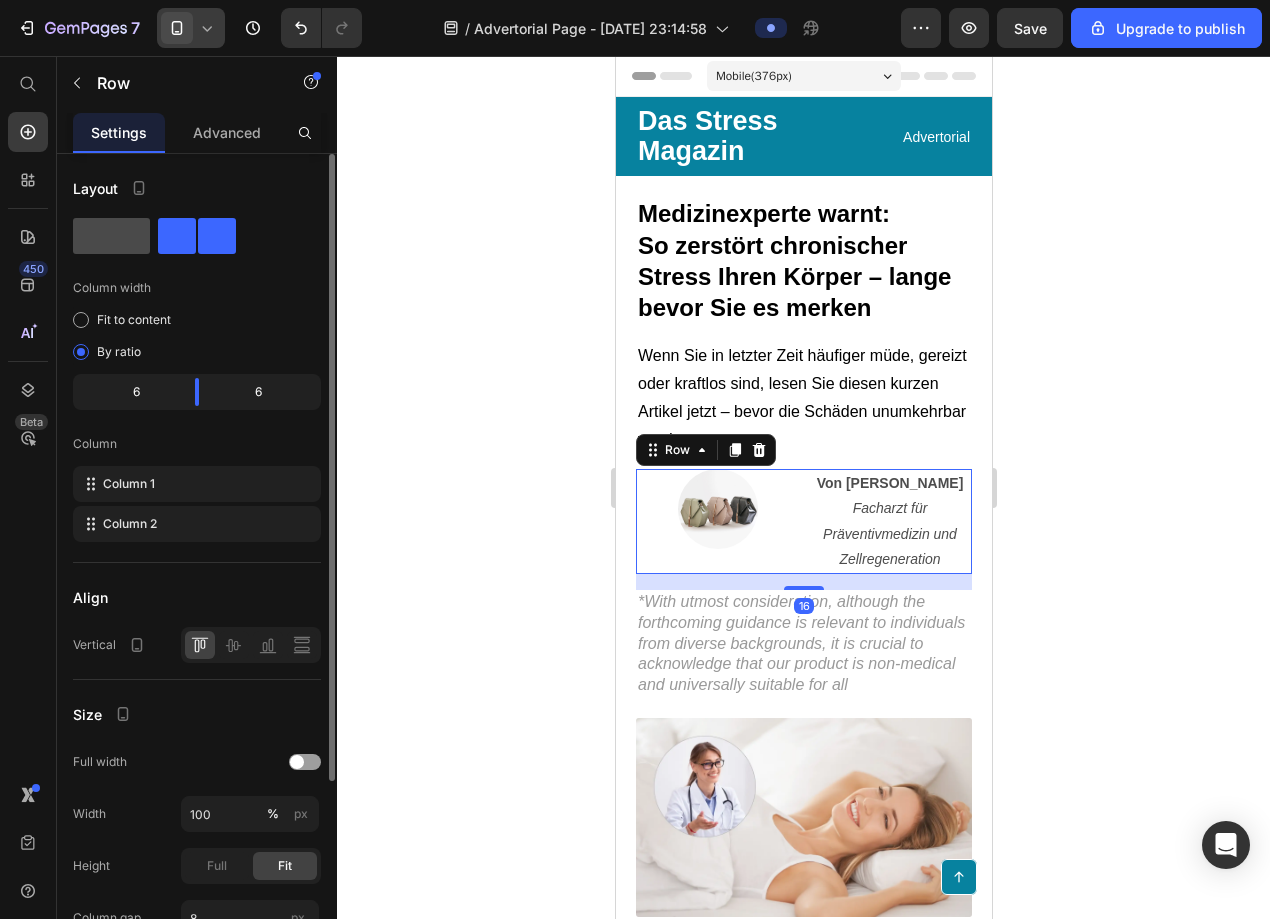 click 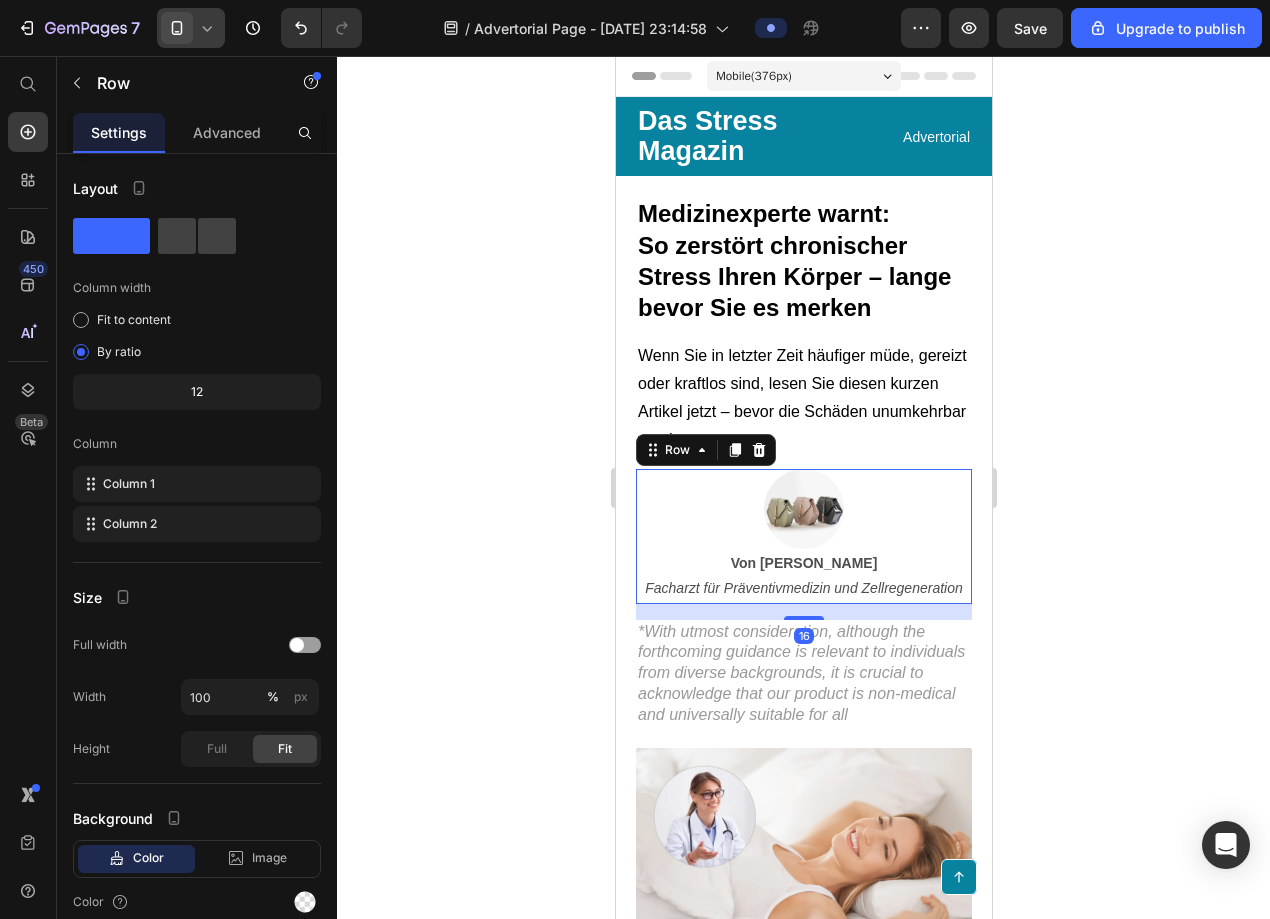 click 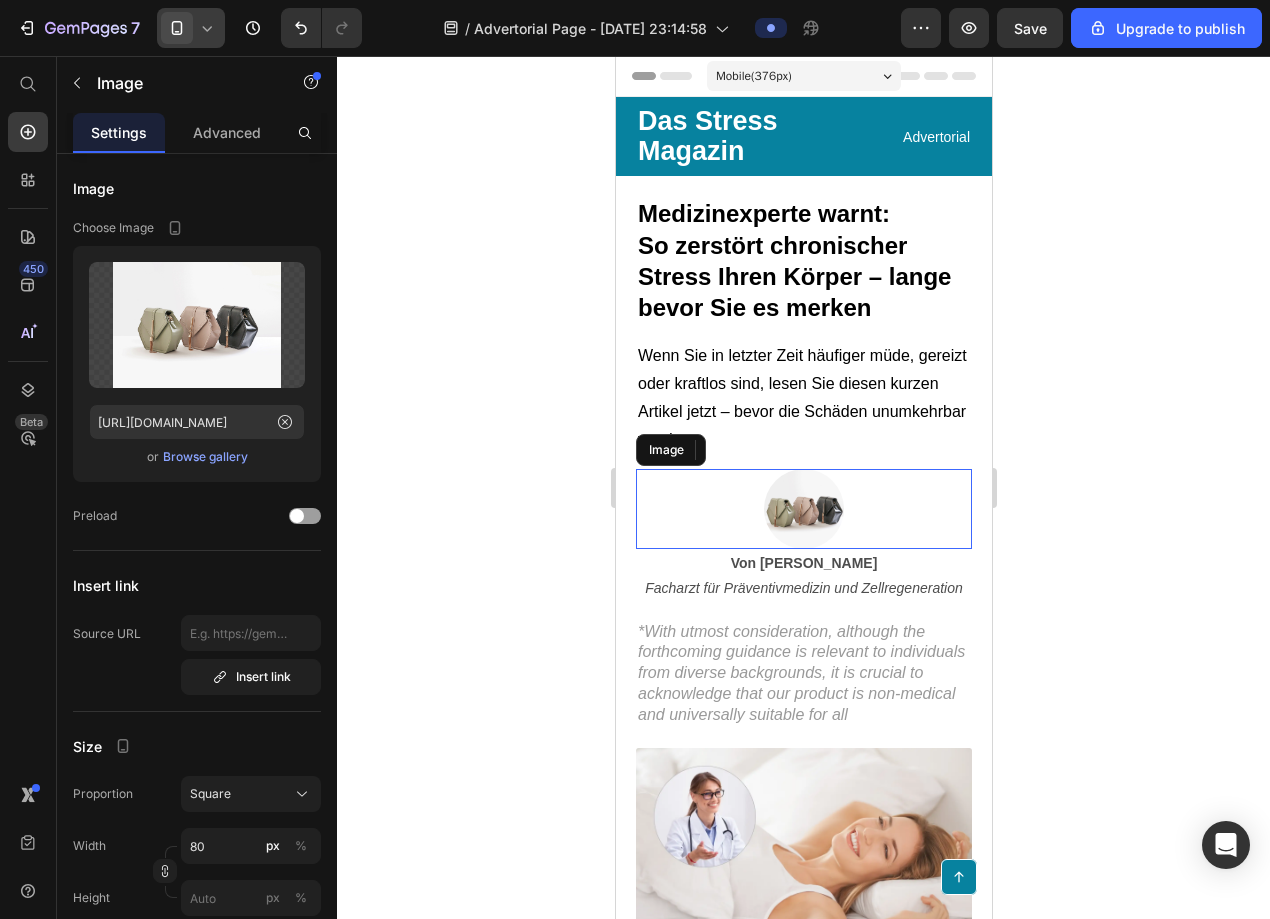 click at bounding box center (803, 509) 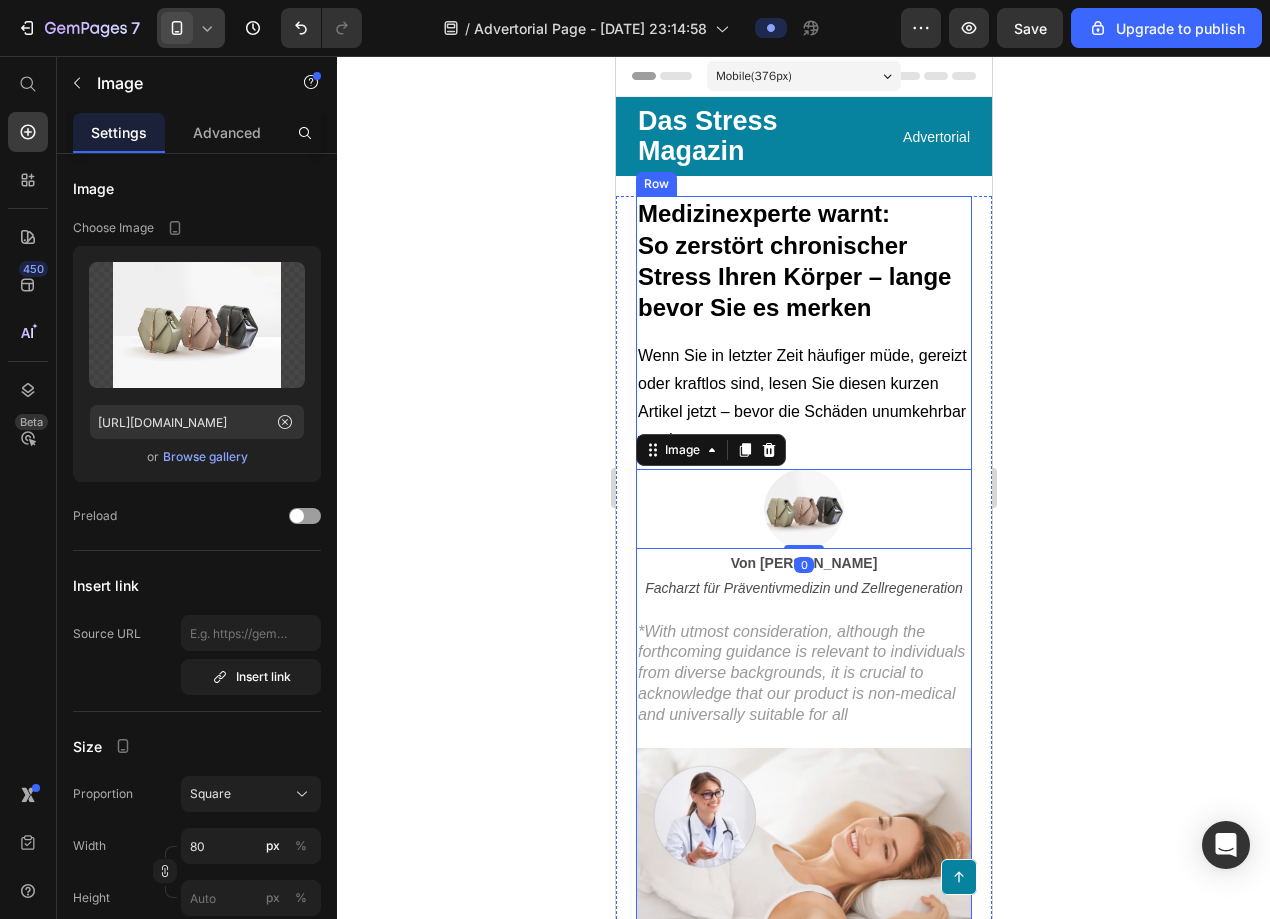 click 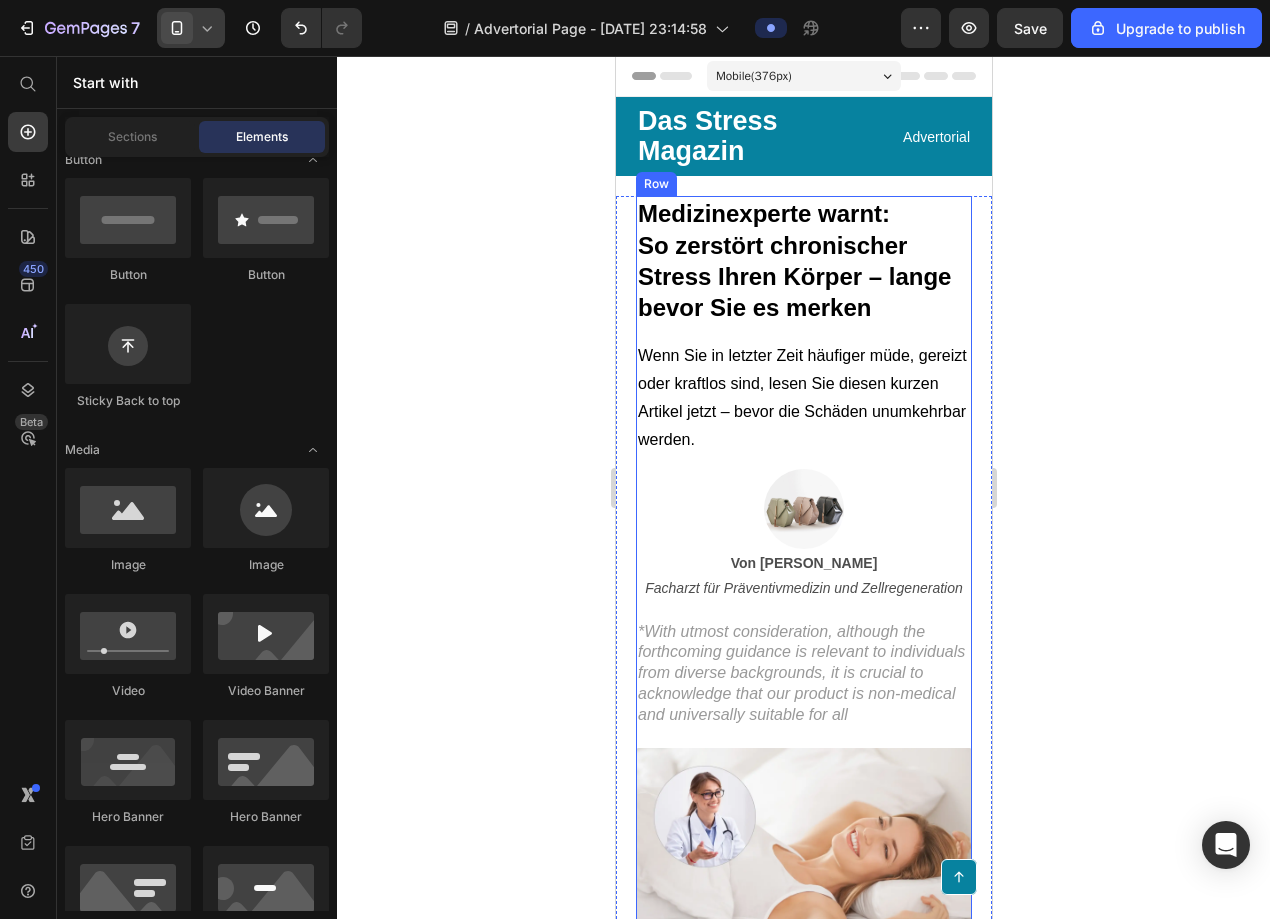 click 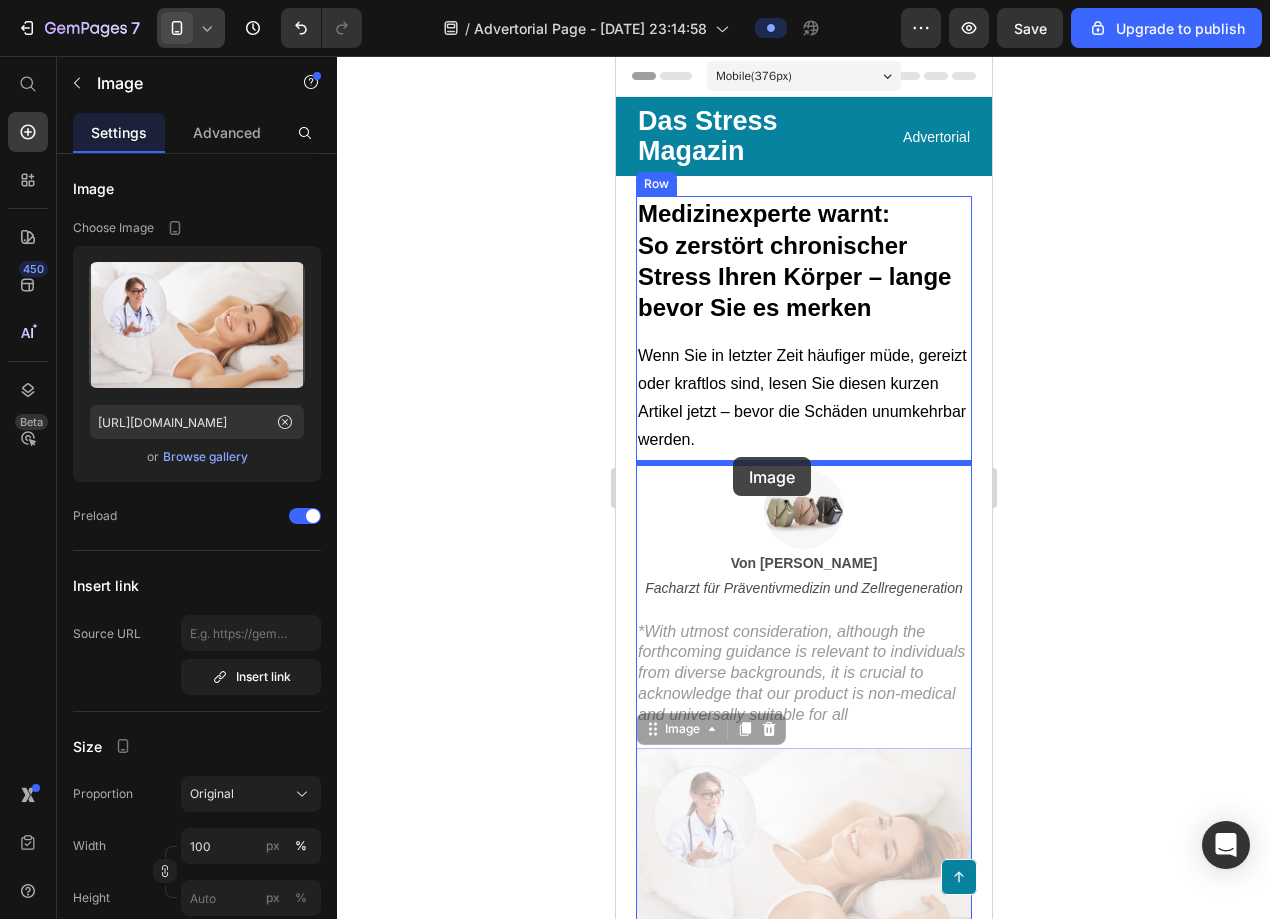 drag, startPoint x: 794, startPoint y: 738, endPoint x: 732, endPoint y: 457, distance: 287.75858 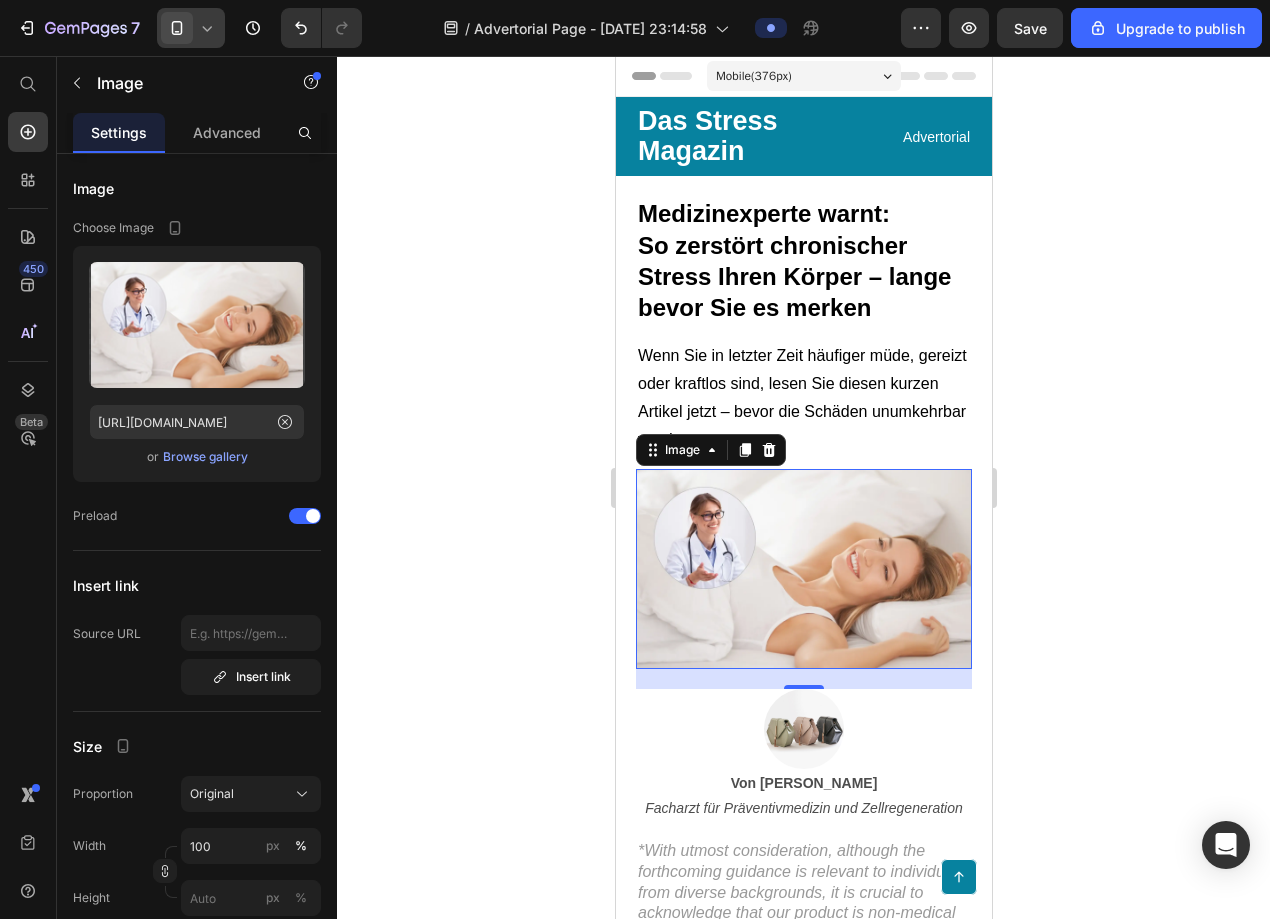 click 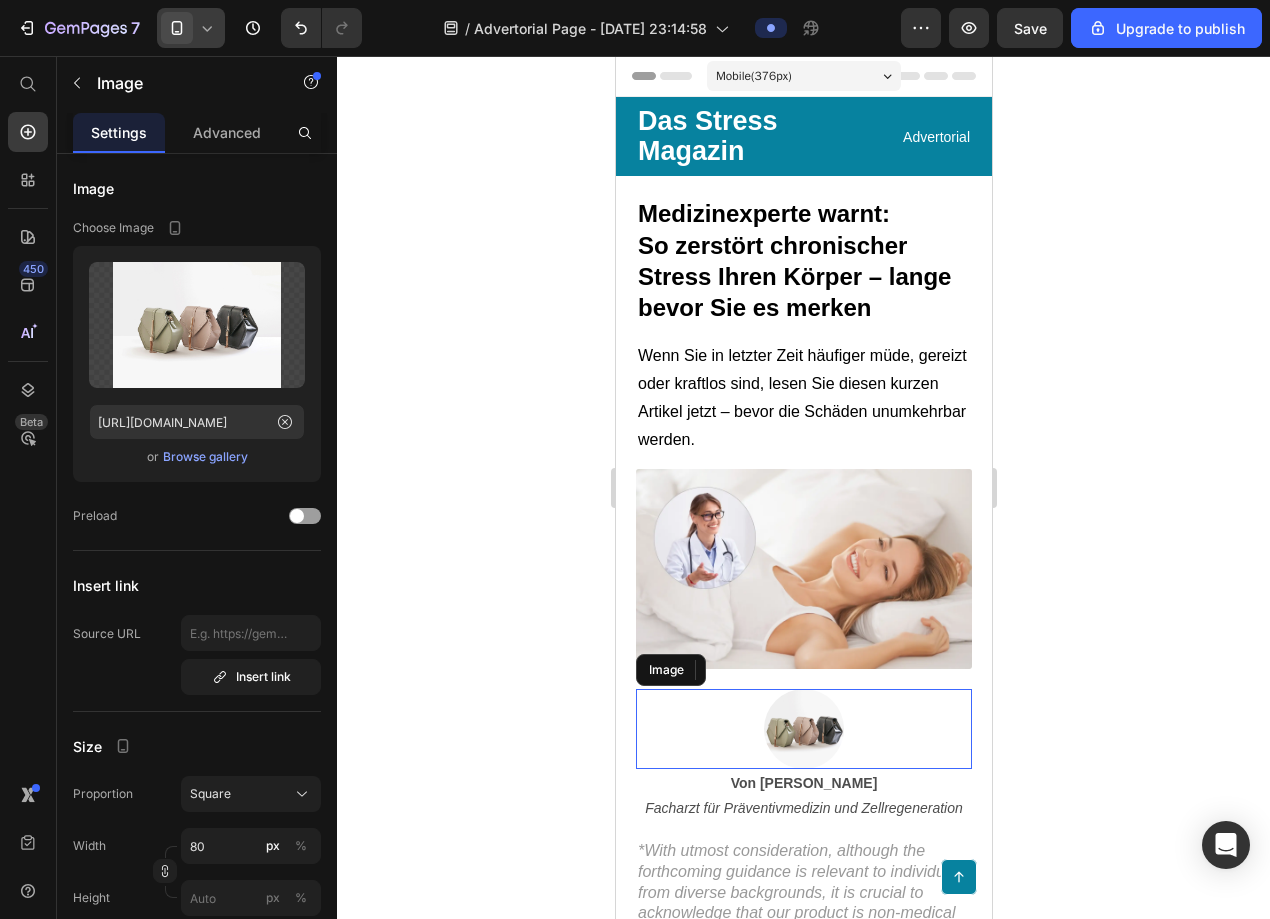 click at bounding box center (803, 729) 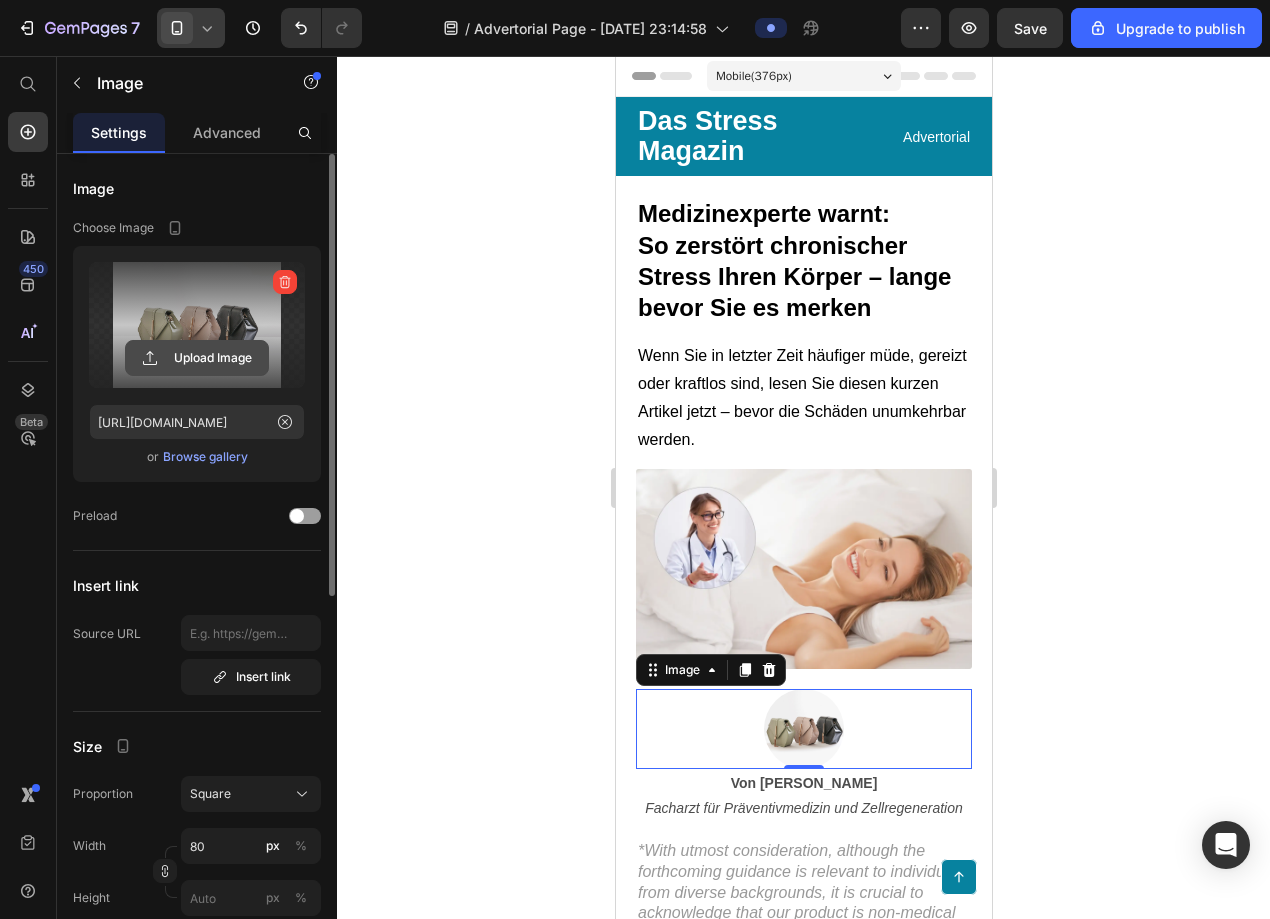 click 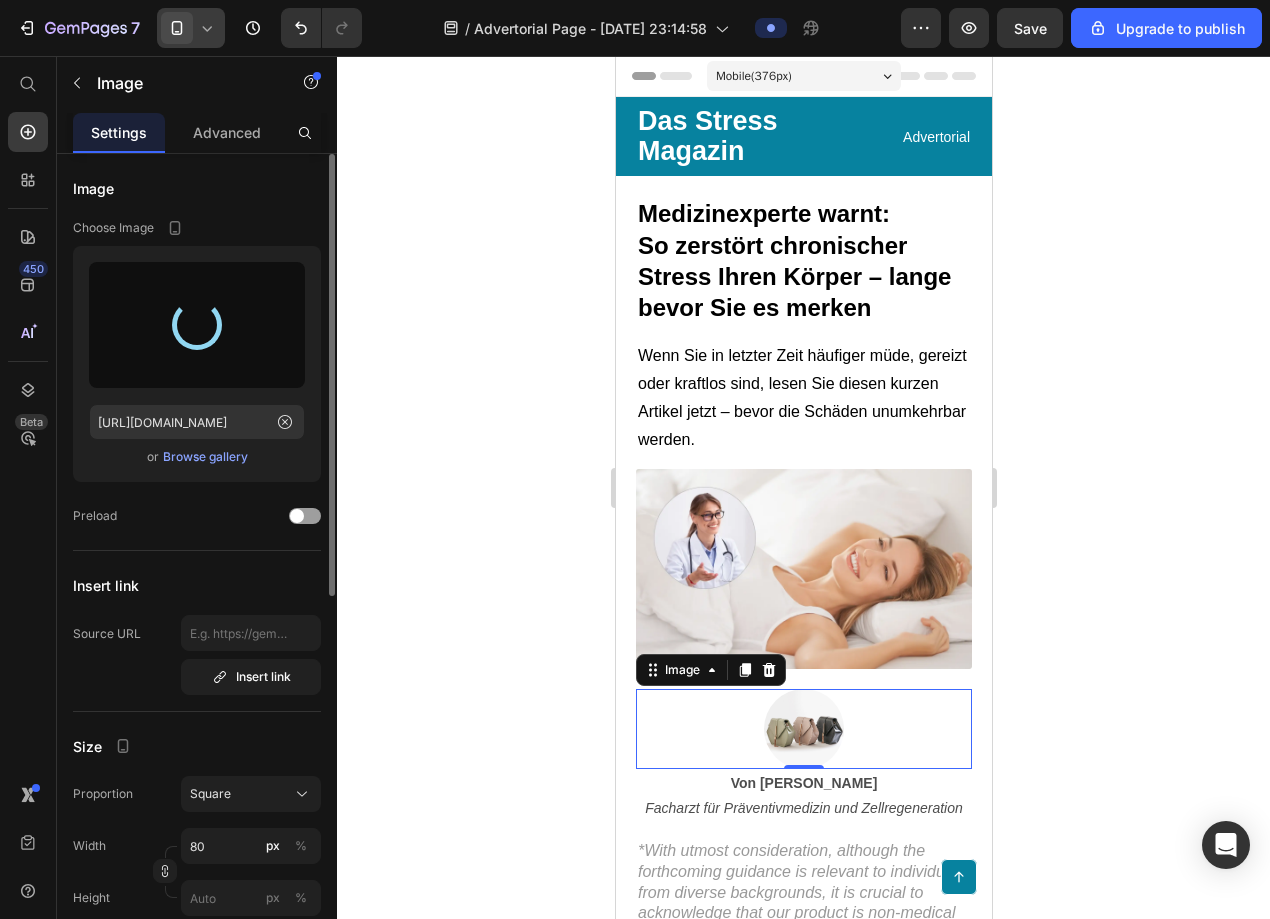 type on "https://cdn.shopify.com/s/files/1/0766/9471/6683/files/gempages_536686355493684366-a992bb4d-4833-4f43-8030-2a9ba5cdbd26.png" 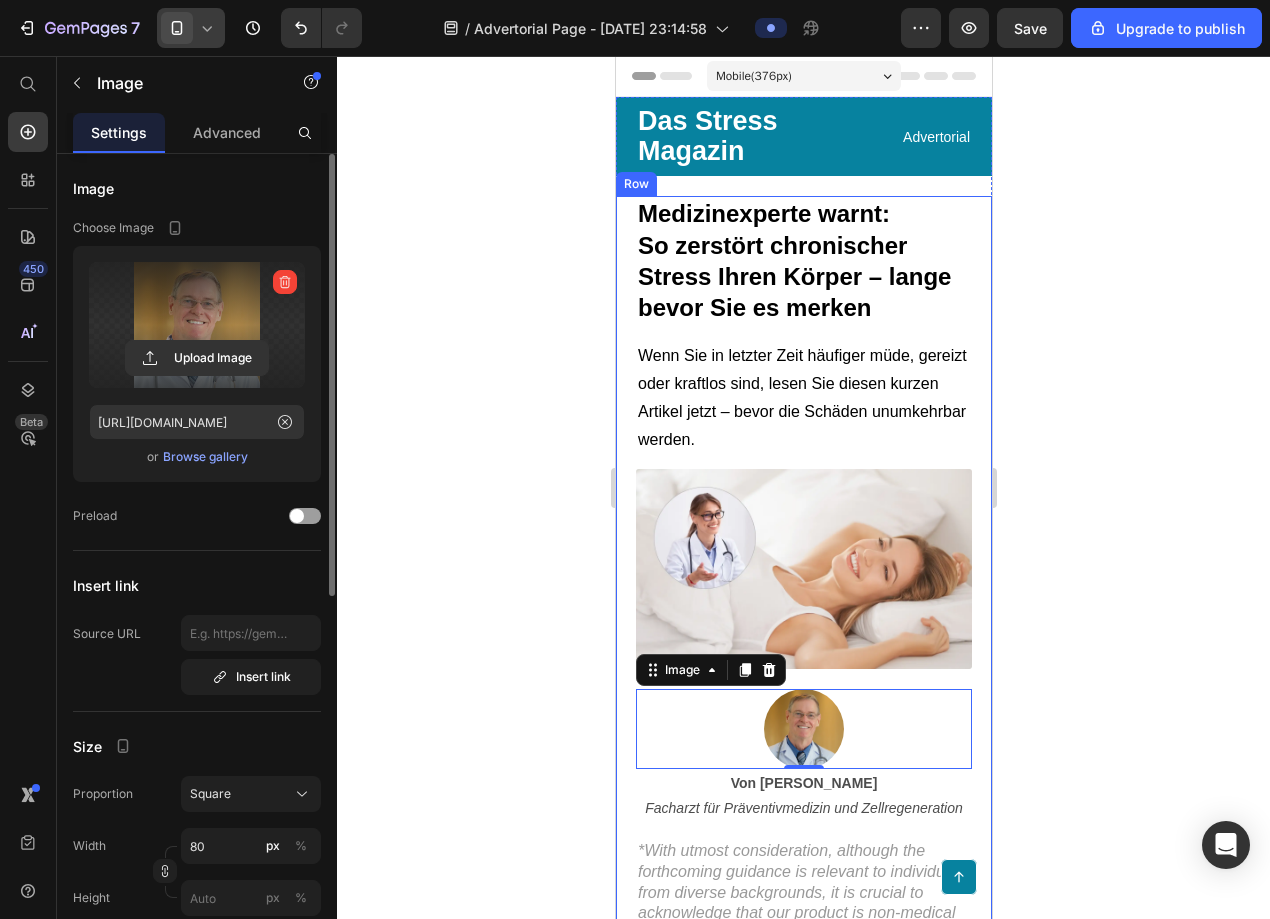 click 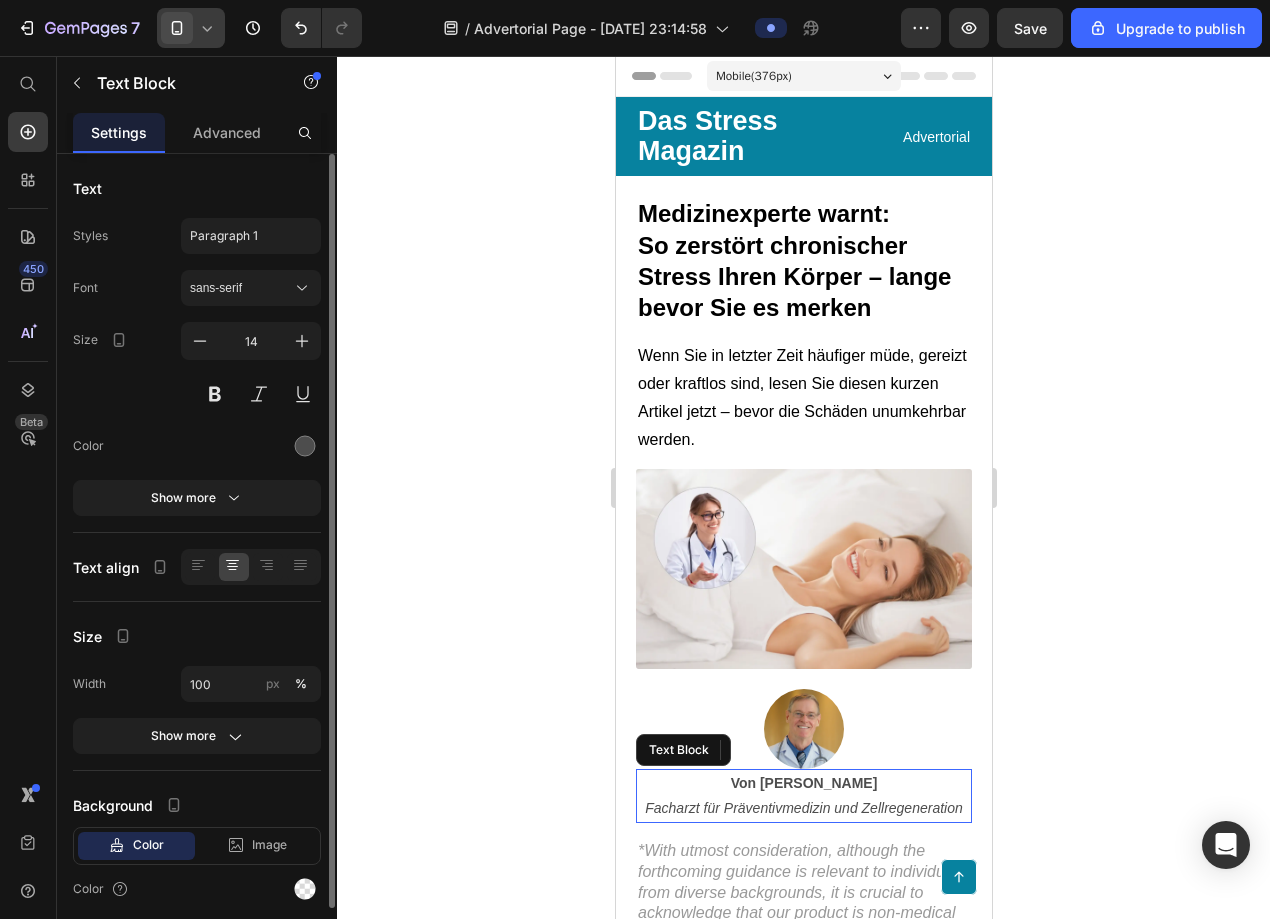 click on "Von Dr. Markus Keller" at bounding box center [803, 783] 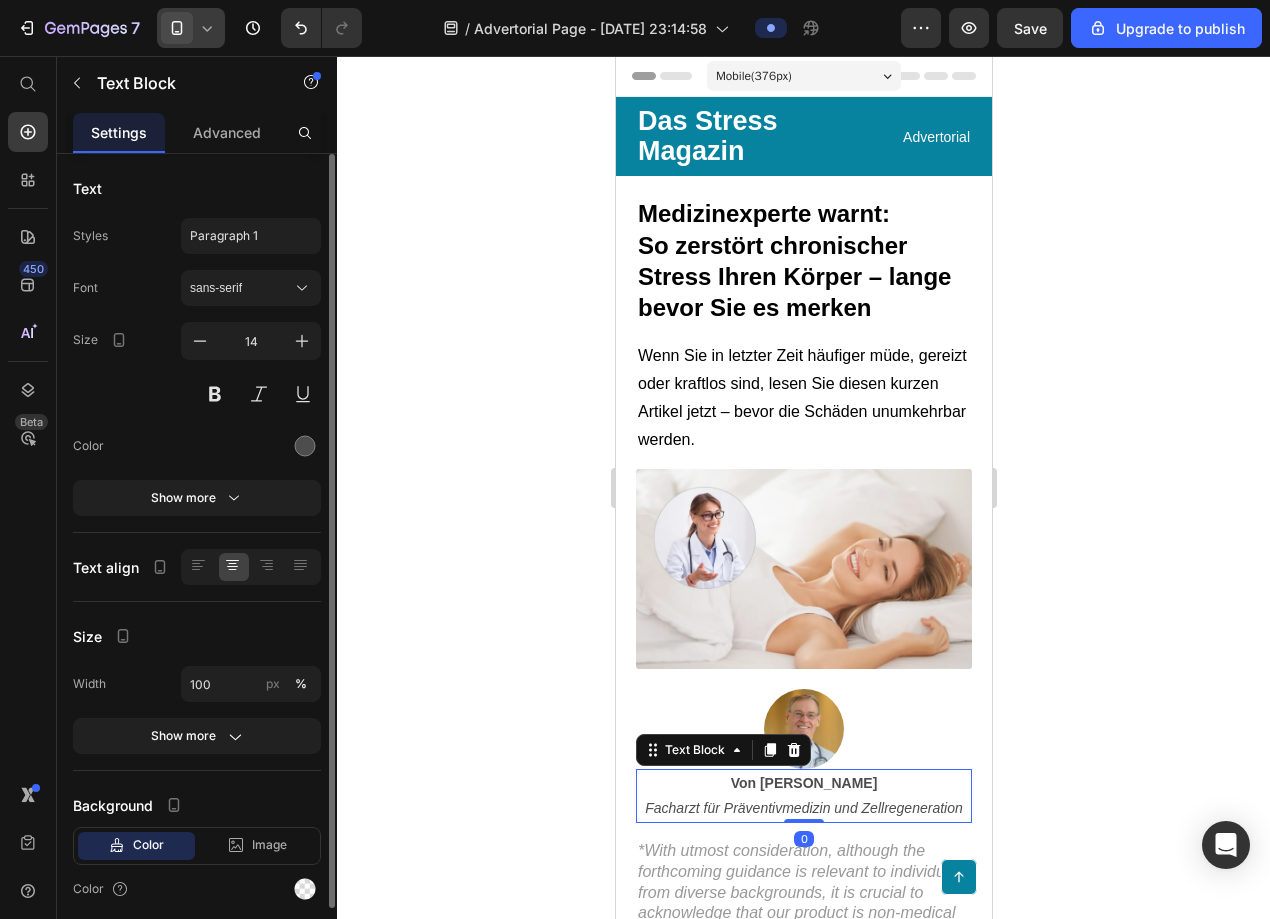 click 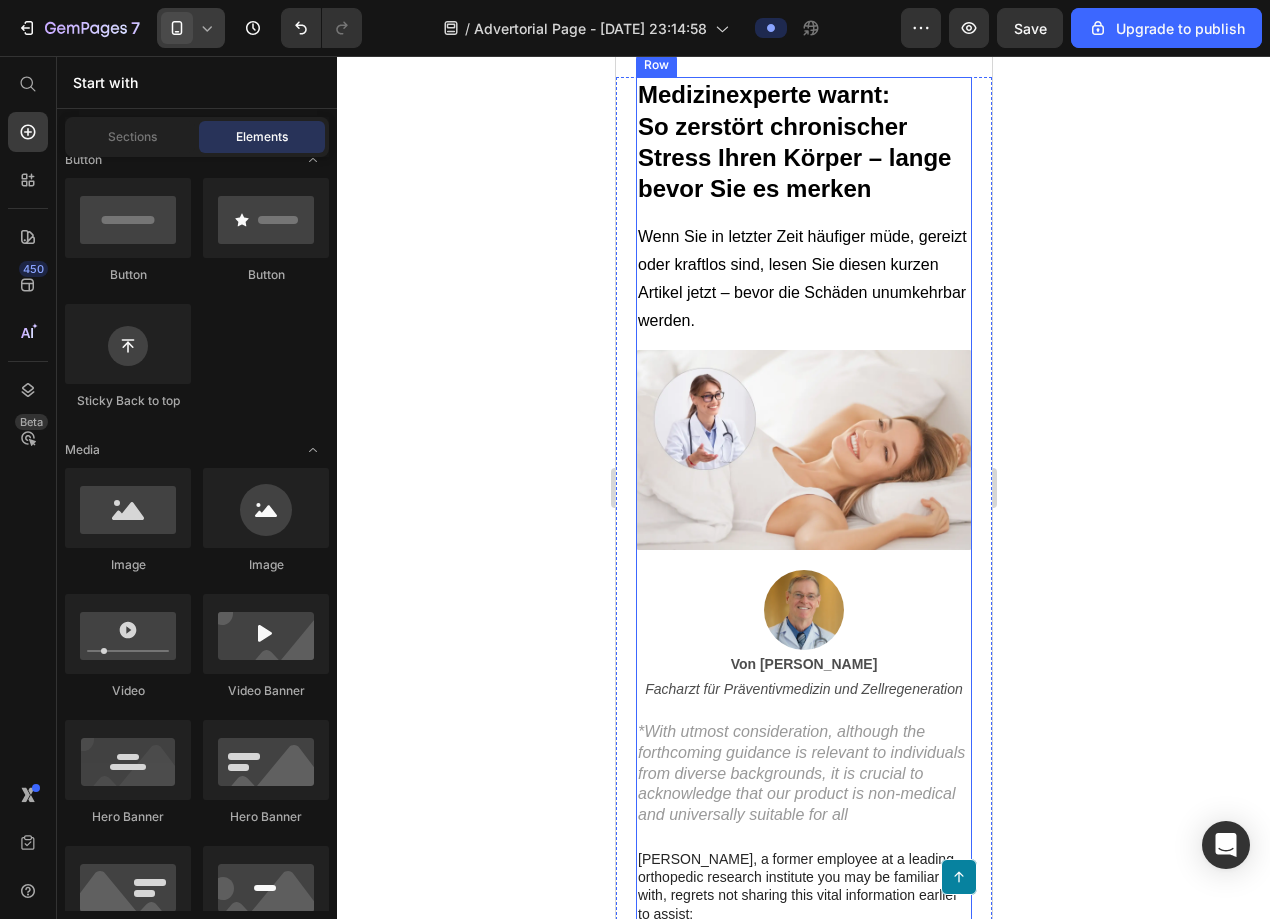 scroll, scrollTop: 136, scrollLeft: 0, axis: vertical 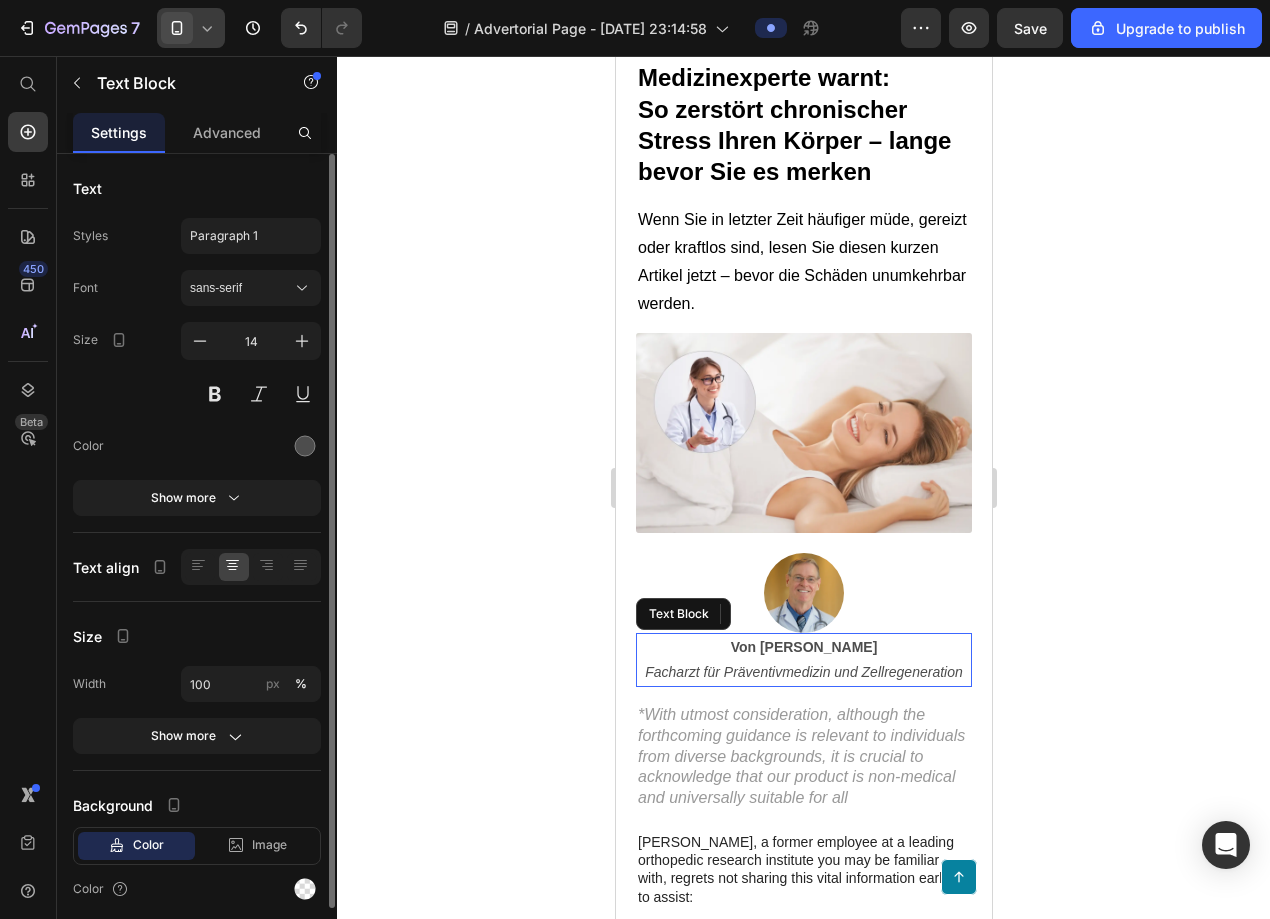 click on "Von Dr. Markus Keller" at bounding box center [803, 647] 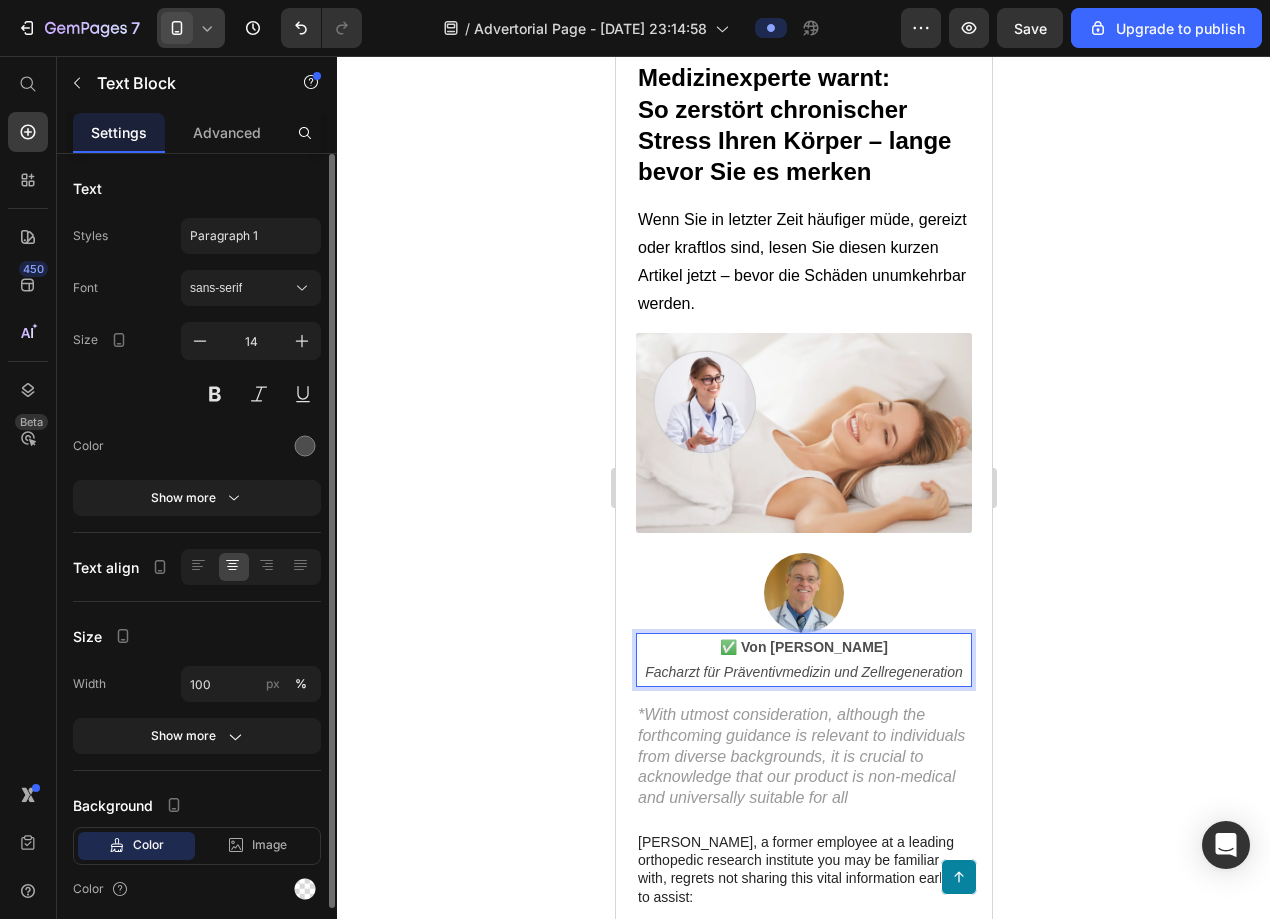 click 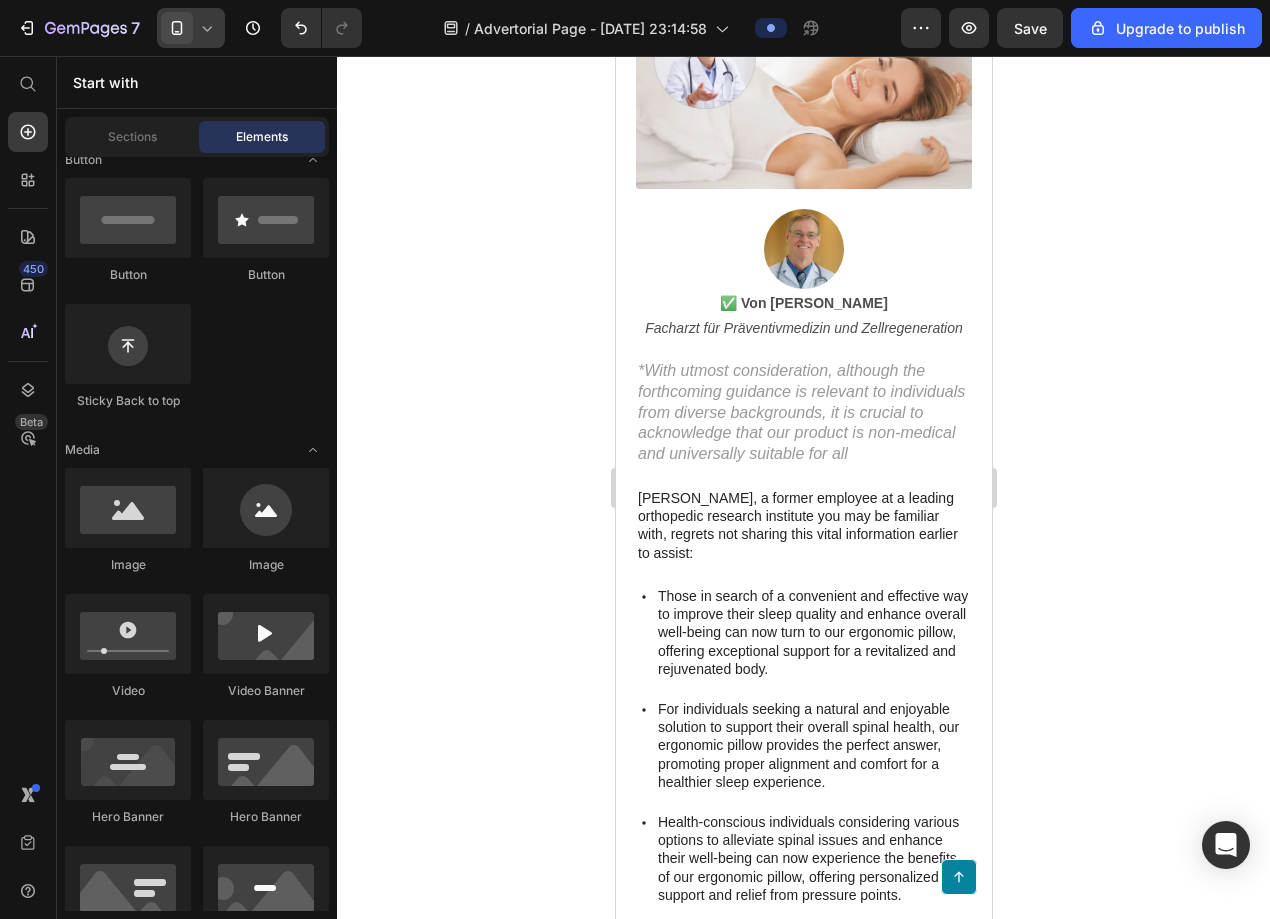 scroll, scrollTop: 417, scrollLeft: 0, axis: vertical 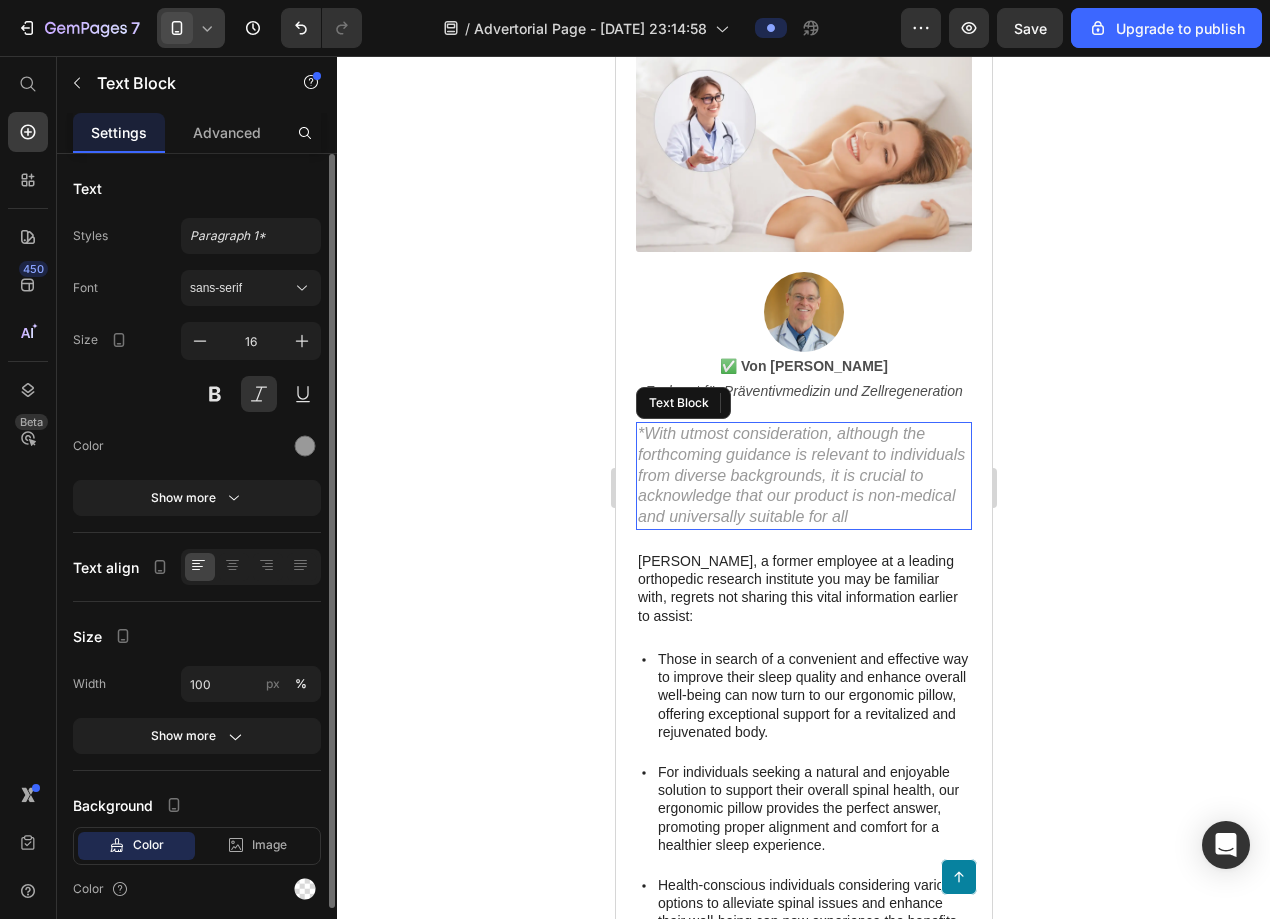 click on "*With utmost consideration, although the forthcoming guidance is relevant to individuals from diverse backgrounds, it is crucial to acknowledge that our product is non-medical and universally suitable for all" at bounding box center [803, 476] 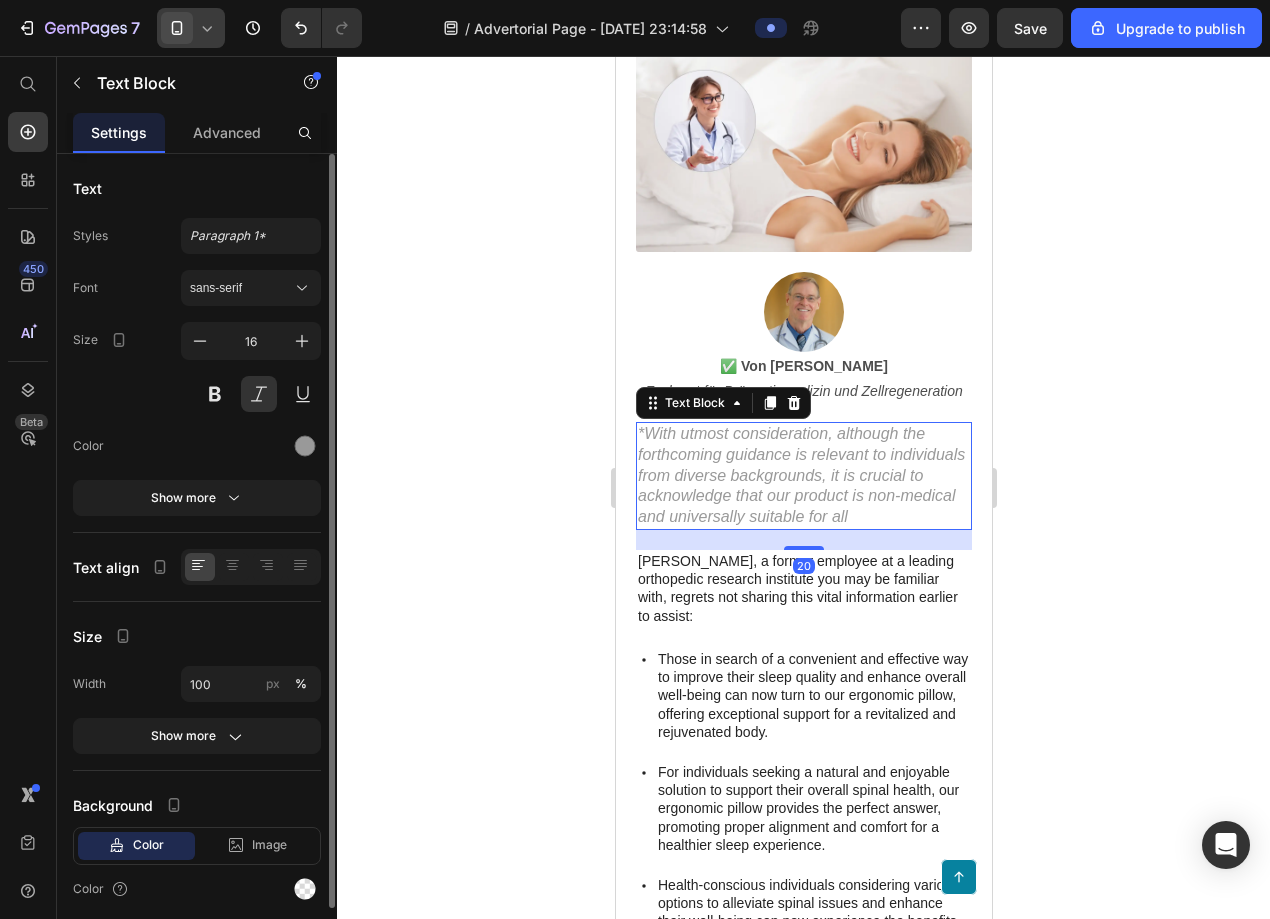 click on "*With utmost consideration, although the forthcoming guidance is relevant to individuals from diverse backgrounds, it is crucial to acknowledge that our product is non-medical and universally suitable for all" at bounding box center [803, 476] 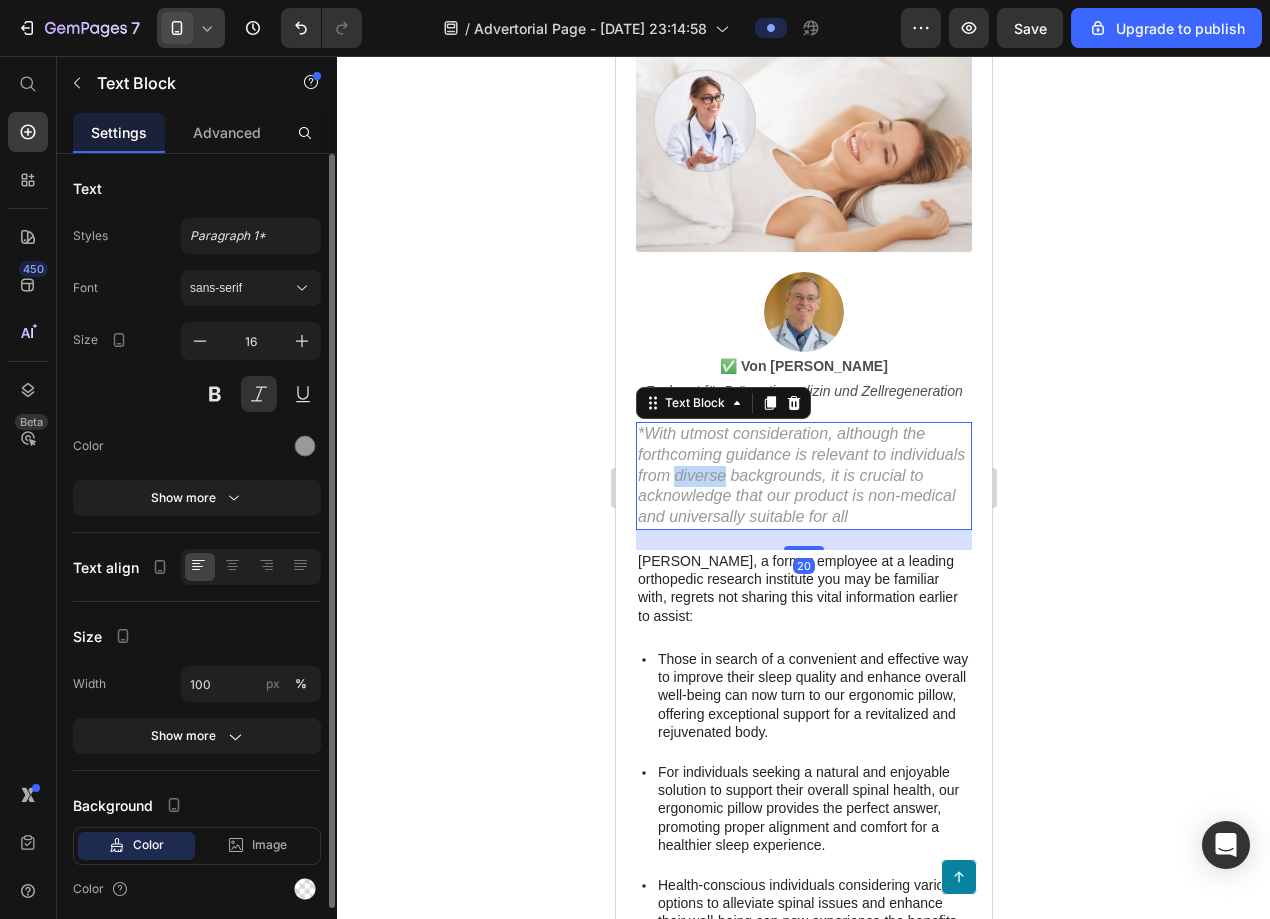 click on "*With utmost consideration, although the forthcoming guidance is relevant to individuals from diverse backgrounds, it is crucial to acknowledge that our product is non-medical and universally suitable for all" at bounding box center [803, 476] 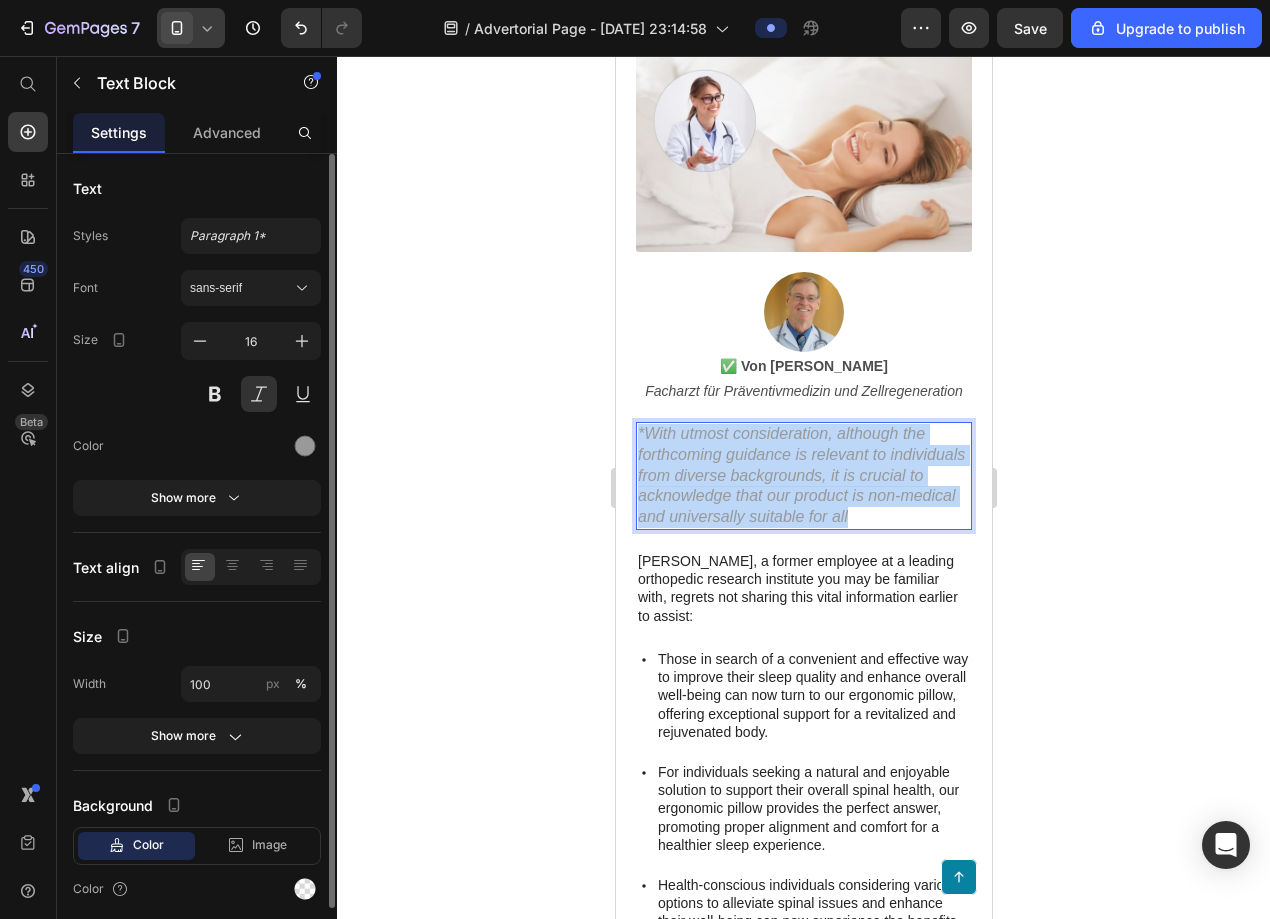 click on "*With utmost consideration, although the forthcoming guidance is relevant to individuals from diverse backgrounds, it is crucial to acknowledge that our product is non-medical and universally suitable for all" at bounding box center (803, 476) 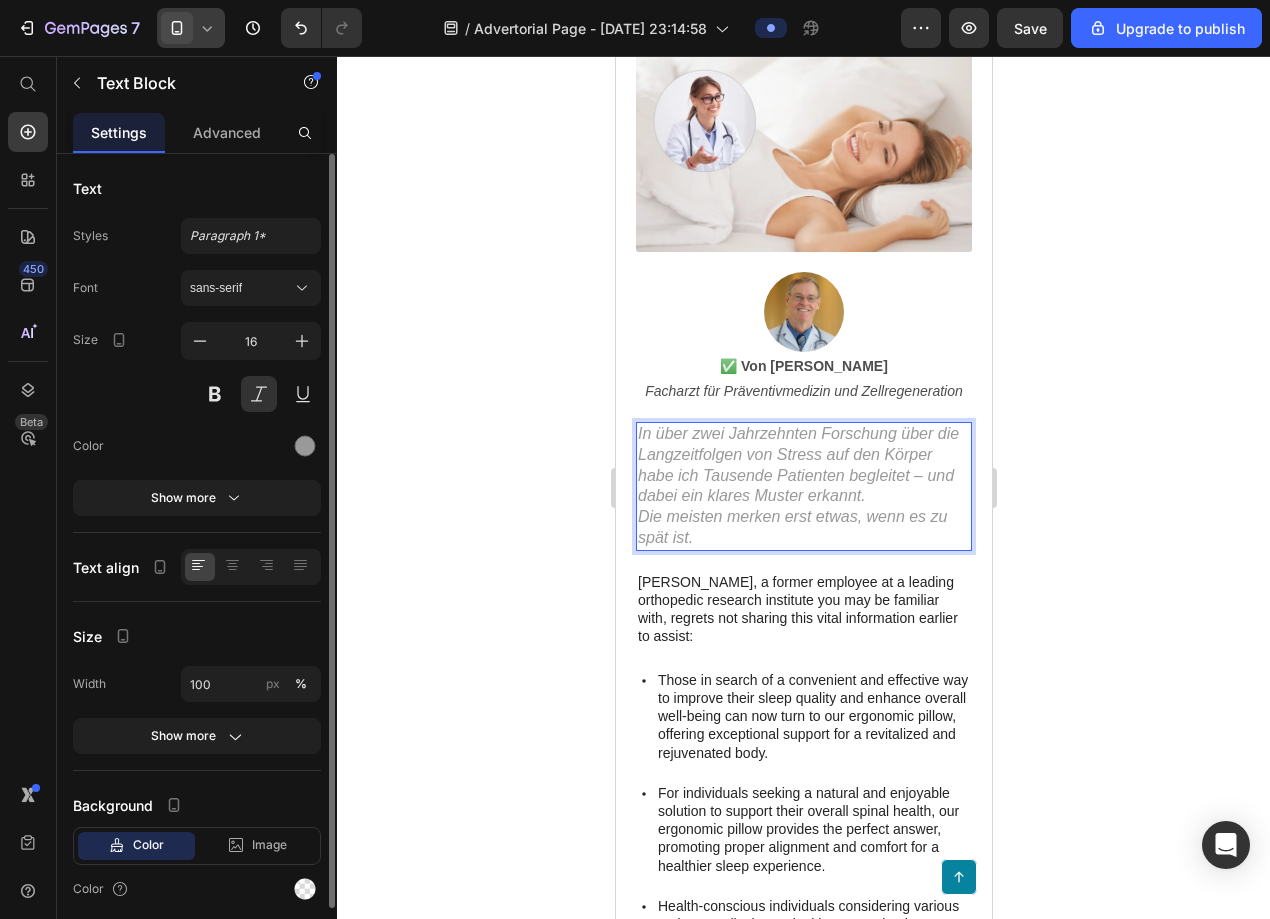 click on "Die meisten merken erst etwas, wenn es zu spät ist." at bounding box center (803, 528) 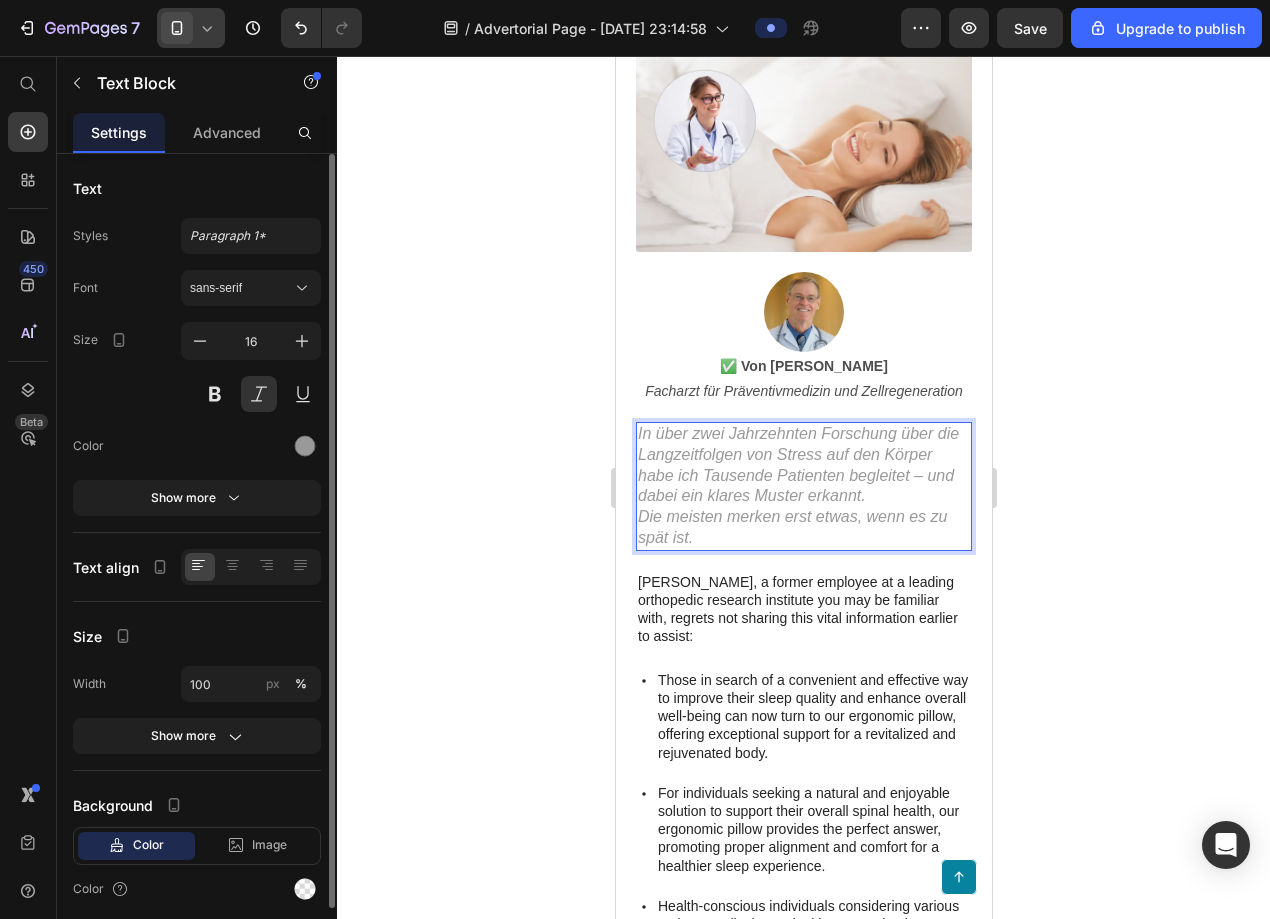 click 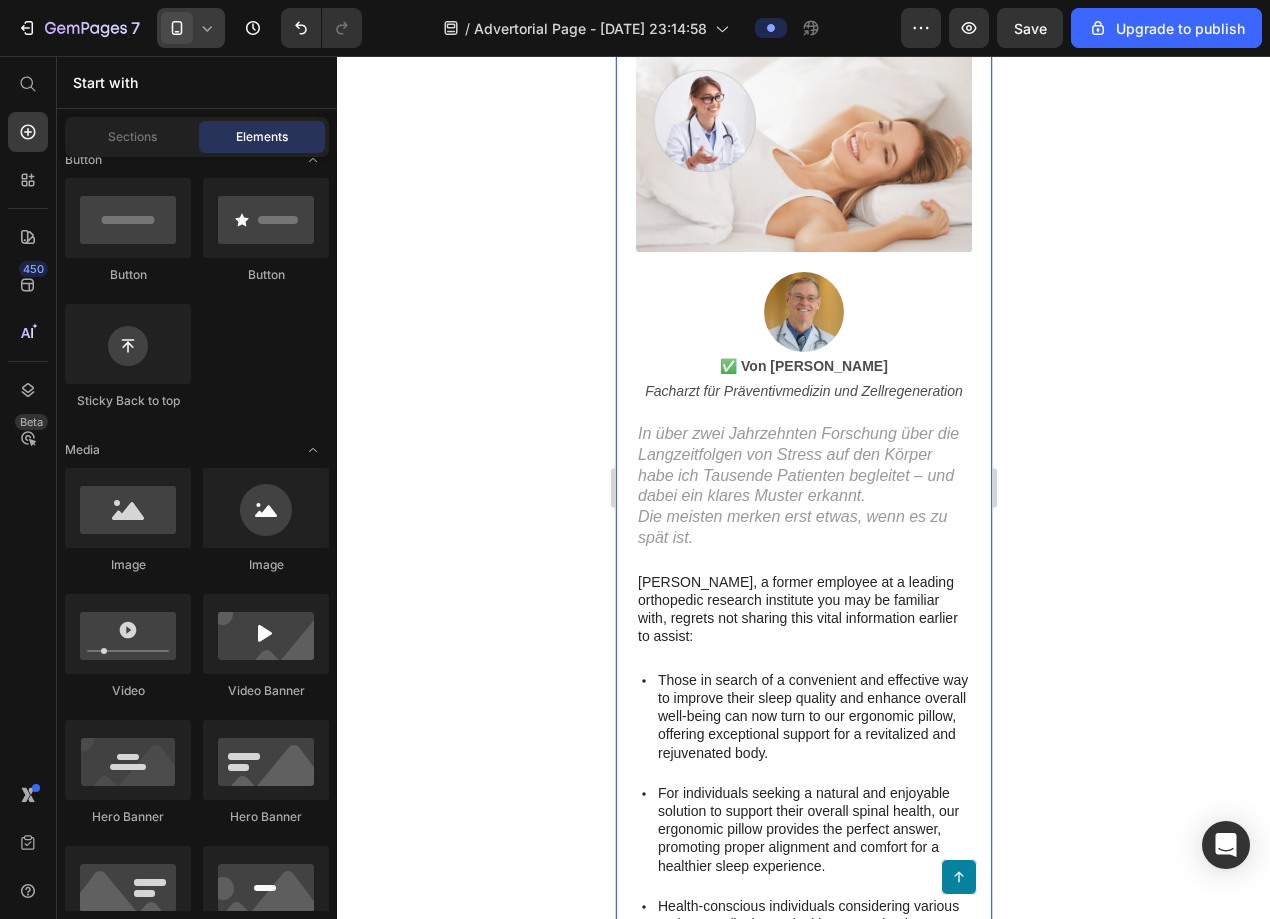 click on "In über zwei Jahrzehnten Forschung über die Langzeitfolgen von Stress auf den Körper habe ich Tausende Patienten begleitet – und dabei ein klares Muster erkannt." at bounding box center [803, 465] 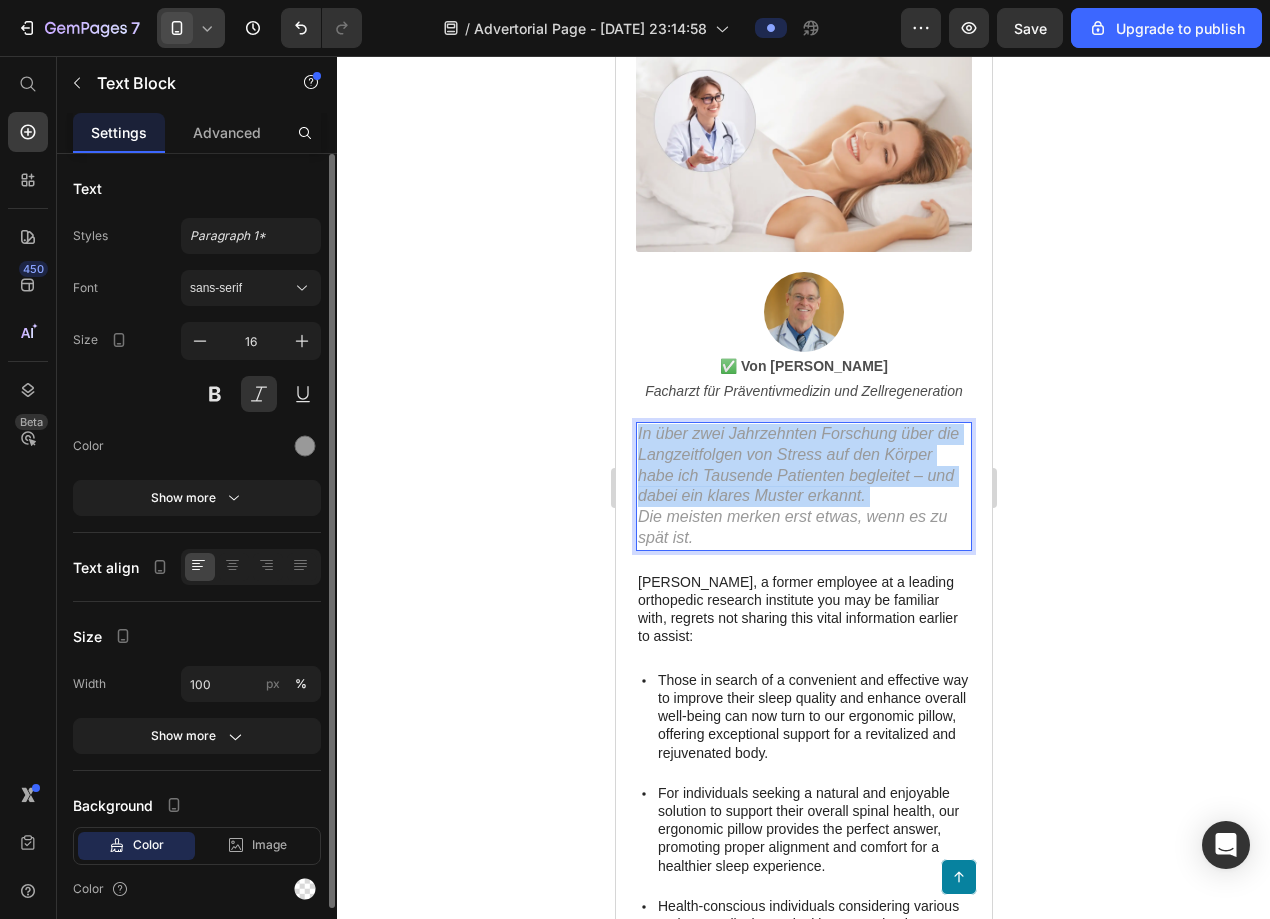 click on "In über zwei Jahrzehnten Forschung über die Langzeitfolgen von Stress auf den Körper habe ich Tausende Patienten begleitet – und dabei ein klares Muster erkannt." at bounding box center (803, 465) 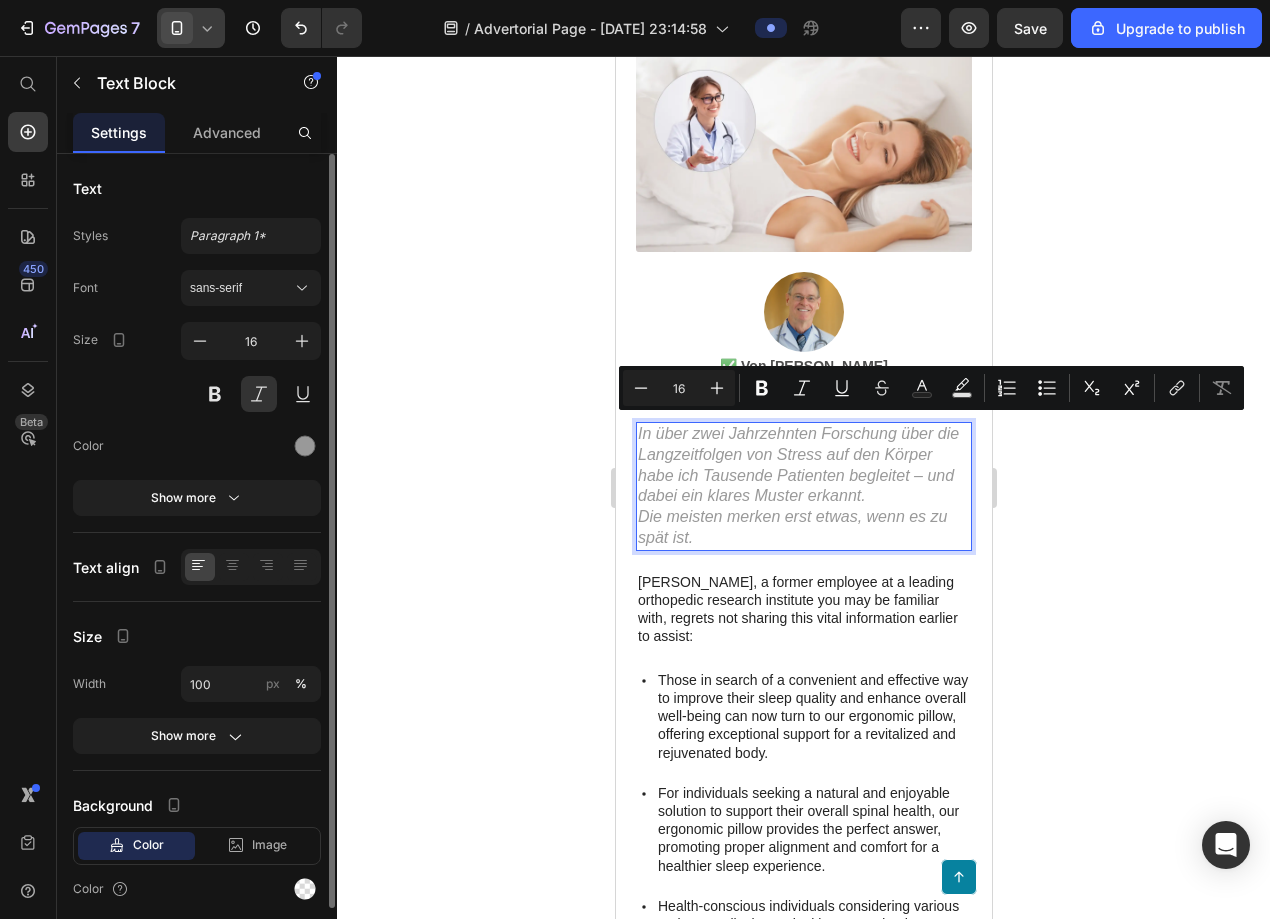 click on "Die meisten merken erst etwas, wenn es zu spät ist." at bounding box center [803, 528] 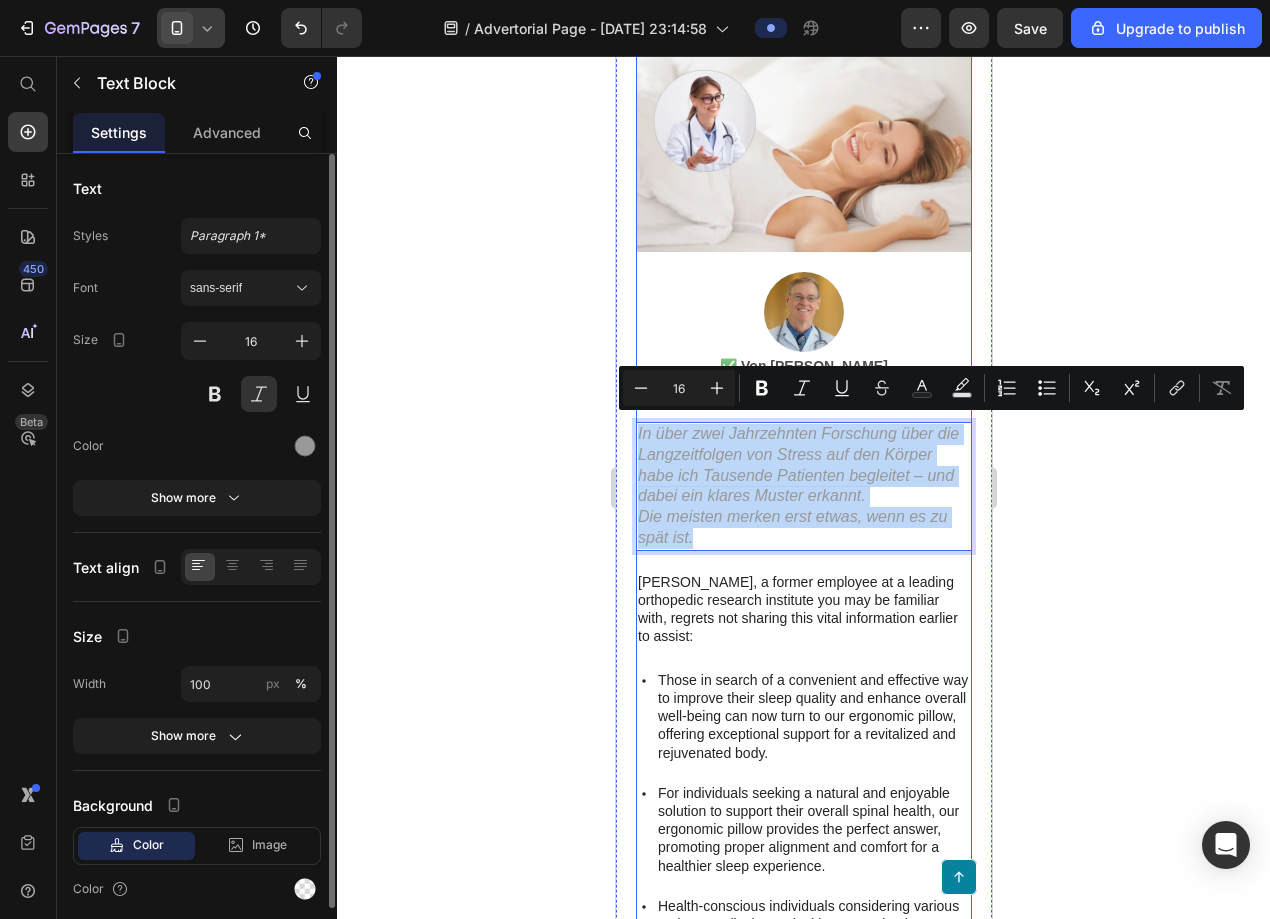drag, startPoint x: 703, startPoint y: 530, endPoint x: 639, endPoint y: 411, distance: 135.11847 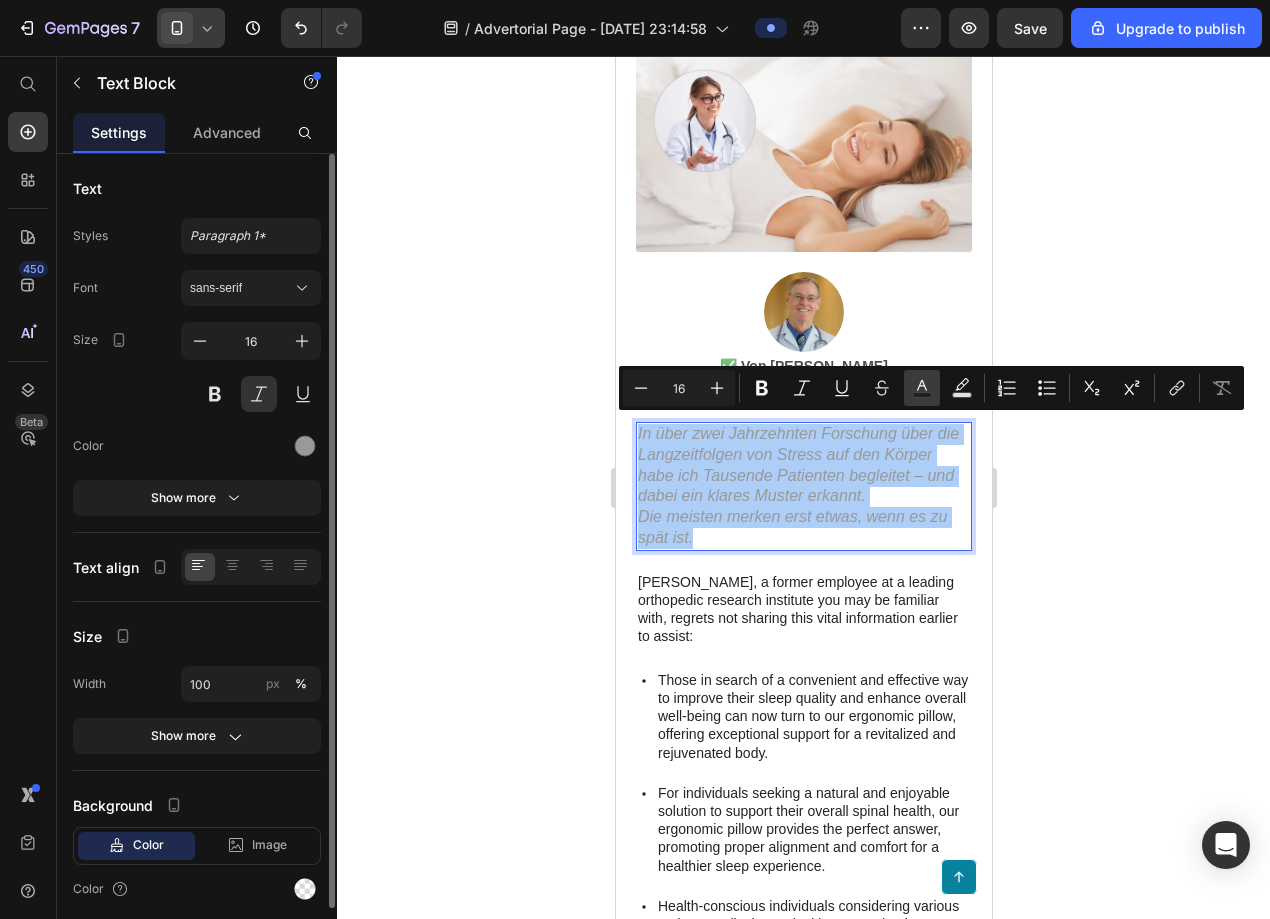 click 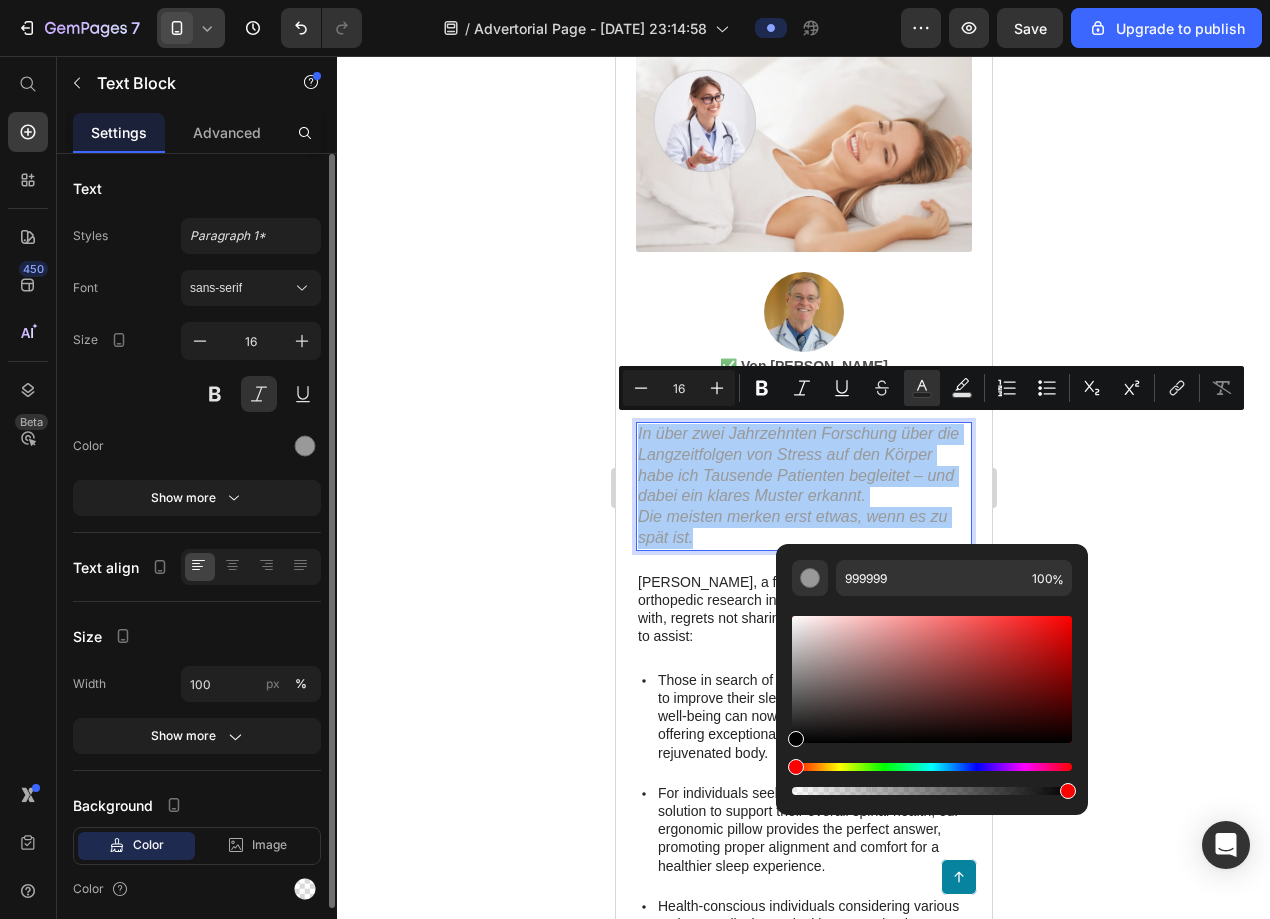 drag, startPoint x: 799, startPoint y: 671, endPoint x: 793, endPoint y: 758, distance: 87.20665 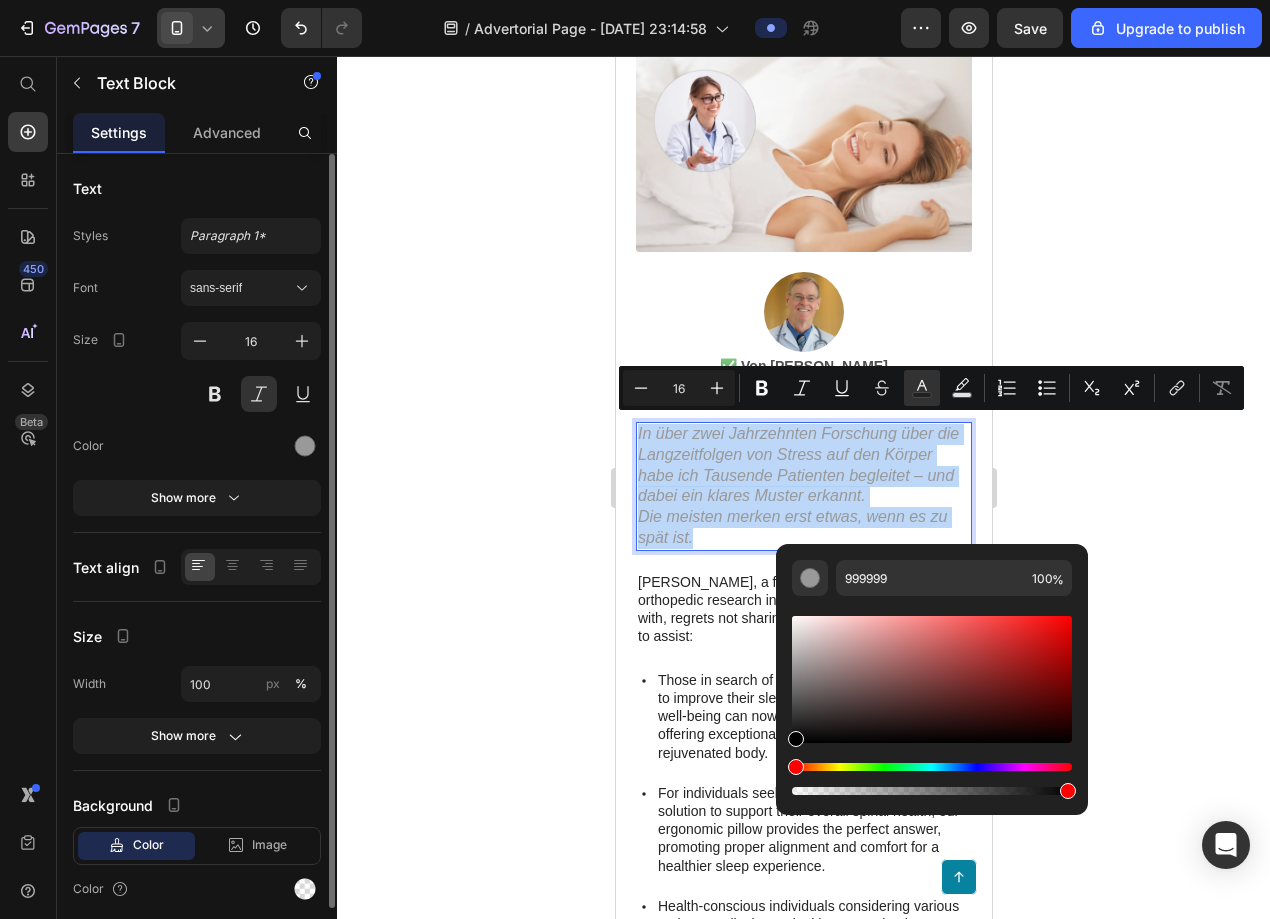 type on "000000" 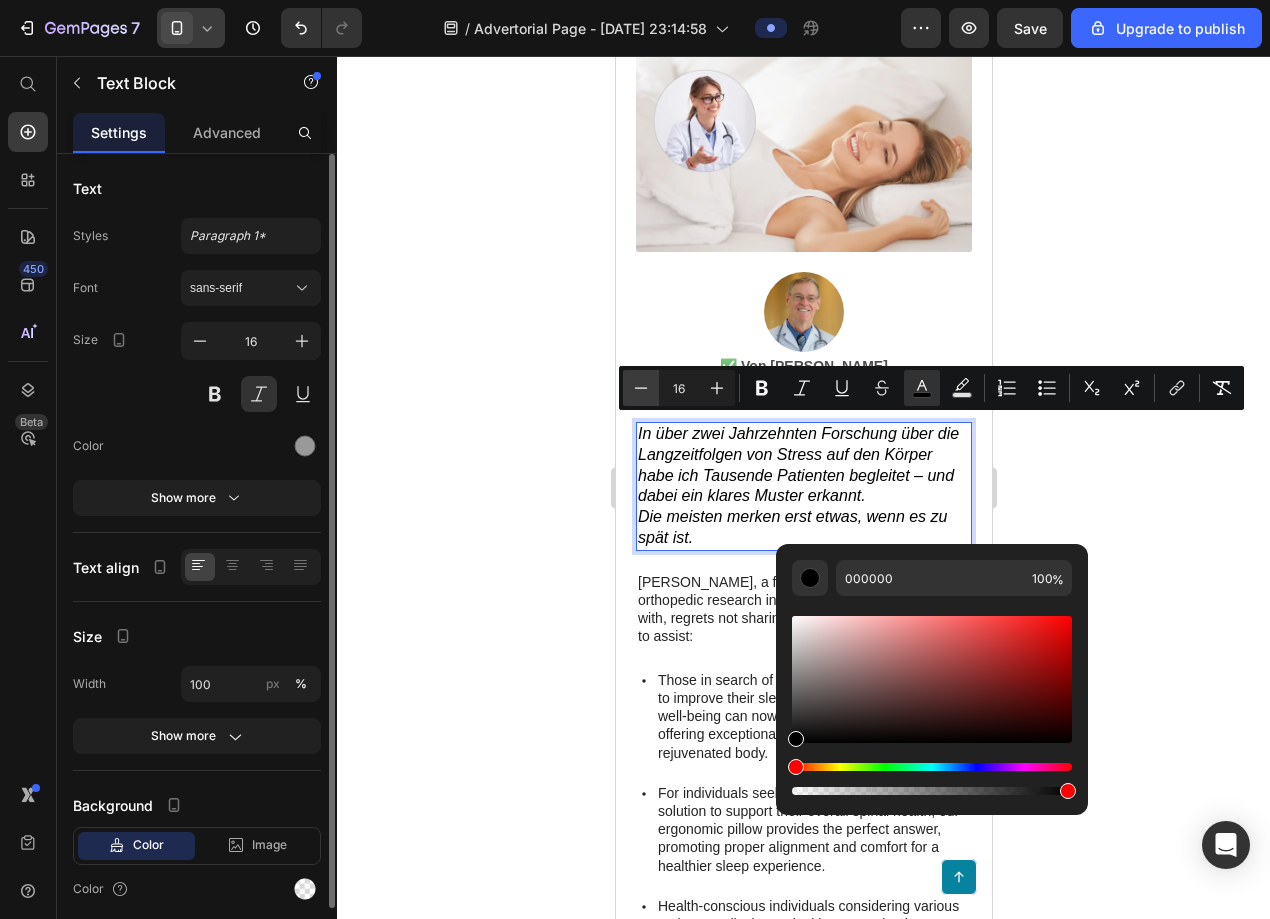 click 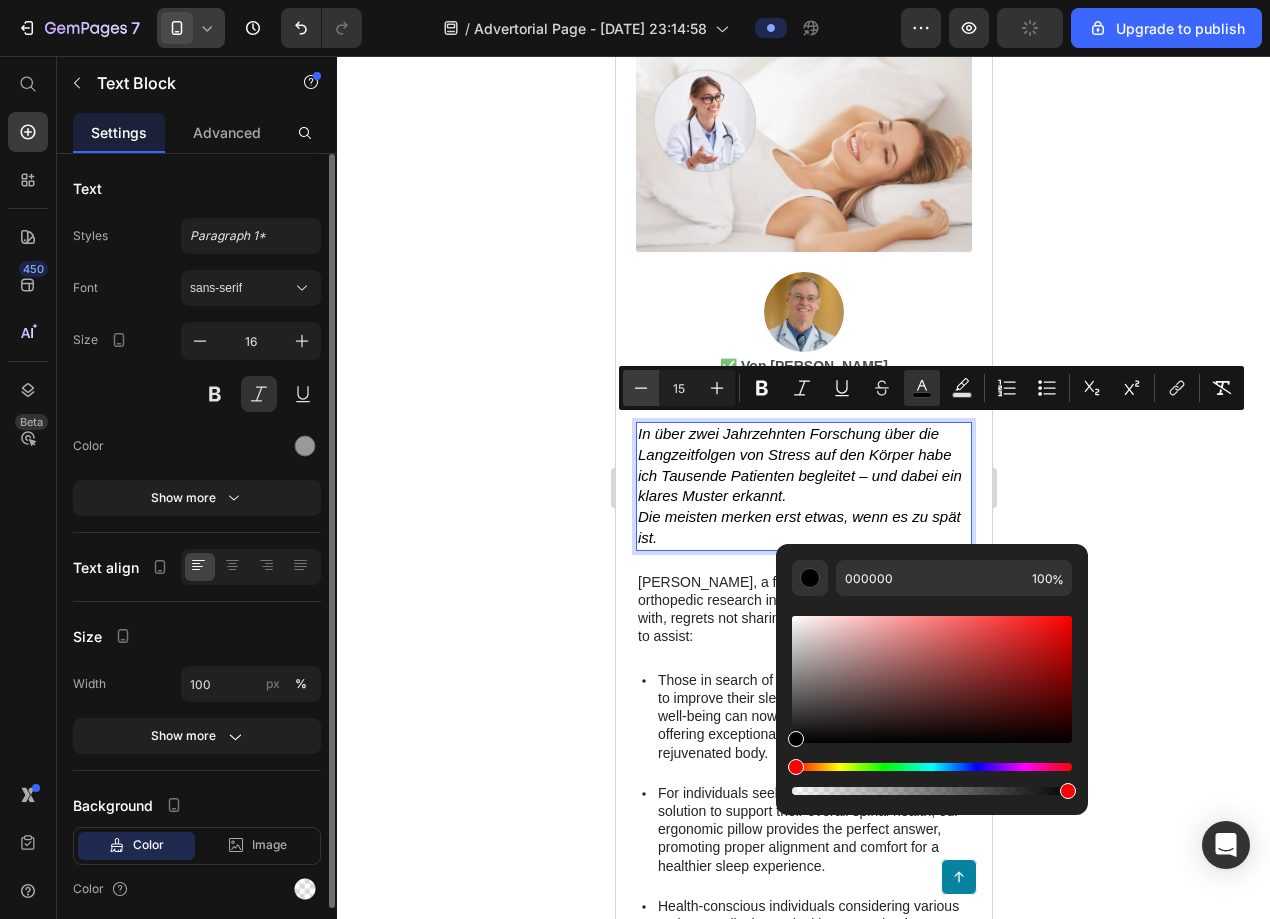 click on "Minus" at bounding box center (641, 388) 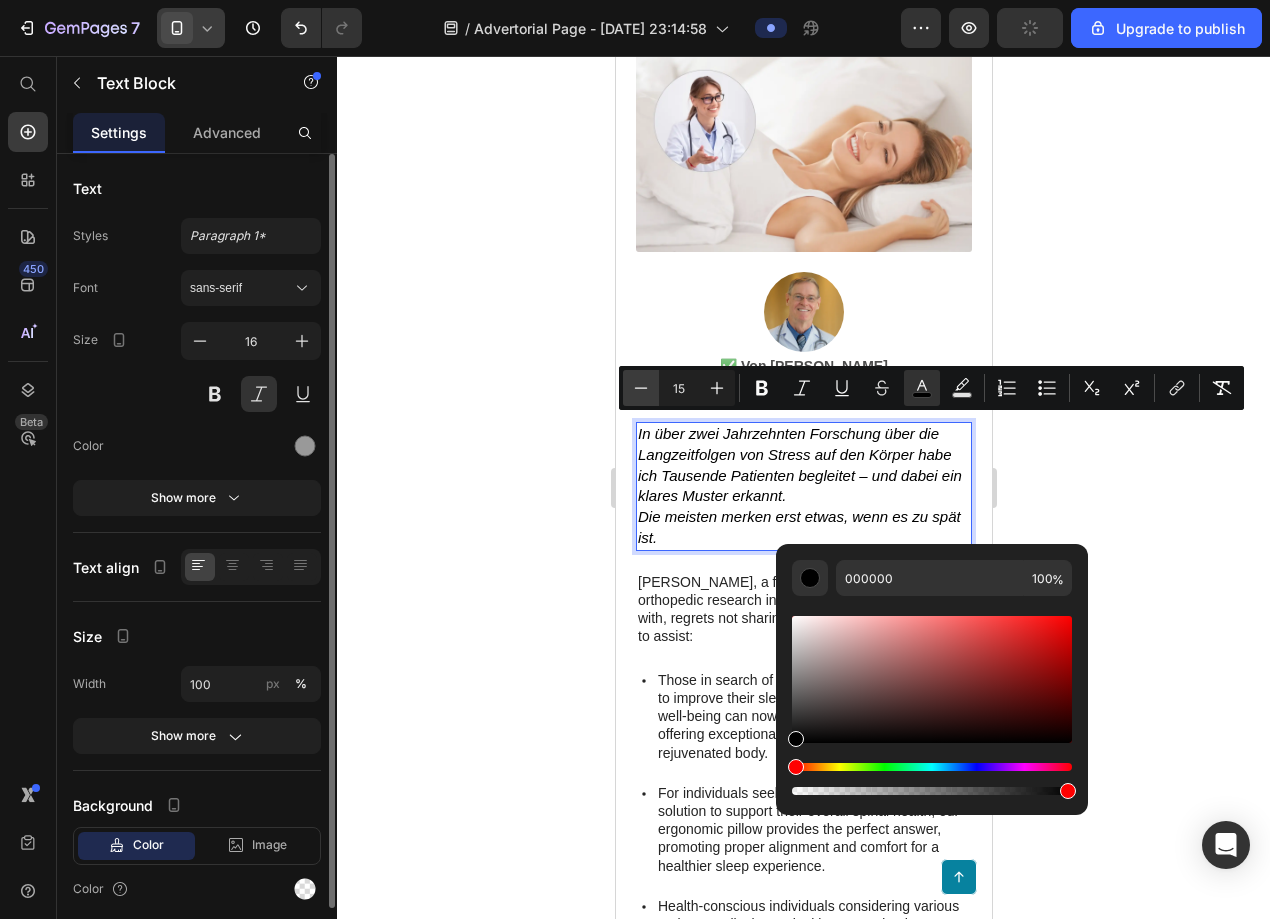 type on "14" 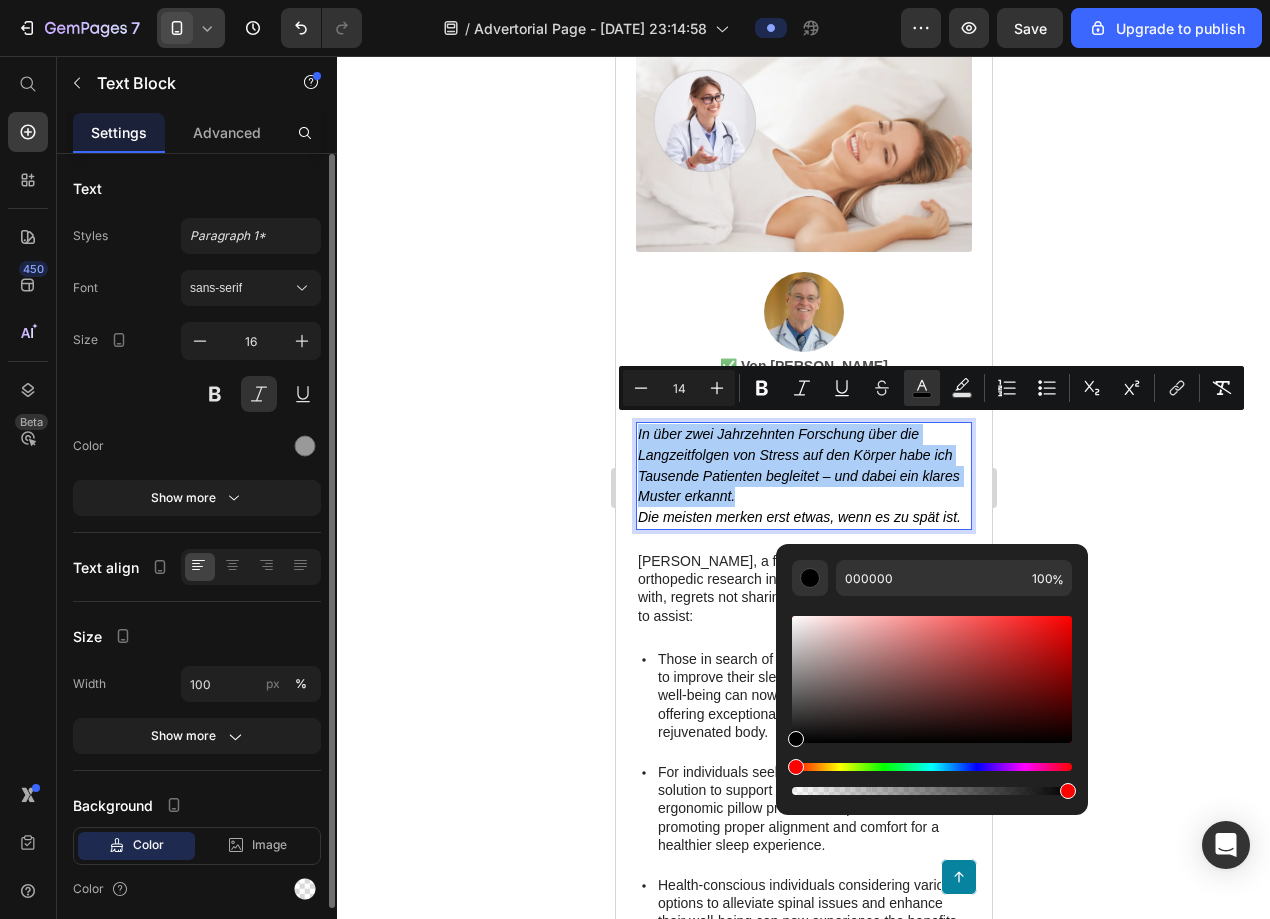 click 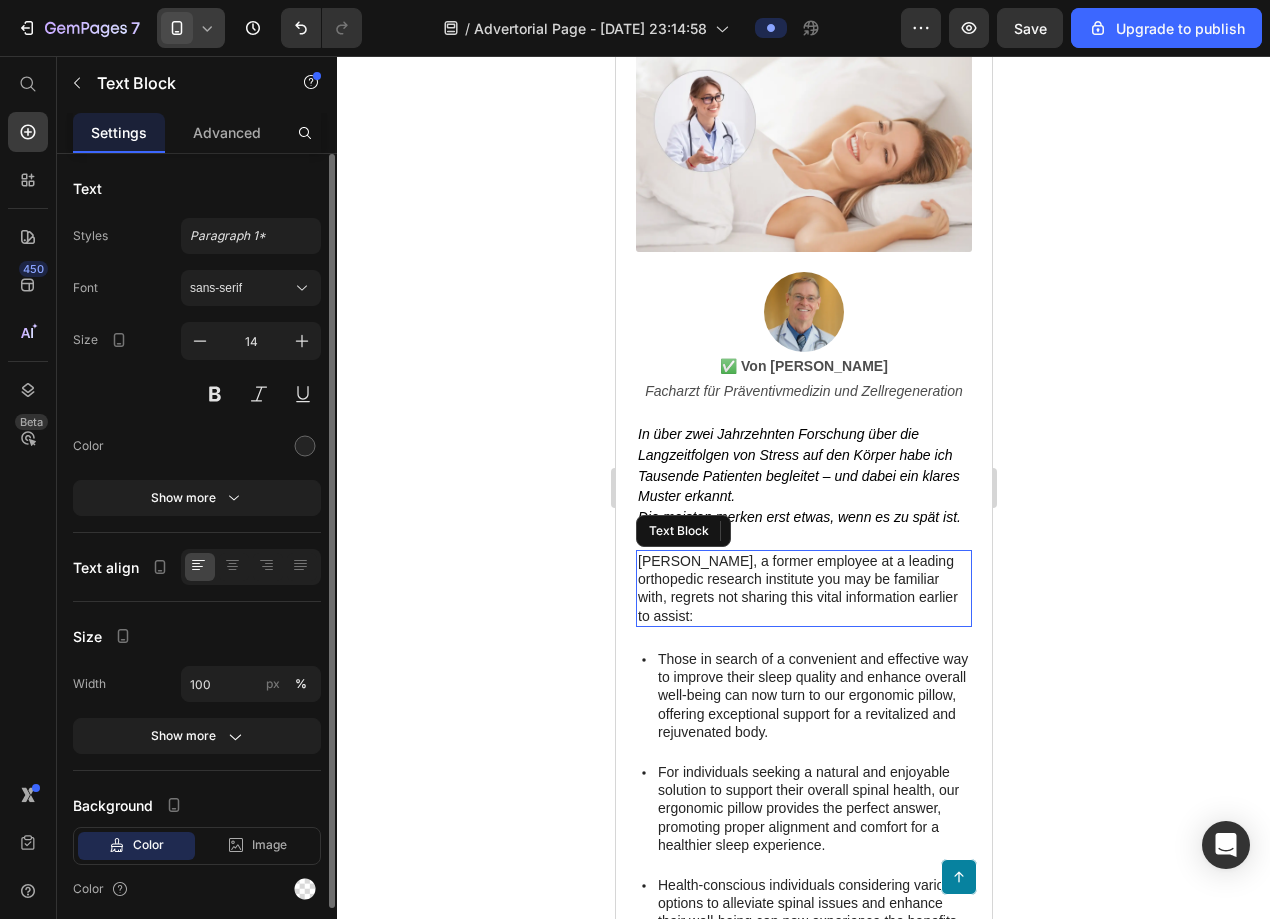 click on "Mark Thompson, a former employee at a leading orthopedic research institute you may be familiar with, regrets not sharing this vital information earlier to assist:" at bounding box center [803, 588] 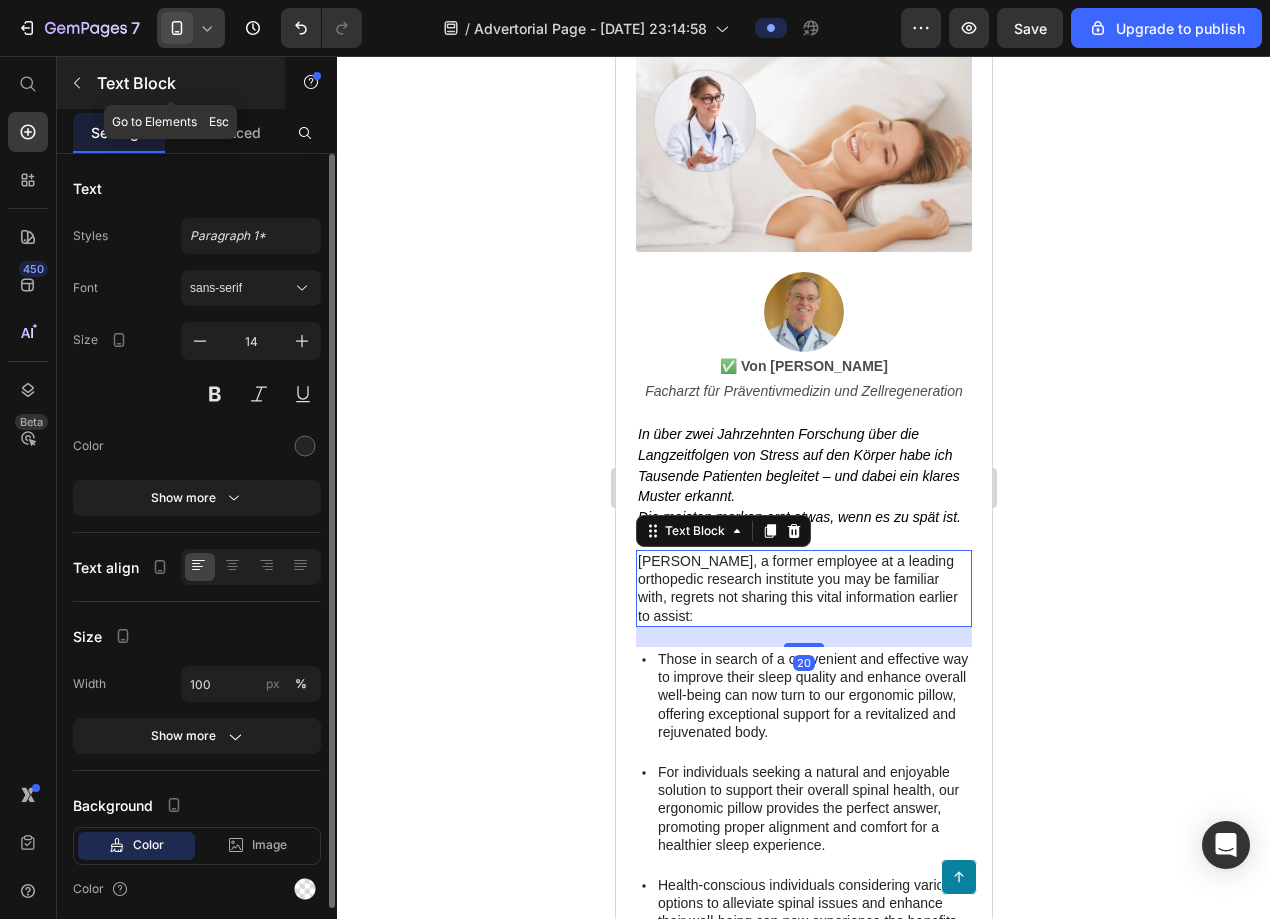 click 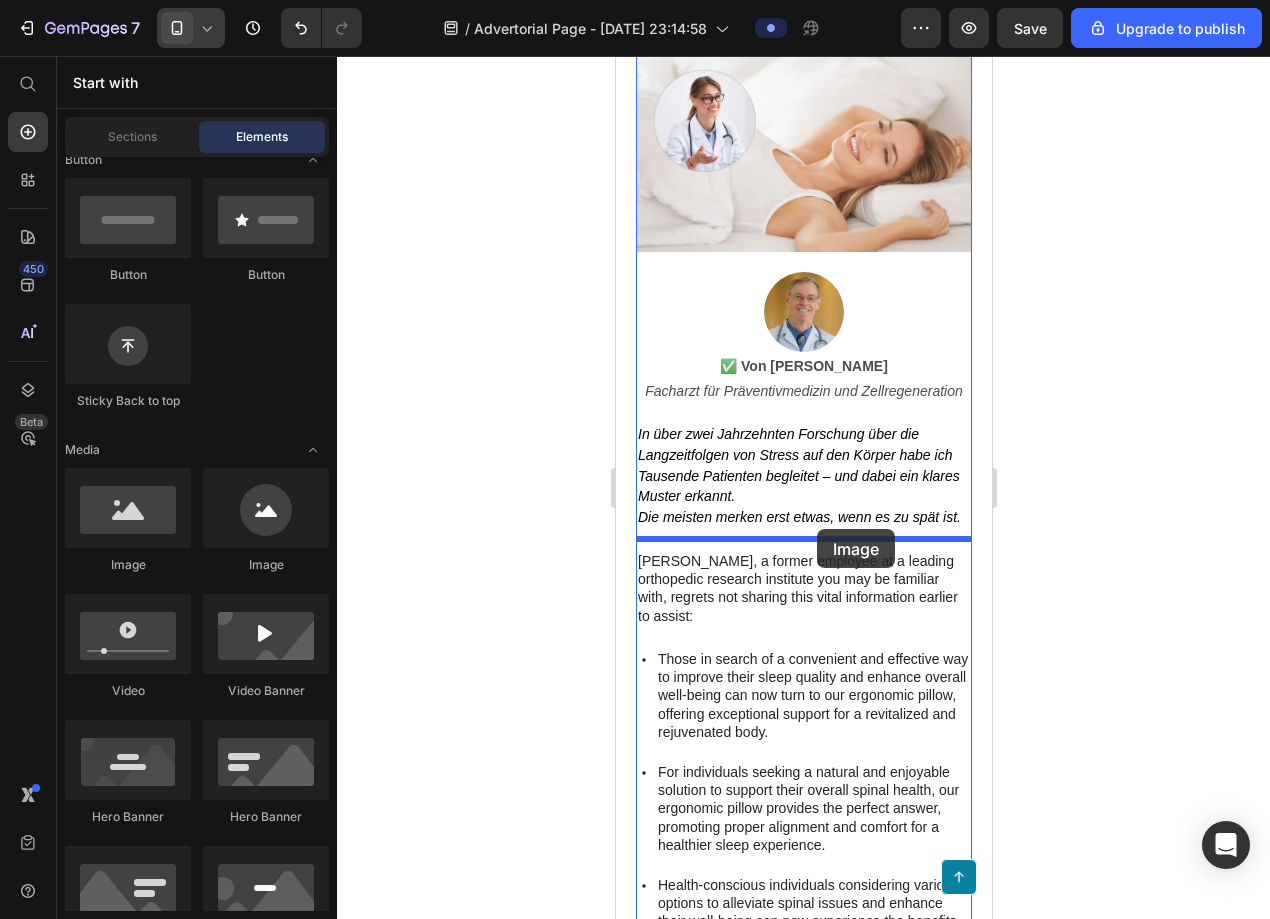 drag, startPoint x: 758, startPoint y: 564, endPoint x: 815, endPoint y: 529, distance: 66.88796 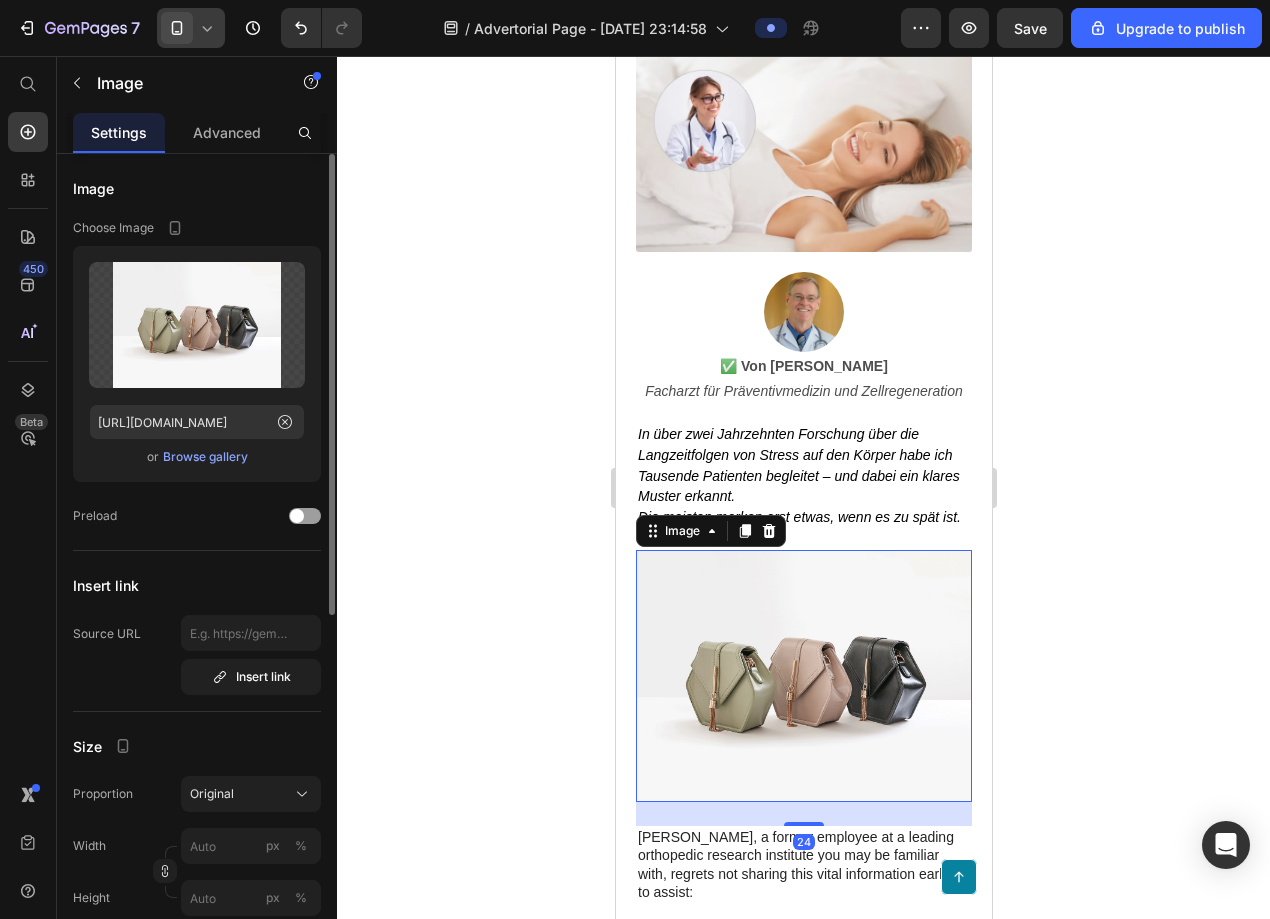 click 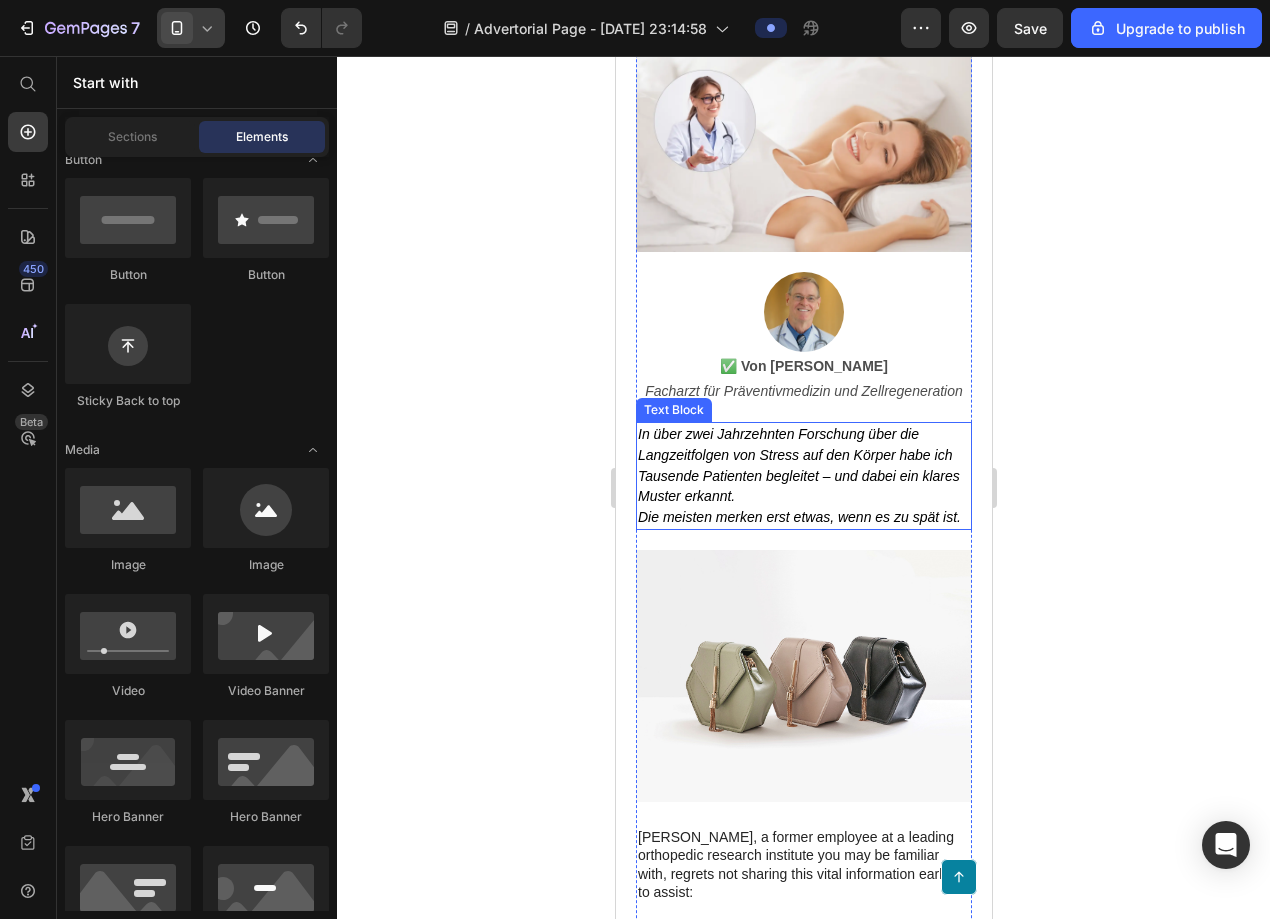 click on "Die meisten merken erst etwas, wenn es zu spät ist." at bounding box center [803, 517] 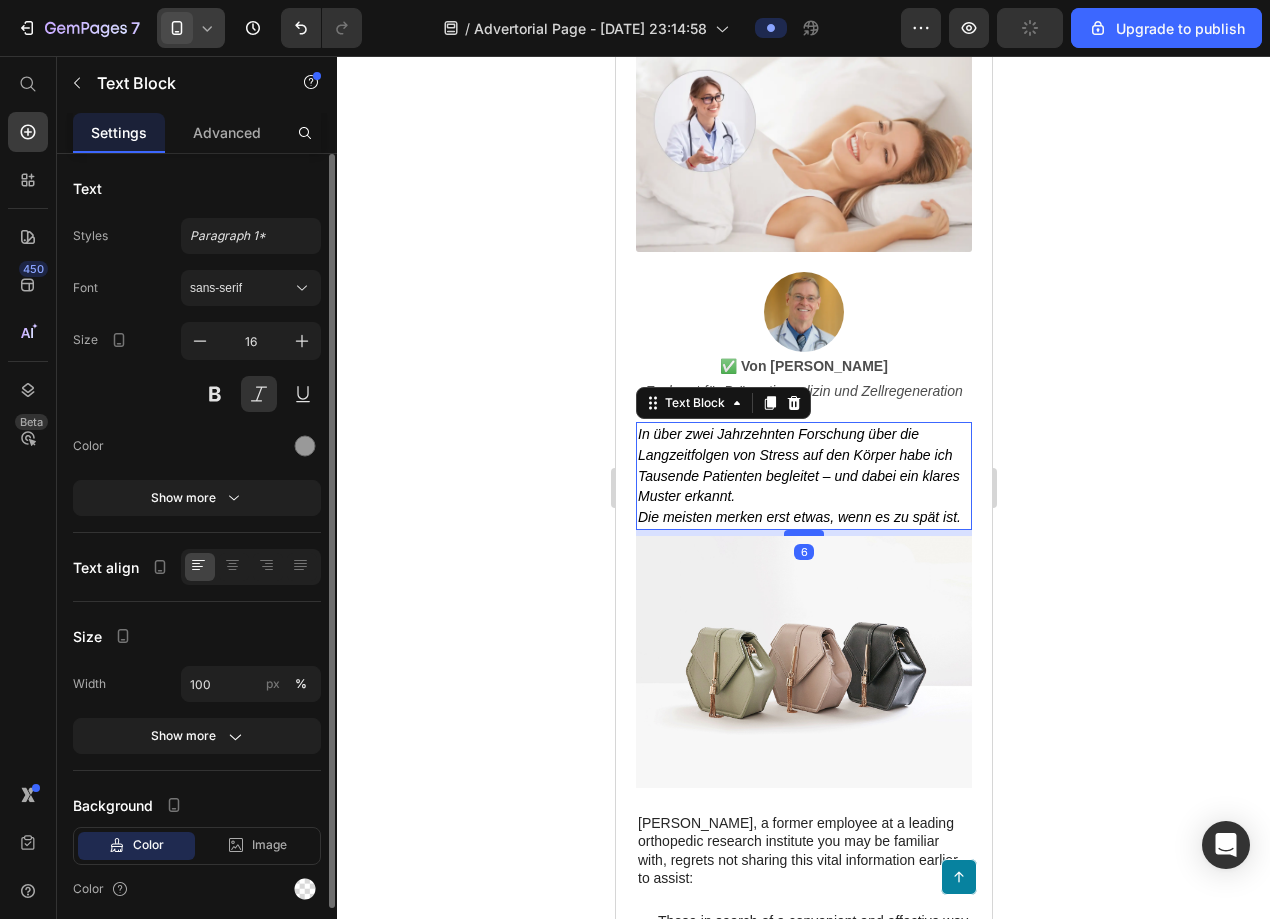 drag, startPoint x: 815, startPoint y: 535, endPoint x: 821, endPoint y: 521, distance: 15.231546 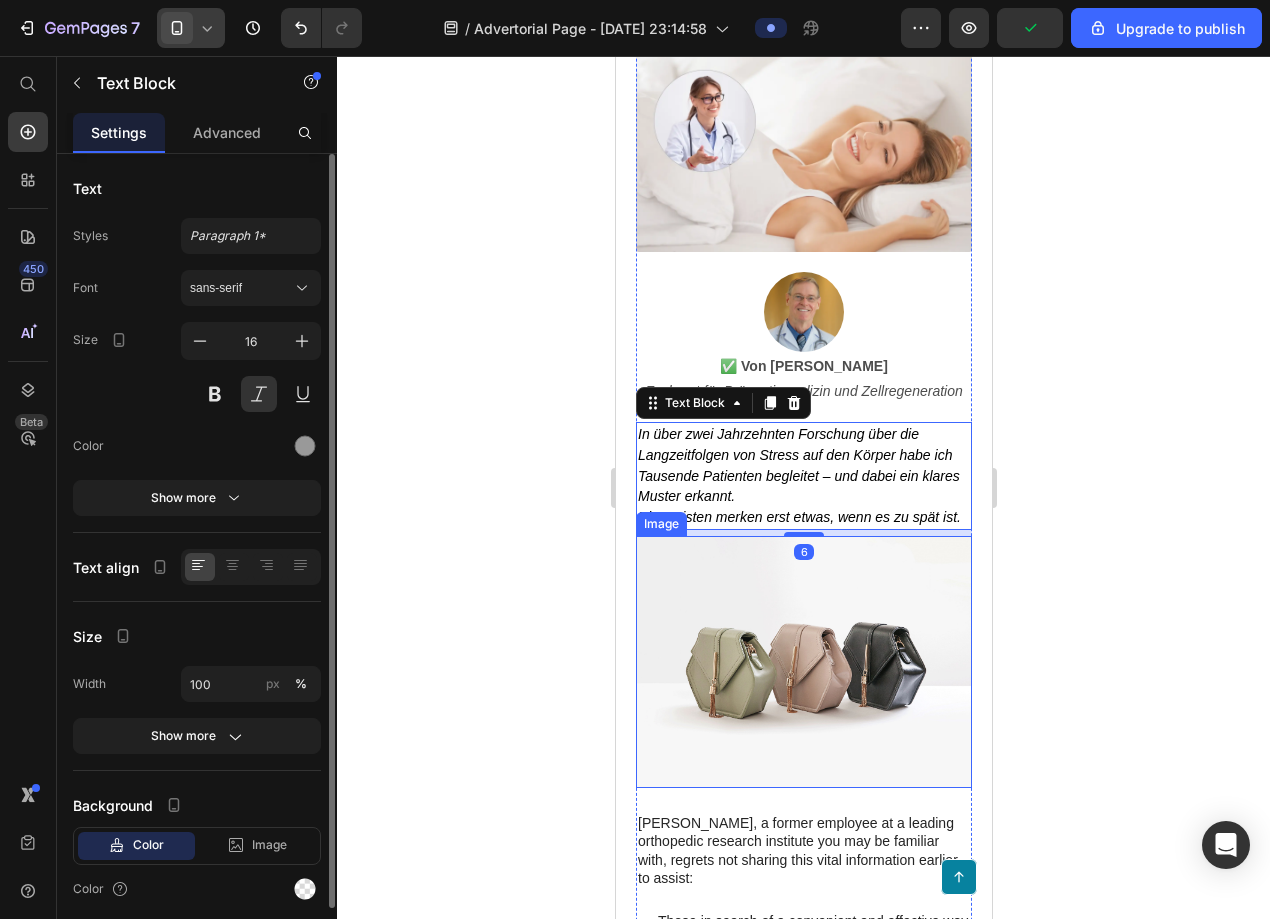 click at bounding box center [803, 662] 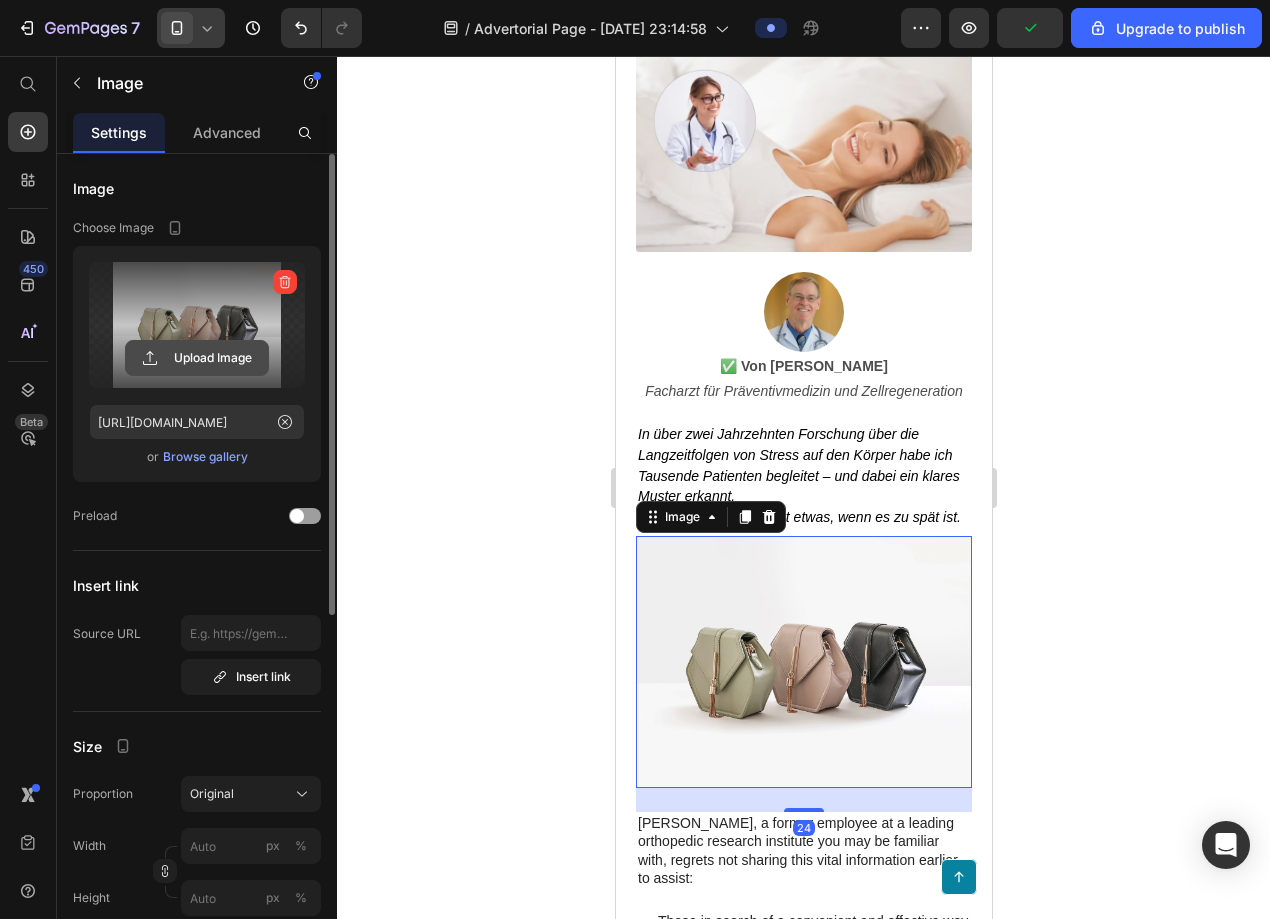 click 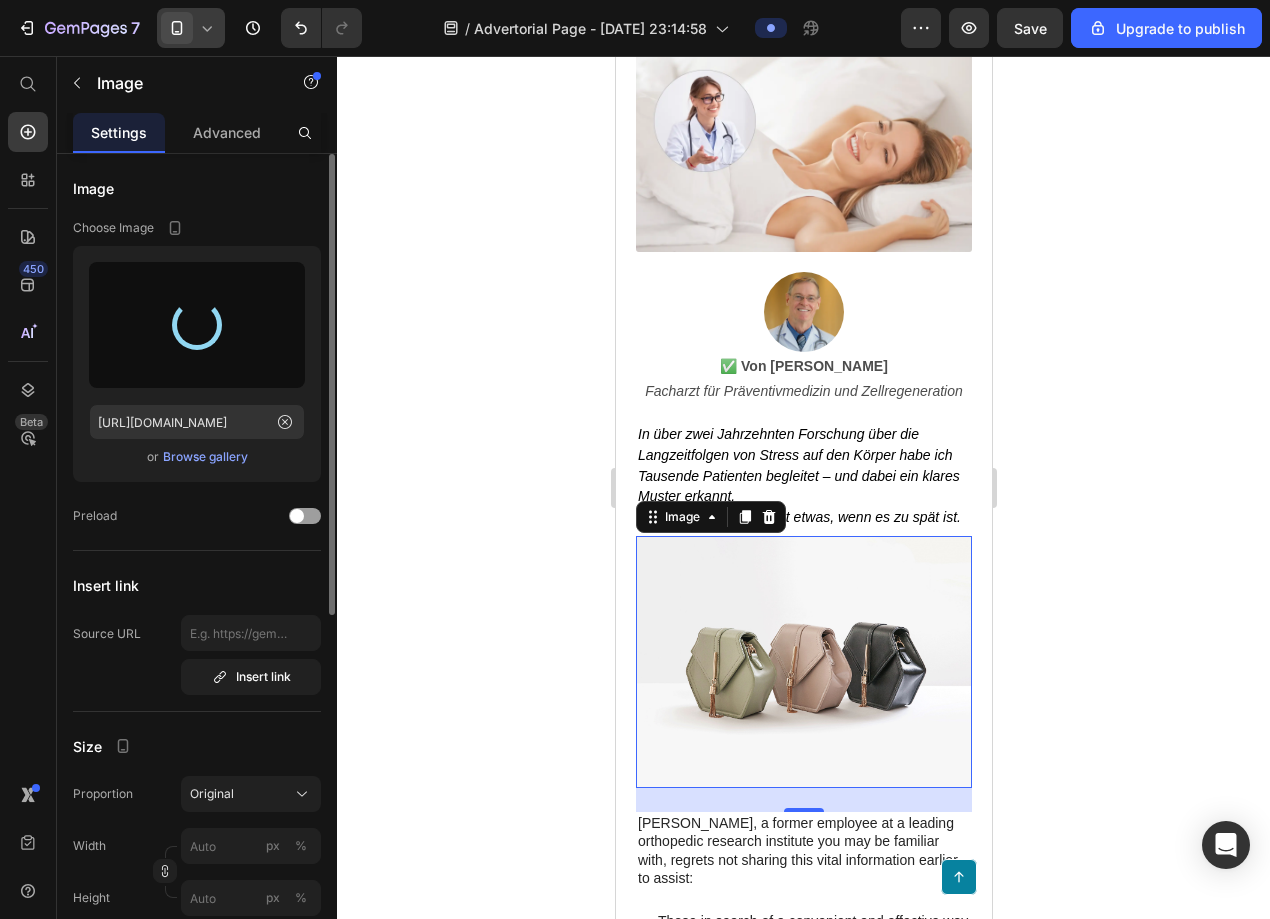 type on "https://cdn.shopify.com/s/files/1/0766/9471/6683/files/gempages_536686355493684366-56854739-9473-4f95-b2b0-9a9f93870faa.png" 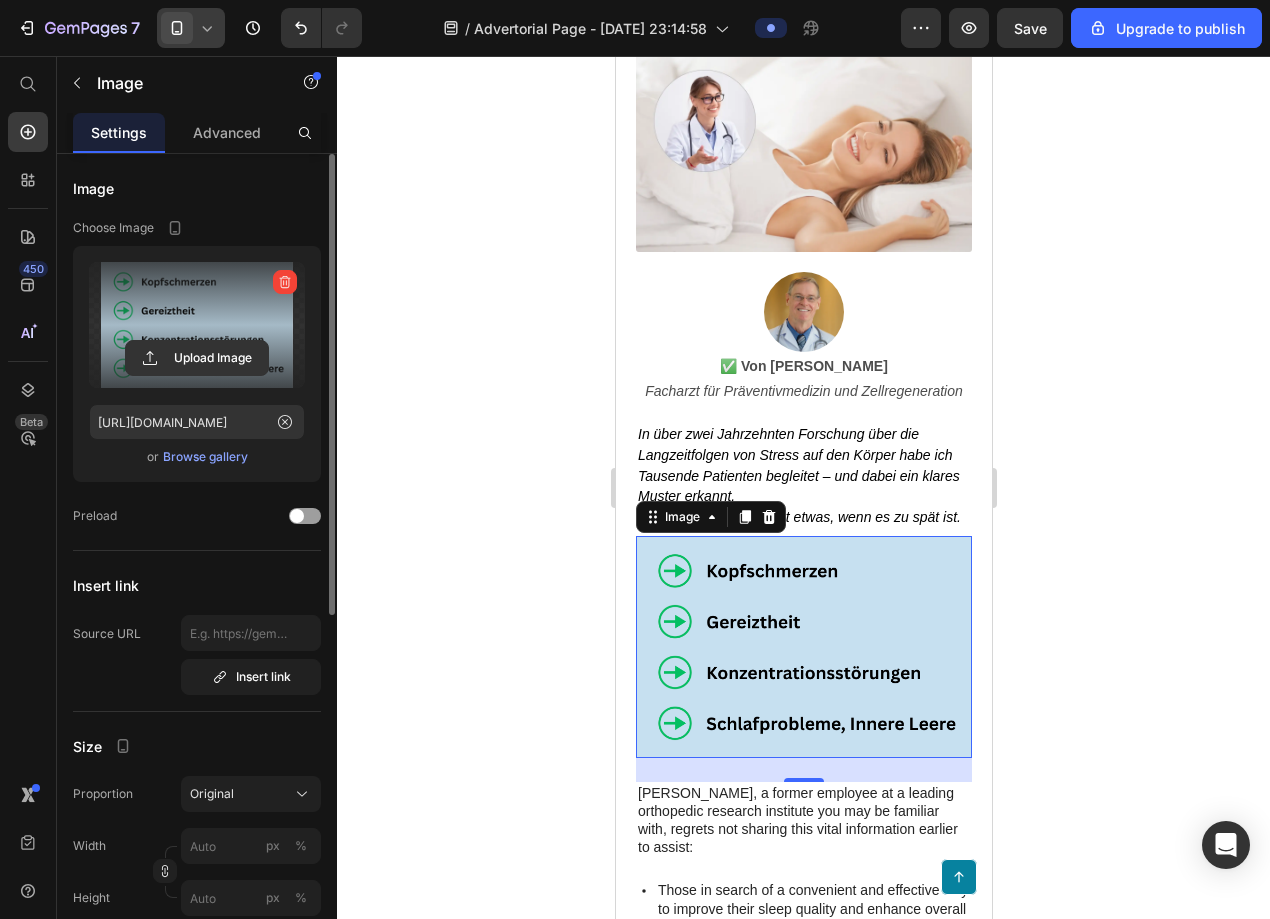 click 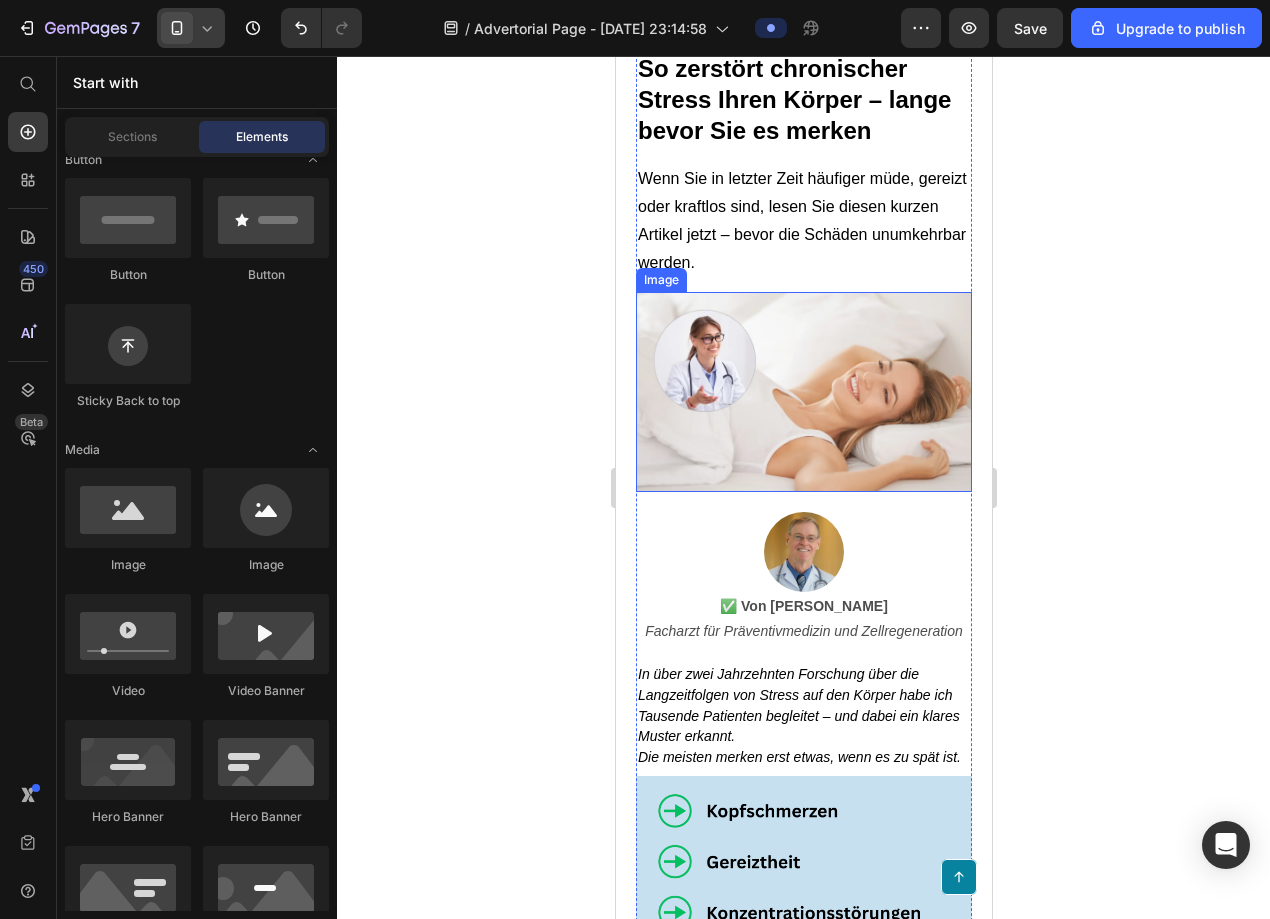 scroll, scrollTop: 198, scrollLeft: 0, axis: vertical 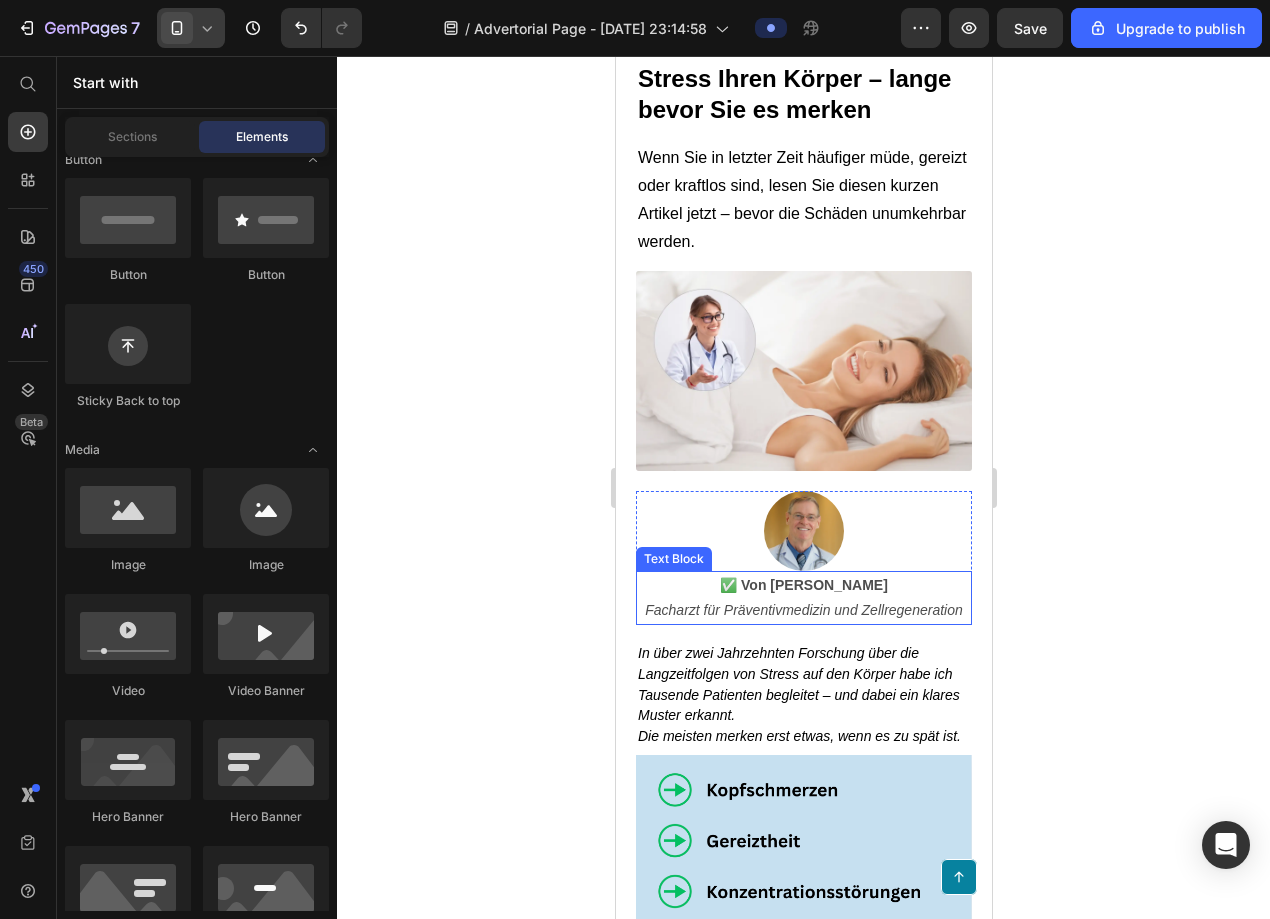 click on "Facharzt für Präventivmedizin und Zellregeneration" at bounding box center (803, 610) 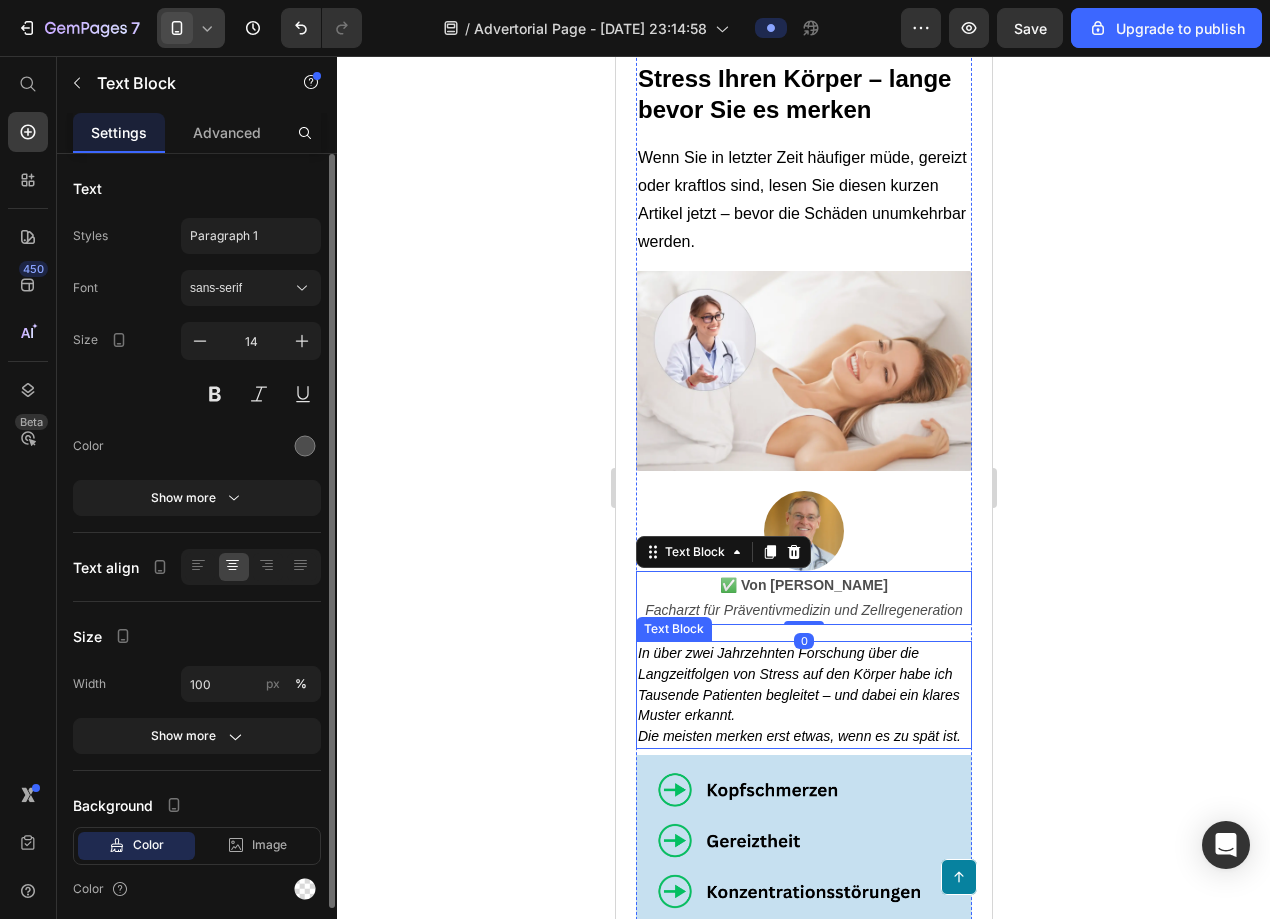 click on "In über zwei Jahrzehnten Forschung über die Langzeitfolgen von Stress auf den Körper habe ich Tausende Patienten begleitet – und dabei ein klares Muster erkannt." at bounding box center [798, 684] 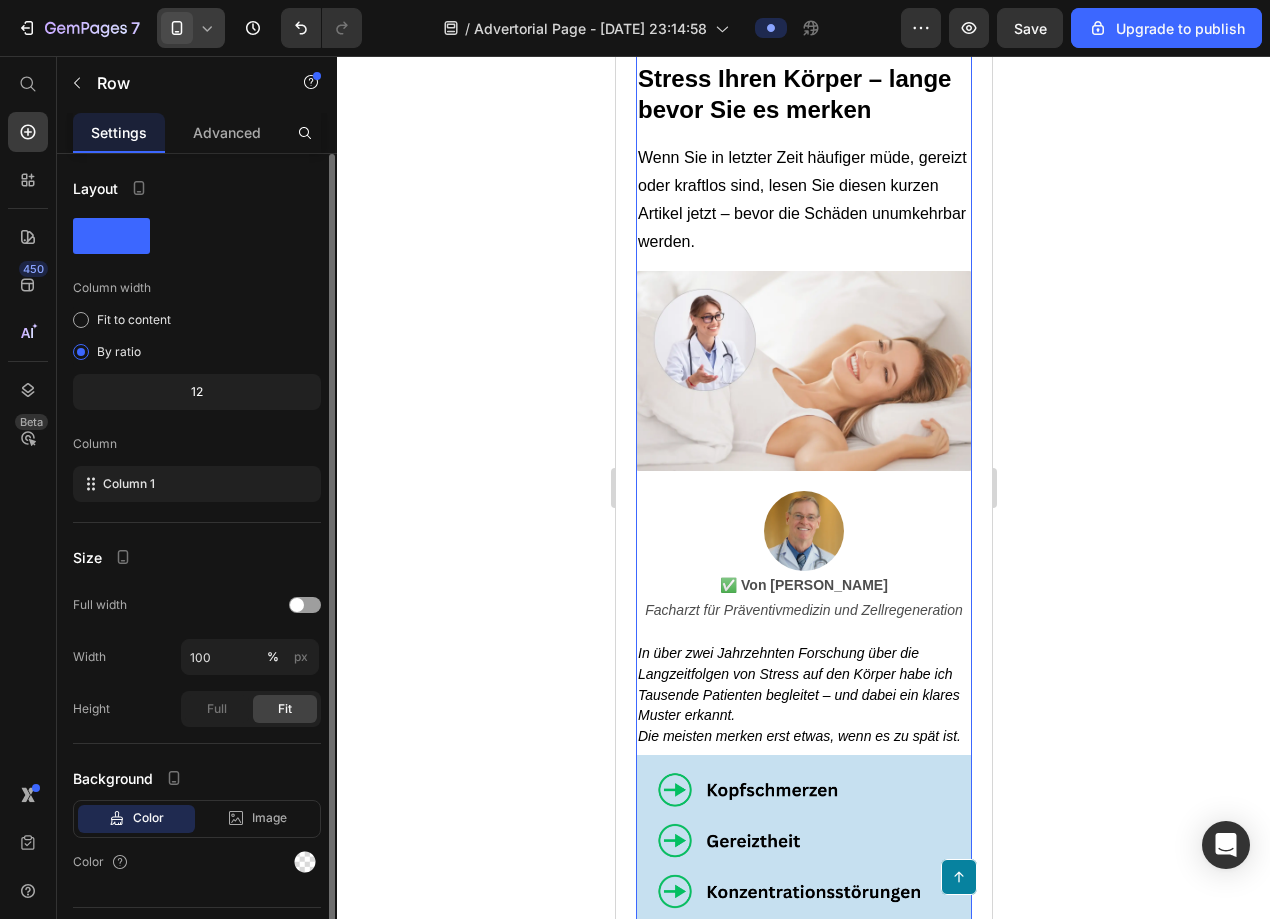 click on "Medizinexperte warnt:  So zerstört chronischer Stress Ihren Körper – lange bevor Sie es merken Heading Wenn Sie in letzter Zeit häufiger müde, gereizt oder kraftlos sind, lesen Sie diesen kurzen Artikel jetzt – bevor die Schäden unumkehrbar werden. Text Block Image Image ✅ Von Dr. Markus Keller Facharzt für Präventivmedizin und Zellregeneration Text Block Row In über zwei Jahrzehnten Forschung über die Langzeitfolgen von Stress auf den Körper habe ich Tausende Patienten begleitet – und dabei ein klares Muster erkannt. Die meisten merken erst etwas, wenn es zu spät ist. Text Block Image Mark Thompson, a former employee at a leading orthopedic research institute you may be familiar with, regrets not sharing this vital information earlier to assist: Text Block
Those in search of a convenient and effective way to improve their sleep quality and enhance overall well-being can now turn to our ergonomic pillow, offering exceptional support for a revitalized and rejuvenated body." at bounding box center (803, 921) 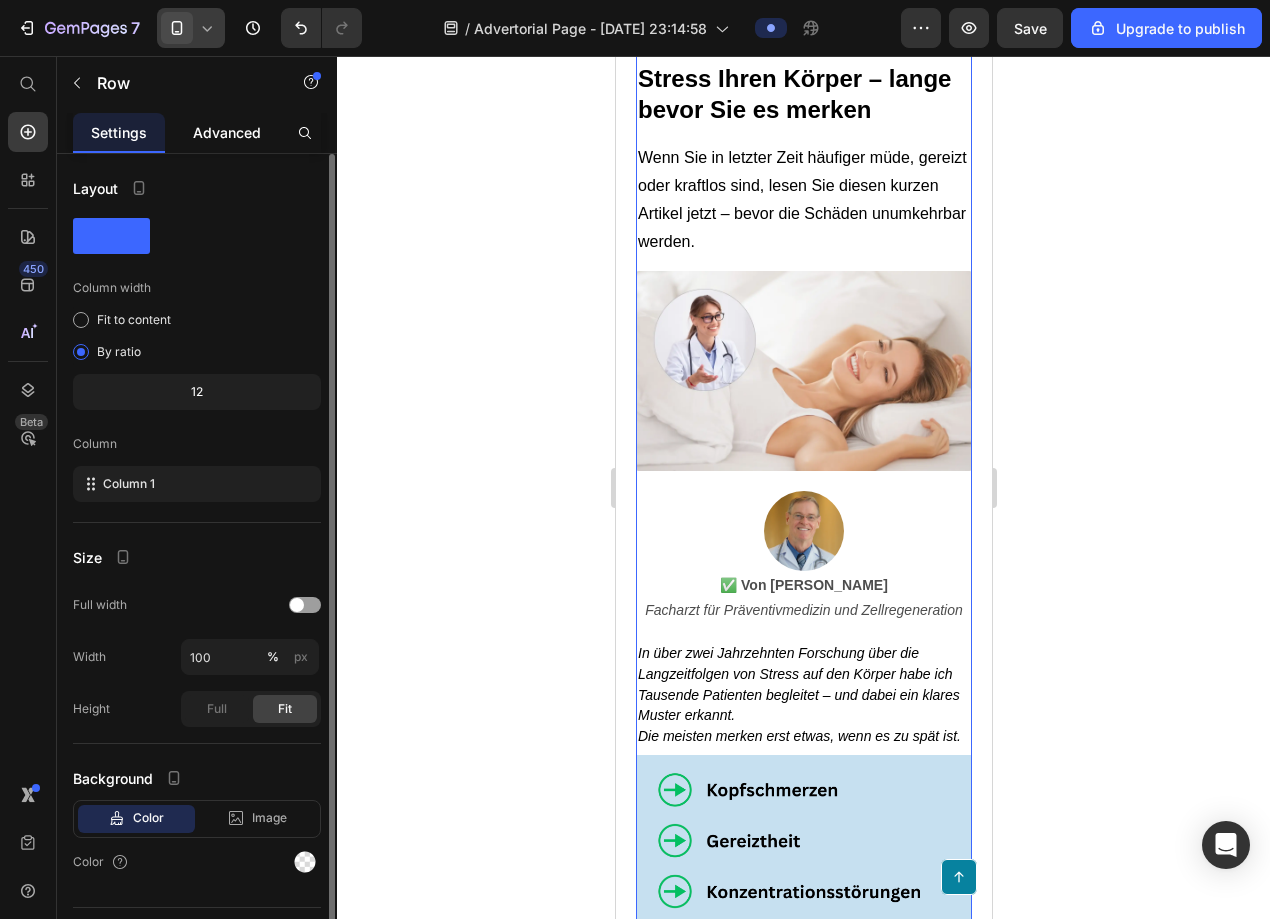 click on "Advanced" at bounding box center (227, 132) 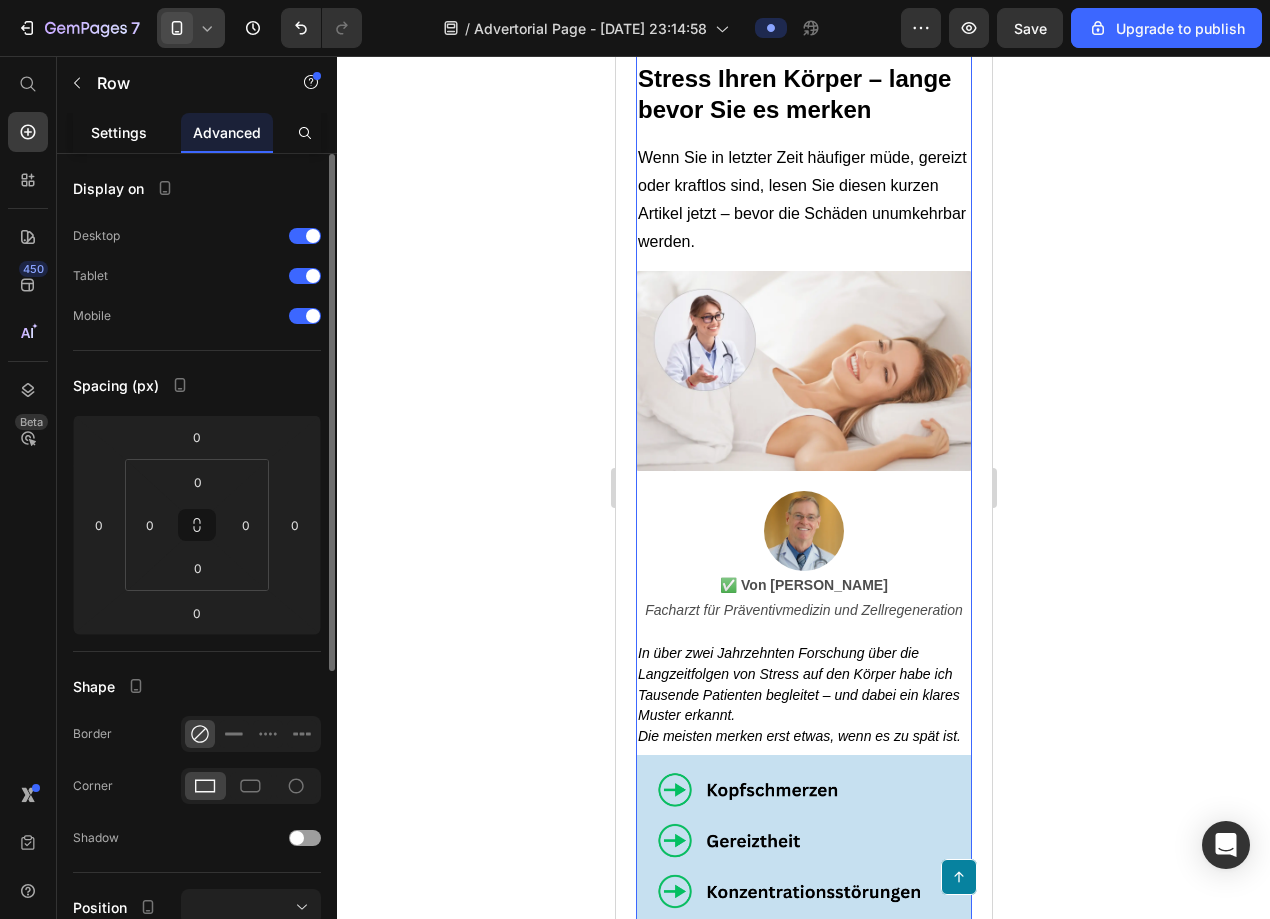 click on "Settings" at bounding box center [119, 132] 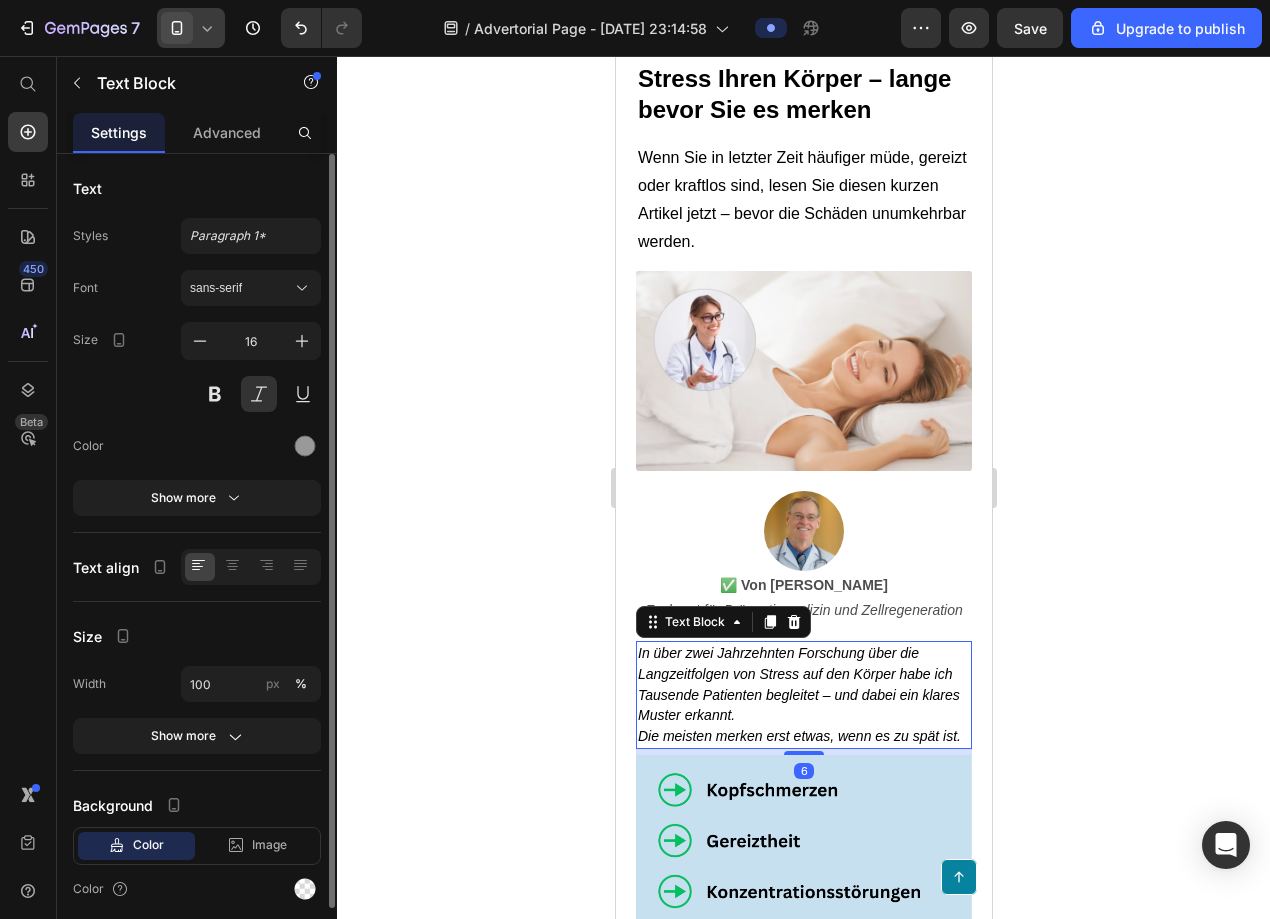 click on "In über zwei Jahrzehnten Forschung über die Langzeitfolgen von Stress auf den Körper habe ich Tausende Patienten begleitet – und dabei ein klares Muster erkannt." at bounding box center (798, 684) 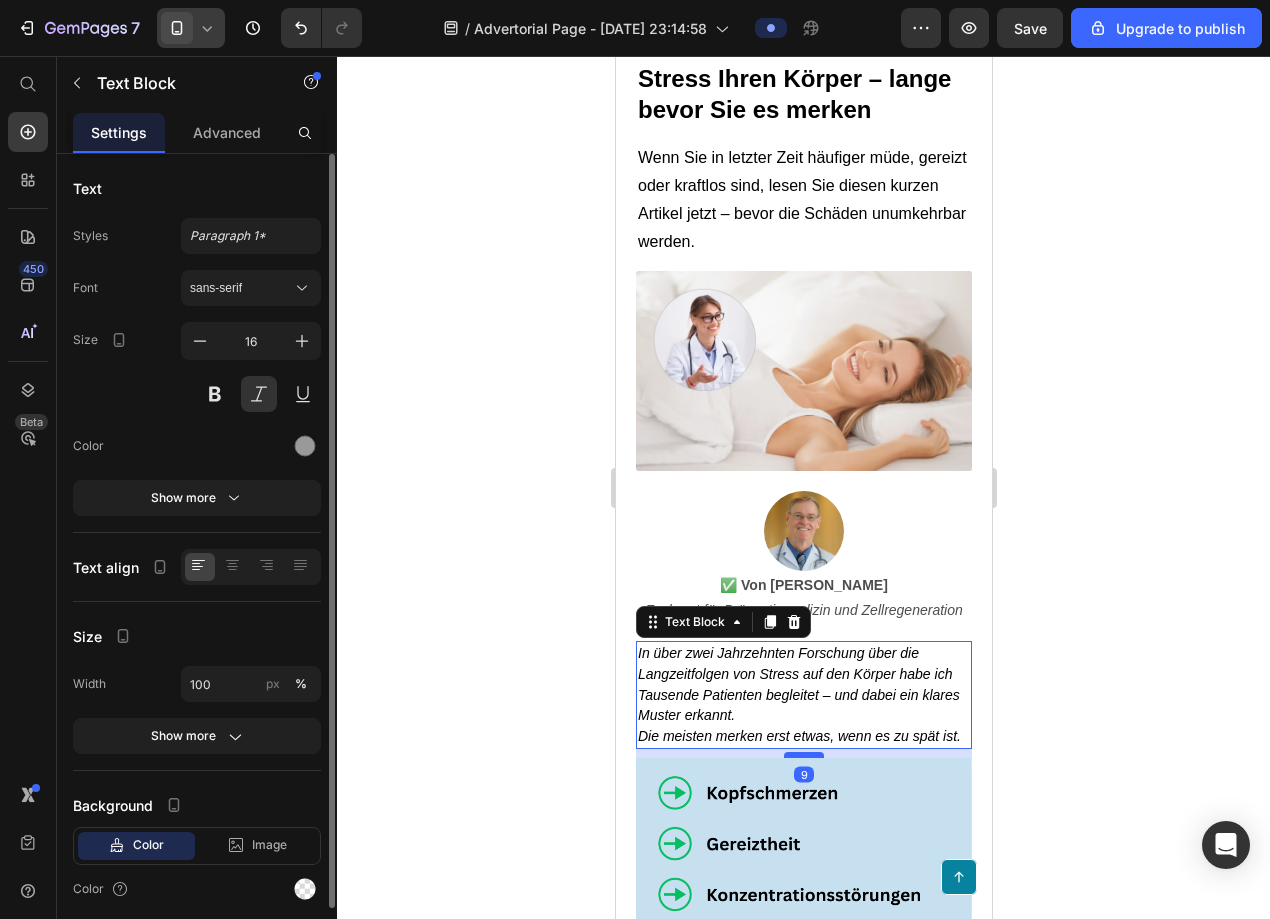 click at bounding box center (803, 755) 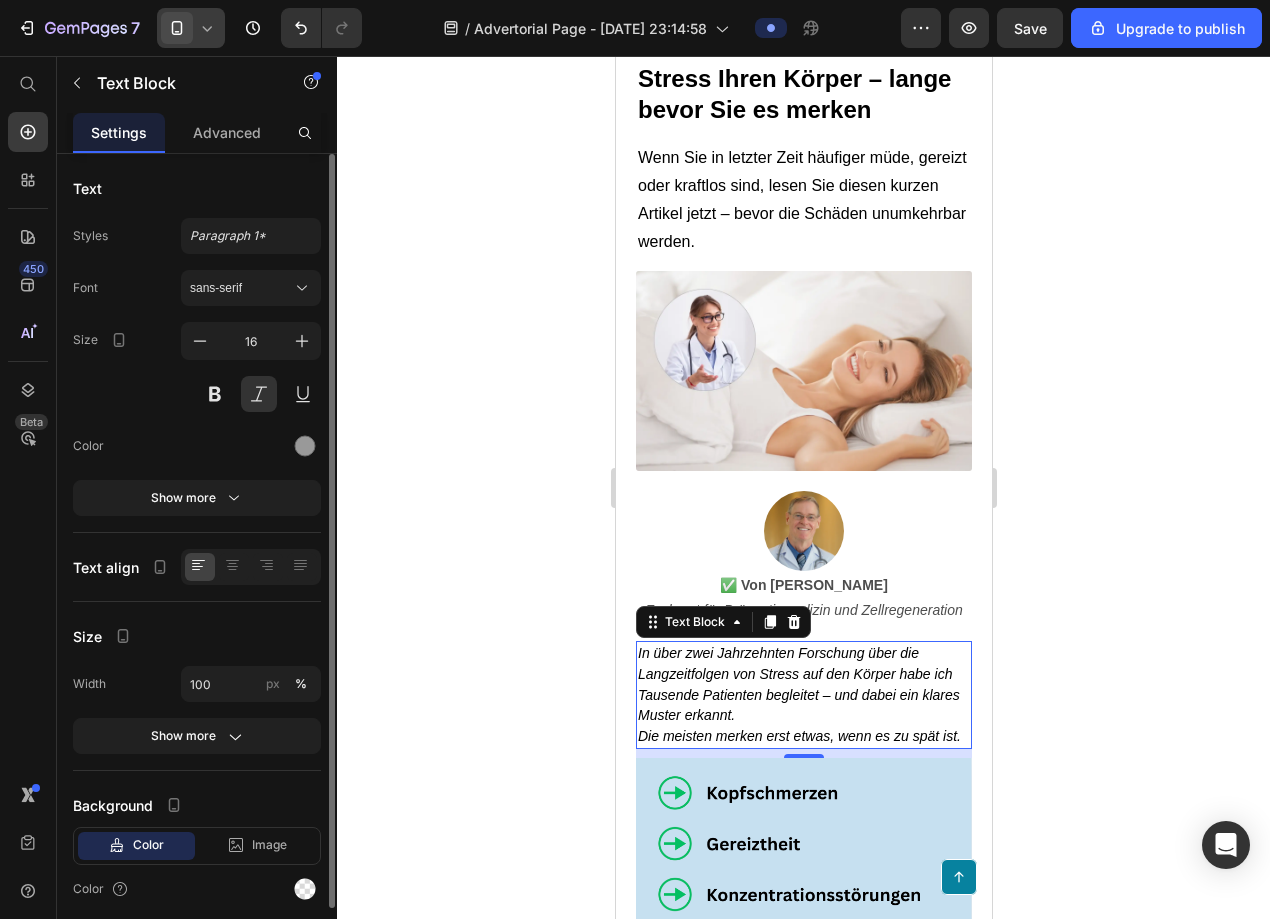 click 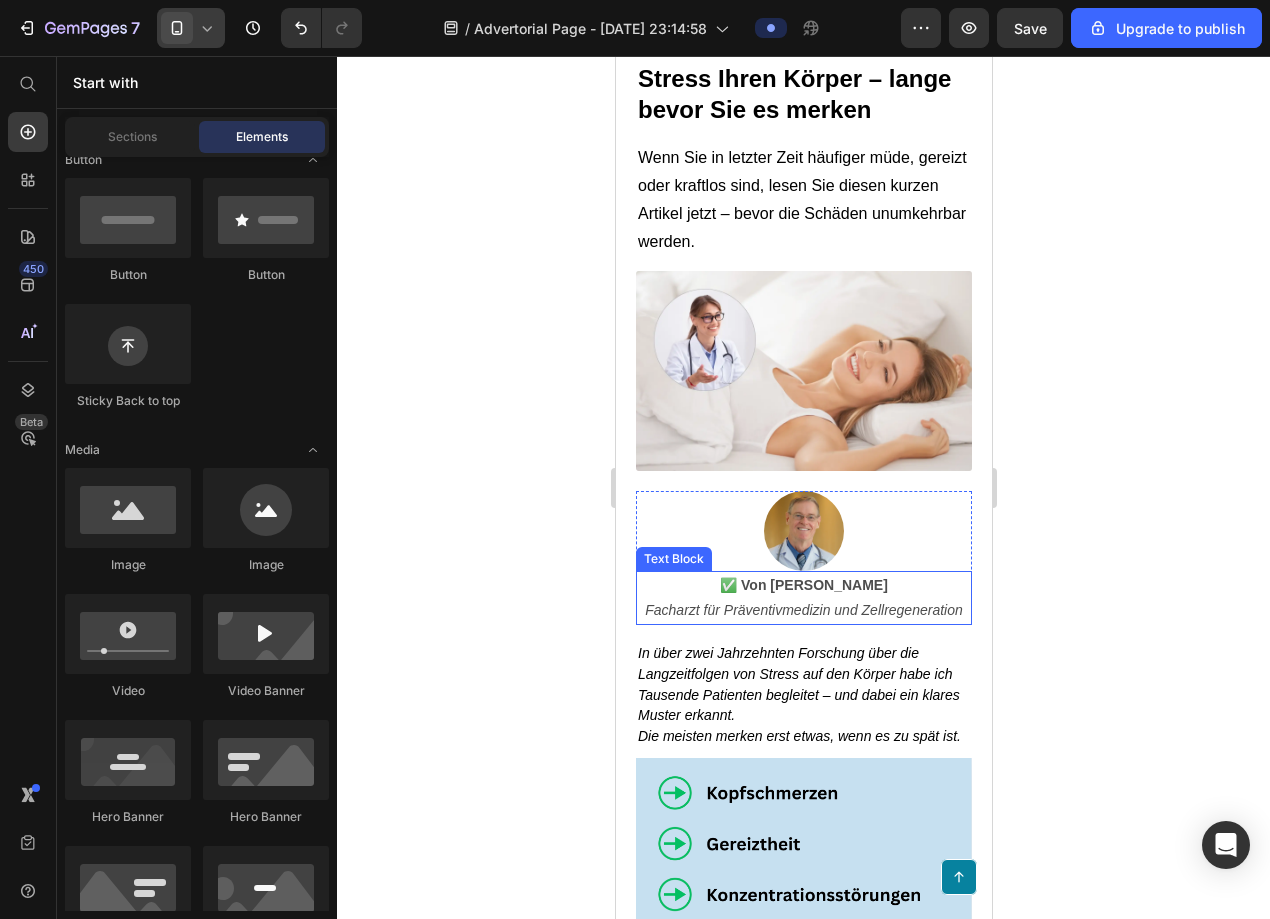 click on "Facharzt für Präventivmedizin und Zellregeneration" at bounding box center (803, 610) 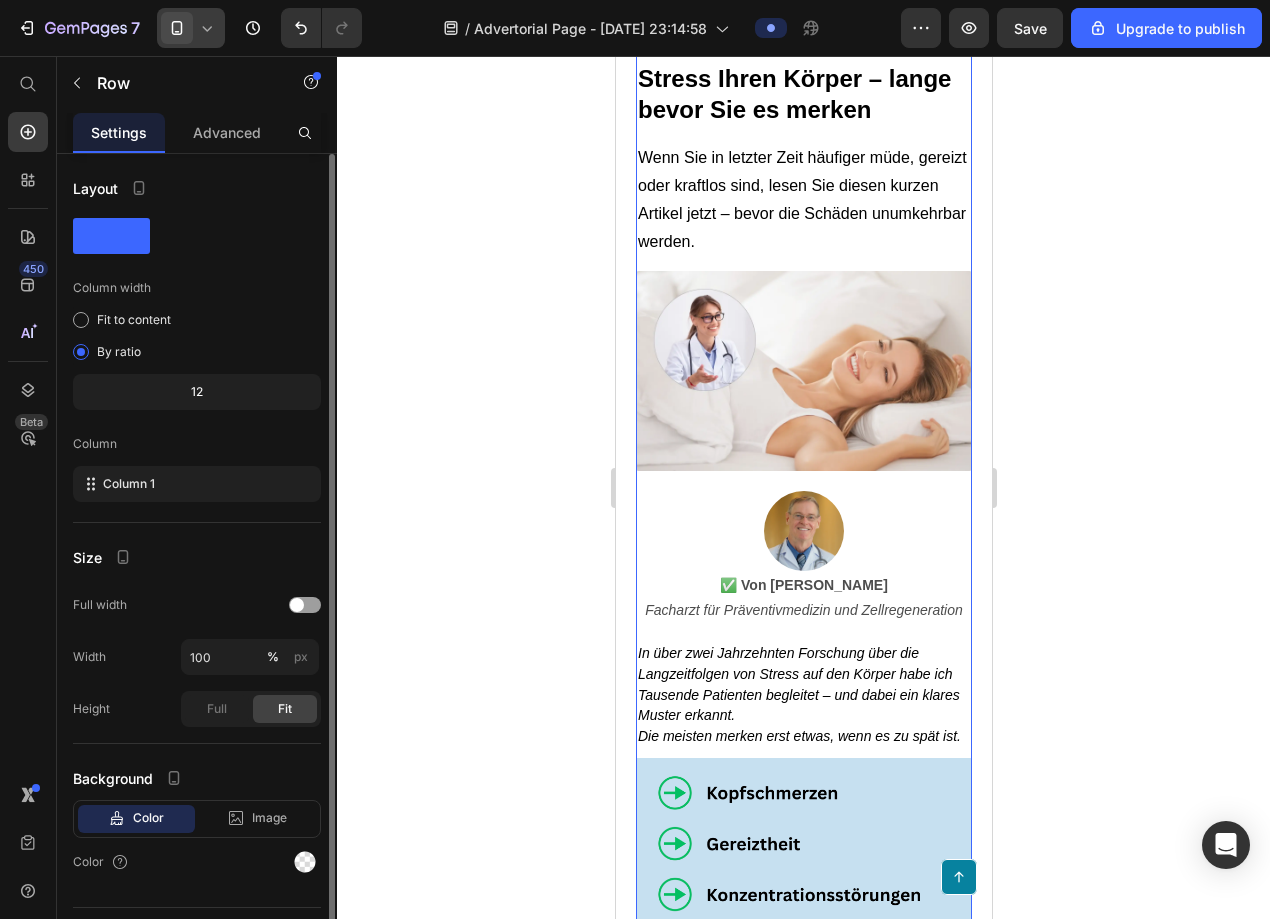 click on "Medizinexperte warnt:  So zerstört chronischer Stress Ihren Körper – lange bevor Sie es merken Heading Wenn Sie in letzter Zeit häufiger müde, gereizt oder kraftlos sind, lesen Sie diesen kurzen Artikel jetzt – bevor die Schäden unumkehrbar werden. Text Block Image Image ✅ Von Dr. Markus Keller Facharzt für Präventivmedizin und Zellregeneration Text Block   0 Row In über zwei Jahrzehnten Forschung über die Langzeitfolgen von Stress auf den Körper habe ich Tausende Patienten begleitet – und dabei ein klares Muster erkannt. Die meisten merken erst etwas, wenn es zu spät ist. Text Block Image Mark Thompson, a former employee at a leading orthopedic research institute you may be familiar with, regrets not sharing this vital information earlier to assist: Text Block
Item List Text Block
Make our revolutionary ergonomic pillow a part of your nightly routine, rejuvenating your body and enhancing overall well-being." at bounding box center [803, 922] 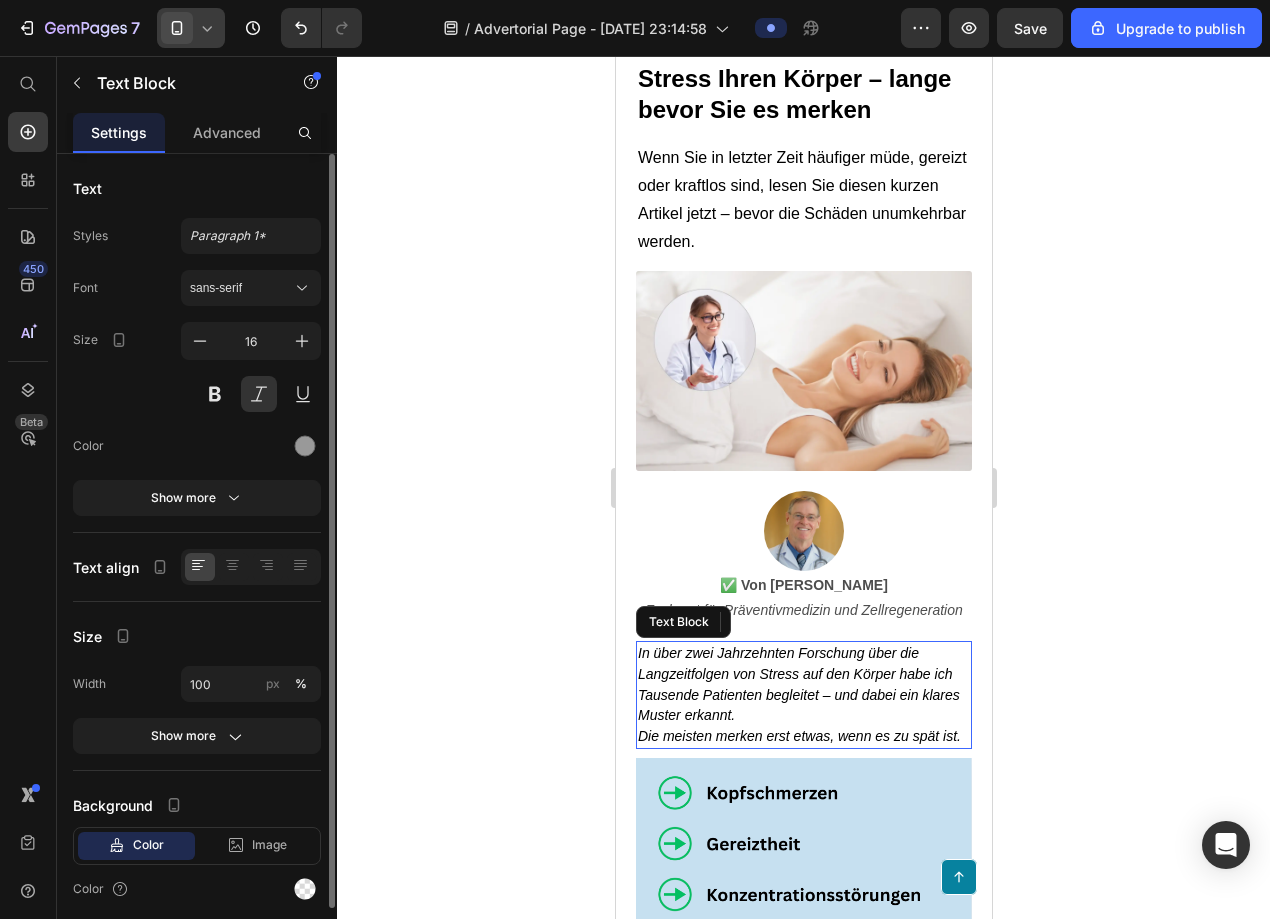 click on "In über zwei Jahrzehnten Forschung über die Langzeitfolgen von Stress auf den Körper habe ich Tausende Patienten begleitet – und dabei ein klares Muster erkannt. Die meisten merken erst etwas, wenn es zu spät ist." at bounding box center (803, 695) 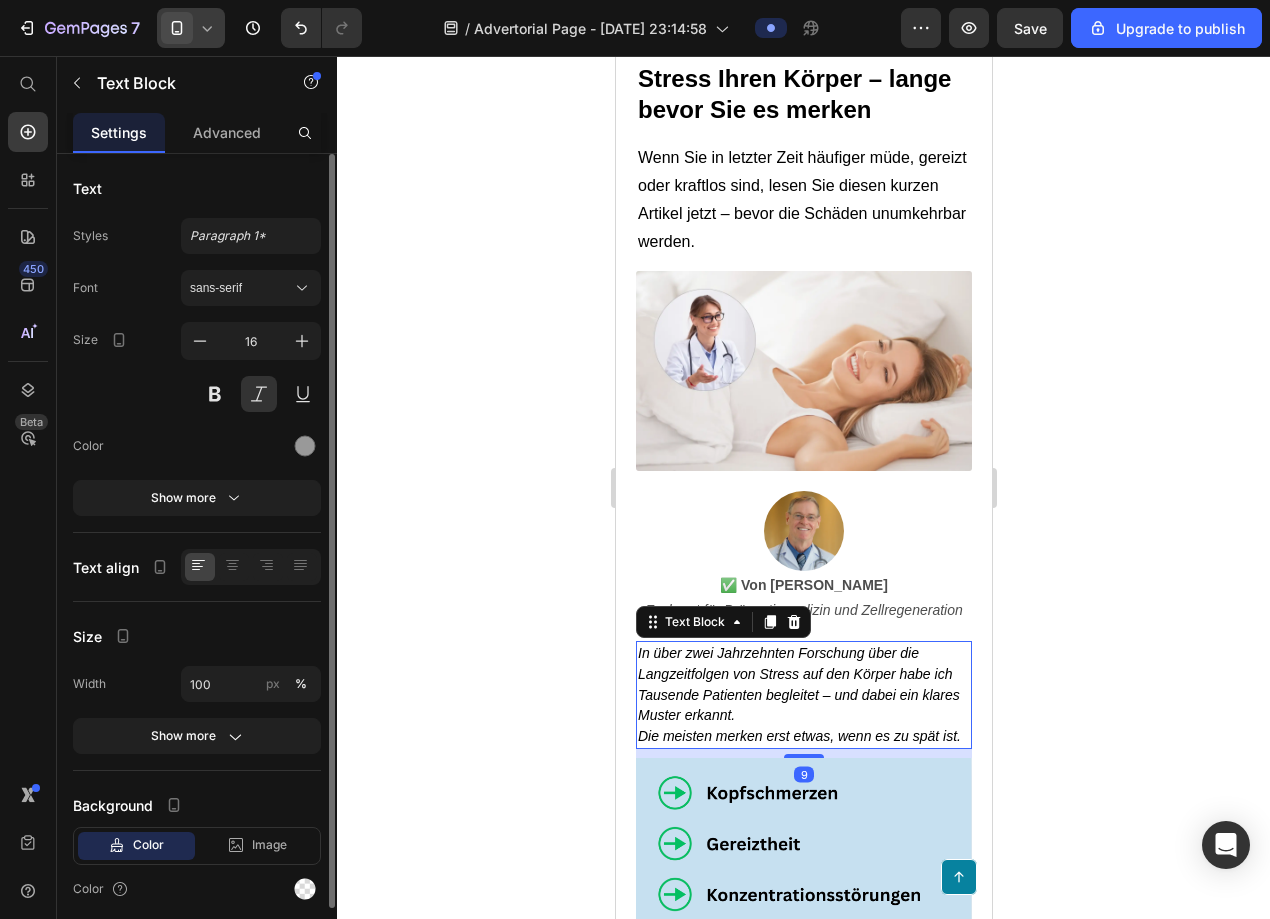 click 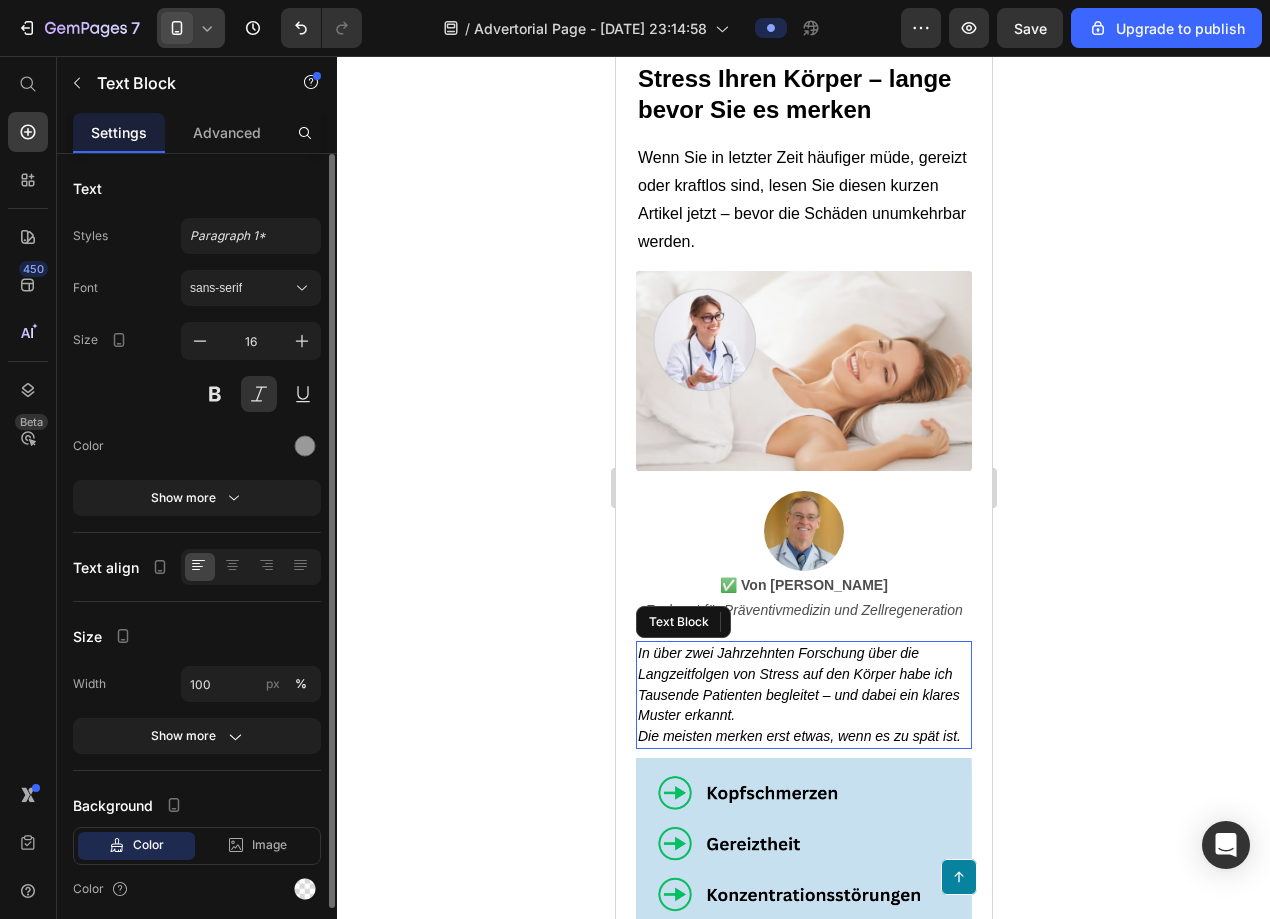 click on "In über zwei Jahrzehnten Forschung über die Langzeitfolgen von Stress auf den Körper habe ich Tausende Patienten begleitet – und dabei ein klares Muster erkannt." at bounding box center [798, 684] 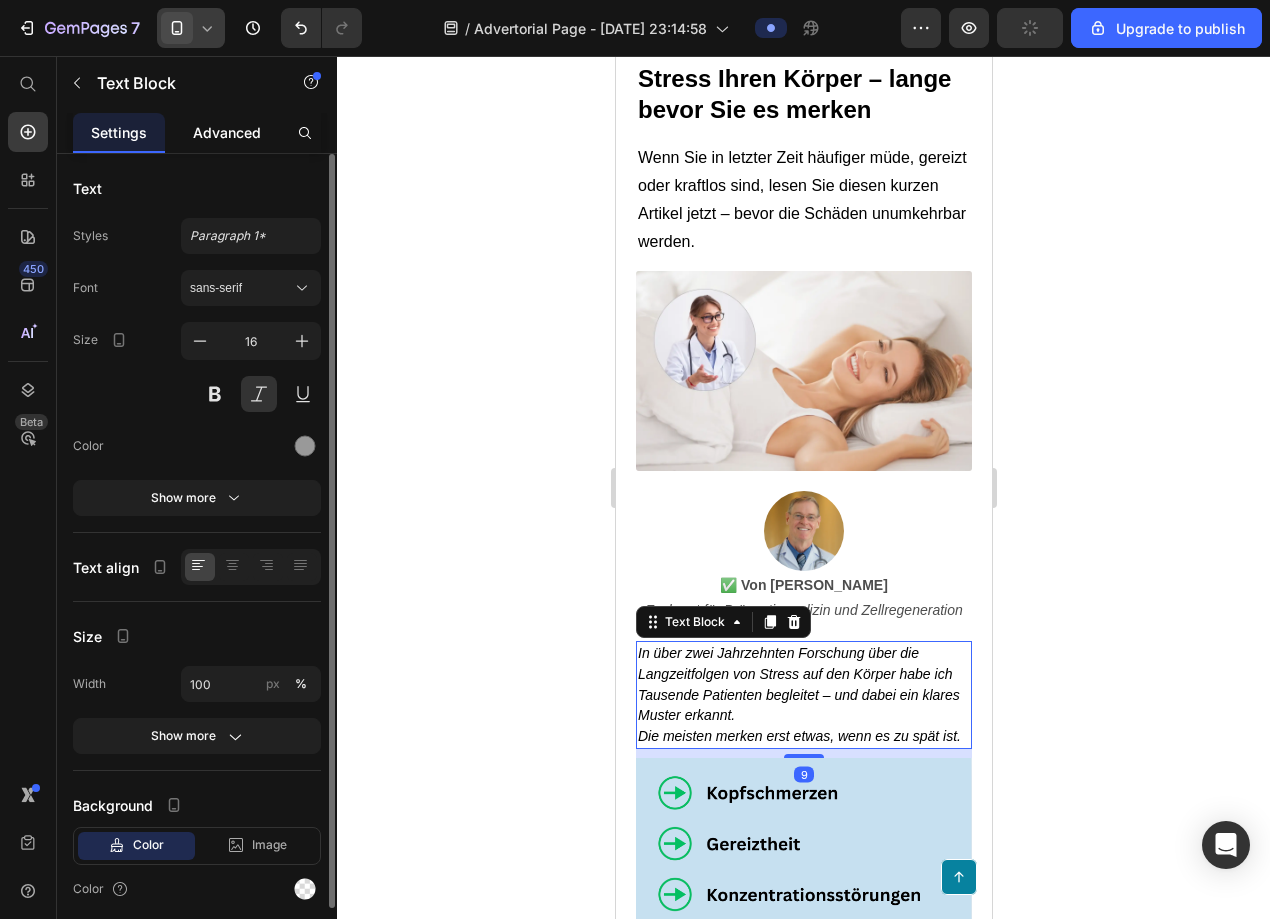 click on "Advanced" 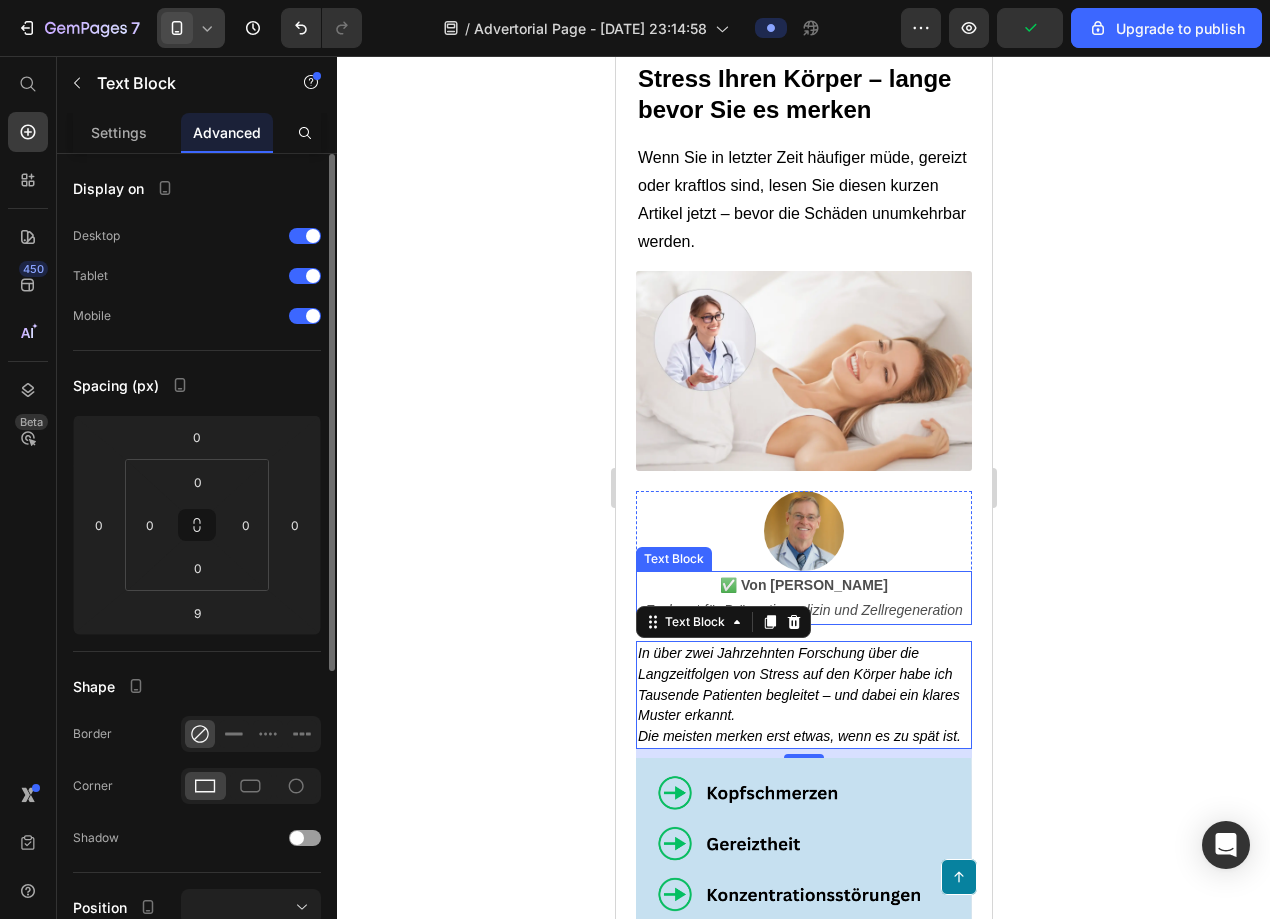 click on "Facharzt für Präventivmedizin und Zellregeneration" at bounding box center (803, 610) 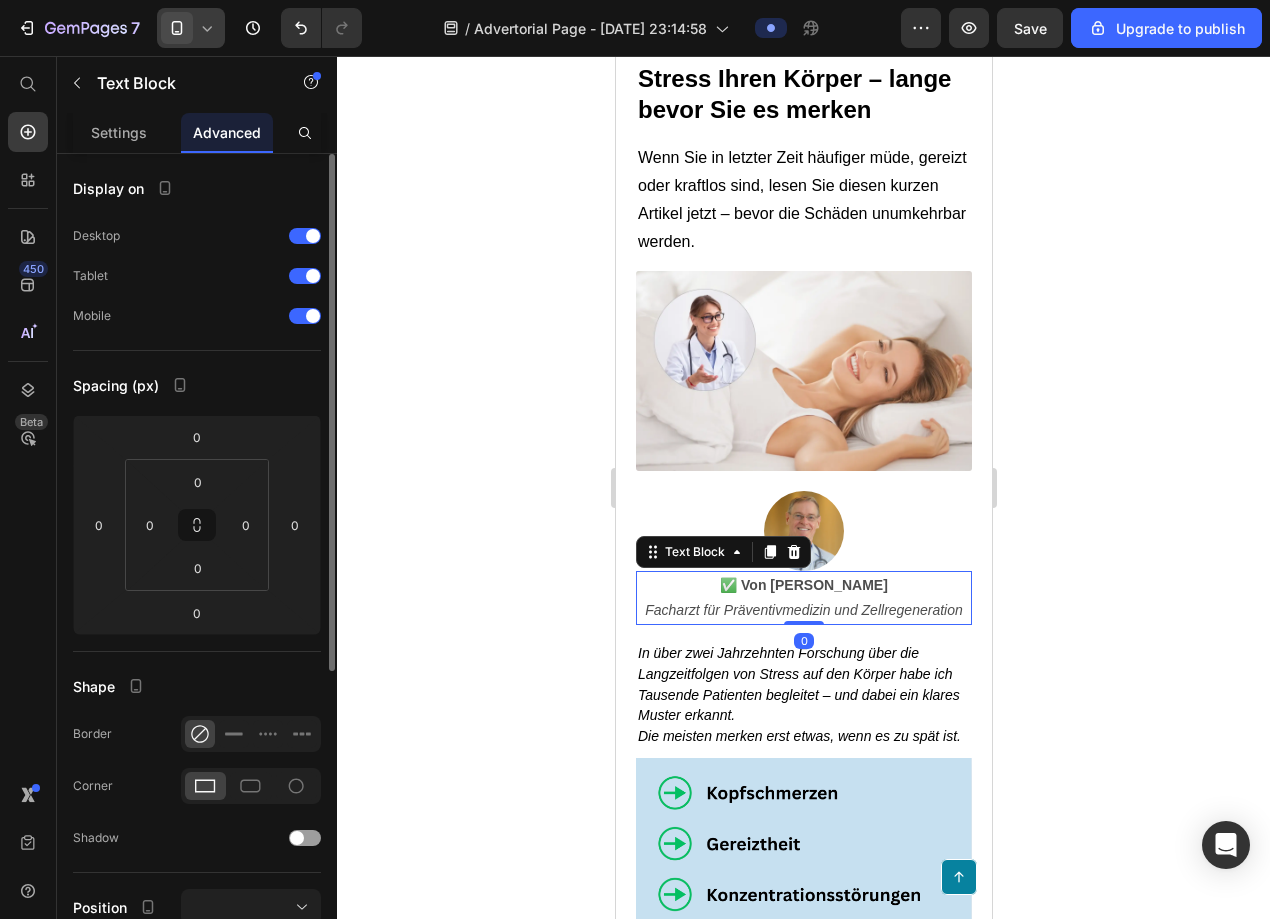 click 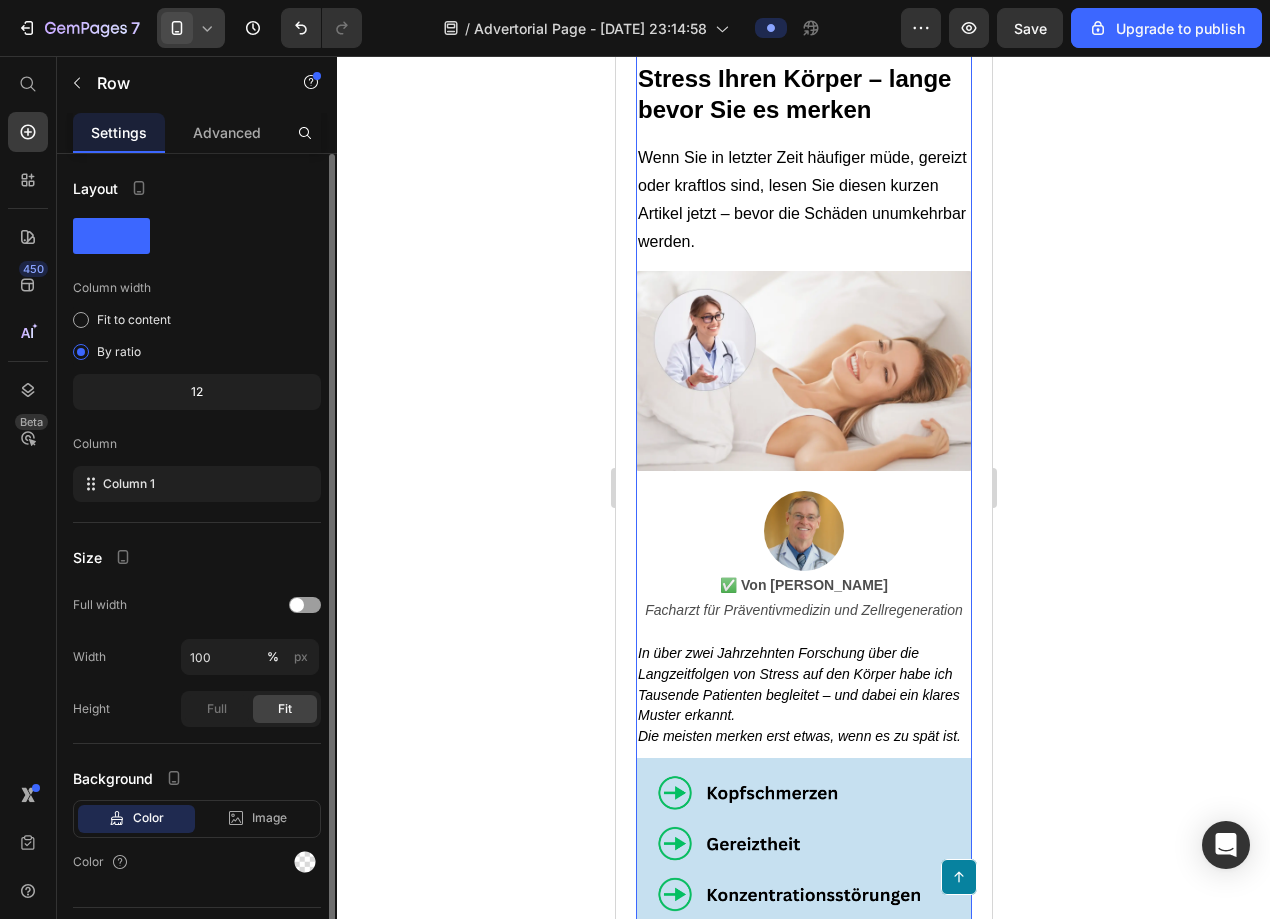 click on "Medizinexperte warnt:  So zerstört chronischer Stress Ihren Körper – lange bevor Sie es merken Heading Wenn Sie in letzter Zeit häufiger müde, gereizt oder kraftlos sind, lesen Sie diesen kurzen Artikel jetzt – bevor die Schäden unumkehrbar werden. Text Block Image Image ✅ Von Dr. Markus Keller Facharzt für Präventivmedizin und Zellregeneration Text Block Row In über zwei Jahrzehnten Forschung über die Langzeitfolgen von Stress auf den Körper habe ich Tausende Patienten begleitet – und dabei ein klares Muster erkannt. Die meisten merken erst etwas, wenn es zu spät ist. Text Block Image Mark Thompson, a former employee at a leading orthopedic research institute you may be familiar with, regrets not sharing this vital information earlier to assist: Text Block
Those in search of a convenient and effective way to improve their sleep quality and enhance overall well-being can now turn to our ergonomic pillow, offering exceptional support for a revitalized and rejuvenated body." at bounding box center [803, 922] 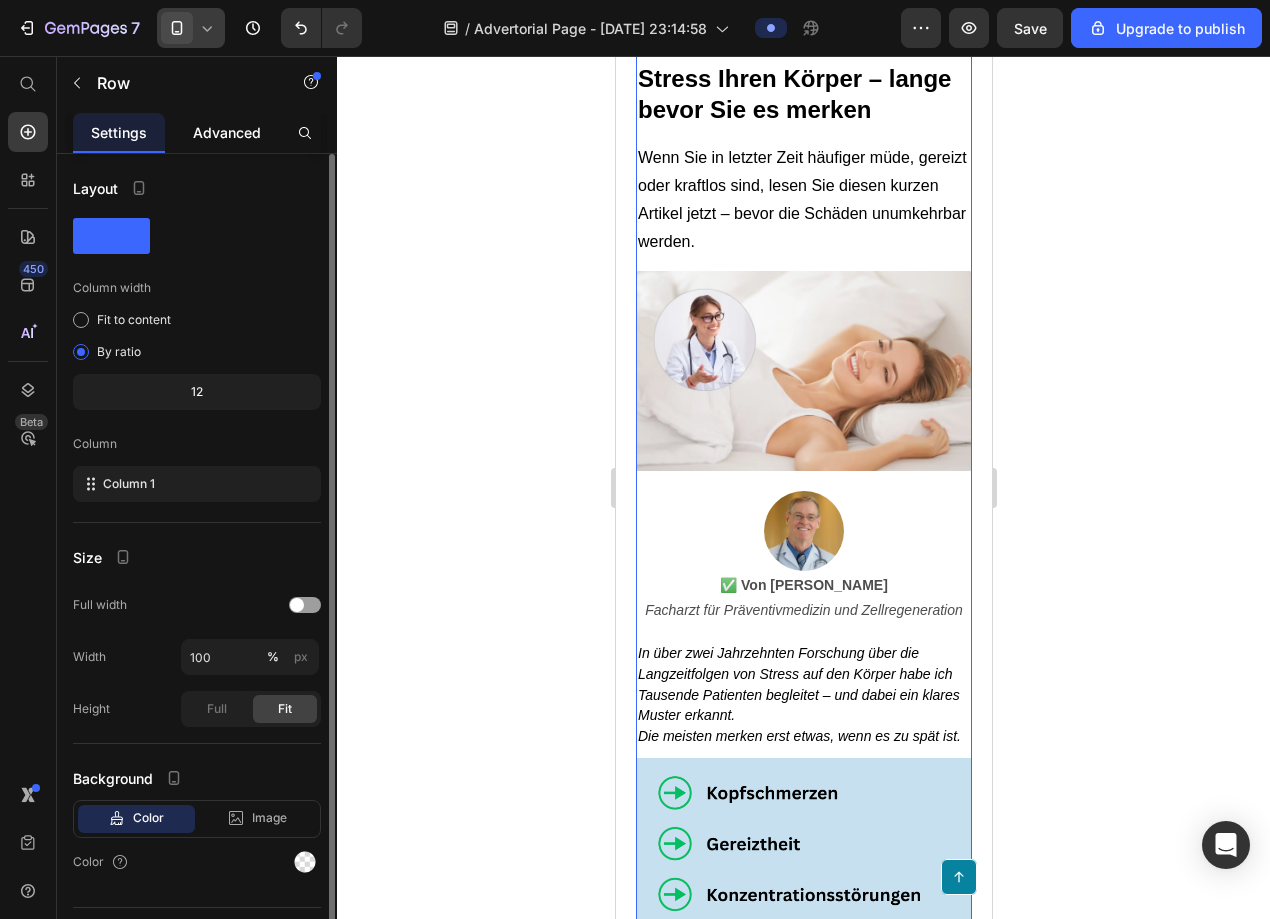 click on "Advanced" at bounding box center (227, 132) 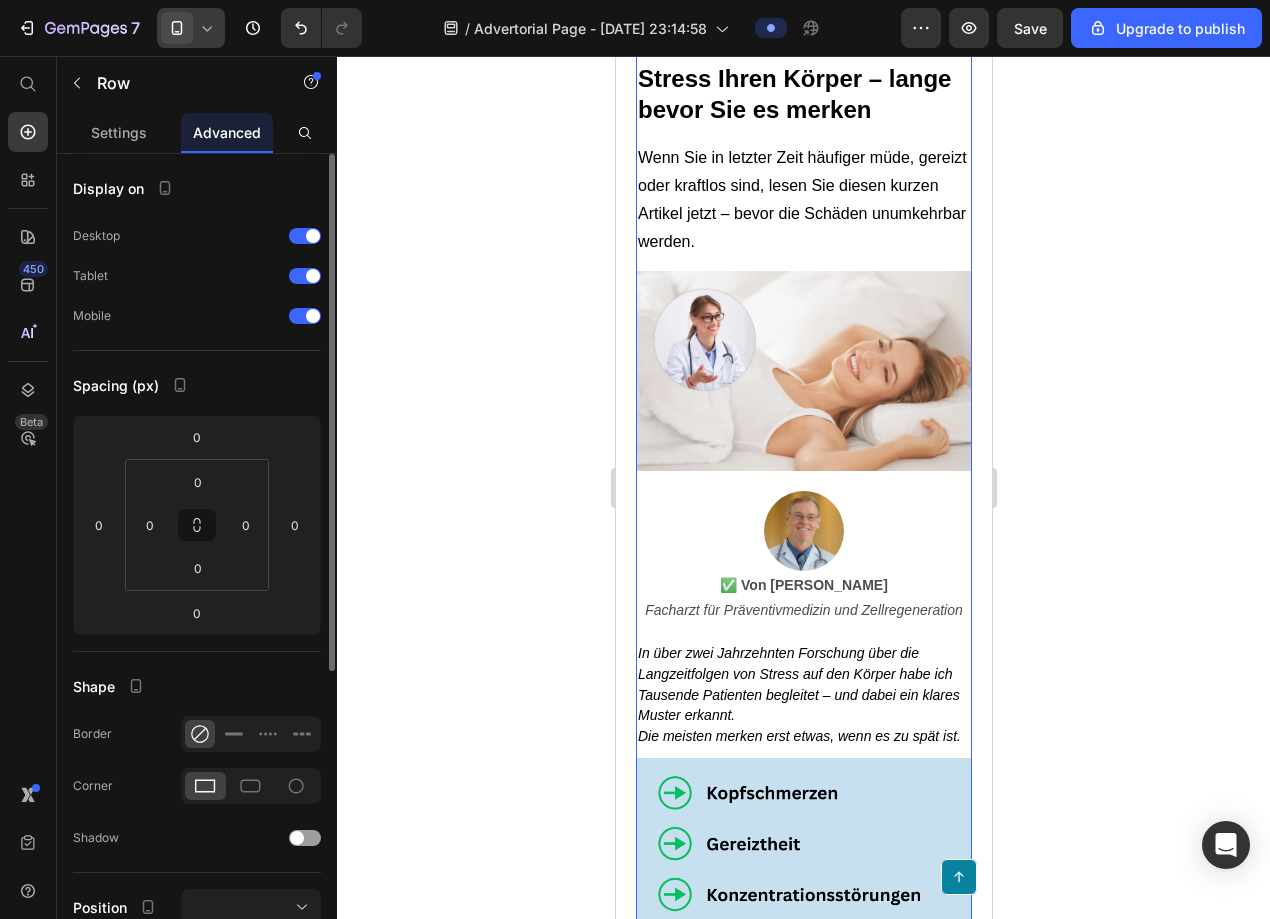 click 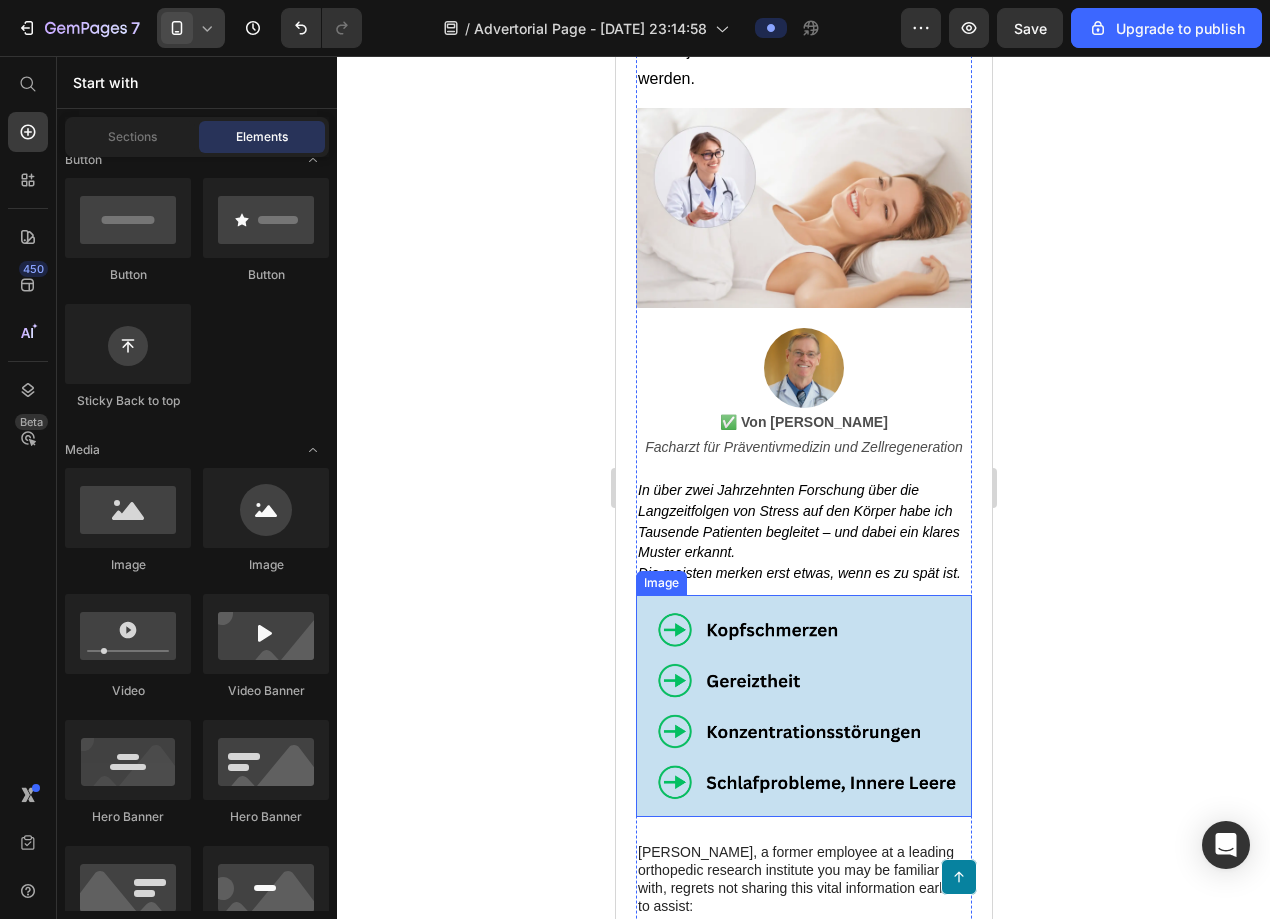 scroll, scrollTop: 381, scrollLeft: 0, axis: vertical 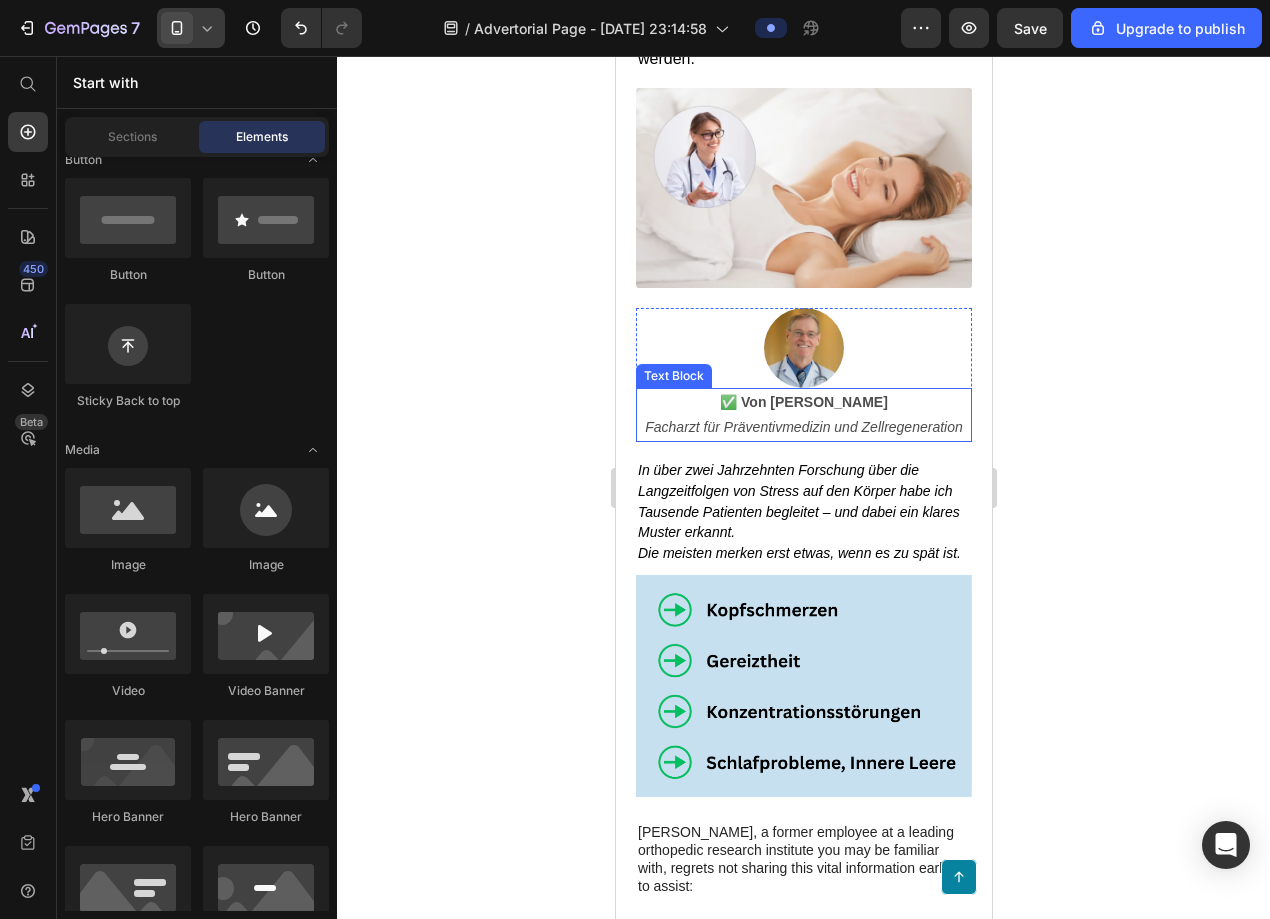 click on "✅ Von [PERSON_NAME]" at bounding box center [803, 402] 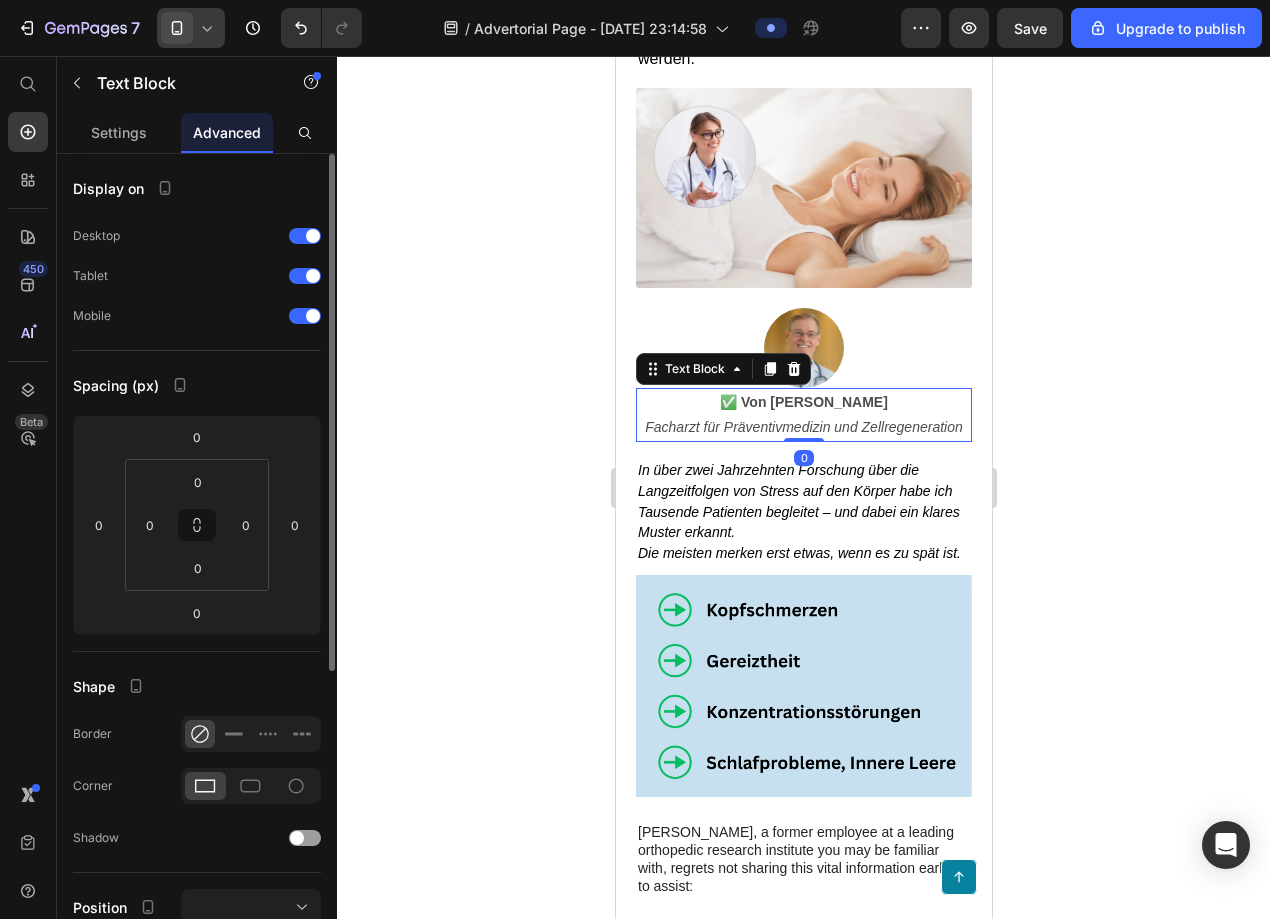 click on "✅ Von [PERSON_NAME]" at bounding box center [803, 402] 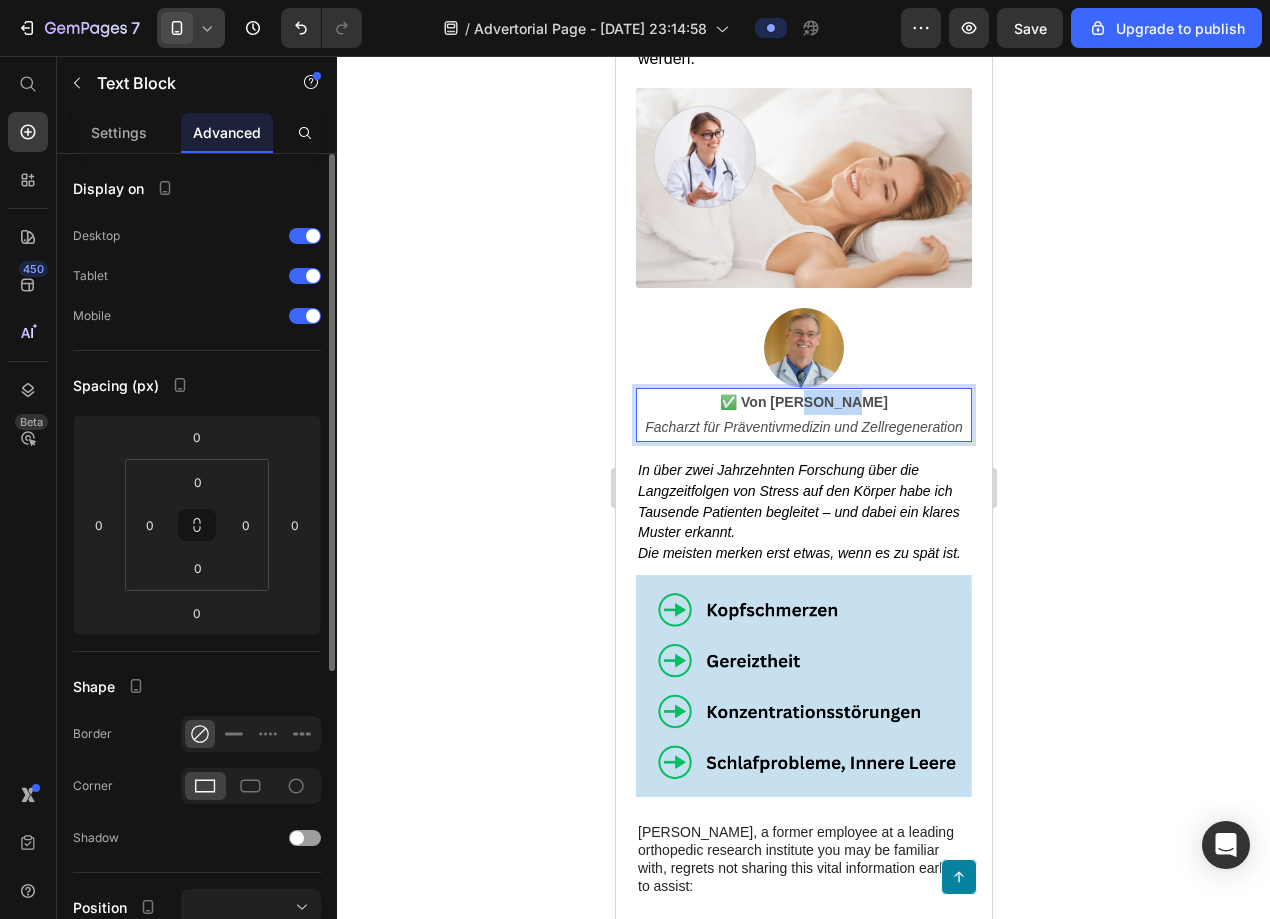 click on "✅ Von [PERSON_NAME]" at bounding box center (803, 402) 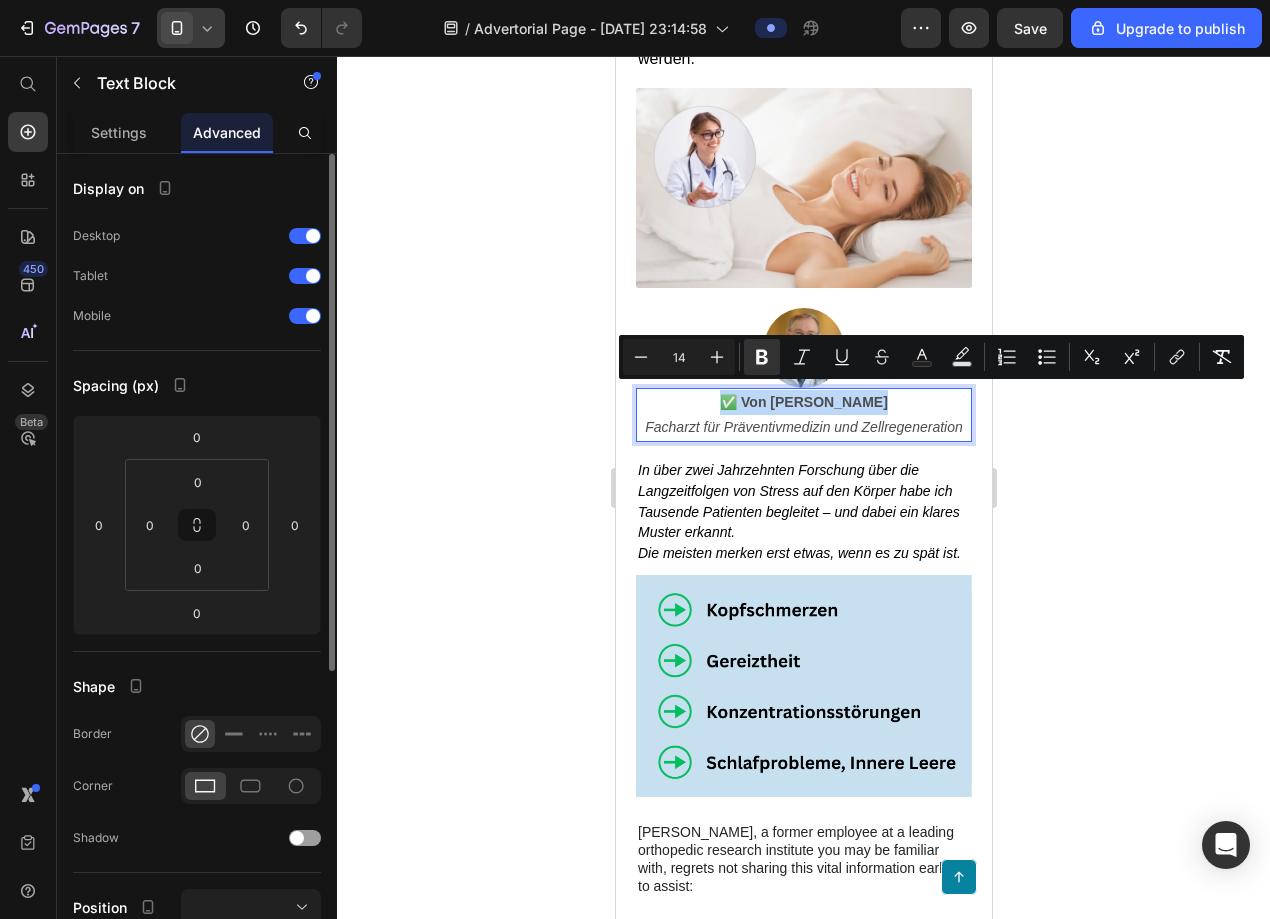 click on "✅ Von [PERSON_NAME]" at bounding box center [803, 402] 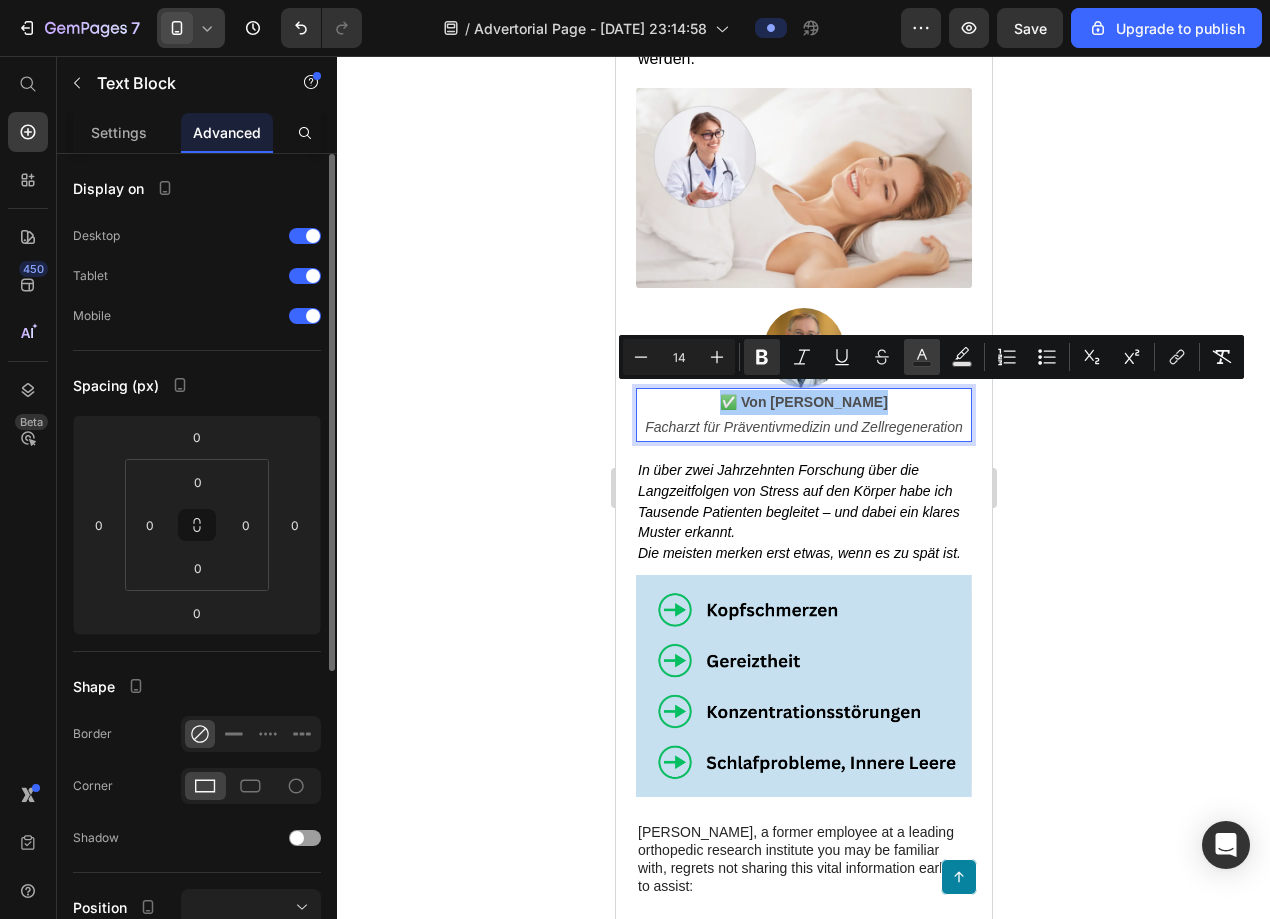click on "Text Color" at bounding box center [922, 357] 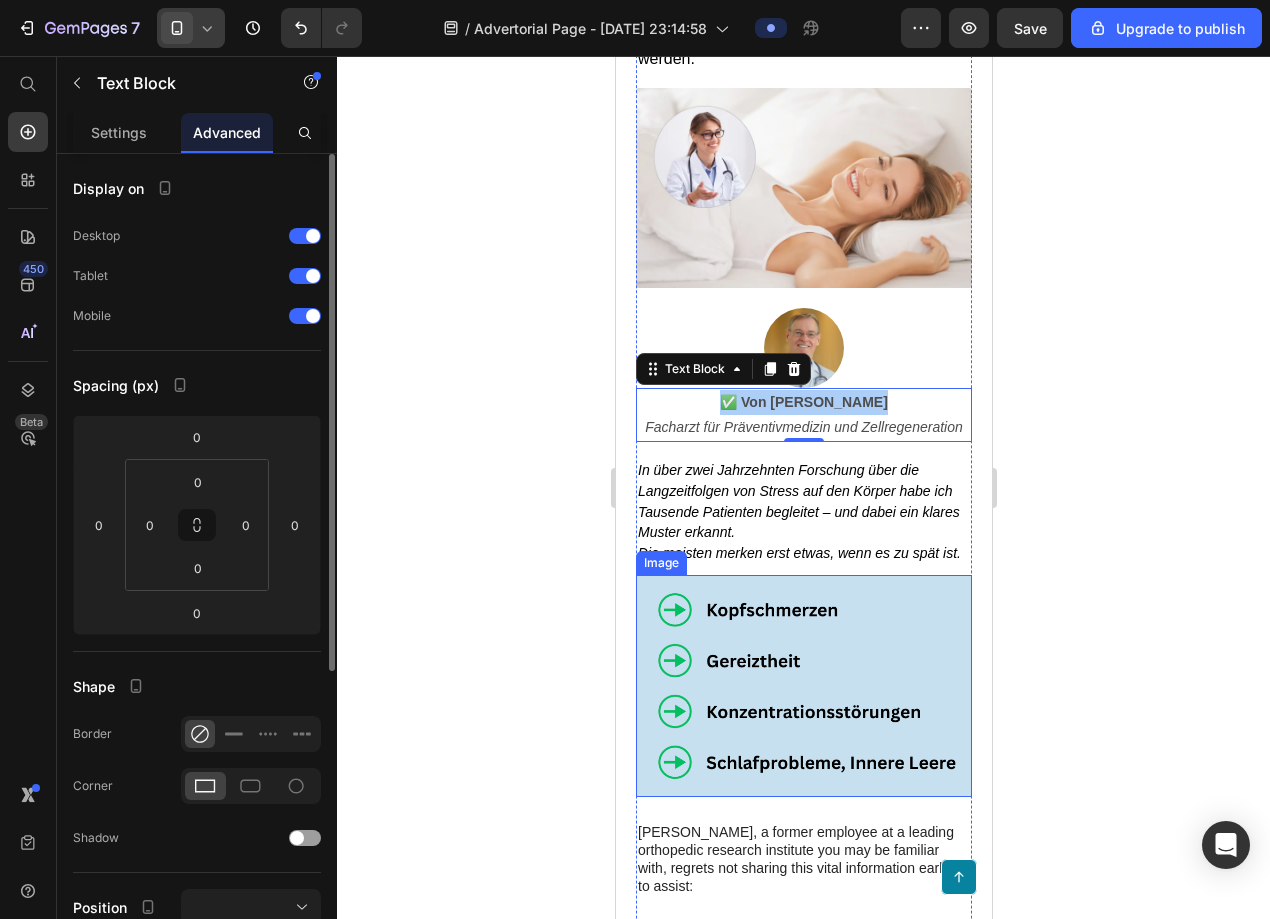 drag, startPoint x: 1402, startPoint y: 628, endPoint x: 787, endPoint y: 612, distance: 615.20807 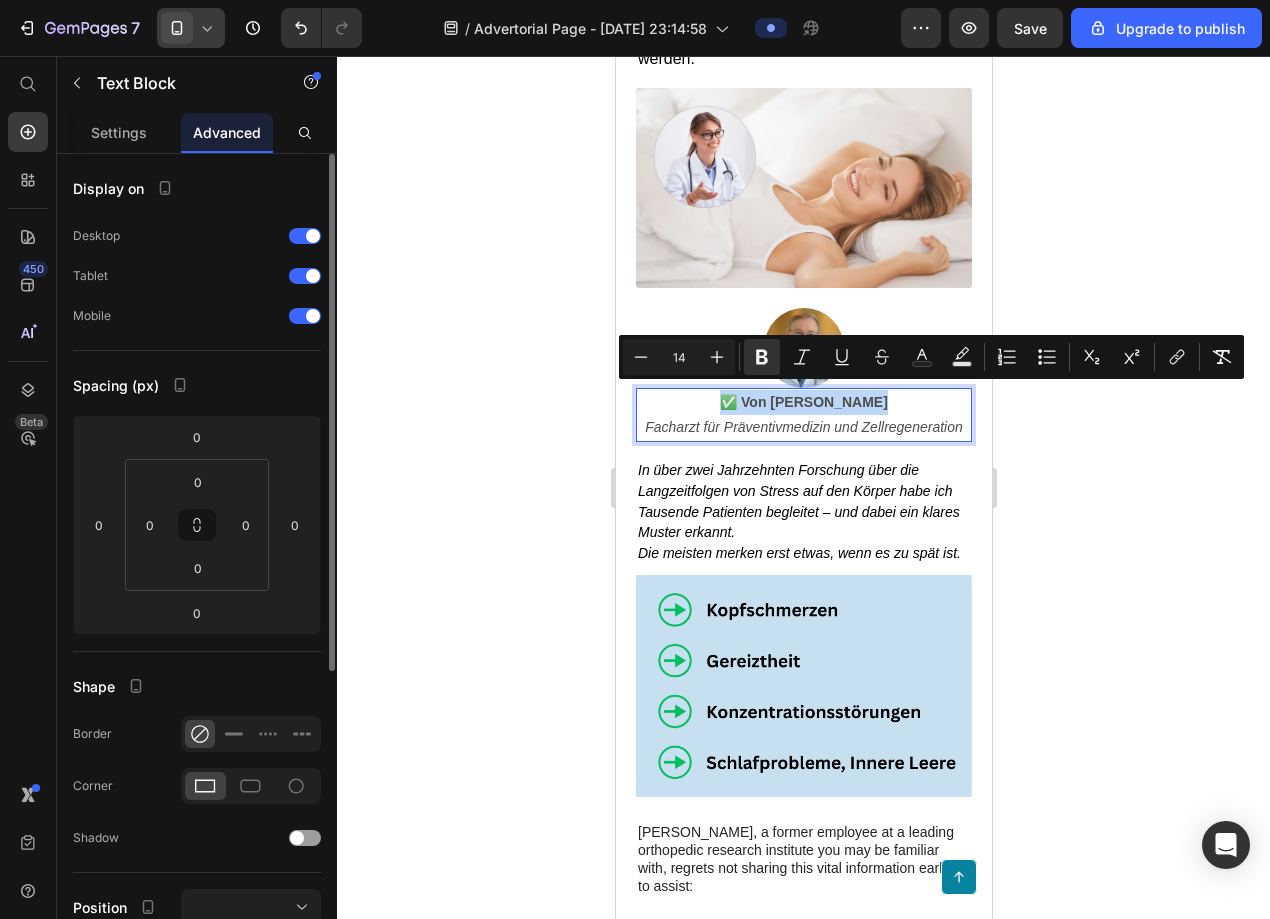 click on "✅ Von [PERSON_NAME]" at bounding box center [803, 402] 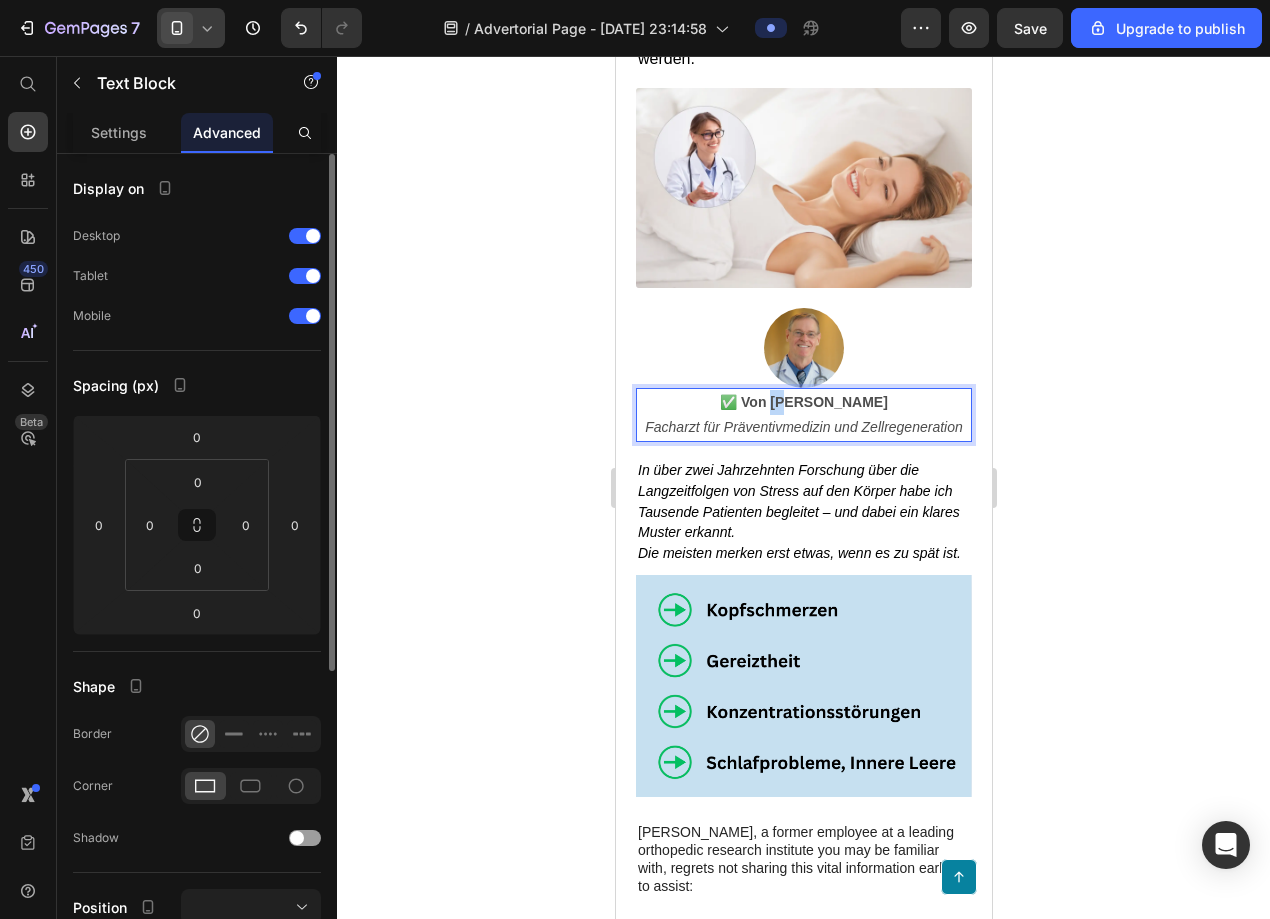 click on "✅ Von [PERSON_NAME]" at bounding box center (803, 402) 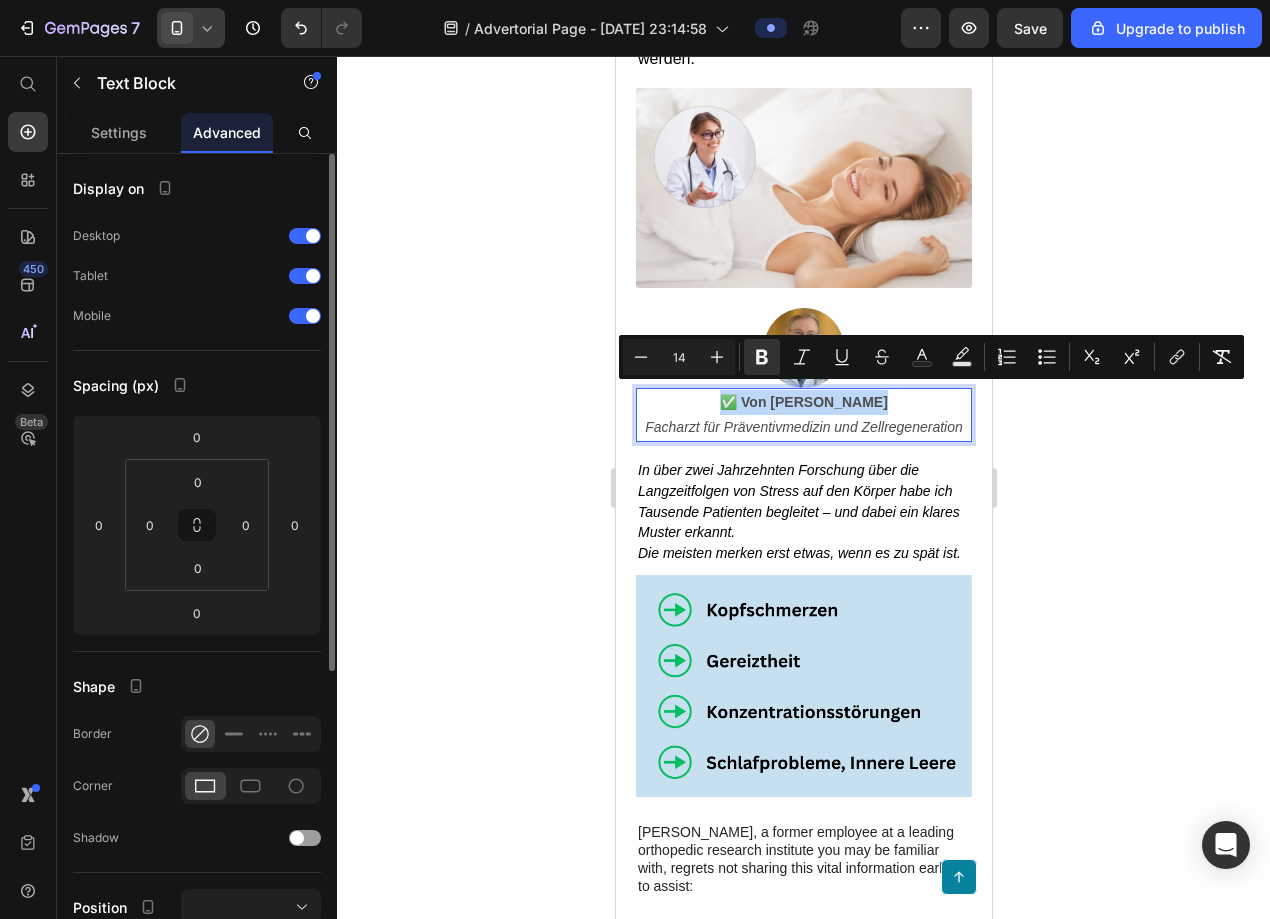 click on "✅ Von [PERSON_NAME]" at bounding box center [803, 402] 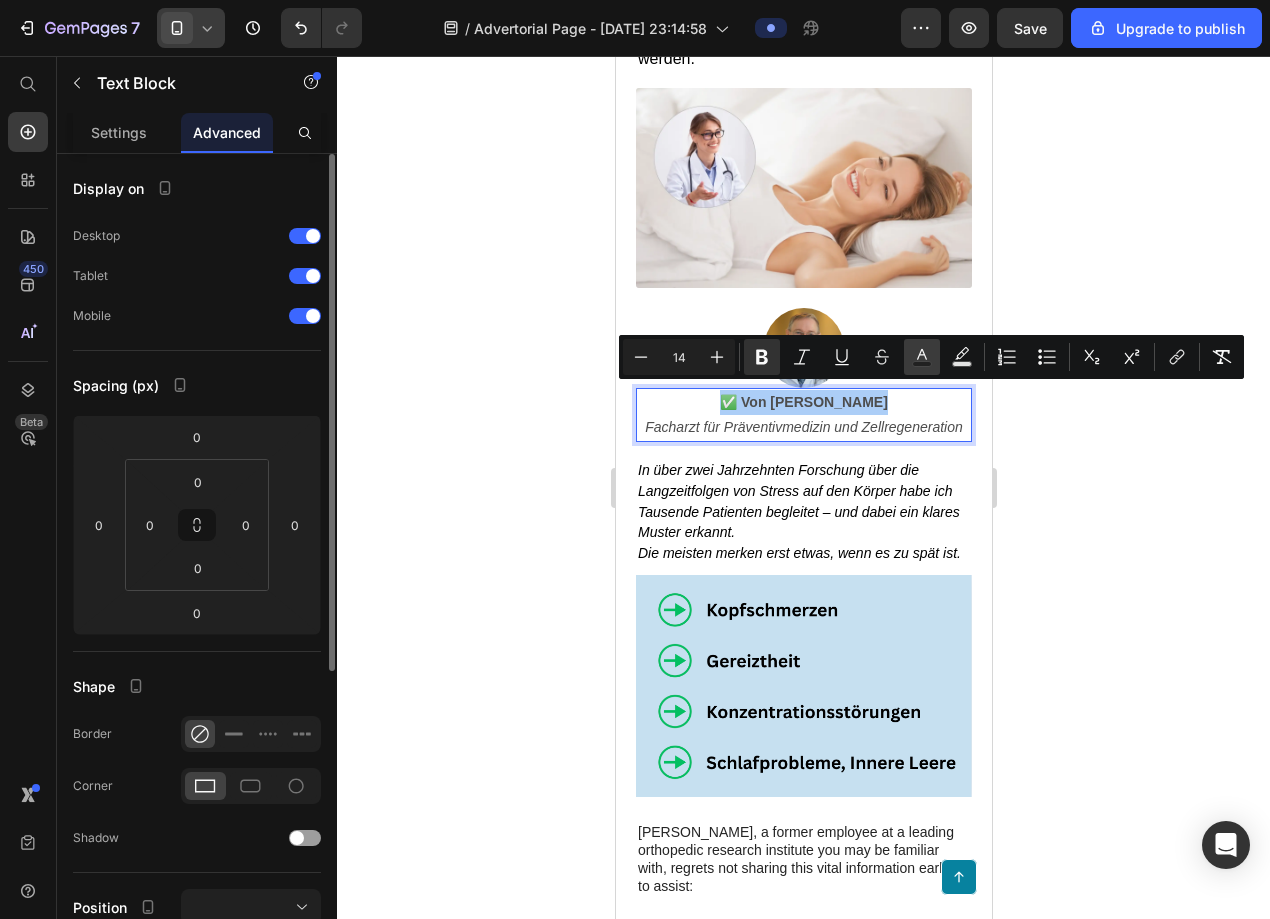 click on "Text Color" at bounding box center (922, 357) 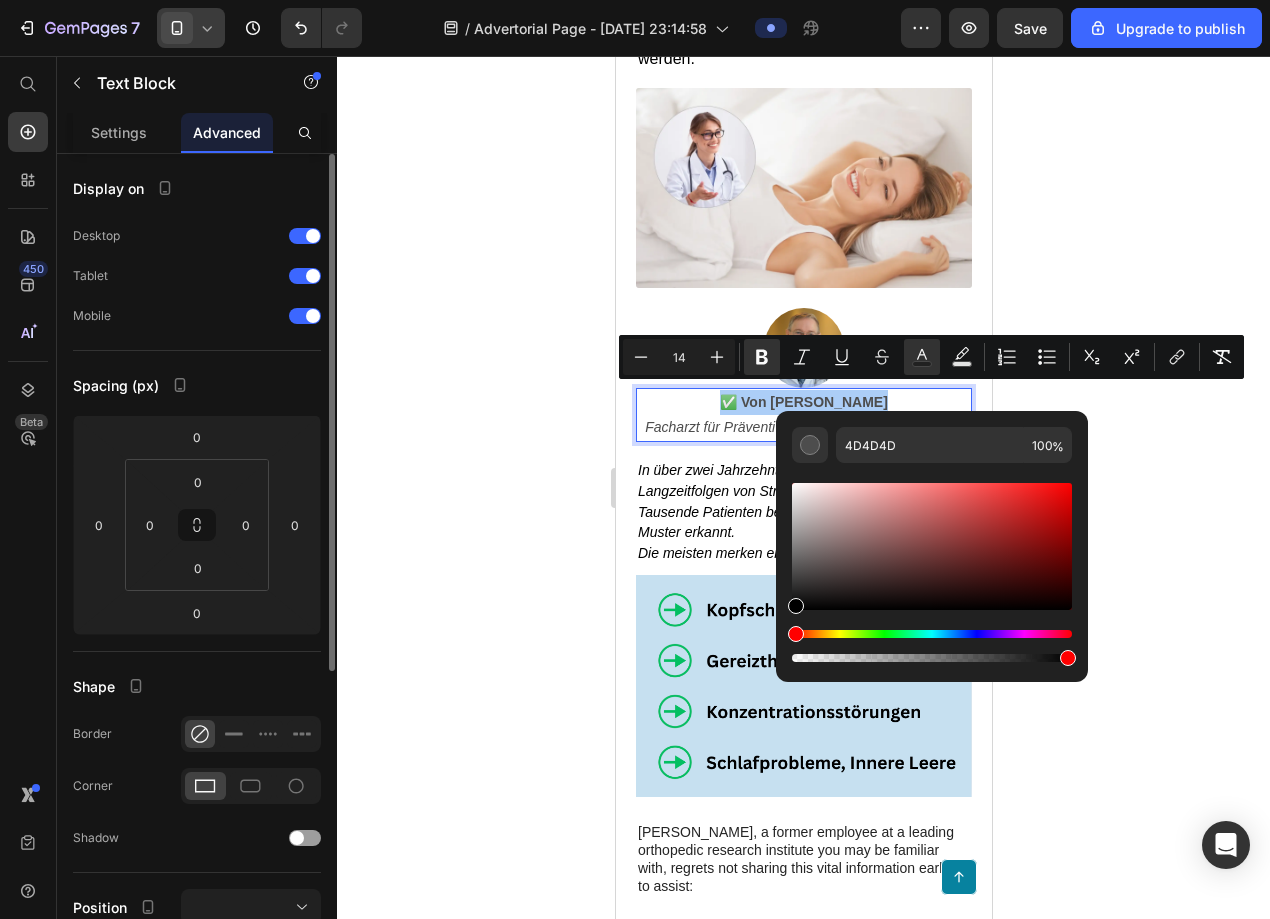 drag, startPoint x: 793, startPoint y: 574, endPoint x: 781, endPoint y: 647, distance: 73.97973 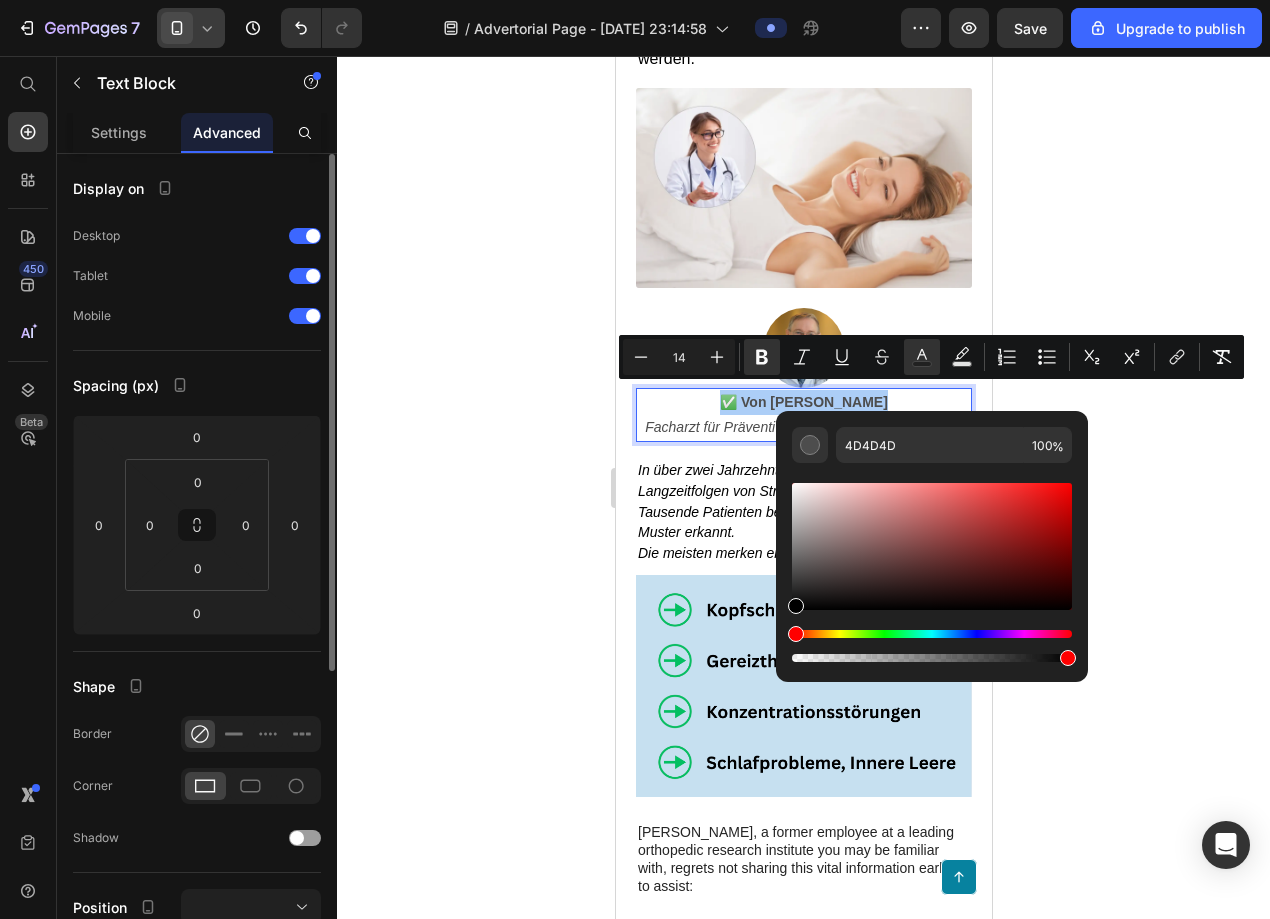 click on "4D4D4D 100 %" at bounding box center [932, 538] 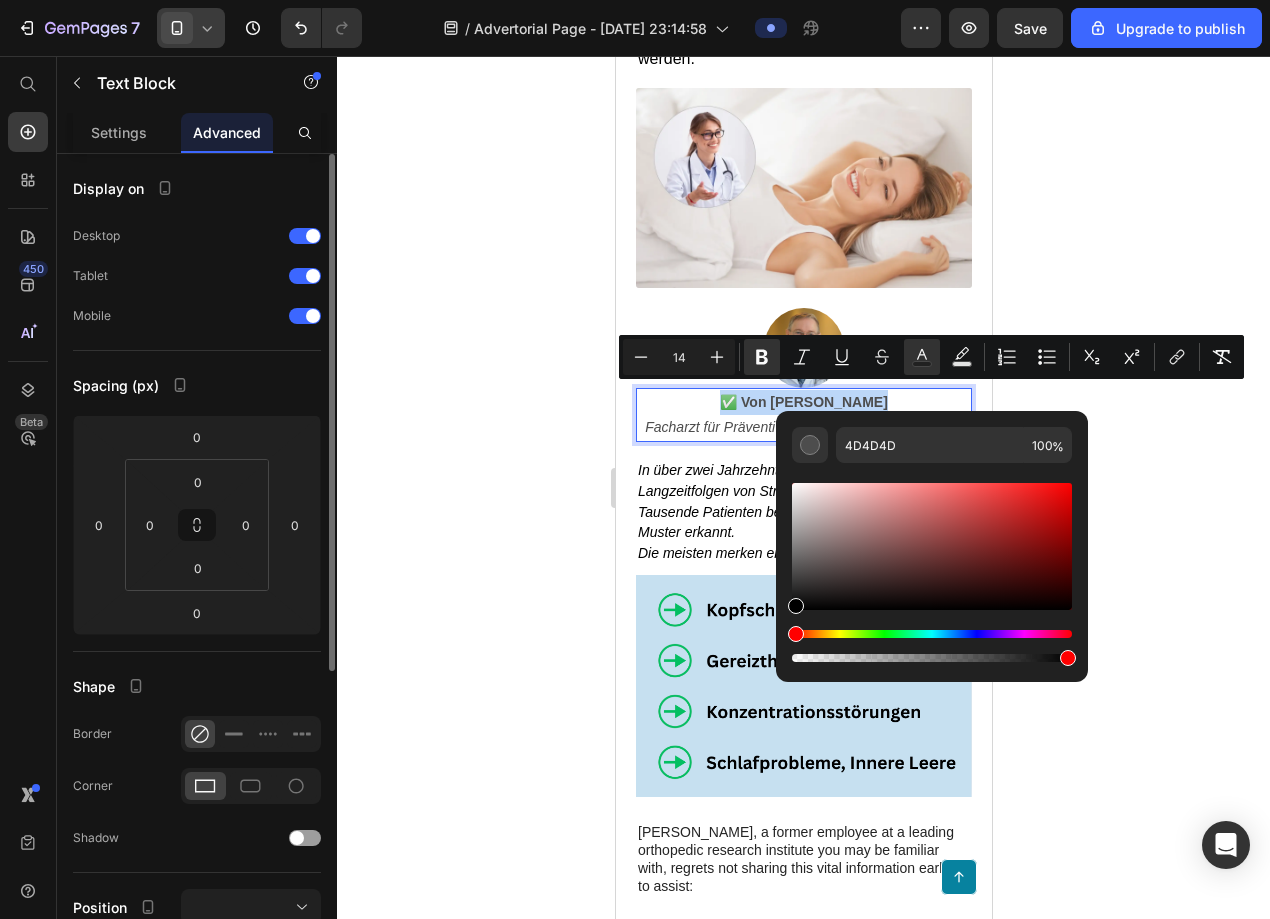type on "000000" 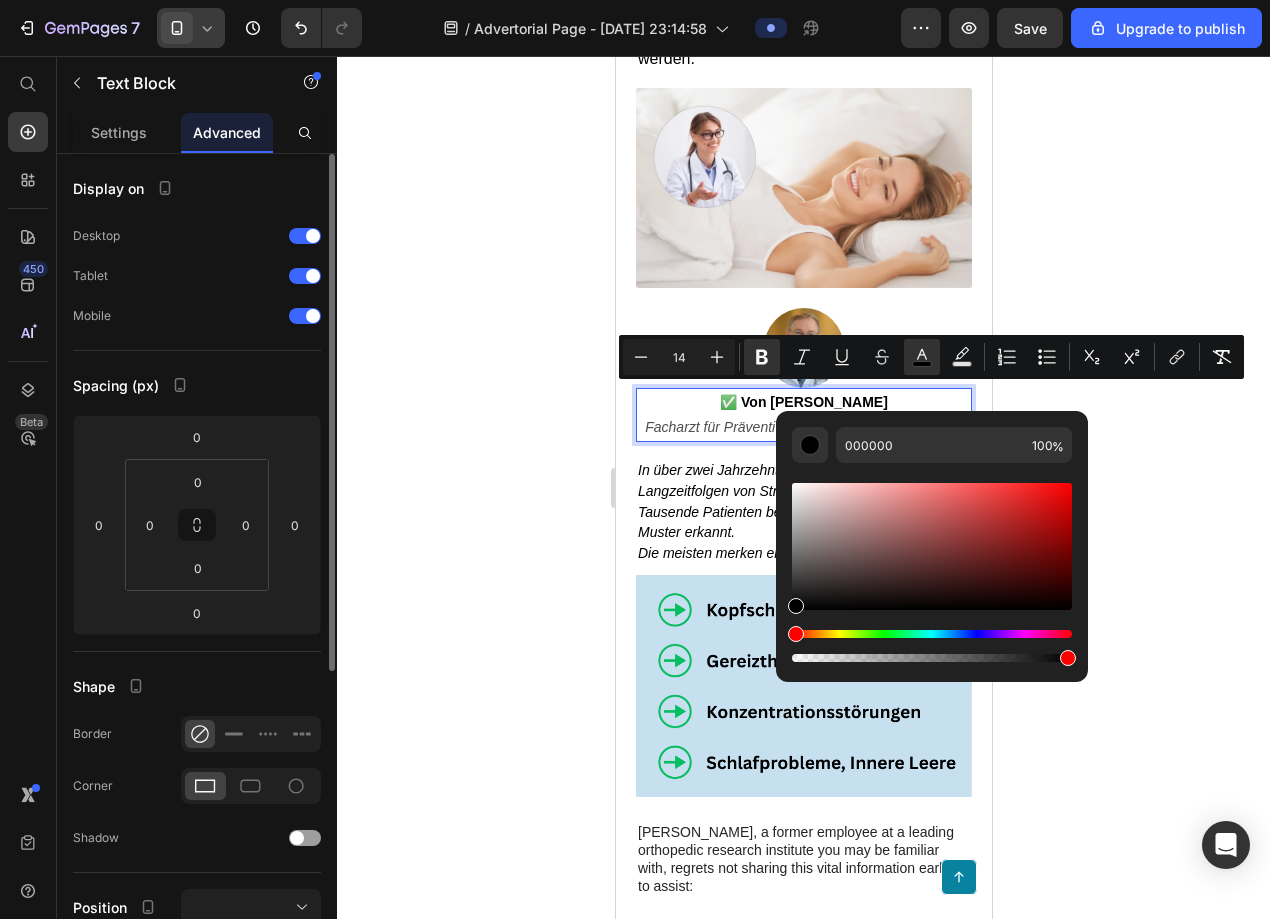 click 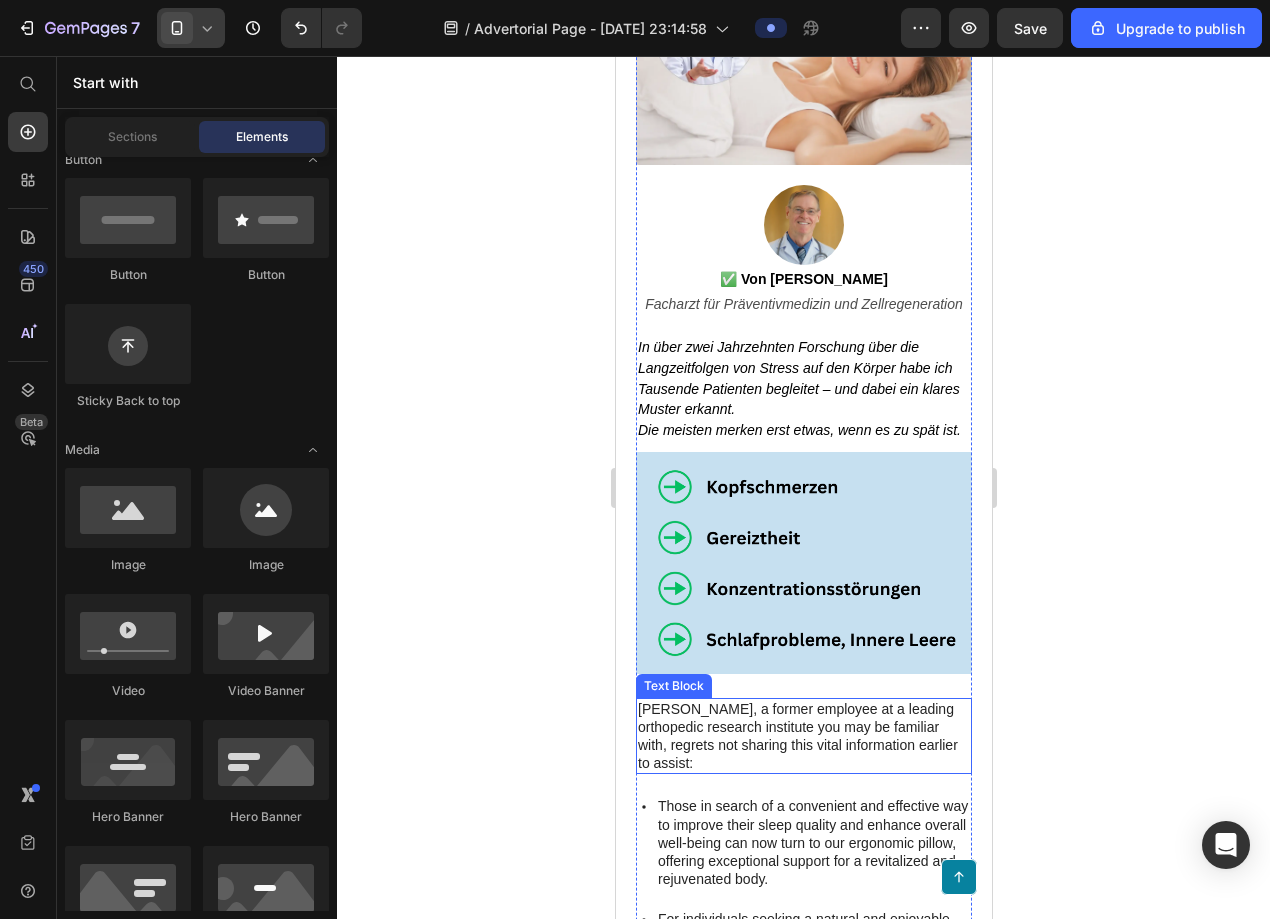 scroll, scrollTop: 520, scrollLeft: 0, axis: vertical 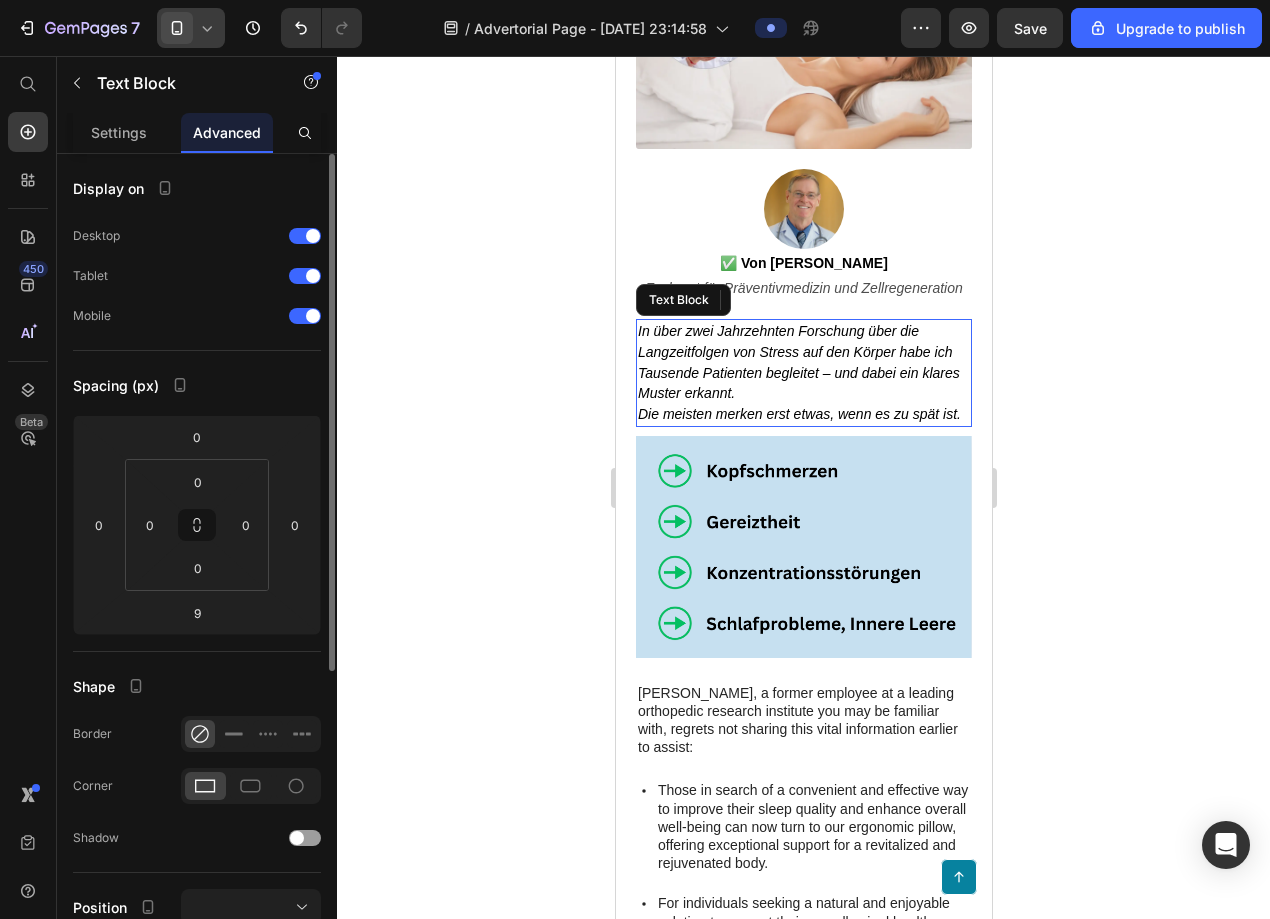 click on "In über zwei Jahrzehnten Forschung über die Langzeitfolgen von Stress auf den Körper habe ich Tausende Patienten begleitet – und dabei ein klares Muster erkannt." at bounding box center (798, 362) 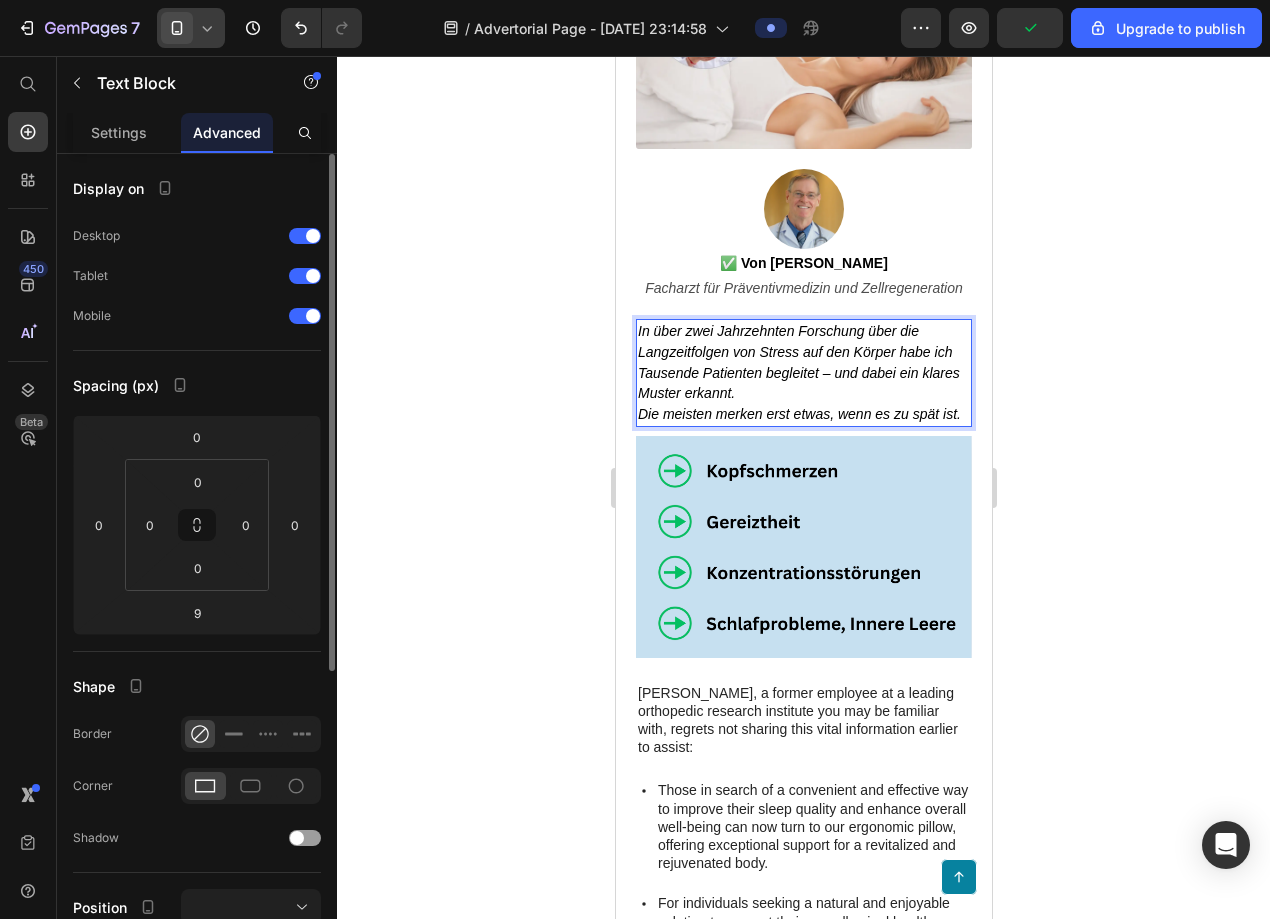 click on "In über zwei Jahrzehnten Forschung über die Langzeitfolgen von Stress auf den Körper habe ich Tausende Patienten begleitet – und dabei ein klares Muster erkannt." at bounding box center (798, 362) 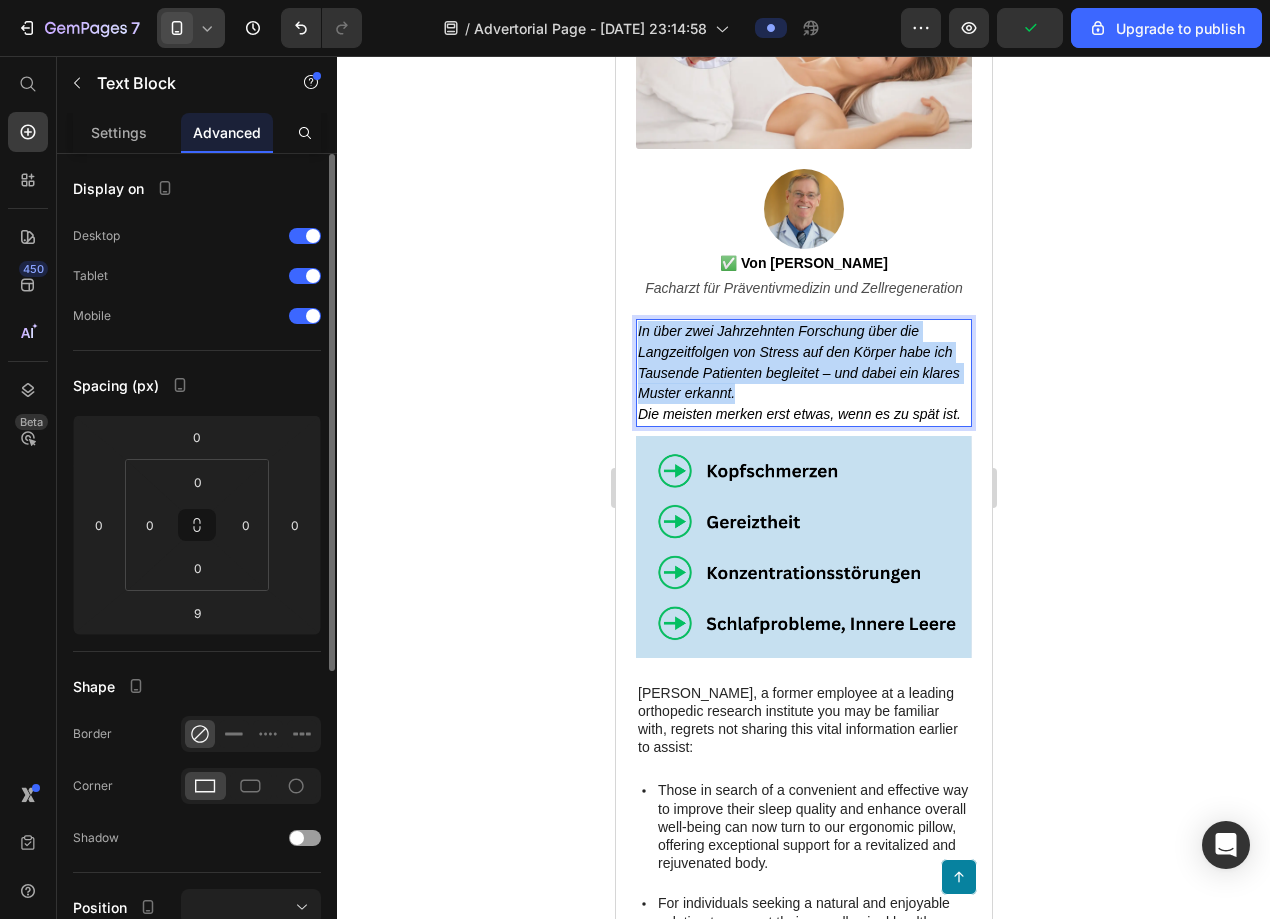 click on "In über zwei Jahrzehnten Forschung über die Langzeitfolgen von Stress auf den Körper habe ich Tausende Patienten begleitet – und dabei ein klares Muster erkannt." at bounding box center [798, 362] 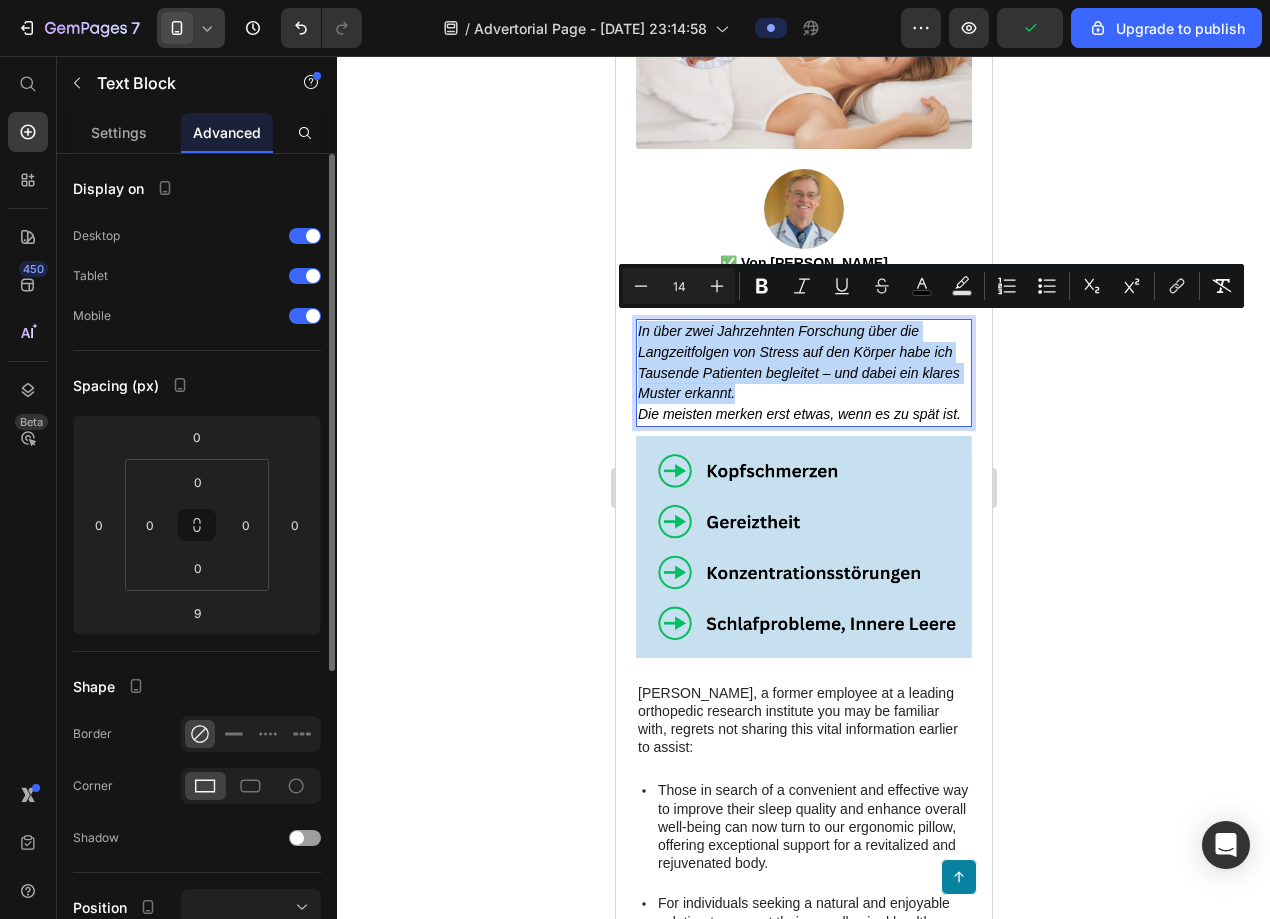 click on "In über zwei Jahrzehnten Forschung über die Langzeitfolgen von Stress auf den Körper habe ich Tausende Patienten begleitet – und dabei ein klares Muster erkannt." at bounding box center (798, 362) 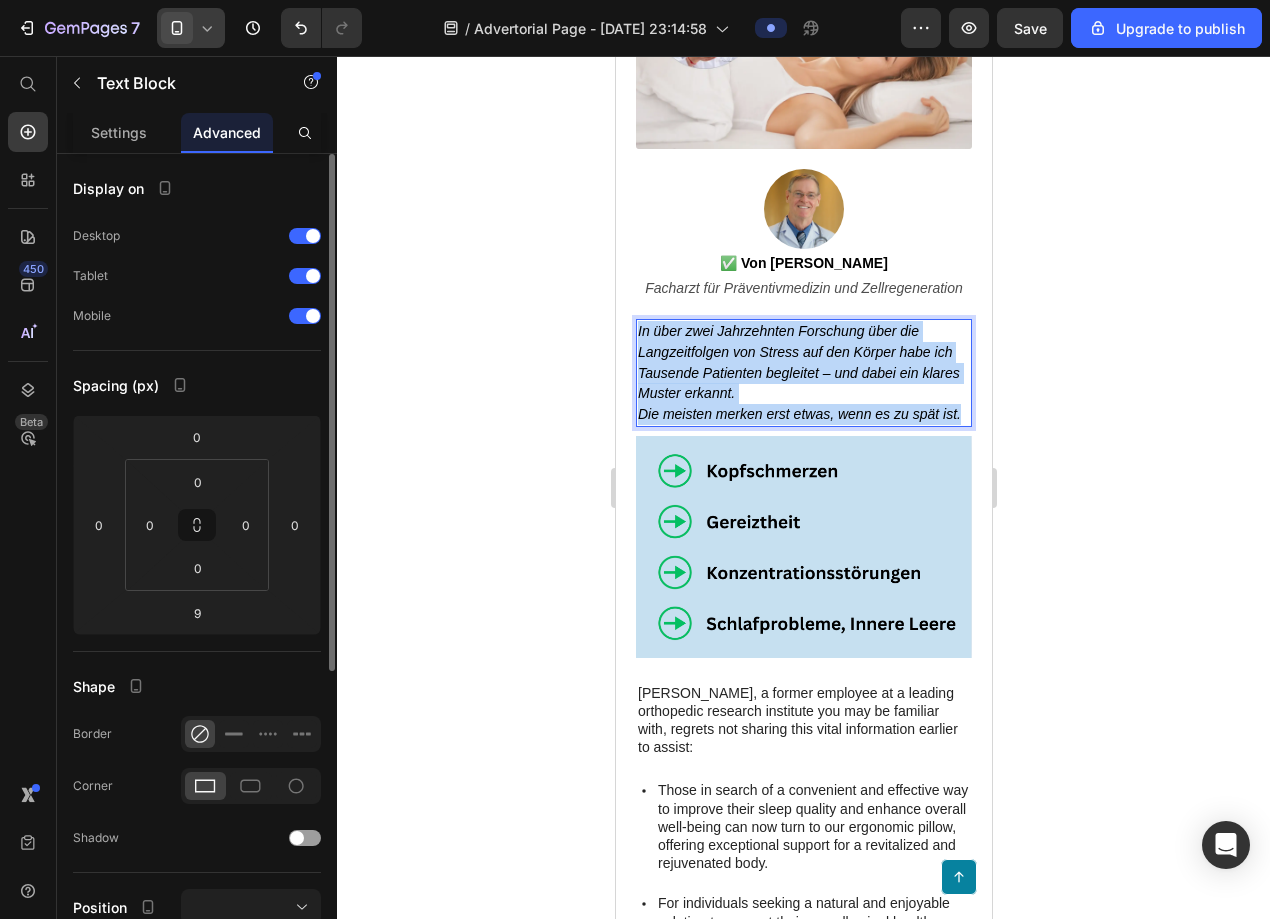 drag, startPoint x: 958, startPoint y: 404, endPoint x: 637, endPoint y: 319, distance: 332.06323 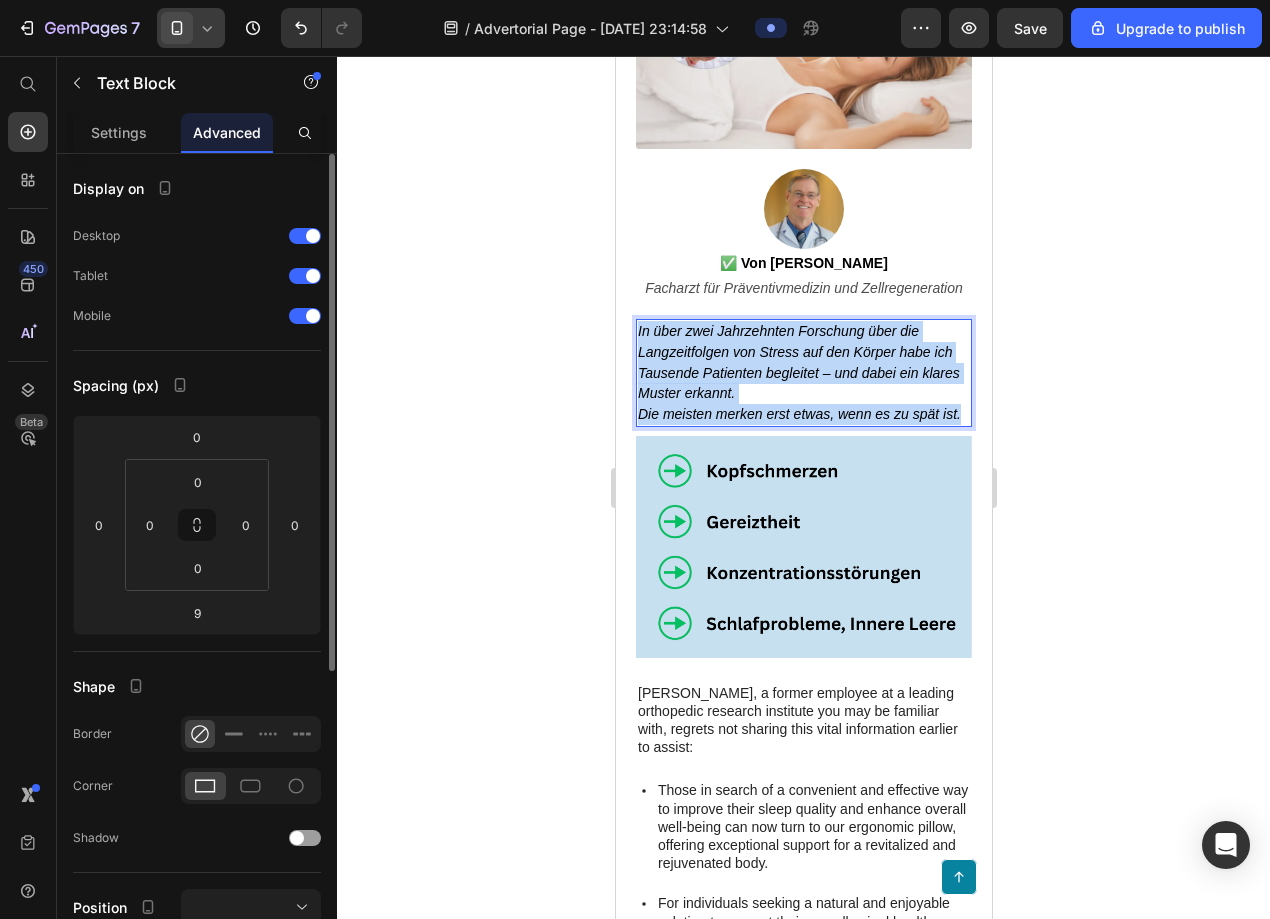 click on "In über zwei Jahrzehnten Forschung über die Langzeitfolgen von Stress auf den Körper habe ich Tausende Patienten begleitet – und dabei ein klares Muster erkannt. Die meisten merken erst etwas, wenn es zu spät ist." at bounding box center [803, 373] 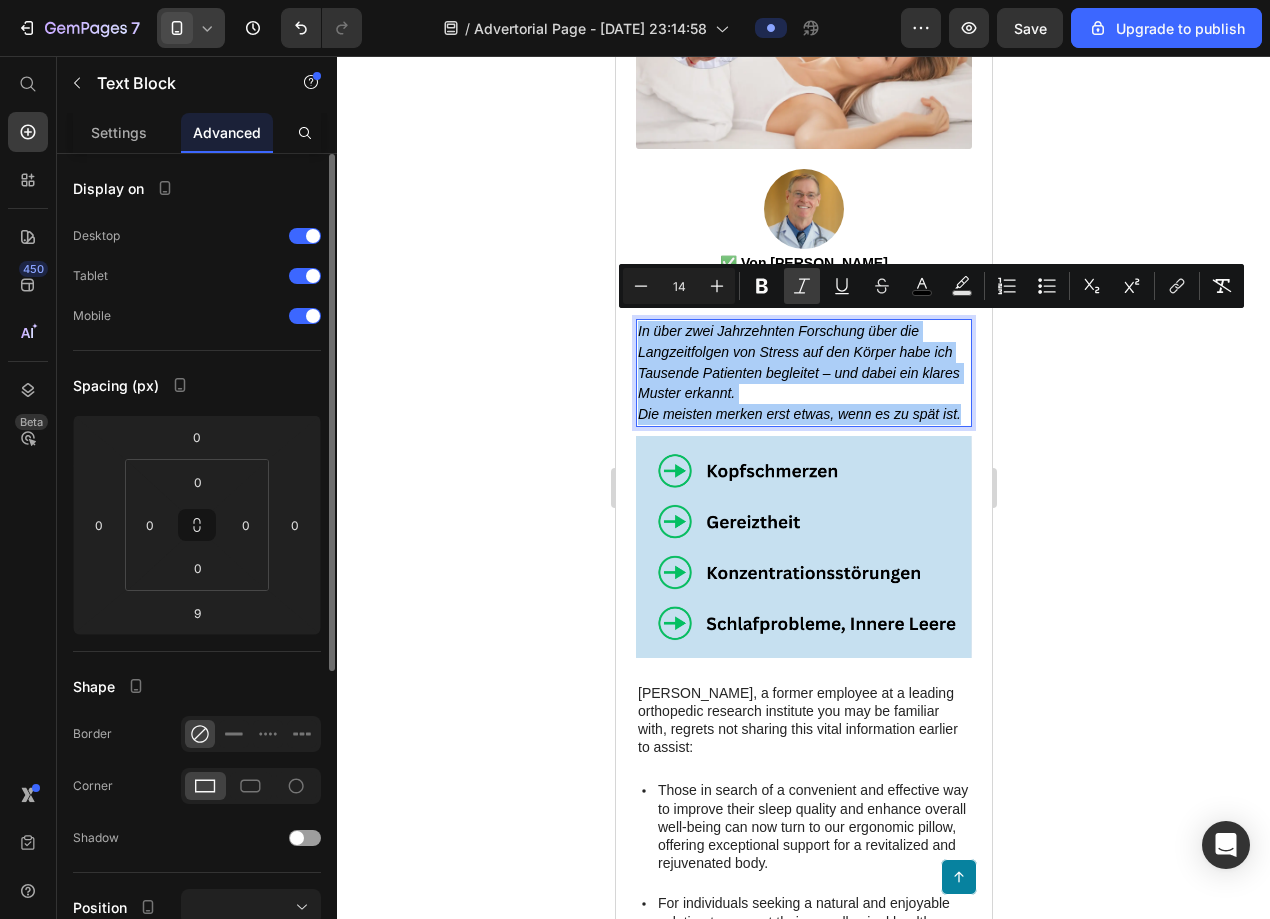 click on "Italic" at bounding box center [802, 286] 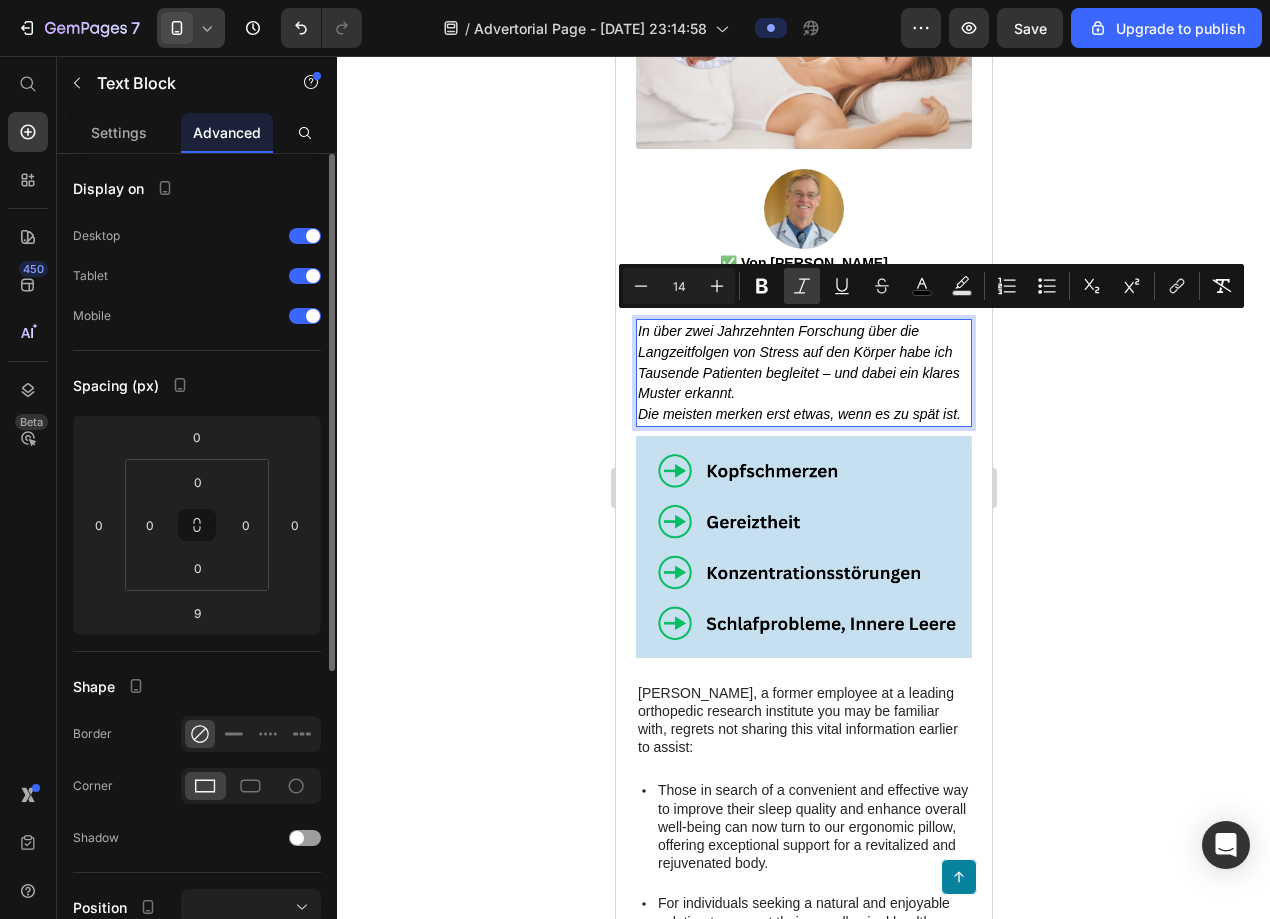 click on "Italic" at bounding box center (802, 286) 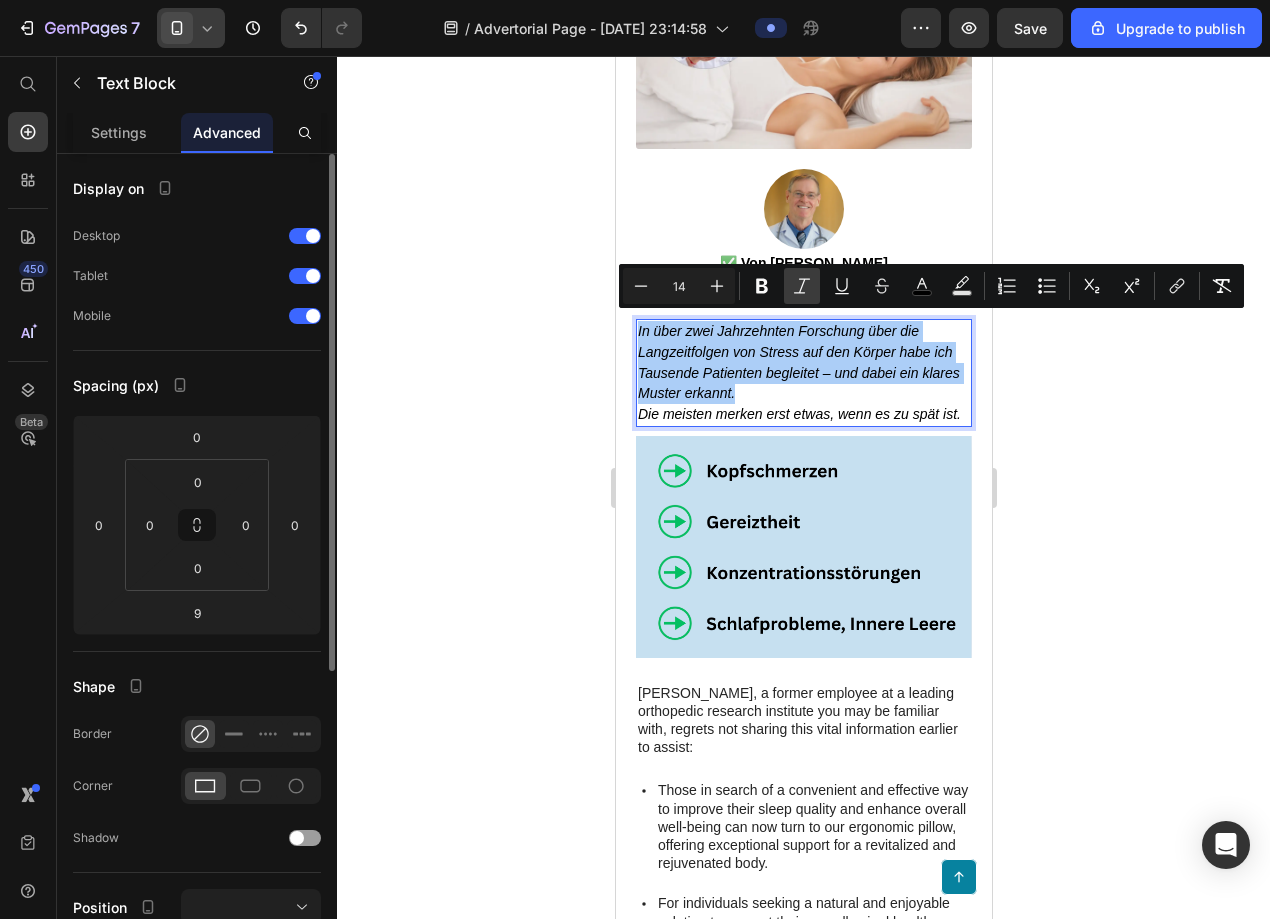 click 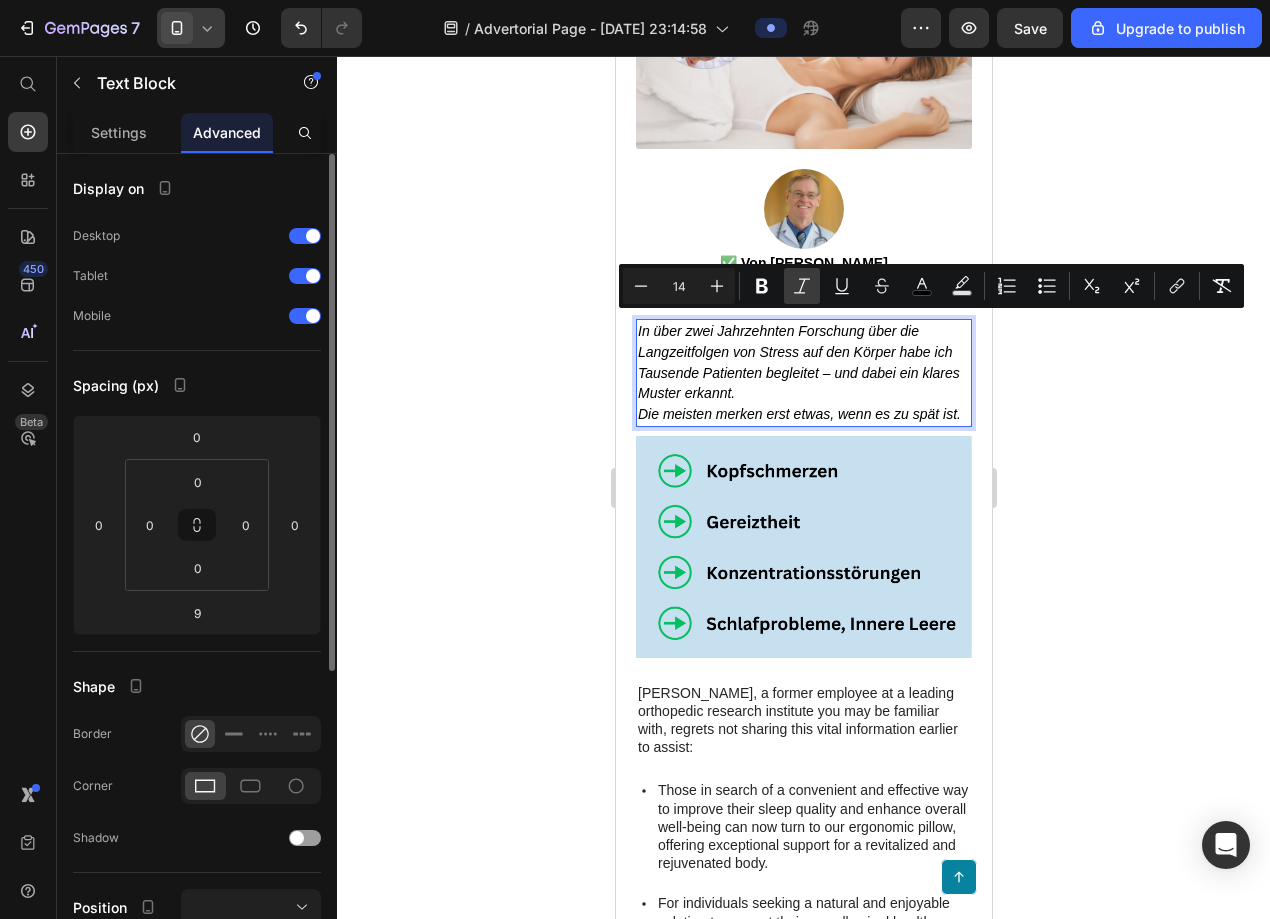 click 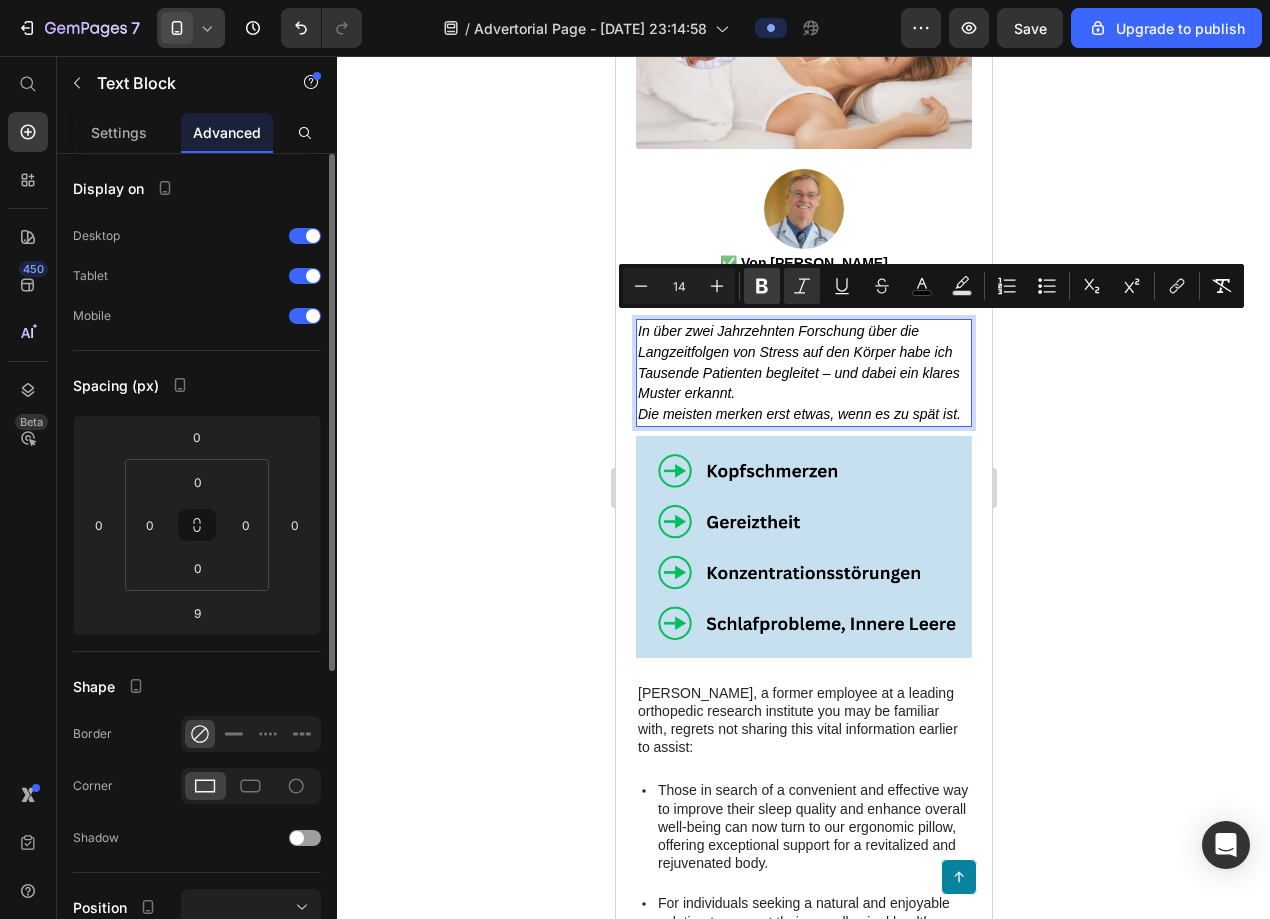 click on "Bold" at bounding box center (762, 286) 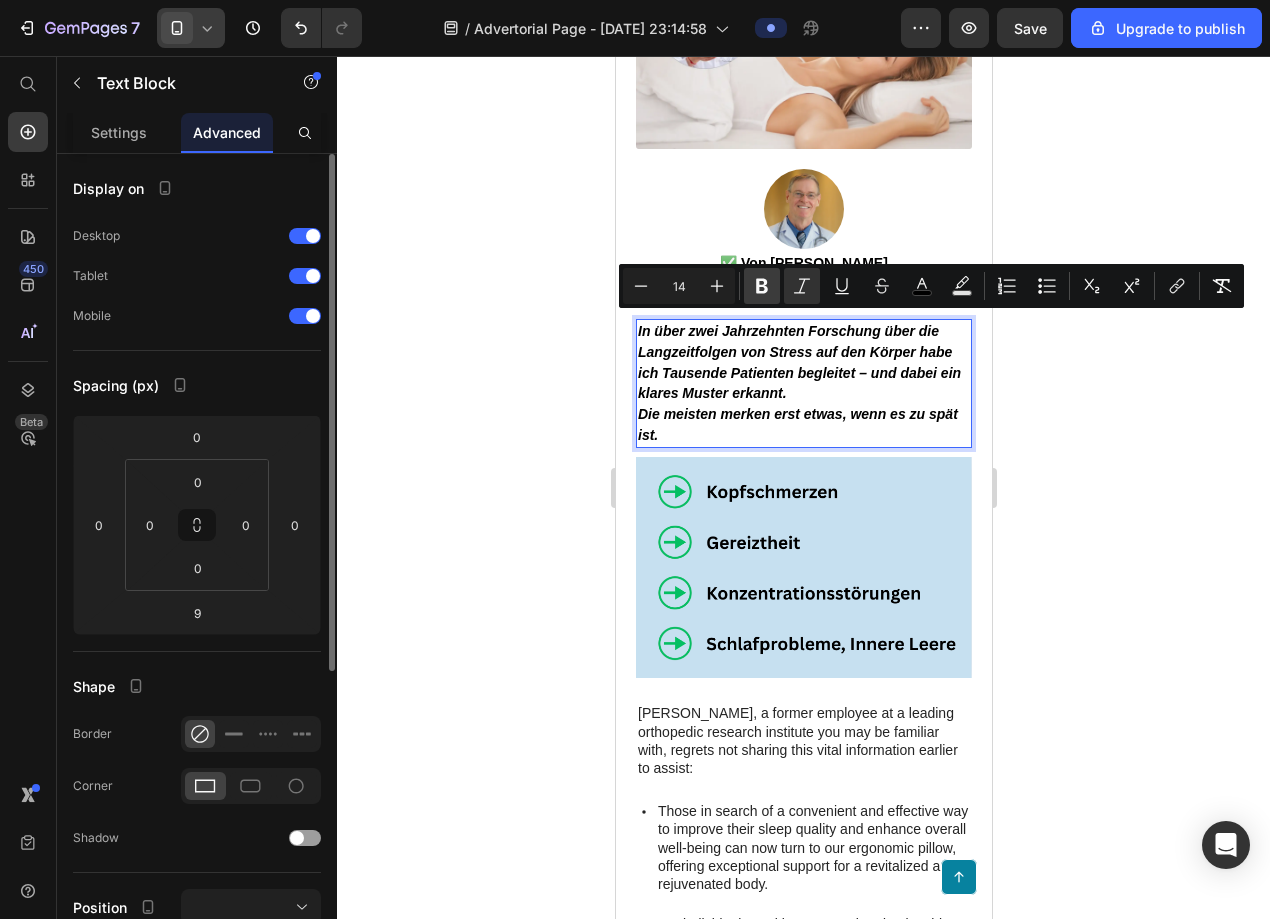 click on "Bold" at bounding box center (762, 286) 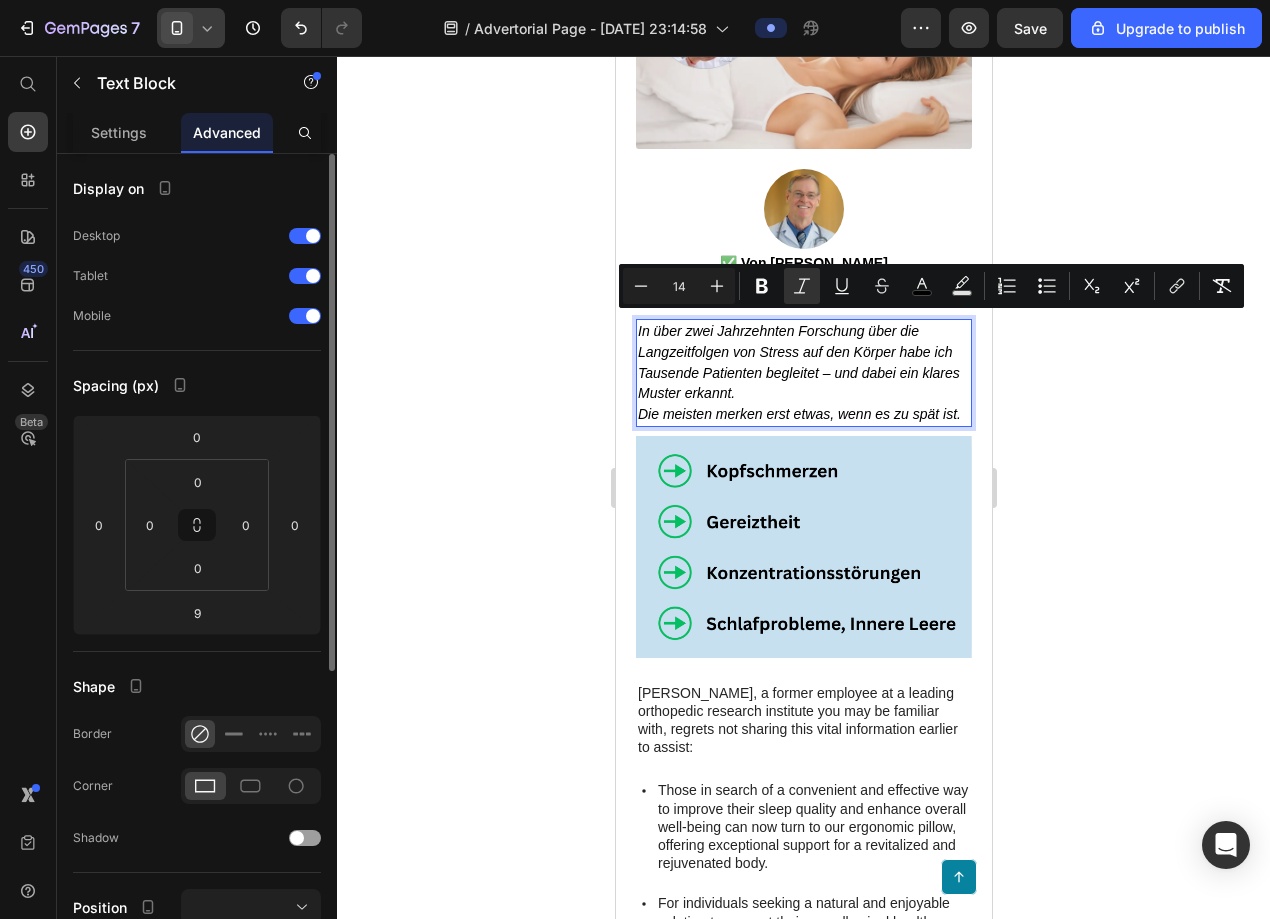 click 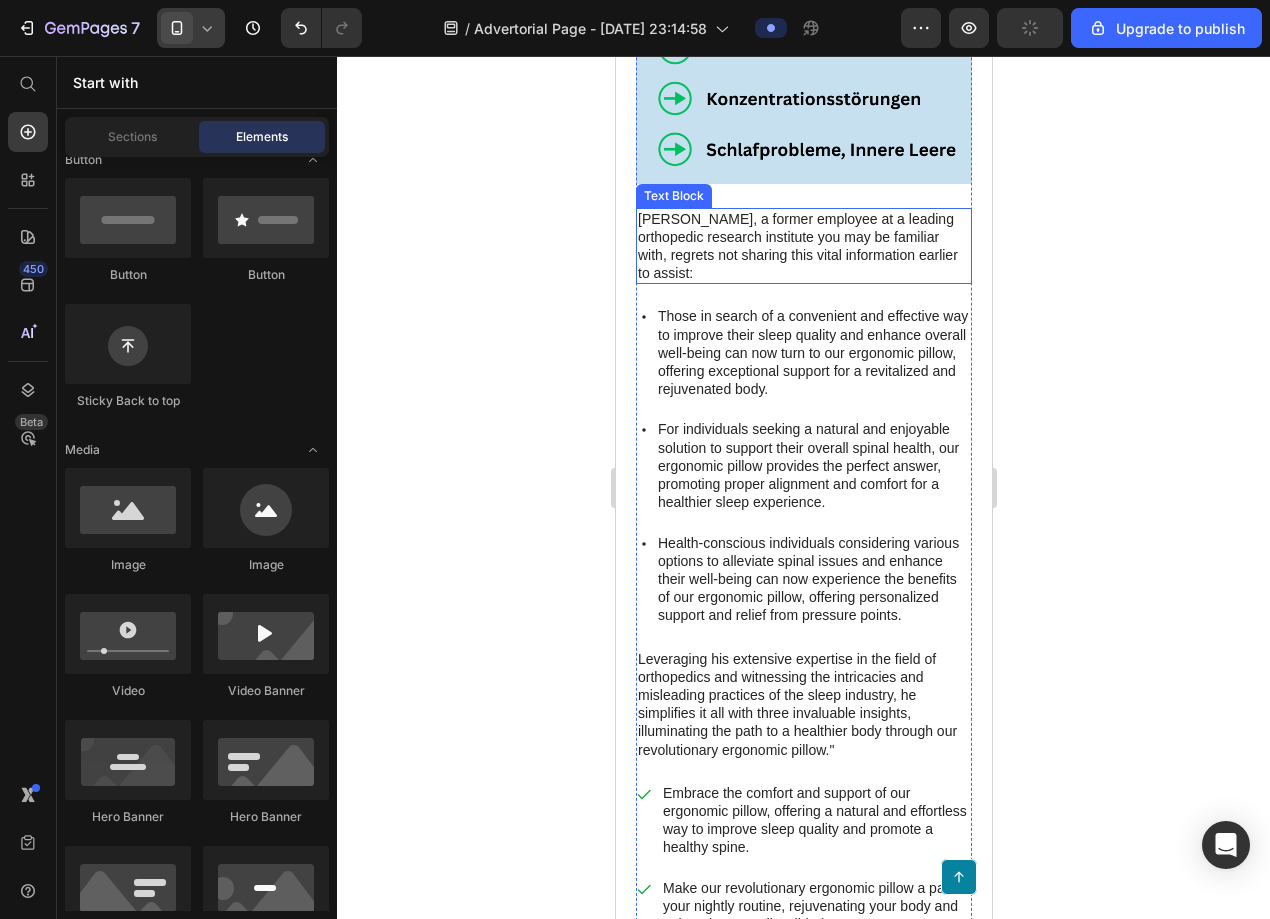 scroll, scrollTop: 998, scrollLeft: 0, axis: vertical 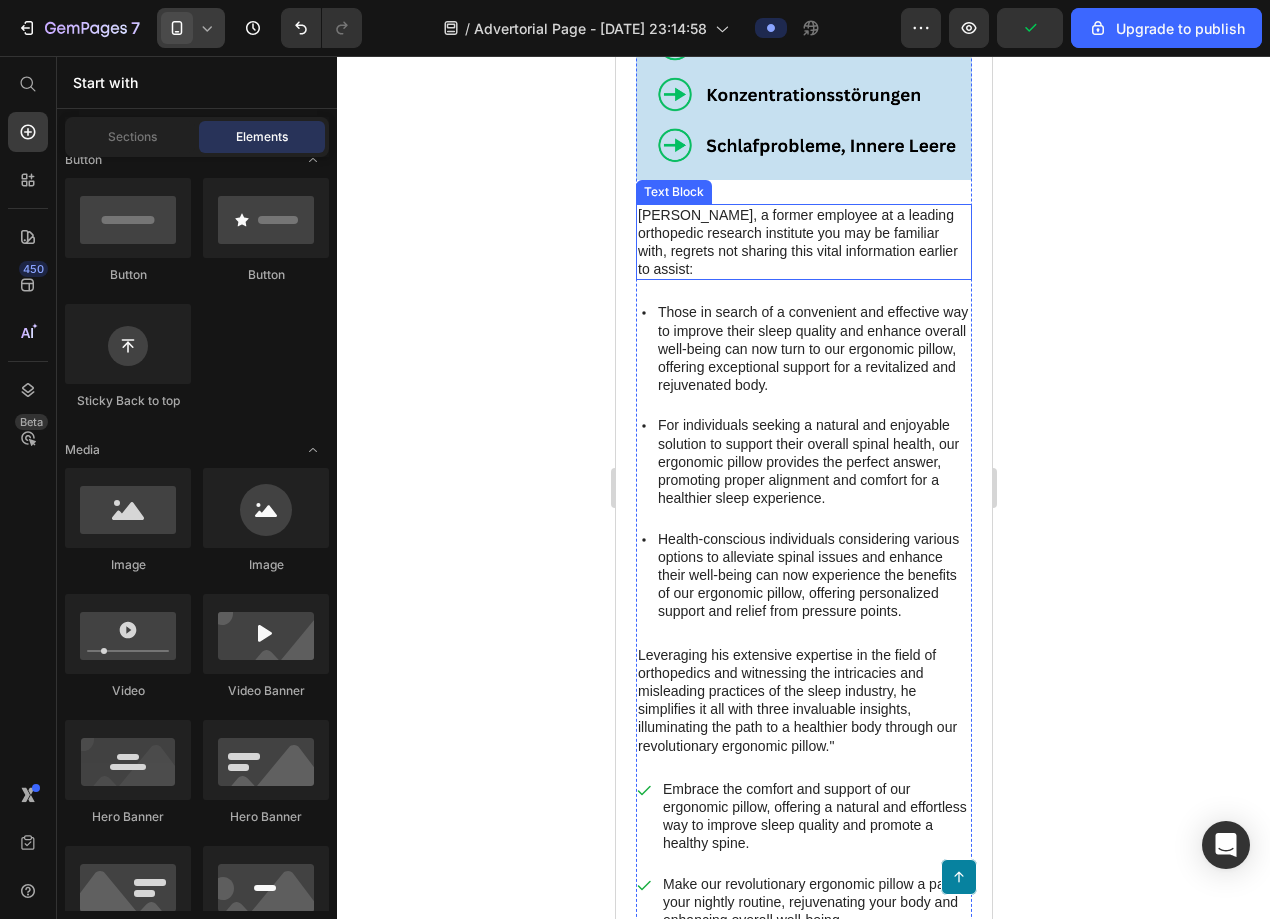 click on "Mark Thompson, a former employee at a leading orthopedic research institute you may be familiar with, regrets not sharing this vital information earlier to assist:" at bounding box center (803, 242) 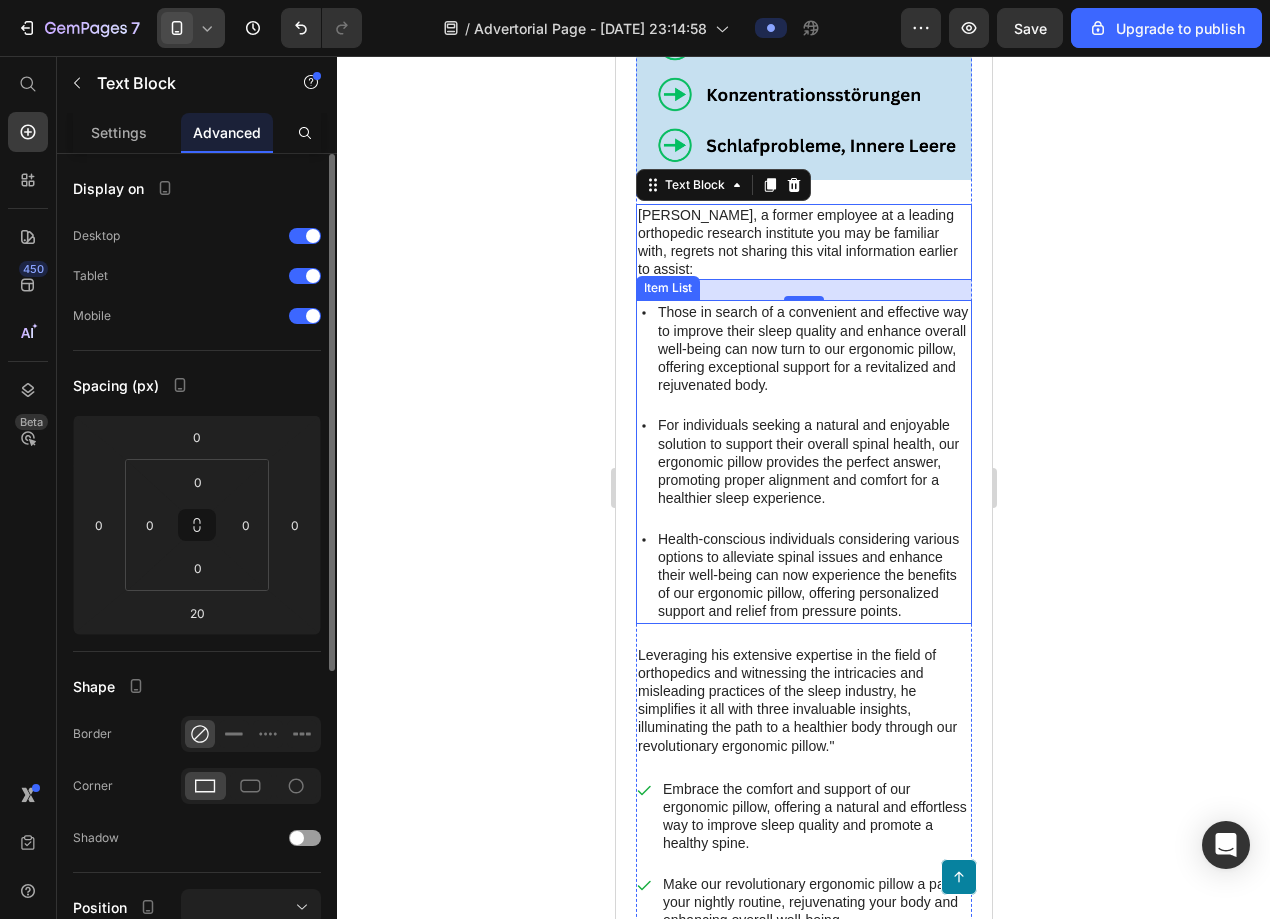 click 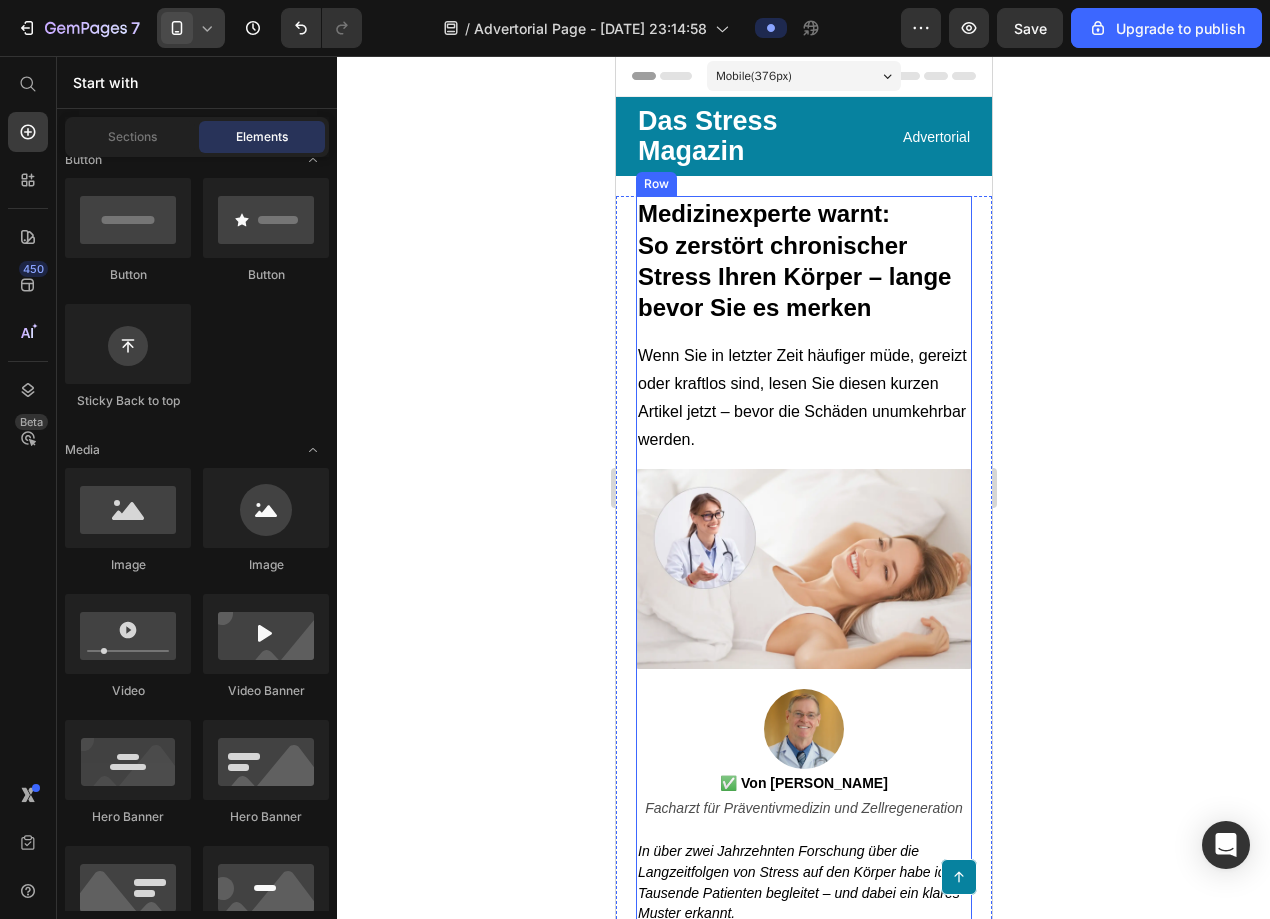 scroll, scrollTop: 0, scrollLeft: 0, axis: both 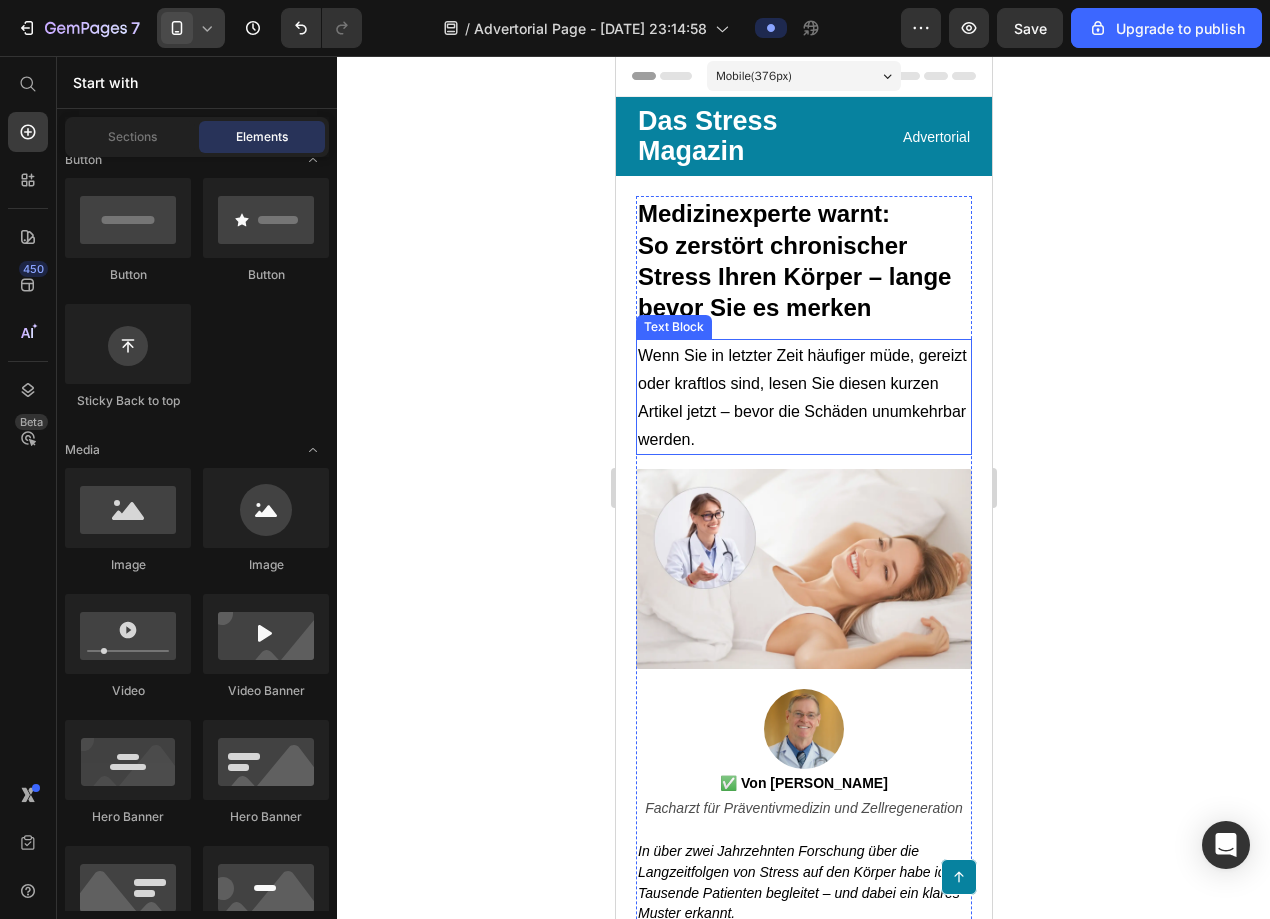 click on "Wenn Sie in letzter Zeit häufiger müde, gereizt oder kraftlos sind, lesen Sie diesen kurzen Artikel jetzt – bevor die Schäden unumkehrbar werden." at bounding box center [803, 397] 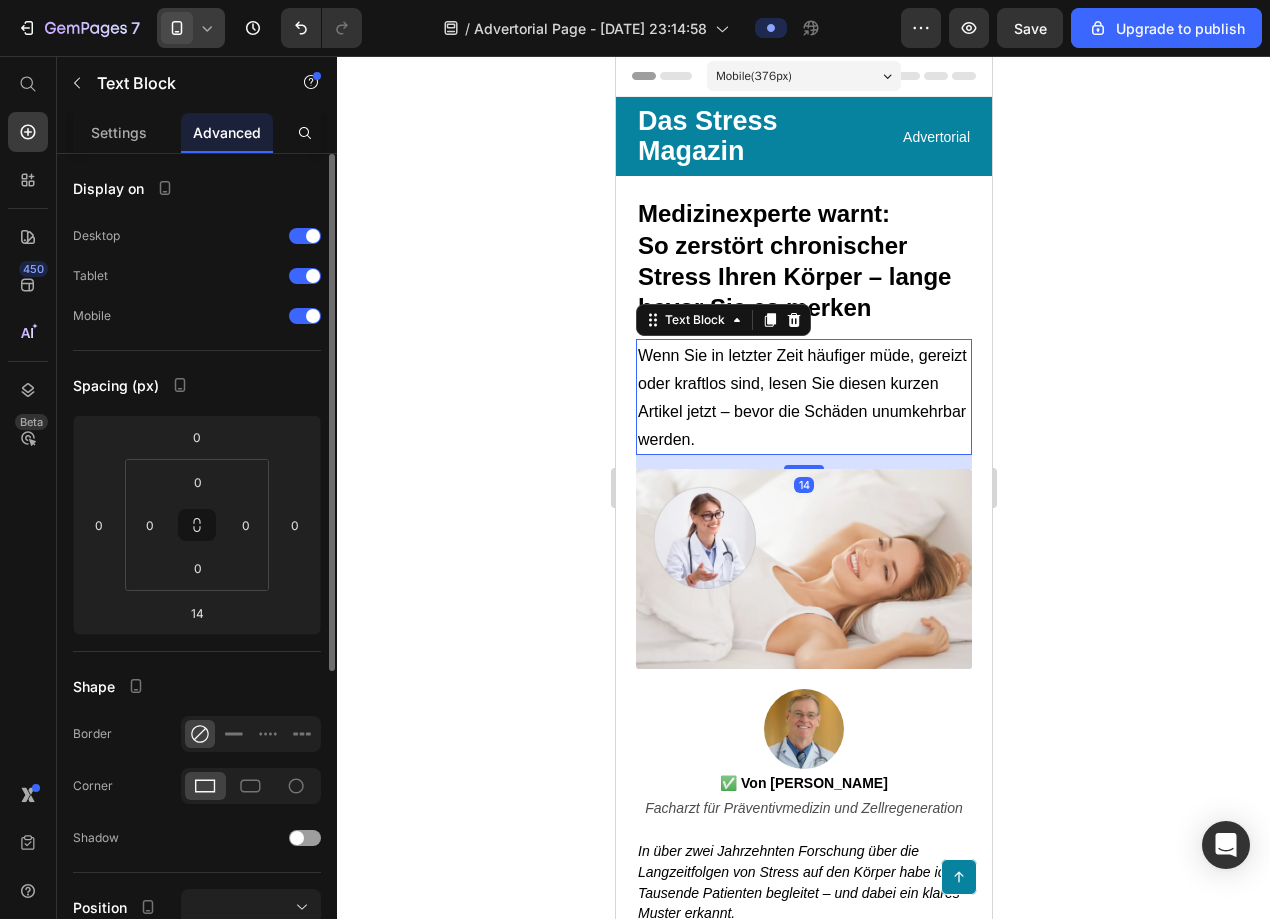 click on "Wenn Sie in letzter Zeit häufiger müde, gereizt oder kraftlos sind, lesen Sie diesen kurzen Artikel jetzt – bevor die Schäden unumkehrbar werden." at bounding box center (801, 397) 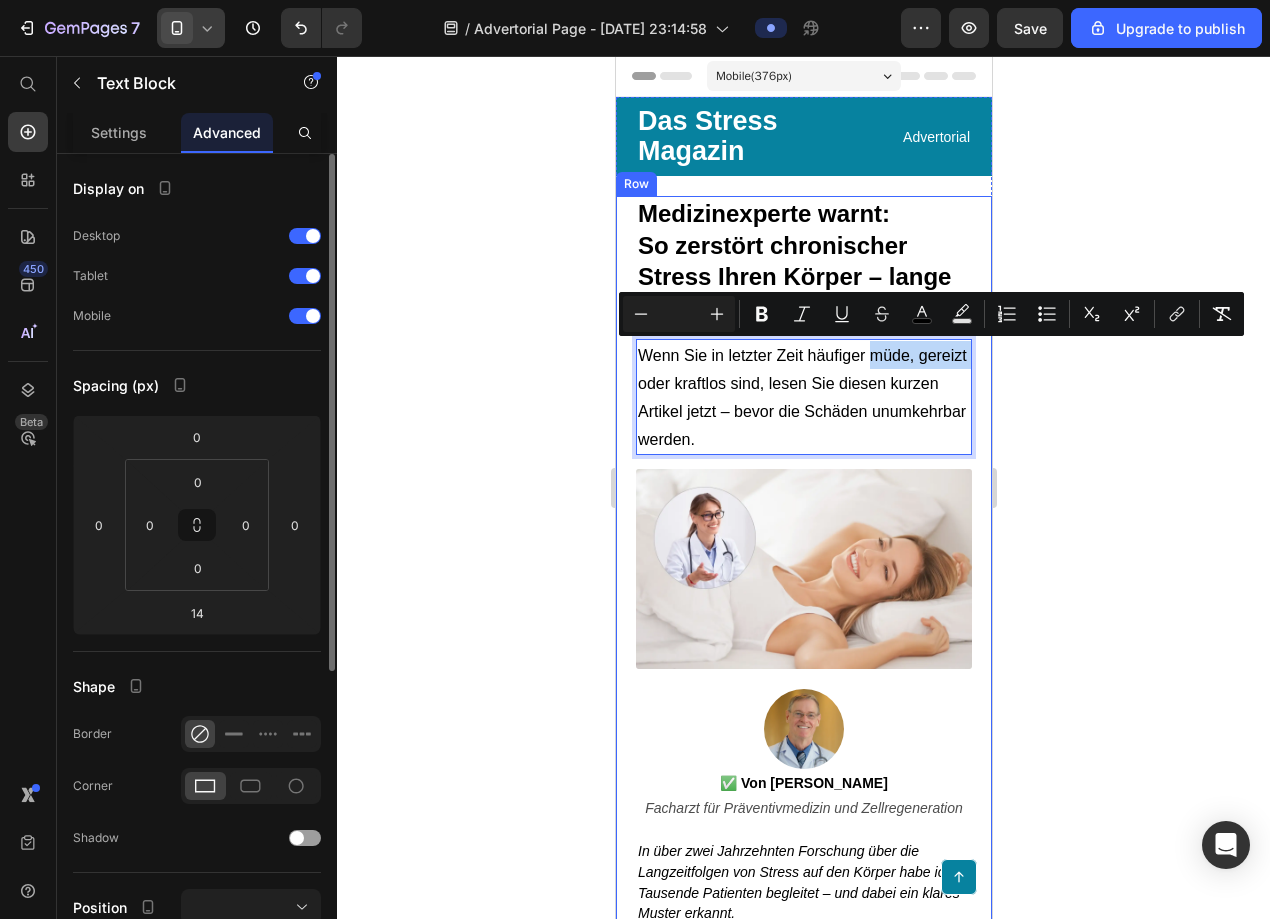 drag, startPoint x: 869, startPoint y: 352, endPoint x: 970, endPoint y: 356, distance: 101.07918 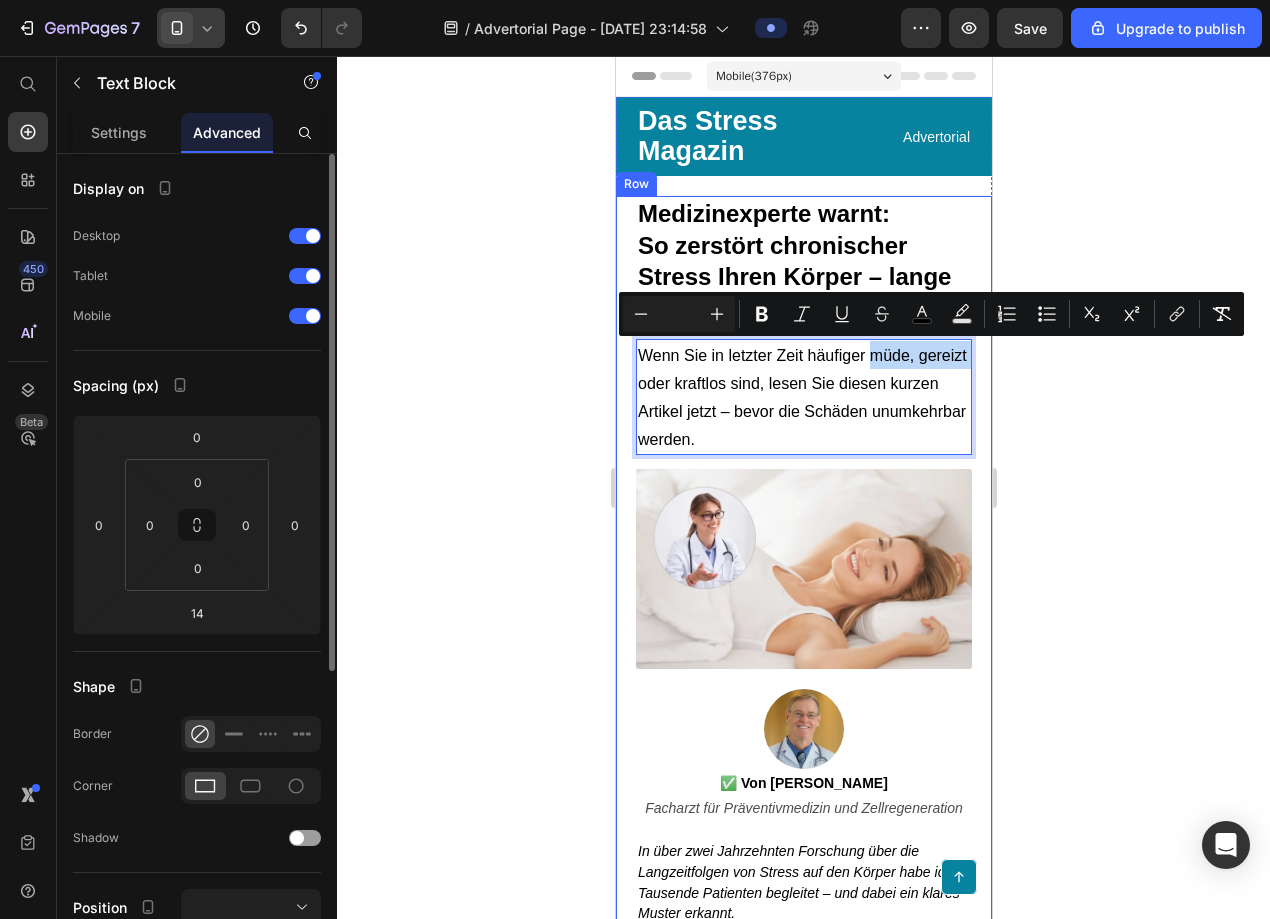 click on "Medizinexperte warnt:  So zerstört chronischer Stress Ihren Körper – lange bevor Sie es merken Heading Wenn Sie in letzter Zeit häufiger müde, gereizt oder kraftlos sind, lesen Sie diesen kurzen Artikel jetzt – bevor die Schäden unumkehrbar werden. Text Block   14 Image Image ✅ Von Dr. Markus Keller Facharzt für Präventivmedizin und Zellregeneration Text Block Row In über zwei Jahrzehnten Forschung über die Langzeitfolgen von Stress auf den Körper habe ich Tausende Patienten begleitet – und dabei ein klares Muster erkannt. Die meisten merken erst etwas, wenn es zu spät ist. Text Block Image Mark Thompson, a former employee at a leading orthopedic research institute you may be familiar with, regrets not sharing this vital information earlier to assist: Text Block
Item List Text Block
Make our revolutionary ergonomic pillow a part of your nightly routine, rejuvenating your body and enhancing overall well-being." at bounding box center [803, 1149] 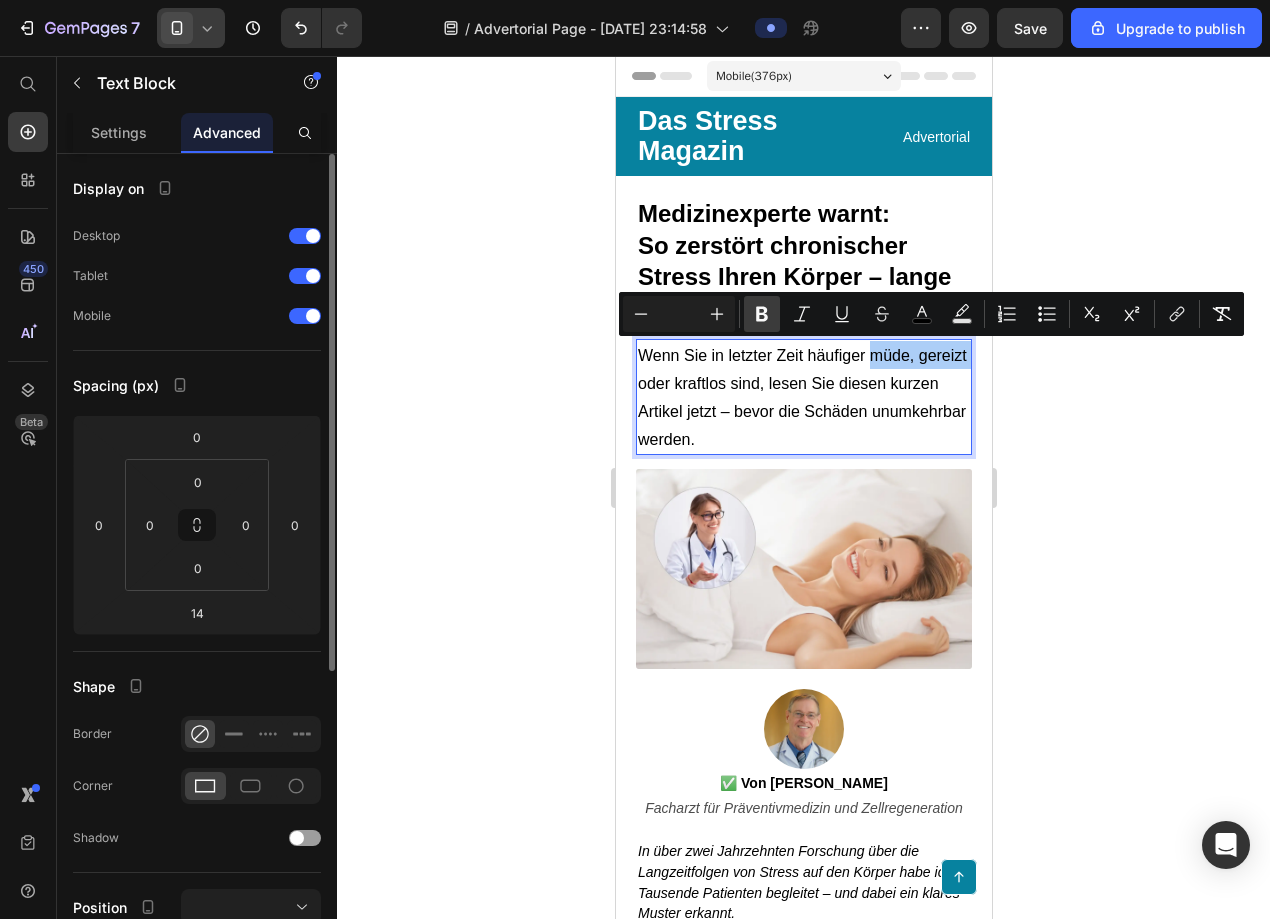 click 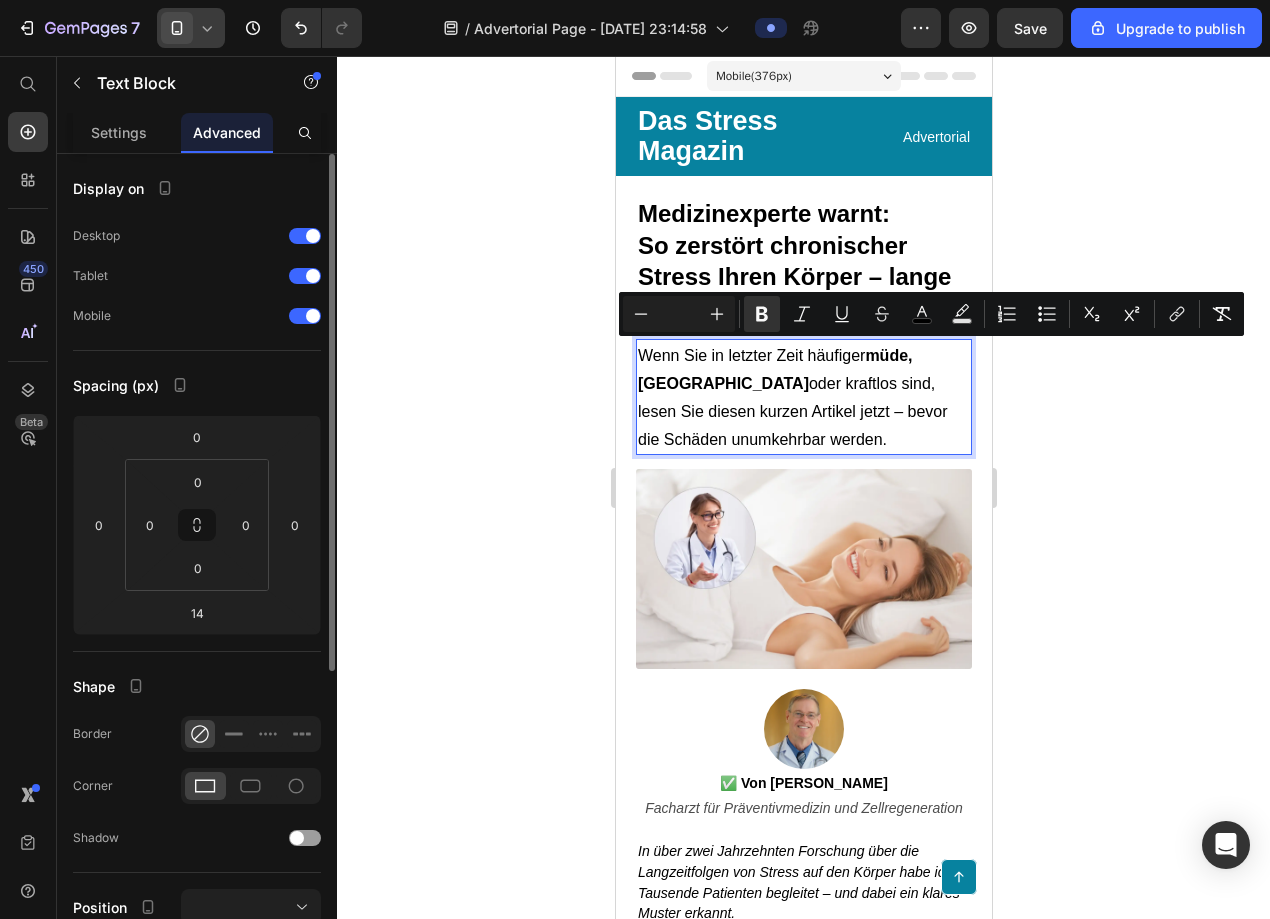 click on "Wenn Sie in letzter Zeit häufiger  müde, gereizt  oder kraftlos sind, lesen Sie diesen kurzen Artikel jetzt – bevor die Schäden unumkehrbar werden." at bounding box center [803, 397] 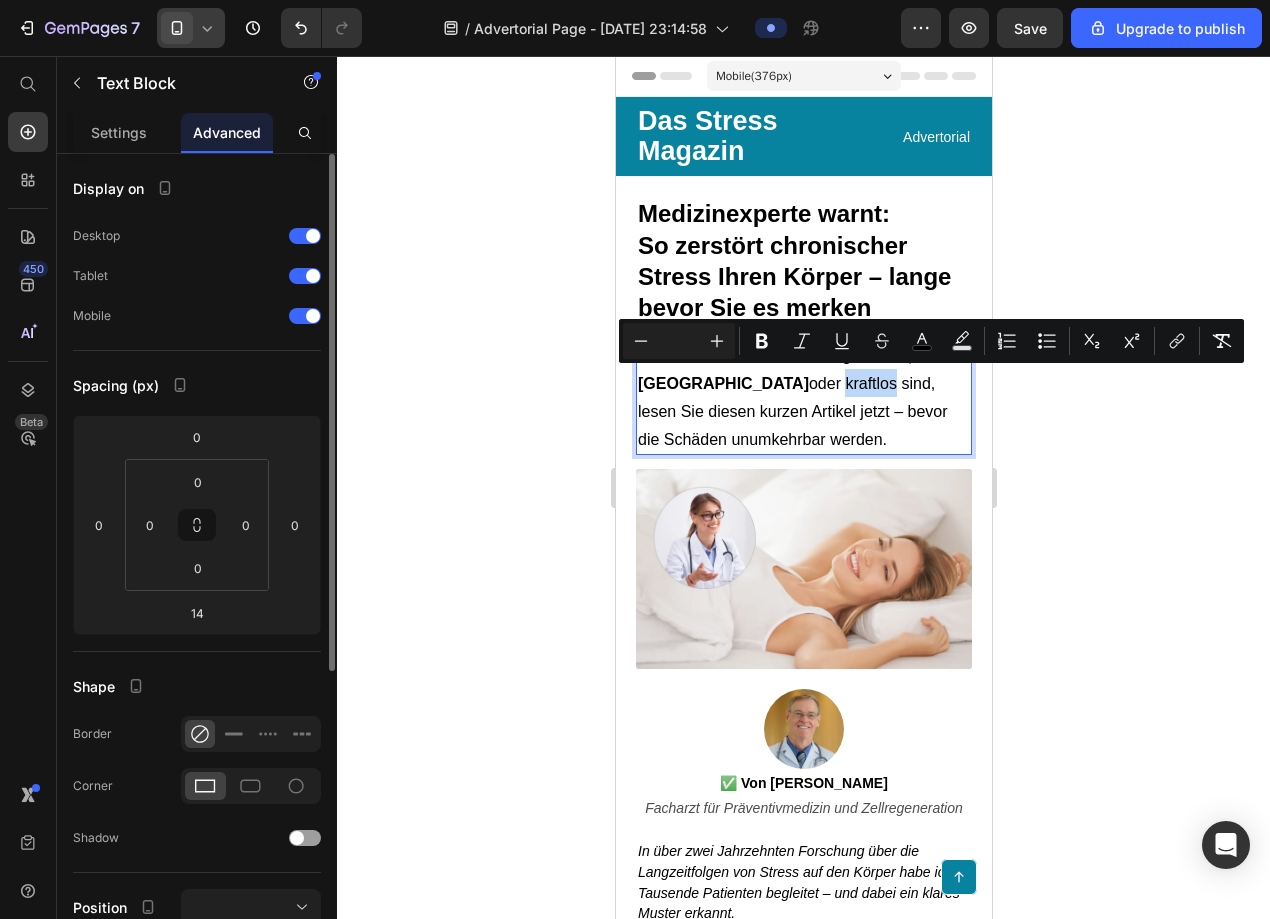 drag, startPoint x: 730, startPoint y: 372, endPoint x: 782, endPoint y: 375, distance: 52.086468 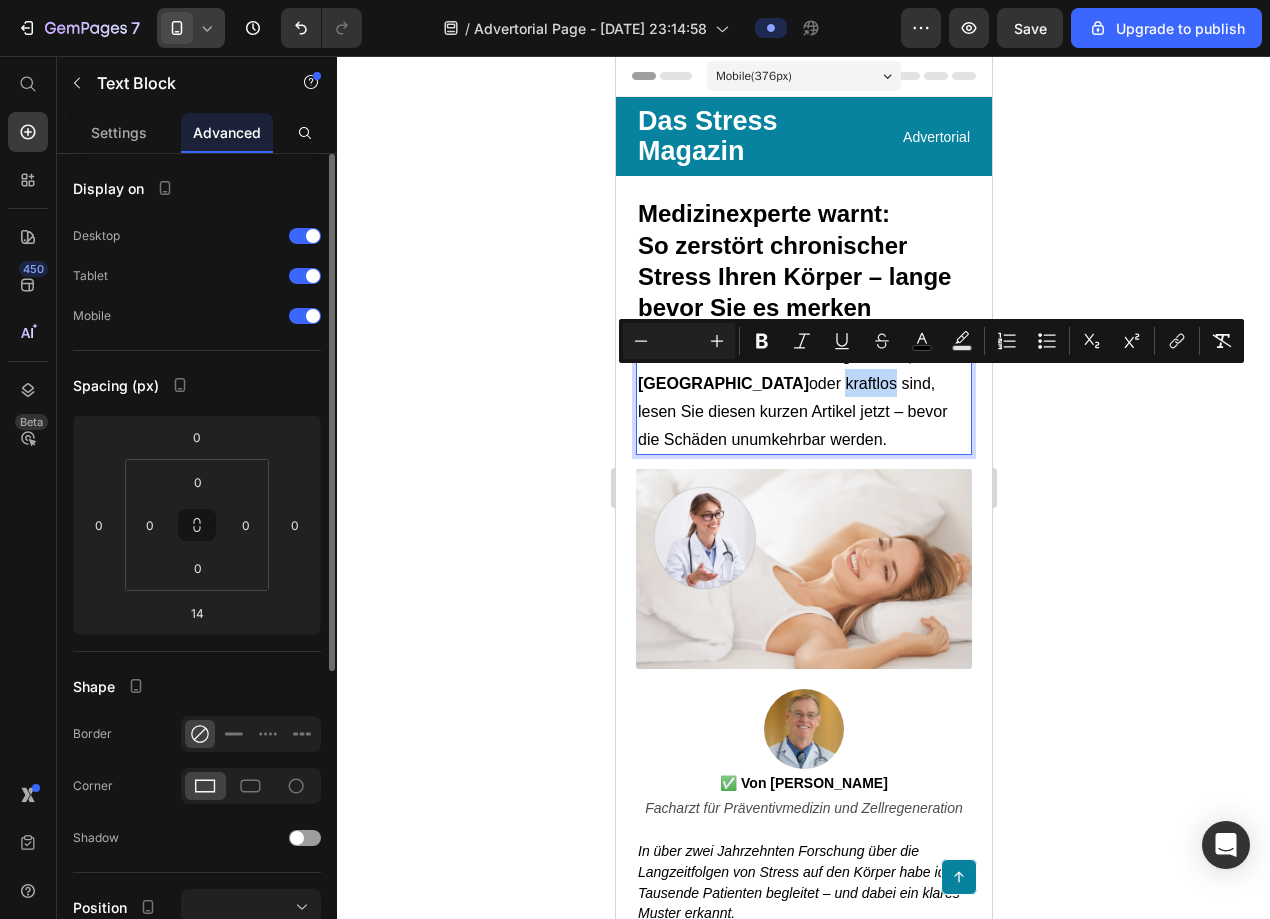 click on "Wenn Sie in letzter Zeit häufiger  müde, gereizt  oder kraftlos sind, lesen Sie diesen kurzen Artikel jetzt – bevor die Schäden unumkehrbar werden." at bounding box center (792, 397) 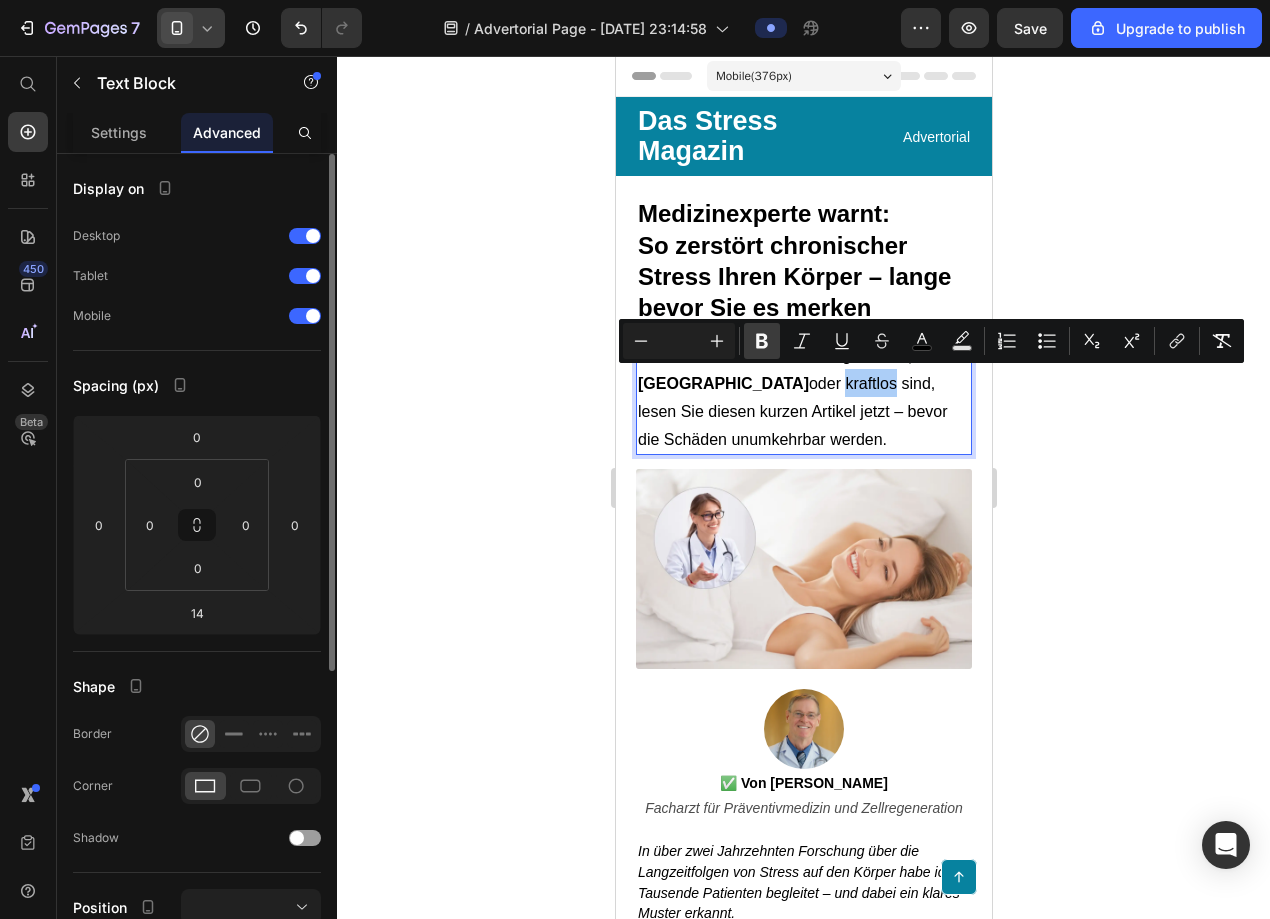 click 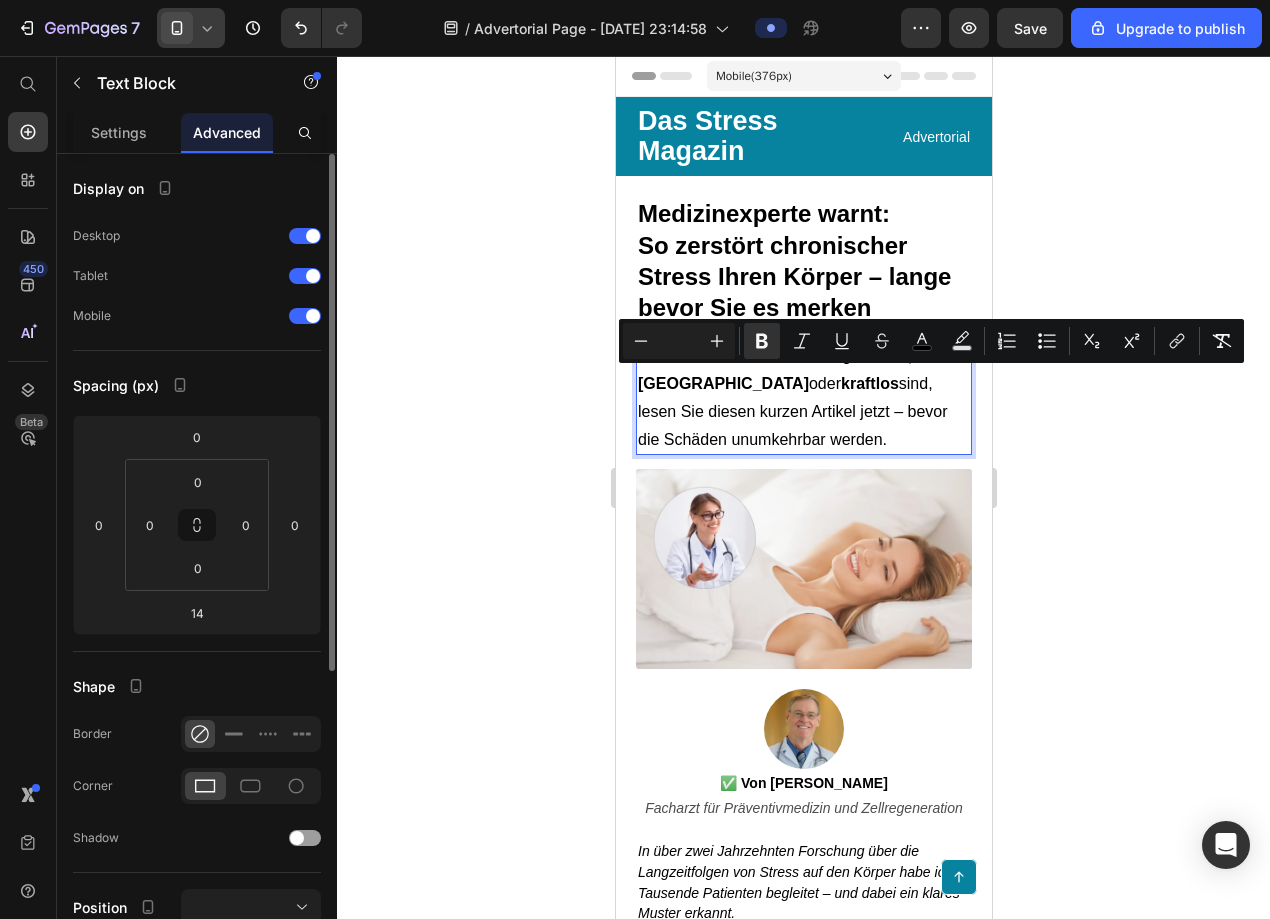 click 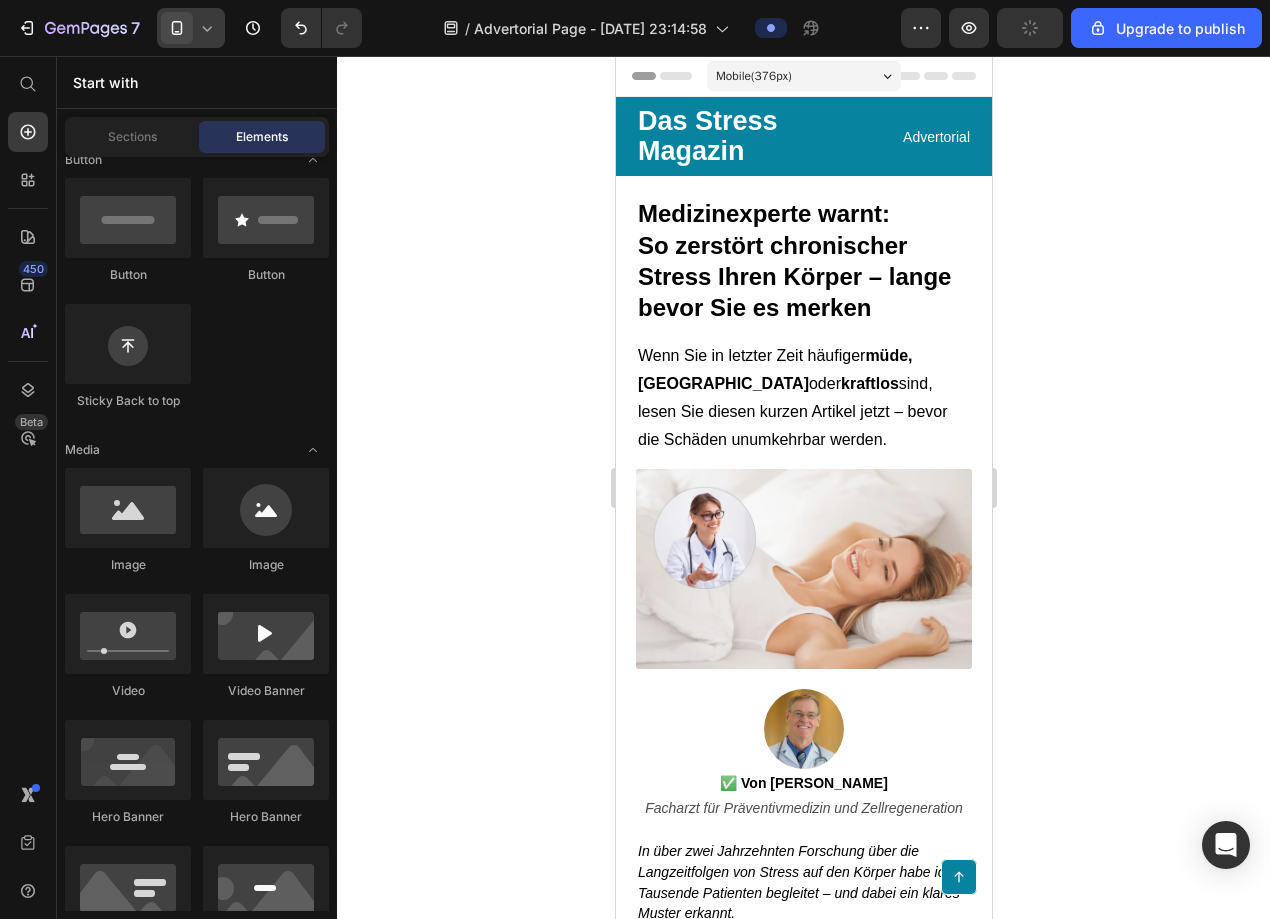 click 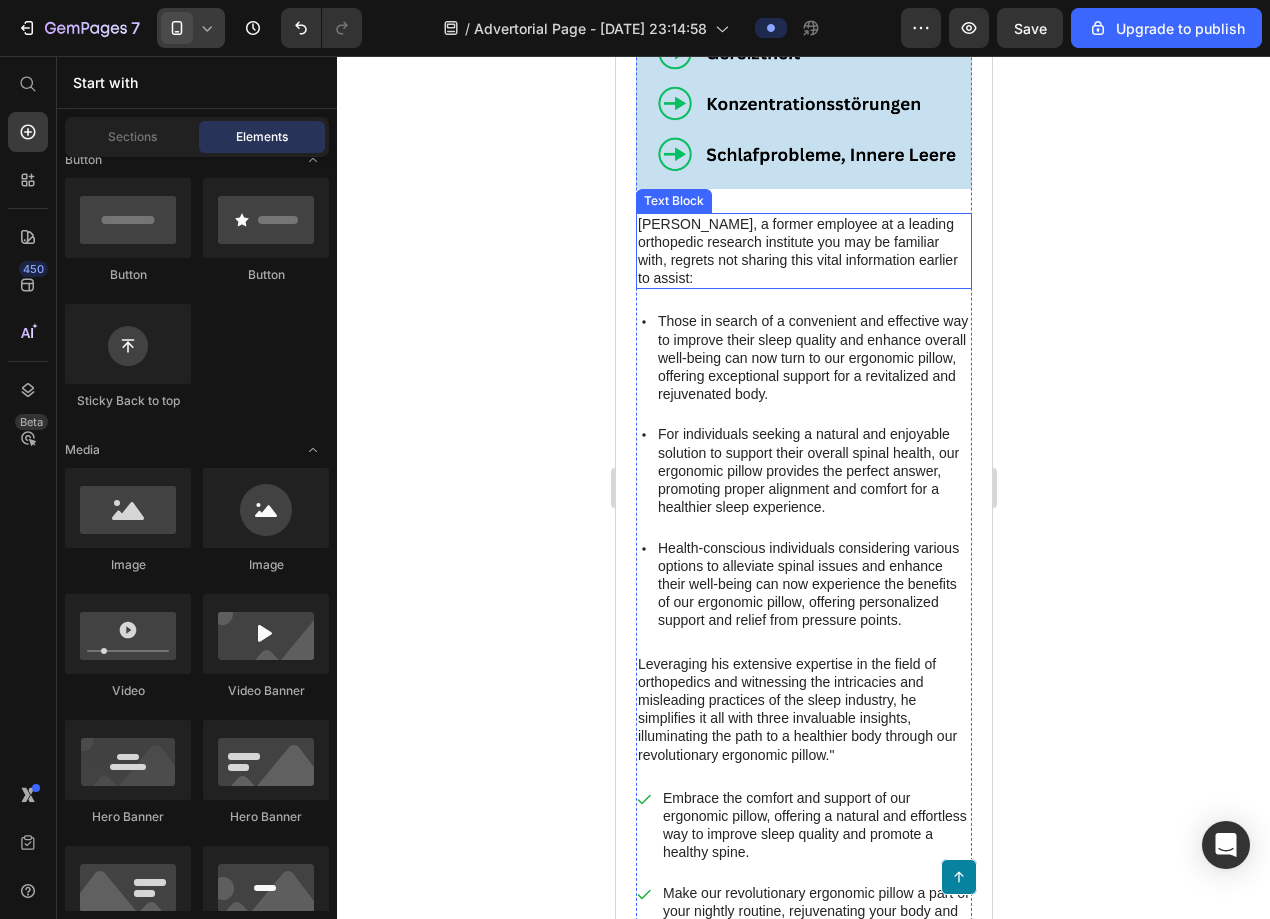 scroll, scrollTop: 992, scrollLeft: 0, axis: vertical 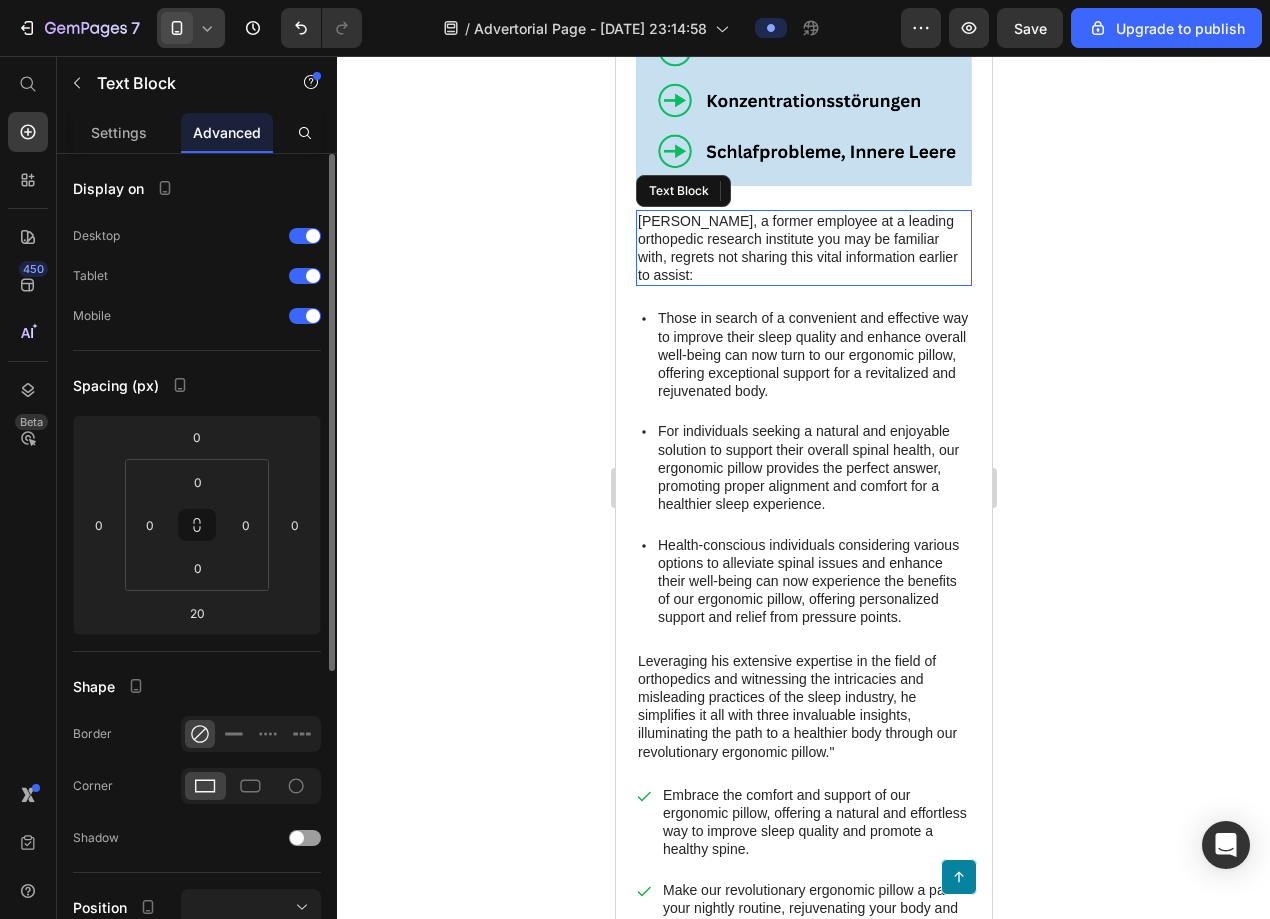 click on "Mark Thompson, a former employee at a leading orthopedic research institute you may be familiar with, regrets not sharing this vital information earlier to assist:" at bounding box center [803, 248] 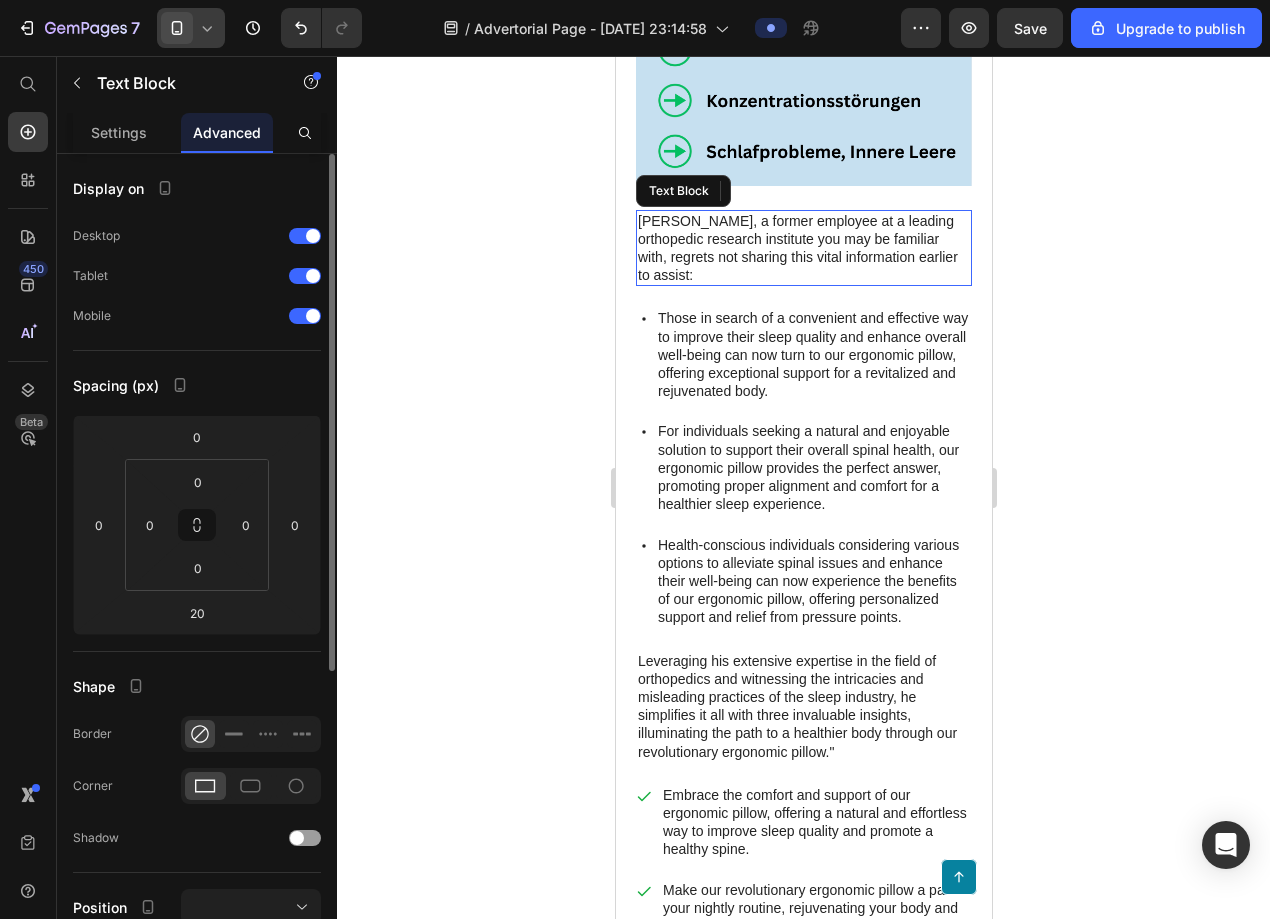 click on "Mark Thompson, a former employee at a leading orthopedic research institute you may be familiar with, regrets not sharing this vital information earlier to assist:" at bounding box center (803, 248) 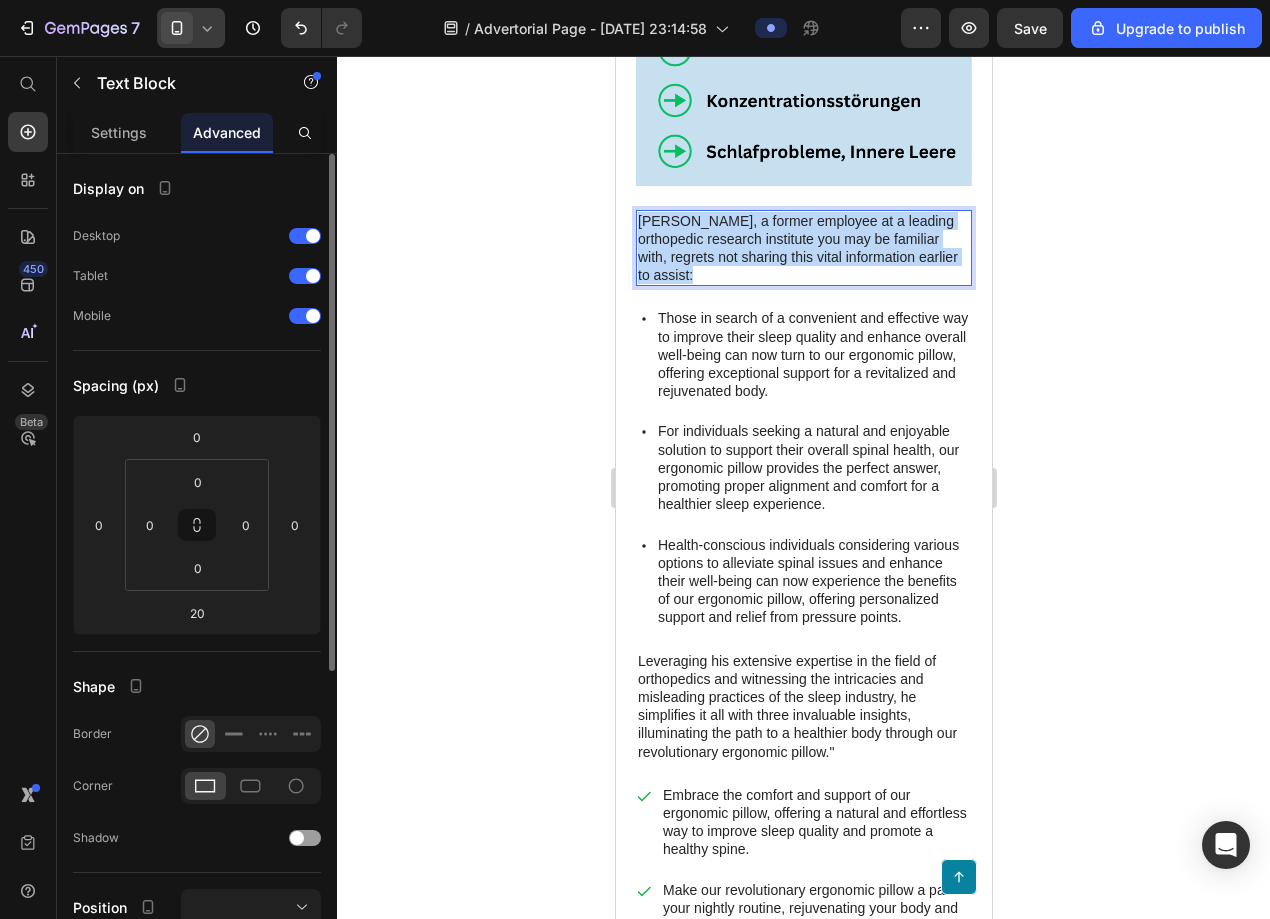 click on "Mark Thompson, a former employee at a leading orthopedic research institute you may be familiar with, regrets not sharing this vital information earlier to assist:" at bounding box center [803, 248] 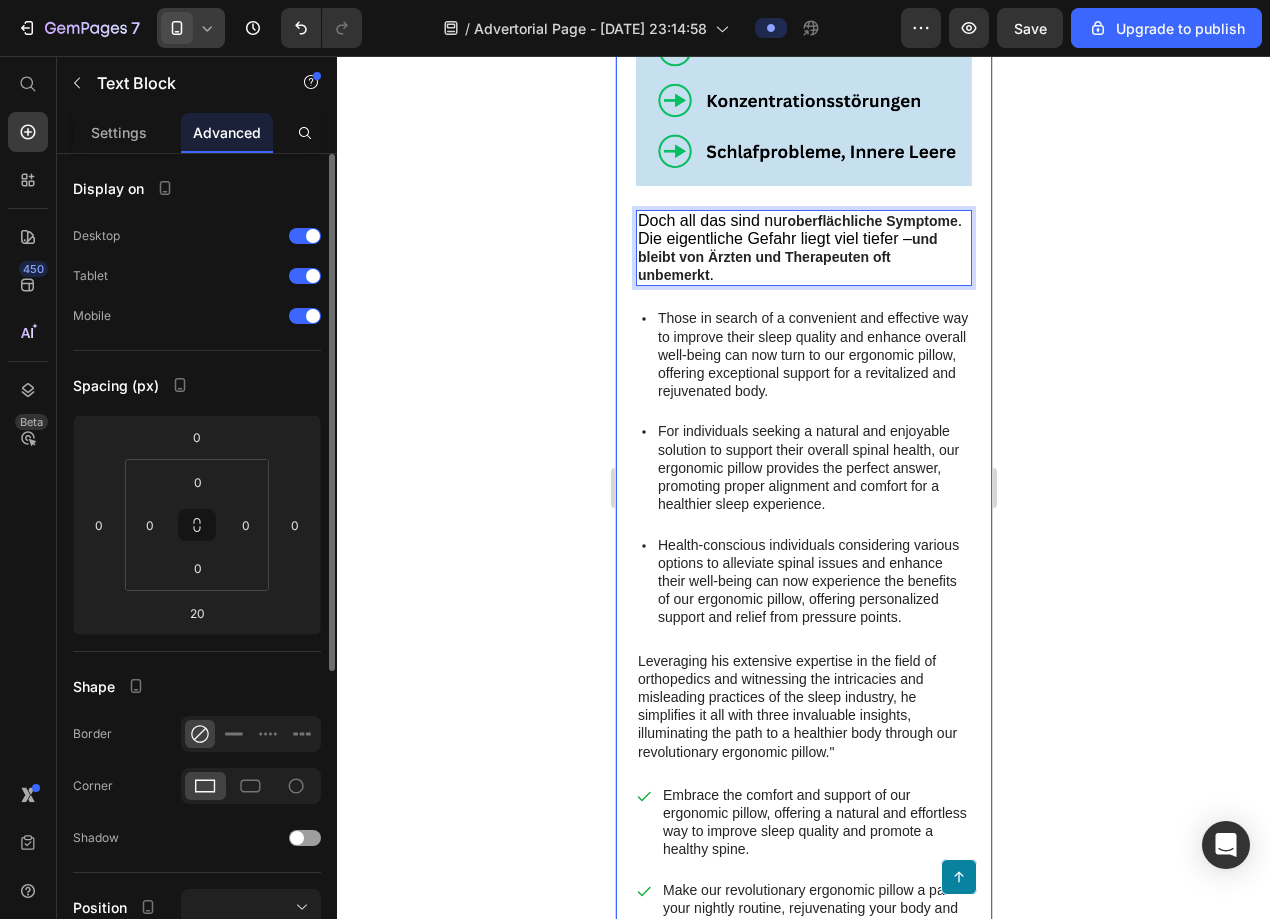 click 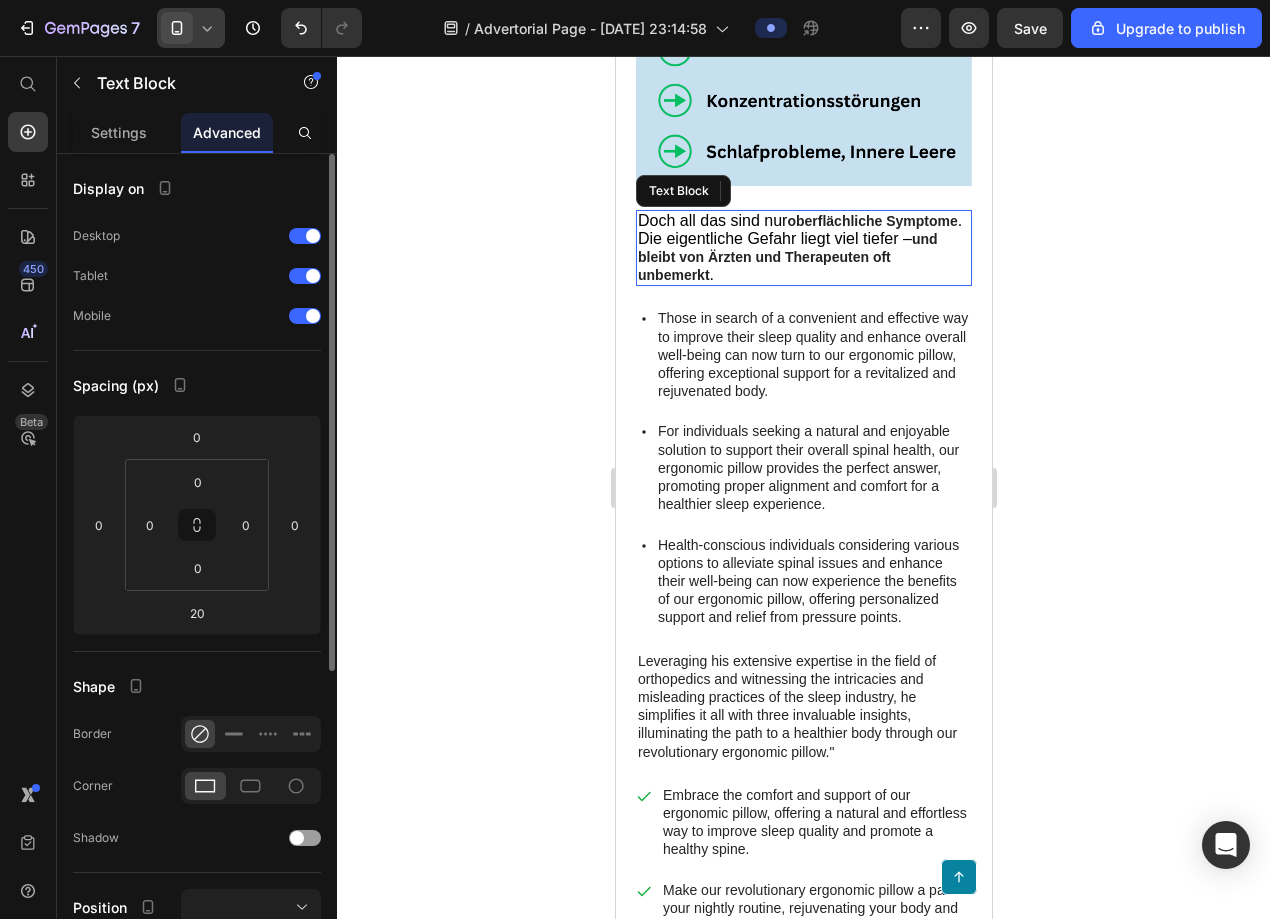 click on "und bleibt von Ärzten und Therapeuten oft unbemerkt" at bounding box center [787, 257] 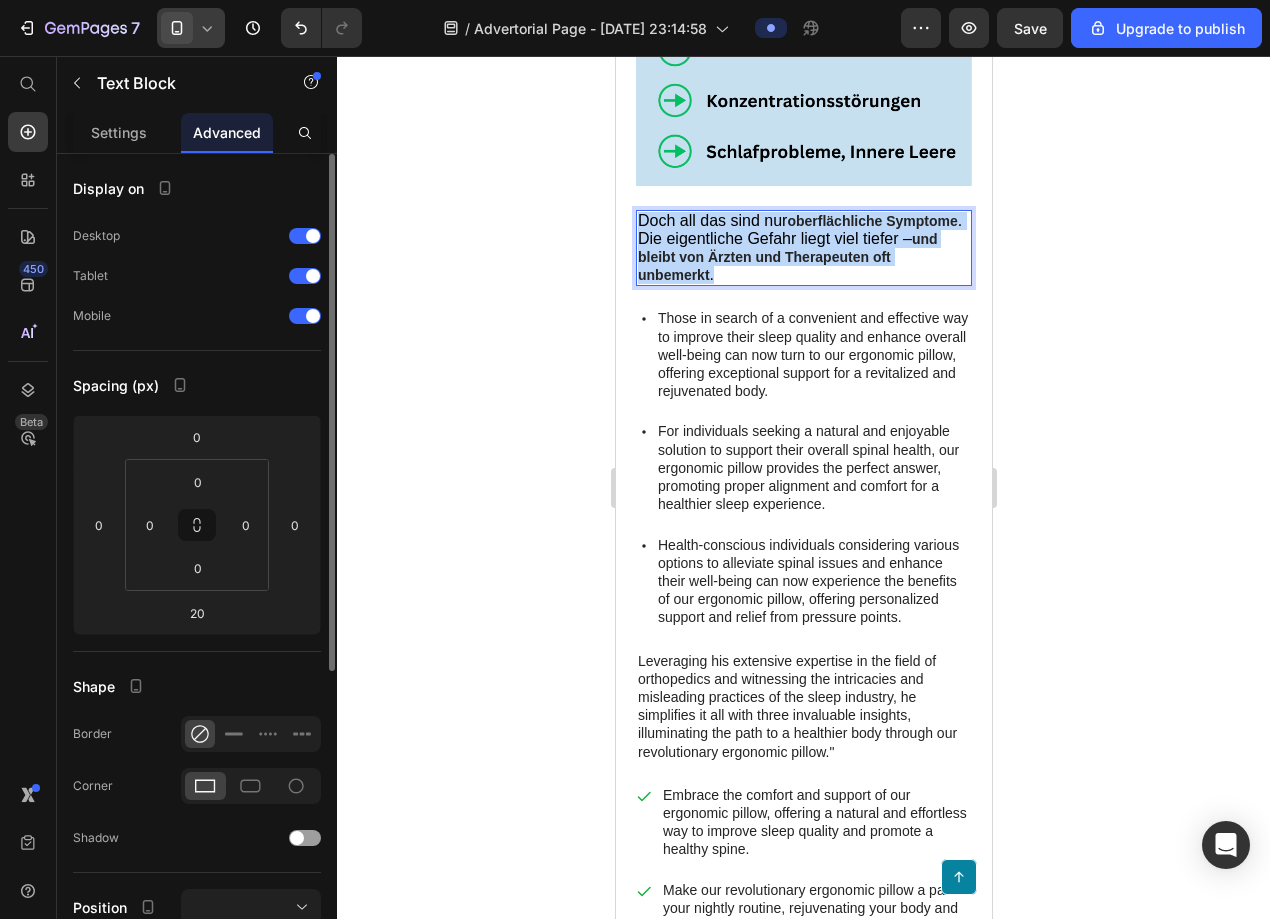 click on "und bleibt von Ärzten und Therapeuten oft unbemerkt" at bounding box center (787, 257) 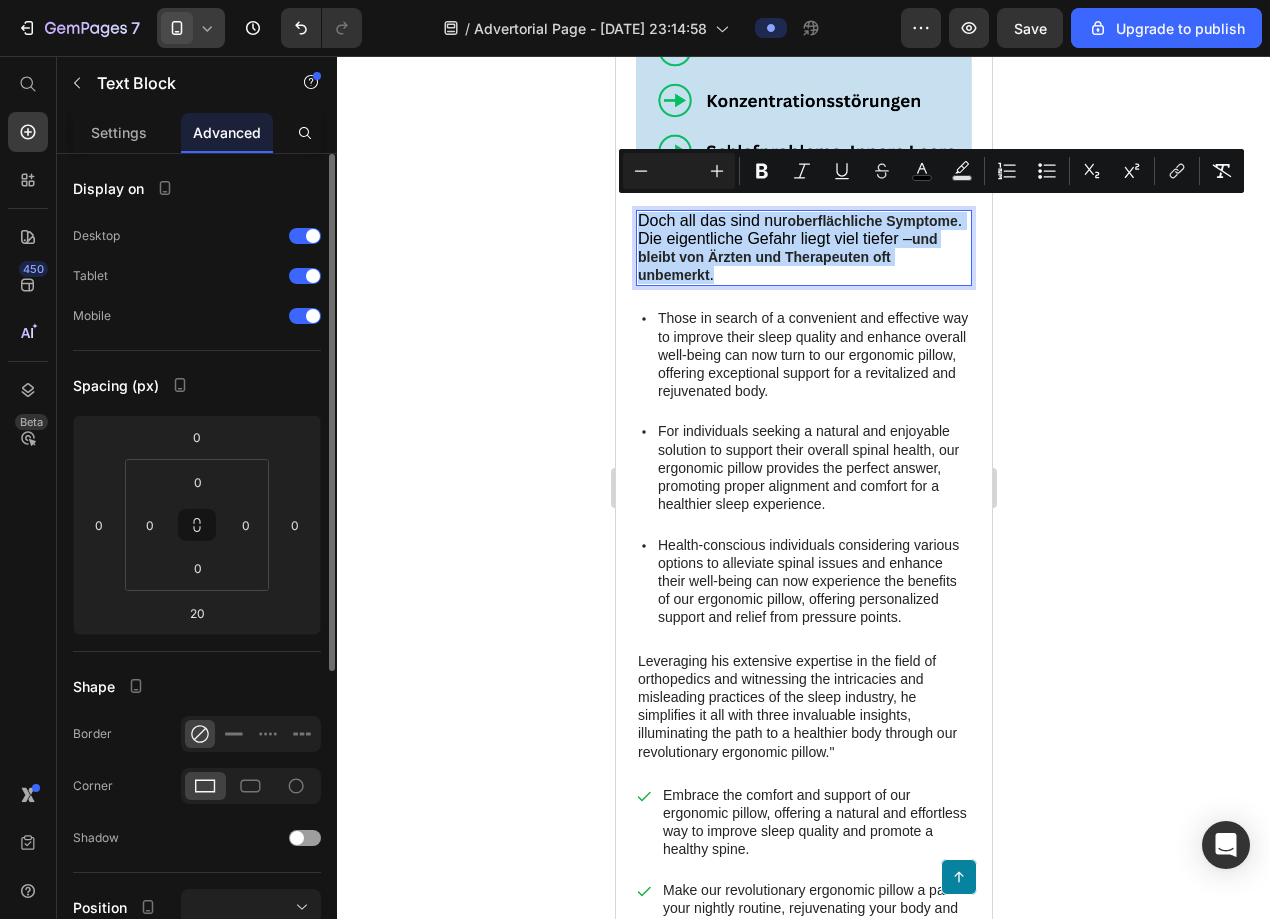 click on "und bleibt von Ärzten und Therapeuten oft unbemerkt" at bounding box center [787, 257] 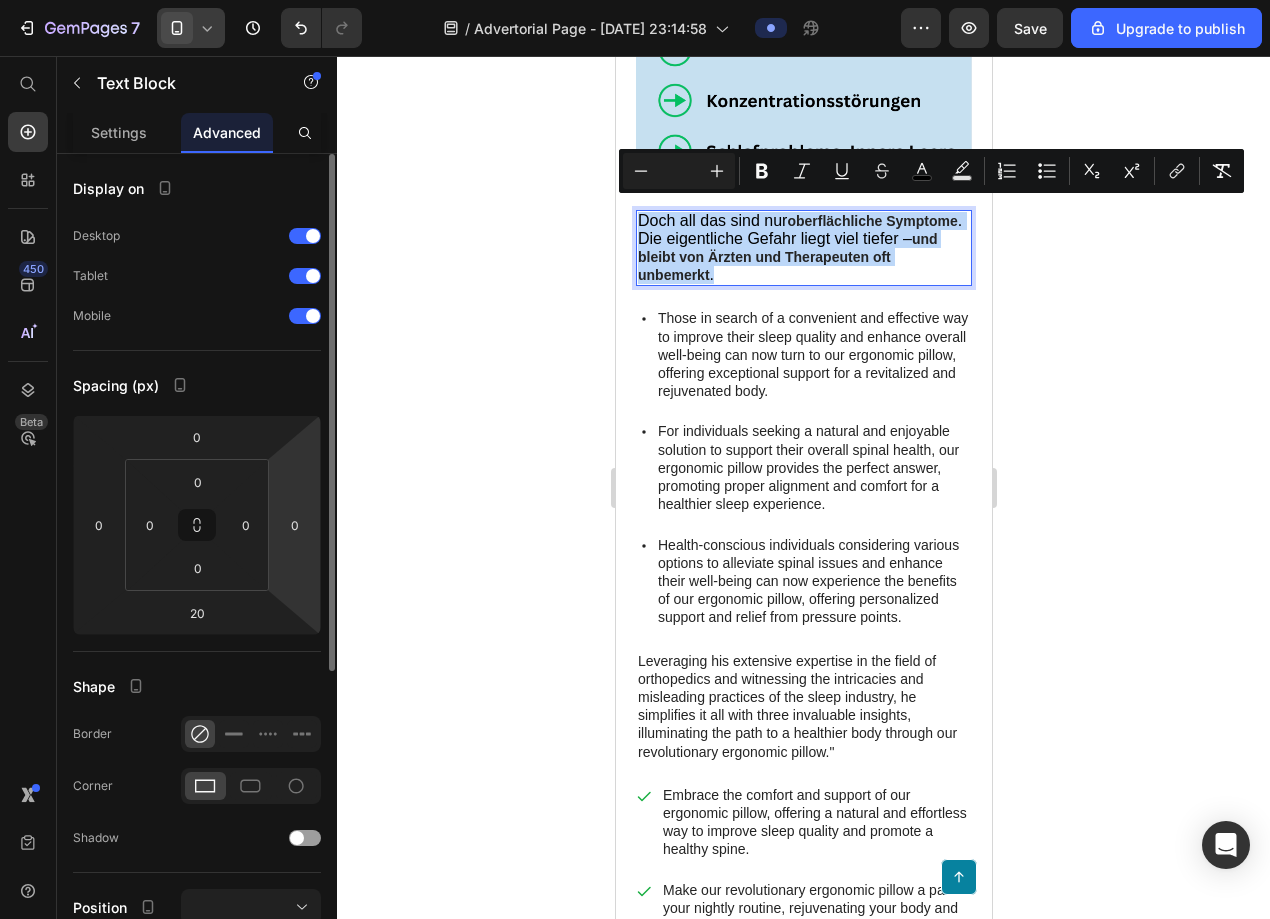 scroll, scrollTop: 20, scrollLeft: 0, axis: vertical 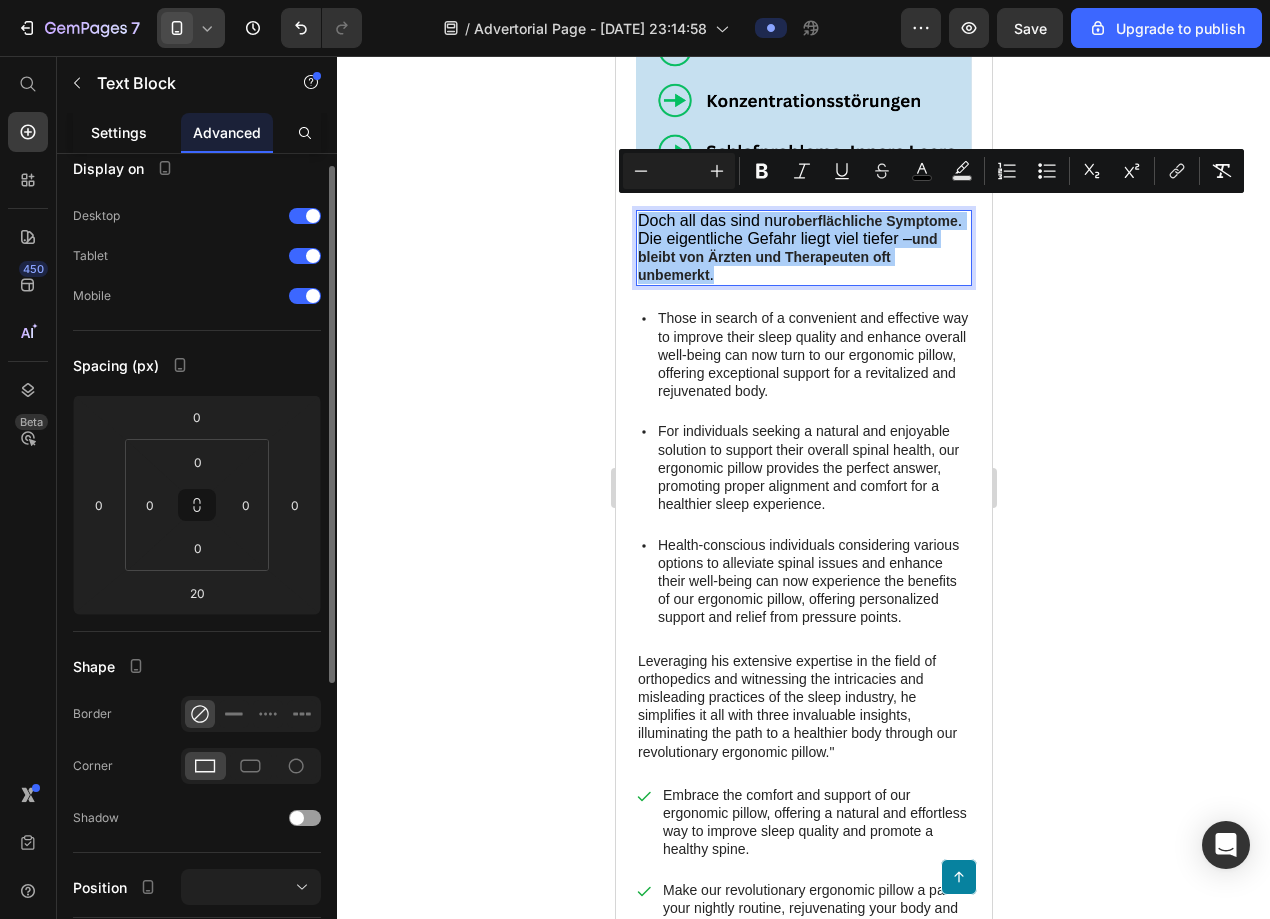 click on "Settings" at bounding box center [119, 132] 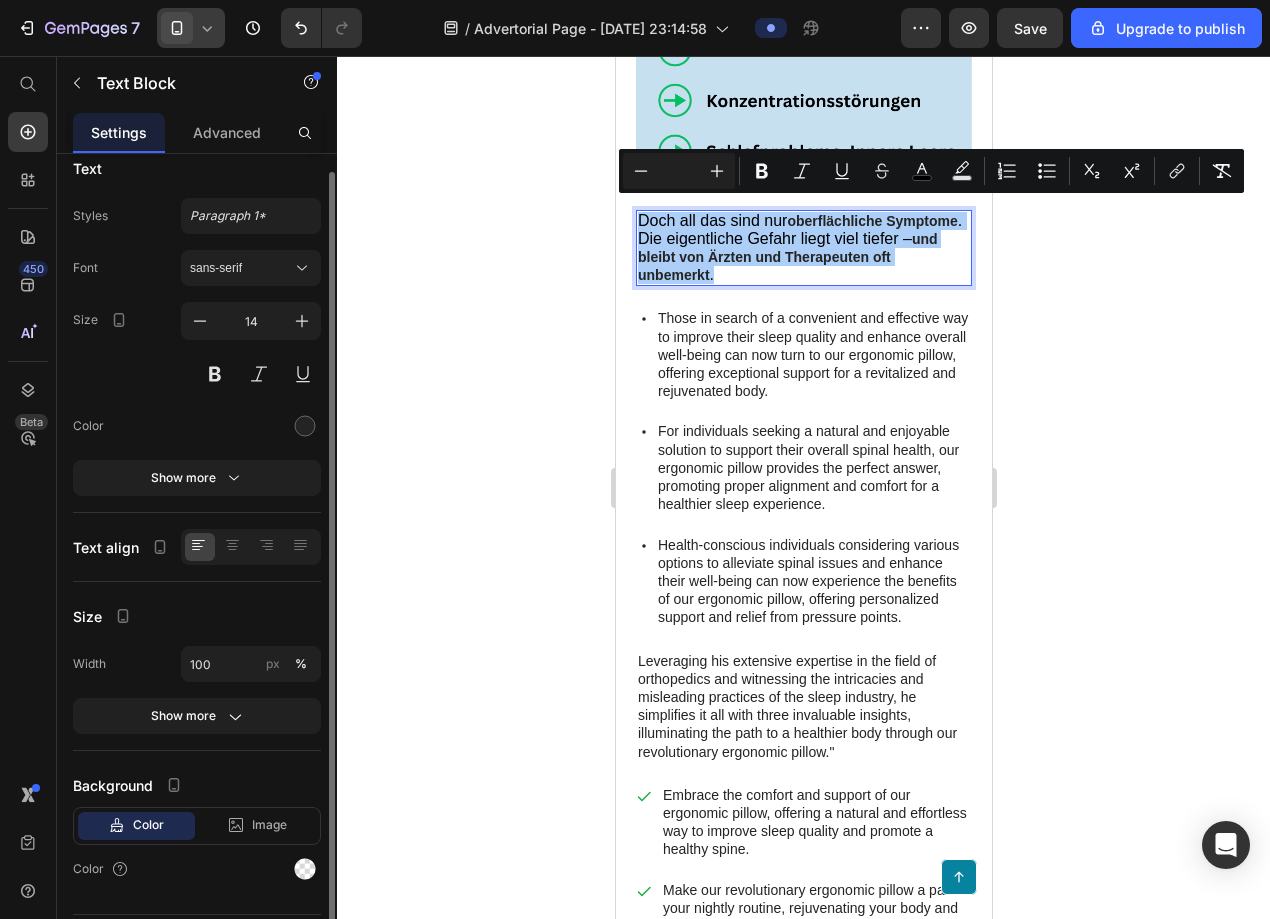 scroll, scrollTop: 0, scrollLeft: 0, axis: both 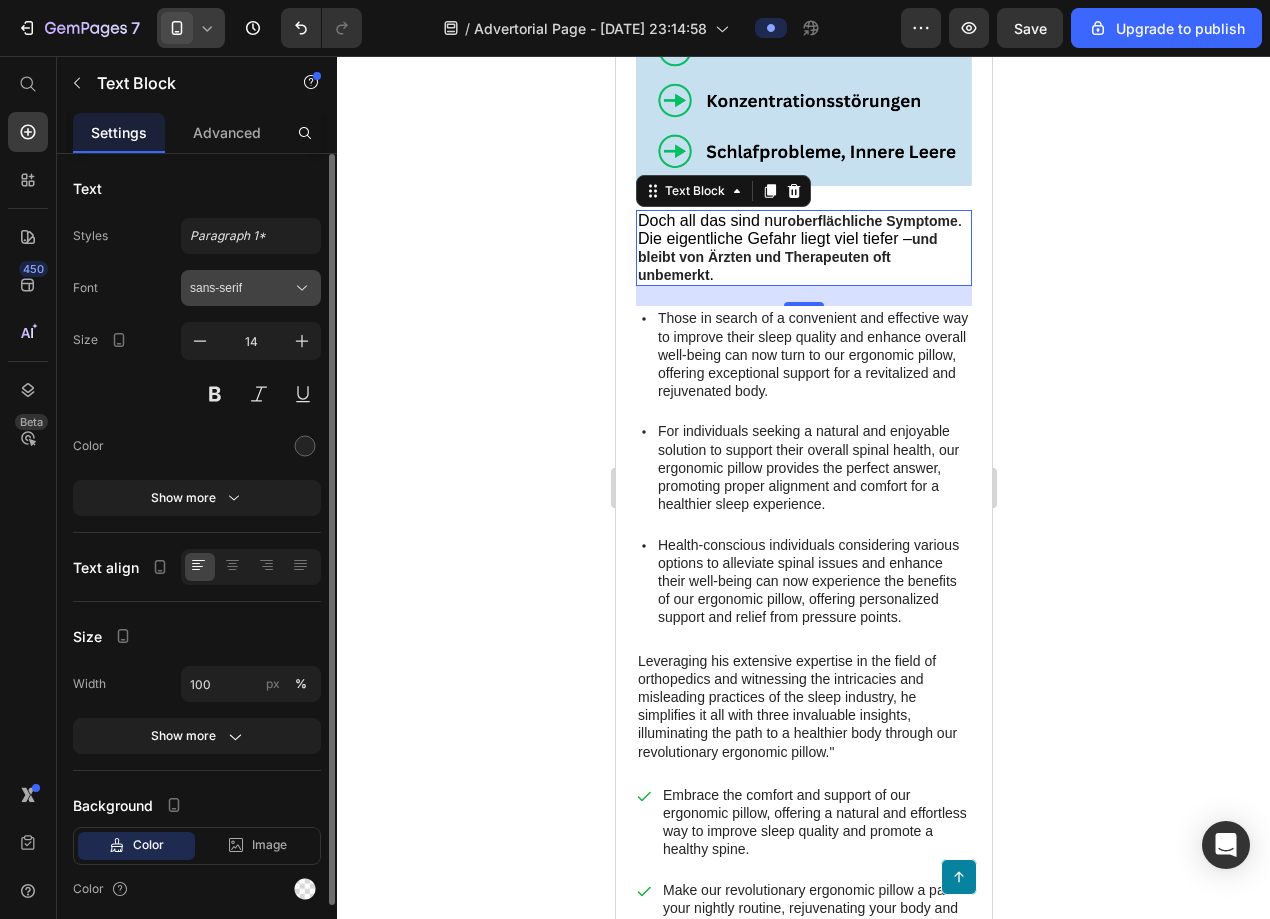 click on "sans-serif" at bounding box center (241, 288) 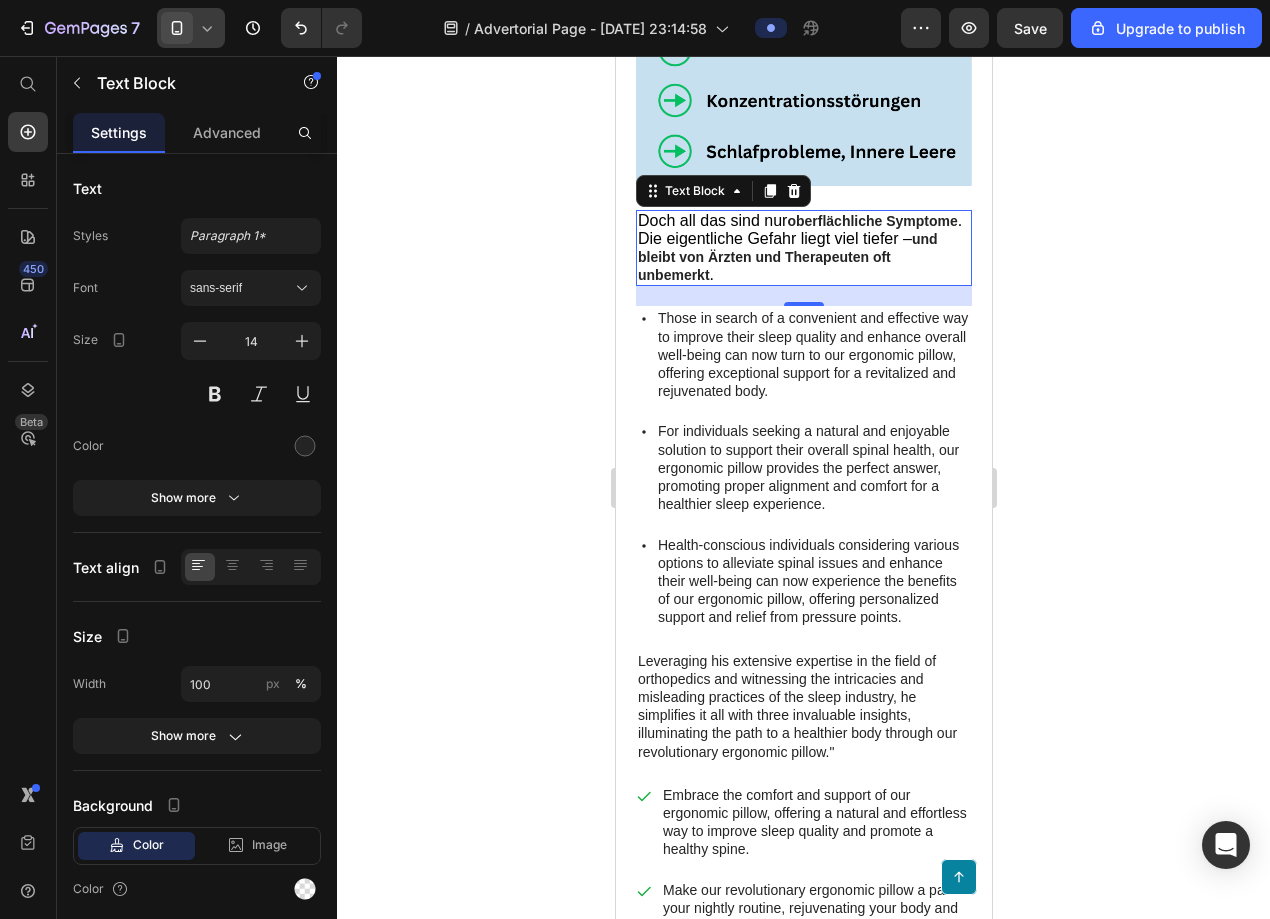 click 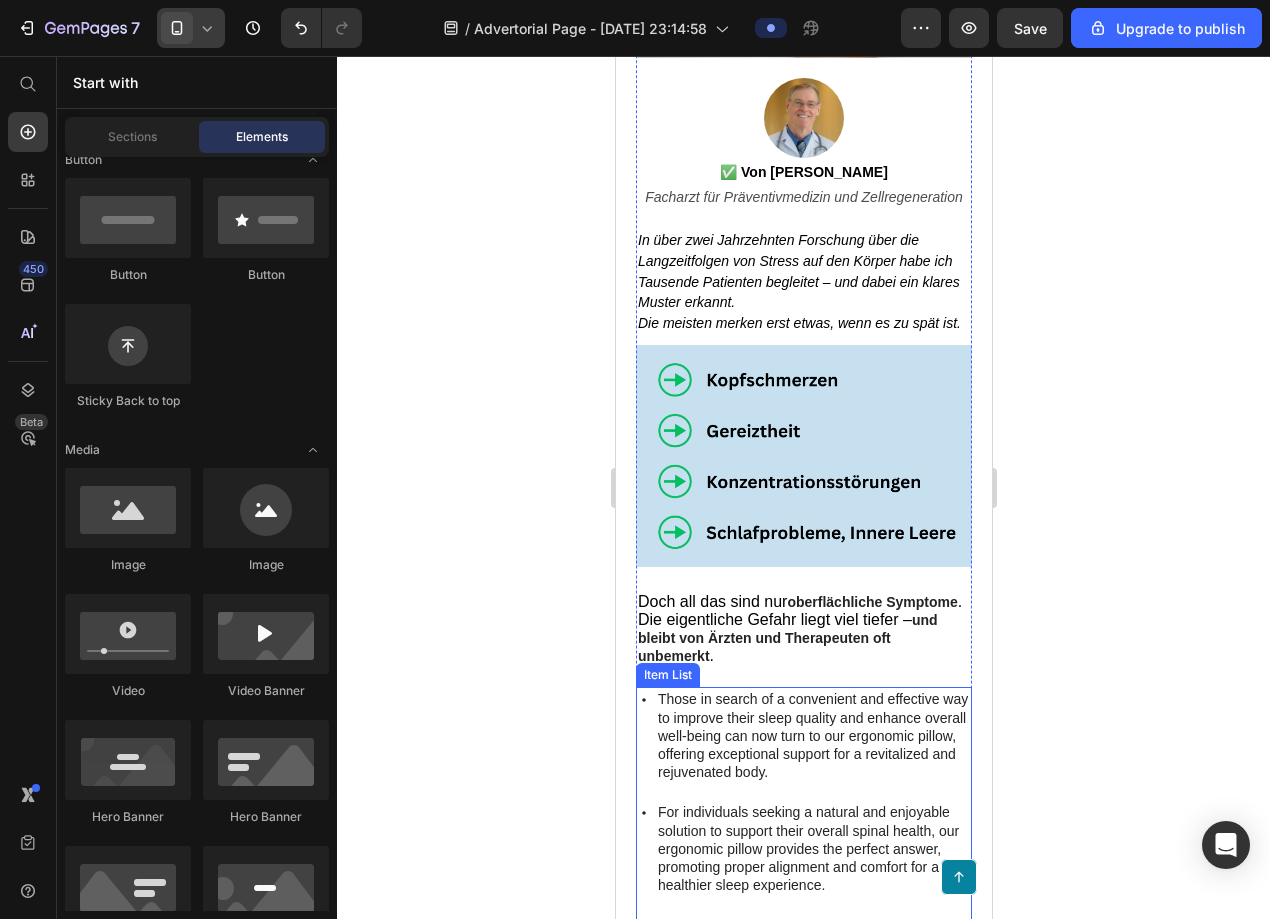 scroll, scrollTop: 585, scrollLeft: 0, axis: vertical 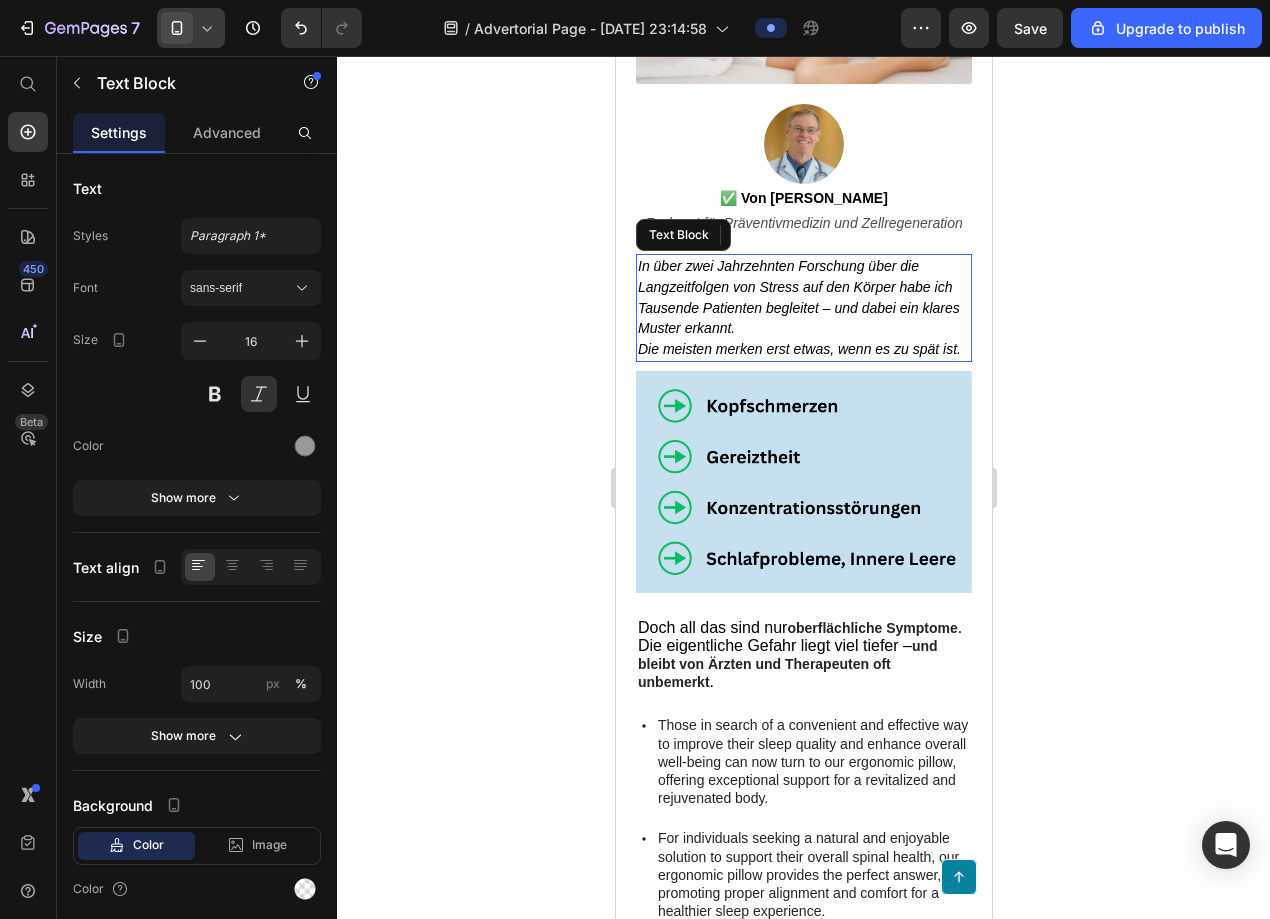 click on "In über zwei Jahrzehnten Forschung über die Langzeitfolgen von Stress auf den Körper habe ich Tausende Patienten begleitet – und dabei ein klares Muster erkannt." at bounding box center (798, 297) 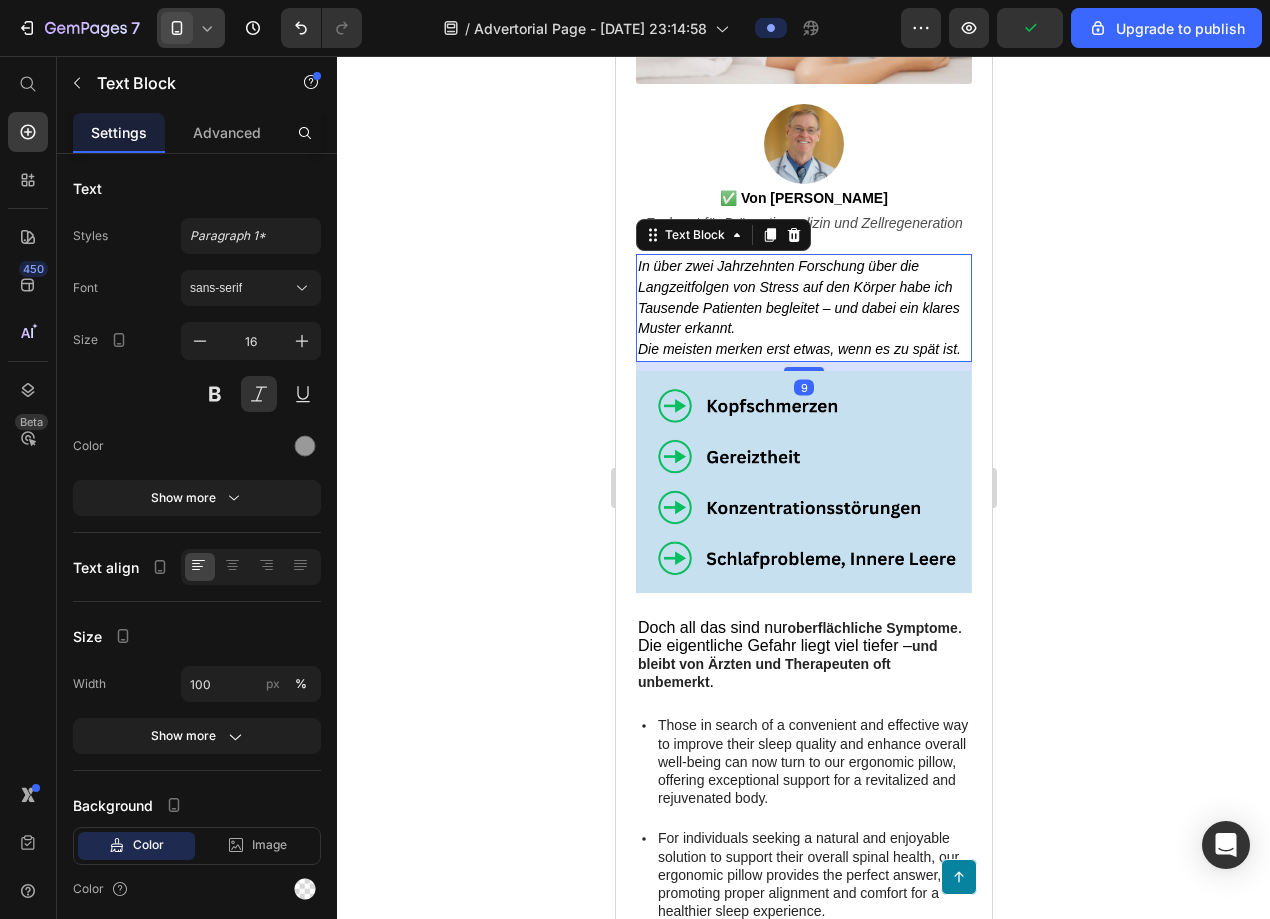 click 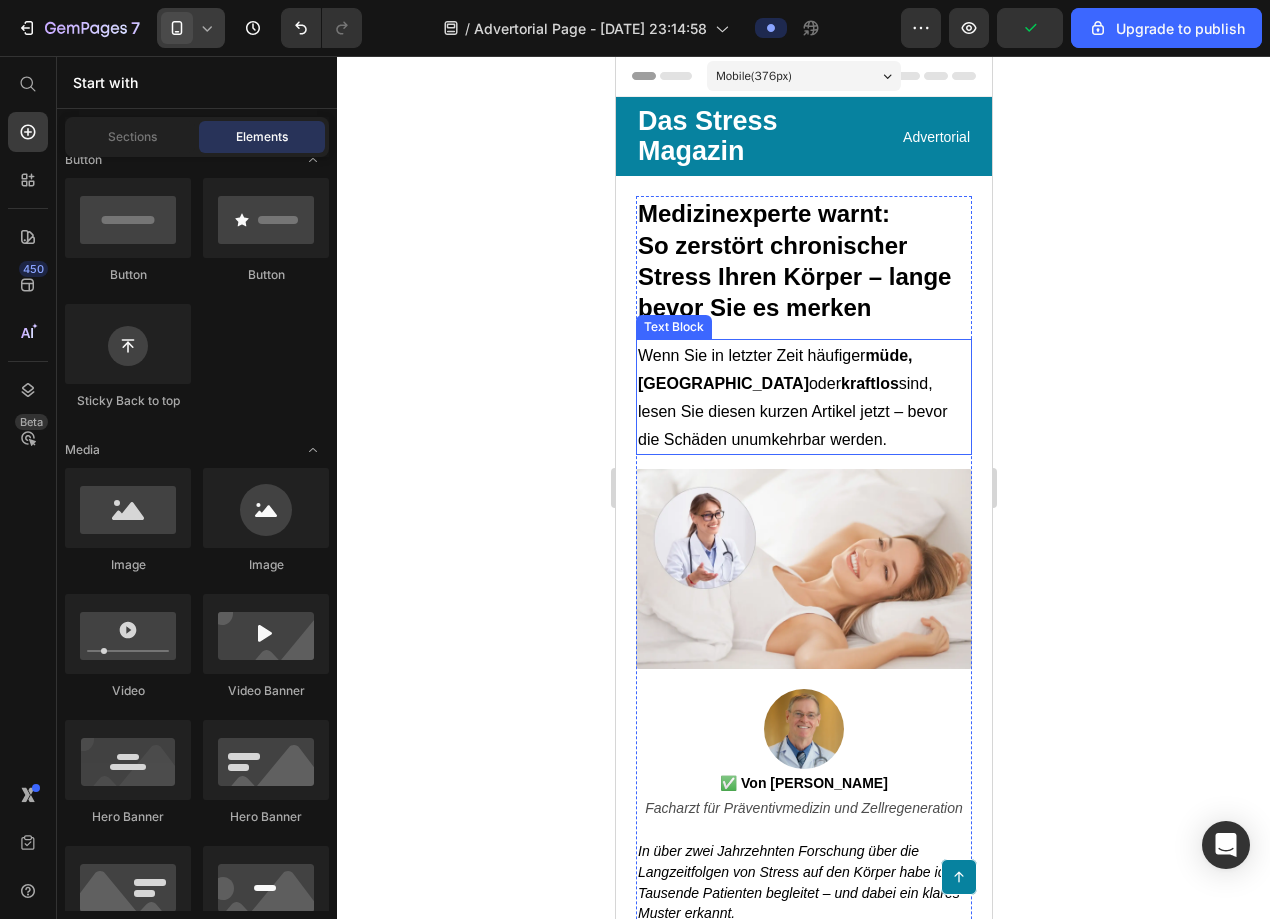 scroll, scrollTop: 0, scrollLeft: 0, axis: both 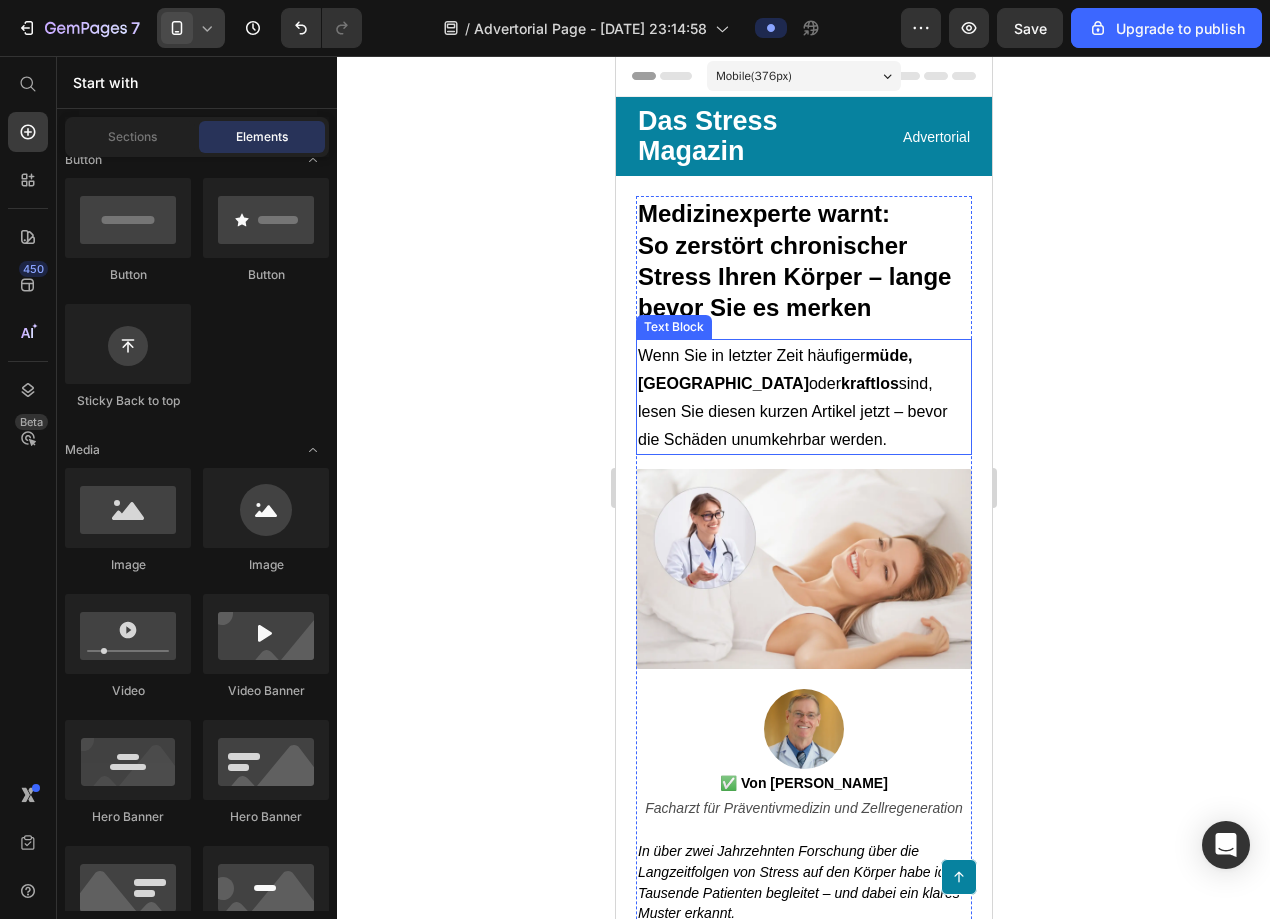 click on "Wenn Sie in letzter Zeit häufiger  müde, gereizt  oder  kraftlos  sind, lesen Sie diesen kurzen Artikel jetzt – bevor die Schäden unumkehrbar werden." at bounding box center (803, 397) 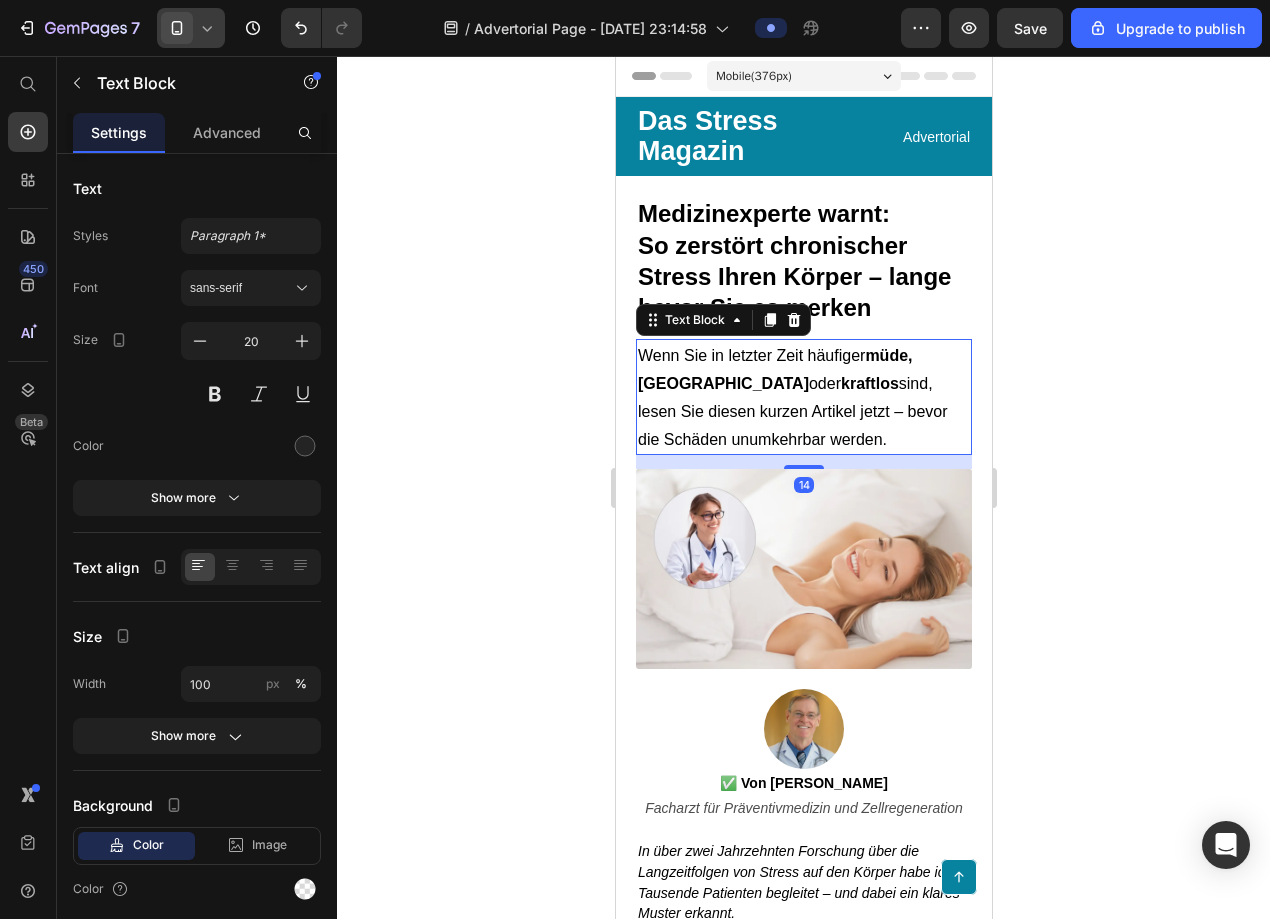 click 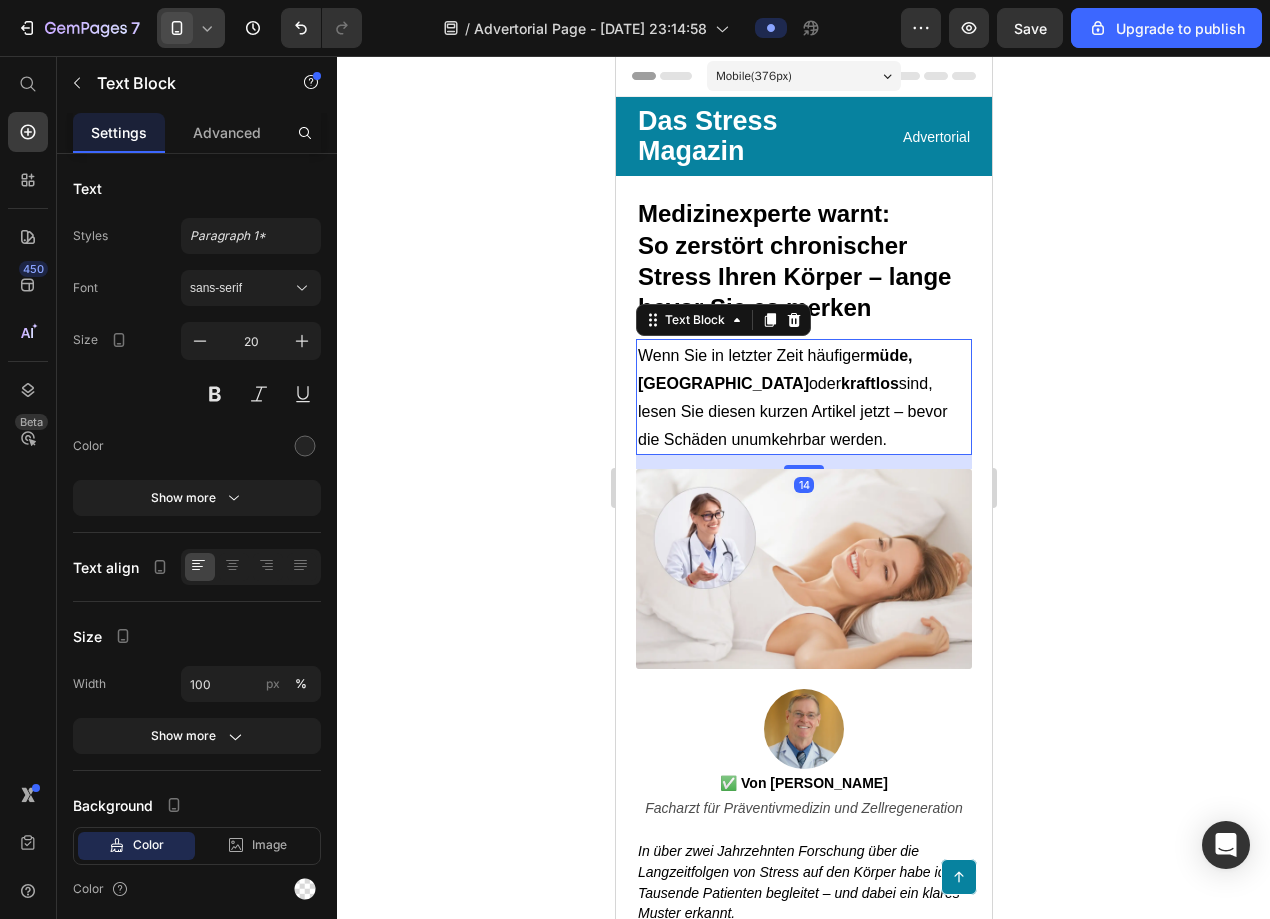 click on "Wenn Sie in letzter Zeit häufiger  müde, gereizt  oder  kraftlos  sind, lesen Sie diesen kurzen Artikel jetzt – bevor die Schäden unumkehrbar werden." at bounding box center (792, 397) 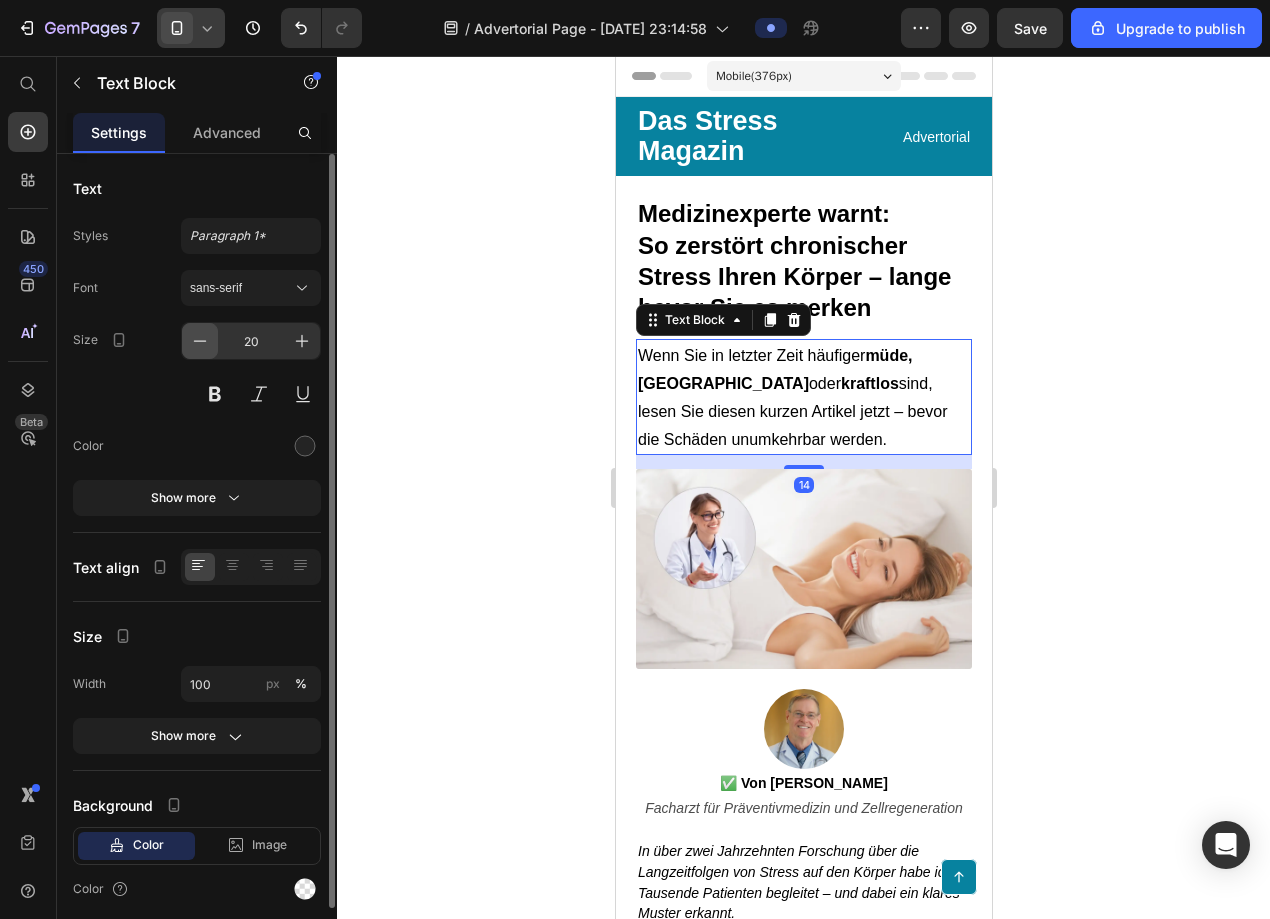 click 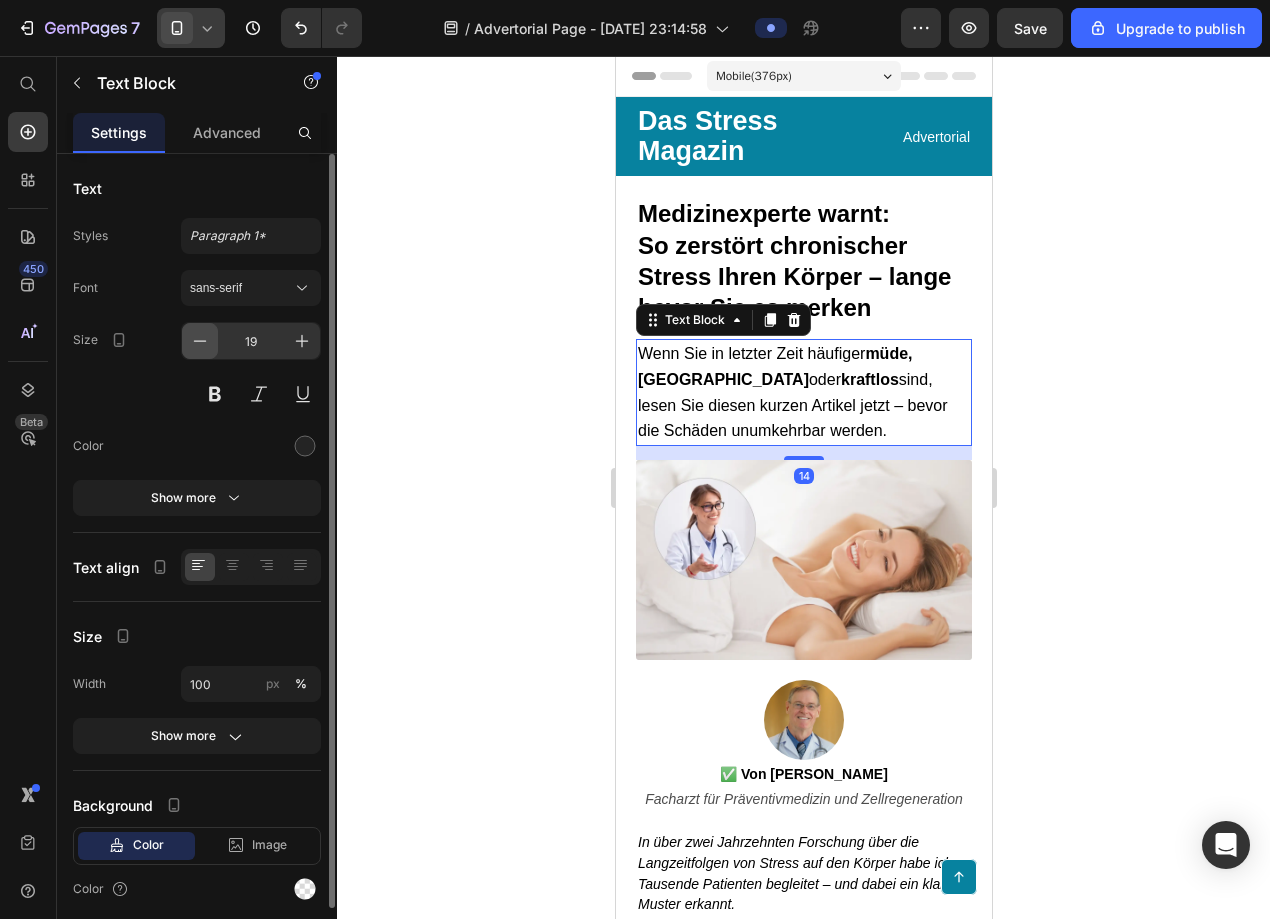 click 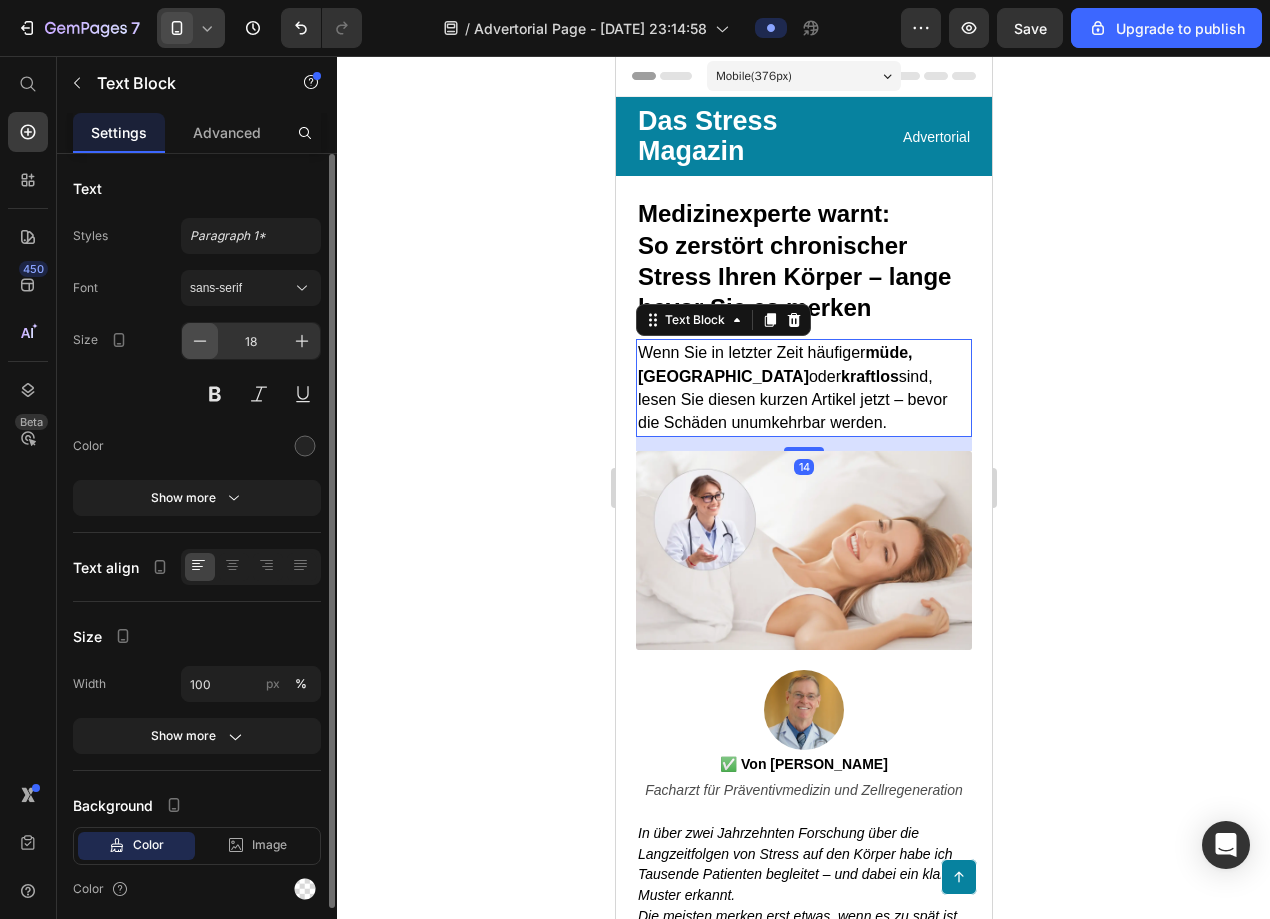 click 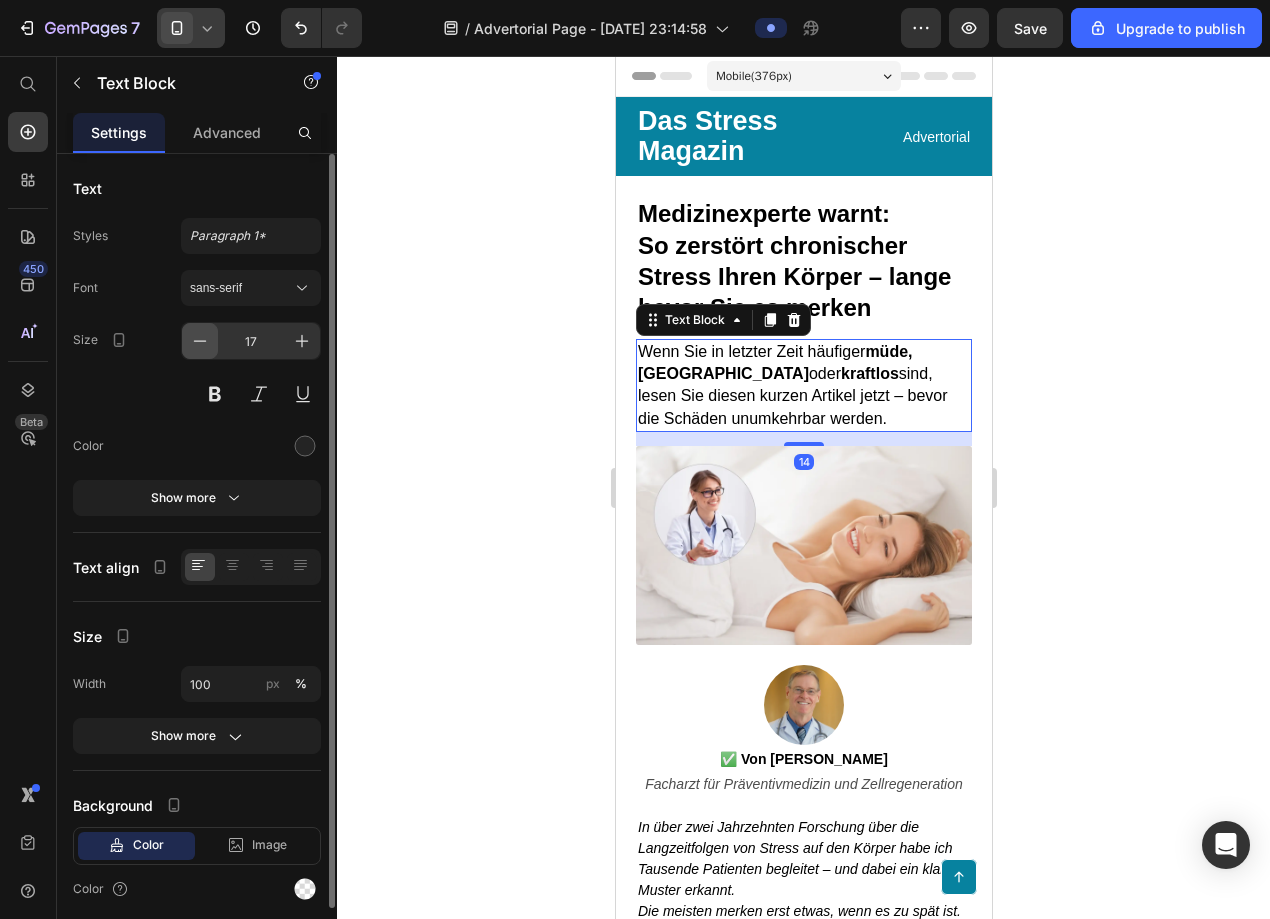 click 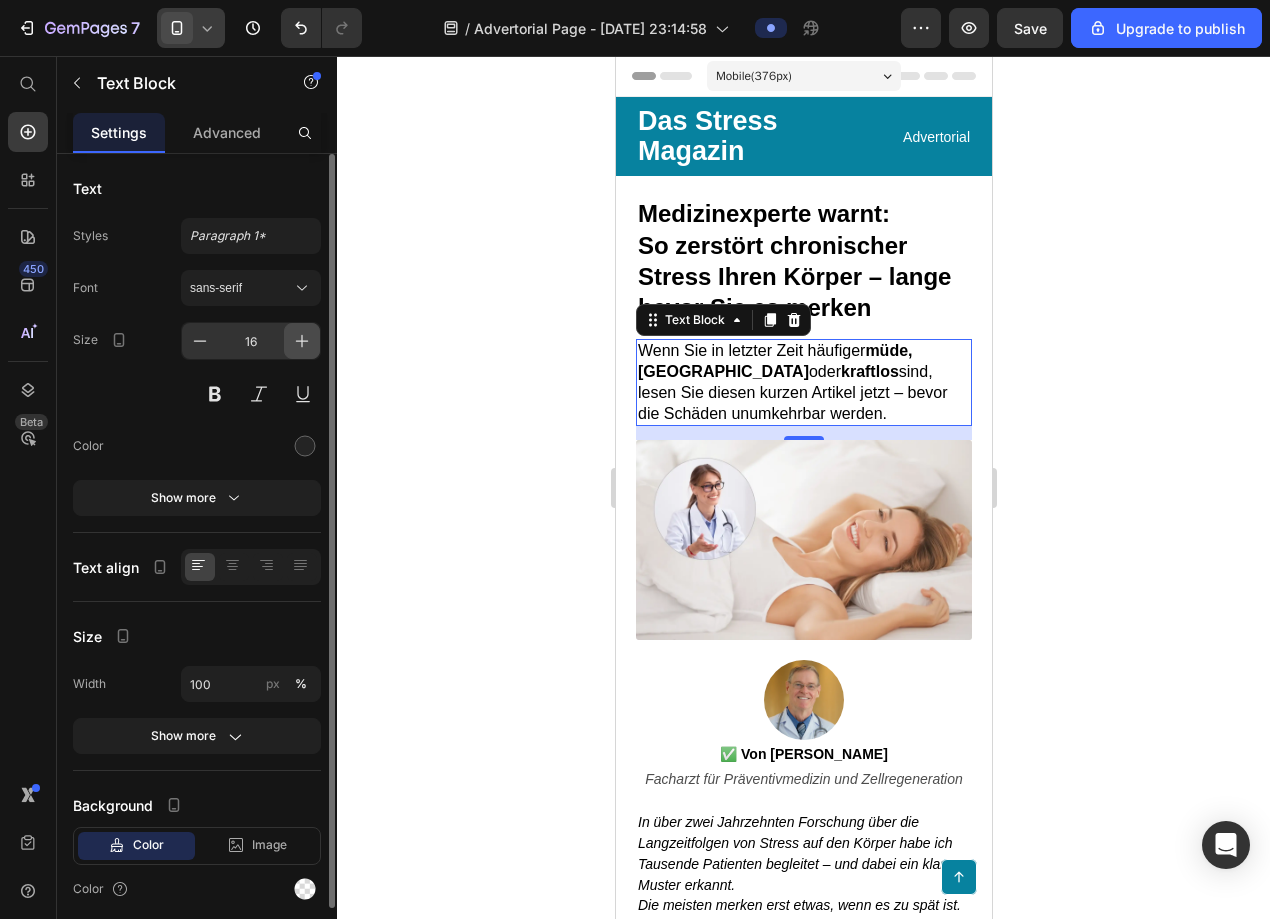 click at bounding box center (302, 341) 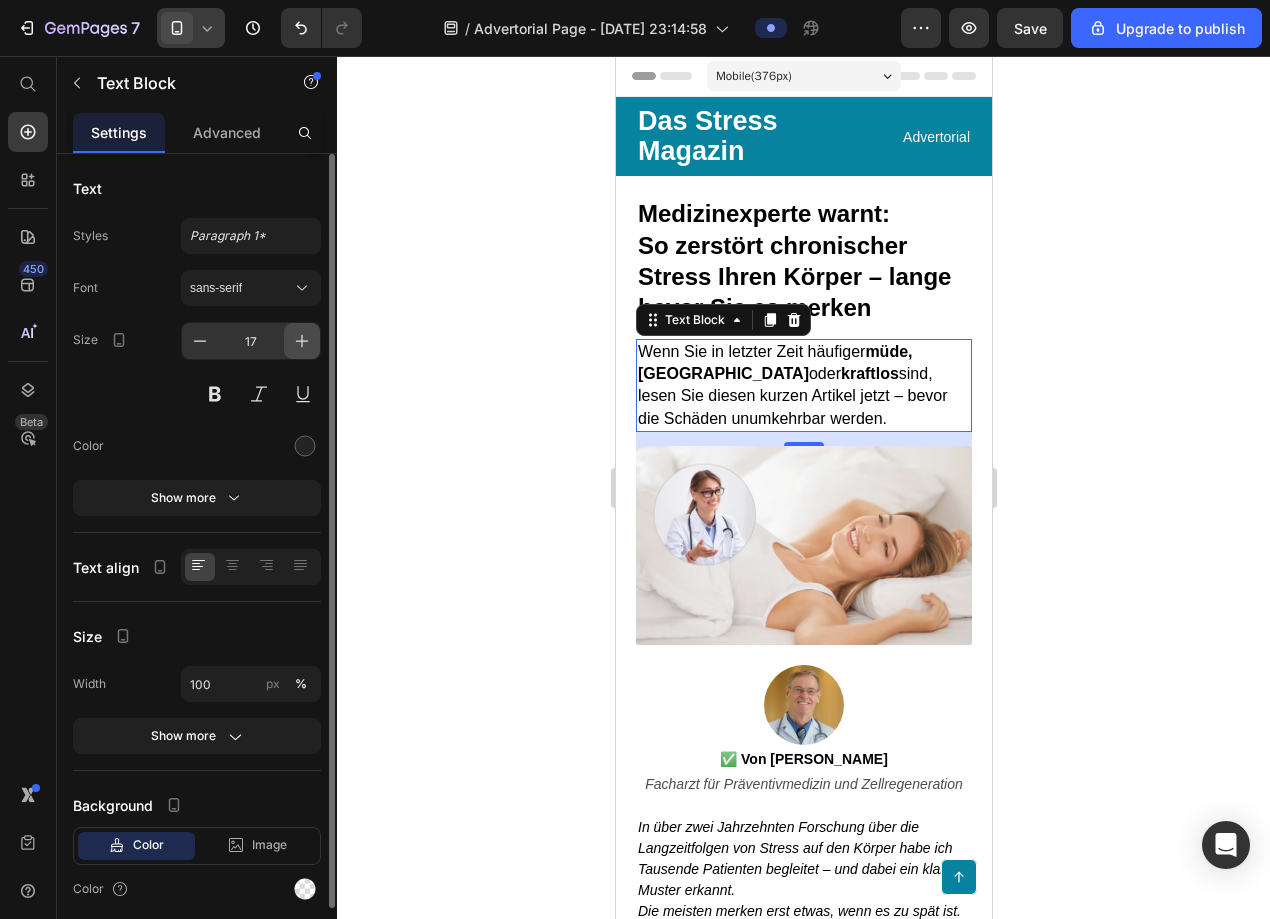 click at bounding box center (302, 341) 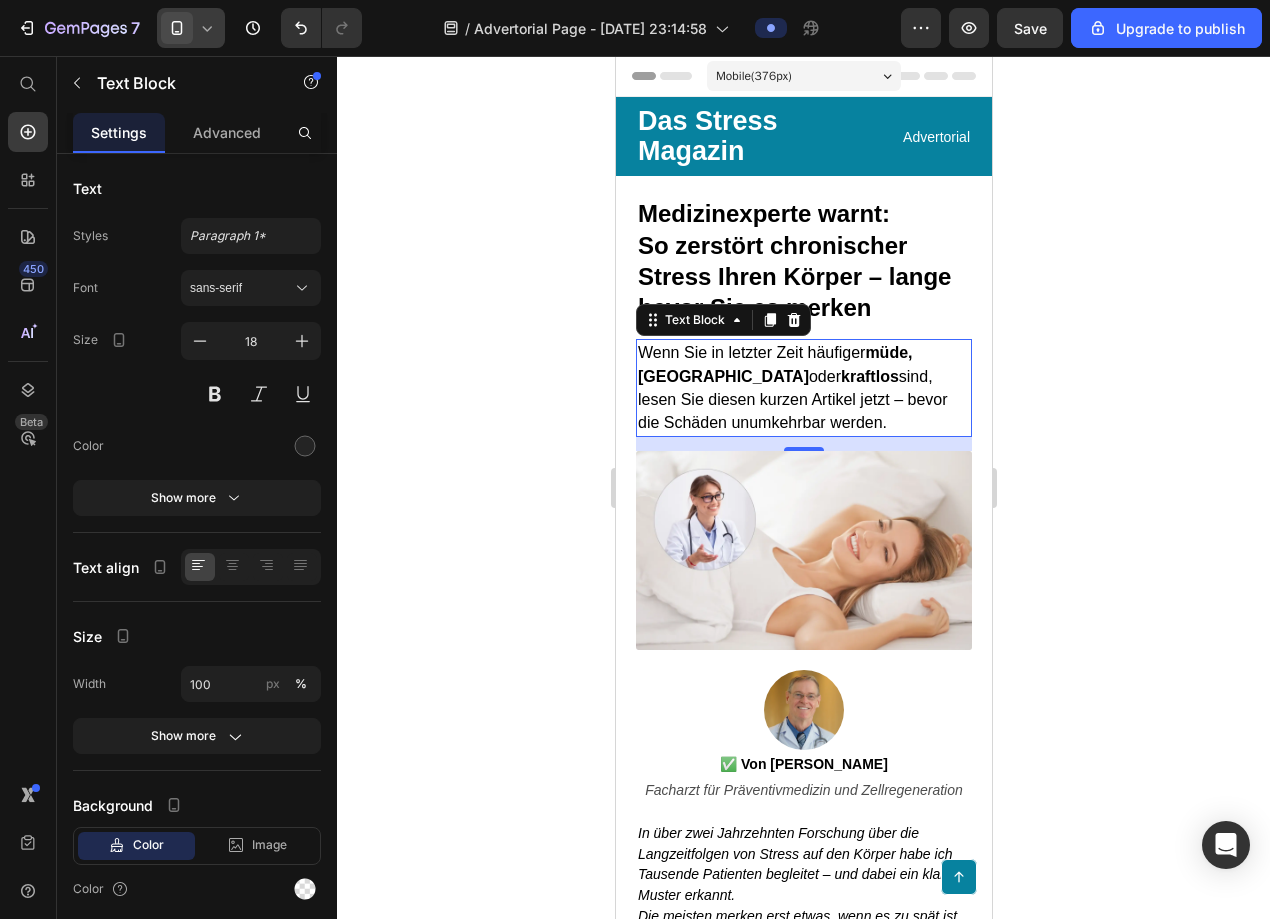 click 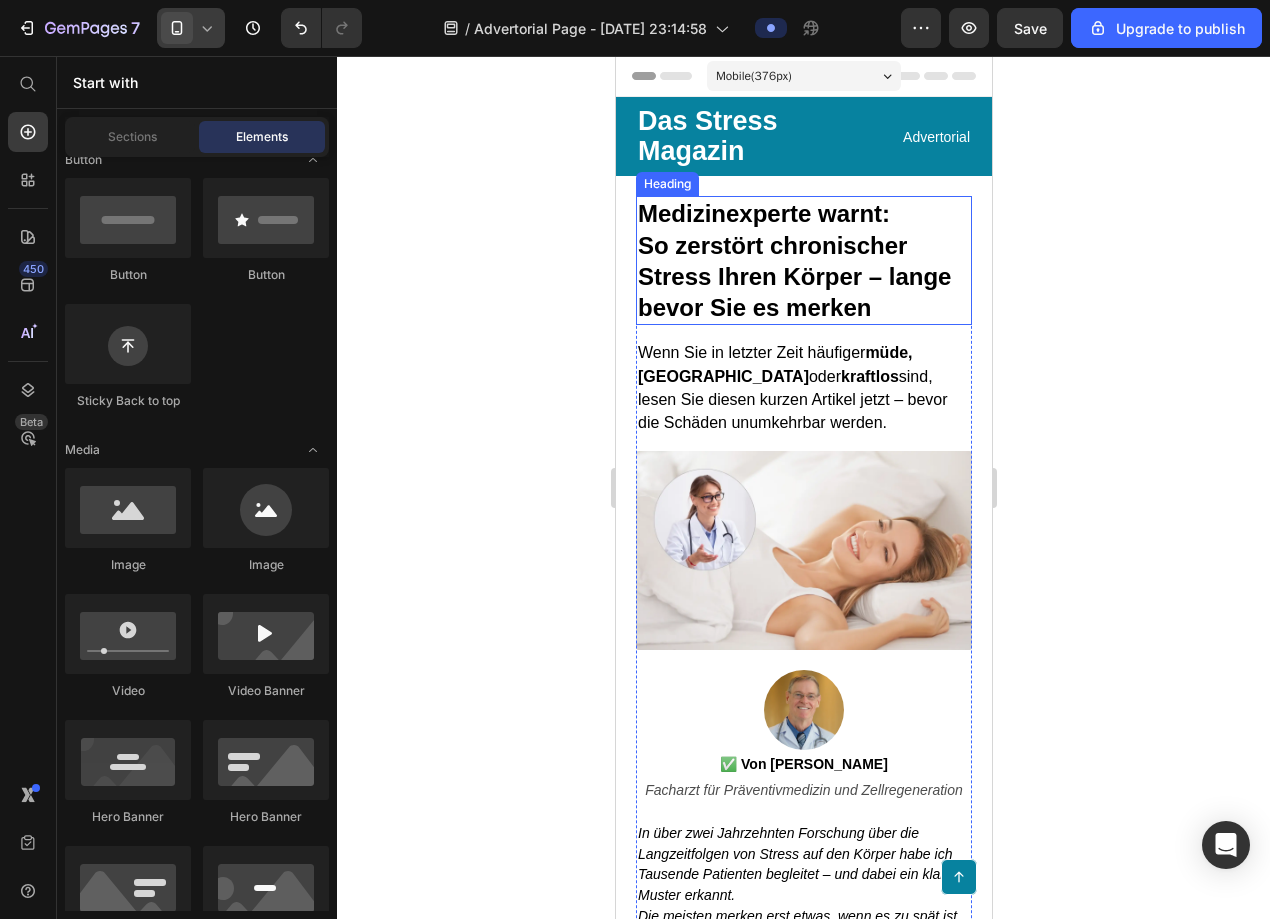 click on "So zerstört chronischer Stress Ihren Körper – lange bevor Sie es merken" at bounding box center [793, 276] 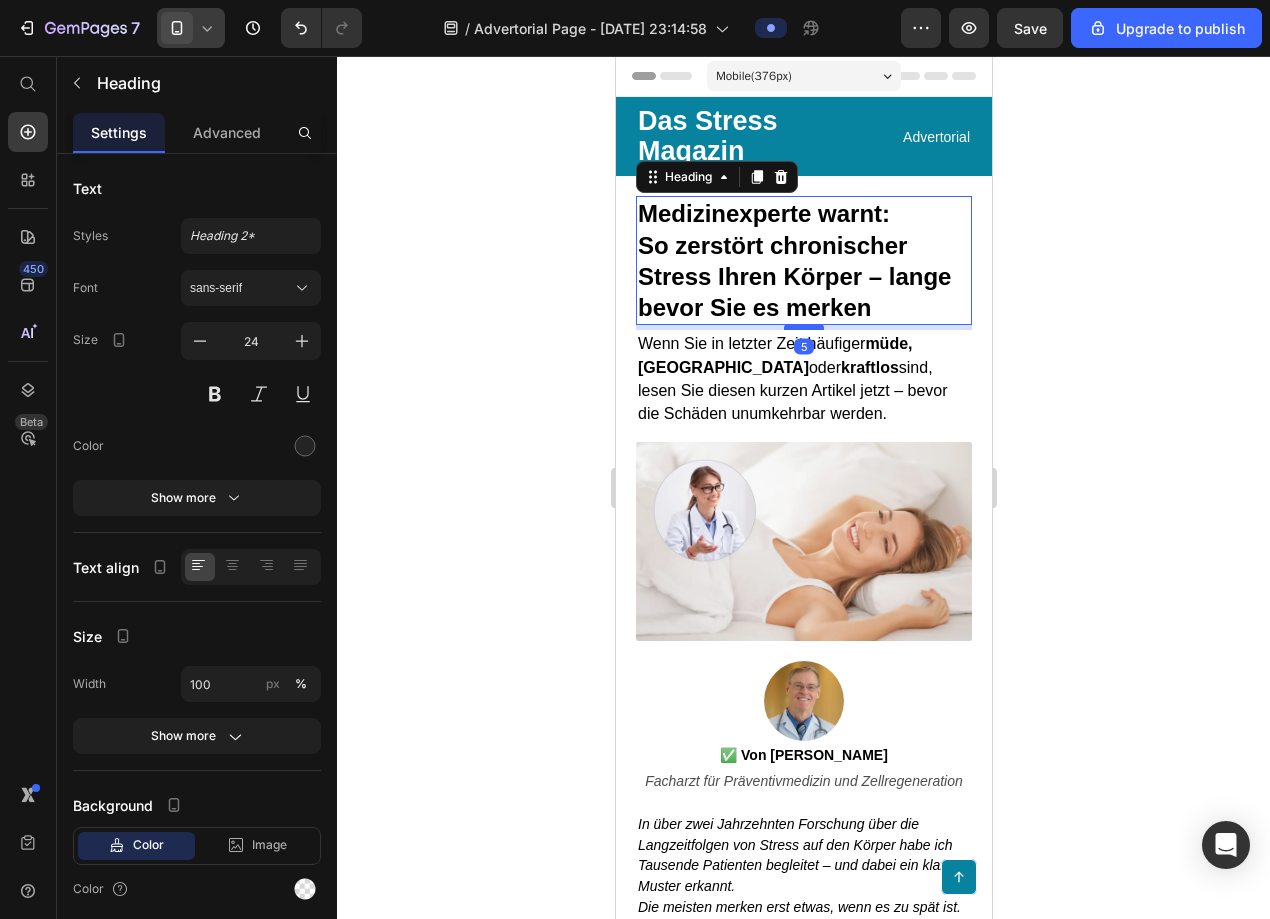 click at bounding box center (803, 327) 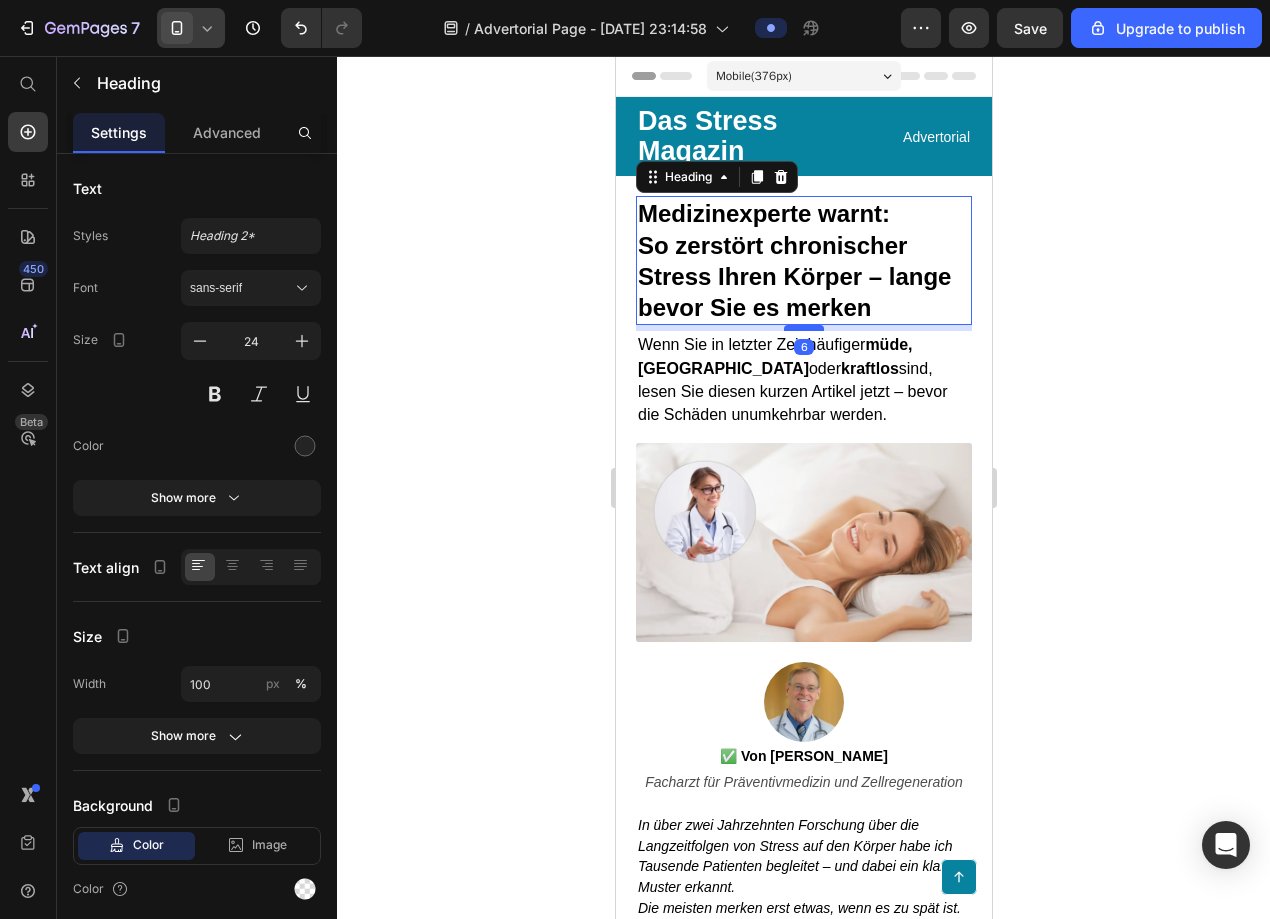 click at bounding box center (803, 328) 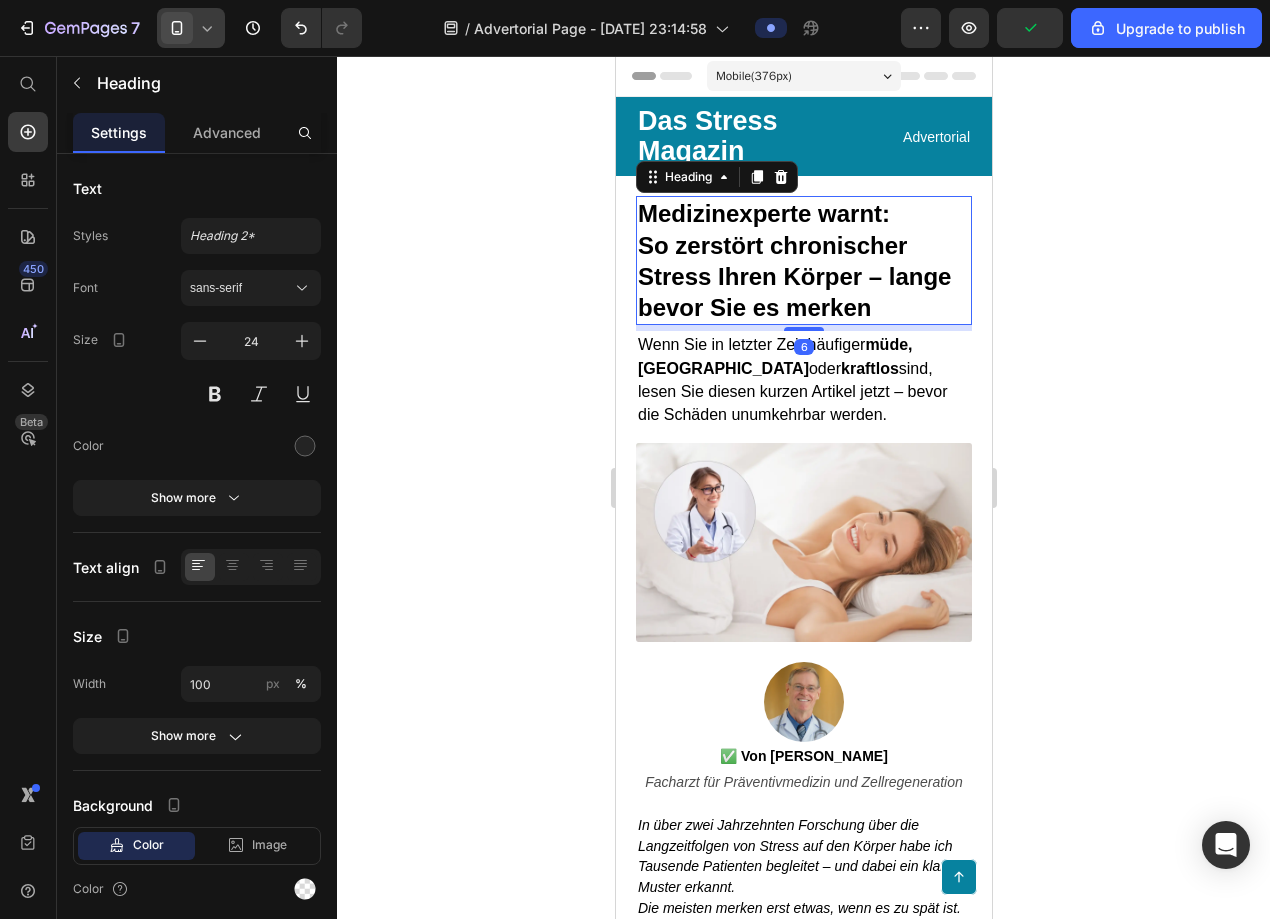 click 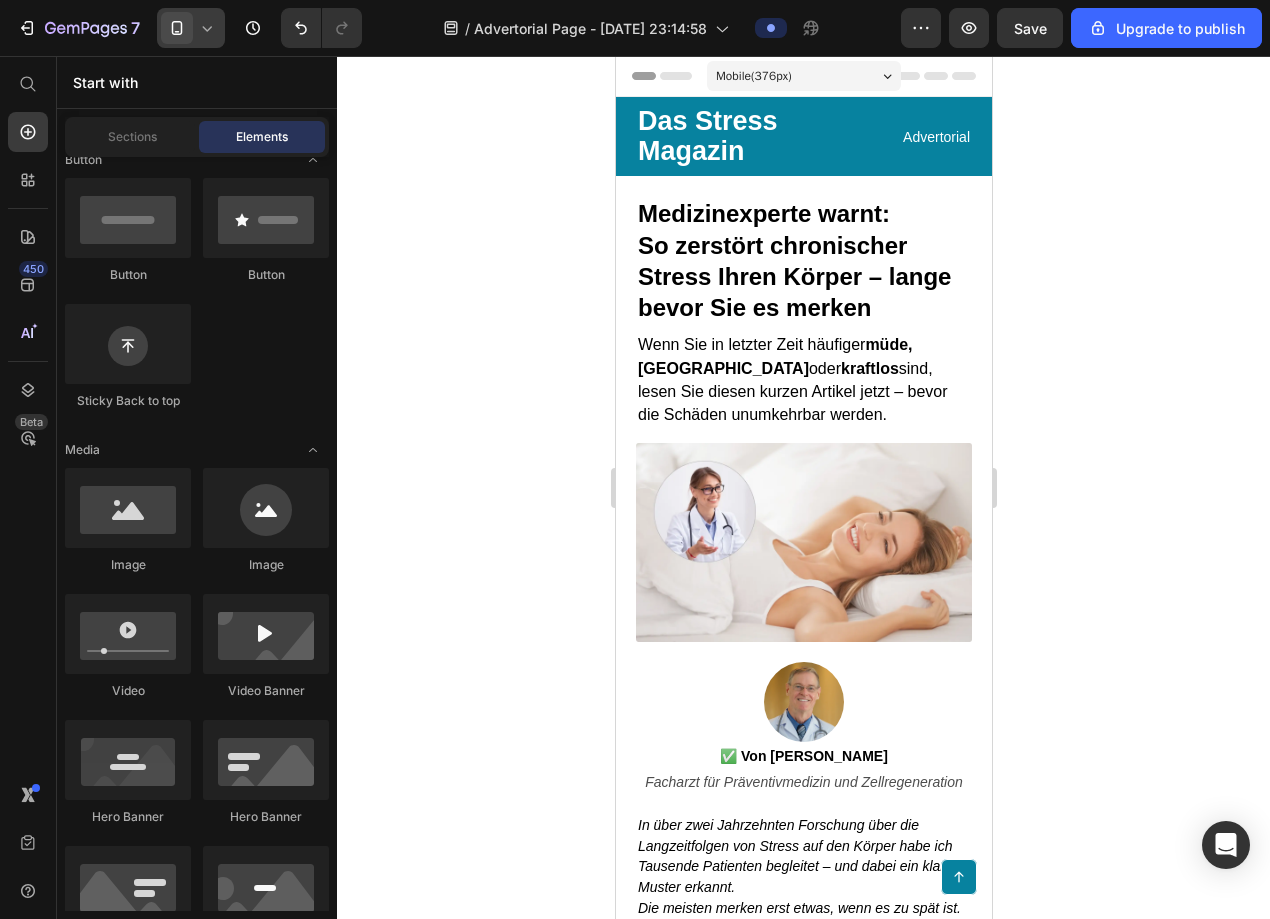 click 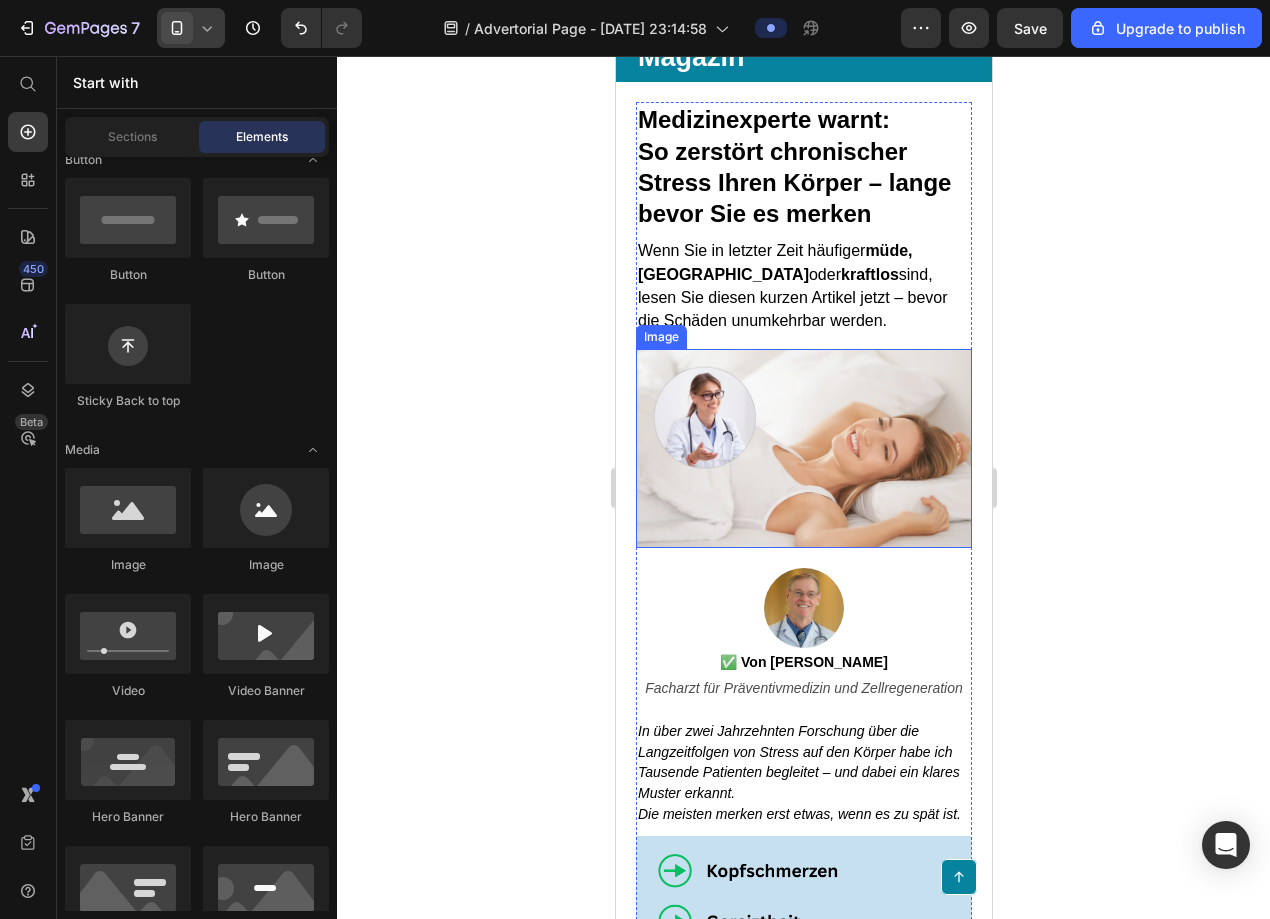 scroll, scrollTop: 96, scrollLeft: 0, axis: vertical 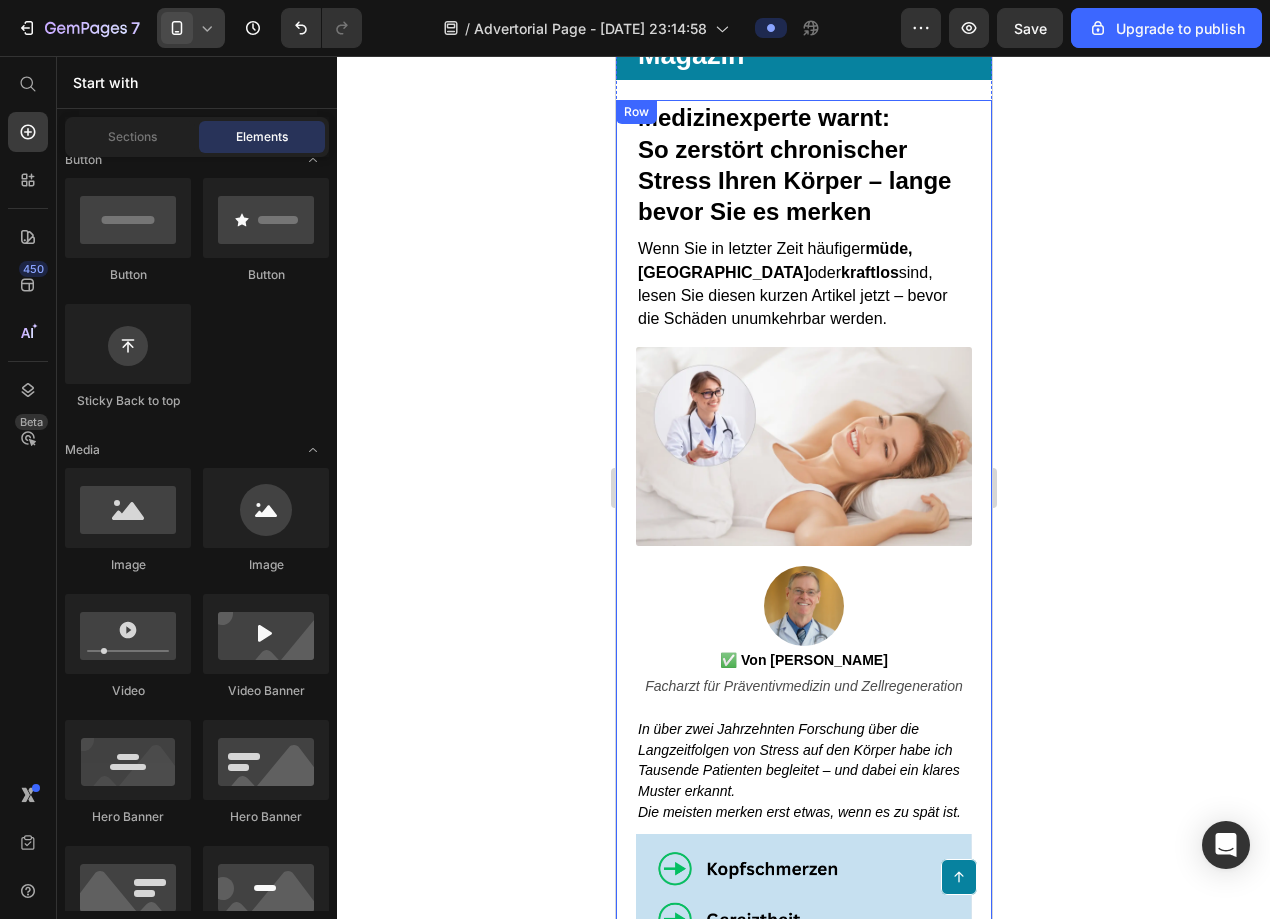 click 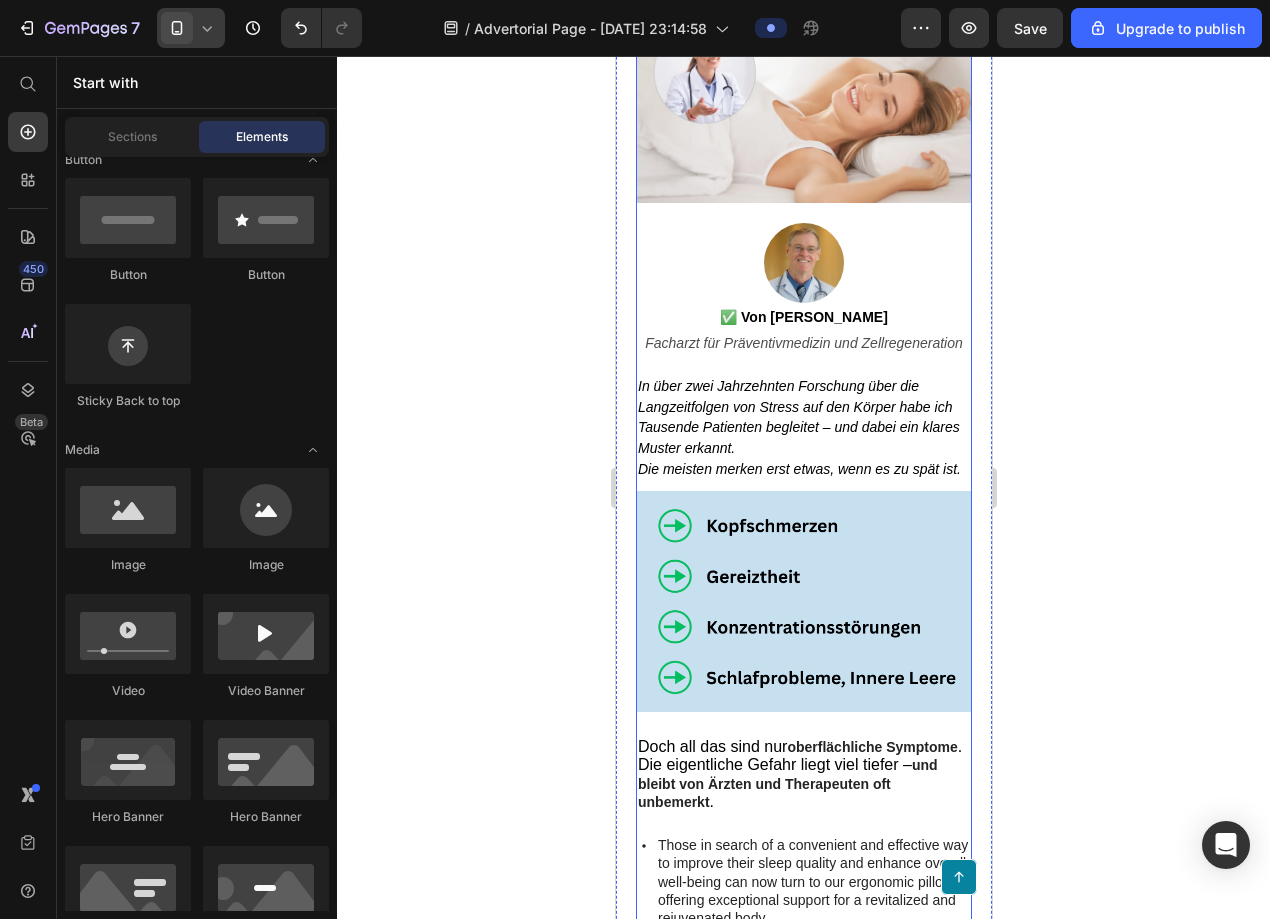 scroll, scrollTop: 452, scrollLeft: 0, axis: vertical 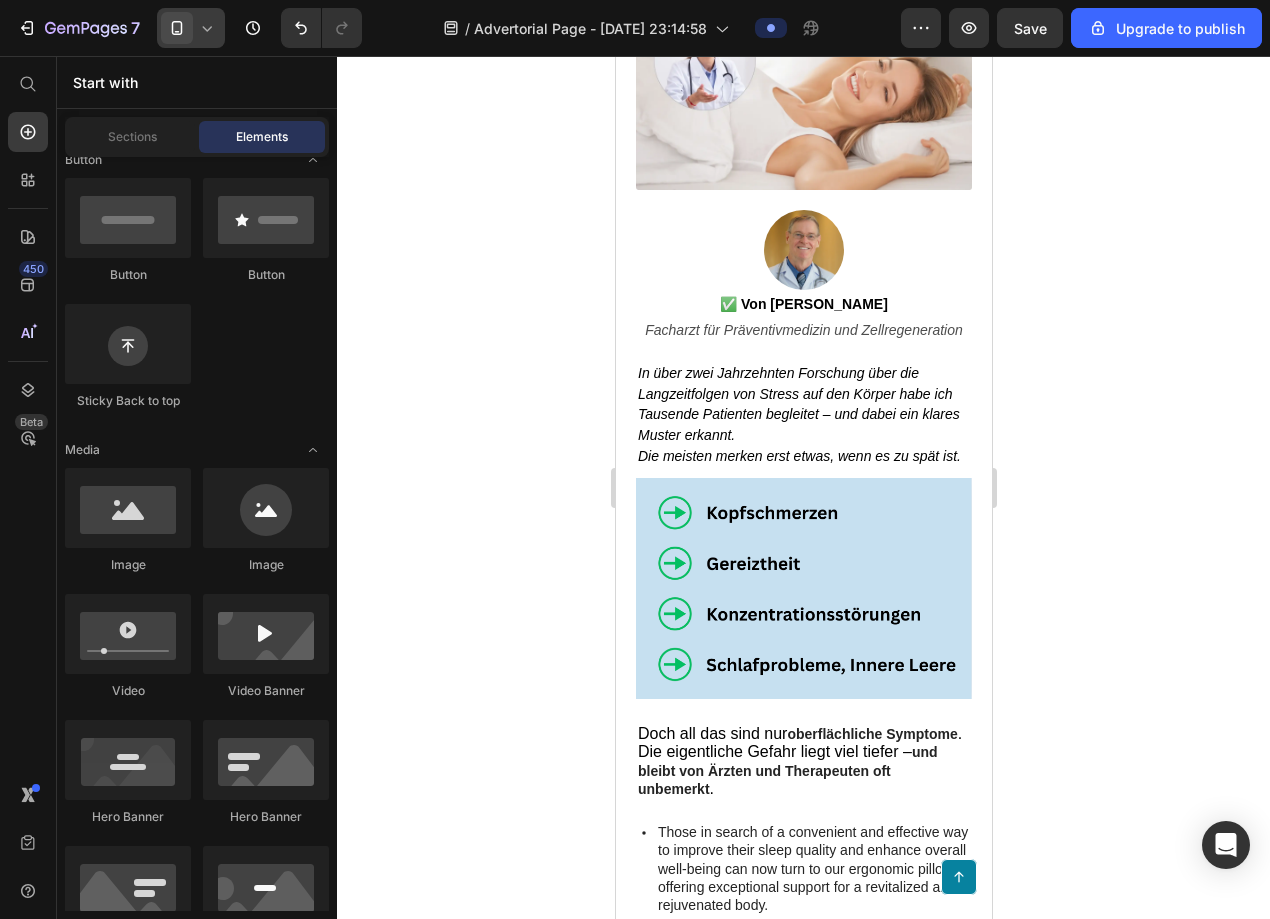 click 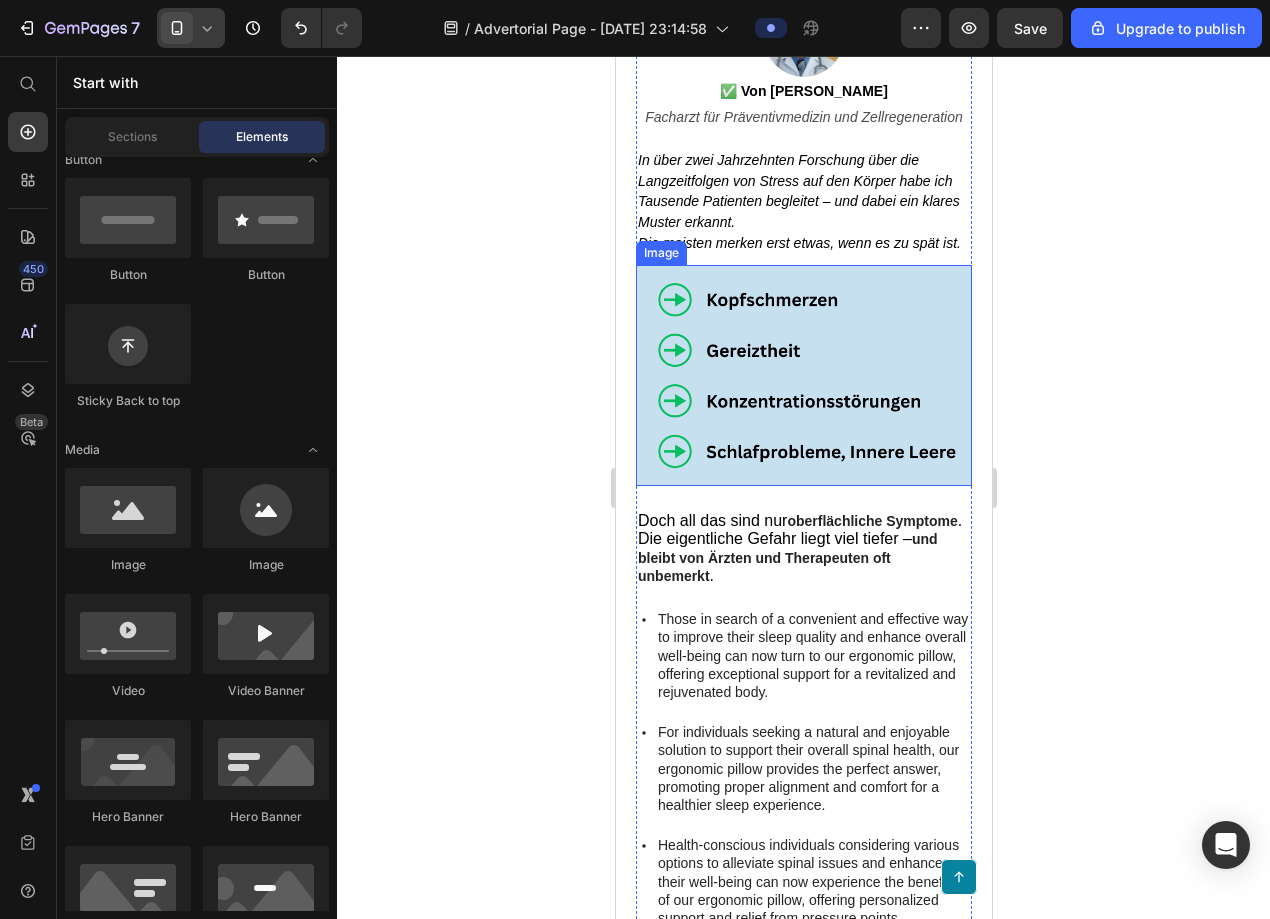 scroll, scrollTop: 683, scrollLeft: 0, axis: vertical 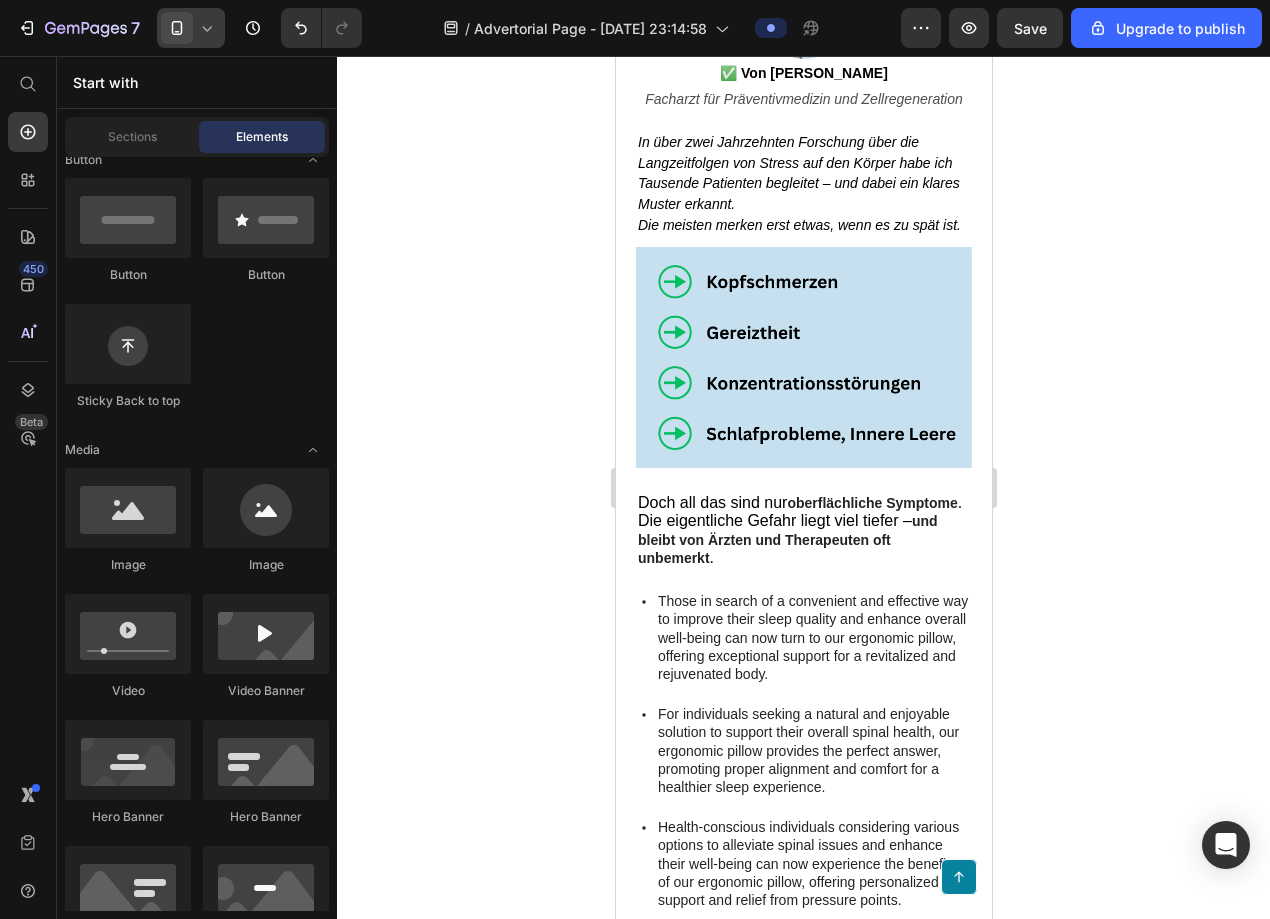 click 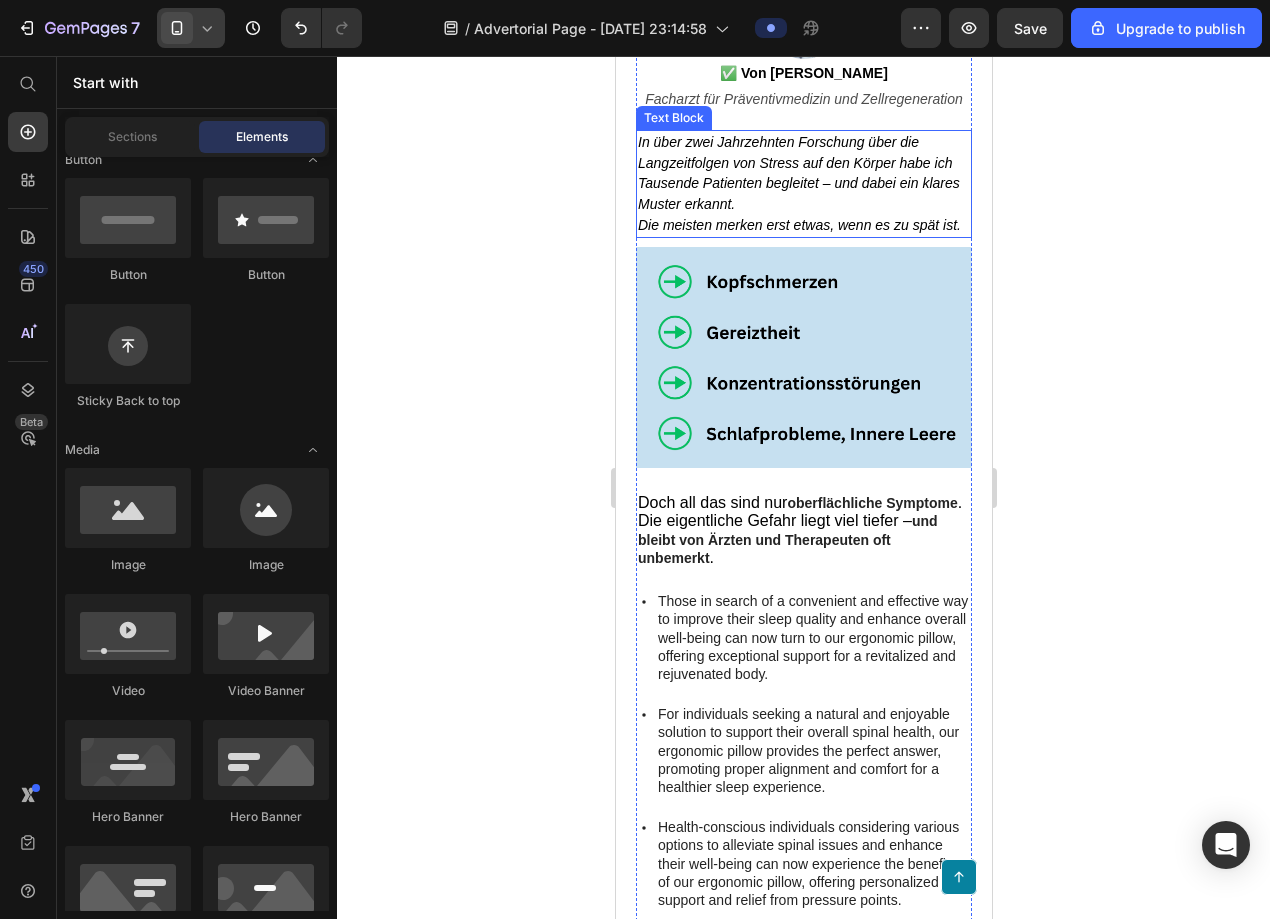 click on "In über zwei Jahrzehnten Forschung über die Langzeitfolgen von Stress auf den Körper habe ich Tausende Patienten begleitet – und dabei ein klares Muster erkannt." at bounding box center [803, 173] 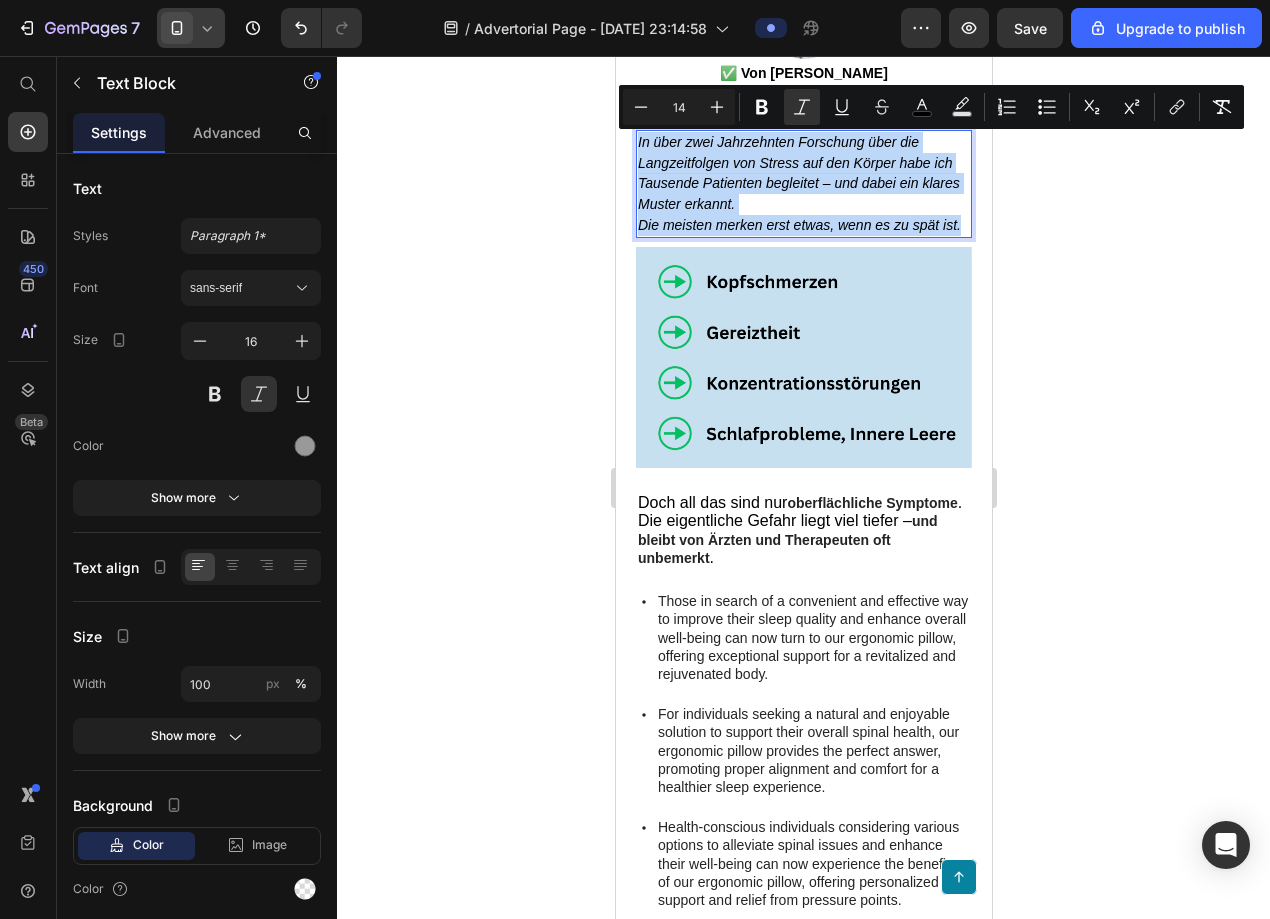 drag, startPoint x: 638, startPoint y: 145, endPoint x: 1629, endPoint y: 287, distance: 1001.1219 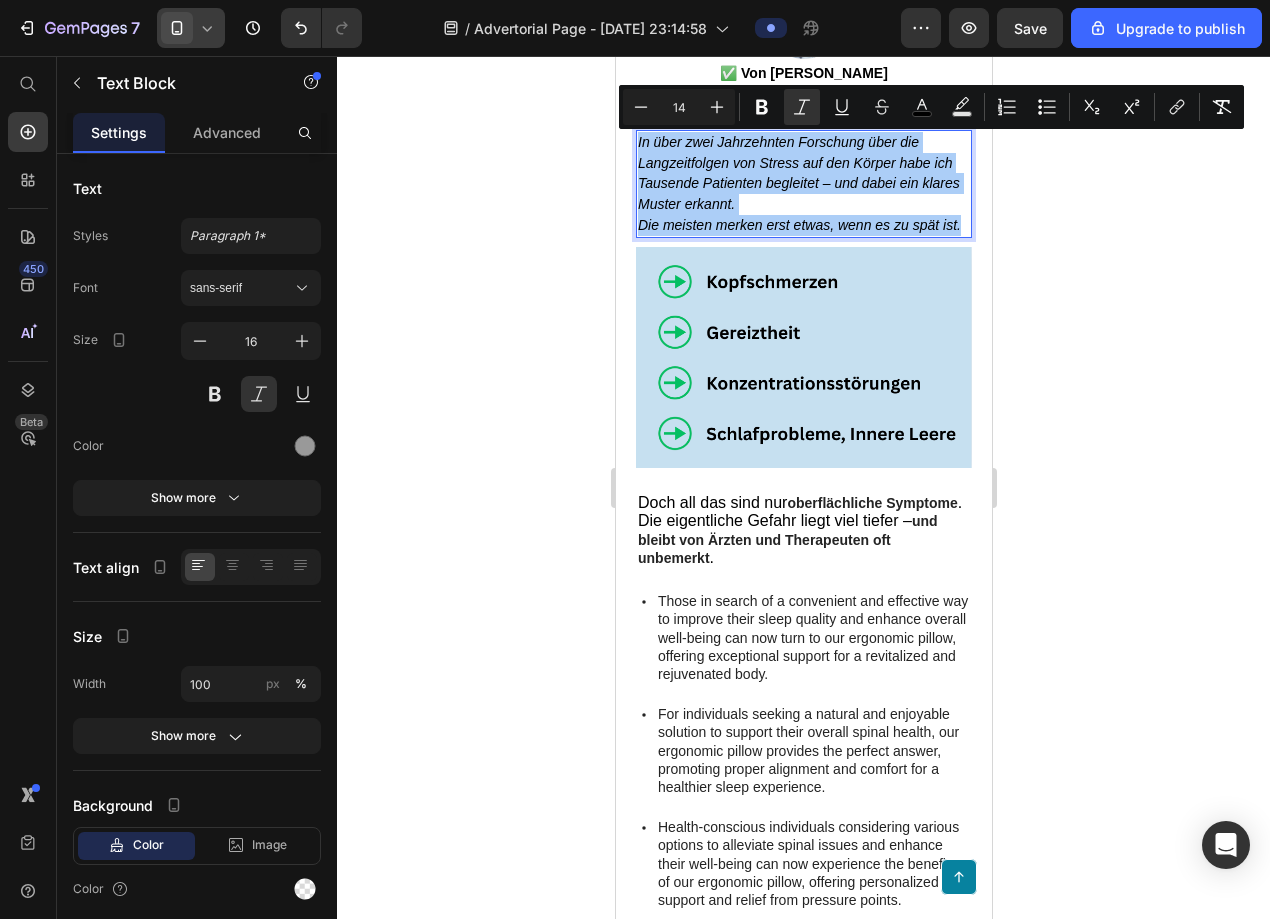 click 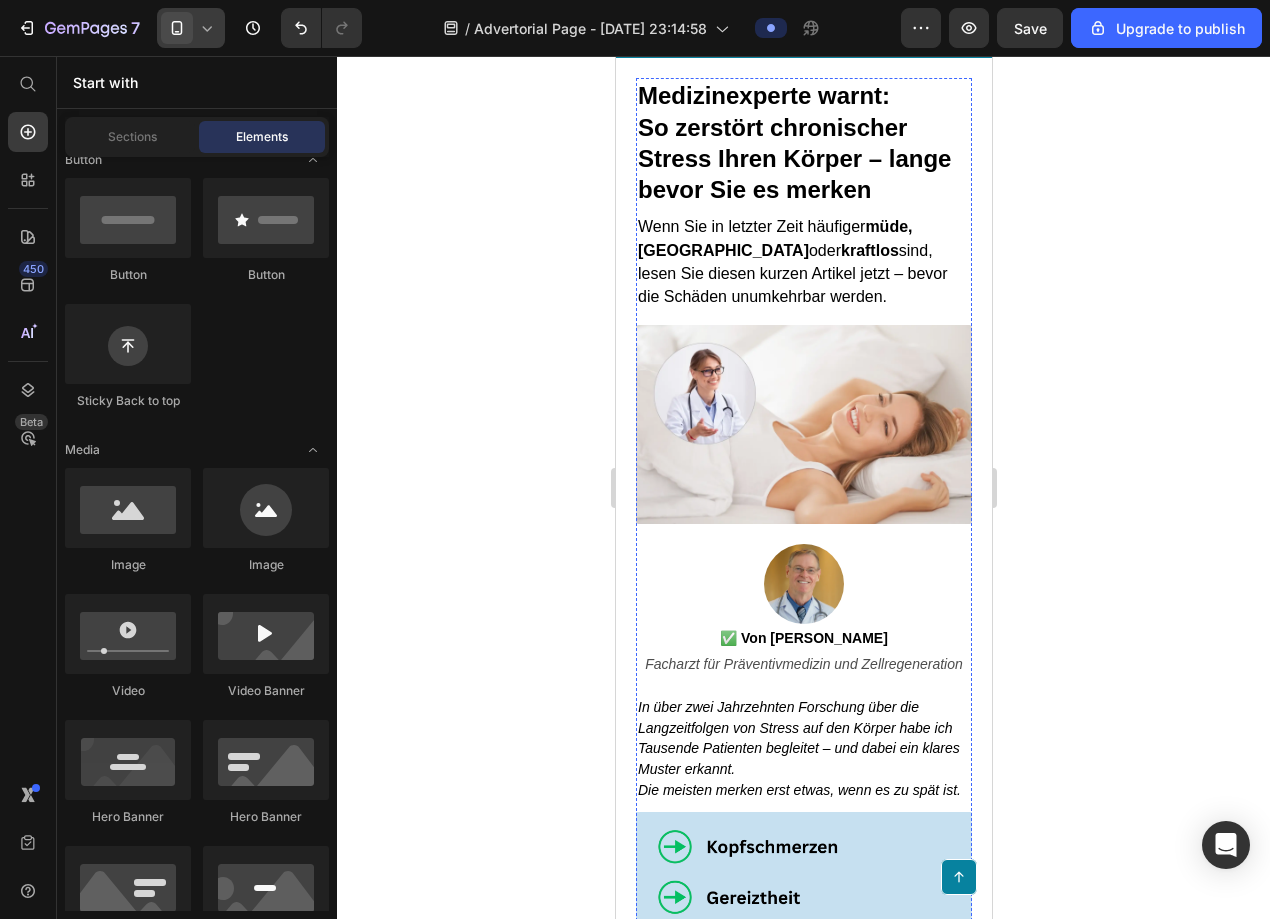 scroll, scrollTop: 48, scrollLeft: 0, axis: vertical 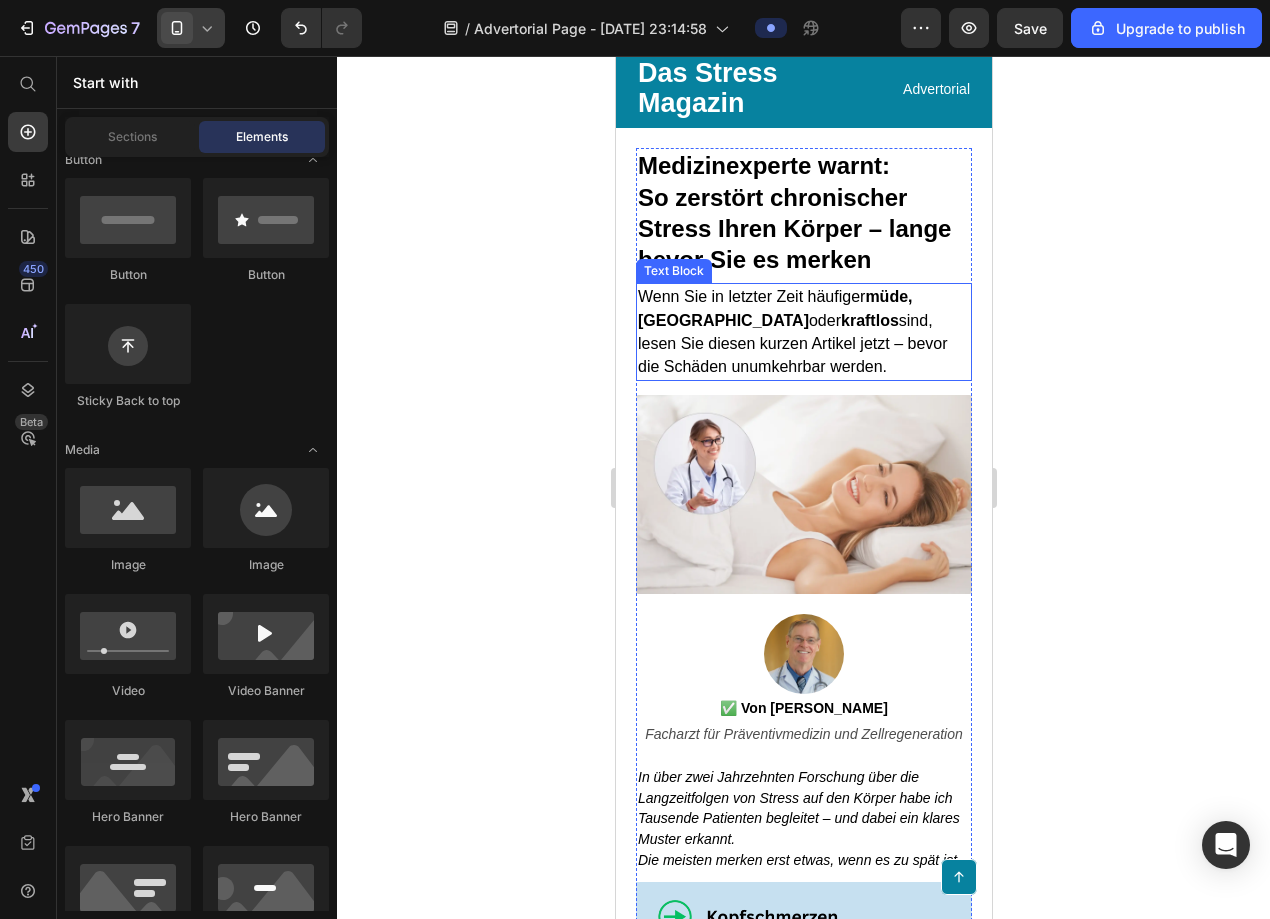 click on "Wenn Sie in letzter Zeit häufiger  müde, gereizt  oder  kraftlos  sind, lesen Sie diesen kurzen Artikel jetzt – bevor die Schäden unumkehrbar werden." at bounding box center [792, 331] 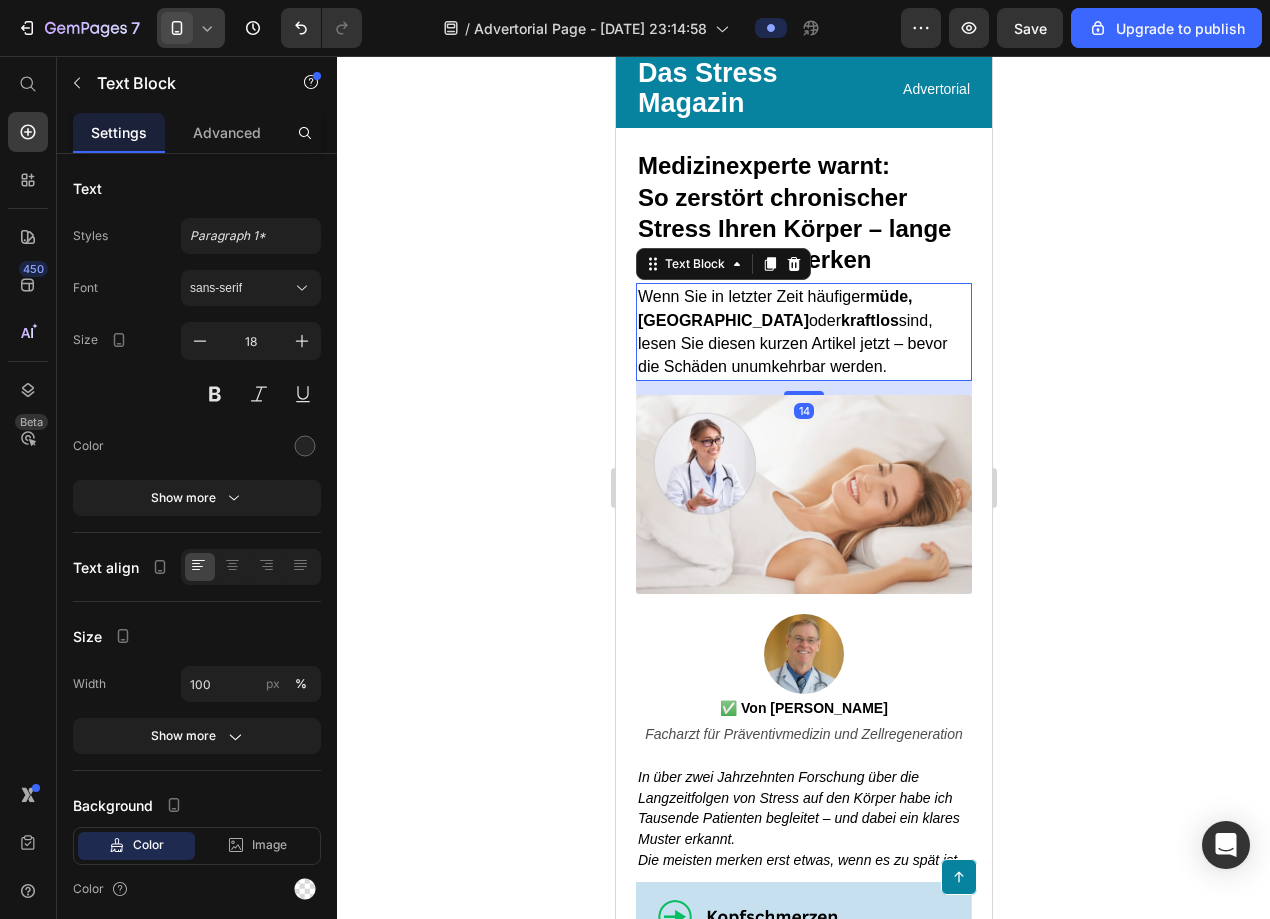 copy on "In über zwei Jahrzehnten Forschung über die Langzeitfolgen von Stress auf den Körper habe ich Tausende Patienten begleitet – und dabei ein klares Muster erkannt. Die meisten merken erst etwas, wenn es zu spät ist." 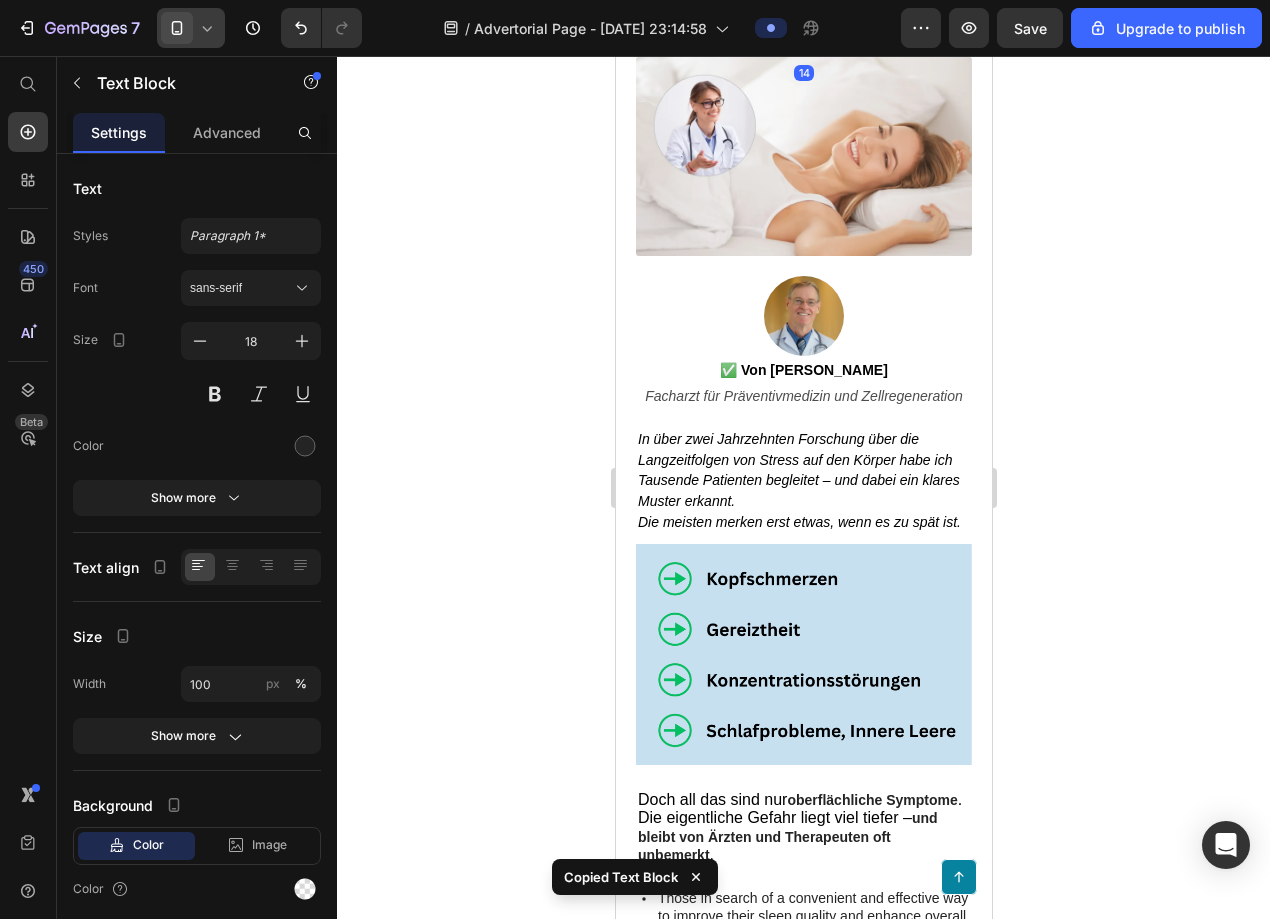 scroll, scrollTop: 419, scrollLeft: 0, axis: vertical 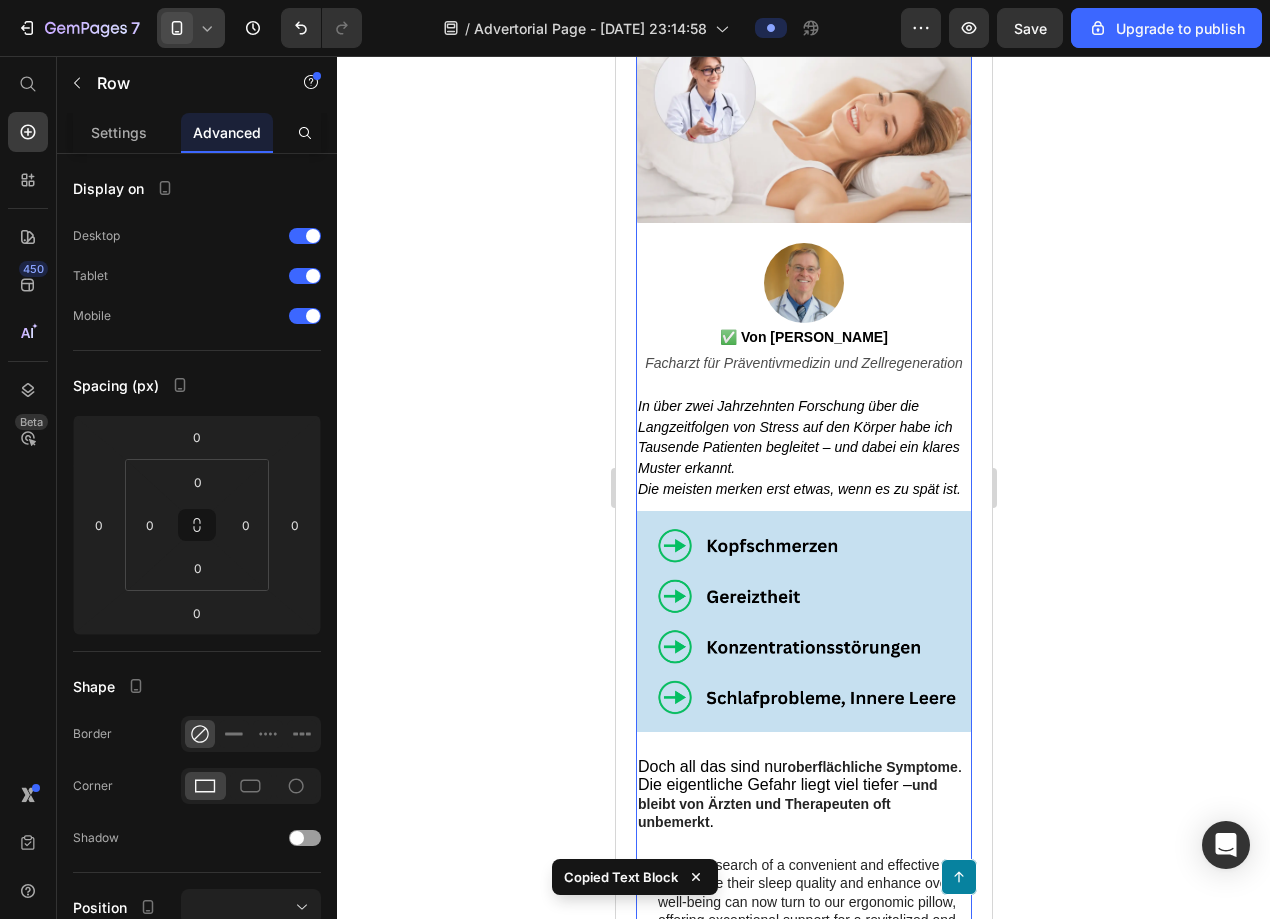 click on "Medizinexperte warnt:  So zerstört chronischer Stress Ihren Körper – lange bevor Sie es merken Heading Wenn Sie in letzter Zeit häufiger  müde, gereizt  oder  kraftlos  sind, lesen Sie diesen kurzen Artikel jetzt – bevor die Schäden unumkehrbar werden. Text Block Image Image ✅ Von Dr. Markus Keller Facharzt für Präventivmedizin und Zellregeneration Text Block Row In über zwei Jahrzehnten Forschung über die Langzeitfolgen von Stress auf den Körper habe ich Tausende Patienten begleitet – und dabei ein klares Muster erkannt. Die meisten merken erst etwas, wenn es zu spät ist. Text Block Image Doch all das sind nur  oberflächliche Symptome . Die eigentliche Gefahr liegt viel tiefer –  und bleibt von Ärzten und Therapeuten oft unbemerkt . Text Block
Those in search of a convenient and effective way to improve their sleep quality and enhance overall well-being can now turn to our ergonomic pillow, offering exceptional support for a revitalized and rejuvenated body. Item List" at bounding box center [803, 688] 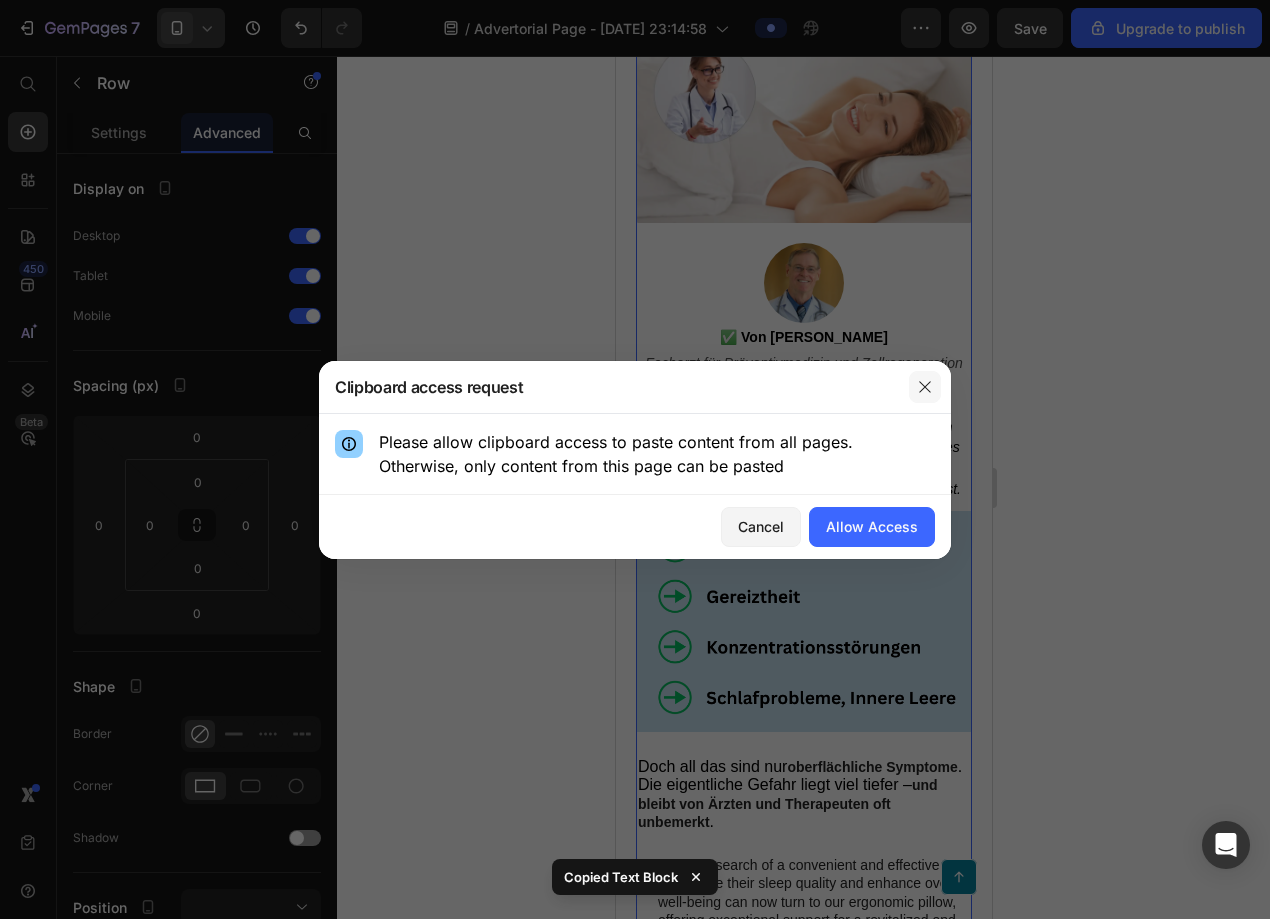 click 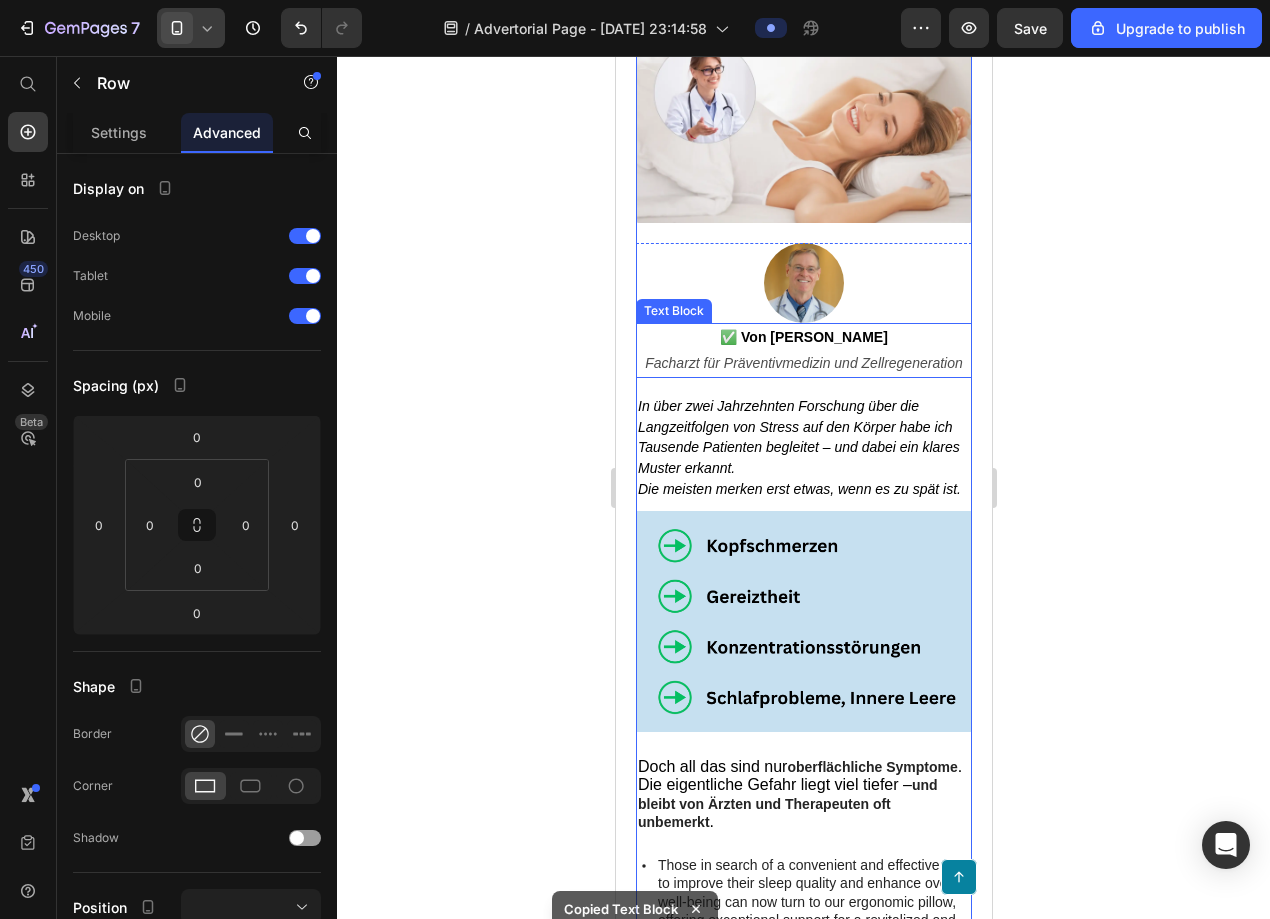click on "✅ Von [PERSON_NAME]" at bounding box center (803, 337) 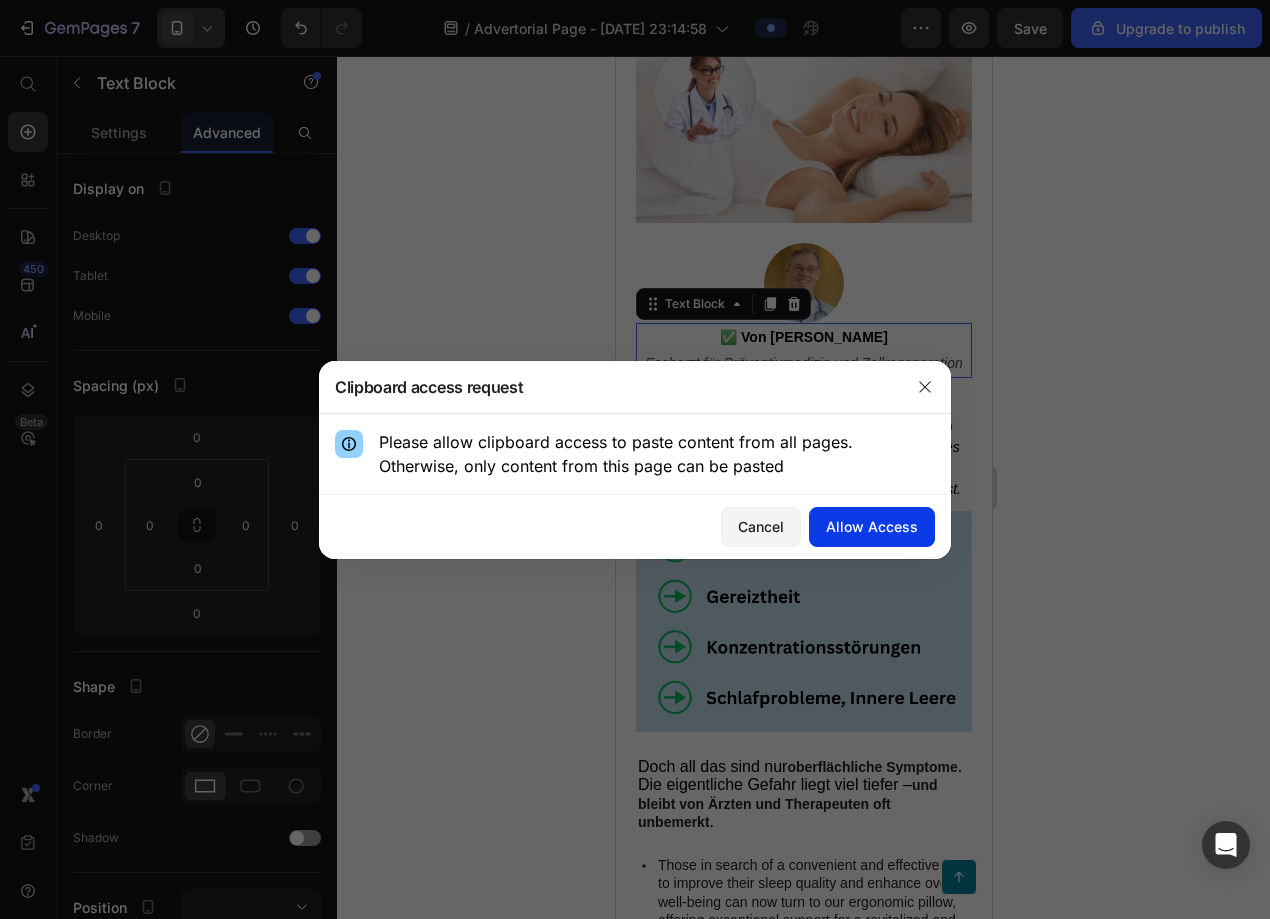 click on "Allow Access" at bounding box center [872, 526] 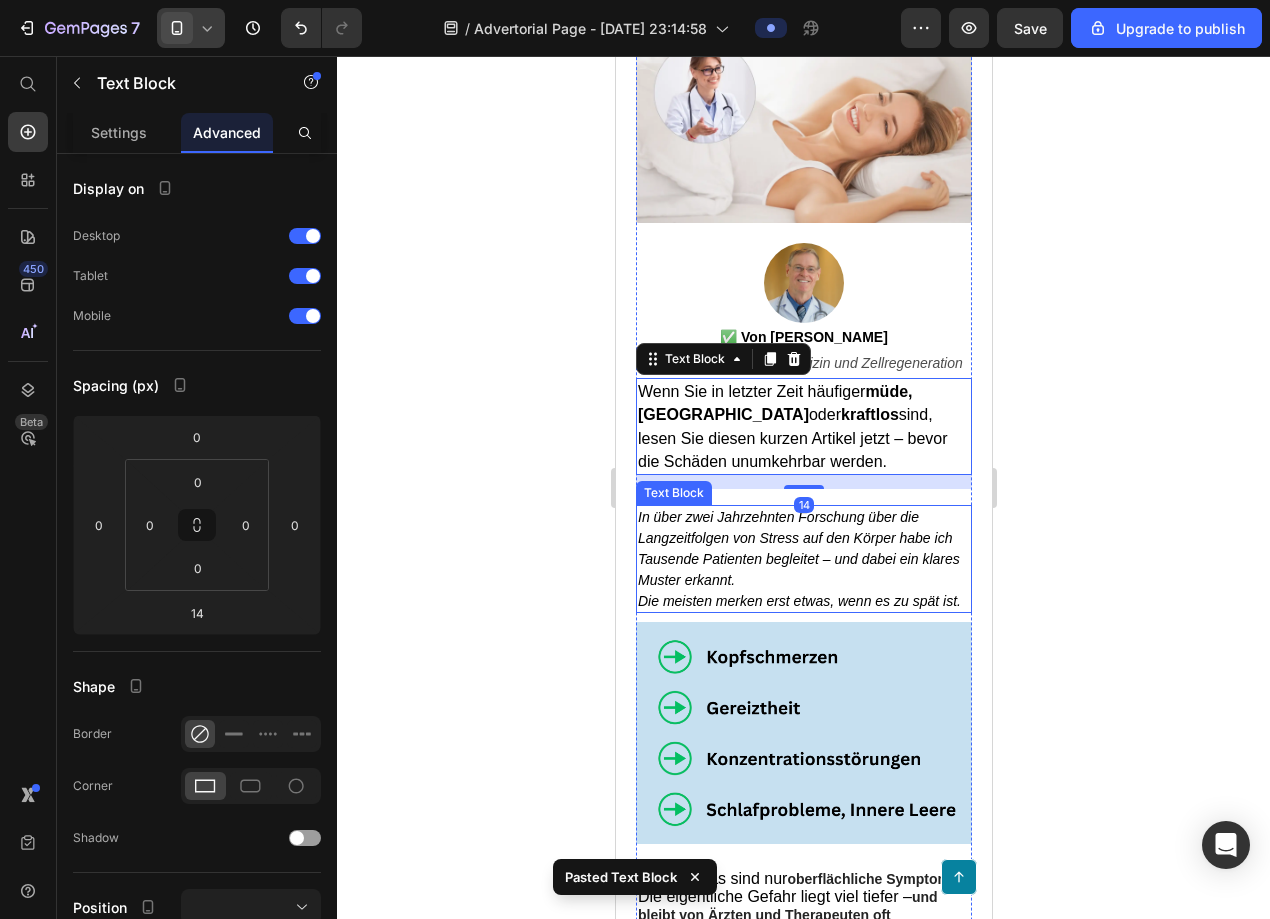 click on "In über zwei Jahrzehnten Forschung über die Langzeitfolgen von Stress auf den Körper habe ich Tausende Patienten begleitet – und dabei ein klares Muster erkannt." at bounding box center [803, 548] 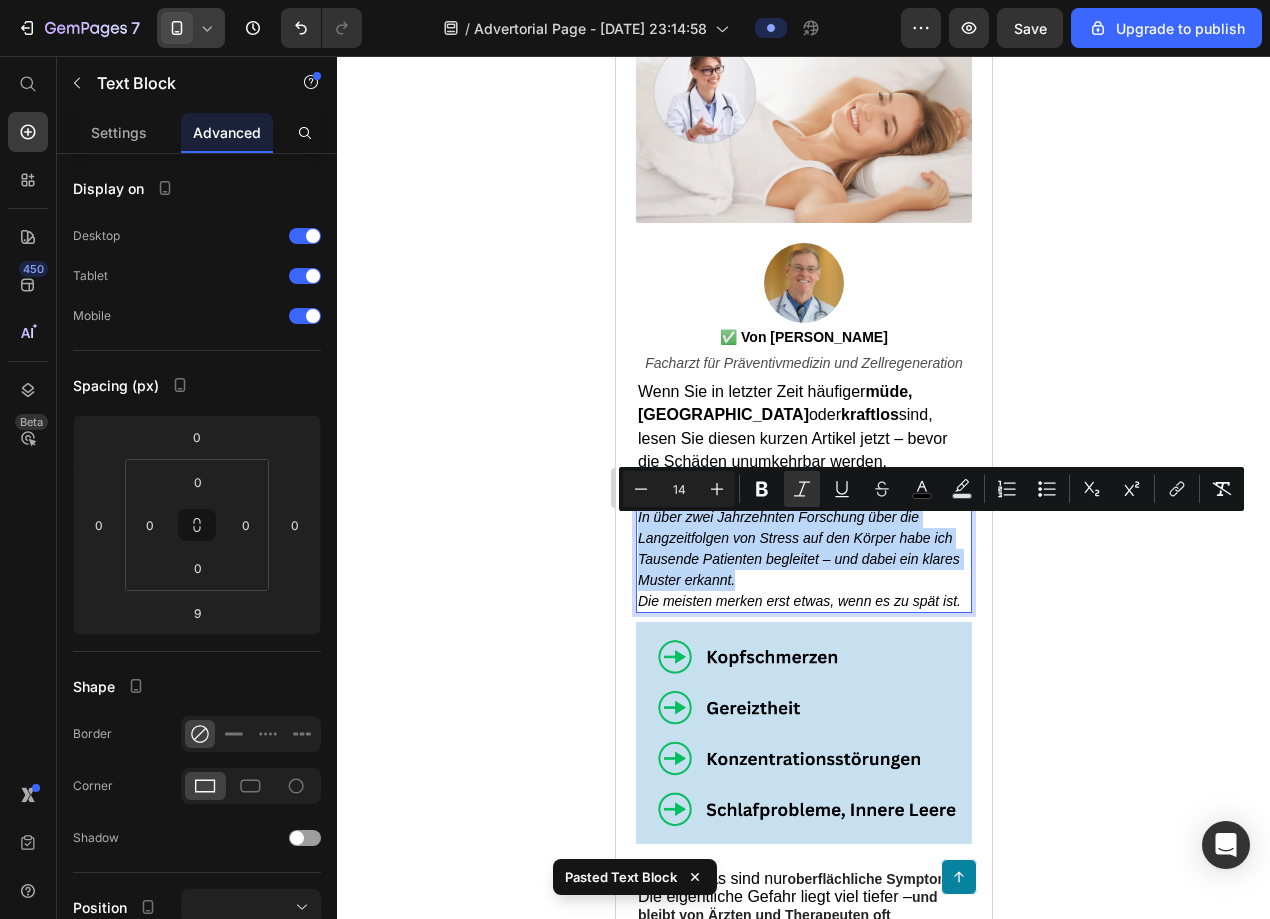 click on "In über zwei Jahrzehnten Forschung über die Langzeitfolgen von Stress auf den Körper habe ich Tausende Patienten begleitet – und dabei ein klares Muster erkannt." at bounding box center [803, 548] 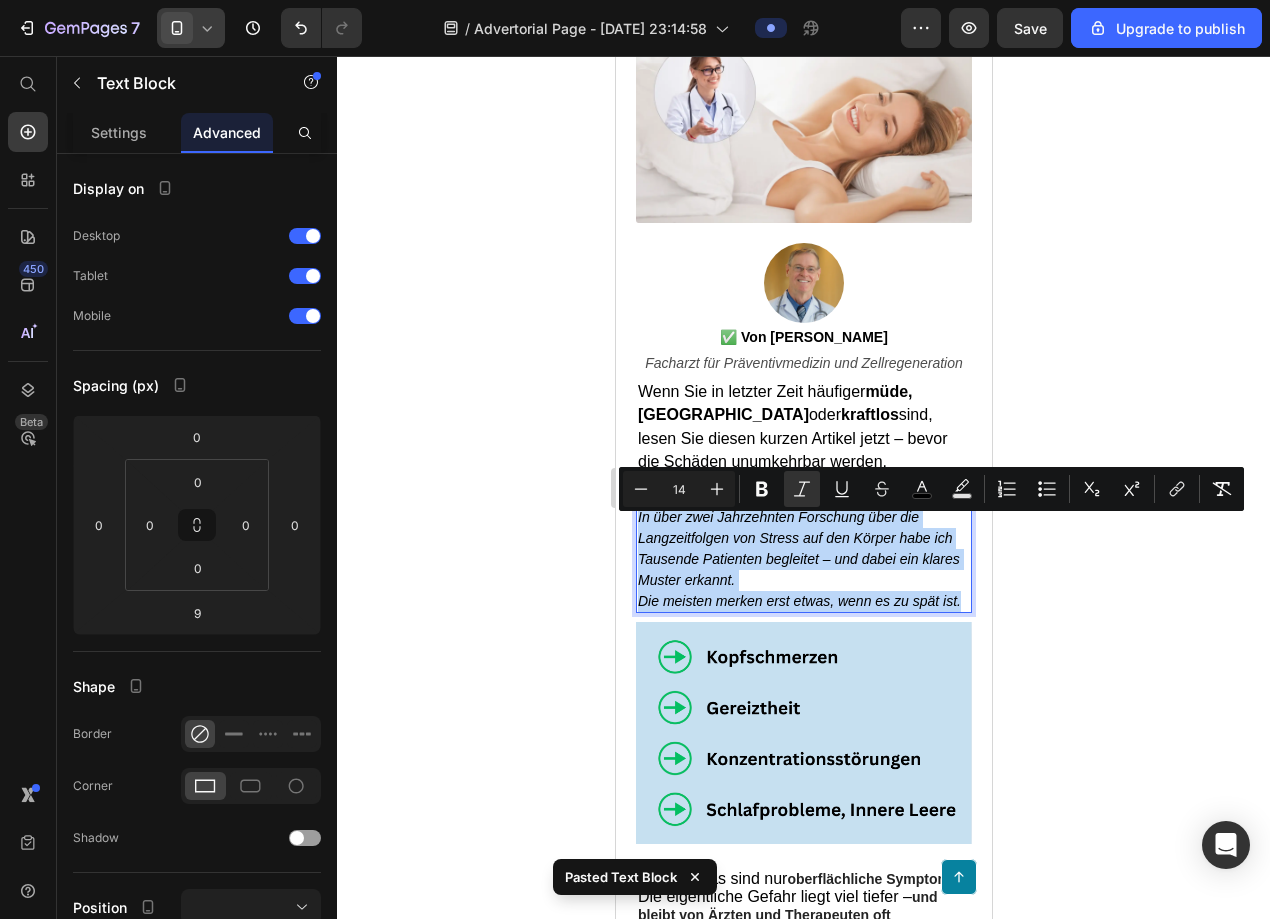 drag, startPoint x: 958, startPoint y: 608, endPoint x: 638, endPoint y: 516, distance: 332.96246 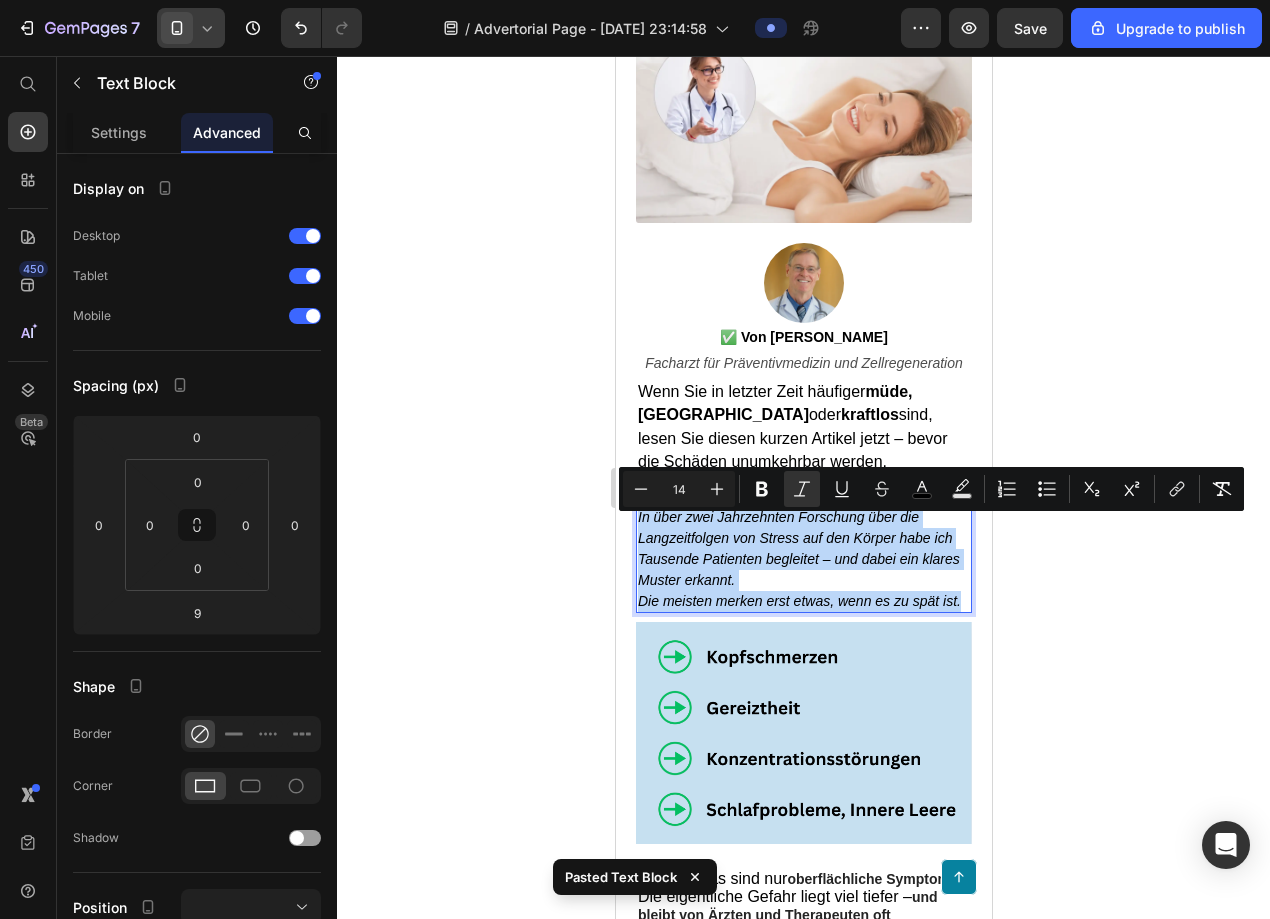 click on "In über zwei Jahrzehnten Forschung über die Langzeitfolgen von Stress auf den Körper habe ich Tausende Patienten begleitet – und dabei ein klares Muster erkannt. Die meisten merken erst etwas, wenn es zu spät ist." at bounding box center (803, 559) 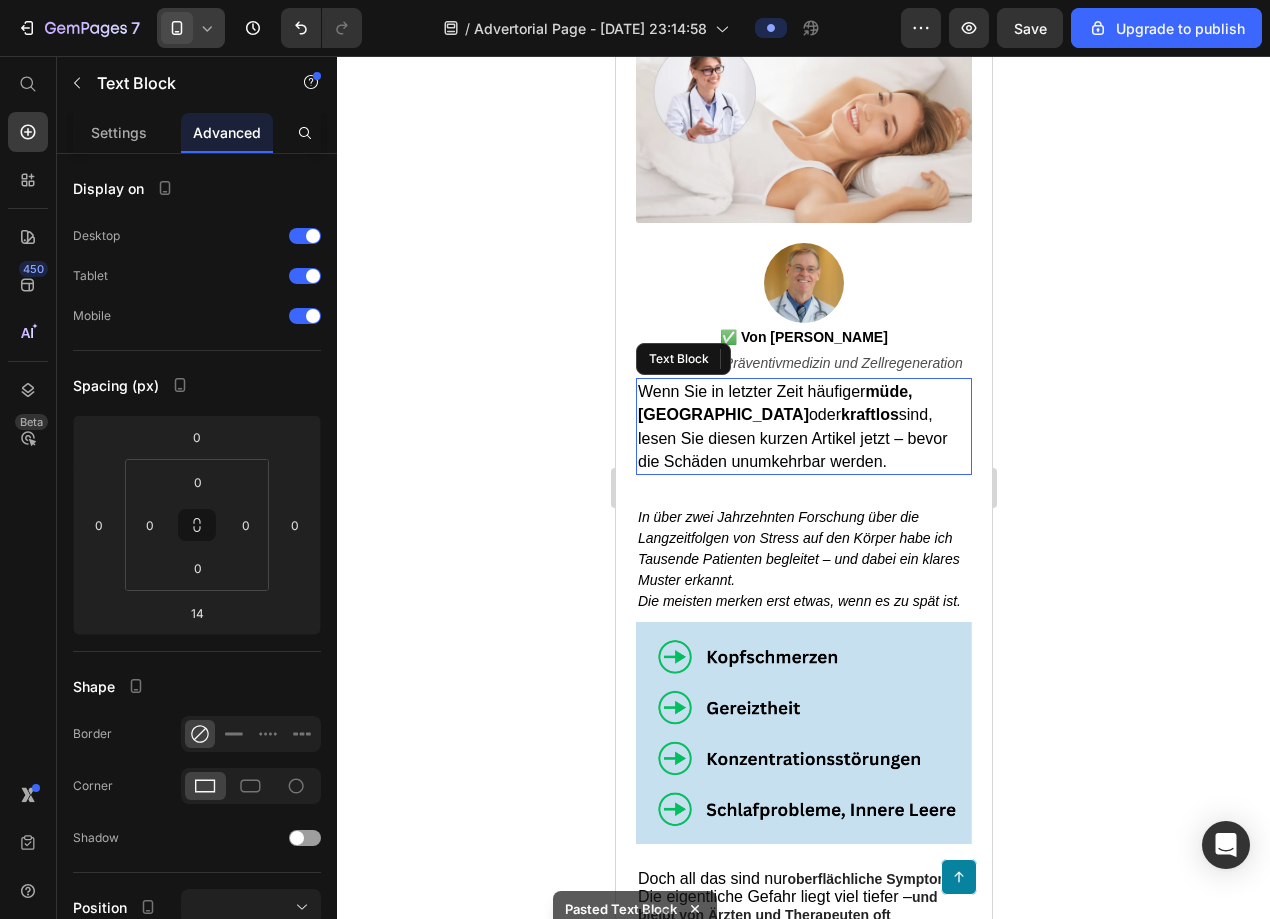 click on "müde, [GEOGRAPHIC_DATA]" at bounding box center (774, 403) 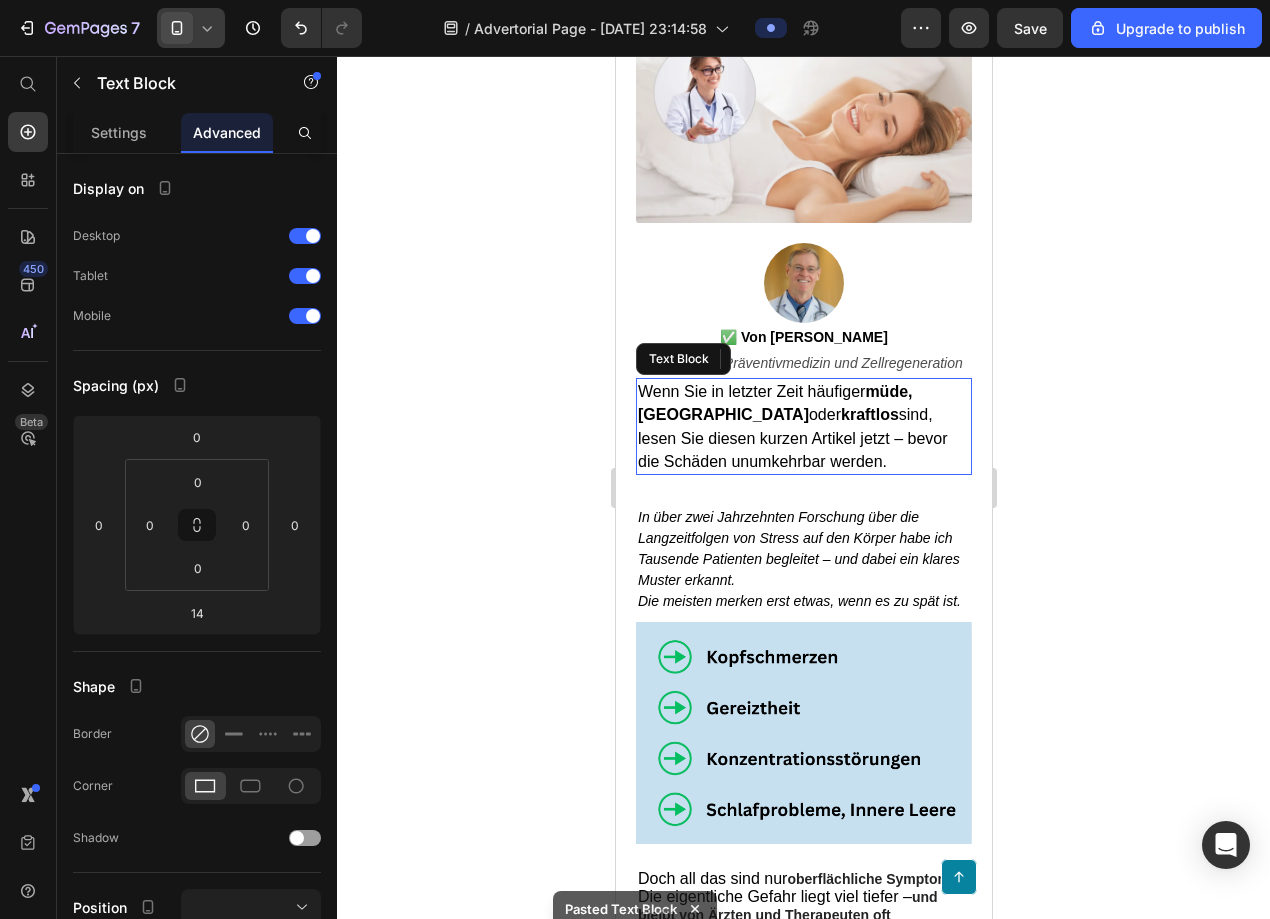 click on "müde, [GEOGRAPHIC_DATA]" at bounding box center [774, 403] 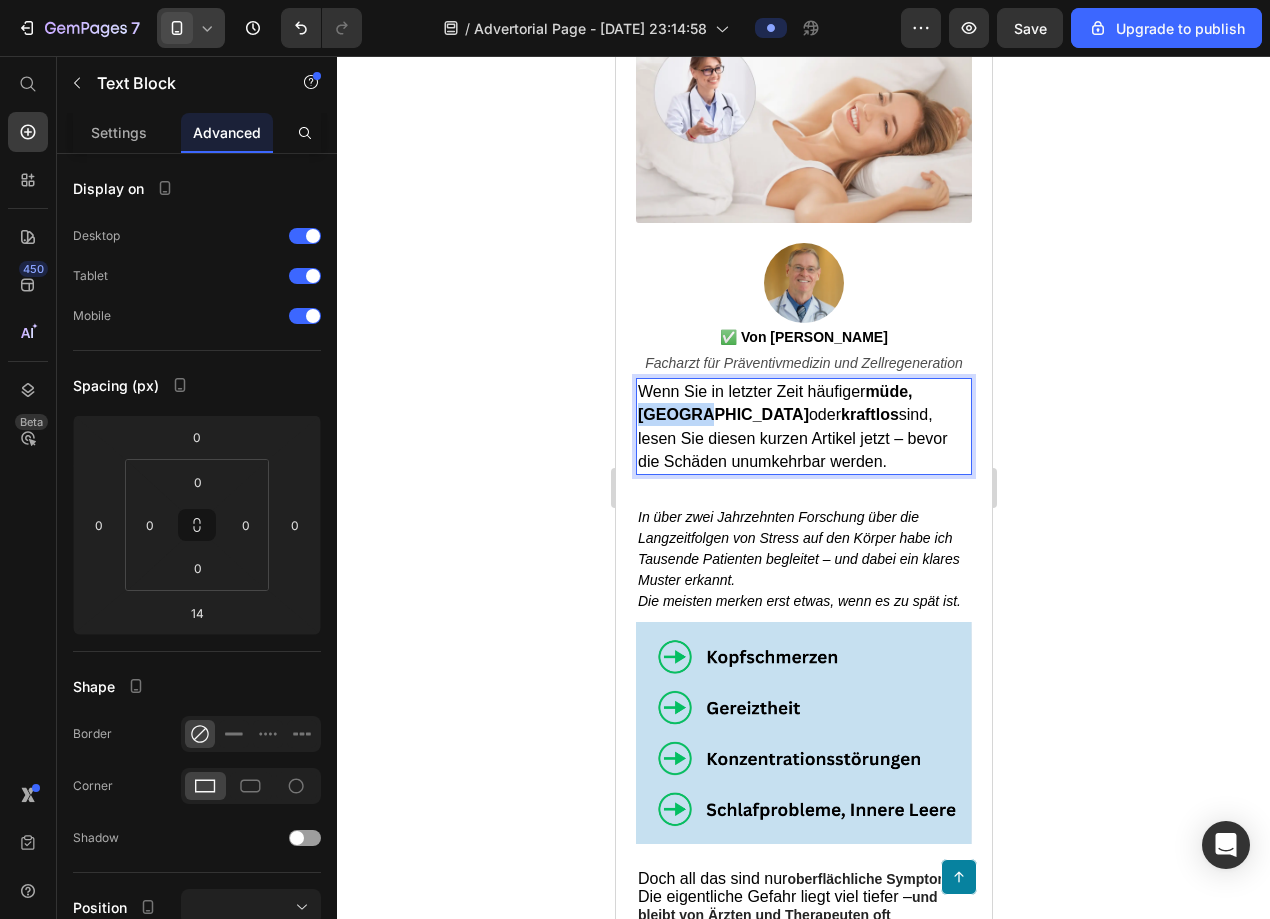 click on "müde, [GEOGRAPHIC_DATA]" at bounding box center (774, 403) 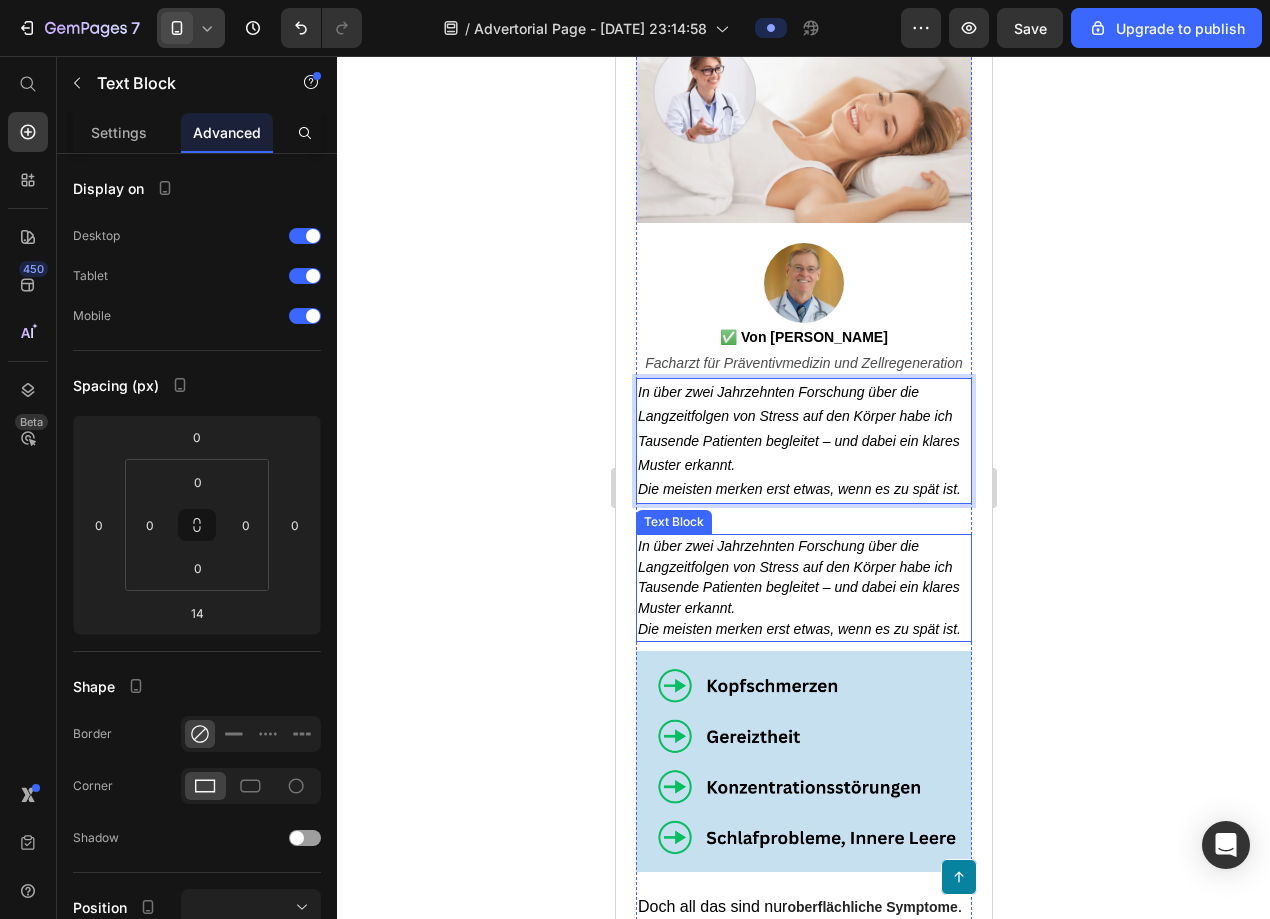 click on "In über zwei Jahrzehnten Forschung über die Langzeitfolgen von Stress auf den Körper habe ich Tausende Patienten begleitet – und dabei ein klares Muster erkannt." at bounding box center [803, 577] 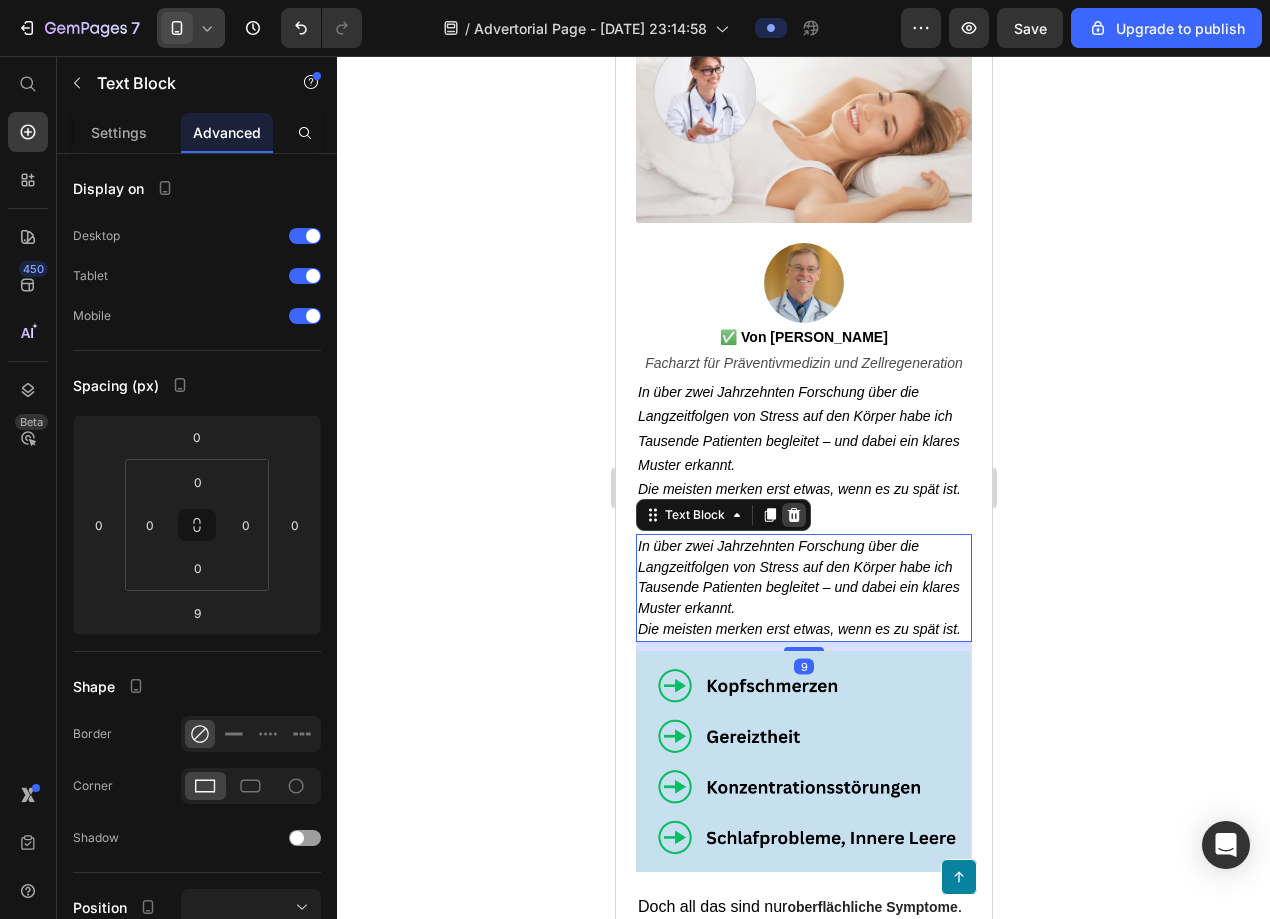 click 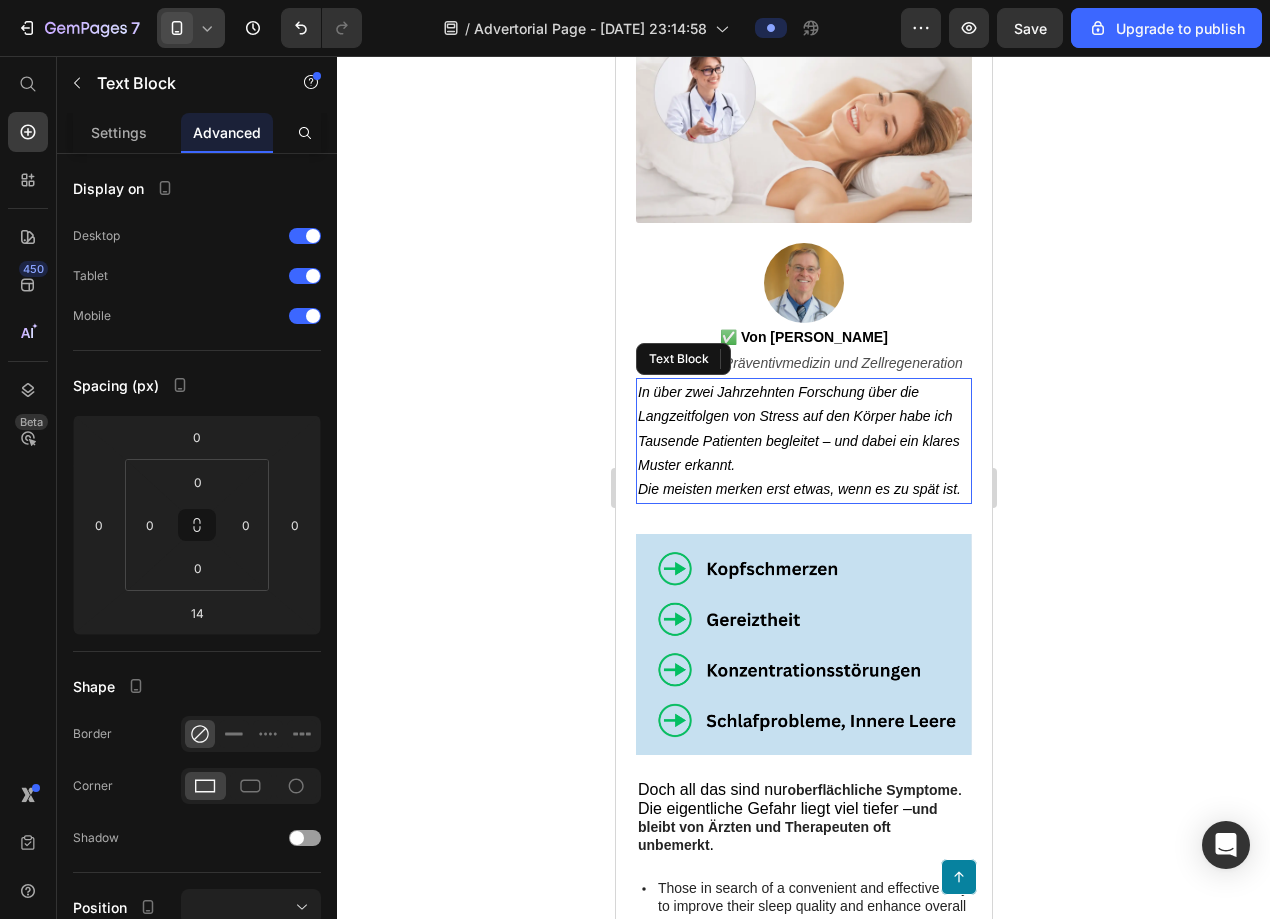 click on "Die meisten merken erst etwas, wenn es zu spät ist." at bounding box center (798, 489) 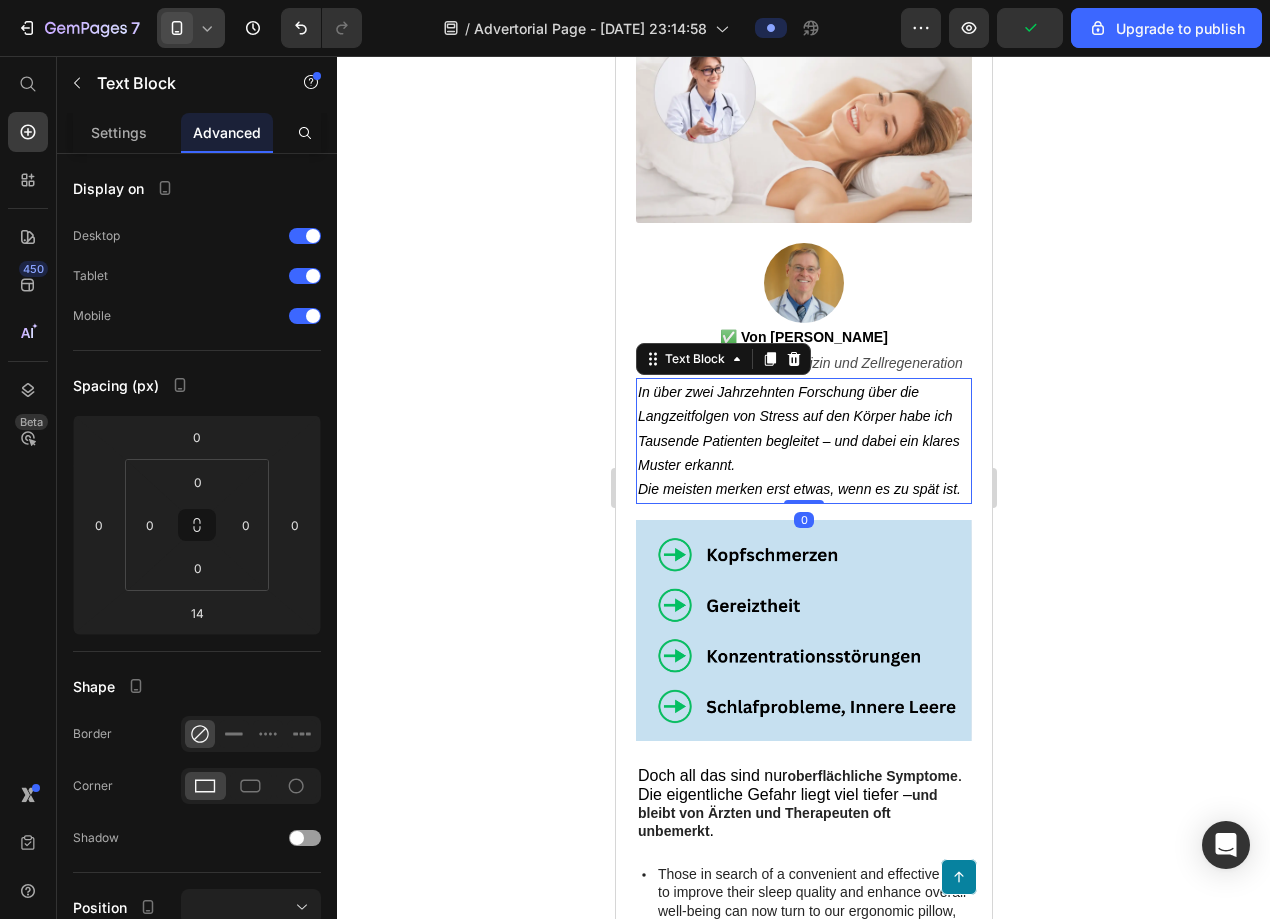 drag, startPoint x: 803, startPoint y: 522, endPoint x: 803, endPoint y: 499, distance: 23 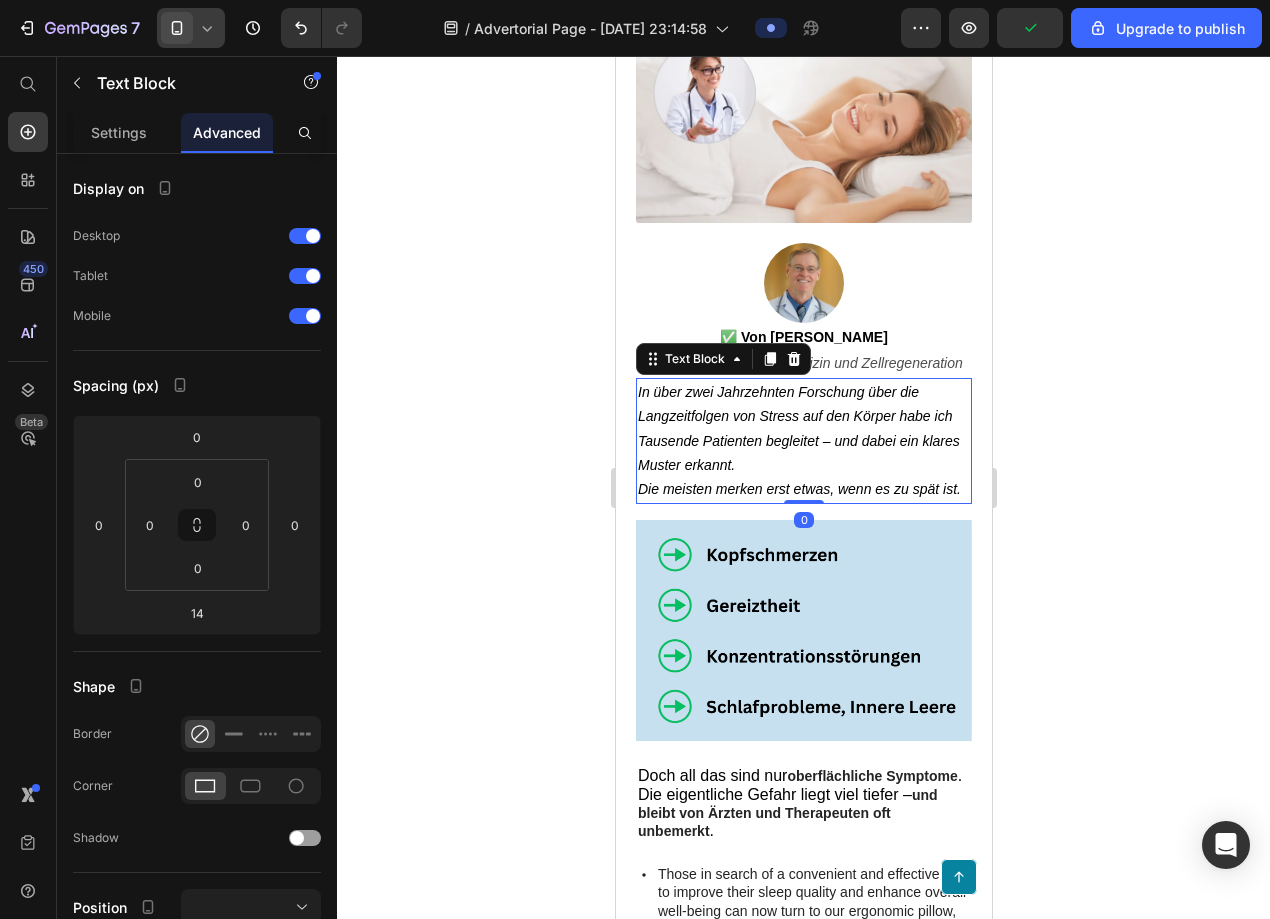 click on "In über zwei Jahrzehnten Forschung über die Langzeitfolgen von Stress auf den Körper habe ich Tausende Patienten begleitet – und dabei ein klares Muster erkannt. Die meisten merken erst etwas, wenn es zu spät ist. Text Block   0" at bounding box center [803, 441] 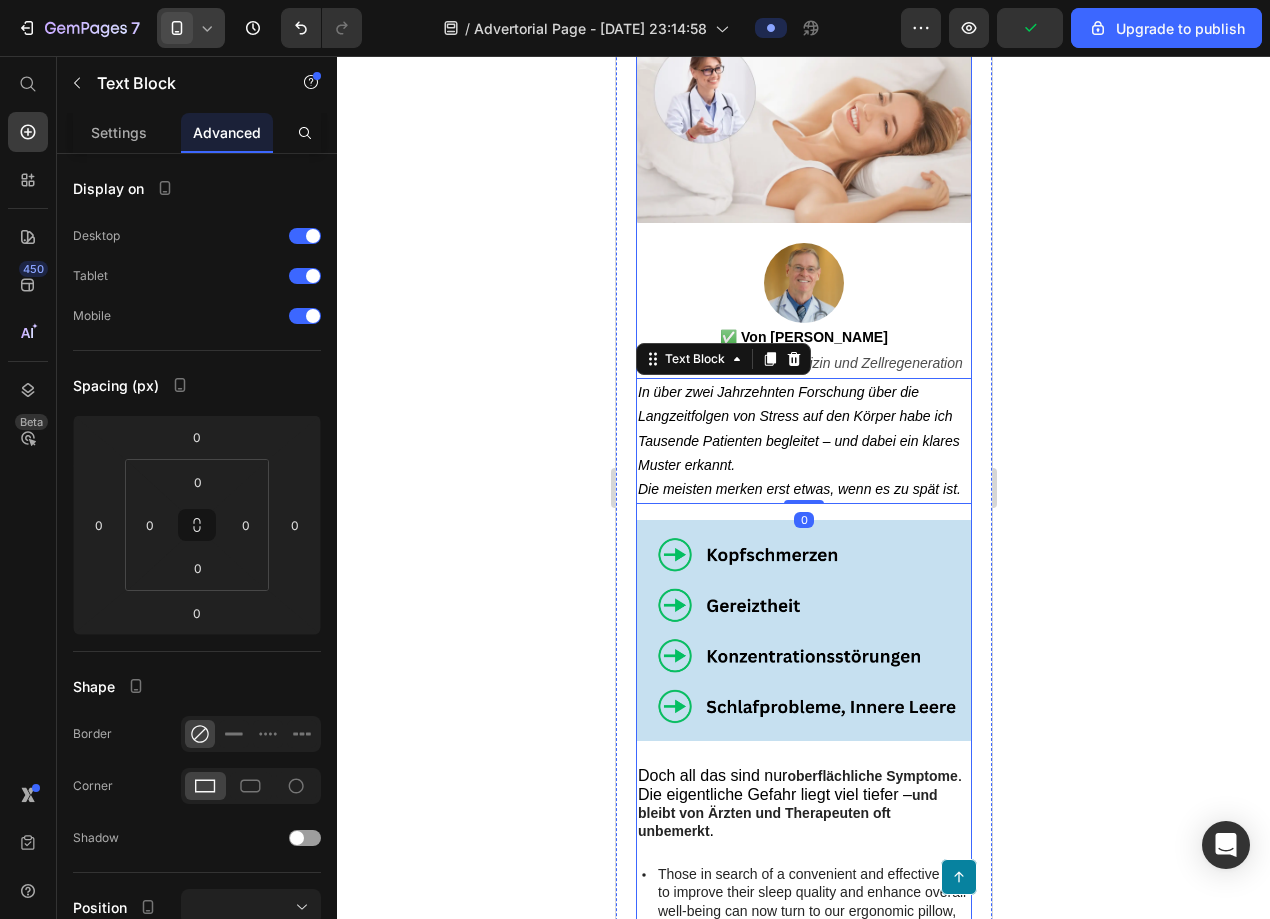 click on "Medizinexperte warnt:  So zerstört chronischer Stress Ihren Körper – lange bevor Sie es merken Heading Wenn Sie in letzter Zeit häufiger  müde, gereizt  oder  kraftlos  sind, lesen Sie diesen kurzen Artikel jetzt – bevor die Schäden unumkehrbar werden. Text Block Image Image ✅ Von Dr. Markus Keller Facharzt für Präventivmedizin und Zellregeneration Text Block In über zwei Jahrzehnten Forschung über die Langzeitfolgen von Stress auf den Körper habe ich Tausende Patienten begleitet – und dabei ein klares Muster erkannt. Die meisten merken erst etwas, wenn es zu spät ist. Text Block   0 Row Image Doch all das sind nur  oberflächliche Symptome . Die eigentliche Gefahr liegt viel tiefer –  und bleibt von Ärzten und Therapeuten oft unbemerkt . Text Block
Those in search of a convenient and effective way to improve their sleep quality and enhance overall well-being can now turn to our ergonomic pillow, offering exceptional support for a revitalized and rejuvenated body." at bounding box center [803, 692] 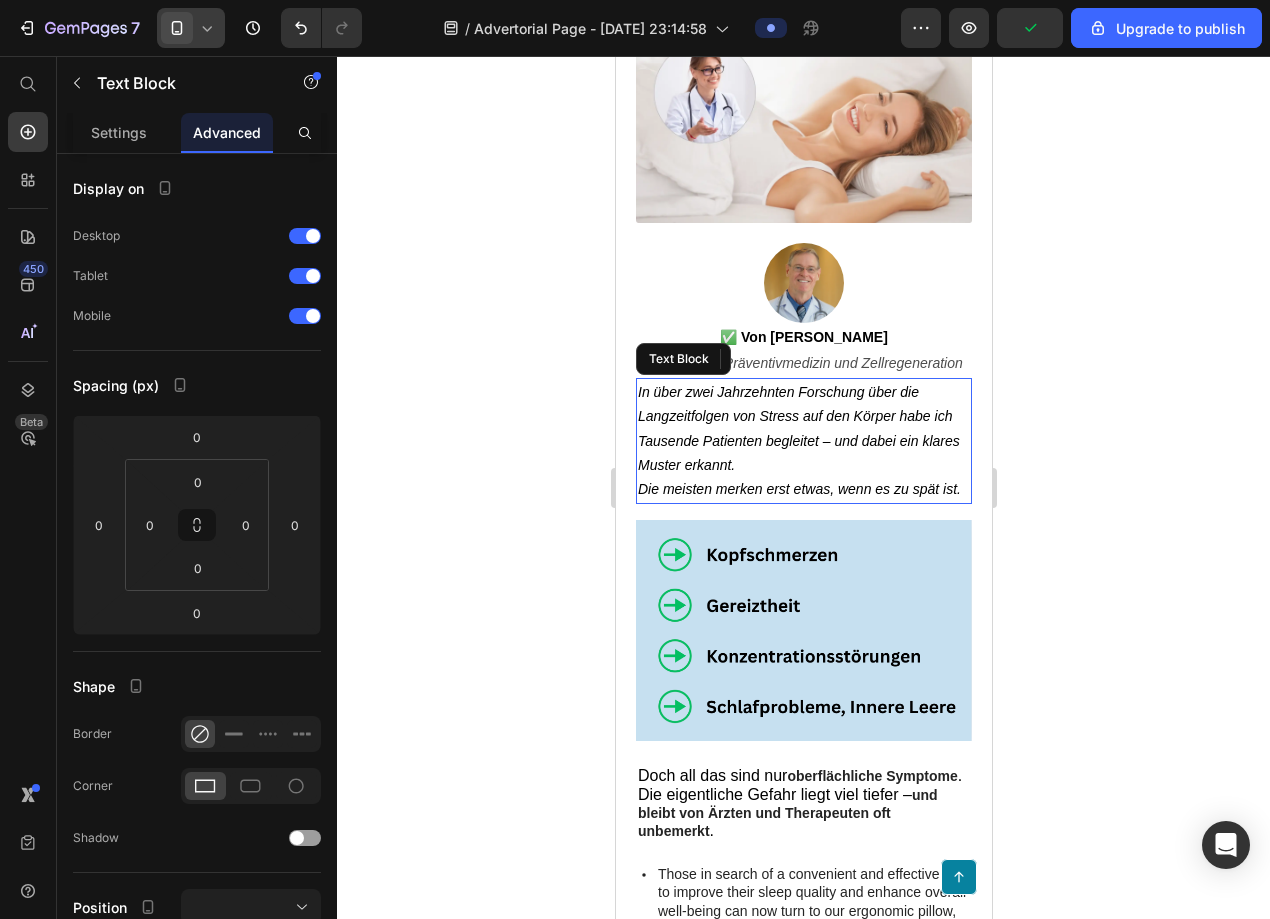 click on "In über zwei Jahrzehnten Forschung über die Langzeitfolgen von Stress auf den Körper habe ich Tausende Patienten begleitet – und dabei ein klares Muster erkannt." at bounding box center (803, 429) 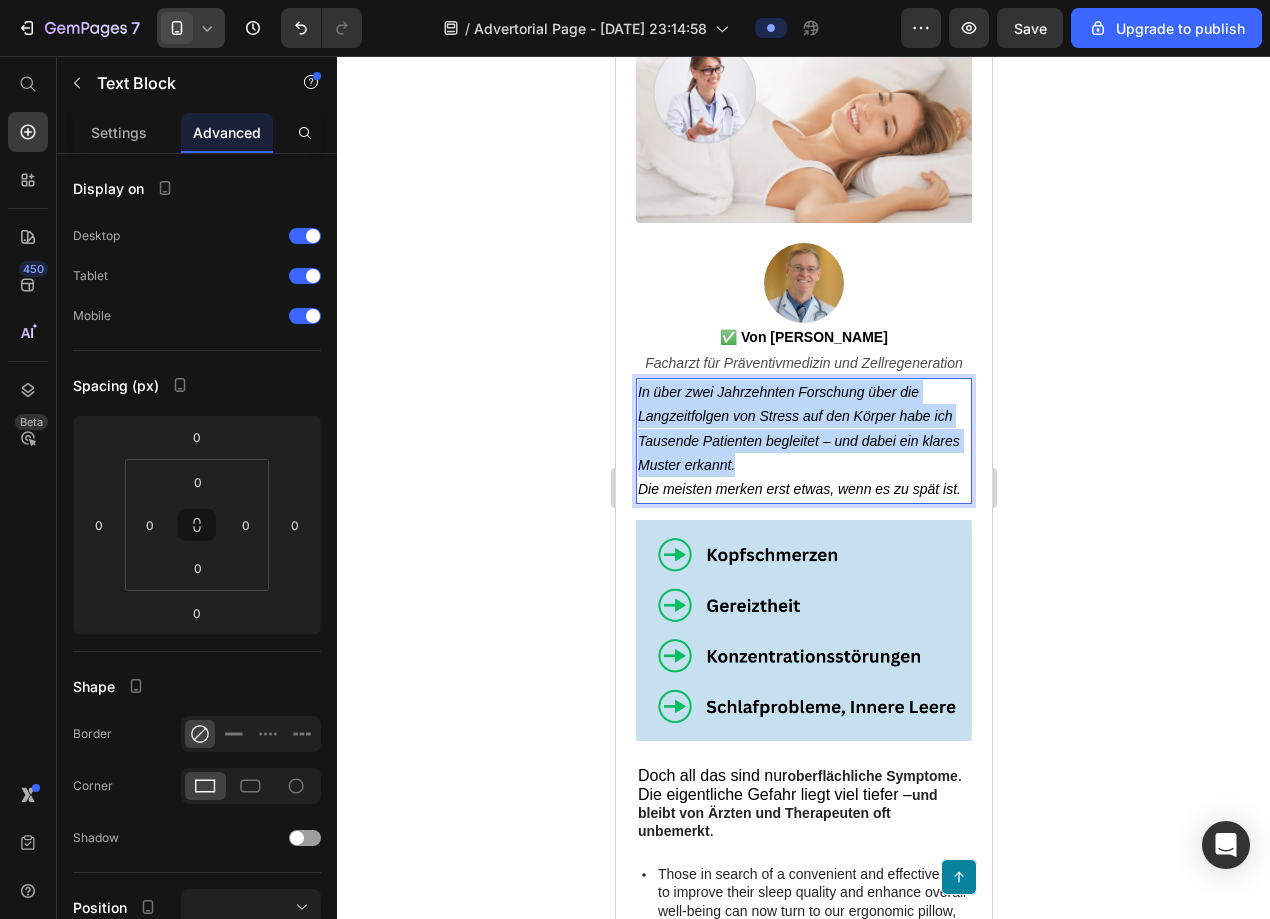 click on "In über zwei Jahrzehnten Forschung über die Langzeitfolgen von Stress auf den Körper habe ich Tausende Patienten begleitet – und dabei ein klares Muster erkannt." at bounding box center (803, 429) 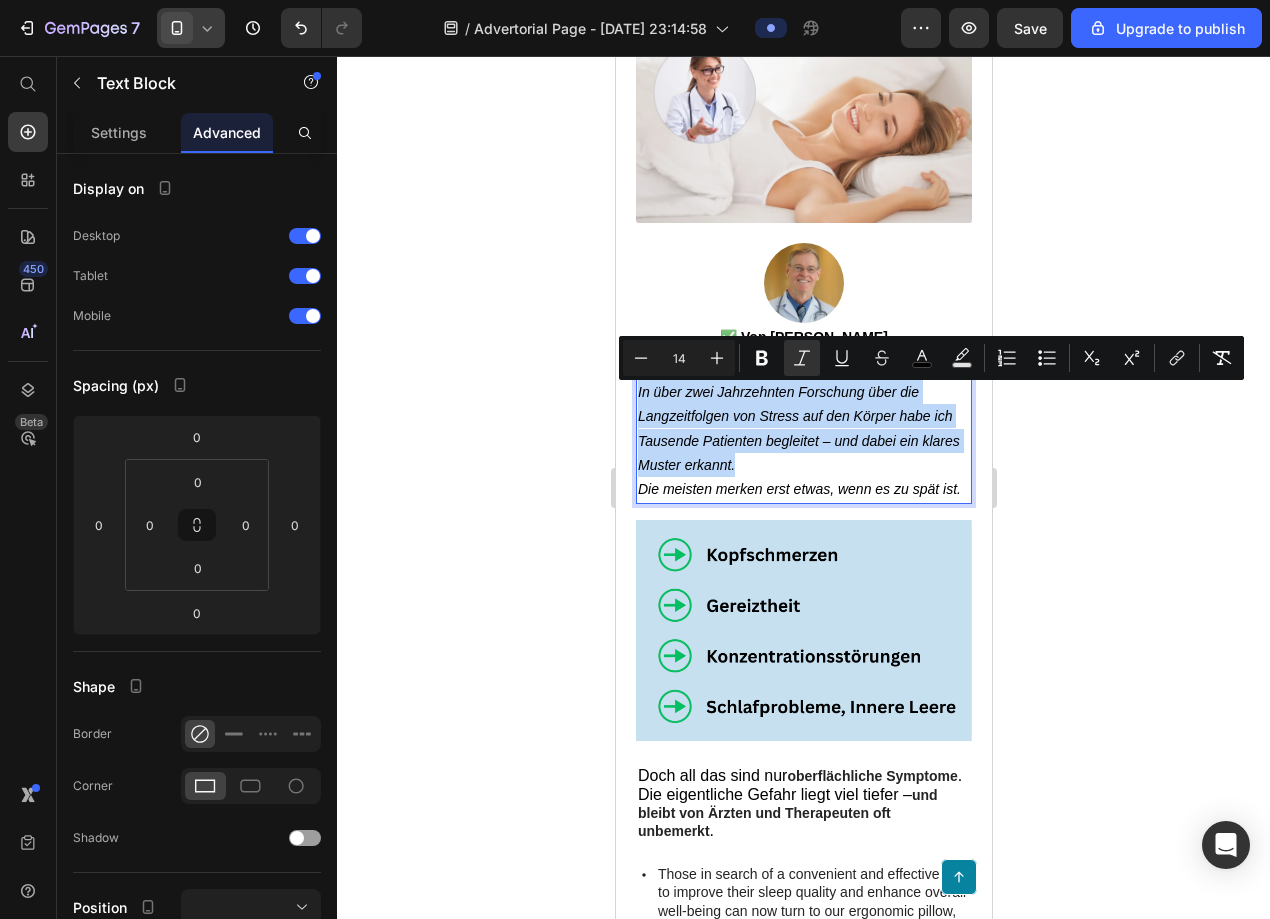 click on "In über zwei Jahrzehnten Forschung über die Langzeitfolgen von Stress auf den Körper habe ich Tausende Patienten begleitet – und dabei ein klares Muster erkannt." at bounding box center (803, 429) 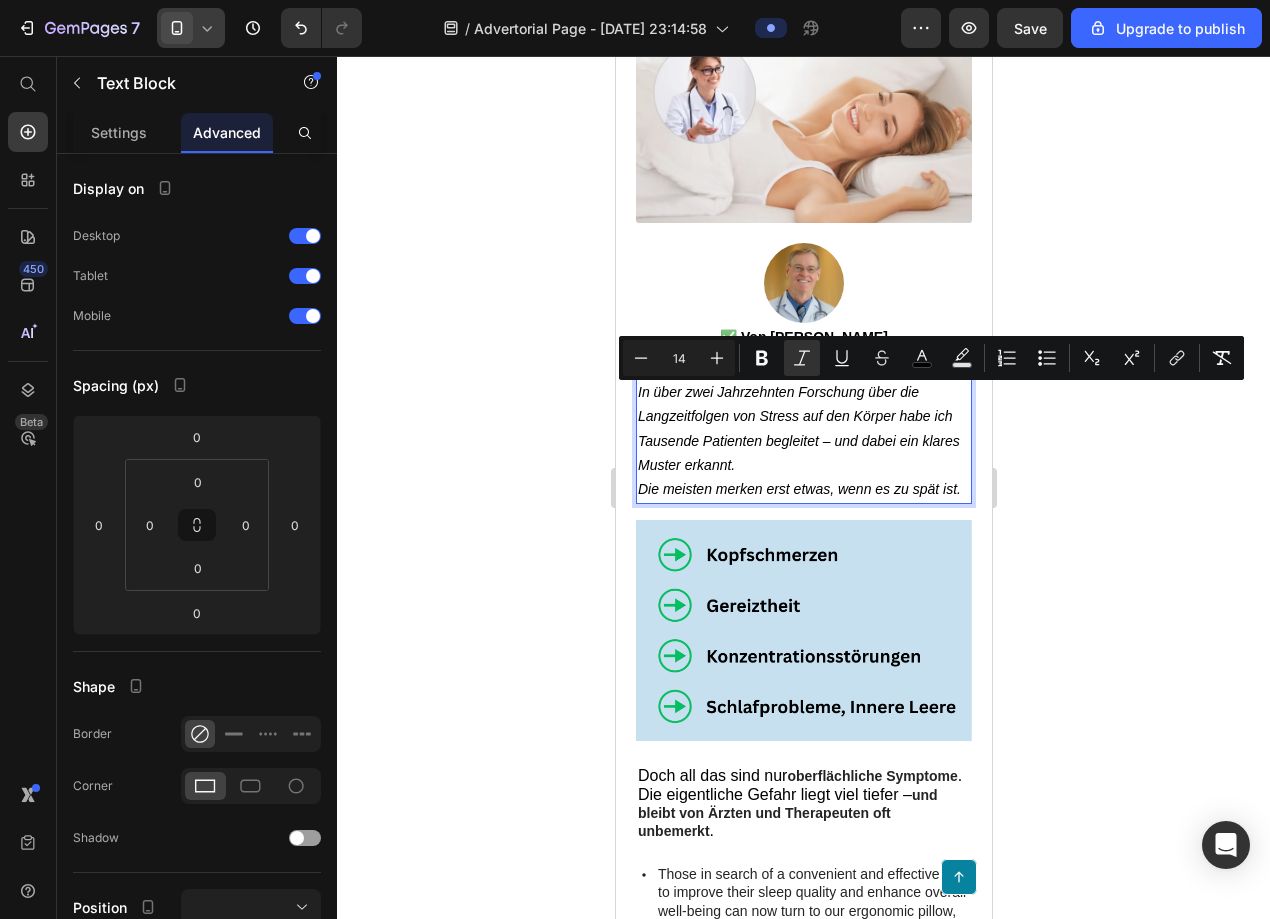 drag, startPoint x: 920, startPoint y: 496, endPoint x: 931, endPoint y: 496, distance: 11 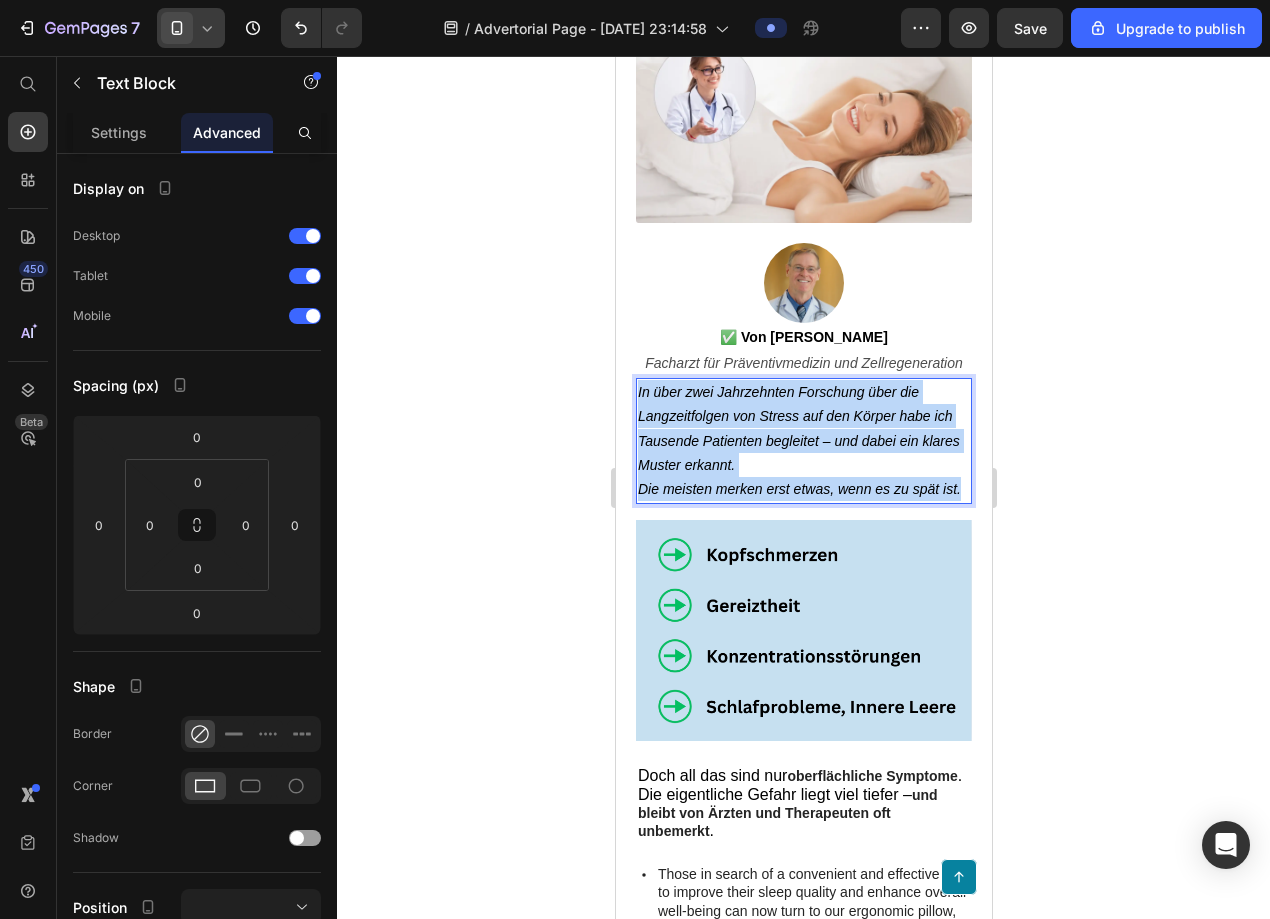 drag, startPoint x: 959, startPoint y: 496, endPoint x: 638, endPoint y: 400, distance: 335.04776 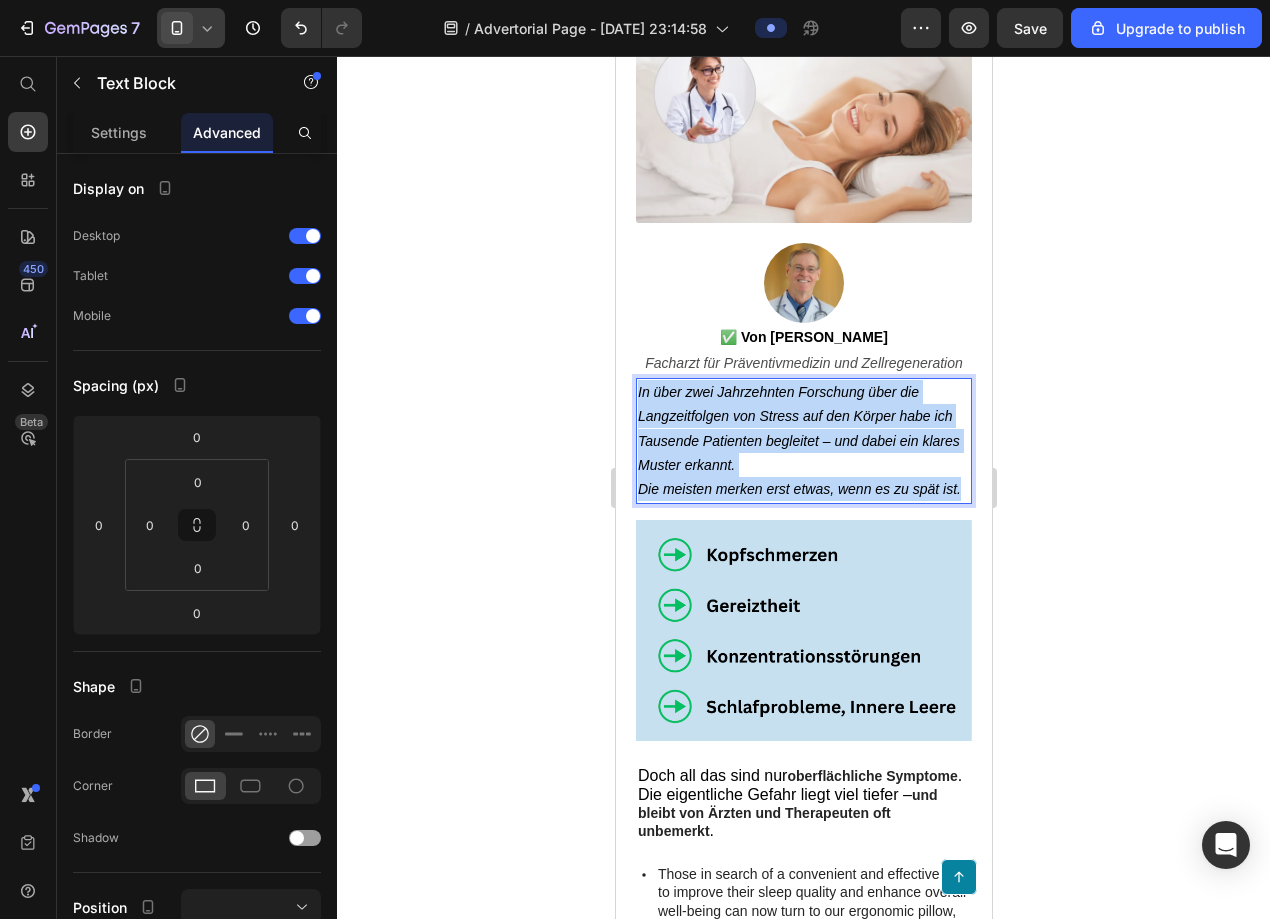 click on "In über zwei Jahrzehnten Forschung über die Langzeitfolgen von Stress auf den Körper habe ich Tausende Patienten begleitet – und dabei ein klares Muster erkannt. Die meisten merken erst etwas, wenn es zu spät ist." at bounding box center [803, 441] 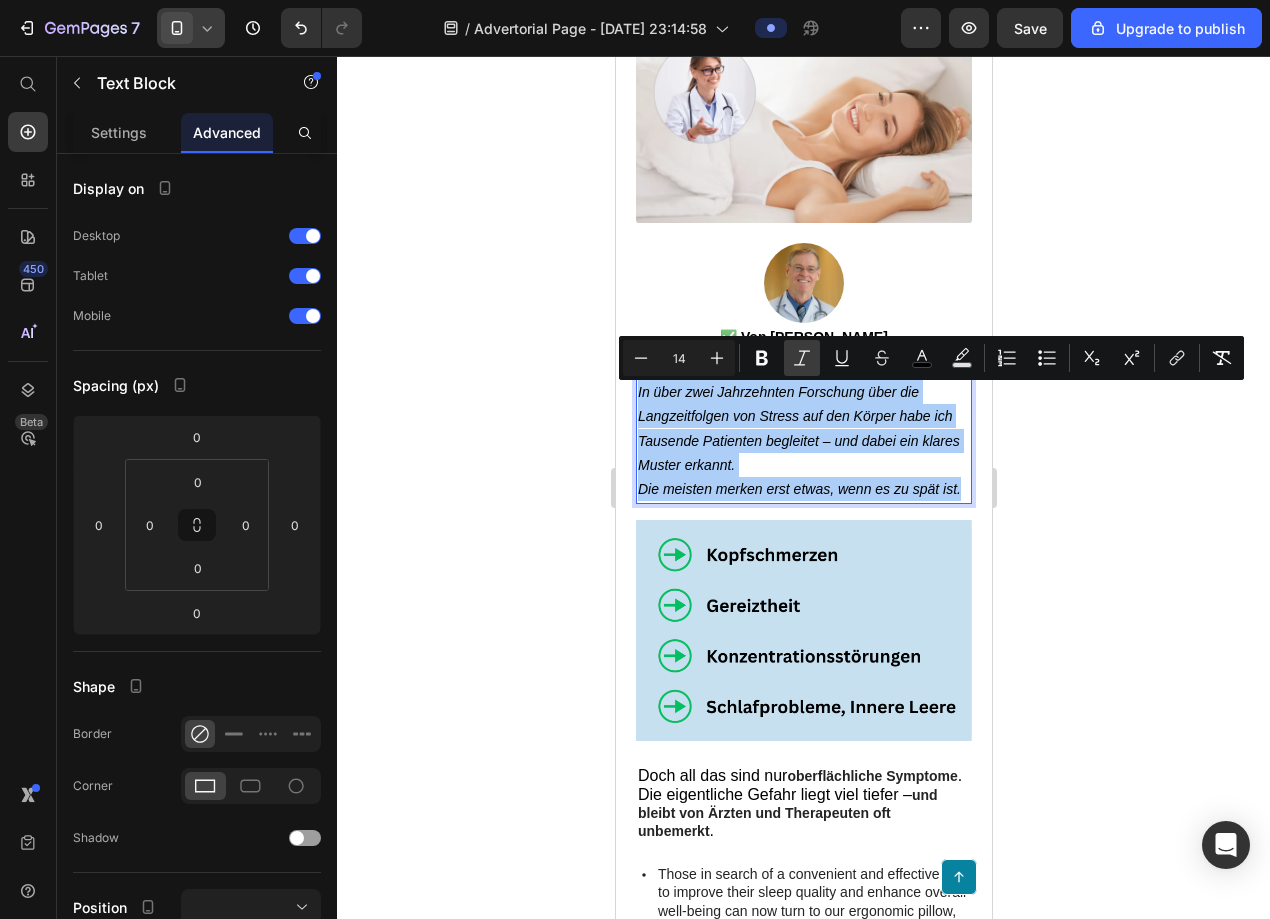 click 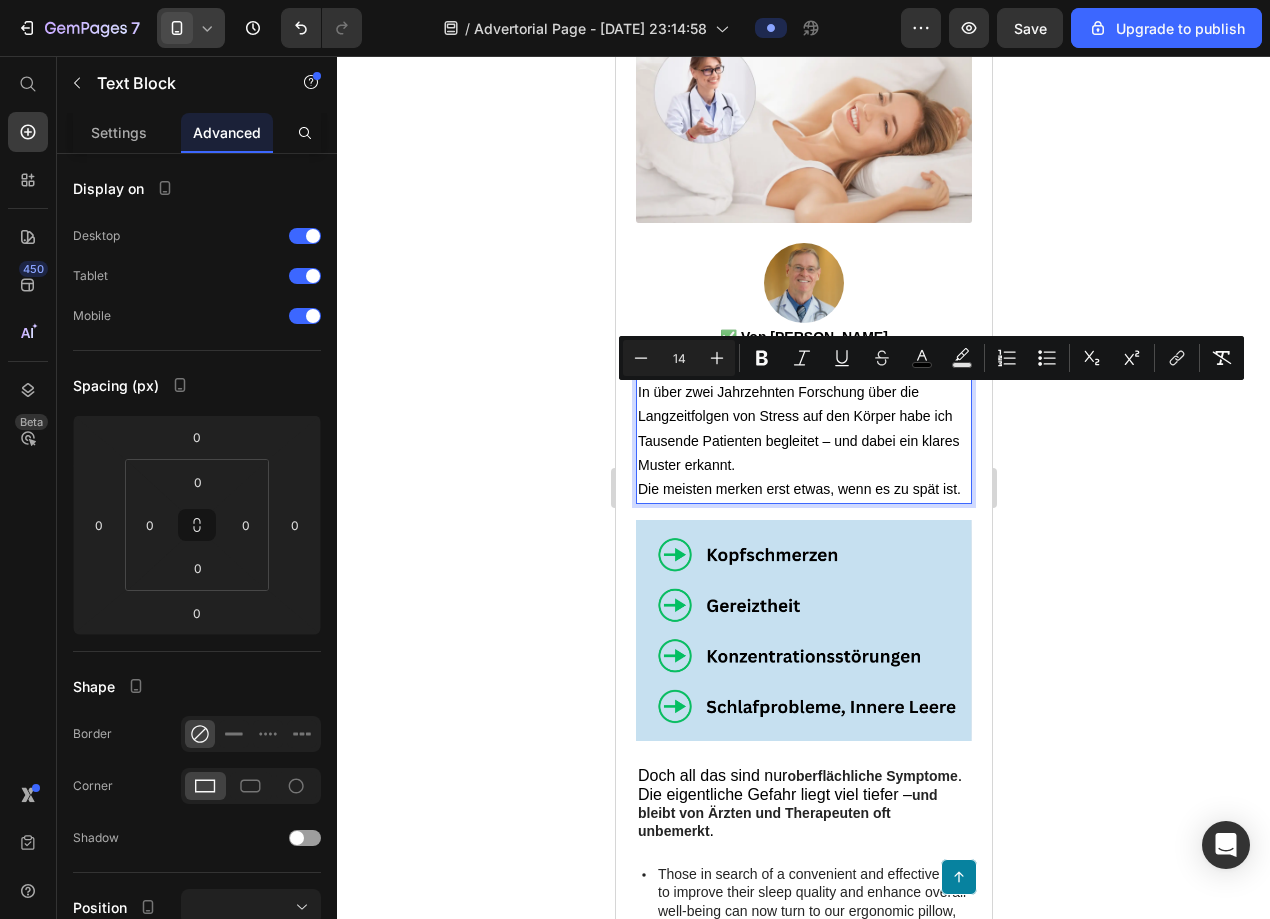 click 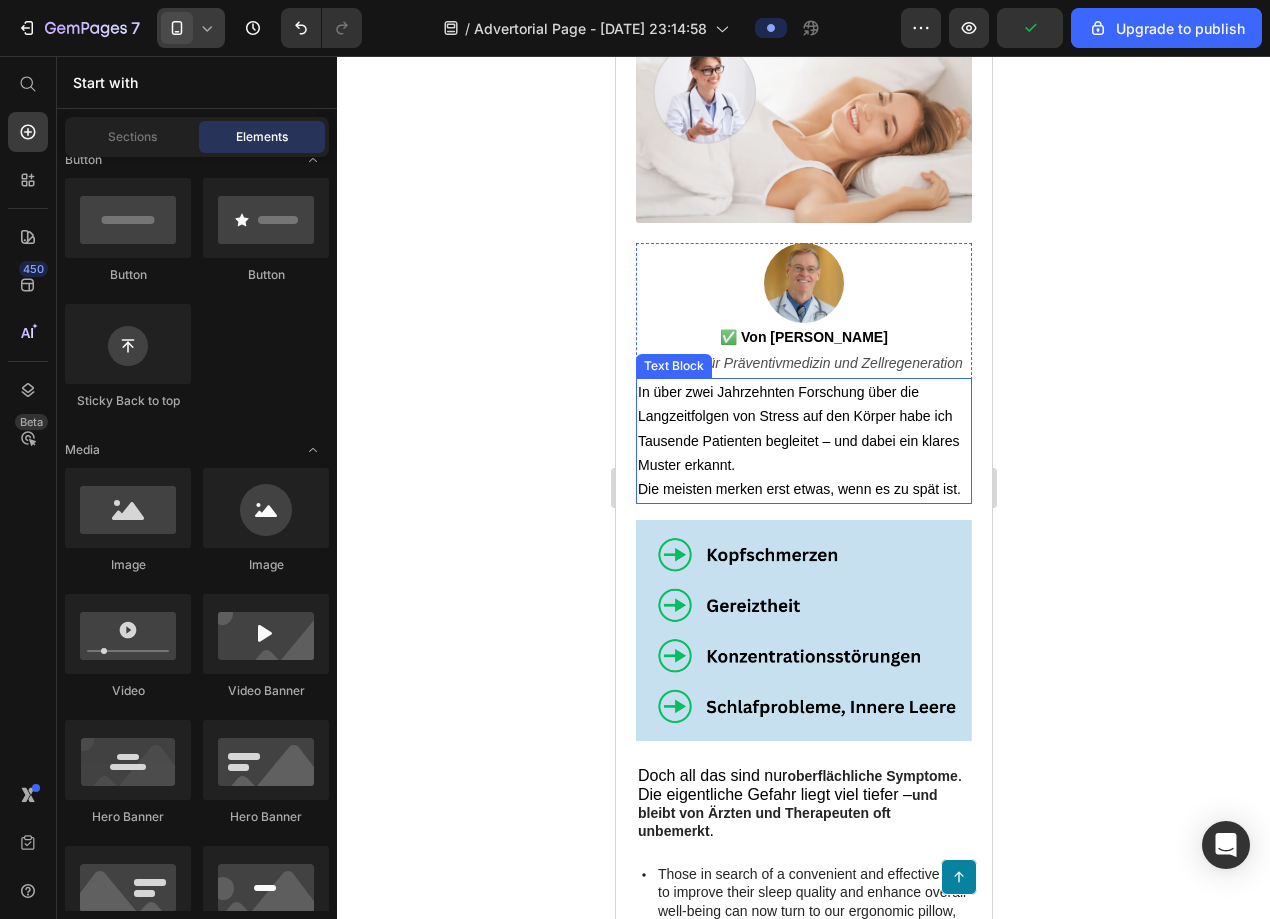 click on "In über zwei Jahrzehnten Forschung über die Langzeitfolgen von Stress auf den Körper habe ich Tausende Patienten begleitet – und dabei ein klares Muster erkannt." at bounding box center [797, 428] 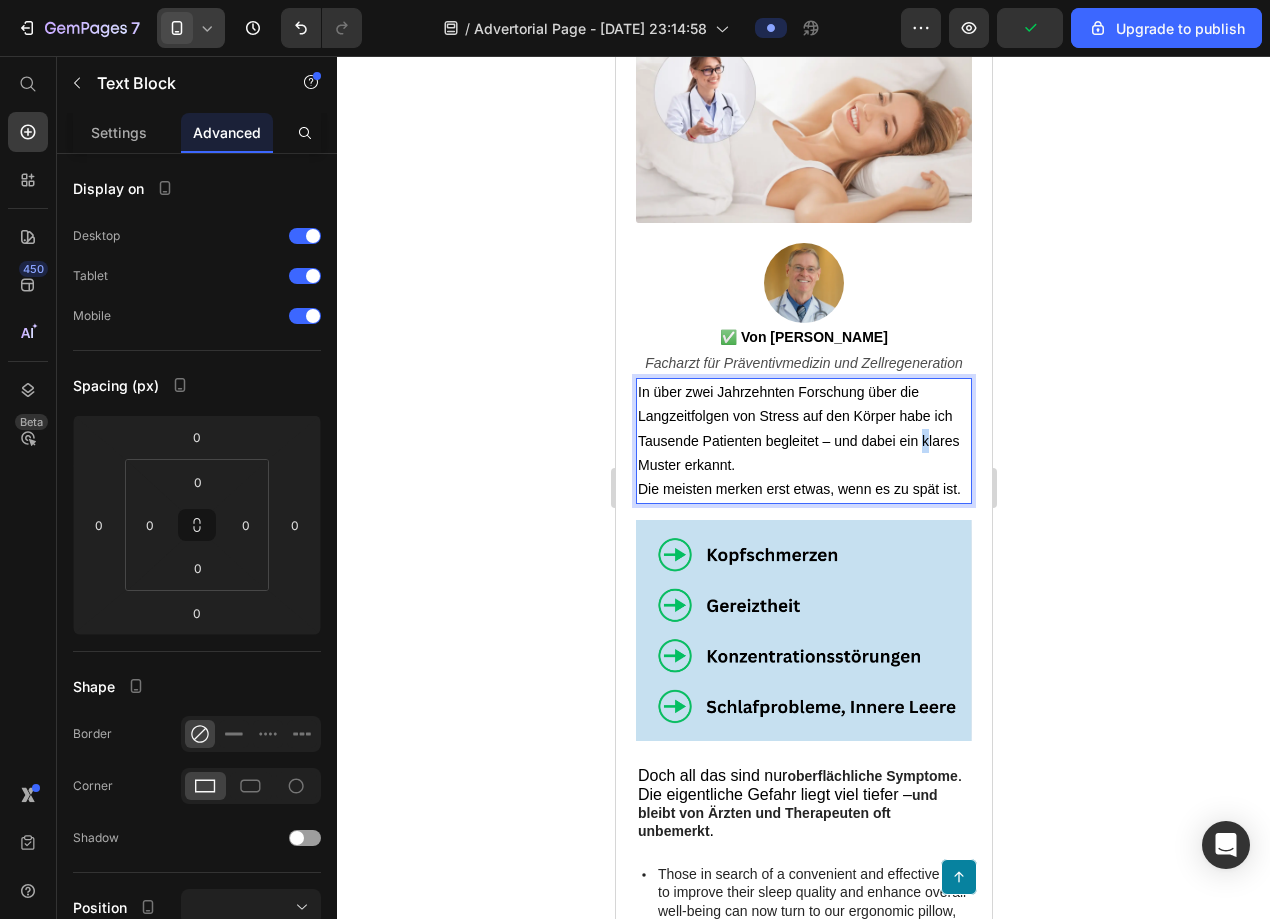 drag, startPoint x: 920, startPoint y: 447, endPoint x: 929, endPoint y: 452, distance: 10.29563 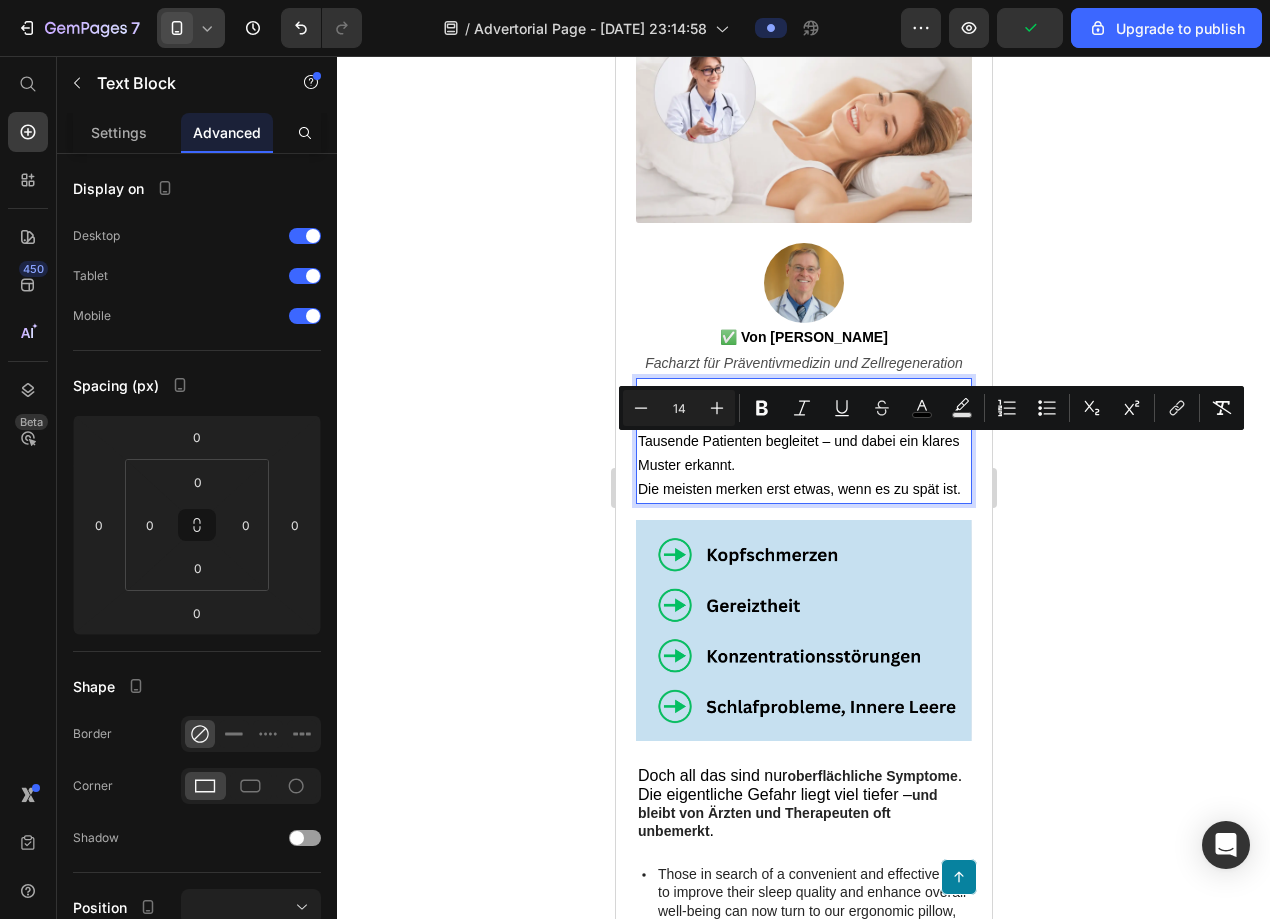 click on "In über zwei Jahrzehnten Forschung über die Langzeitfolgen von Stress auf den Körper habe ich Tausende Patienten begleitet – und dabei ein klares Muster erkannt." at bounding box center (797, 428) 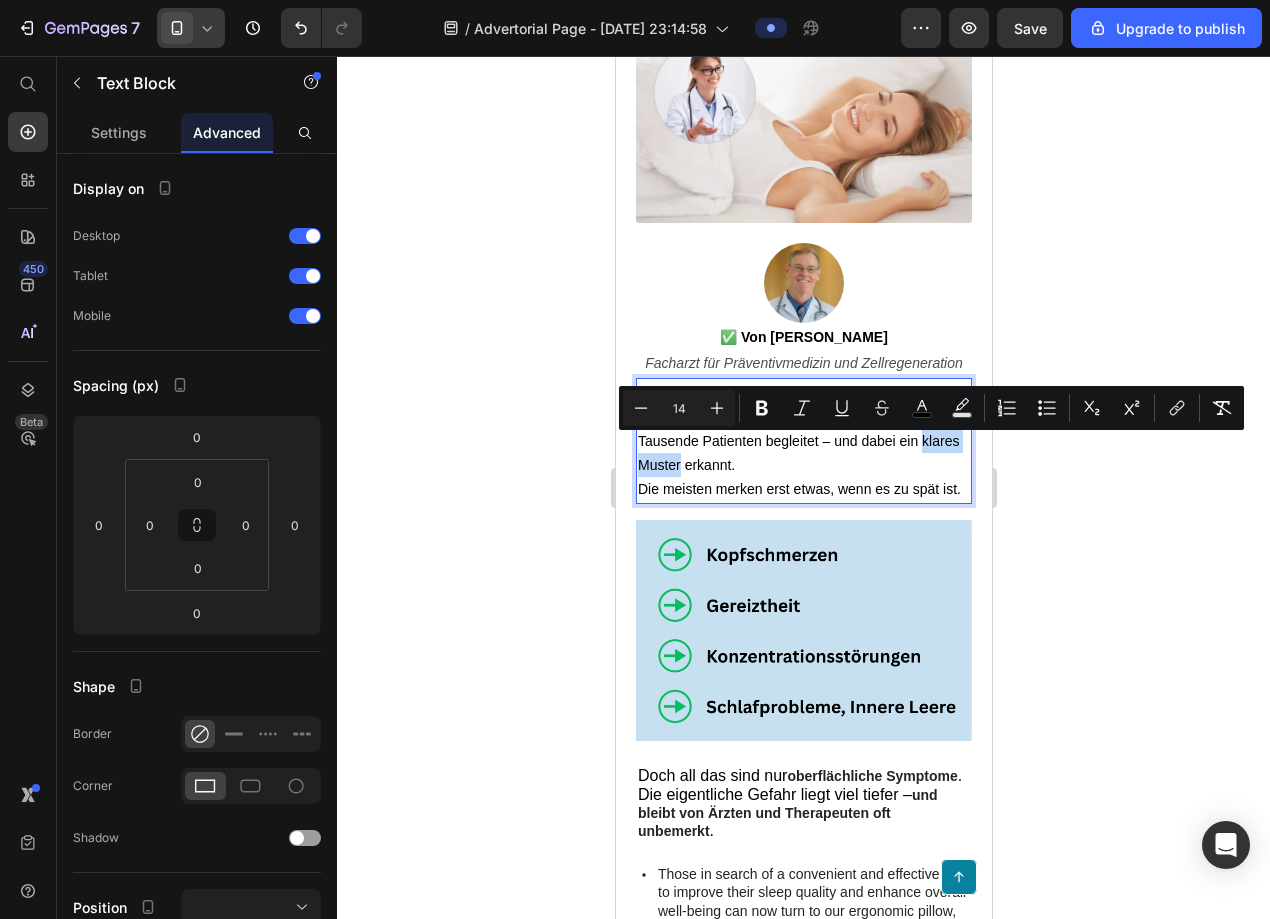 drag, startPoint x: 921, startPoint y: 444, endPoint x: 679, endPoint y: 465, distance: 242.90945 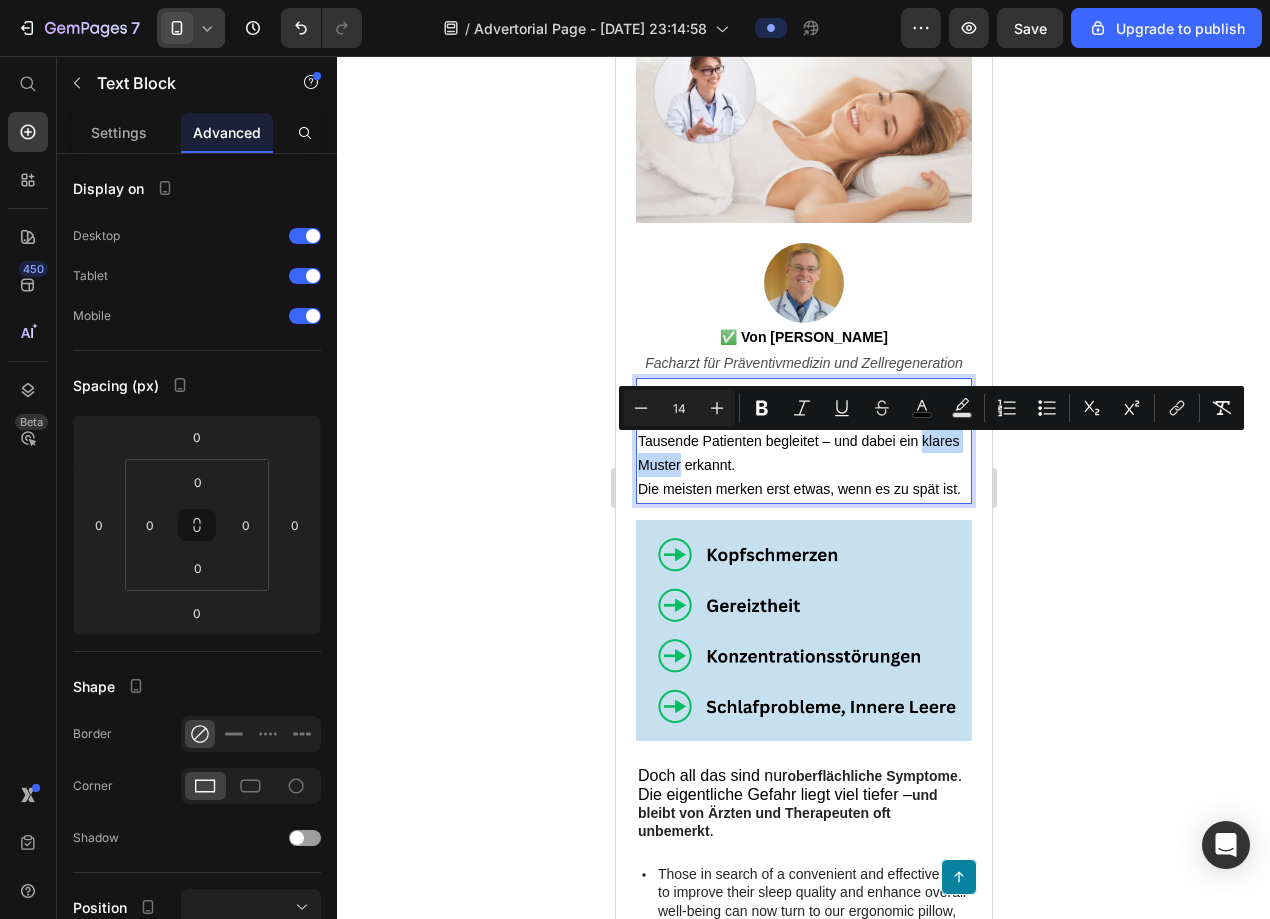 click on "In über zwei Jahrzehnten Forschung über die Langzeitfolgen von Stress auf den Körper habe ich Tausende Patienten begleitet – und dabei ein klares Muster erkannt." at bounding box center (797, 428) 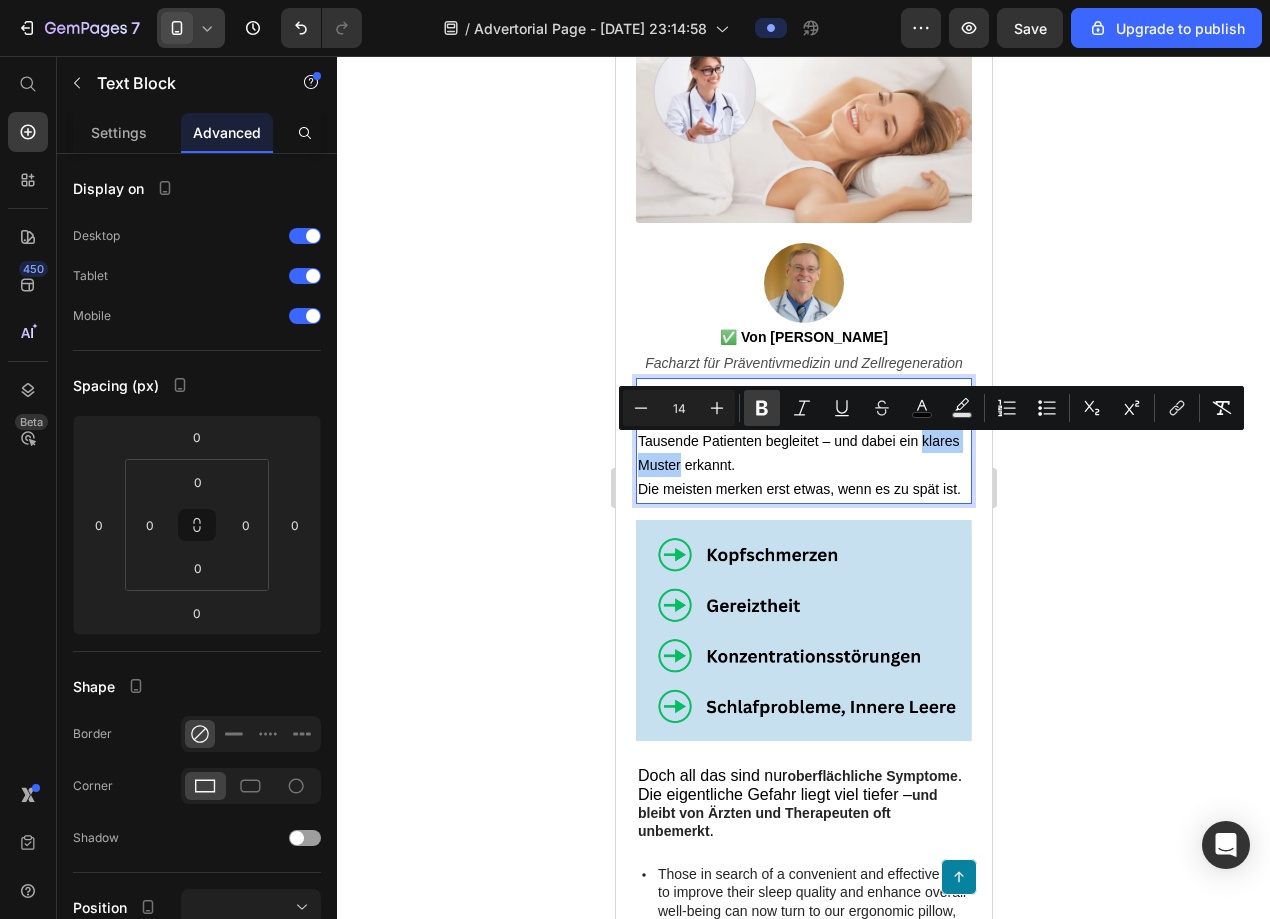 click 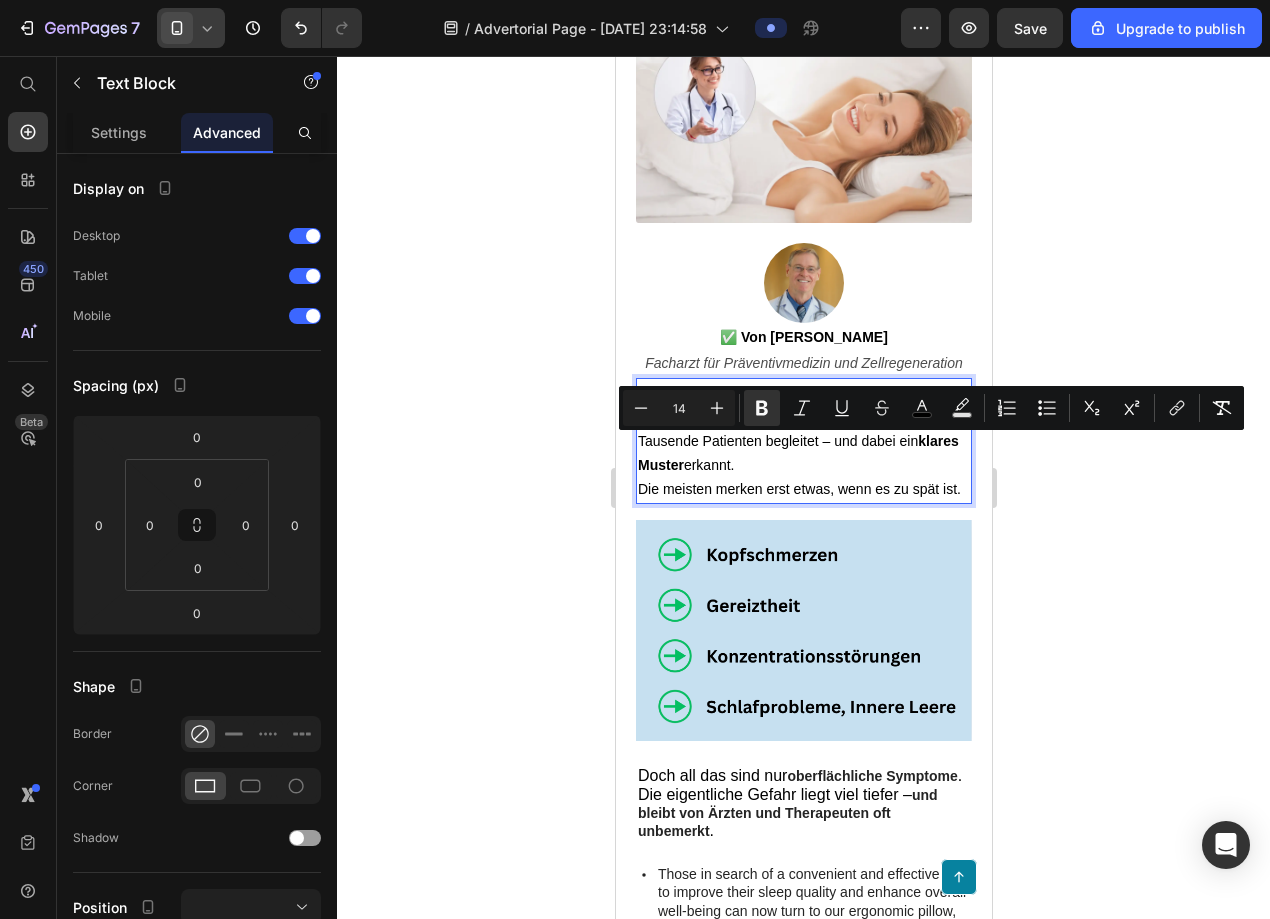 click 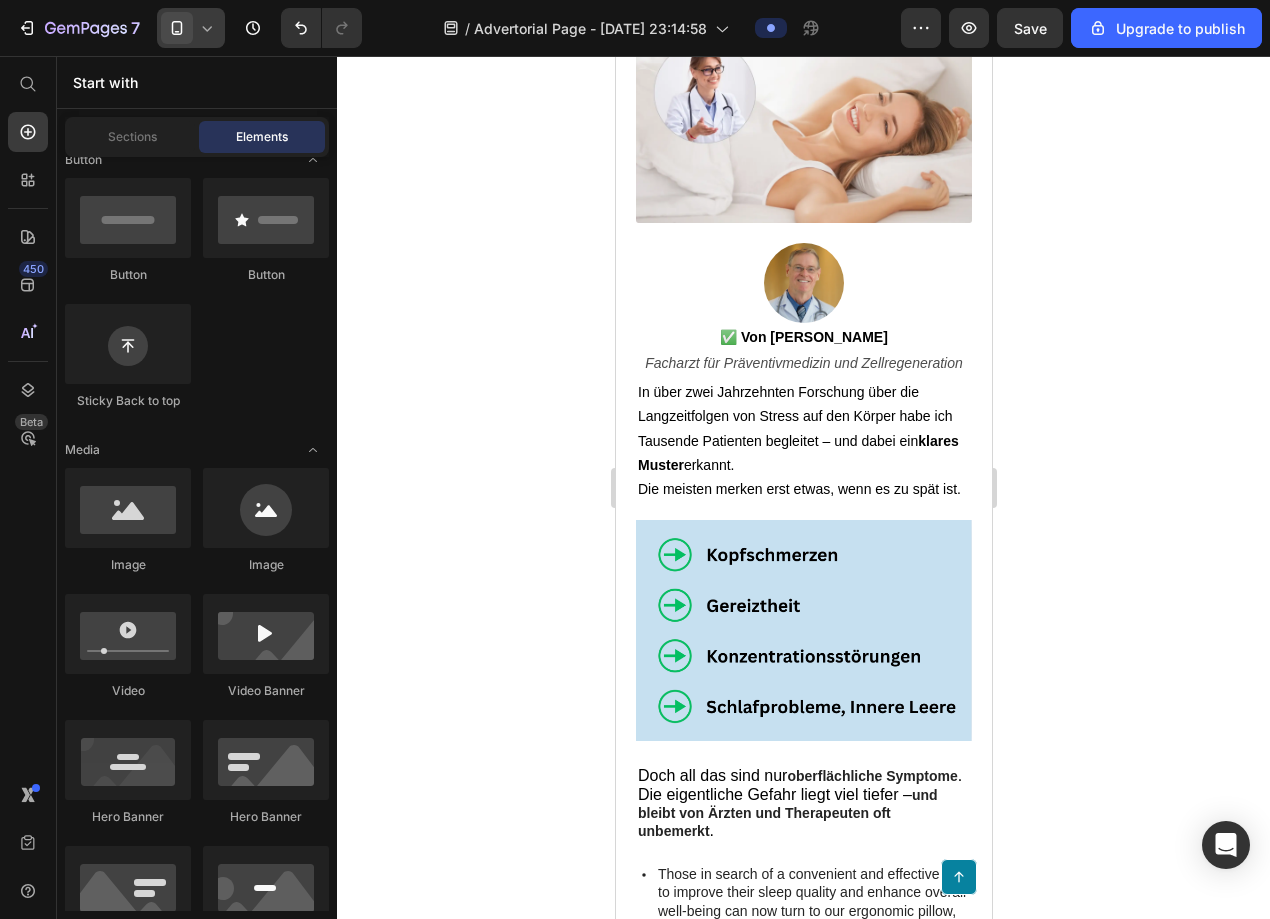 click 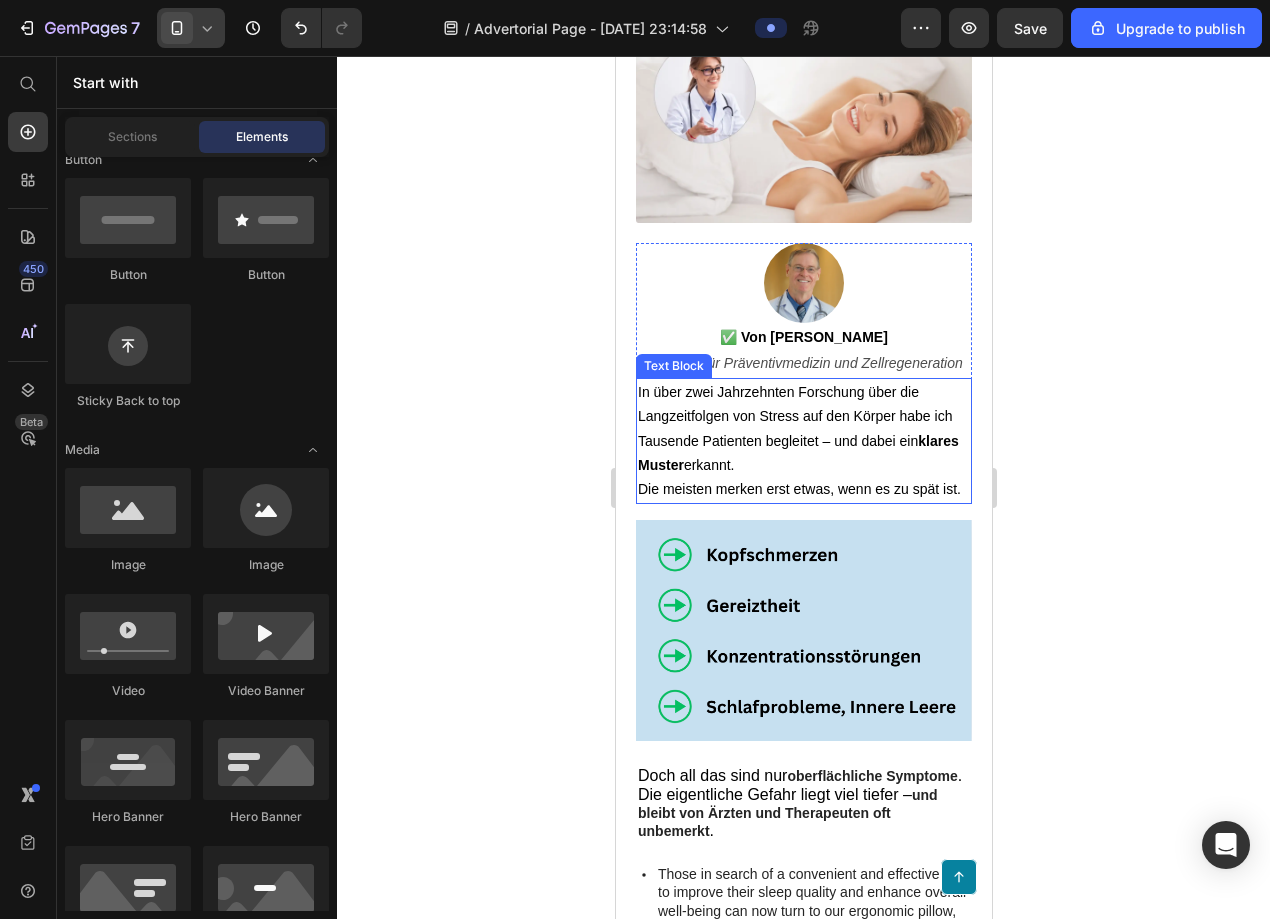 click 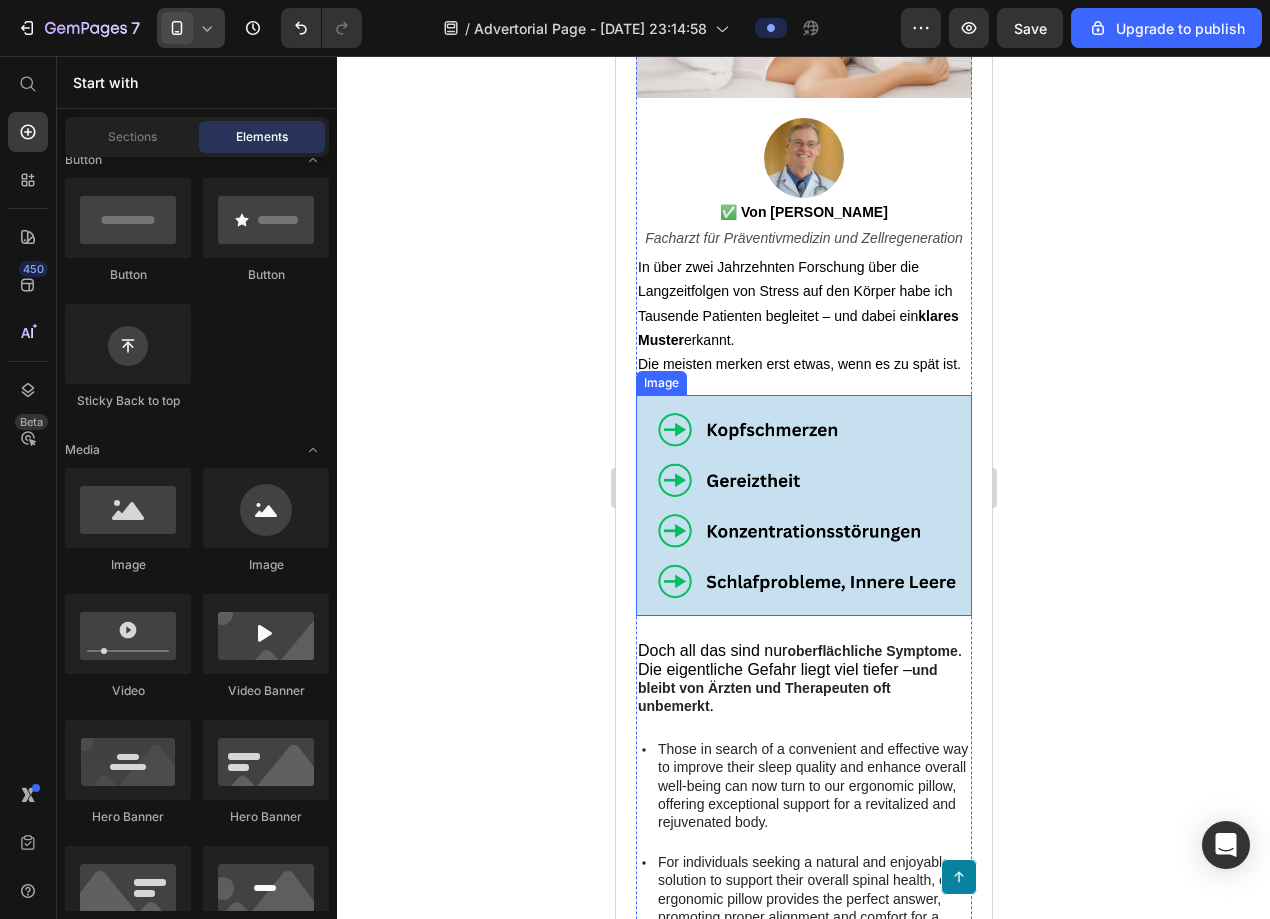 scroll, scrollTop: 659, scrollLeft: 0, axis: vertical 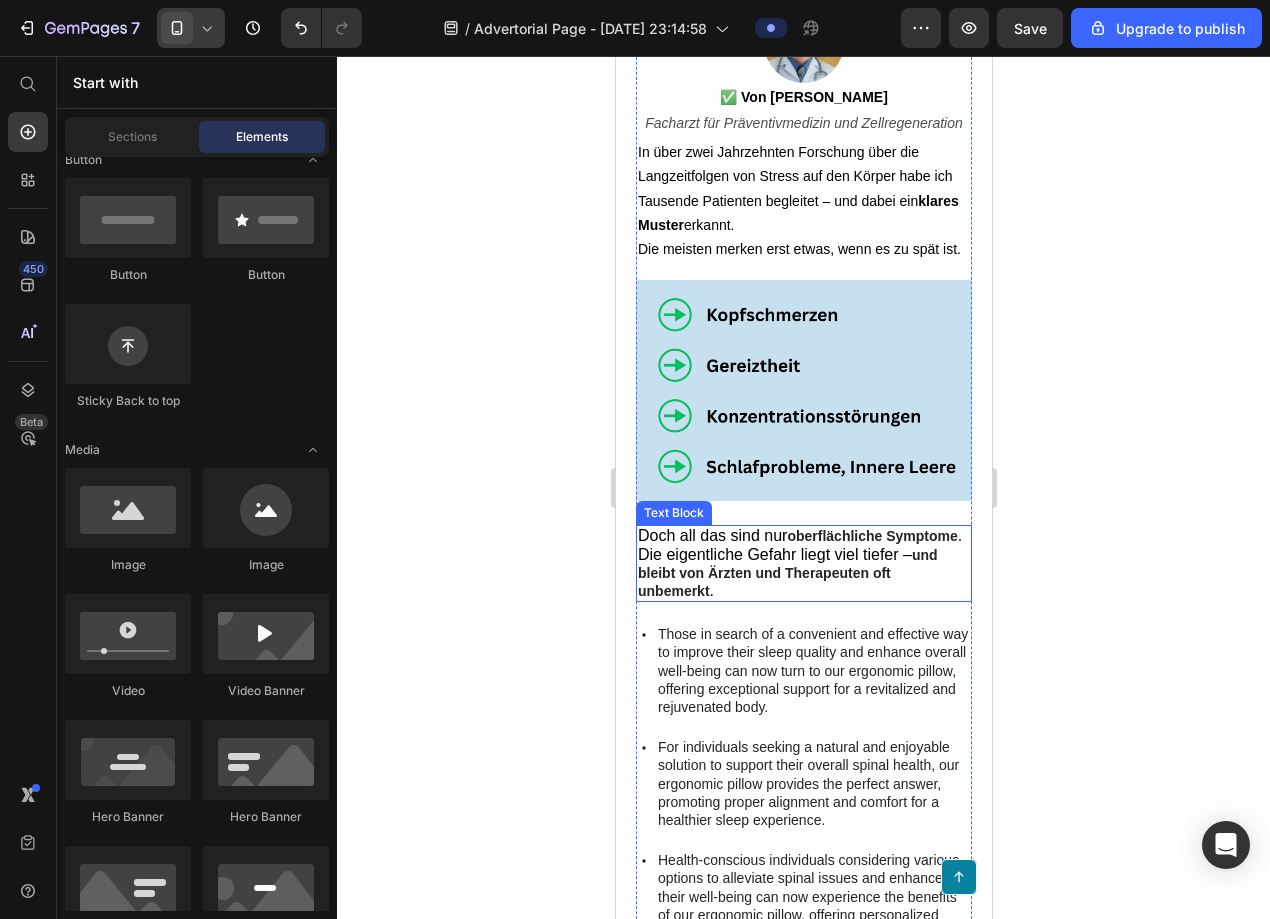 click on ". Die eigentliche Gefahr liegt viel tiefer –" at bounding box center [799, 544] 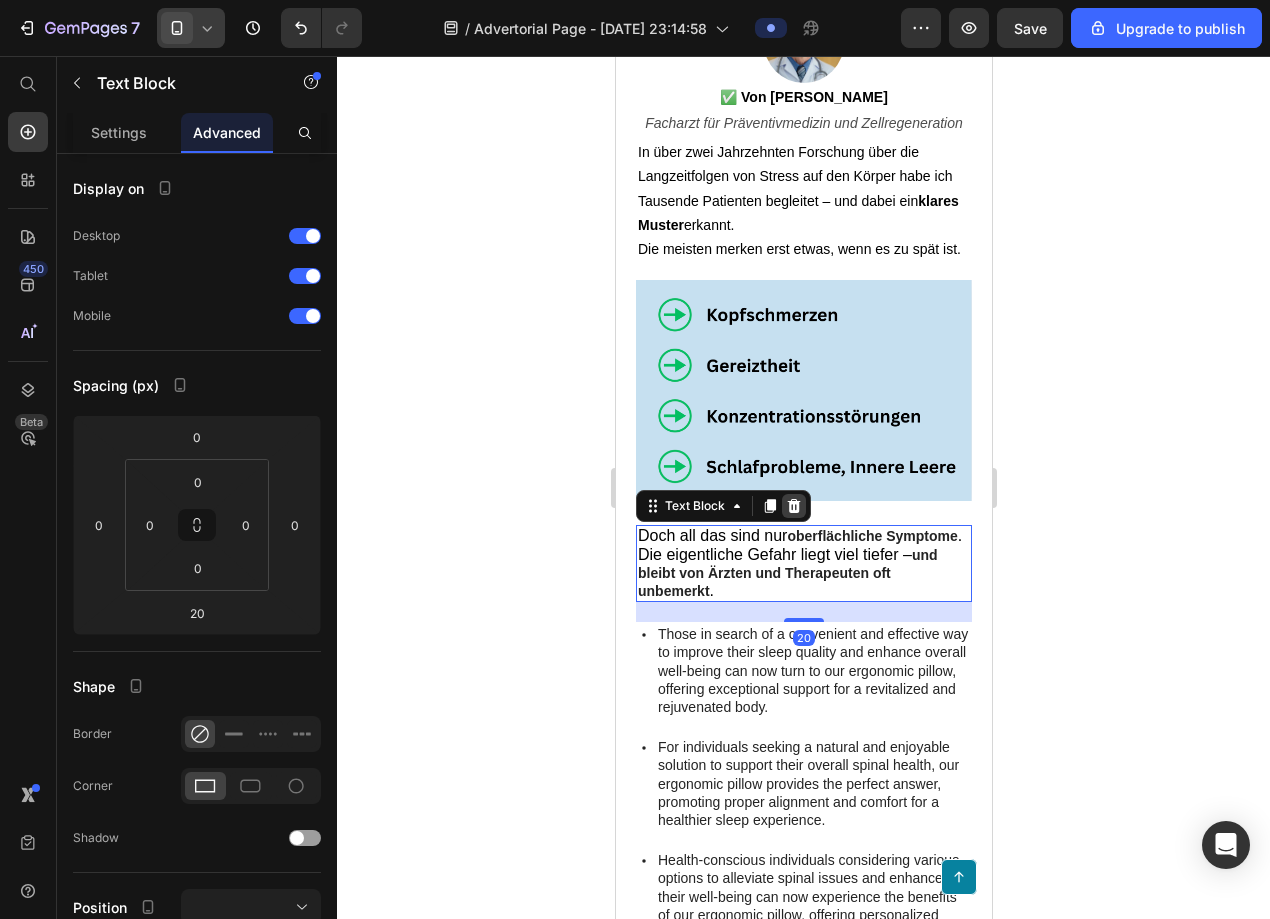 click 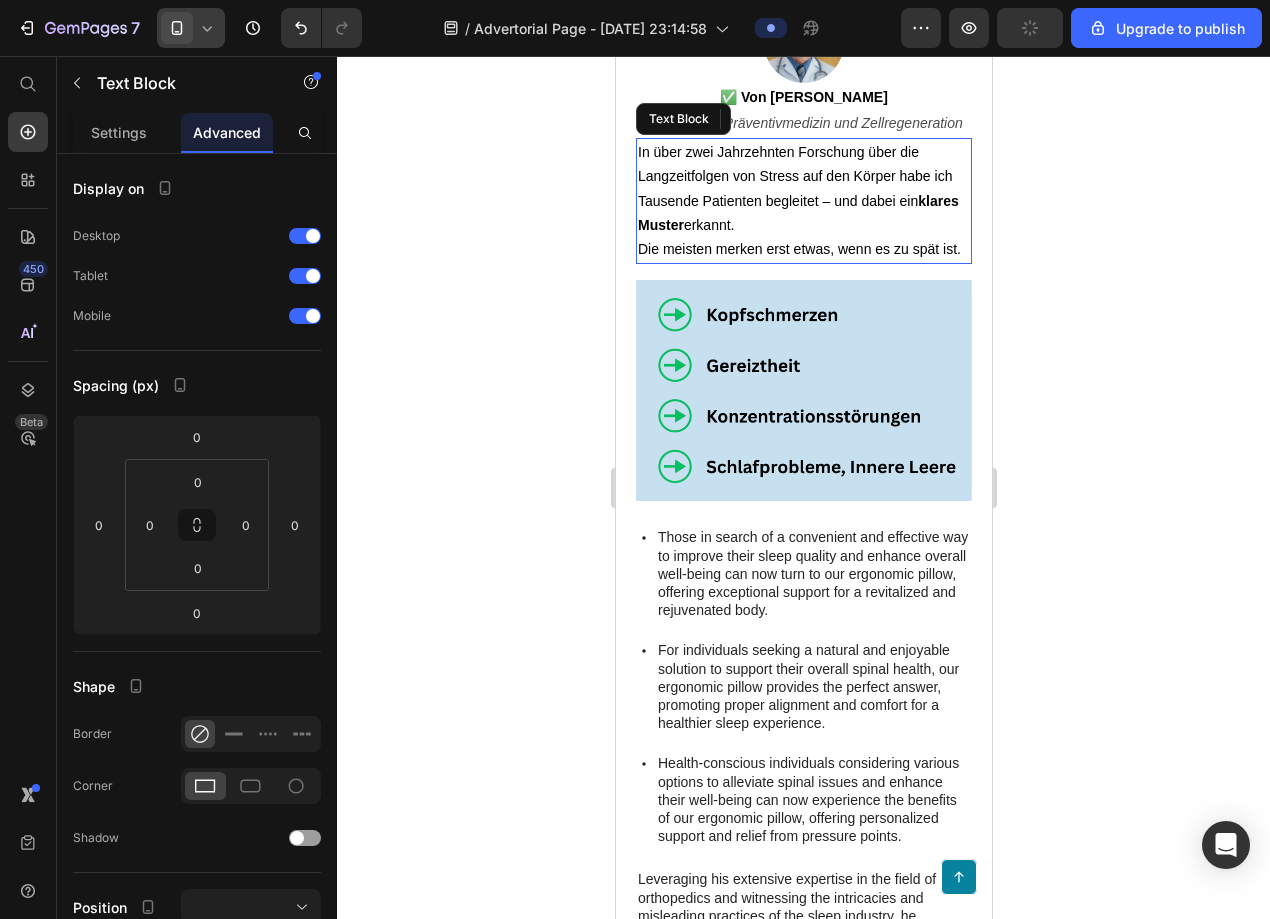 click on "In über zwei Jahrzehnten Forschung über die Langzeitfolgen von Stress auf den Körper habe ich Tausende Patienten begleitet – und dabei ein  klares Muster  erkannt." at bounding box center [803, 189] 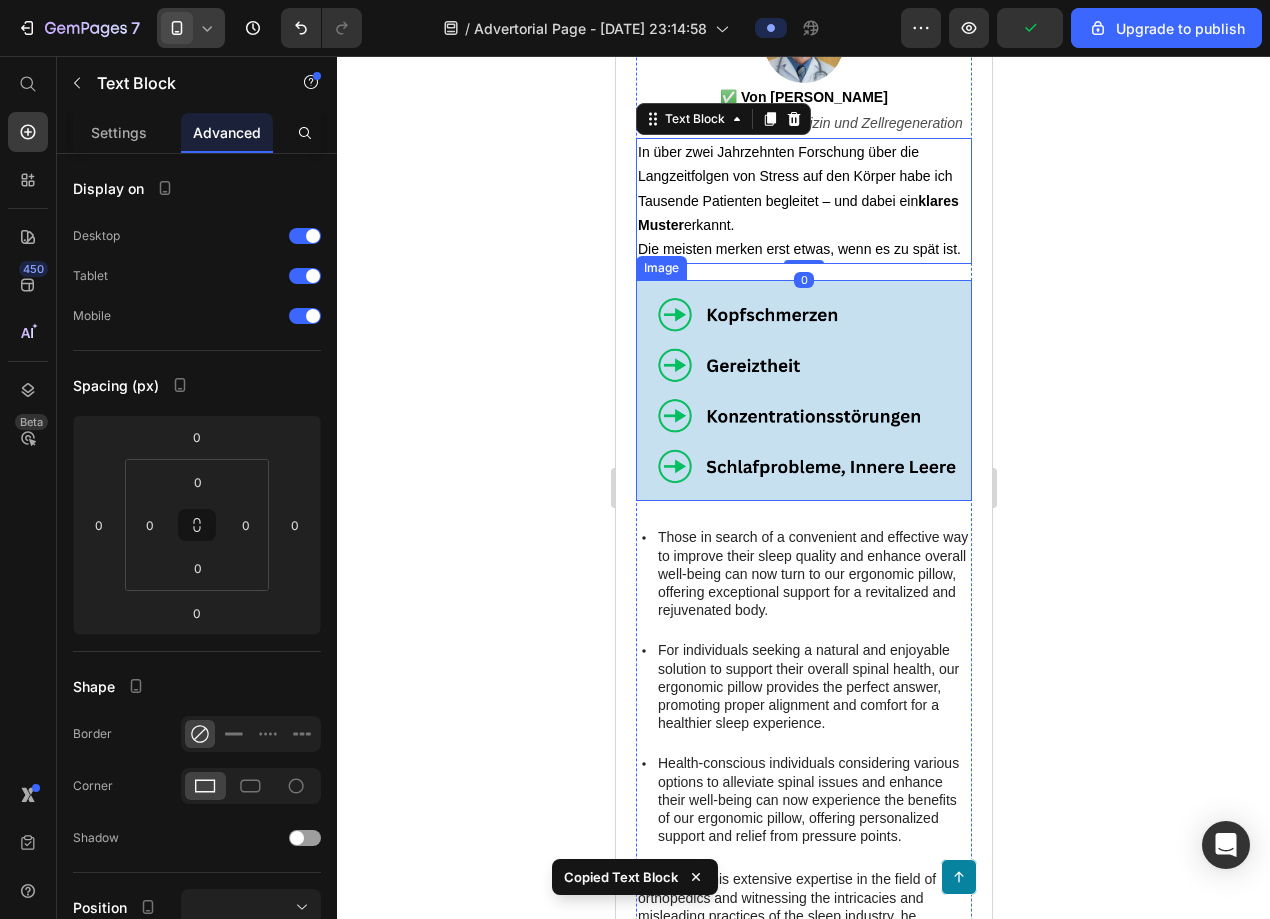 click at bounding box center [803, 391] 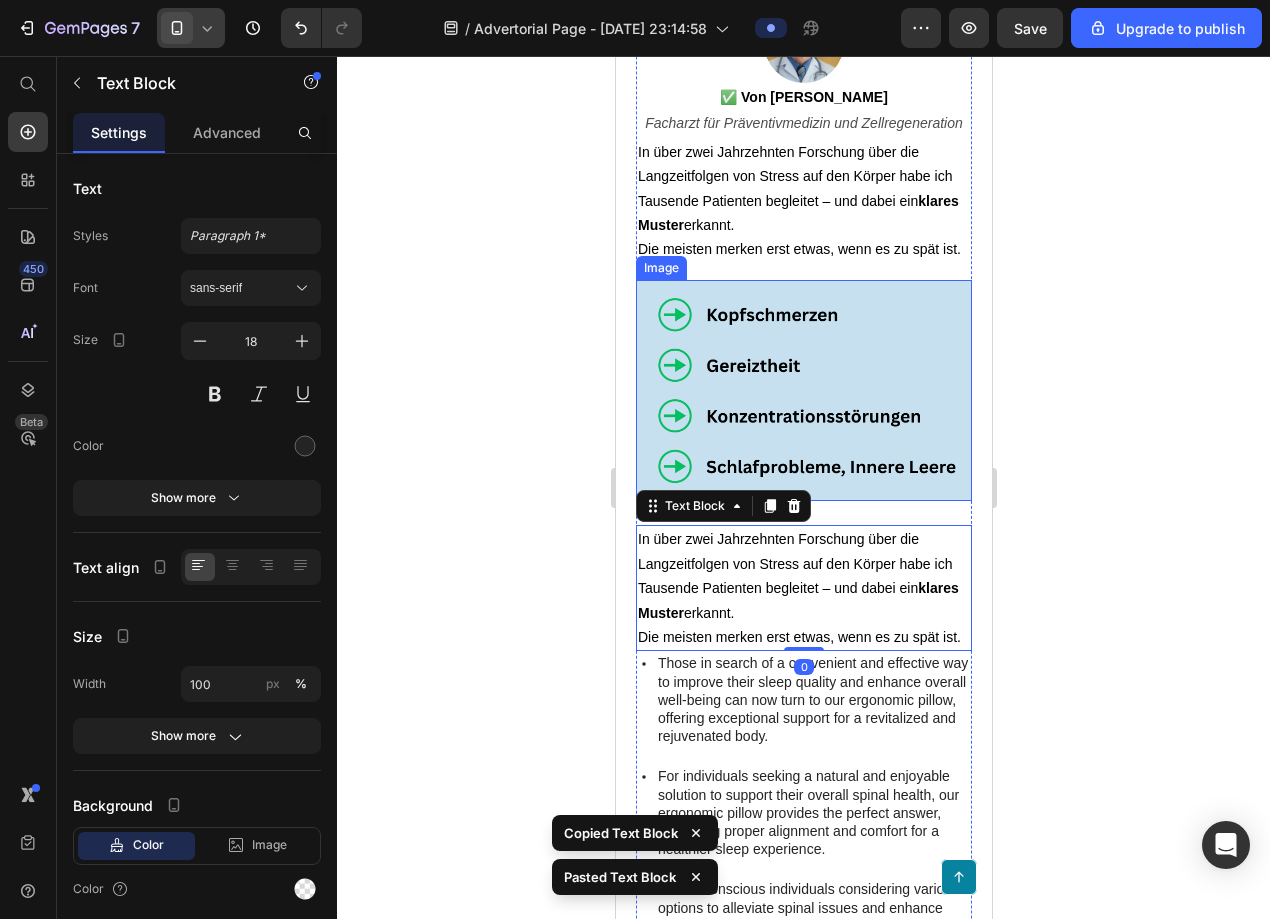 click at bounding box center [803, 391] 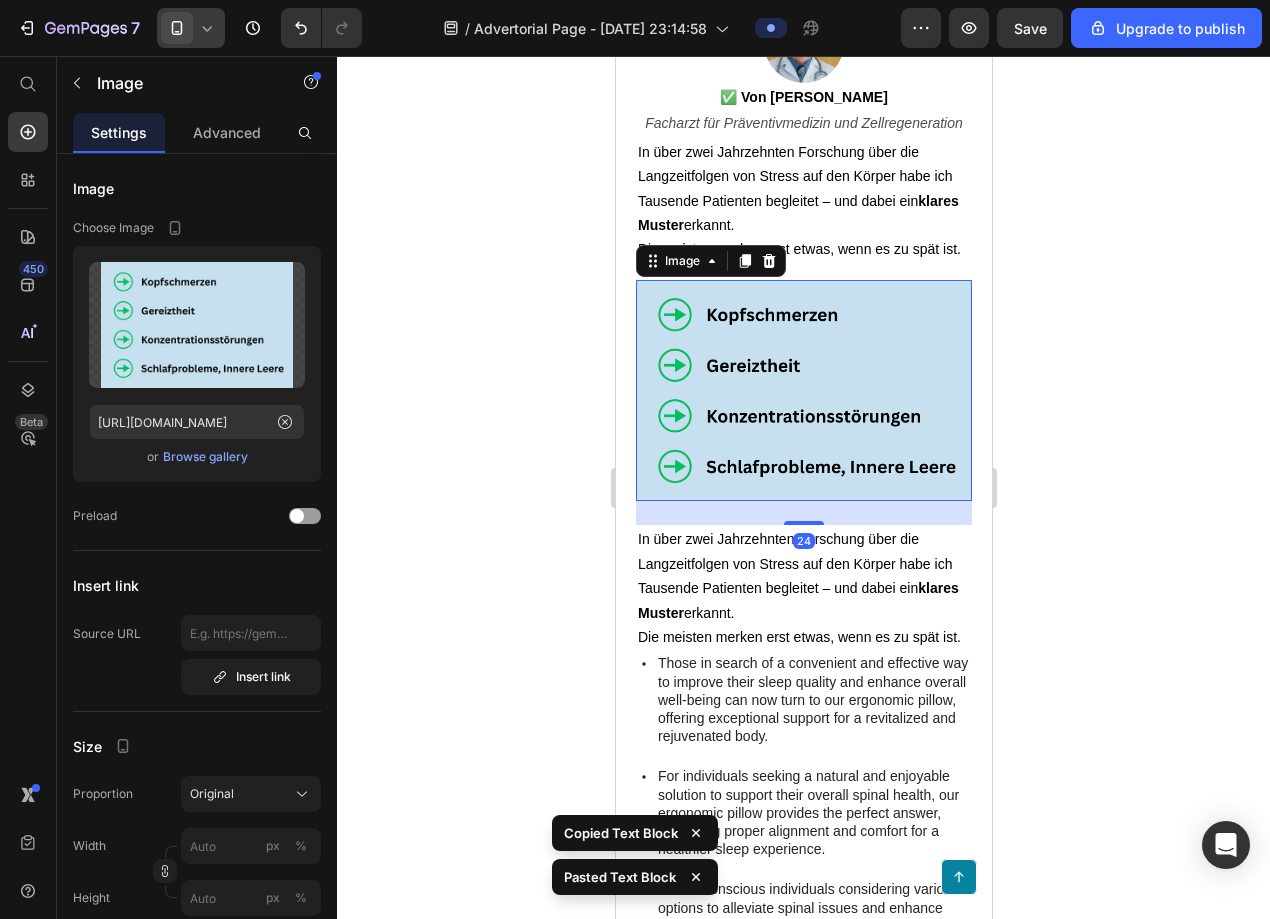 click at bounding box center (803, 391) 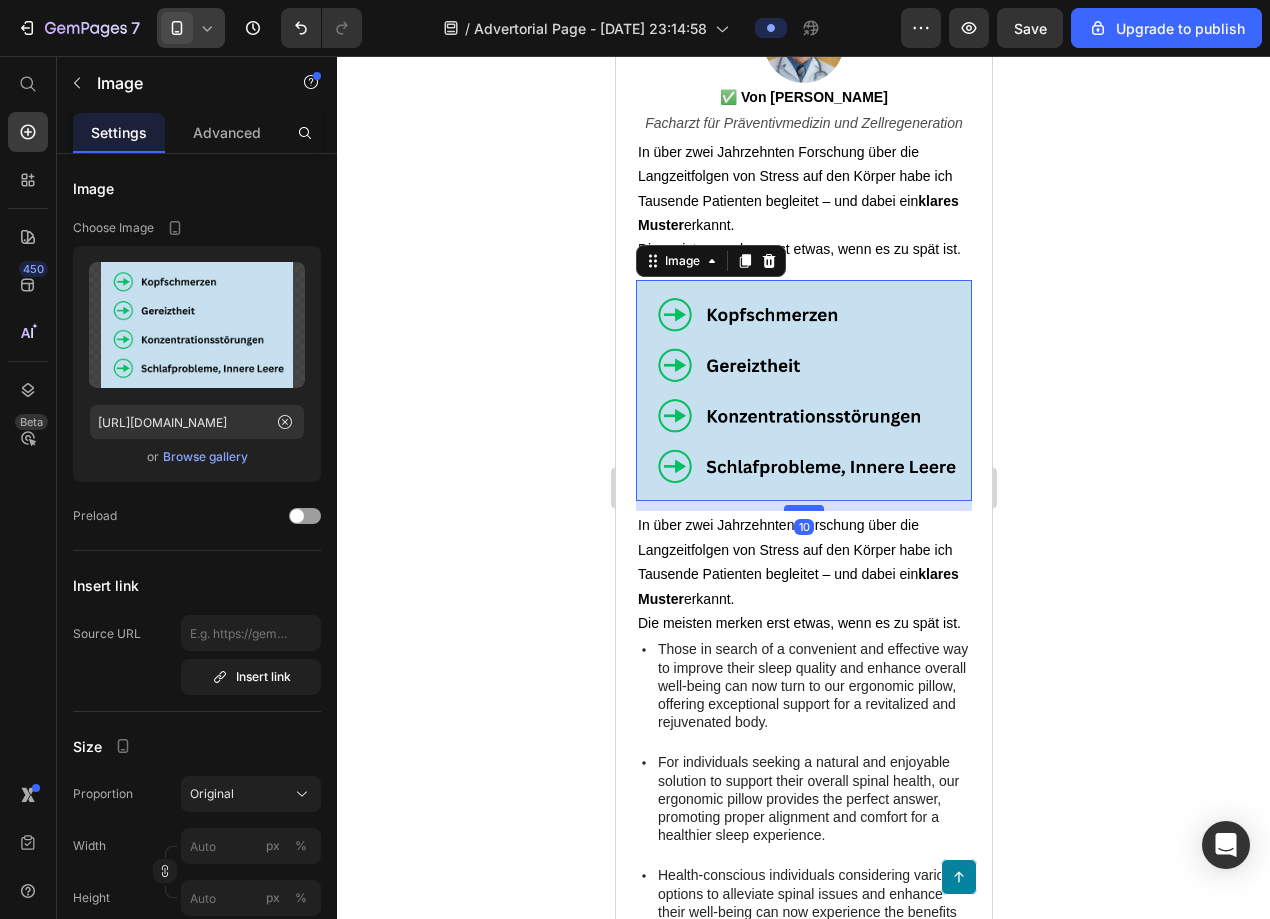 drag, startPoint x: 805, startPoint y: 530, endPoint x: 804, endPoint y: 517, distance: 13.038404 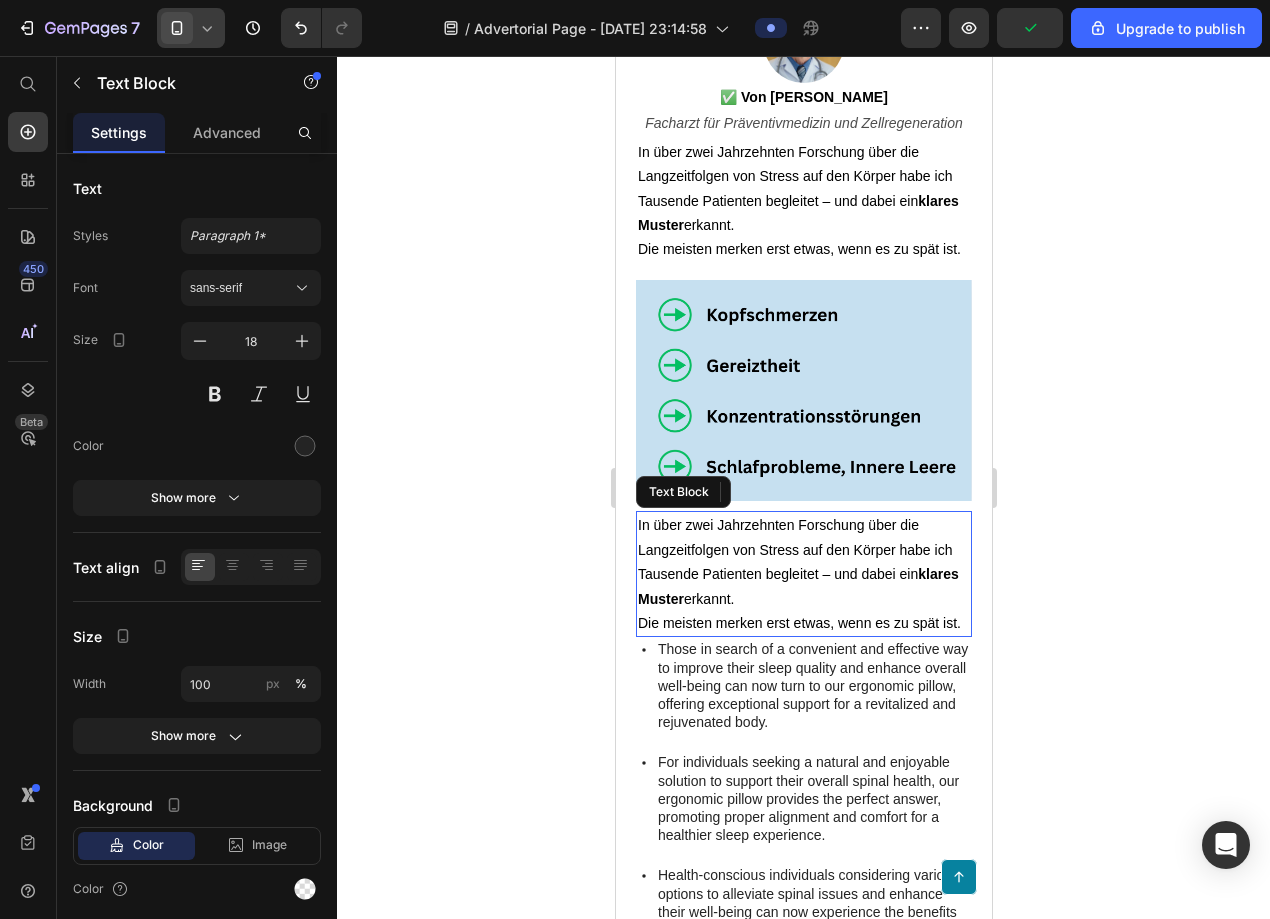 click on "In über zwei Jahrzehnten Forschung über die Langzeitfolgen von Stress auf den Körper habe ich Tausende Patienten begleitet – und dabei ein  klares Muster  erkannt." at bounding box center (797, 561) 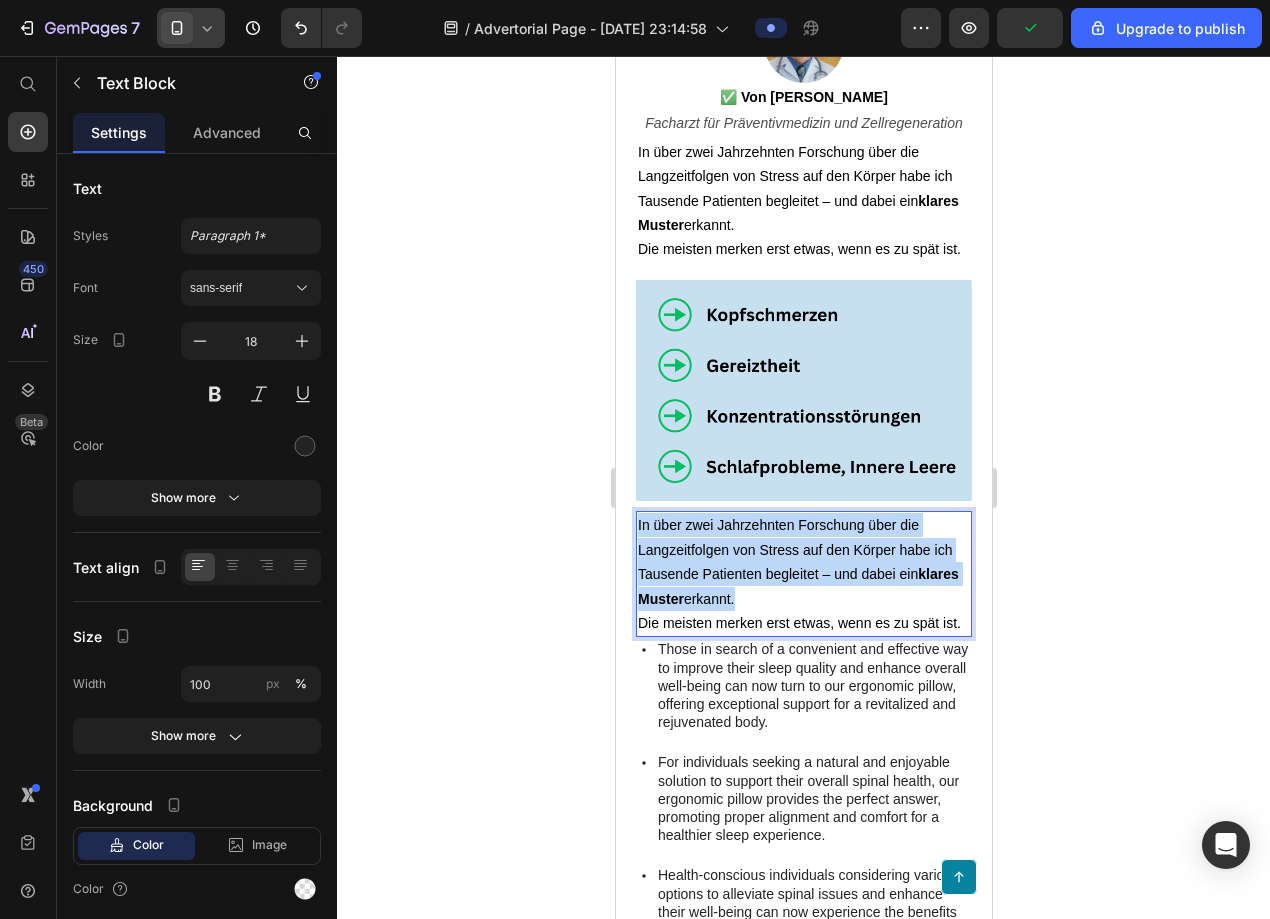 click on "In über zwei Jahrzehnten Forschung über die Langzeitfolgen von Stress auf den Körper habe ich Tausende Patienten begleitet – und dabei ein  klares Muster  erkannt." at bounding box center (797, 561) 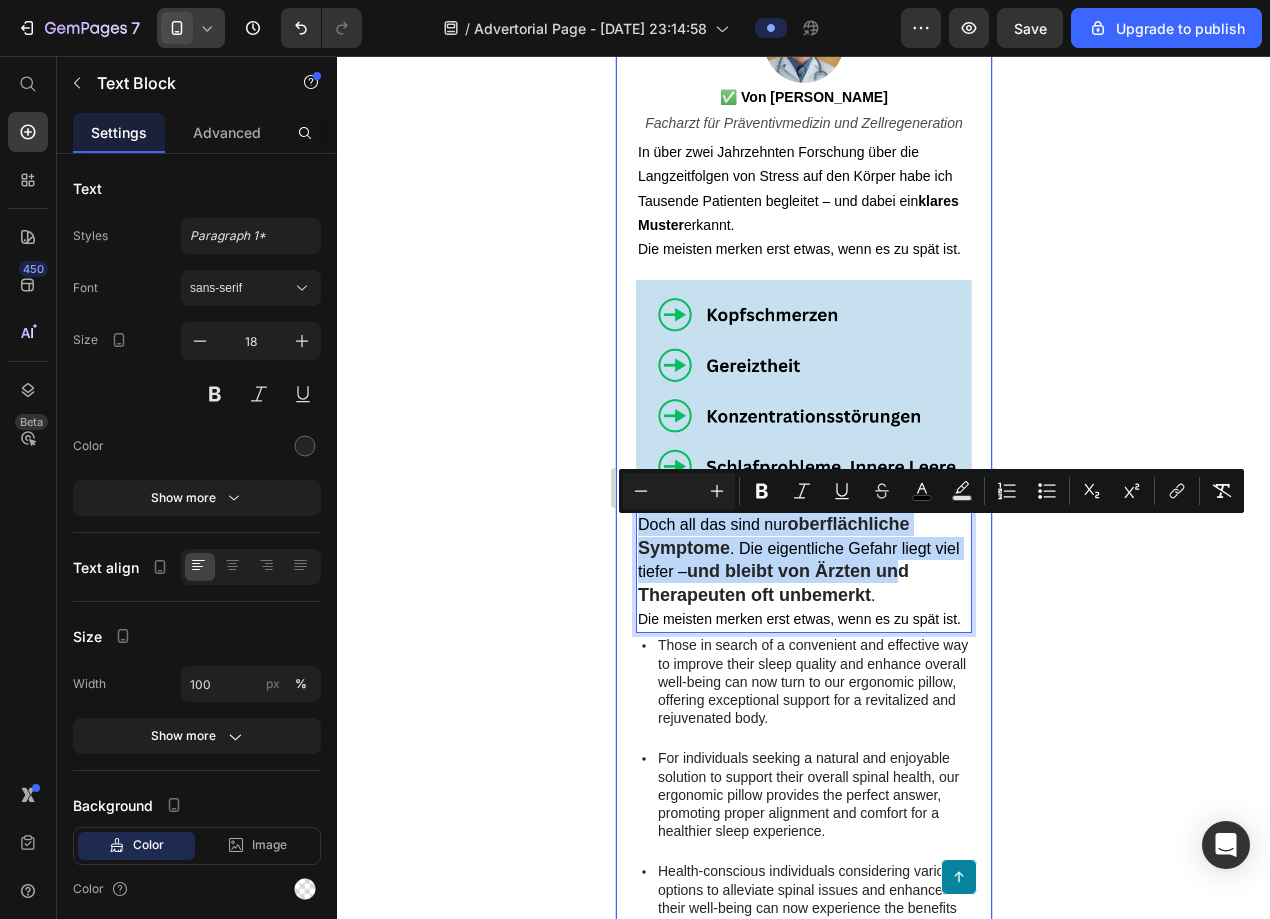 drag, startPoint x: 901, startPoint y: 590, endPoint x: 630, endPoint y: 507, distance: 283.42548 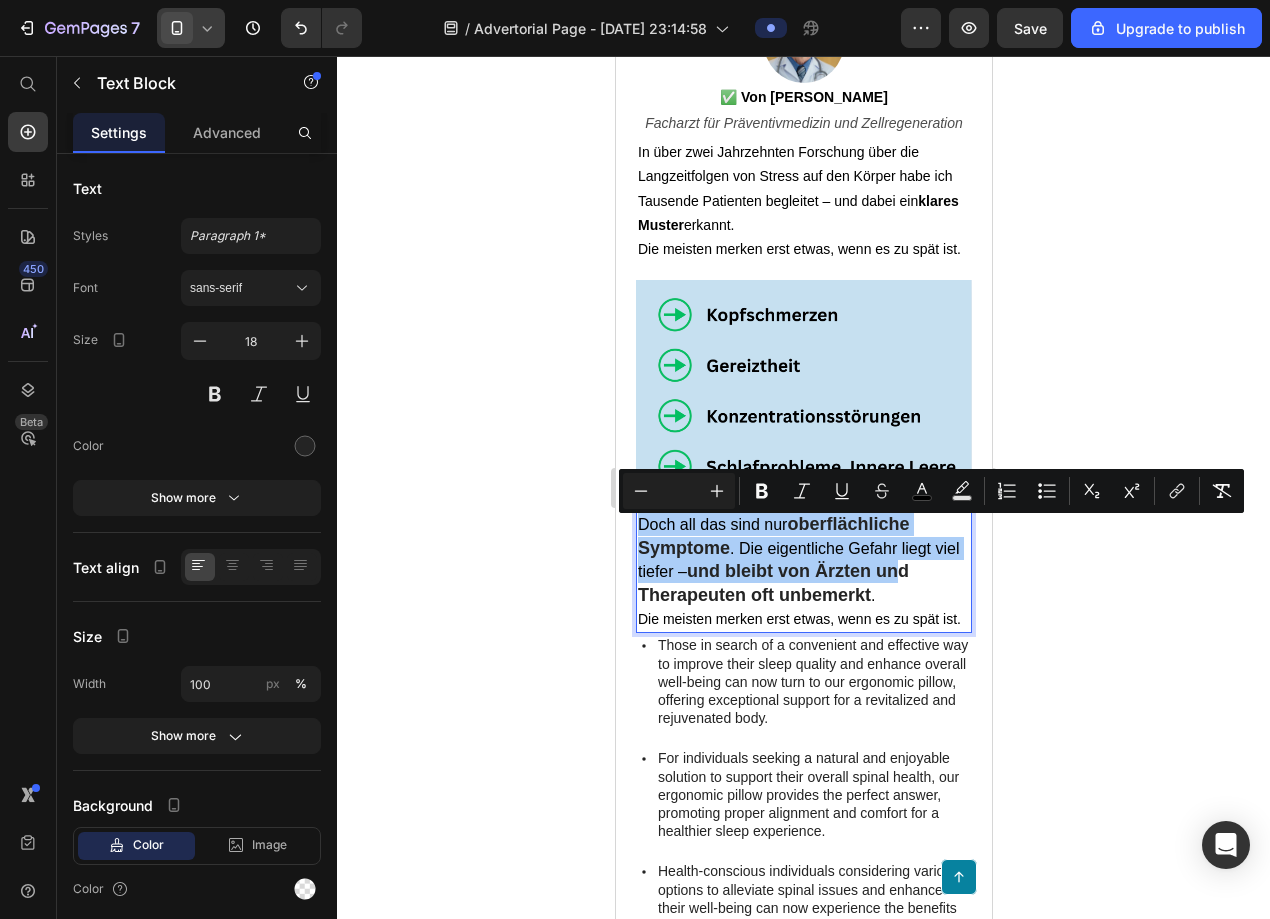 click 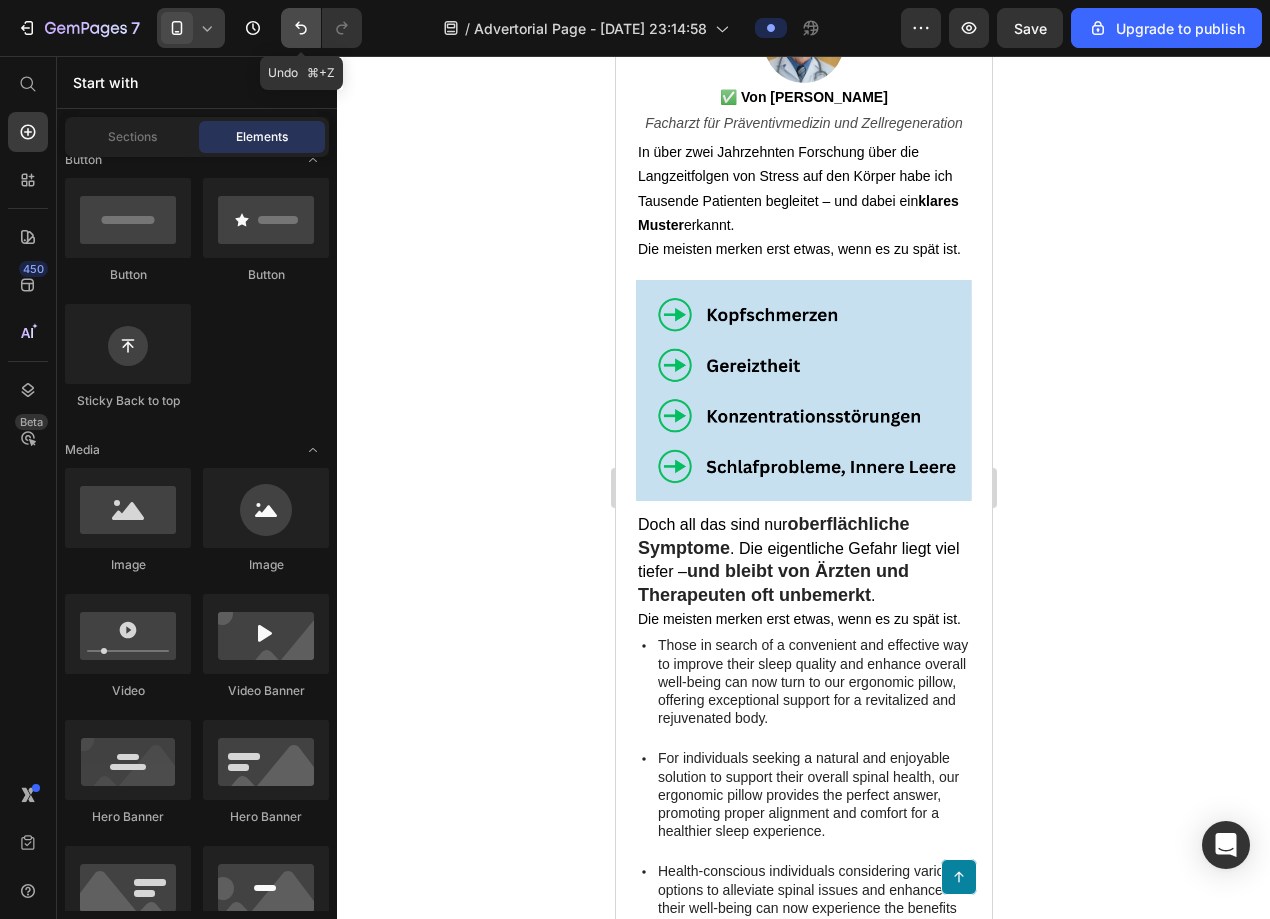 click 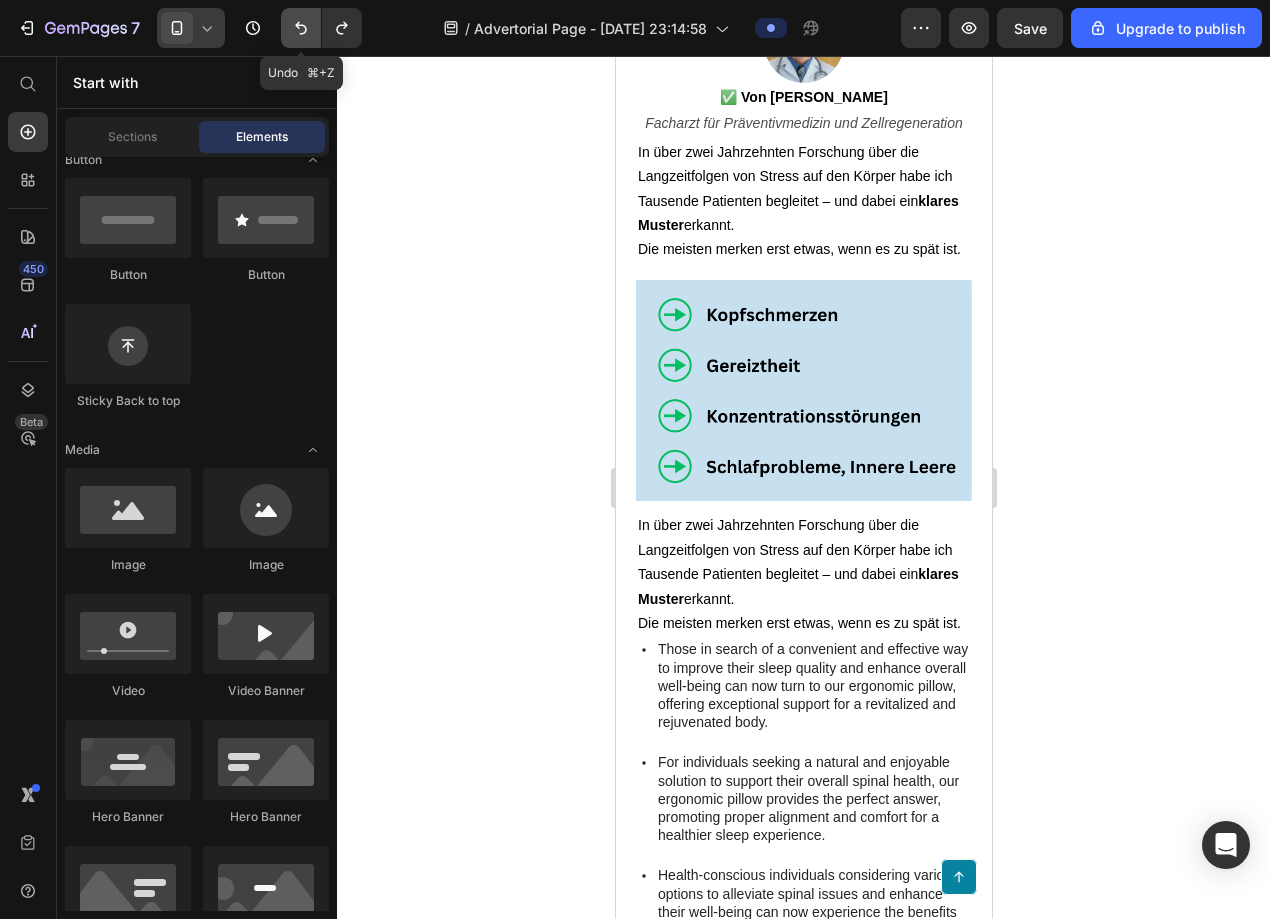 click 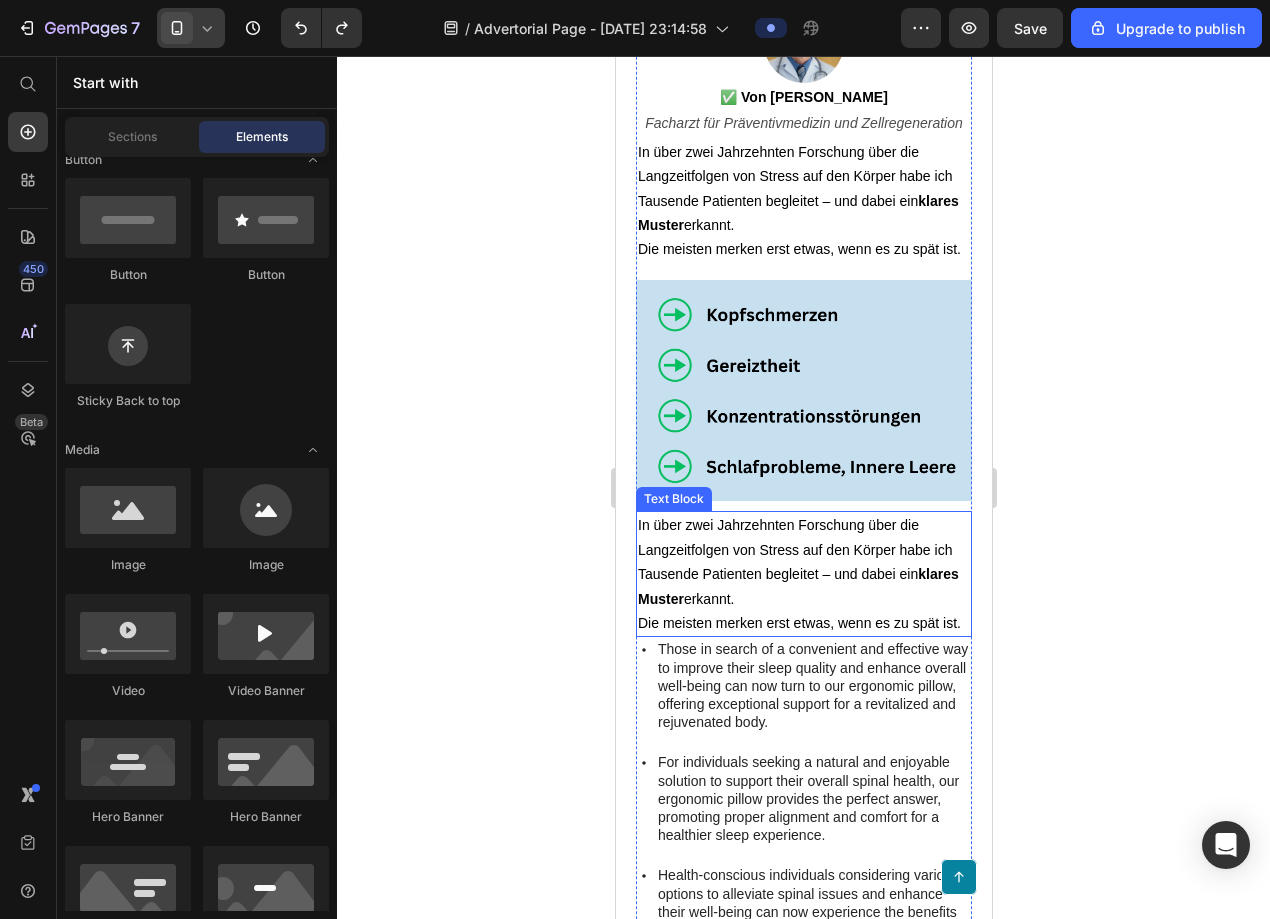click on "Die meisten merken erst etwas, wenn es zu spät ist." at bounding box center [803, 623] 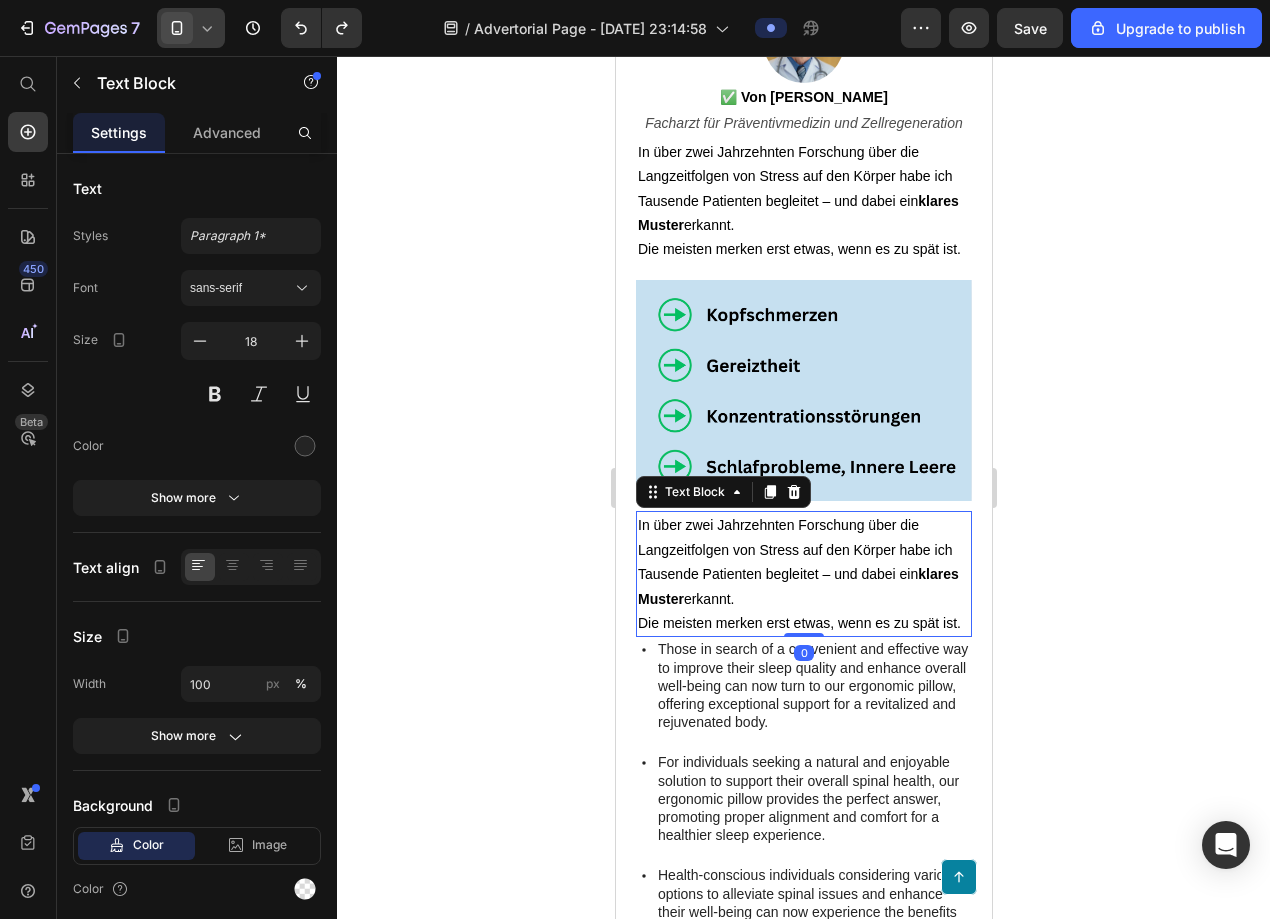 drag, startPoint x: 813, startPoint y: 643, endPoint x: 813, endPoint y: 625, distance: 18 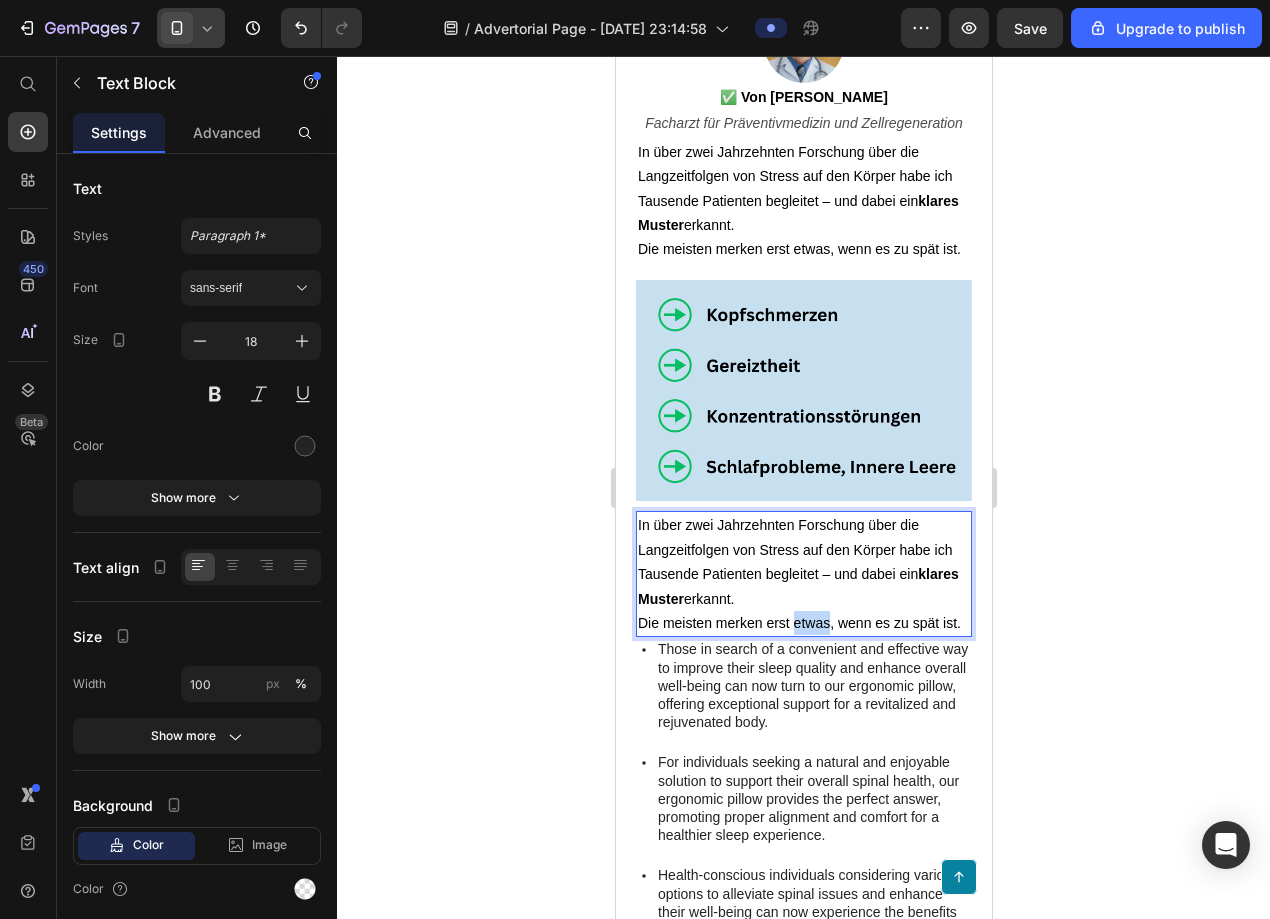 click on "Die meisten merken erst etwas, wenn es zu spät ist." at bounding box center (798, 623) 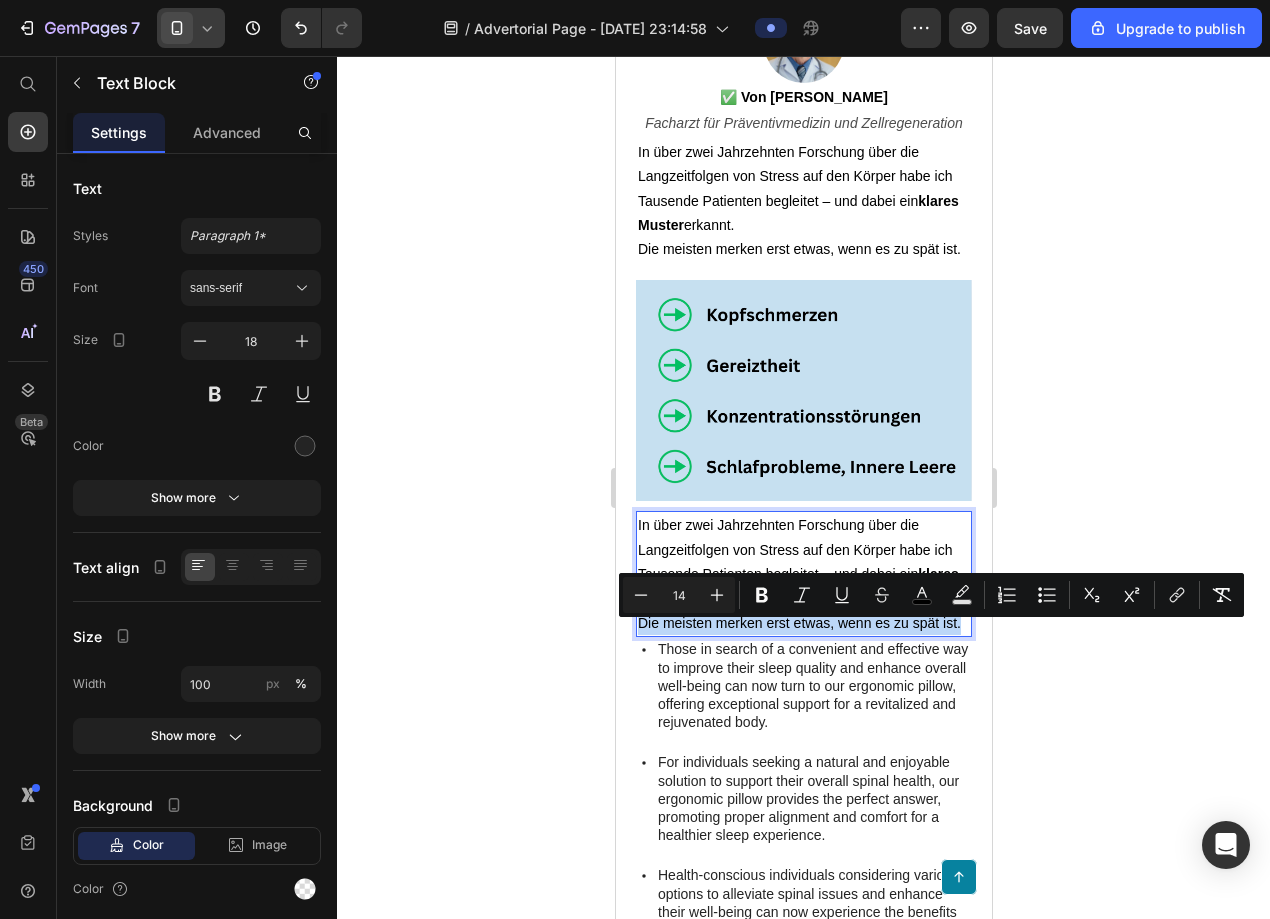 click on "Die meisten merken erst etwas, wenn es zu spät ist." at bounding box center (798, 623) 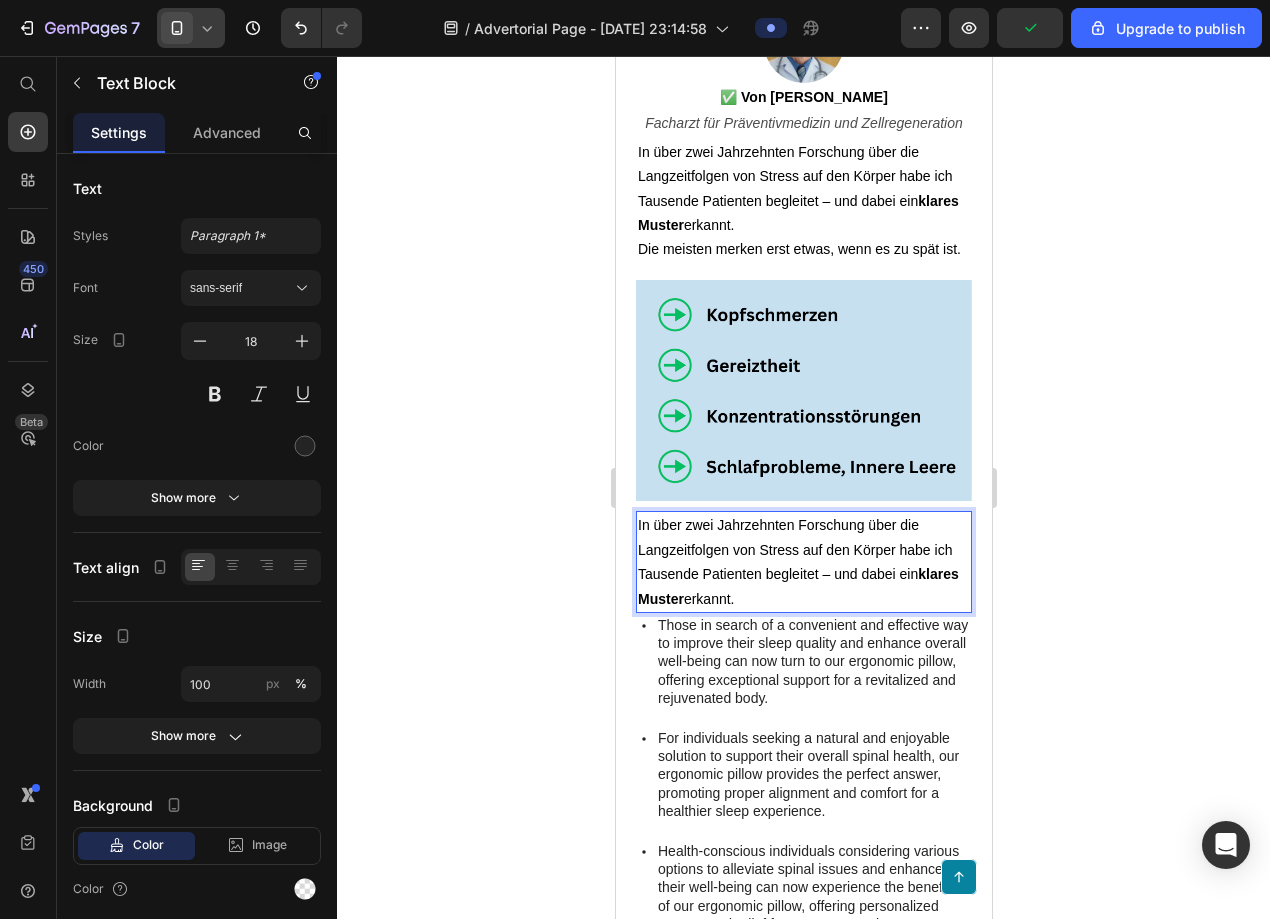 click 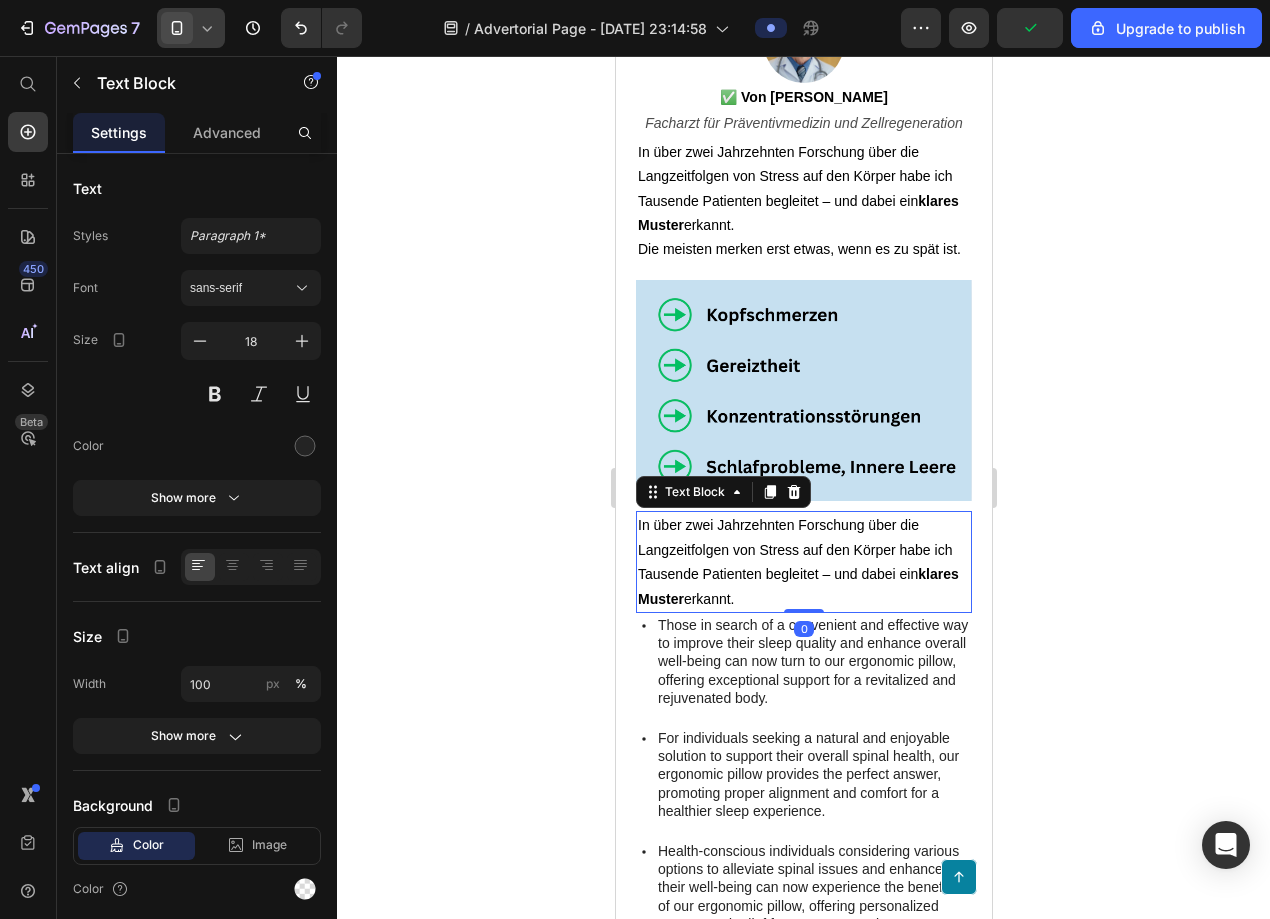 click on "In über zwei Jahrzehnten Forschung über die Langzeitfolgen von Stress auf den Körper habe ich Tausende Patienten begleitet – und dabei ein  klares Muster  erkannt." at bounding box center [803, 562] 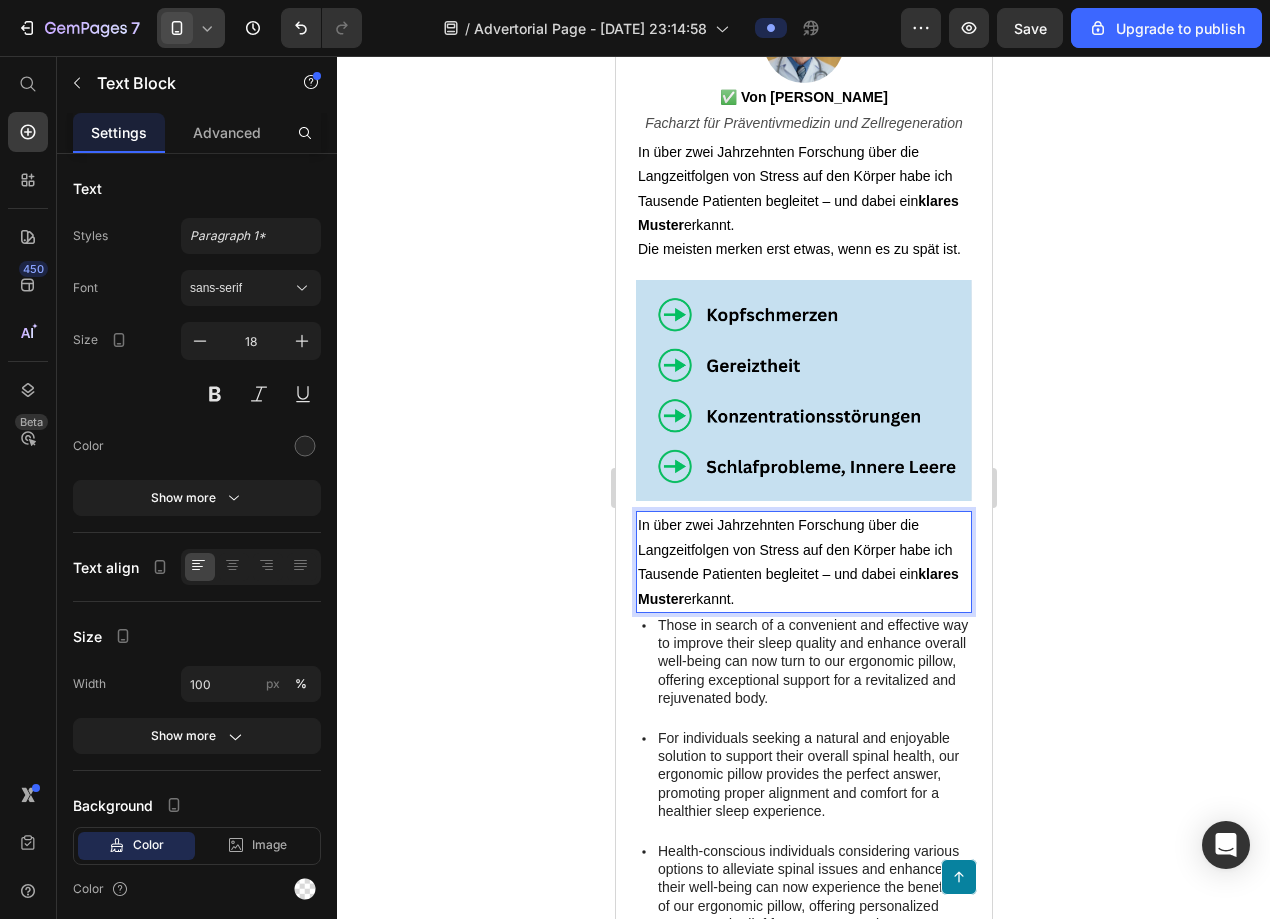 click on "In über zwei Jahrzehnten Forschung über die Langzeitfolgen von Stress auf den Körper habe ich Tausende Patienten begleitet – und dabei ein  klares Muster  erkannt." at bounding box center (803, 562) 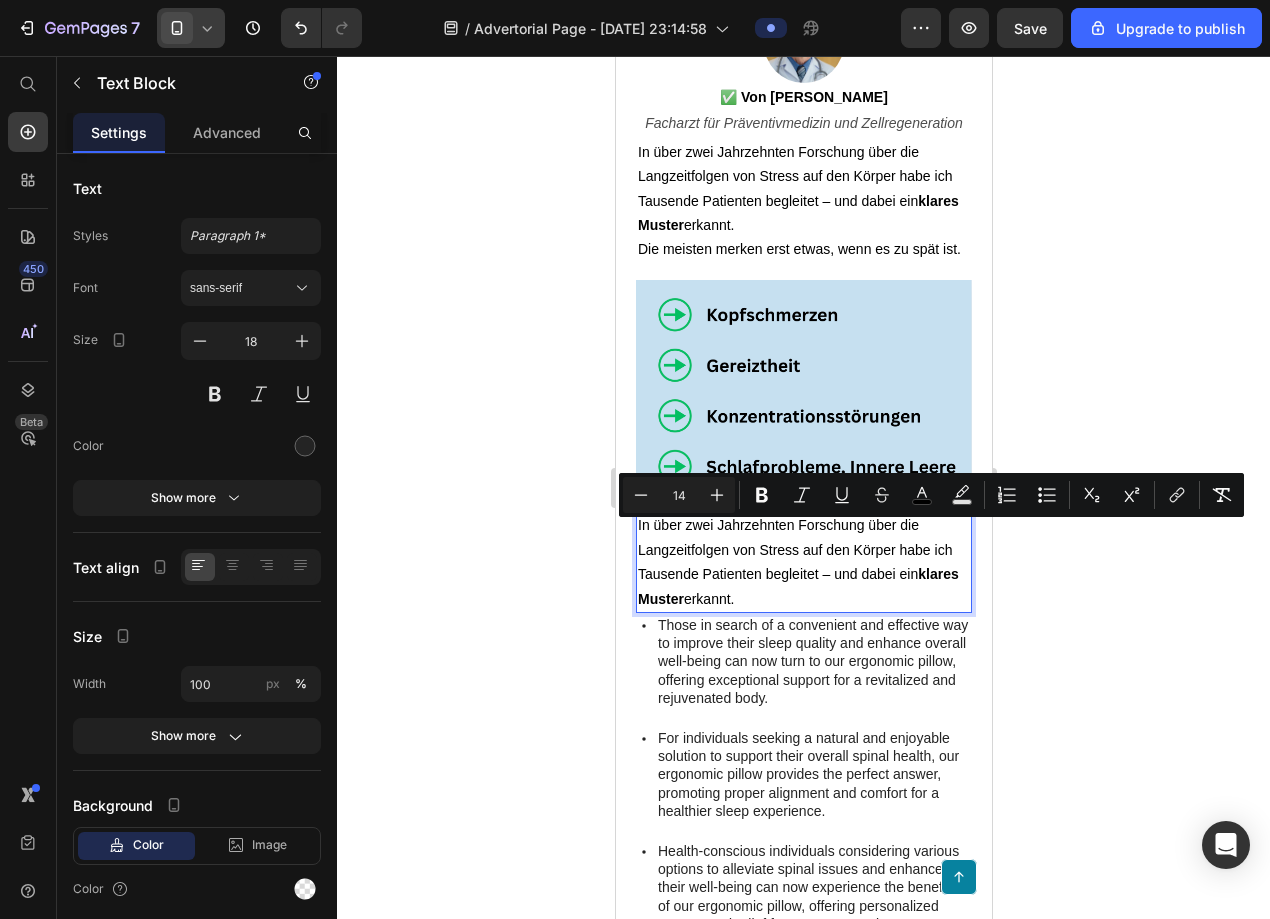 type 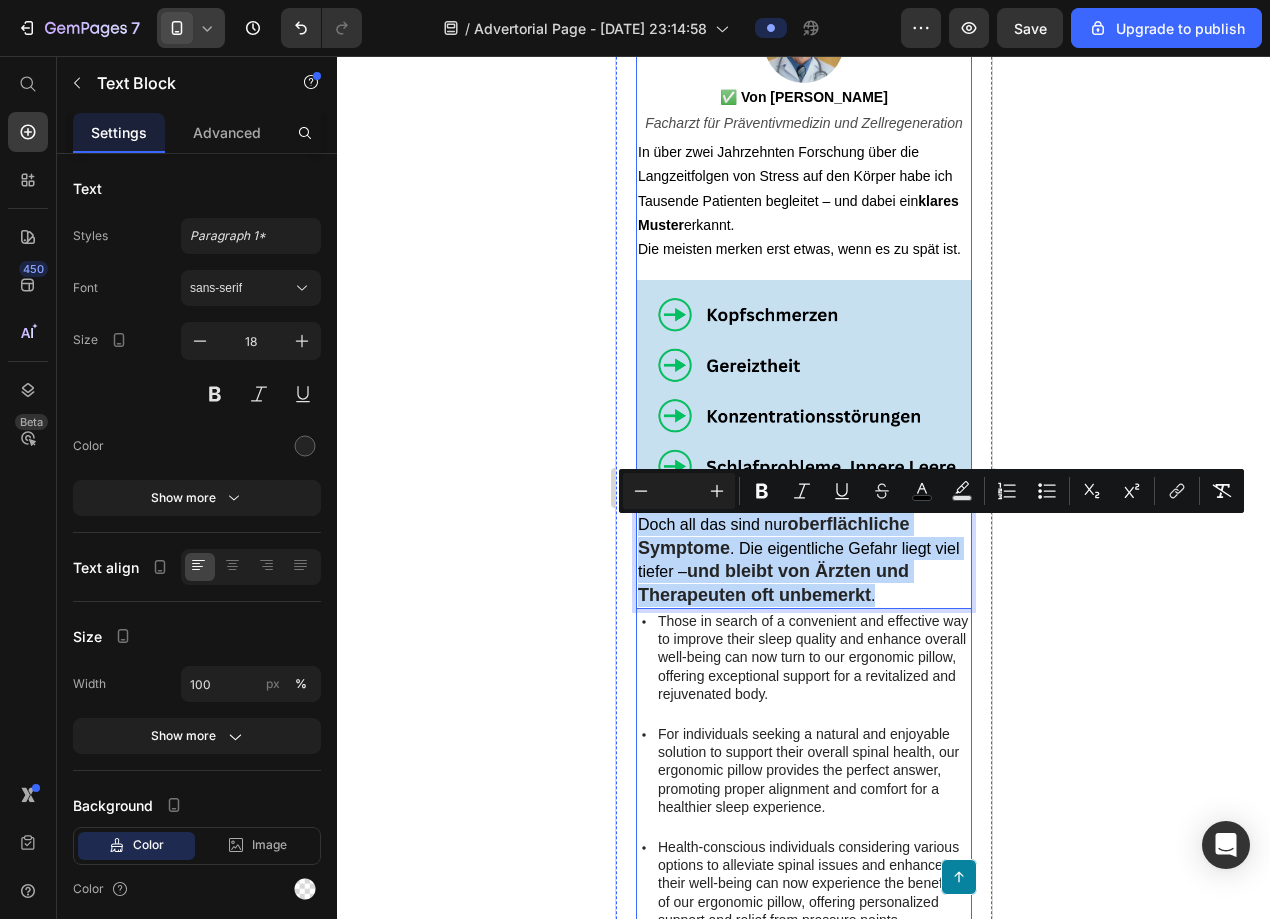 drag, startPoint x: 878, startPoint y: 594, endPoint x: 636, endPoint y: 517, distance: 253.95473 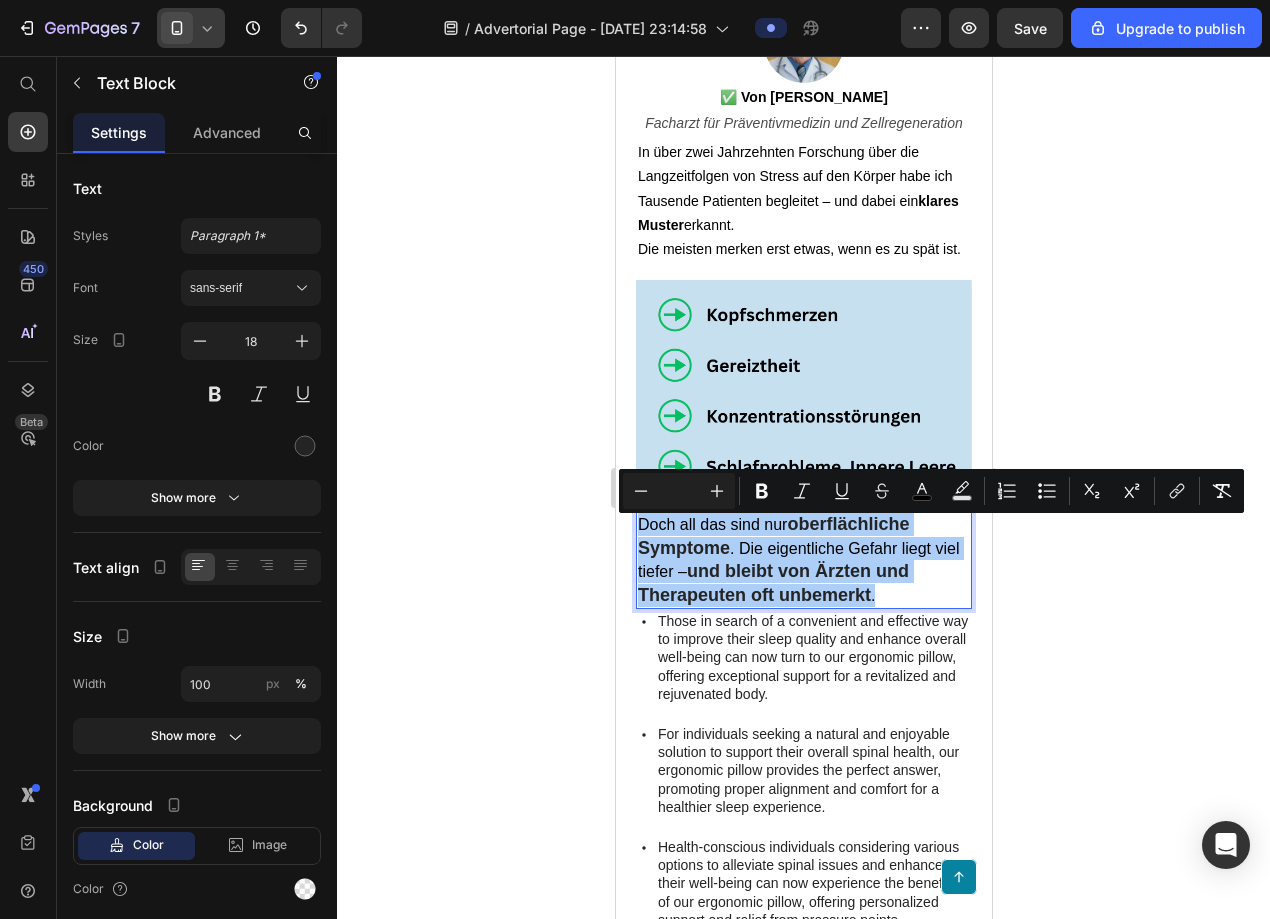 click at bounding box center (679, 491) 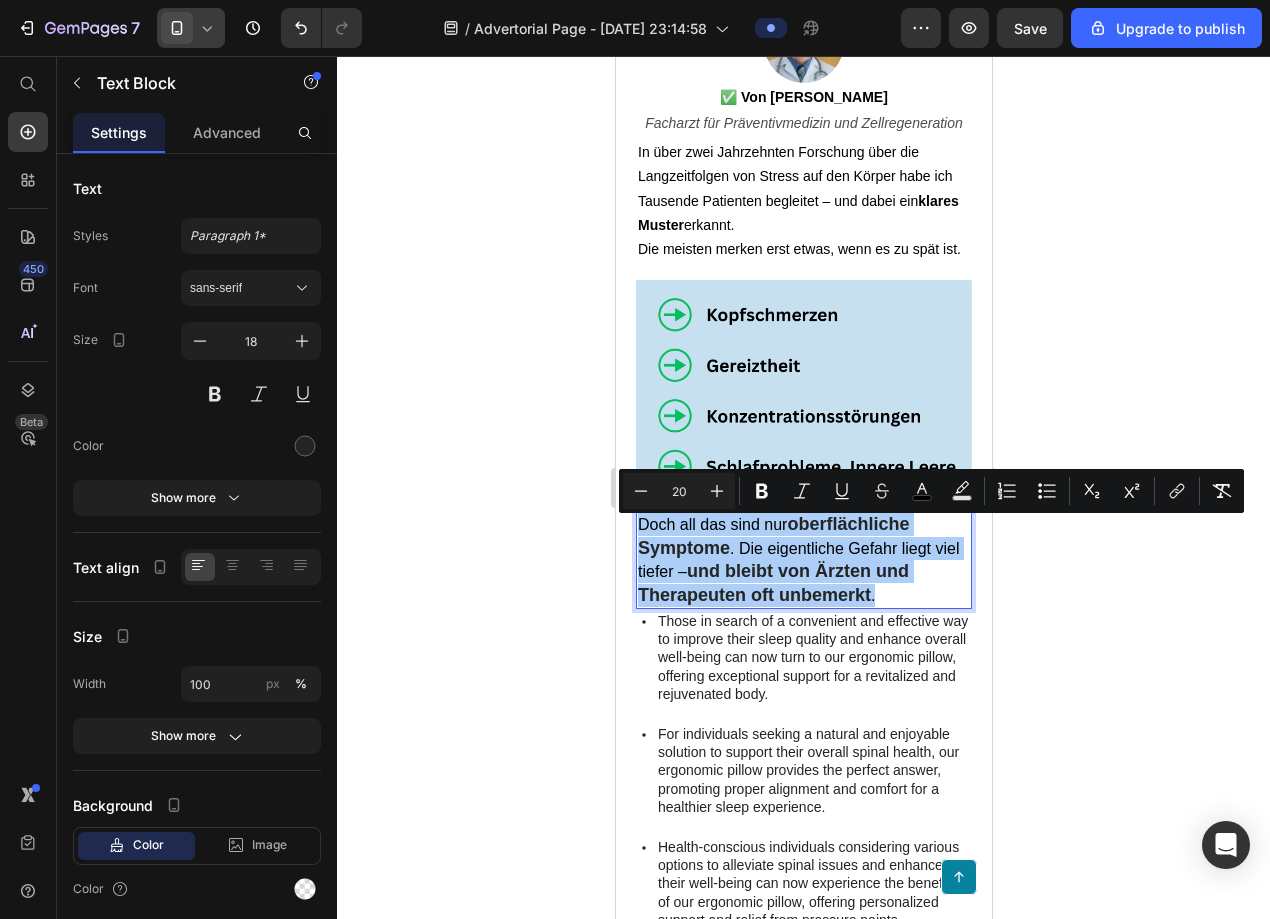 type on "20" 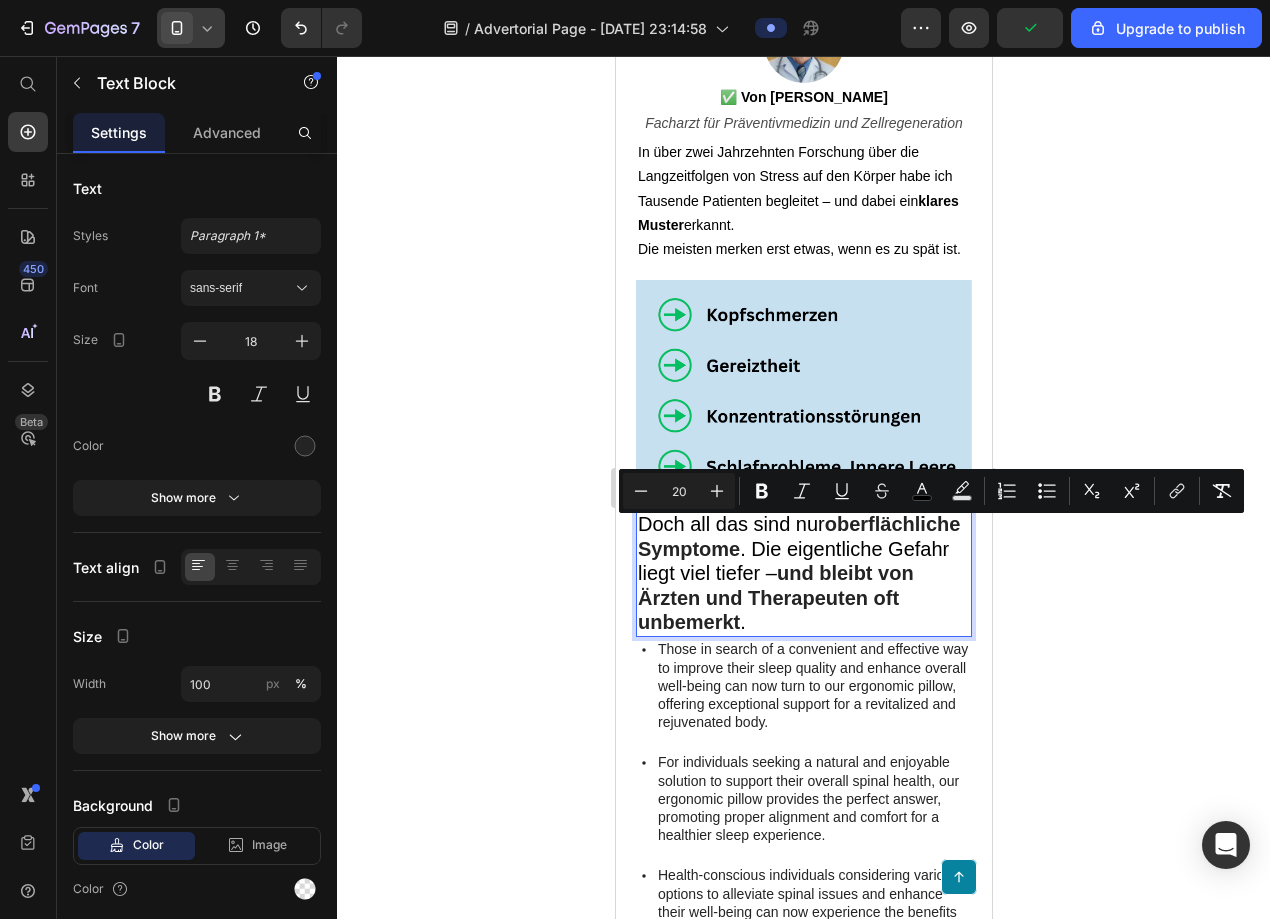 click 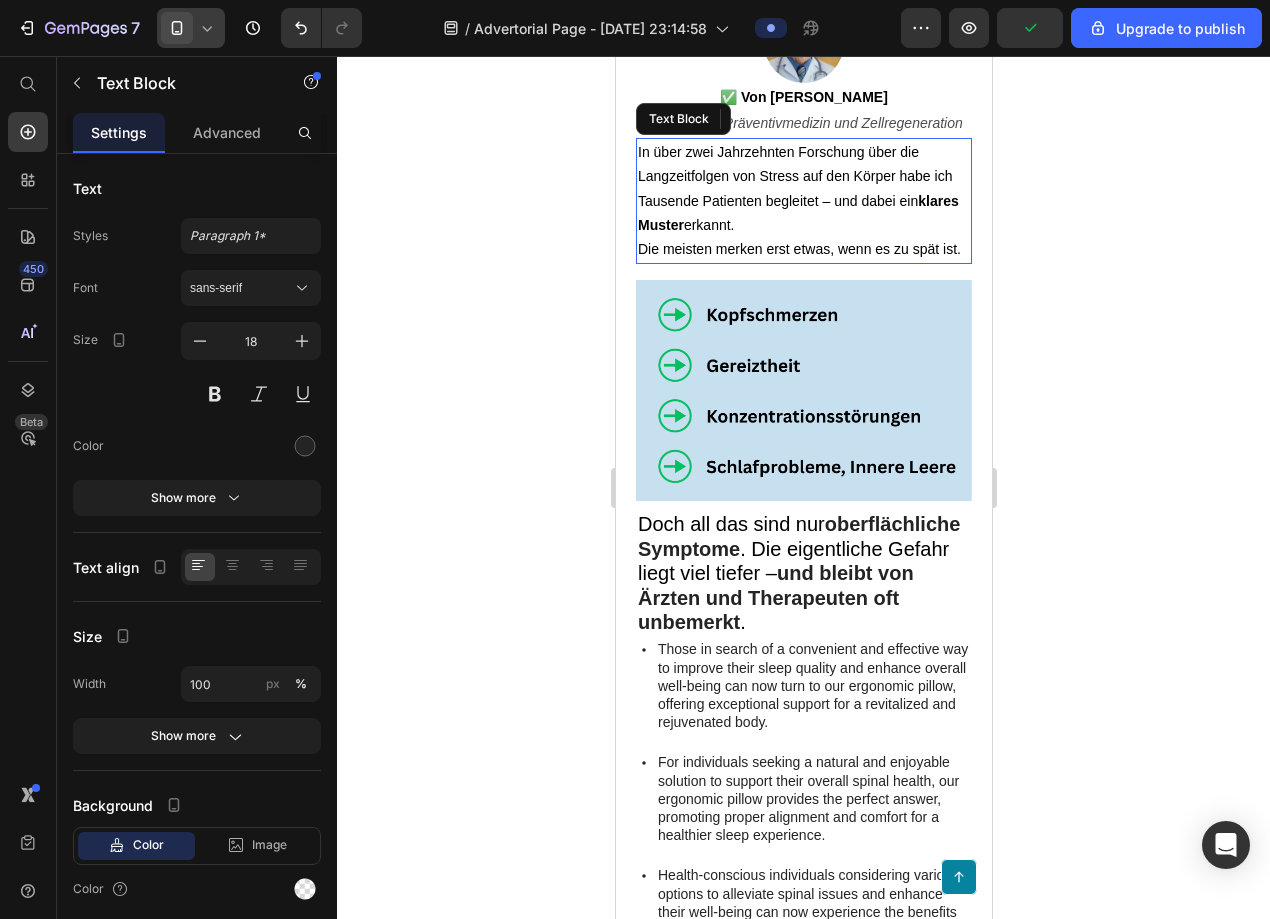 click on "Die meisten merken erst etwas, wenn es zu spät ist." at bounding box center [798, 249] 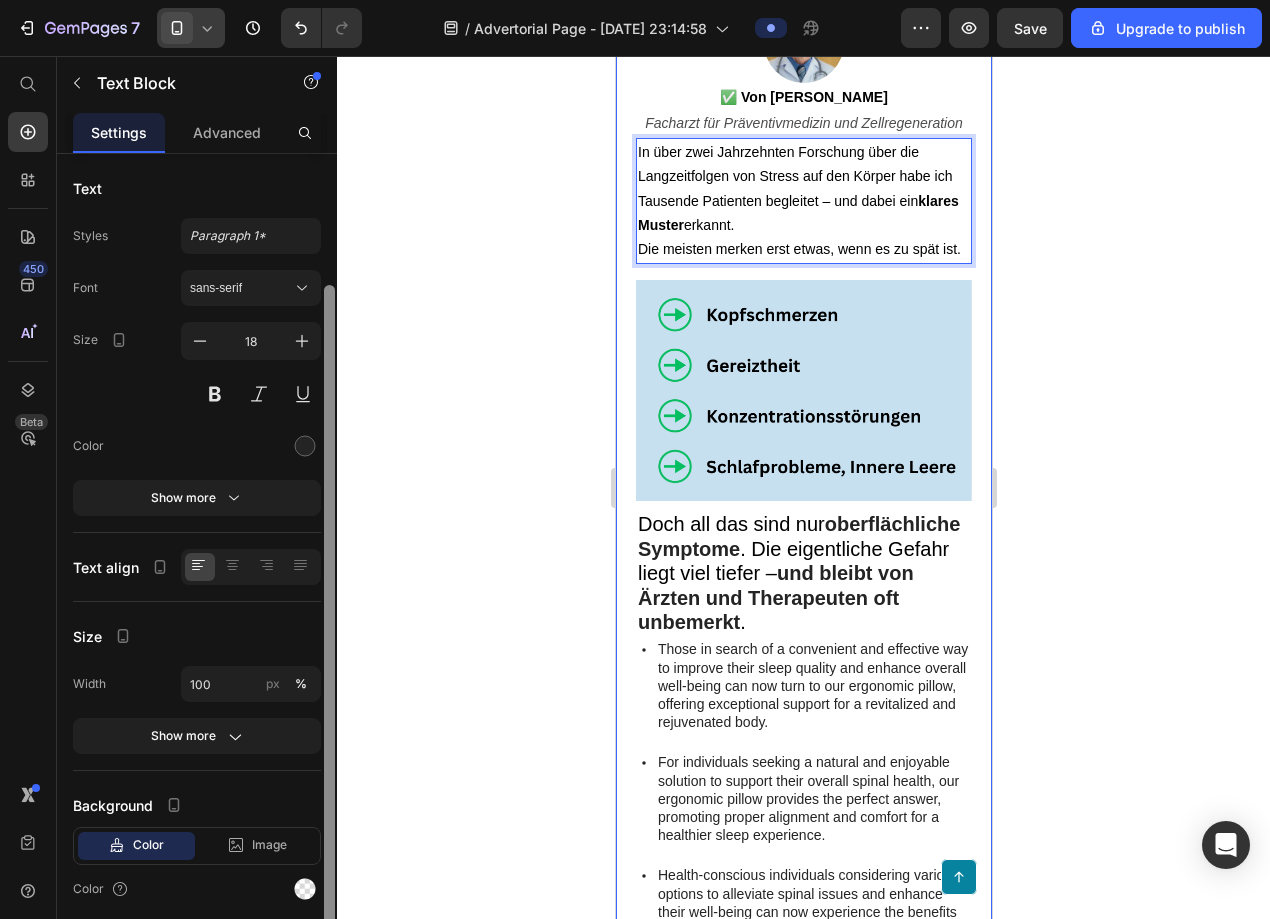 scroll, scrollTop: 73, scrollLeft: 0, axis: vertical 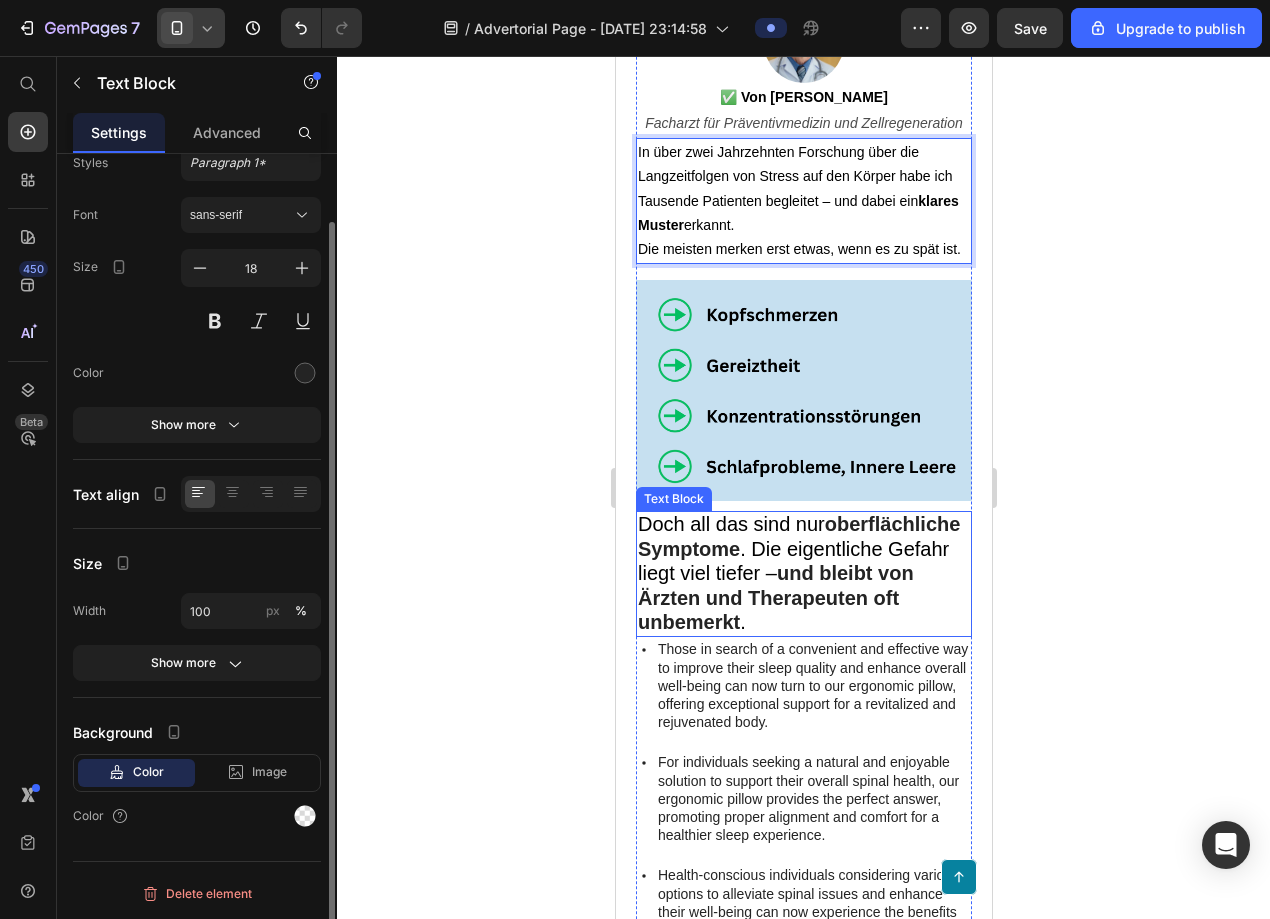 click on ". Die eigentliche Gefahr liegt viel tiefer –" at bounding box center [792, 561] 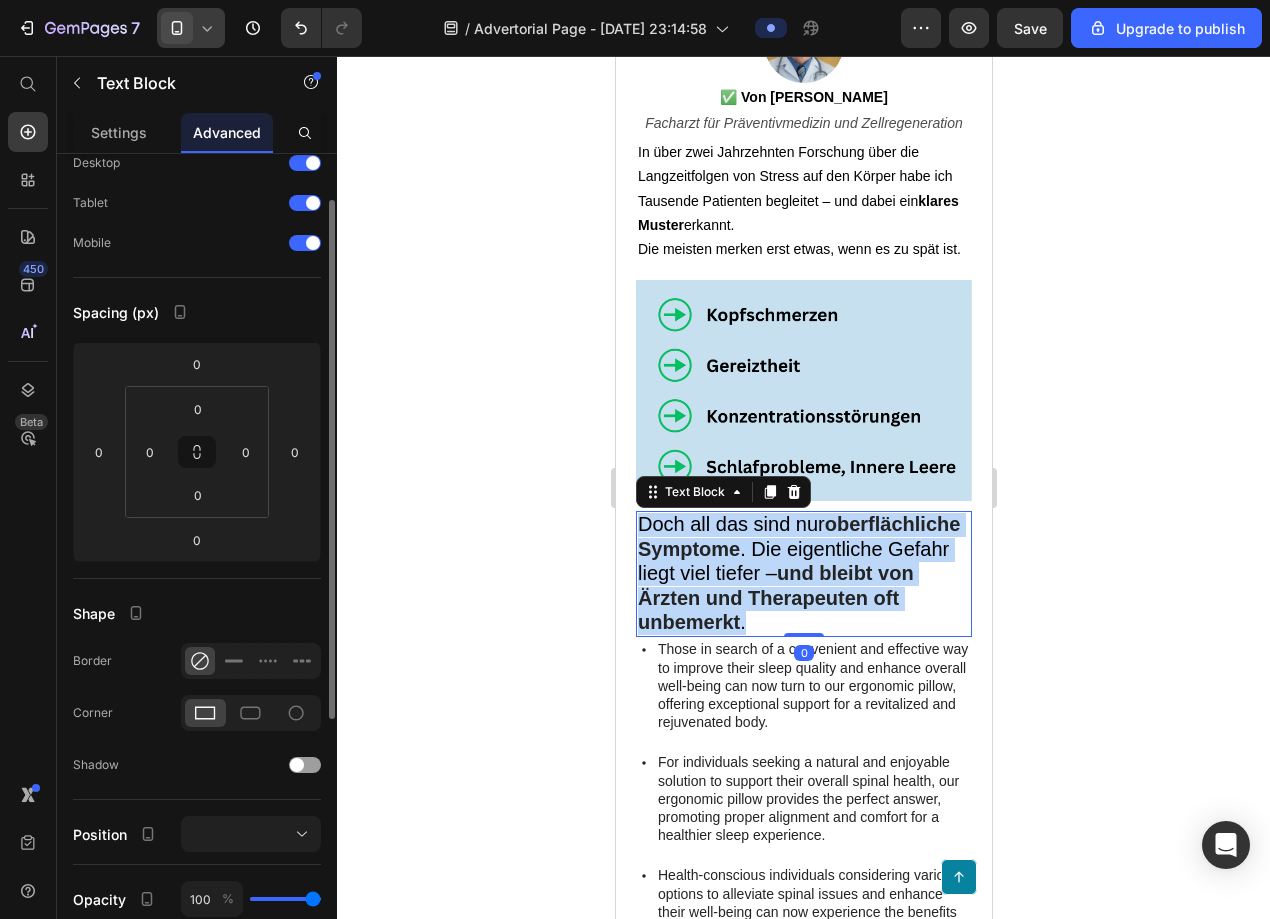 click on ". Die eigentliche Gefahr liegt viel tiefer –" at bounding box center (792, 561) 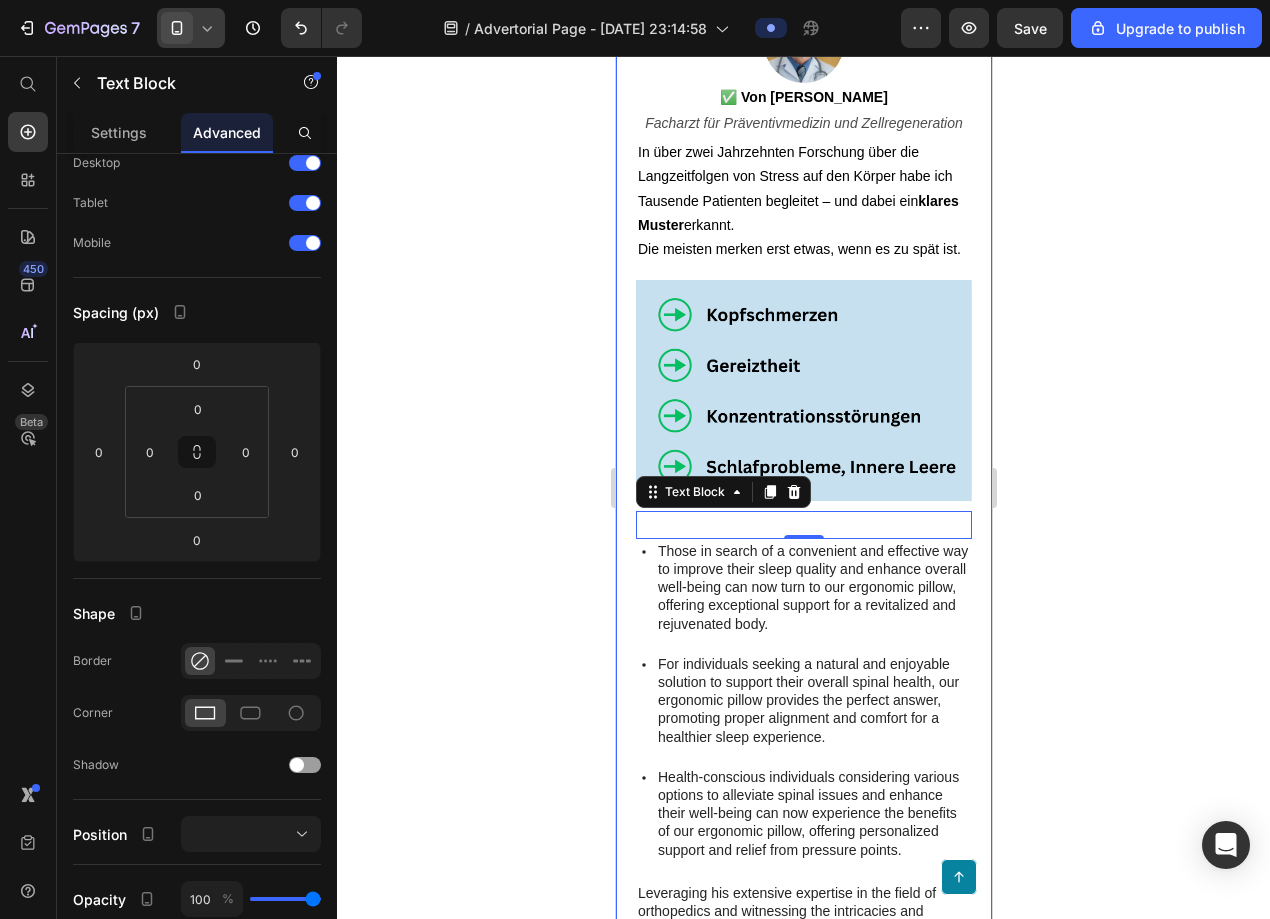 click 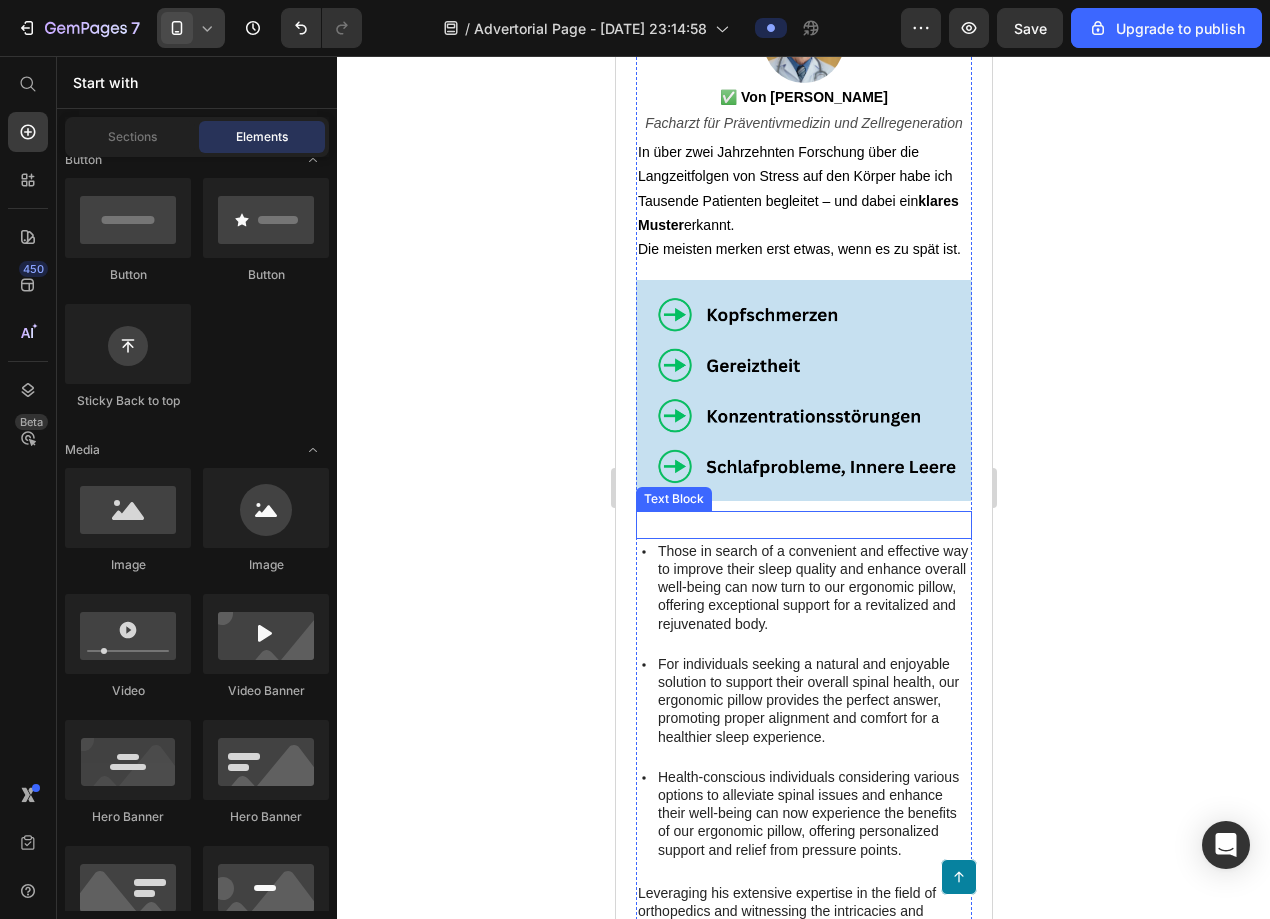 click at bounding box center [803, 524] 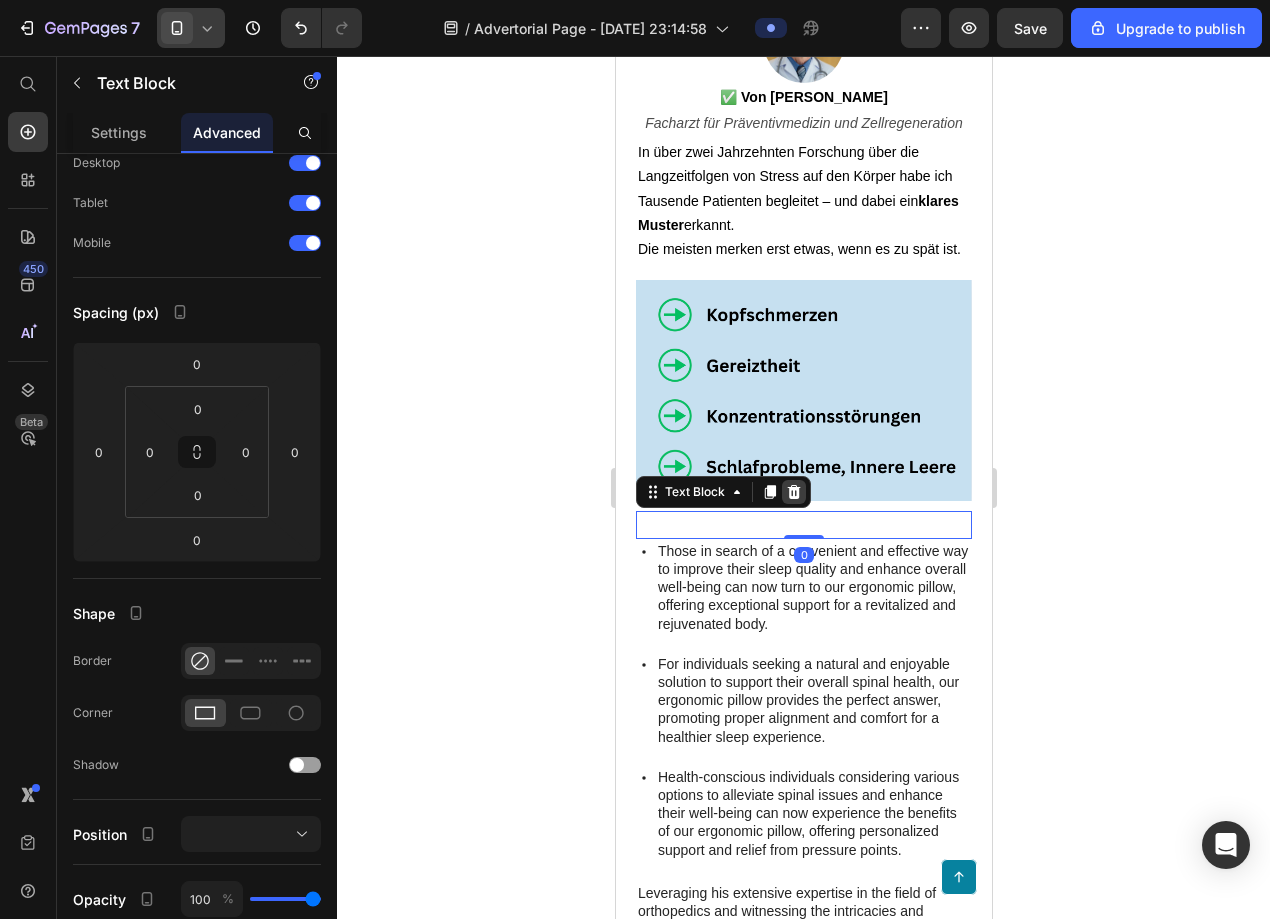 click 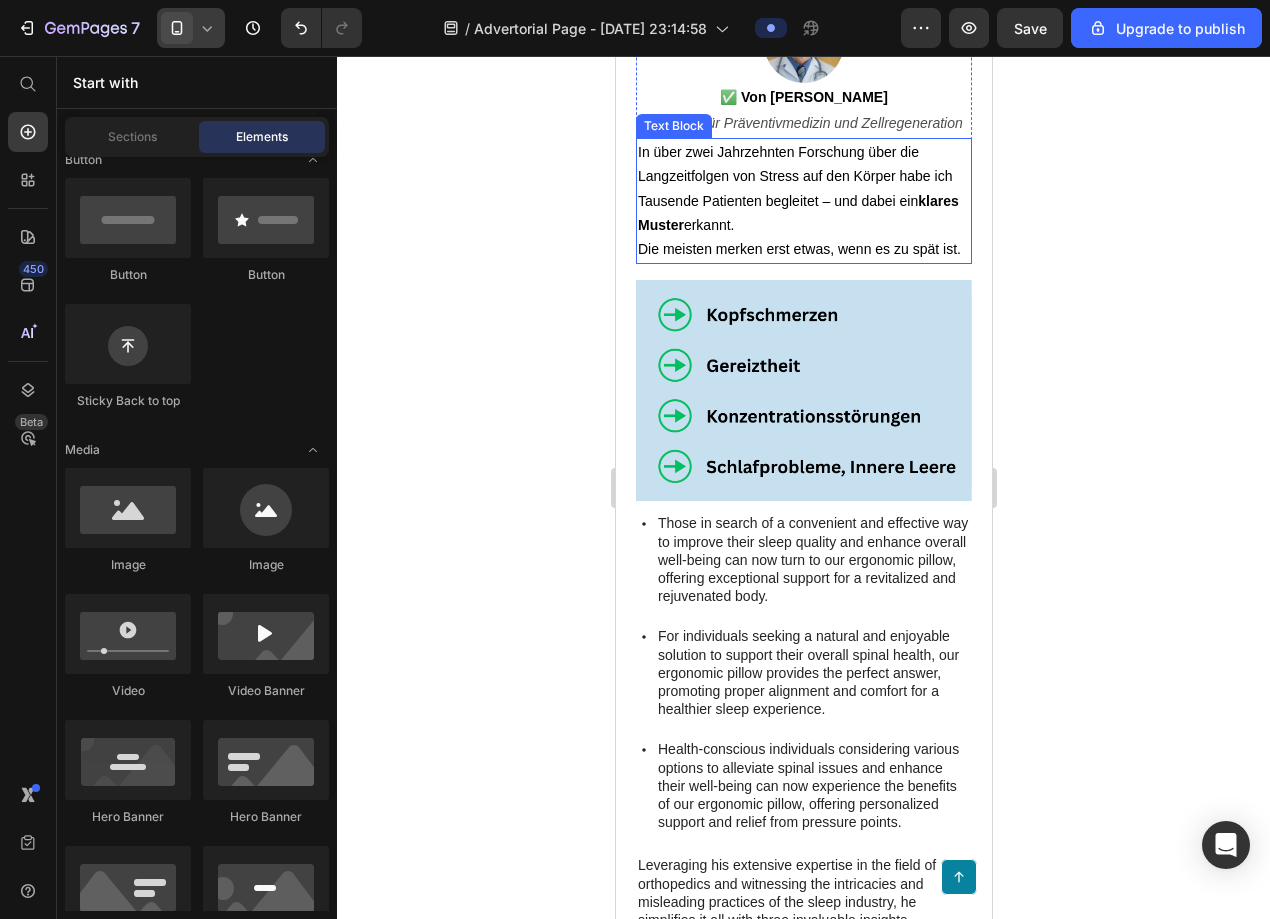 click on "In über zwei Jahrzehnten Forschung über die Langzeitfolgen von Stress auf den Körper habe ich Tausende Patienten begleitet – und dabei ein  klares Muster  erkannt." at bounding box center (797, 188) 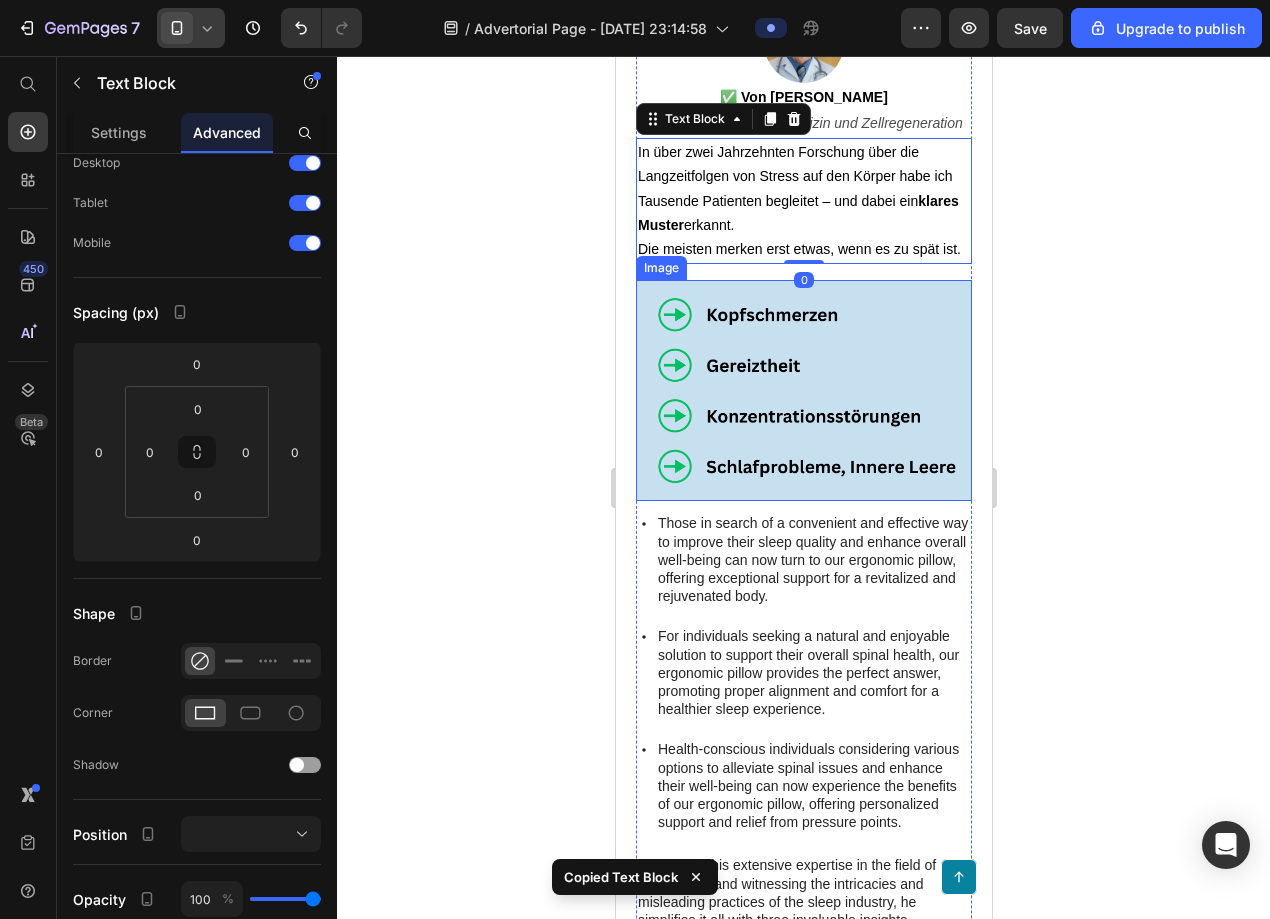 click at bounding box center [803, 391] 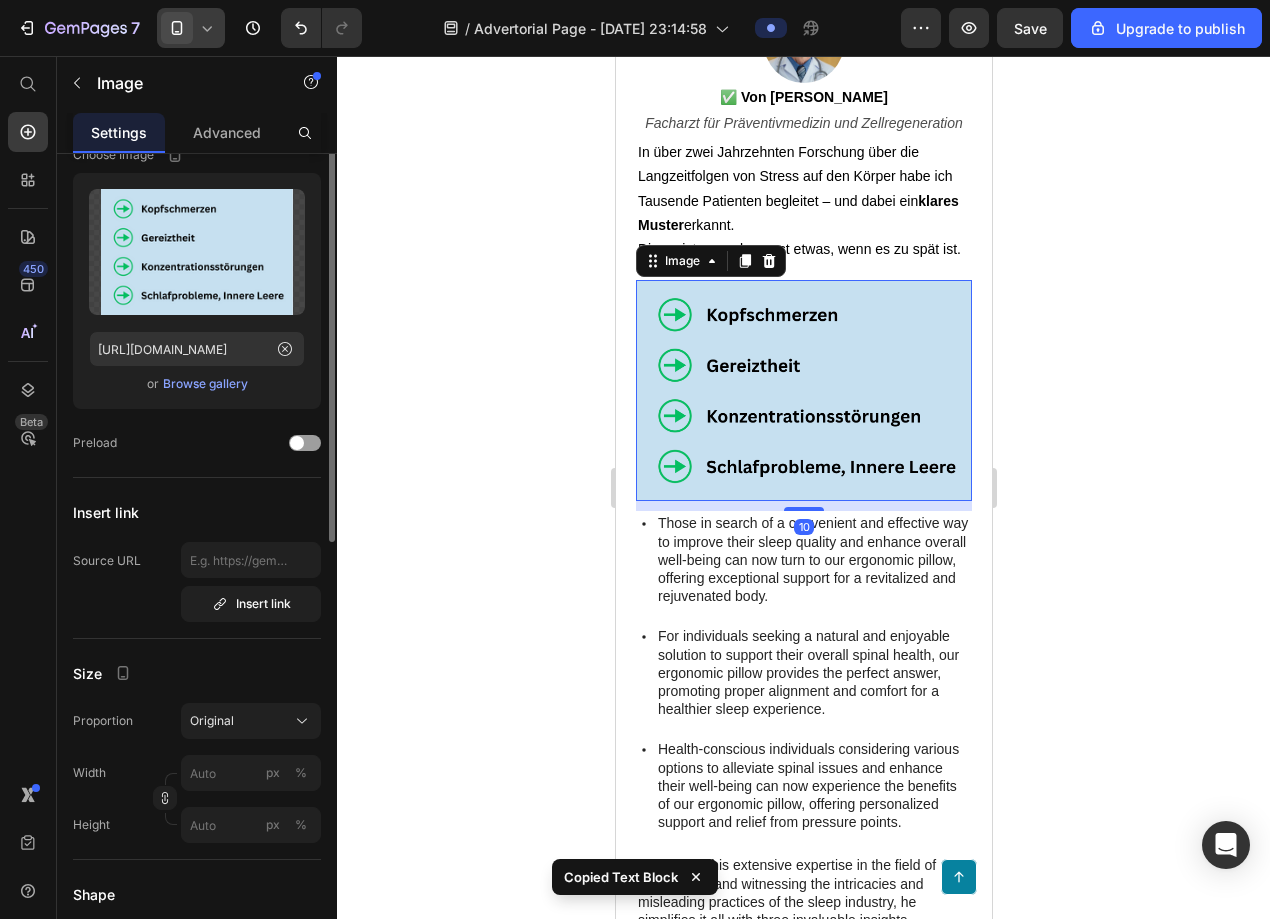 scroll, scrollTop: 0, scrollLeft: 0, axis: both 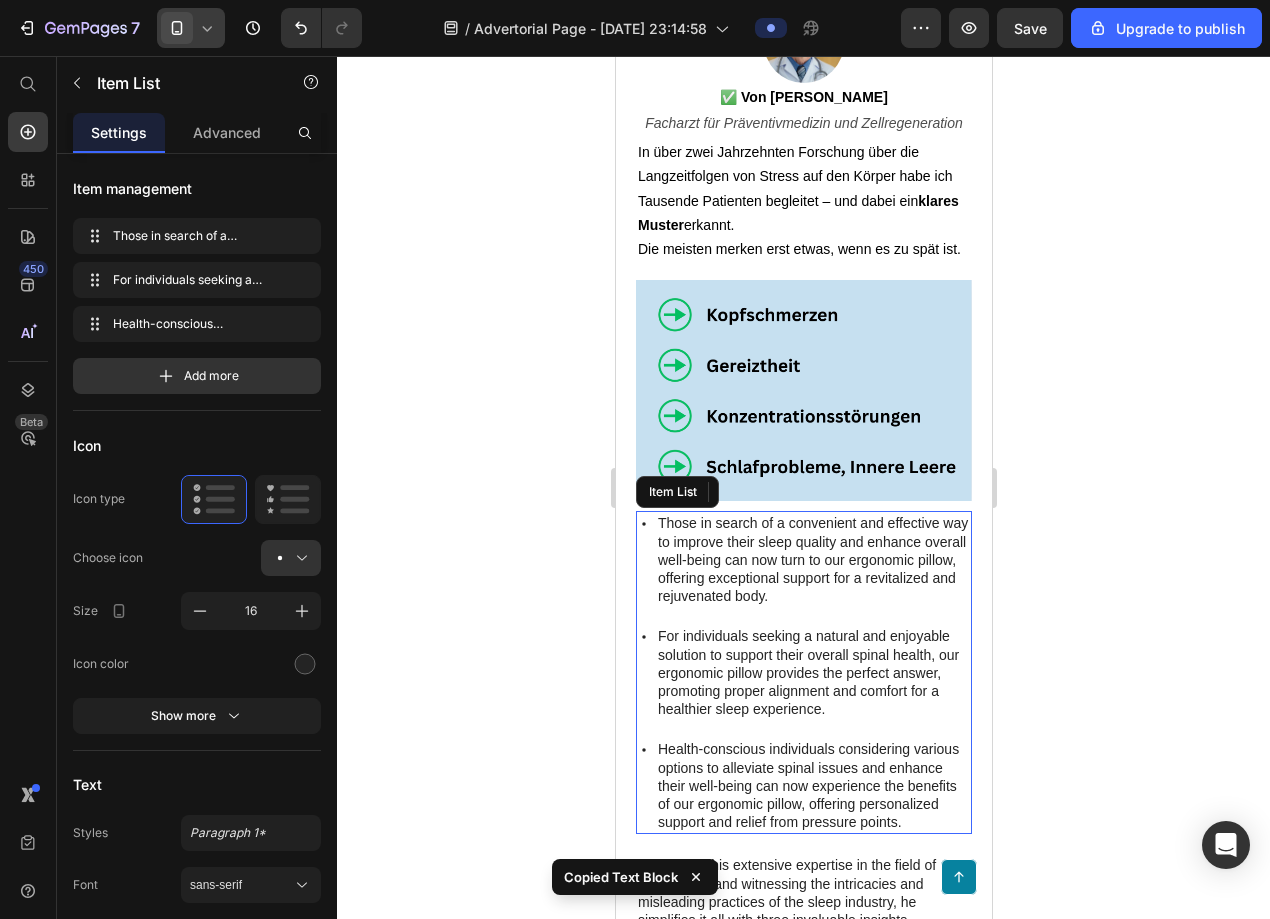 click on "Those in search of a convenient and effective way to improve their sleep quality and enhance overall well-being can now turn to our ergonomic pillow, offering exceptional support for a revitalized and rejuvenated body." at bounding box center (812, 559) 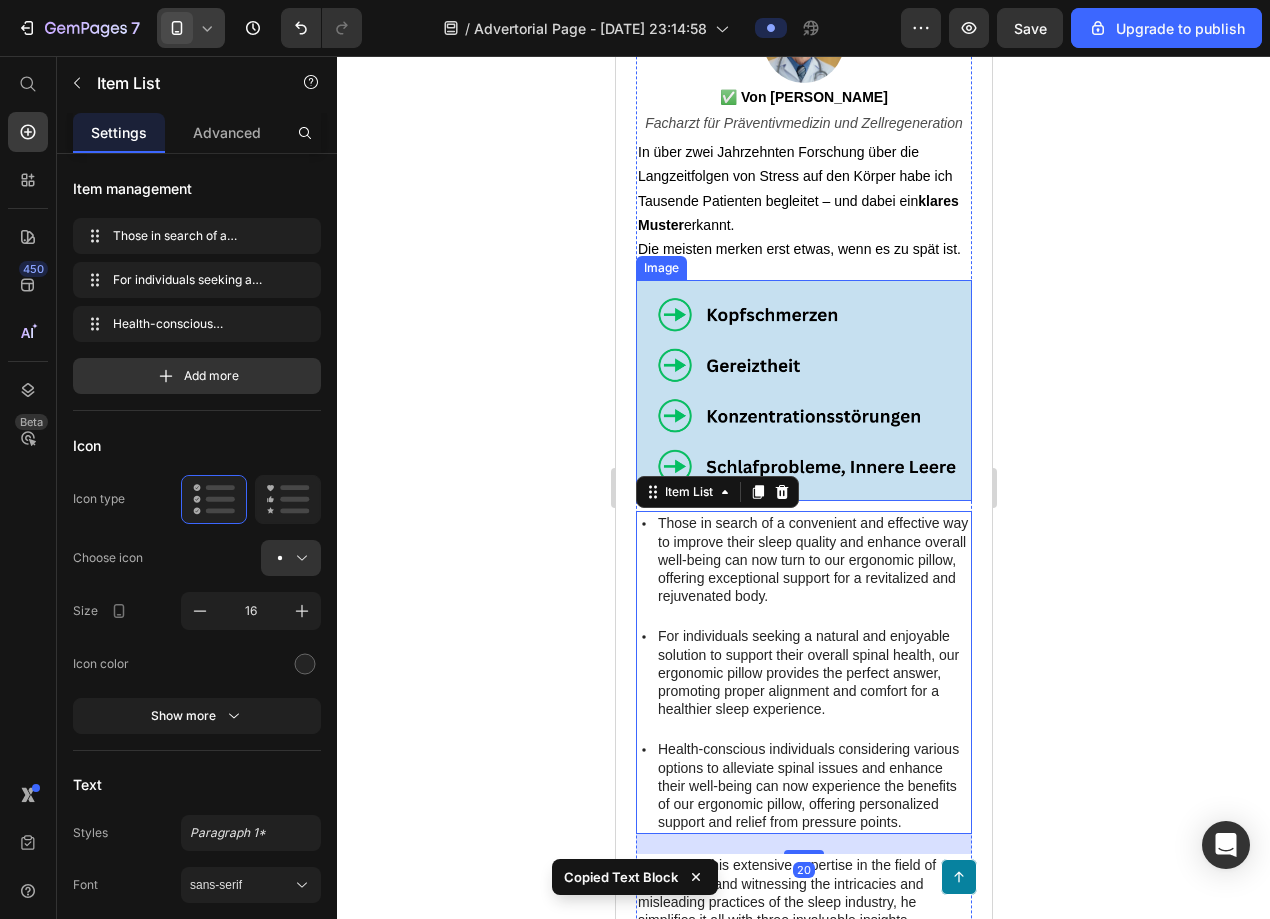 click at bounding box center (803, 391) 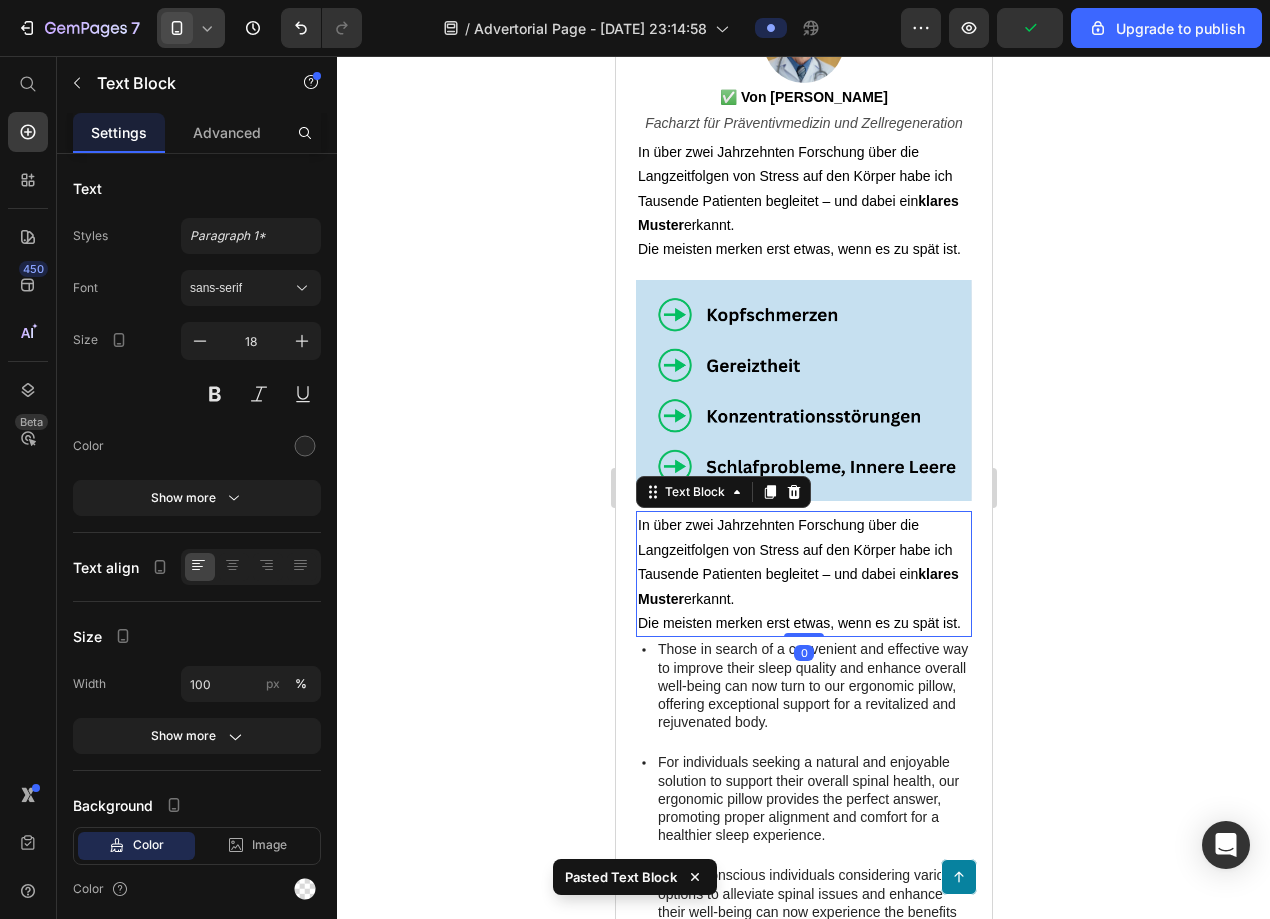 click on "Die meisten merken erst etwas, wenn es zu spät ist." at bounding box center (798, 623) 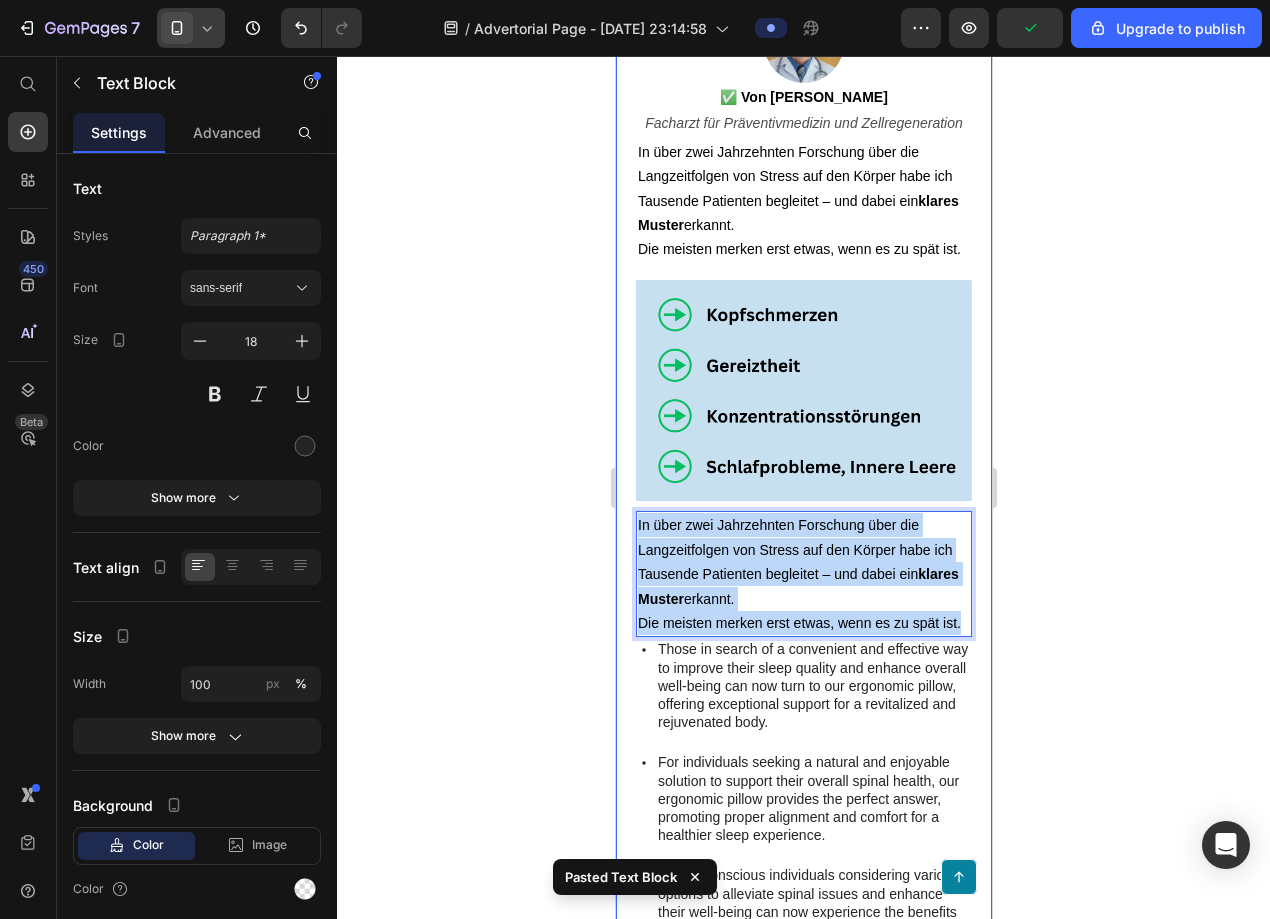 drag, startPoint x: 958, startPoint y: 629, endPoint x: 634, endPoint y: 520, distance: 341.84354 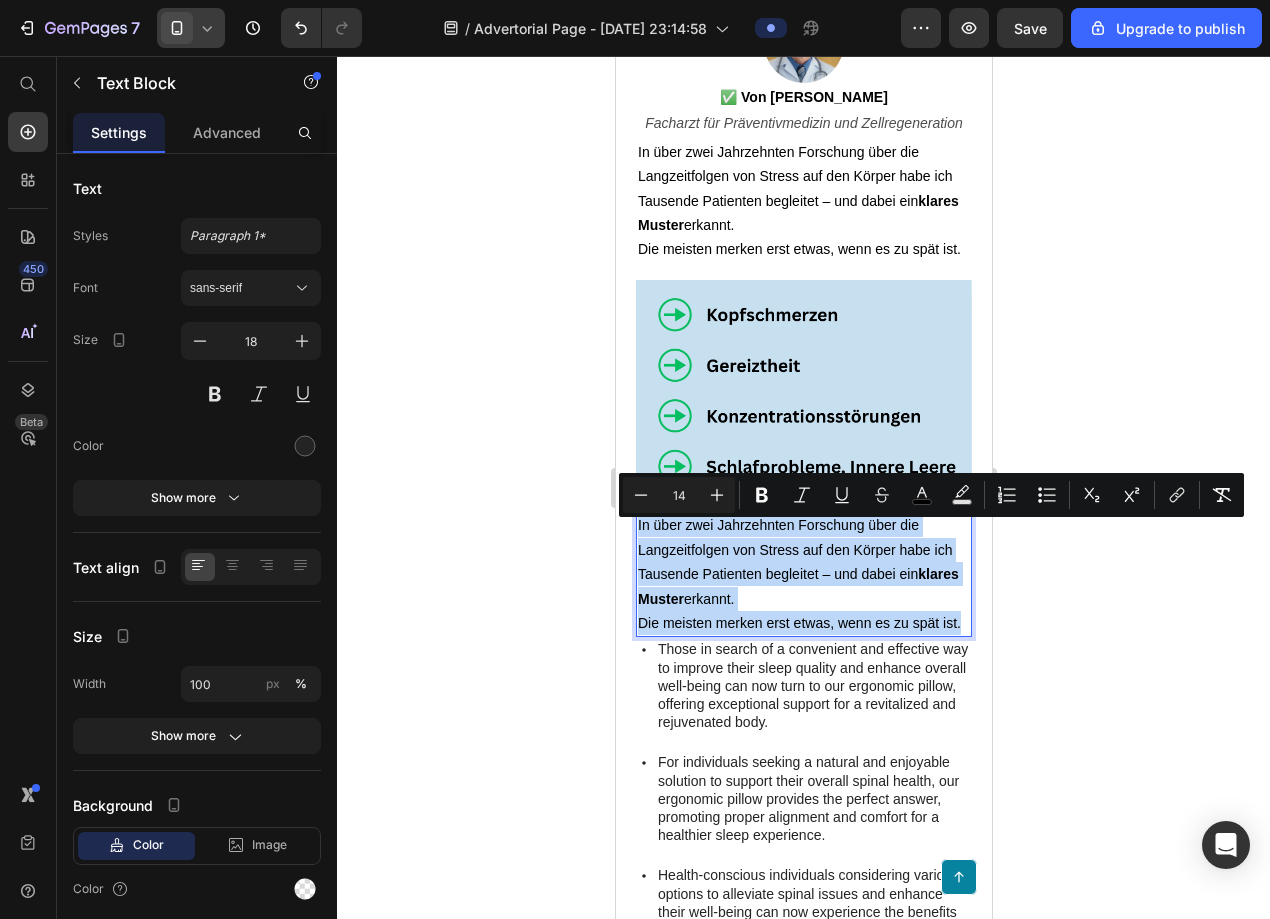 type 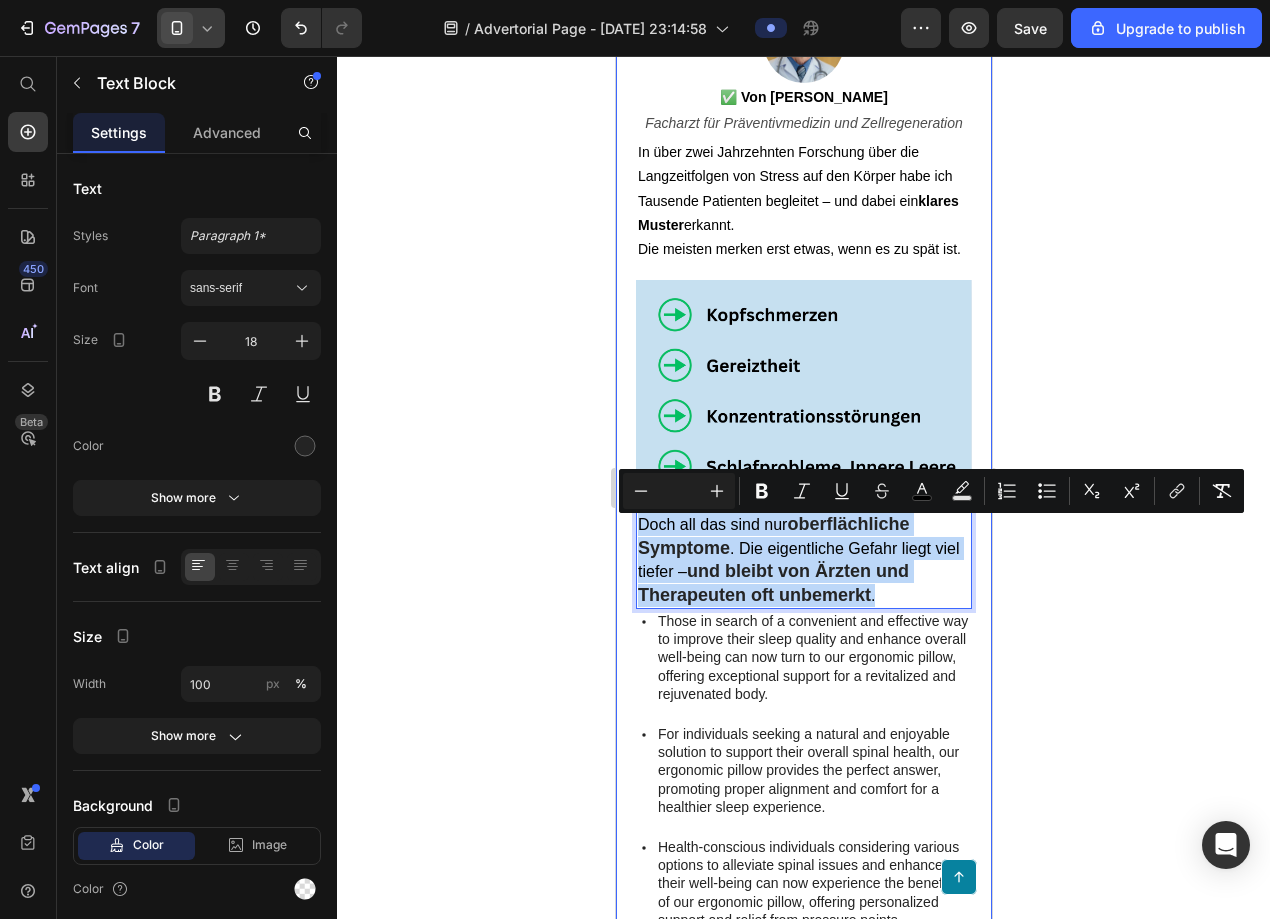 drag, startPoint x: 893, startPoint y: 611, endPoint x: 627, endPoint y: 537, distance: 276.10144 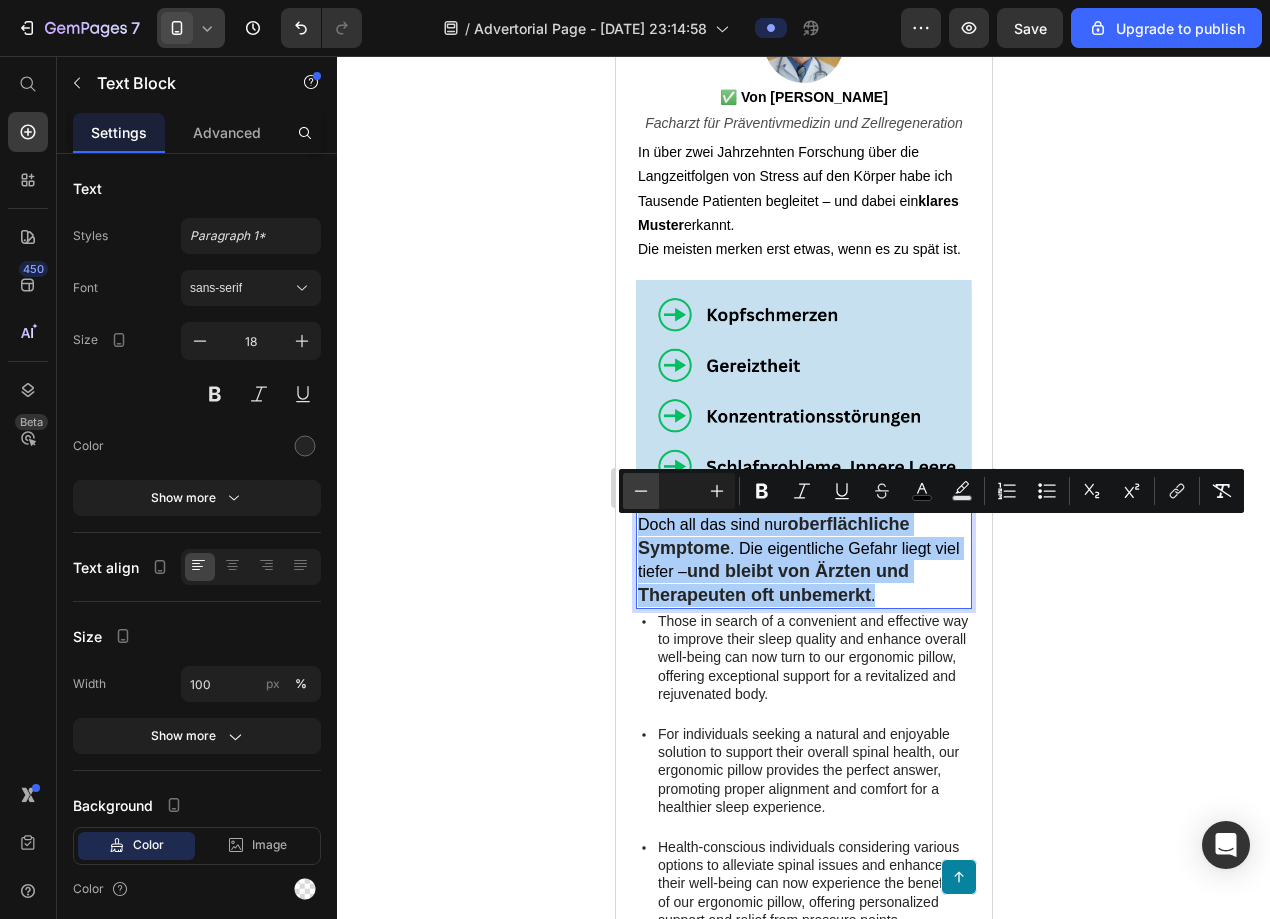 click 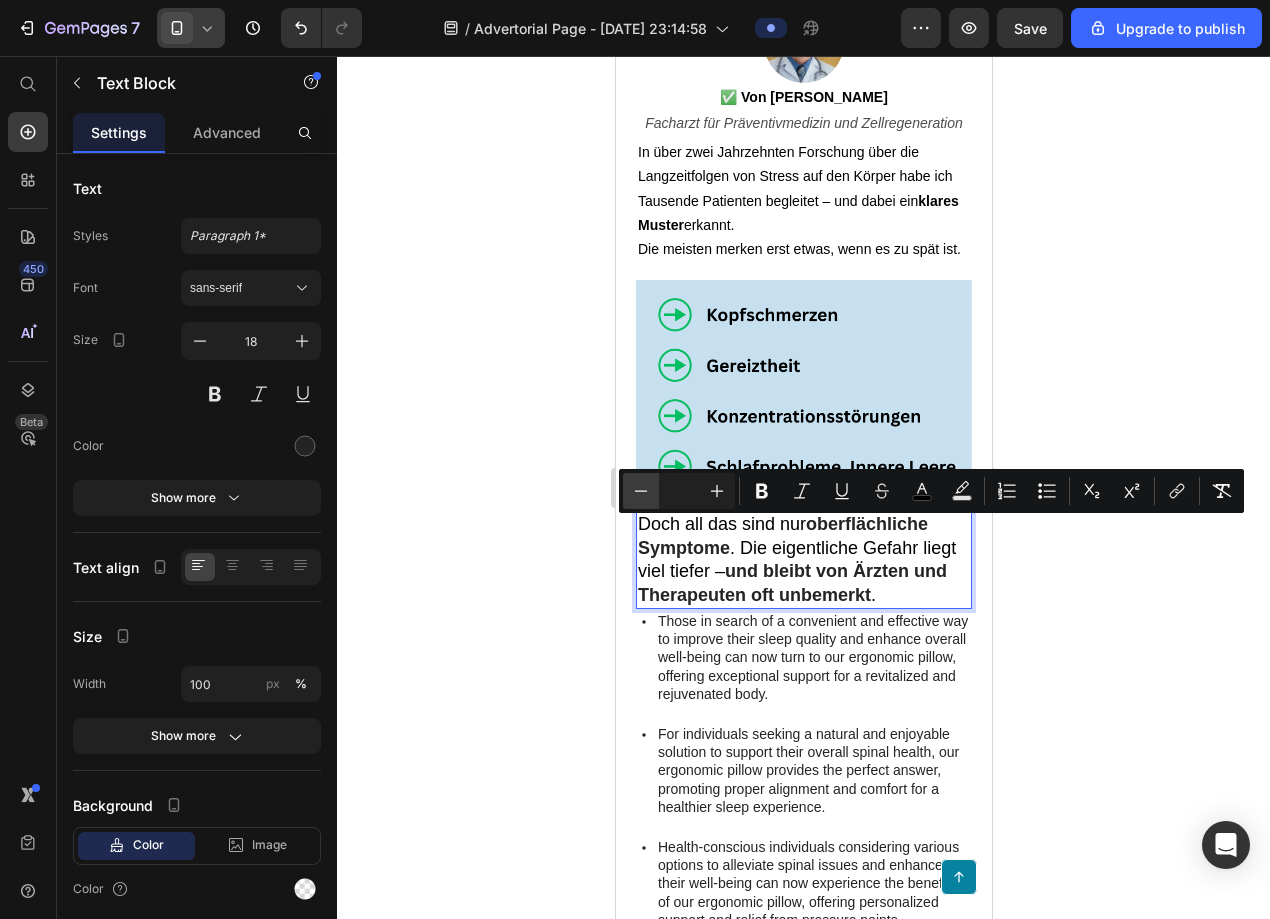 click 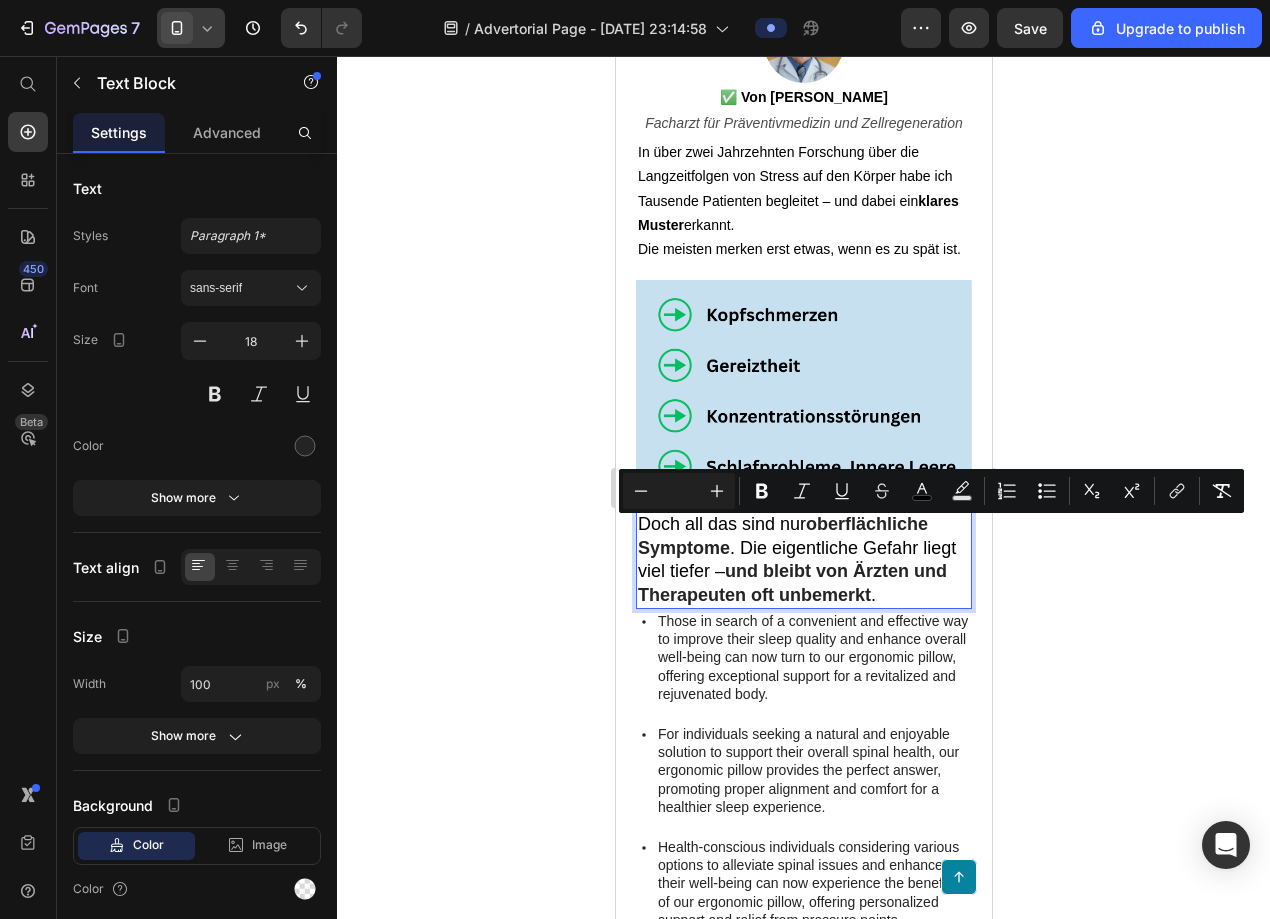 click on ". Die eigentliche Gefahr liegt viel tiefer –" at bounding box center [796, 559] 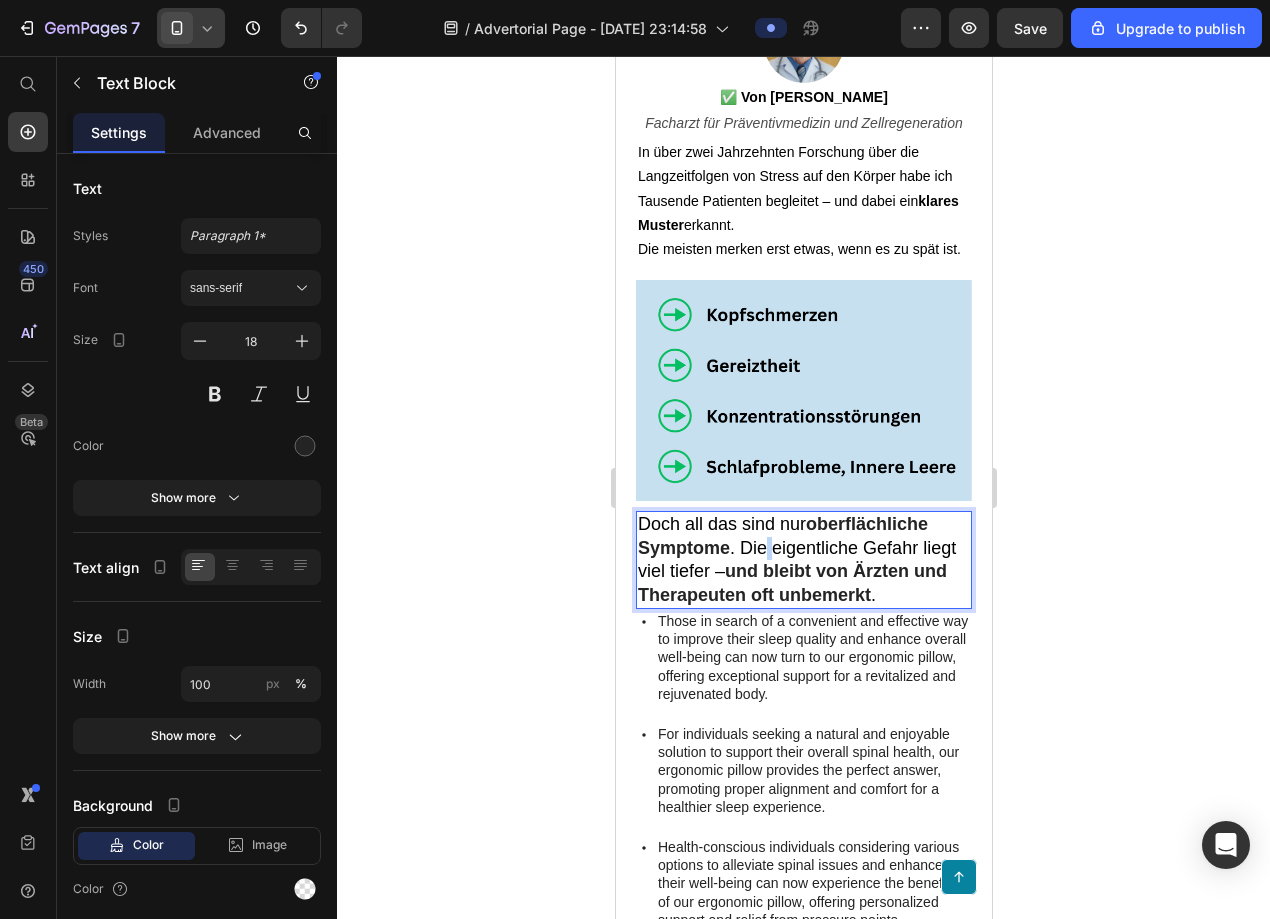 click on ". Die eigentliche Gefahr liegt viel tiefer –" at bounding box center (796, 559) 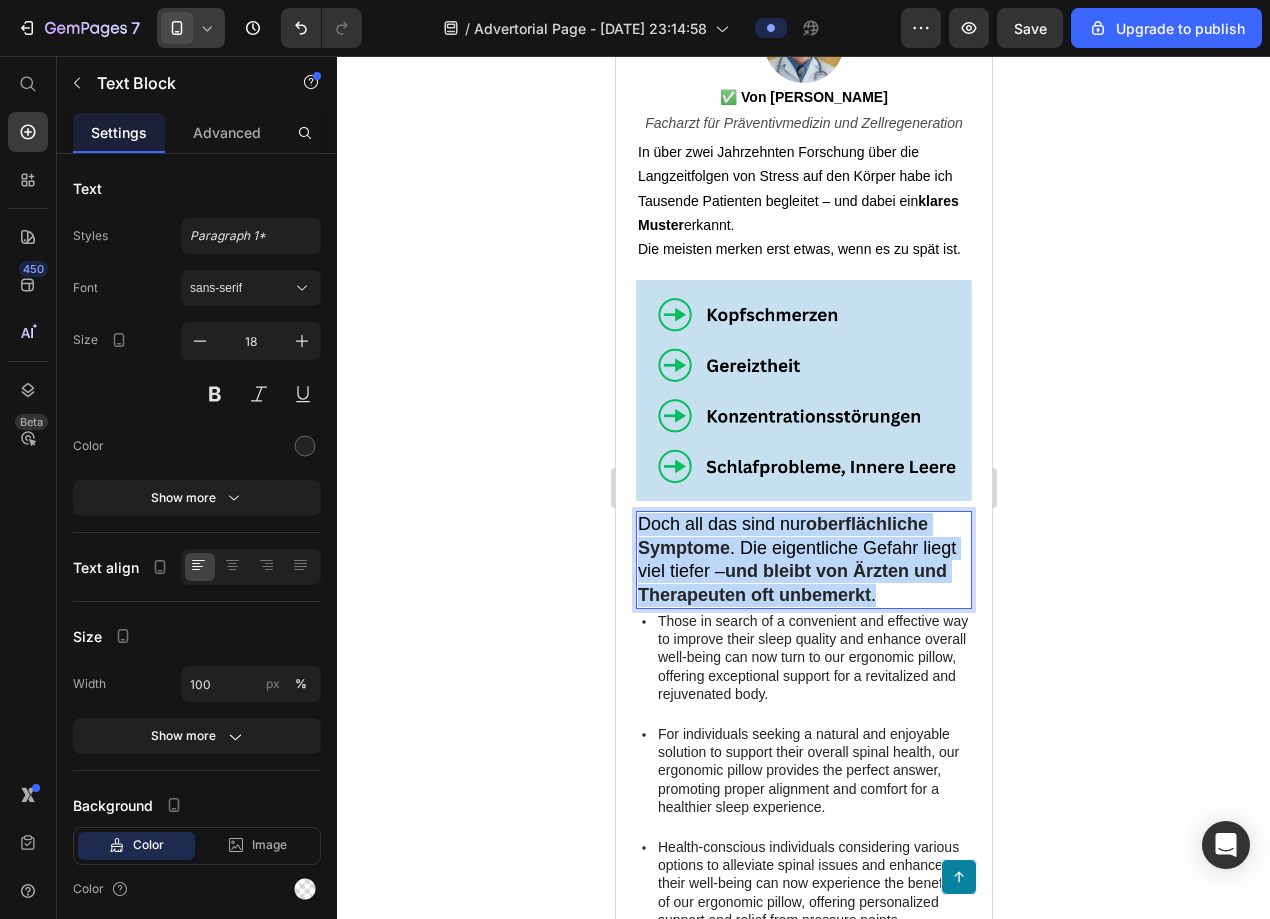 click on ". Die eigentliche Gefahr liegt viel tiefer –" at bounding box center (796, 559) 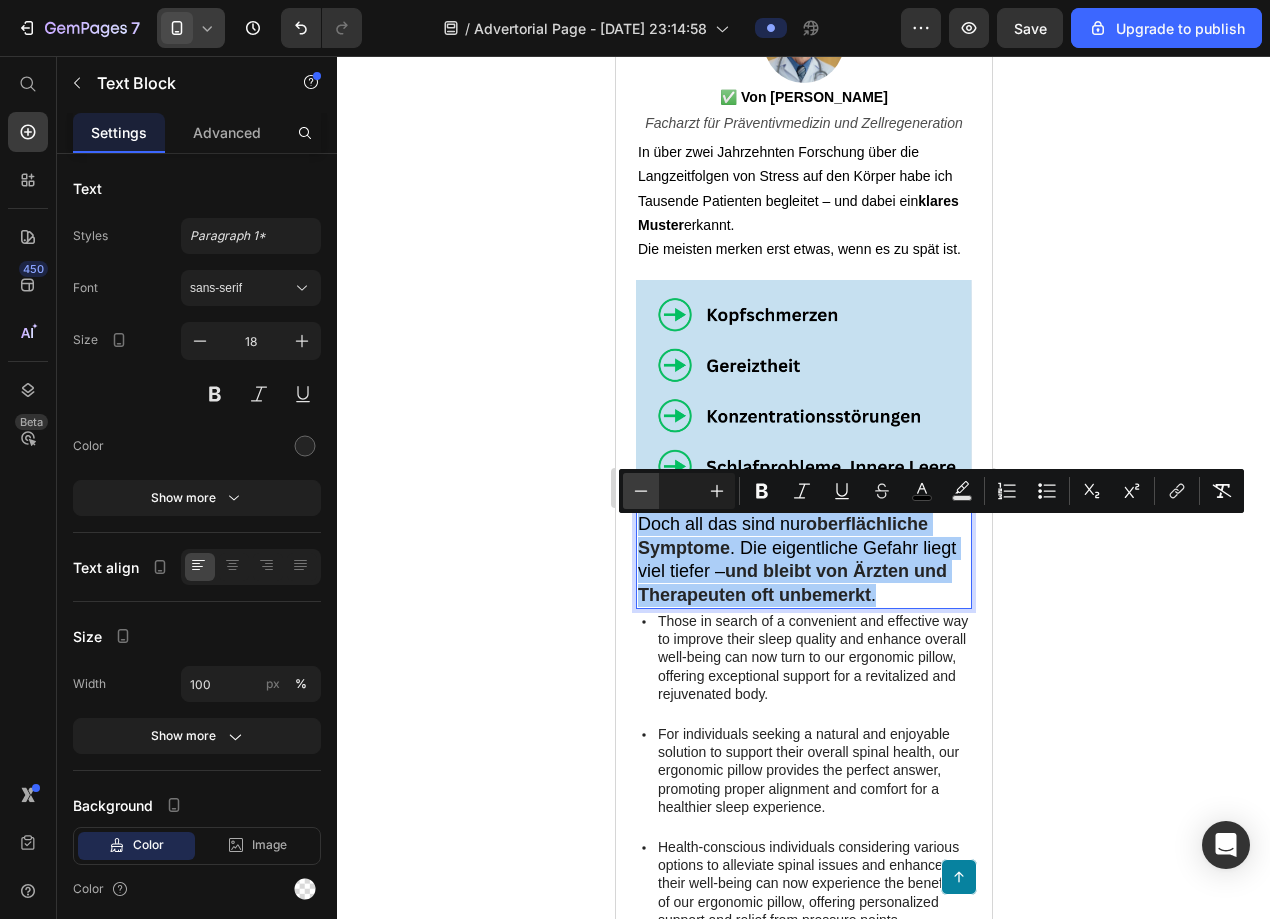 click 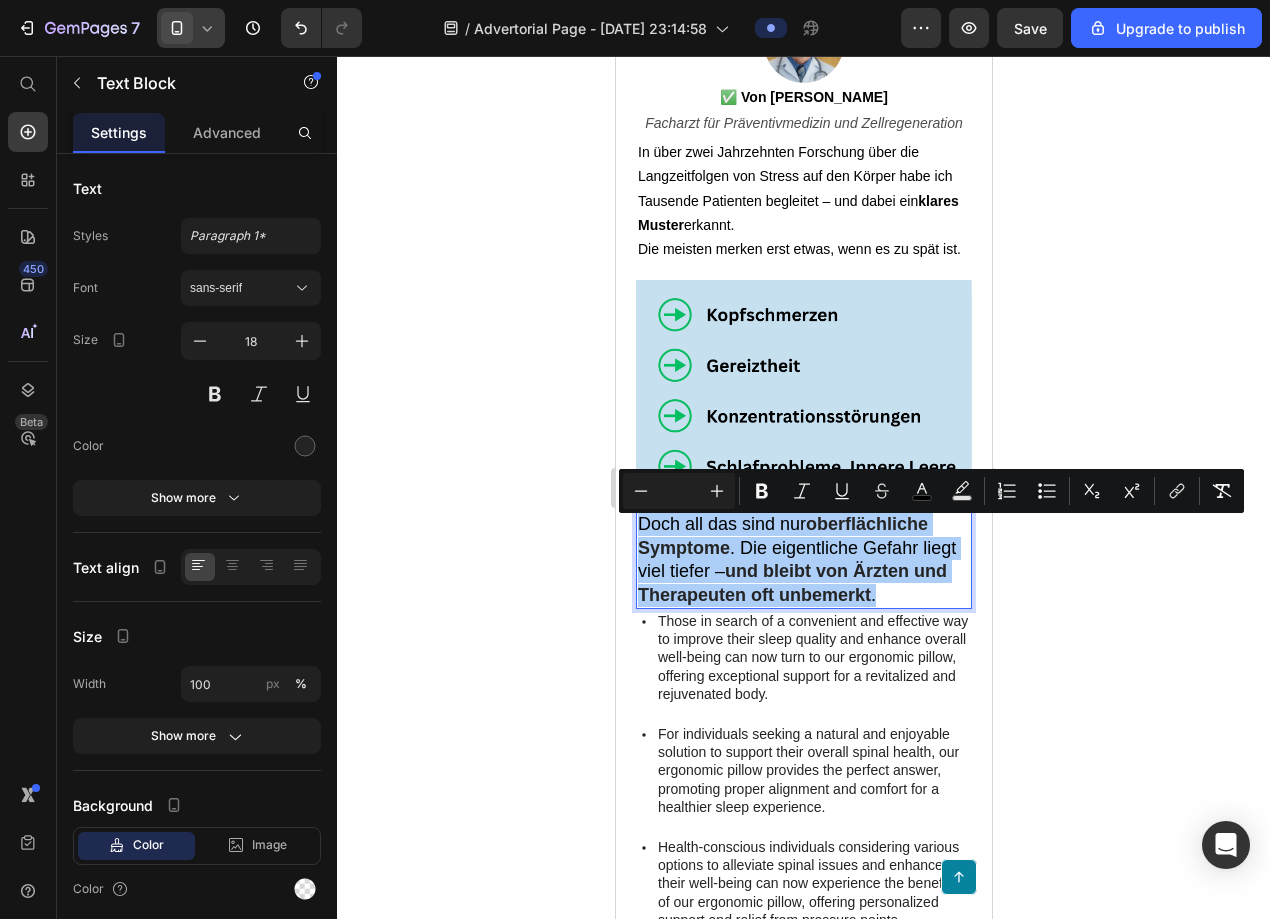 click 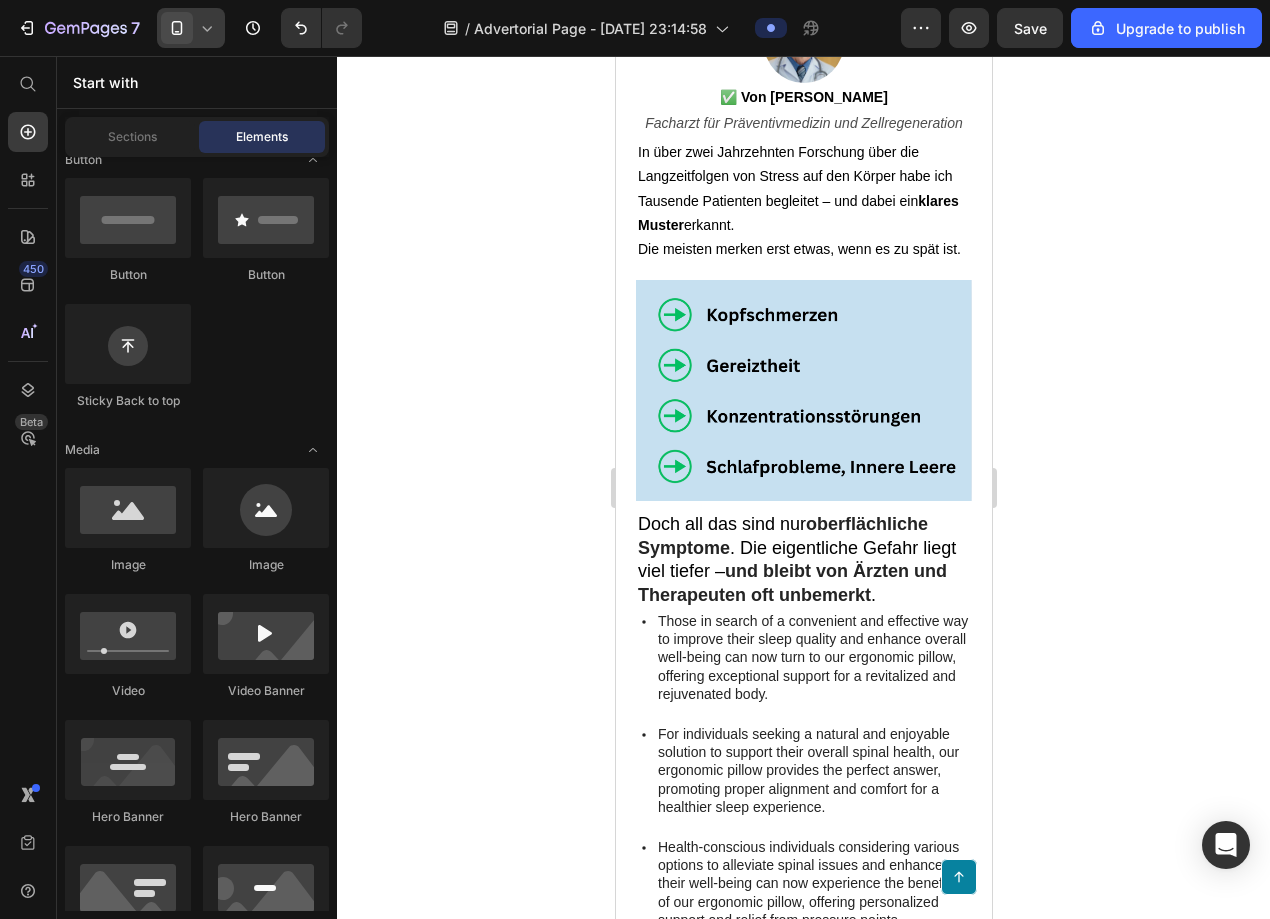 click on "und bleibt von Ärzten und Therapeuten oft unbemerkt" at bounding box center (791, 582) 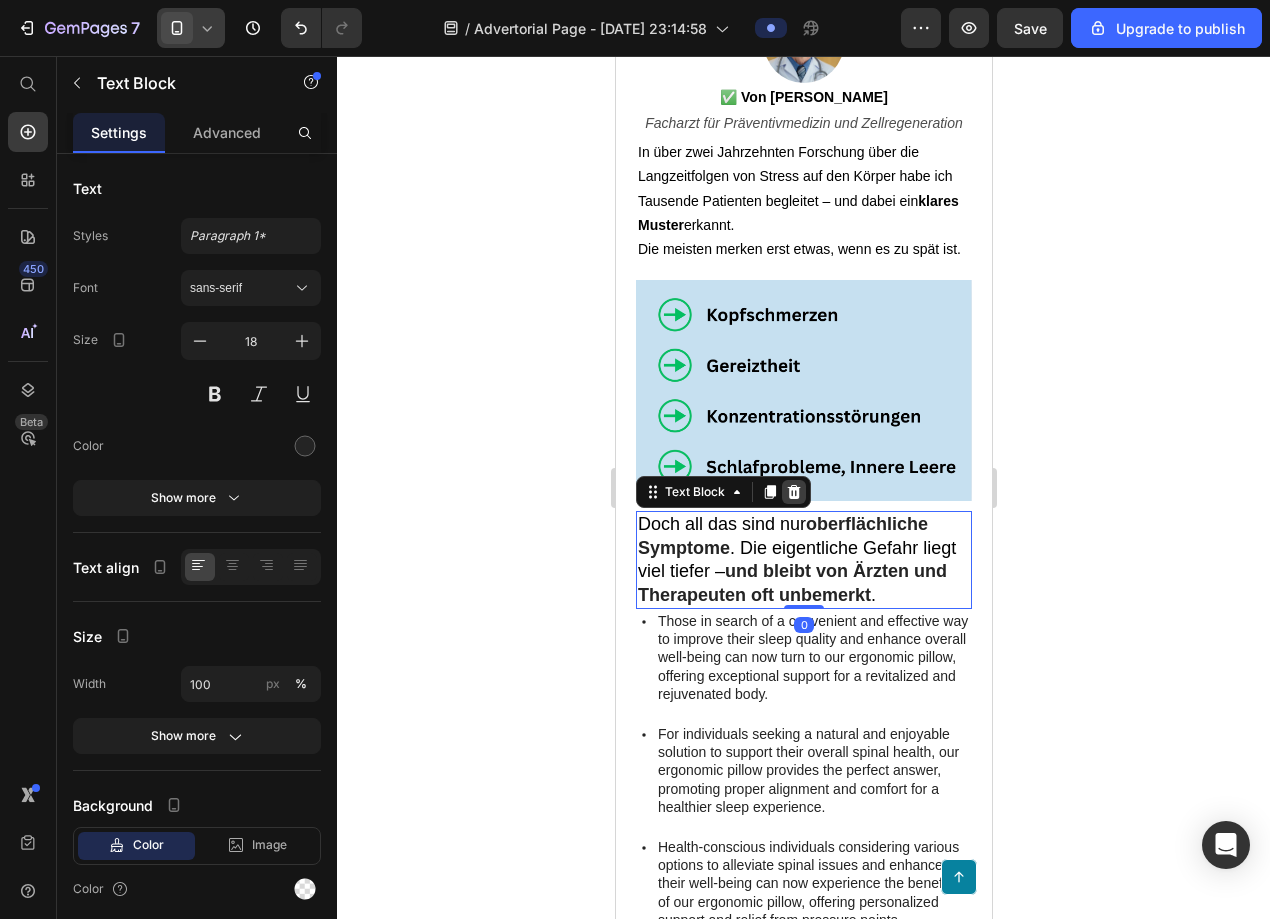 click at bounding box center [793, 492] 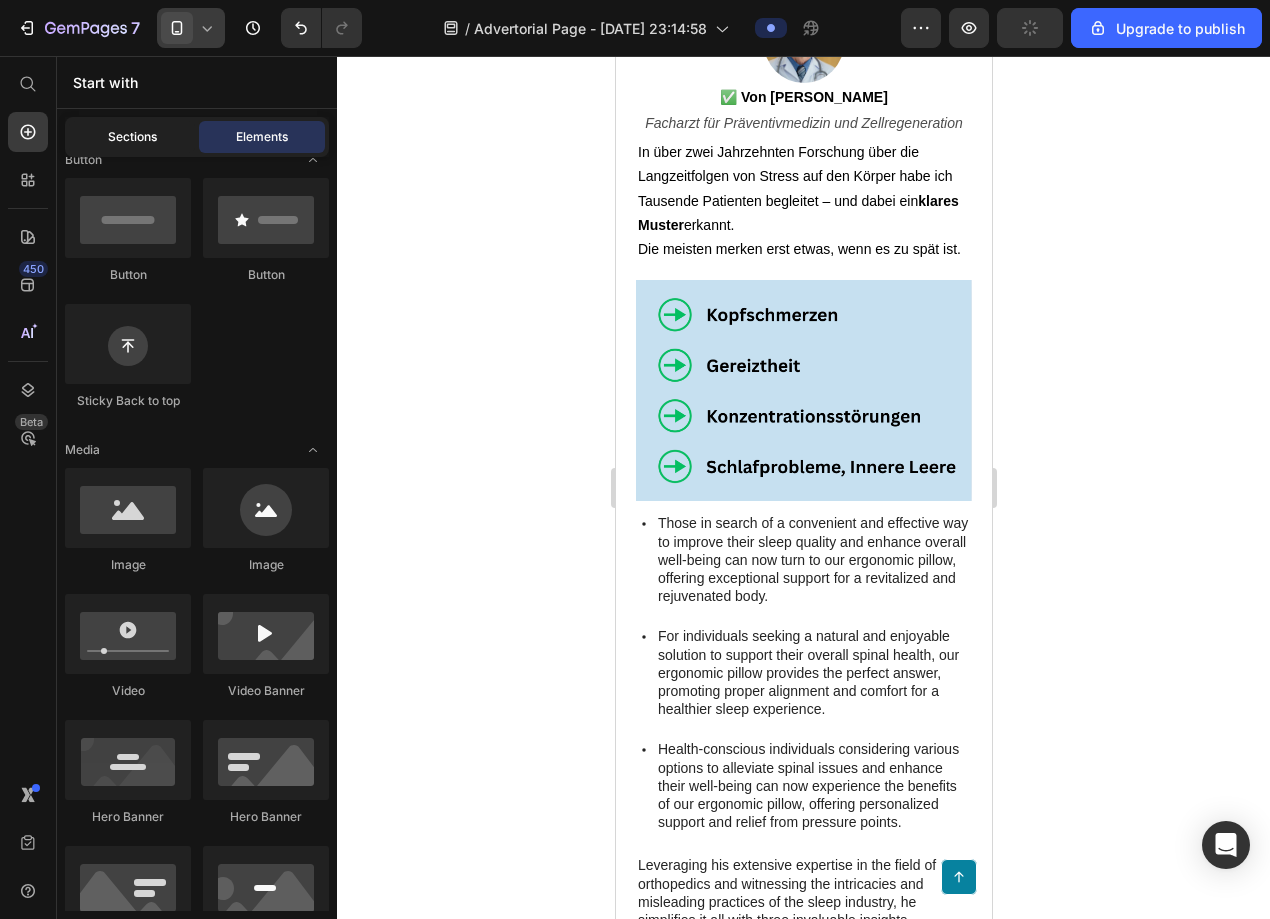 click on "Sections" 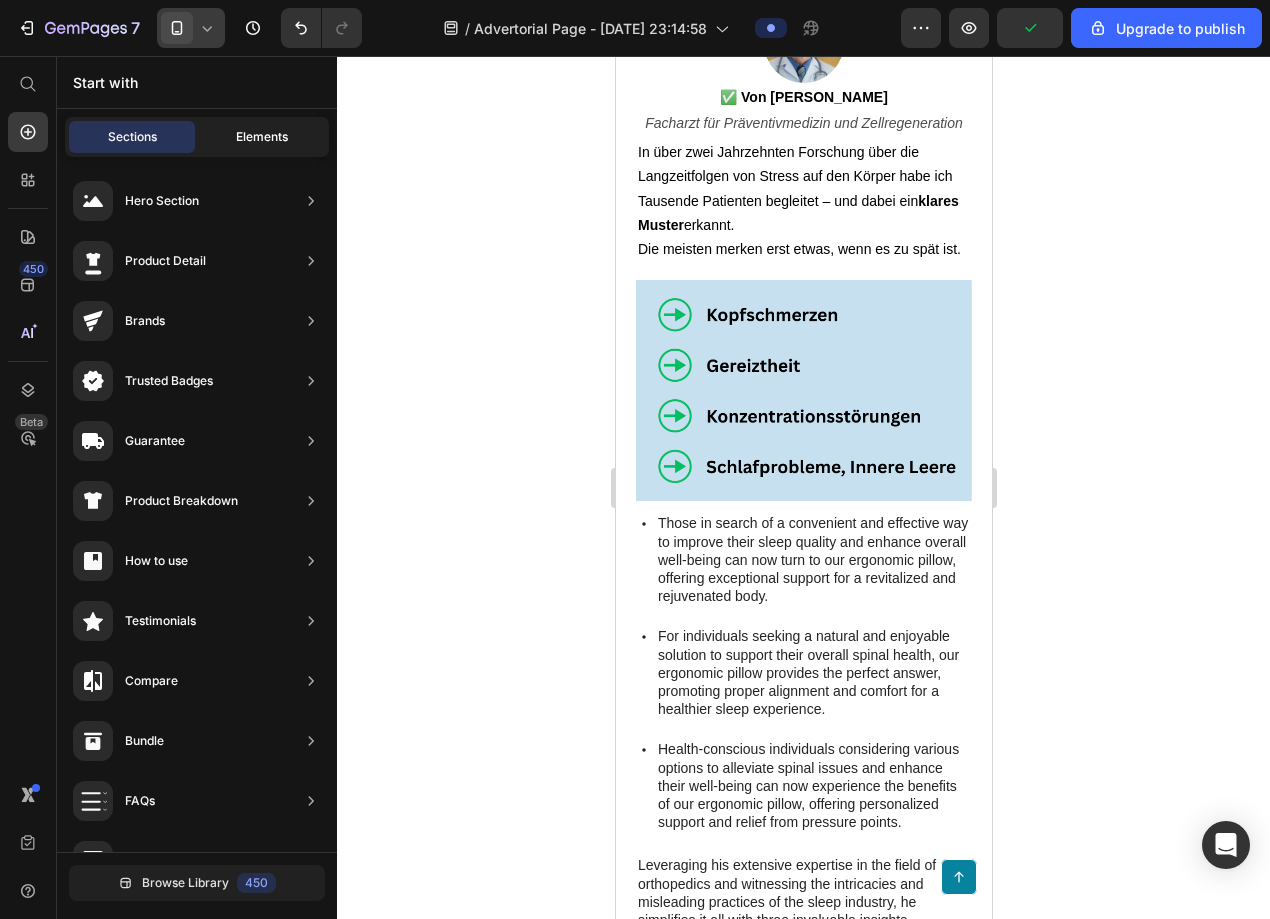 click on "Elements" at bounding box center [262, 137] 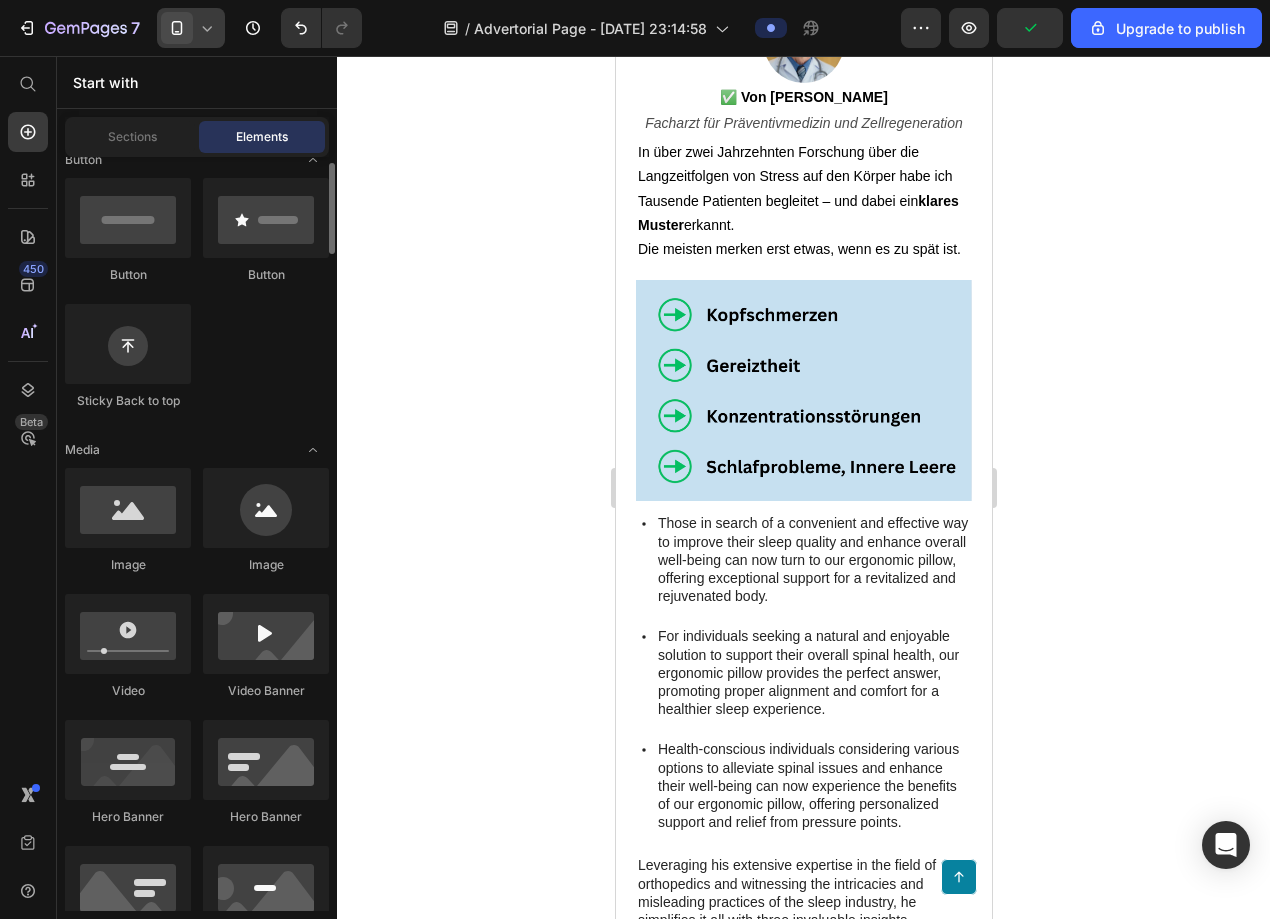 scroll, scrollTop: 0, scrollLeft: 0, axis: both 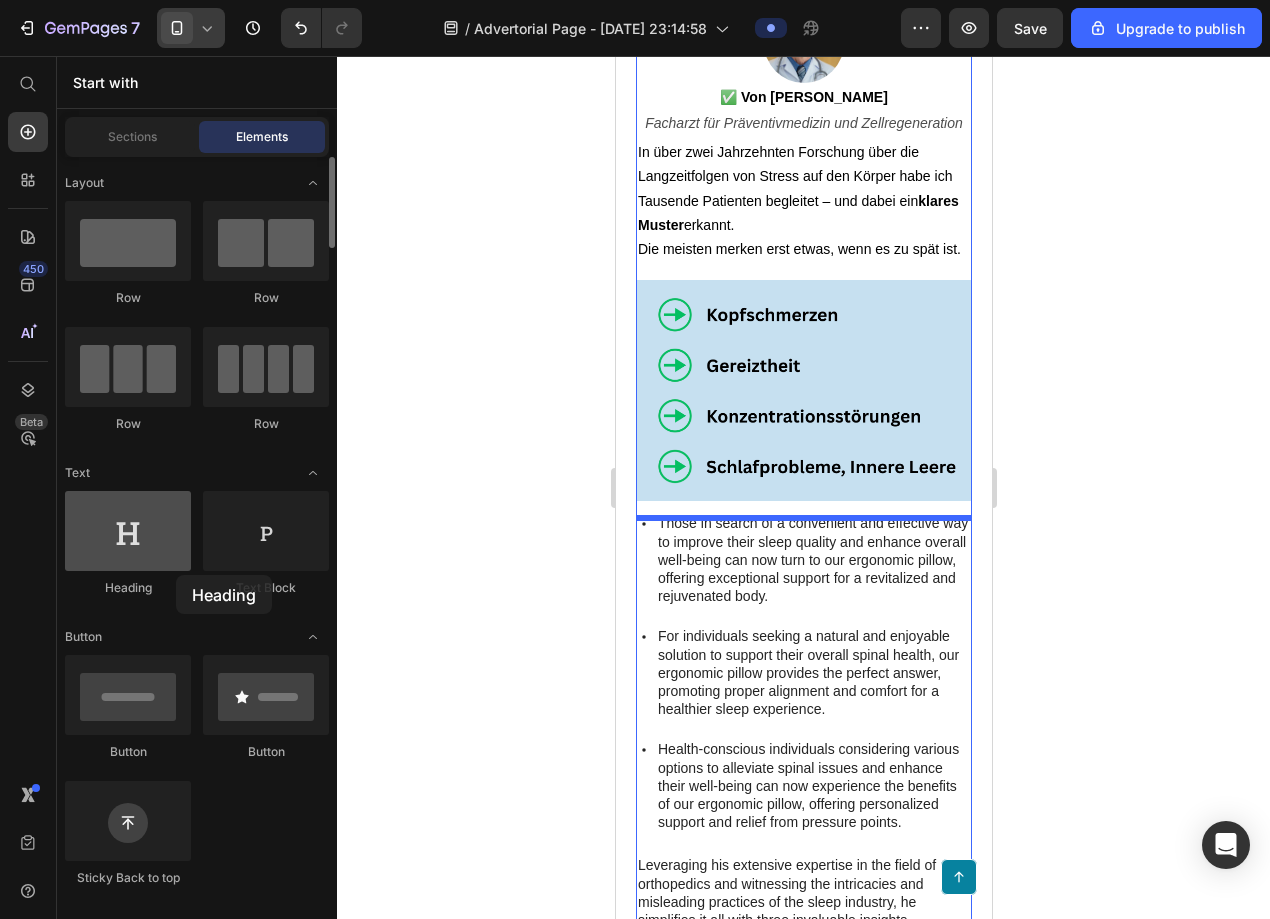 drag, startPoint x: 121, startPoint y: 556, endPoint x: 71, endPoint y: 536, distance: 53.851646 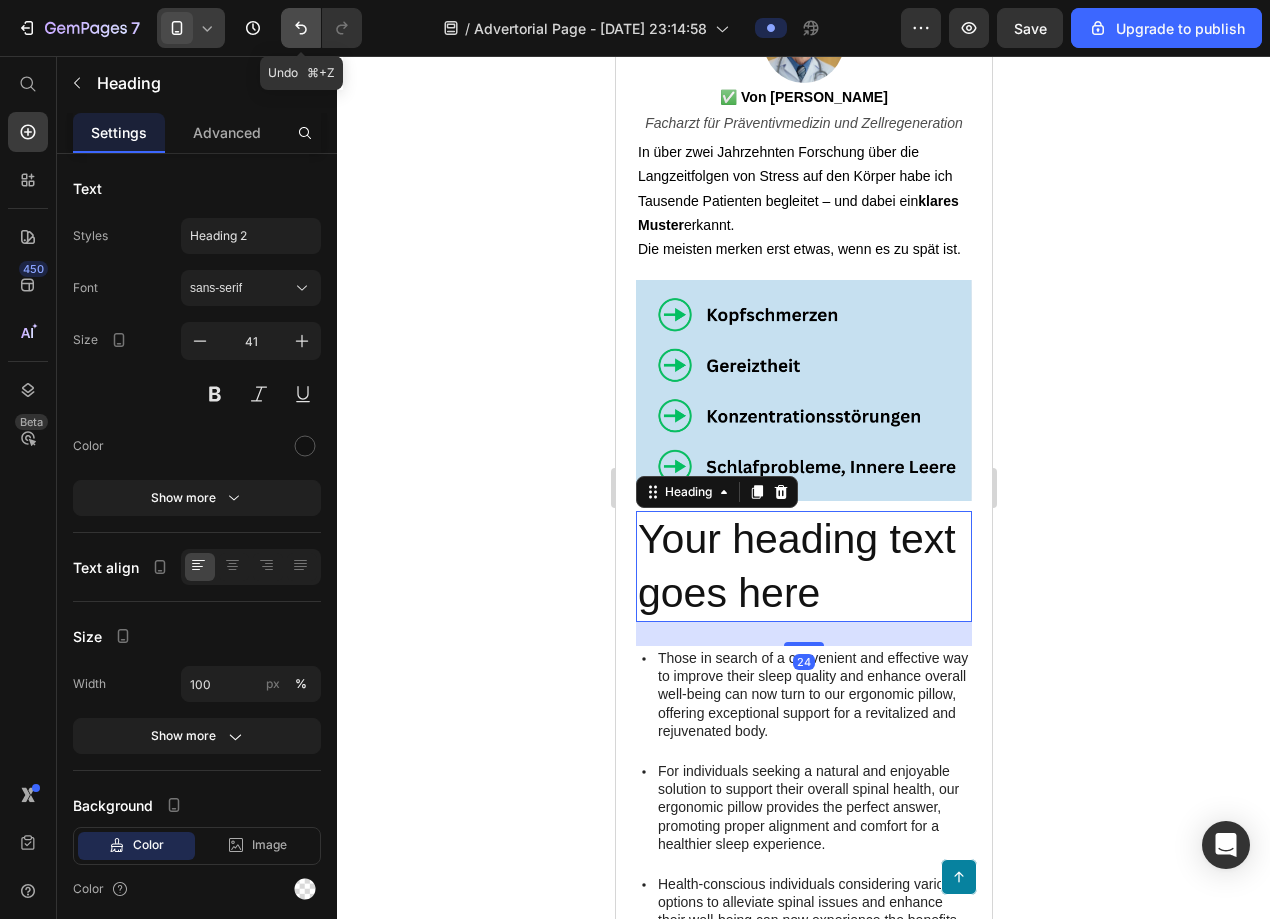 click 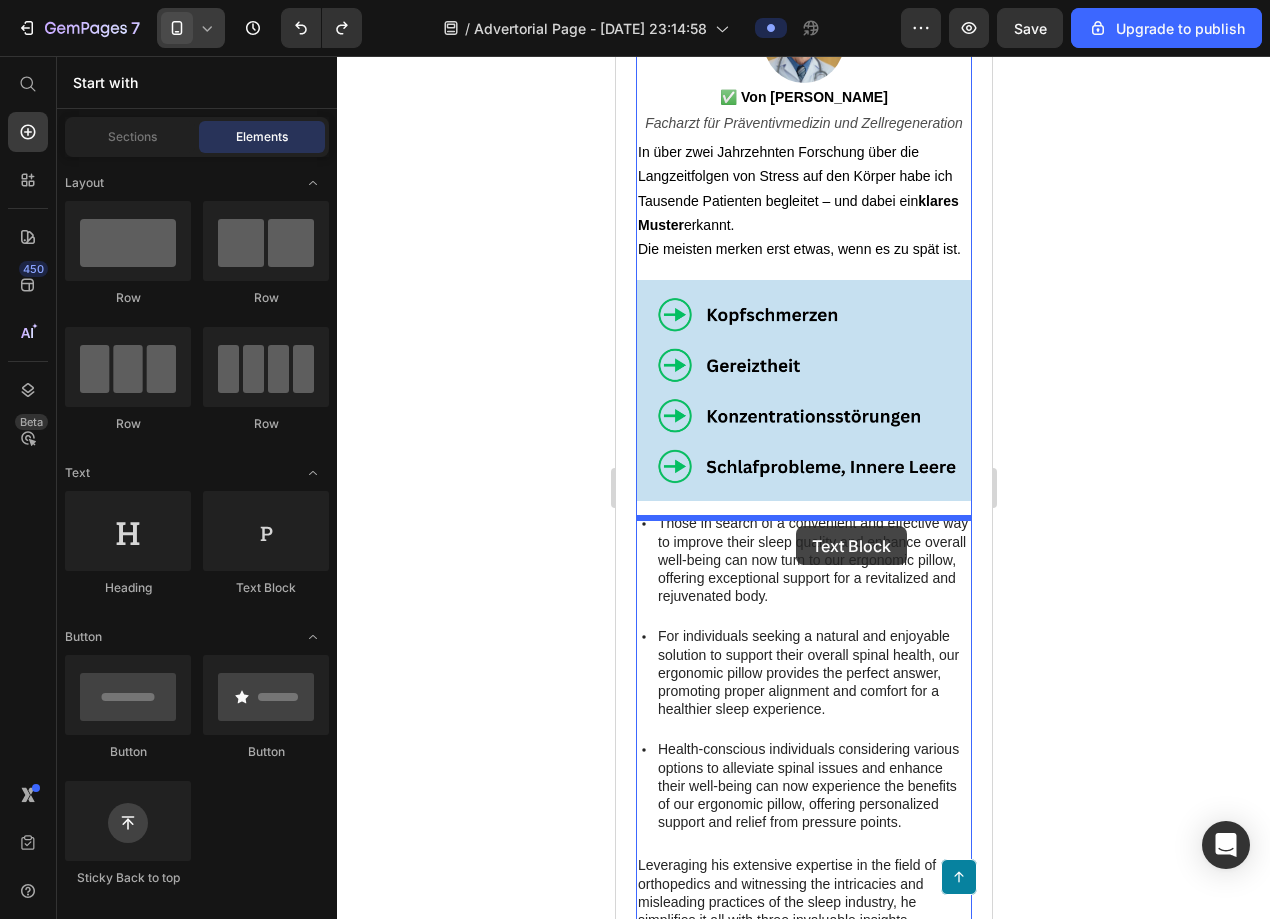 drag, startPoint x: 893, startPoint y: 573, endPoint x: 795, endPoint y: 526, distance: 108.68762 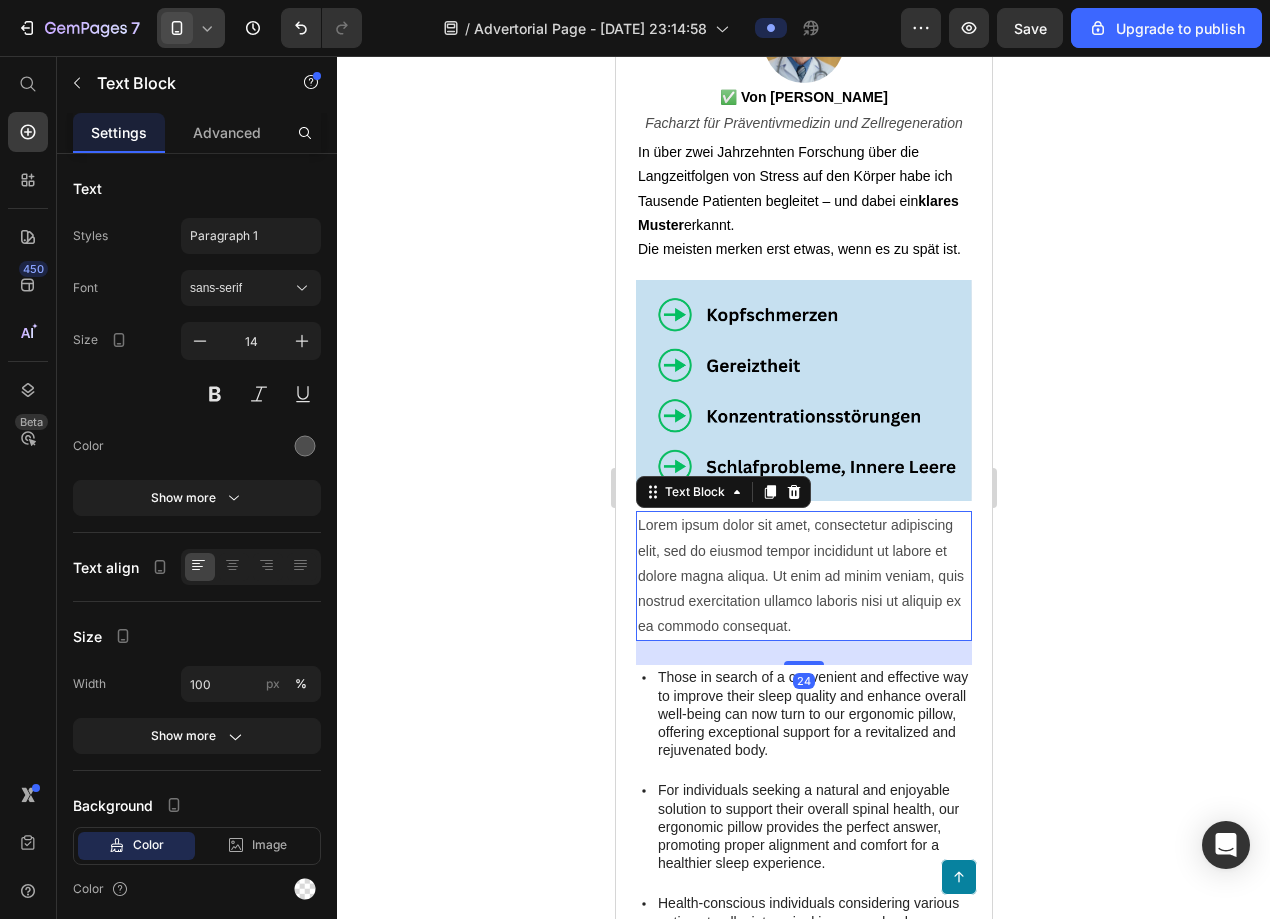 click 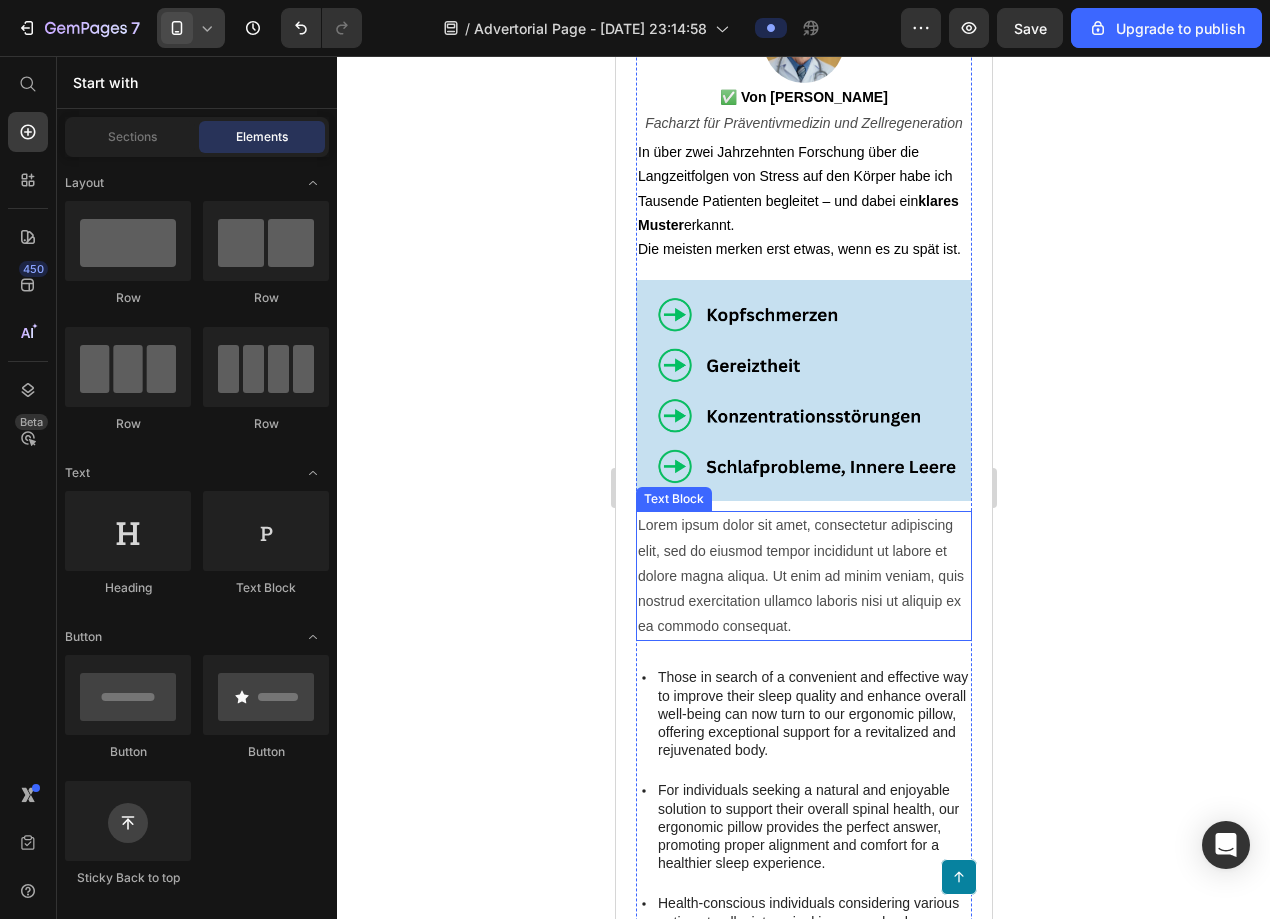 click on "Lorem ipsum dolor sit amet, consectetur adipiscing elit, sed do eiusmod tempor incididunt ut labore et dolore magna aliqua. Ut enim ad minim veniam, quis nostrud exercitation ullamco laboris nisi ut aliquip ex ea commodo consequat." at bounding box center (803, 576) 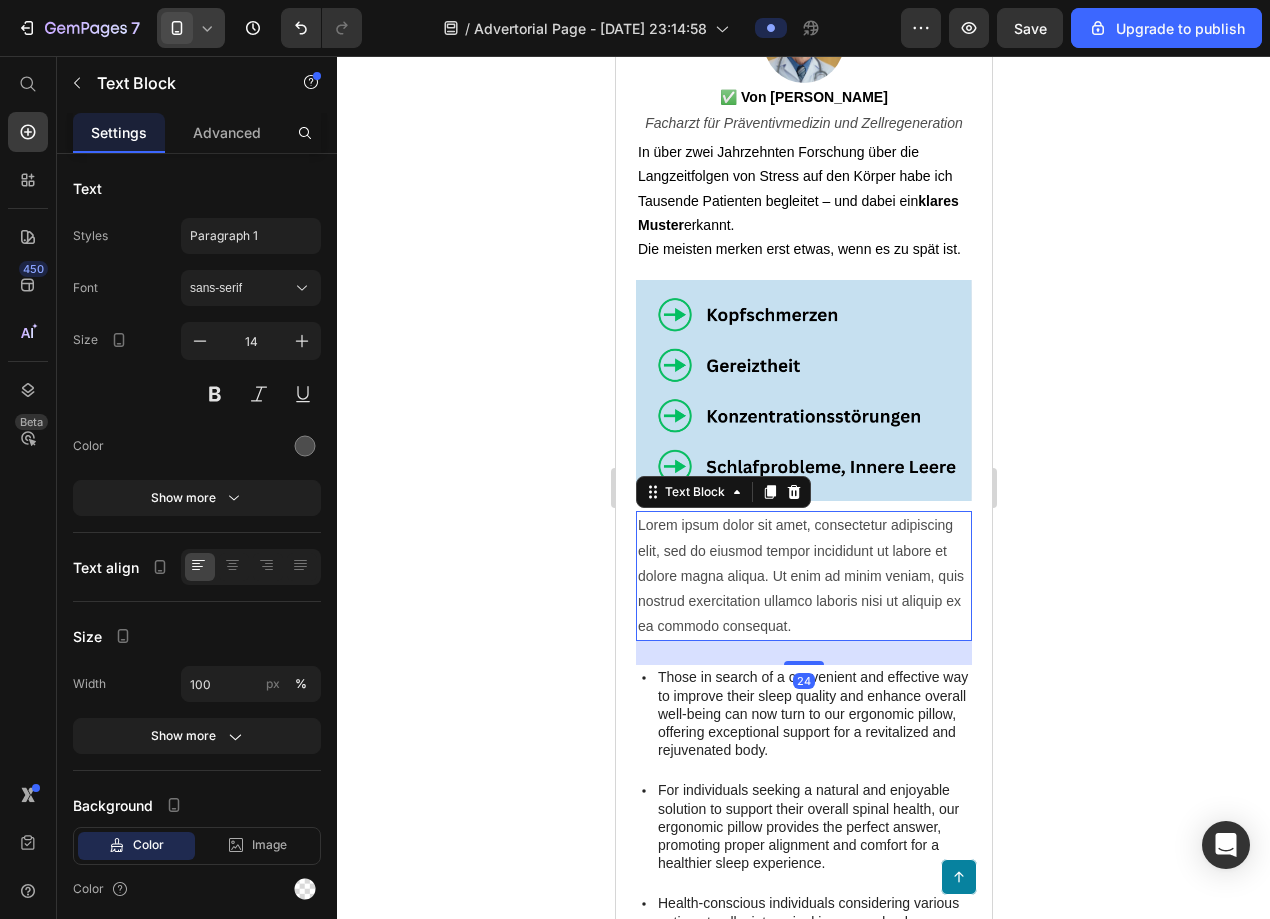 click on "Lorem ipsum dolor sit amet, consectetur adipiscing elit, sed do eiusmod tempor incididunt ut labore et dolore magna aliqua. Ut enim ad minim veniam, quis nostrud exercitation ullamco laboris nisi ut aliquip ex ea commodo consequat." at bounding box center [803, 576] 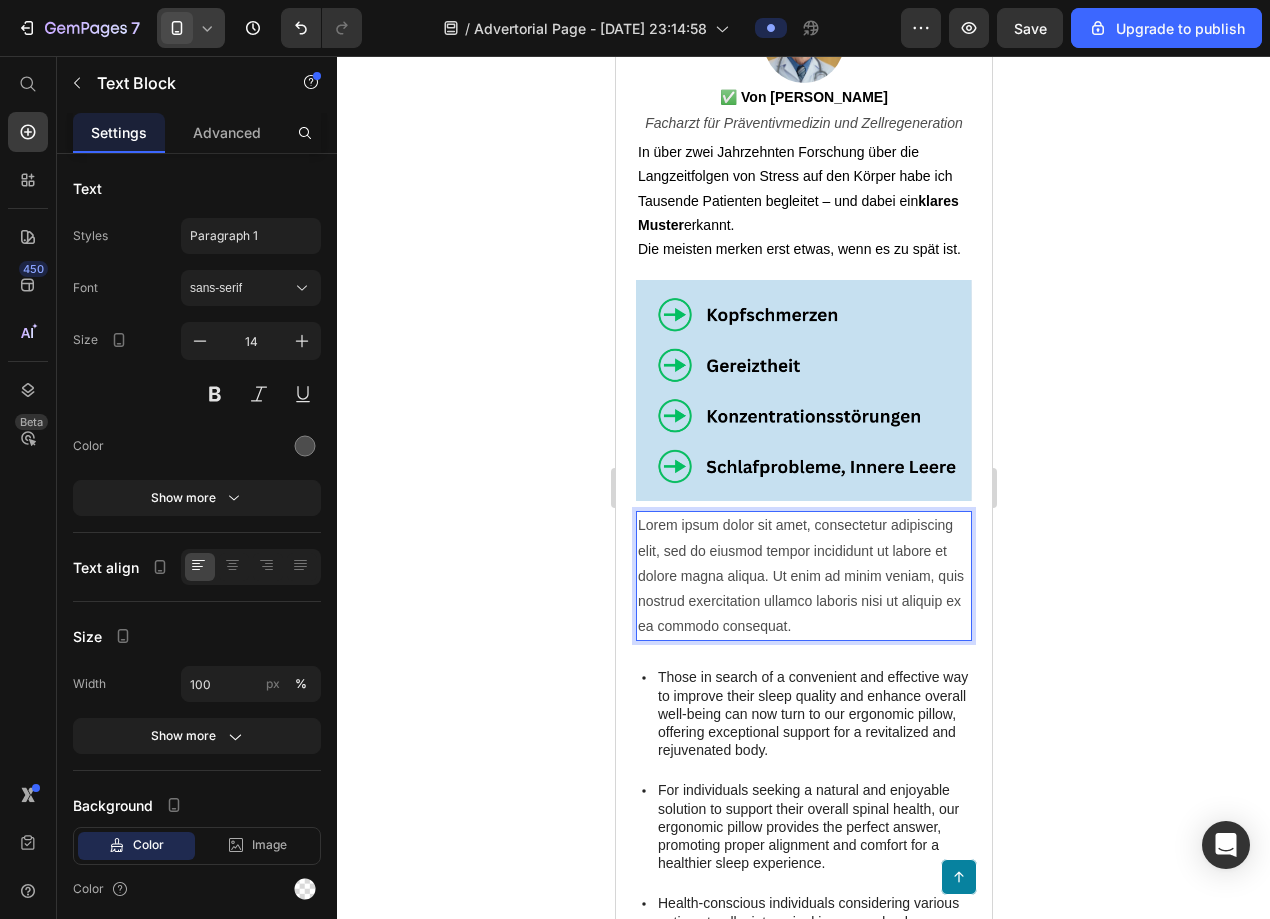 click on "Lorem ipsum dolor sit amet, consectetur adipiscing elit, sed do eiusmod tempor incididunt ut labore et dolore magna aliqua. Ut enim ad minim veniam, quis nostrud exercitation ullamco laboris nisi ut aliquip ex ea commodo consequat." at bounding box center [803, 576] 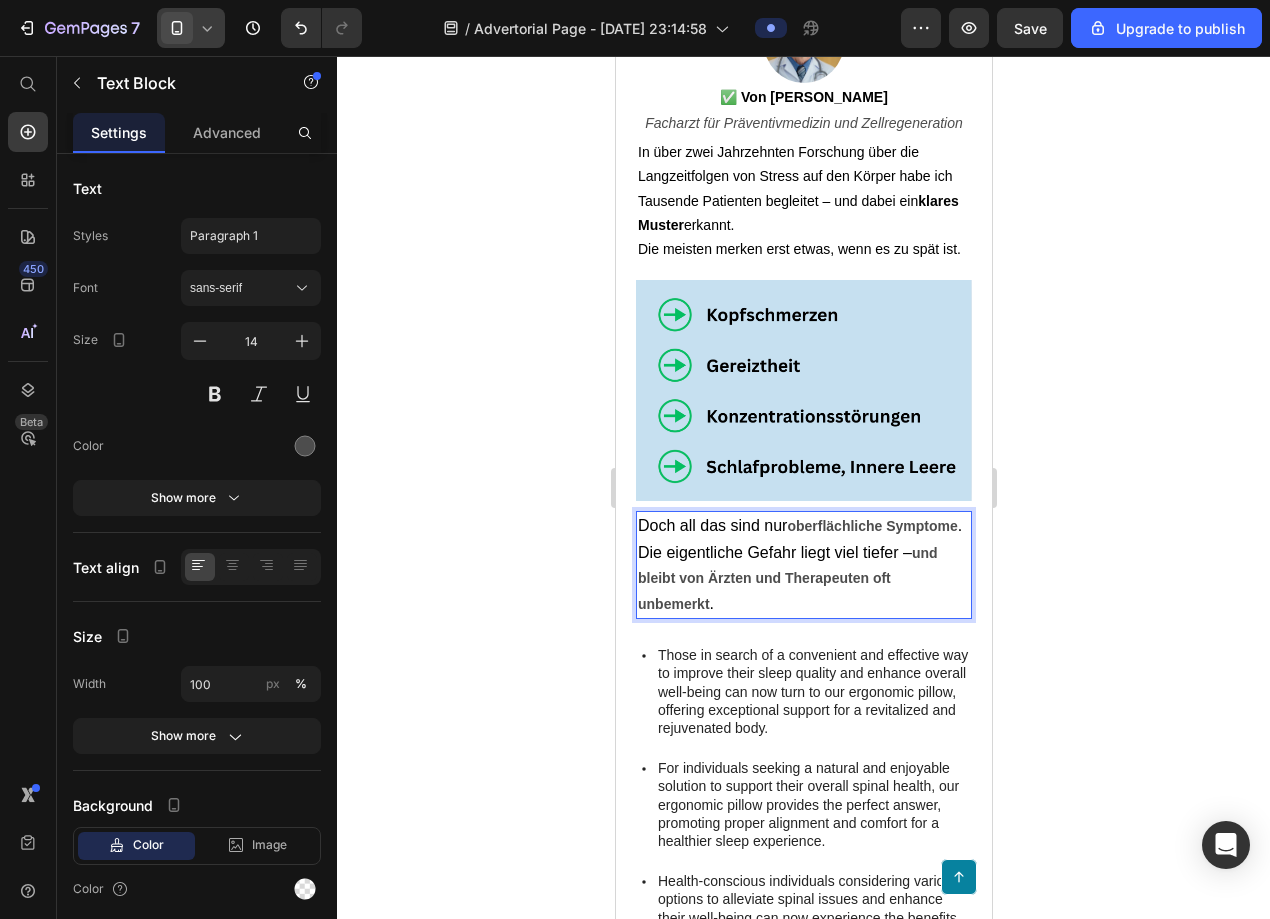 click on "Doch all das sind nur  oberflächliche Symptome . Die eigentliche Gefahr liegt viel tiefer –  und bleibt von Ärzten und Therapeuten oft unbemerkt ." at bounding box center [803, 565] 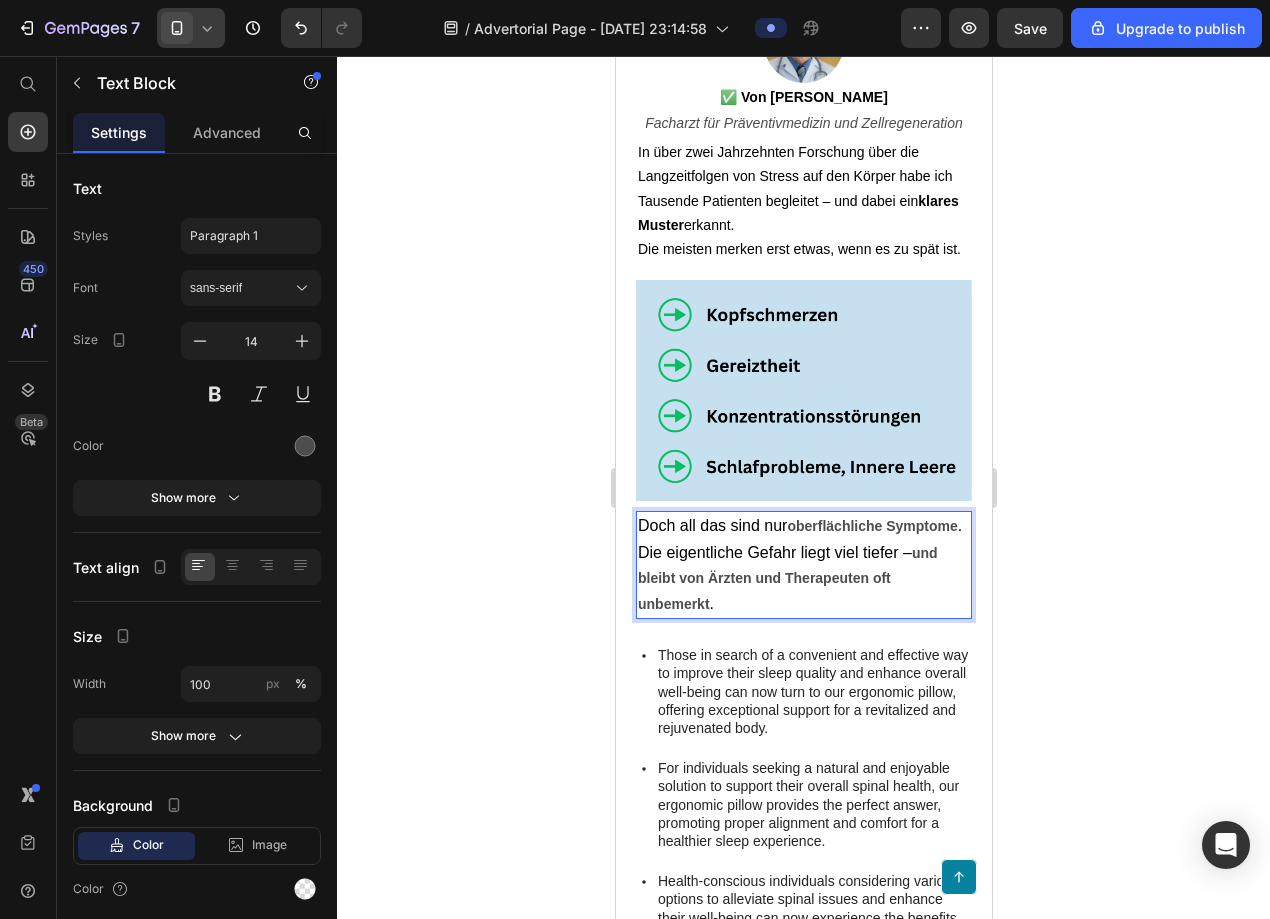 click 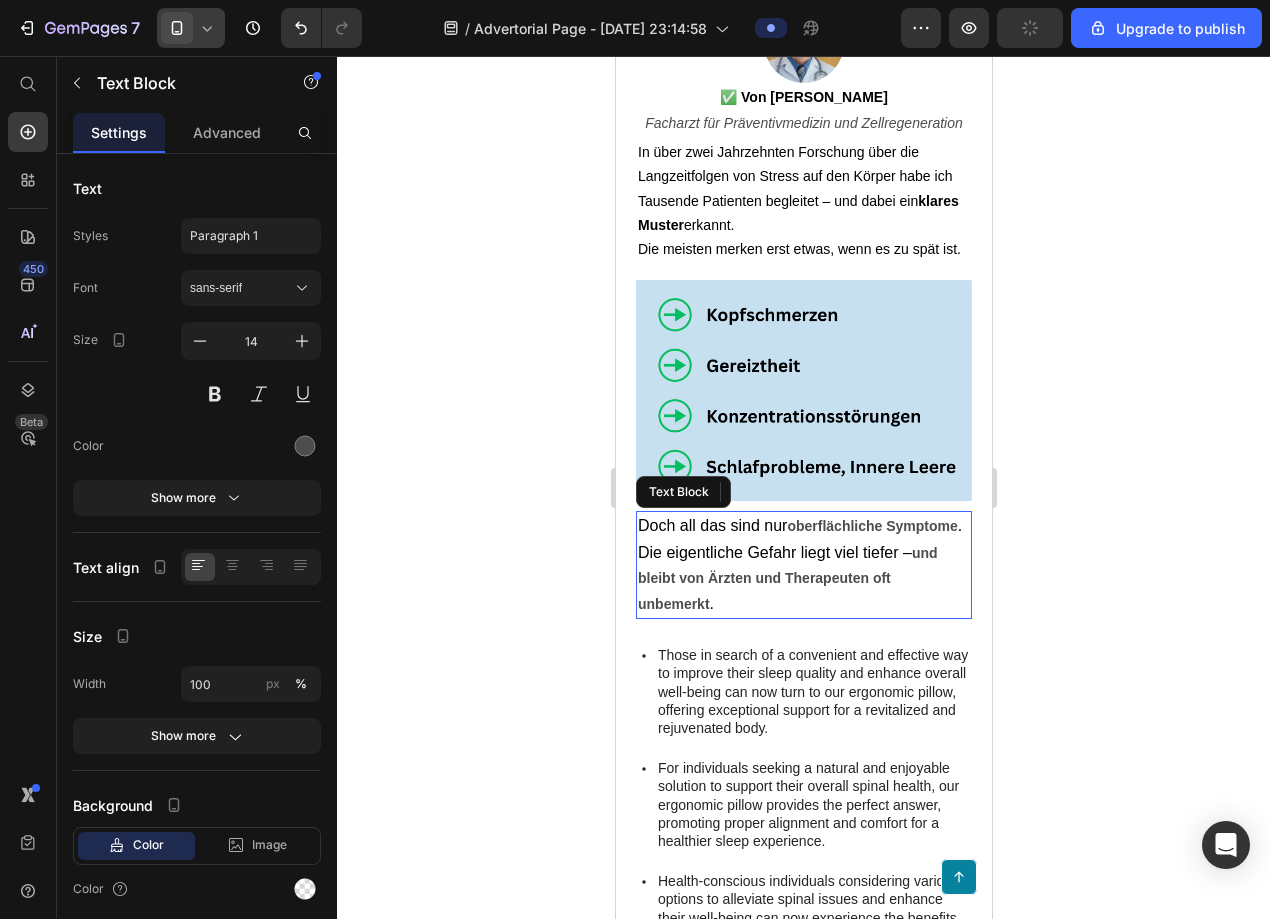 click on "Doch all das sind nur  oberflächliche Symptome . Die eigentliche Gefahr liegt viel tiefer –  und bleibt von Ärzten und Therapeuten oft unbemerkt ." at bounding box center (803, 565) 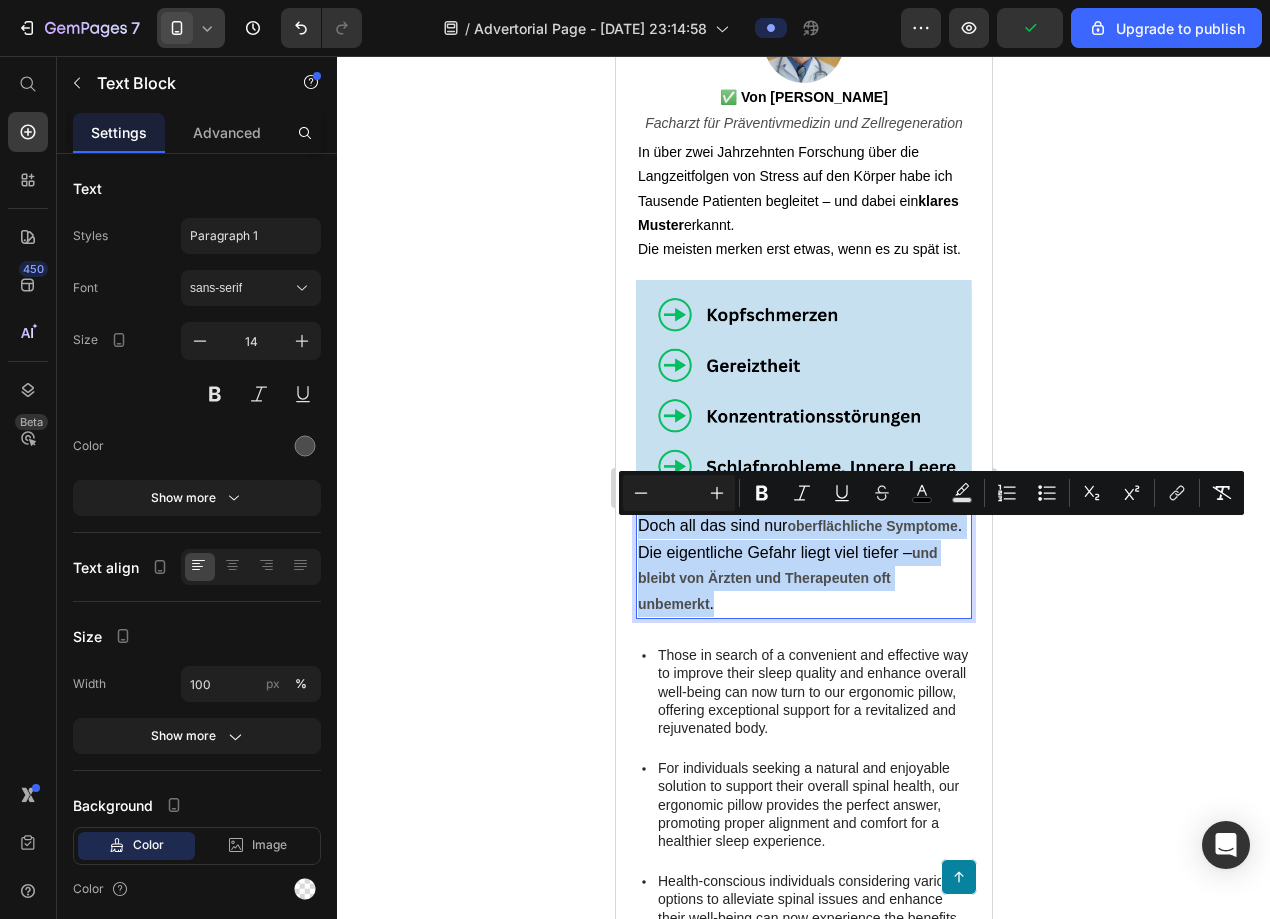drag, startPoint x: 728, startPoint y: 608, endPoint x: 635, endPoint y: 520, distance: 128.03516 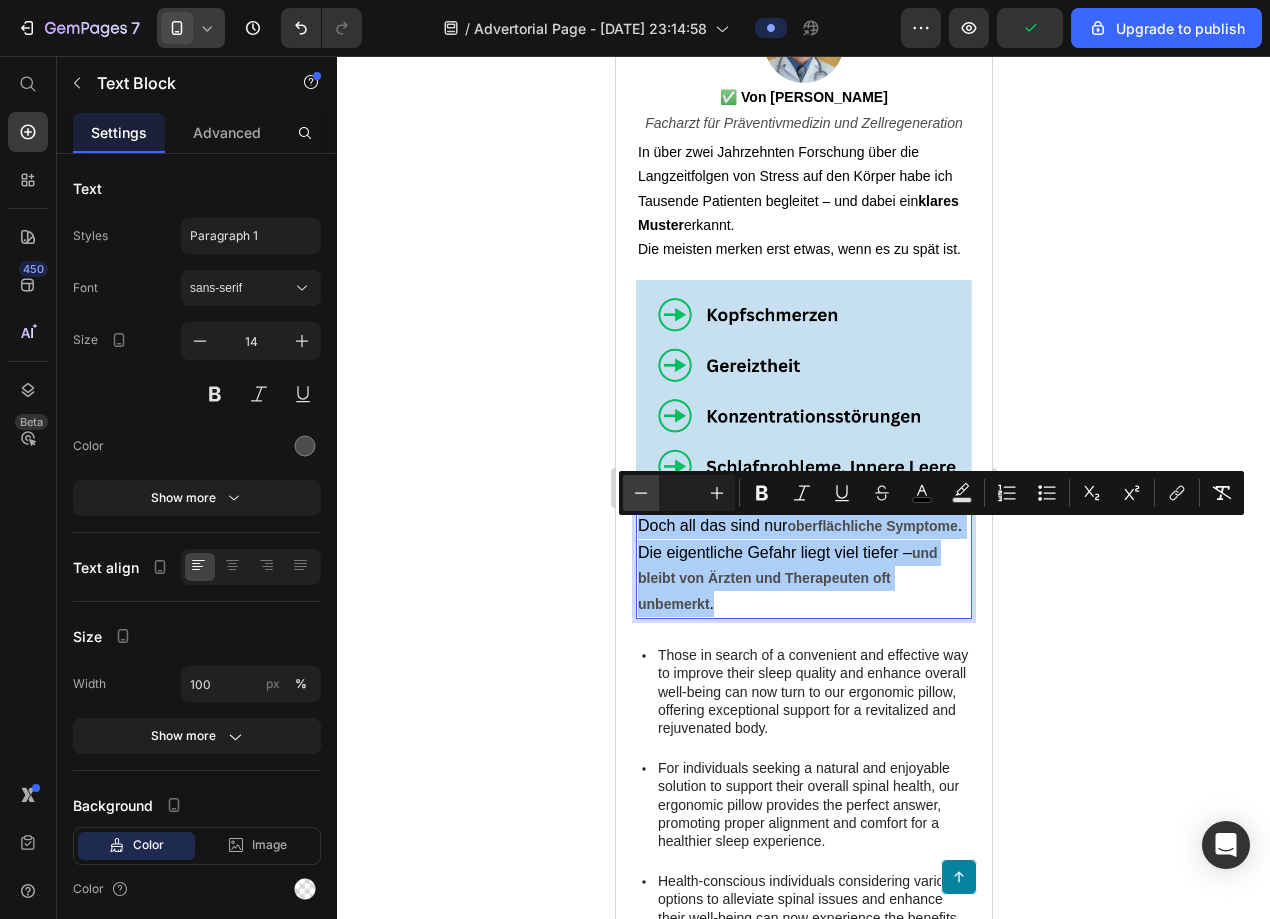click 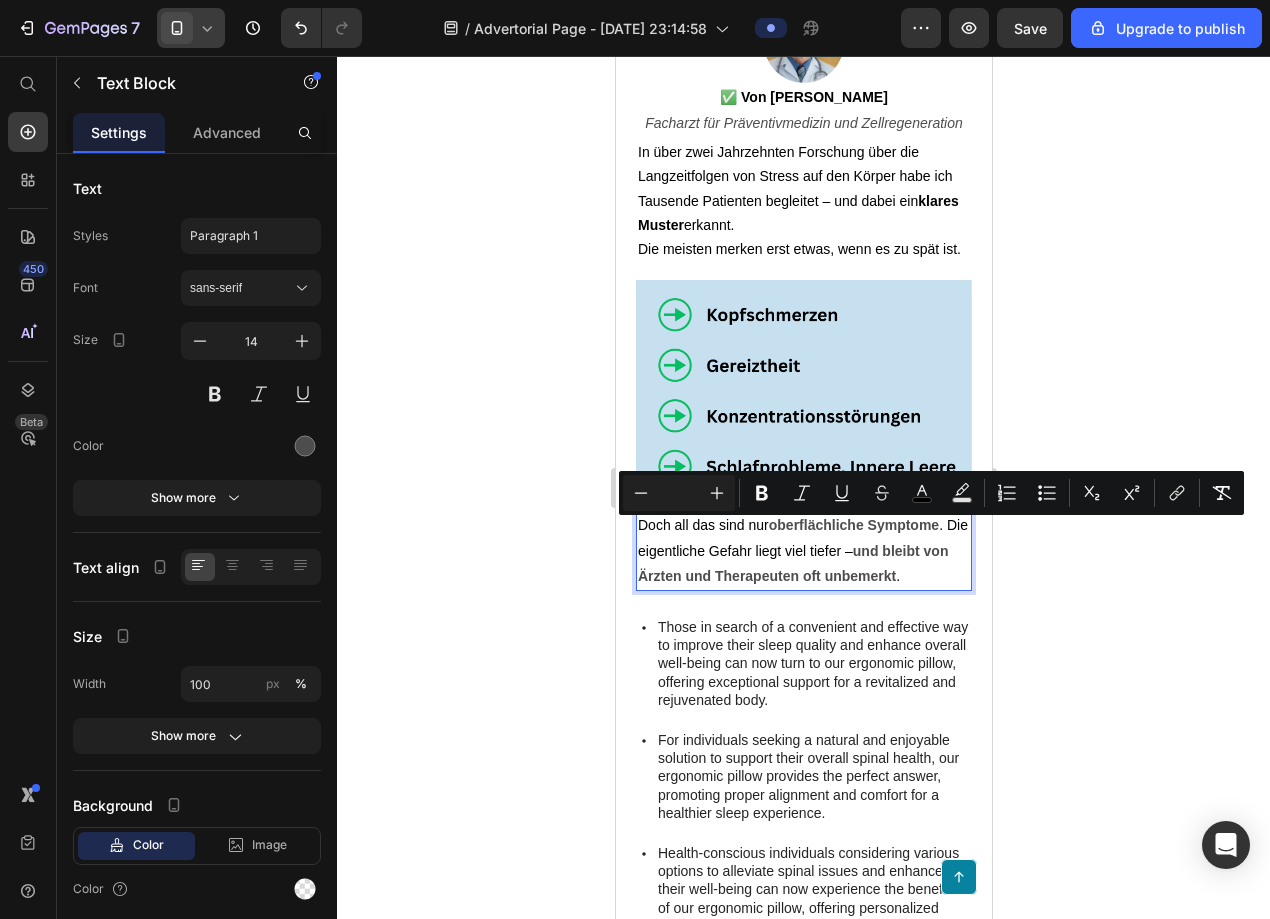 click 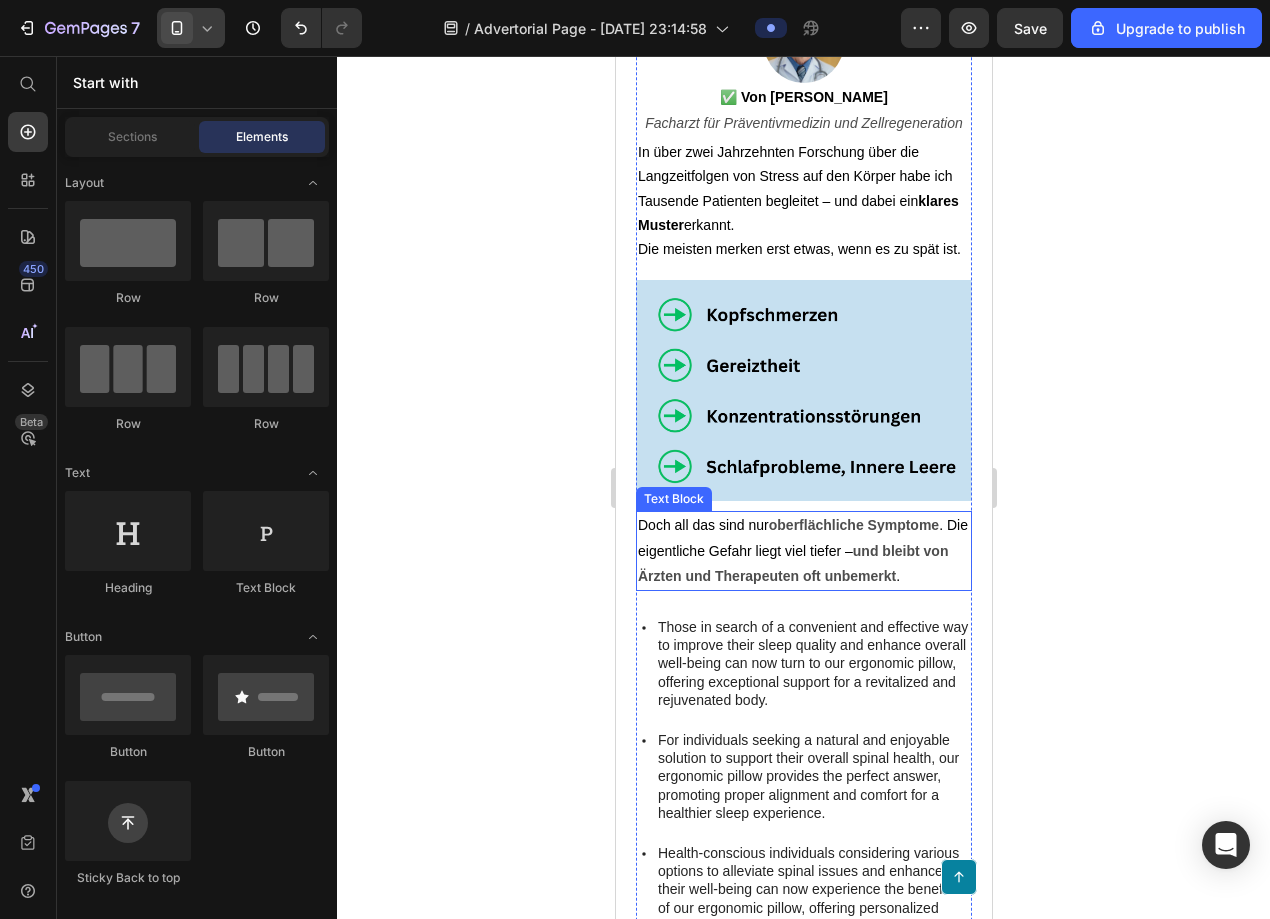 click on "oberflächliche Symptome" at bounding box center (853, 525) 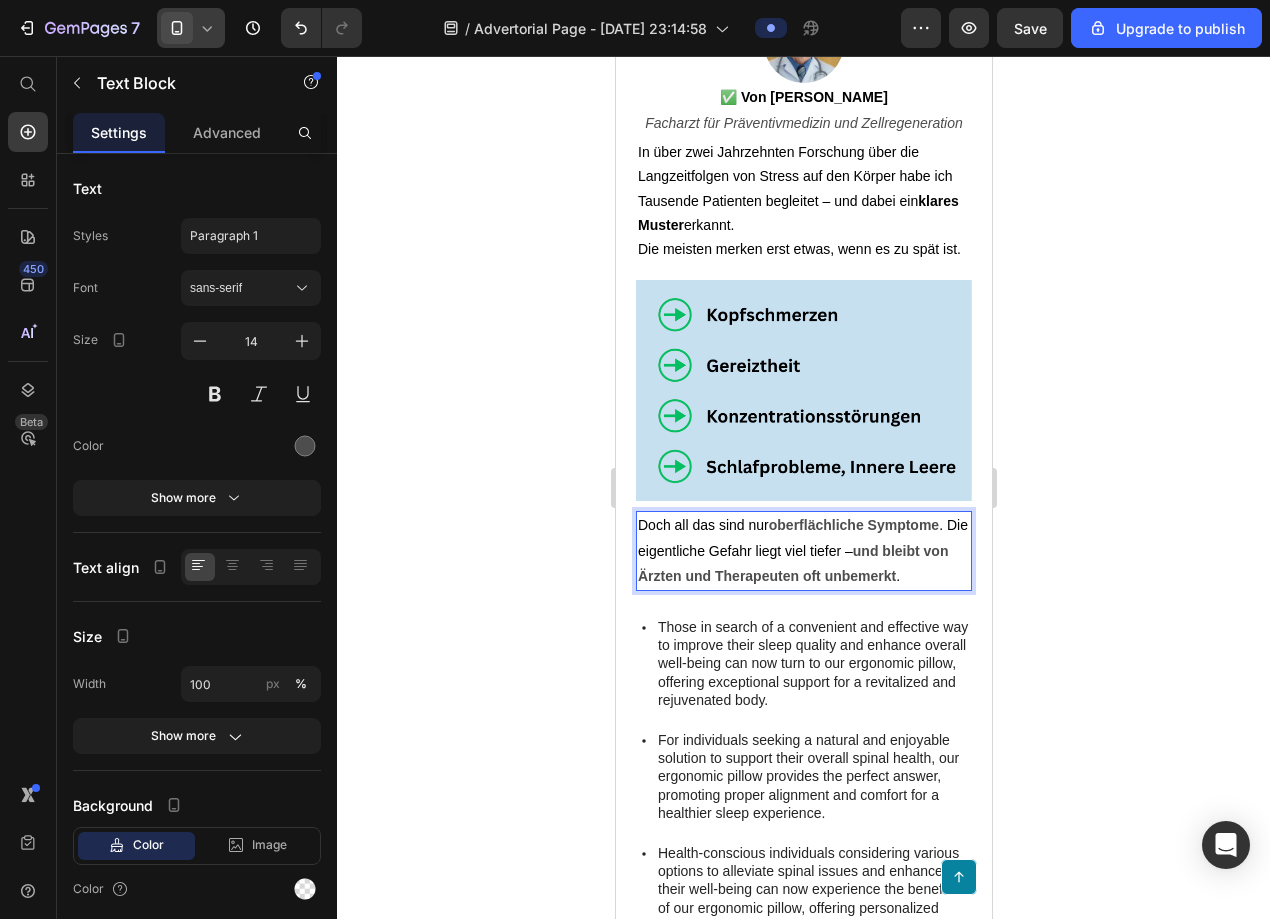 click on "oberflächliche Symptome" at bounding box center (853, 525) 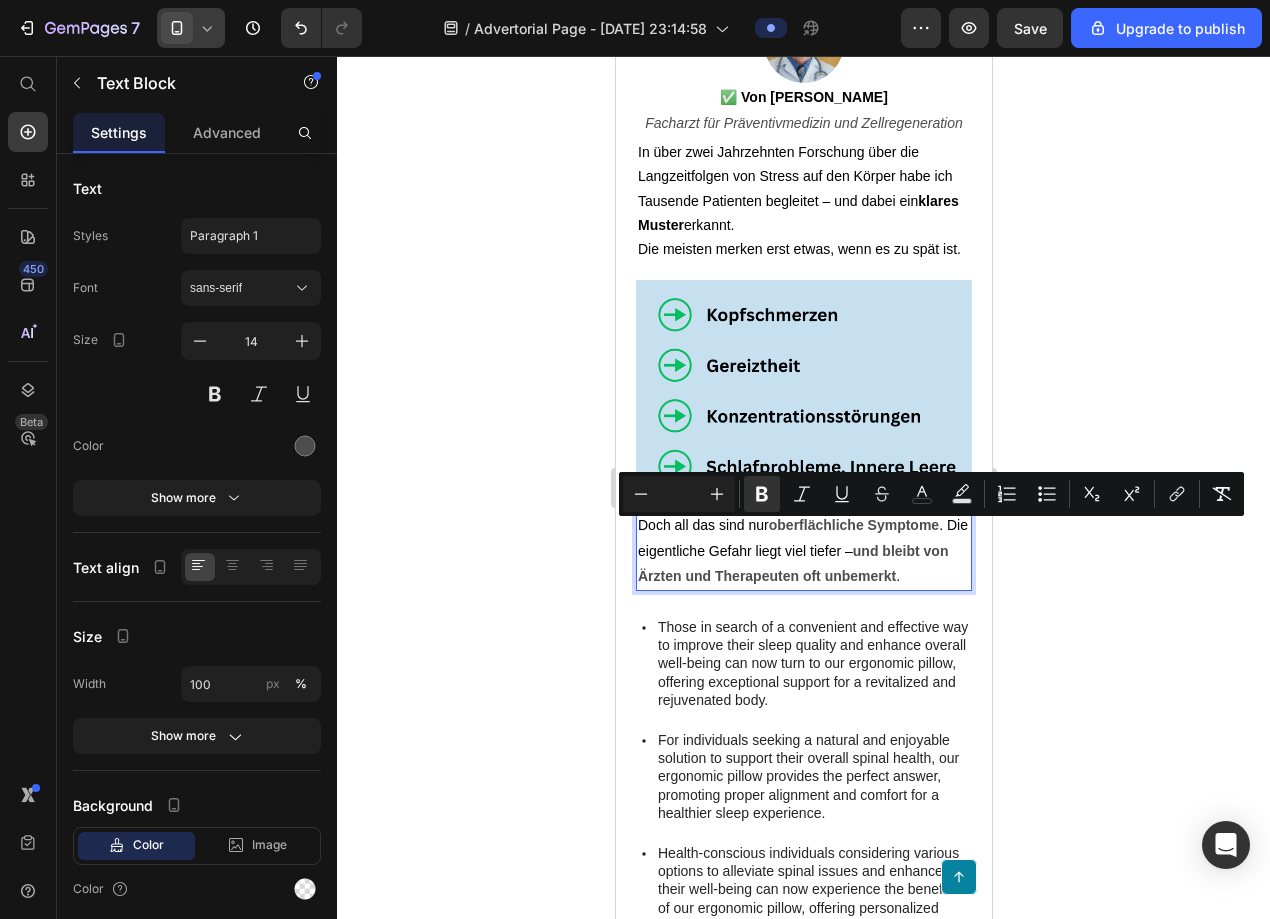 click on "Doch all das sind nur  oberflächliche Symptome . Die eigentliche Gefahr liegt viel tiefer –  und bleibt von Ärzten und Therapeuten oft unbemerkt ." at bounding box center [803, 551] 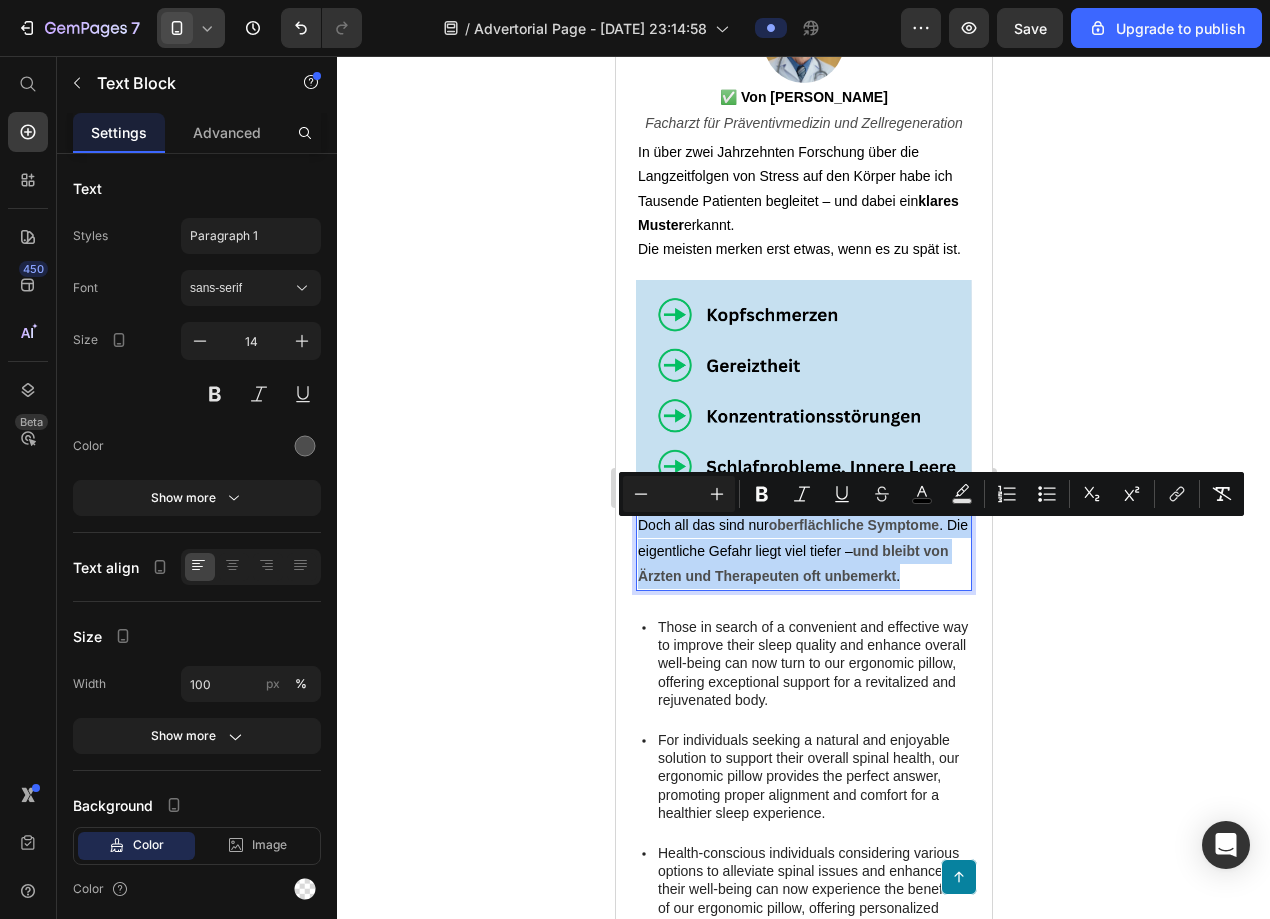 drag, startPoint x: 928, startPoint y: 586, endPoint x: 1342, endPoint y: 563, distance: 414.6384 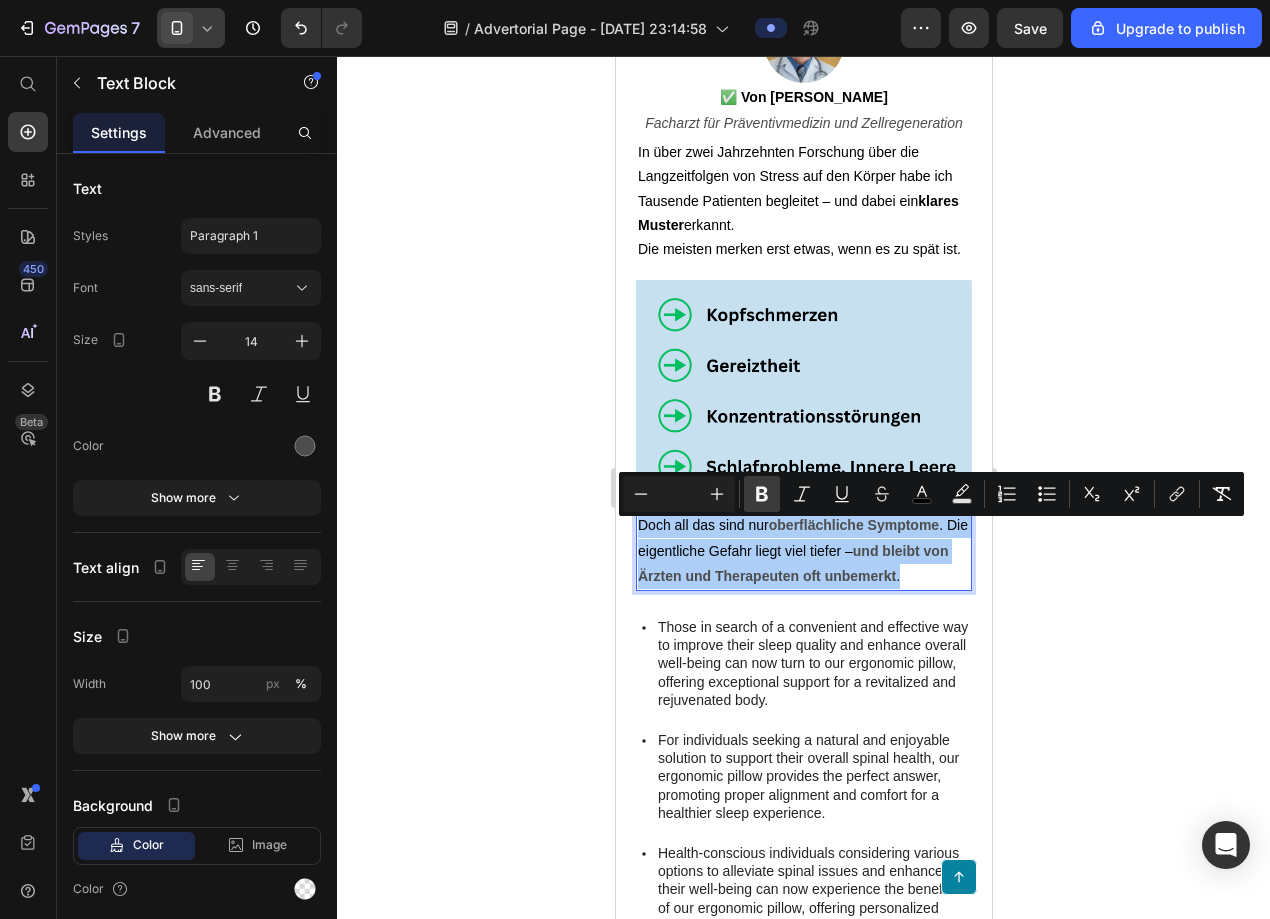 click 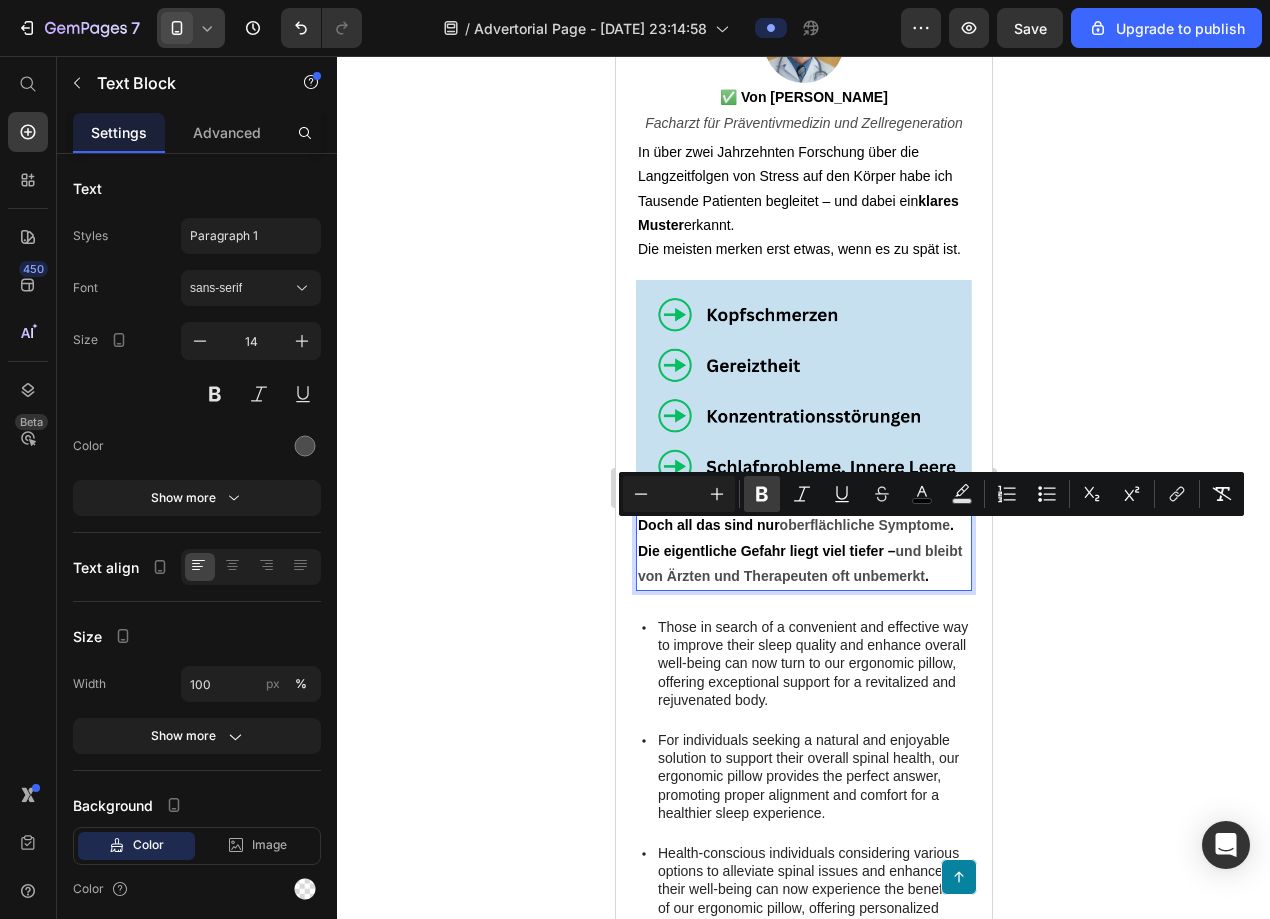 click 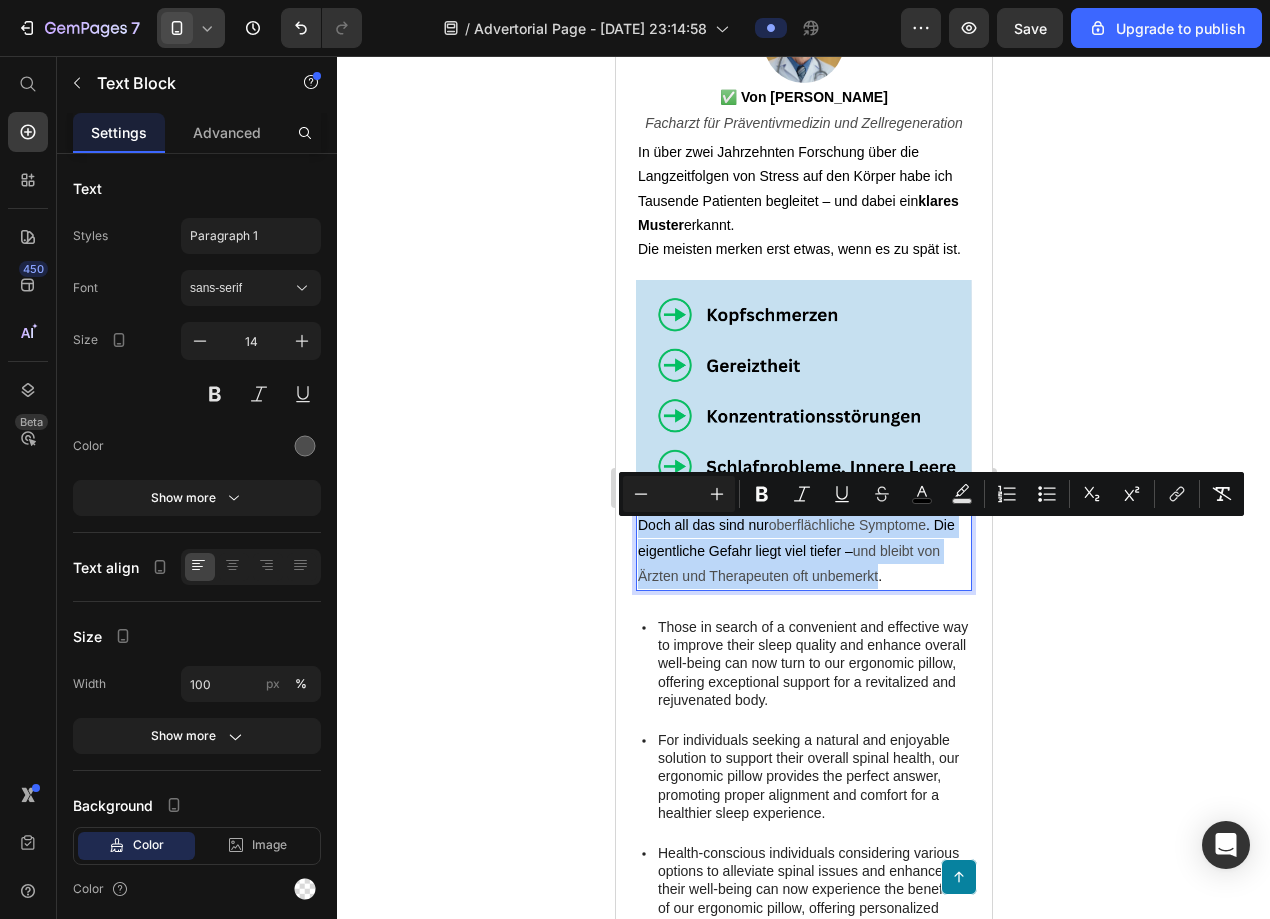 click on "und bleibt von Ärzten und Therapeuten oft unbemerkt" at bounding box center (788, 563) 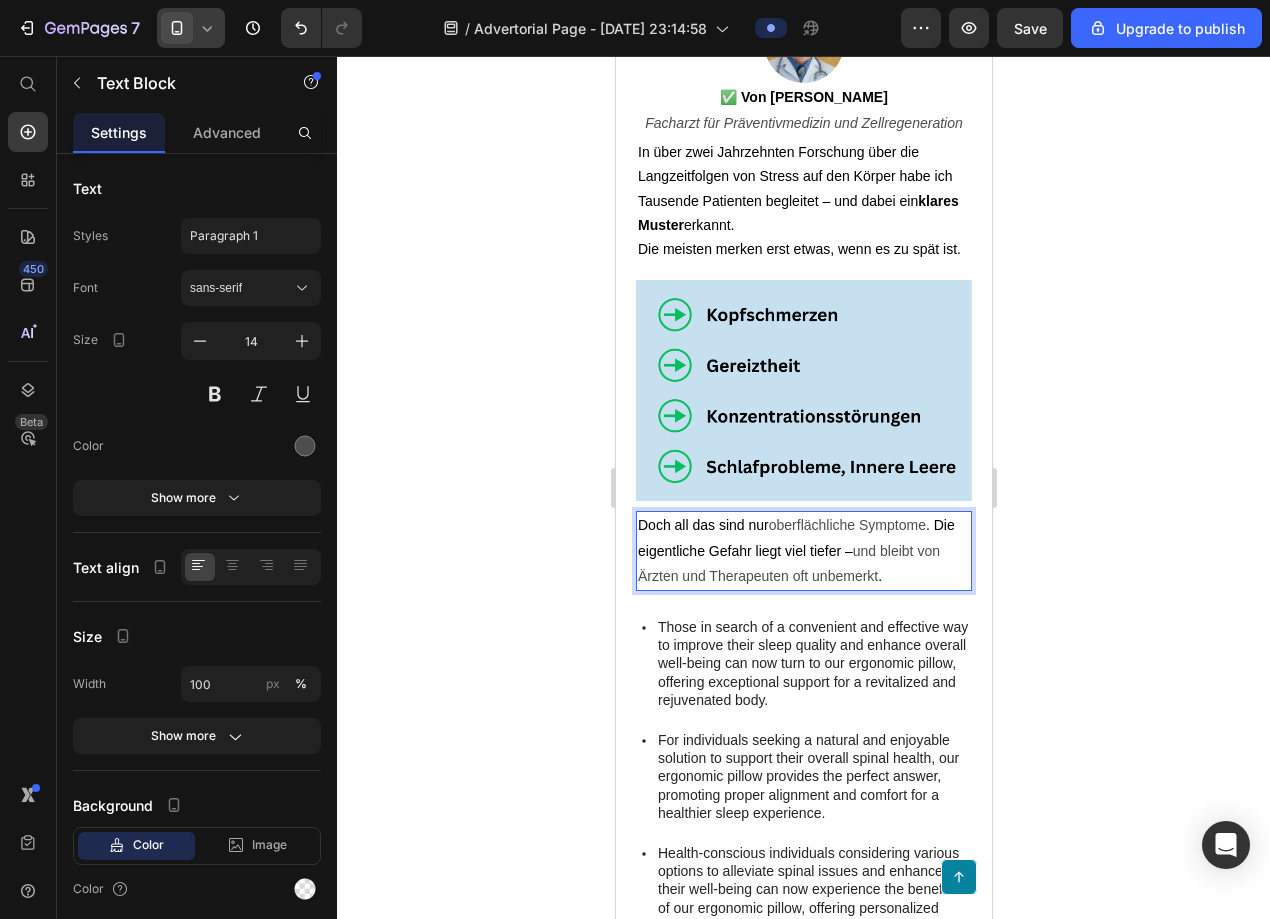 click on "oberflächliche Symptome" at bounding box center [846, 525] 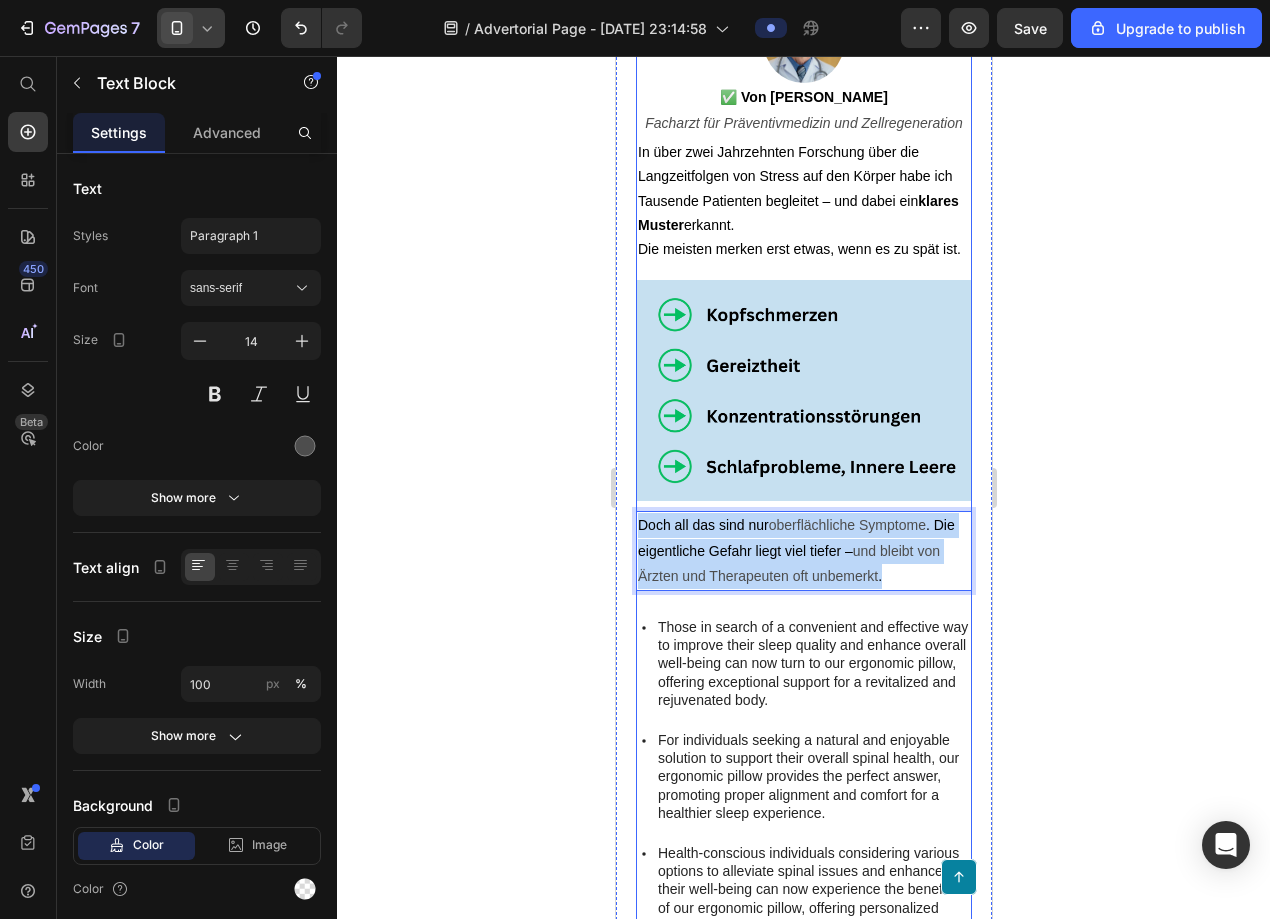 drag, startPoint x: 636, startPoint y: 533, endPoint x: 935, endPoint y: 617, distance: 310.5753 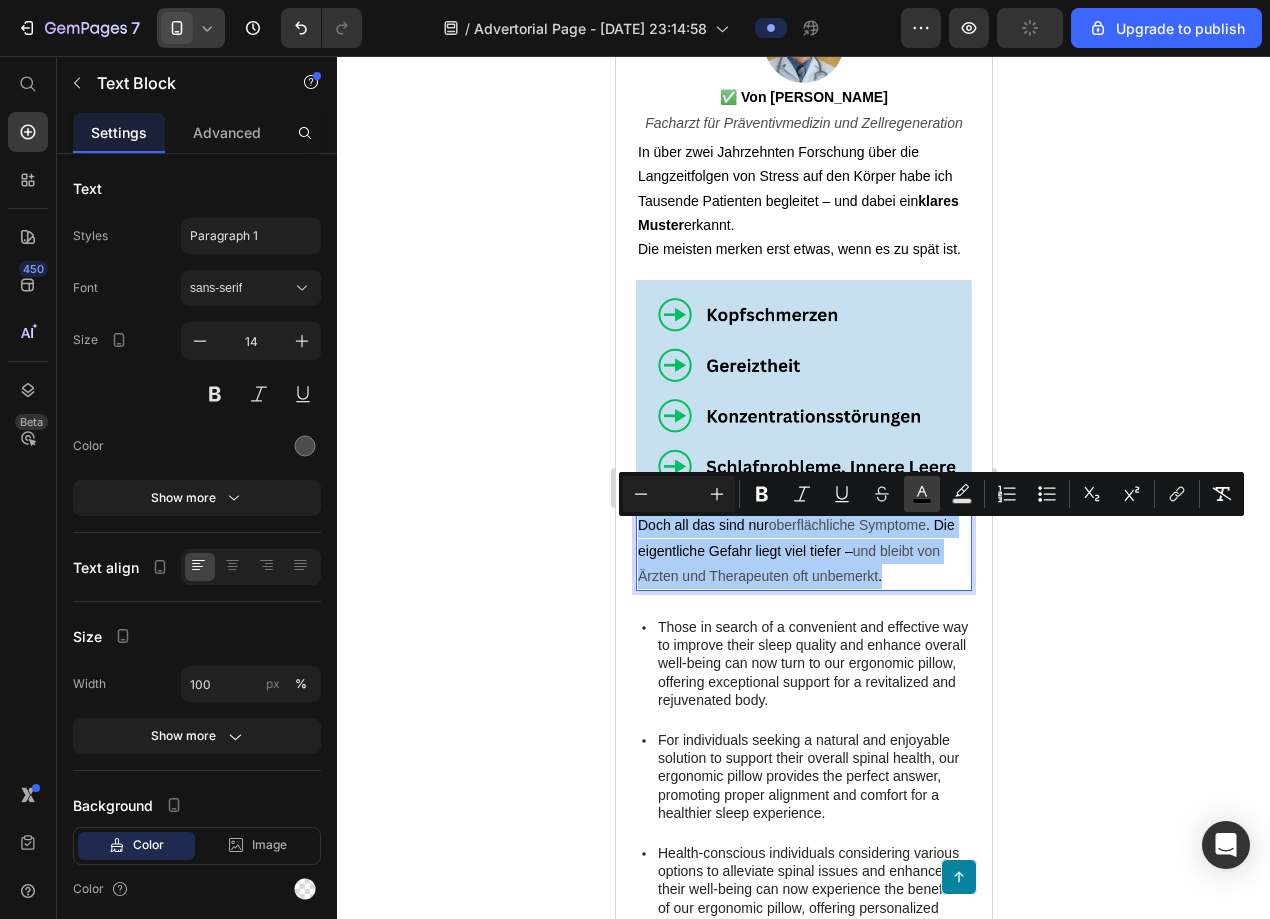 click on "color" at bounding box center [922, 494] 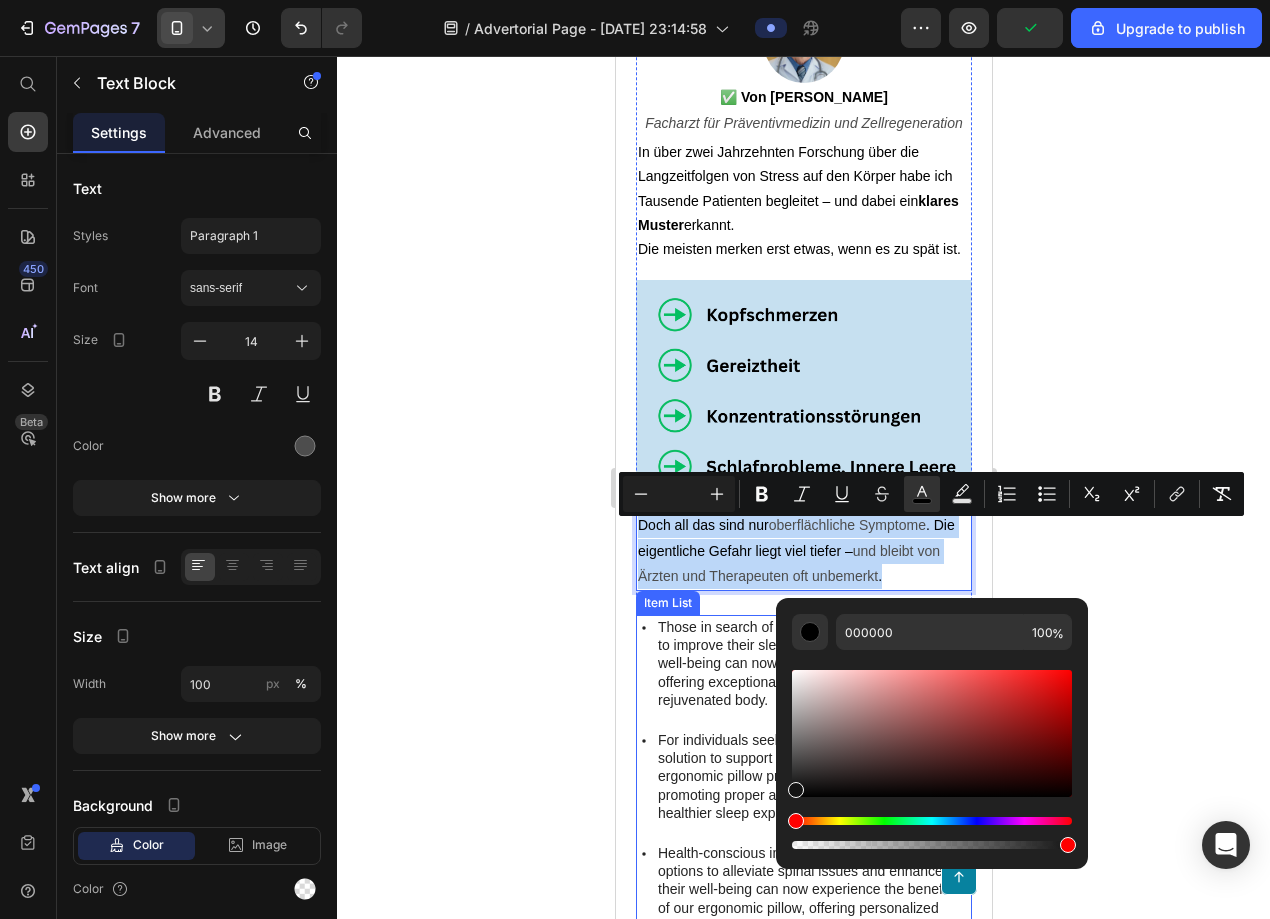 type on "020202" 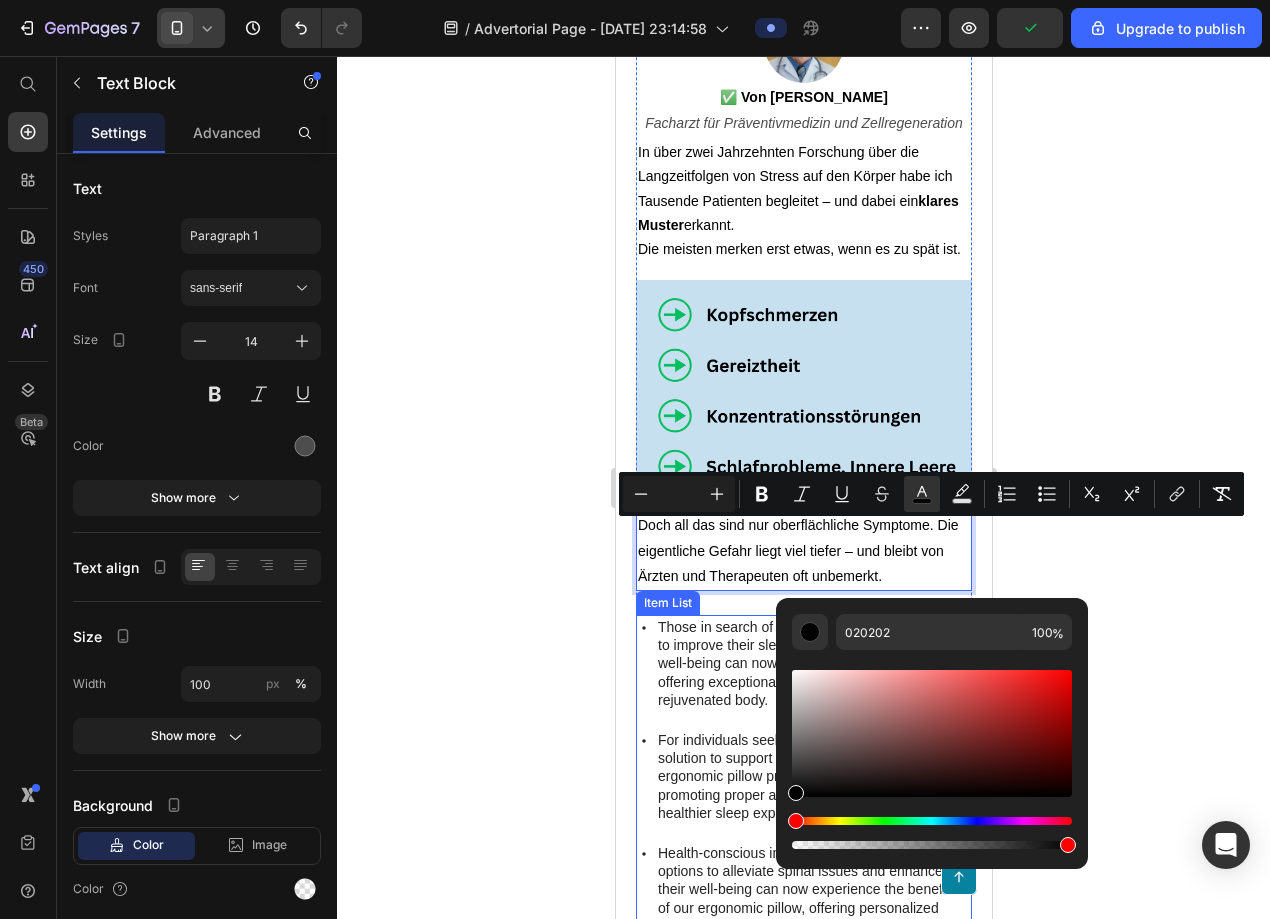 drag, startPoint x: 1410, startPoint y: 854, endPoint x: 765, endPoint y: 808, distance: 646.63824 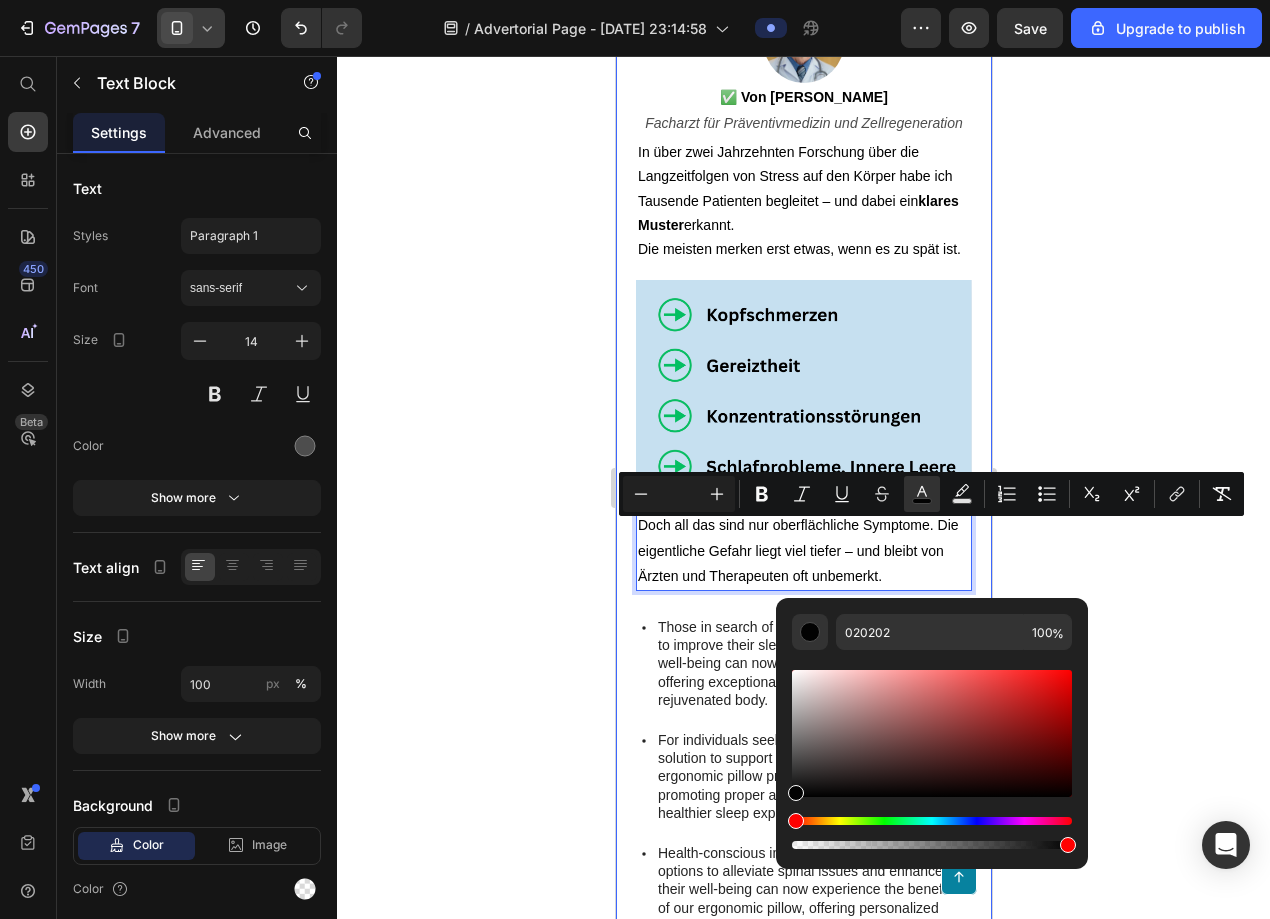 click 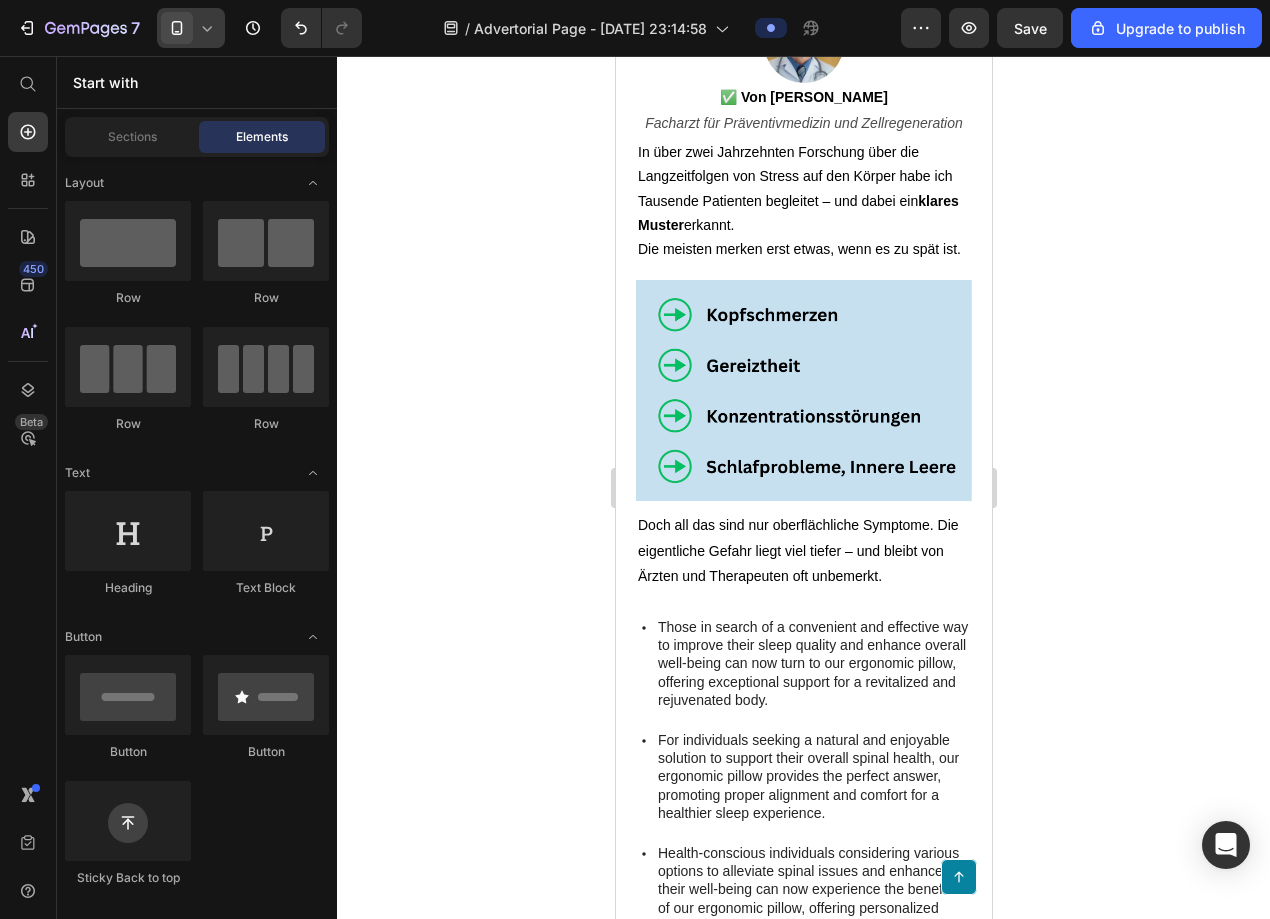 click 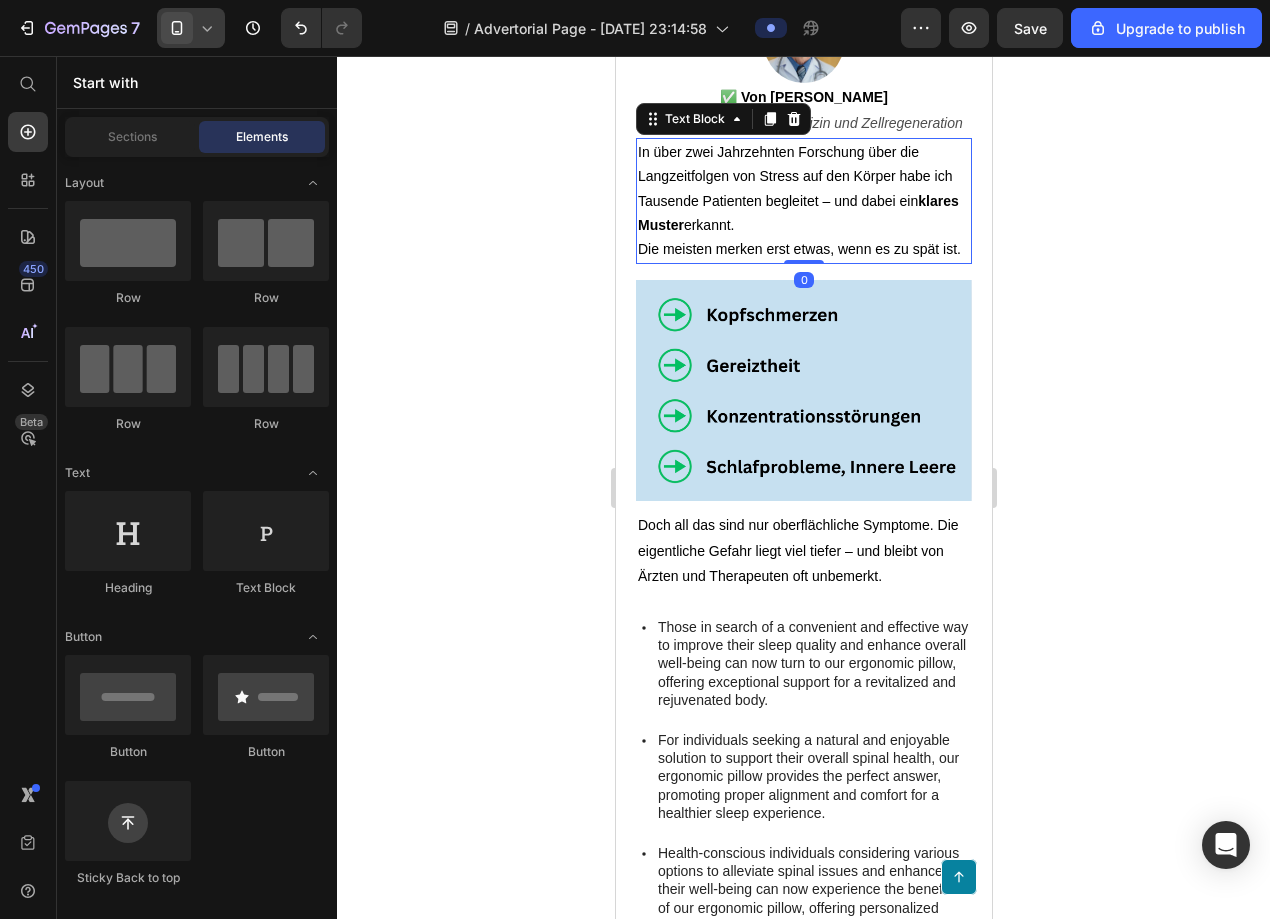 click on "In über zwei Jahrzehnten Forschung über die Langzeitfolgen von Stress auf den Körper habe ich Tausende Patienten begleitet – und dabei ein  klares Muster  erkannt." at bounding box center (803, 189) 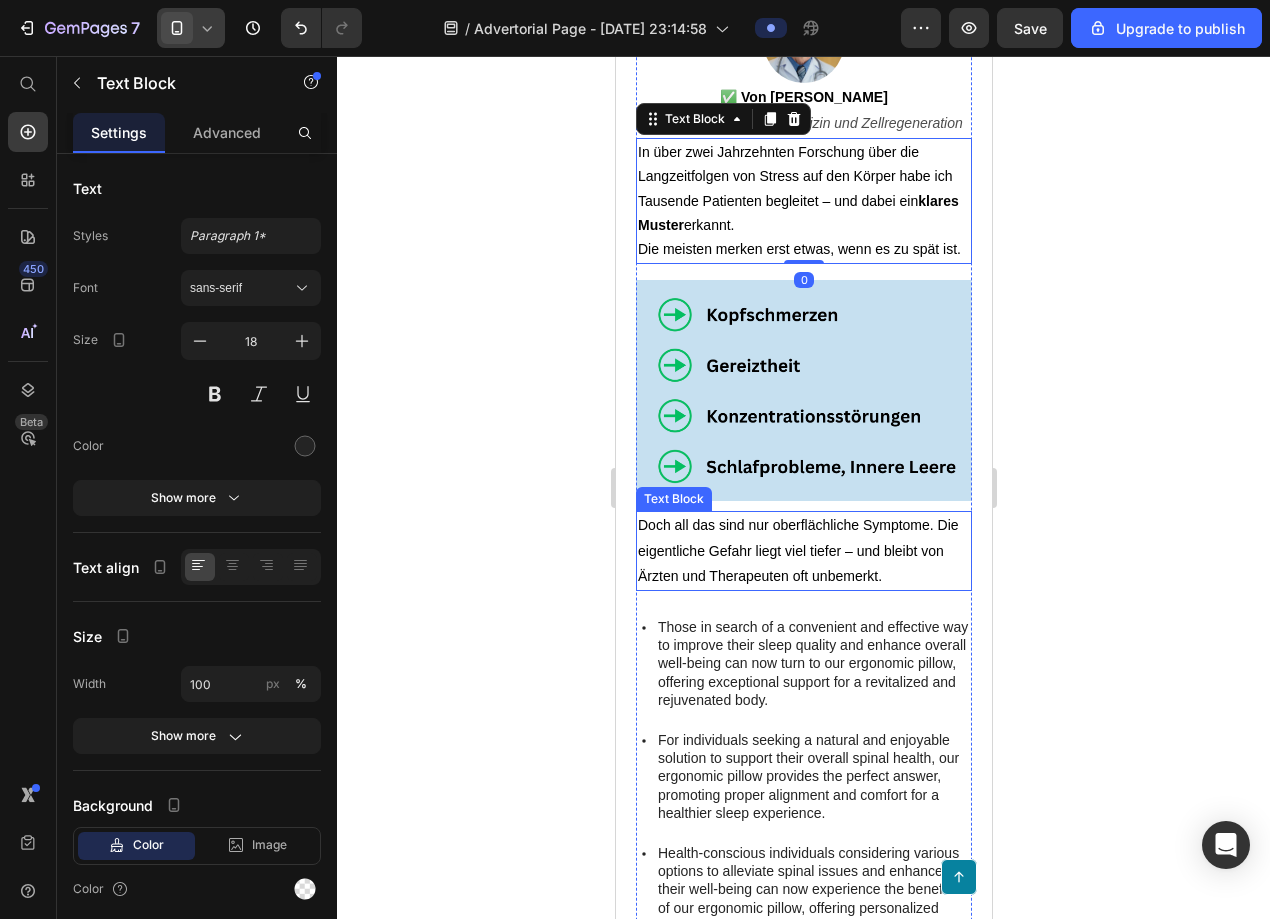 click on "Doch all das sind nur oberflächliche Symptome. Die eigentliche Gefahr liegt viel tiefer – und bleibt von Ärzten und Therapeuten oft unbemerkt." at bounding box center [797, 550] 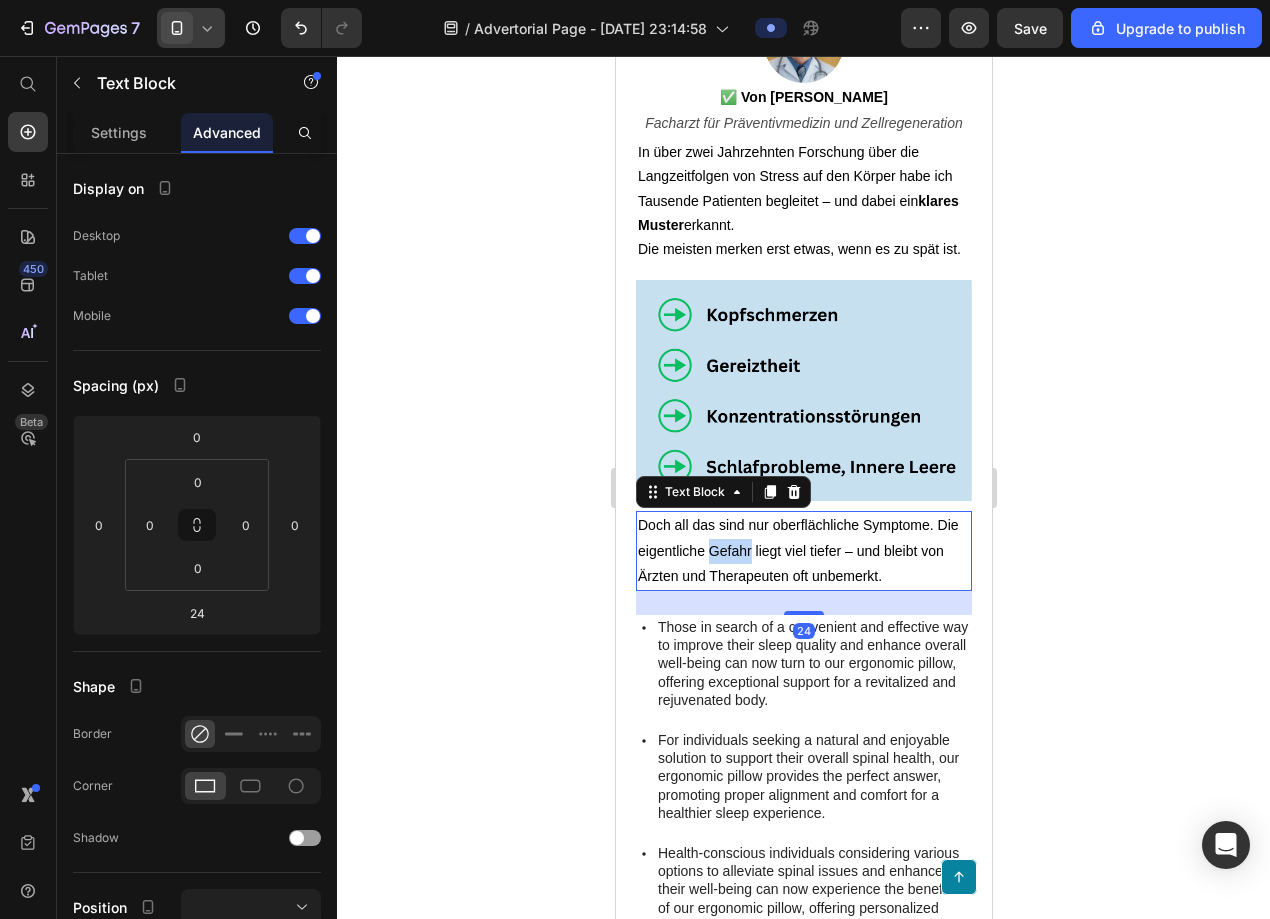 click on "Doch all das sind nur oberflächliche Symptome. Die eigentliche Gefahr liegt viel tiefer – und bleibt von Ärzten und Therapeuten oft unbemerkt." at bounding box center [797, 550] 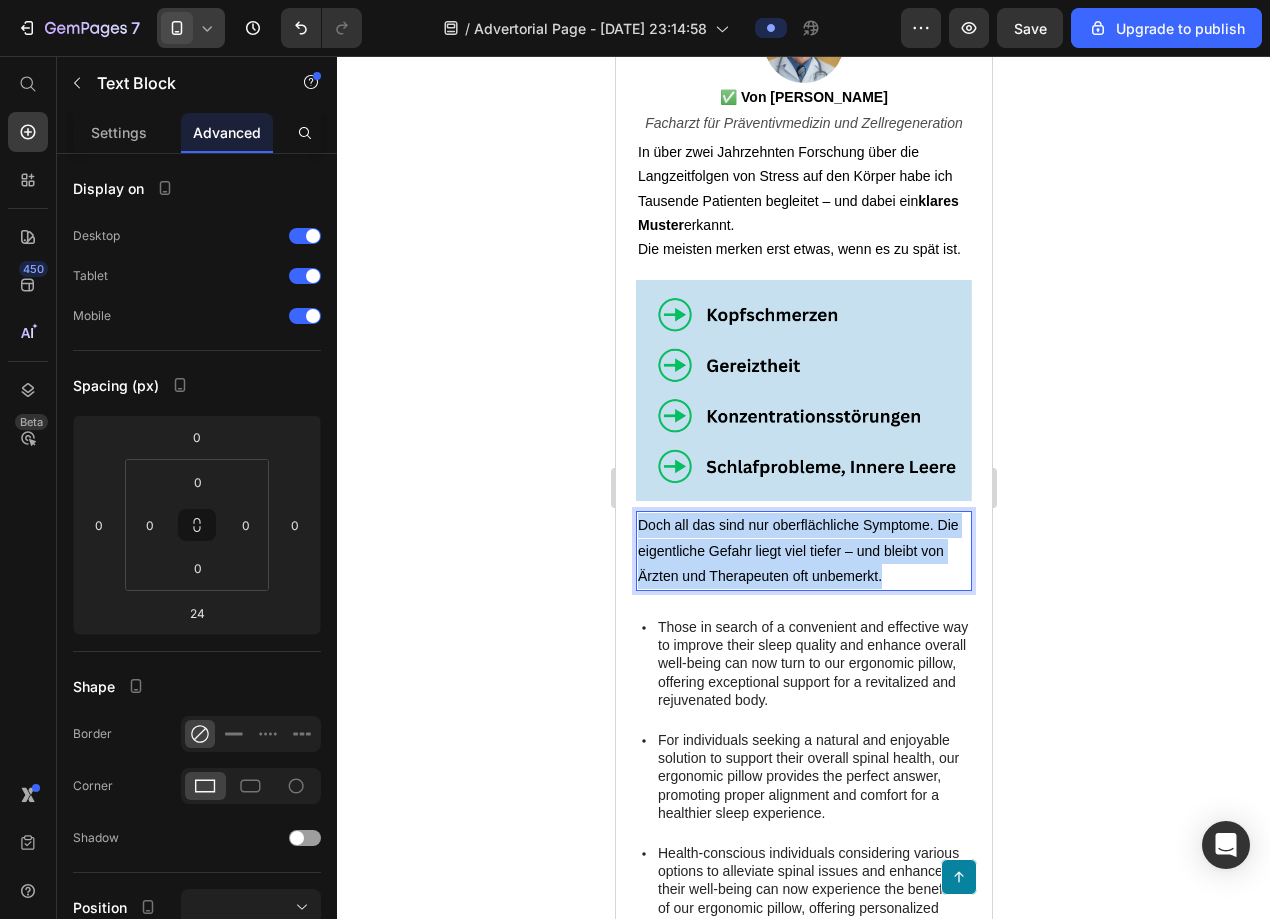 click on "Doch all das sind nur oberflächliche Symptome. Die eigentliche Gefahr liegt viel tiefer – und bleibt von Ärzten und Therapeuten oft unbemerkt." at bounding box center (797, 550) 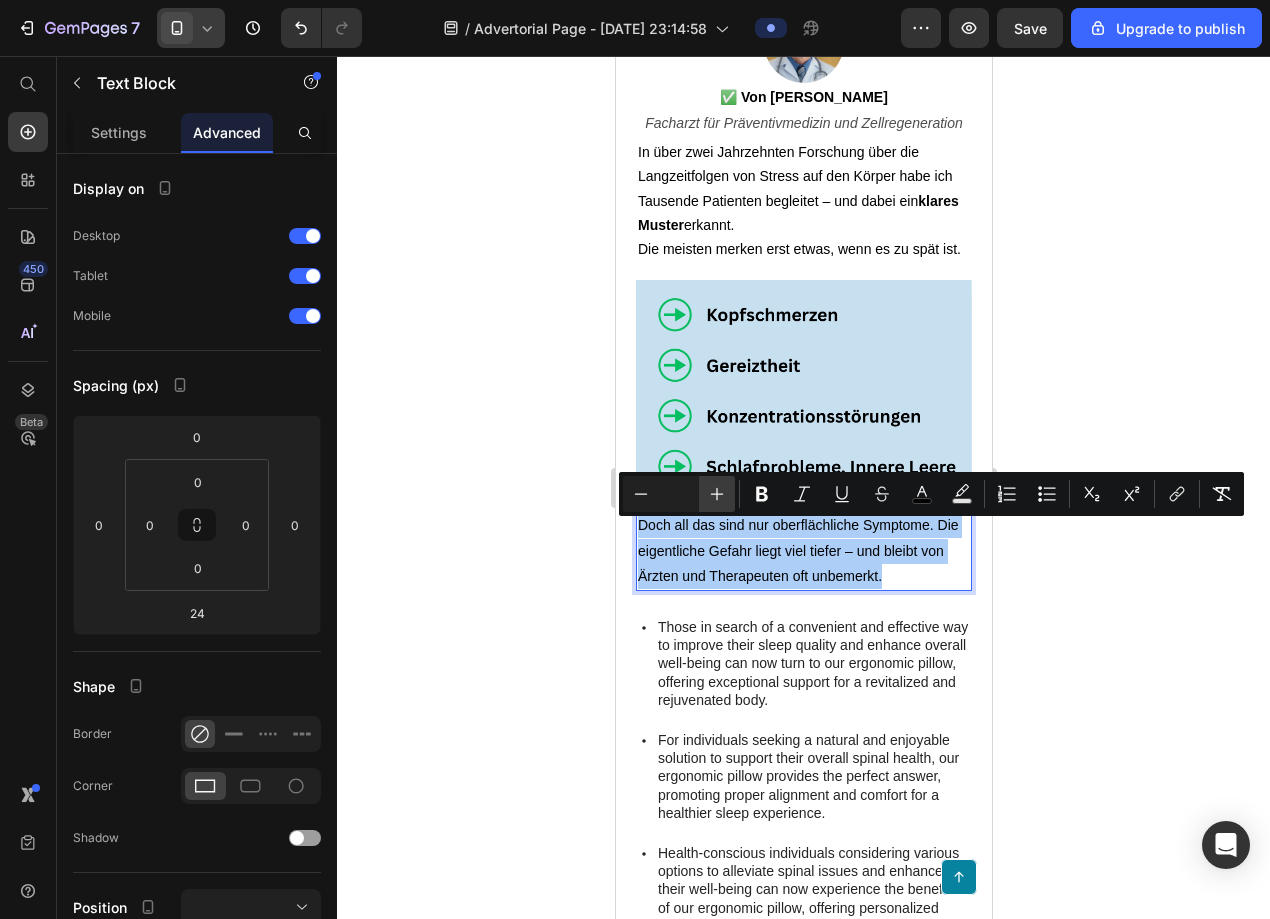 click on "Plus" at bounding box center (717, 494) 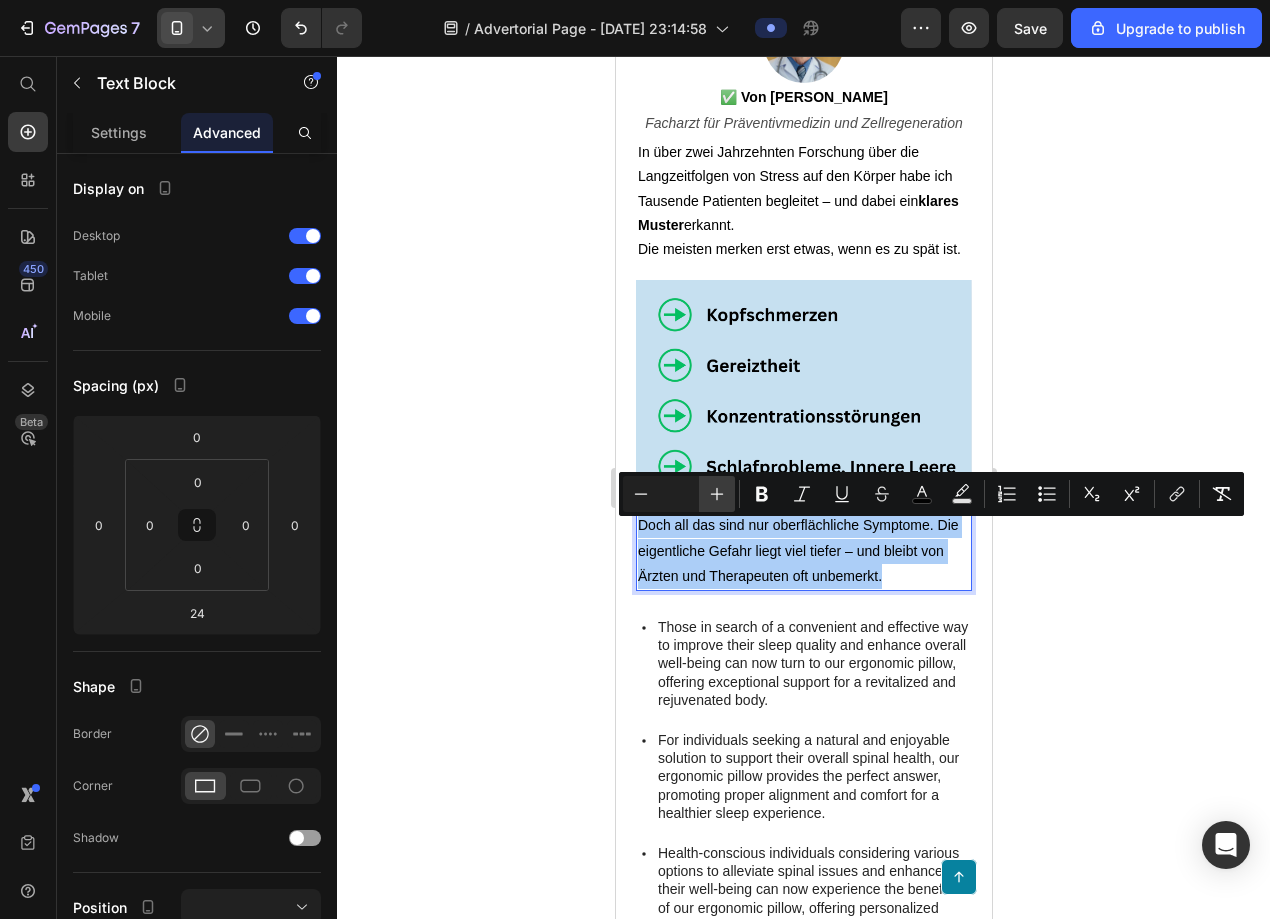 click 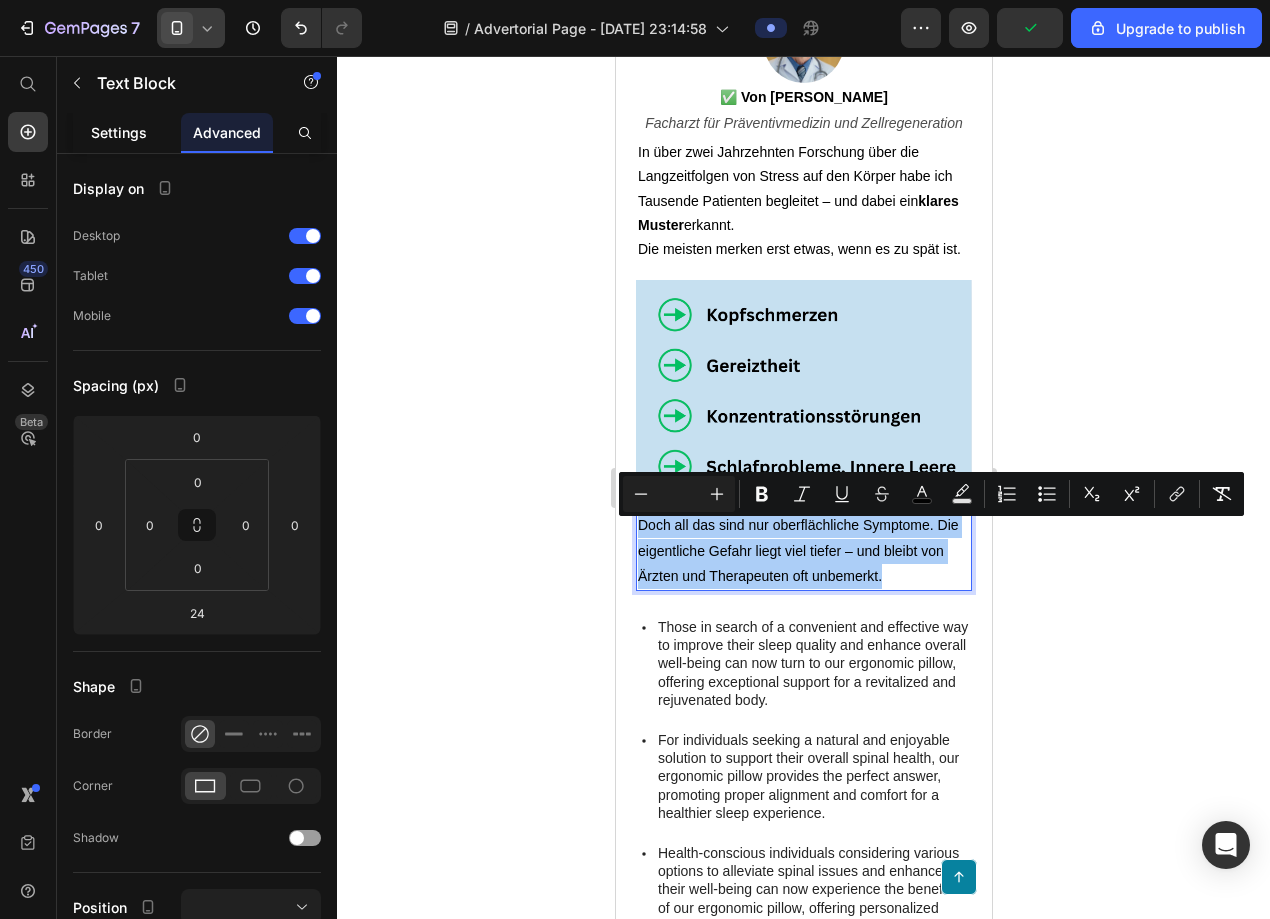click on "Settings" at bounding box center [119, 132] 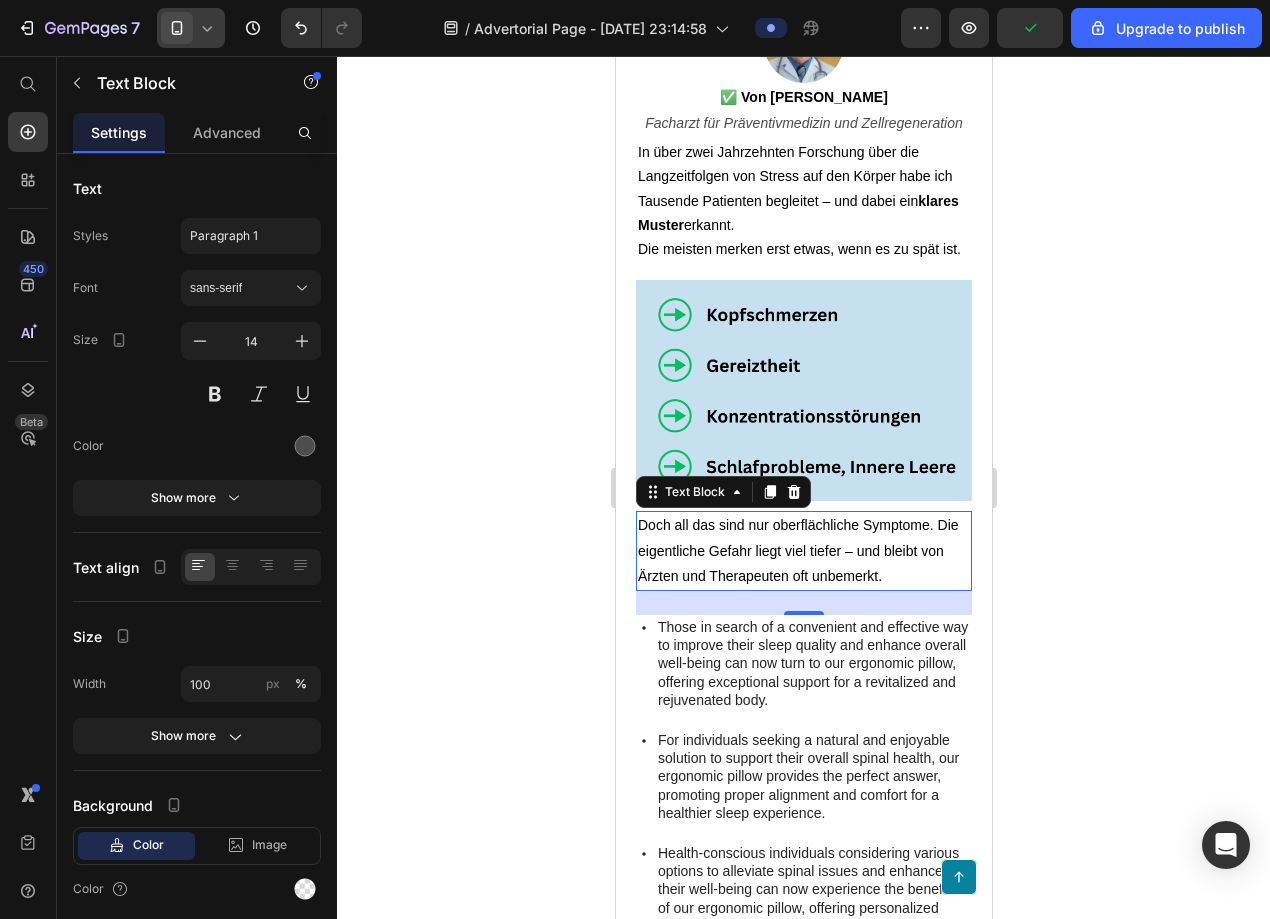click 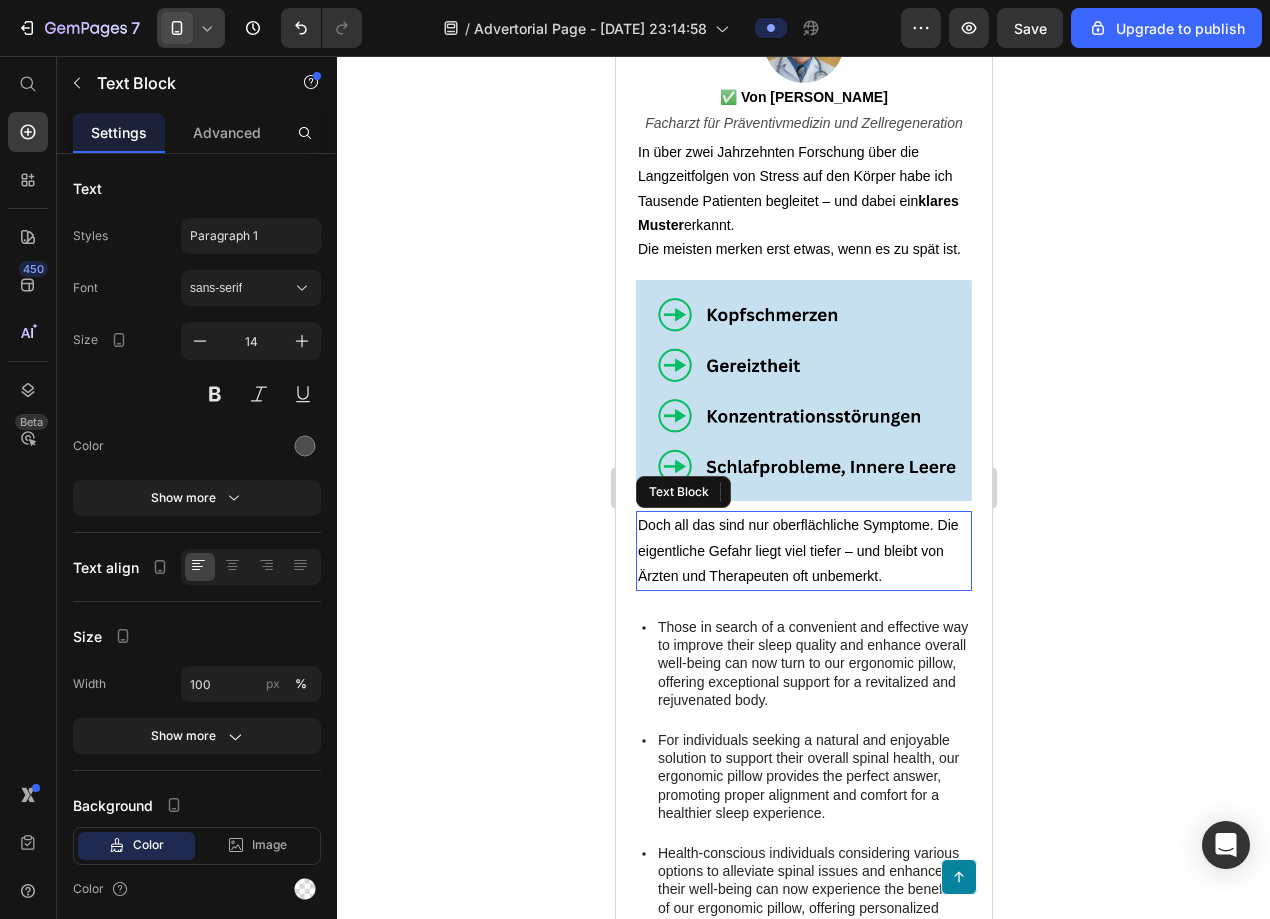 click on "Doch all das sind nur oberflächliche Symptome. Die eigentliche Gefahr liegt viel tiefer – und bleibt von Ärzten und Therapeuten oft unbemerkt." at bounding box center [797, 550] 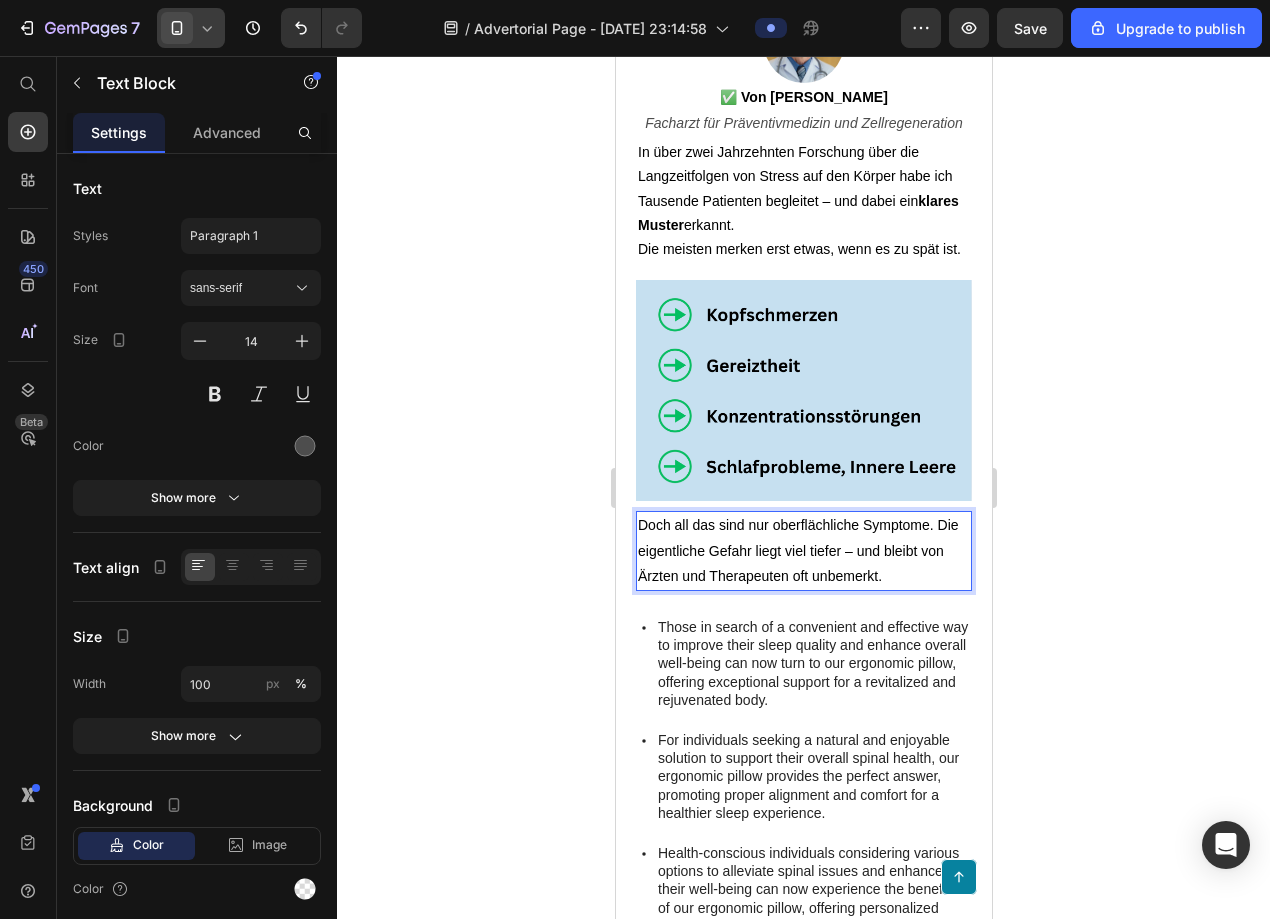 click on "Doch all das sind nur oberflächliche Symptome. Die eigentliche Gefahr liegt viel tiefer – und bleibt von Ärzten und Therapeuten oft unbemerkt." at bounding box center [797, 550] 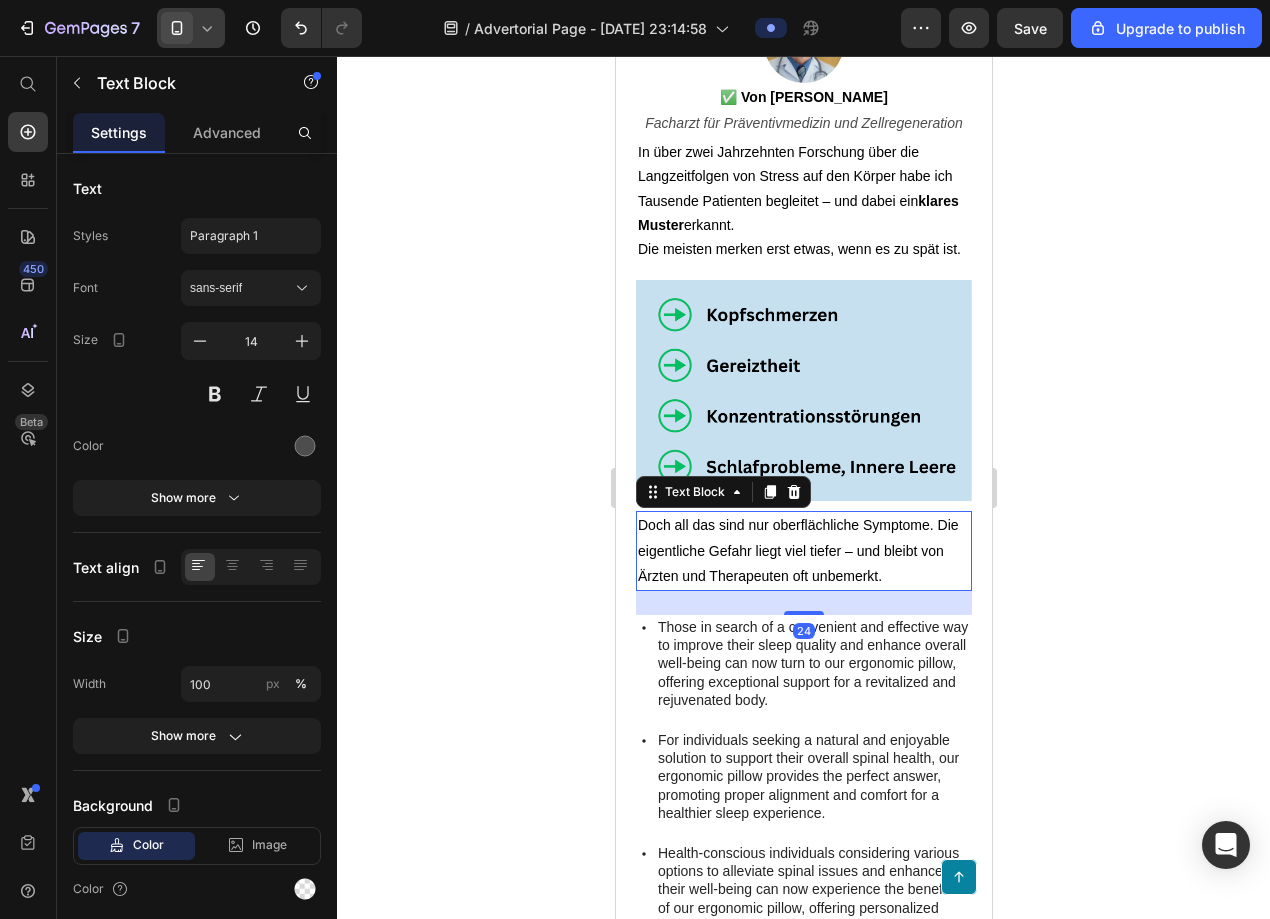 click 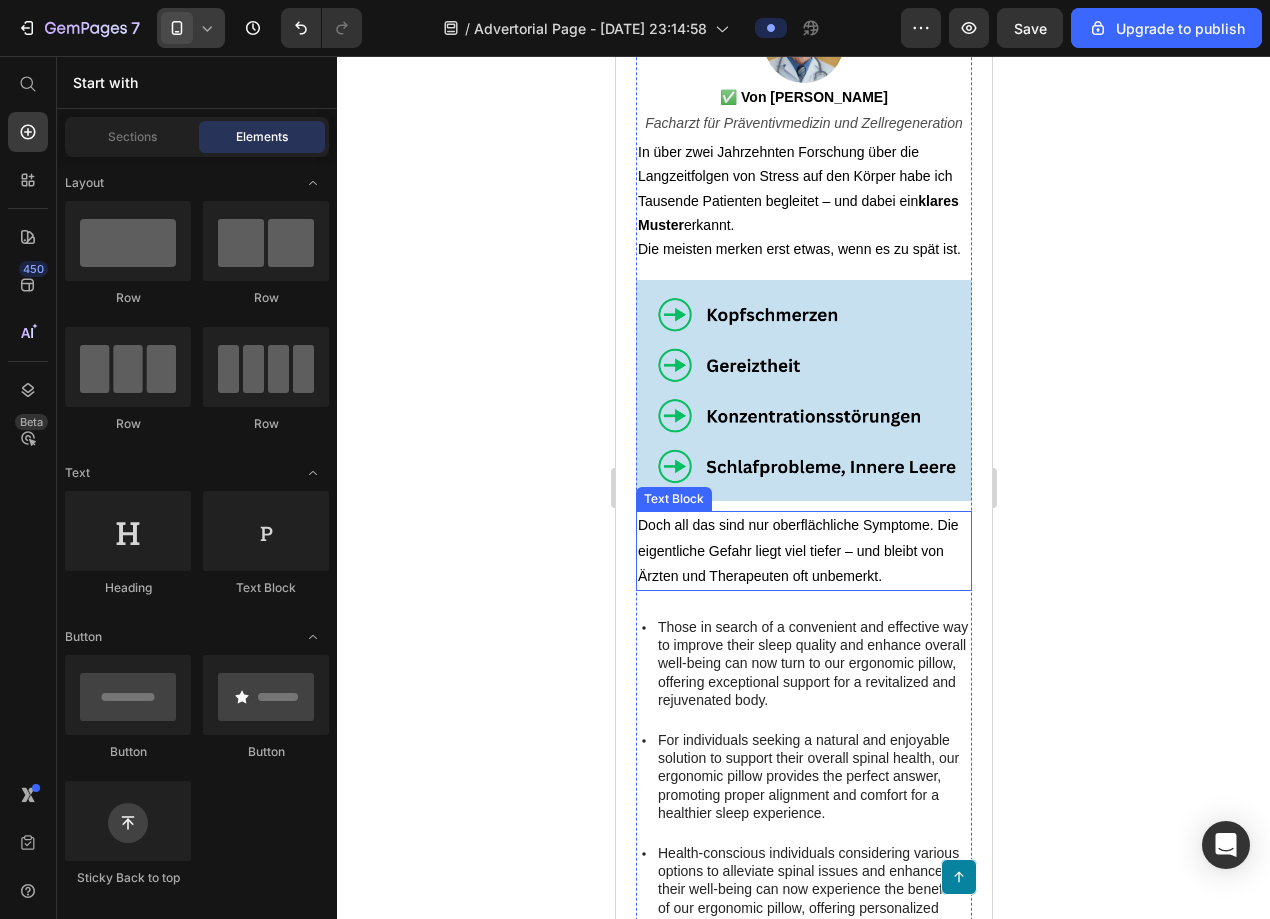 click on "Doch all das sind nur oberflächliche Symptome. Die eigentliche Gefahr liegt viel tiefer – und bleibt von Ärzten und Therapeuten oft unbemerkt." at bounding box center (797, 550) 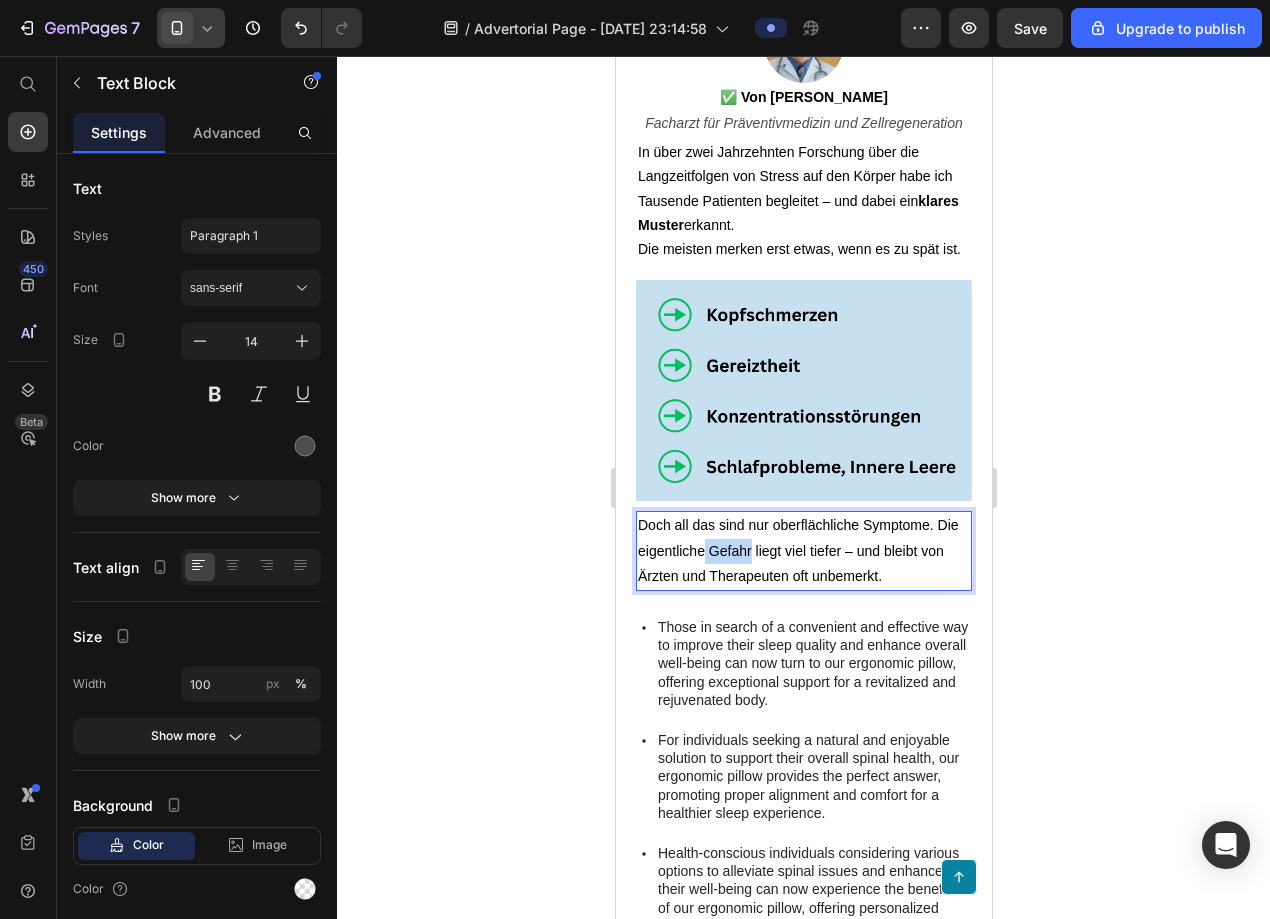 drag, startPoint x: 704, startPoint y: 556, endPoint x: 751, endPoint y: 559, distance: 47.095646 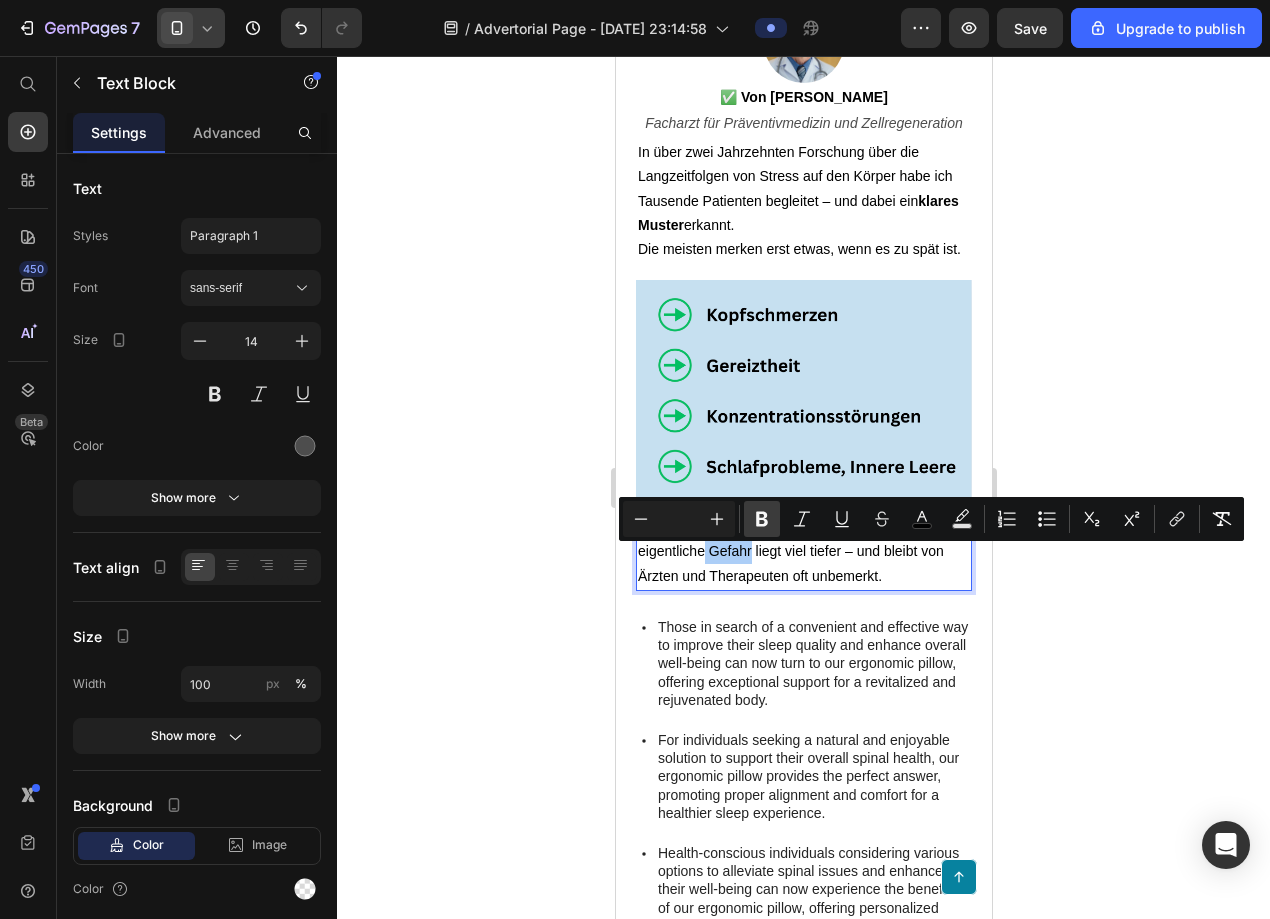 click 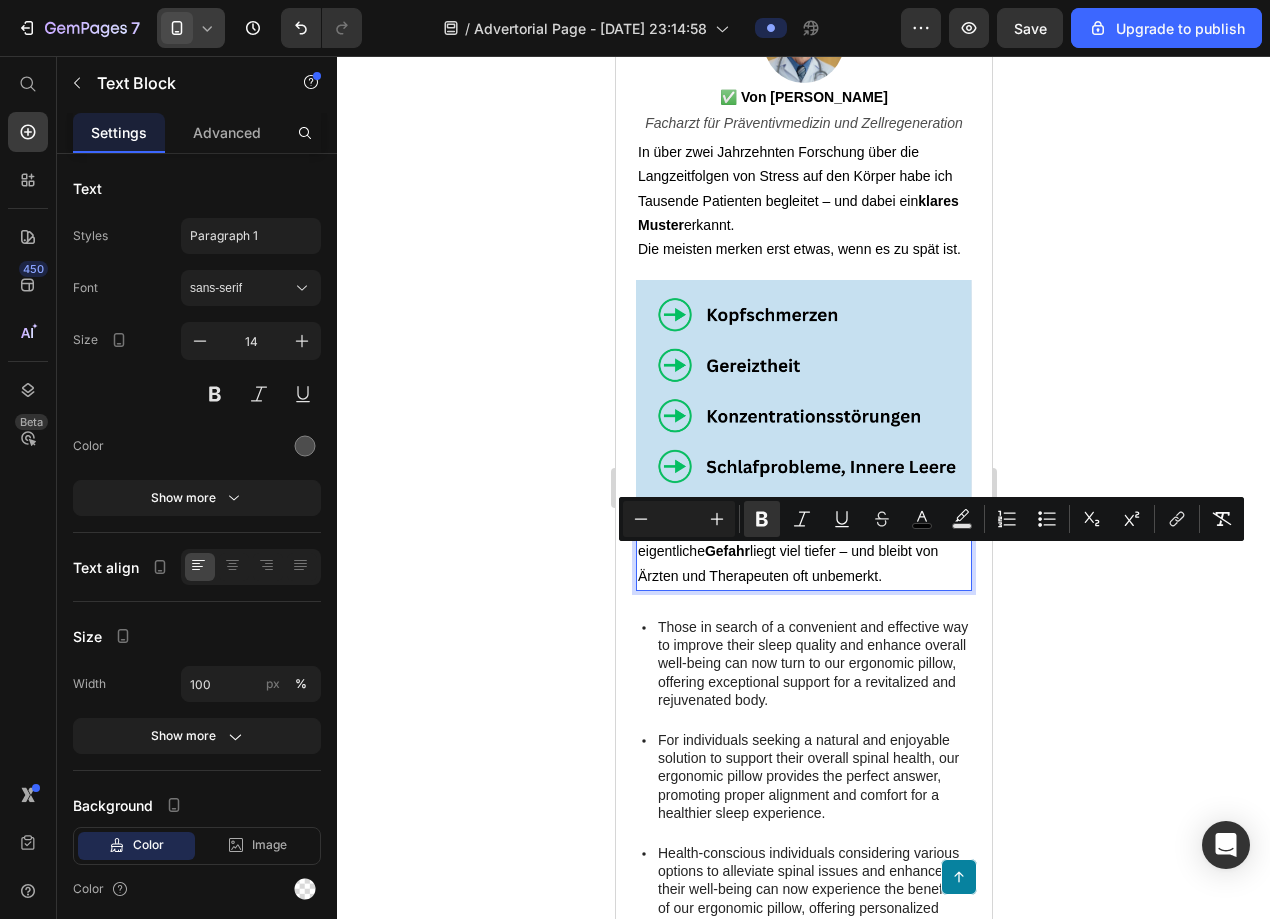 click 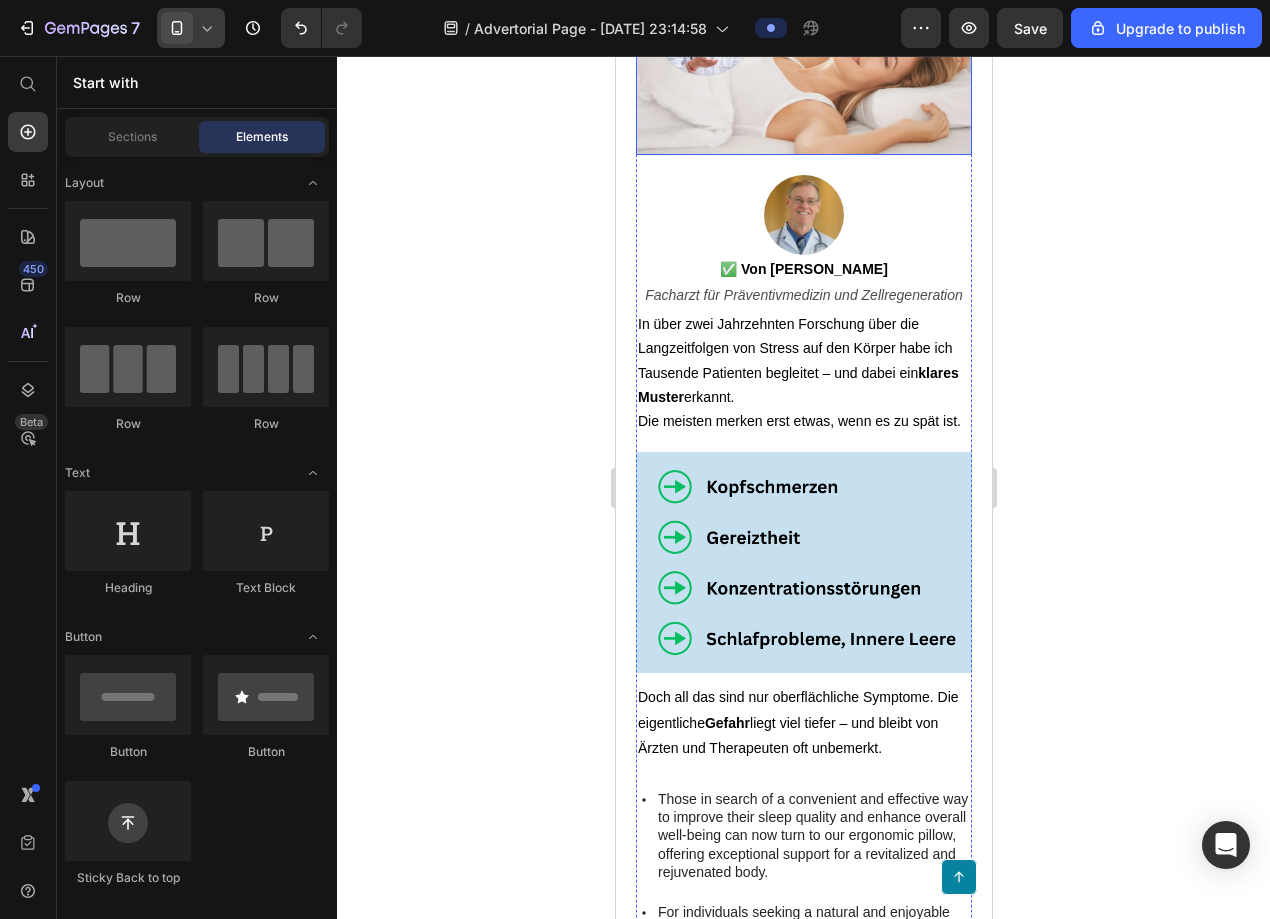scroll, scrollTop: 515, scrollLeft: 0, axis: vertical 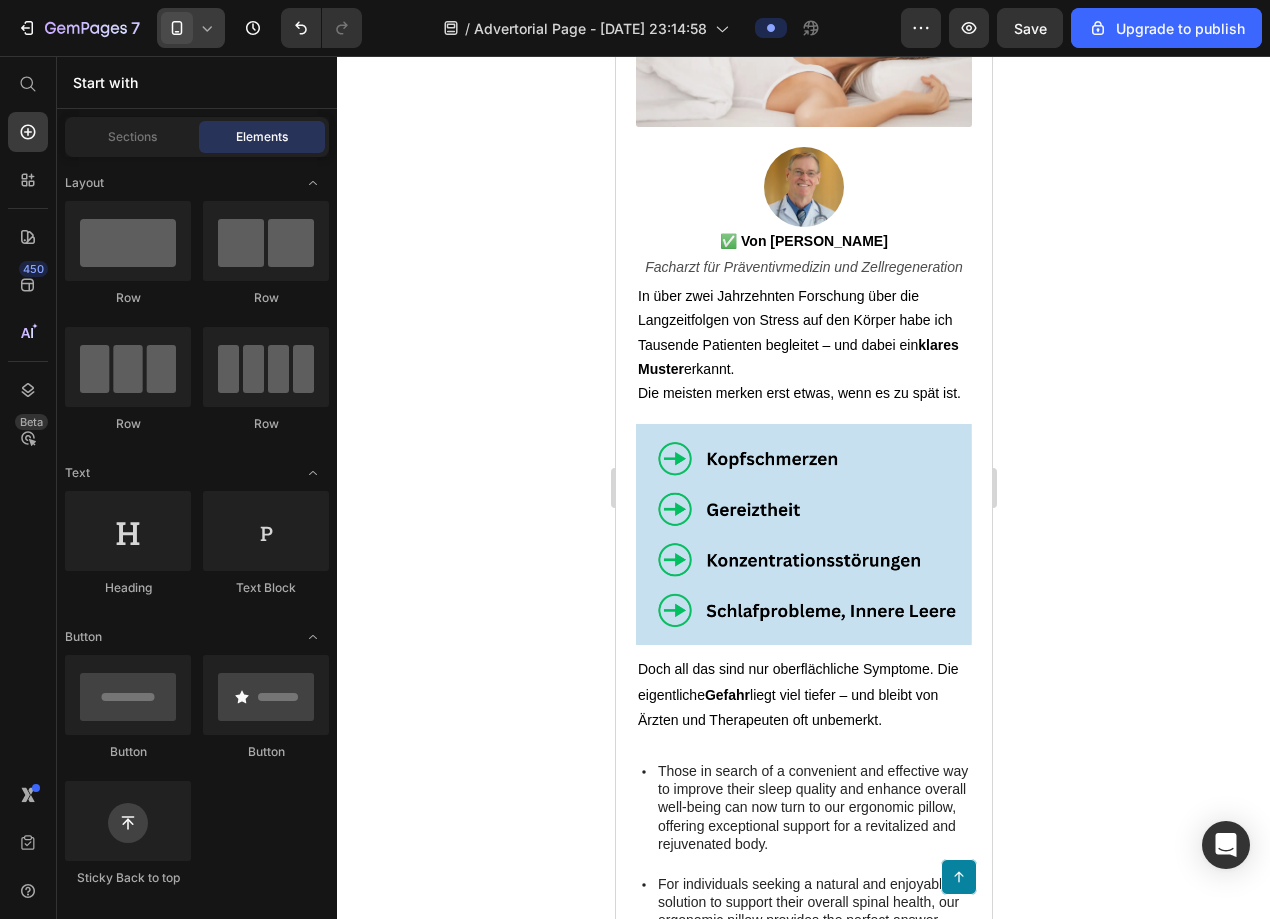 drag, startPoint x: 1178, startPoint y: 468, endPoint x: 1171, endPoint y: 609, distance: 141.17365 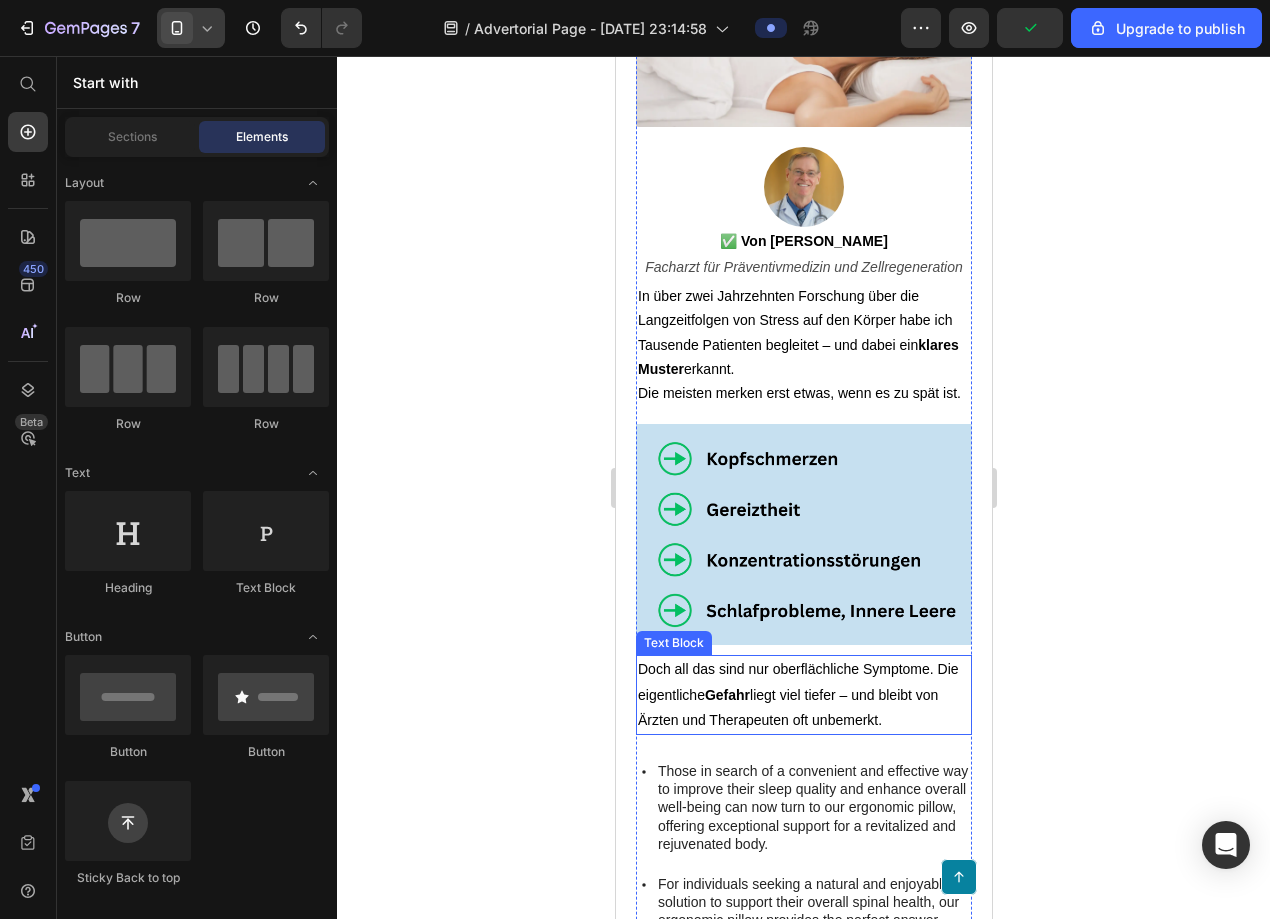 click on "Doch all das sind nur oberflächliche Symptome. Die eigentliche  Gefahr  liegt viel tiefer – und bleibt von Ärzten und Therapeuten oft unbemerkt." at bounding box center (797, 694) 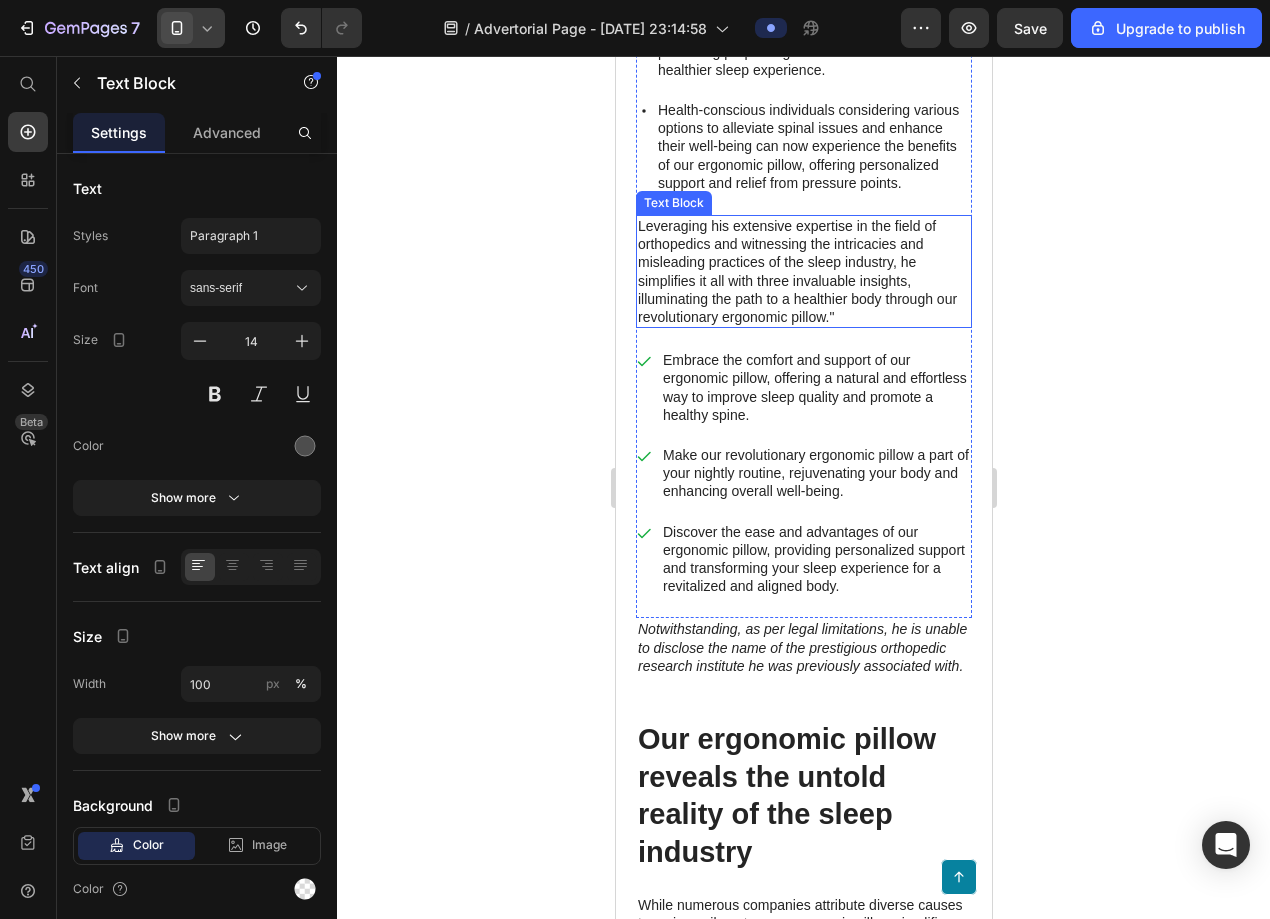 scroll, scrollTop: 1448, scrollLeft: 0, axis: vertical 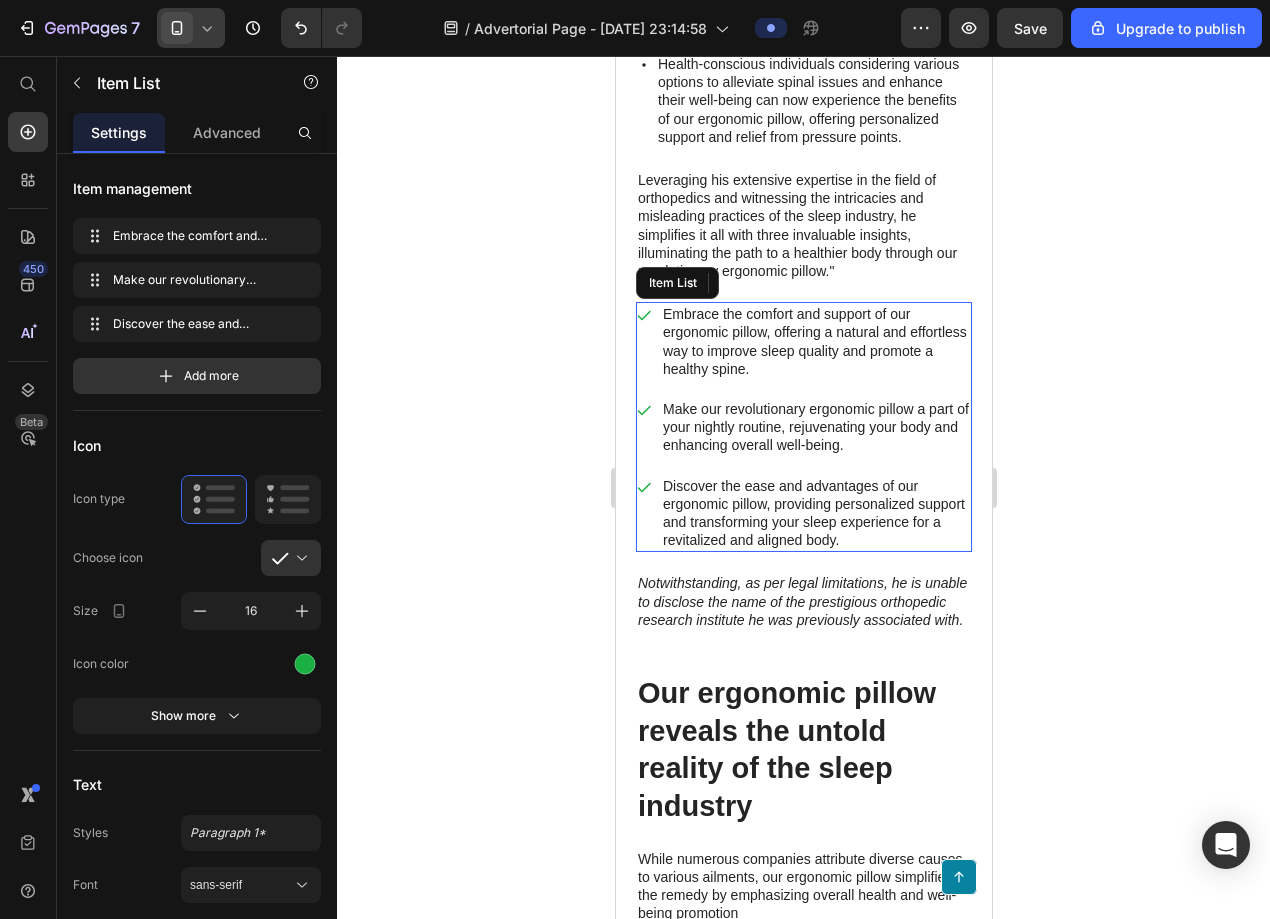 click on "Discover the ease and advantages of our ergonomic pillow, providing personalized support and transforming your sleep experience for a revitalized and aligned body." at bounding box center (803, 513) 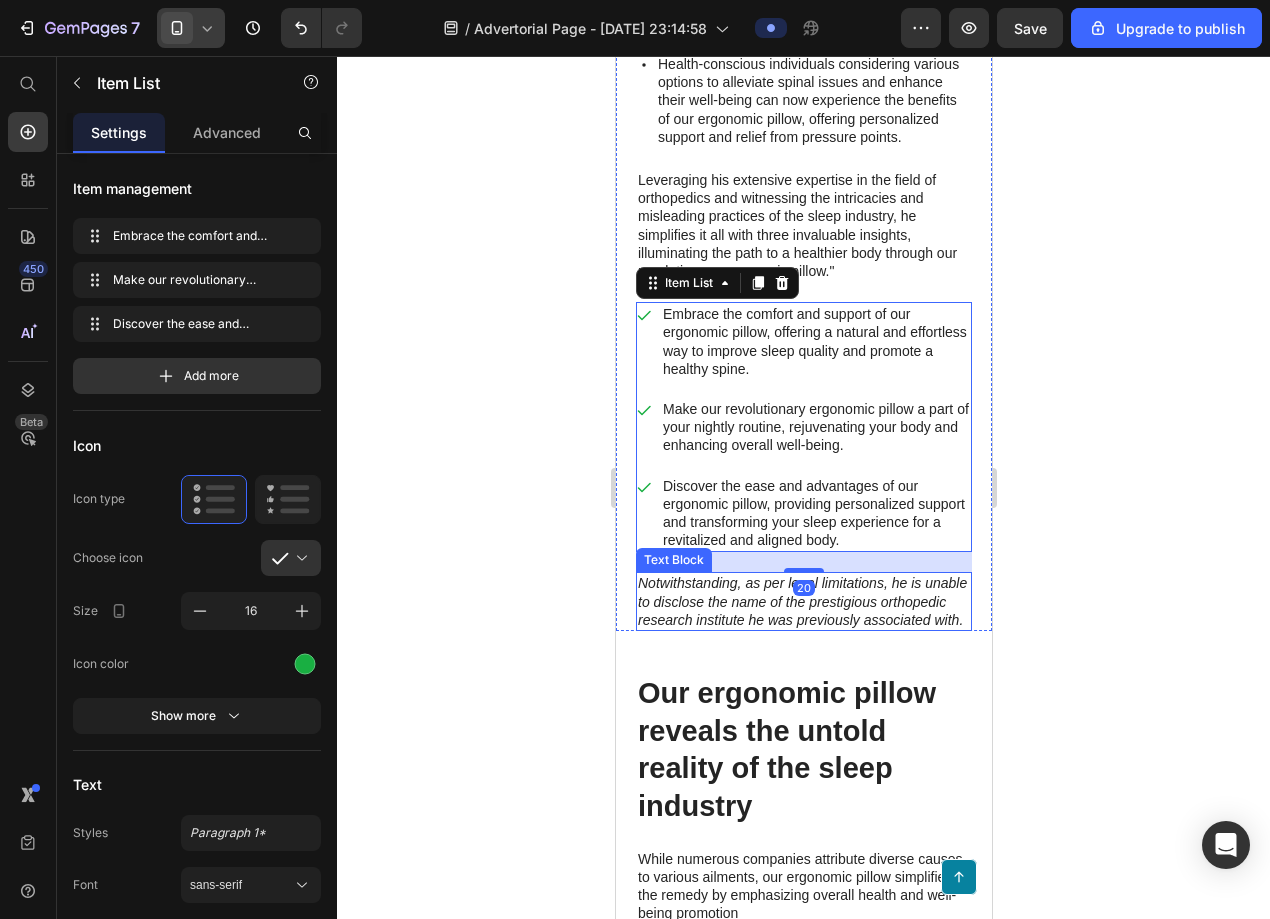 click on "Notwithstanding, as per legal limitations, he is unable to disclose the name of the prestigious orthopedic research institute he was previously associated with." at bounding box center [803, 601] 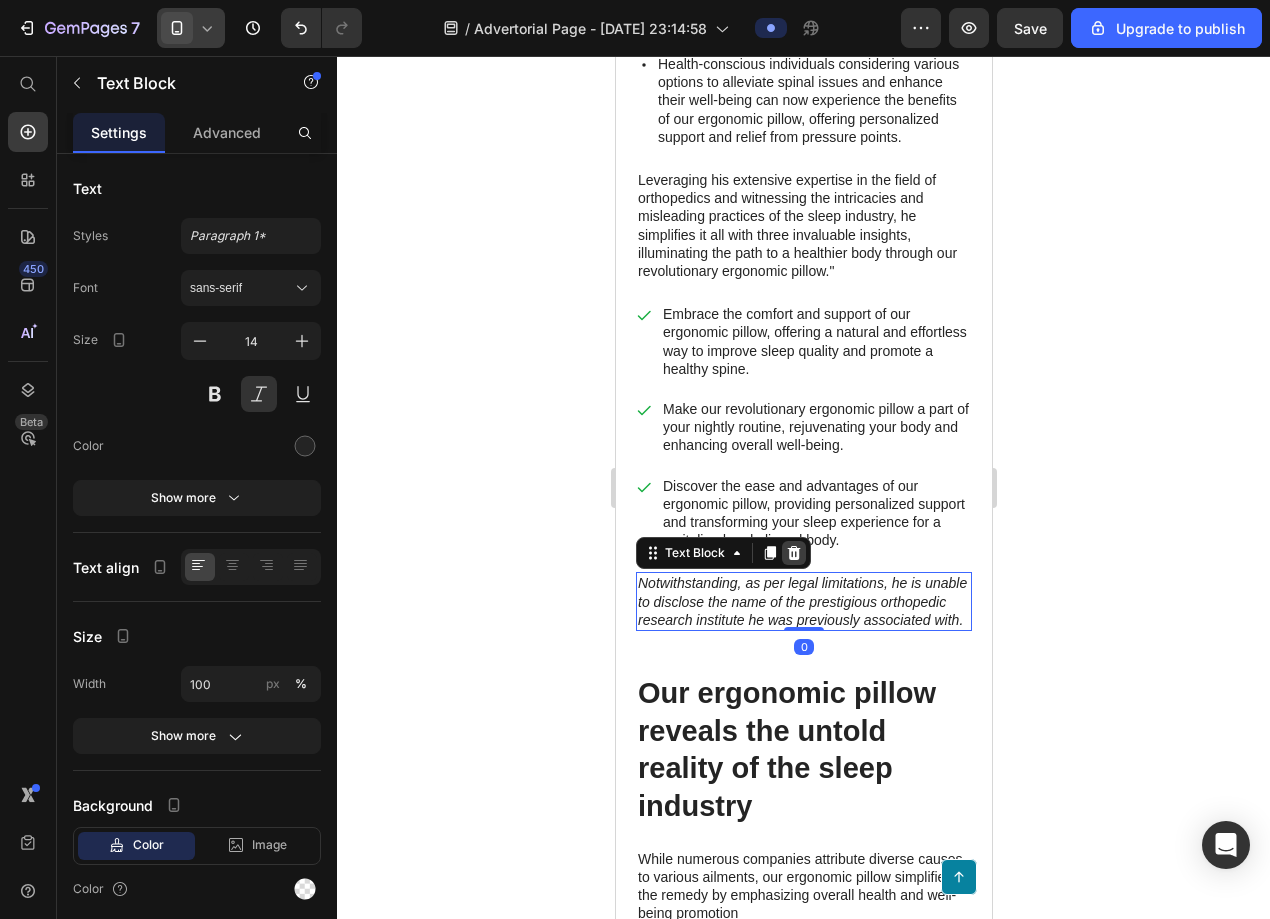 click 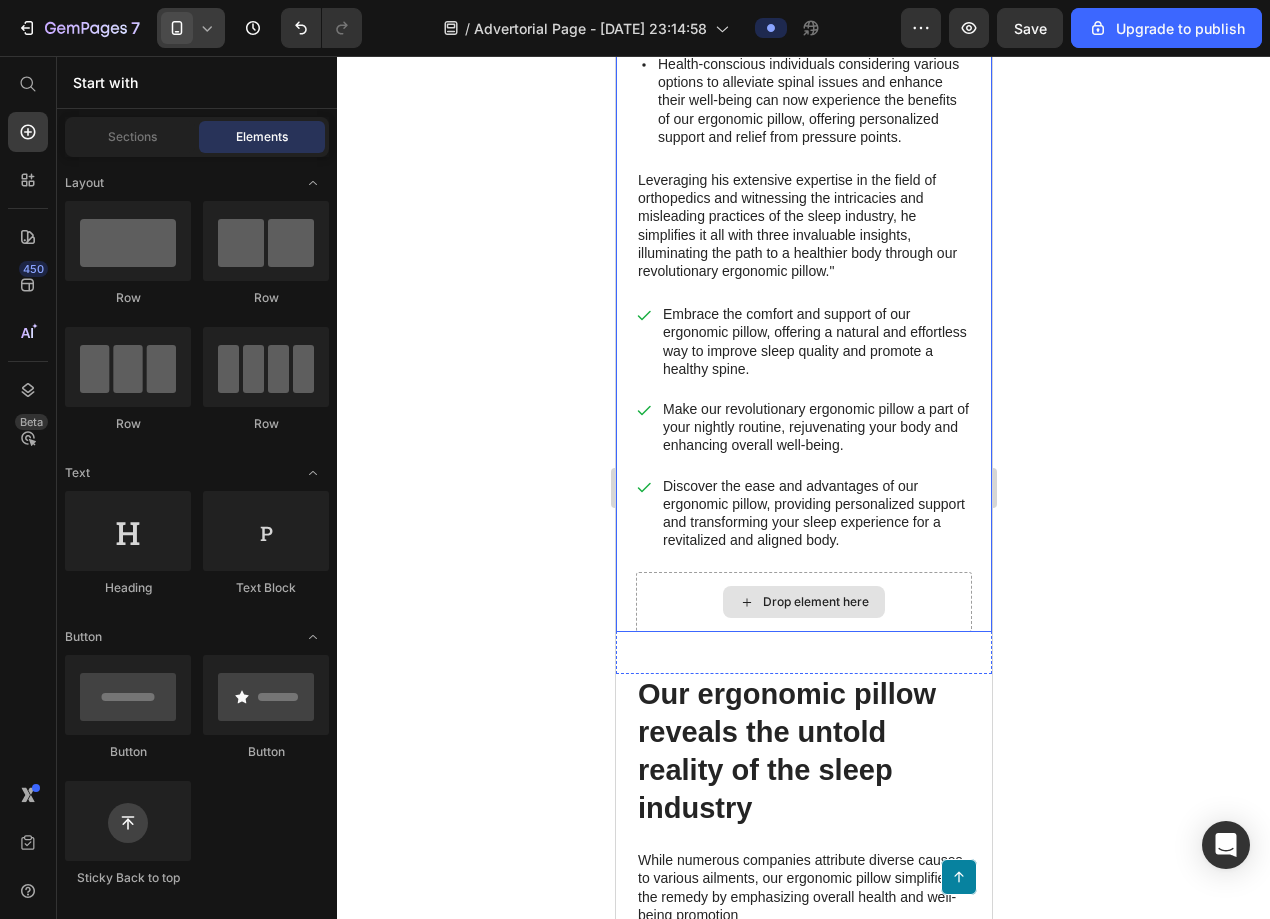 click on "Drop element here" at bounding box center [803, 602] 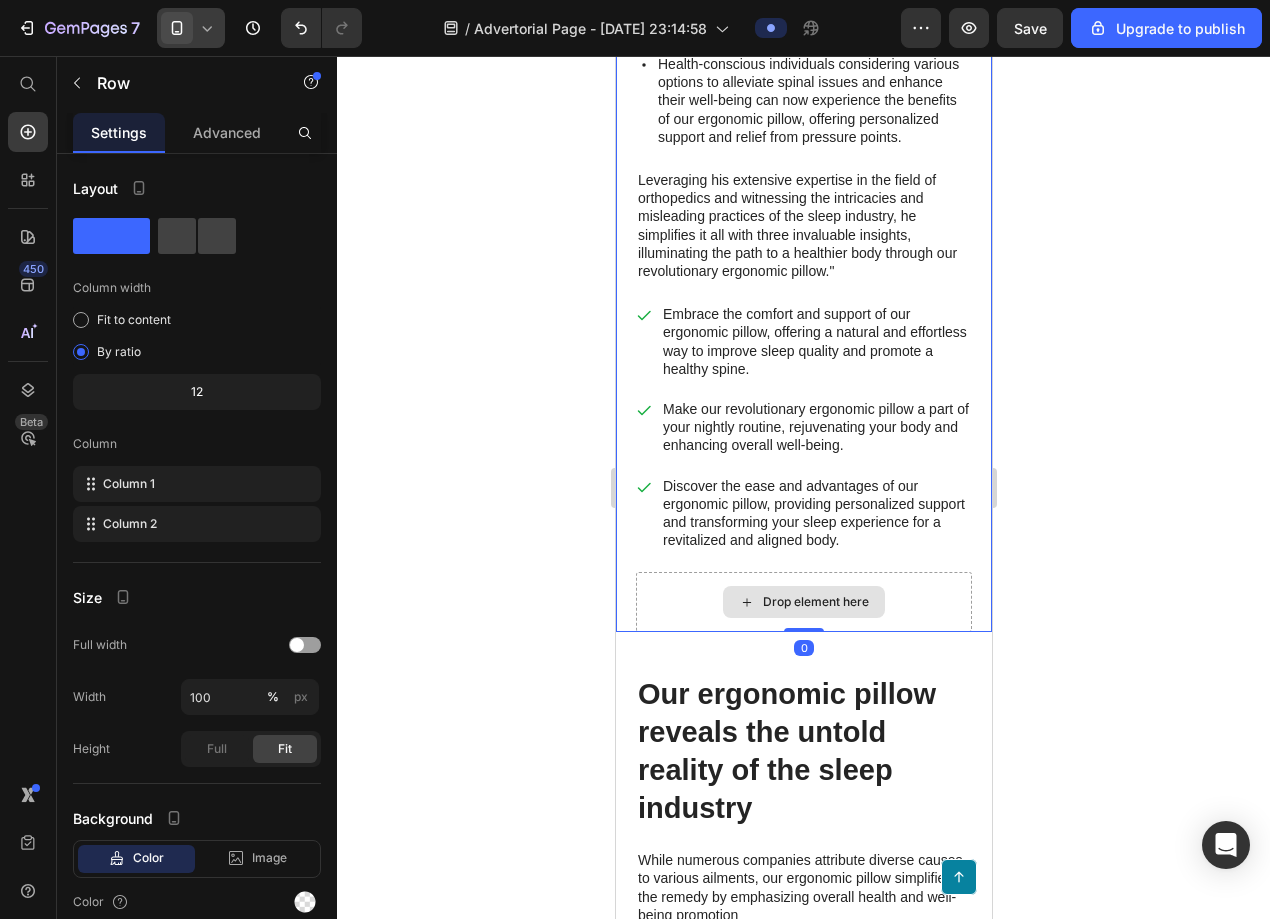 click on "Drop element here" at bounding box center (803, 602) 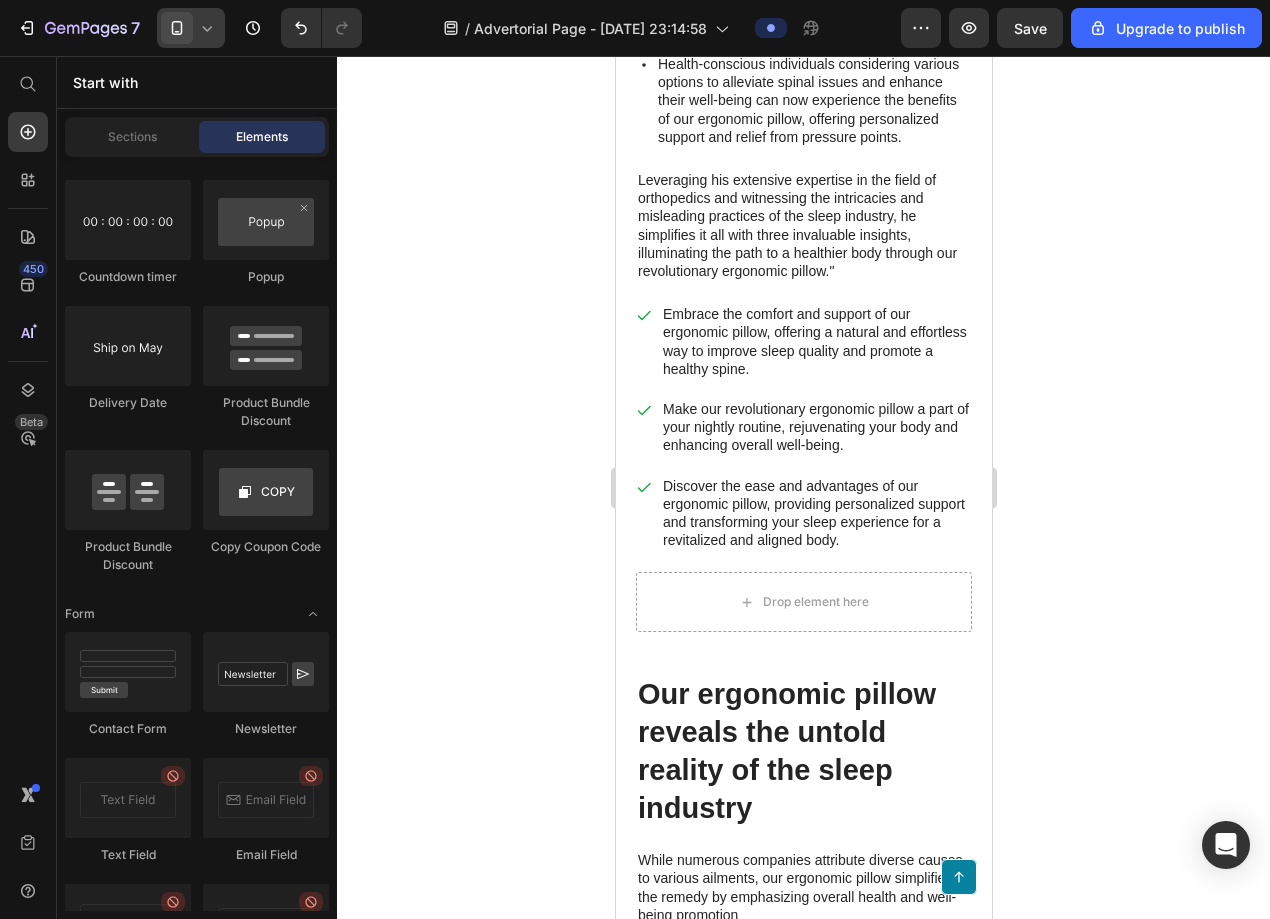 scroll, scrollTop: 4024, scrollLeft: 0, axis: vertical 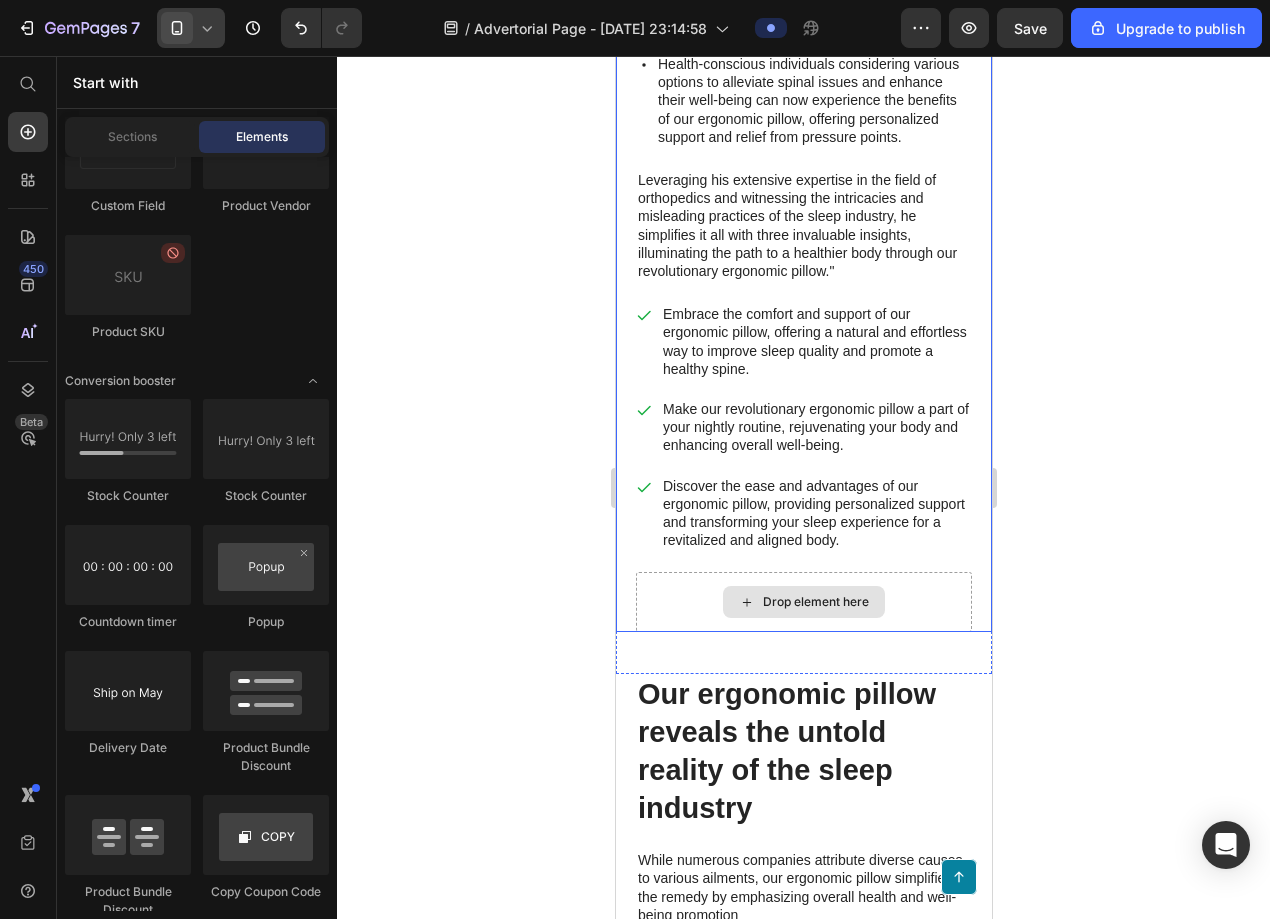 click on "Drop element here" at bounding box center [803, 602] 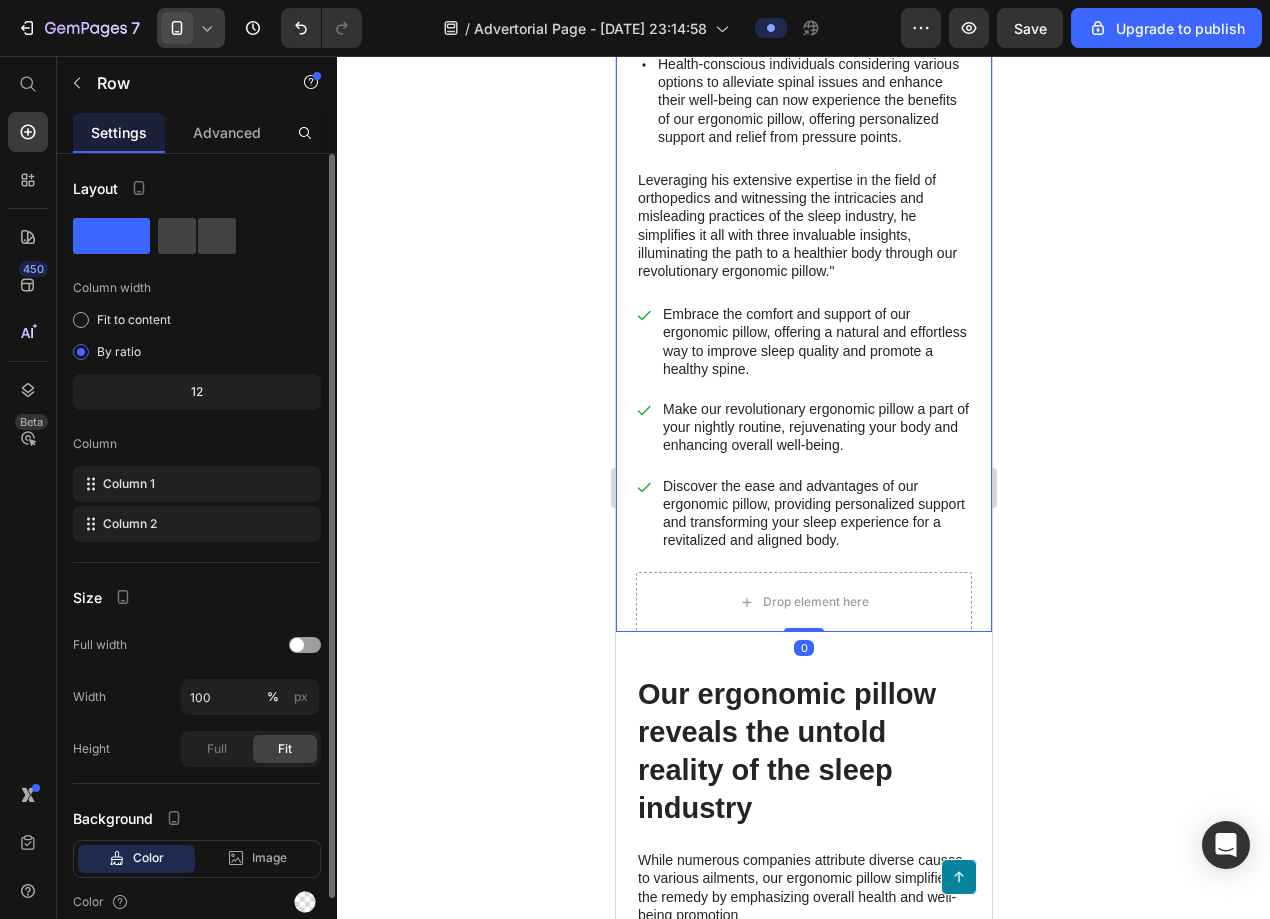 scroll, scrollTop: 86, scrollLeft: 0, axis: vertical 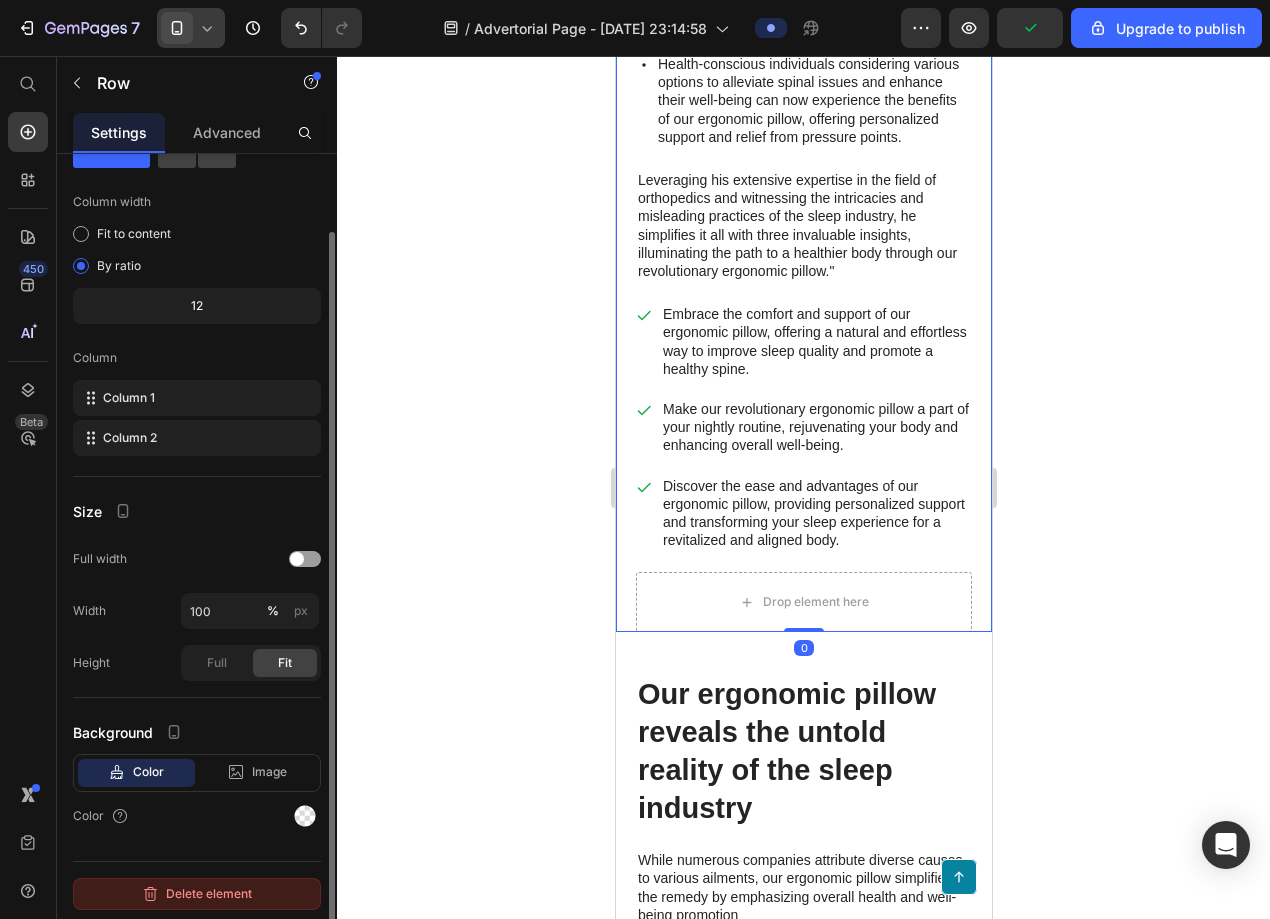 click on "Delete element" at bounding box center (197, 894) 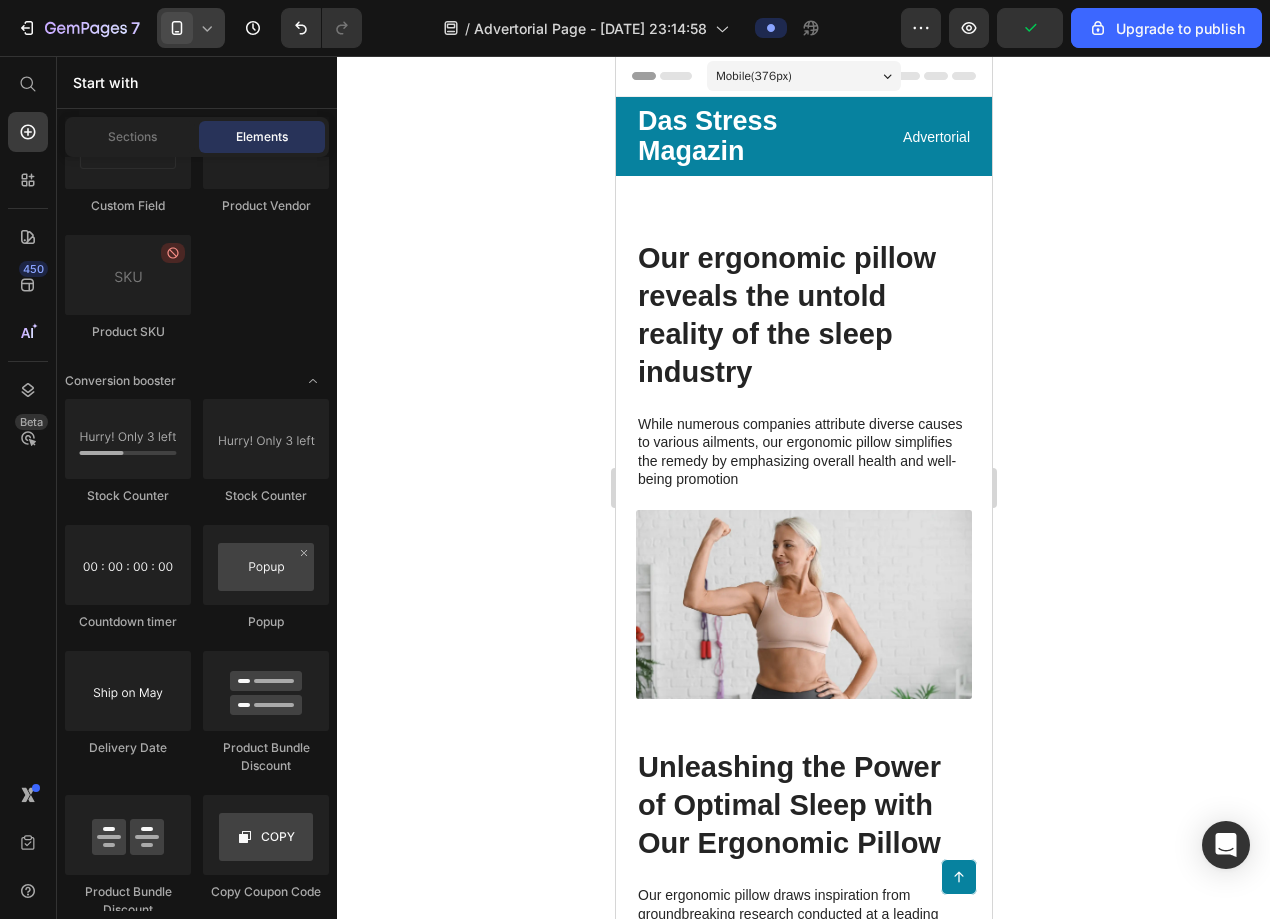scroll, scrollTop: 0, scrollLeft: 0, axis: both 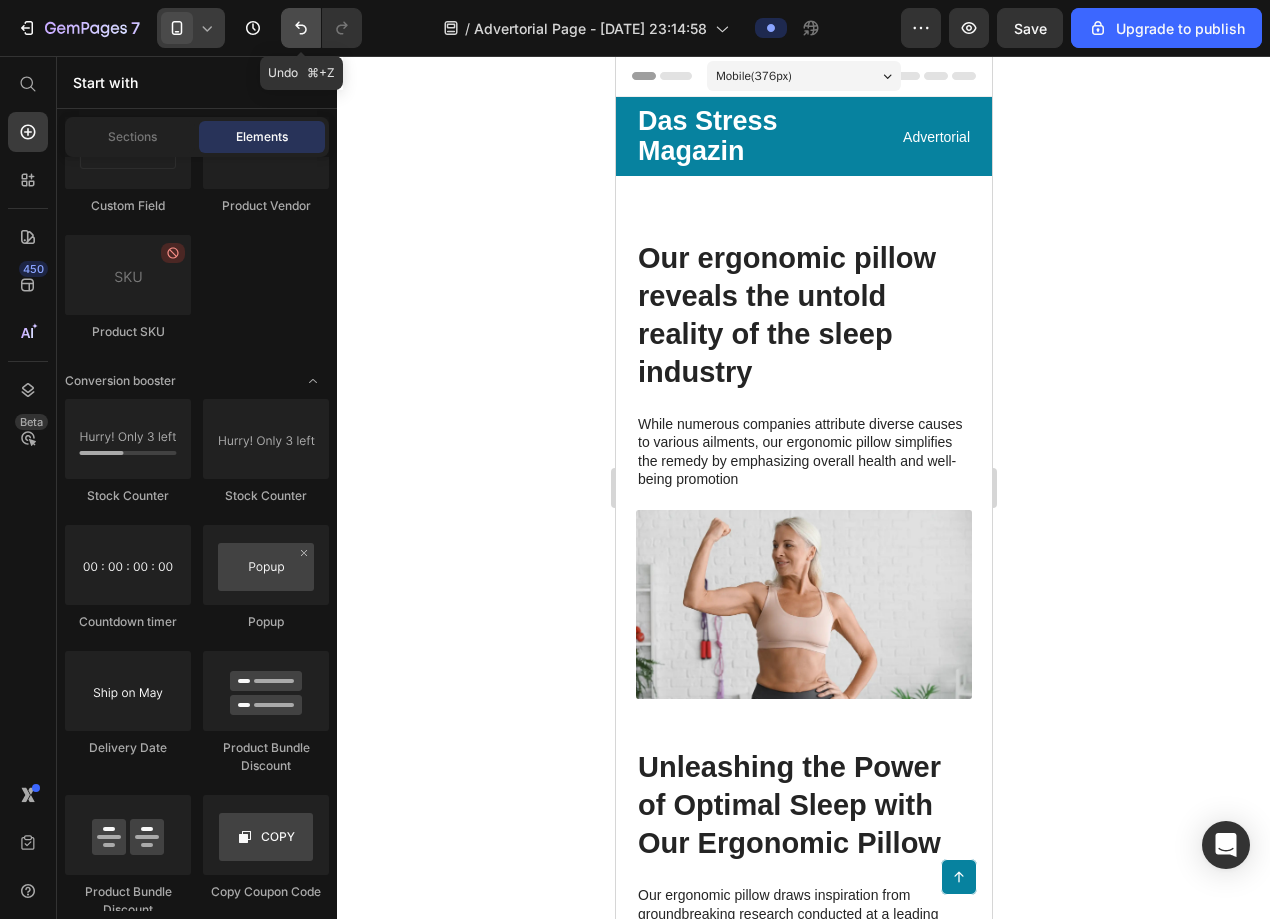 click 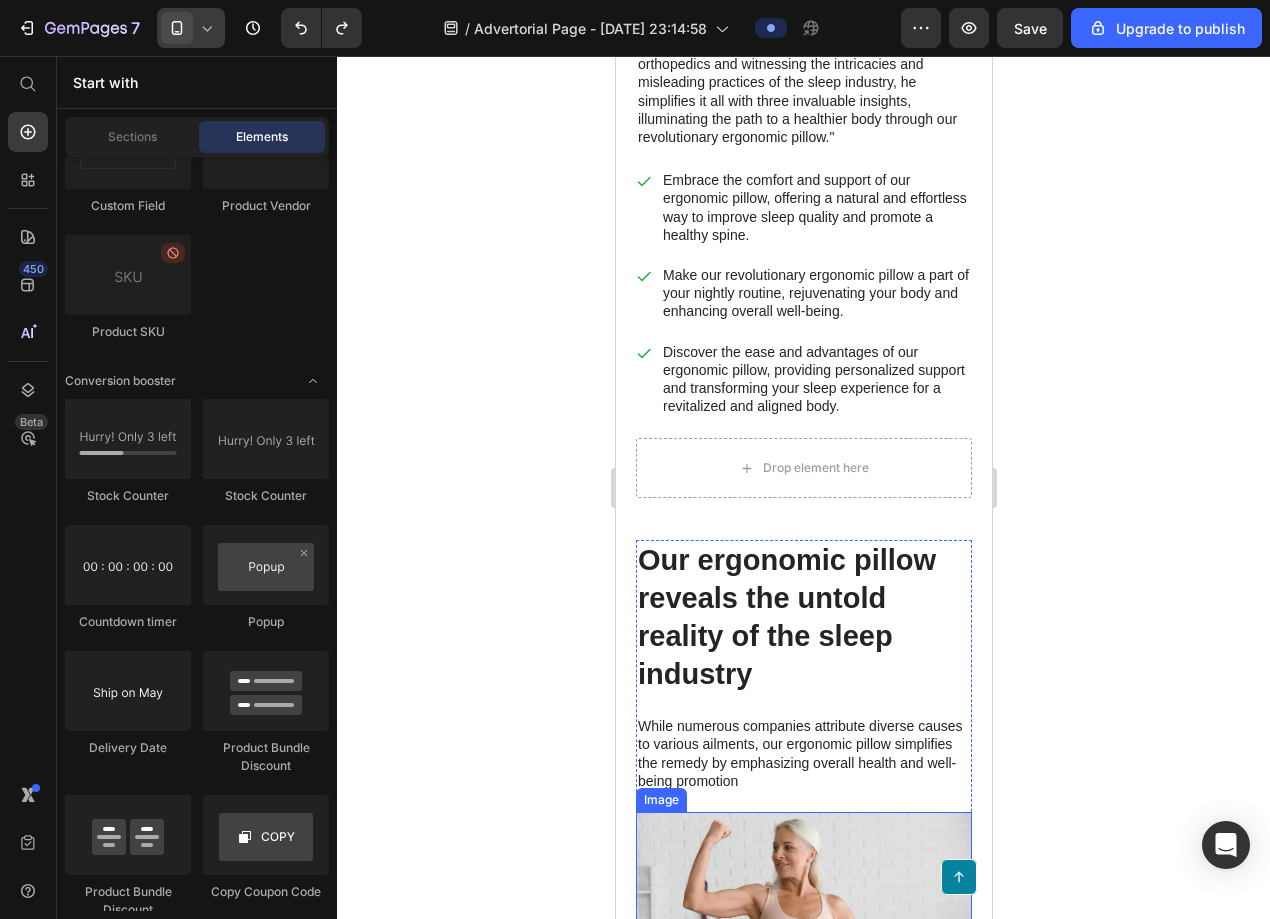 scroll, scrollTop: 1503, scrollLeft: 0, axis: vertical 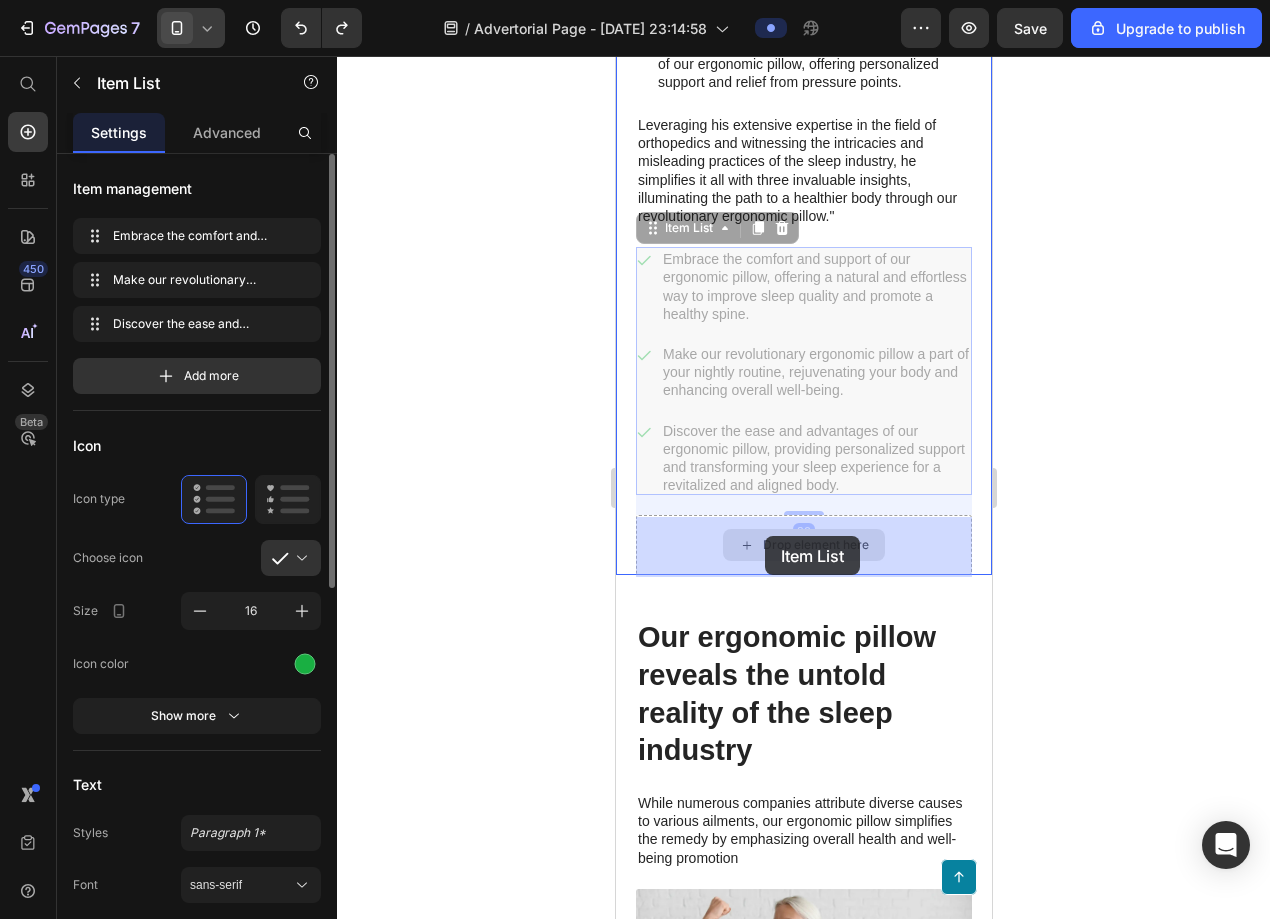 drag, startPoint x: 748, startPoint y: 455, endPoint x: 764, endPoint y: 537, distance: 83.546394 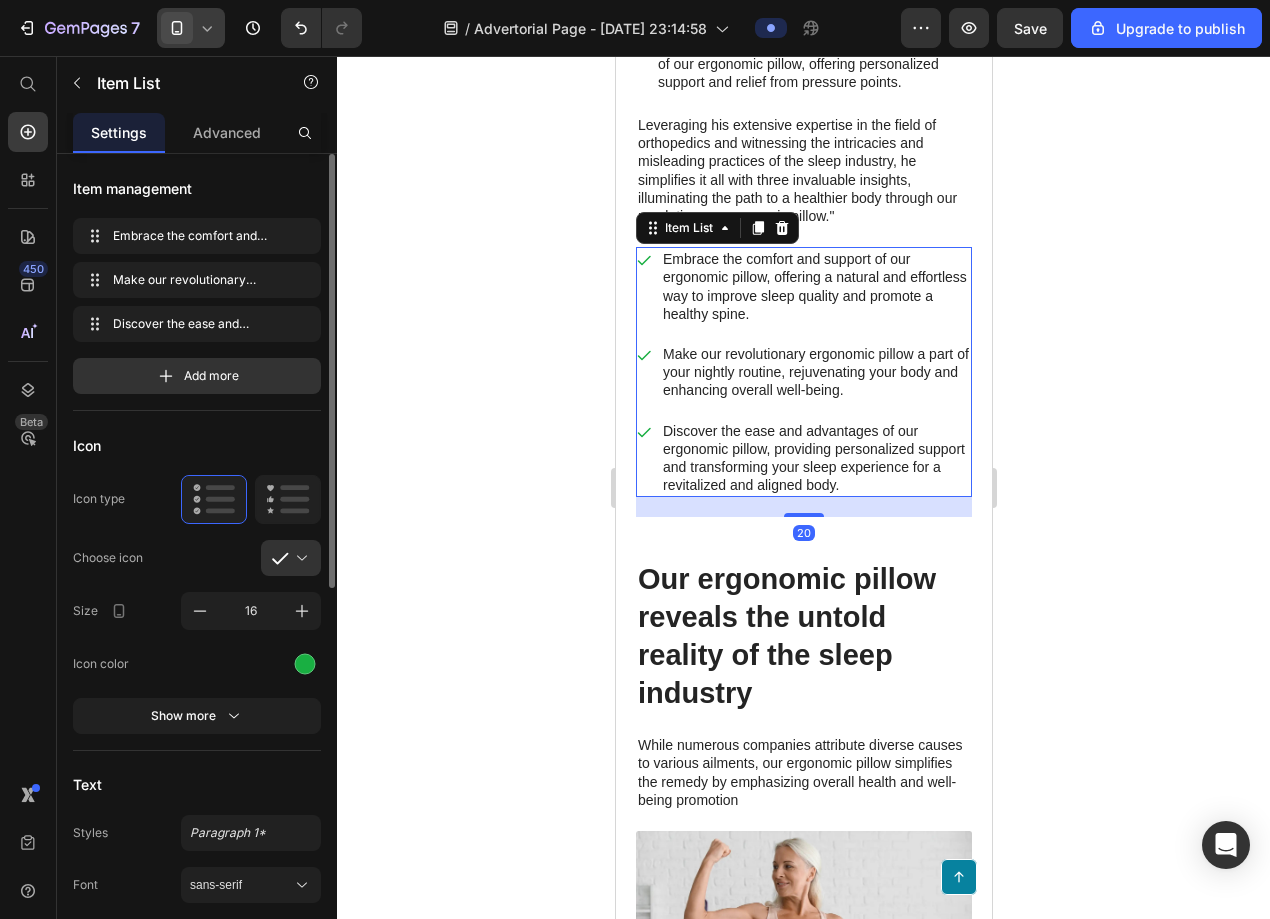 click 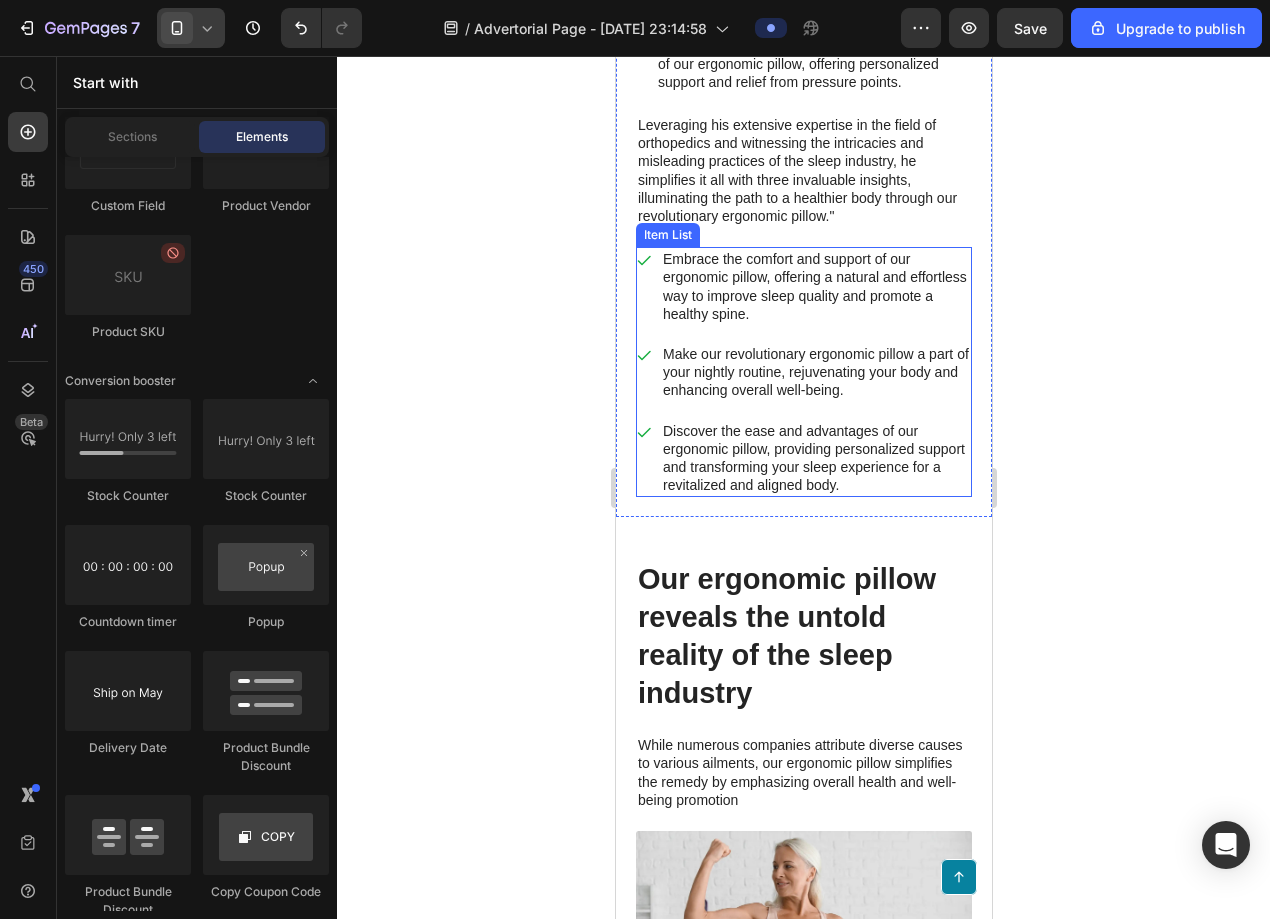 click on "Discover the ease and advantages of our ergonomic pillow, providing personalized support and transforming your sleep experience for a revitalized and aligned body." at bounding box center (815, 458) 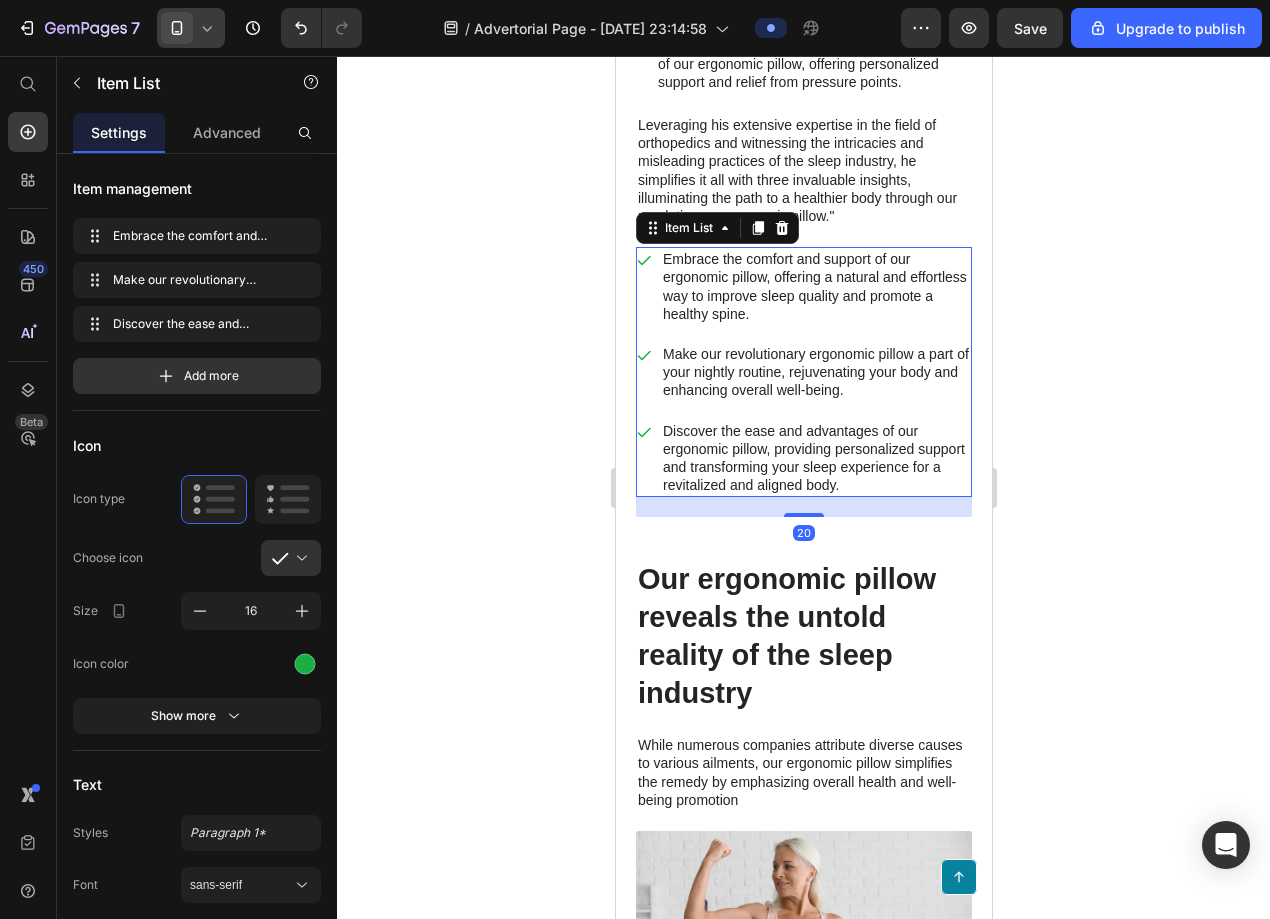 click on "Embrace the comfort and support of our ergonomic pillow, offering a natural and effortless way to improve sleep quality and promote a healthy spine." at bounding box center [803, 286] 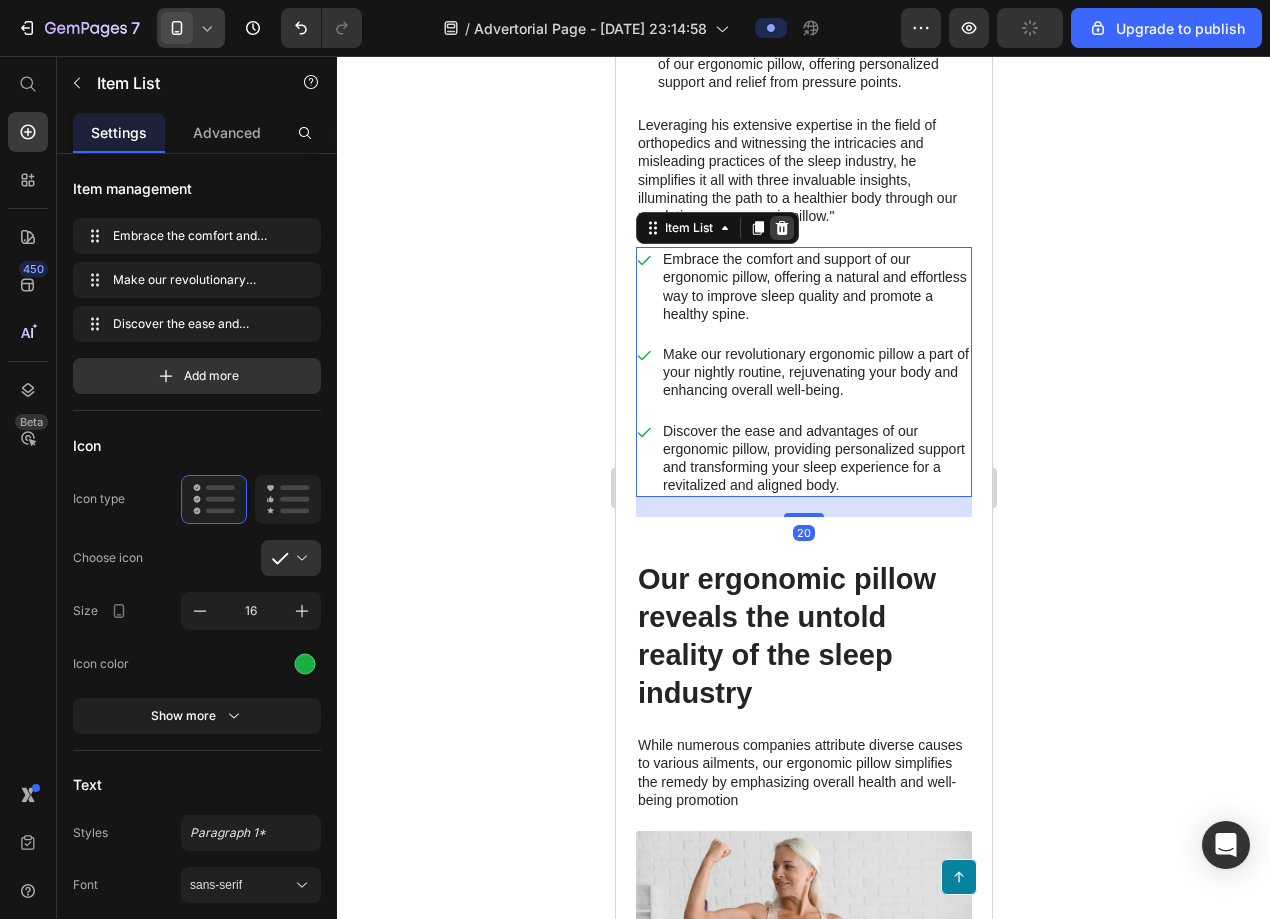 click 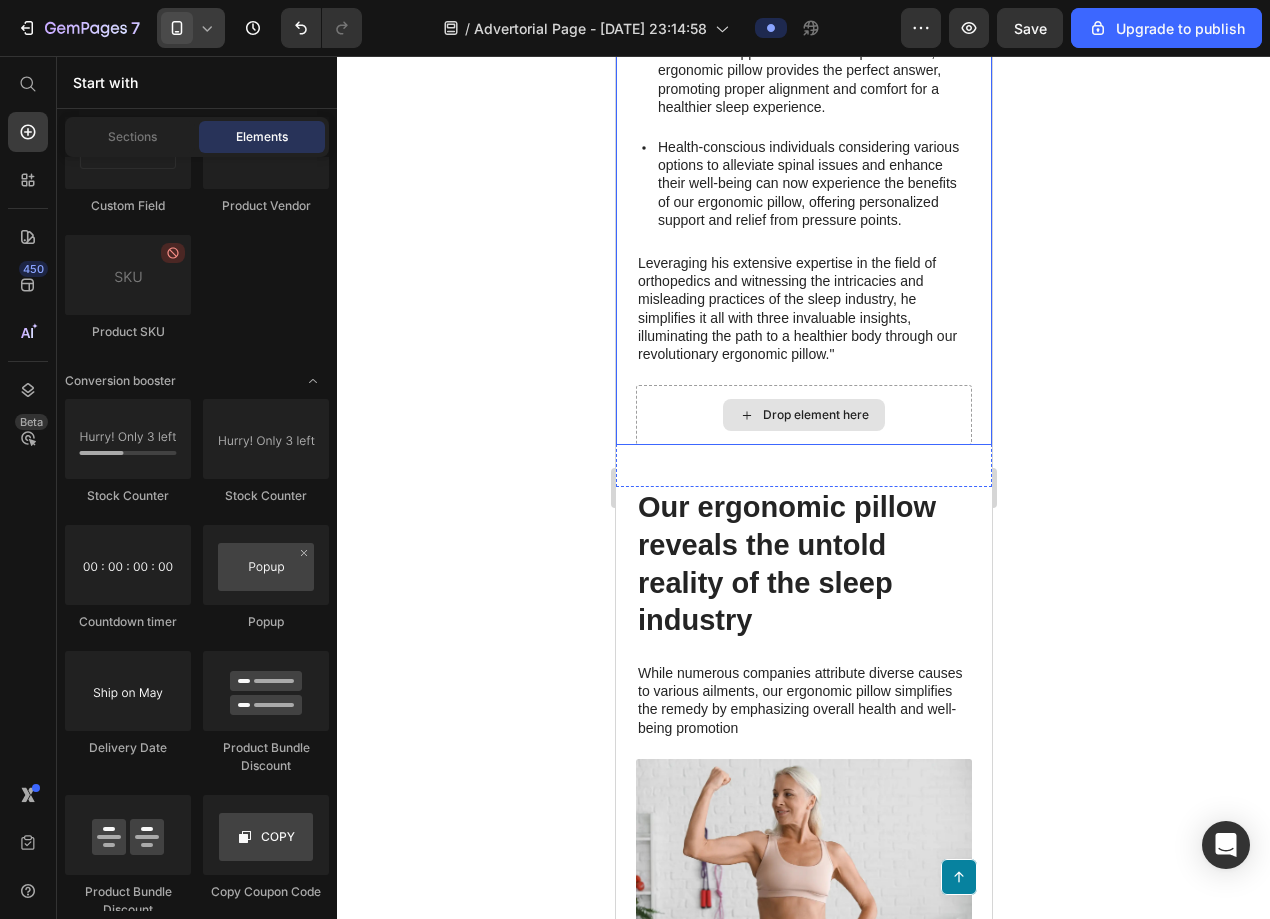 scroll, scrollTop: 1309, scrollLeft: 0, axis: vertical 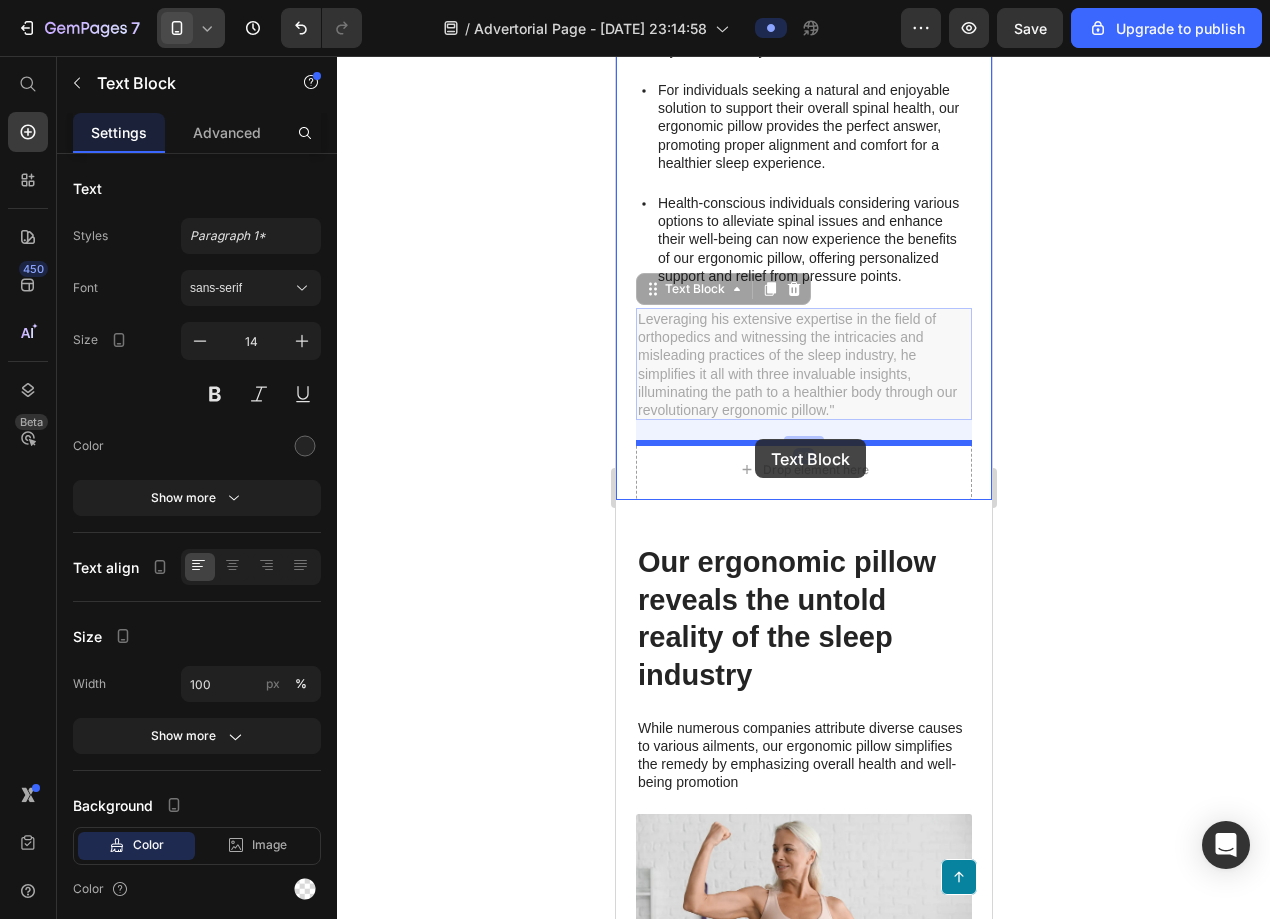 drag, startPoint x: 737, startPoint y: 352, endPoint x: 754, endPoint y: 442, distance: 91.591484 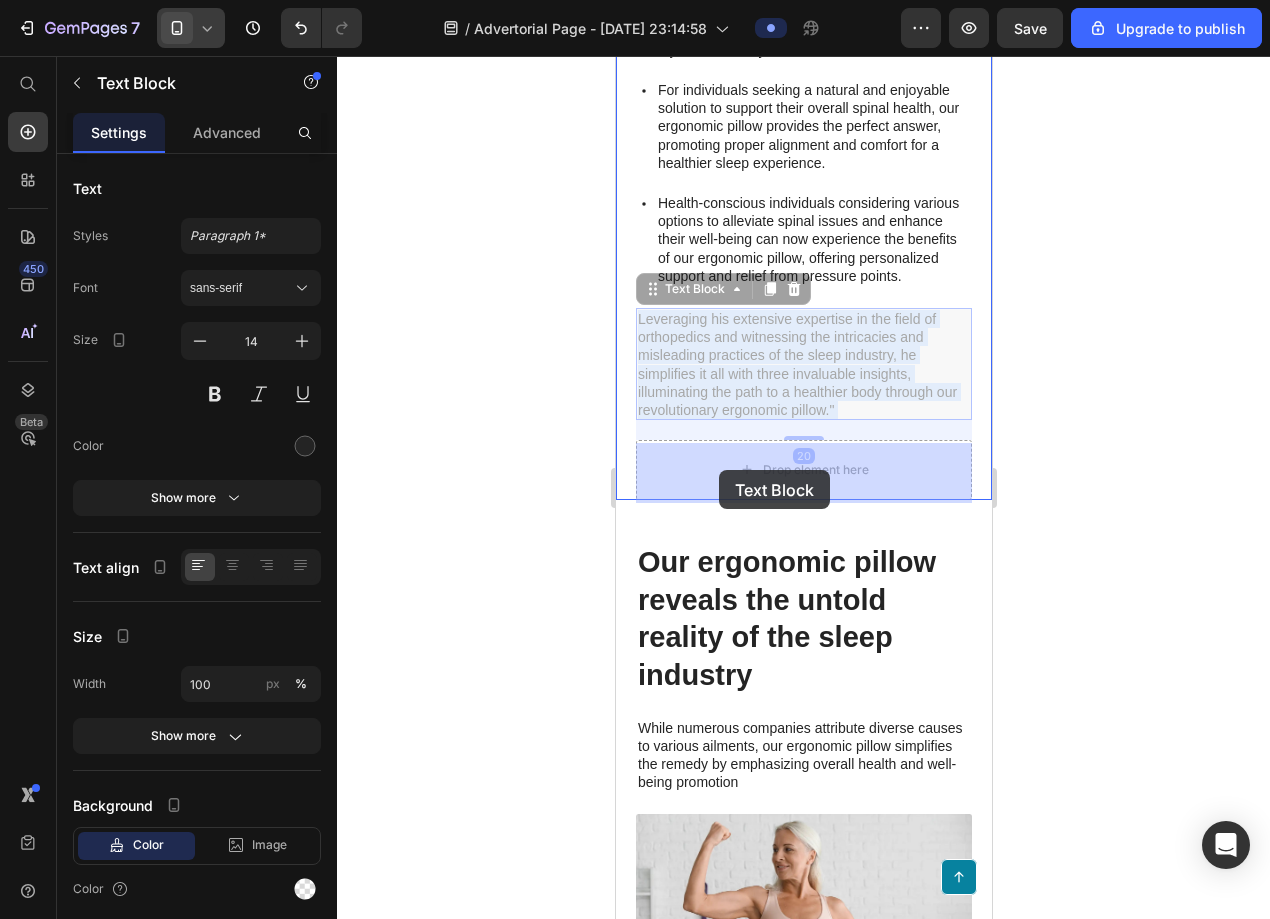 drag, startPoint x: 740, startPoint y: 385, endPoint x: 717, endPoint y: 470, distance: 88.0568 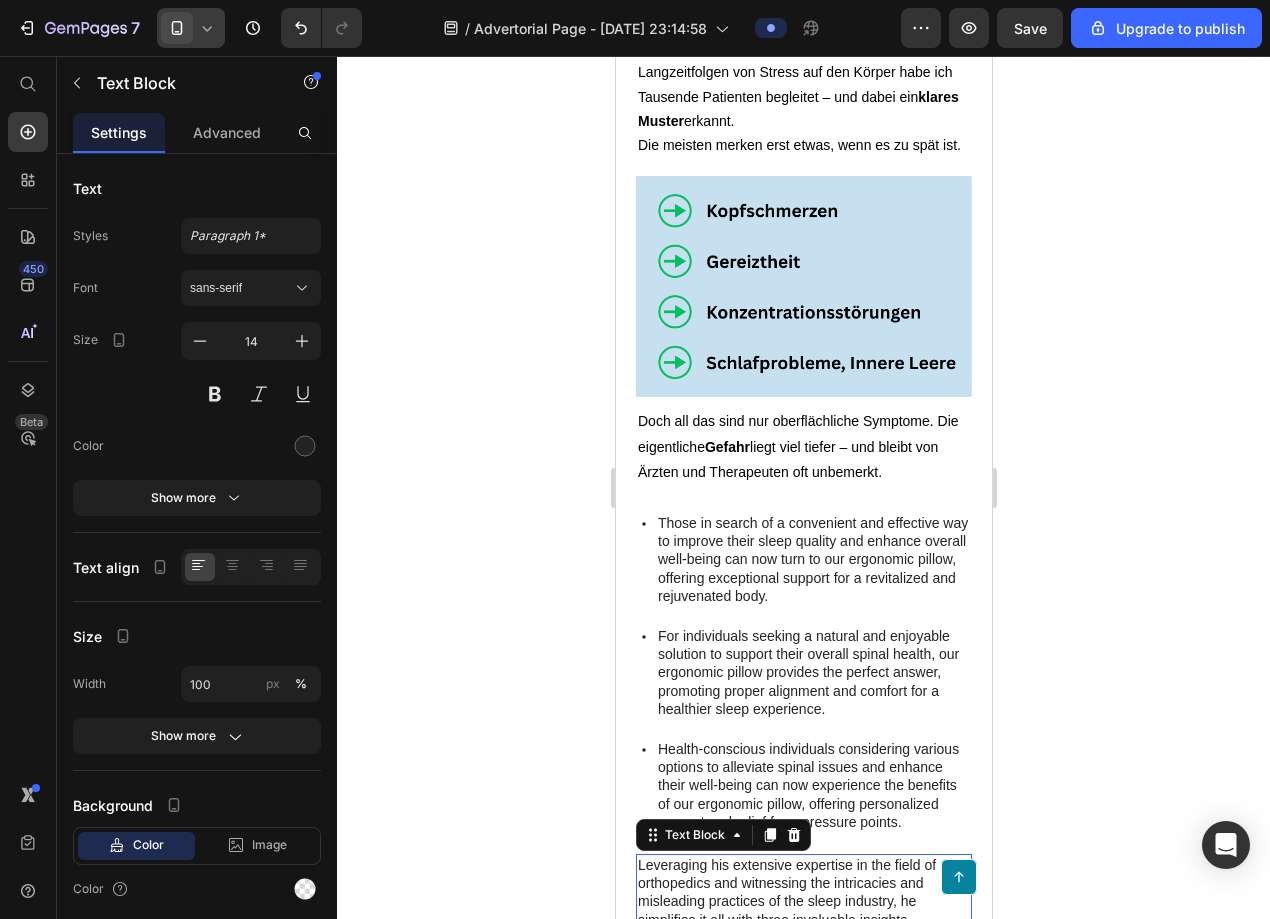 scroll, scrollTop: 686, scrollLeft: 0, axis: vertical 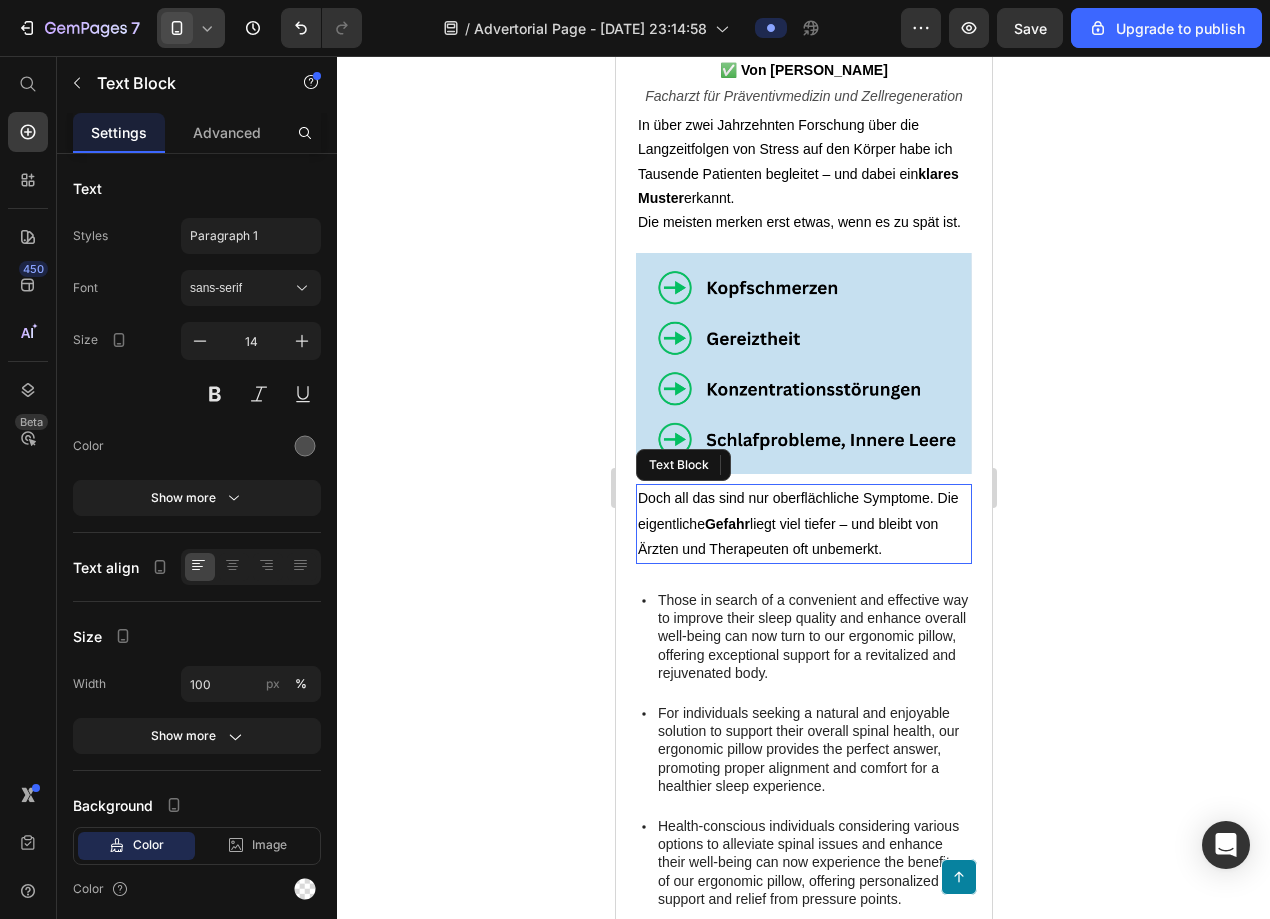 click on "Doch all das sind nur oberflächliche Symptome. Die eigentliche  Gefahr  liegt viel tiefer – und bleibt von Ärzten und Therapeuten oft unbemerkt." at bounding box center (797, 523) 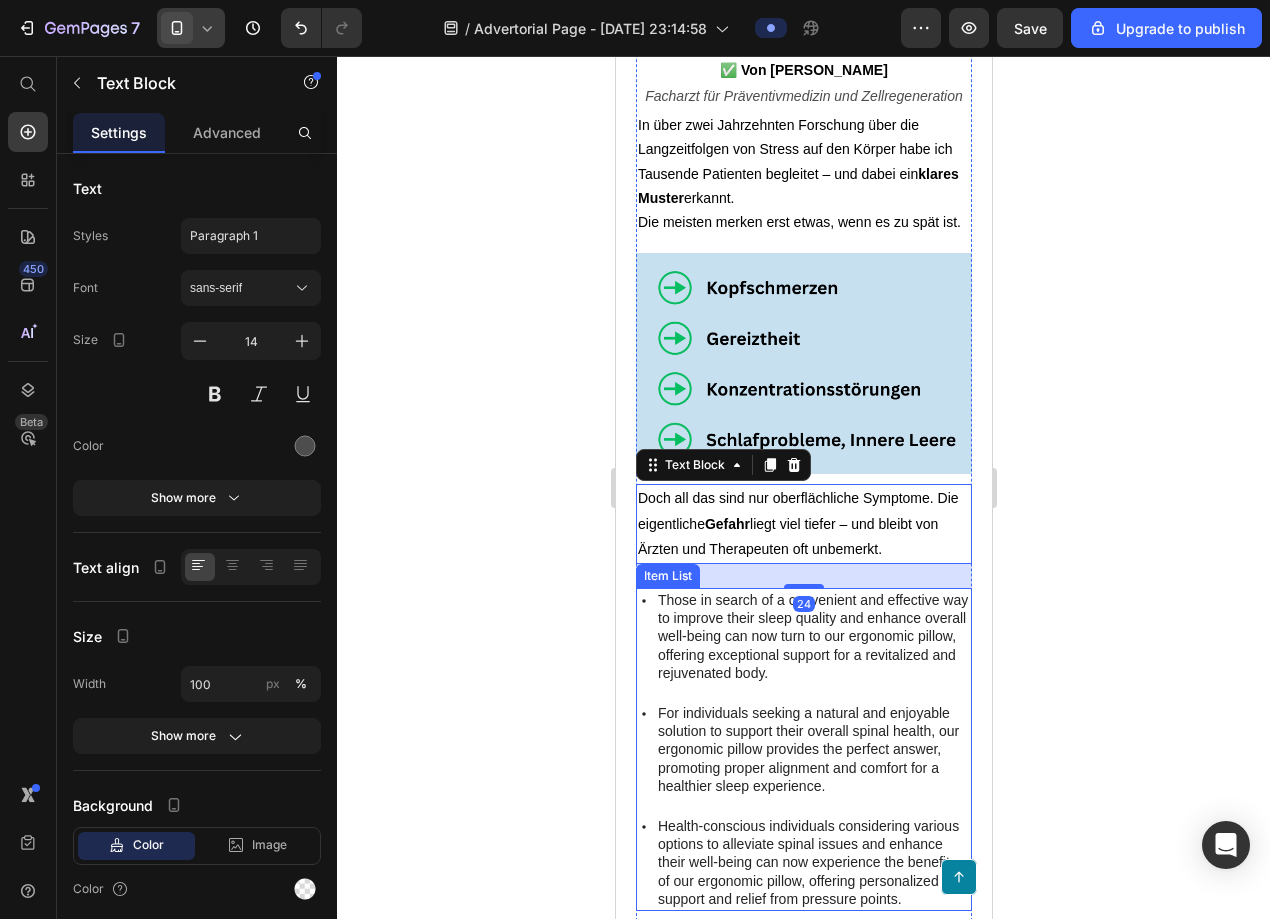 click on "Those in search of a convenient and effective way to improve their sleep quality and enhance overall well-being can now turn to our ergonomic pillow, offering exceptional support for a revitalized and rejuvenated body." at bounding box center [812, 636] 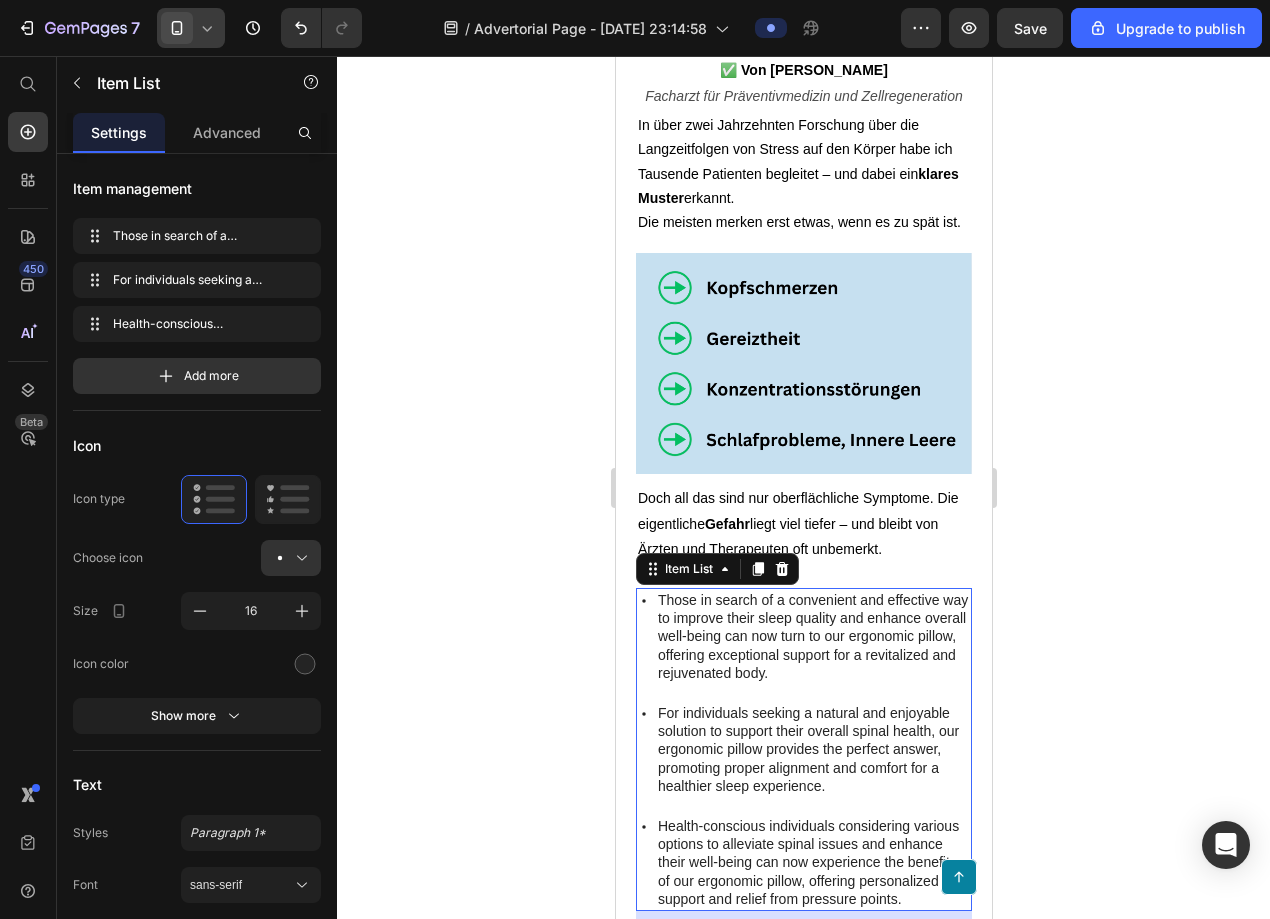 click 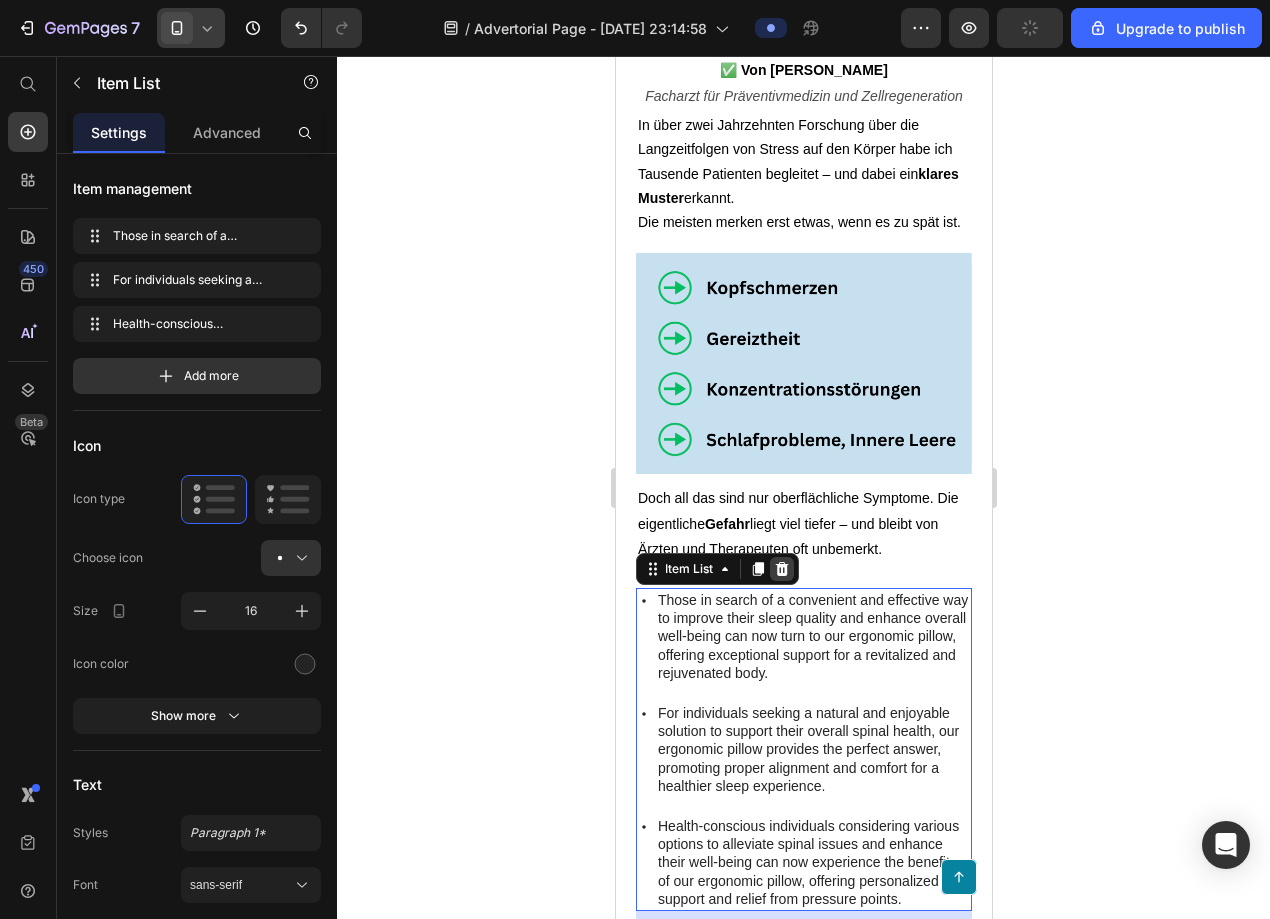 click 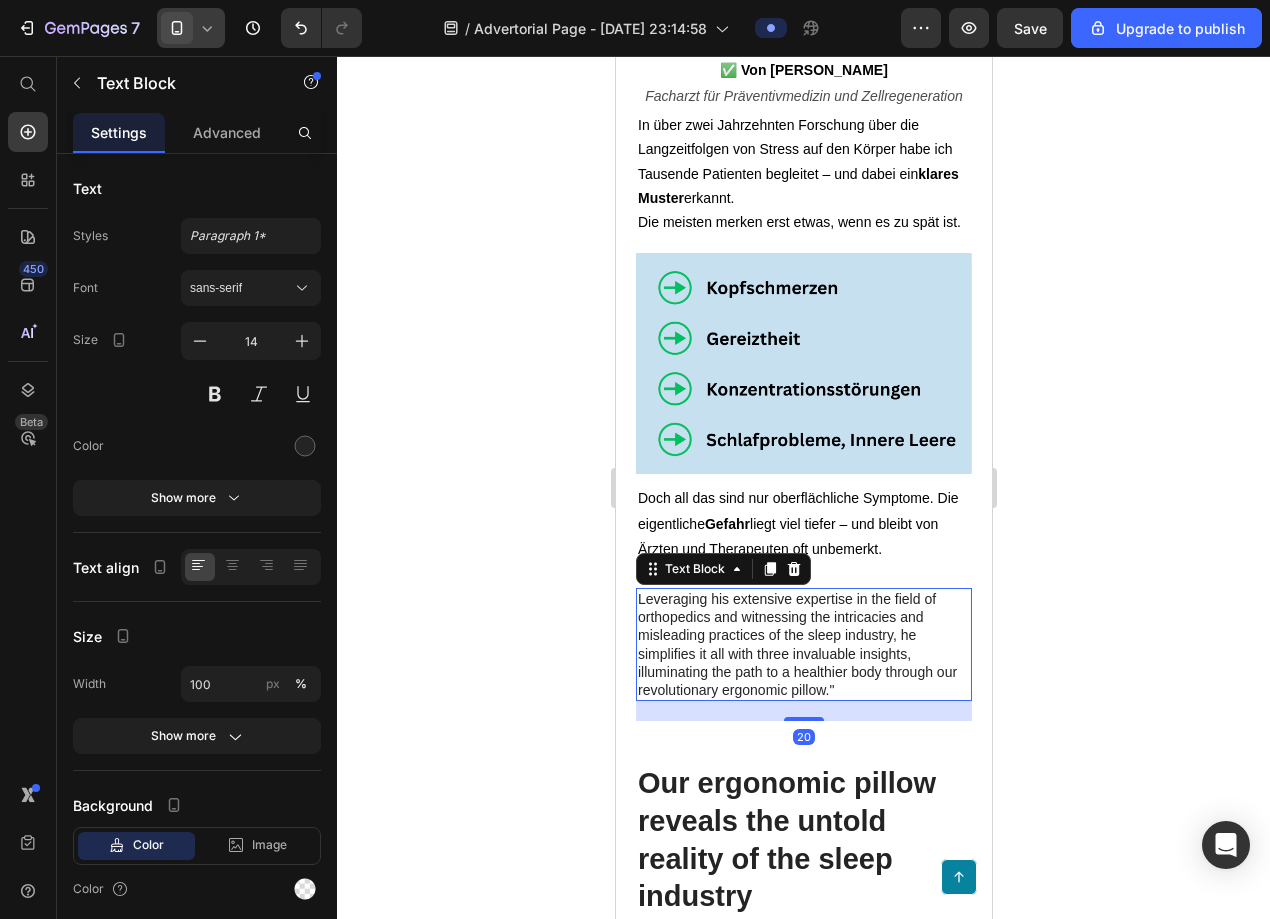 click on "Leveraging his extensive expertise in the field of orthopedics and witnessing the intricacies and misleading practices of the sleep industry, he simplifies it all with three invaluable insights, illuminating the path to a healthier body through our revolutionary ergonomic pillow."" at bounding box center (803, 644) 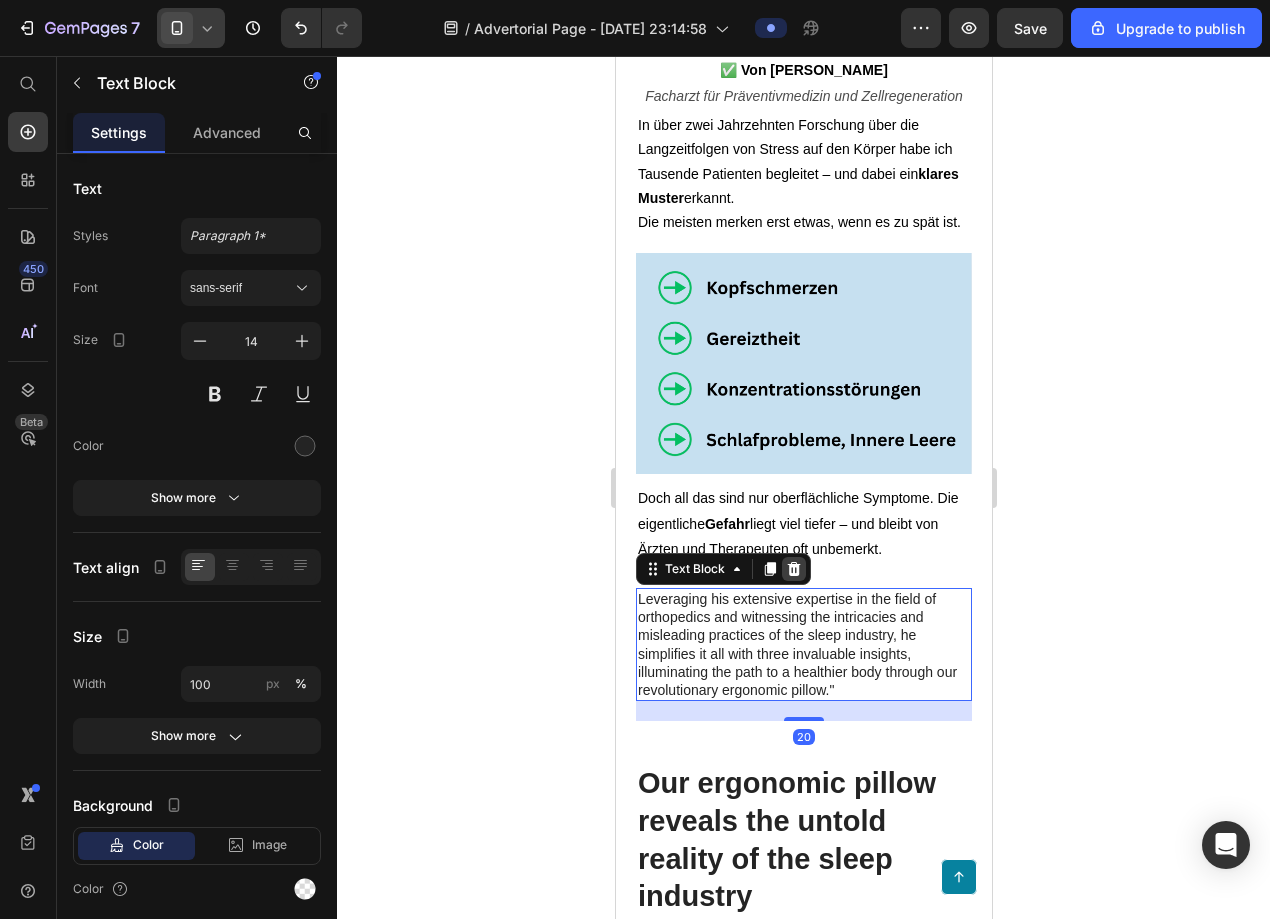 click 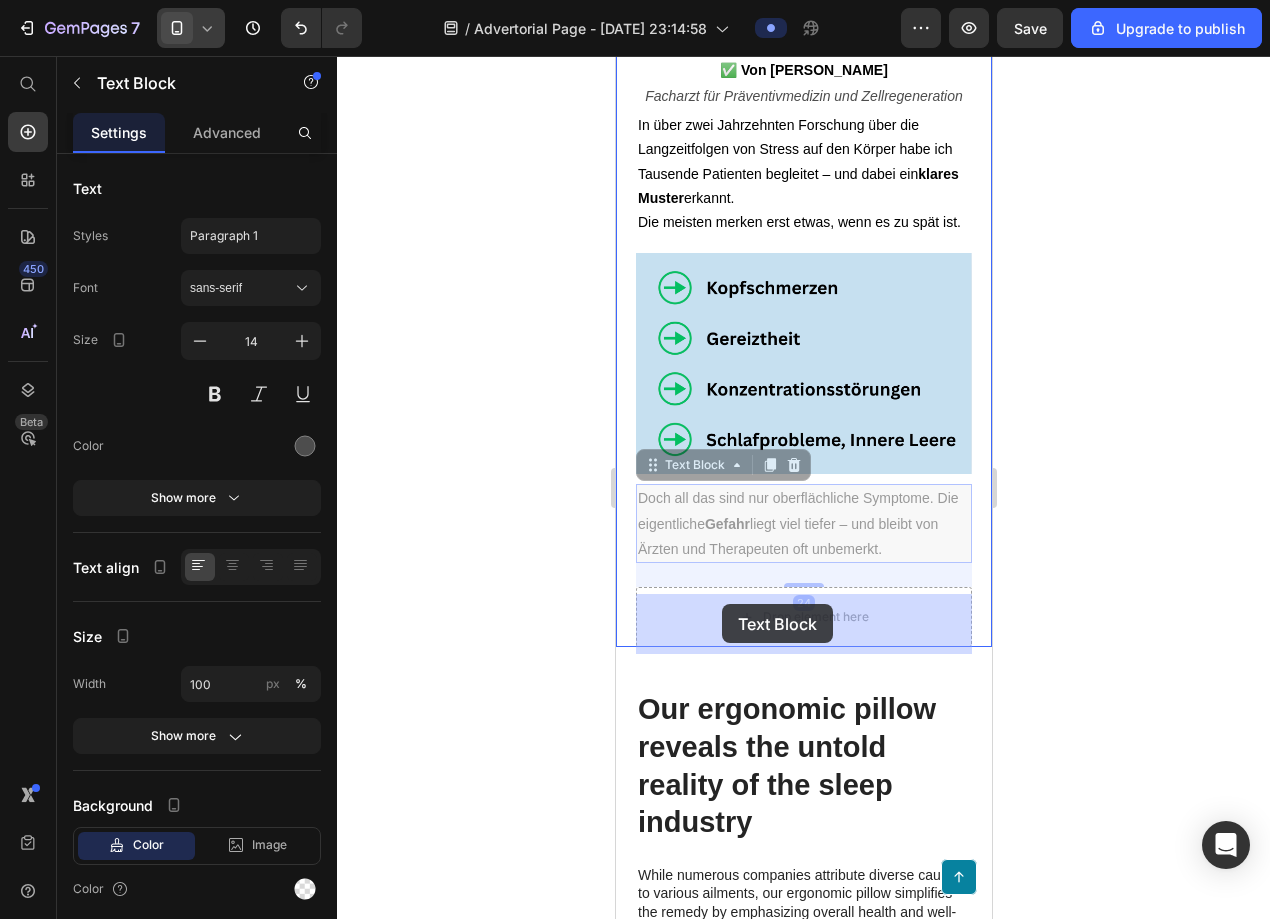 drag, startPoint x: 720, startPoint y: 545, endPoint x: 721, endPoint y: 609, distance: 64.00781 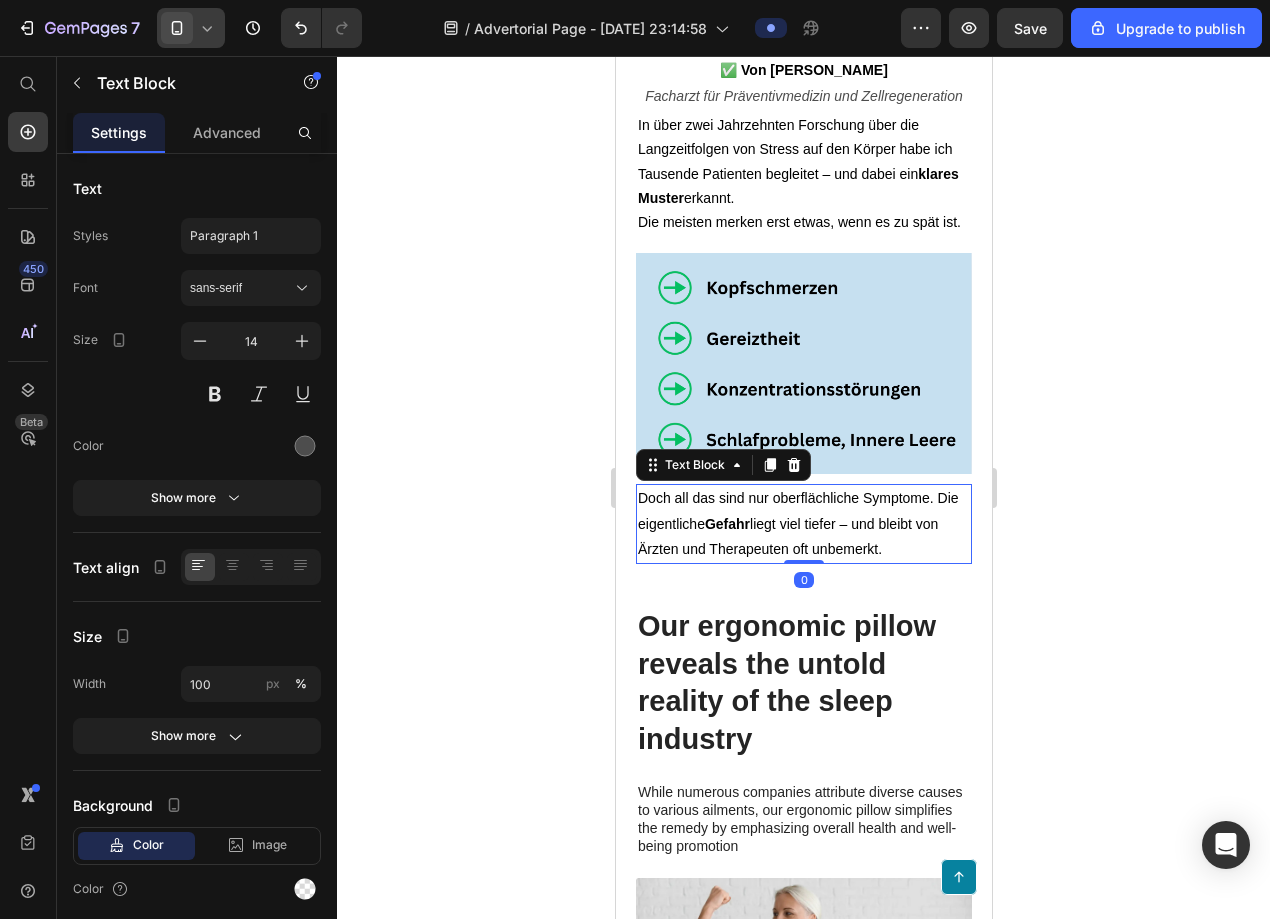 drag, startPoint x: 813, startPoint y: 590, endPoint x: 819, endPoint y: 519, distance: 71.25307 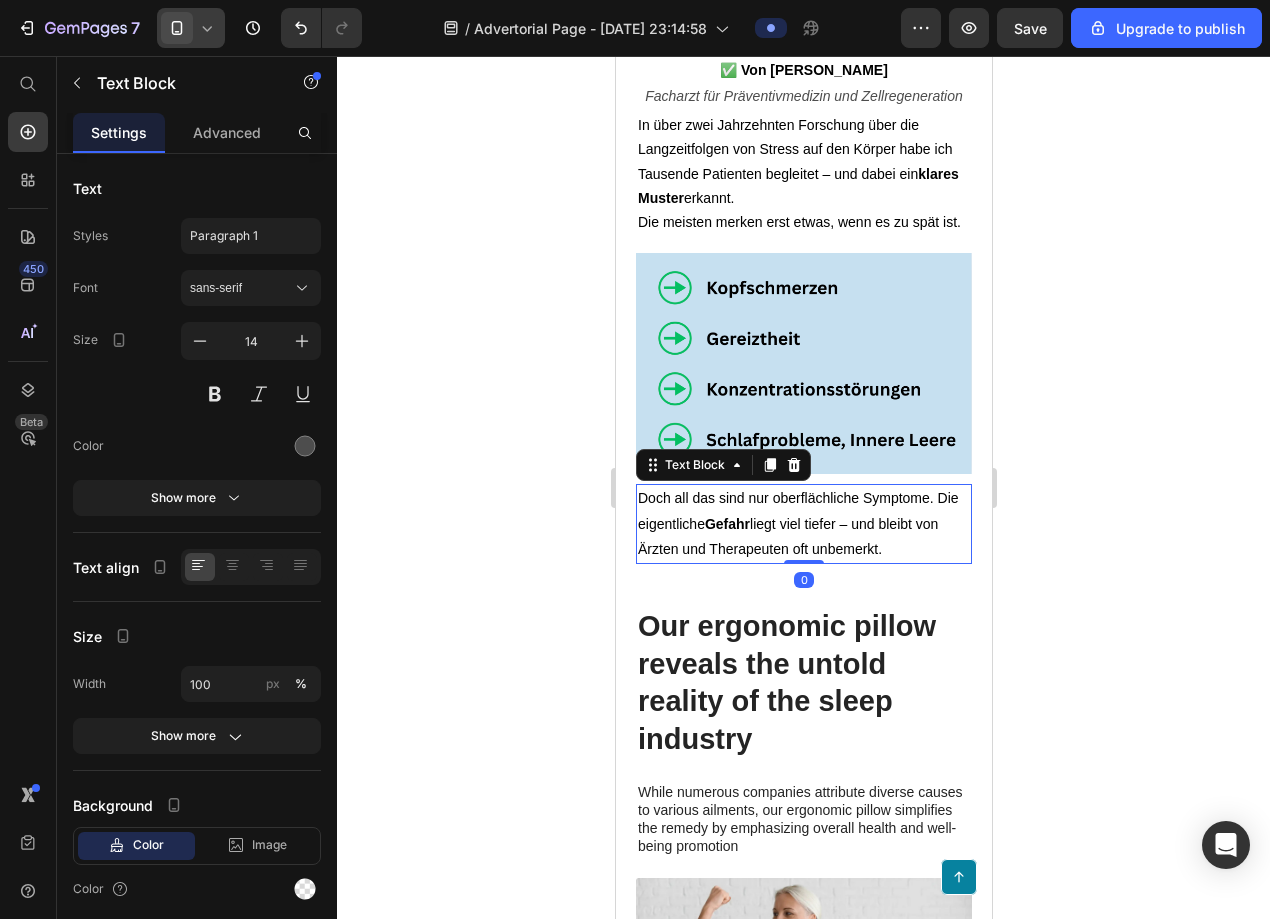 click 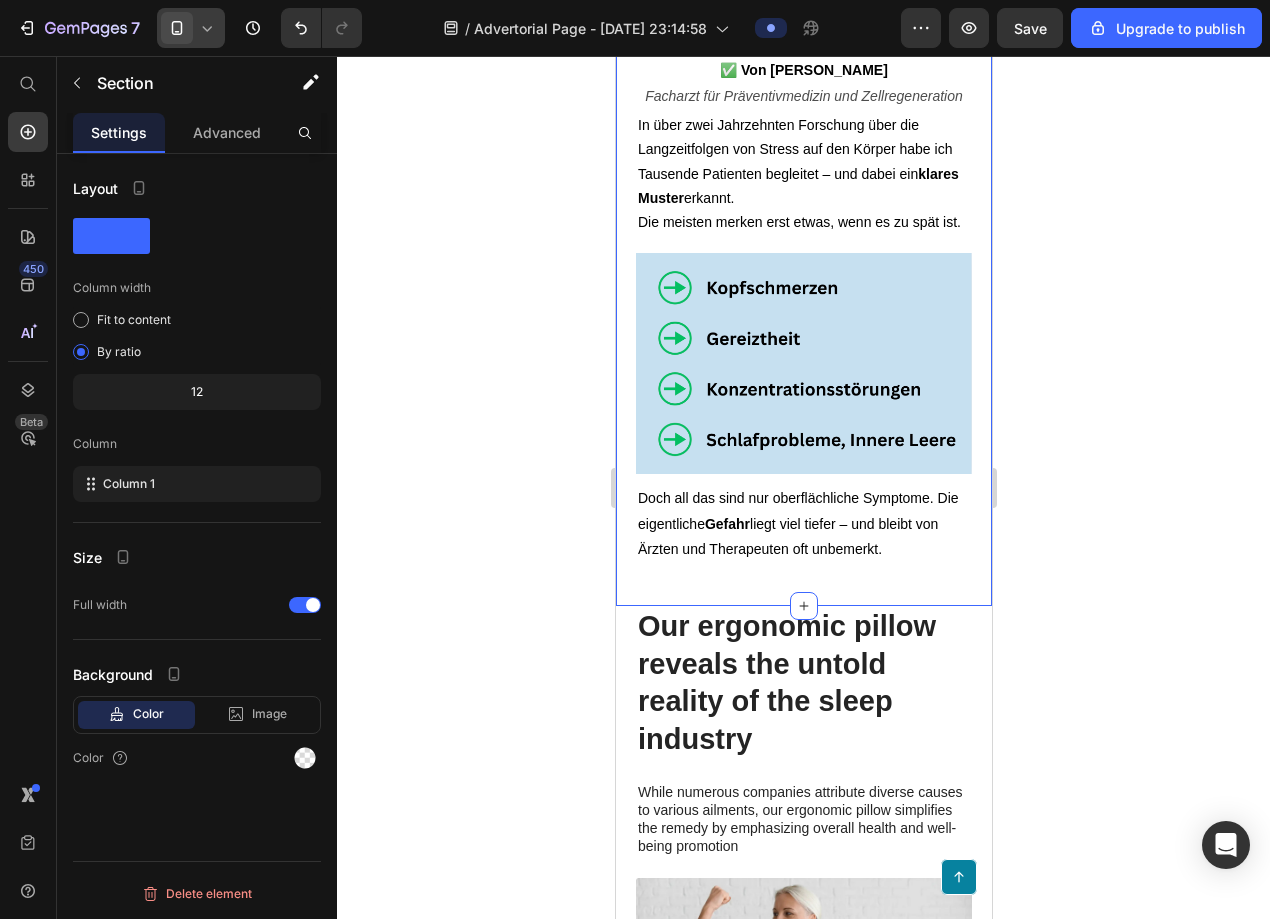 click on "Das Stress Magazin Text Block Advertorial Text Block Row Row Medizinexperte warnt:  So zerstört chronischer Stress Ihren Körper – lange bevor Sie es merken Heading Wenn Sie in letzter Zeit häufiger  müde, gereizt  oder  kraftlos  sind, lesen Sie diesen kurzen Artikel jetzt – bevor die Schäden unumkehrbar werden. Text Block Image Image ✅ Von Dr. Markus Keller Facharzt für Präventivmedizin und Zellregeneration Text Block In über zwei Jahrzehnten Forschung über die Langzeitfolgen von Stress auf den Körper habe ich Tausende Patienten begleitet – und dabei ein  klares Muster  erkannt. Die meisten merken erst etwas, wenn es zu spät ist. Text Block Row Image Row Doch all das sind nur oberflächliche Symptome. Die eigentliche  Gefahr  liegt viel tiefer – und bleibt von Ärzten und Therapeuten oft unbemerkt. Text Block Row Section 2   You can create reusable sections Create Theme Section AI Content Write with GemAI What would you like to describe here? Tone and Voice Persuasive Product Show more" at bounding box center (803, 8) 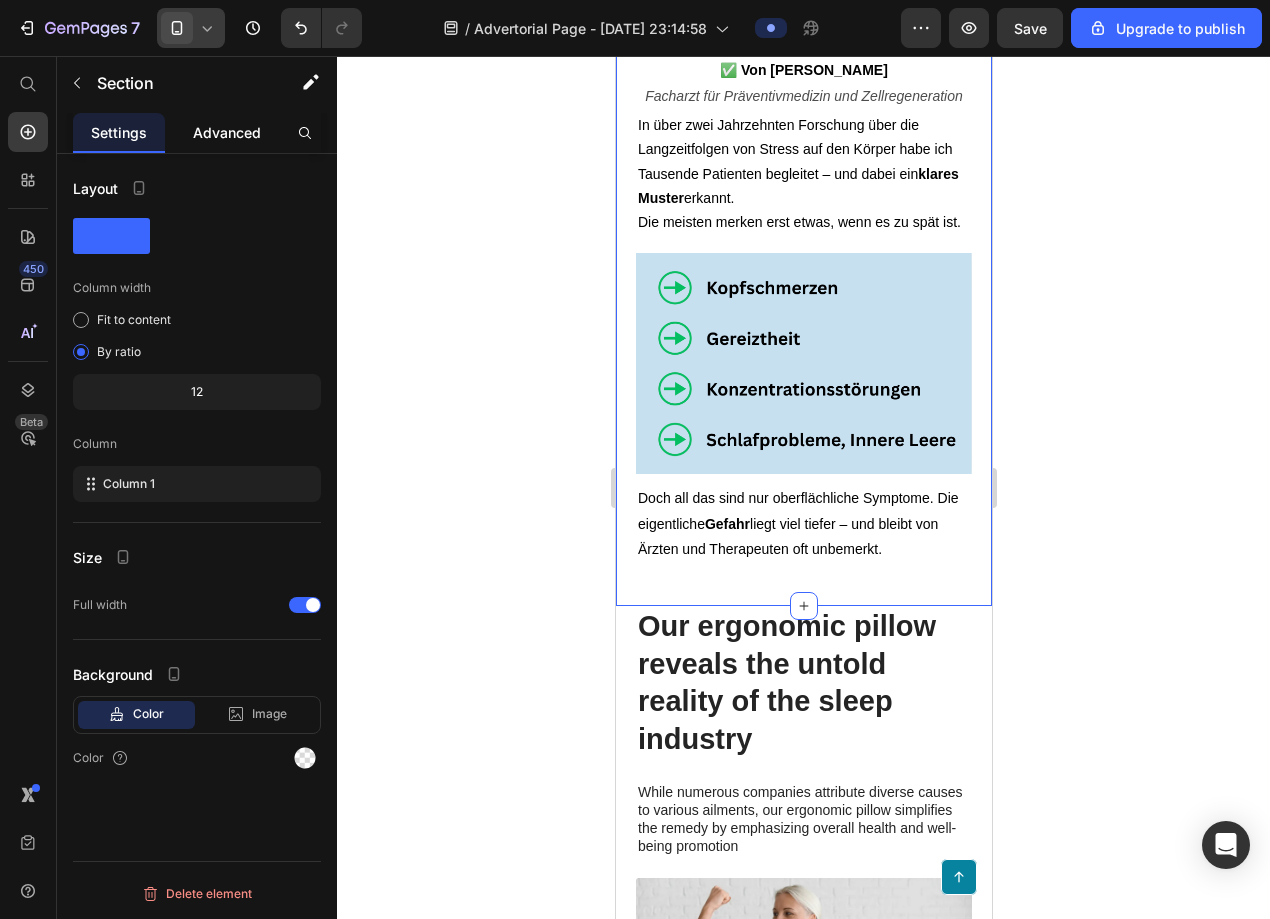 click on "Advanced" at bounding box center (227, 132) 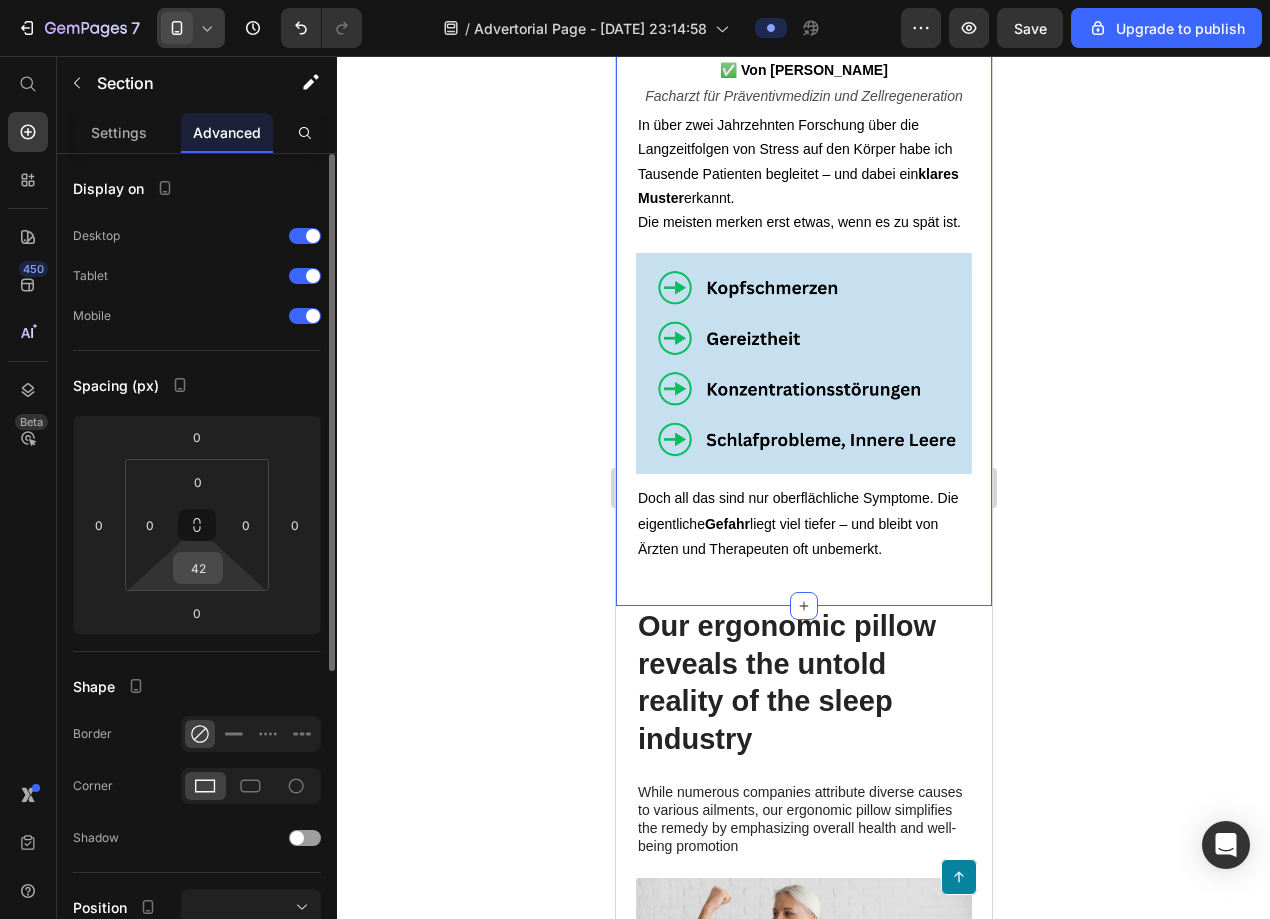click on "42" at bounding box center (198, 568) 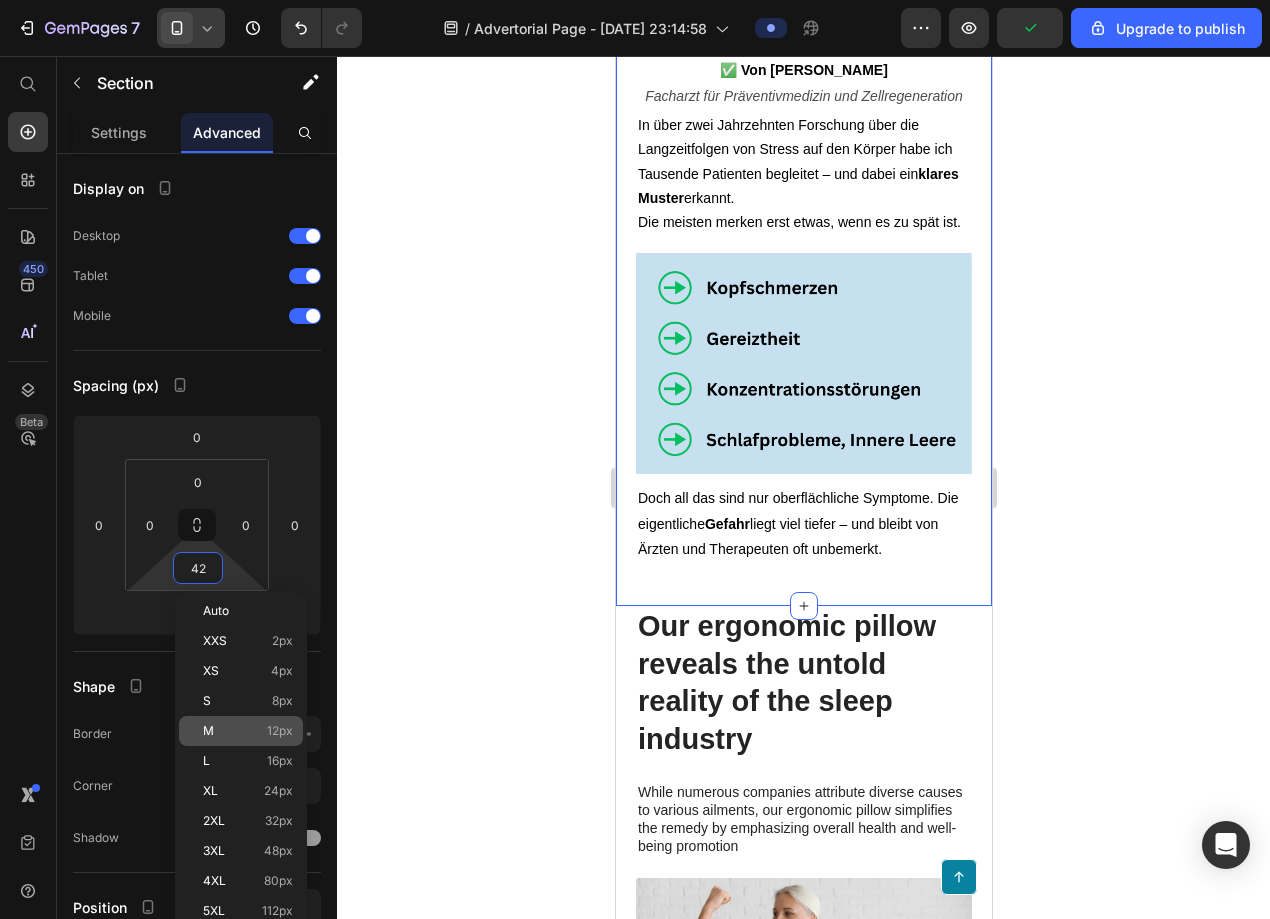 click on "M 12px" 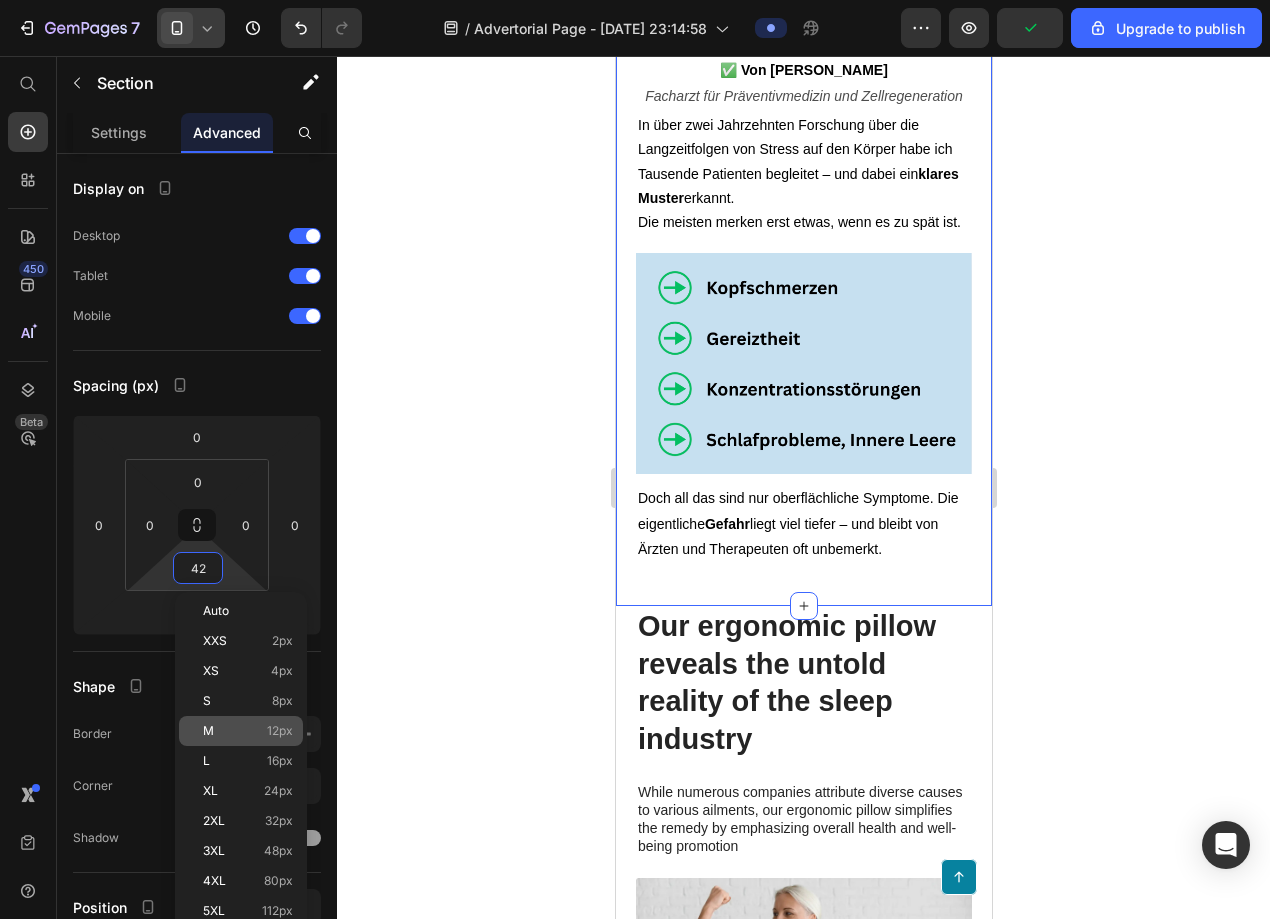 type on "12" 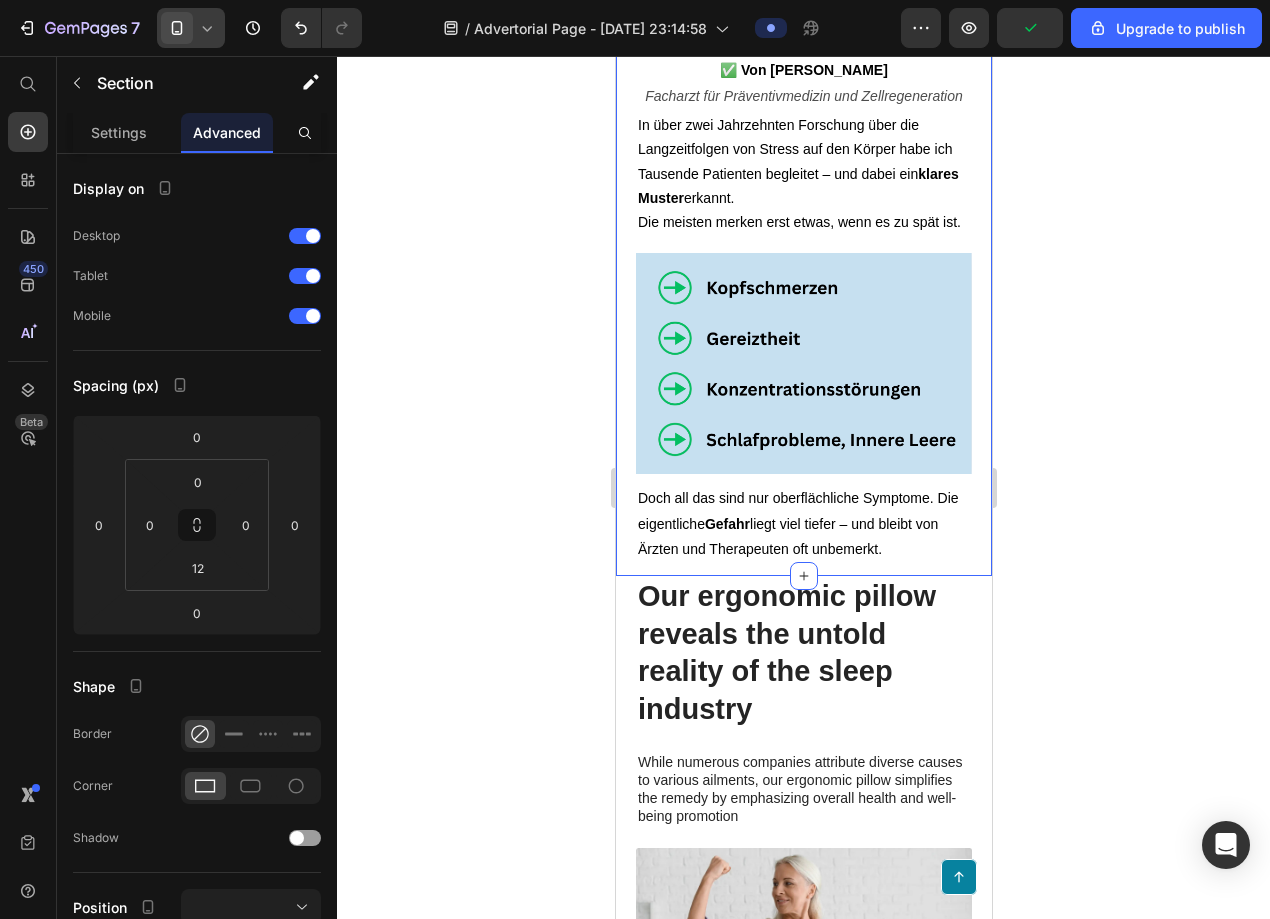 click 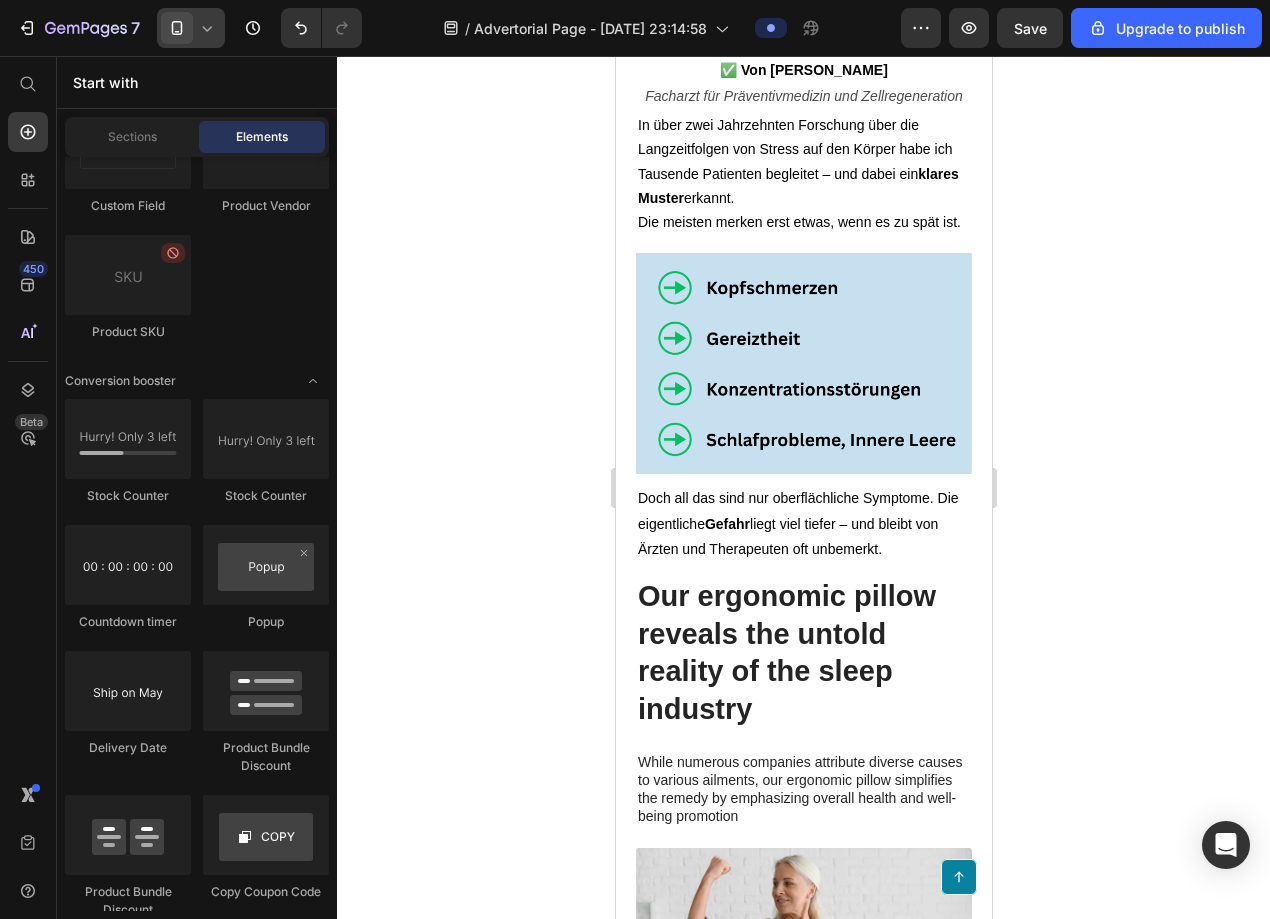 click on "Our ergonomic pillow reveals the untold reality of the sleep industry" at bounding box center [803, 653] 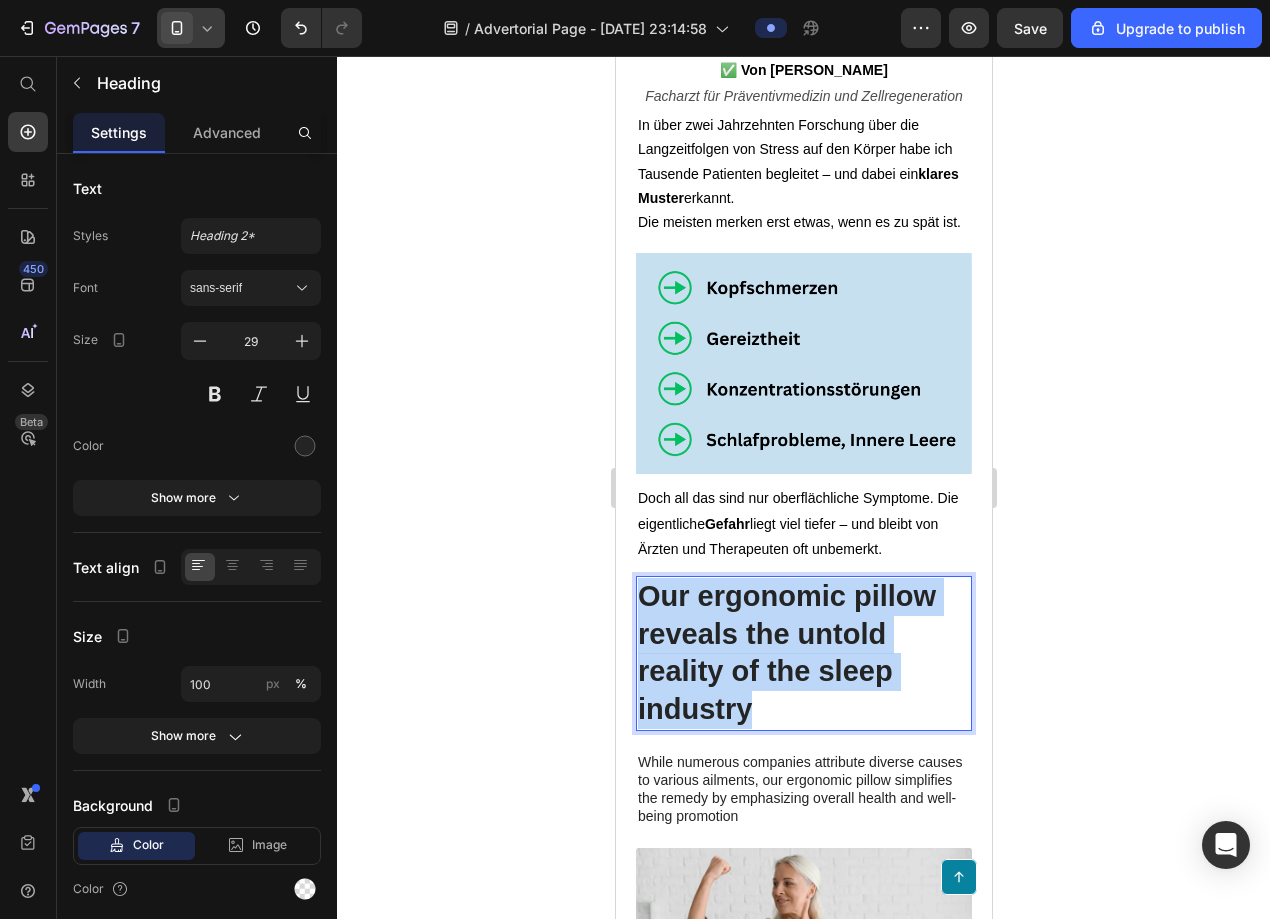 click on "Our ergonomic pillow reveals the untold reality of the sleep industry" at bounding box center (803, 653) 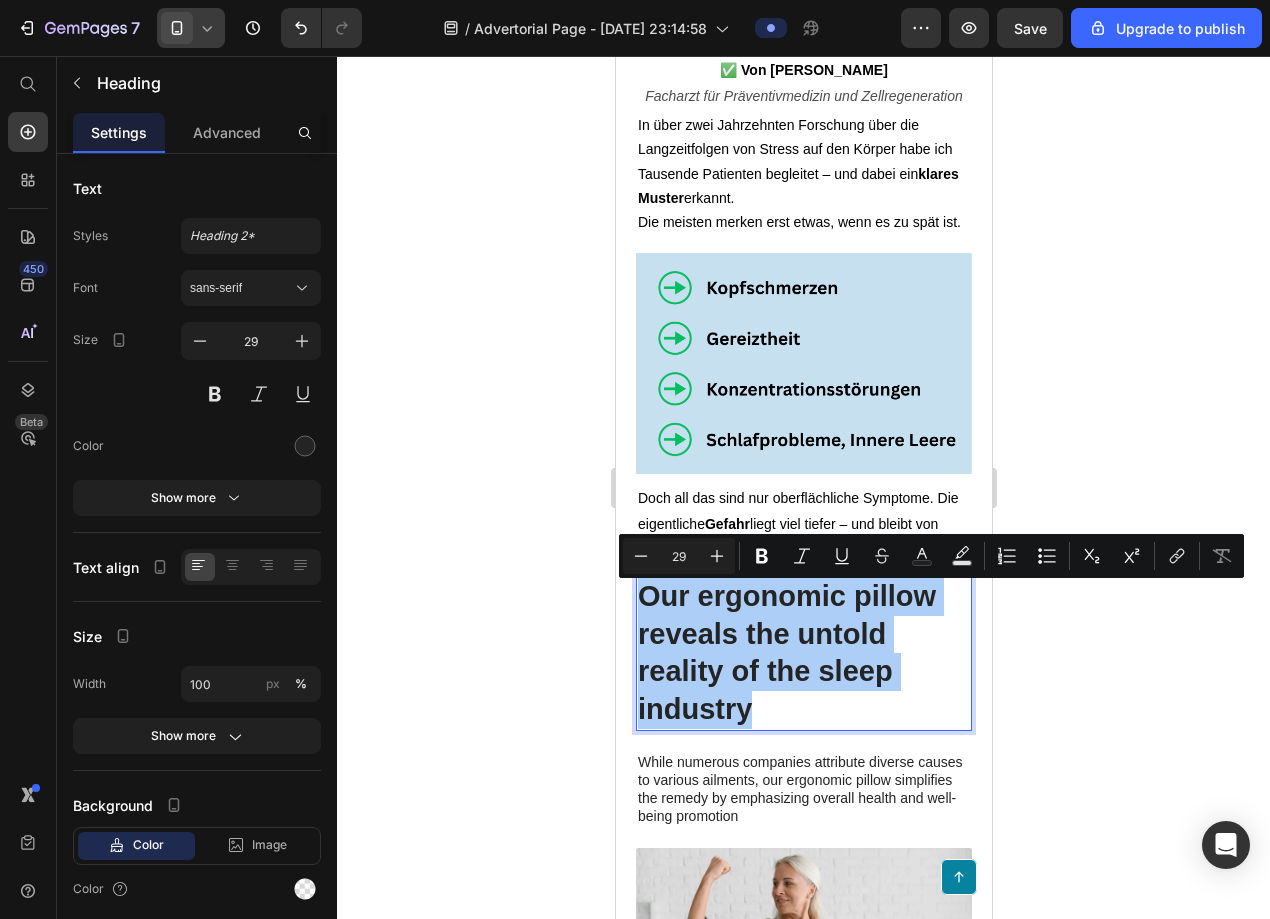 click 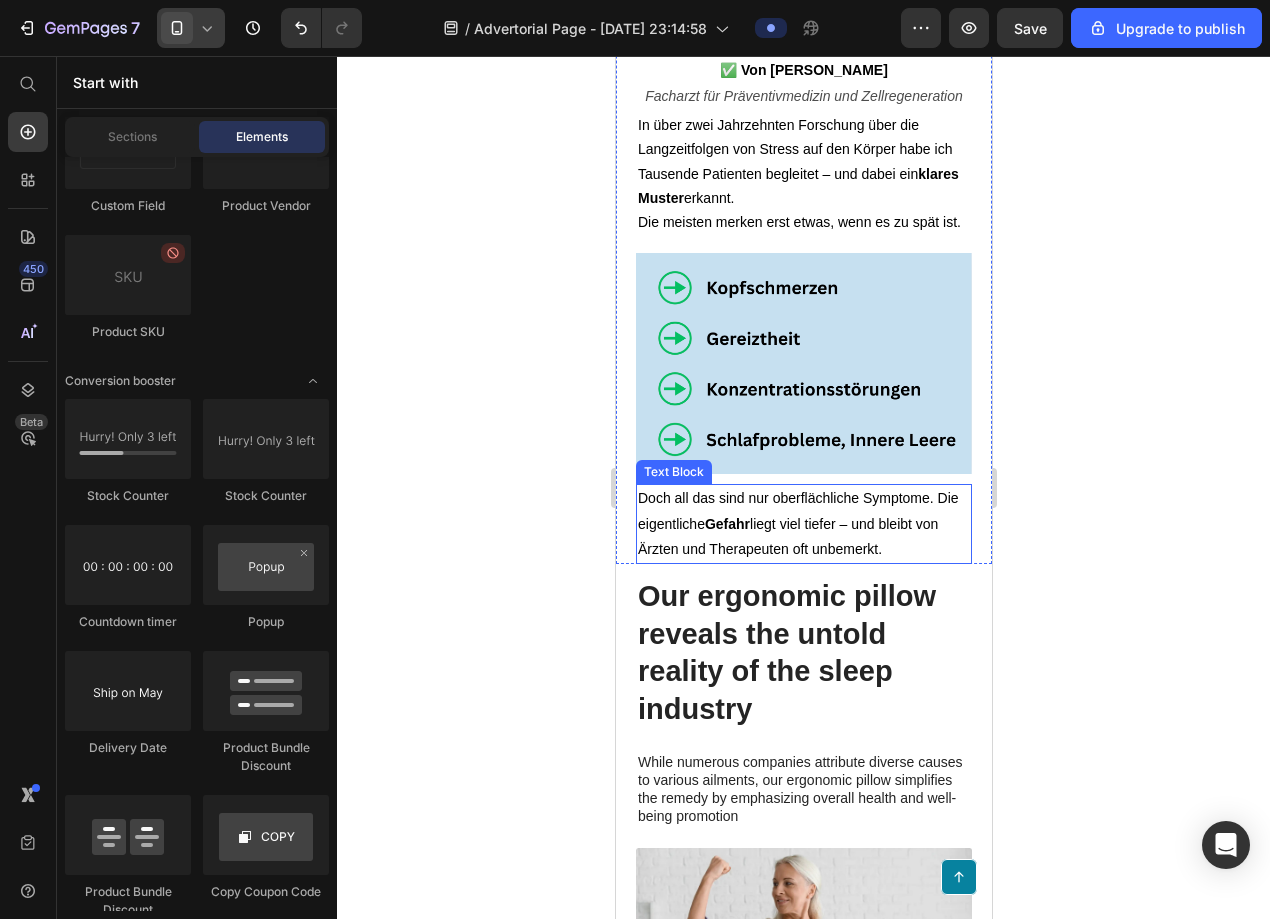click on "Doch all das sind nur oberflächliche Symptome. Die eigentliche  Gefahr  liegt viel tiefer – und bleibt von Ärzten und Therapeuten oft unbemerkt." at bounding box center (797, 523) 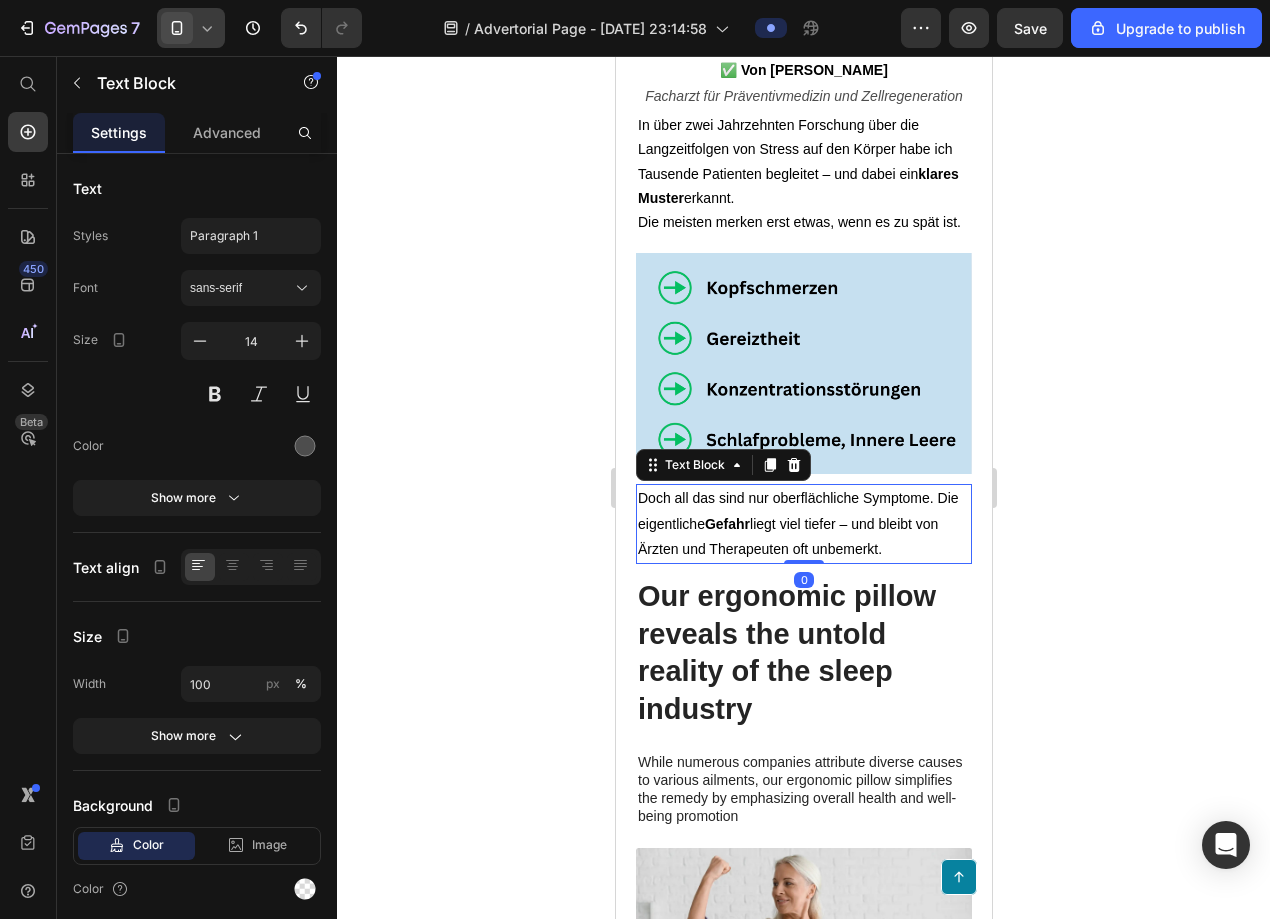 click on "Doch all das sind nur oberflächliche Symptome. Die eigentliche  Gefahr  liegt viel tiefer – und bleibt von Ärzten und Therapeuten oft unbemerkt." at bounding box center [803, 524] 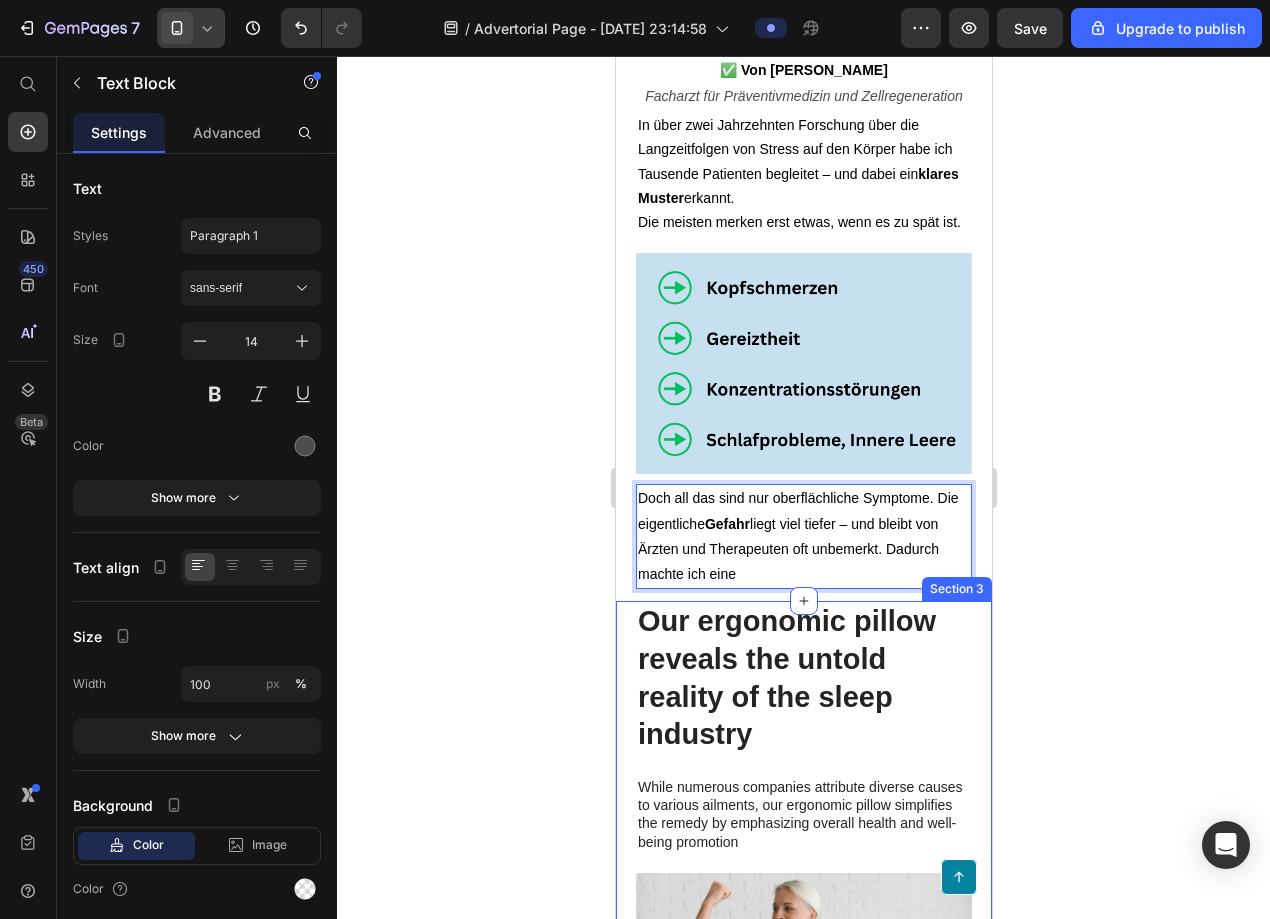 click 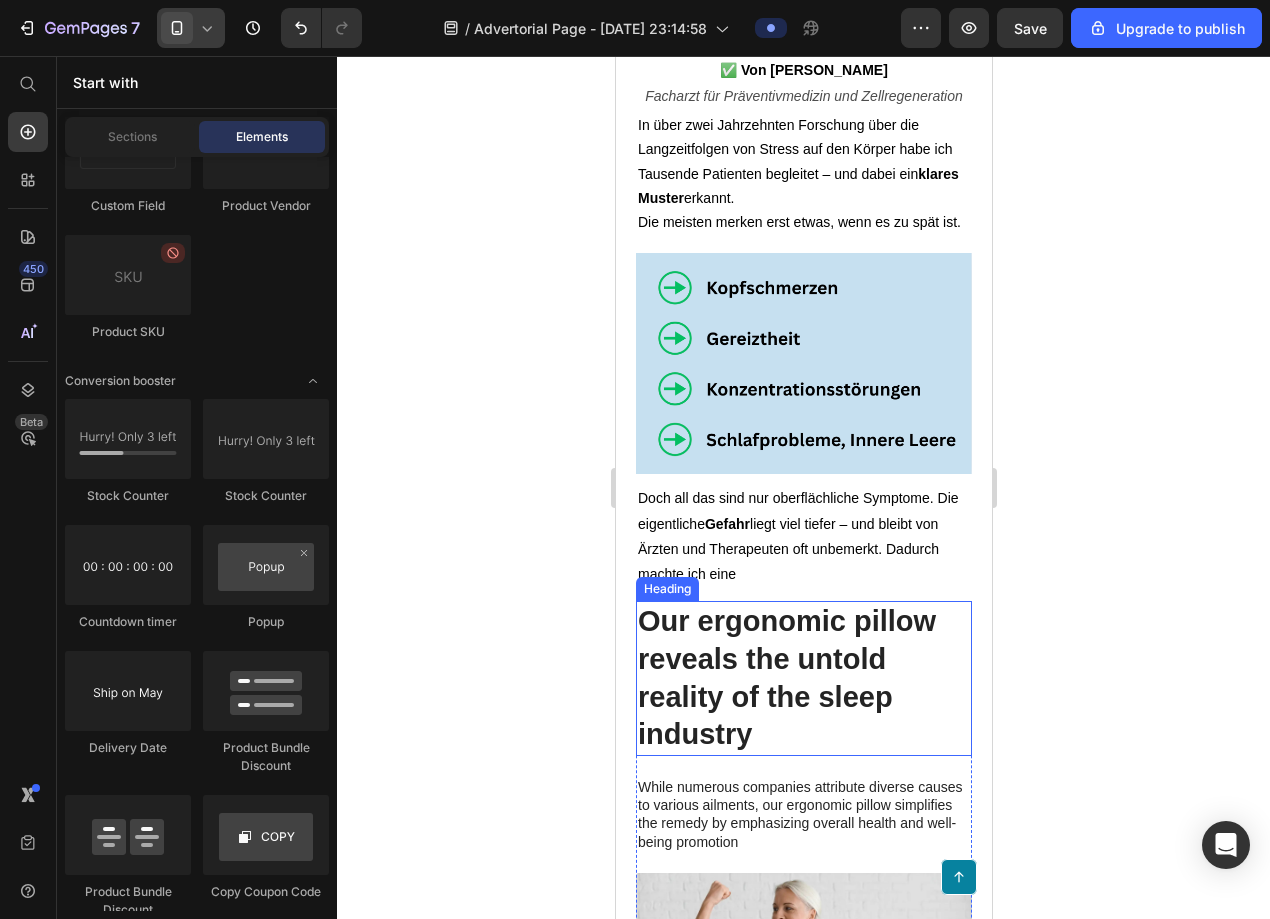 click on "Our ergonomic pillow reveals the untold reality of the sleep industry" at bounding box center [803, 678] 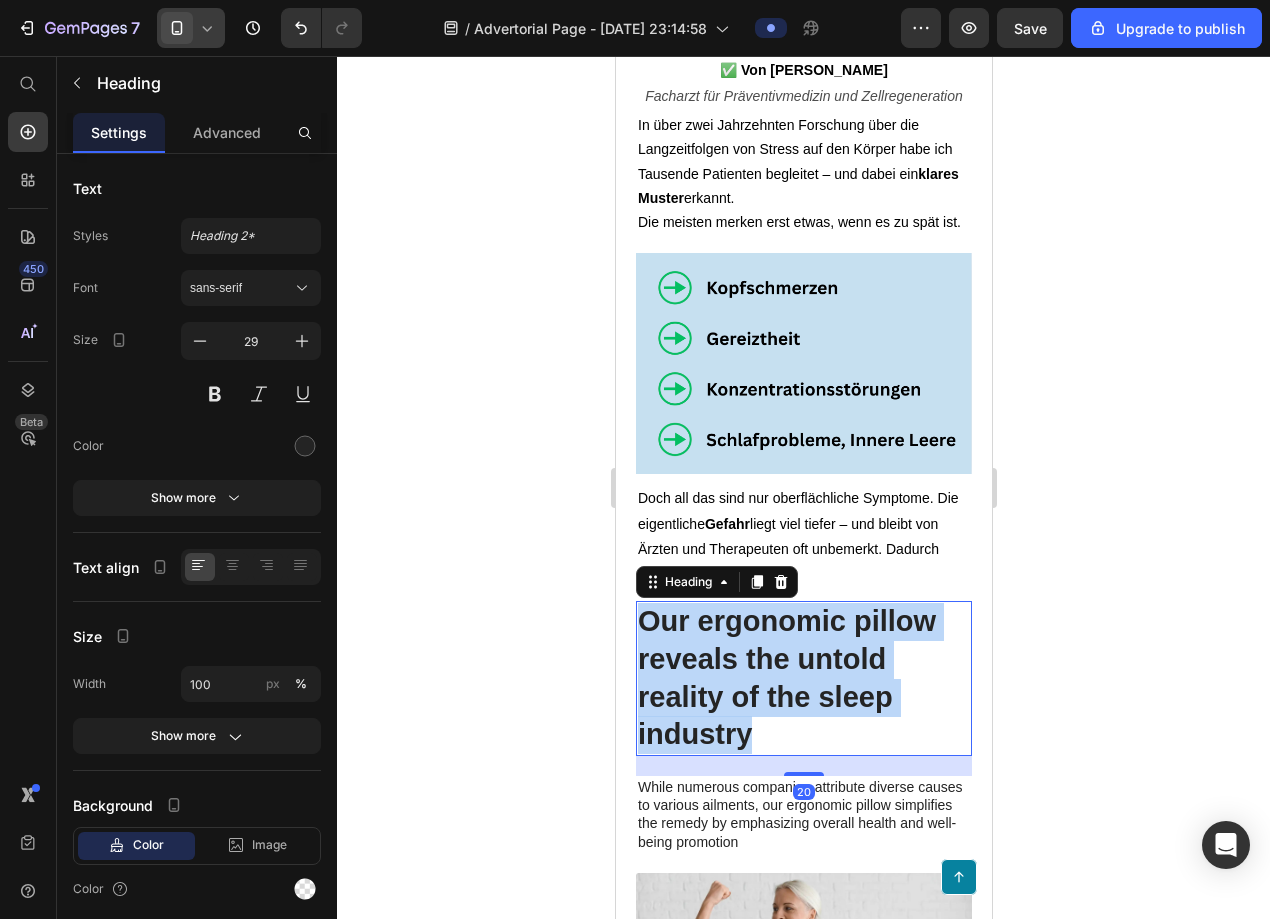 click on "Our ergonomic pillow reveals the untold reality of the sleep industry" at bounding box center [803, 678] 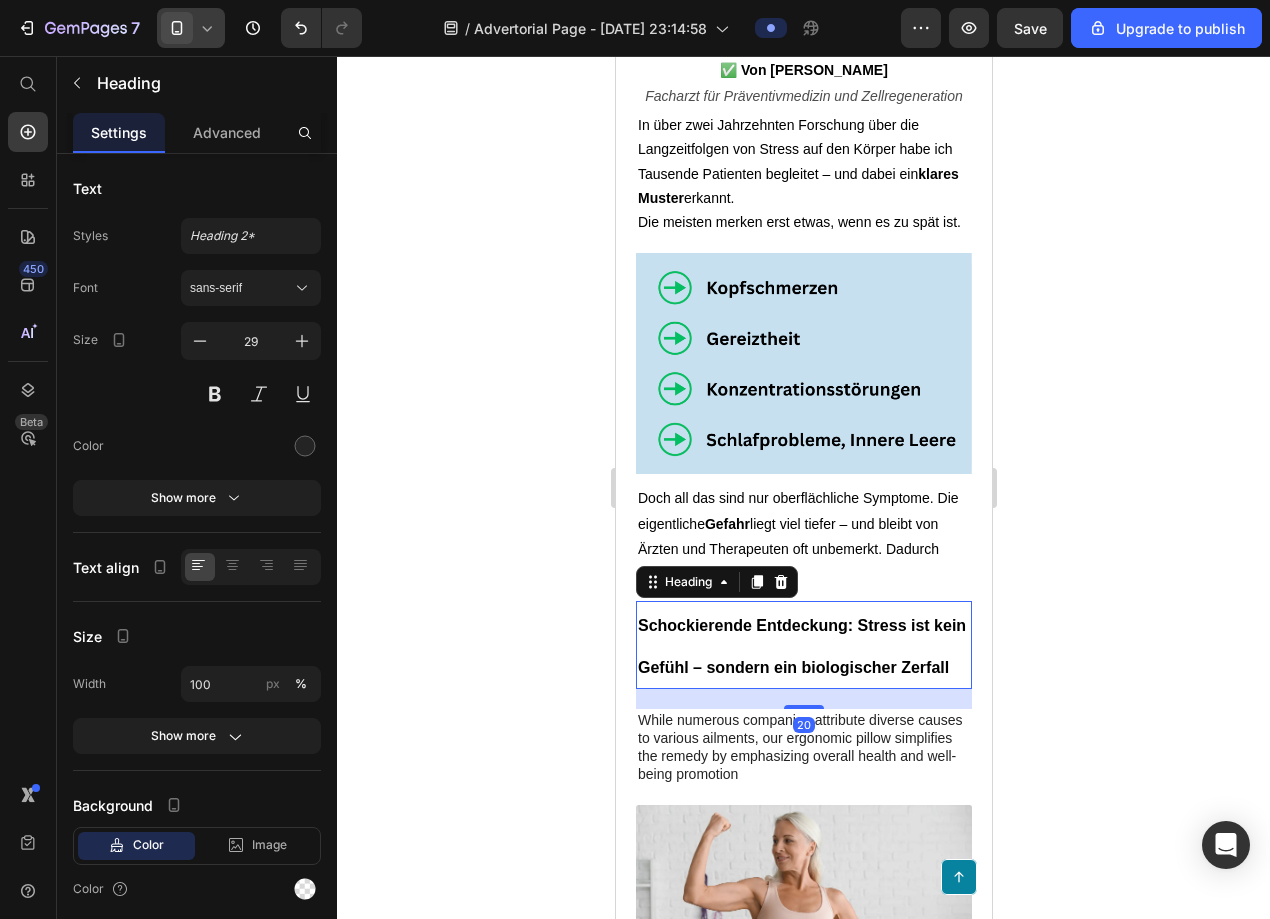 click 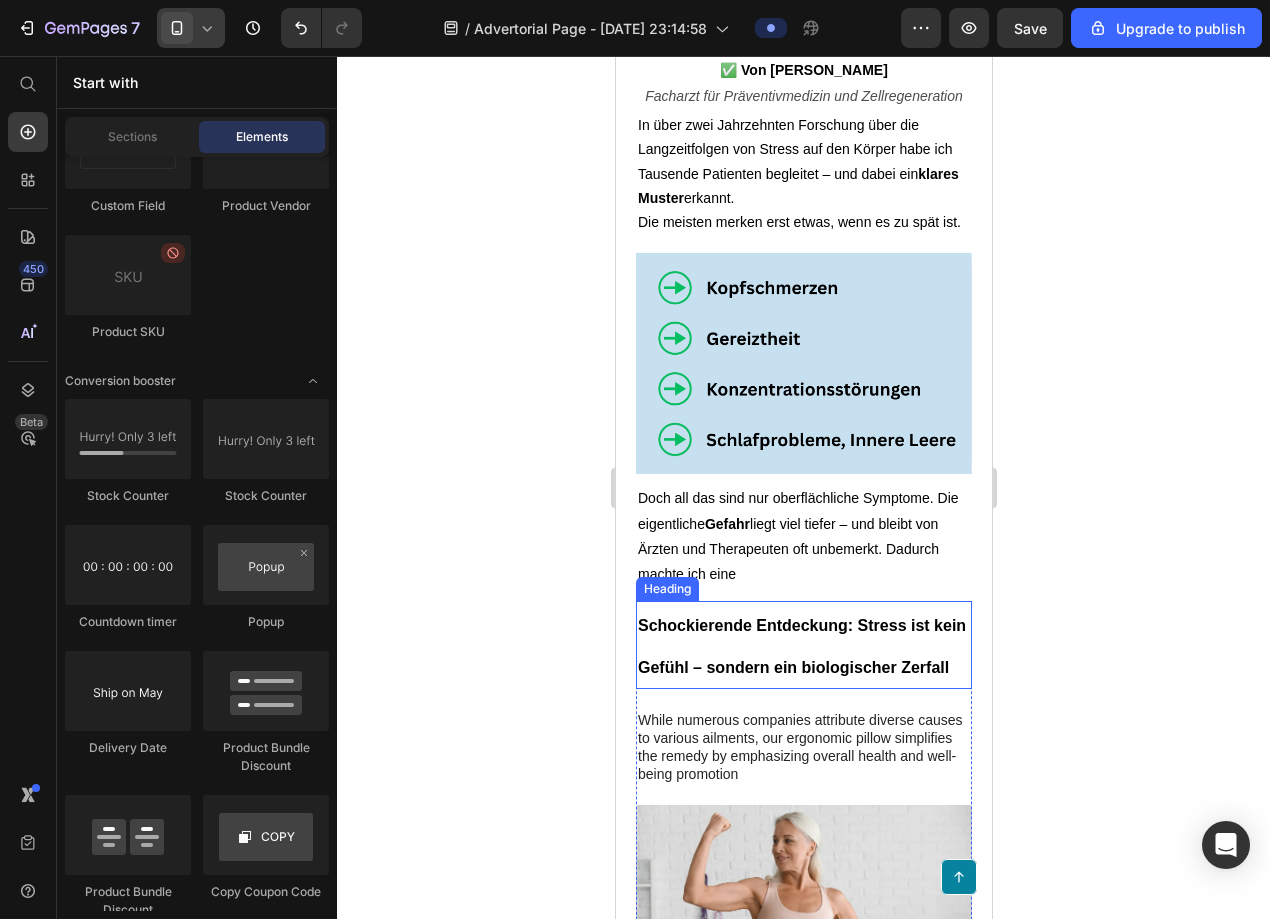 click on "⁠⁠⁠⁠⁠⁠⁠ Schockierende Entdeckung: Stress ist kein Gefühl – sondern ein biologischer Zerfall" at bounding box center [803, 644] 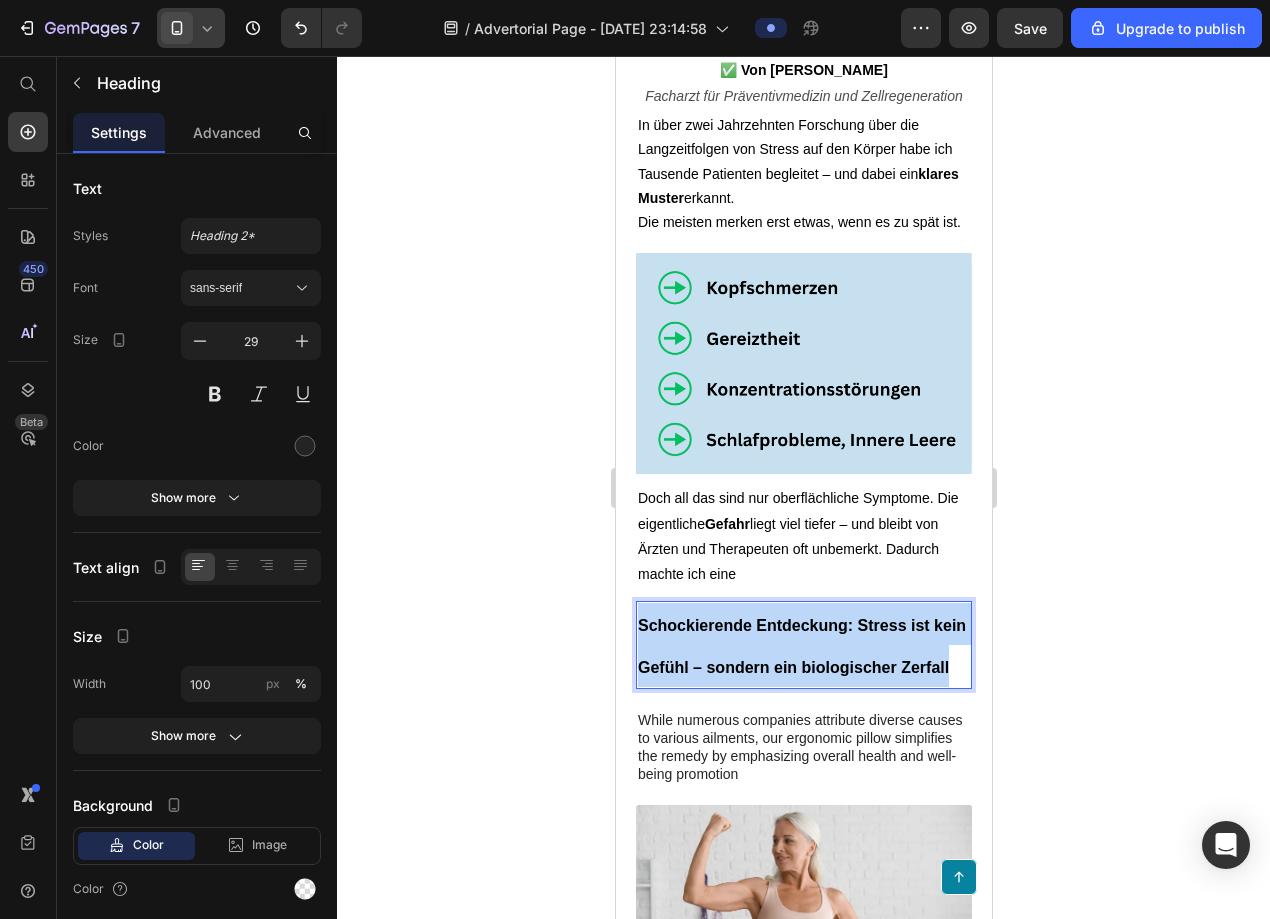 click on "Schockierende Entdeckung: Stress ist kein Gefühl – sondern ein biologischer Zerfall" at bounding box center (803, 644) 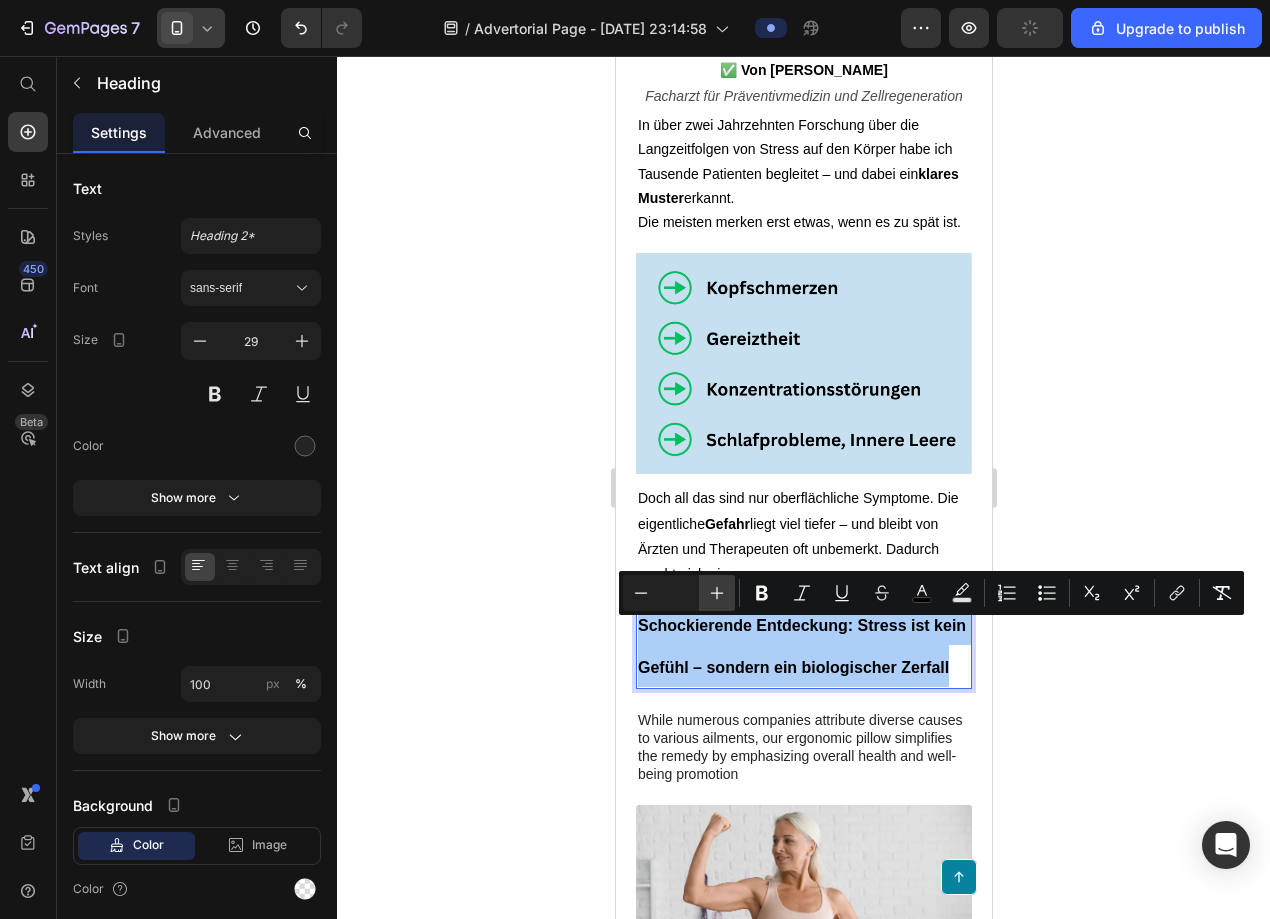 click on "Plus" at bounding box center (717, 593) 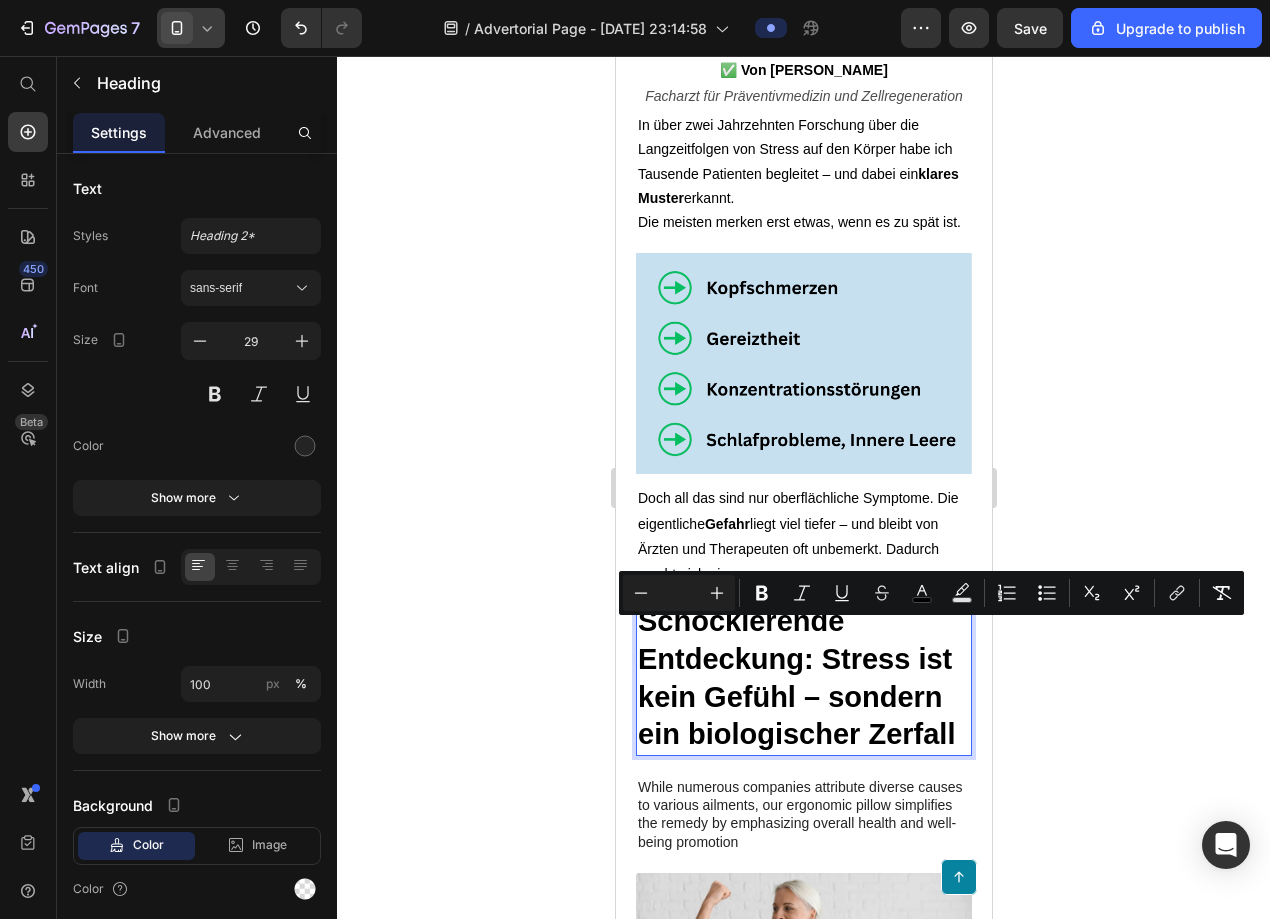 click 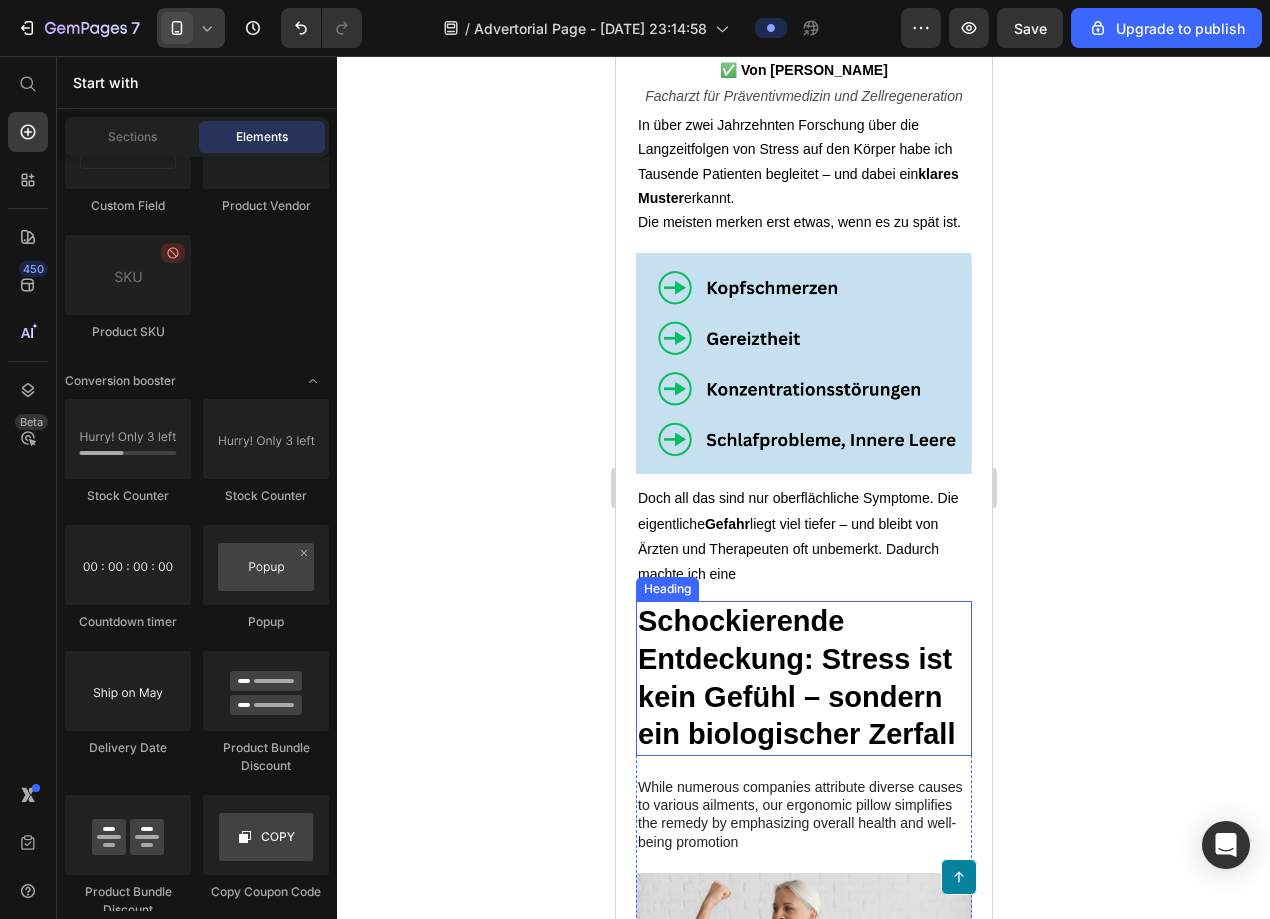 click on "Schockierende Entdeckung: Stress ist kein Gefühl – sondern ein biologischer Zerfall" at bounding box center [795, 677] 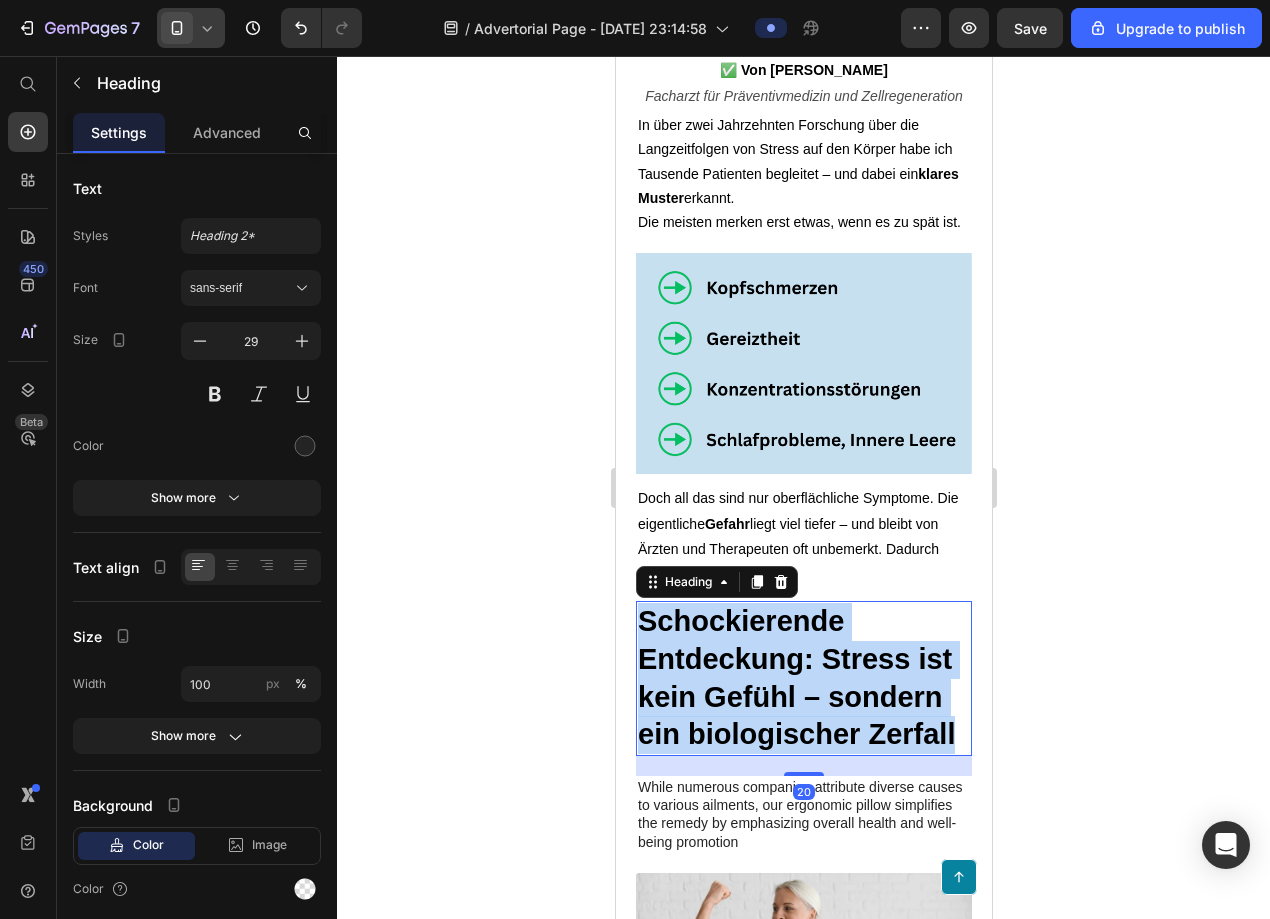 click on "Schockierende Entdeckung: Stress ist kein Gefühl – sondern ein biologischer Zerfall" at bounding box center [795, 677] 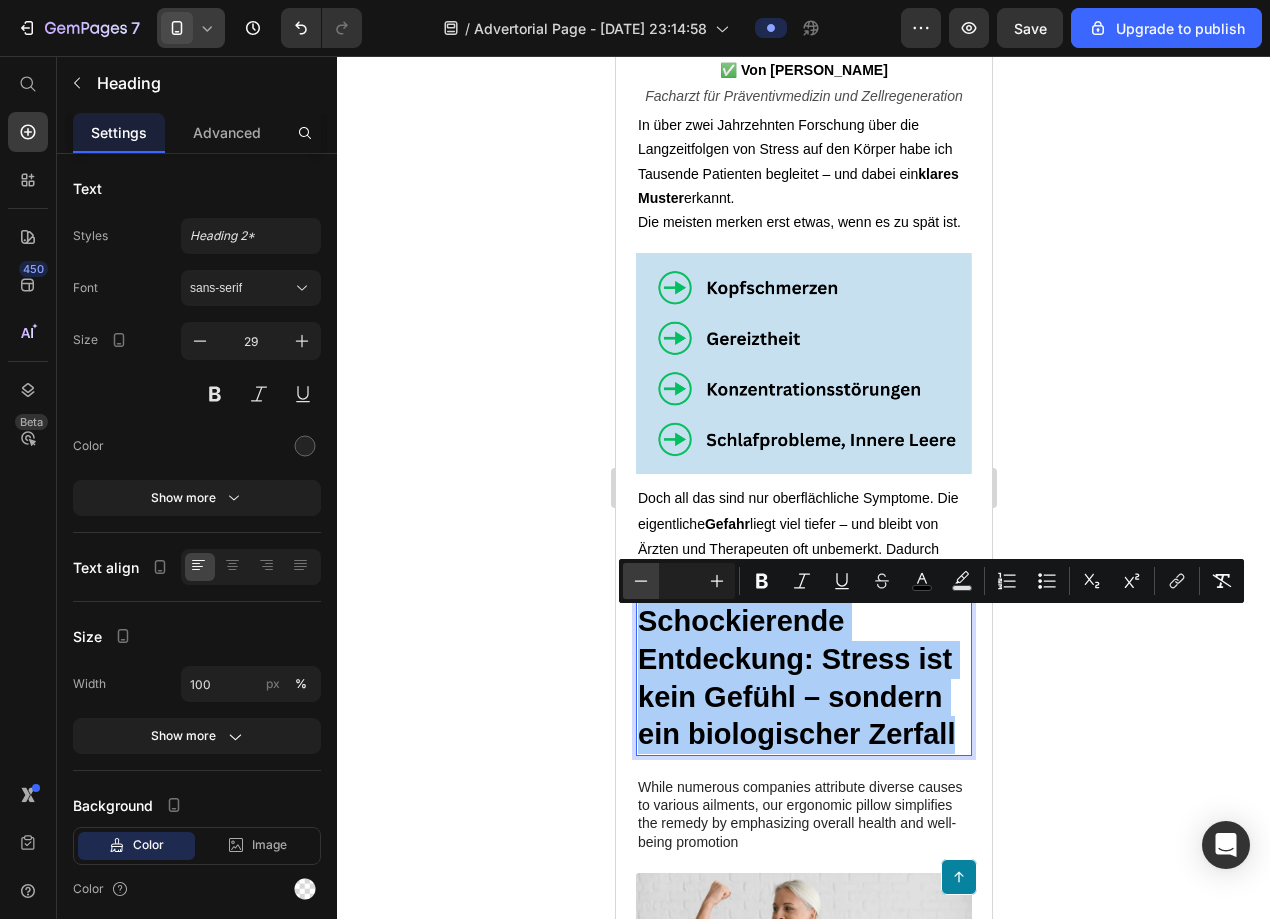 click 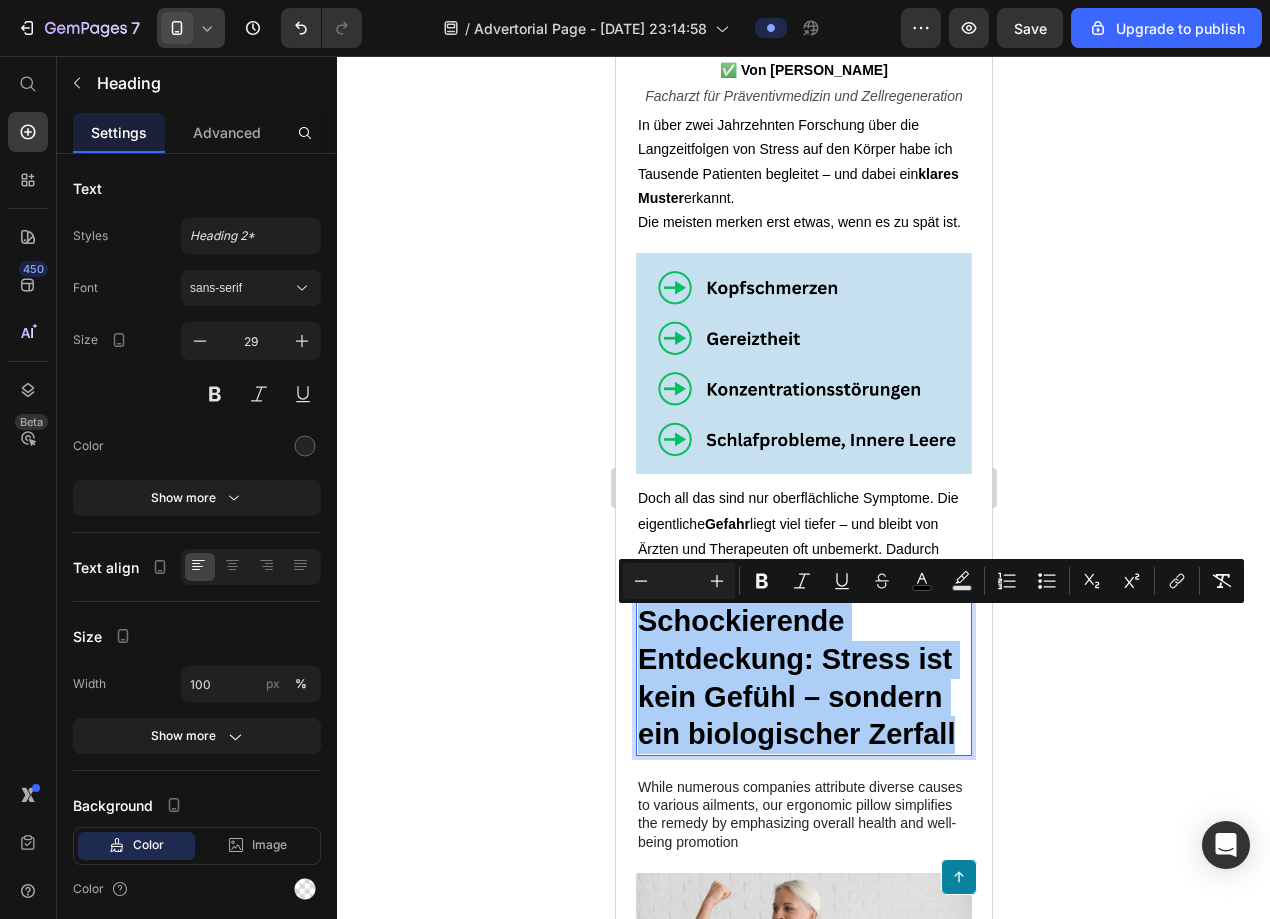 click at bounding box center [679, 581] 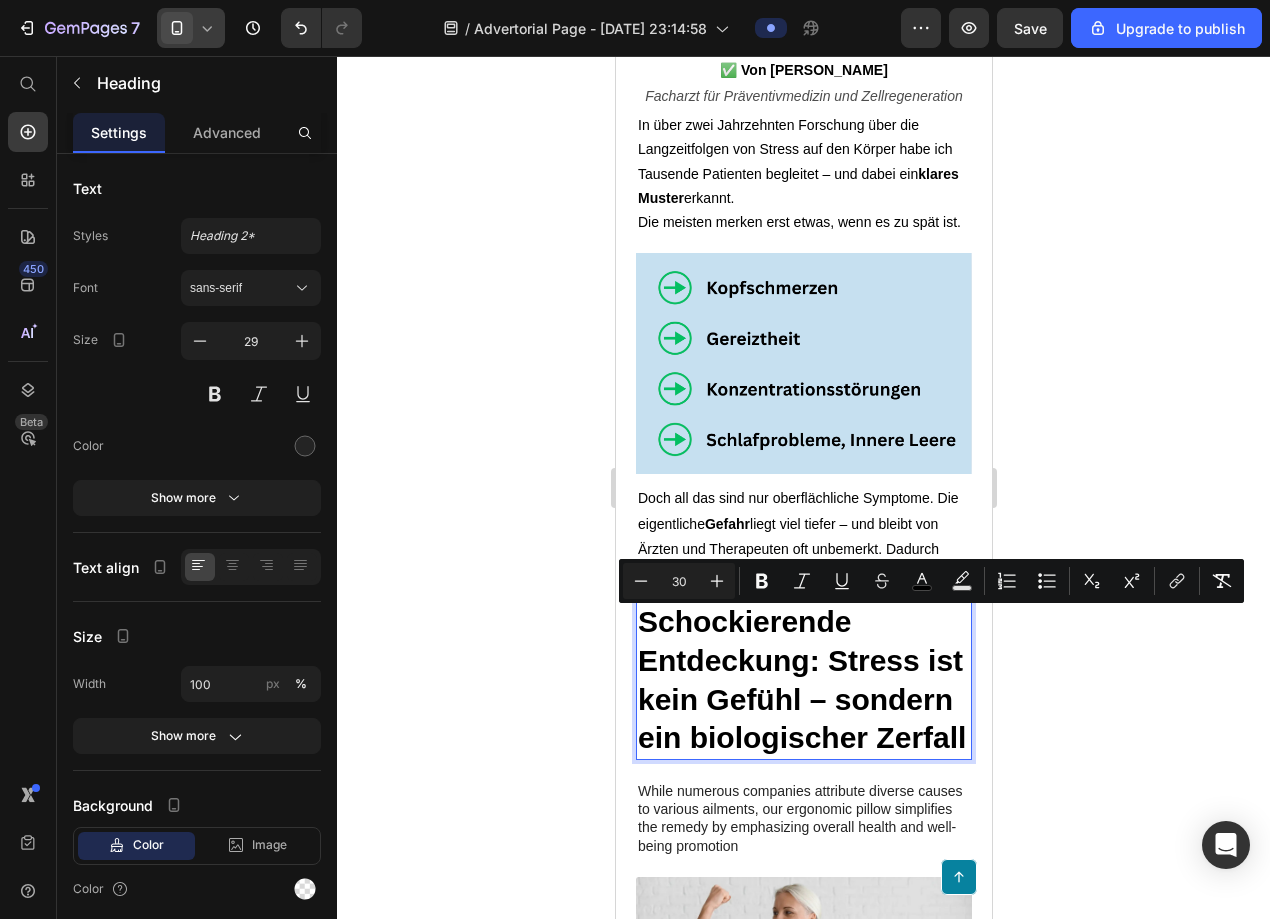 type on "3" 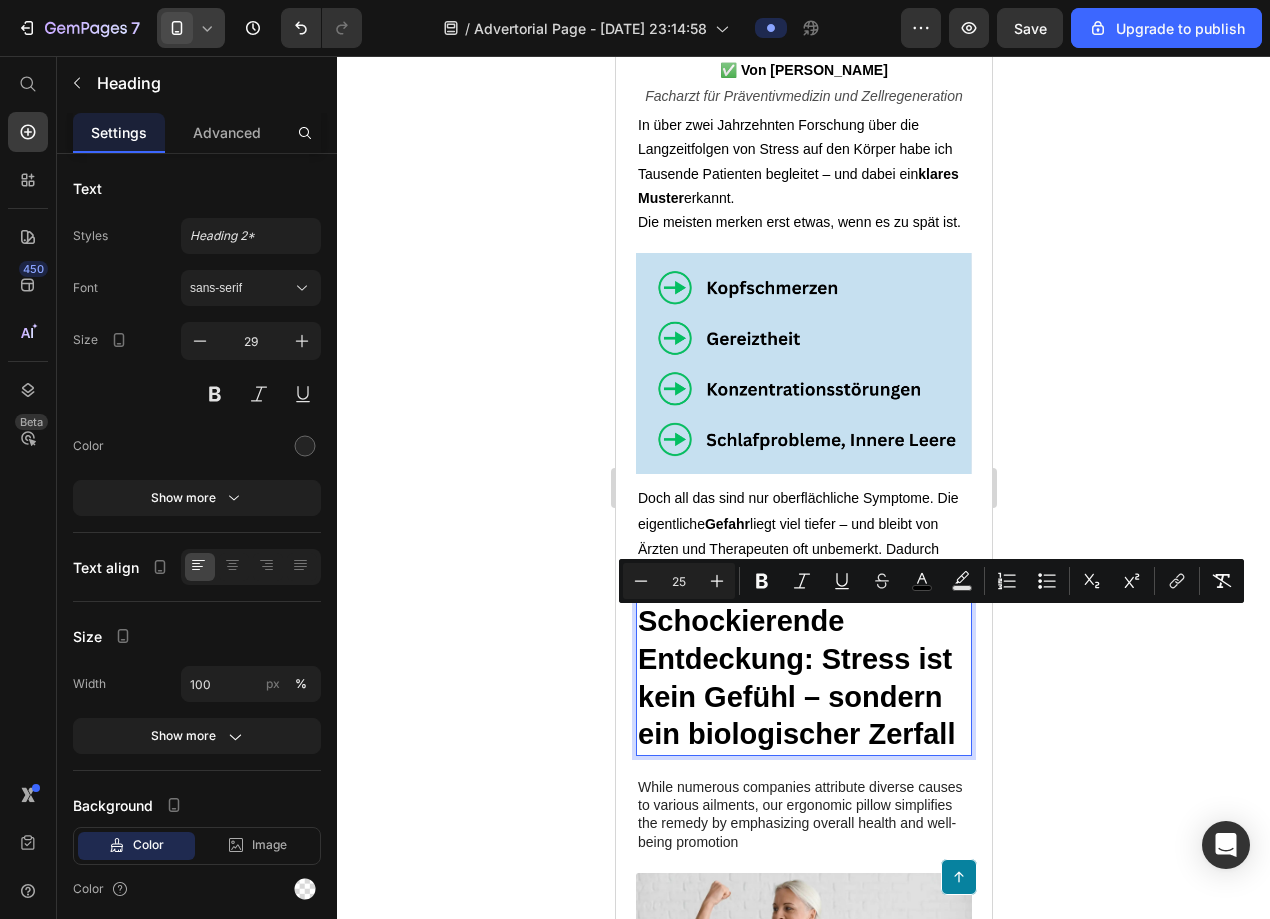 type on "25" 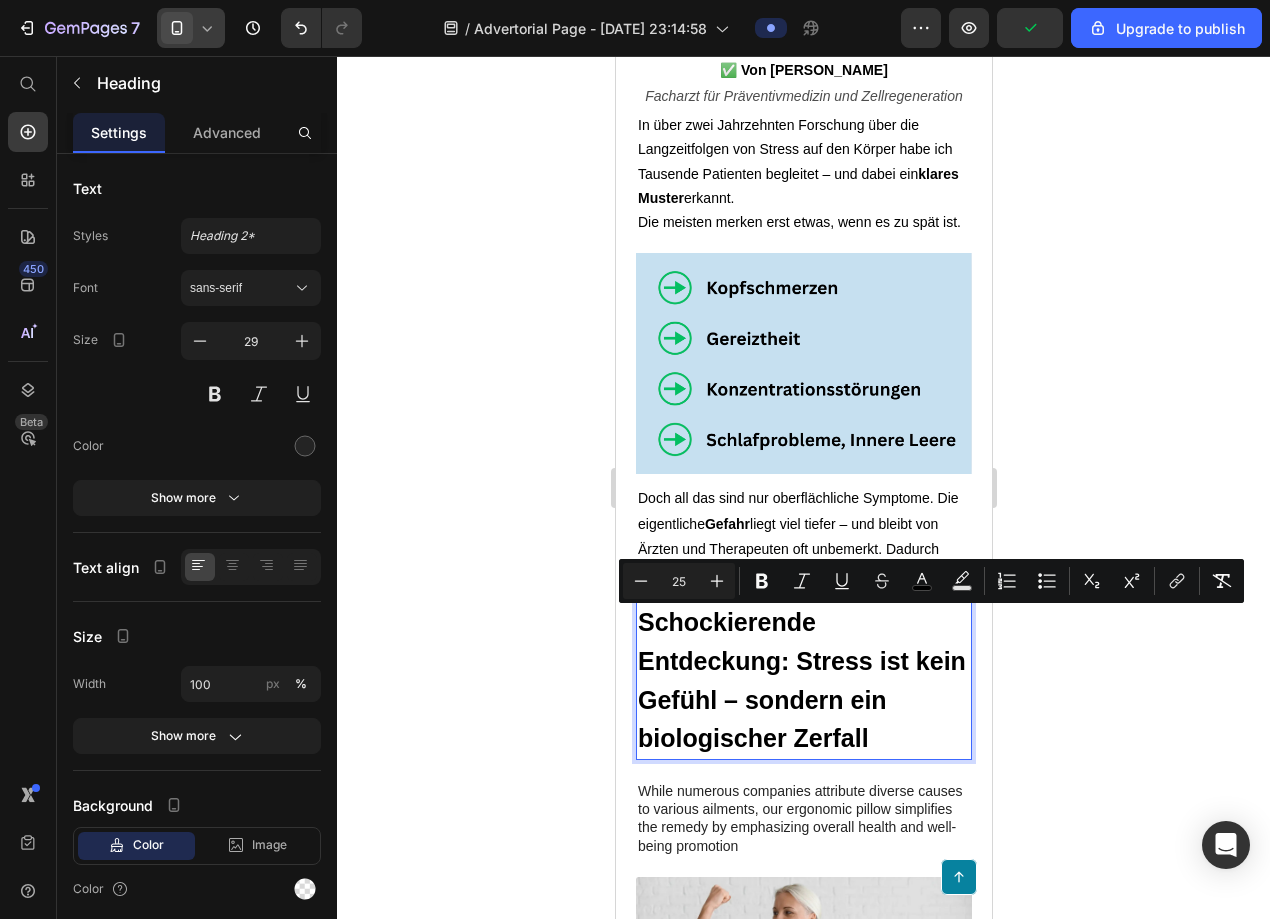 click 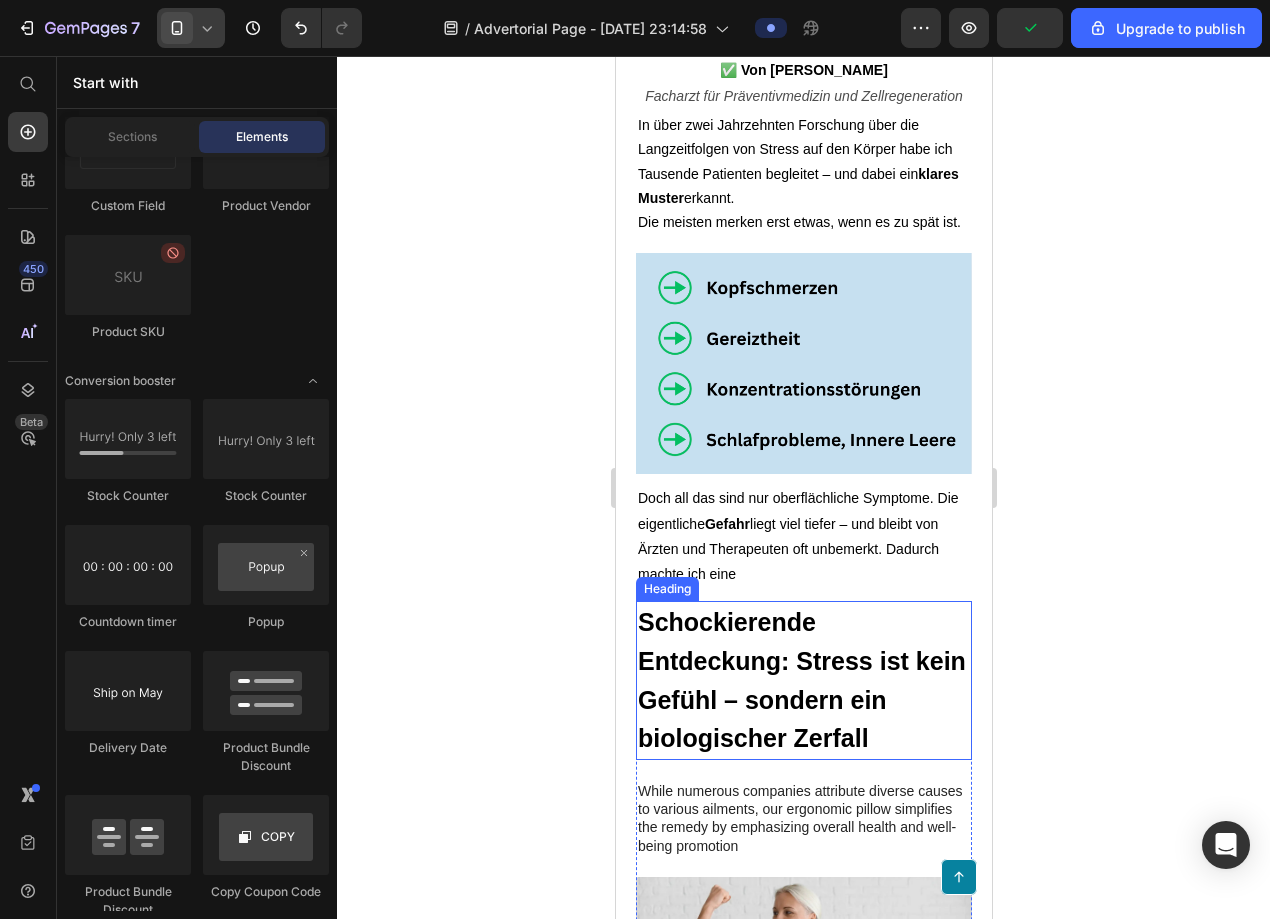 click on "Schockierende Entdeckung: Stress ist kein Gefühl – sondern ein biologischer Zerfall" at bounding box center [801, 680] 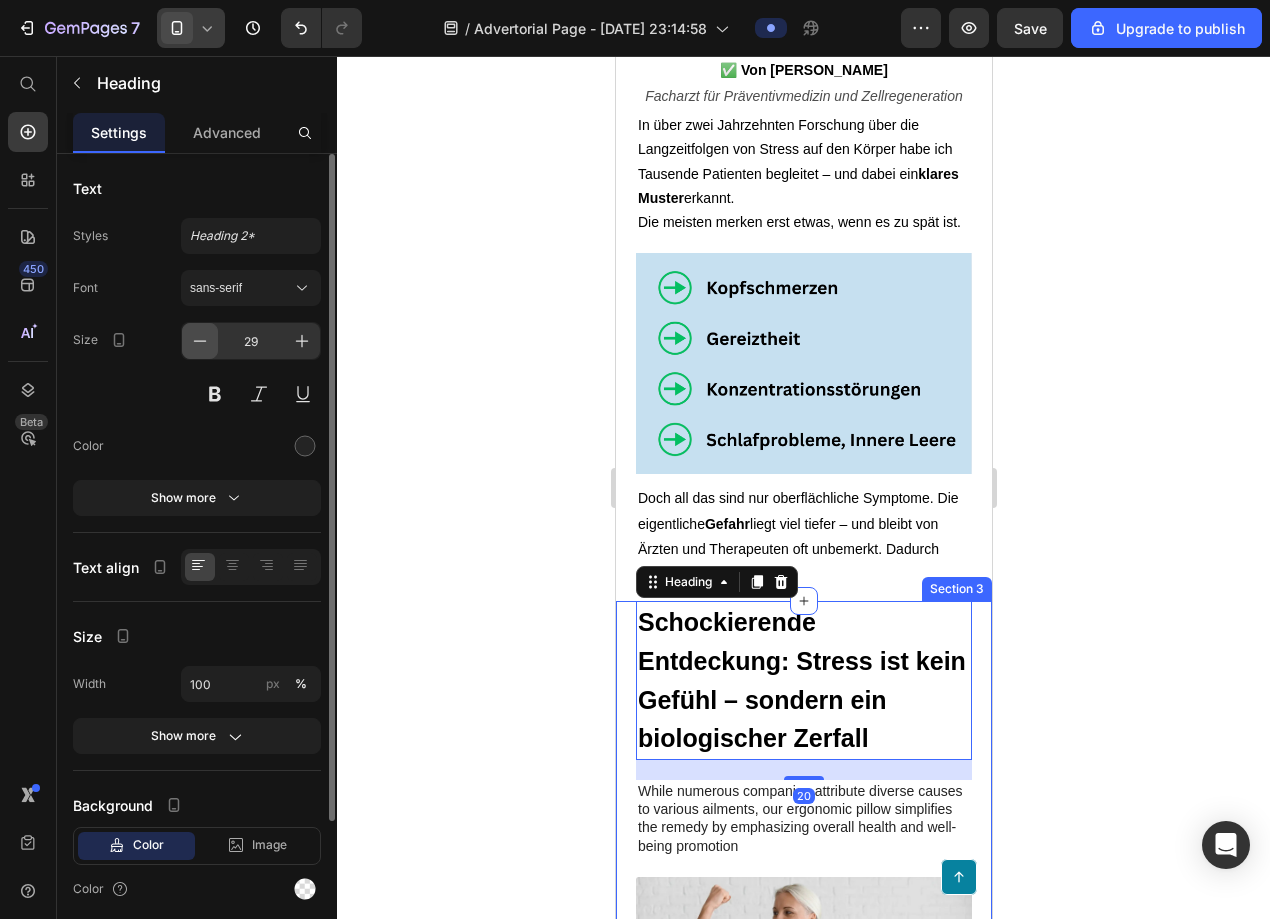 click at bounding box center (200, 341) 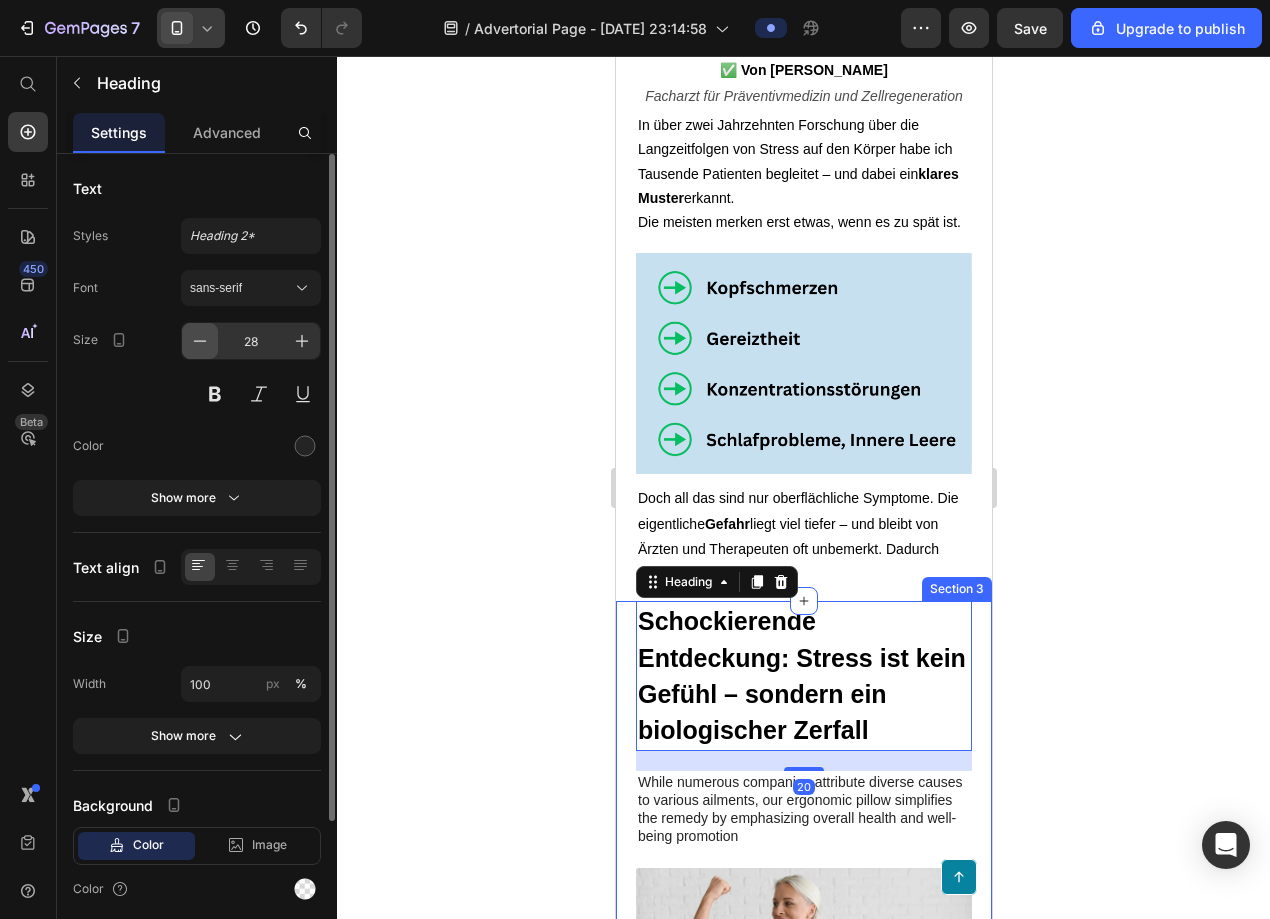 click at bounding box center [200, 341] 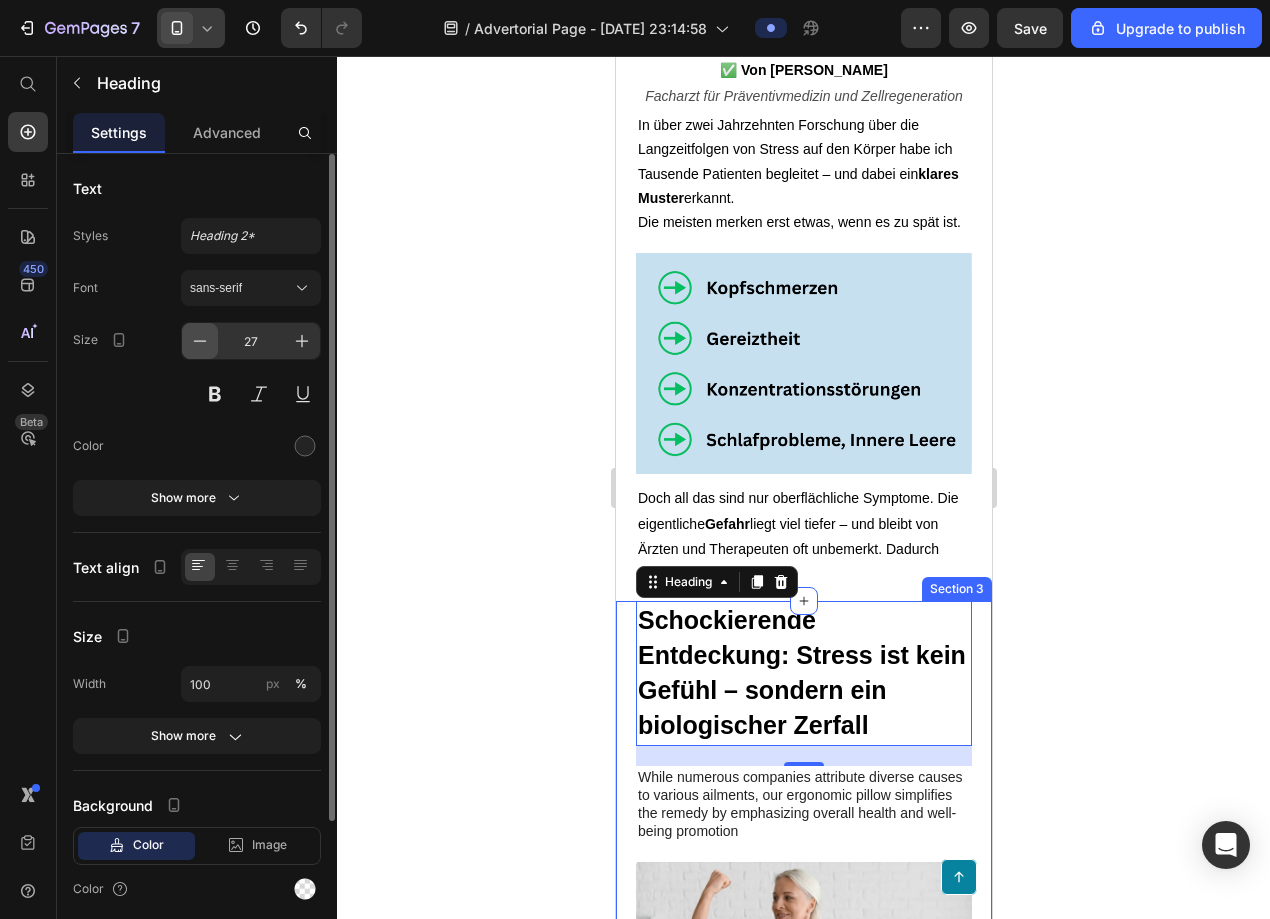 click at bounding box center (200, 341) 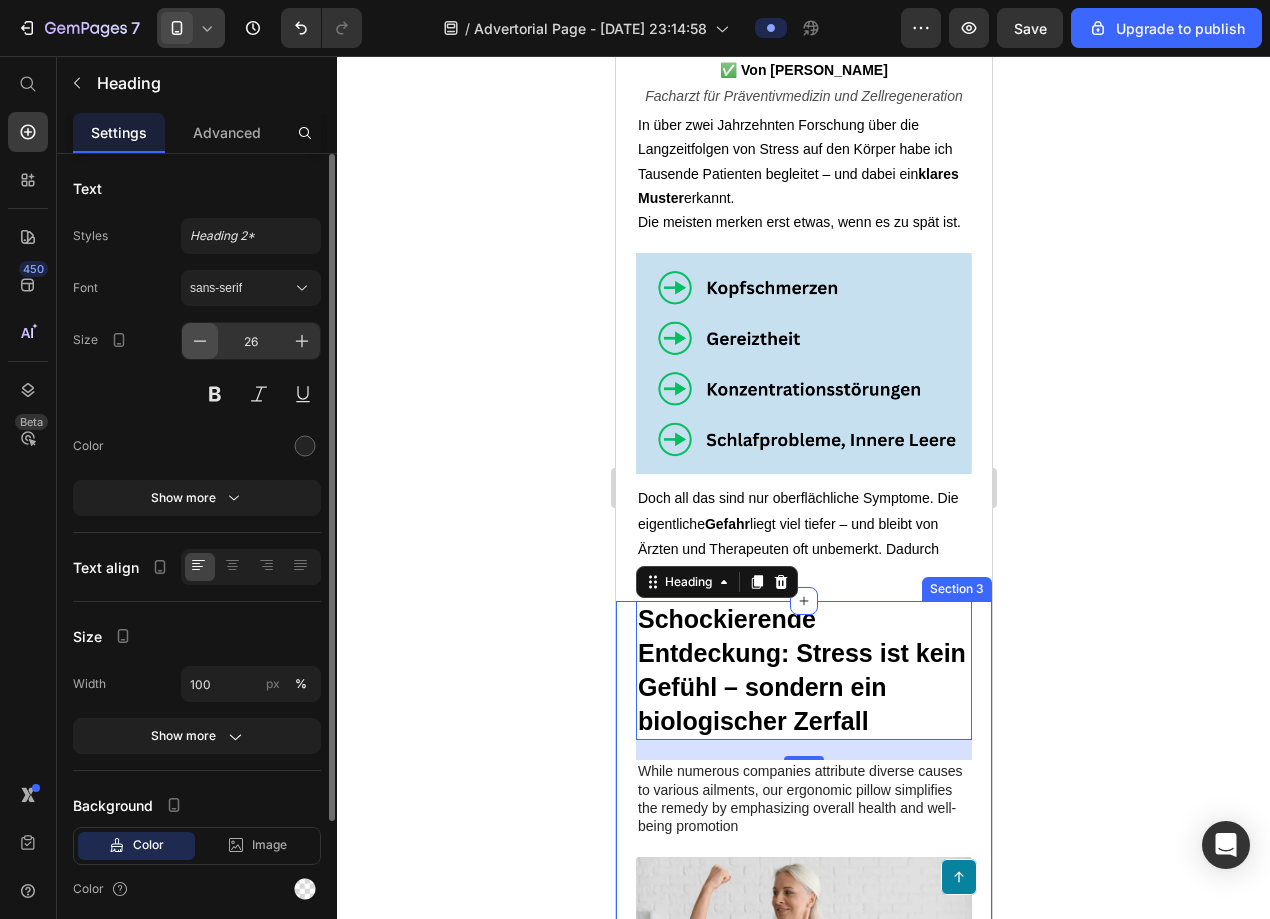 click at bounding box center [200, 341] 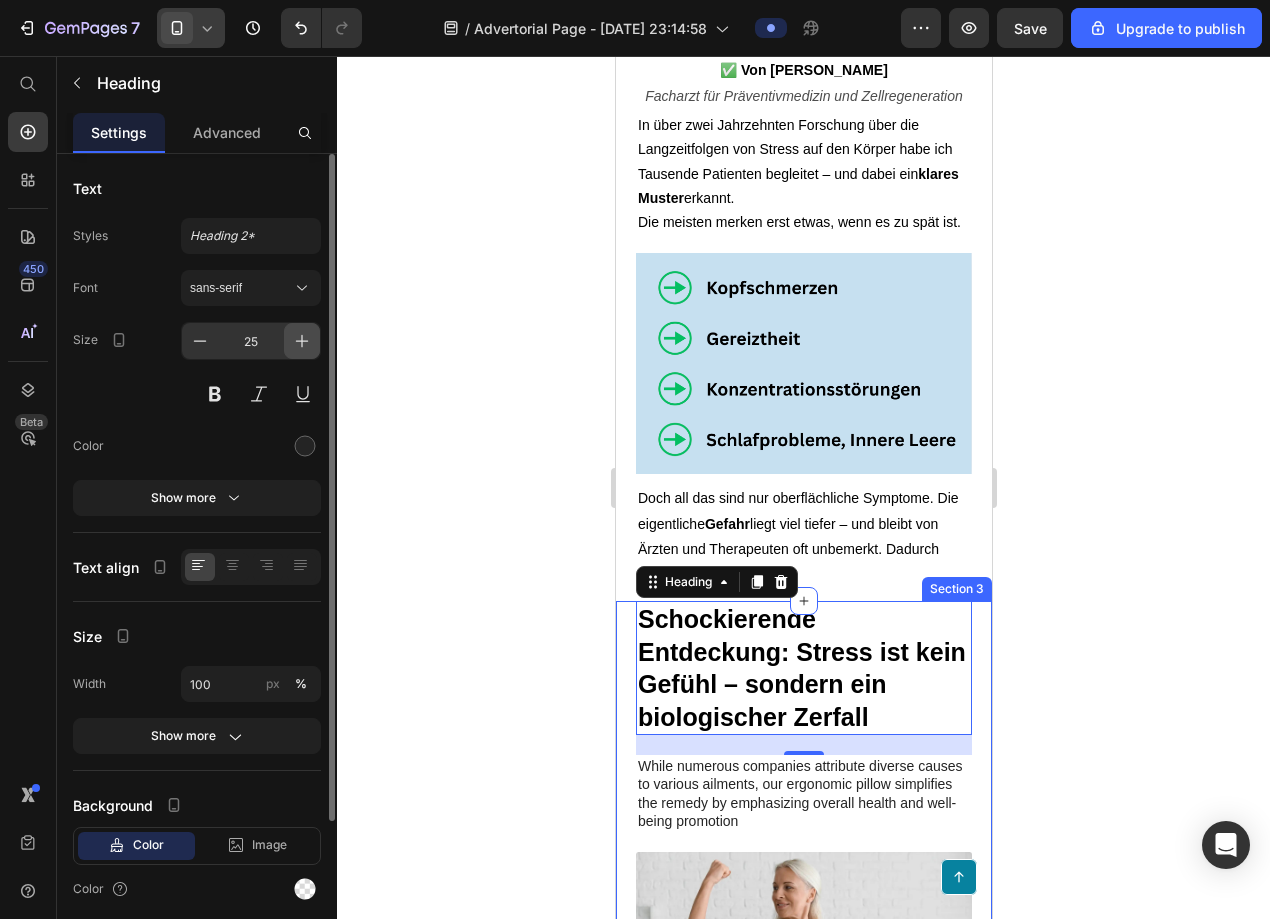 click 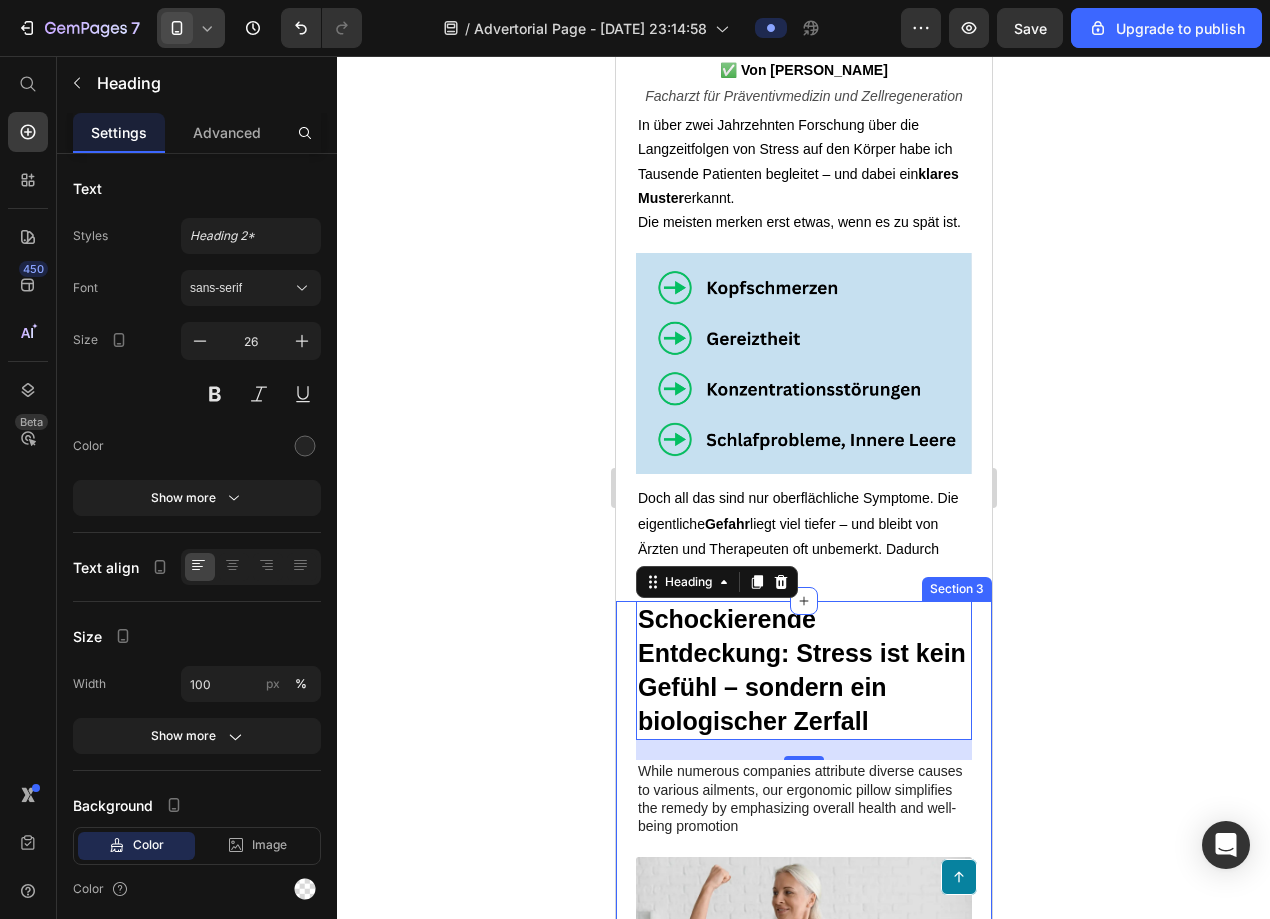 click 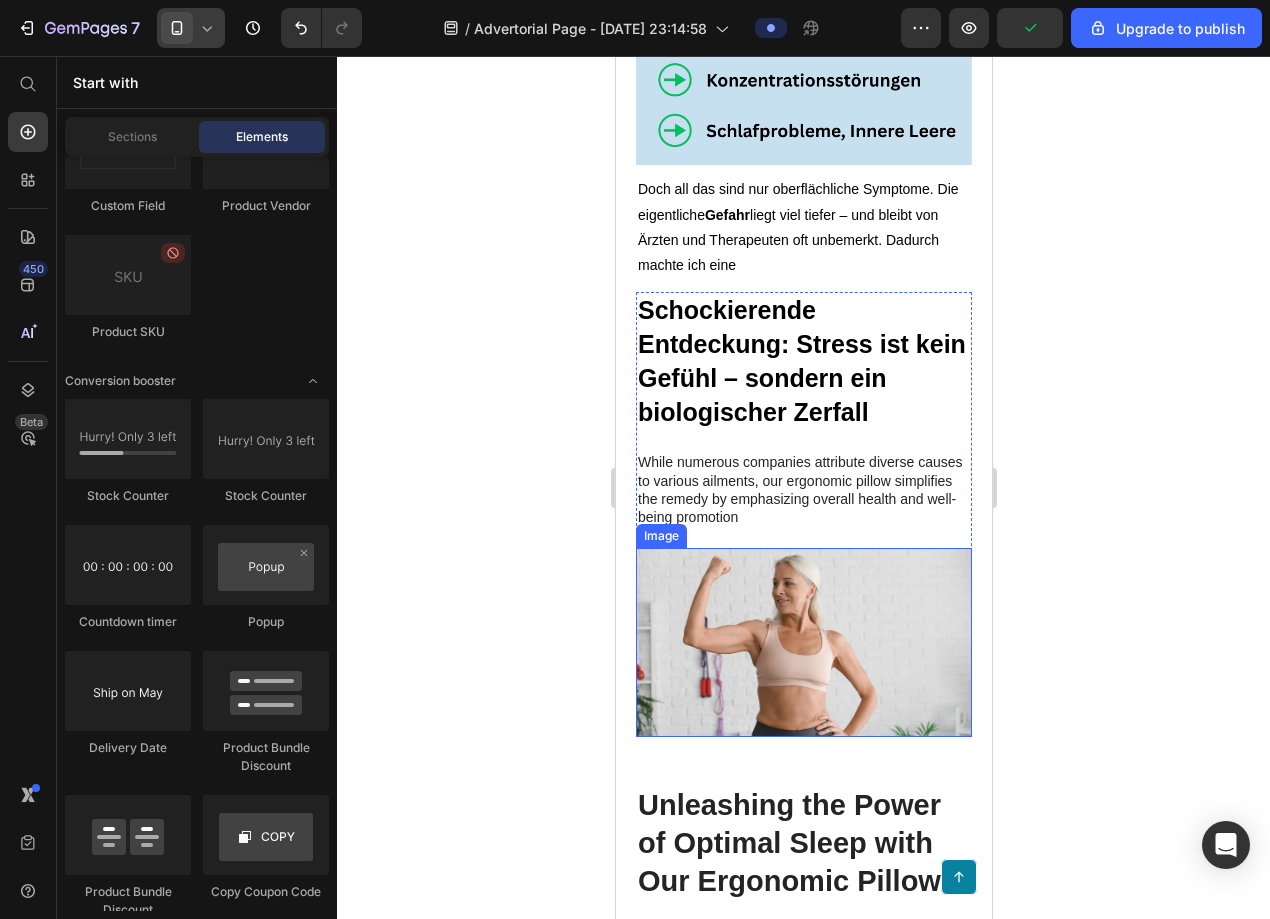 scroll, scrollTop: 1008, scrollLeft: 0, axis: vertical 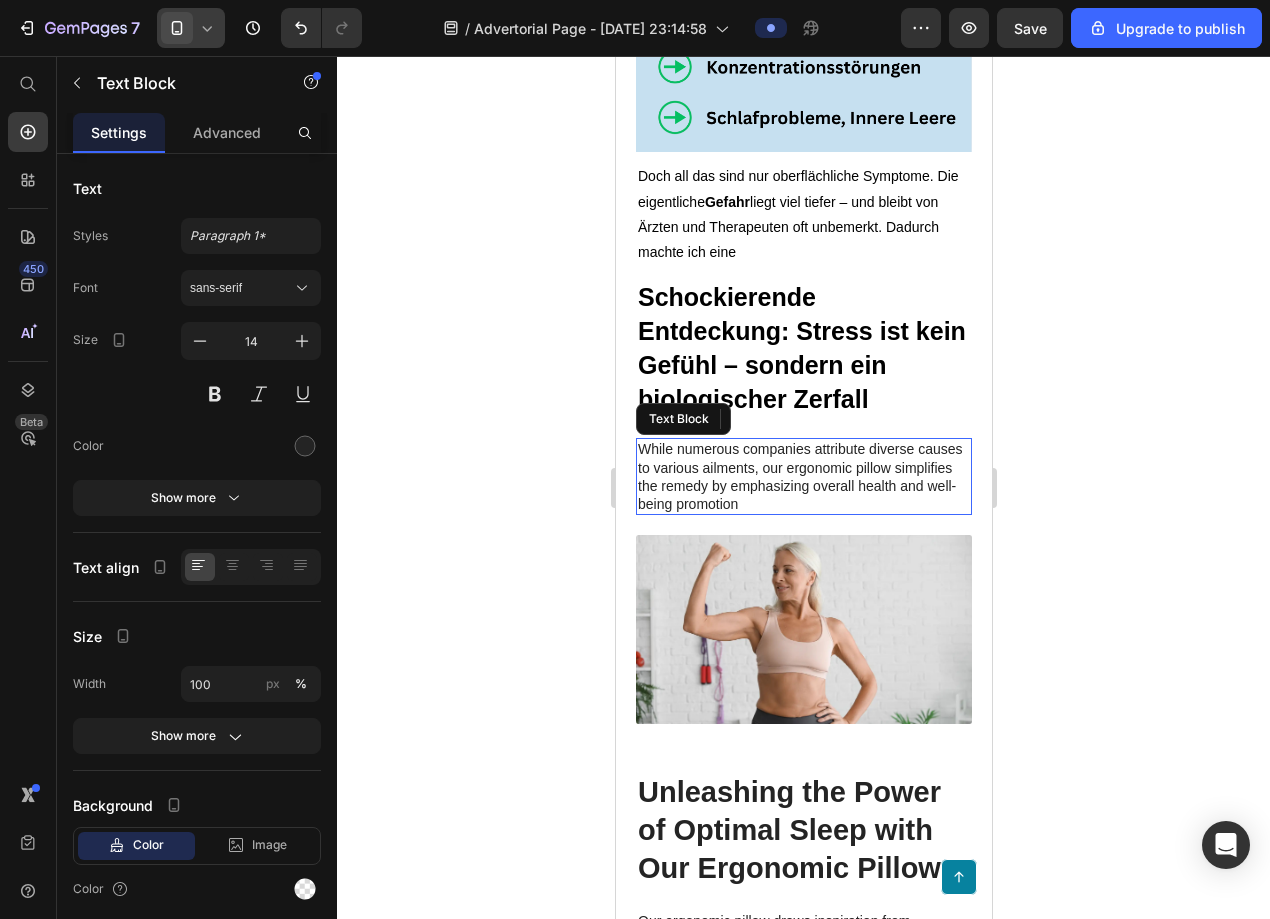 click on "While numerous companies attribute diverse causes to various ailments, our ergonomic pillow simplifies the remedy by emphasizing overall health and well-being promotion" at bounding box center (803, 476) 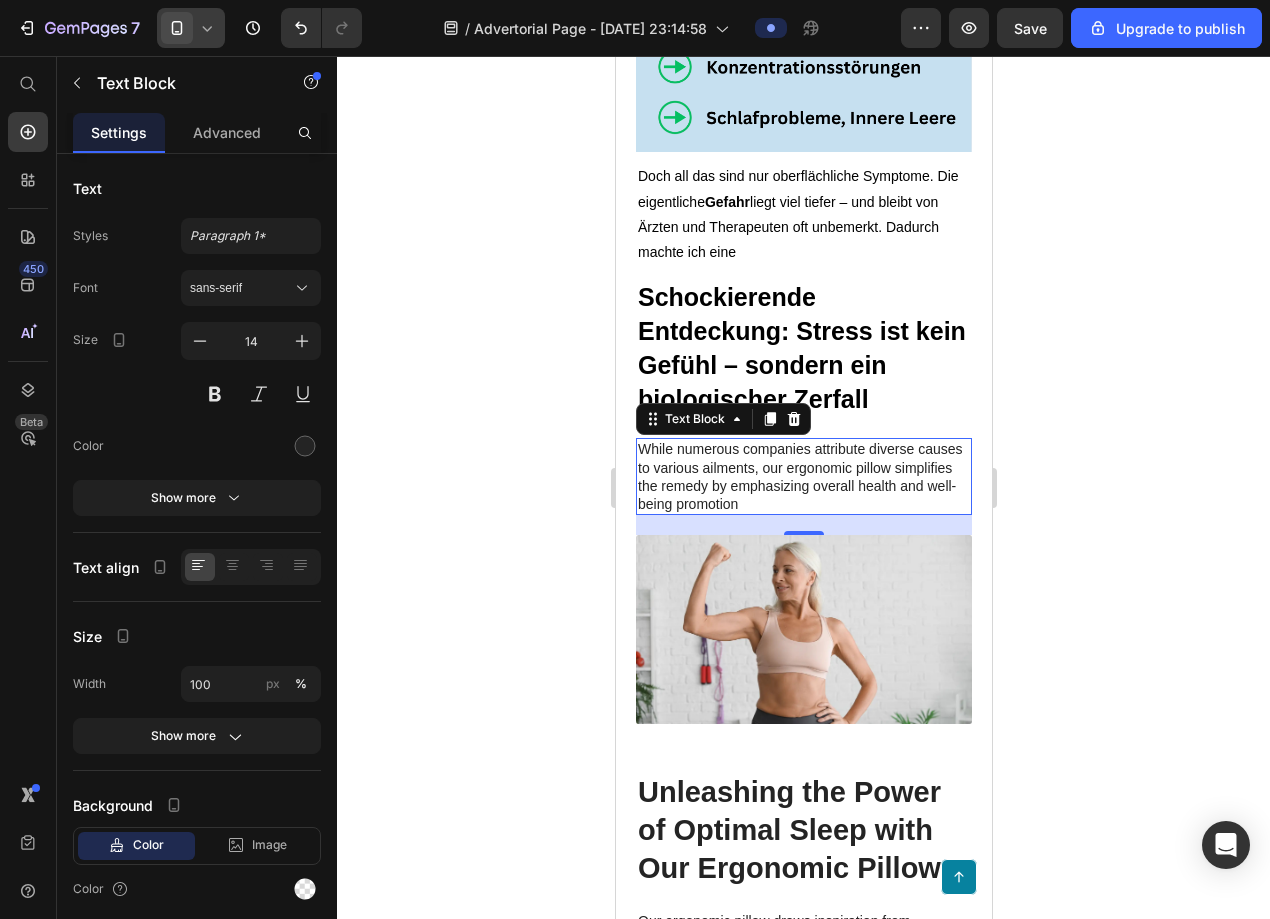 click 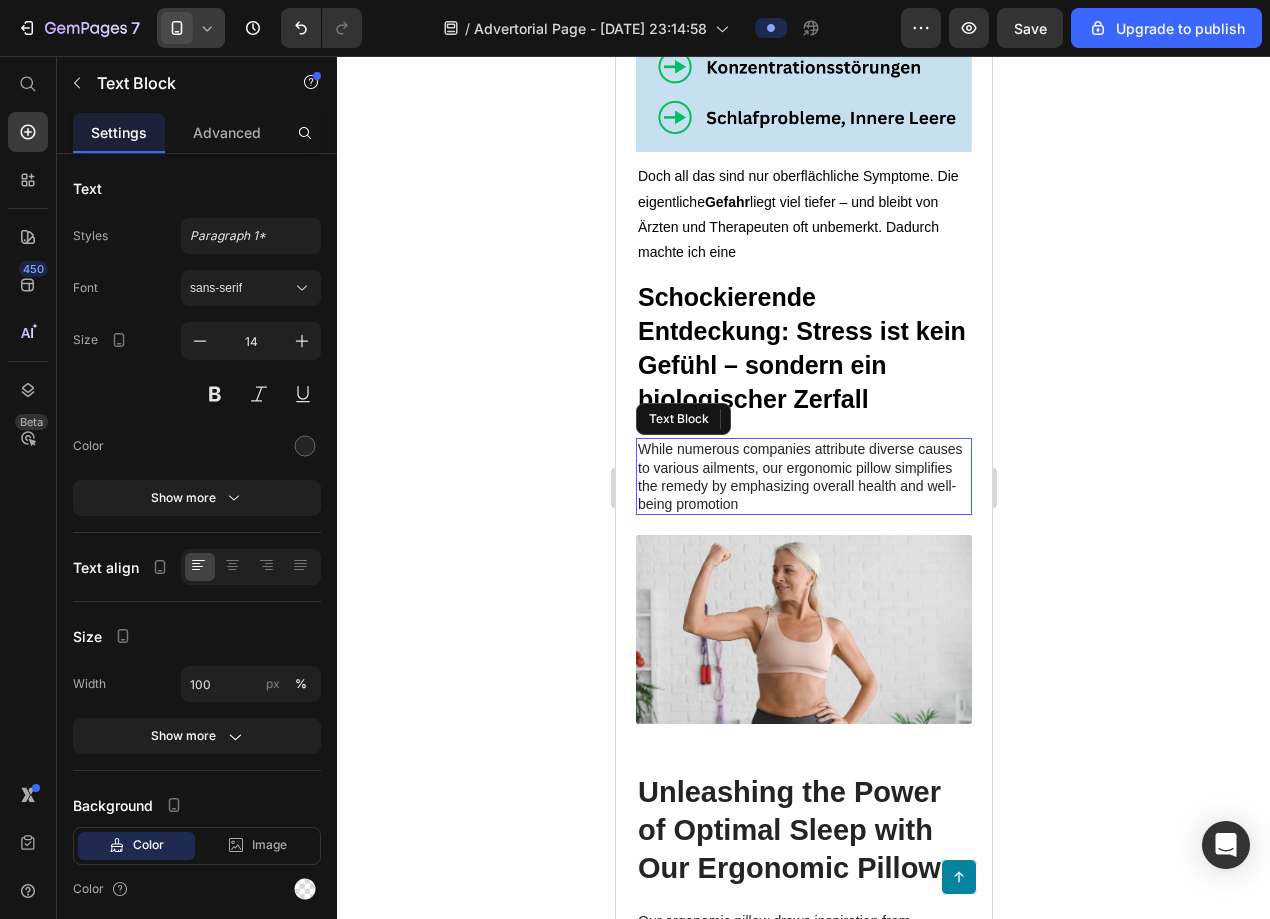 click on "While numerous companies attribute diverse causes to various ailments, our ergonomic pillow simplifies the remedy by emphasizing overall health and well-being promotion" at bounding box center (803, 476) 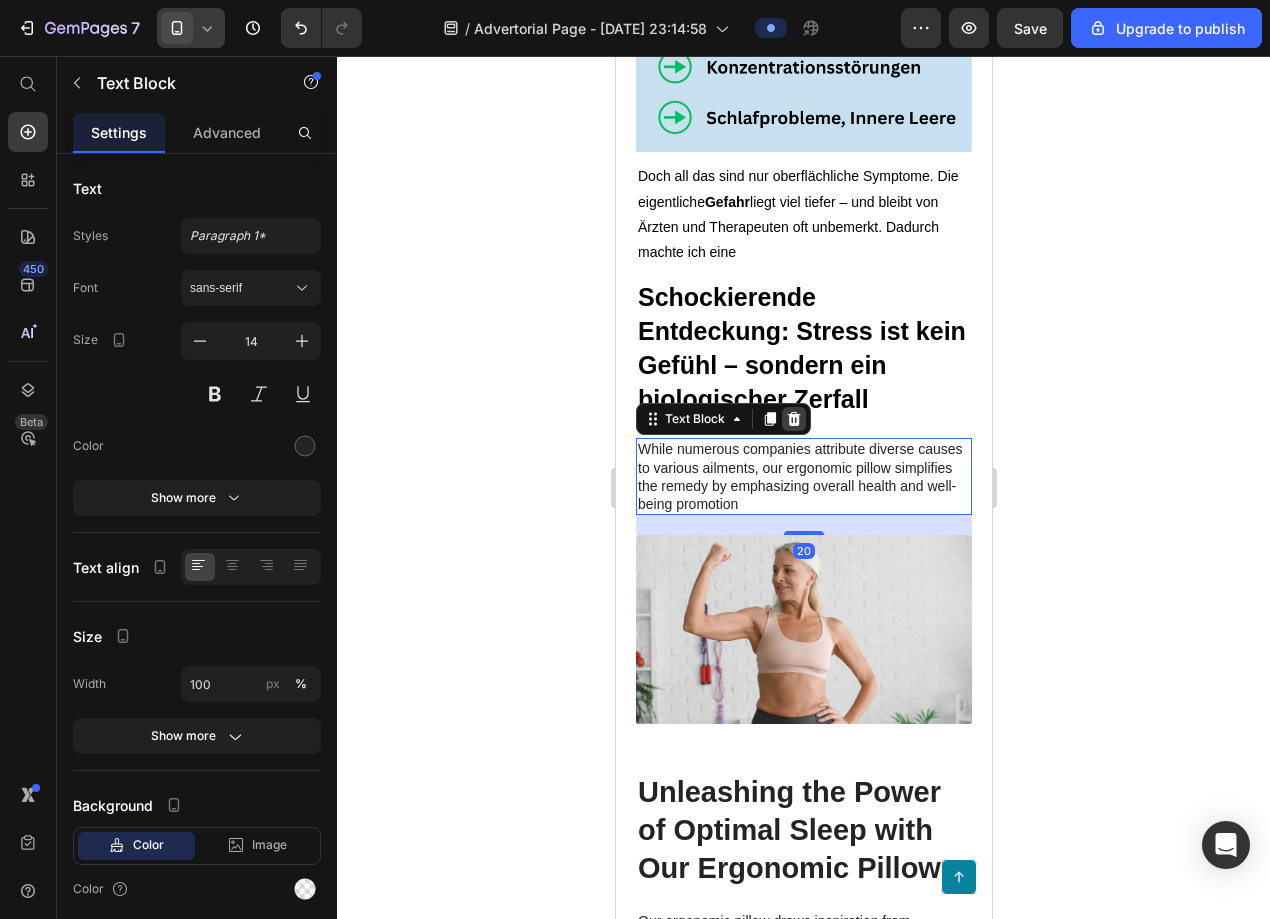 click at bounding box center [793, 419] 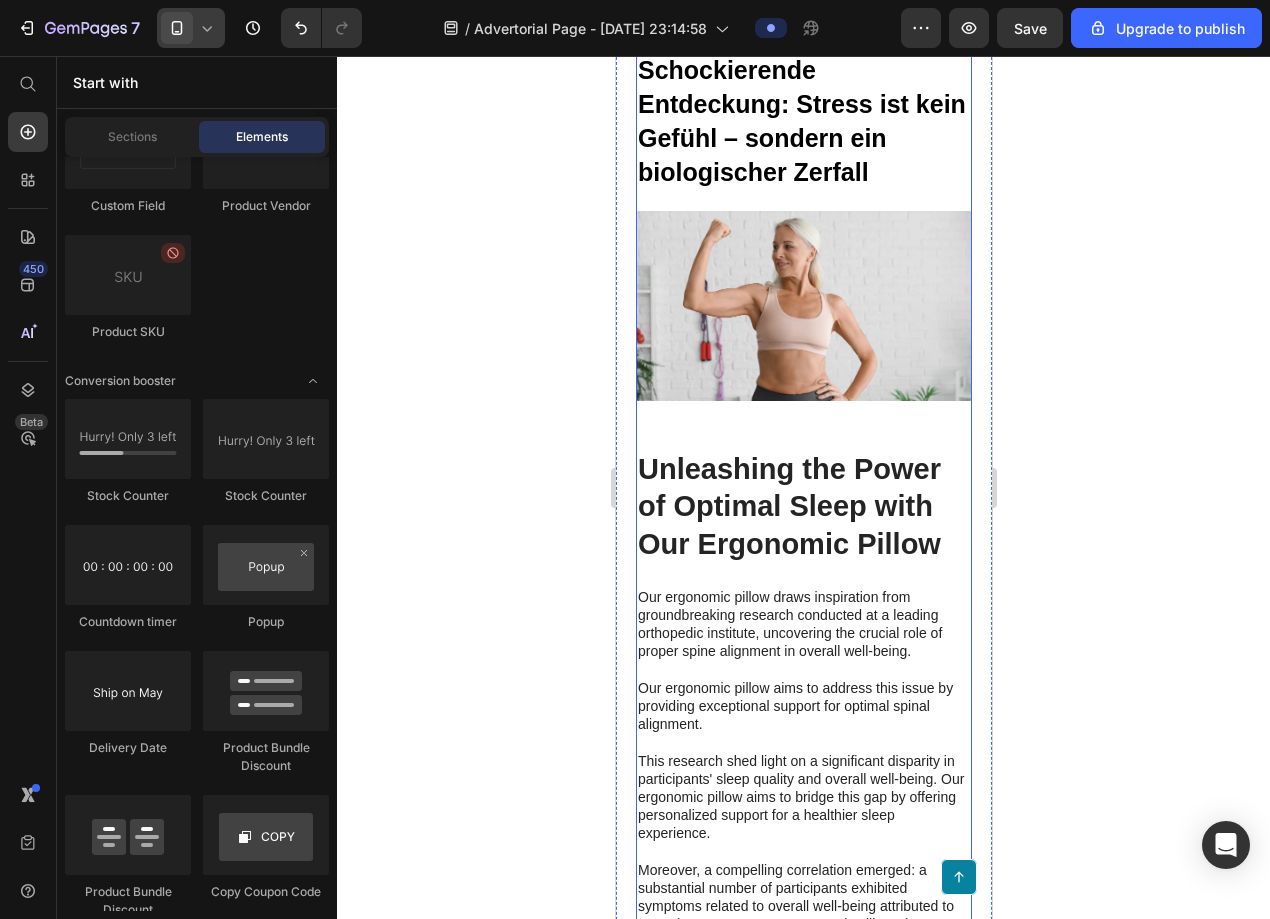 scroll, scrollTop: 1308, scrollLeft: 0, axis: vertical 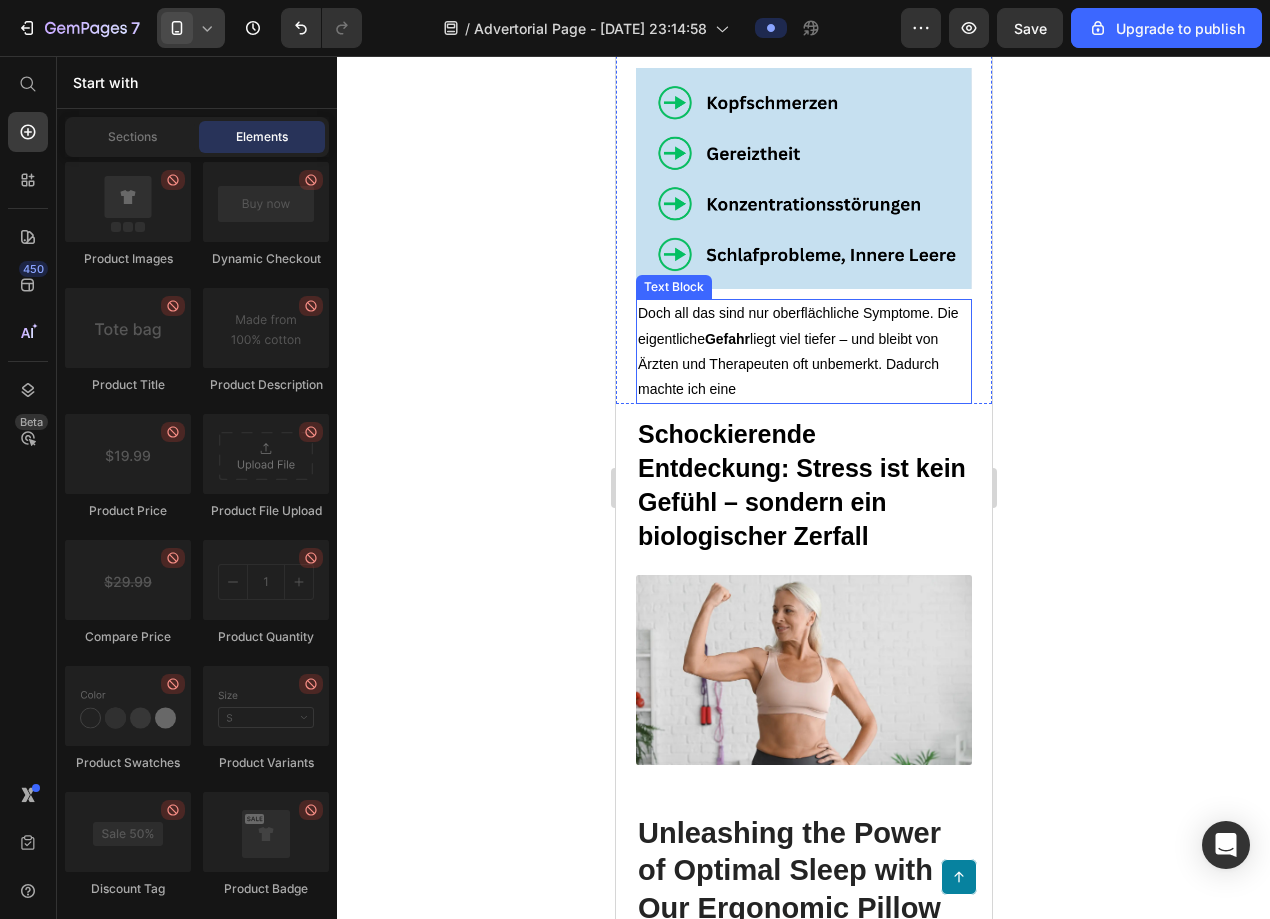 click on "Gefahr" at bounding box center (726, 339) 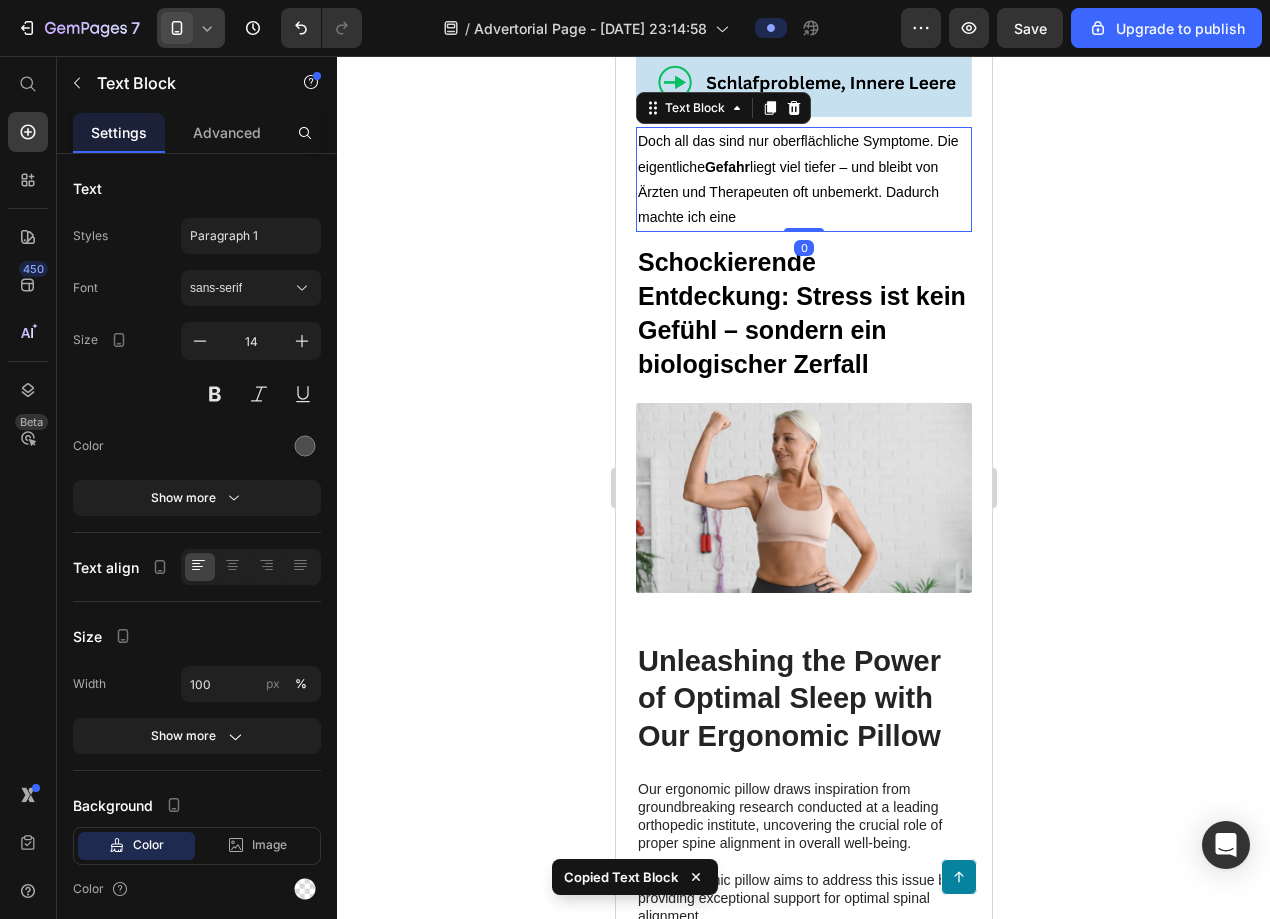 scroll, scrollTop: 1287, scrollLeft: 0, axis: vertical 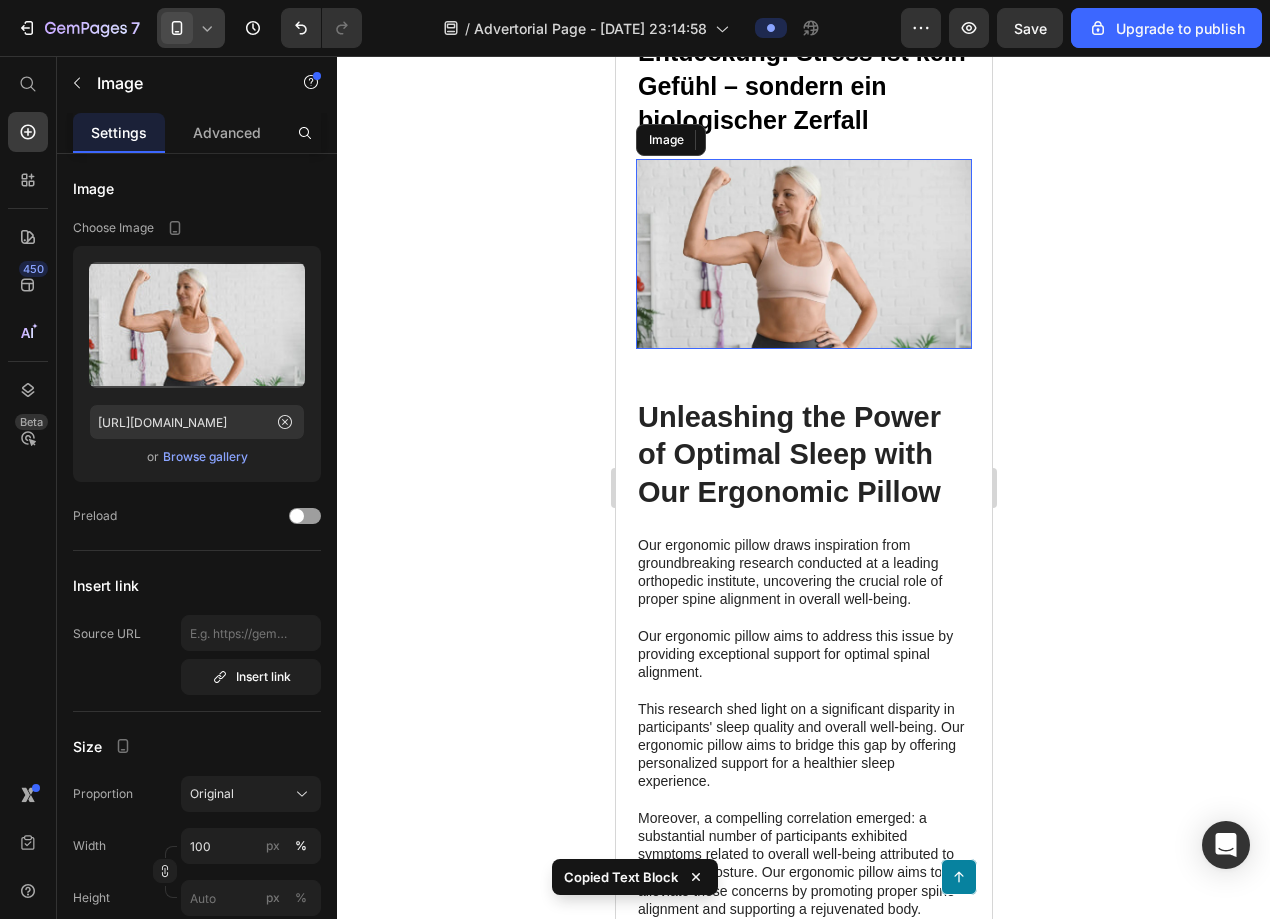 click at bounding box center [803, 253] 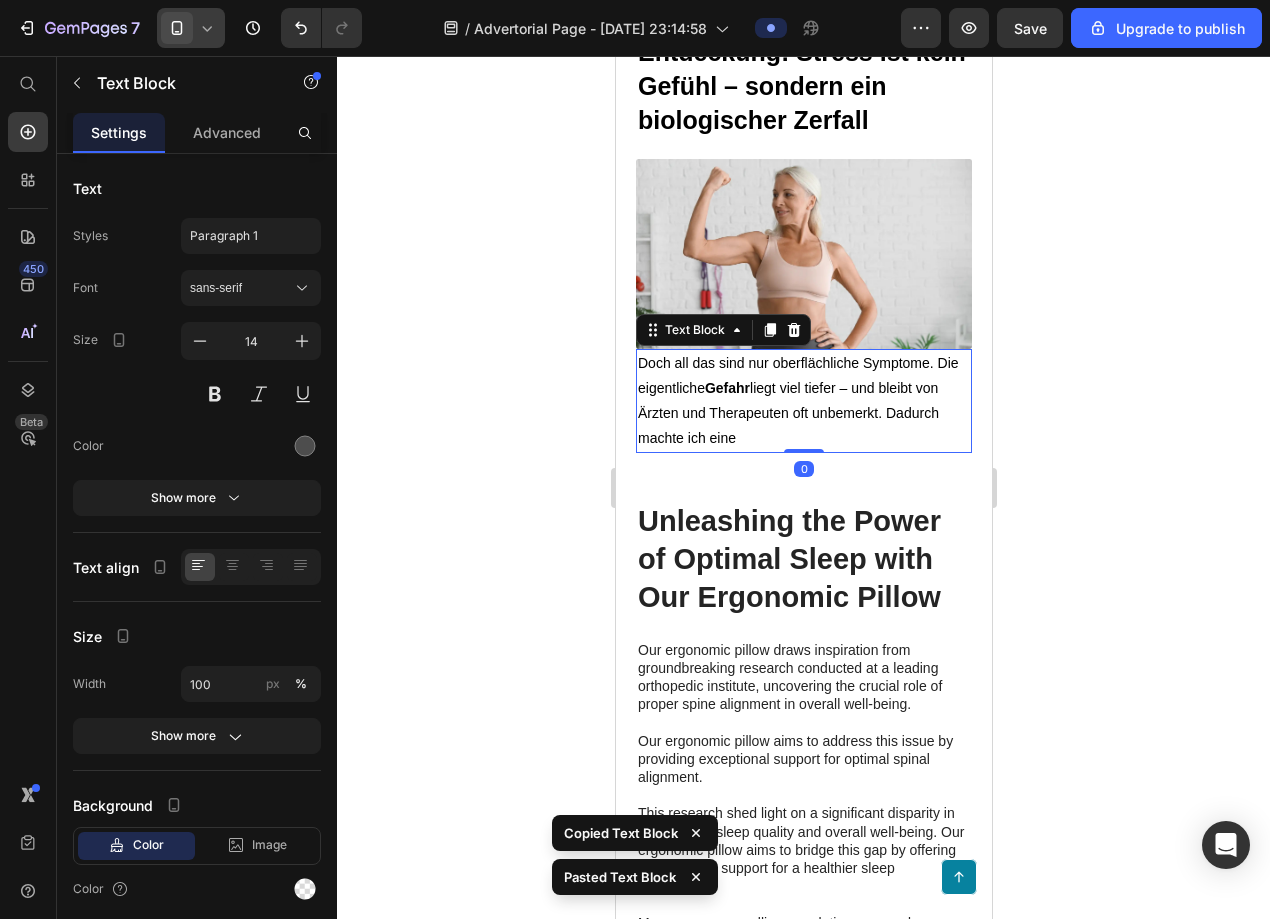 click 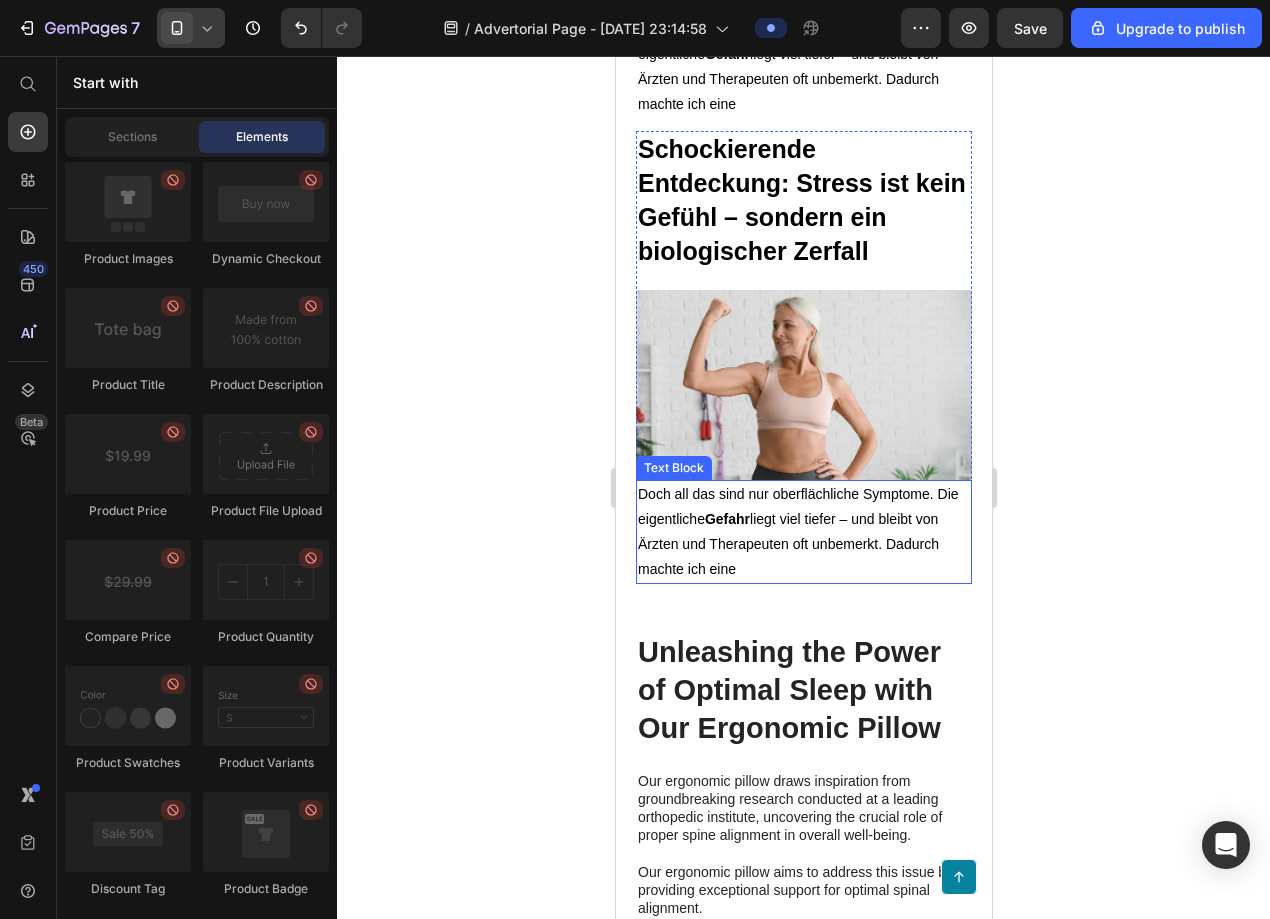 scroll, scrollTop: 1153, scrollLeft: 0, axis: vertical 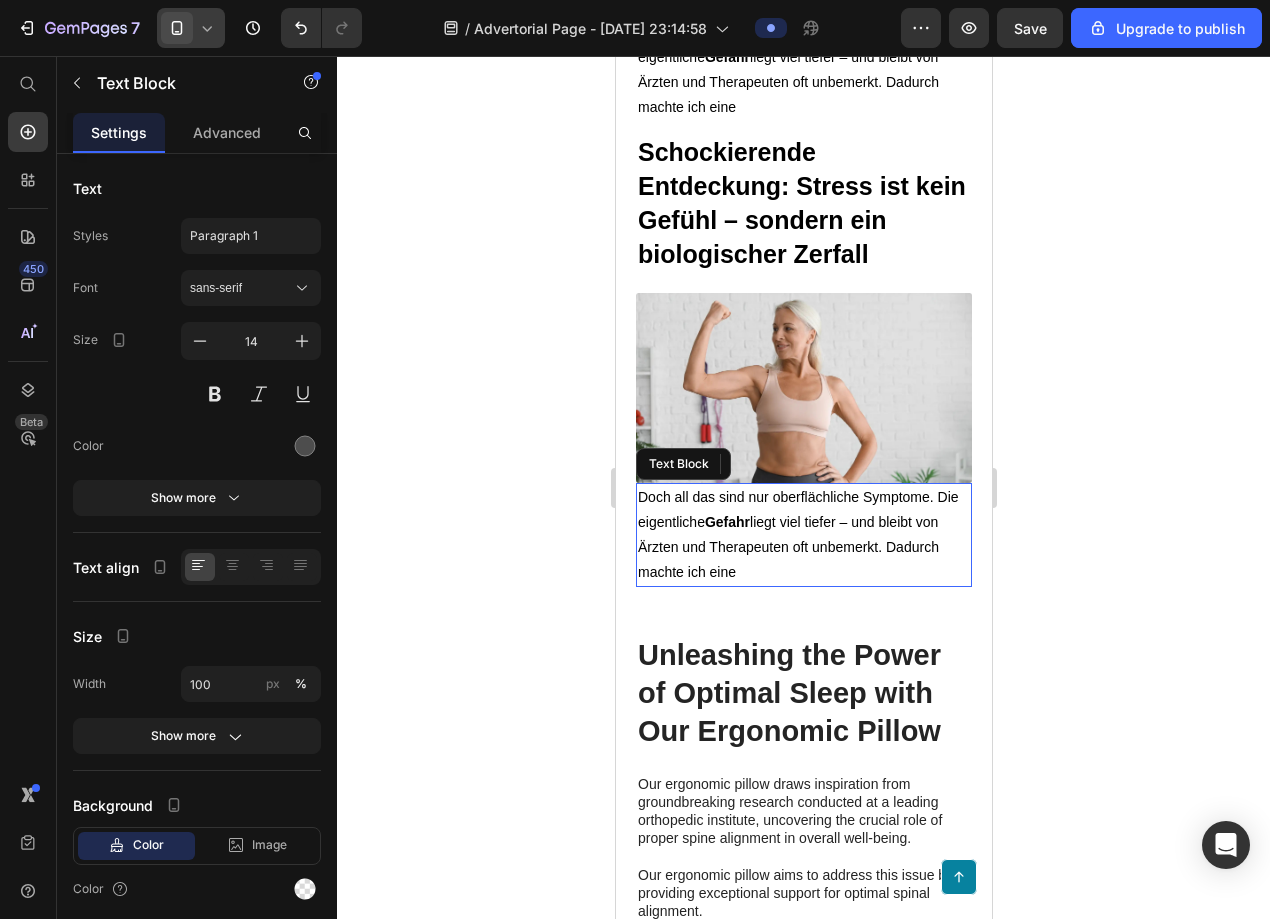 click on "Doch all das sind nur oberflächliche Symptome. Die eigentliche  Gefahr  liegt viel tiefer – und bleibt von Ärzten und Therapeuten oft unbemerkt. Dadurch machte ich eine" at bounding box center [803, 535] 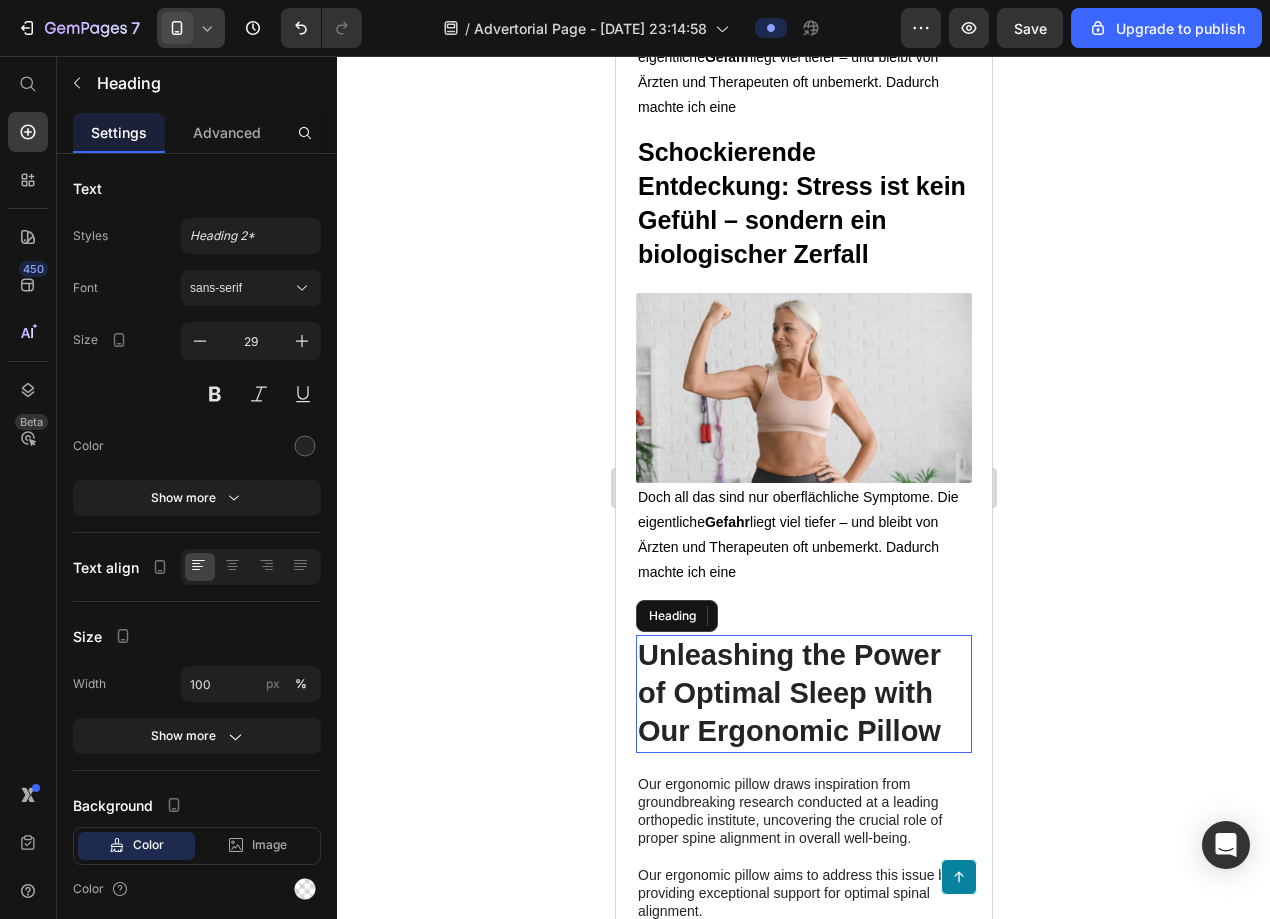 click on "Unleashing the Power of Optimal Sleep with Our Ergonomic Pillow" at bounding box center (803, 693) 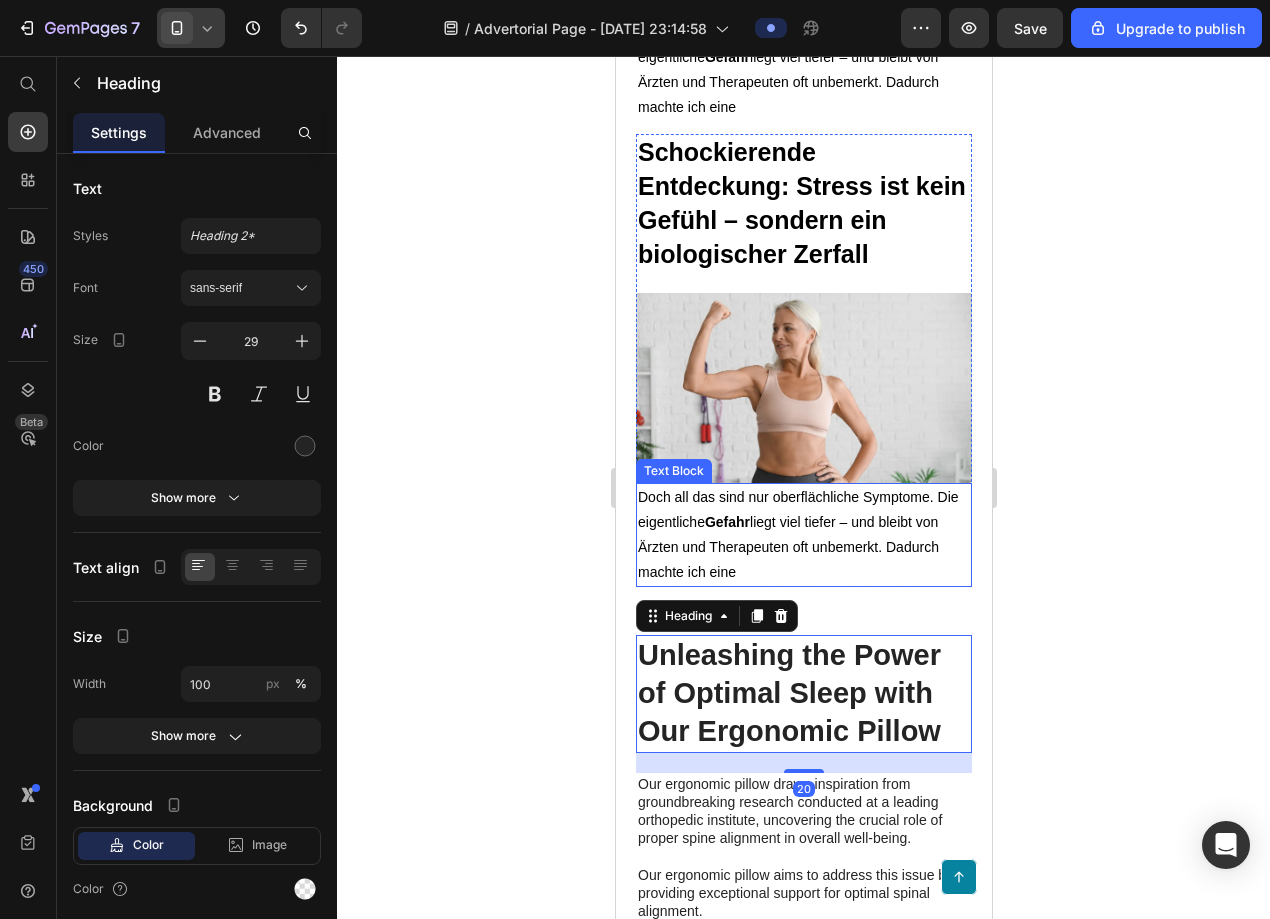 click on "Doch all das sind nur oberflächliche Symptome. Die eigentliche  Gefahr  liegt viel tiefer – und bleibt von Ärzten und Therapeuten oft unbemerkt. Dadurch machte ich eine" at bounding box center [797, 535] 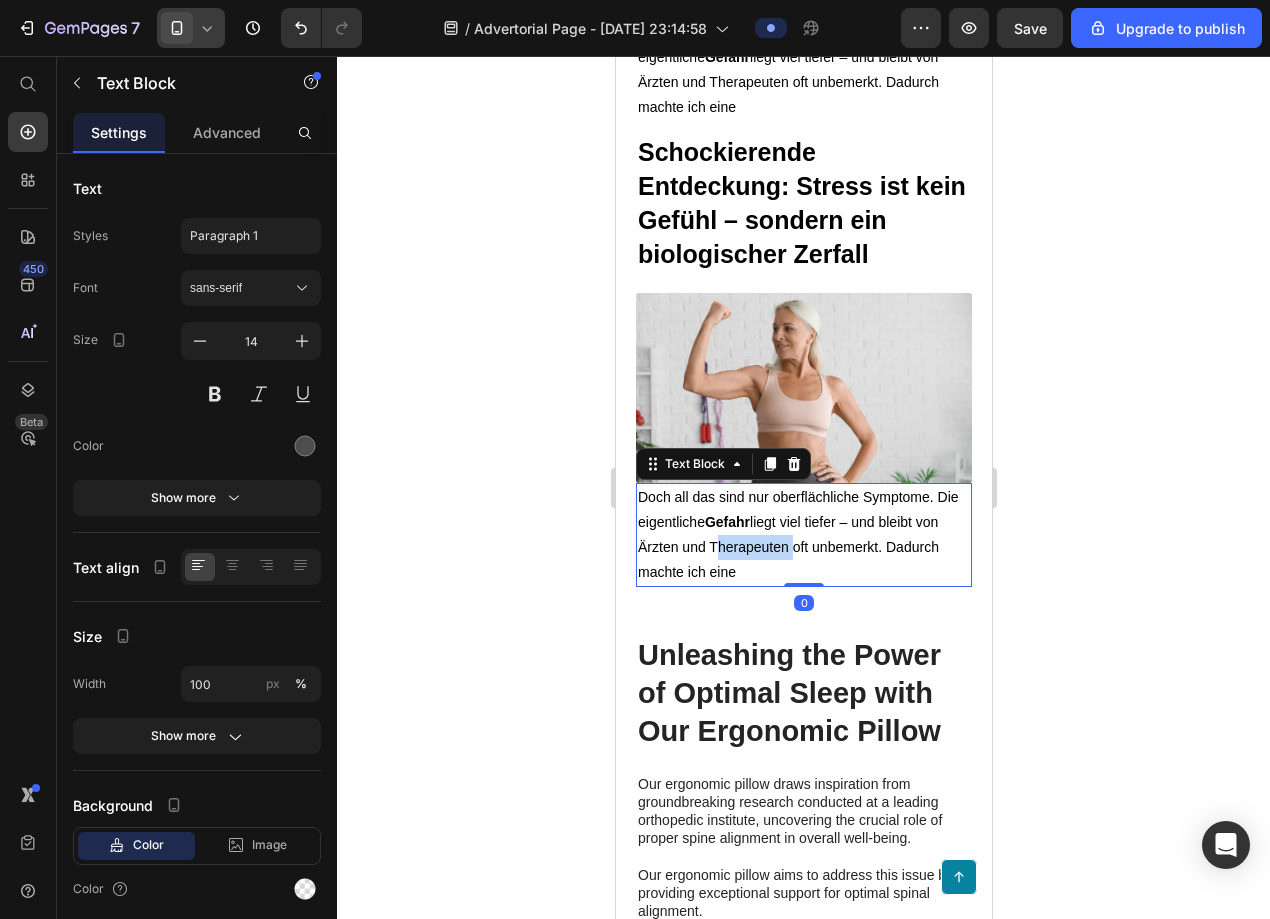 click on "Doch all das sind nur oberflächliche Symptome. Die eigentliche  Gefahr  liegt viel tiefer – und bleibt von Ärzten und Therapeuten oft unbemerkt. Dadurch machte ich eine" at bounding box center (797, 535) 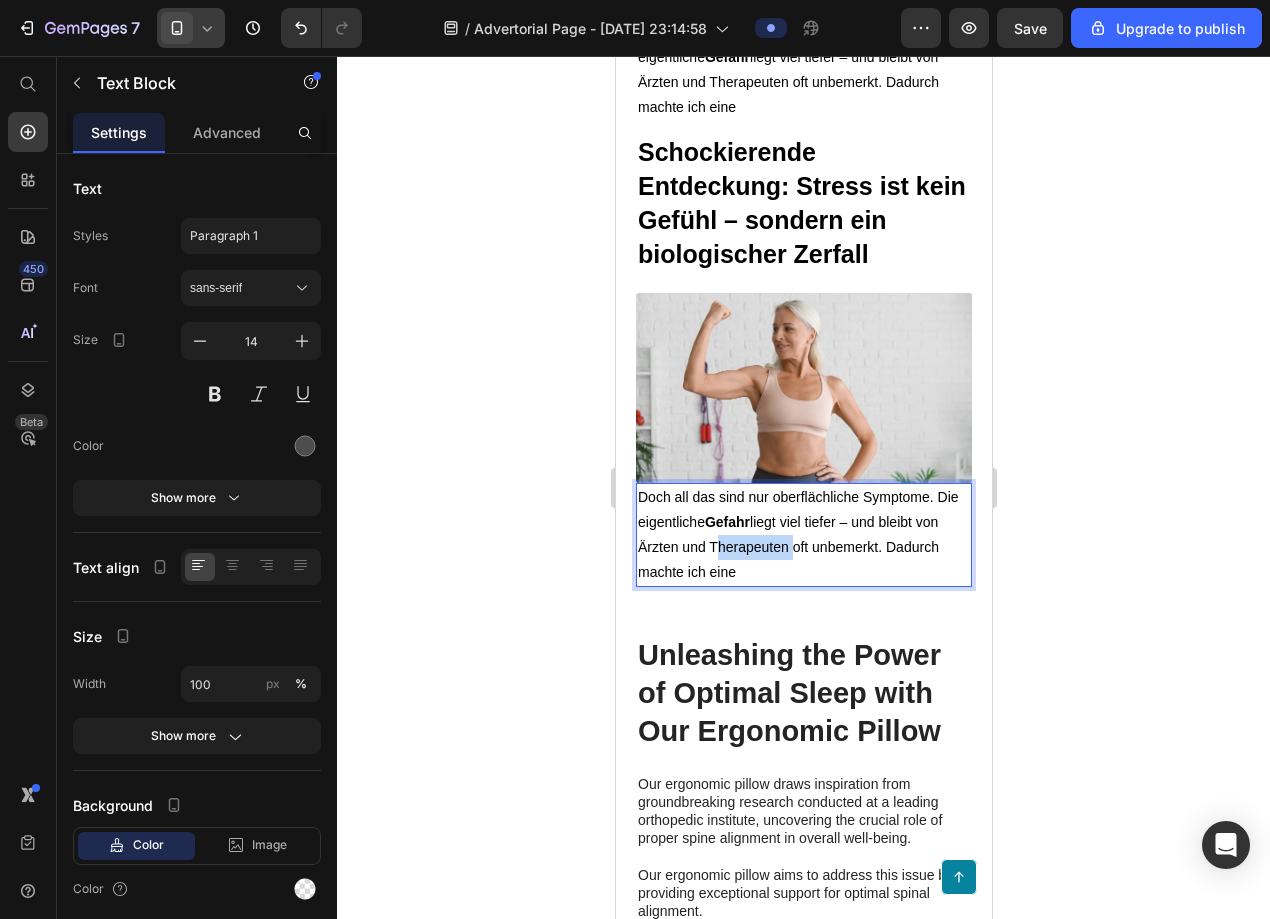 click on "Doch all das sind nur oberflächliche Symptome. Die eigentliche  Gefahr  liegt viel tiefer – und bleibt von Ärzten und Therapeuten oft unbemerkt. Dadurch machte ich eine" at bounding box center [797, 535] 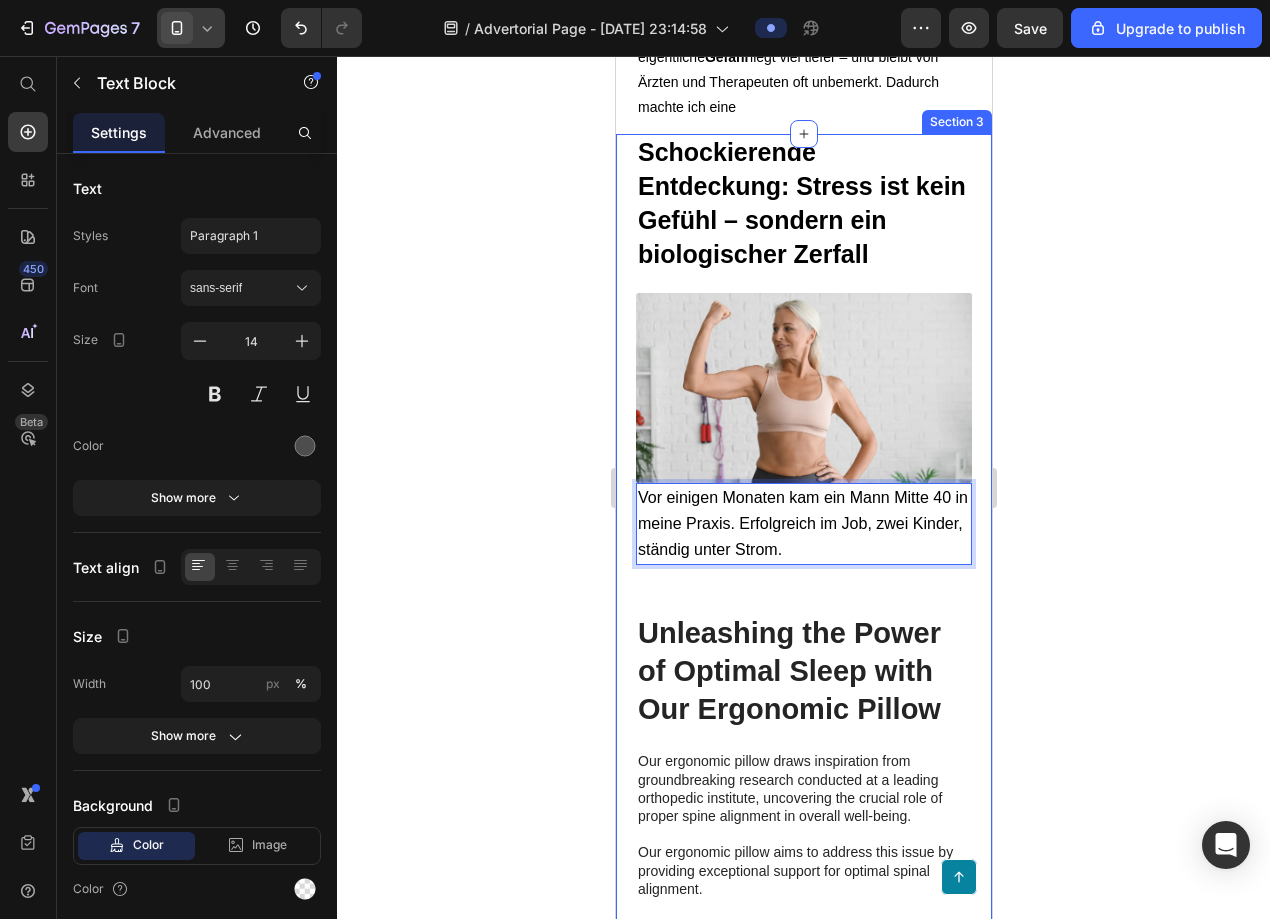 click 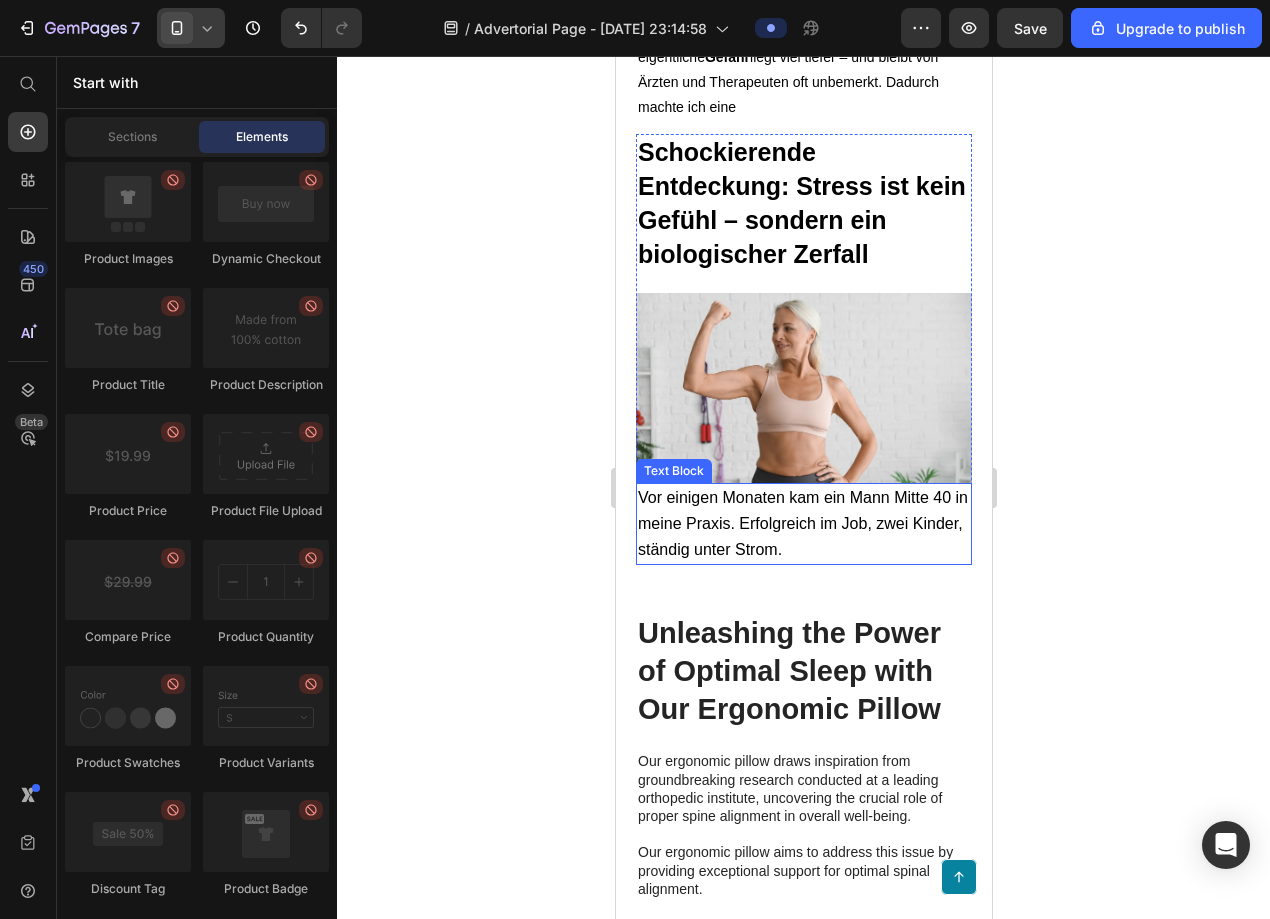 click on "Vor einigen Monaten kam ein Mann Mitte 40 in meine Praxis. Erfolgreich im Job, zwei Kinder, ständig unter Strom." at bounding box center (802, 523) 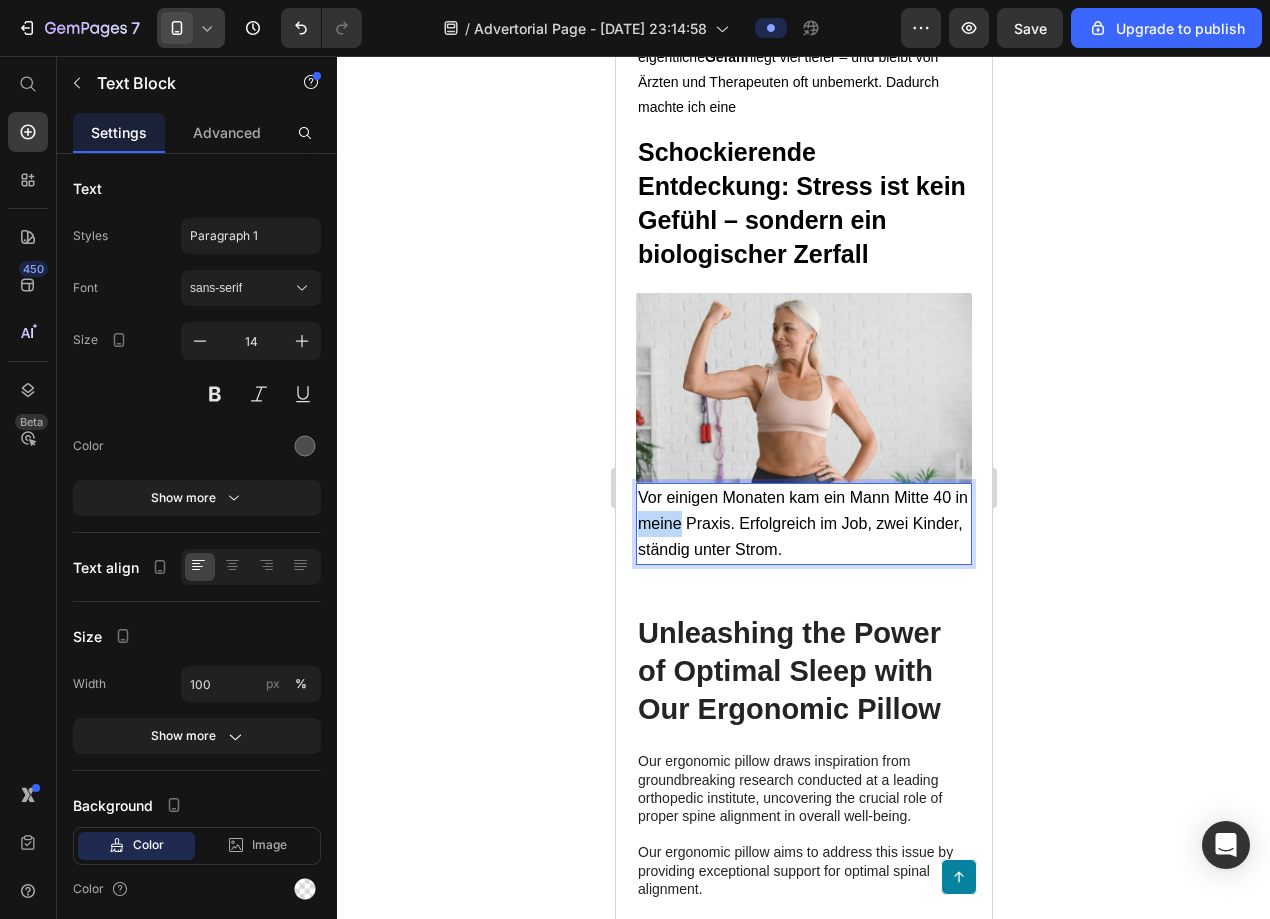 click on "Vor einigen Monaten kam ein Mann Mitte 40 in meine Praxis. Erfolgreich im Job, zwei Kinder, ständig unter Strom." at bounding box center (802, 523) 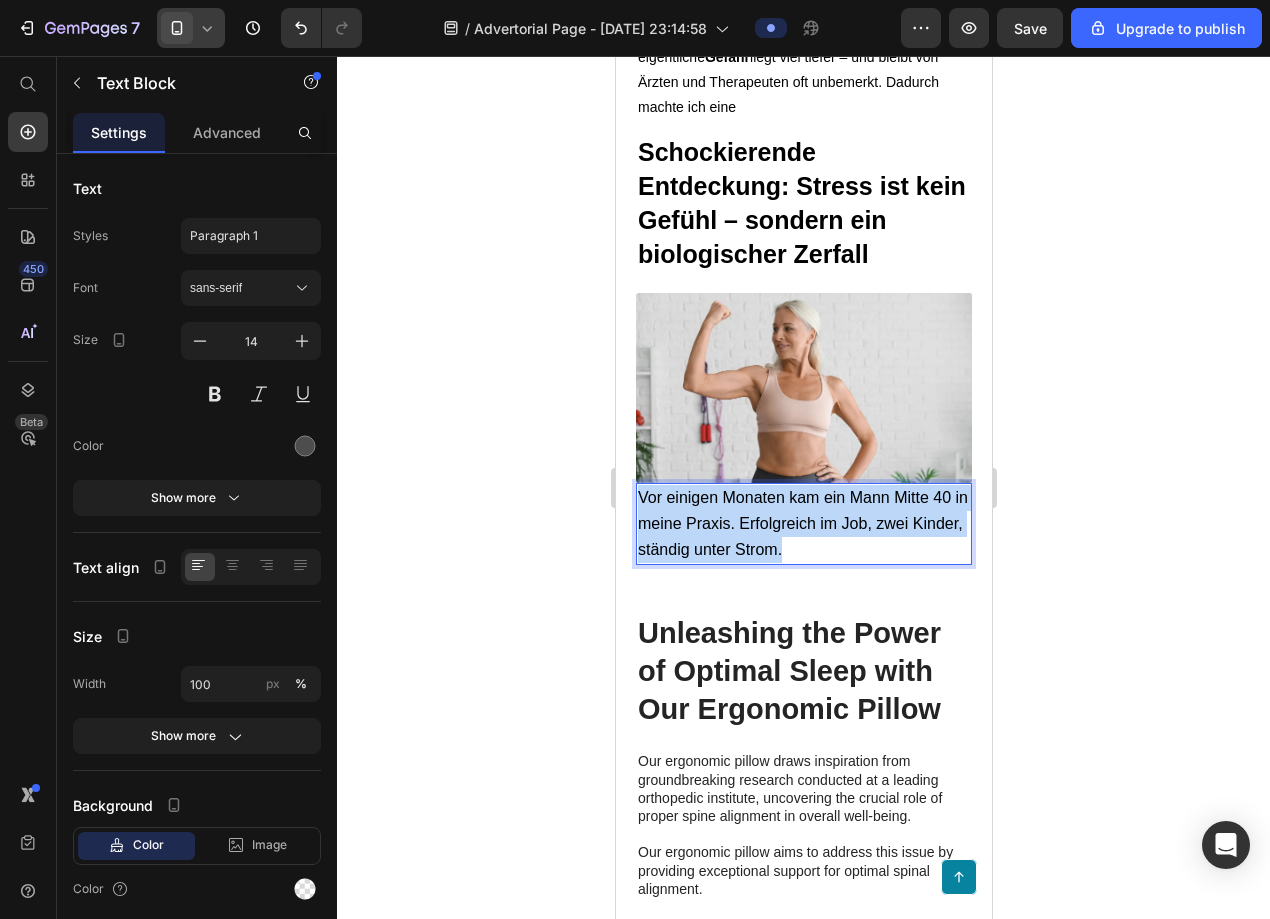 click on "Vor einigen Monaten kam ein Mann Mitte 40 in meine Praxis. Erfolgreich im Job, zwei Kinder, ständig unter Strom." at bounding box center [802, 523] 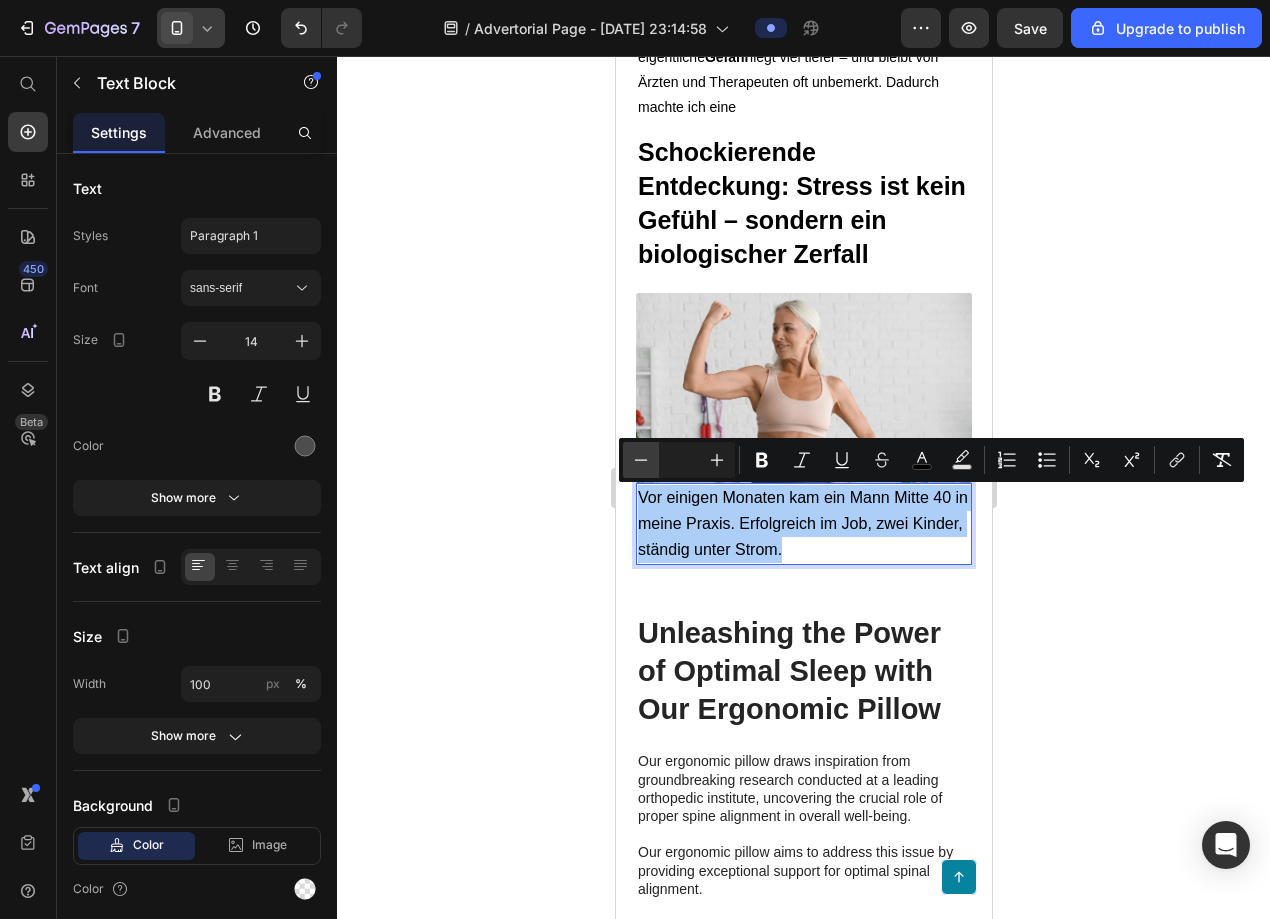 click 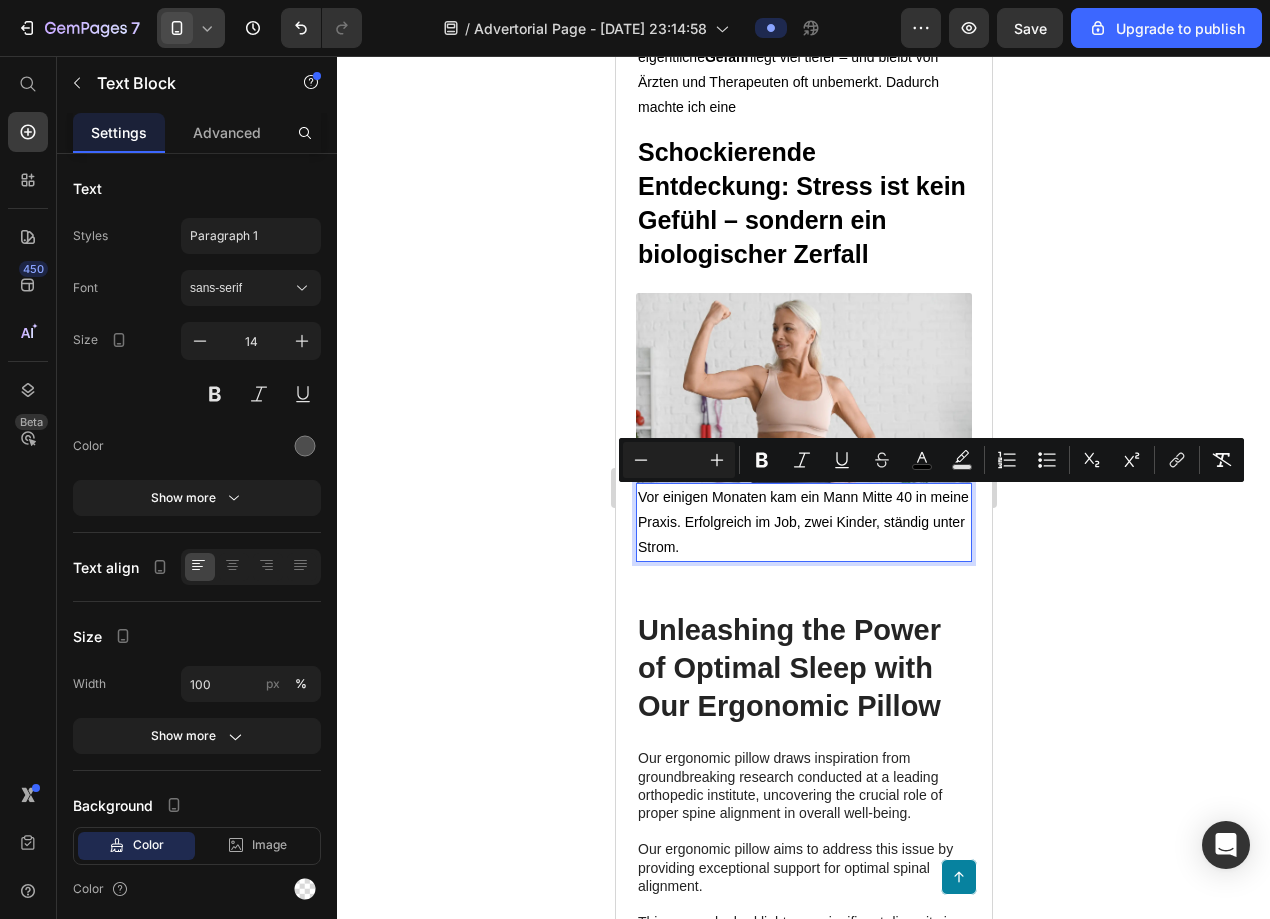 click 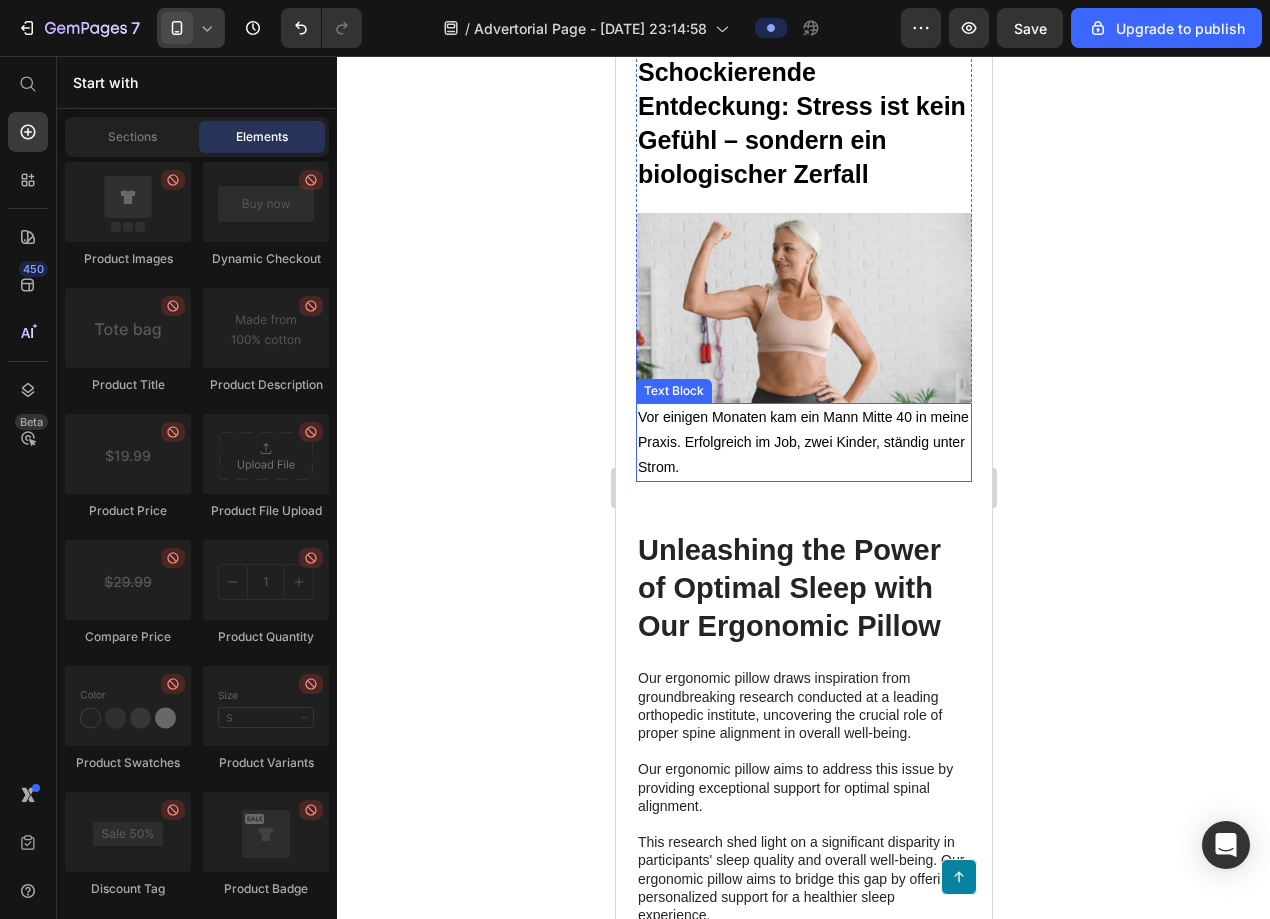 scroll, scrollTop: 1240, scrollLeft: 0, axis: vertical 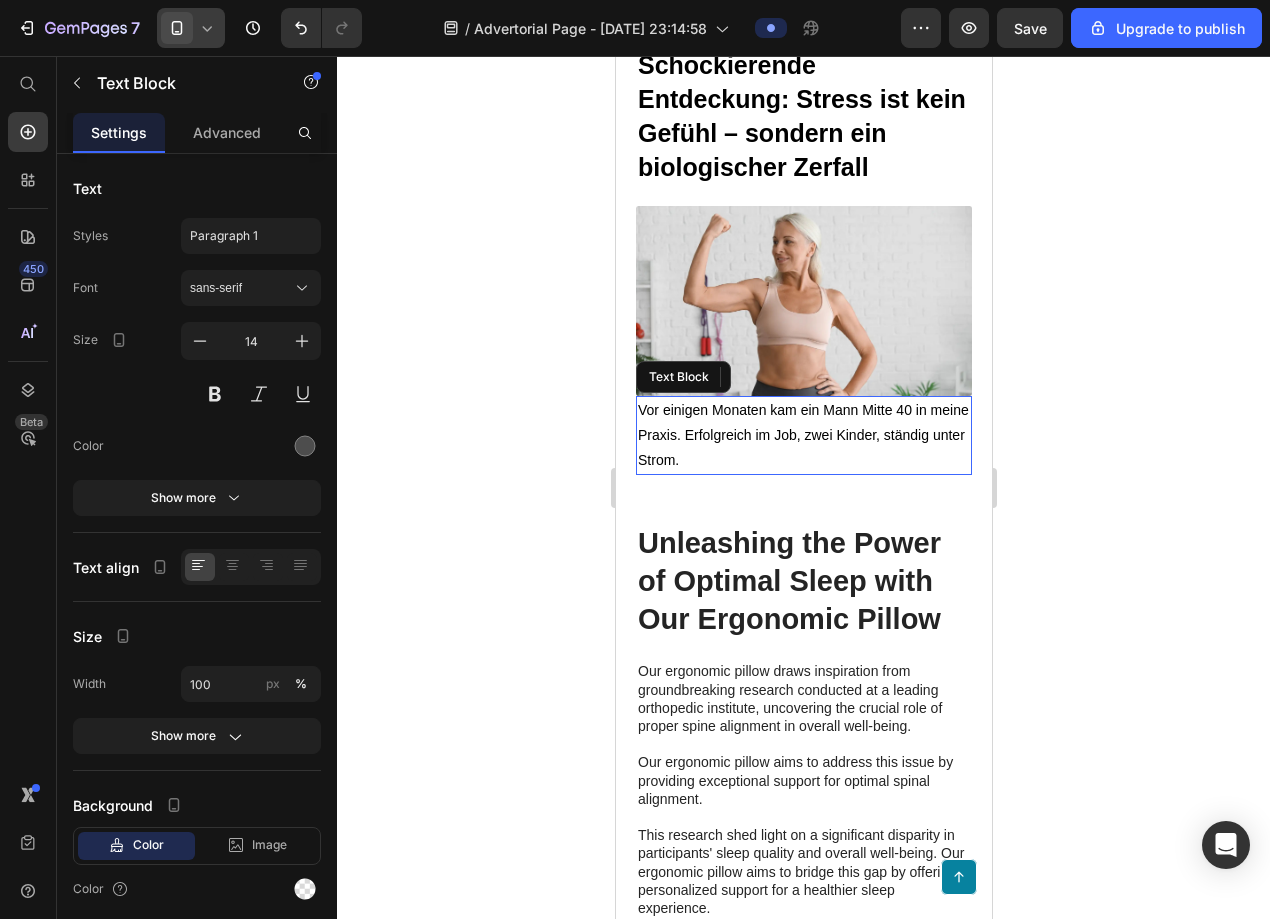 click on "Vor einigen Monaten kam ein Mann Mitte 40 in meine Praxis. Erfolgreich im Job, zwei Kinder, ständig unter Strom." at bounding box center (802, 435) 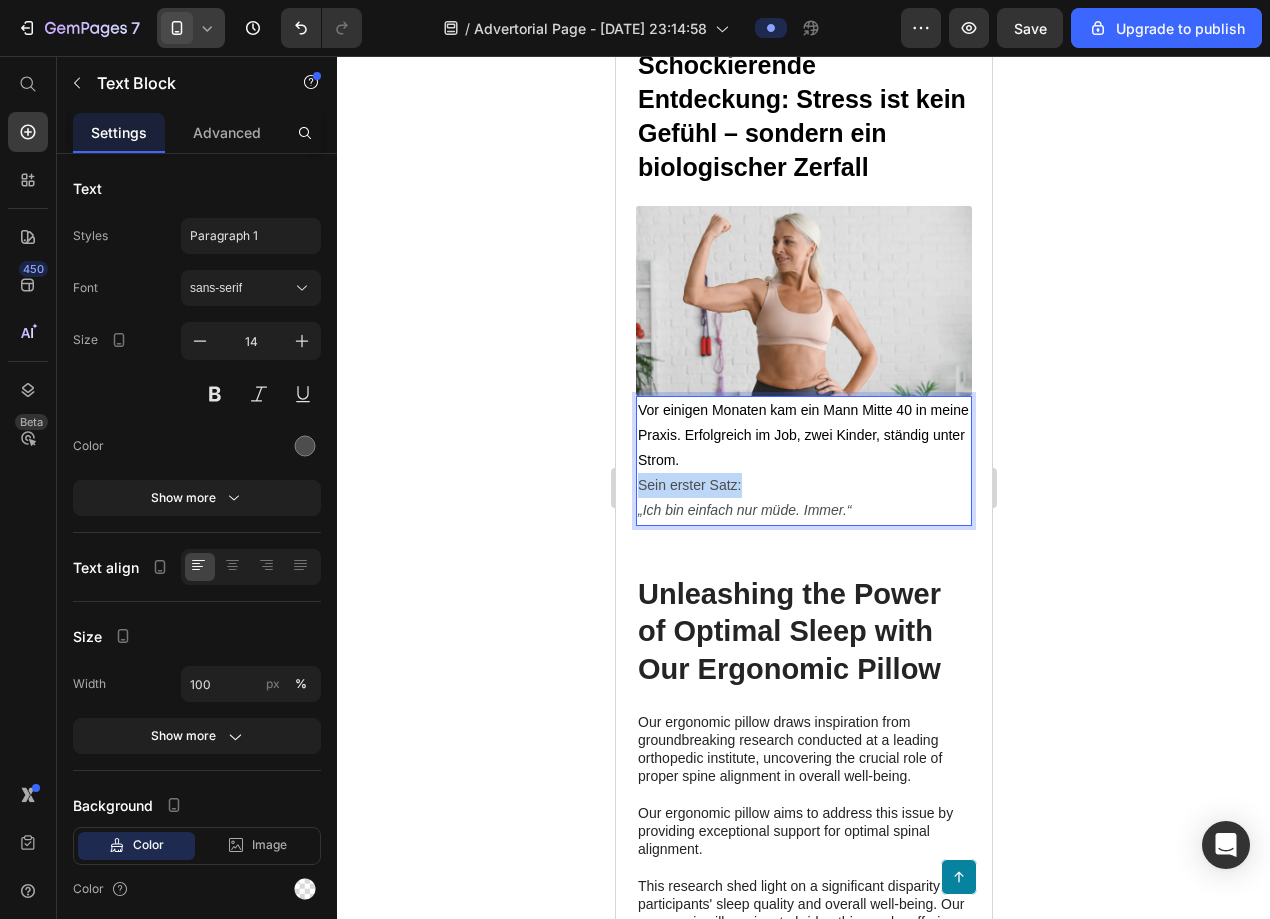 drag, startPoint x: 753, startPoint y: 490, endPoint x: 635, endPoint y: 489, distance: 118.004234 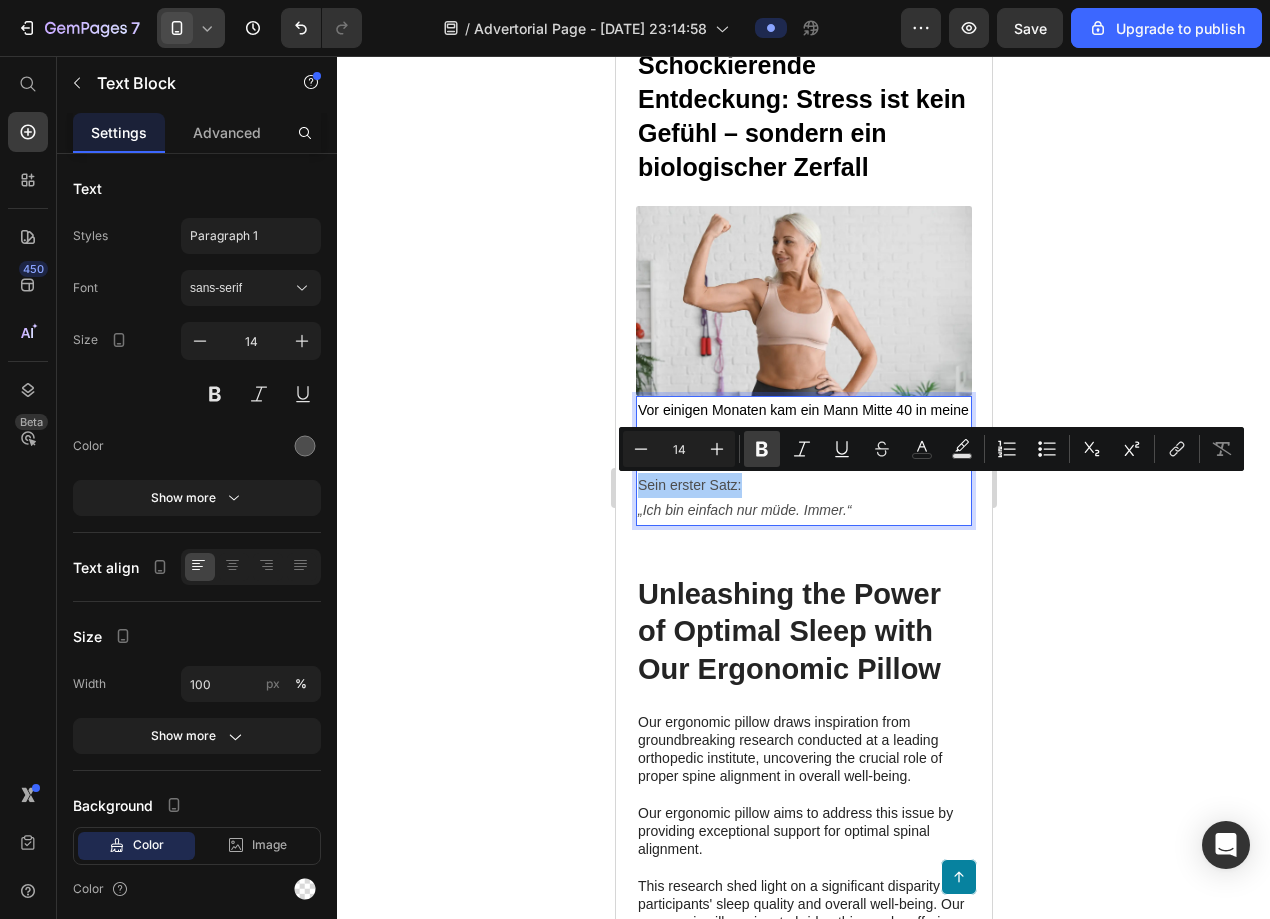 click 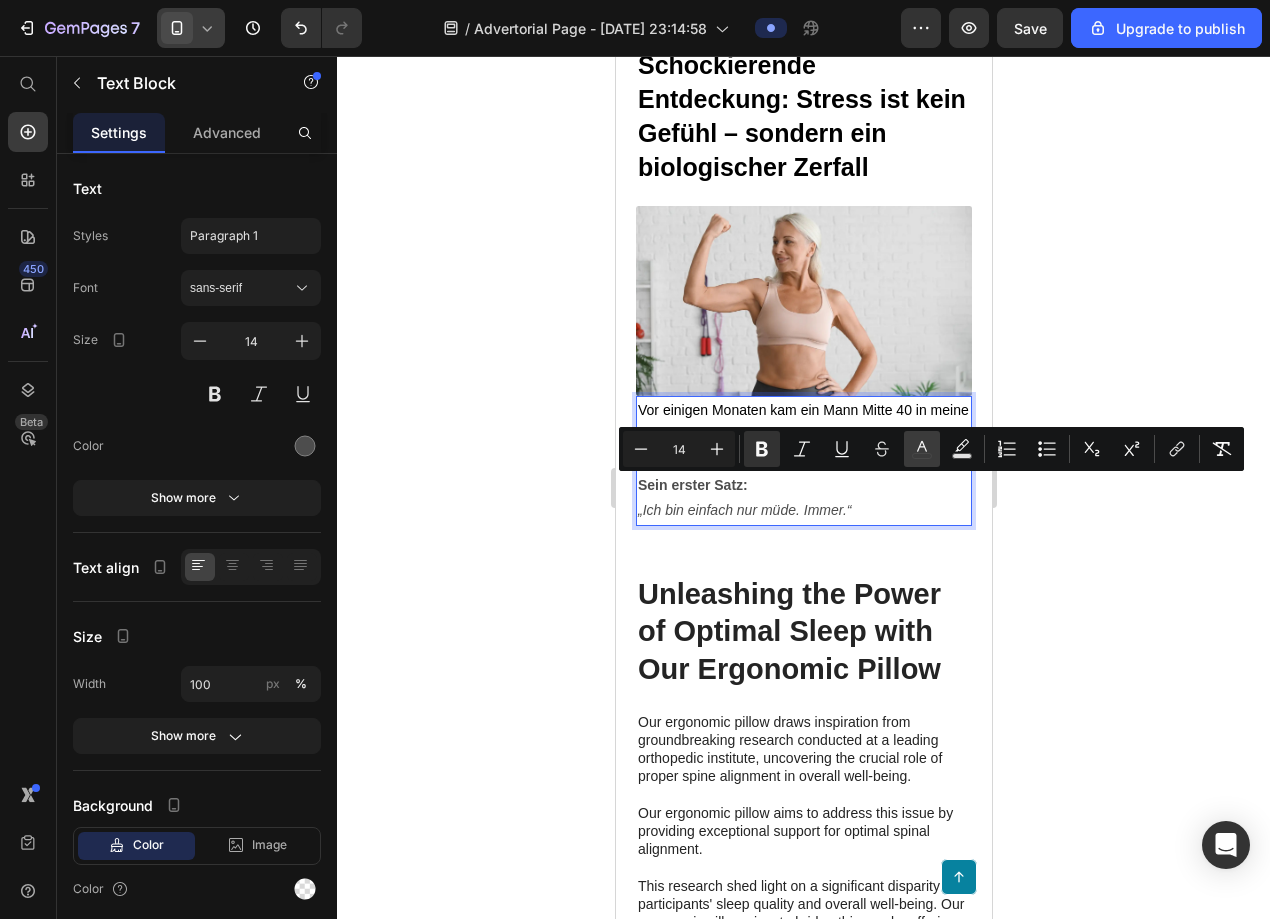 click 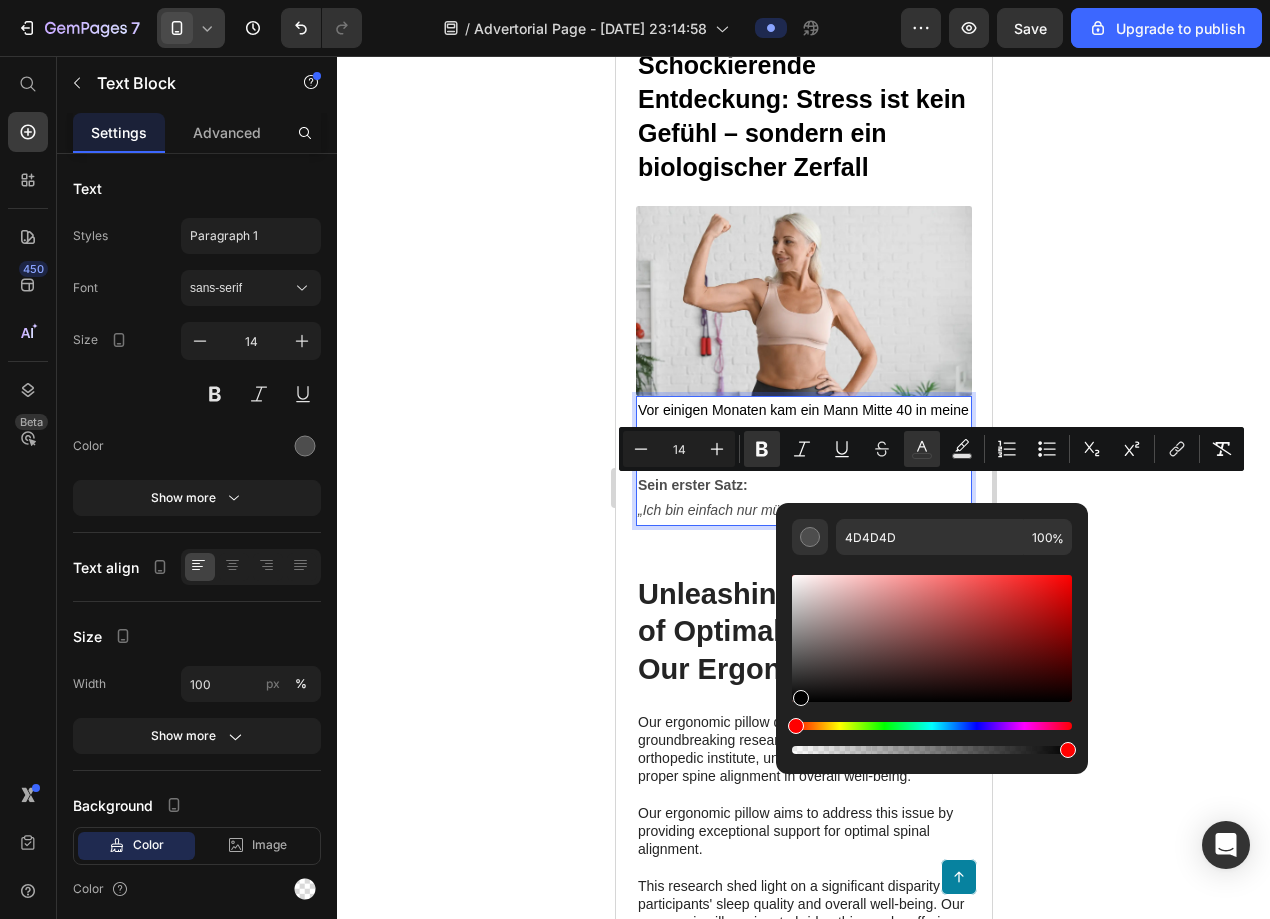 drag, startPoint x: 798, startPoint y: 667, endPoint x: 798, endPoint y: 720, distance: 53 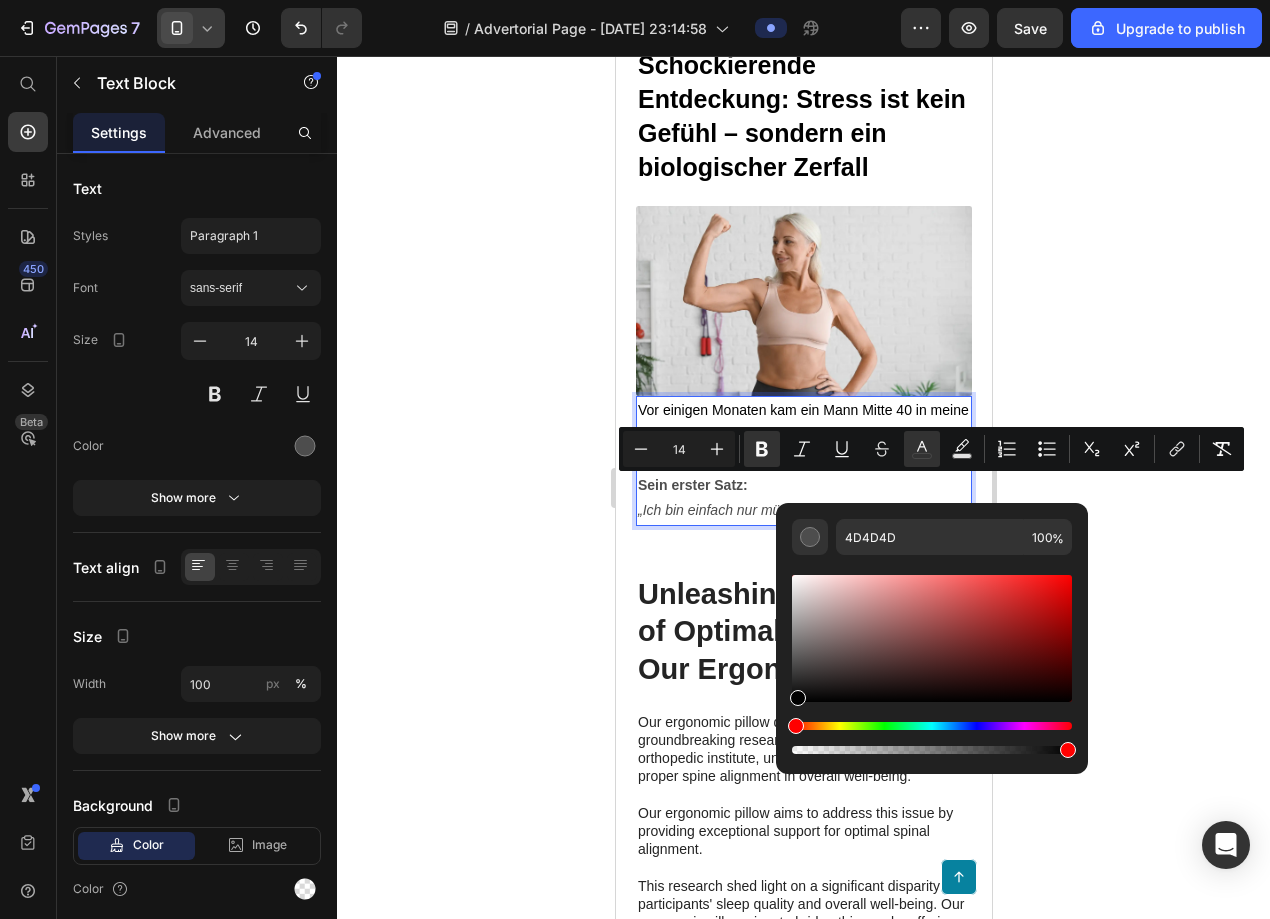 type on "000000" 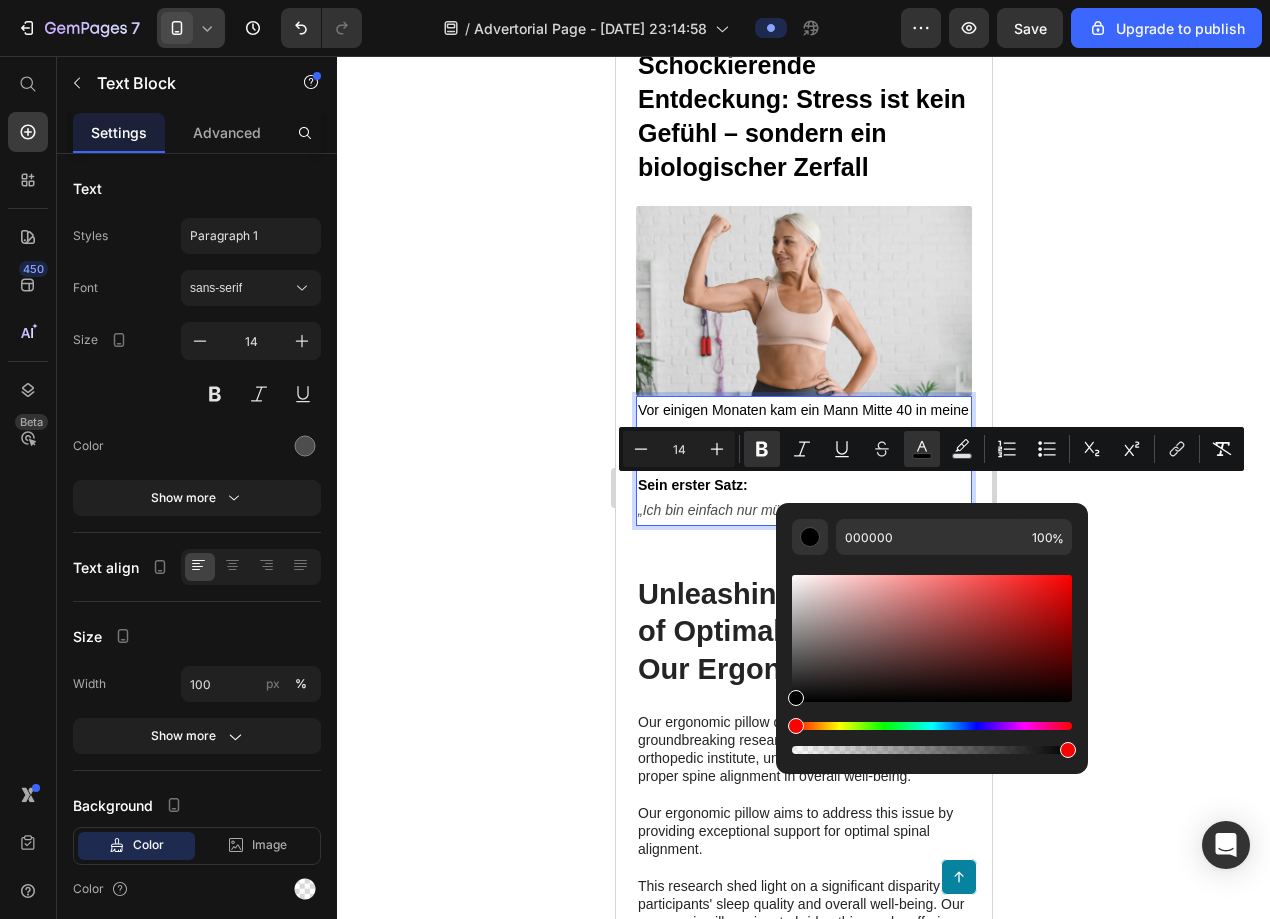 click 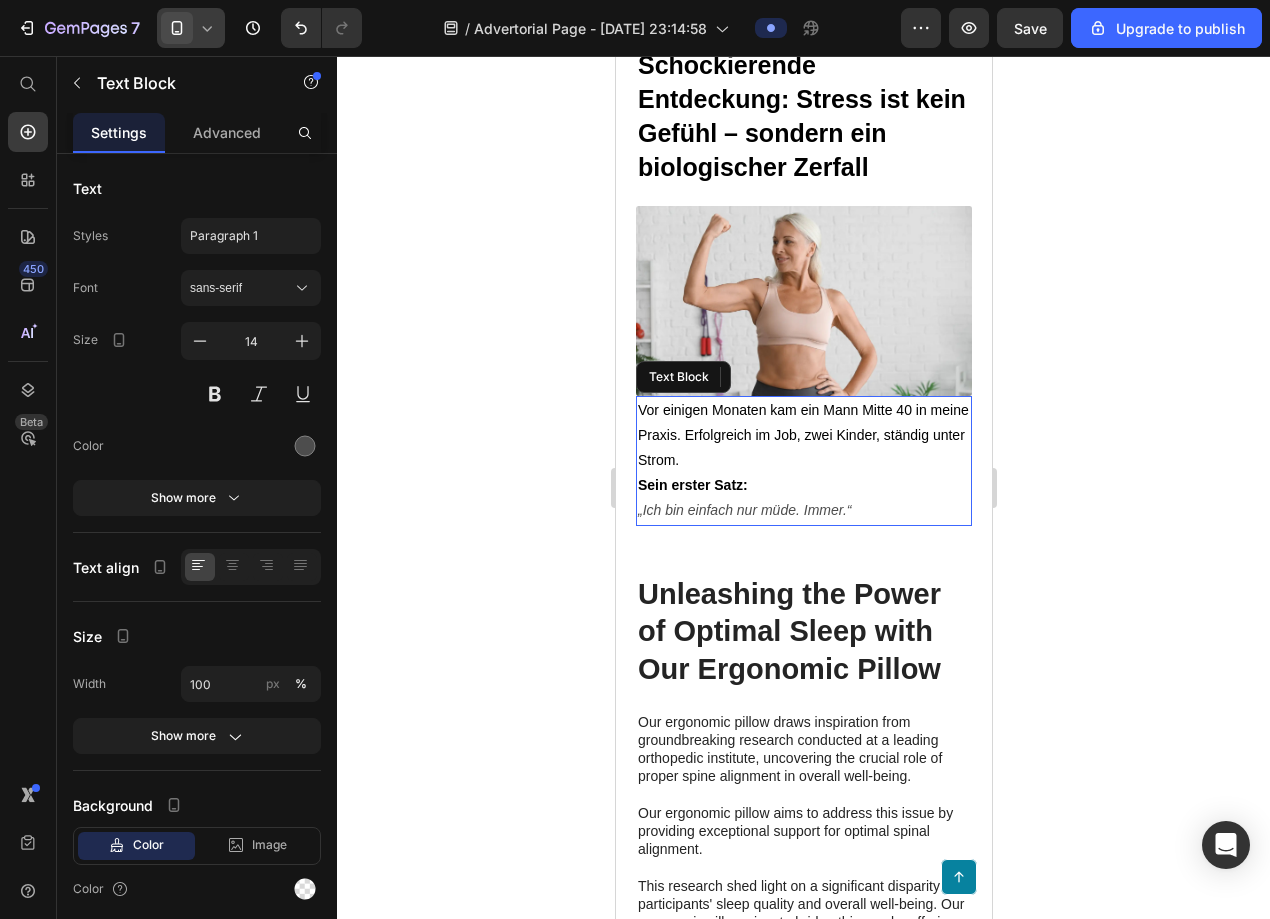 click on "Vor einigen Monaten kam ein Mann Mitte 40 in meine Praxis. Erfolgreich im Job, zwei Kinder, ständig unter Strom." at bounding box center (802, 435) 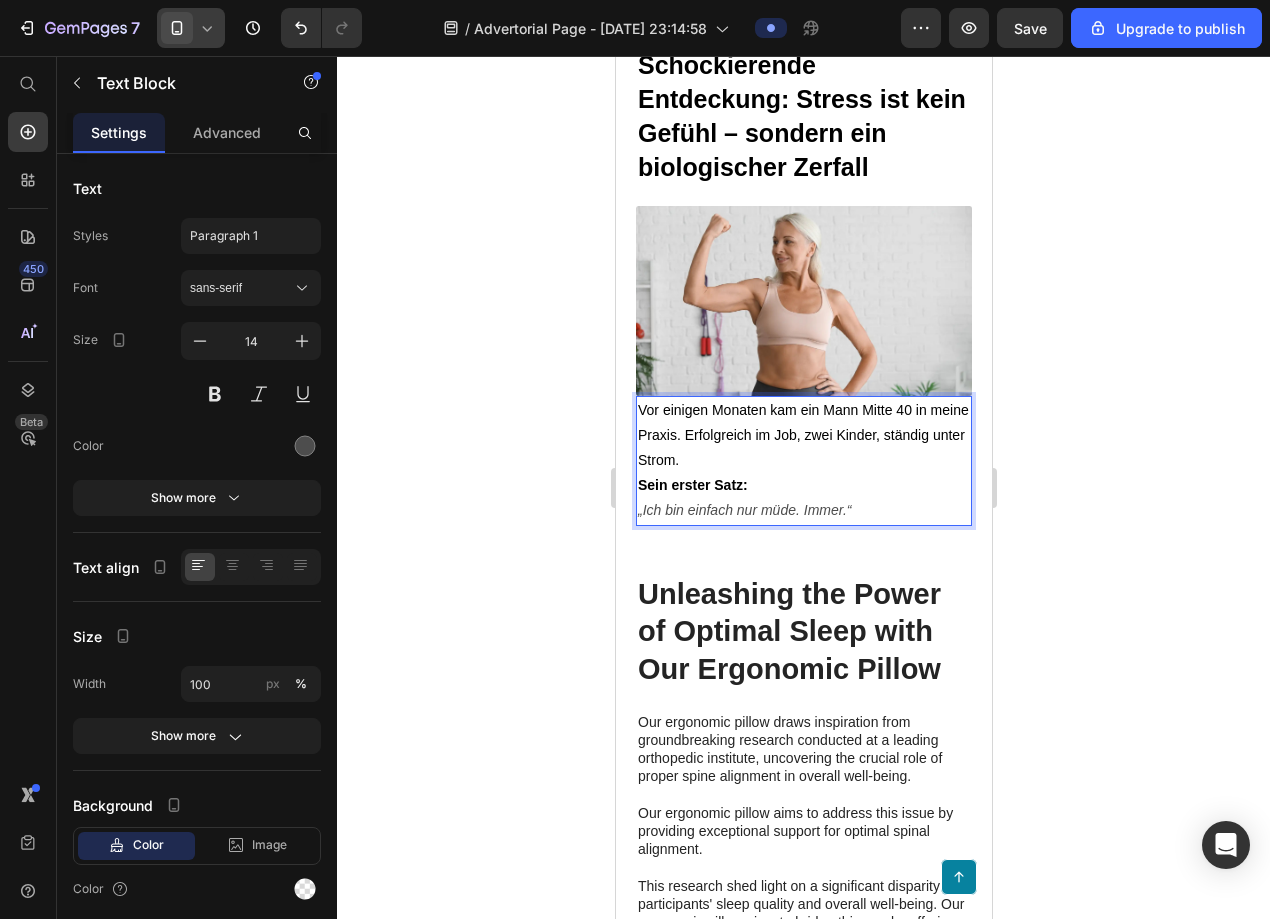 click on "„Ich bin einfach nur müde. Immer.“" at bounding box center (743, 510) 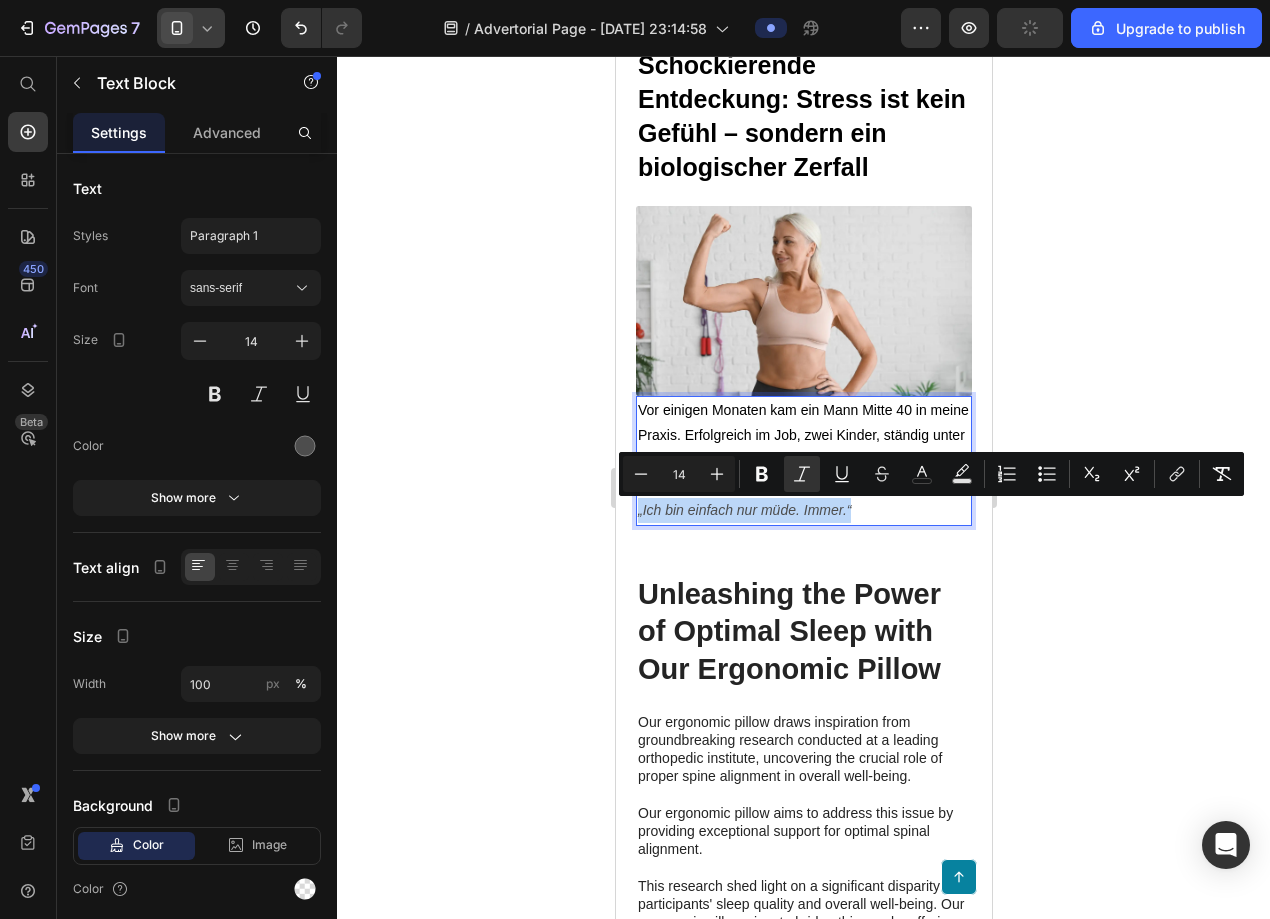 drag, startPoint x: 637, startPoint y: 517, endPoint x: 883, endPoint y: 523, distance: 246.07317 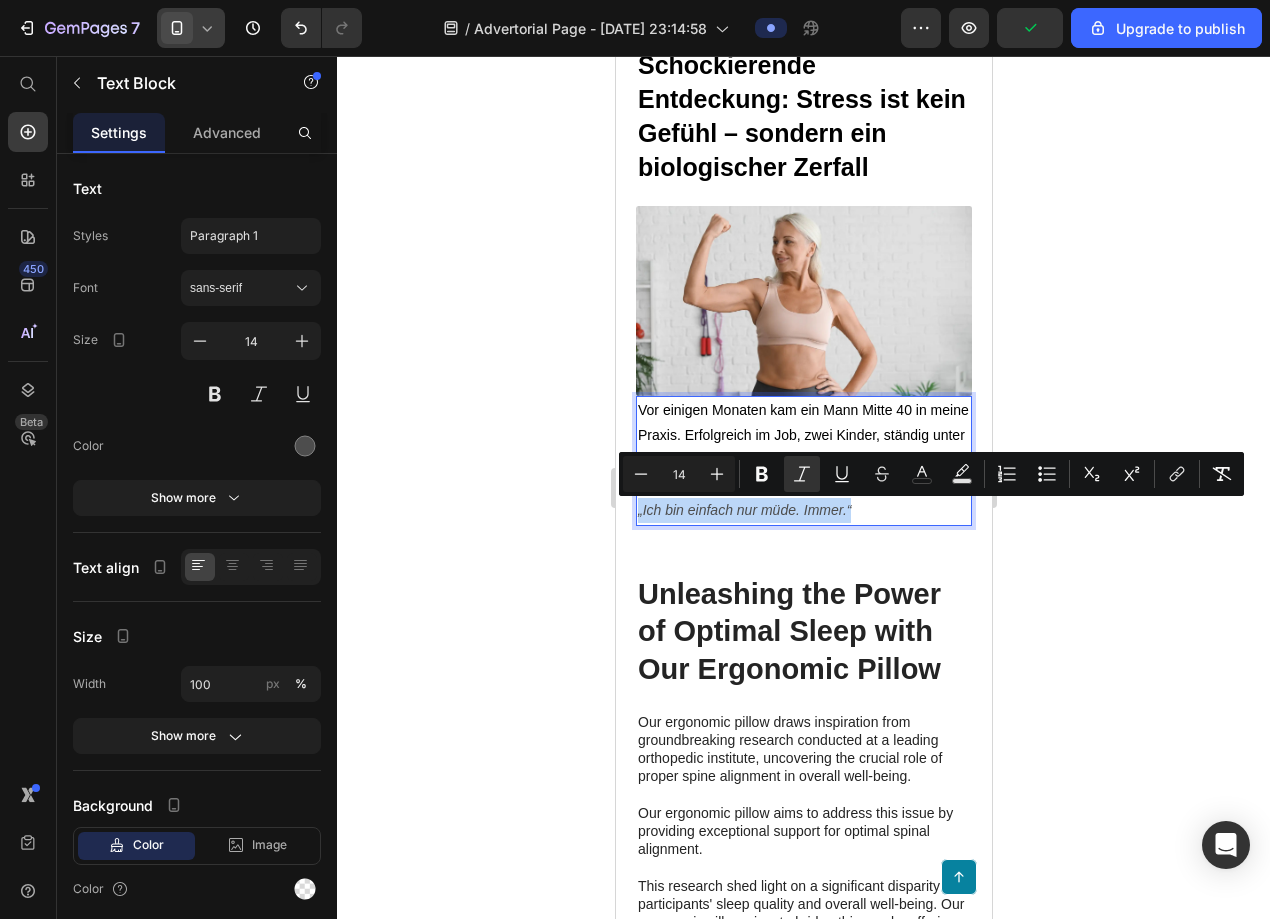 click on "„Ich bin einfach nur müde. Immer.“" at bounding box center [803, 510] 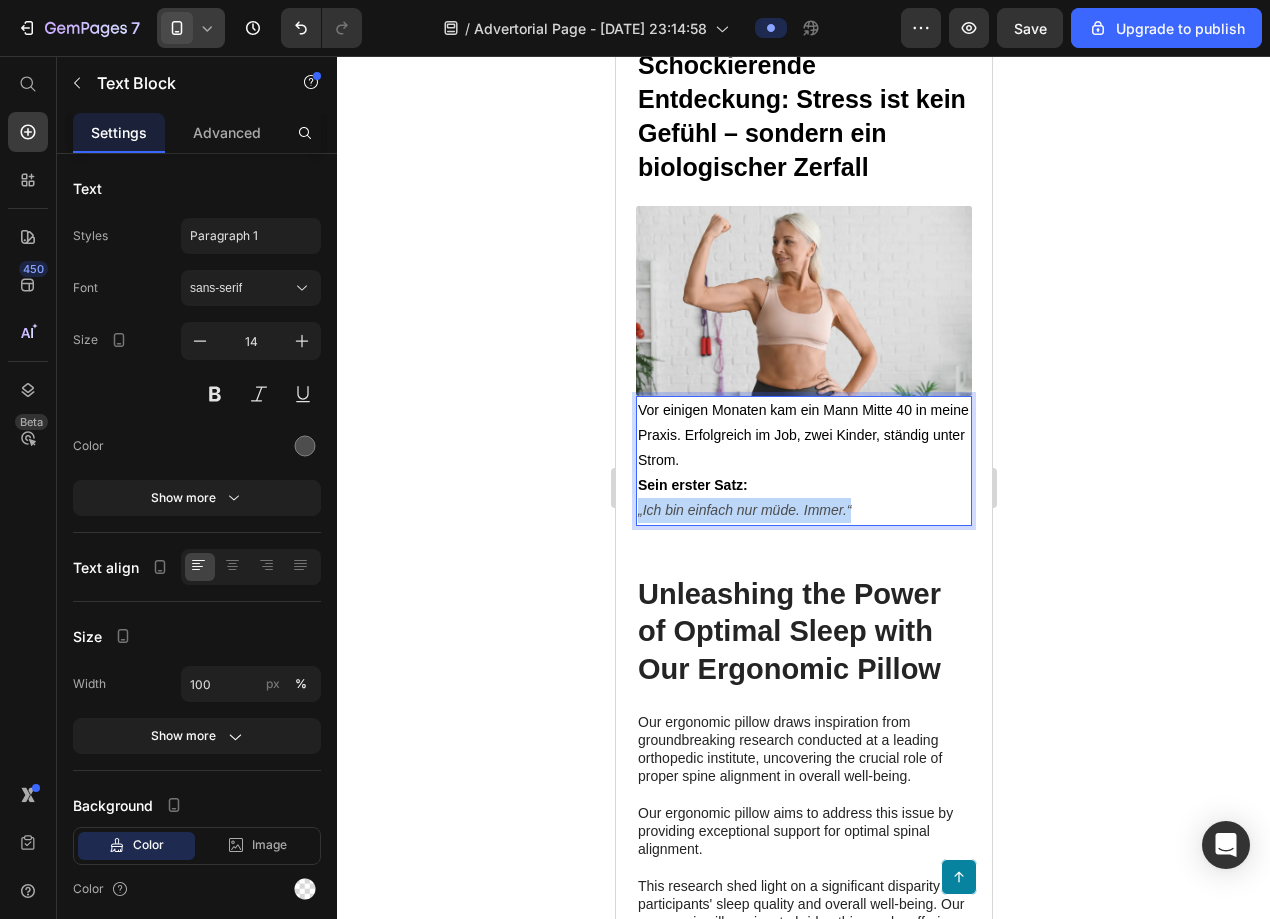 drag, startPoint x: 858, startPoint y: 512, endPoint x: 635, endPoint y: 512, distance: 223 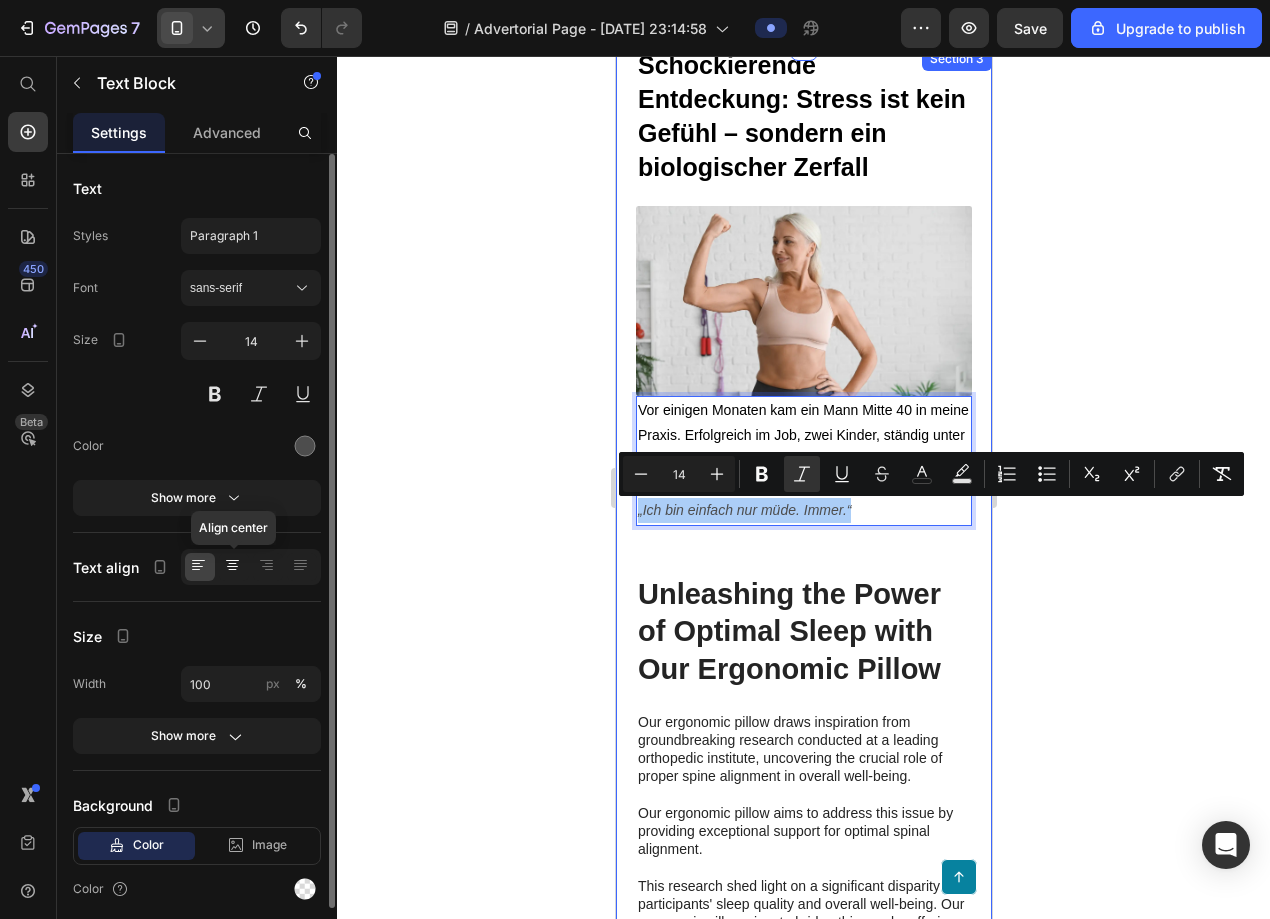 click 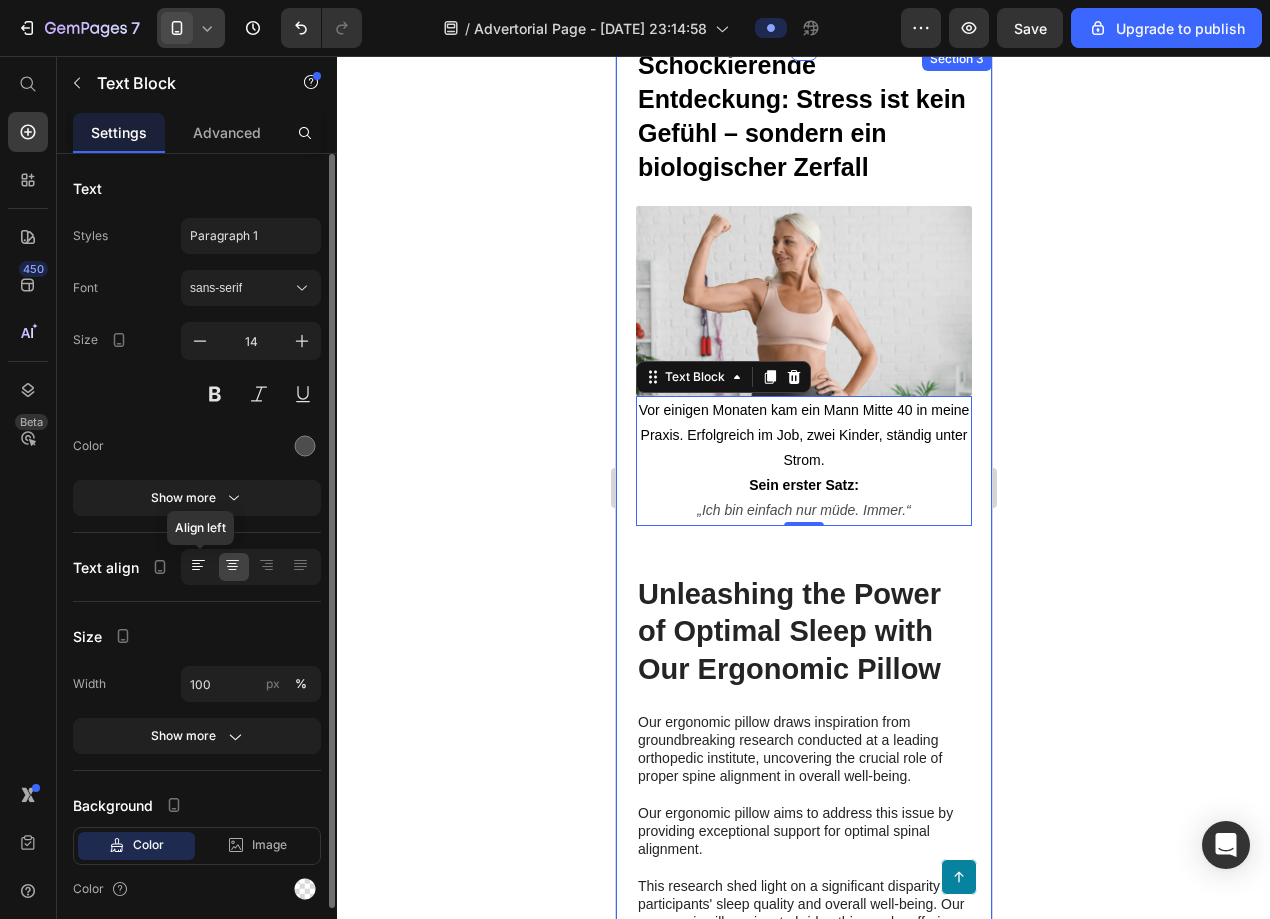 click 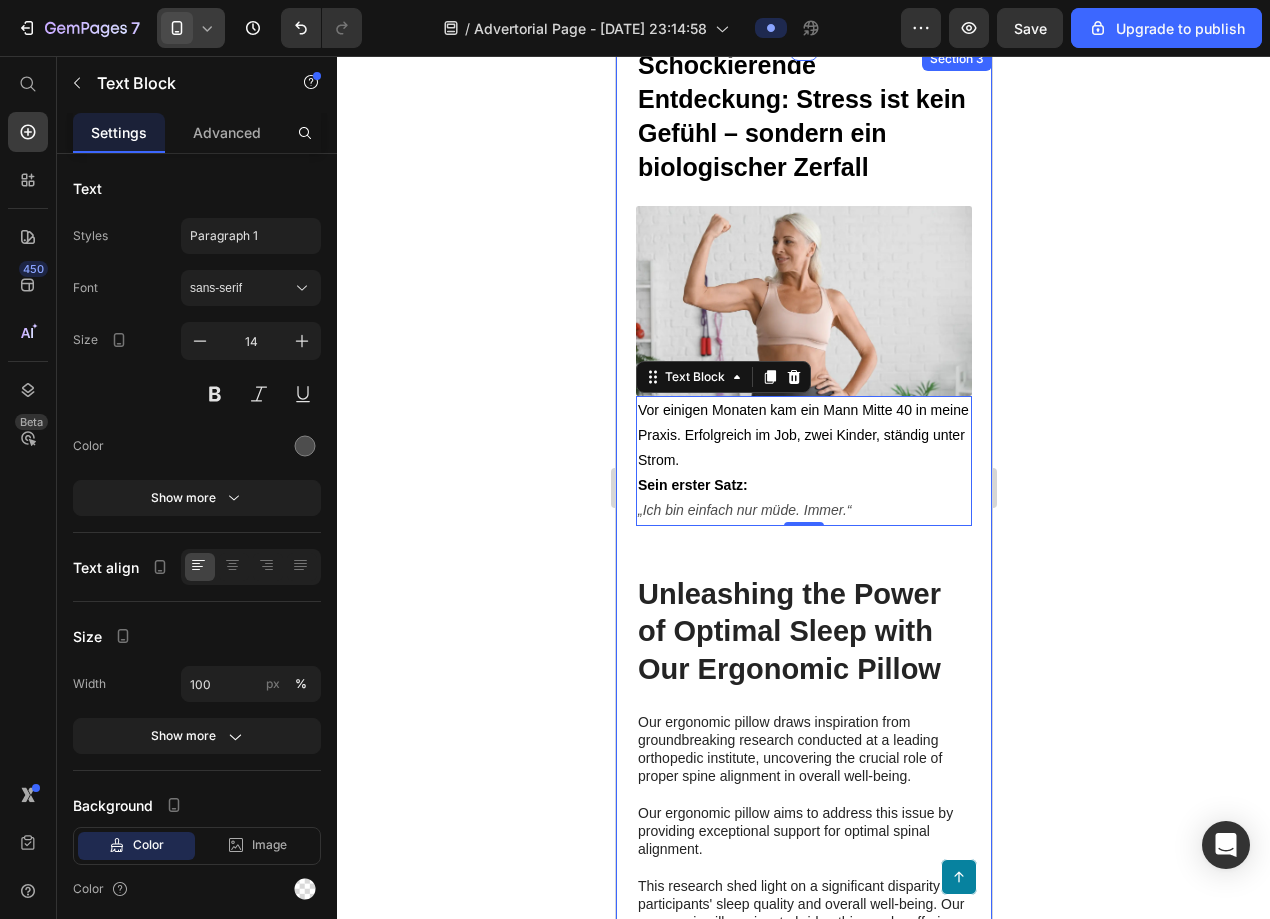 click 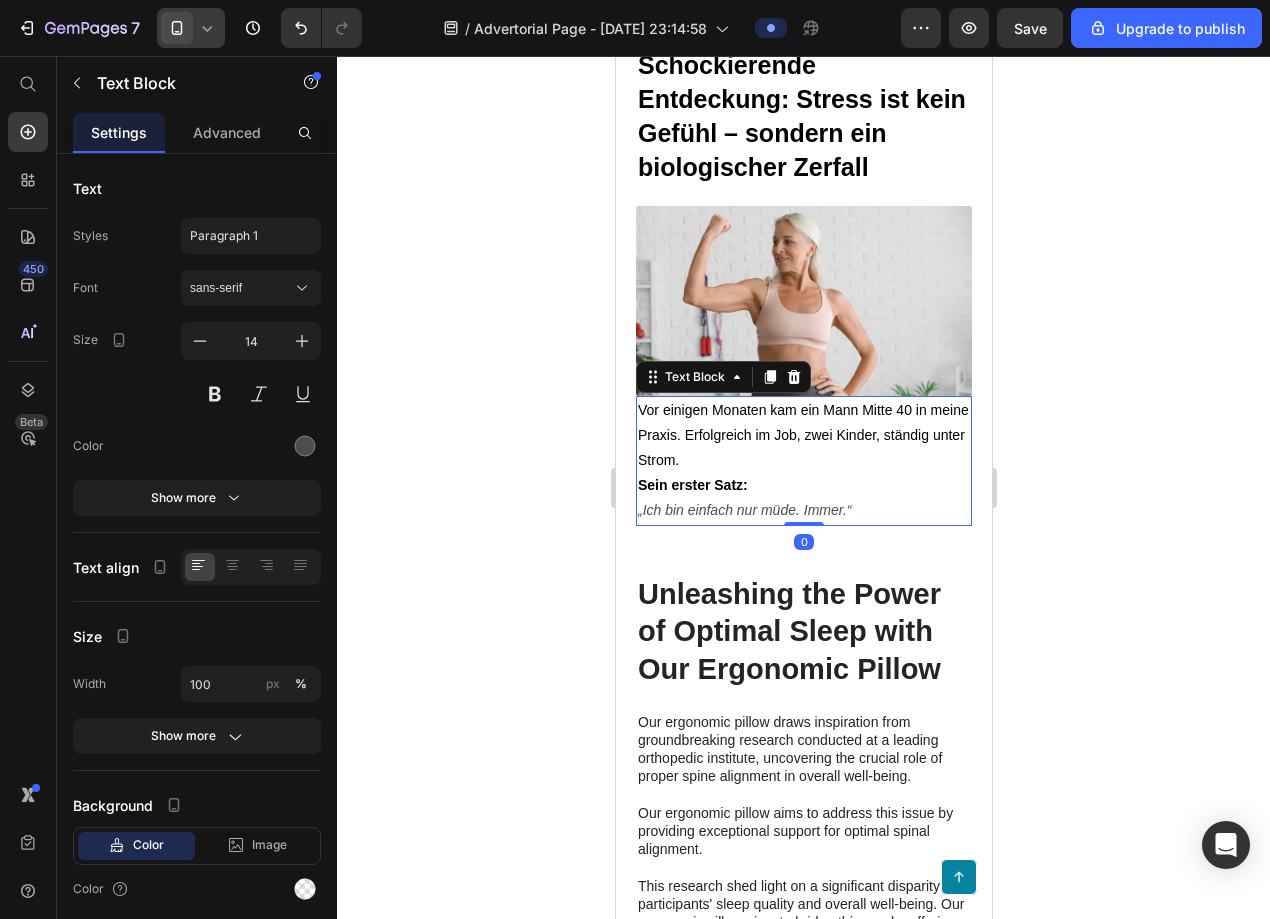 click on "Vor einigen Monaten kam ein Mann Mitte 40 in meine Praxis. Erfolgreich im Job, zwei Kinder, ständig unter Strom." at bounding box center [803, 436] 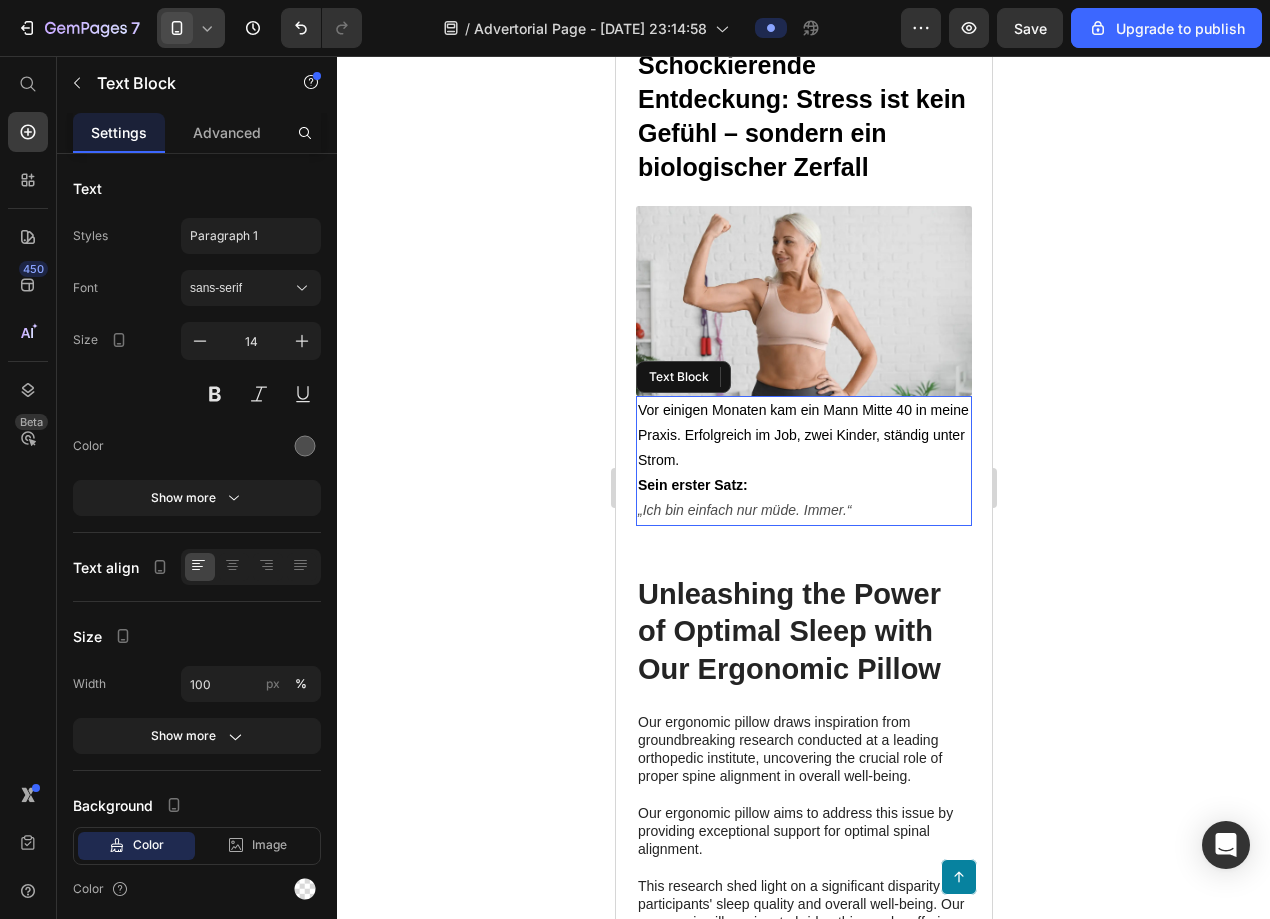 click on "Sein erster Satz:" at bounding box center [692, 485] 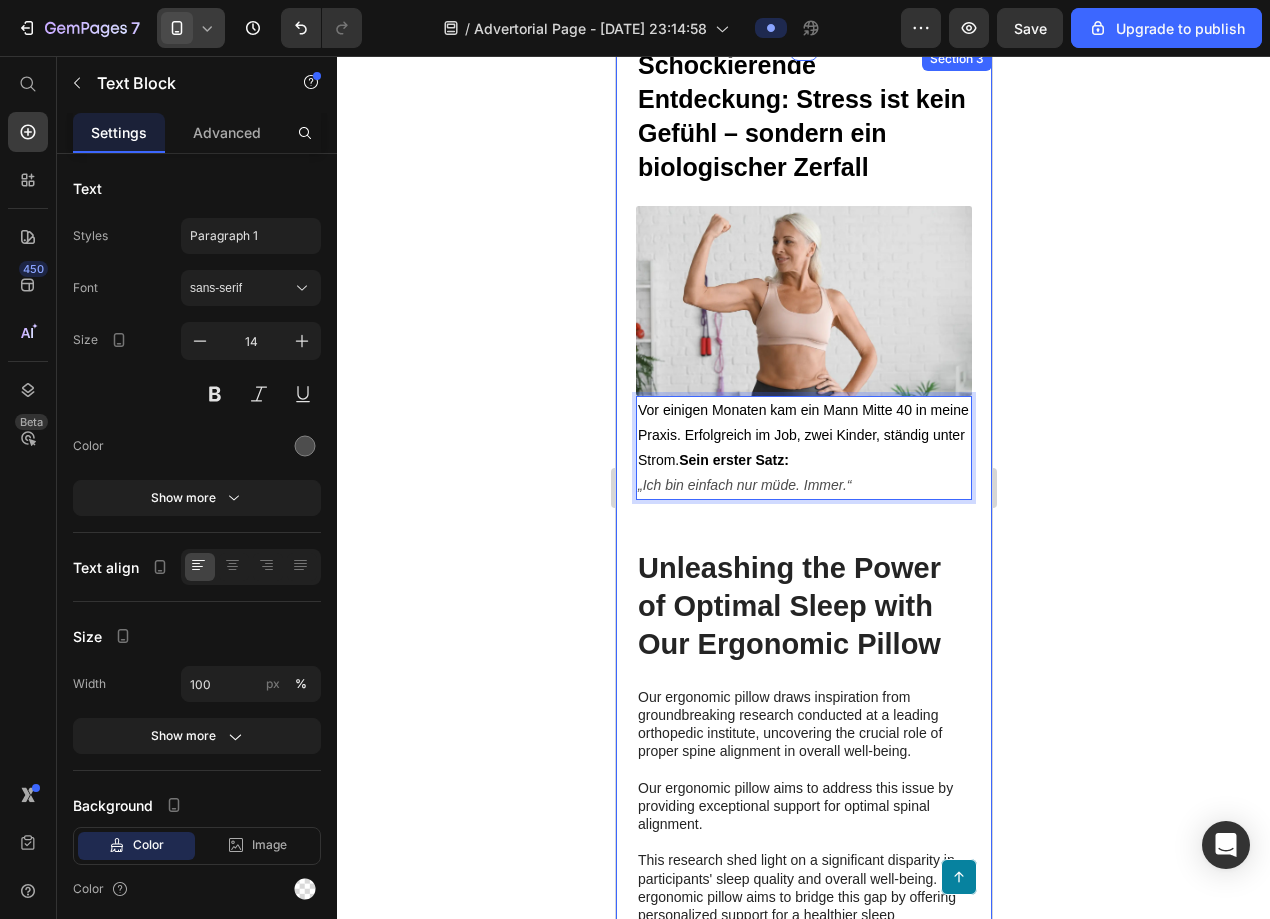 click 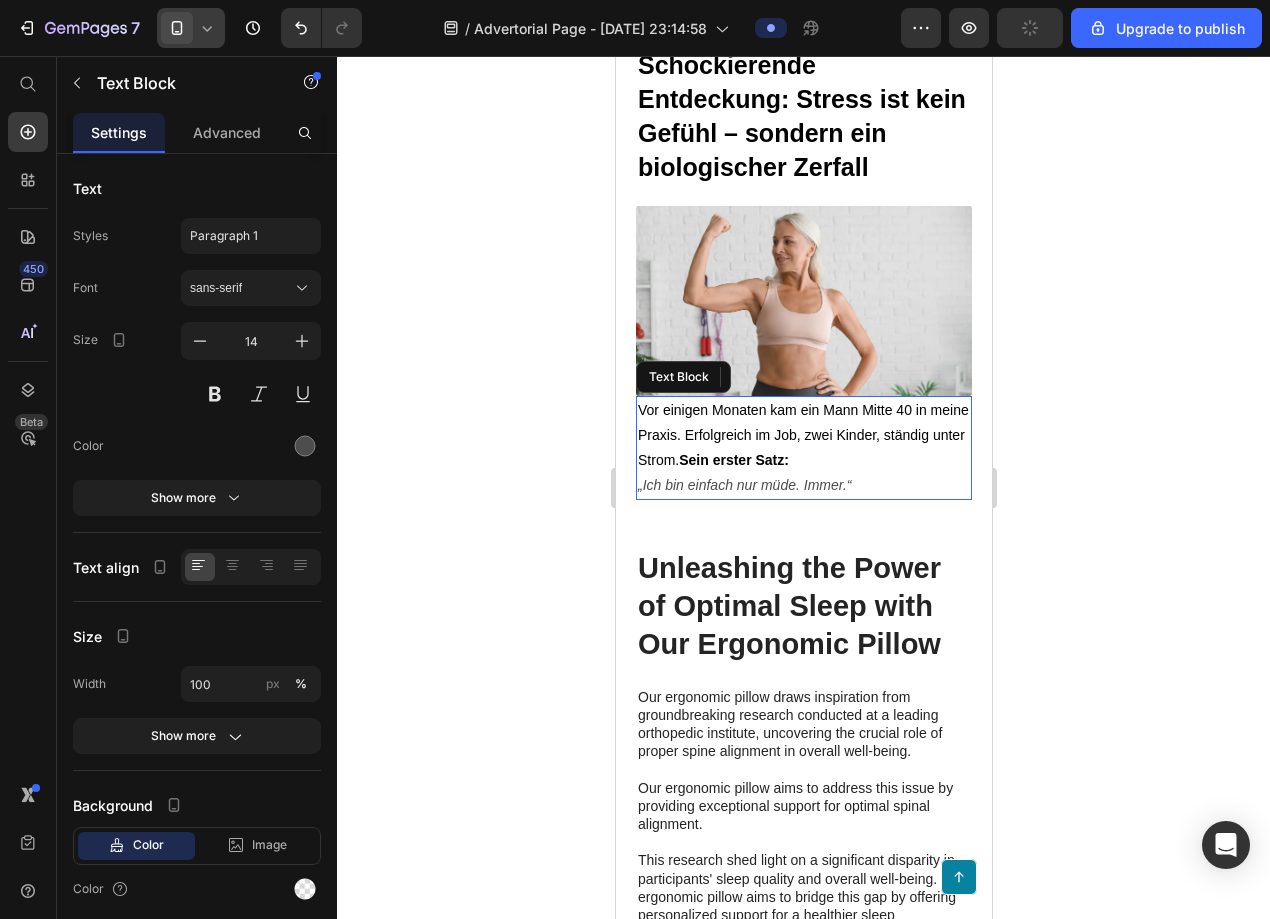 click on "„Ich bin einfach nur müde. Immer.“" at bounding box center [743, 485] 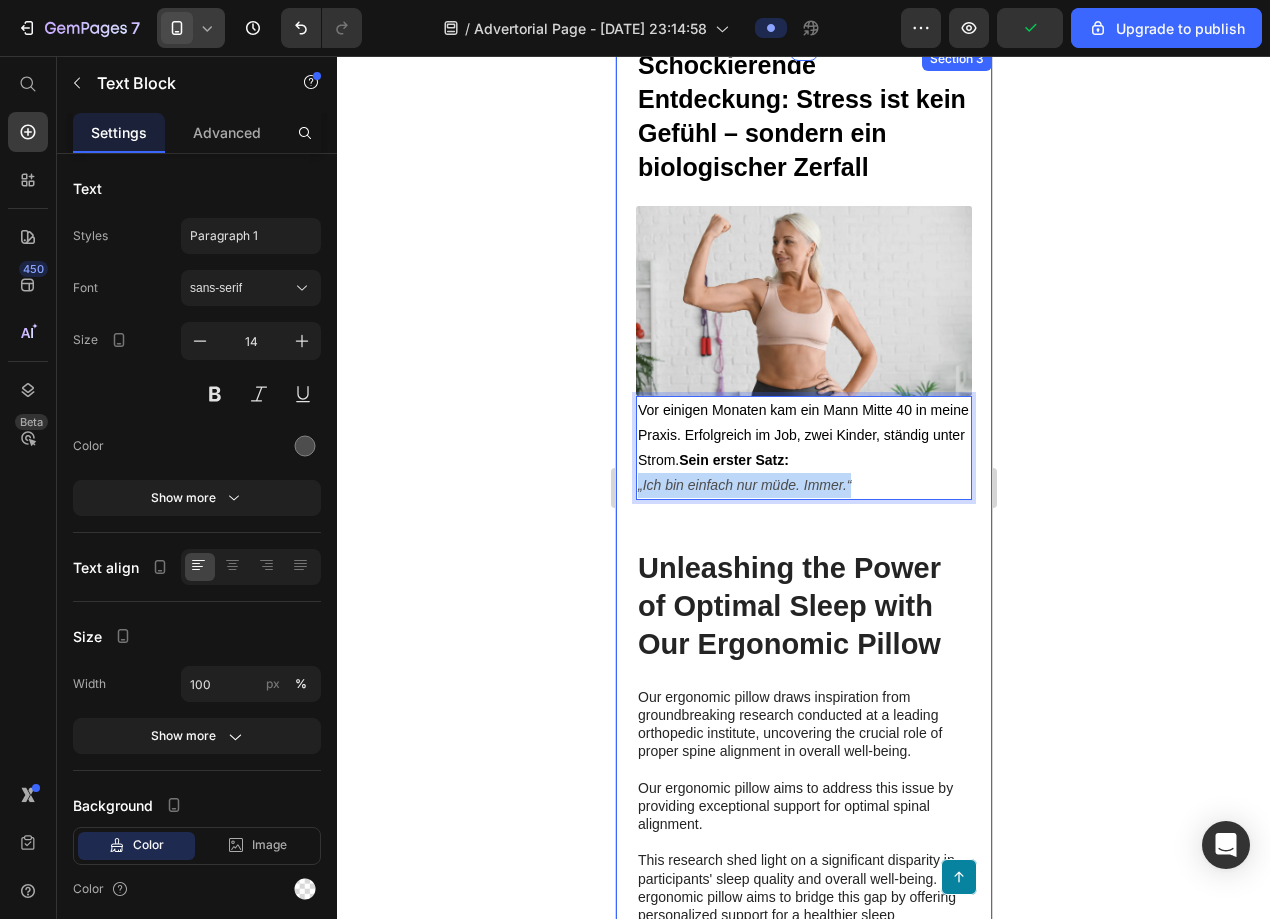 drag, startPoint x: 856, startPoint y: 487, endPoint x: 632, endPoint y: 495, distance: 224.1428 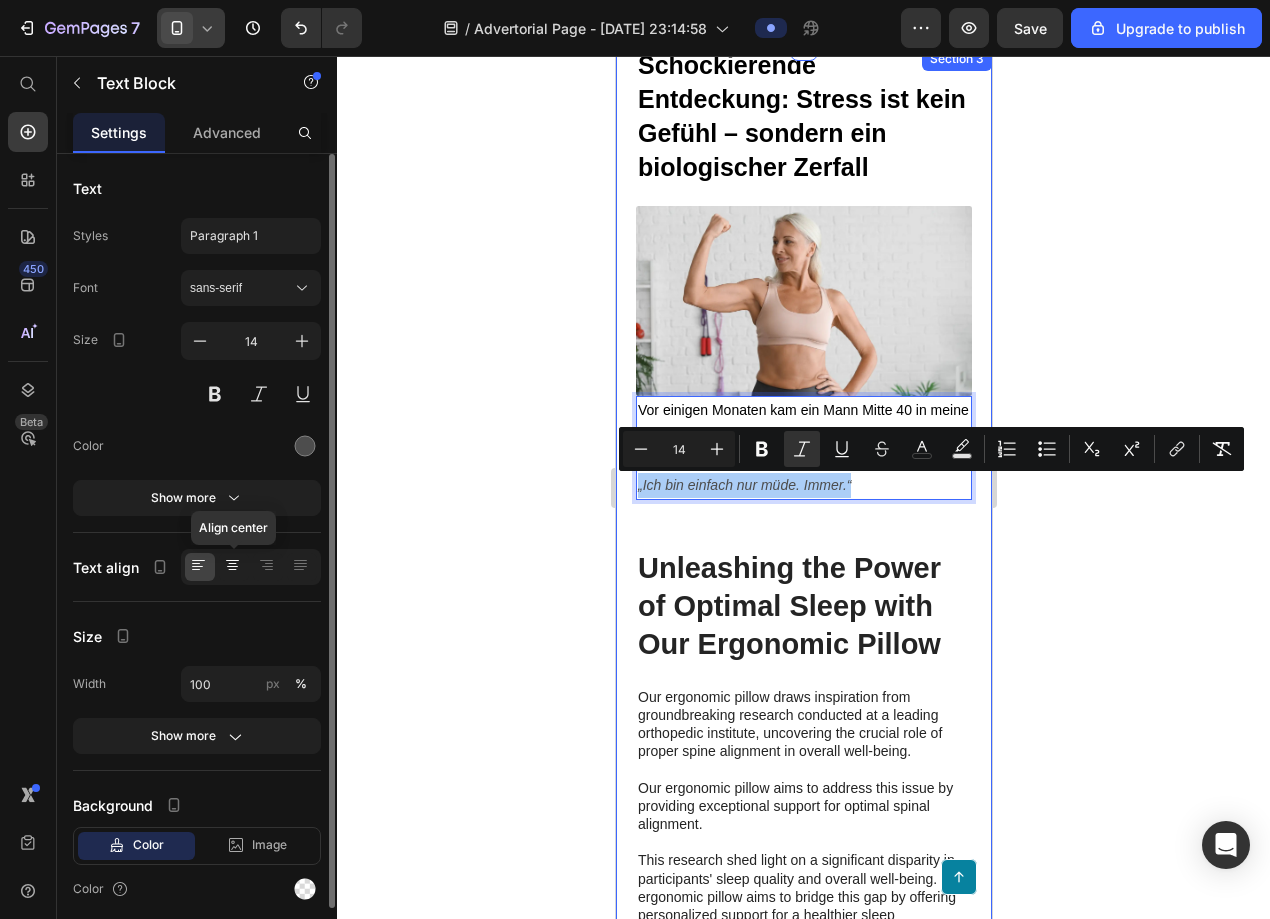 click 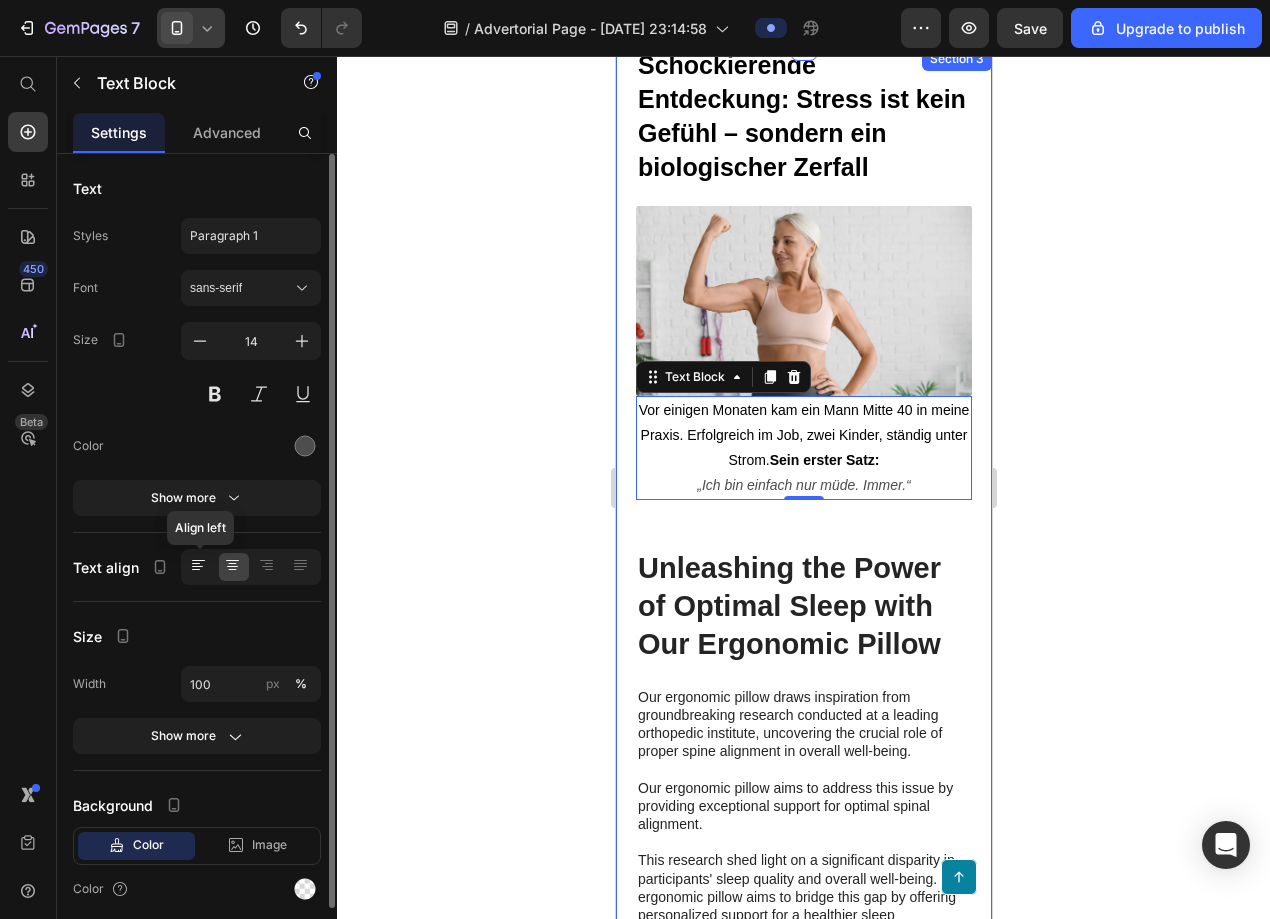 click 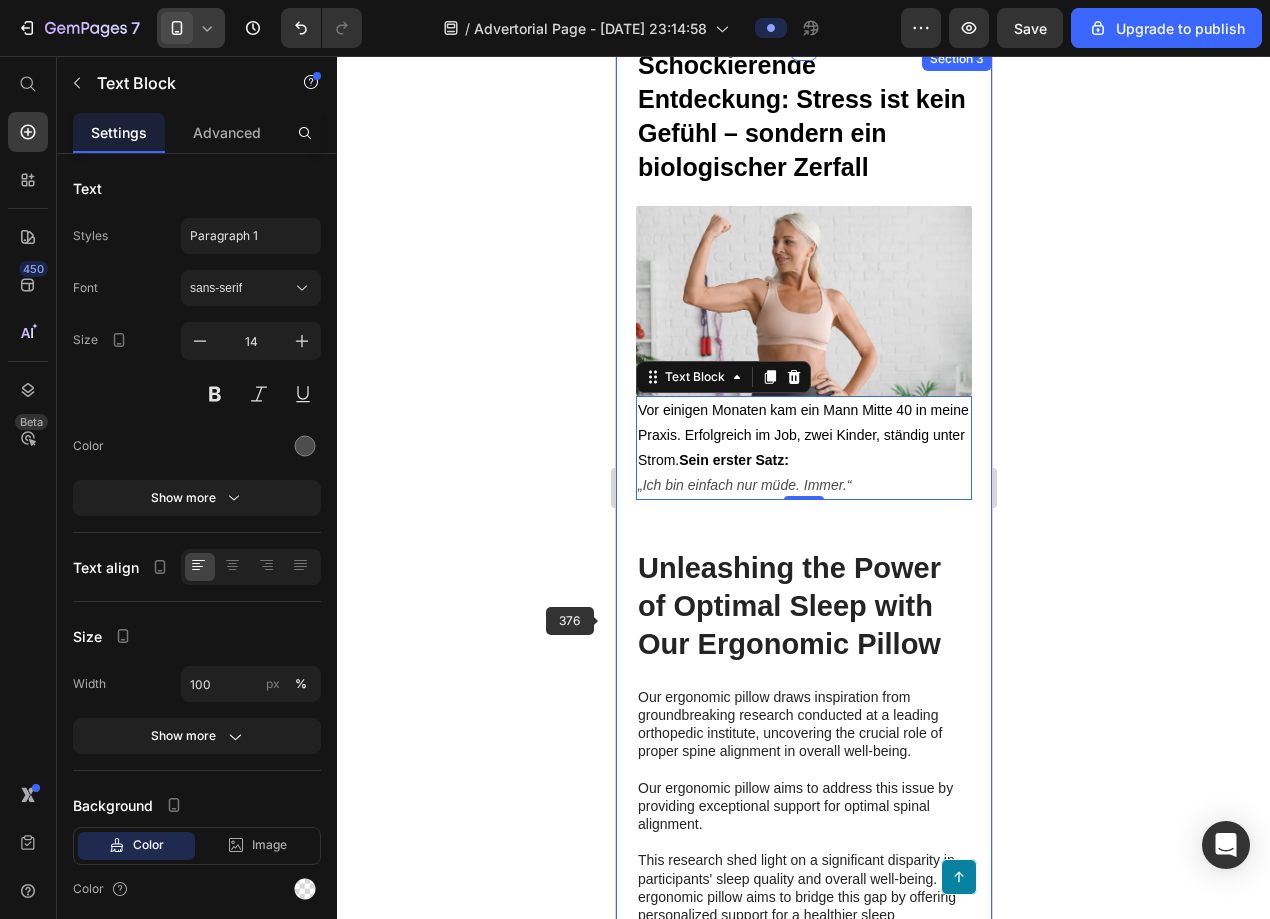 click on "⁠⁠⁠⁠⁠⁠⁠ Schockierende Entdeckung: Stress ist kein Gefühl – sondern ein biologischer Zerfall Heading Image Vor einigen Monaten kam ein Mann Mitte 40 in meine Praxis. Erfolgreich im Job, zwei Kinder, ständig unter Strom.  Sein erster Satz: „Ich bin einfach nur müde. Immer.“ Text Block   0 Row Unleashing the Power of Optimal Sleep with Our Ergonomic Pillow Heading Our ergonomic pillow draws inspiration from groundbreaking research conducted at a leading orthopedic institute, uncovering the crucial role of proper spine alignment in overall well-being. Our ergonomic pillow aims to address this issue by providing exceptional support for optimal spinal alignment. This research shed light on a significant disparity in participants' sleep quality and overall well-being. Our ergonomic pillow aims to bridge this gap by offering personalized support for a healthier sleep experience. Text Block Image Row Unraveling the Connection Between Proper Spine Alignment and Overall Well-being Heading Image |" at bounding box center [803, 2292] 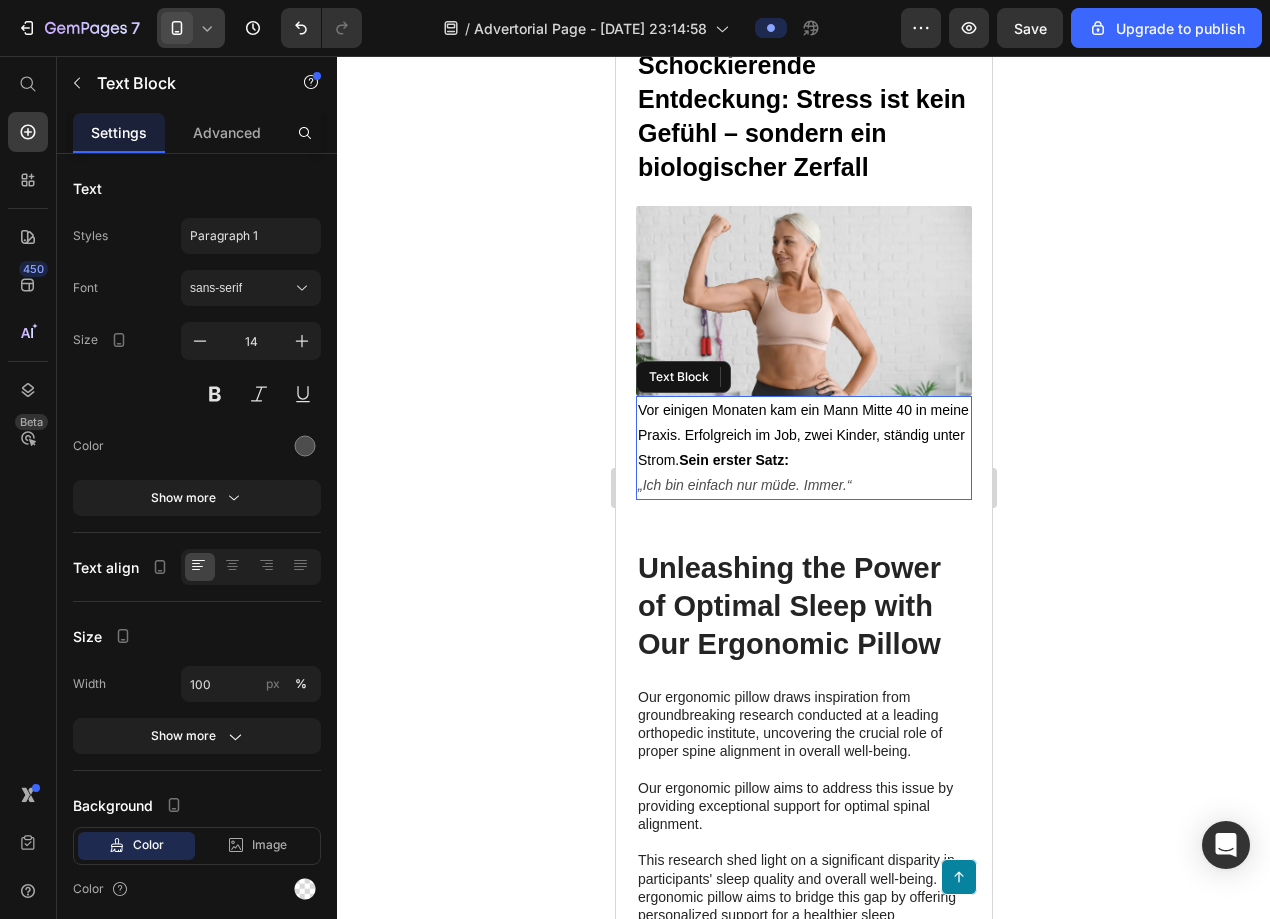 click on "„Ich bin einfach nur müde. Immer.“" at bounding box center [743, 485] 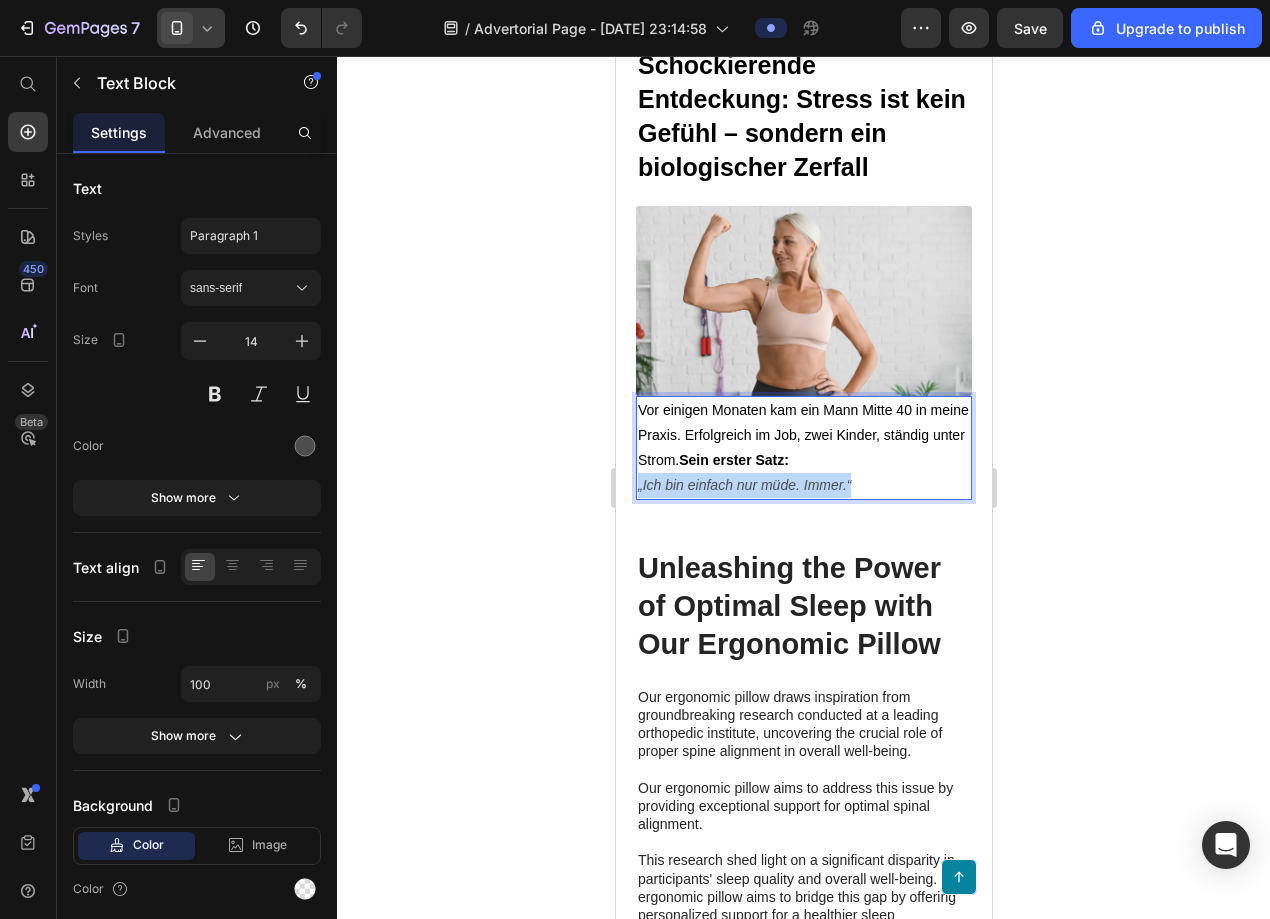 click on "„Ich bin einfach nur müde. Immer.“" at bounding box center (743, 485) 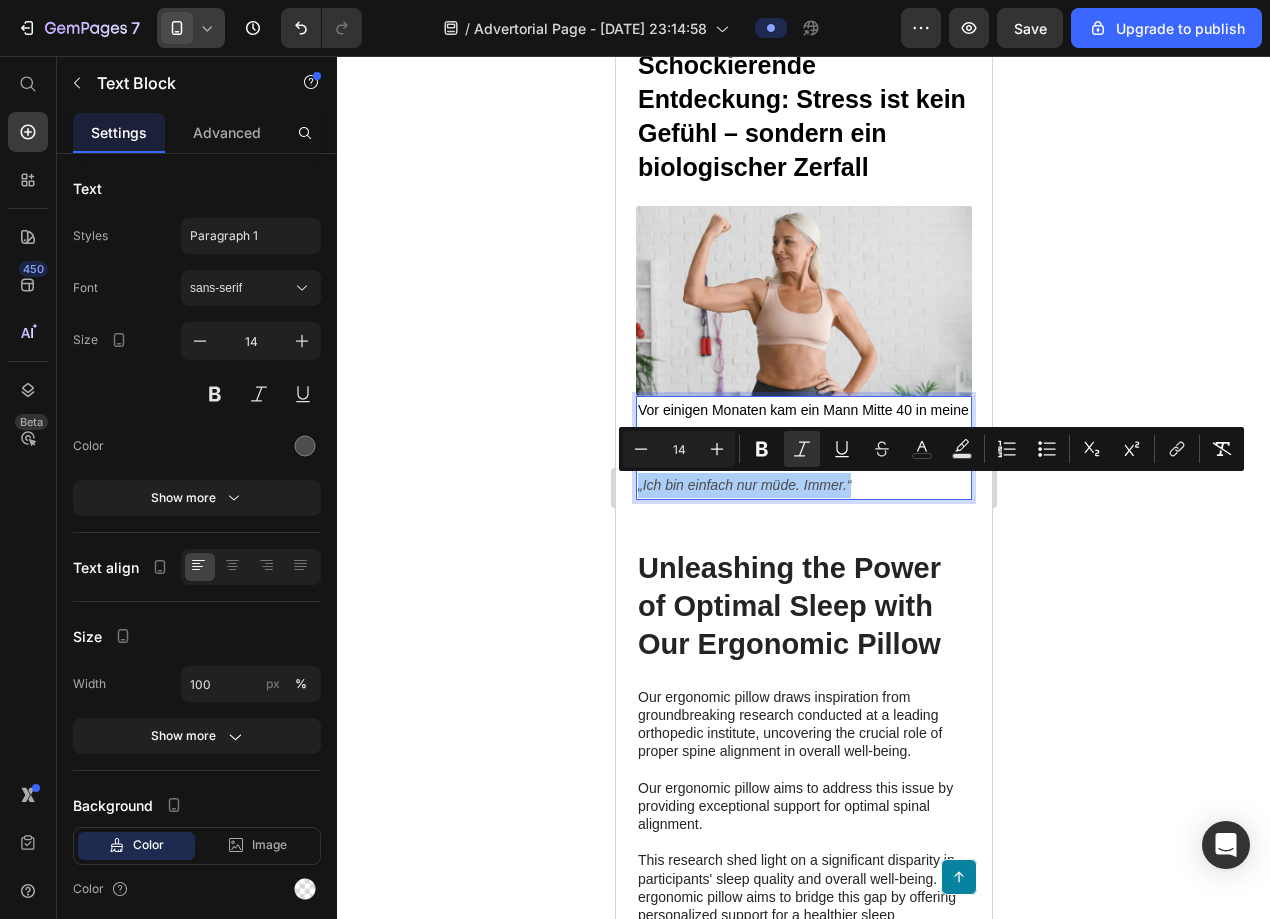 click 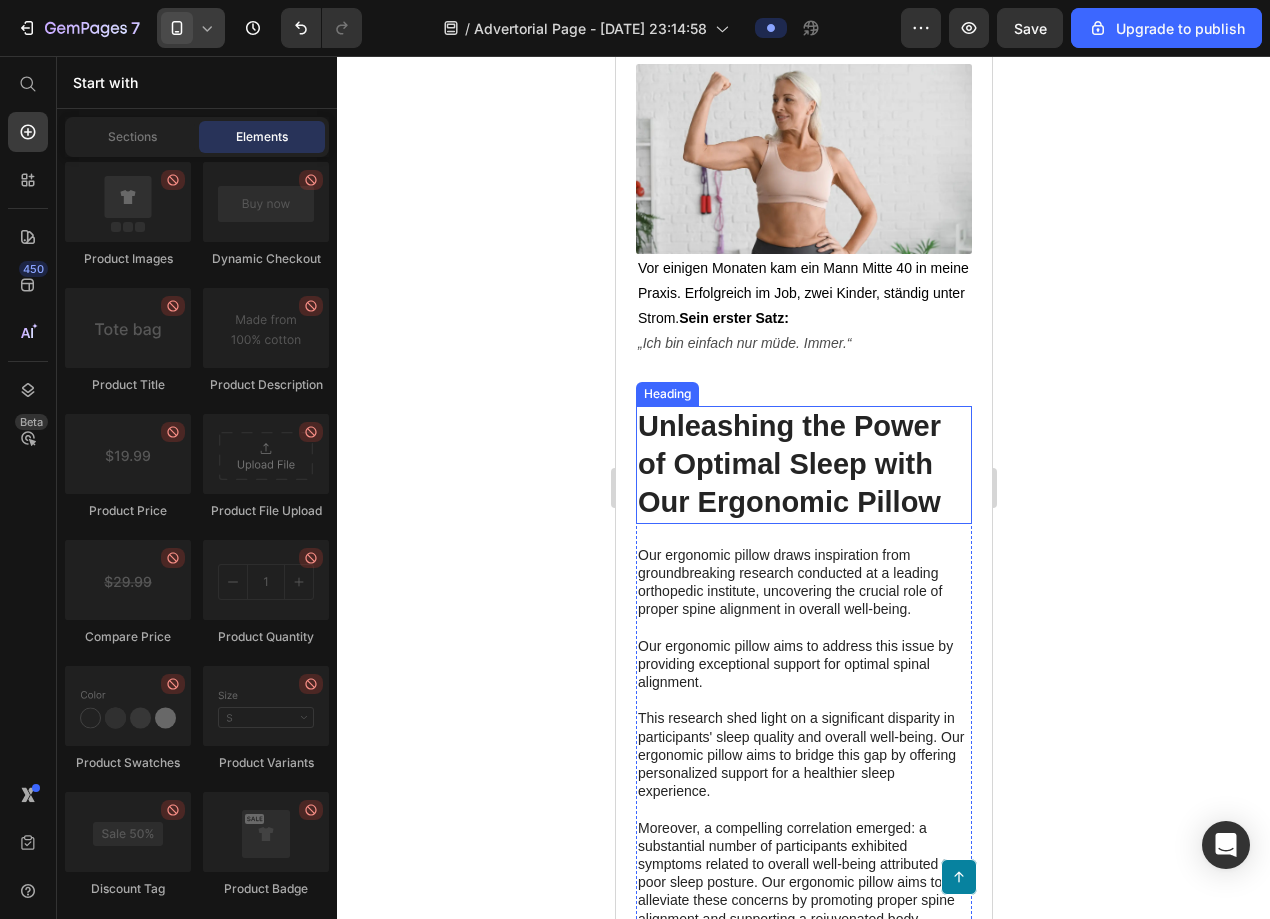 scroll, scrollTop: 1387, scrollLeft: 0, axis: vertical 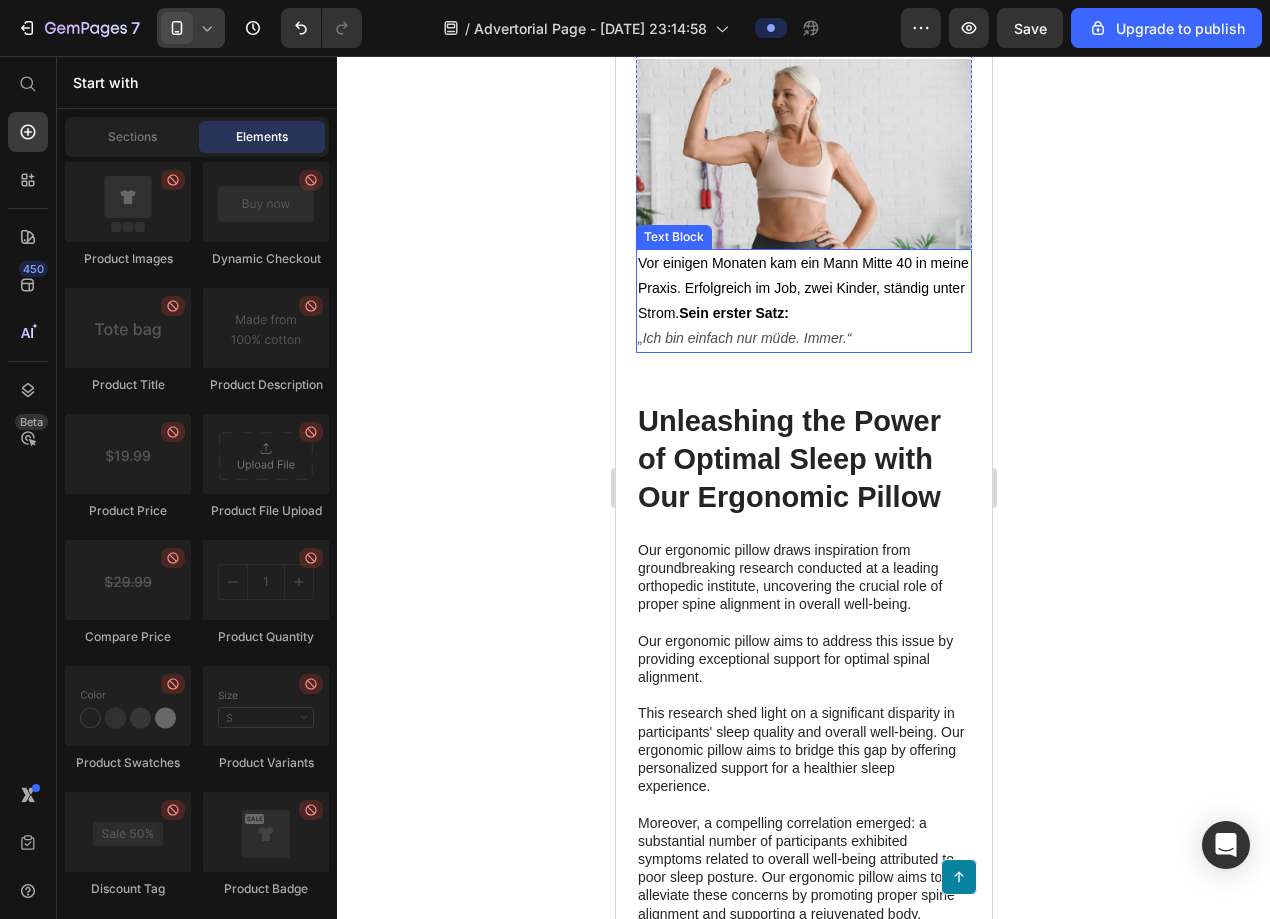 click on "„Ich bin einfach nur müde. Immer.“" at bounding box center [803, 338] 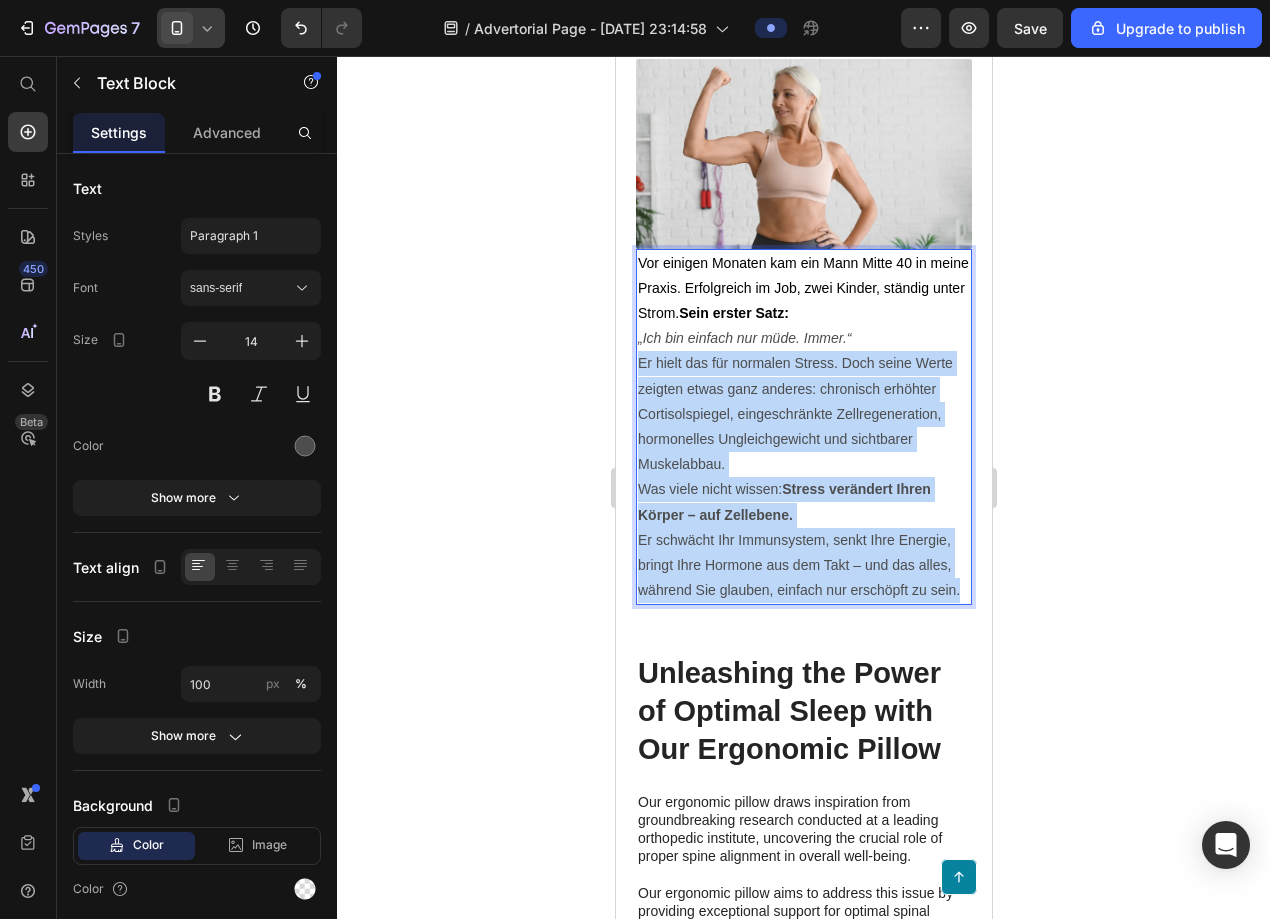 drag, startPoint x: 638, startPoint y: 364, endPoint x: 961, endPoint y: 595, distance: 397.102 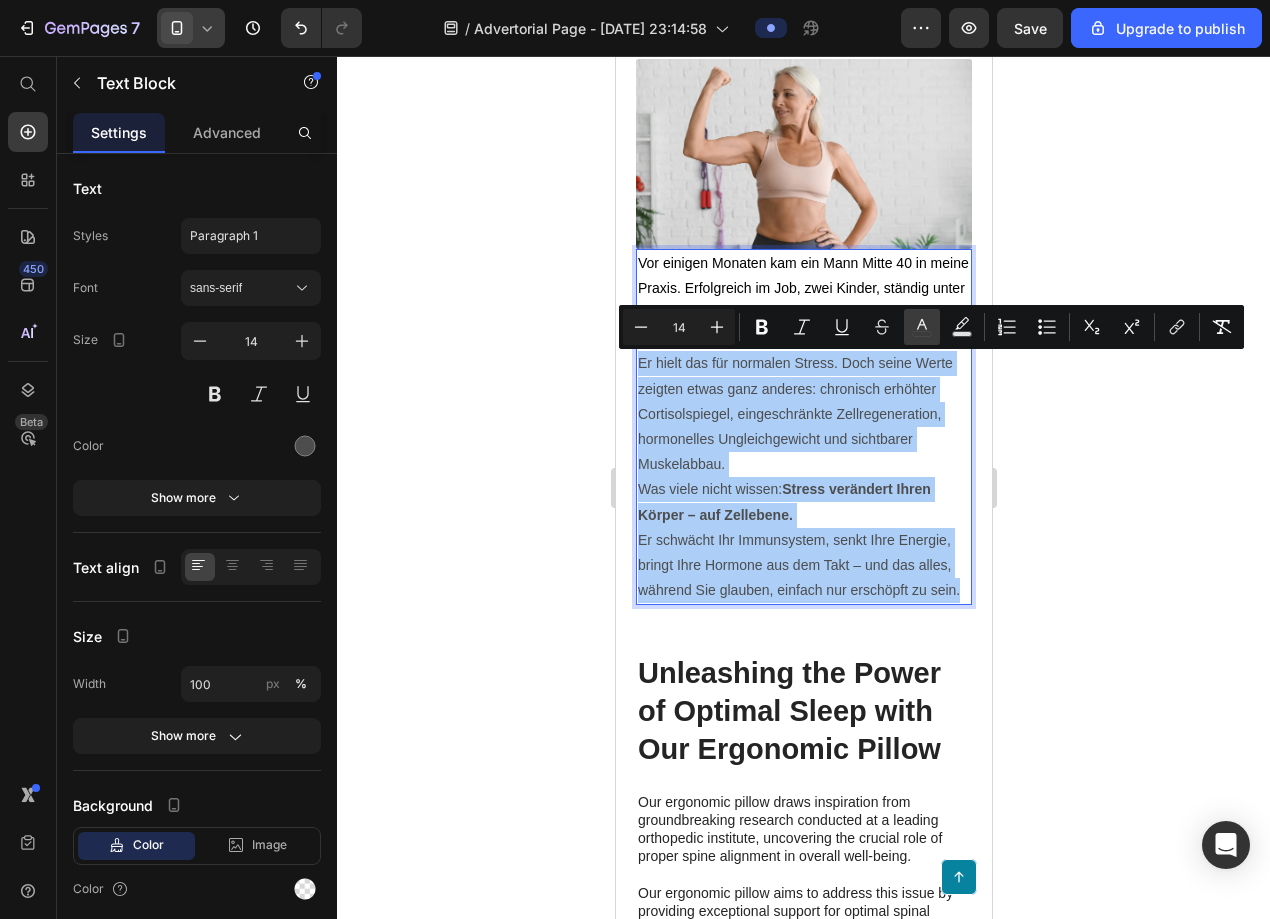 click on "color" at bounding box center (922, 327) 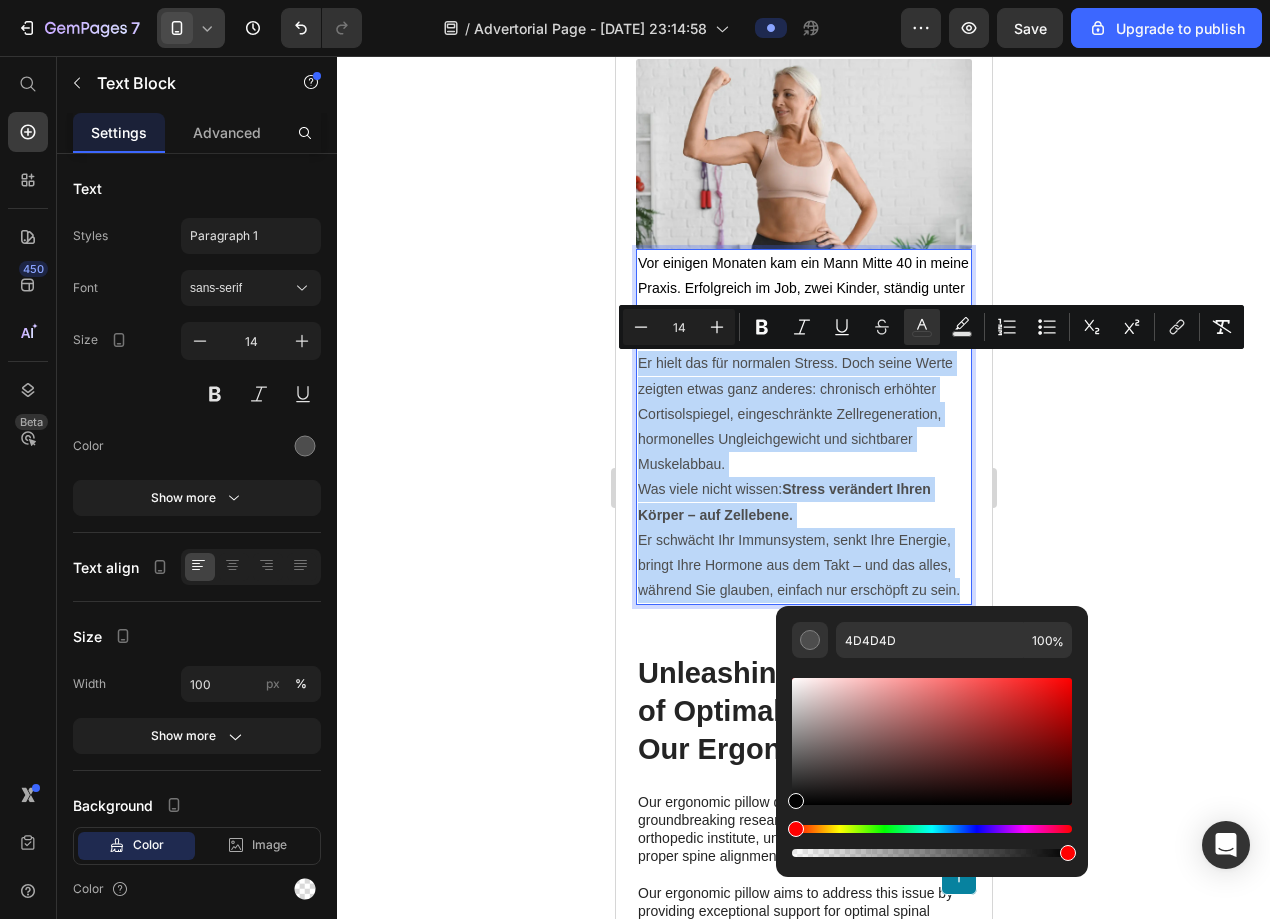 type on "000000" 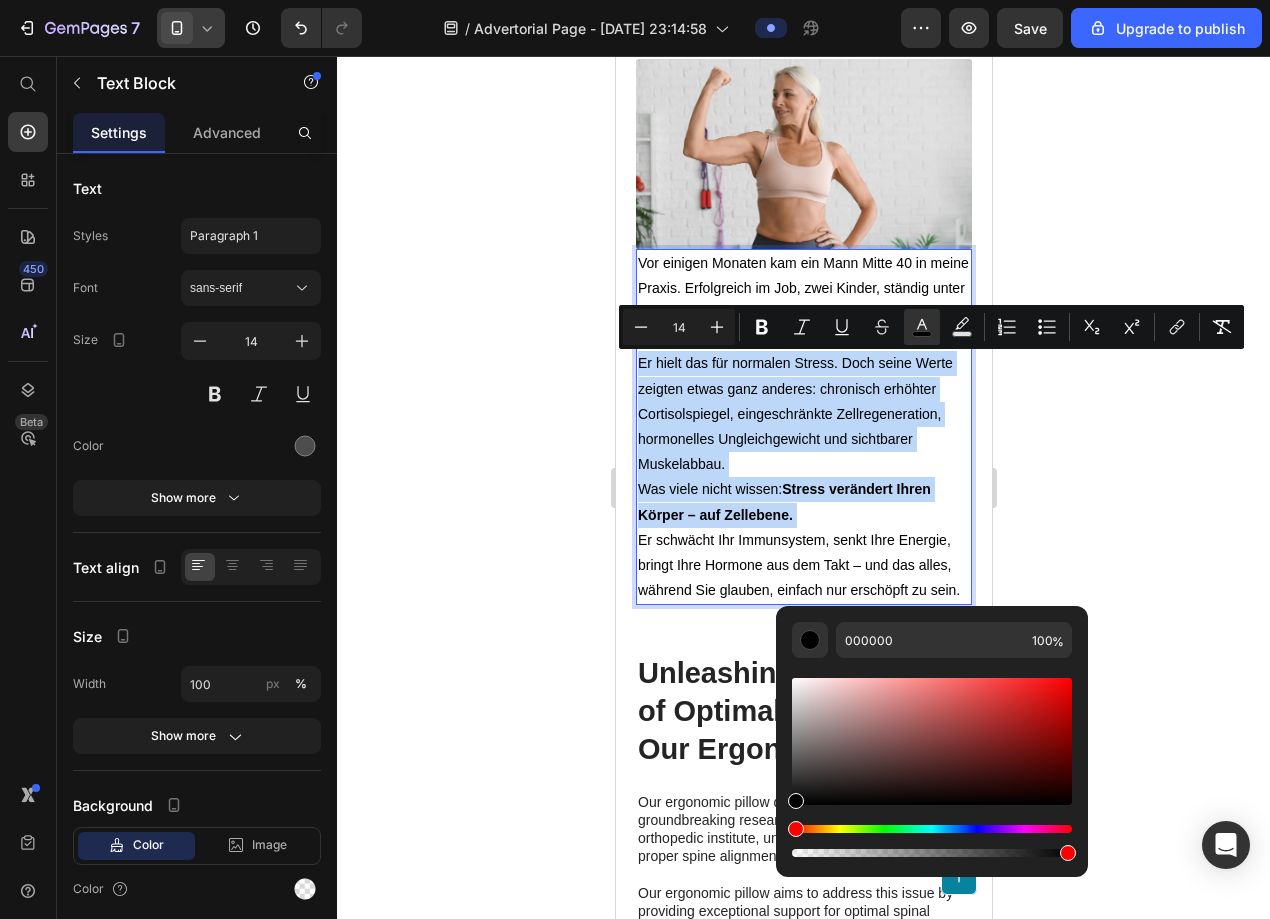 drag, startPoint x: 792, startPoint y: 769, endPoint x: 781, endPoint y: 818, distance: 50.219517 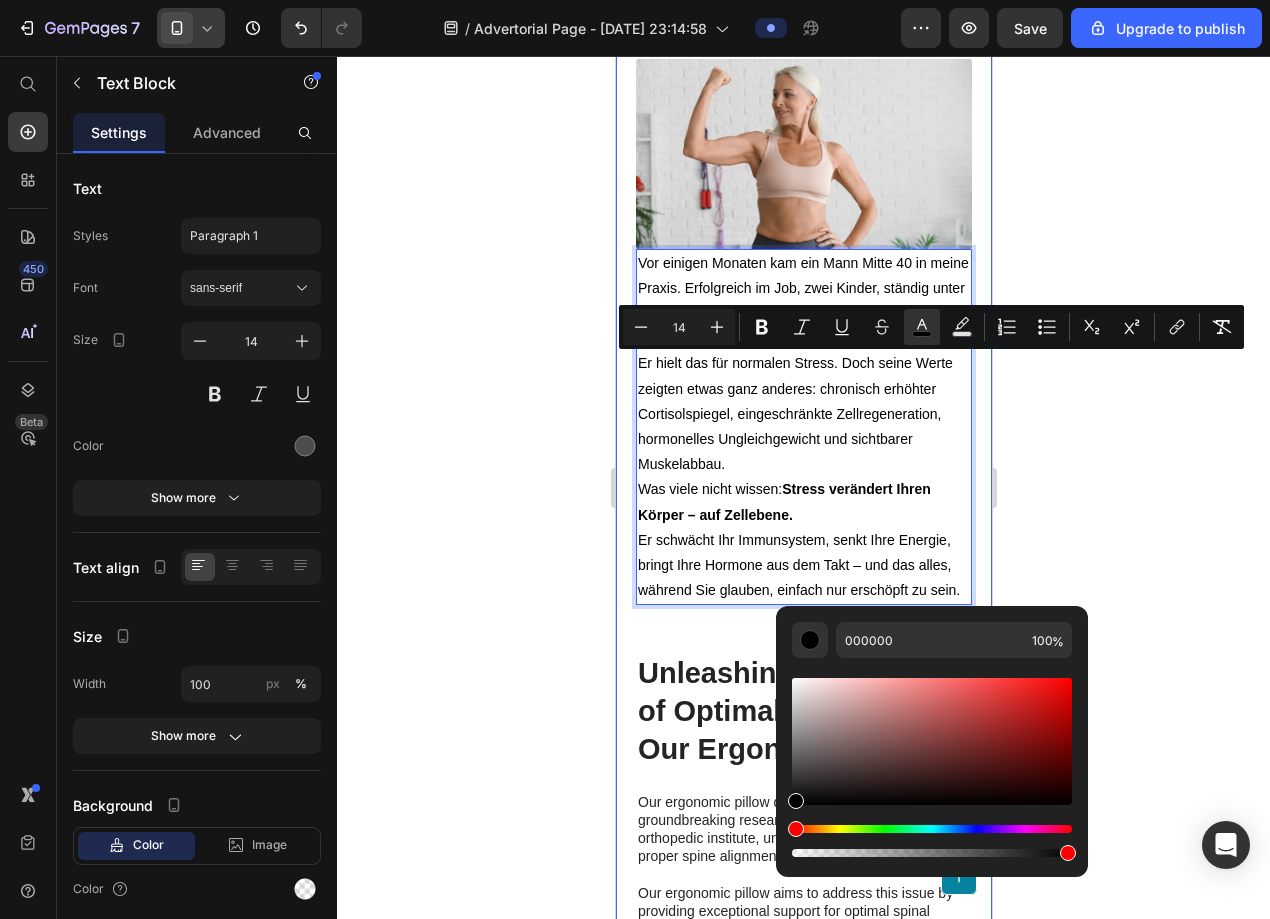 click 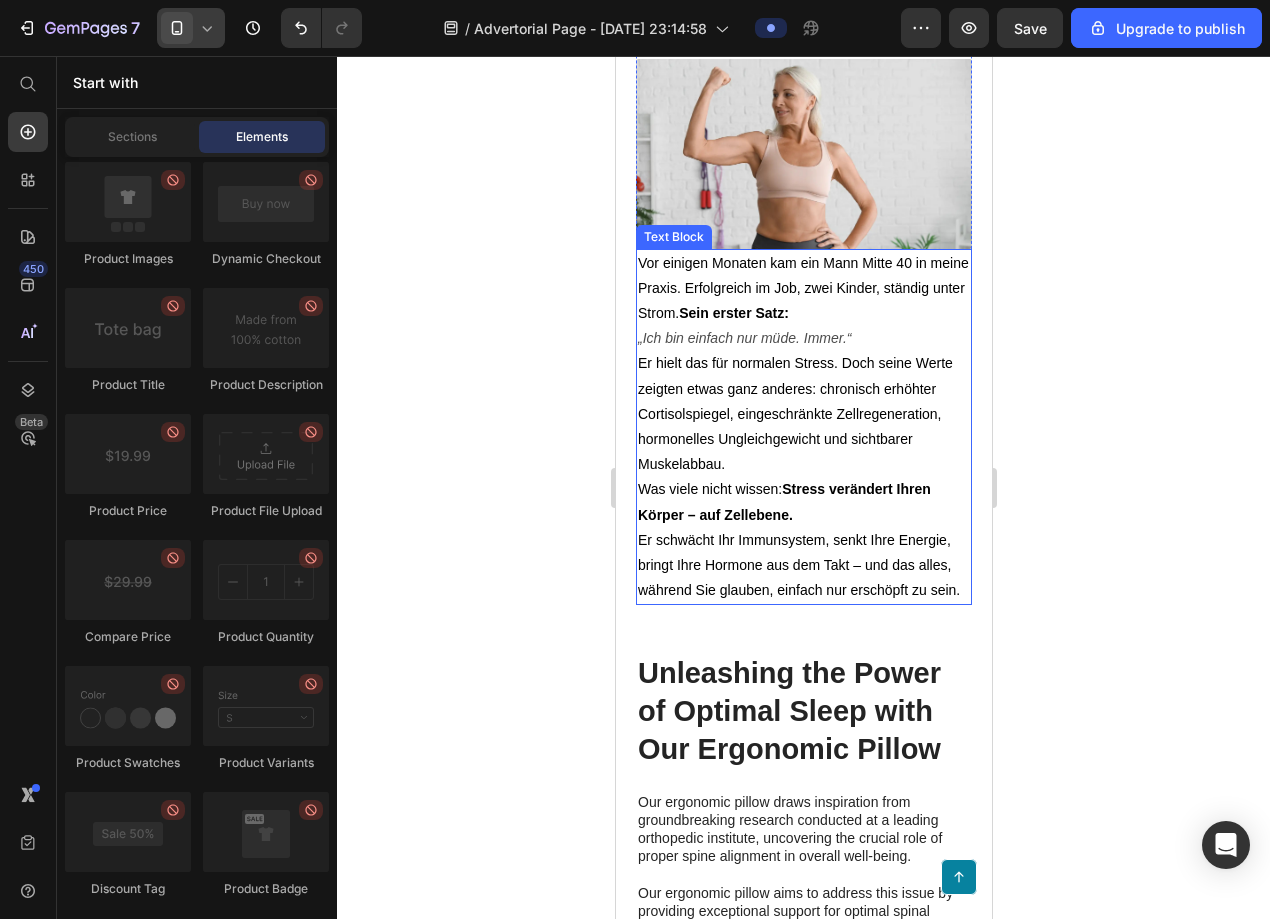 click on "Stress verändert Ihren Körper – auf Zellebene." at bounding box center (783, 501) 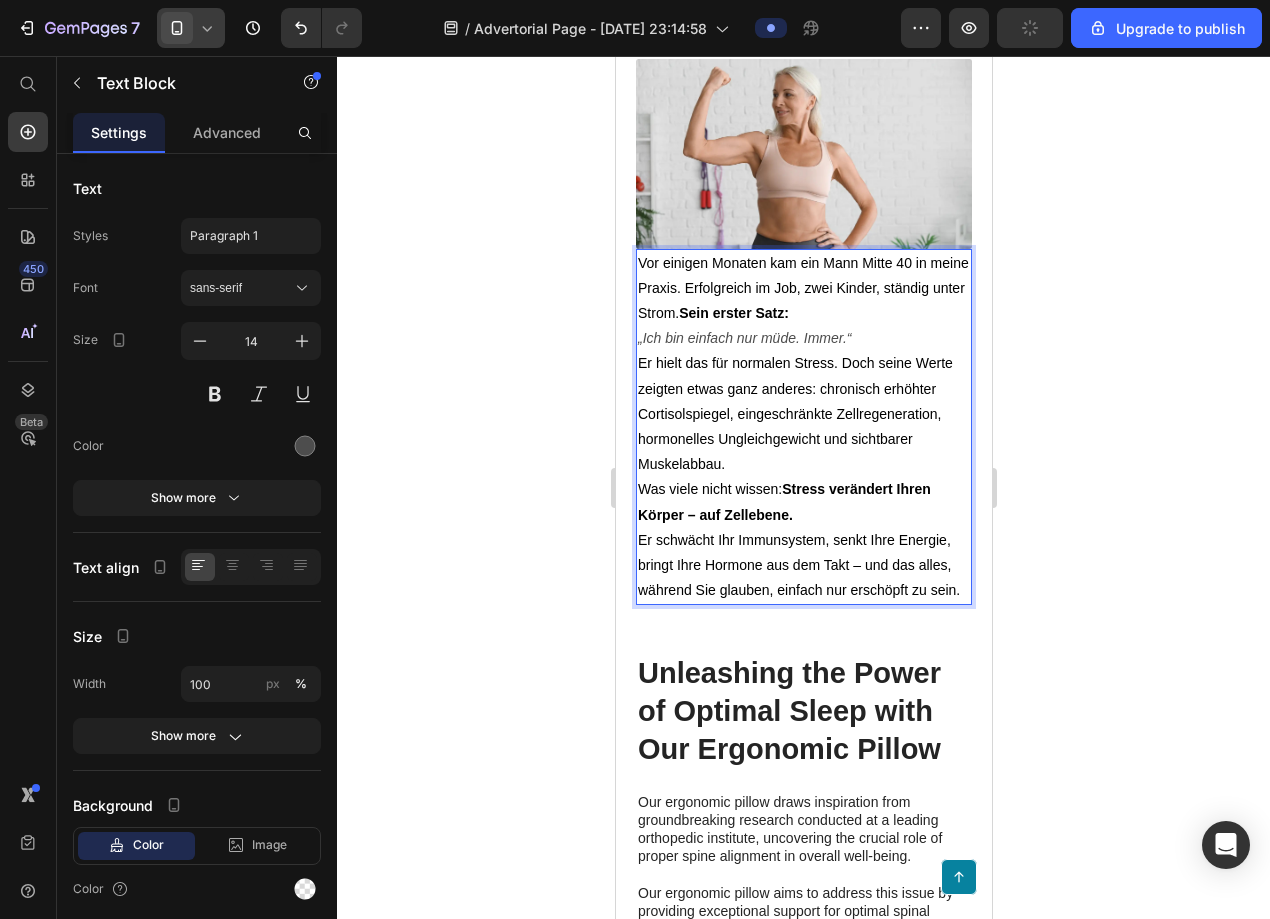 click on "Stress verändert Ihren Körper – auf Zellebene." at bounding box center [783, 501] 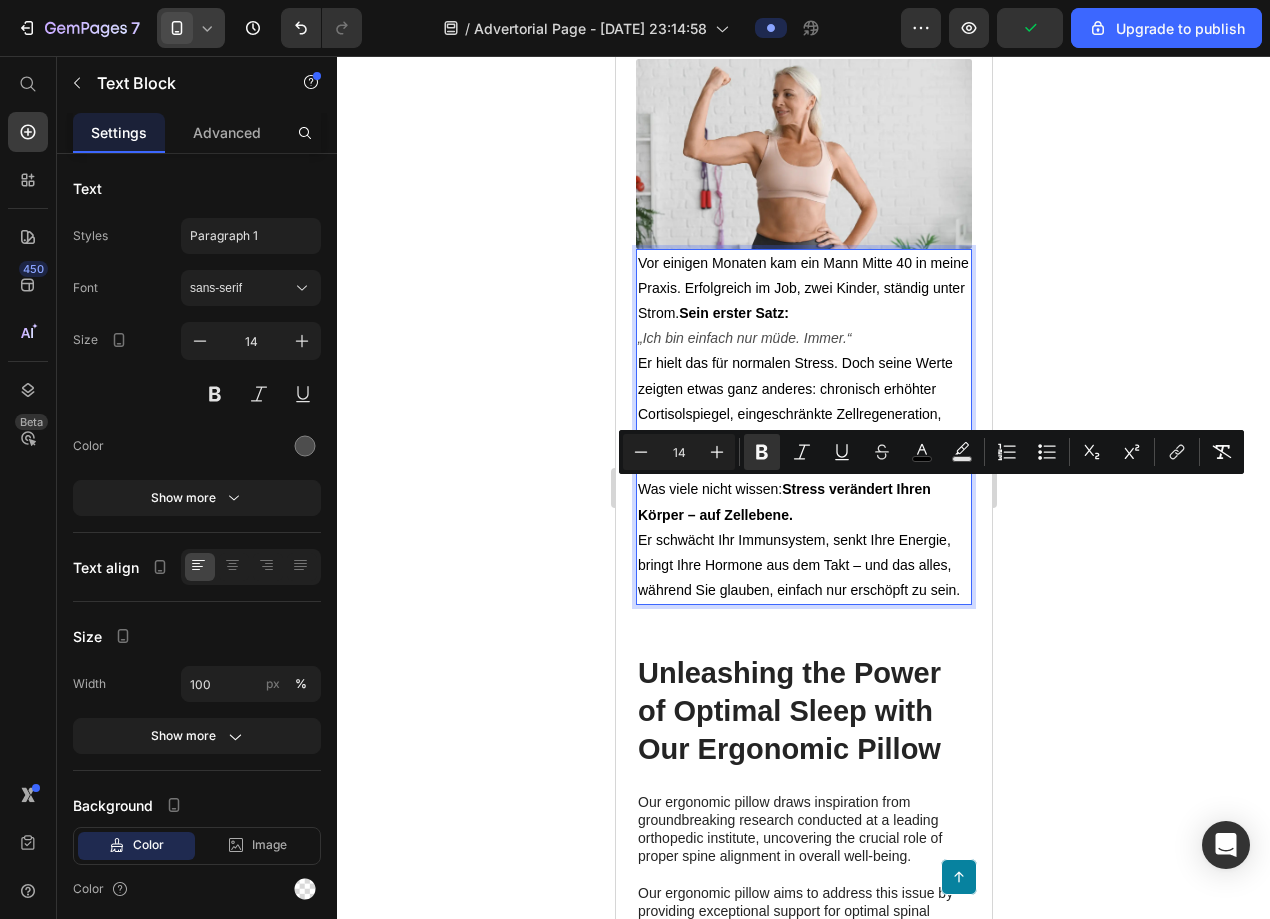 click on "Stress verändert Ihren Körper – auf Zellebene." at bounding box center [783, 501] 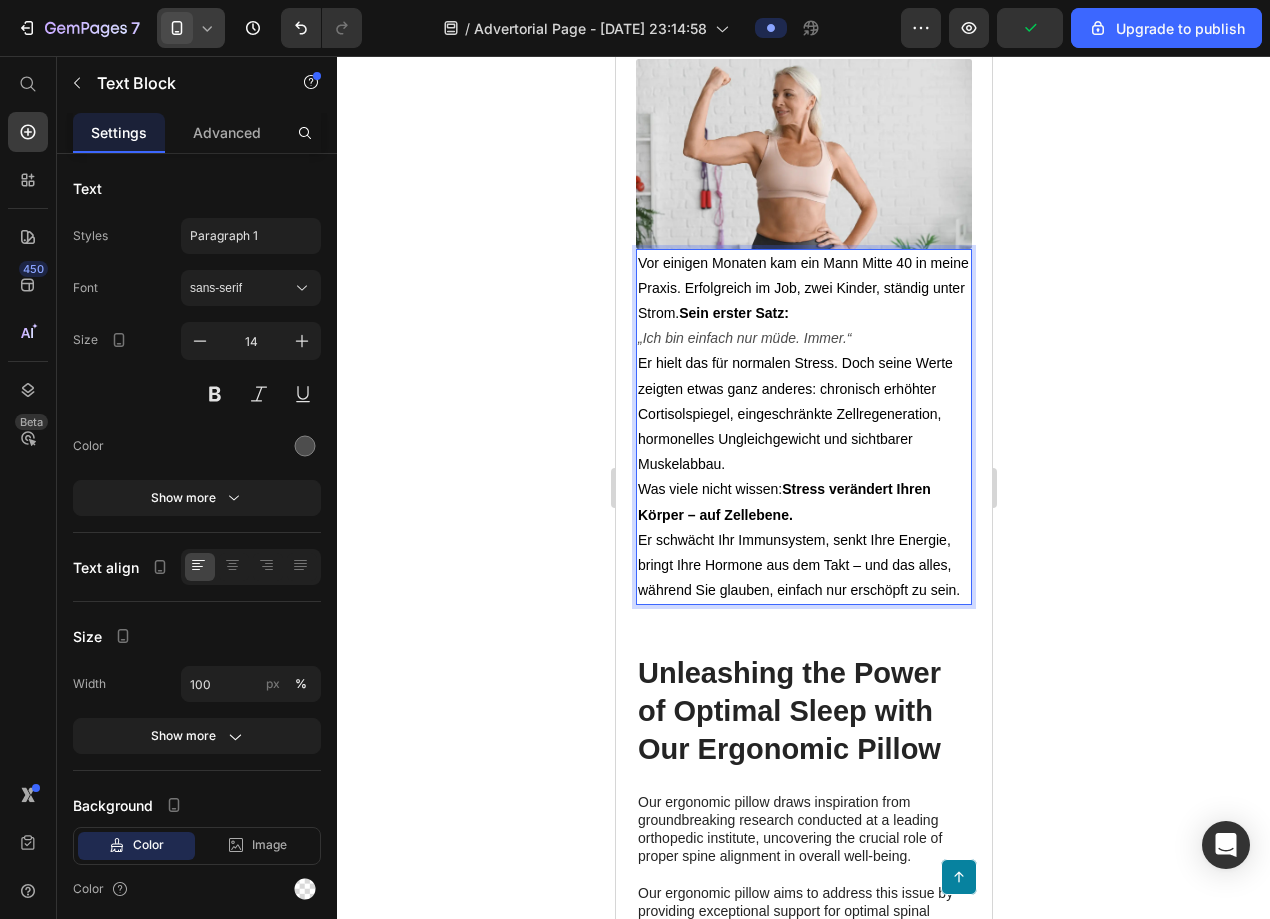 click on "Stress verändert Ihren Körper – auf Zellebene." at bounding box center [783, 501] 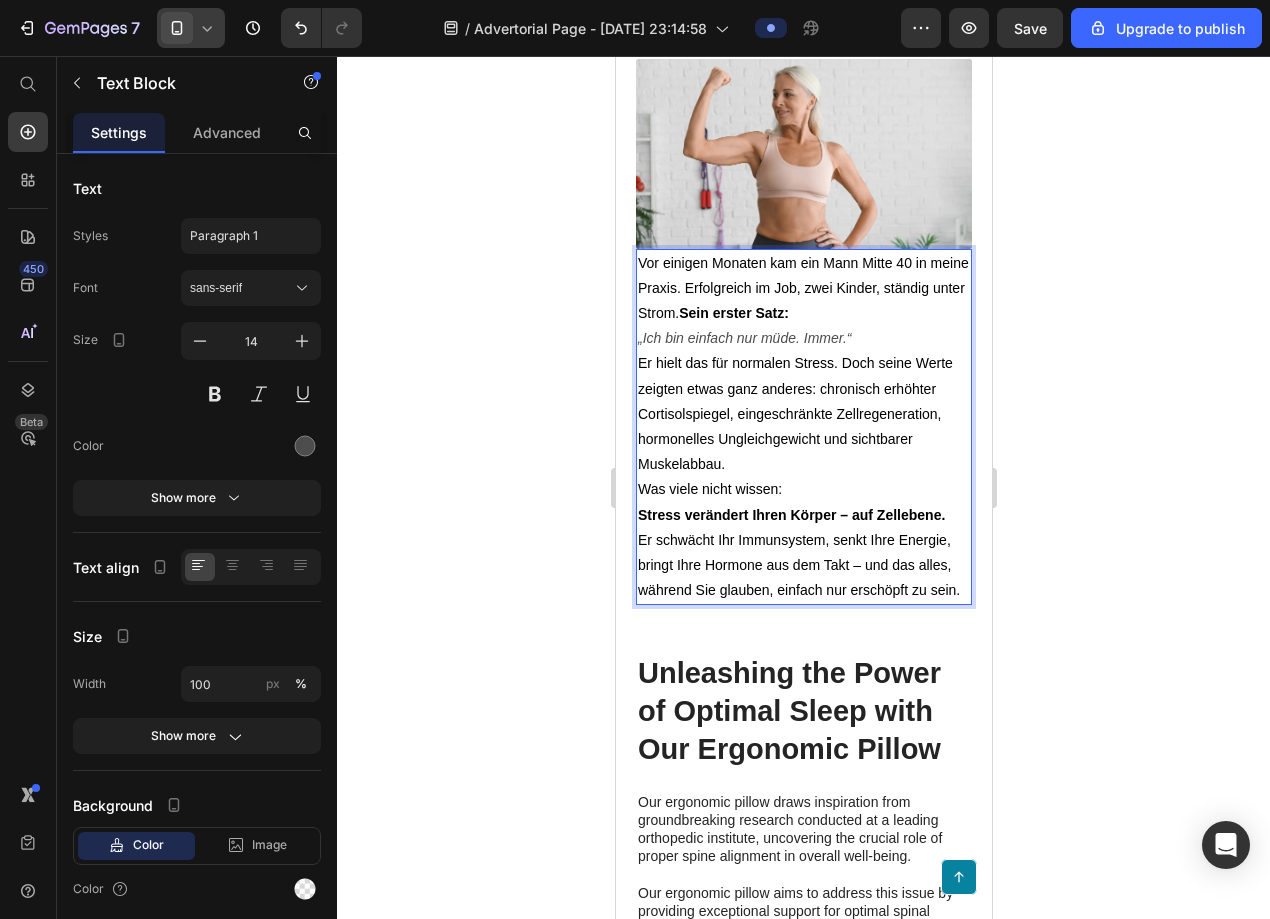 click on "Was viele nicht wissen:" at bounding box center (709, 489) 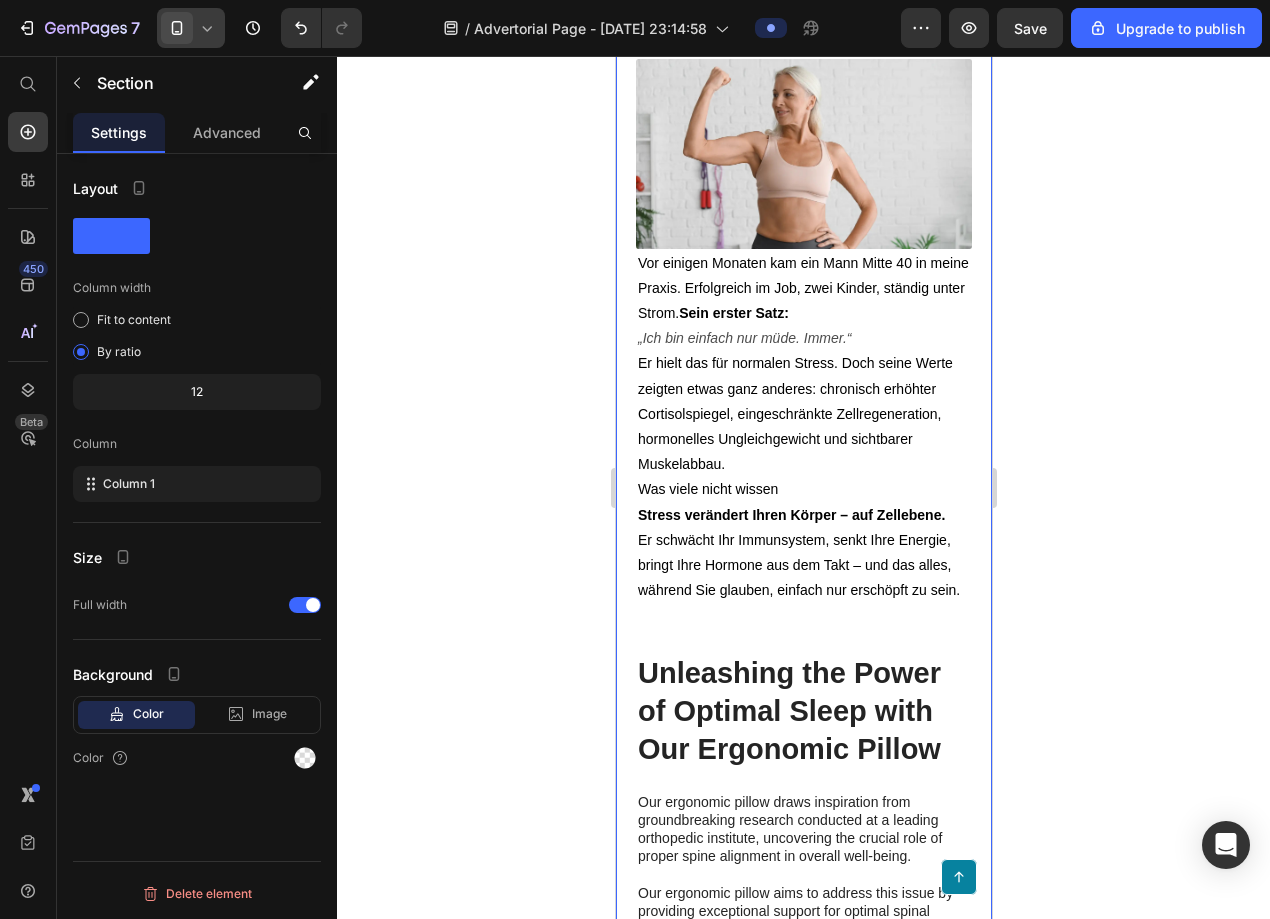 click on "⁠⁠⁠⁠⁠⁠⁠ Schockierende Entdeckung: Stress ist kein Gefühl – sondern ein biologischer Zerfall Heading Image Vor einigen Monaten kam ein Mann Mitte 40 in meine Praxis. Erfolgreich im Job, zwei Kinder, ständig unter Strom.  Sein erster Satz: „Ich bin einfach nur müde. Immer.“ Er hielt das für normalen Stress. Doch seine Werte zeigten etwas ganz anderes: chronisch erhöhter Cortisolspiegel, eingeschränkte Zellregeneration, hormonelles Ungleichgewicht und sichtbarer Muskelabbau. Was viele nicht wissen  Stress verändert Ihren Körper – auf Zellebene. Er schwächt Ihr Immunsystem, senkt Ihre Energie, bringt Ihre Hormone aus dem Takt – und das alles, während Sie glauben, einfach nur erschöpft zu sein. Text Block   0 Row Unleashing the Power of Optimal Sleep with Our Ergonomic Pillow Heading Our ergonomic pillow draws inspiration from groundbreaking research conducted at a leading orthopedic institute, uncovering the crucial role of proper spine alignment in overall well-being. Image |" at bounding box center [803, 2271] 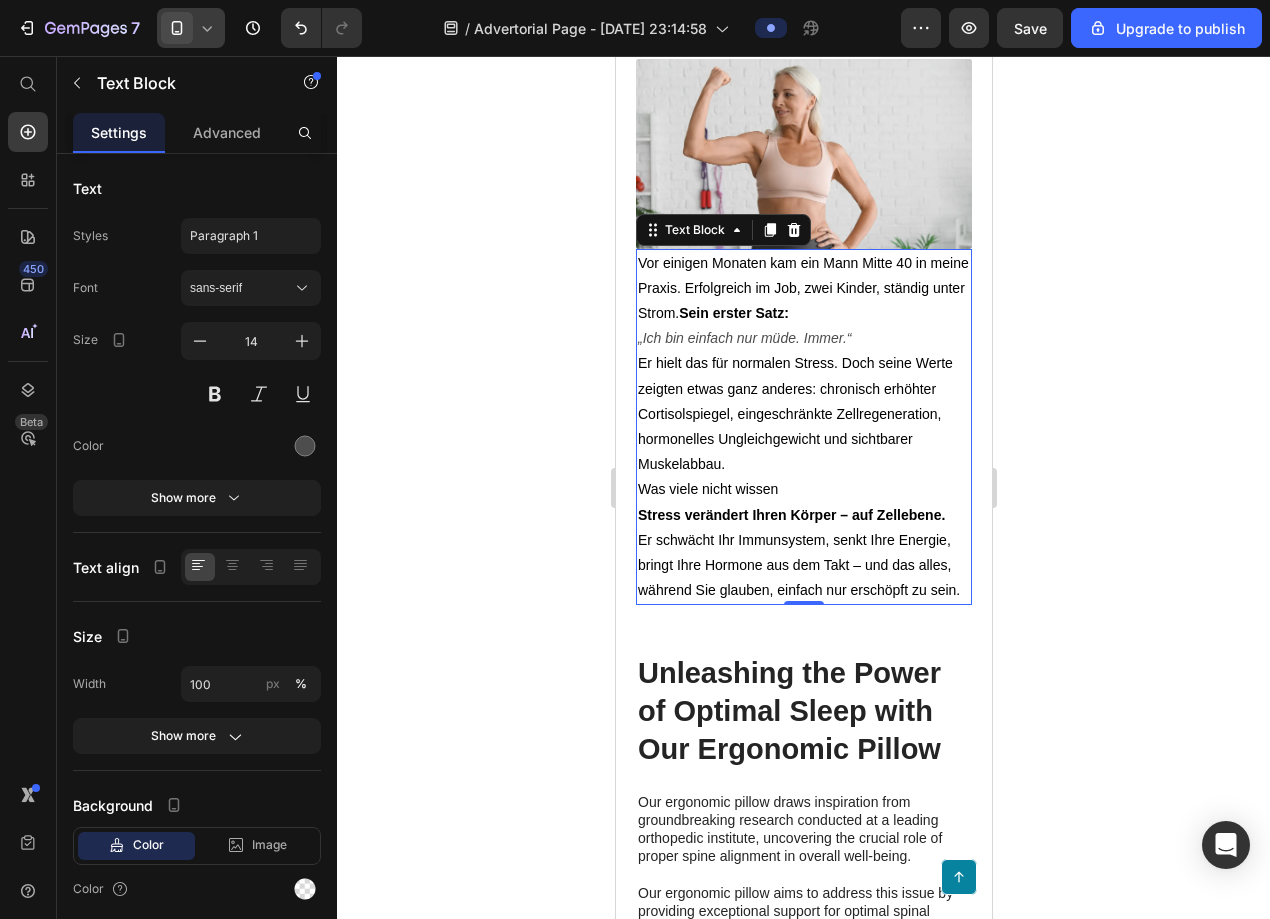 click on "Was viele nicht wissen" at bounding box center [707, 489] 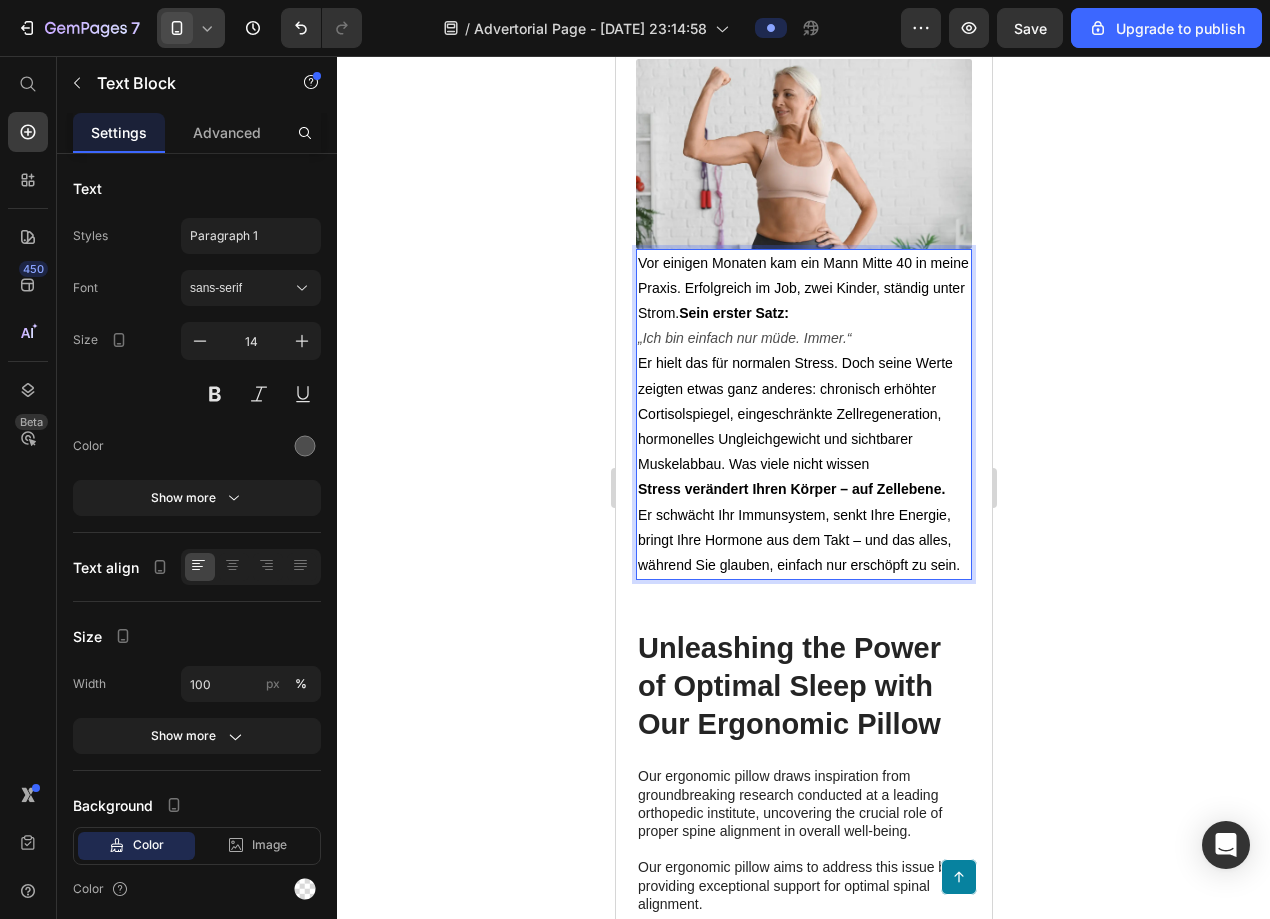 click on "Er hielt das für normalen Stress. Doch seine Werte zeigten etwas ganz anderes: chronisch erhöhter Cortisolspiegel, eingeschränkte Zellregeneration, hormonelles Ungleichgewicht und sichtbarer Muskelabbau. Was viele nicht wissen" at bounding box center [794, 413] 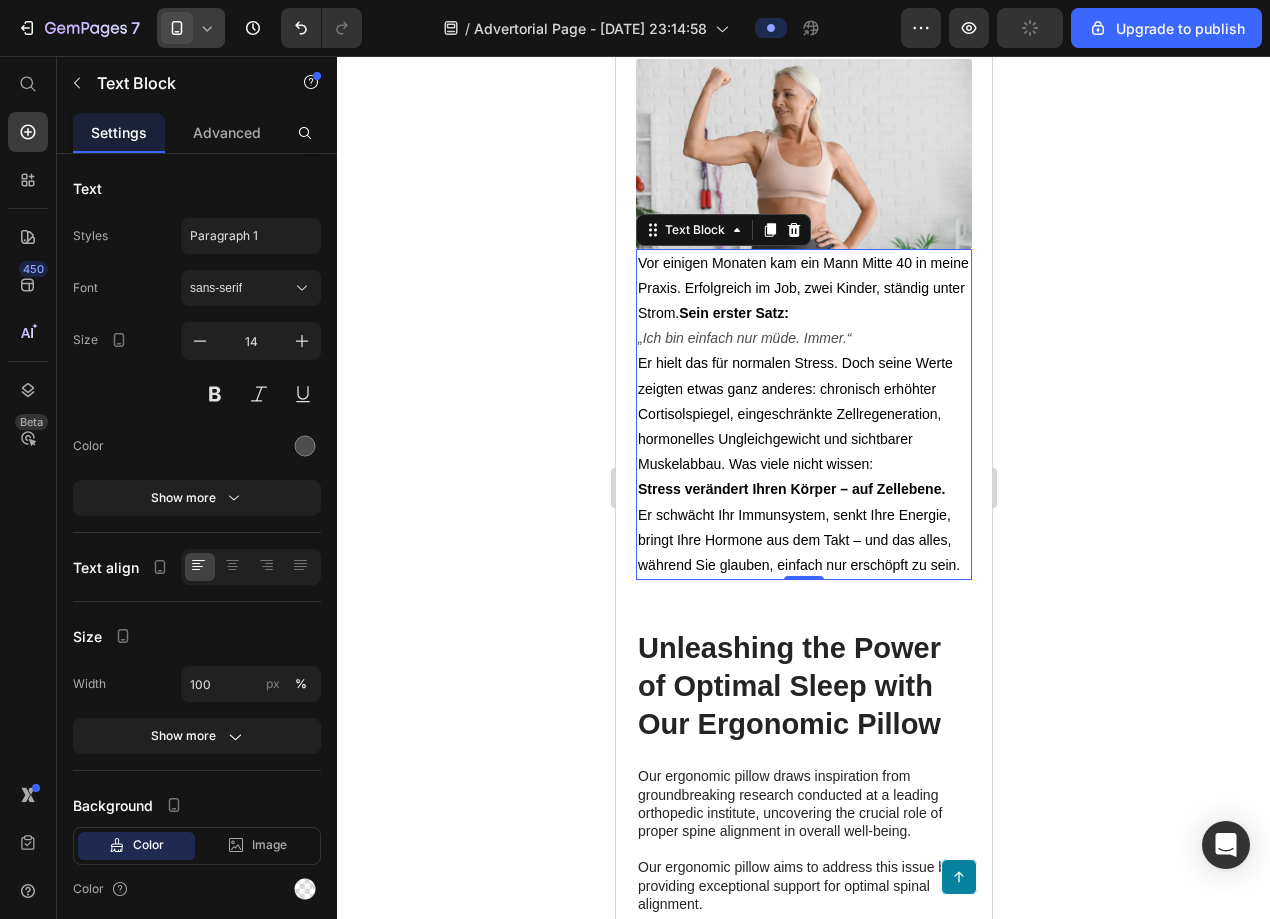 click 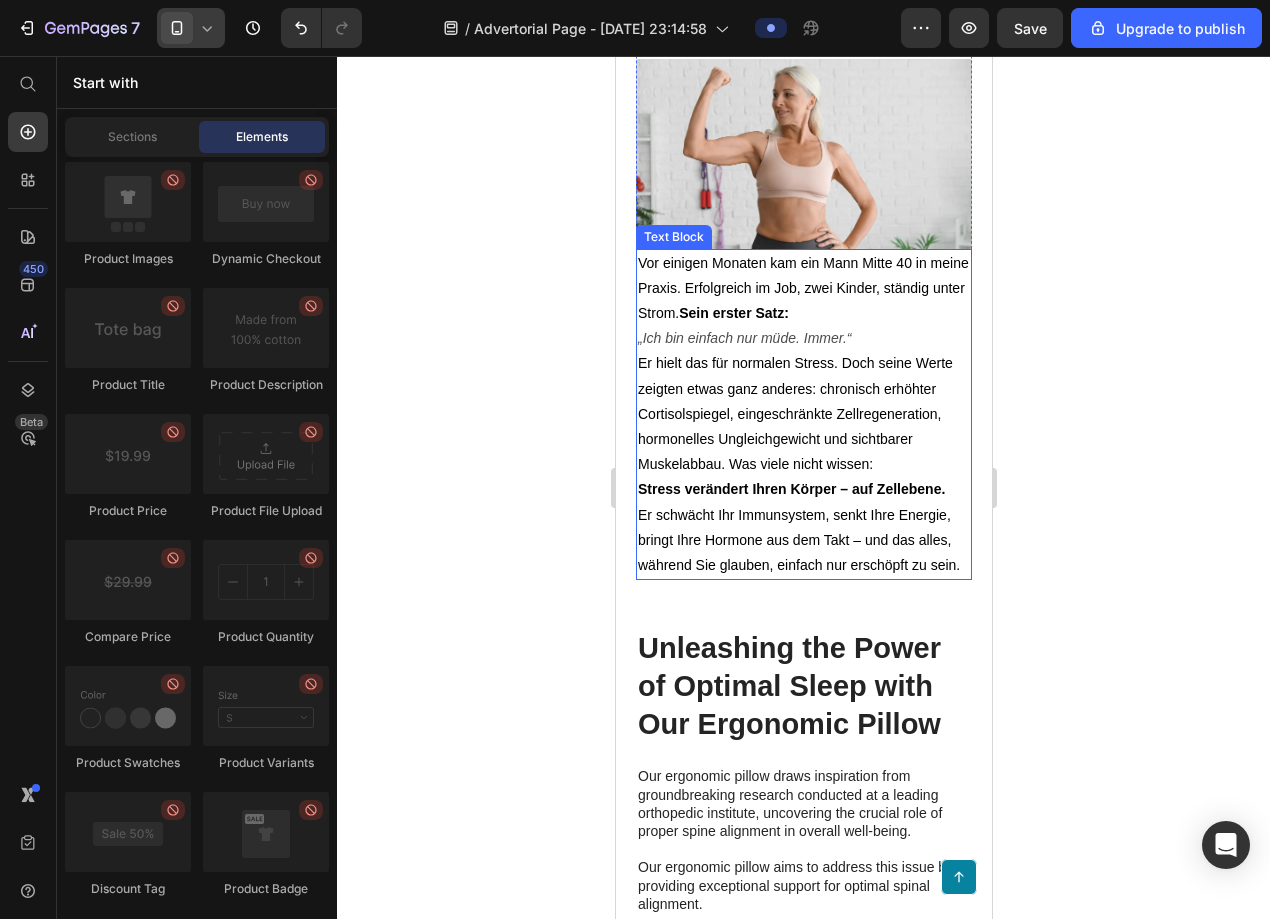 click on "„Ich bin einfach nur müde. Immer.“" at bounding box center [743, 338] 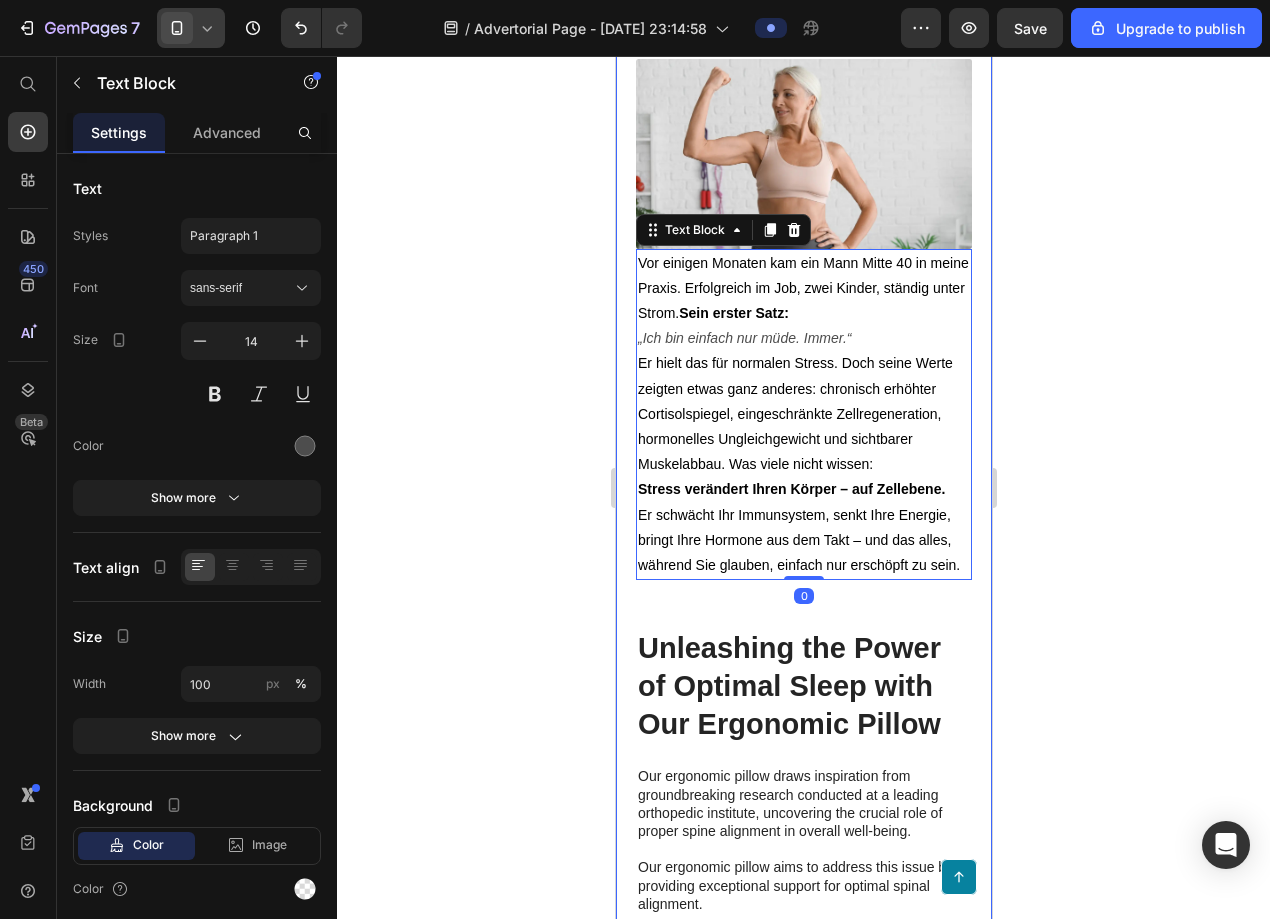 click 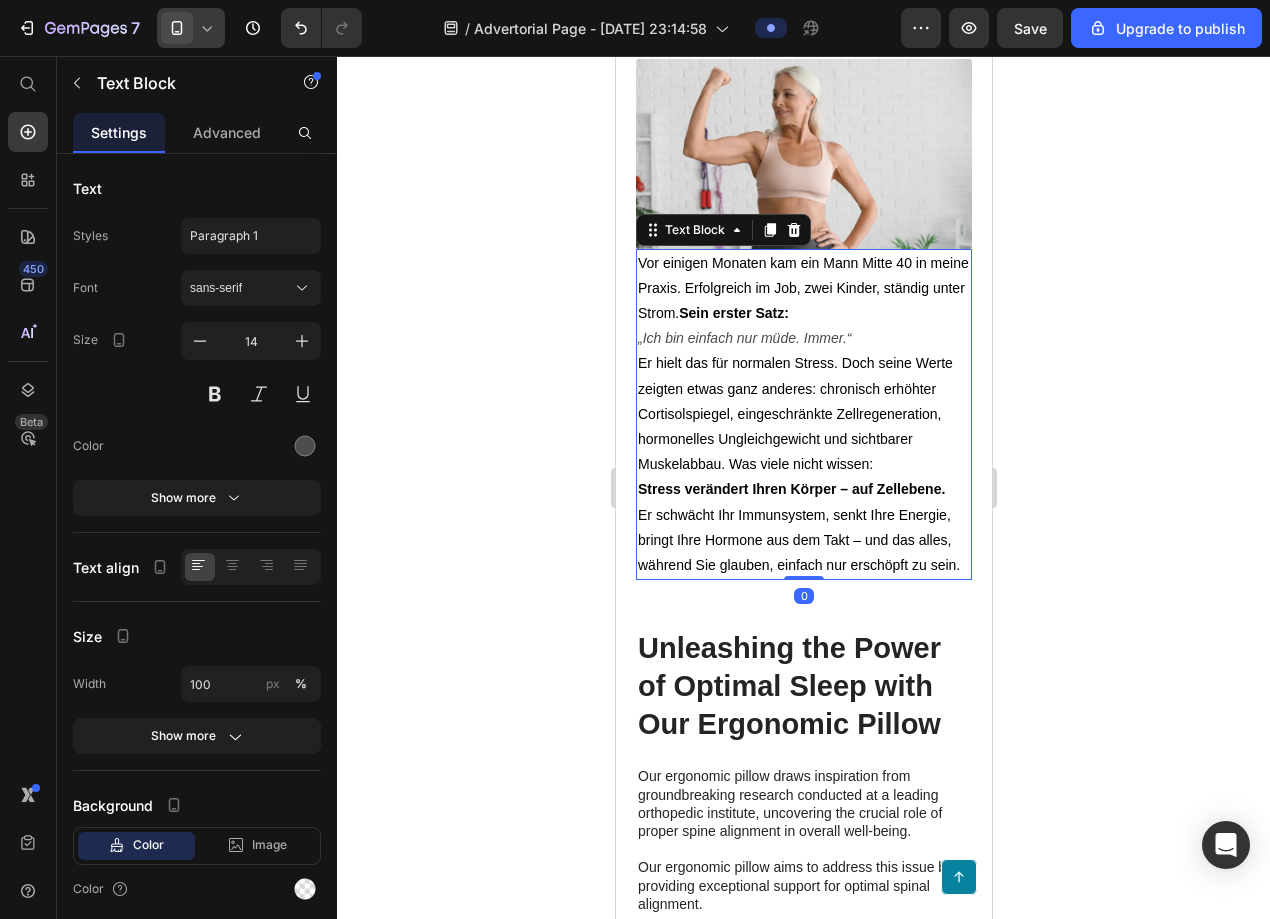 click on "„Ich bin einfach nur müde. Immer.“" at bounding box center [743, 338] 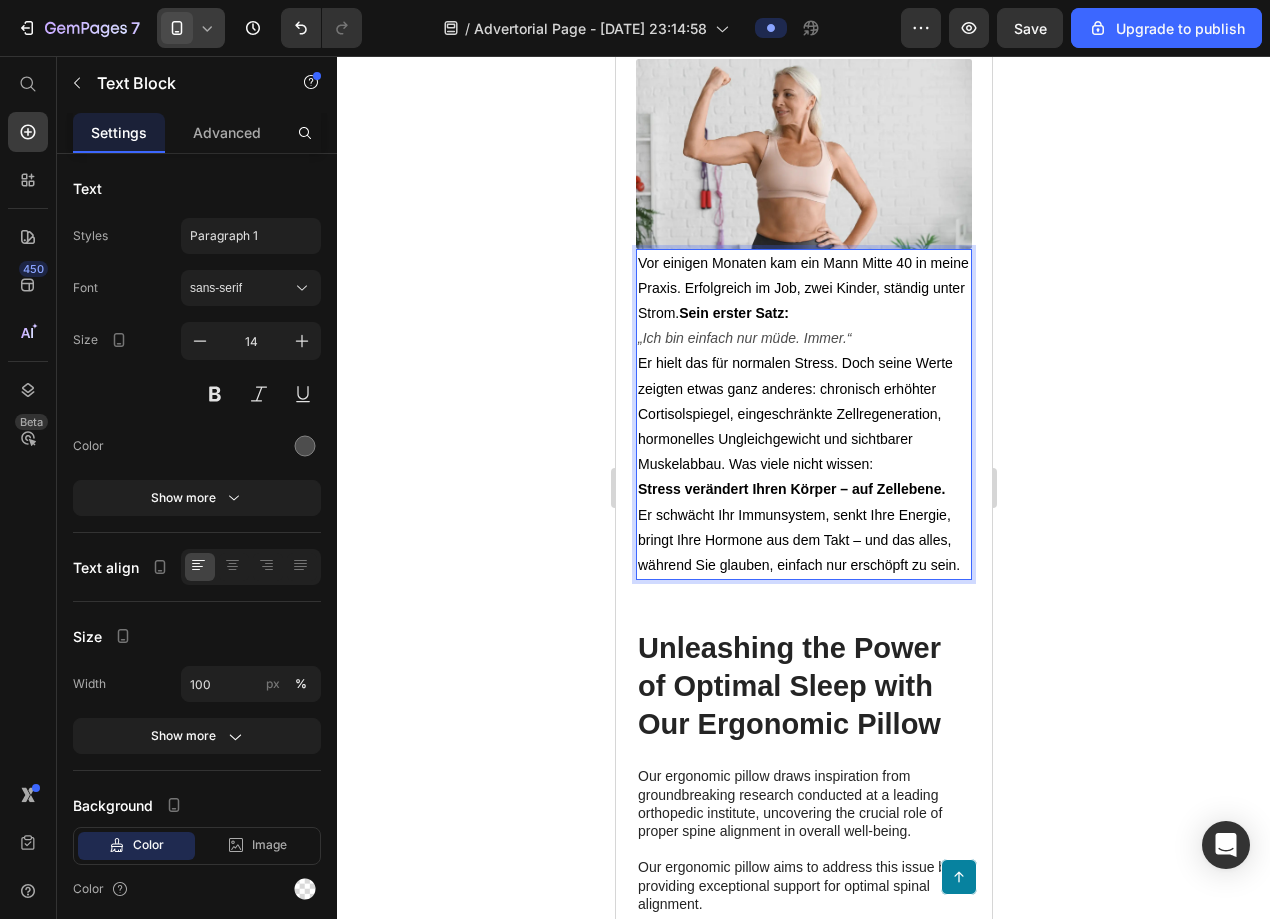 click on "„Ich bin einfach nur müde. Immer.“" at bounding box center [743, 338] 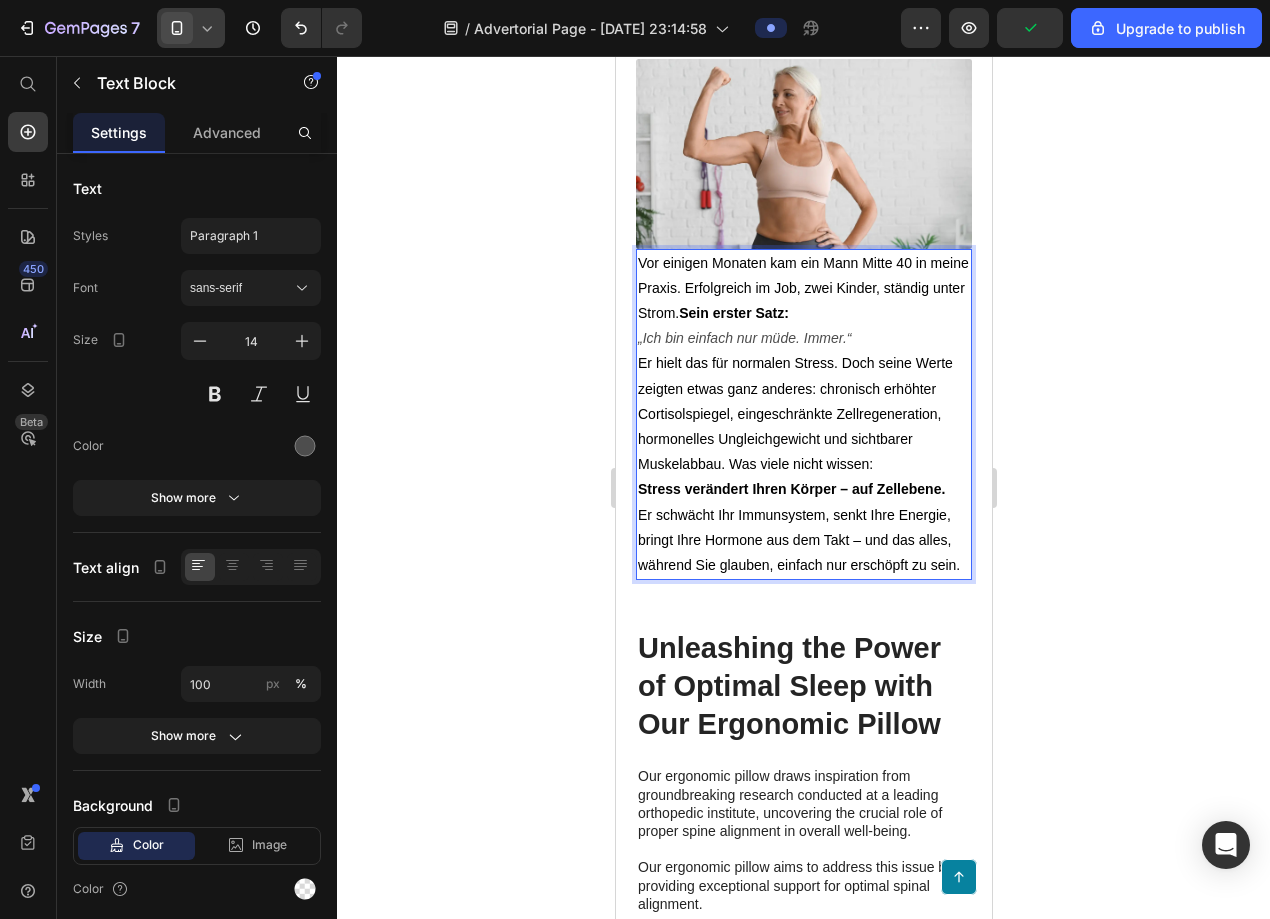 click 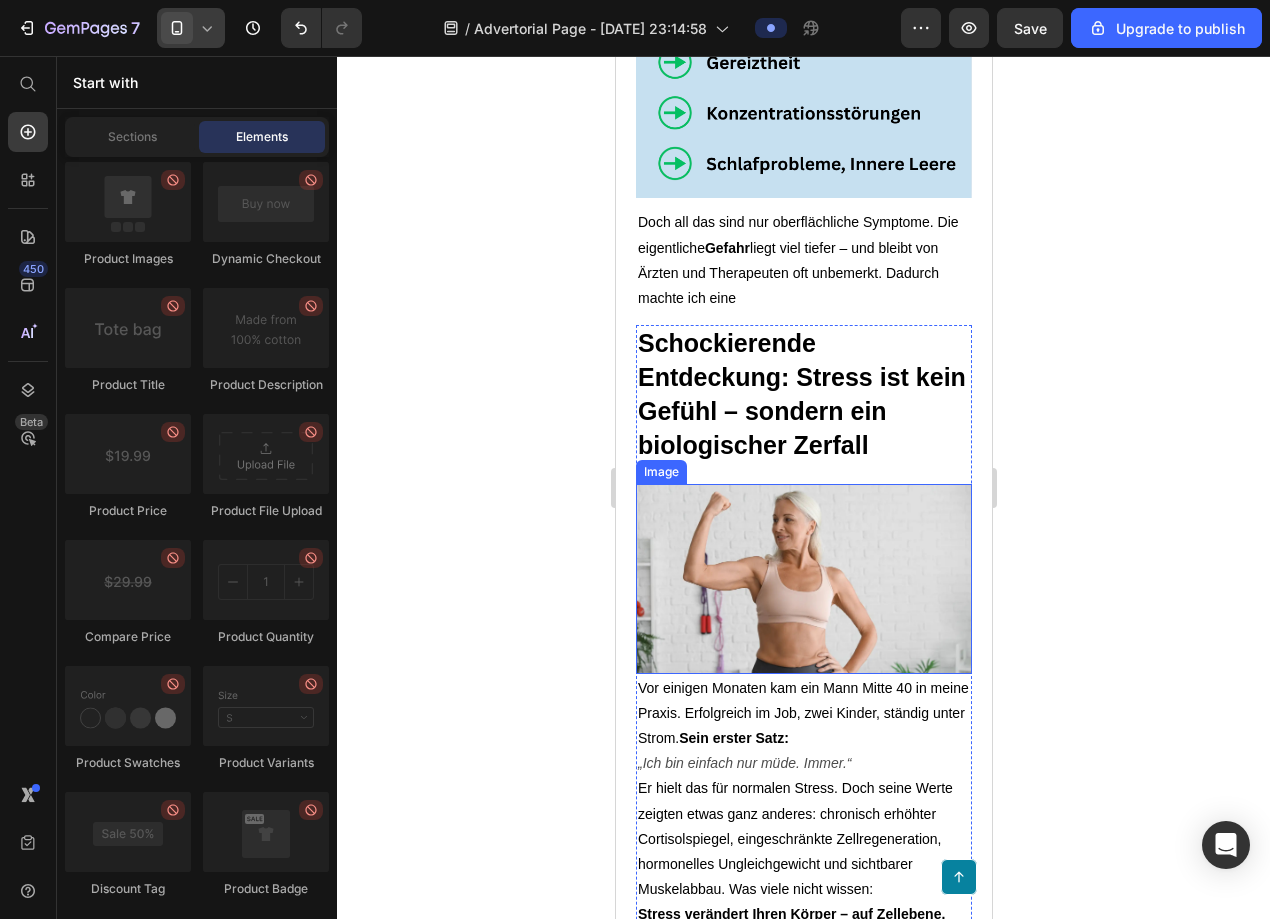 scroll, scrollTop: 960, scrollLeft: 0, axis: vertical 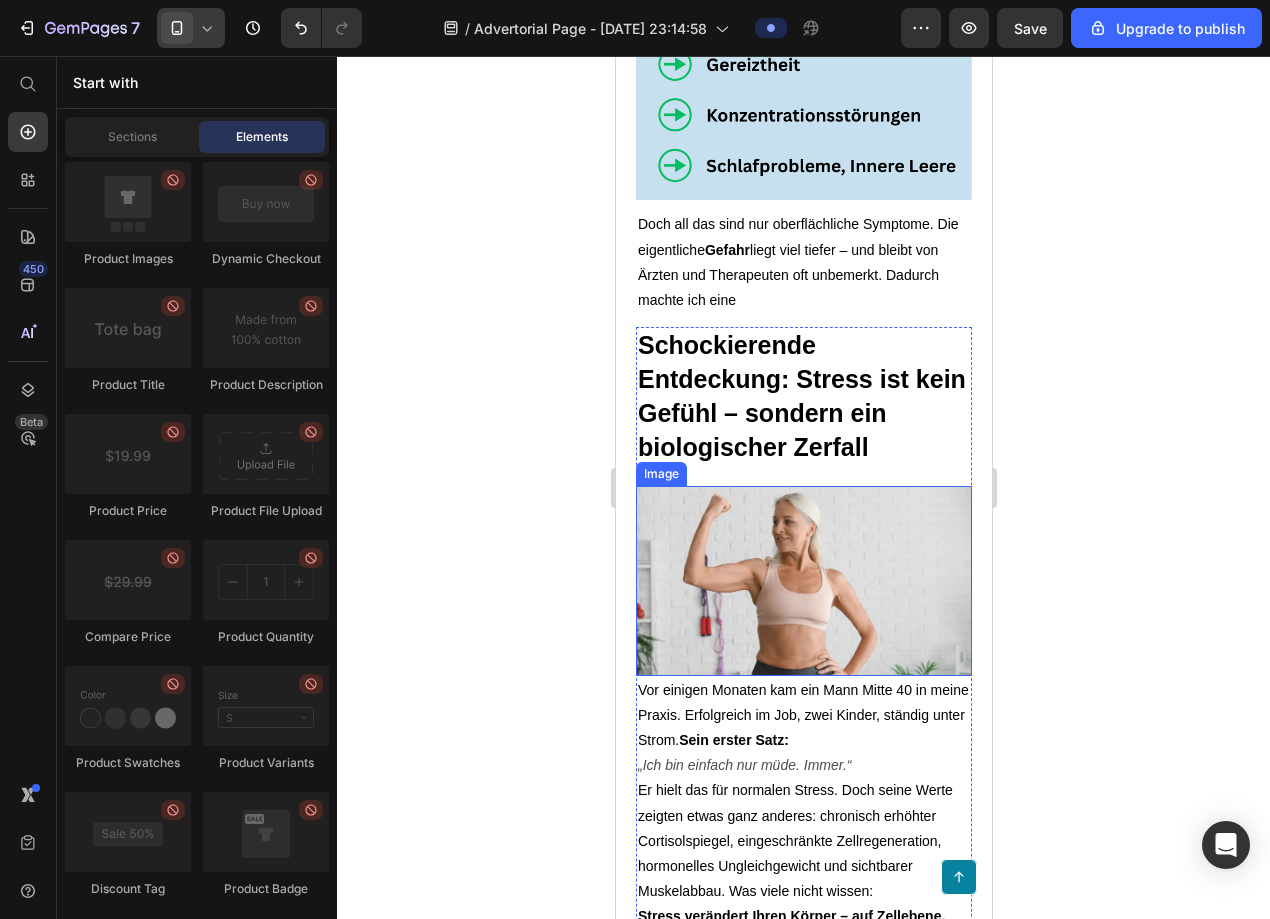 click at bounding box center (803, 580) 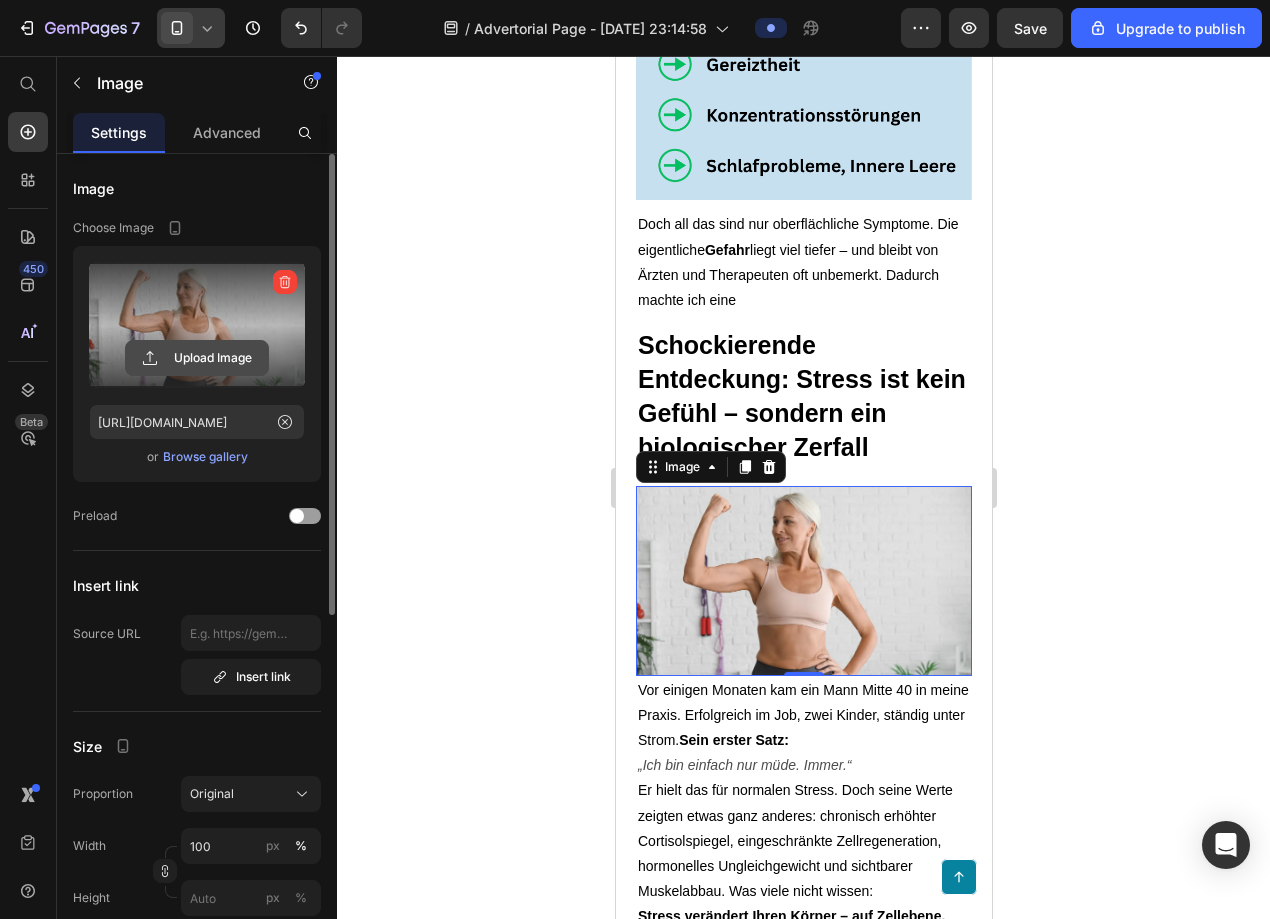 click 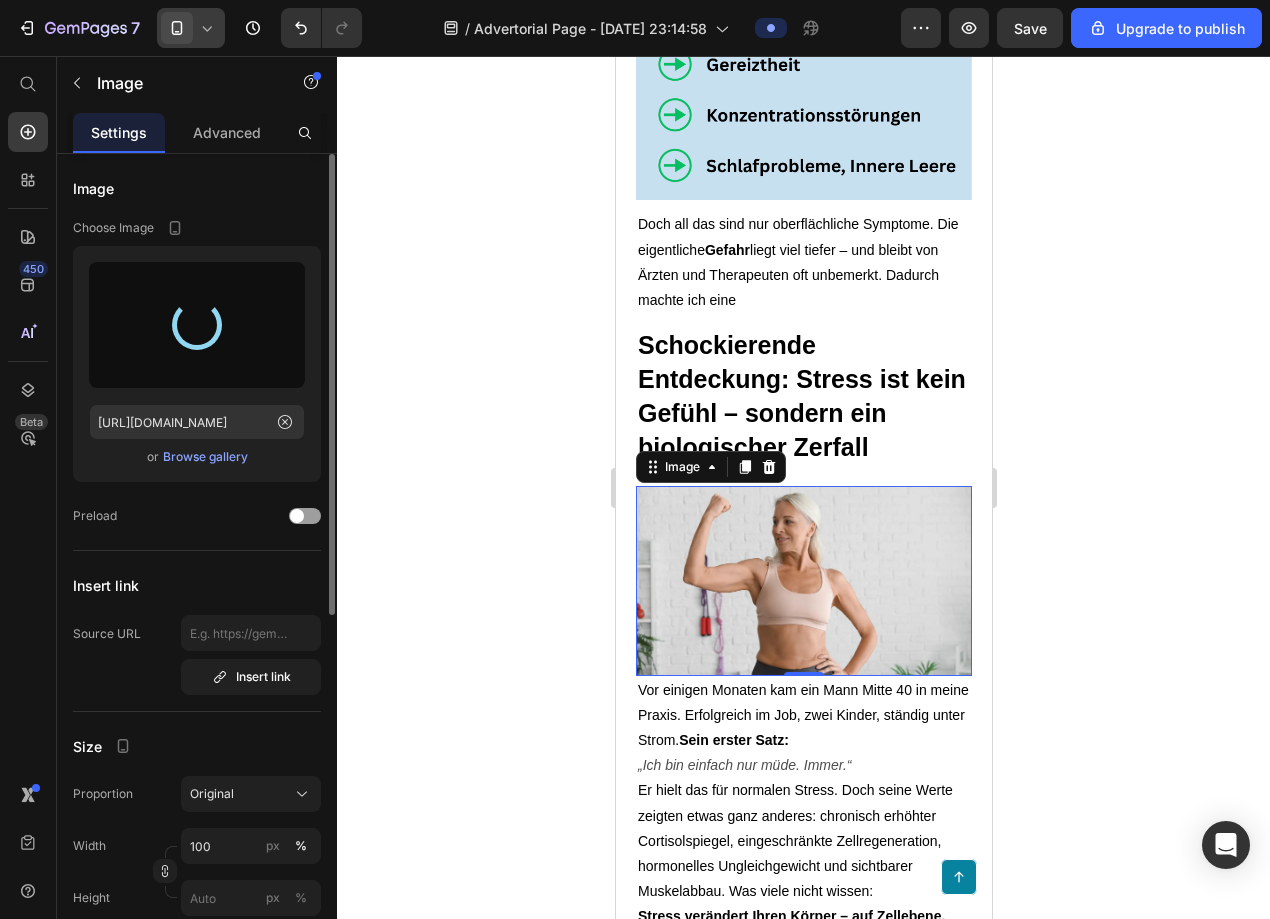 type on "[URL][DOMAIN_NAME]" 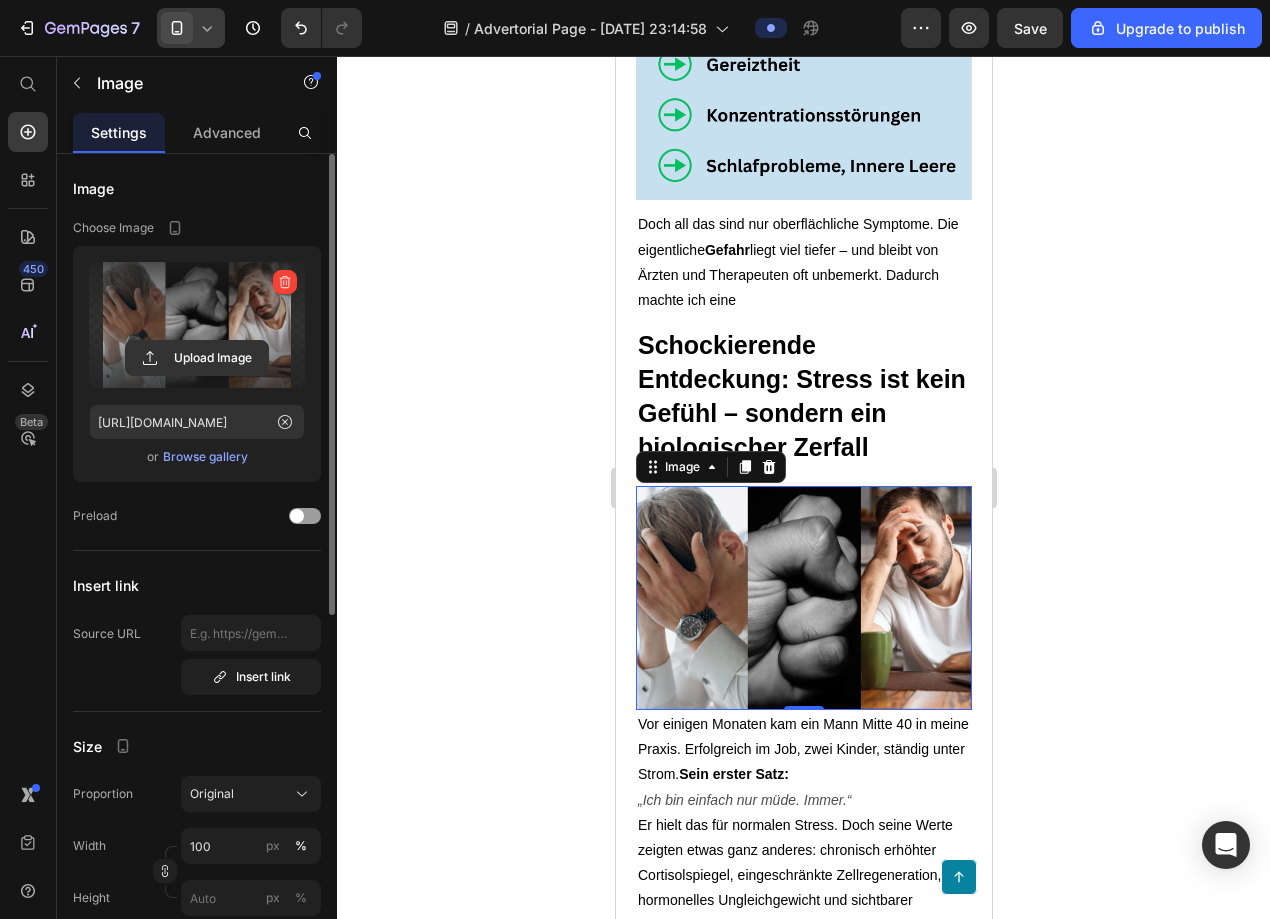 click 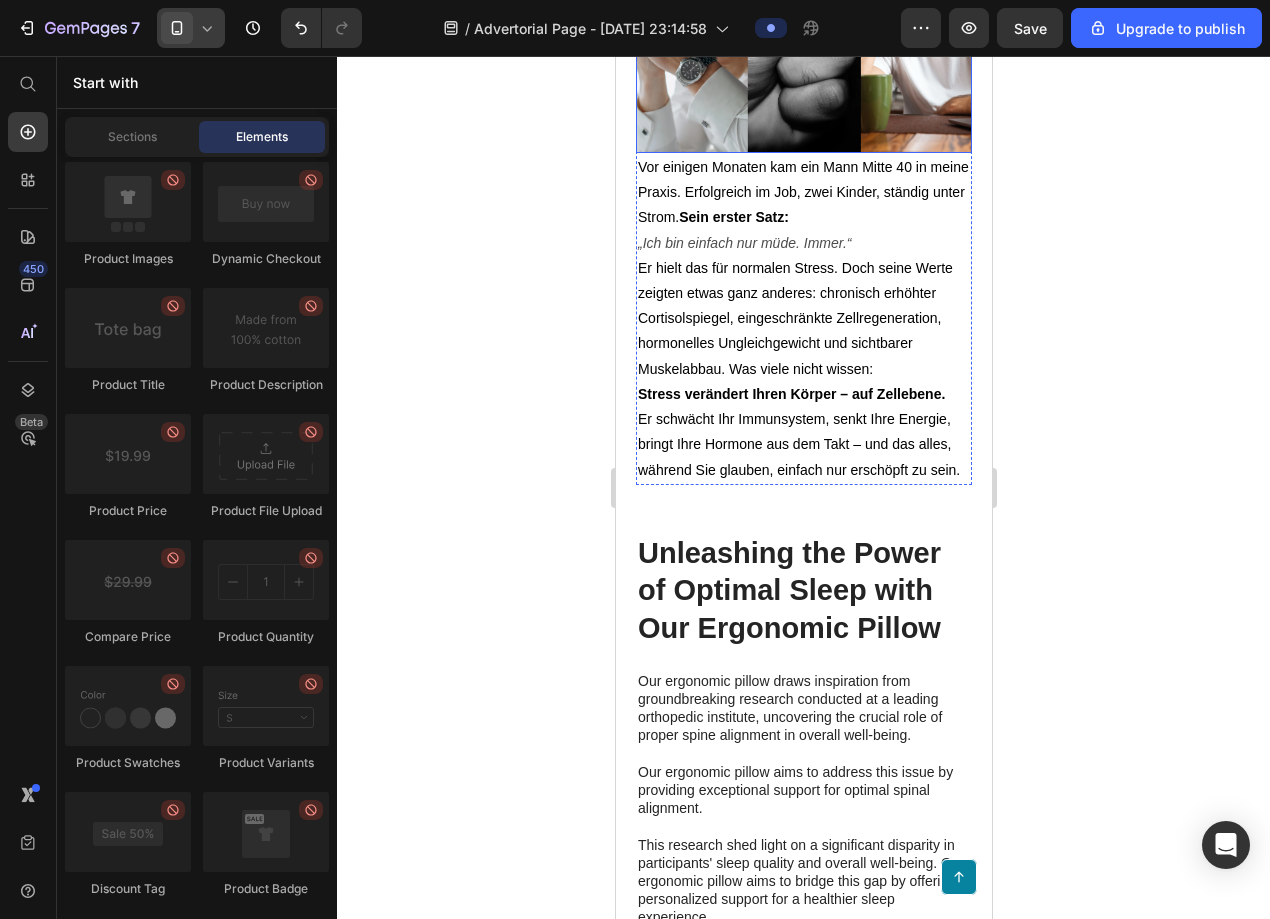 scroll, scrollTop: 1533, scrollLeft: 0, axis: vertical 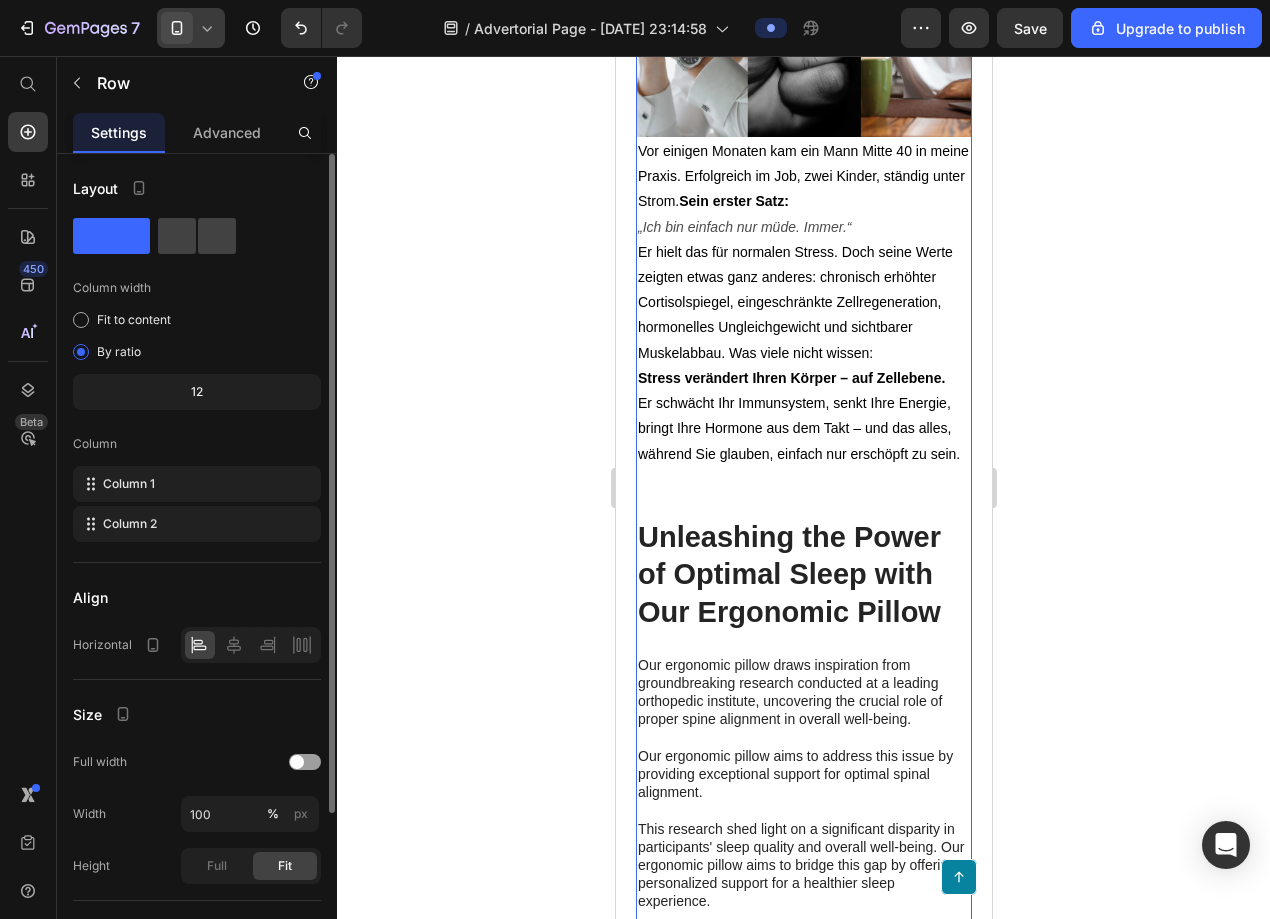 click on "⁠⁠⁠⁠⁠⁠⁠ Schockierende Entdeckung: Stress ist kein Gefühl – sondern ein biologischer Zerfall Heading Image Vor einigen Monaten kam ein Mann Mitte 40 in meine Praxis. Erfolgreich im Job, zwei Kinder, ständig unter Strom.  Sein erster Satz: „Ich bin einfach nur müde. Immer.“ Er hielt das für normalen Stress. Doch seine Werte zeigten etwas ganz anderes: chronisch erhöhter Cortisolspiegel, eingeschränkte Zellregeneration, hormonelles Ungleichgewicht und sichtbarer Muskelabbau. Was viele nicht wissen:  Stress verändert Ihren Körper – auf Zellebene. Er schwächt Ihr Immunsystem, senkt Ihre Energie, bringt Ihre Hormone aus dem Takt – und das alles, während Sie glauben, einfach nur erschöpft zu sein. Text Block   0 Row Unleashing the Power of Optimal Sleep with Our Ergonomic Pillow Heading Our ergonomic pillow draws inspiration from groundbreaking research conducted at a leading orthopedic institute, uncovering the crucial role of proper spine alignment in overall well-being. Image |" at bounding box center [803, 2076] 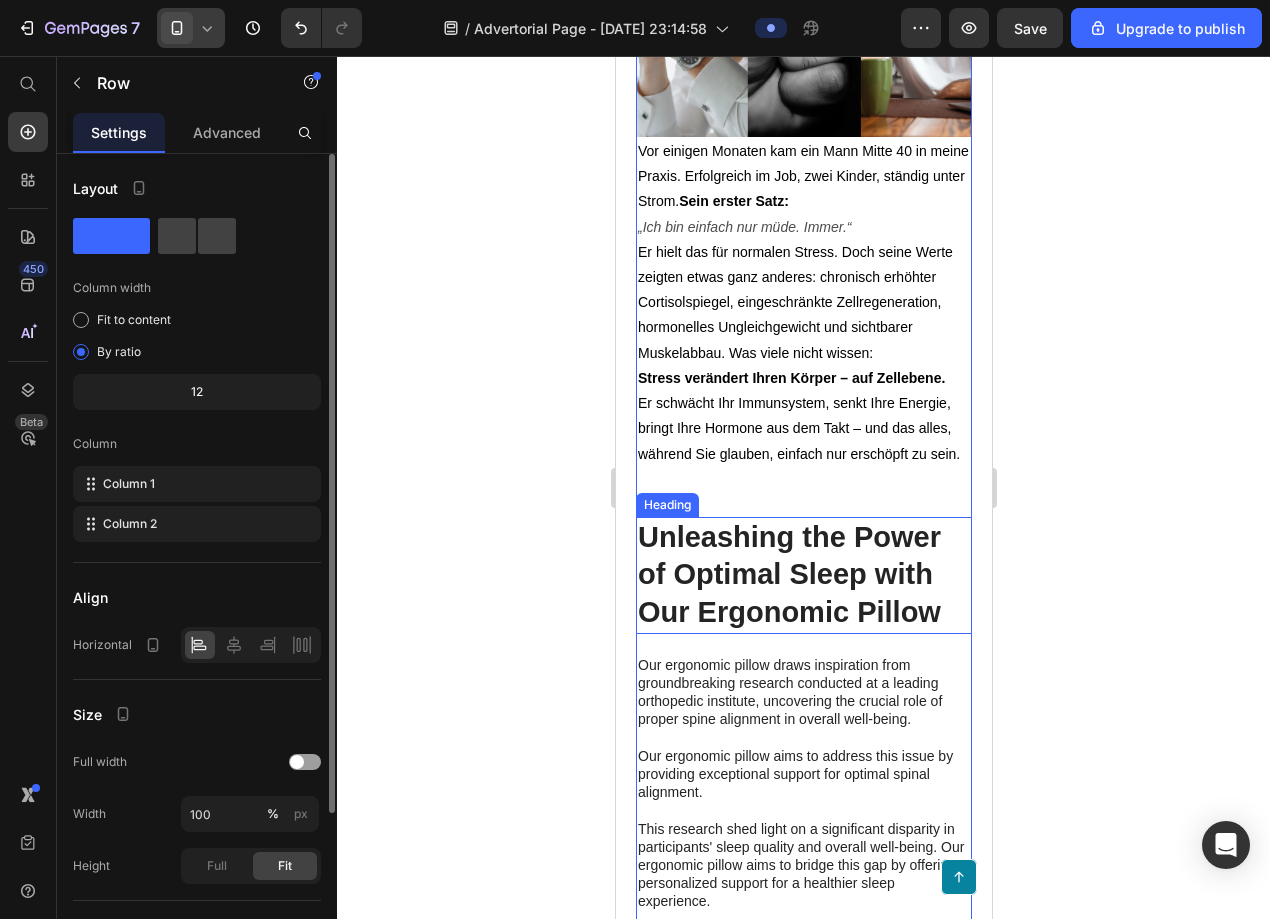 click on "Unleashing the Power of Optimal Sleep with Our Ergonomic Pillow" at bounding box center (803, 575) 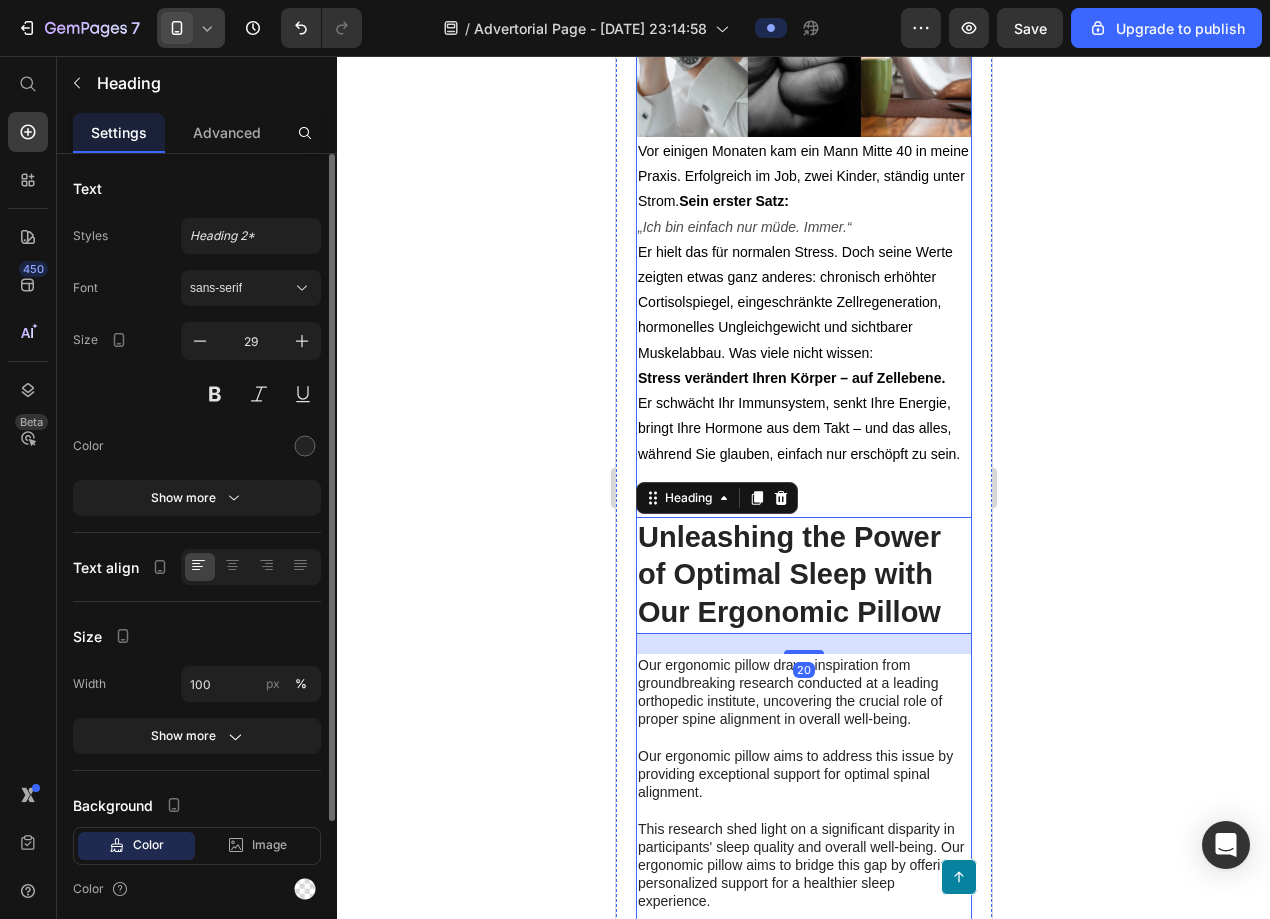 click on "⁠⁠⁠⁠⁠⁠⁠ Schockierende Entdeckung: Stress ist kein Gefühl – sondern ein biologischer Zerfall Heading Image Vor einigen Monaten kam ein Mann Mitte 40 in meine Praxis. Erfolgreich im Job, zwei Kinder, ständig unter Strom.  Sein erster Satz: „Ich bin einfach nur müde. Immer.“ Er hielt das für normalen Stress. Doch seine Werte zeigten etwas ganz anderes: chronisch erhöhter Cortisolspiegel, eingeschränkte Zellregeneration, hormonelles Ungleichgewicht und sichtbarer Muskelabbau. Was viele nicht wissen:  Stress verändert Ihren Körper – auf Zellebene. Er schwächt Ihr Immunsystem, senkt Ihre Energie, bringt Ihre Hormone aus dem Takt – und das alles, während Sie glauben, einfach nur erschöpft zu sein. Text Block Row Unleashing the Power of Optimal Sleep with Our Ergonomic Pillow Heading   20 Our ergonomic pillow draws inspiration from groundbreaking research conducted at a leading orthopedic institute, uncovering the crucial role of proper spine alignment in overall well-being. Image" at bounding box center [803, 2076] 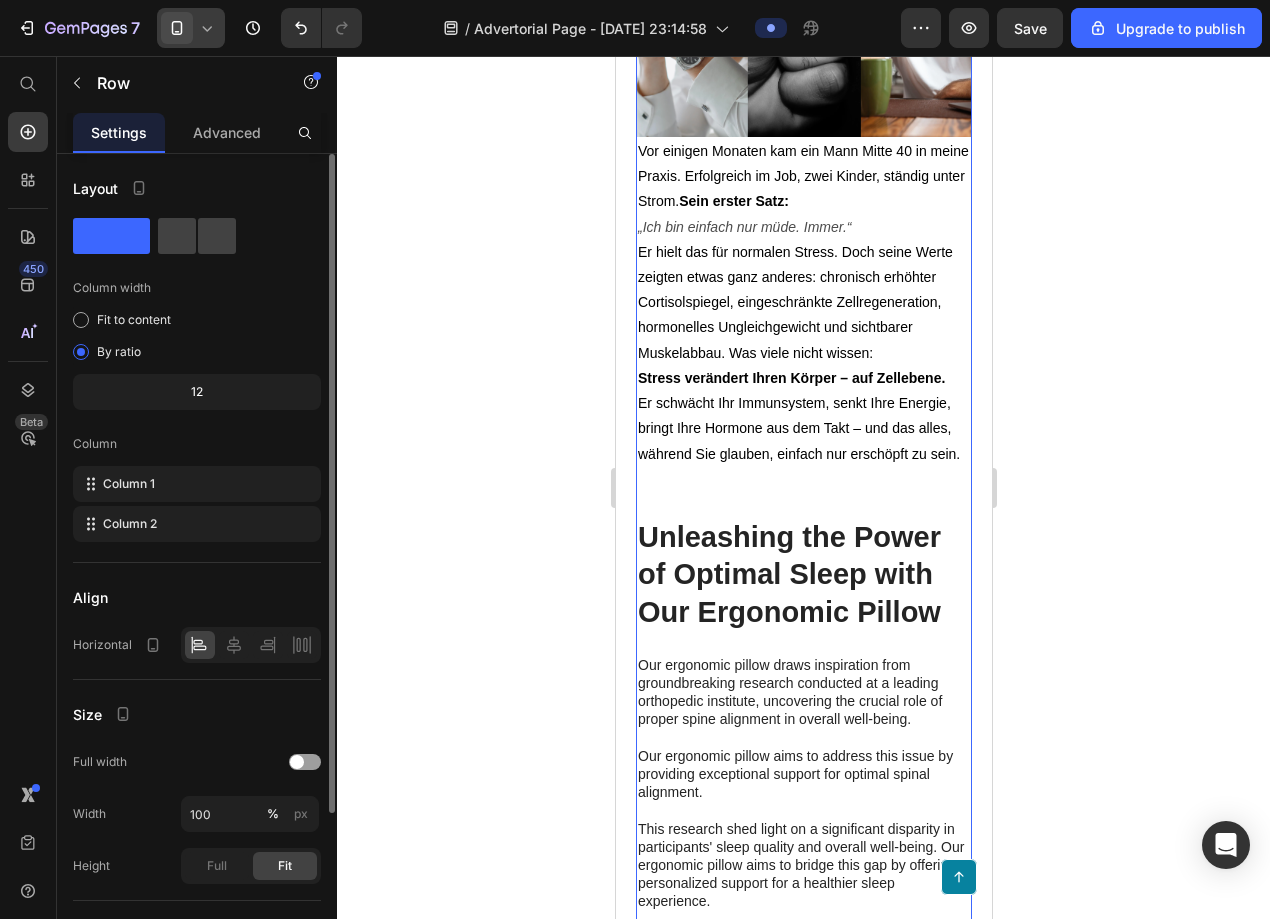 click 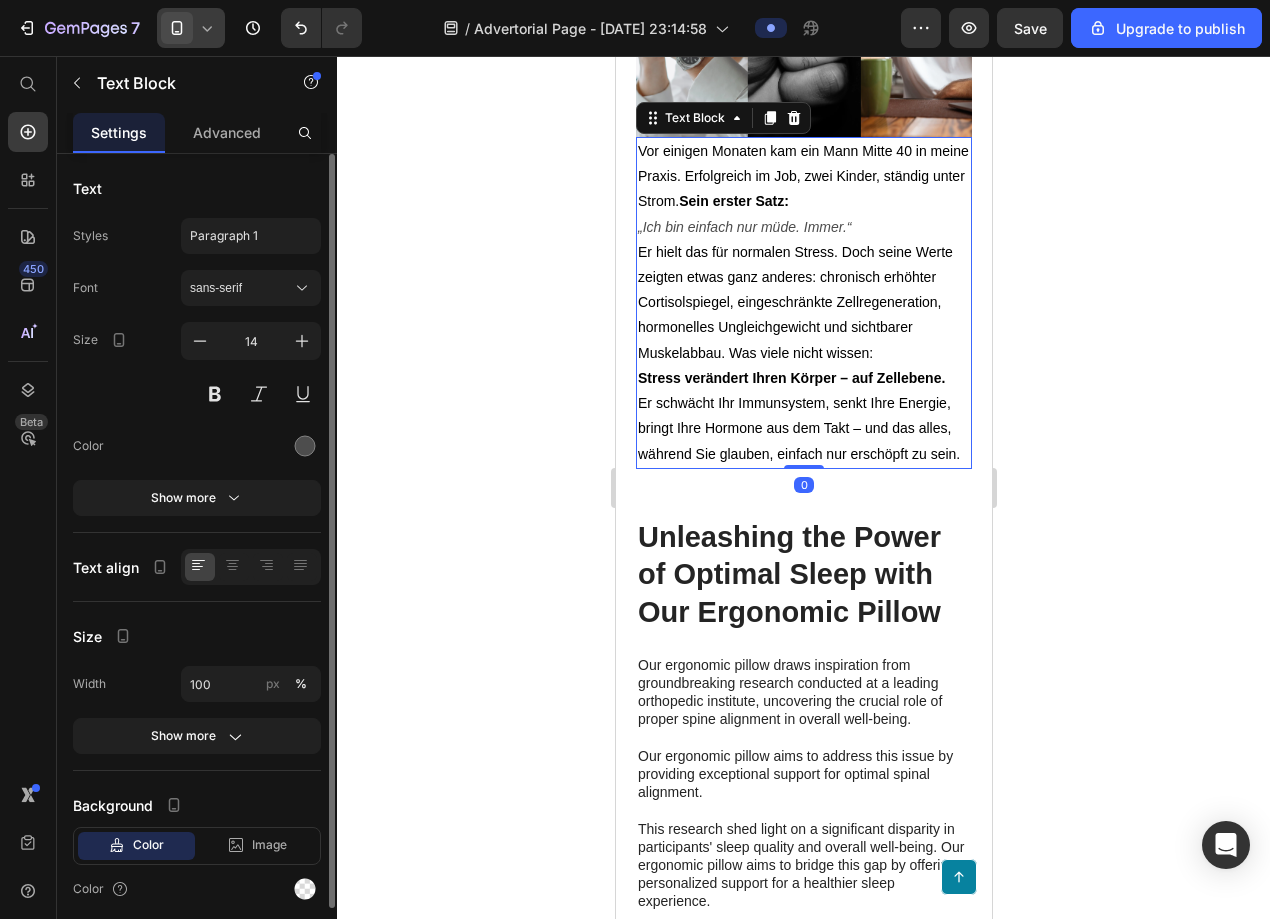 click on "Vor einigen Monaten kam ein Mann Mitte 40 in meine Praxis. Erfolgreich im Job, zwei Kinder, ständig unter Strom.  Sein erster Satz:" at bounding box center [803, 177] 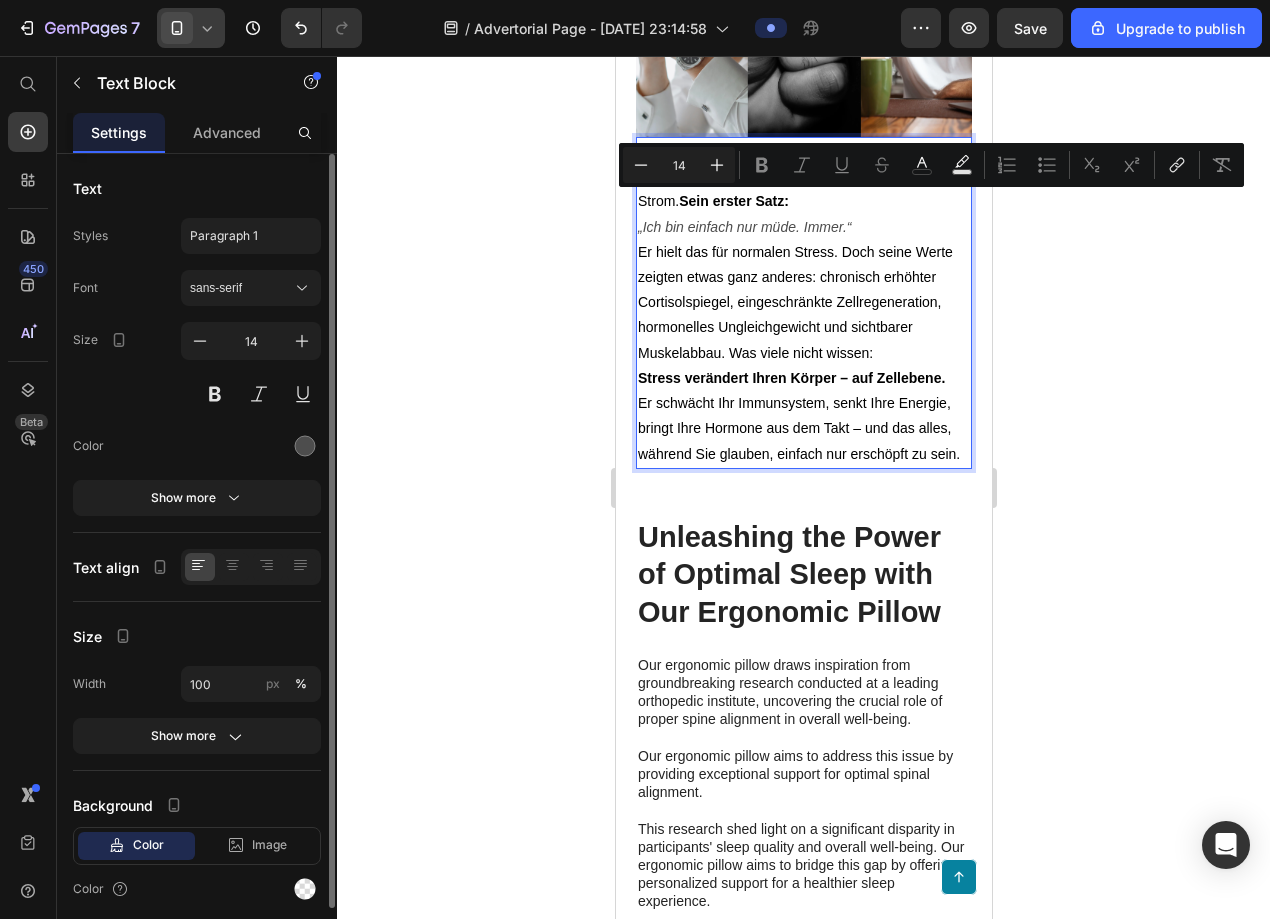 click on "Vor einigen Monaten kam ein Mann Mitte 40 in meine Praxis. Erfolgreich im Job, zwei Kinder, ständig unter Strom.  Sein erster Satz:" at bounding box center (803, 177) 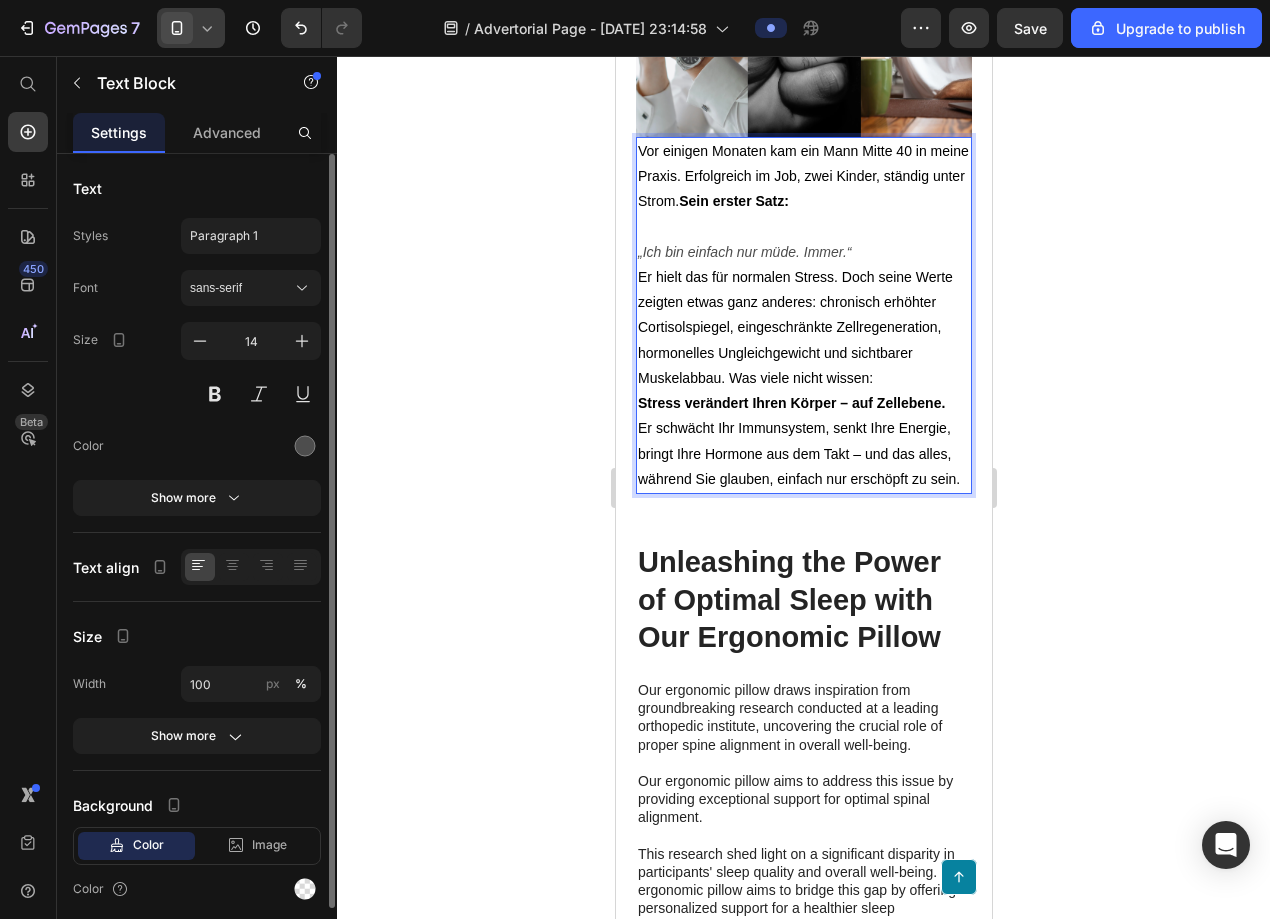 click on "„Ich bin einfach nur müde. Immer.“" at bounding box center [803, 252] 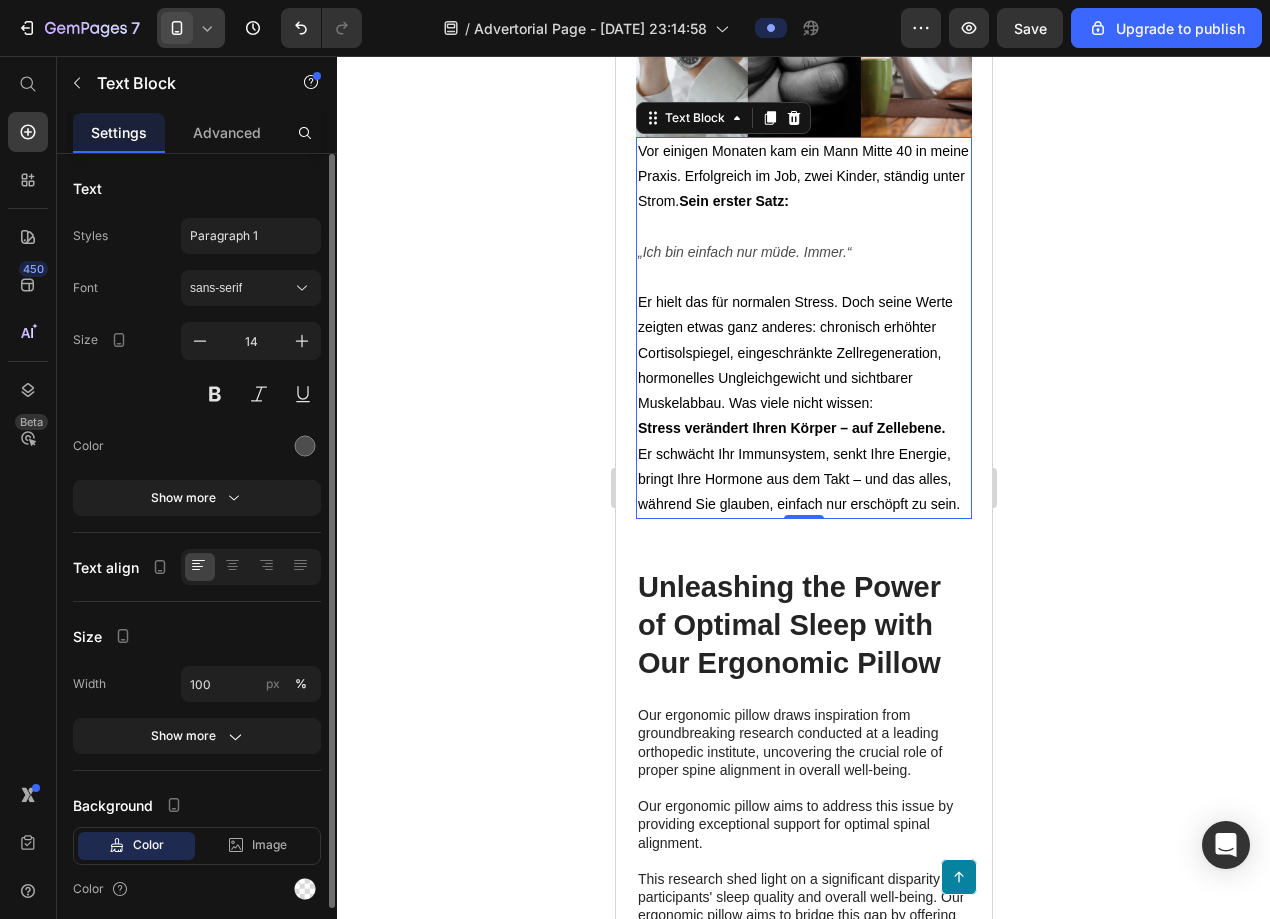 click 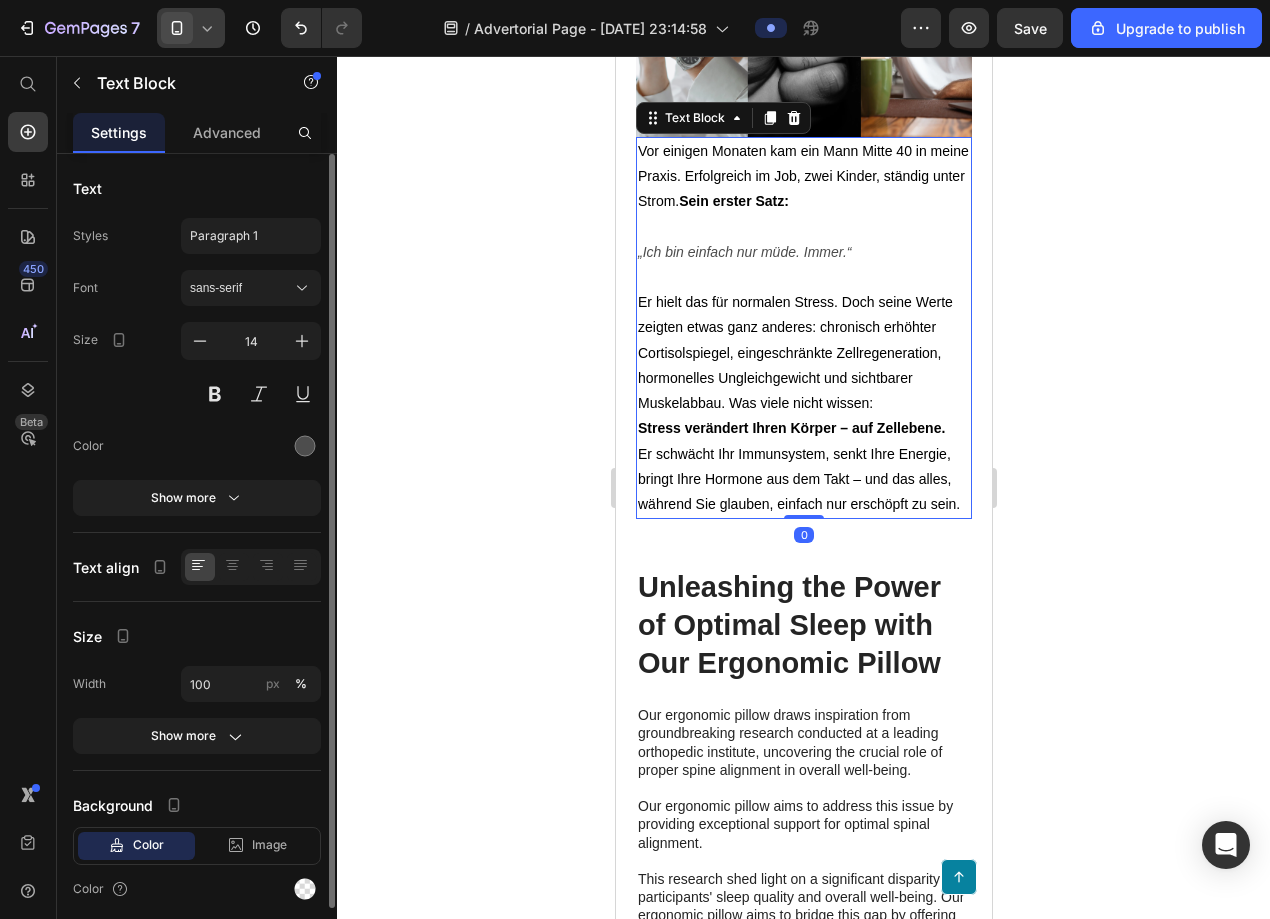 click at bounding box center (803, 227) 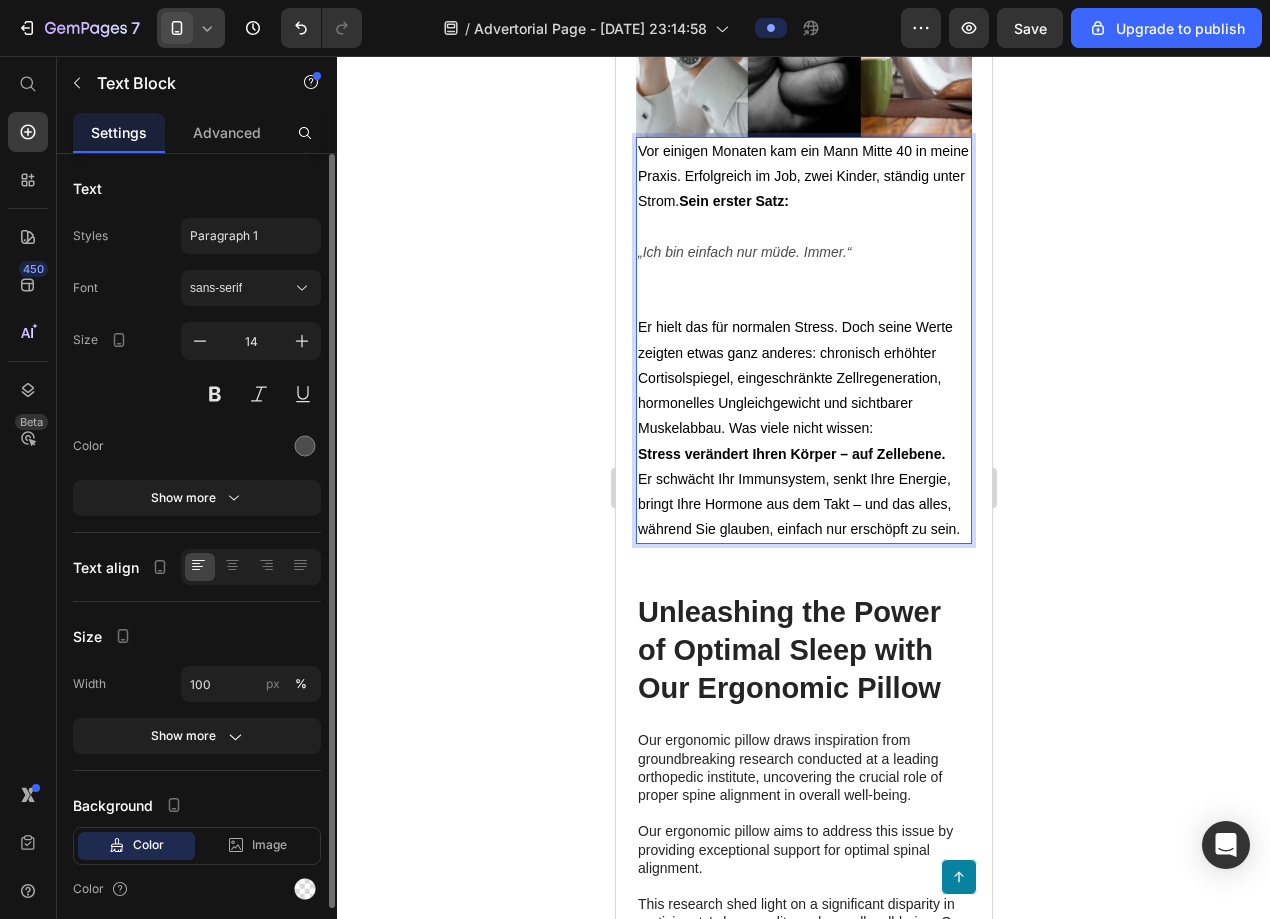 click at bounding box center (803, 227) 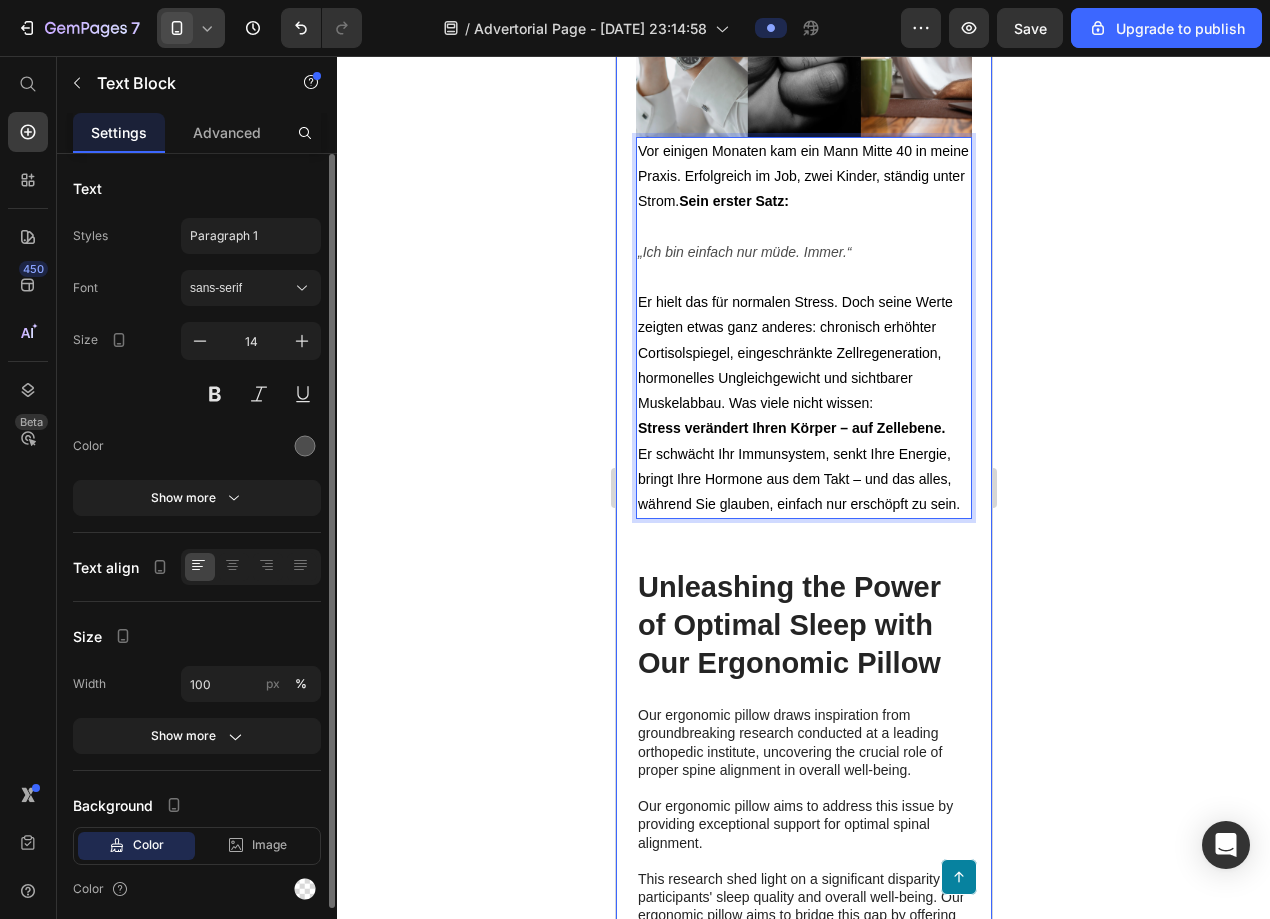 click 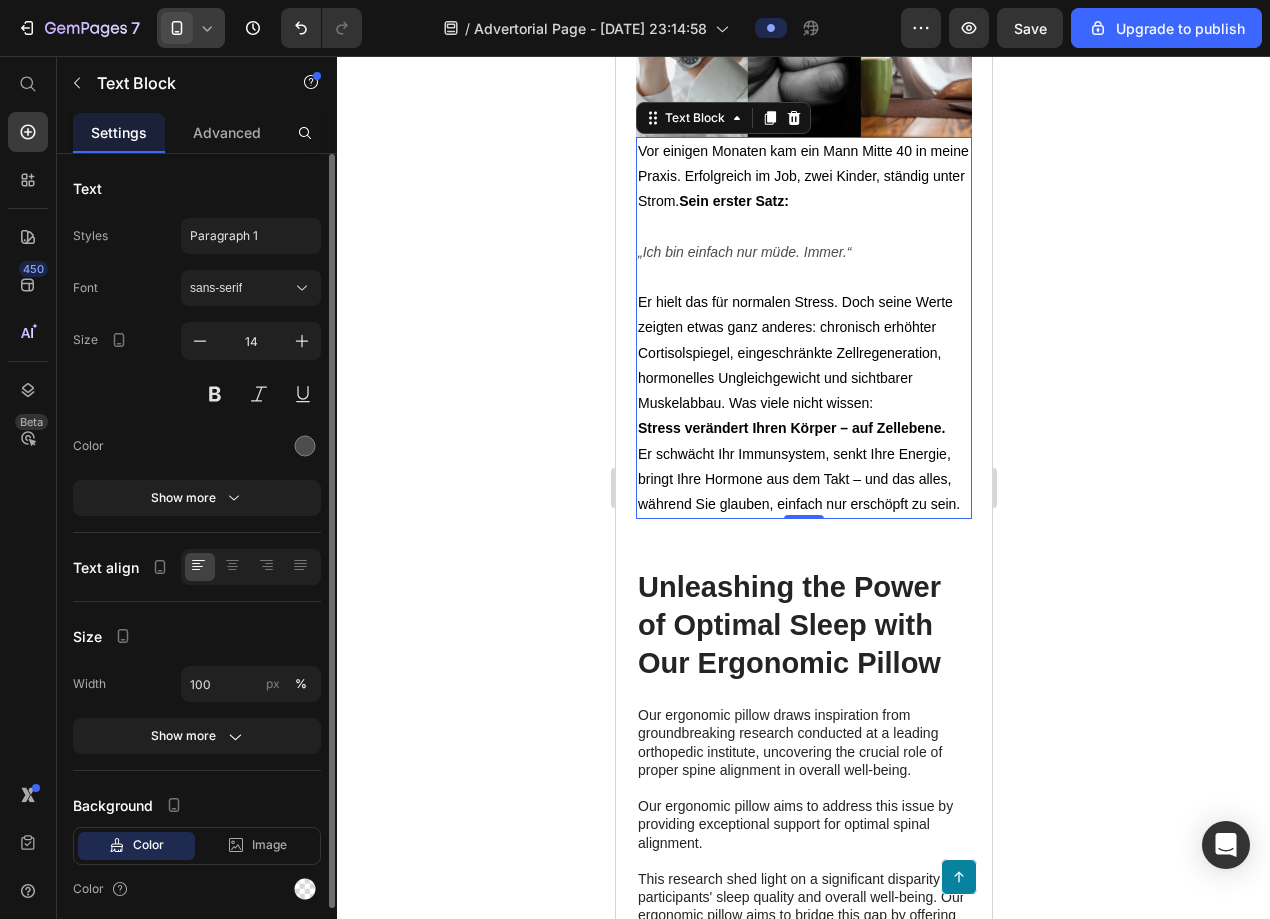 click on "„Ich bin einfach nur müde. Immer.“" at bounding box center [743, 252] 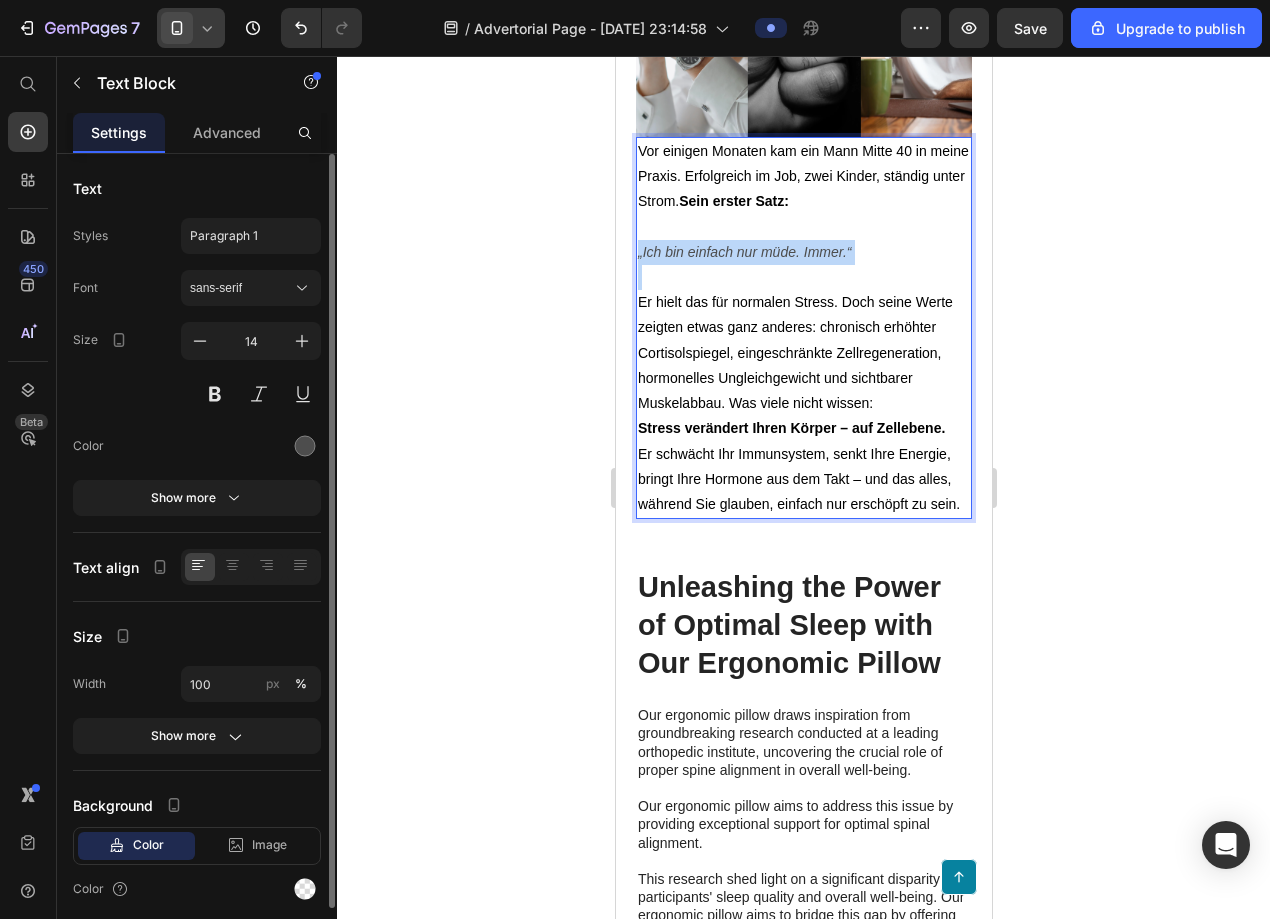 click on "„Ich bin einfach nur müde. Immer.“" at bounding box center [743, 252] 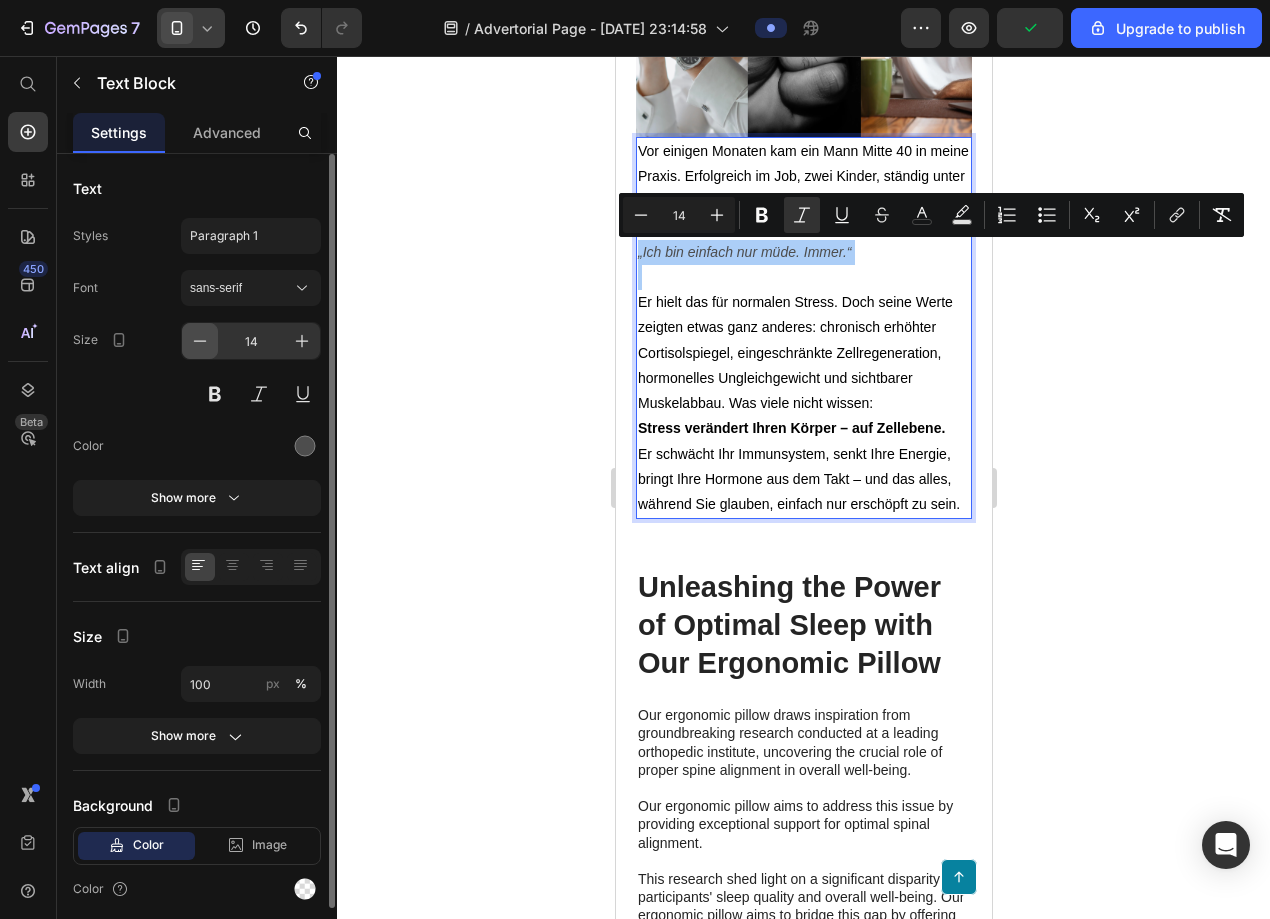 click at bounding box center (200, 341) 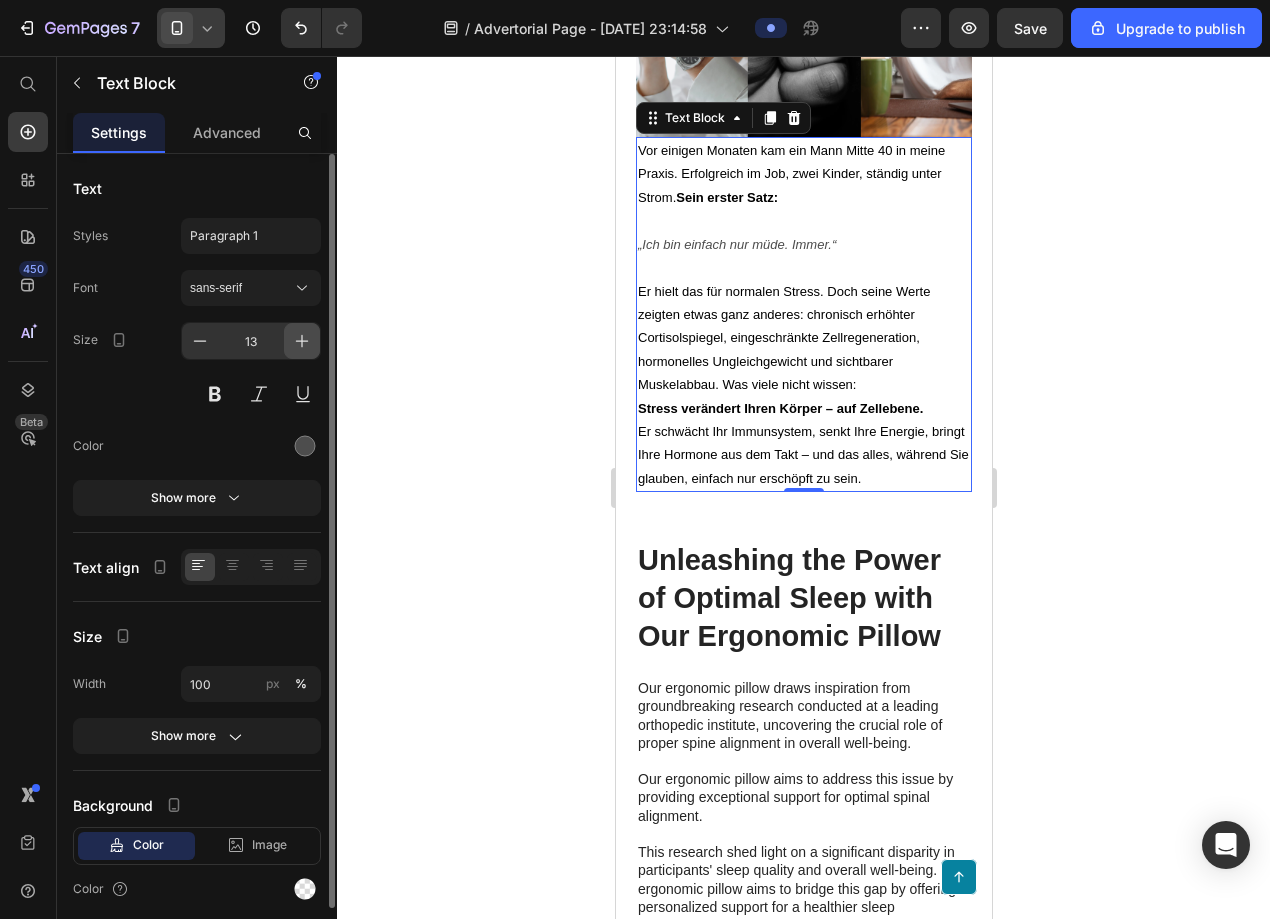 click 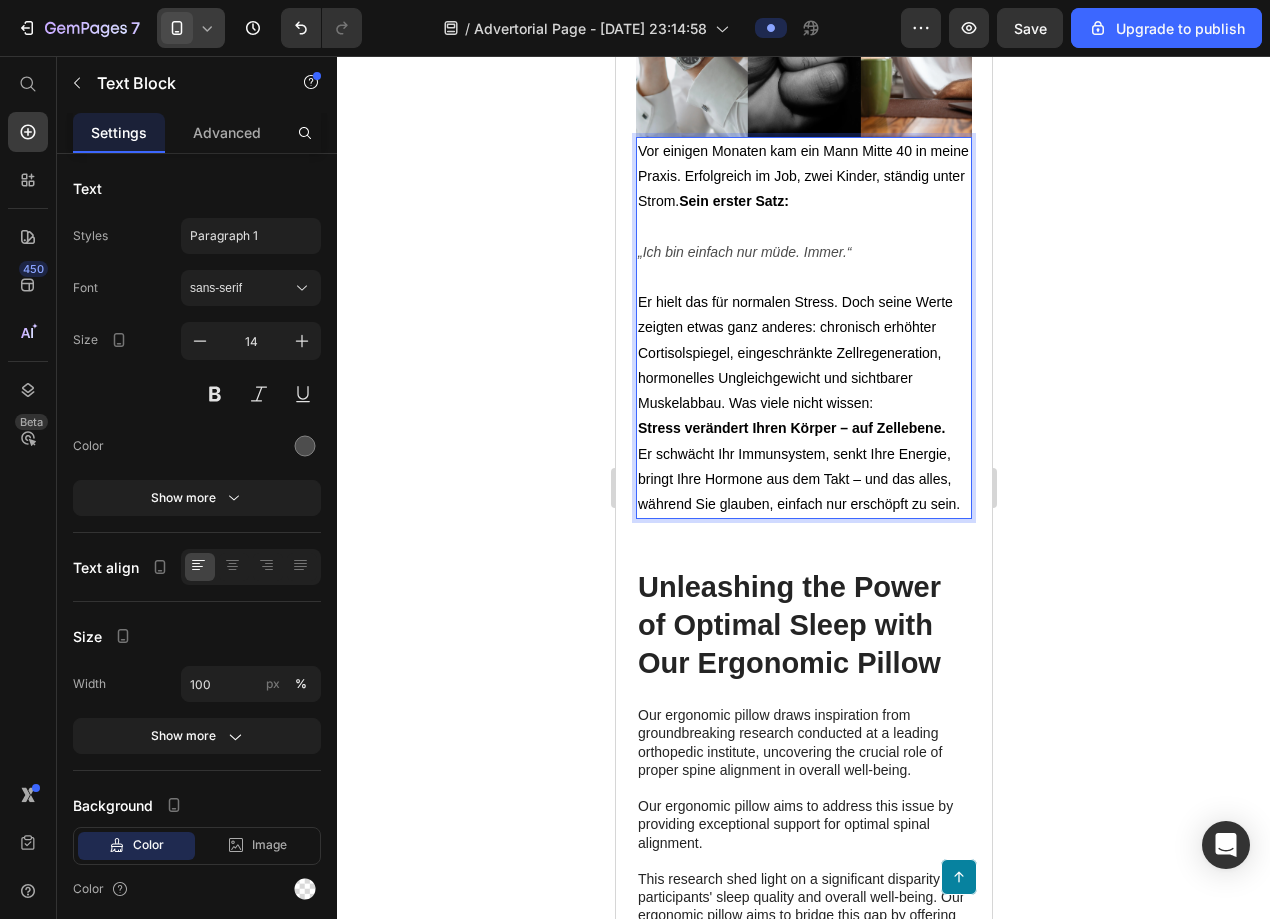 click at bounding box center (803, 227) 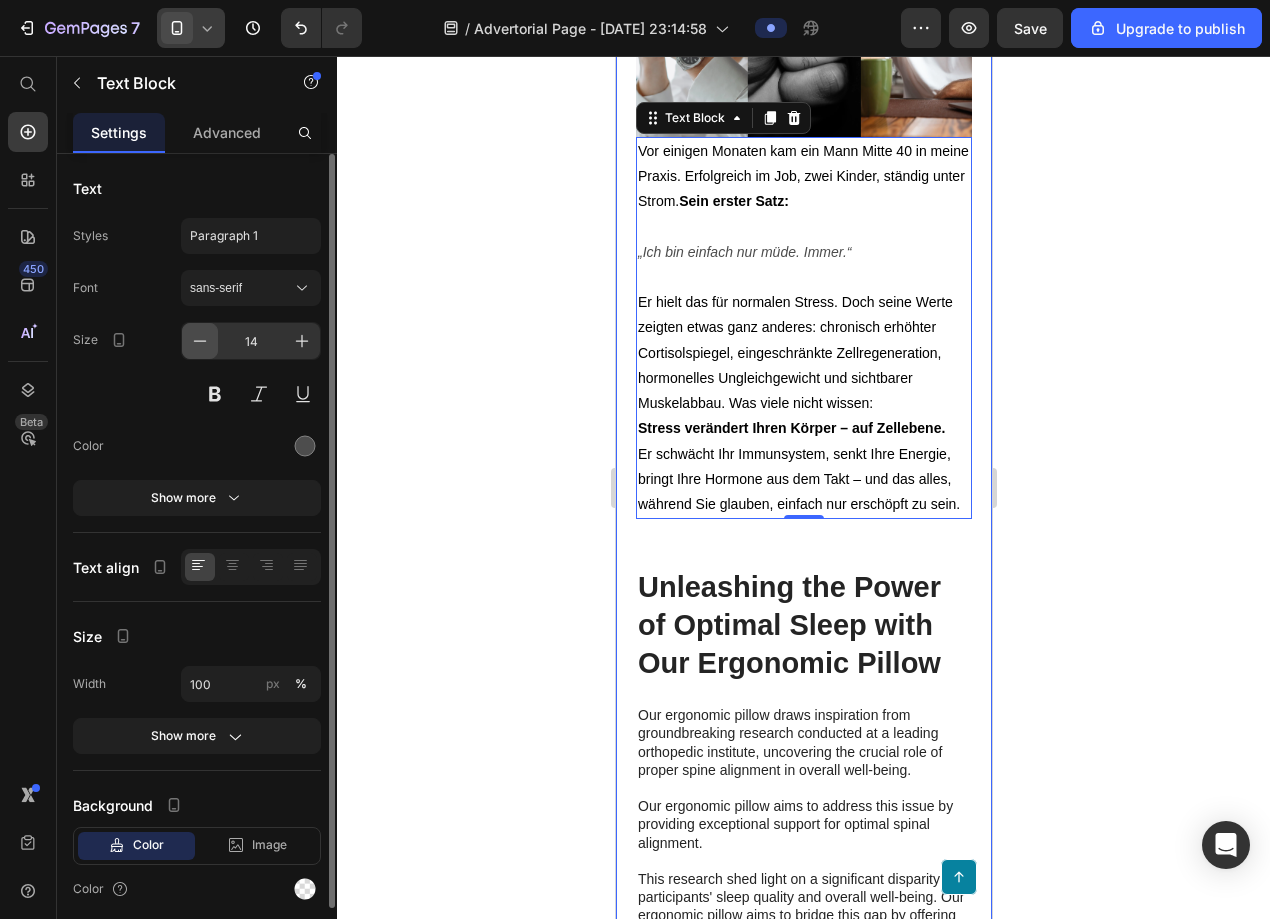 click at bounding box center (200, 341) 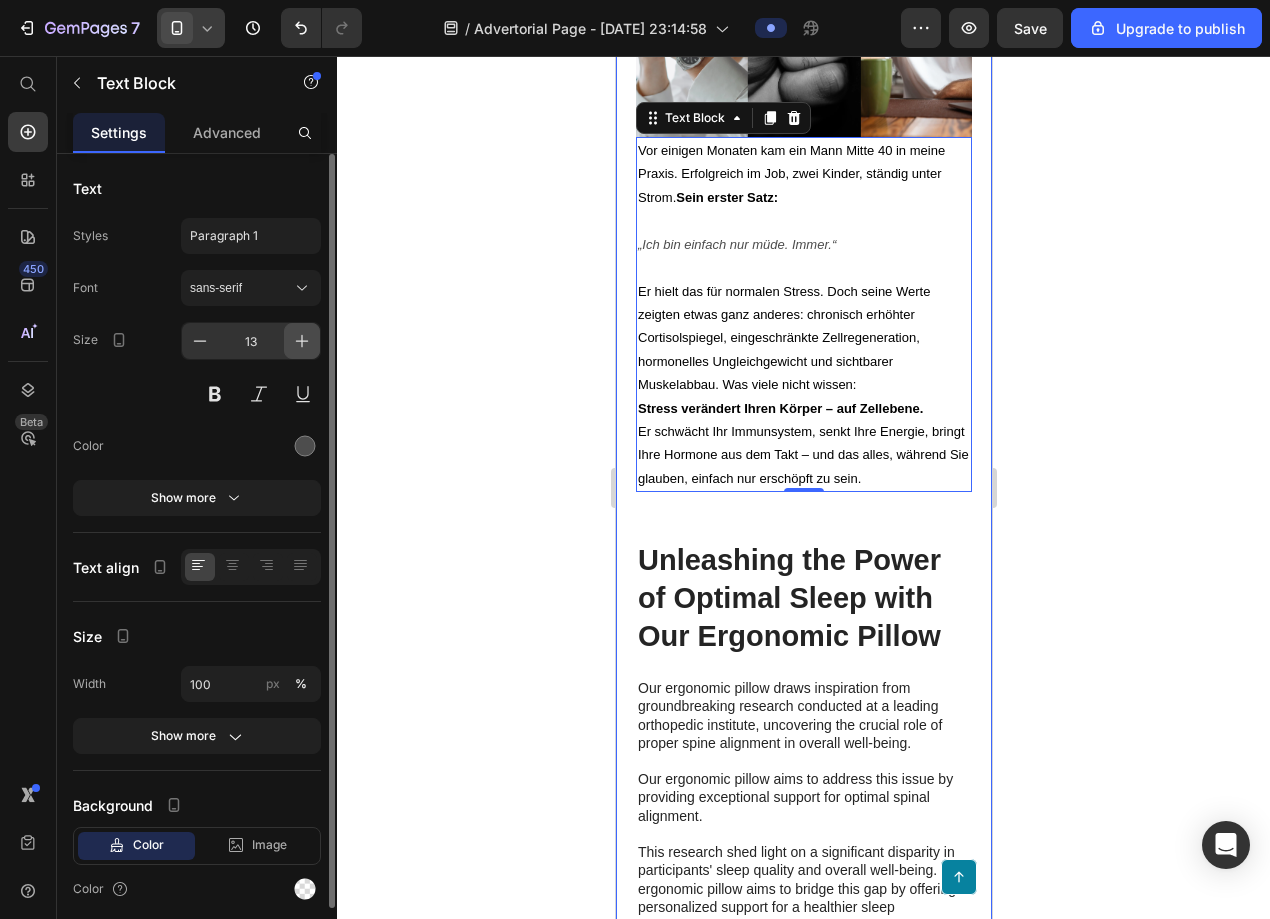 click 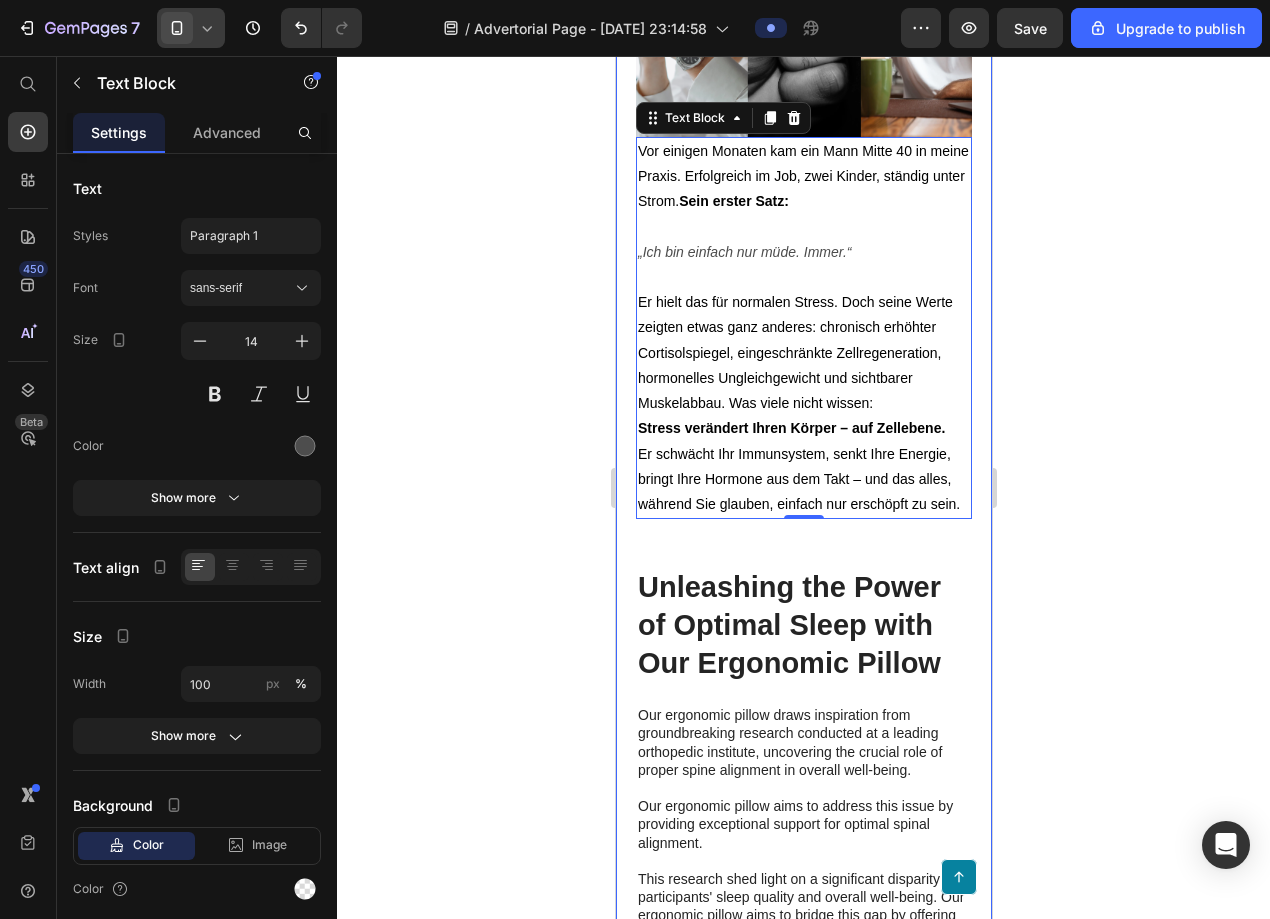 click 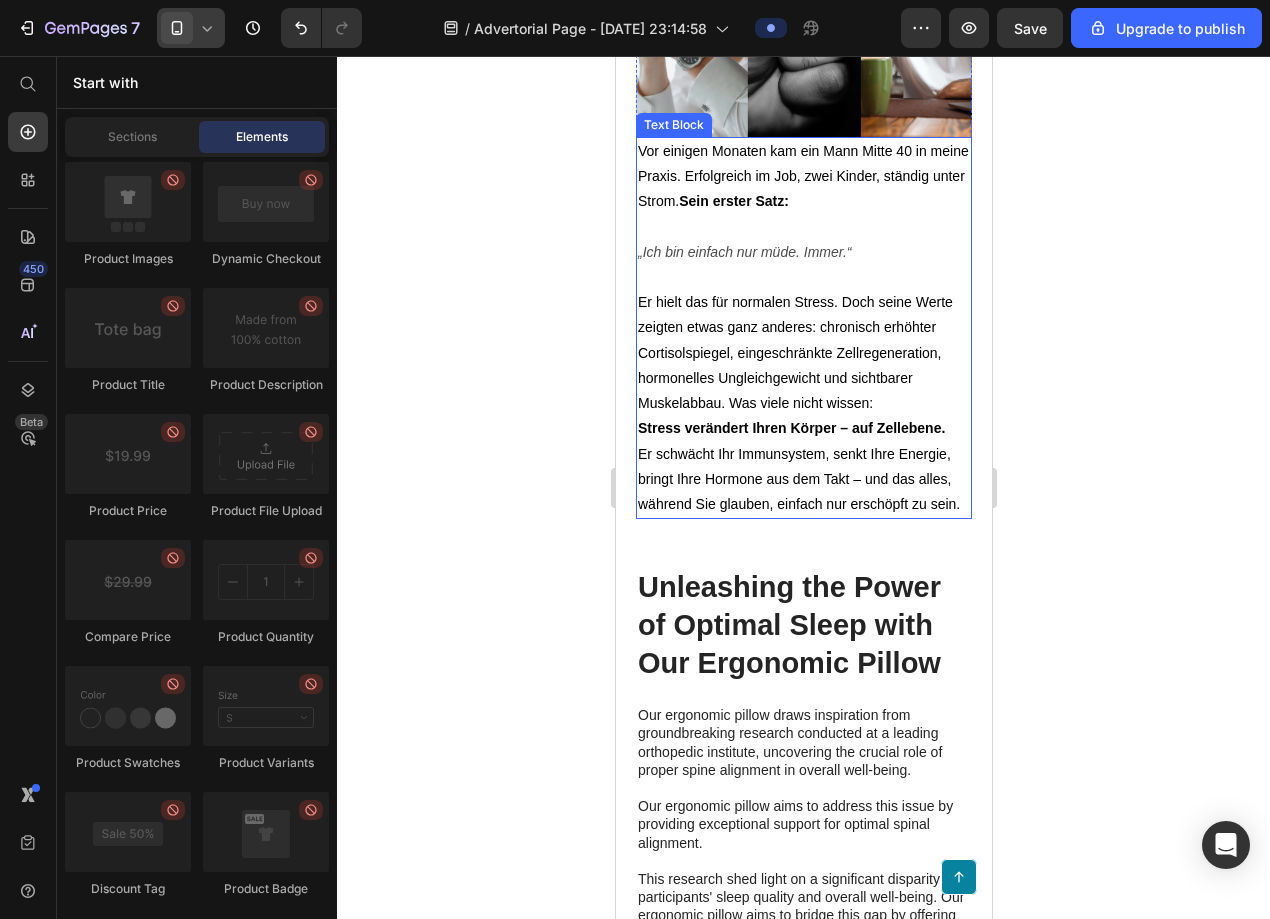click on "Er hielt das für normalen Stress. Doch seine Werte zeigten etwas ganz anderes: chronisch erhöhter Cortisolspiegel, eingeschränkte Zellregeneration, hormonelles Ungleichgewicht und sichtbarer Muskelabbau. Was viele nicht wissen:" at bounding box center [794, 352] 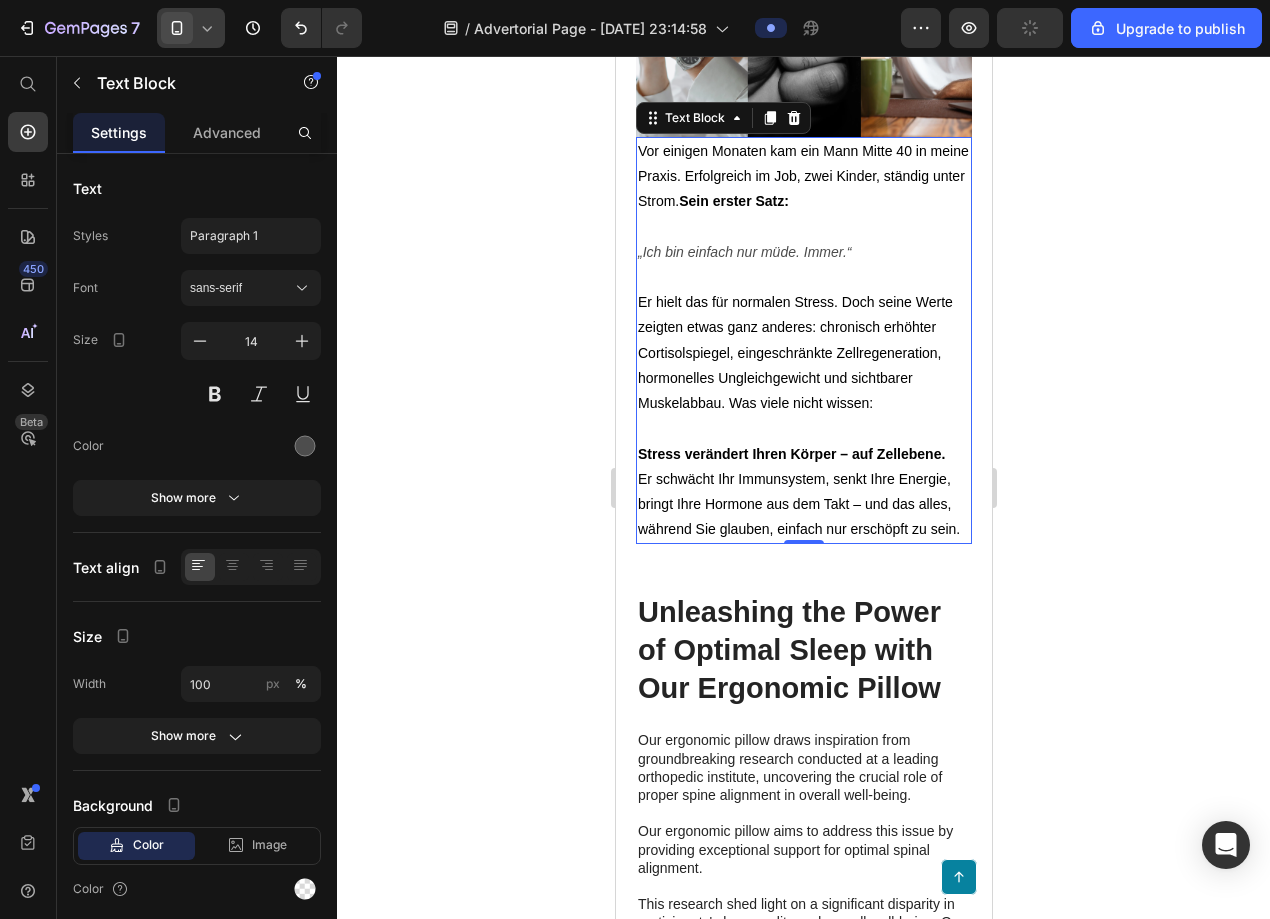 click 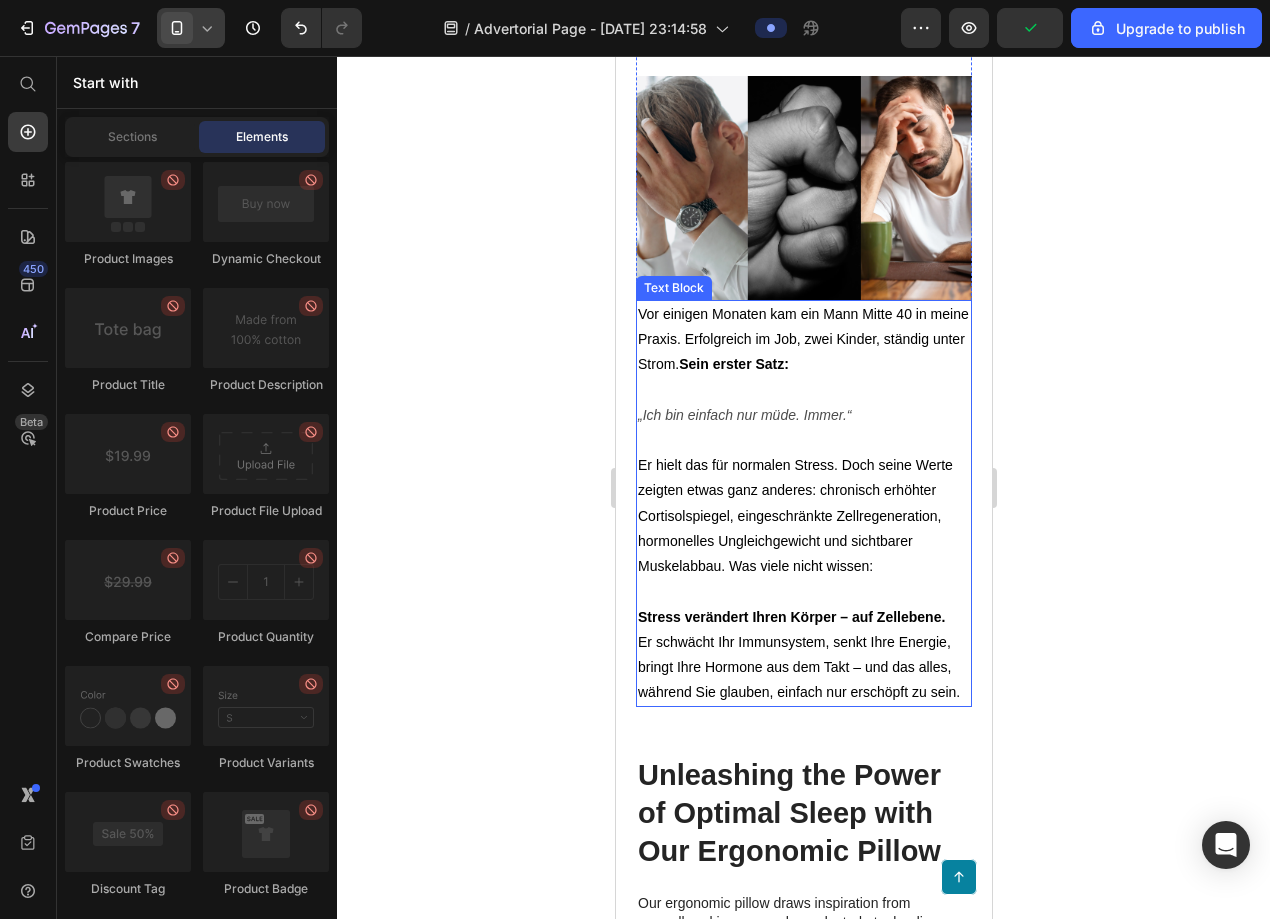 scroll, scrollTop: 1344, scrollLeft: 0, axis: vertical 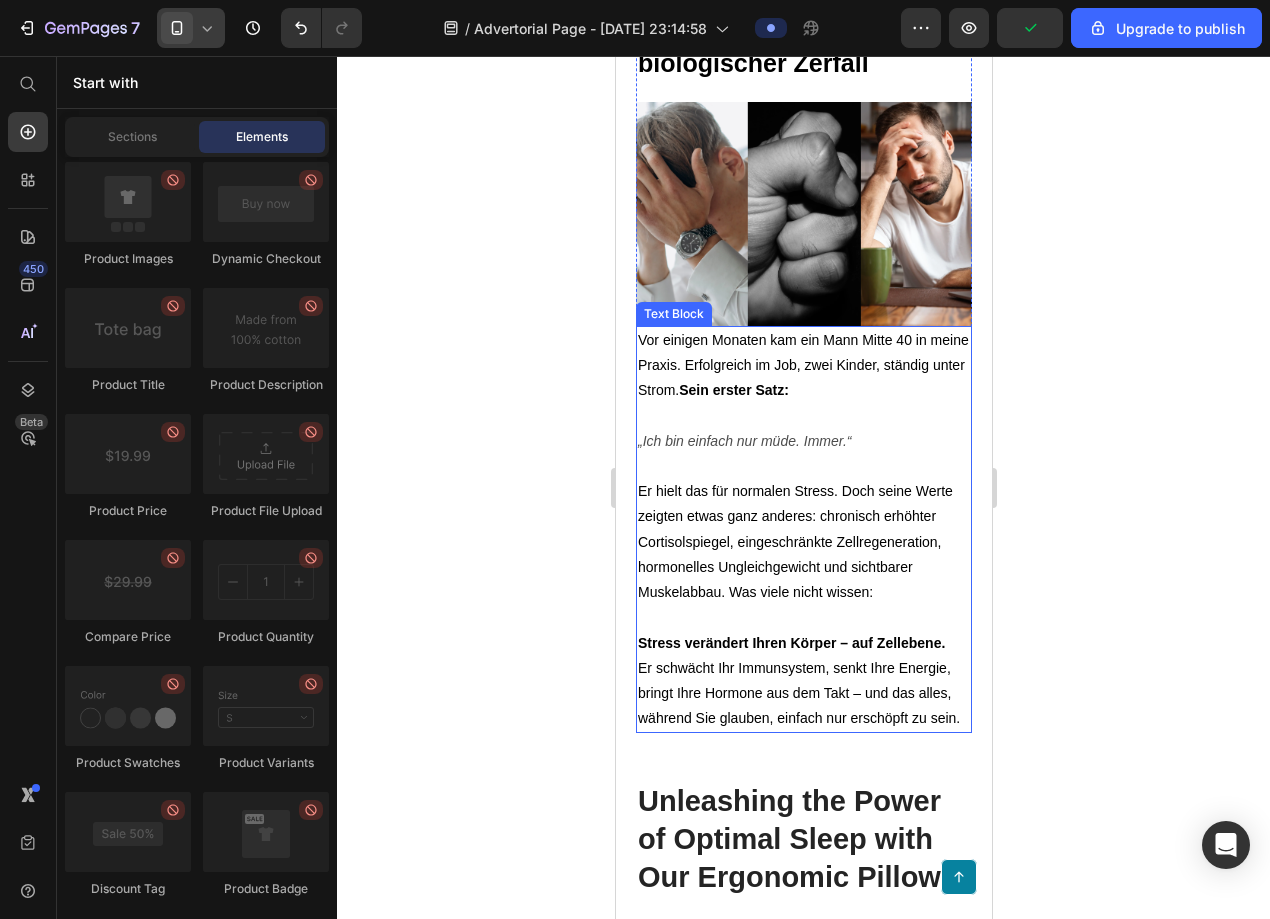 click on "Vor einigen Monaten kam ein Mann Mitte 40 in meine Praxis. Erfolgreich im Job, zwei Kinder, ständig unter Strom." at bounding box center [802, 365] 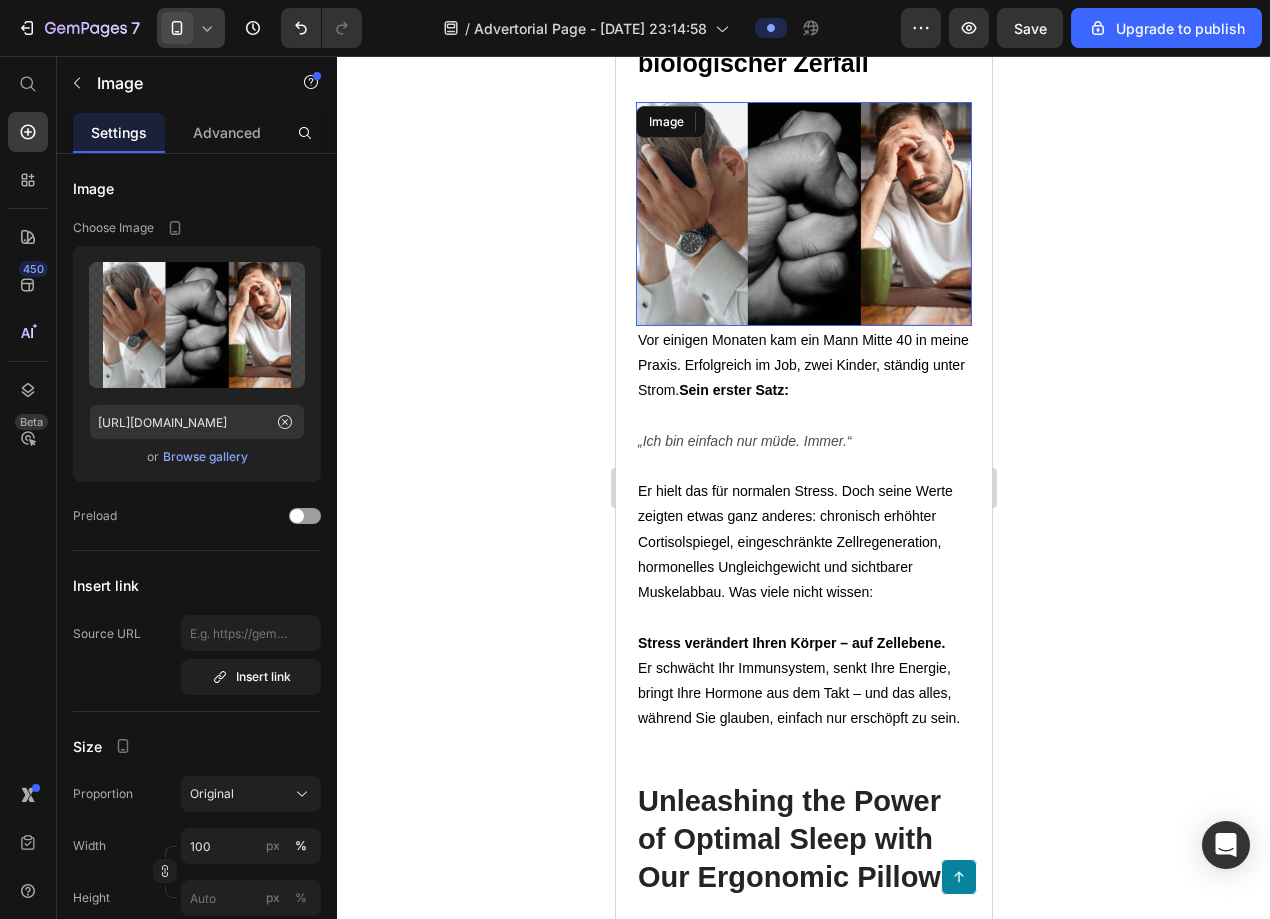 click at bounding box center (803, 214) 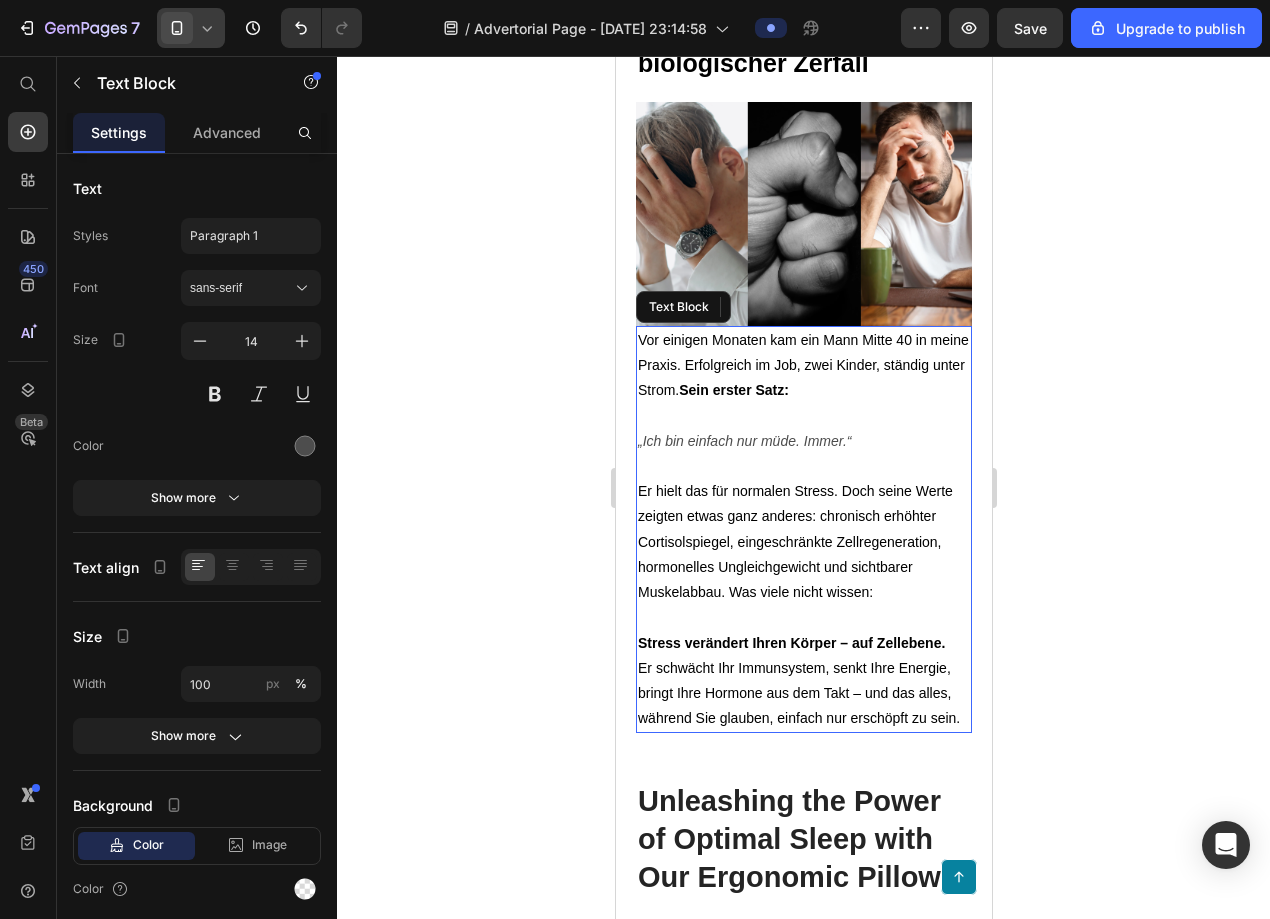 click on "Vor einigen Monaten kam ein Mann Mitte 40 in meine Praxis. Erfolgreich im Job, zwei Kinder, ständig unter Strom.  Sein erster Satz: „Ich bin einfach nur müde. Immer.“ Er hielt das für normalen Stress. Doch seine Werte zeigten etwas ganz anderes: chronisch erhöhter Cortisolspiegel, eingeschränkte Zellregeneration, hormonelles Ungleichgewicht und sichtbarer Muskelabbau. Was viele nicht wissen:  Stress verändert Ihren Körper – auf Zellebene. Er schwächt Ihr Immunsystem, senkt Ihre Energie, bringt Ihre Hormone aus dem Takt – und das alles, während Sie glauben, einfach nur erschöpft zu sein." at bounding box center [803, 529] 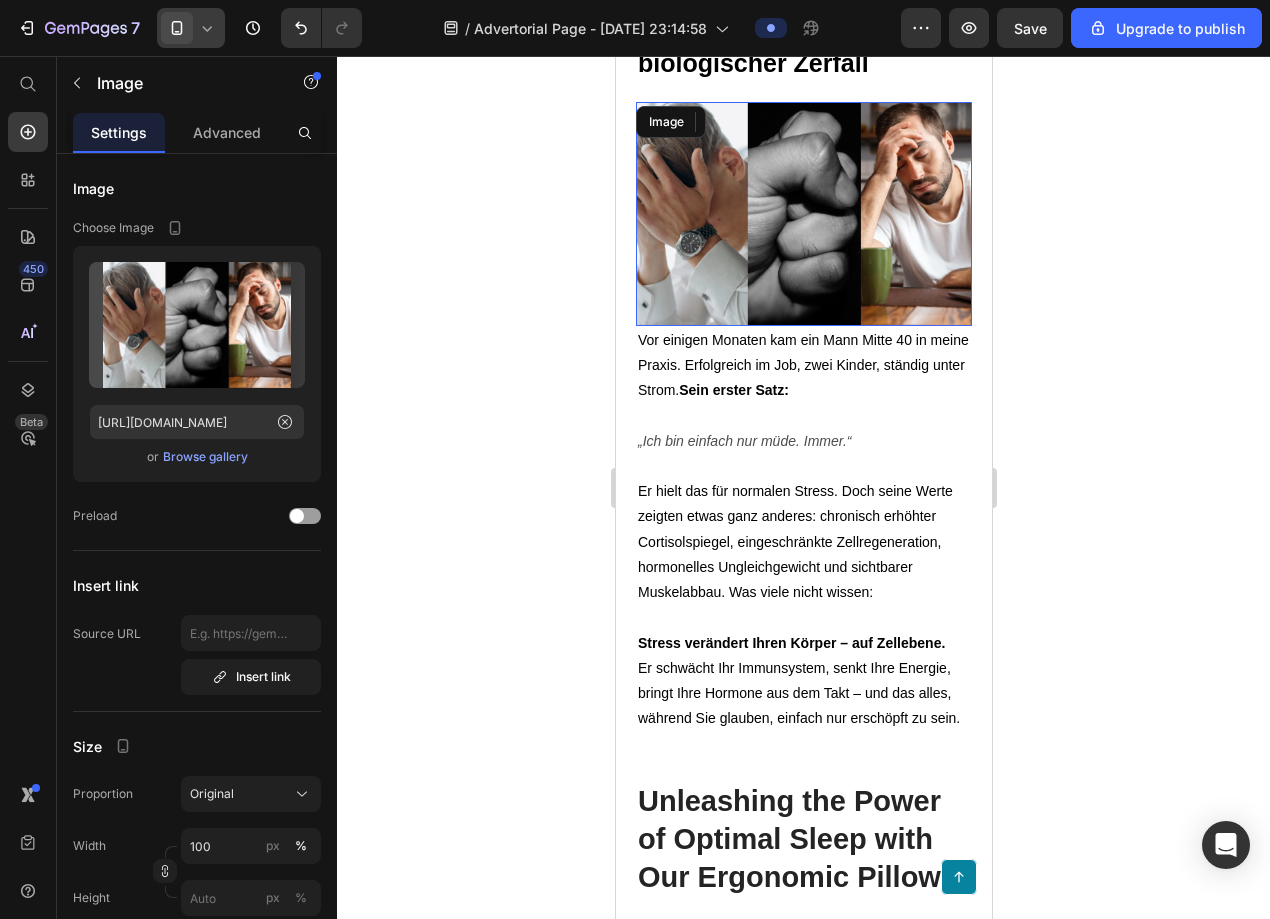 click at bounding box center [803, 214] 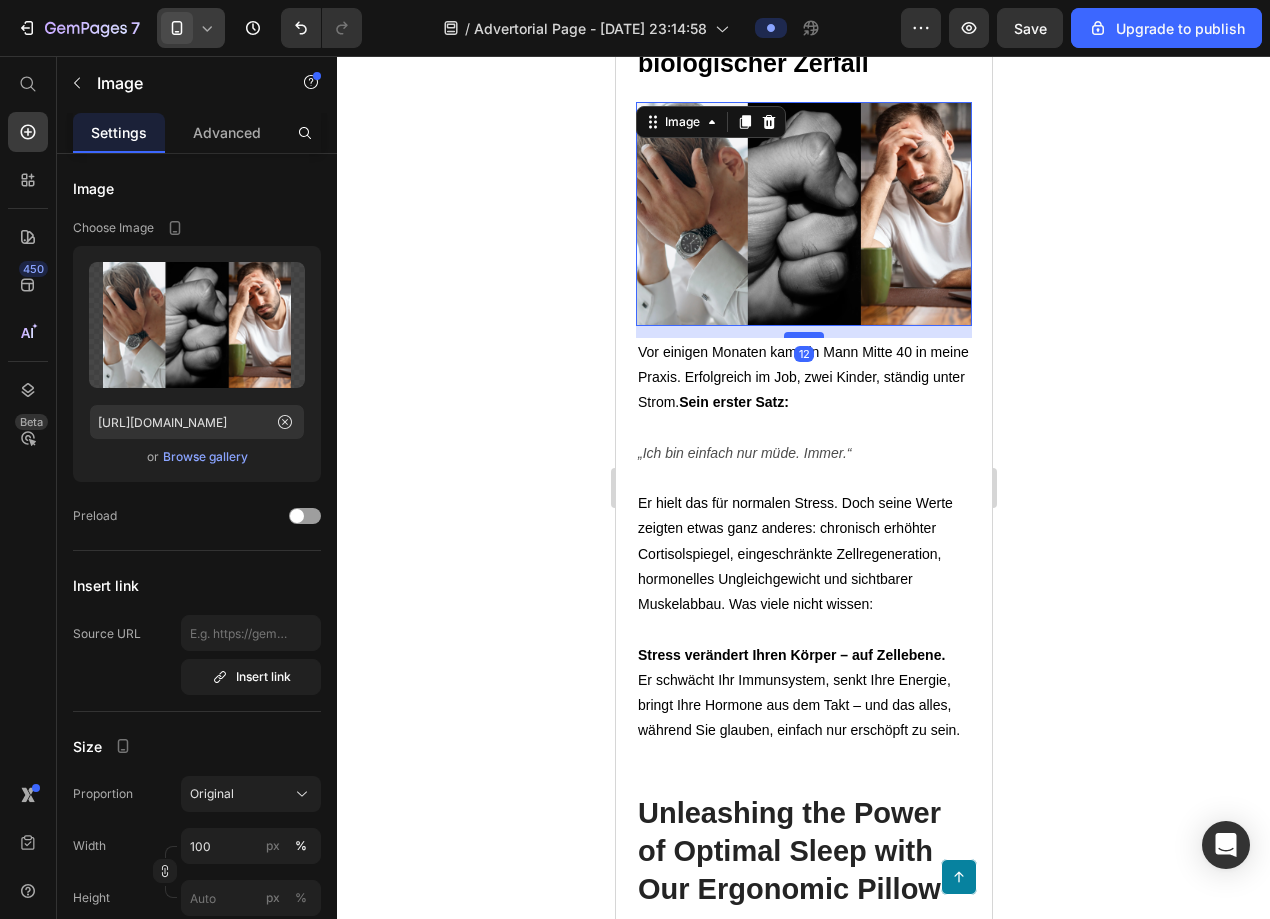 drag, startPoint x: 804, startPoint y: 328, endPoint x: 804, endPoint y: 340, distance: 12 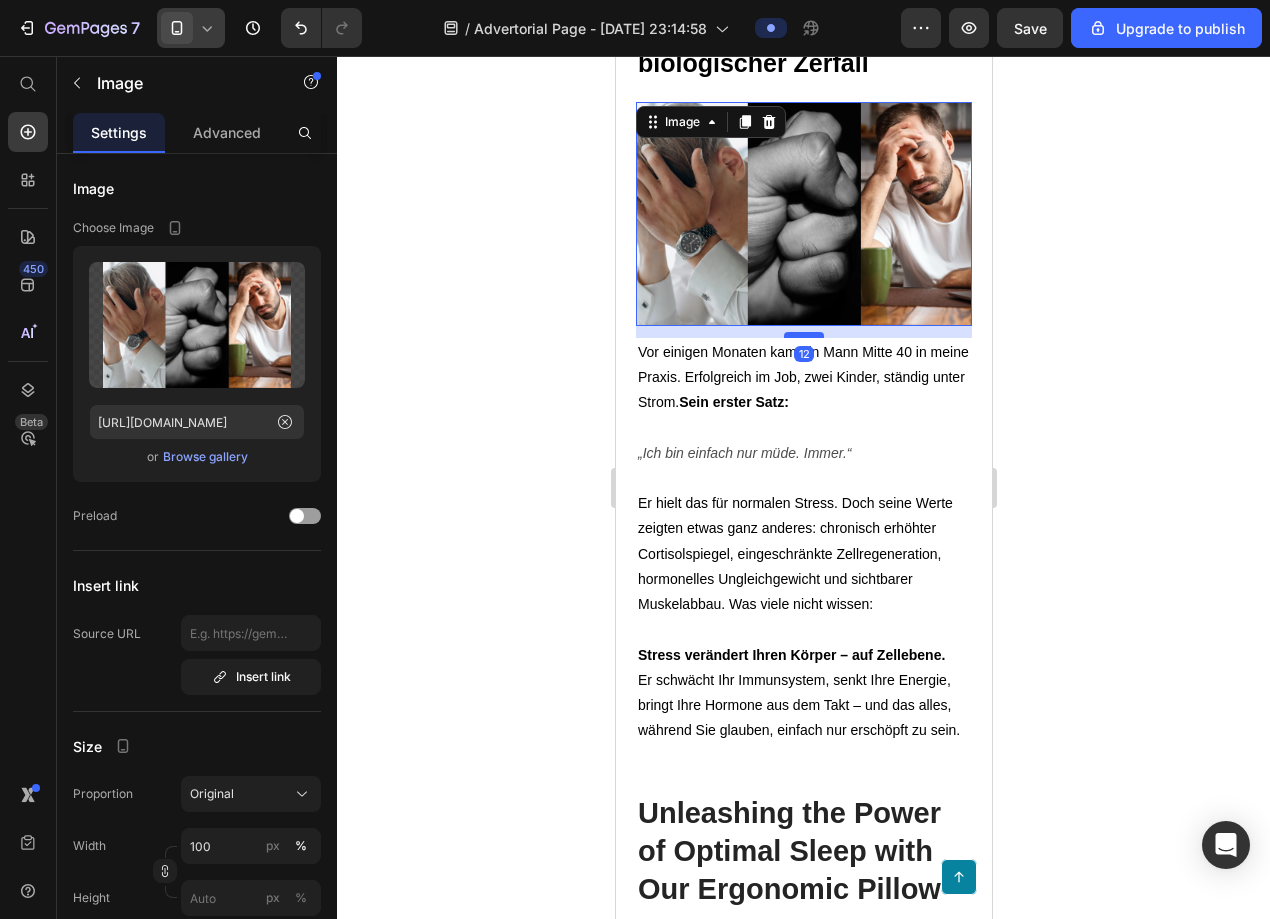 click at bounding box center (803, 335) 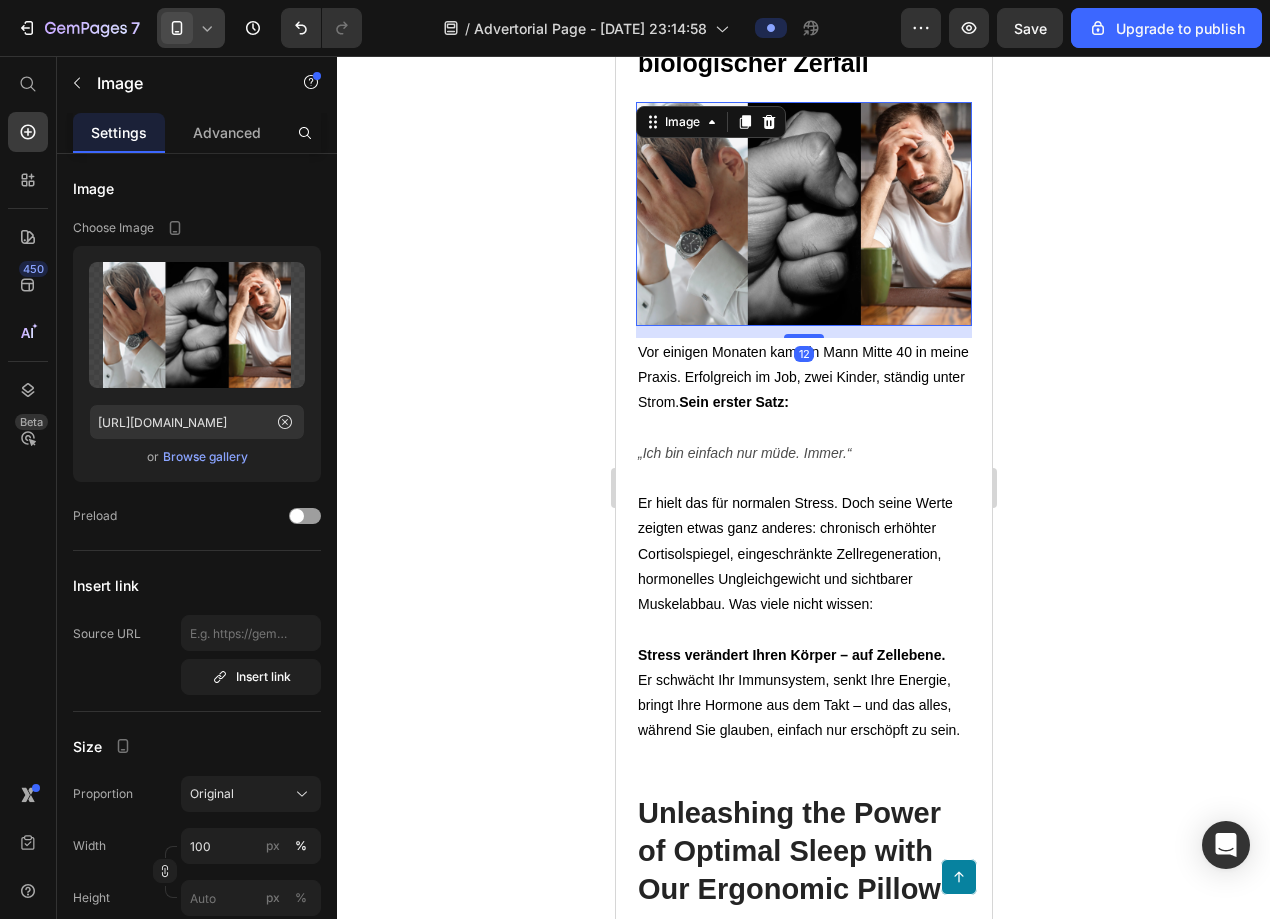 click 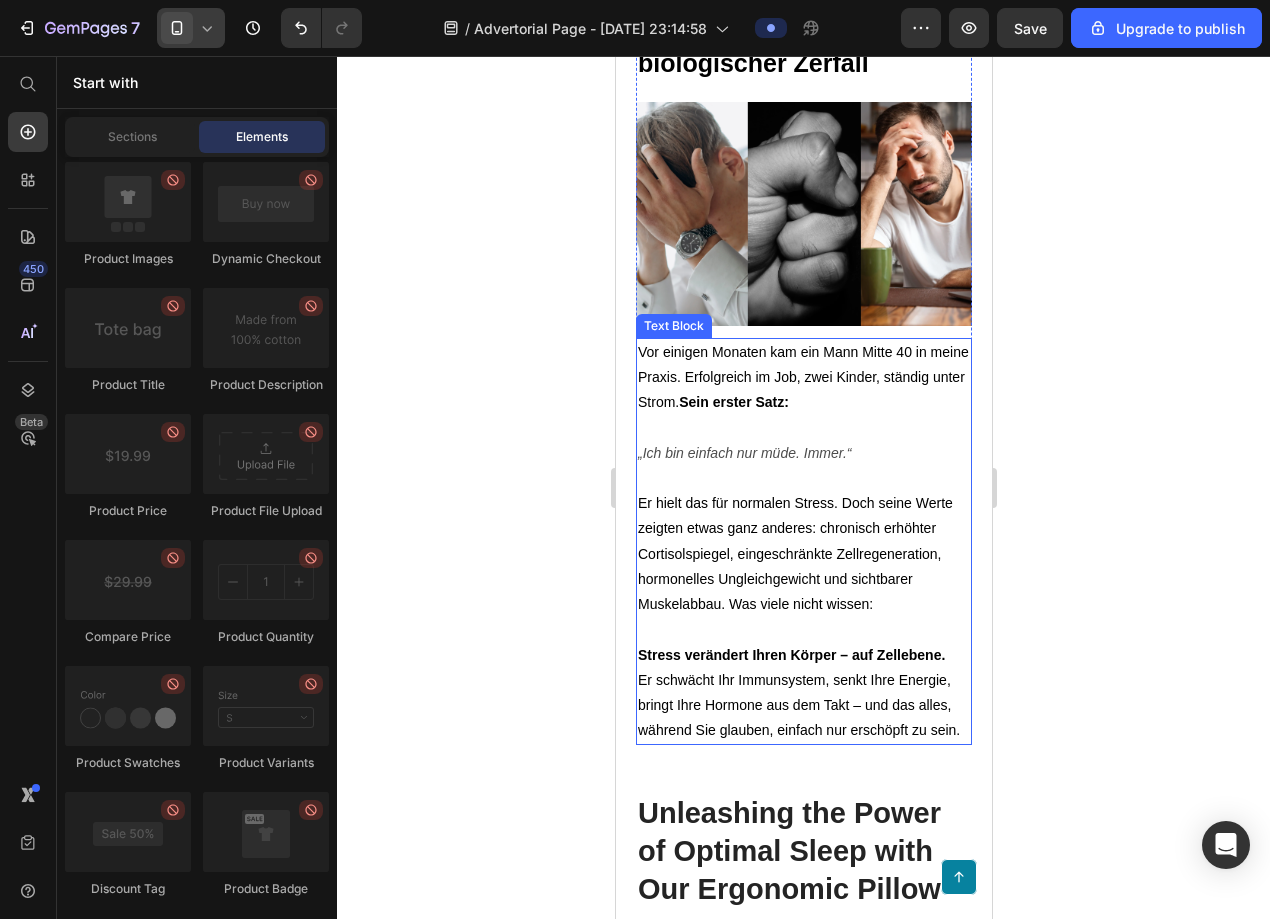scroll, scrollTop: 1232, scrollLeft: 0, axis: vertical 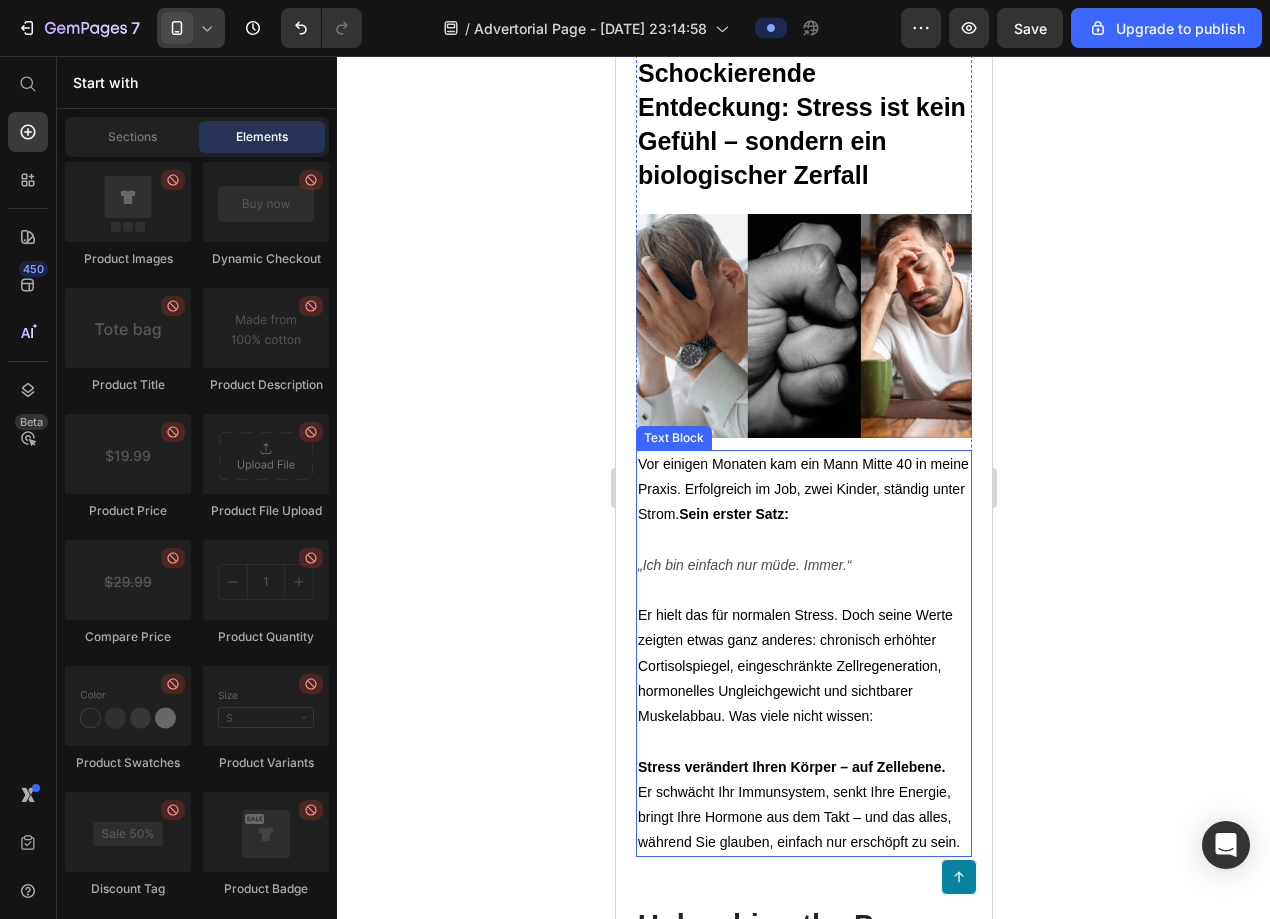 click 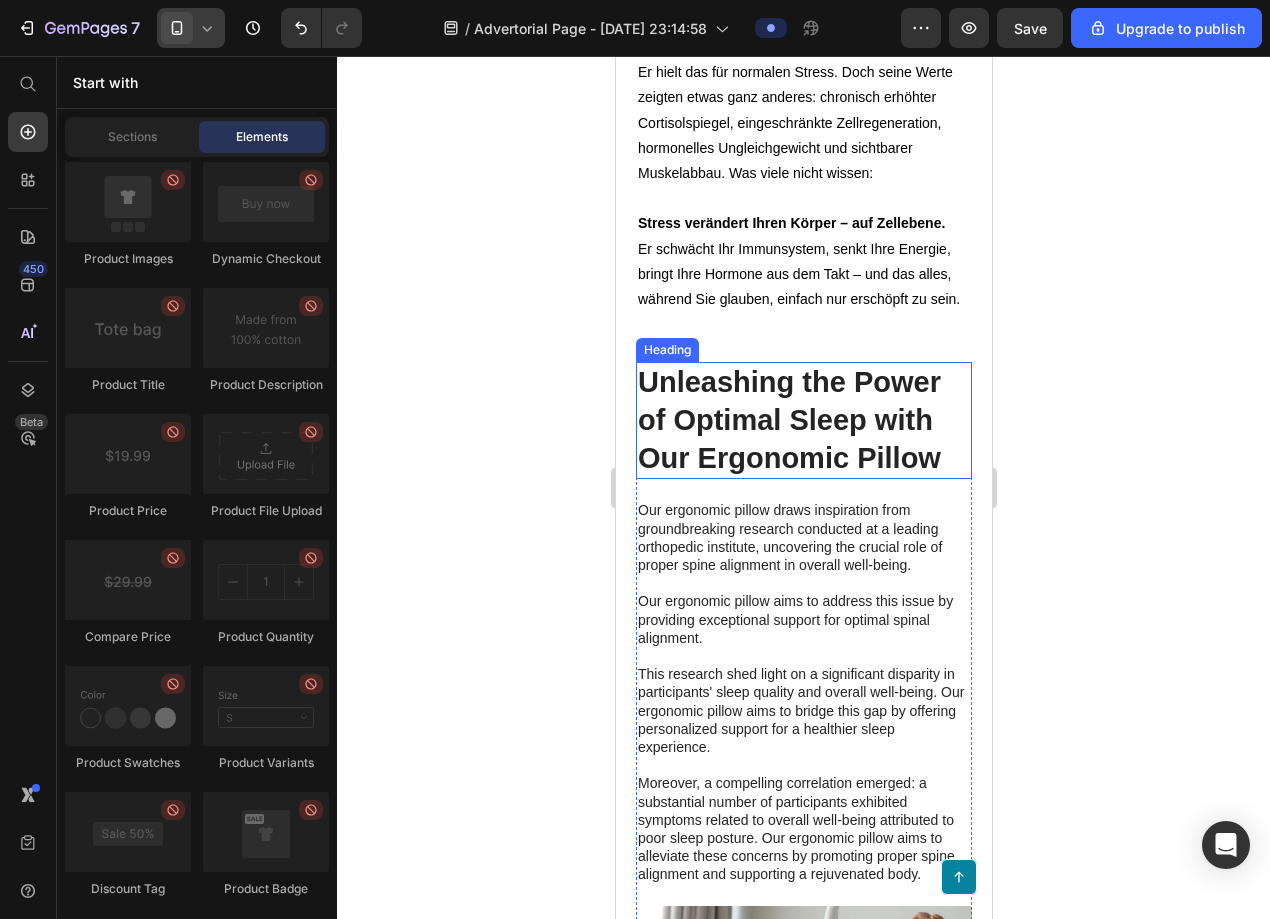 scroll, scrollTop: 1829, scrollLeft: 0, axis: vertical 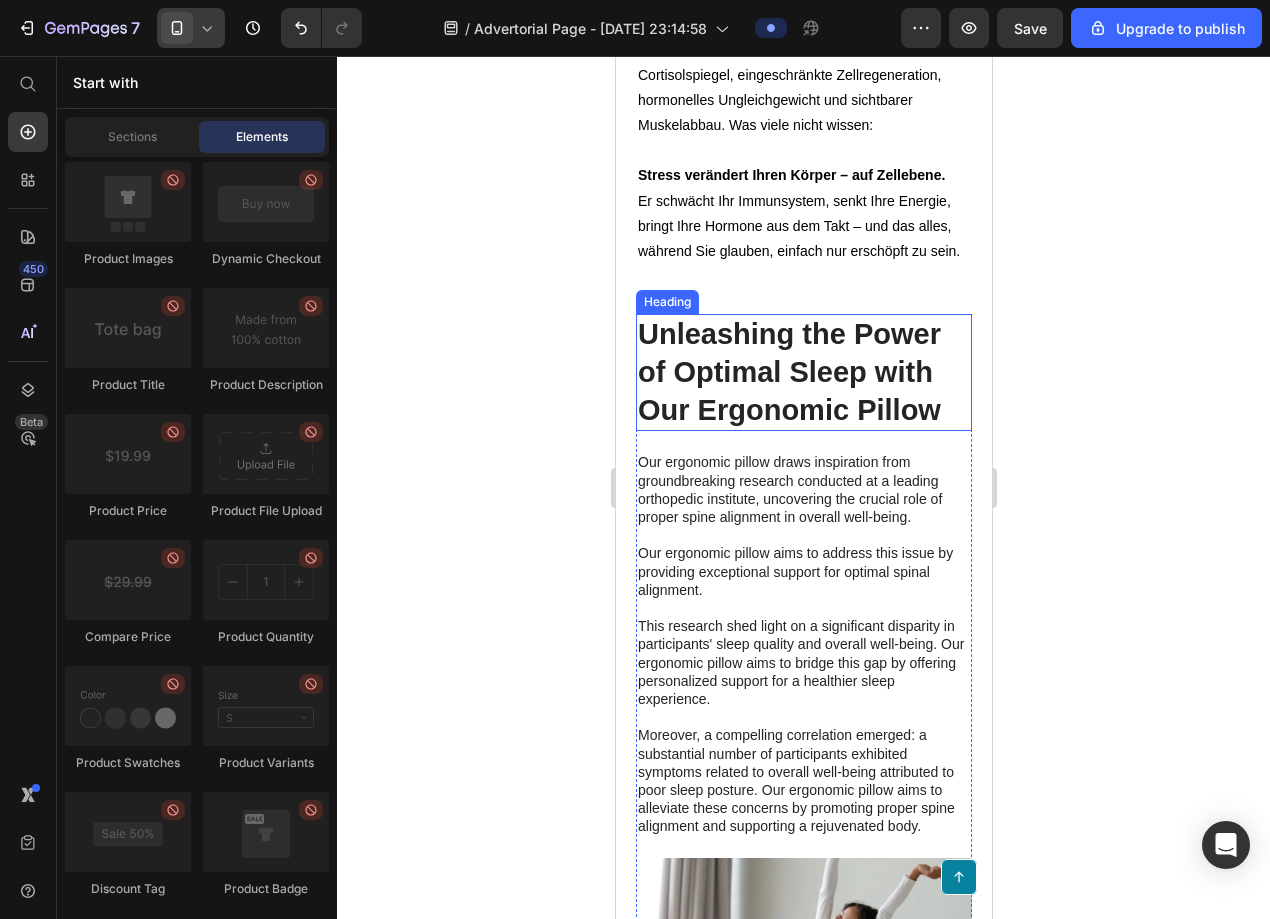 click on "Unleashing the Power of Optimal Sleep with Our Ergonomic Pillow" at bounding box center [803, 372] 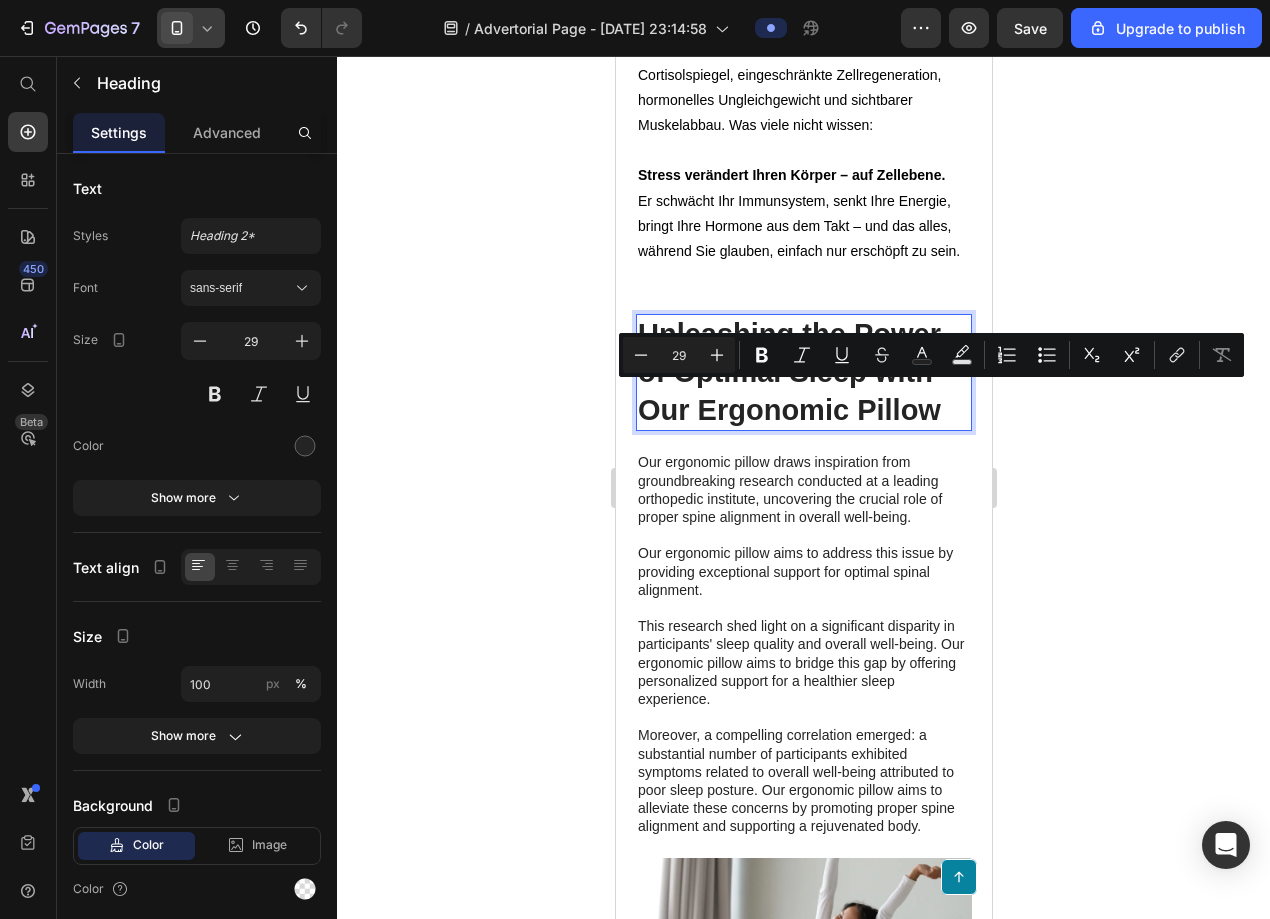 click 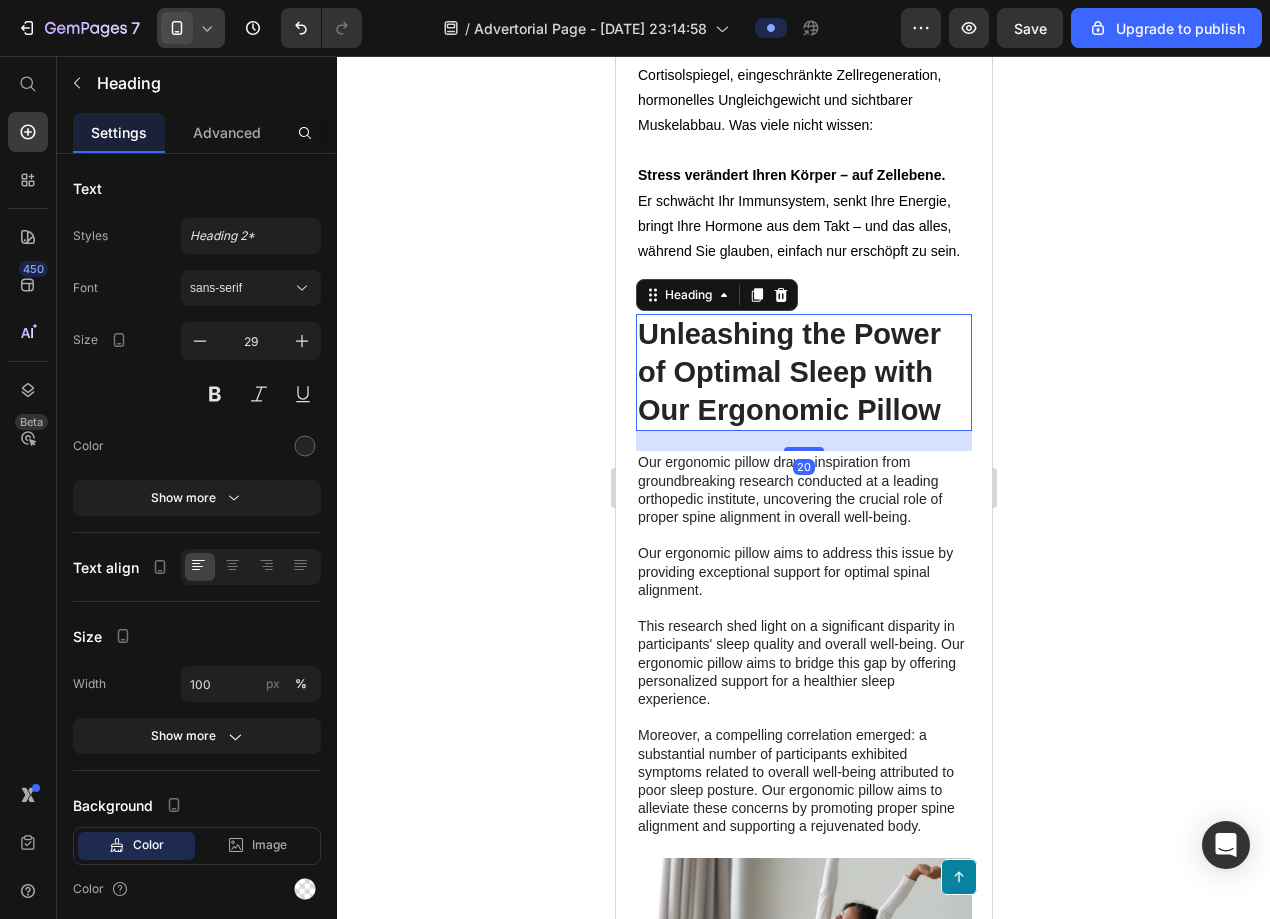 click on "Unleashing the Power of Optimal Sleep with Our Ergonomic Pillow" at bounding box center (803, 372) 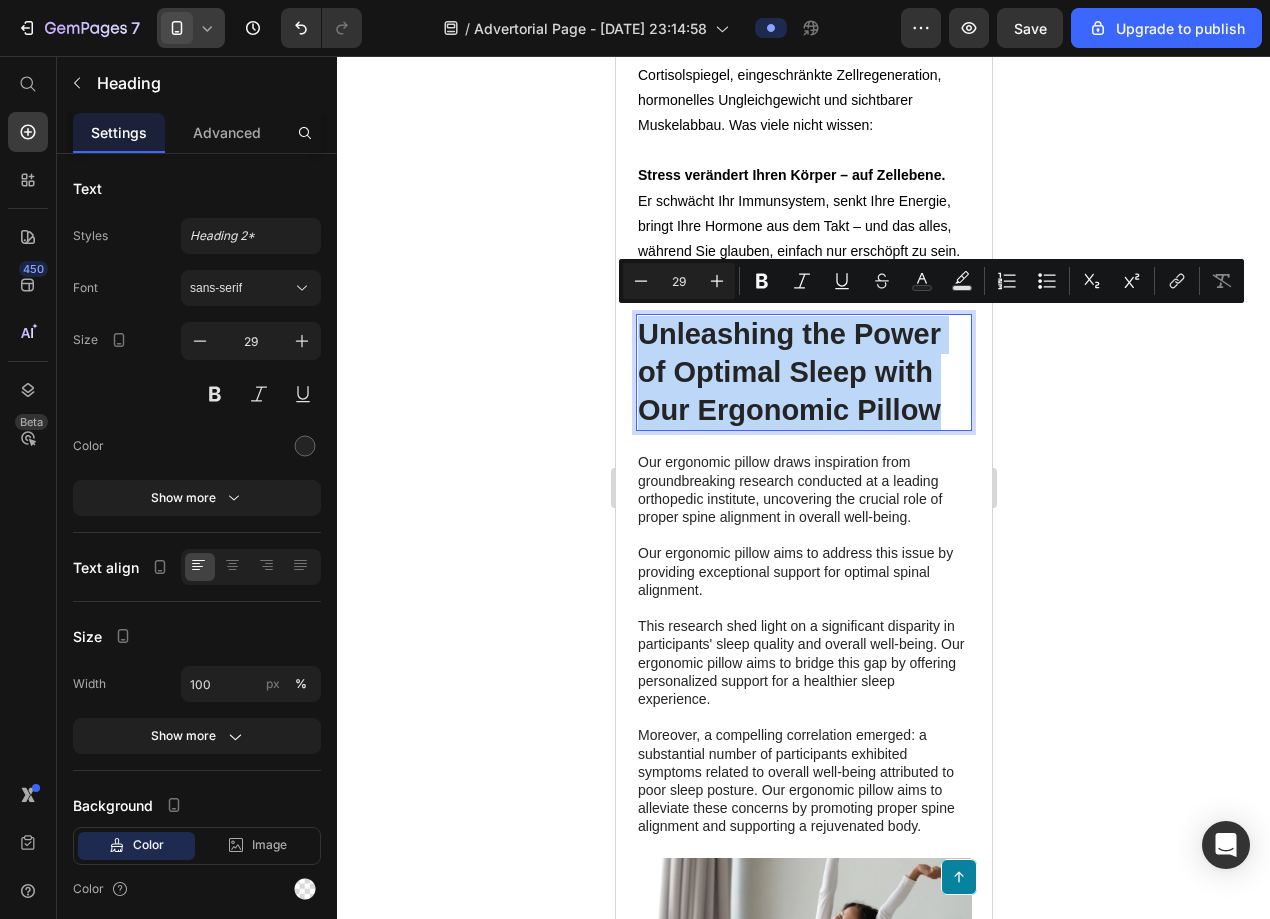 drag, startPoint x: 646, startPoint y: 332, endPoint x: 939, endPoint y: 393, distance: 299.28247 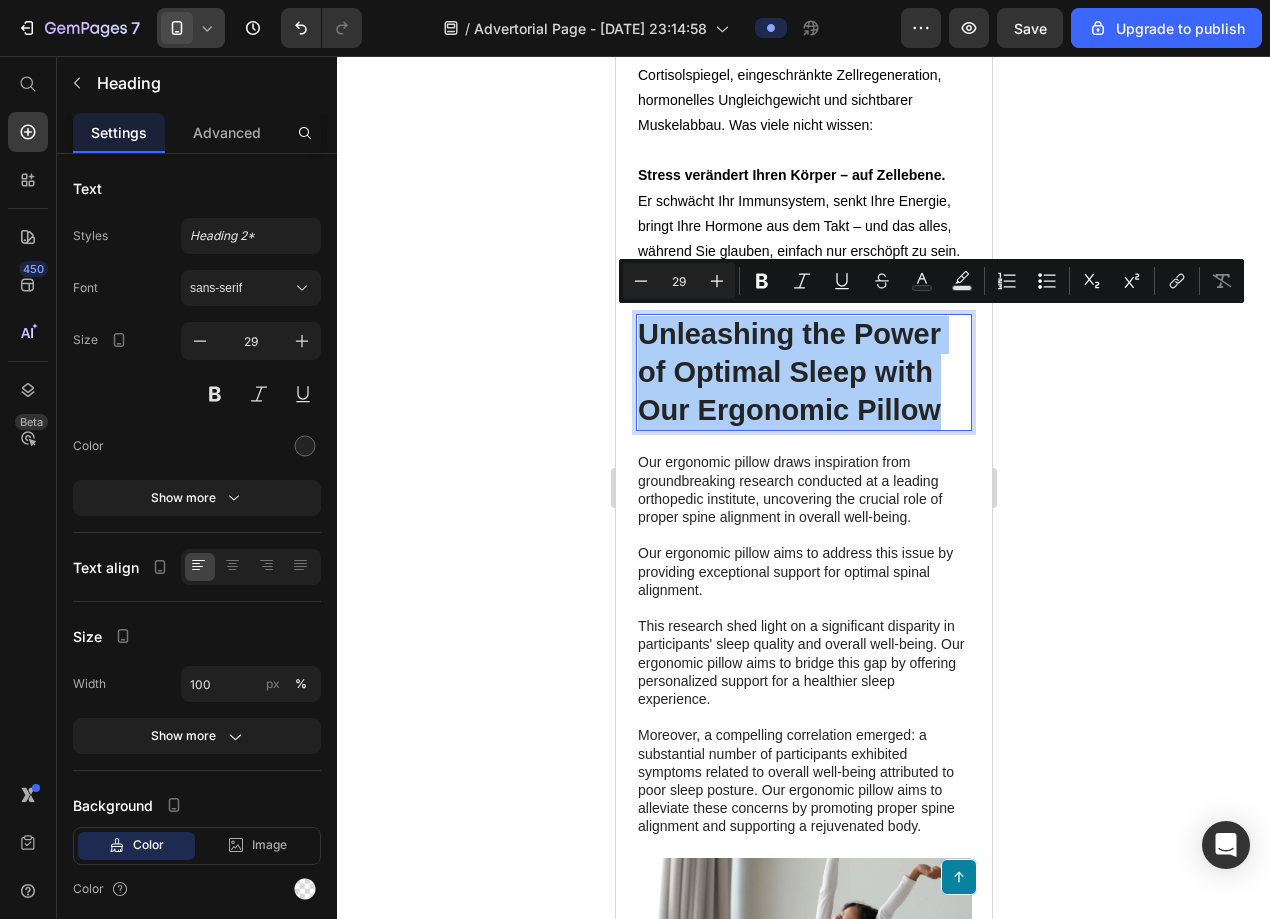click 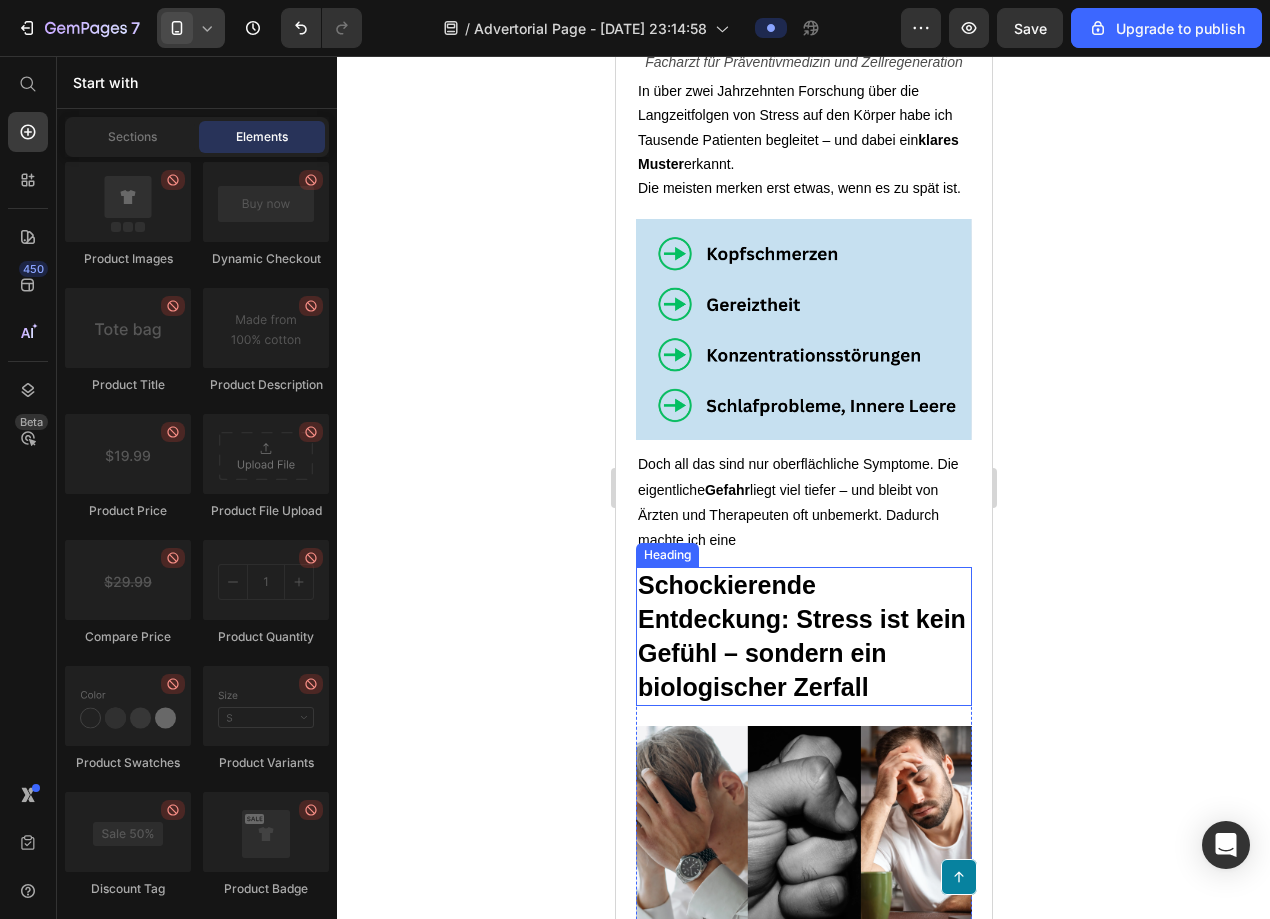 scroll, scrollTop: 741, scrollLeft: 0, axis: vertical 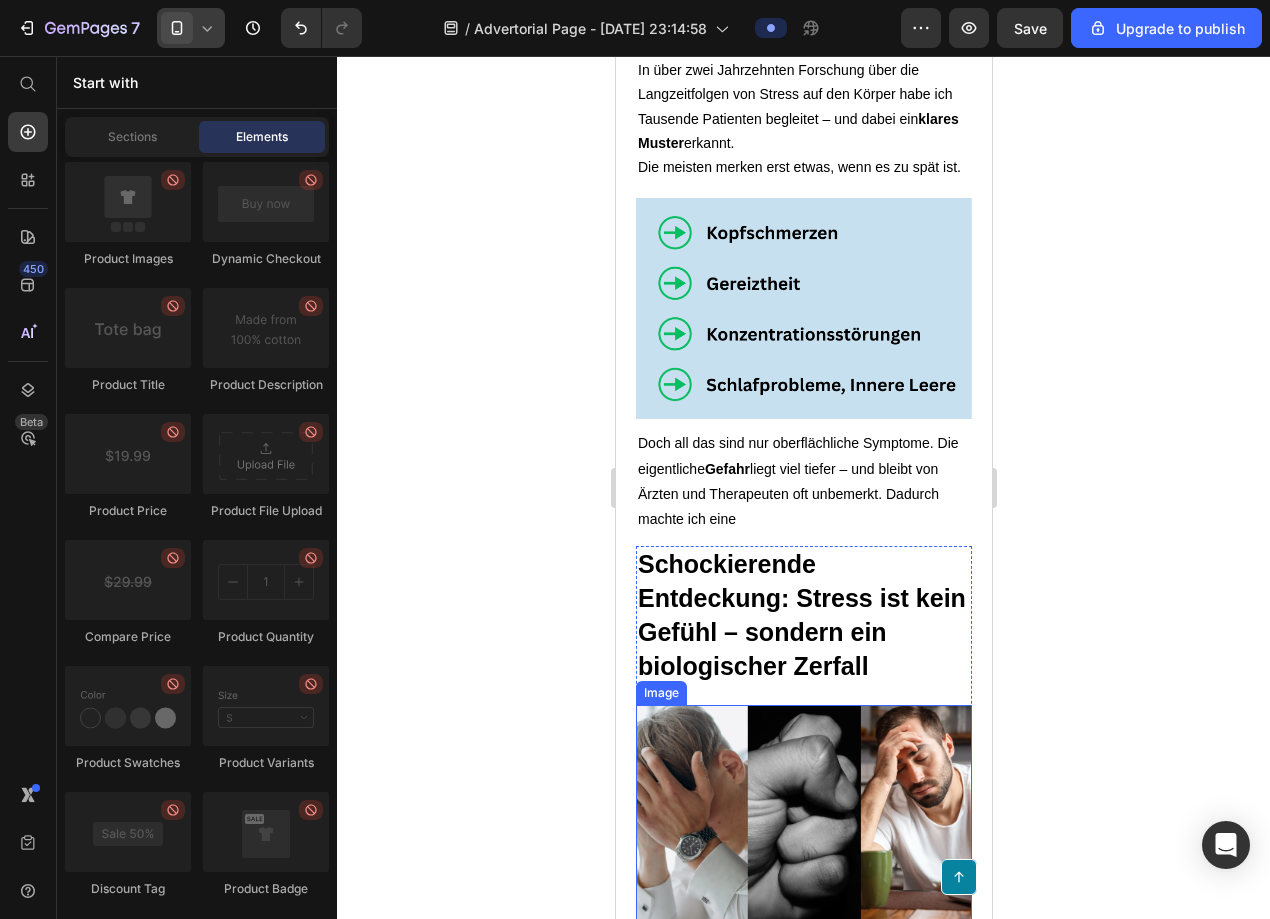 click 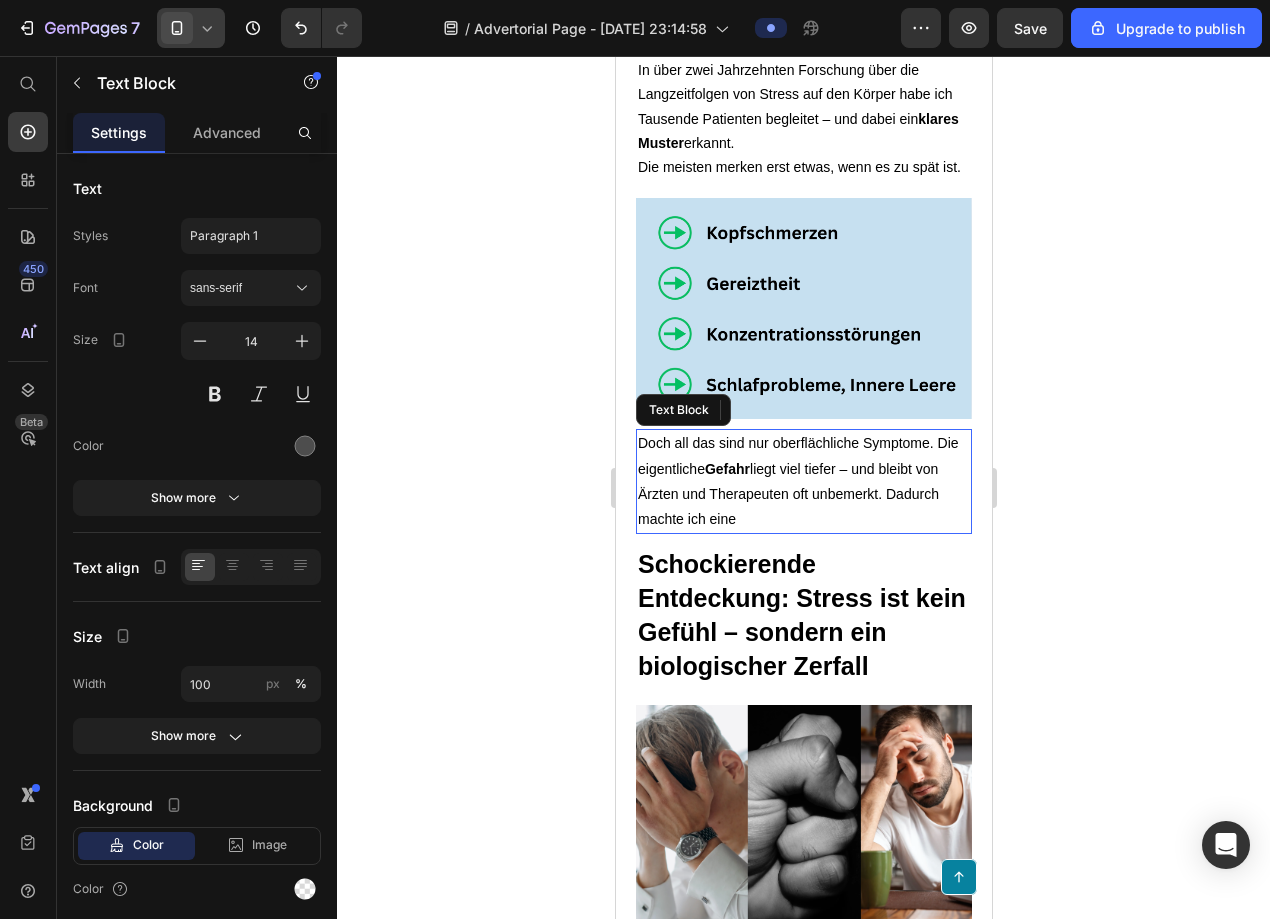 click on "Doch all das sind nur oberflächliche Symptome. Die eigentliche  Gefahr  liegt viel tiefer – und bleibt von Ärzten und Therapeuten oft unbemerkt. Dadurch machte ich eine" at bounding box center [803, 481] 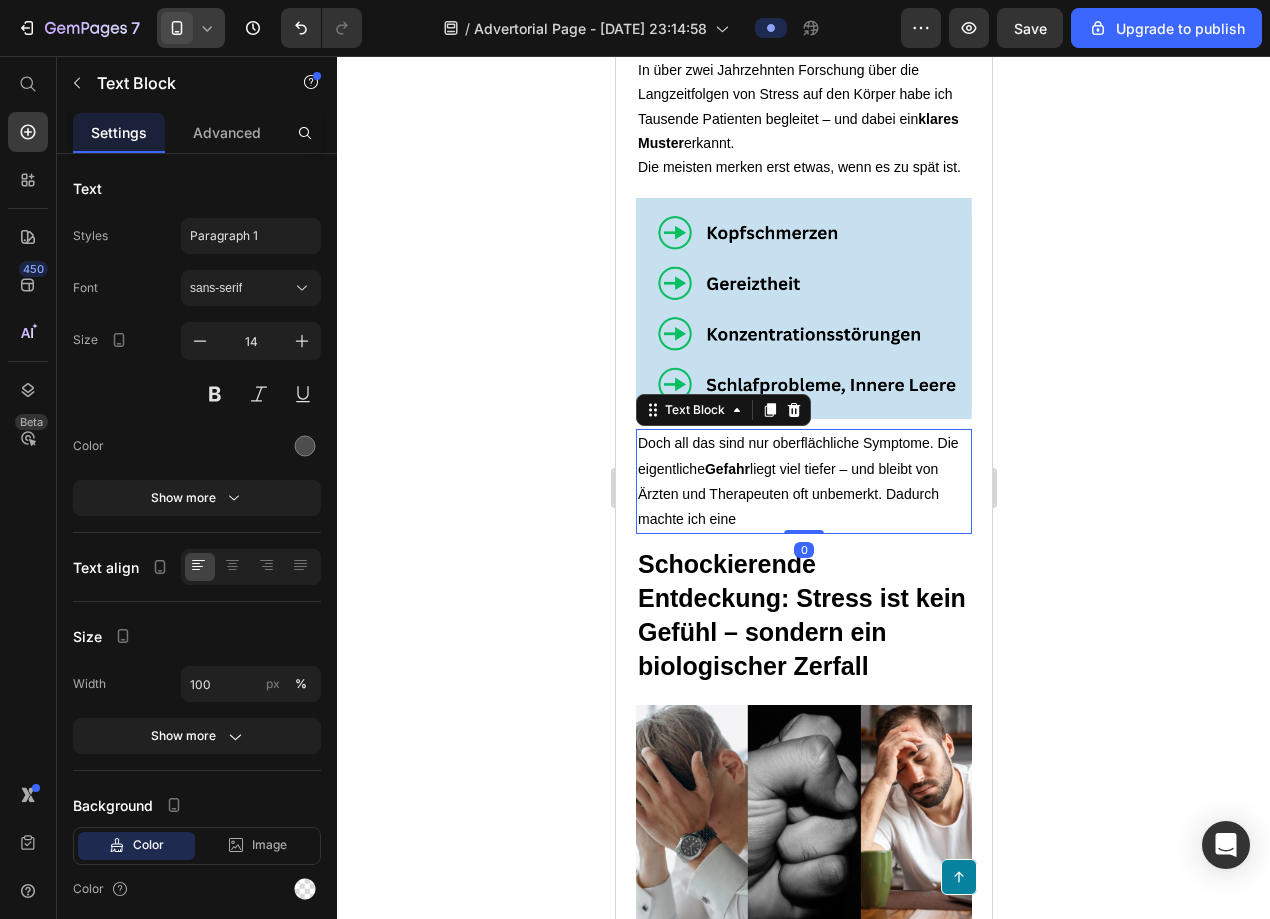 click on "Doch all das sind nur oberflächliche Symptome. Die eigentliche  Gefahr  liegt viel tiefer – und bleibt von Ärzten und Therapeuten oft unbemerkt. Dadurch machte ich eine" at bounding box center (803, 481) 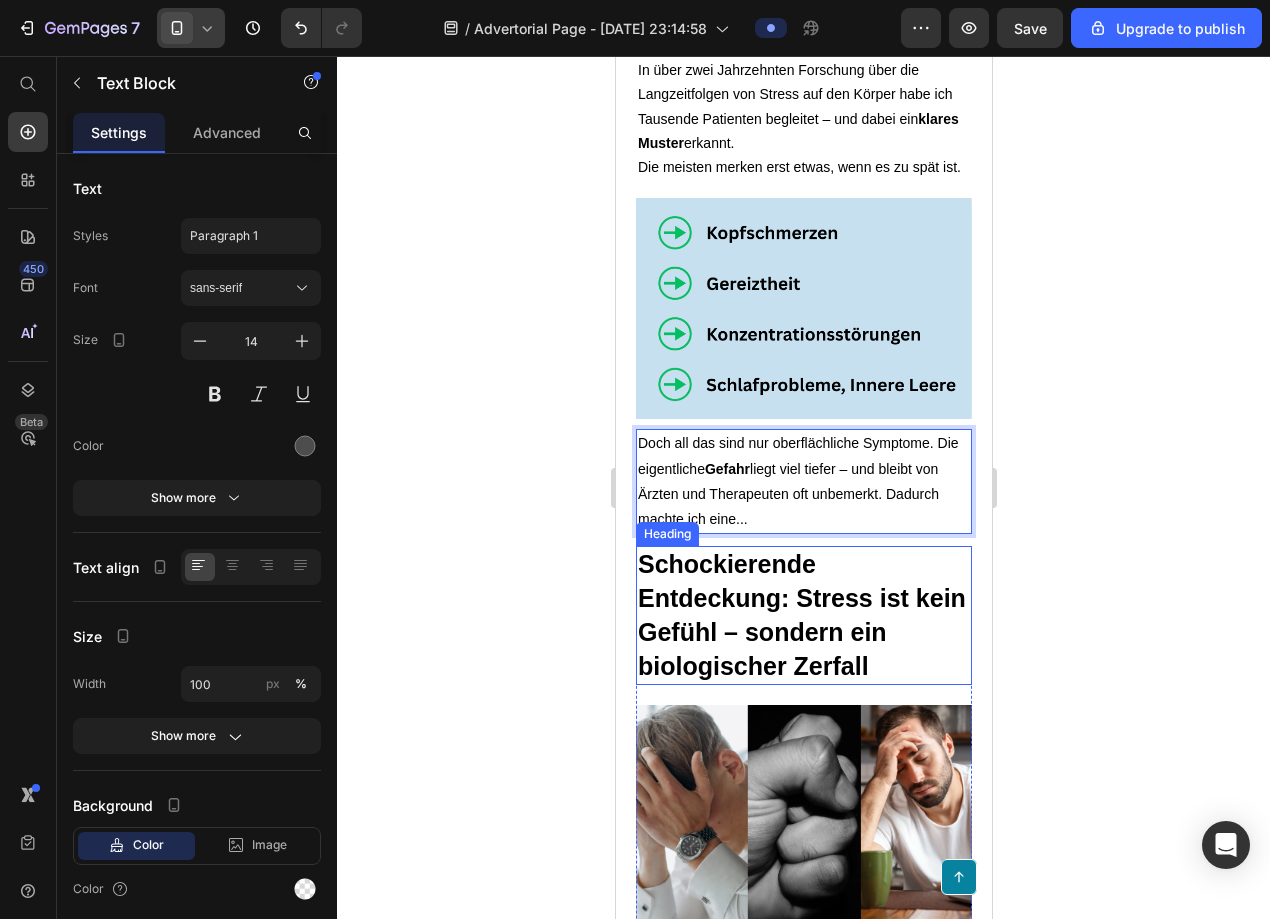 click 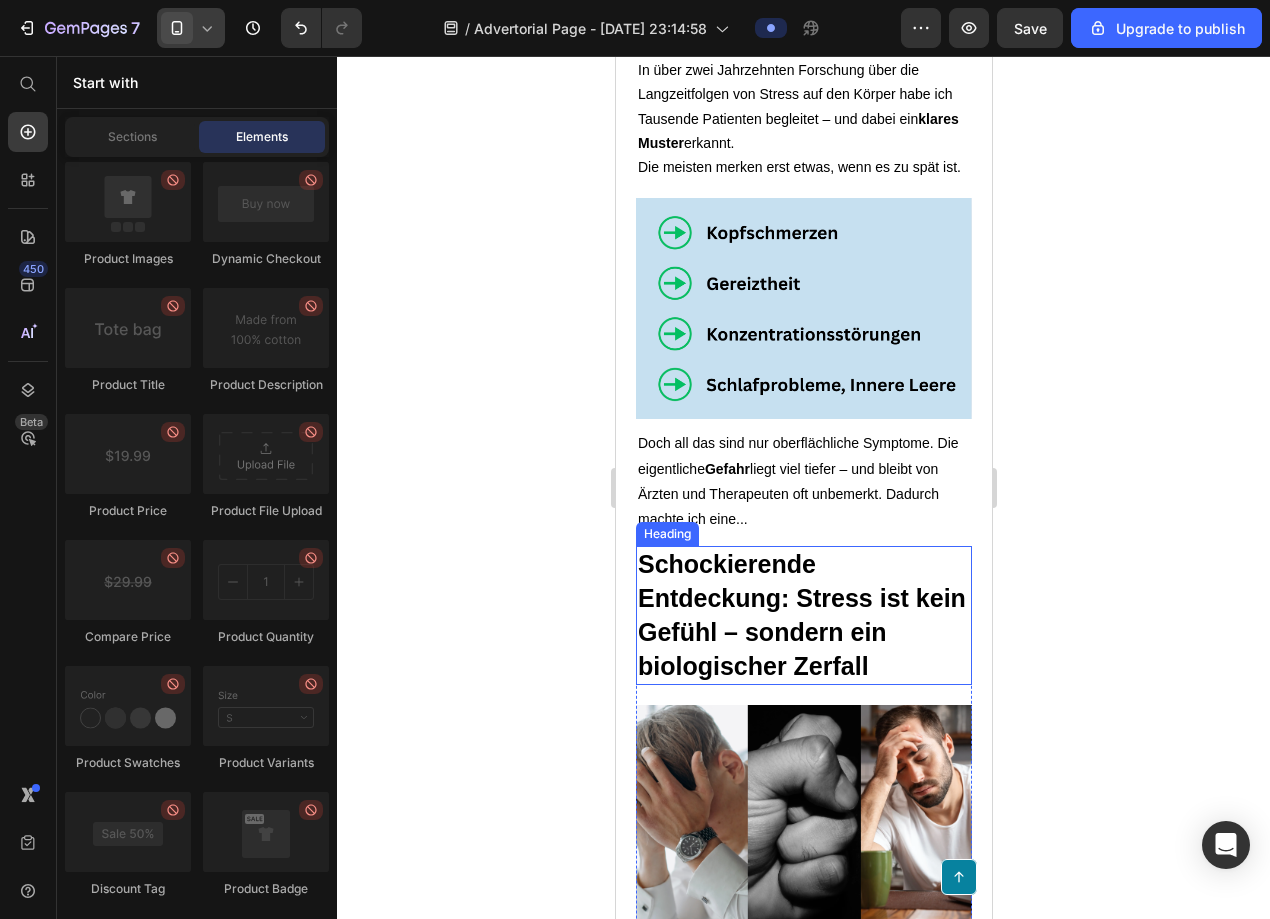 click 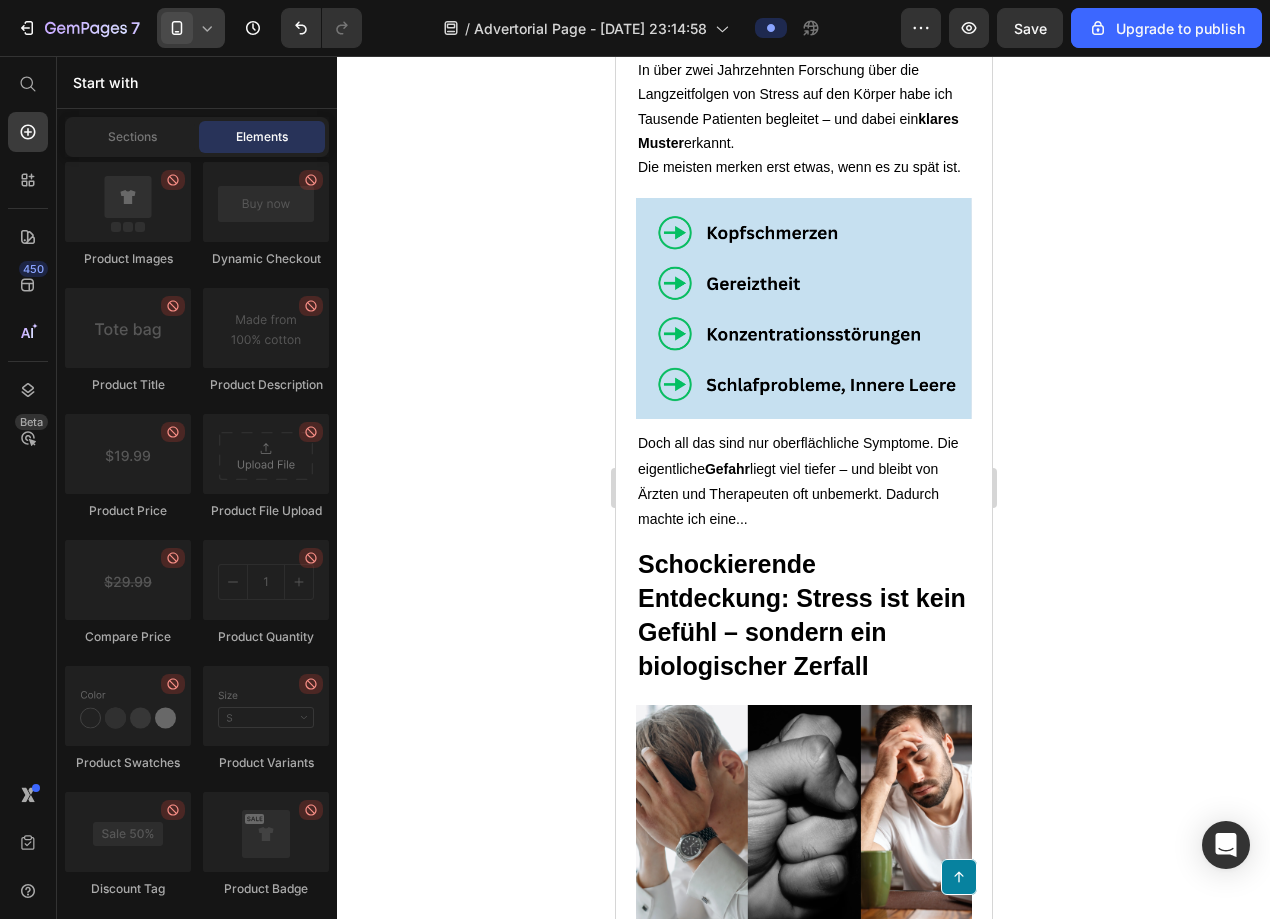 click 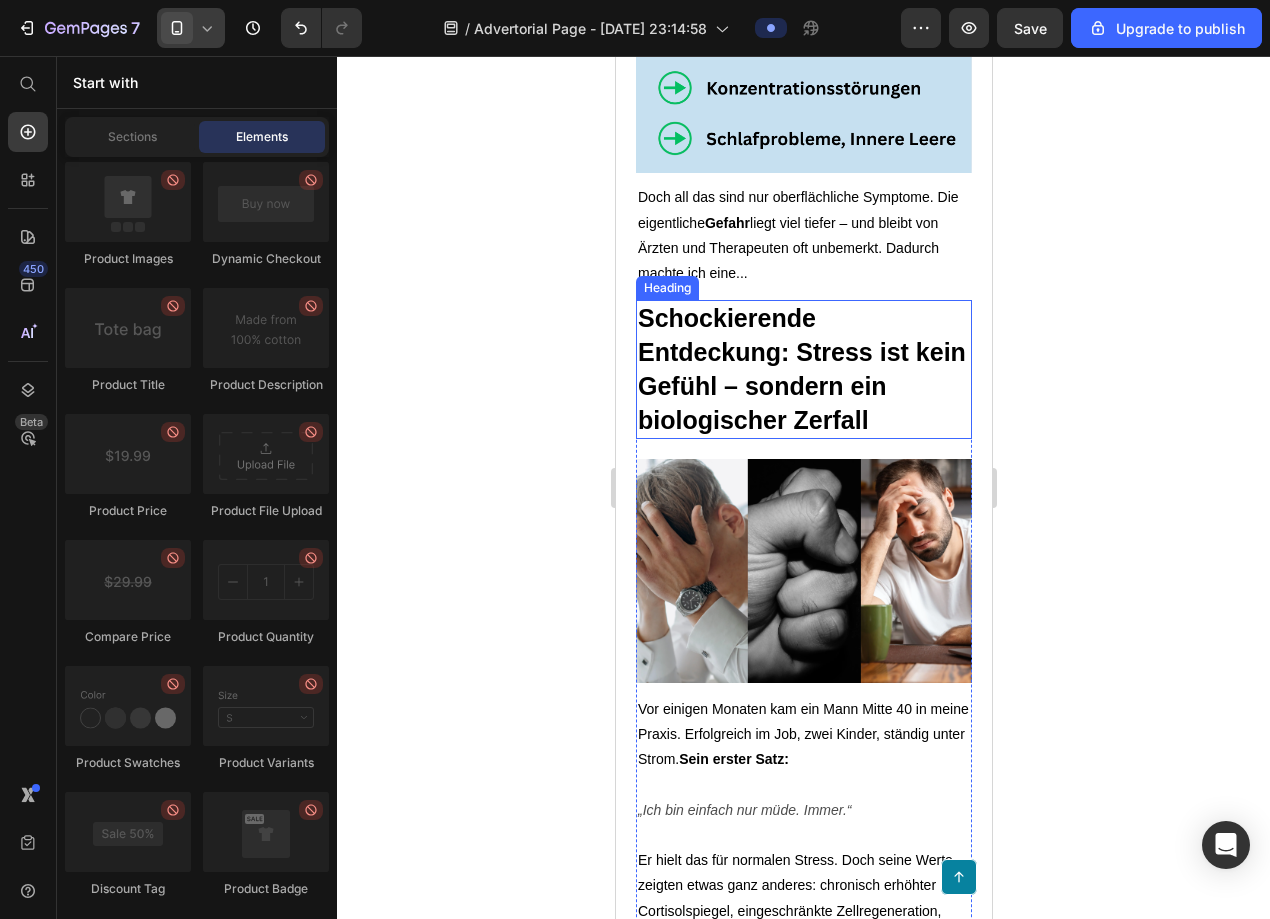 scroll, scrollTop: 1107, scrollLeft: 0, axis: vertical 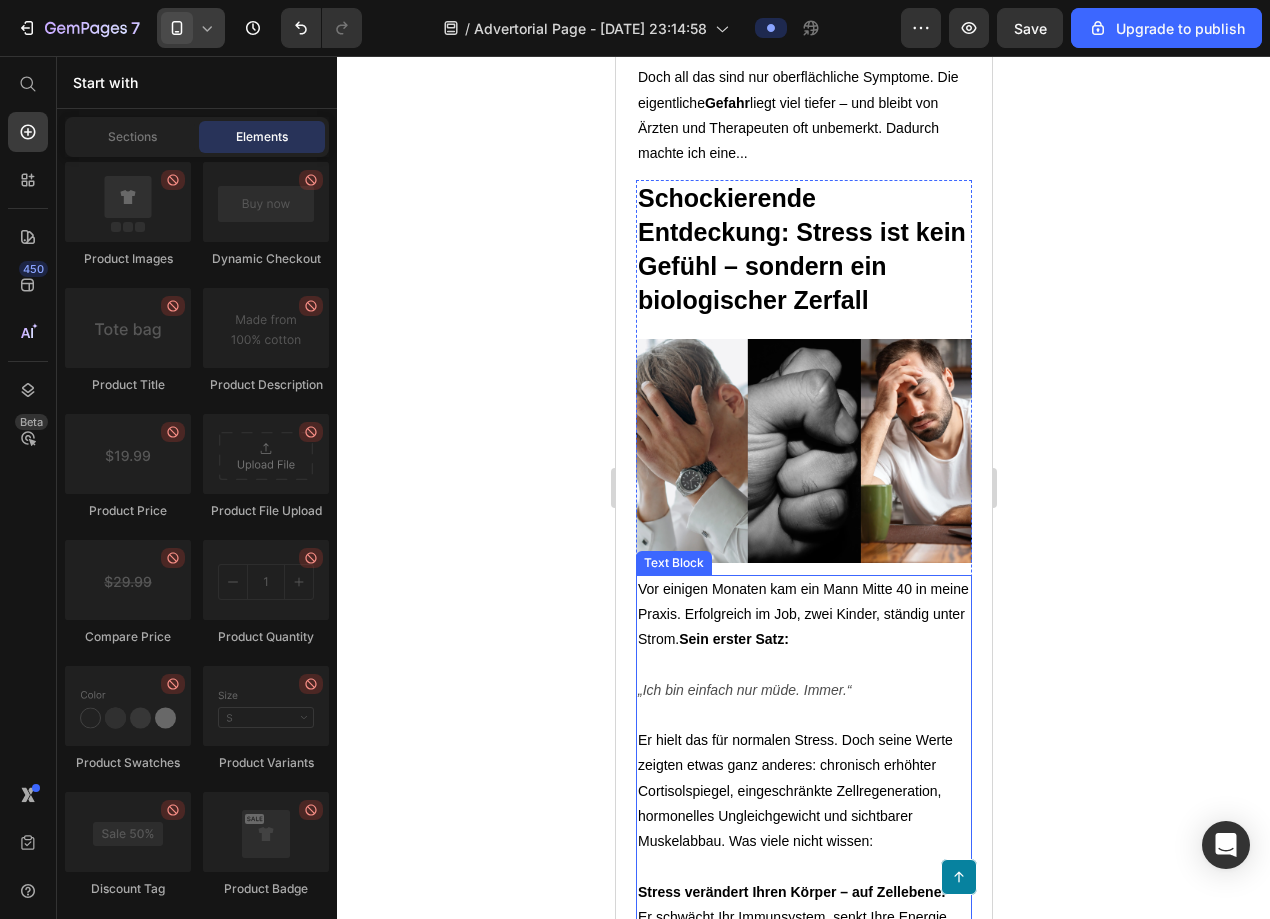 click 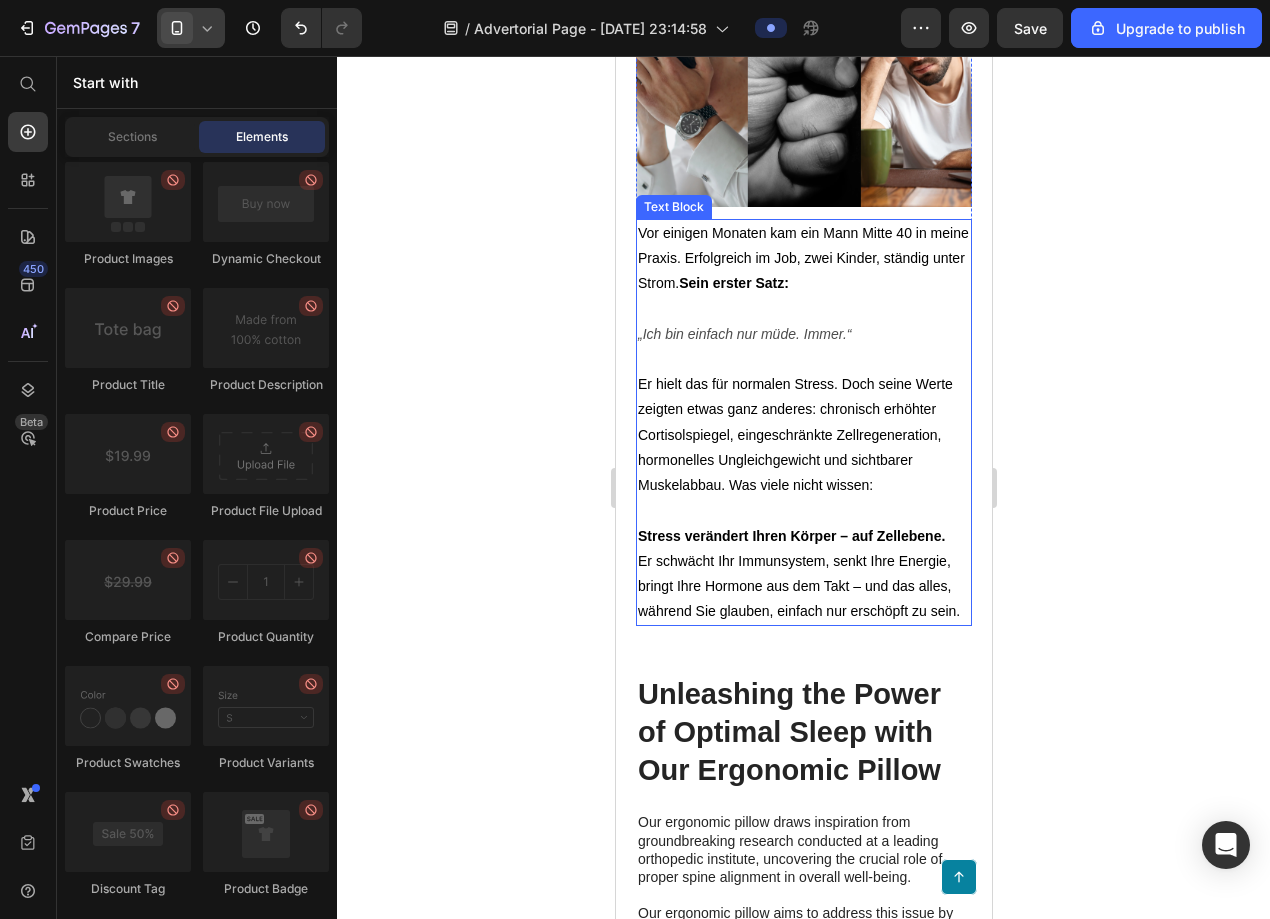 scroll, scrollTop: 1469, scrollLeft: 0, axis: vertical 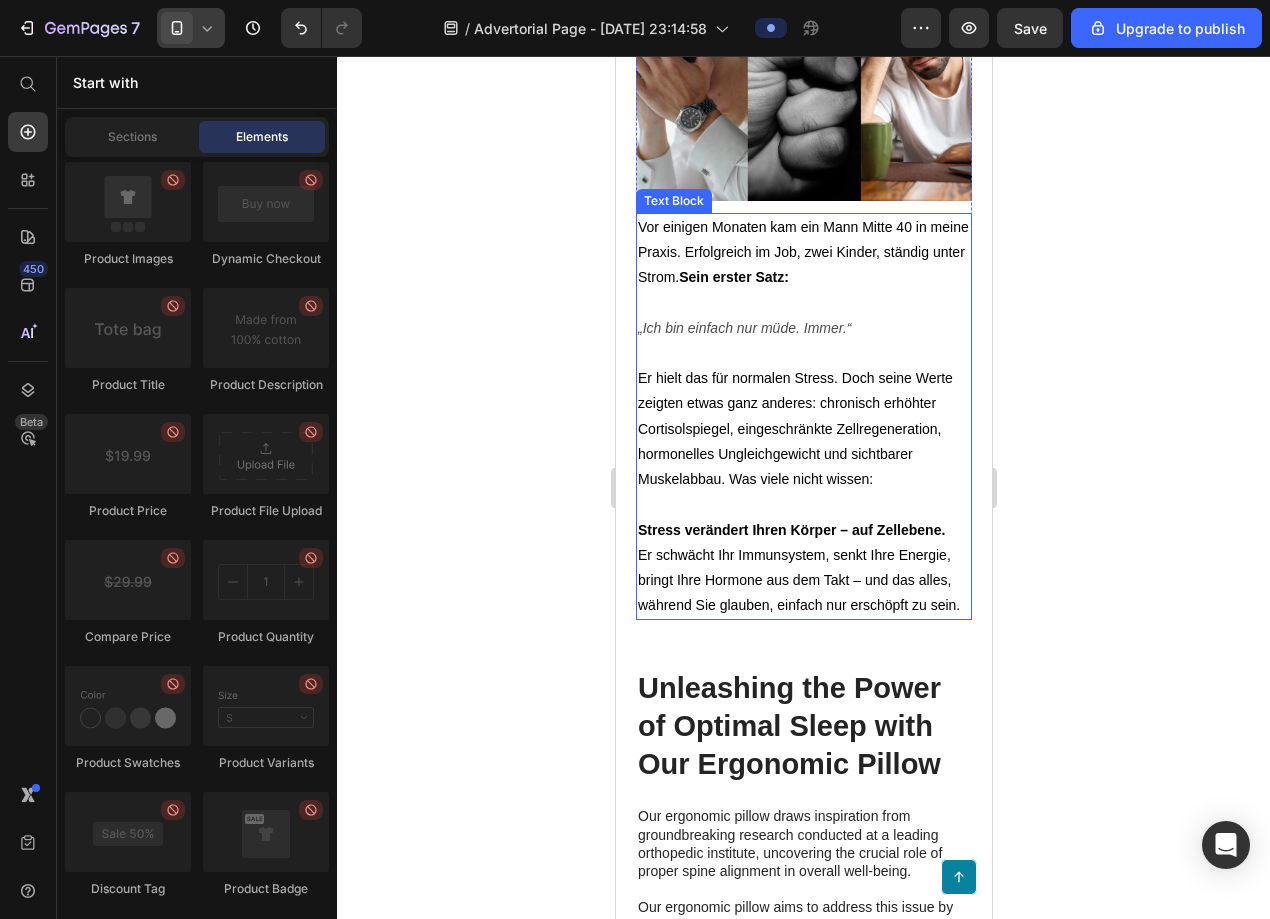 click on "Er schwächt Ihr Immunsystem, senkt Ihre Energie, bringt Ihre Hormone aus dem Takt – und das alles, während Sie glauben, einfach nur erschöpft zu sein." at bounding box center (798, 580) 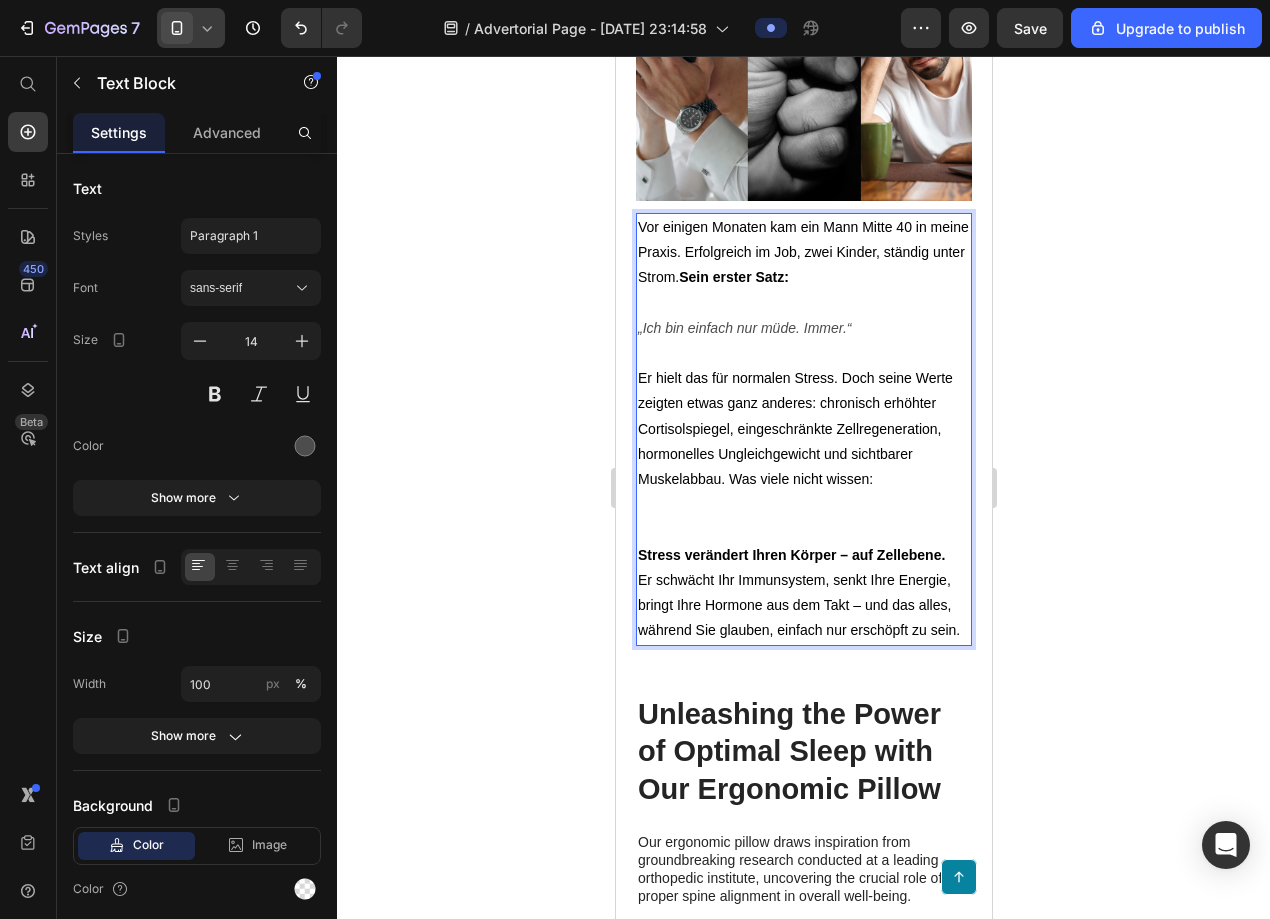 click on "Er schwächt Ihr Immunsystem, senkt Ihre Energie, bringt Ihre Hormone aus dem Takt – und das alles, während Sie glauben, einfach nur erschöpft zu sein." at bounding box center [798, 605] 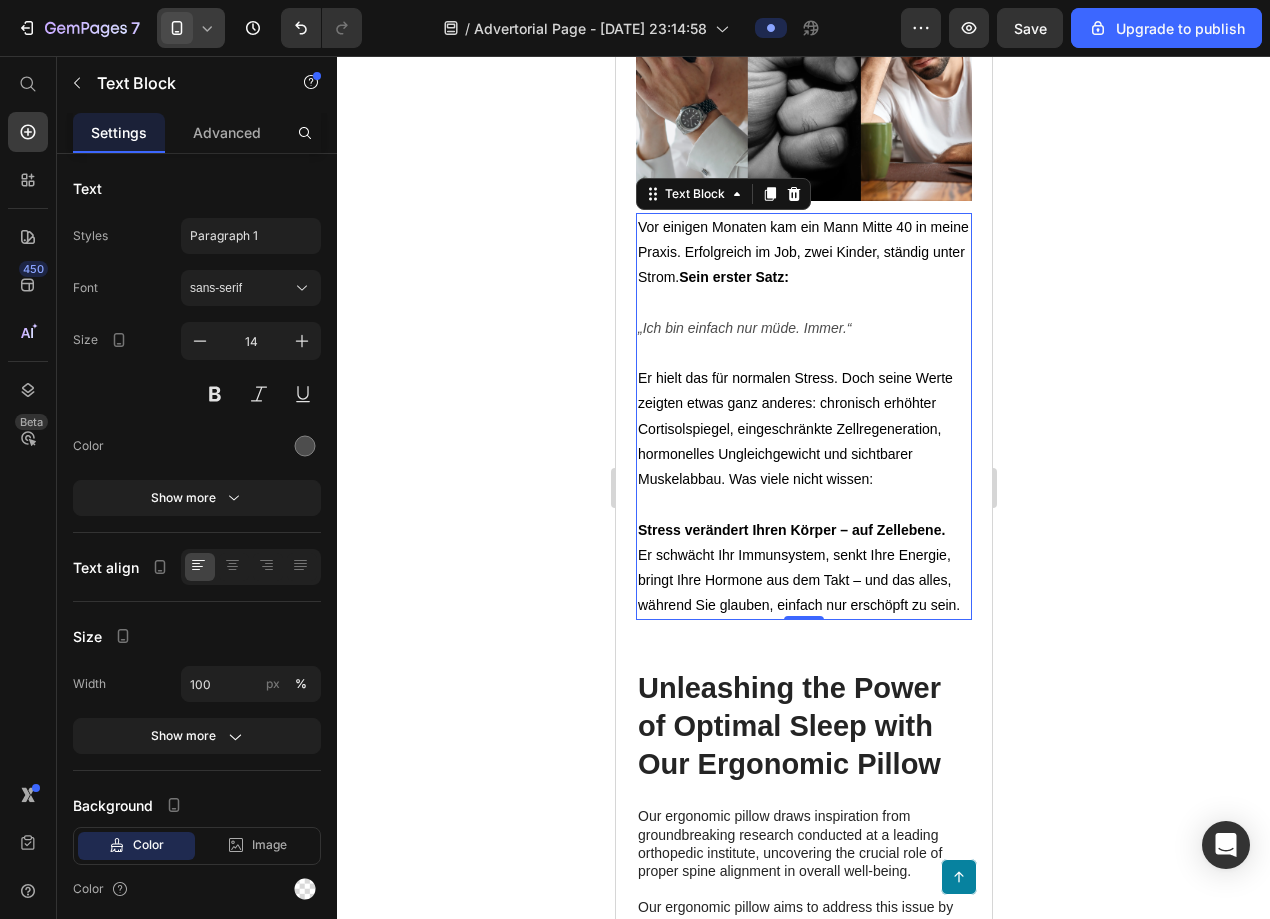 click 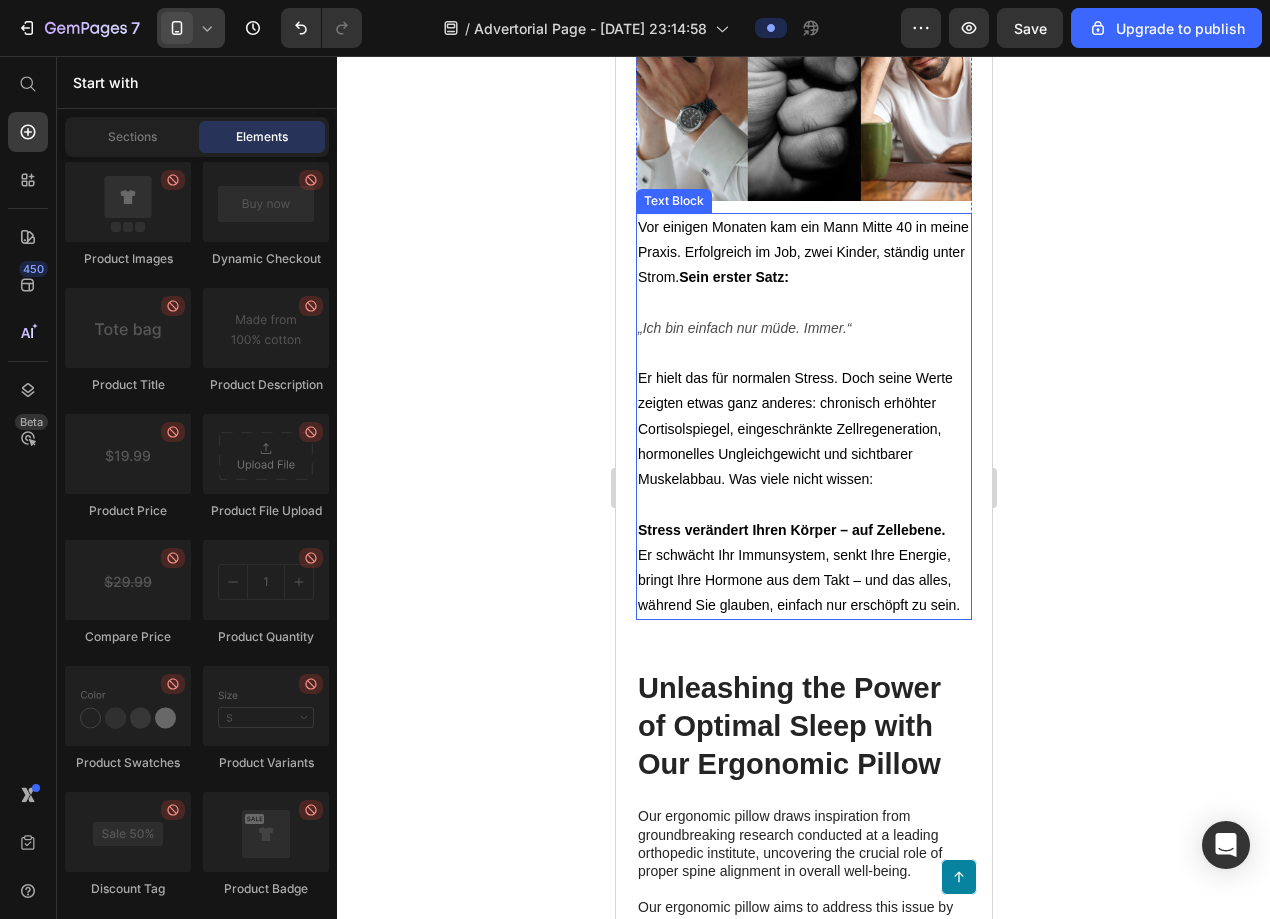 click on "Er schwächt Ihr Immunsystem, senkt Ihre Energie, bringt Ihre Hormone aus dem Takt – und das alles, während Sie glauben, einfach nur erschöpft zu sein." at bounding box center (798, 580) 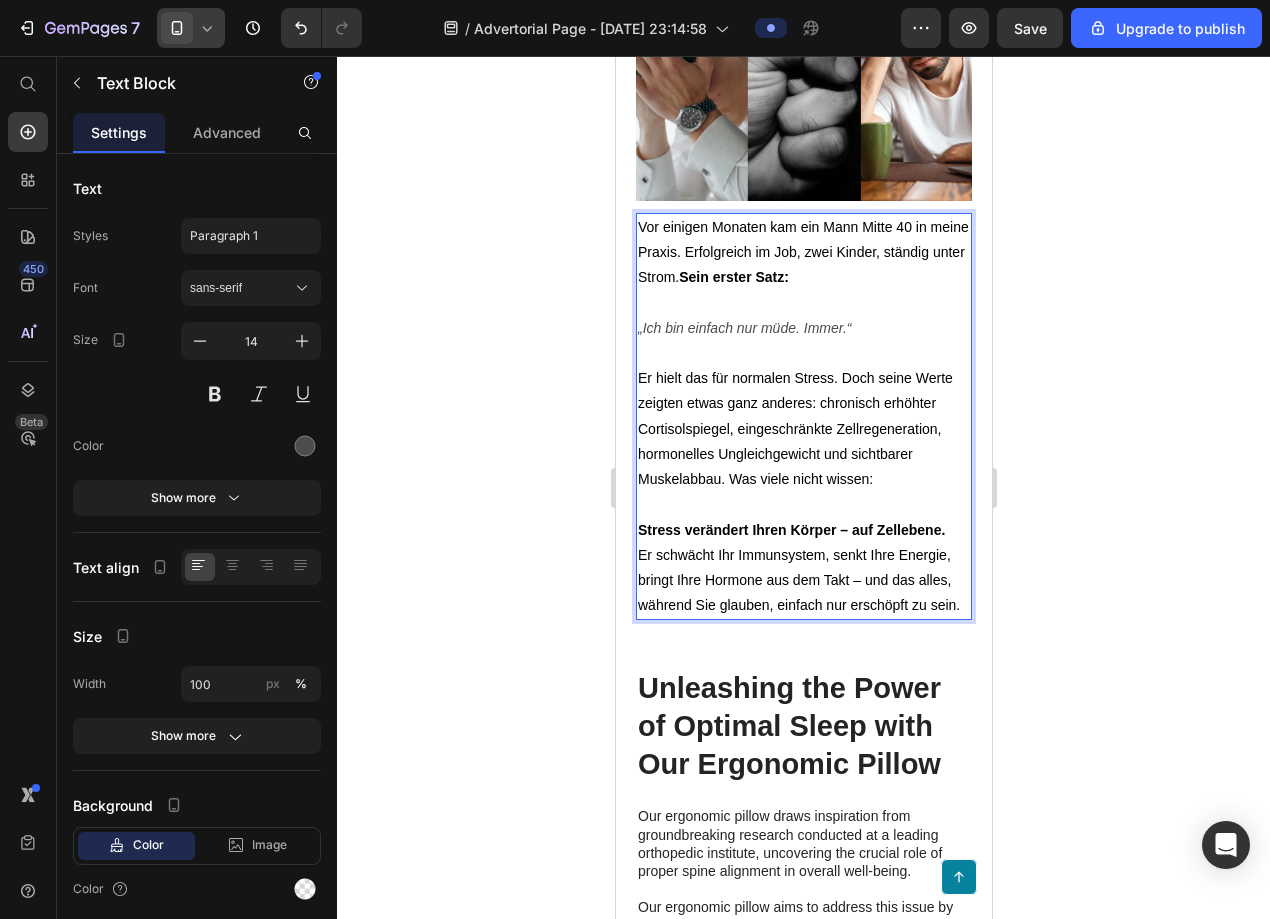 click on "Er schwächt Ihr Immunsystem, senkt Ihre Energie, bringt Ihre Hormone aus dem Takt – und das alles, während Sie glauben, einfach nur erschöpft zu sein." at bounding box center [798, 580] 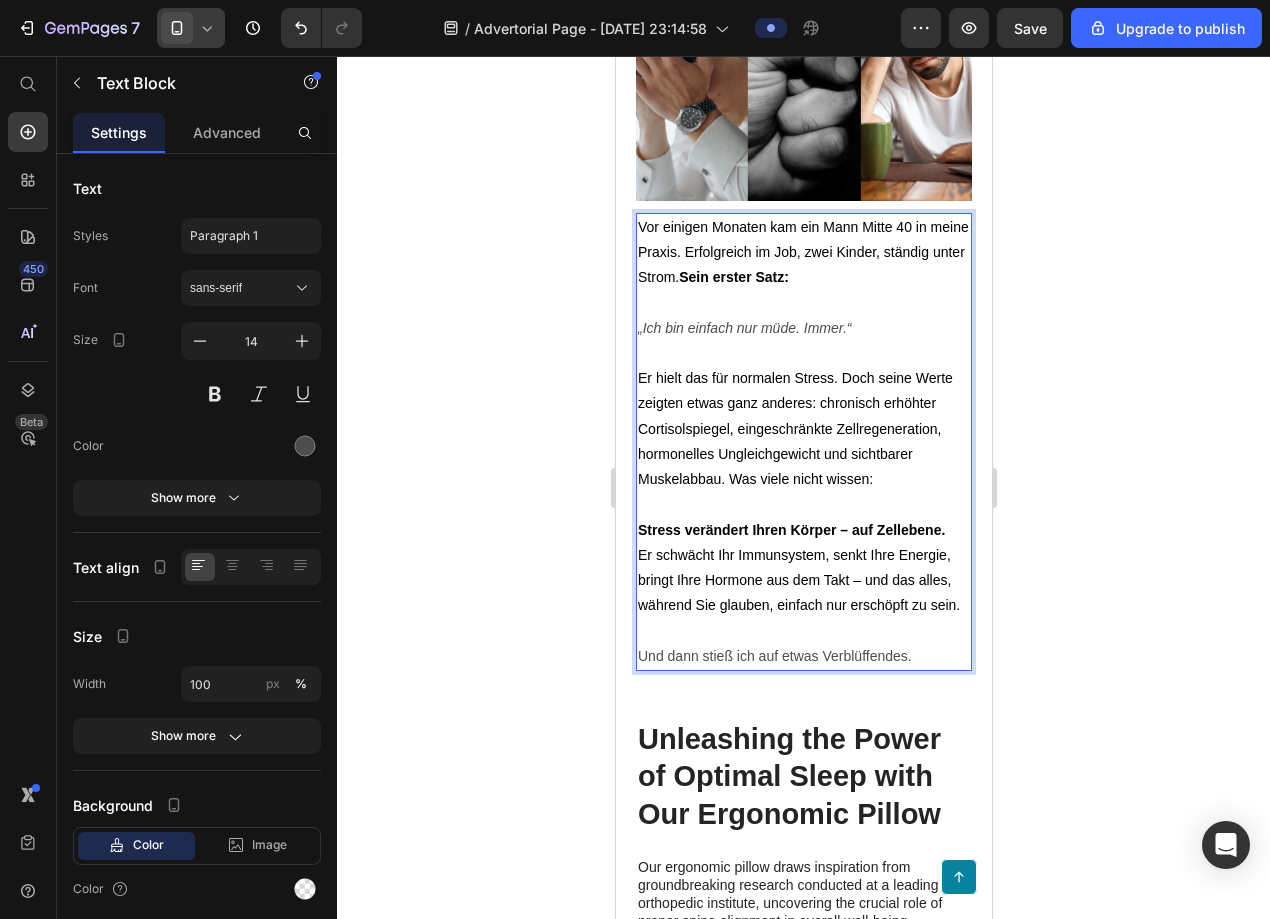 click 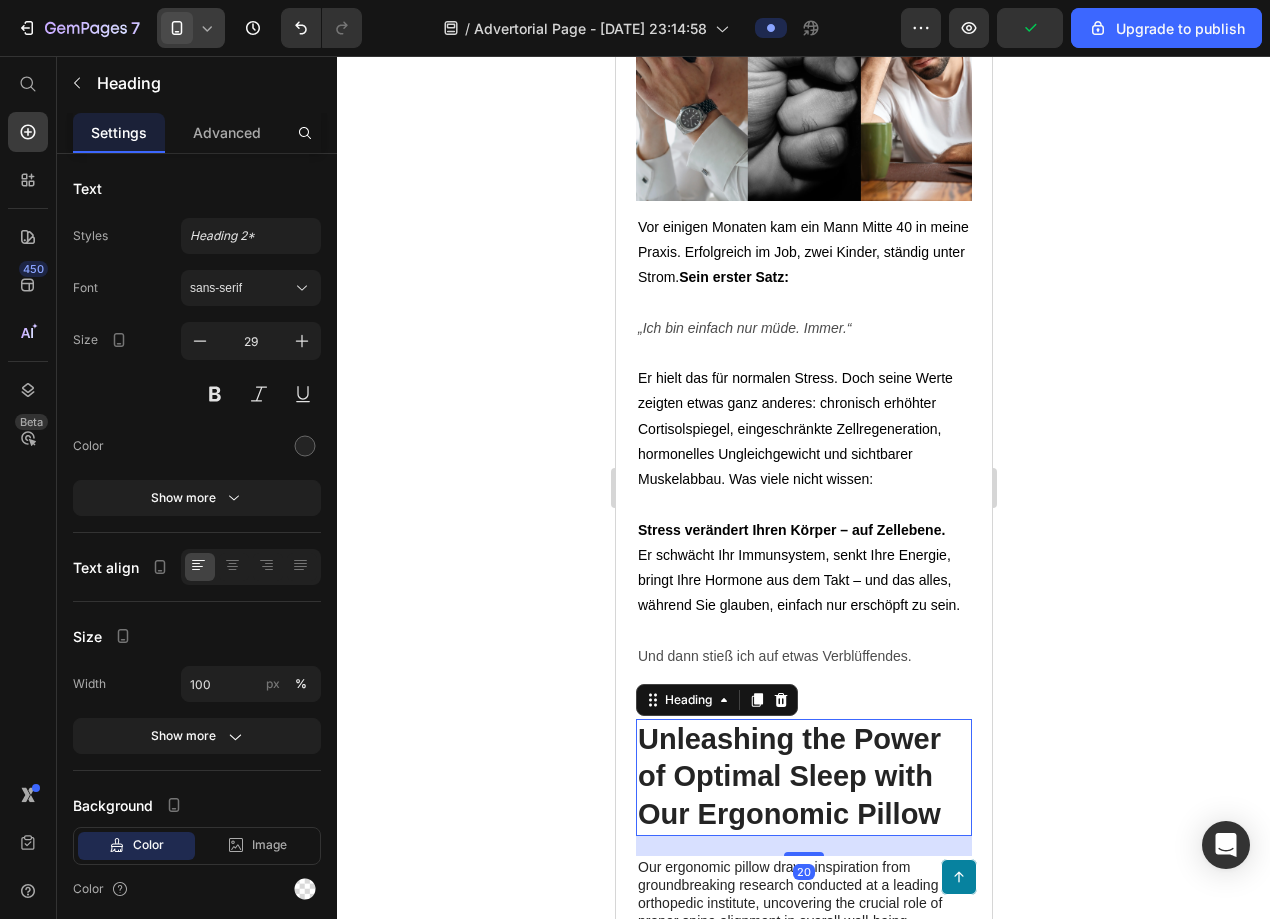 click on "Unleashing the Power of Optimal Sleep with Our Ergonomic Pillow" at bounding box center (803, 777) 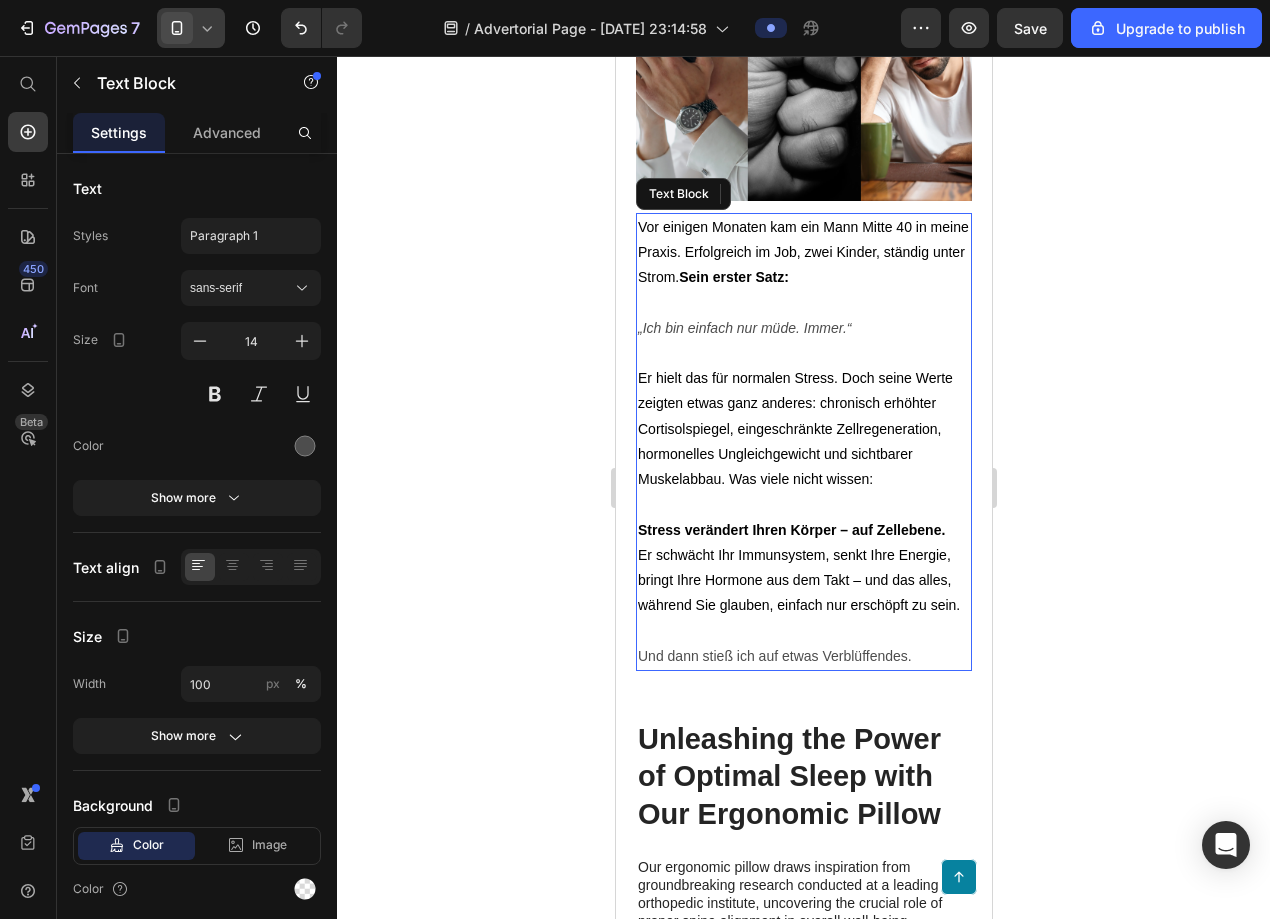 click on "Und dann stieß ich auf etwas Verblüffendes." at bounding box center (803, 656) 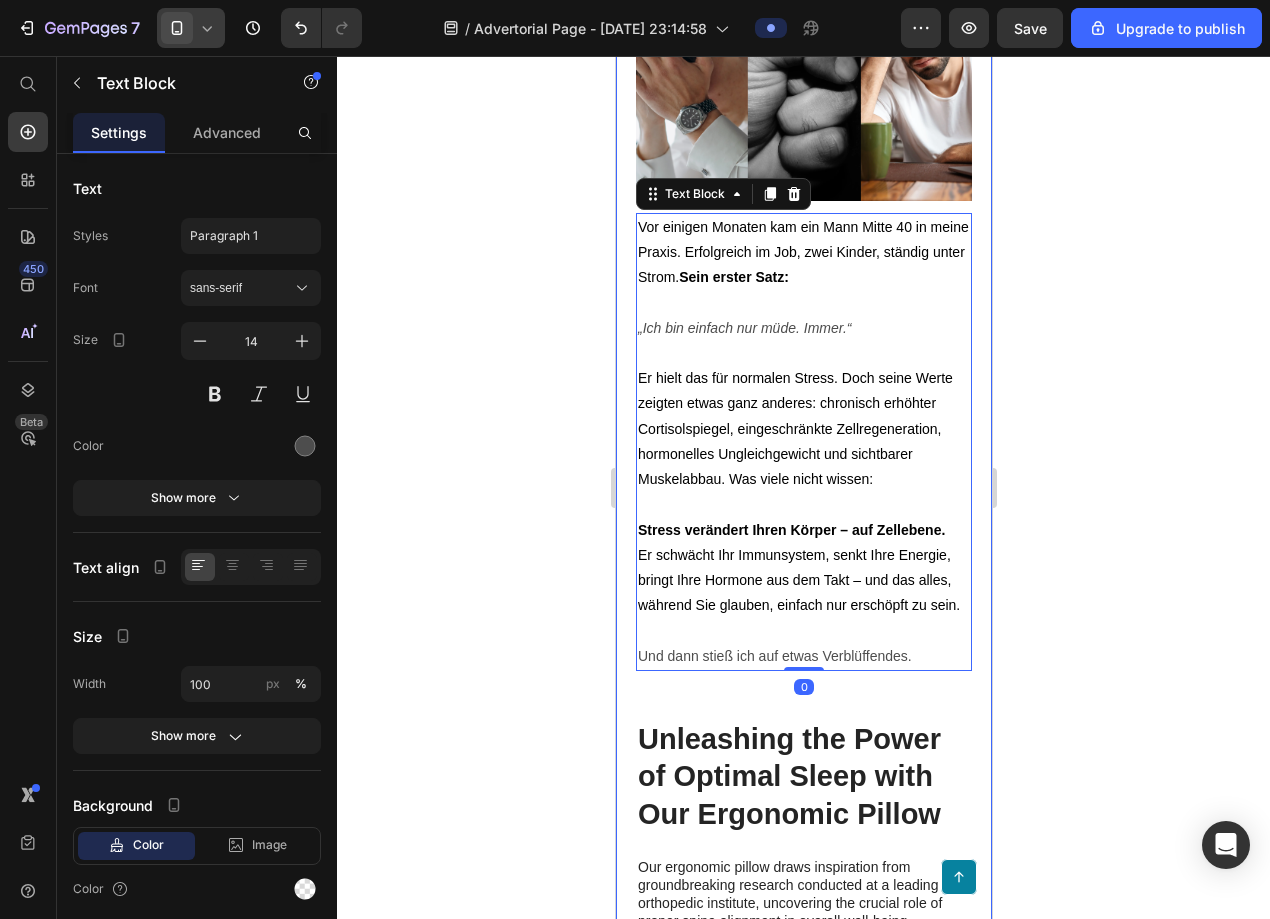 click on "⁠⁠⁠⁠⁠⁠⁠ Schockierende Entdeckung: Stress ist kein Gefühl – sondern ein biologischer Zerfall Heading Image Vor einigen Monaten kam ein Mann Mitte 40 in meine Praxis. Erfolgreich im Job, zwei Kinder, ständig unter Strom.  Sein erster Satz: „Ich bin einfach nur müde. Immer.“ Er hielt das für normalen Stress. Doch seine Werte zeigten etwas ganz anderes: chronisch erhöhter Cortisolspiegel, eingeschränkte Zellregeneration, hormonelles Ungleichgewicht und sichtbarer Muskelabbau. Was viele nicht wissen:  Stress verändert Ihren Körper – auf Zellebene. Er schwächt Ihr Immunsystem, senkt Ihre Energie, bringt Ihre Hormone aus dem Takt – und das alles, während Sie glauben, einfach nur erschöpft zu sein. Und dann stieß ich auf etwas Verblüffendes. Text Block   0 Row Unleashing the Power of Optimal Sleep with Our Ergonomic Pillow Heading Our ergonomic pillow aims to address this issue by providing exceptional support for optimal spinal alignment. Text Block Image Row Heading Text Block" at bounding box center [803, 2263] 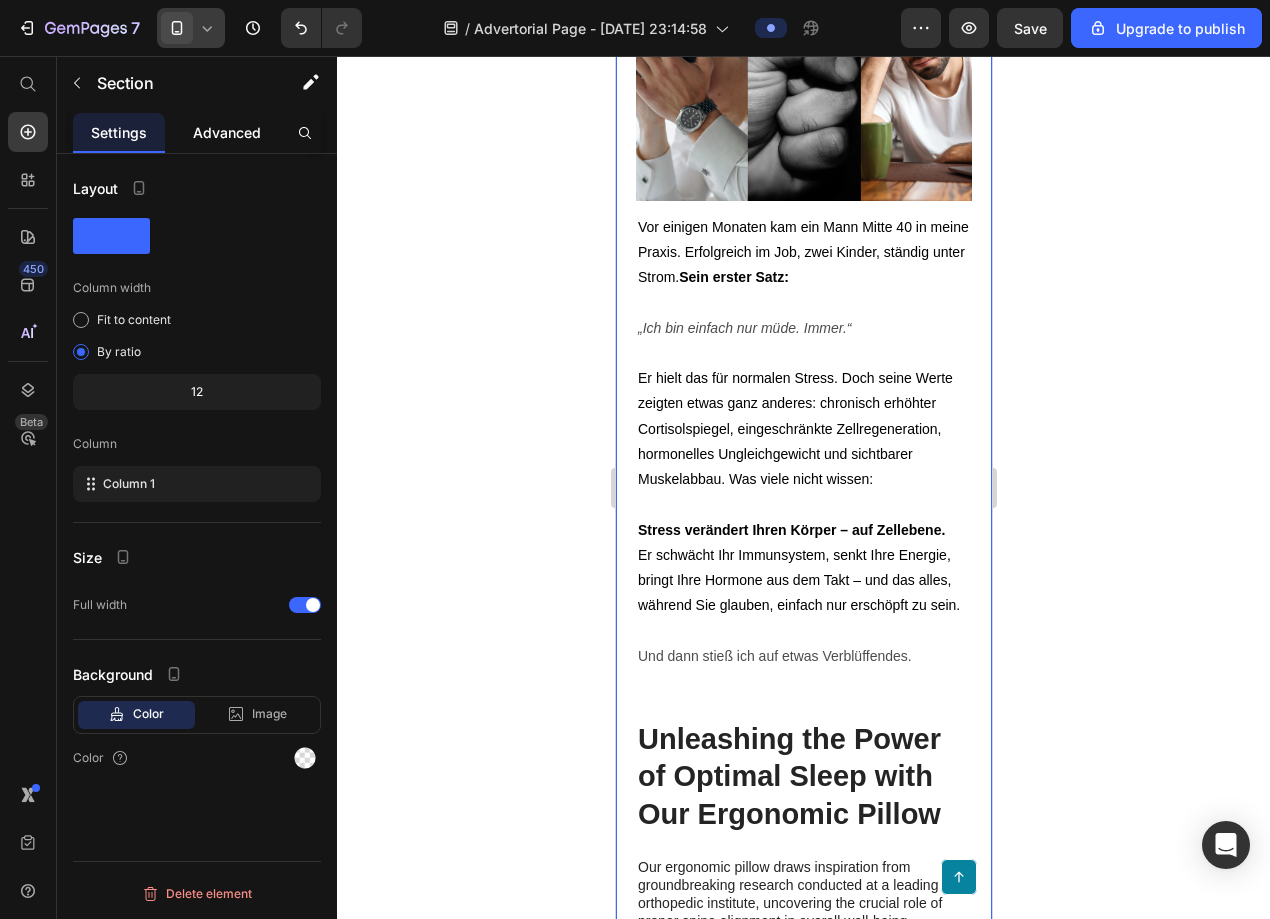 click on "Advanced" 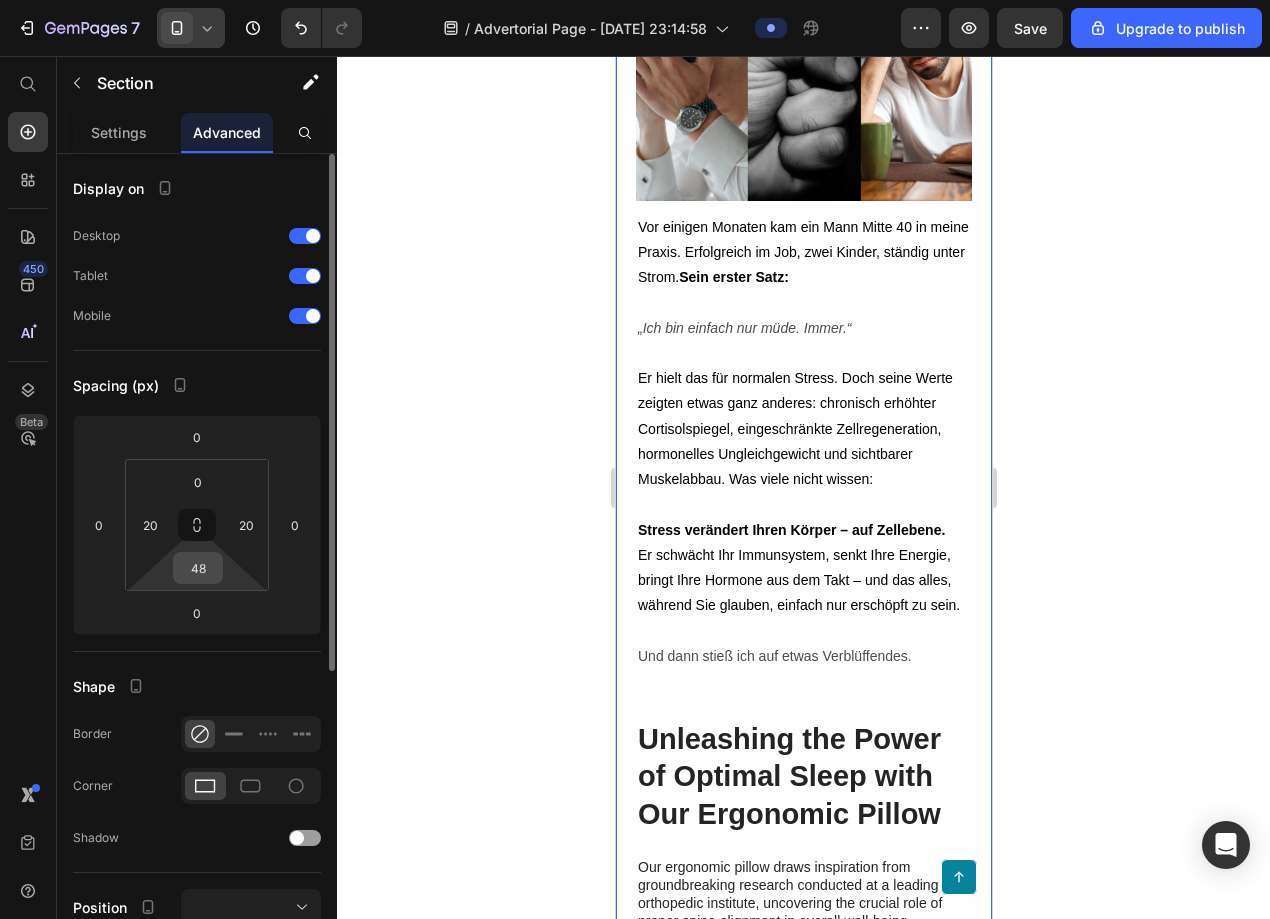click on "48" at bounding box center (198, 568) 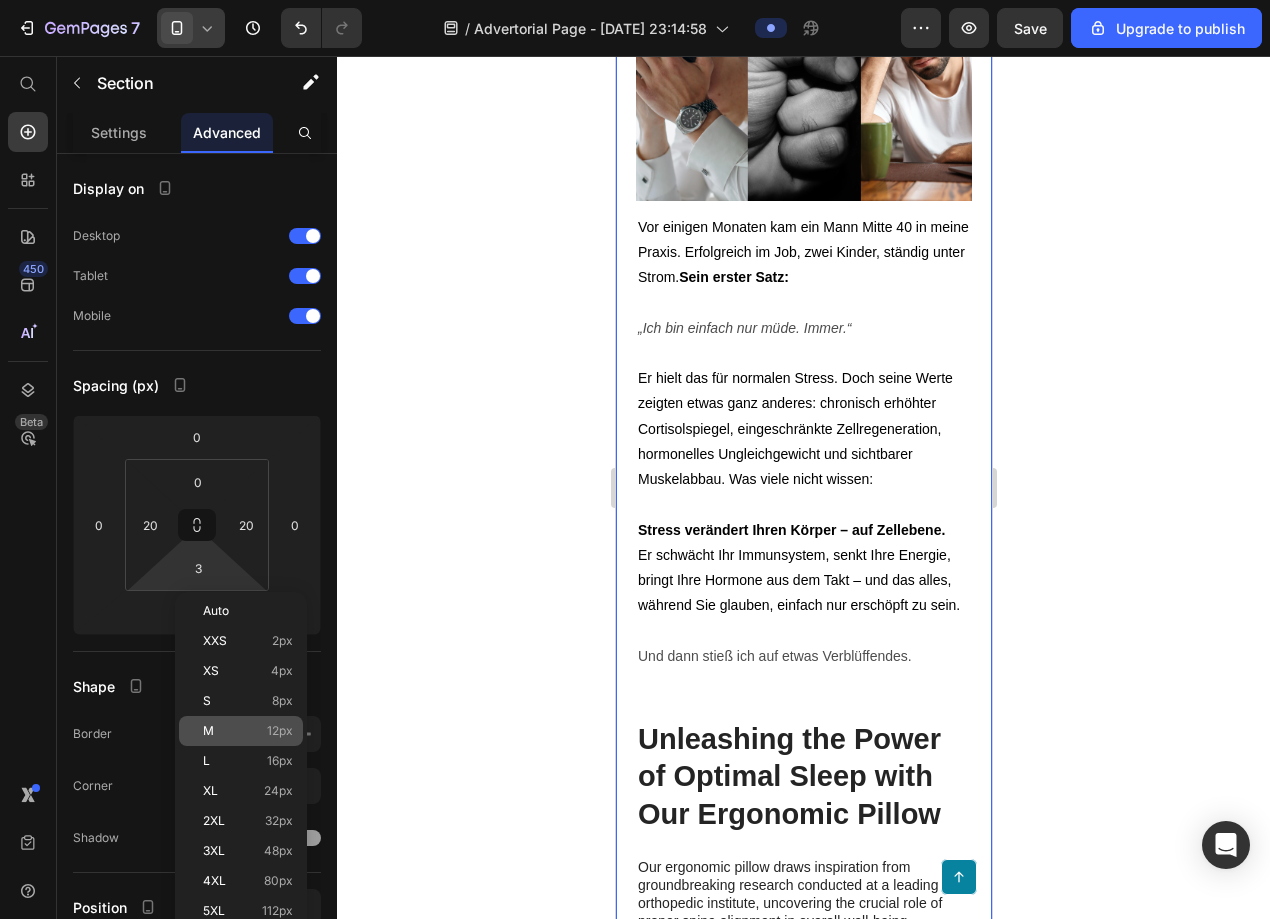 click on "M 12px" at bounding box center [248, 731] 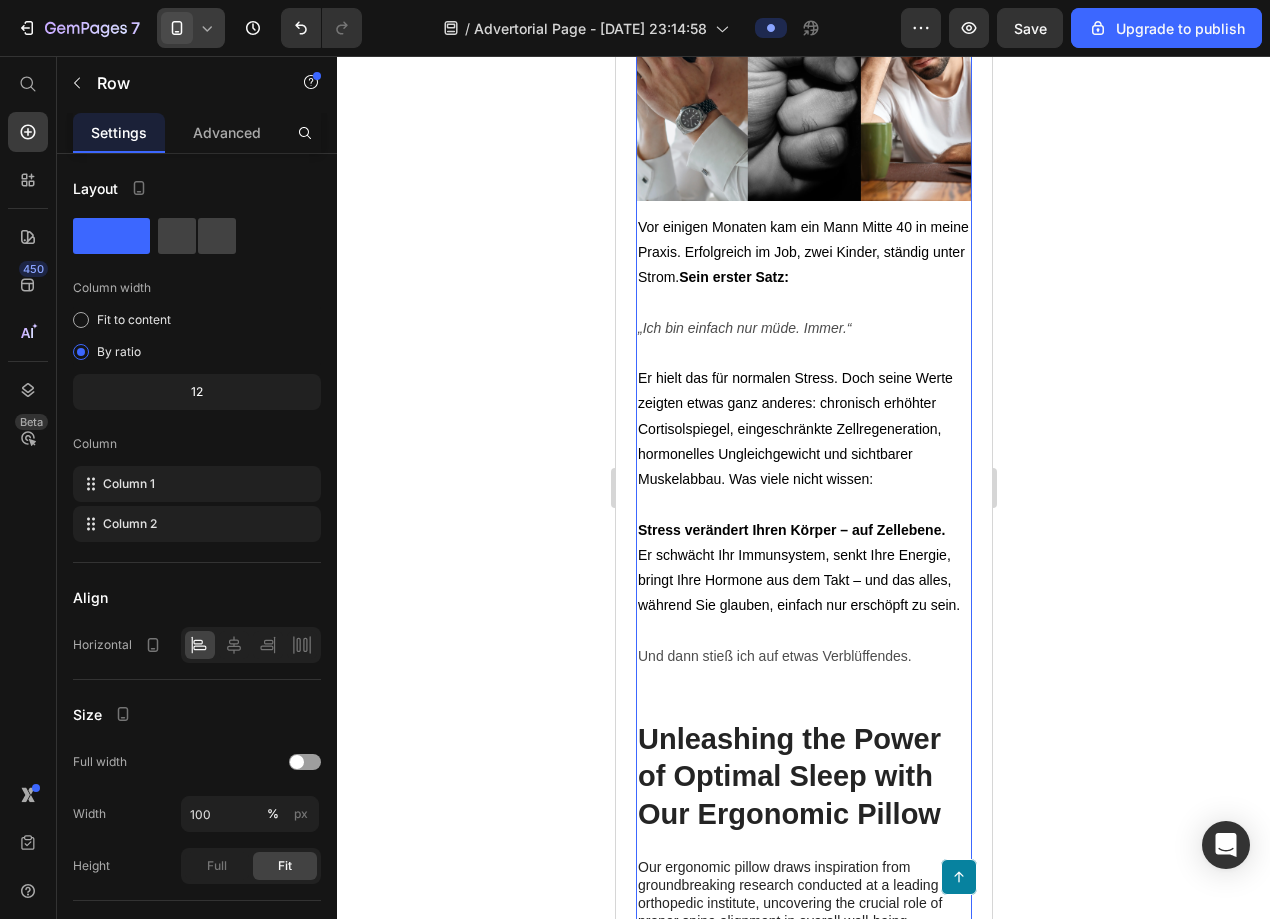 click on "⁠⁠⁠⁠⁠⁠⁠ Schockierende Entdeckung: Stress ist kein Gefühl – sondern ein biologischer Zerfall Heading Image Vor einigen Monaten kam ein Mann Mitte 40 in meine Praxis. Erfolgreich im Job, zwei Kinder, ständig unter Strom.  Sein erster Satz: „Ich bin einfach nur müde. Immer.“ Er hielt das für normalen Stress. Doch seine Werte zeigten etwas ganz anderes: chronisch erhöhter Cortisolspiegel, eingeschränkte Zellregeneration, hormonelles Ungleichgewicht und sichtbarer Muskelabbau. Was viele nicht wissen:  Stress verändert Ihren Körper – auf Zellebene. Er schwächt Ihr Immunsystem, senkt Ihre Energie, bringt Ihre Hormone aus dem Takt – und das alles, während Sie glauben, einfach nur erschöpft zu sein. Und dann stieß ich auf etwas Verblüffendes. Text Block Row Unleashing the Power of Optimal Sleep with Our Ergonomic Pillow Heading Our ergonomic pillow aims to address this issue by providing exceptional support for optimal spinal alignment. Text Block Image Row Heading Text Block Row" at bounding box center [803, 2209] 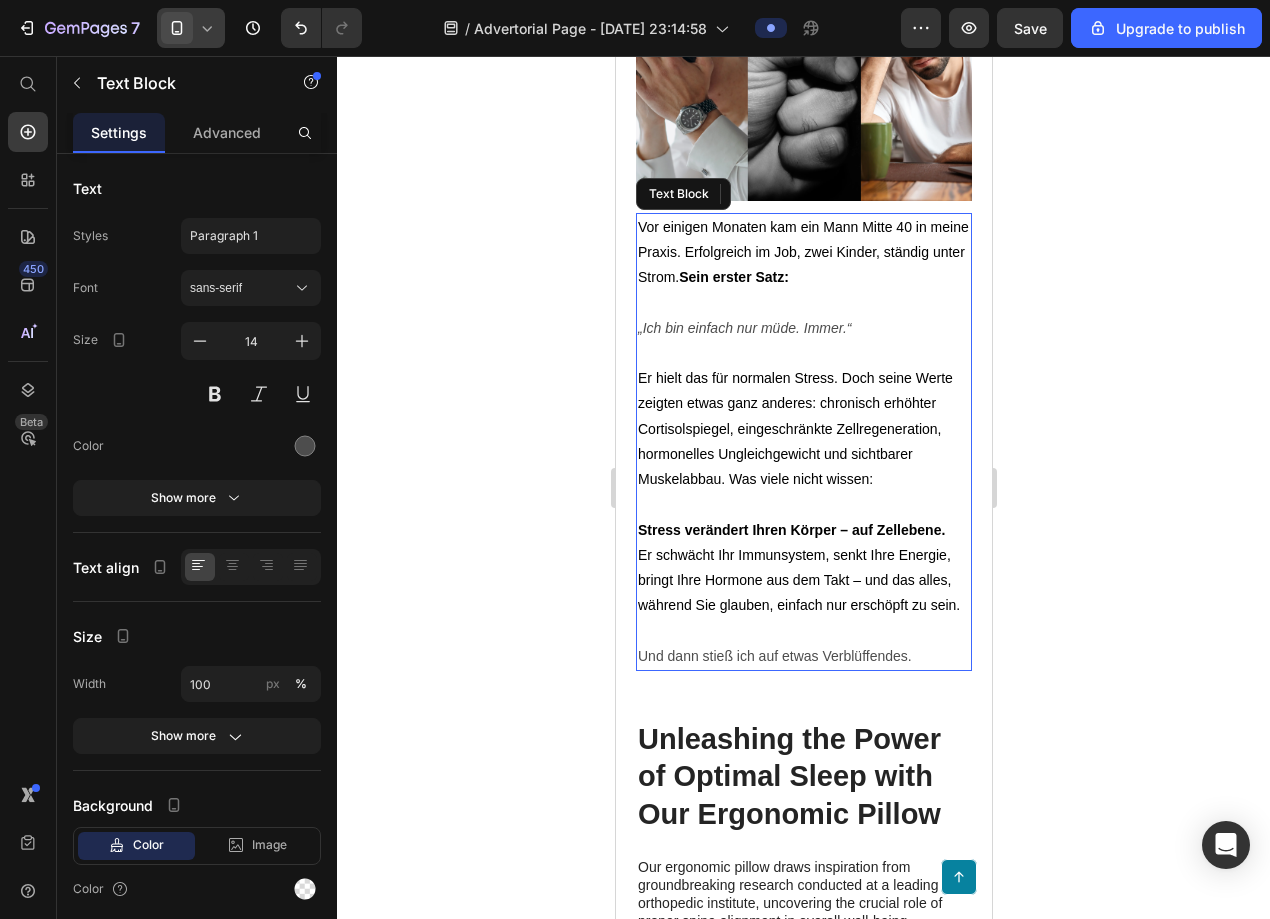 click on "Und dann stieß ich auf etwas Verblüffendes." at bounding box center (803, 656) 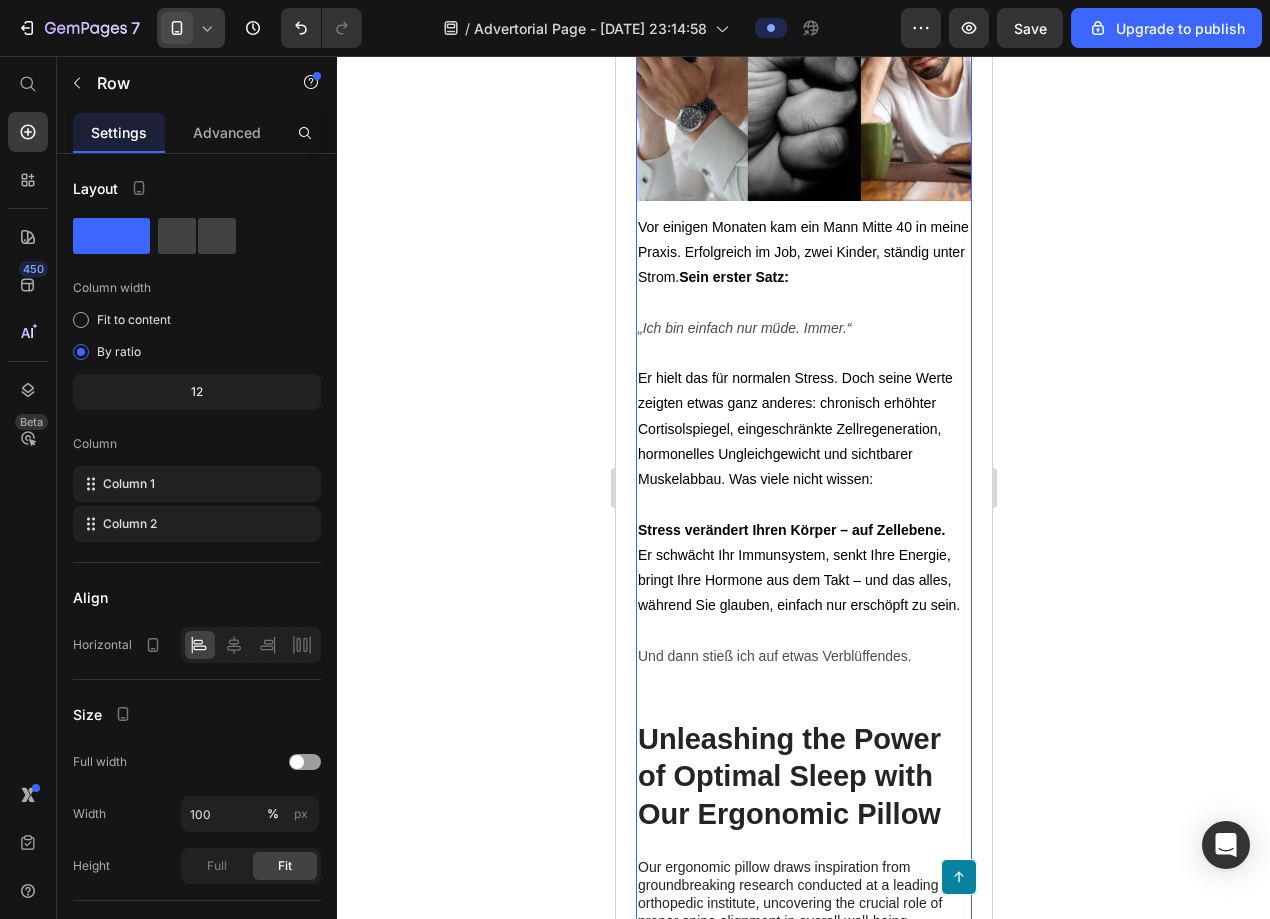 click on "⁠⁠⁠⁠⁠⁠⁠ Schockierende Entdeckung: Stress ist kein Gefühl – sondern ein biologischer Zerfall Heading Image Vor einigen Monaten kam ein Mann Mitte 40 in meine Praxis. Erfolgreich im Job, zwei Kinder, ständig unter Strom.  Sein erster Satz: „Ich bin einfach nur müde. Immer.“ Er hielt das für normalen Stress. Doch seine Werte zeigten etwas ganz anderes: chronisch erhöhter Cortisolspiegel, eingeschränkte Zellregeneration, hormonelles Ungleichgewicht und sichtbarer Muskelabbau. Was viele nicht wissen:  Stress verändert Ihren Körper – auf Zellebene. Er schwächt Ihr Immunsystem, senkt Ihre Energie, bringt Ihre Hormone aus dem Takt – und das alles, während Sie glauben, einfach nur erschöpft zu sein. Und dann stieß ich auf etwas Verblüffendes. Text Block Row Unleashing the Power of Optimal Sleep with Our Ergonomic Pillow Heading Our ergonomic pillow aims to address this issue by providing exceptional support for optimal spinal alignment. Text Block Image Row Heading Text Block Row" at bounding box center (803, 2209) 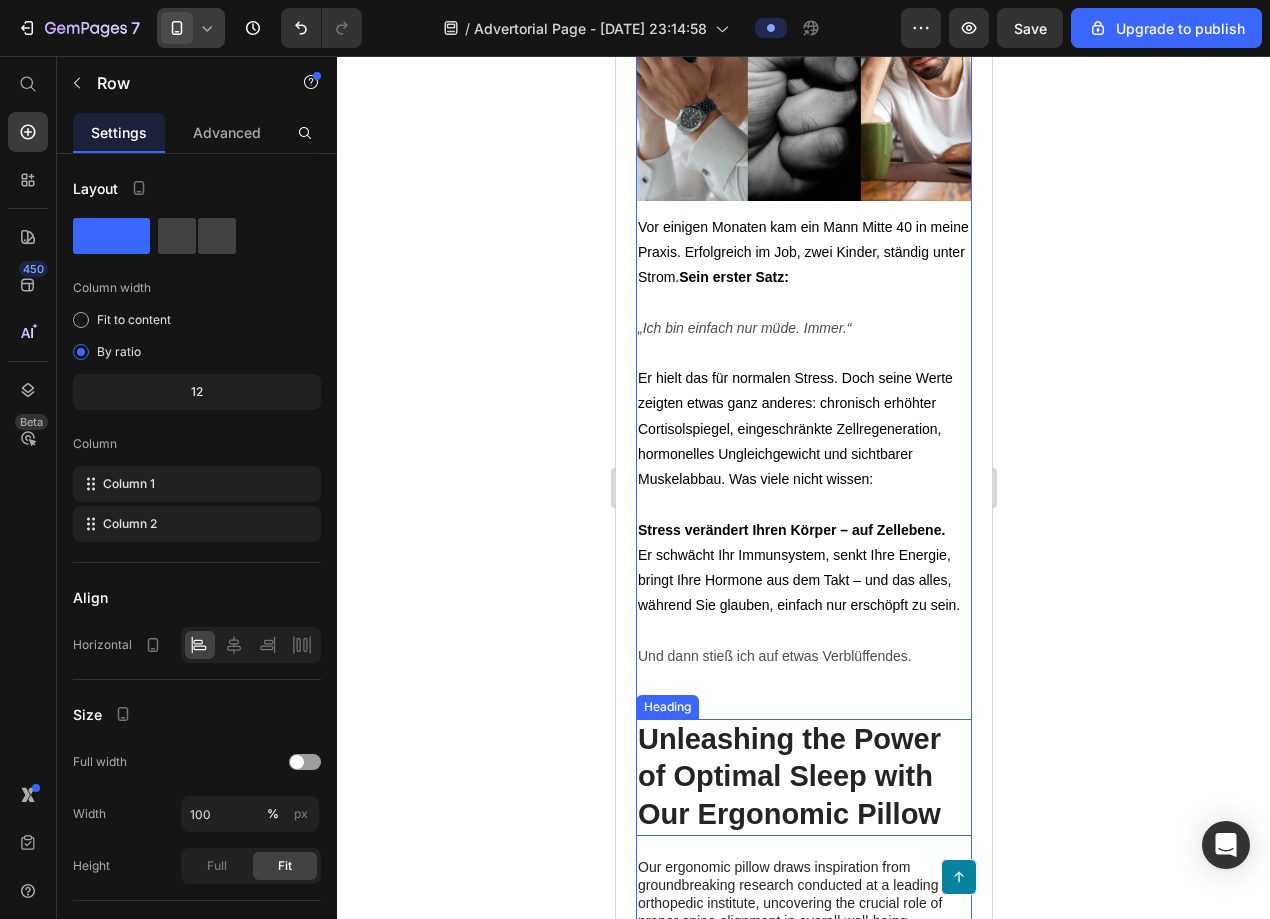click on "Unleashing the Power of Optimal Sleep with Our Ergonomic Pillow" at bounding box center (803, 777) 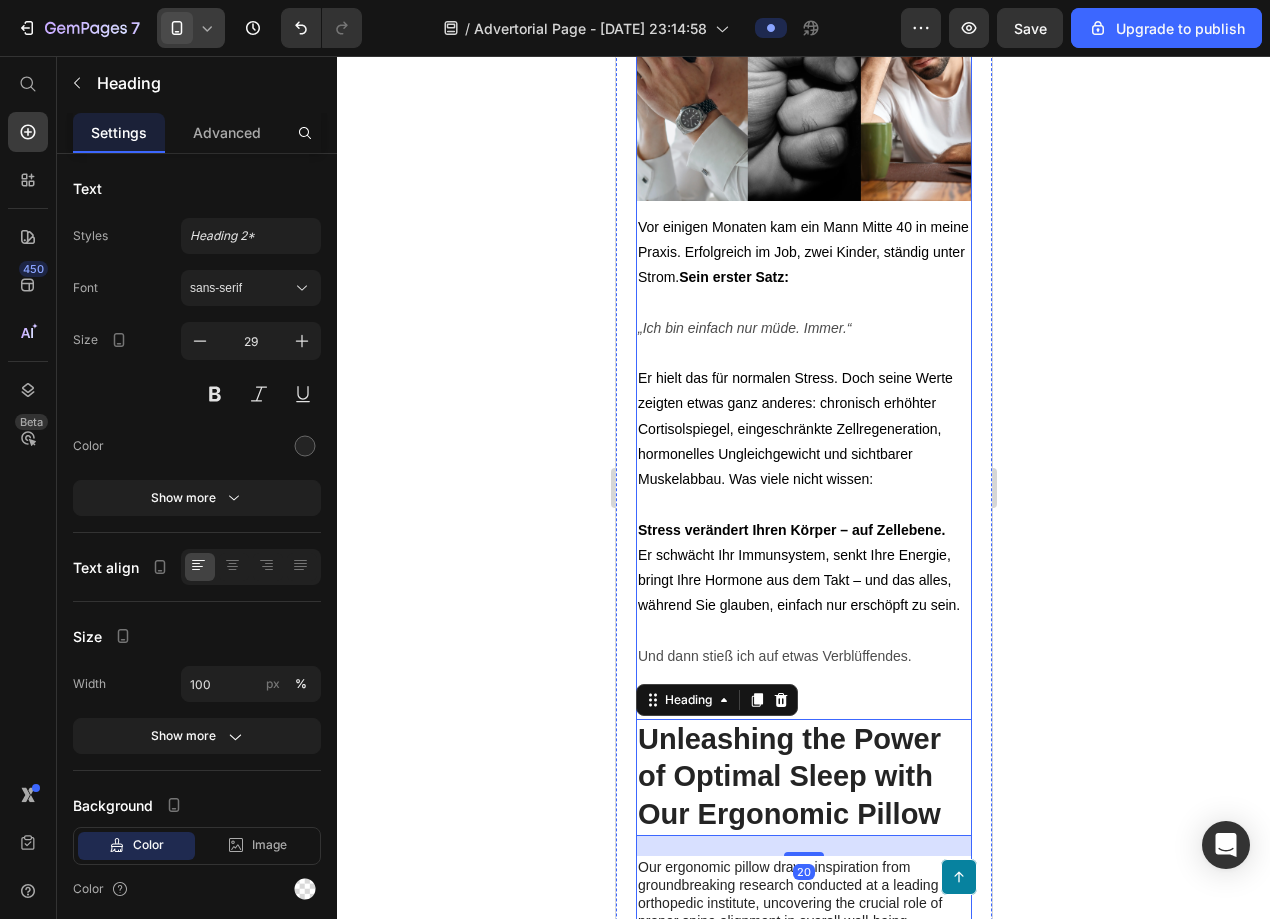 click on "⁠⁠⁠⁠⁠⁠⁠ Schockierende Entdeckung: Stress ist kein Gefühl – sondern ein biologischer Zerfall Heading Image Vor einigen Monaten kam ein Mann Mitte 40 in meine Praxis. Erfolgreich im Job, zwei Kinder, ständig unter Strom.  Sein erster Satz: „Ich bin einfach nur müde. Immer.“ Er hielt das für normalen Stress. Doch seine Werte zeigten etwas ganz anderes: chronisch erhöhter Cortisolspiegel, eingeschränkte Zellregeneration, hormonelles Ungleichgewicht und sichtbarer Muskelabbau. Was viele nicht wissen:  Stress verändert Ihren Körper – auf Zellebene. Er schwächt Ihr Immunsystem, senkt Ihre Energie, bringt Ihre Hormone aus dem Takt – und das alles, während Sie glauben, einfach nur erschöpft zu sein. Und dann stieß ich auf etwas Verblüffendes. Text Block Row Unleashing the Power of Optimal Sleep with Our Ergonomic Pillow Heading   20 Our ergonomic pillow aims to address this issue by providing exceptional support for optimal spinal alignment. Text Block Image Row Heading Text Block" at bounding box center [803, 2209] 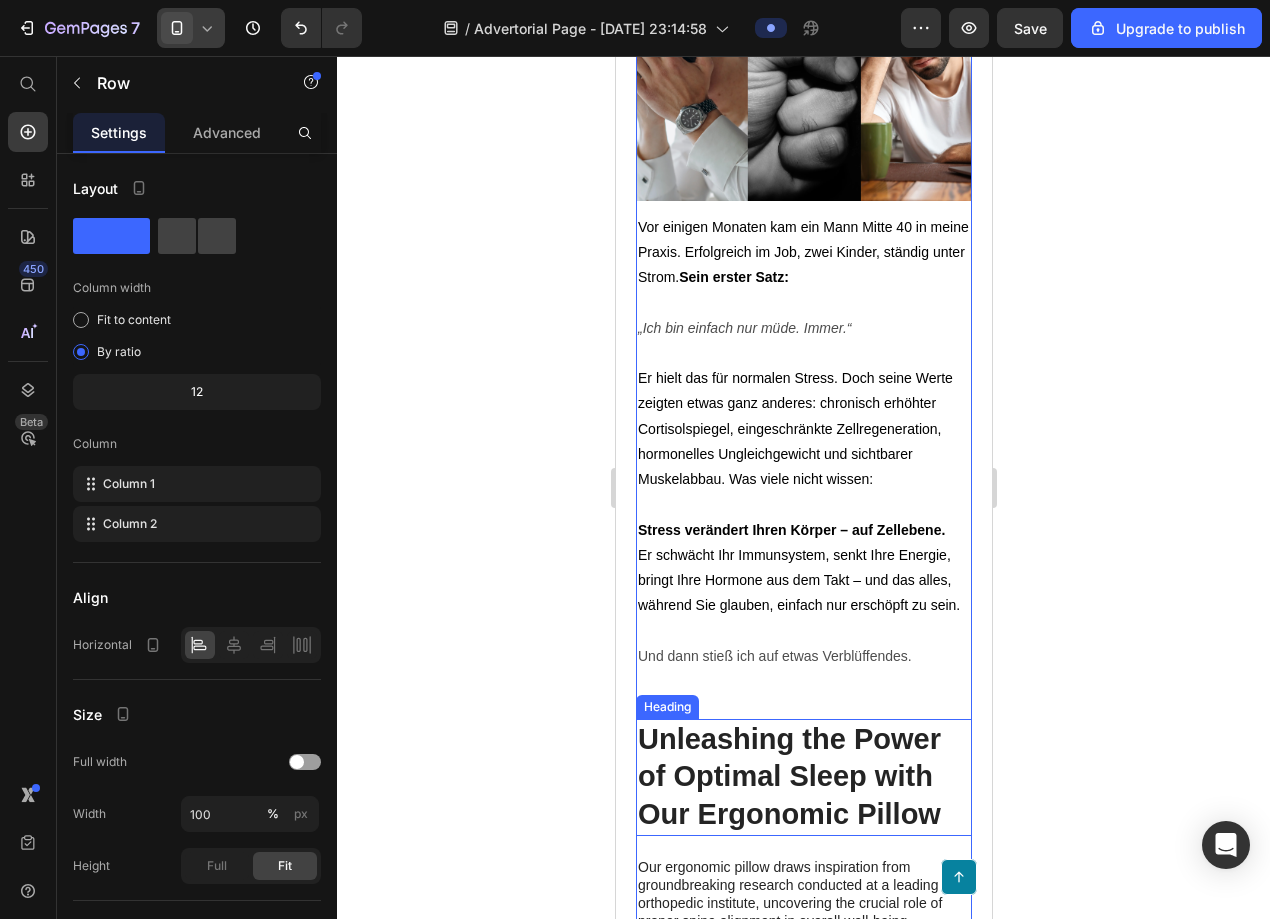 click on "Unleashing the Power of Optimal Sleep with Our Ergonomic Pillow" at bounding box center (803, 777) 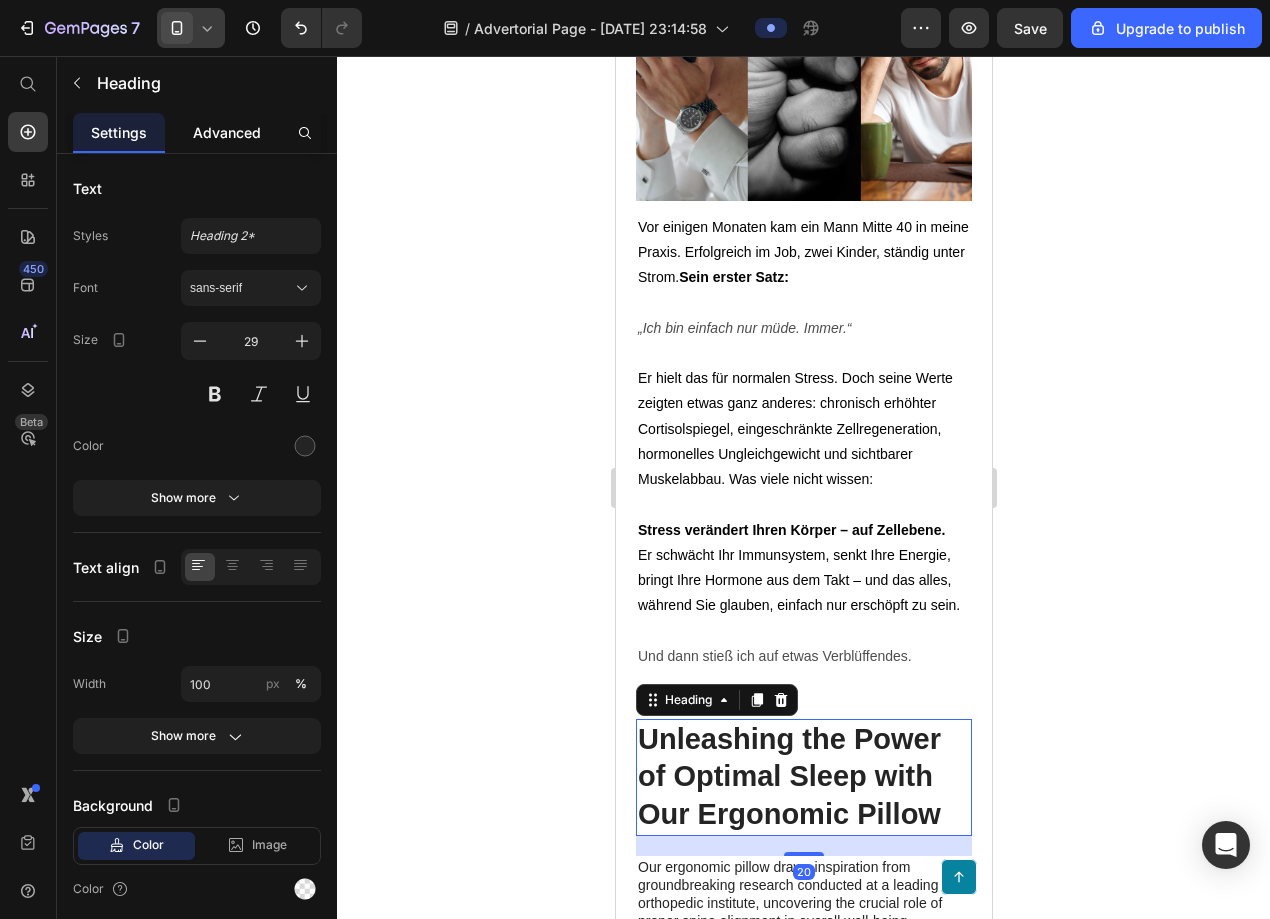 click on "Advanced" at bounding box center [227, 132] 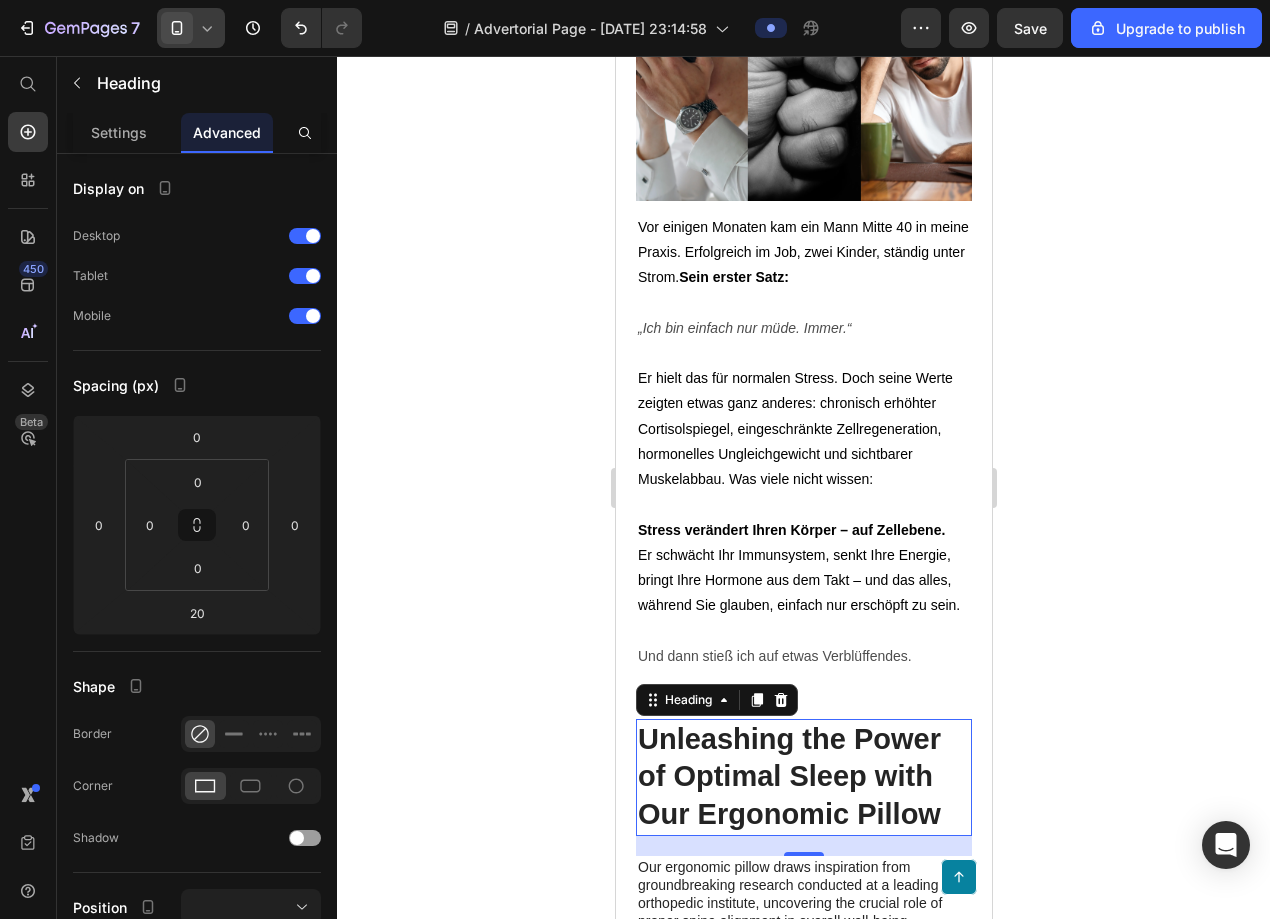click 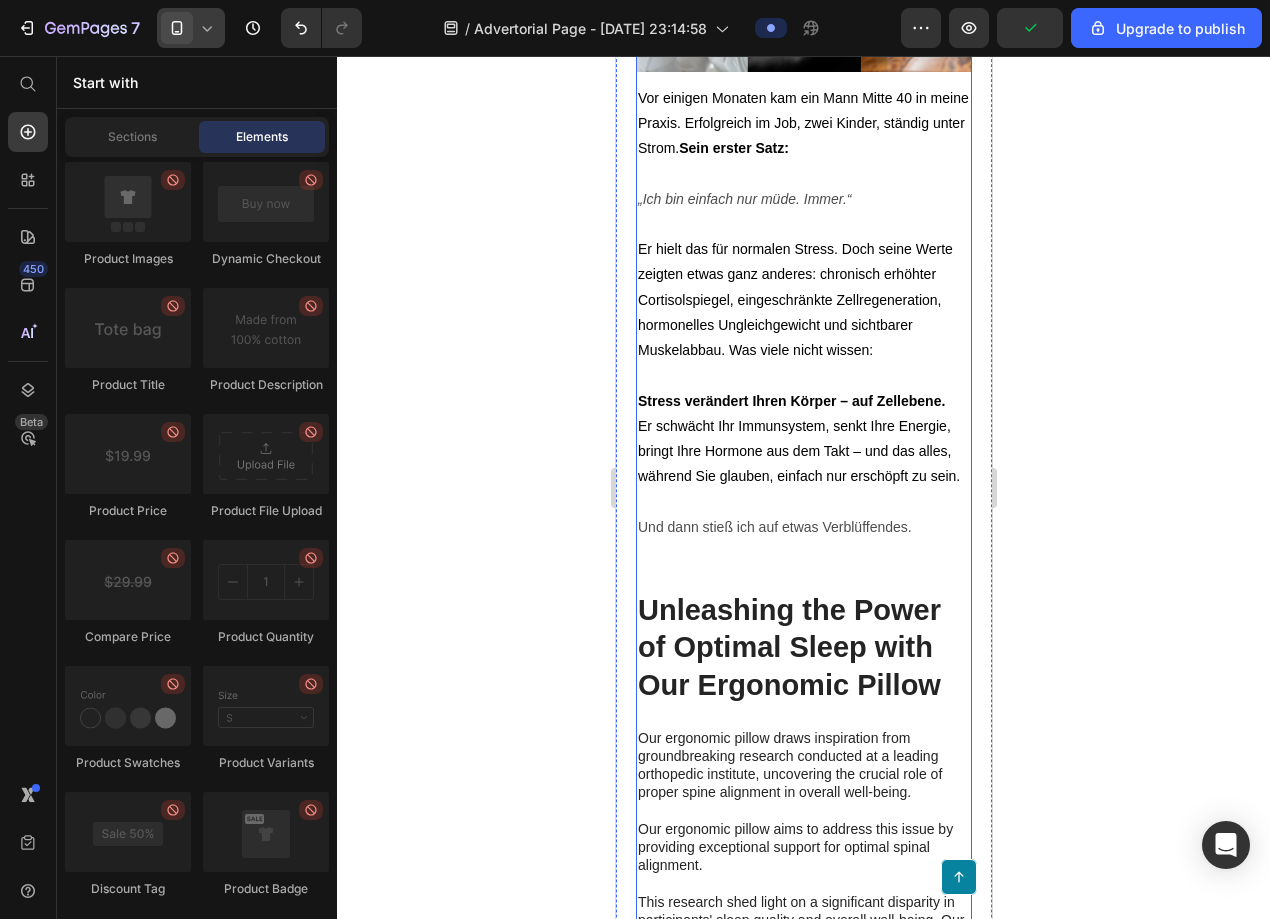 scroll, scrollTop: 1644, scrollLeft: 0, axis: vertical 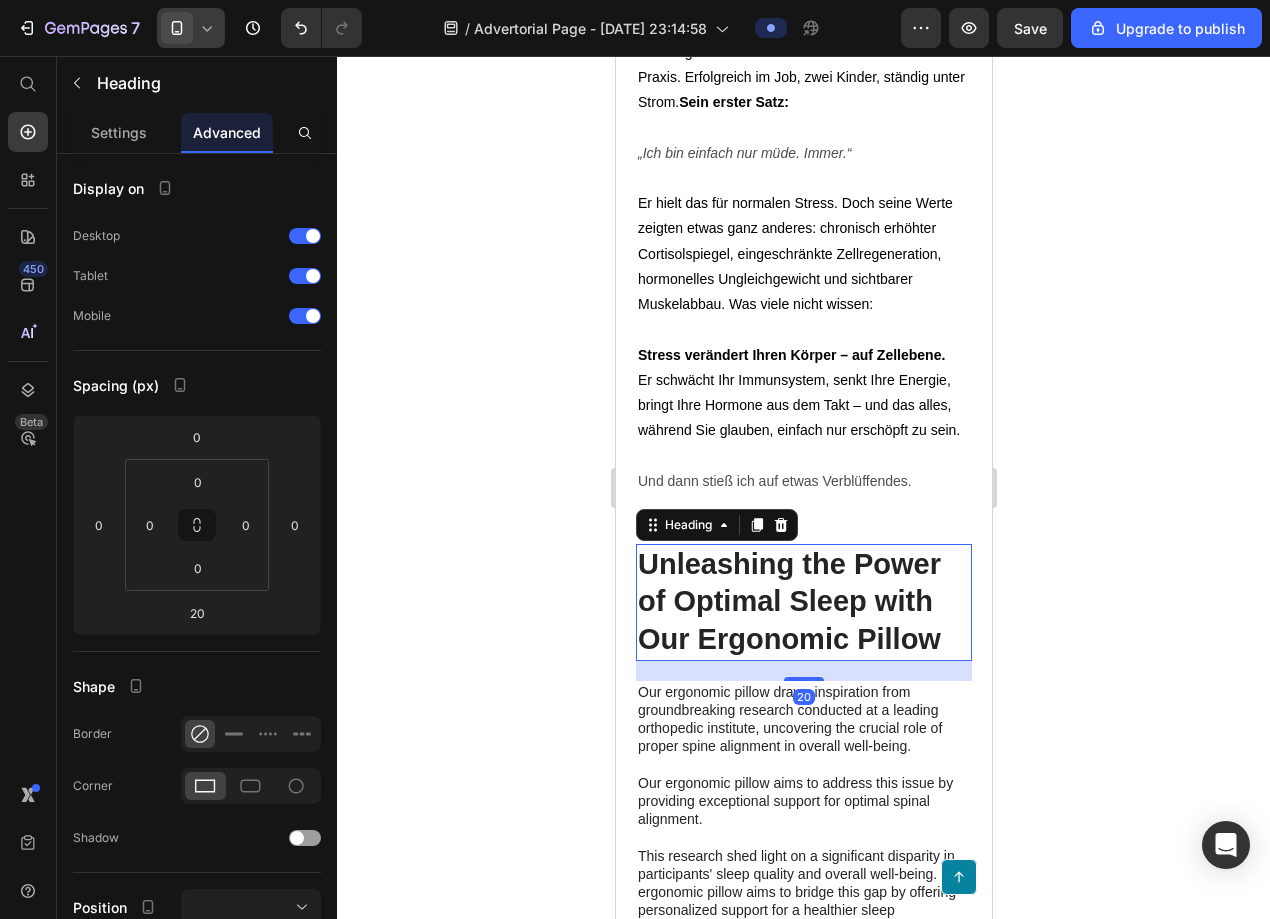 click on "Unleashing the Power of Optimal Sleep with Our Ergonomic Pillow" at bounding box center (803, 602) 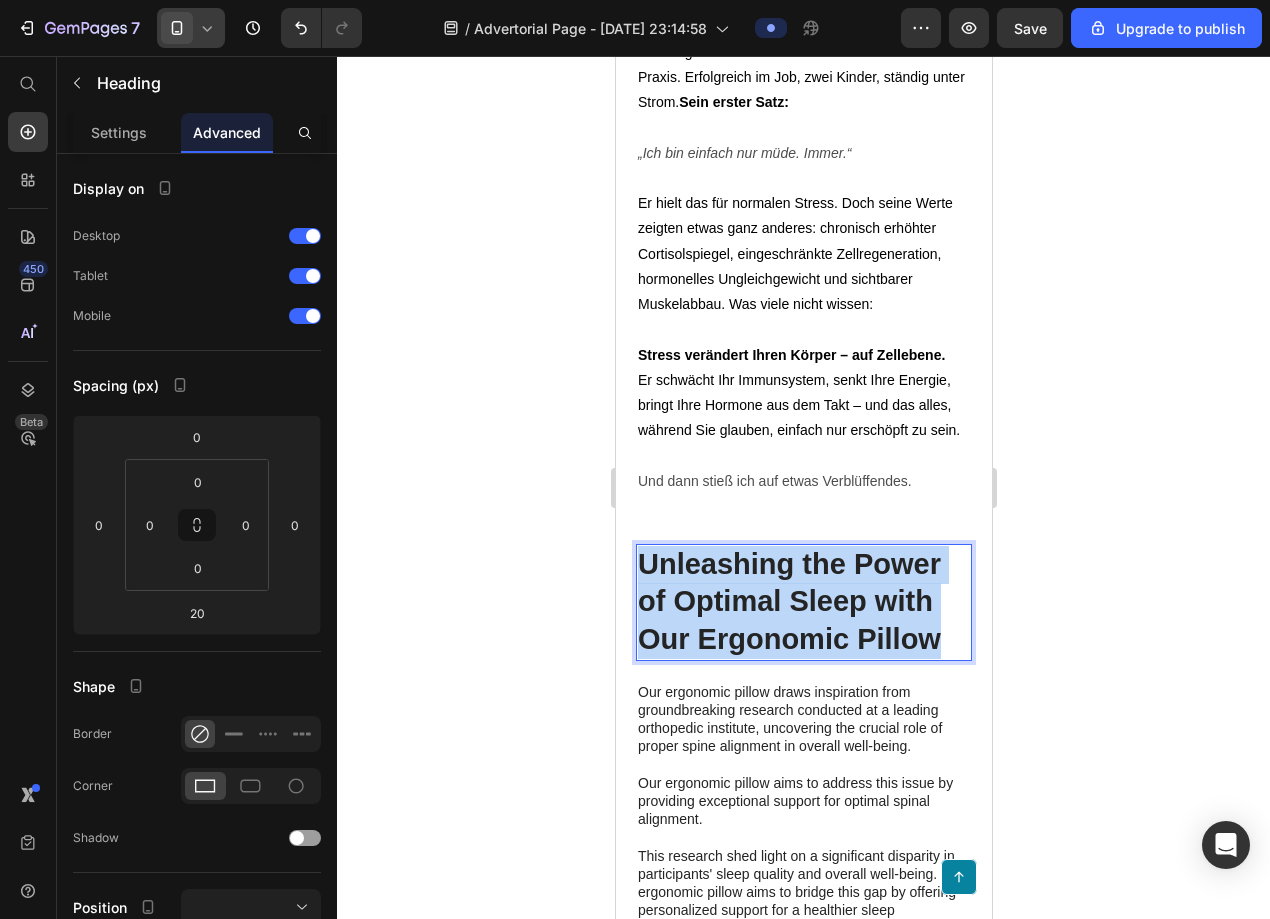 click on "Unleashing the Power of Optimal Sleep with Our Ergonomic Pillow" at bounding box center (803, 602) 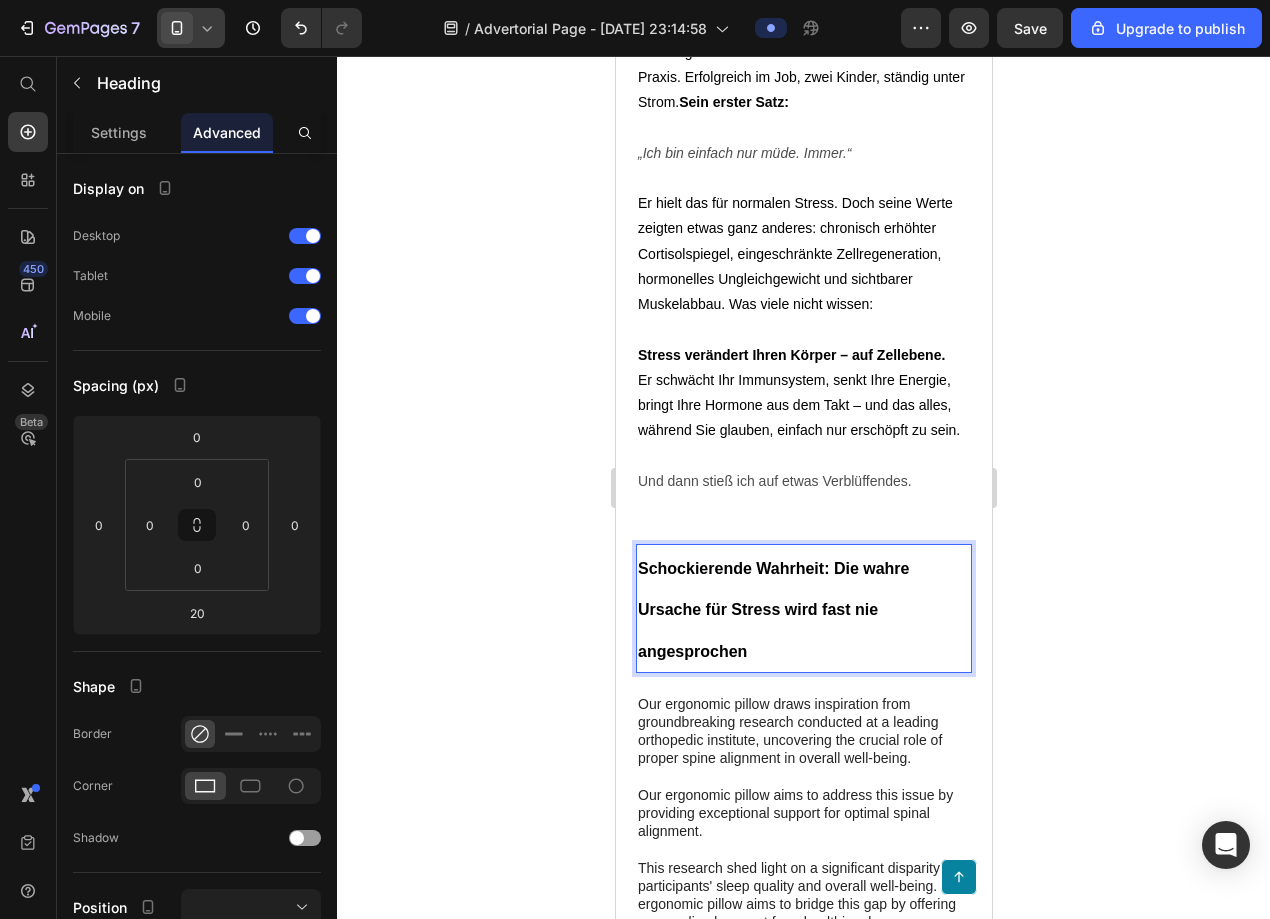 click on "Schockierende Wahrheit: Die wahre Ursache für Stress wird fast nie angesprochen" at bounding box center (803, 608) 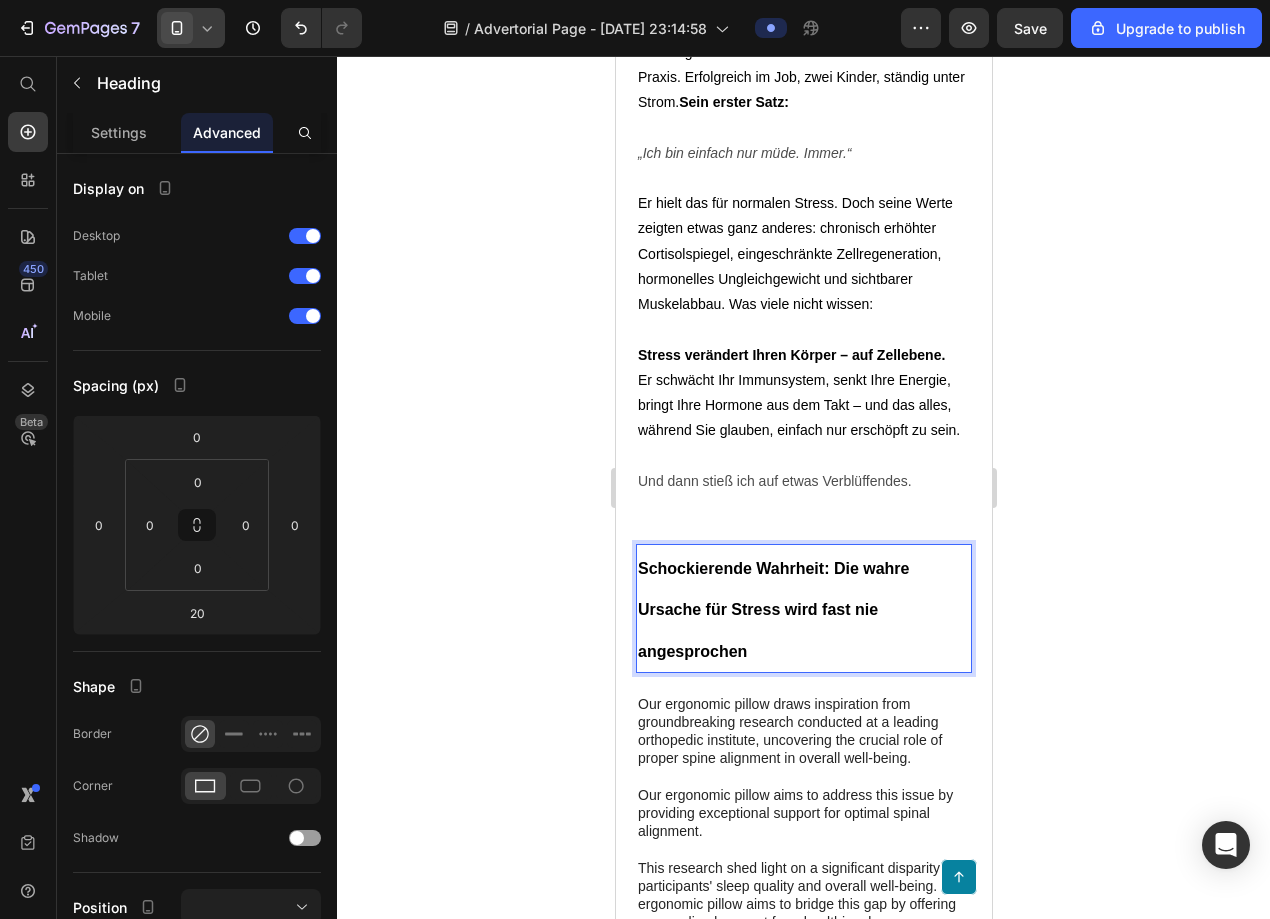 click on "Schockierende Wahrheit: Die wahre Ursache für Stress wird fast nie angesprochen" at bounding box center (803, 608) 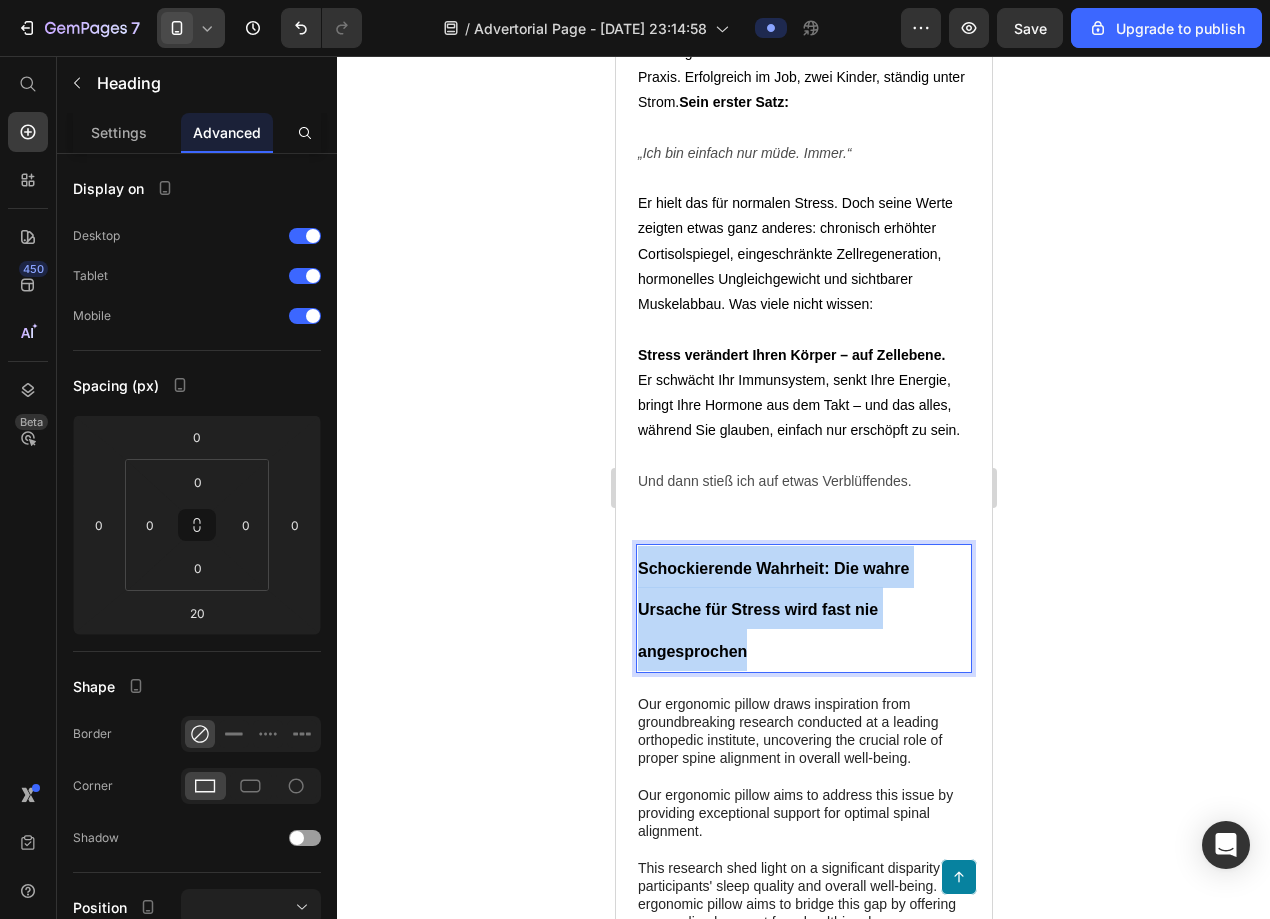 click on "Schockierende Wahrheit: Die wahre Ursache für Stress wird fast nie angesprochen" at bounding box center (803, 608) 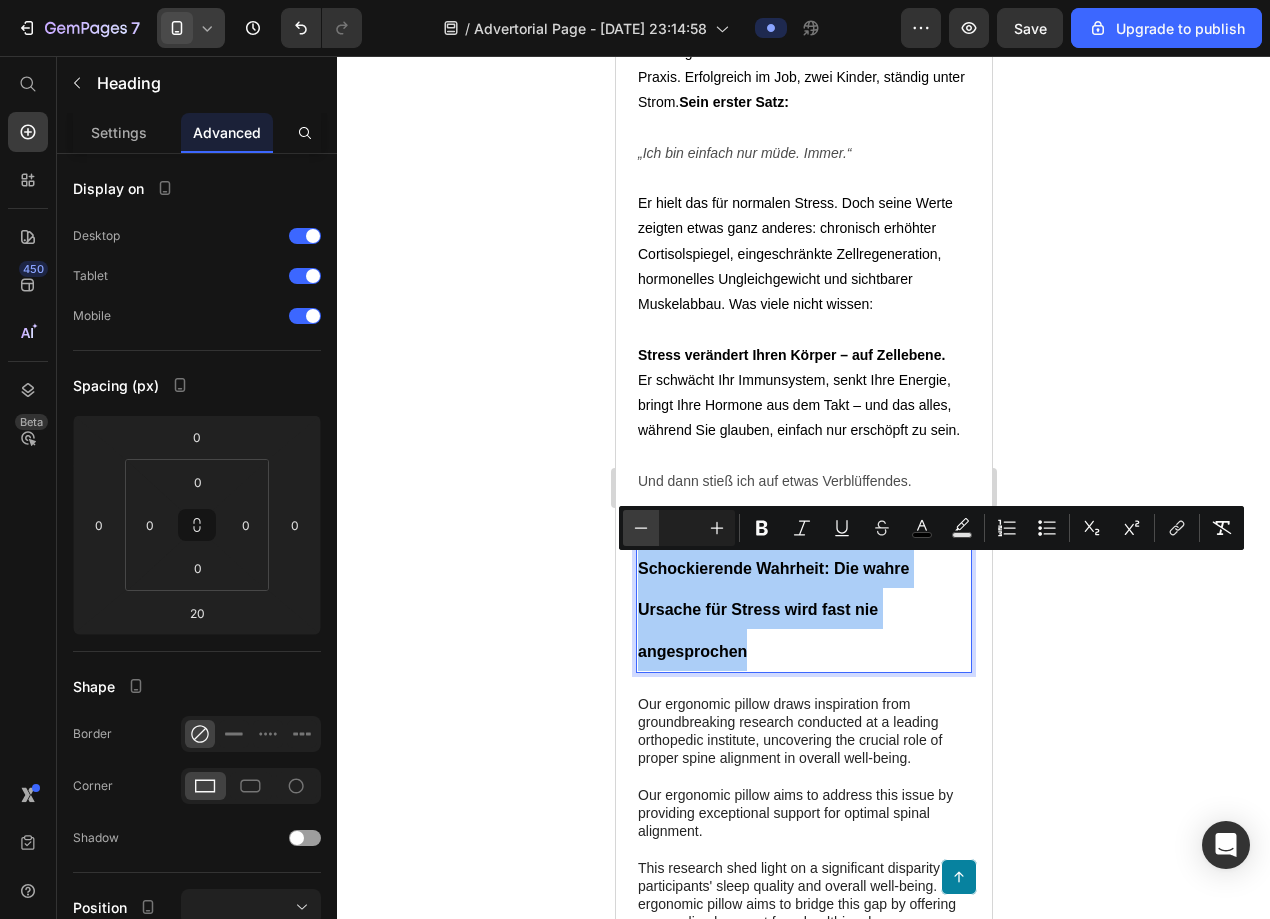 click 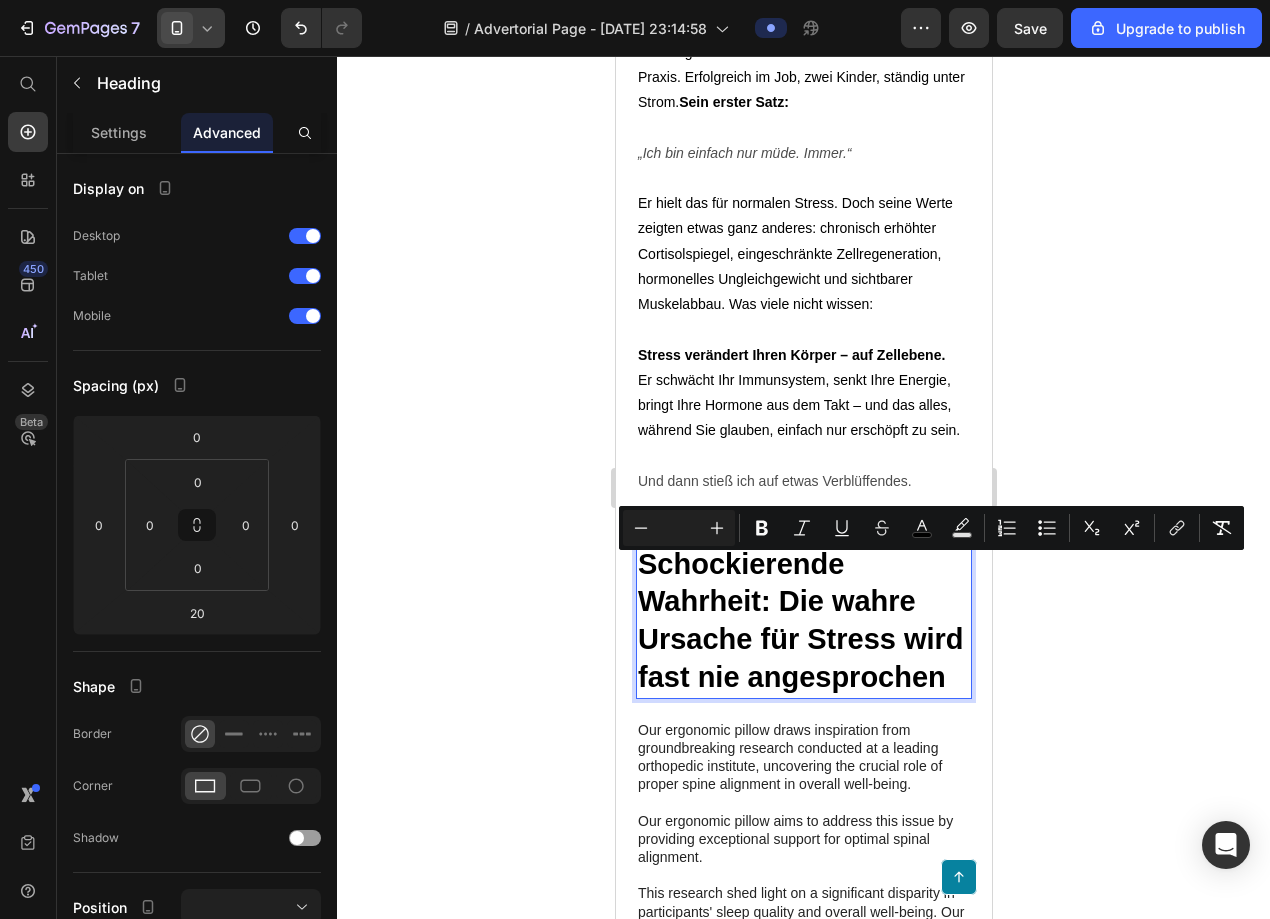 click 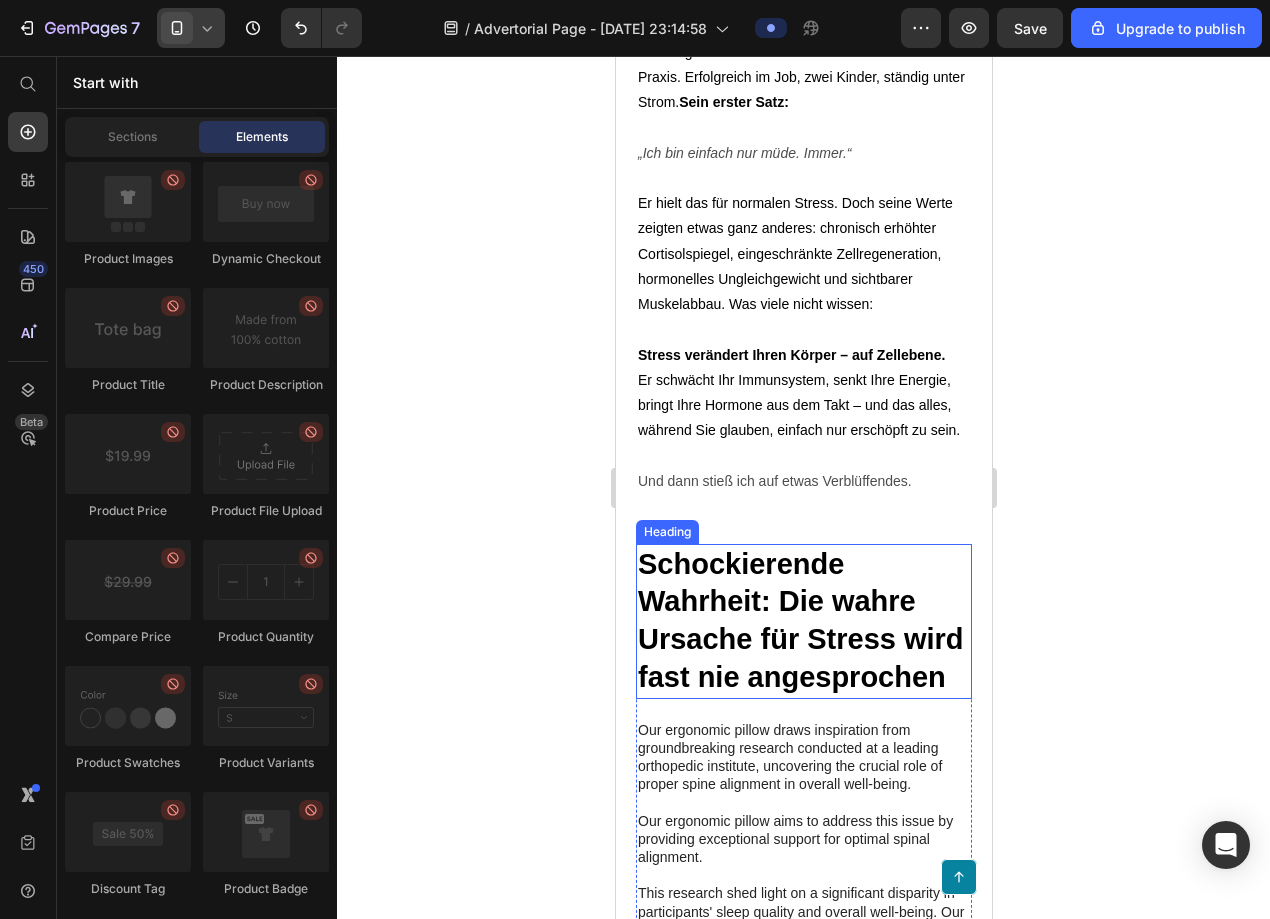 click on "Schockierende Wahrheit: Die wahre Ursache für Stress wird fast nie angesprochen" at bounding box center [800, 620] 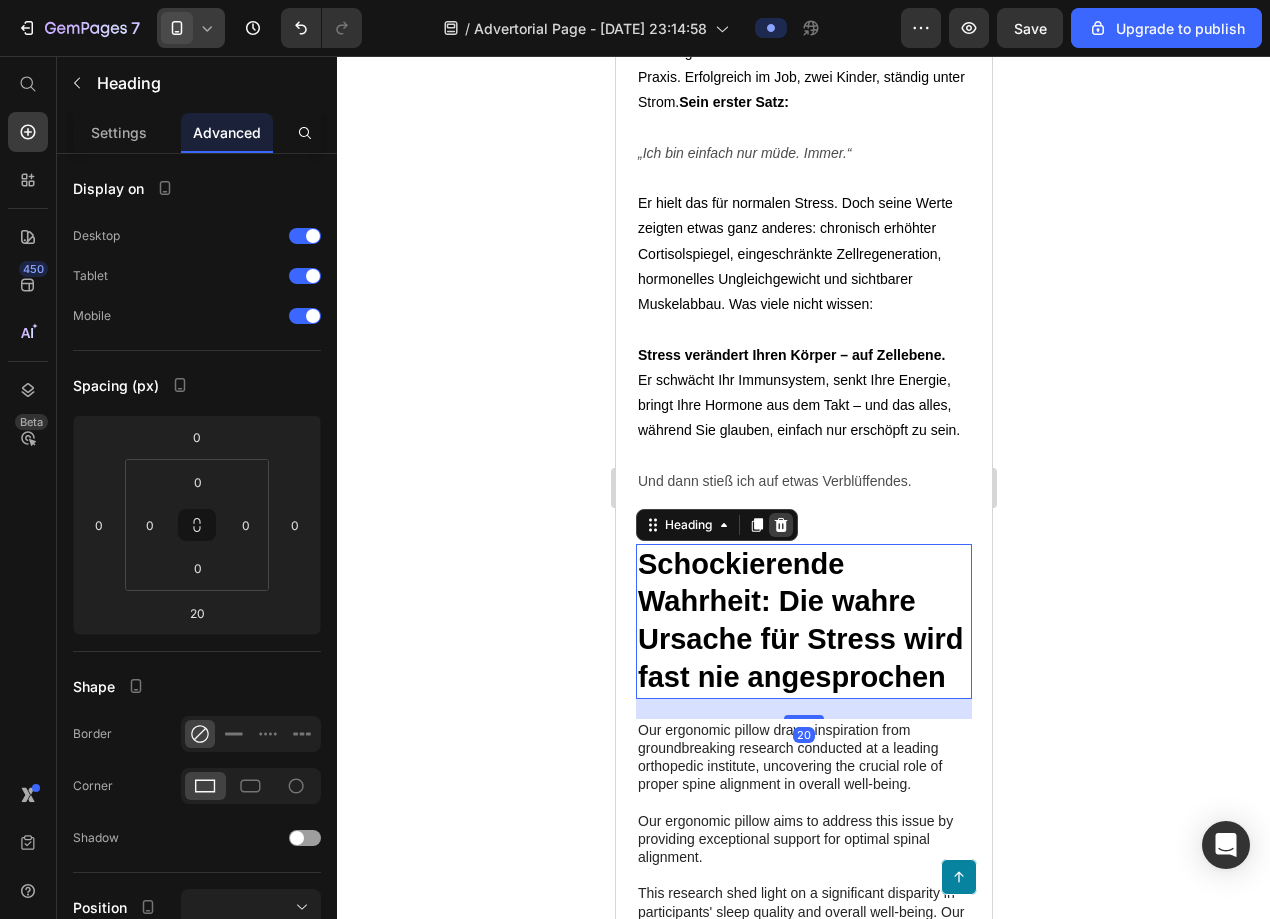 click 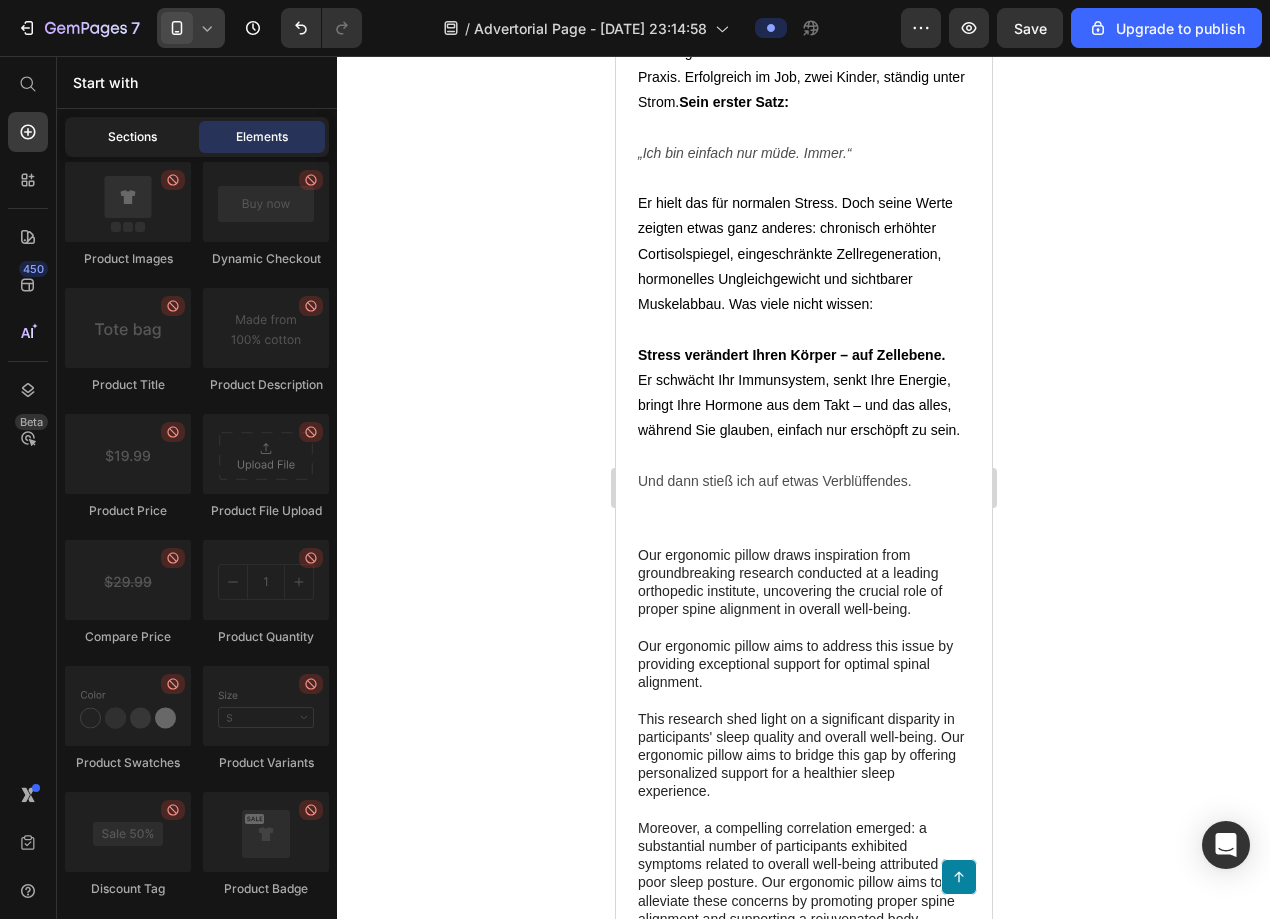 click on "Sections" at bounding box center (132, 137) 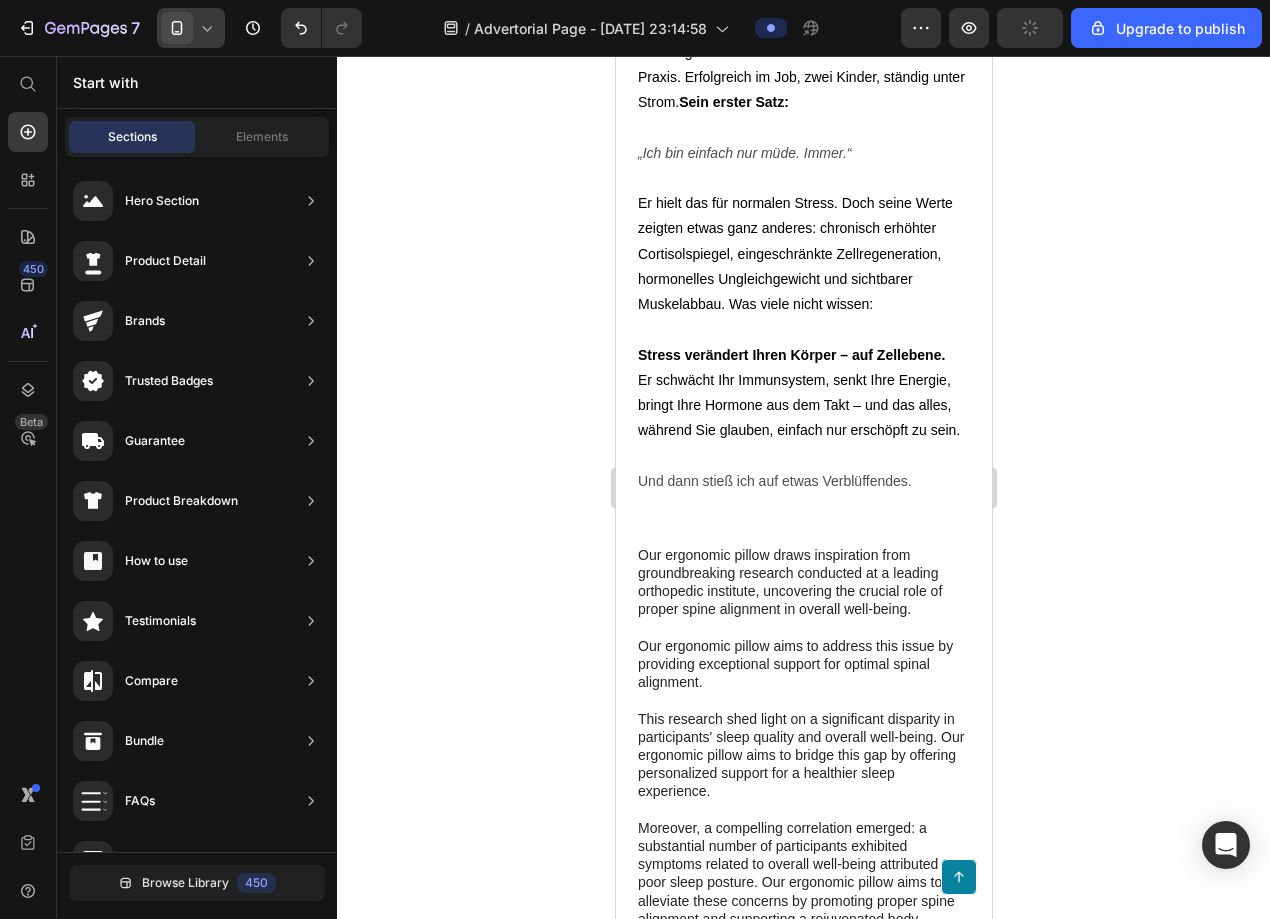 click on "Sections Elements" at bounding box center (197, 137) 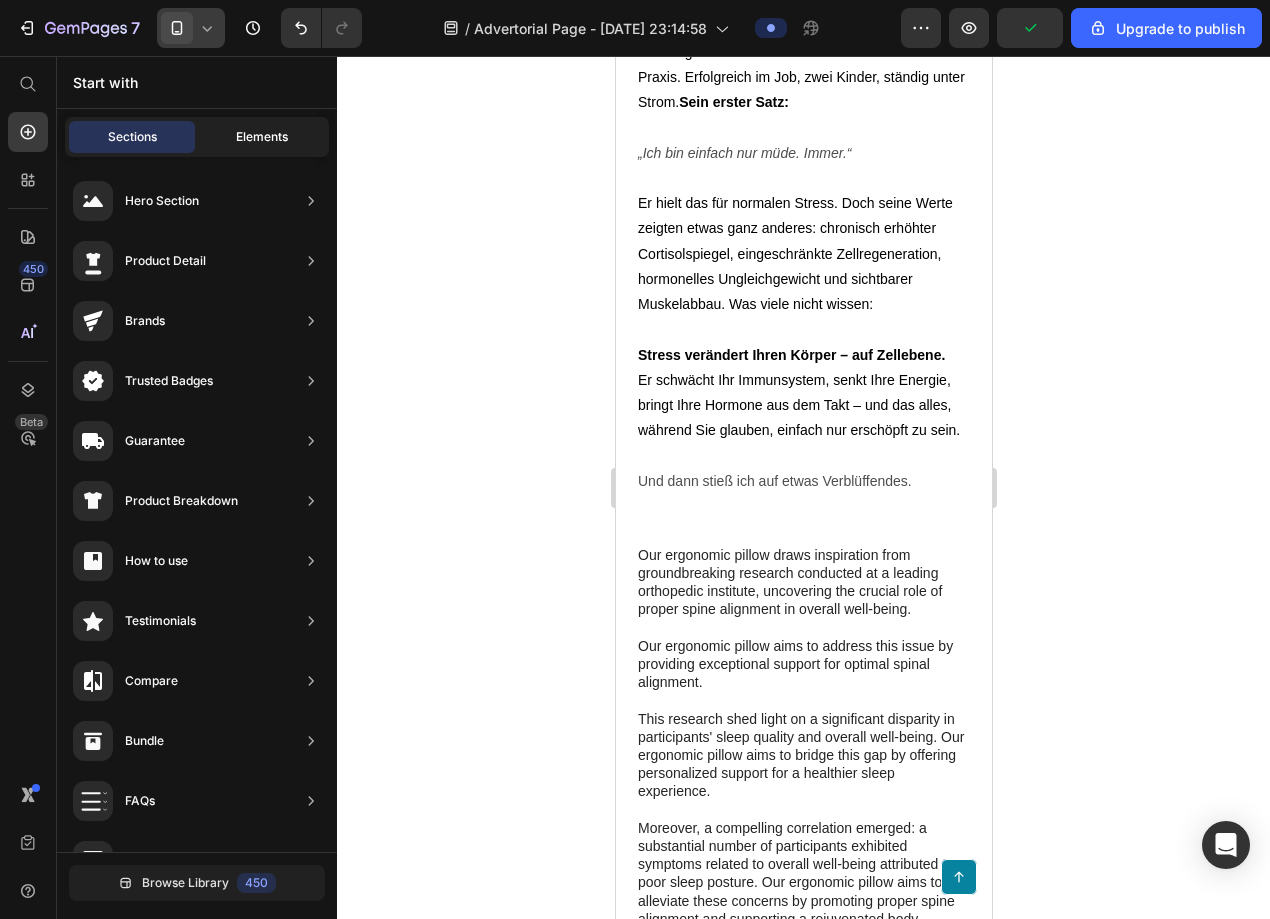 click on "Elements" at bounding box center (262, 137) 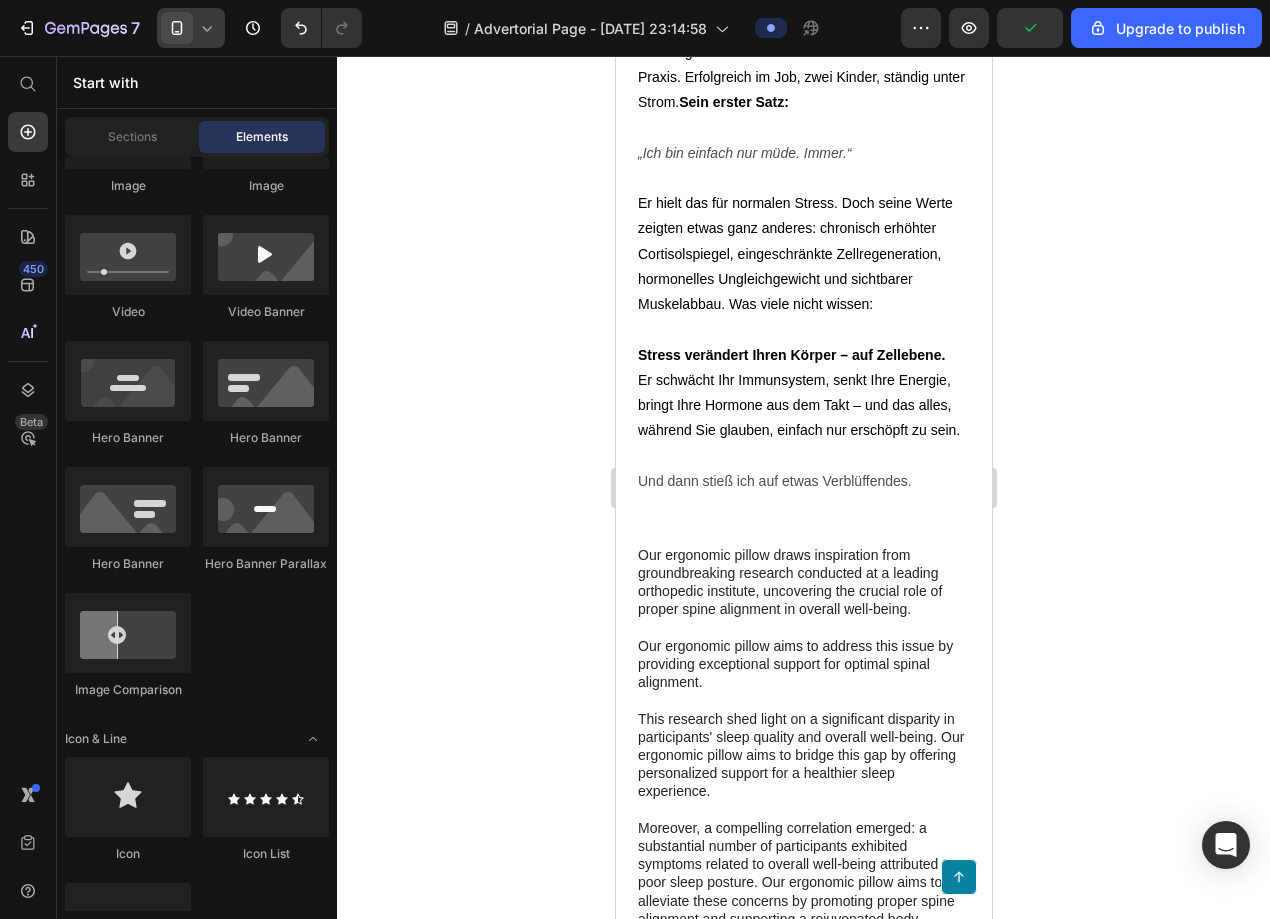 scroll, scrollTop: 0, scrollLeft: 0, axis: both 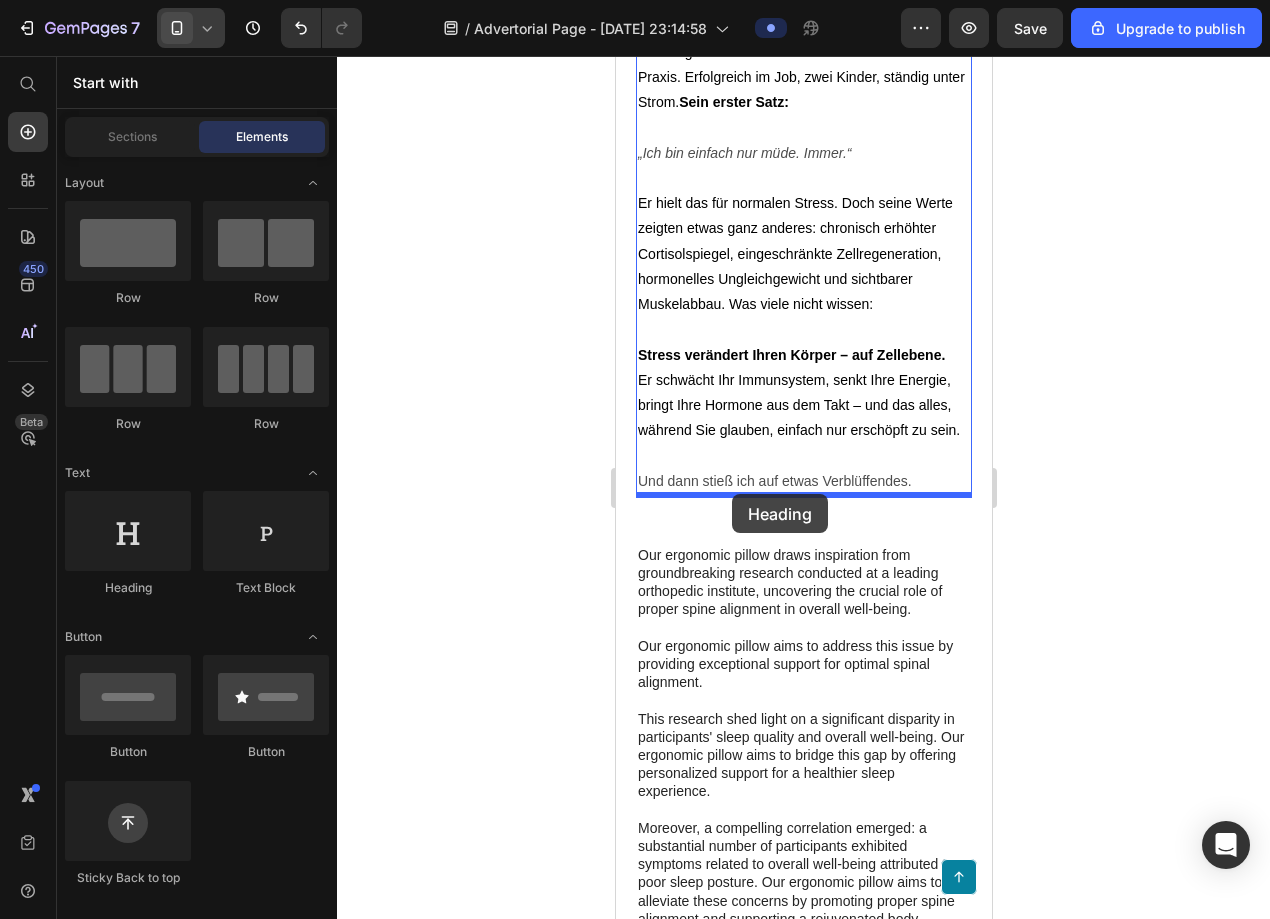 drag, startPoint x: 764, startPoint y: 571, endPoint x: 731, endPoint y: 494, distance: 83.773506 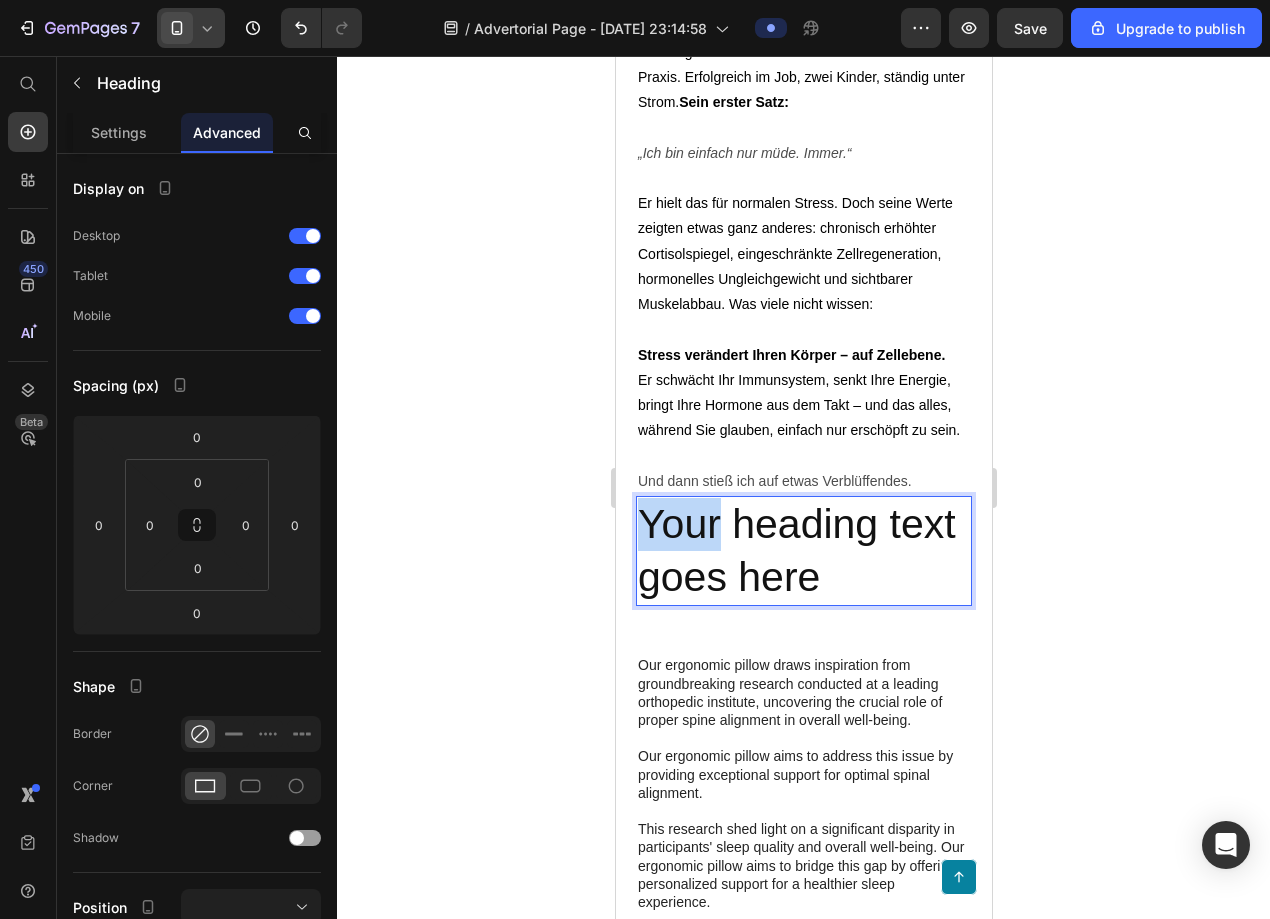 click on "Your heading text goes here" at bounding box center (803, 551) 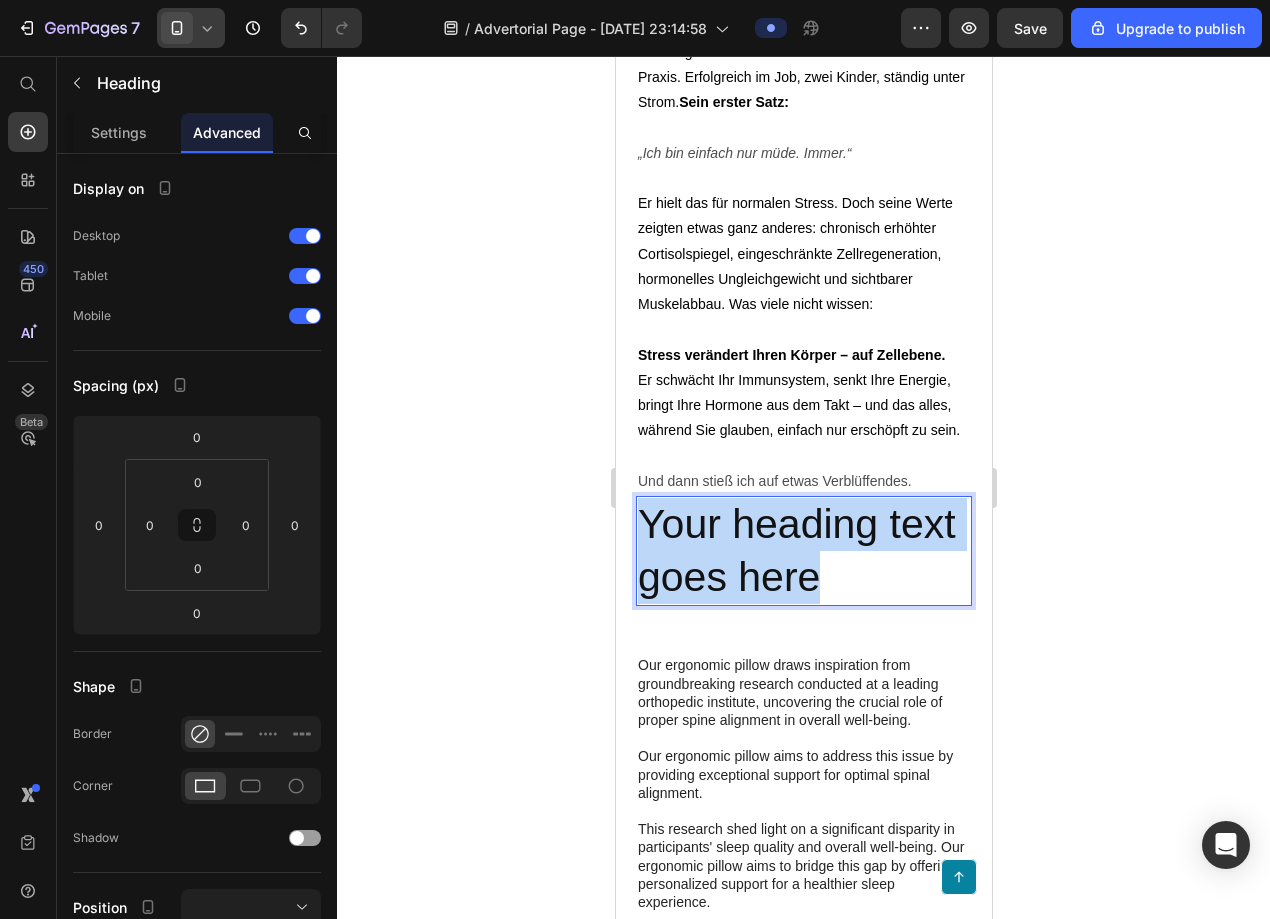 click on "Your heading text goes here" at bounding box center (803, 551) 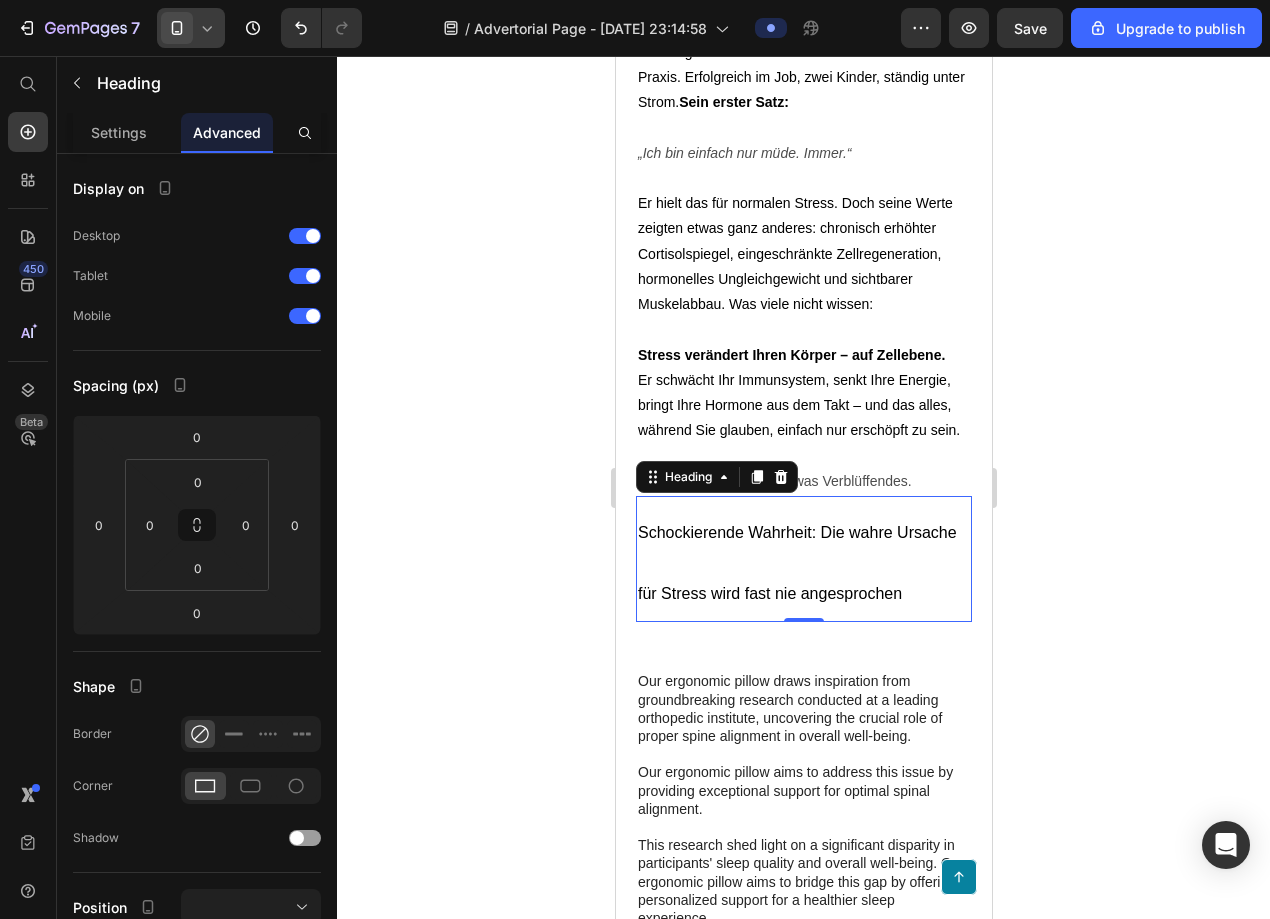 click 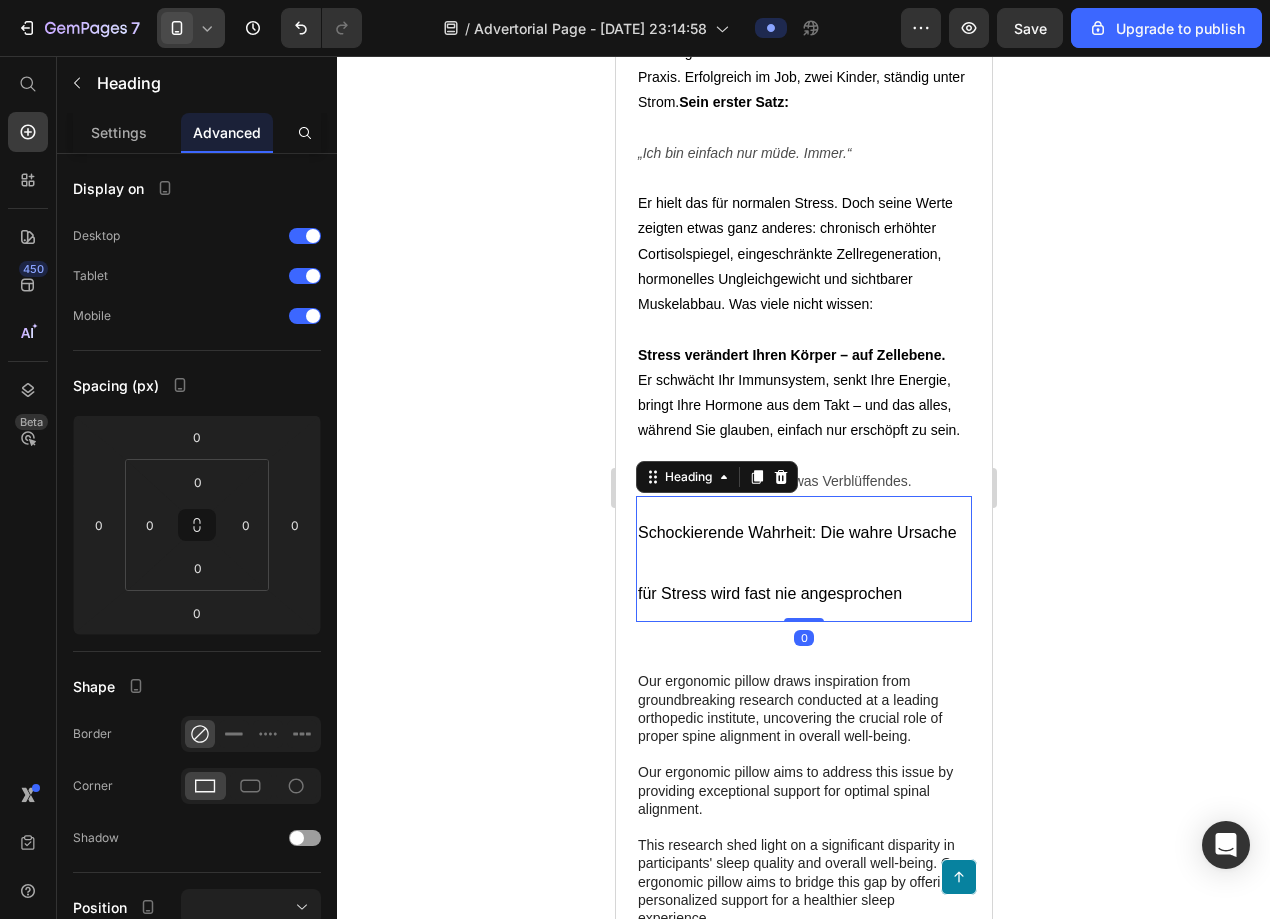 click on "⁠⁠⁠⁠⁠⁠⁠ Schockierende Wahrheit: Die wahre Ursache für Stress wird fast nie angesprochen" at bounding box center (803, 559) 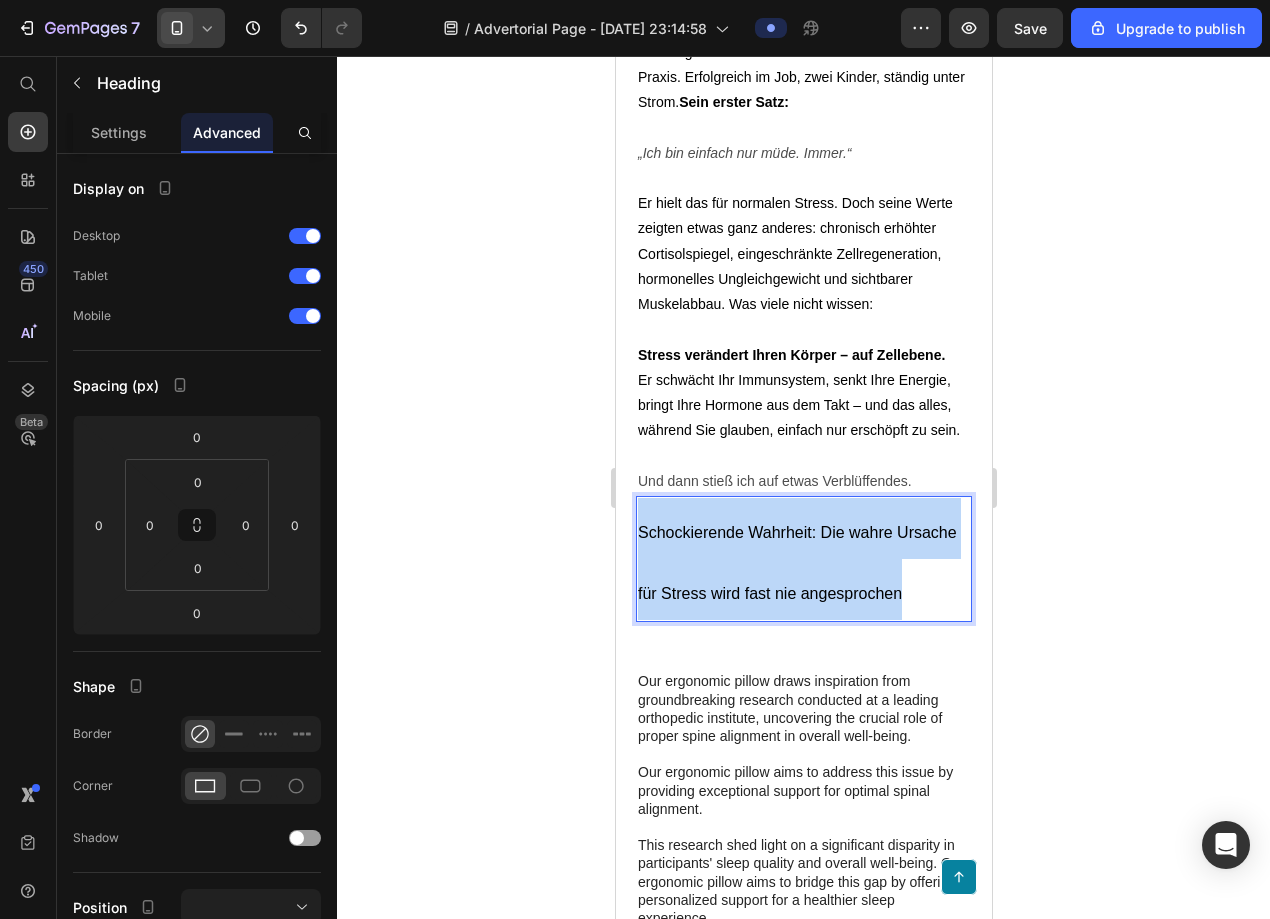click on "Schockierende Wahrheit: Die wahre Ursache für Stress wird fast nie angesprochen" at bounding box center [803, 559] 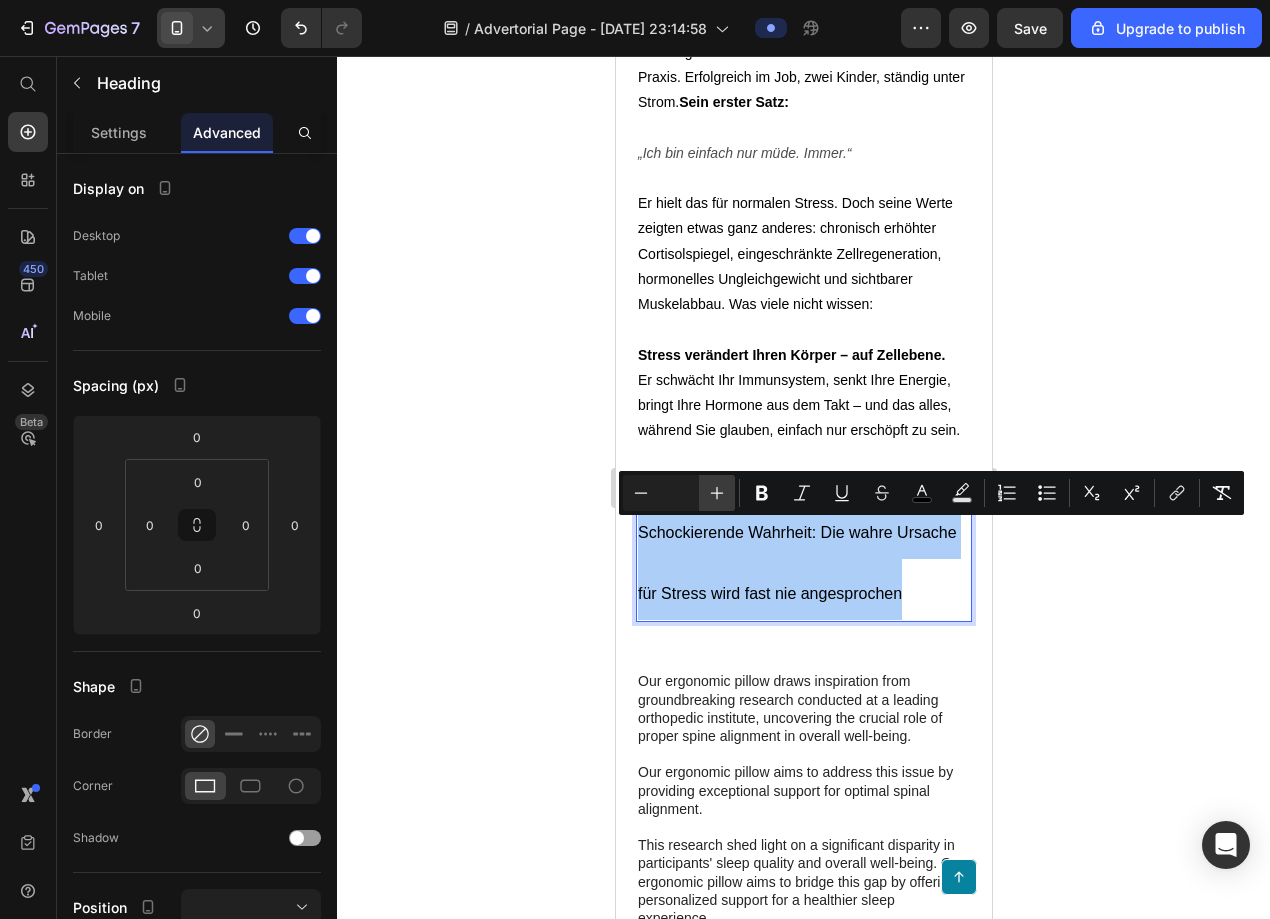 click 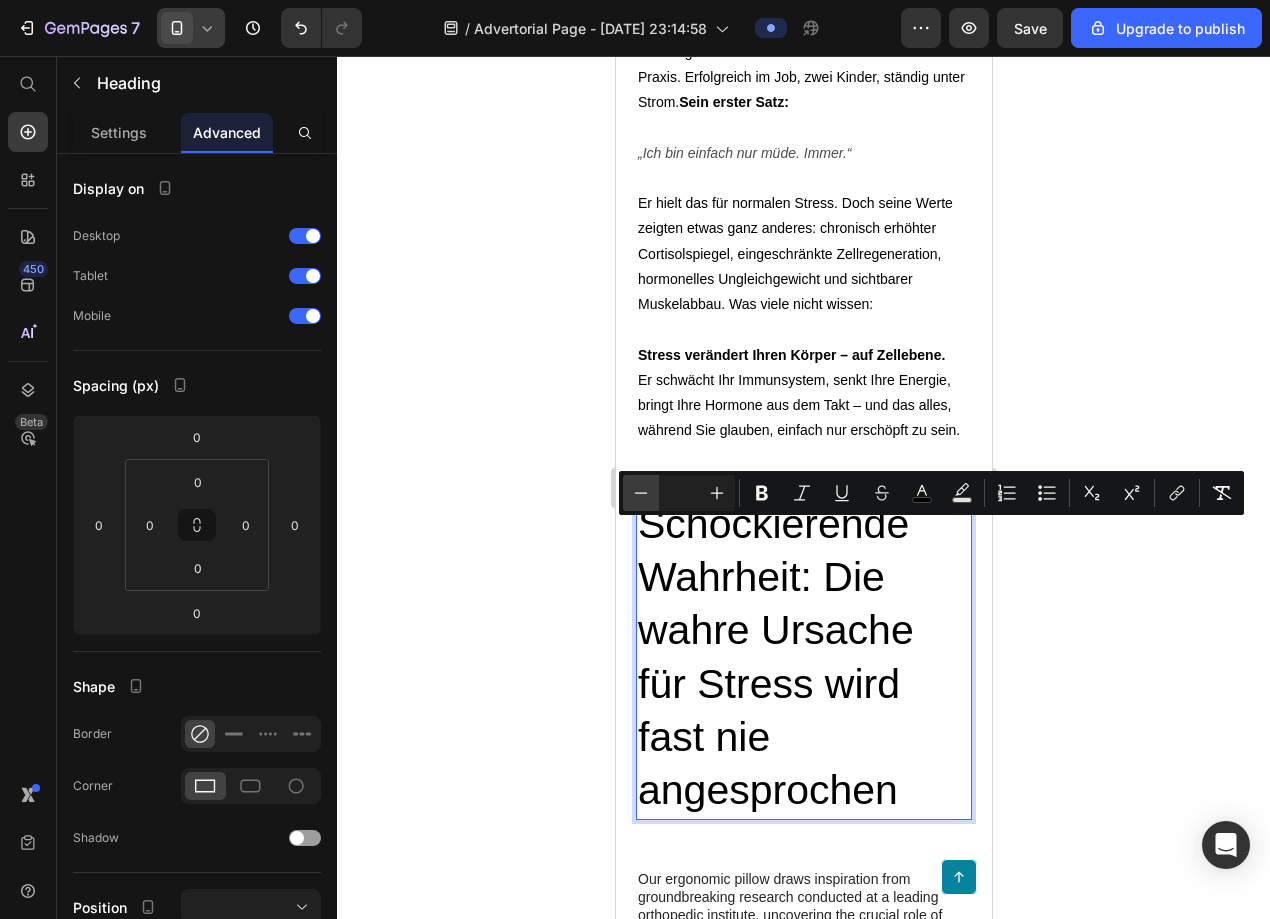 click 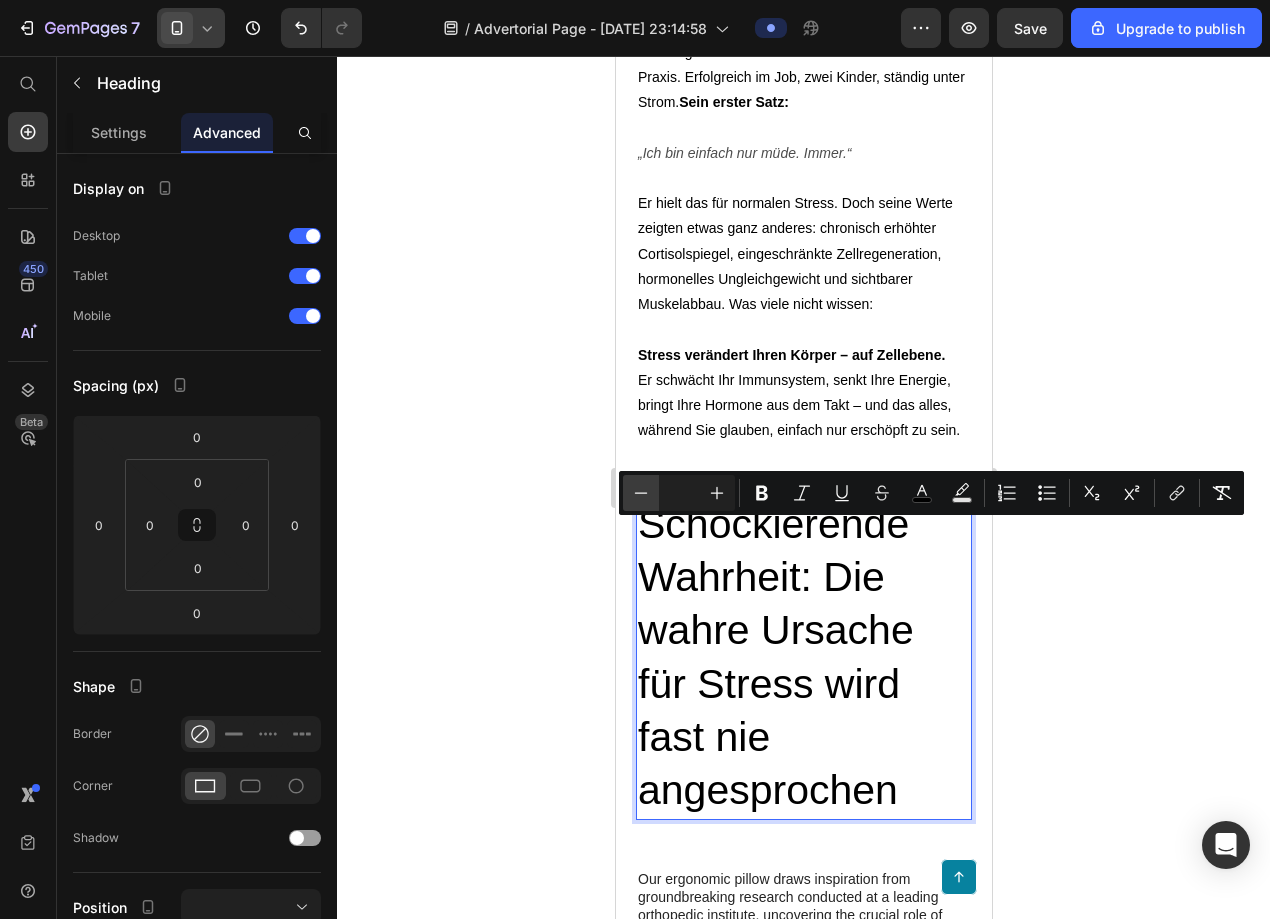 click 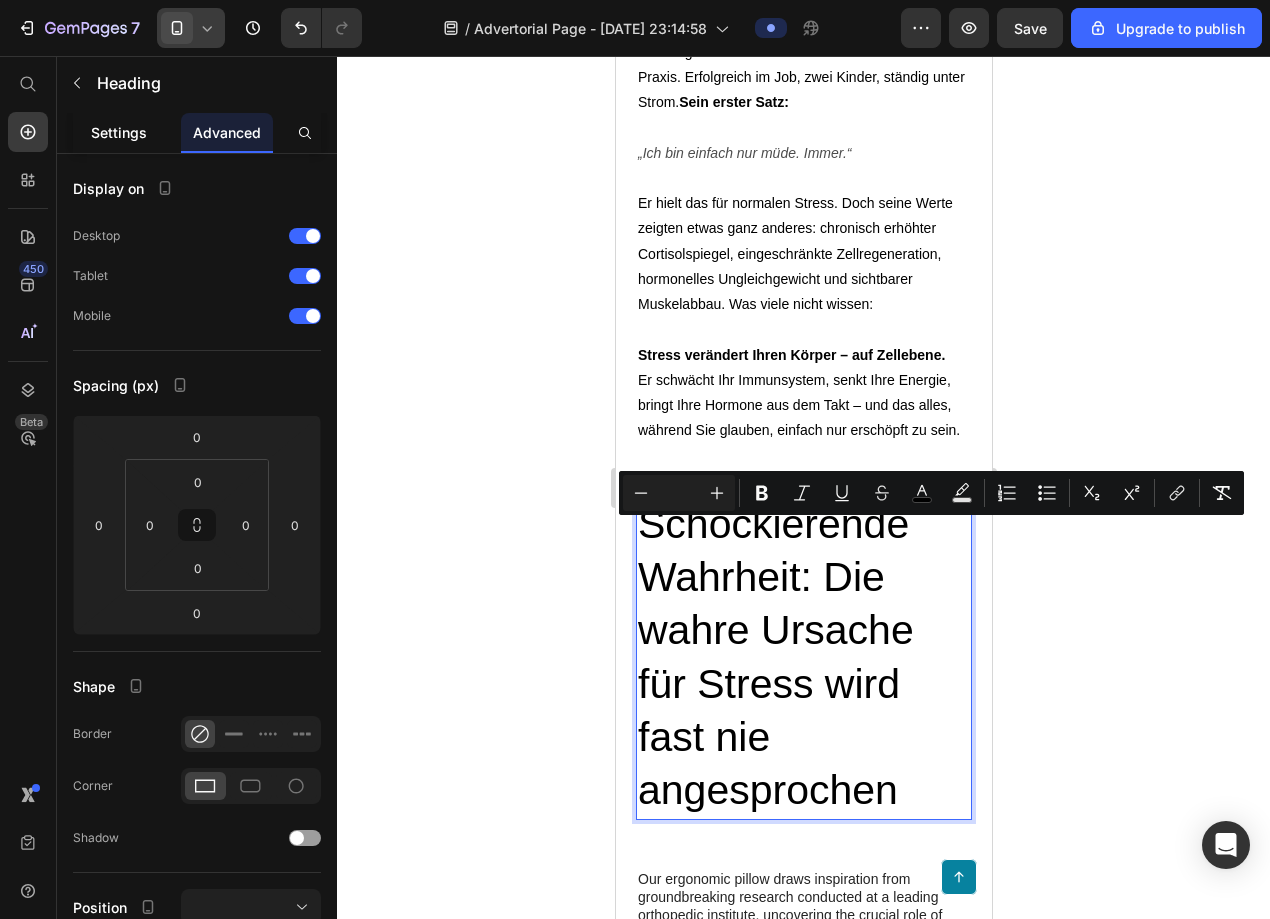 click on "Settings" at bounding box center [119, 132] 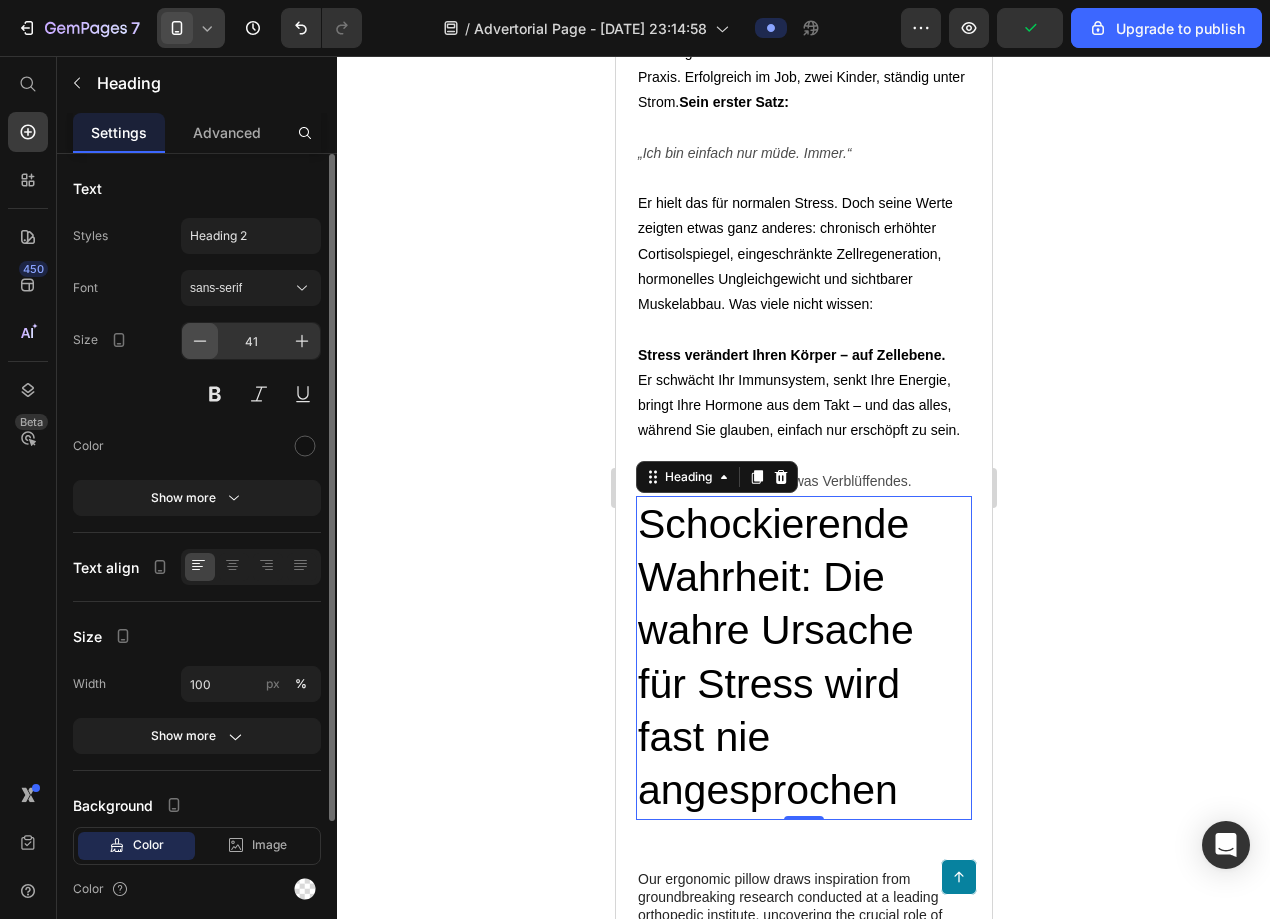 click 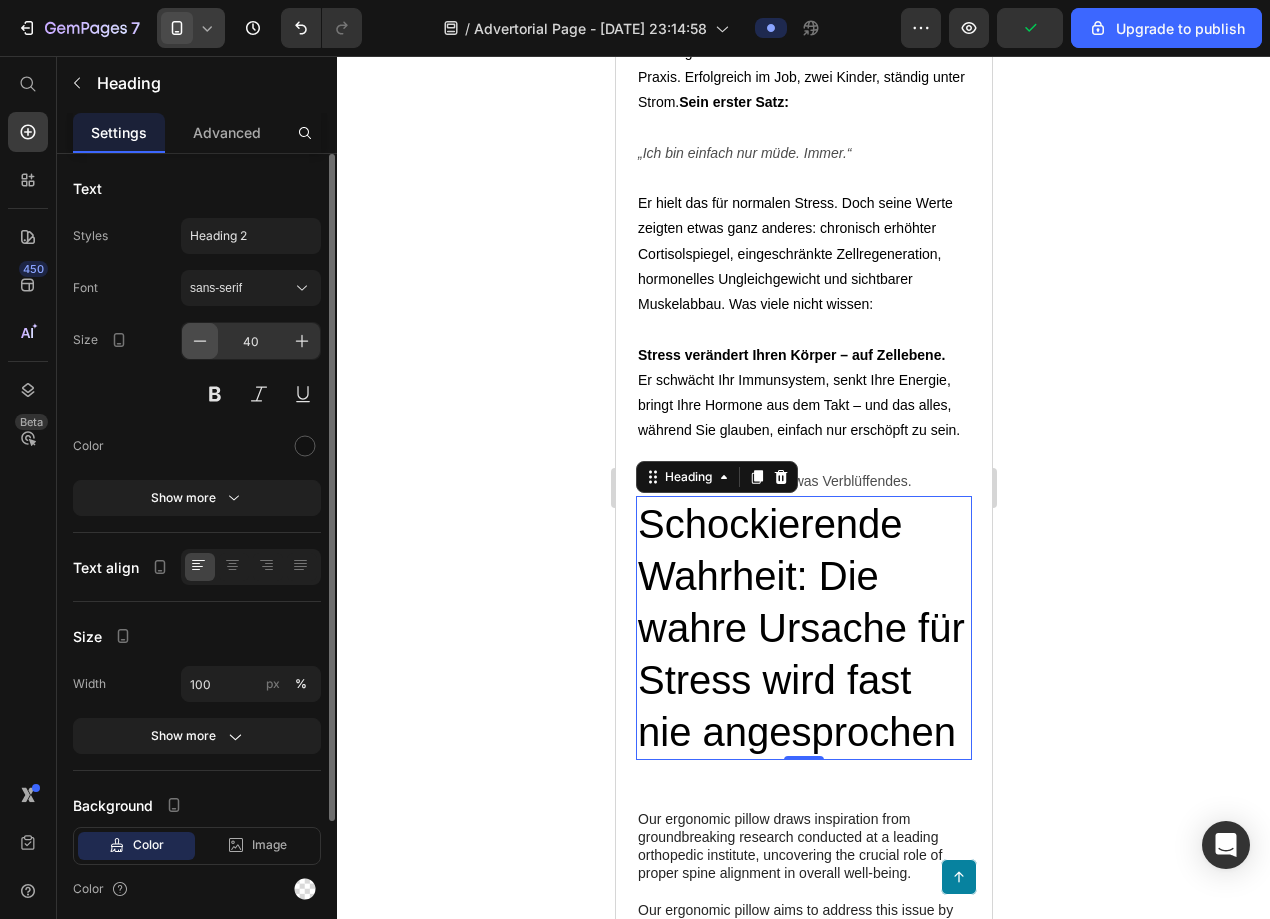 click 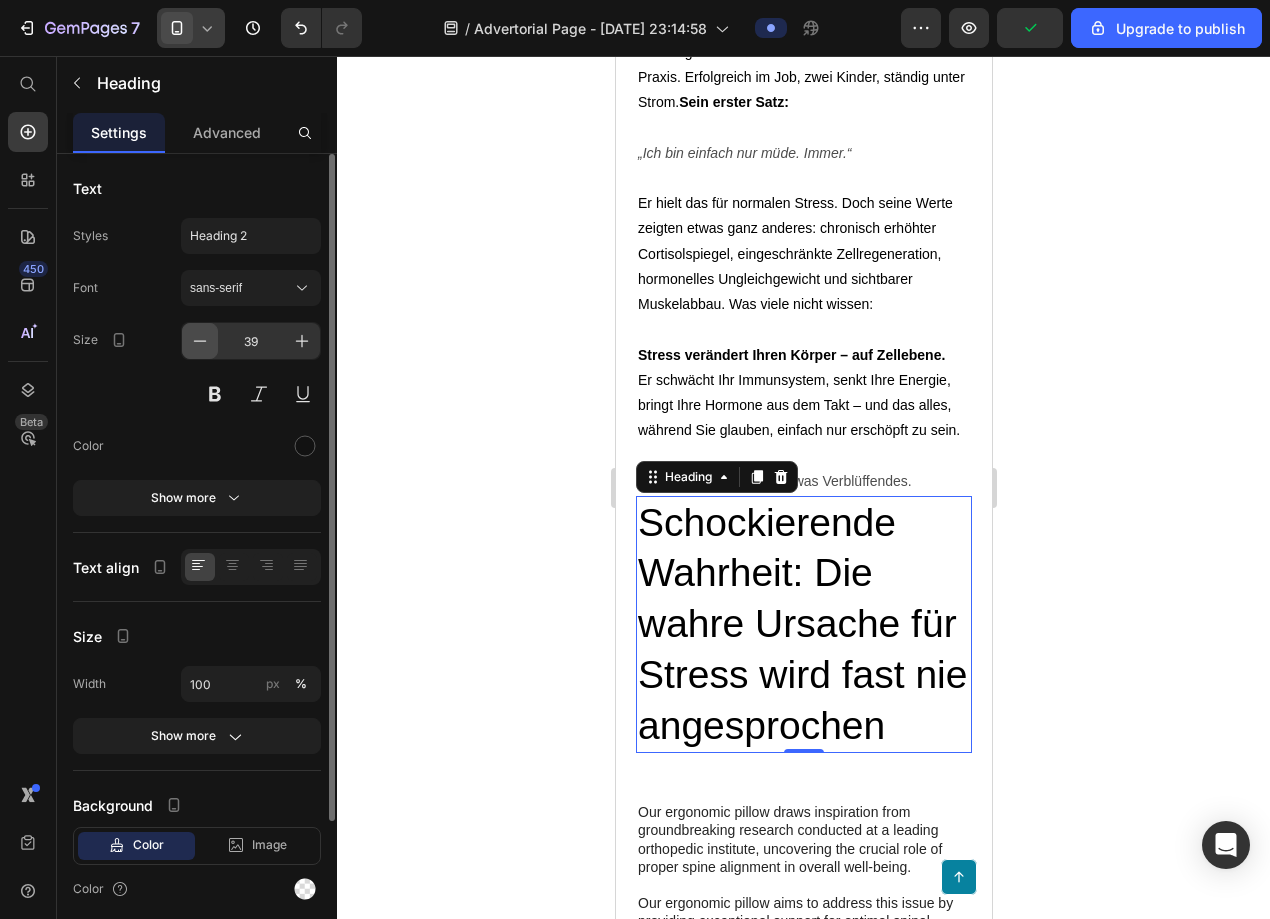 click 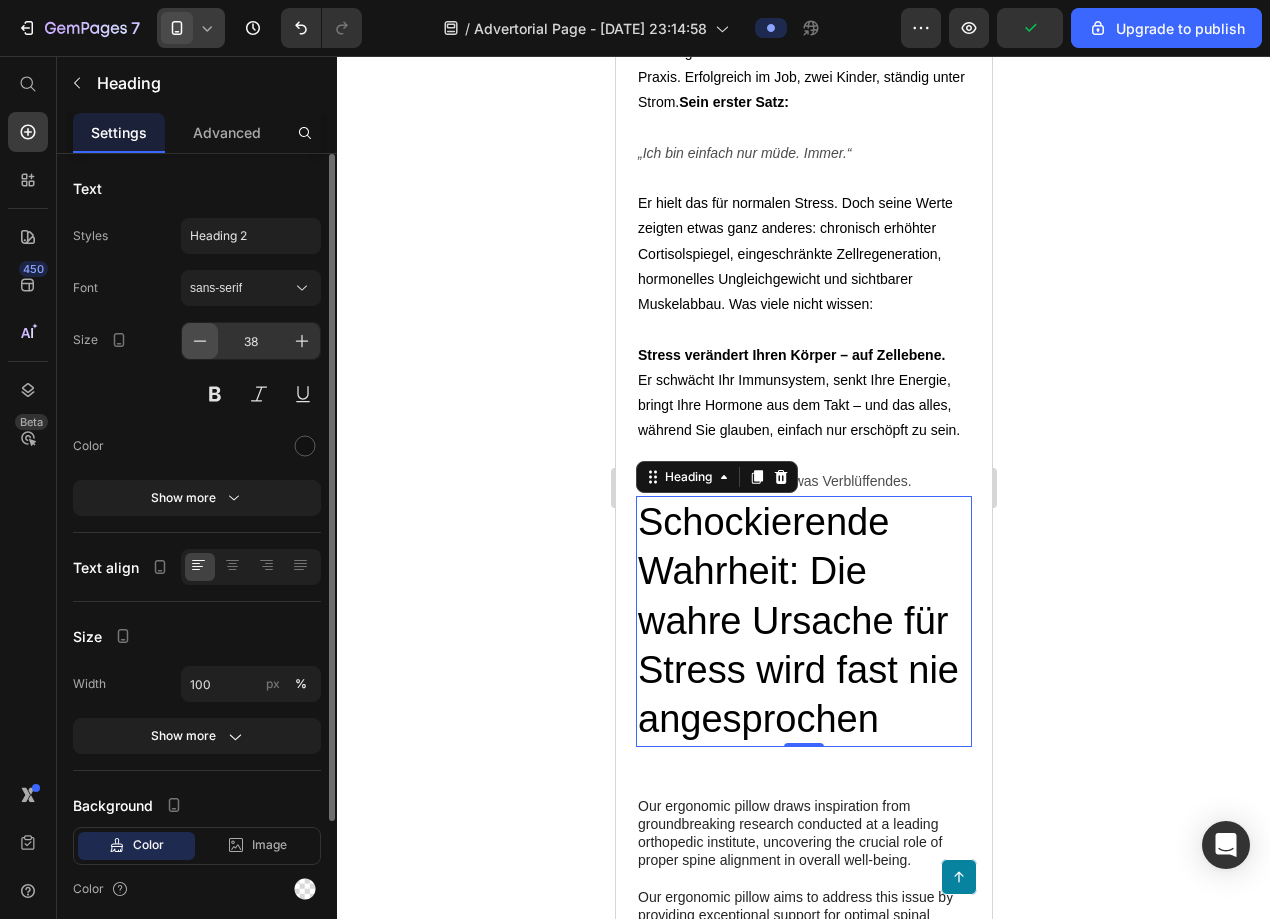 click 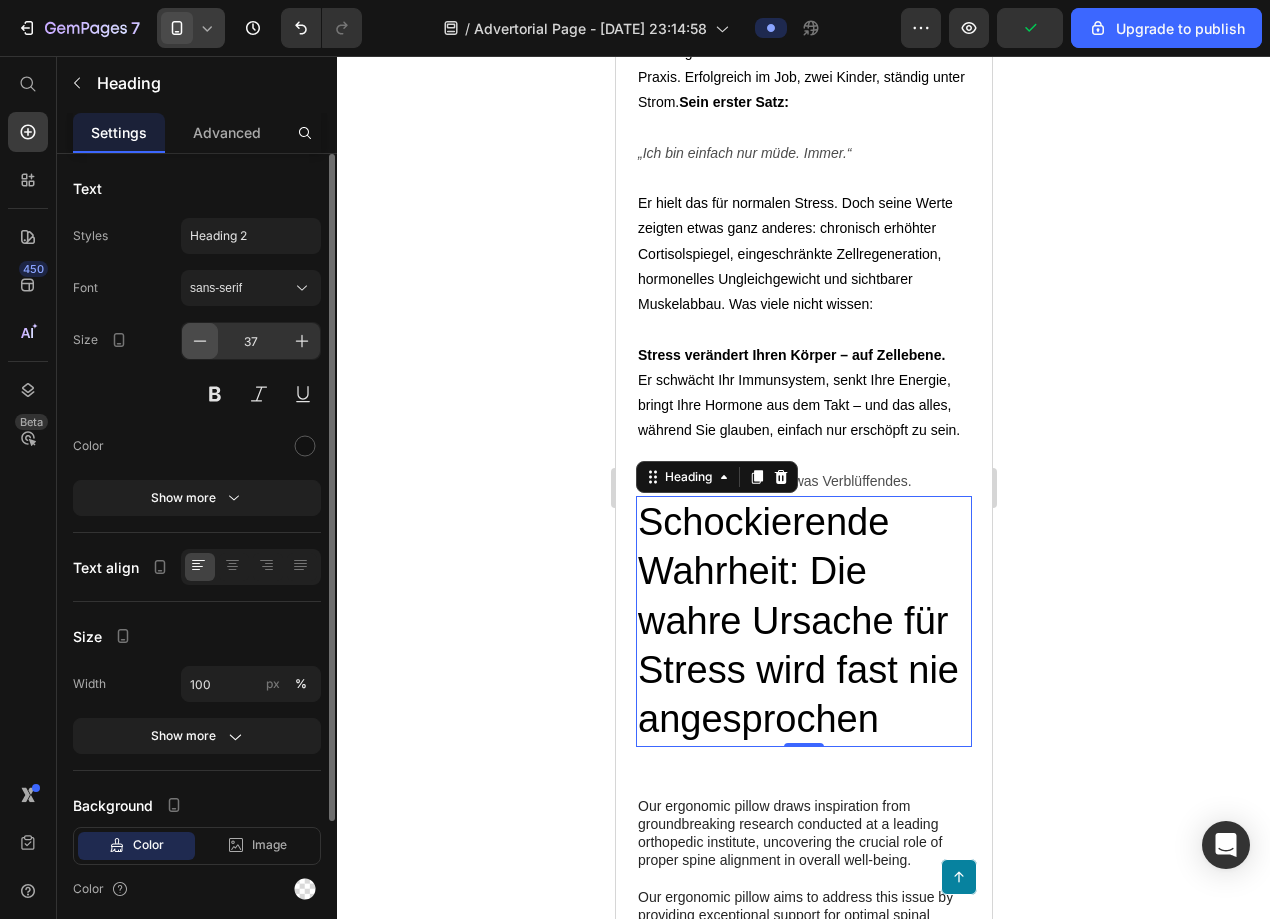 click 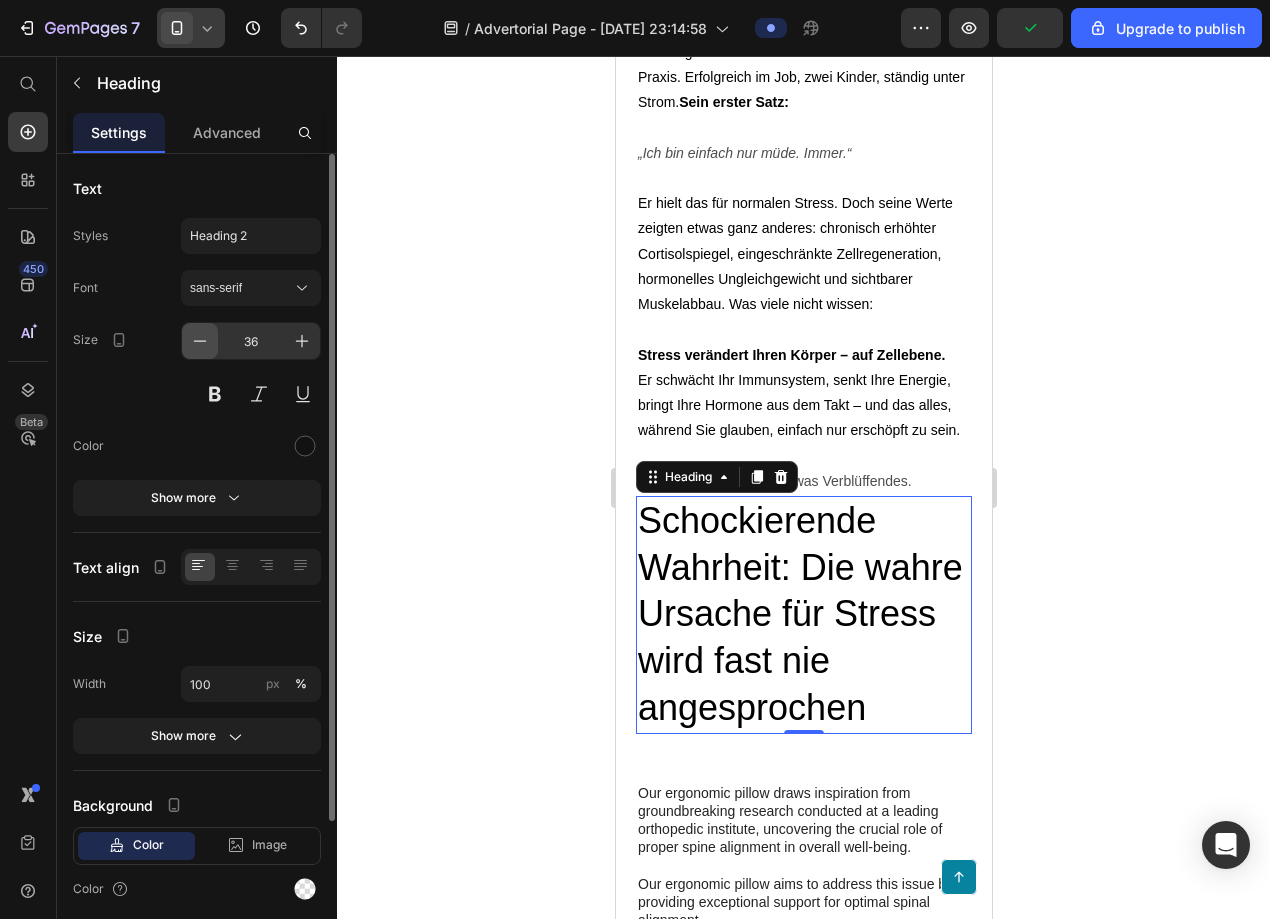 click 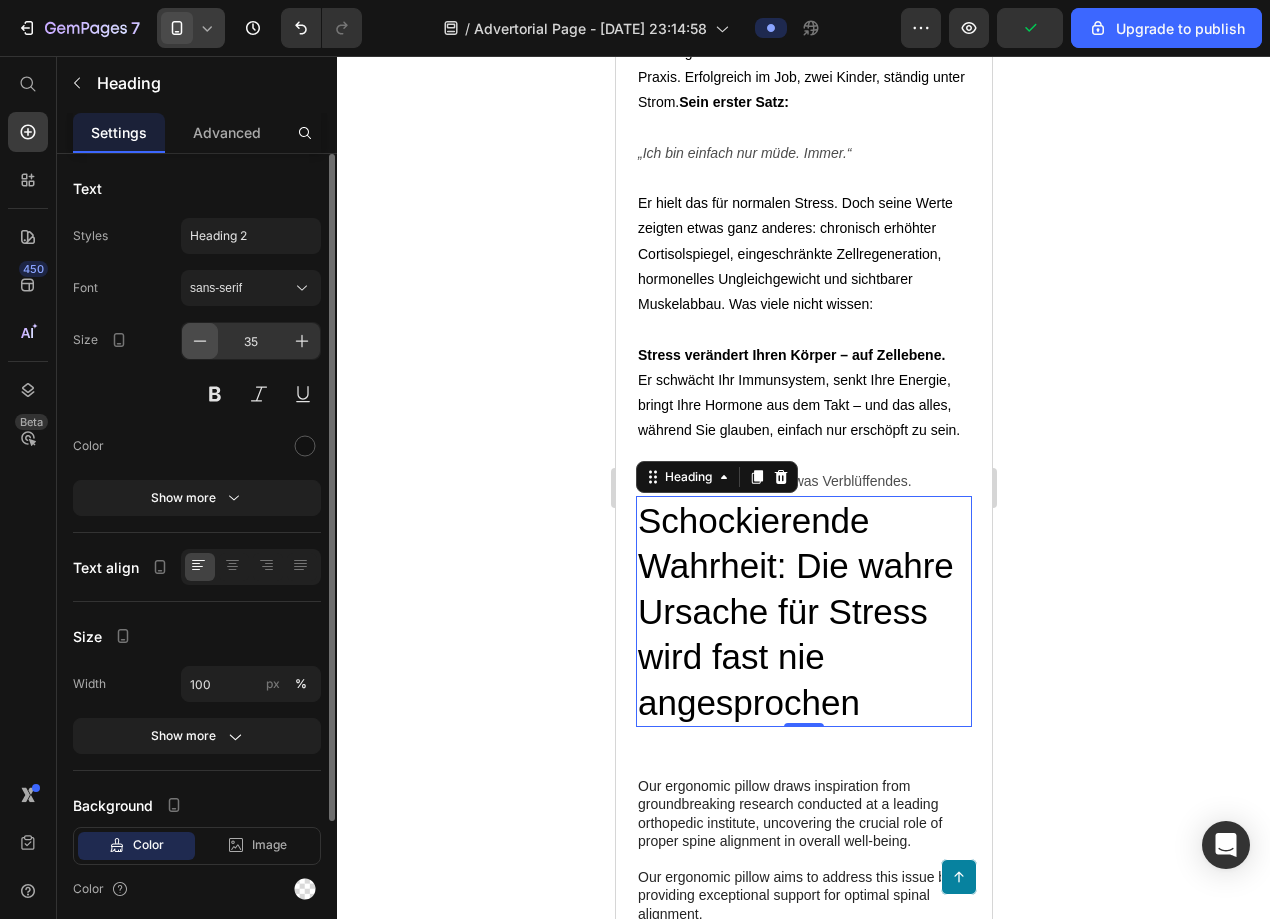 click 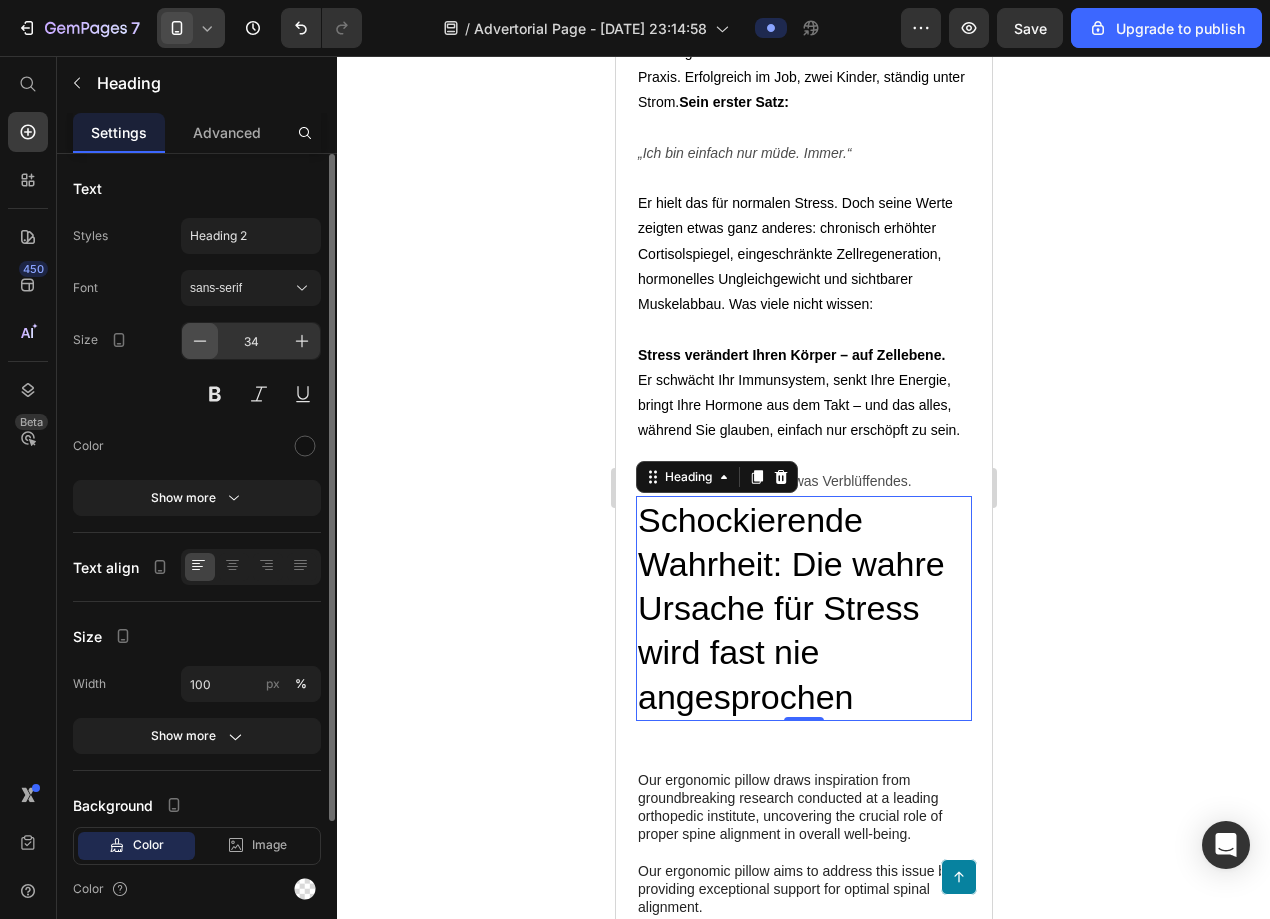 click 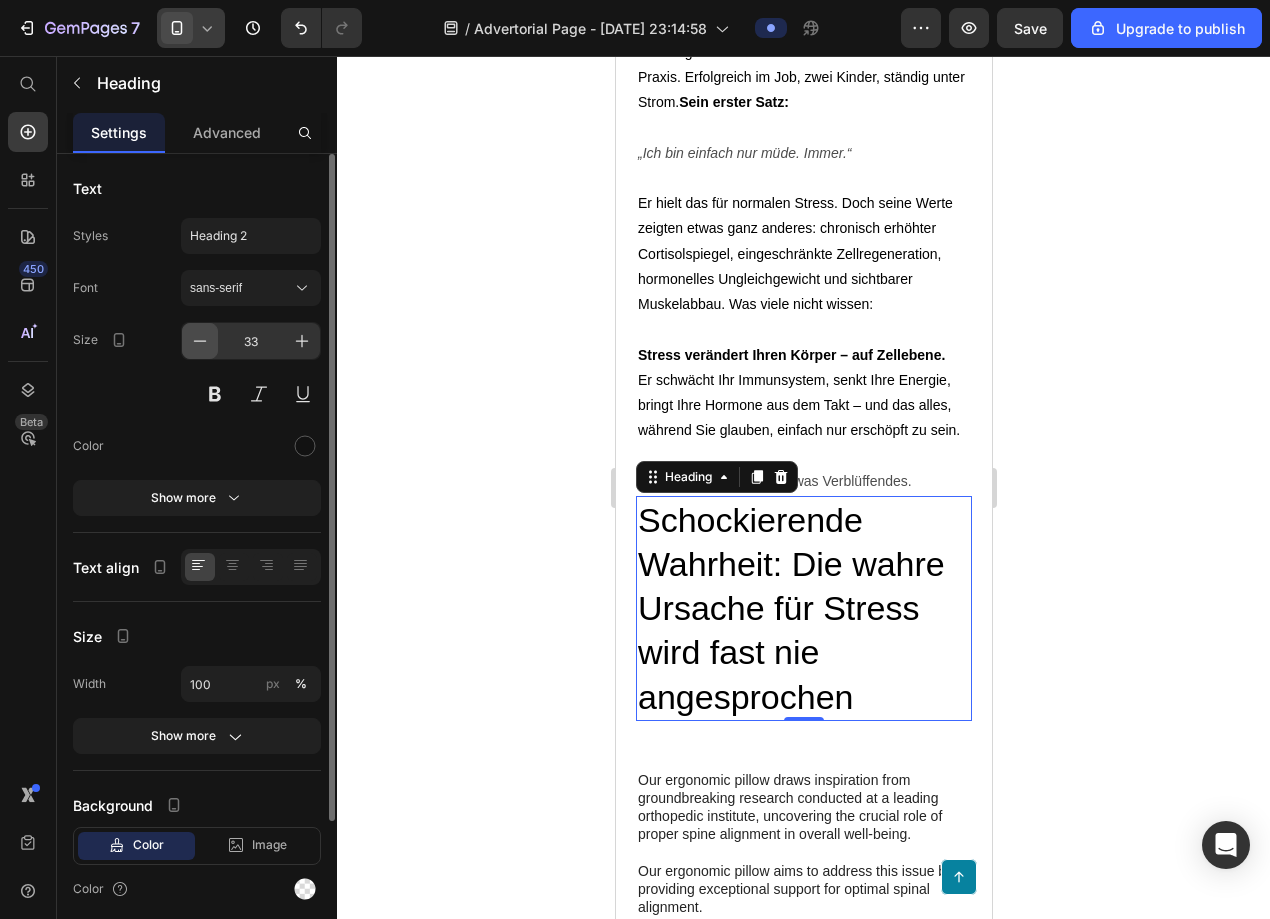 click 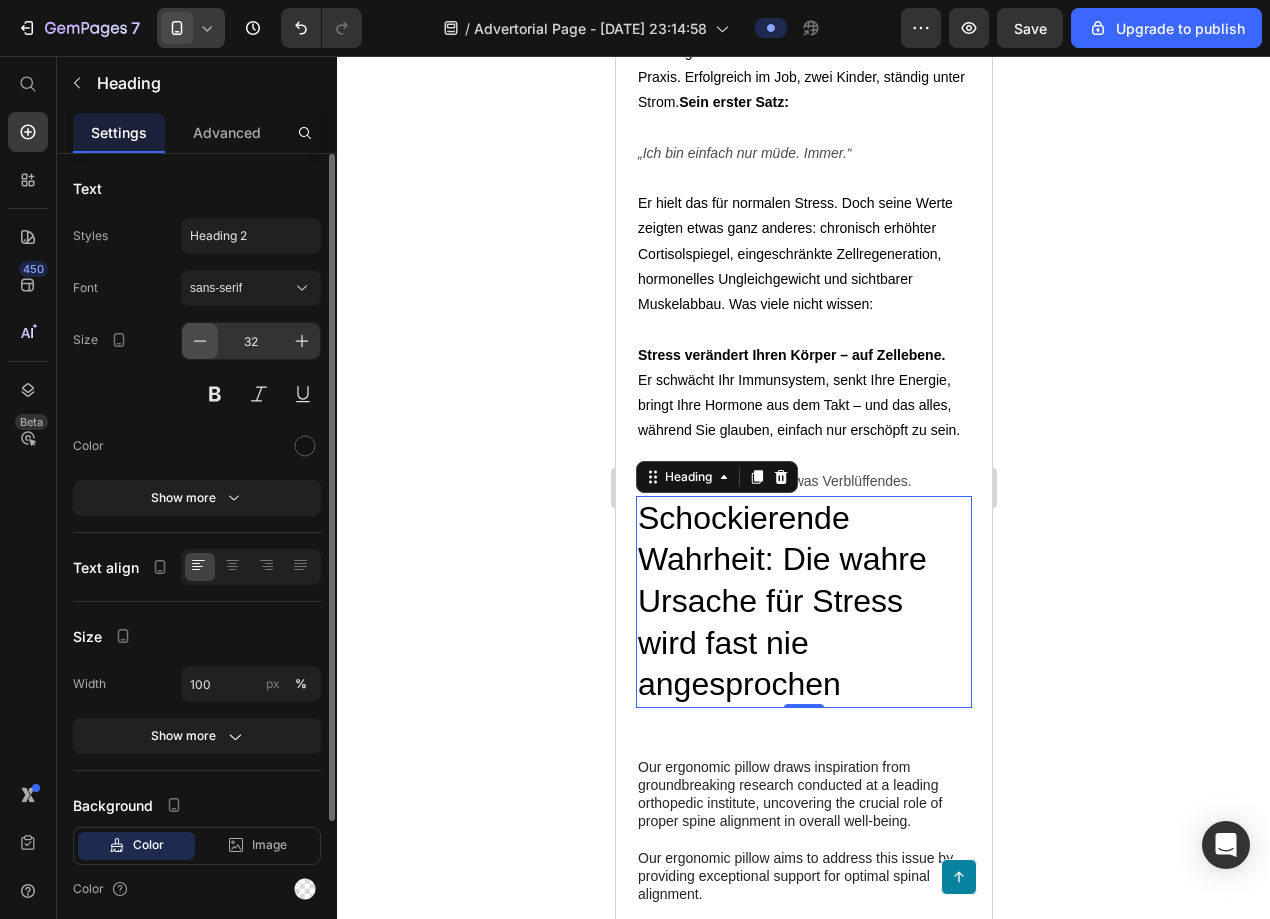 click 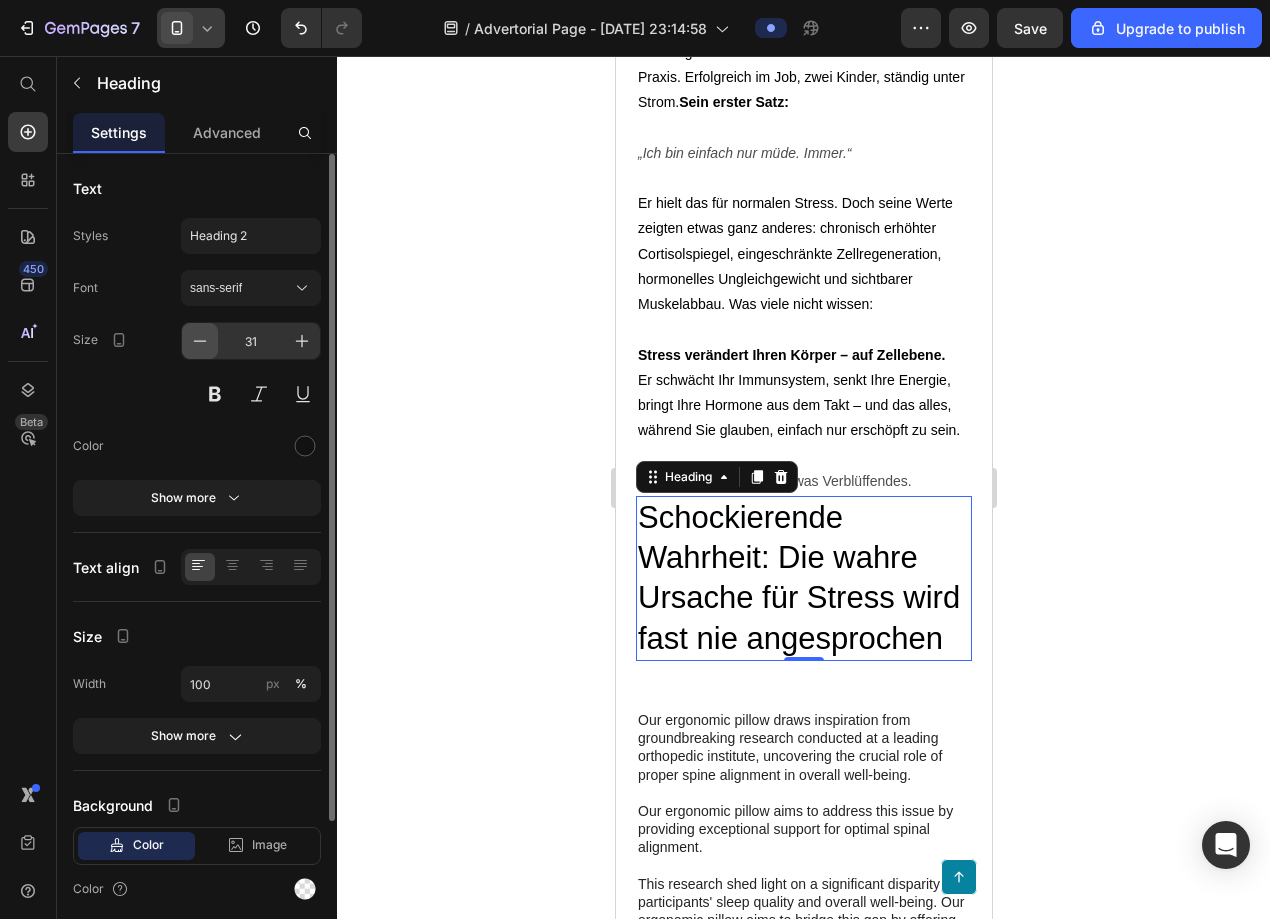click 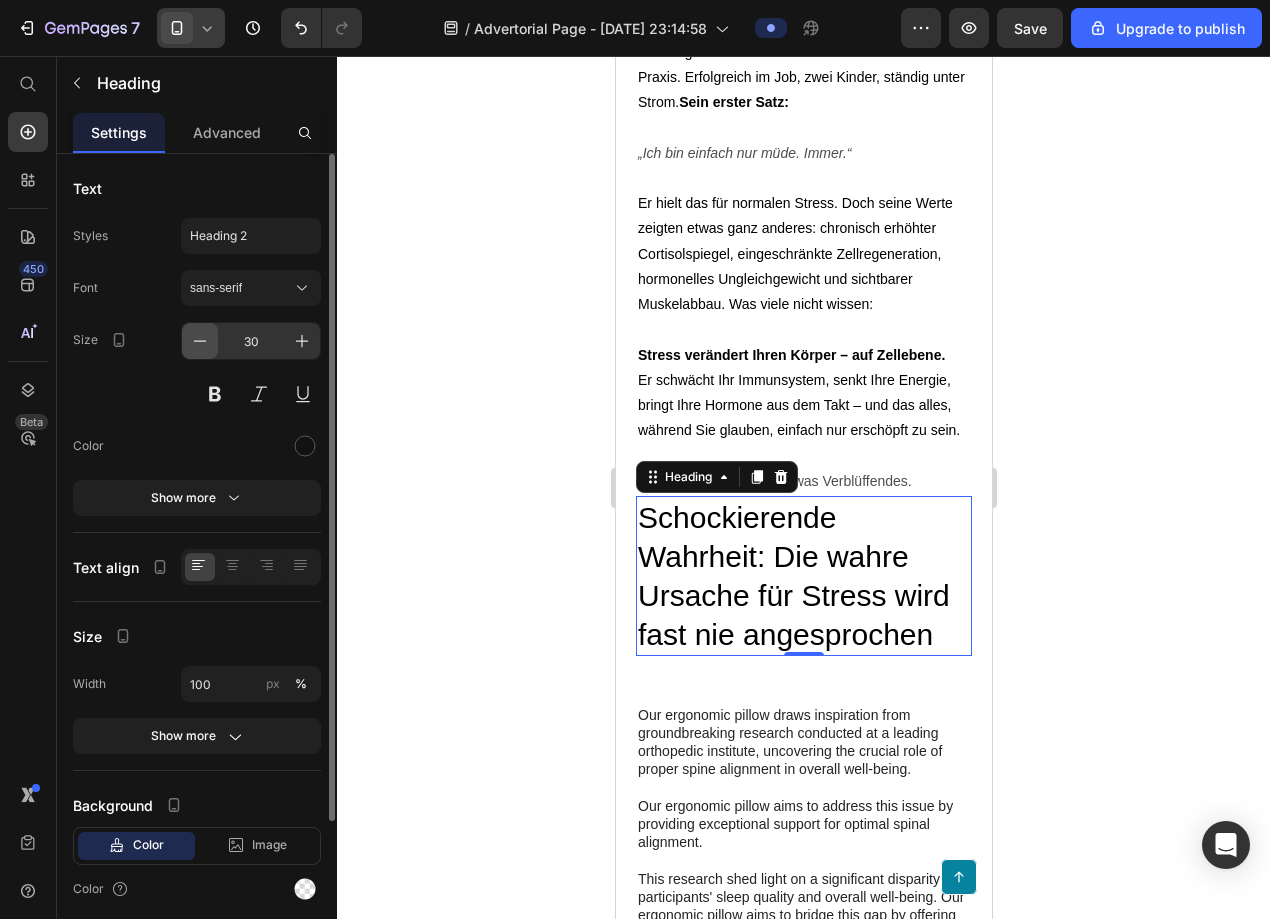 click 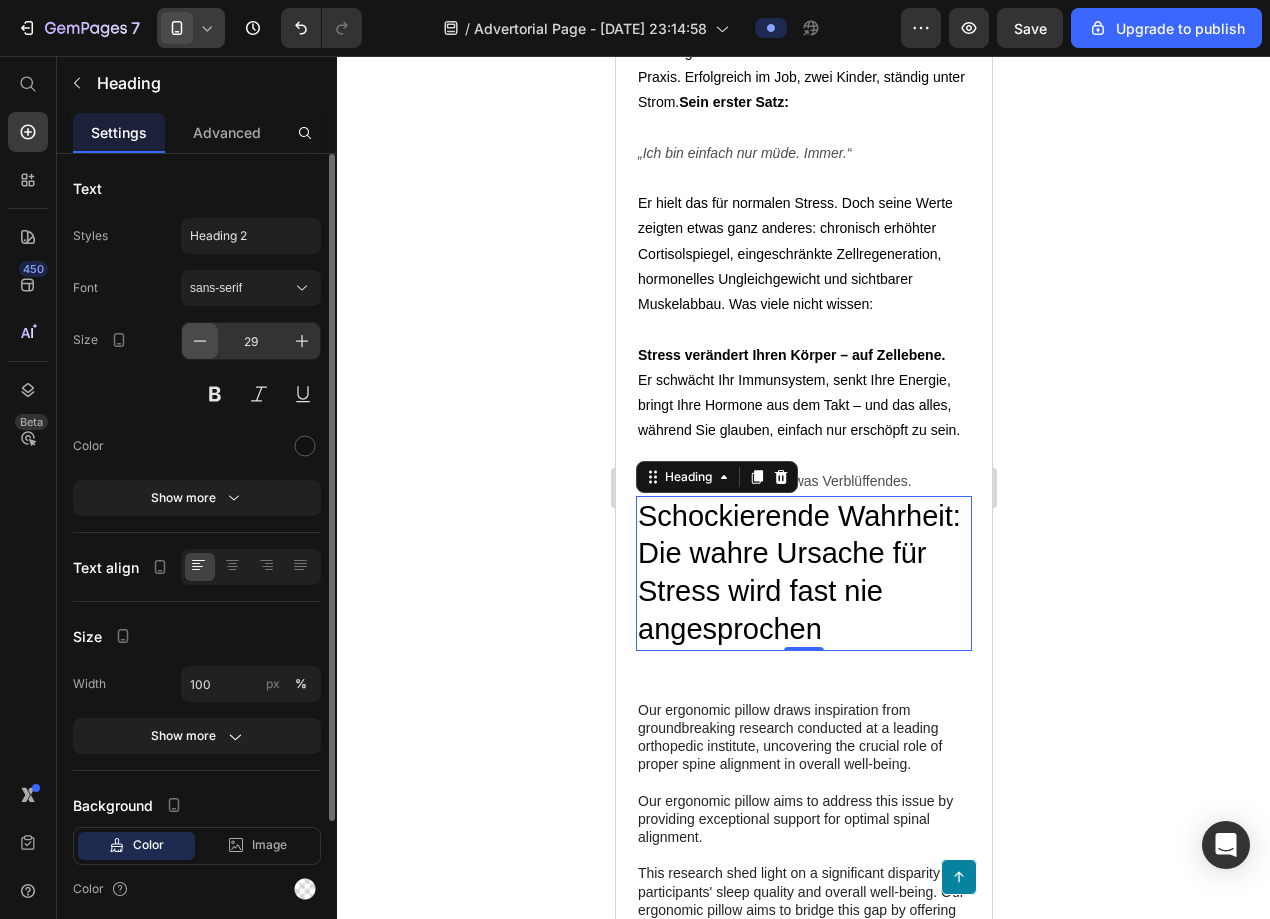 click 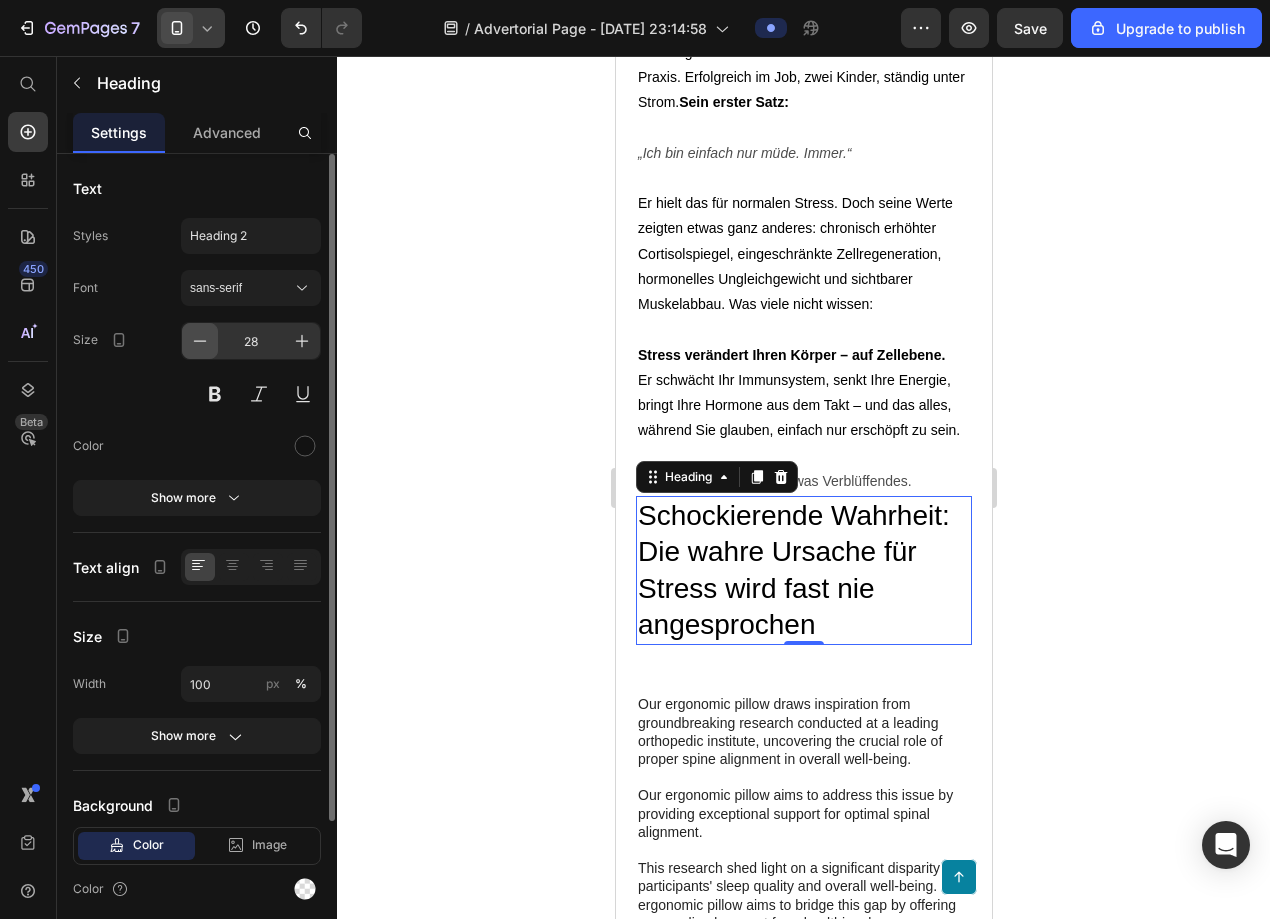 click 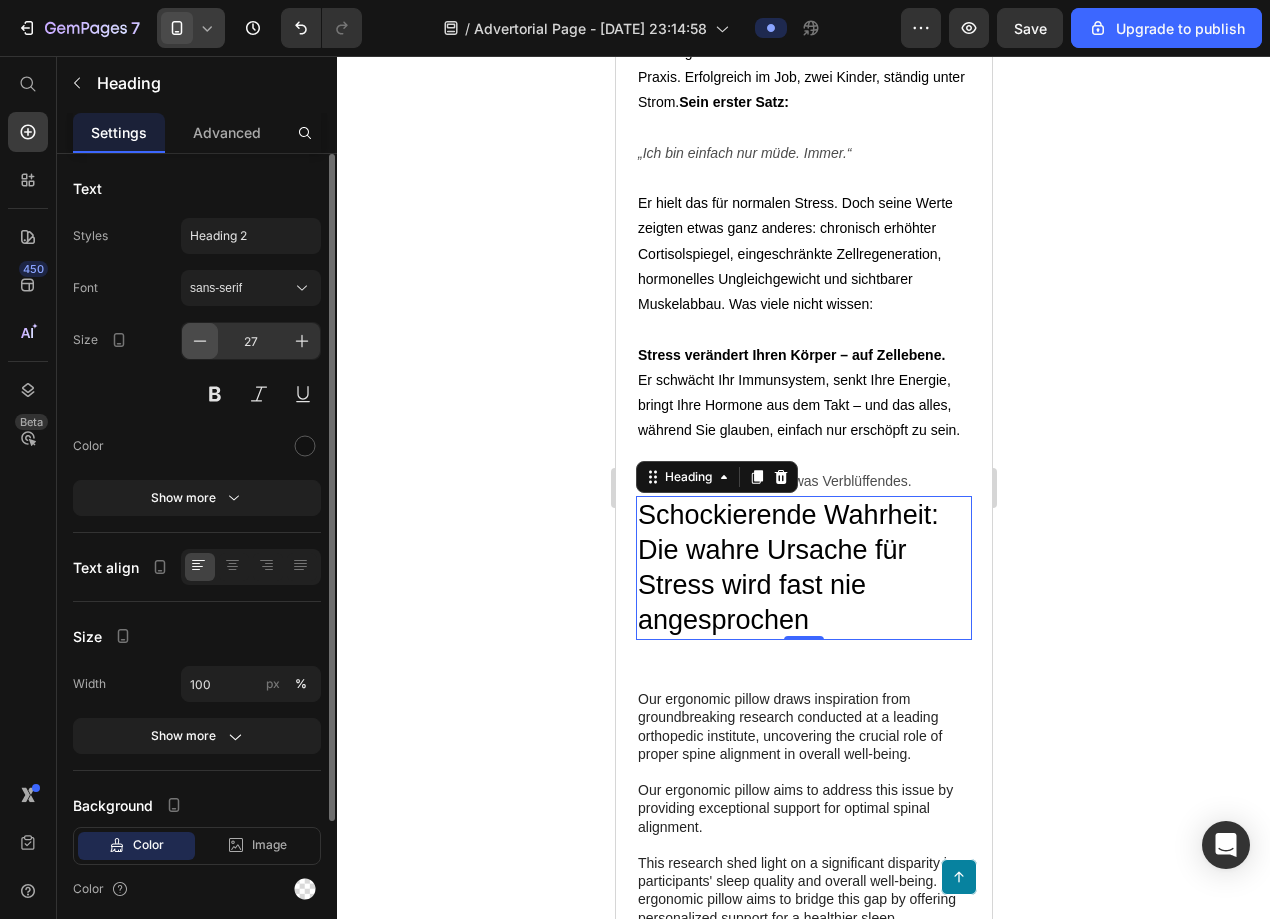 click 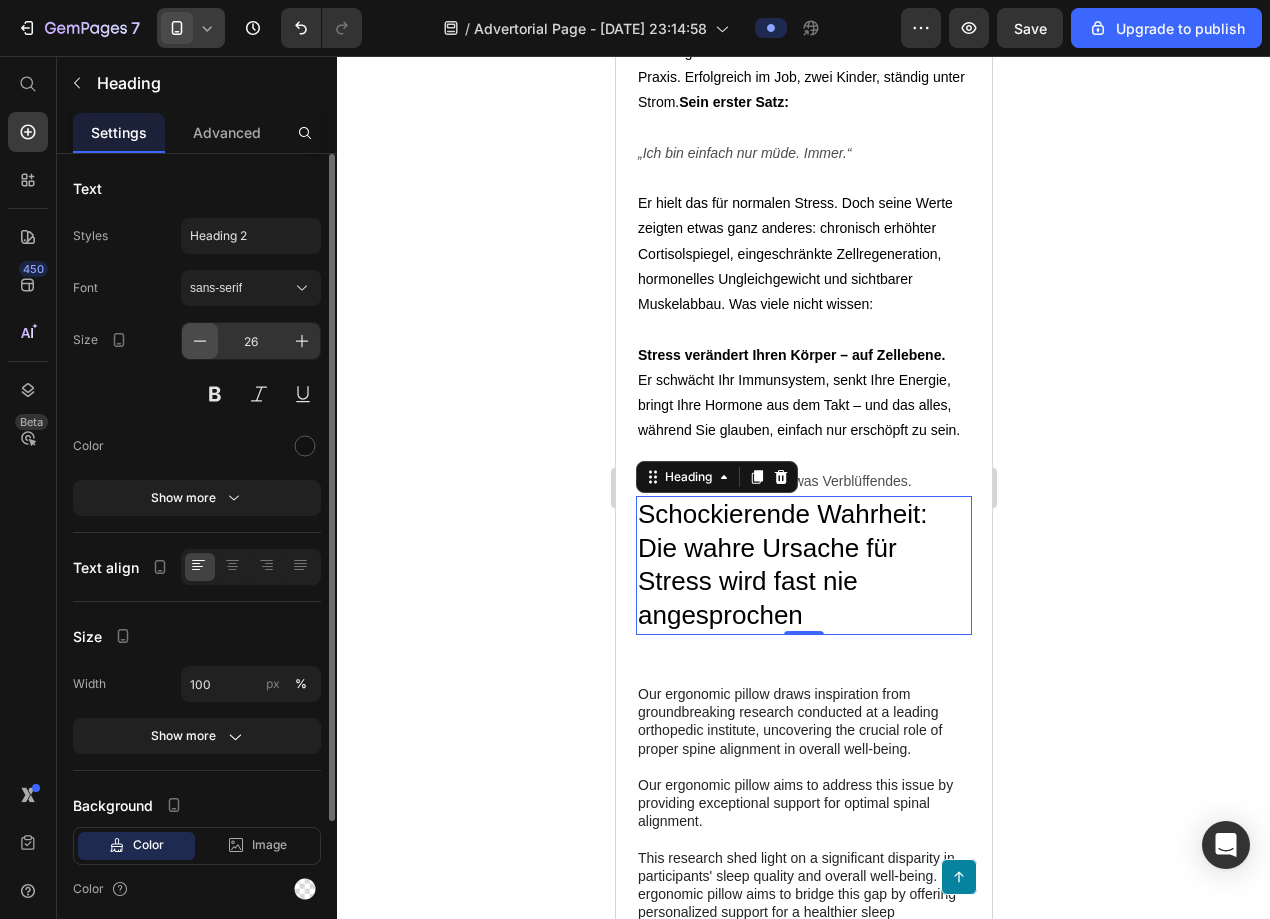 click 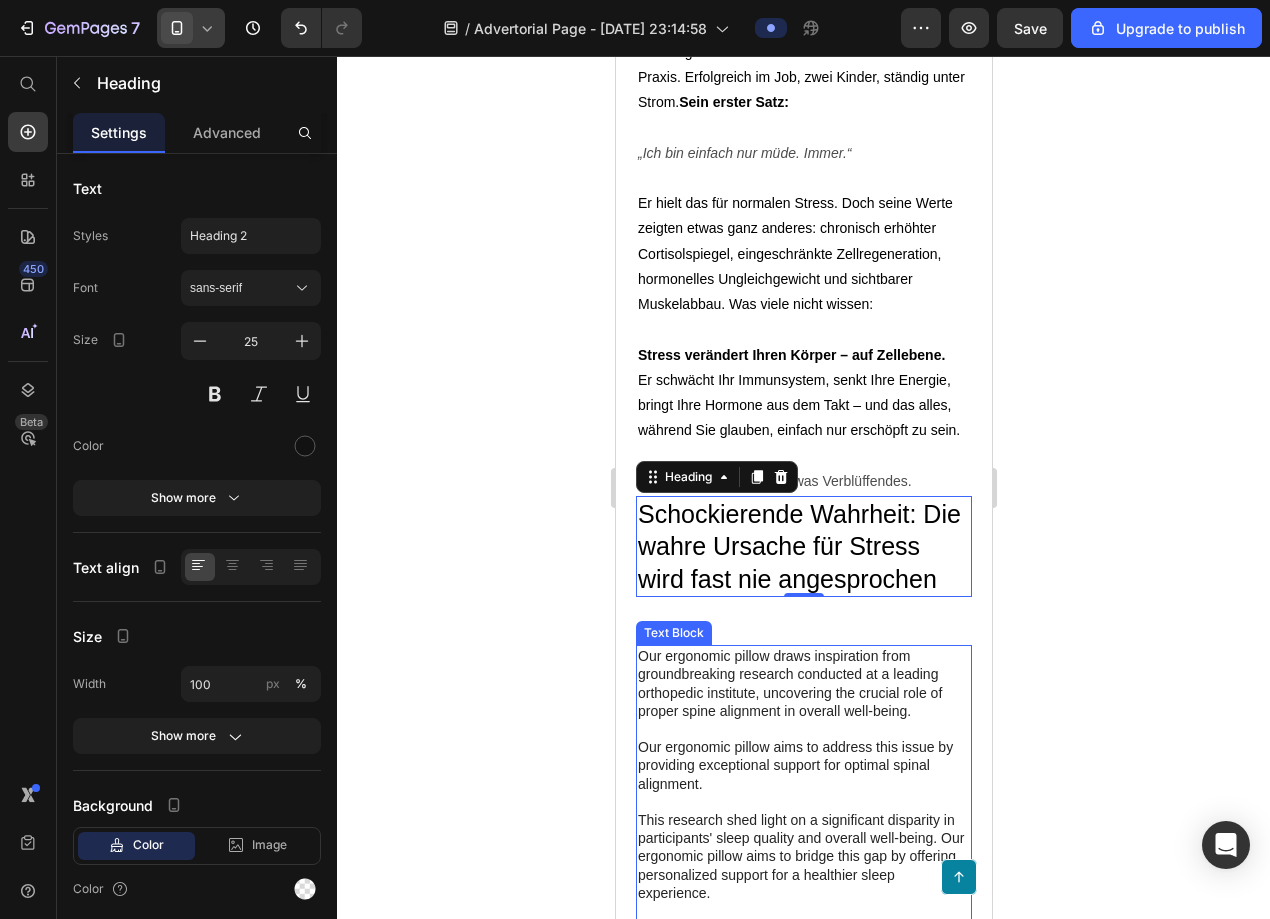 click 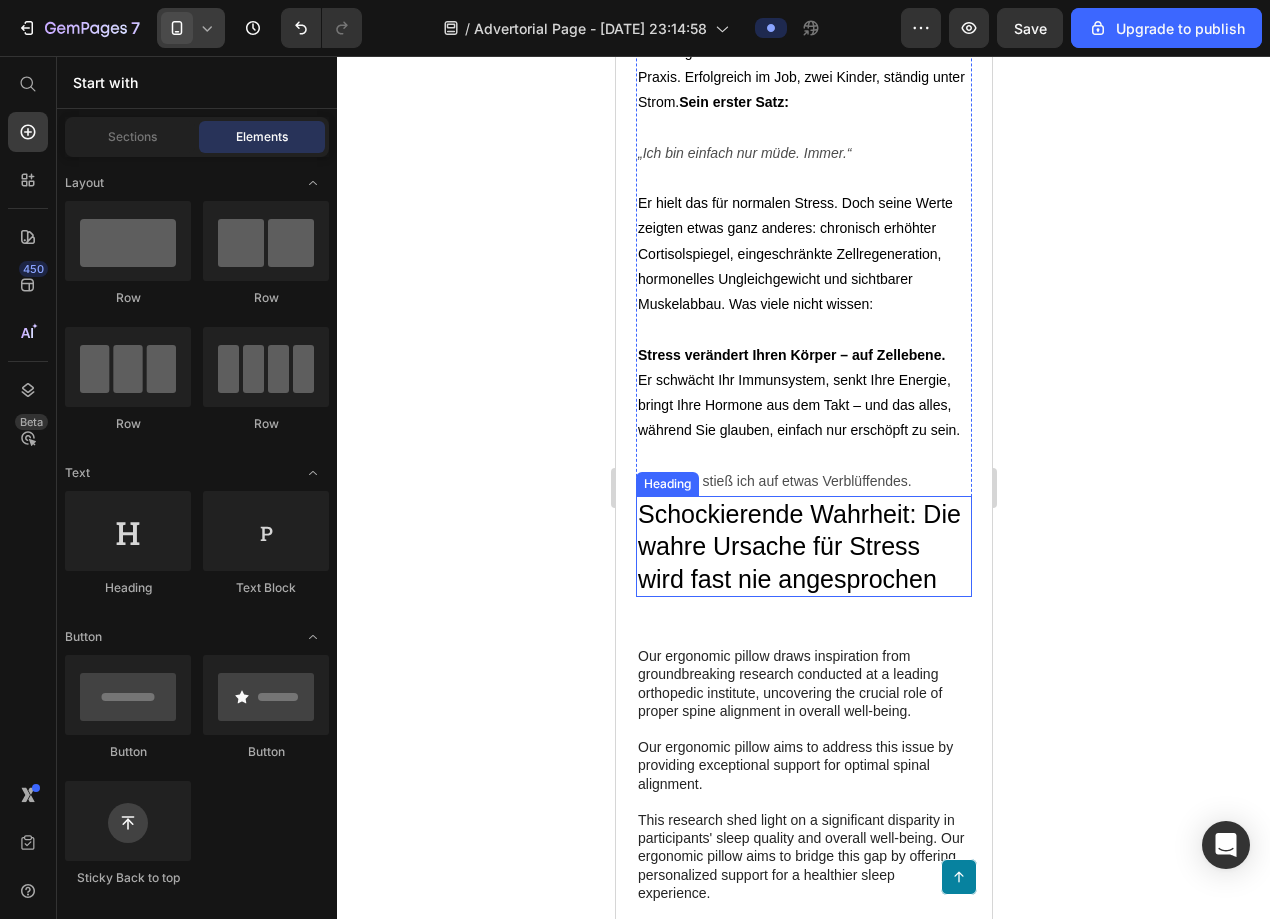 click on "Schockierende Wahrheit: Die wahre Ursache für Stress wird fast nie angesprochen" at bounding box center (798, 546) 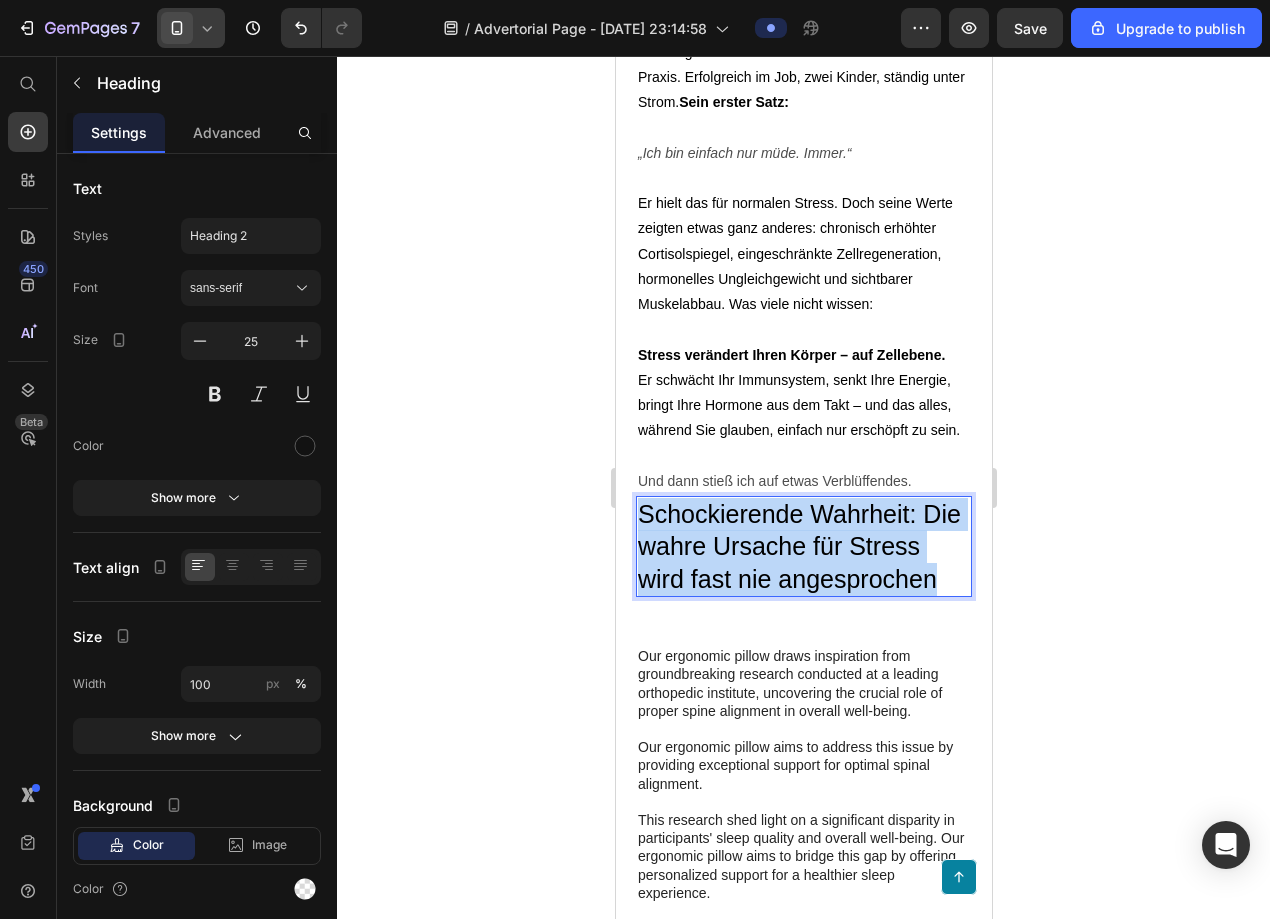click on "Schockierende Wahrheit: Die wahre Ursache für Stress wird fast nie angesprochen" at bounding box center (798, 546) 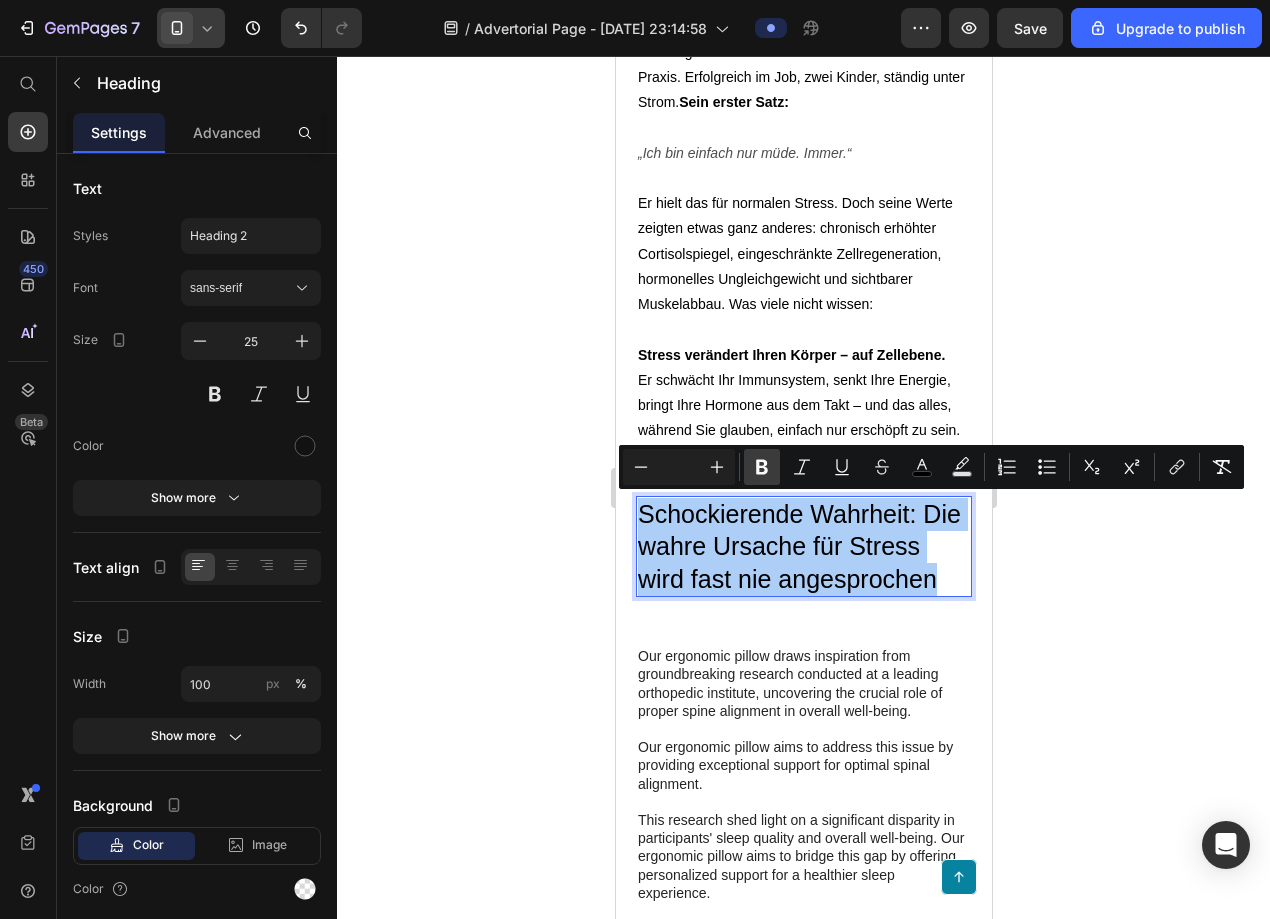 click 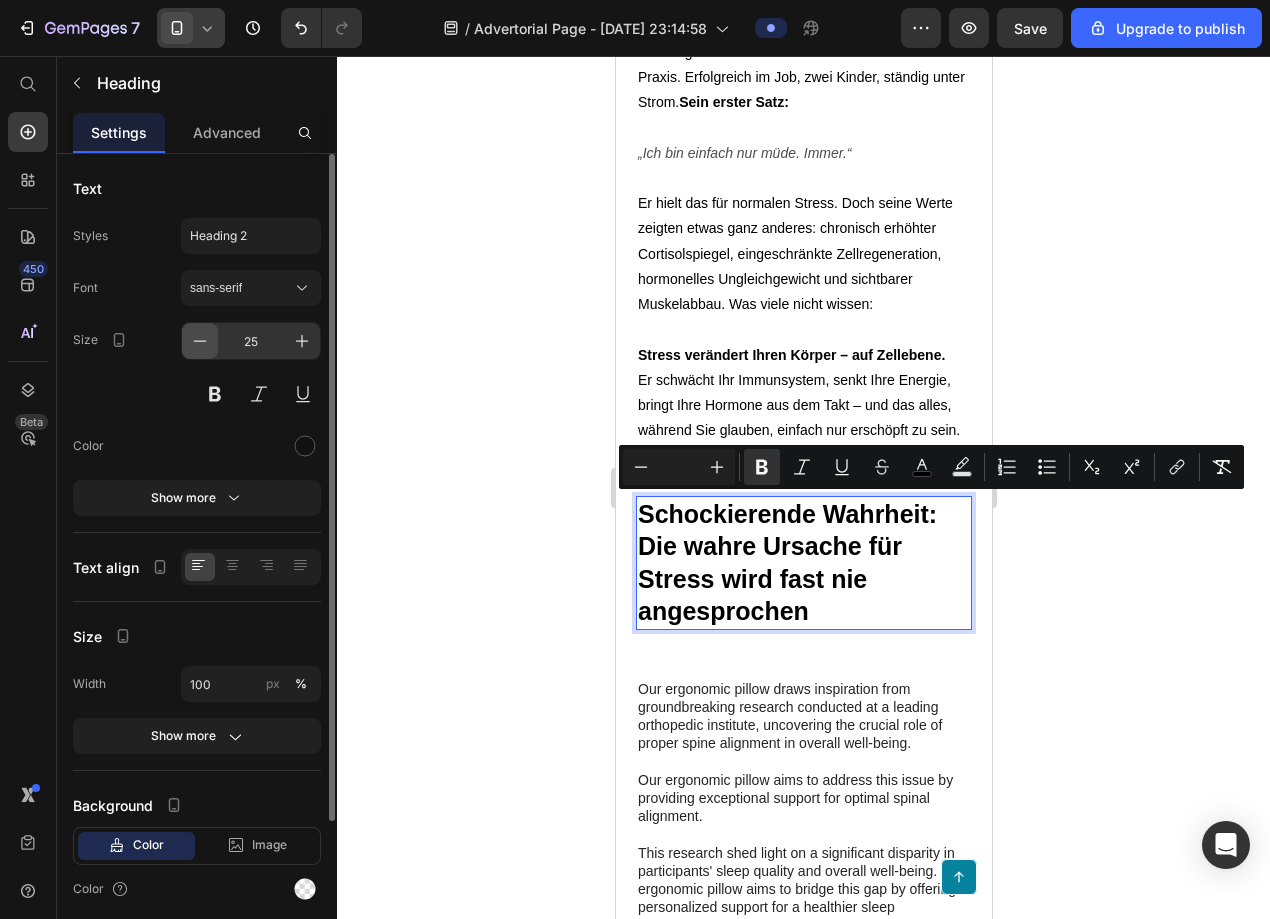 click at bounding box center [200, 341] 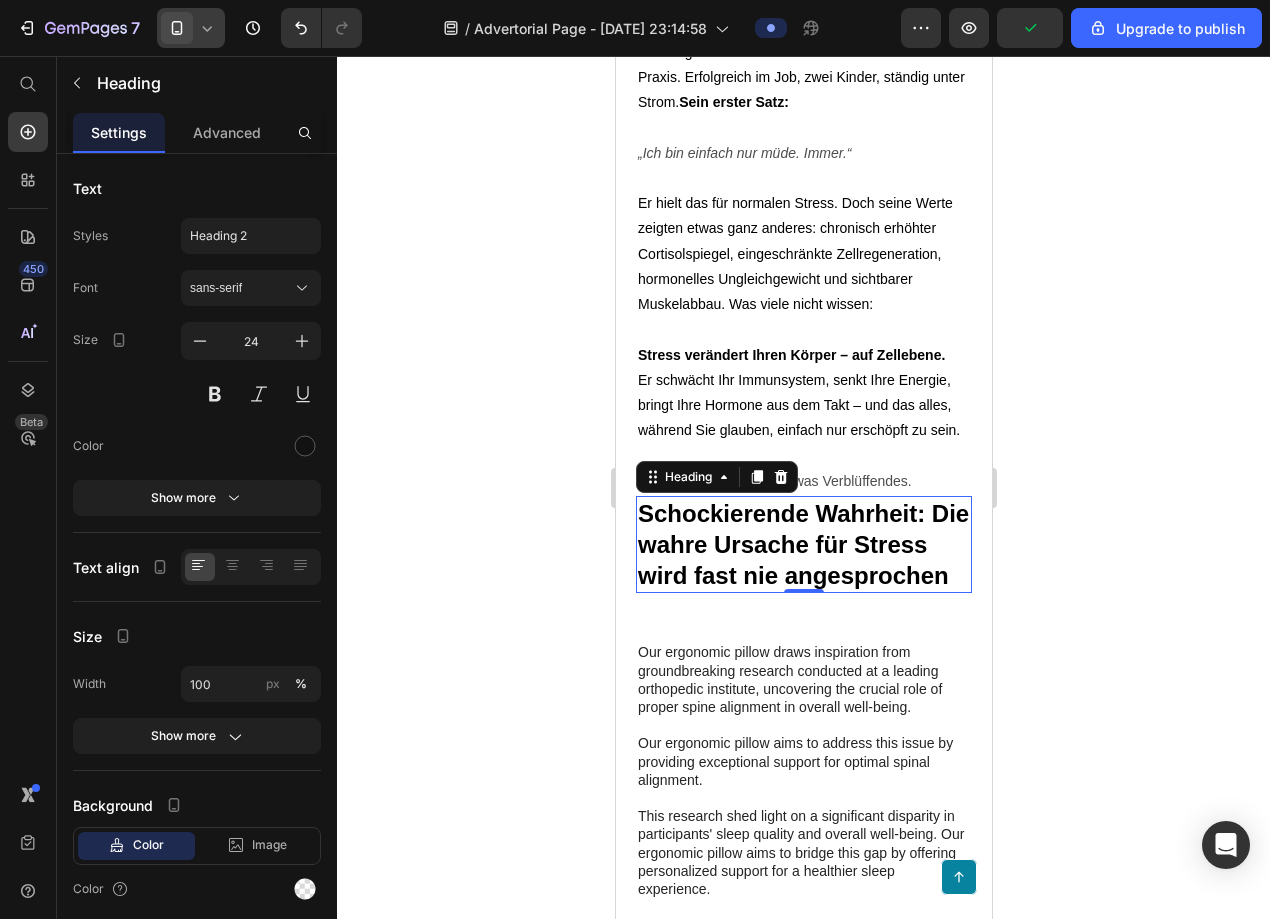 click 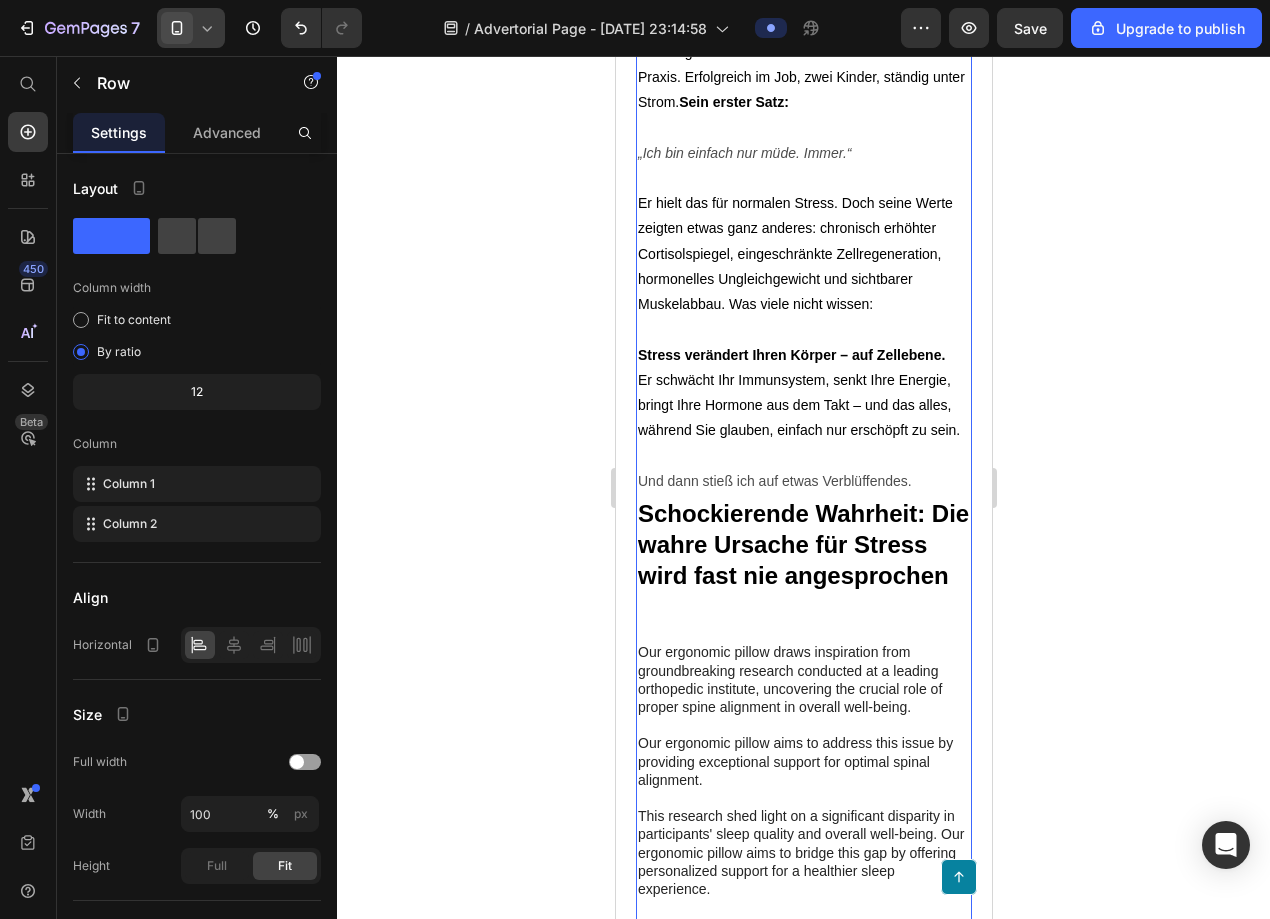 click on "⁠⁠⁠⁠⁠⁠⁠ Schockierende Entdeckung: Stress ist kein Gefühl – sondern ein biologischer Zerfall Heading Image Vor einigen Monaten kam ein Mann Mitte 40 in meine Praxis. Erfolgreich im Job, zwei Kinder, ständig unter Strom.  Sein erster Satz: „Ich bin einfach nur müde. Immer.“ Er hielt das für normalen Stress. Doch seine Werte zeigten etwas ganz anderes: chronisch erhöhter Cortisolspiegel, eingeschränkte Zellregeneration, hormonelles Ungleichgewicht und sichtbarer Muskelabbau. Was viele nicht wissen:  Stress verändert Ihren Körper – auf Zellebene. Er schwächt Ihr Immunsystem, senkt Ihre Energie, bringt Ihre Hormone aus dem Takt – und das alles, während Sie glauben, einfach nur erschöpft zu sein. Und dann stieß ich auf etwas Verblüffendes. Text Block ⁠⁠⁠⁠⁠⁠⁠ Schockierende Wahrheit: Die wahre Ursache für Stress wird fast nie angesprochen Heading Row Our ergonomic pillow aims to address this issue by providing exceptional support for optimal spinal alignment. Image" at bounding box center (803, 2014) 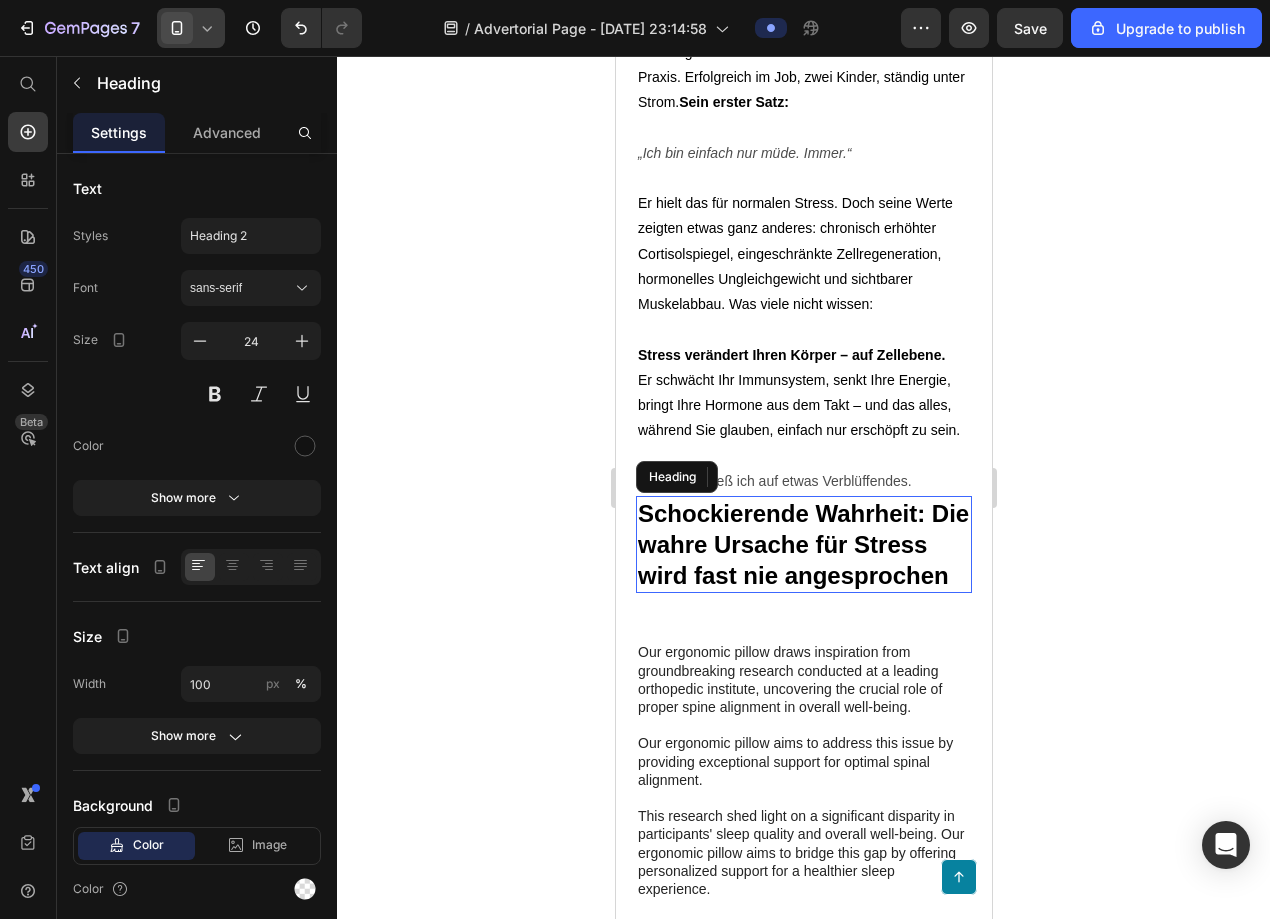 click on "Schockierende Wahrheit: Die wahre Ursache für Stress wird fast nie angesprochen" at bounding box center (802, 544) 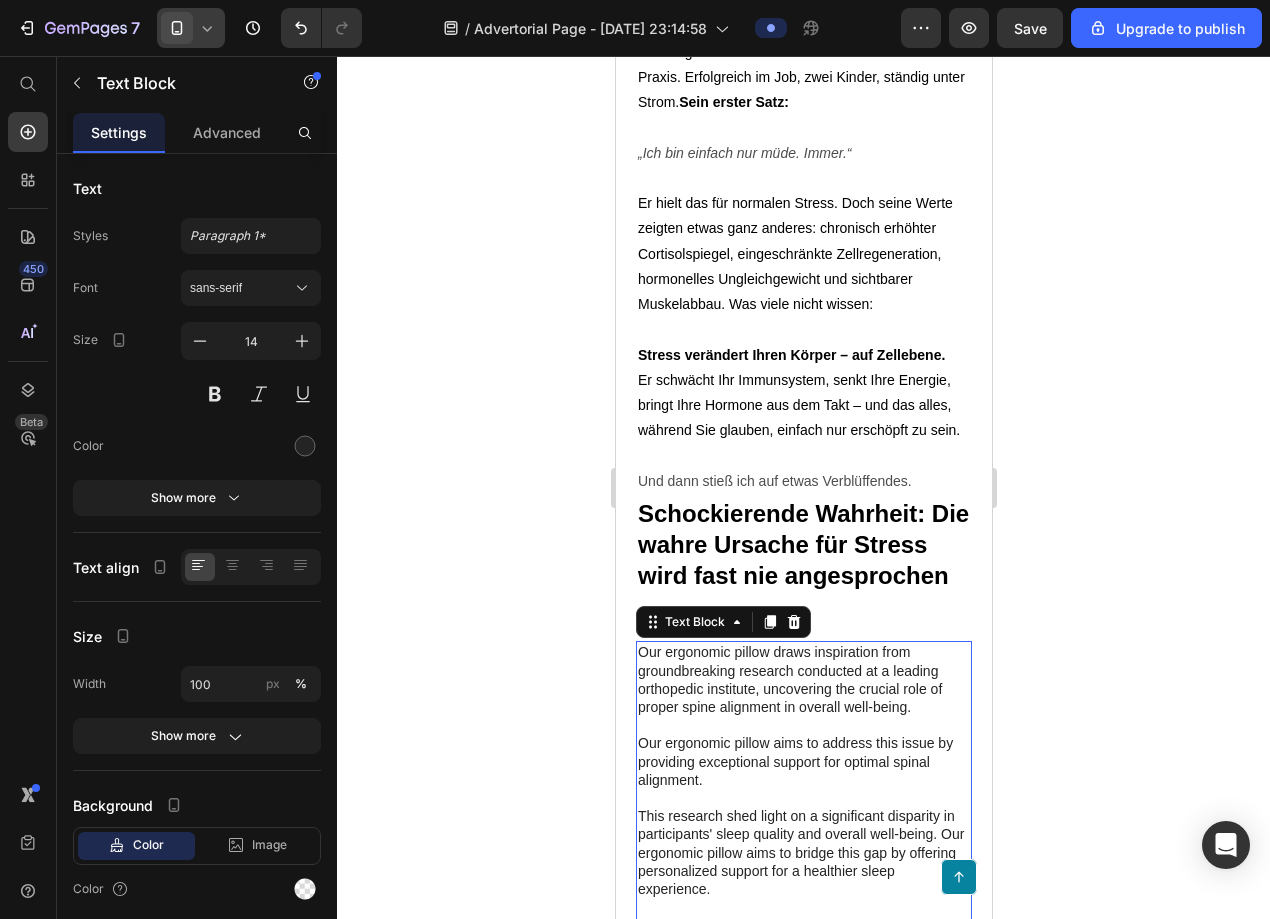 click on "Our ergonomic pillow draws inspiration from groundbreaking research conducted at a leading orthopedic institute, uncovering the crucial role of proper spine alignment in overall well-being. Our ergonomic pillow aims to address this issue by providing exceptional support for optimal spinal alignment. This research shed light on a significant disparity in participants' sleep quality and overall well-being. Our ergonomic pillow aims to bridge this gap by offering personalized support for a healthier sleep experience. Moreover, a compelling correlation emerged: a substantial number of participants exhibited symptoms related to overall well-being attributed to poor sleep posture. Our ergonomic pillow aims to alleviate these concerns by promoting proper spine alignment and supporting a rejuvenated body." at bounding box center (803, 834) 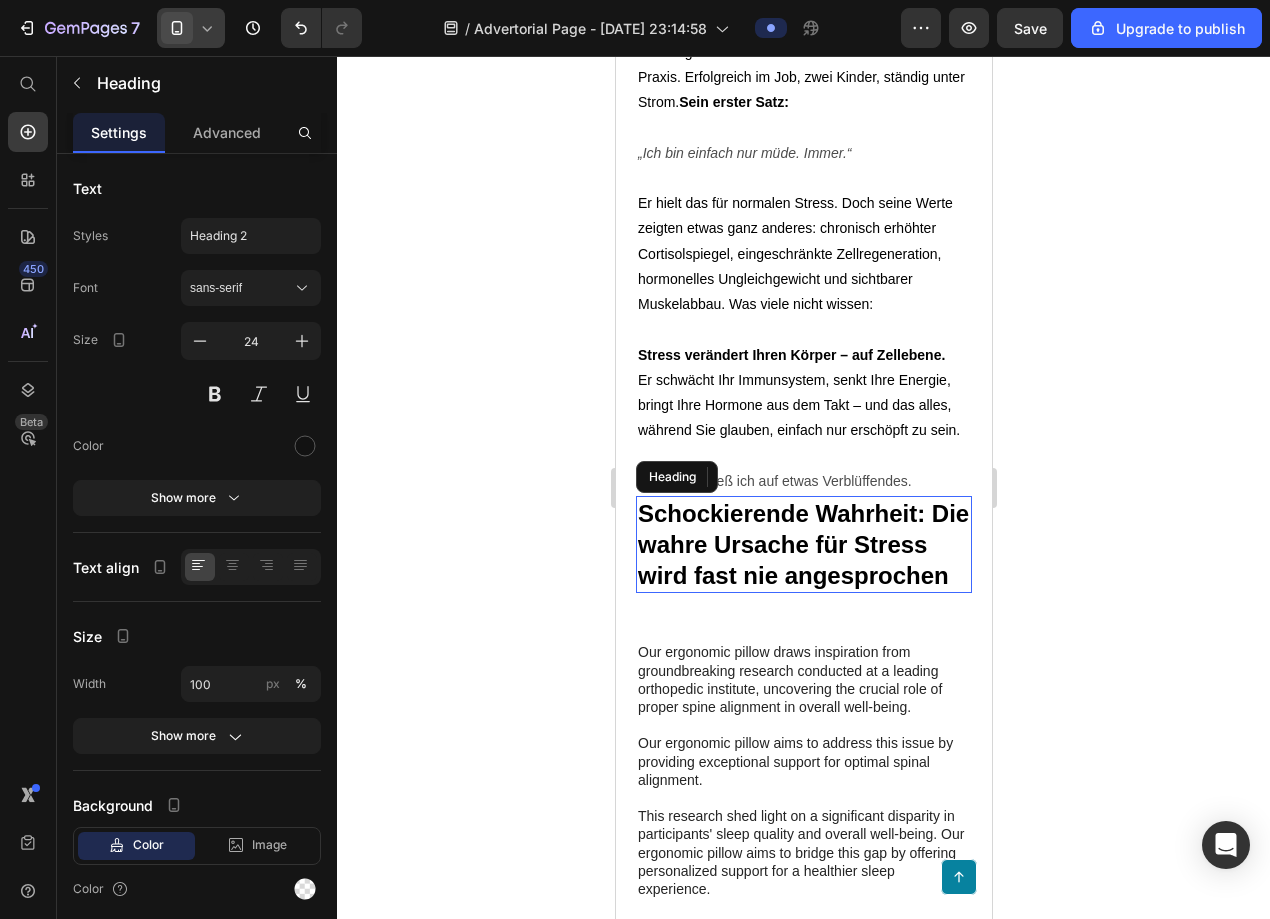 click on "Schockierende Wahrheit: Die wahre Ursache für Stress wird fast nie angesprochen" at bounding box center (802, 544) 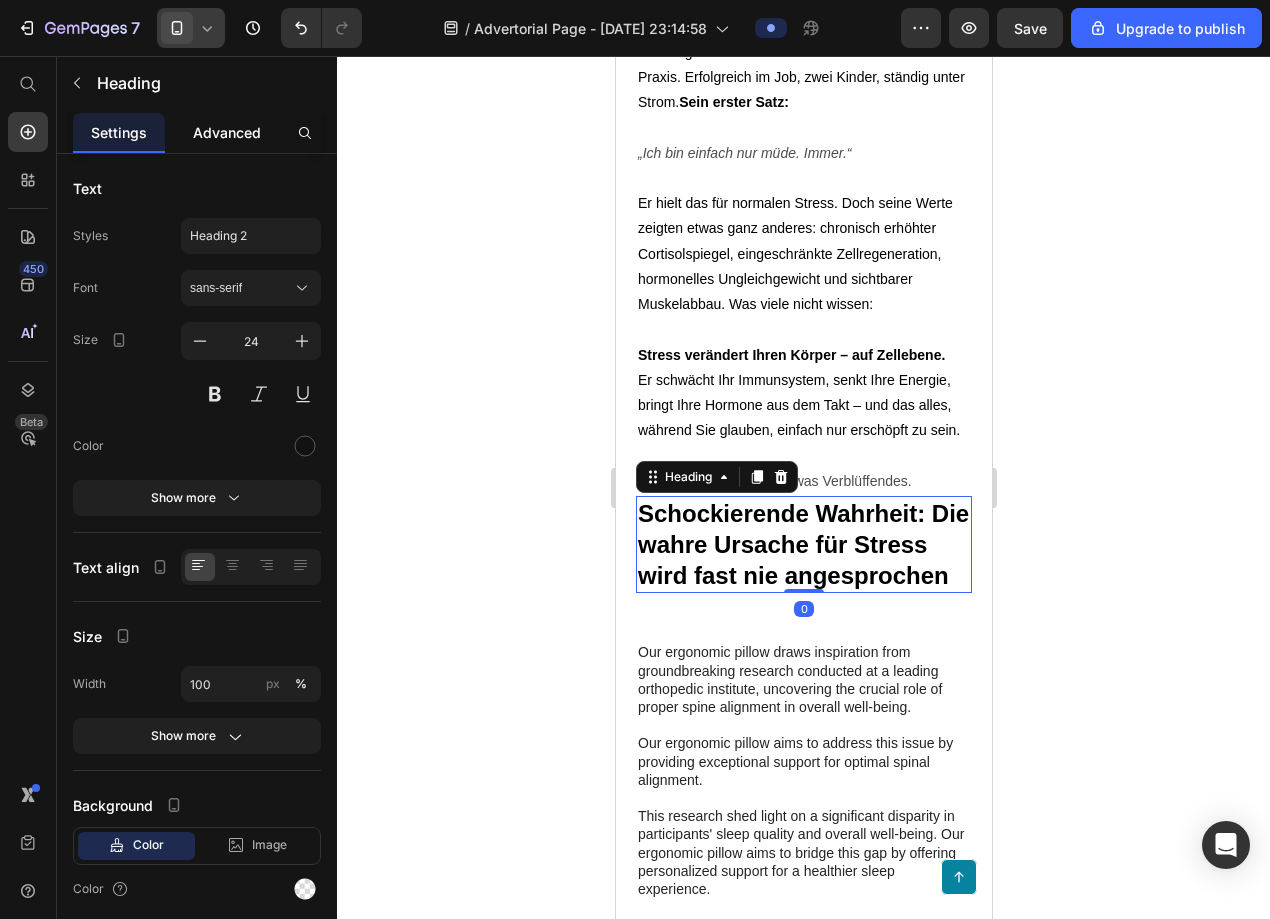 click on "Advanced" 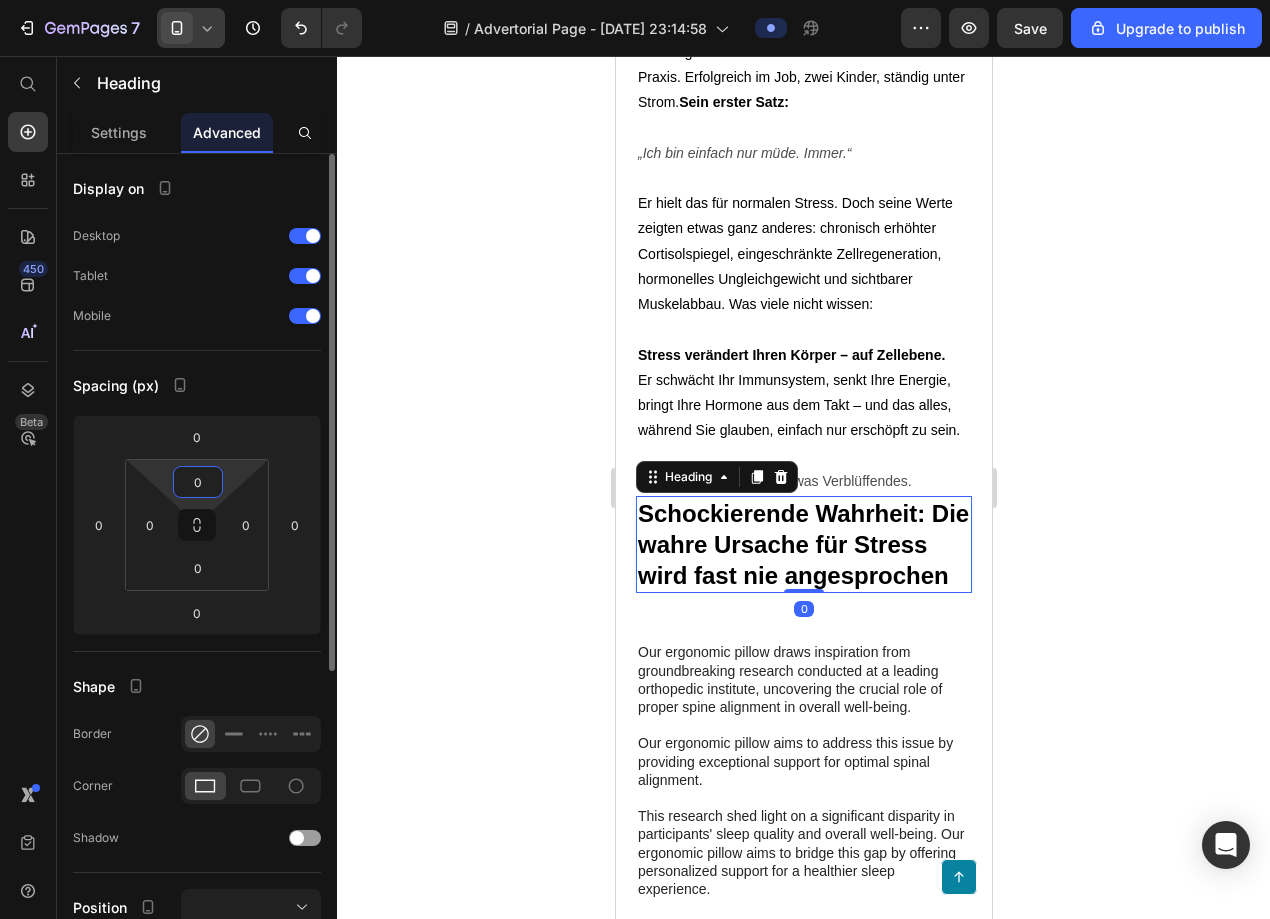 click on "0" at bounding box center (198, 482) 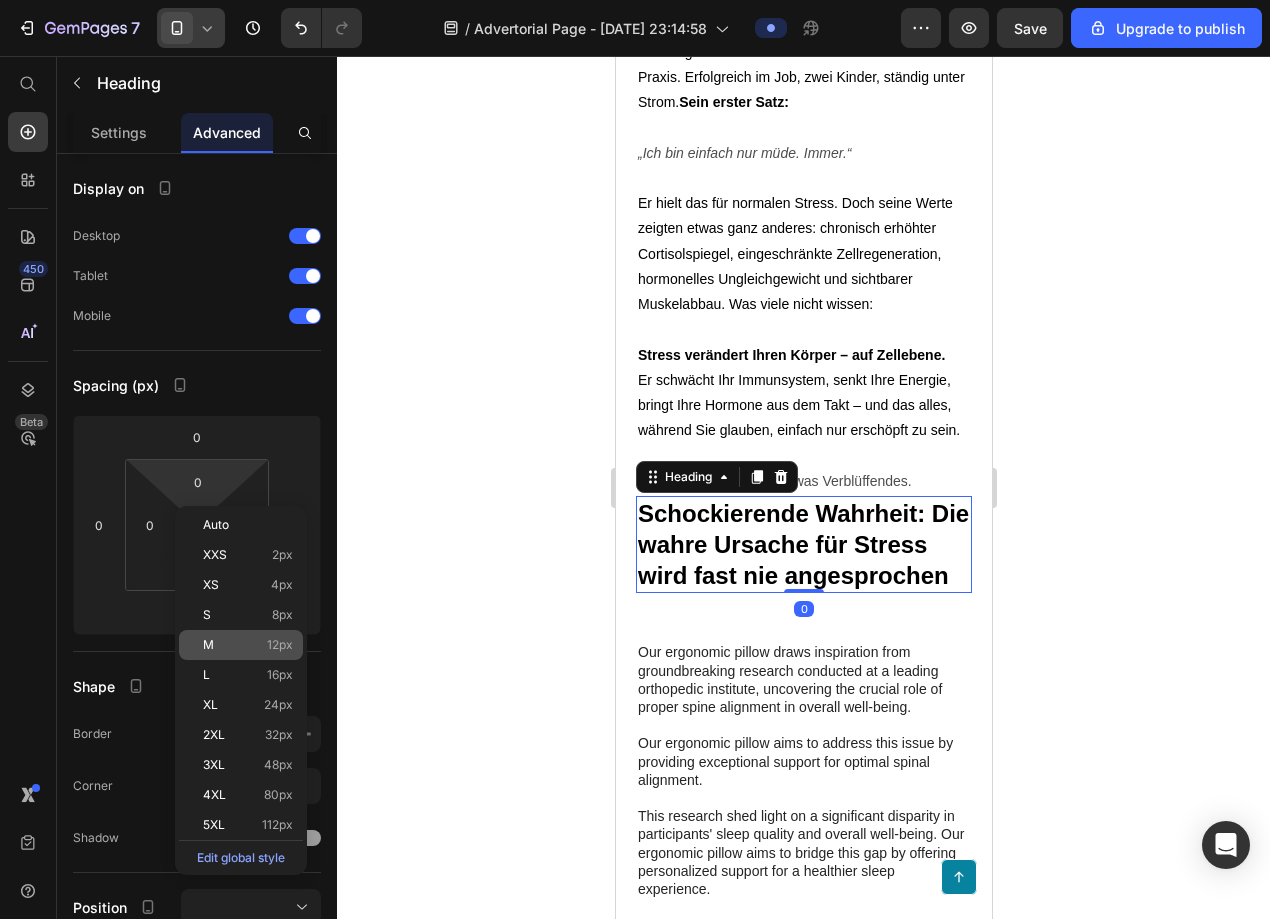 click on "M 12px" at bounding box center [248, 645] 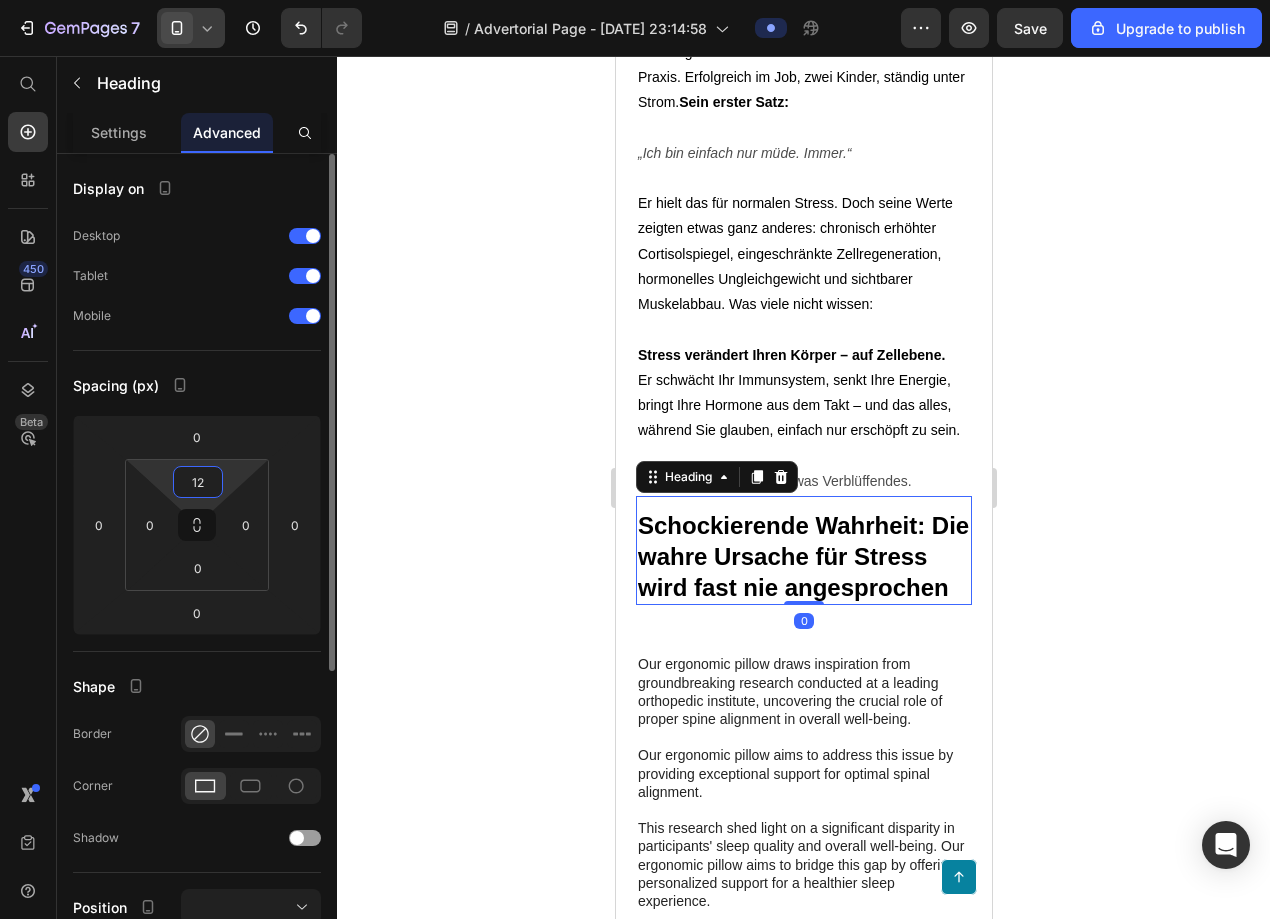 click on "12" at bounding box center [198, 482] 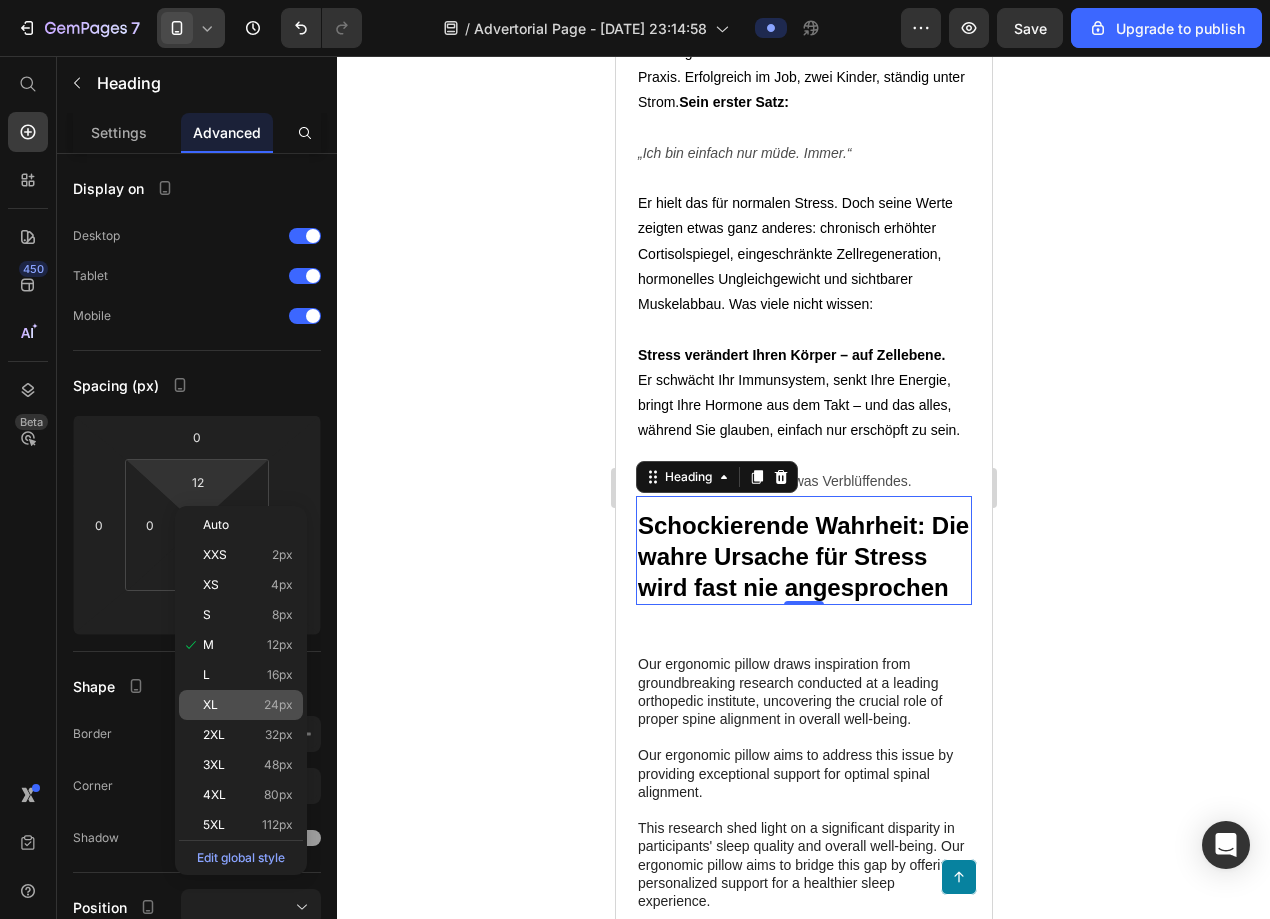 click on "XL 24px" 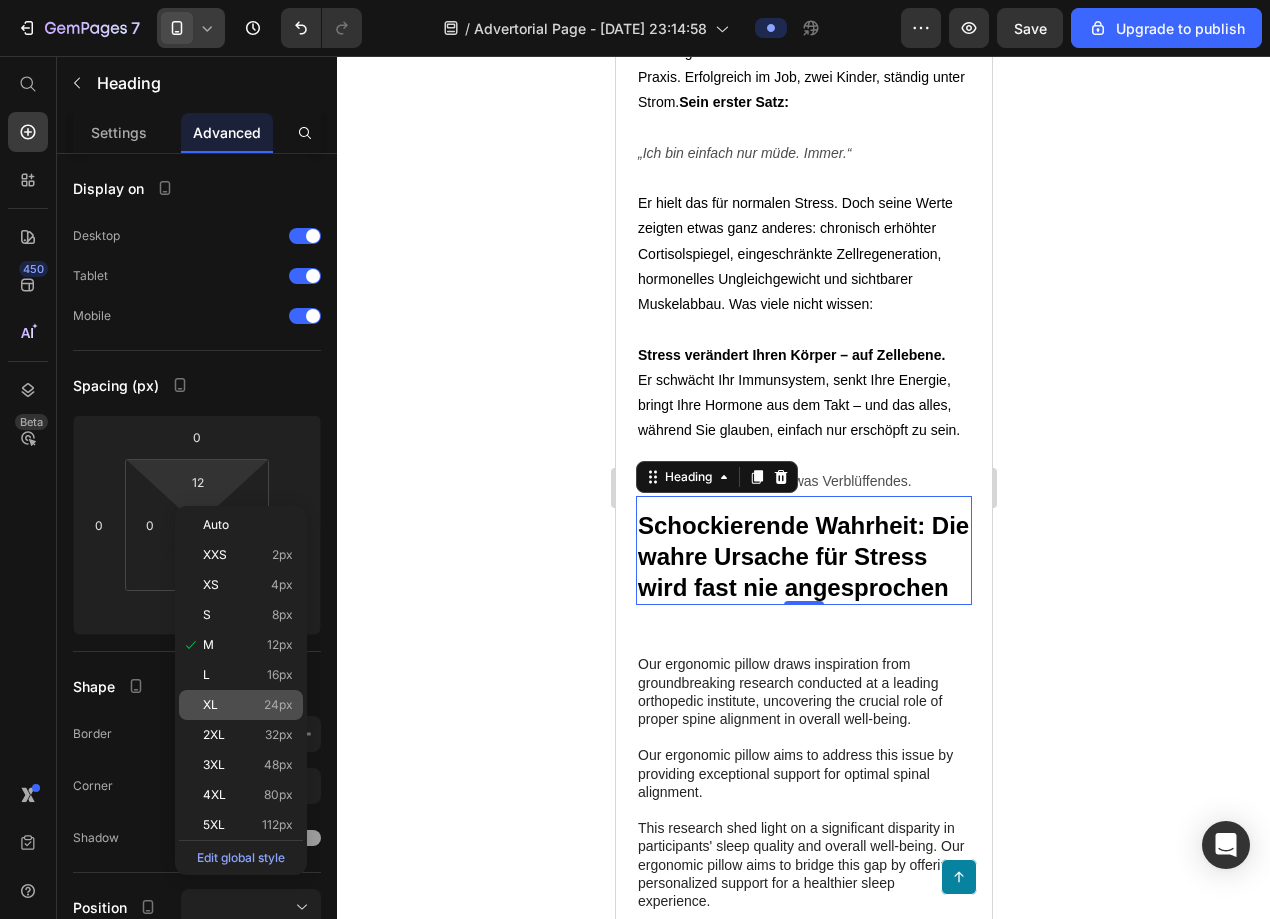 type on "24" 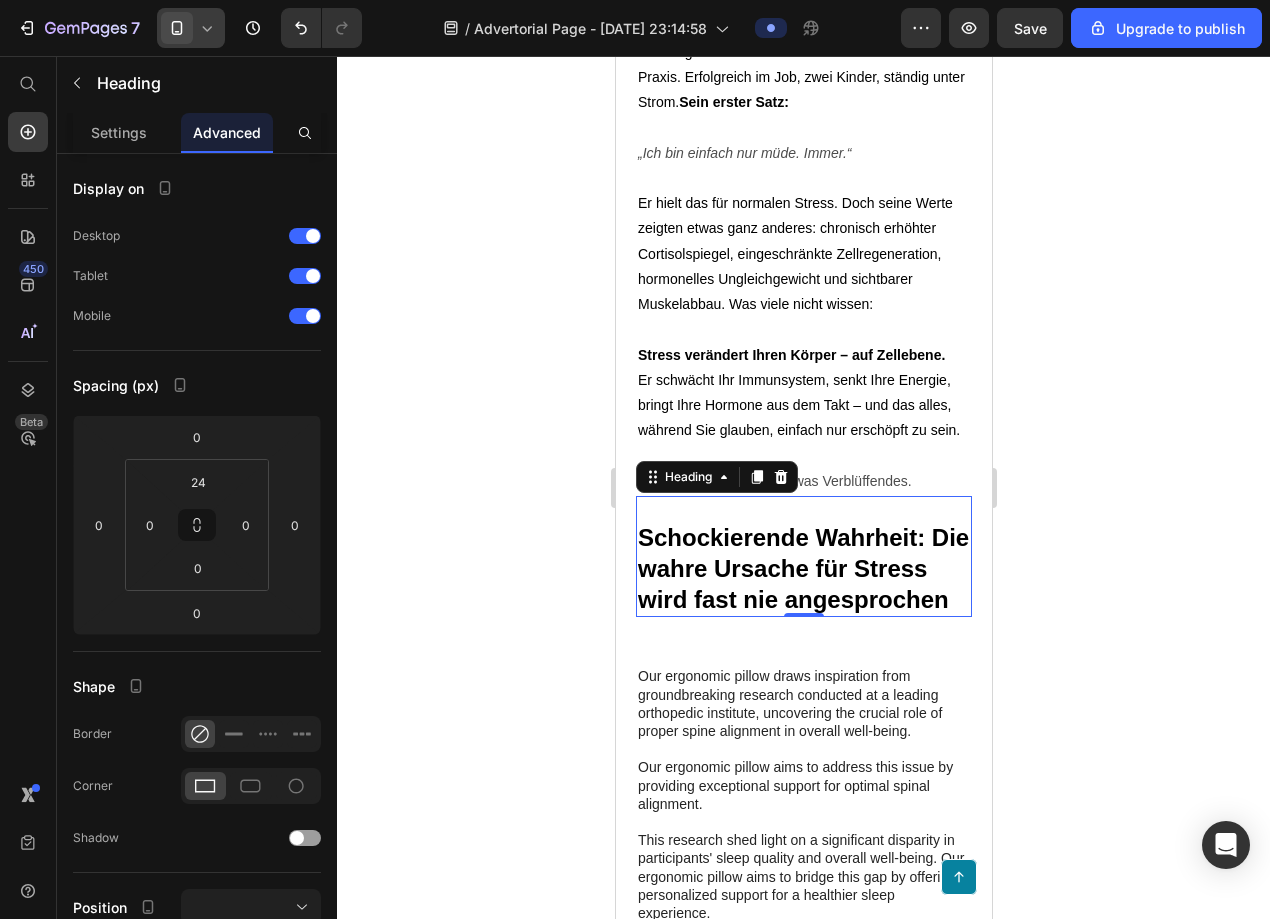 click 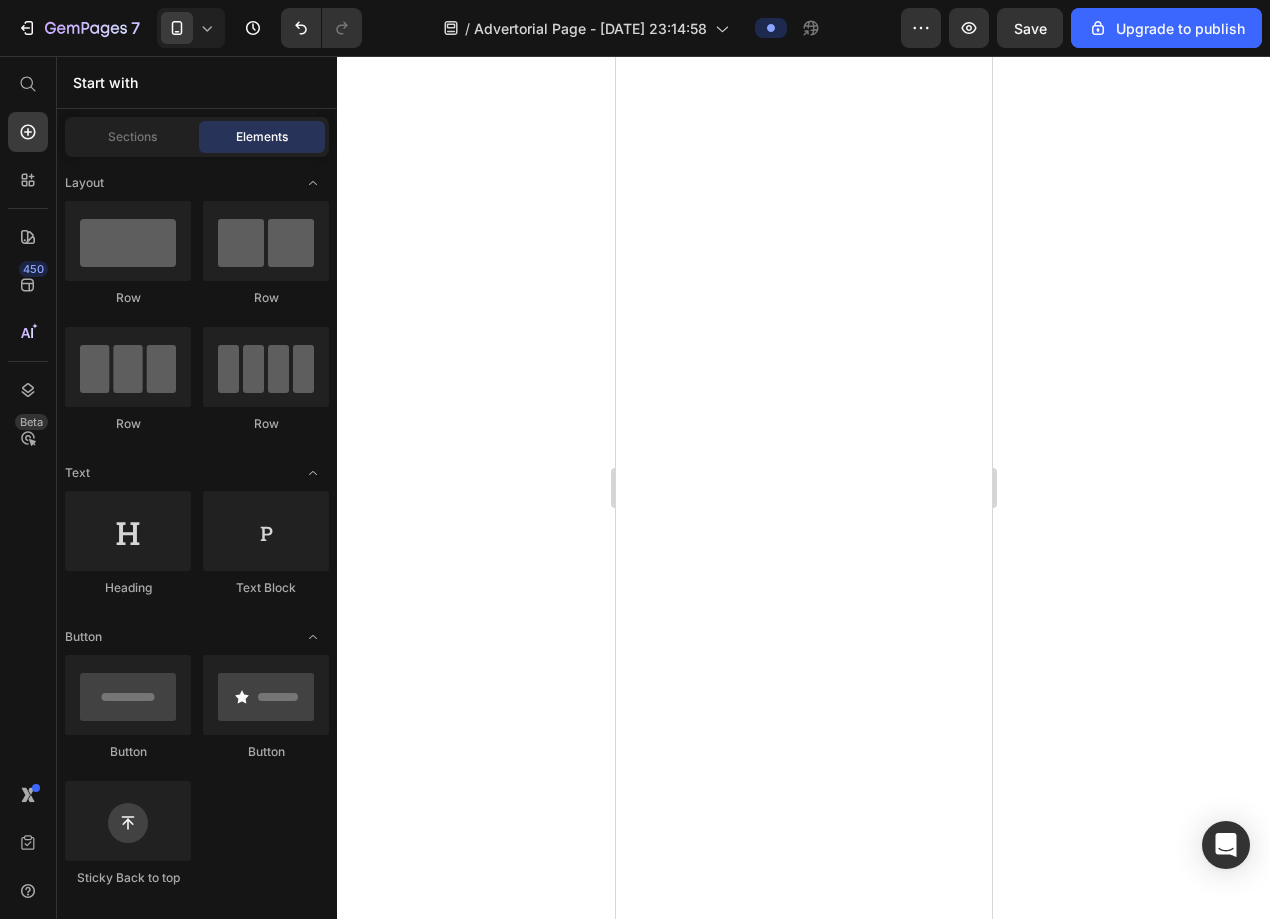 scroll, scrollTop: 0, scrollLeft: 0, axis: both 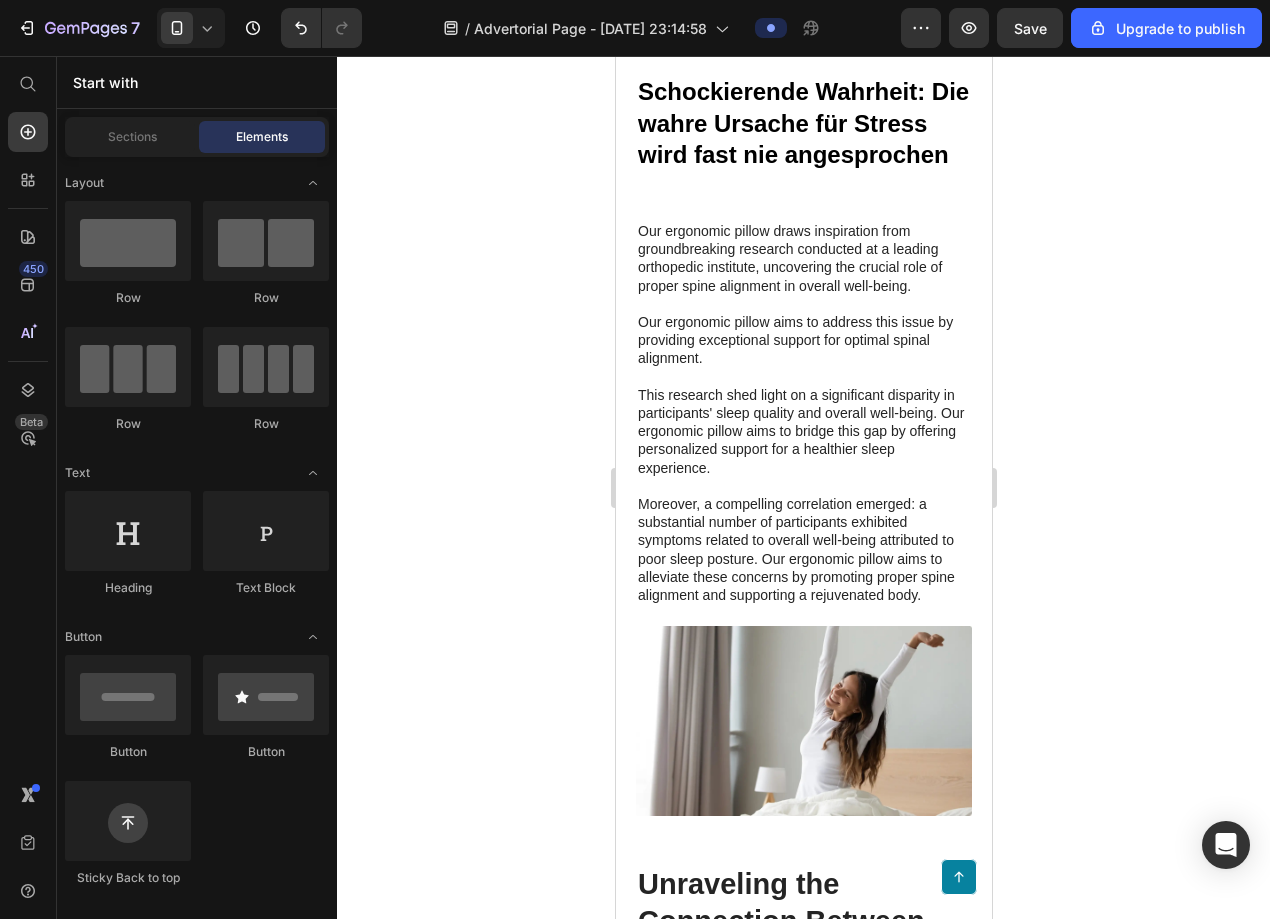 click 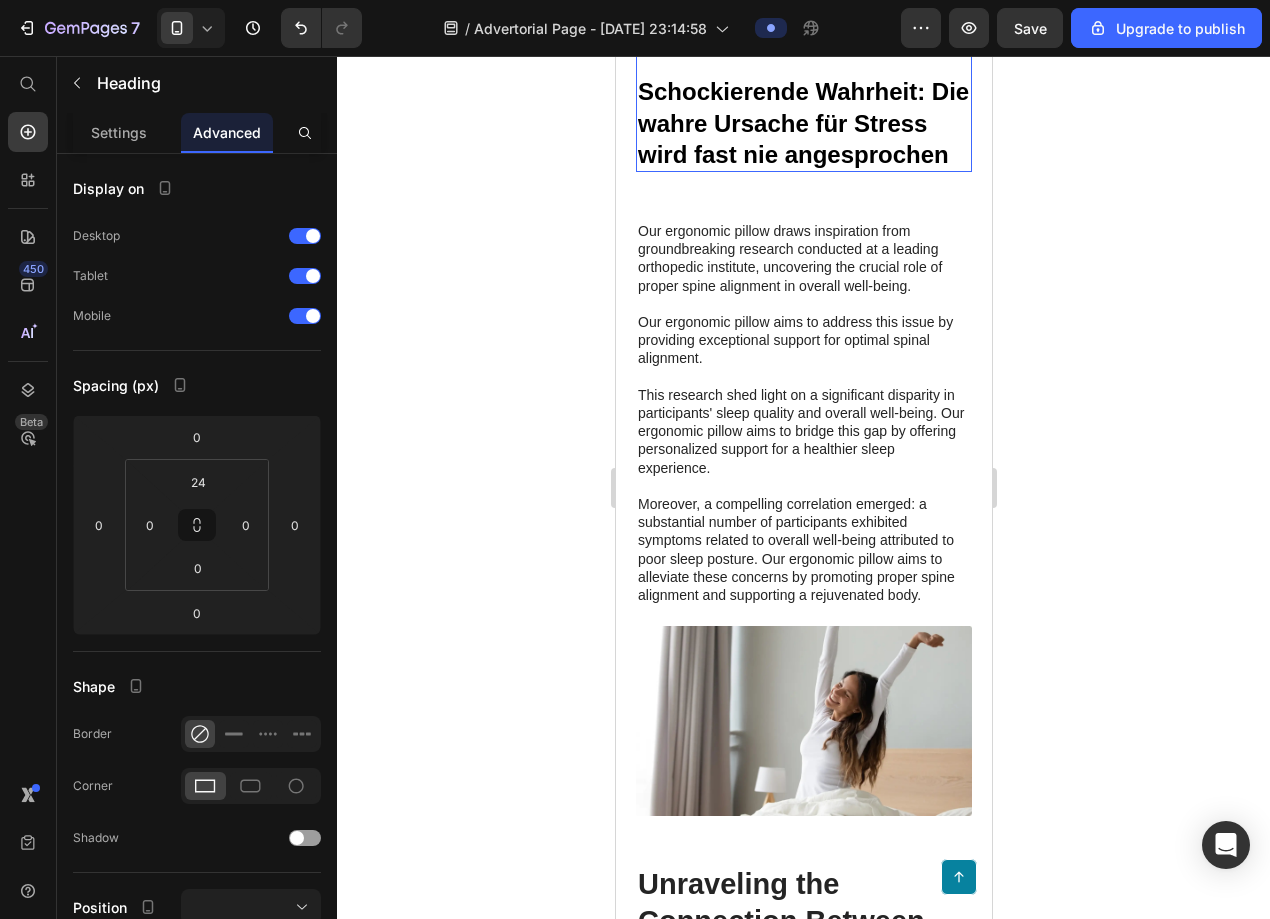 click on "Schockierende Wahrheit: Die wahre Ursache für Stress wird fast nie angesprochen" at bounding box center (802, 122) 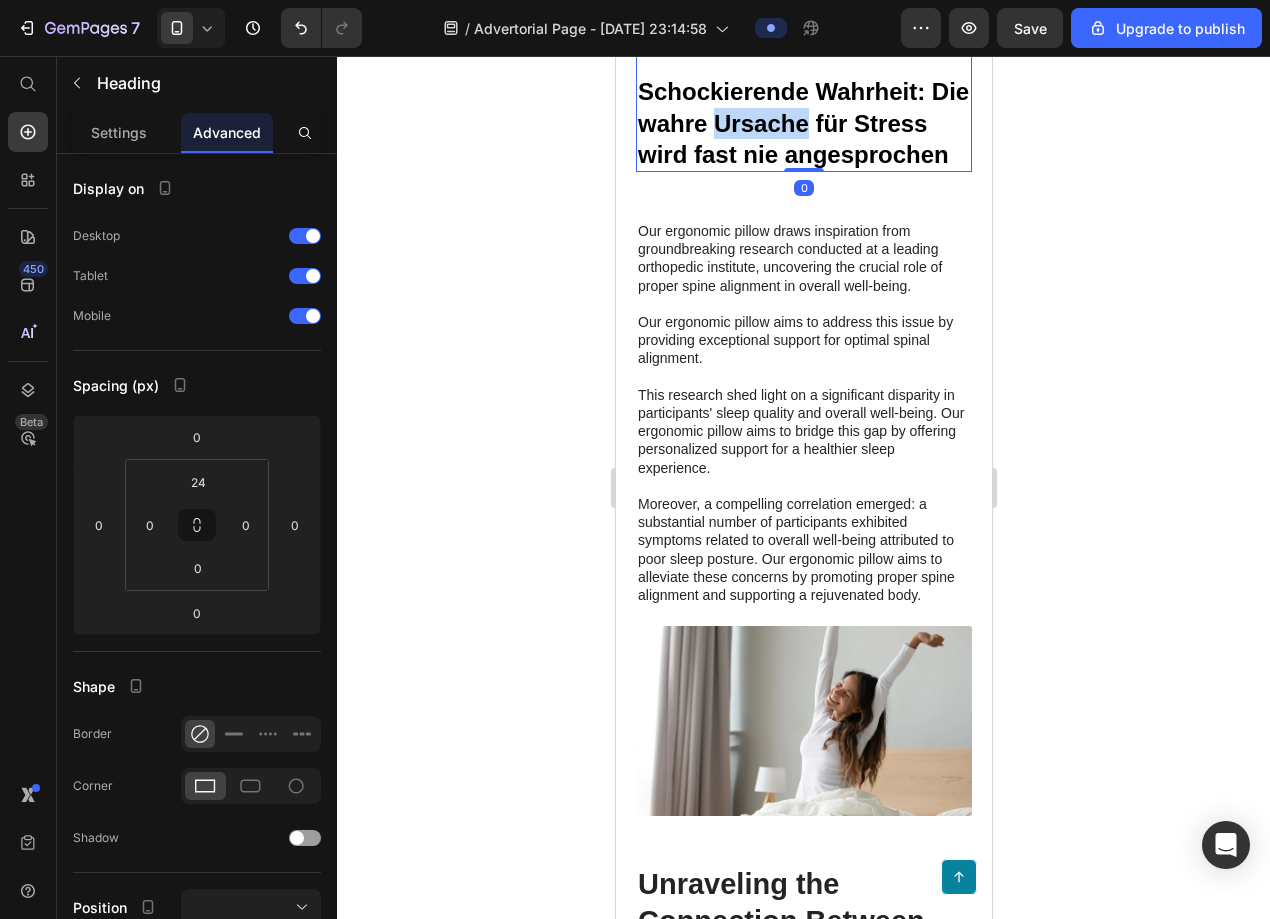 click on "Schockierende Wahrheit: Die wahre Ursache für Stress wird fast nie angesprochen" at bounding box center [802, 122] 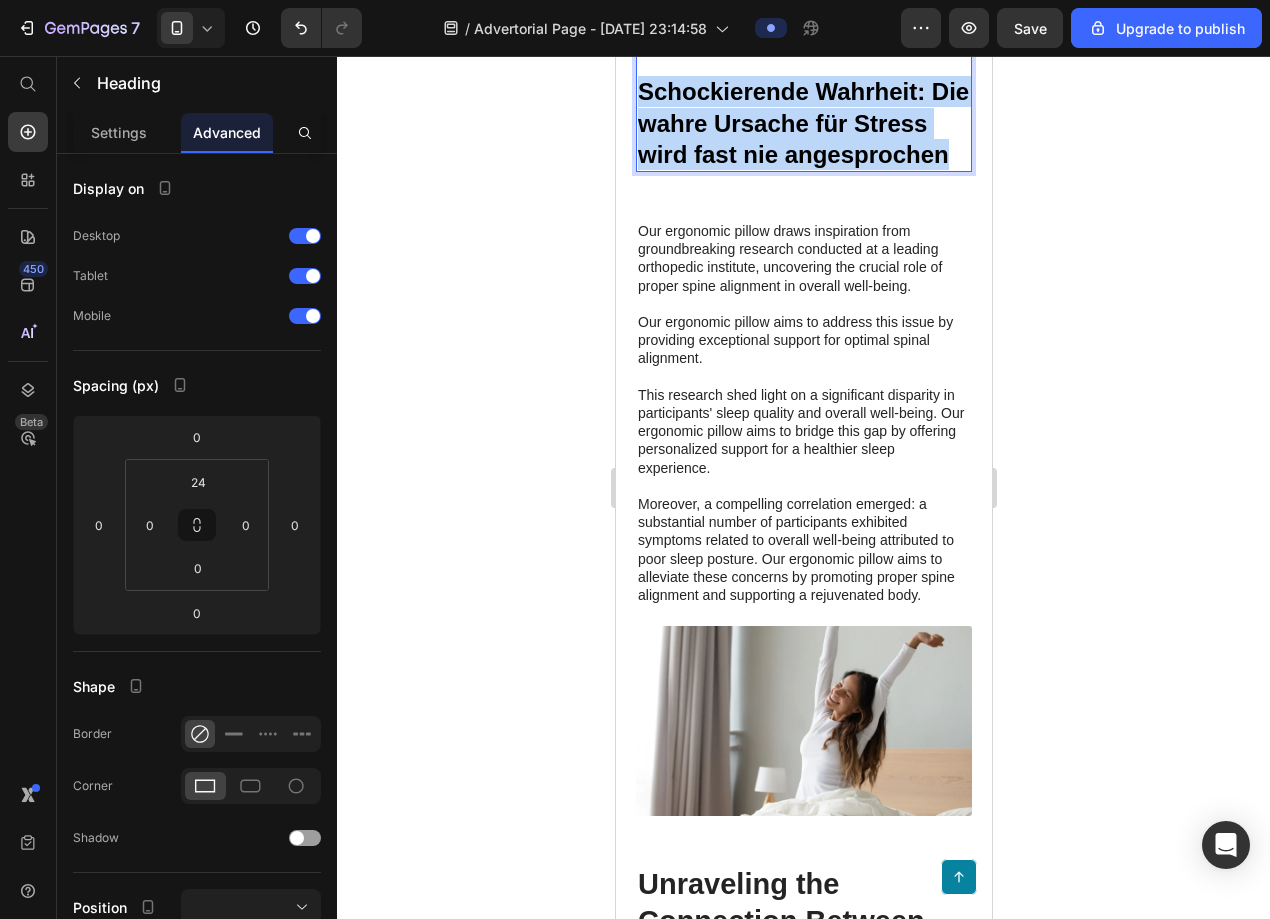 click on "Schockierende Wahrheit: Die wahre Ursache für Stress wird fast nie angesprochen" at bounding box center [802, 122] 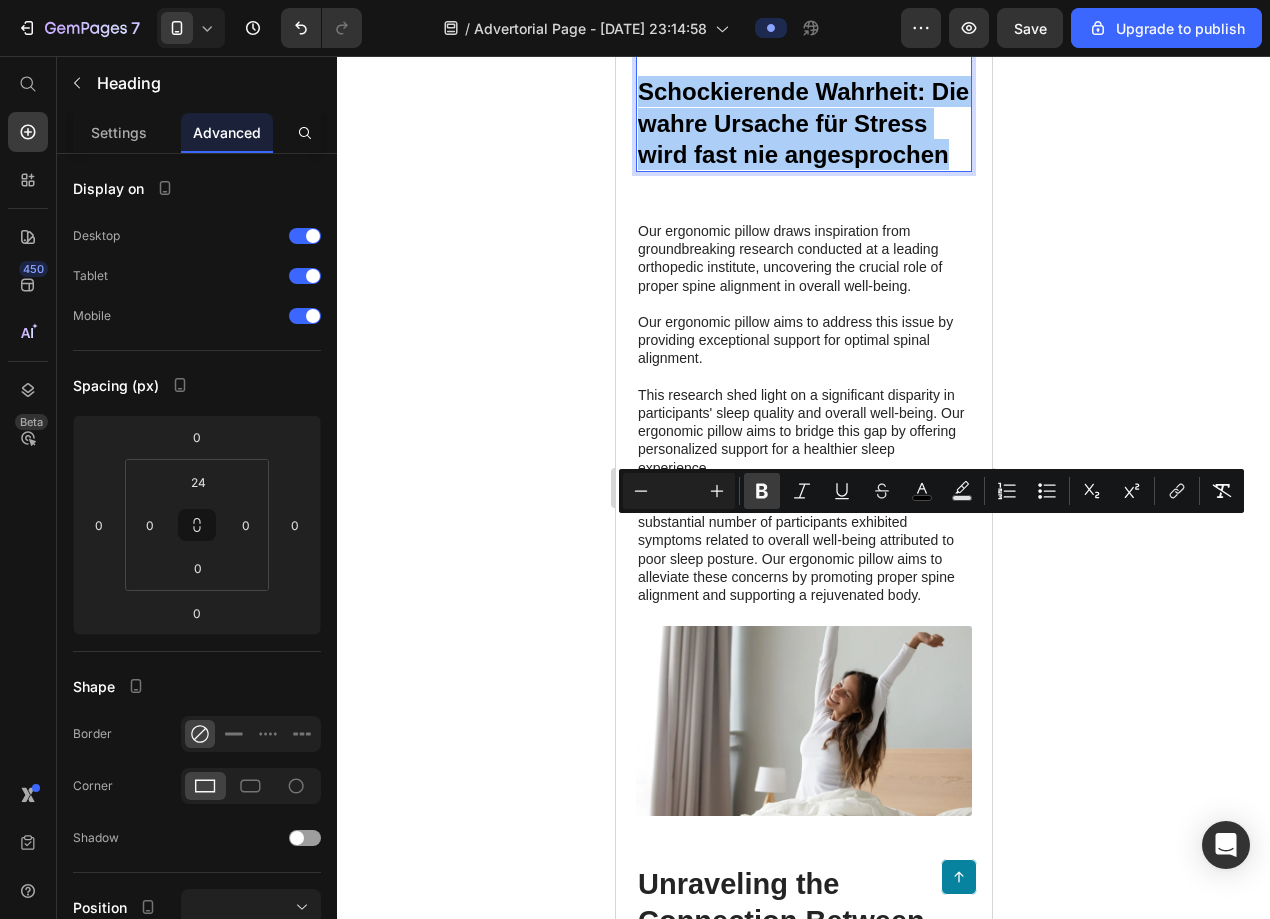 click 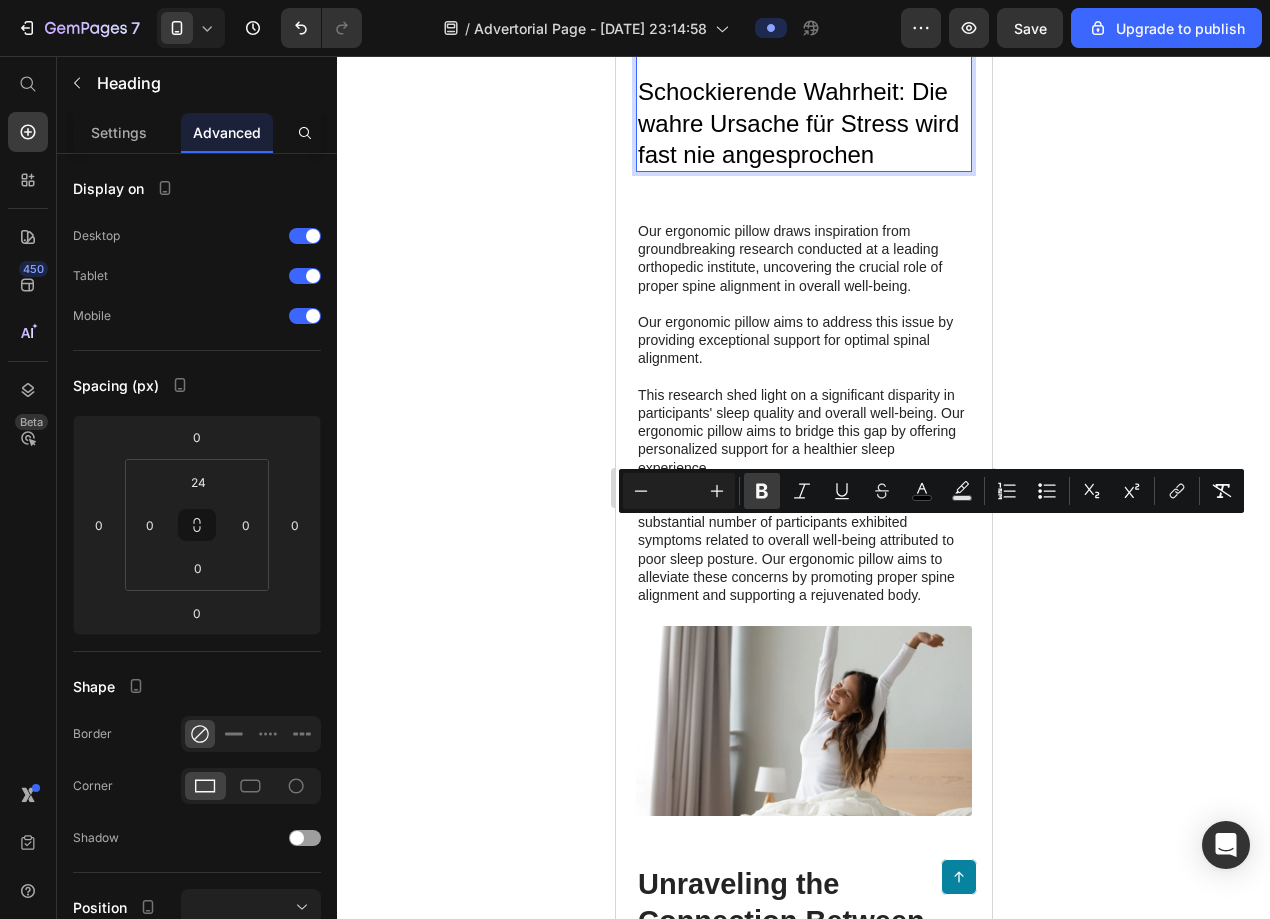 click 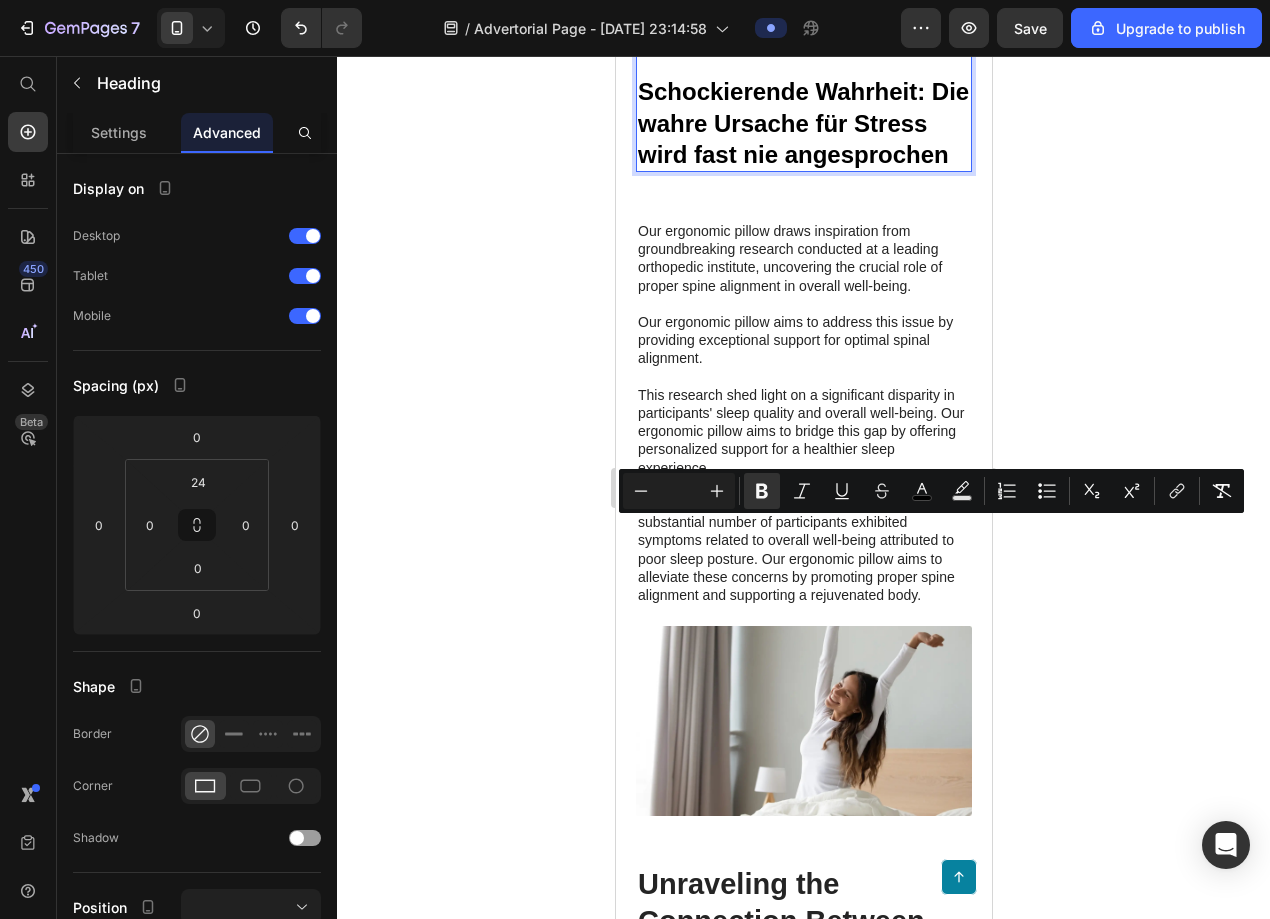 click 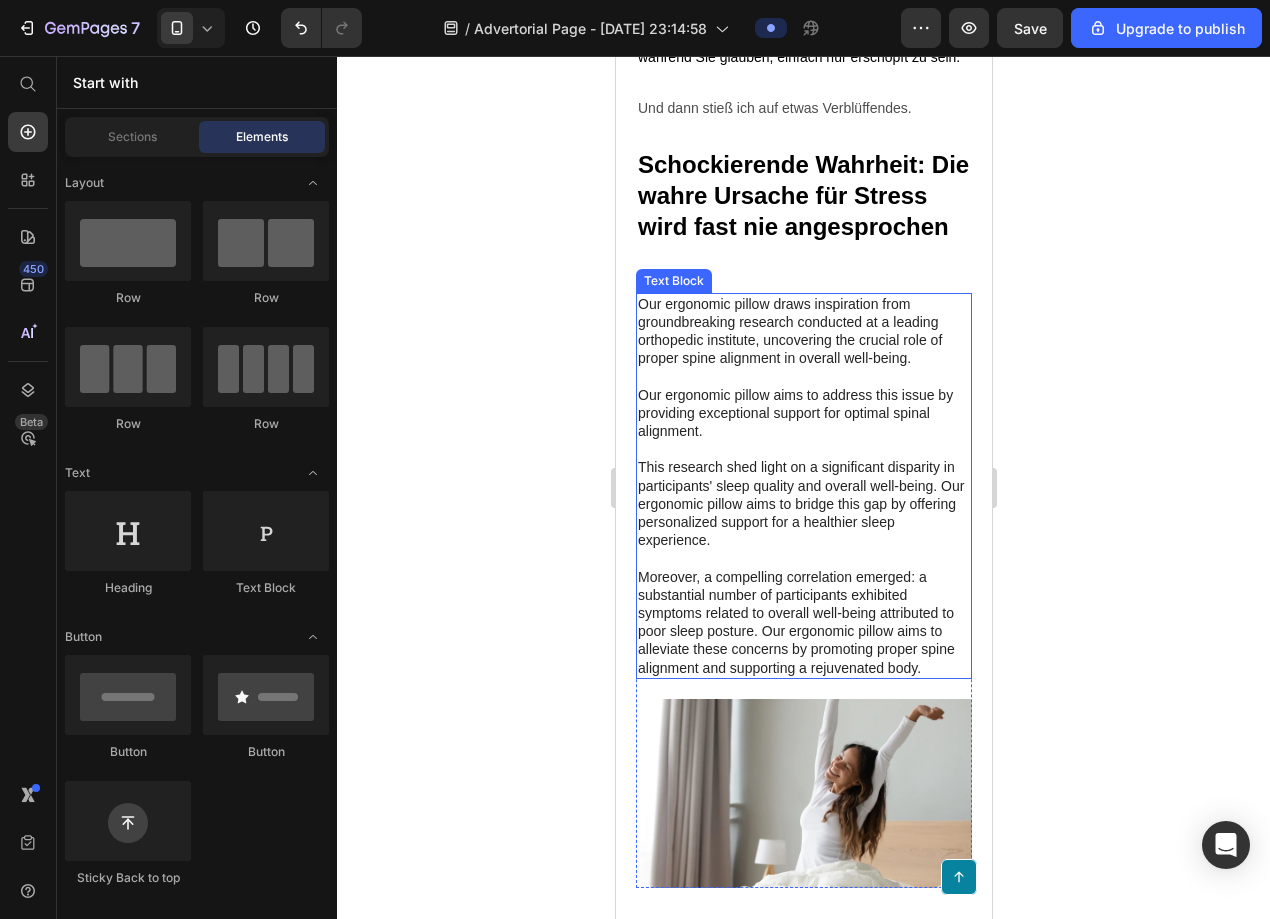 scroll, scrollTop: 1805, scrollLeft: 0, axis: vertical 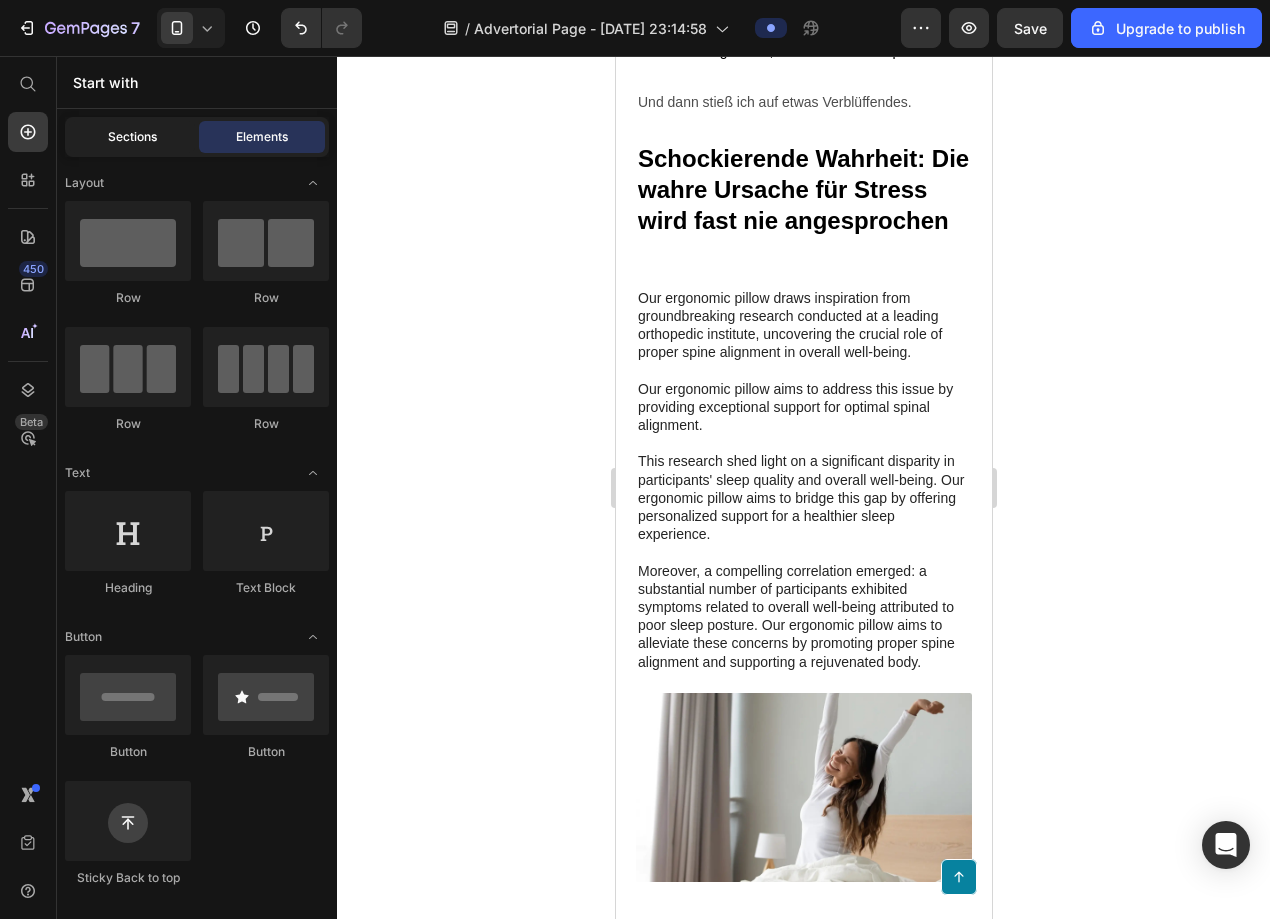 click on "Sections" at bounding box center [132, 137] 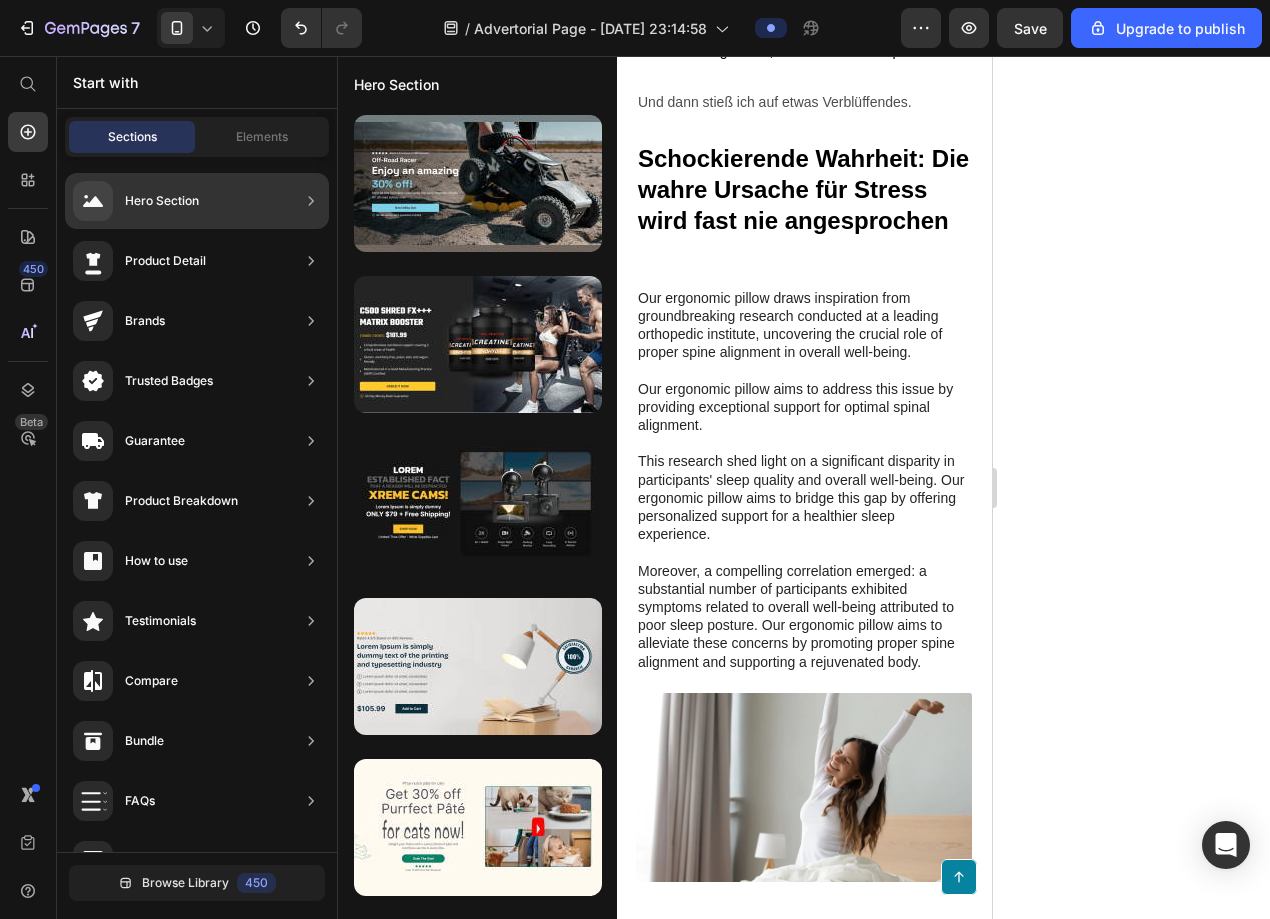 click on "Start with Sections Elements Hero Section Product Detail Brands Trusted Badges Guarantee Product Breakdown How to use Testimonials Compare Bundle FAQs Social Proof Brand Story Product List Collection Blog List Contact Sticky Add to Cart Custom Footer Browse Library 450 Layout
Row
Row
Row
Row Text
Heading
Text Block Button
Button
Button
Sticky Back to top Media
Image
Image" at bounding box center [197, 487] 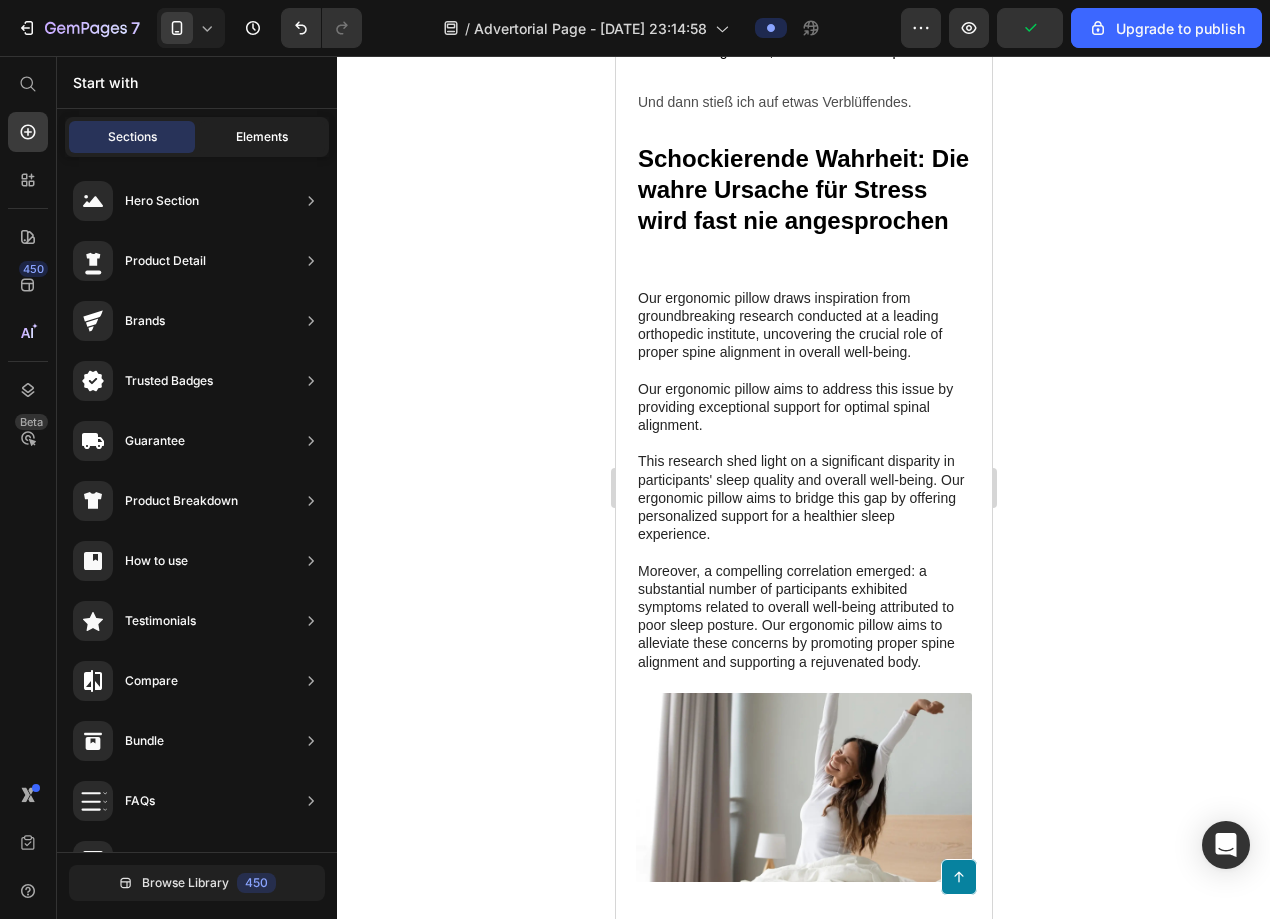 click on "Elements" 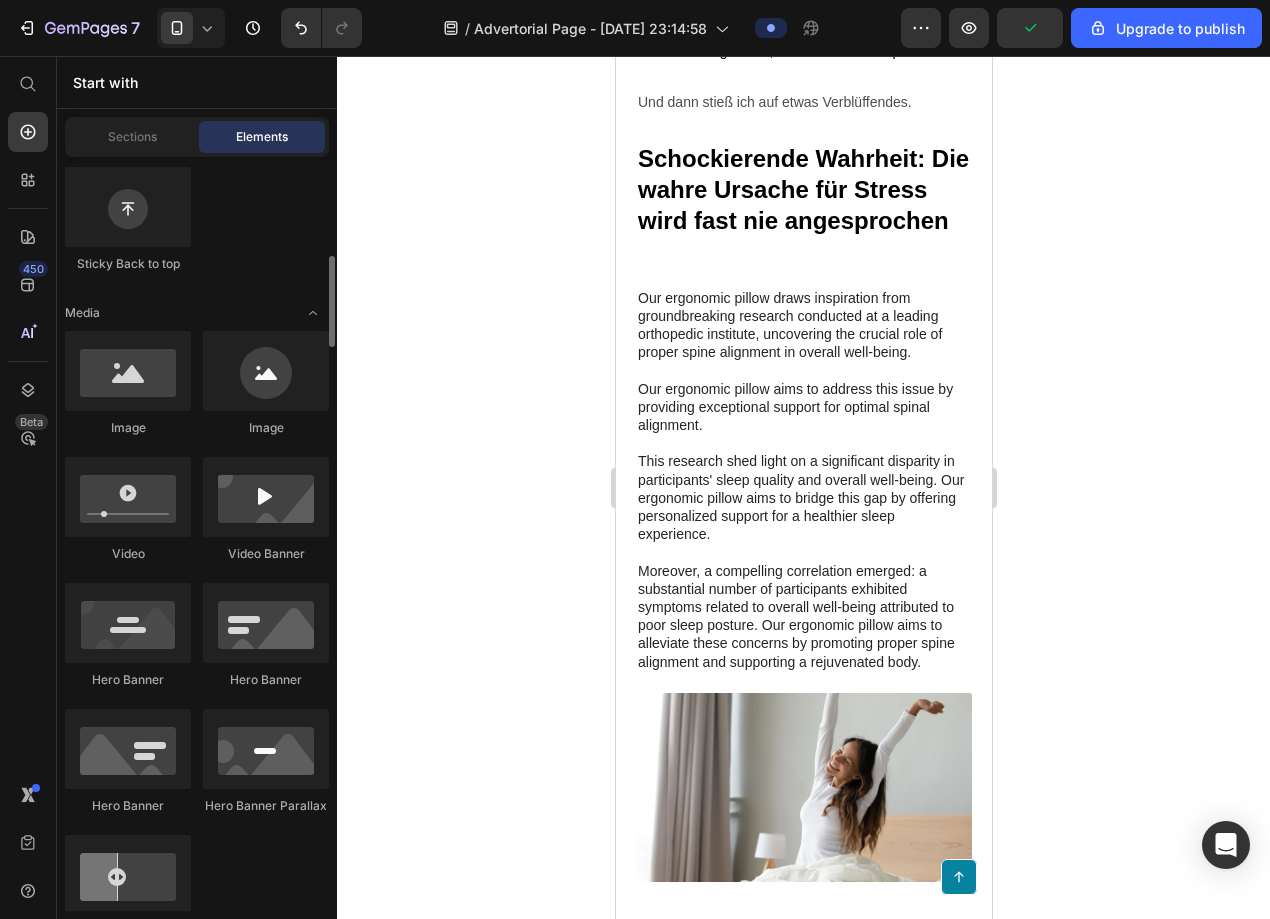 scroll, scrollTop: 489, scrollLeft: 0, axis: vertical 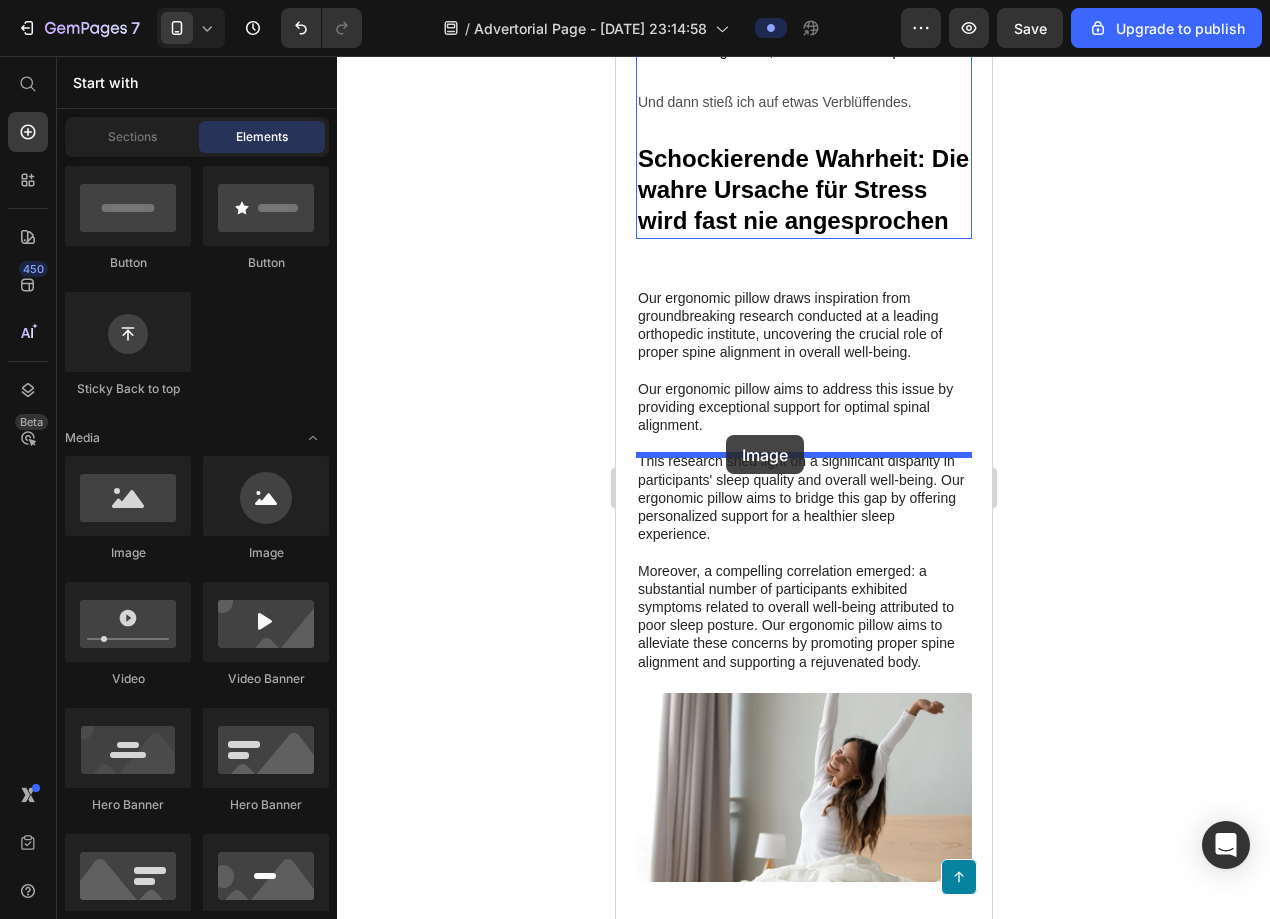 drag, startPoint x: 767, startPoint y: 573, endPoint x: 725, endPoint y: 435, distance: 144.24979 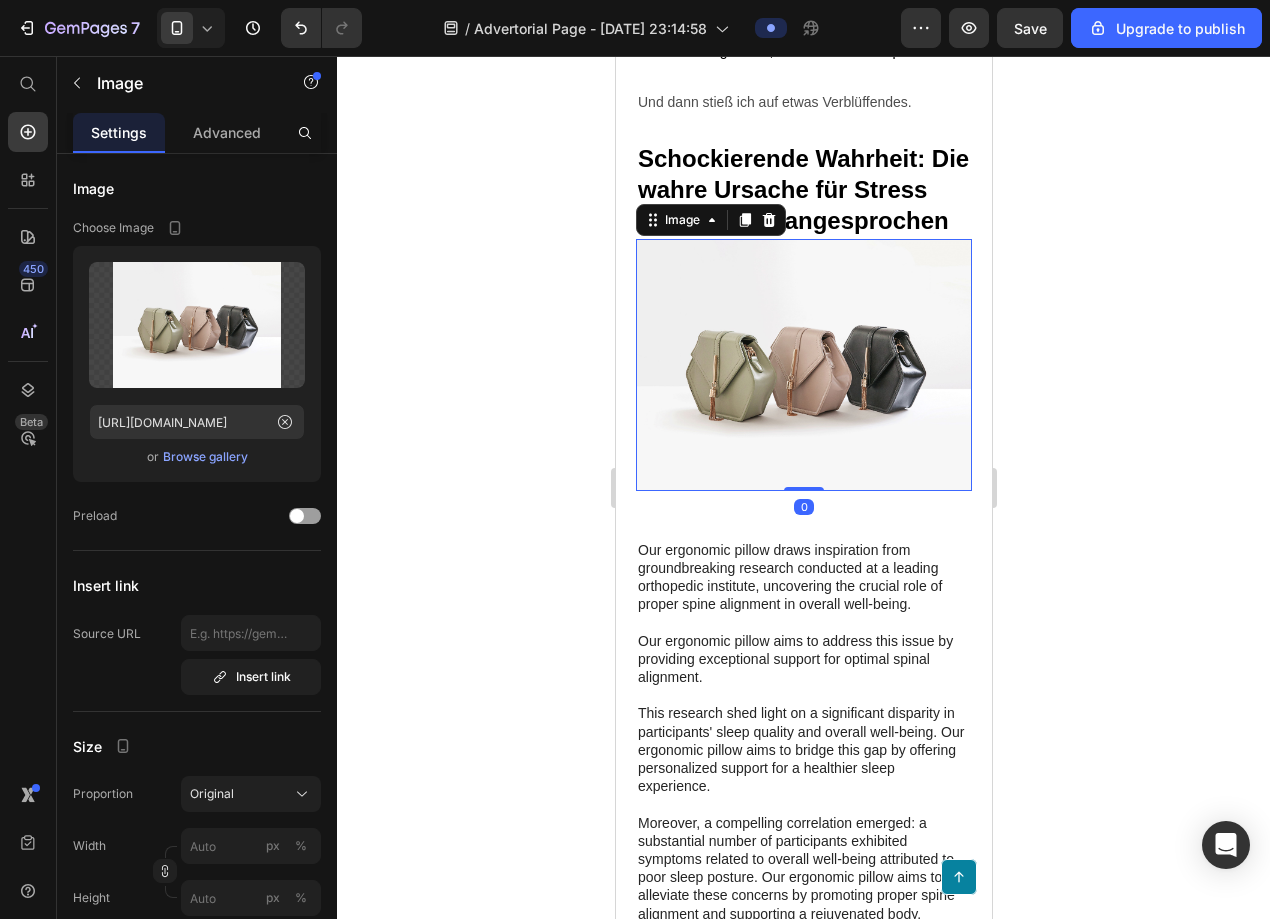 click 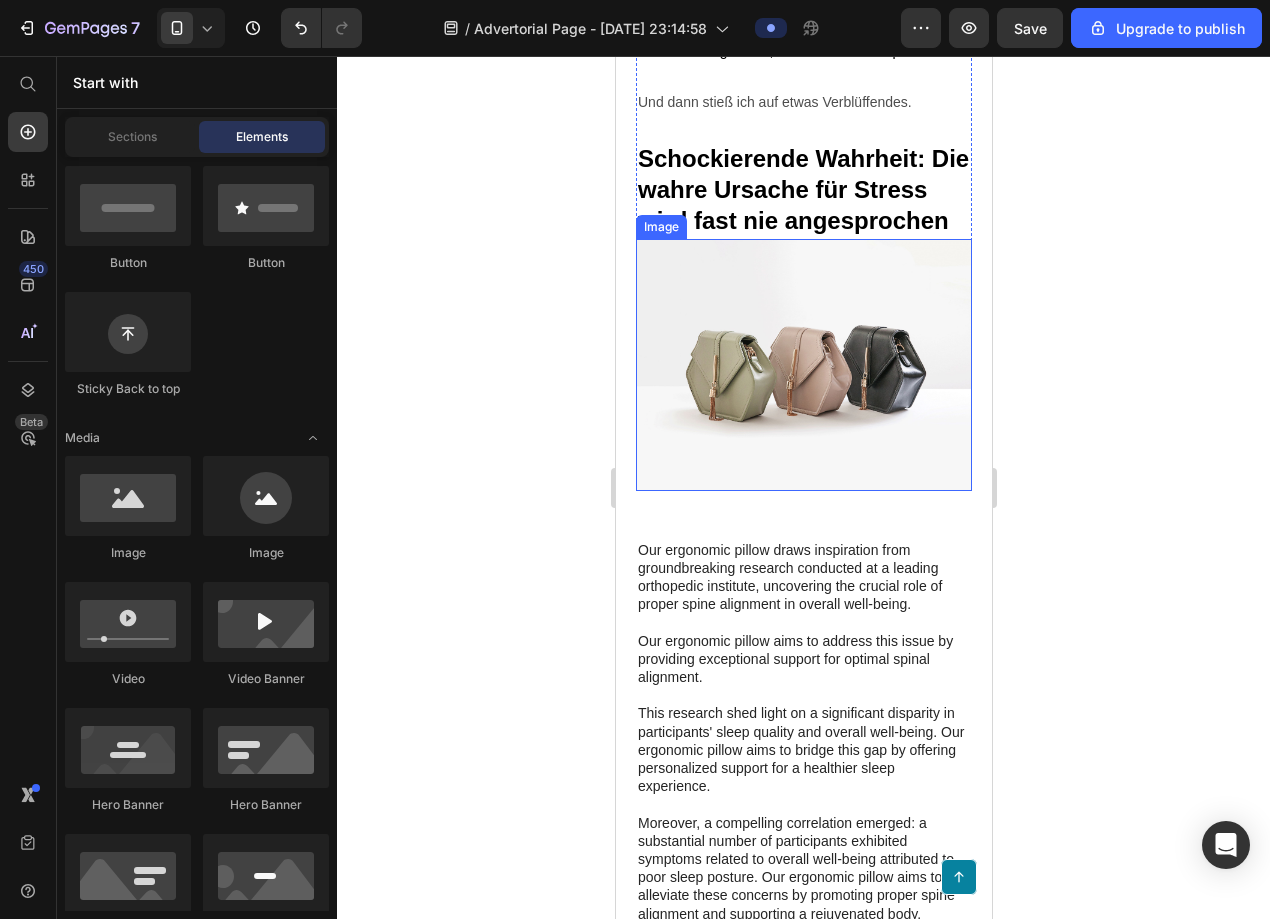 click at bounding box center [803, 365] 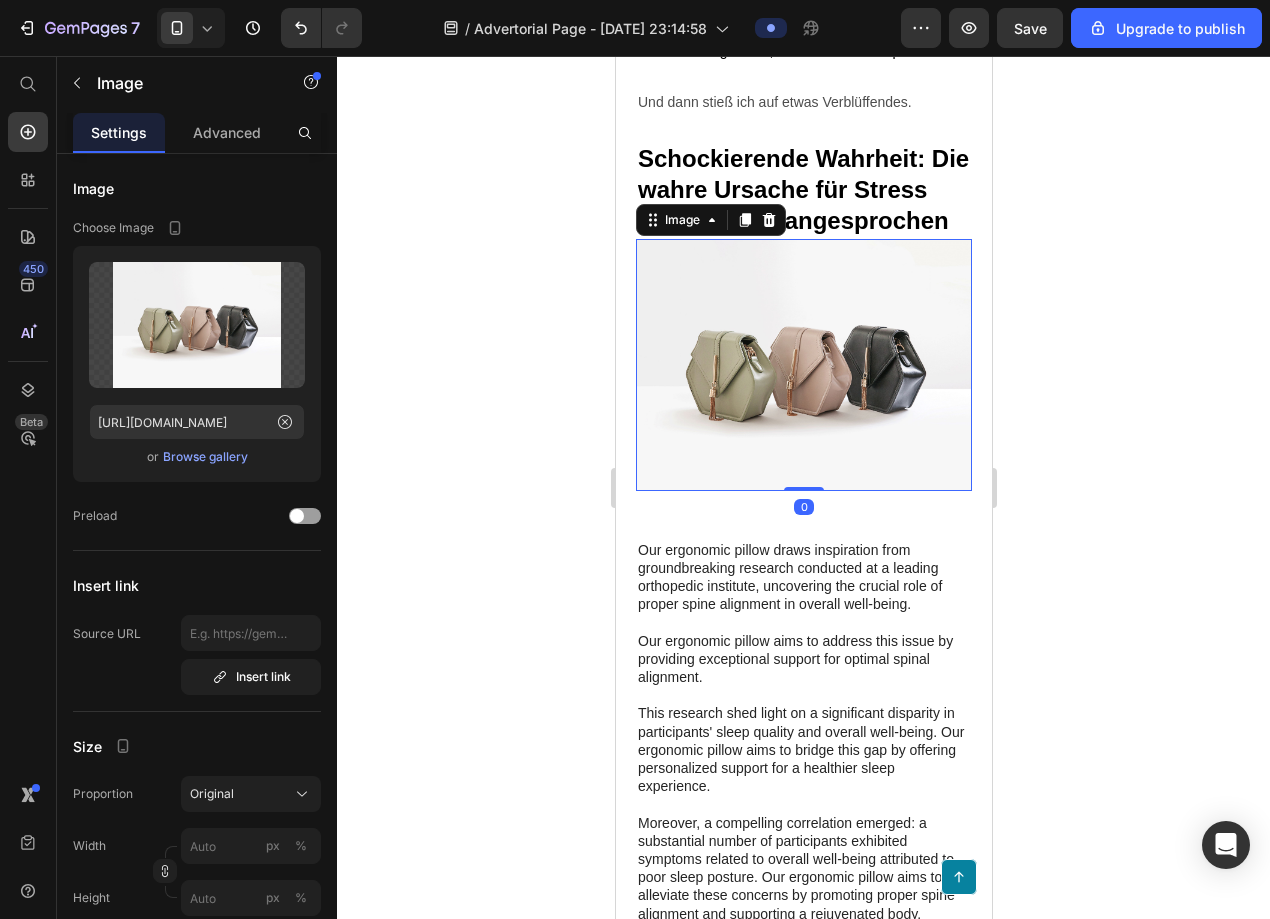 click 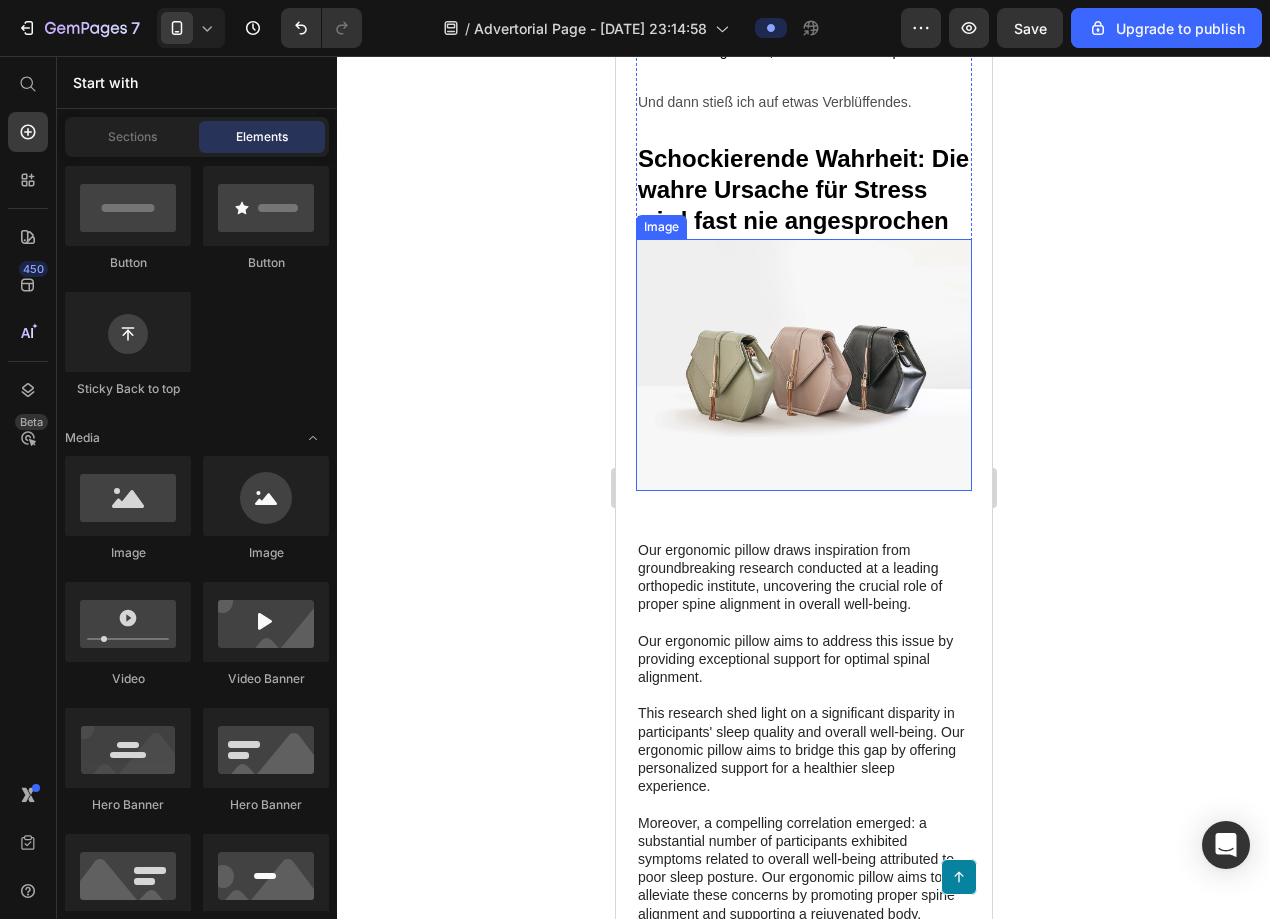 click at bounding box center [803, 365] 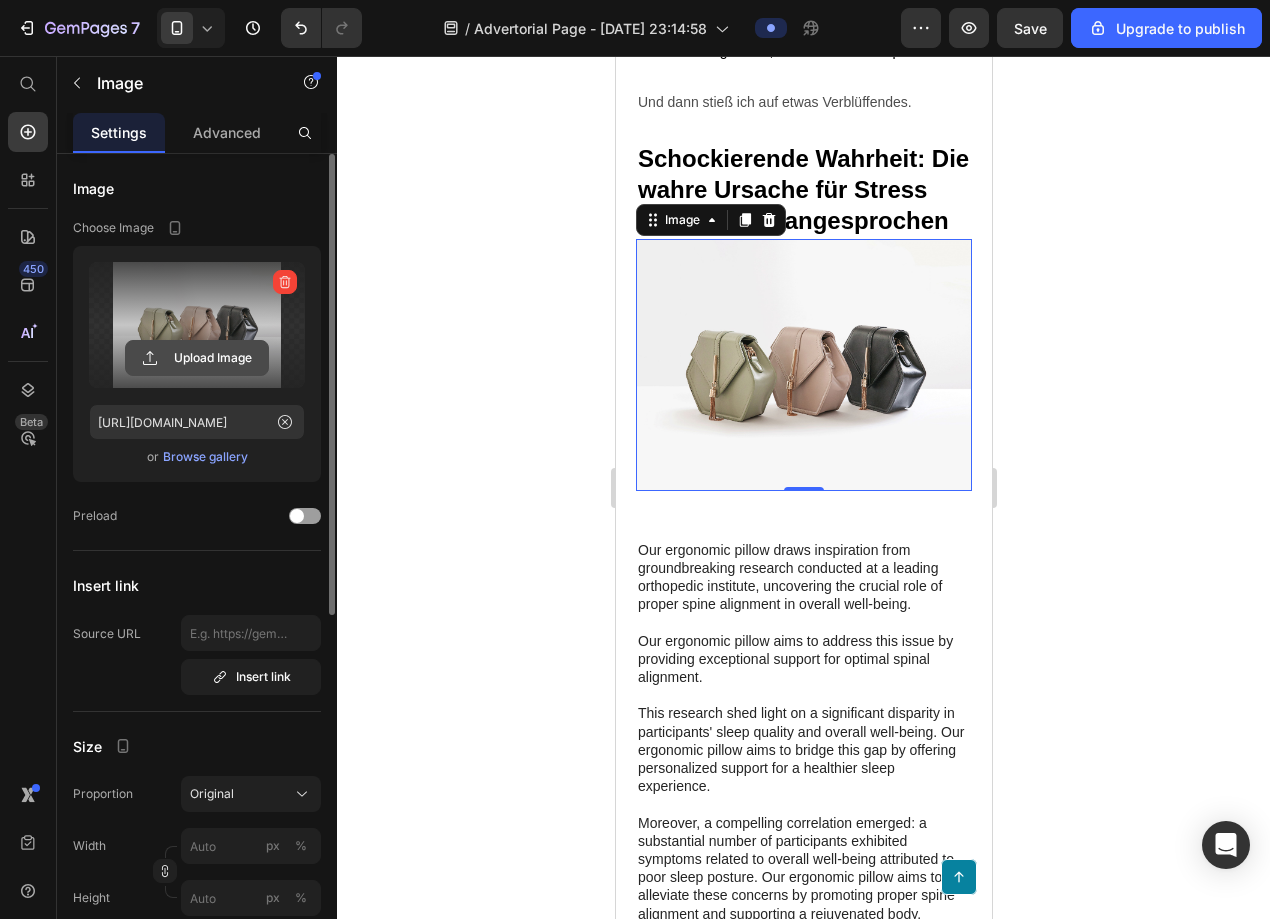 click 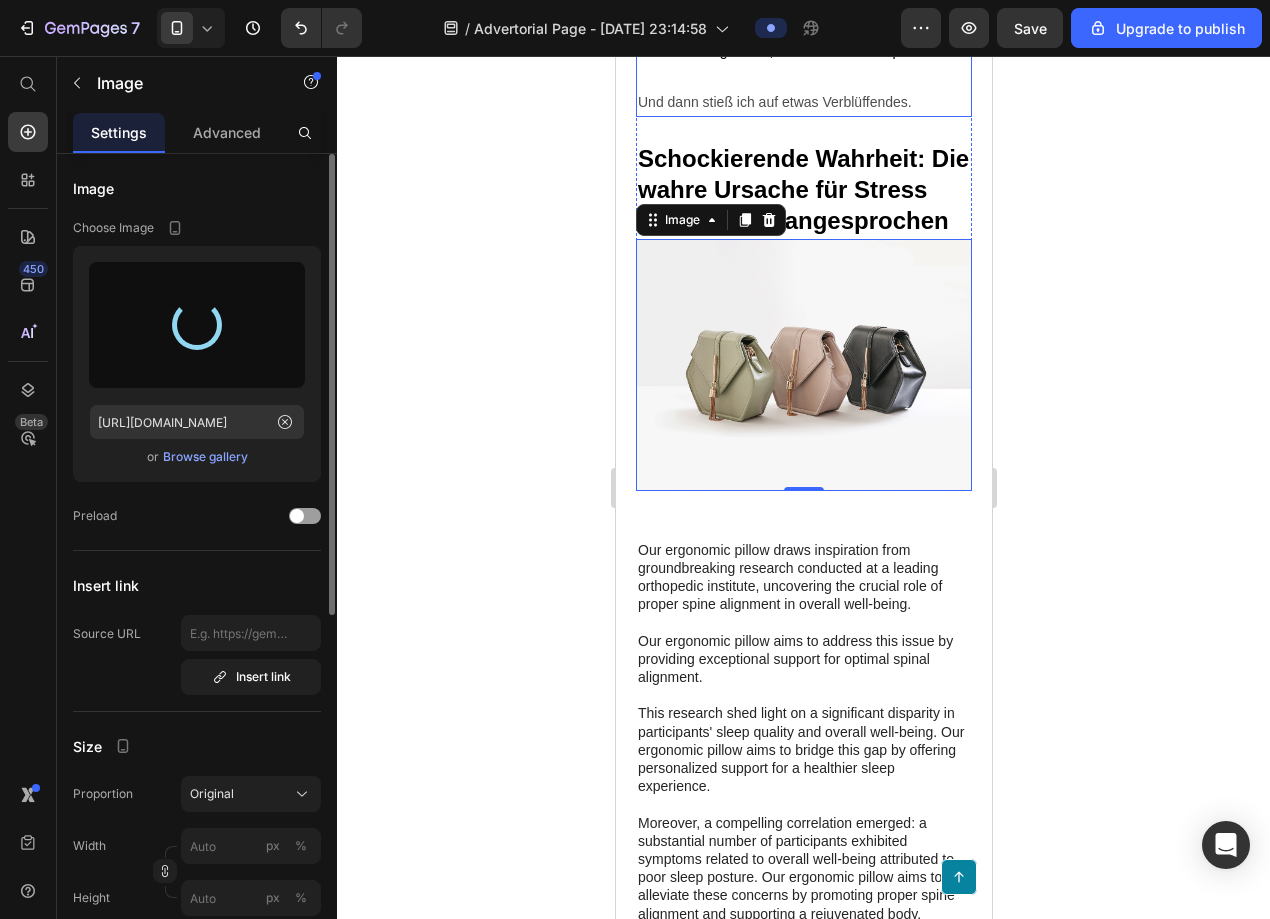 click on "Und dann stieß ich auf etwas Verblüffendes." at bounding box center (803, 102) 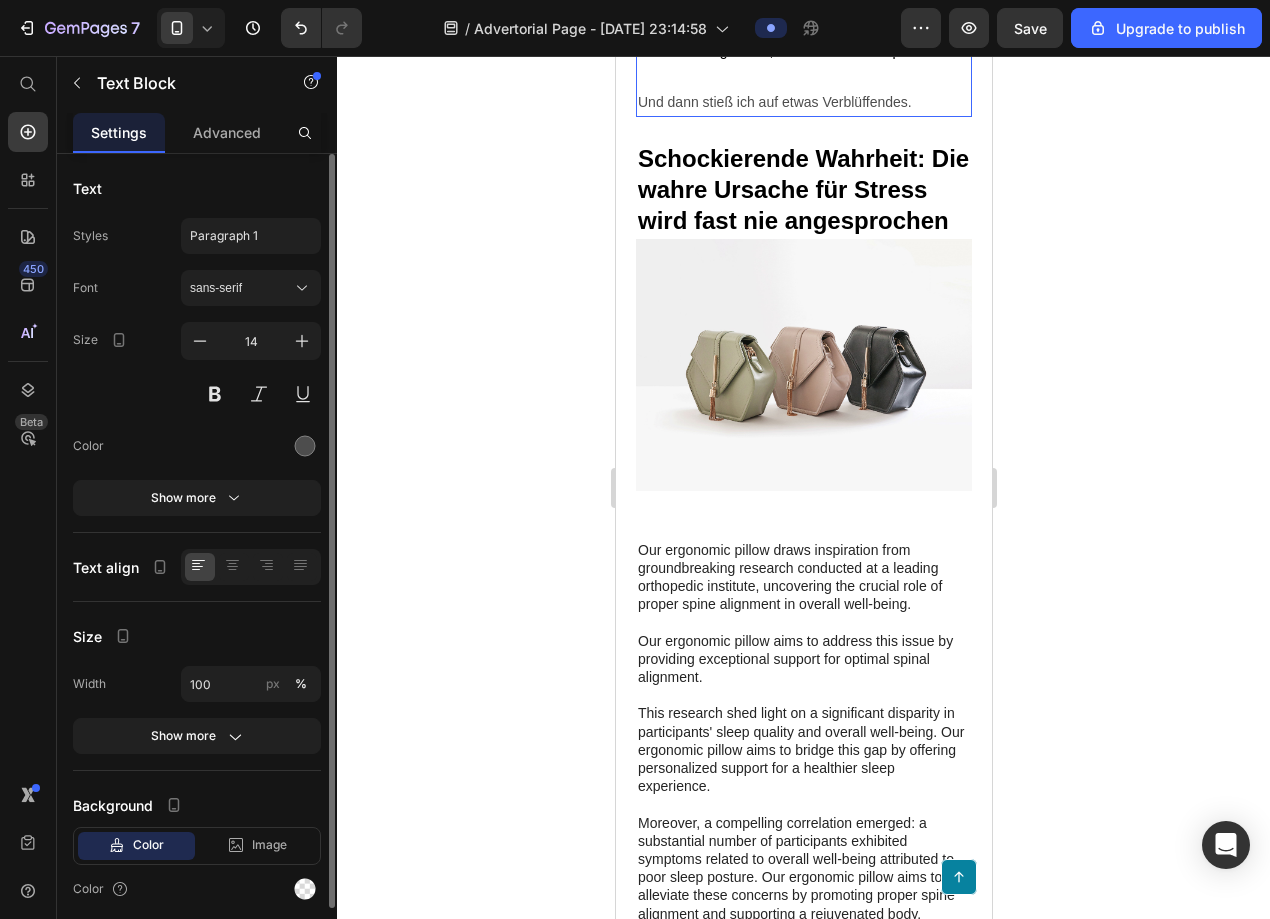click at bounding box center (803, -353) 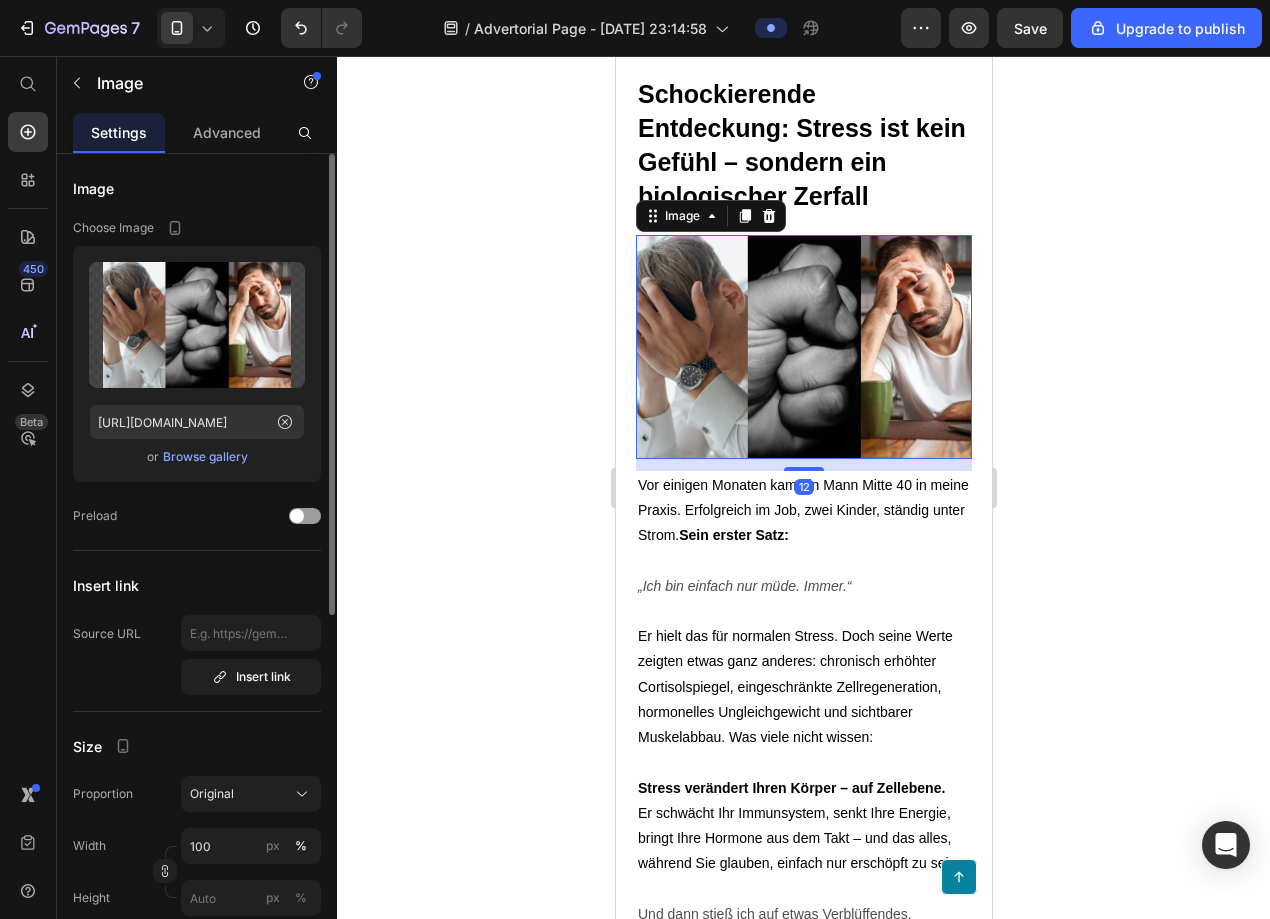click 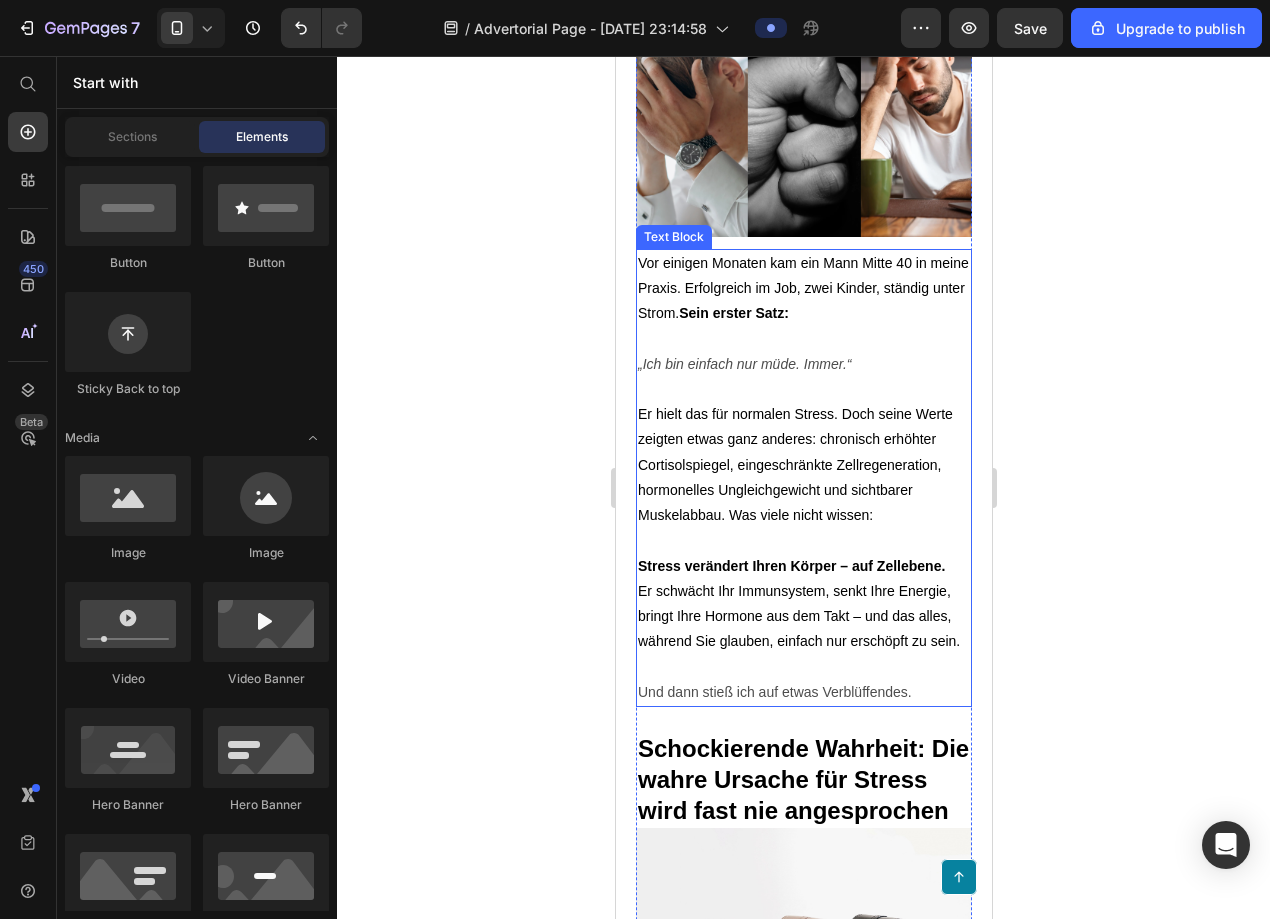 scroll, scrollTop: 1468, scrollLeft: 0, axis: vertical 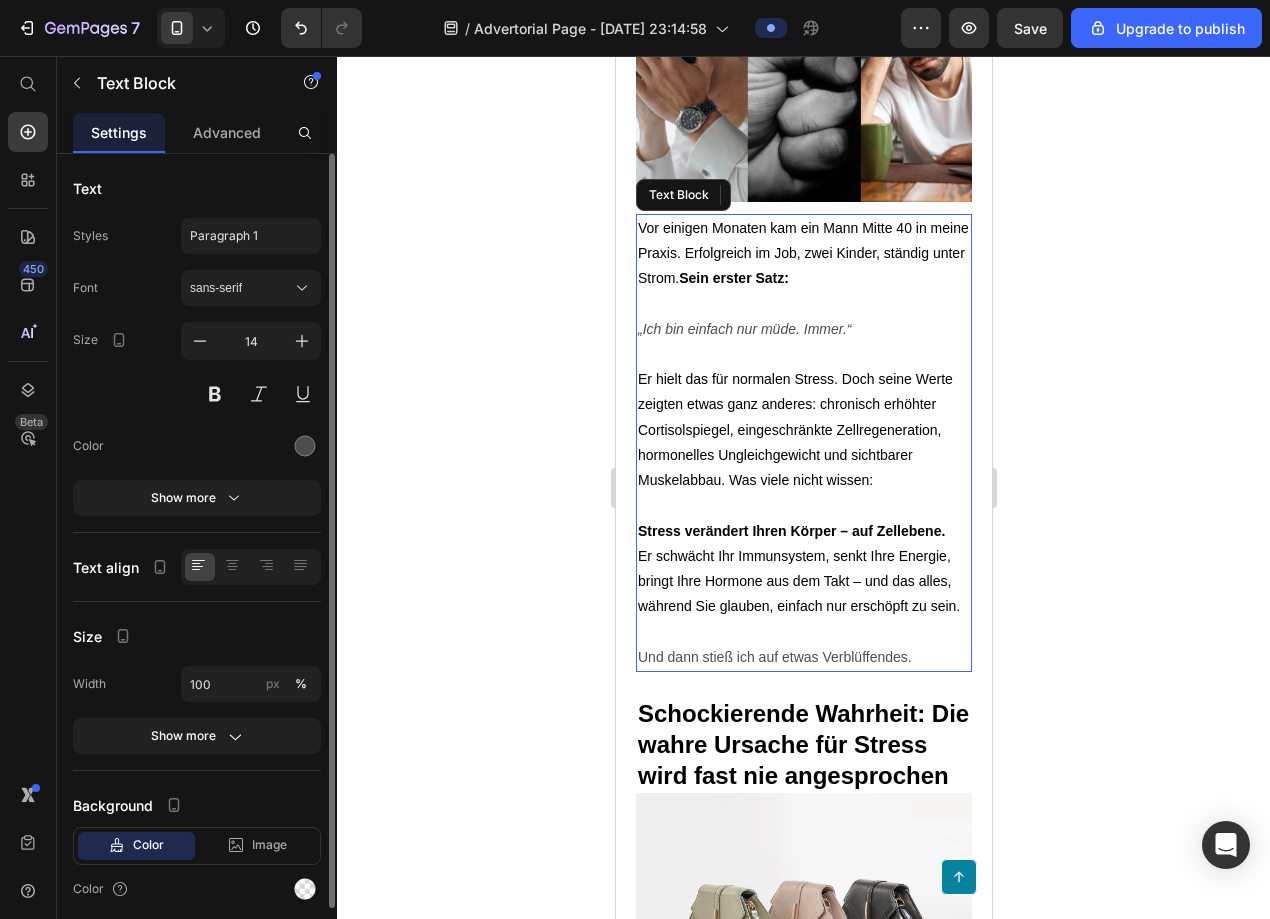 click on "Und dann stieß ich auf etwas Verblüffendes." at bounding box center [803, 657] 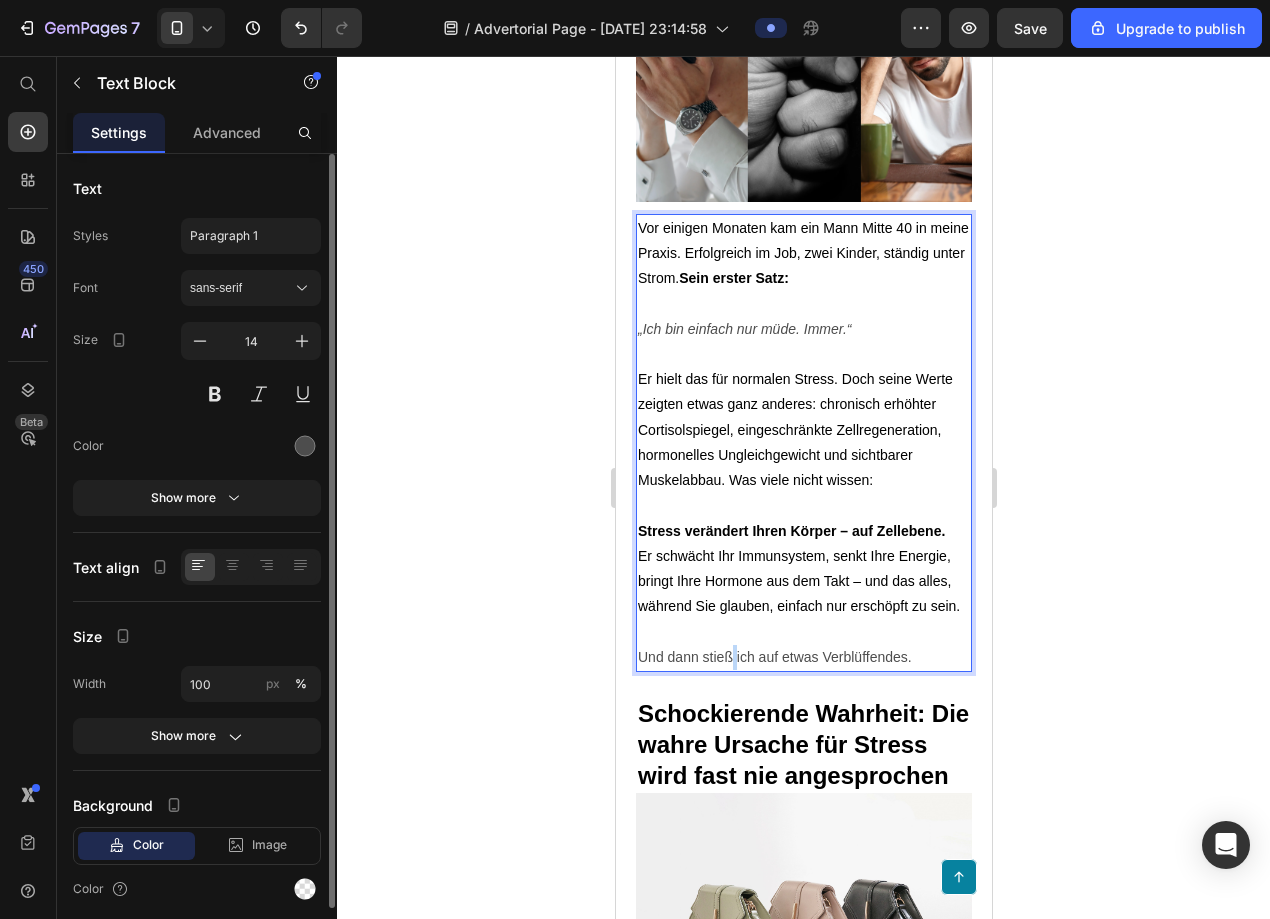 click on "Und dann stieß ich auf etwas Verblüffendes." at bounding box center [803, 657] 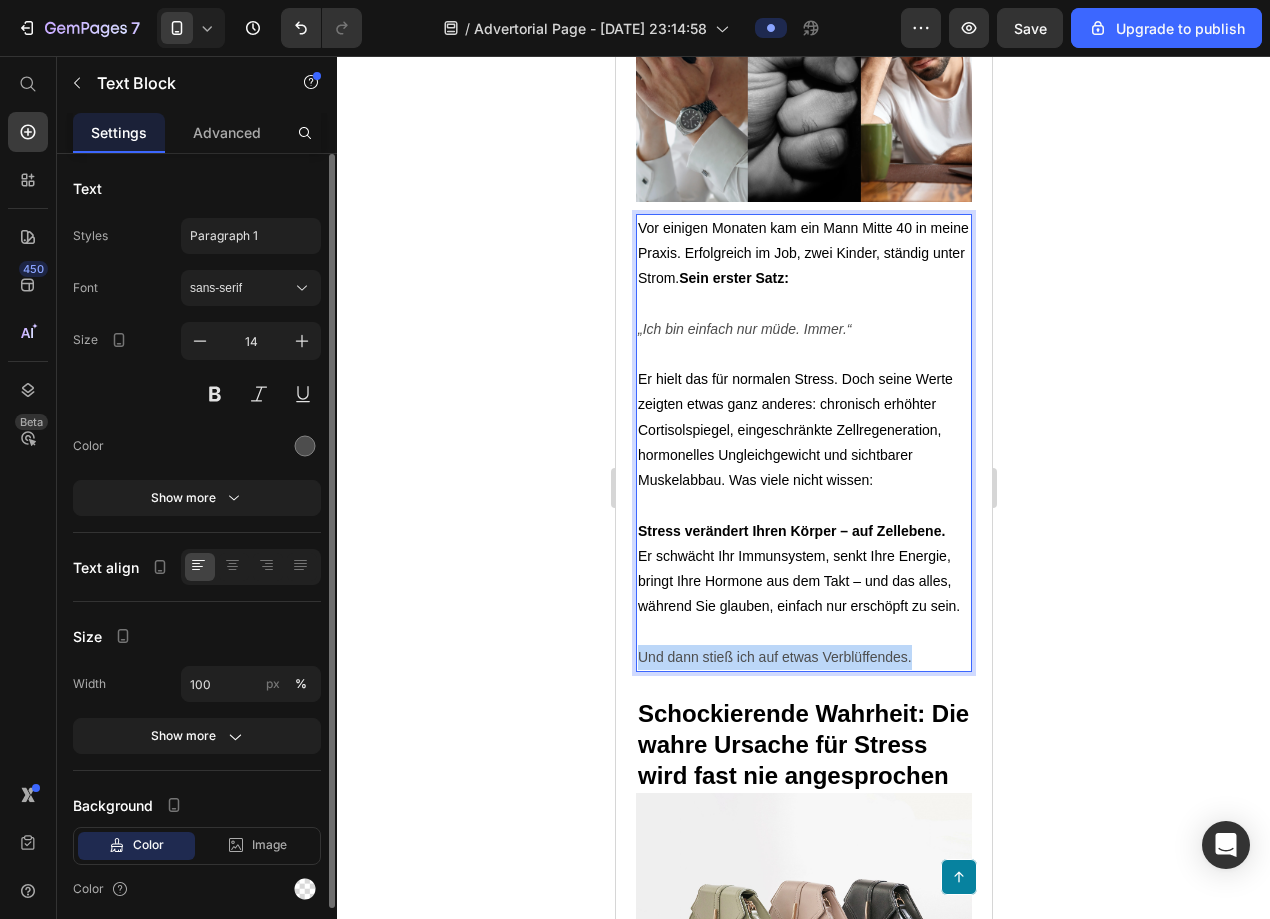 click on "Und dann stieß ich auf etwas Verblüffendes." at bounding box center (803, 657) 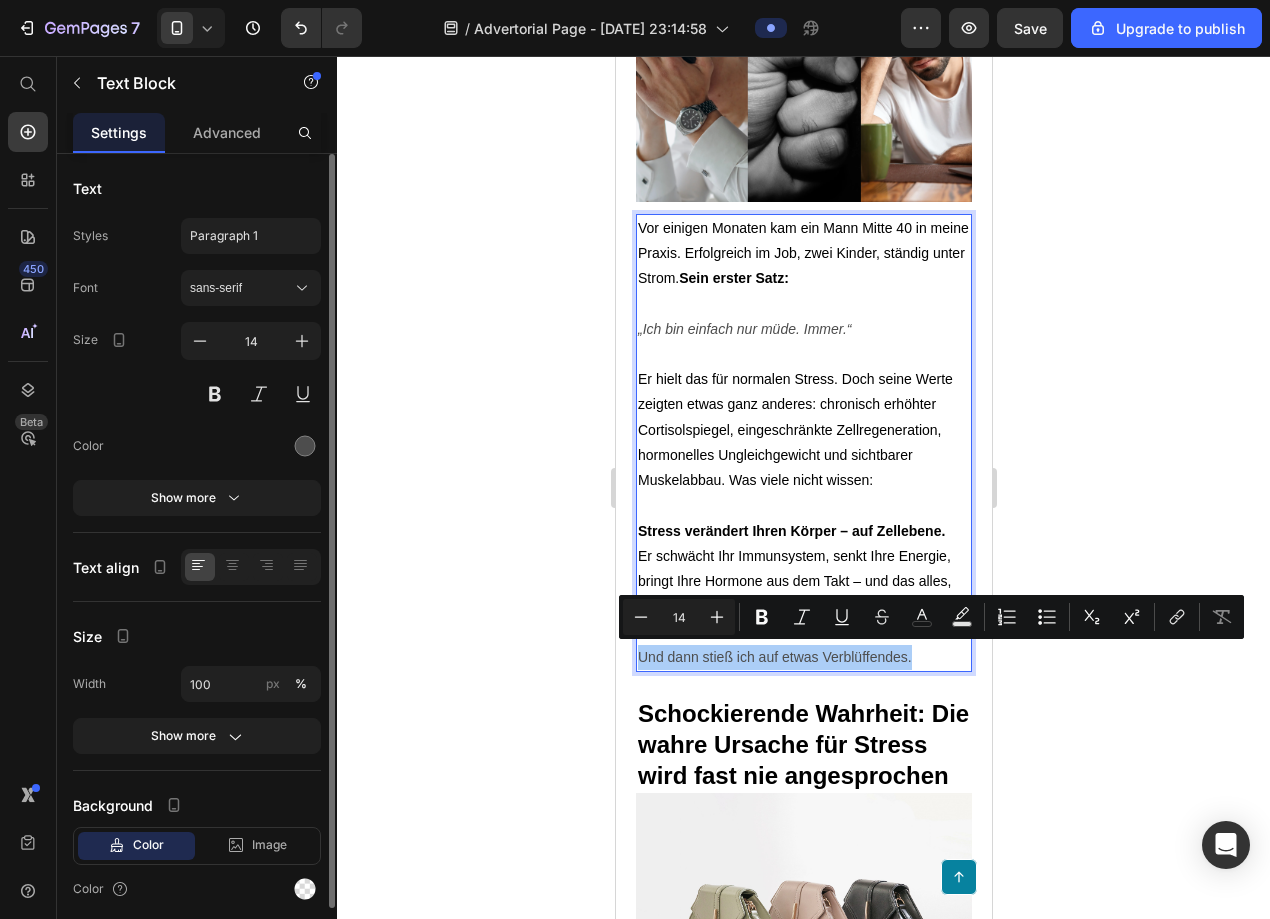 click 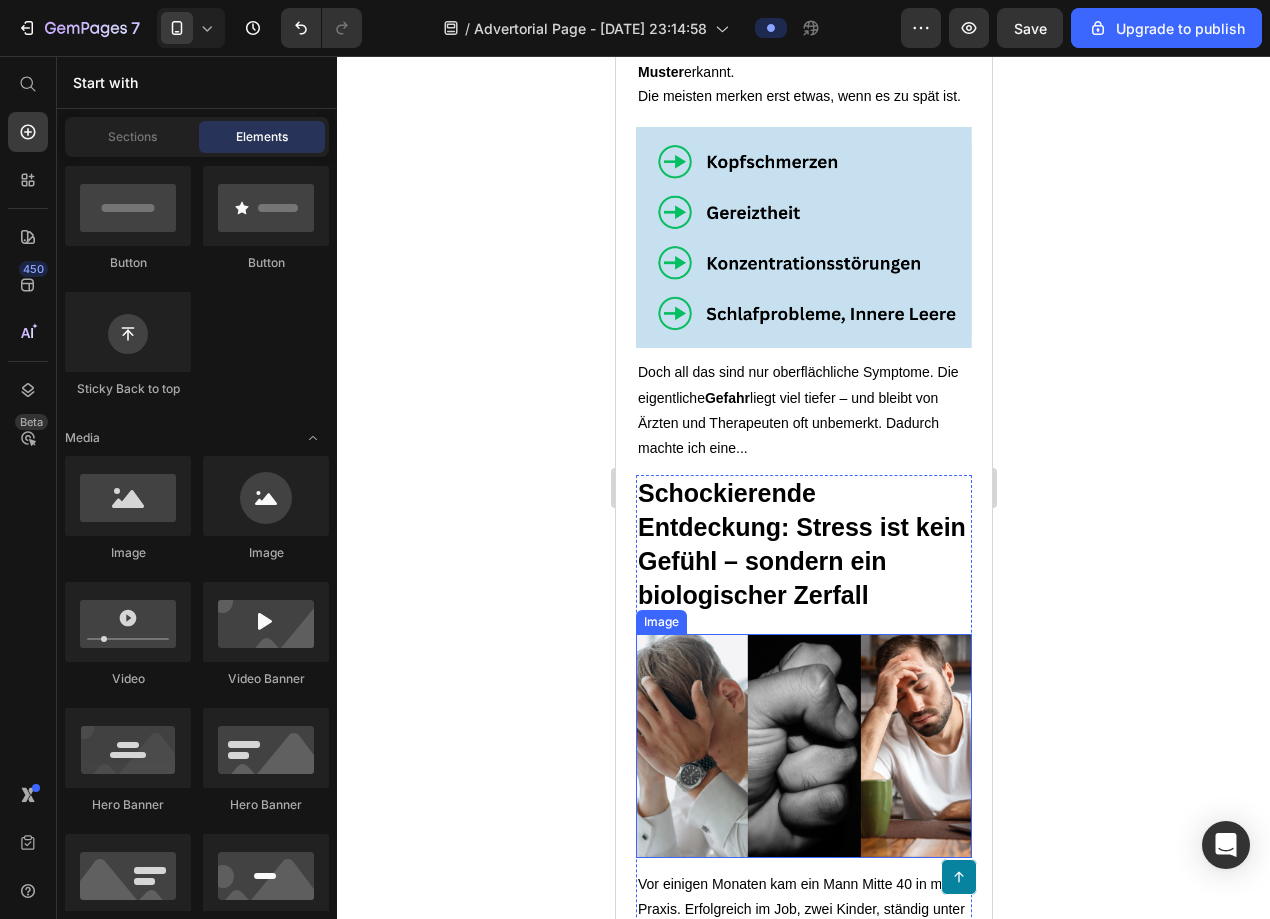 scroll, scrollTop: 950, scrollLeft: 0, axis: vertical 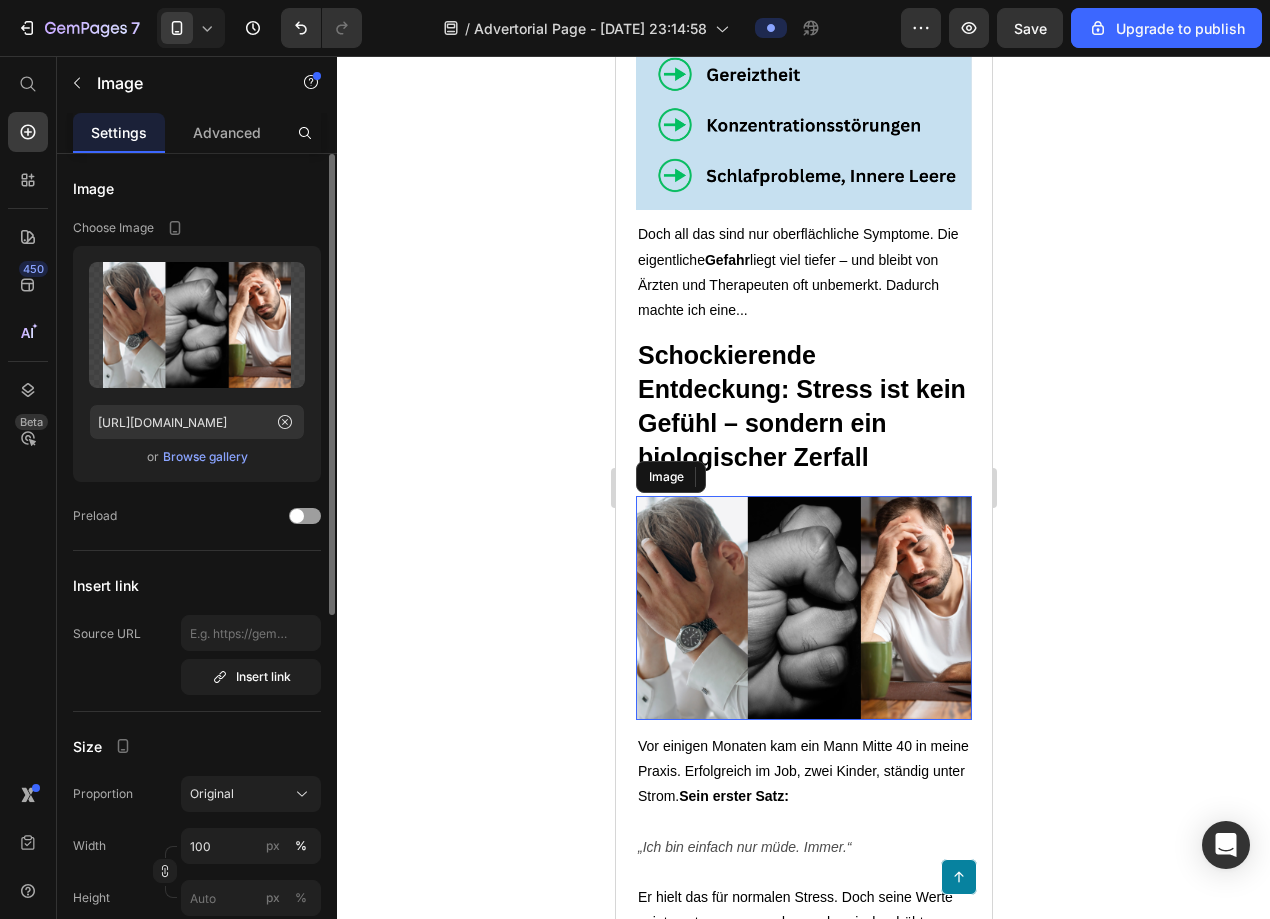 click at bounding box center [803, 608] 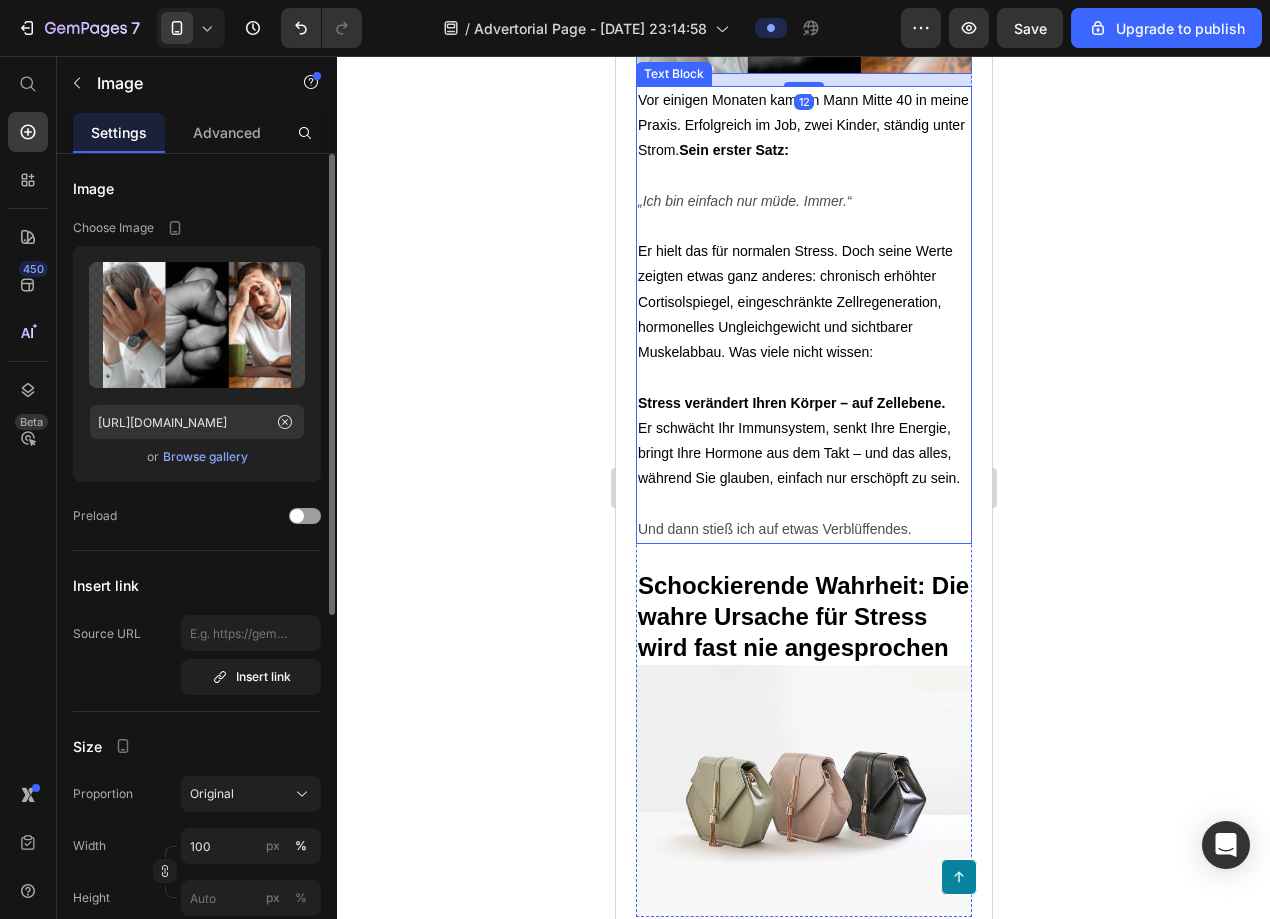 scroll, scrollTop: 1687, scrollLeft: 0, axis: vertical 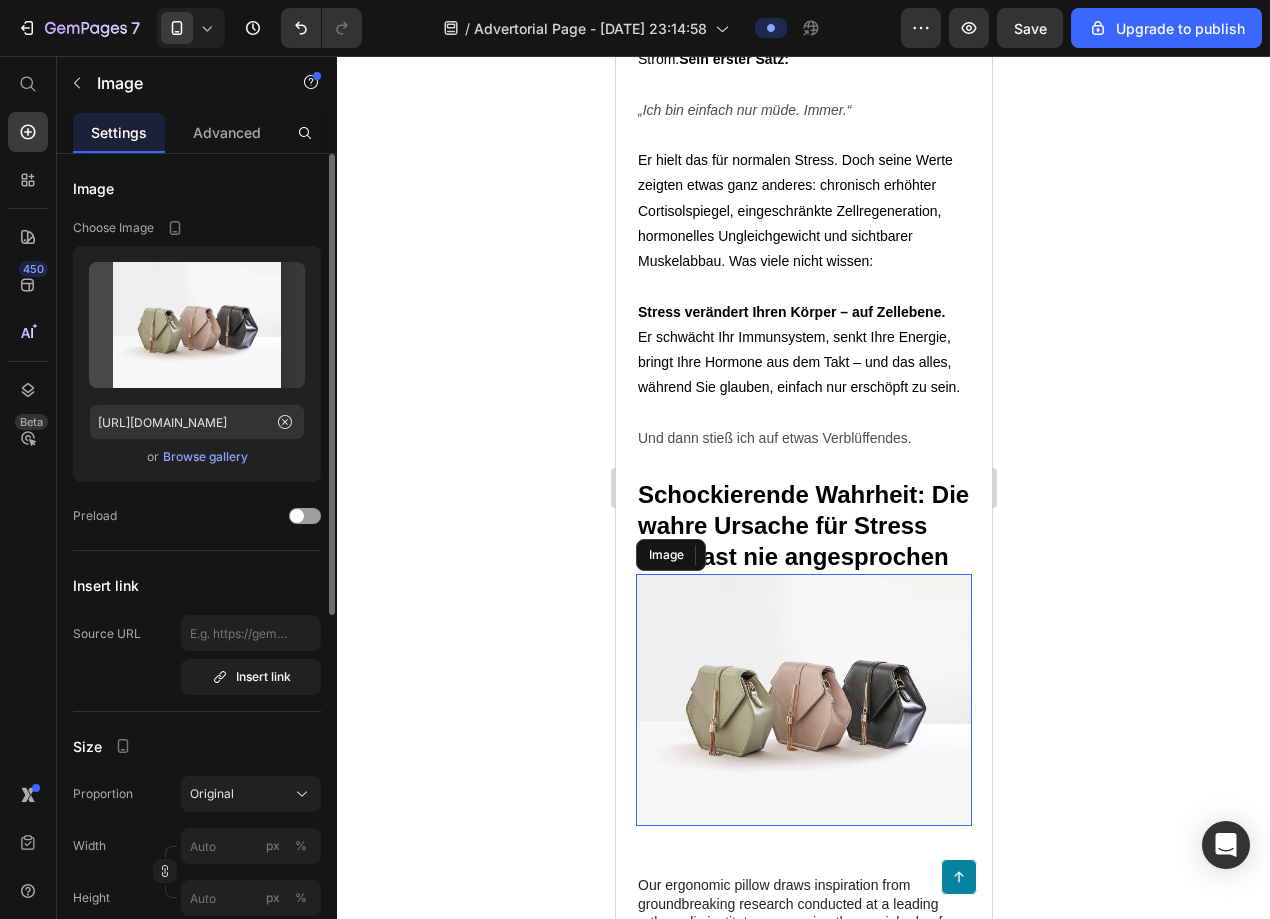 click at bounding box center (803, 700) 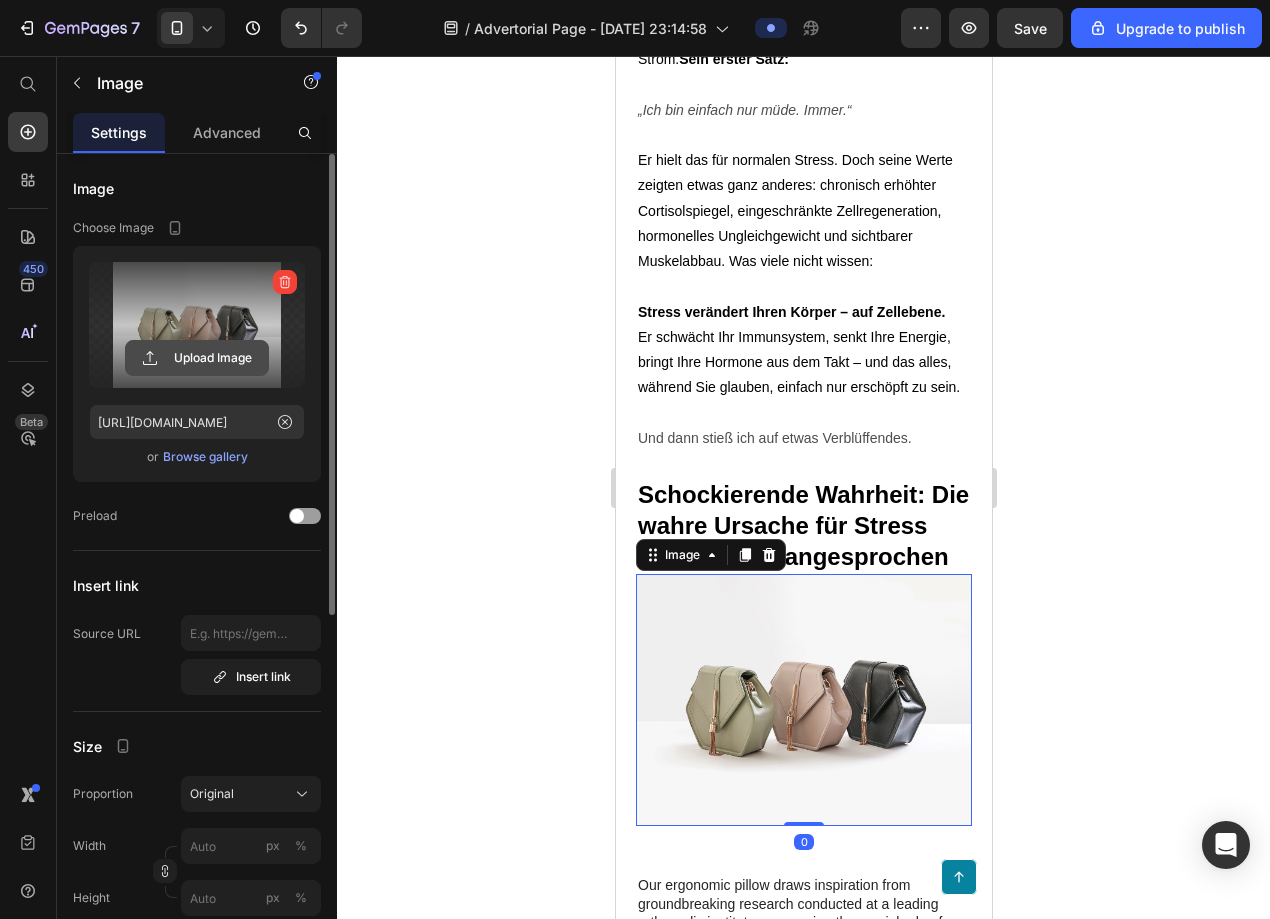 click 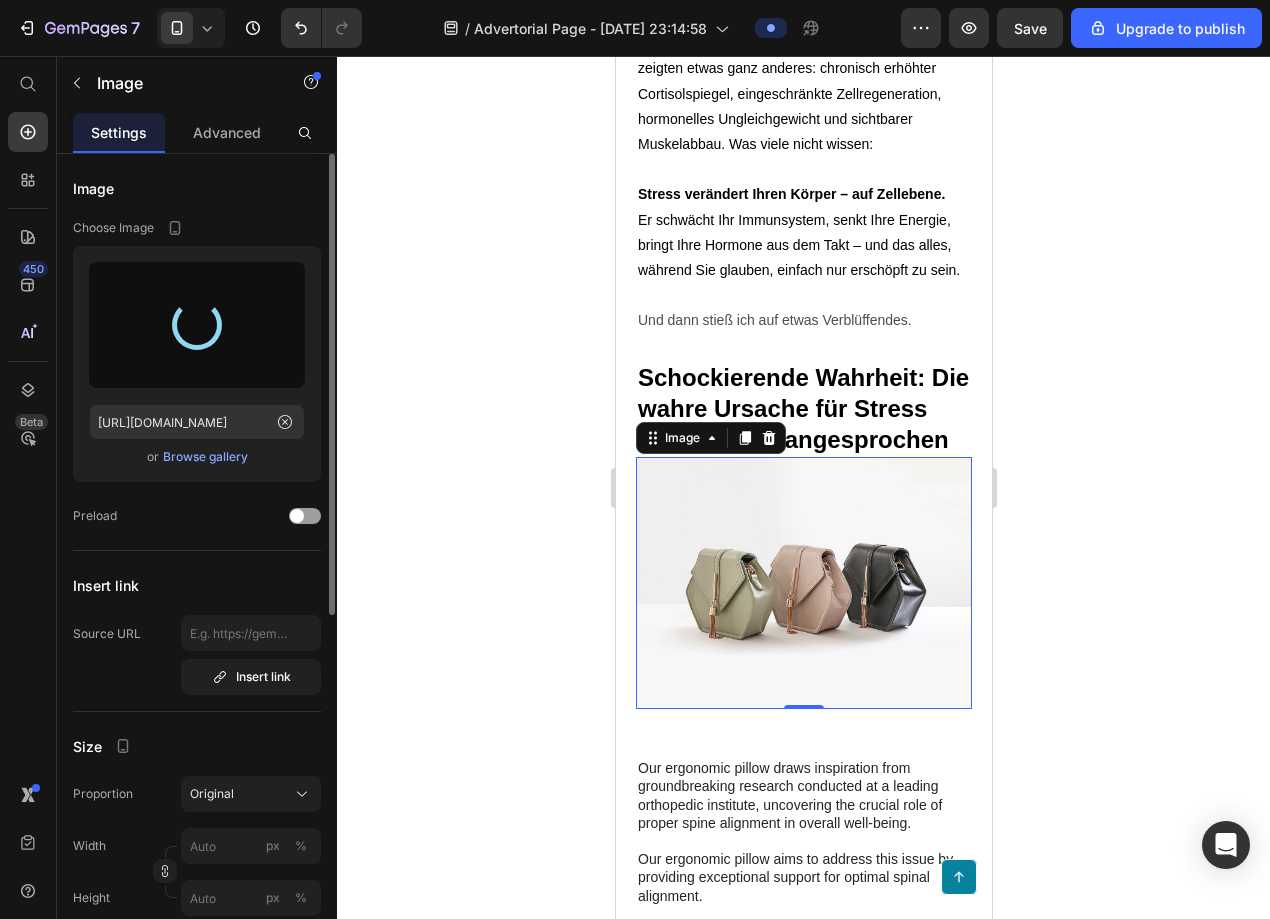 scroll, scrollTop: 1820, scrollLeft: 0, axis: vertical 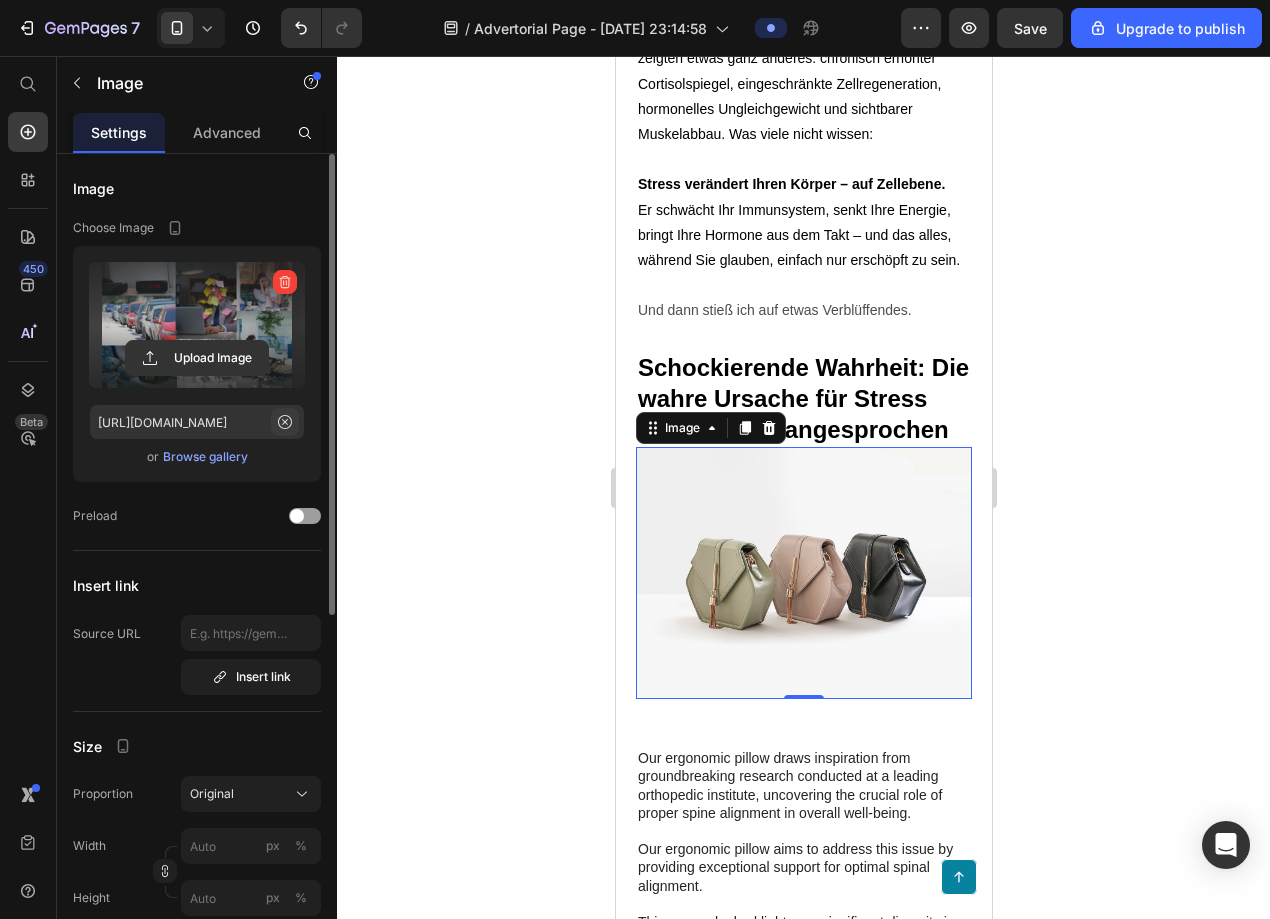 type on "[URL][DOMAIN_NAME]" 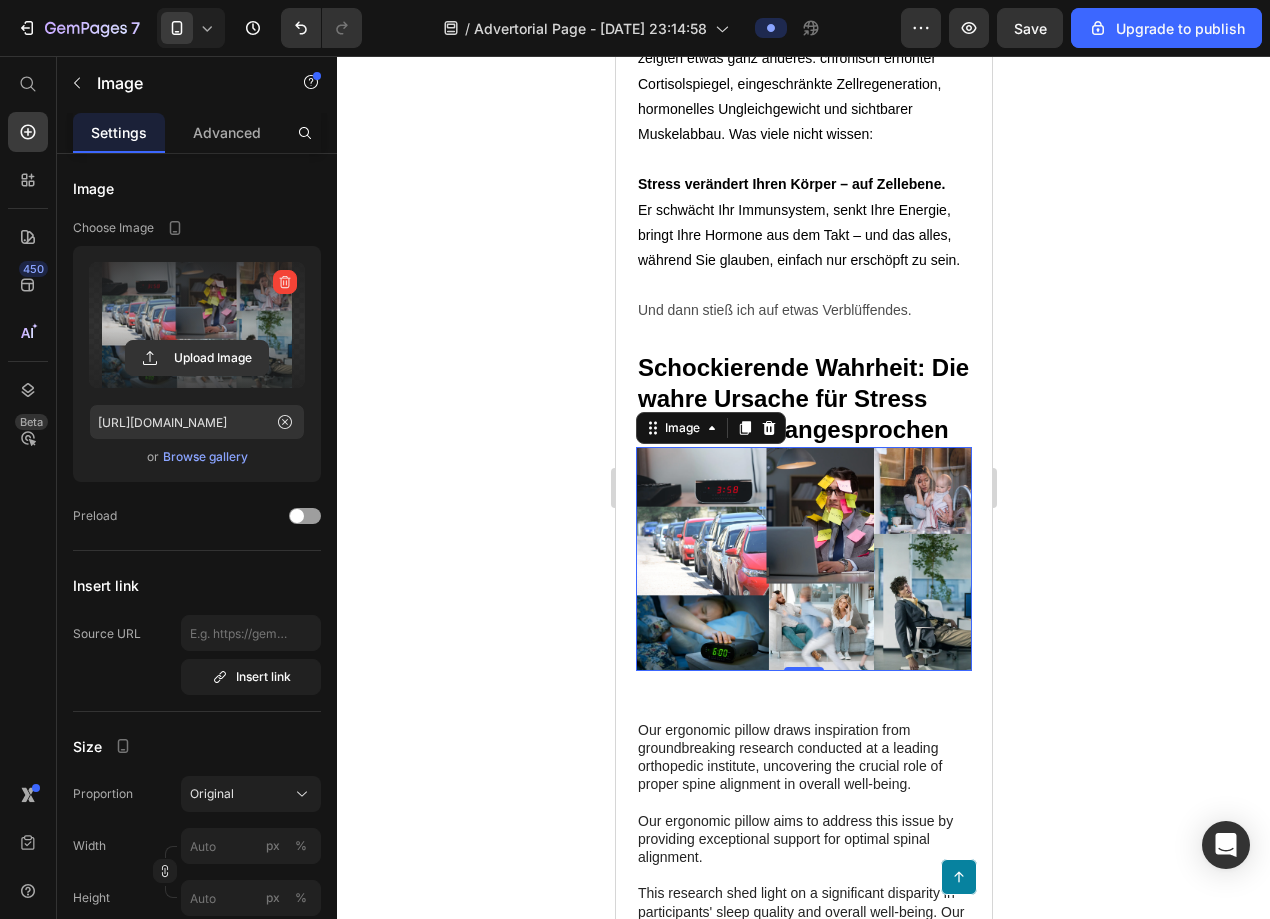 click 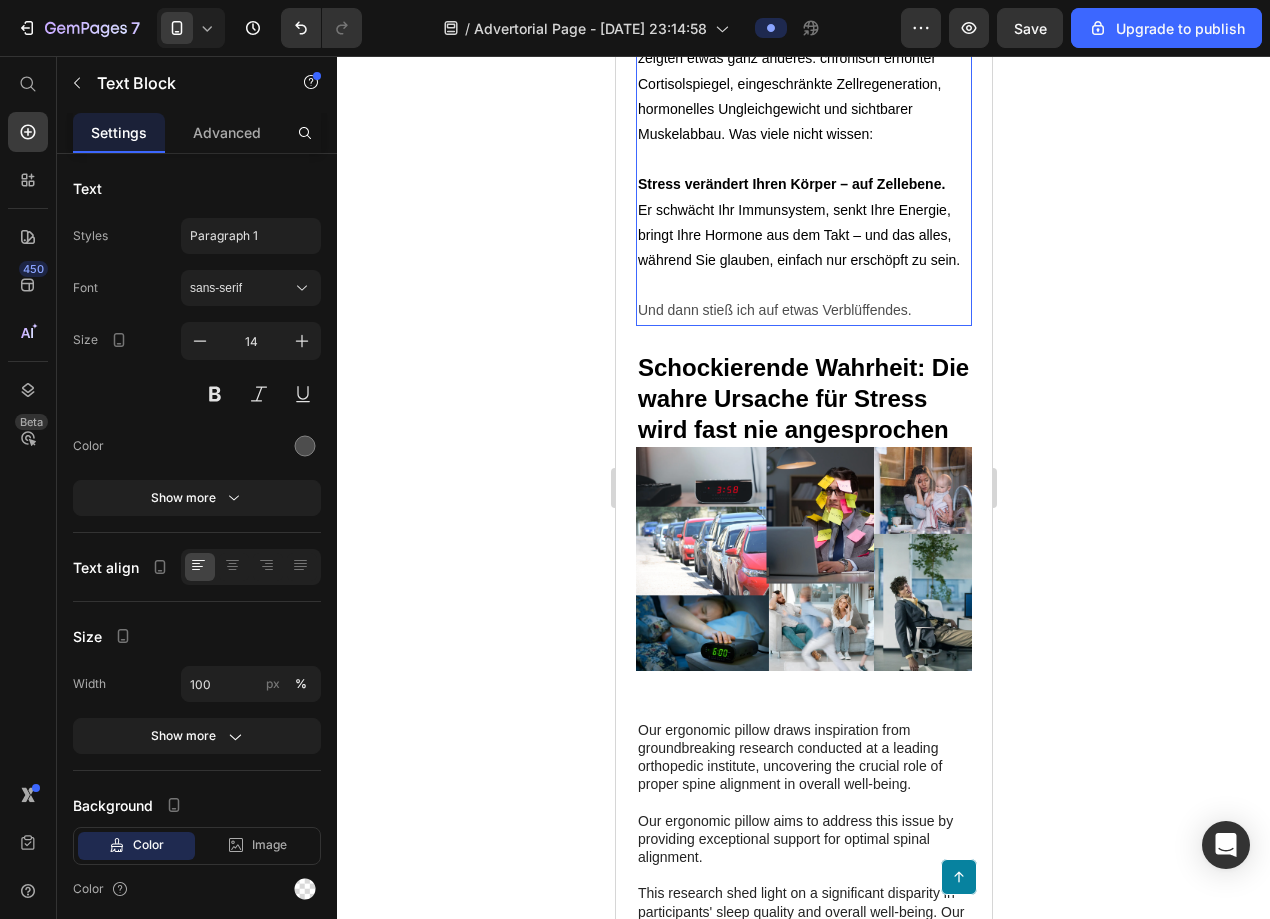 click on "Und dann stieß ich auf etwas Verblüffendes." at bounding box center (803, 310) 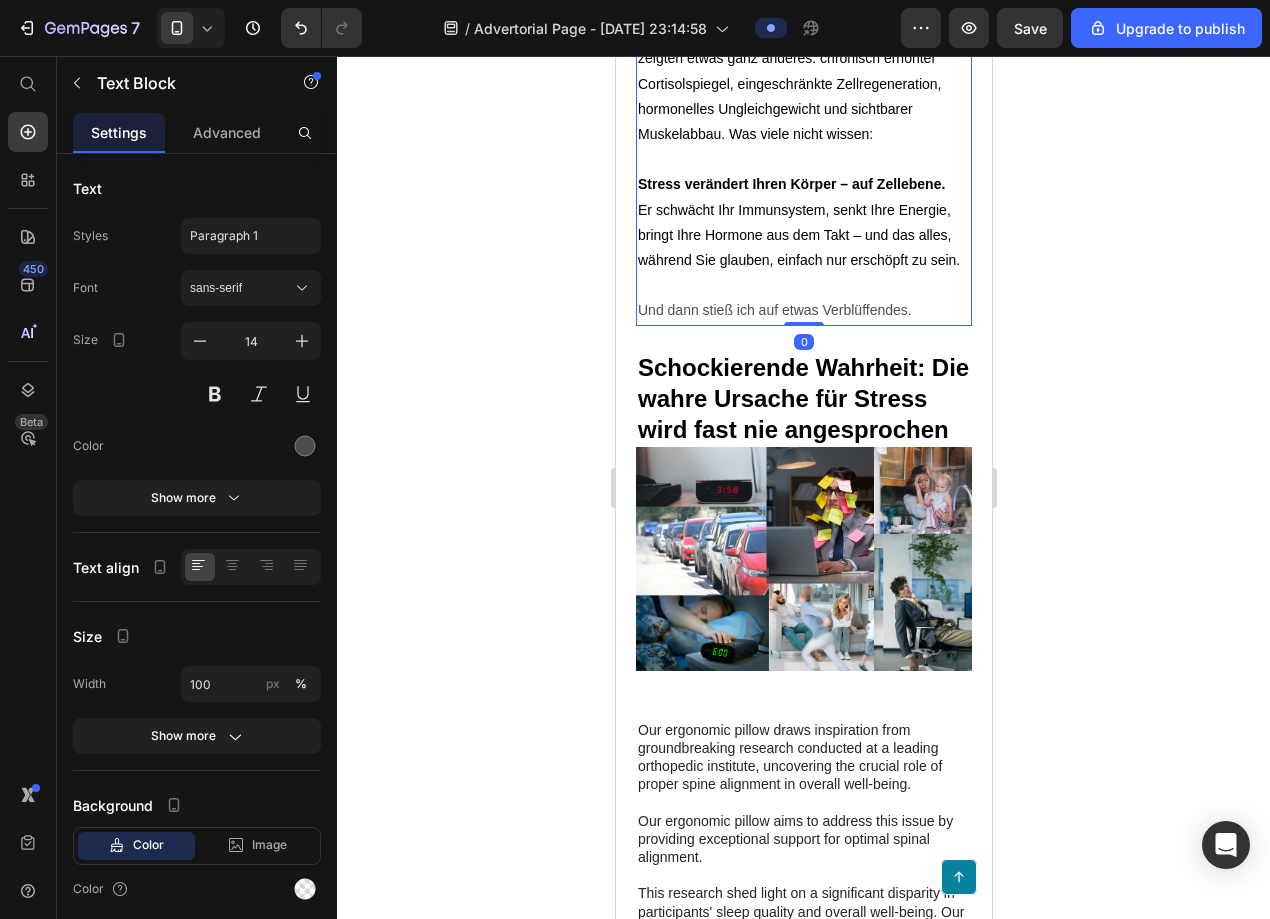 scroll, scrollTop: 1211, scrollLeft: 0, axis: vertical 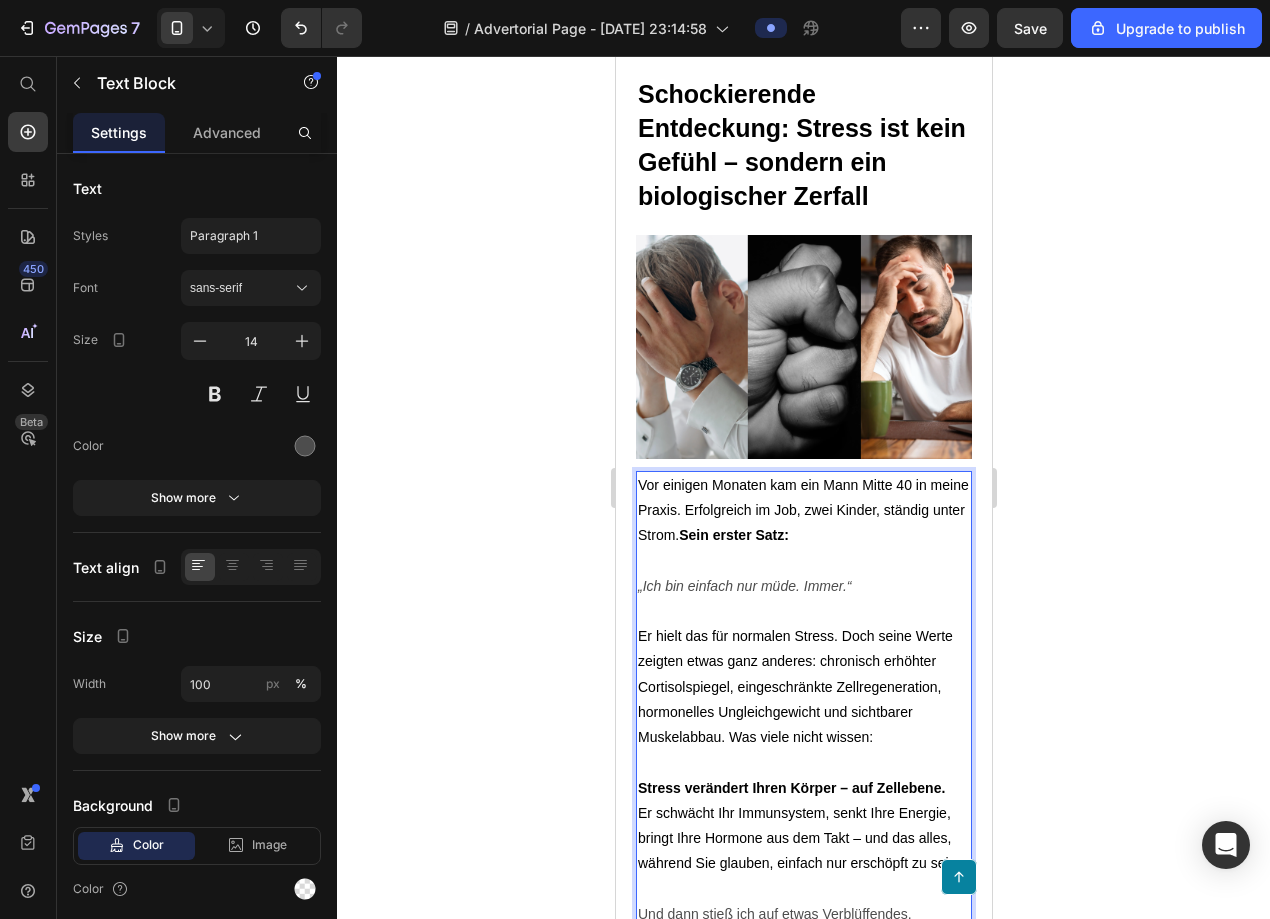 drag, startPoint x: 483, startPoint y: 529, endPoint x: 504, endPoint y: 535, distance: 21.84033 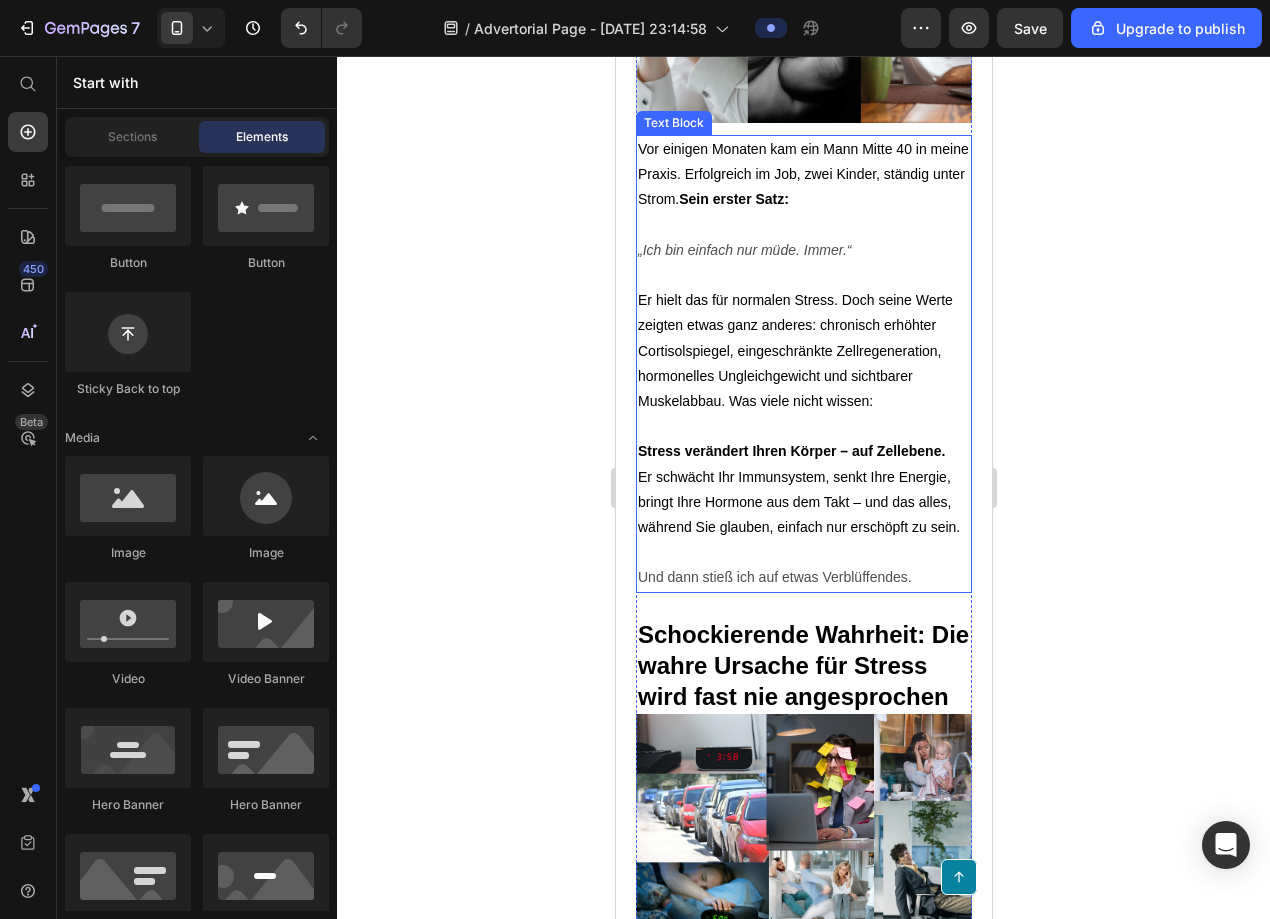 scroll, scrollTop: 1891, scrollLeft: 0, axis: vertical 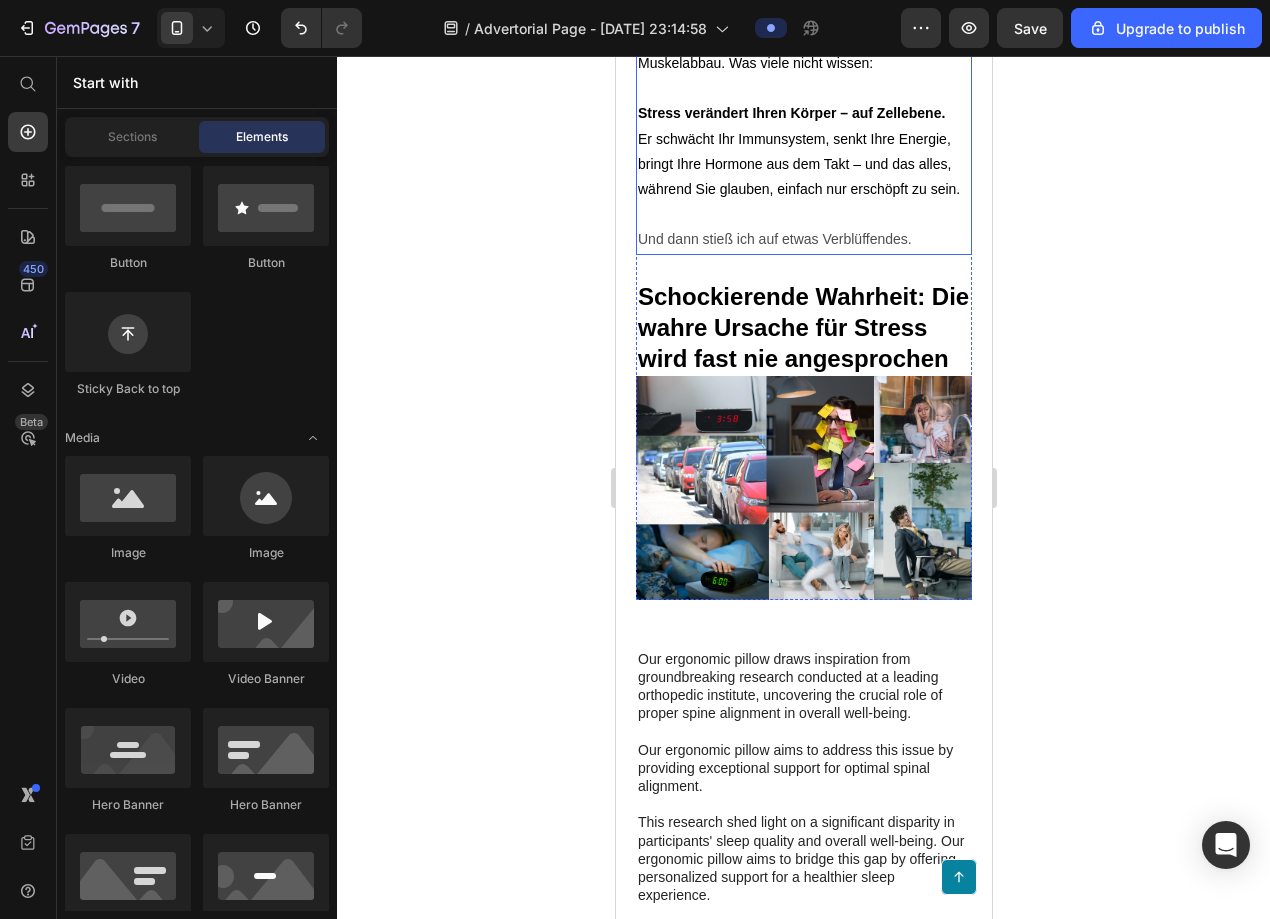click on "Und dann stieß ich auf etwas Verblüffendes." at bounding box center (803, 239) 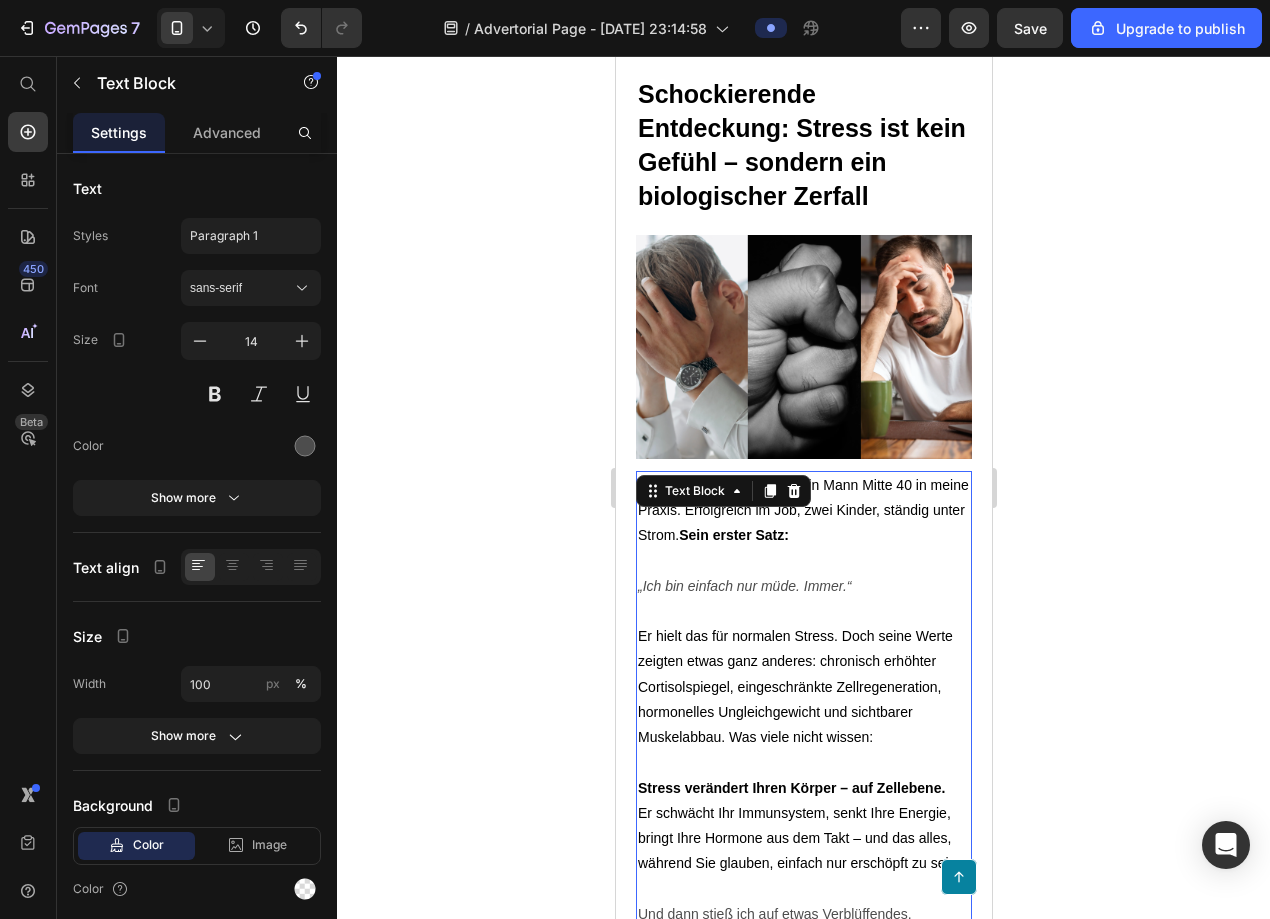 click on "⁠⁠⁠⁠⁠⁠⁠ Schockierende Entdeckung: Stress ist kein Gefühl – sondern ein biologischer Zerfall Heading Image Vor einigen Monaten kam ein Mann Mitte 40 in meine Praxis. Erfolgreich im Job, zwei Kinder, ständig unter Strom.  Sein erster Satz: „Ich bin einfach nur müde. Immer.“ Er hielt das für normalen Stress. Doch seine Werte zeigten etwas ganz anderes: chronisch erhöhter Cortisolspiegel, eingeschränkte Zellregeneration, hormonelles Ungleichgewicht und sichtbarer Muskelabbau. Was viele nicht wissen:  Stress verändert Ihren Körper – auf Zellebene. Er schwächt Ihr Immunsystem, senkt Ihre Energie, bringt Ihre Hormone aus dem Takt – und das alles, während Sie glauben, einfach nur erschöpft zu sein. Und dann stieß ich auf etwas Verblüffendes. Text Block   0 ⁠⁠⁠⁠⁠⁠⁠ Schockierende Wahrheit: Die wahre Ursache für Stress wird fast nie angesprochen Heading Image" at bounding box center [803, 675] 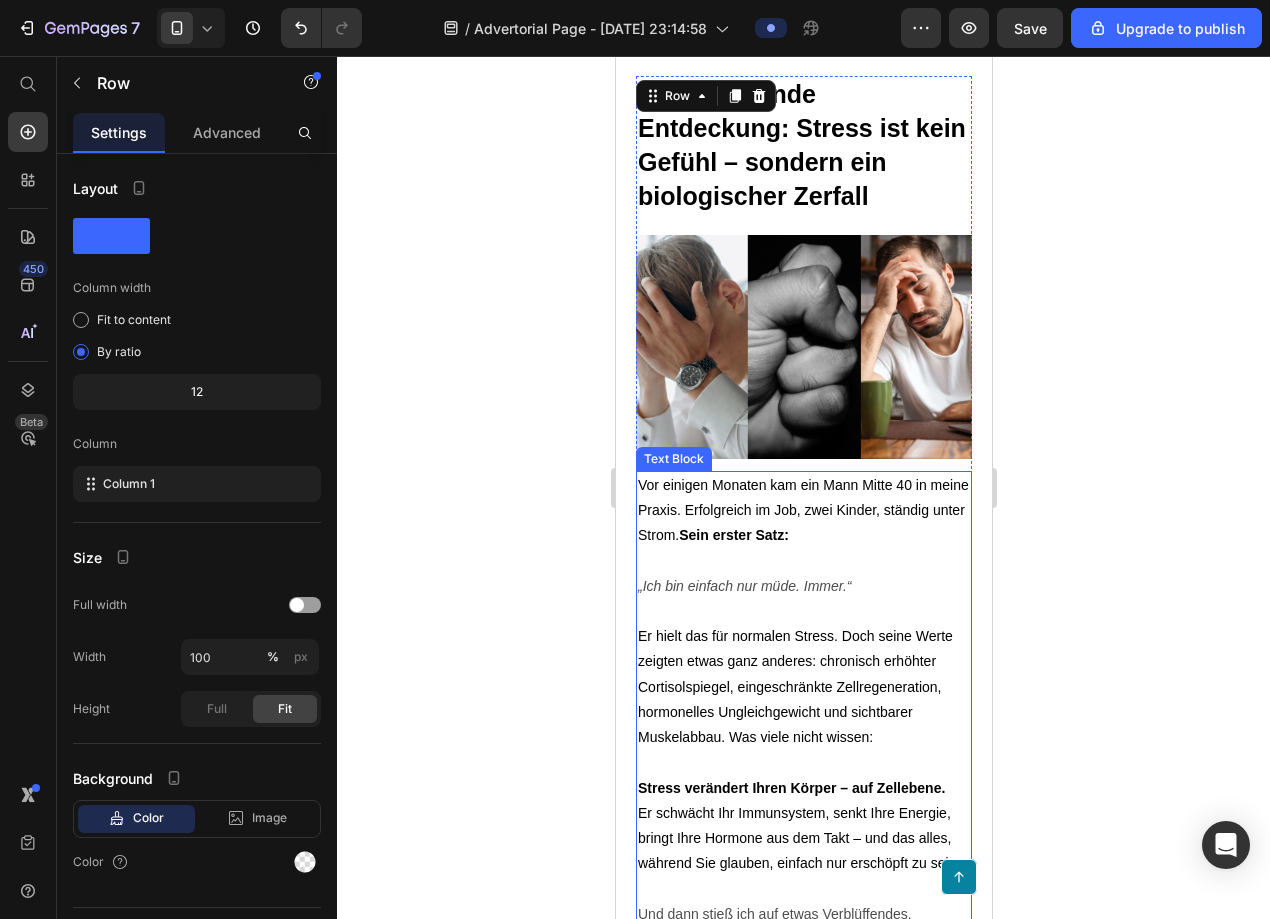 scroll, scrollTop: 1456, scrollLeft: 0, axis: vertical 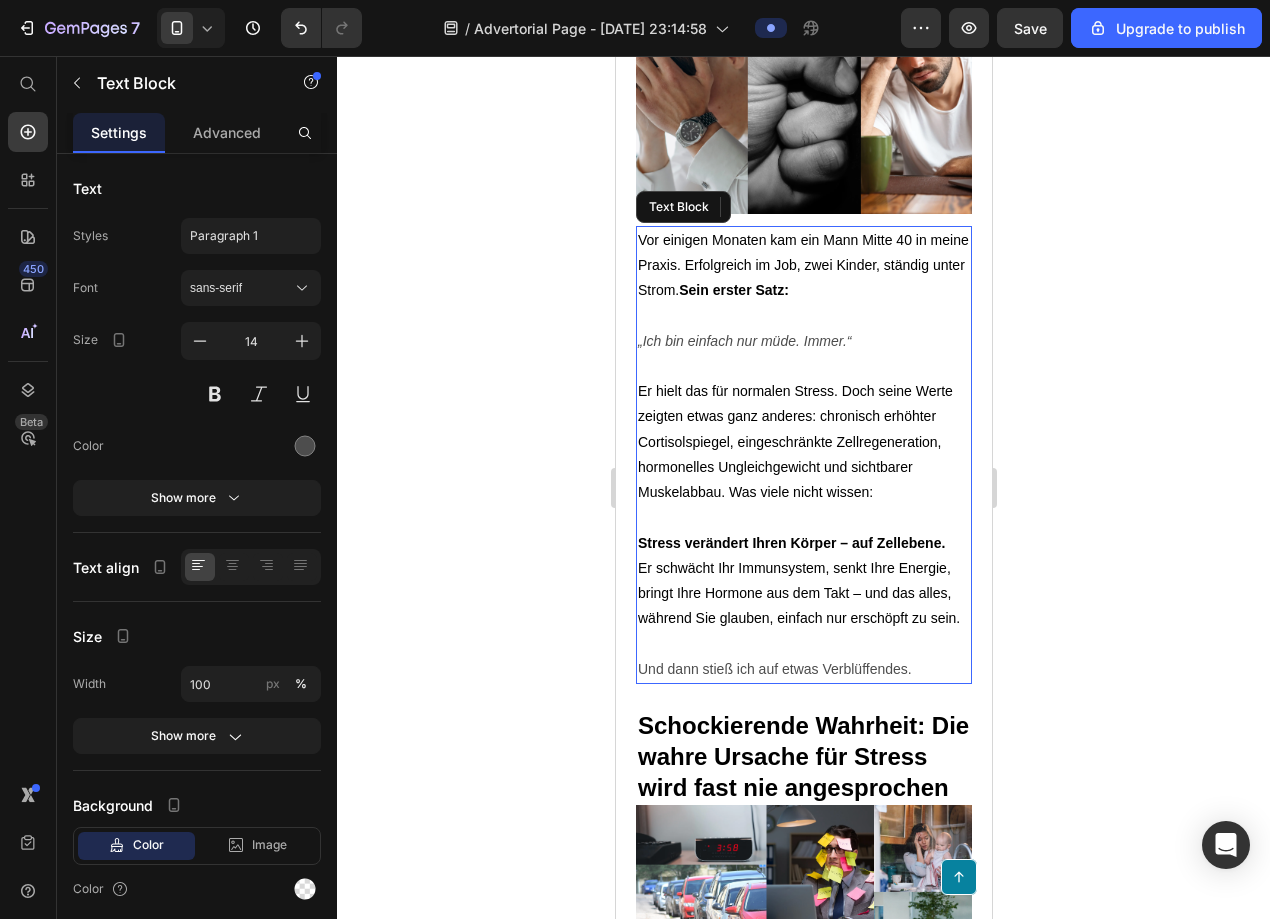 click on "Und dann stieß ich auf etwas Verblüffendes." at bounding box center [803, 669] 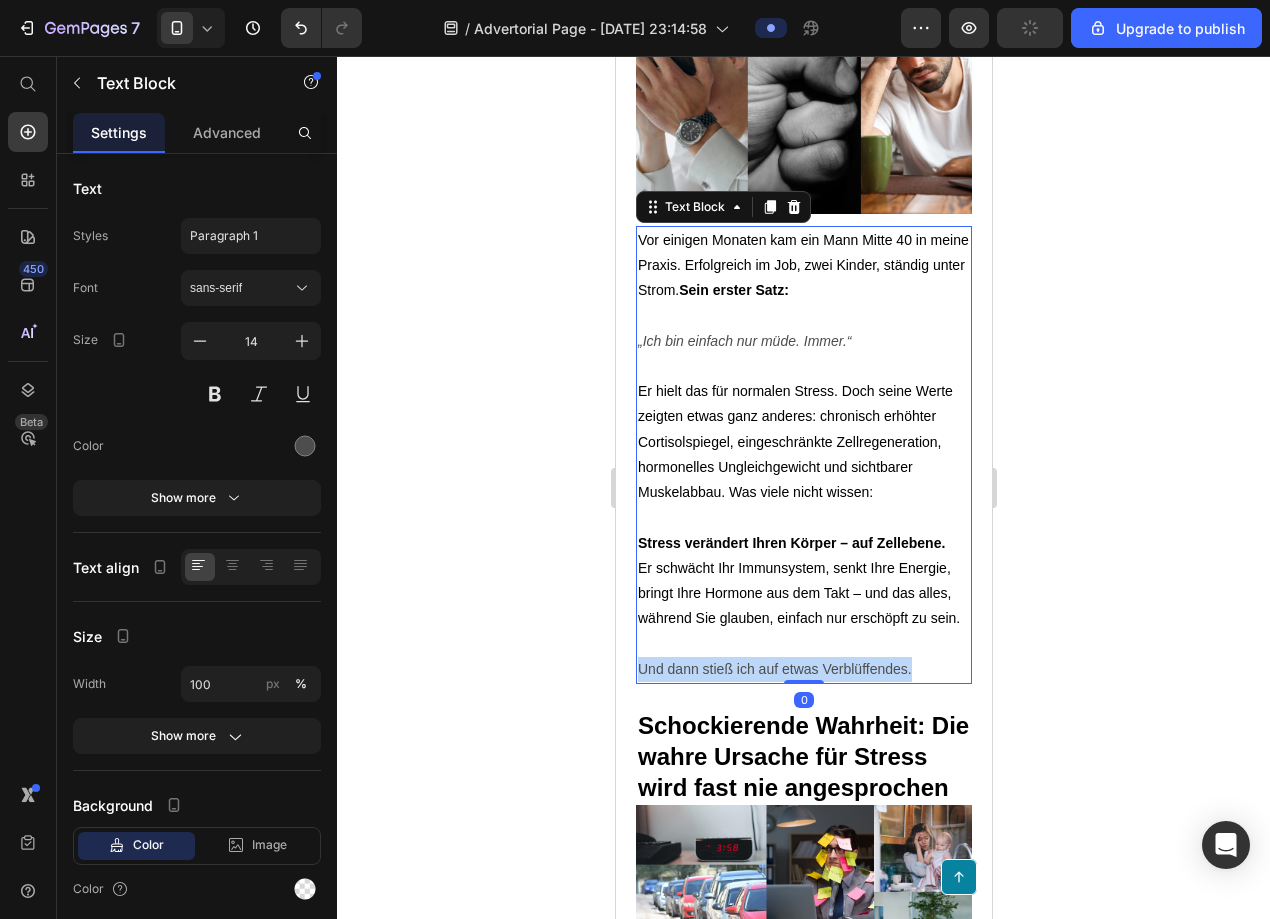 click on "Und dann stieß ich auf etwas Verblüffendes." at bounding box center [803, 669] 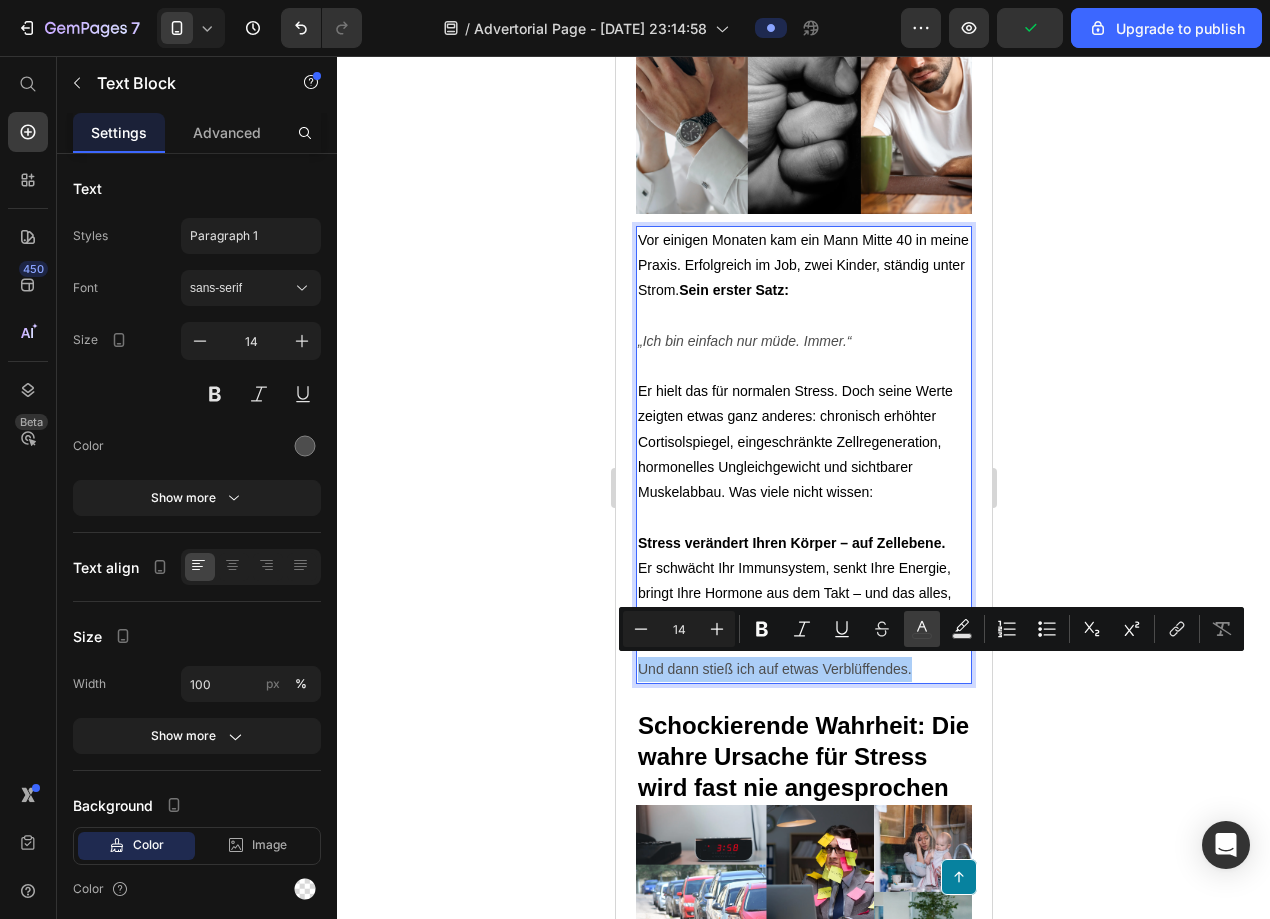 click on "color" at bounding box center (922, 629) 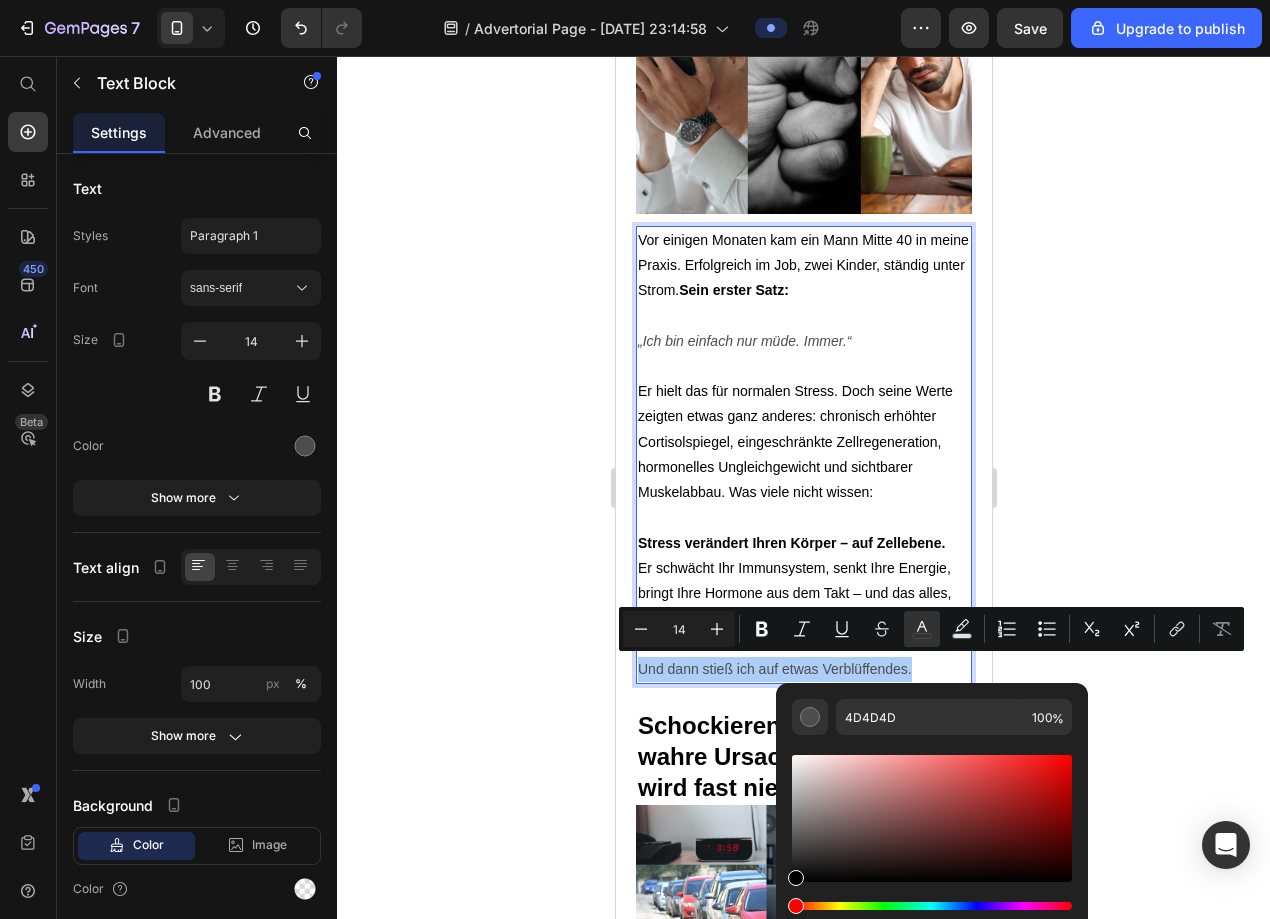 drag, startPoint x: 800, startPoint y: 848, endPoint x: 784, endPoint y: 887, distance: 42.154476 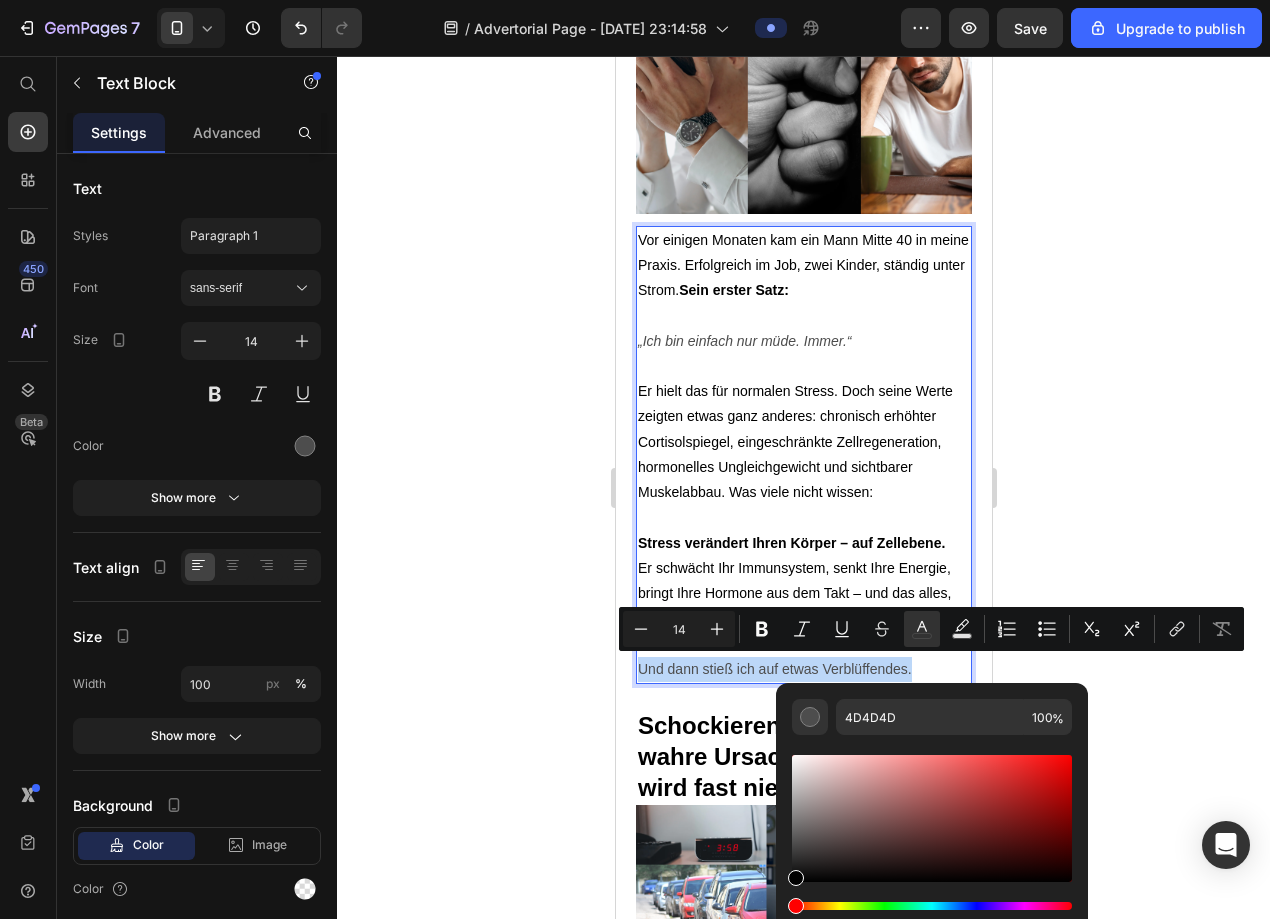 type on "000000" 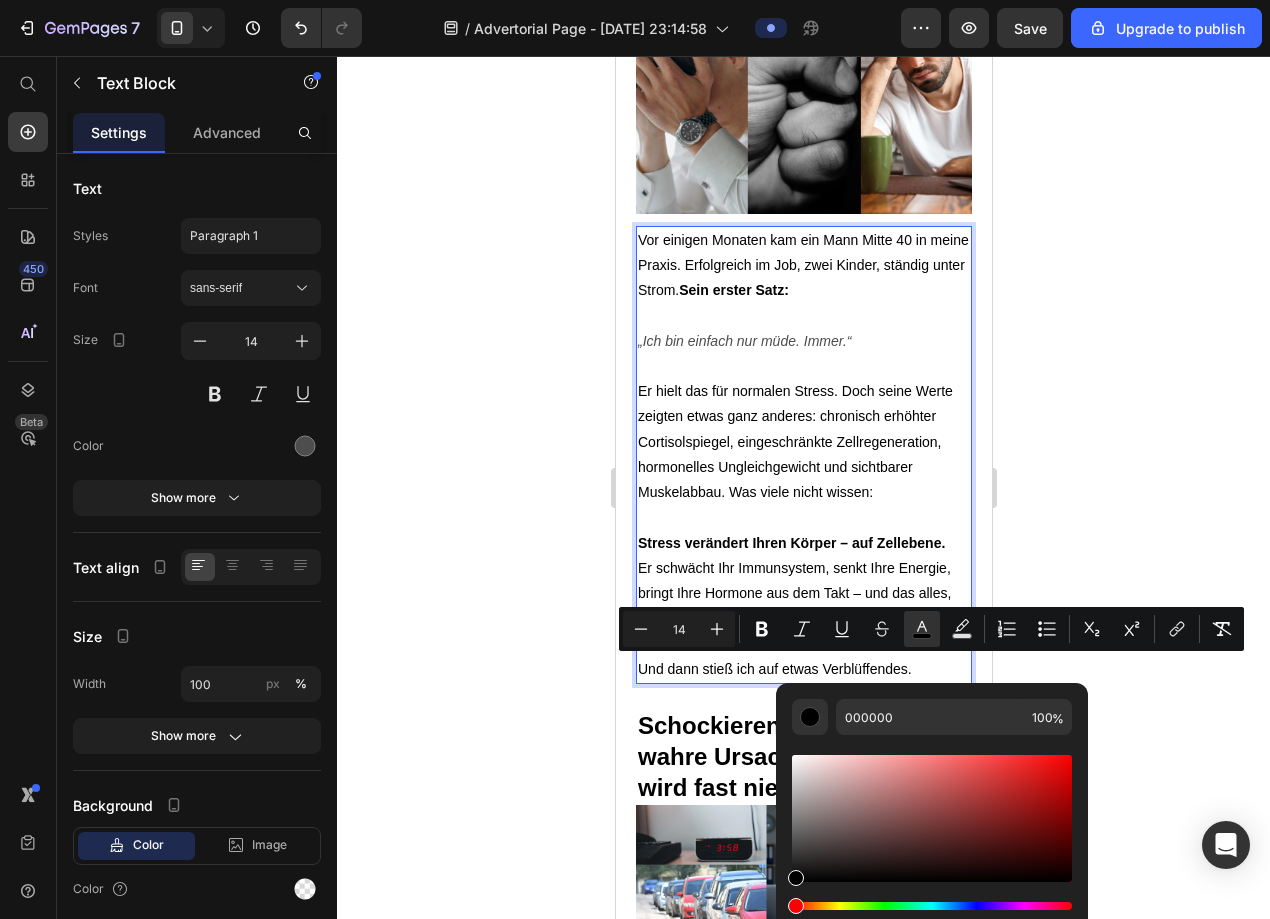 click 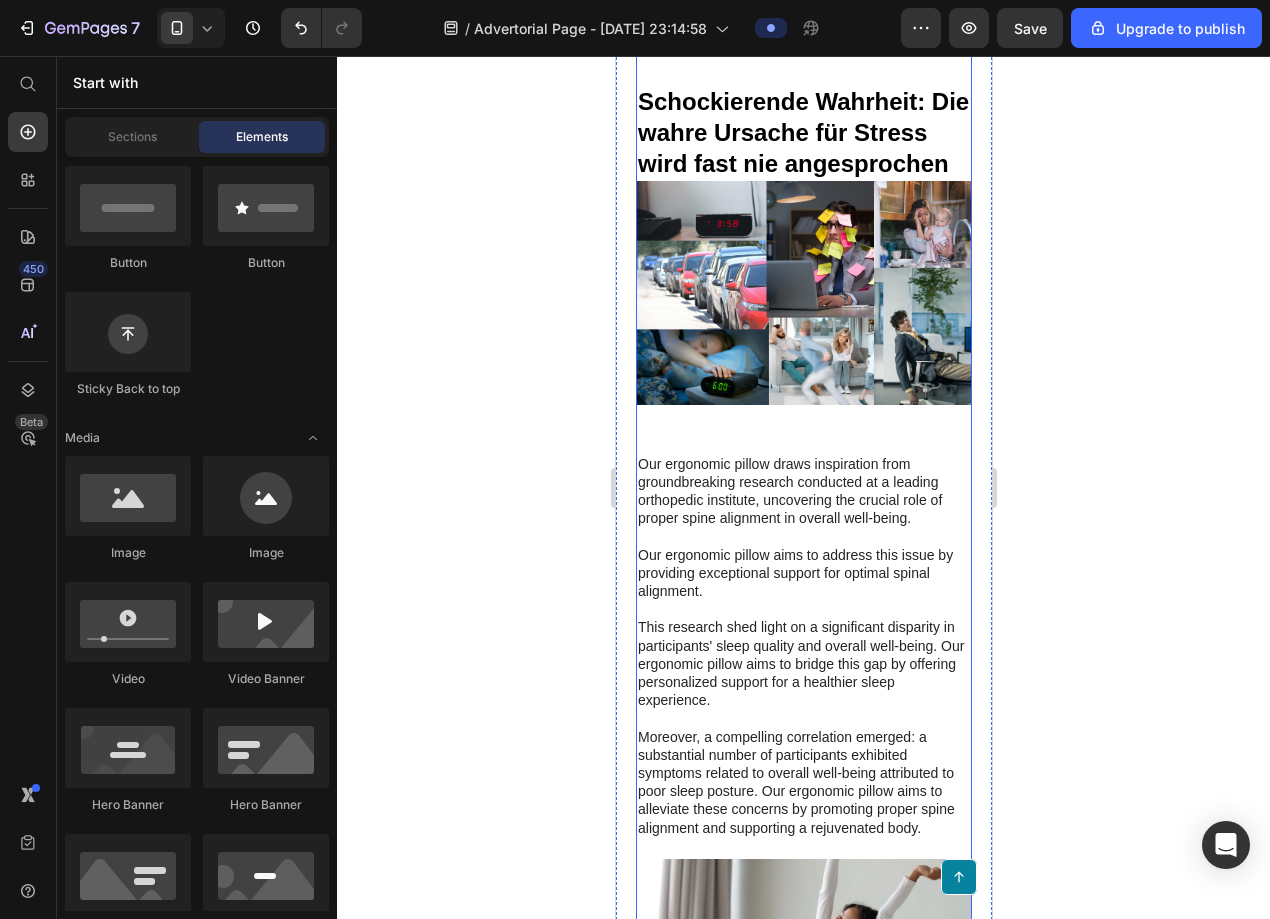 scroll, scrollTop: 2110, scrollLeft: 0, axis: vertical 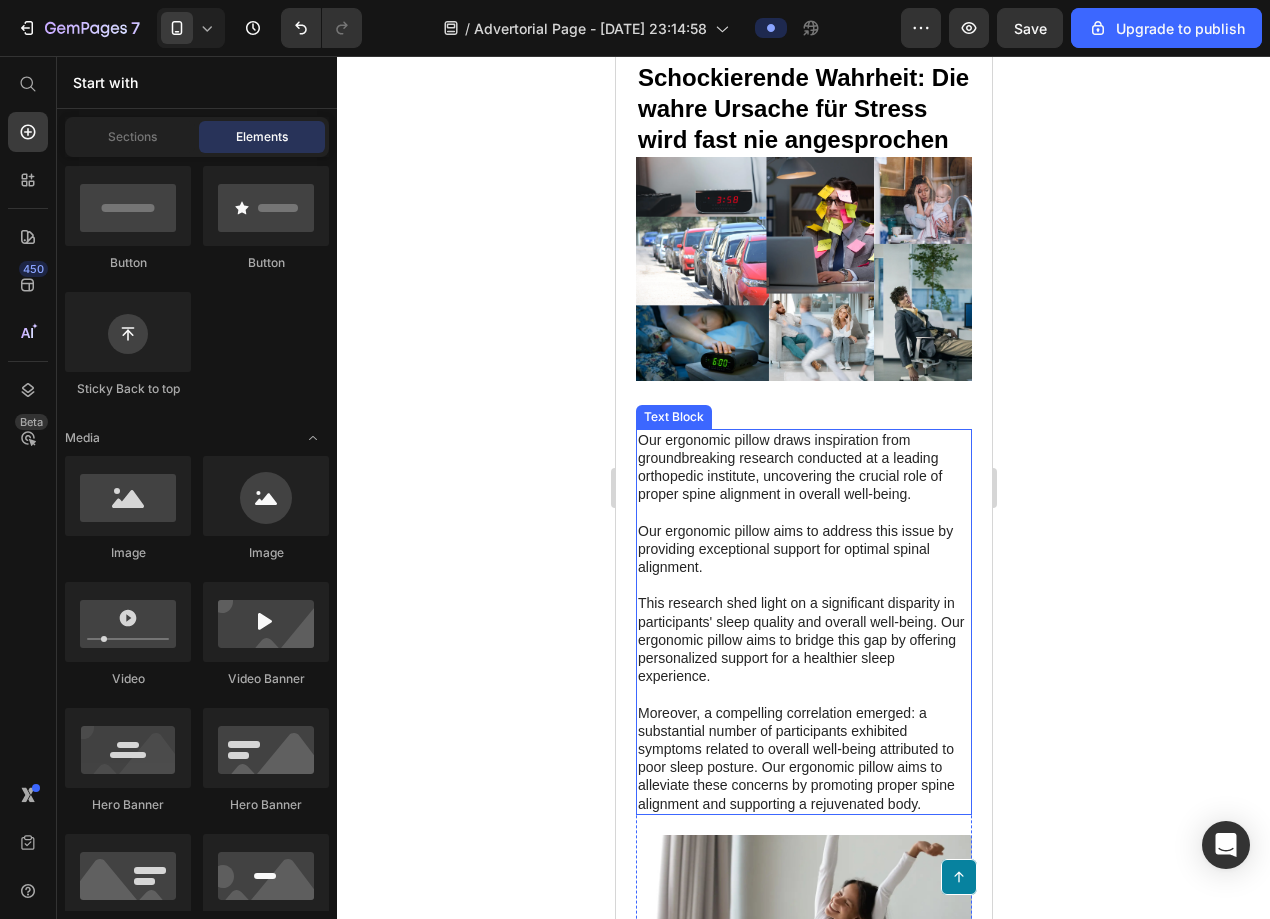 click 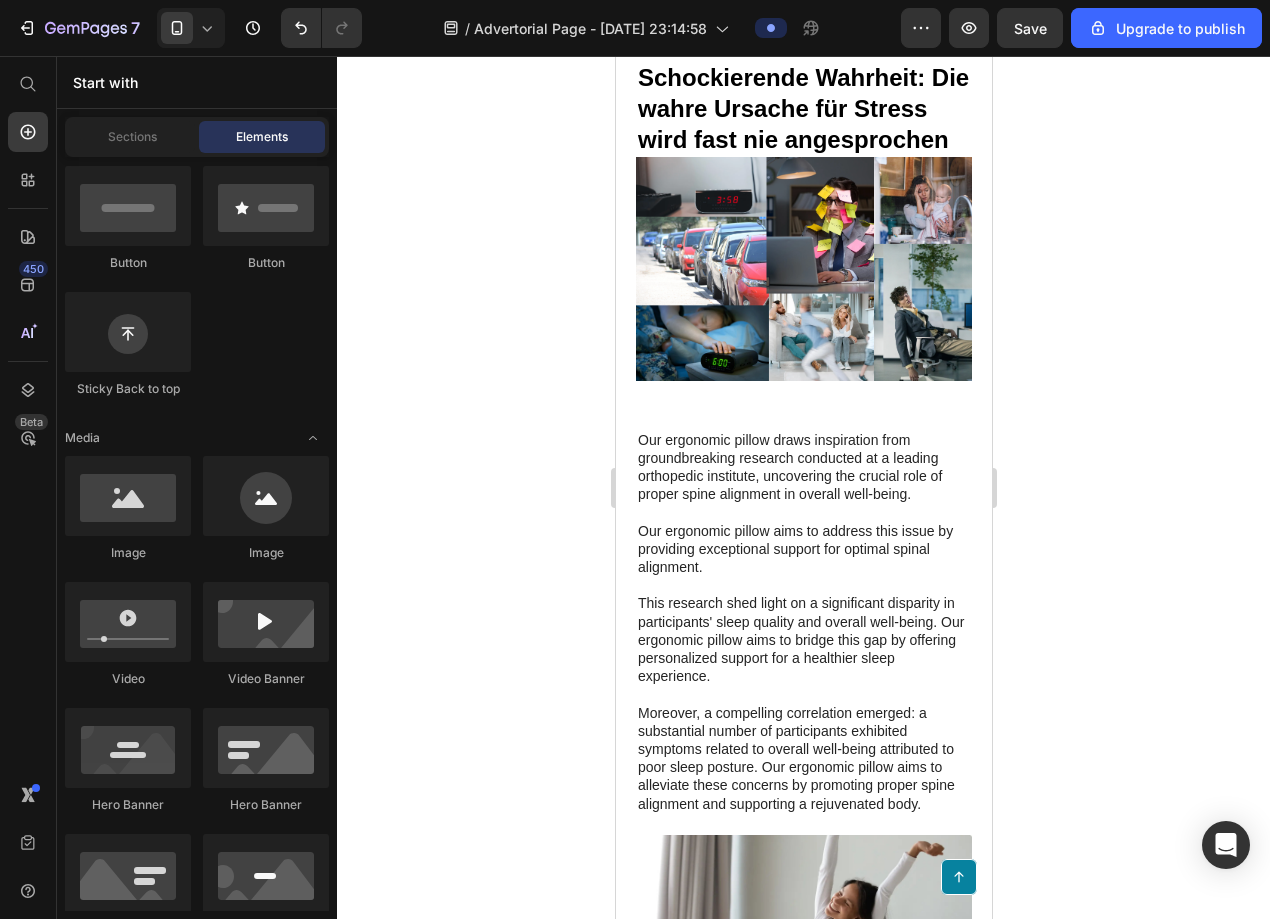 click 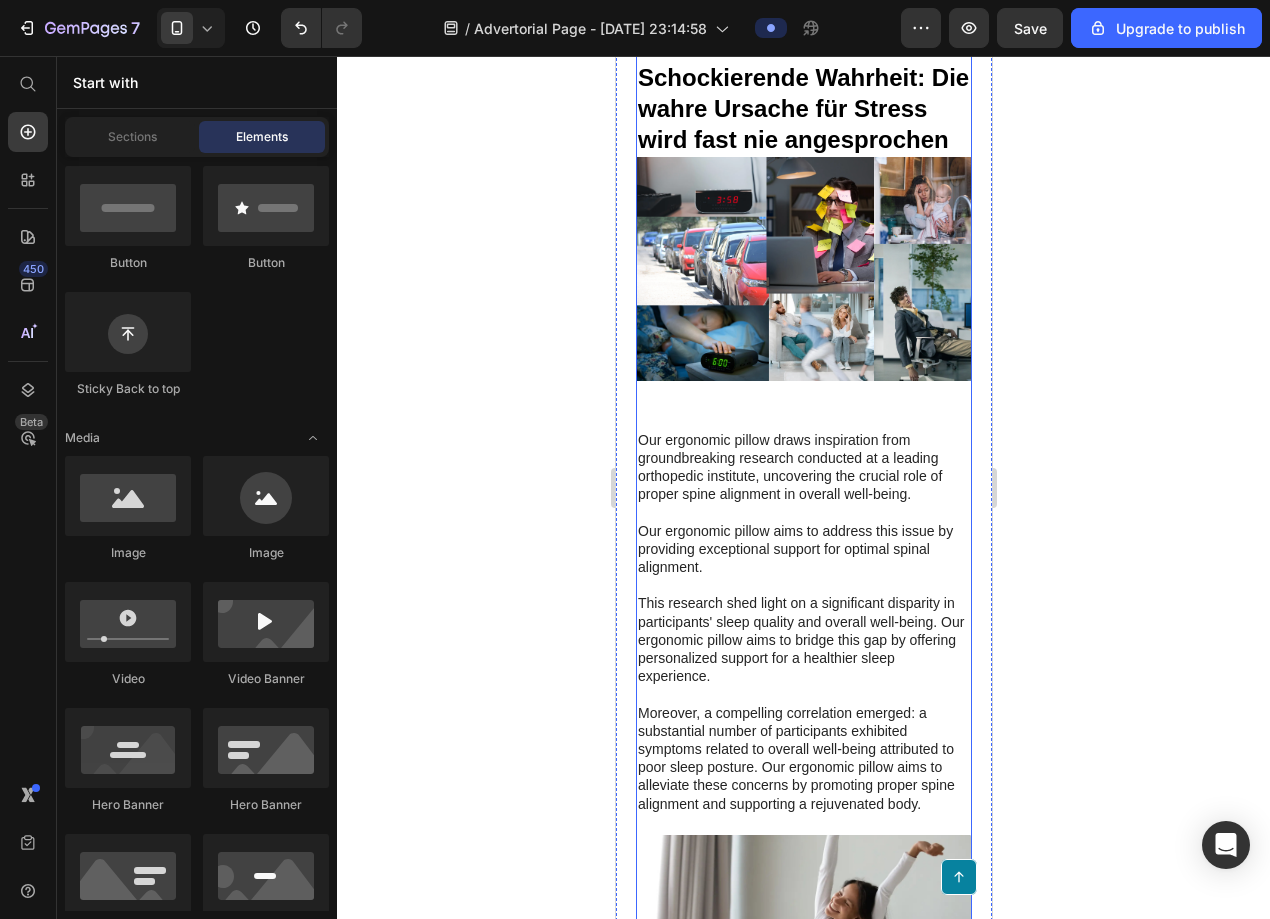 scroll, scrollTop: 2092, scrollLeft: 0, axis: vertical 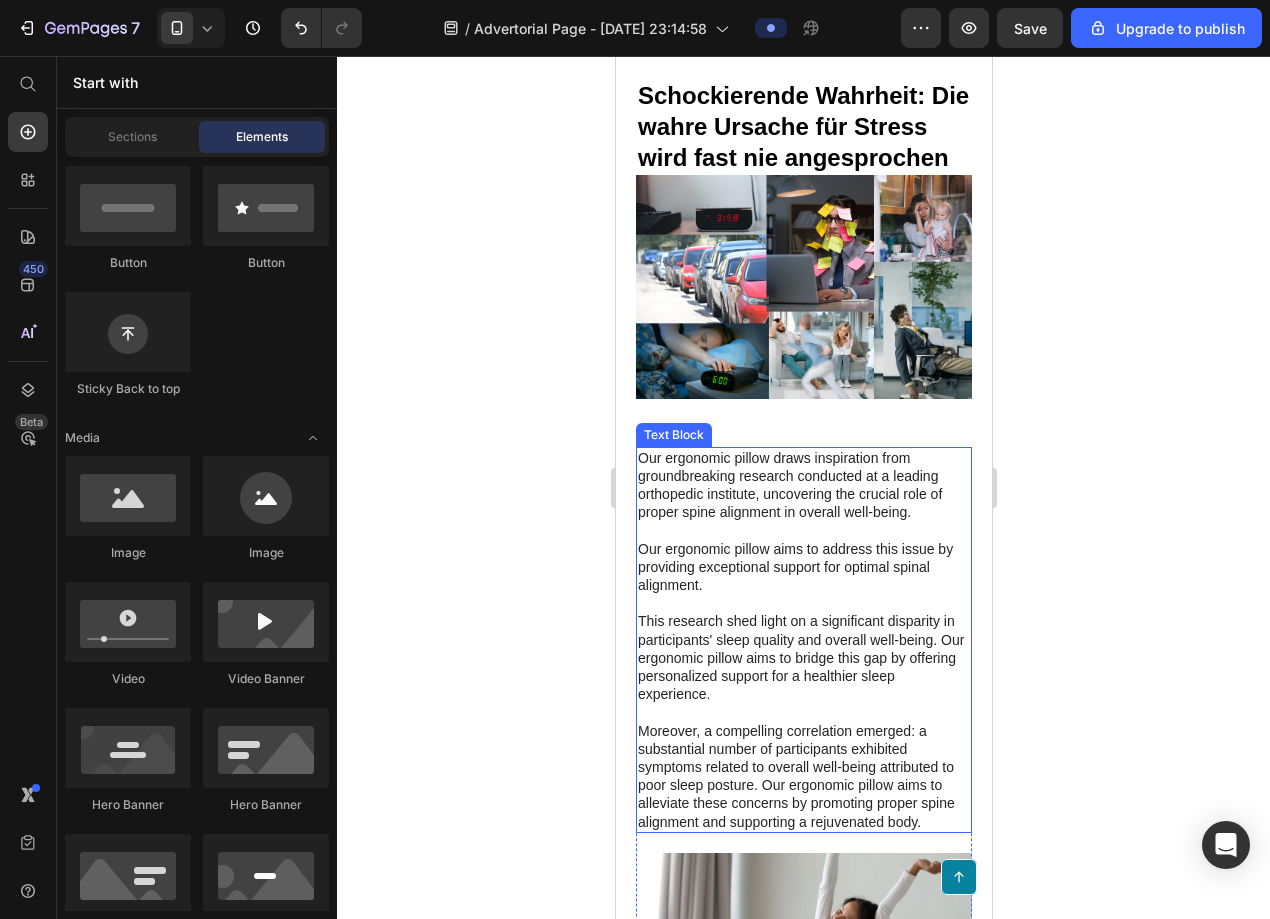 click on "Our ergonomic pillow draws inspiration from groundbreaking research conducted at a leading orthopedic institute, uncovering the crucial role of proper spine alignment in overall well-being. Our ergonomic pillow aims to address this issue by providing exceptional support for optimal spinal alignment. This research shed light on a significant disparity in participants' sleep quality and overall well-being. Our ergonomic pillow aims to bridge this gap by offering personalized support for a healthier sleep experience. Moreover, a compelling correlation emerged: a substantial number of participants exhibited symptoms related to overall well-being attributed to poor sleep posture. Our ergonomic pillow aims to alleviate these concerns by promoting proper spine alignment and supporting a rejuvenated body." at bounding box center [803, 640] 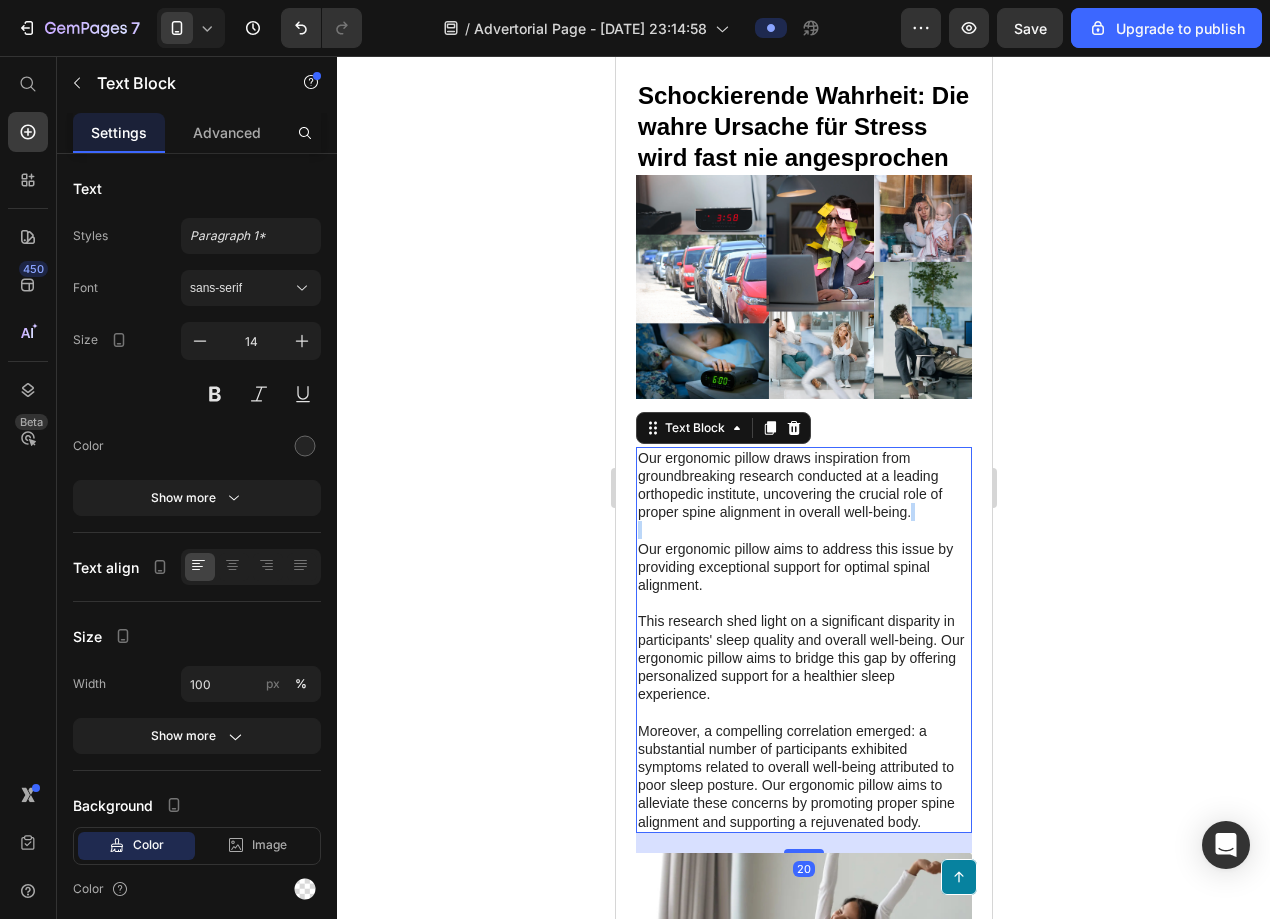 click on "Our ergonomic pillow draws inspiration from groundbreaking research conducted at a leading orthopedic institute, uncovering the crucial role of proper spine alignment in overall well-being. Our ergonomic pillow aims to address this issue by providing exceptional support for optimal spinal alignment. This research shed light on a significant disparity in participants' sleep quality and overall well-being. Our ergonomic pillow aims to bridge this gap by offering personalized support for a healthier sleep experience. Moreover, a compelling correlation emerged: a substantial number of participants exhibited symptoms related to overall well-being attributed to poor sleep posture. Our ergonomic pillow aims to alleviate these concerns by promoting proper spine alignment and supporting a rejuvenated body." at bounding box center (803, 640) 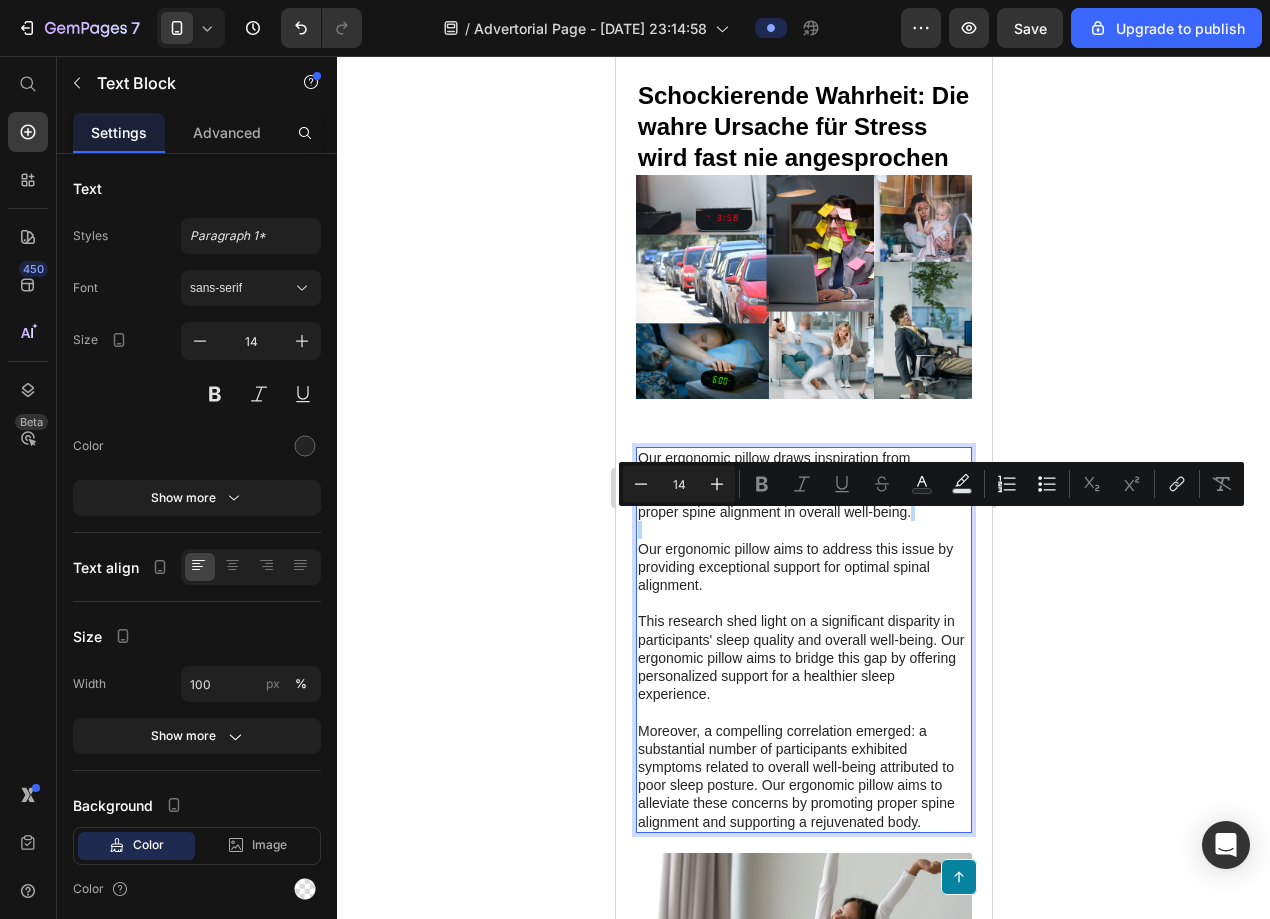click on "Our ergonomic pillow draws inspiration from groundbreaking research conducted at a leading orthopedic institute, uncovering the crucial role of proper spine alignment in overall well-being. Our ergonomic pillow aims to address this issue by providing exceptional support for optimal spinal alignment. This research shed light on a significant disparity in participants' sleep quality and overall well-being. Our ergonomic pillow aims to bridge this gap by offering personalized support for a healthier sleep experience. Moreover, a compelling correlation emerged: a substantial number of participants exhibited symptoms related to overall well-being attributed to poor sleep posture. Our ergonomic pillow aims to alleviate these concerns by promoting proper spine alignment and supporting a rejuvenated body." at bounding box center [803, 640] 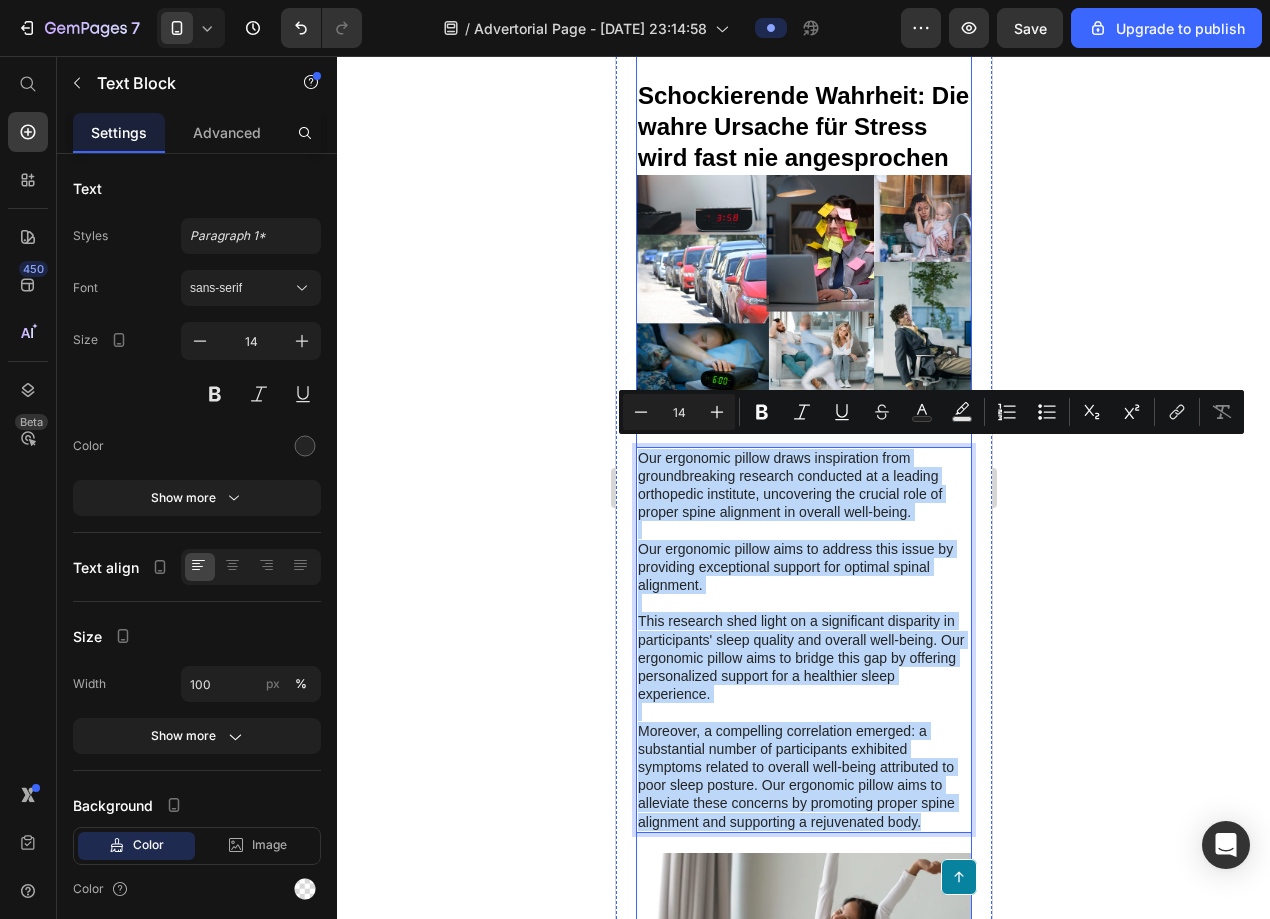 drag, startPoint x: 938, startPoint y: 809, endPoint x: 646, endPoint y: 439, distance: 471.34277 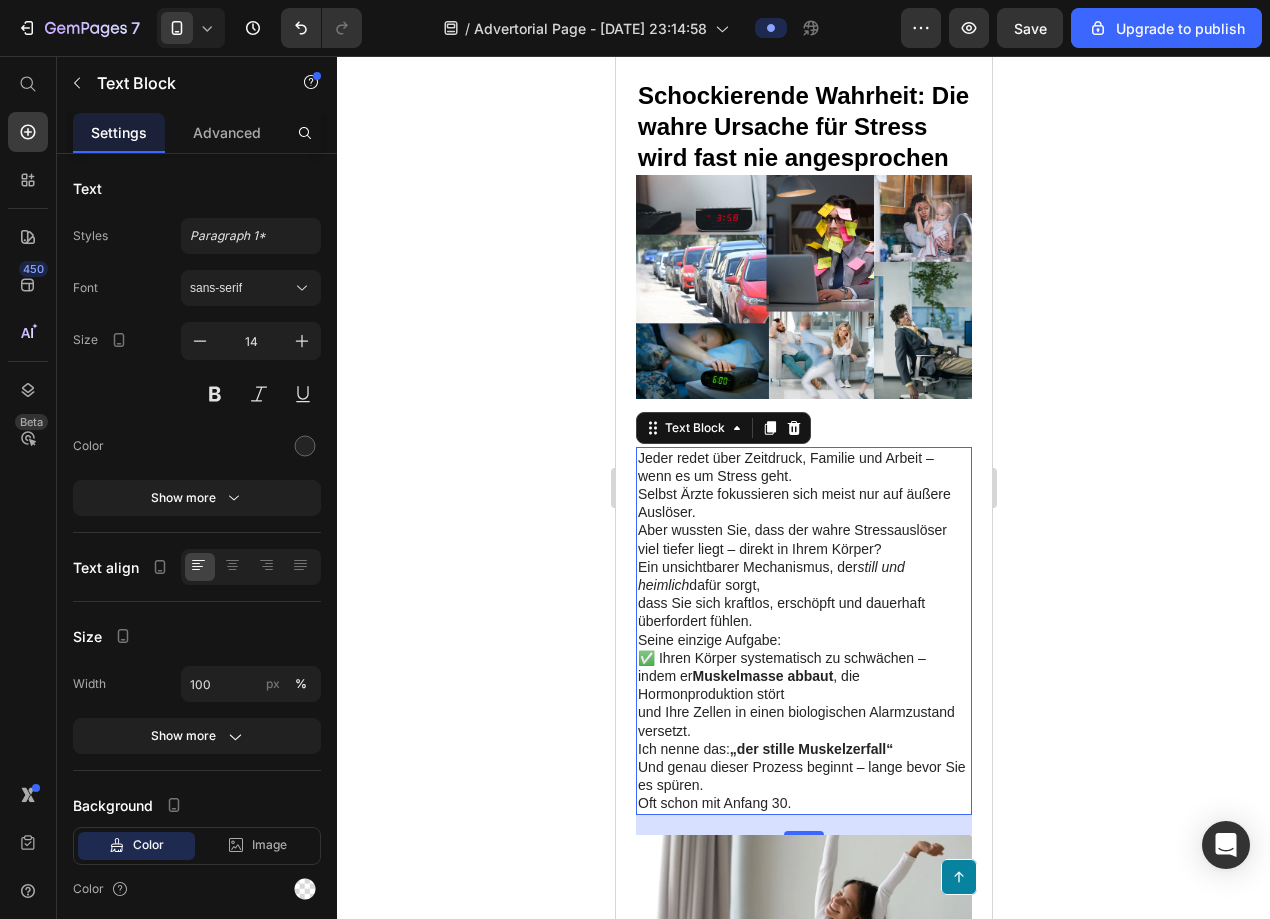 click 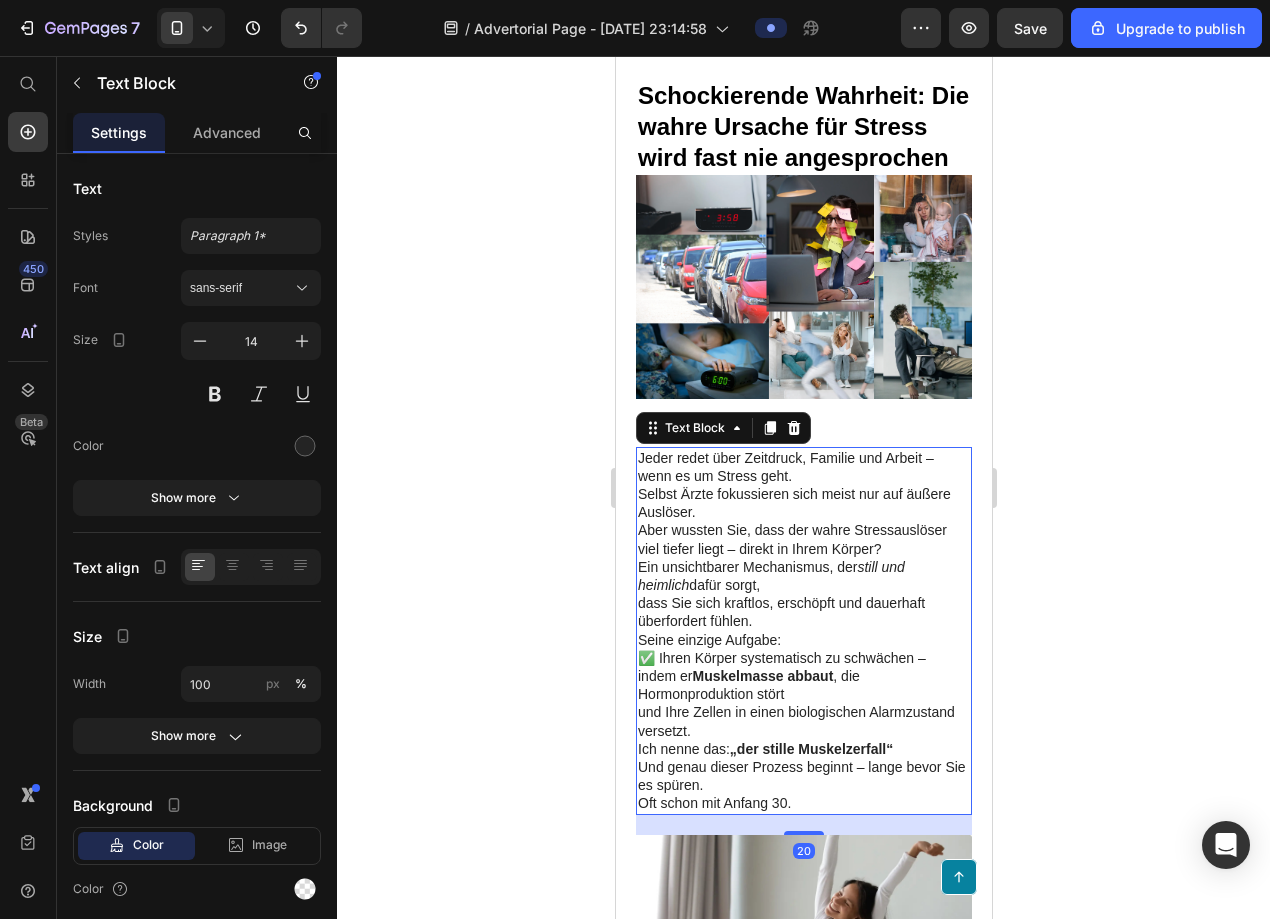 click on "Jeder redet über Zeitdruck, Familie und Arbeit – wenn es um Stress geht. Selbst Ärzte fokussieren sich meist nur auf äußere Auslöser." at bounding box center (803, 485) 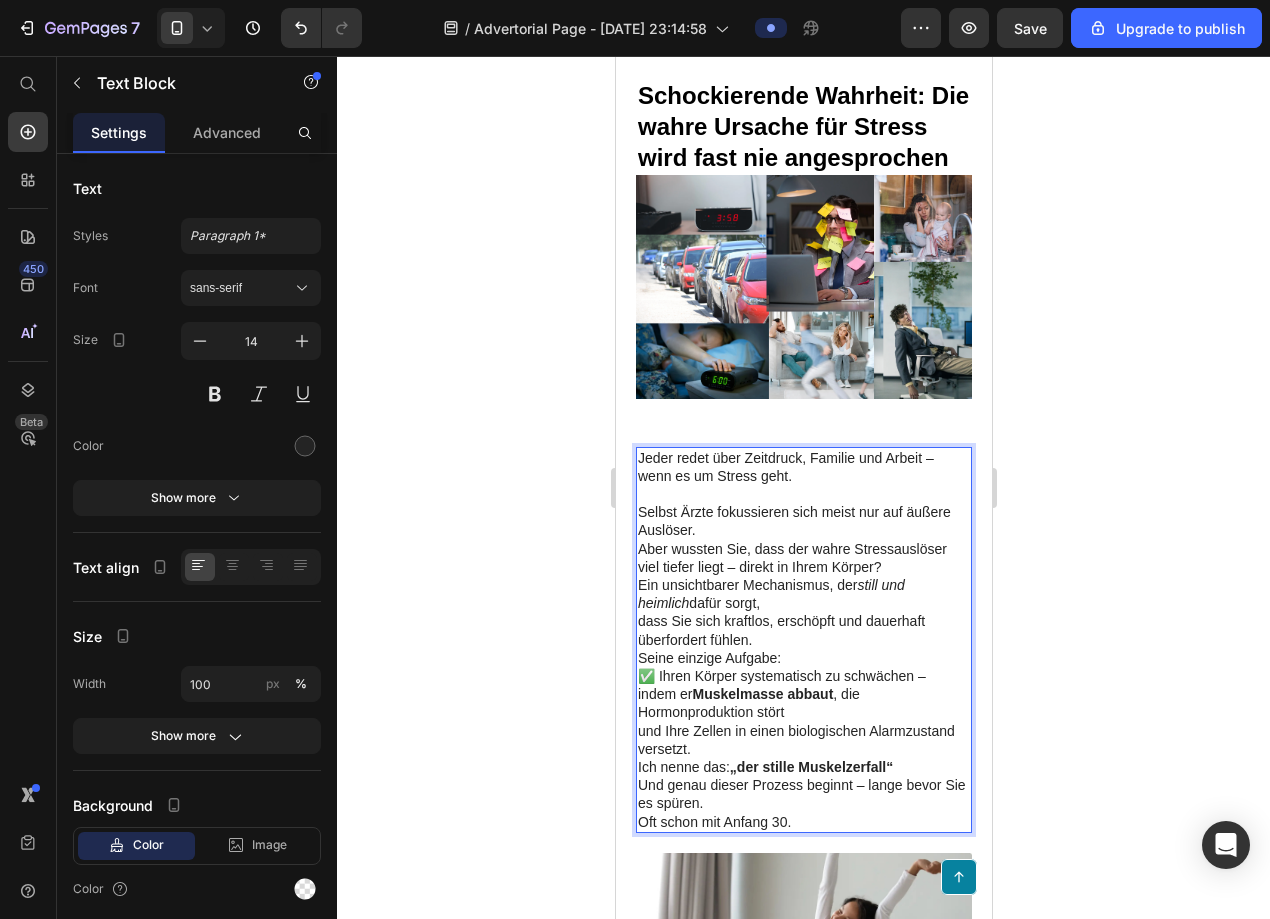 click 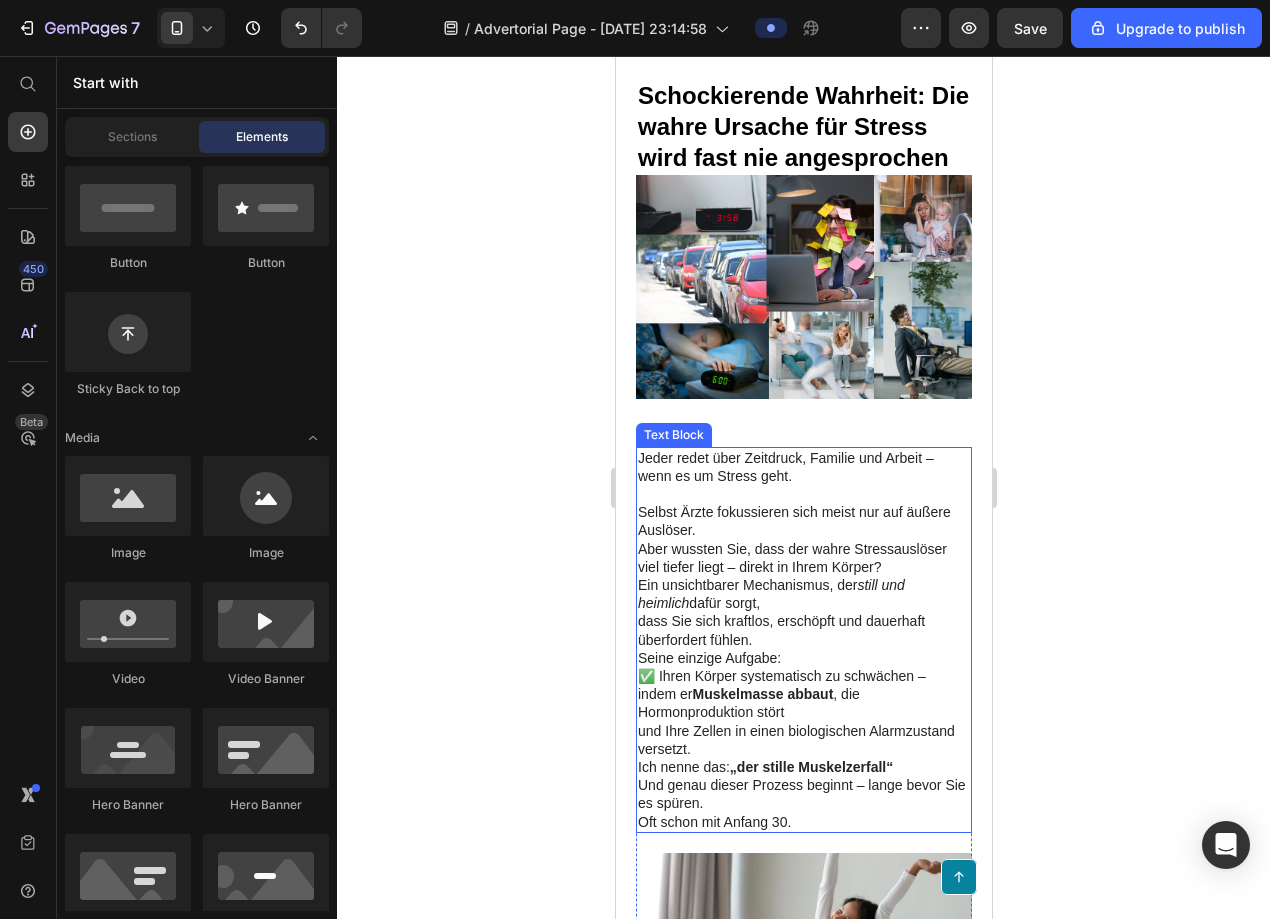 click on "⁠⁠⁠⁠⁠⁠⁠ Selbst Ärzte fokussieren sich meist nur auf äußere Auslöser." at bounding box center (803, 512) 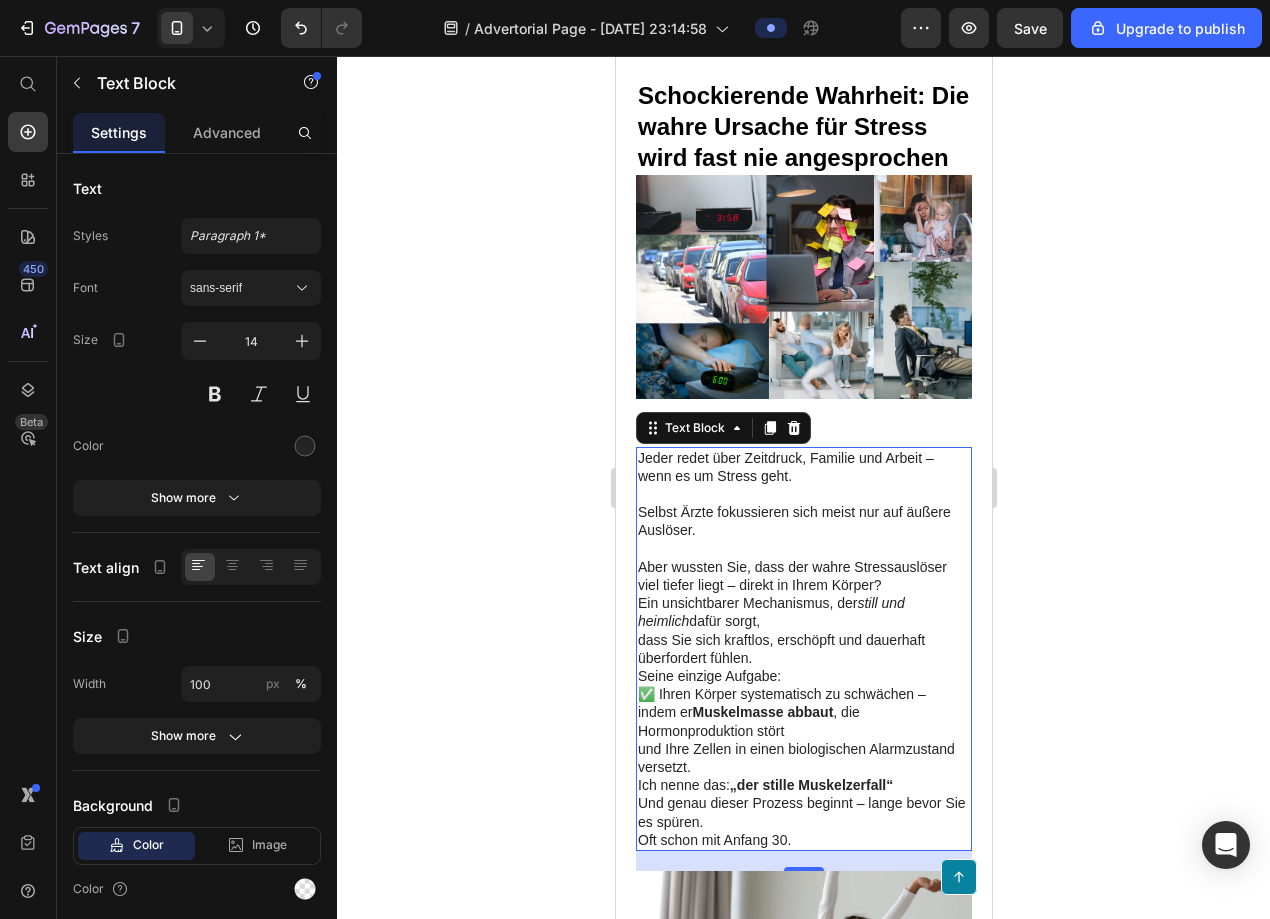 click 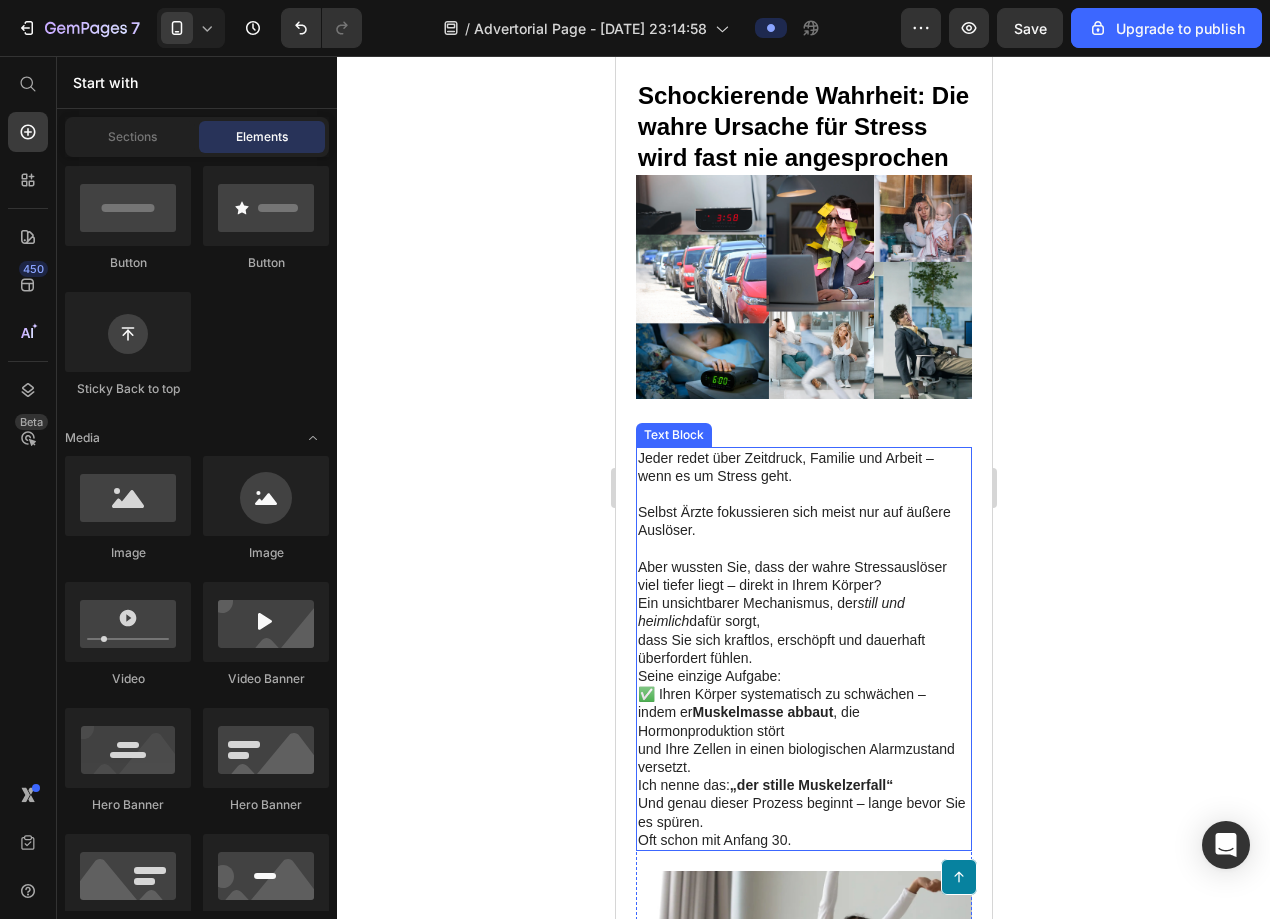 click on "Selbst Ärzte fokussieren sich meist nur auf äußere Auslöser." at bounding box center [803, 512] 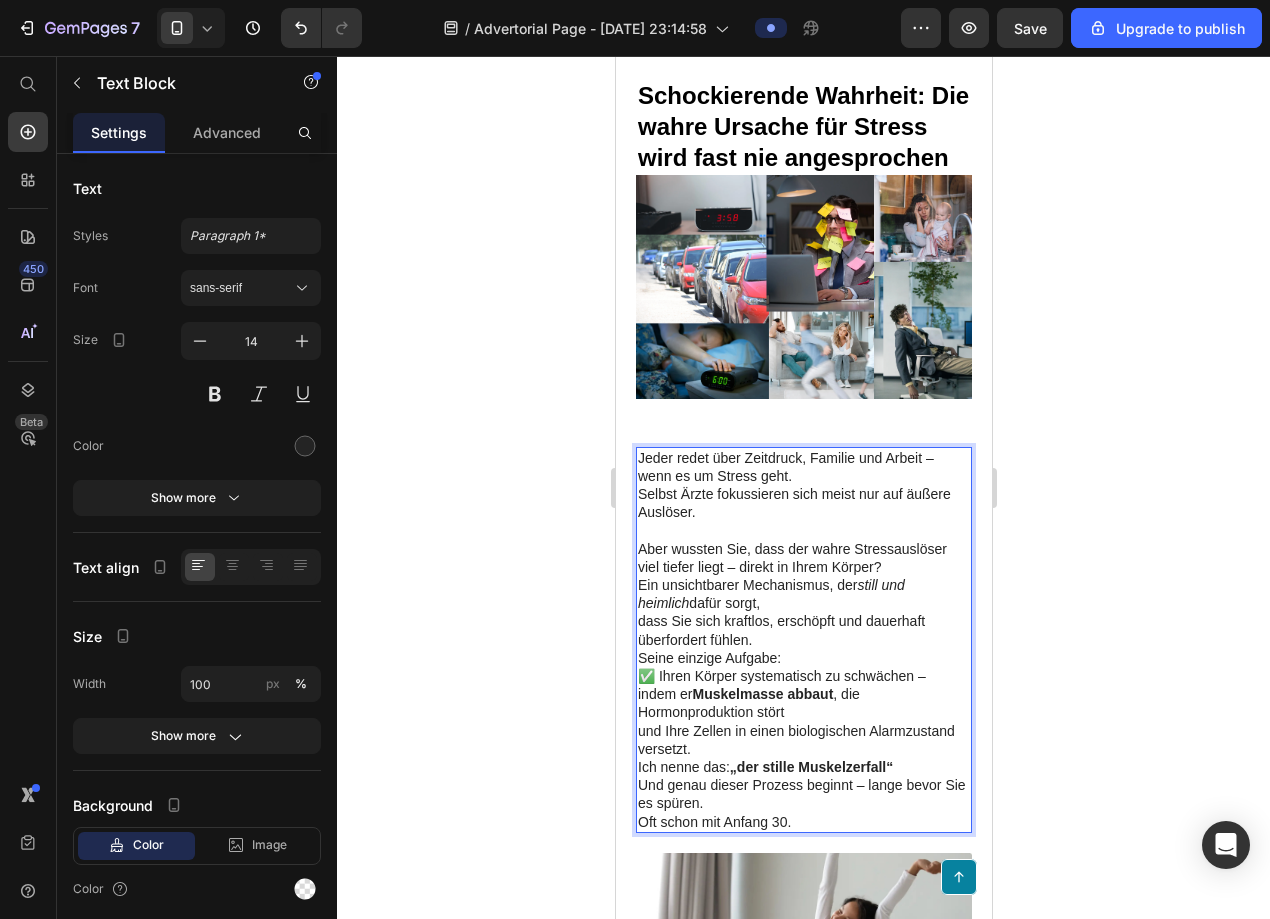 click 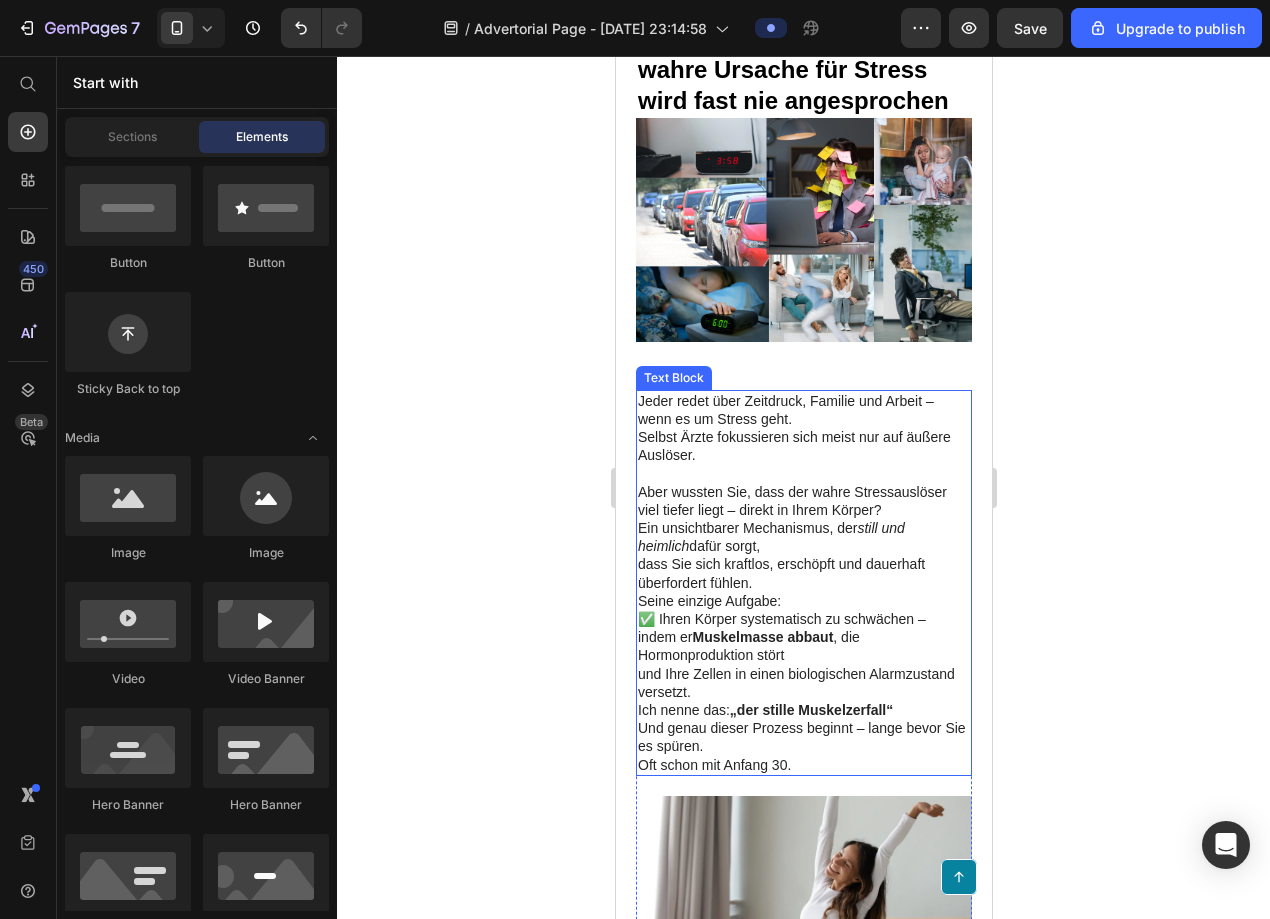 scroll, scrollTop: 2220, scrollLeft: 0, axis: vertical 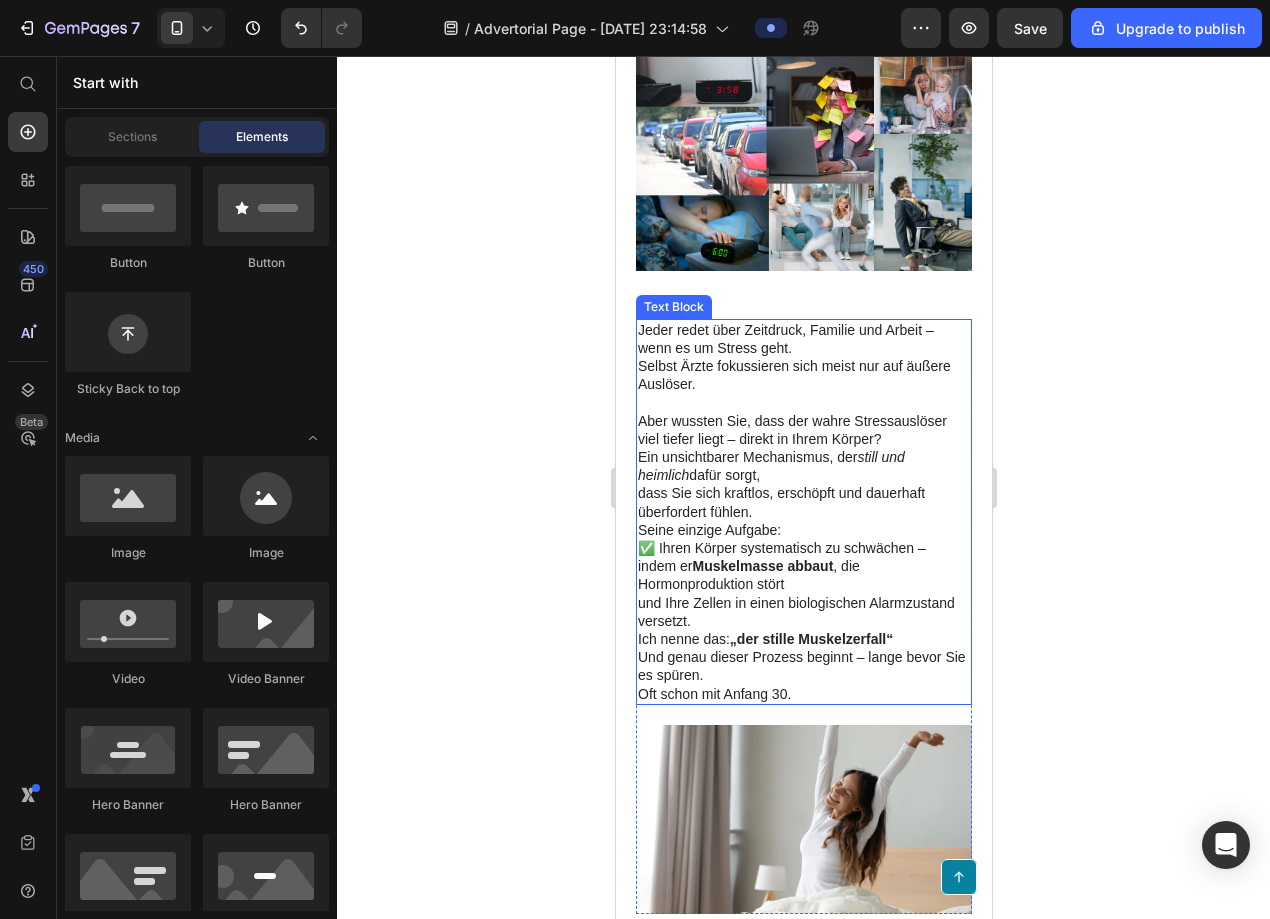 click on "Seine einzige Aufgabe:" at bounding box center (803, 530) 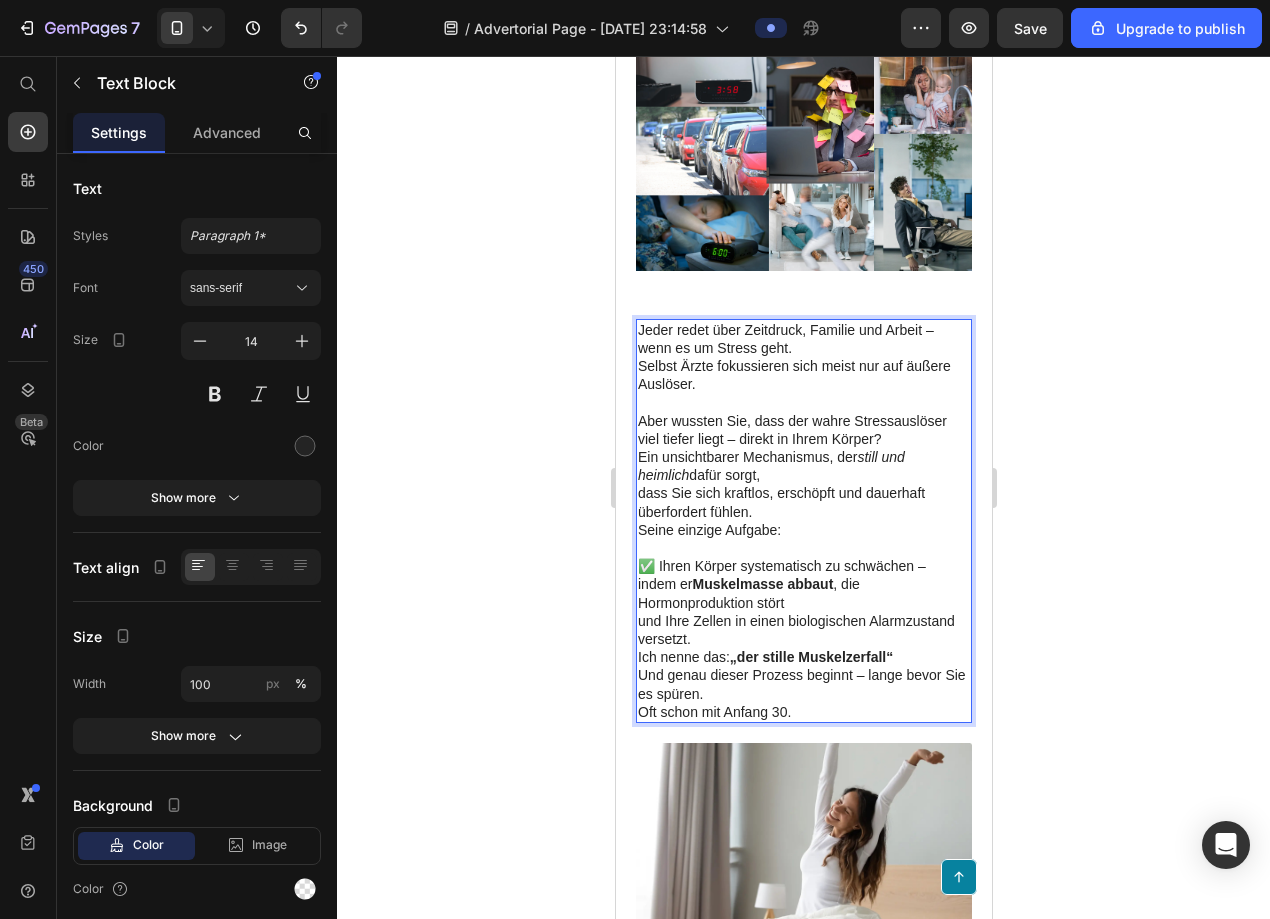 click on "Jeder redet über Zeitdruck, Familie und Arbeit – wenn es um Stress geht. Selbst Ärzte fokussieren sich meist nur auf äußere Auslöser. Aber wussten Sie, dass der wahre Stressauslöser viel tiefer liegt – direkt in Ihrem Körper? Ein unsichtbarer Mechanismus, der  still und heimlich  dafür sorgt, dass Sie sich kraftlos, erschöpft und dauerhaft überfordert fühlen. Seine einzige Aufgabe: ✅ Ihren Körper systematisch zu schwächen – indem er  Muskelmasse abbaut , die Hormonproduktion stört und Ihre Zellen in einen biologischen Alarmzustand versetzt. Ich nenne das:  „der stille Muskelzerfall“ Und genau dieser Prozess beginnt – lange bevor Sie es spüren. Oft schon mit Anfang 30." at bounding box center (803, 521) 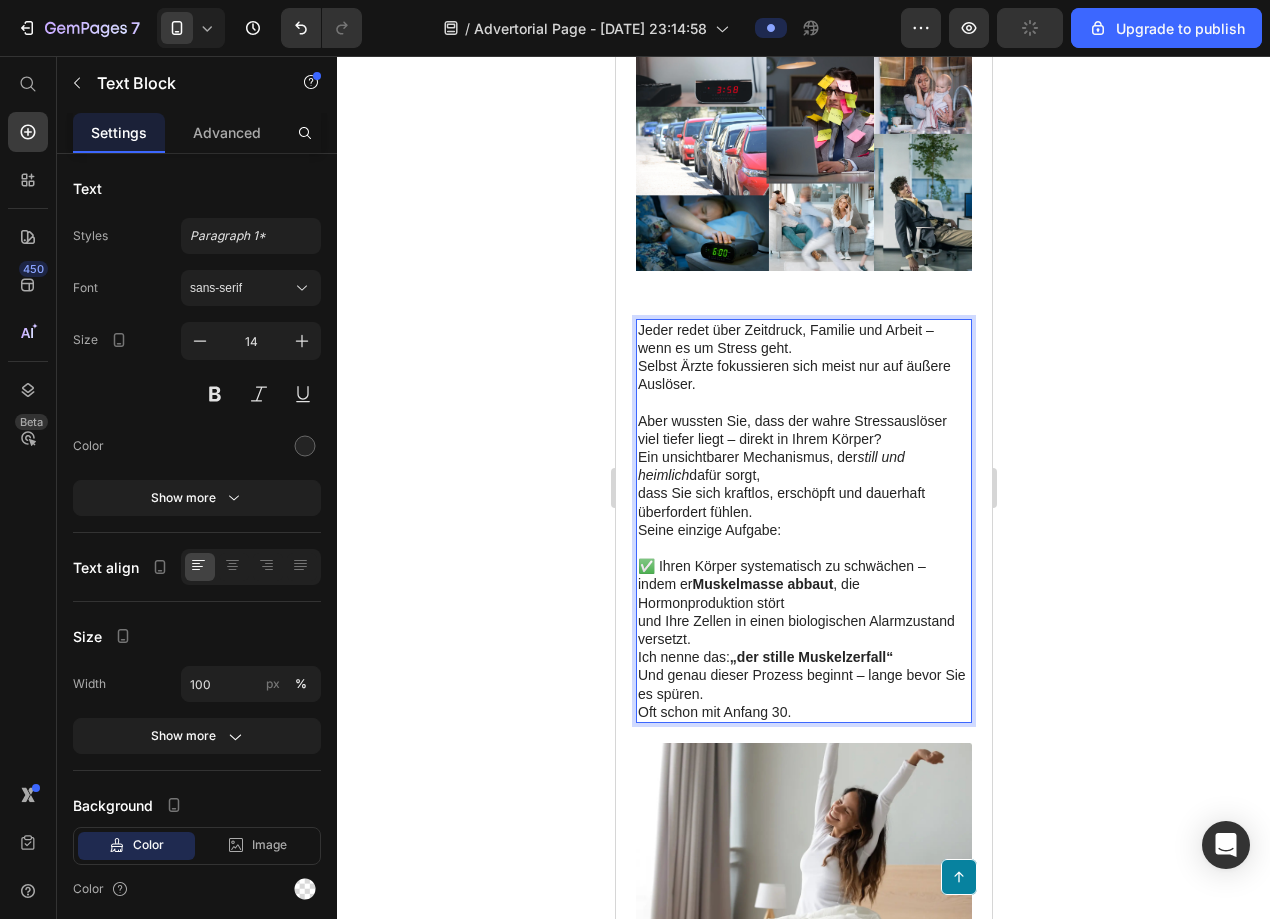 click on "✅ Ihren Körper systematisch zu schwächen – indem er  Muskelmasse abbaut , die Hormonproduktion stört und Ihre Zellen in einen biologischen Alarmzustand versetzt." at bounding box center [803, 602] 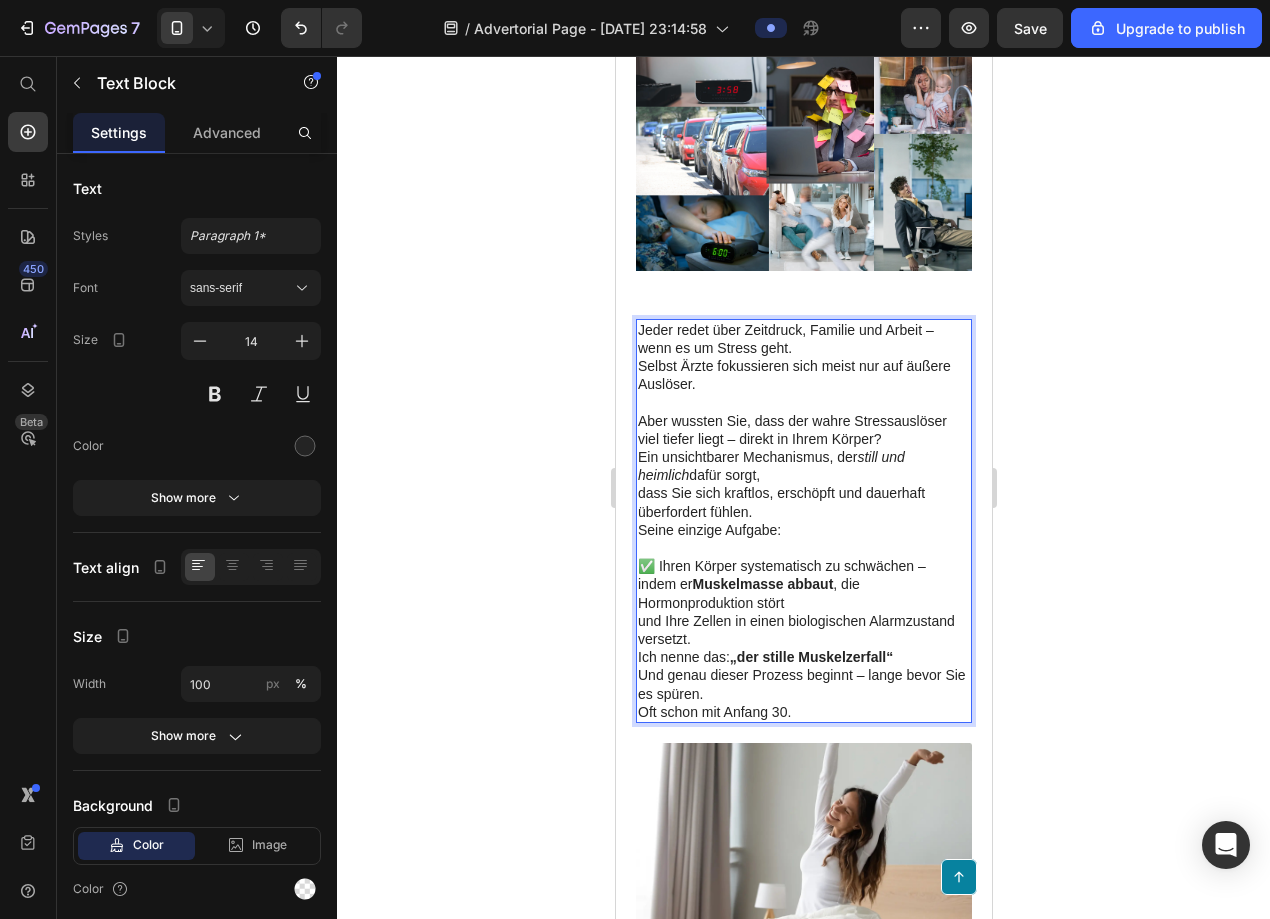 click on "✅ Ihren Körper systematisch zu schwächen – indem er  Muskelmasse abbaut , die Hormonproduktion stört und Ihre Zellen in einen biologischen Alarmzustand versetzt." at bounding box center [803, 602] 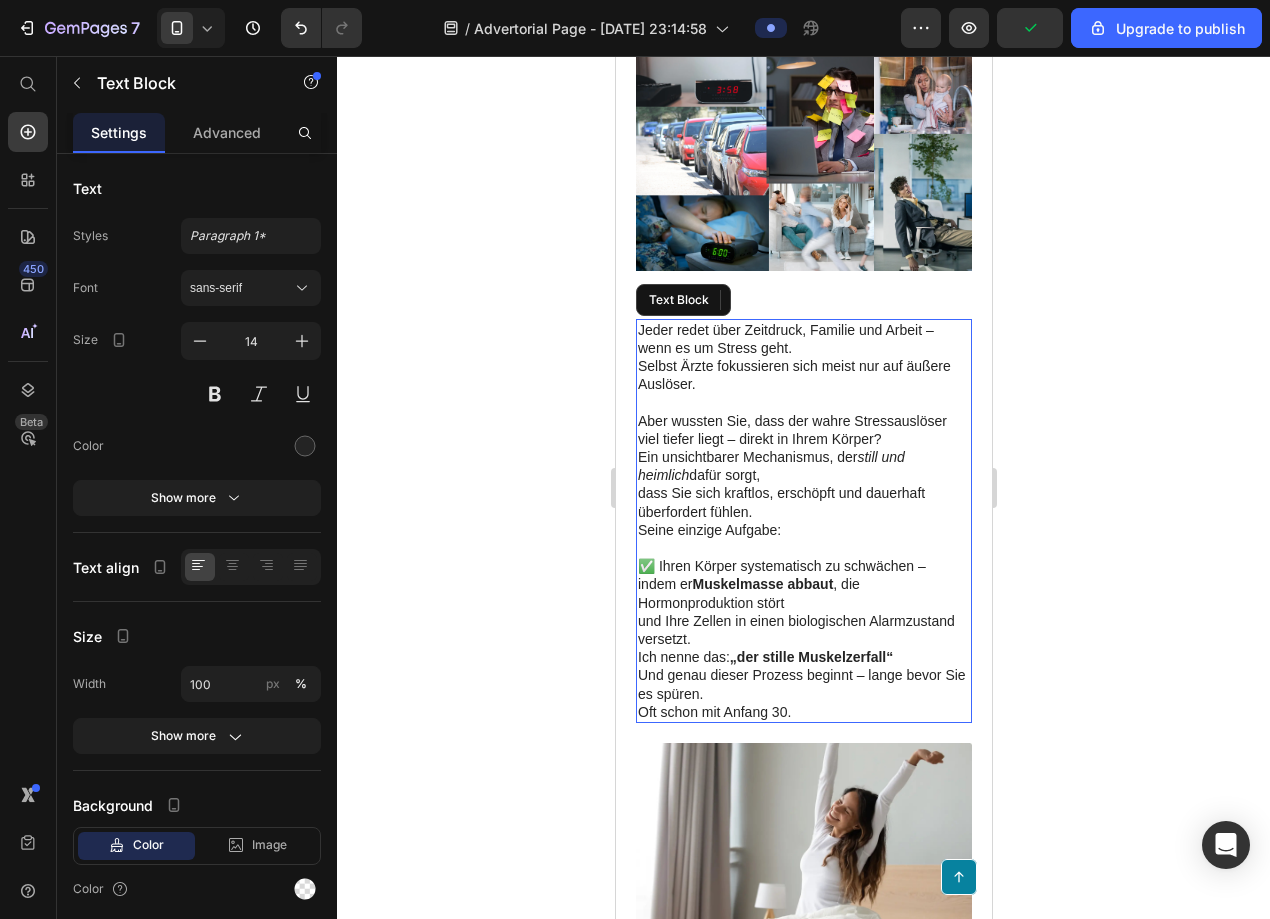 drag, startPoint x: 961, startPoint y: 575, endPoint x: 950, endPoint y: 575, distance: 11 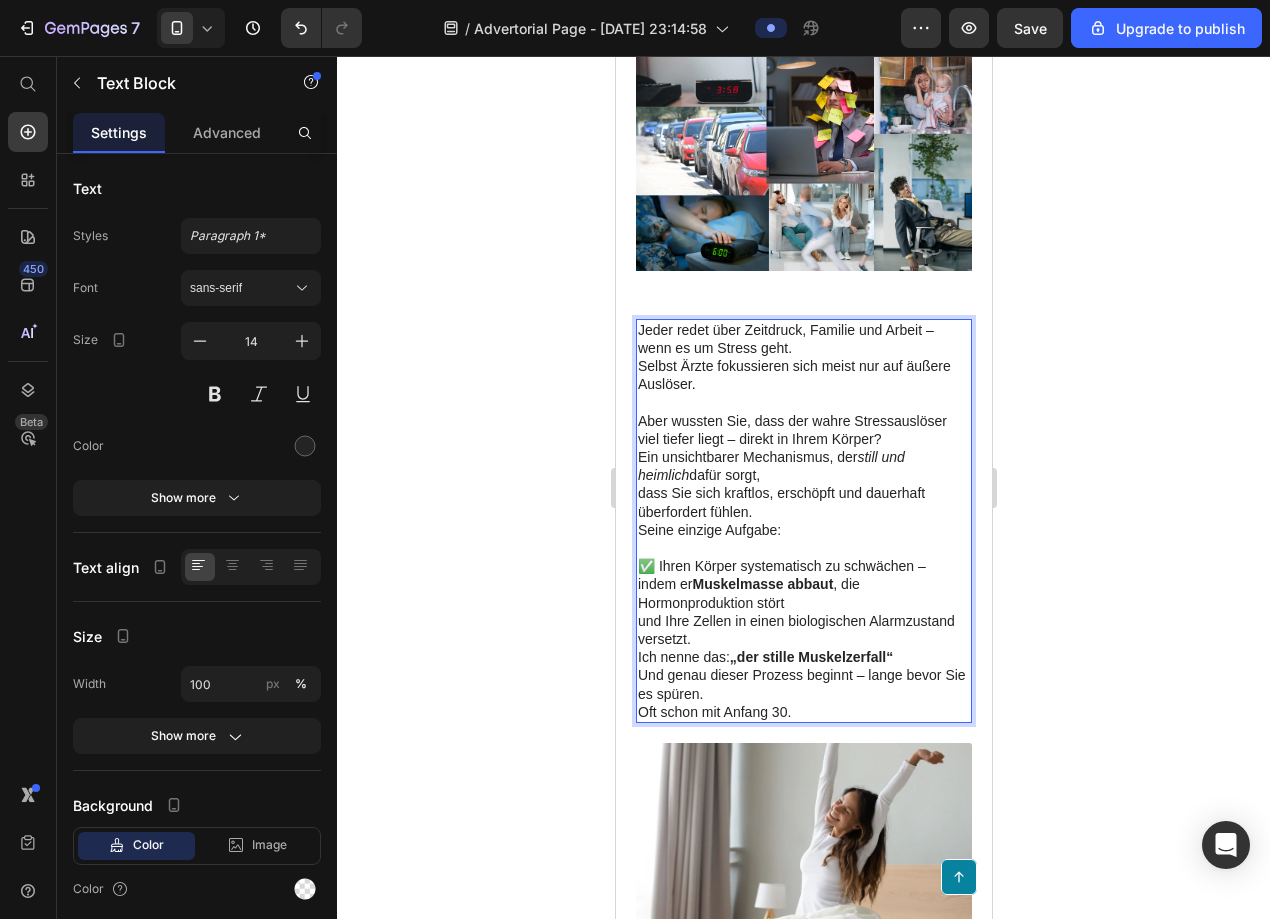 click on "Hormonproduktion stört und Ihre Zellen in einen biologischen Alarmzustand versetzt." at bounding box center [803, 621] 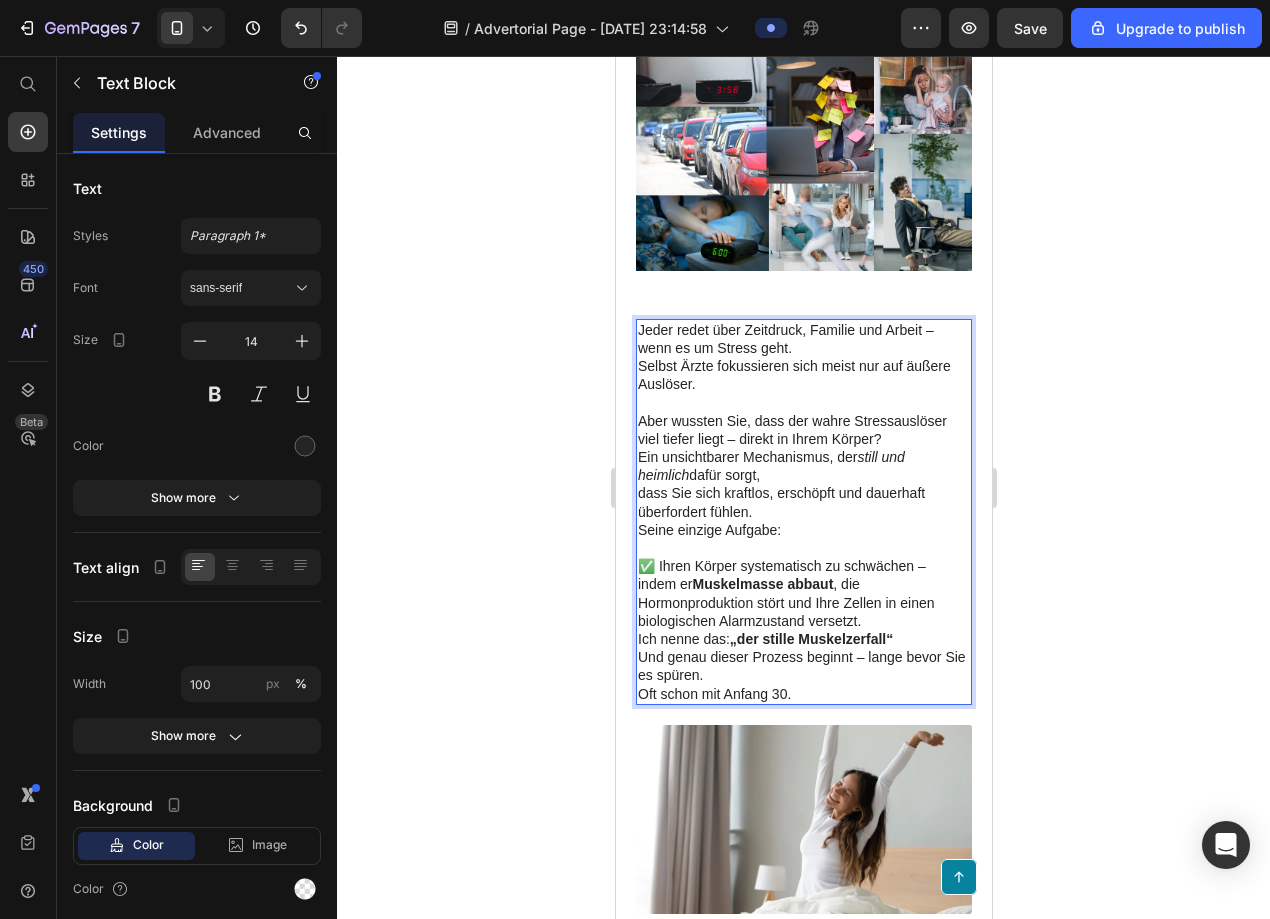 click 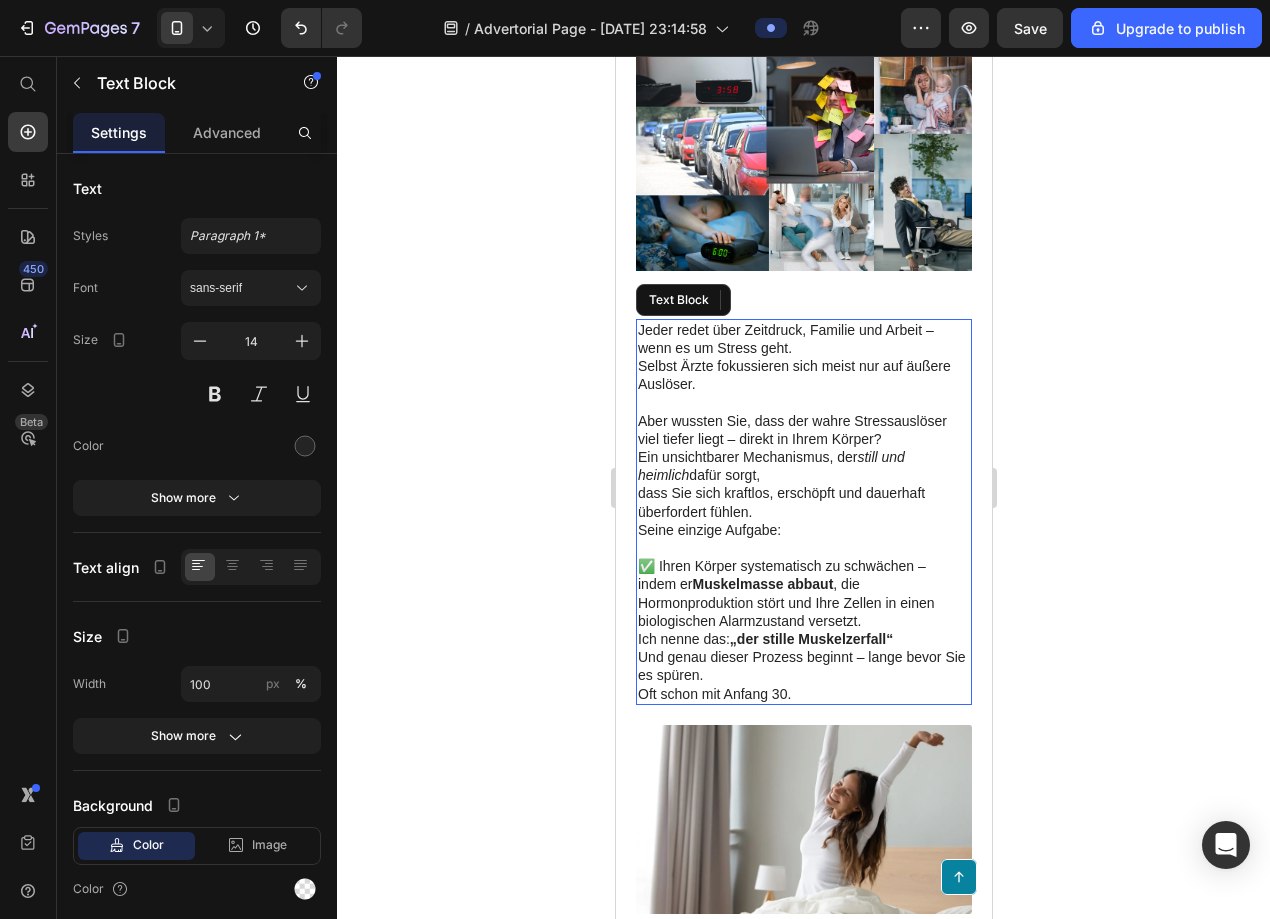 click on "✅ Ihren Körper systematisch zu schwächen –                 indem er  Muskelmasse abbaut , die" at bounding box center [803, 575] 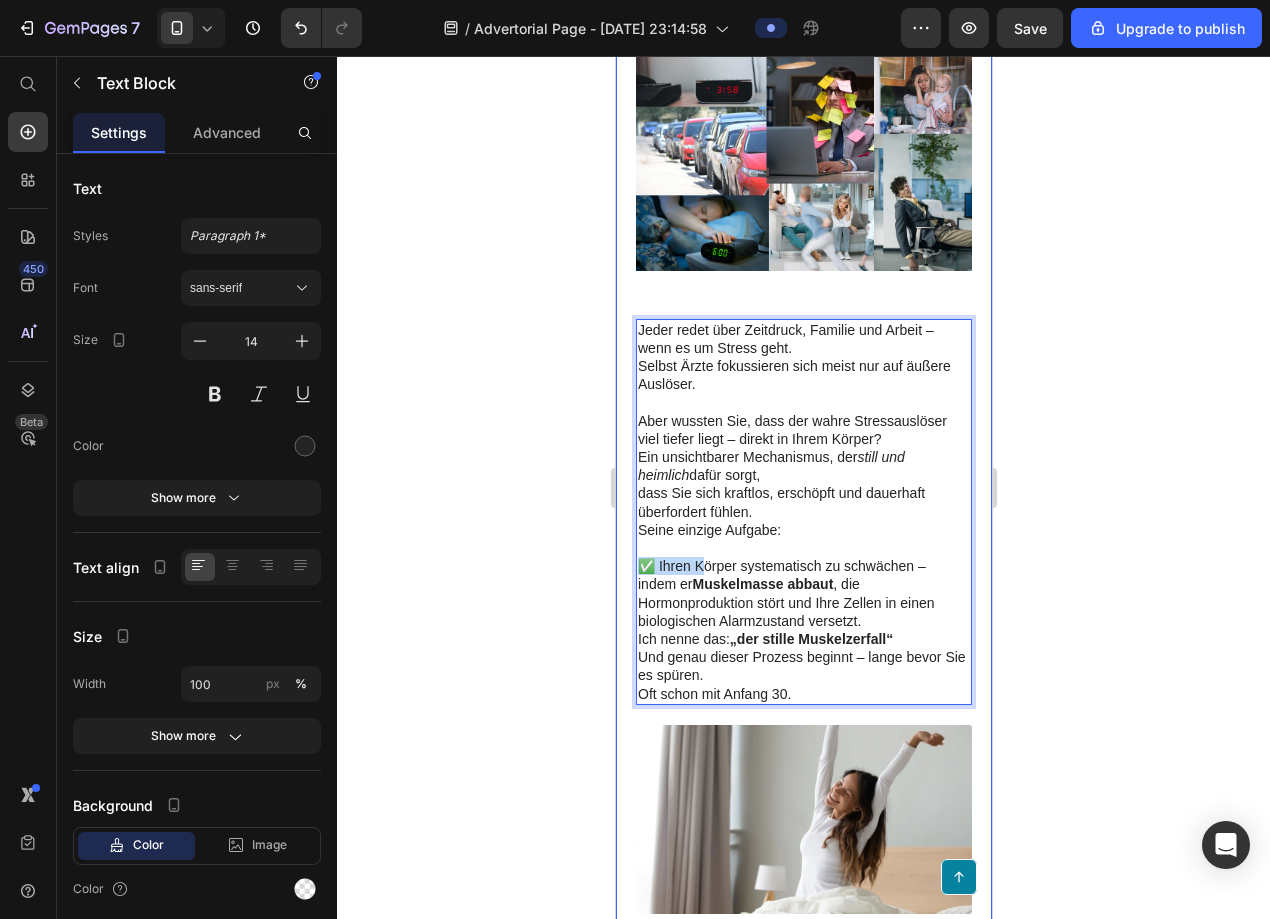 drag, startPoint x: 672, startPoint y: 554, endPoint x: 627, endPoint y: 553, distance: 45.01111 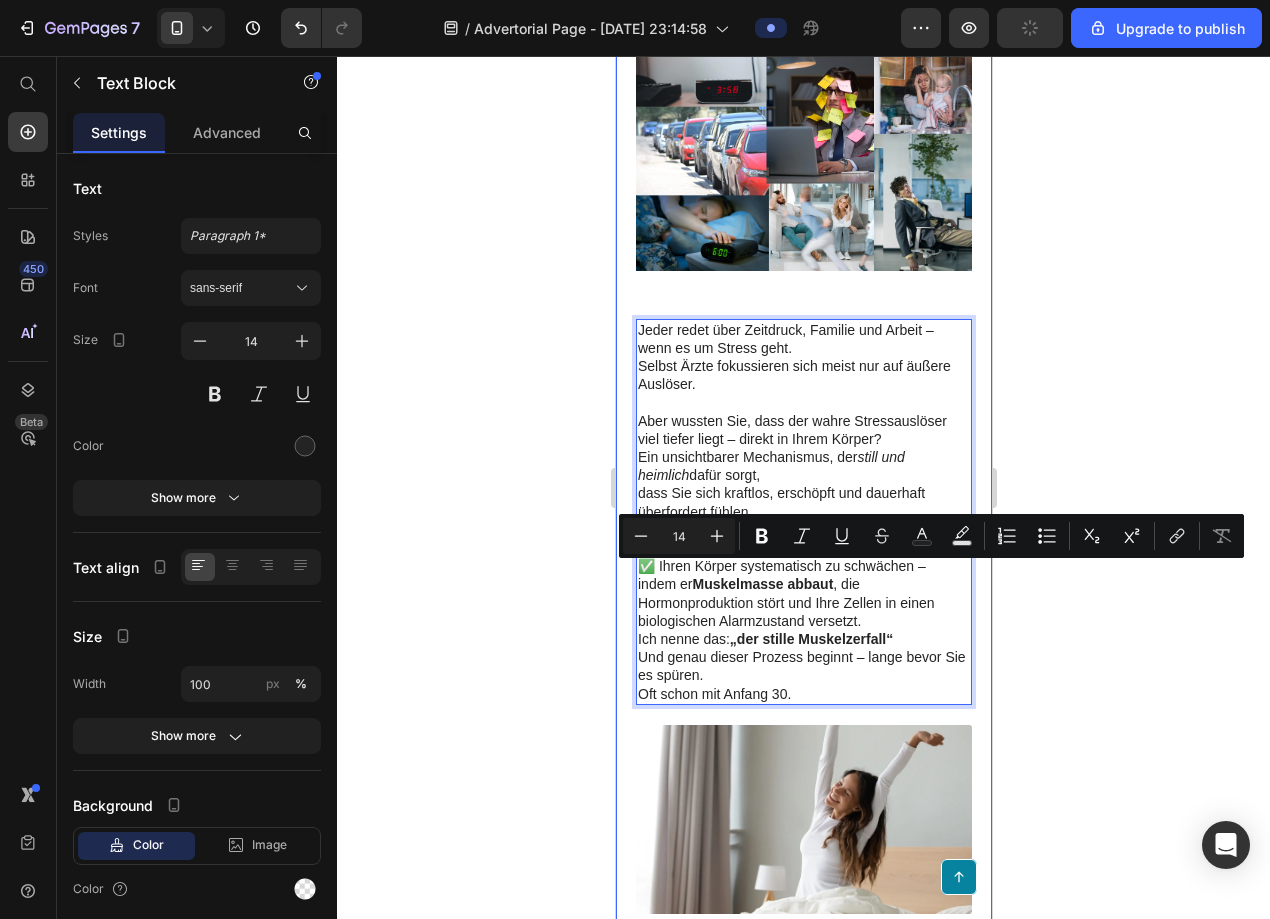 drag, startPoint x: 698, startPoint y: 576, endPoint x: 622, endPoint y: 576, distance: 76 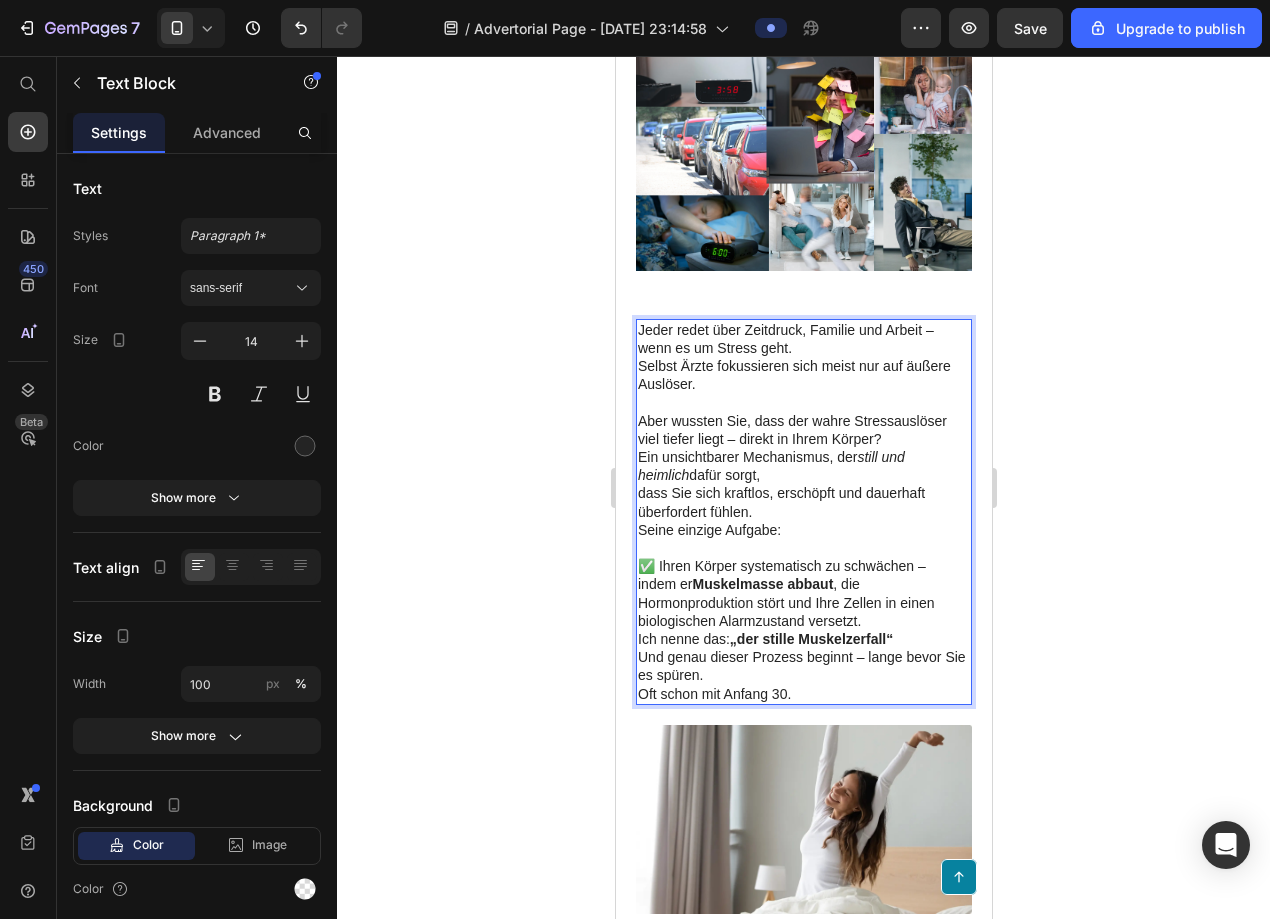 click on "✅ Ihren Körper systematisch zu schwächen – indem er  Muskelmasse abbaut , die" at bounding box center (803, 575) 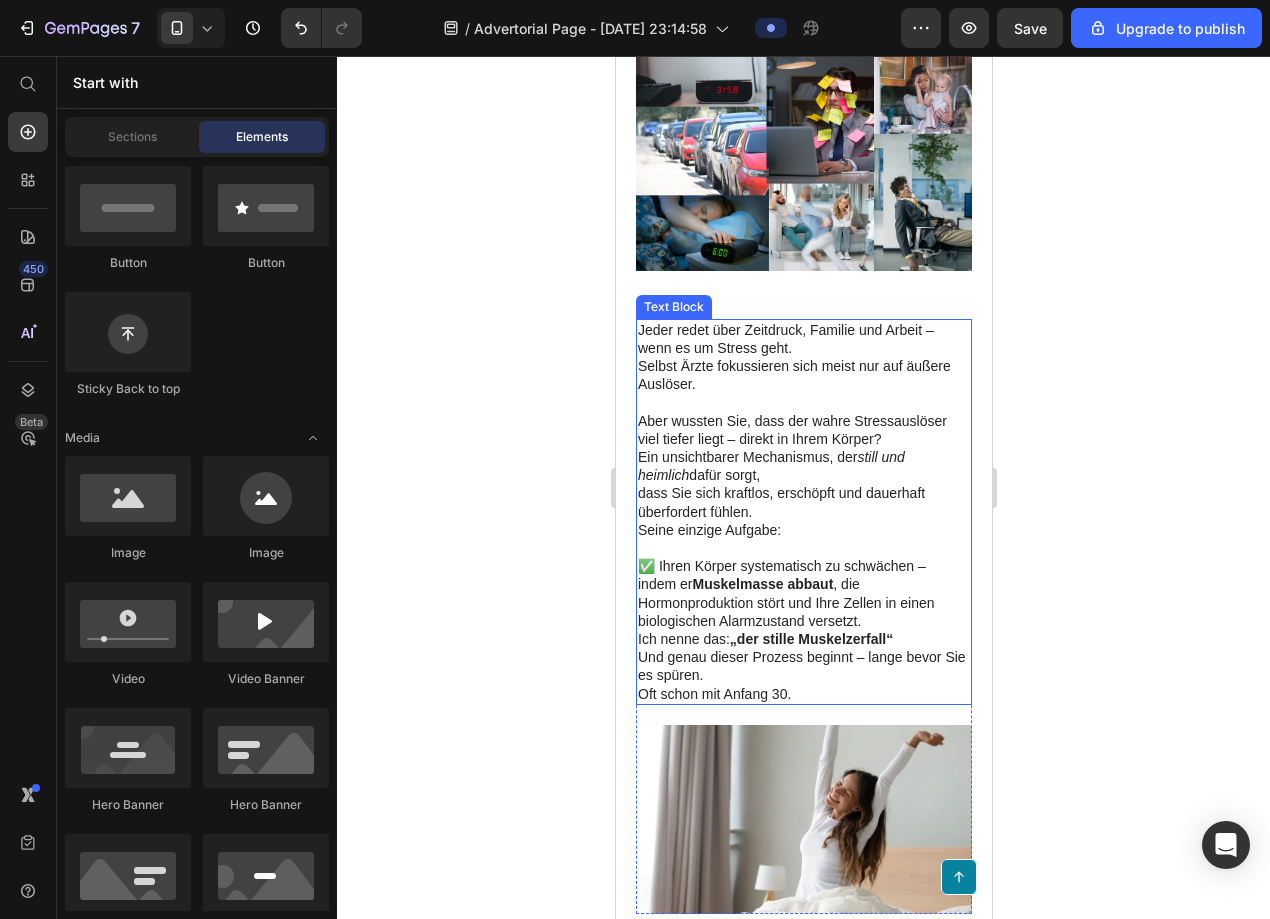 click on "✅ Ihren Körper systematisch zu schwächen – indem er  Muskelmasse abbaut , die" at bounding box center [803, 575] 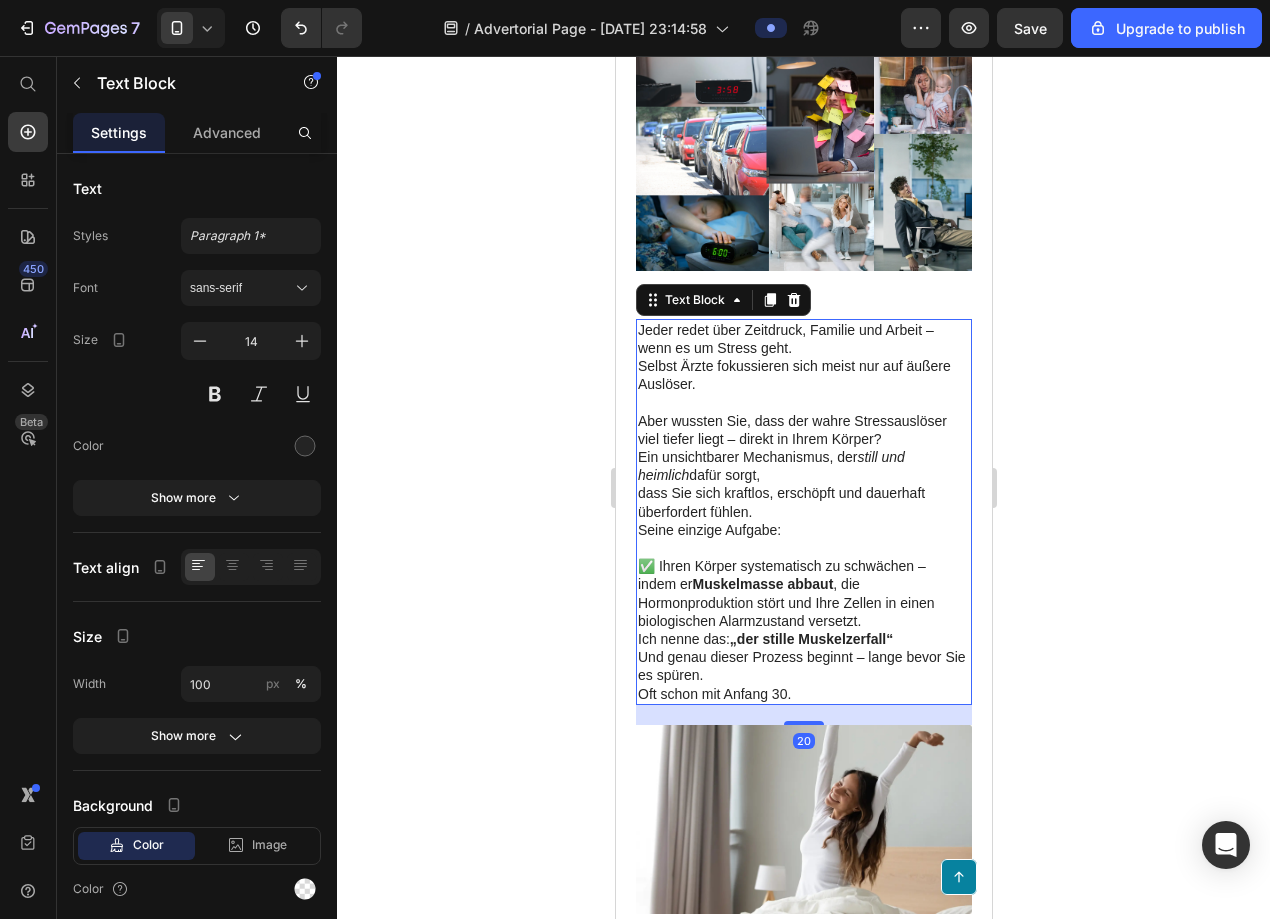 click 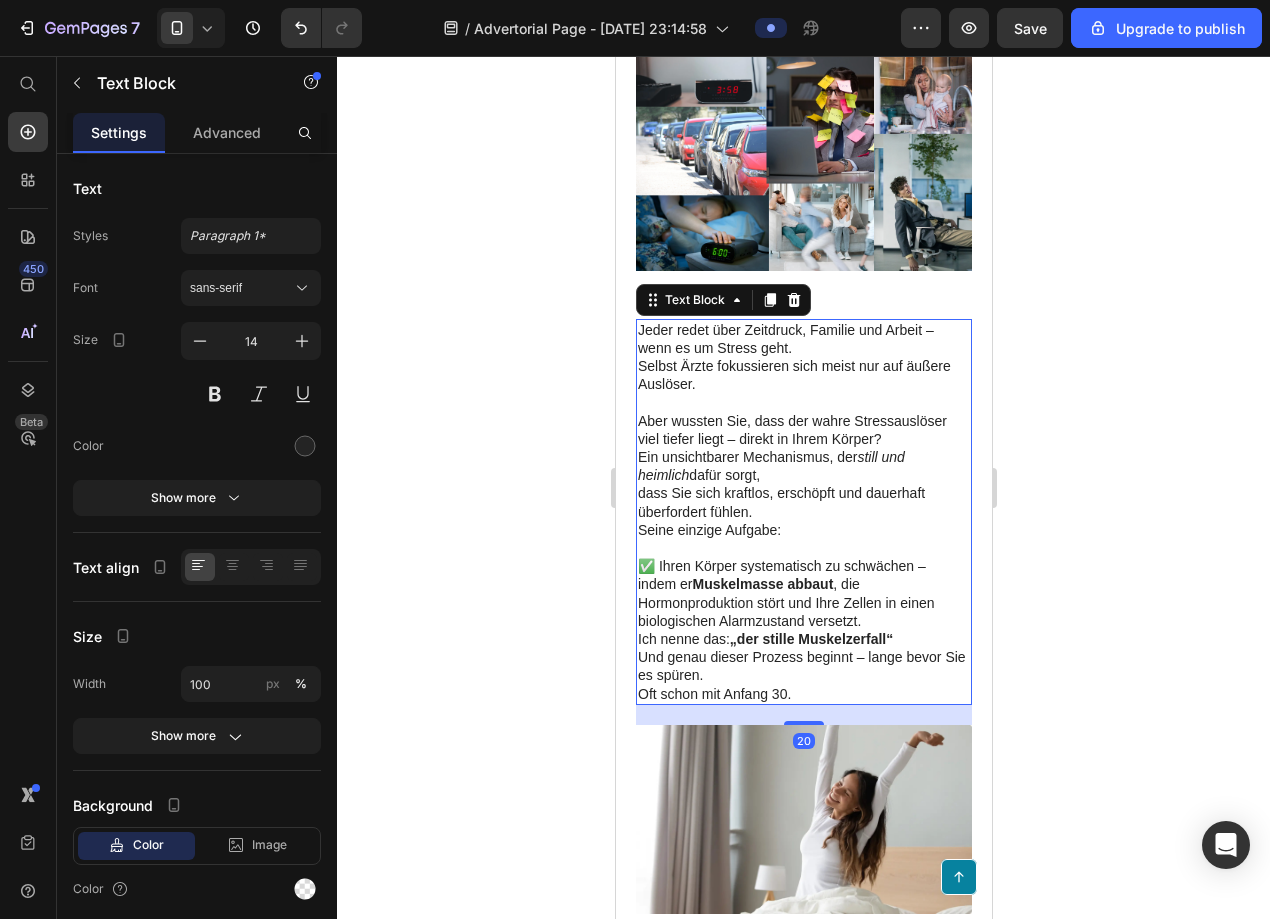 click on "Ich nenne das:  „der stille Muskelzerfall“" at bounding box center (803, 639) 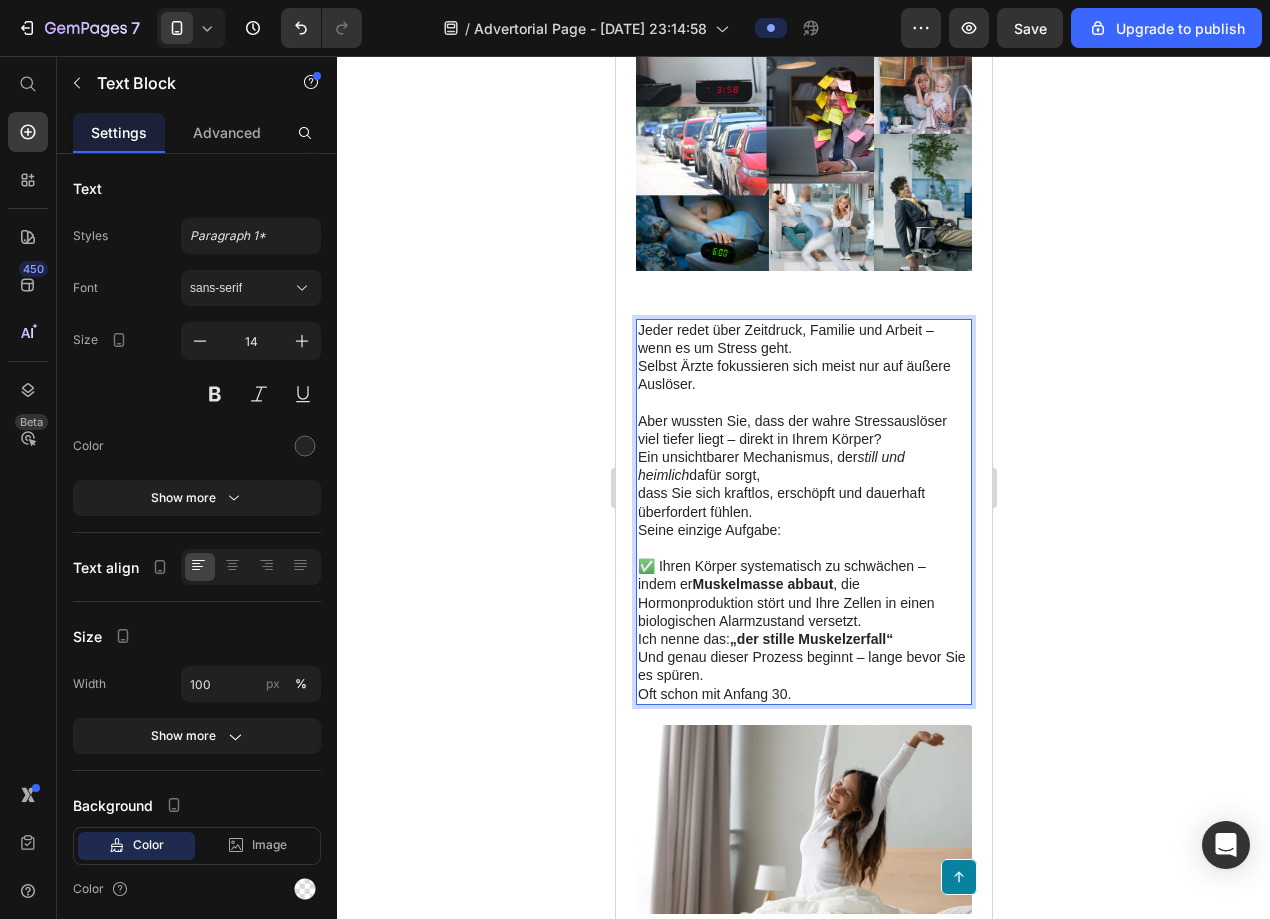 click on "Ich nenne das:  „der stille Muskelzerfall“" at bounding box center (803, 639) 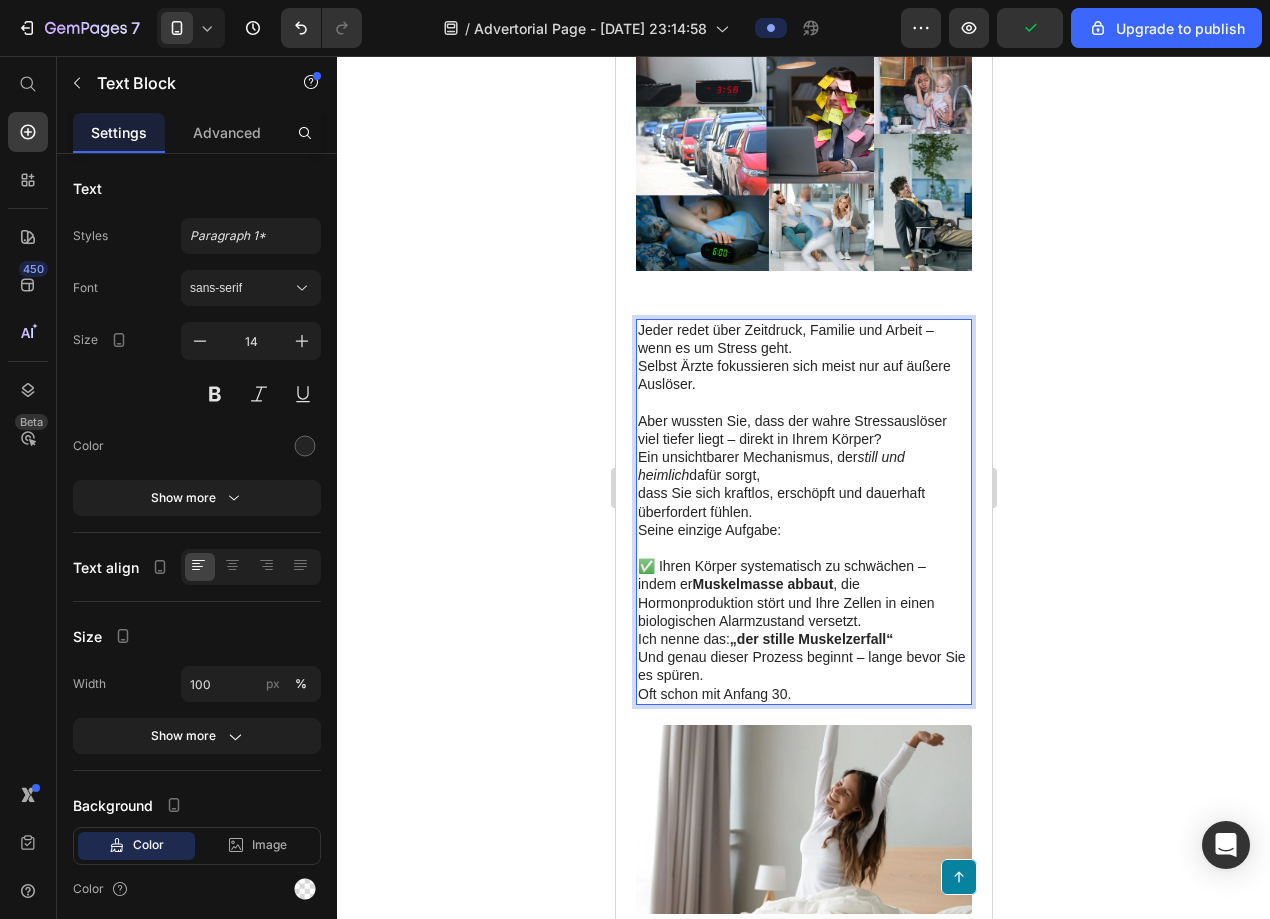 click on "Hormonproduktion stört und Ihre Zellen in einen biologischen Alarmzustand versetzt." at bounding box center [803, 612] 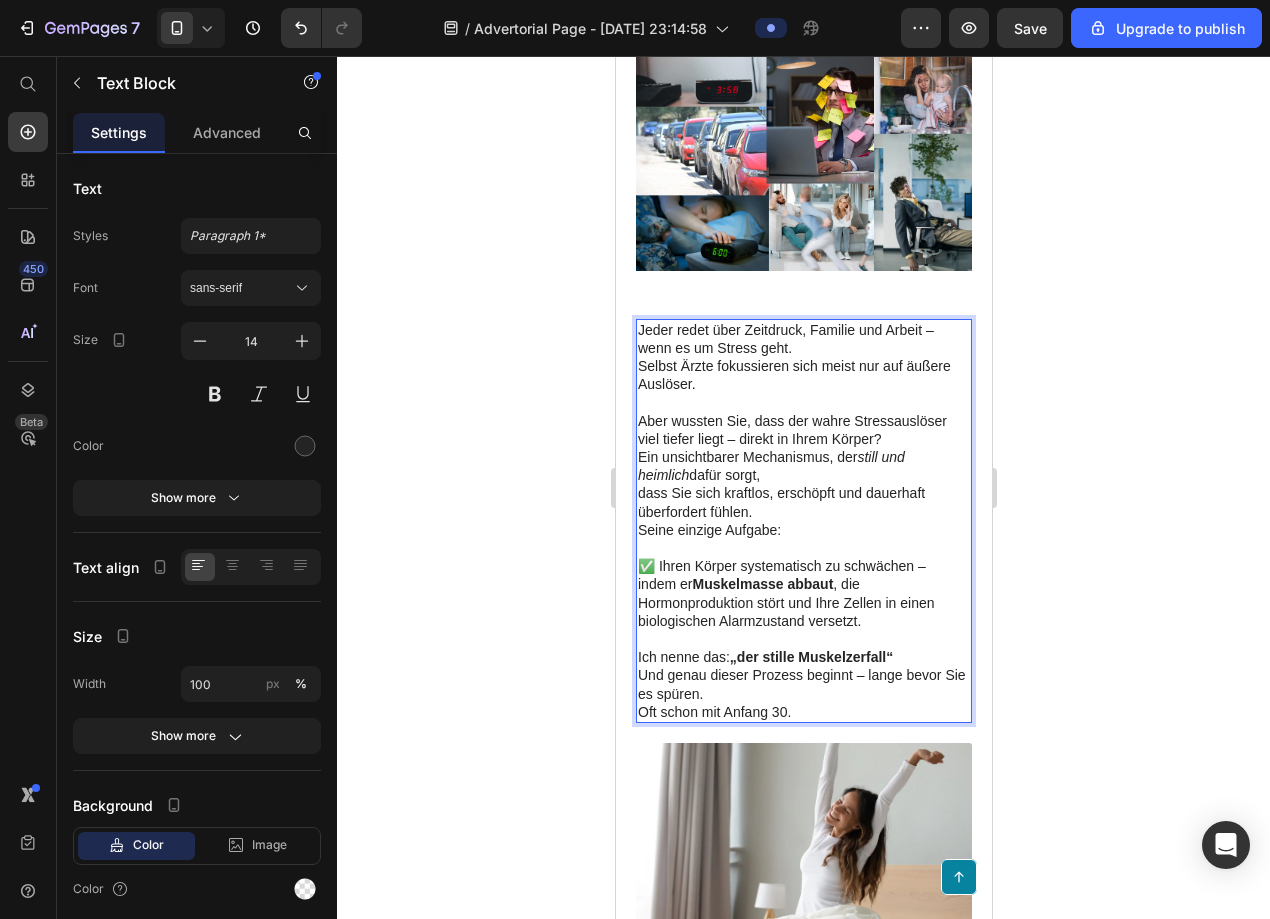 click 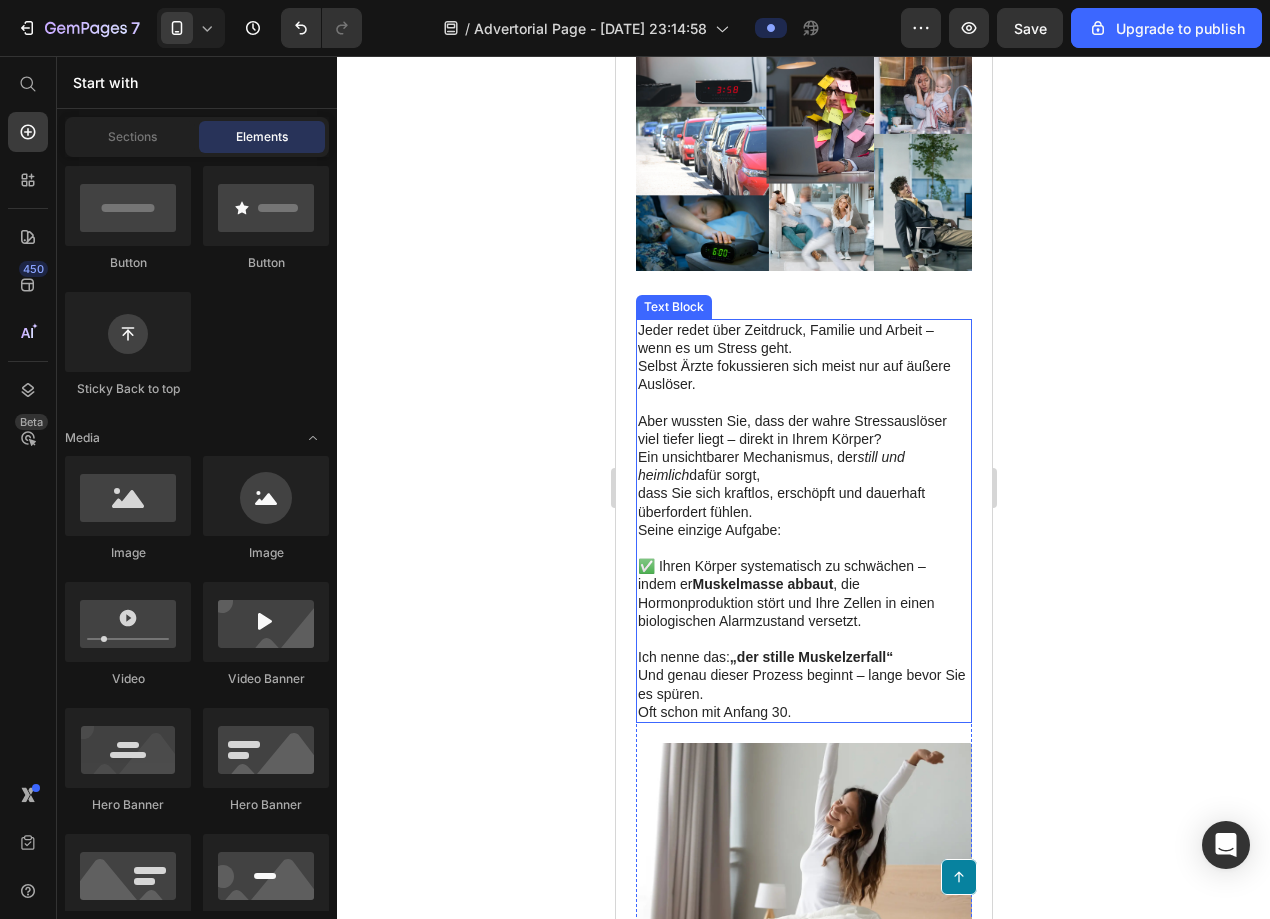 click on "Und genau dieser Prozess beginnt – lange bevor Sie es spüren. Oft schon mit Anfang 30." at bounding box center [803, 693] 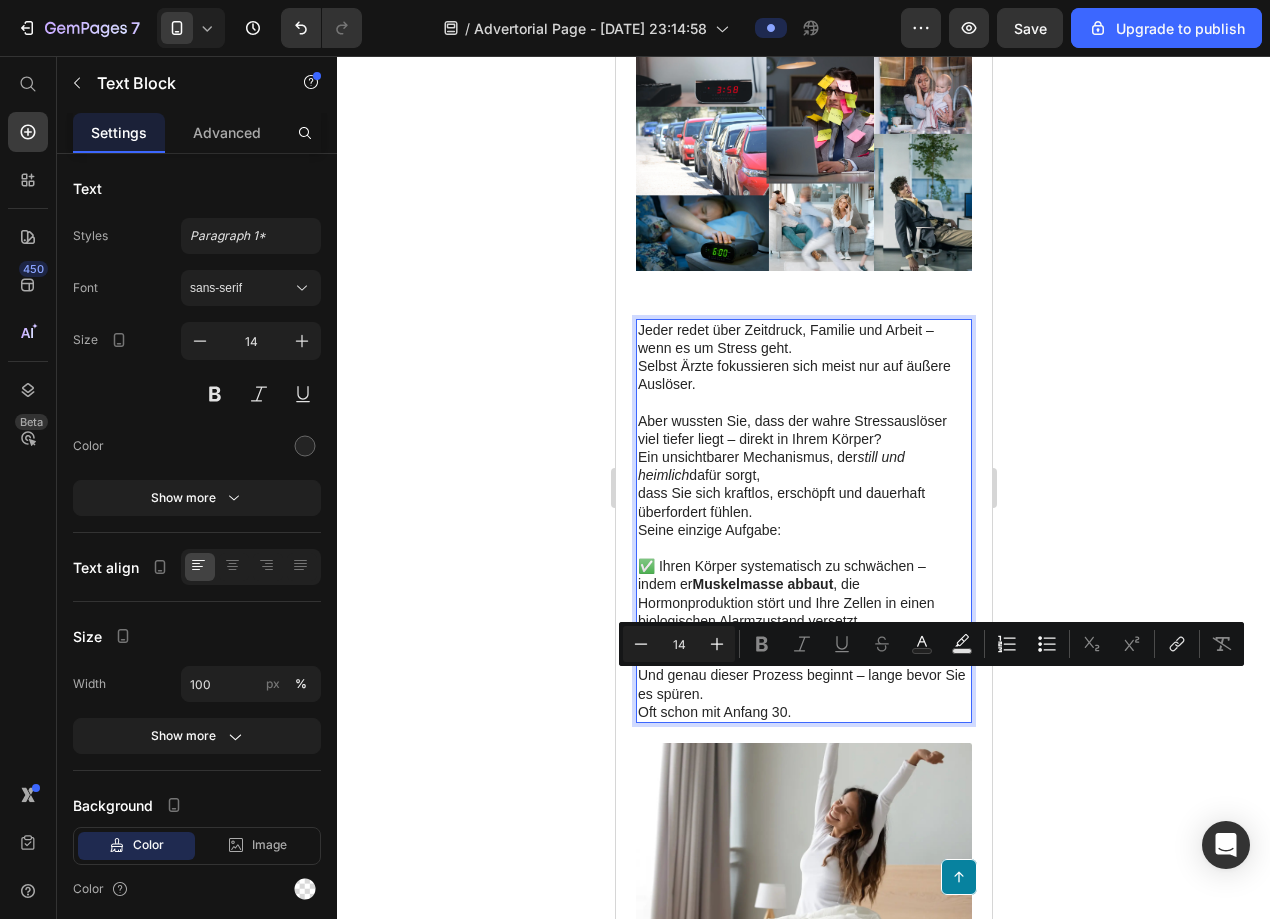 click on "Und genau dieser Prozess beginnt – lange bevor Sie es spüren. Oft schon mit Anfang 30." at bounding box center (803, 693) 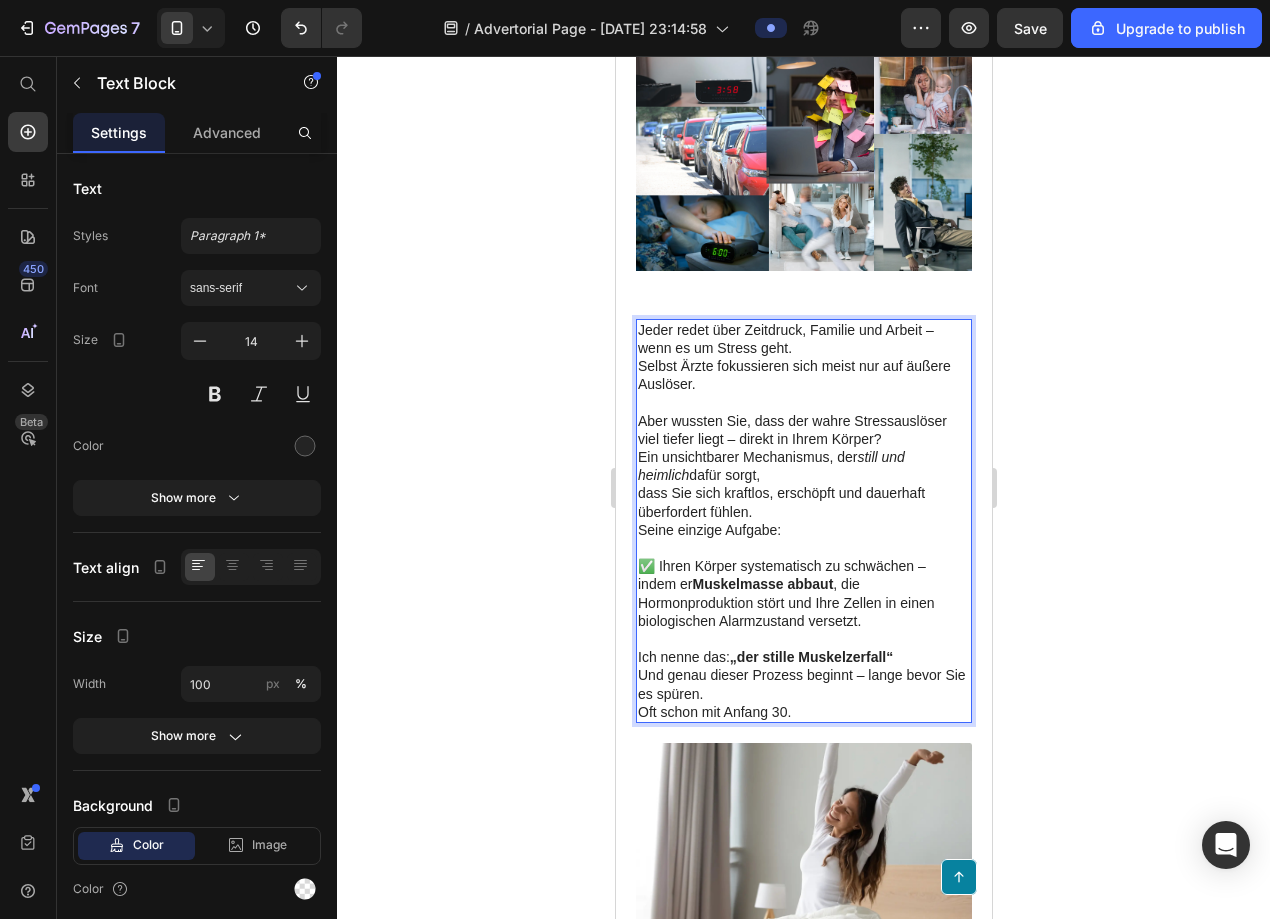 click on "Und genau dieser Prozess beginnt – lange bevor Sie es spüren. Oft schon mit Anfang 30." at bounding box center [803, 693] 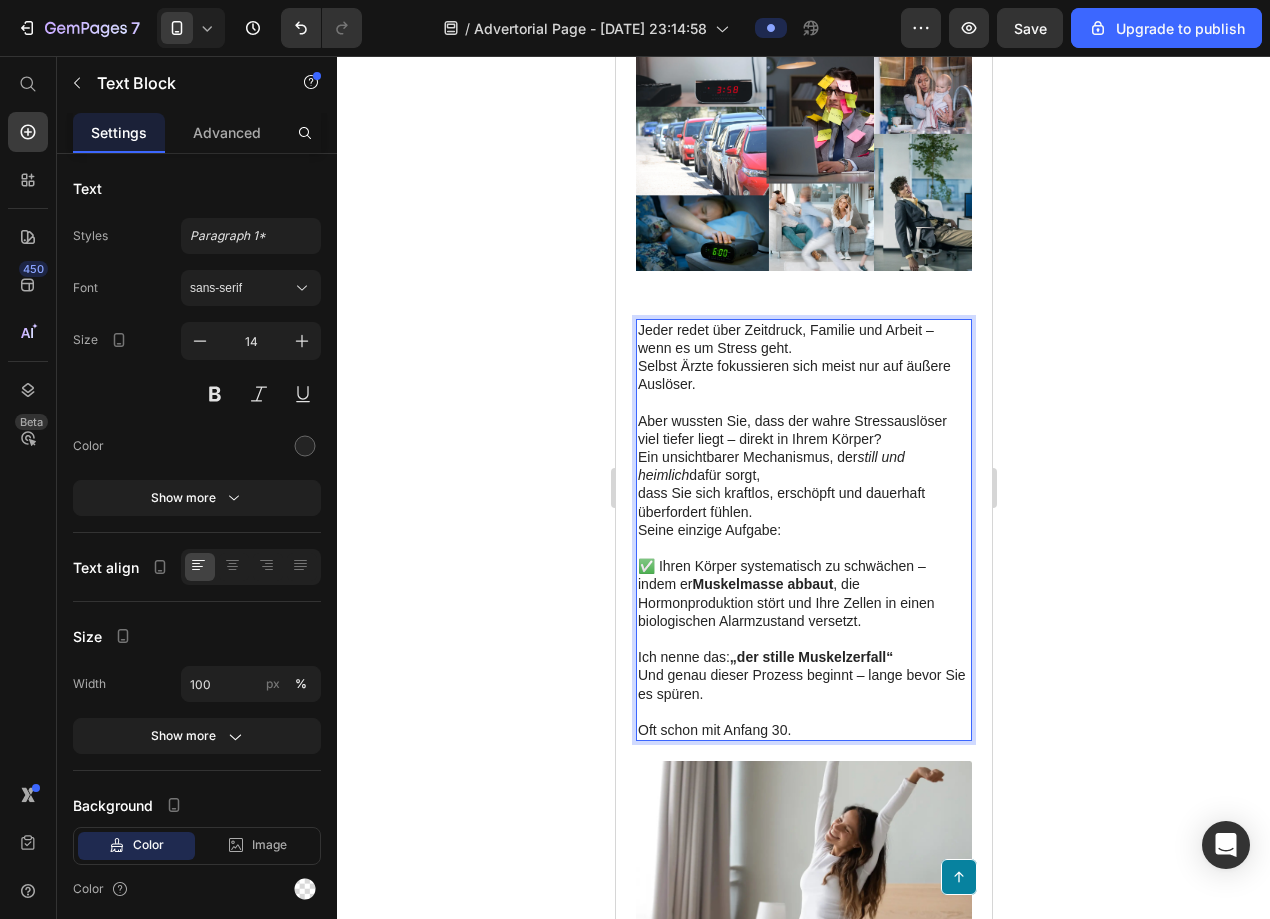 click 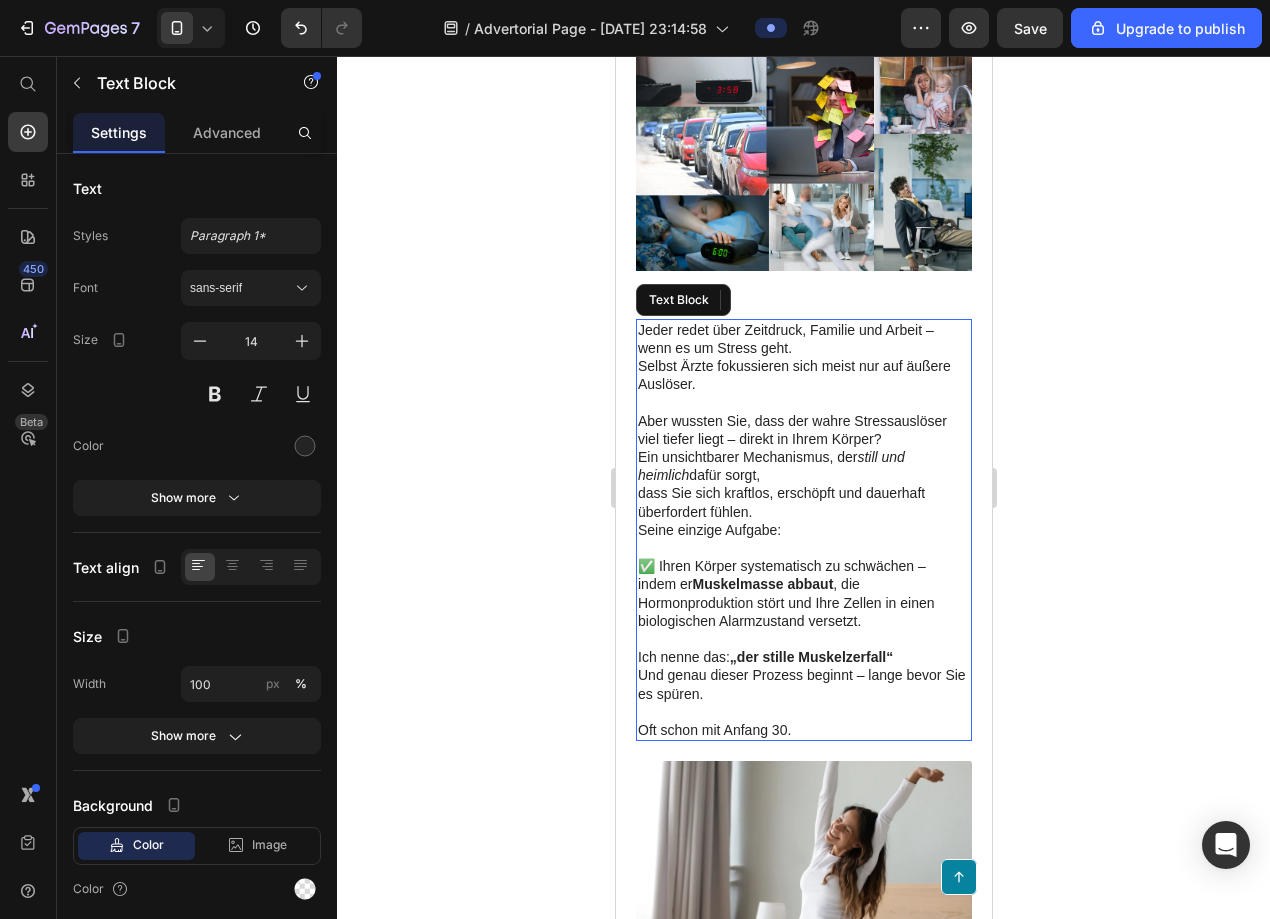 click on "Jeder redet über Zeitdruck, Familie und Arbeit – wenn es um Stress geht. Selbst Ärzte fokussieren sich meist nur auf äußere Auslöser." at bounding box center [803, 357] 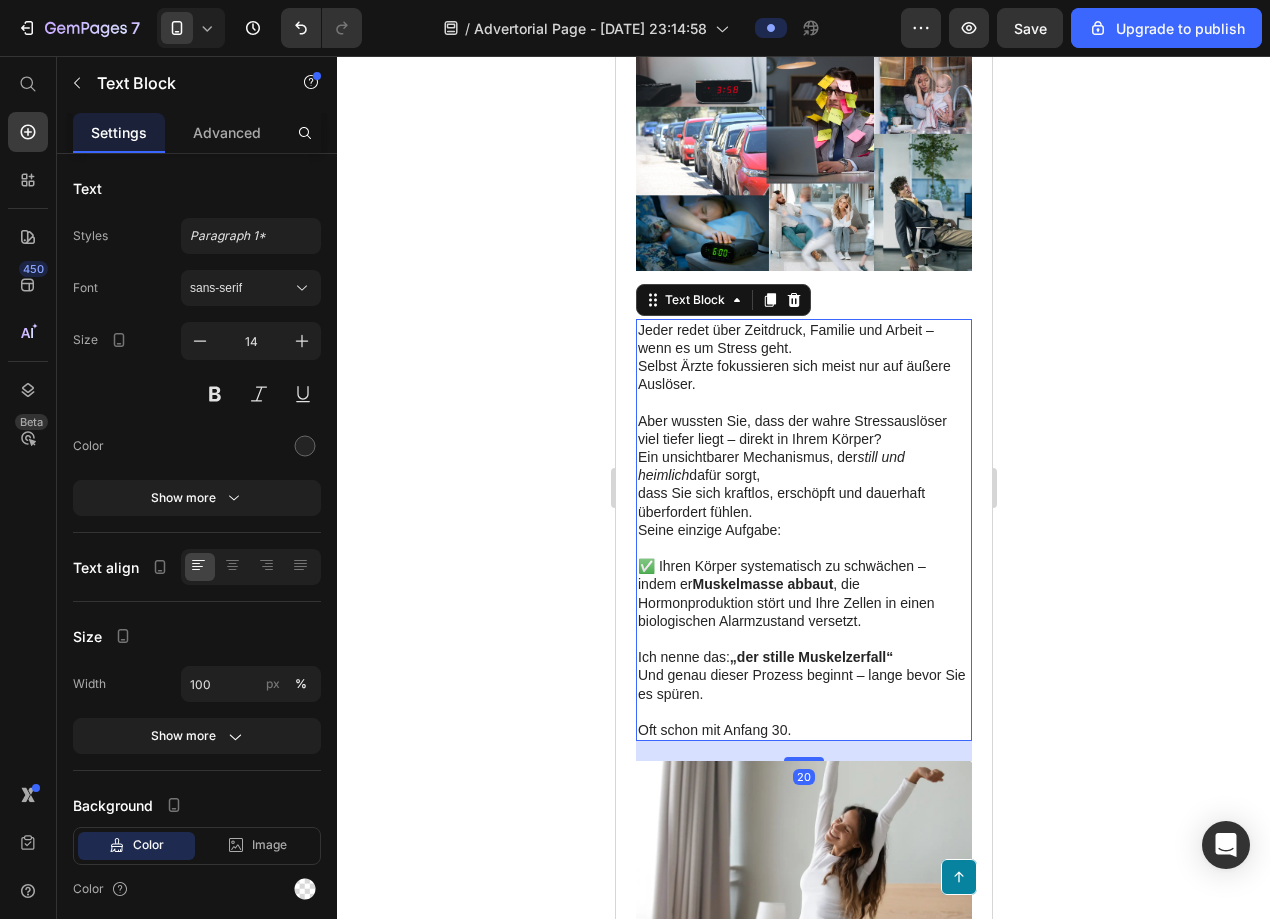 click 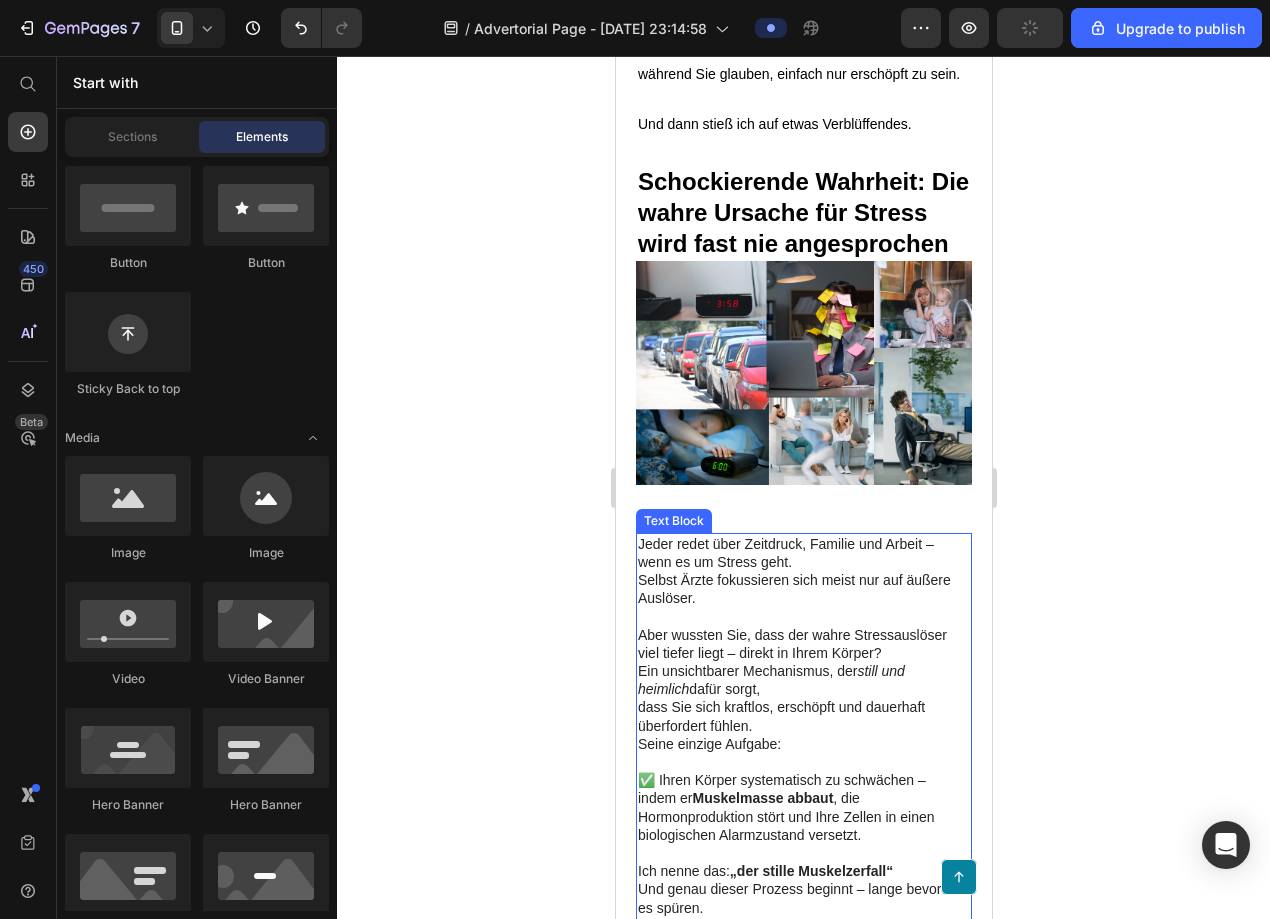 scroll, scrollTop: 1998, scrollLeft: 0, axis: vertical 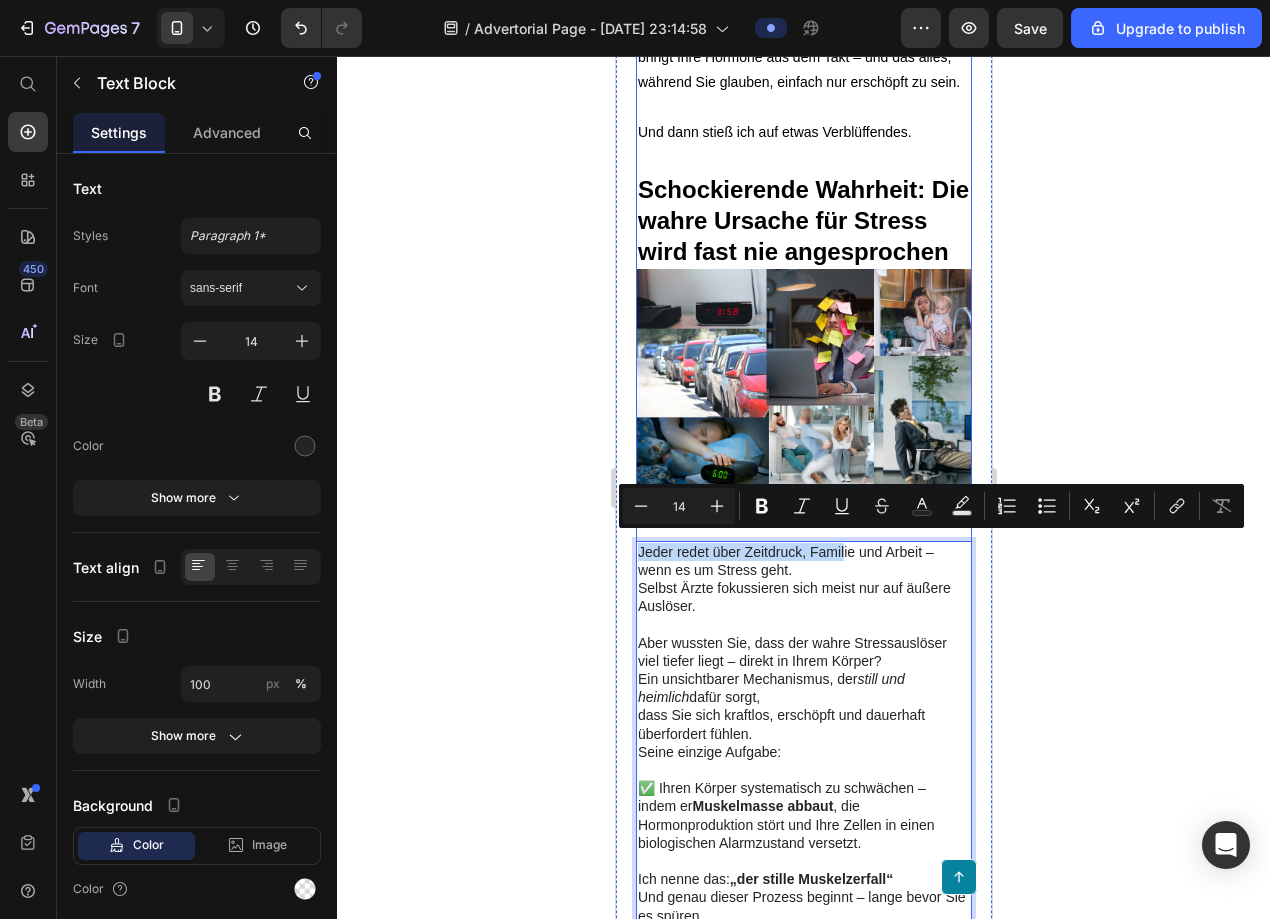 drag, startPoint x: 843, startPoint y: 538, endPoint x: 843, endPoint y: 511, distance: 27 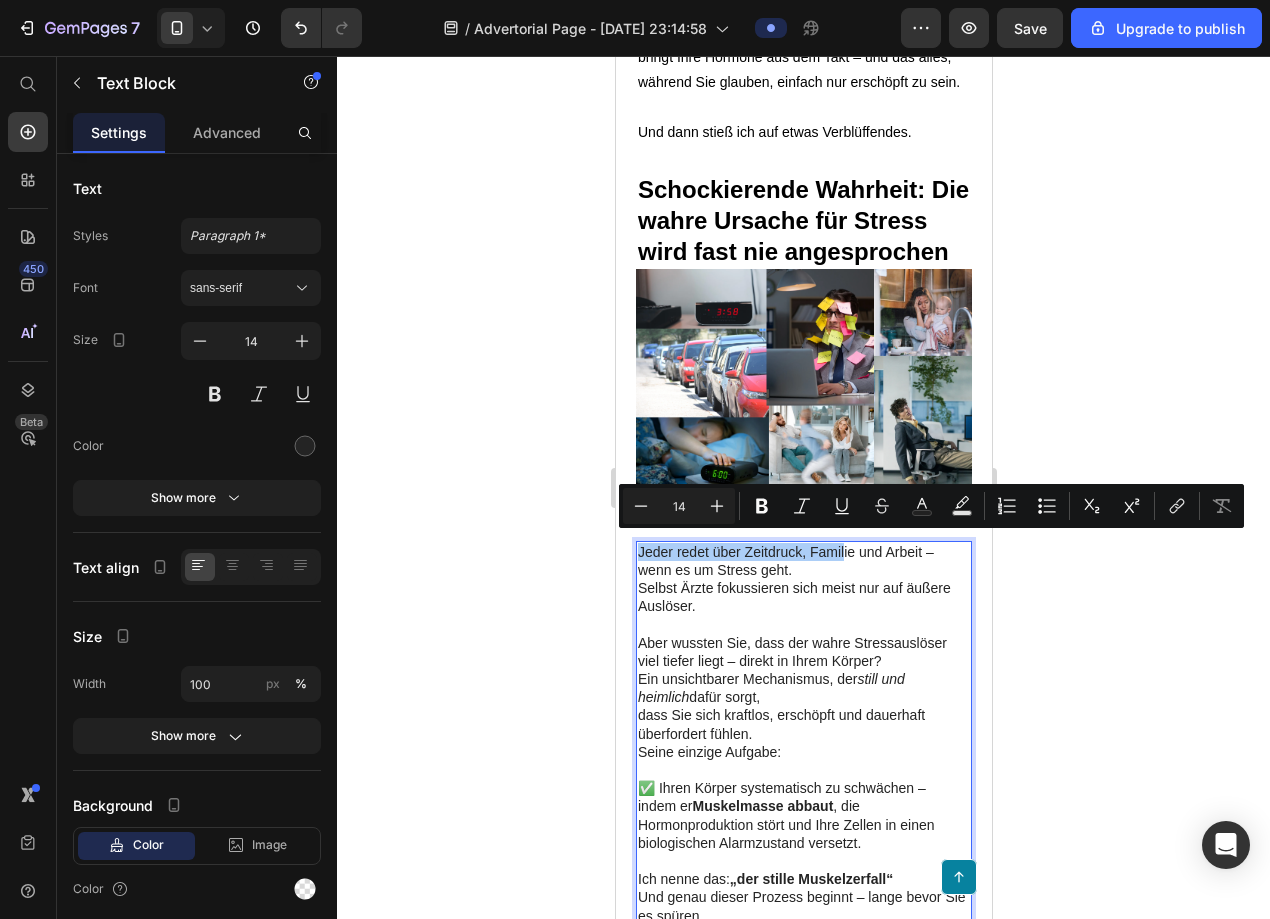 click 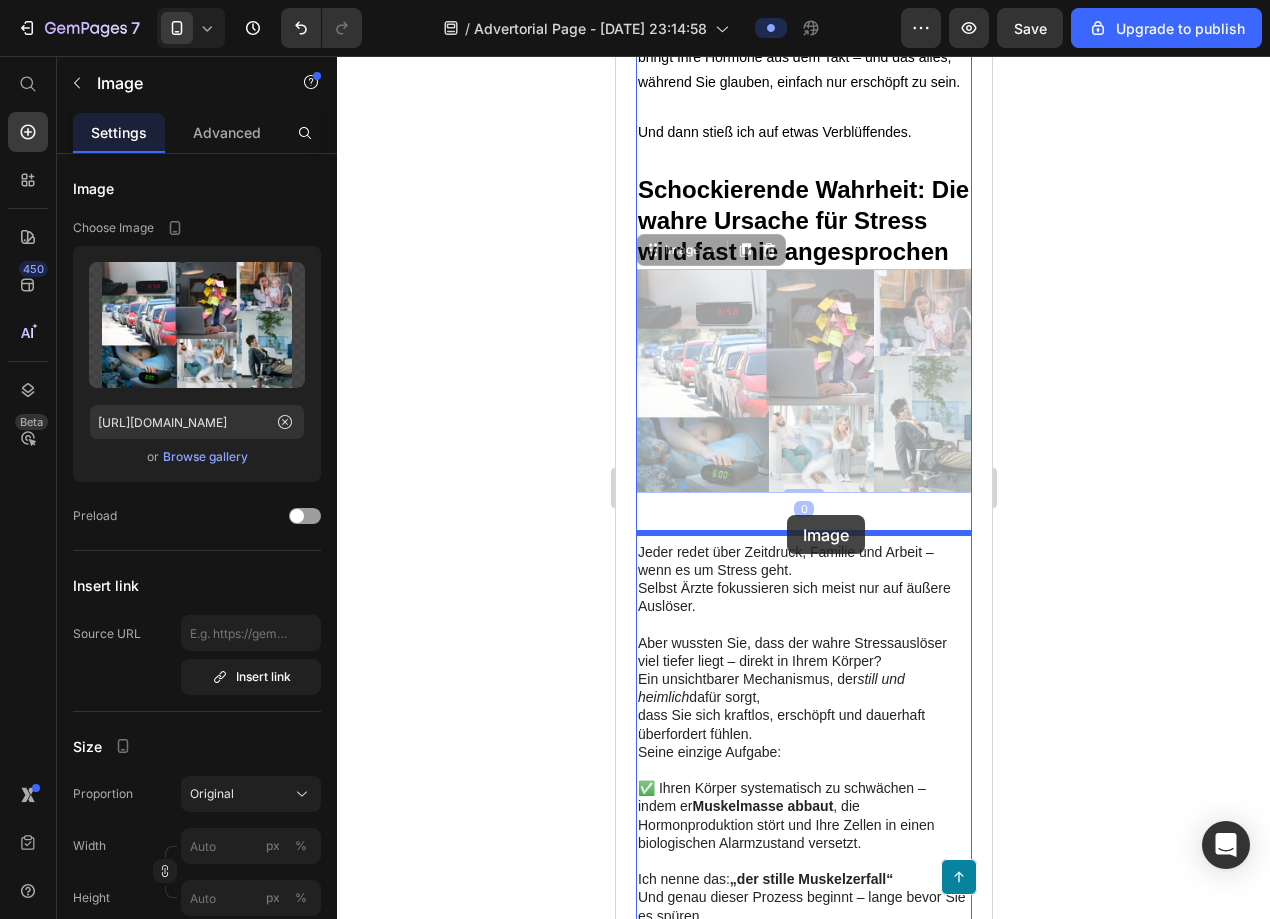 drag, startPoint x: 805, startPoint y: 451, endPoint x: 786, endPoint y: 516, distance: 67.72001 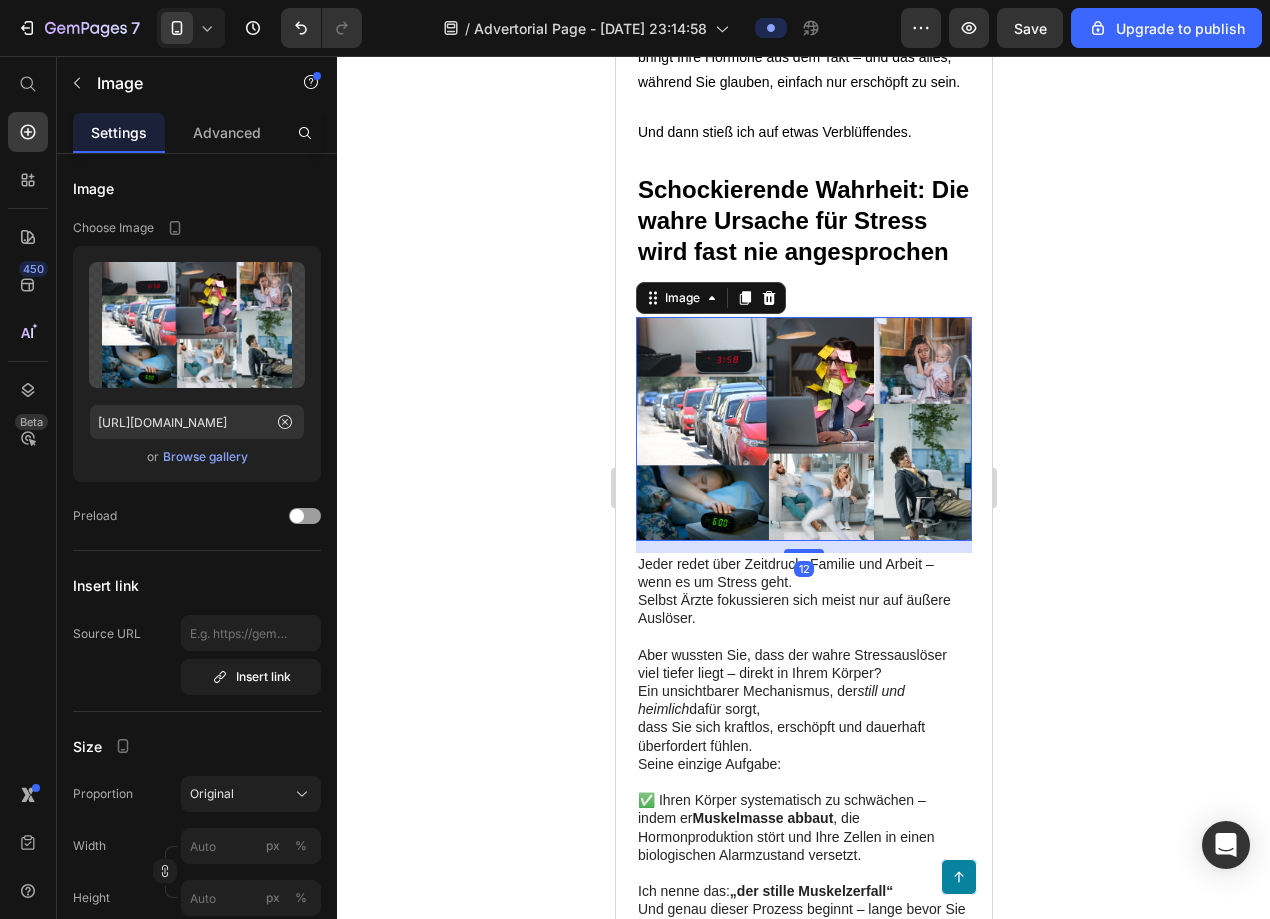 drag, startPoint x: 806, startPoint y: 576, endPoint x: 808, endPoint y: 540, distance: 36.05551 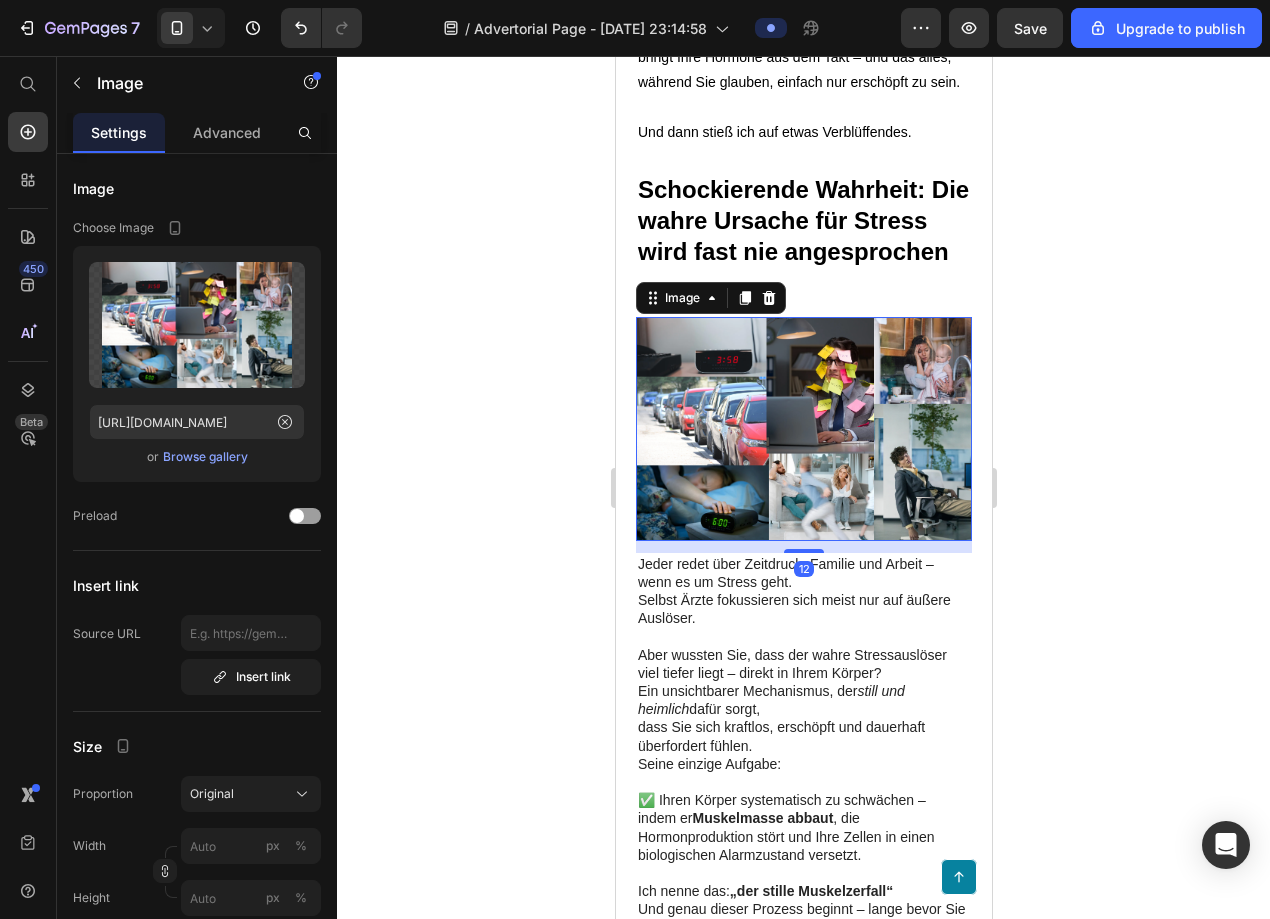 click 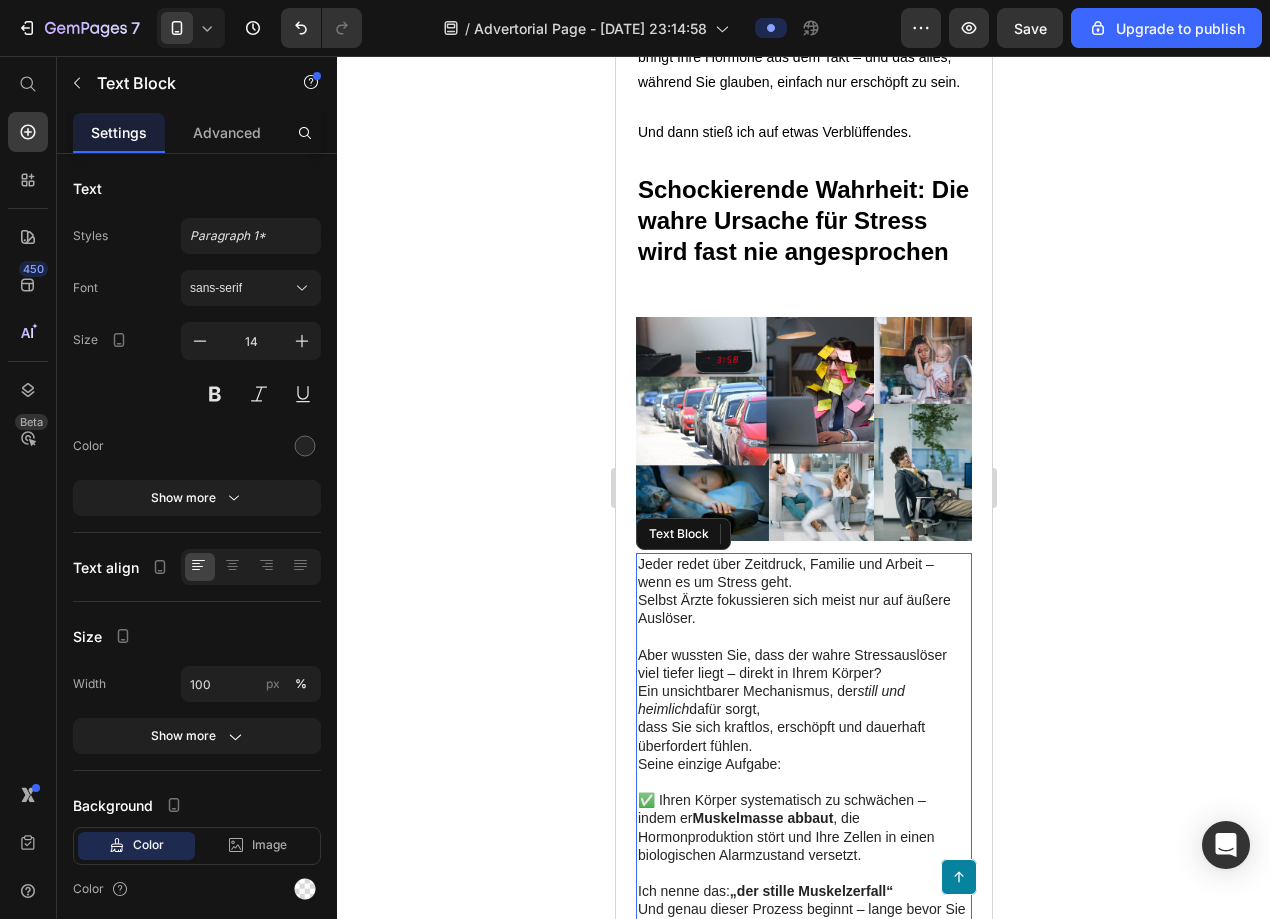 click on "Jeder redet über Zeitdruck, Familie und Arbeit – wenn es um Stress geht. Selbst Ärzte fokussieren sich meist nur auf äußere Auslöser." at bounding box center [803, 591] 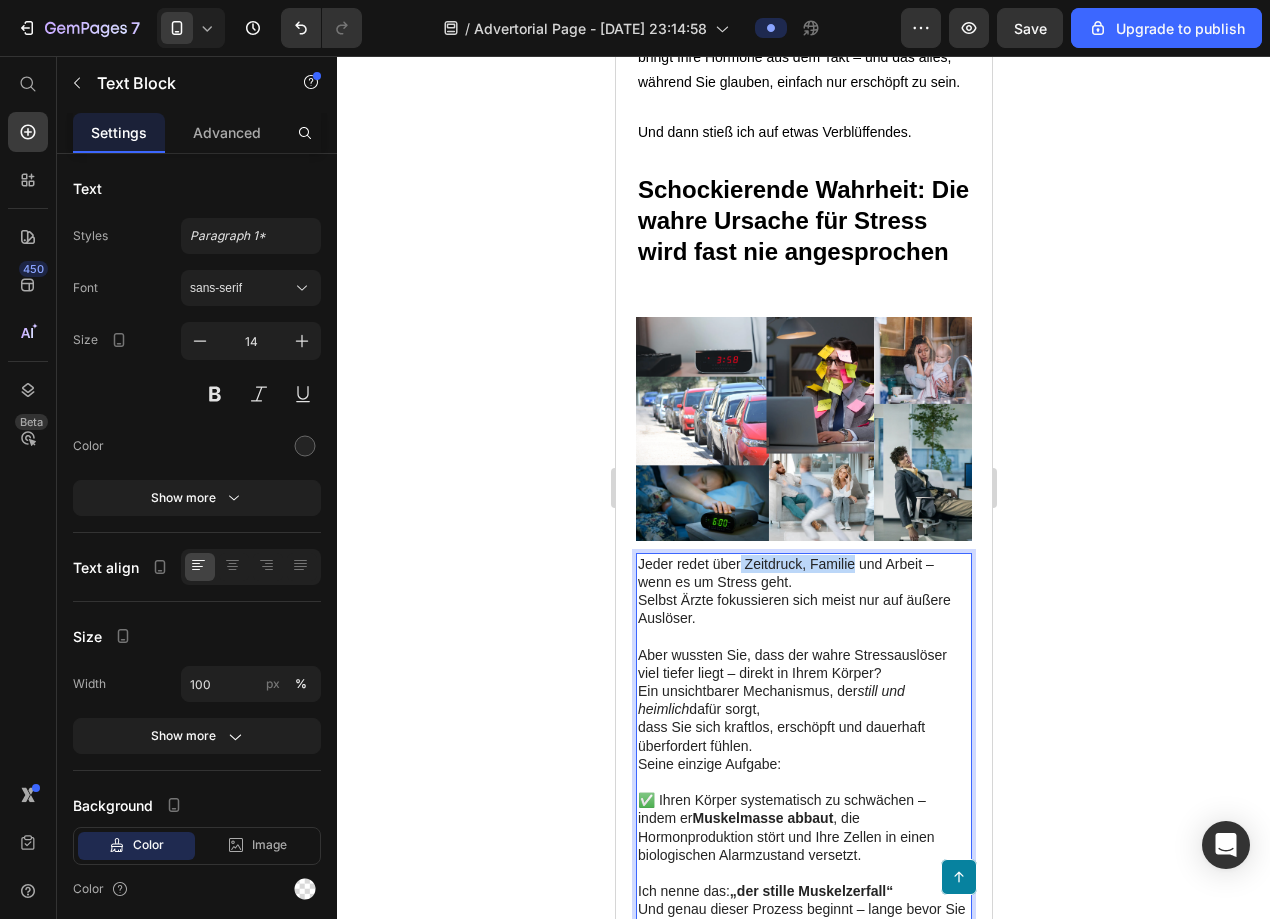 drag, startPoint x: 741, startPoint y: 555, endPoint x: 853, endPoint y: 560, distance: 112.11155 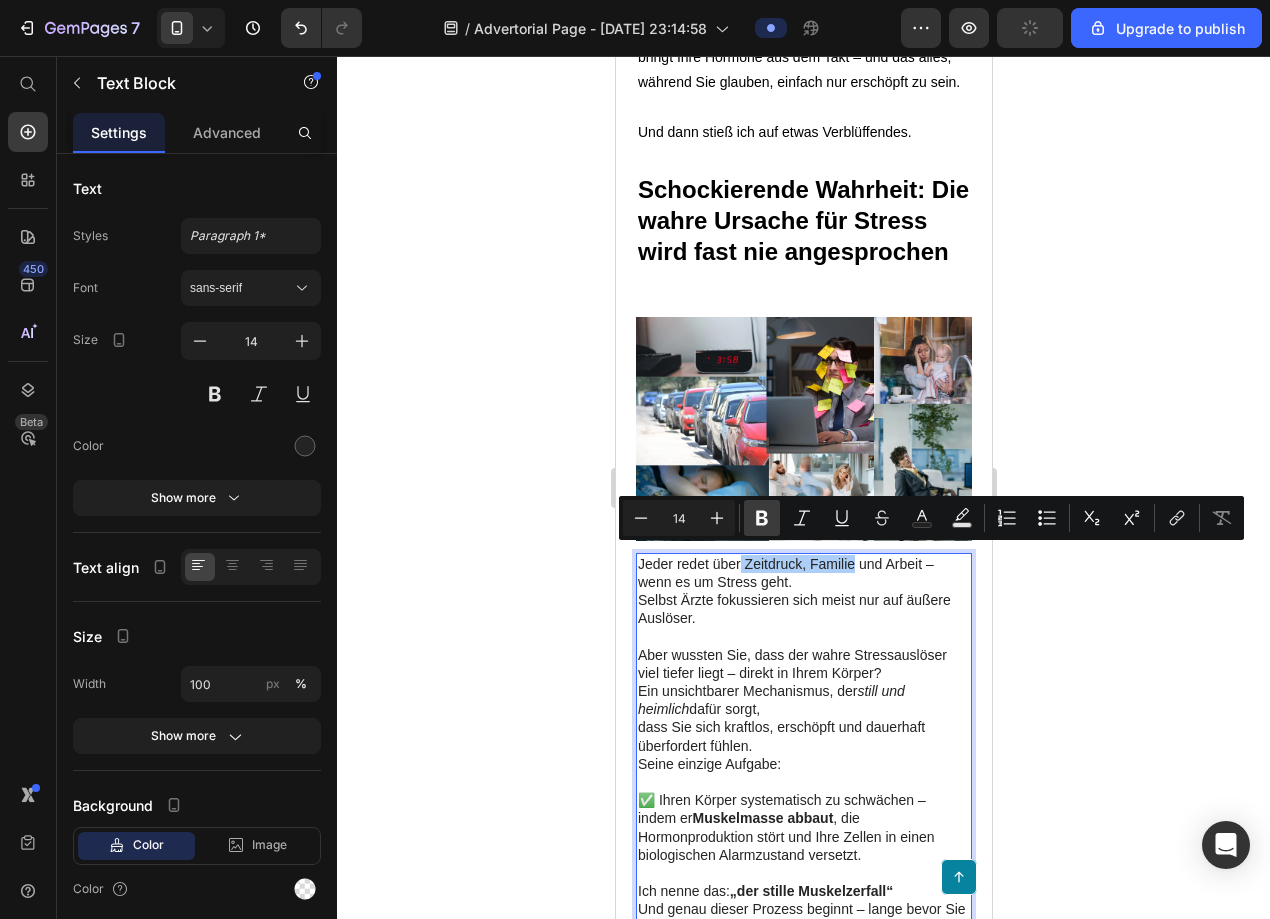 click 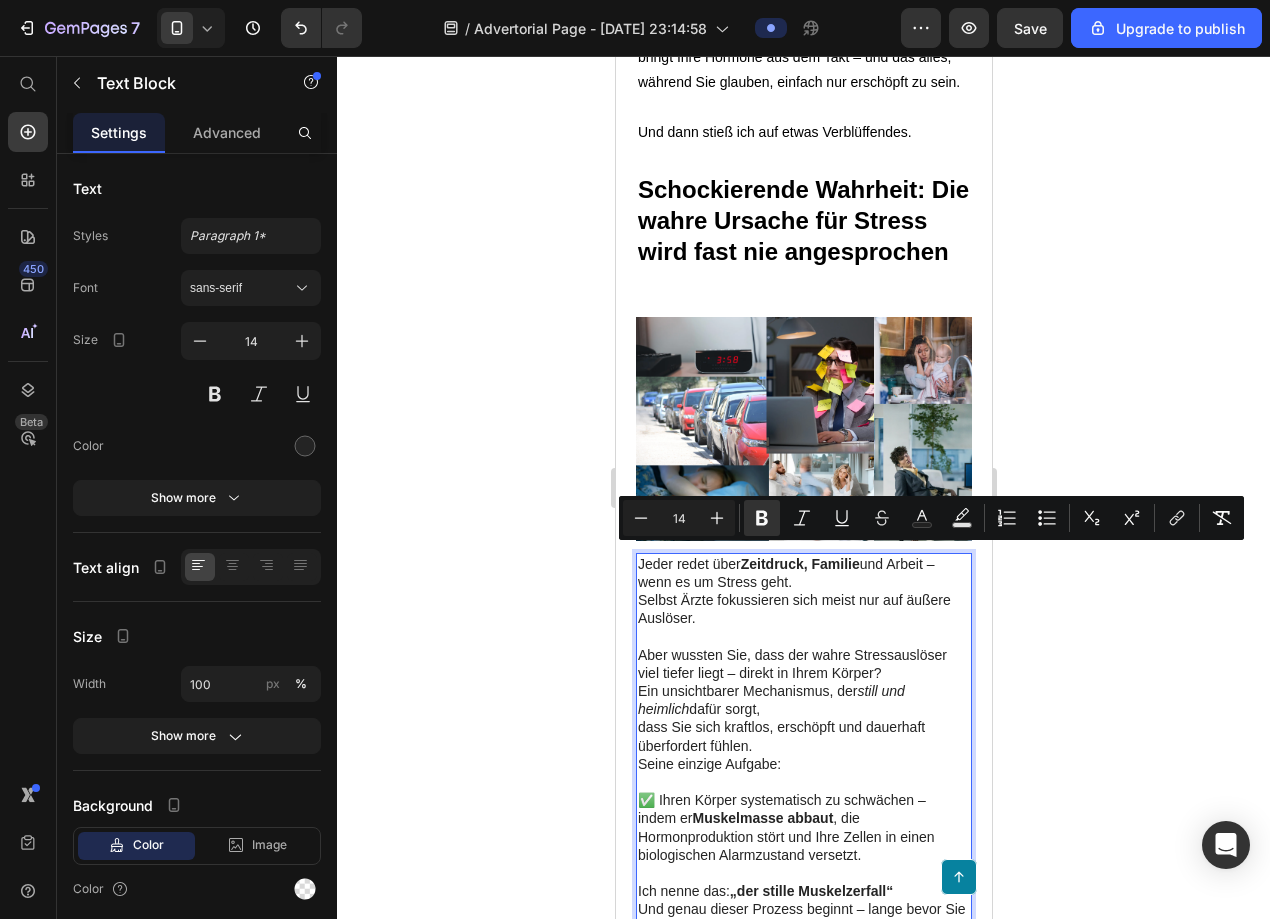 click on "Jeder redet über  Zeitdruck, Familie  und Arbeit – wenn es um Stress geht. Selbst Ärzte fokussieren sich meist nur auf äußere Auslöser." at bounding box center (803, 591) 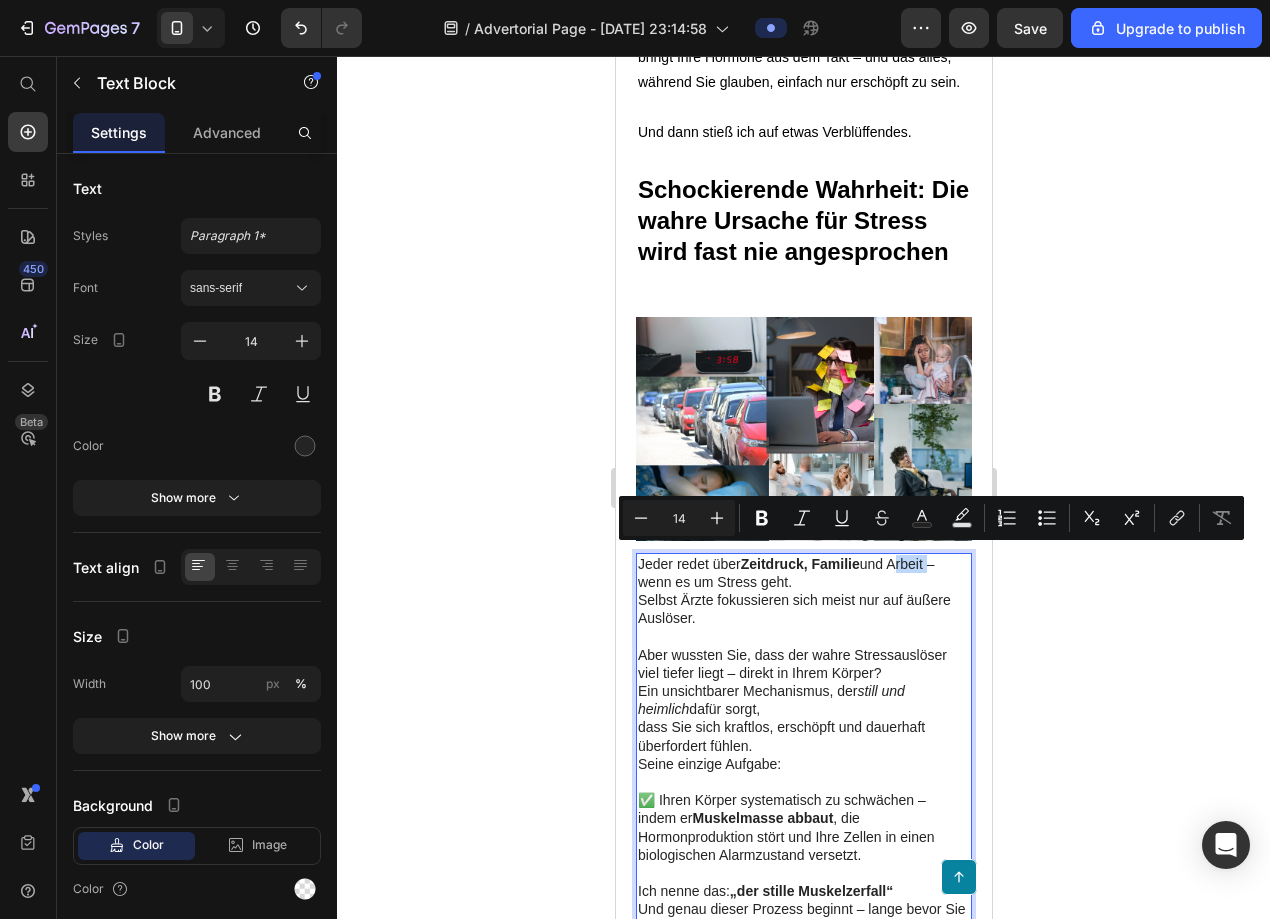 drag, startPoint x: 894, startPoint y: 556, endPoint x: 930, endPoint y: 557, distance: 36.013885 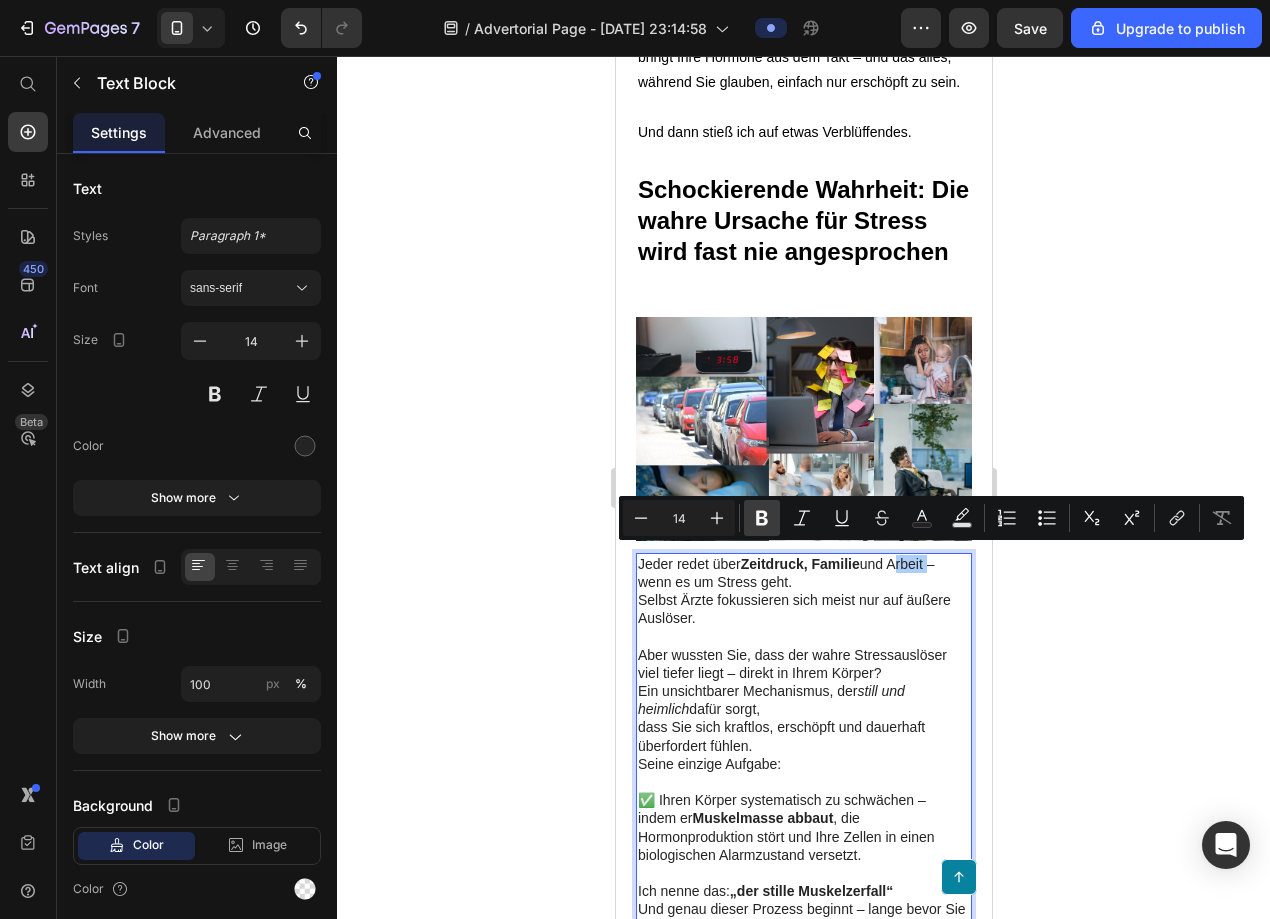 click 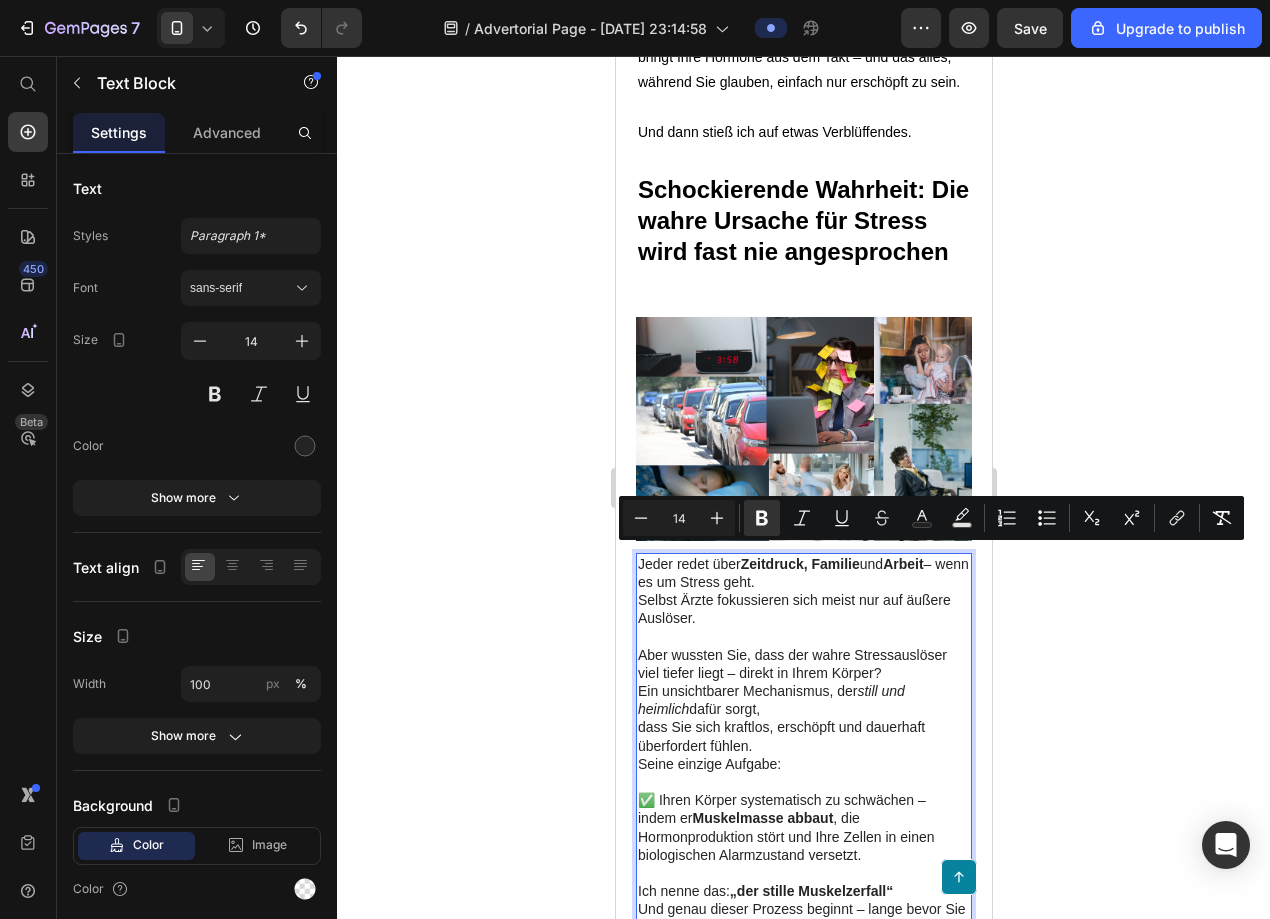 click 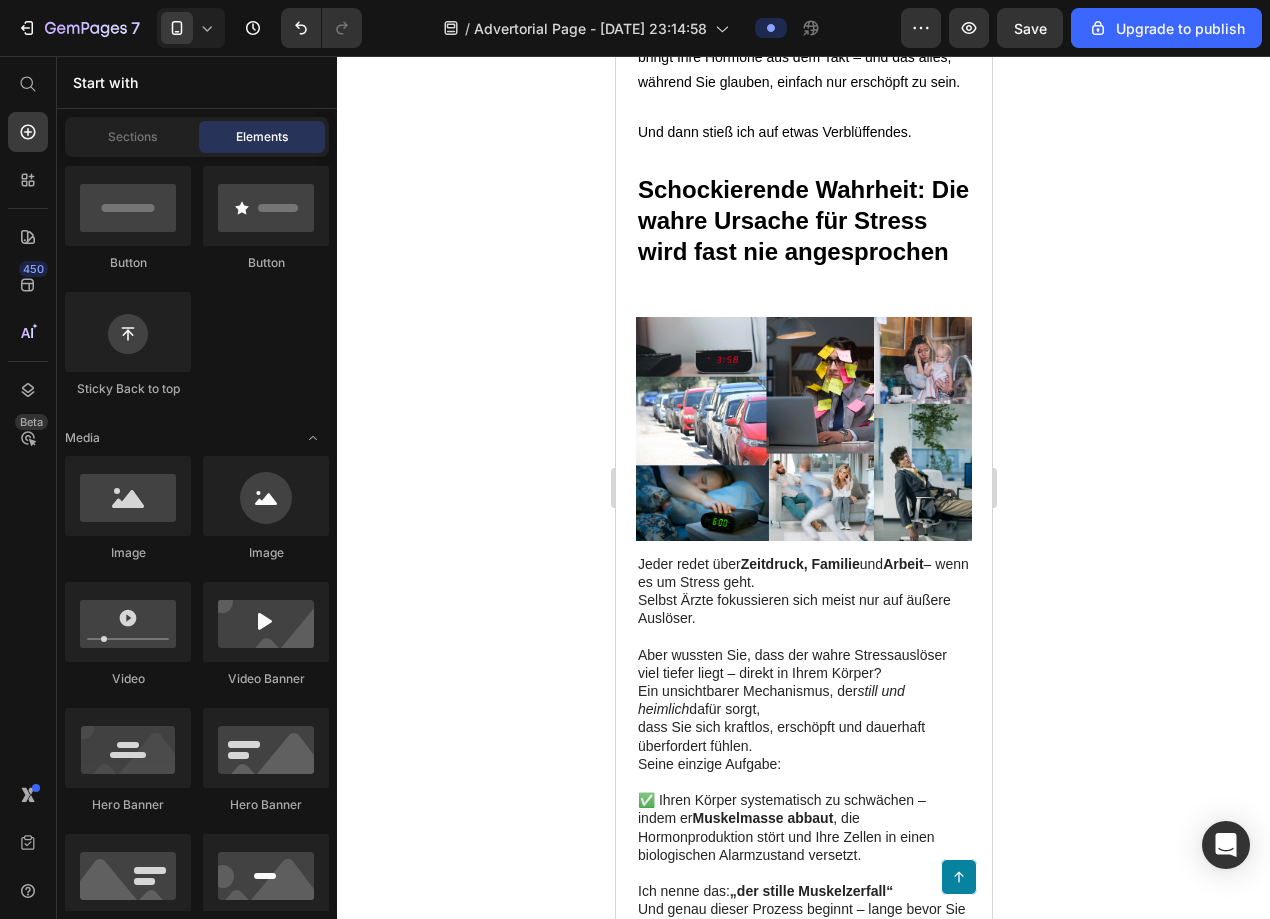 click 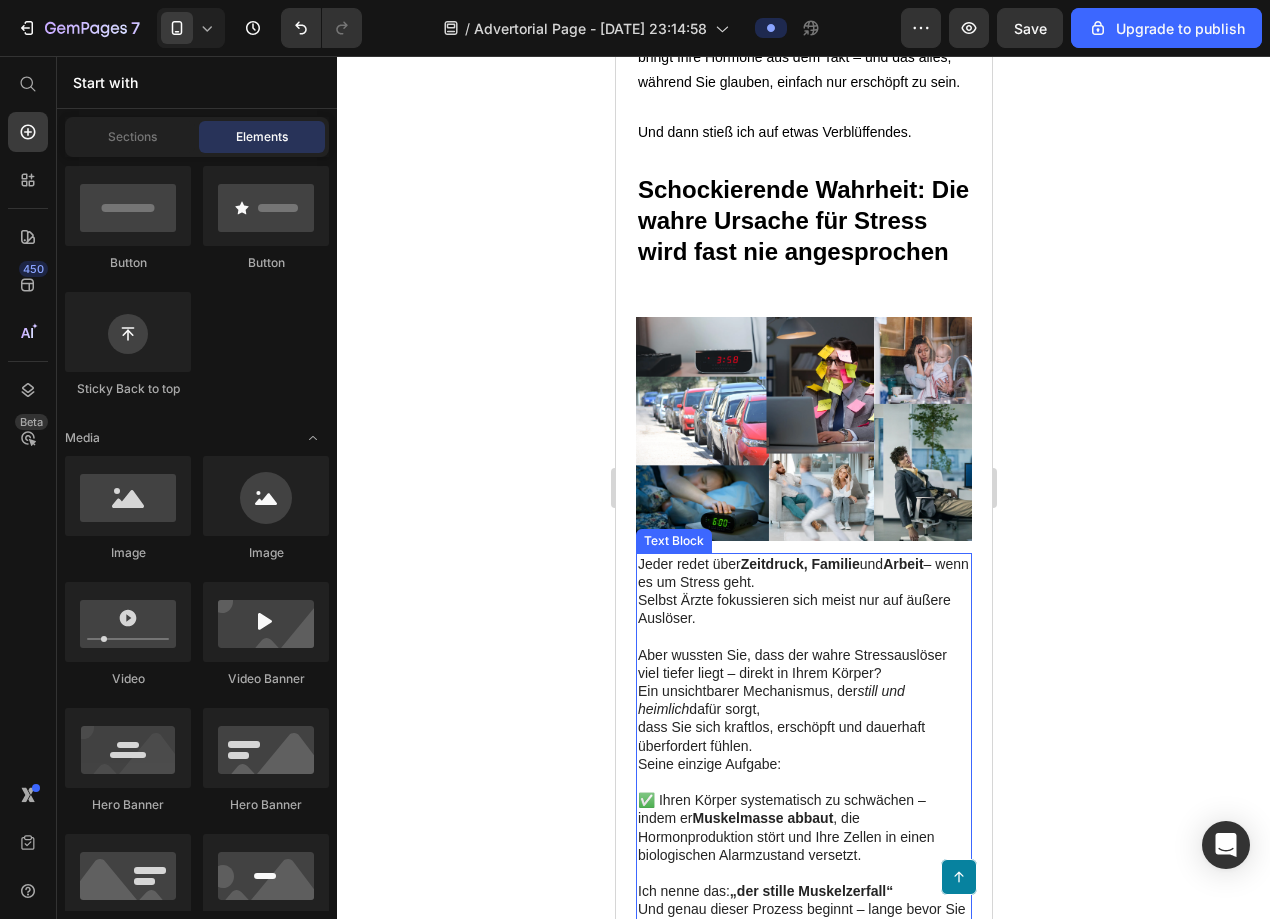 click on "still und heimlich" at bounding box center [770, 700] 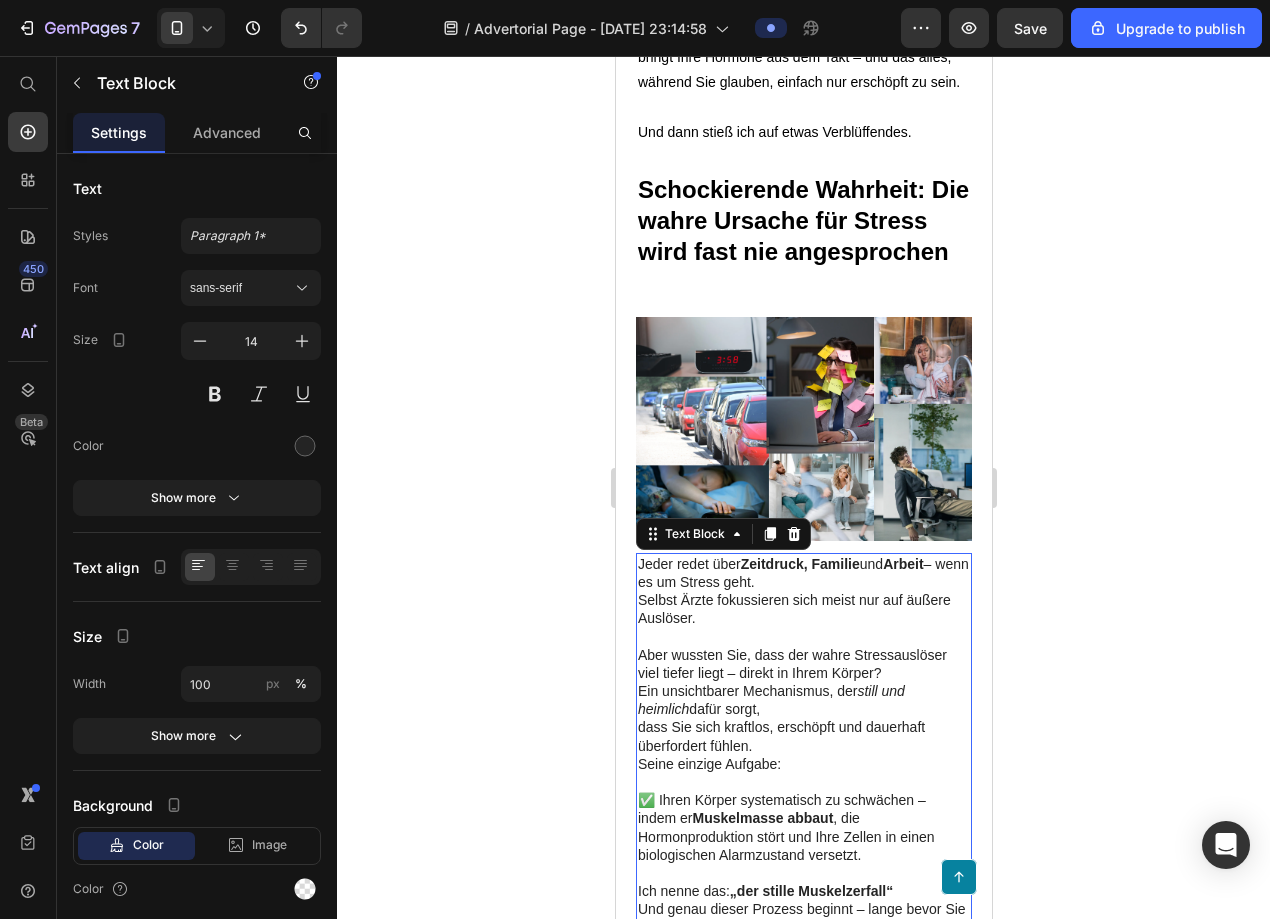 click 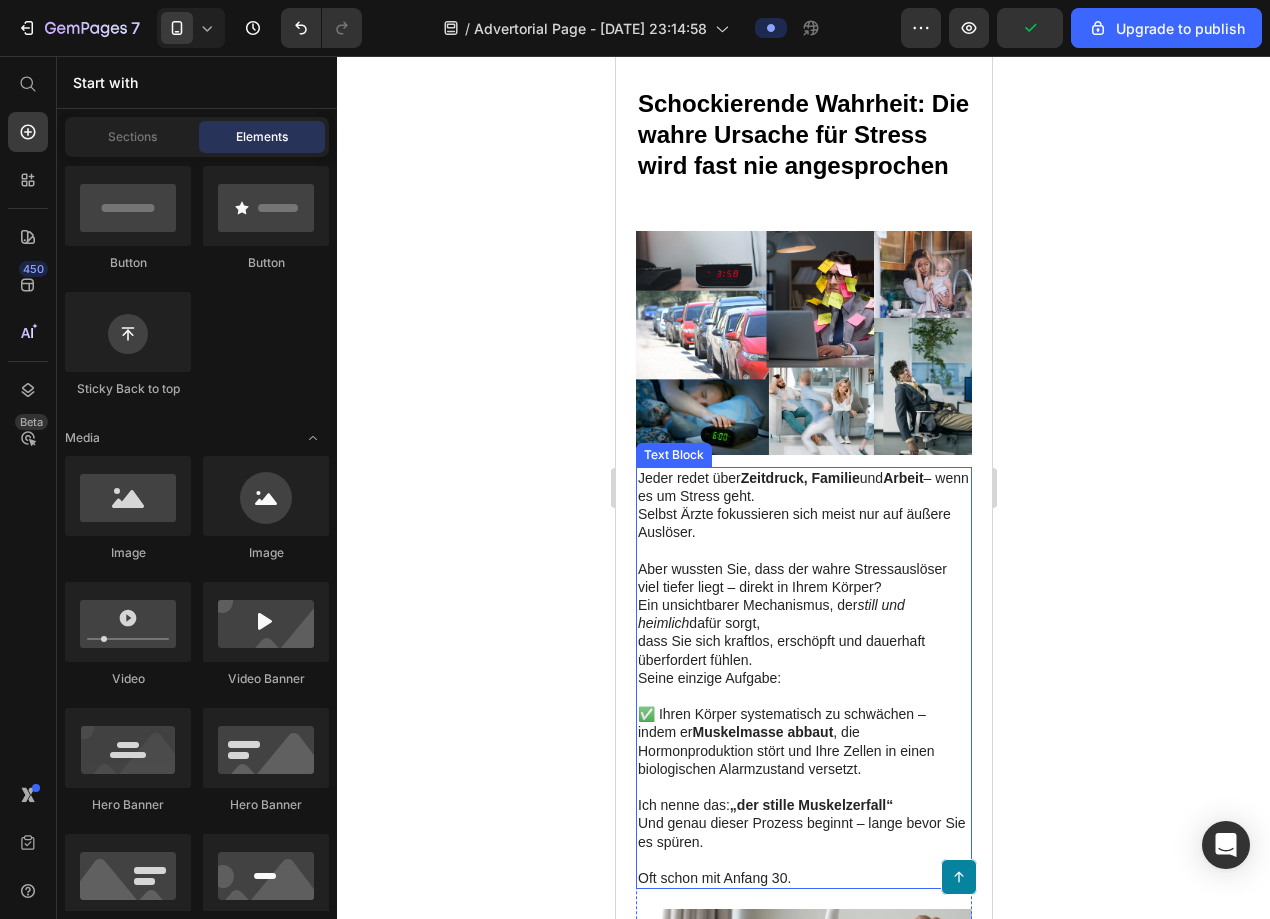 scroll, scrollTop: 2131, scrollLeft: 0, axis: vertical 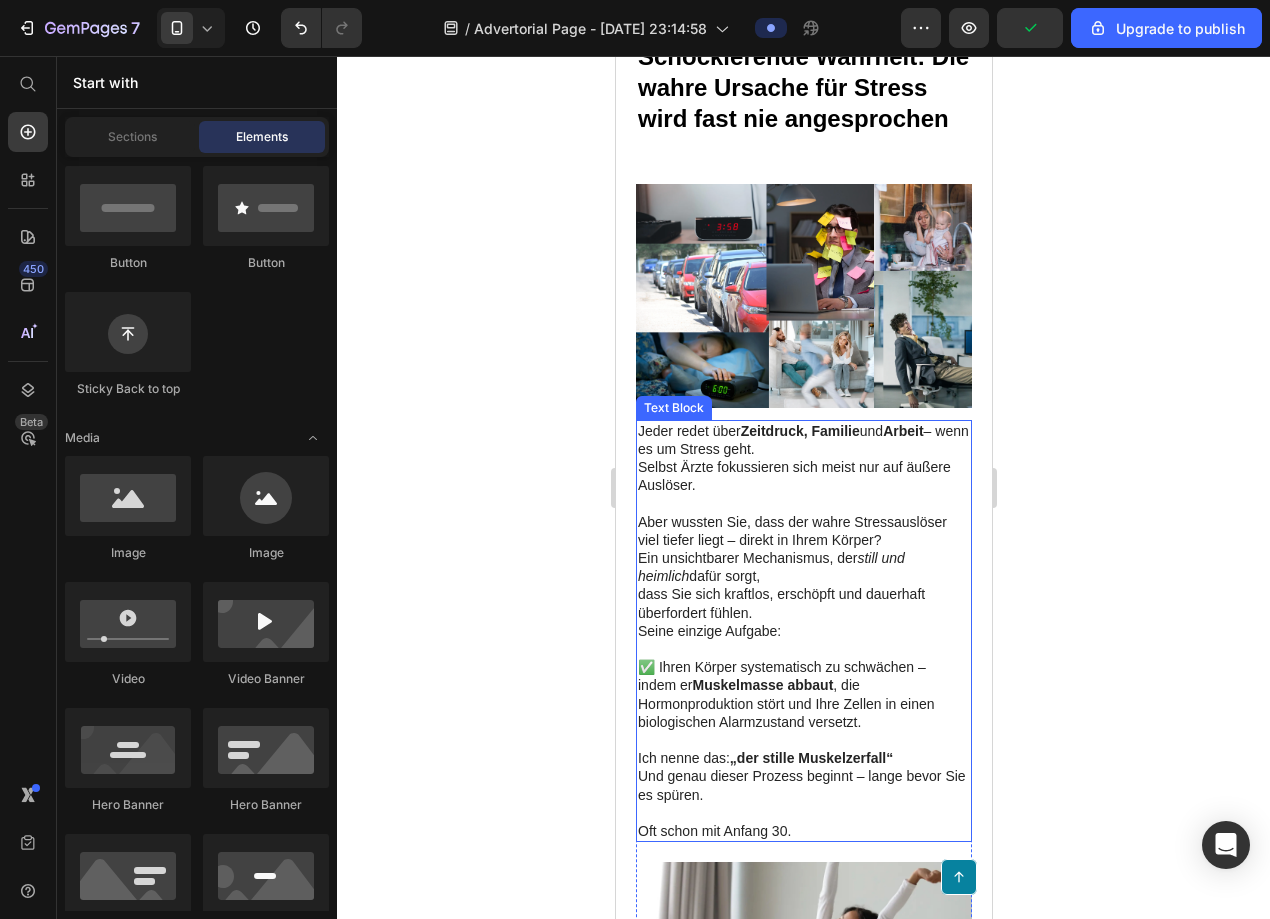 click on "✅ Ihren Körper systematisch zu schwächen – indem er  Muskelmasse abbaut , die" at bounding box center (803, 676) 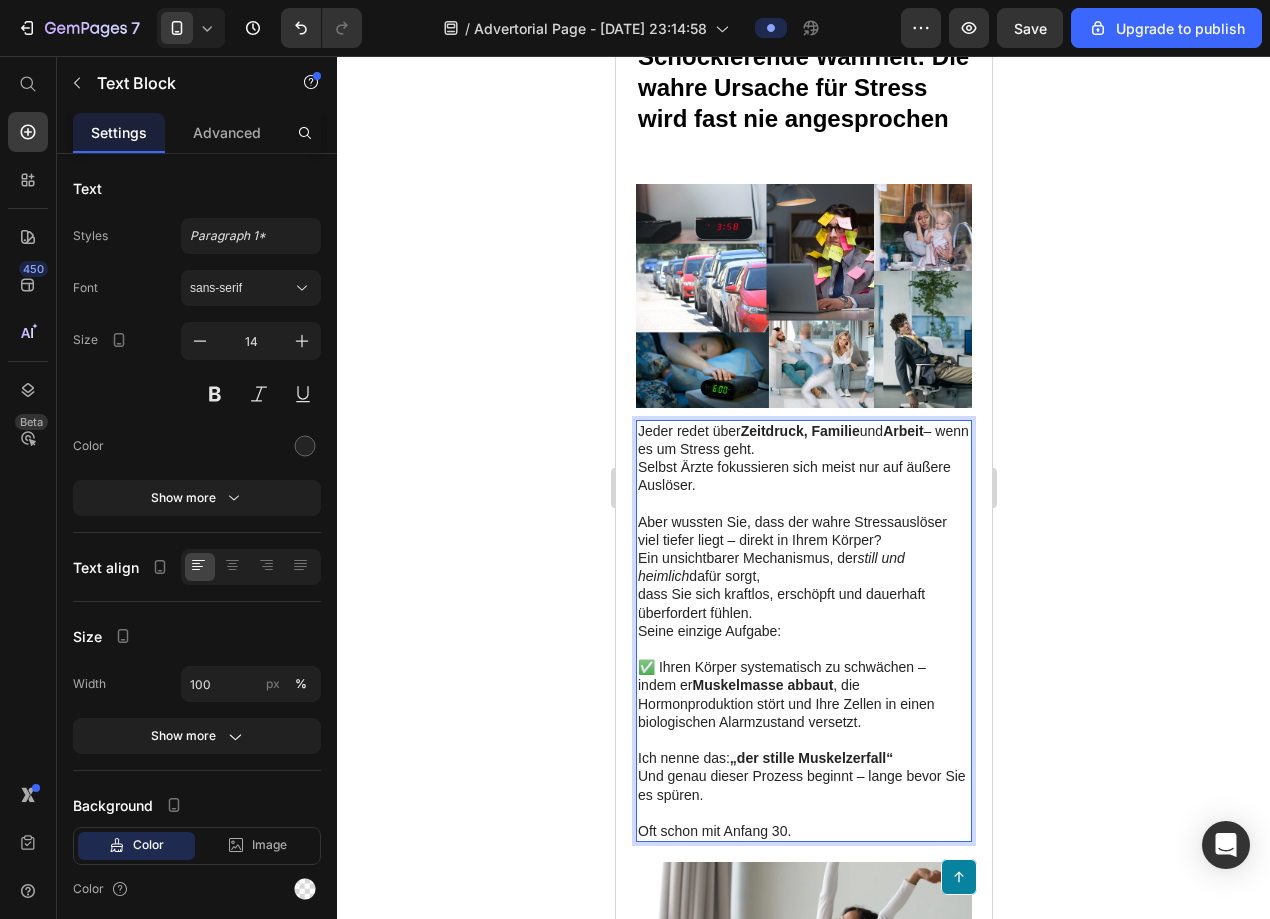 click 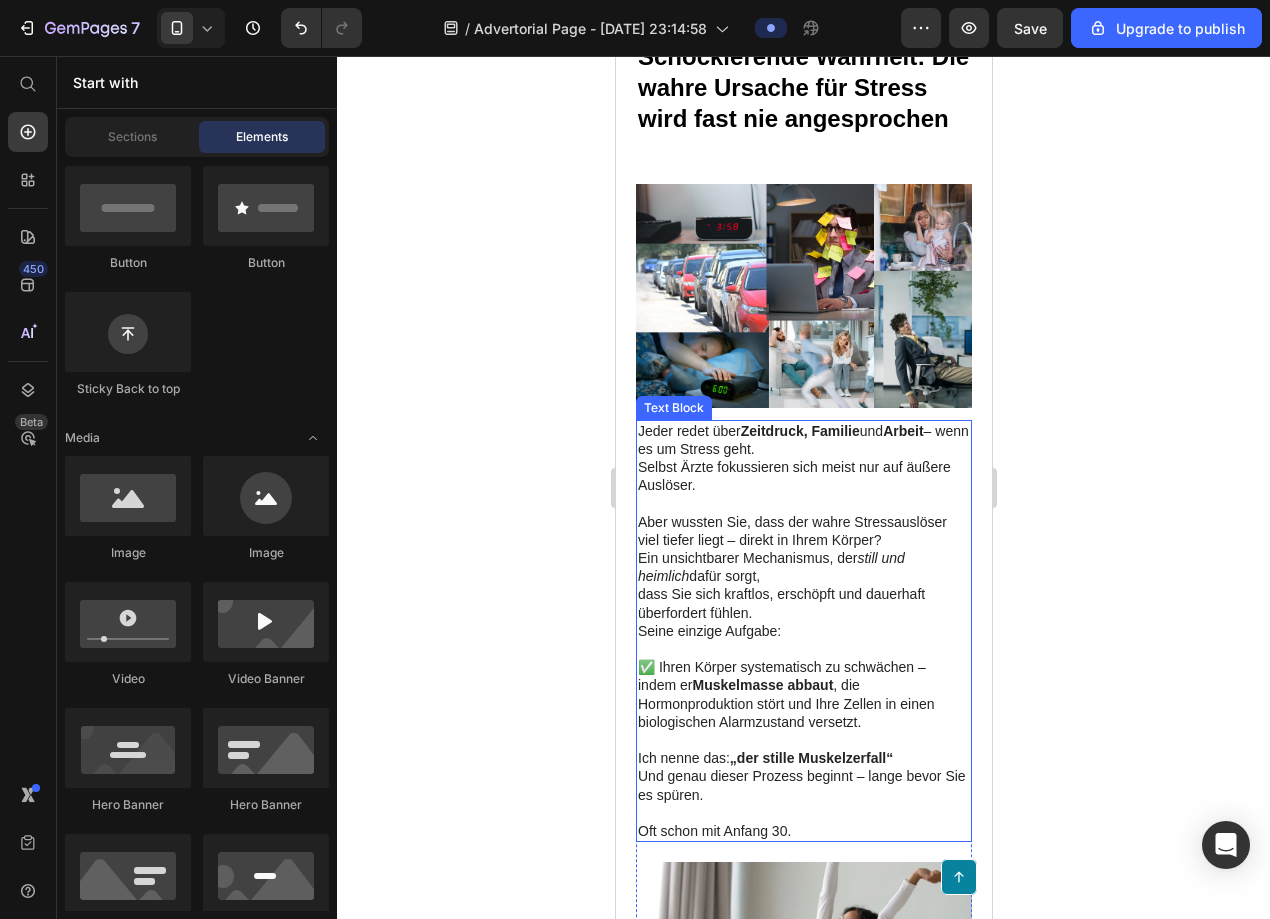 click on "„der stille Muskelzerfall“" at bounding box center [810, 758] 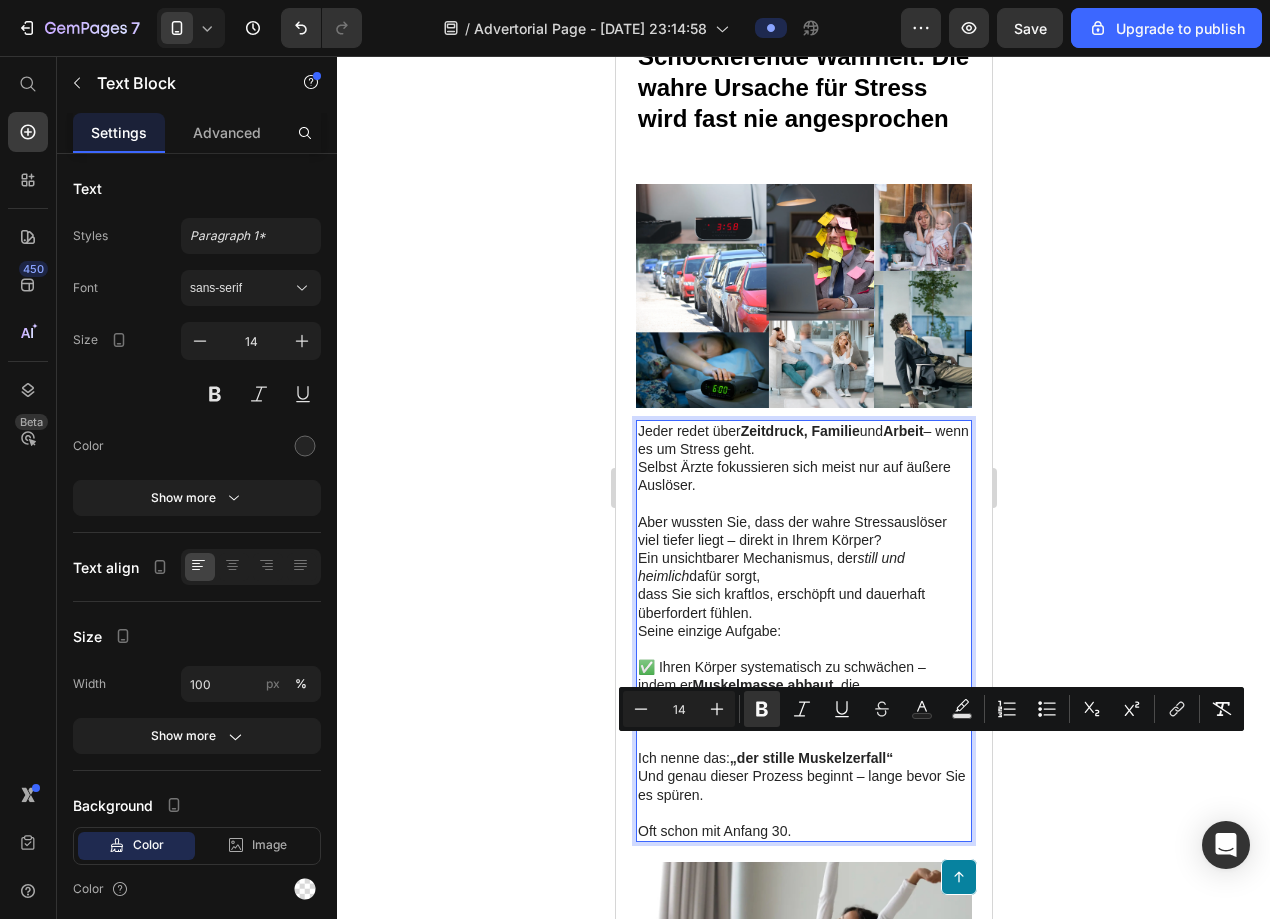 drag, startPoint x: 734, startPoint y: 746, endPoint x: 896, endPoint y: 746, distance: 162 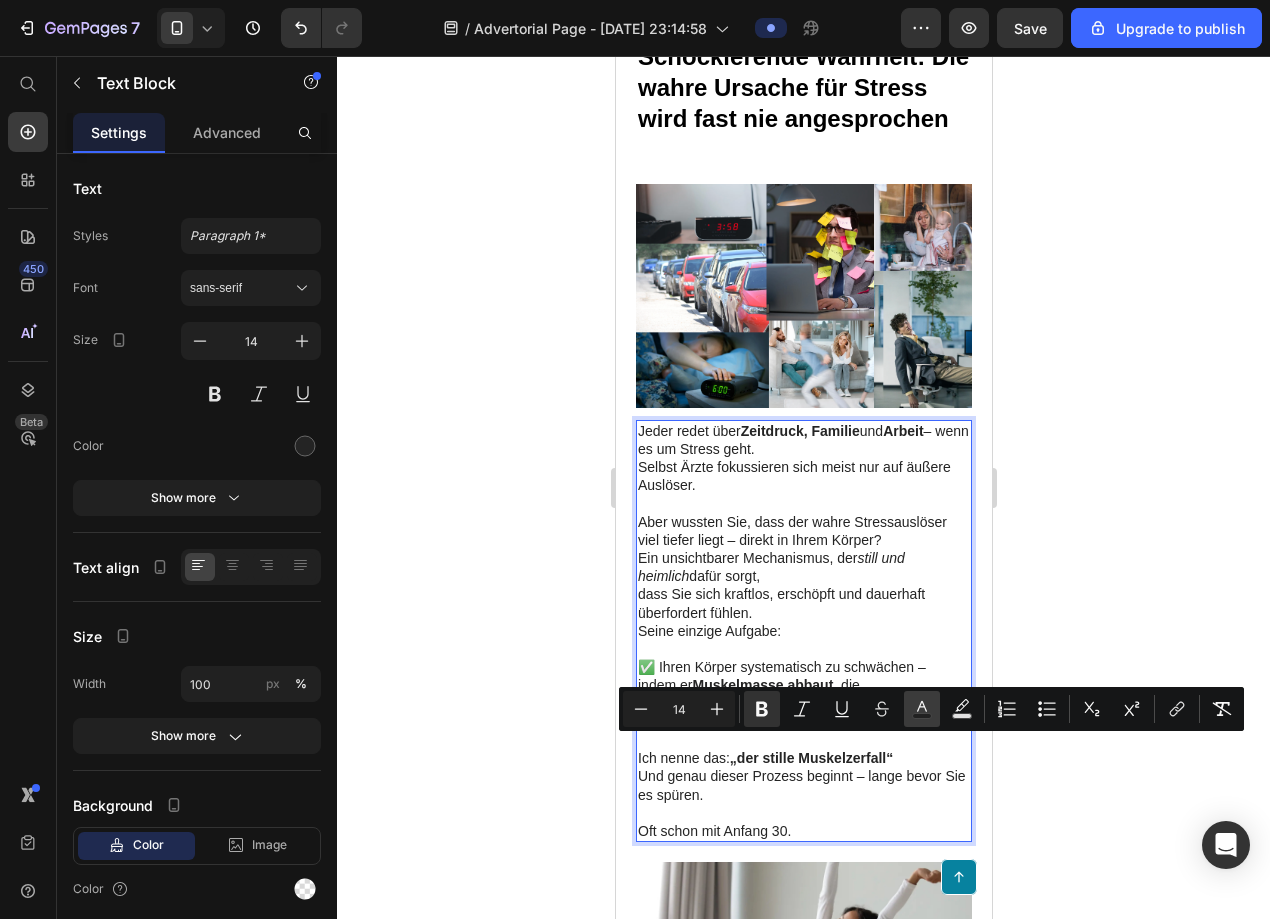 click 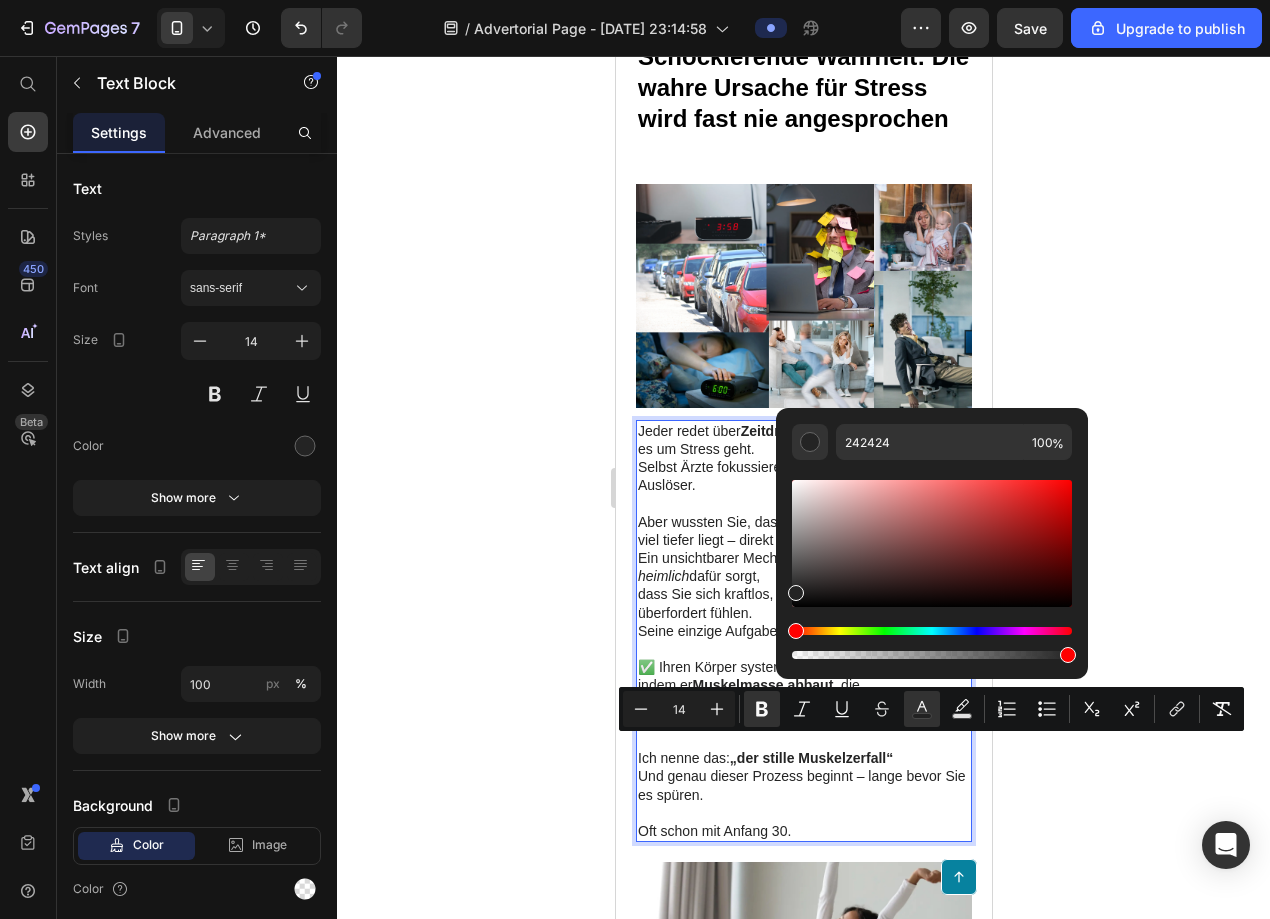click 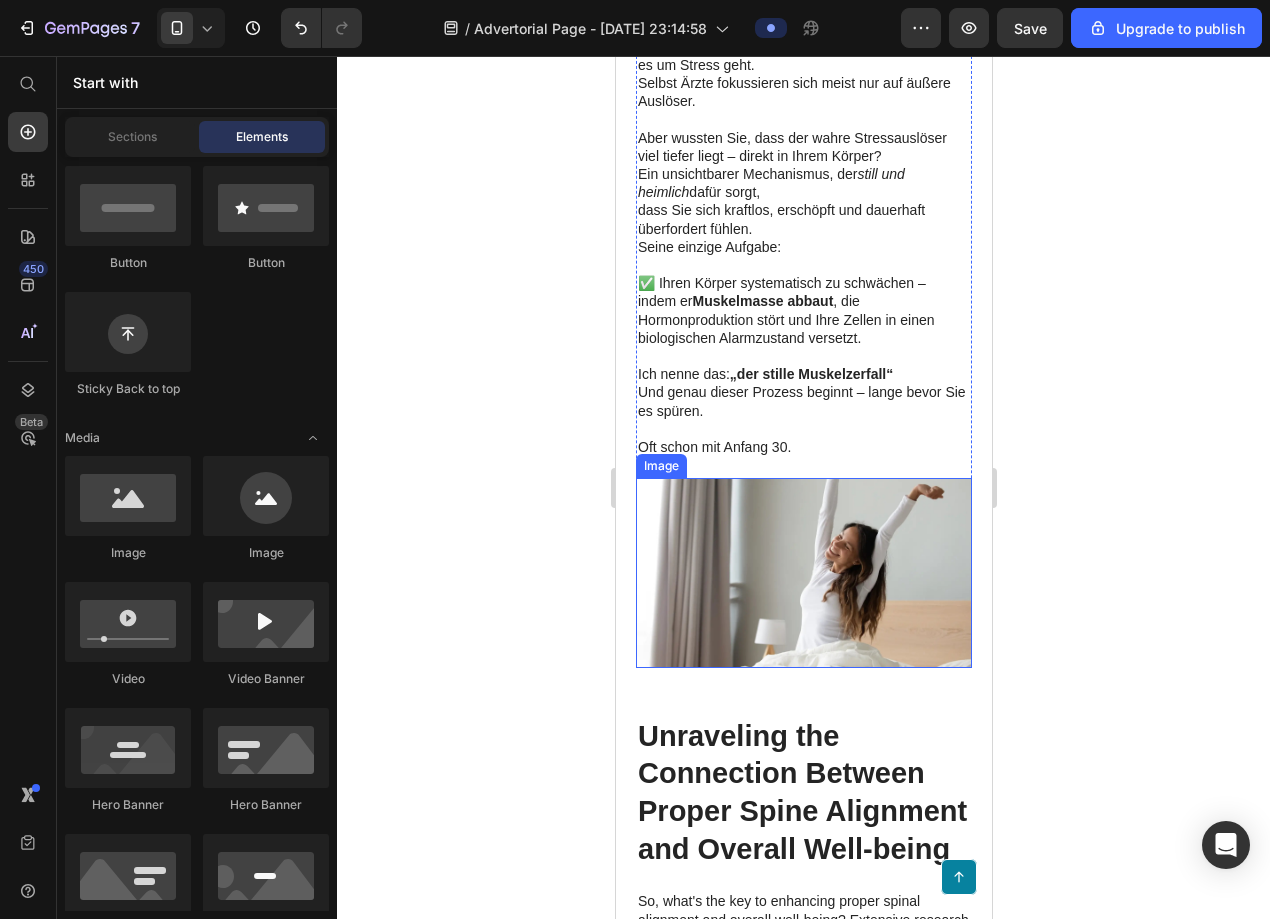 scroll, scrollTop: 2719, scrollLeft: 0, axis: vertical 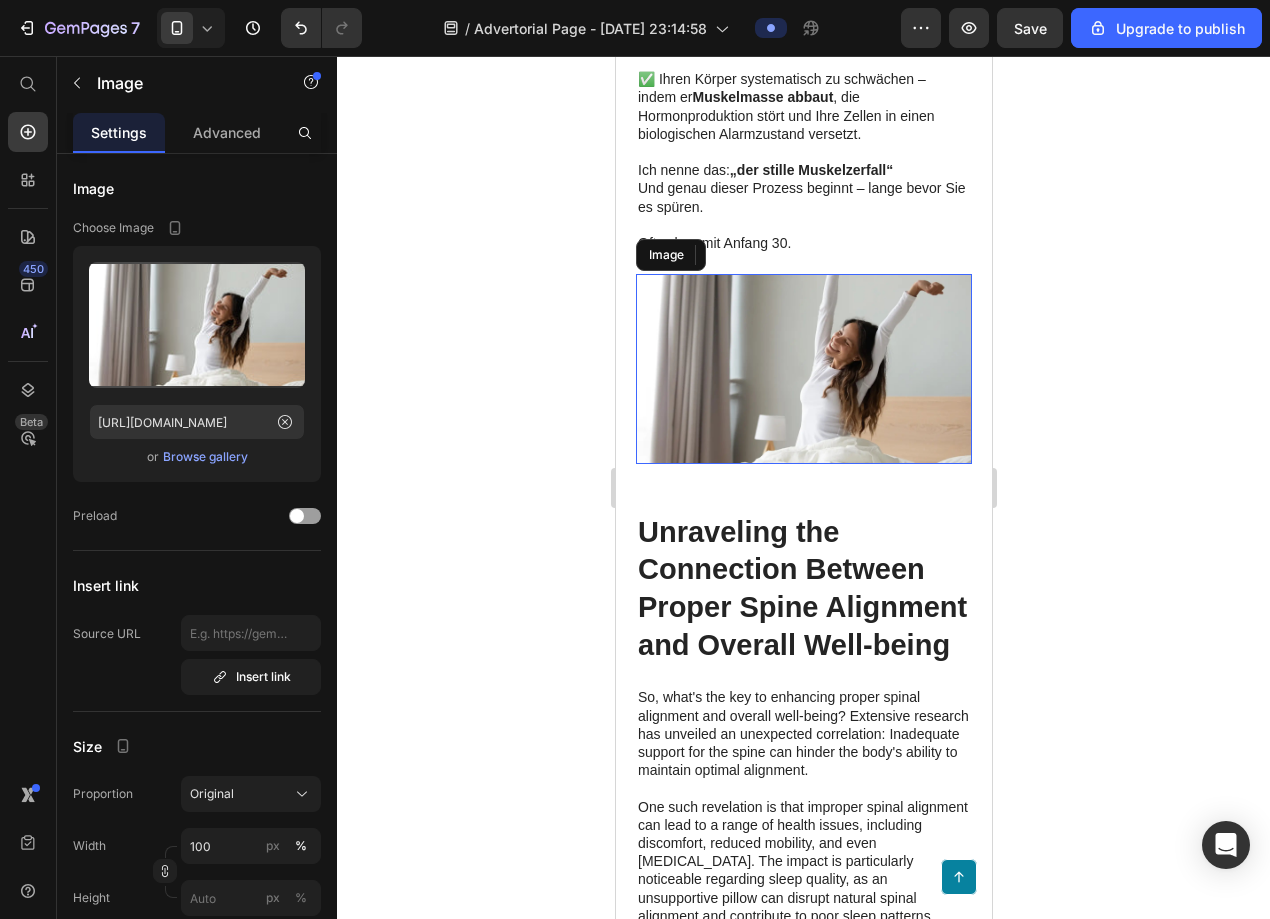 click at bounding box center (803, 368) 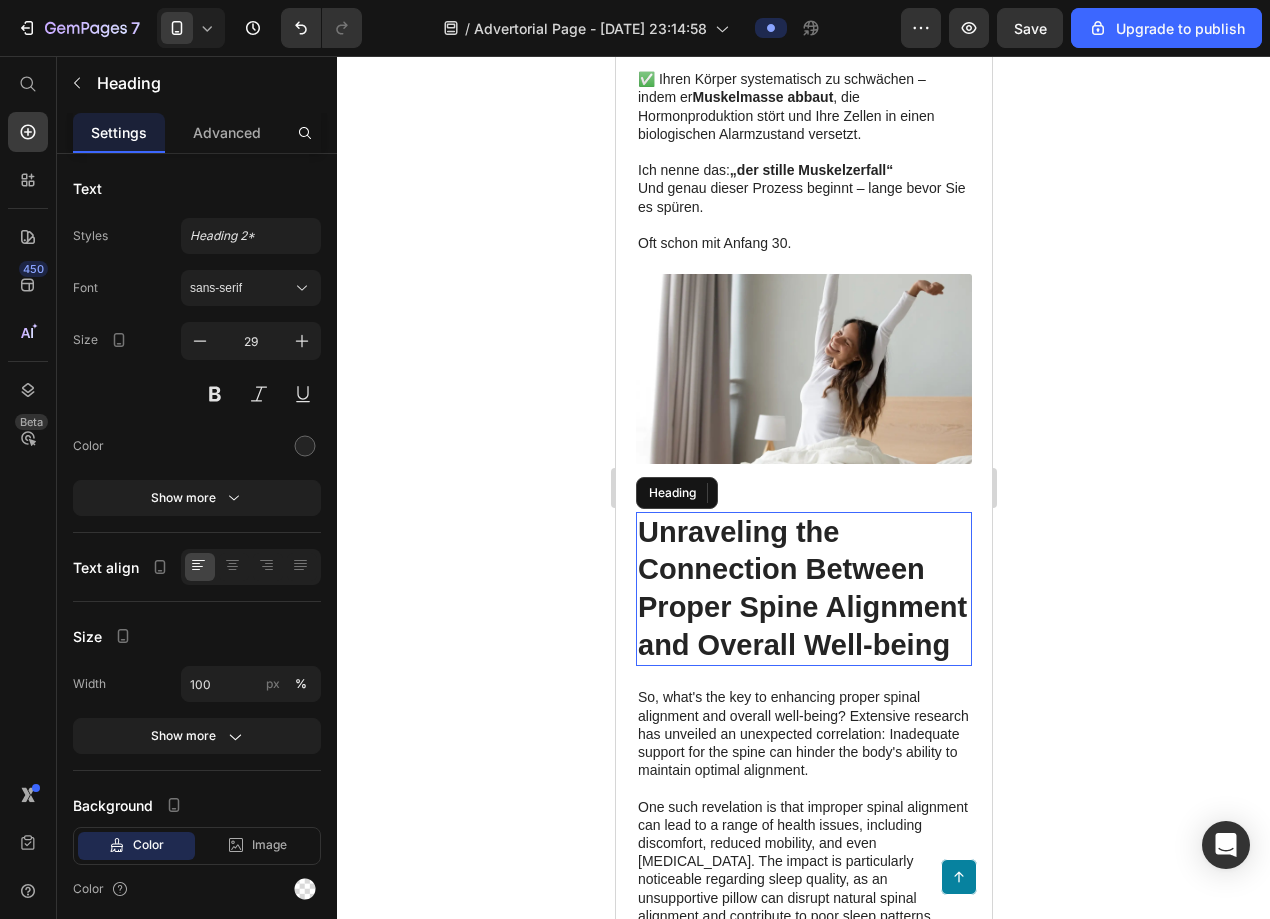 click on "Unraveling the Connection Between Proper Spine Alignment and Overall Well-being" at bounding box center (803, 589) 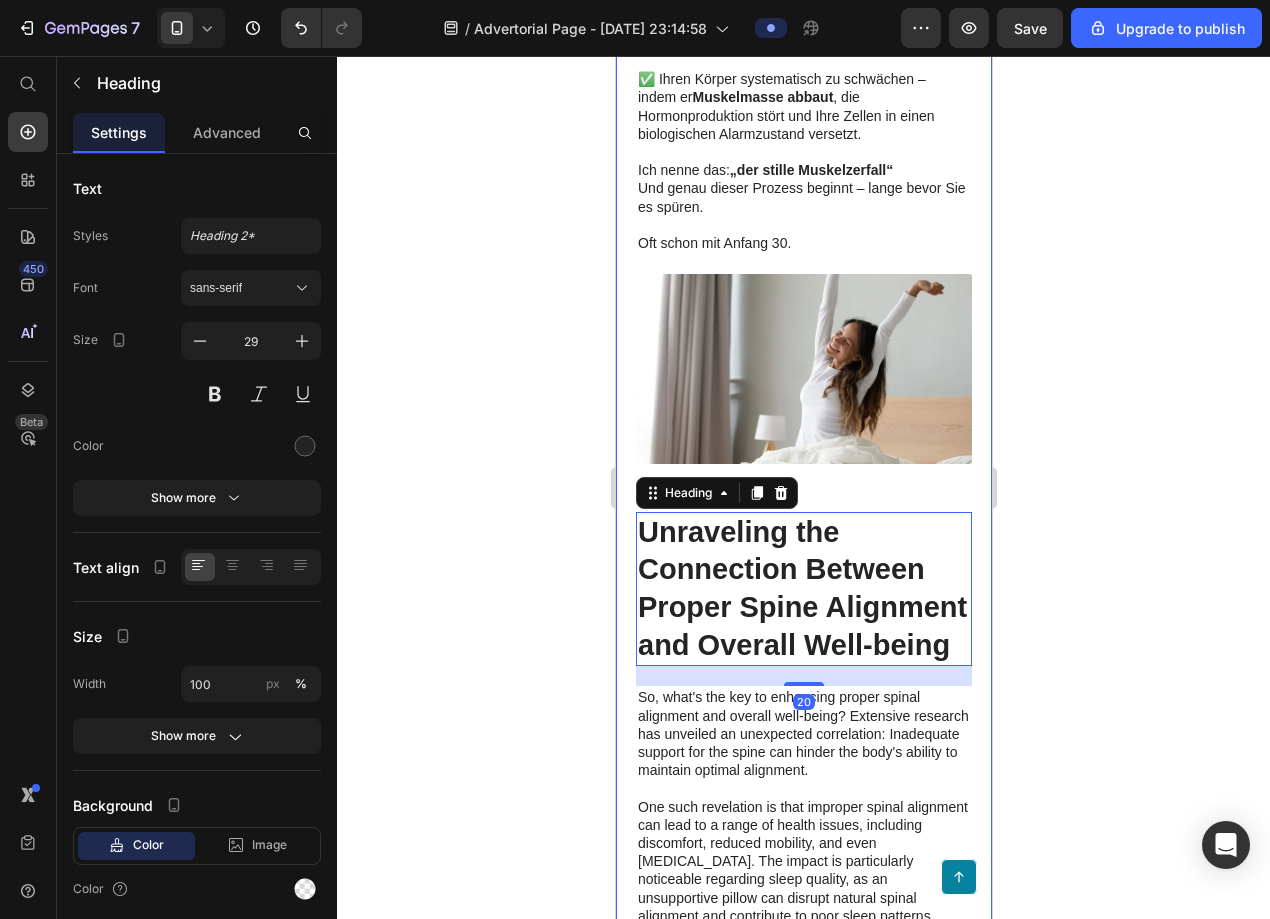 click 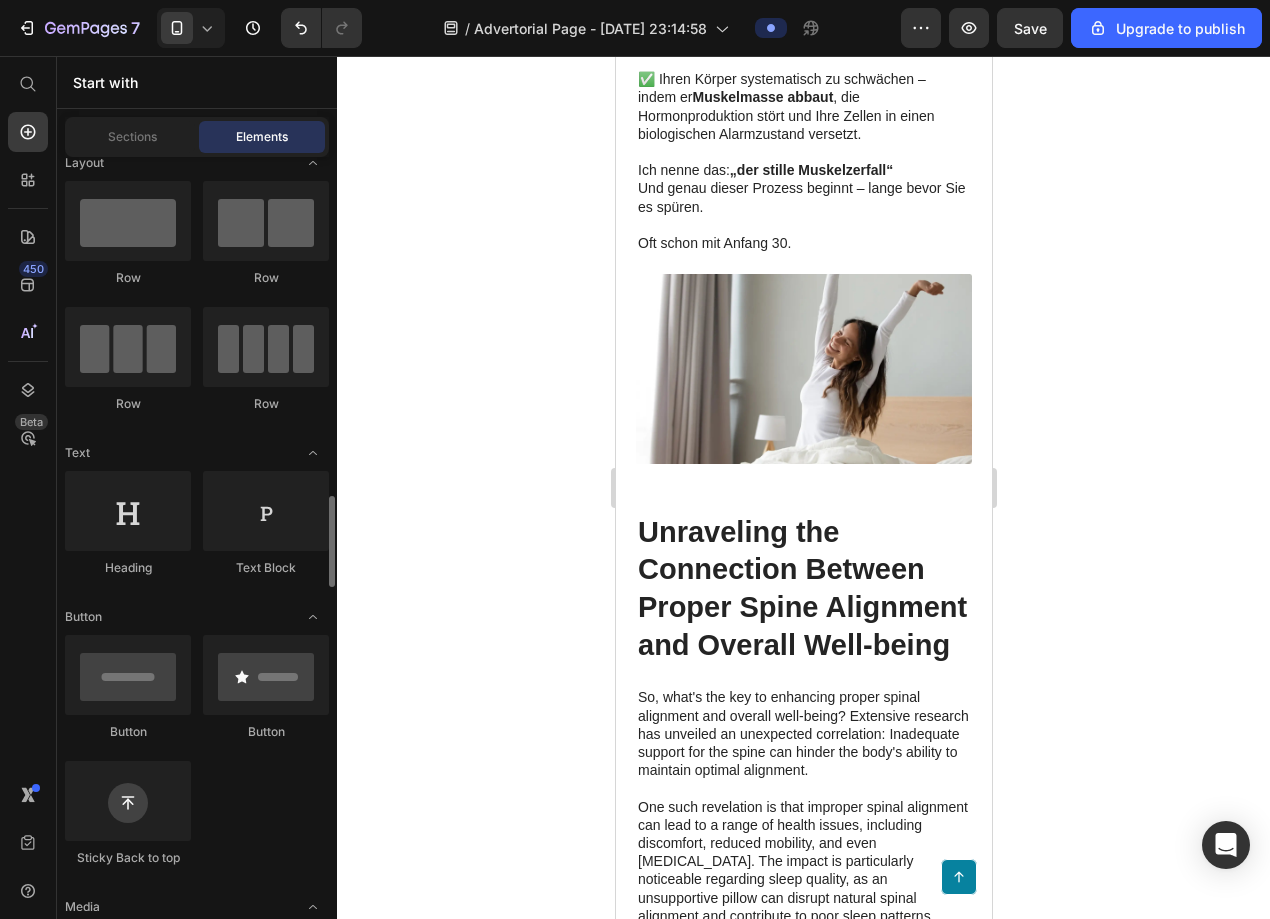 scroll, scrollTop: 0, scrollLeft: 0, axis: both 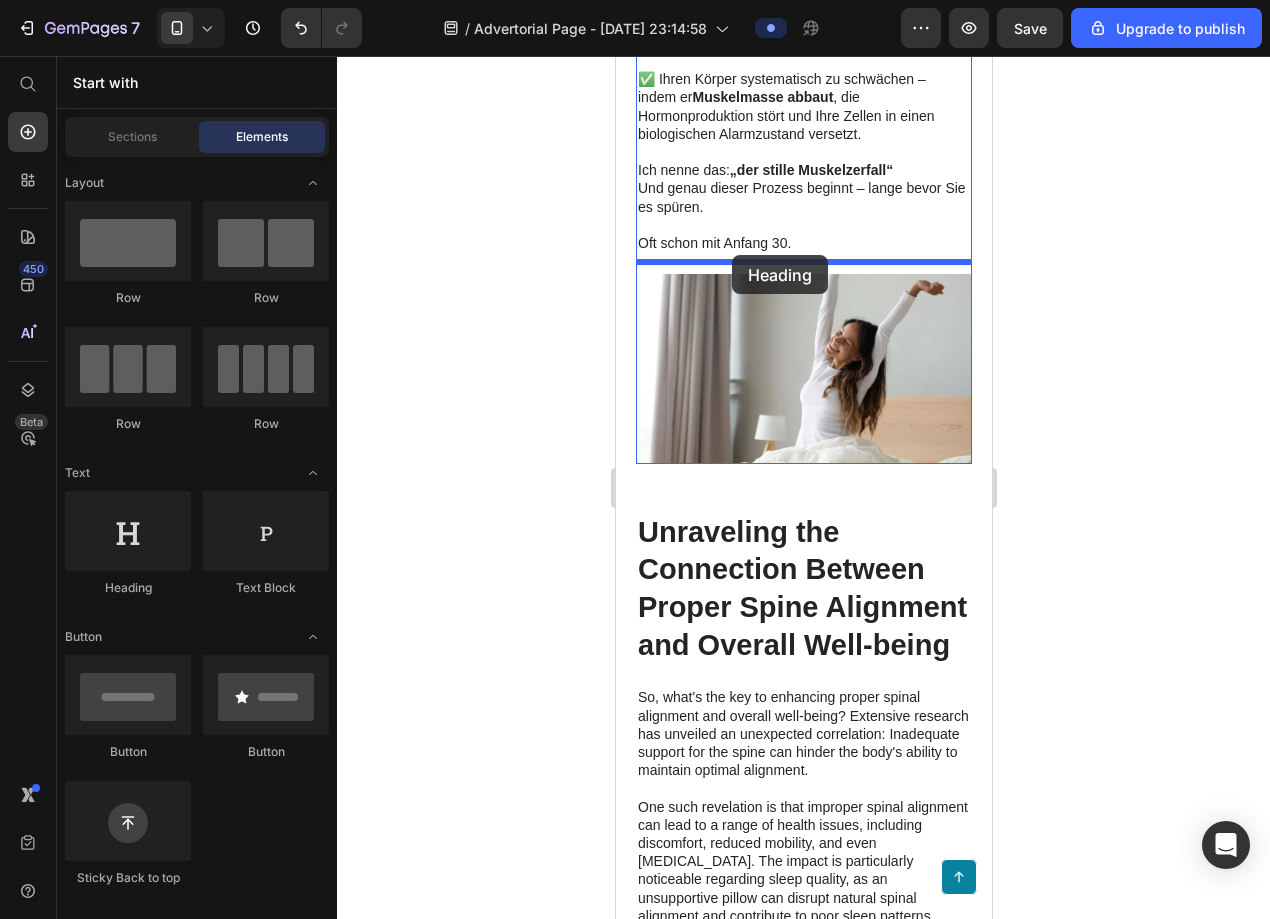 drag, startPoint x: 759, startPoint y: 591, endPoint x: 731, endPoint y: 256, distance: 336.16812 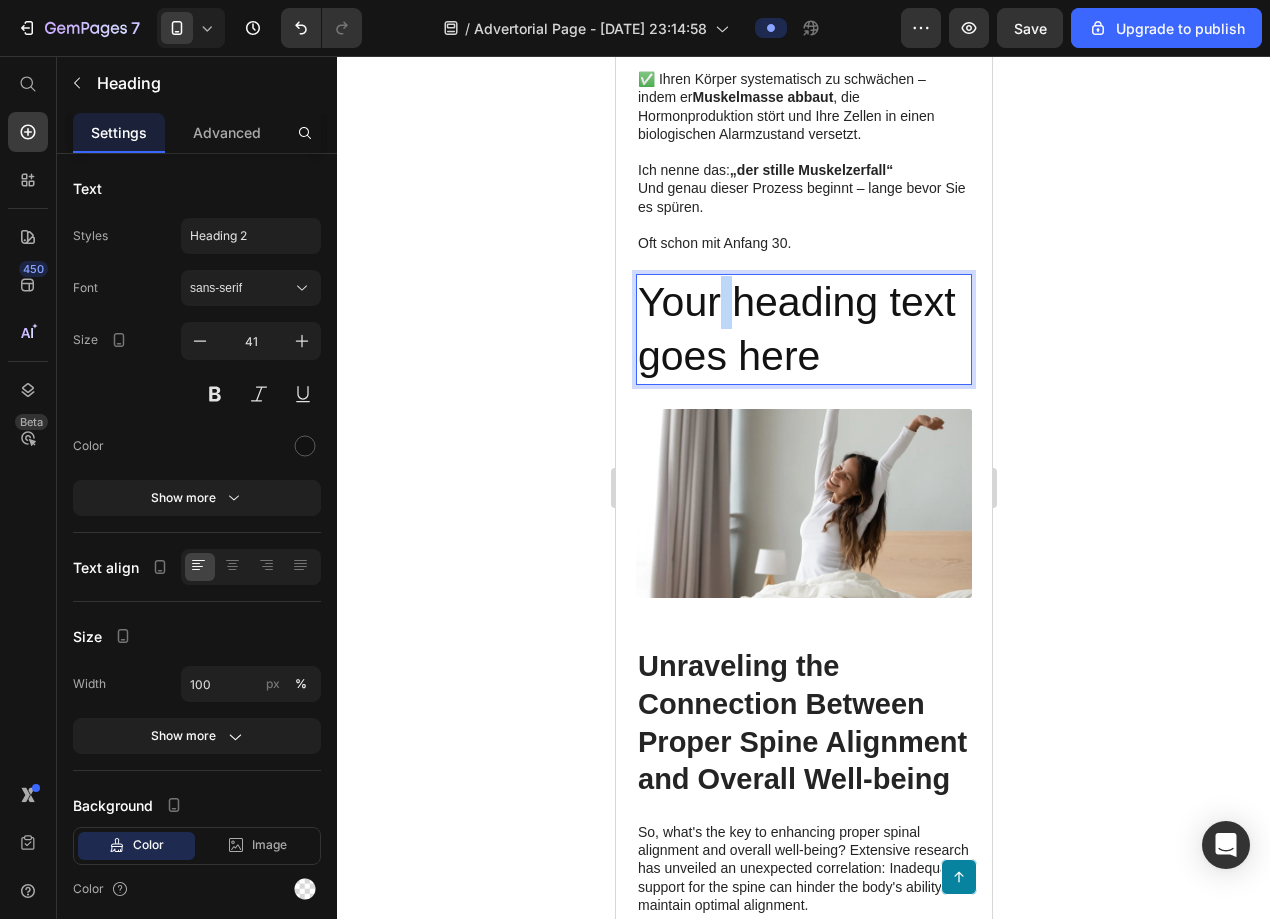 click on "Your heading text goes here" at bounding box center [803, 329] 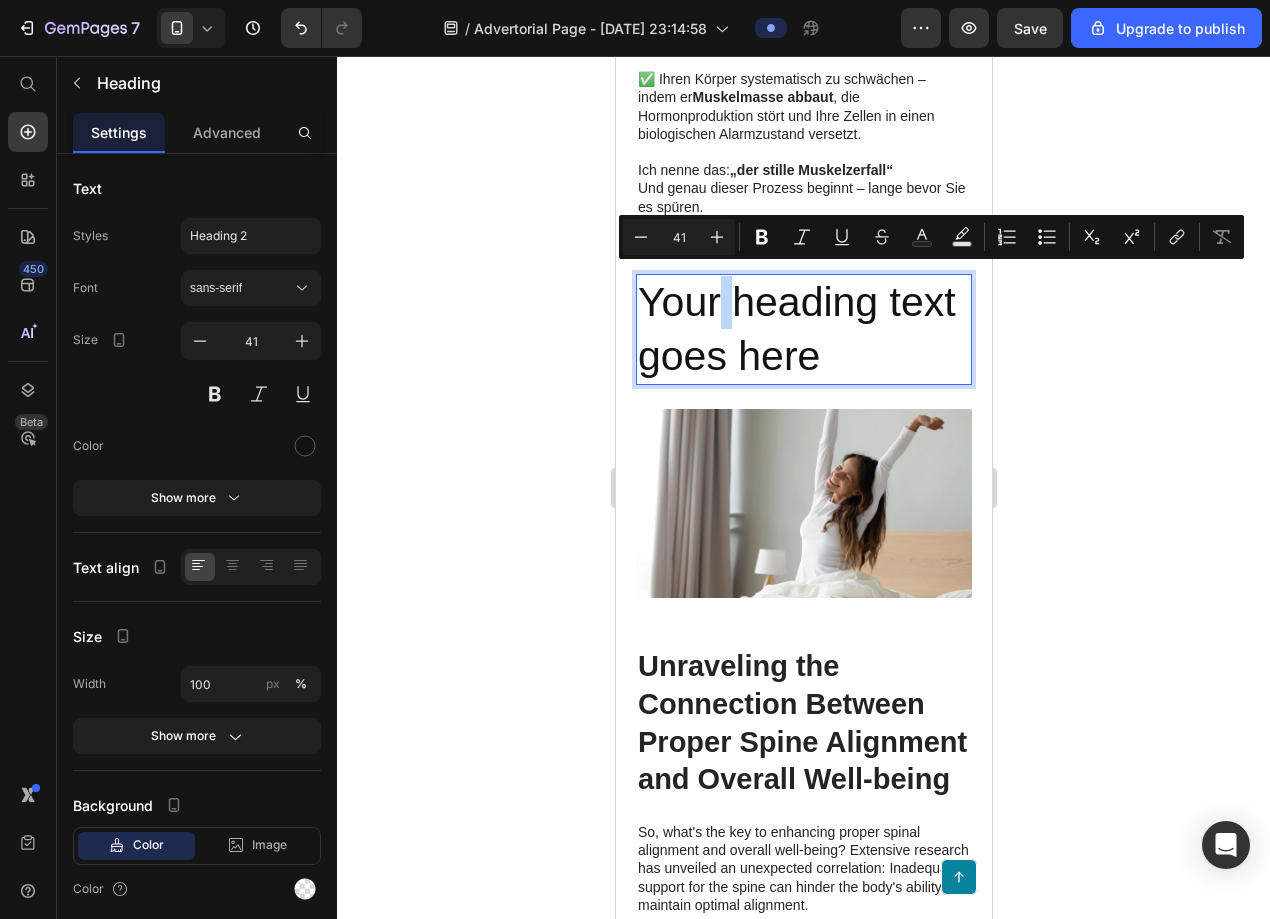 click on "Your heading text goes here" at bounding box center [803, 329] 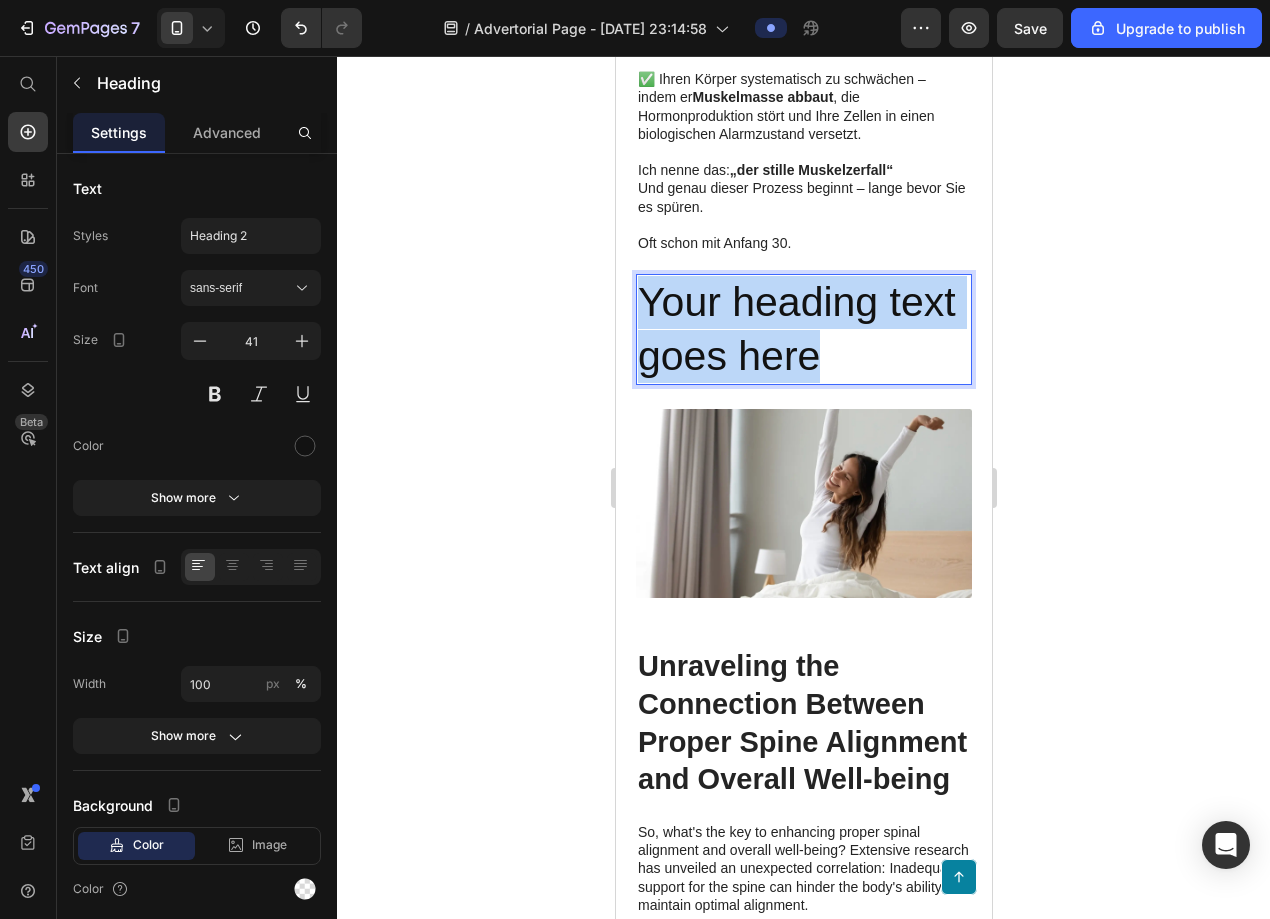 drag, startPoint x: 827, startPoint y: 322, endPoint x: 648, endPoint y: 282, distance: 183.41483 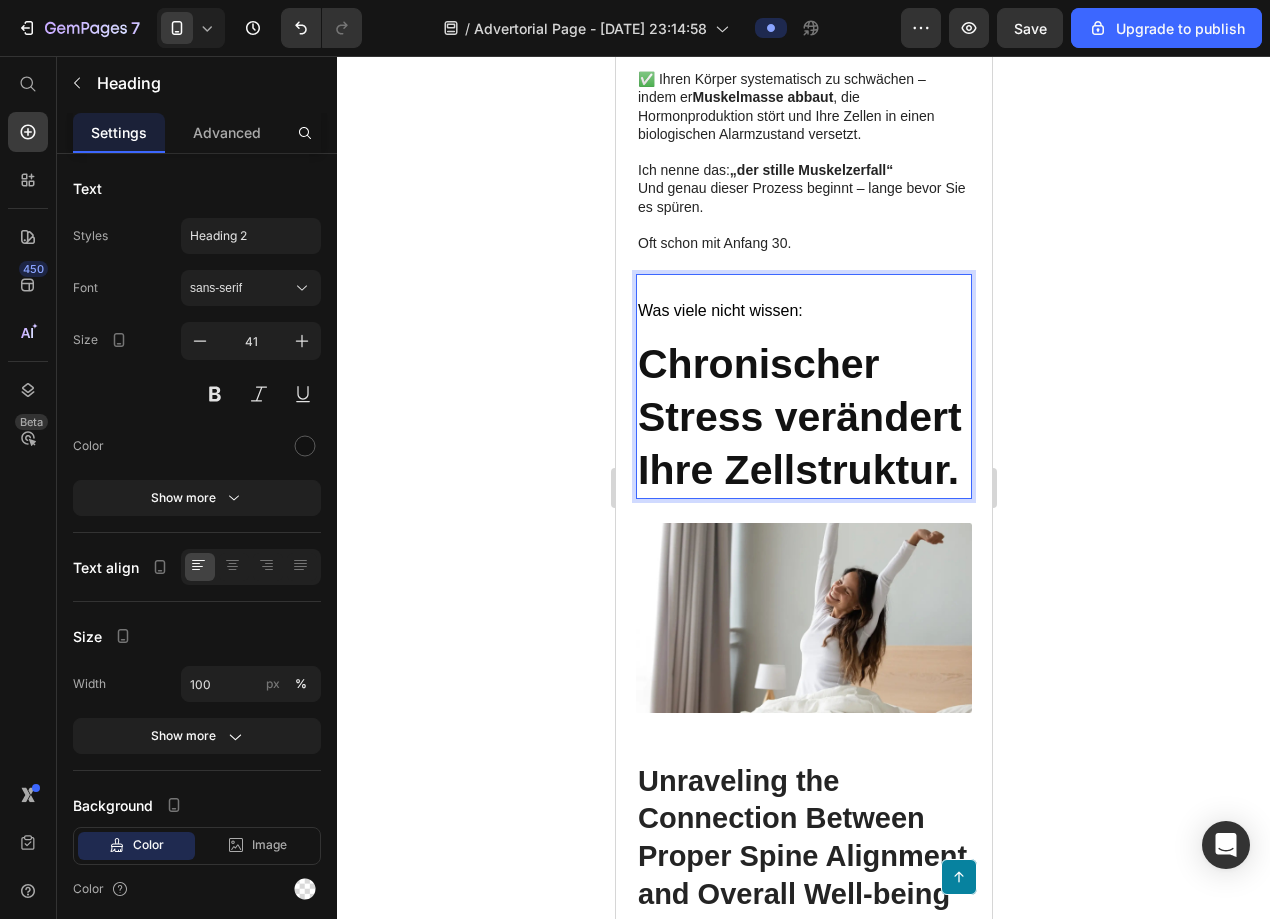 click on "Was viele nicht wissen: Chronischer Stress verändert Ihre Zellstruktur." at bounding box center [803, 386] 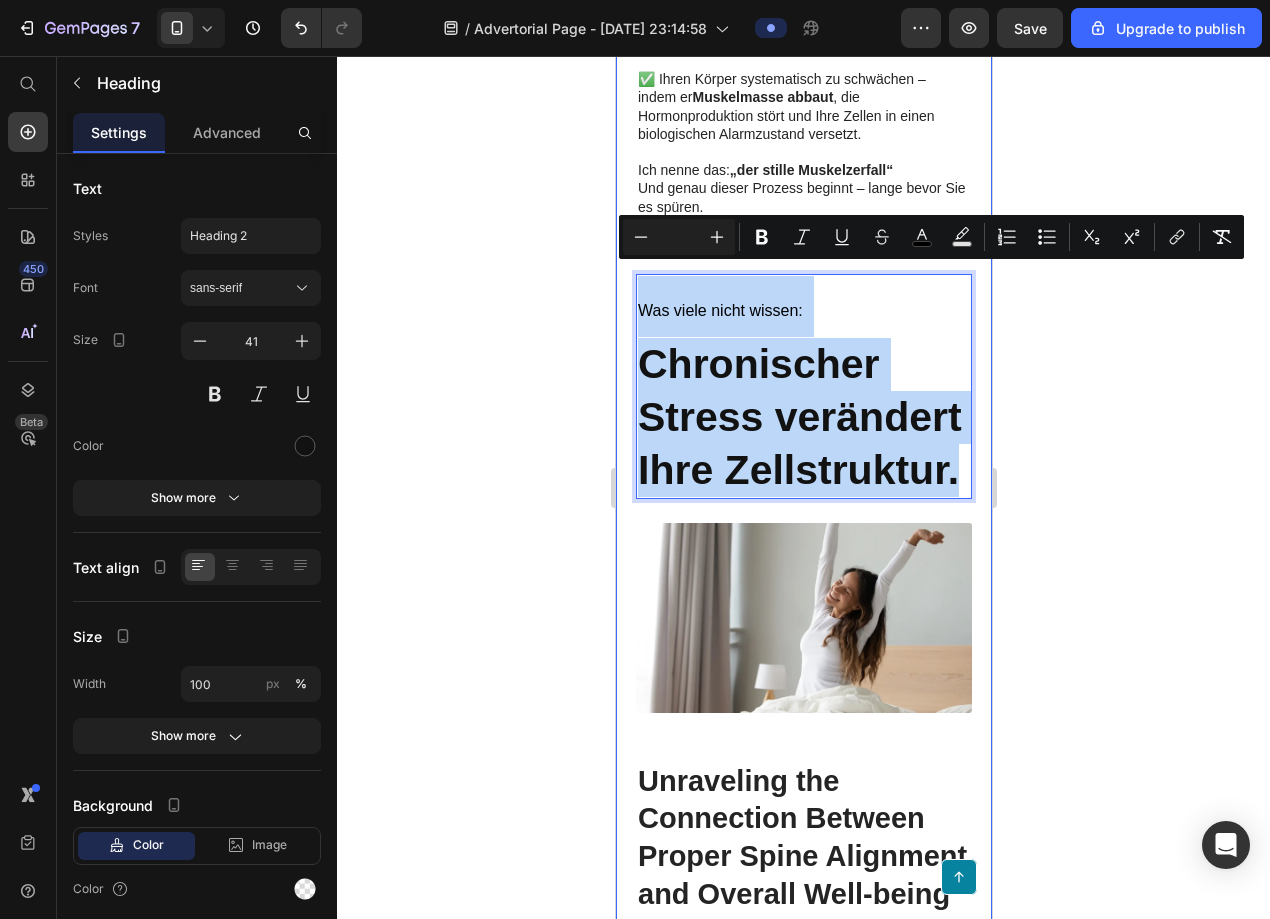 type on "41" 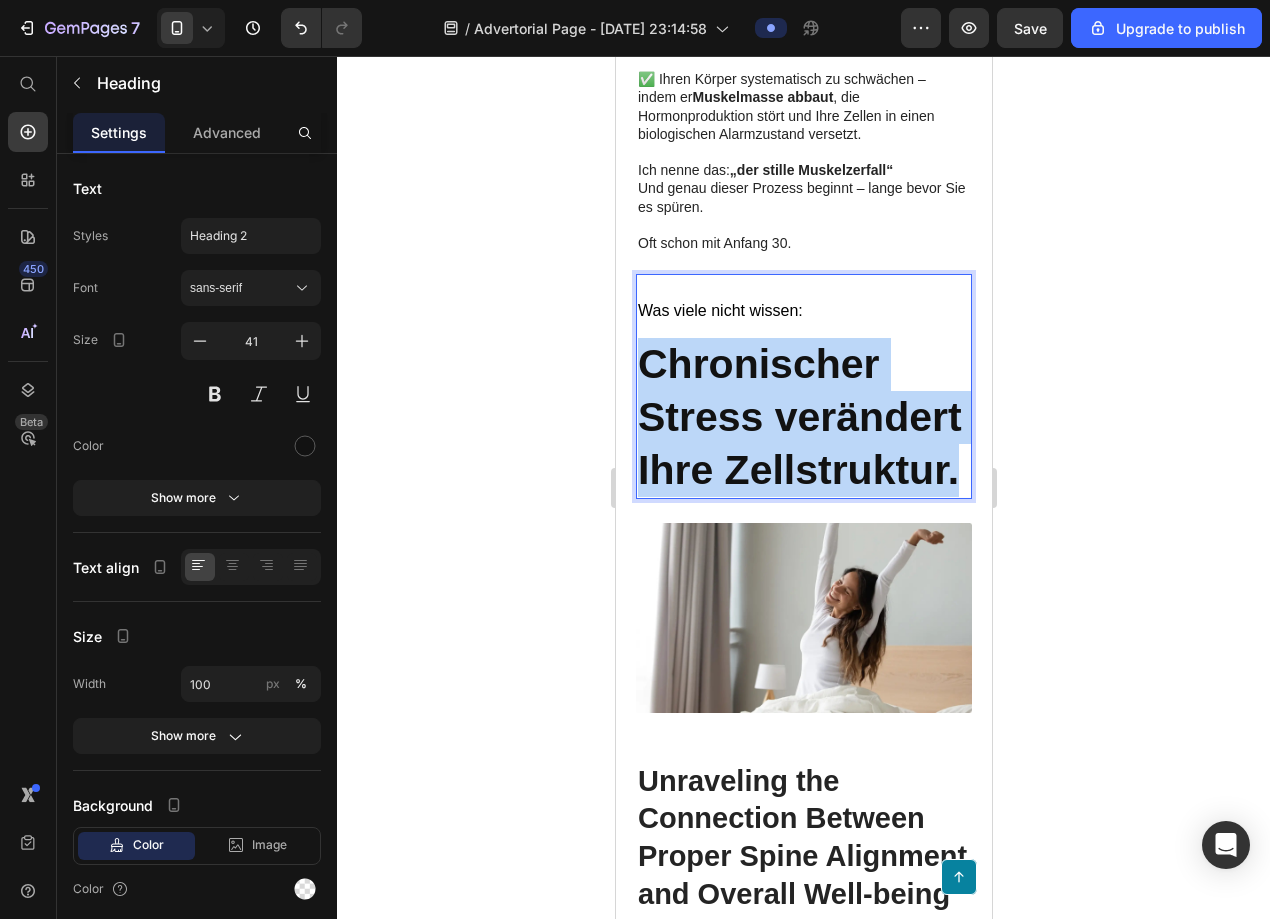 drag, startPoint x: 959, startPoint y: 461, endPoint x: 648, endPoint y: 341, distance: 333.34818 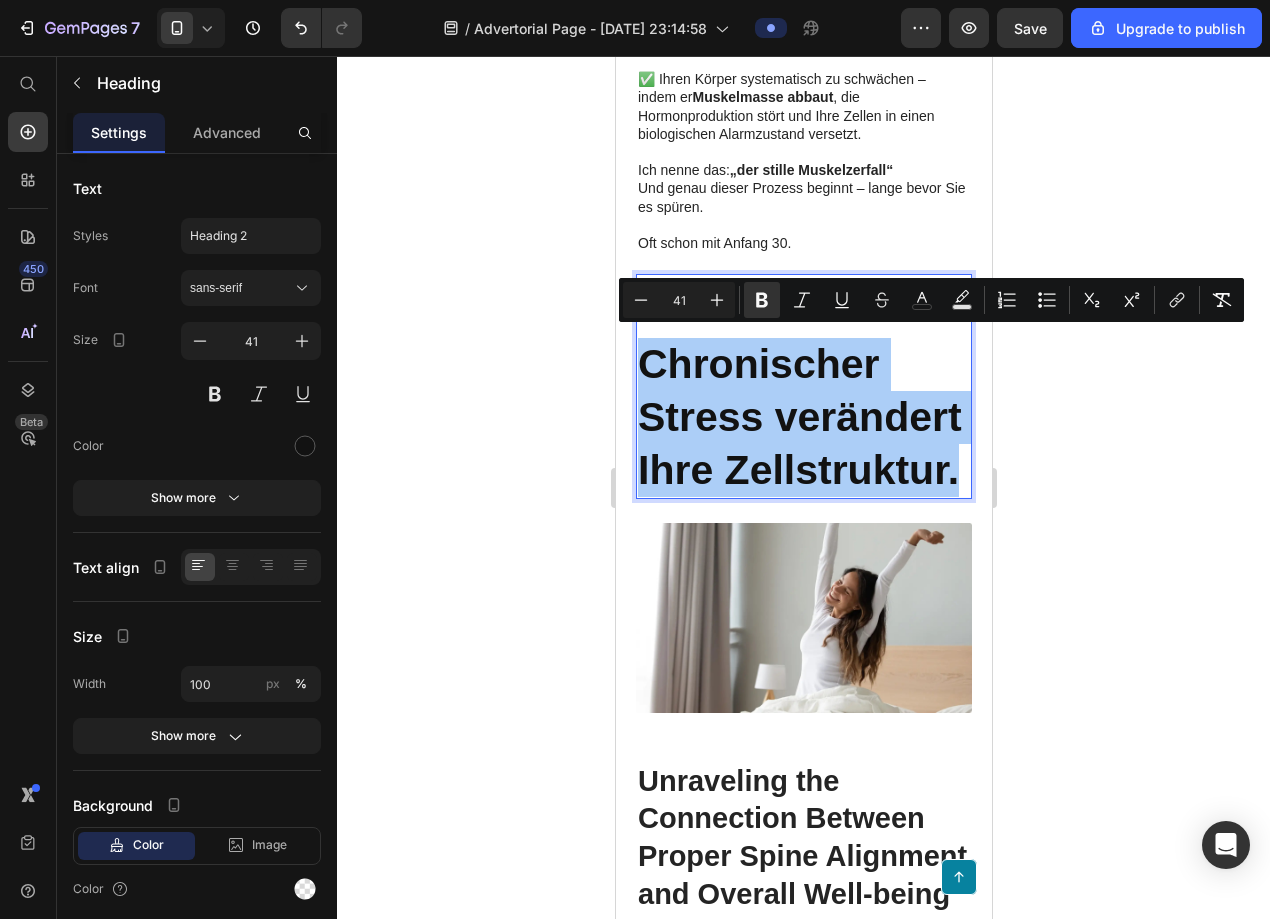 click on "41" at bounding box center (679, 300) 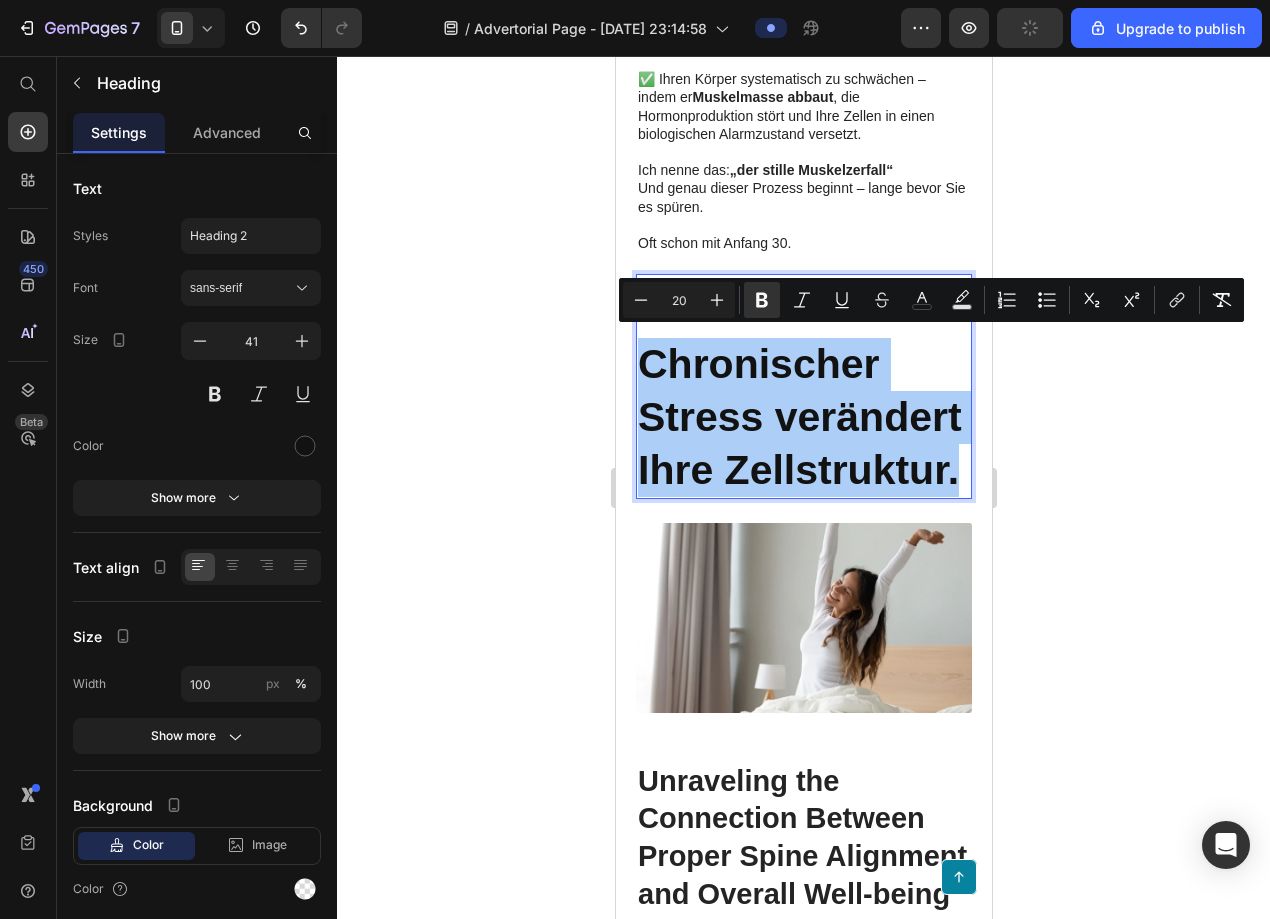 type on "20" 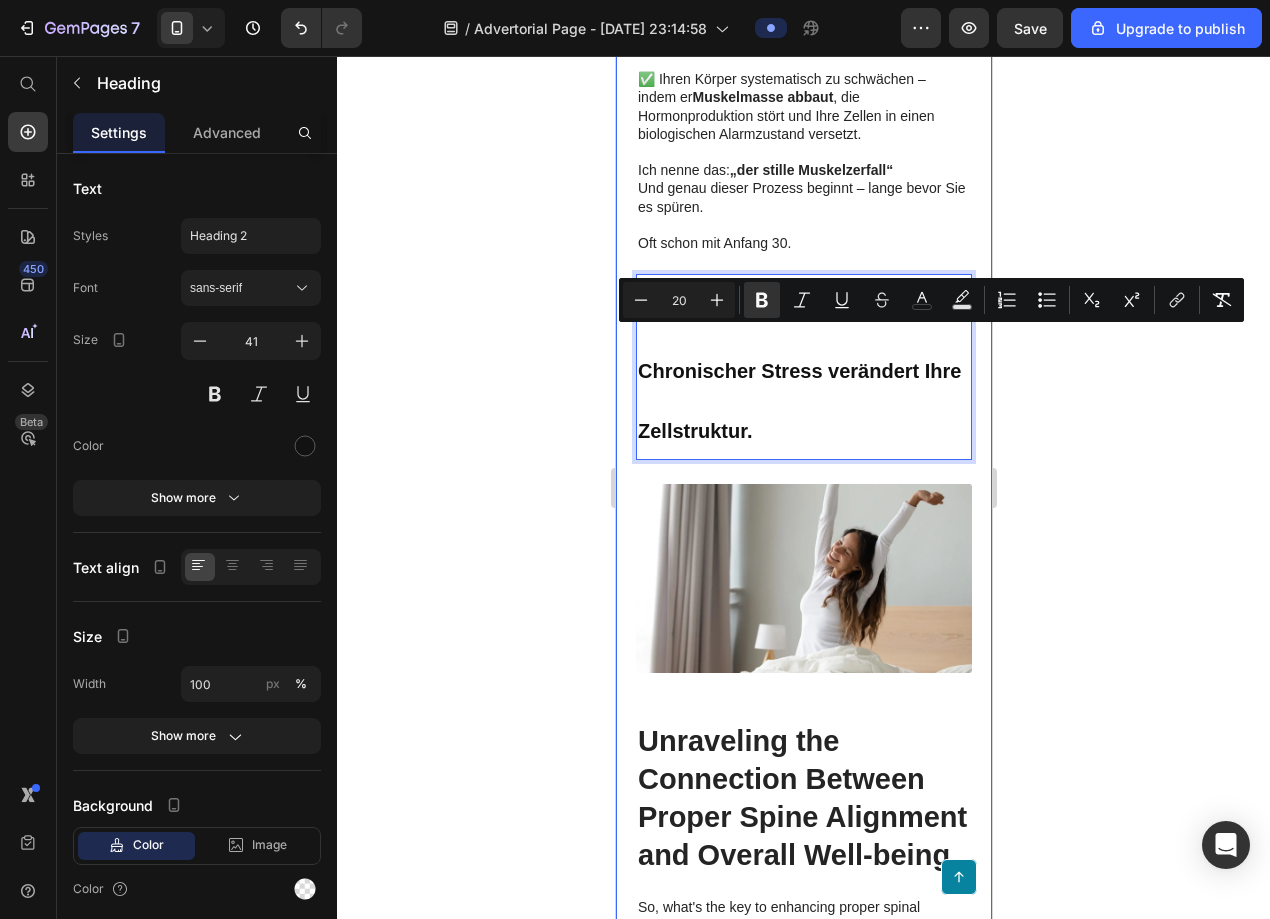 click 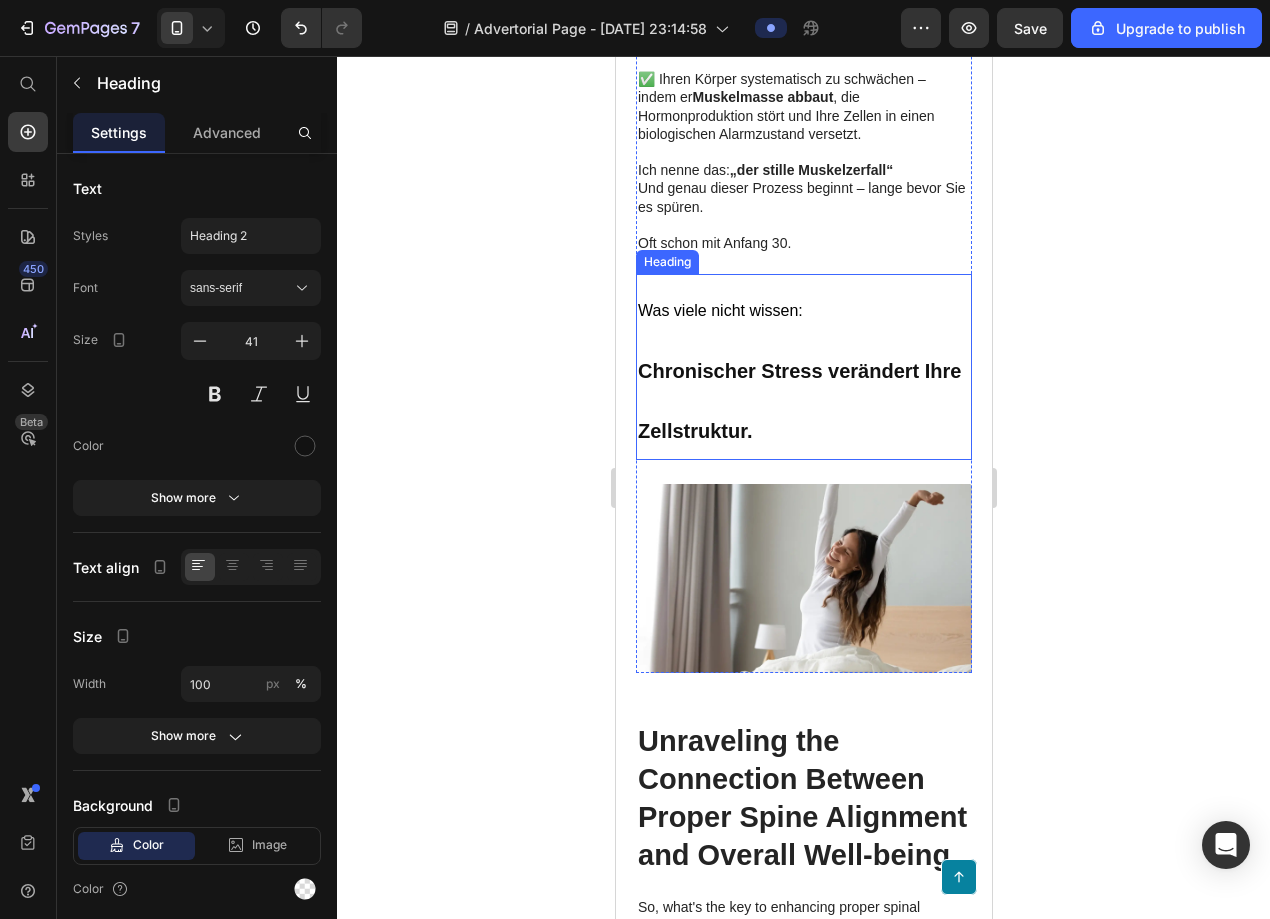click on "⁠⁠⁠⁠⁠⁠⁠ Was viele nicht wissen: Chronischer Stress verändert Ihre Zellstruktur." at bounding box center (803, 367) 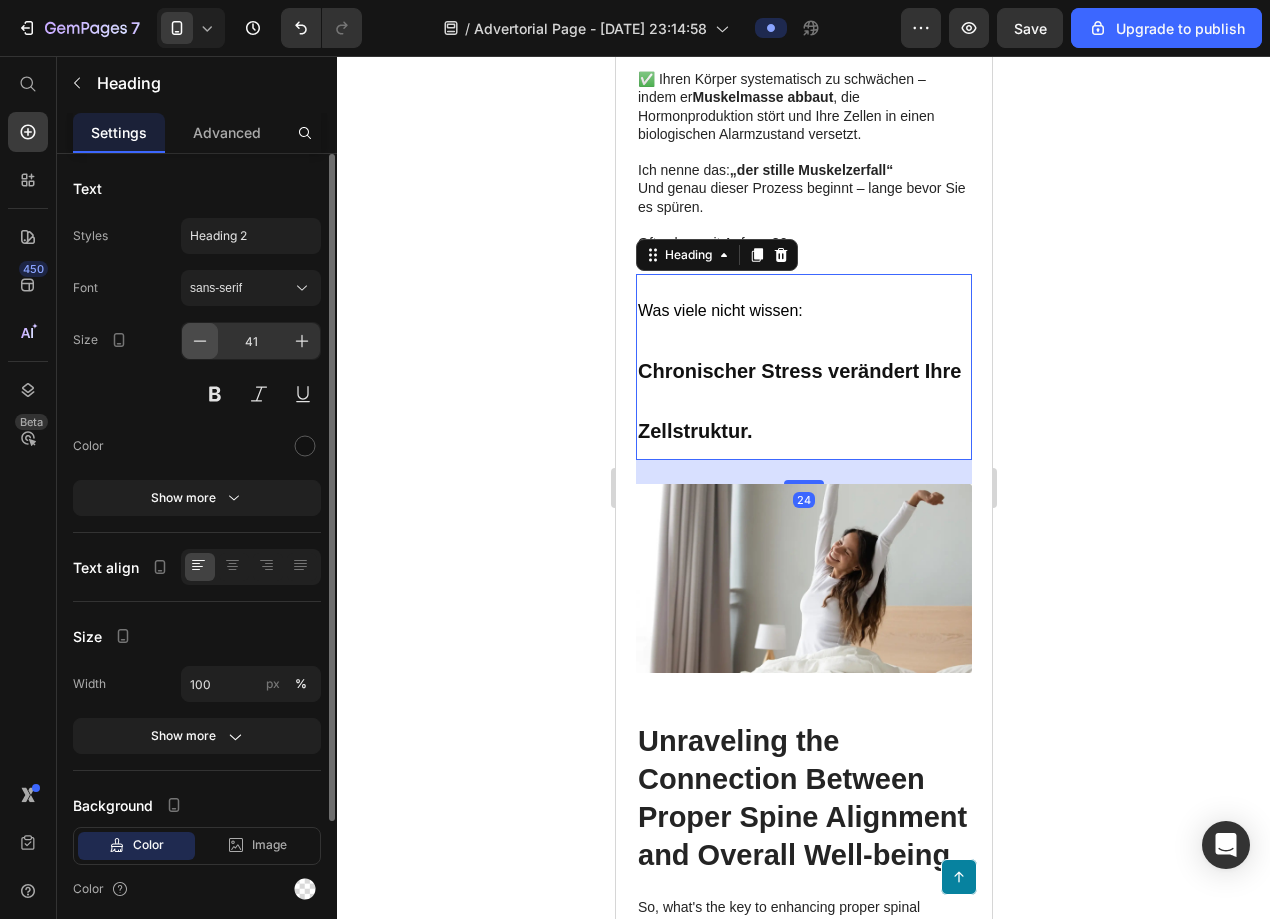 click 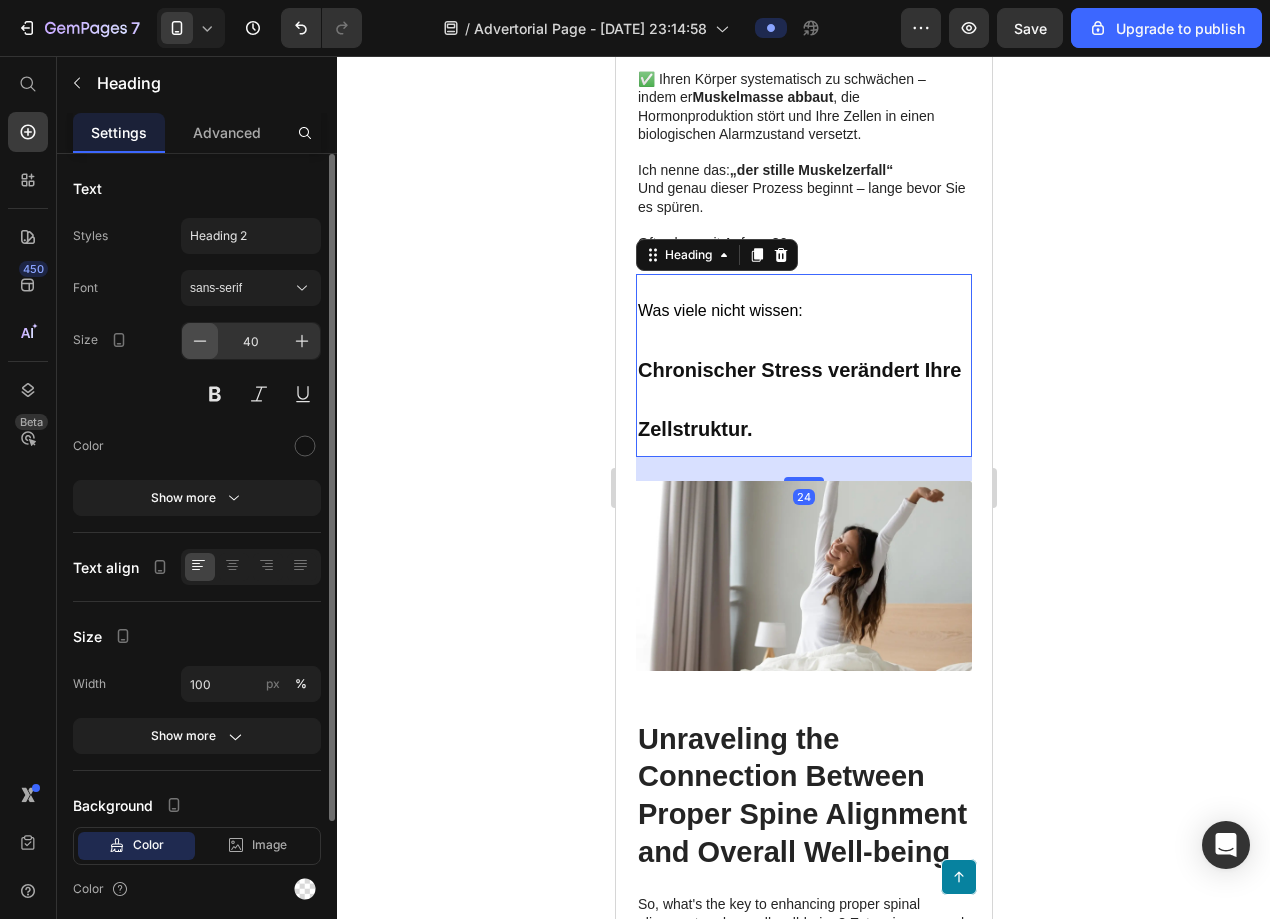 click 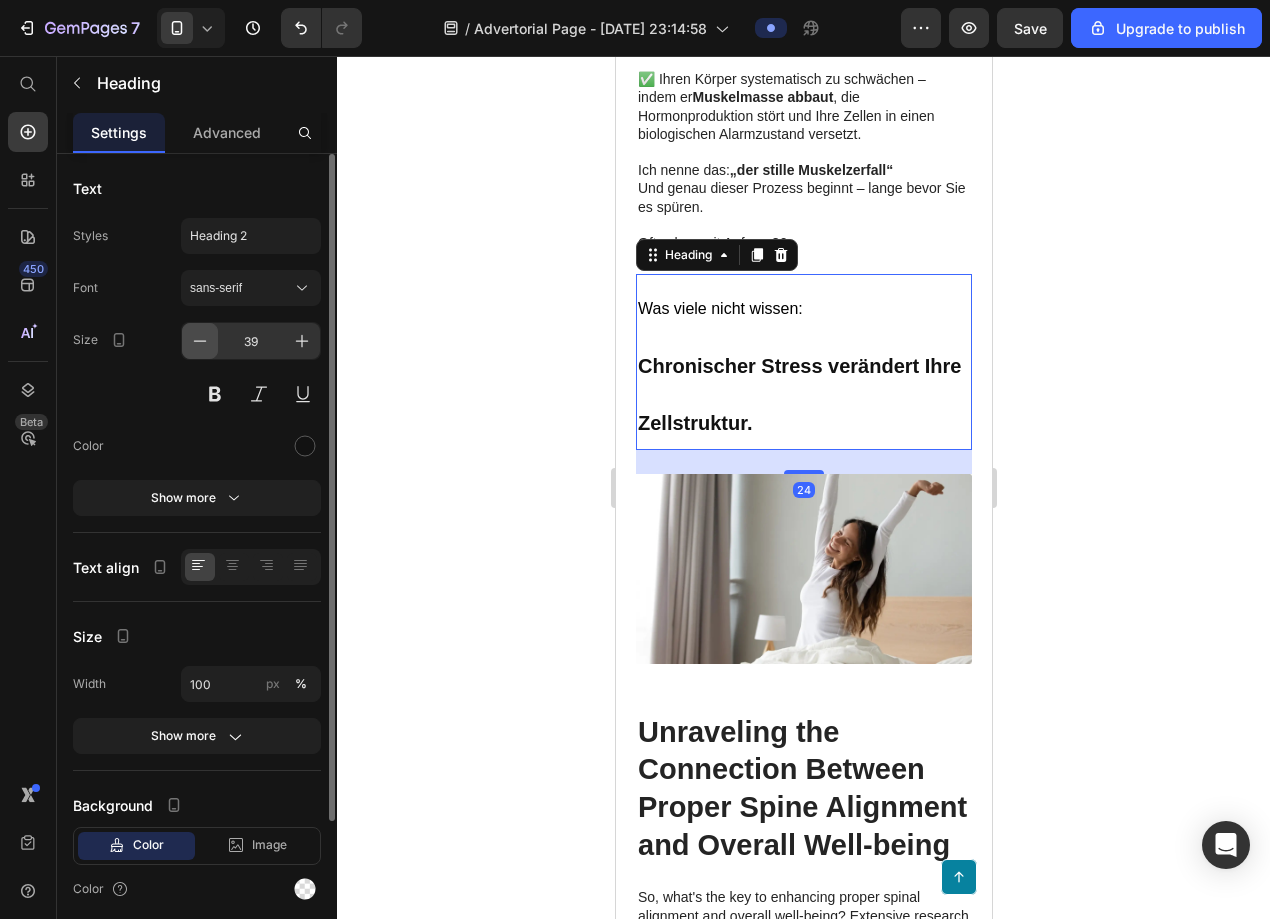 click 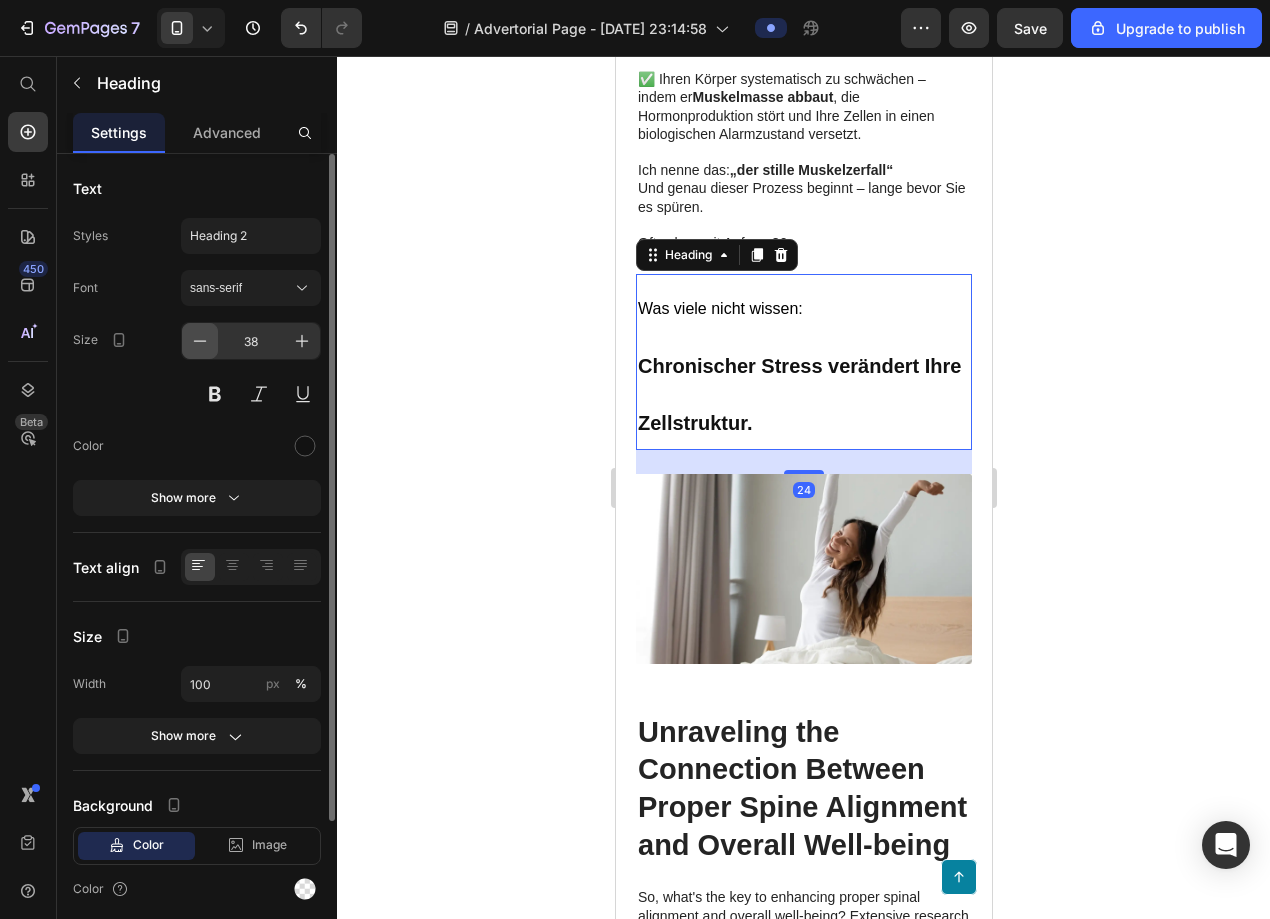 click 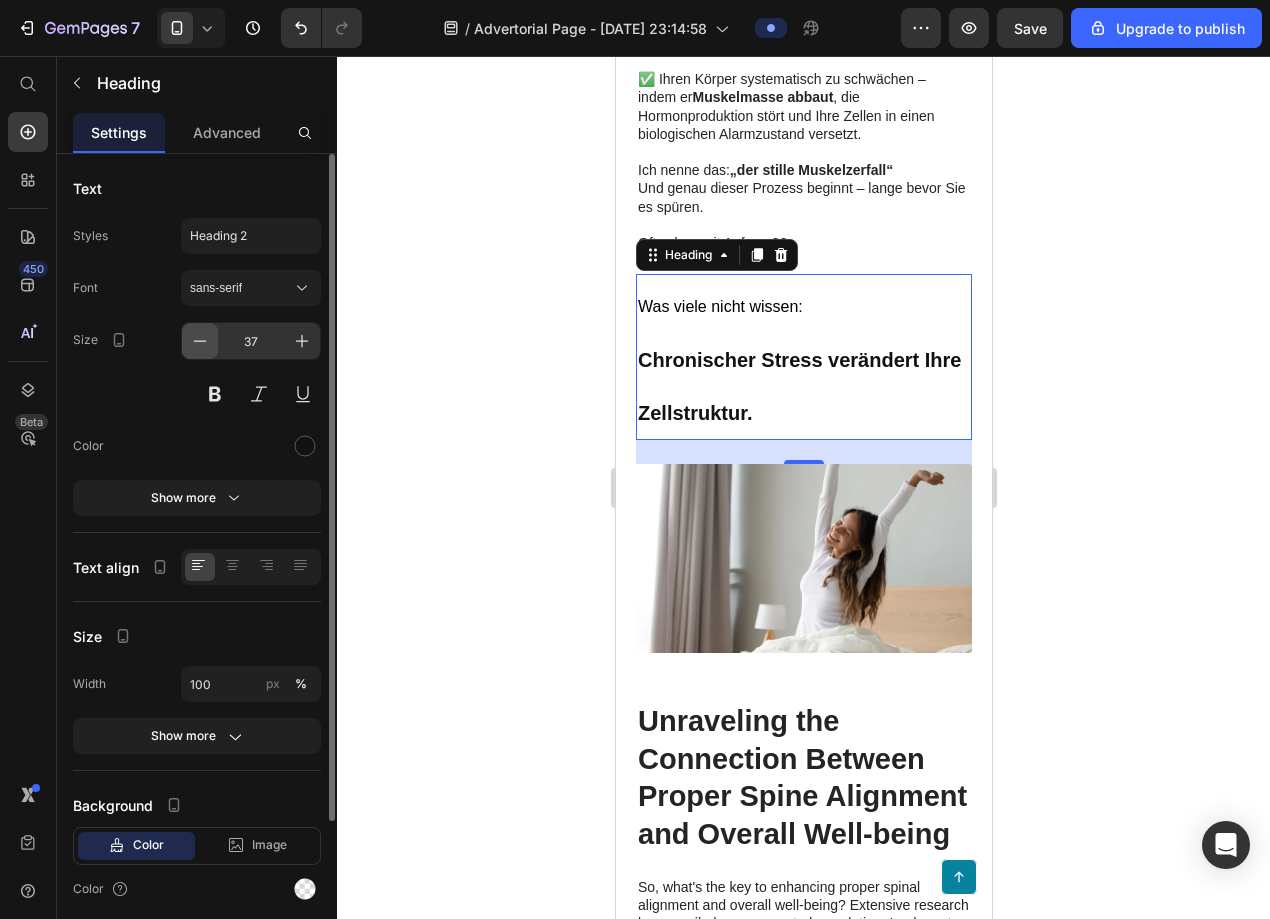 click 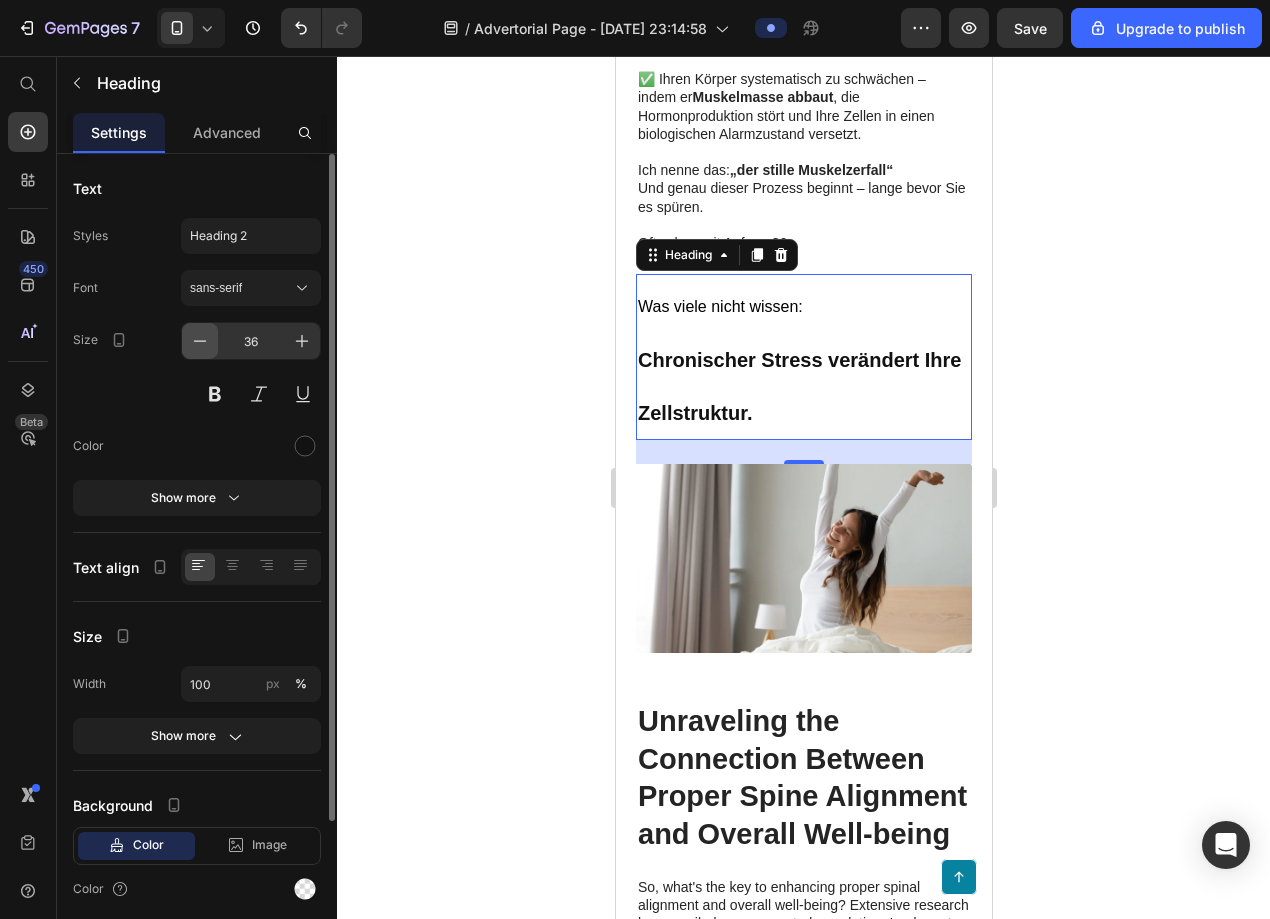 click 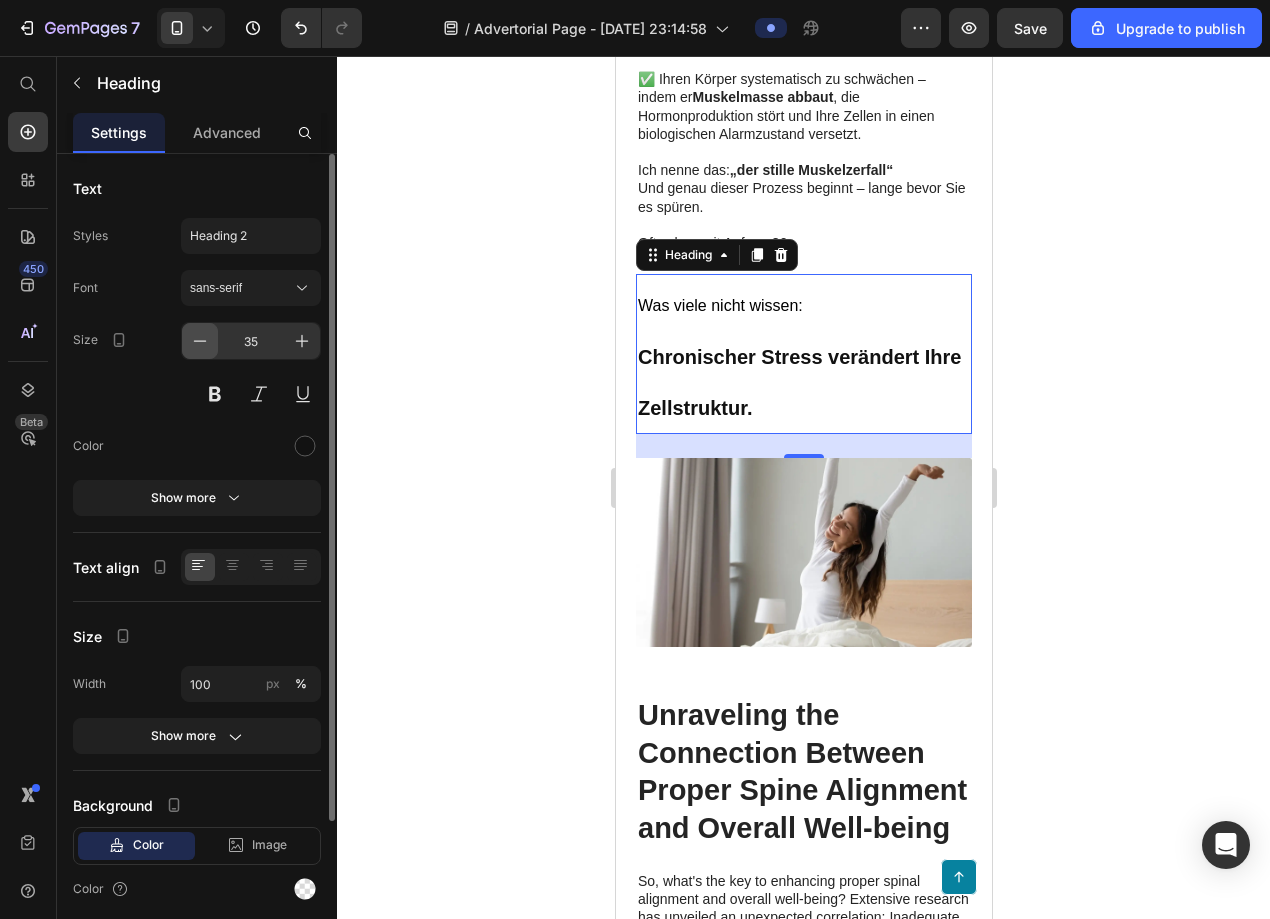click 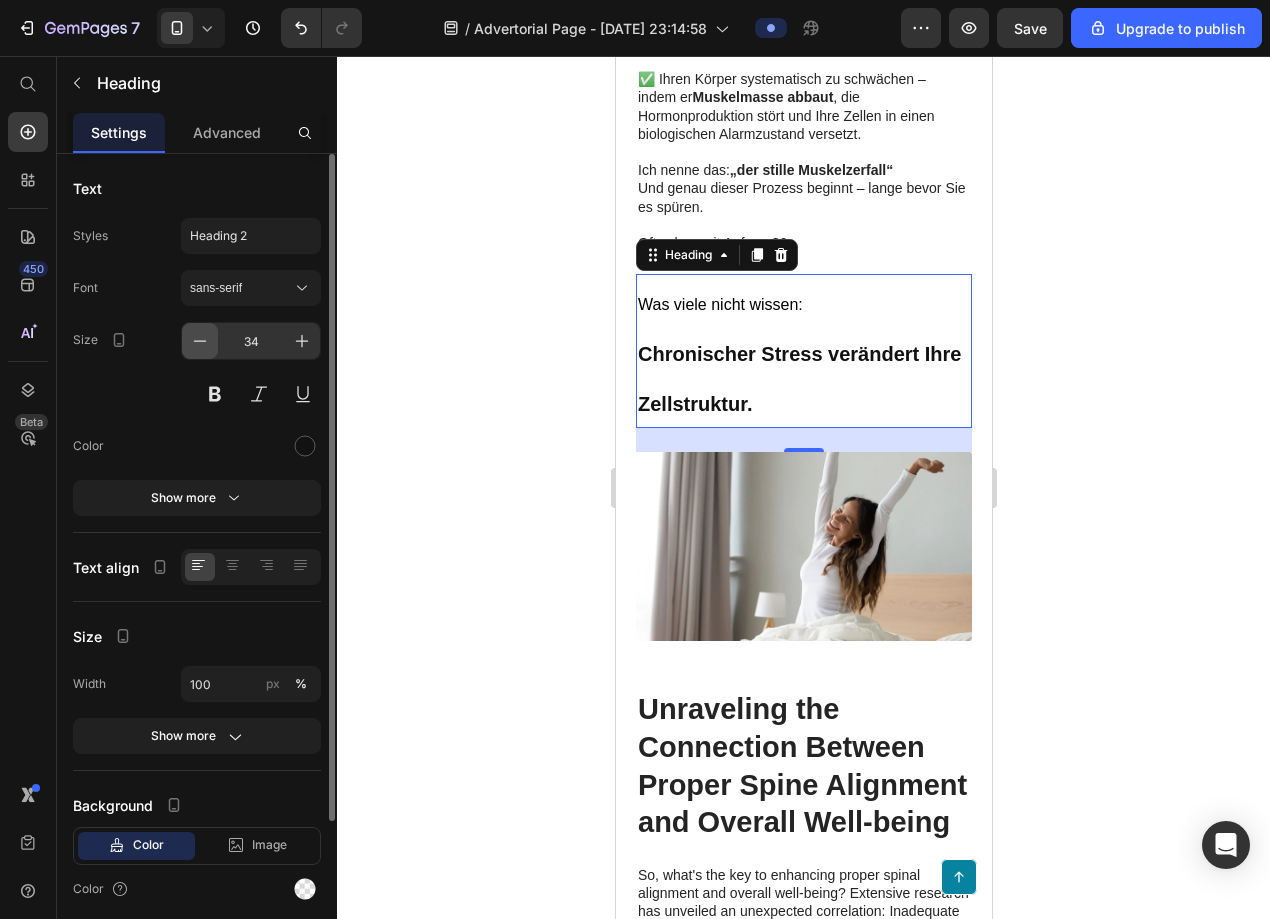 click 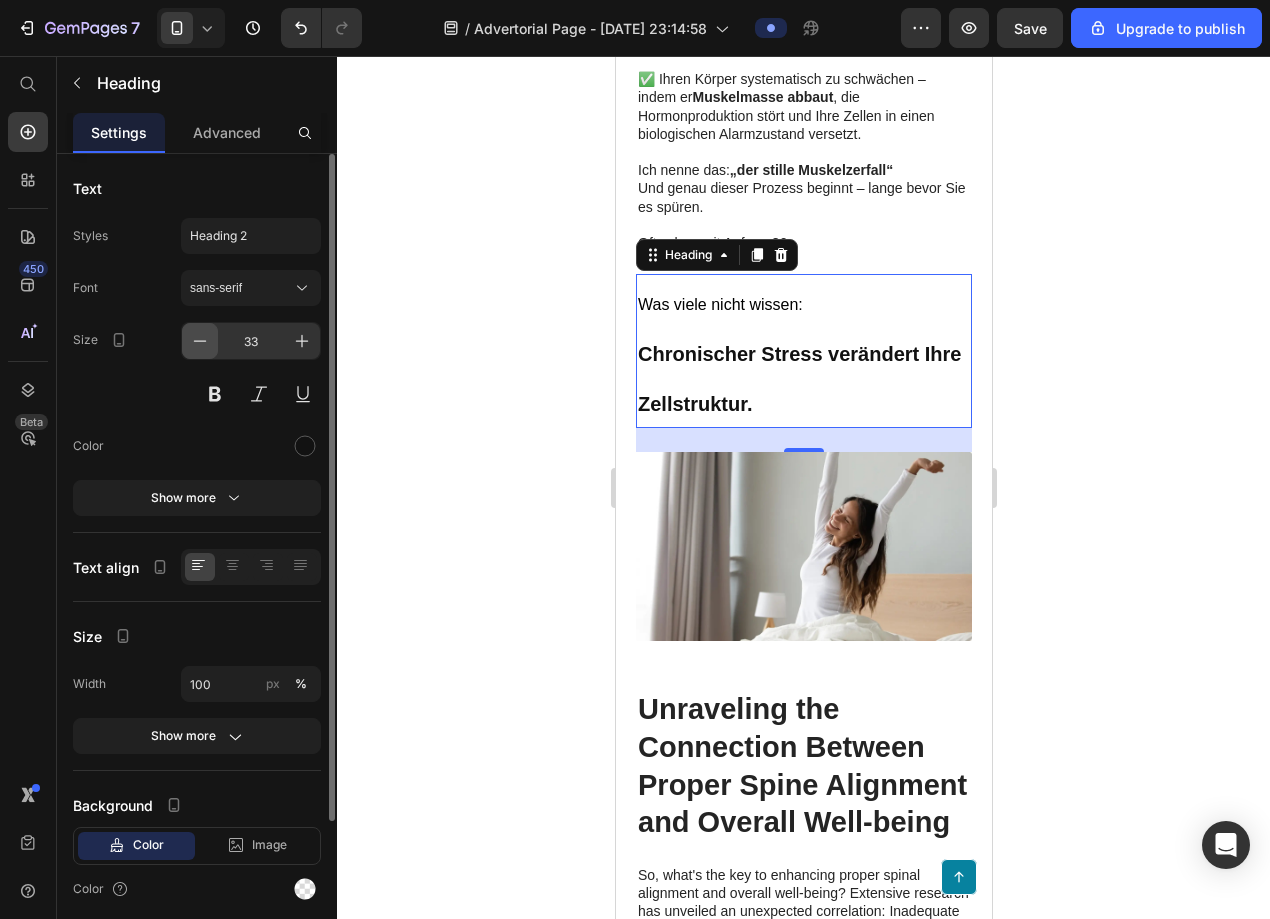 click 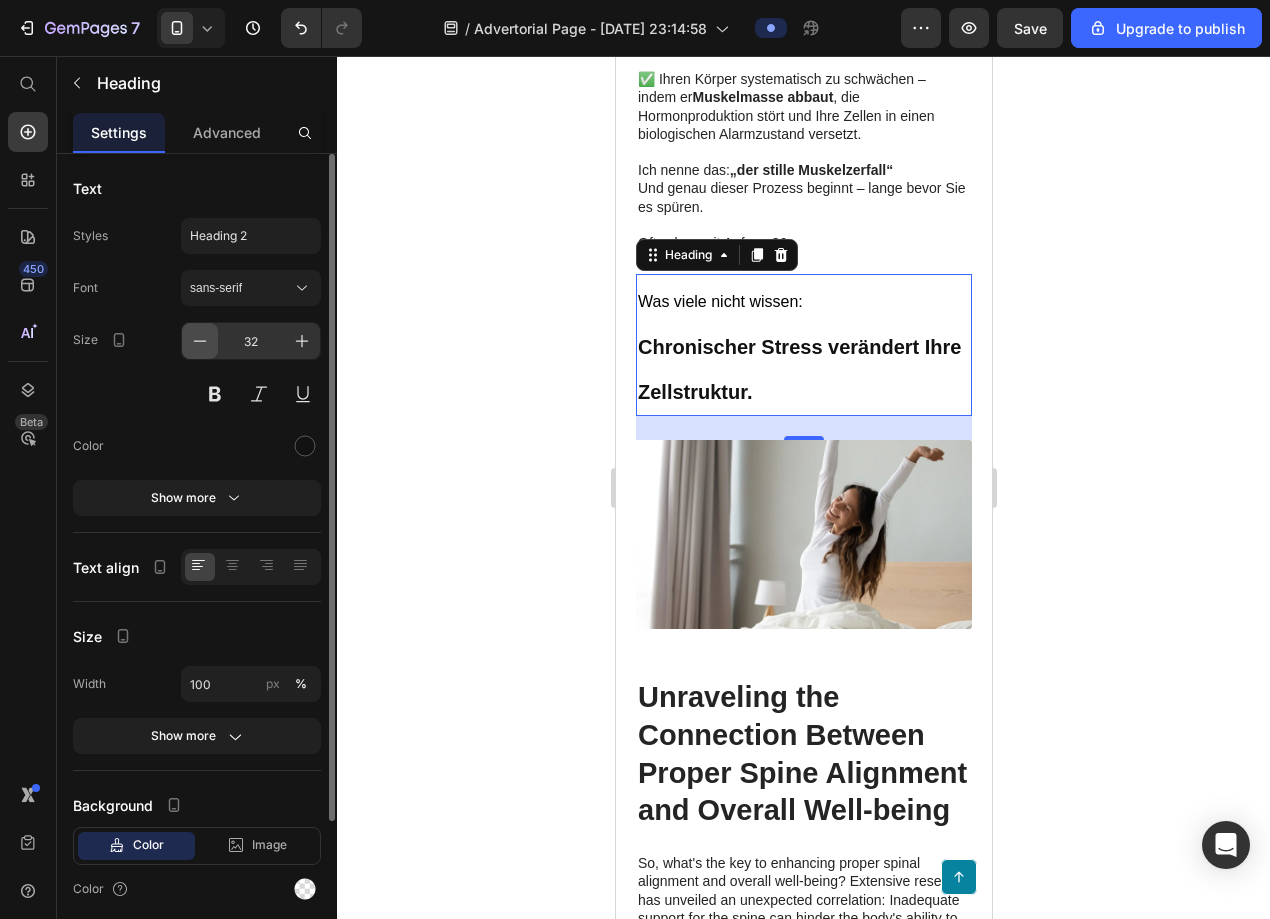 click 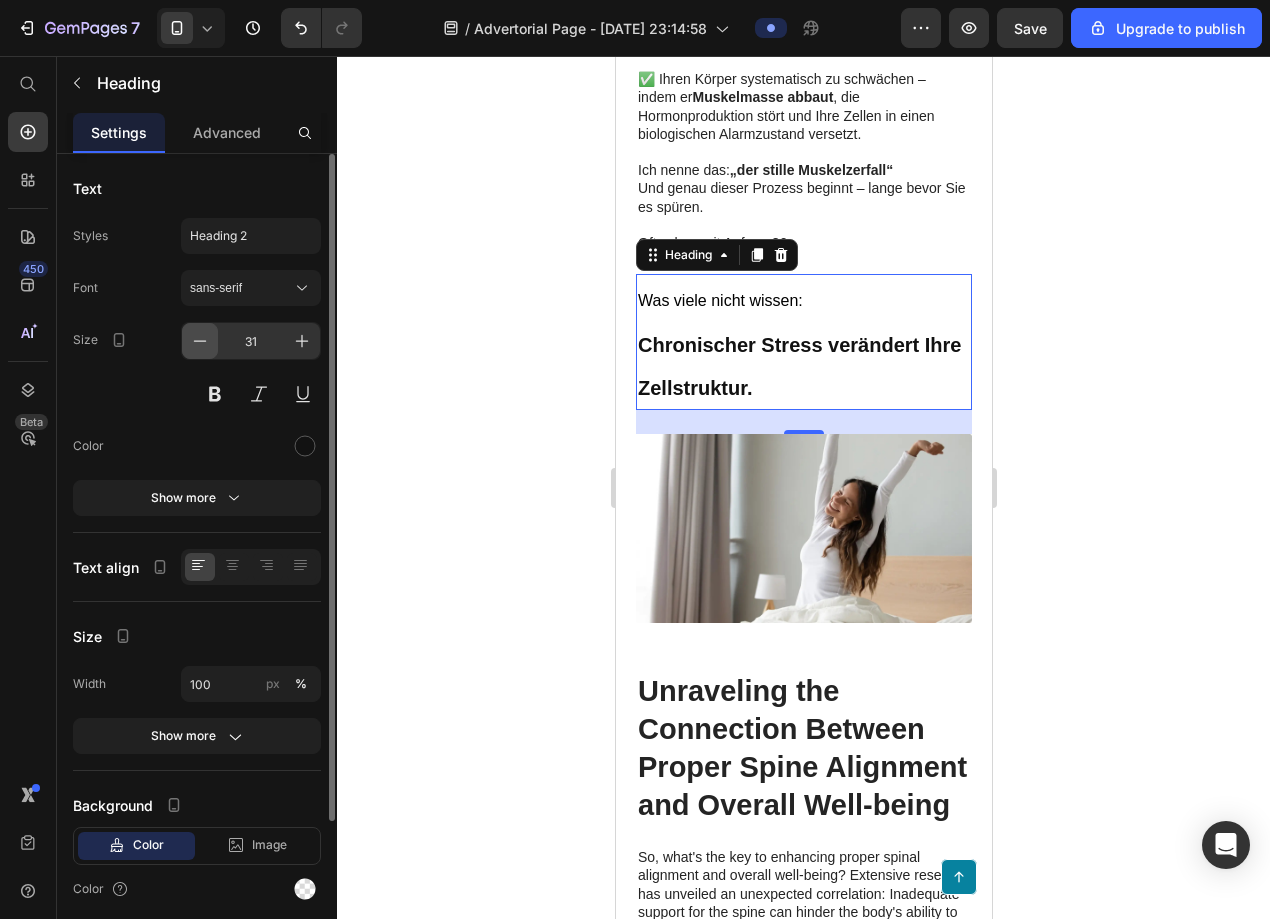 click 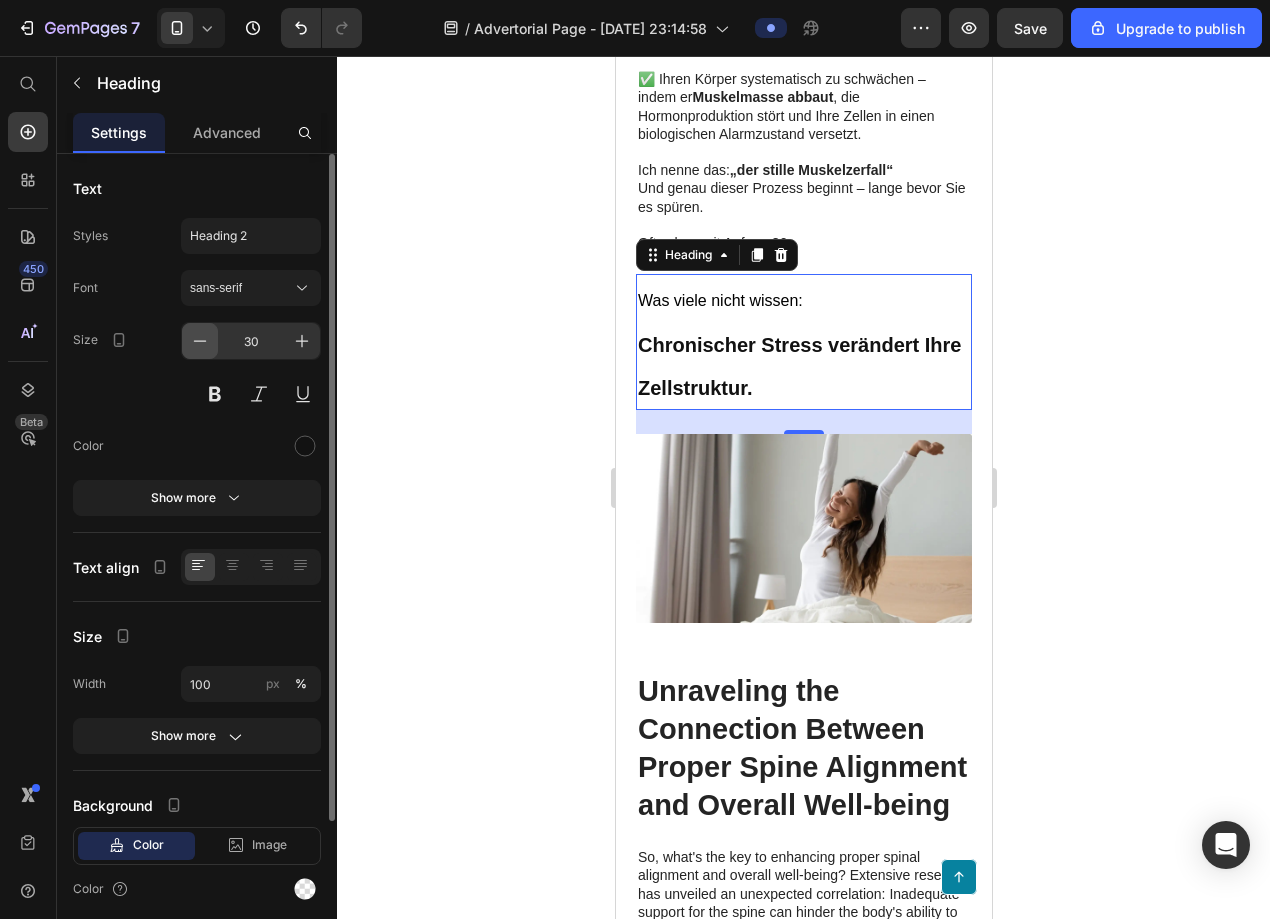 click 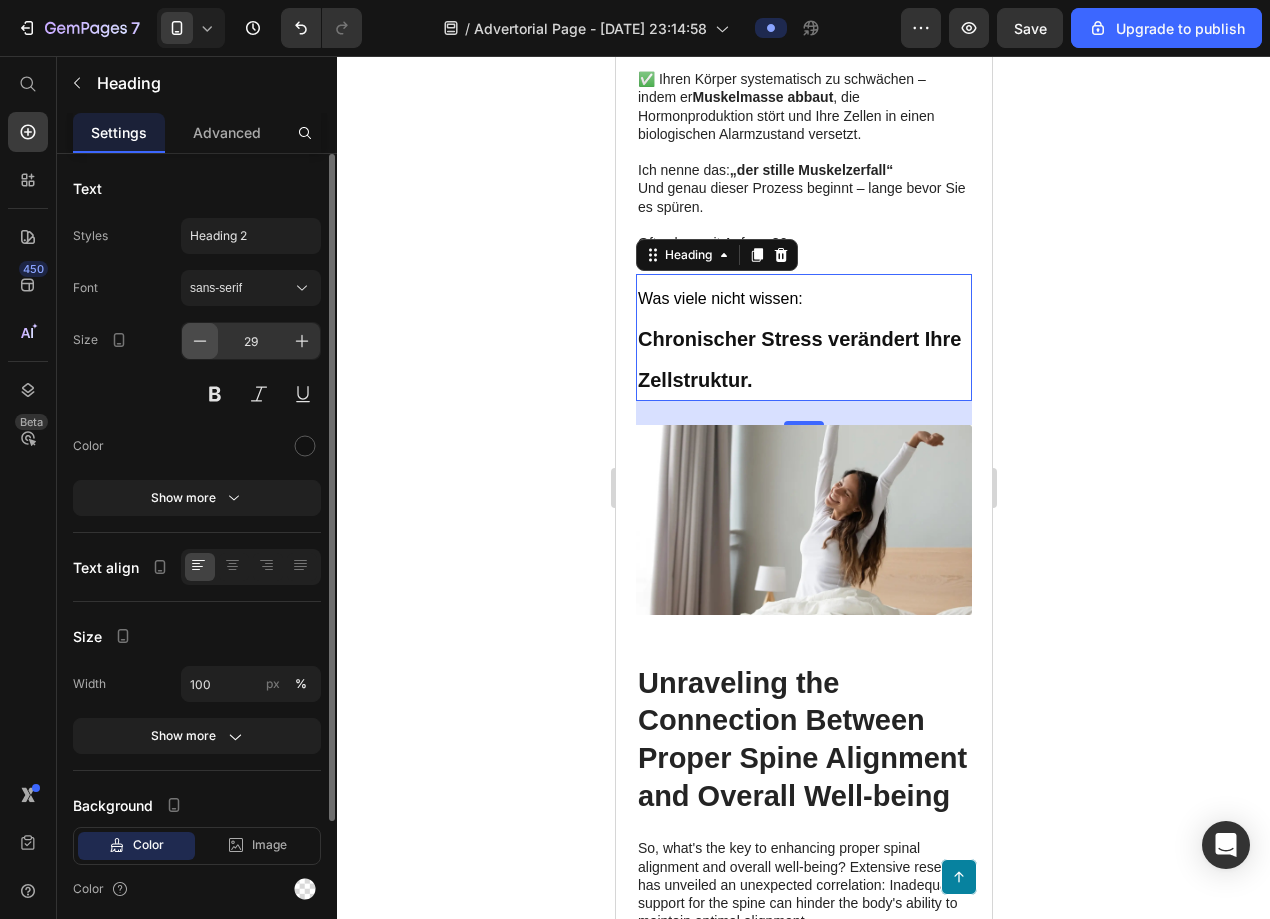 click 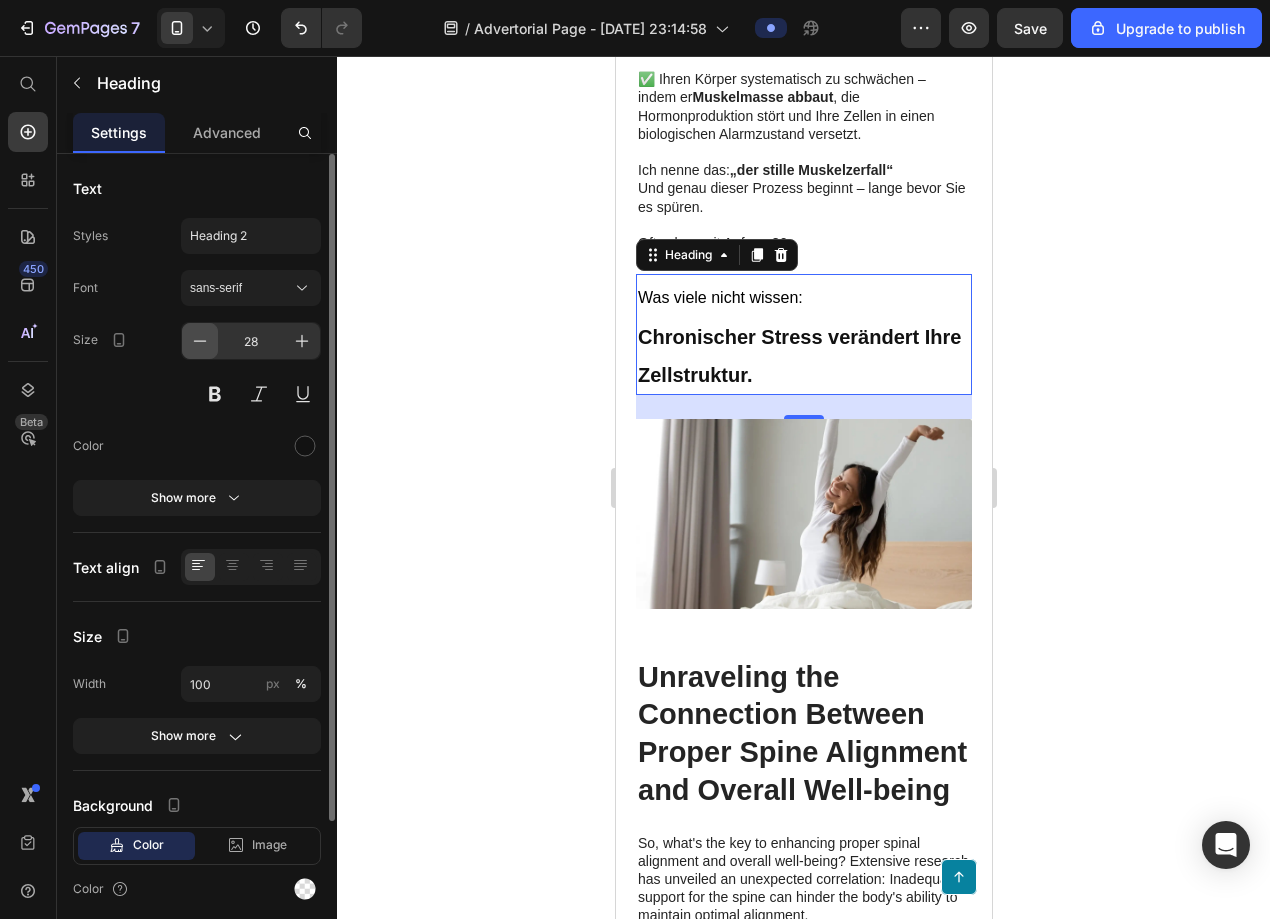 click 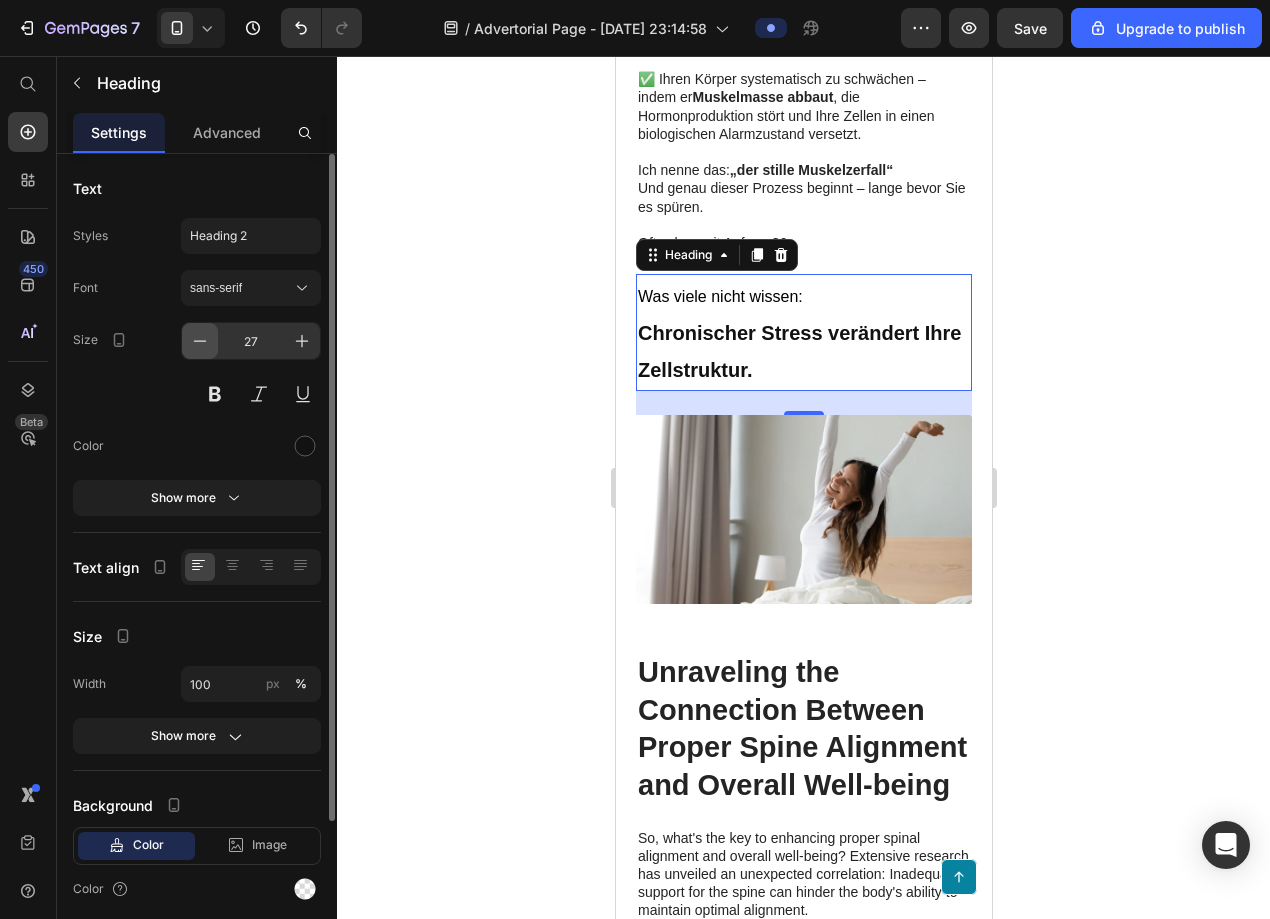 click 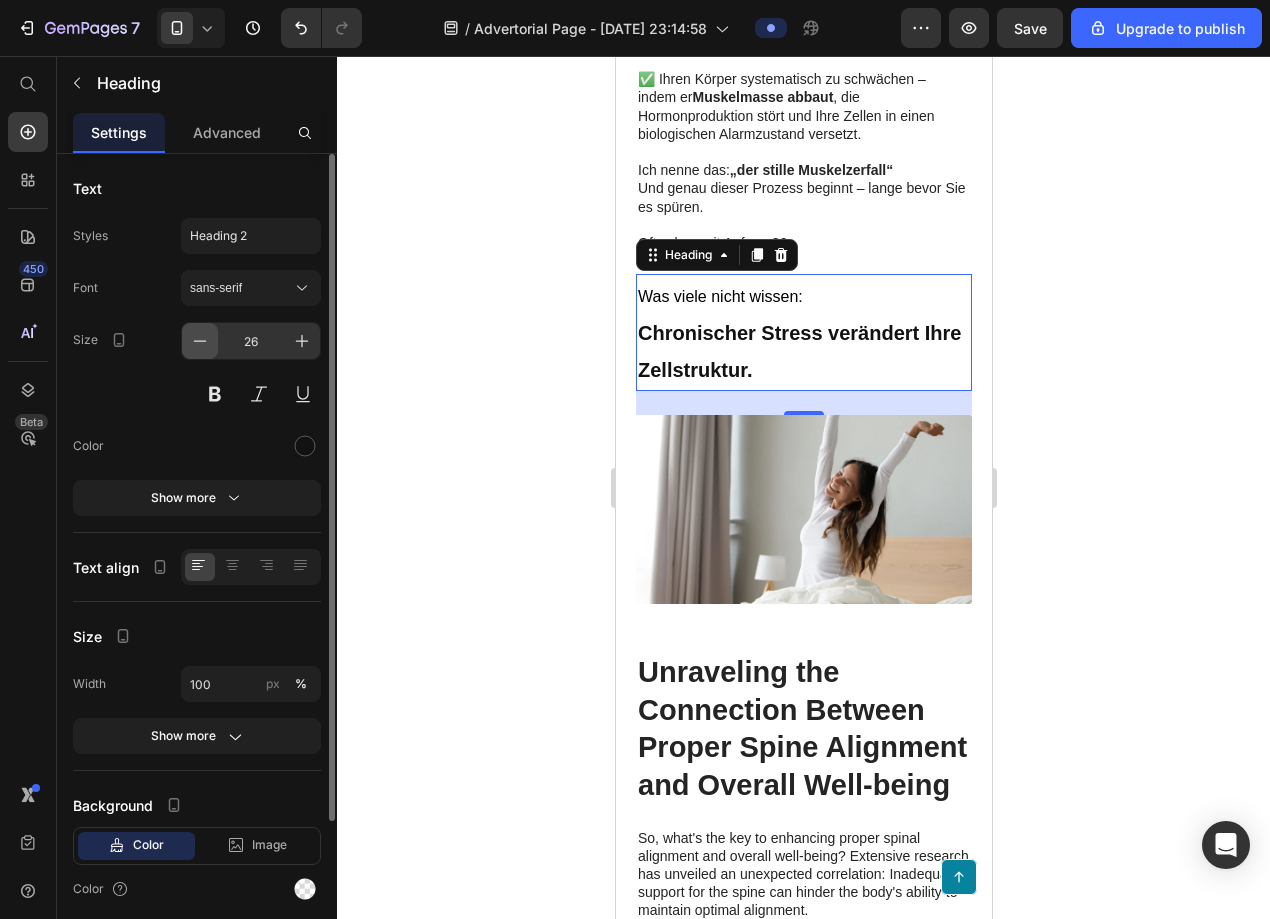 click 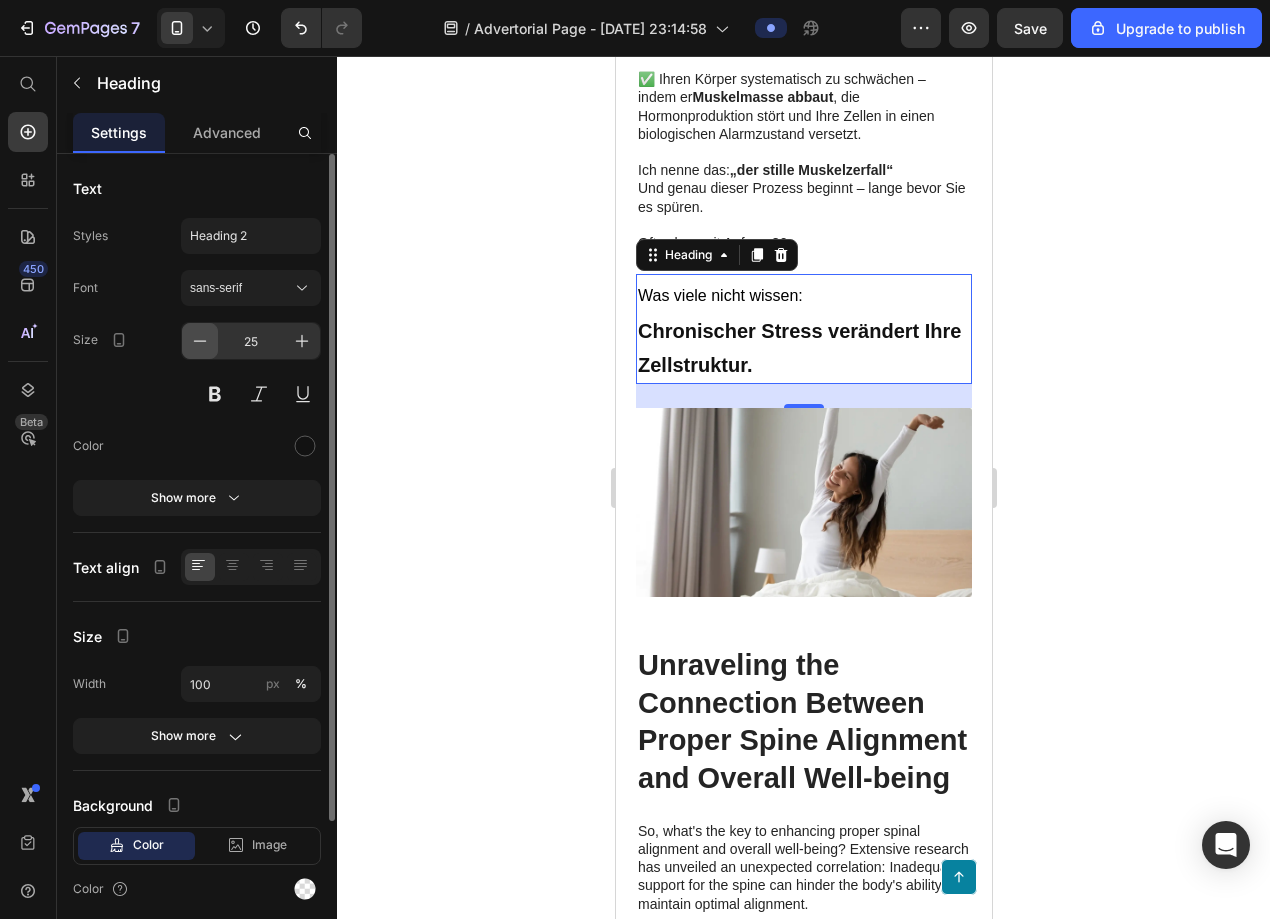 click 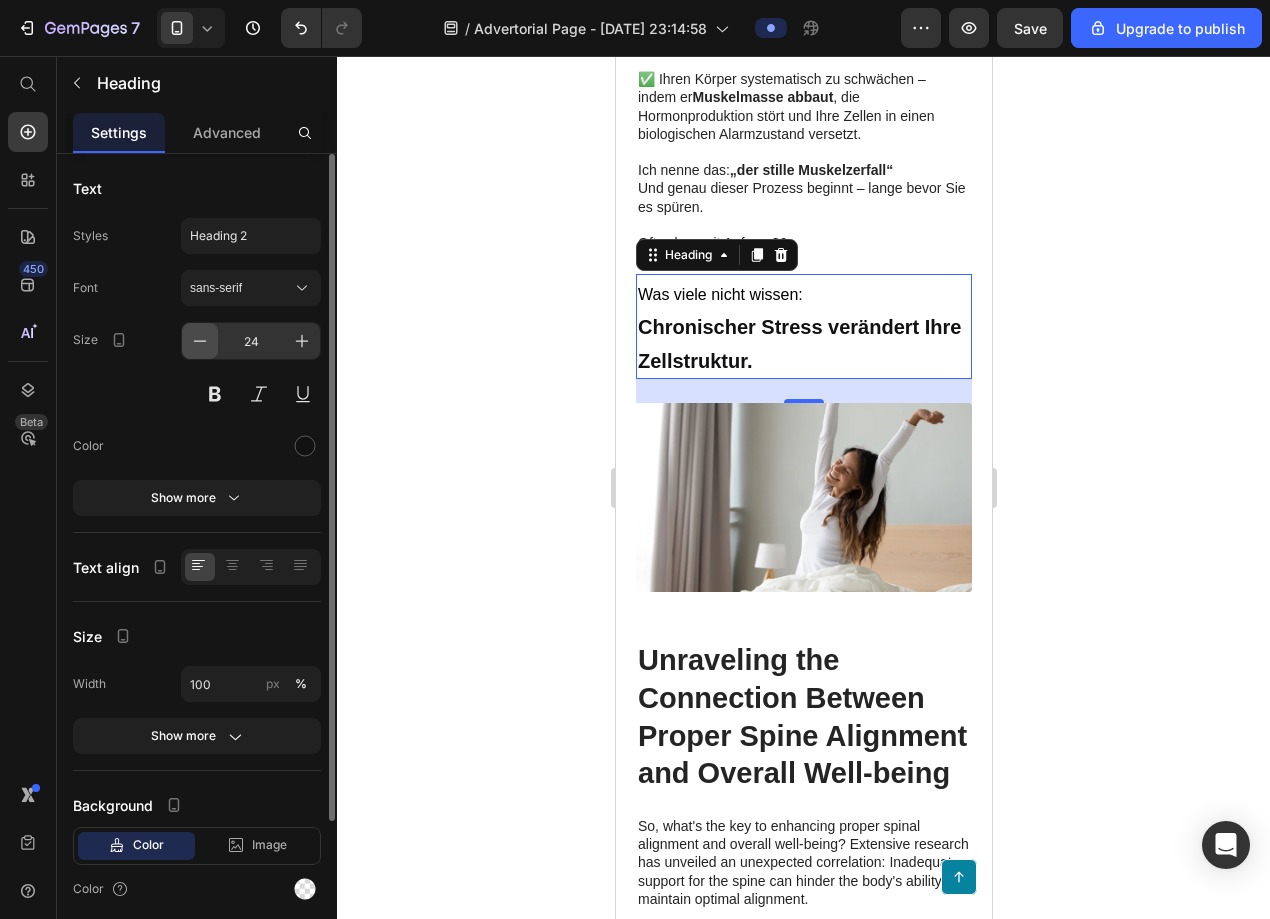 click 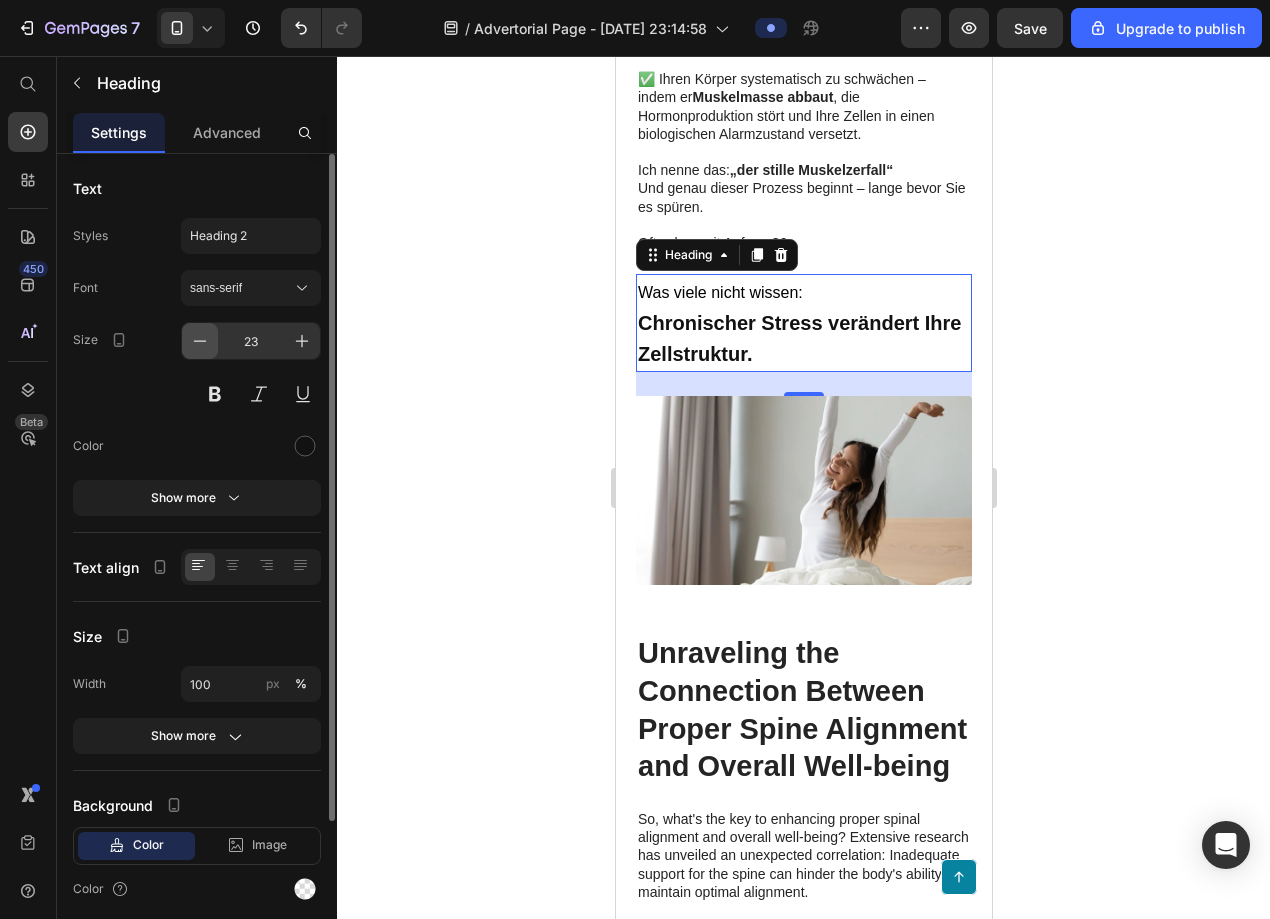 click 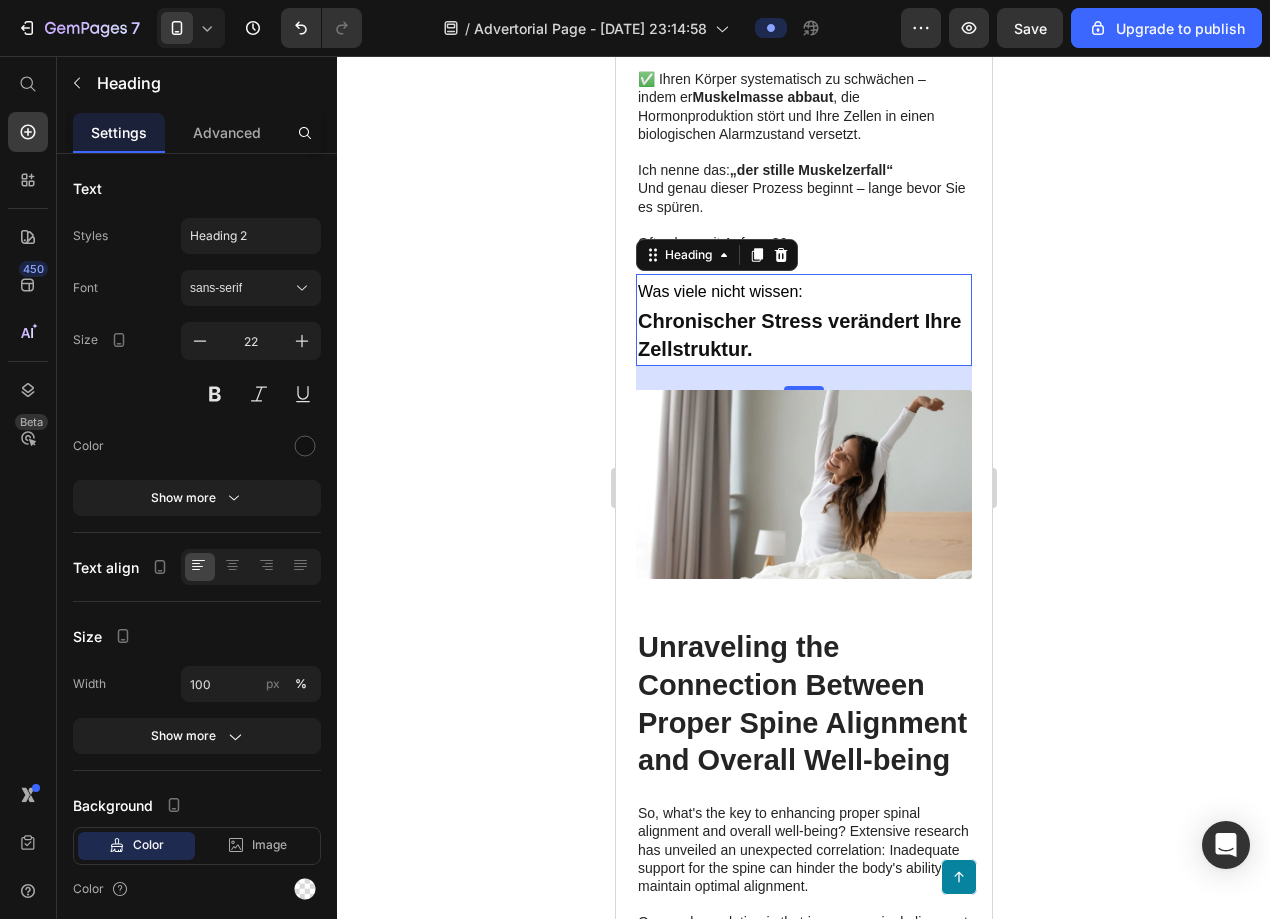 click 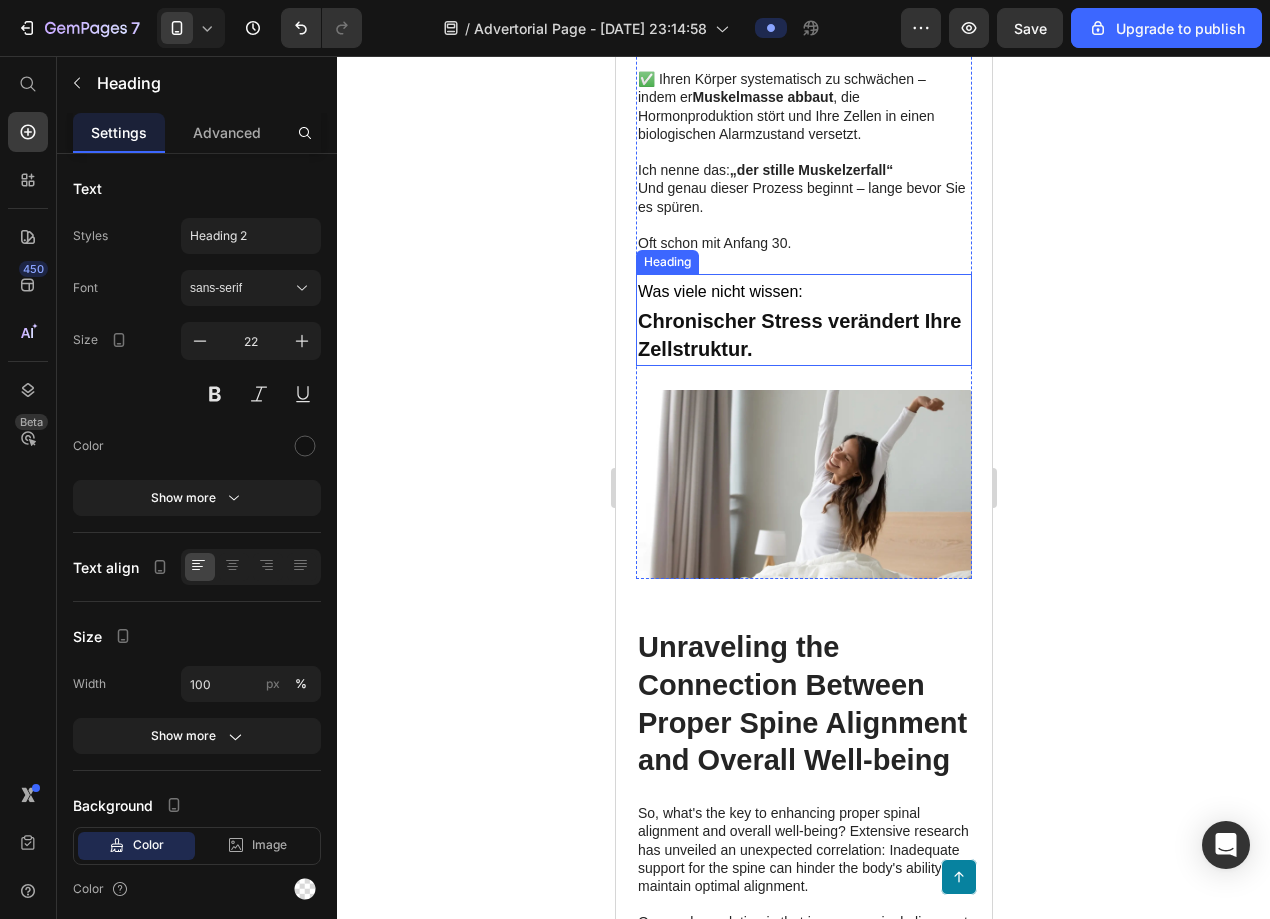 click on "Was viele nicht wissen:" at bounding box center [719, 291] 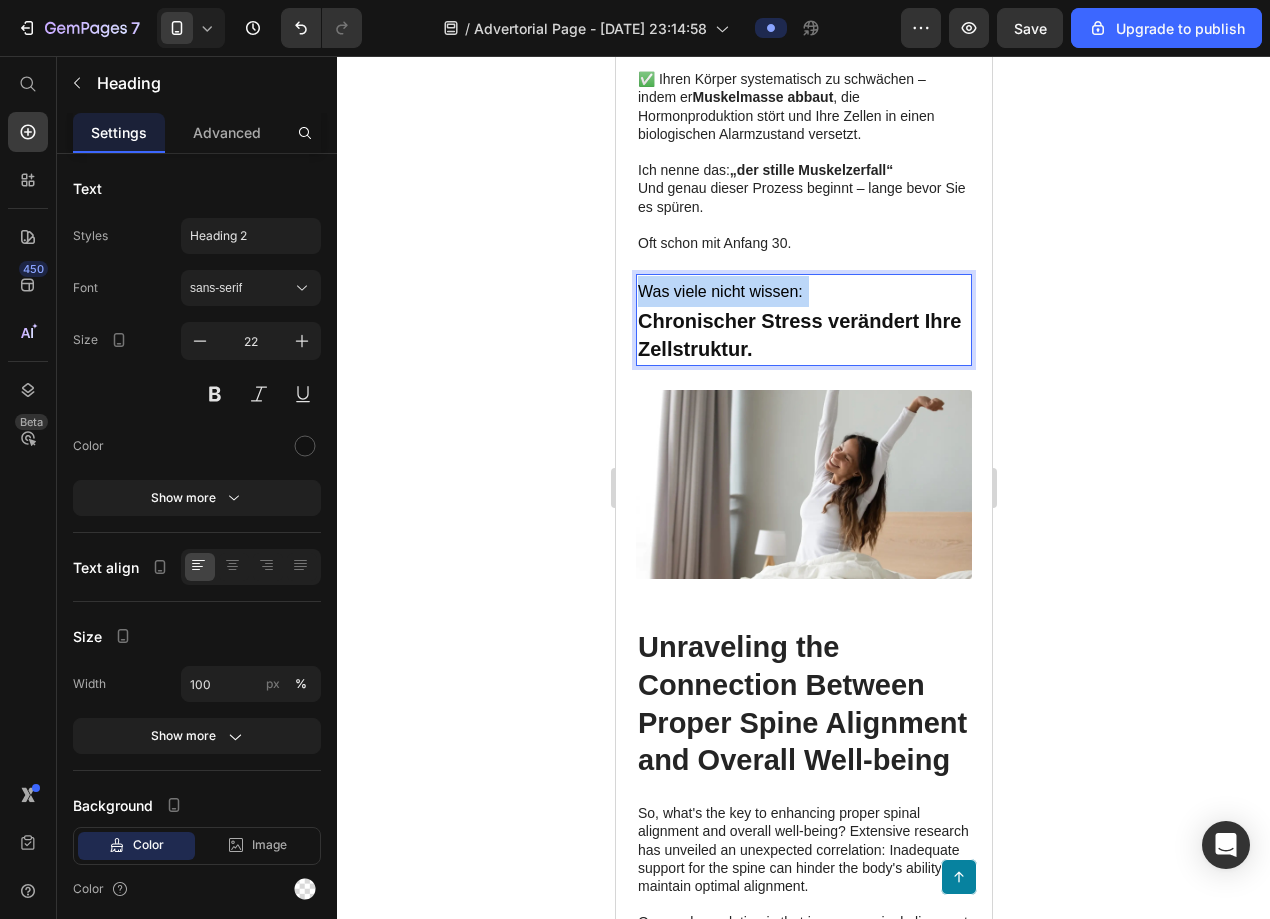click on "Was viele nicht wissen:" at bounding box center [719, 291] 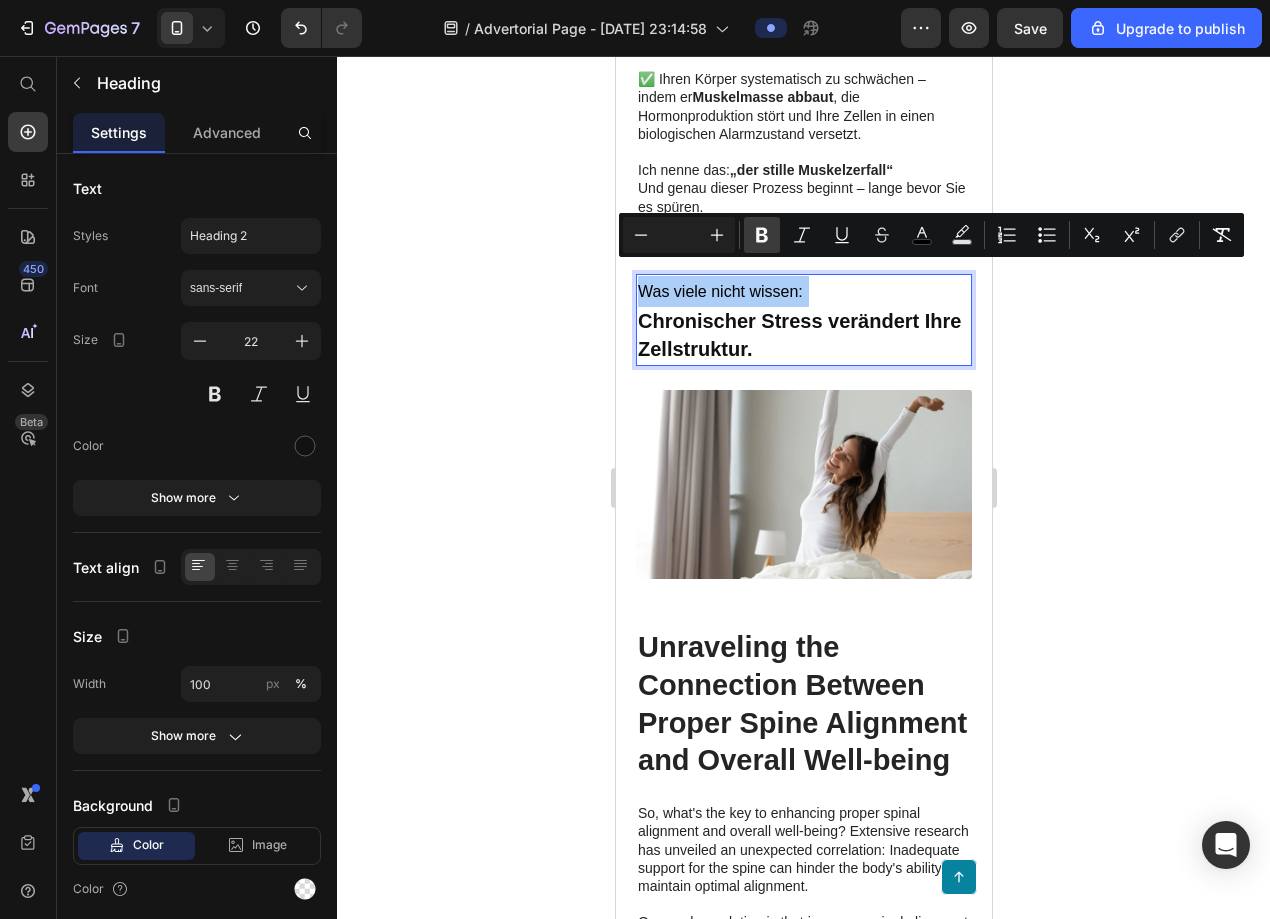 click on "Bold" at bounding box center (762, 235) 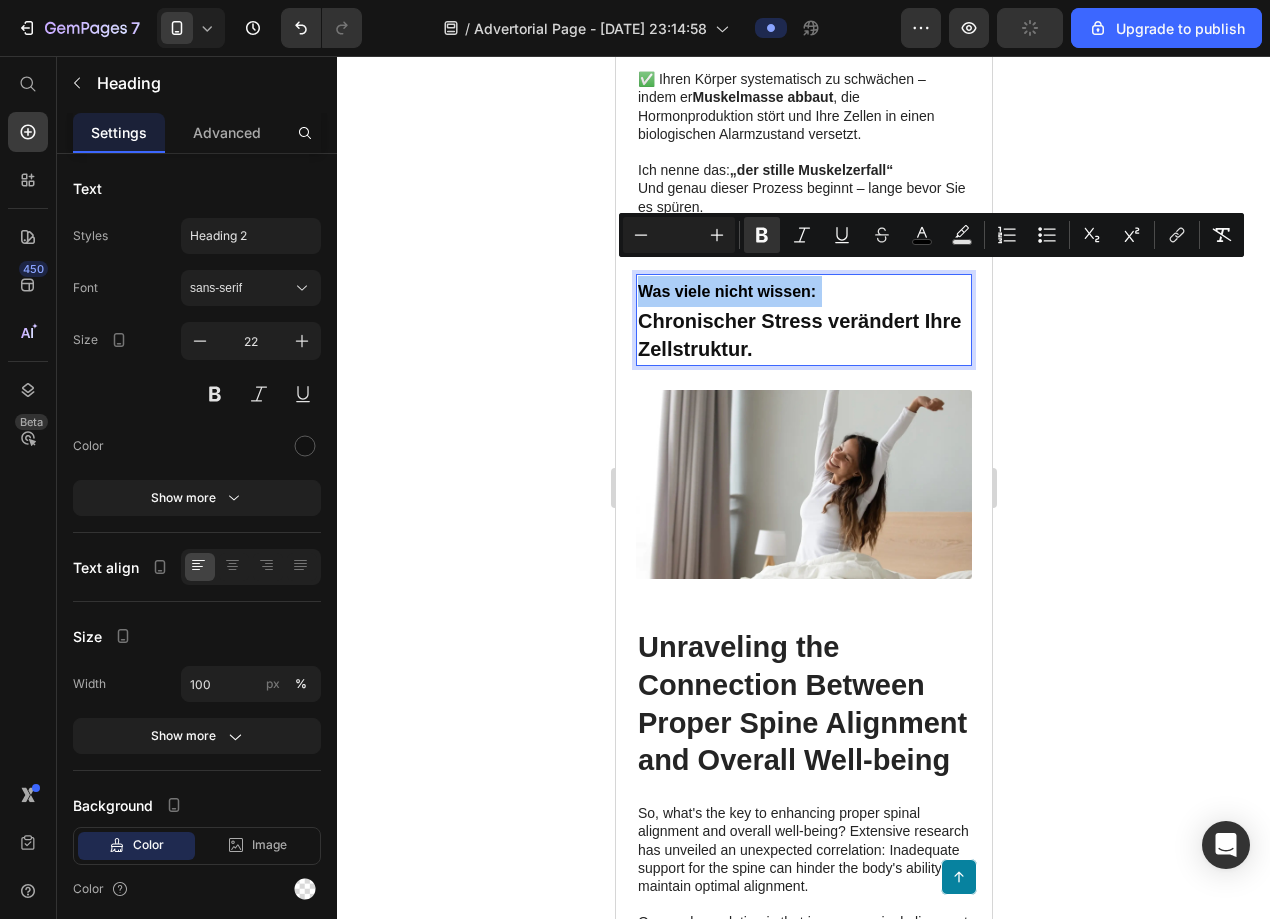 click 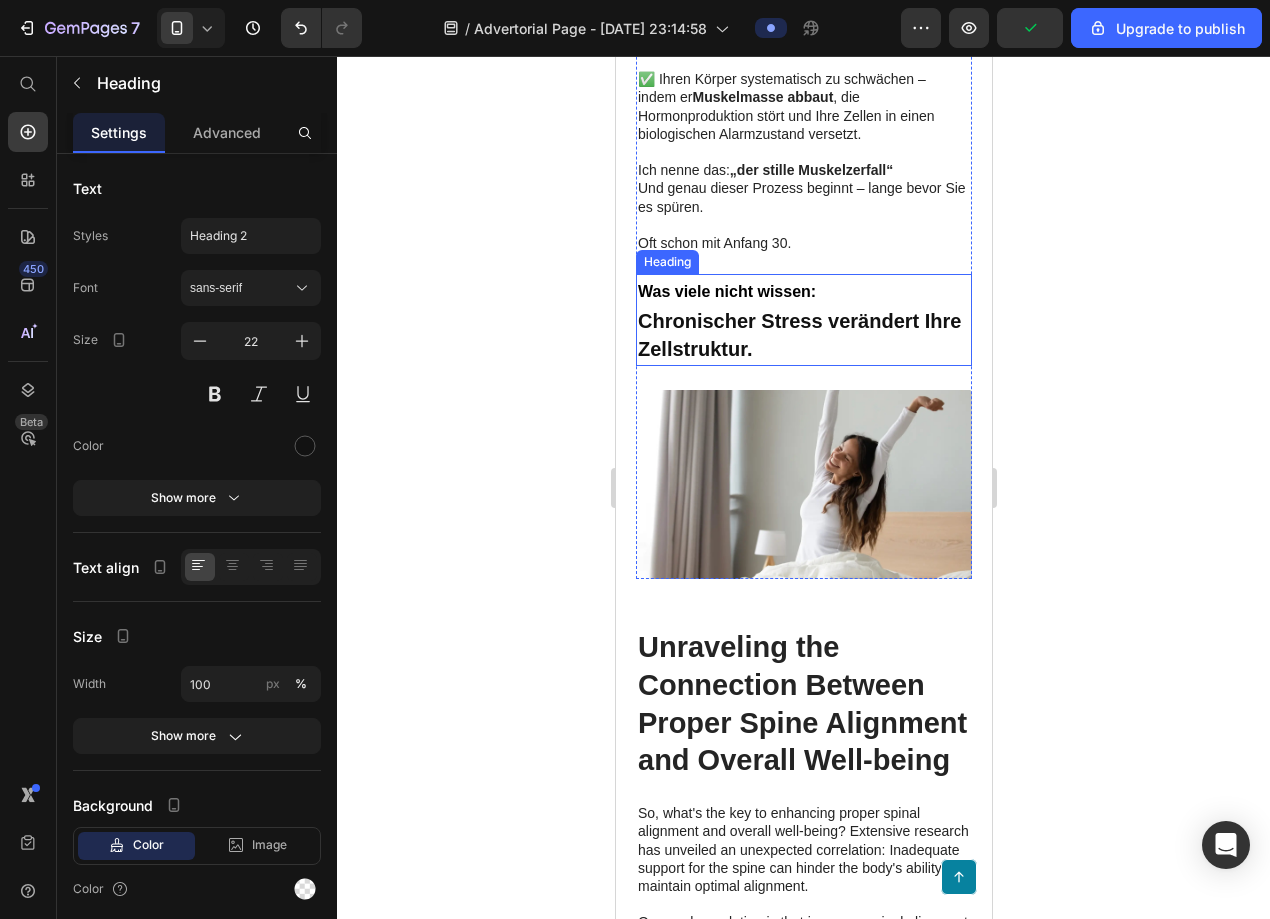 click on "Chronischer Stress verändert Ihre Zellstruktur." at bounding box center [798, 335] 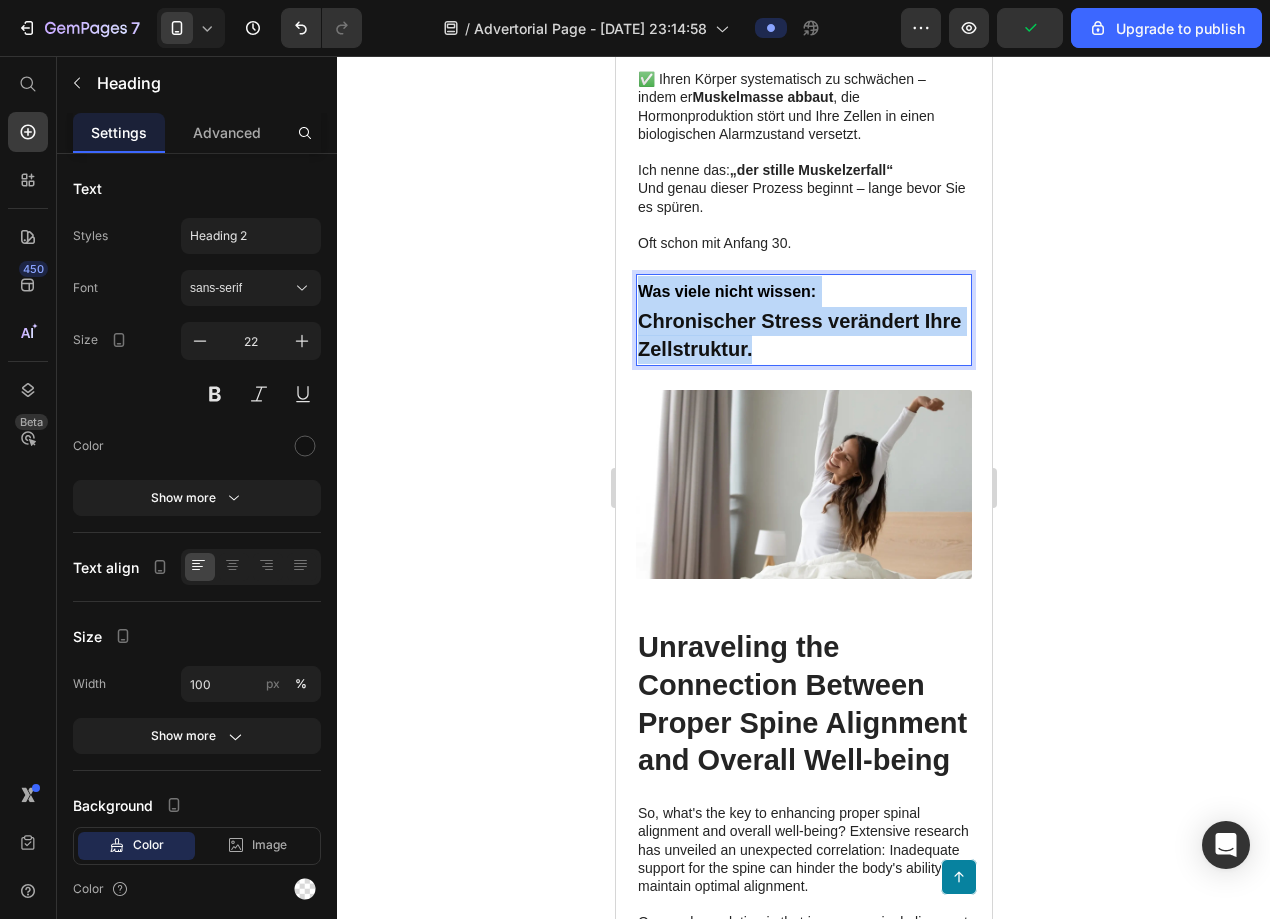 drag, startPoint x: 756, startPoint y: 333, endPoint x: 642, endPoint y: 277, distance: 127.01181 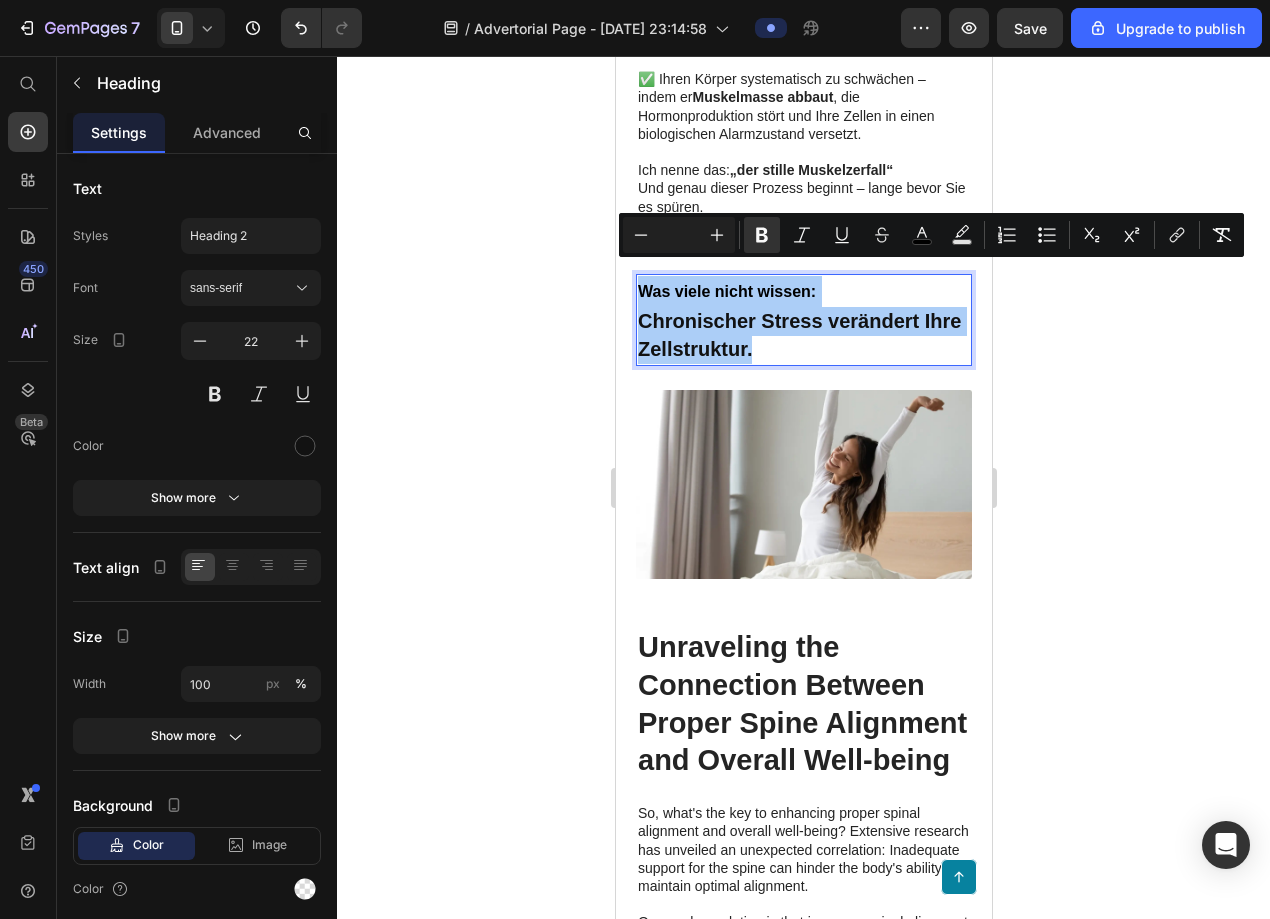 click at bounding box center [679, 235] 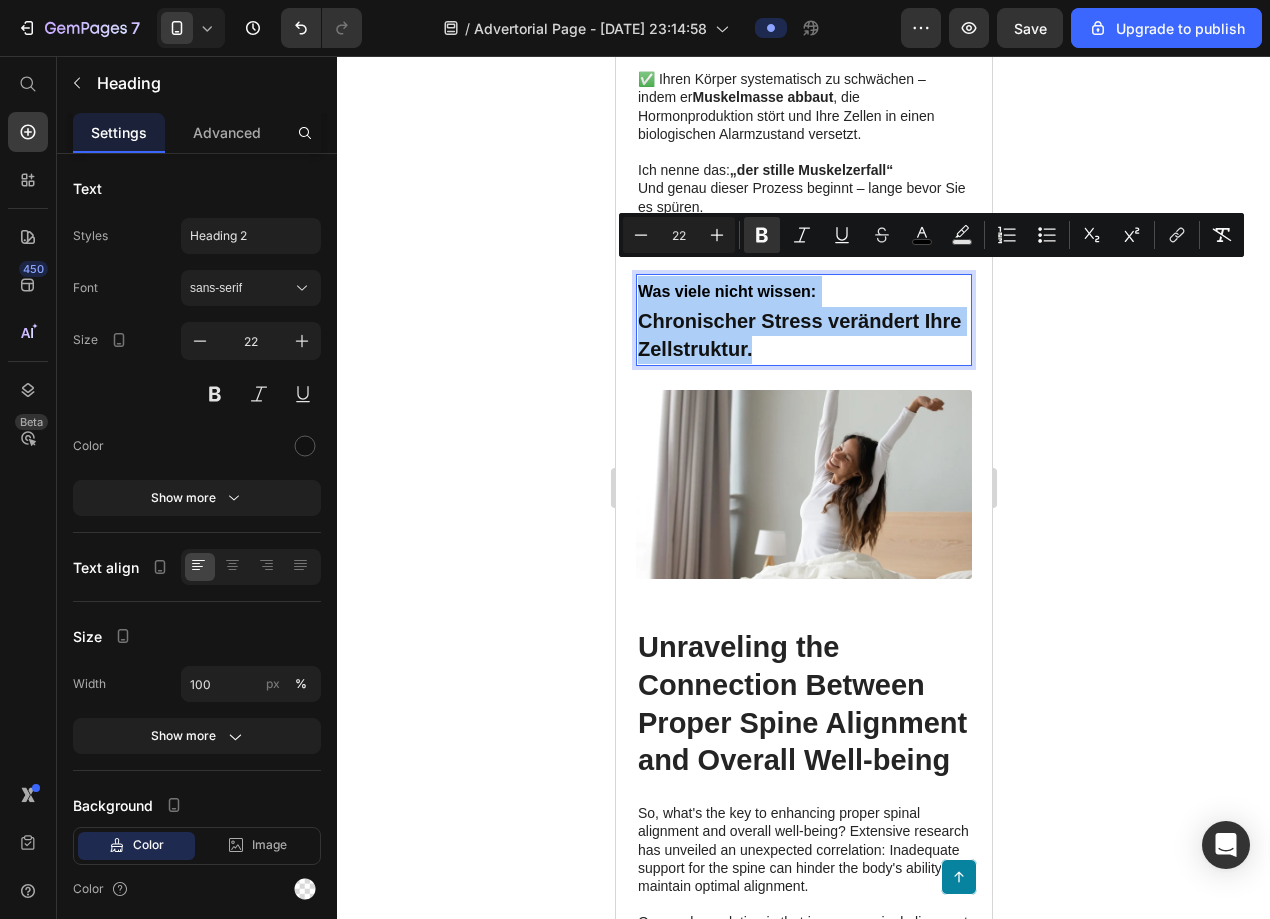 type on "22" 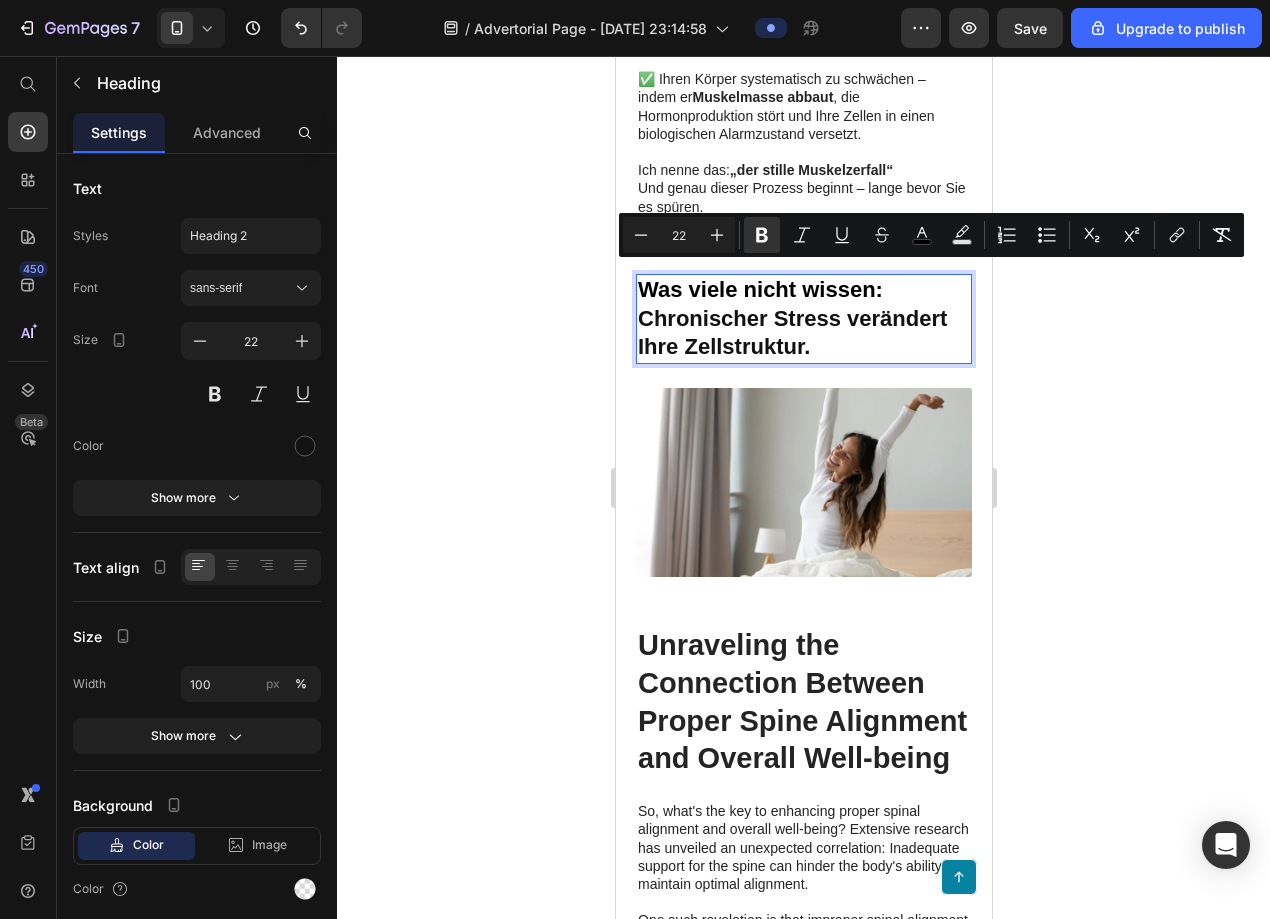 click 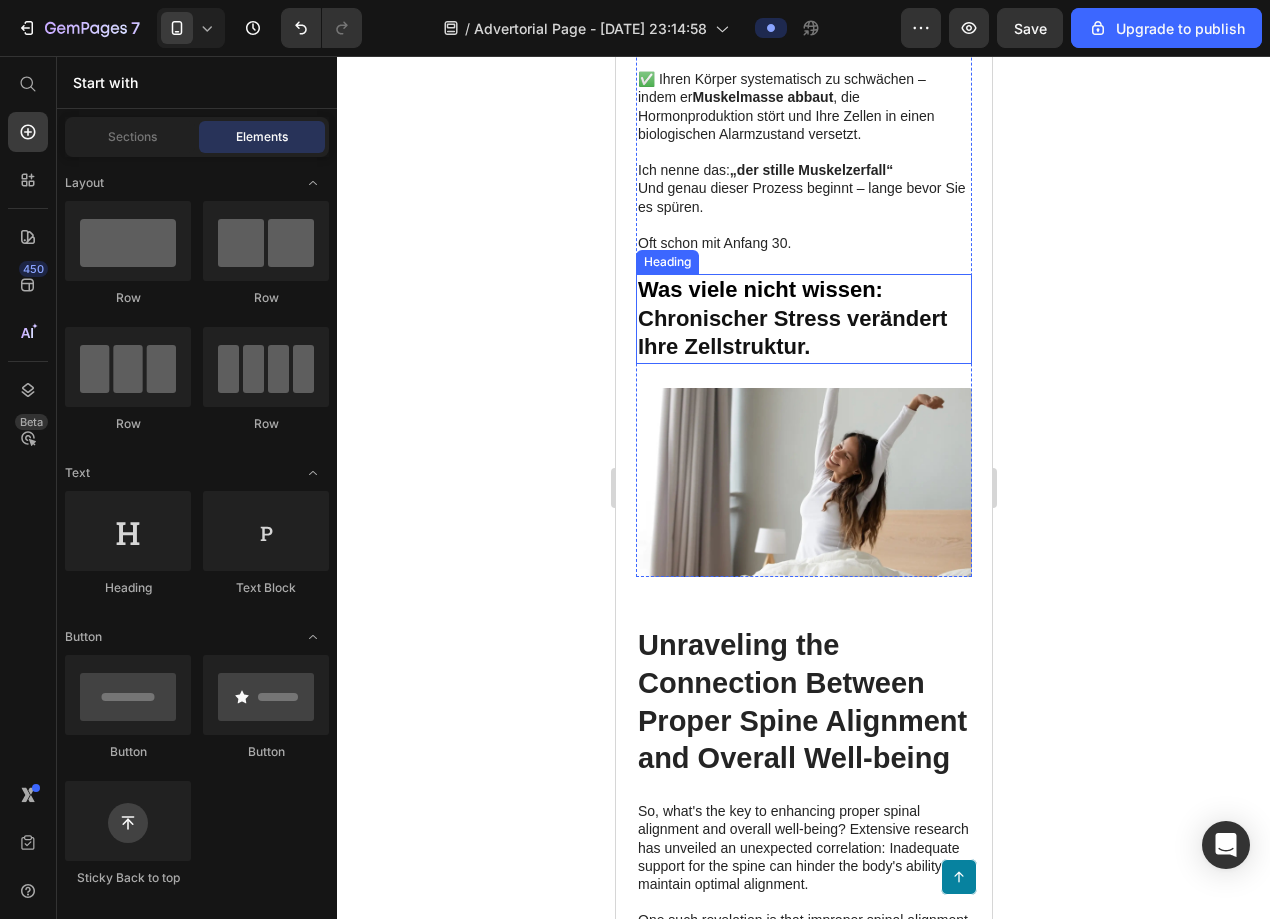 click on "Chronischer Stress verändert Ihre Zellstruktur." at bounding box center (791, 333) 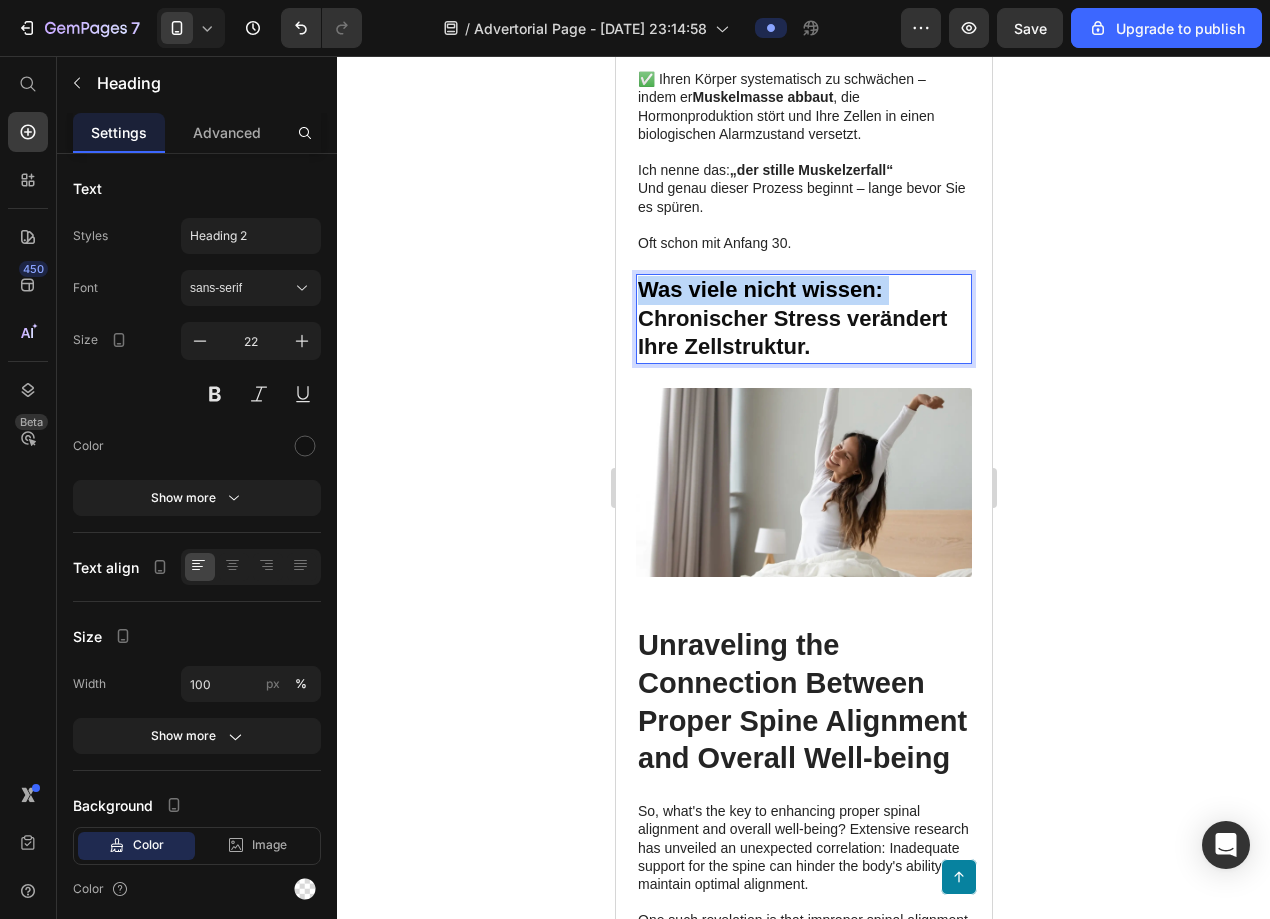 click on "Was viele nicht wissen:" at bounding box center (759, 289) 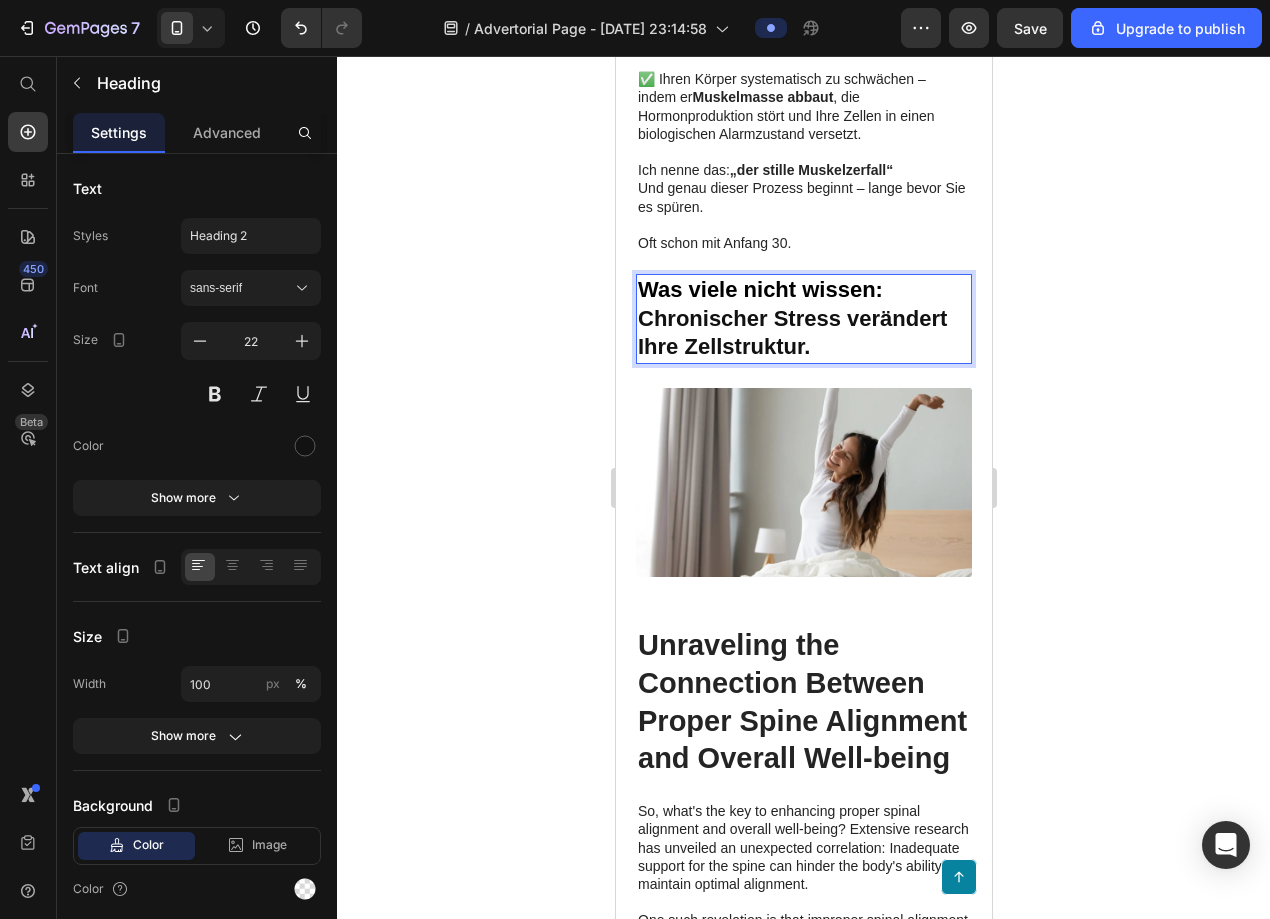 click on "Was viele nicht wissen: Chronischer Stress verändert Ihre Zellstruktur." at bounding box center [803, 319] 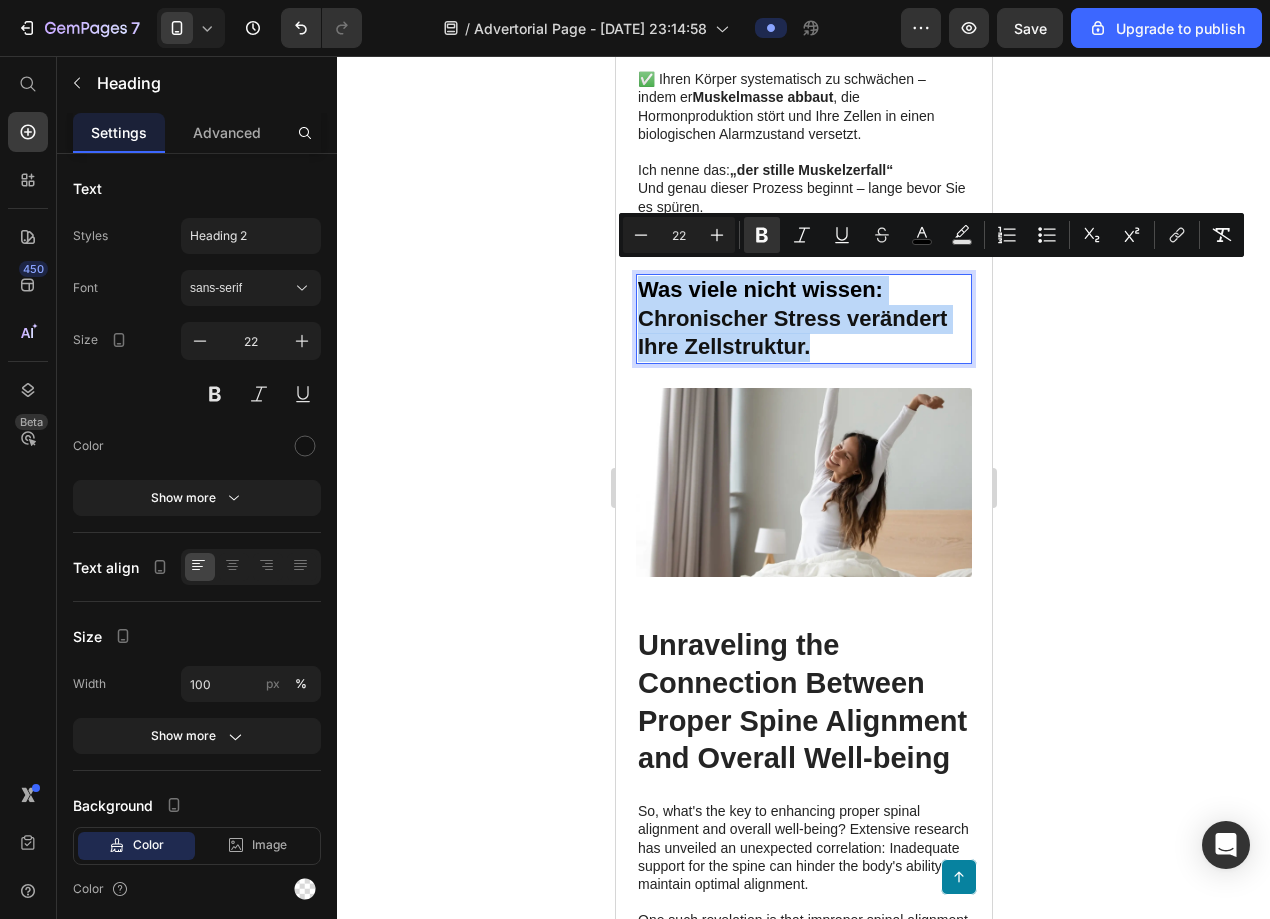 drag, startPoint x: 821, startPoint y: 324, endPoint x: 643, endPoint y: 278, distance: 183.84776 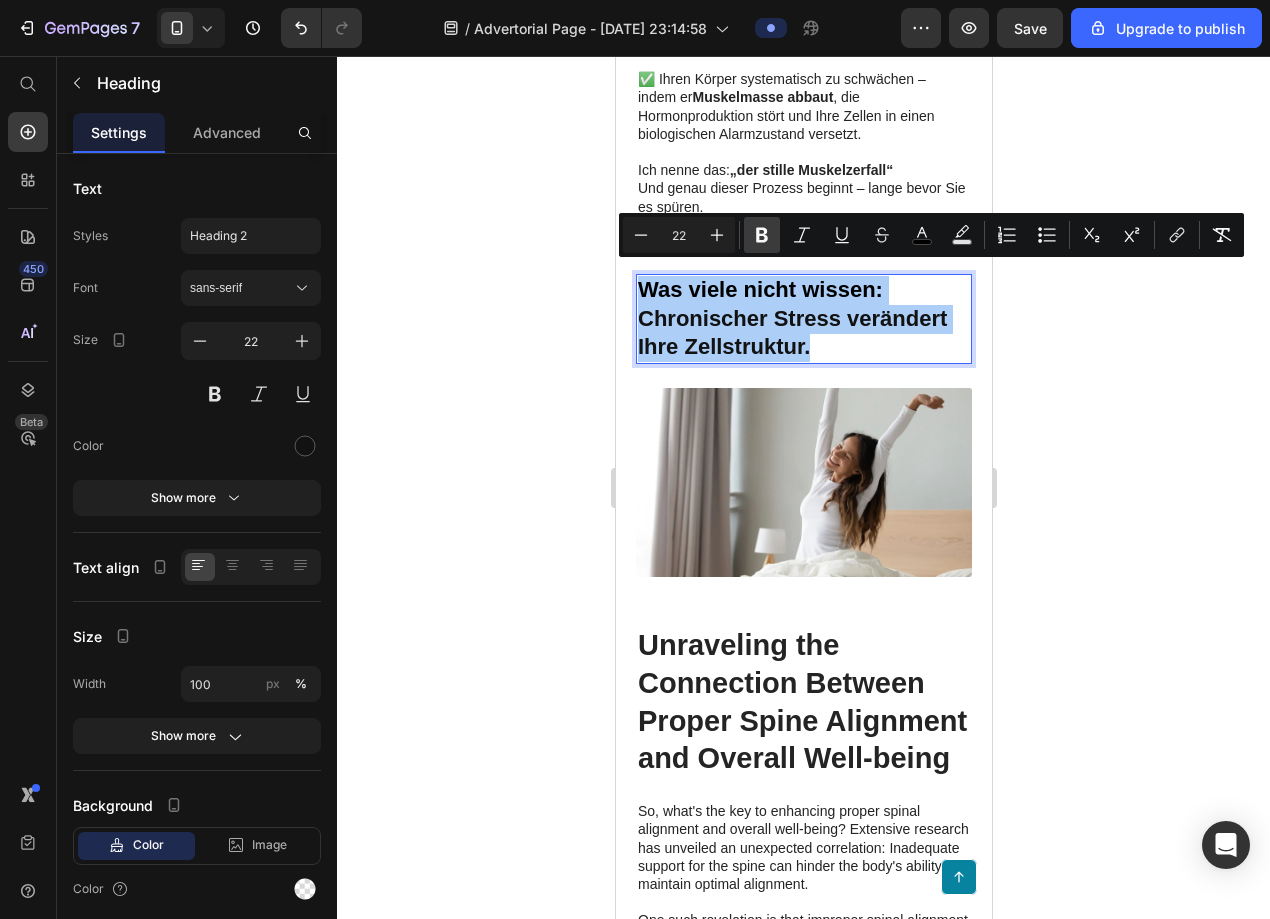 click 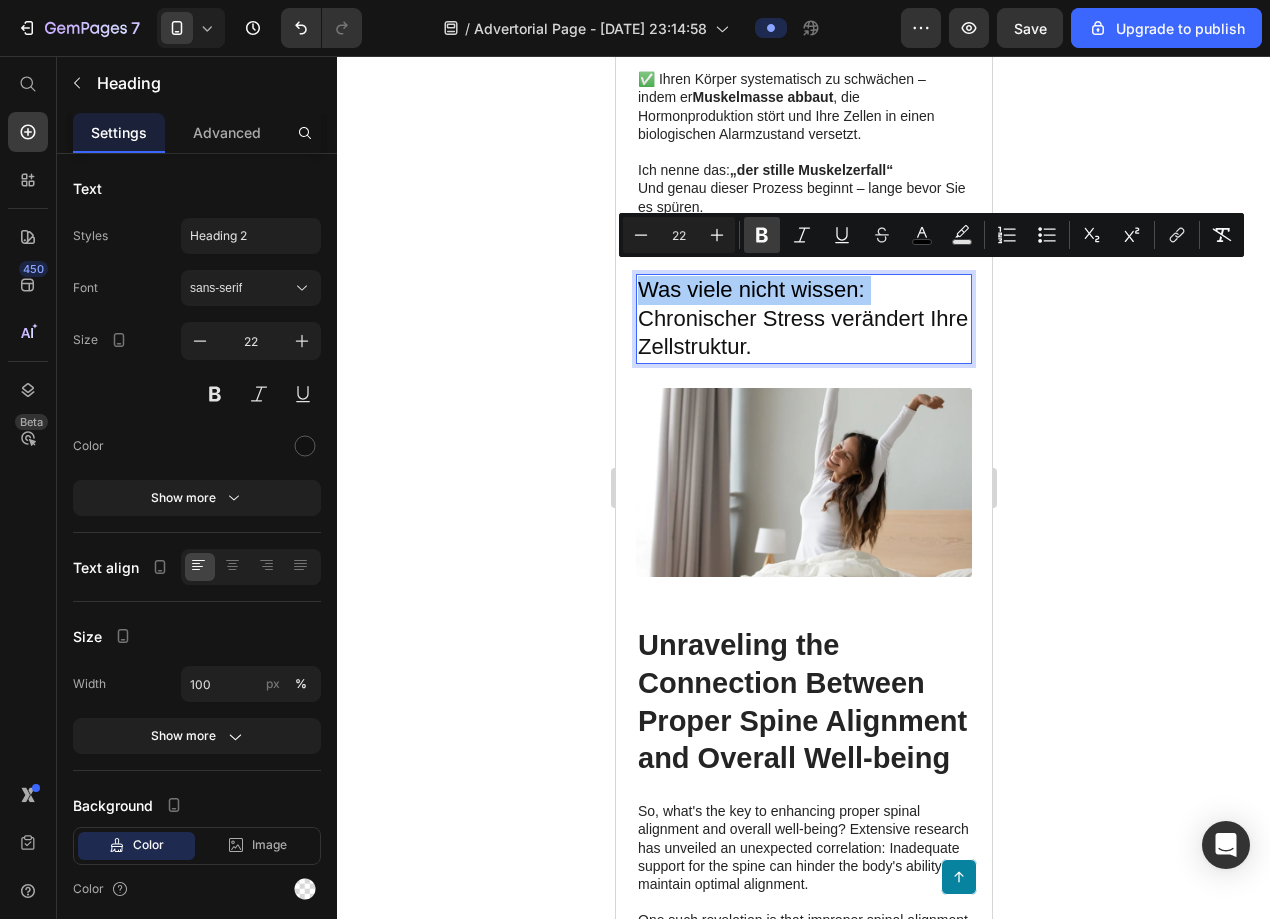 click 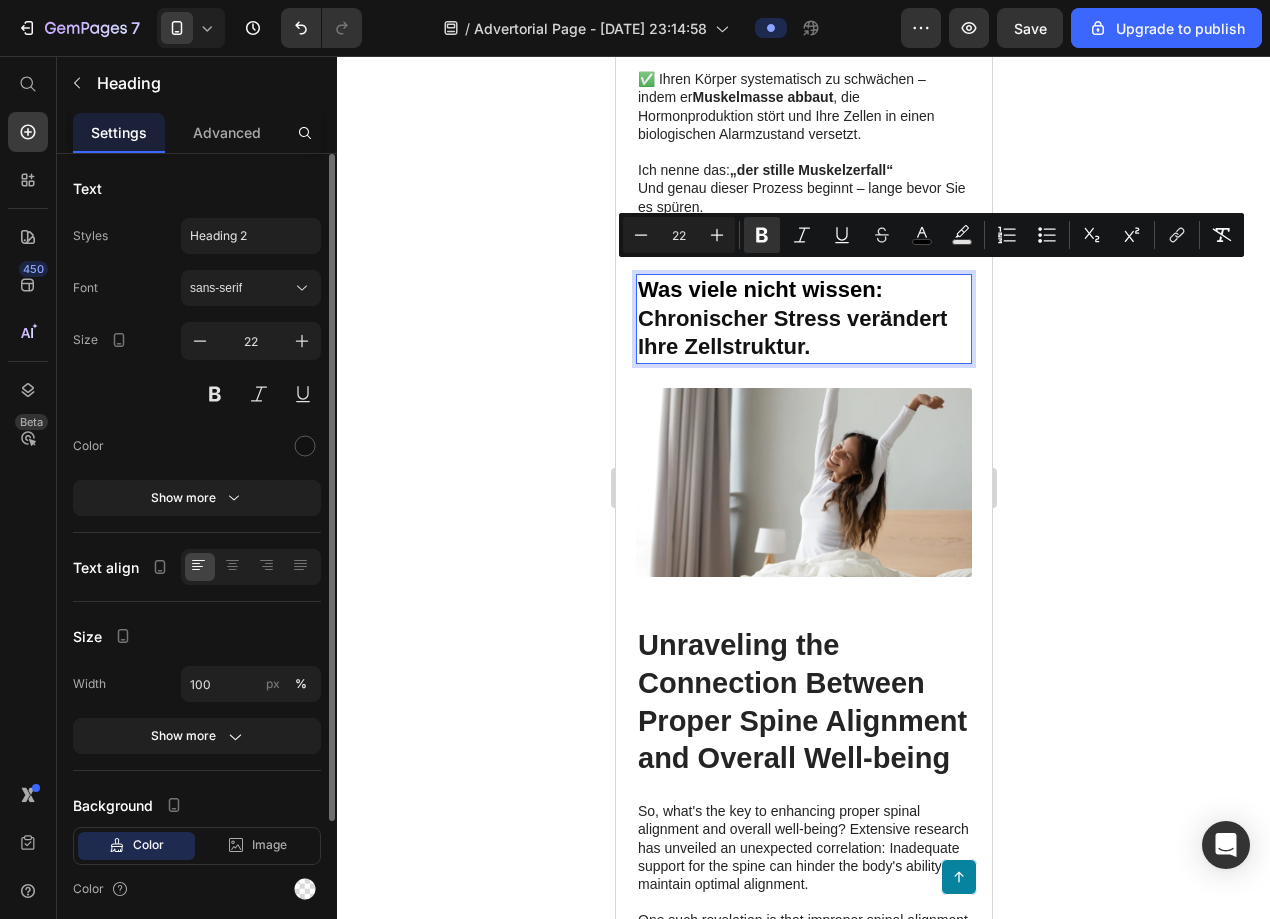 scroll, scrollTop: 132, scrollLeft: 0, axis: vertical 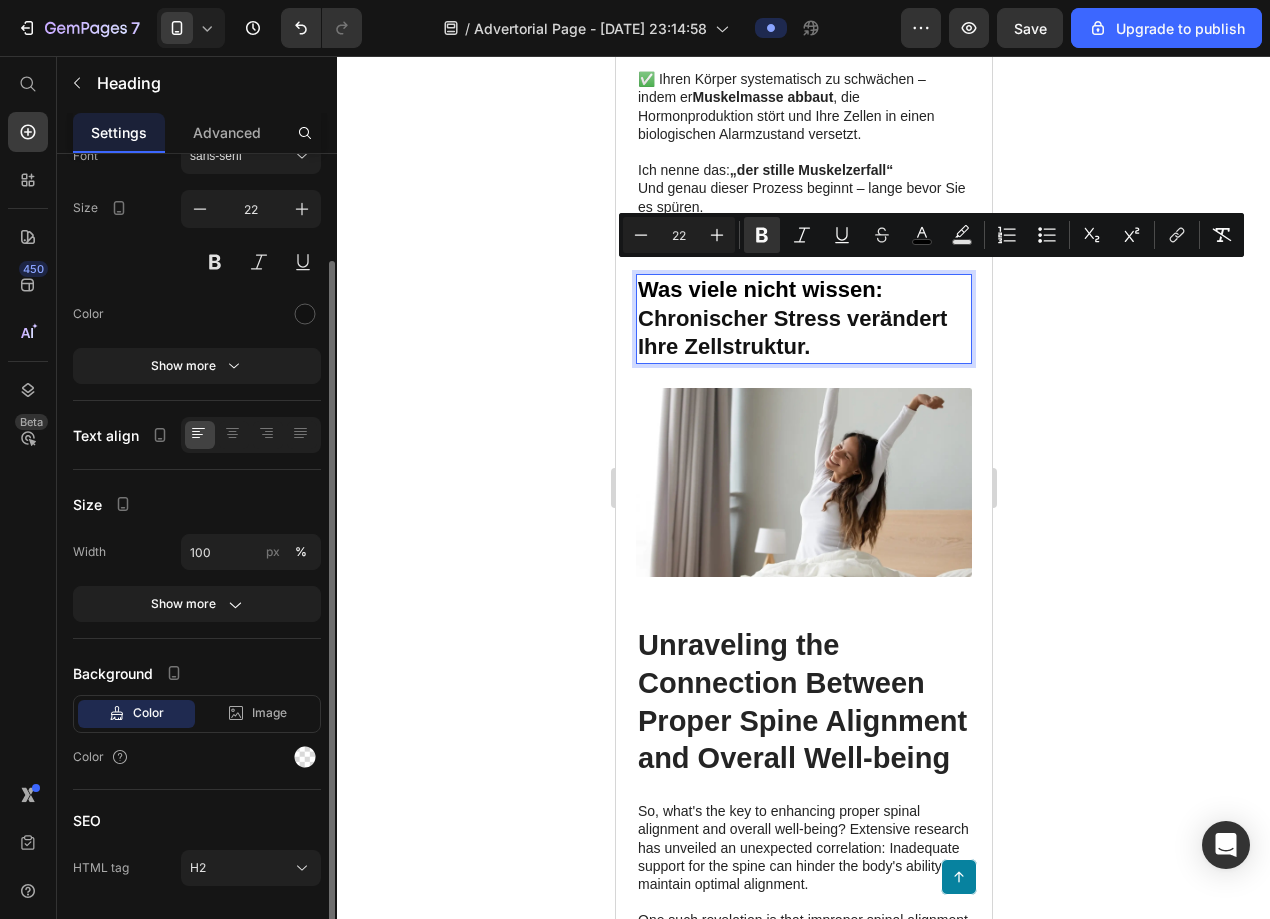 click 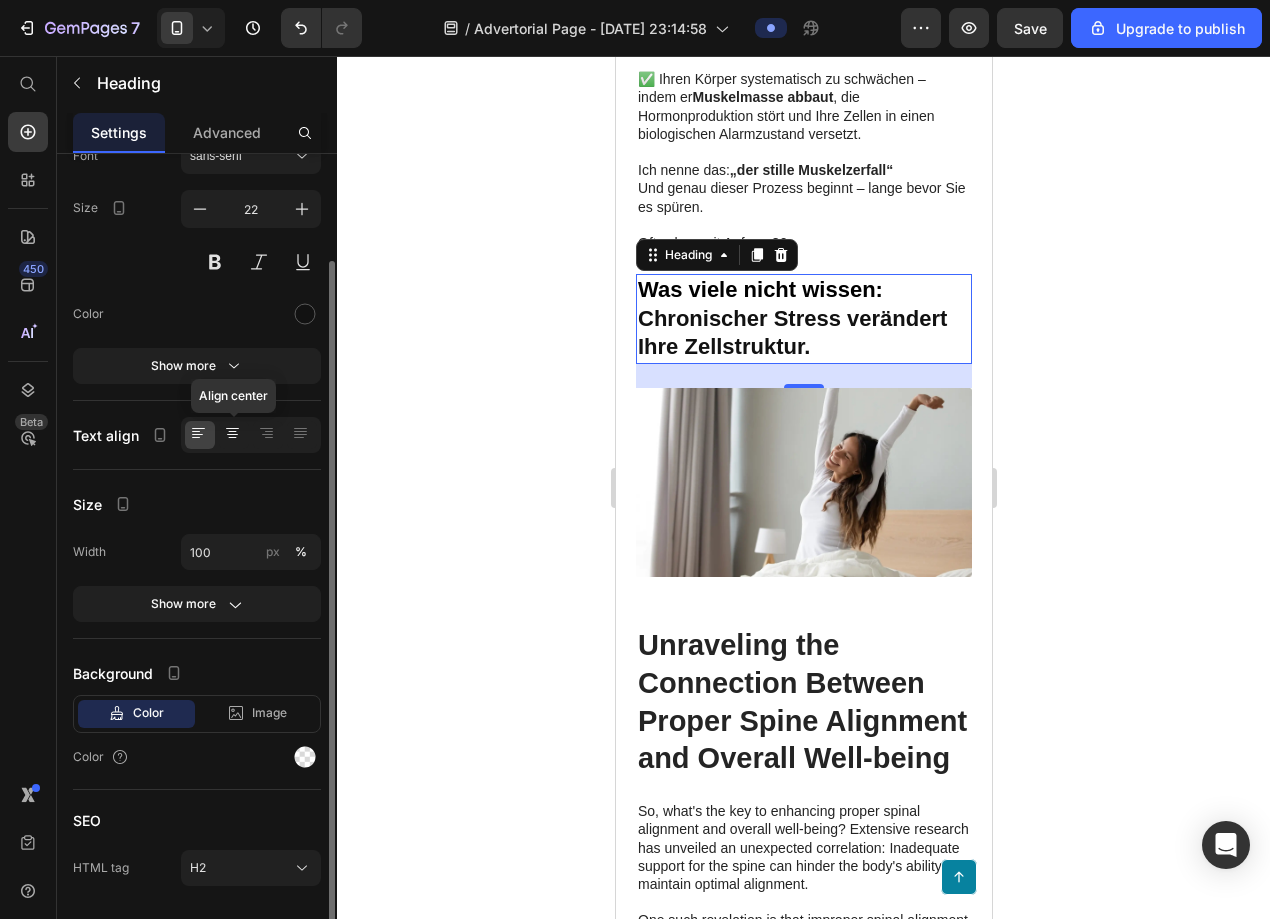 click 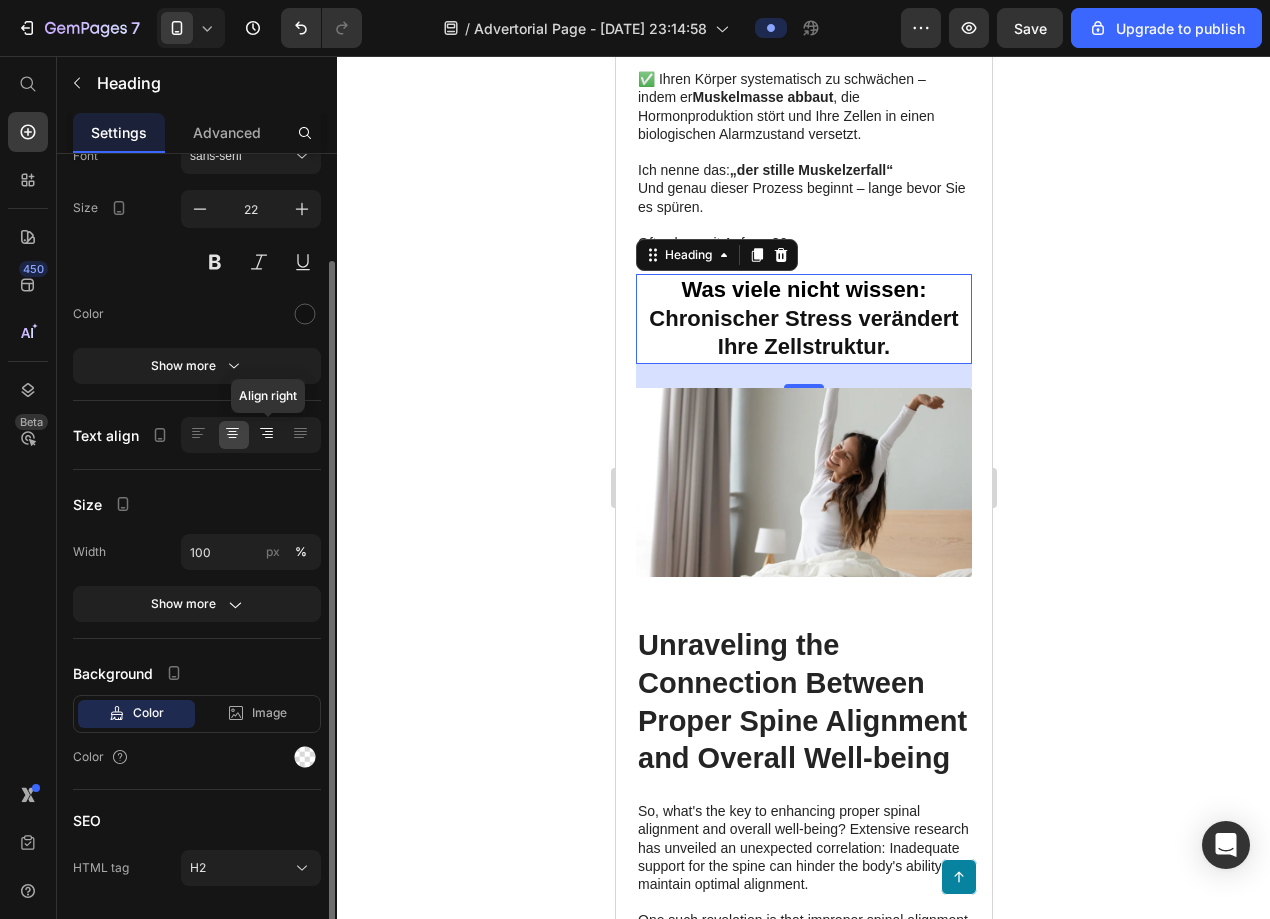 click 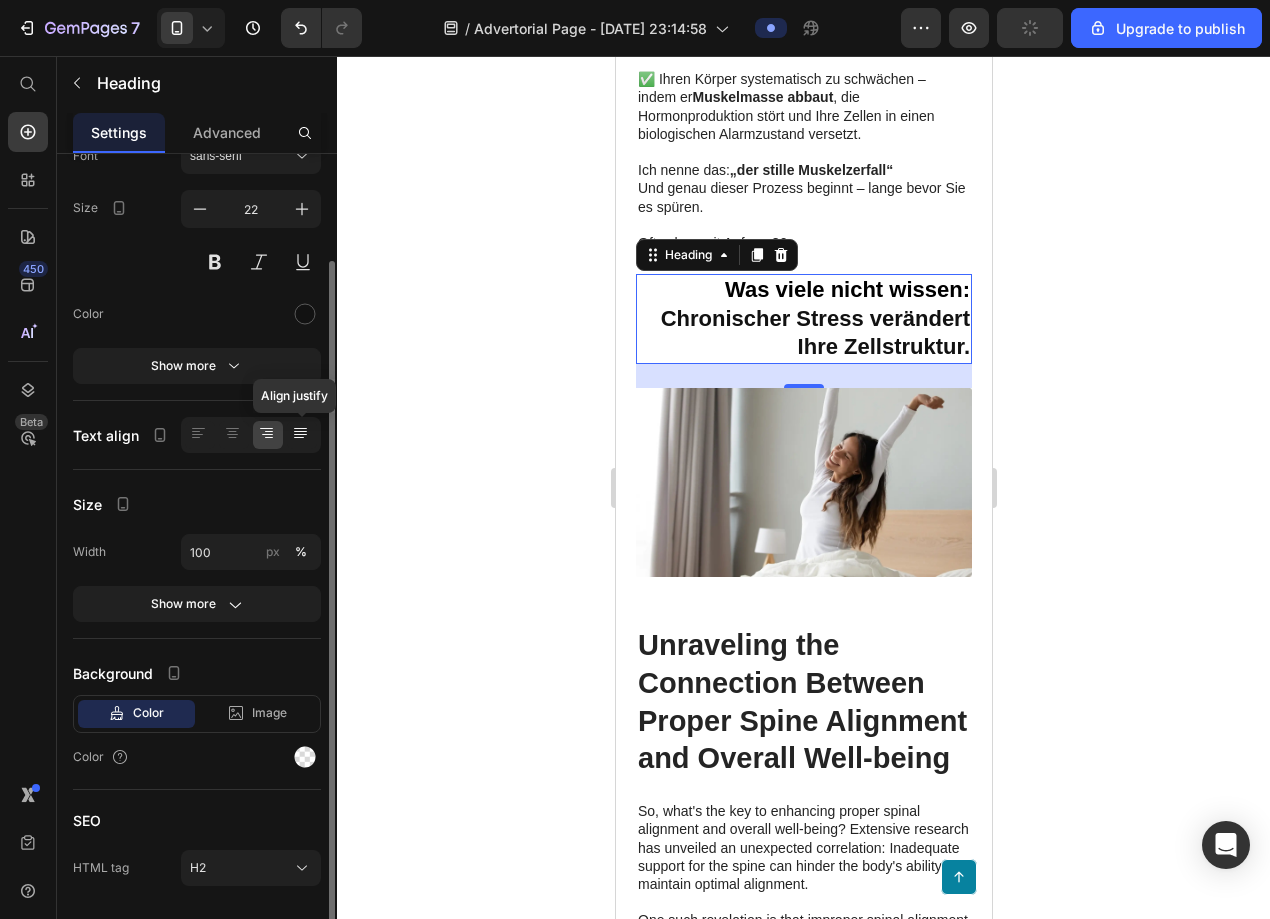 click 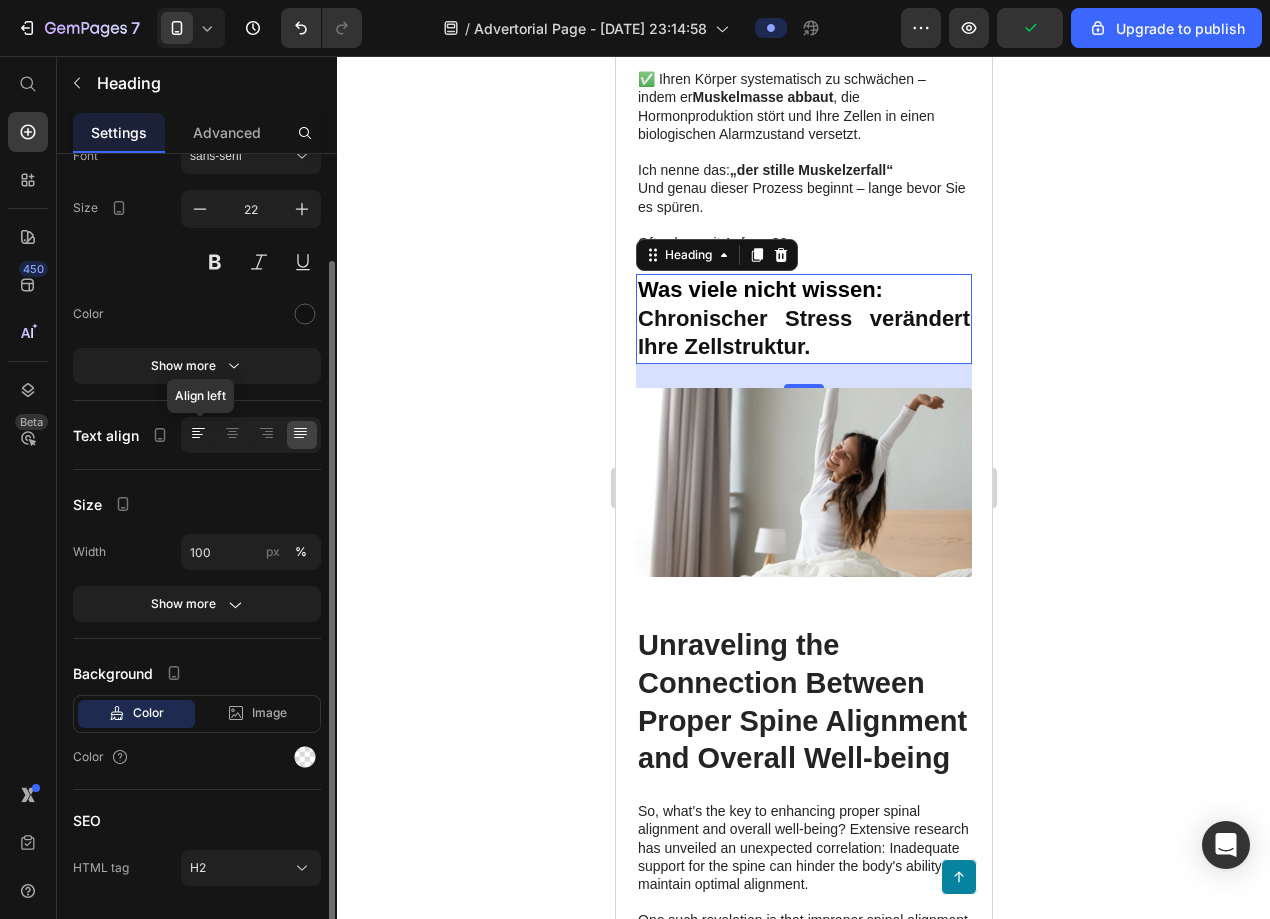 click 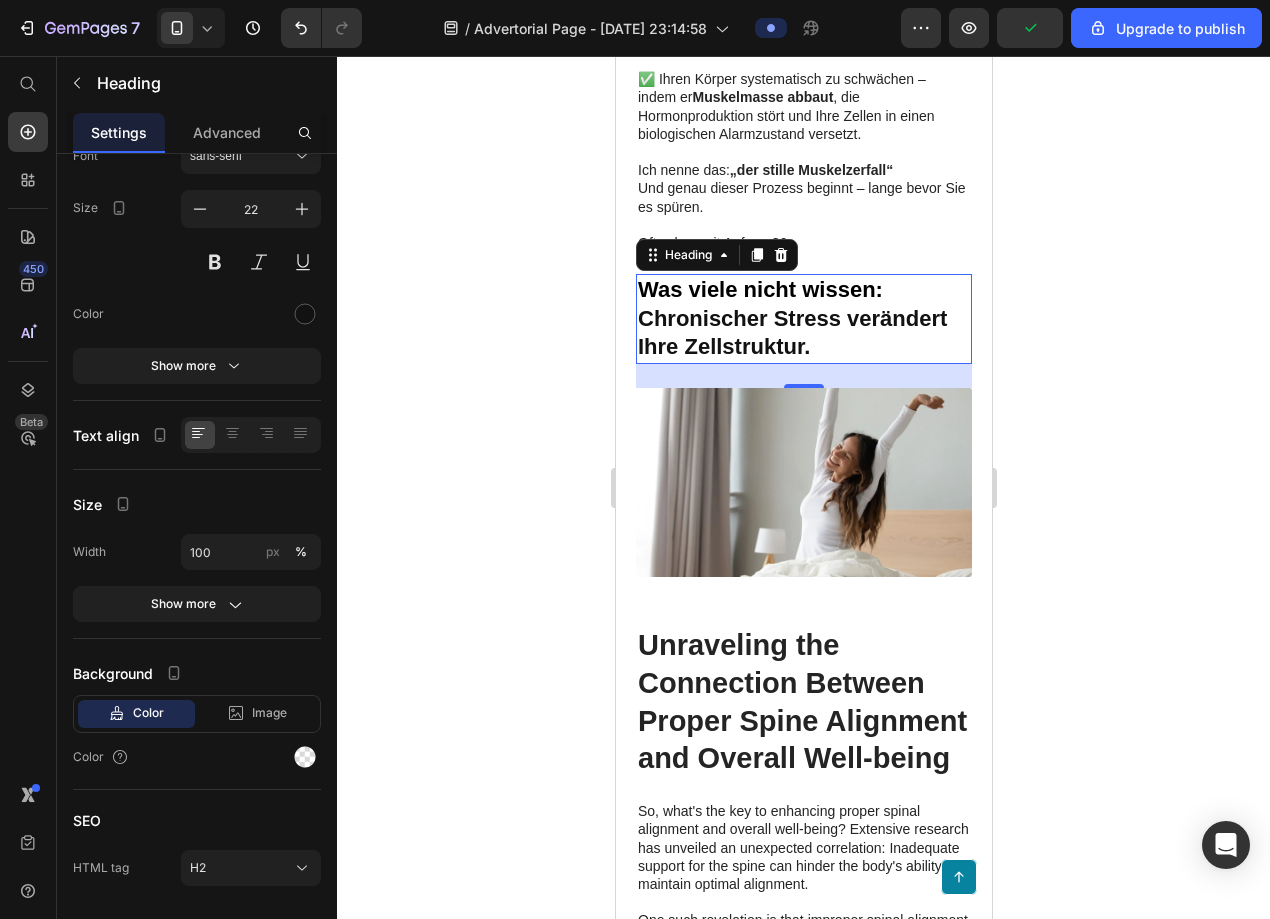 click 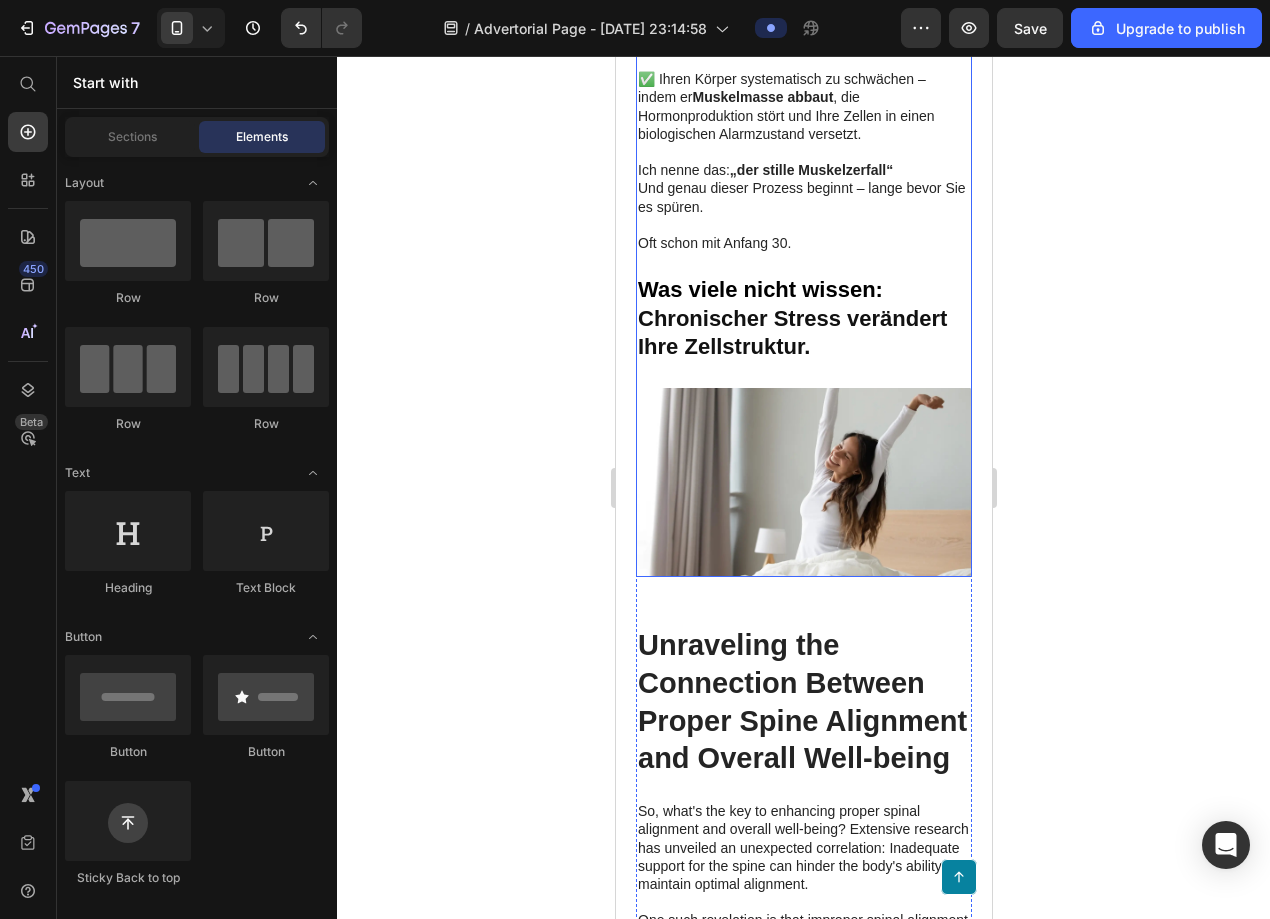 click on "Jeder redet über  Zeitdruck, Familie  und  Arbeit  – wenn es um Stress geht. Selbst Ärzte fokussieren sich meist nur auf äußere Auslöser. Aber wussten Sie, dass der wahre Stressauslöser viel tiefer liegt – direkt in Ihrem Körper? Ein unsichtbarer Mechanismus, der  still und heimlich  dafür sorgt, dass Sie sich kraftlos, erschöpft und dauerhaft überfordert fühlen. Seine einzige Aufgabe: ✅ Ihren Körper systematisch zu schwächen – indem er  Muskelmasse abbaut , die  Hormonproduktion stört und Ihre Zellen in einen biologischen Alarmzustand versetzt. Ich nenne das:  „der stille Muskelzerfall“ Und genau dieser Prozess beginnt – lange bevor Sie es spüren. Oft schon mit Anfang 30. Text Block ⁠⁠⁠⁠⁠⁠⁠ Was viele nicht wissen: Chronischer Stress verändert Ihre Zellstruktur. Heading Image" at bounding box center [803, 205] 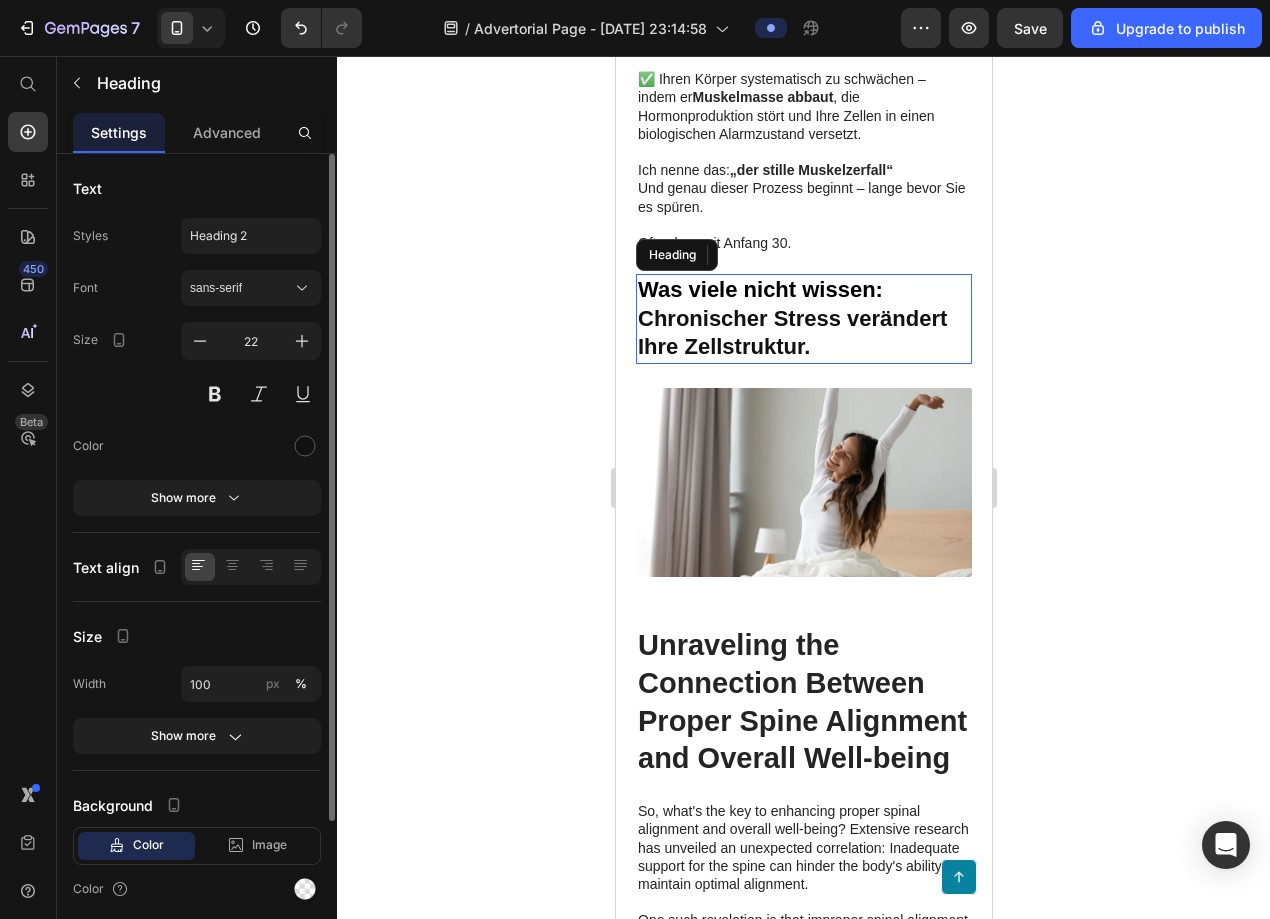 click on "Chronischer Stress verändert Ihre Zellstruktur." at bounding box center (791, 333) 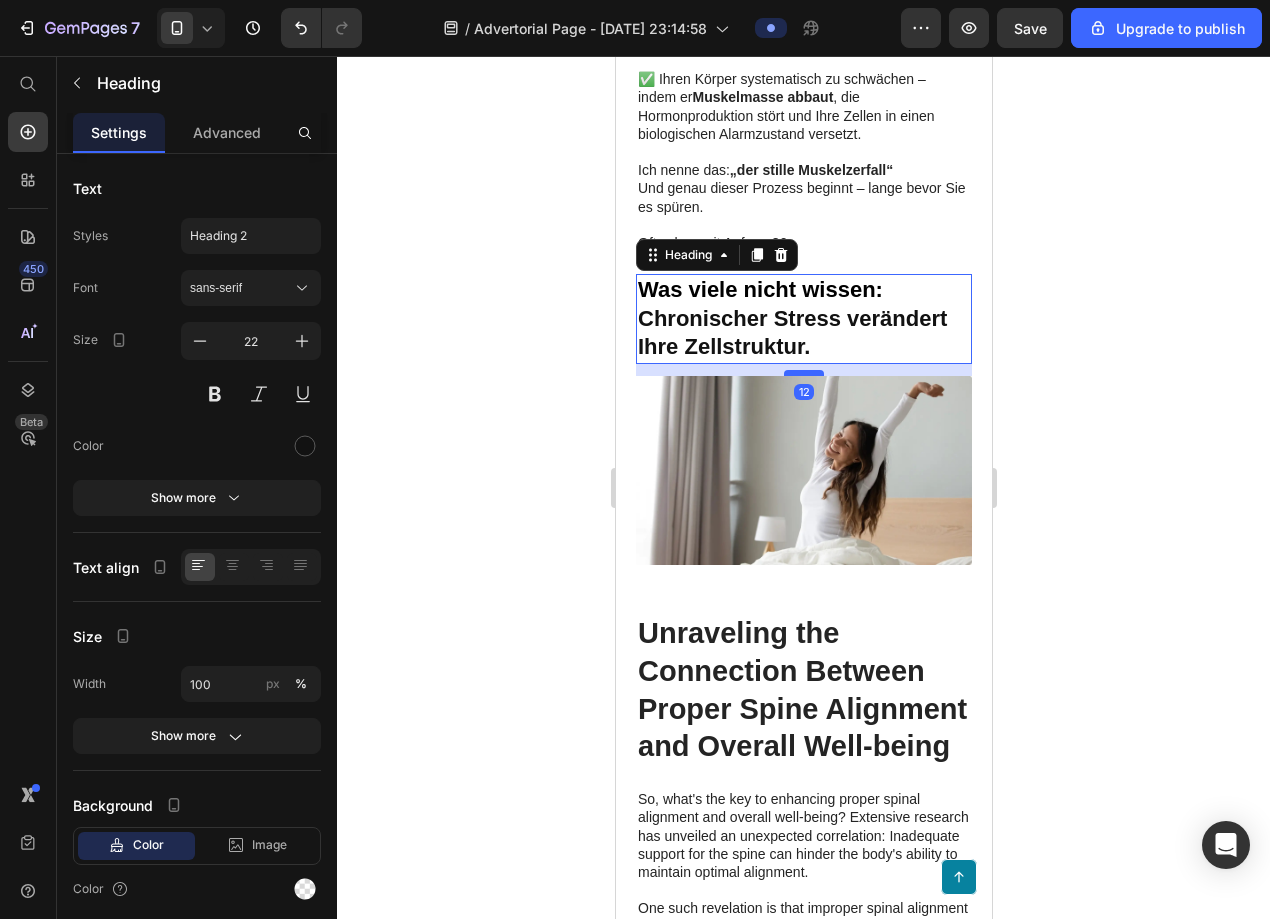 drag, startPoint x: 801, startPoint y: 373, endPoint x: 802, endPoint y: 361, distance: 12.0415945 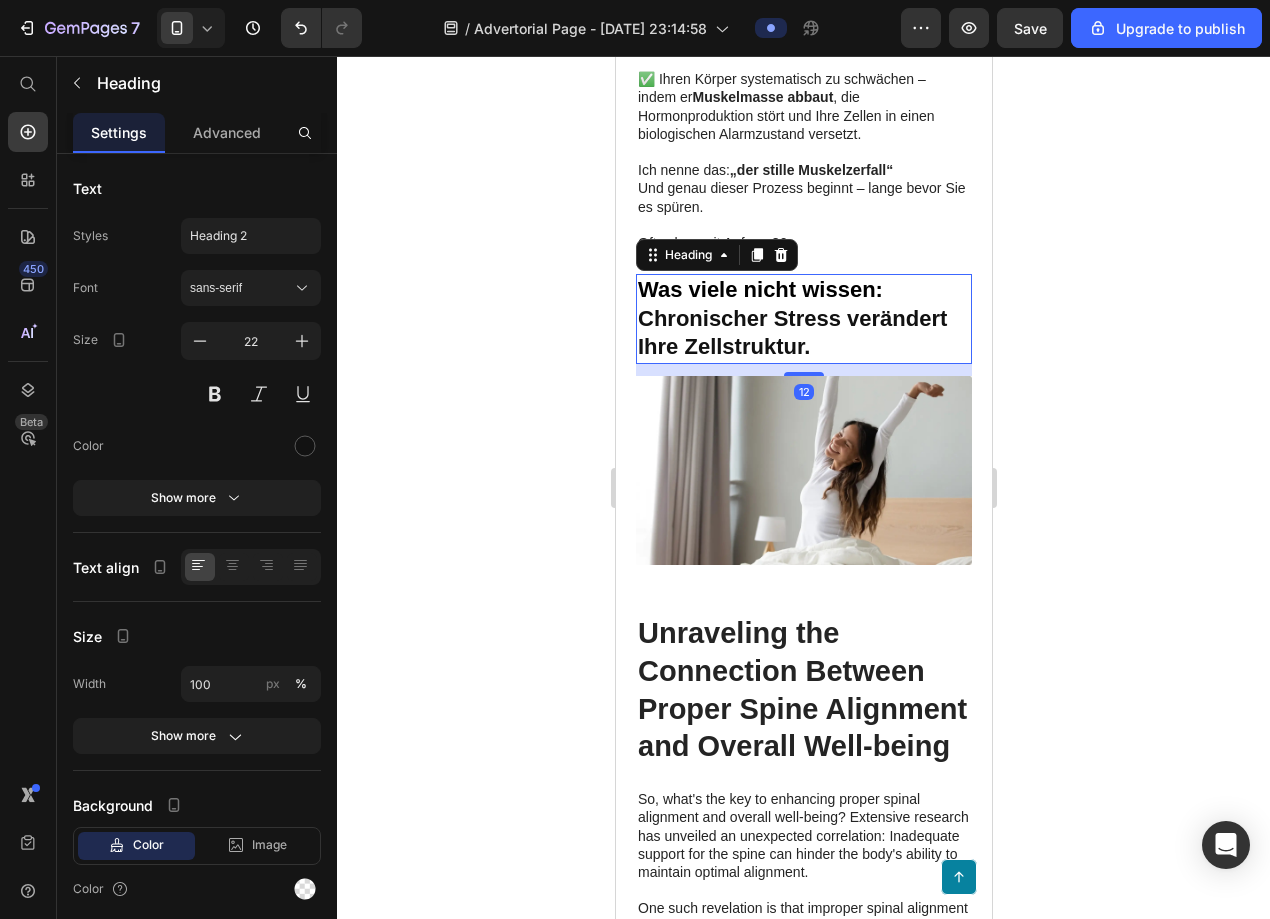 click 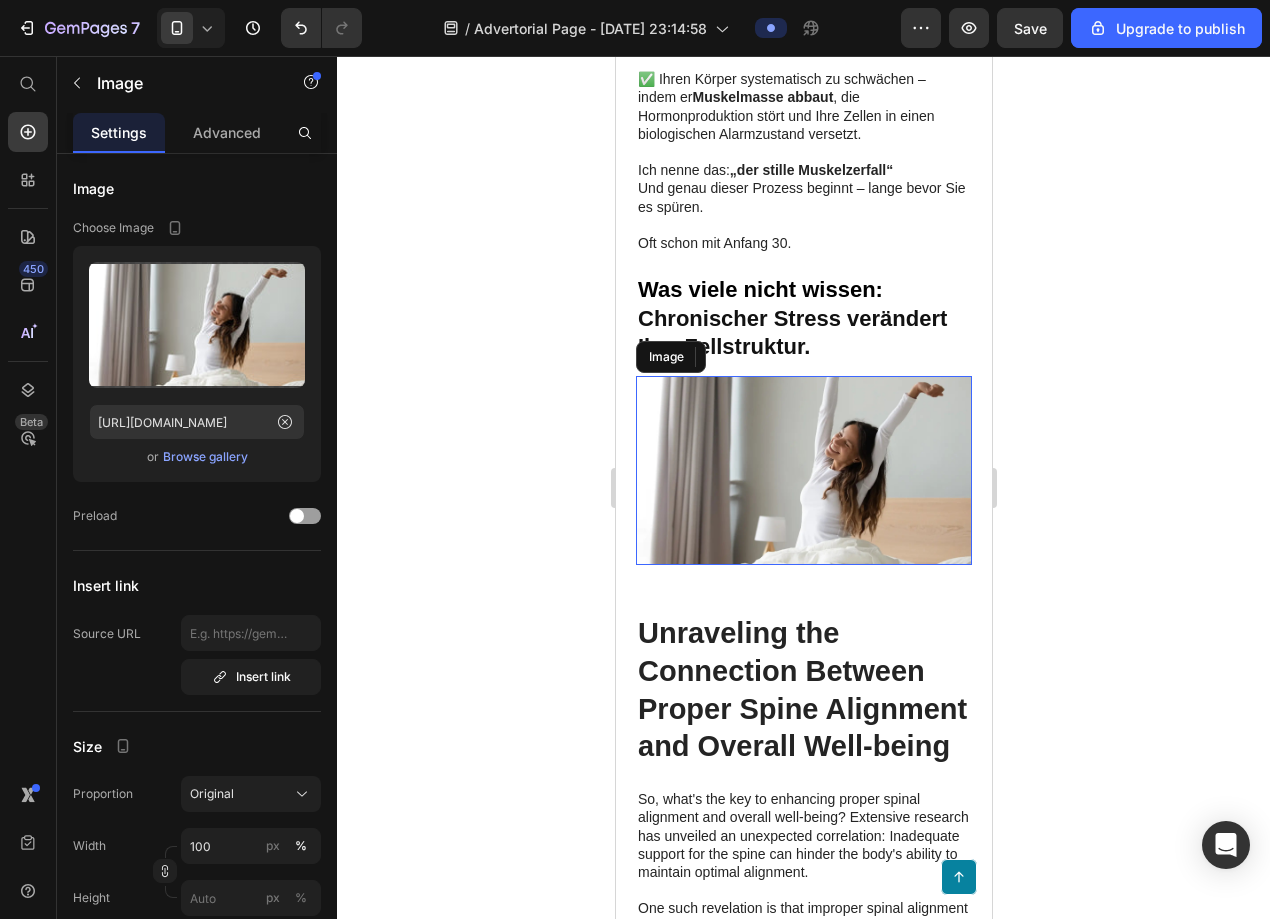 click at bounding box center (803, 470) 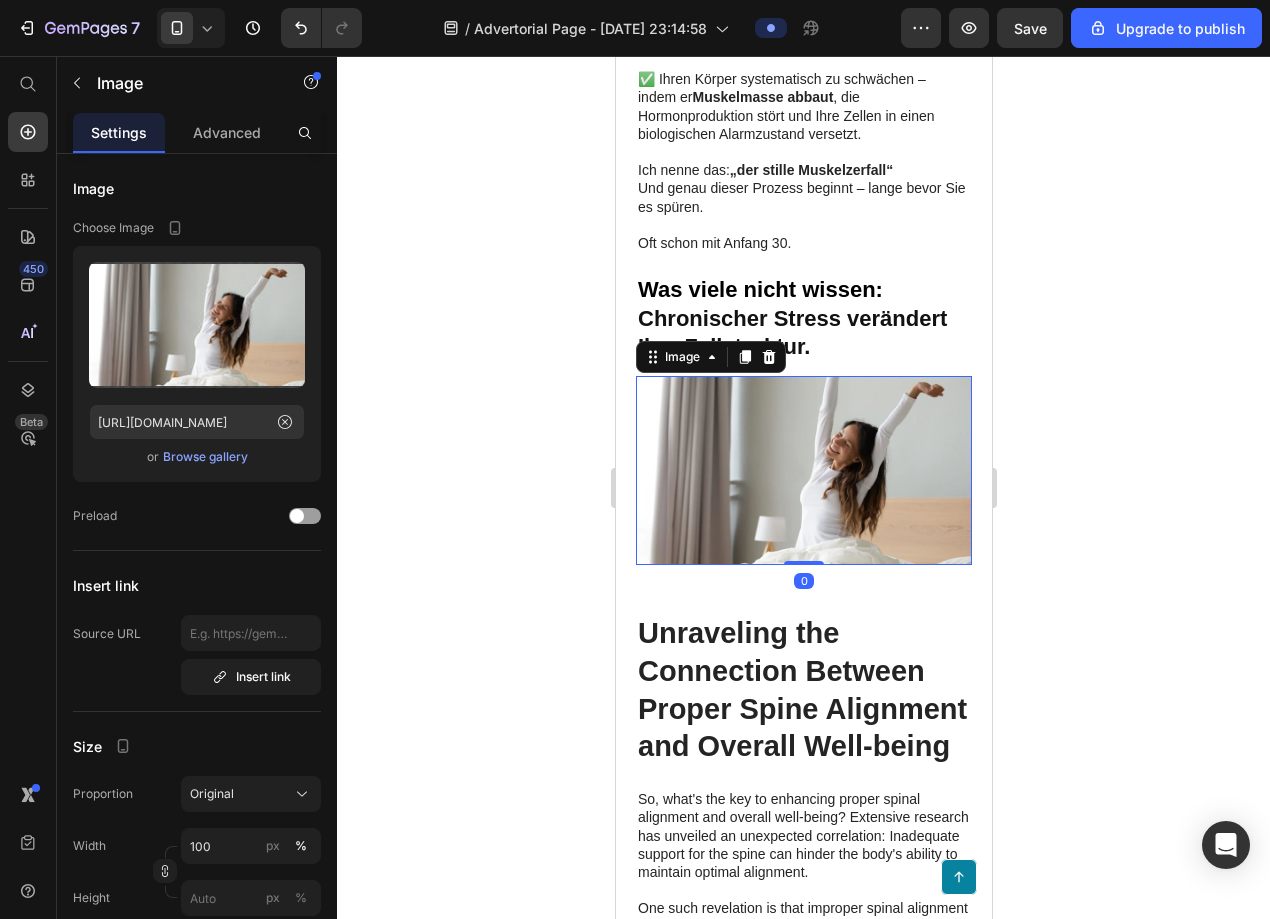 click 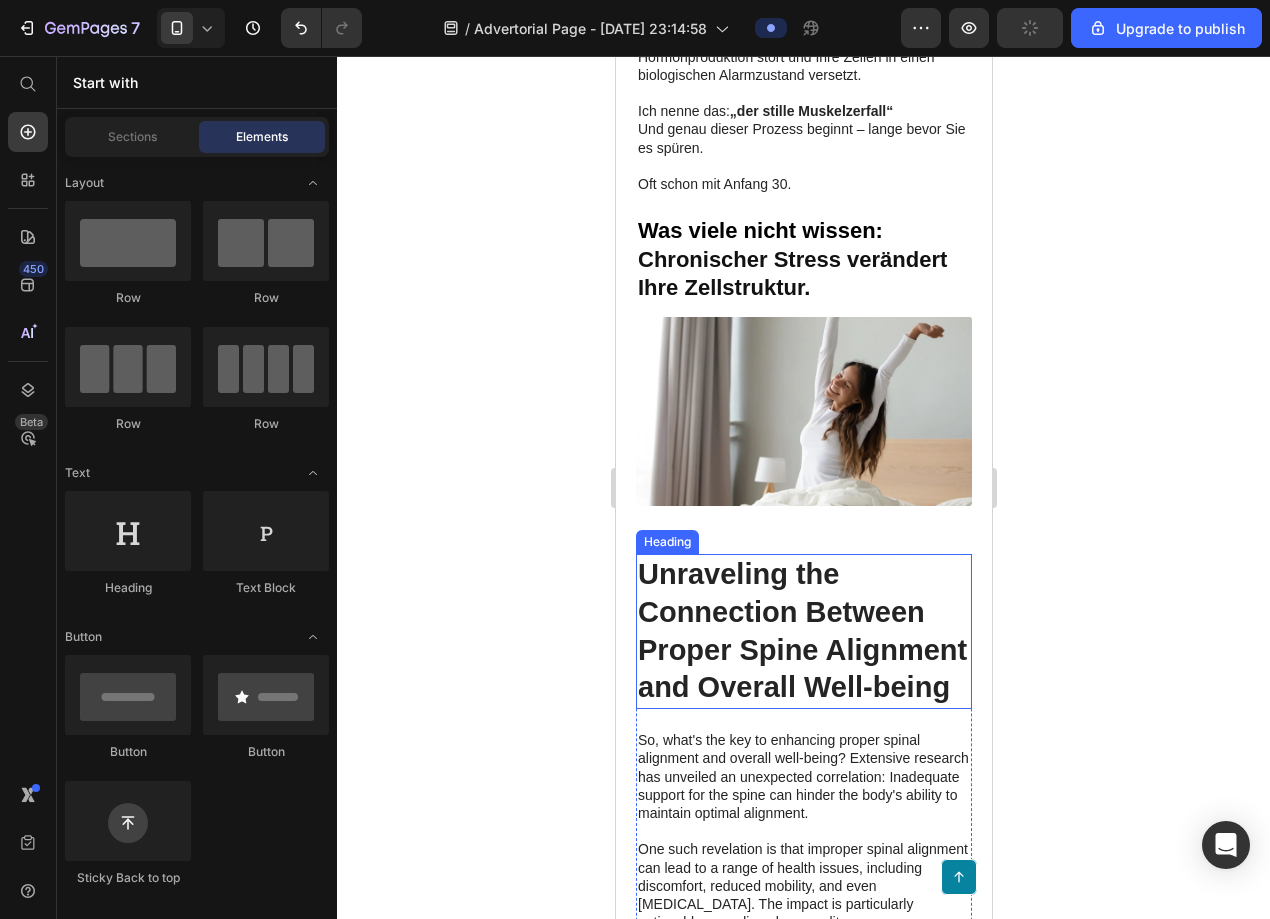 scroll, scrollTop: 2868, scrollLeft: 0, axis: vertical 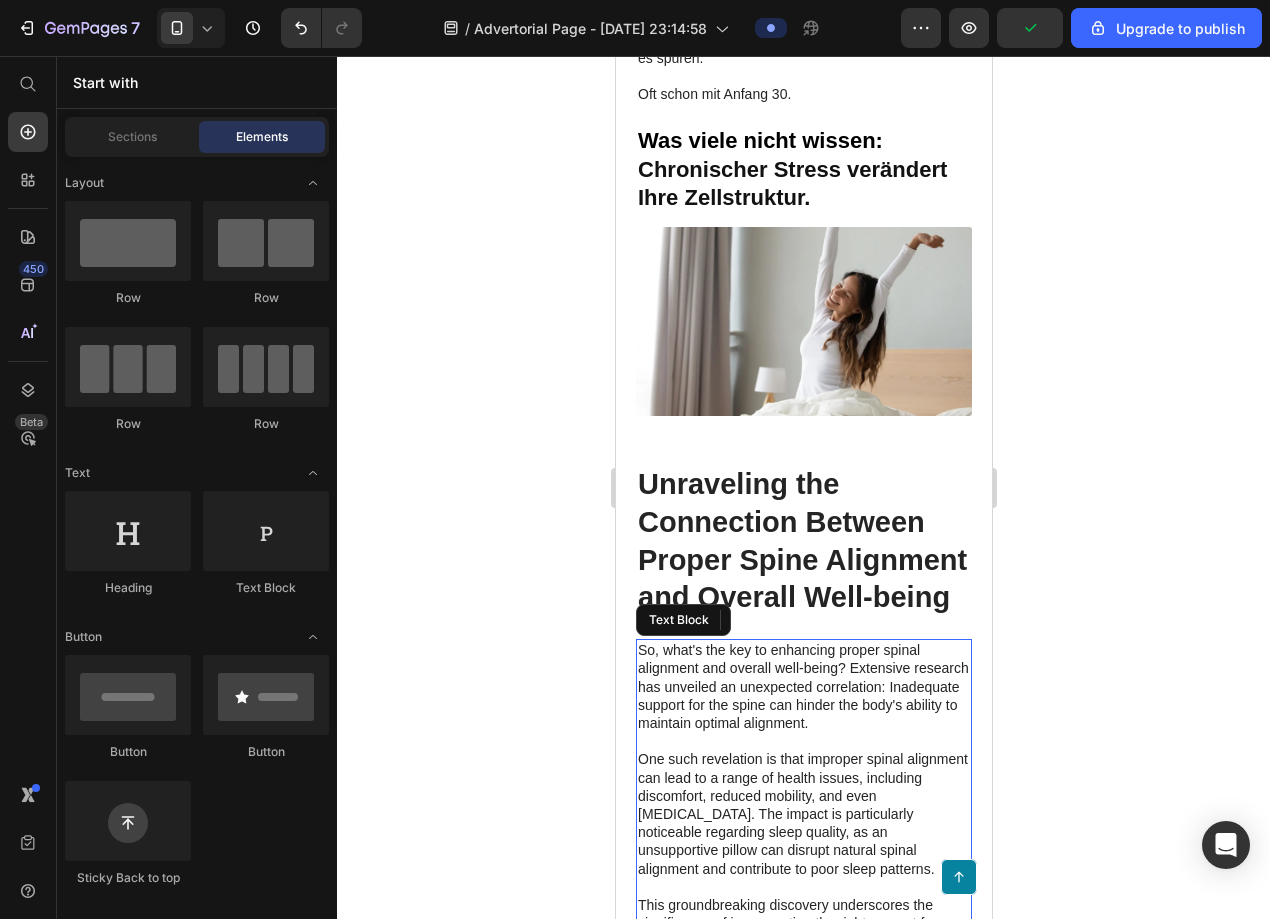 click on "So, what's the key to enhancing proper spinal alignment and overall well-being? Extensive research has unveiled an unexpected correlation: Inadequate support for the spine can hinder the body's ability to maintain optimal alignment.  One such revelation is that improper spinal alignment can lead to a range of health issues, including discomfort, reduced mobility, and even [MEDICAL_DATA]. The impact is particularly noticeable regarding sleep quality, as an unsupportive pillow can disrupt natural spinal alignment and contribute to poor sleep patterns.  This groundbreaking discovery underscores the significance of incorporating the right support for our spine into our daily routine to promote proper alignment and enhance overall well-being. It revolutionizes how we approach our sleep health and highlights the importance of ergonomic pillows like ours." at bounding box center (803, 832) 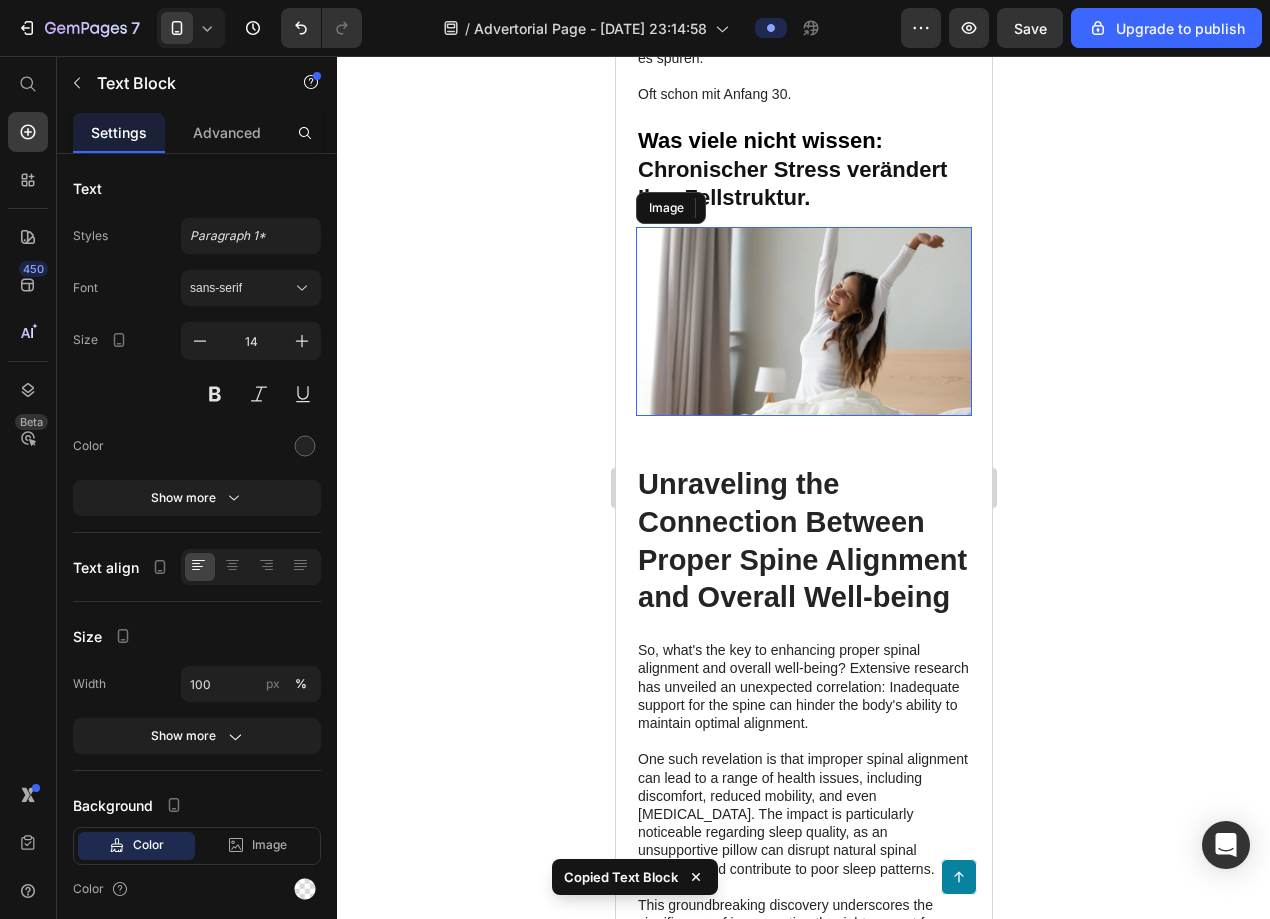 click at bounding box center (803, 321) 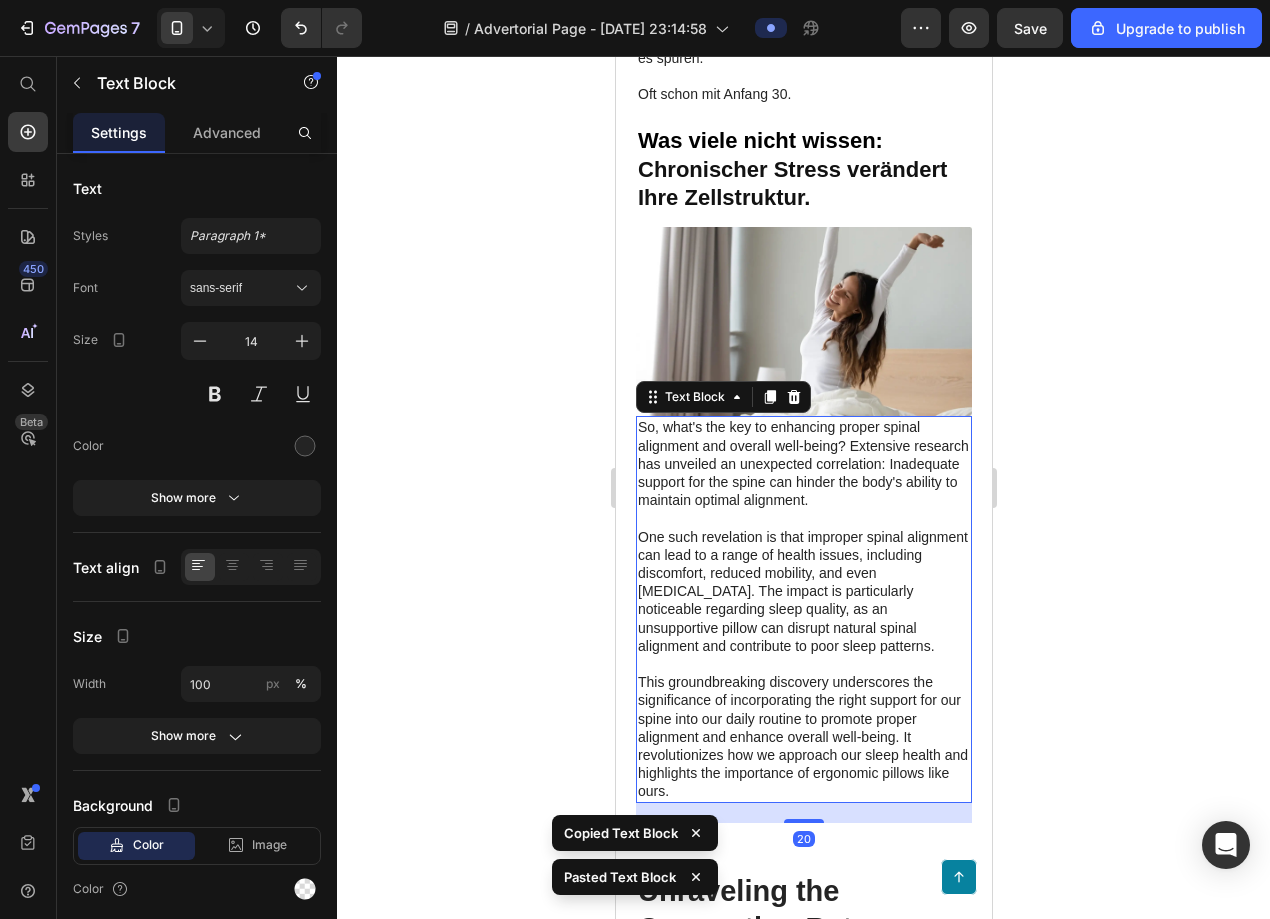 click 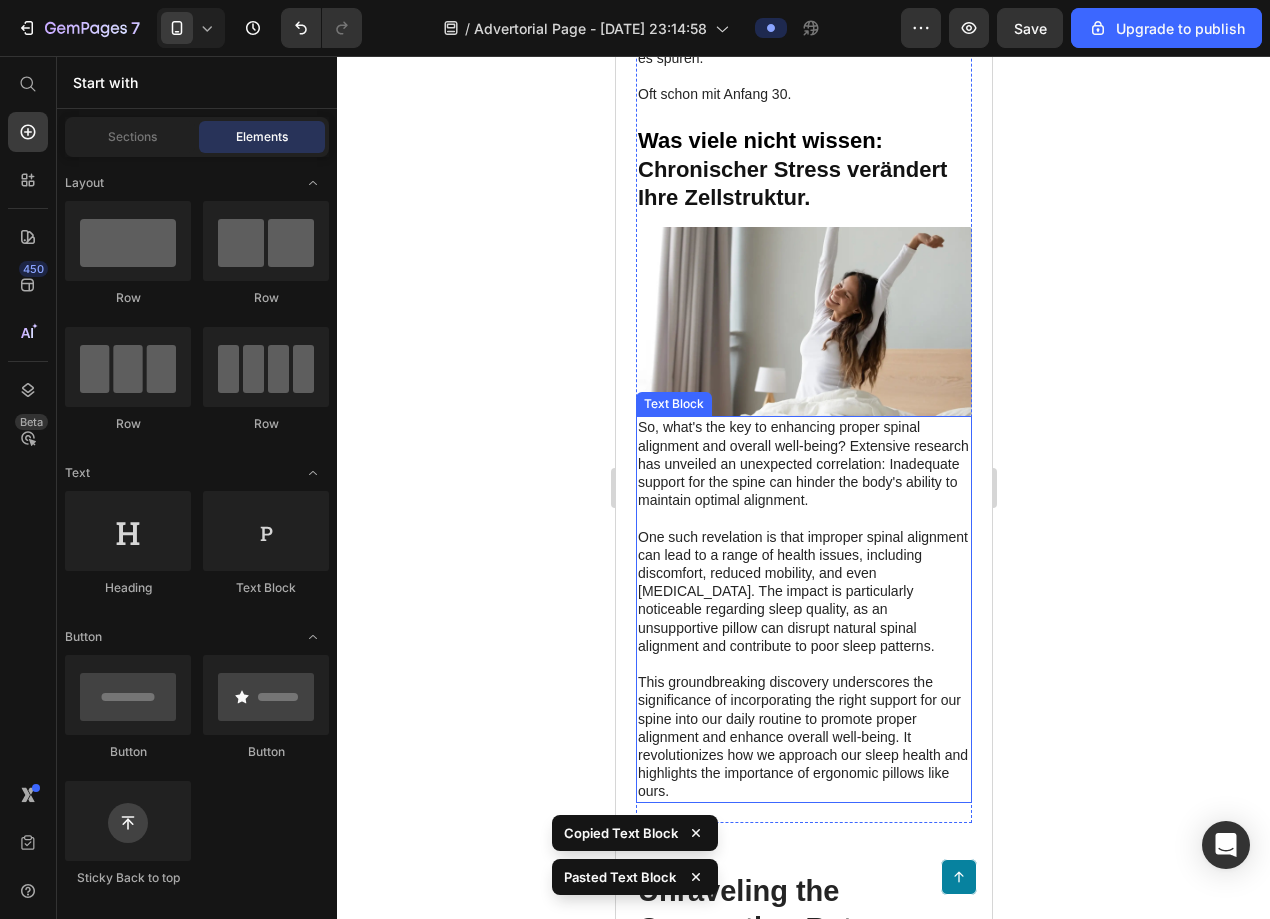 click on "So, what's the key to enhancing proper spinal alignment and overall well-being? Extensive research has unveiled an unexpected correlation: Inadequate support for the spine can hinder the body's ability to maintain optimal alignment.  One such revelation is that improper spinal alignment can lead to a range of health issues, including discomfort, reduced mobility, and even [MEDICAL_DATA]. The impact is particularly noticeable regarding sleep quality, as an unsupportive pillow can disrupt natural spinal alignment and contribute to poor sleep patterns.  This groundbreaking discovery underscores the significance of incorporating the right support for our spine into our daily routine to promote proper alignment and enhance overall well-being. It revolutionizes how we approach our sleep health and highlights the importance of ergonomic pillows like ours." at bounding box center [803, 609] 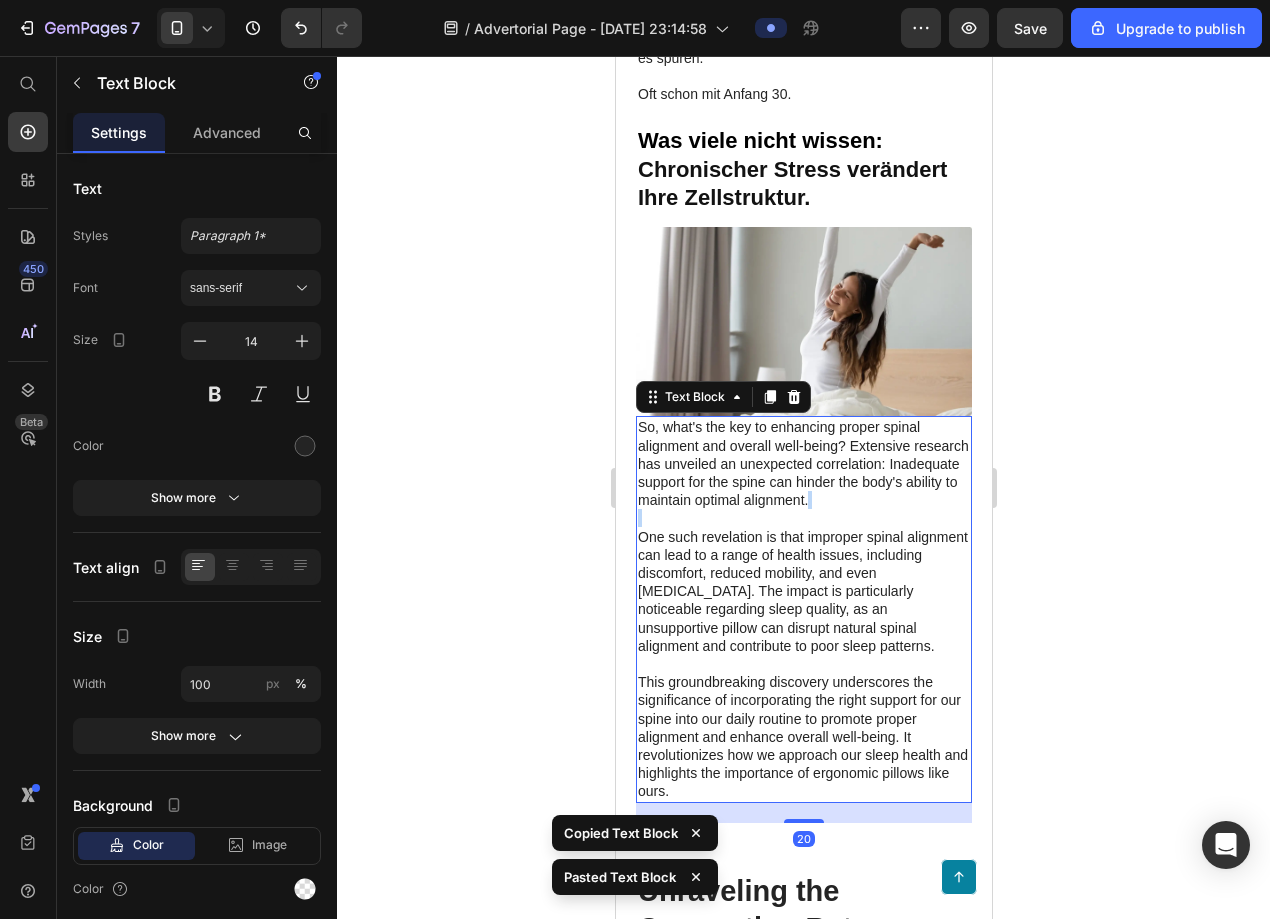 click on "So, what's the key to enhancing proper spinal alignment and overall well-being? Extensive research has unveiled an unexpected correlation: Inadequate support for the spine can hinder the body's ability to maintain optimal alignment.  One such revelation is that improper spinal alignment can lead to a range of health issues, including discomfort, reduced mobility, and even [MEDICAL_DATA]. The impact is particularly noticeable regarding sleep quality, as an unsupportive pillow can disrupt natural spinal alignment and contribute to poor sleep patterns.  This groundbreaking discovery underscores the significance of incorporating the right support for our spine into our daily routine to promote proper alignment and enhance overall well-being. It revolutionizes how we approach our sleep health and highlights the importance of ergonomic pillows like ours." at bounding box center (803, 609) 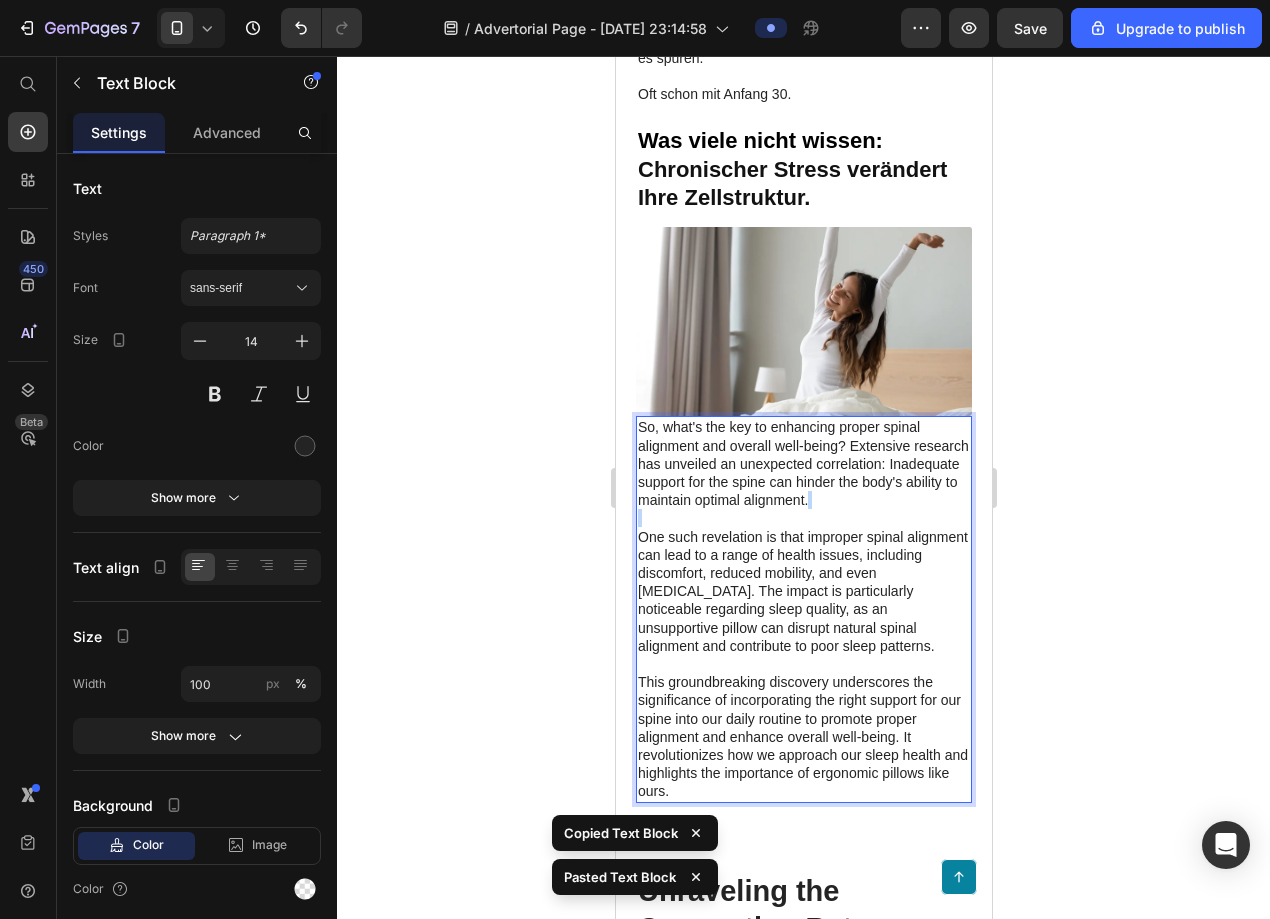 click on "So, what's the key to enhancing proper spinal alignment and overall well-being? Extensive research has unveiled an unexpected correlation: Inadequate support for the spine can hinder the body's ability to maintain optimal alignment.  One such revelation is that improper spinal alignment can lead to a range of health issues, including discomfort, reduced mobility, and even [MEDICAL_DATA]. The impact is particularly noticeable regarding sleep quality, as an unsupportive pillow can disrupt natural spinal alignment and contribute to poor sleep patterns.  ⁠⁠⁠⁠⁠⁠⁠ This groundbreaking discovery underscores the significance of incorporating the right support for our spine into our daily routine to promote proper alignment and enhance overall well-being. It revolutionizes how we approach our sleep health and highlights the importance of ergonomic pillows like ours." at bounding box center (803, 609) 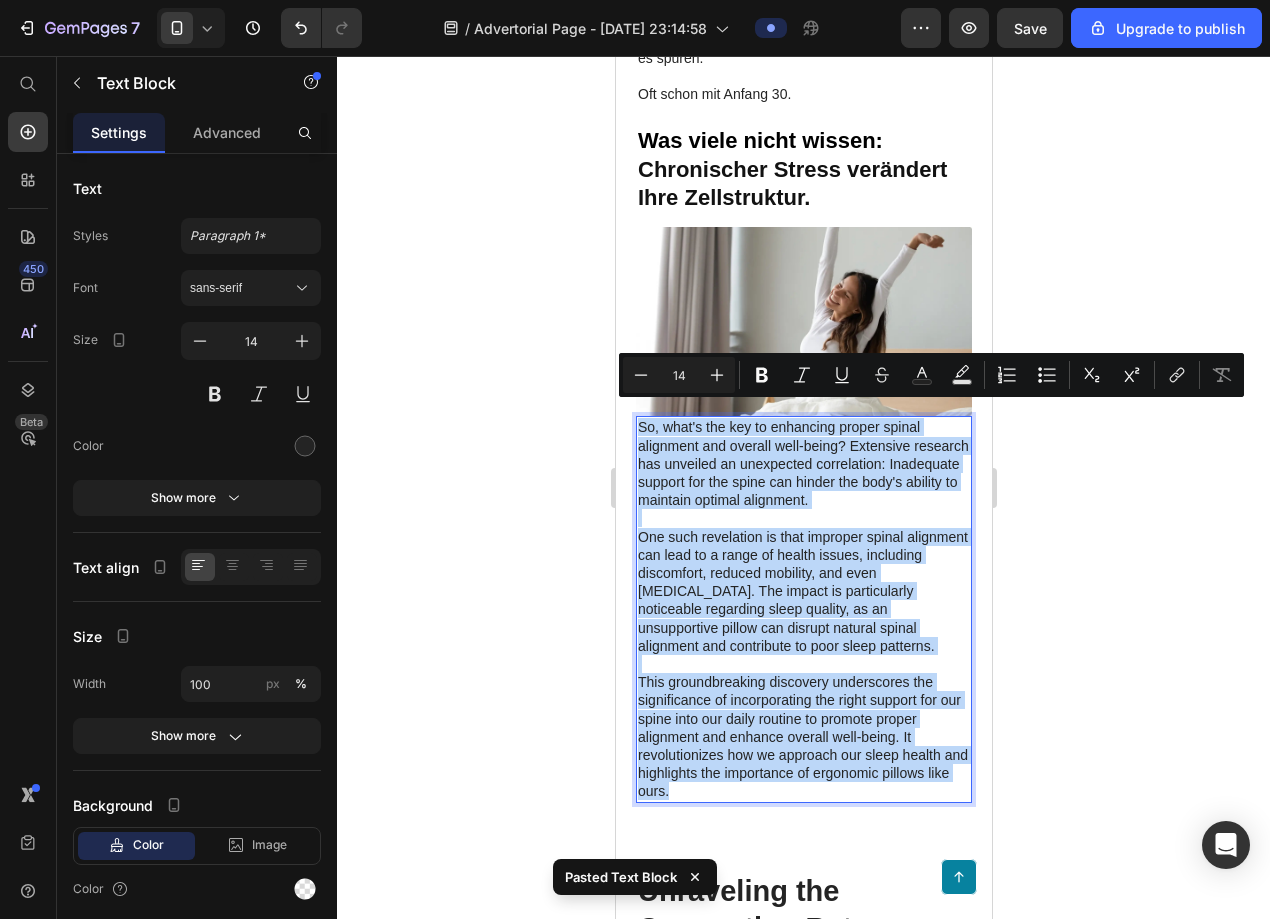 drag, startPoint x: 677, startPoint y: 777, endPoint x: 613, endPoint y: 394, distance: 388.31046 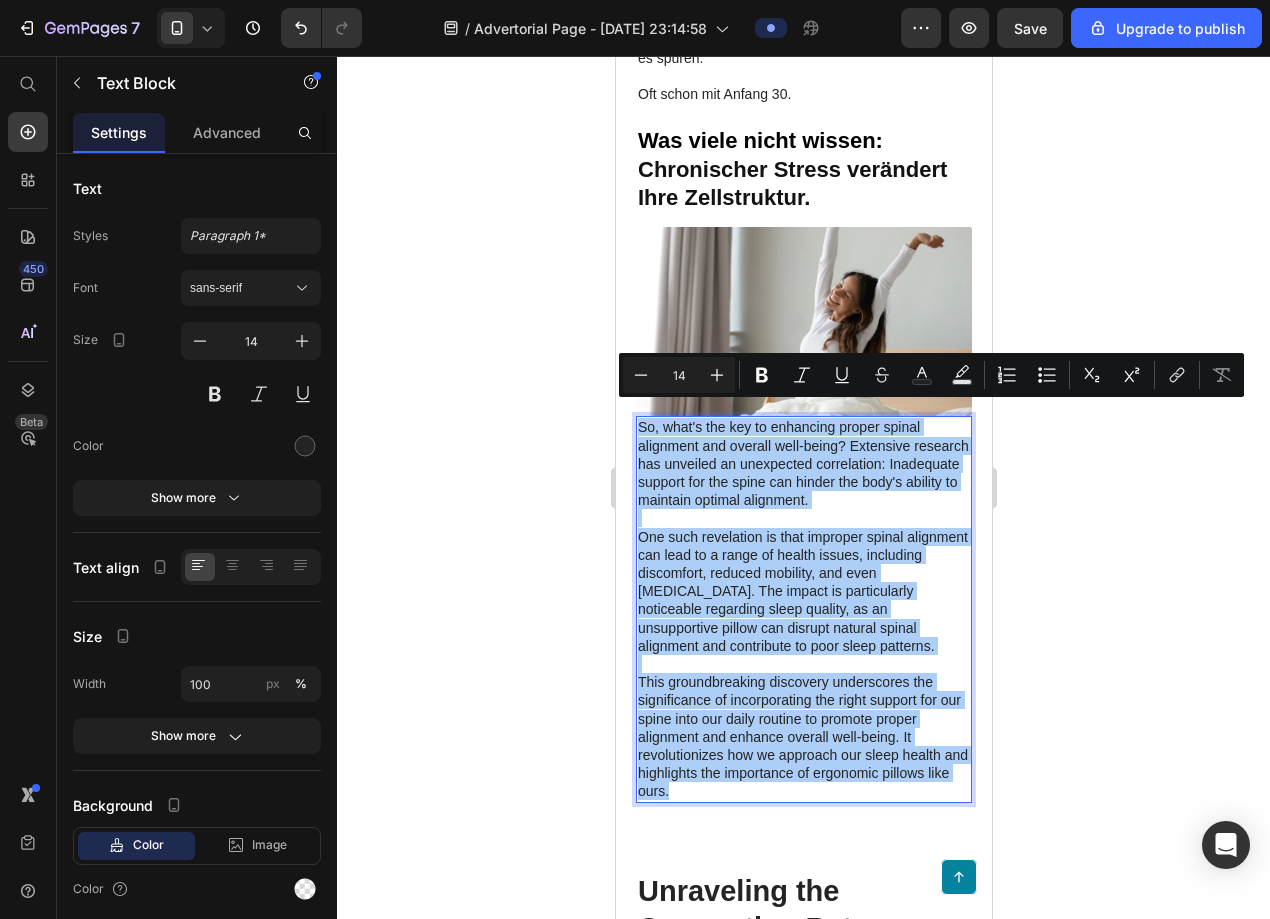 click 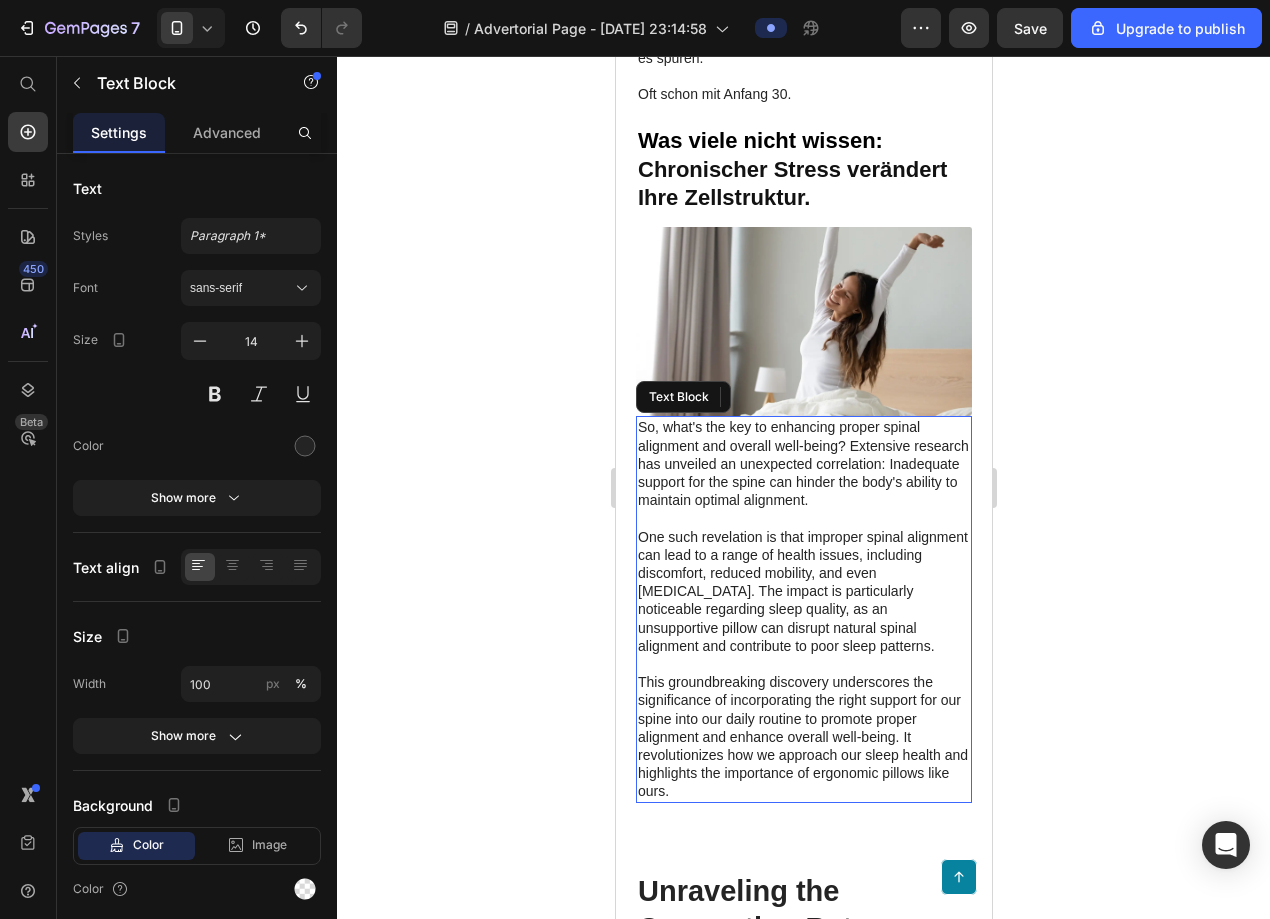 click on "So, what's the key to enhancing proper spinal alignment and overall well-being? Extensive research has unveiled an unexpected correlation: Inadequate support for the spine can hinder the body's ability to maintain optimal alignment.  One such revelation is that improper spinal alignment can lead to a range of health issues, including discomfort, reduced mobility, and even [MEDICAL_DATA]. The impact is particularly noticeable regarding sleep quality, as an unsupportive pillow can disrupt natural spinal alignment and contribute to poor sleep patterns.  This groundbreaking discovery underscores the significance of incorporating the right support for our spine into our daily routine to promote proper alignment and enhance overall well-being. It revolutionizes how we approach our sleep health and highlights the importance of ergonomic pillows like ours." at bounding box center [803, 609] 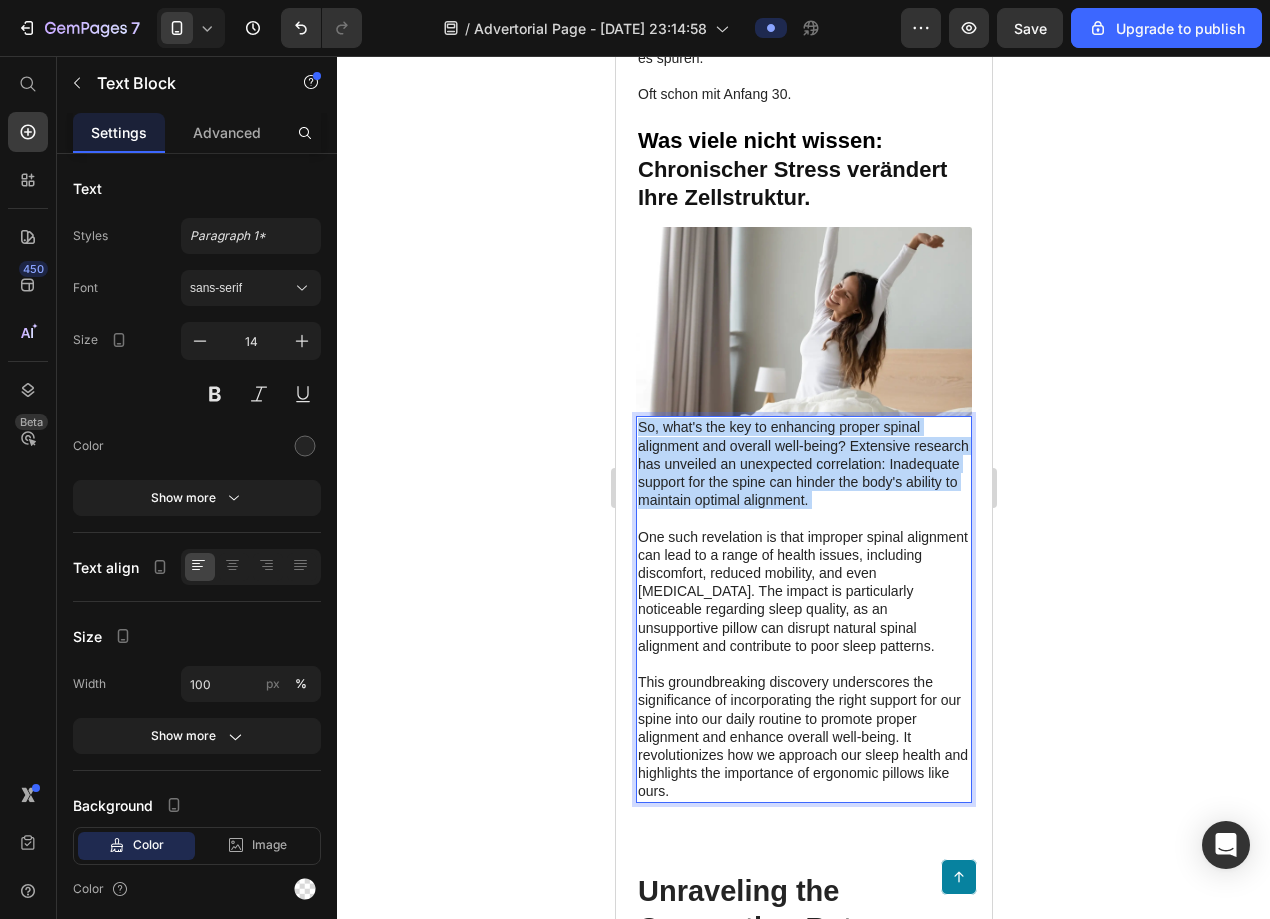click on "So, what's the key to enhancing proper spinal alignment and overall well-being? Extensive research has unveiled an unexpected correlation: Inadequate support for the spine can hinder the body's ability to maintain optimal alignment.  One such revelation is that improper spinal alignment can lead to a range of health issues, including discomfort, reduced mobility, and even [MEDICAL_DATA]. The impact is particularly noticeable regarding sleep quality, as an unsupportive pillow can disrupt natural spinal alignment and contribute to poor sleep patterns.  This groundbreaking discovery underscores the significance of incorporating the right support for our spine into our daily routine to promote proper alignment and enhance overall well-being. It revolutionizes how we approach our sleep health and highlights the importance of ergonomic pillows like ours." at bounding box center [803, 609] 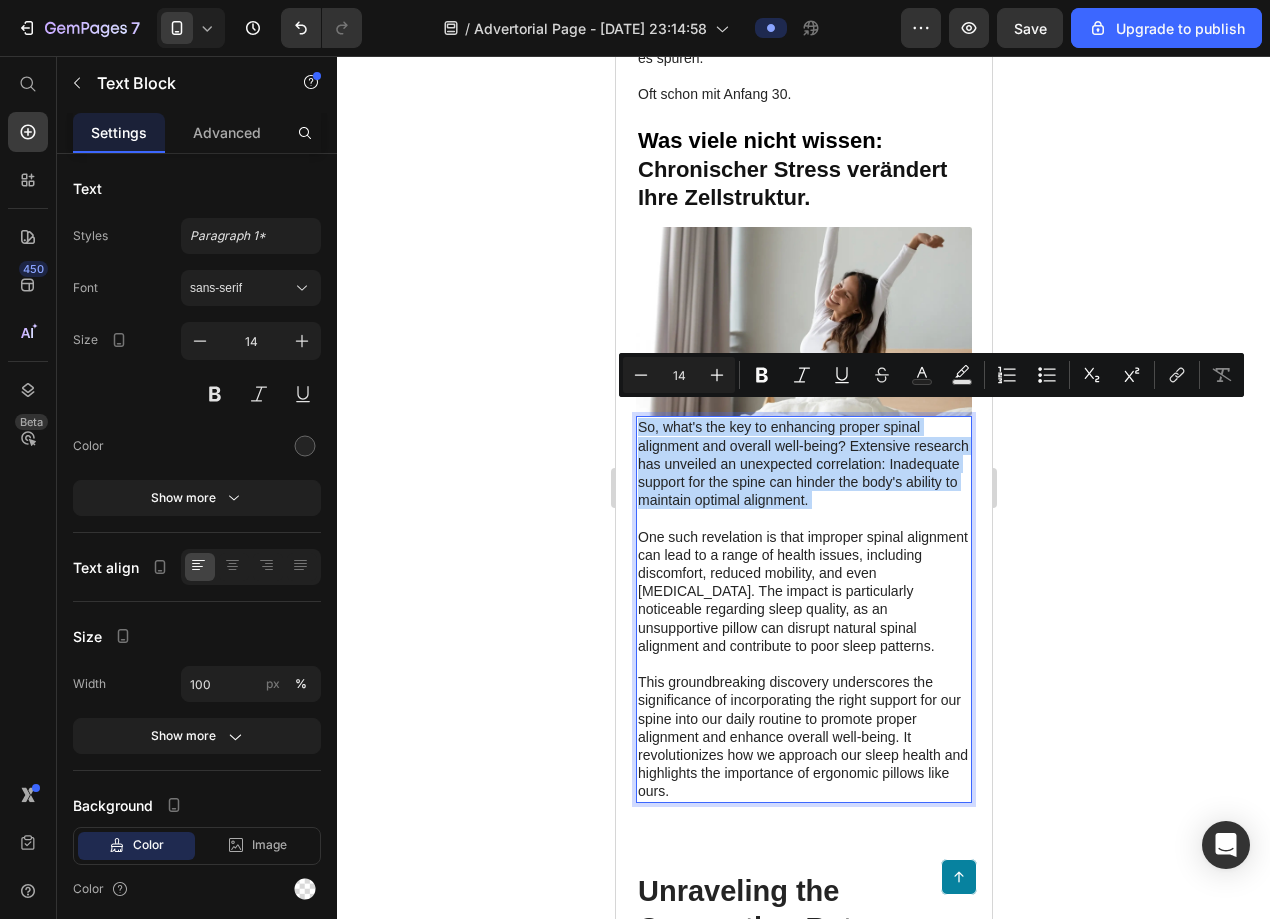 click on "So, what's the key to enhancing proper spinal alignment and overall well-being? Extensive research has unveiled an unexpected correlation: Inadequate support for the spine can hinder the body's ability to maintain optimal alignment.  One such revelation is that improper spinal alignment can lead to a range of health issues, including discomfort, reduced mobility, and even [MEDICAL_DATA]. The impact is particularly noticeable regarding sleep quality, as an unsupportive pillow can disrupt natural spinal alignment and contribute to poor sleep patterns.  This groundbreaking discovery underscores the significance of incorporating the right support for our spine into our daily routine to promote proper alignment and enhance overall well-being. It revolutionizes how we approach our sleep health and highlights the importance of ergonomic pillows like ours." at bounding box center (803, 609) 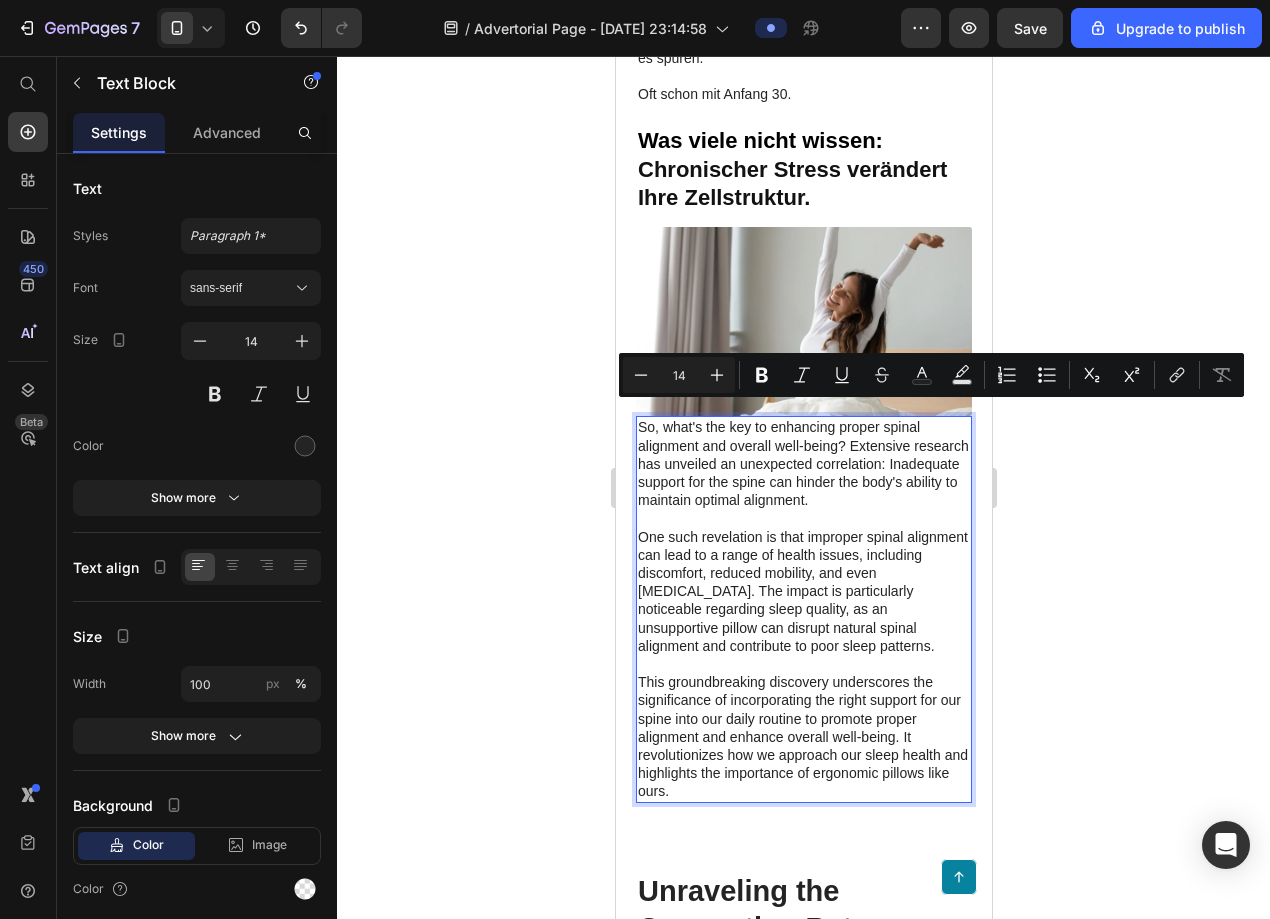 click on "So, what's the key to enhancing proper spinal alignment and overall well-being? Extensive research has unveiled an unexpected correlation: Inadequate support for the spine can hinder the body's ability to maintain optimal alignment.  One such revelation is that improper spinal alignment can lead to a range of health issues, including discomfort, reduced mobility, and even [MEDICAL_DATA]. The impact is particularly noticeable regarding sleep quality, as an unsupportive pillow can disrupt natural spinal alignment and contribute to poor sleep patterns.  This groundbreaking discovery underscores the significance of incorporating the right support for our spine into our daily routine to promote proper alignment and enhance overall well-being. It revolutionizes how we approach our sleep health and highlights the importance of ergonomic pillows like ours." at bounding box center (803, 609) 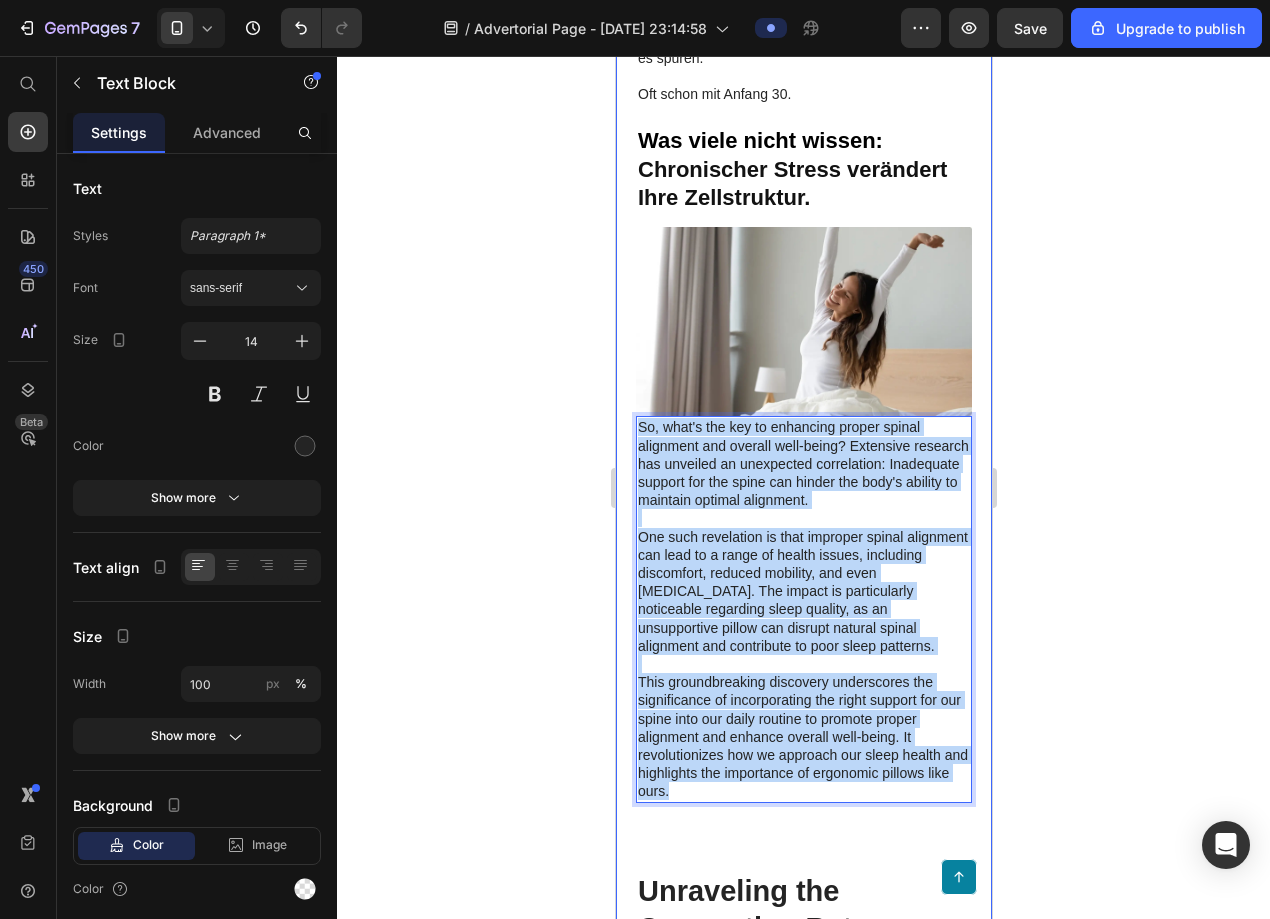 drag, startPoint x: 673, startPoint y: 767, endPoint x: 627, endPoint y: 417, distance: 353.00992 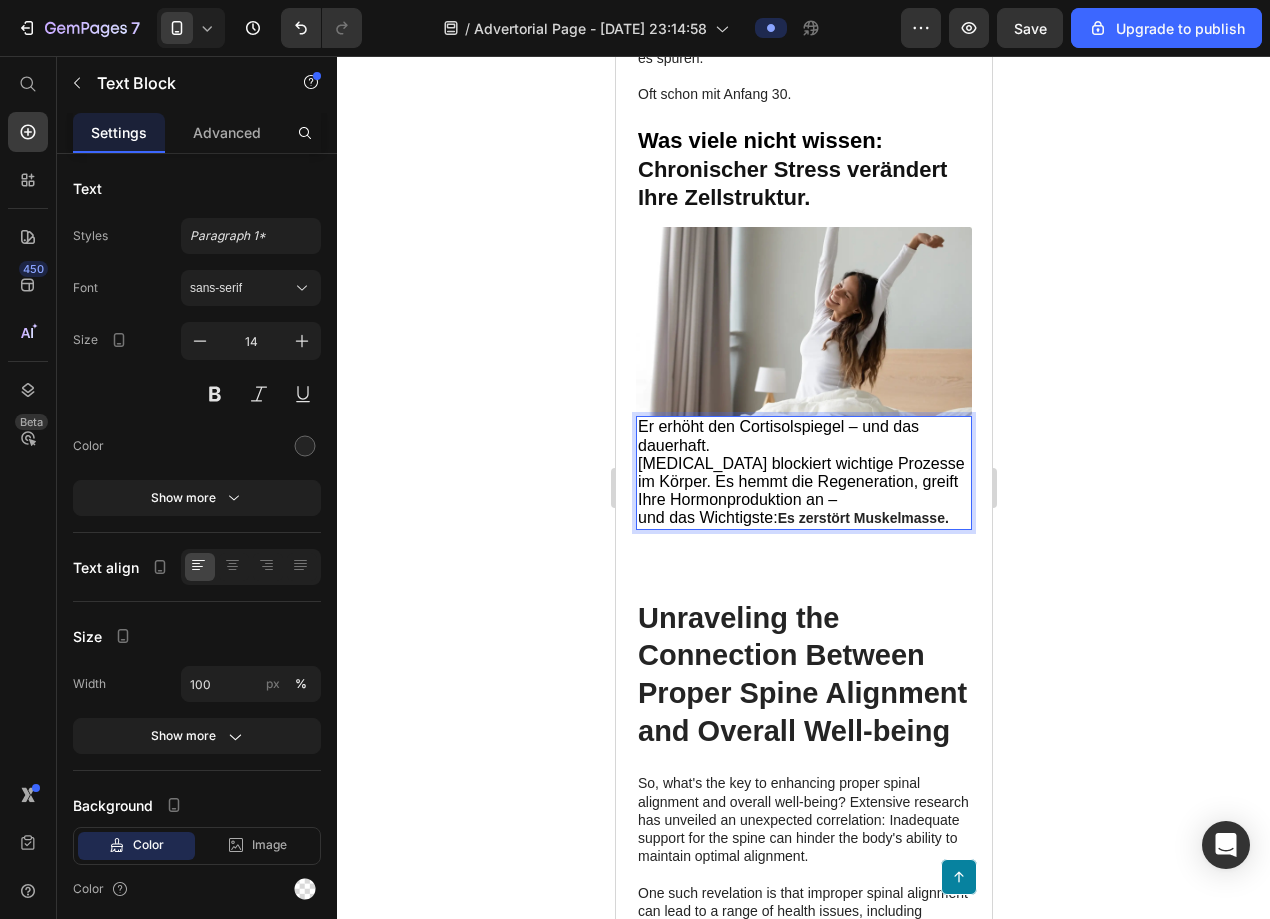 click 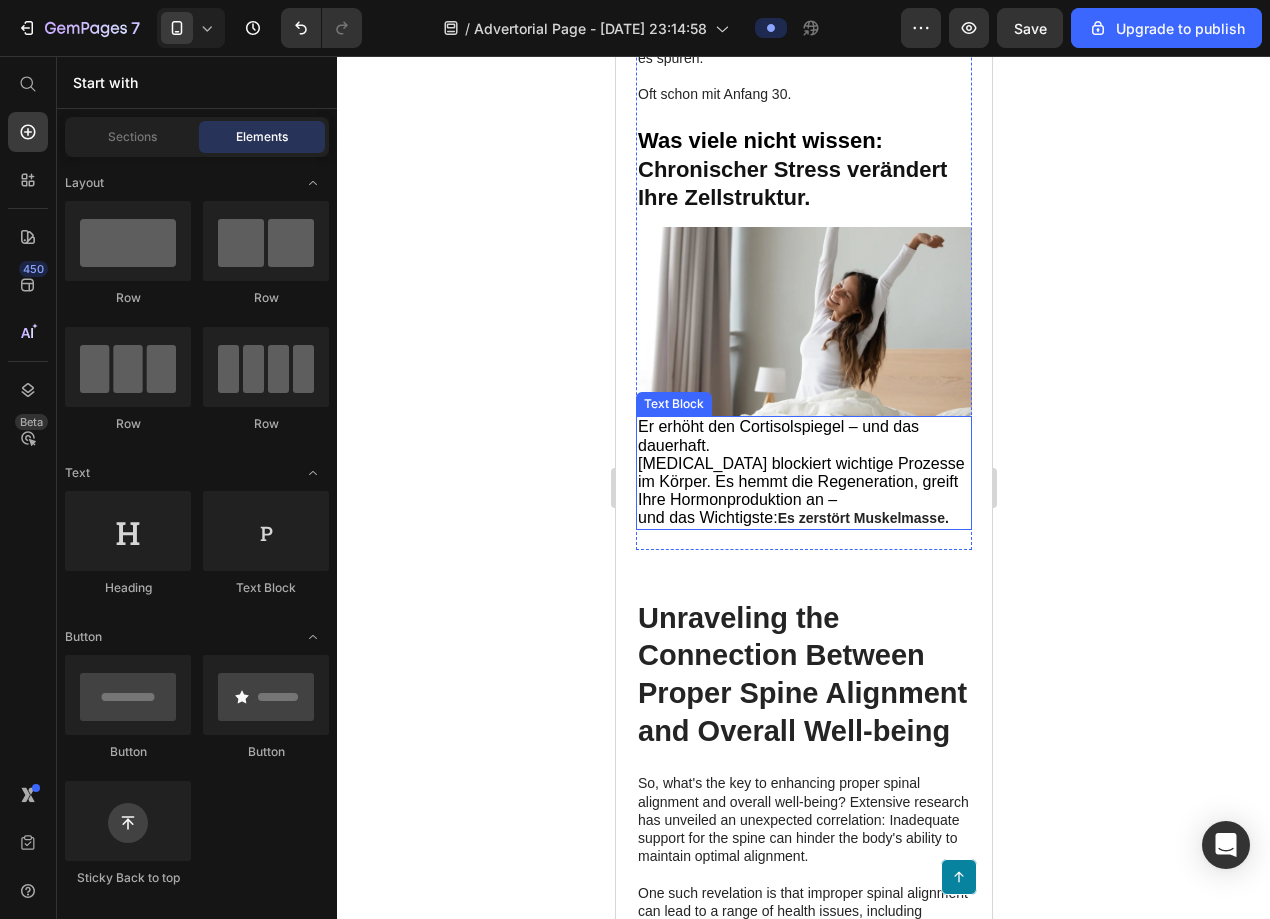 click on "Er erhöht den Cortisolspiegel – und das dauerhaft. [MEDICAL_DATA] blockiert wichtige Prozesse im Körper. Es hemmt die Regeneration, greift Ihre Hormonproduktion an – und das Wichtigste:  Es zerstört Muskelmasse." at bounding box center [803, 472] 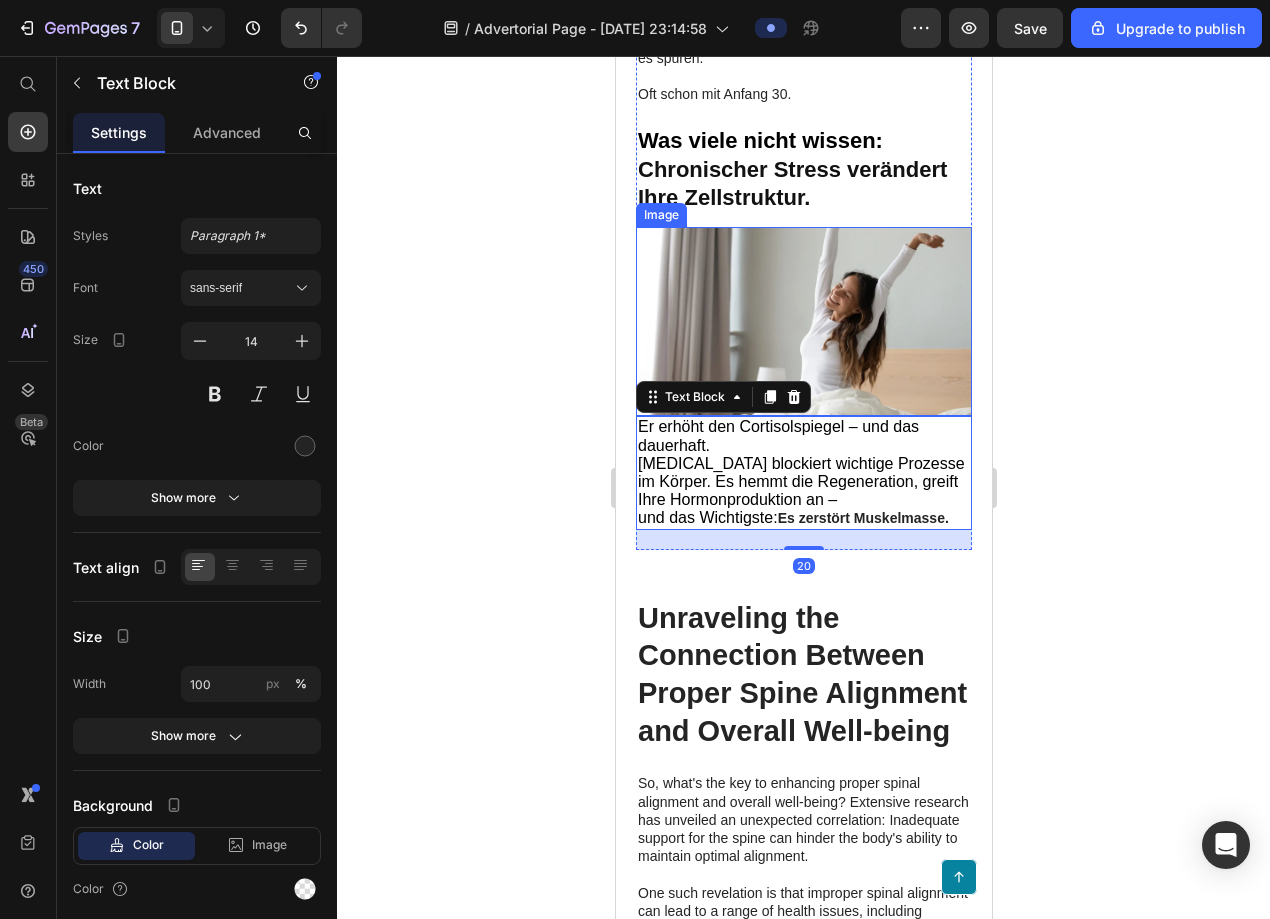 click at bounding box center (803, 321) 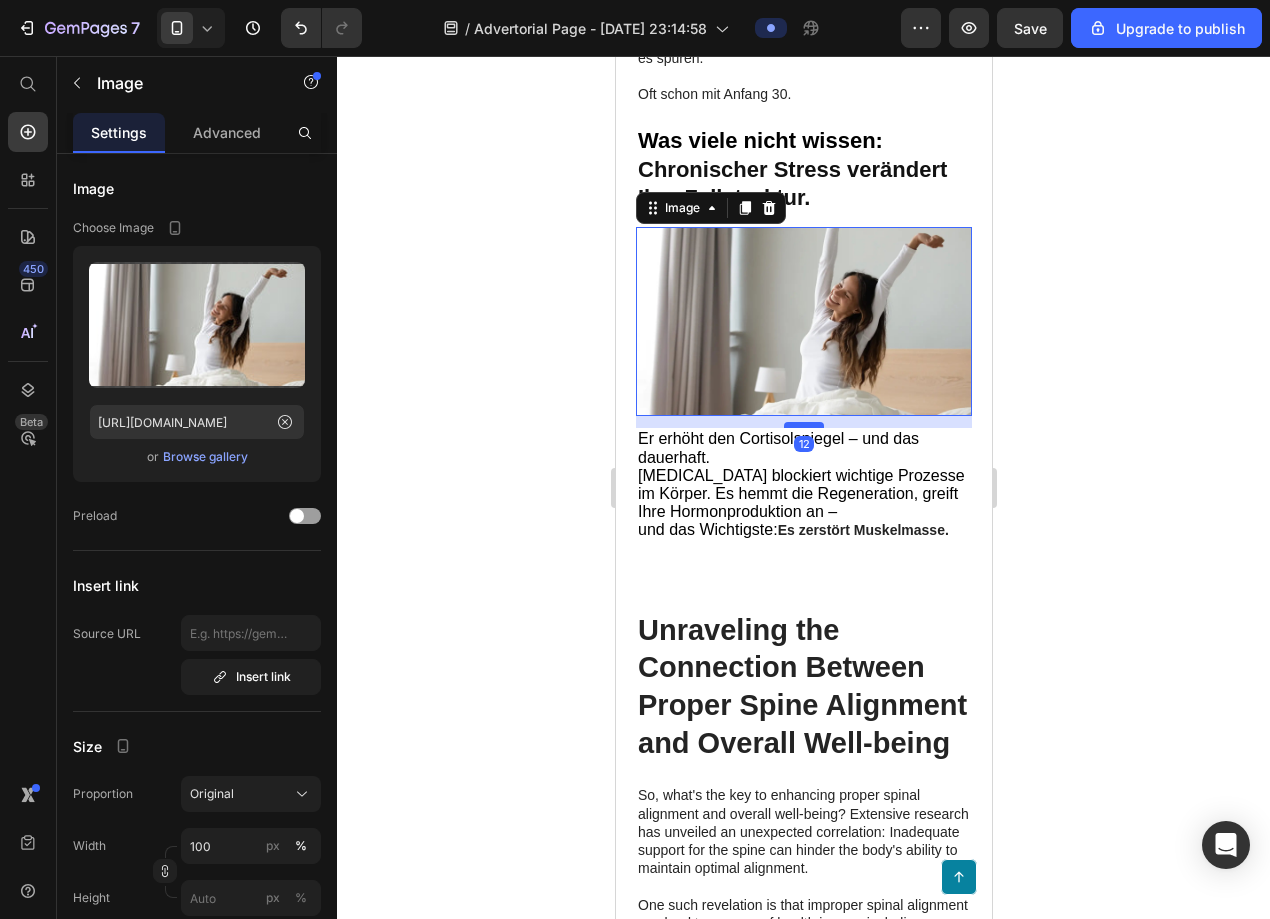 drag, startPoint x: 809, startPoint y: 398, endPoint x: 809, endPoint y: 410, distance: 12 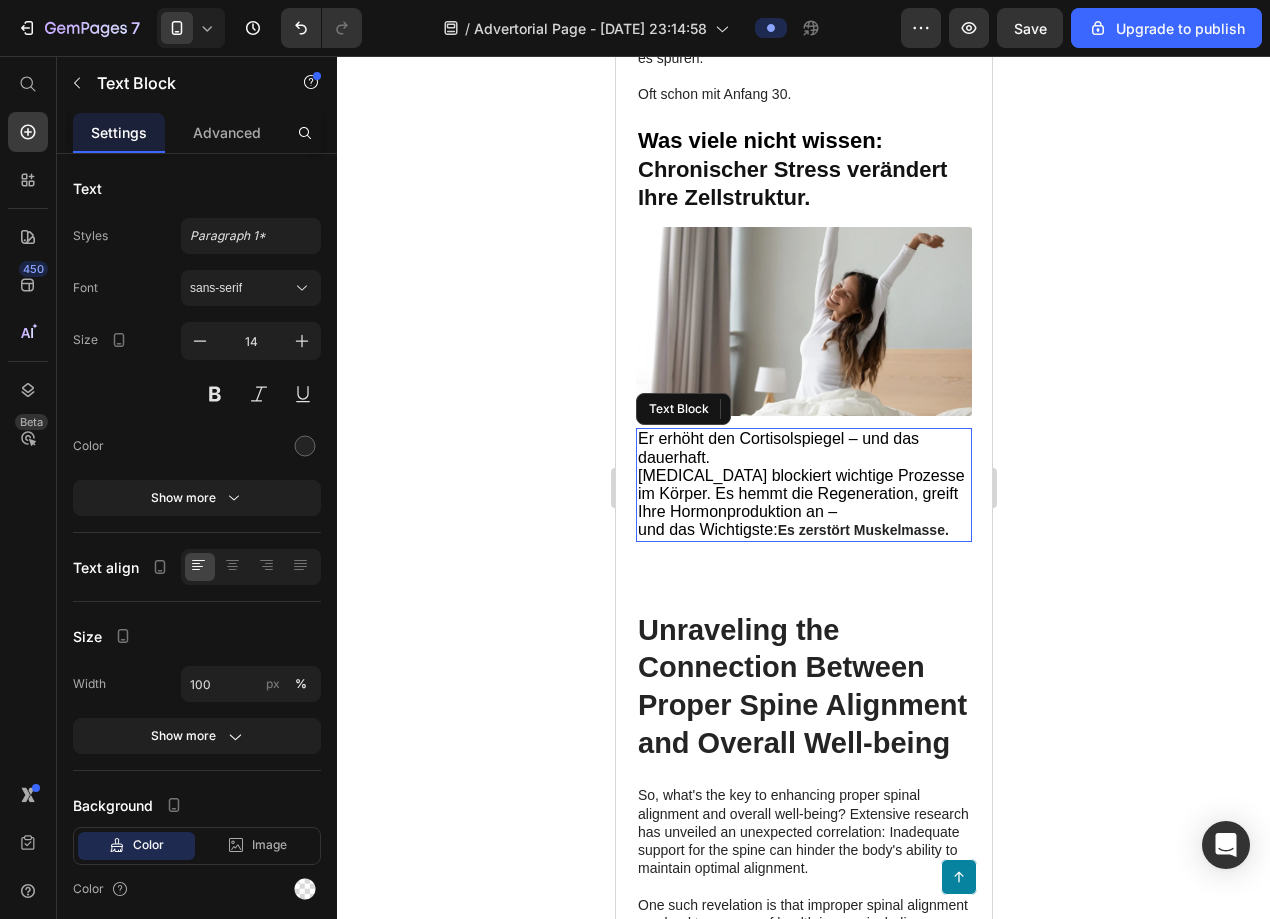 click on "Es zerstört Muskelmasse." at bounding box center [862, 530] 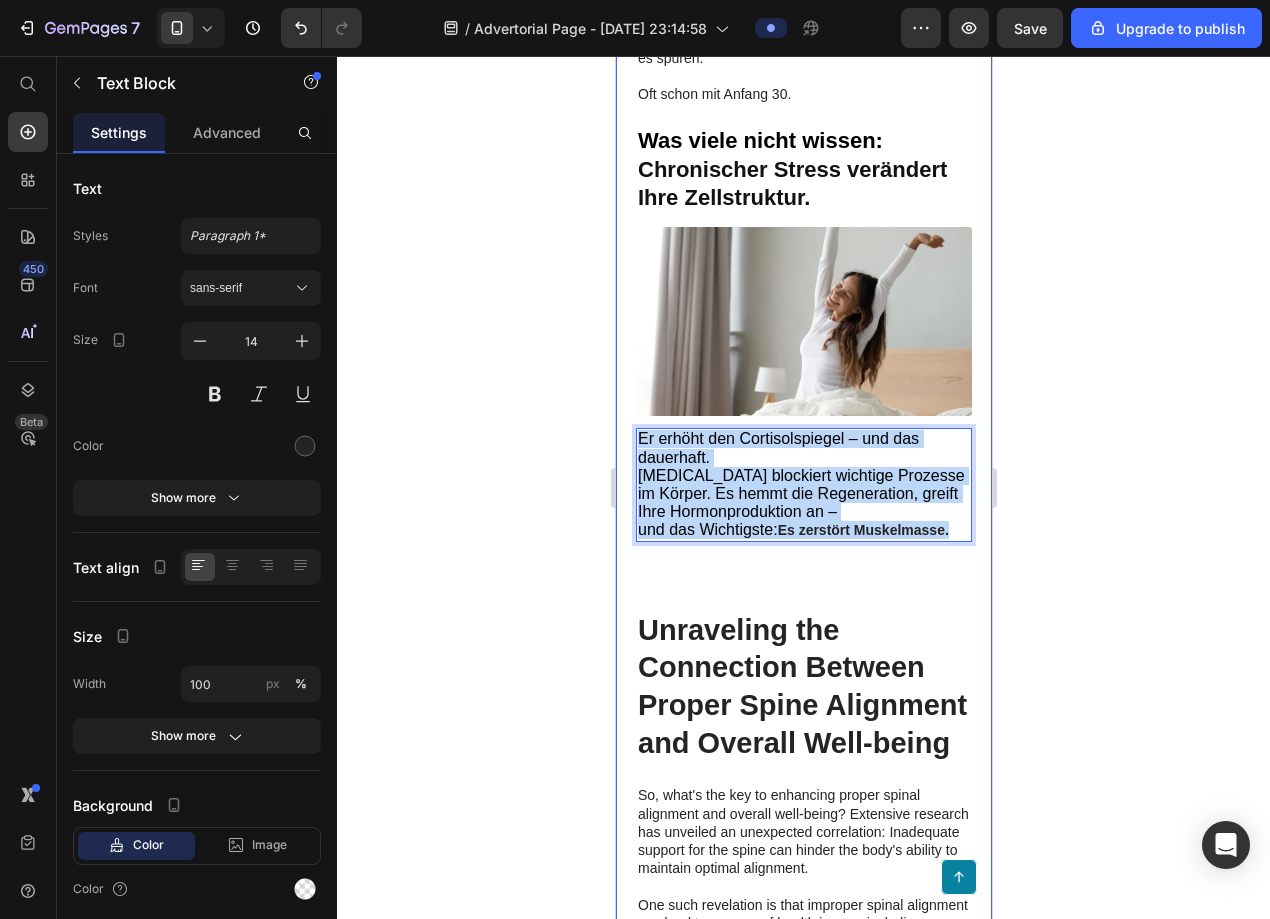 drag, startPoint x: 955, startPoint y: 515, endPoint x: 628, endPoint y: 423, distance: 339.69547 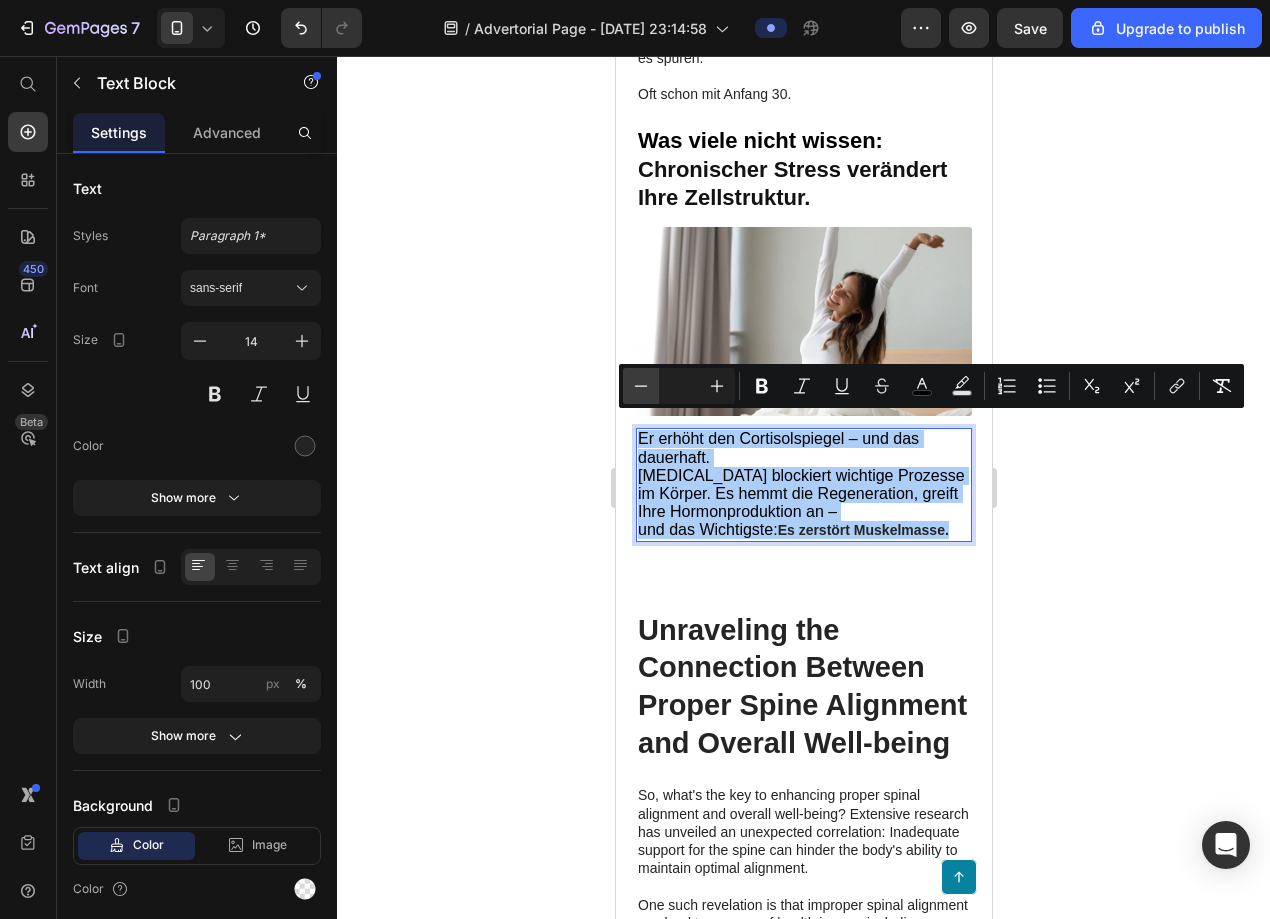 click 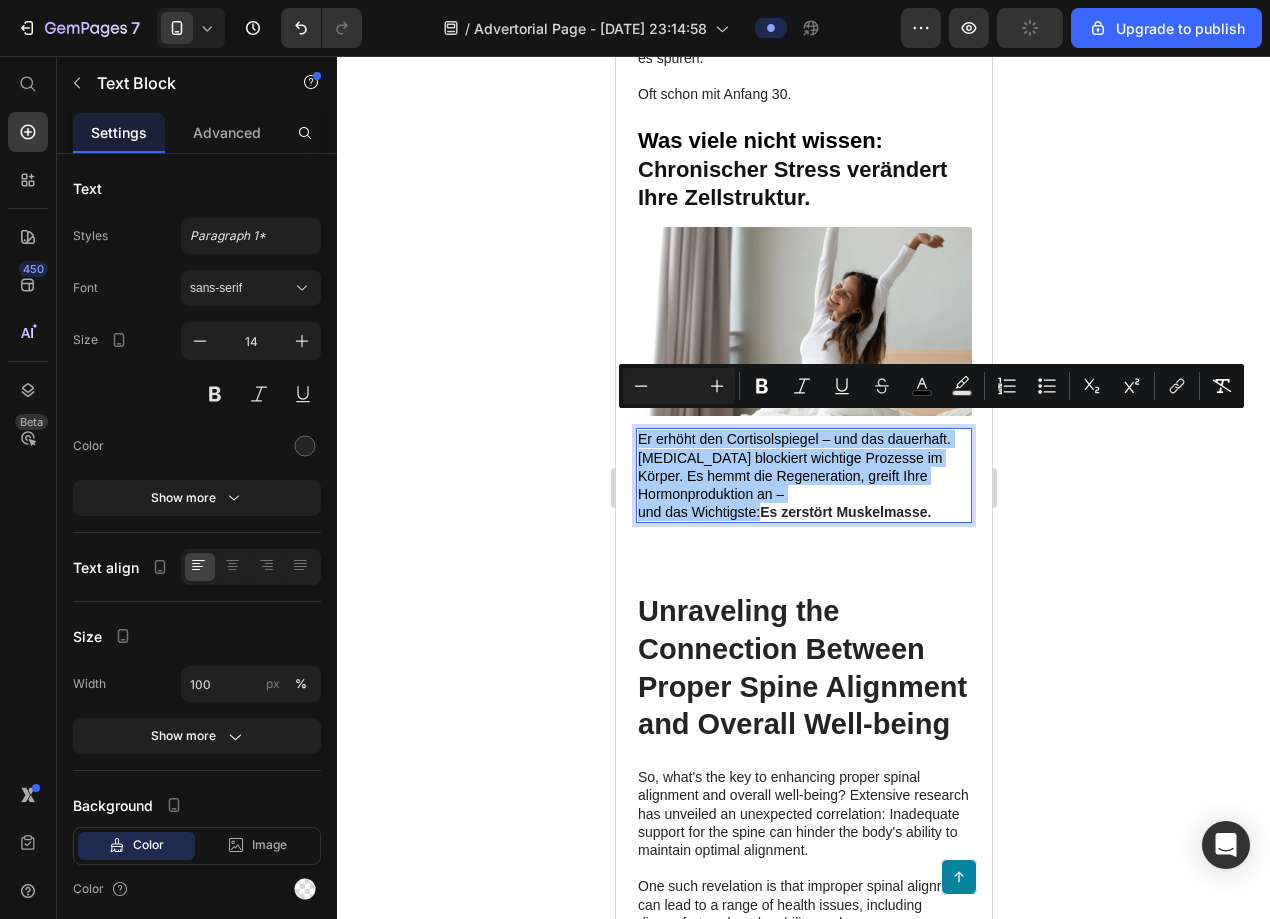 click 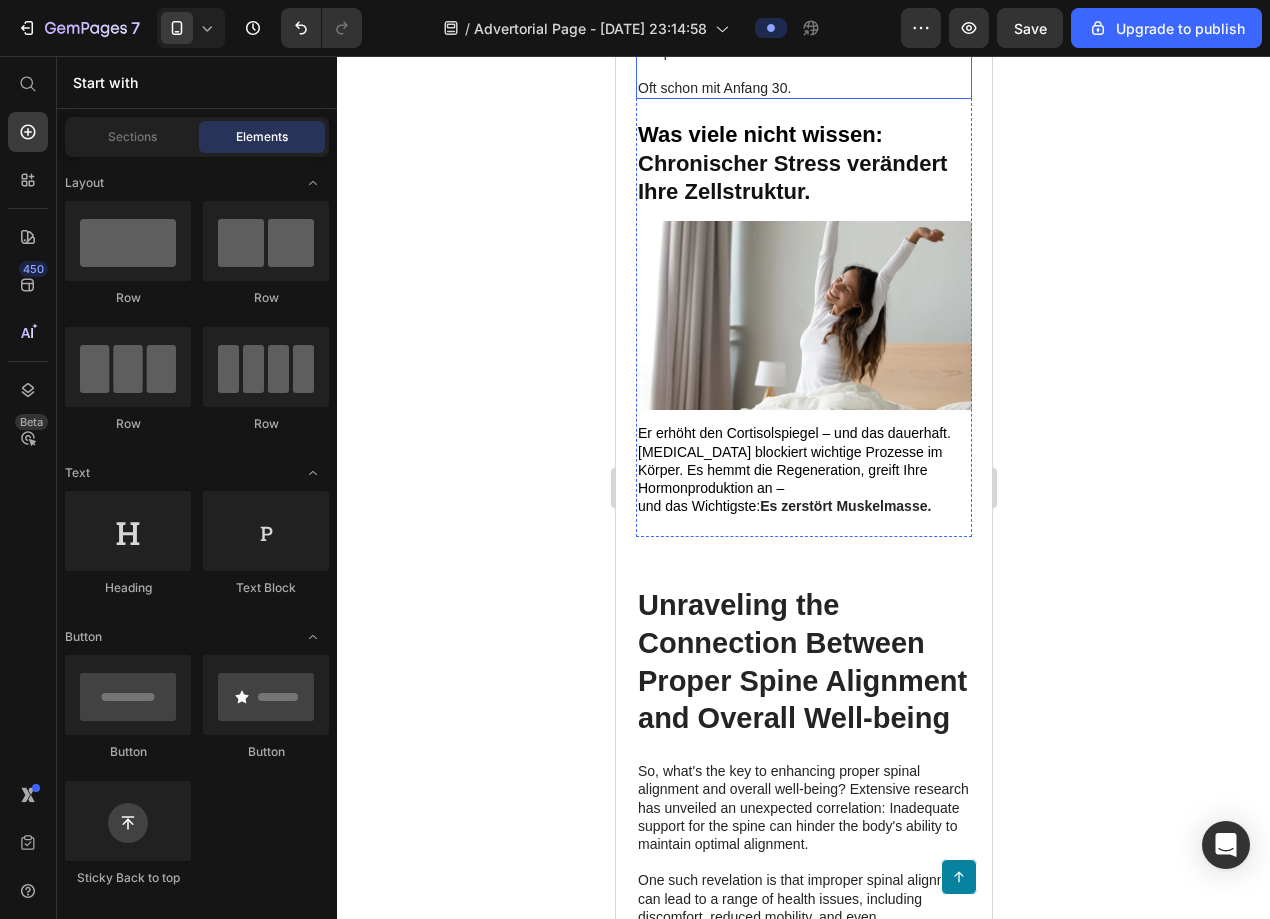 scroll, scrollTop: 2884, scrollLeft: 0, axis: vertical 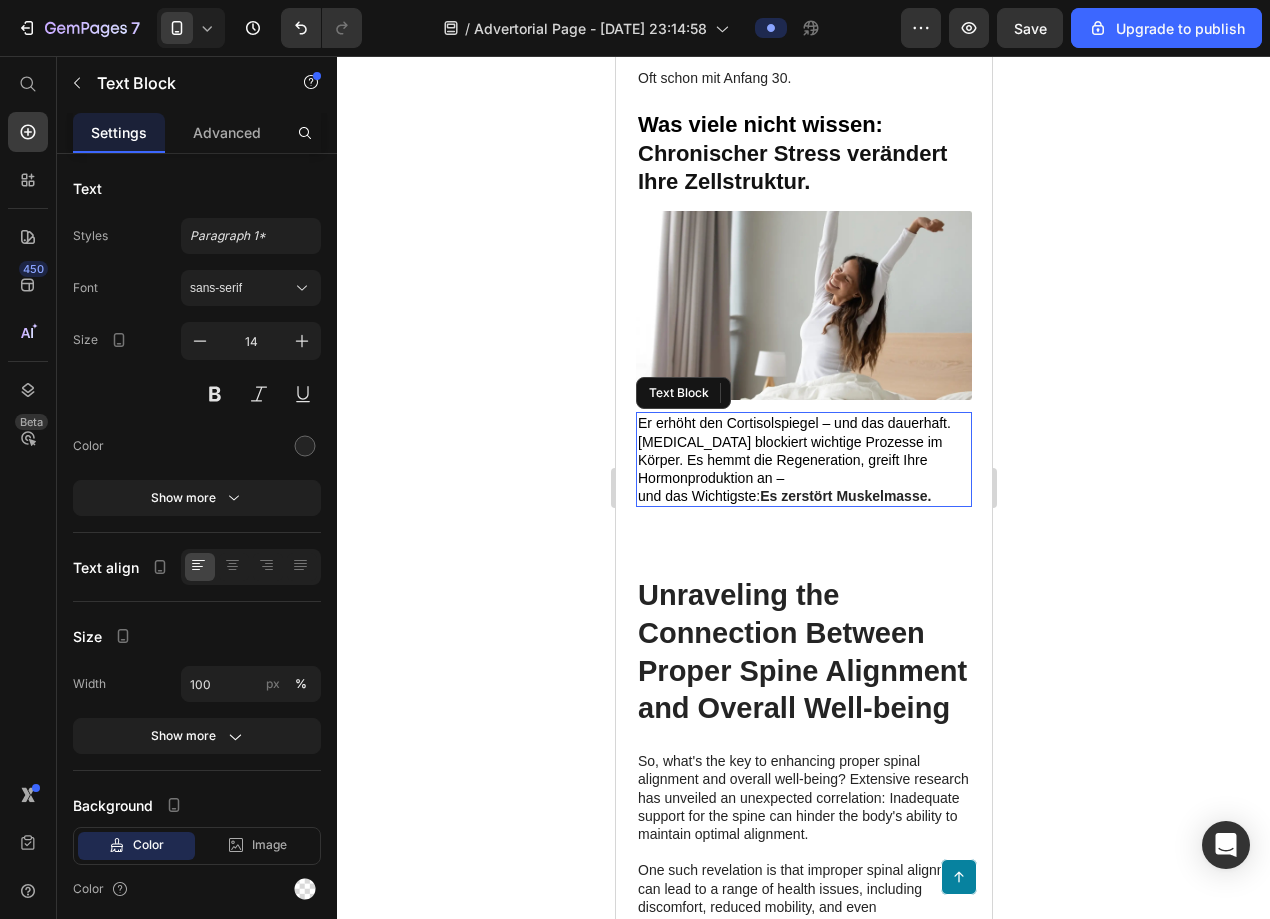 click on "Es zerstört Muskelmasse." at bounding box center [844, 496] 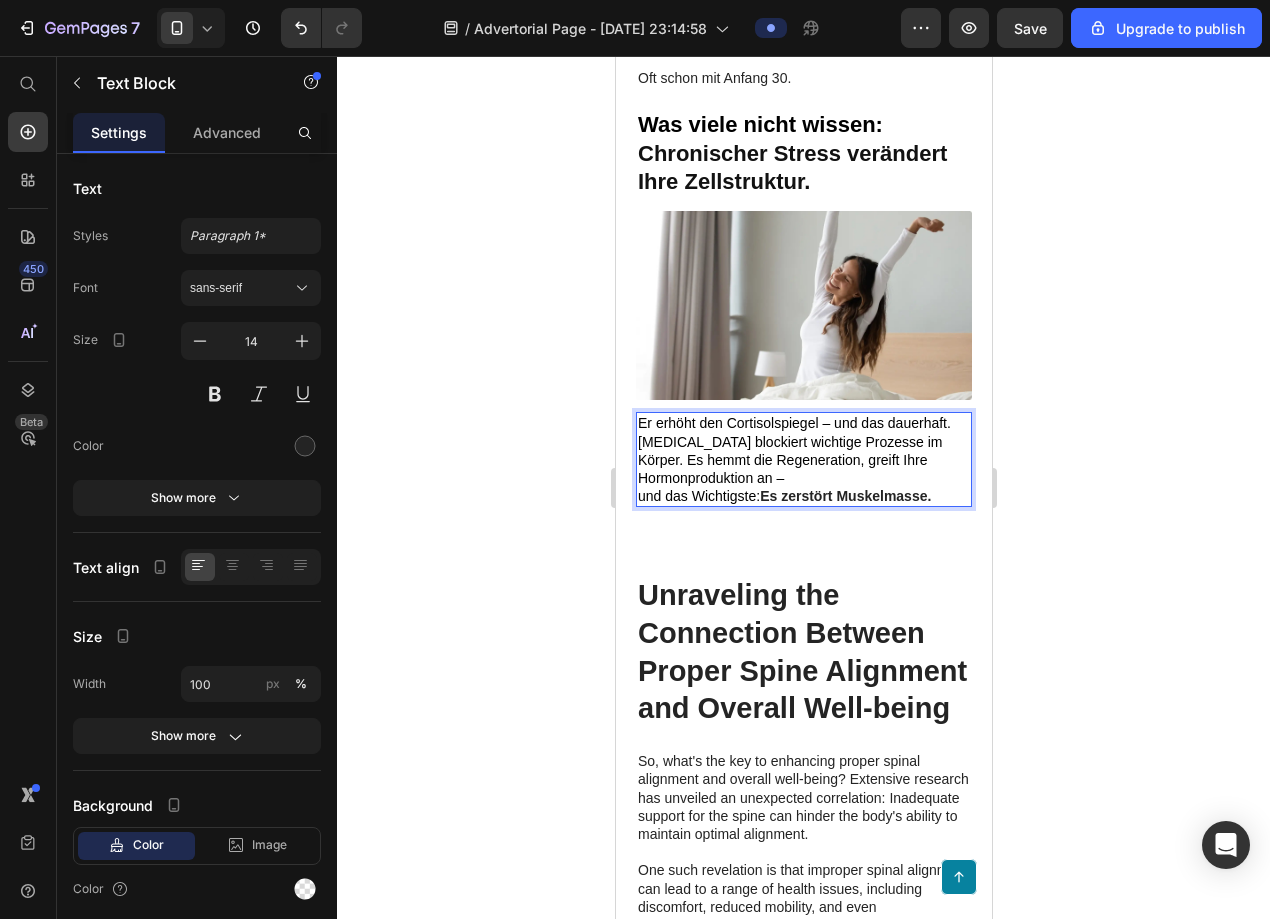 click on "und das Wichtigste:" at bounding box center [698, 496] 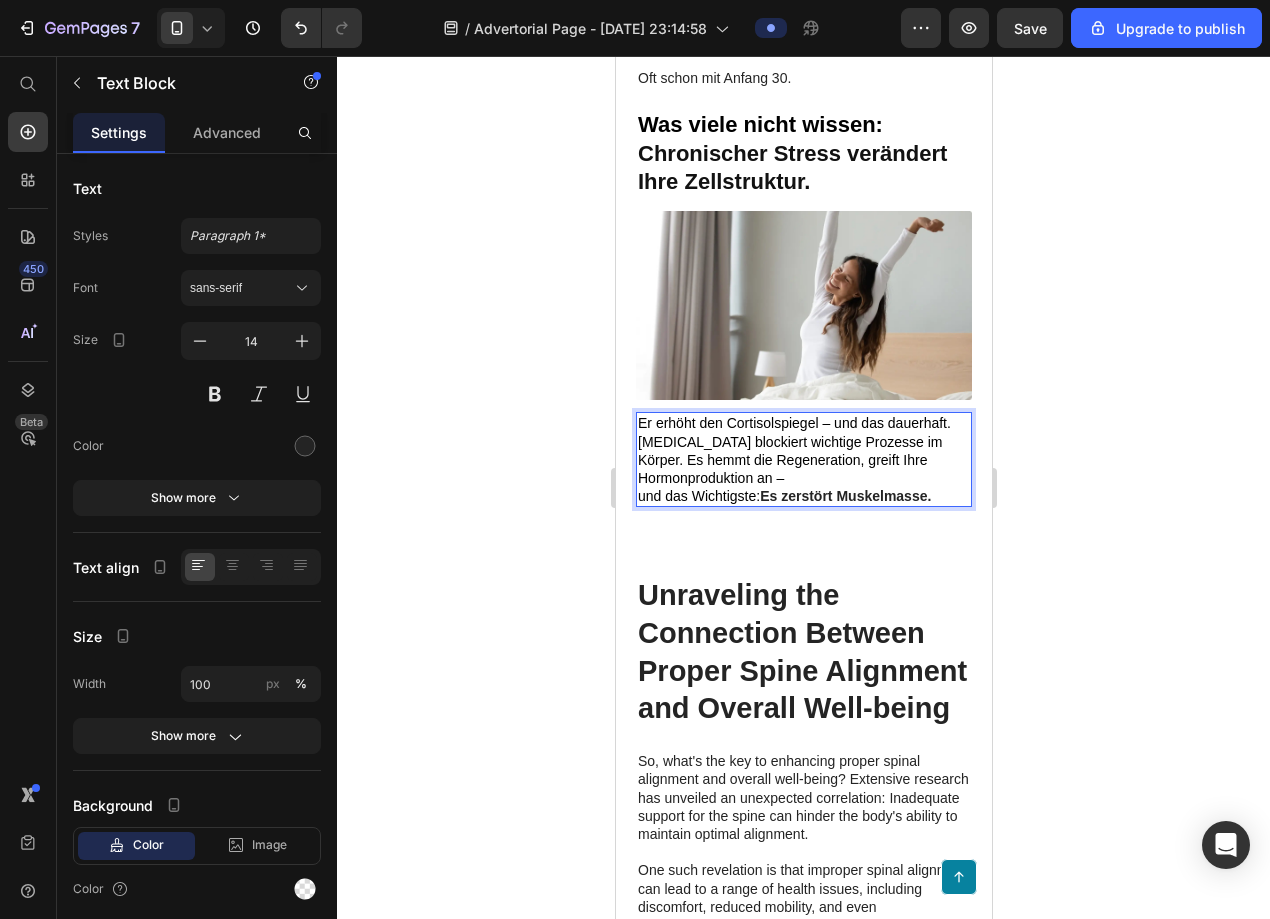 click 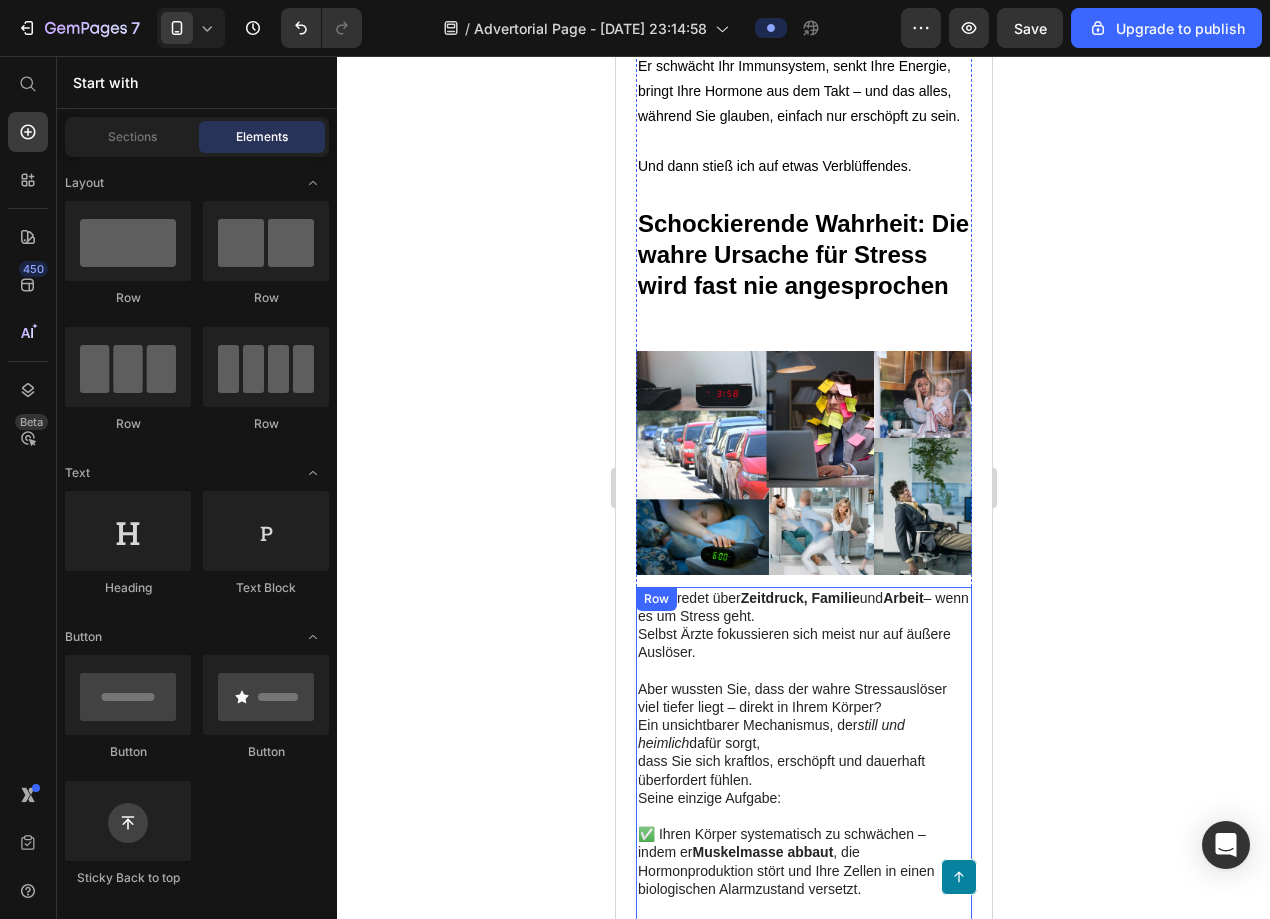 scroll, scrollTop: 1957, scrollLeft: 0, axis: vertical 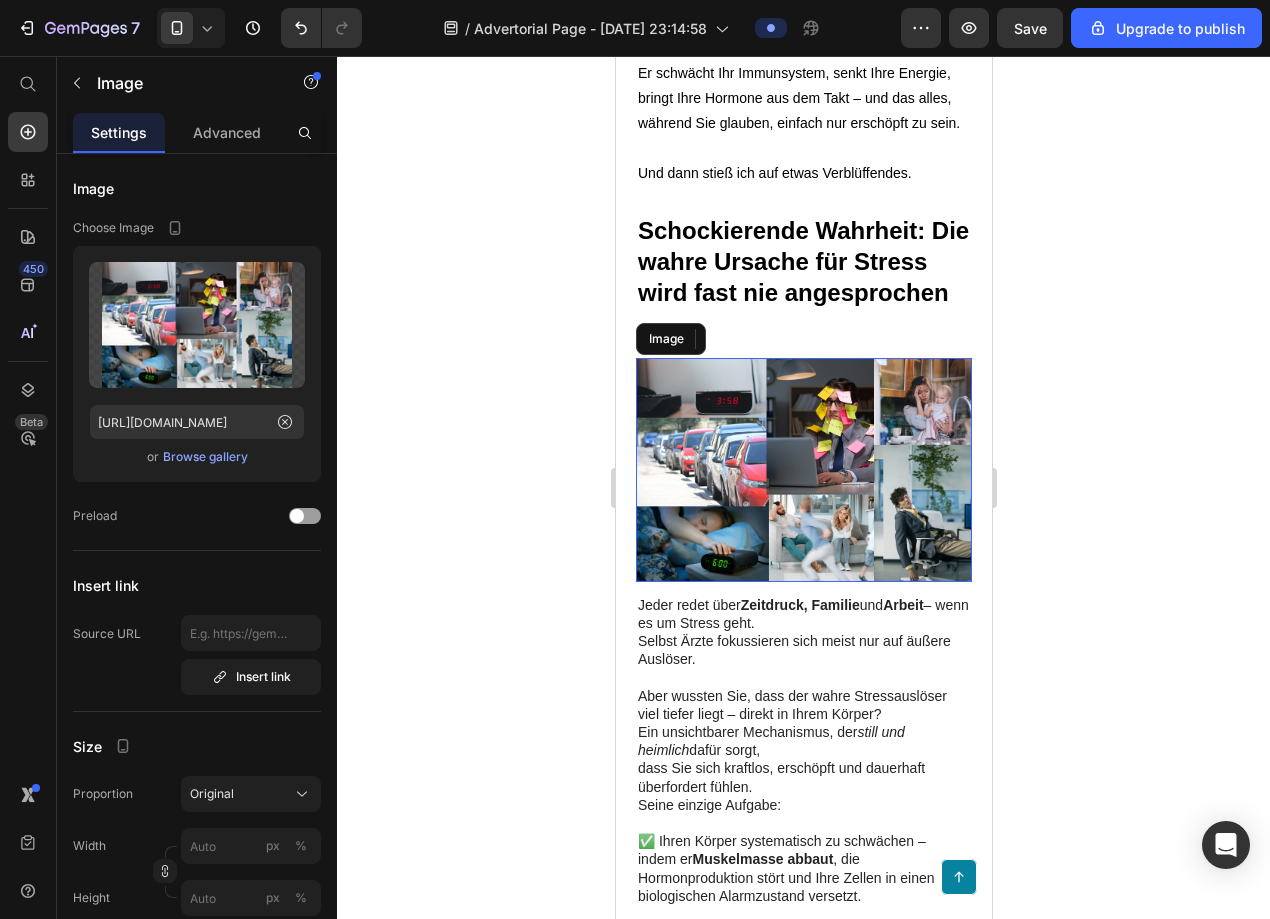 click at bounding box center (803, 469) 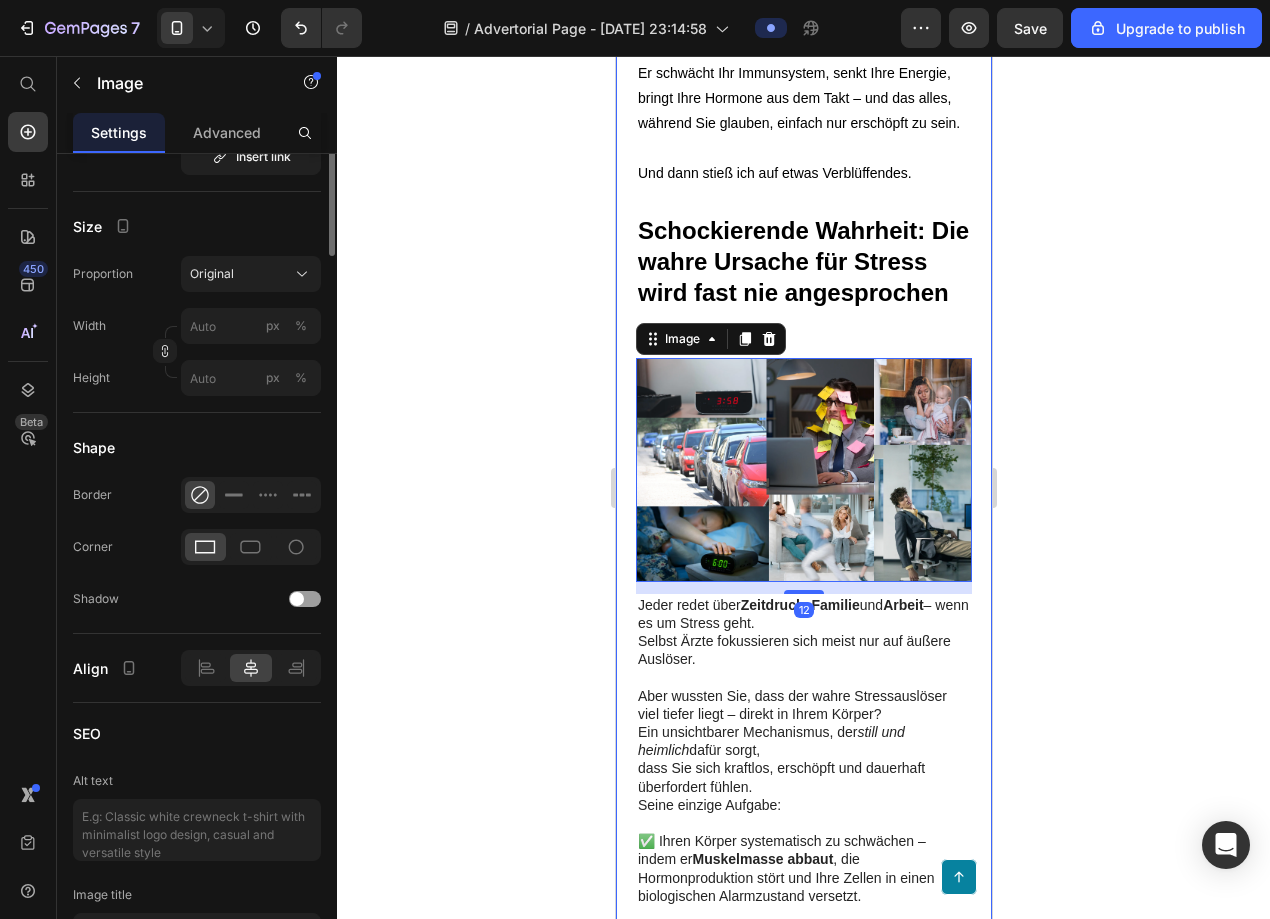 scroll, scrollTop: 541, scrollLeft: 0, axis: vertical 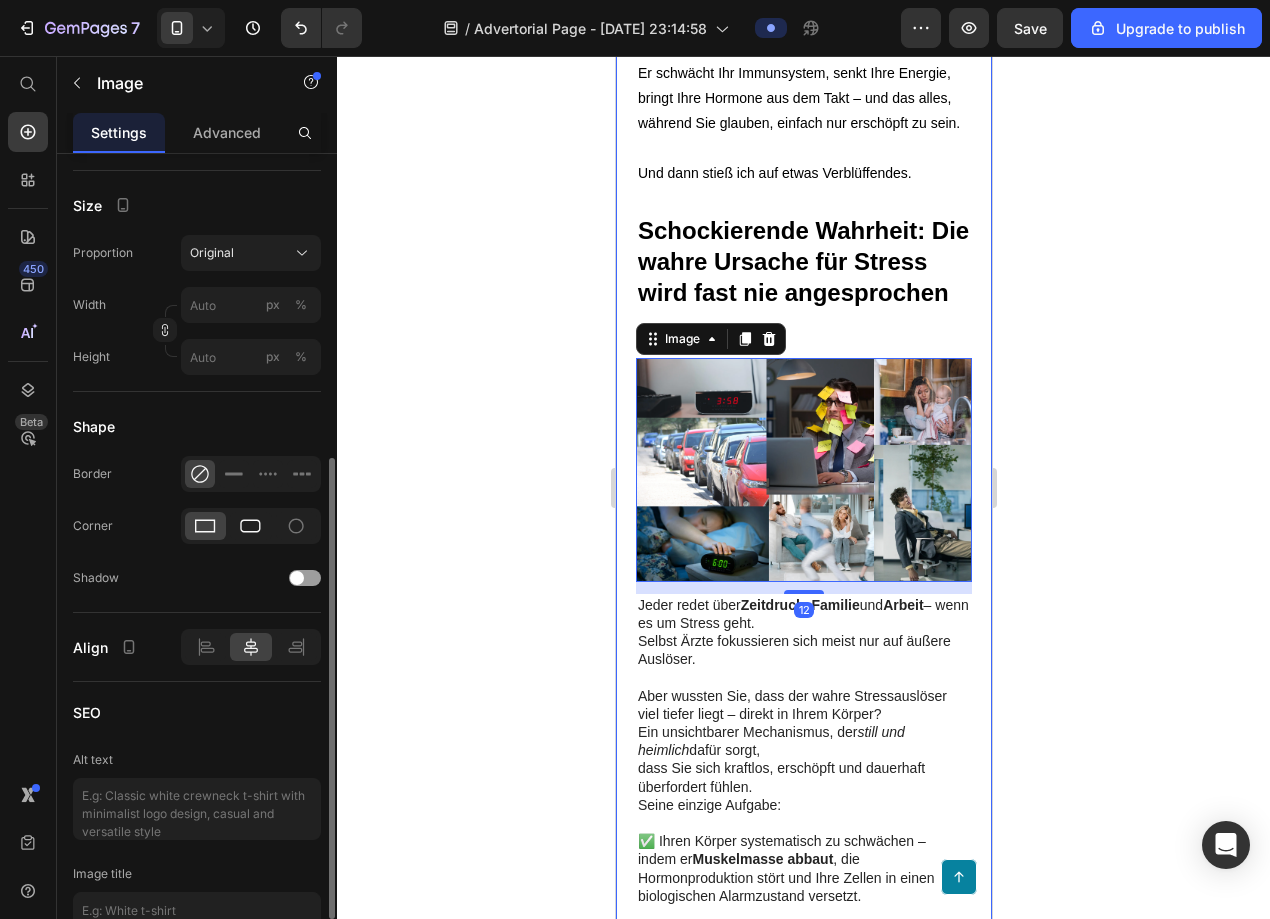 click 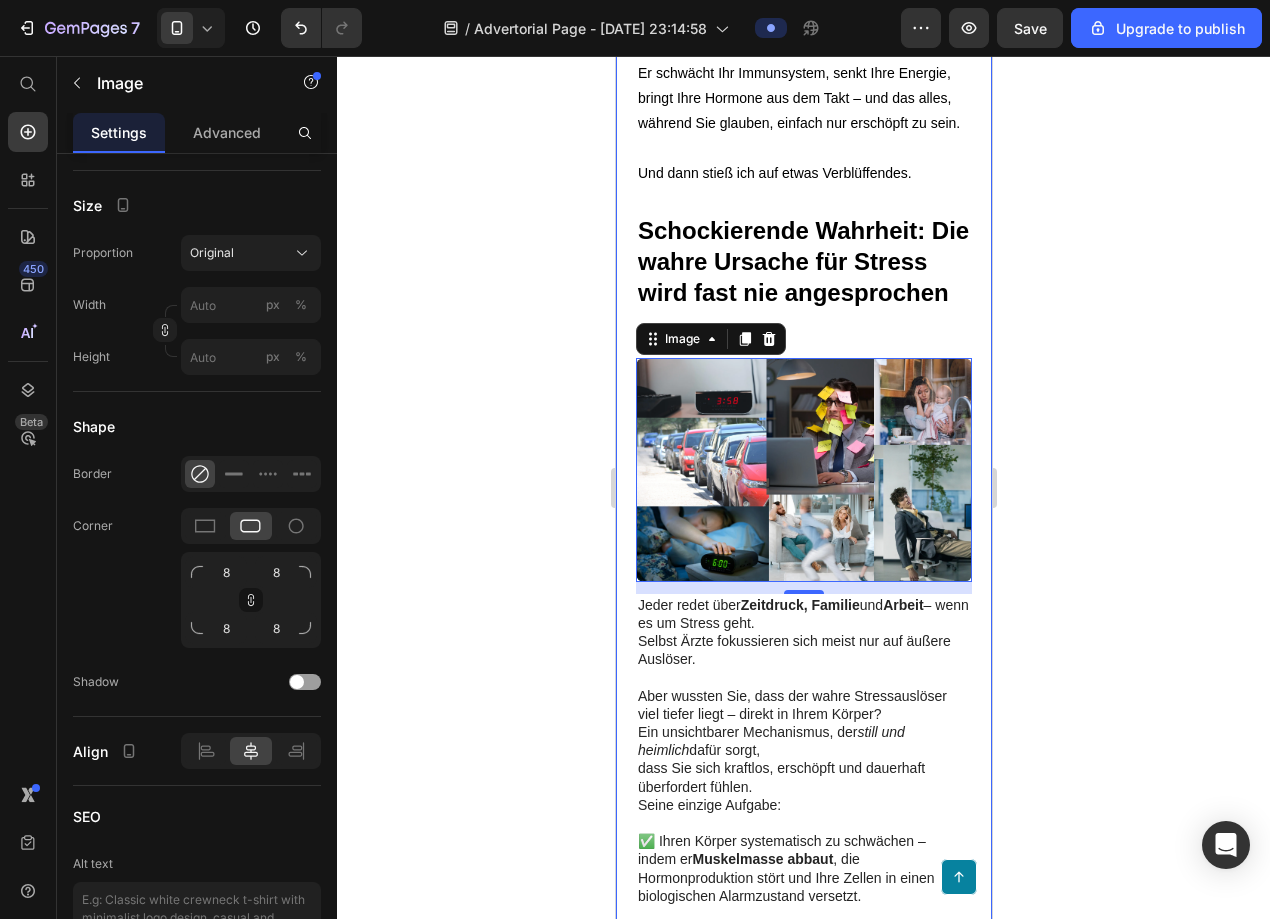 click 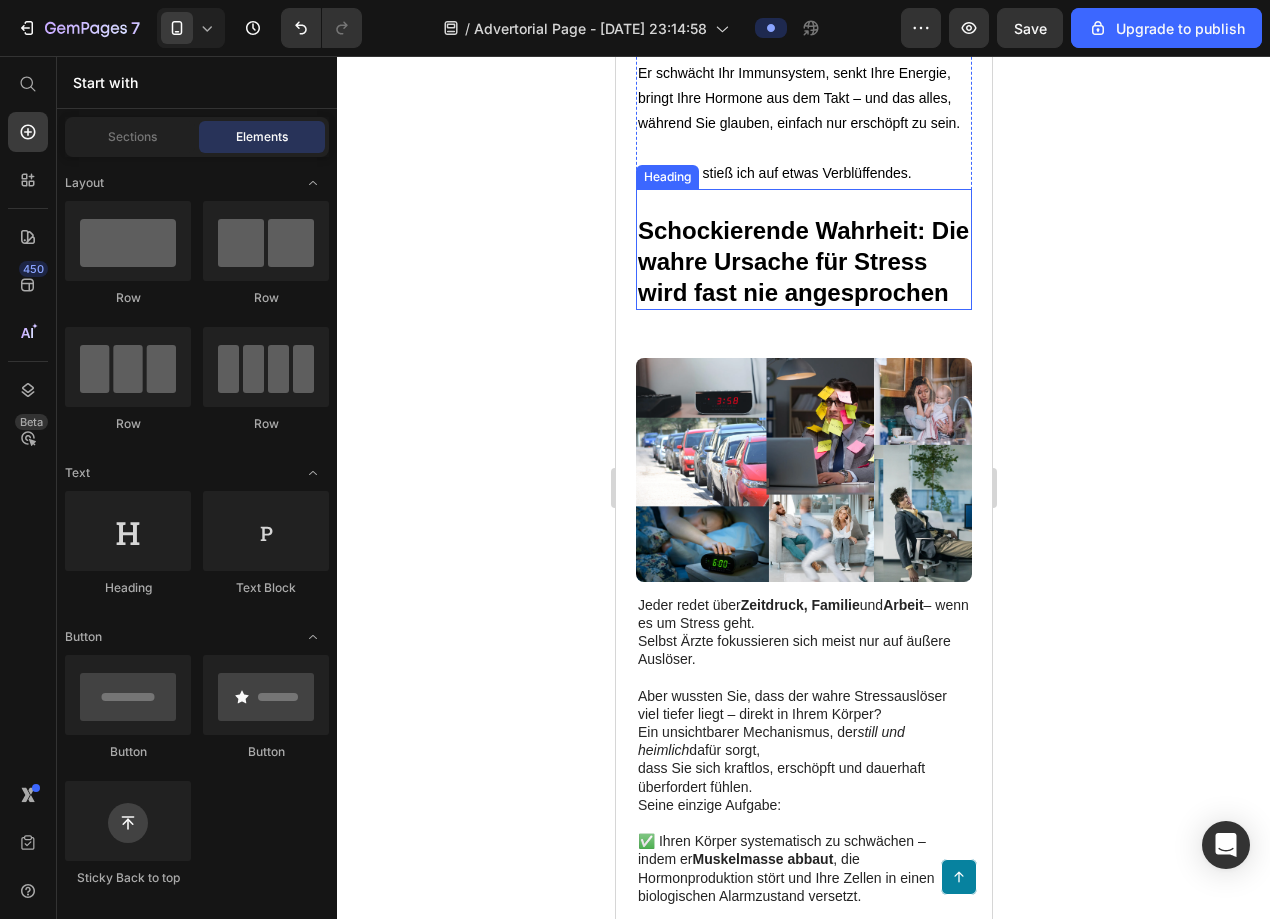 click on "⁠⁠⁠⁠⁠⁠⁠ Schockierende Wahrheit: Die wahre Ursache für Stress wird fast nie angesprochen" at bounding box center [803, 262] 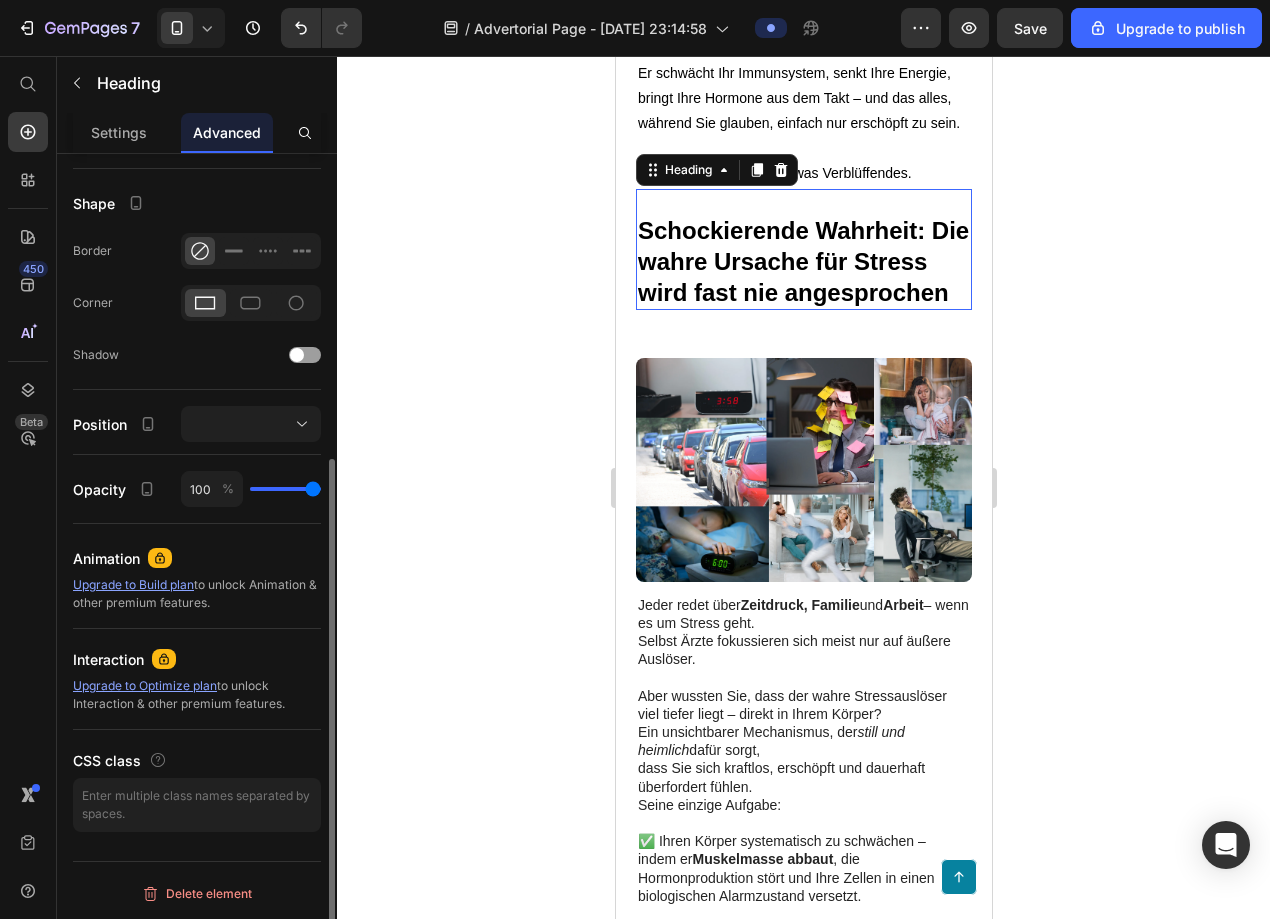scroll, scrollTop: 0, scrollLeft: 0, axis: both 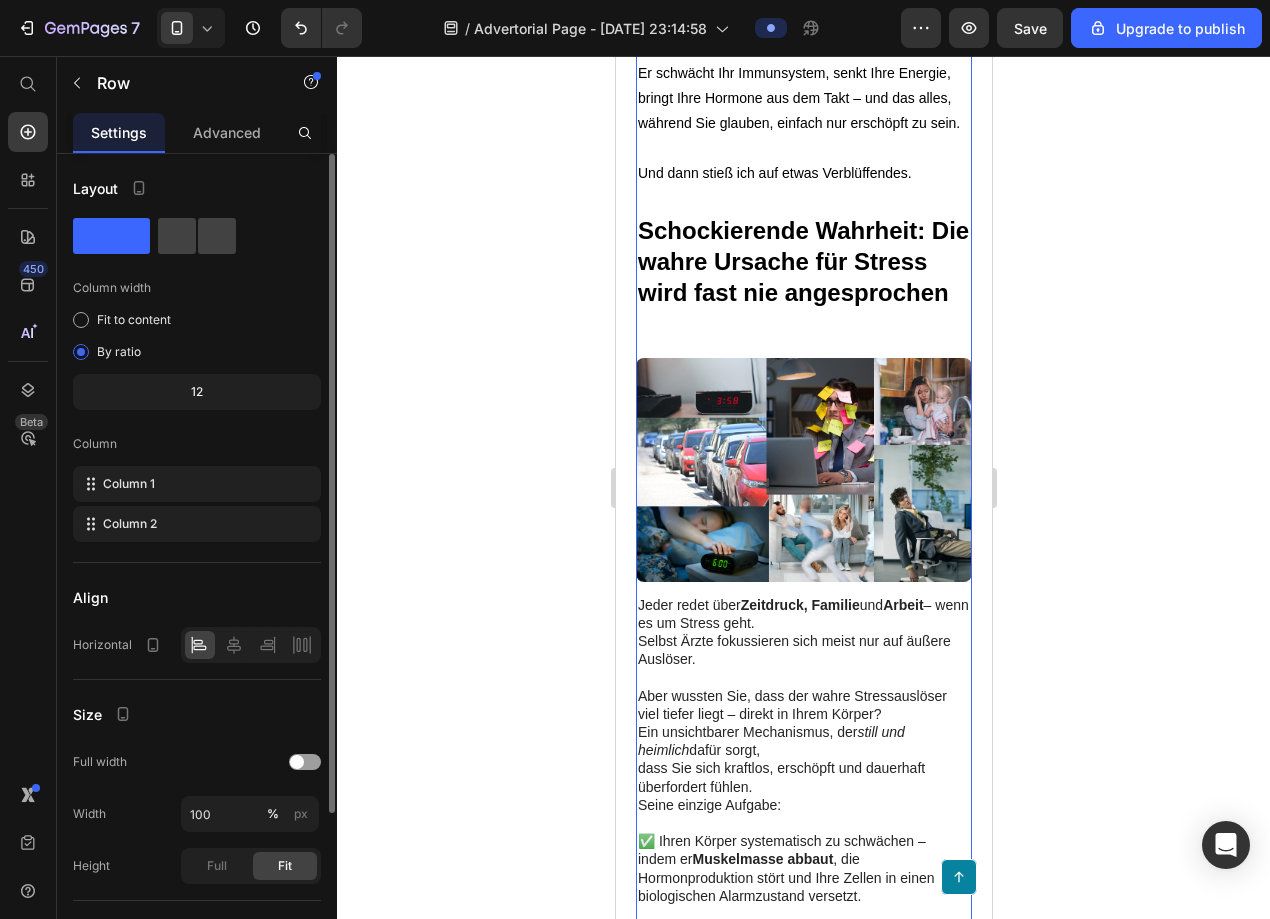 click on "⁠⁠⁠⁠⁠⁠⁠ Schockierende Entdeckung: Stress ist kein Gefühl – sondern ein biologischer Zerfall Heading Image Vor einigen Monaten kam ein Mann Mitte 40 in meine Praxis. Erfolgreich im Job, zwei Kinder, ständig unter Strom.  Sein erster Satz: „Ich bin einfach nur müde. Immer.“ Er hielt das für normalen Stress. Doch seine Werte zeigten etwas ganz anderes: chronisch erhöhter Cortisolspiegel, eingeschränkte Zellregeneration, hormonelles Ungleichgewicht und sichtbarer Muskelabbau. Was viele nicht wissen:  Stress verändert Ihren Körper – auf Zellebene. Er schwächt Ihr Immunsystem, senkt Ihre Energie, bringt Ihre Hormone aus dem Takt – und das alles, während Sie glauben, einfach nur erschöpft zu sein. Und dann stieß ich auf etwas Verblüffendes. Text Block ⁠⁠⁠⁠⁠⁠⁠ Schockierende Wahrheit: Die wahre Ursache für Stress wird fast nie angesprochen Heading   0 Row Image Jeder redet über  Zeitdruck, Familie  und  Arbeit  – wenn es um Stress geht. still und heimlich , die" at bounding box center (803, 1970) 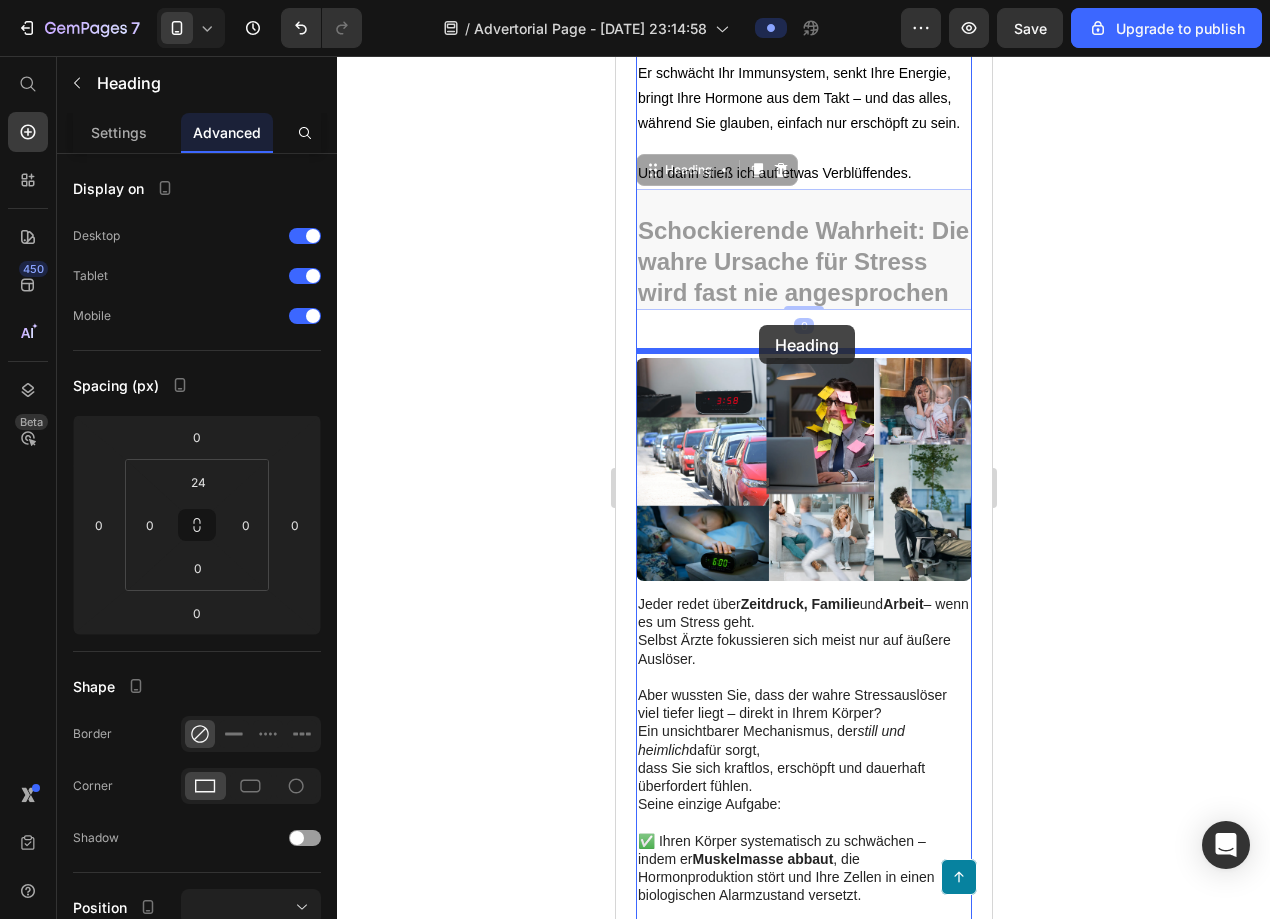 drag, startPoint x: 760, startPoint y: 263, endPoint x: 758, endPoint y: 325, distance: 62.03225 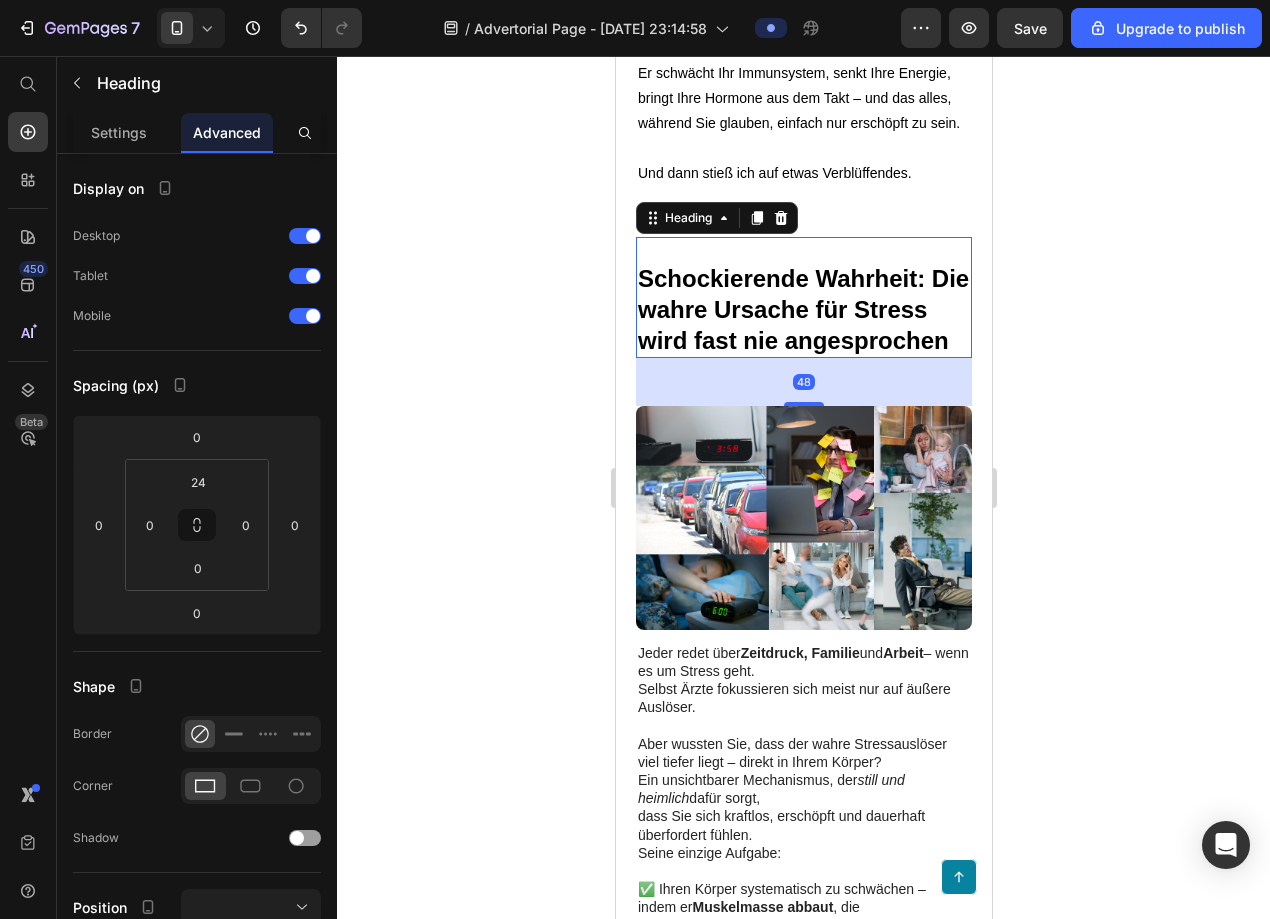 drag, startPoint x: 810, startPoint y: 393, endPoint x: 811, endPoint y: 372, distance: 21.023796 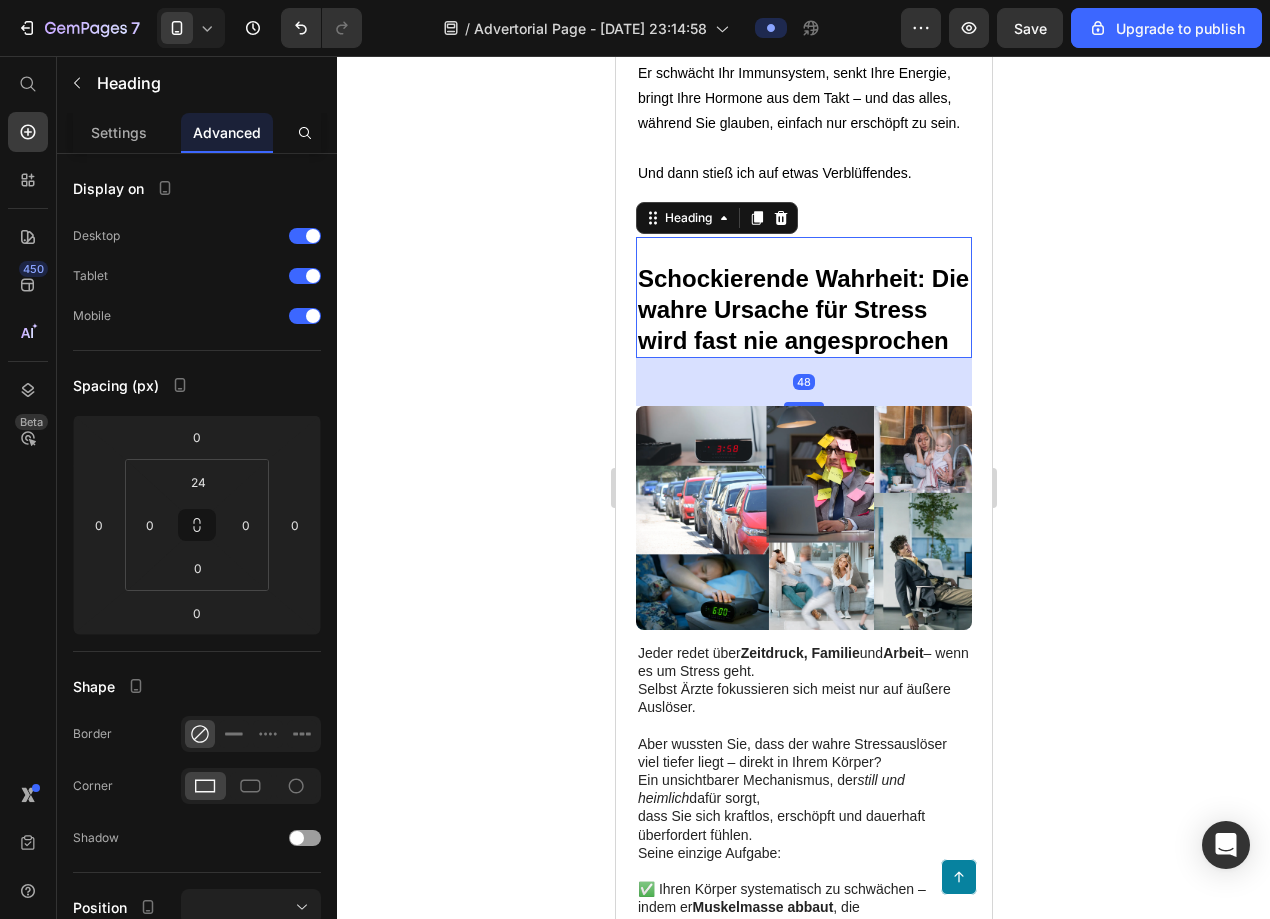 click on "48" at bounding box center [803, 382] 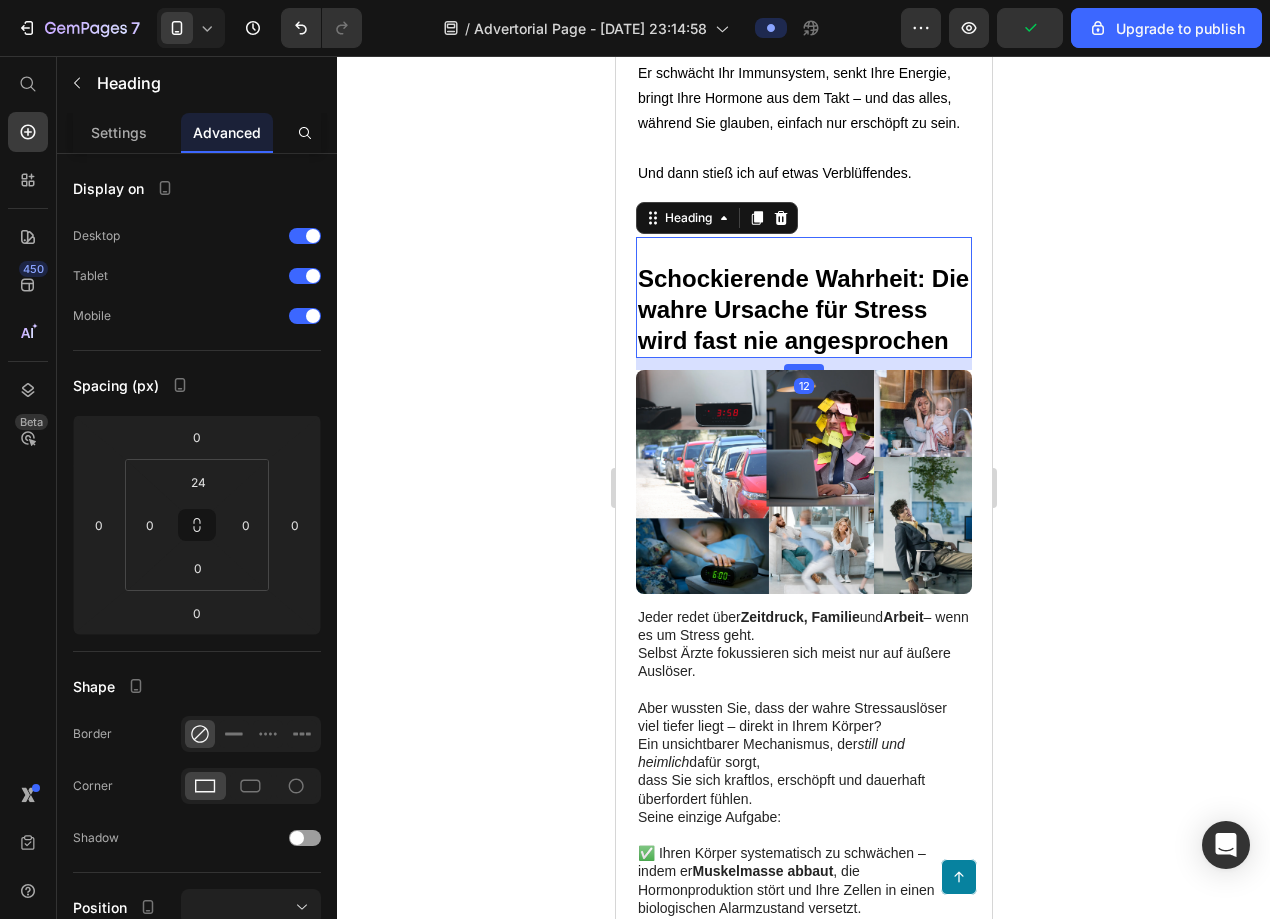 drag, startPoint x: 811, startPoint y: 396, endPoint x: 813, endPoint y: 360, distance: 36.05551 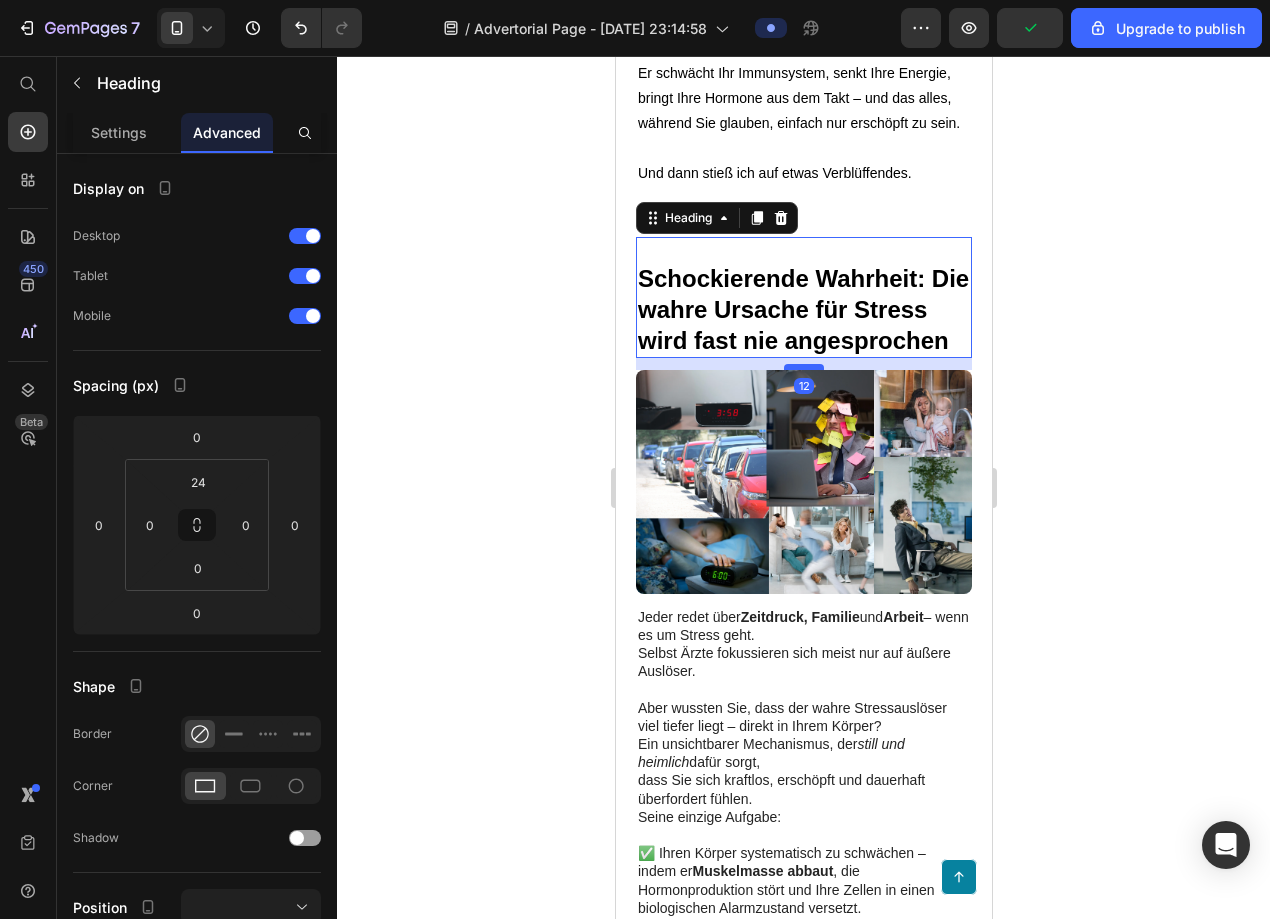click at bounding box center (803, 367) 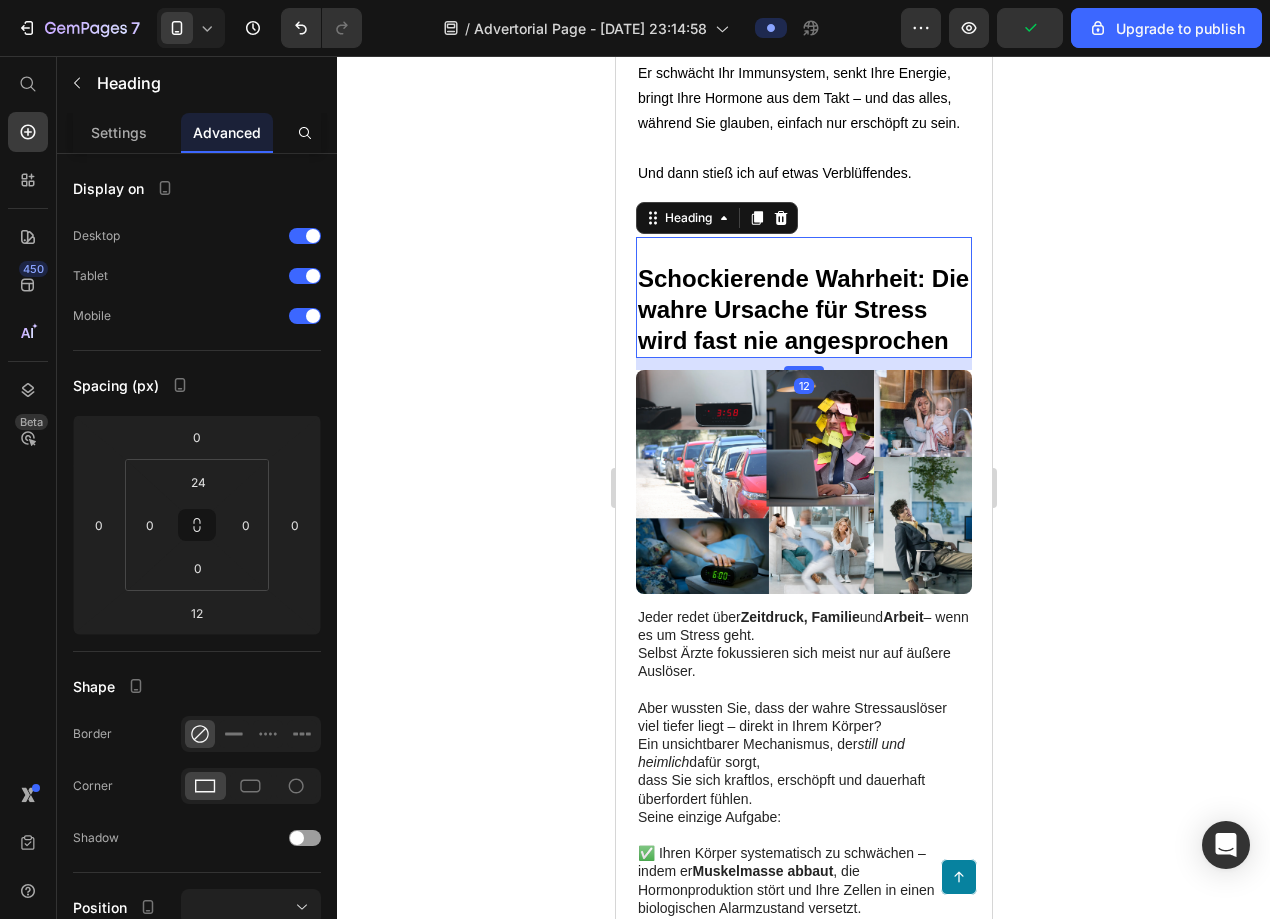 click 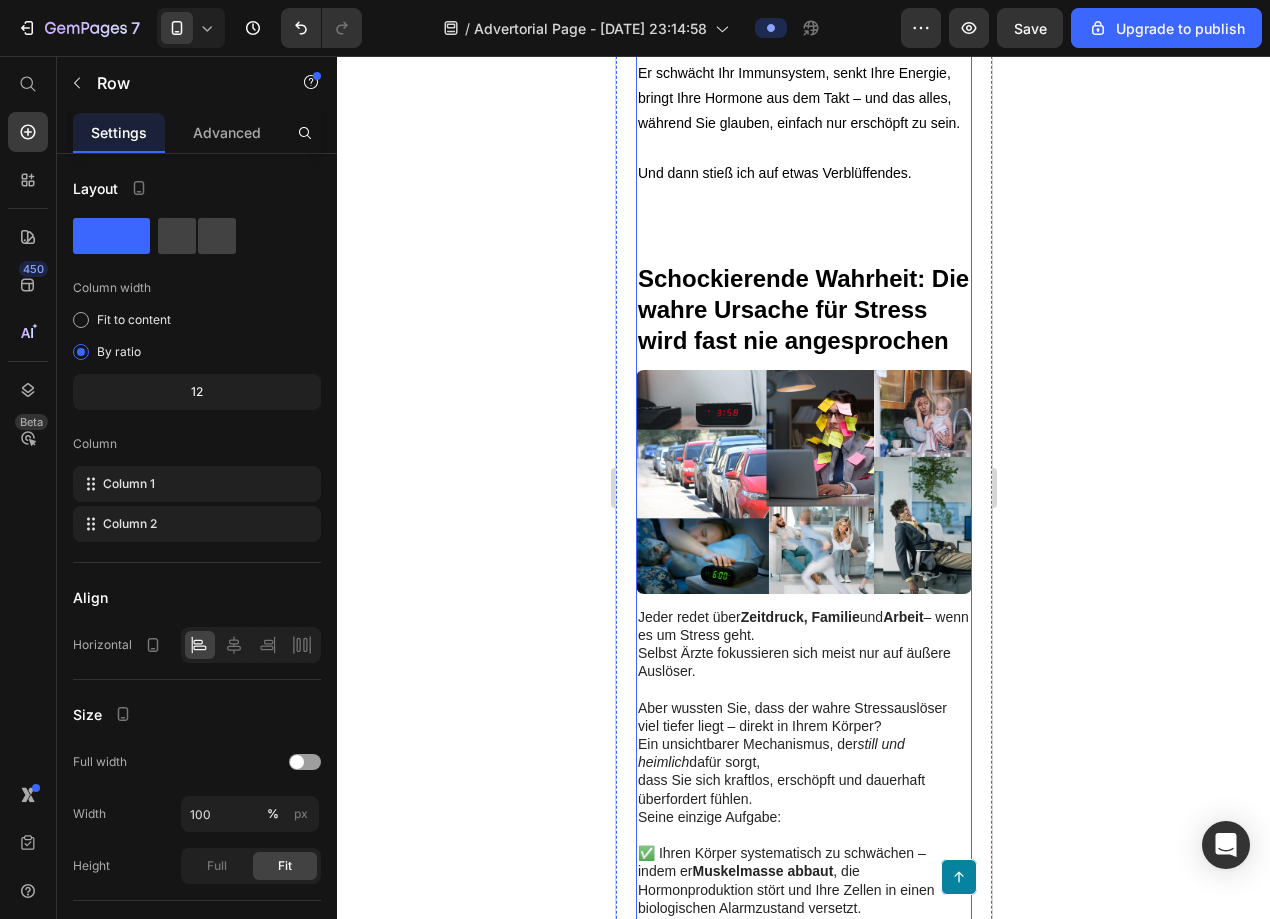 click on "⁠⁠⁠⁠⁠⁠⁠ Schockierende Entdeckung: Stress ist kein Gefühl – sondern ein biologischer Zerfall Heading Image Vor einigen Monaten kam ein Mann Mitte 40 in meine Praxis. Erfolgreich im Job, zwei Kinder, ständig unter Strom.  Sein erster Satz: „Ich bin einfach nur müde. Immer.“ Er hielt das für normalen Stress. Doch seine Werte zeigten etwas ganz anderes: chronisch erhöhter Cortisolspiegel, eingeschränkte Zellregeneration, hormonelles Ungleichgewicht und sichtbarer Muskelabbau. Was viele nicht wissen:  Stress verändert Ihren Körper – auf Zellebene. Er schwächt Ihr Immunsystem, senkt Ihre Energie, bringt Ihre Hormone aus dem Takt – und das alles, während Sie glauben, einfach nur erschöpft zu sein. Und dann stieß ich auf etwas Verblüffendes. Text Block Row Schockierende Wahrheit: Die wahre Ursache für Stress wird fast nie angesprochen Heading Image Jeder redet über  Zeitdruck, Familie  und  Arbeit  – wenn es um Stress geht. Ein unsichtbarer Mechanismus, der   dafür sorgt, |" at bounding box center [803, 1976] 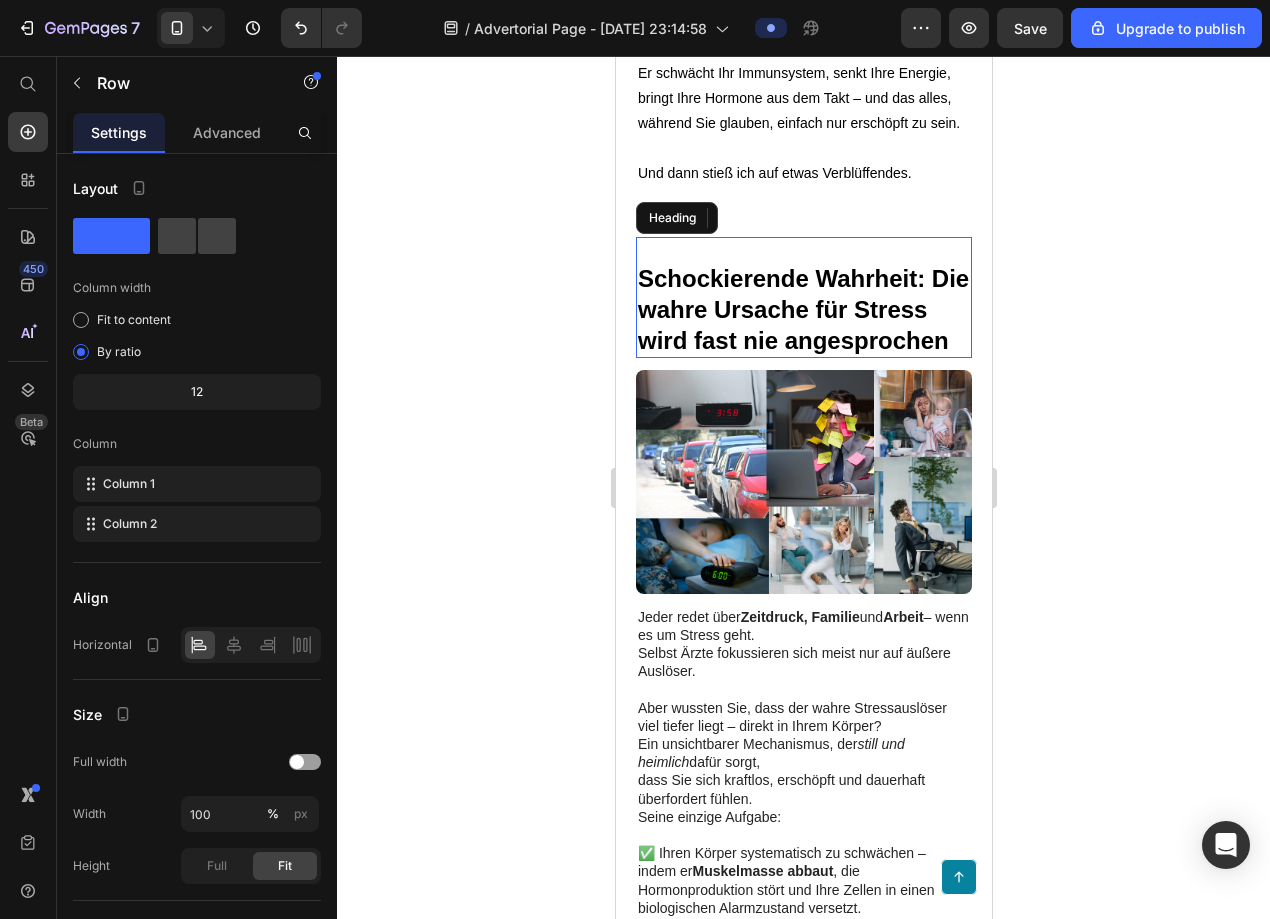 click on "Schockierende Wahrheit: Die wahre Ursache für Stress wird fast nie angesprochen Heading" at bounding box center [803, 298] 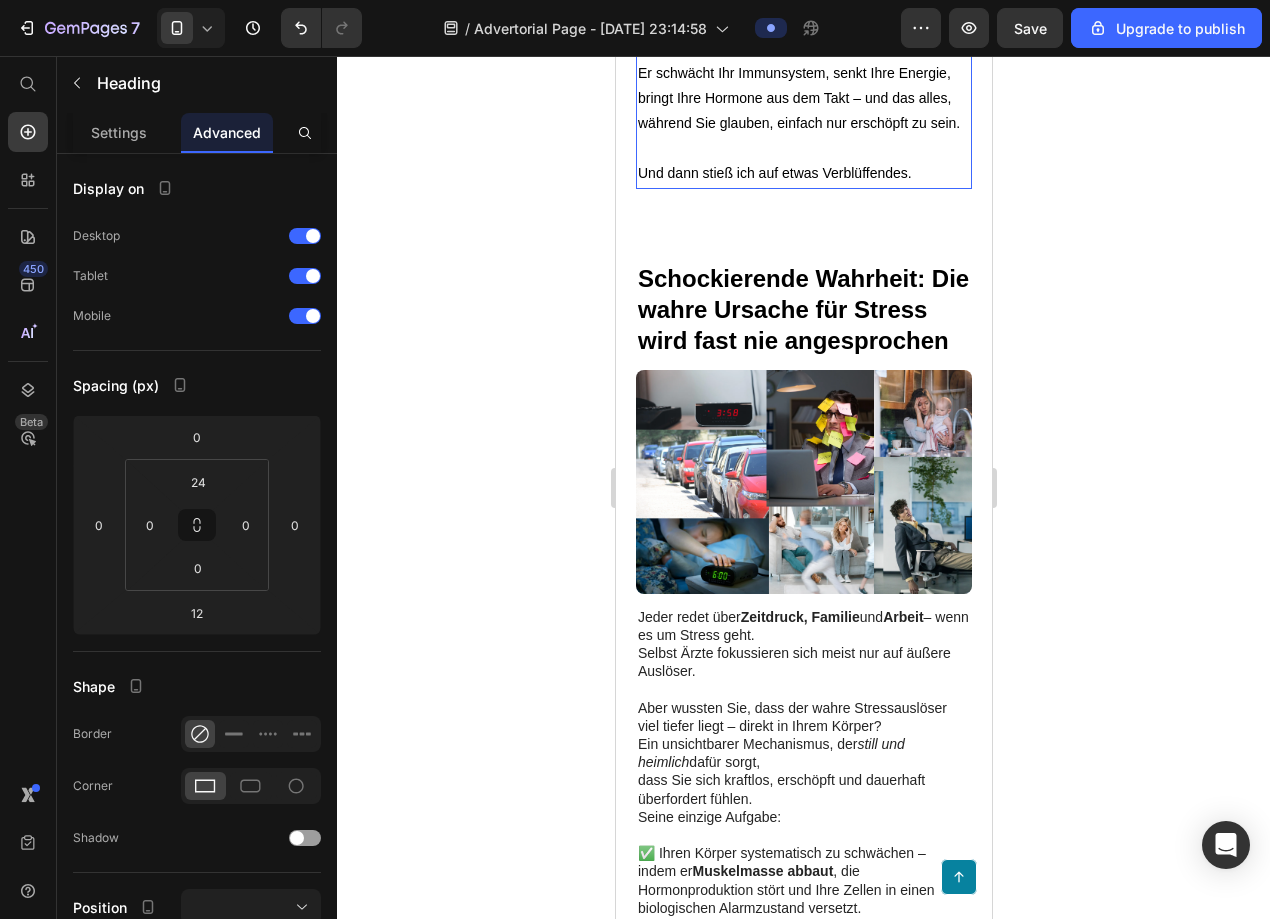 click on "Und dann stieß ich auf etwas Verblüffendes." at bounding box center (774, 173) 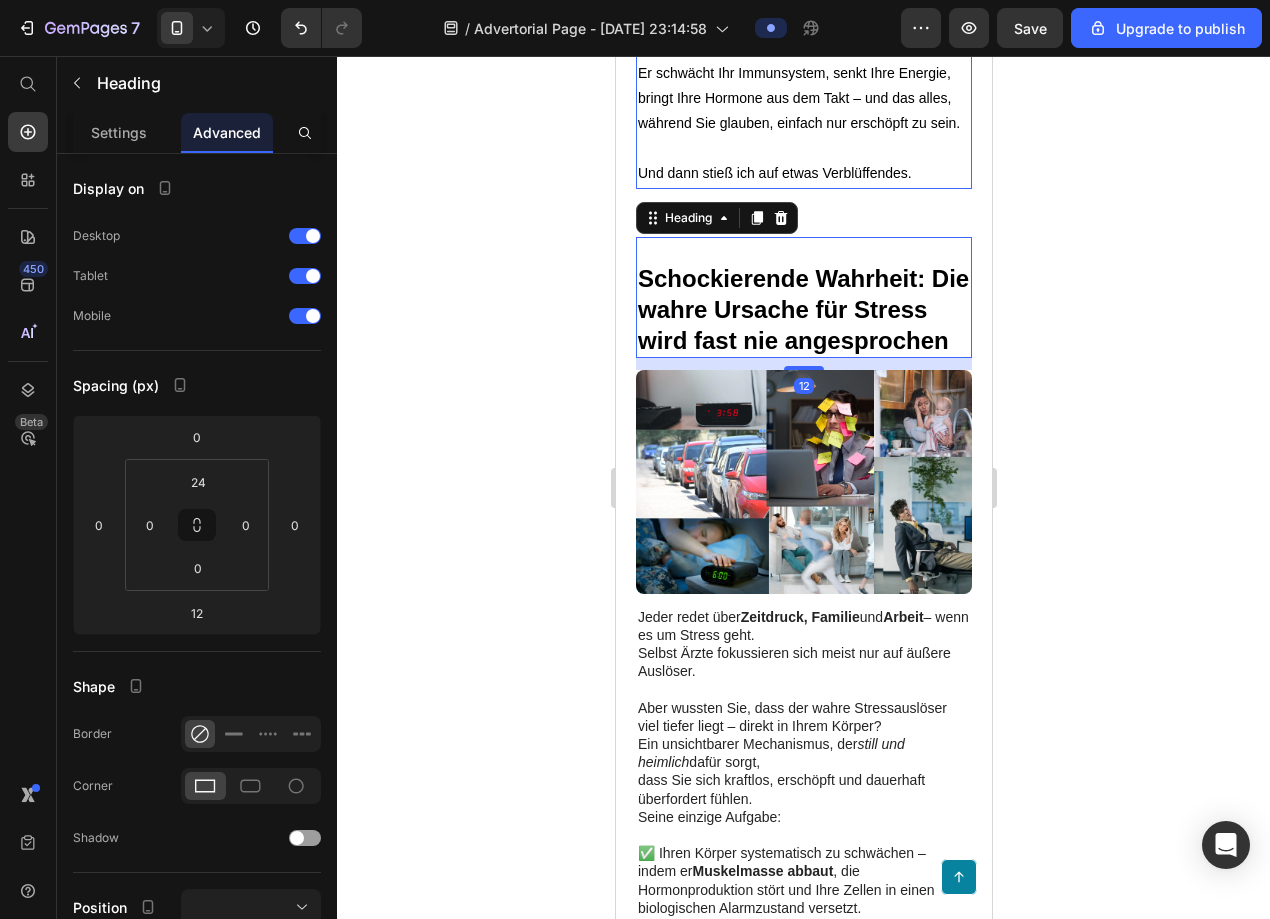 click 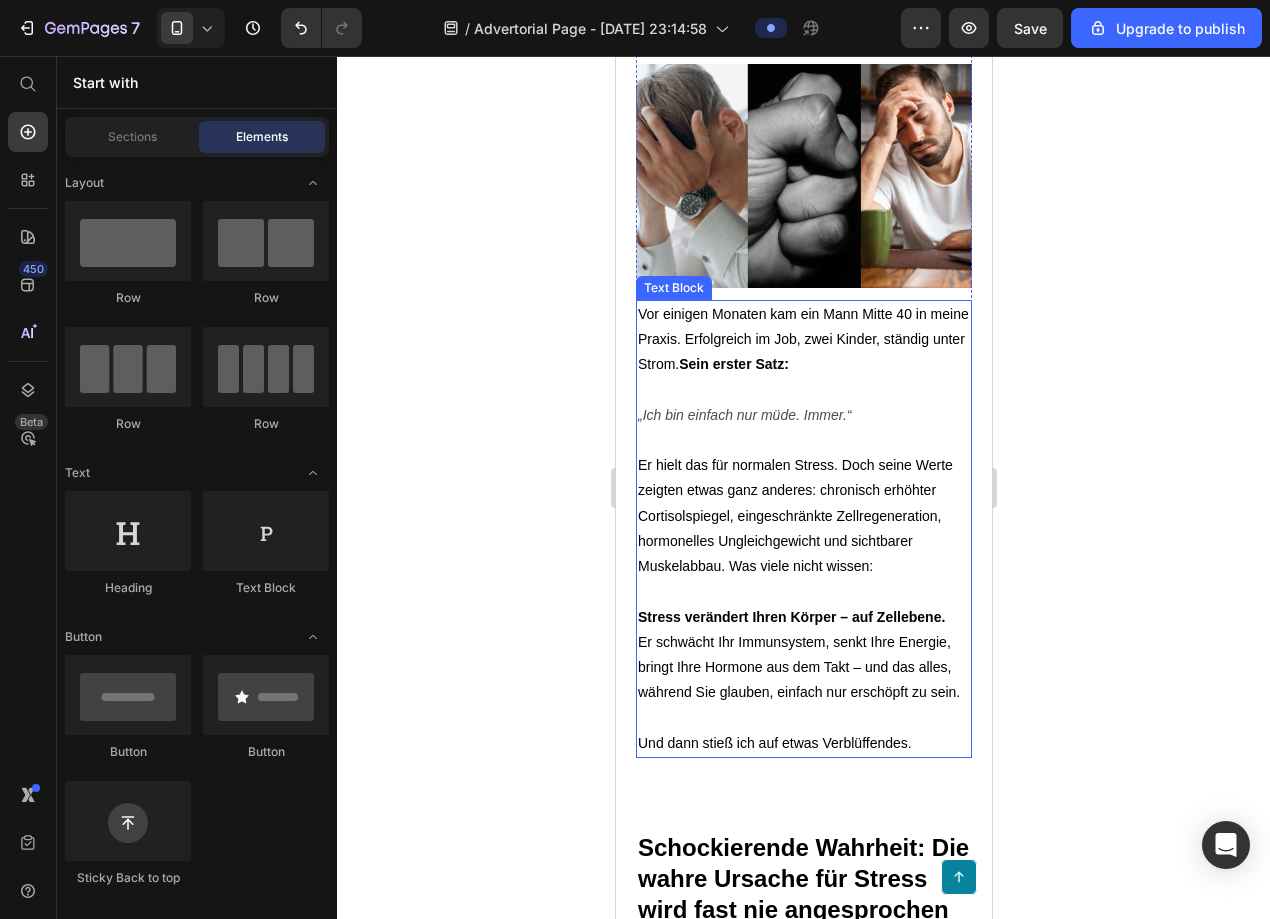 scroll, scrollTop: 1398, scrollLeft: 0, axis: vertical 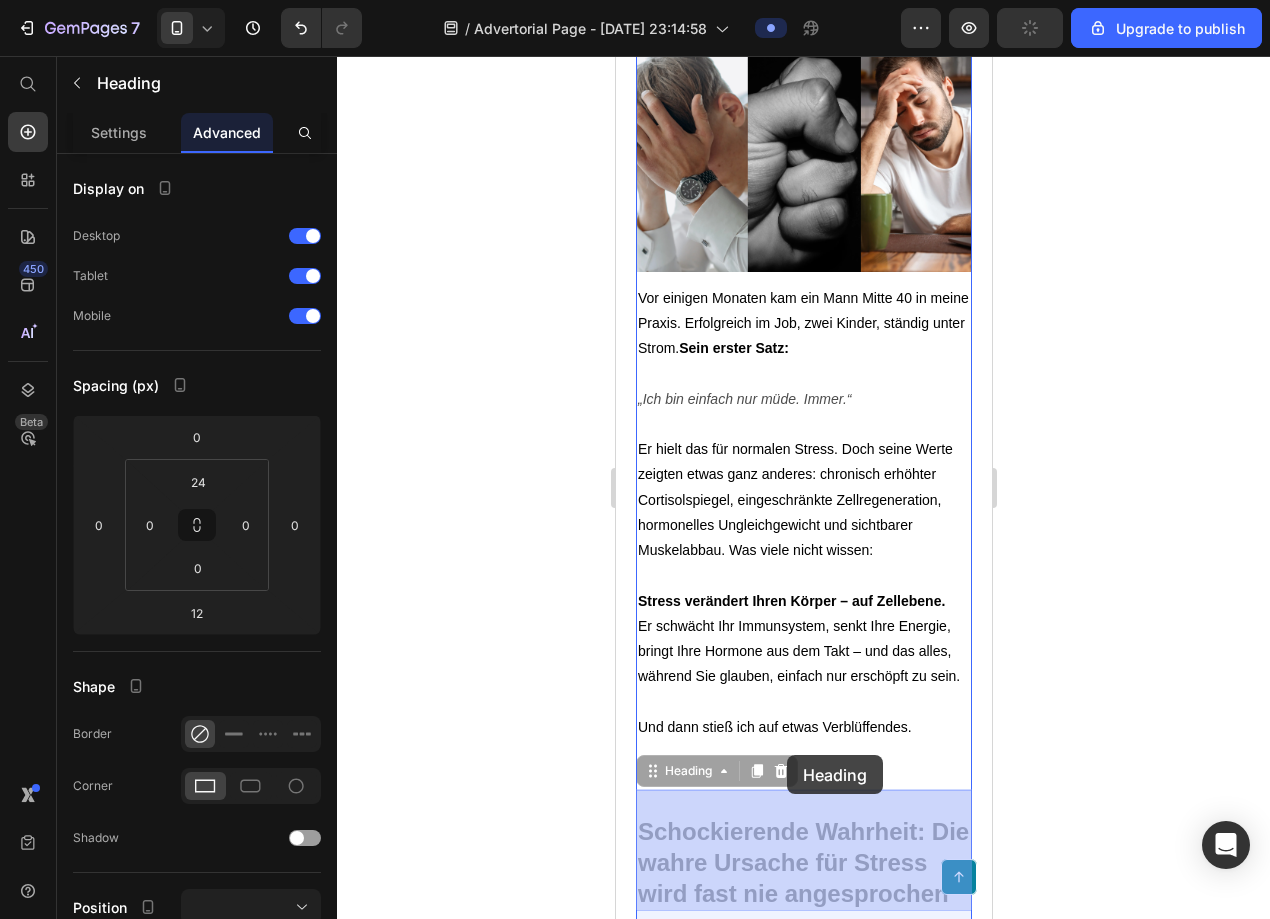 drag, startPoint x: 787, startPoint y: 792, endPoint x: 786, endPoint y: 755, distance: 37.01351 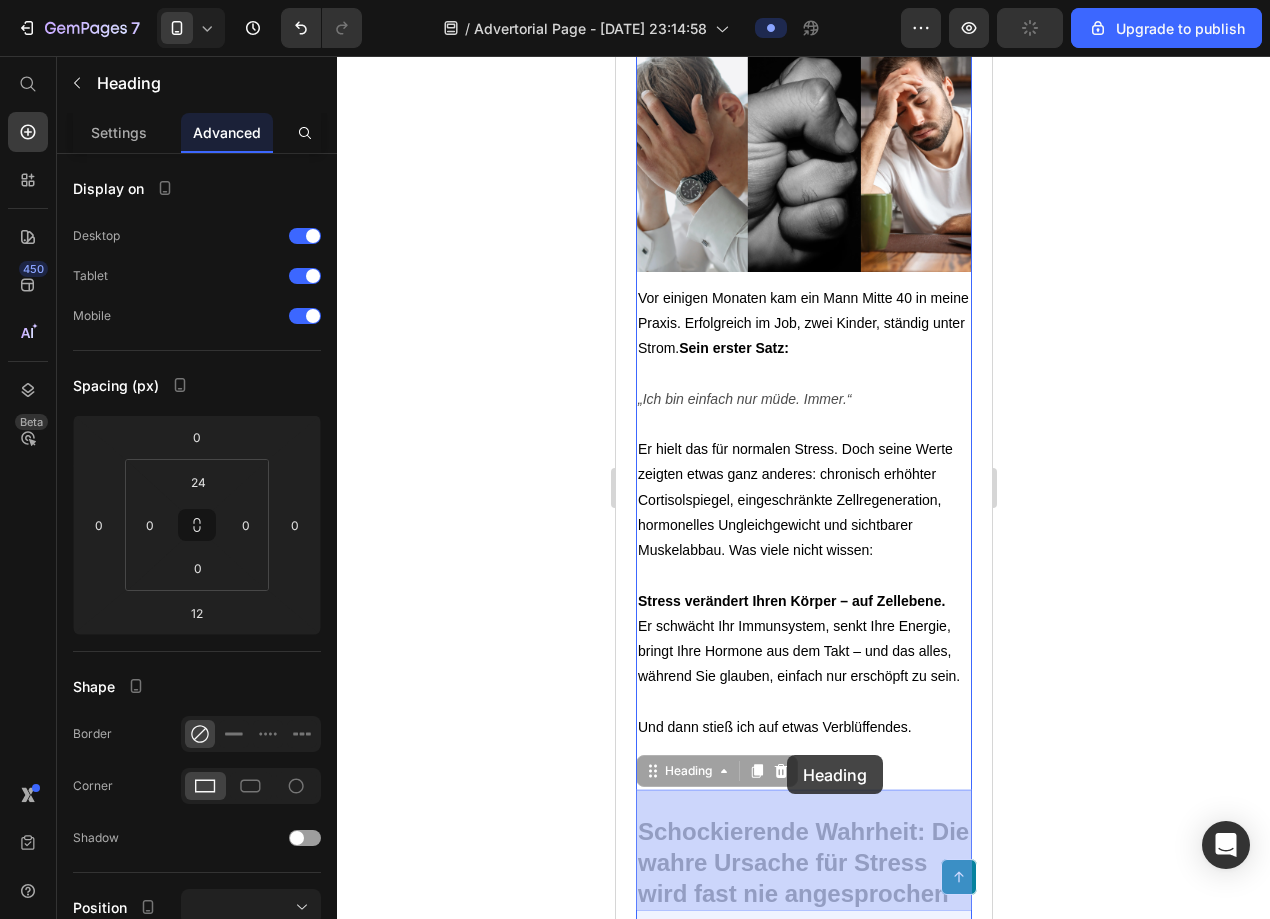 click on "Mobile  ( 376 px) iPhone 13 Mini iPhone 13 Pro iPhone 11 Pro Max iPhone 15 Pro Max Pixel 7 Galaxy S8+ Galaxy S20 Ultra iPad Mini iPad Air iPad Pro Header
Button Sticky Das Stress Magazin Text Block Advertorial Text Block Row Row Medizinexperte warnt:  So zerstört chronischer Stress Ihren Körper – lange bevor Sie es merken Heading Wenn Sie in letzter Zeit häufiger  müde, gereizt  oder  kraftlos  sind, lesen Sie diesen kurzen Artikel jetzt – bevor die Schäden unumkehrbar werden. Text Block Image Image ✅ Von [PERSON_NAME] für Präventivmedizin und Zellregeneration Text Block In über zwei Jahrzehnten Forschung über die Langzeitfolgen von Stress auf den Körper habe ich Tausende Patienten begleitet – und dabei ein  klares Muster  erkannt. Die meisten merken erst etwas, wenn es zu spät ist. Text Block Row Image Row Doch all das sind nur oberflächliche Symptome. Die eigentliche  Gefahr Text Block Row Section 2 ⁠⁠⁠⁠⁠⁠⁠ Heading Image Sein erster Satz: Row" at bounding box center (803, 2643) 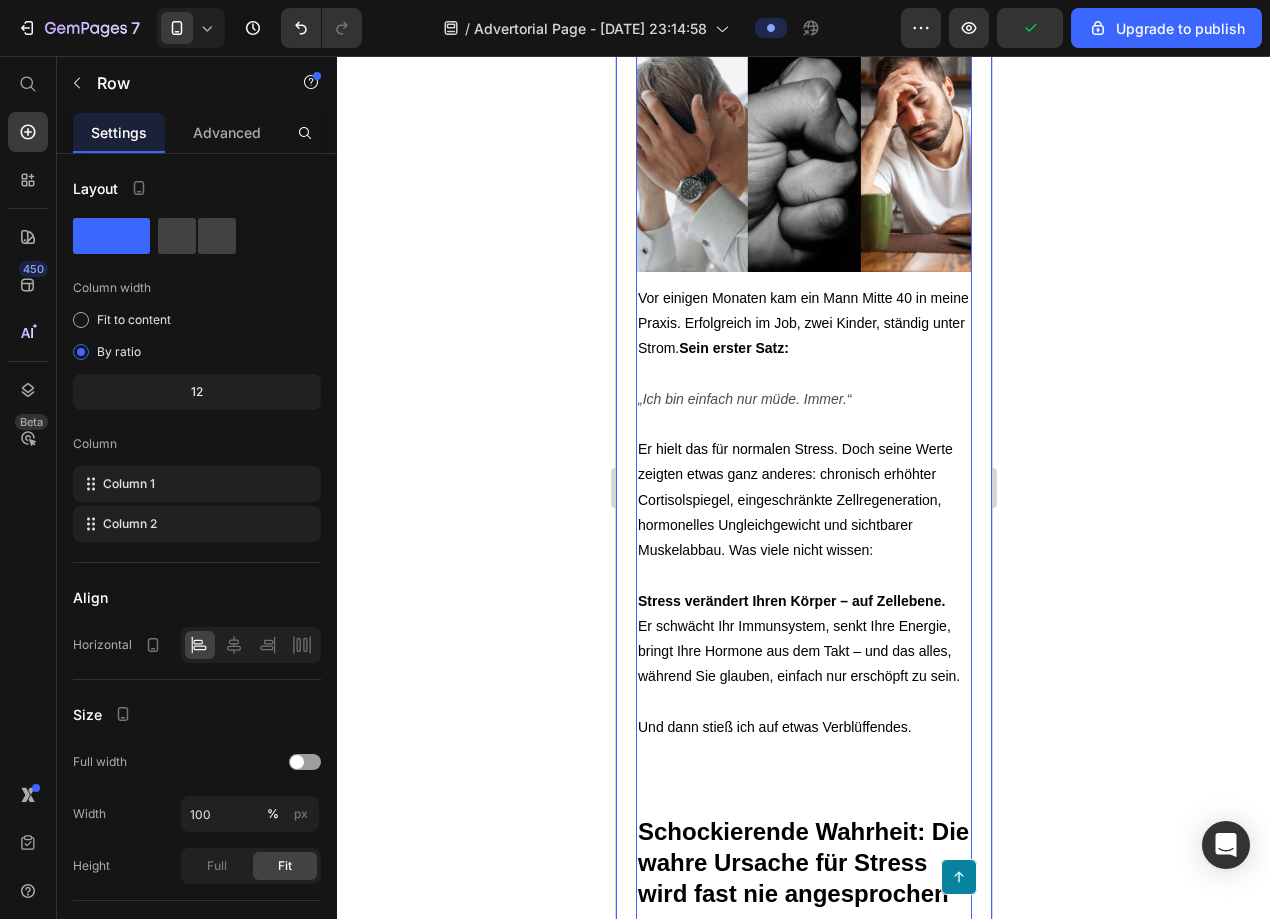 click 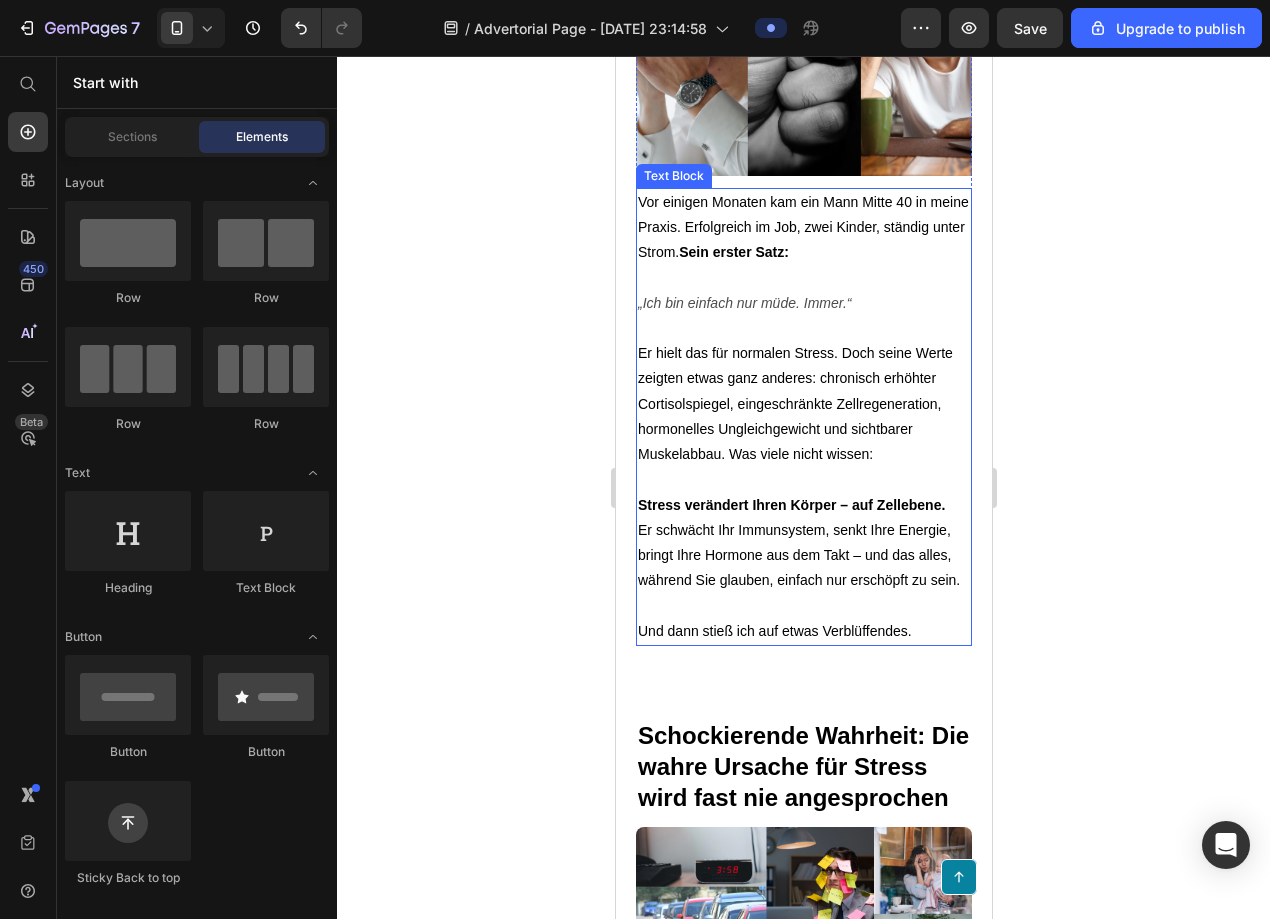 scroll, scrollTop: 1529, scrollLeft: 0, axis: vertical 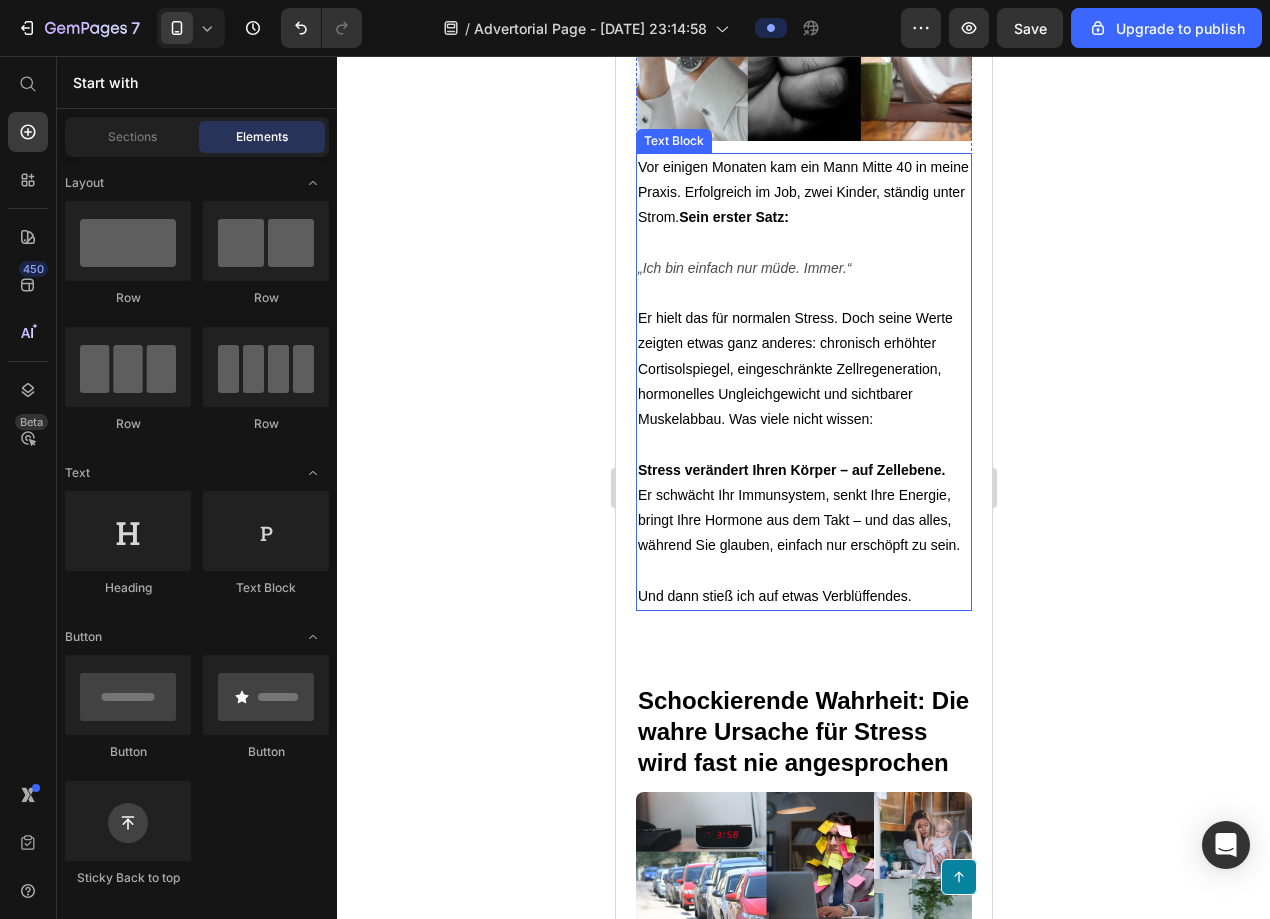 click on "Und dann stieß ich auf etwas Verblüffendes." at bounding box center (774, 596) 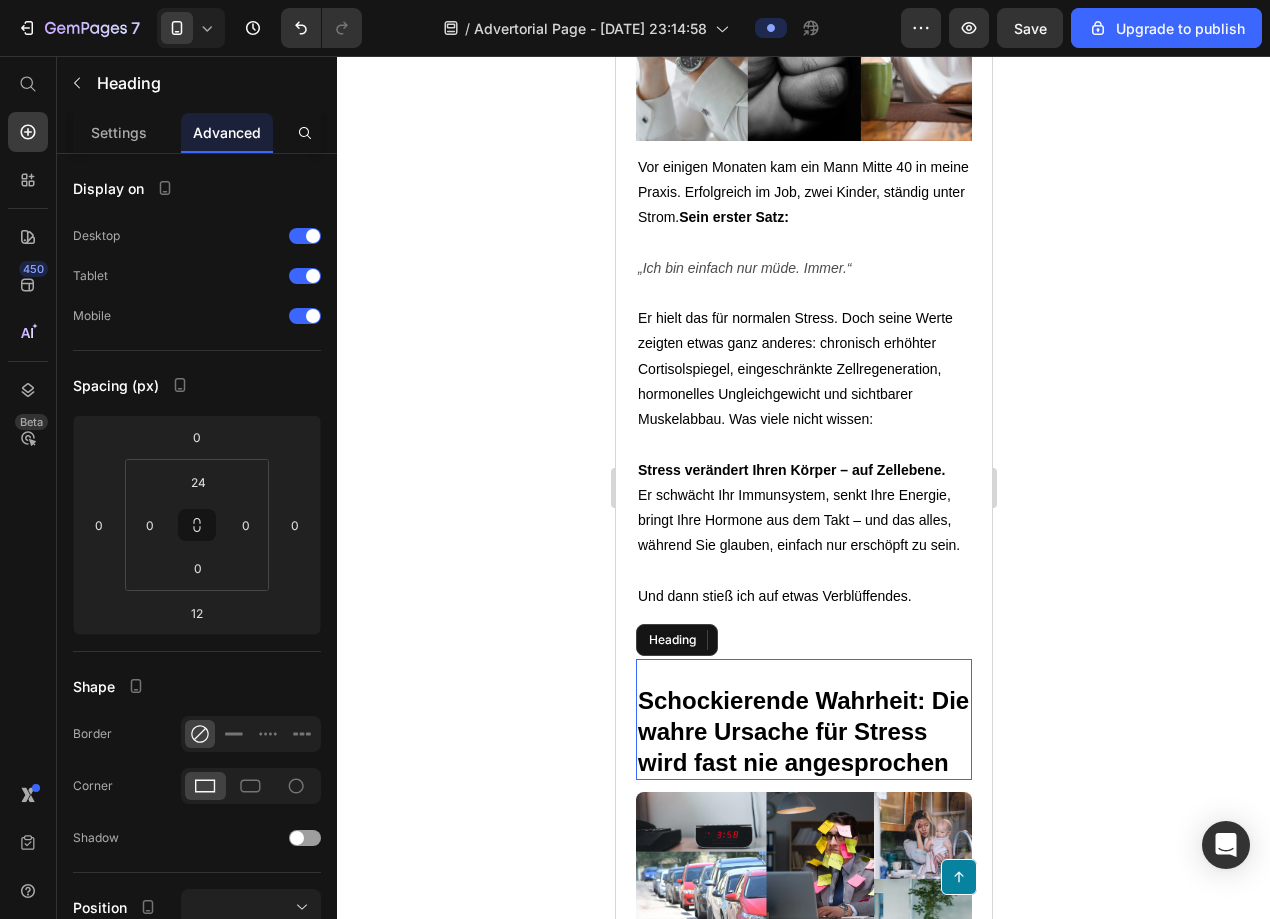 click on "Schockierende Wahrheit: Die wahre Ursache für Stress wird fast nie angesprochen" at bounding box center [802, 731] 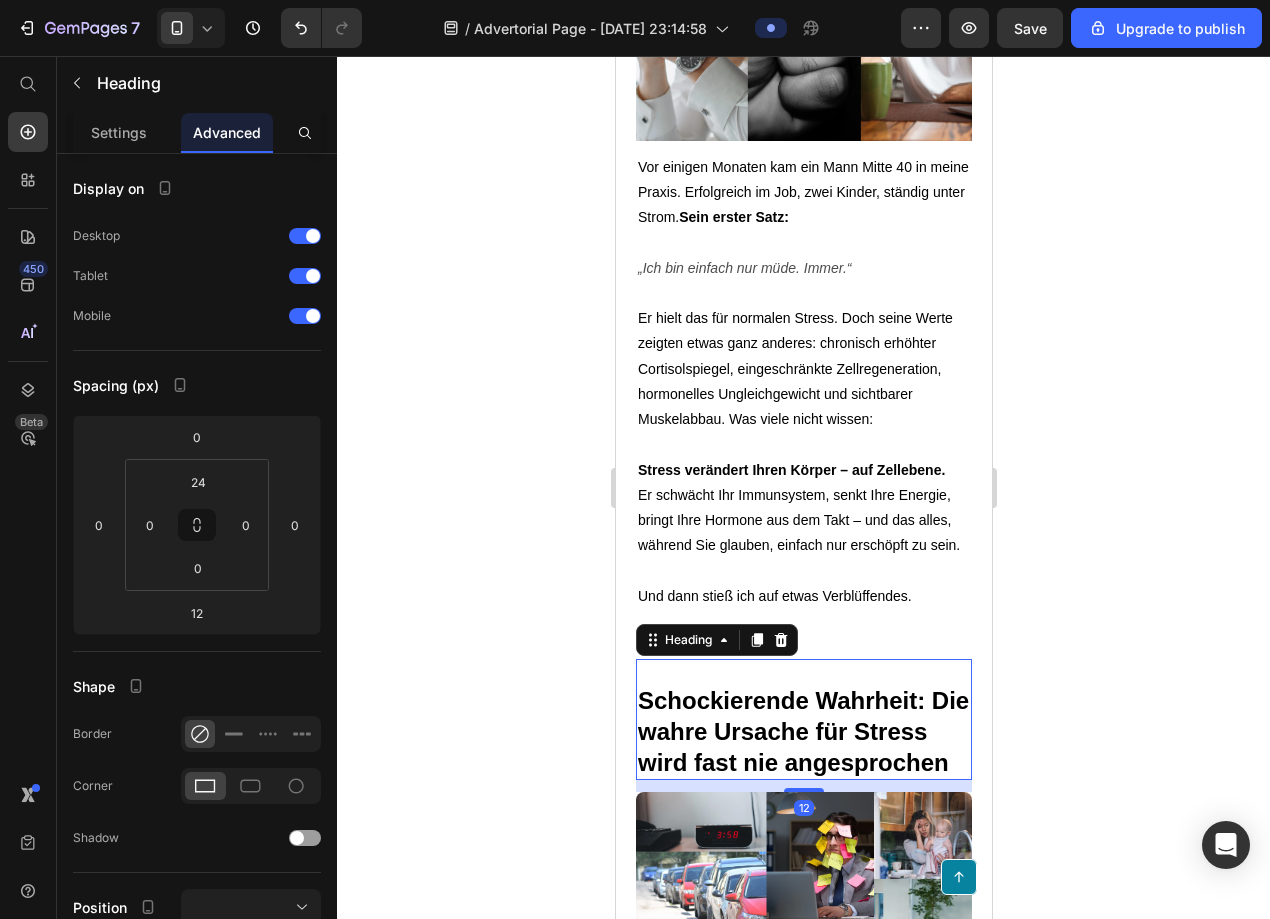 click 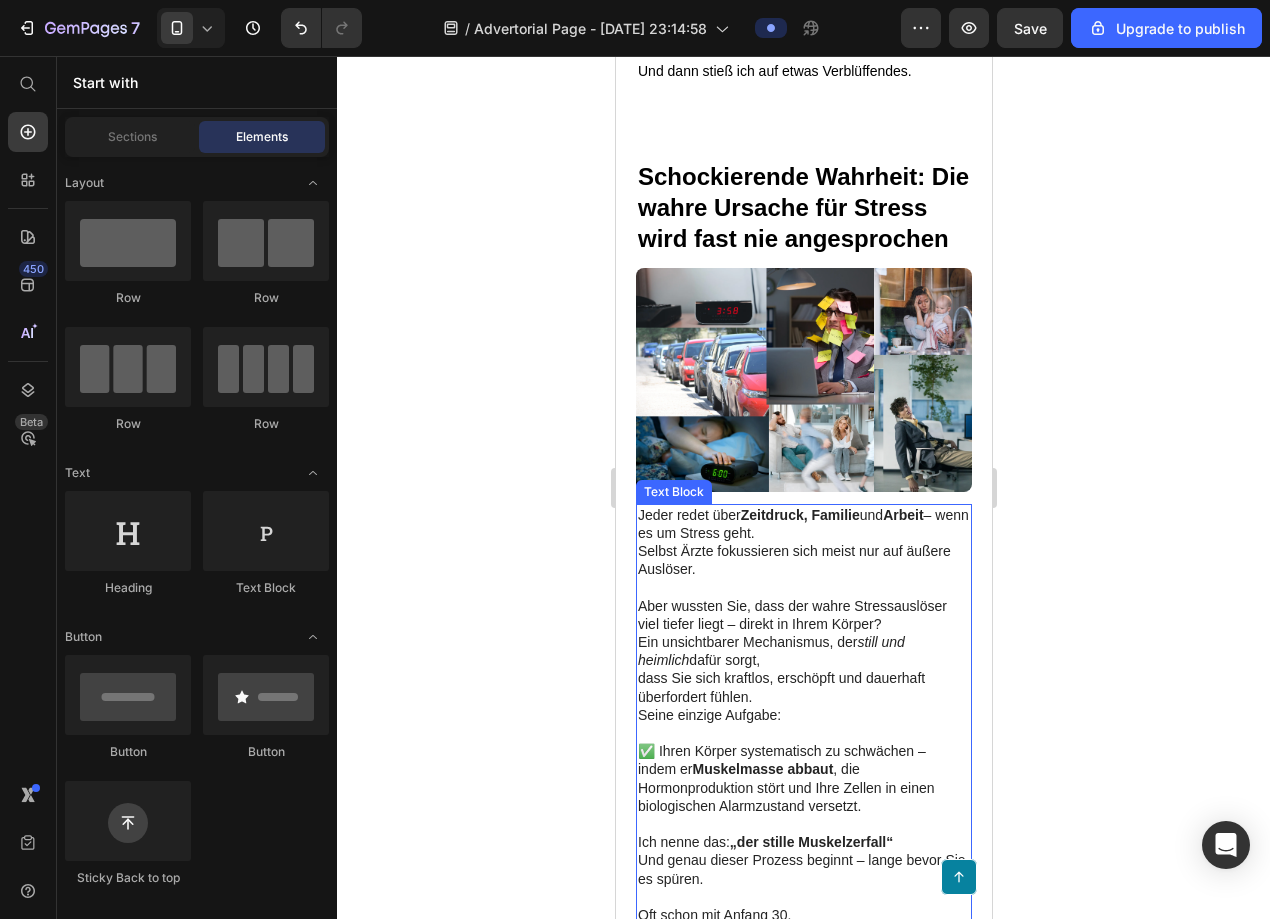scroll, scrollTop: 2093, scrollLeft: 0, axis: vertical 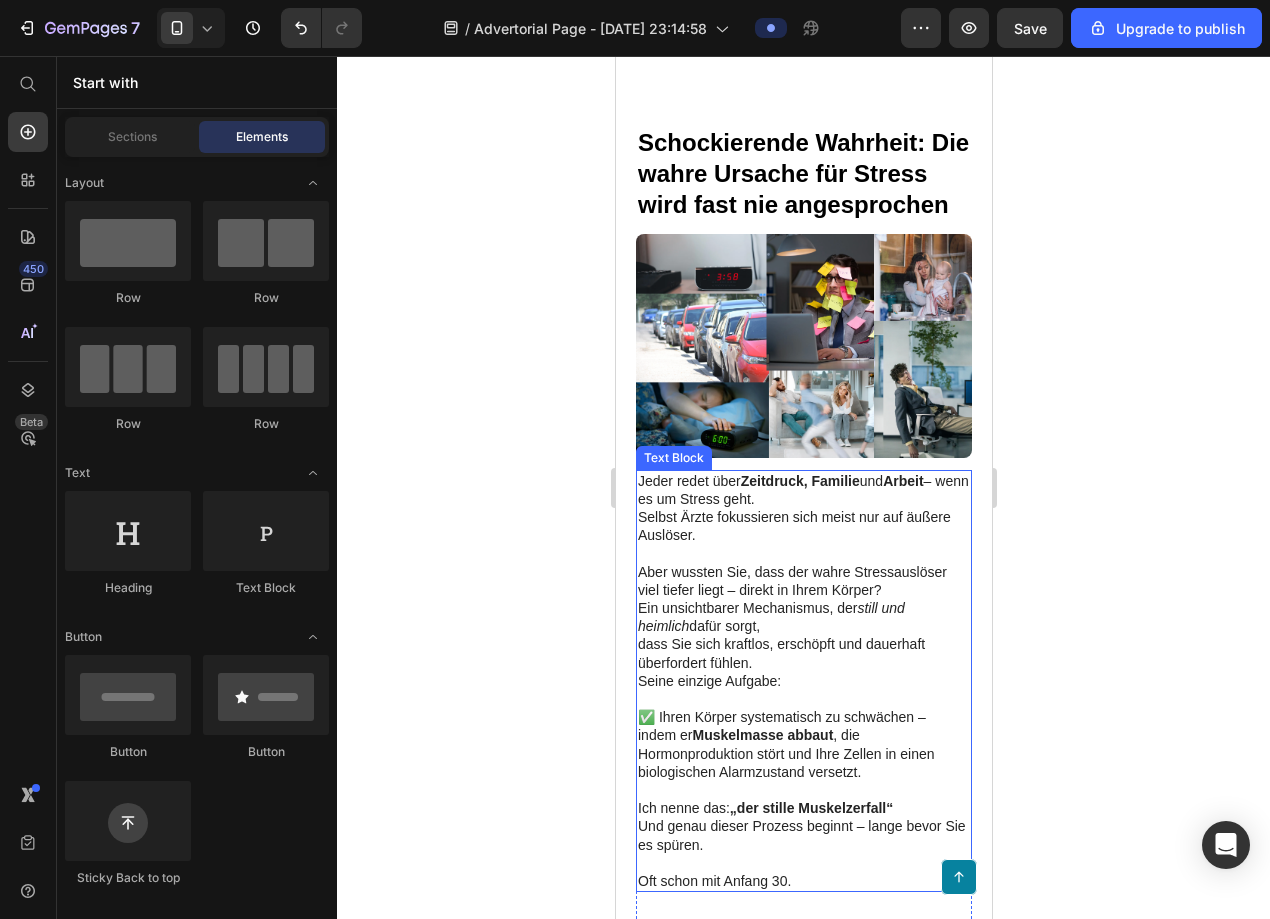 click on "Jeder redet über  Zeitdruck, Familie  und  Arbeit  – wenn es um Stress geht. Selbst Ärzte fokussieren sich meist nur auf äußere Auslöser." at bounding box center (803, 508) 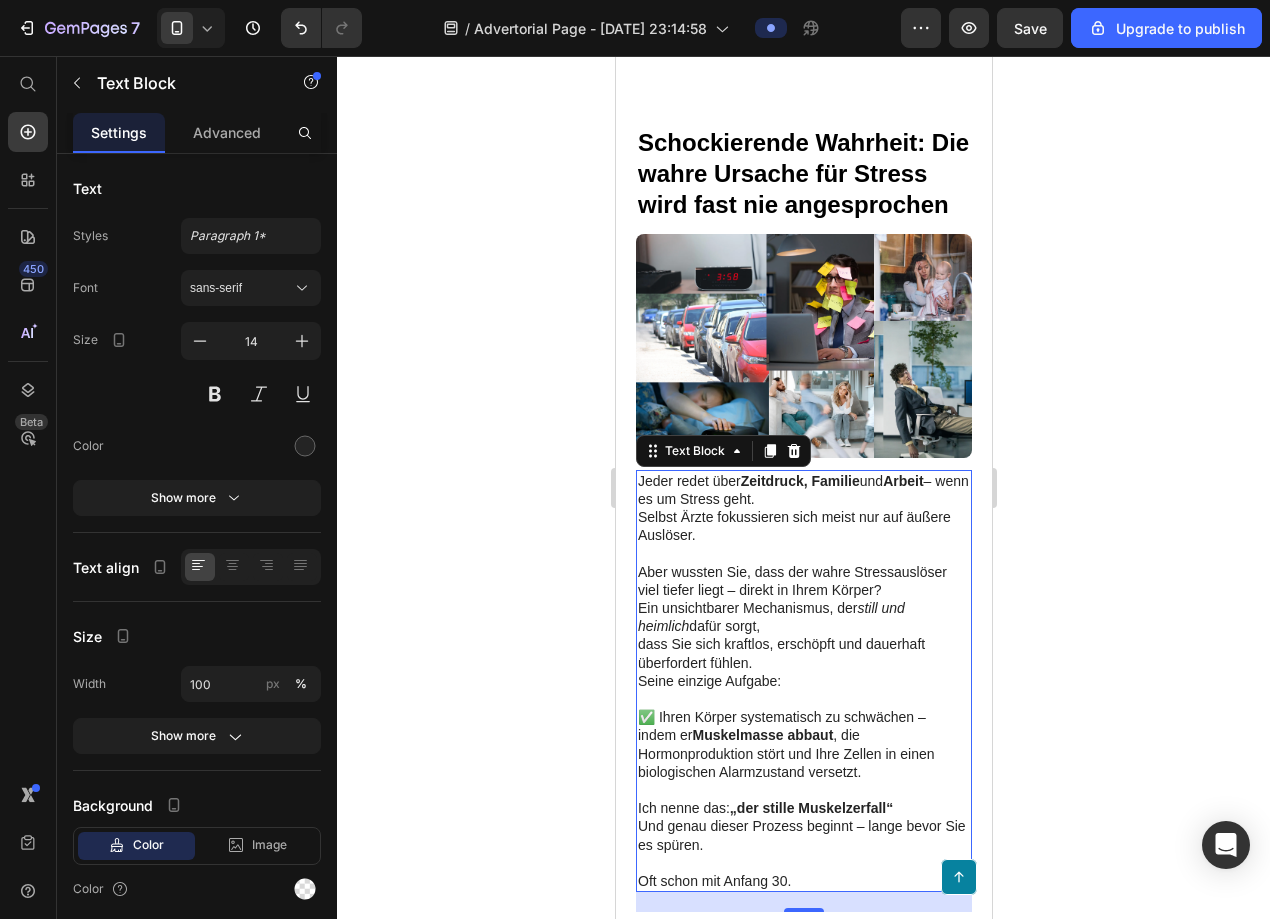 click 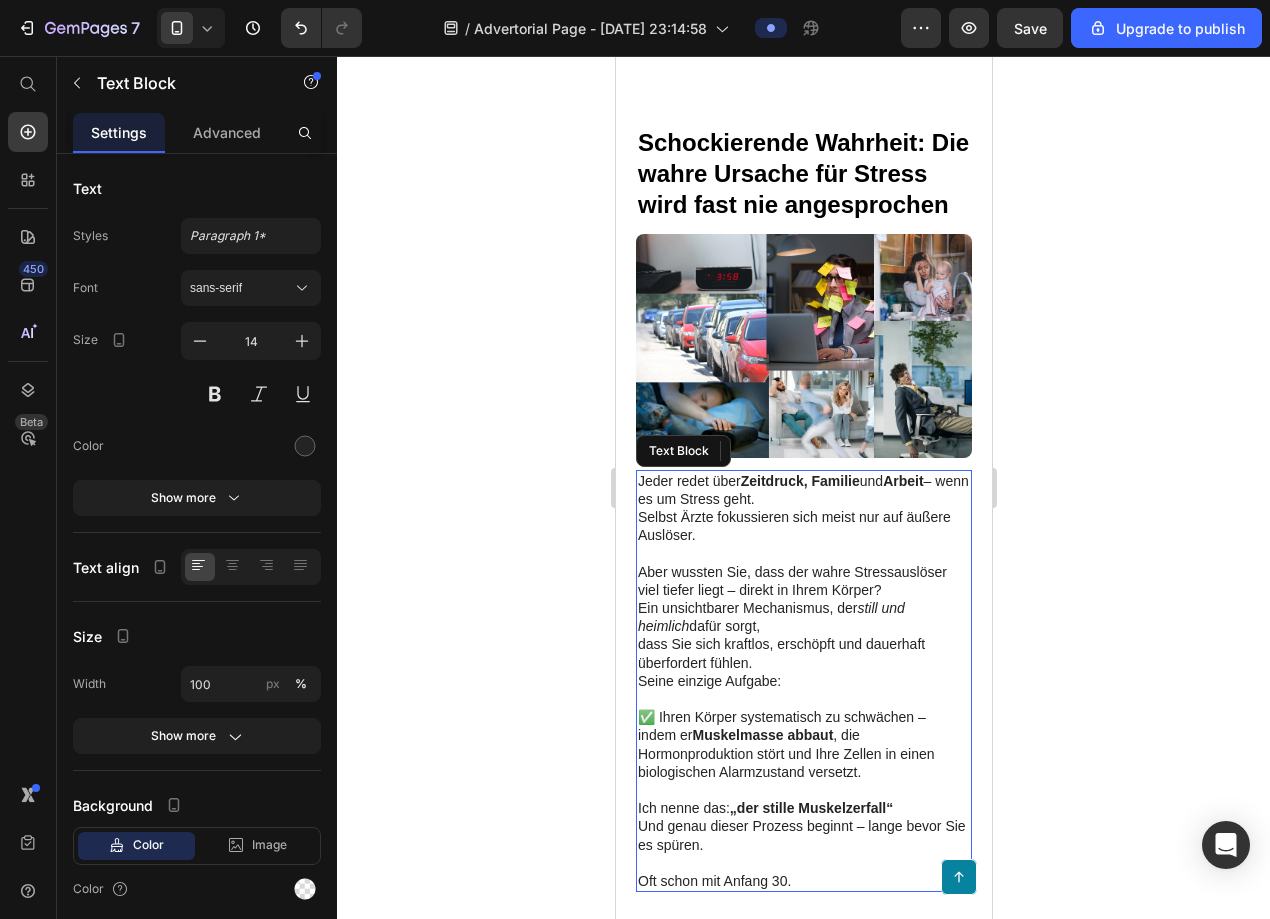 click on "Jeder redet über  Zeitdruck, Familie  und  Arbeit  – wenn es um Stress geht. Selbst Ärzte fokussieren sich meist nur auf äußere Auslöser." at bounding box center (803, 508) 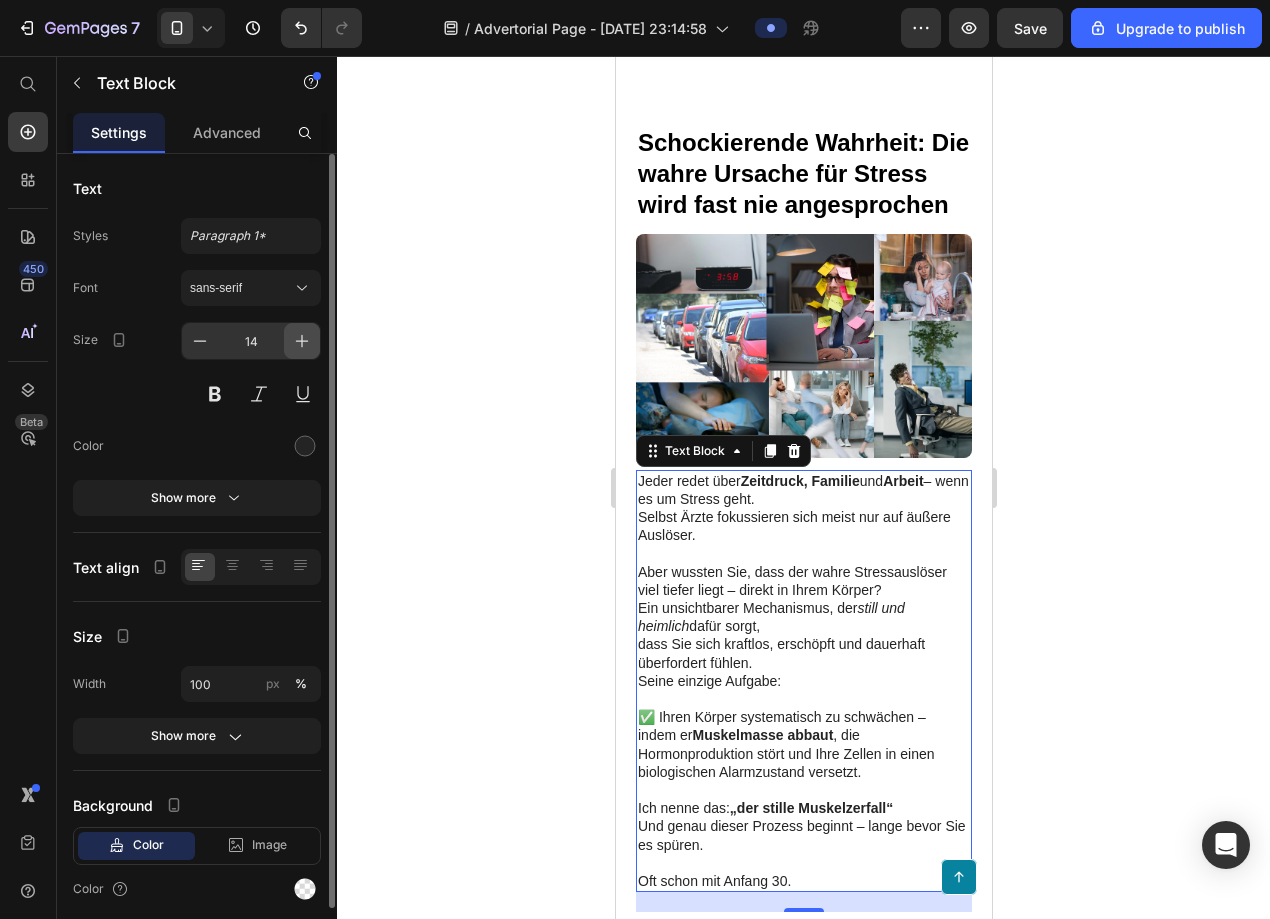 click 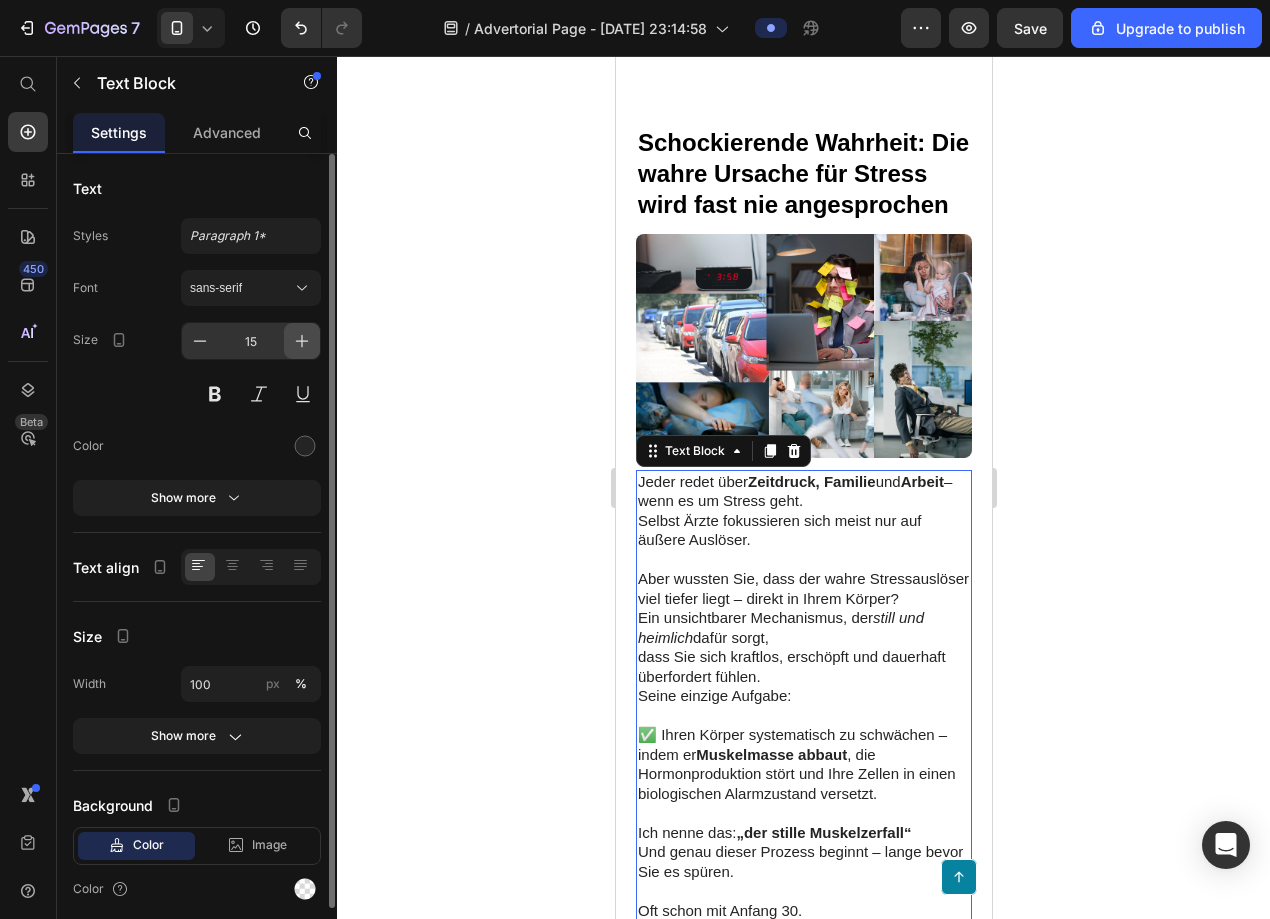 click 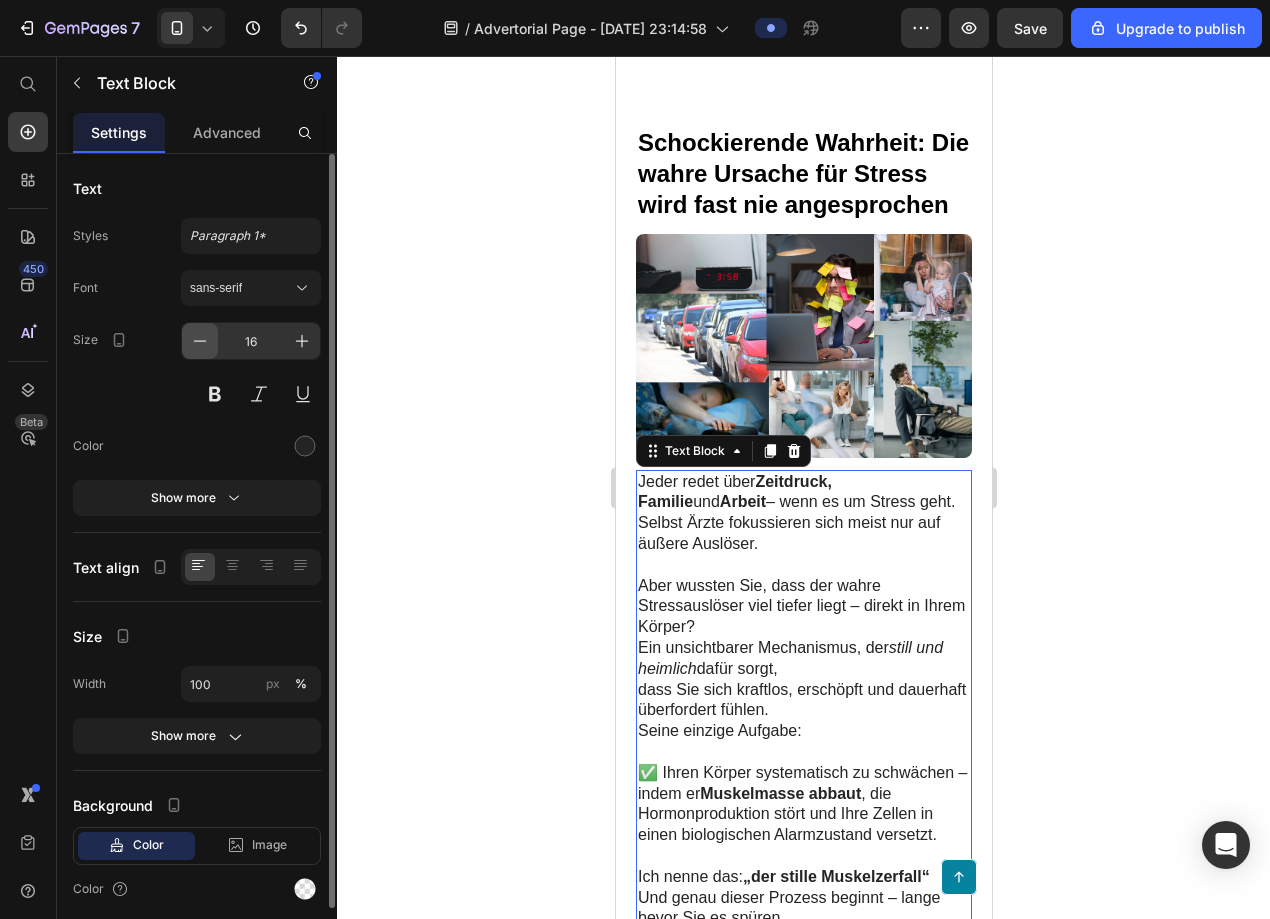click at bounding box center (200, 341) 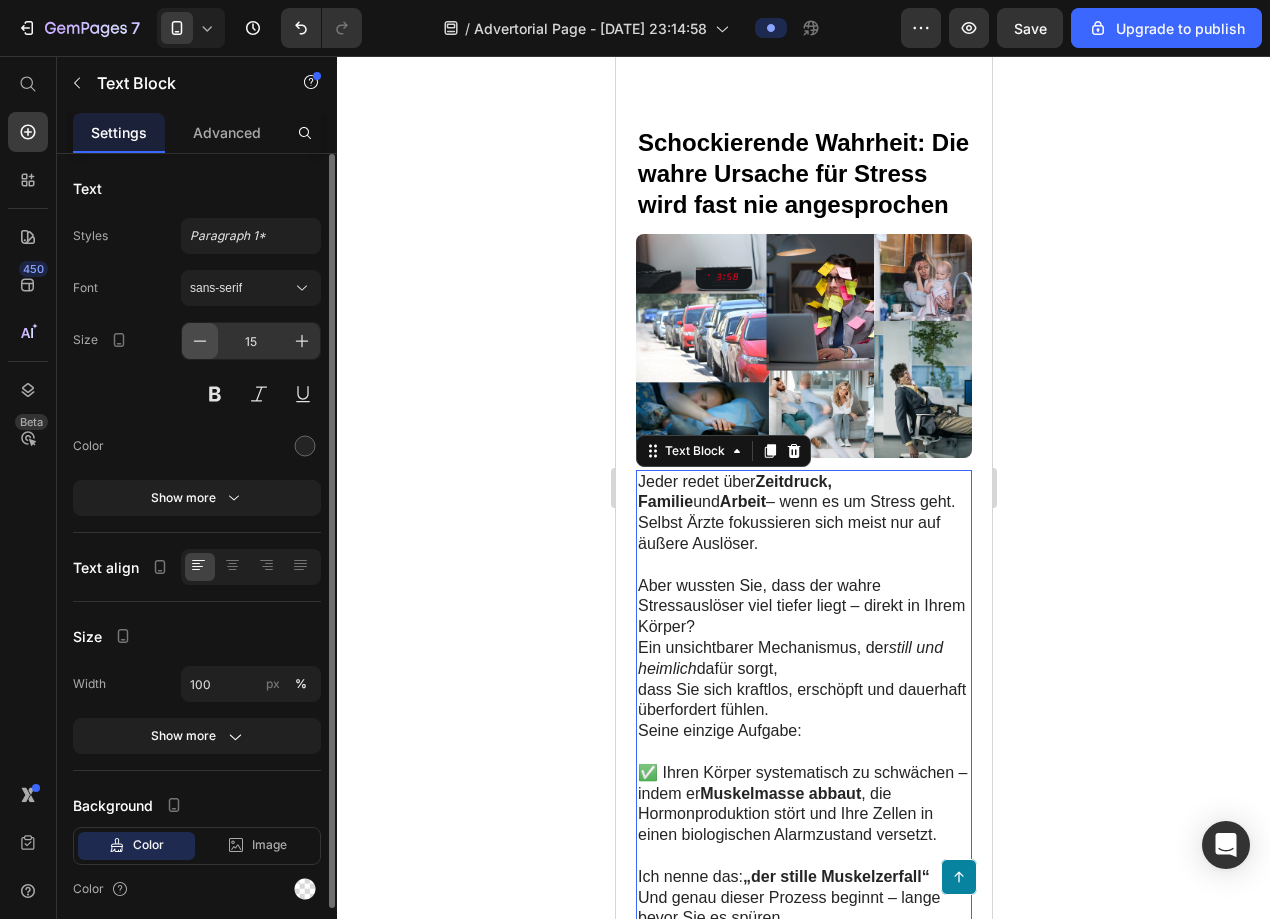 click at bounding box center (200, 341) 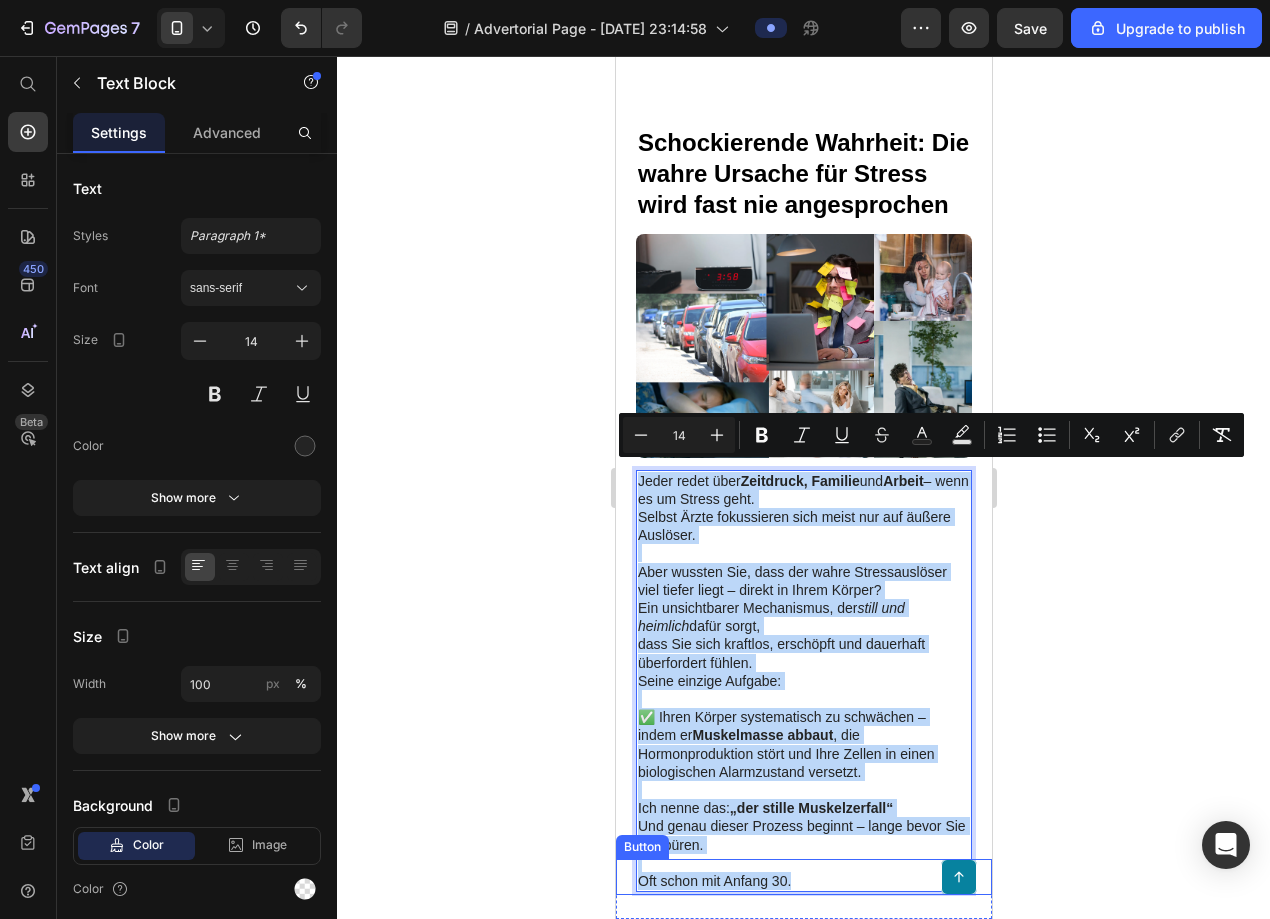 drag, startPoint x: 638, startPoint y: 465, endPoint x: 816, endPoint y: 870, distance: 442.3901 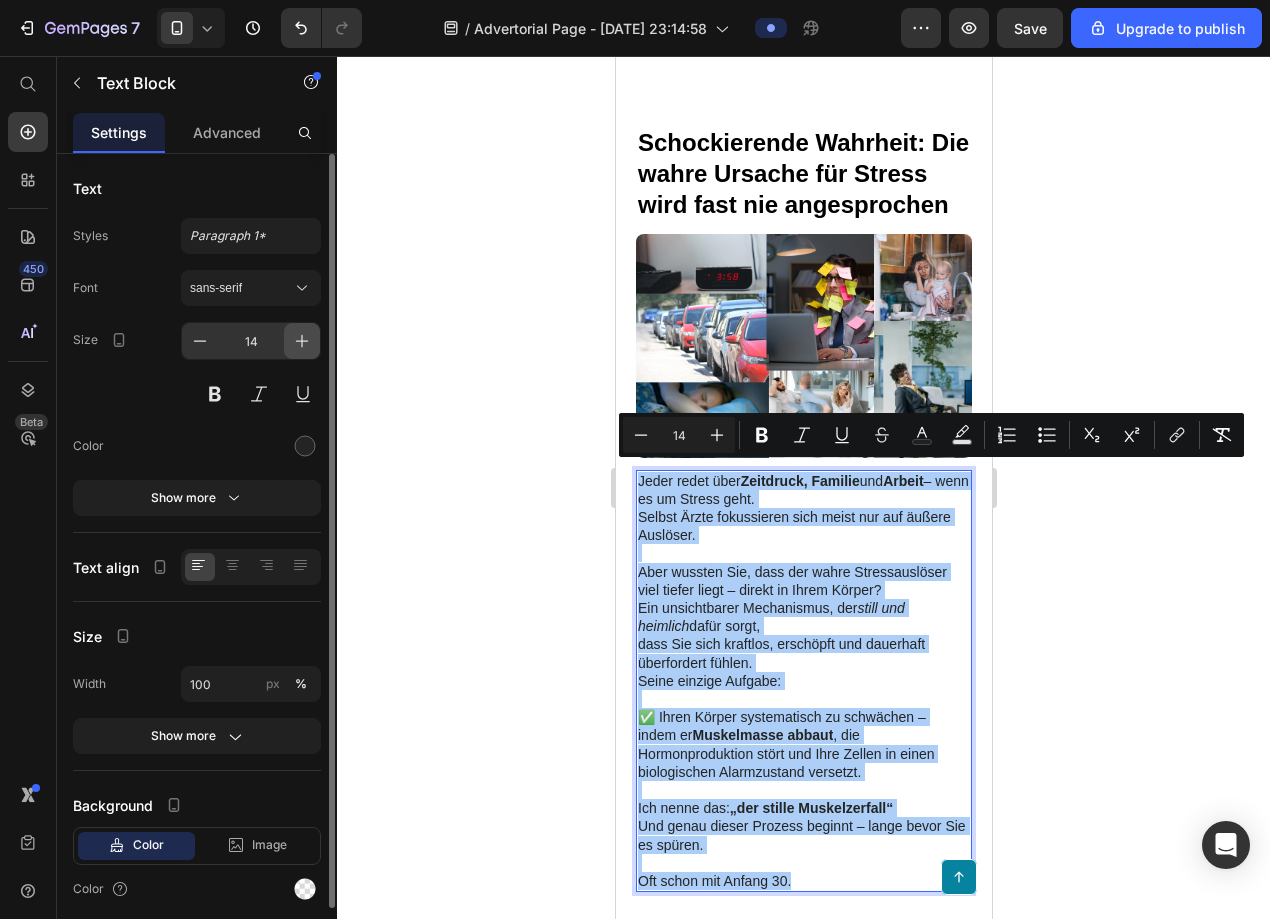click 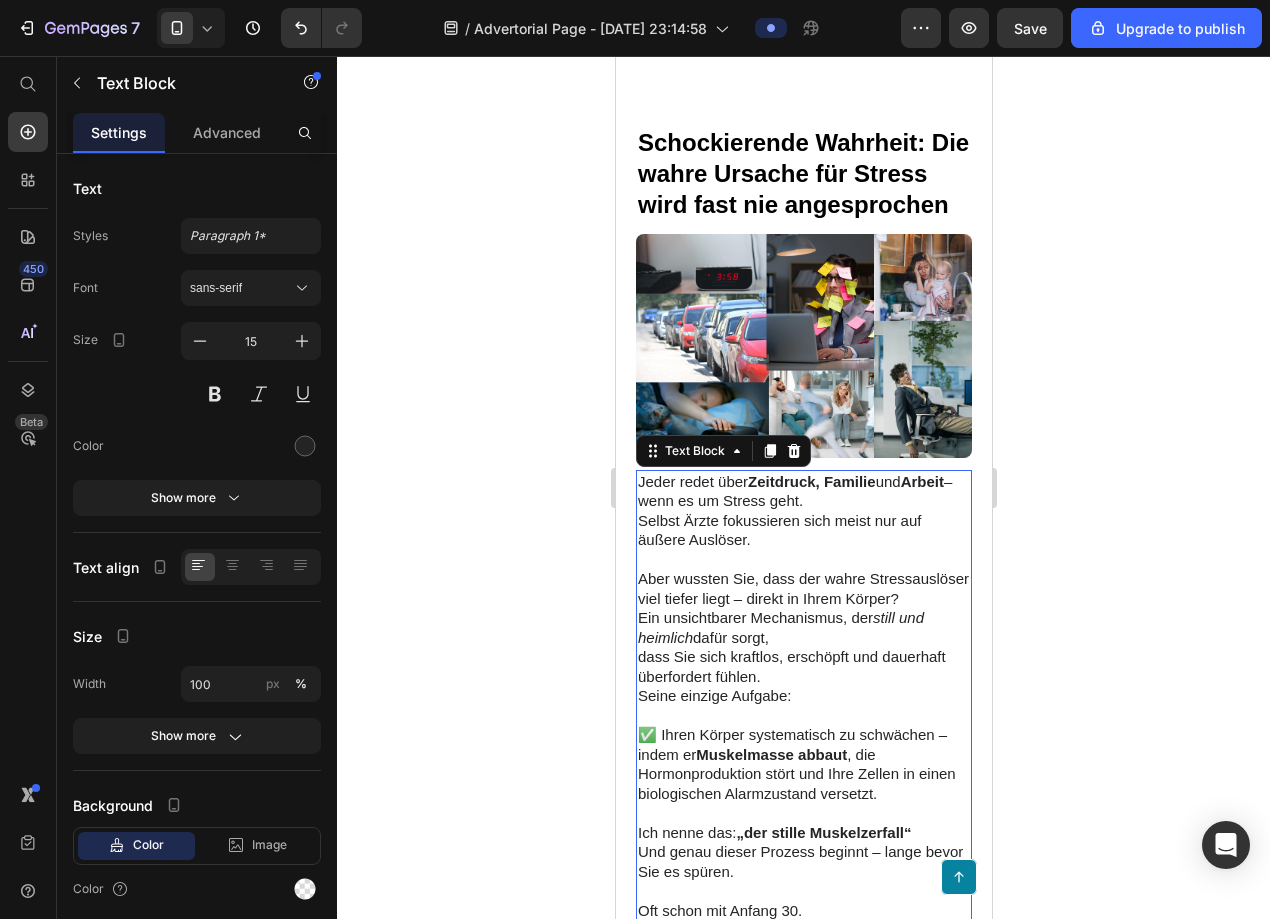 click 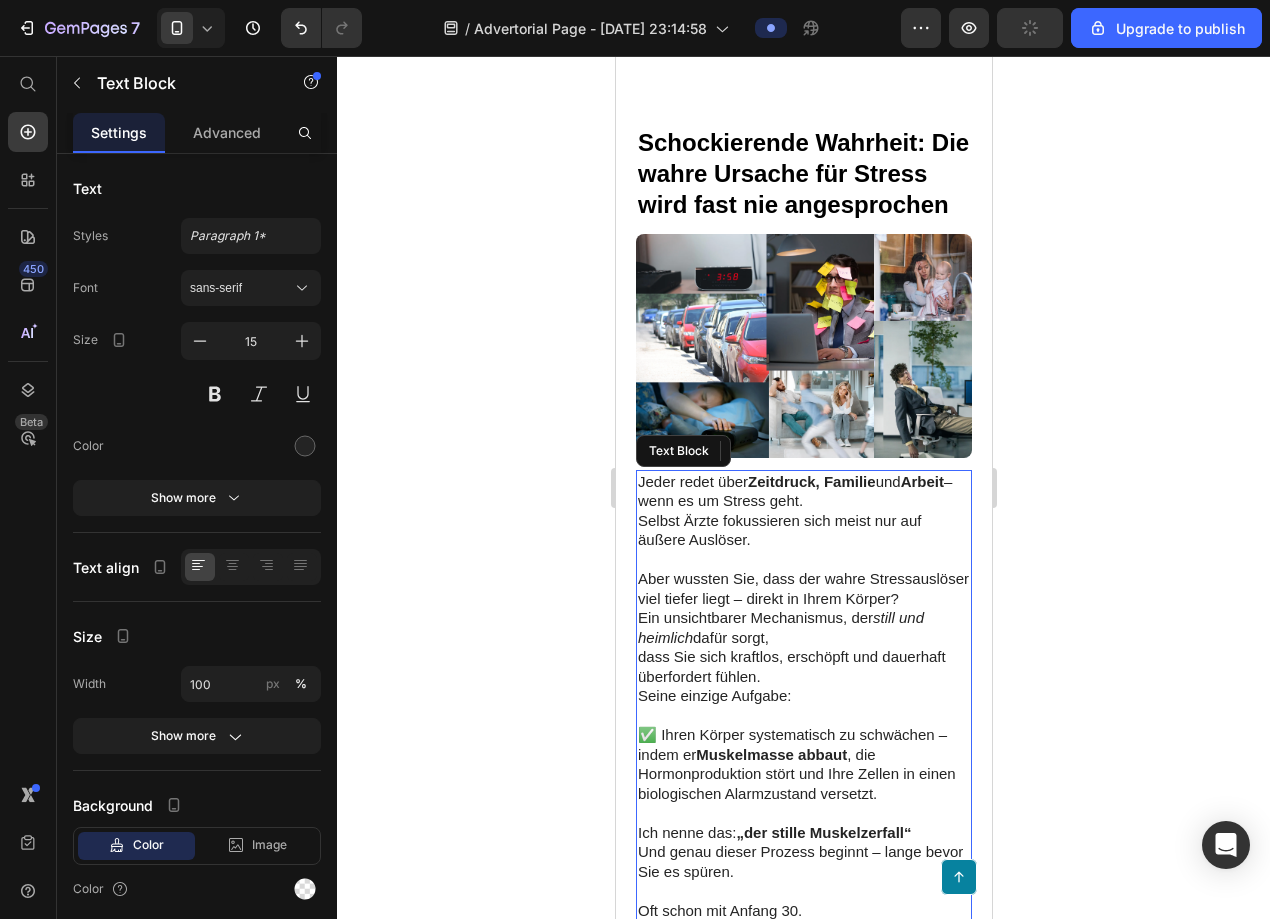 click on "Jeder redet über  Zeitdruck, Familie  und  Arbeit  – wenn es um Stress geht. Selbst Ärzte fokussieren sich meist nur auf äußere Auslöser." at bounding box center [803, 511] 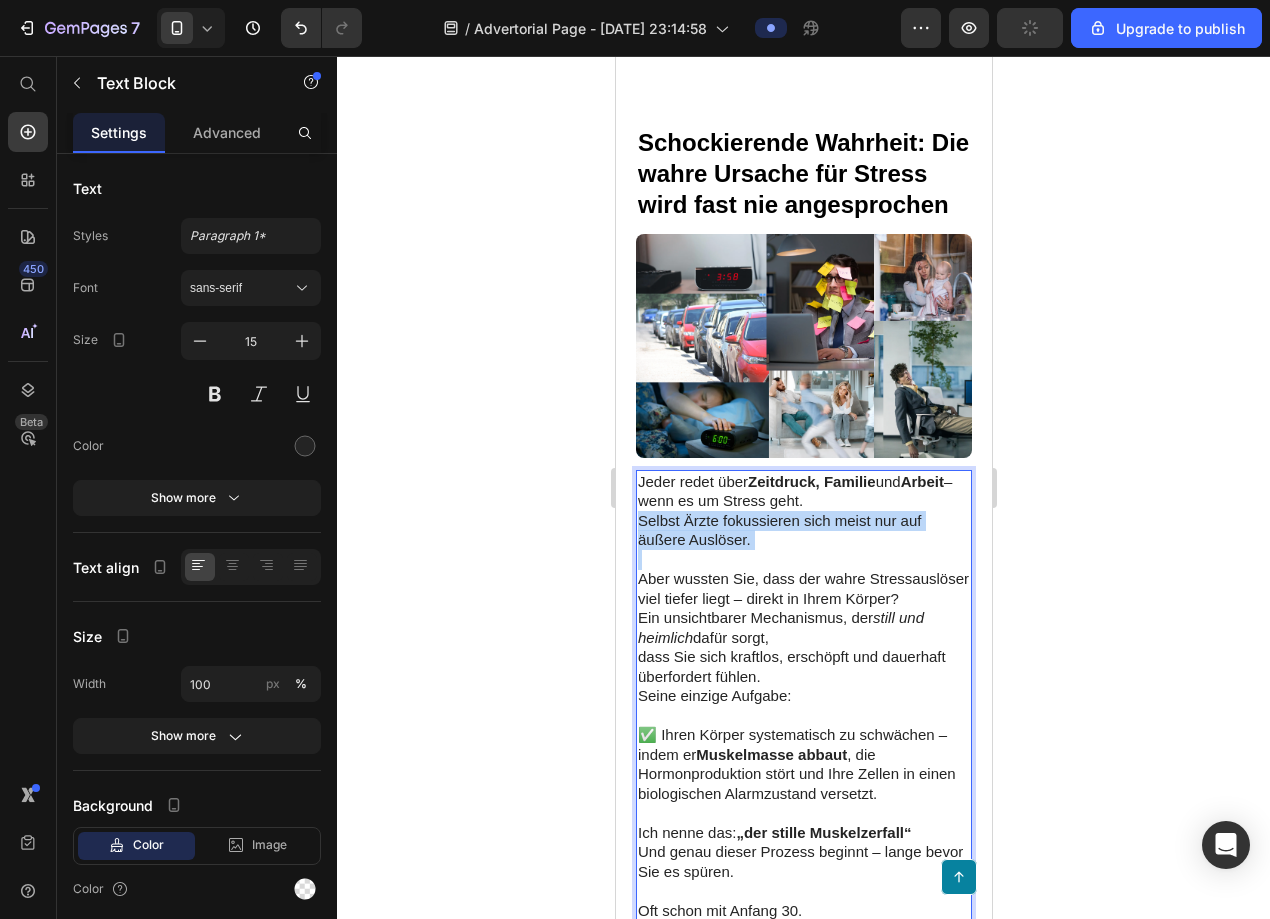 click on "Jeder redet über  Zeitdruck, Familie  und  Arbeit  – wenn es um Stress geht. Selbst Ärzte fokussieren sich meist nur auf äußere Auslöser." at bounding box center [803, 511] 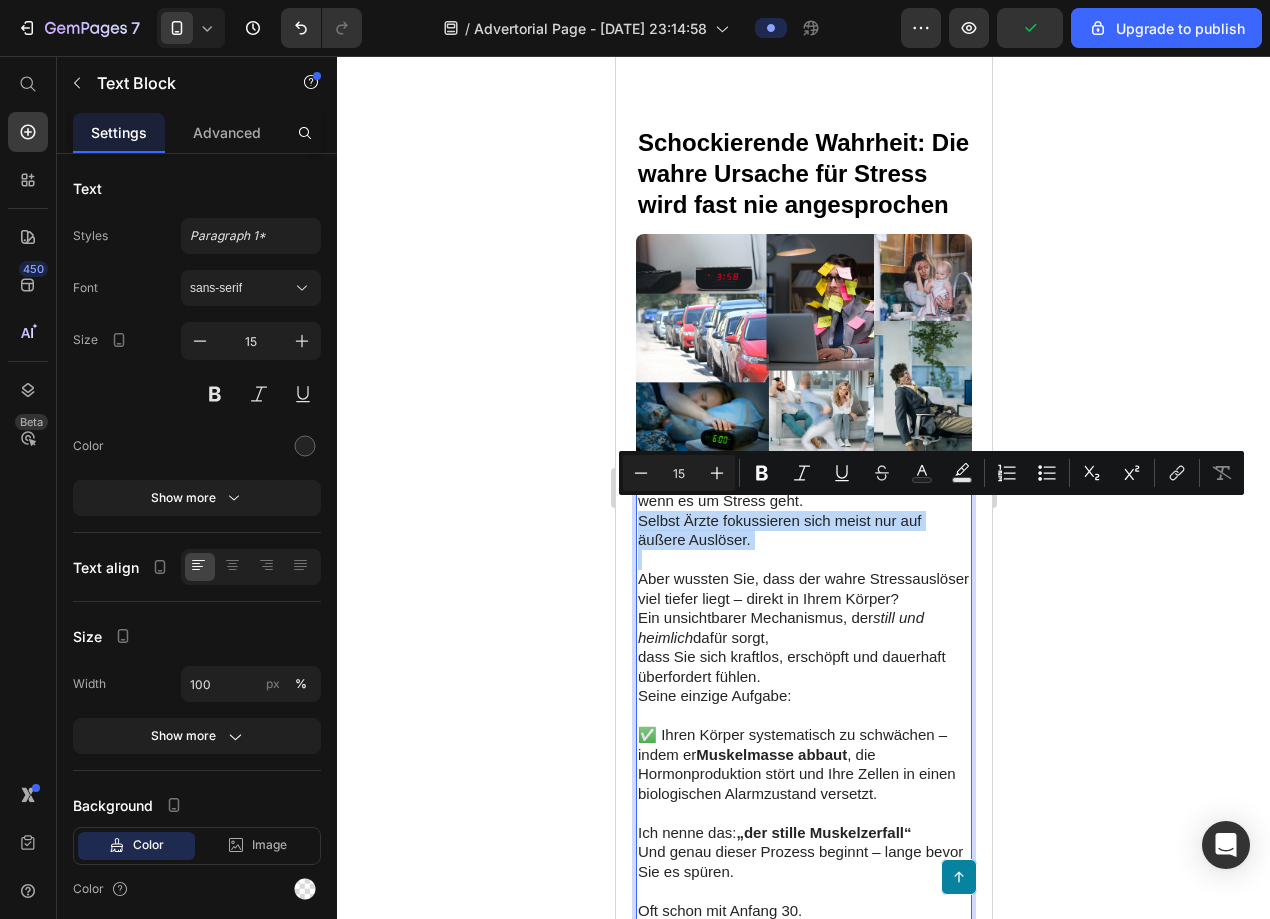 click on "Jeder redet über  Zeitdruck, Familie  und  Arbeit  – wenn es um Stress geht. Selbst Ärzte fokussieren sich meist nur auf äußere Auslöser." at bounding box center (803, 511) 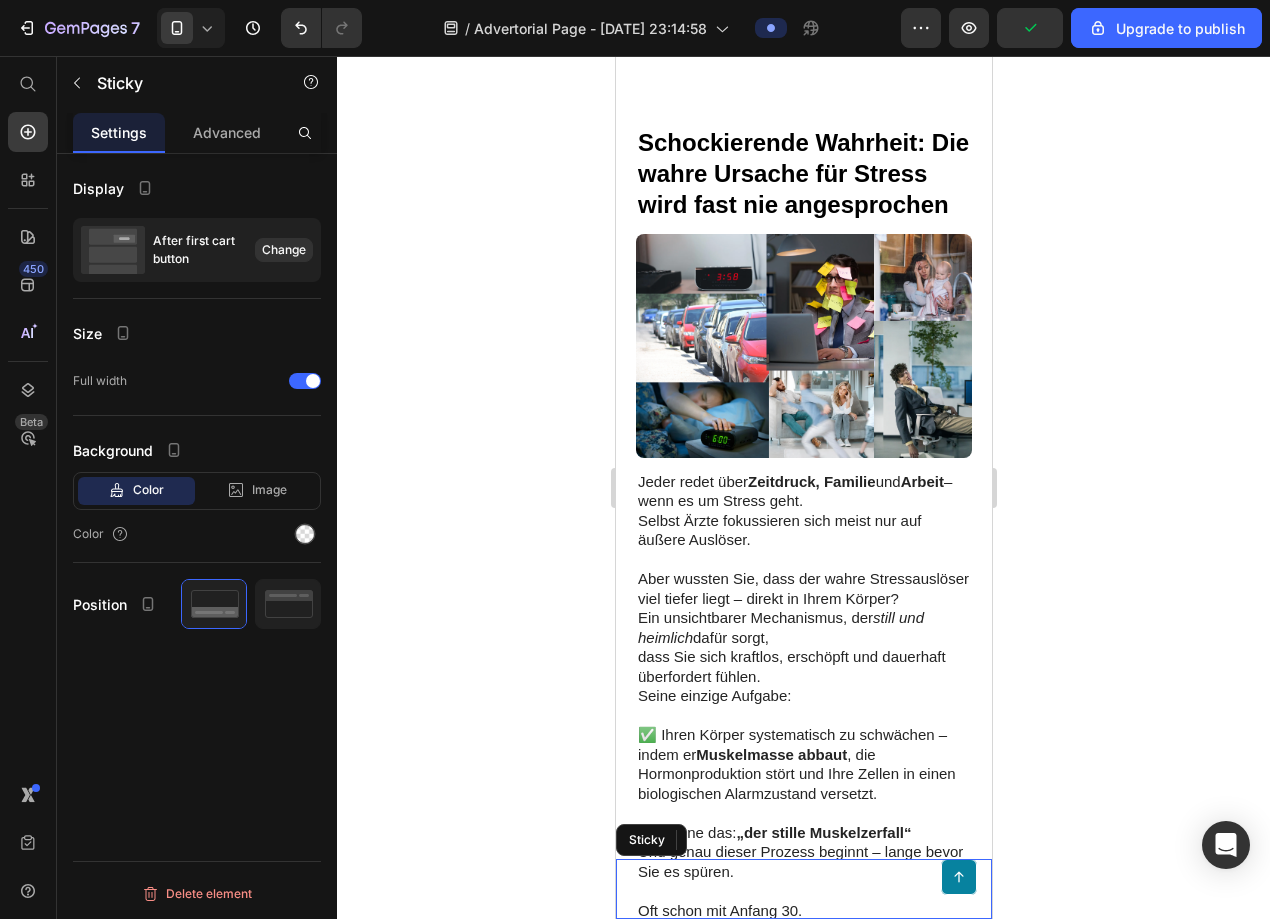 click on "Button" at bounding box center [803, 889] 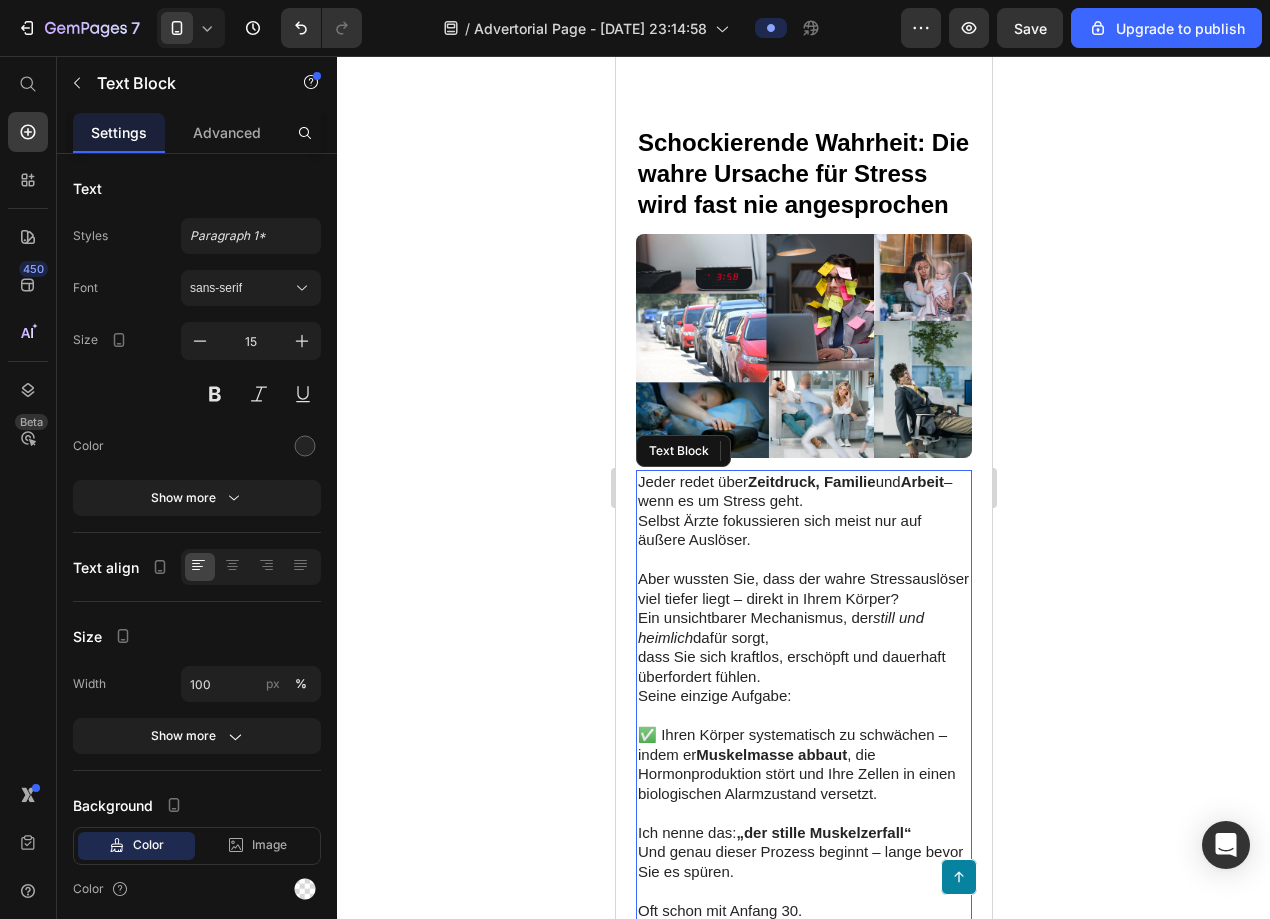 click on "Jeder redet über  Zeitdruck, Familie  und  Arbeit  – wenn es um Stress geht. Selbst Ärzte fokussieren sich meist nur auf äußere Auslöser." at bounding box center (803, 511) 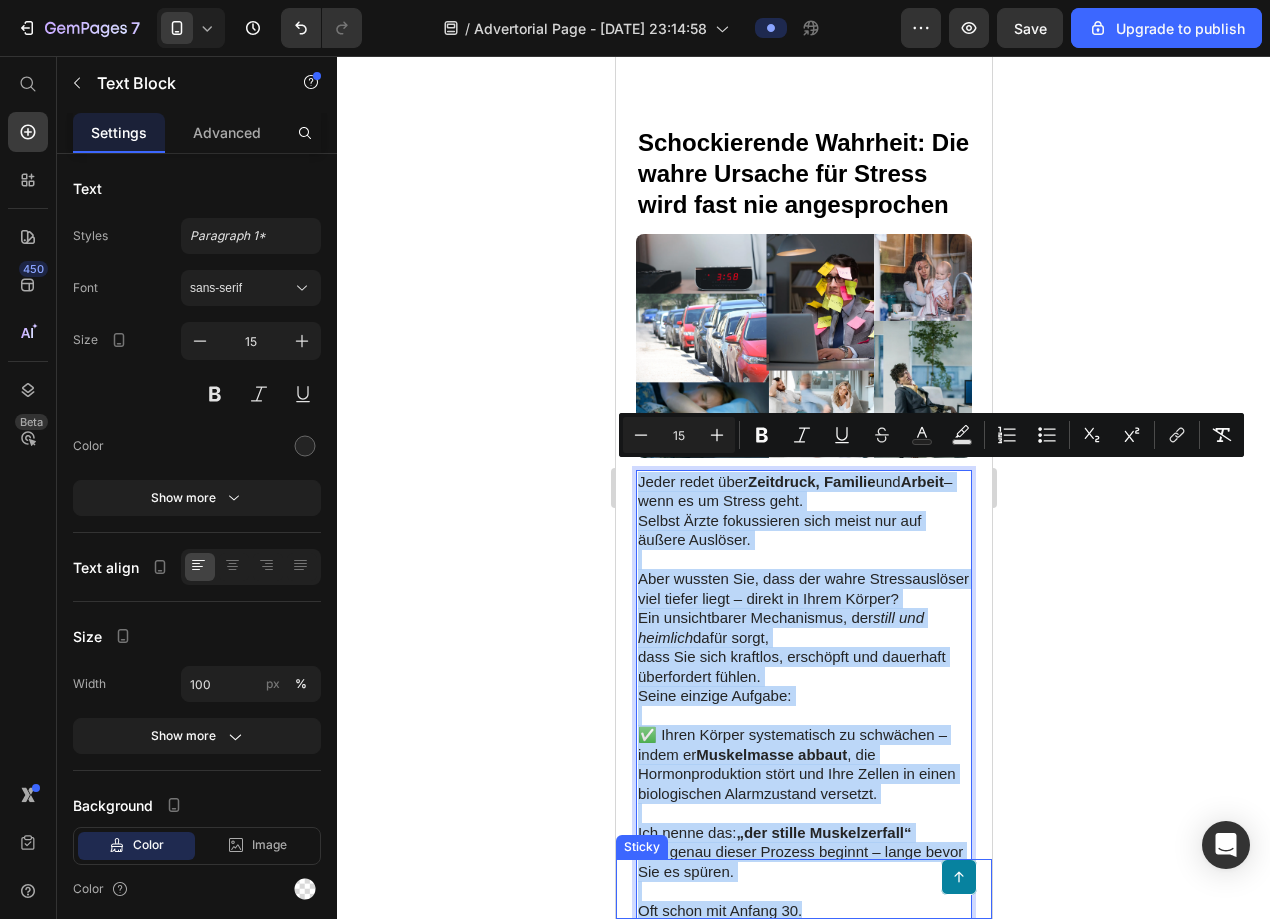 drag, startPoint x: 639, startPoint y: 468, endPoint x: 829, endPoint y: 900, distance: 471.93643 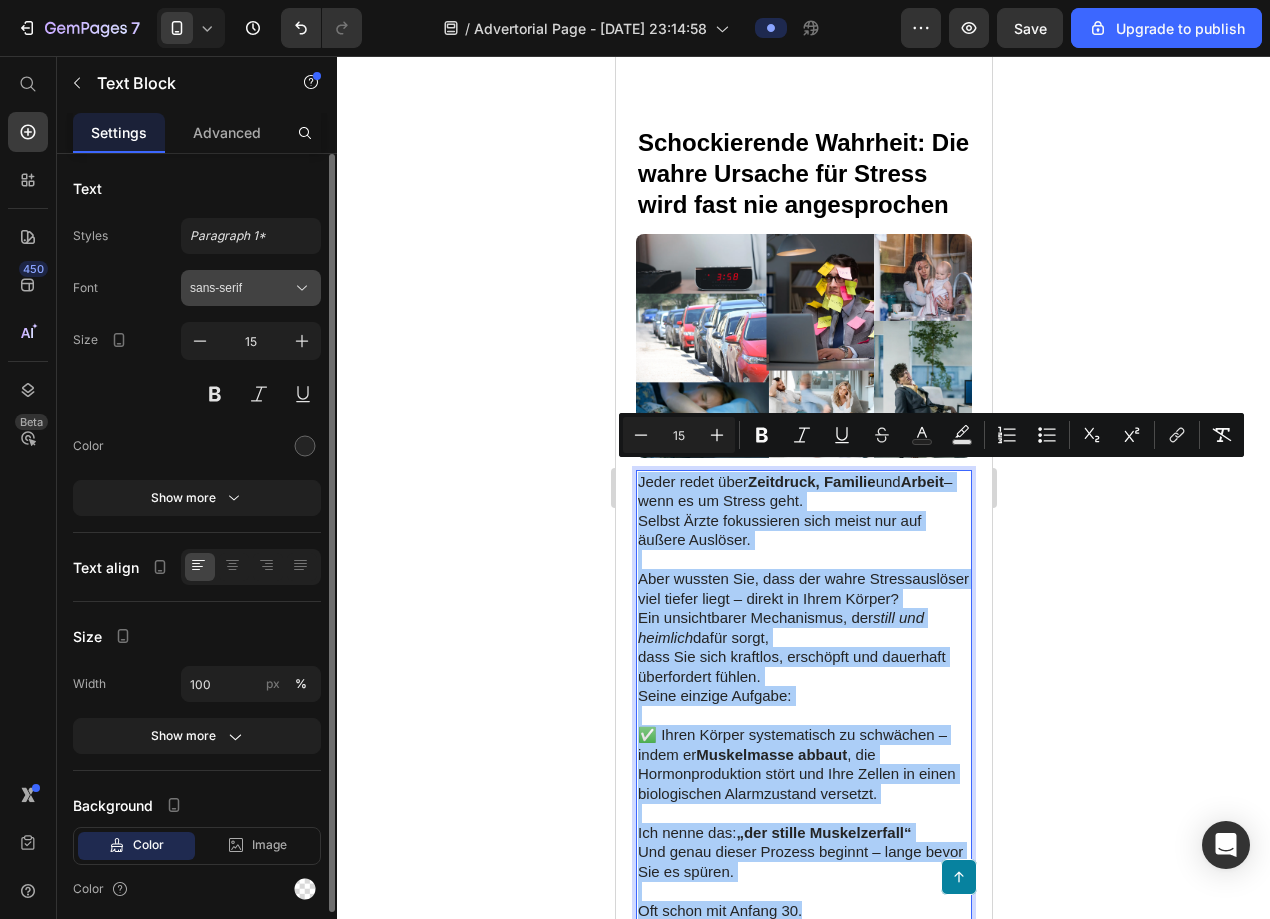 click 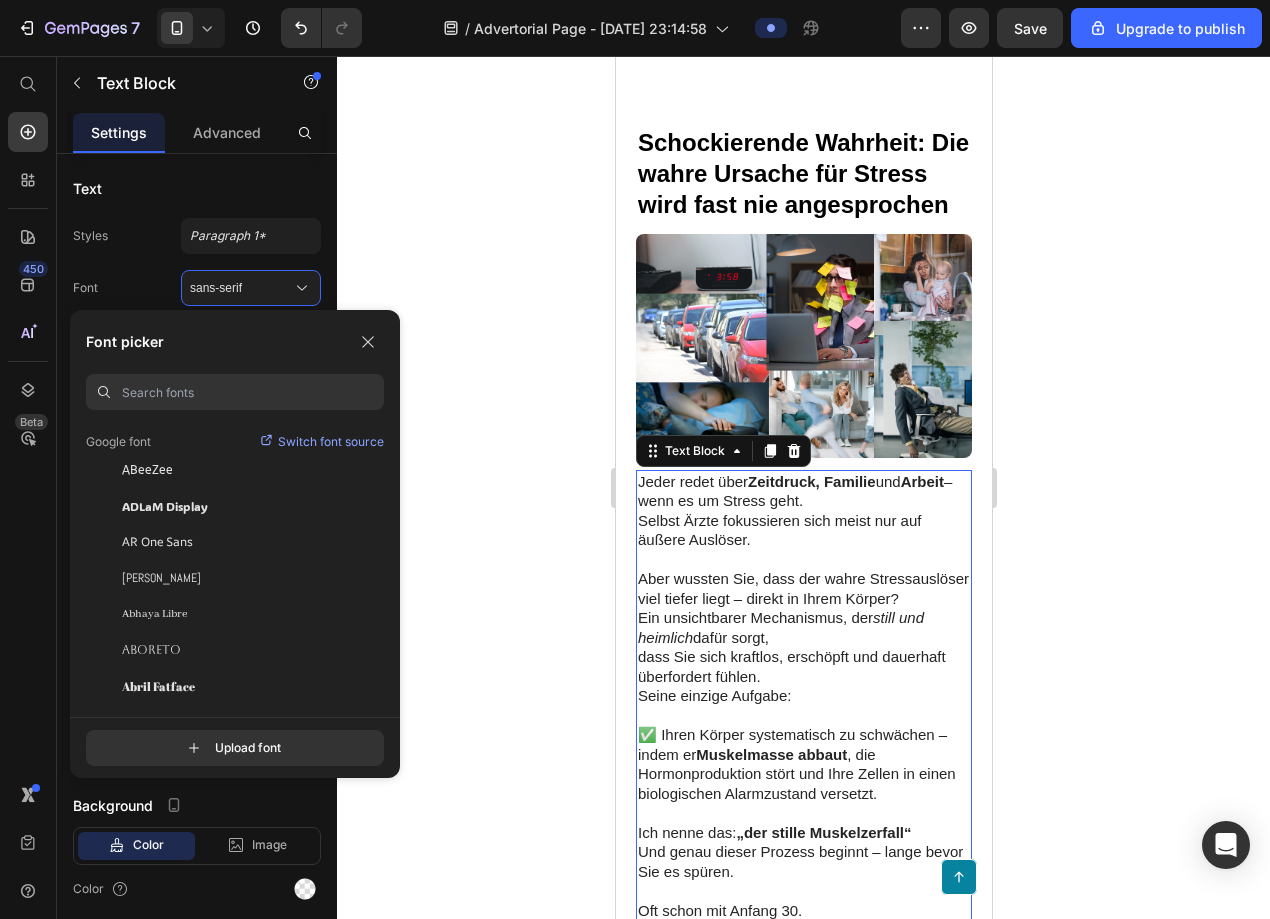 scroll, scrollTop: 160, scrollLeft: 0, axis: vertical 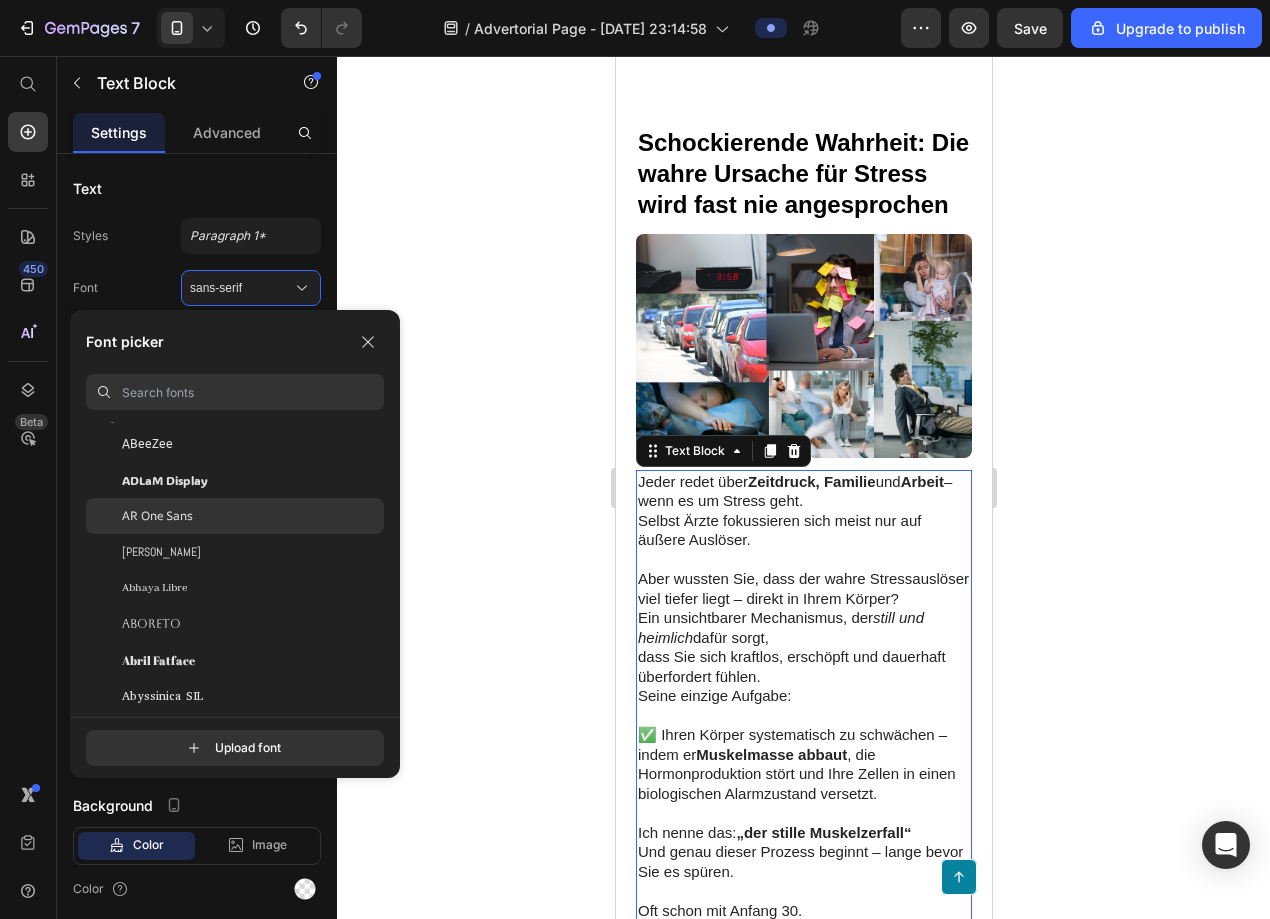 click on "AR One Sans" 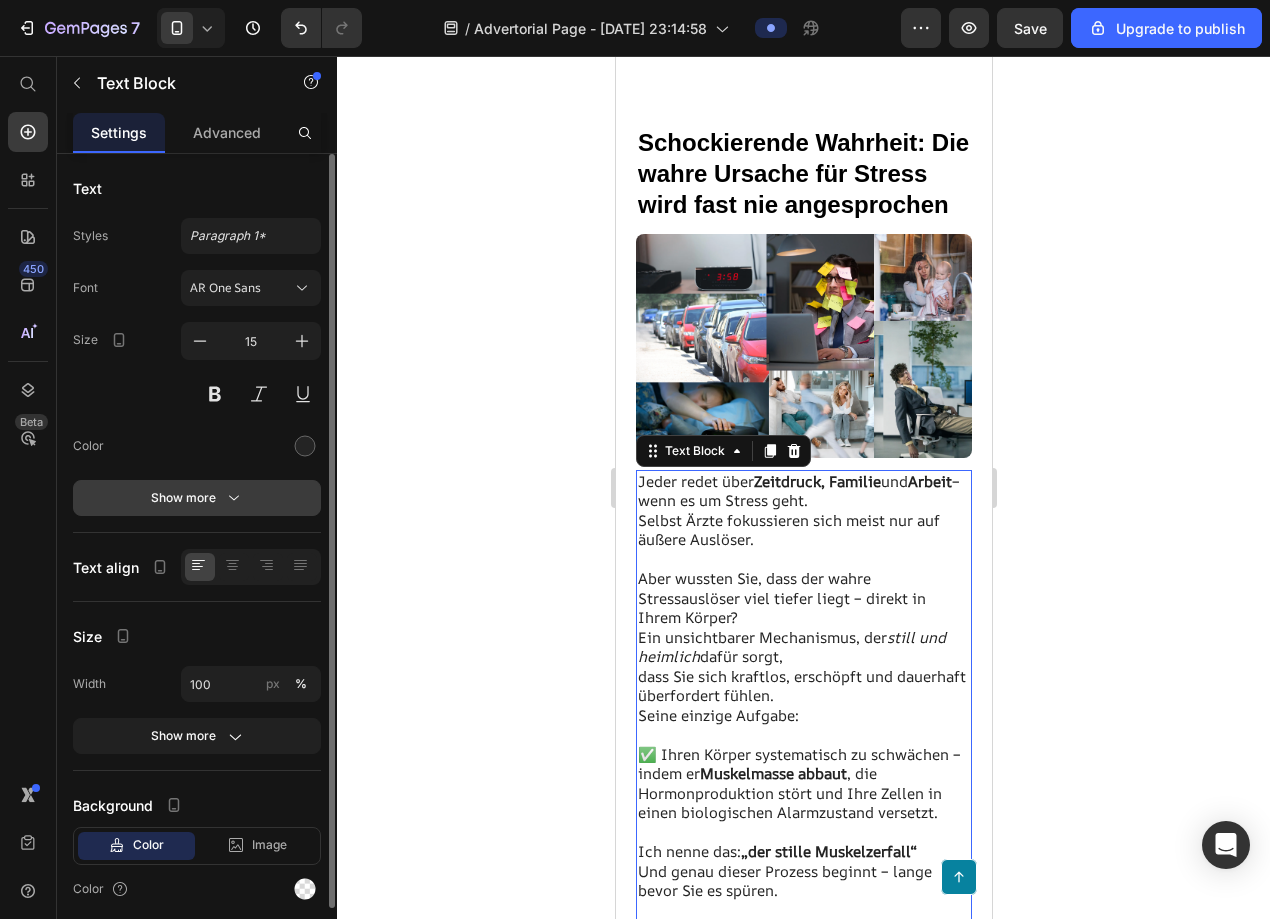 click on "Show more" at bounding box center [197, 498] 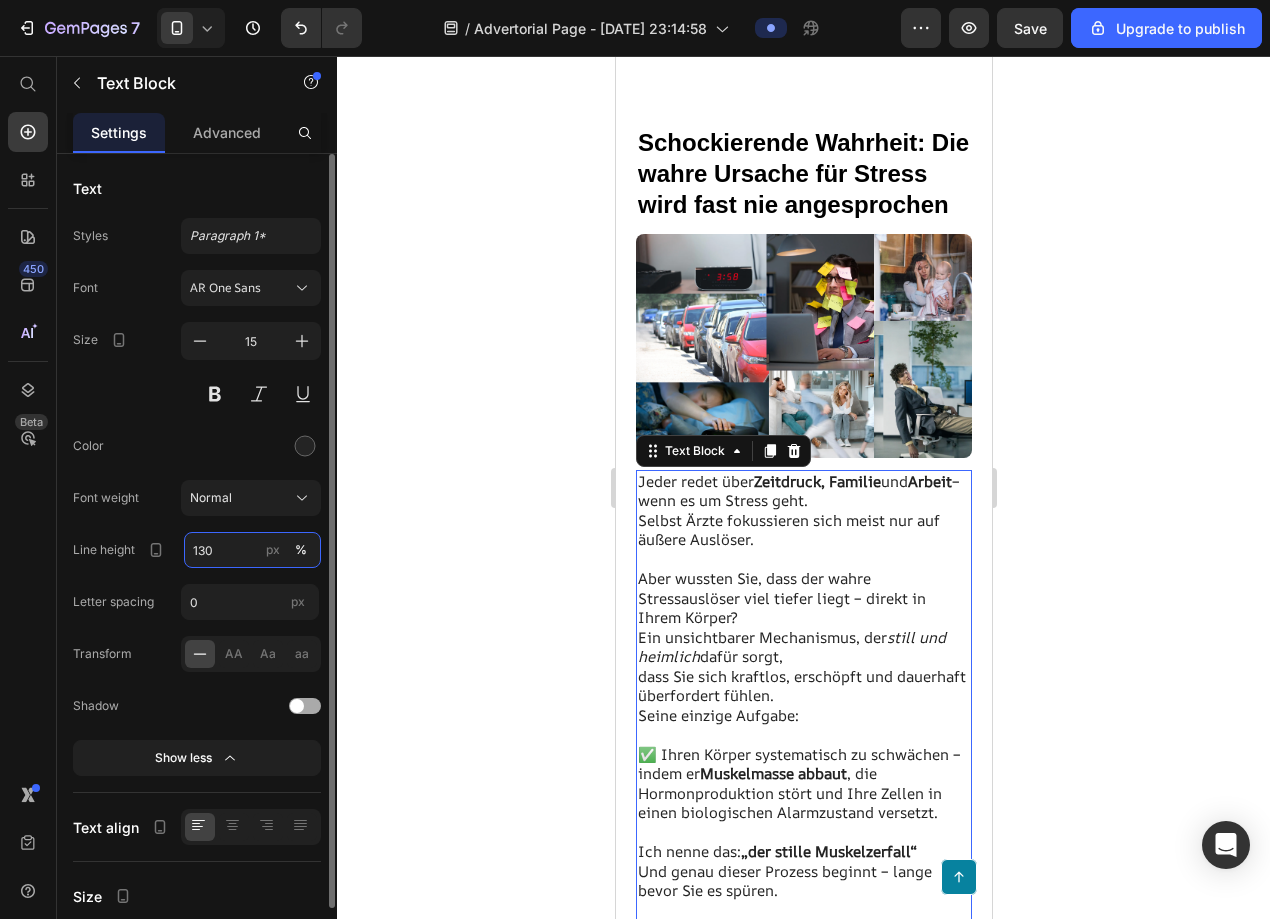 click on "130" at bounding box center [252, 550] 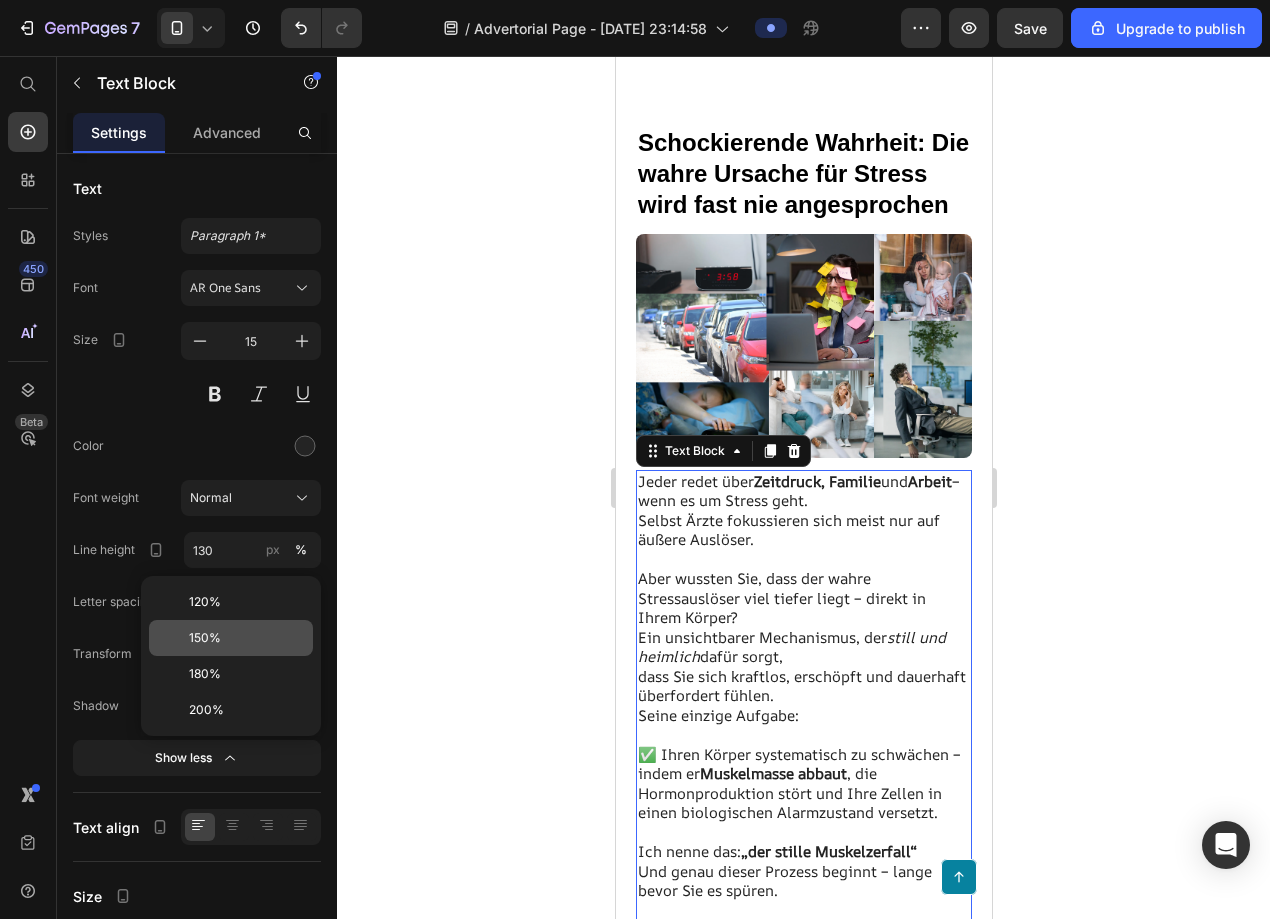 click on "150%" at bounding box center (247, 638) 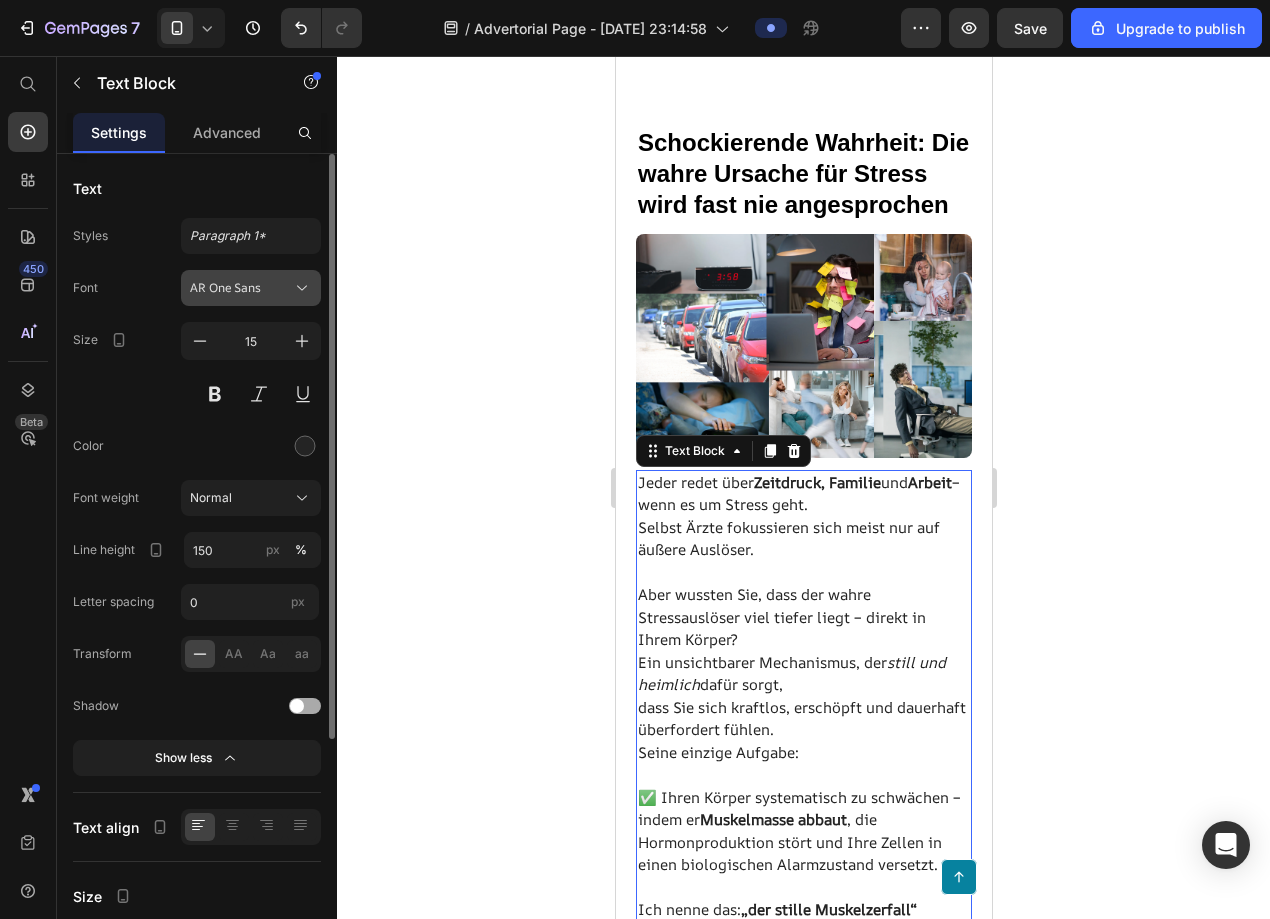 click on "AR One Sans" at bounding box center [241, 288] 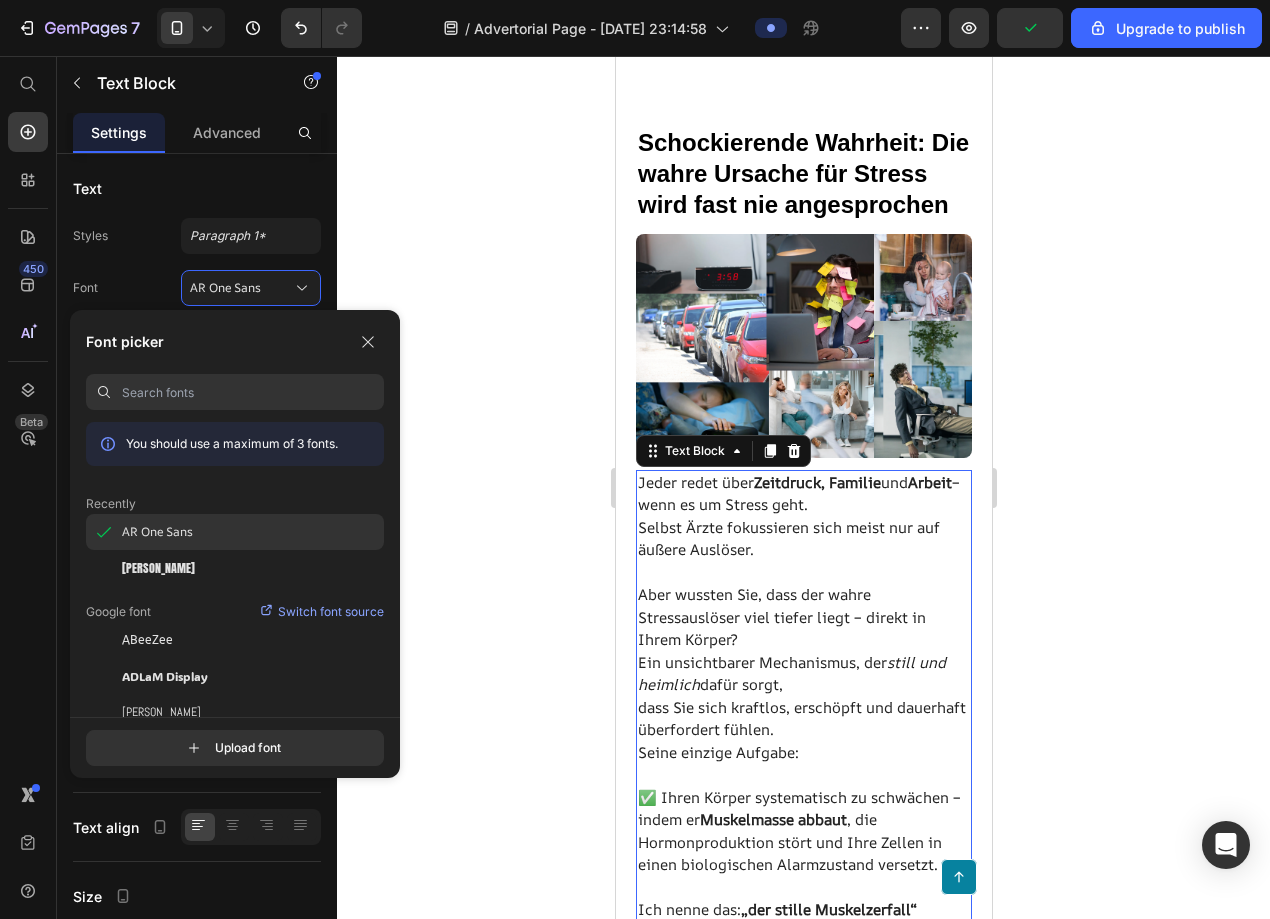 scroll, scrollTop: 0, scrollLeft: 0, axis: both 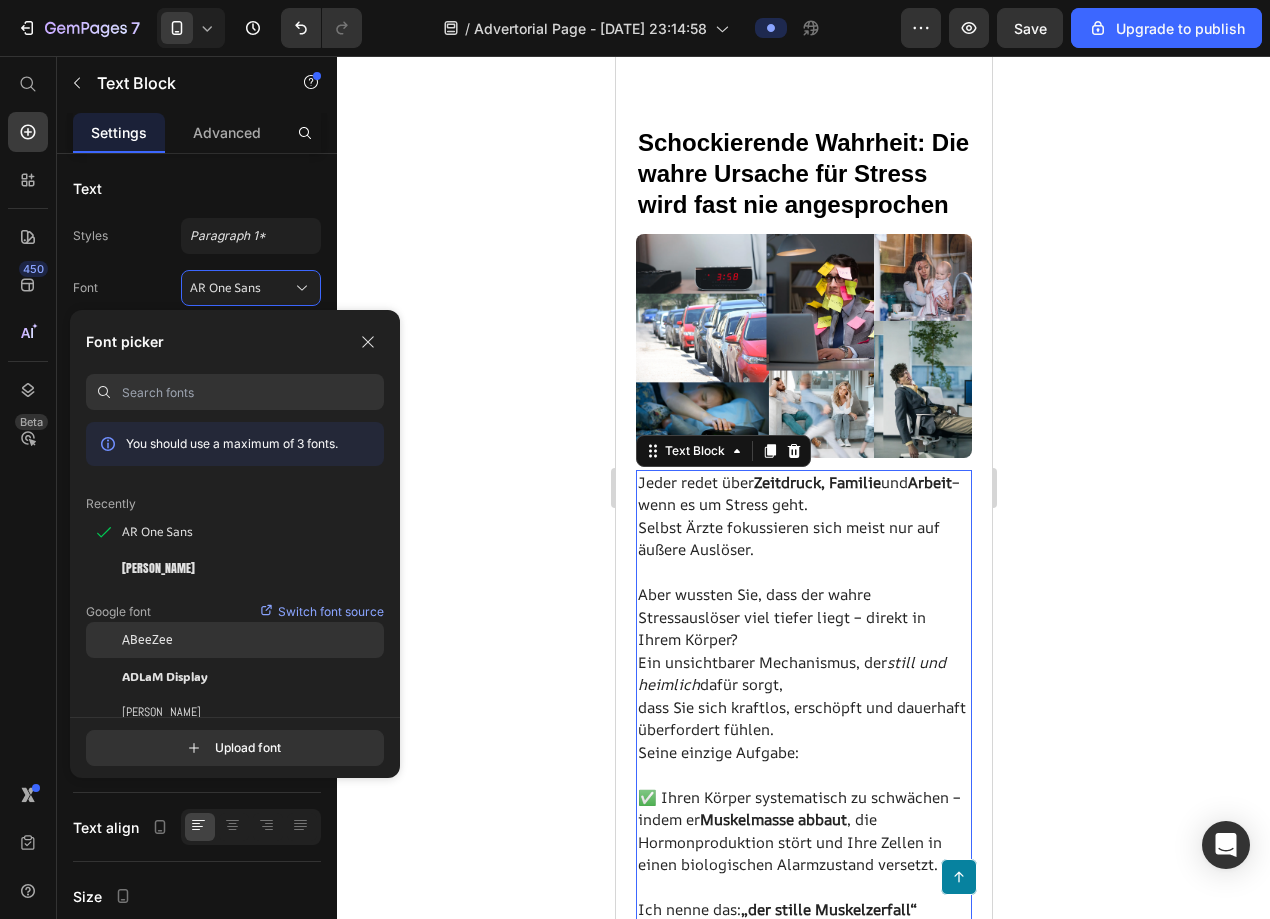 click on "ABeeZee" 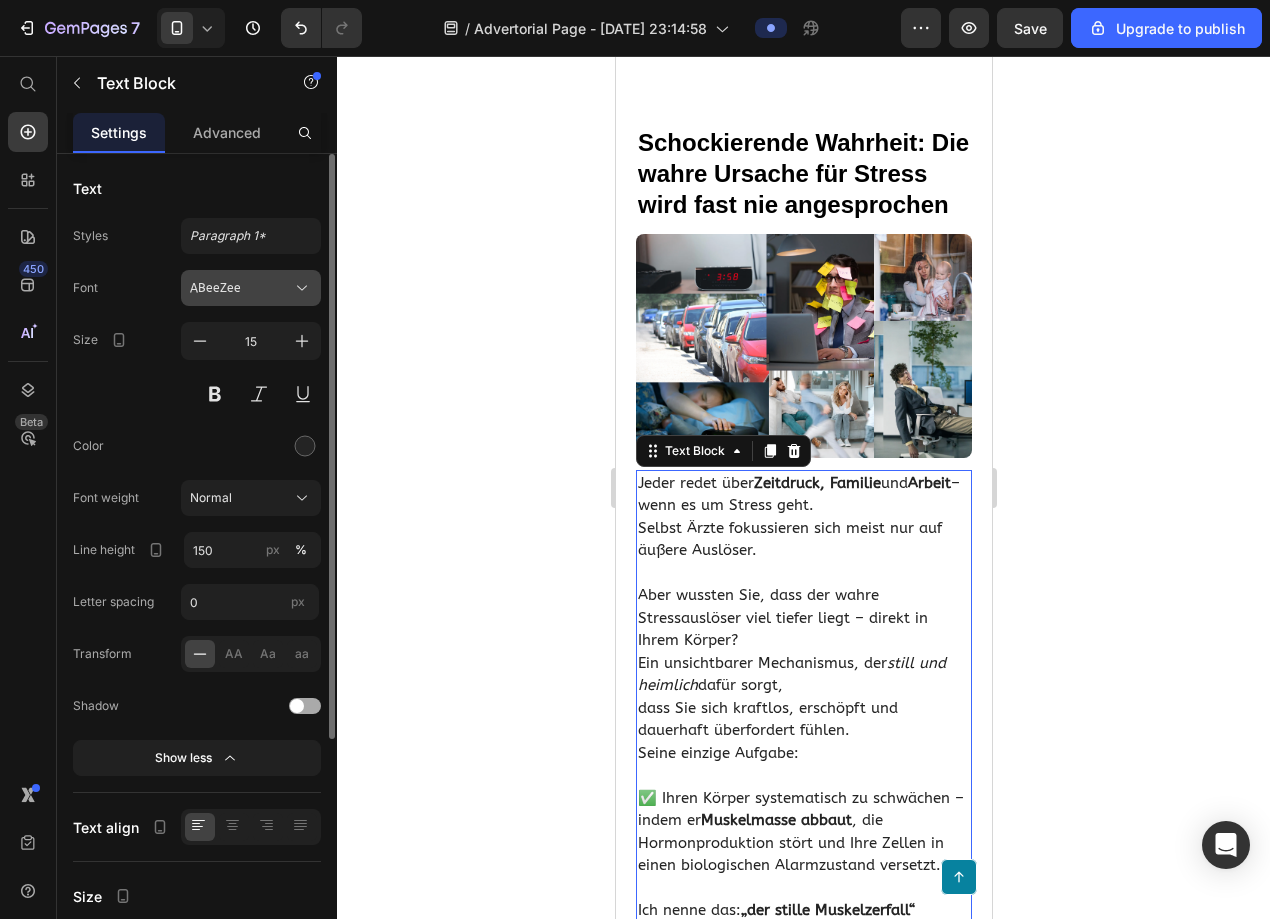 click on "ABeeZee" at bounding box center (241, 288) 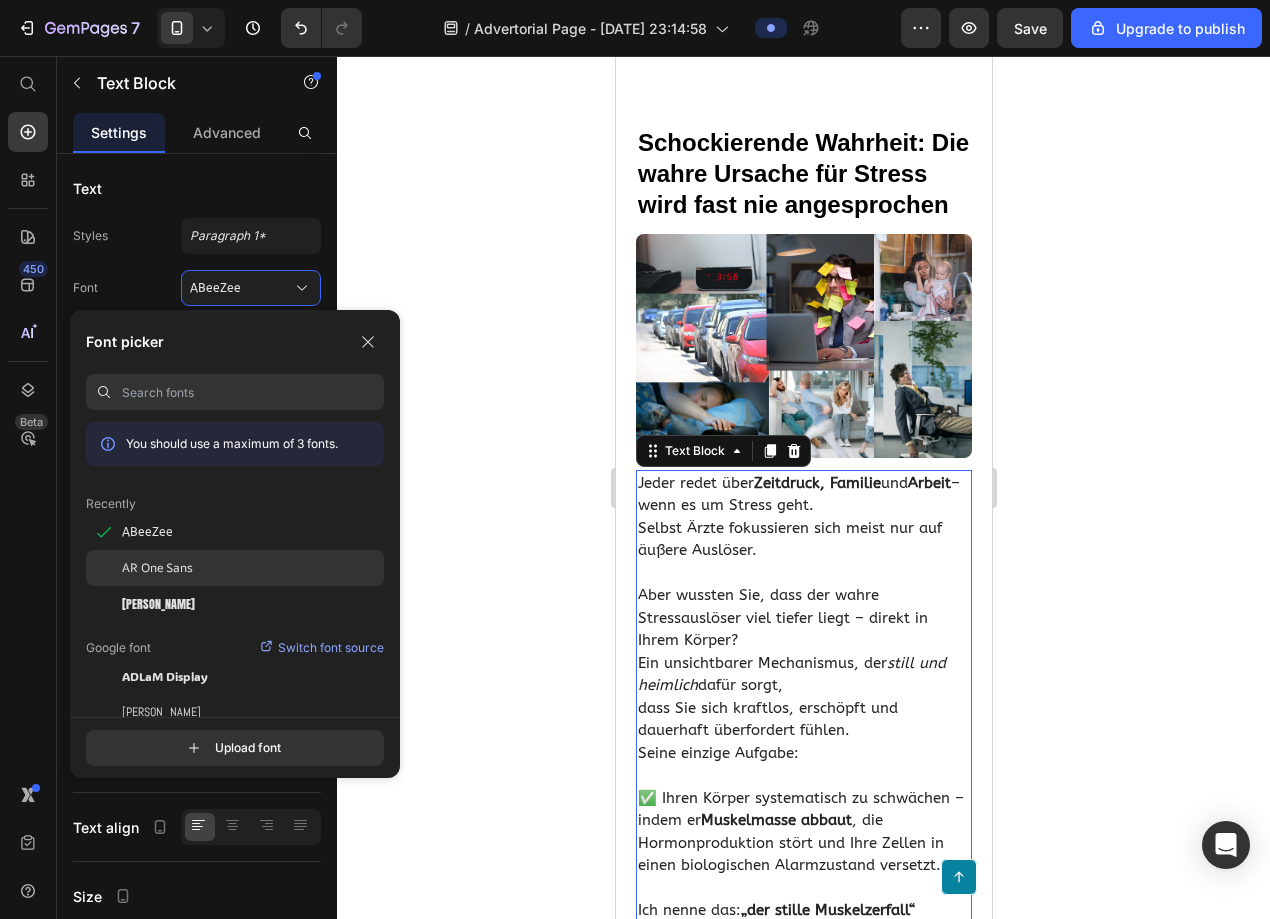 scroll, scrollTop: 0, scrollLeft: 0, axis: both 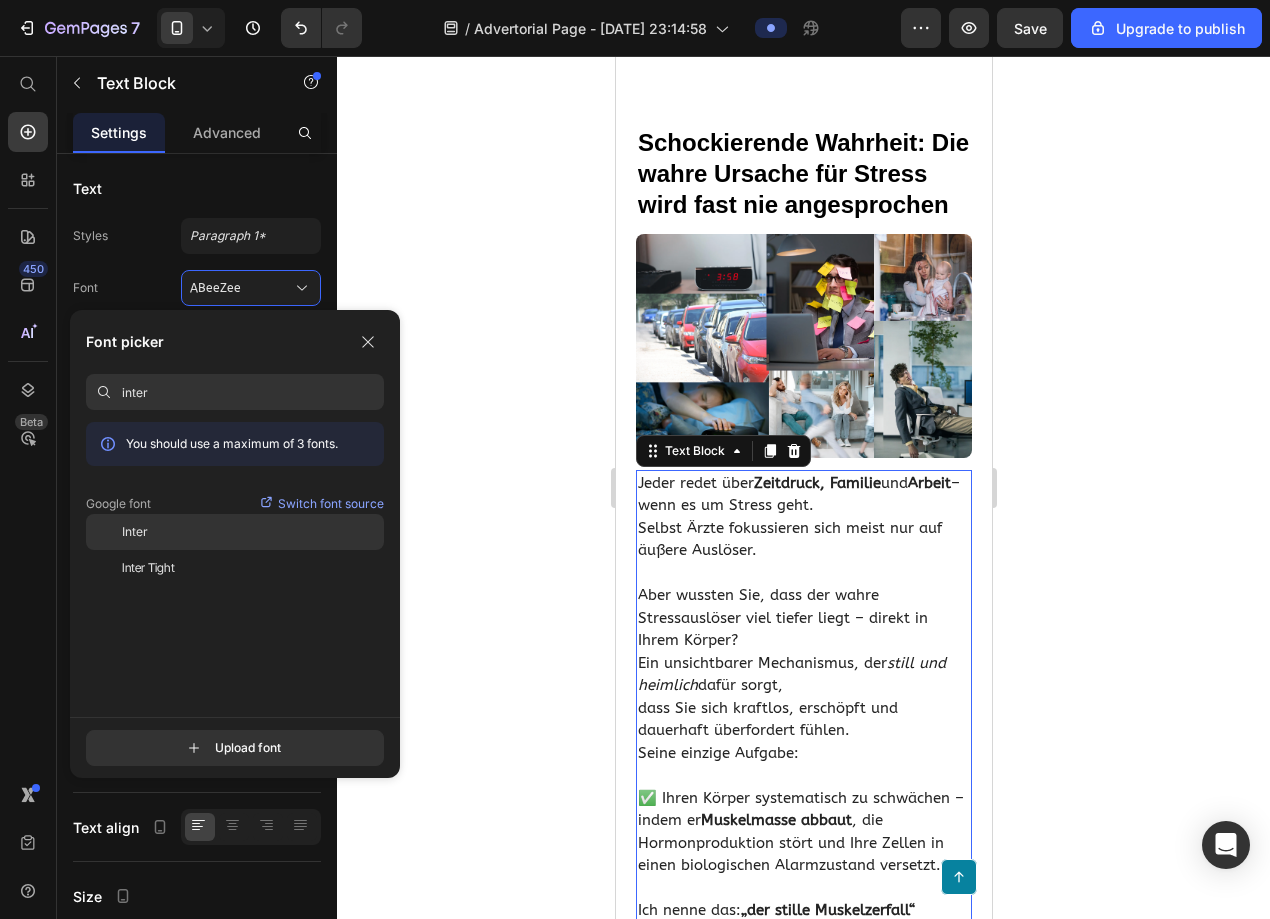 click on "Inter" 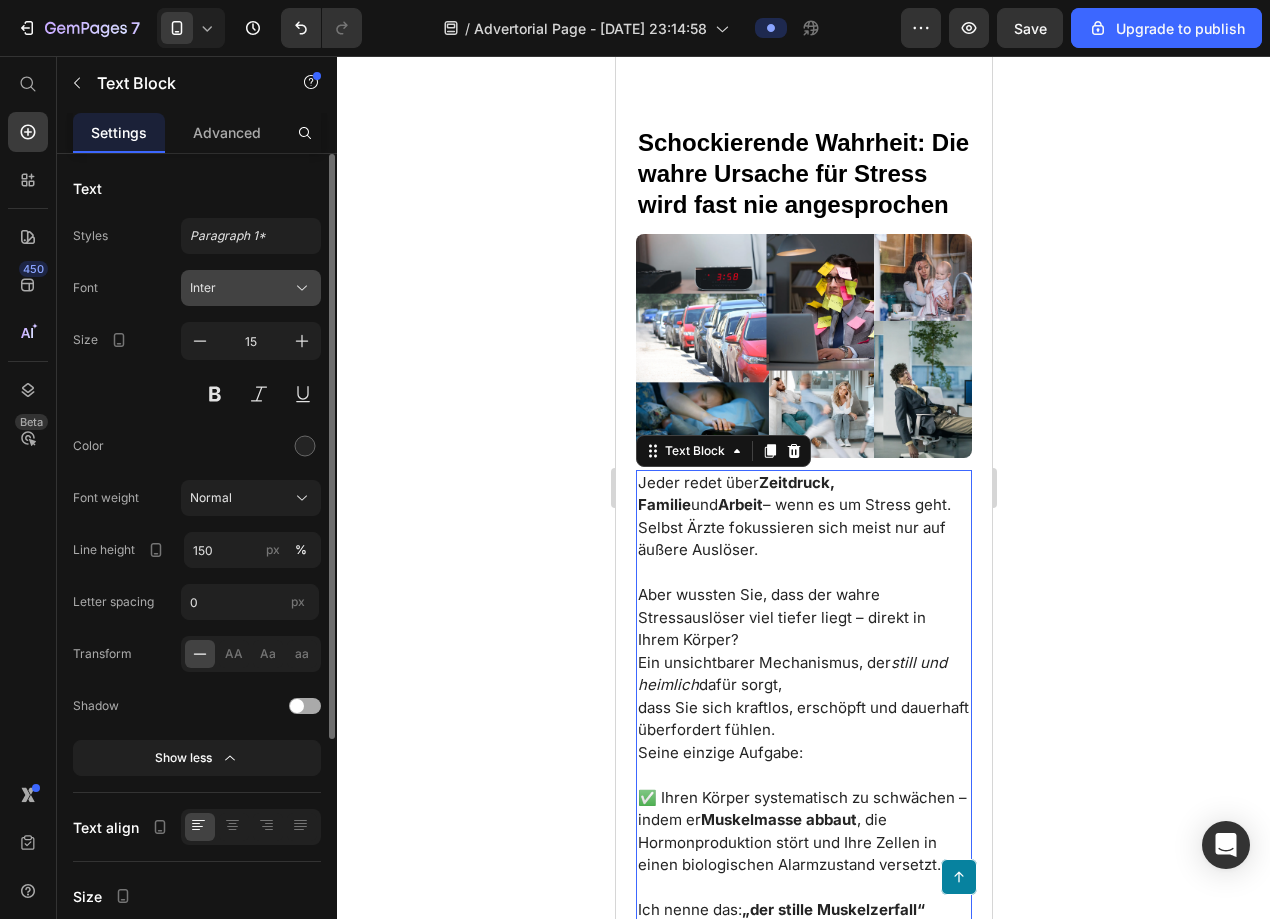 click on "Inter" at bounding box center (241, 288) 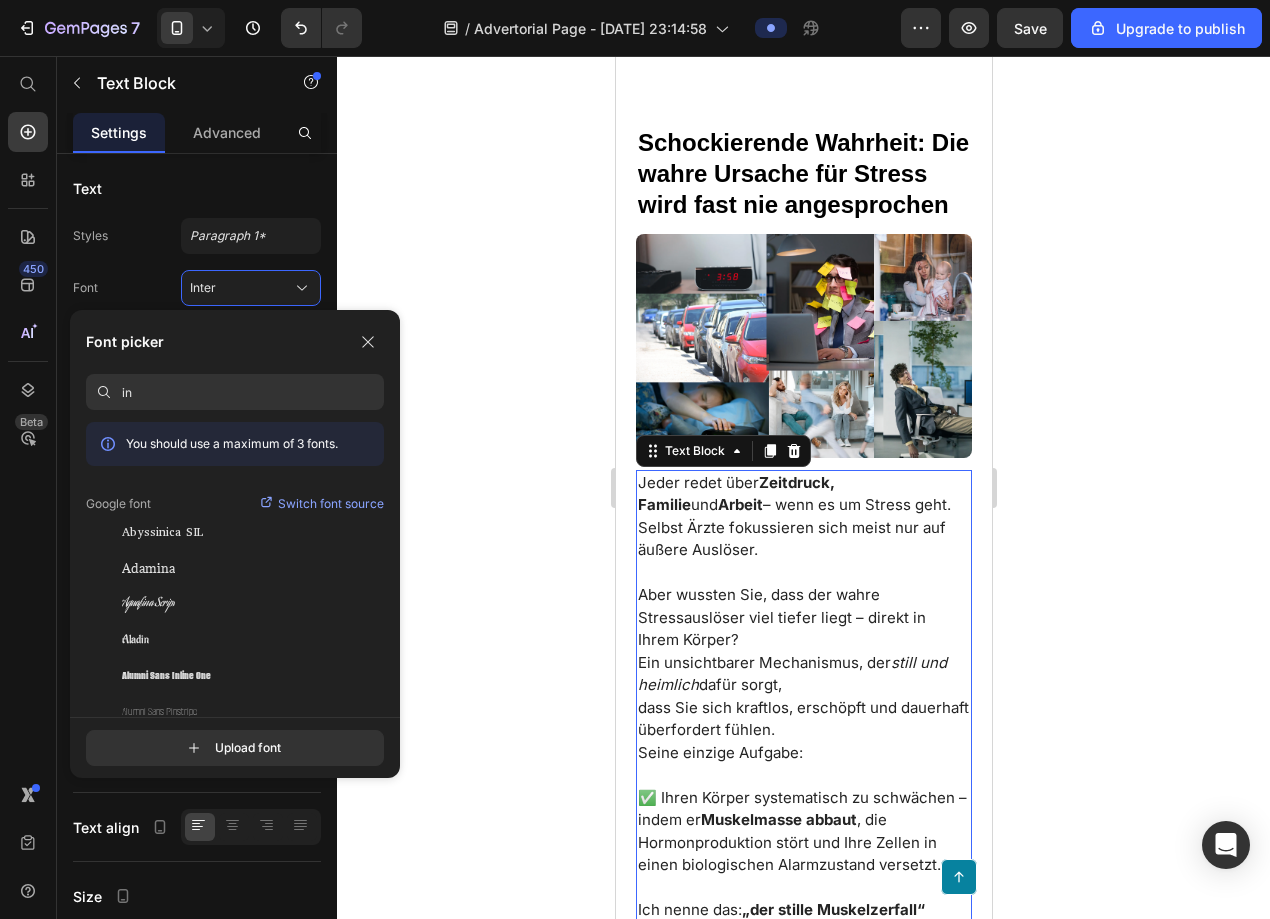 type on "i" 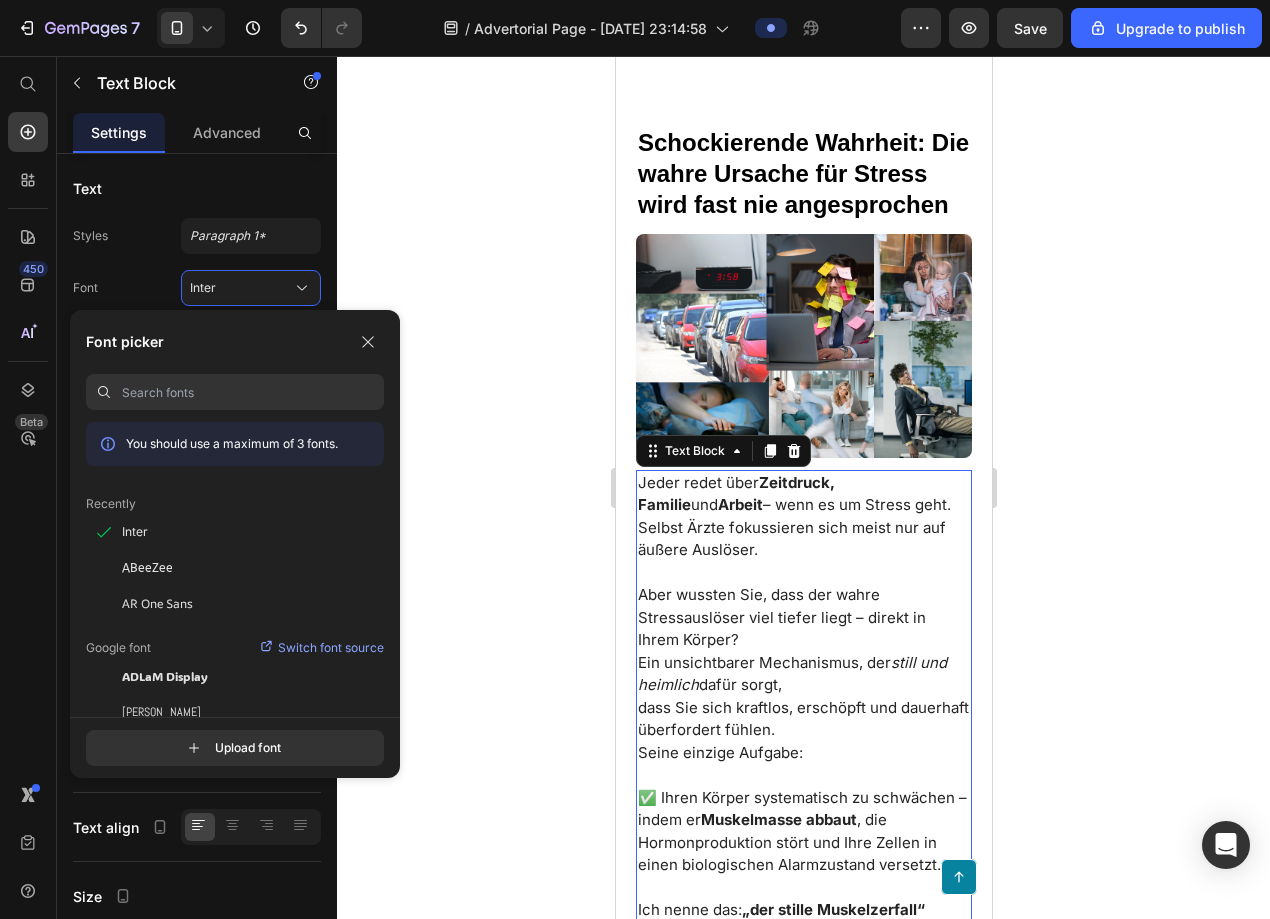 scroll, scrollTop: 0, scrollLeft: 0, axis: both 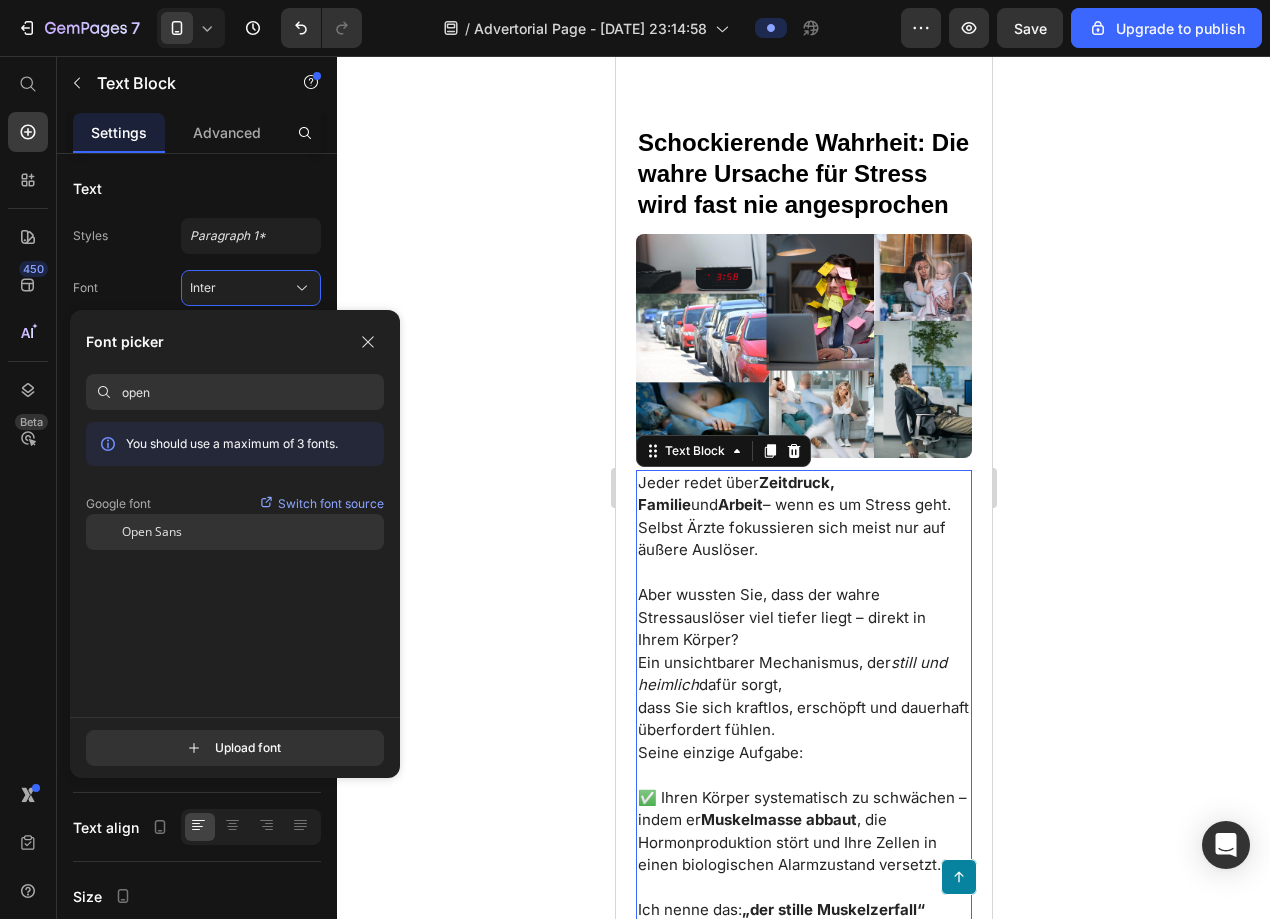 type on "open" 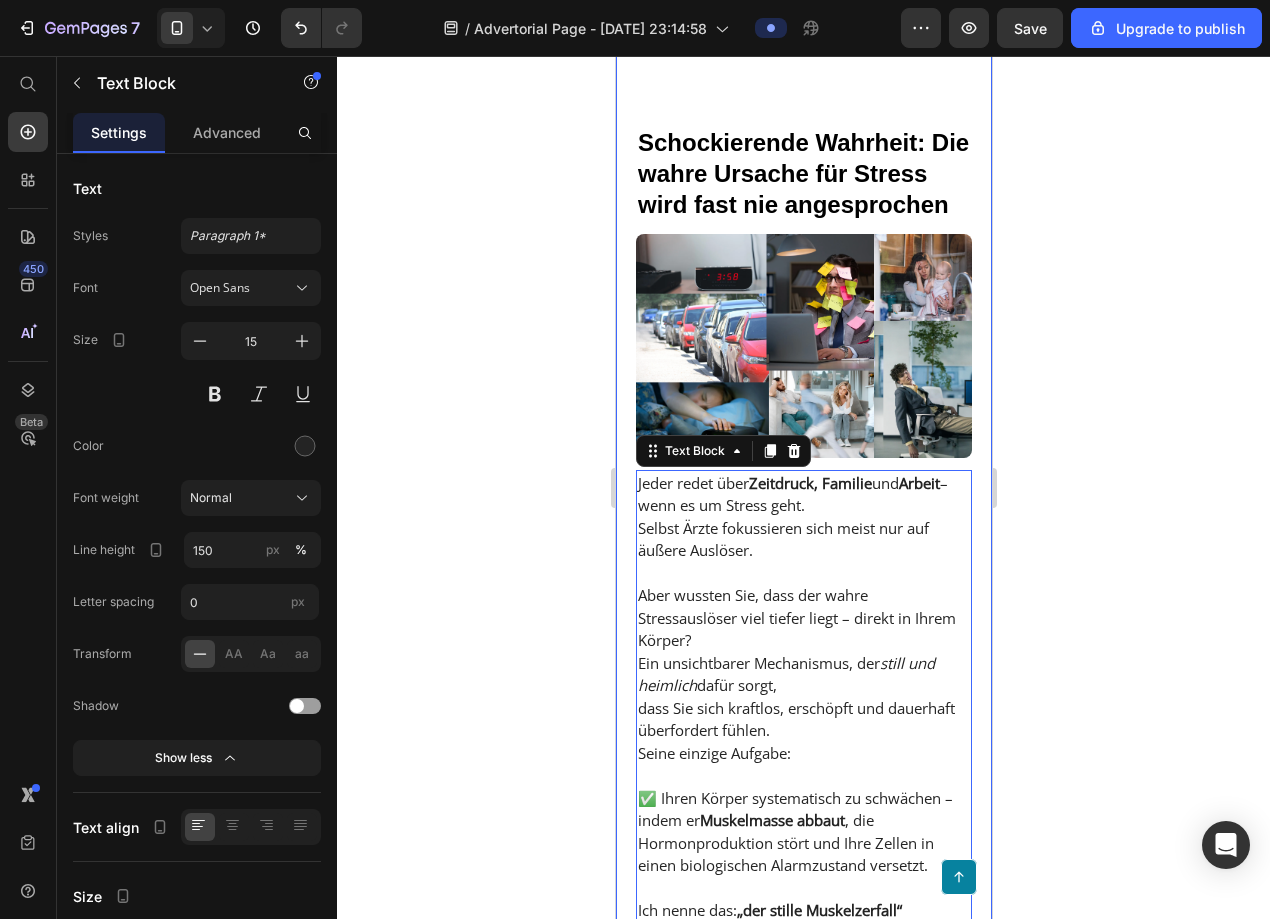 click 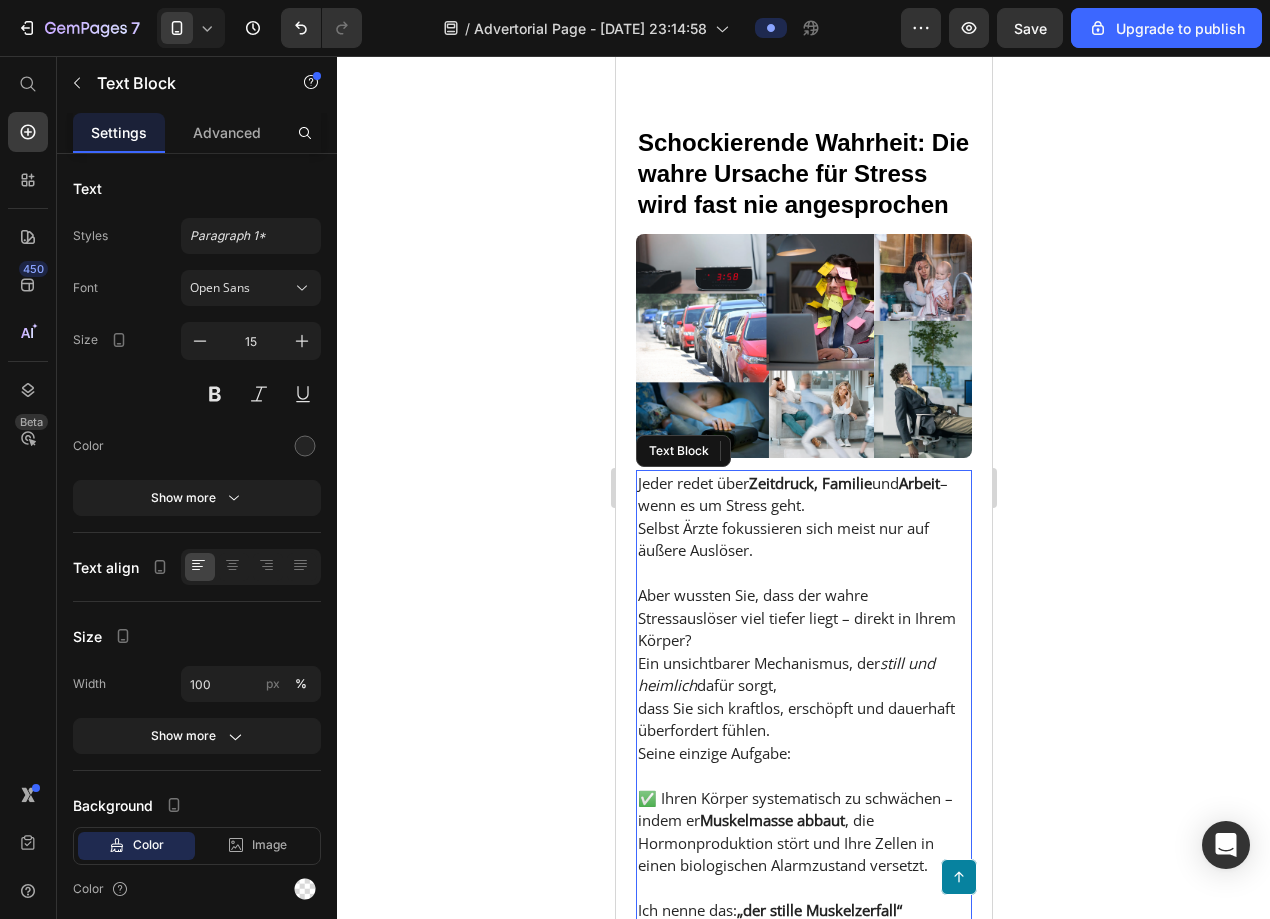 click on "Hormonproduktion stört und Ihre Zellen in einen biologischen Alarmzustand versetzt." at bounding box center (803, 854) 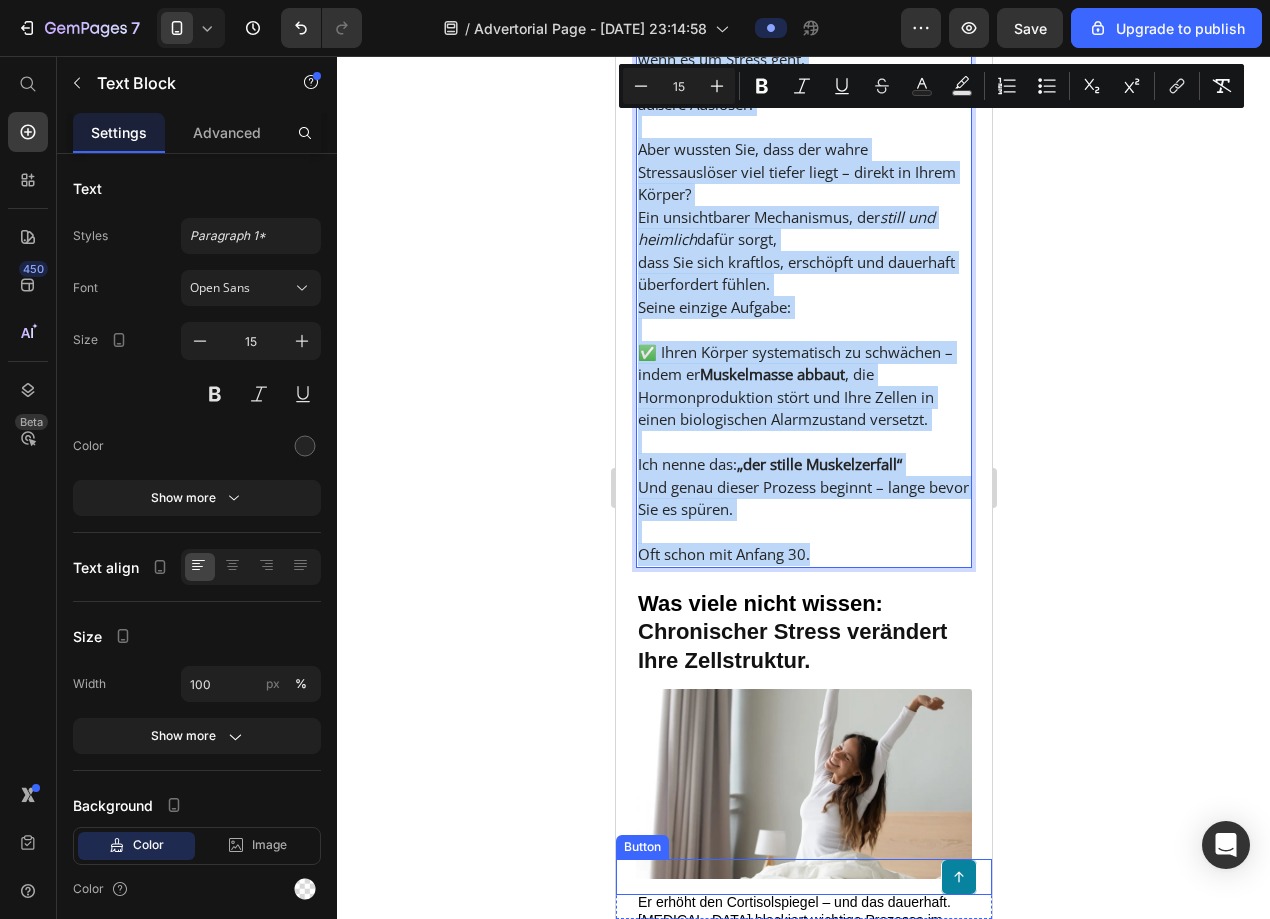 scroll, scrollTop: 2582, scrollLeft: 0, axis: vertical 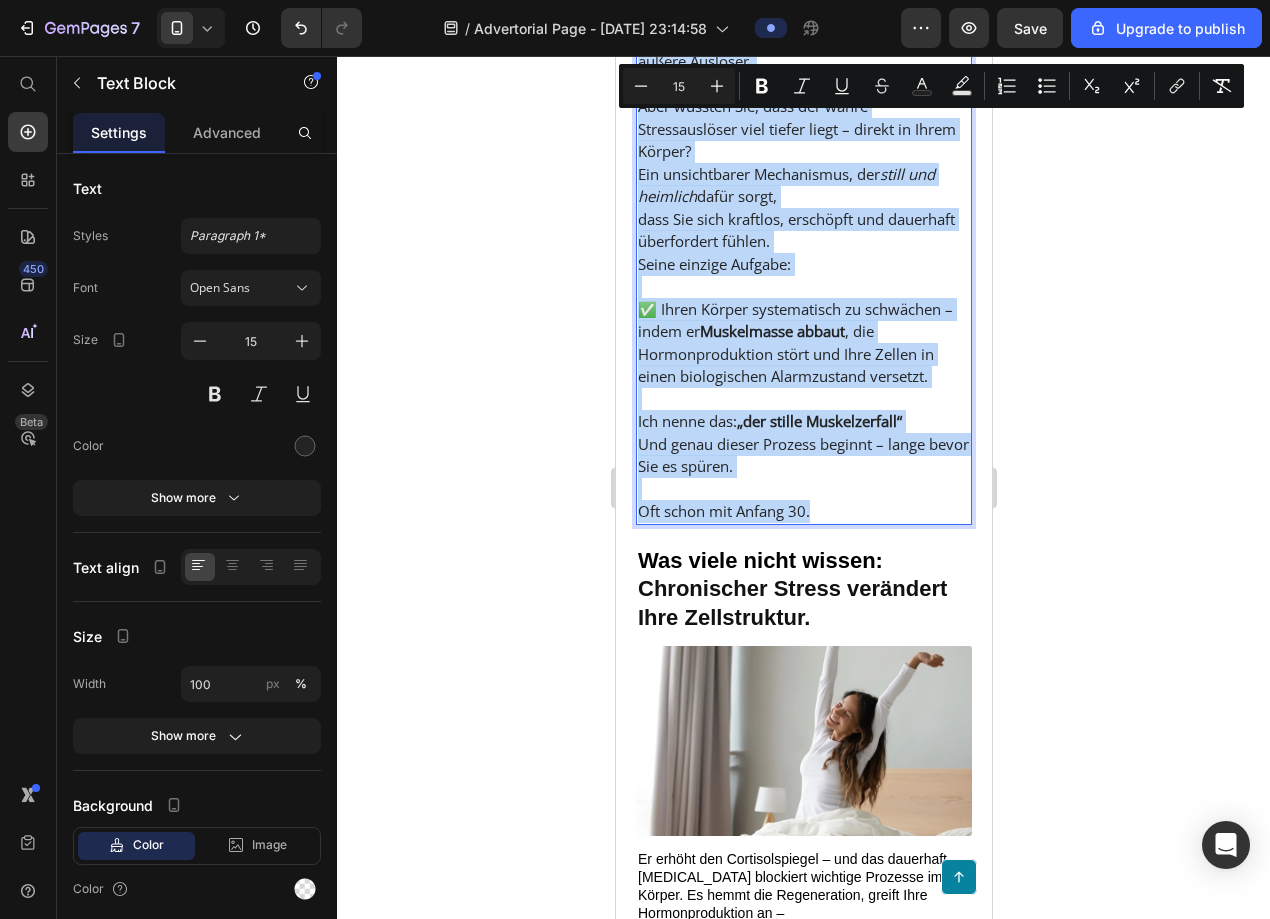 drag, startPoint x: 636, startPoint y: 468, endPoint x: 811, endPoint y: 489, distance: 176.2555 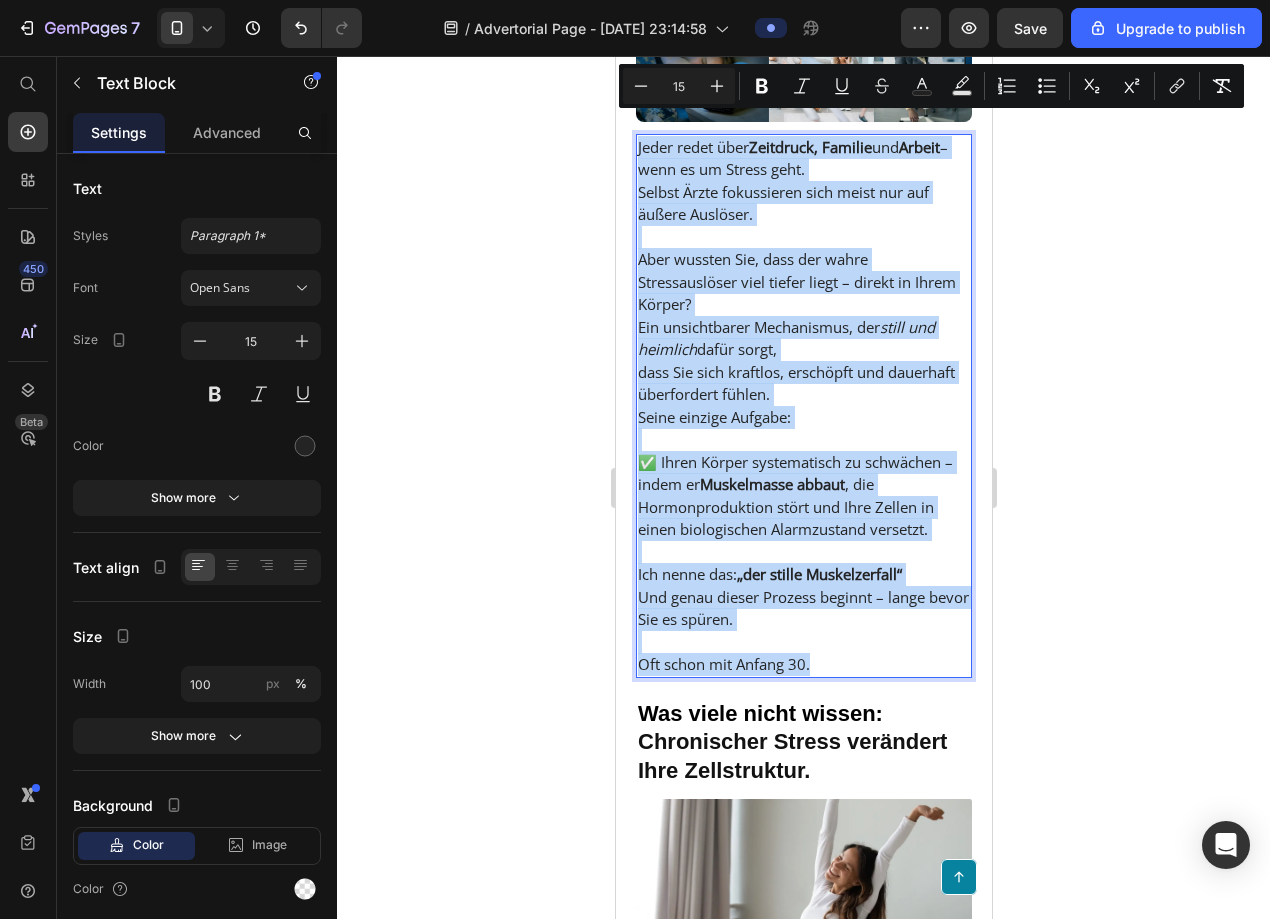 scroll, scrollTop: 2390, scrollLeft: 0, axis: vertical 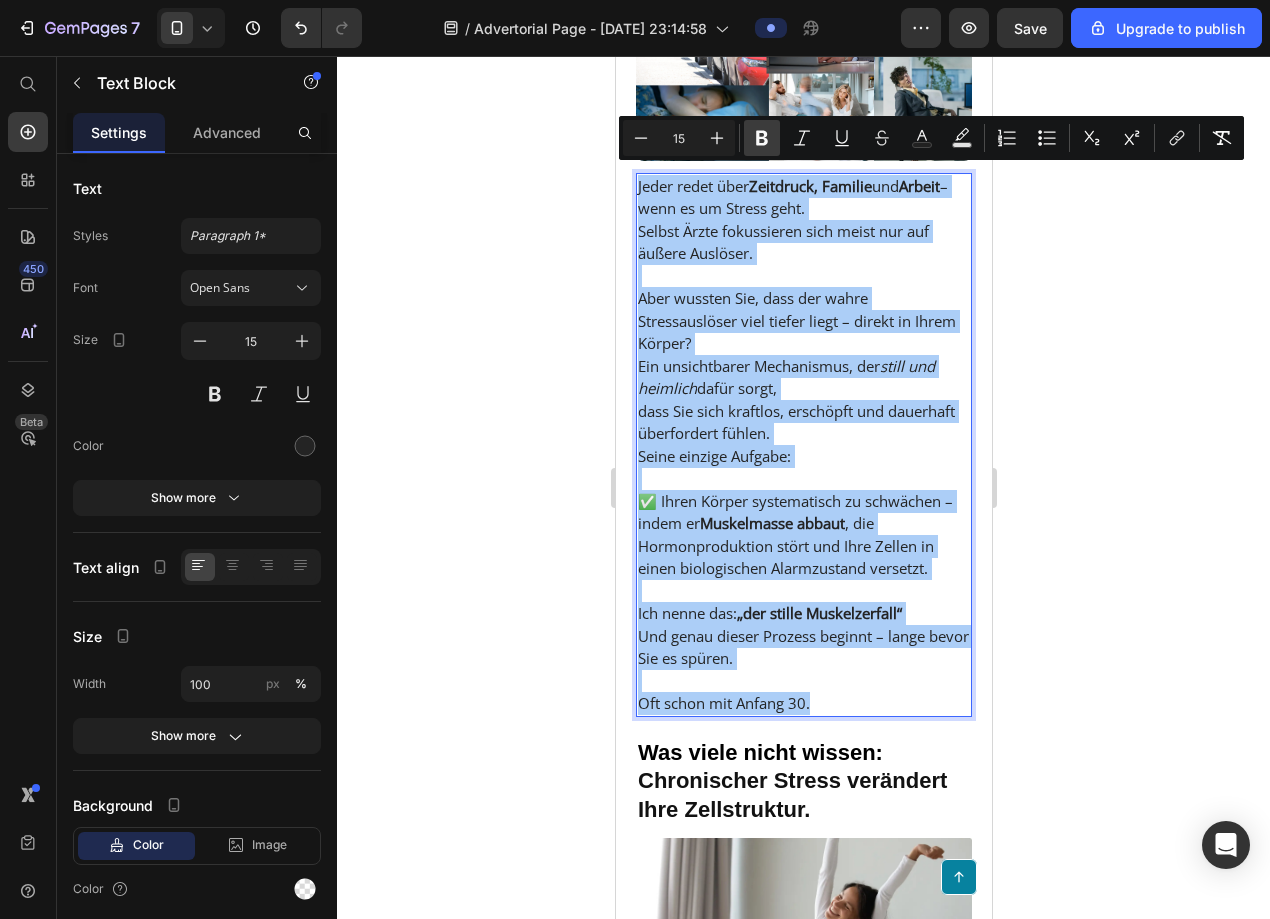 click 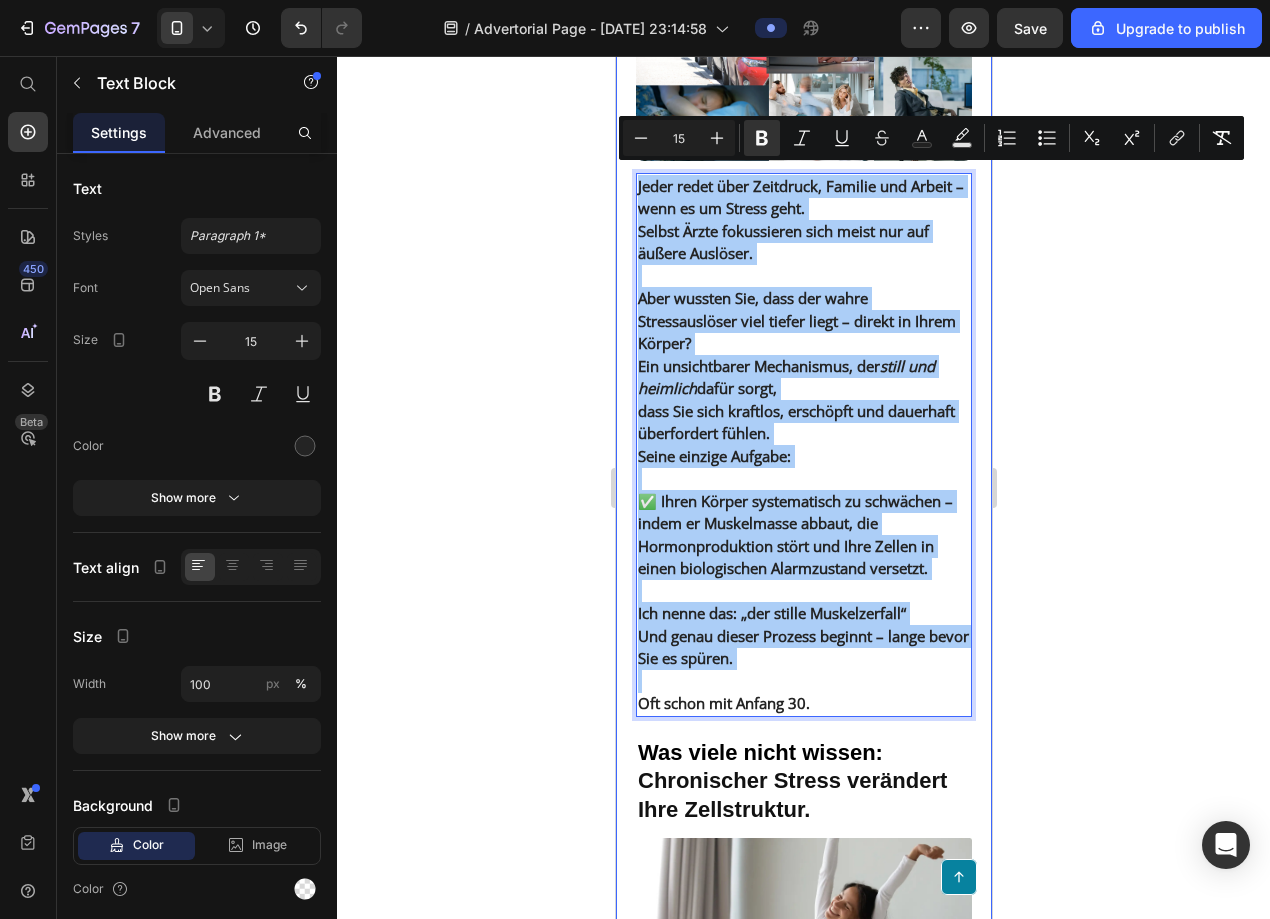 click 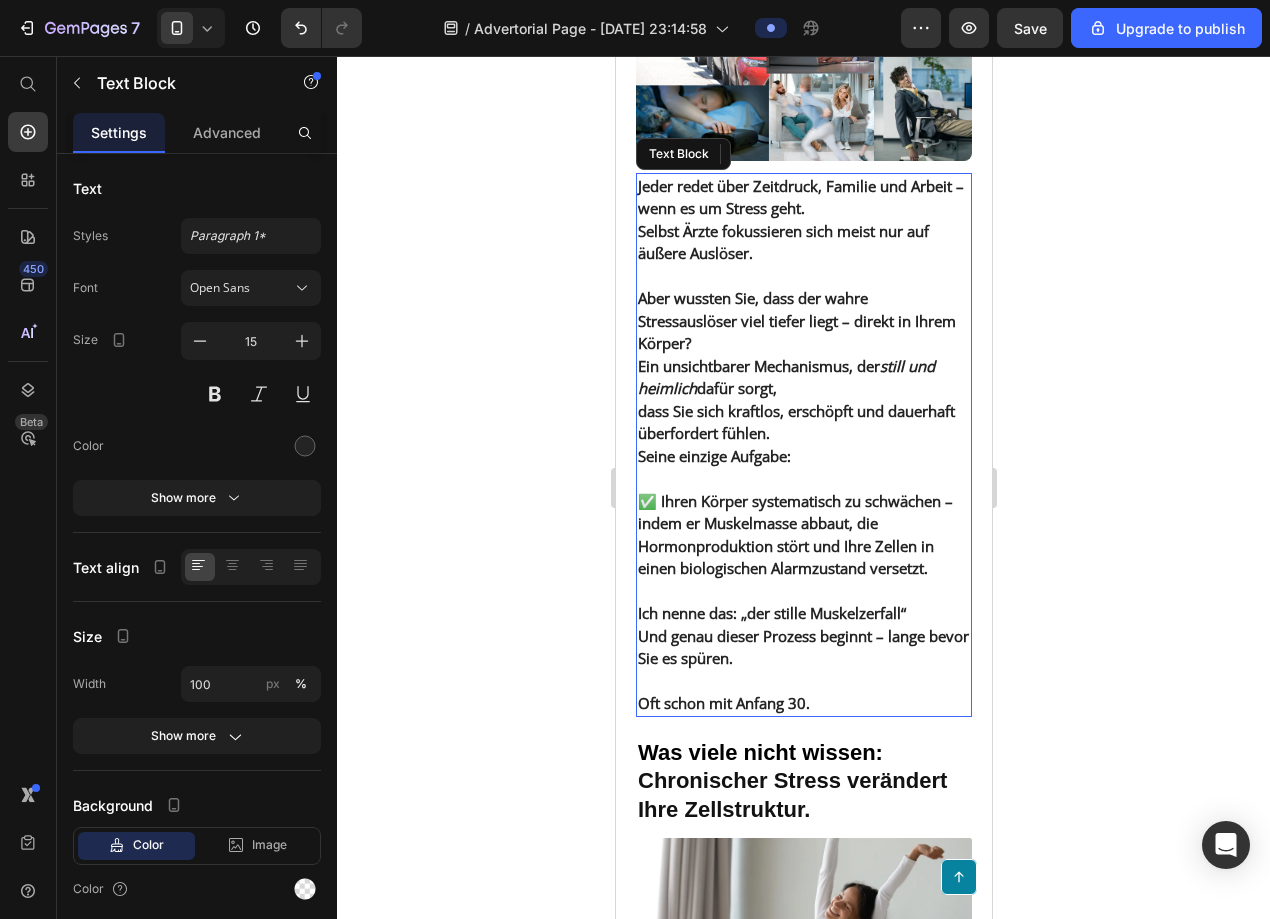 click on "Ein unsichtbarer Mechanismus, der" at bounding box center (758, 366) 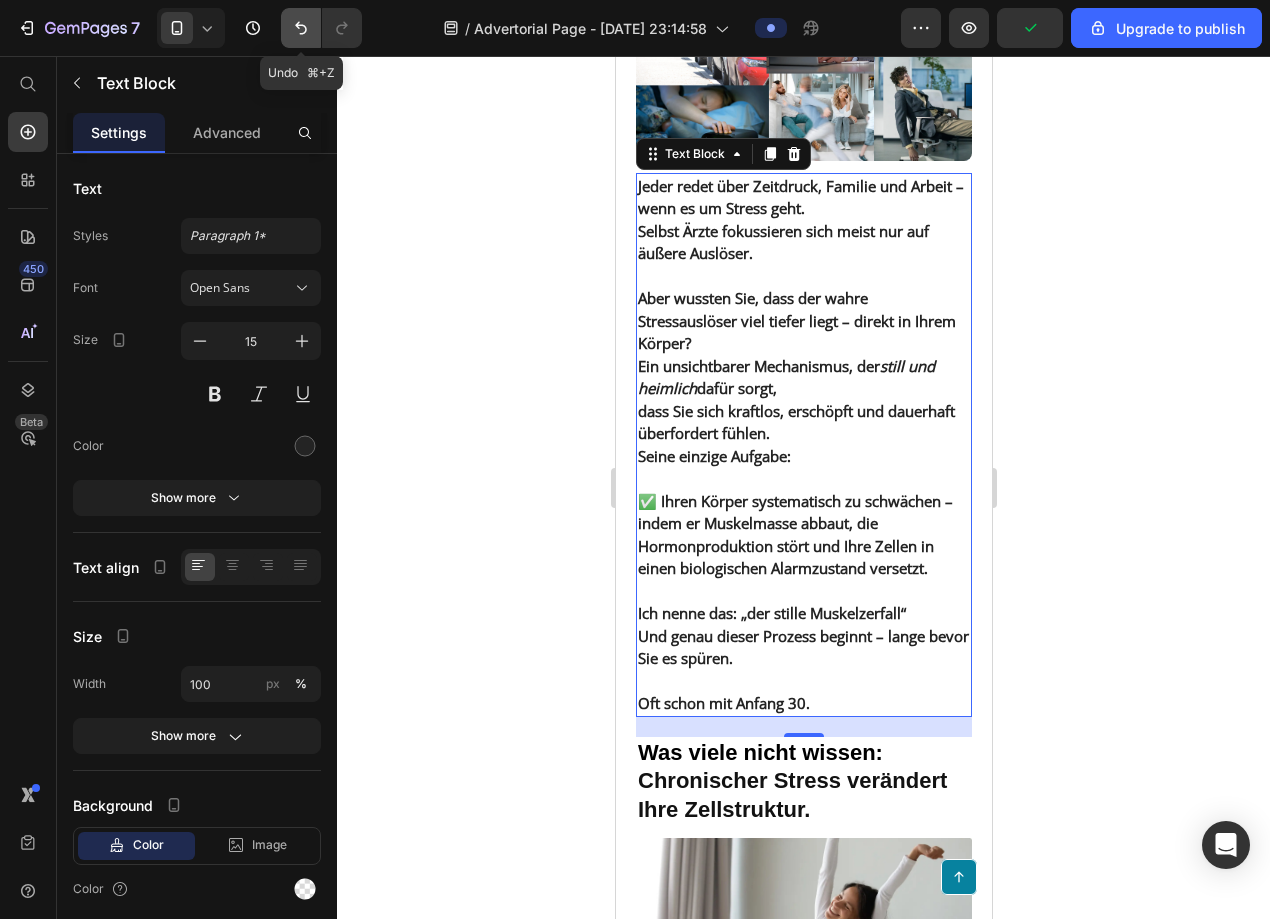 click 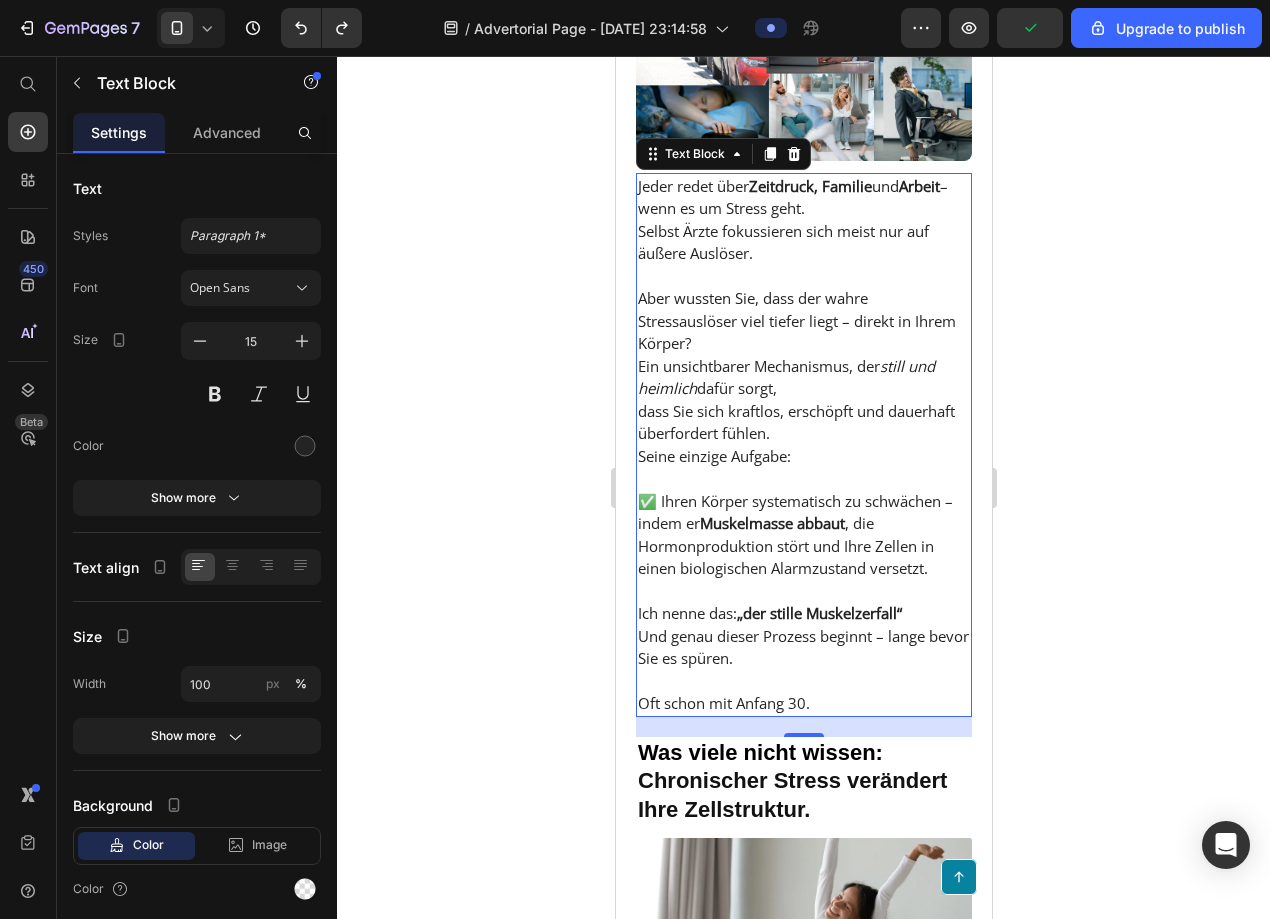 click 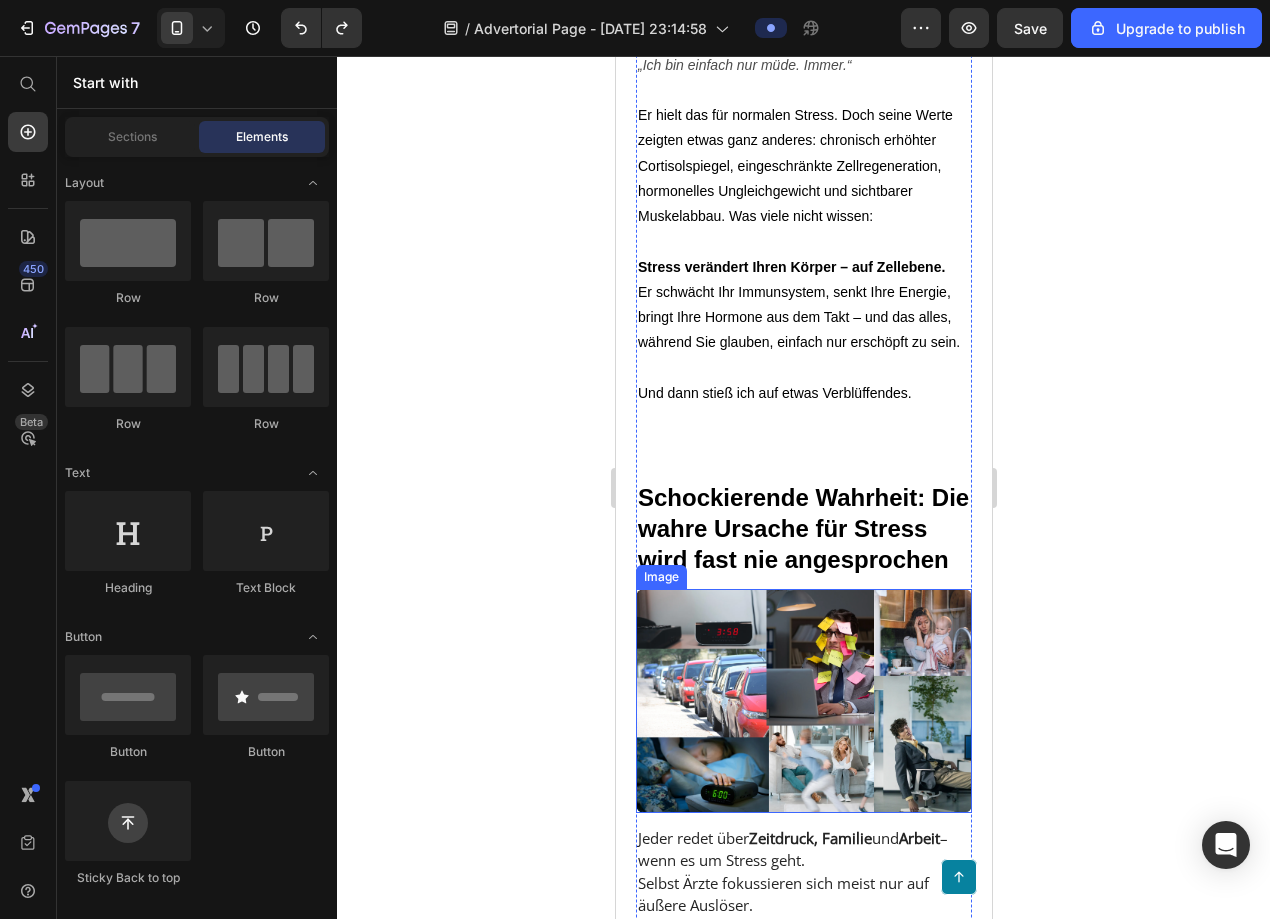 scroll, scrollTop: 1553, scrollLeft: 0, axis: vertical 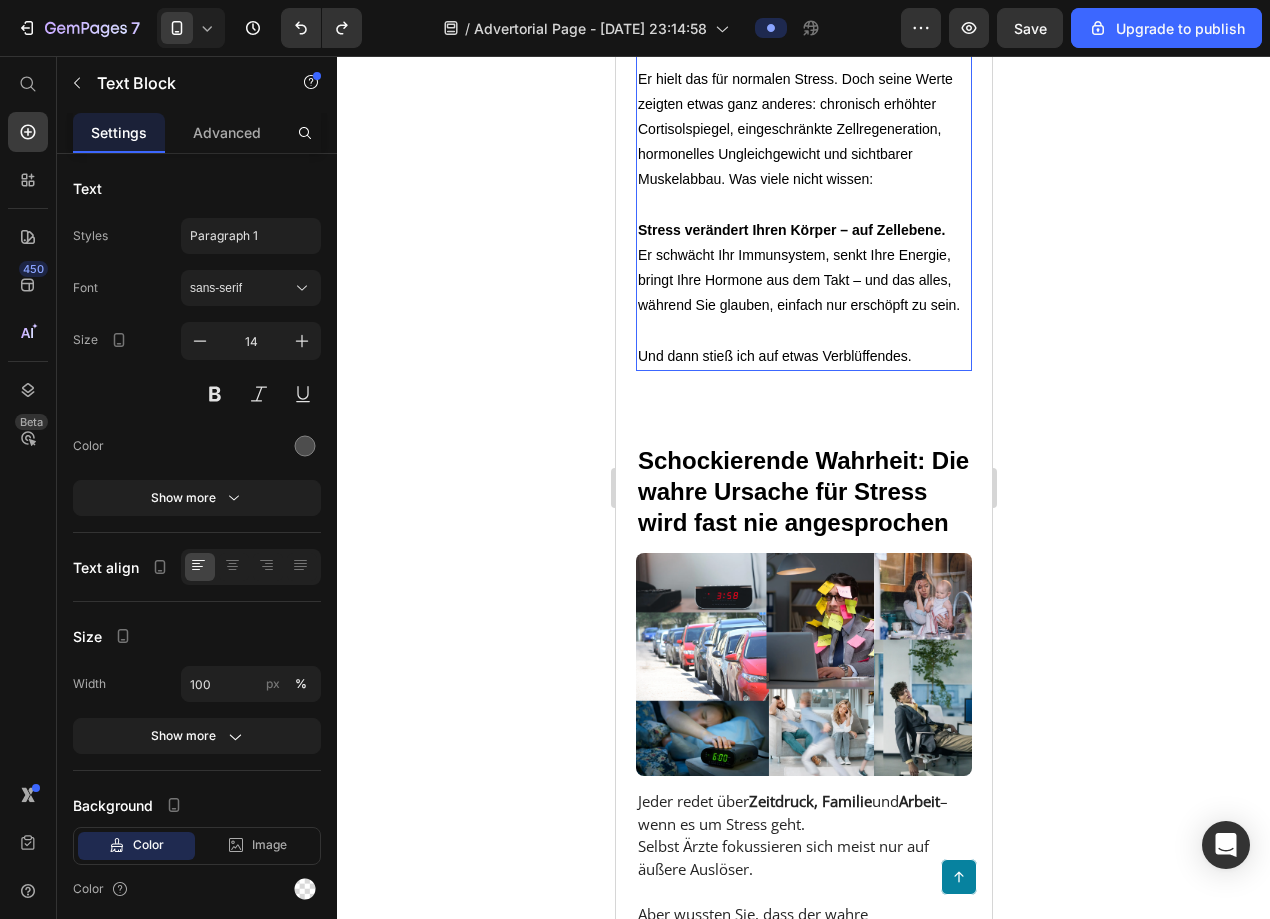 click at bounding box center (803, 331) 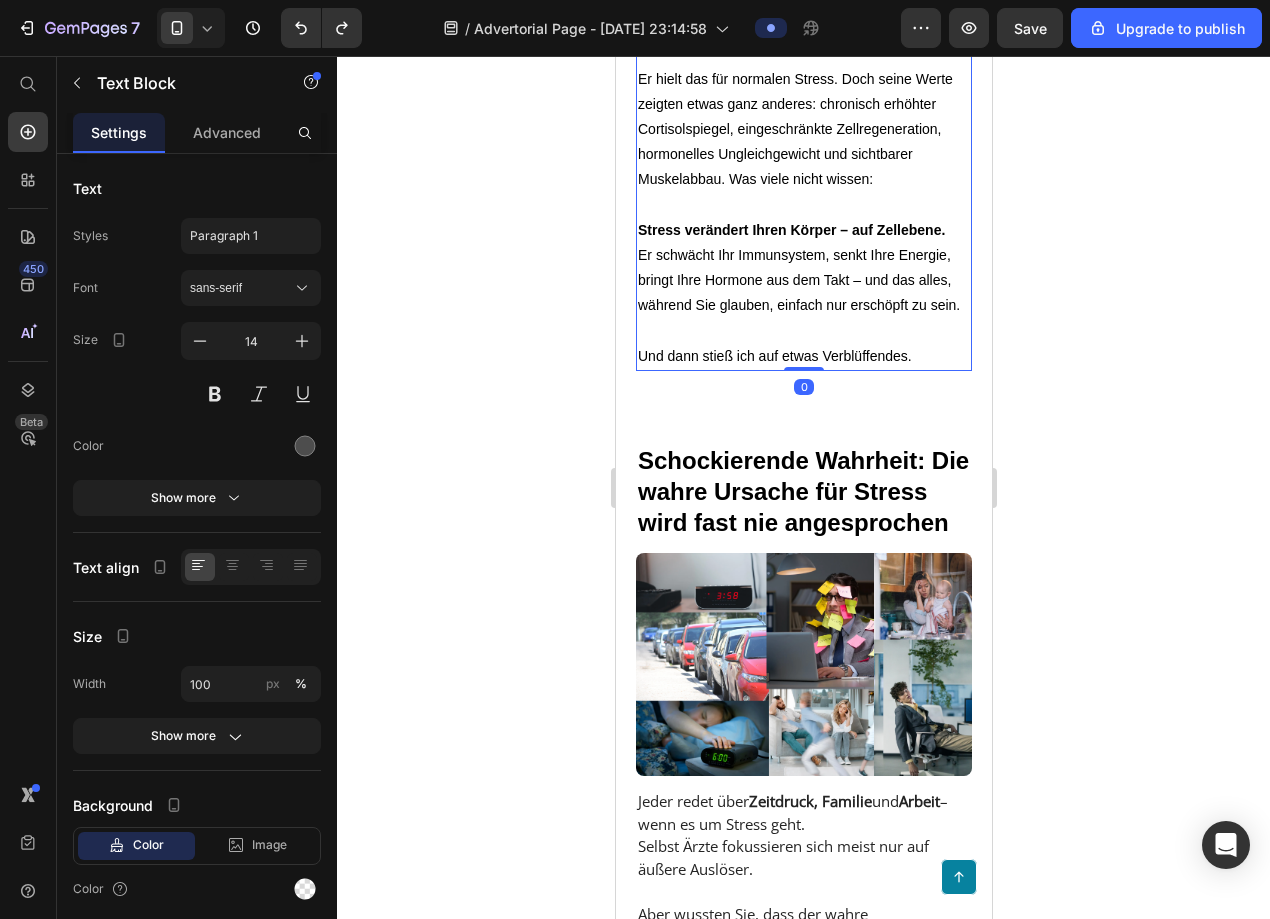scroll, scrollTop: 990, scrollLeft: 0, axis: vertical 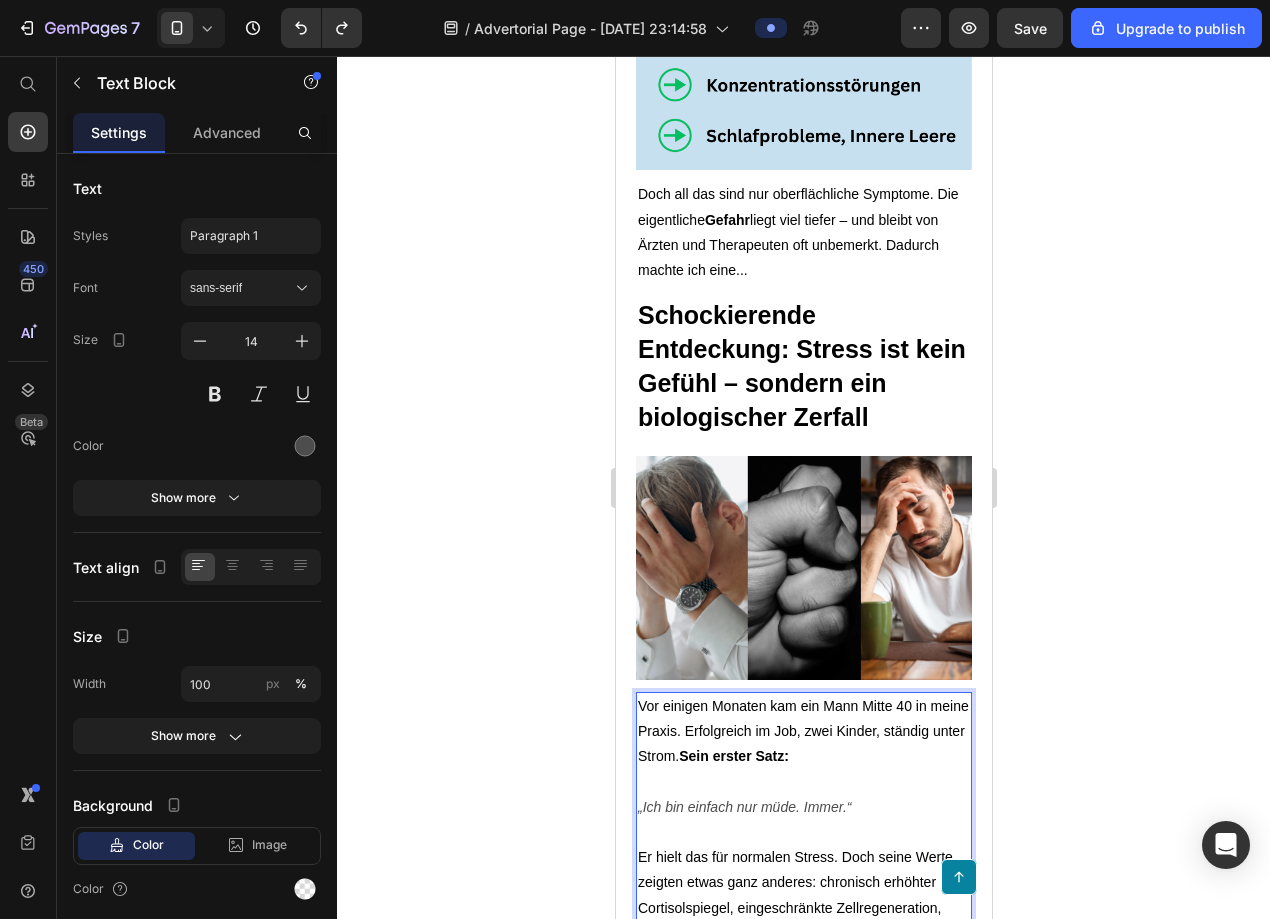 click 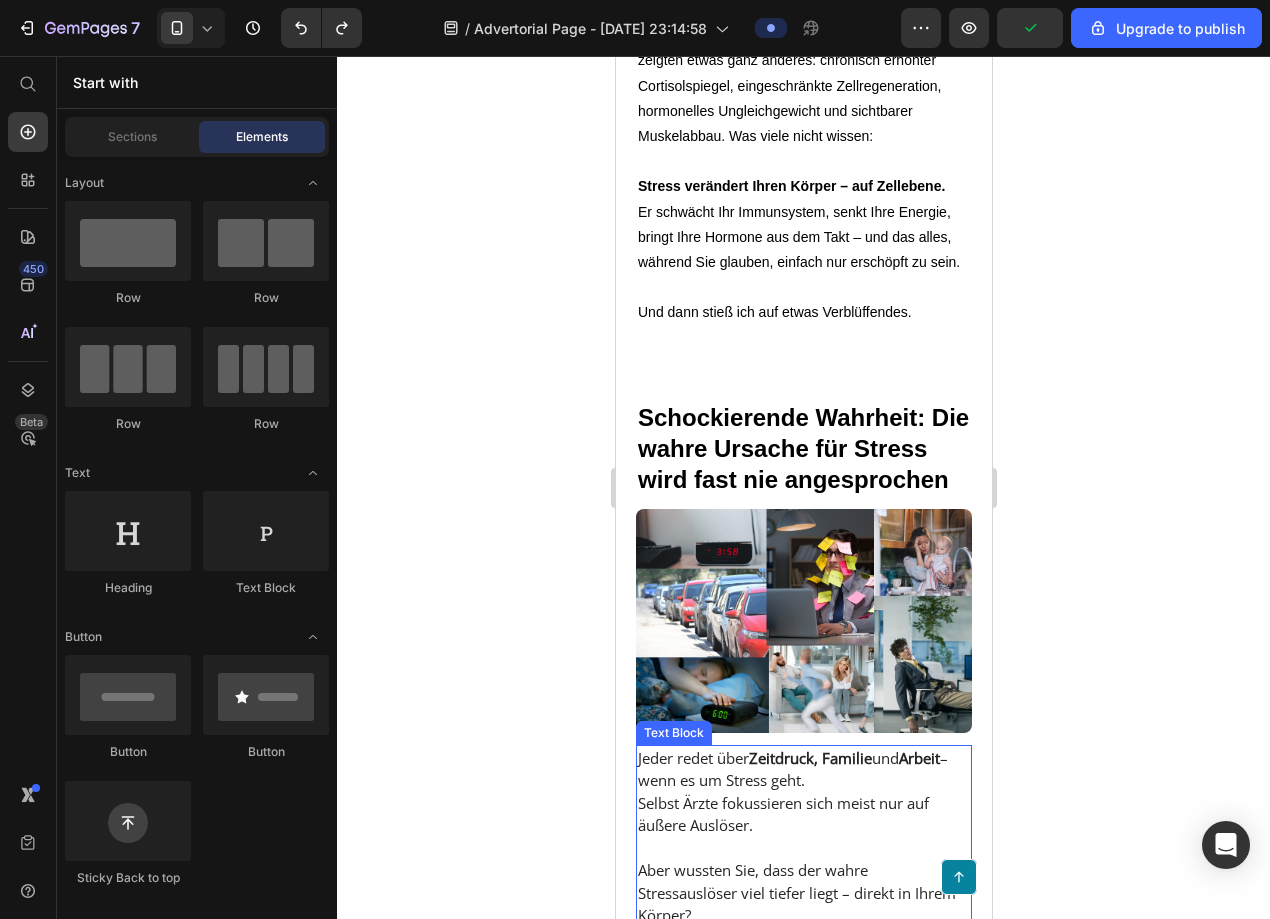 scroll, scrollTop: 1543, scrollLeft: 0, axis: vertical 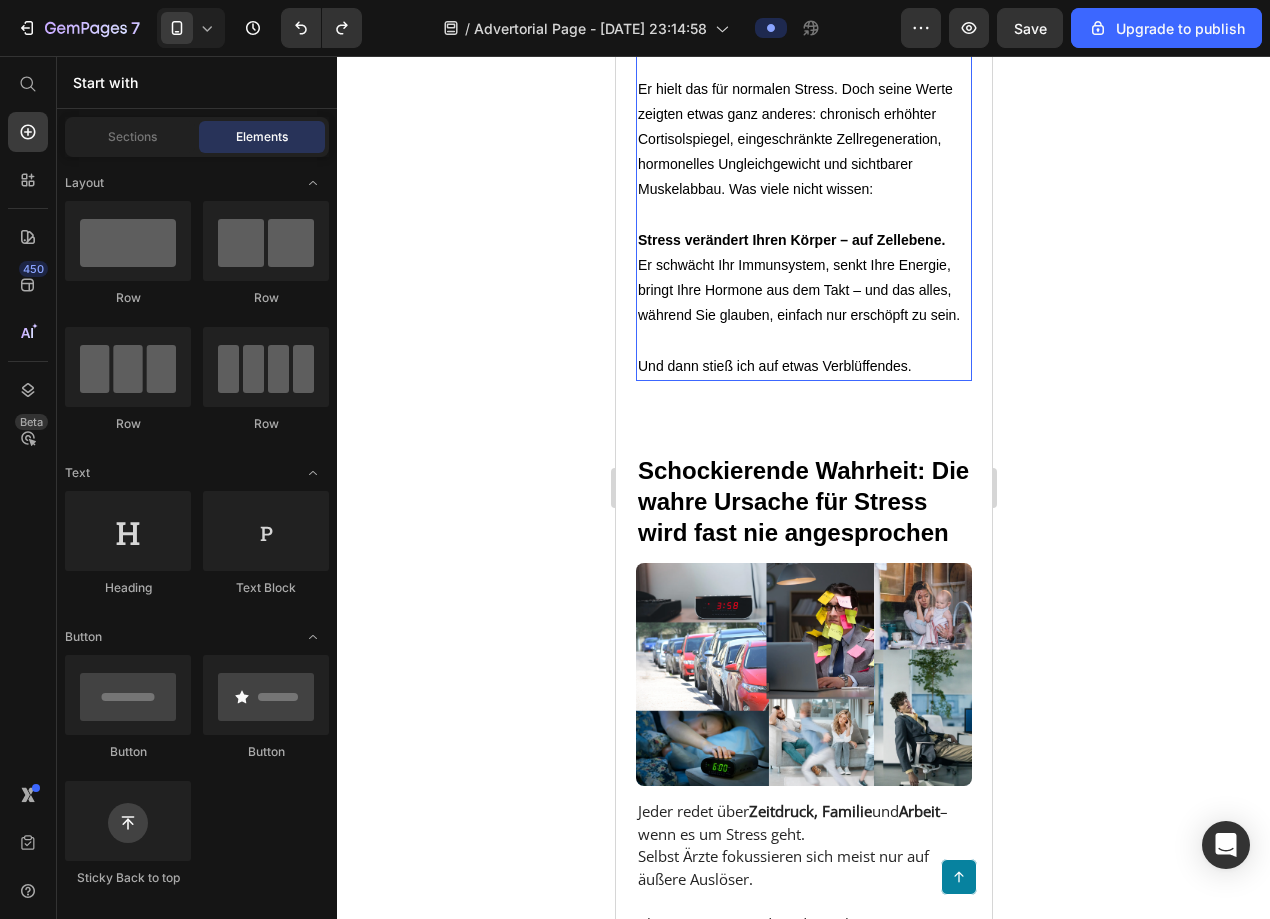 click at bounding box center (803, 215) 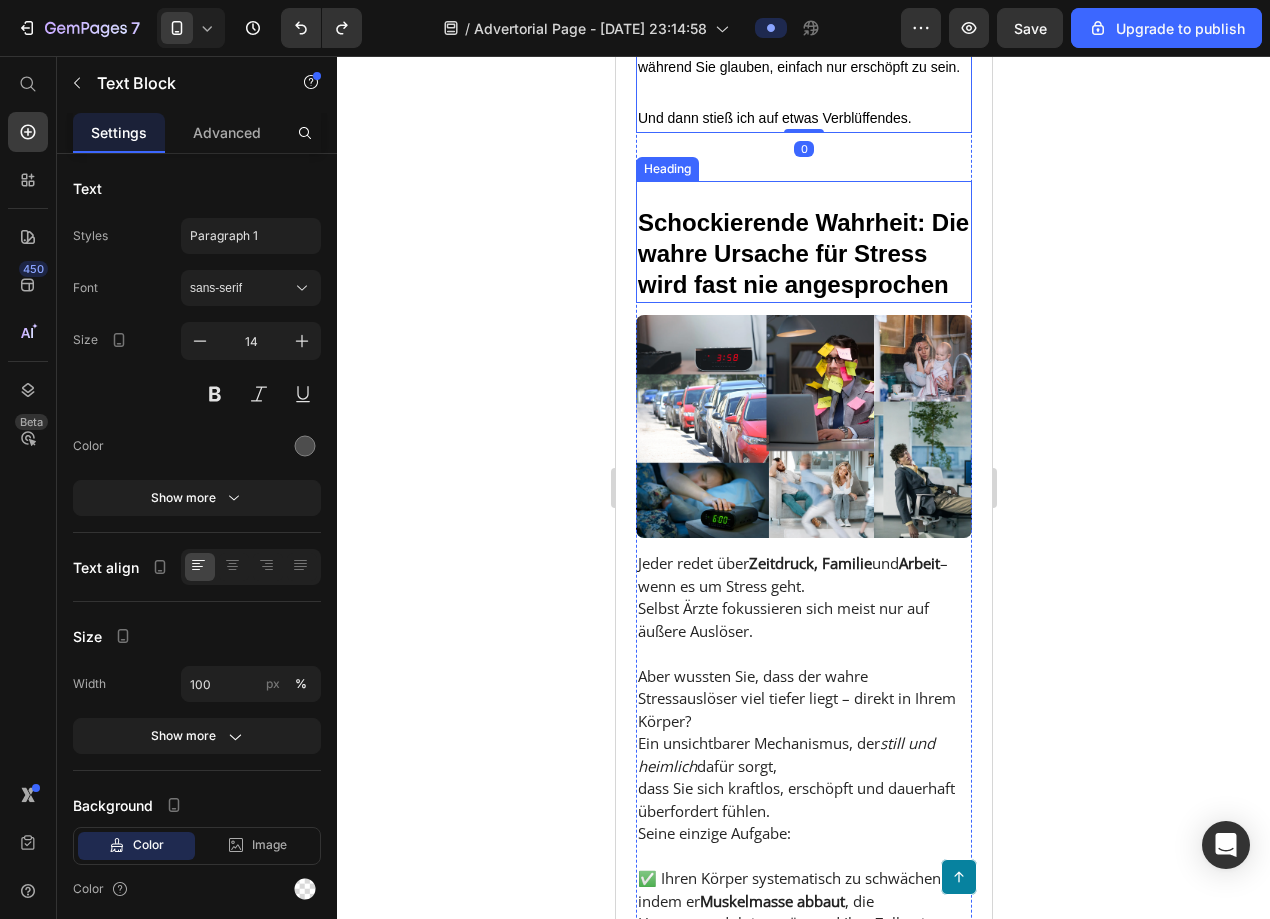 scroll, scrollTop: 2160, scrollLeft: 0, axis: vertical 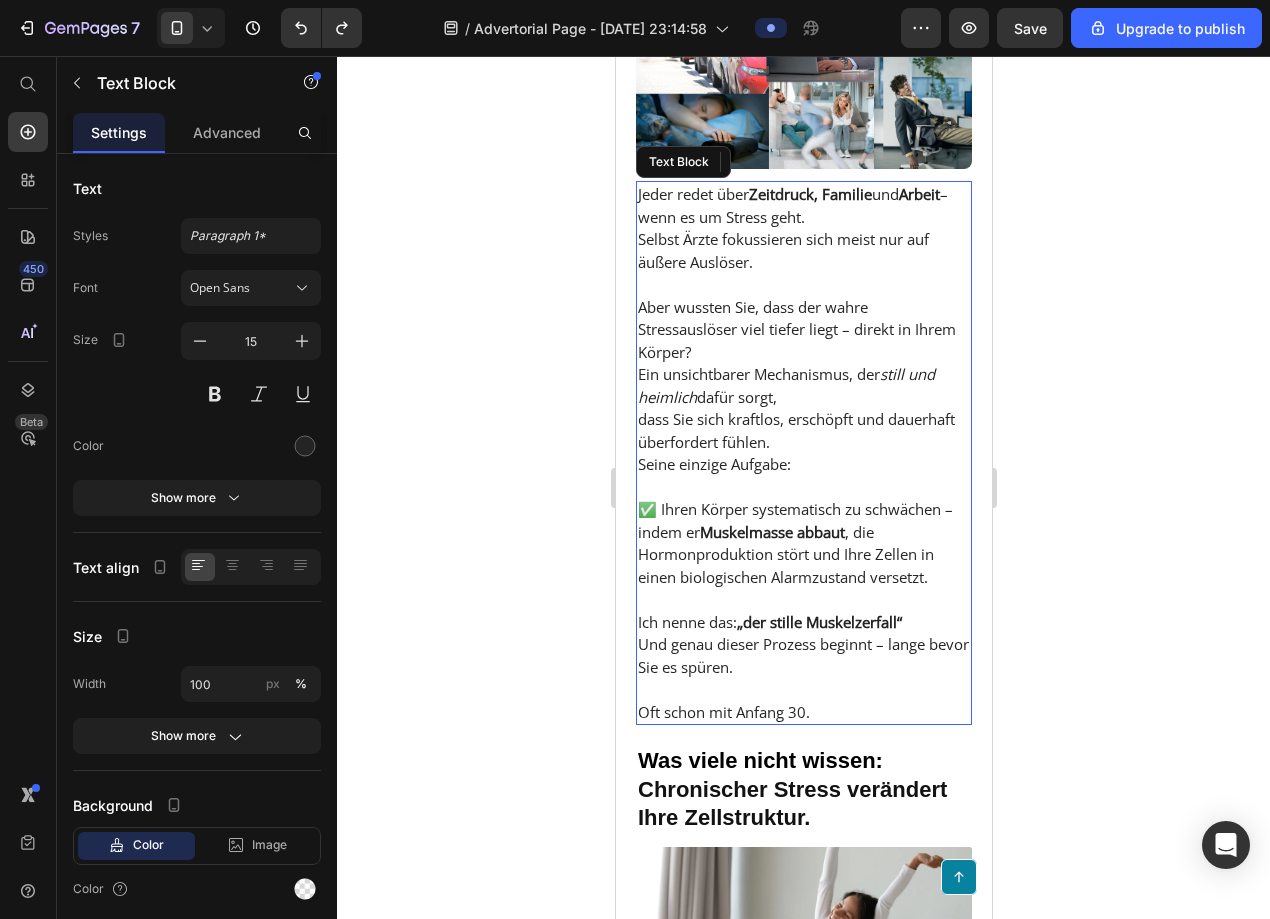 drag, startPoint x: 679, startPoint y: 466, endPoint x: 1150, endPoint y: 533, distance: 475.74152 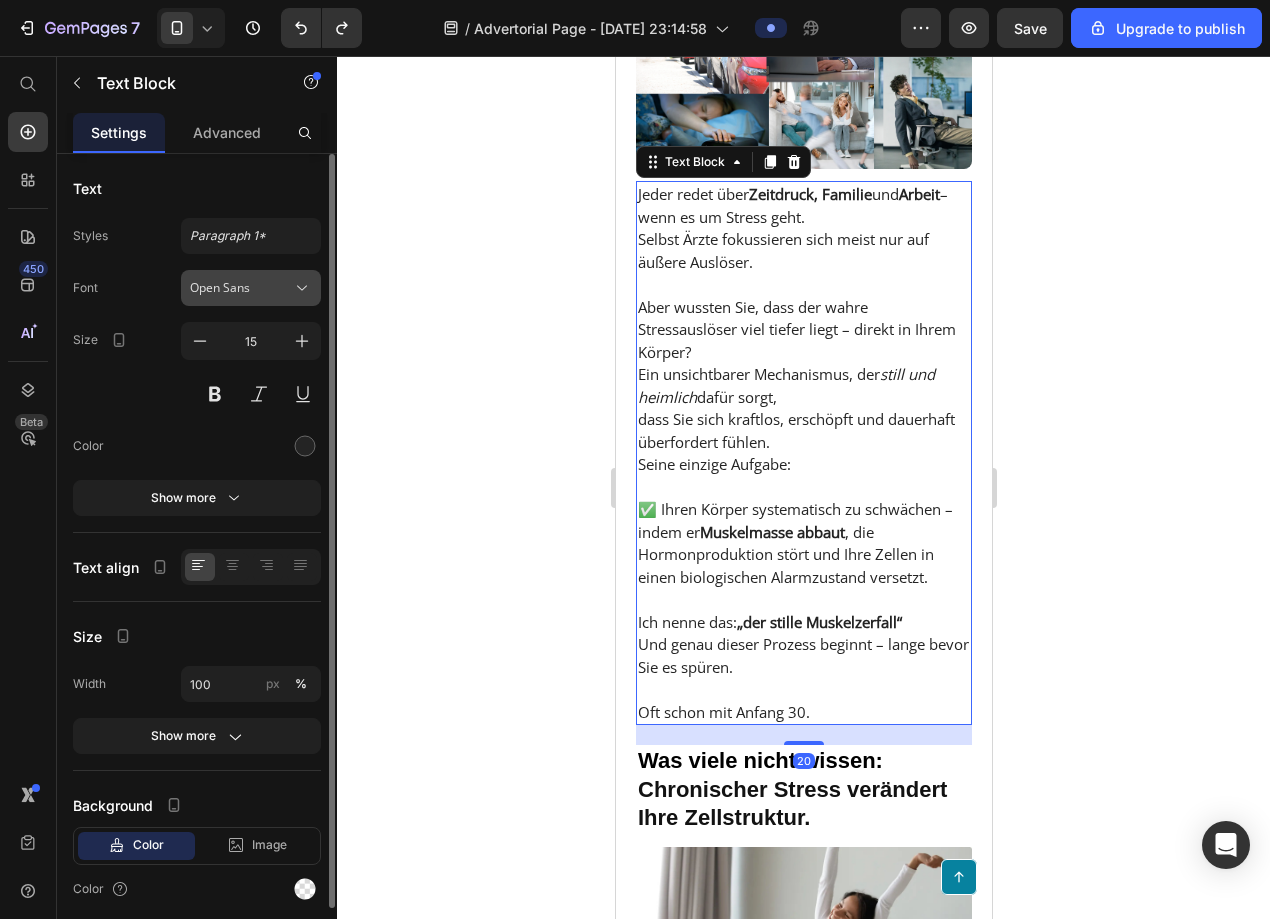 click on "Open Sans" at bounding box center (241, 288) 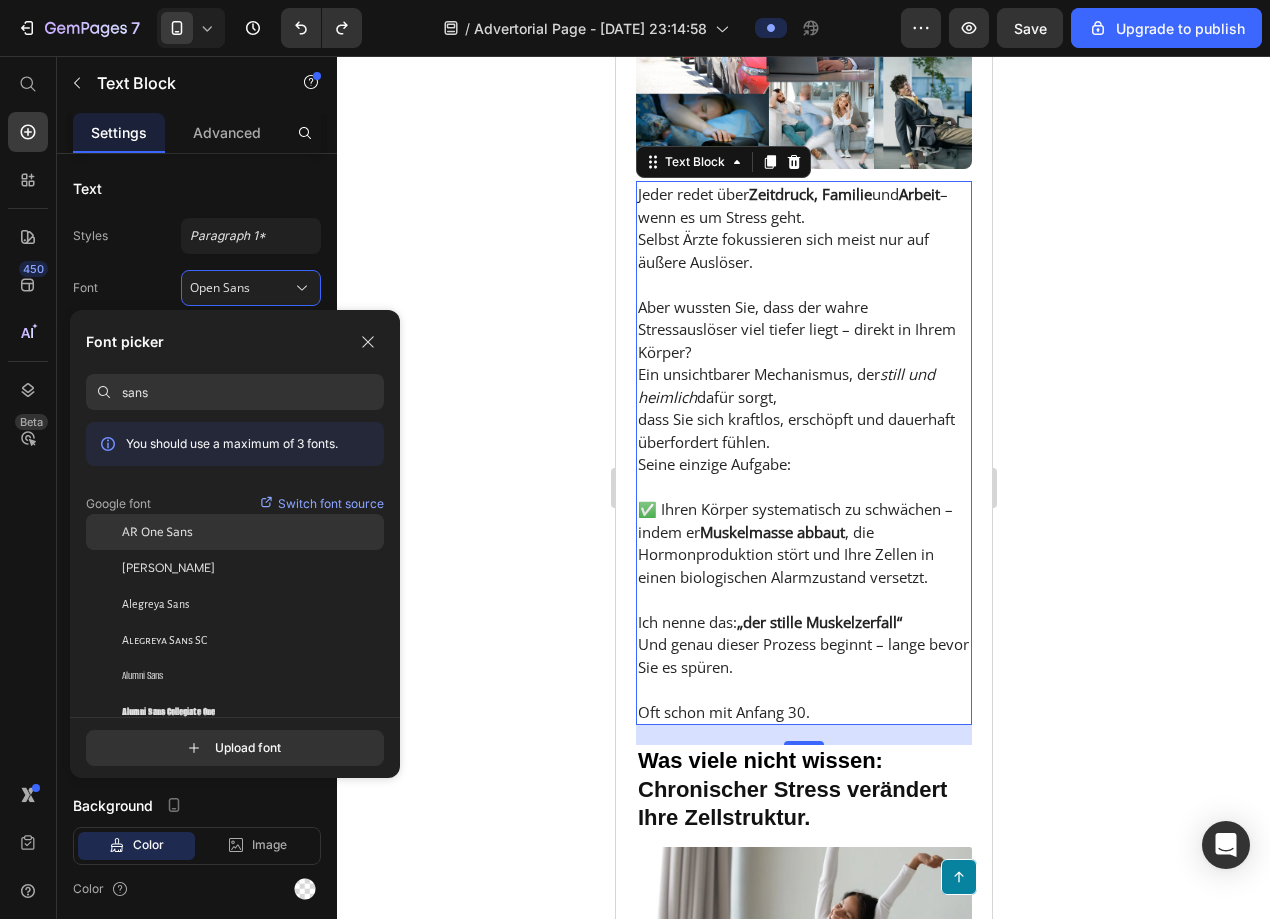 scroll, scrollTop: 0, scrollLeft: 0, axis: both 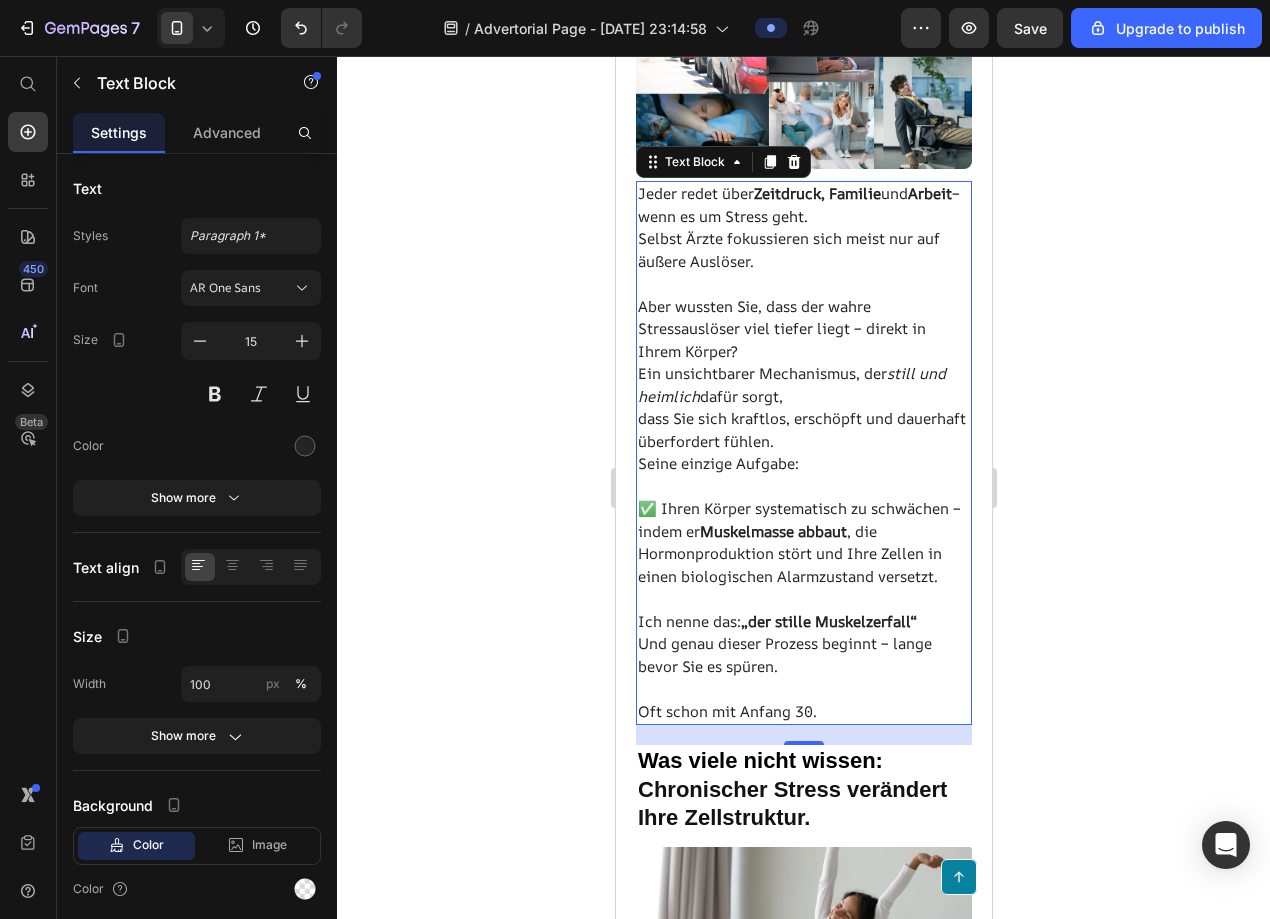 click 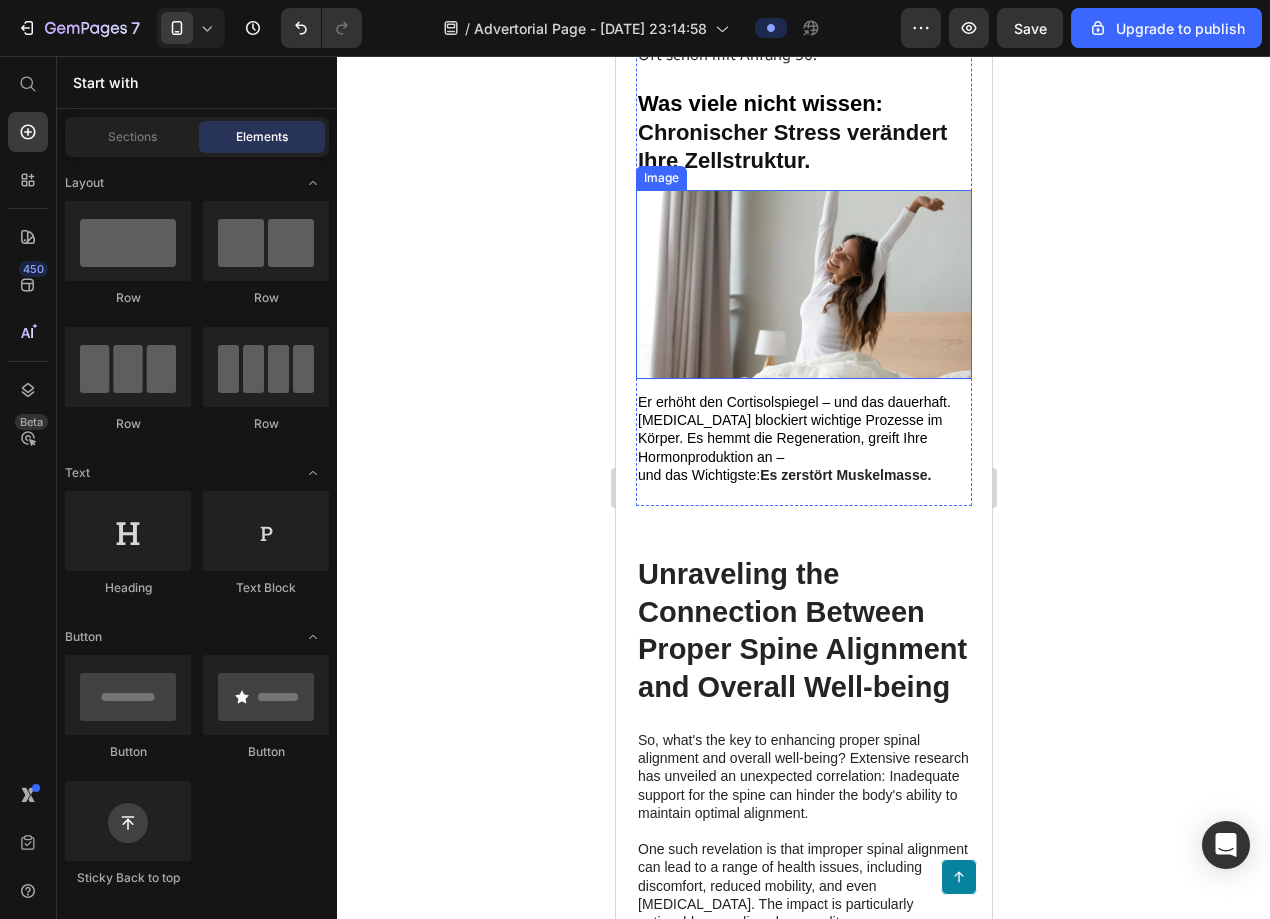 scroll, scrollTop: 2870, scrollLeft: 0, axis: vertical 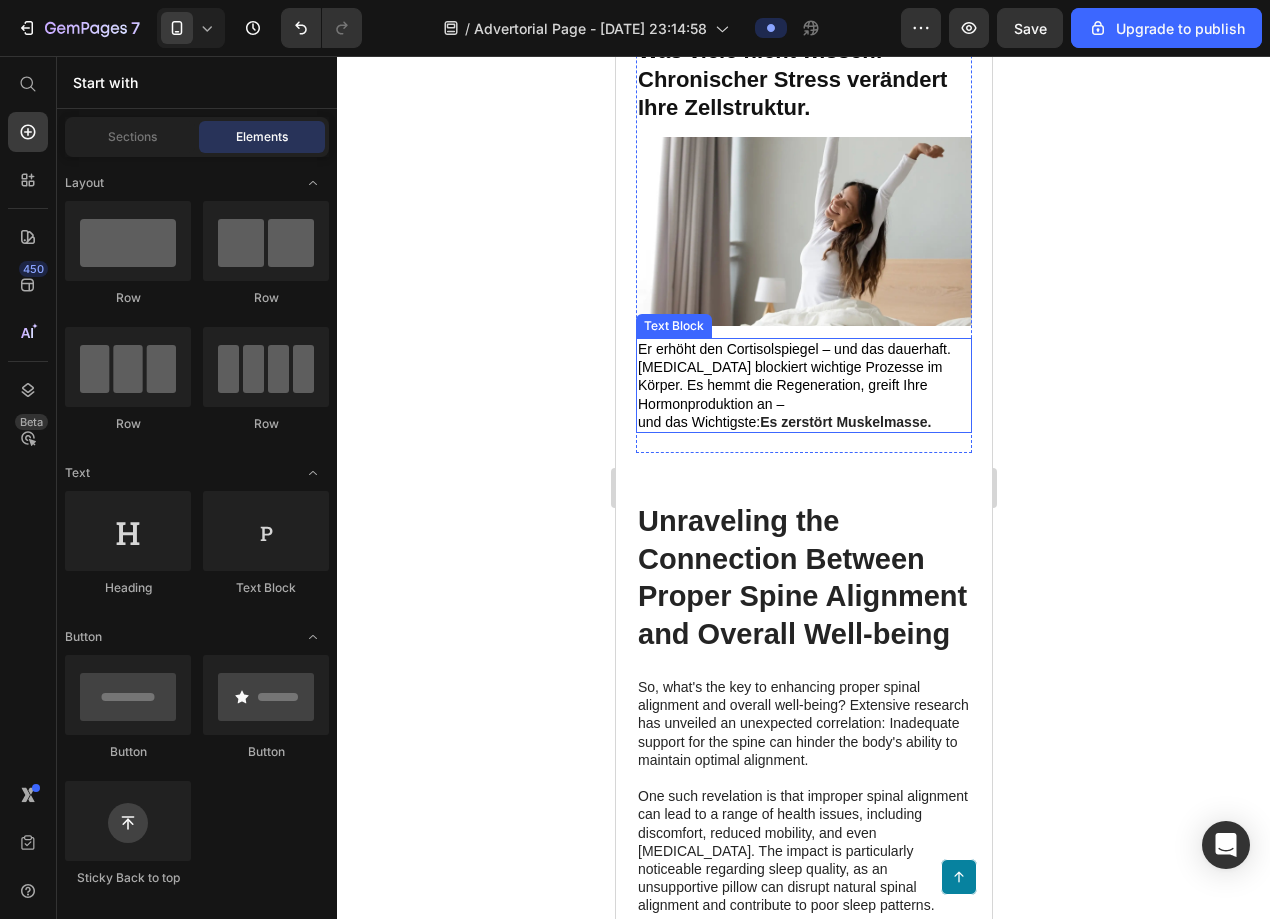 click on "Er erhöht den Cortisolspiegel – und das dauerhaft. [MEDICAL_DATA] blockiert wichtige Prozesse im Körper. Es hemmt die Regeneration, greift Ihre Hormonproduktion an – und das Wichtigste:  Es zerstört Muskelmasse." at bounding box center [803, 385] 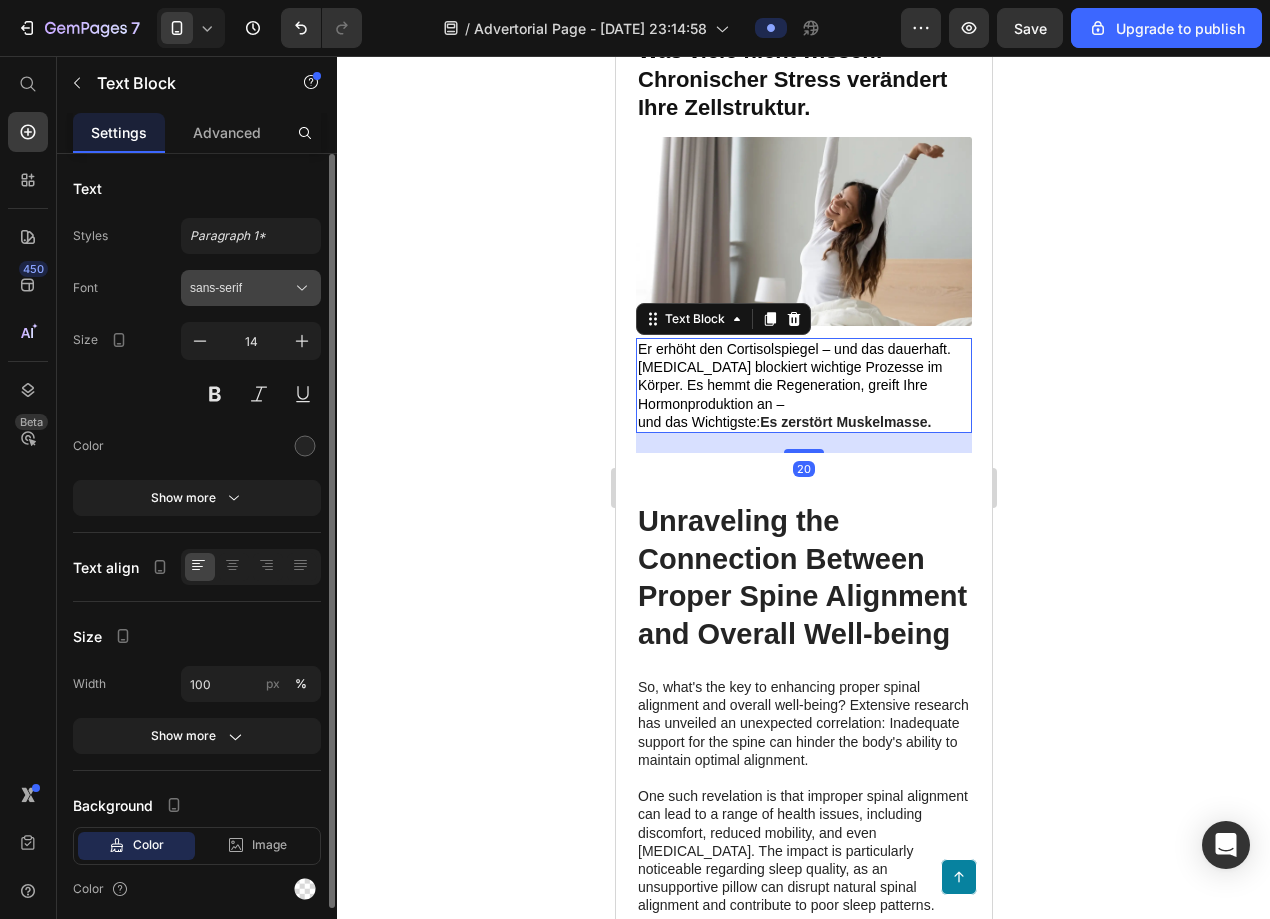 click on "sans-serif" at bounding box center (251, 288) 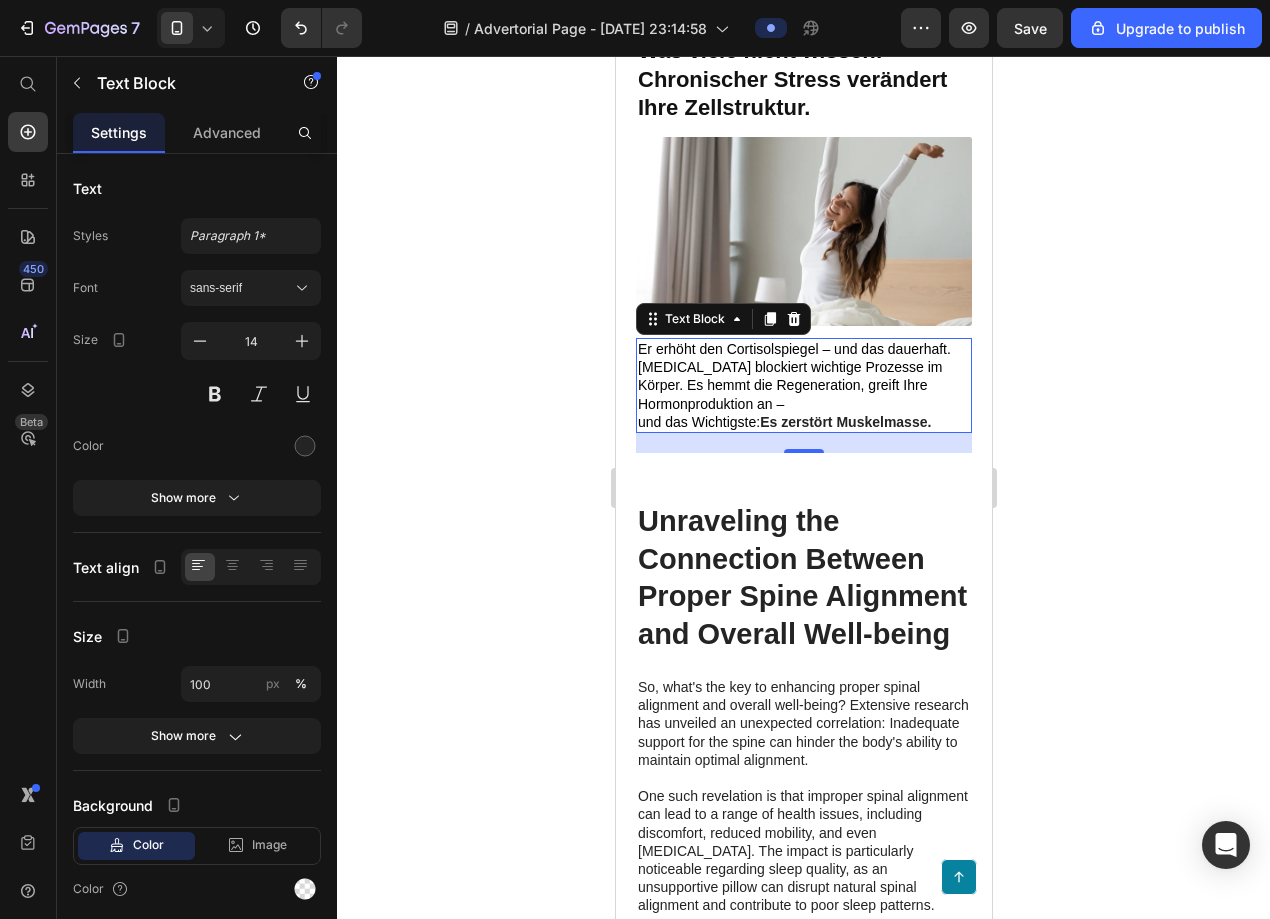 click 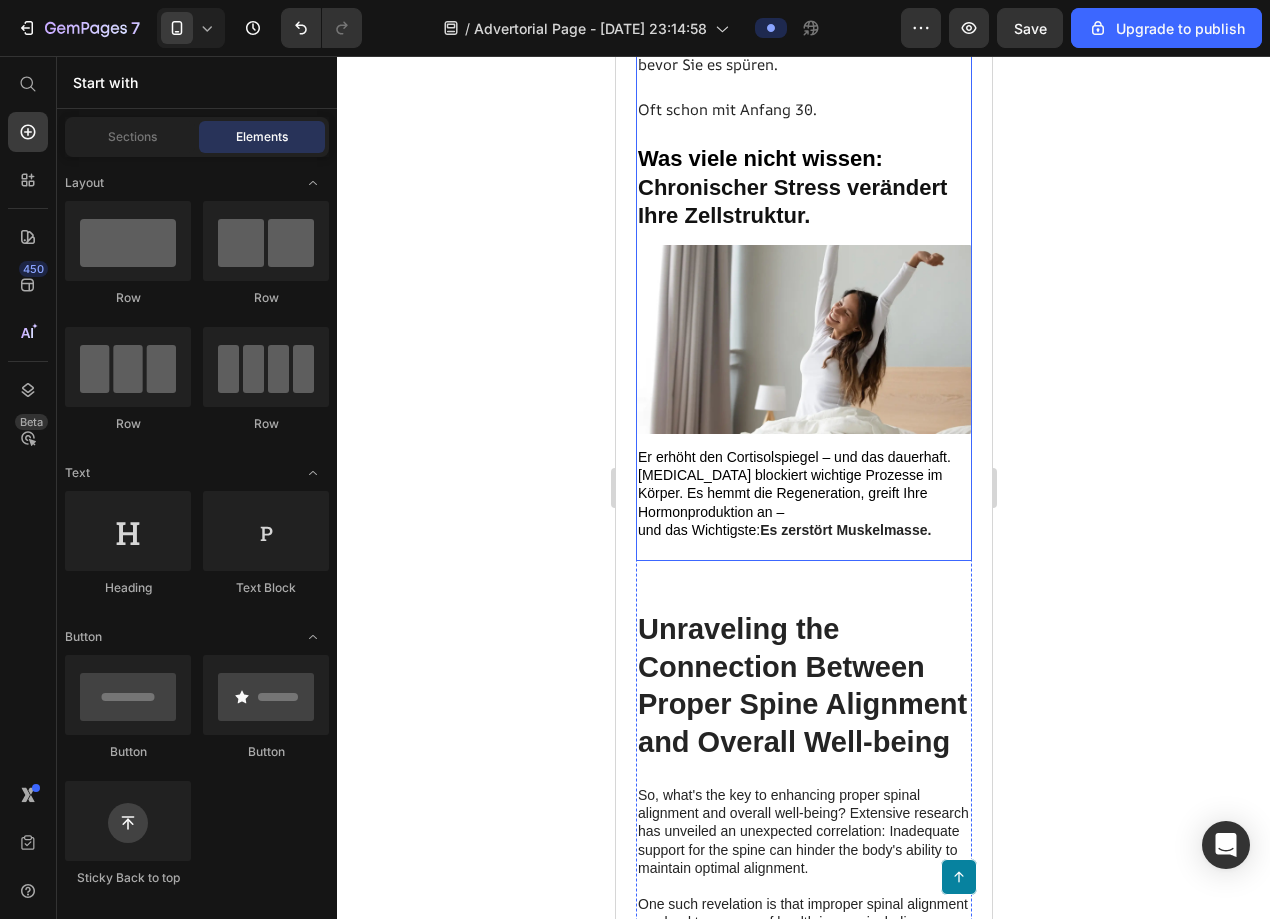 scroll, scrollTop: 2749, scrollLeft: 0, axis: vertical 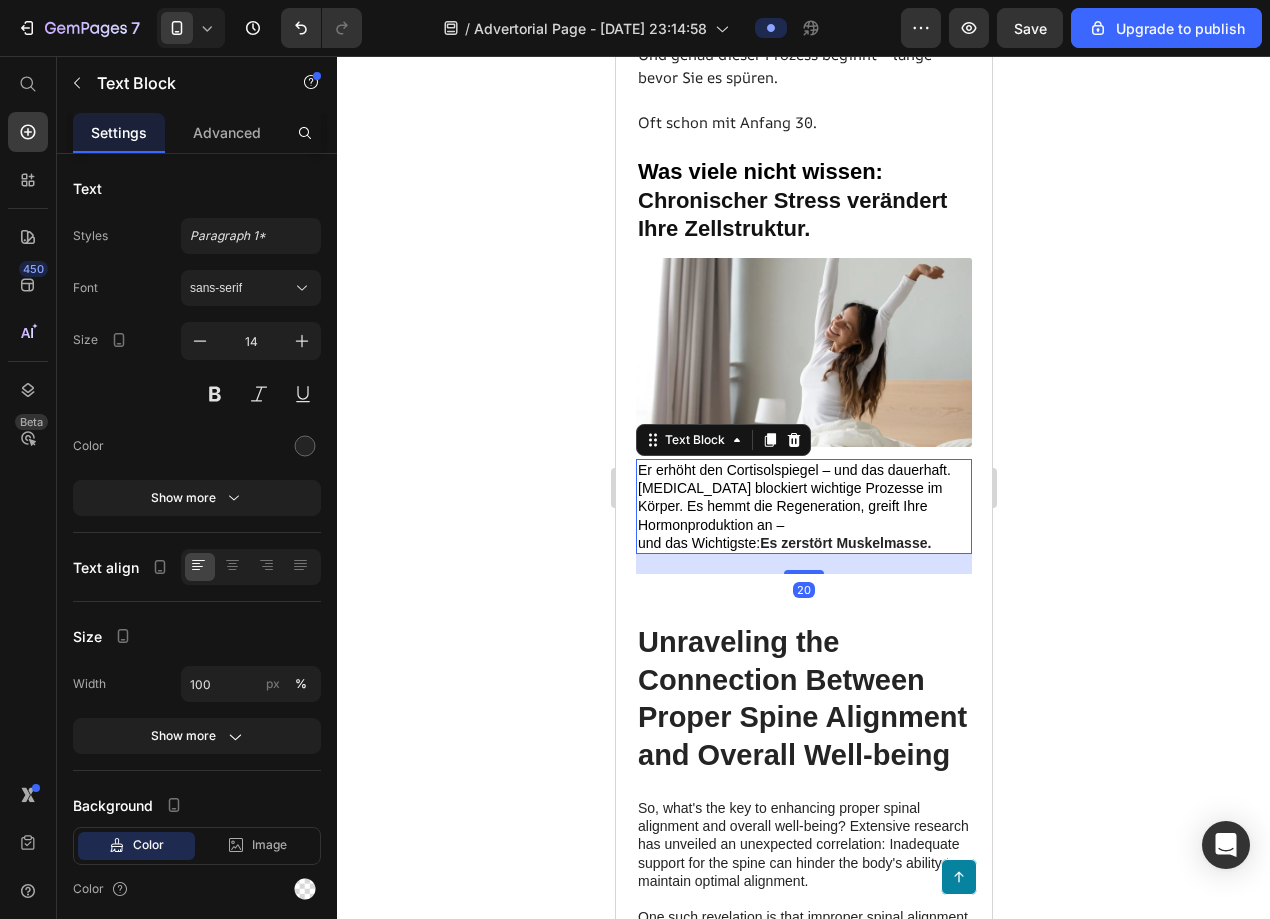 click on "[MEDICAL_DATA] blockiert wichtige Prozesse im Körper. Es hemmt die Regeneration, greift Ihre Hormonproduktion an –" at bounding box center [789, 506] 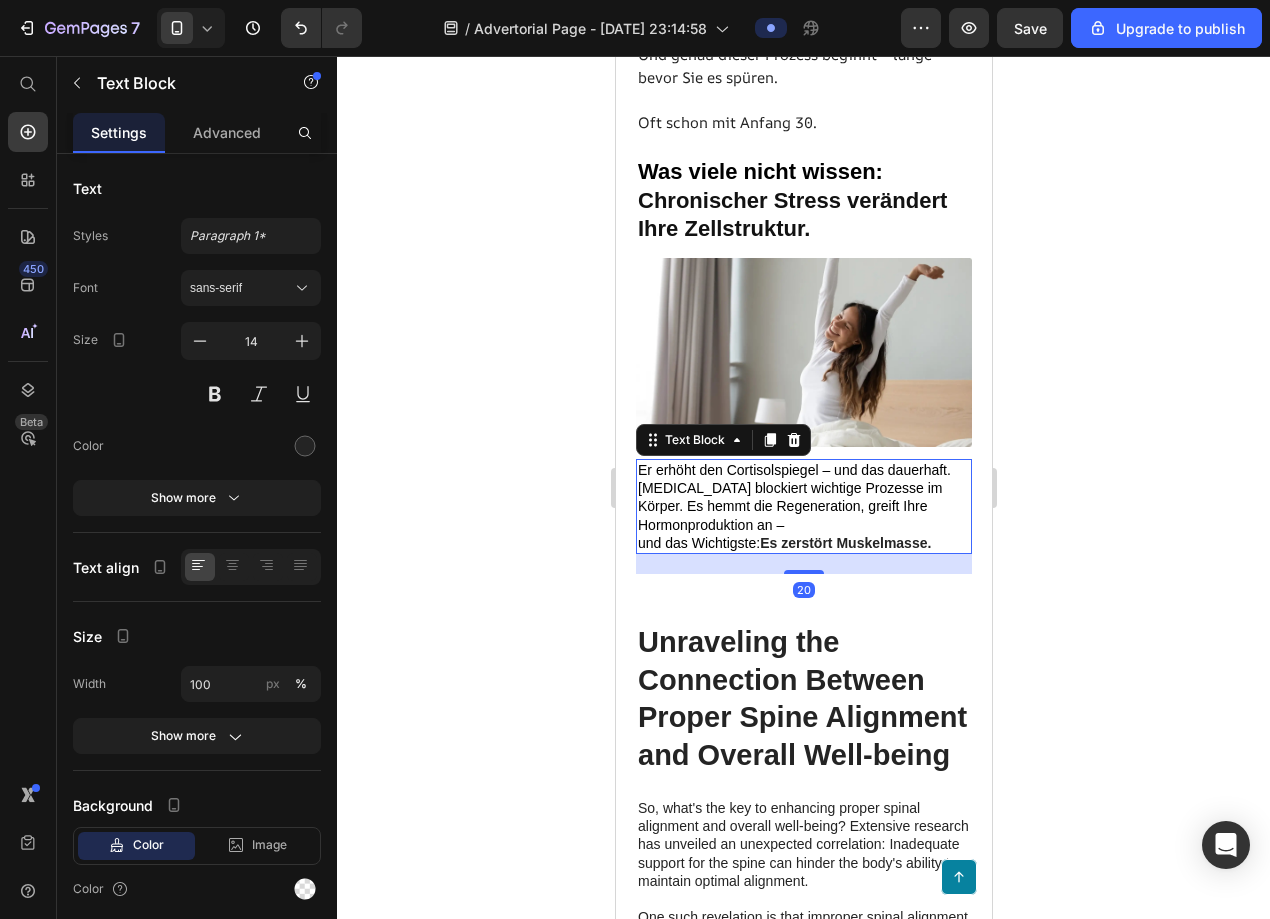 click 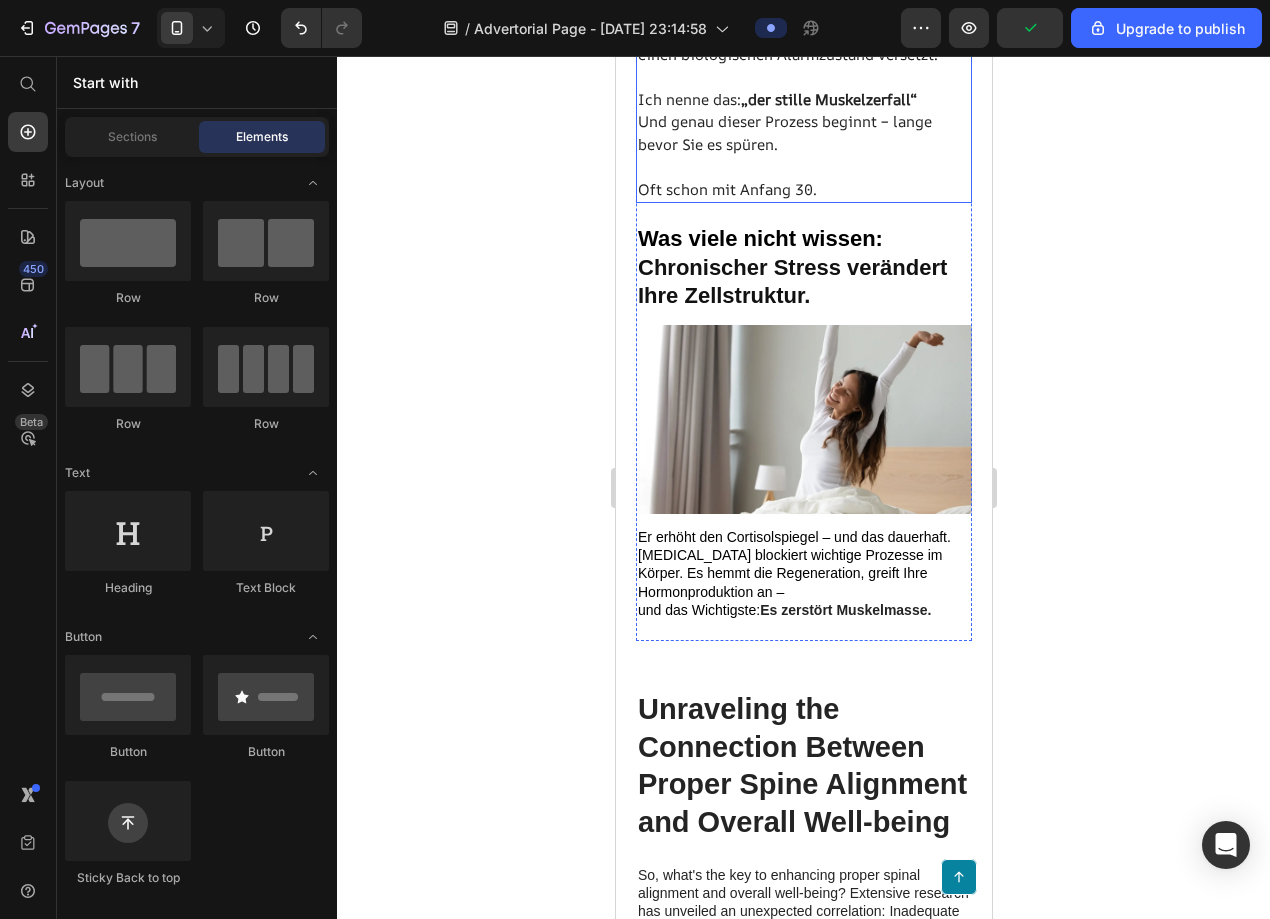 scroll, scrollTop: 2703, scrollLeft: 0, axis: vertical 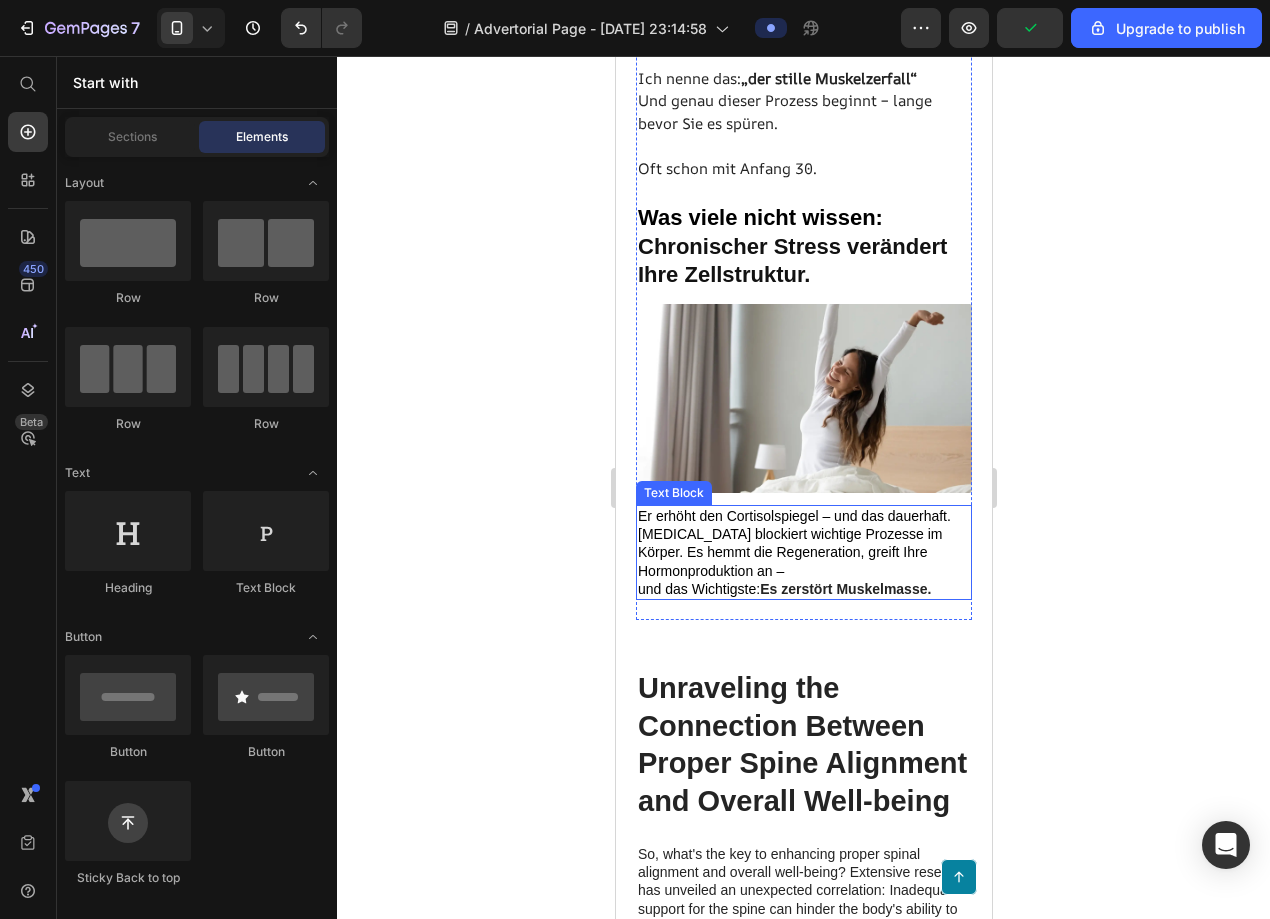 click on "[MEDICAL_DATA] blockiert wichtige Prozesse im Körper. Es hemmt die Regeneration, greift Ihre Hormonproduktion an –" at bounding box center (789, 552) 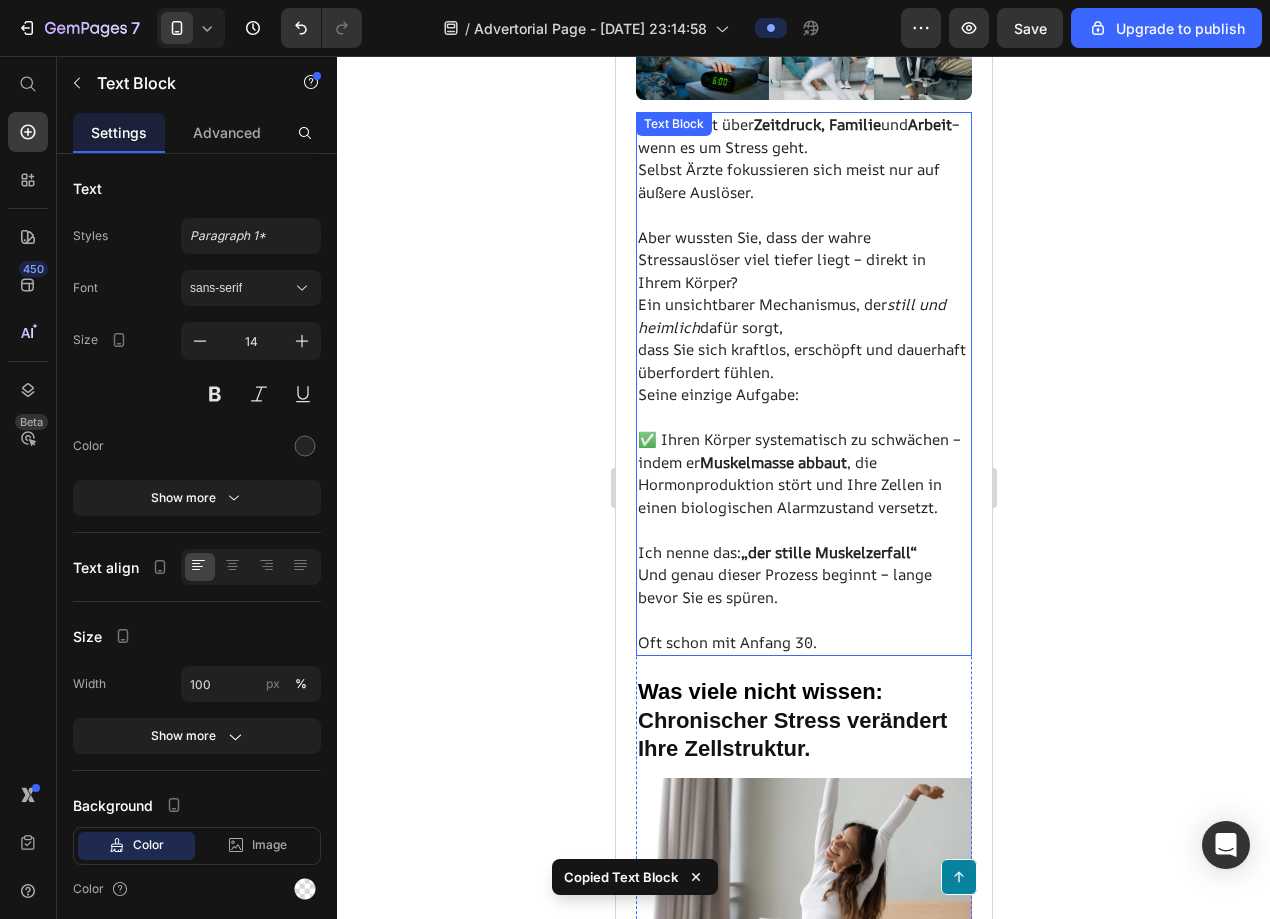 scroll, scrollTop: 2200, scrollLeft: 0, axis: vertical 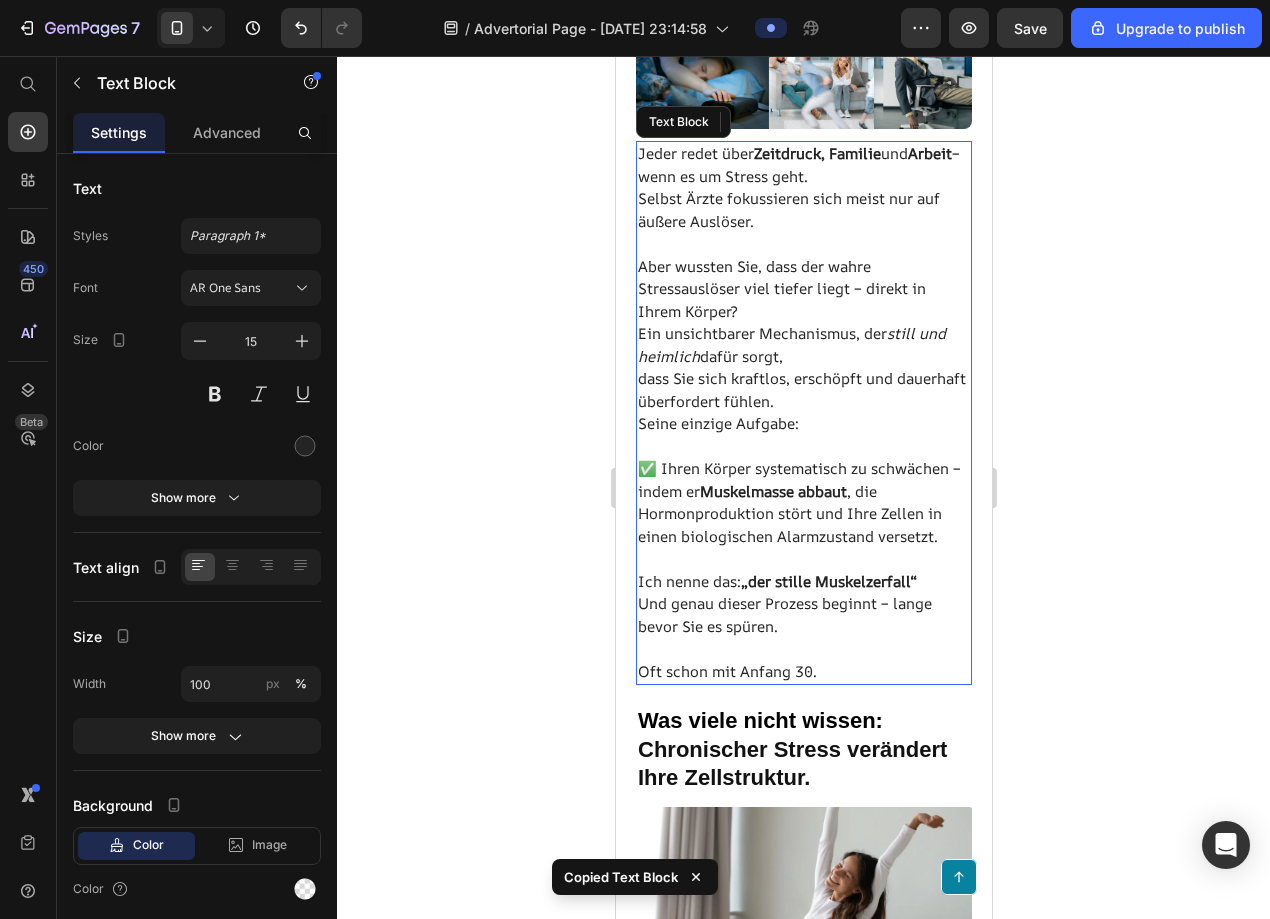 click on "Ein unsichtbarer Mechanismus, der  still und heimlich  dafür sorgt, dass Sie sich kraftlos, erschöpft und dauerhaft überfordert fühlen." at bounding box center (803, 368) 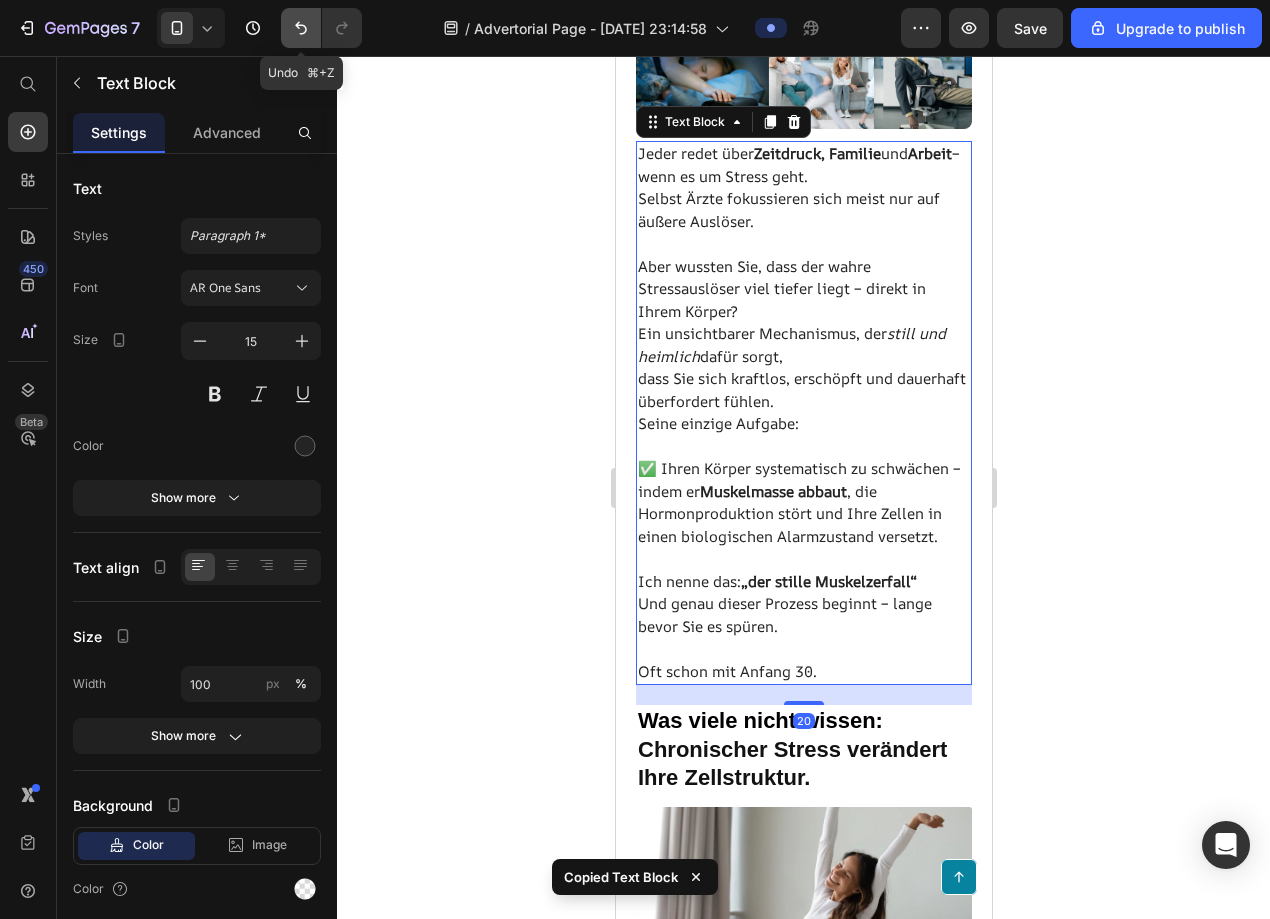 click 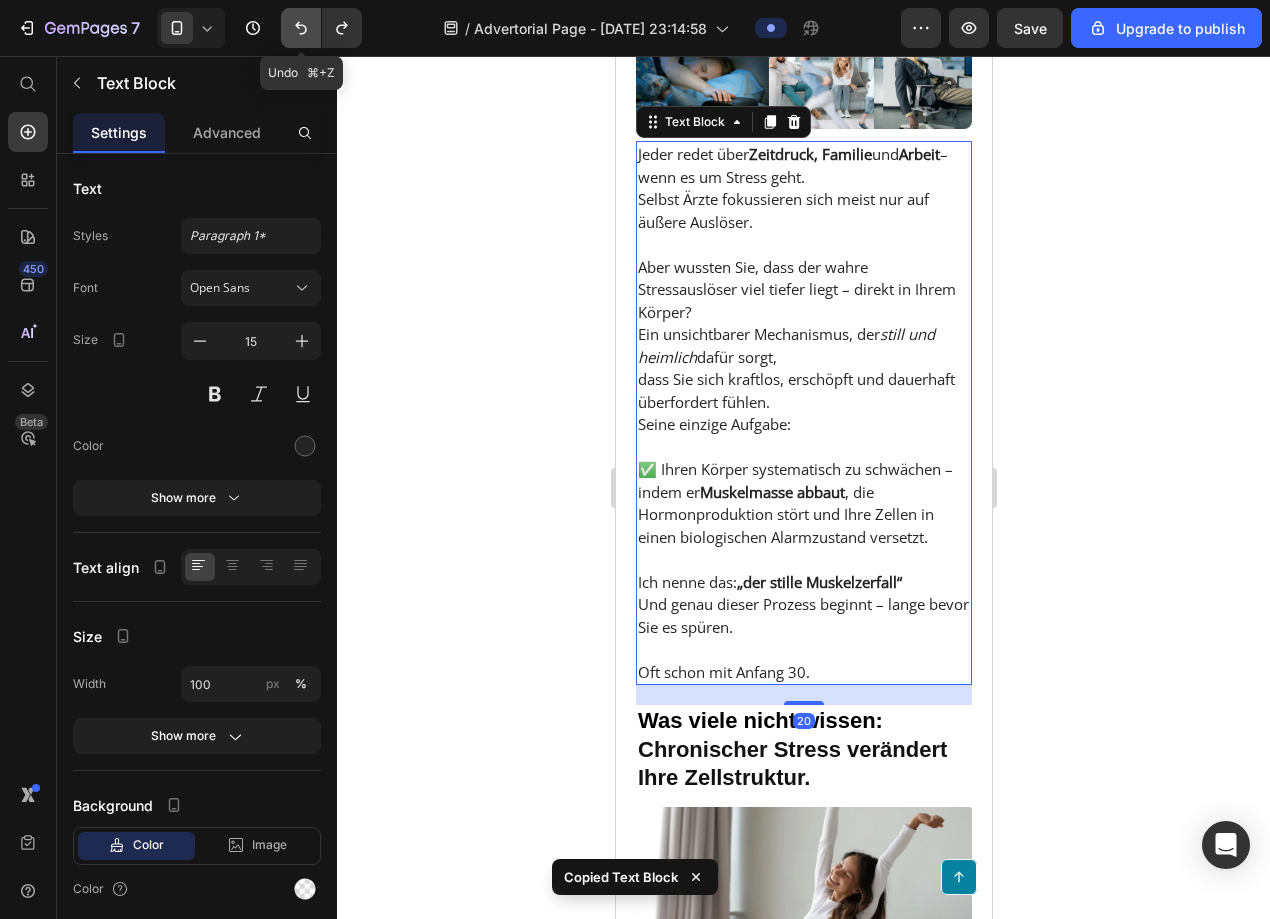 click 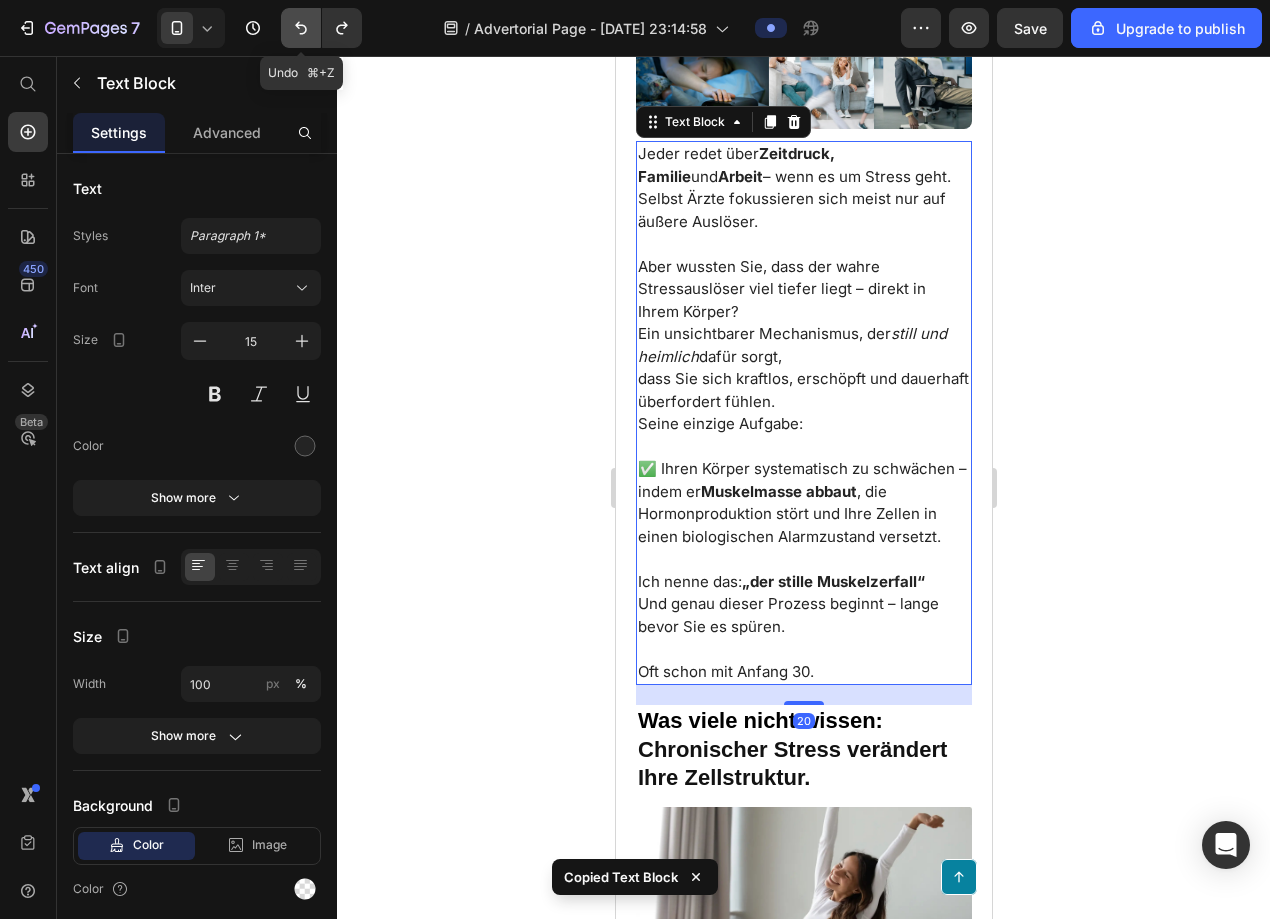 click 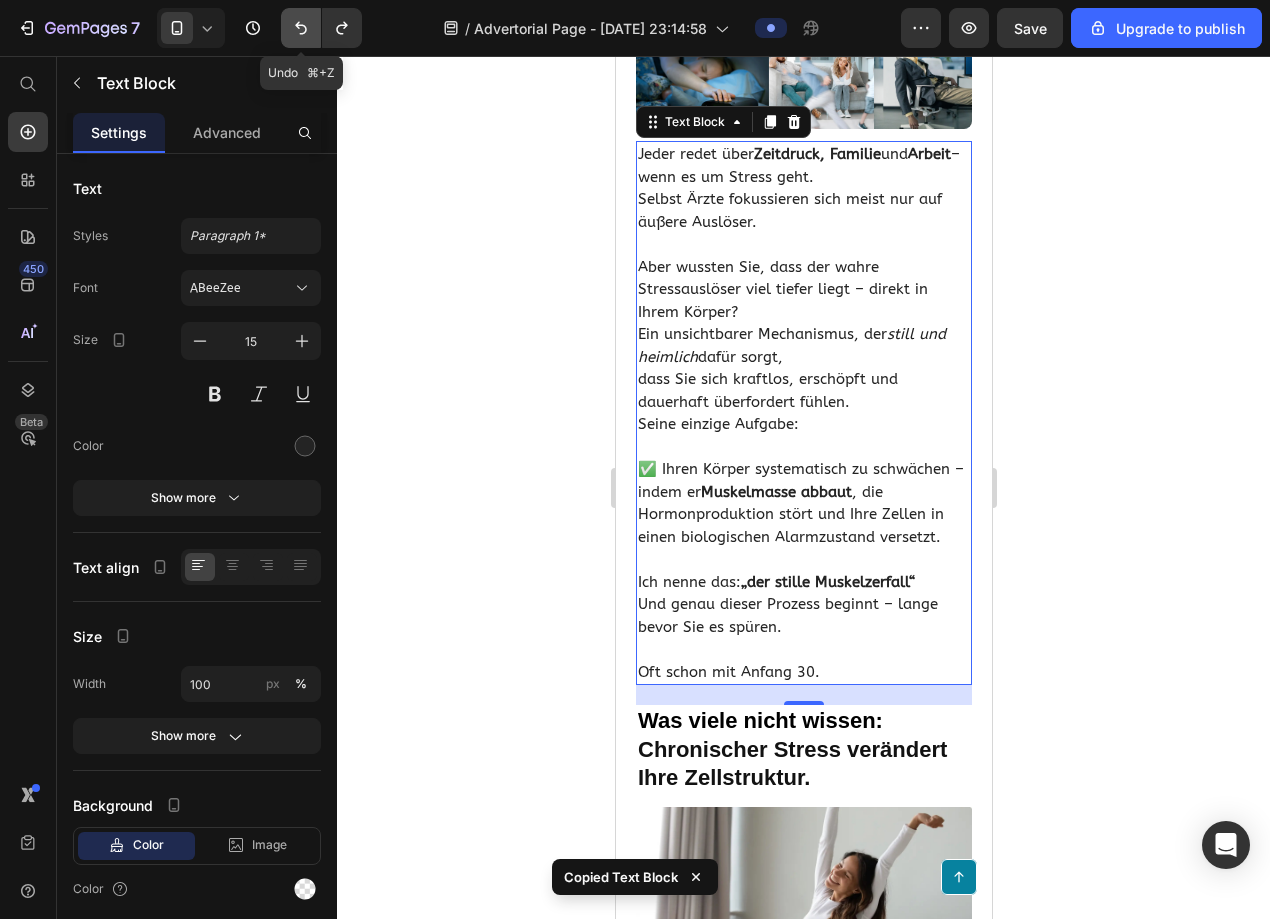 click 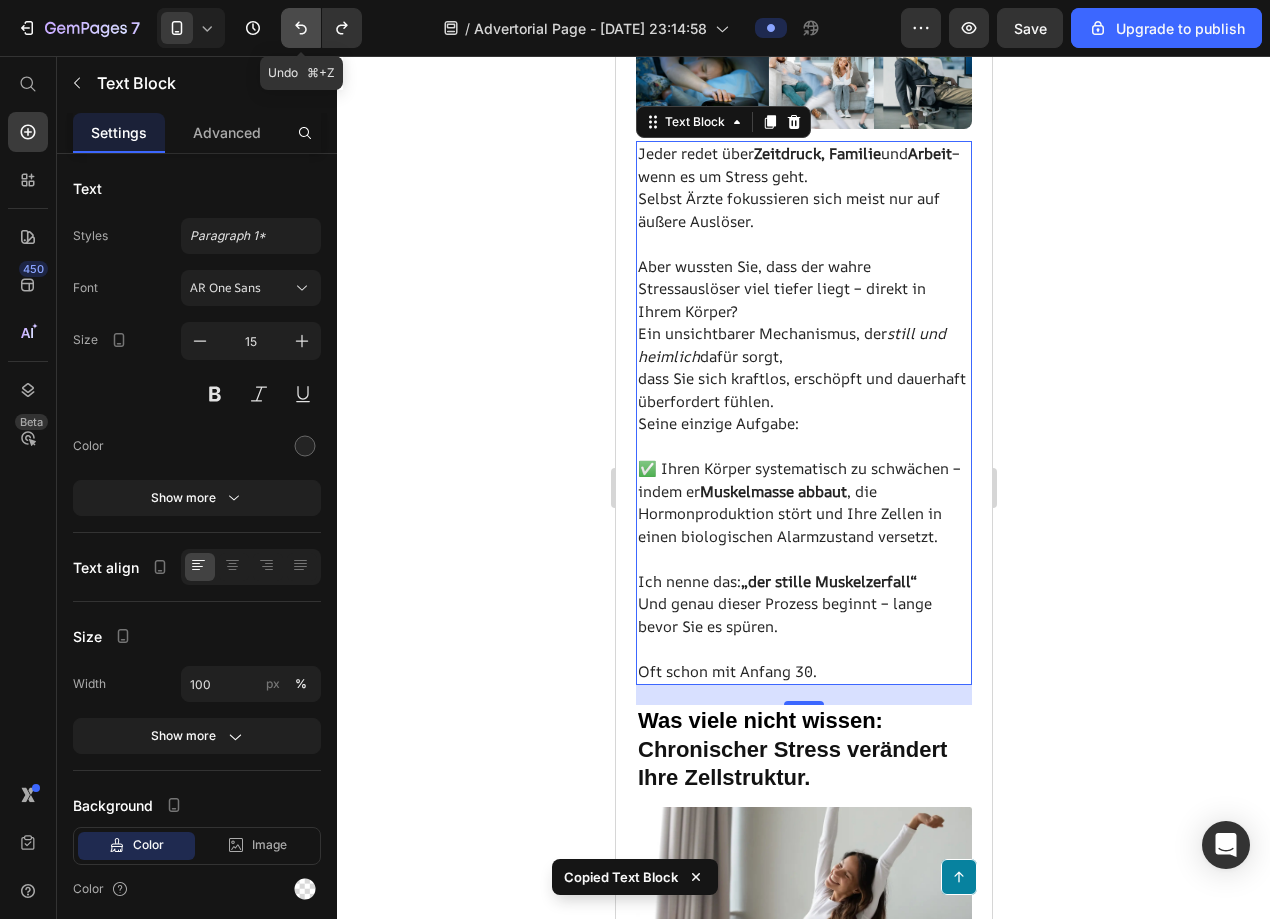 click 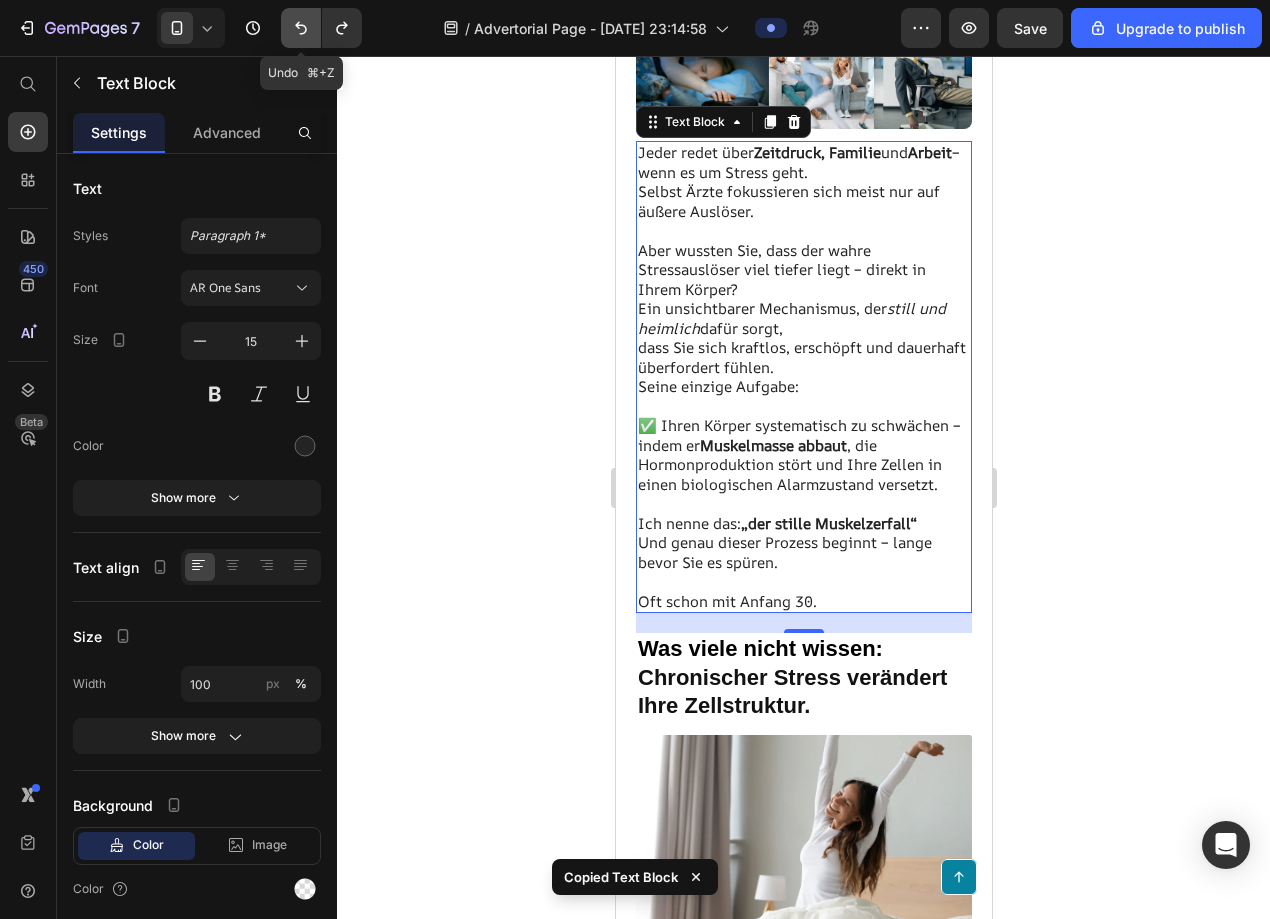 click 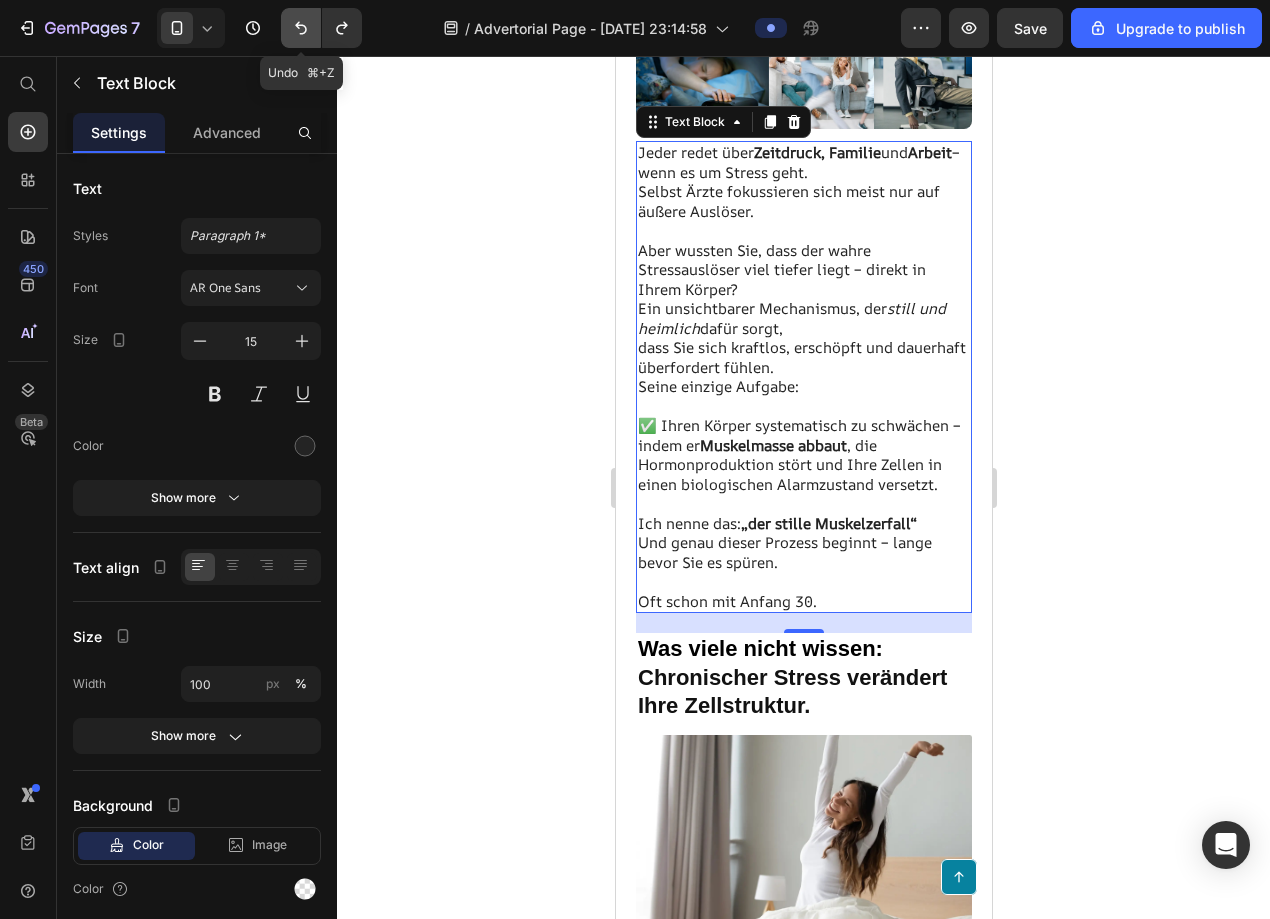 click 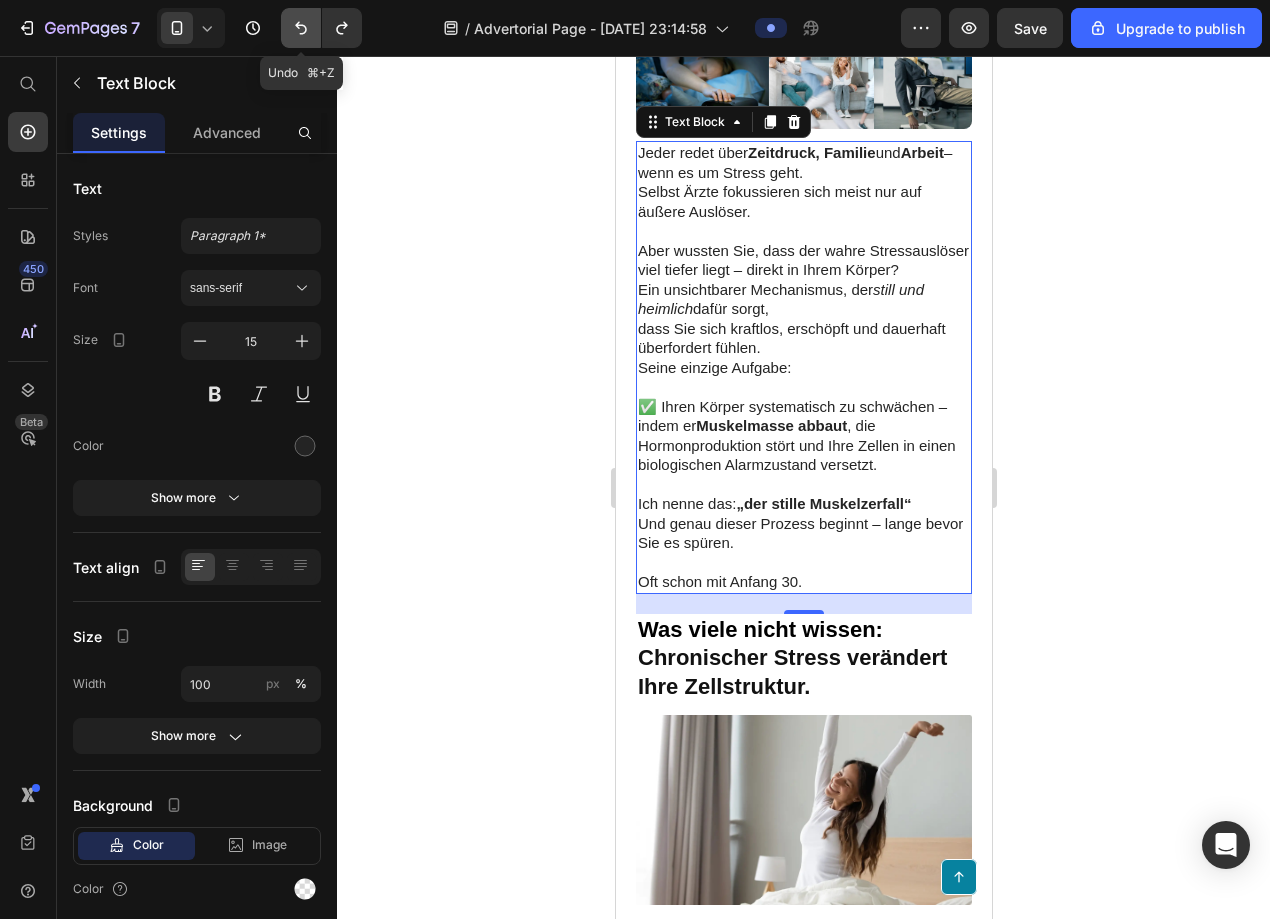 click 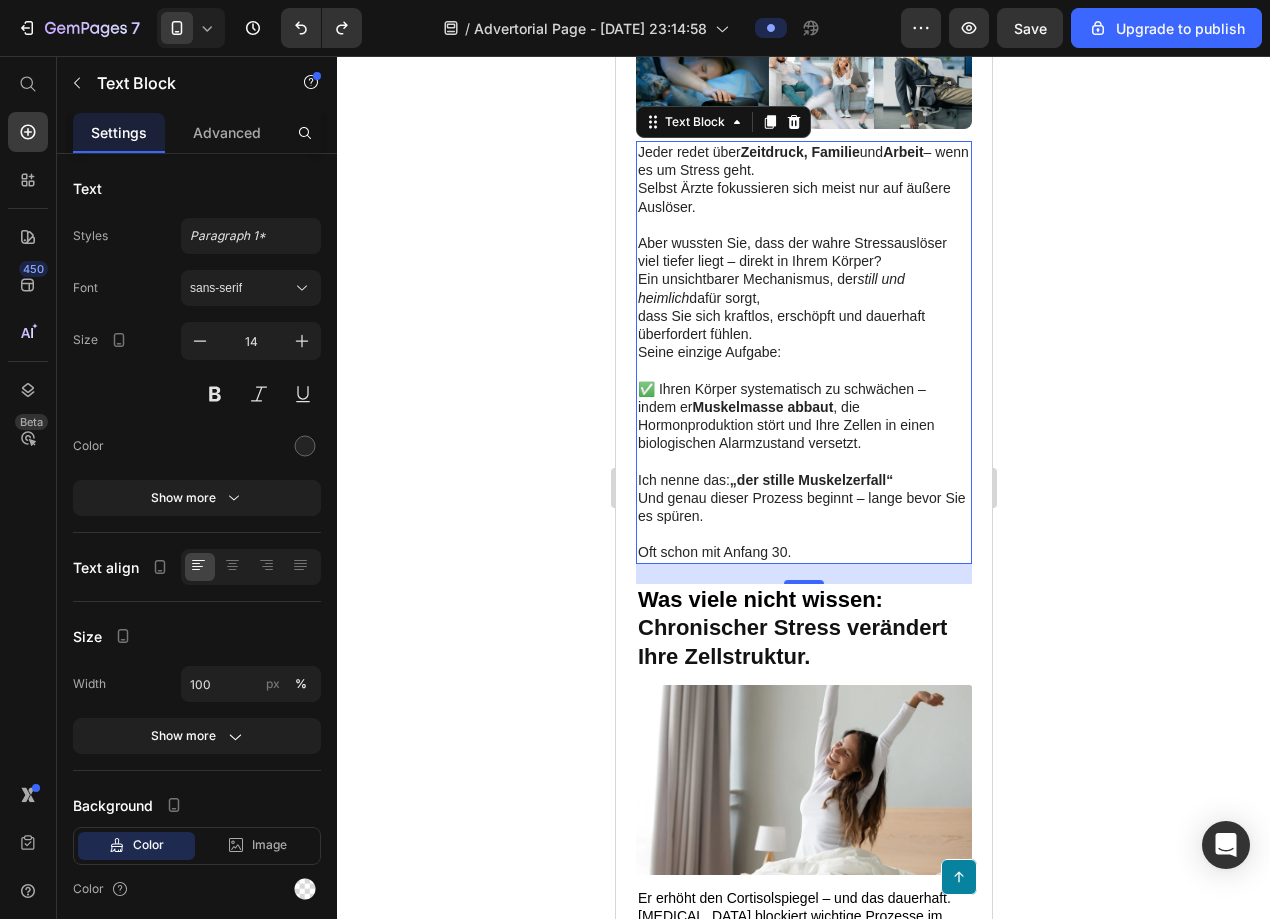 click 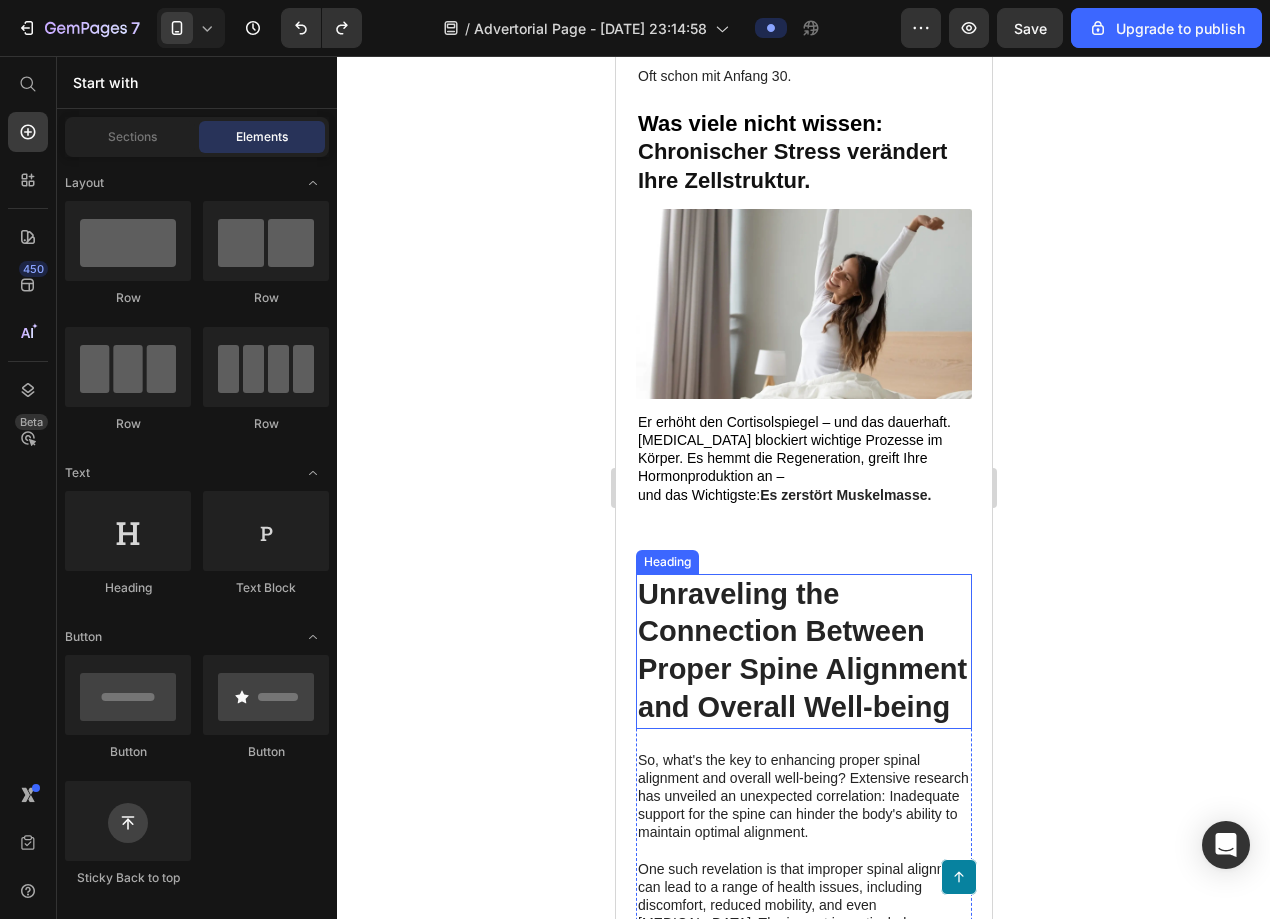 scroll, scrollTop: 2720, scrollLeft: 0, axis: vertical 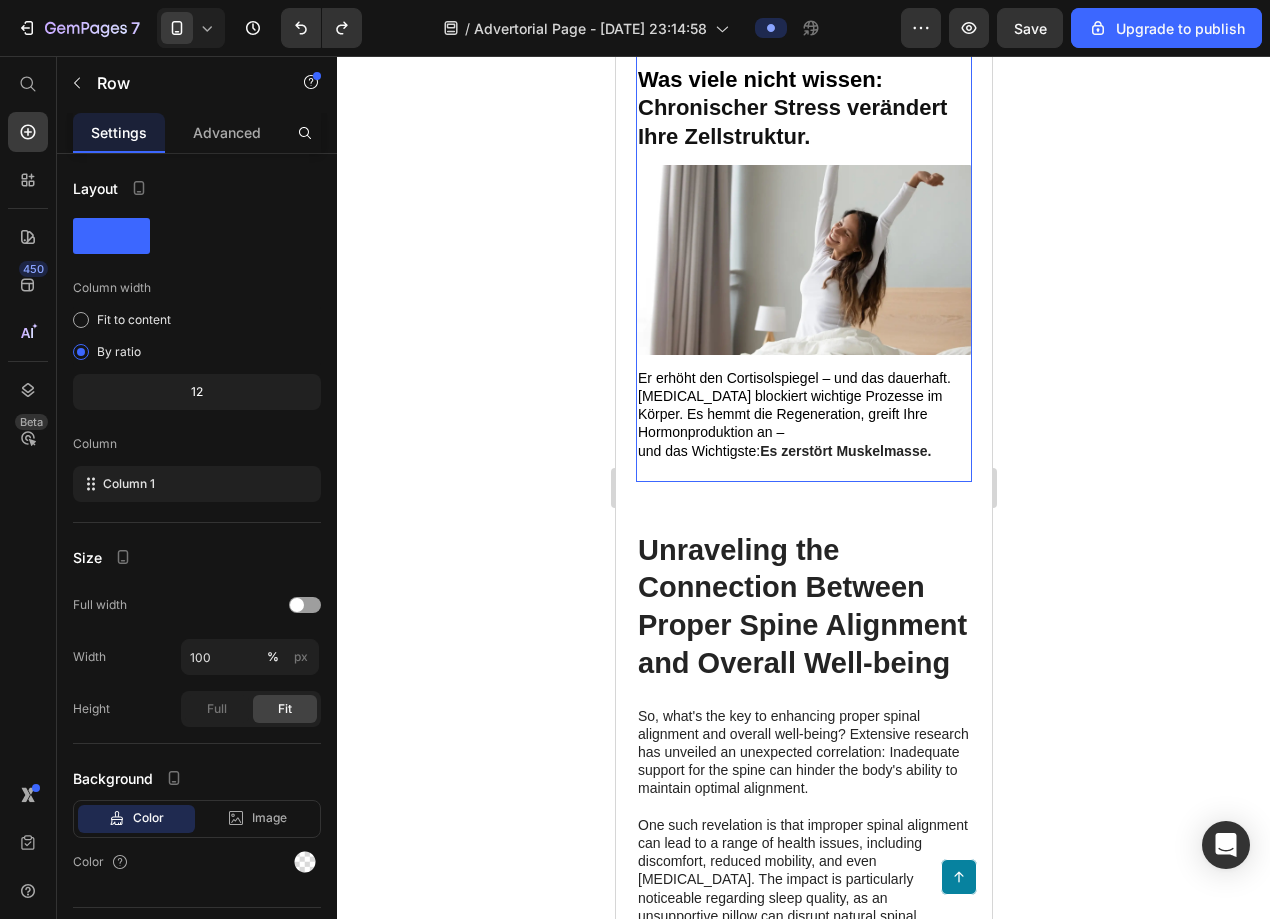 click on "Jeder redet über  Zeitdruck, Familie  und  Arbeit  – wenn es um Stress geht. Selbst Ärzte fokussieren sich meist nur auf äußere Auslöser.   Aber wussten Sie, dass der wahre Stressauslöser viel tiefer liegt – direkt in Ihrem Körper? Ein unsichtbarer Mechanismus, der  still und heimlich  dafür sorgt, dass Sie sich kraftlos, erschöpft und dauerhaft überfordert fühlen. Seine einzige Aufgabe:   ✅ Ihren Körper systematisch zu schwächen – indem er  Muskelmasse abbaut , die  Hormonproduktion stört und Ihre Zellen in einen biologischen Alarmzustand versetzt.   Ich nenne das:  „der stille Muskelzerfall“ Und genau dieser Prozess beginnt – lange bevor Sie es spüren. Oft schon mit Anfang 30. Text Block ⁠⁠⁠⁠⁠⁠⁠ Was viele nicht wissen: Chronischer Stress verändert Ihre Zellstruktur. Heading Image Er erhöht den Cortisolspiegel – und das dauerhaft. [MEDICAL_DATA] blockiert wichtige Prozesse im Körper. Es hemmt die Regeneration, greift Ihre Hormonproduktion an – Text Block" at bounding box center [803, 51] 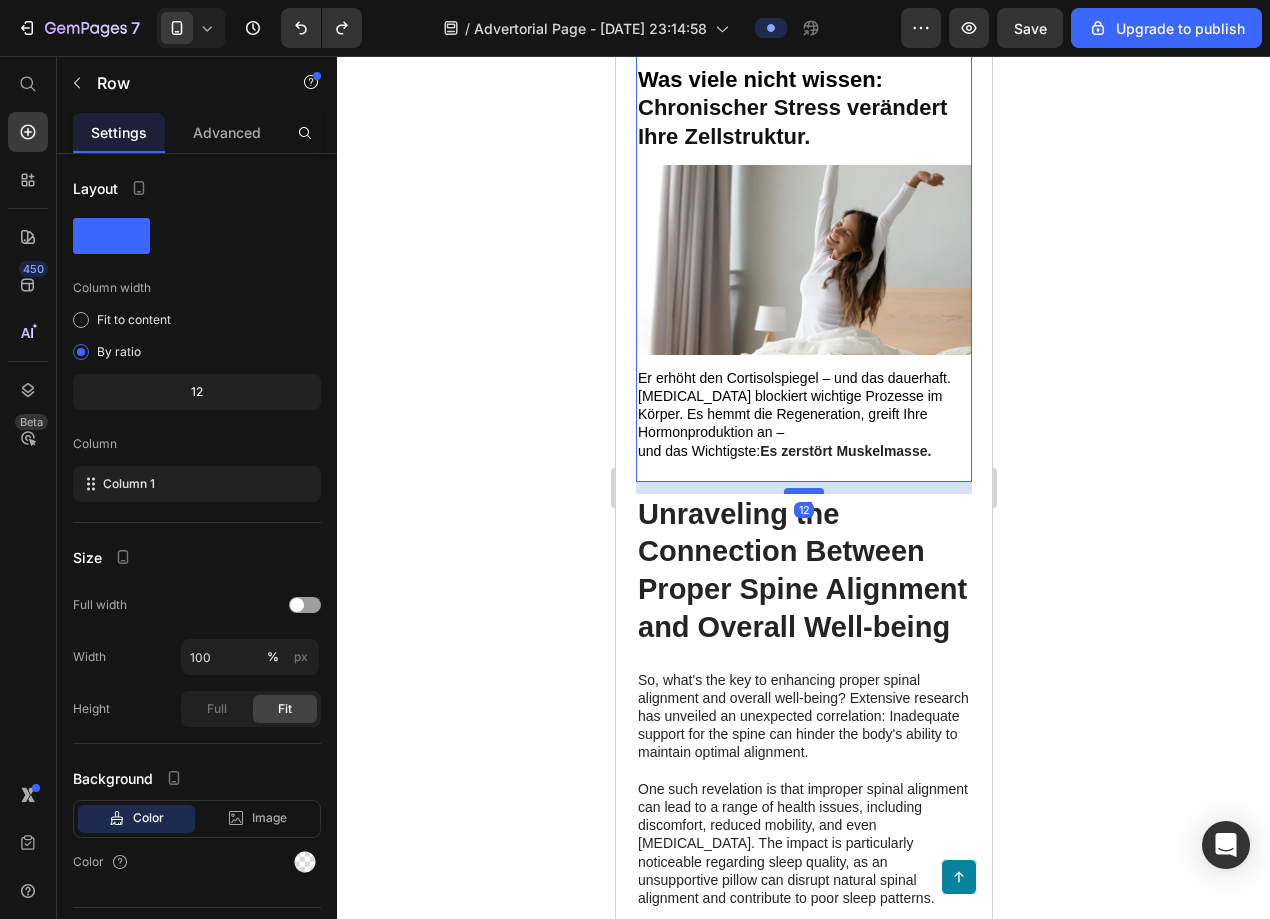 drag, startPoint x: 801, startPoint y: 514, endPoint x: 803, endPoint y: 478, distance: 36.05551 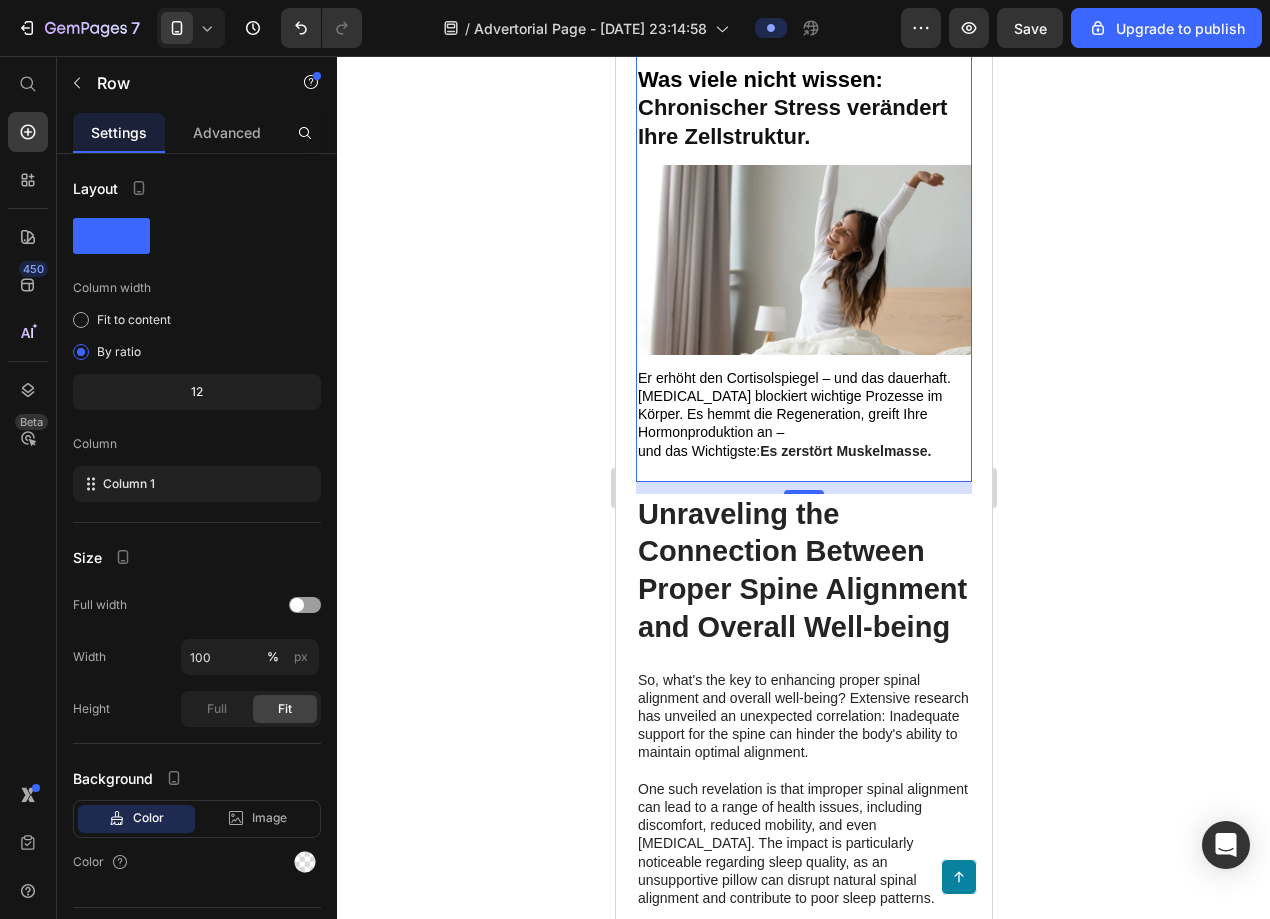 click 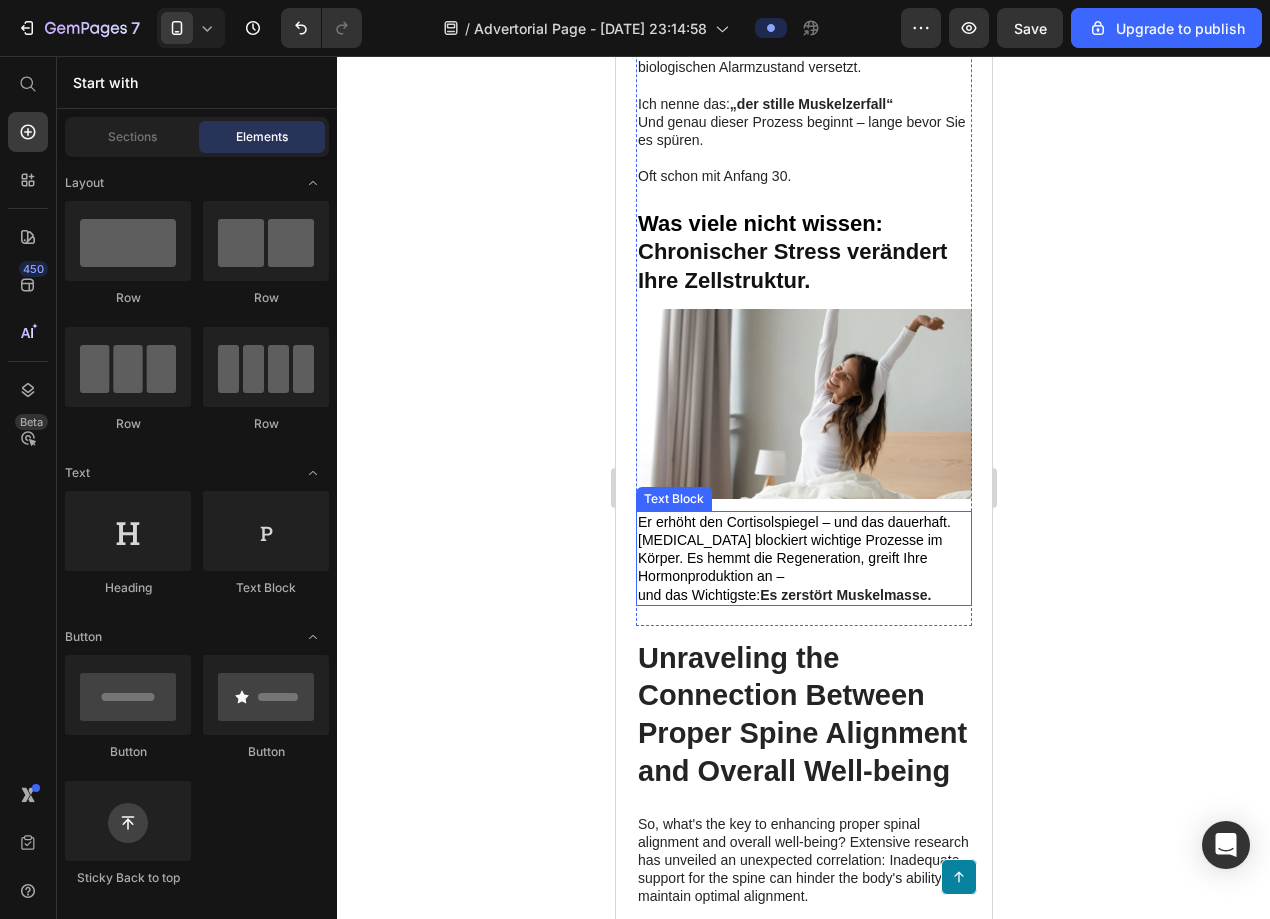 scroll, scrollTop: 2558, scrollLeft: 0, axis: vertical 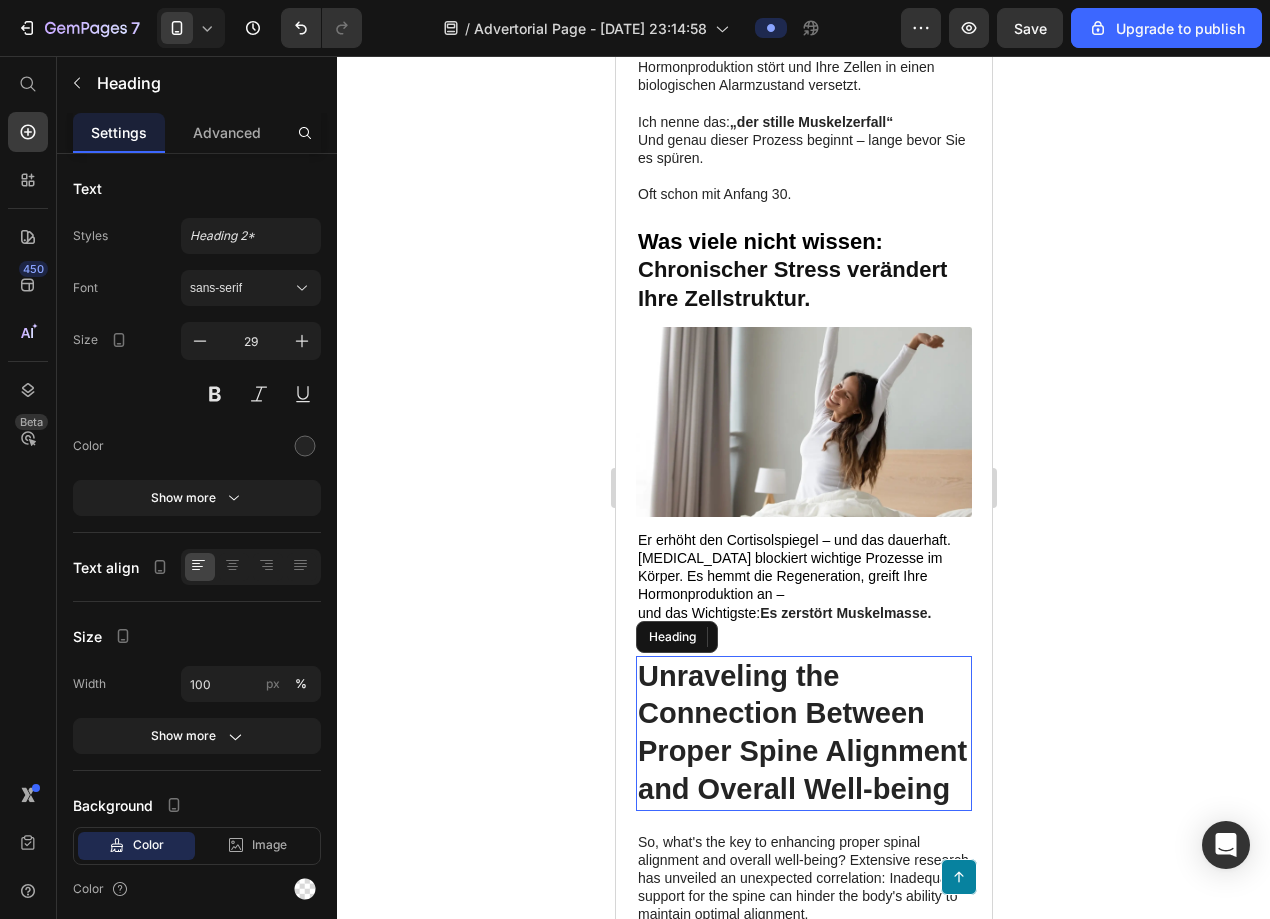 click on "Unraveling the Connection Between Proper Spine Alignment and Overall Well-being" at bounding box center (803, 733) 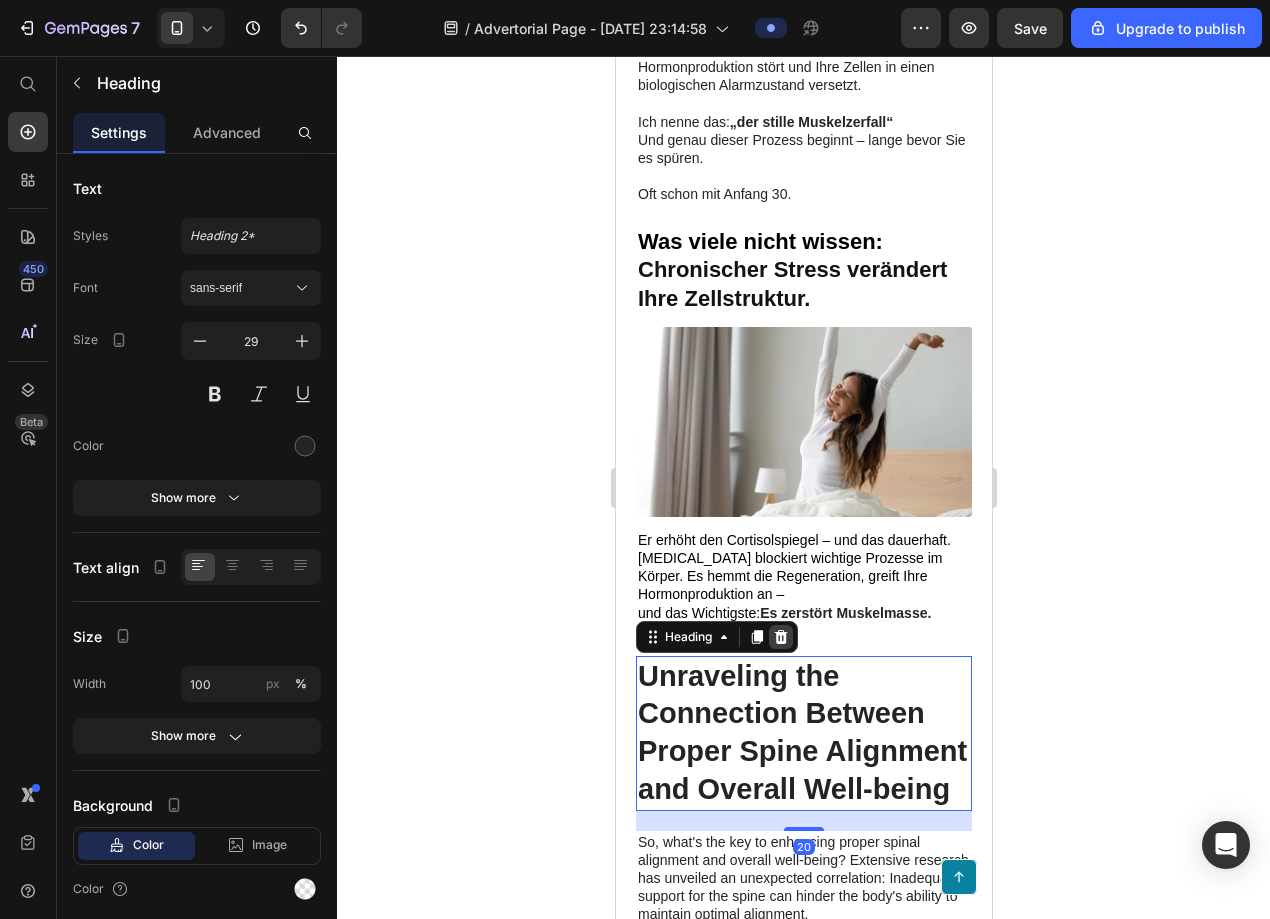 click 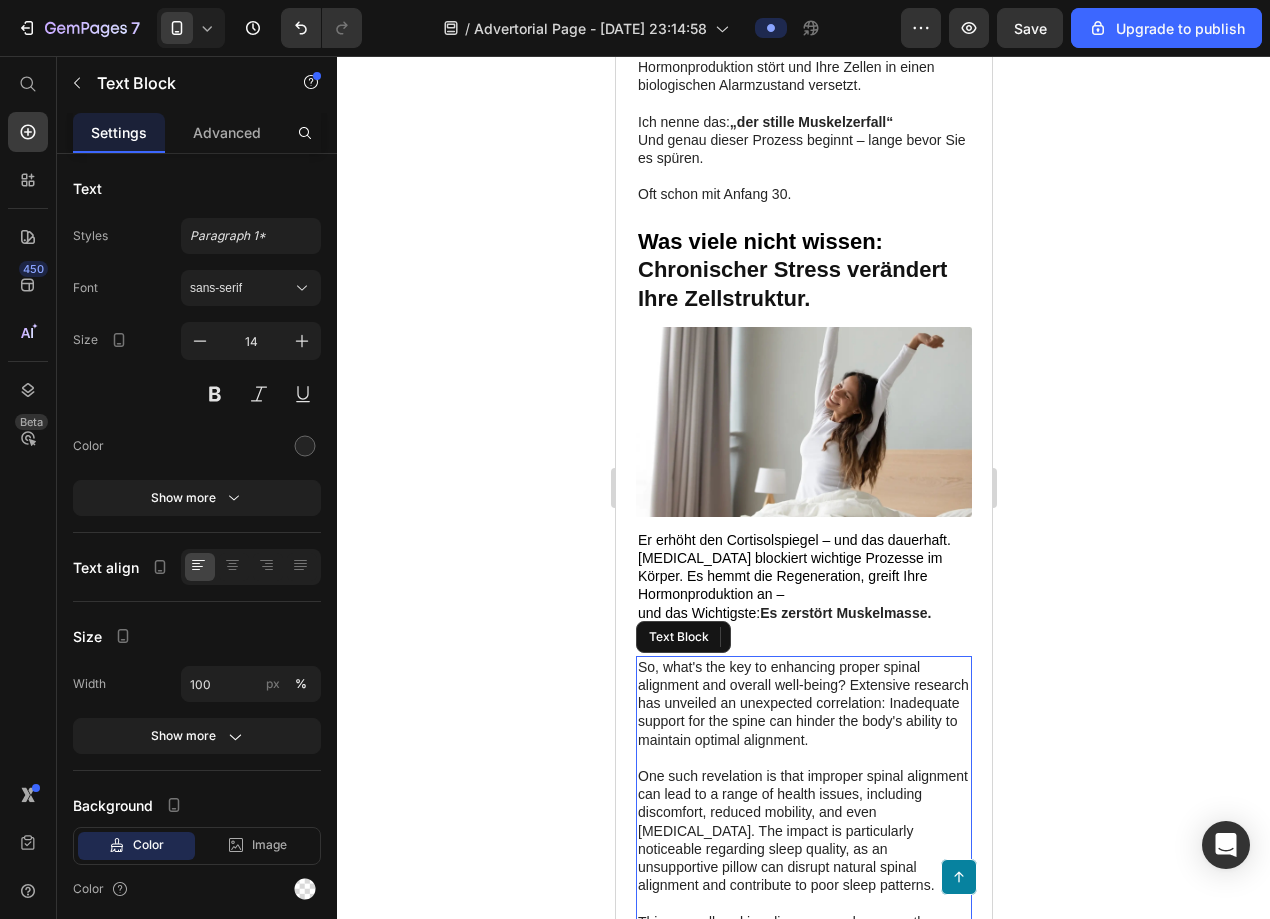 click on "So, what's the key to enhancing proper spinal alignment and overall well-being? Extensive research has unveiled an unexpected correlation: Inadequate support for the spine can hinder the body's ability to maintain optimal alignment.  One such revelation is that improper spinal alignment can lead to a range of health issues, including discomfort, reduced mobility, and even [MEDICAL_DATA]. The impact is particularly noticeable regarding sleep quality, as an unsupportive pillow can disrupt natural spinal alignment and contribute to poor sleep patterns.  This groundbreaking discovery underscores the significance of incorporating the right support for our spine into our daily routine to promote proper alignment and enhance overall well-being. It revolutionizes how we approach our sleep health and highlights the importance of ergonomic pillows like ours." at bounding box center (803, 849) 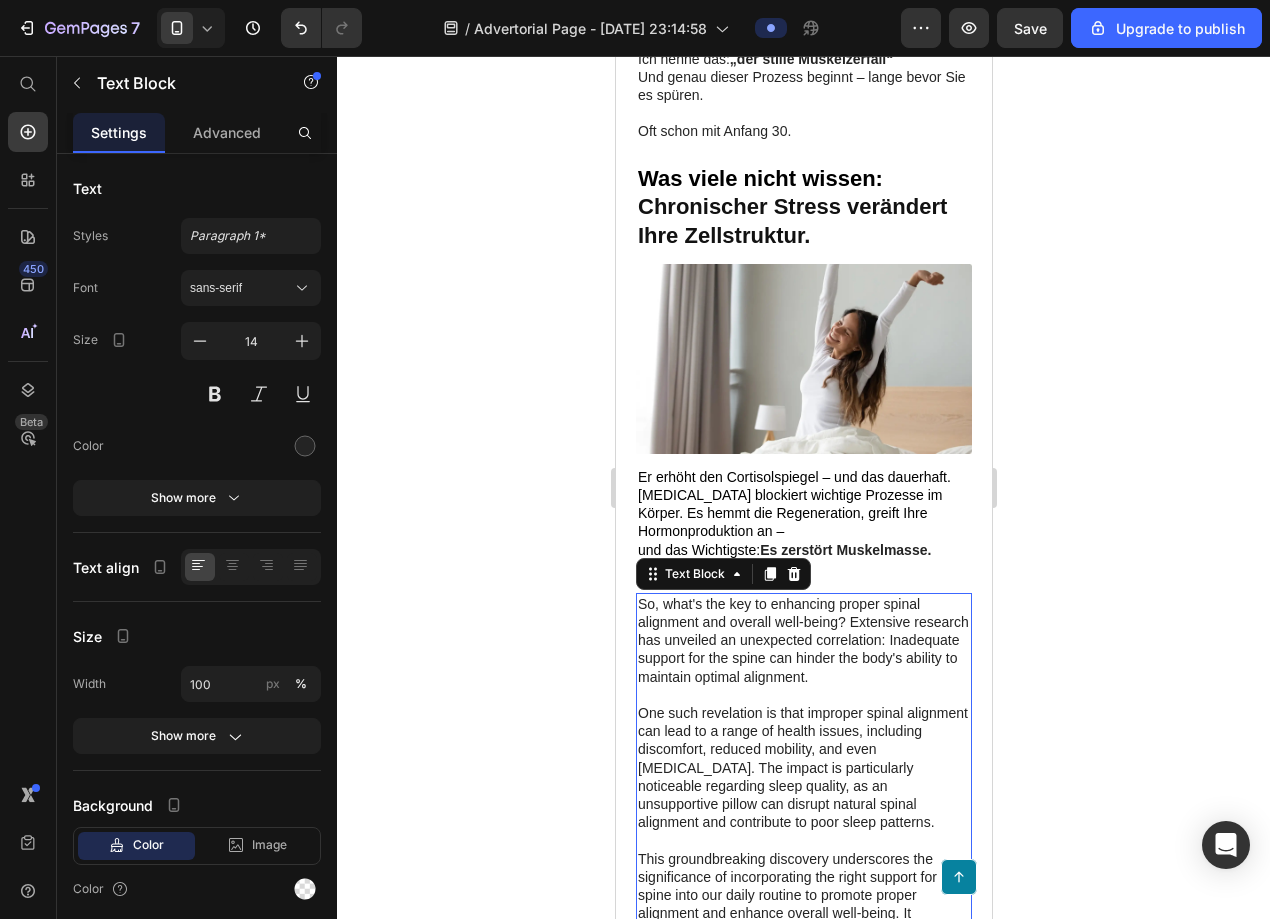 scroll, scrollTop: 2599, scrollLeft: 0, axis: vertical 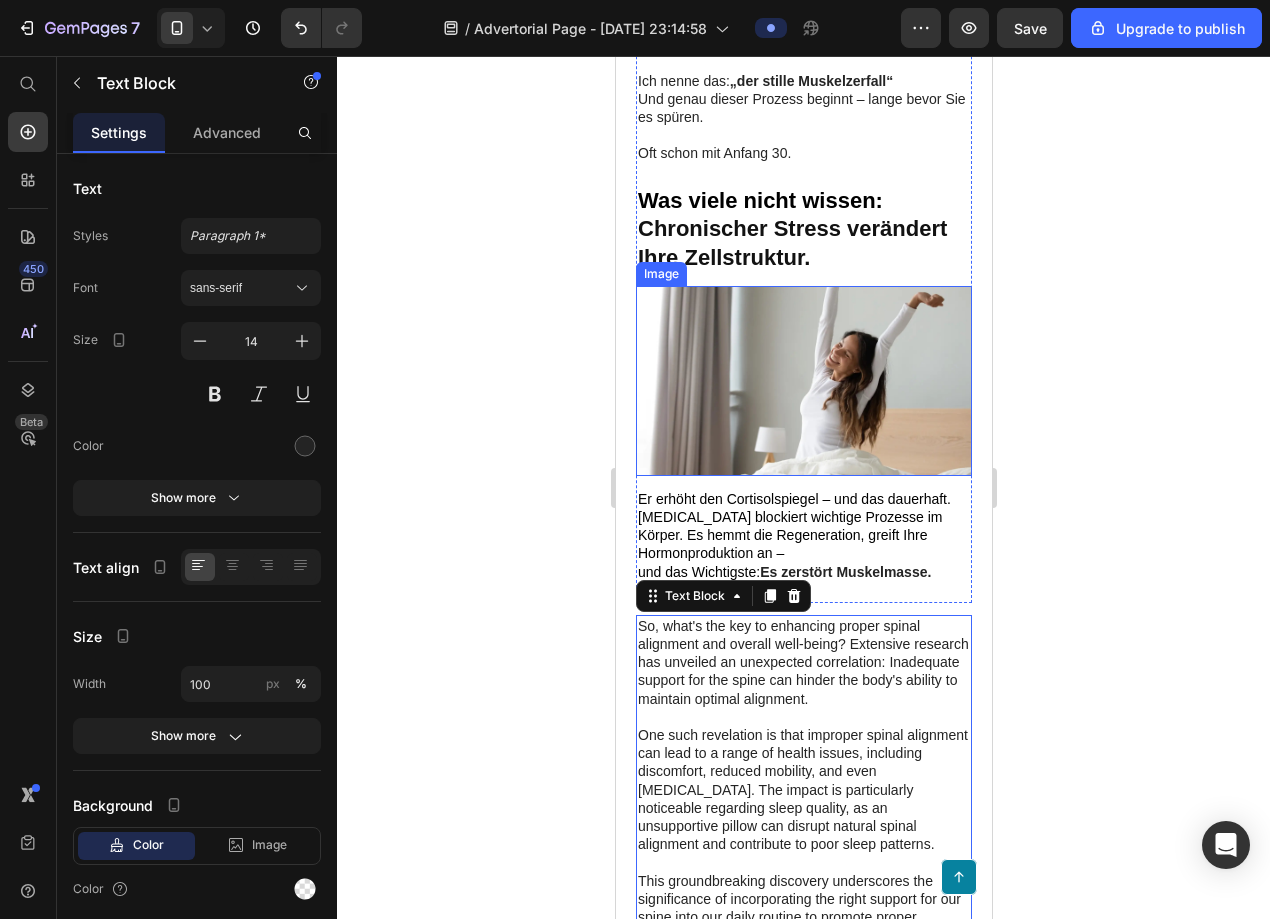 click at bounding box center [803, 380] 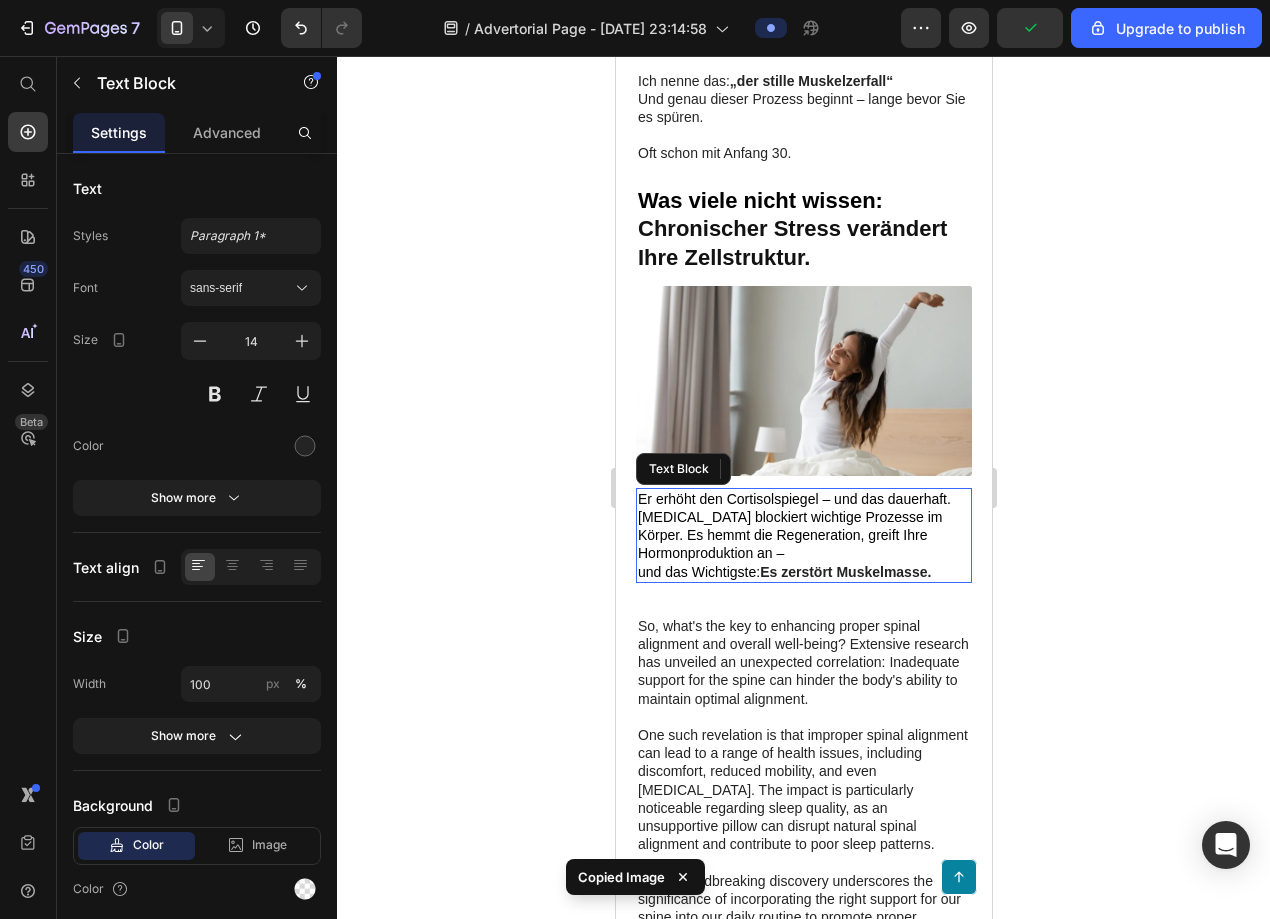 click on "[MEDICAL_DATA] blockiert wichtige Prozesse im Körper. Es hemmt die Regeneration, greift Ihre Hormonproduktion an –" at bounding box center [789, 535] 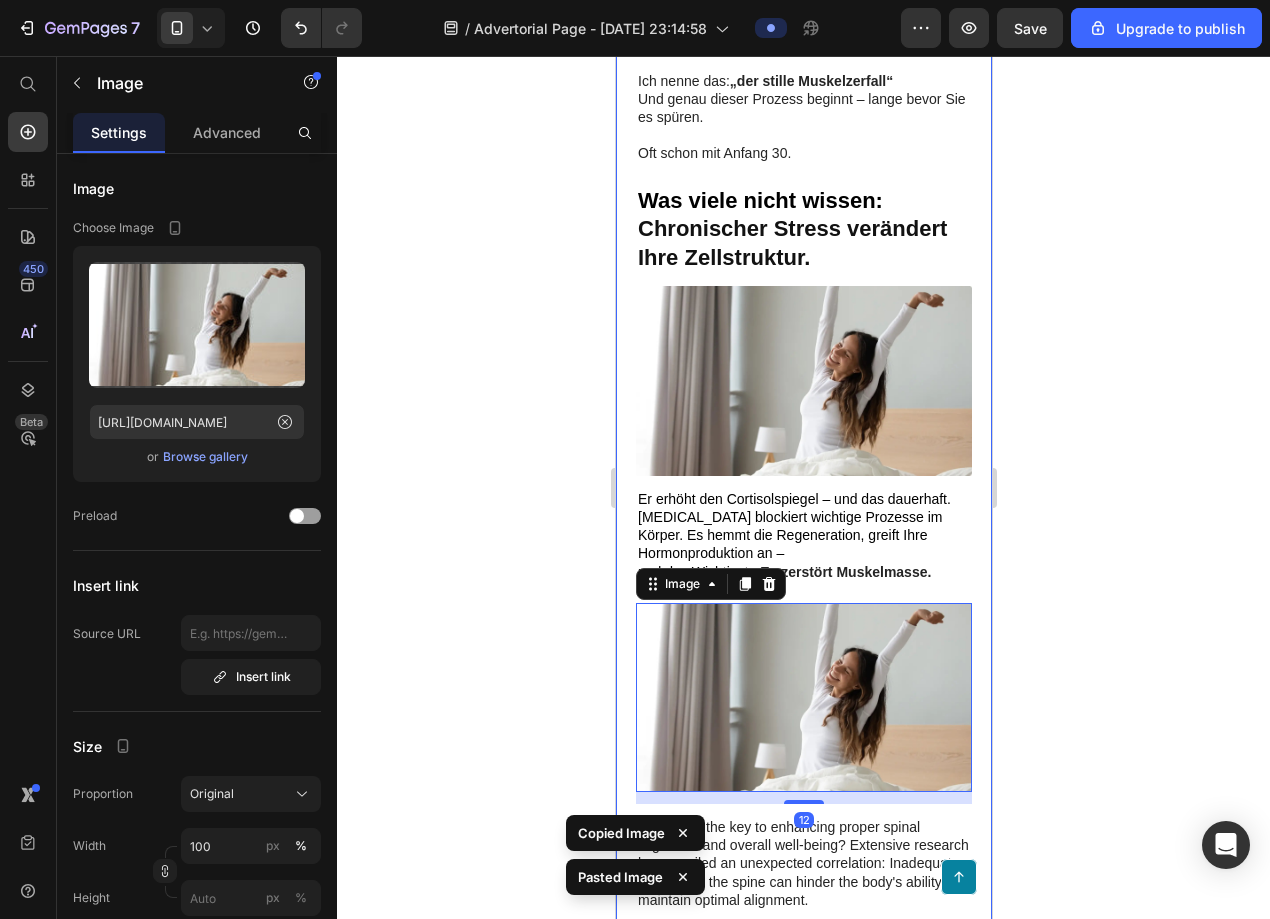 click 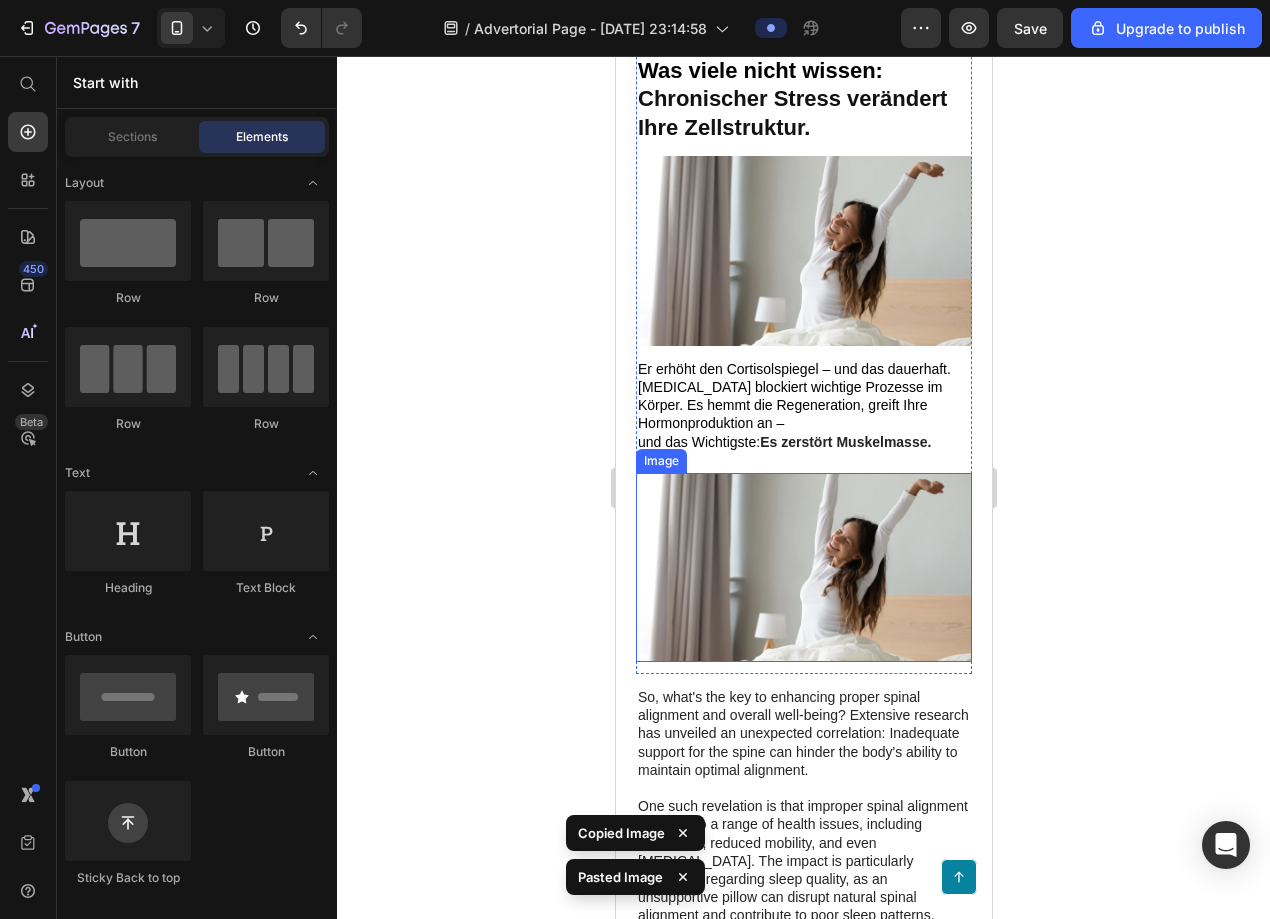 scroll, scrollTop: 2760, scrollLeft: 0, axis: vertical 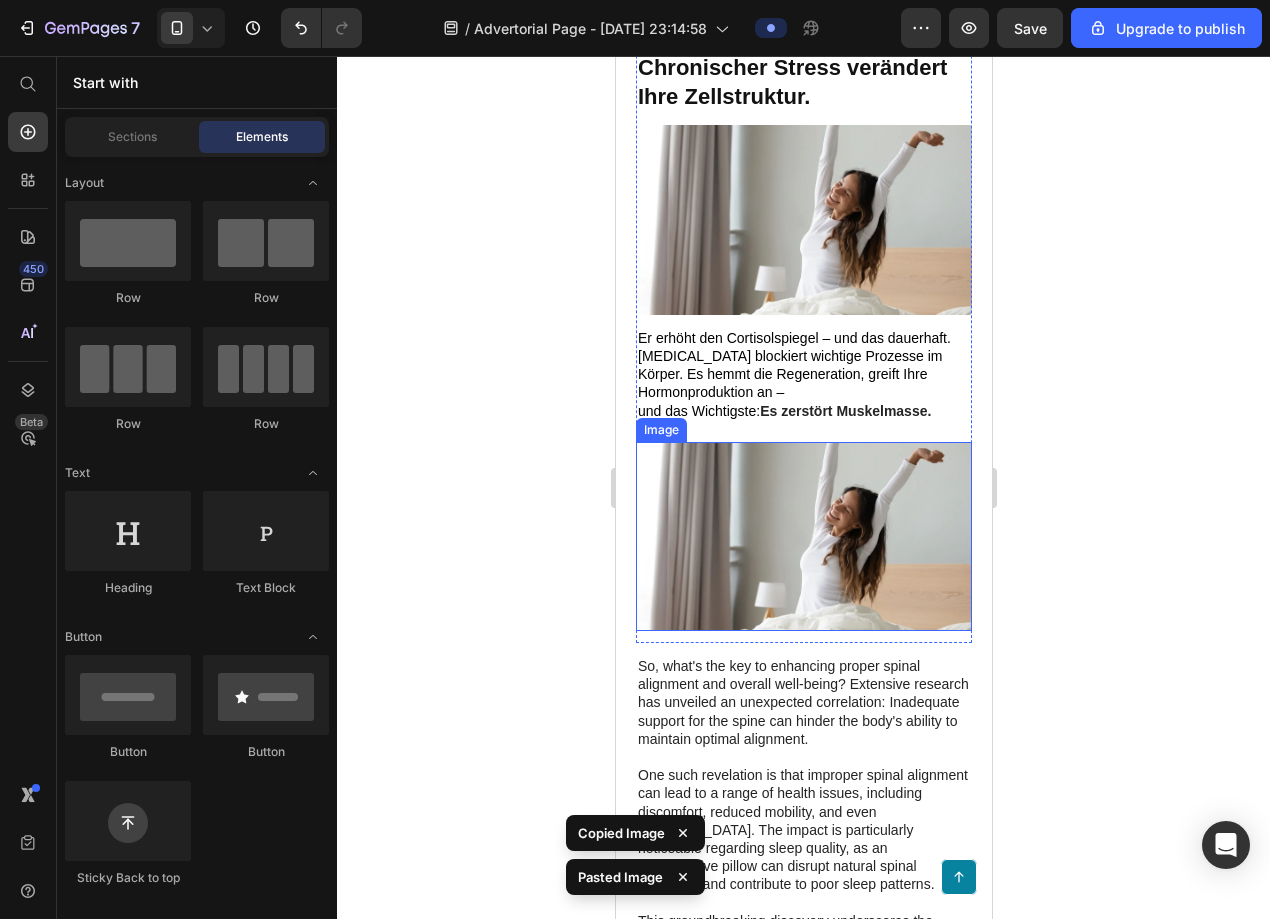 click at bounding box center [803, 536] 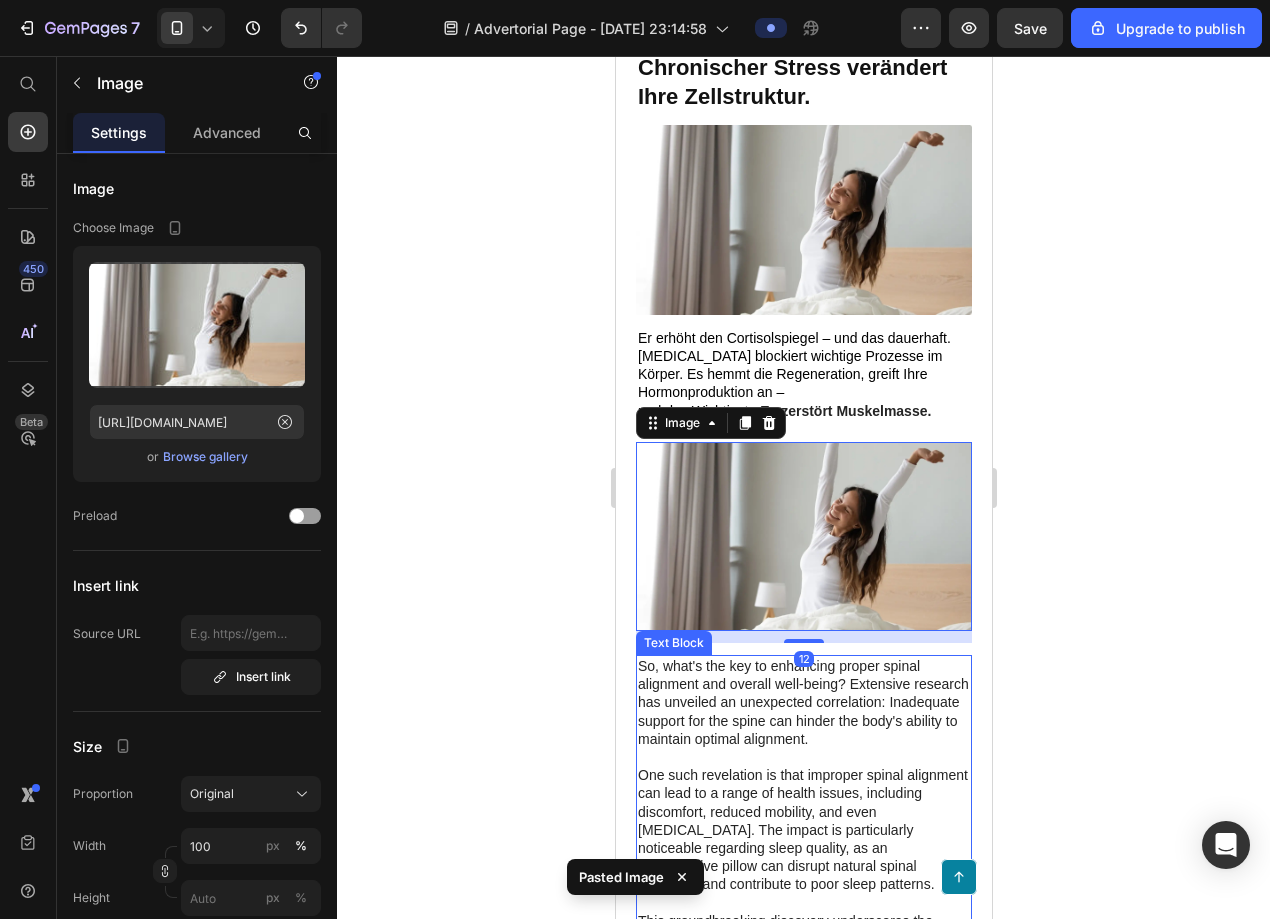 click on "So, what's the key to enhancing proper spinal alignment and overall well-being? Extensive research has unveiled an unexpected correlation: Inadequate support for the spine can hinder the body's ability to maintain optimal alignment.  One such revelation is that improper spinal alignment can lead to a range of health issues, including discomfort, reduced mobility, and even [MEDICAL_DATA]. The impact is particularly noticeable regarding sleep quality, as an unsupportive pillow can disrupt natural spinal alignment and contribute to poor sleep patterns.  This groundbreaking discovery underscores the significance of incorporating the right support for our spine into our daily routine to promote proper alignment and enhance overall well-being. It revolutionizes how we approach our sleep health and highlights the importance of ergonomic pillows like ours." at bounding box center (803, 848) 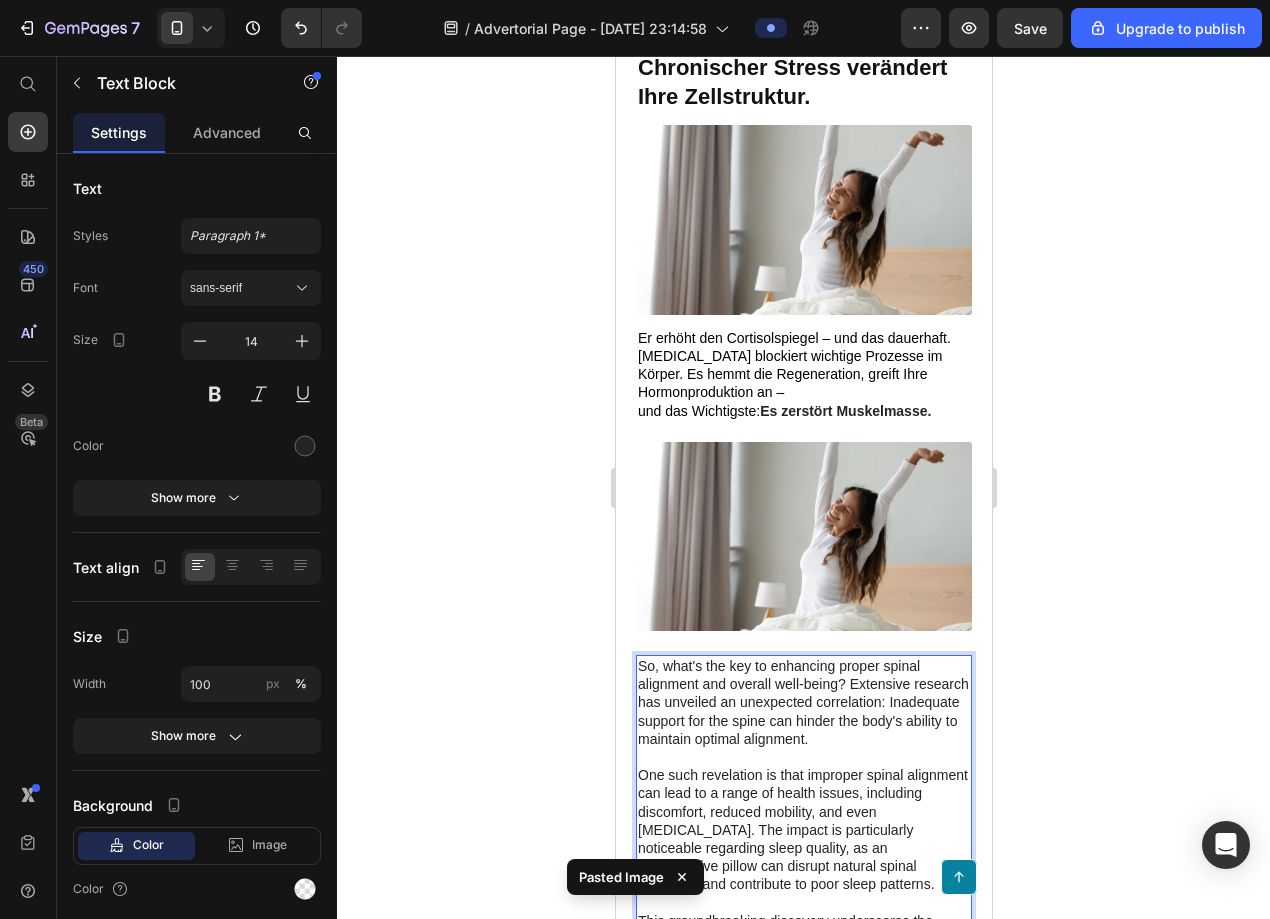 click on "So, what's the key to enhancing proper spinal alignment and overall well-being? Extensive research has unveiled an unexpected correlation: Inadequate support for the spine can hinder the body's ability to maintain optimal alignment.  One such revelation is that improper spinal alignment can lead to a range of health issues, including discomfort, reduced mobility, and even [MEDICAL_DATA]. The impact is particularly noticeable regarding sleep quality, as an unsupportive pillow can disrupt natural spinal alignment and contribute to poor sleep patterns.  This groundbreaking discovery underscores the significance of incorporating the right support for our spine into our daily routine to promote proper alignment and enhance overall well-being. It revolutionizes how we approach our sleep health and highlights the importance of ergonomic pillows like ours." at bounding box center (803, 848) 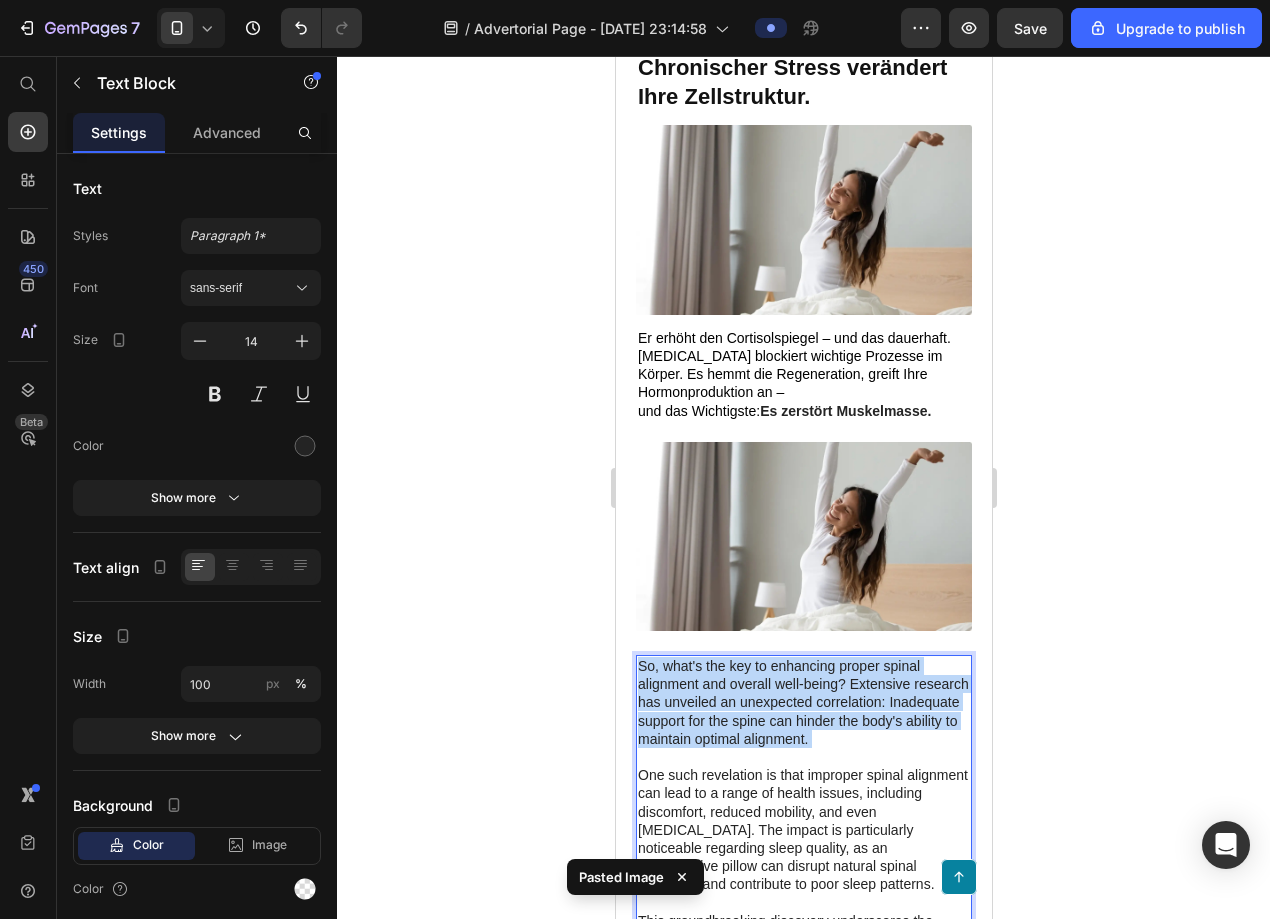 click on "So, what's the key to enhancing proper spinal alignment and overall well-being? Extensive research has unveiled an unexpected correlation: Inadequate support for the spine can hinder the body's ability to maintain optimal alignment.  One such revelation is that improper spinal alignment can lead to a range of health issues, including discomfort, reduced mobility, and even [MEDICAL_DATA]. The impact is particularly noticeable regarding sleep quality, as an unsupportive pillow can disrupt natural spinal alignment and contribute to poor sleep patterns.  This groundbreaking discovery underscores the significance of incorporating the right support for our spine into our daily routine to promote proper alignment and enhance overall well-being. It revolutionizes how we approach our sleep health and highlights the importance of ergonomic pillows like ours." at bounding box center [803, 848] 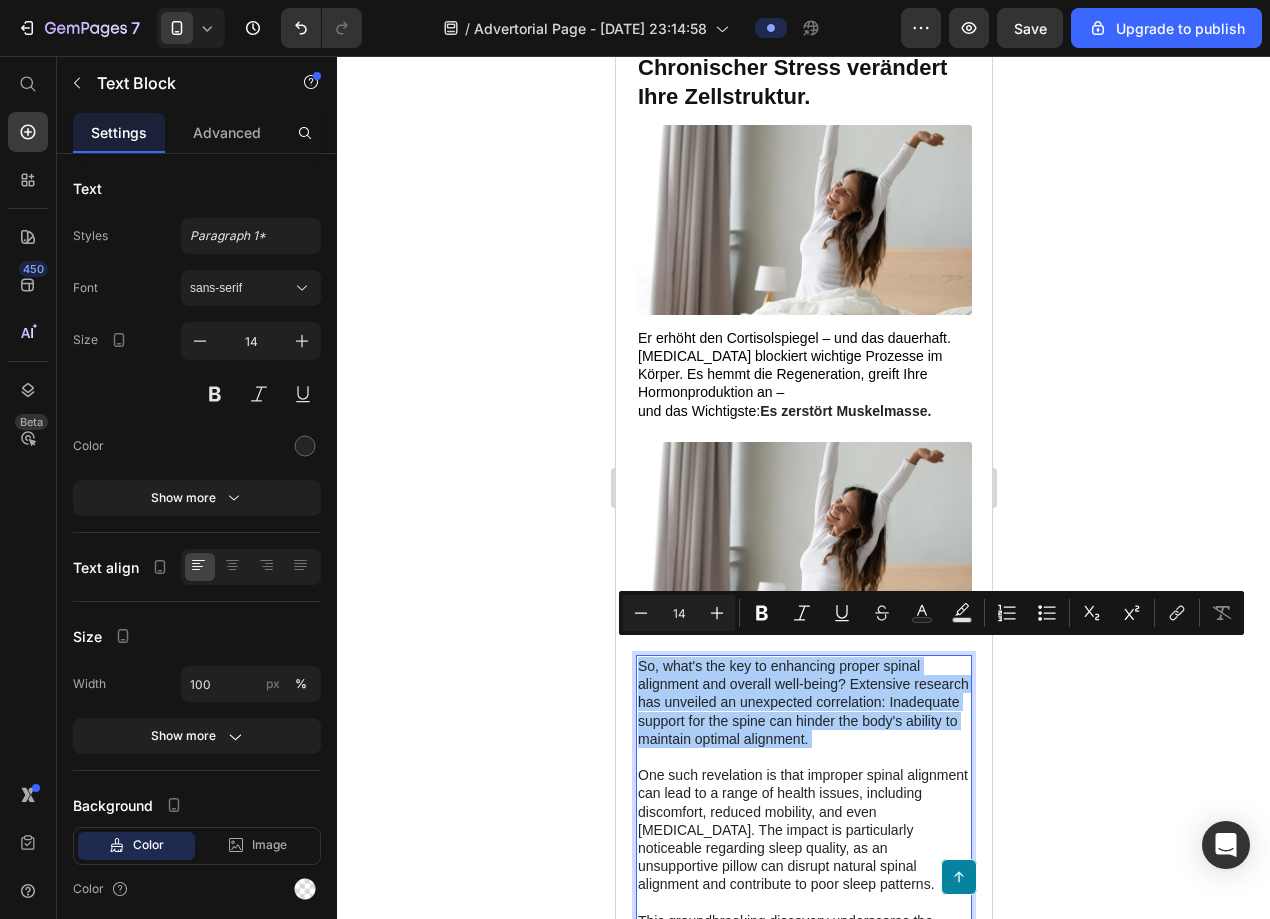 drag, startPoint x: 1121, startPoint y: 156, endPoint x: 1103, endPoint y: 157, distance: 18.027756 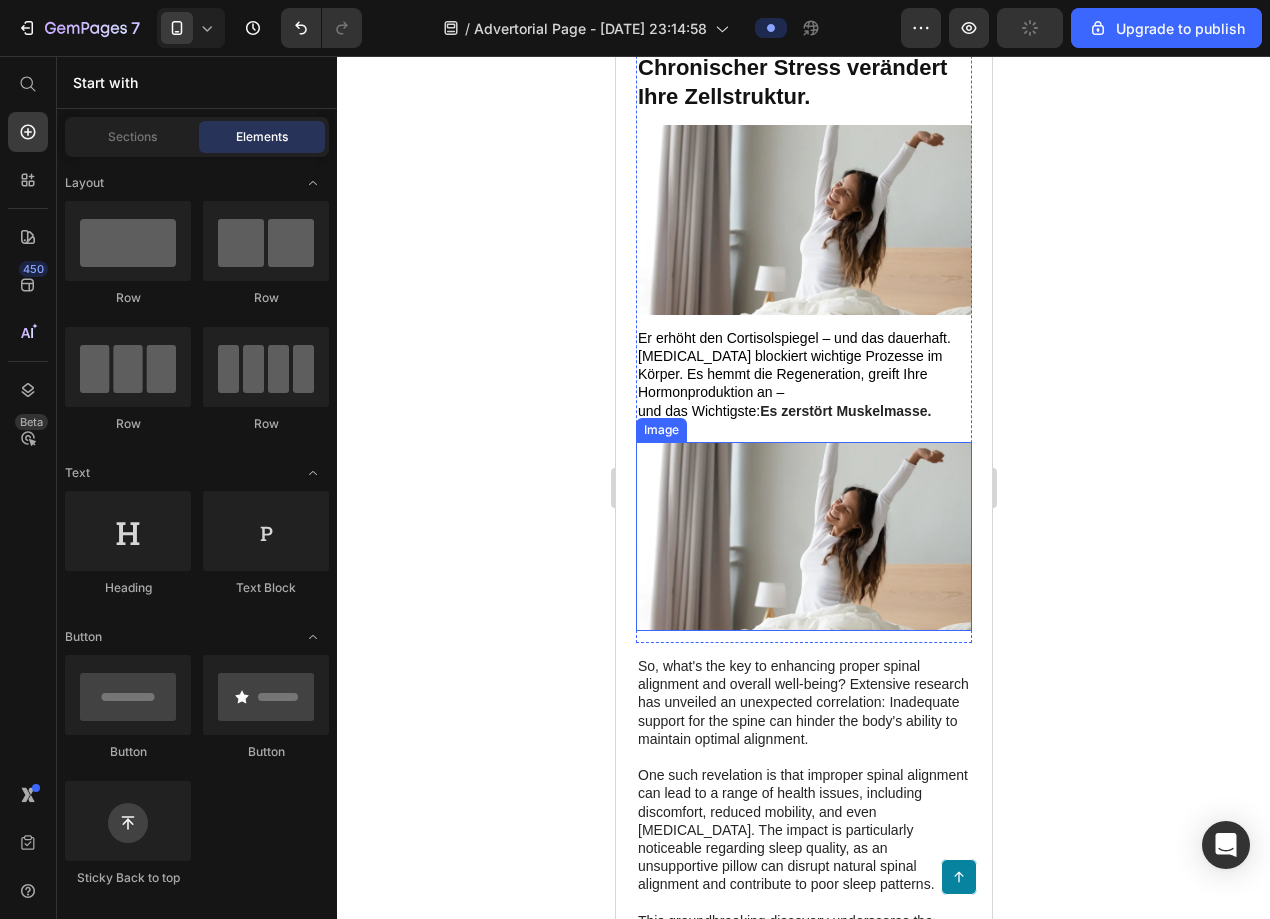 scroll, scrollTop: 3150, scrollLeft: 0, axis: vertical 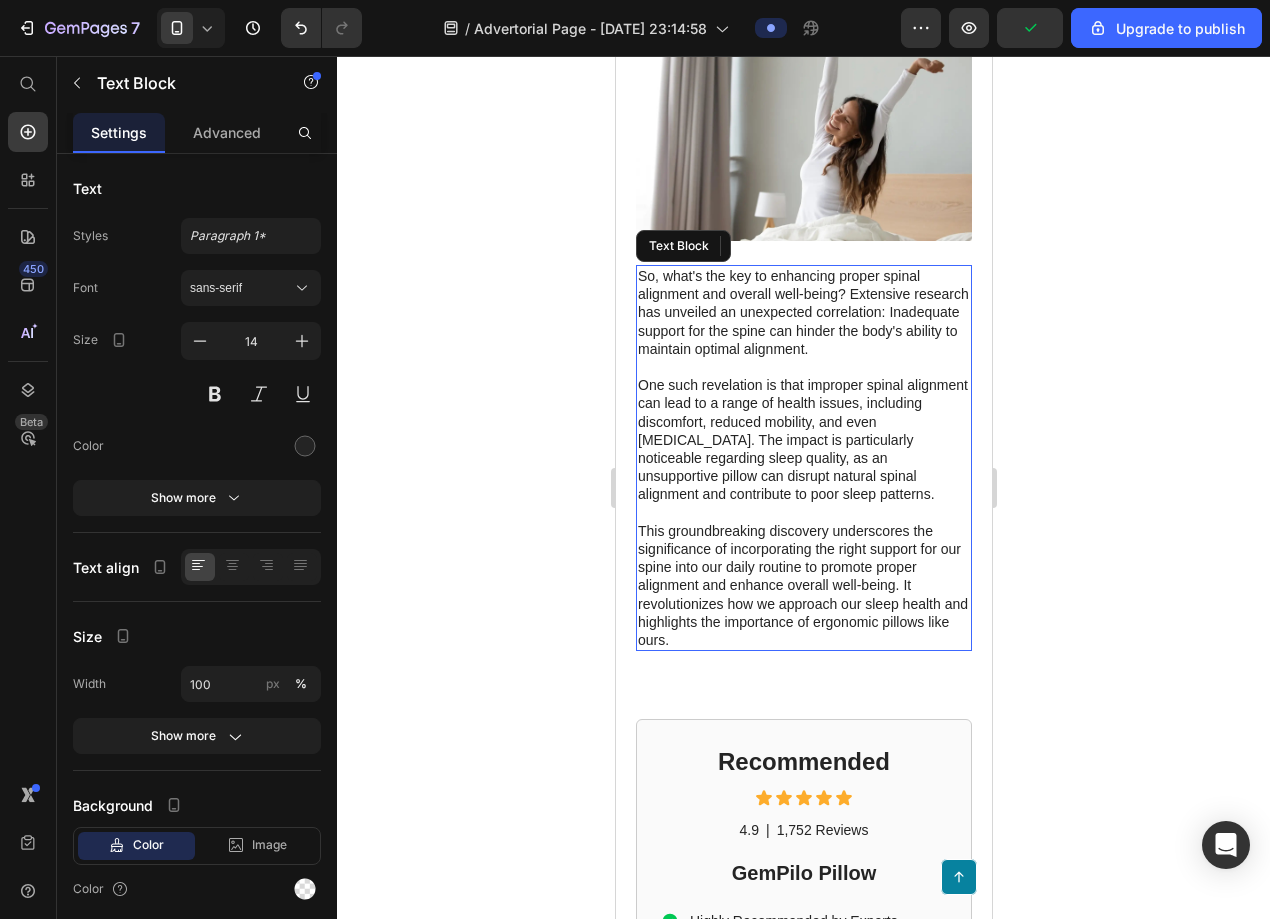 click on "So, what's the key to enhancing proper spinal alignment and overall well-being? Extensive research has unveiled an unexpected correlation: Inadequate support for the spine can hinder the body's ability to maintain optimal alignment.  One such revelation is that improper spinal alignment can lead to a range of health issues, including discomfort, reduced mobility, and even [MEDICAL_DATA]. The impact is particularly noticeable regarding sleep quality, as an unsupportive pillow can disrupt natural spinal alignment and contribute to poor sleep patterns.  This groundbreaking discovery underscores the significance of incorporating the right support for our spine into our daily routine to promote proper alignment and enhance overall well-being. It revolutionizes how we approach our sleep health and highlights the importance of ergonomic pillows like ours." at bounding box center [803, 458] 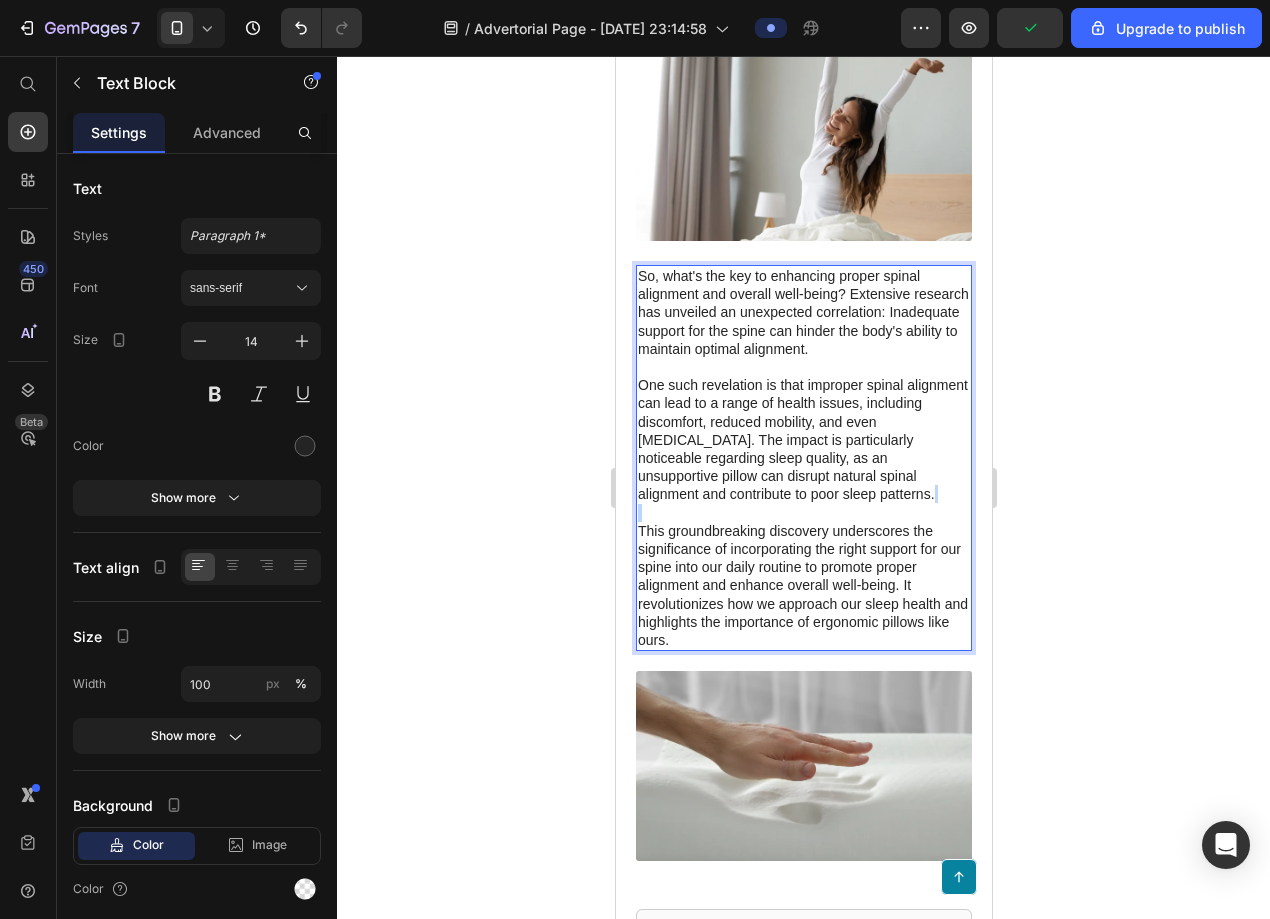 click on "So, what's the key to enhancing proper spinal alignment and overall well-being? Extensive research has unveiled an unexpected correlation: Inadequate support for the spine can hinder the body's ability to maintain optimal alignment.  One such revelation is that improper spinal alignment can lead to a range of health issues, including discomfort, reduced mobility, and even [MEDICAL_DATA]. The impact is particularly noticeable regarding sleep quality, as an unsupportive pillow can disrupt natural spinal alignment and contribute to poor sleep patterns.  This groundbreaking discovery underscores the significance of incorporating the right support for our spine into our daily routine to promote proper alignment and enhance overall well-being. It revolutionizes how we approach our sleep health and highlights the importance of ergonomic pillows like ours." at bounding box center (803, 458) 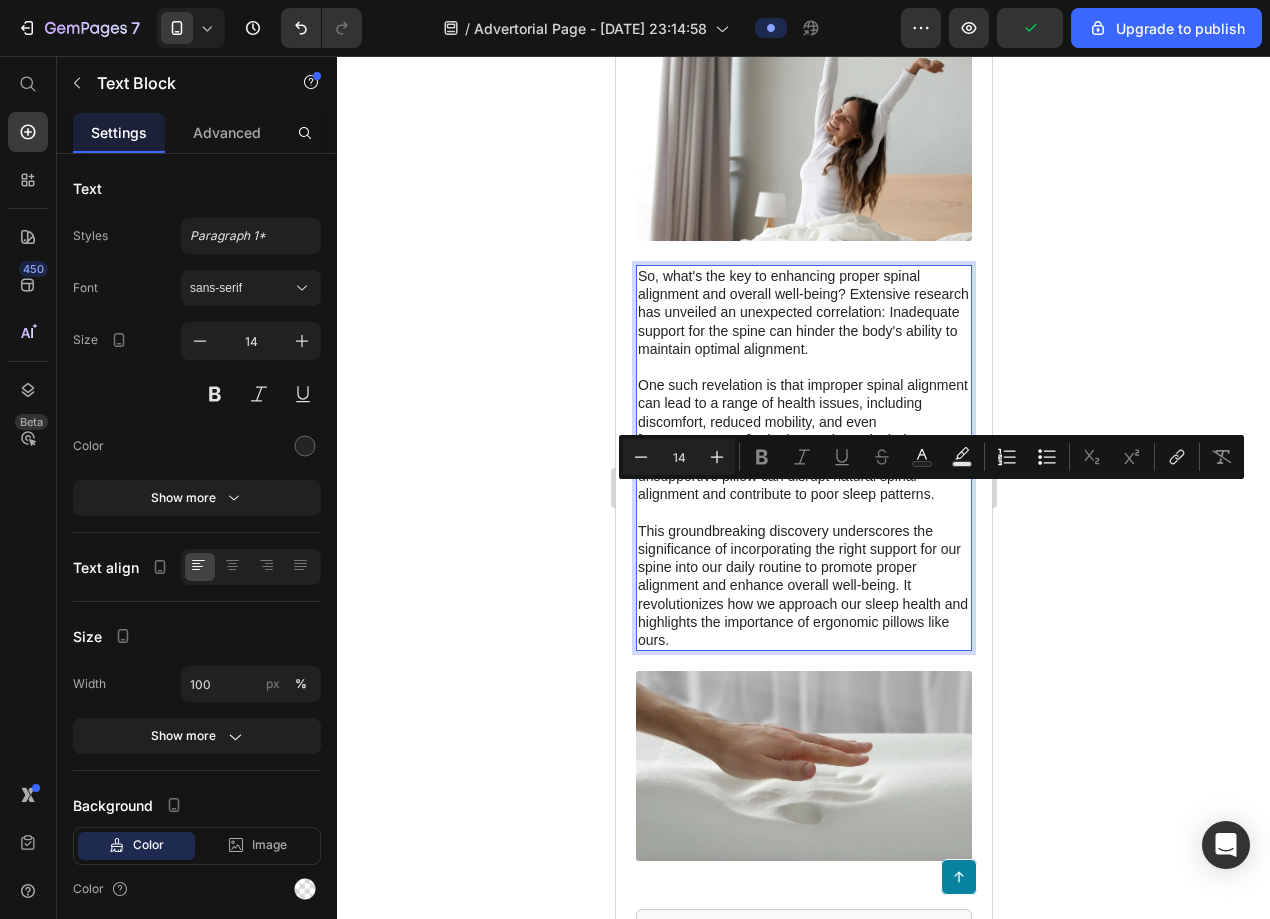 click on "So, what's the key to enhancing proper spinal alignment and overall well-being? Extensive research has unveiled an unexpected correlation: Inadequate support for the spine can hinder the body's ability to maintain optimal alignment.  One such revelation is that improper spinal alignment can lead to a range of health issues, including discomfort, reduced mobility, and even [MEDICAL_DATA]. The impact is particularly noticeable regarding sleep quality, as an unsupportive pillow can disrupt natural spinal alignment and contribute to poor sleep patterns.  This groundbreaking discovery underscores the significance of incorporating the right support for our spine into our daily routine to promote proper alignment and enhance overall well-being. It revolutionizes how we approach our sleep health and highlights the importance of ergonomic pillows like ours." at bounding box center (803, 458) 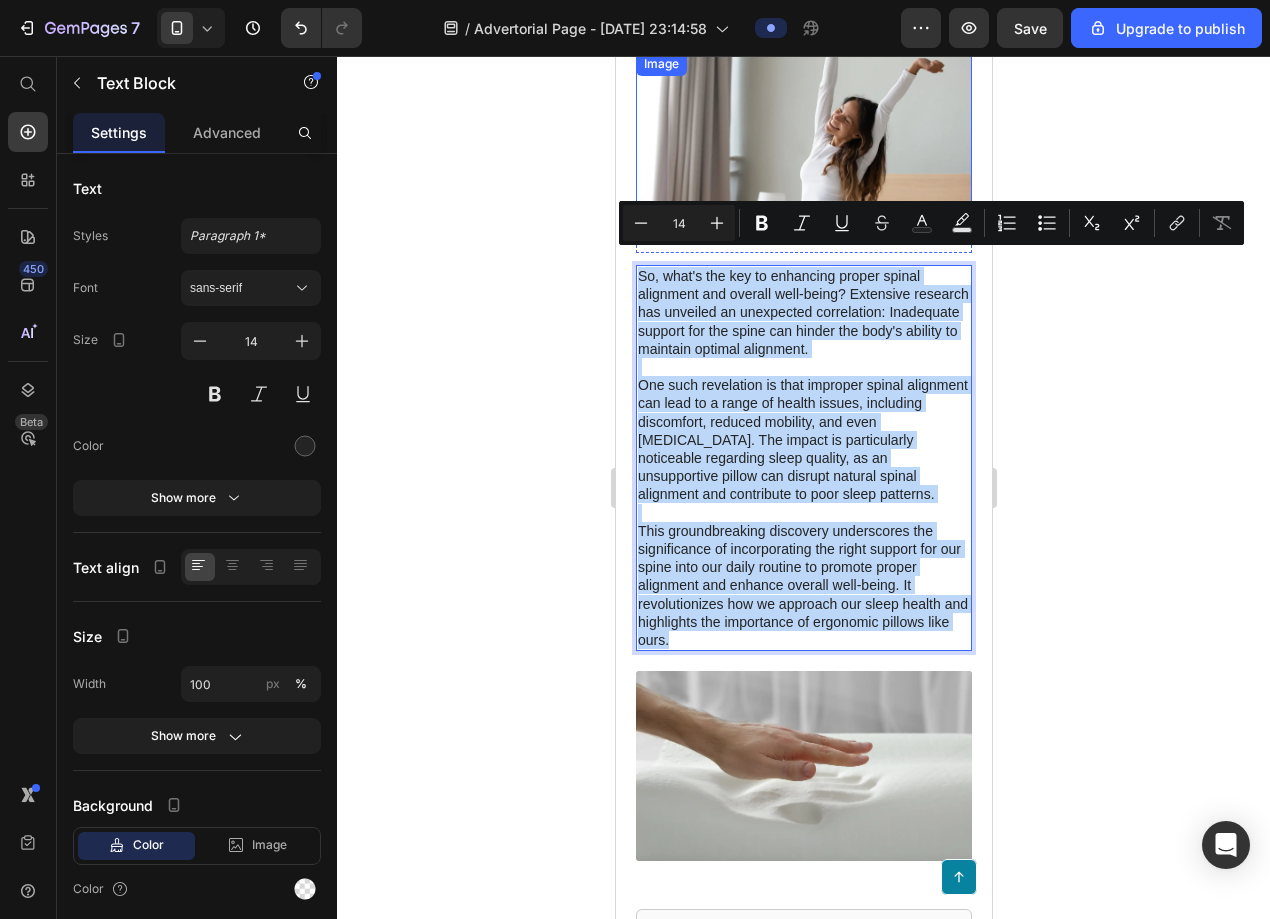 drag, startPoint x: 683, startPoint y: 615, endPoint x: 648, endPoint y: 215, distance: 401.52832 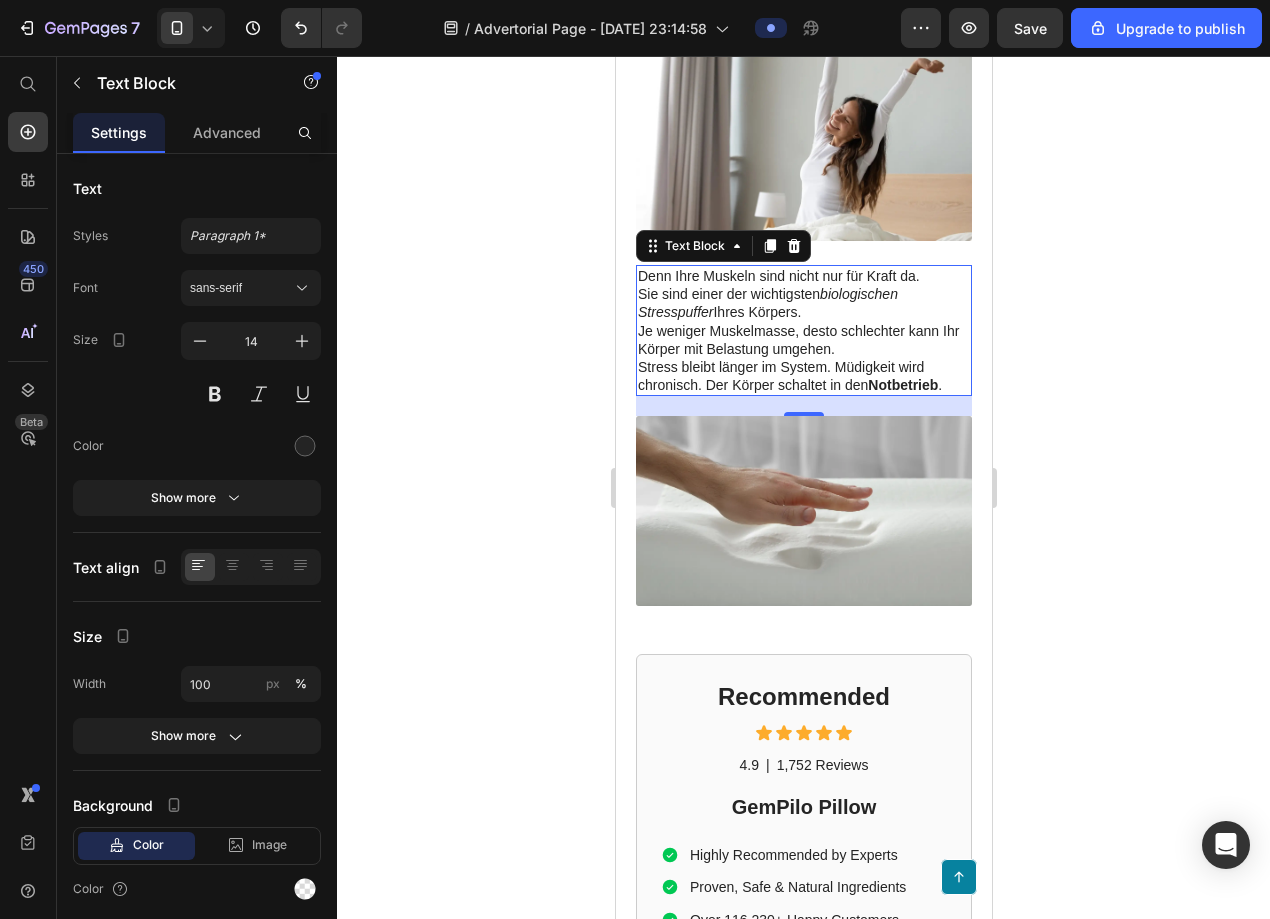 click 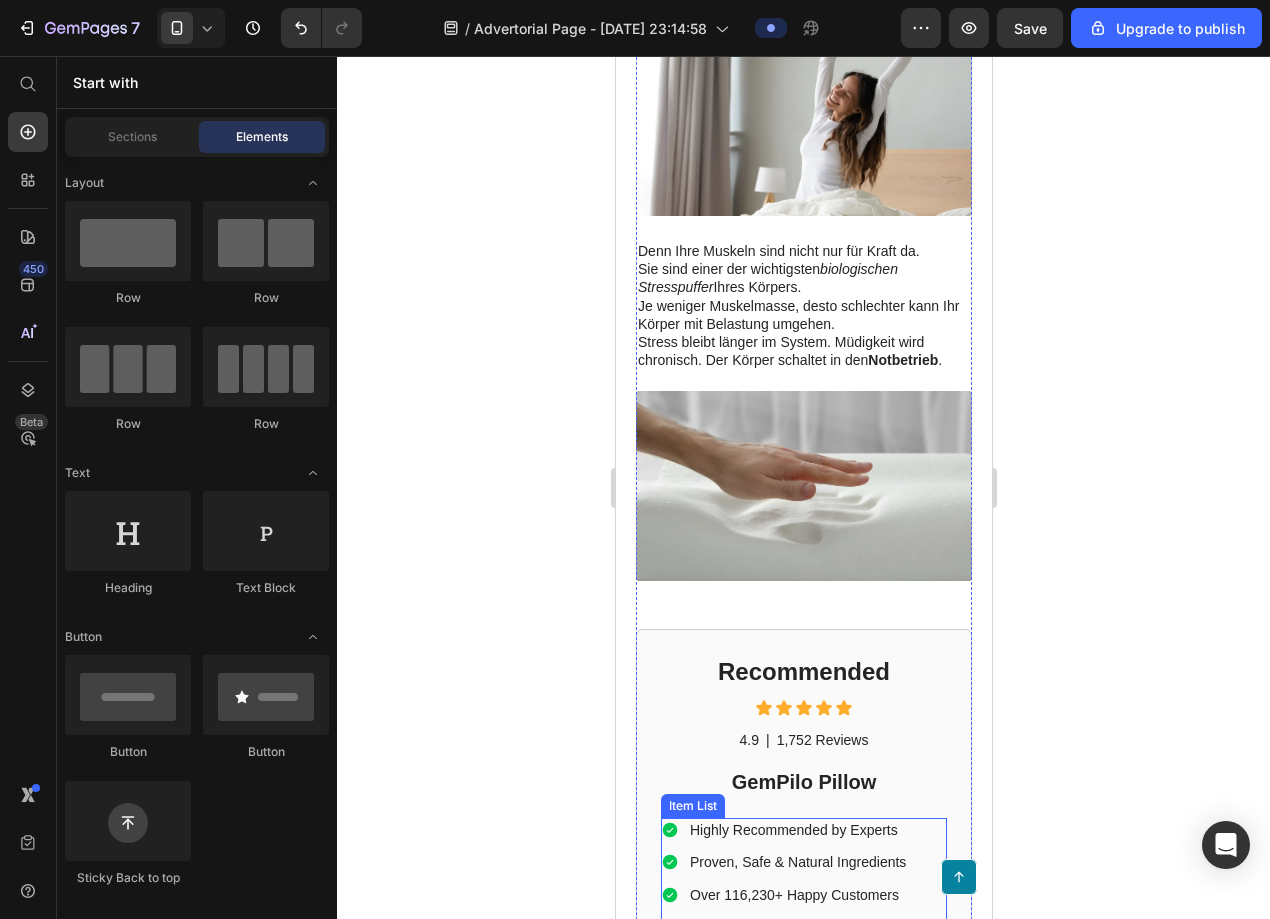 scroll, scrollTop: 3048, scrollLeft: 0, axis: vertical 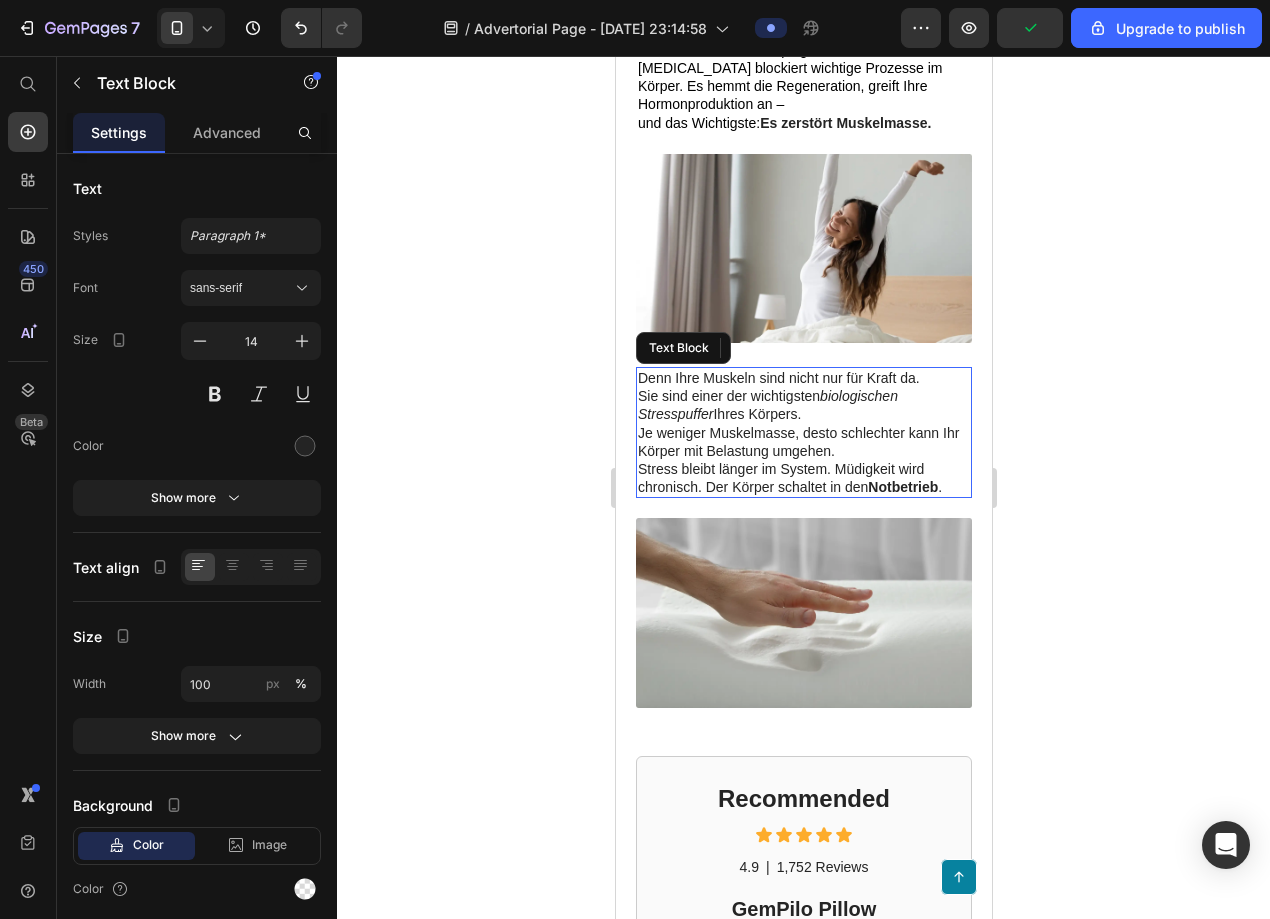 click on "Je weniger Muskelmasse, desto schlechter kann Ihr Körper mit Belastung umgehen. Stress bleibt länger im System. Müdigkeit wird chronisch. Der Körper schaltet in den  Notbetrieb ." at bounding box center [803, 460] 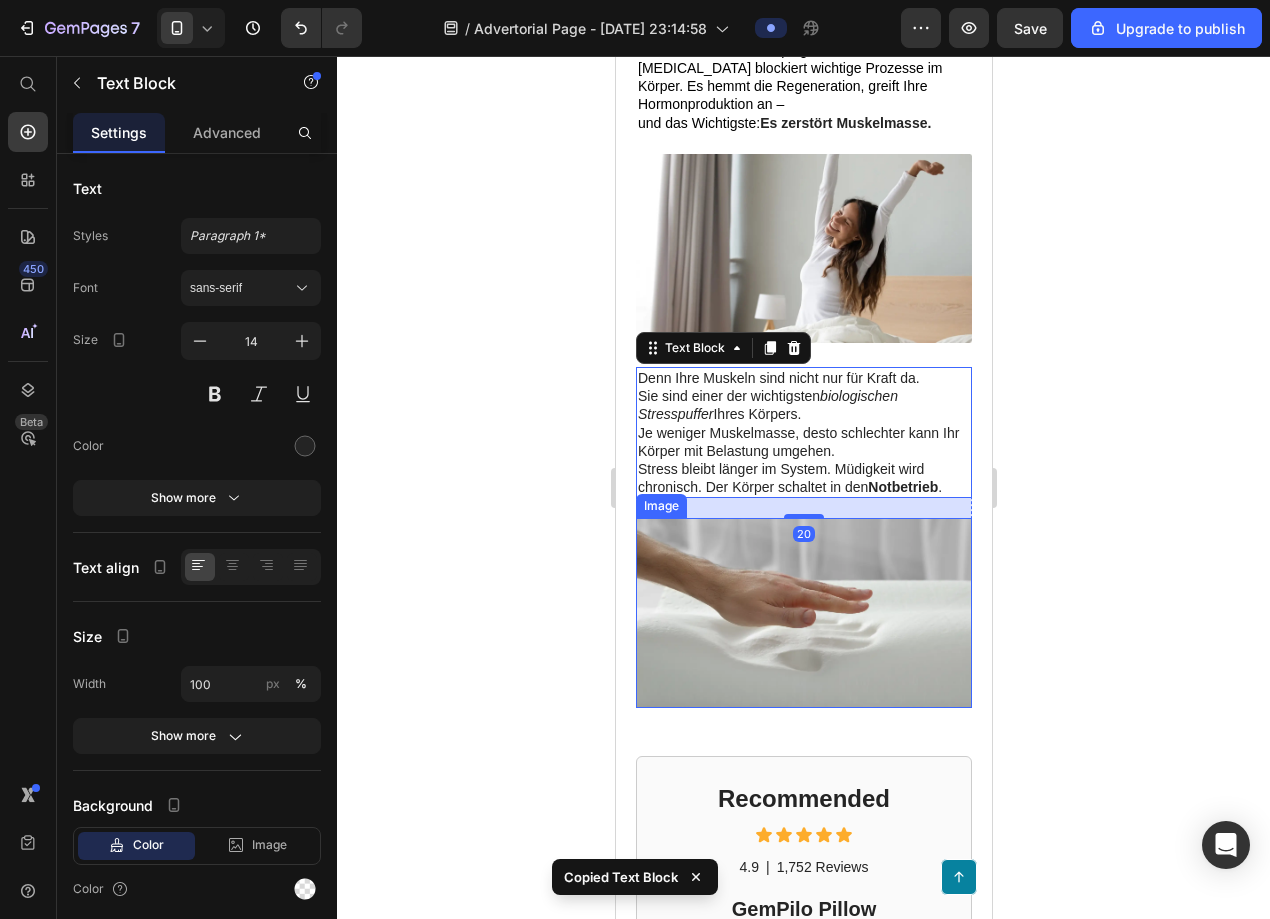 click at bounding box center [803, 612] 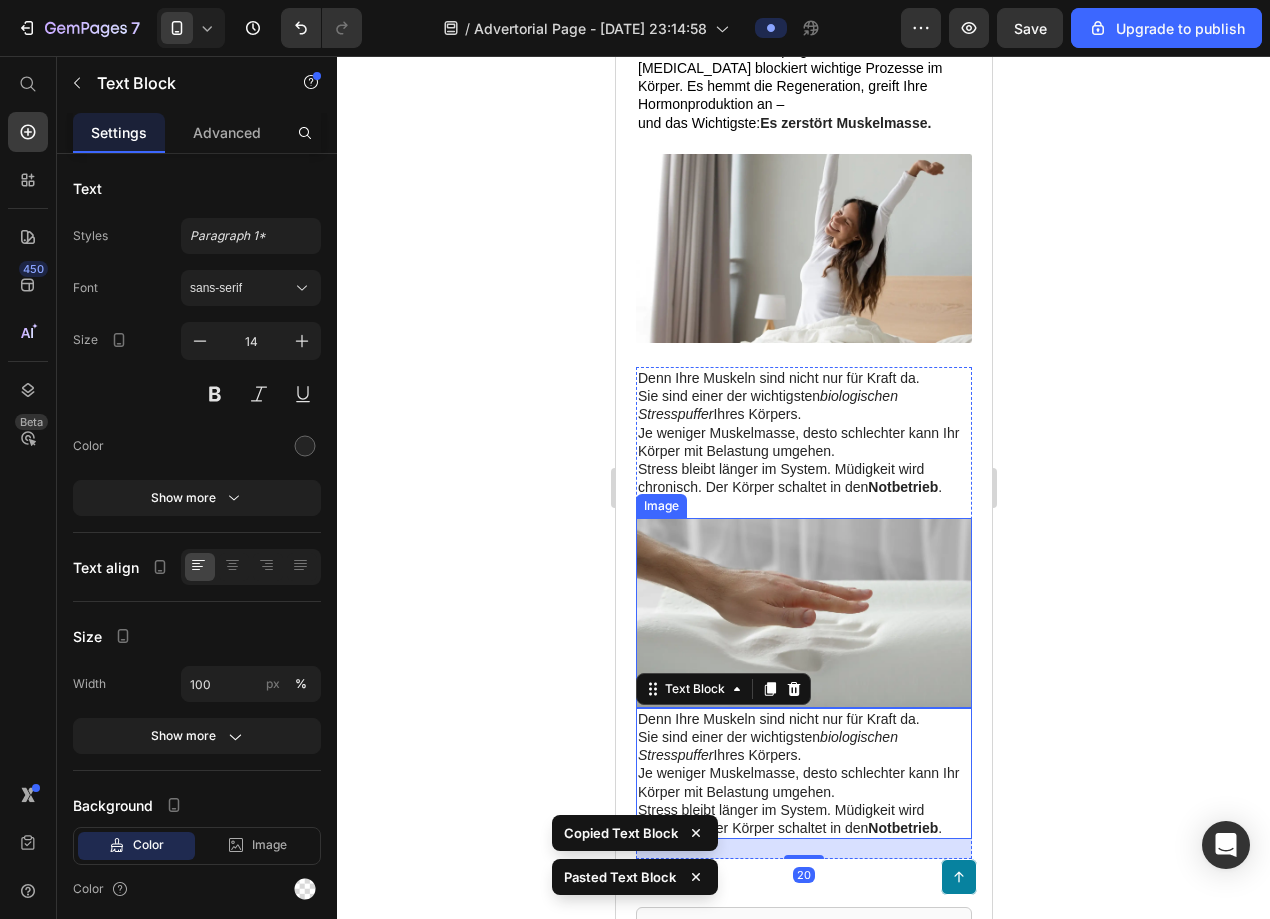 click at bounding box center (803, 612) 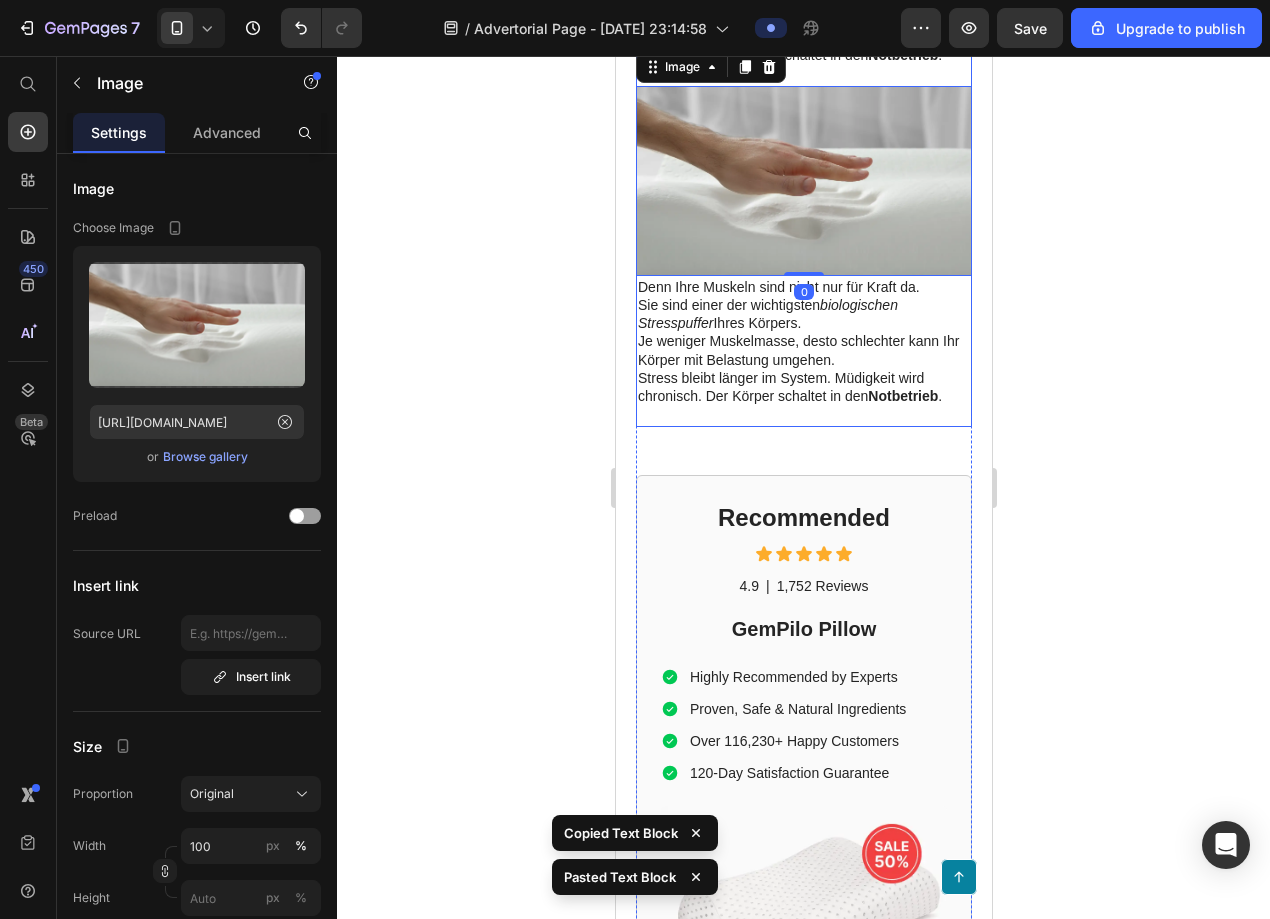 scroll, scrollTop: 3482, scrollLeft: 0, axis: vertical 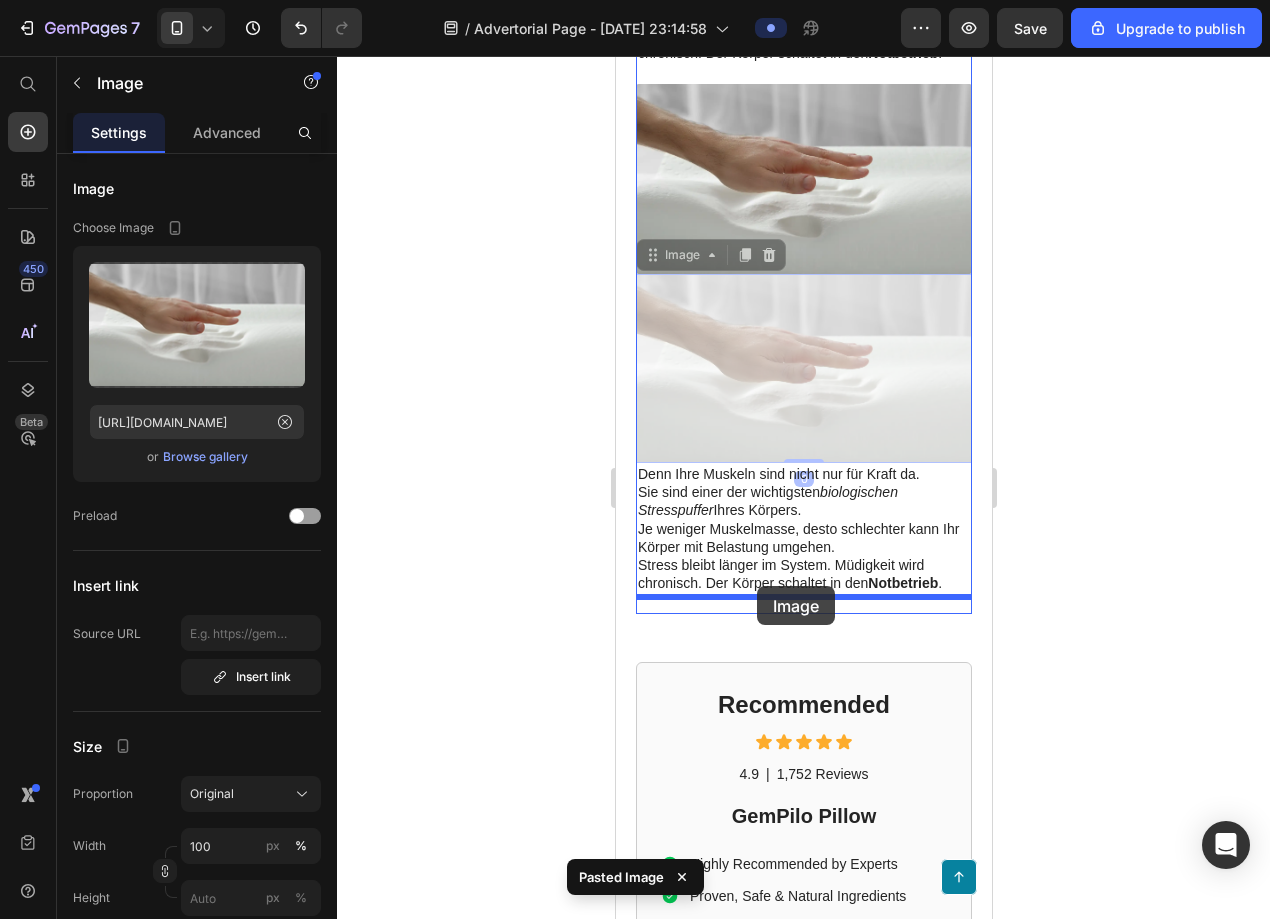 drag, startPoint x: 733, startPoint y: 399, endPoint x: 756, endPoint y: 586, distance: 188.40913 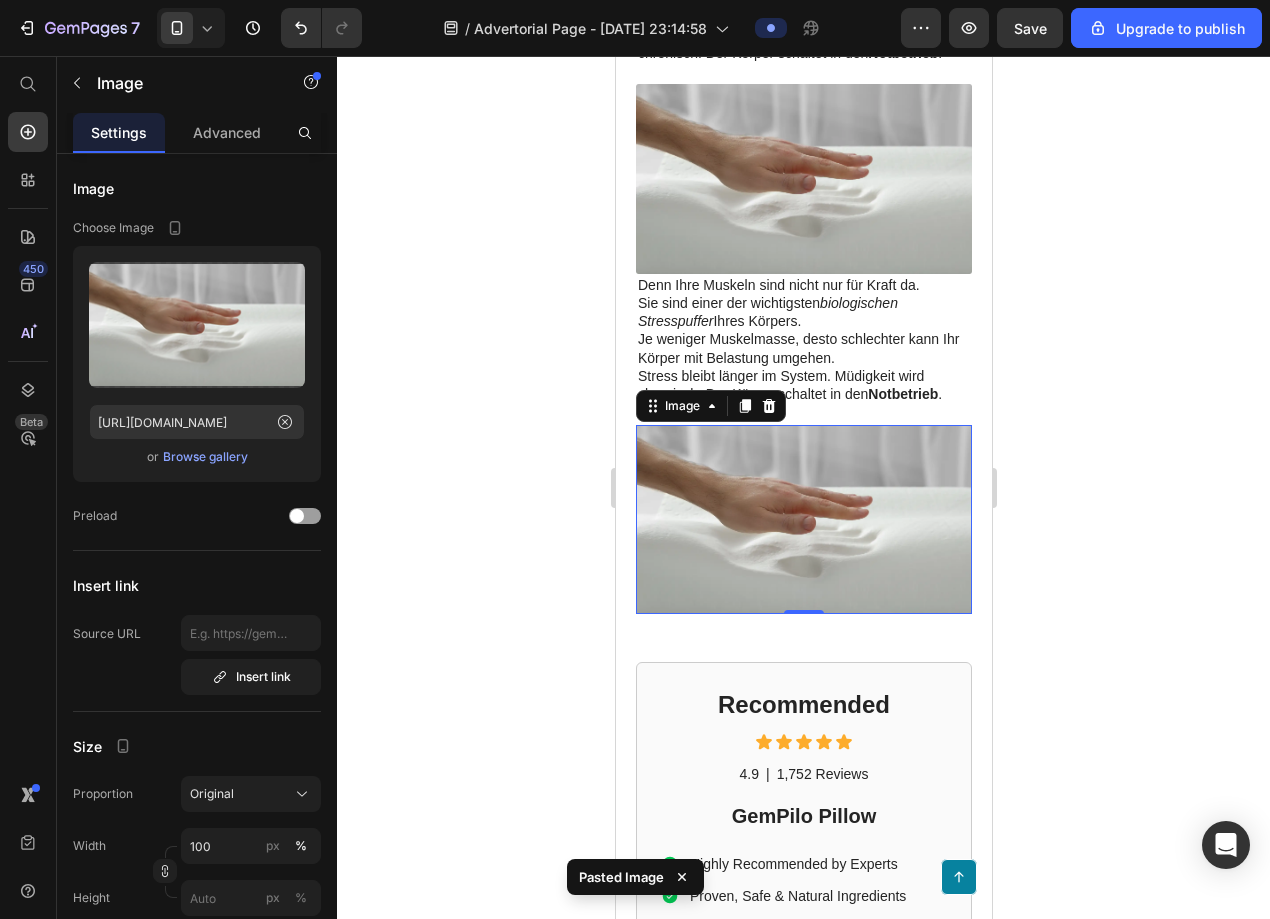 click 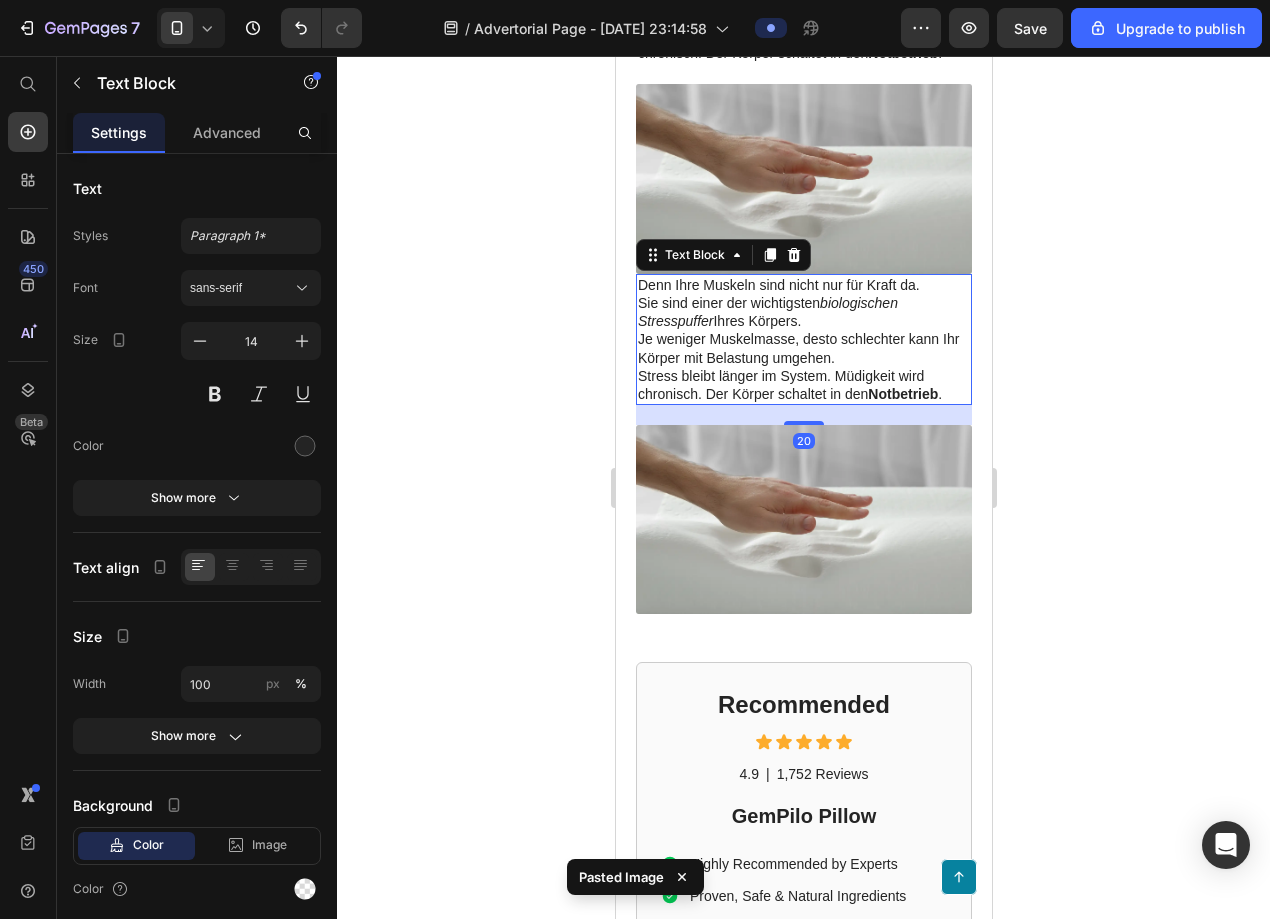 click on "Je weniger Muskelmasse, desto schlechter kann Ihr Körper mit Belastung umgehen. Stress bleibt länger im System. Müdigkeit wird chronisch. Der Körper schaltet in den  Notbetrieb ." at bounding box center (803, 366) 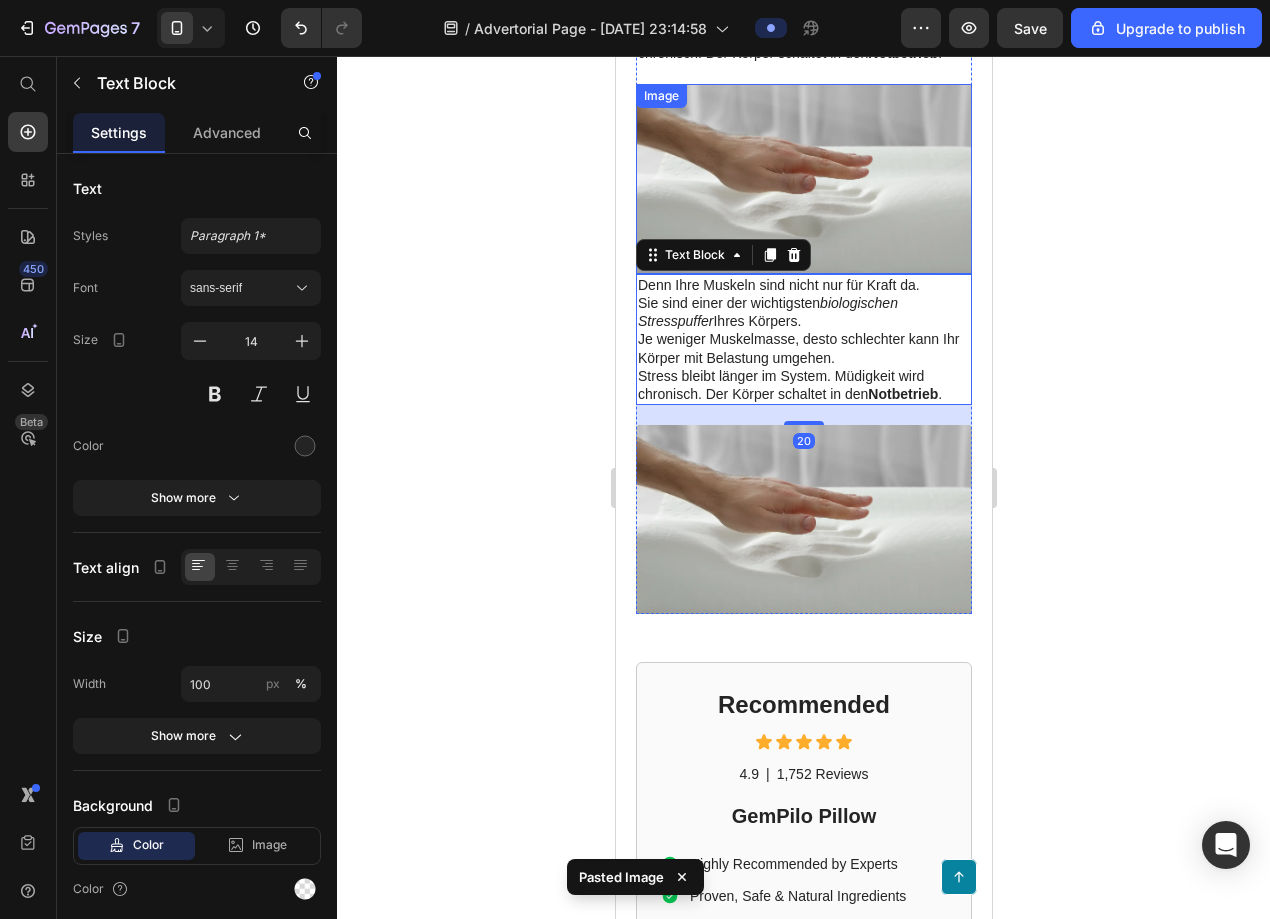 click at bounding box center [803, 178] 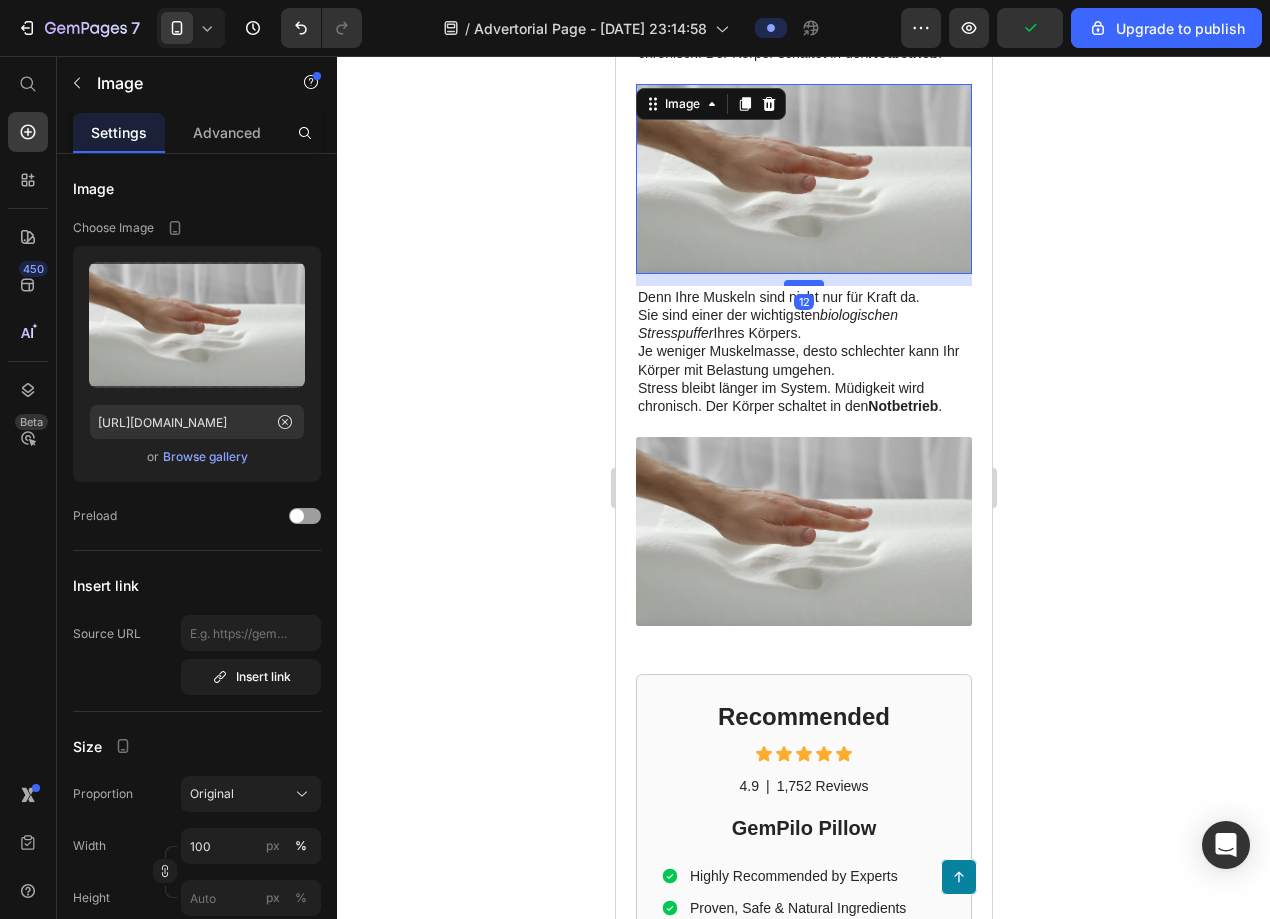 drag, startPoint x: 811, startPoint y: 256, endPoint x: 812, endPoint y: 268, distance: 12.0415945 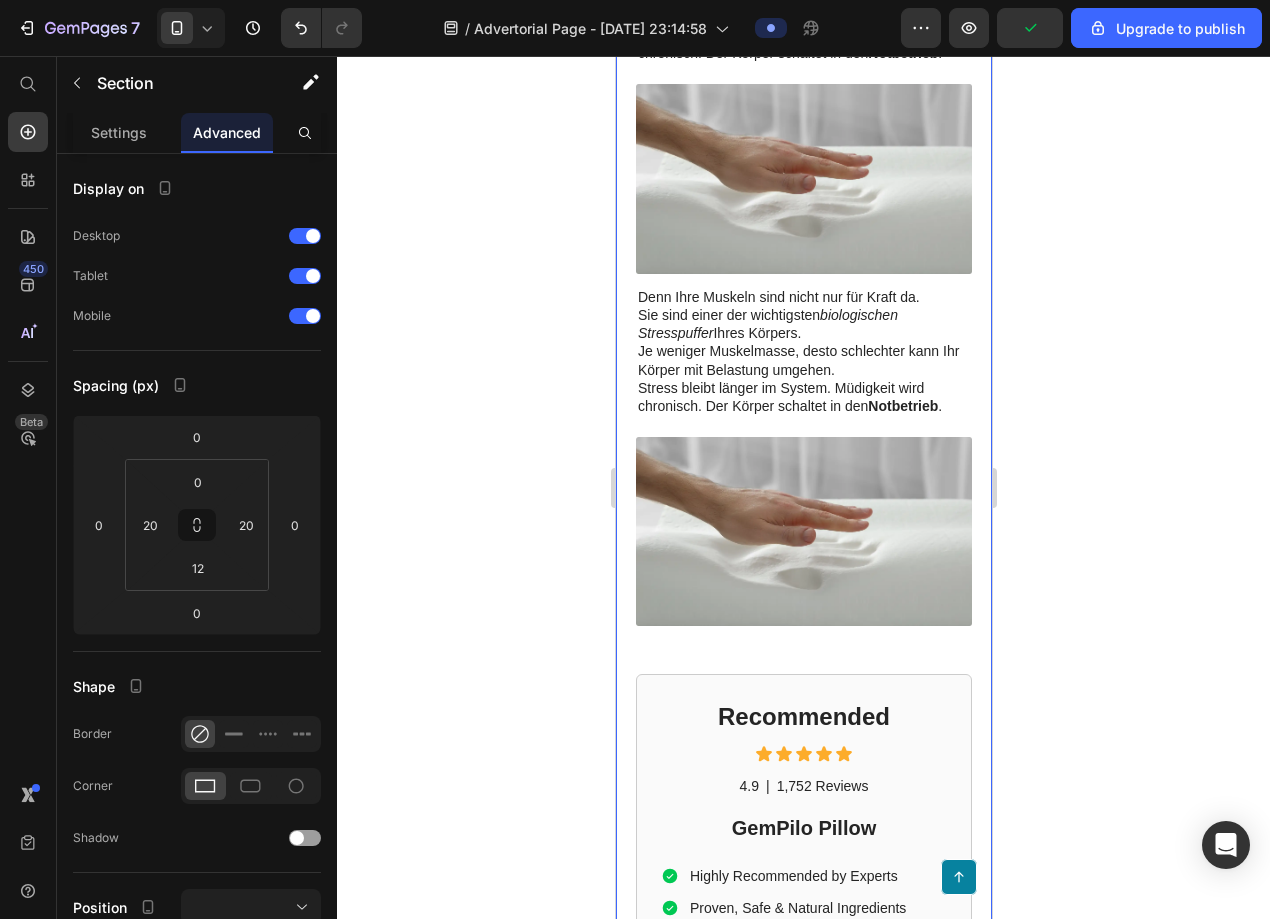 click on "⁠⁠⁠⁠⁠⁠⁠ Schockierende Entdeckung: Stress ist kein Gefühl – sondern ein biologischer Zerfall Heading Image Vor einigen Monaten kam ein Mann Mitte 40 in meine Praxis. Erfolgreich im Job, zwei Kinder, ständig unter Strom.  Sein erster Satz: „Ich bin einfach nur müde. Immer.“ Er hielt das für normalen Stress. Doch seine Werte zeigten etwas ganz anderes: chronisch erhöhter Cortisolspiegel, eingeschränkte Zellregeneration, hormonelles Ungleichgewicht und sichtbarer Muskelabbau. Was viele nicht wissen:  Stress verändert Ihren Körper – auf Zellebene. Er schwächt Ihr Immunsystem, senkt Ihre Energie, bringt Ihre Hormone aus dem Takt – und das alles, während Sie glauben, einfach nur erschöpft zu sein. Und dann stieß ich auf etwas Verblüffendes. Text Block Row Schockierende Wahrheit: Die wahre Ursache für Stress wird fast nie angesprochen Heading Image Jeder redet über  Zeitdruck, Familie  und  Arbeit  – wenn es um Stress geht.   Ein unsichtbarer Mechanismus, der   dafür sorgt," at bounding box center (803, 403) 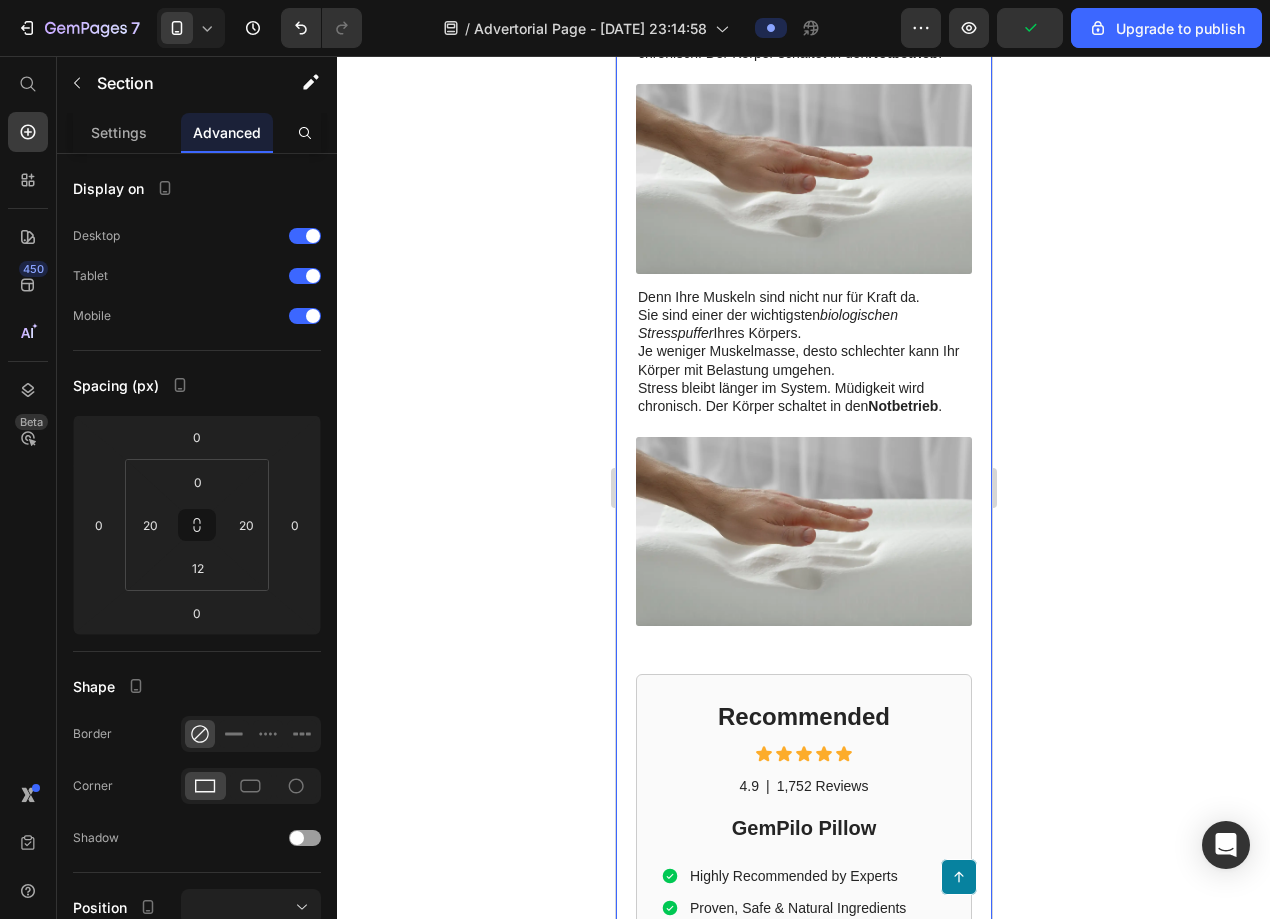 click 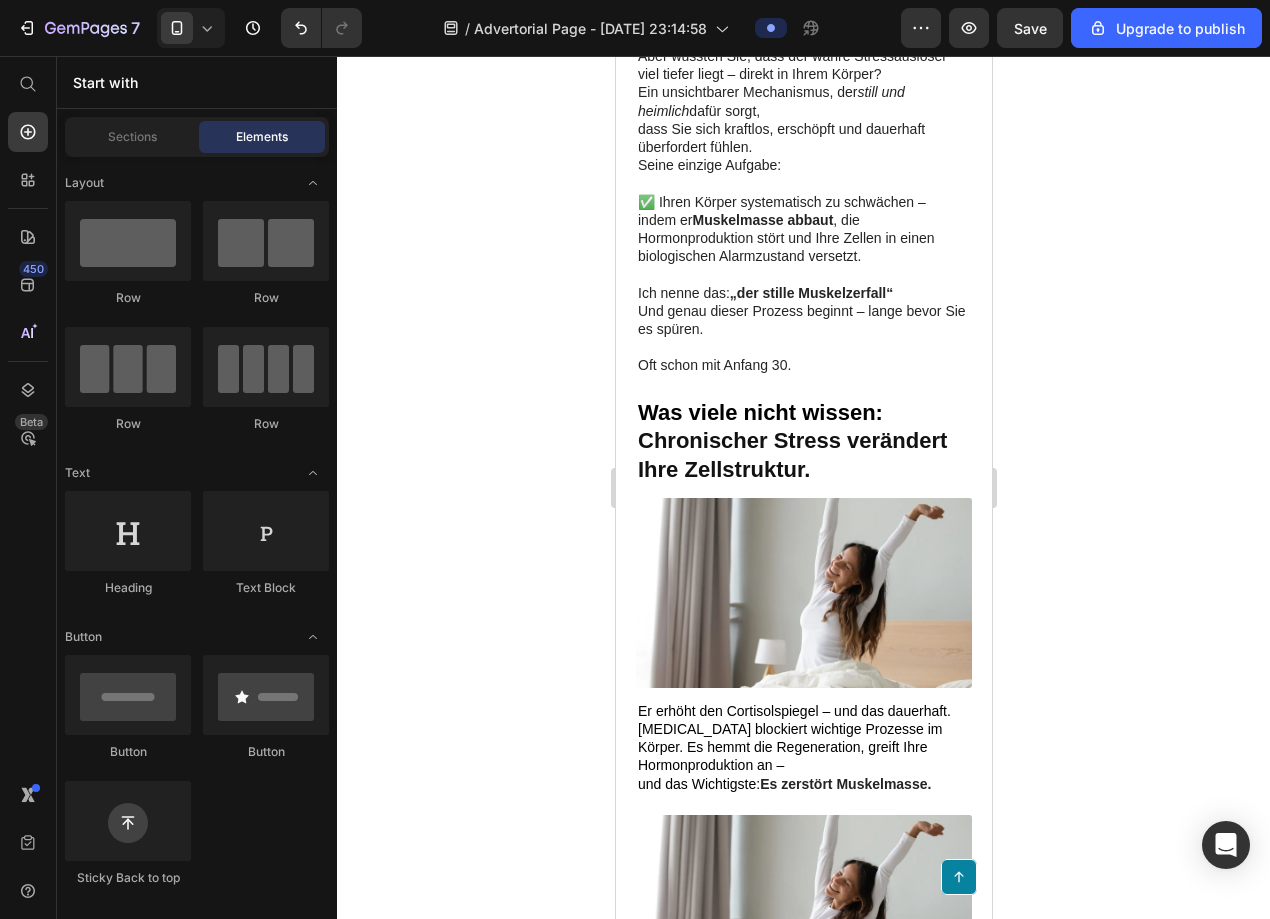 scroll, scrollTop: 2386, scrollLeft: 0, axis: vertical 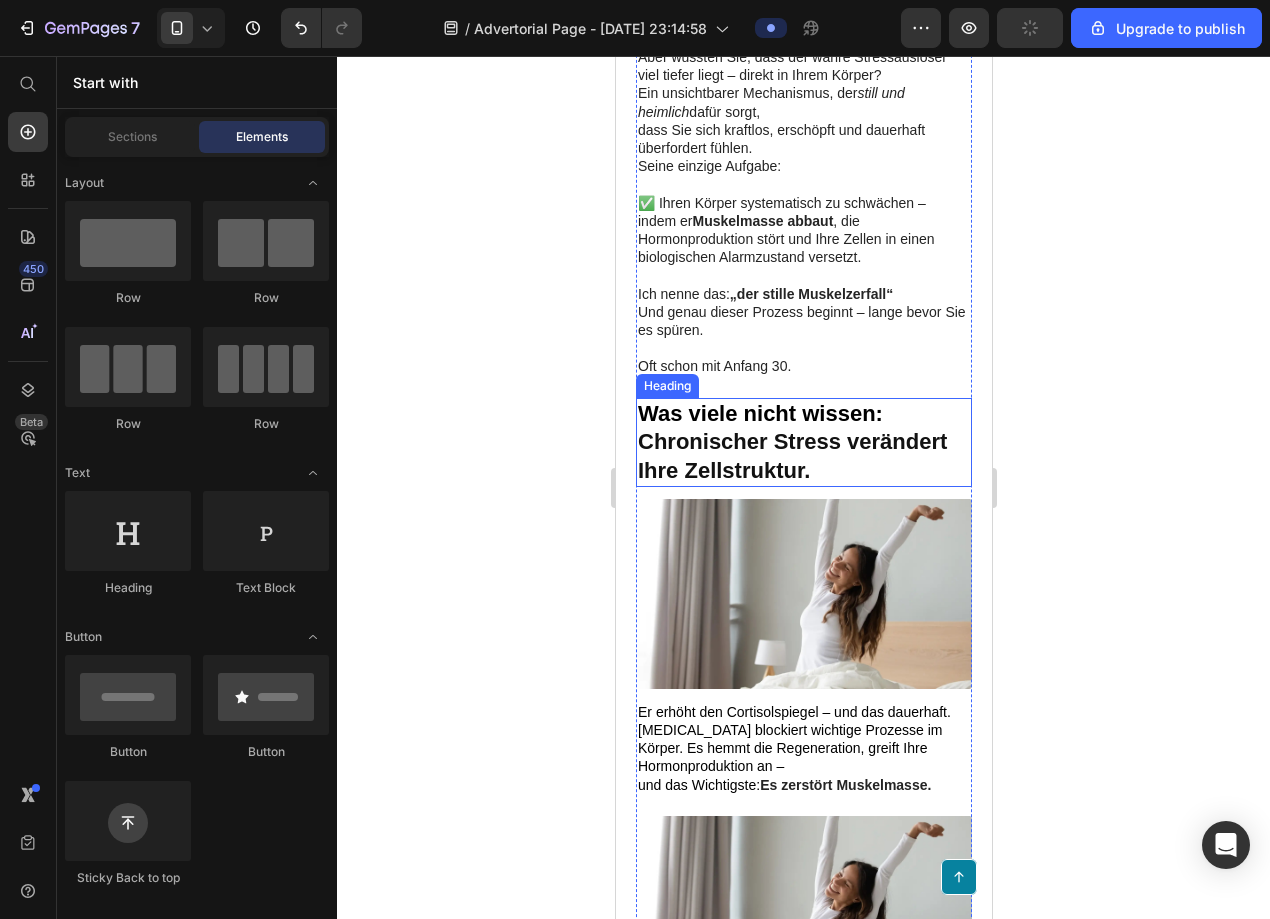 click 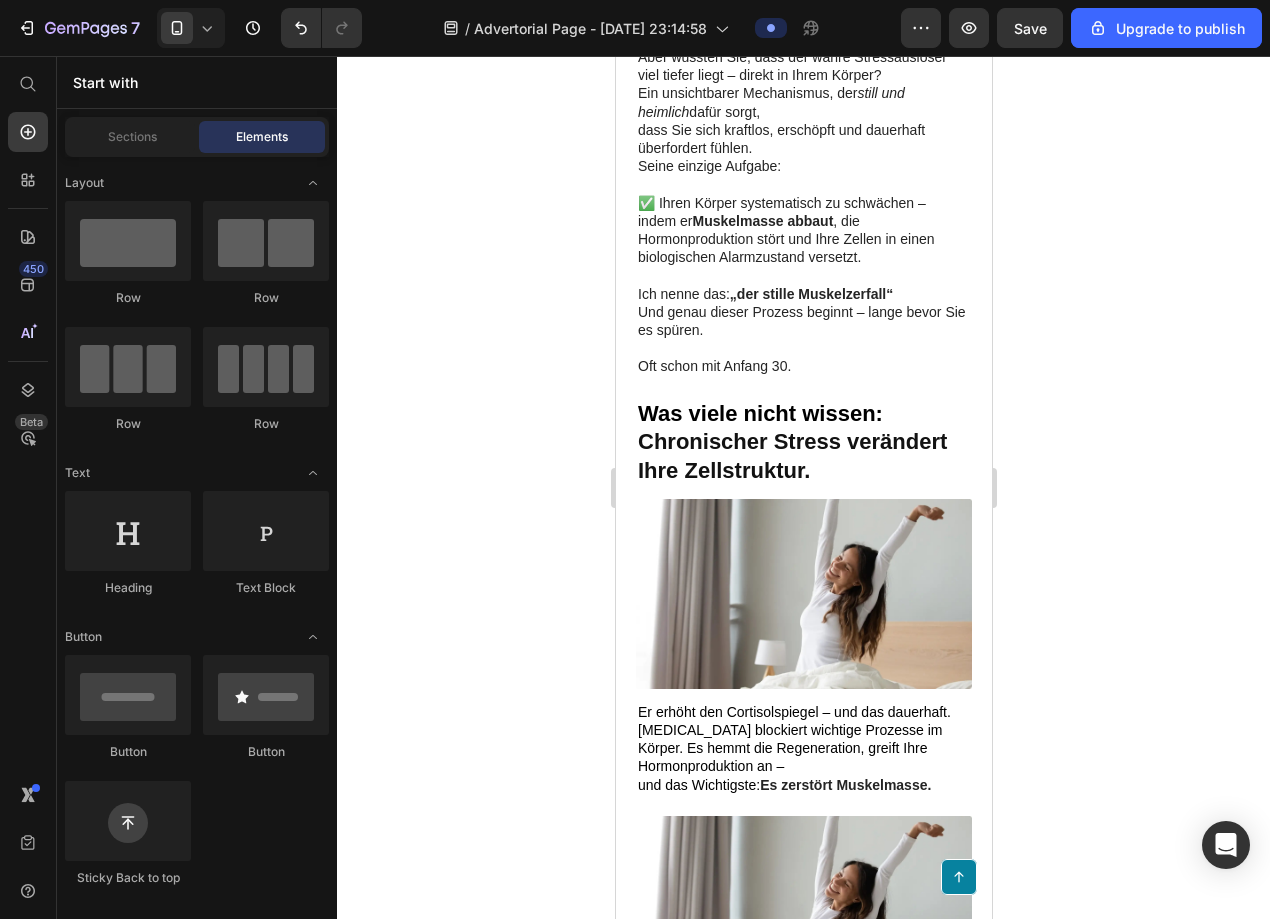 click 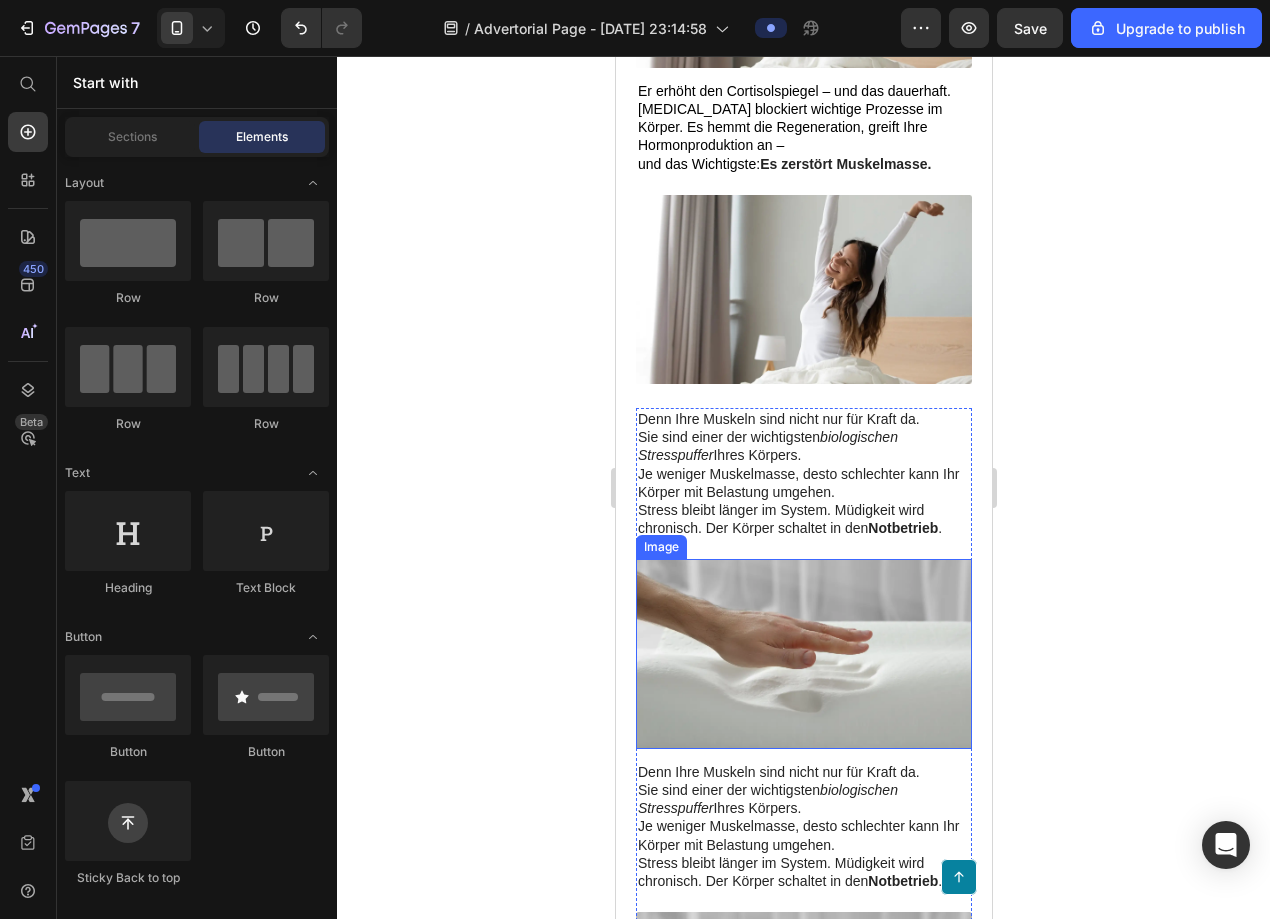 scroll, scrollTop: 3278, scrollLeft: 0, axis: vertical 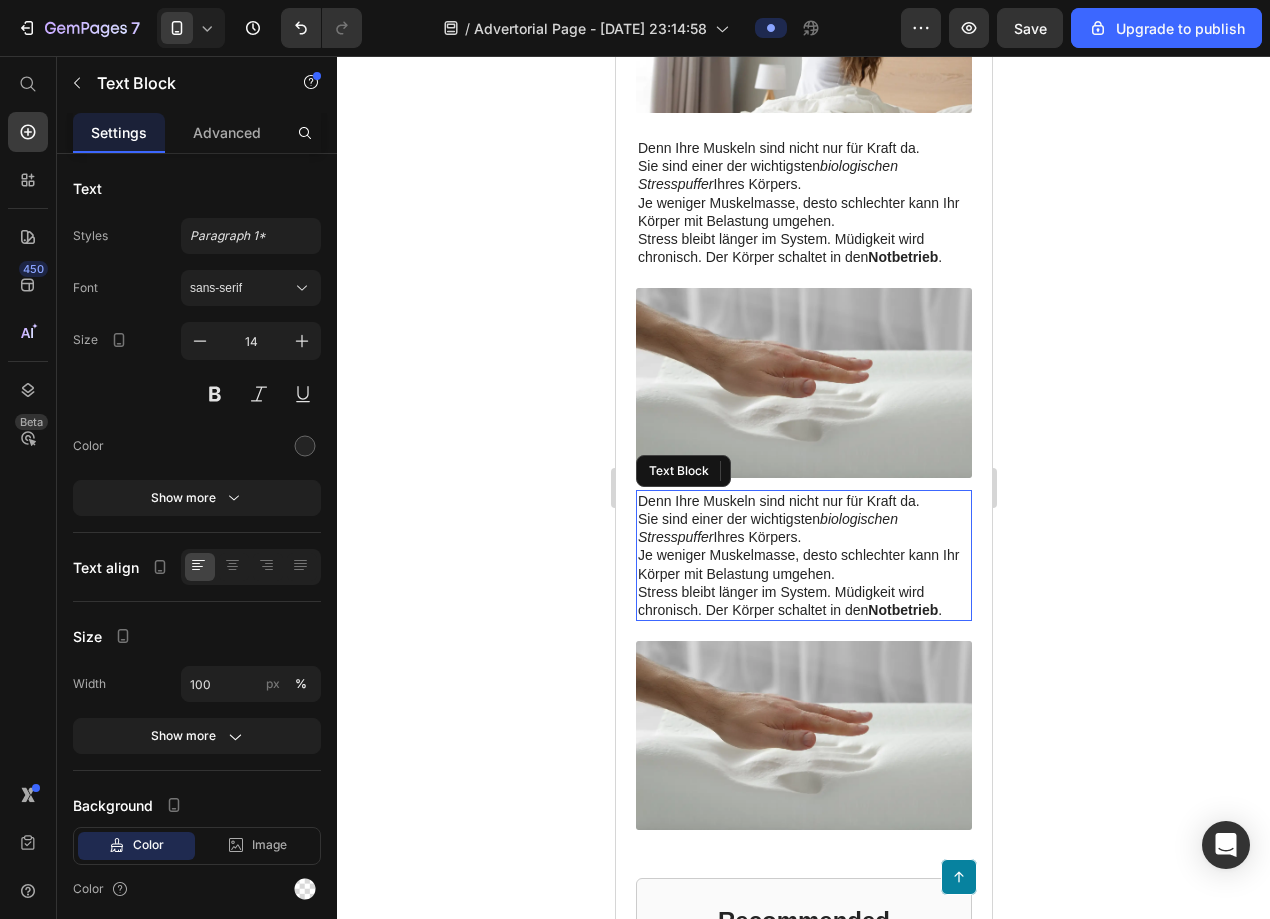 click on "Je weniger Muskelmasse, desto schlechter kann Ihr Körper mit Belastung umgehen. Stress bleibt länger im System. Müdigkeit wird chronisch. Der Körper schaltet in den  Notbetrieb ." at bounding box center (803, 582) 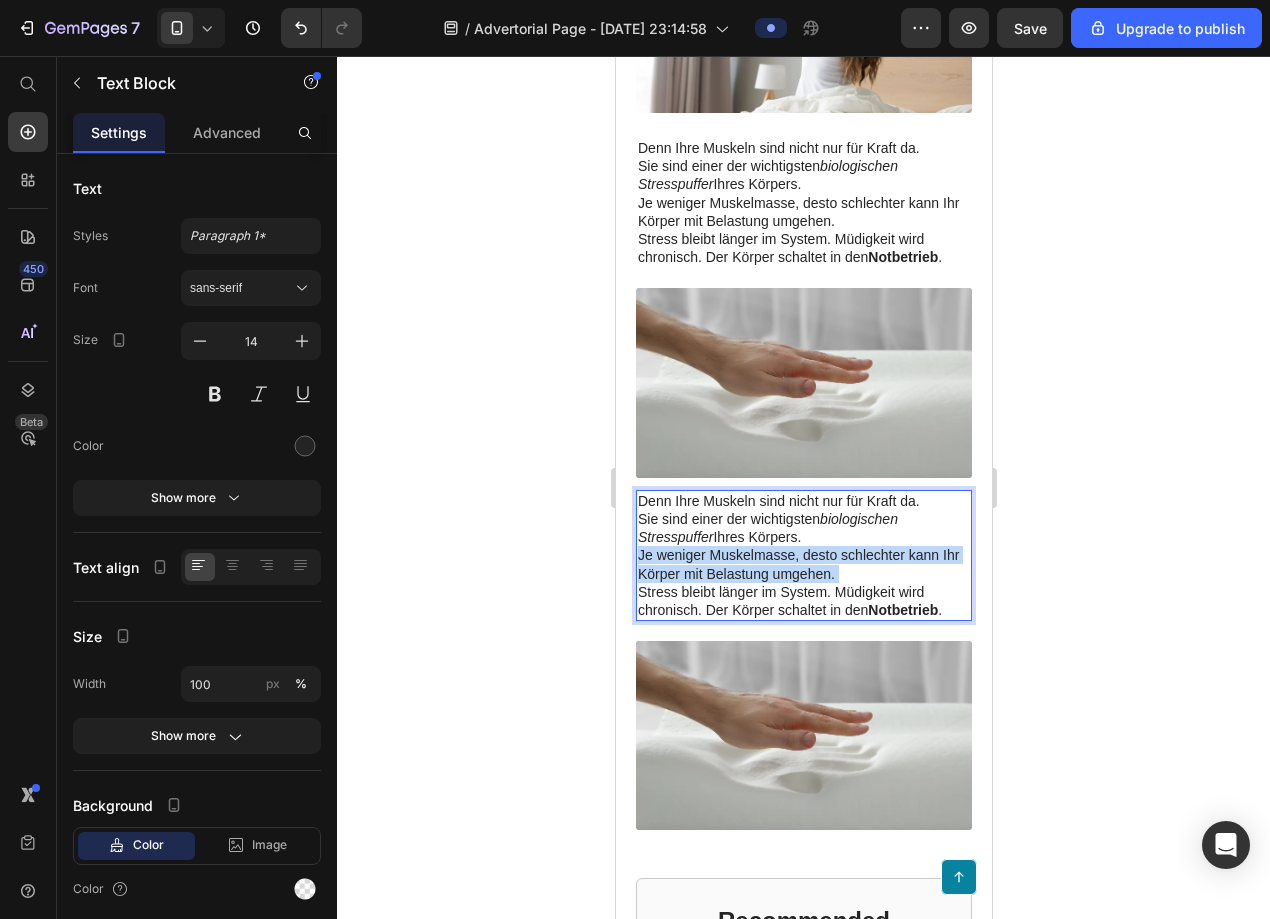 click on "Je weniger Muskelmasse, desto schlechter kann Ihr Körper mit Belastung umgehen. Stress bleibt länger im System. Müdigkeit wird chronisch. Der Körper schaltet in den  Notbetrieb ." at bounding box center (803, 582) 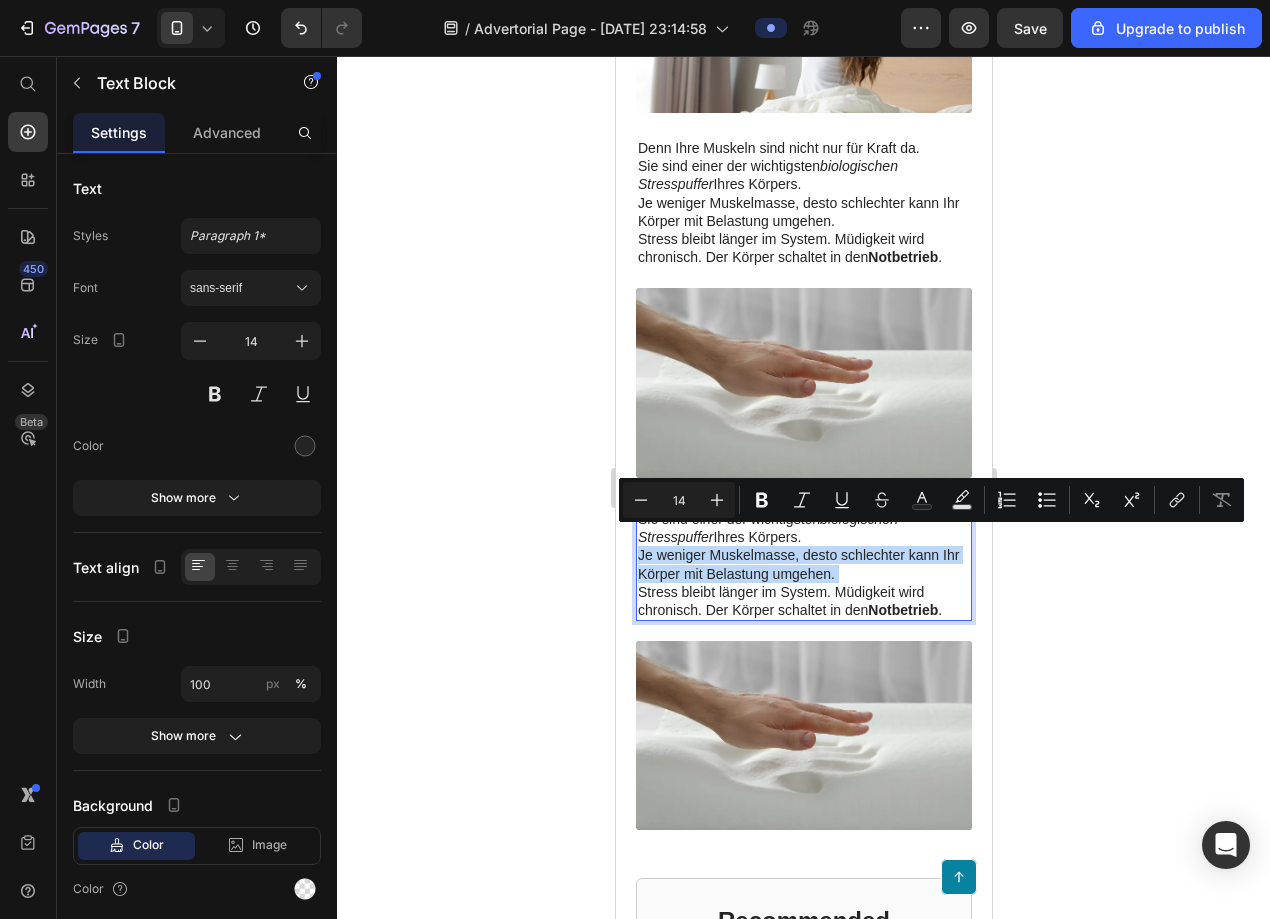 click on "Je weniger Muskelmasse, desto schlechter kann Ihr Körper mit Belastung umgehen. Stress bleibt länger im System. Müdigkeit wird chronisch. Der Körper schaltet in den  Notbetrieb ." at bounding box center (803, 582) 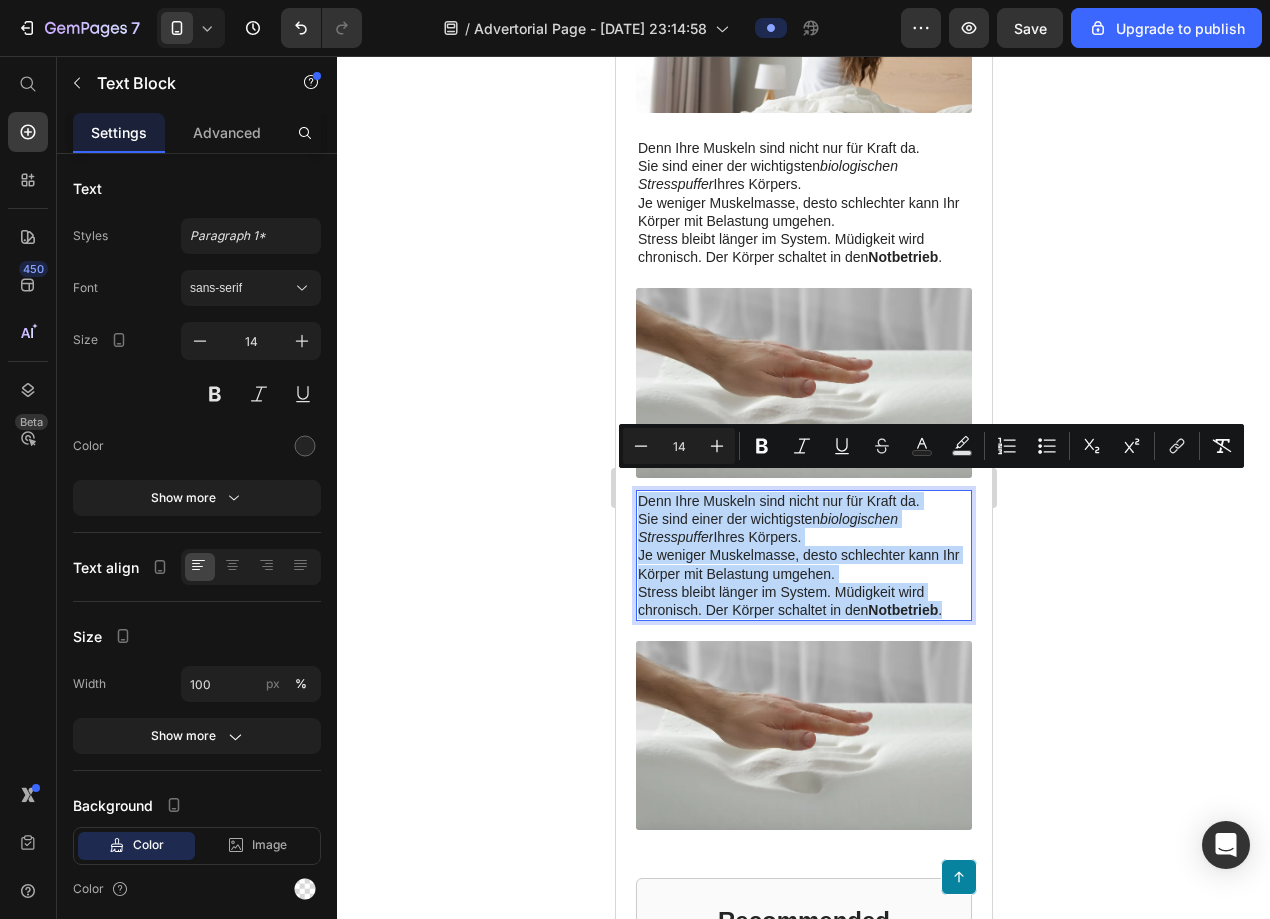 drag, startPoint x: 638, startPoint y: 482, endPoint x: 953, endPoint y: 591, distance: 333.32565 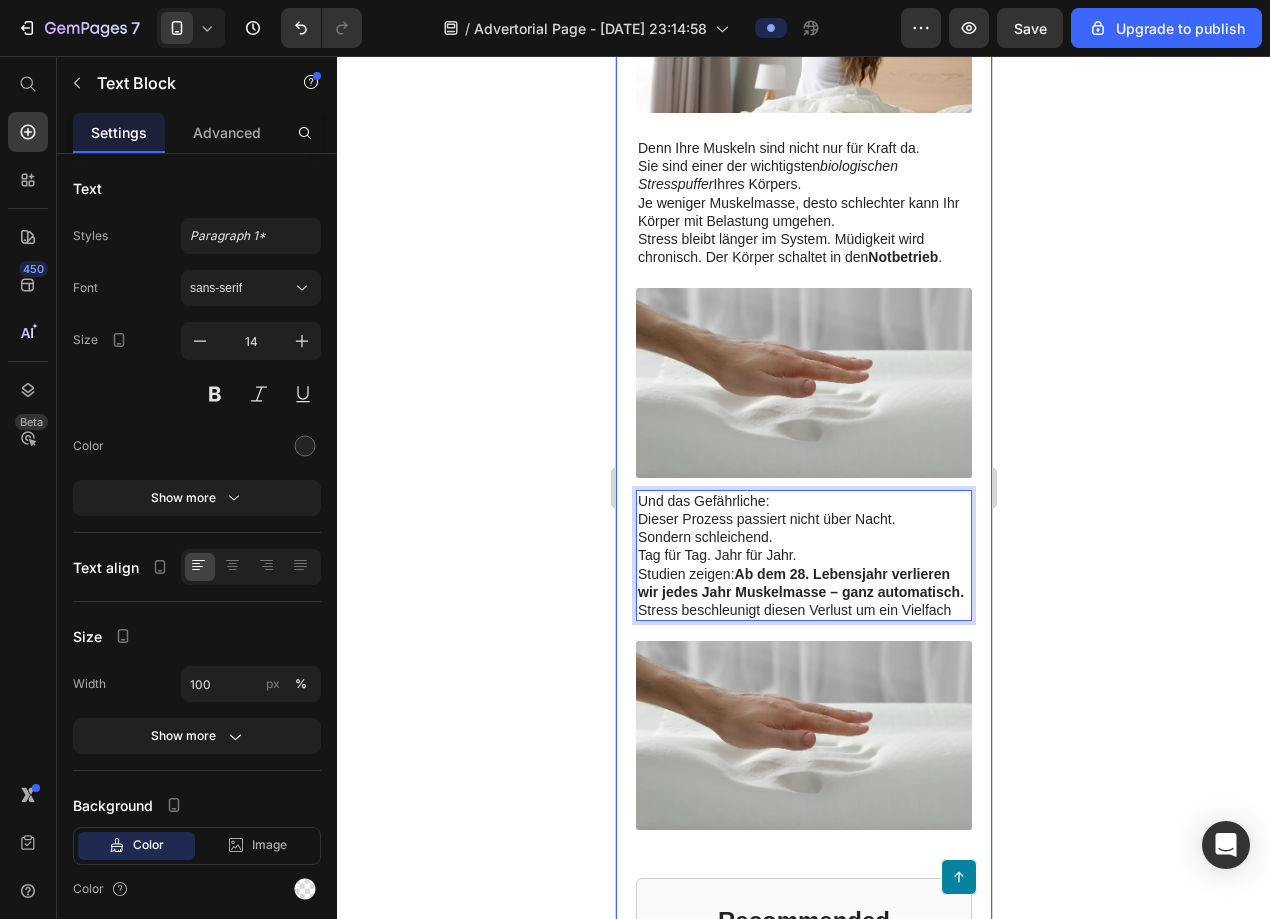 click 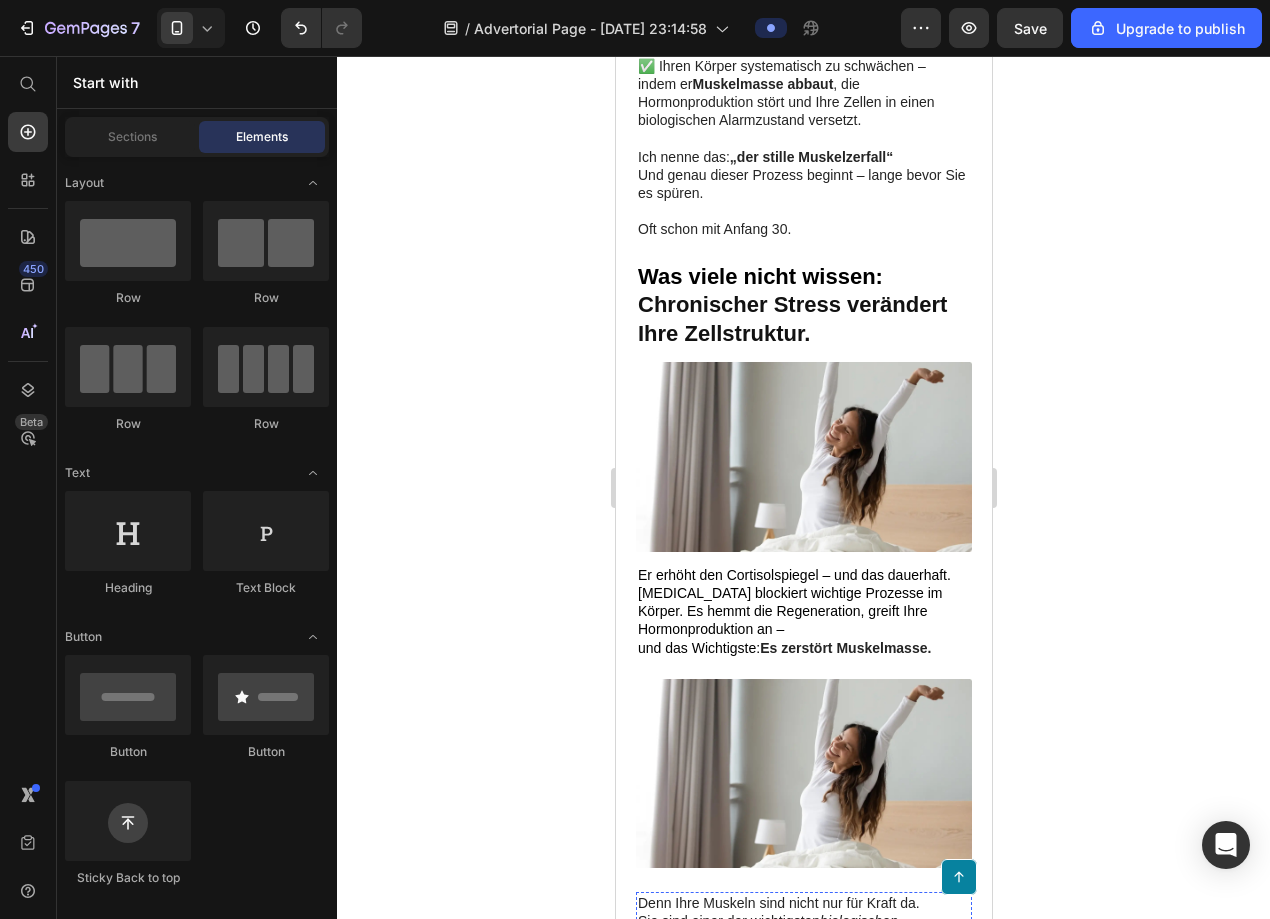 scroll, scrollTop: 2504, scrollLeft: 0, axis: vertical 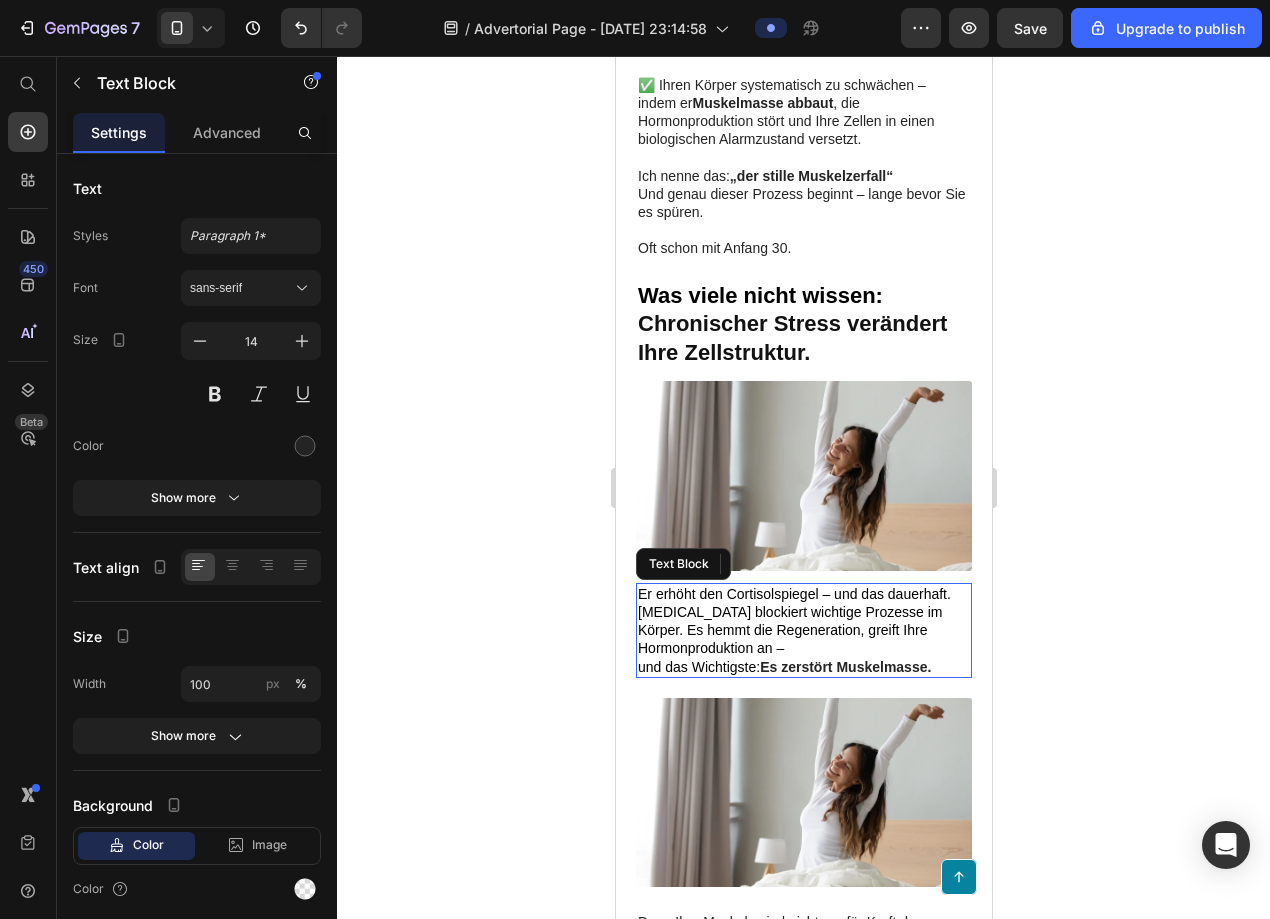 click on "und das Wichtigste:" at bounding box center (698, 667) 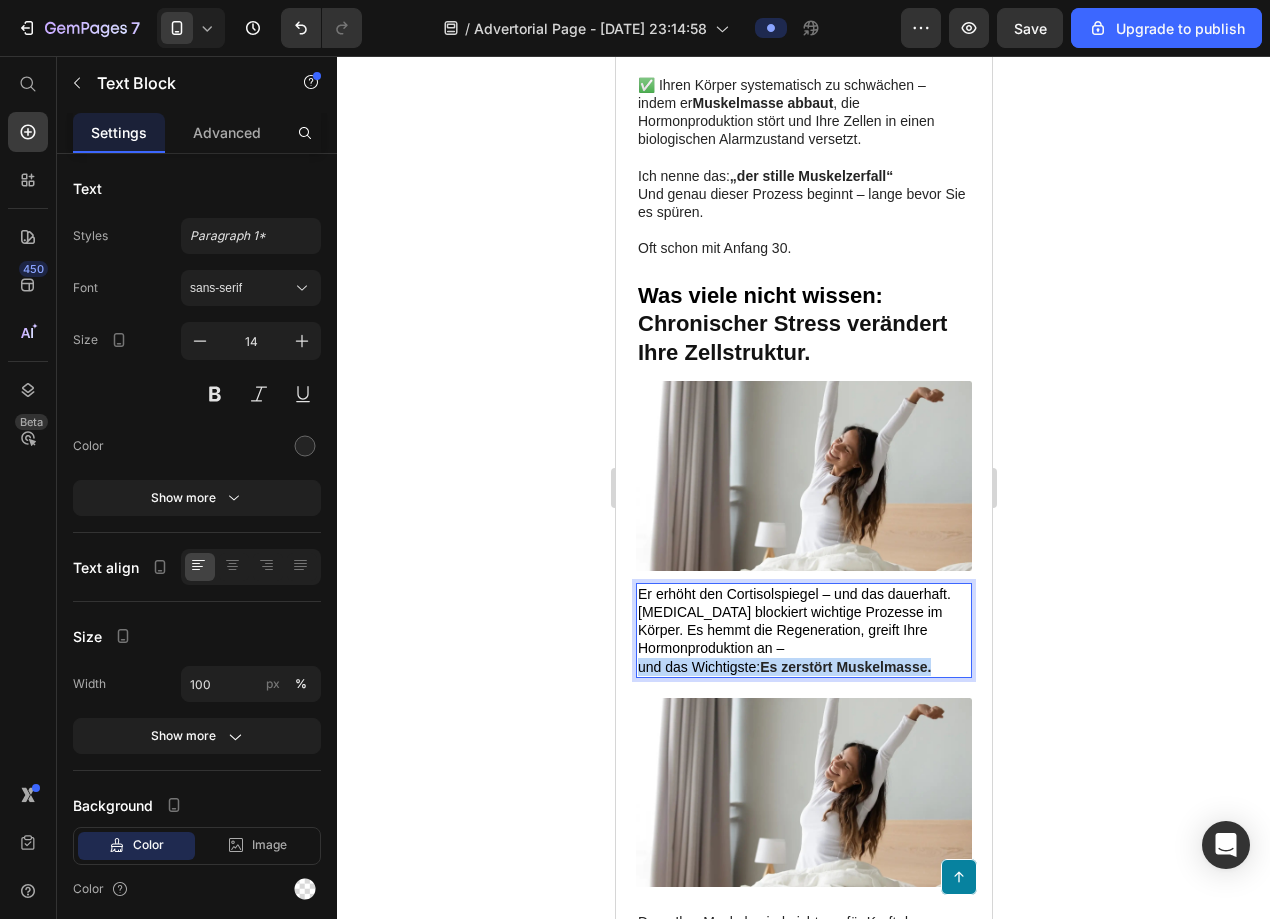 click on "und das Wichtigste:" at bounding box center (698, 667) 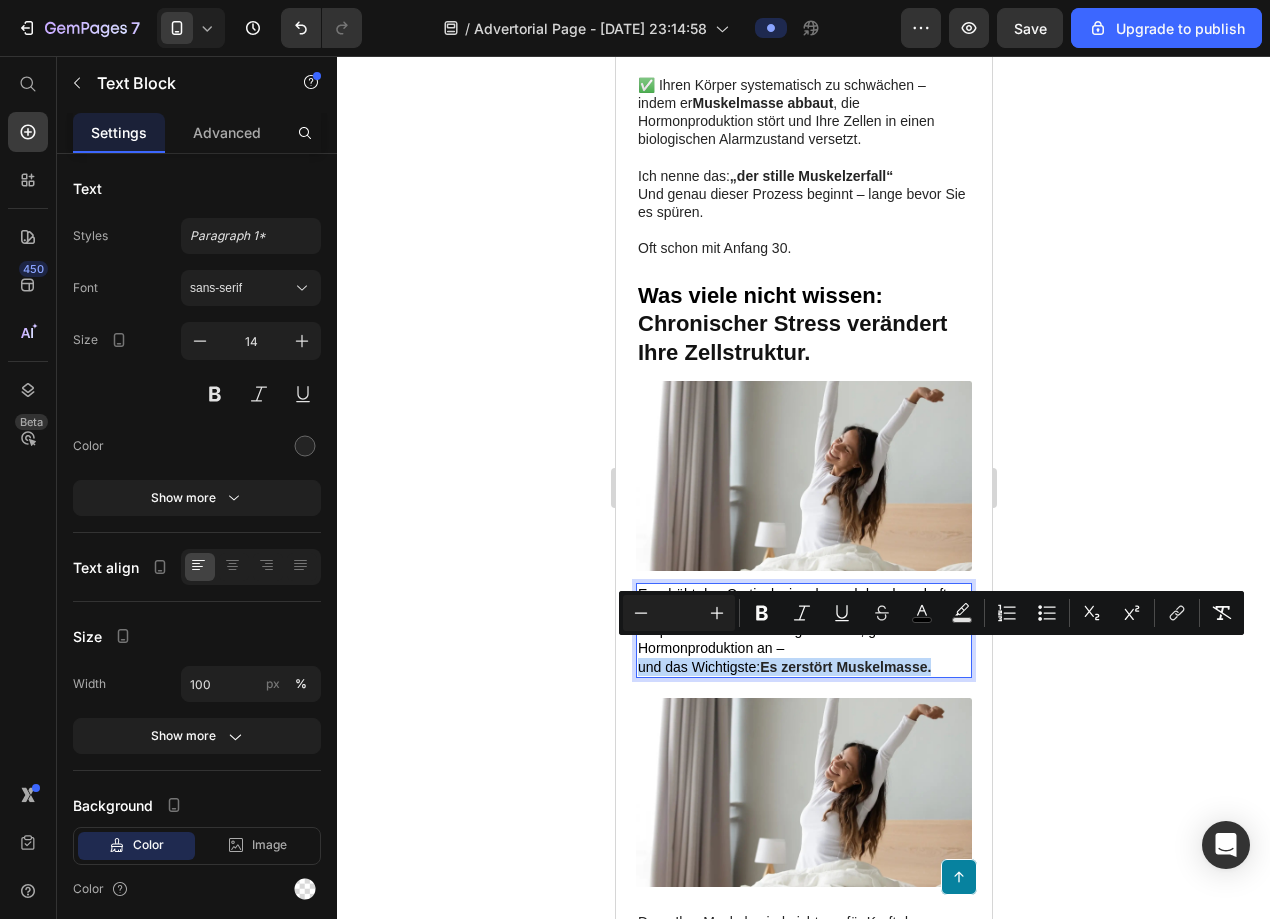 click on "und das Wichtigste:" at bounding box center [698, 667] 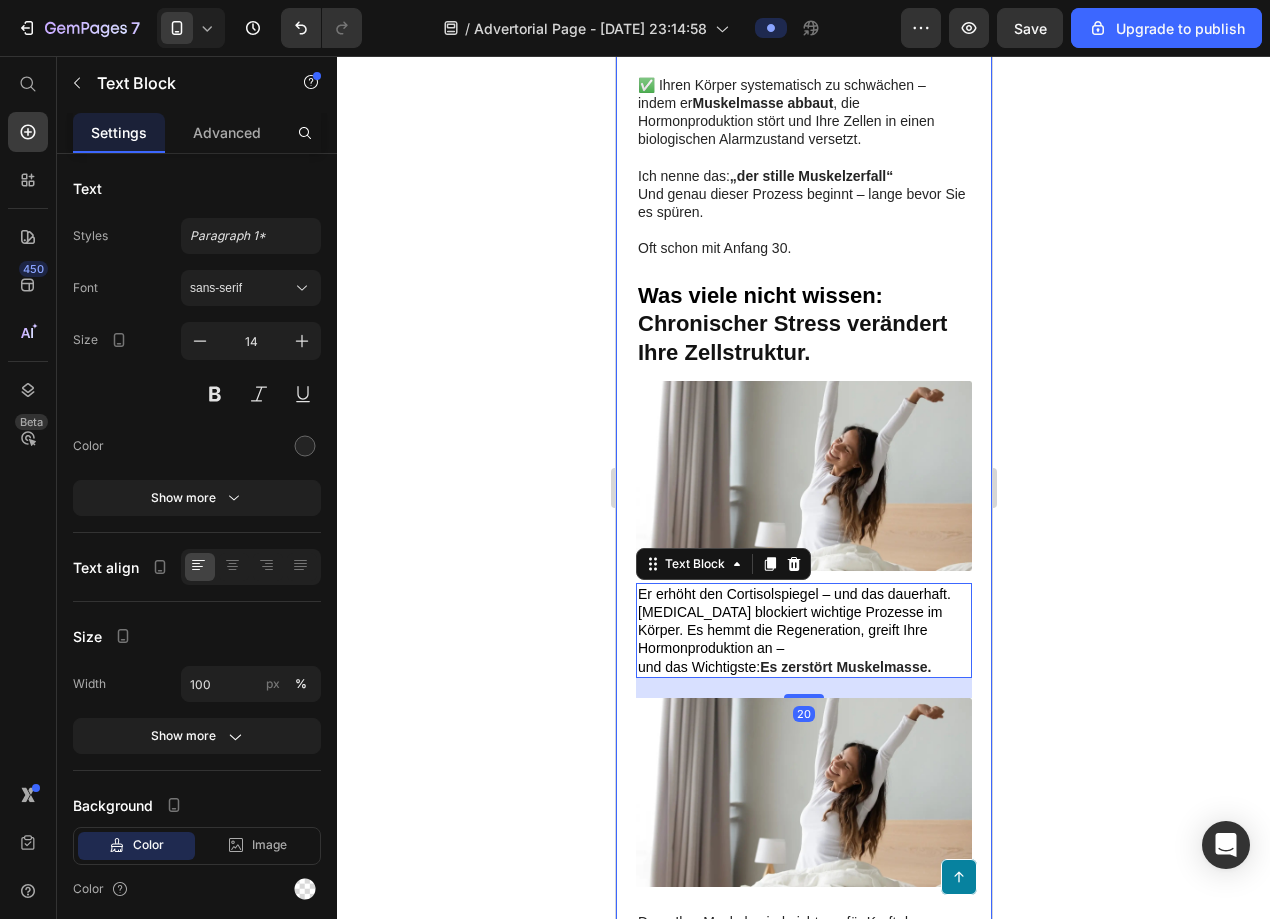 click 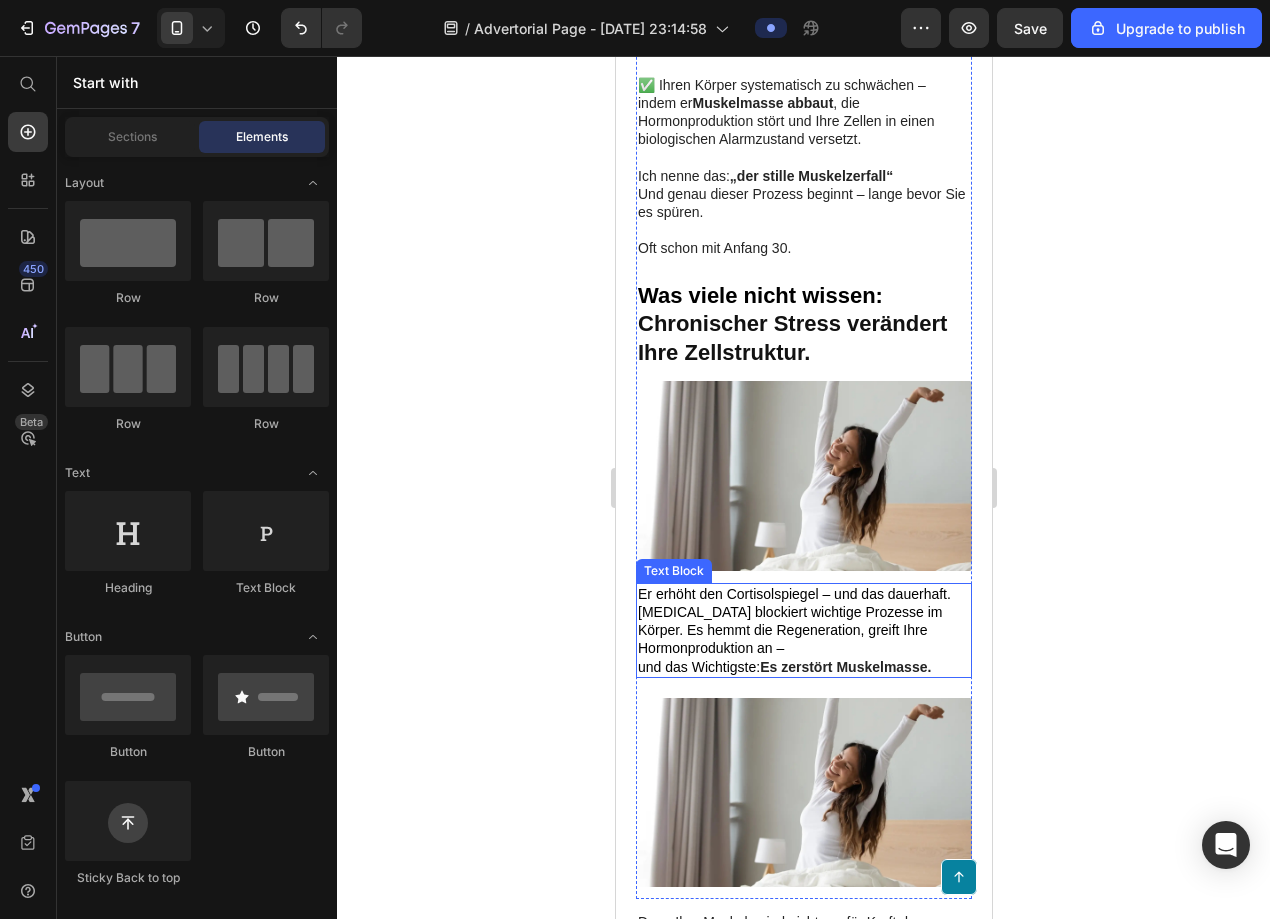 click on "und das Wichtigste:" at bounding box center [698, 667] 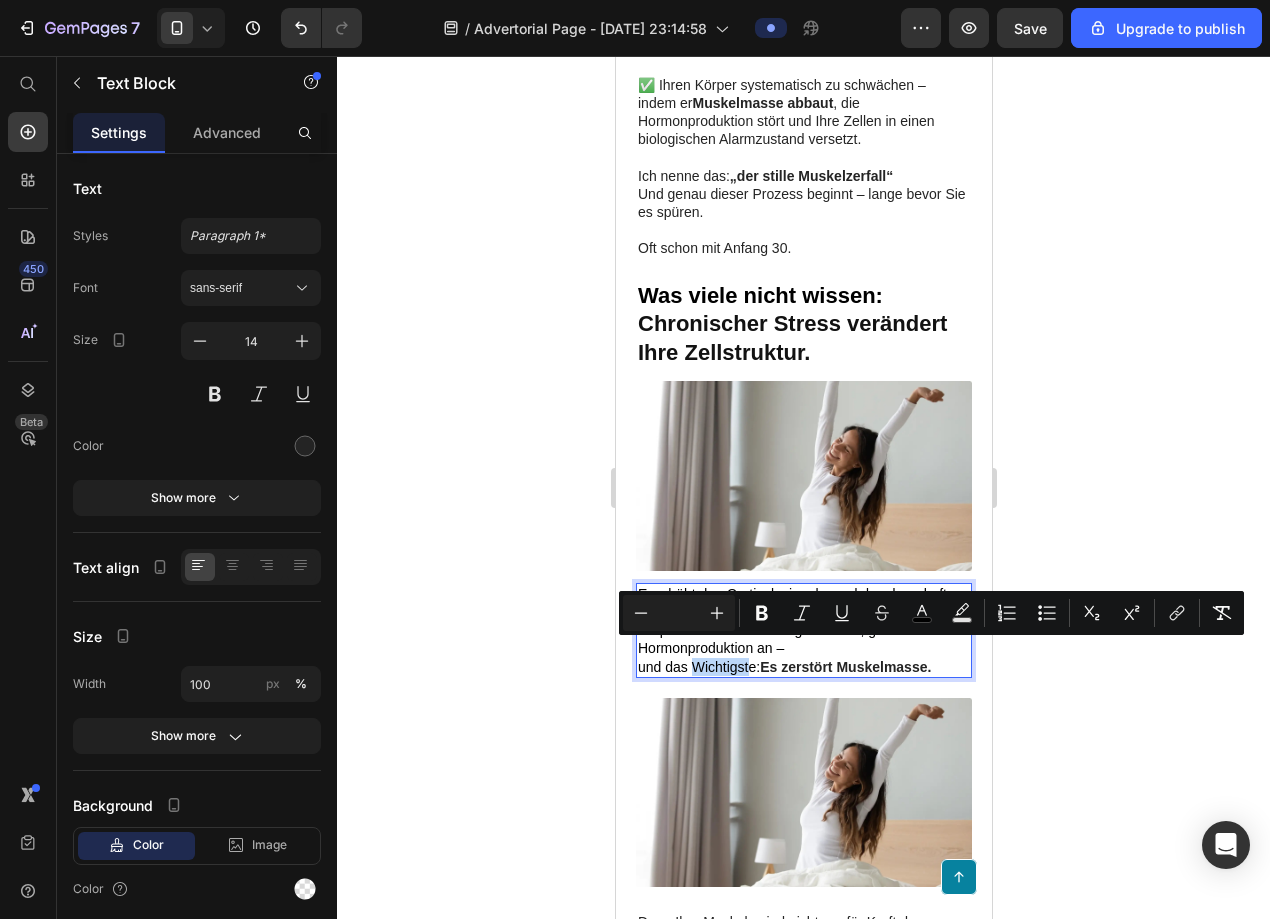 drag, startPoint x: 694, startPoint y: 650, endPoint x: 746, endPoint y: 655, distance: 52.23983 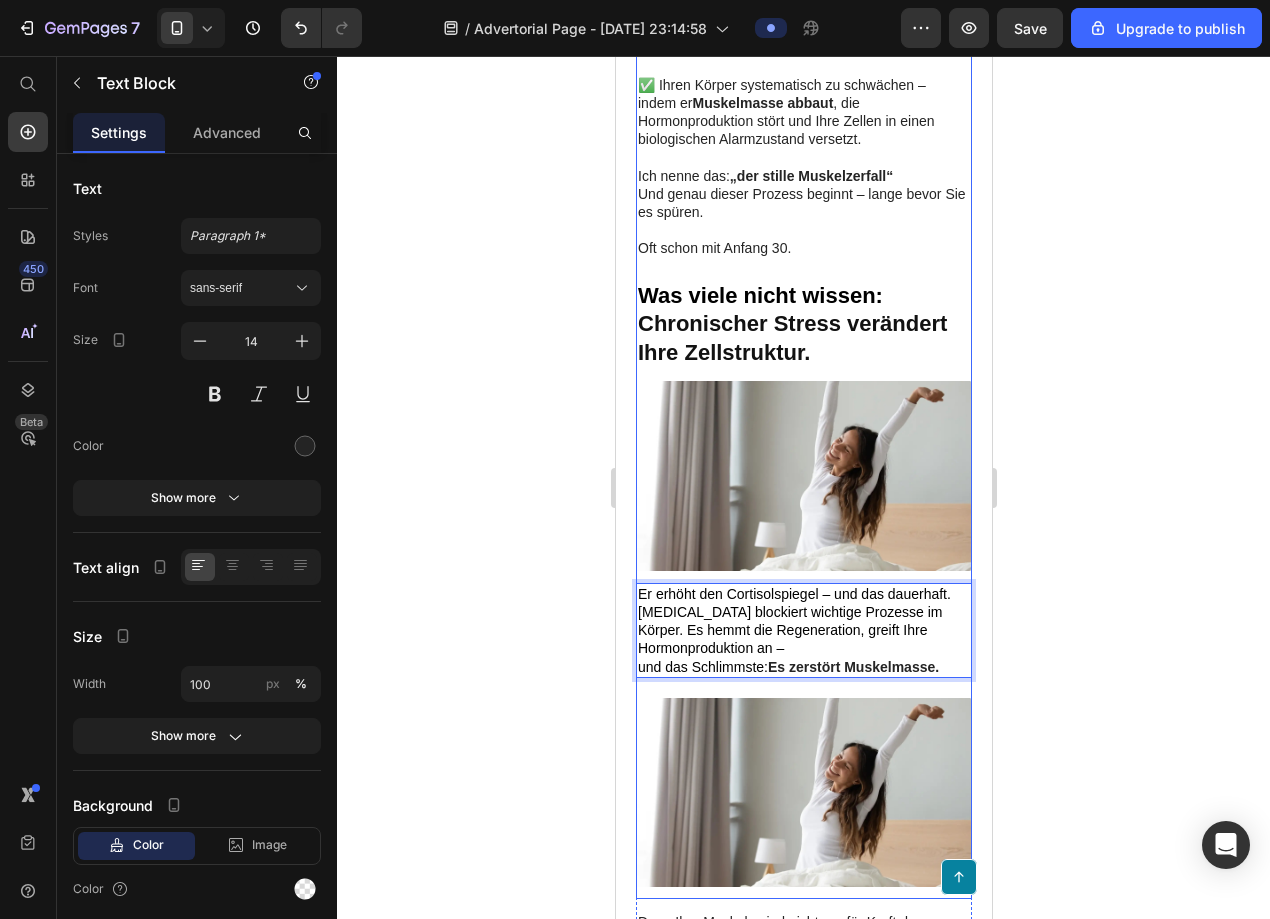 click 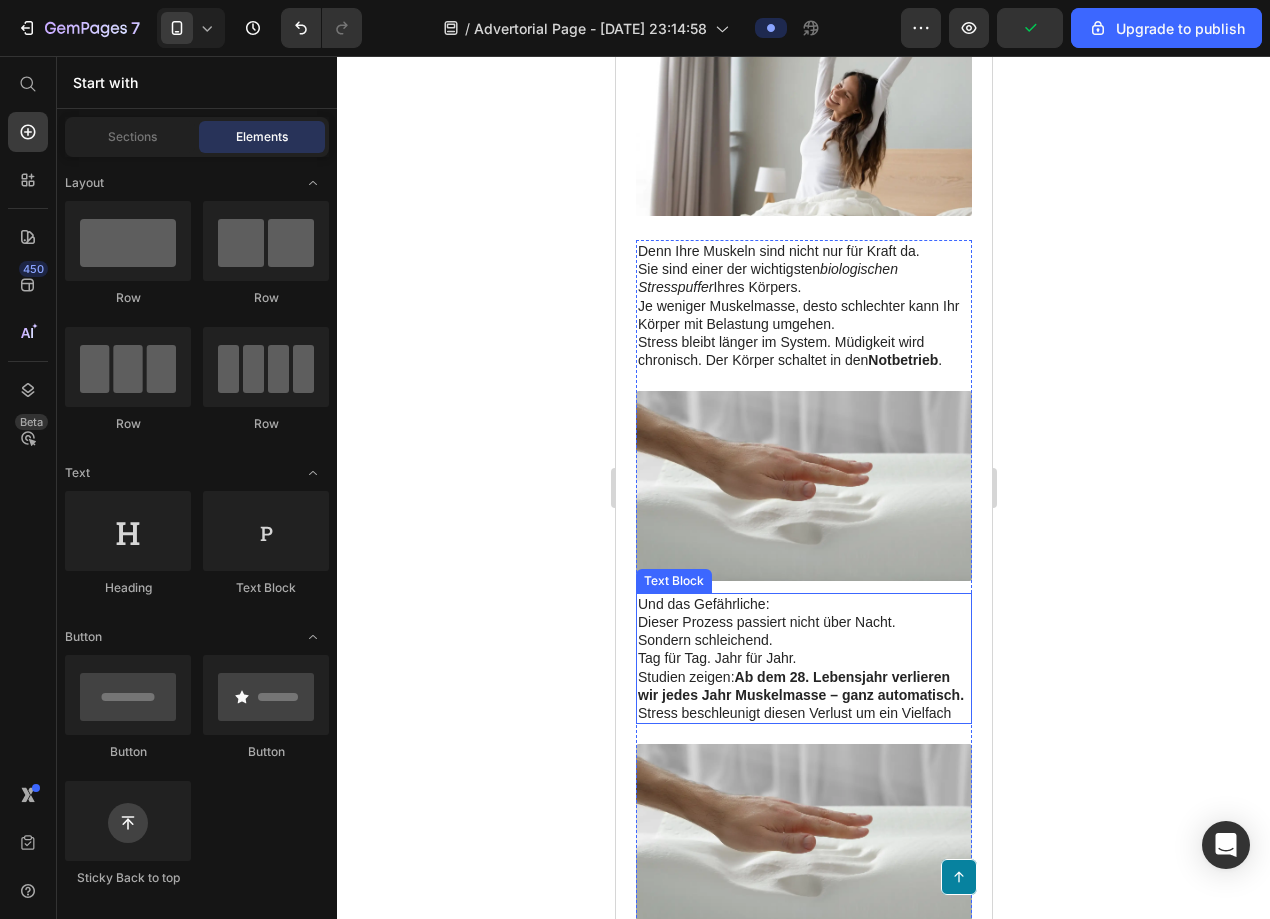 scroll, scrollTop: 3239, scrollLeft: 0, axis: vertical 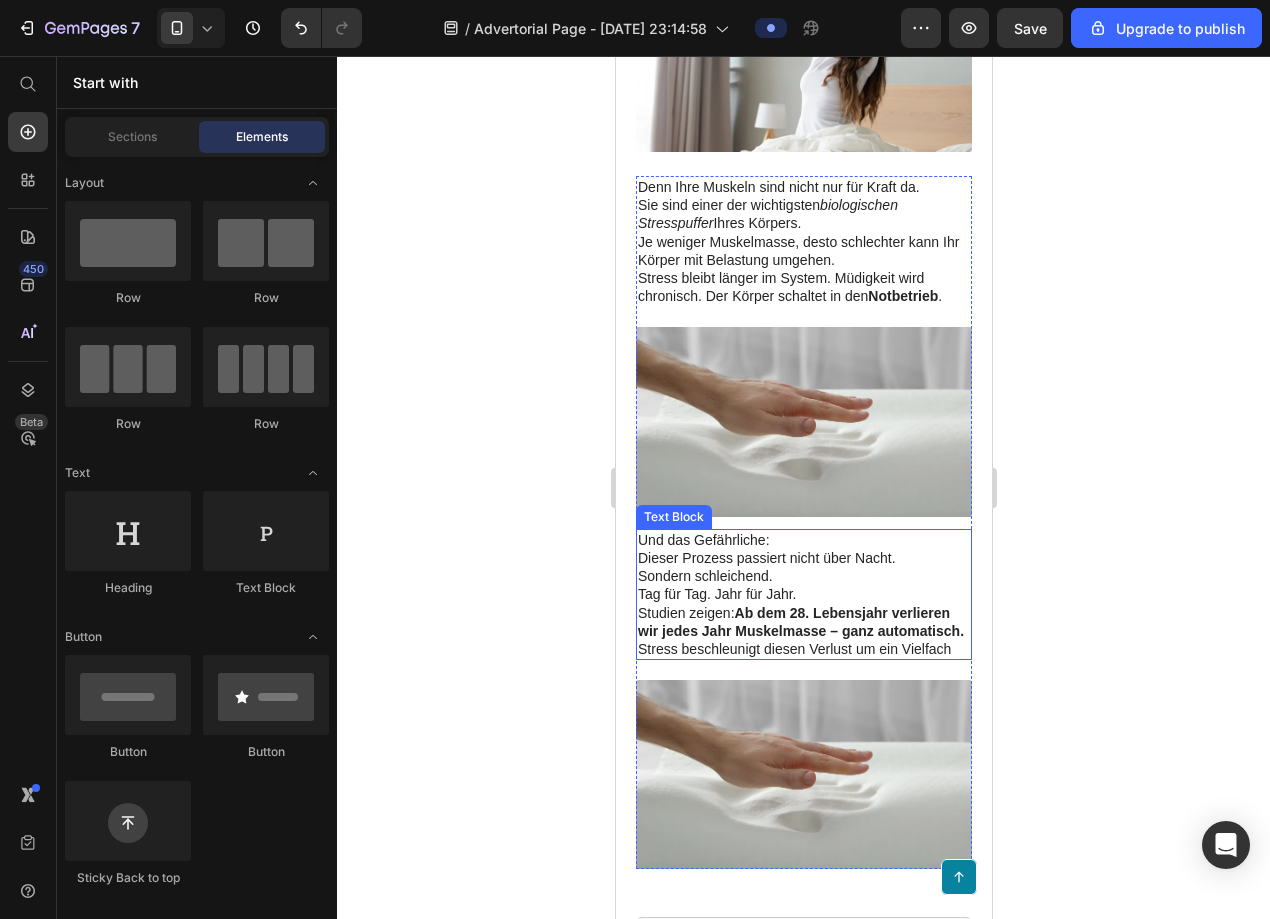 click on "Und das Gefährliche: Dieser Prozess passiert nicht über Nacht. Sondern schleichend. Tag für Tag. Jahr für Jahr." at bounding box center [803, 567] 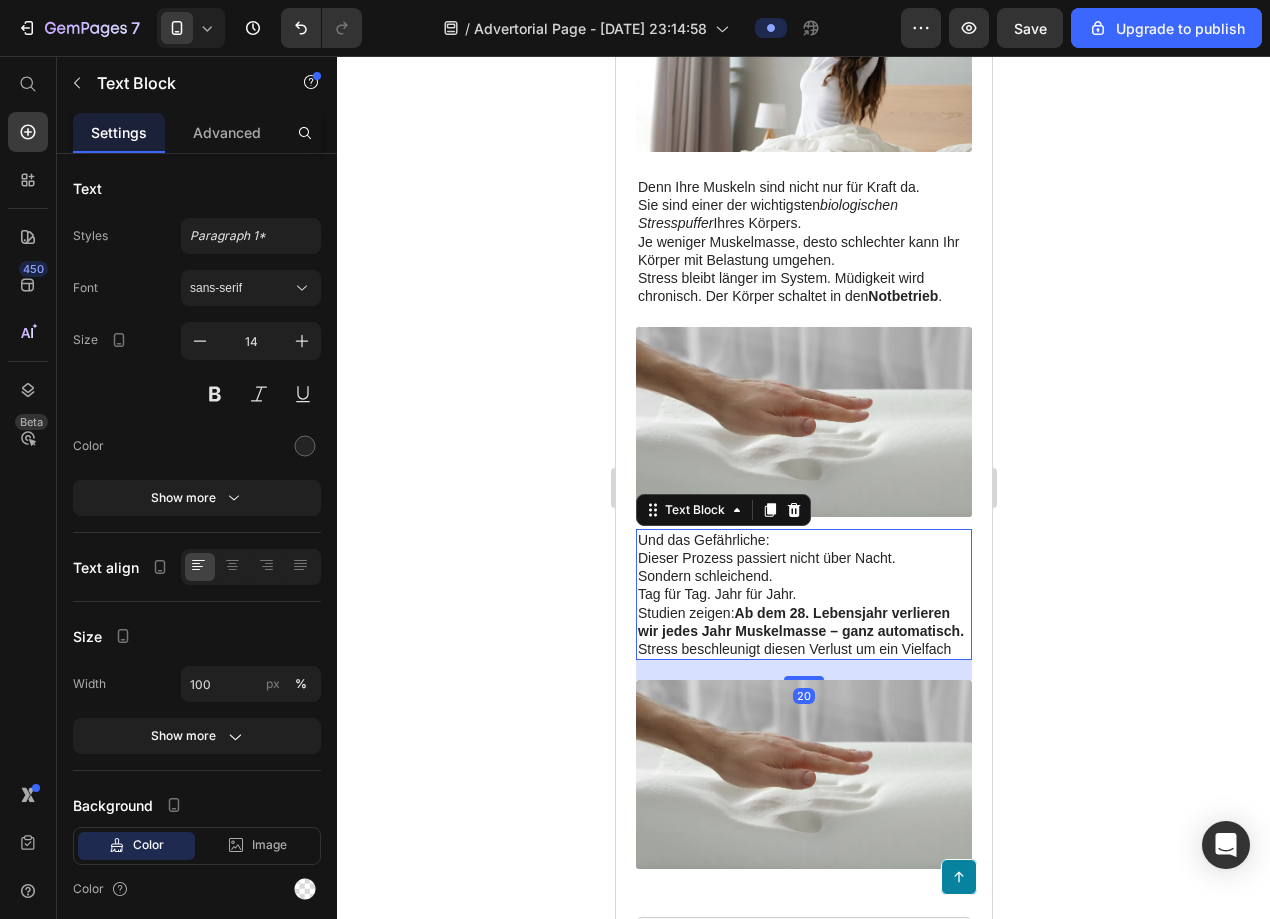 click 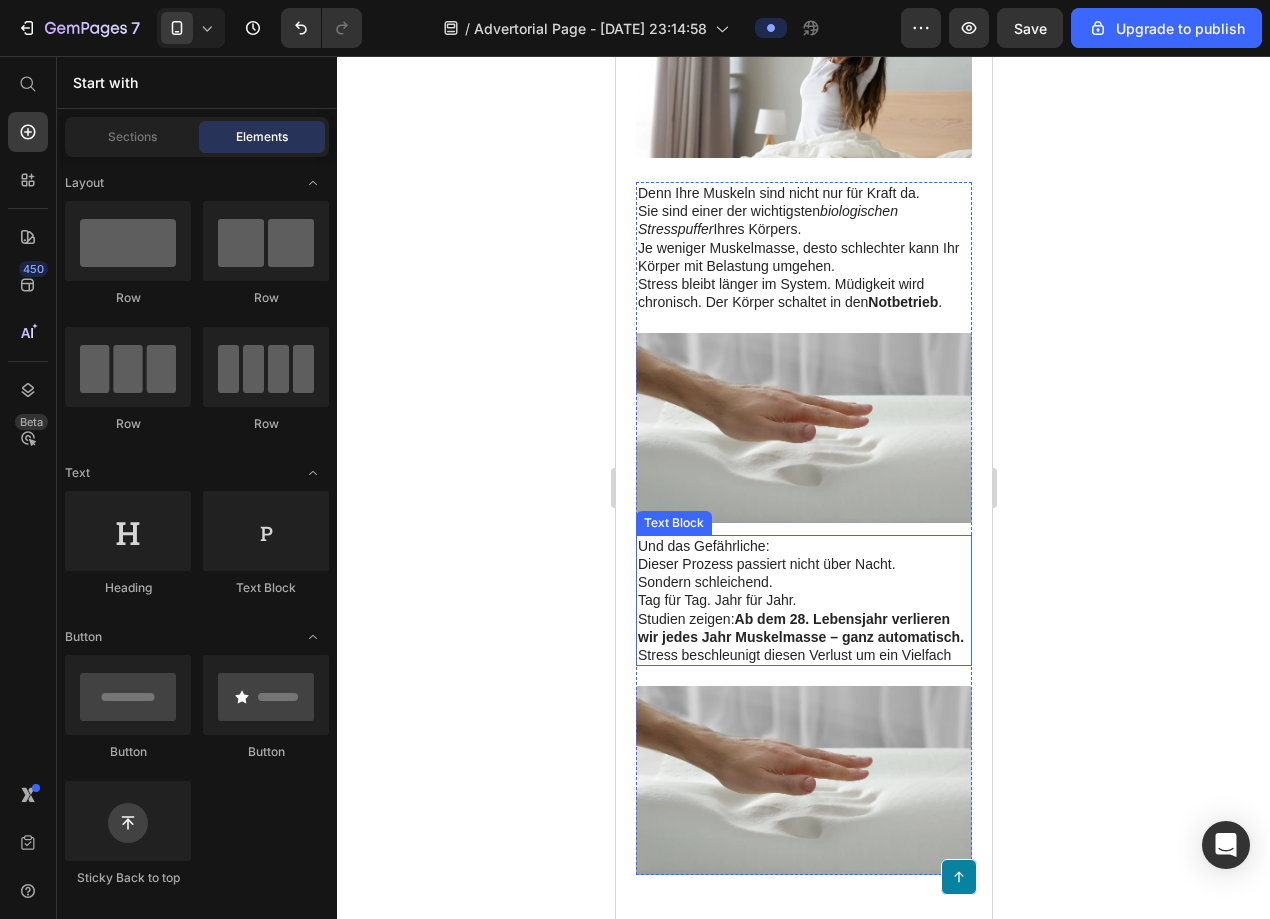scroll, scrollTop: 3231, scrollLeft: 0, axis: vertical 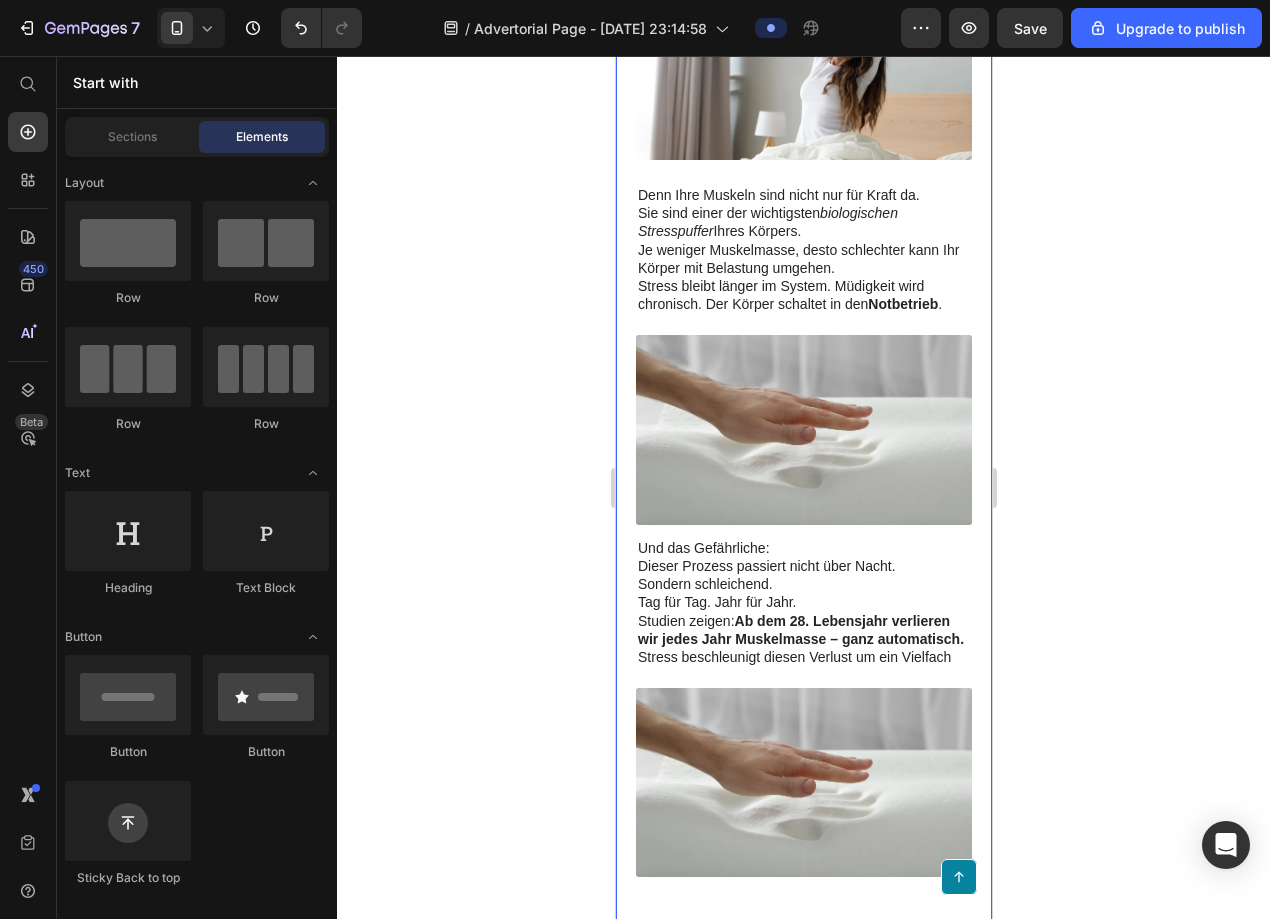click 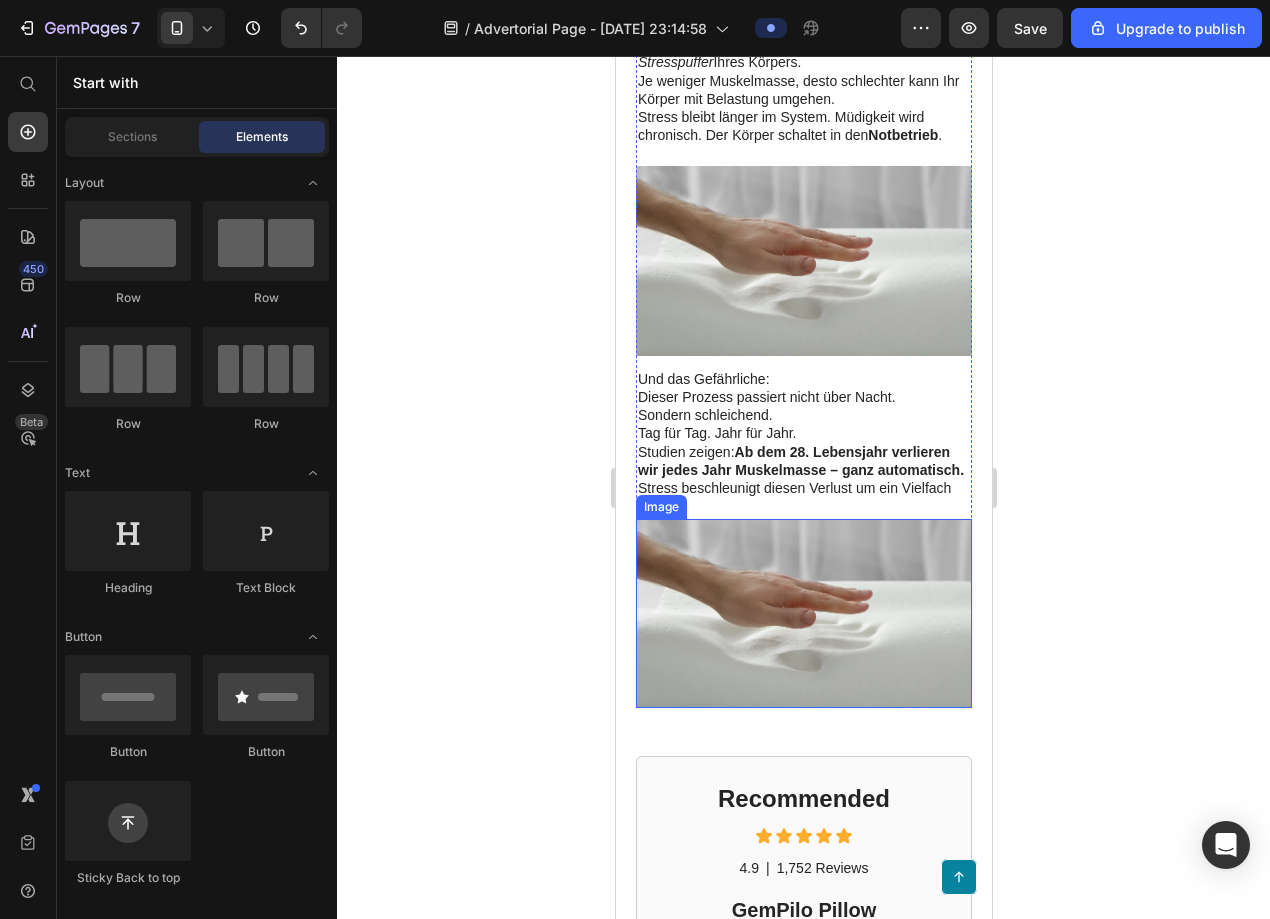 scroll, scrollTop: 3444, scrollLeft: 0, axis: vertical 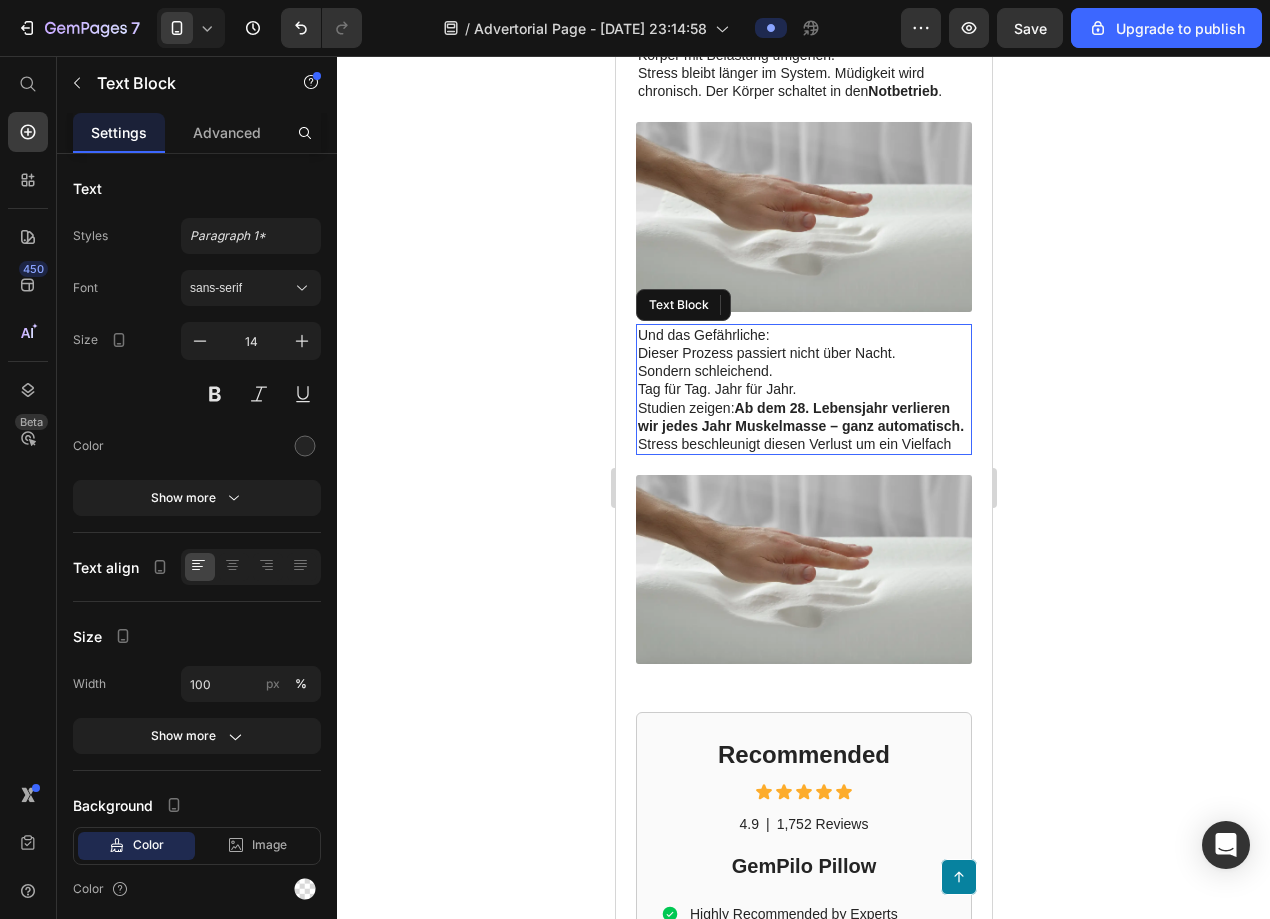 click on "Studien zeigen:  Ab dem 28. Lebensjahr verlieren wir jedes Jahr Muskelmasse – ganz automatisch. Stress beschleunigt diesen Verlust um ein Vielfach" at bounding box center [803, 426] 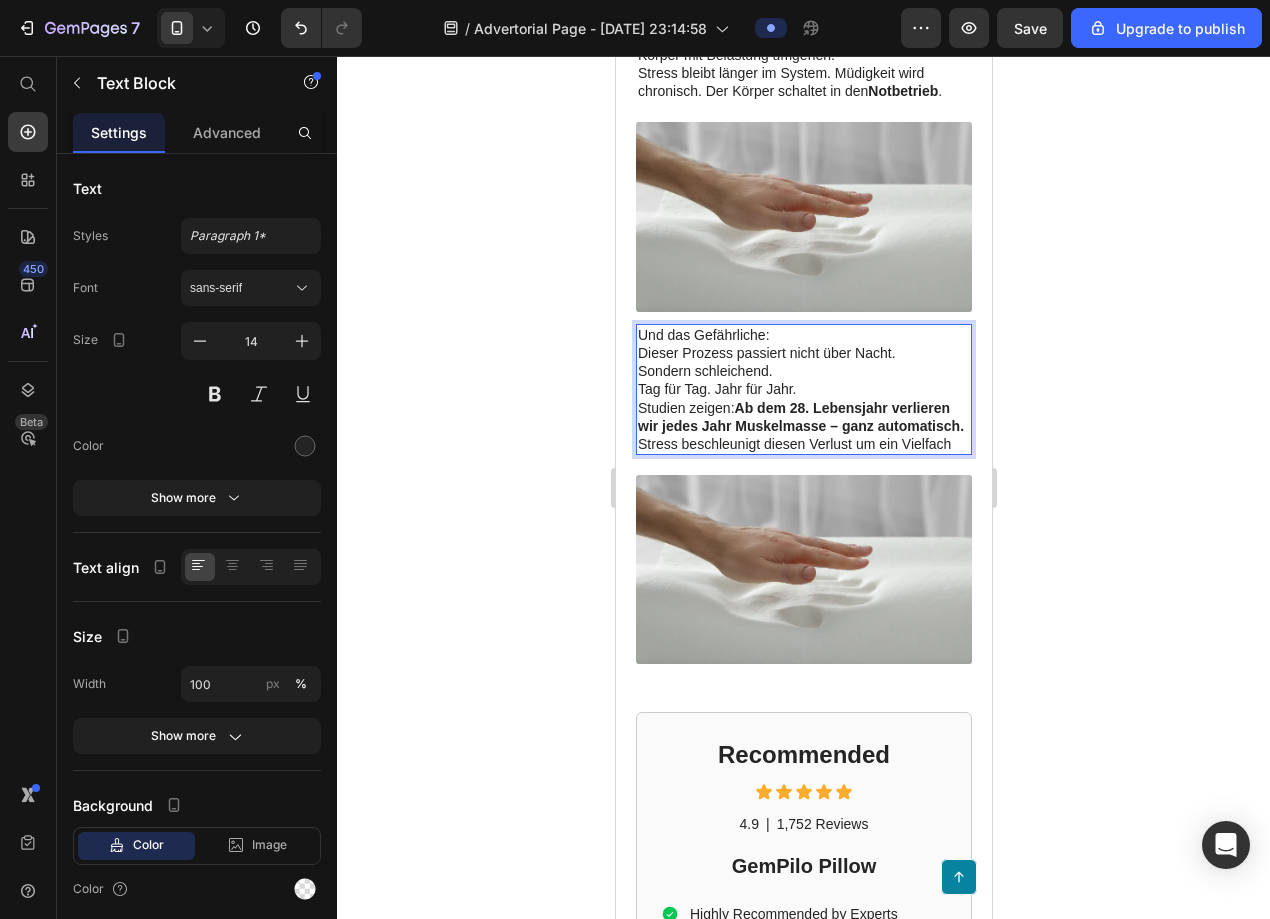 click on "Studien zeigen:  Ab dem 28. Lebensjahr verlieren wir jedes Jahr Muskelmasse – ganz automatisch. Stress beschleunigt diesen Verlust um ein Vielfach" at bounding box center [803, 426] 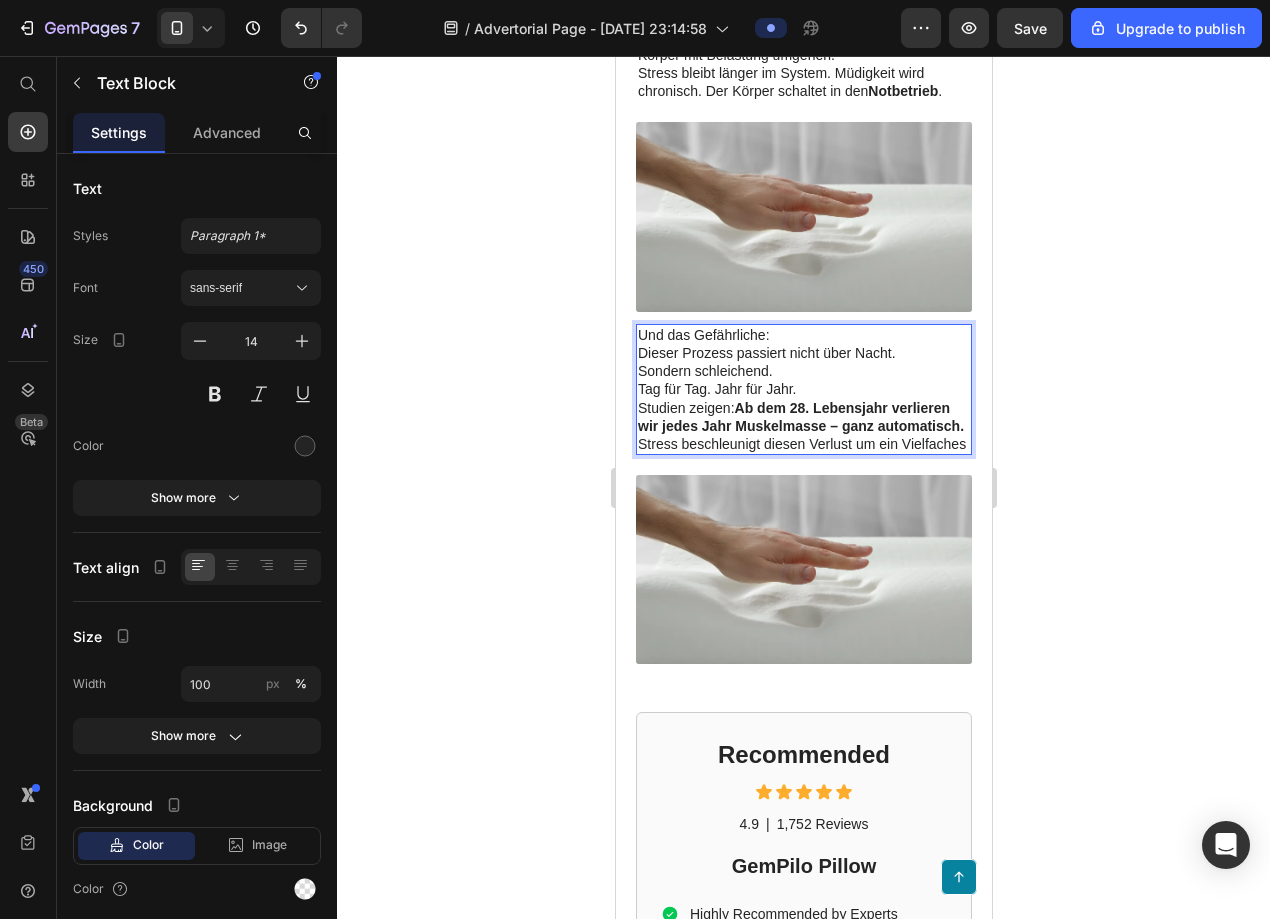 click 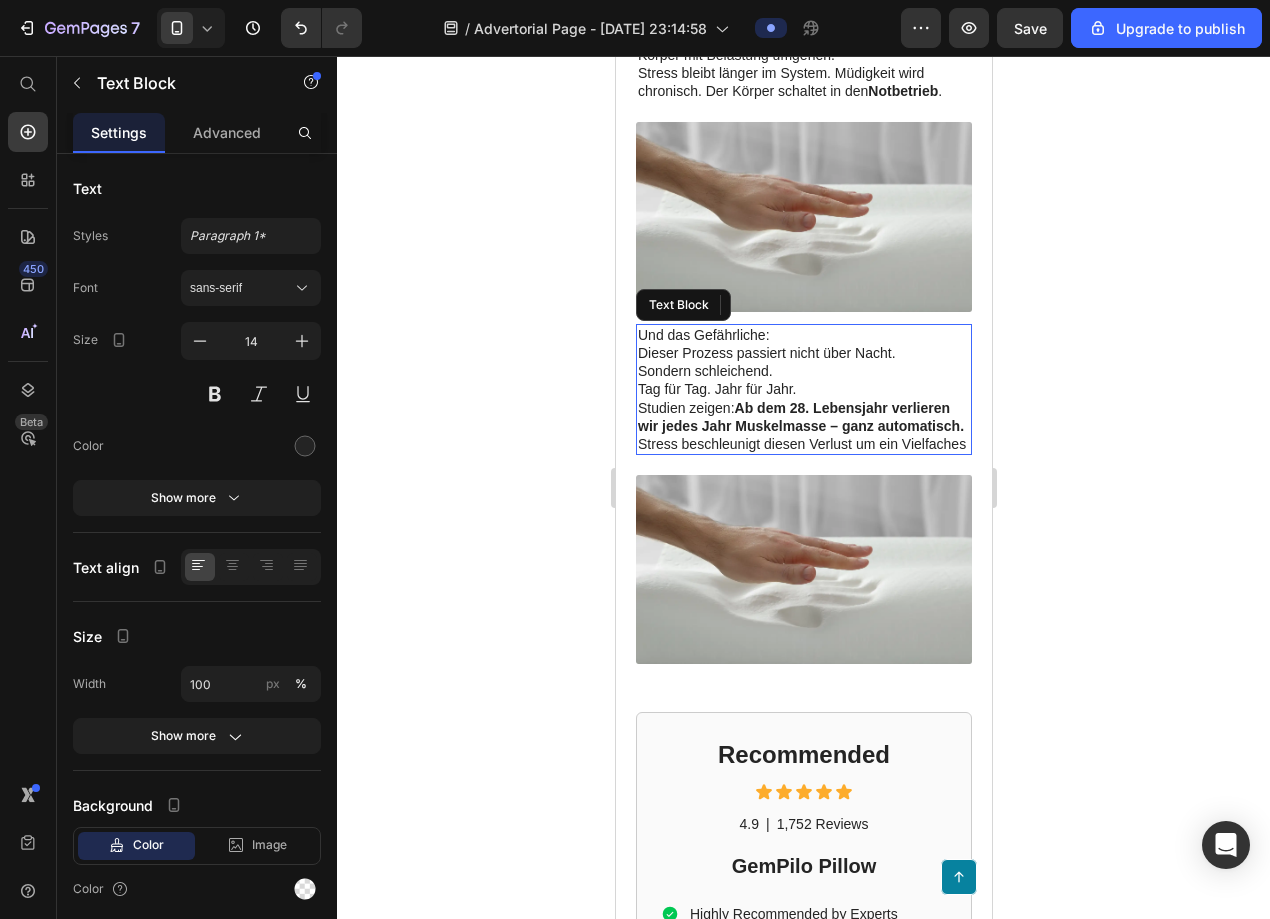 click on "Studien zeigen:  Ab dem 28. Lebensjahr verlieren wir jedes Jahr Muskelmasse – ganz automatisch. Stress beschleunigt diesen Verlust um ein Vielfaches" at bounding box center [803, 426] 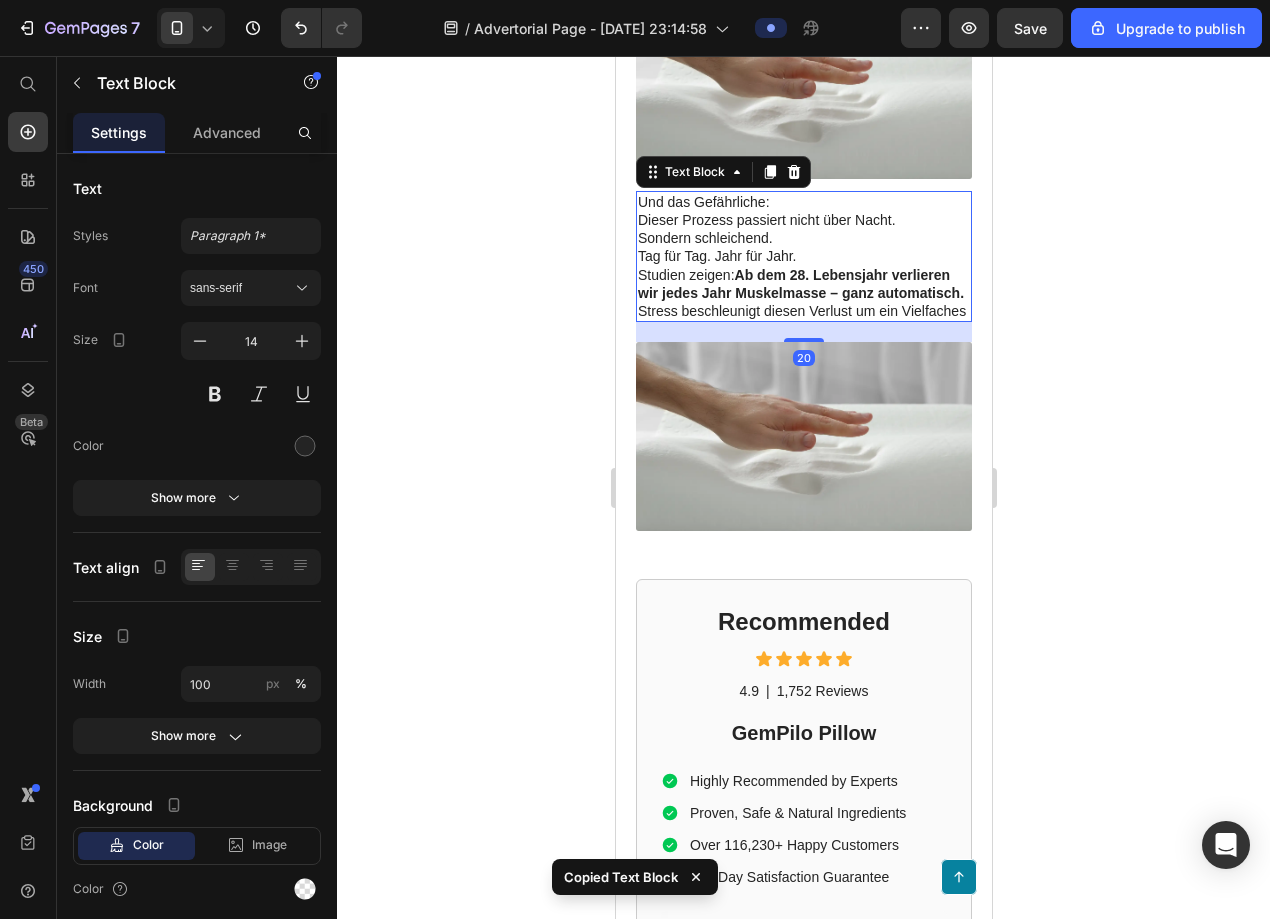 scroll, scrollTop: 3722, scrollLeft: 0, axis: vertical 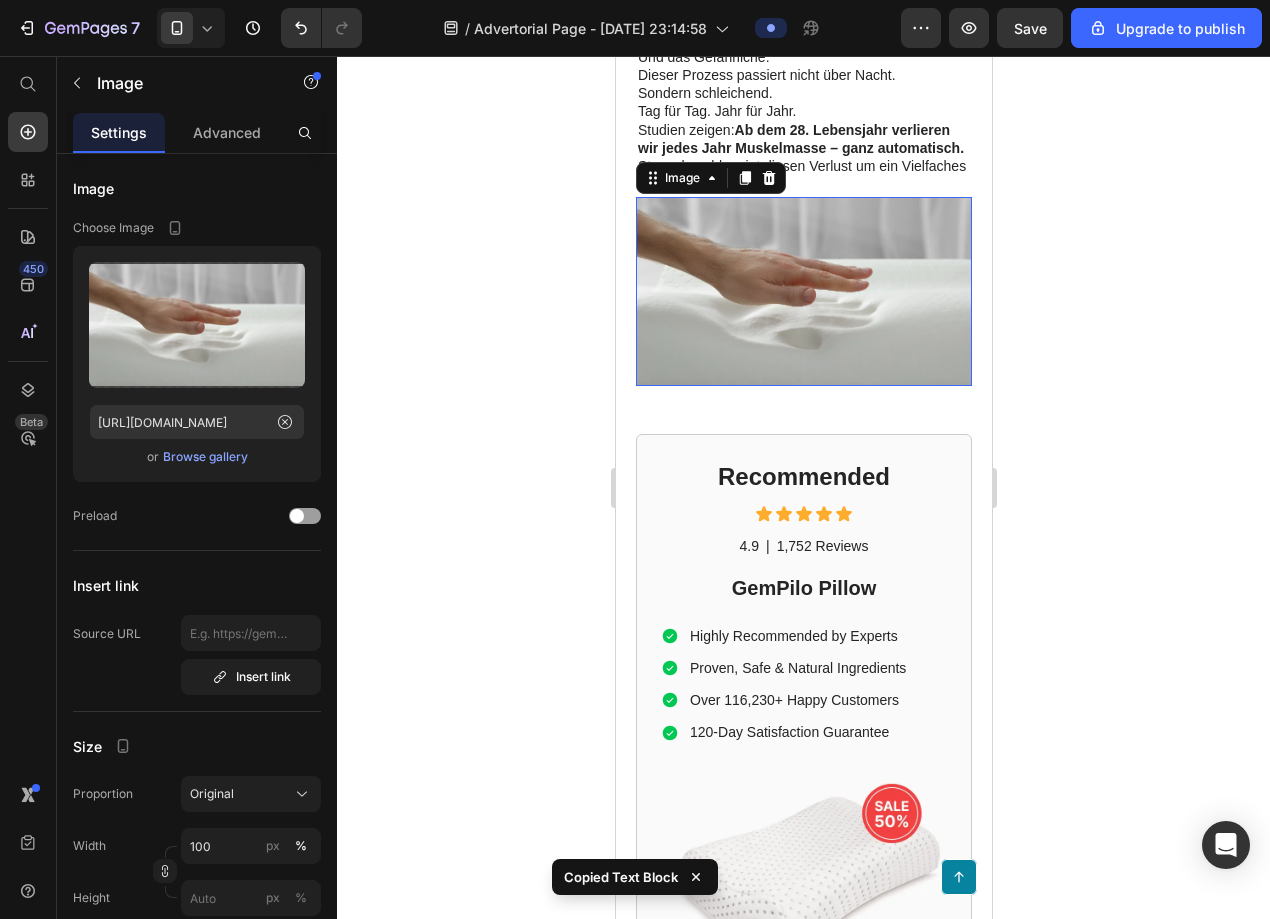 click at bounding box center [803, 291] 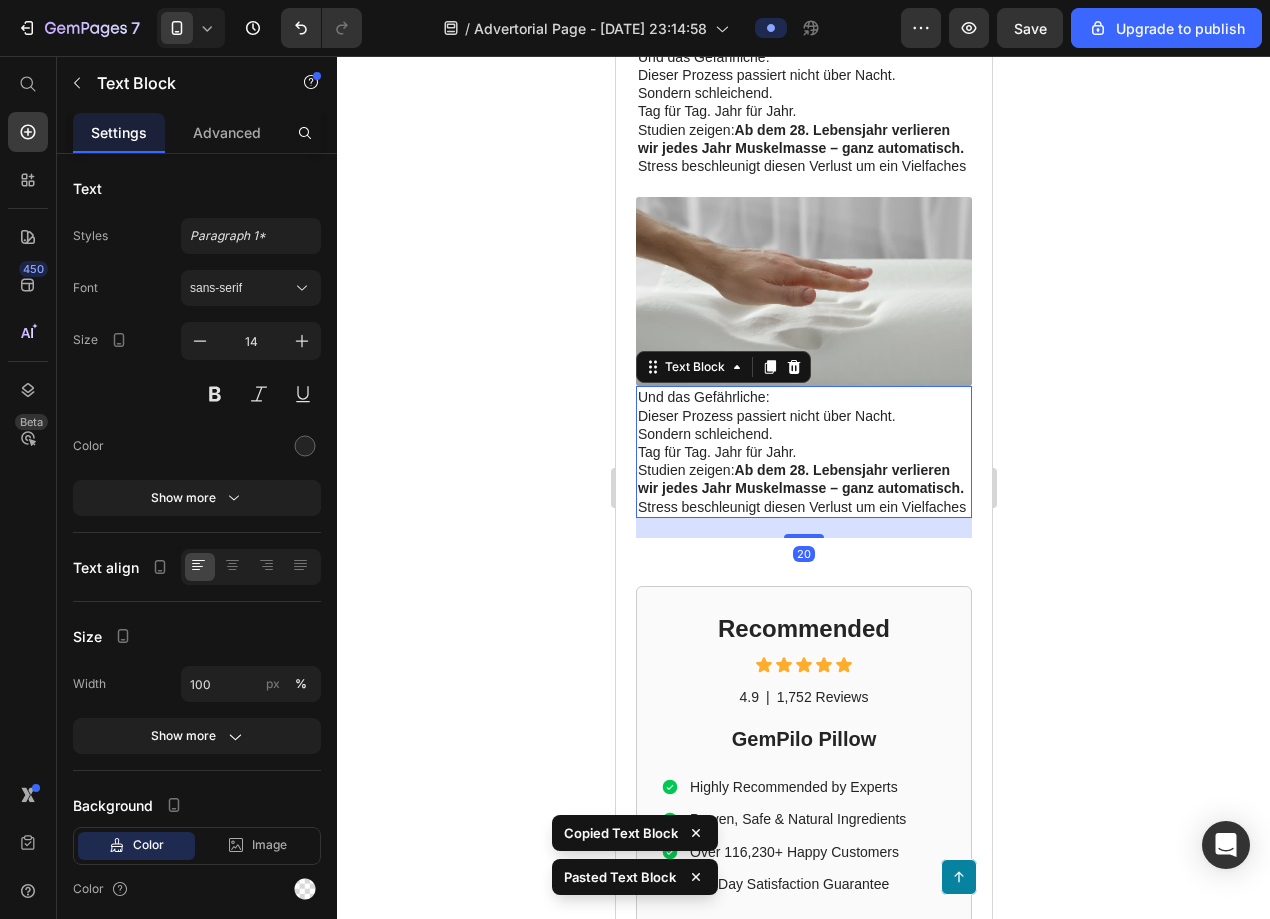 click 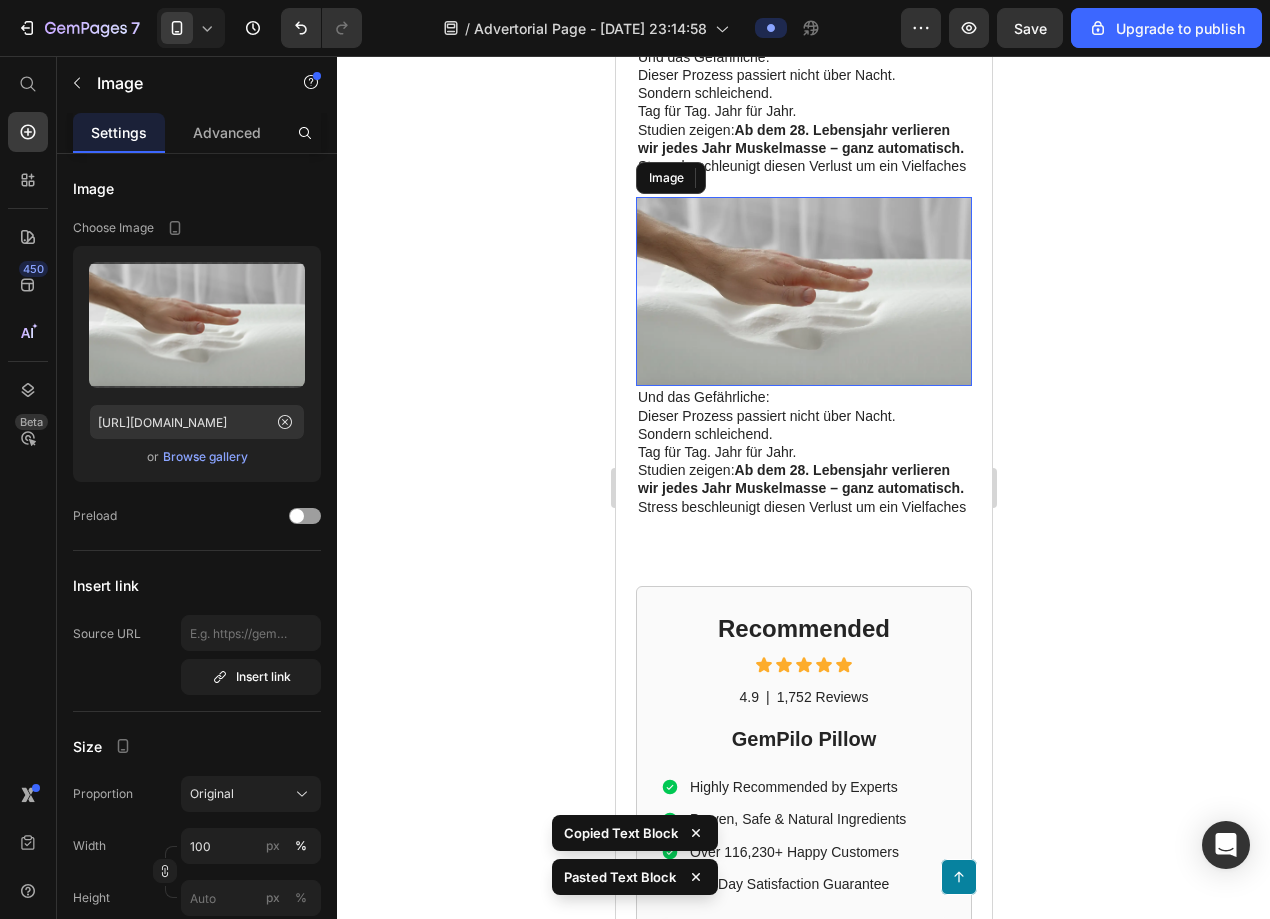 click at bounding box center [803, 291] 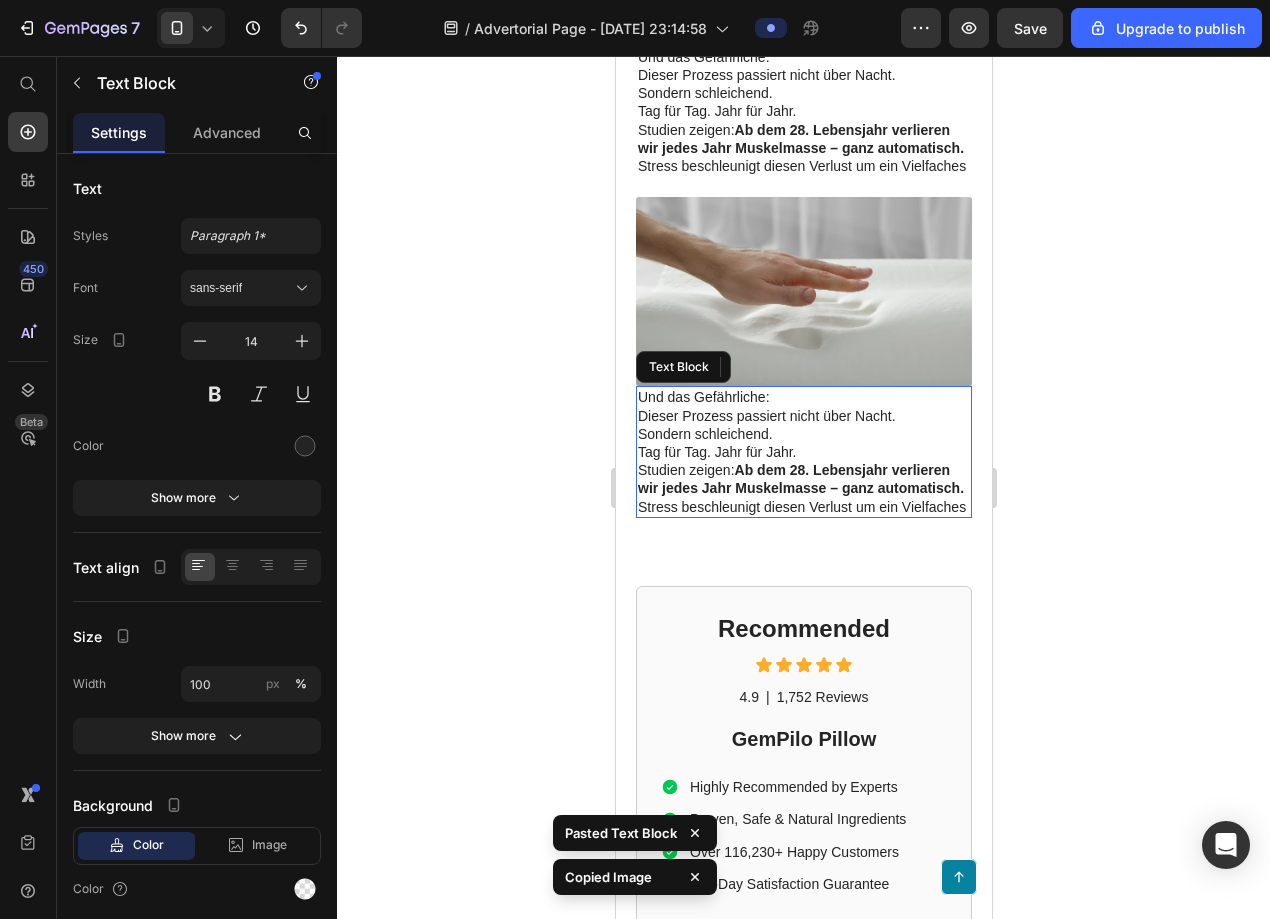 click on "Ab dem 28. Lebensjahr verlieren wir jedes Jahr Muskelmasse – ganz automatisch." at bounding box center [800, 479] 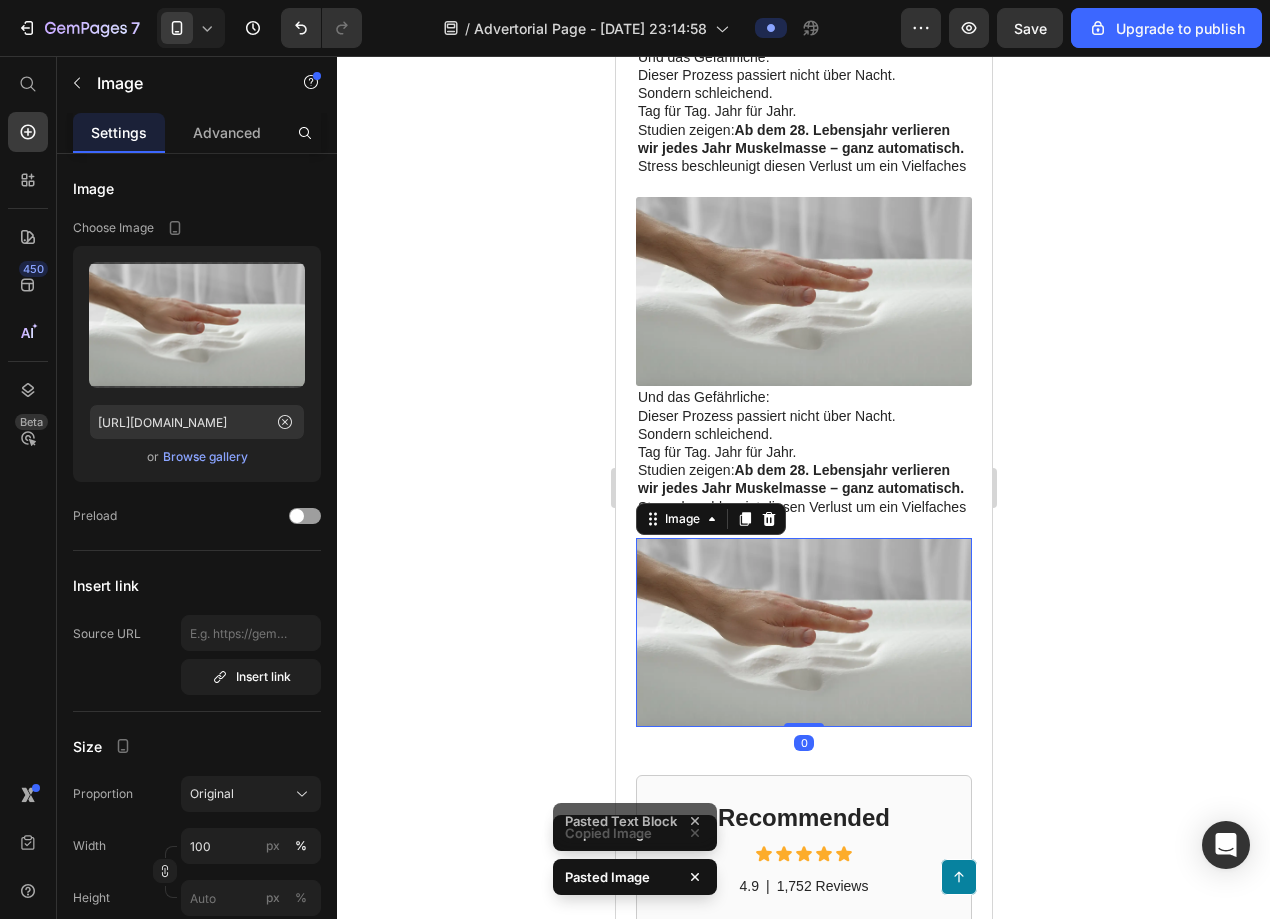 click 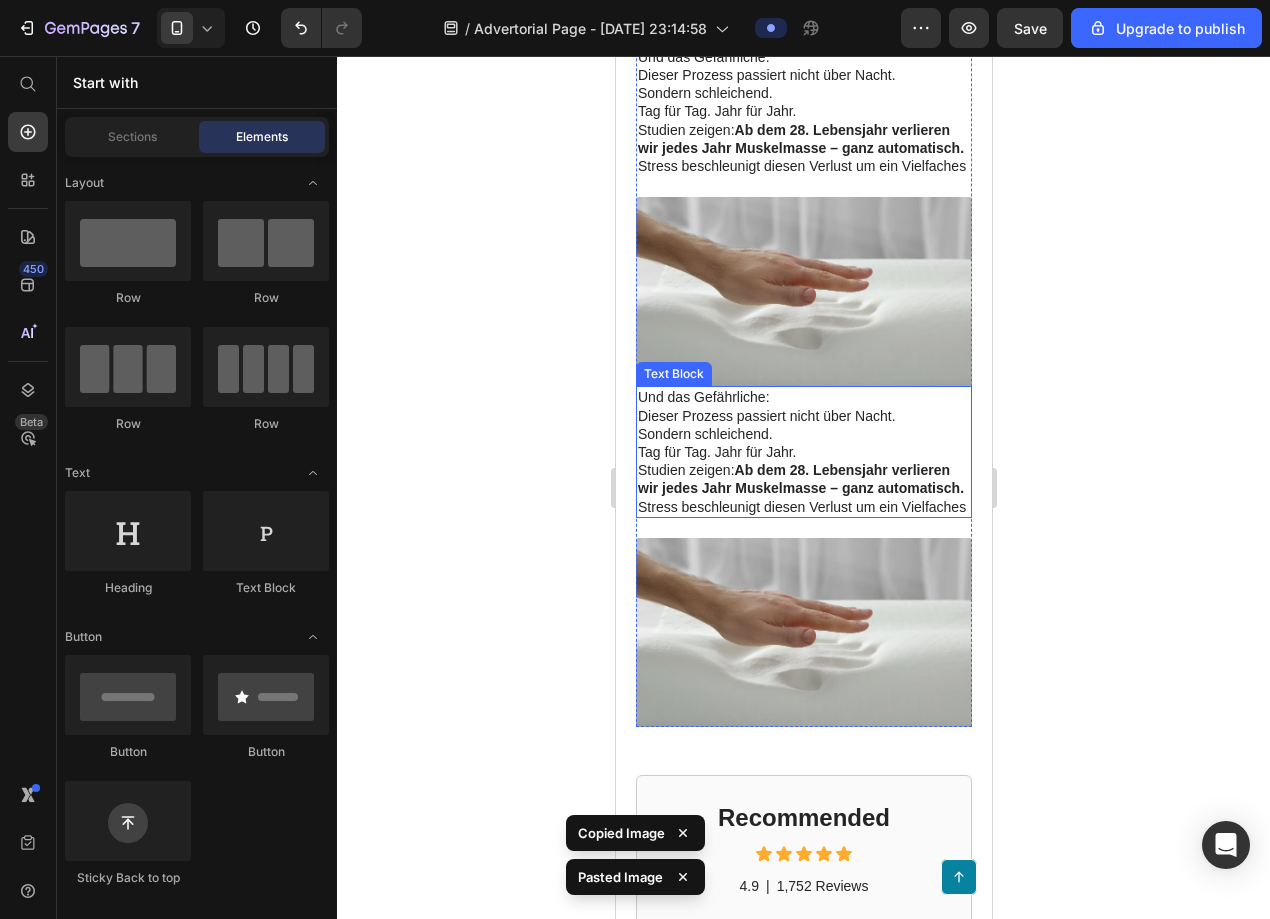 click on "Ab dem 28. Lebensjahr verlieren wir jedes Jahr Muskelmasse – ganz automatisch." at bounding box center (800, 479) 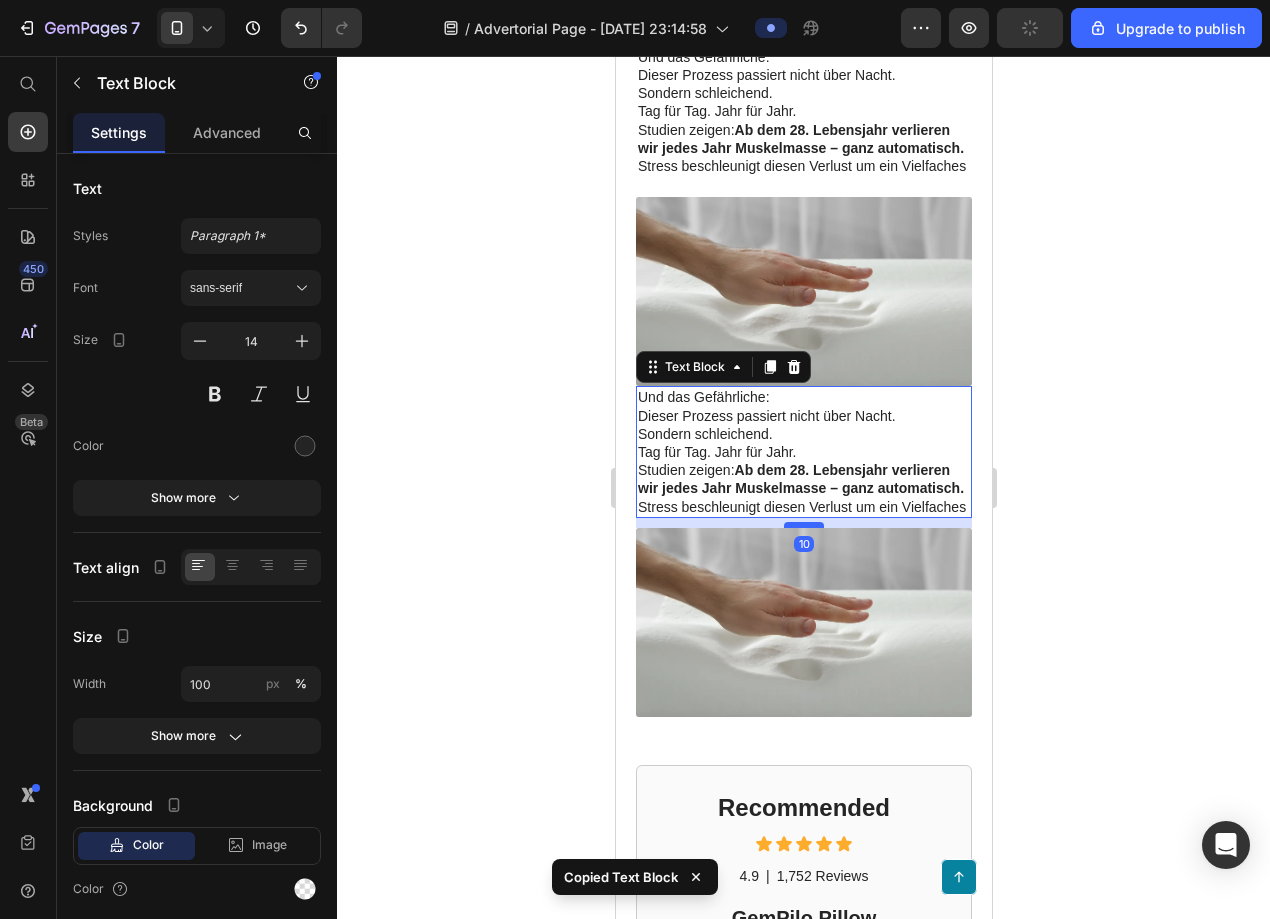 drag, startPoint x: 802, startPoint y: 517, endPoint x: 808, endPoint y: 507, distance: 11.661903 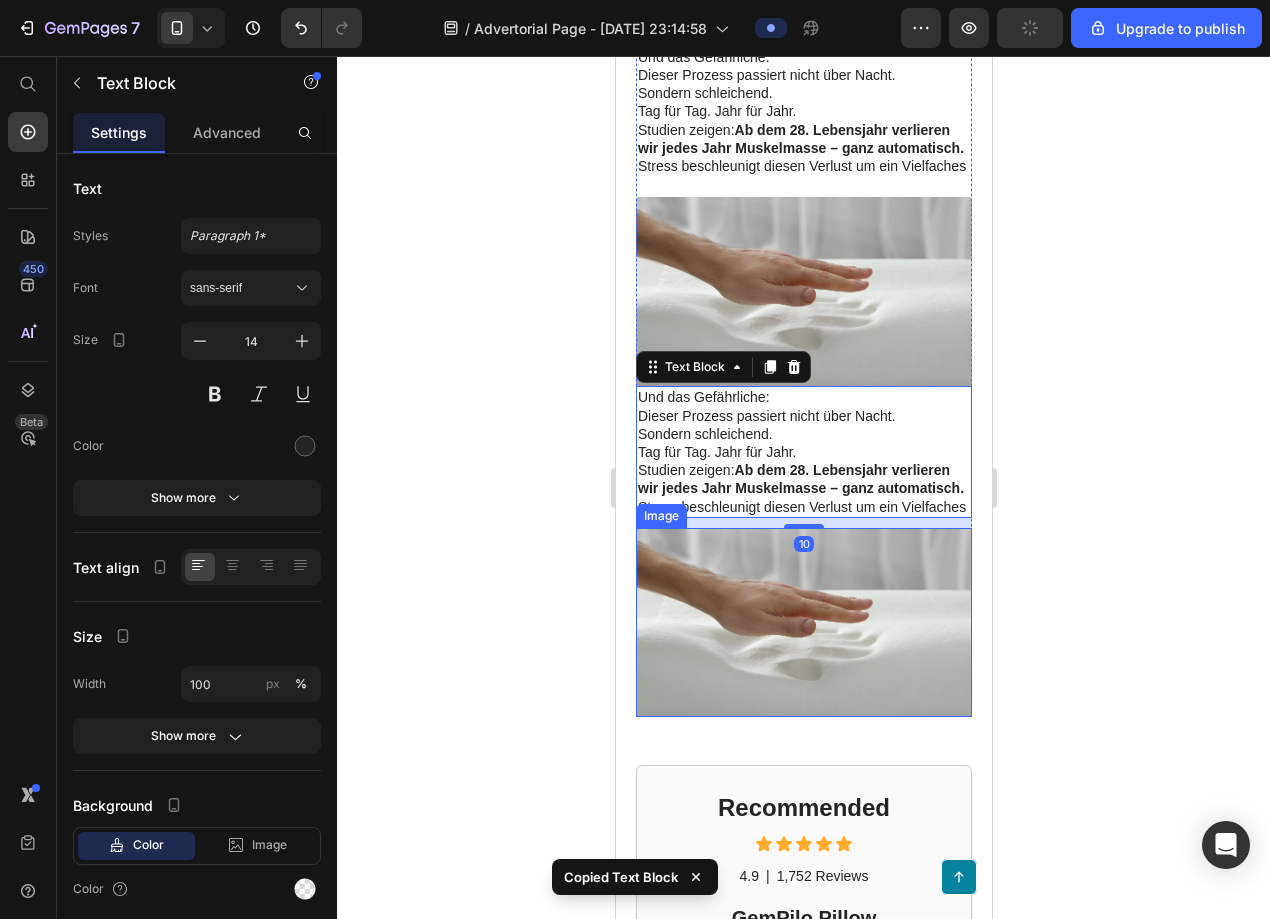 click 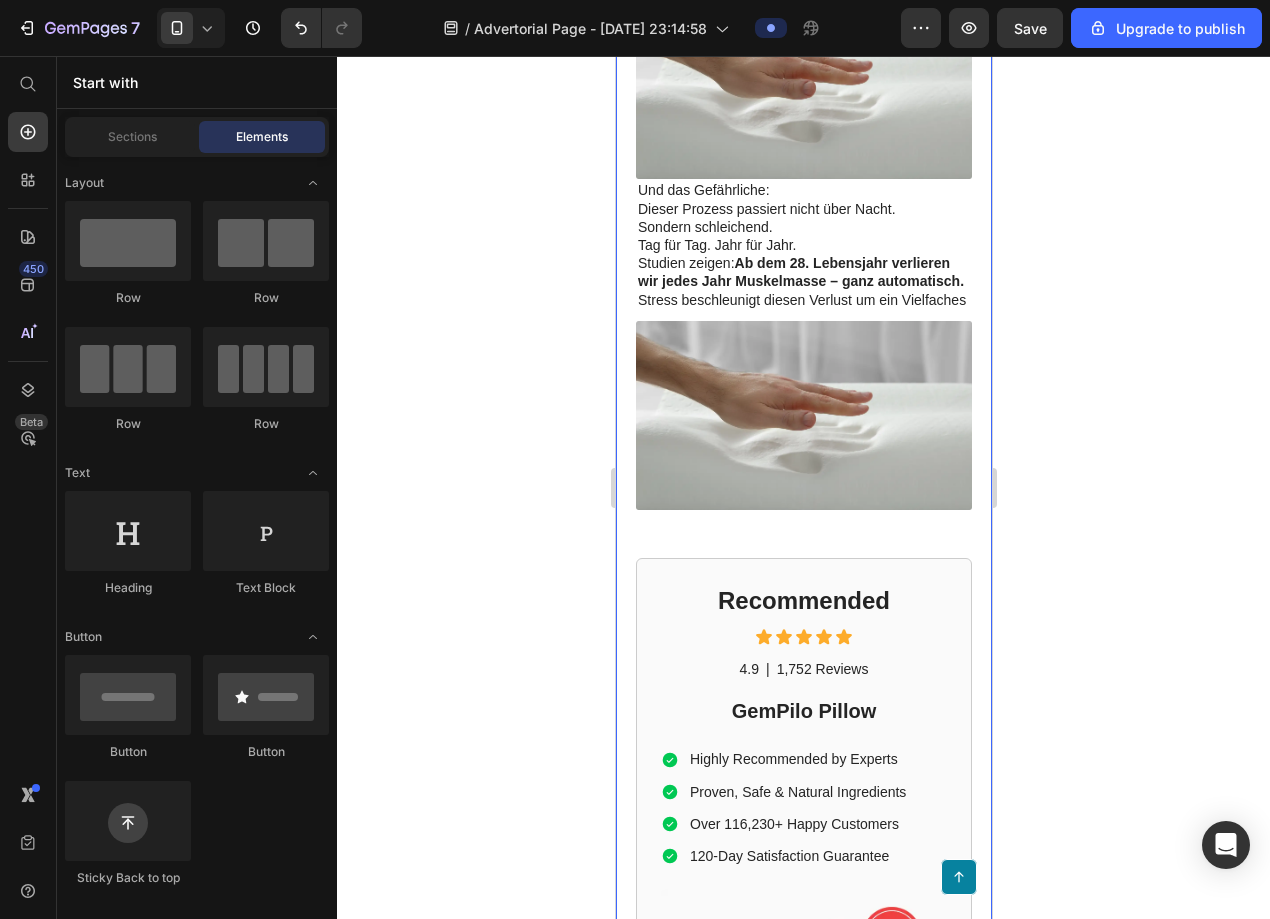 scroll, scrollTop: 3940, scrollLeft: 0, axis: vertical 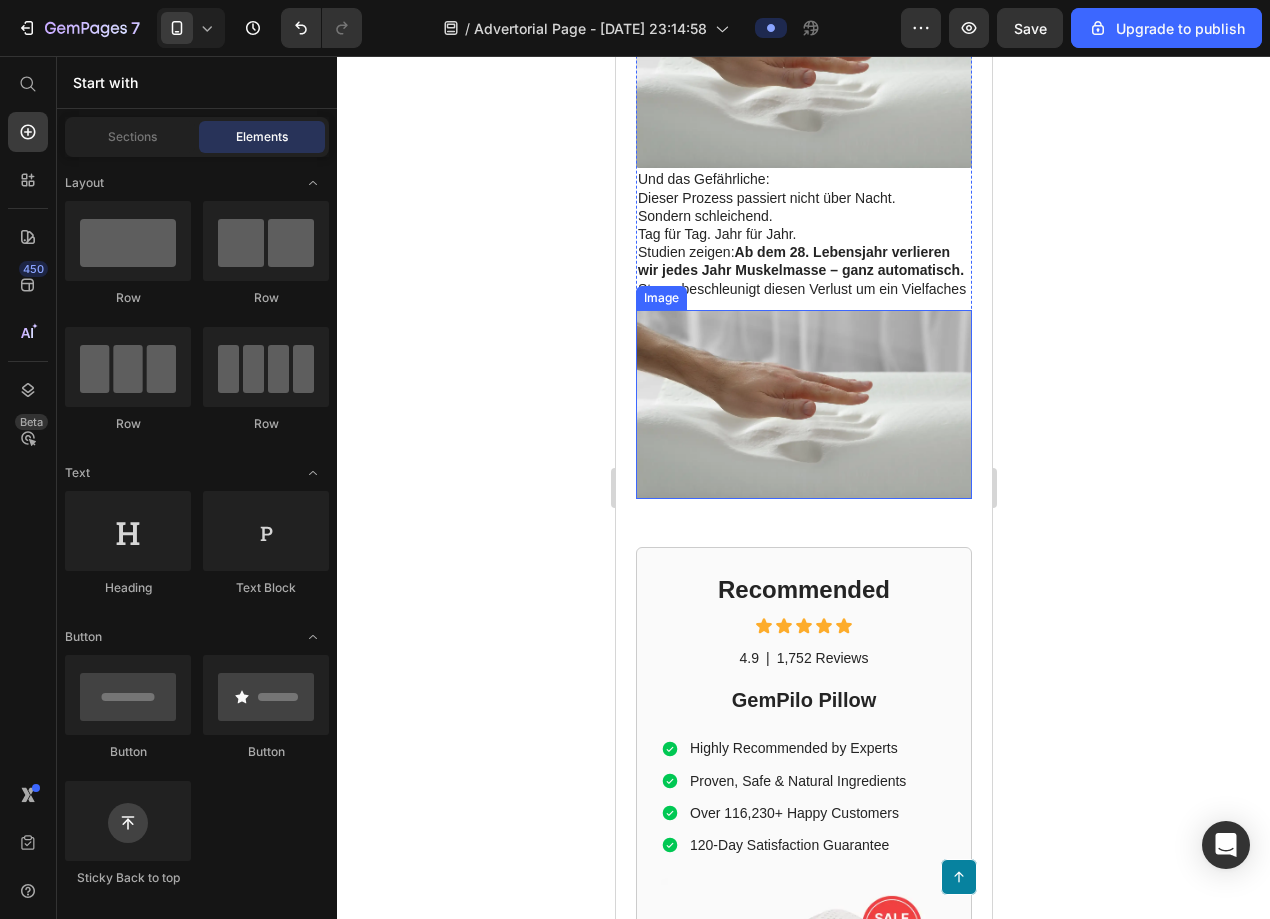 click at bounding box center (803, 404) 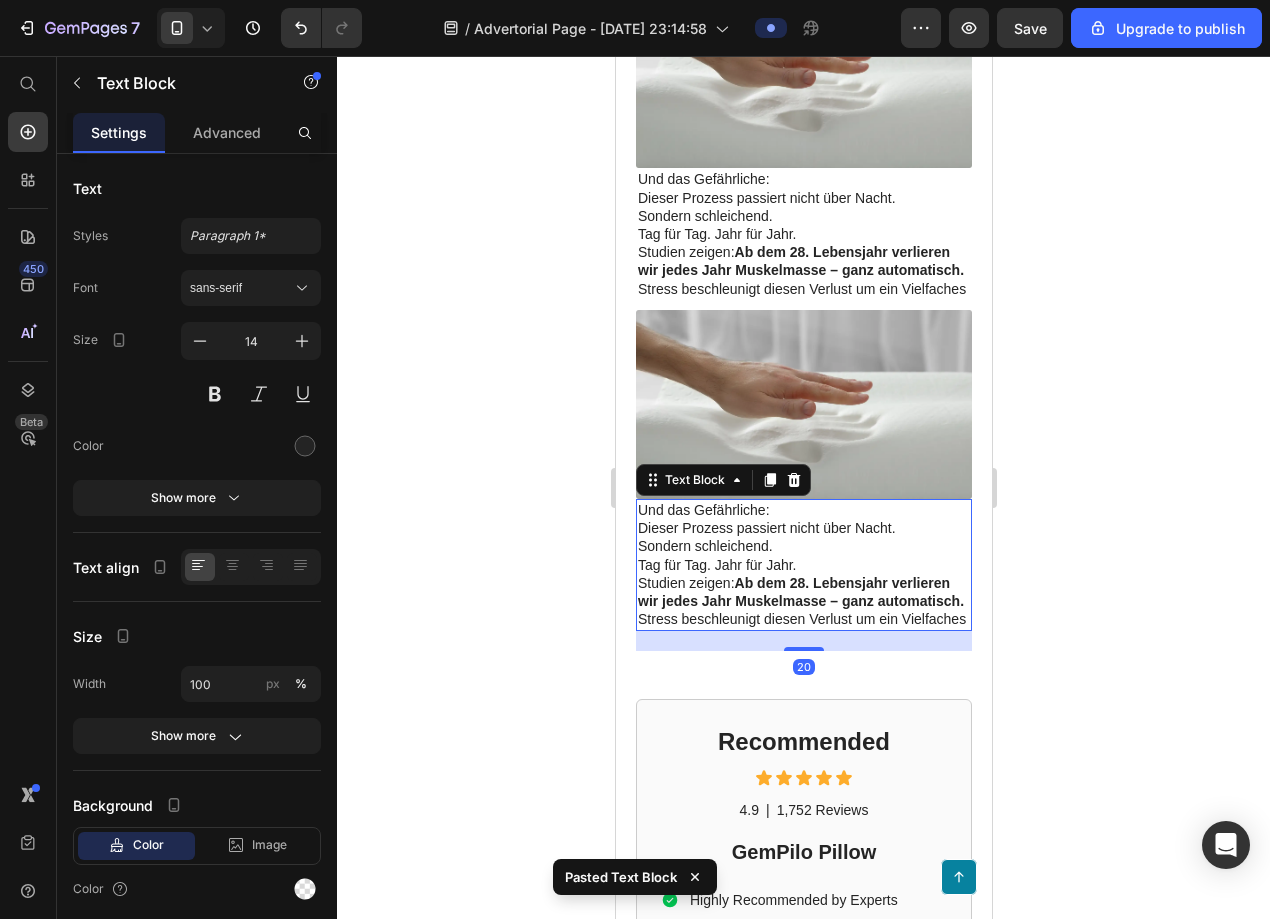 click 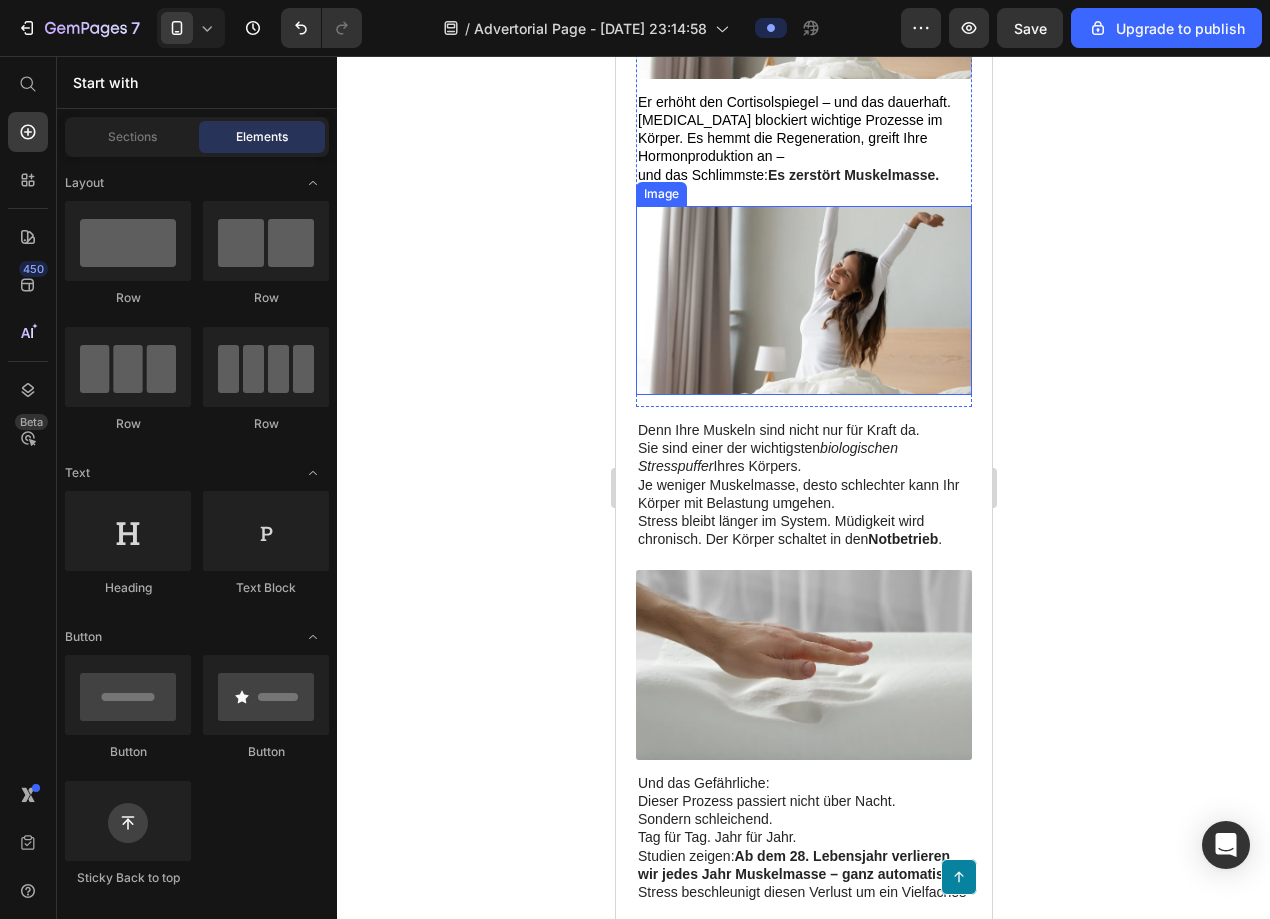 scroll, scrollTop: 3029, scrollLeft: 0, axis: vertical 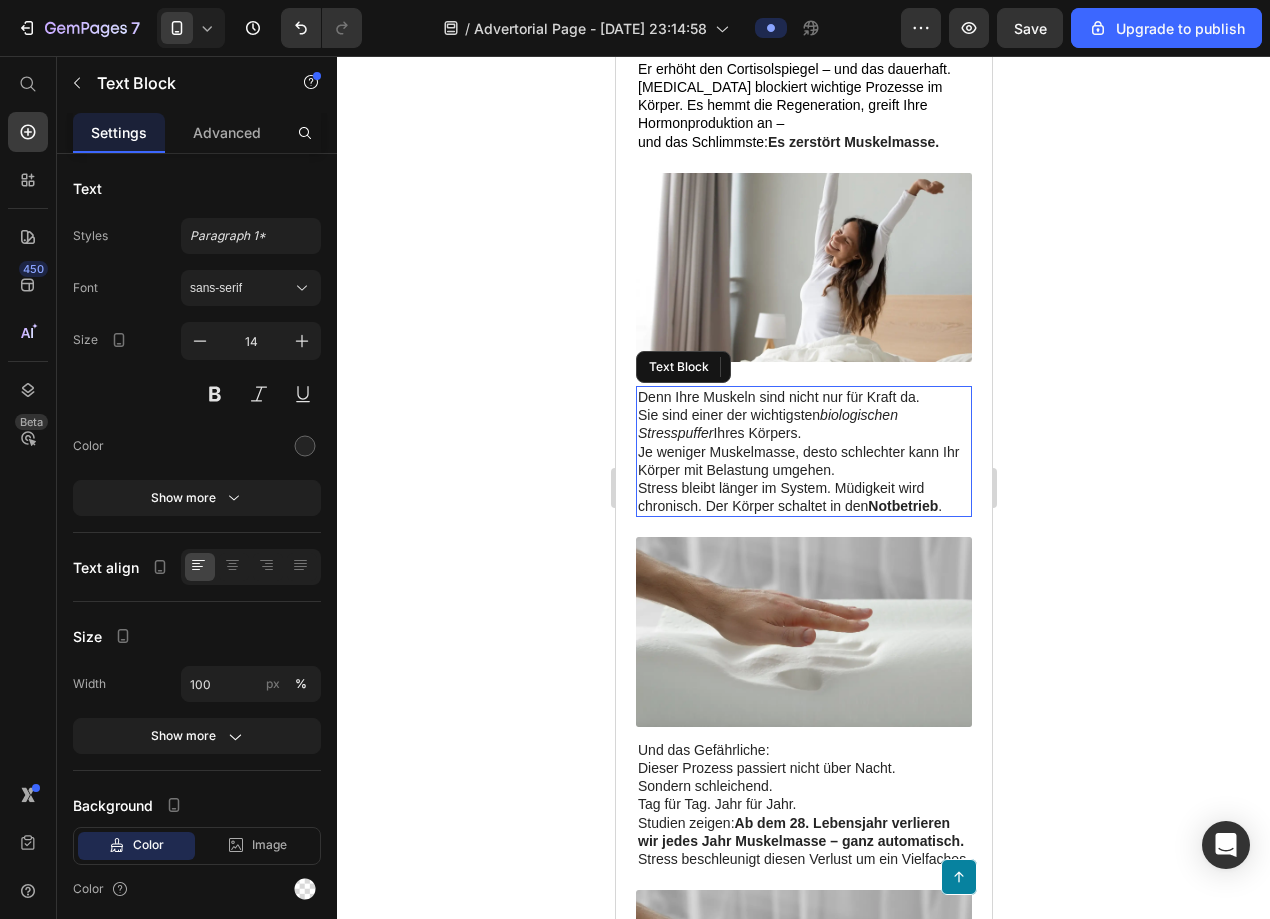 click on "Denn Ihre Muskeln sind nicht nur für Kraft da. Sie sind einer der wichtigsten  biologischen Stresspuffer  Ihres Körpers." at bounding box center [803, 415] 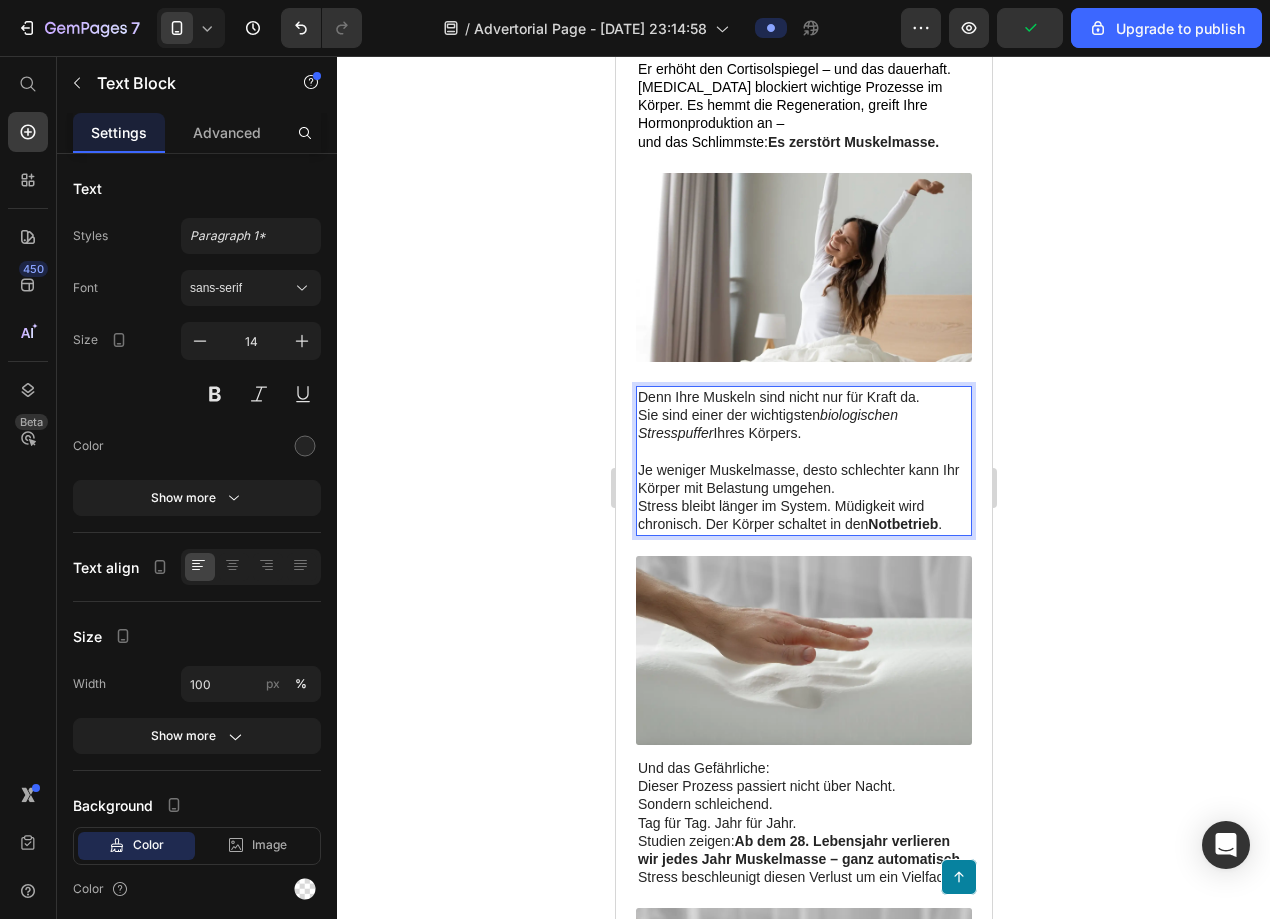 click on "Je weniger Muskelmasse, desto schlechter kann Ihr Körper mit Belastung umgehen. Stress bleibt länger im System. Müdigkeit wird chronisch. Der Körper schaltet in den  Notbetrieb ." at bounding box center [803, 497] 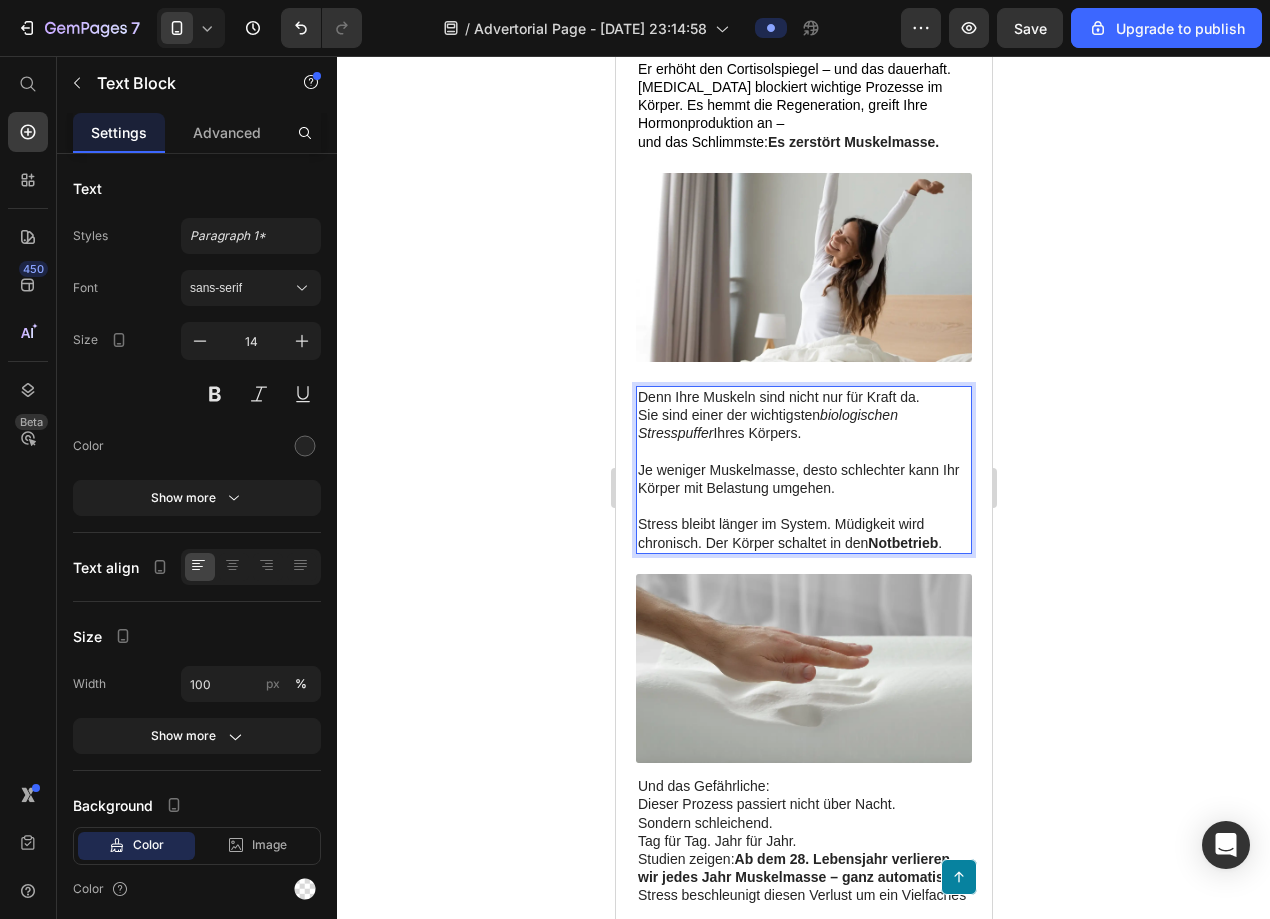click 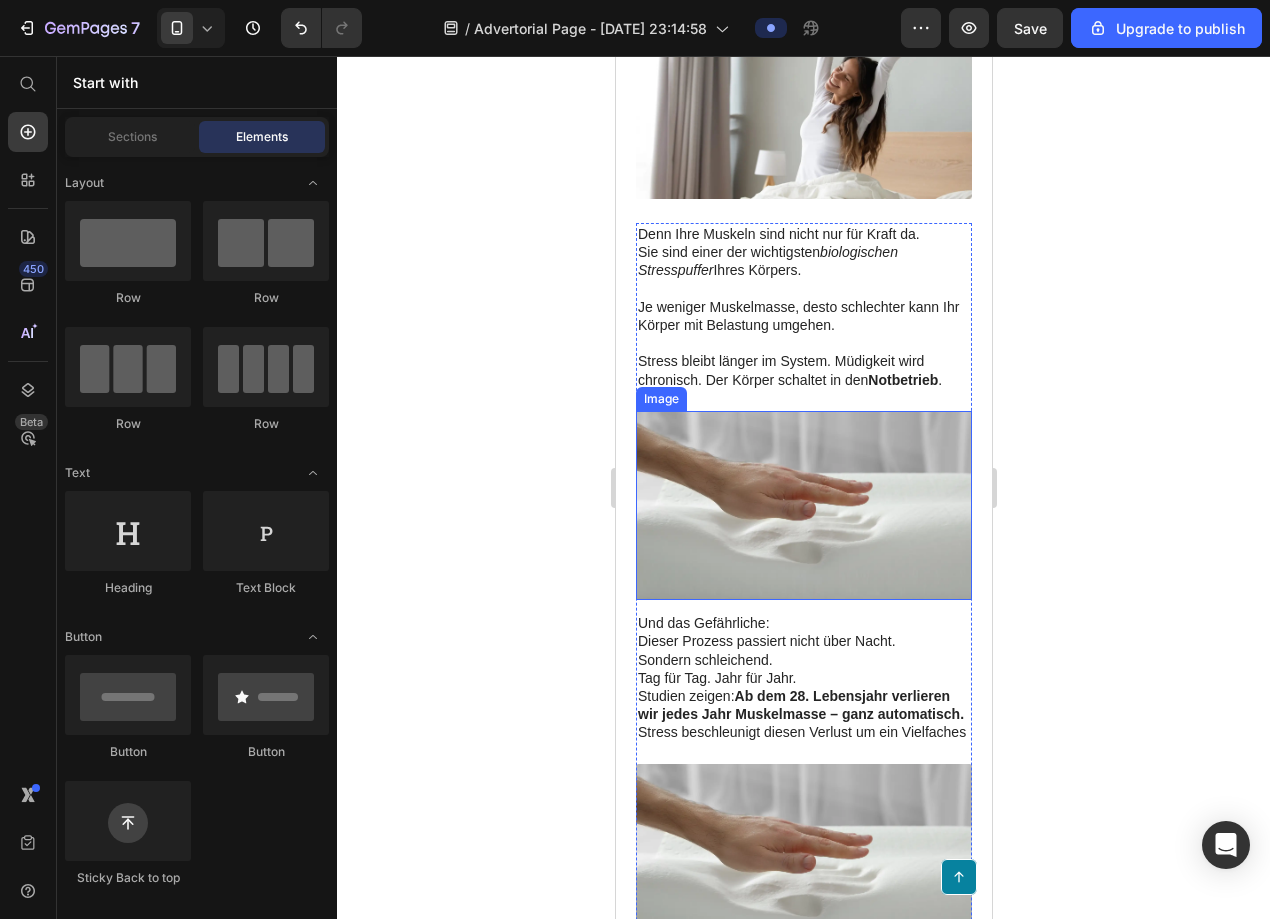 scroll, scrollTop: 3213, scrollLeft: 0, axis: vertical 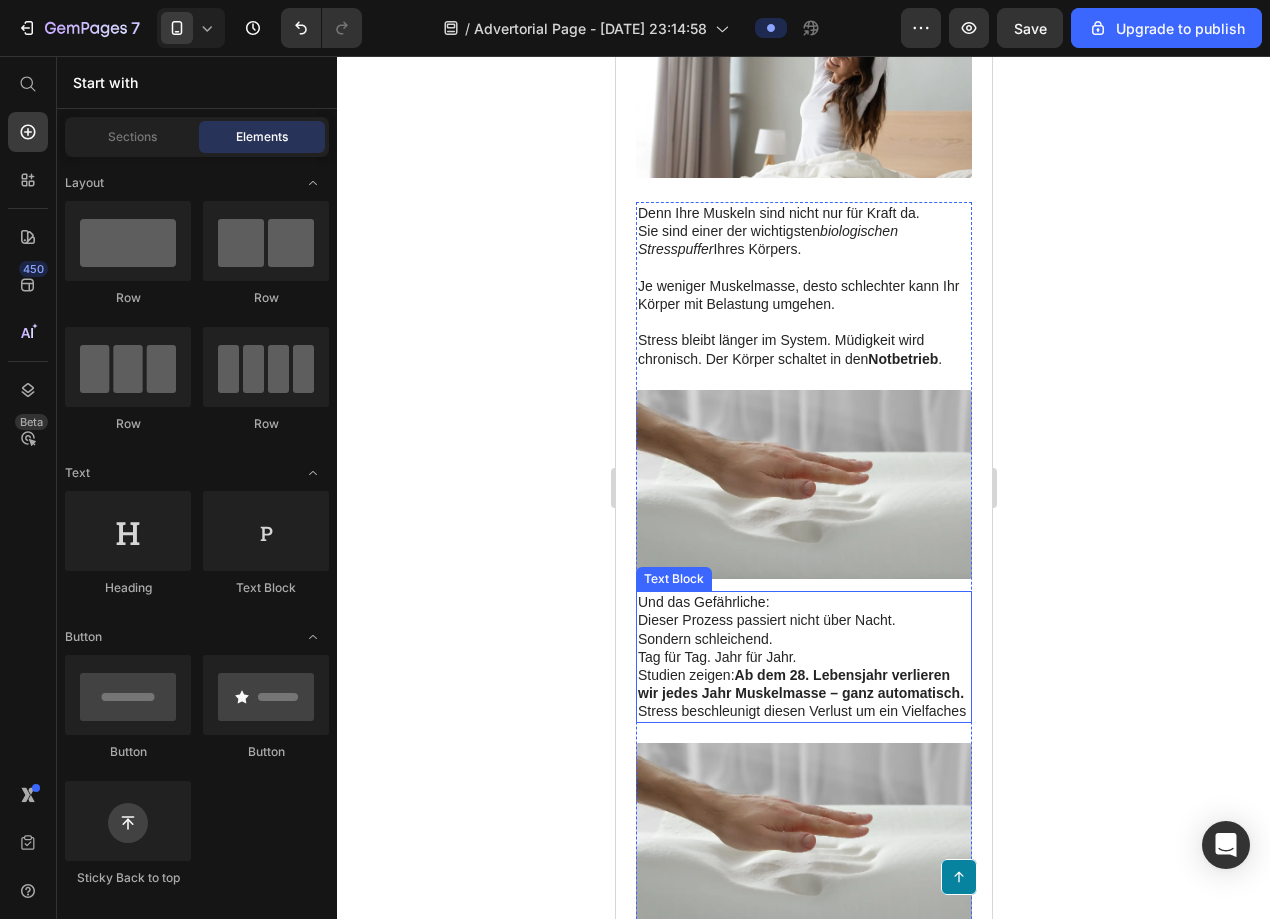 click on "Und das Gefährliche: Dieser Prozess passiert nicht über Nacht. Sondern schleichend. Tag für Tag. Jahr für Jahr." at bounding box center [803, 629] 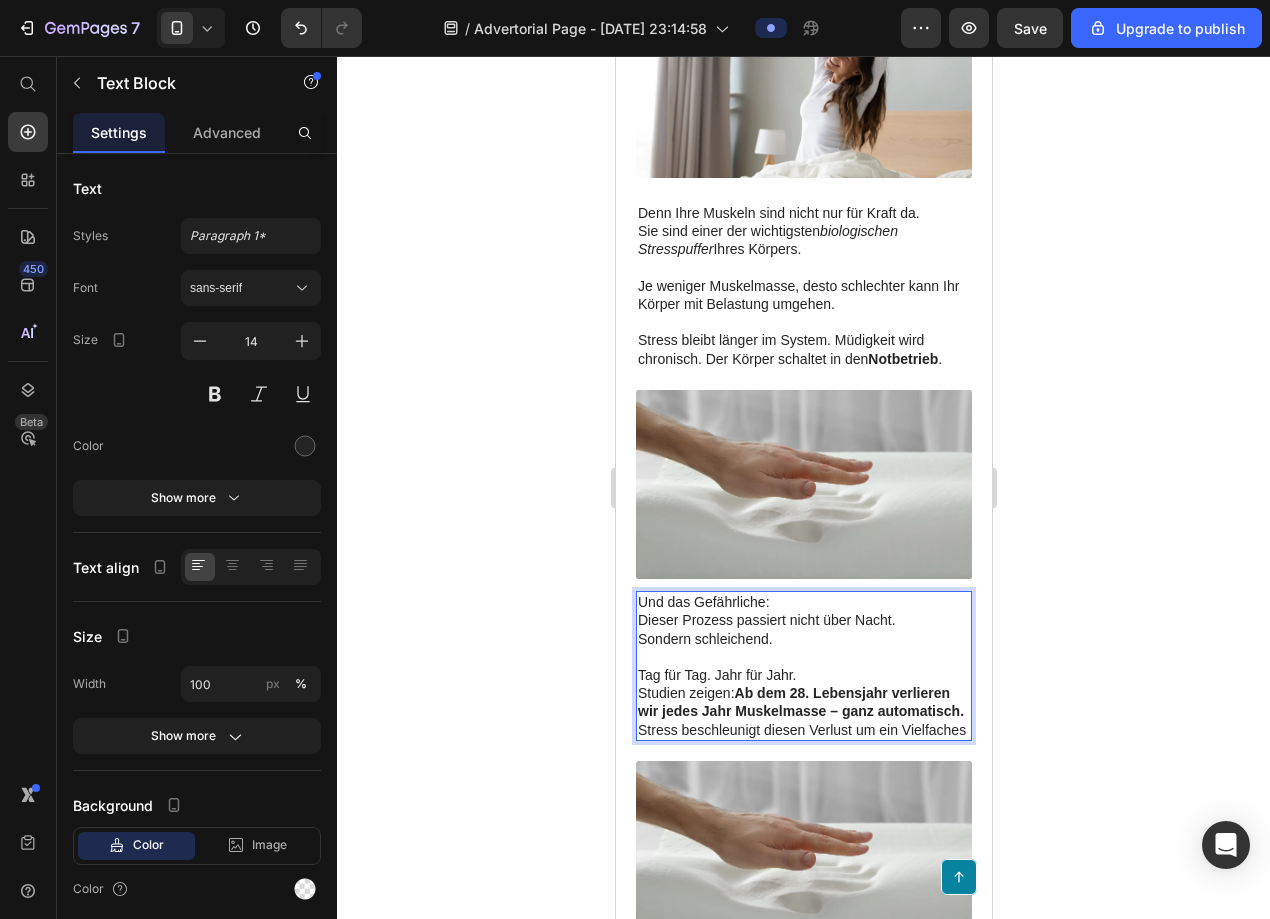 click 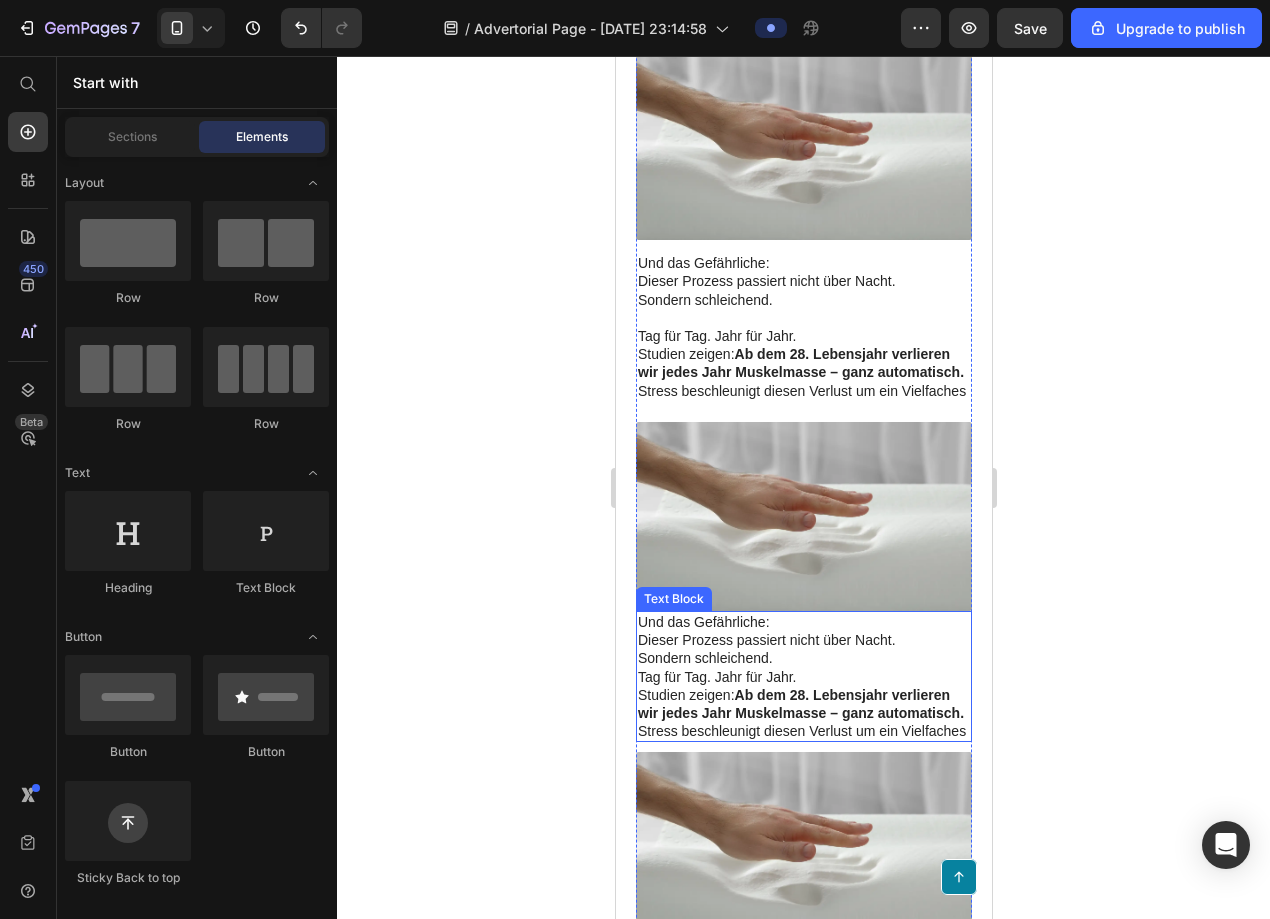 scroll, scrollTop: 3591, scrollLeft: 0, axis: vertical 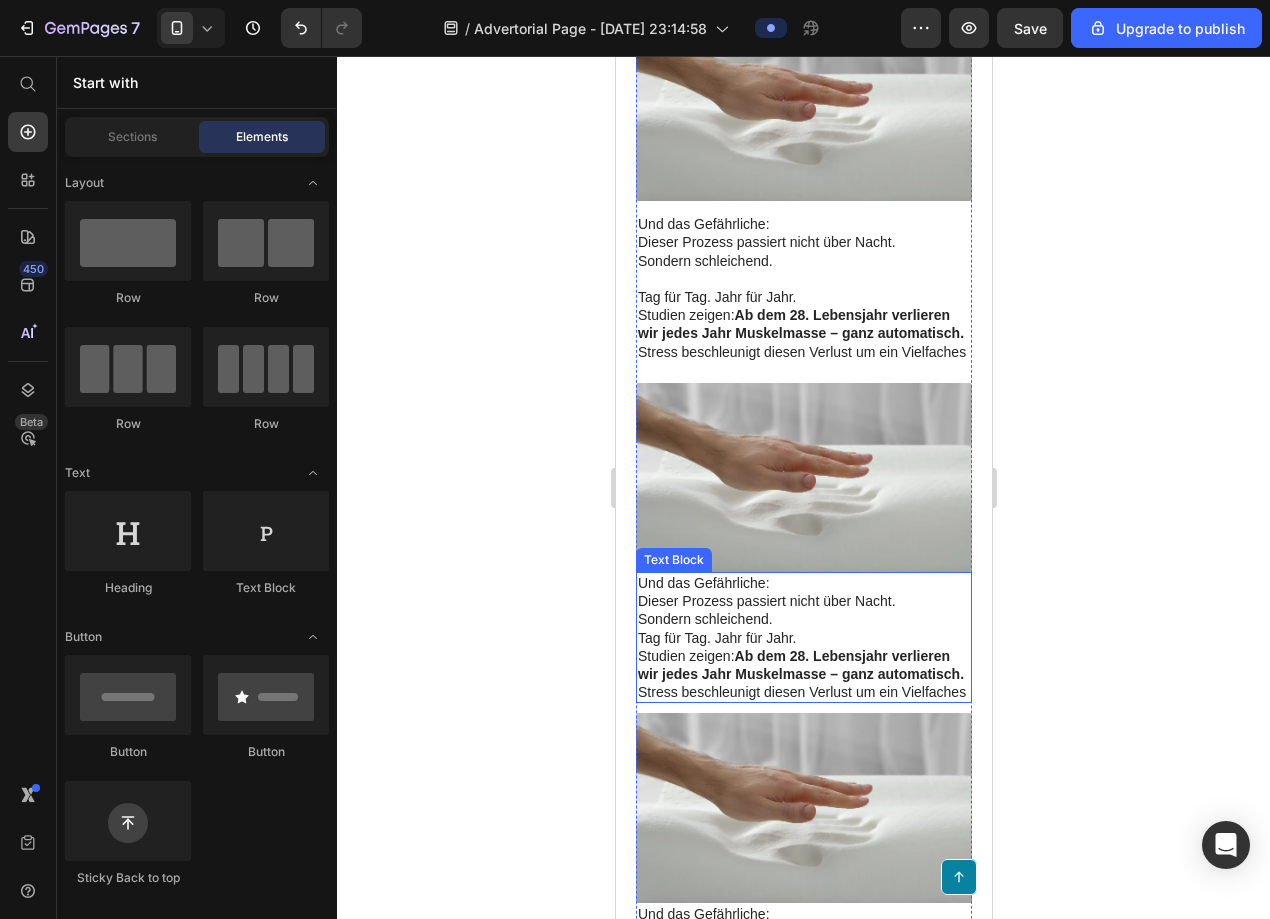 click on "Und das Gefährliche: Dieser Prozess passiert nicht über Nacht. Sondern schleichend. Tag für Tag. Jahr für Jahr." at bounding box center (803, 610) 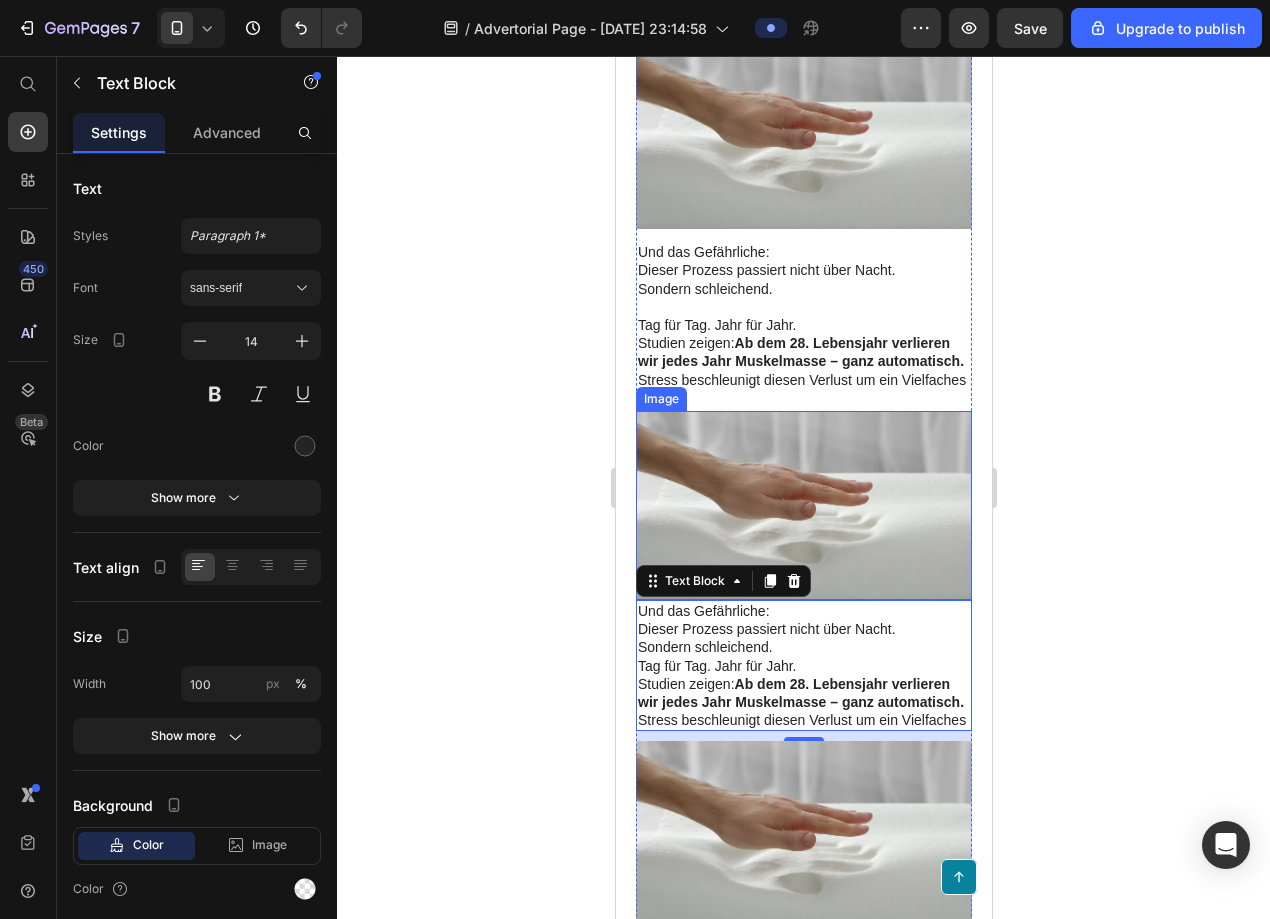 scroll, scrollTop: 3614, scrollLeft: 0, axis: vertical 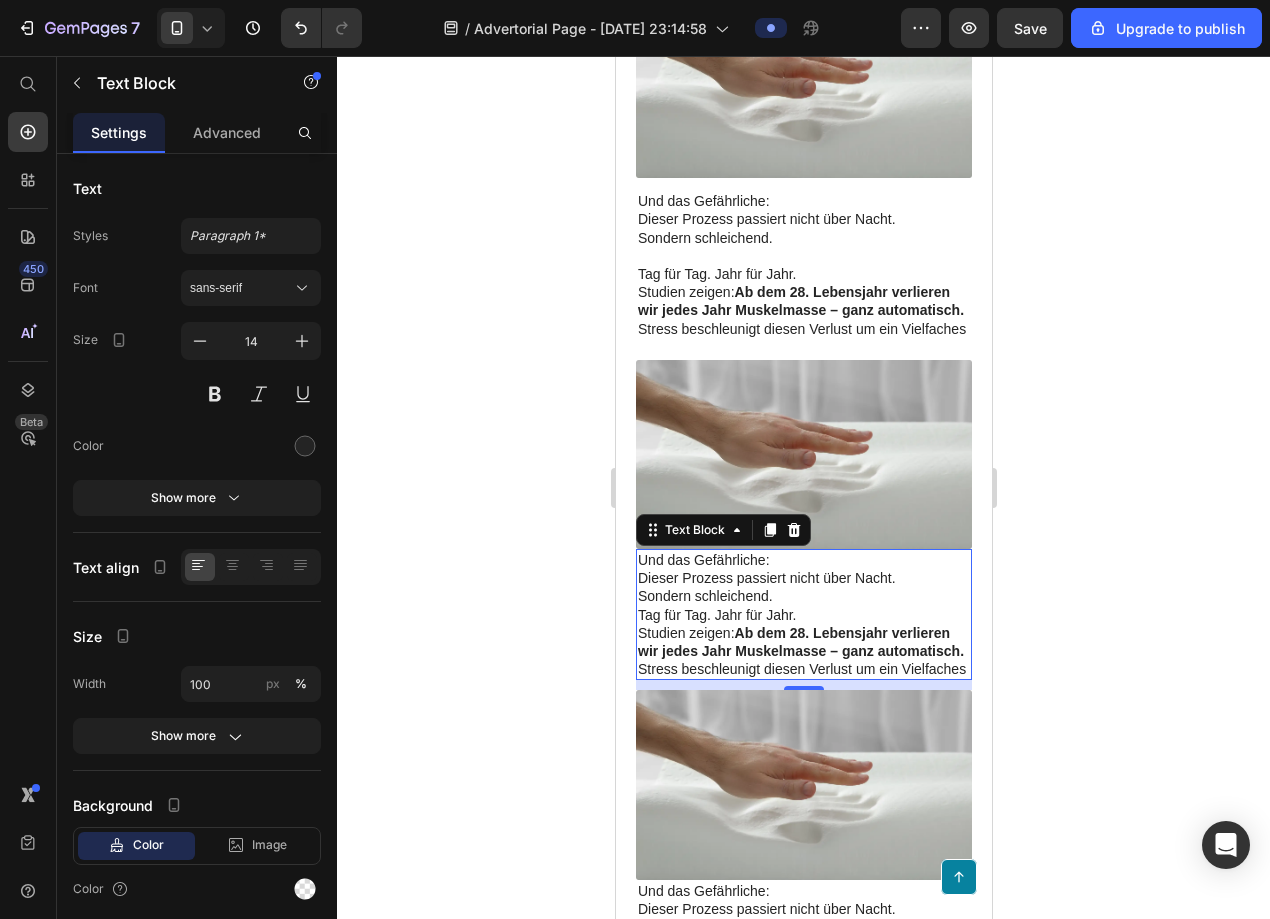 click on "Studien zeigen:  Ab dem 28. Lebensjahr verlieren wir jedes Jahr Muskelmasse – ganz automatisch. Stress beschleunigt diesen Verlust um ein Vielfaches" at bounding box center [803, 651] 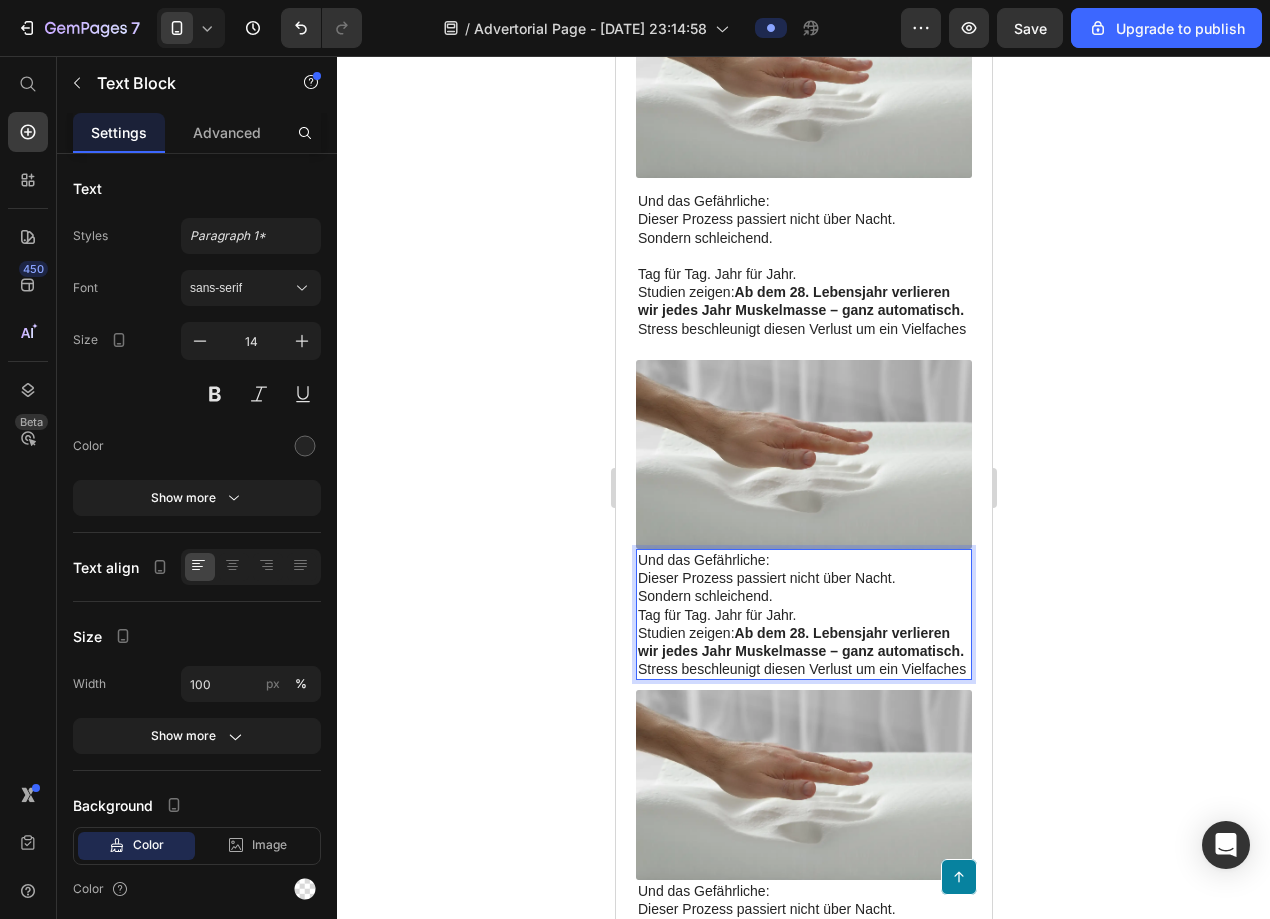 click on "Studien zeigen:  Ab dem 28. Lebensjahr verlieren wir jedes Jahr Muskelmasse – ganz automatisch. Stress beschleunigt diesen Verlust um ein Vielfaches" at bounding box center [803, 651] 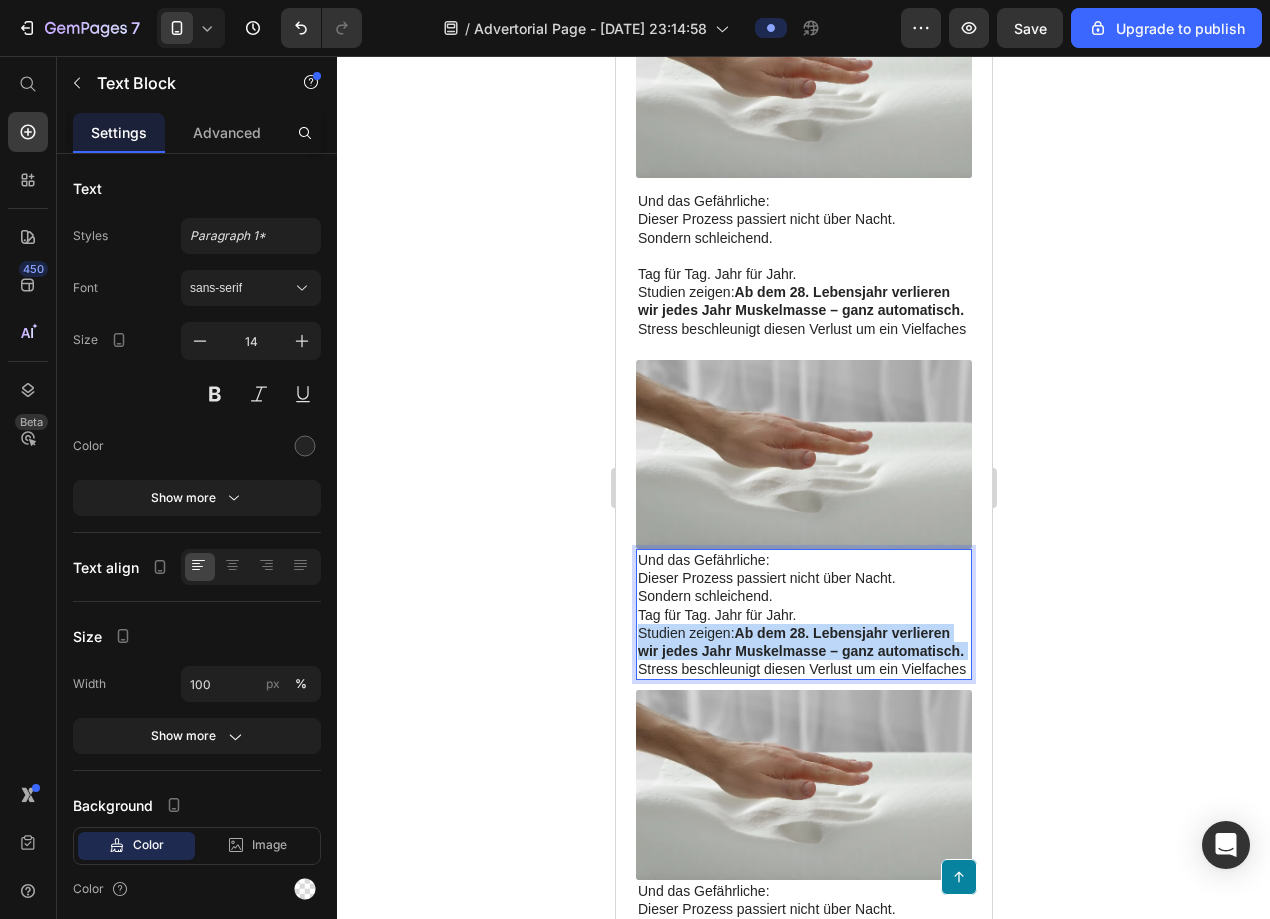 click on "Studien zeigen:  Ab dem 28. Lebensjahr verlieren wir jedes Jahr Muskelmasse – ganz automatisch. Stress beschleunigt diesen Verlust um ein Vielfaches" at bounding box center (803, 651) 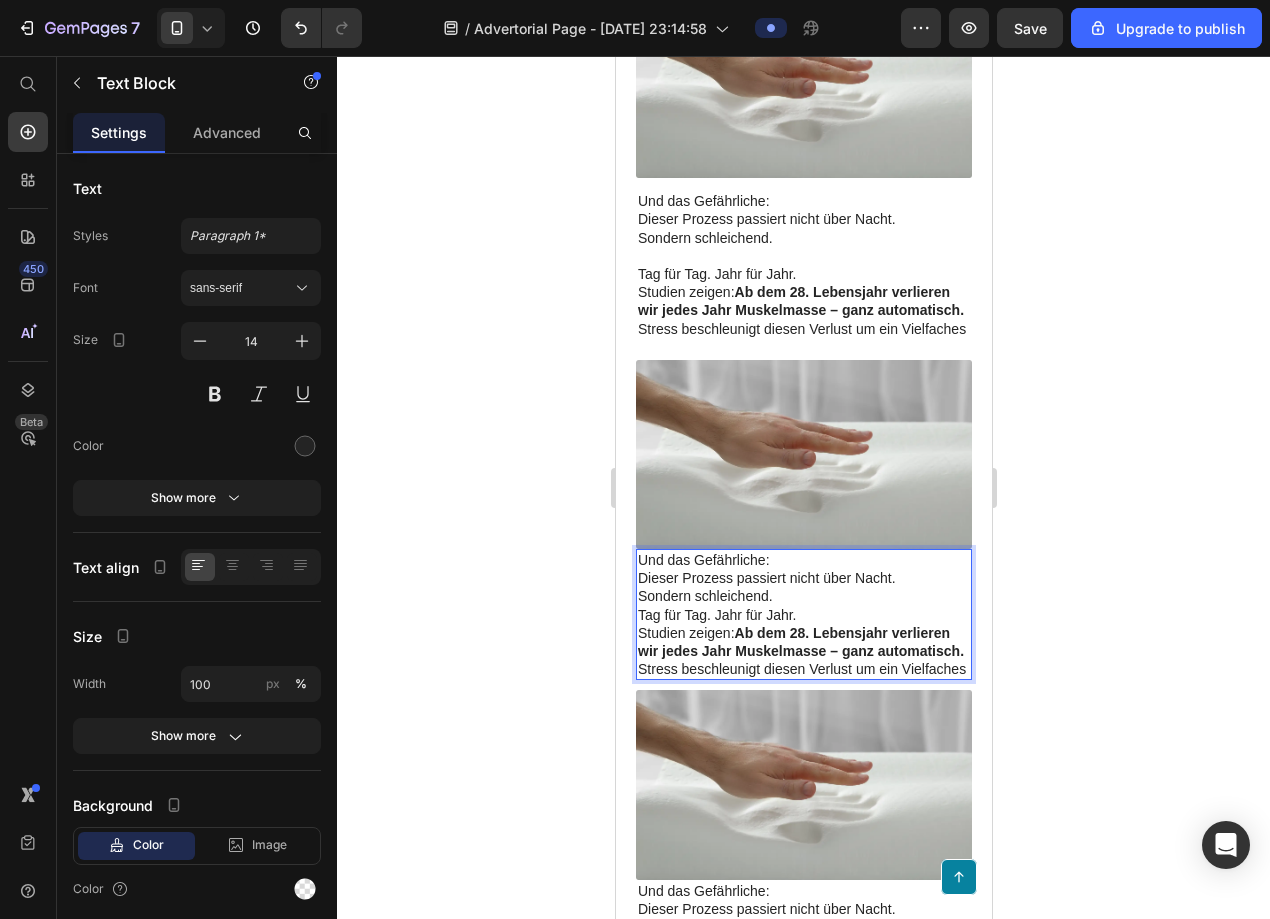 click on "Und das Gefährliche: Dieser Prozess passiert nicht über Nacht. Sondern schleichend. Tag für Tag. Jahr für Jahr." at bounding box center (803, 587) 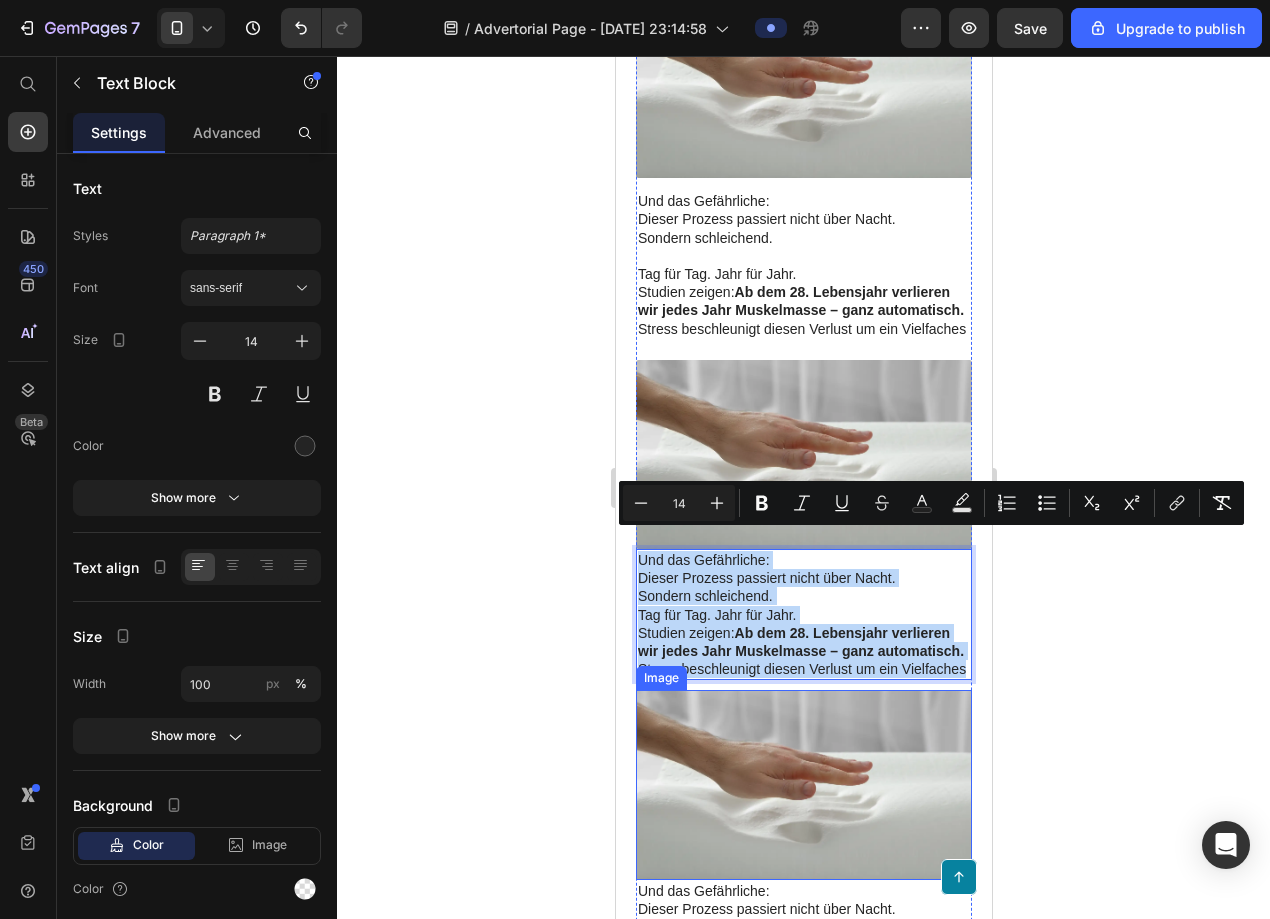 drag, startPoint x: 638, startPoint y: 539, endPoint x: 948, endPoint y: 672, distance: 337.32626 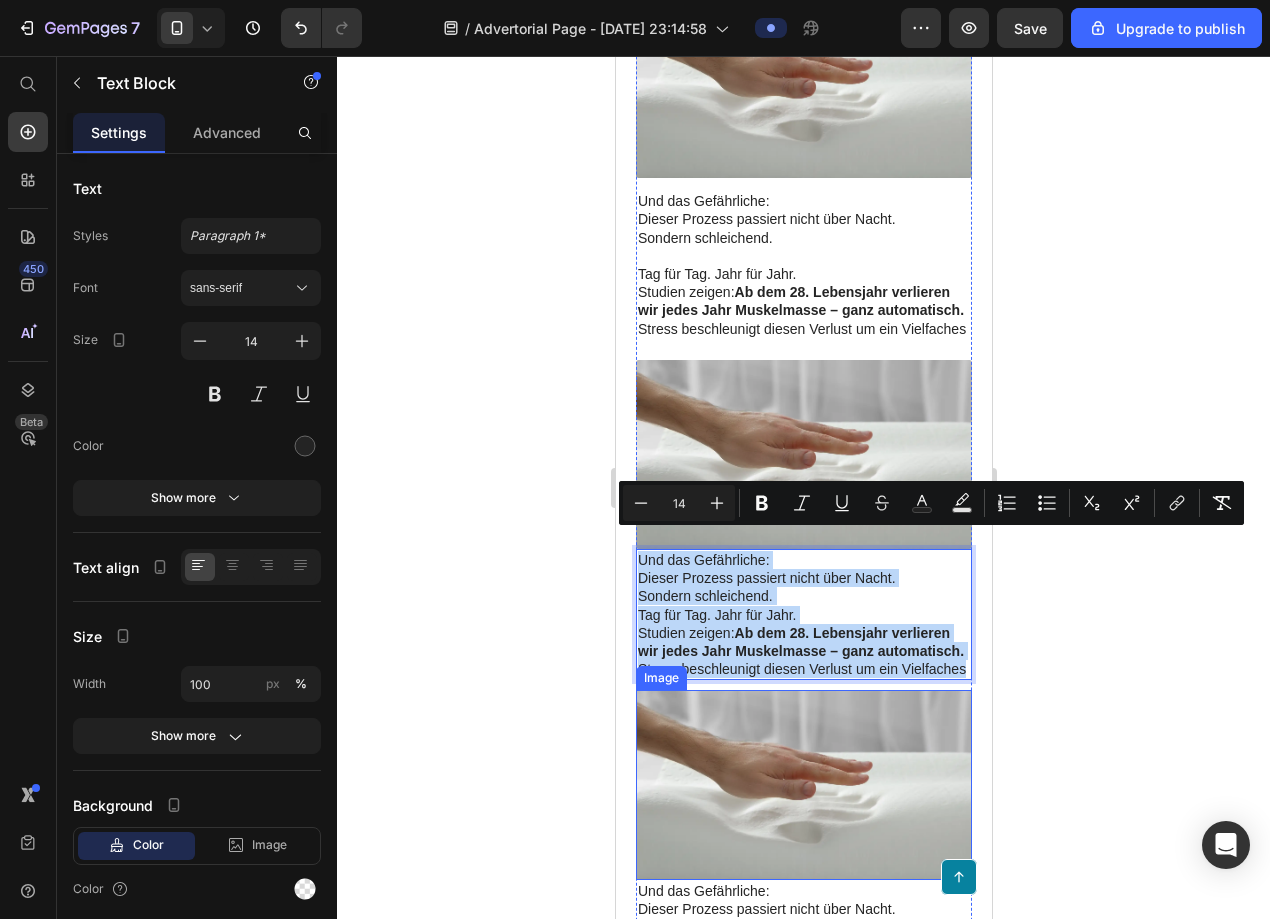 click on "Denn Ihre Muskeln sind nicht nur für Kraft da. Sie sind einer der wichtigsten  biologischen Stresspuffer  Ihres Körpers. Je weniger Muskelmasse, desto schlechter kann Ihr Körper mit Belastung umgehen. ⁠⁠⁠⁠⁠⁠⁠ Stress bleibt länger im System. Müdigkeit wird chronisch. Der Körper schaltet in den  Notbetrieb . Text Block Image Und das Gefährliche: Dieser Prozess passiert nicht über Nacht. Sondern schleichend. ⁠⁠⁠⁠⁠⁠⁠ Tag für Tag. Jahr für Jahr. Studien zeigen:  Ab dem 28. Lebensjahr verlieren wir jedes Jahr Muskelmasse – ganz automatisch. Stress beschleunigt diesen Verlust um ein Vielfaches Text Block Image Und das Gefährliche: Dieser Prozess passiert nicht über Nacht. Sondern schleichend. Tag für Tag. Jahr für Jahr. Studien zeigen:  Ab dem 28. Lebensjahr verlieren wir jedes Jahr Muskelmasse – ganz automatisch. Stress beschleunigt diesen Verlust um ein Vielfaches Text Block   10 Image Und das Gefährliche: Dieser Prozess passiert nicht über Nacht. Studien zeigen:" at bounding box center [803, 416] 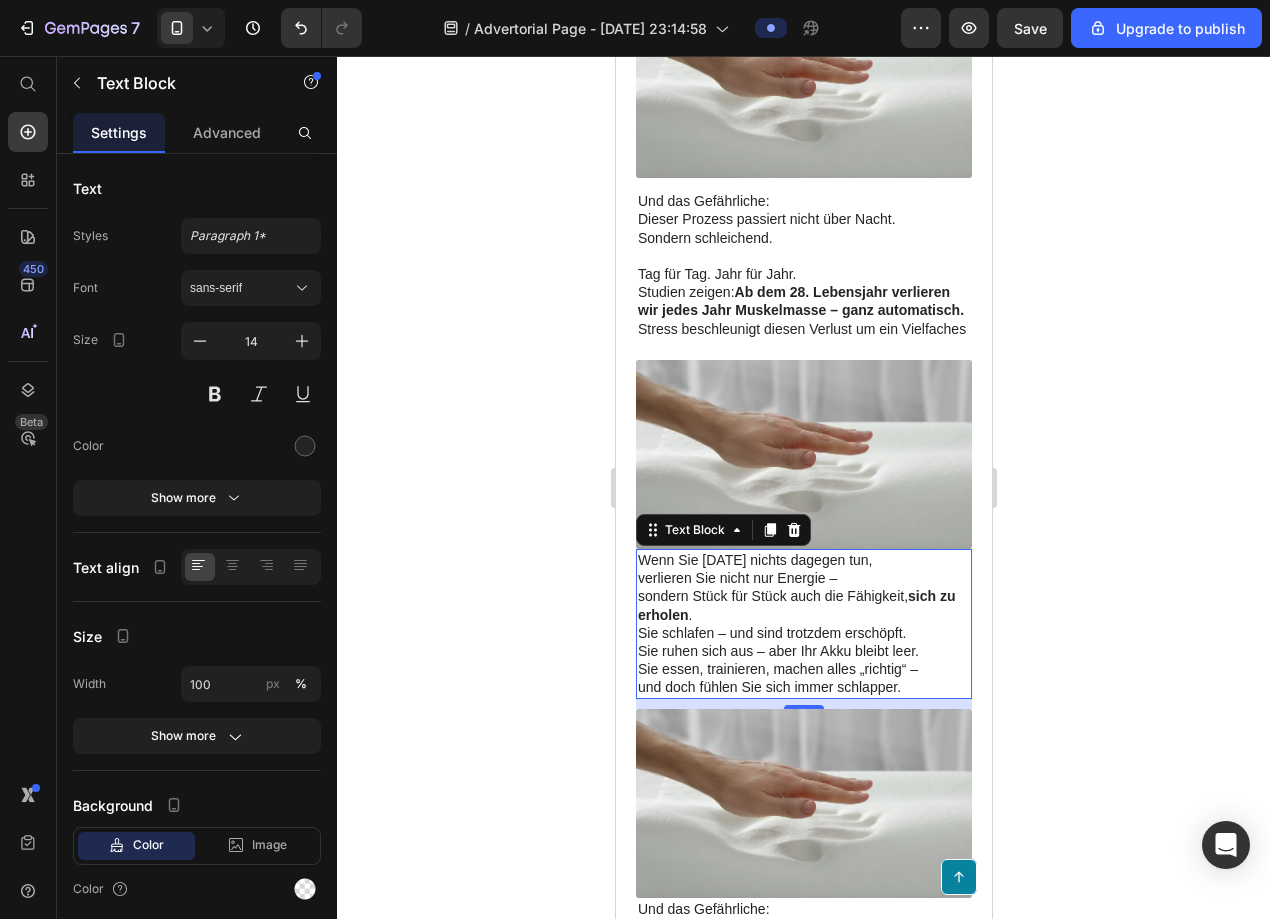 click 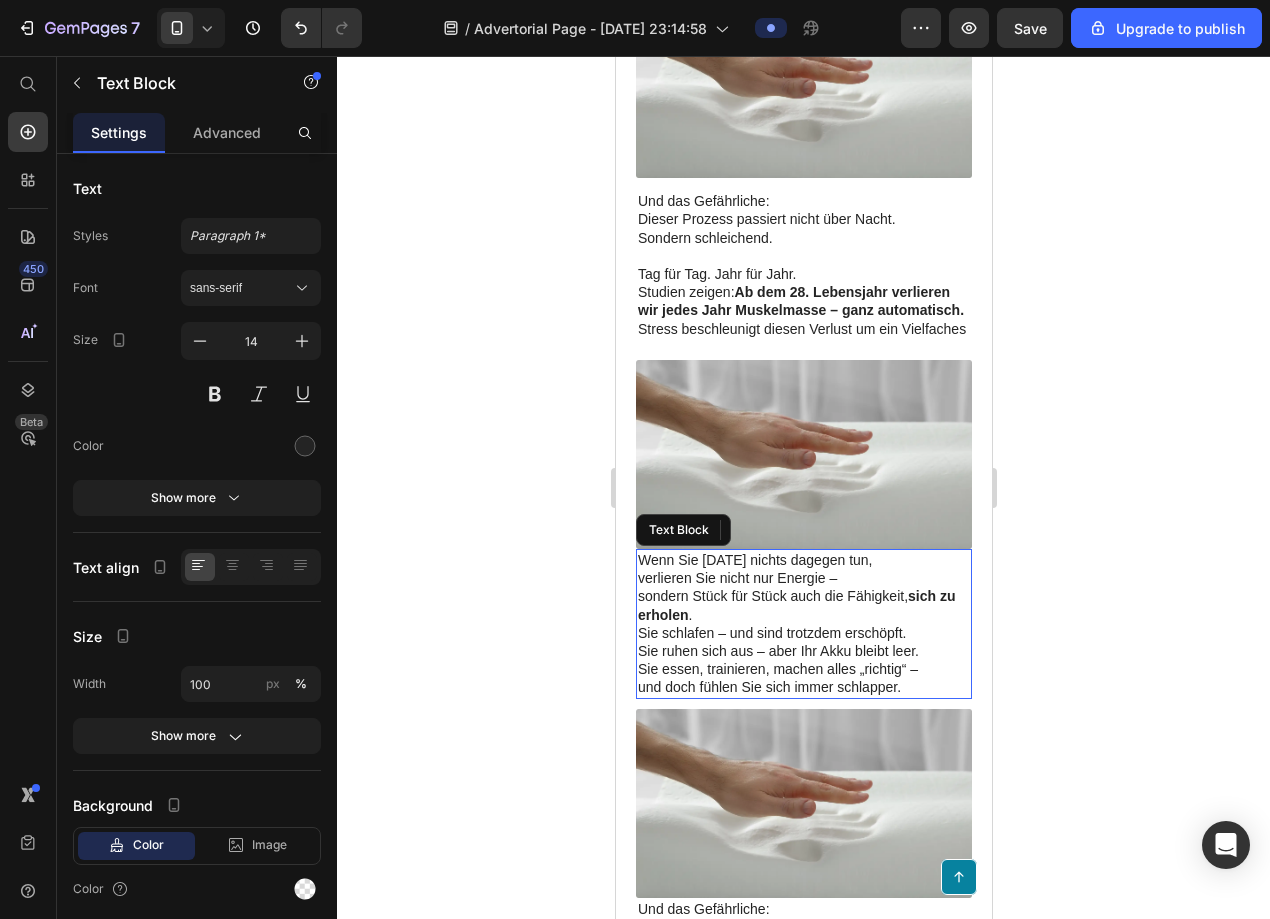 click on "Wenn Sie [DATE] nichts dagegen tun, verlieren Sie nicht nur Energie – sondern Stück für Stück auch die Fähigkeit,  sich zu erholen ." at bounding box center (803, 587) 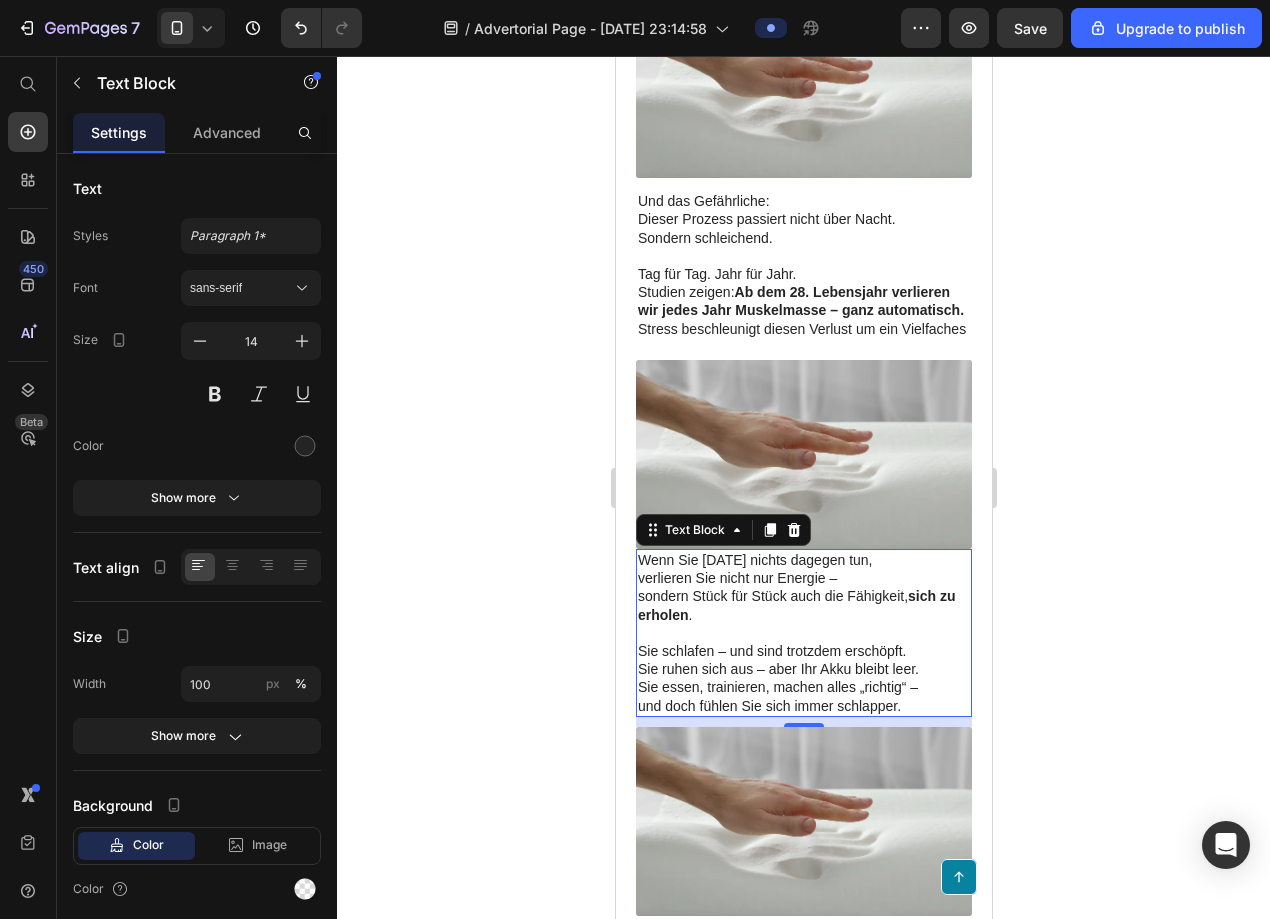 click 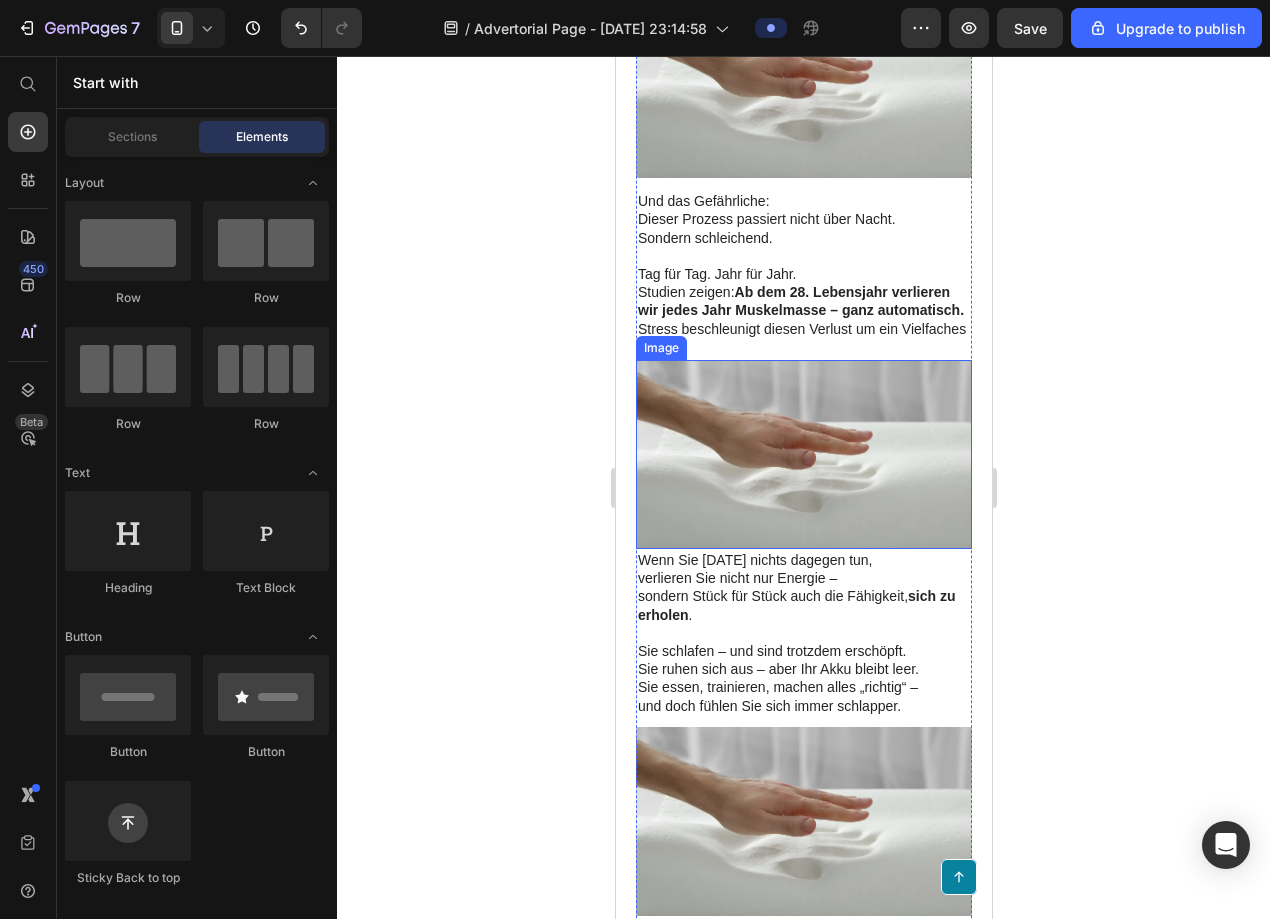 click at bounding box center [803, 454] 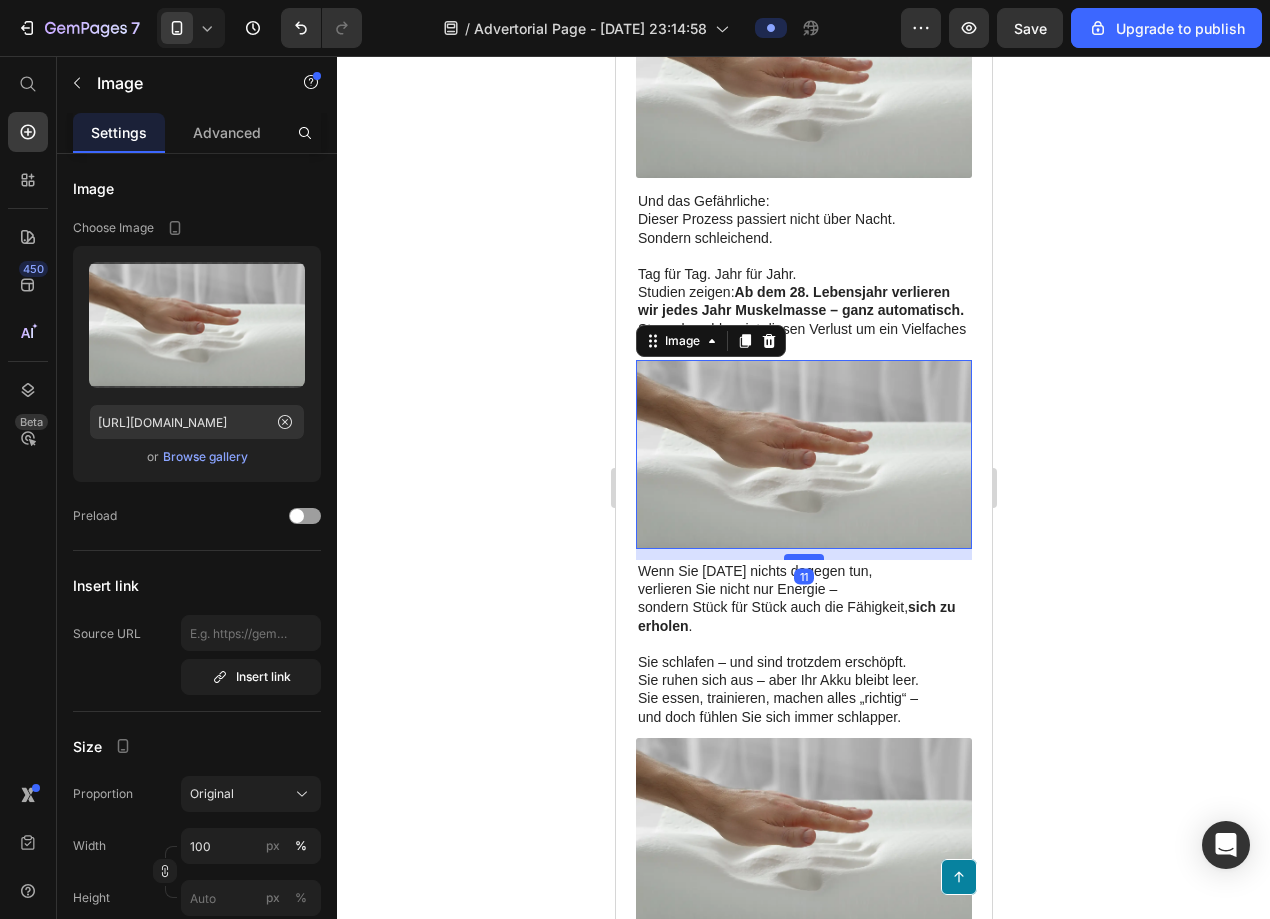 drag, startPoint x: 803, startPoint y: 528, endPoint x: 805, endPoint y: 539, distance: 11.18034 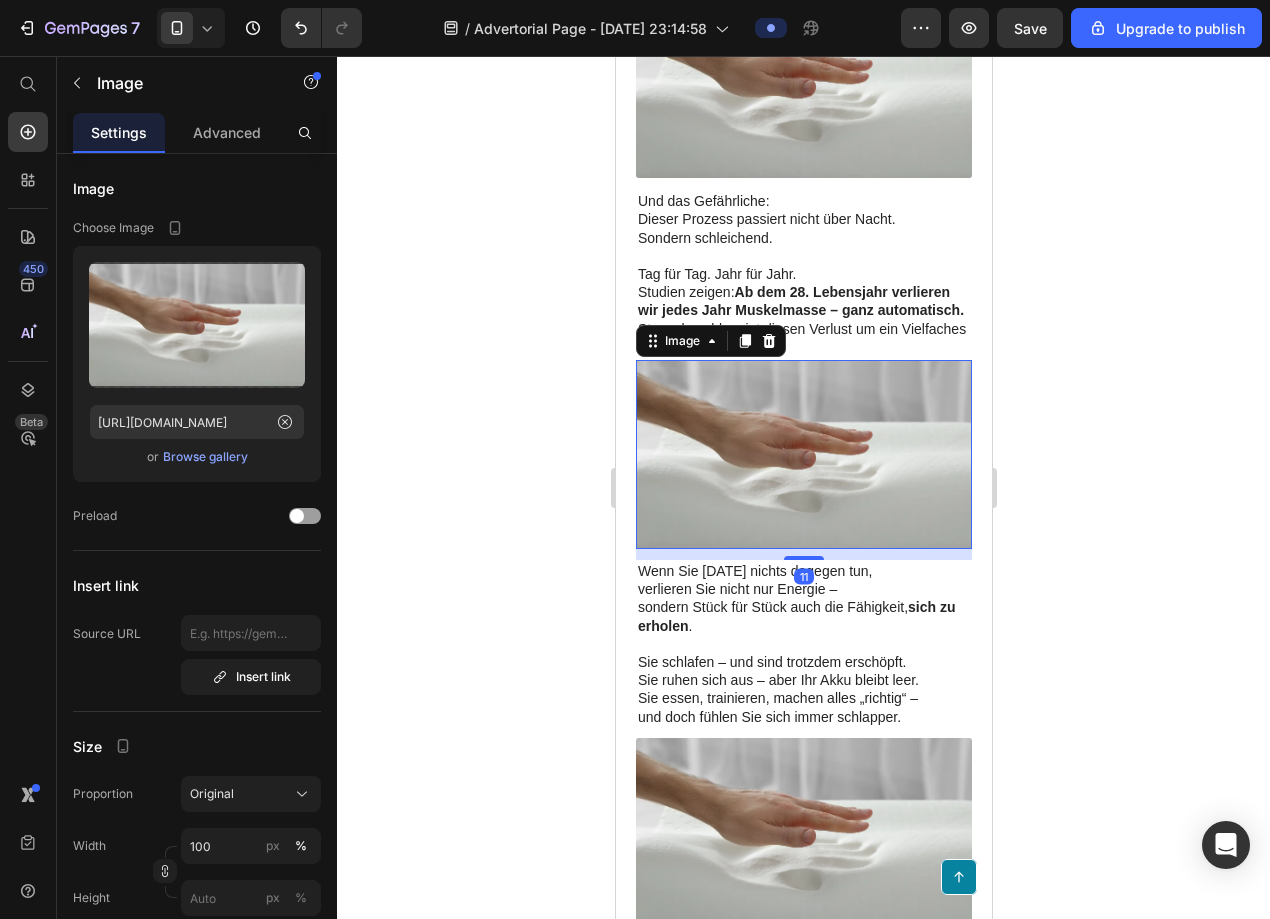 click 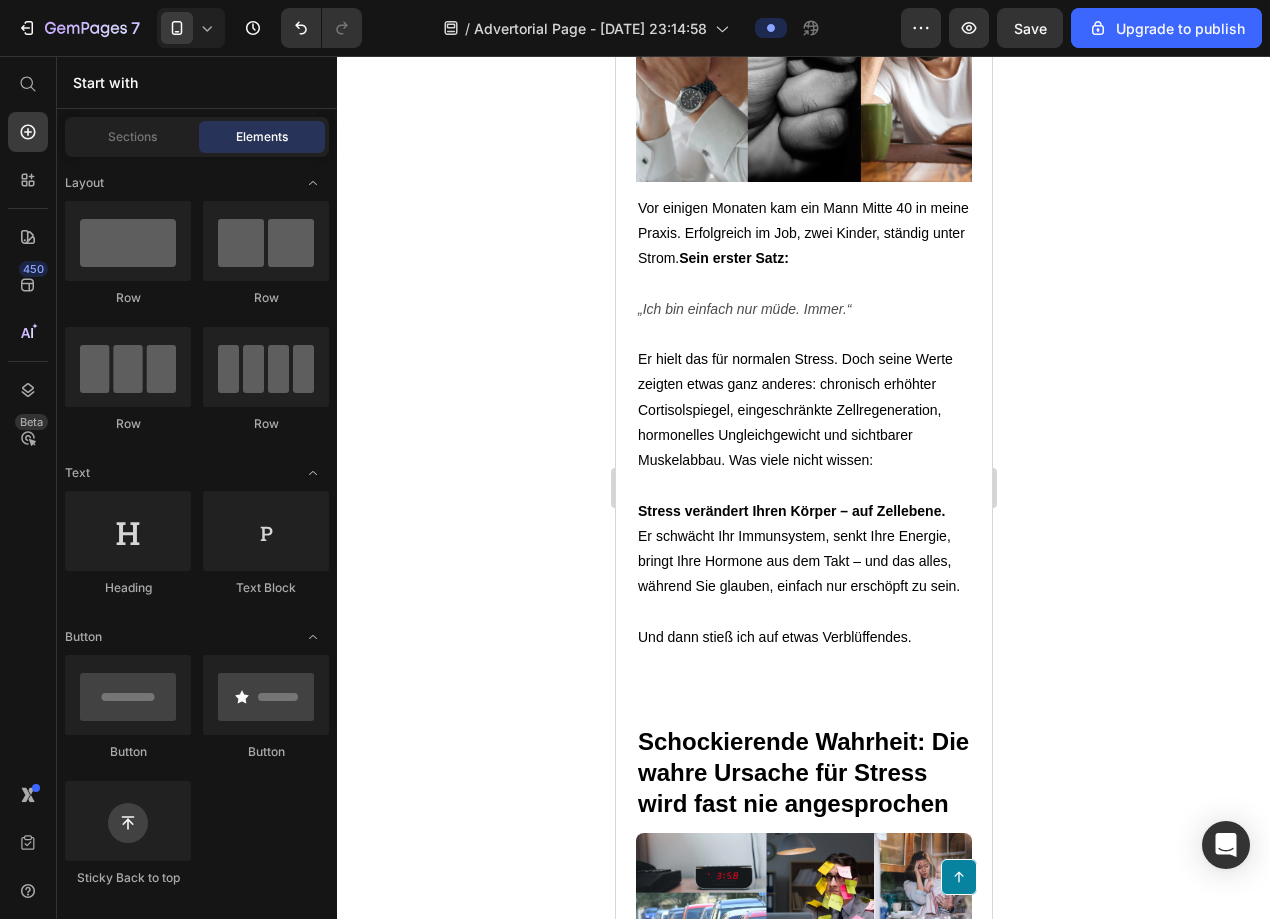 scroll, scrollTop: 1558, scrollLeft: 0, axis: vertical 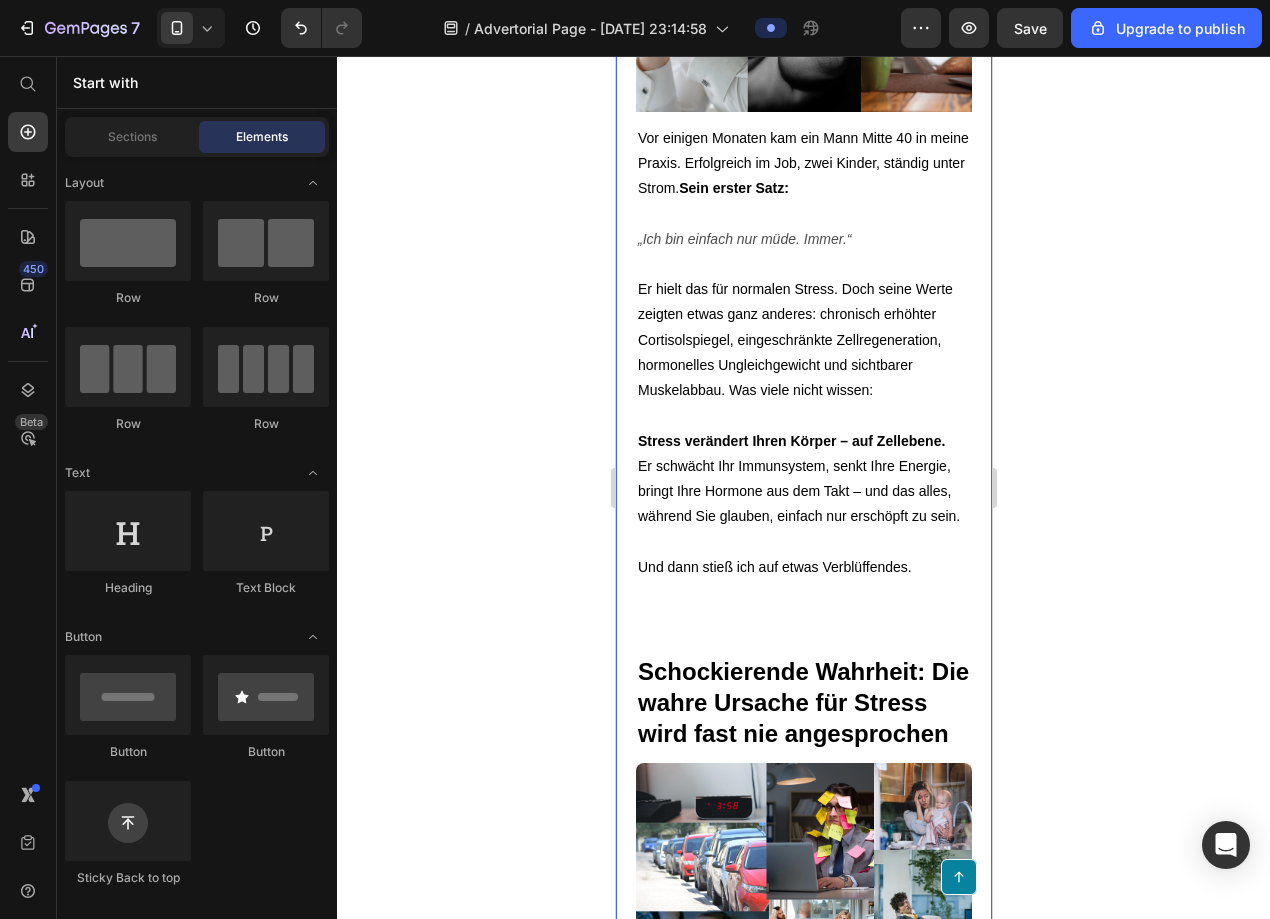 click 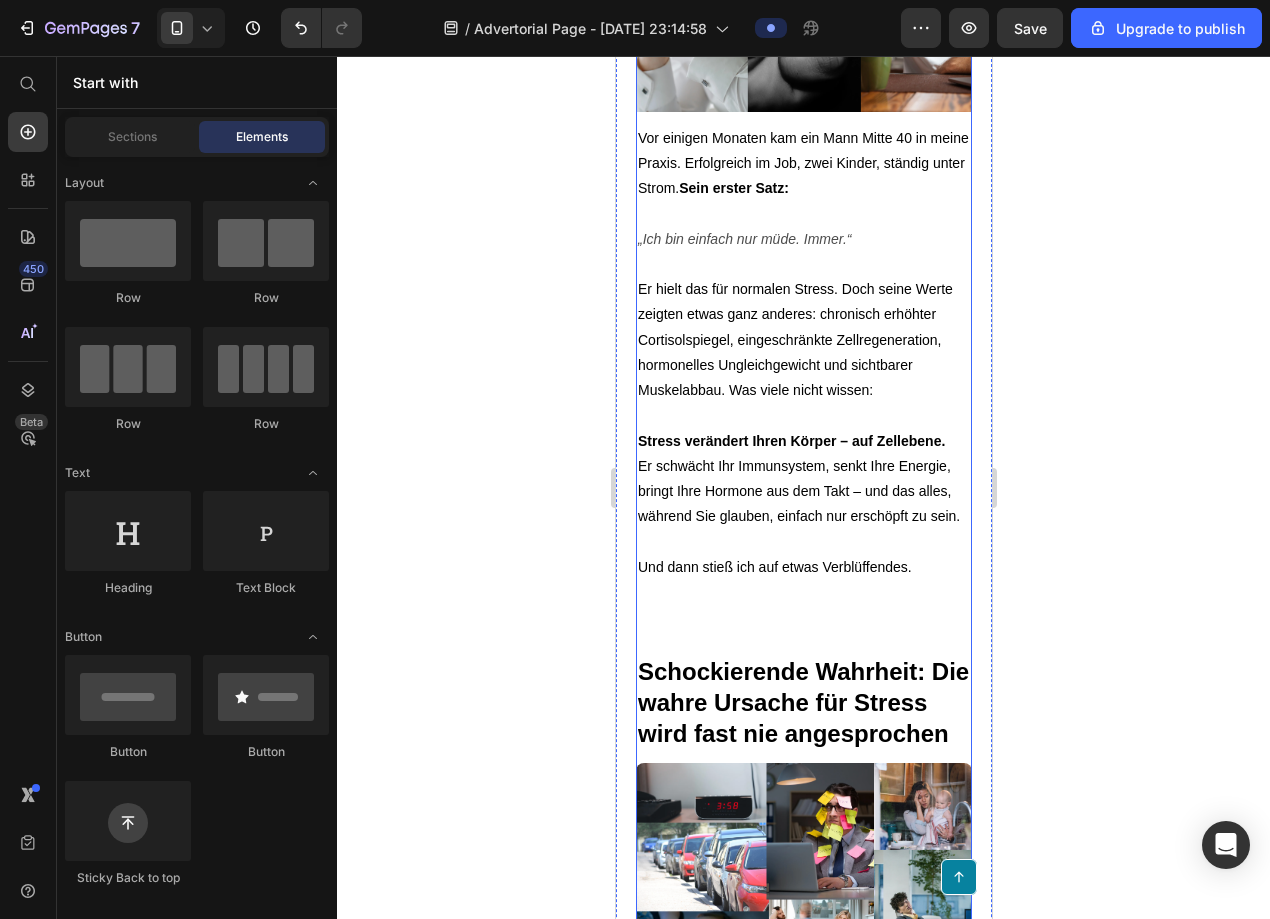 click on "⁠⁠⁠⁠⁠⁠⁠ Schockierende Entdeckung: Stress ist kein Gefühl – sondern ein biologischer Zerfall Heading Image Vor einigen Monaten kam ein Mann Mitte 40 in meine Praxis. Erfolgreich im Job, zwei Kinder, ständig unter Strom.  Sein erster Satz: „Ich bin einfach nur müde. Immer.“ Er hielt das für normalen Stress. Doch seine Werte zeigten etwas ganz anderes: chronisch erhöhter Cortisolspiegel, eingeschränkte Zellregeneration, hormonelles Ungleichgewicht und sichtbarer Muskelabbau. Was viele nicht wissen:  Stress verändert Ihren Körper – auf Zellebene. Er schwächt Ihr Immunsystem, senkt Ihre Energie, bringt Ihre Hormone aus dem Takt – und das alles, während Sie glauben, einfach nur erschöpft zu sein. Und dann stieß ich auf etwas Verblüffendes. Text Block Row Schockierende Wahrheit: Die wahre Ursache für Stress wird fast nie angesprochen Heading Image Jeder redet über  Zeitdruck, Familie  und  Arbeit  – wenn es um Stress geht.   Ein unsichtbarer Mechanismus, der   dafür sorgt," at bounding box center [803, 2799] 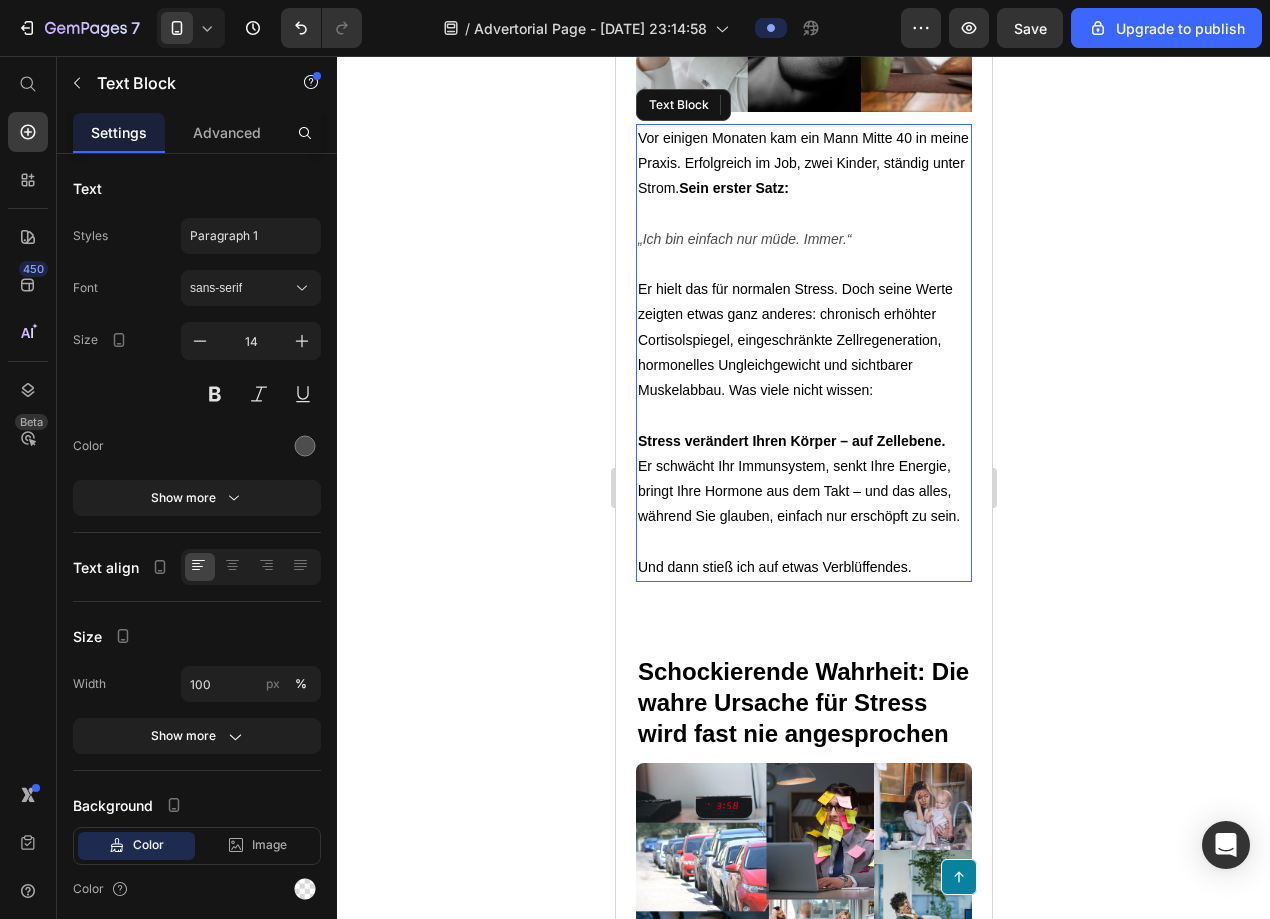 click on "Und dann stieß ich auf etwas Verblüffendes." at bounding box center [803, 567] 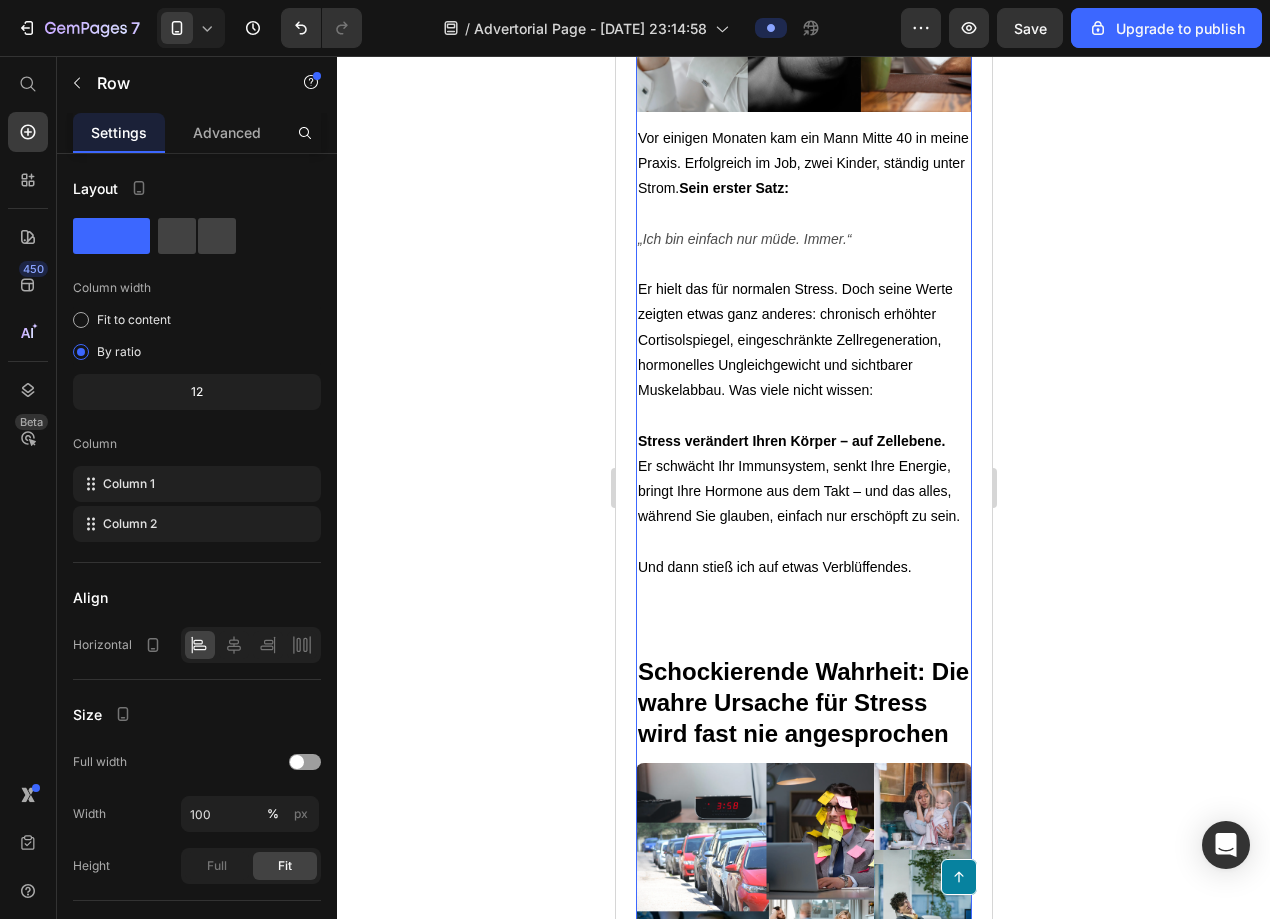 click on "⁠⁠⁠⁠⁠⁠⁠ Schockierende Entdeckung: Stress ist kein Gefühl – sondern ein biologischer Zerfall Heading Image Vor einigen Monaten kam ein Mann Mitte 40 in meine Praxis. Erfolgreich im Job, zwei Kinder, ständig unter Strom.  Sein erster Satz: „Ich bin einfach nur müde. Immer.“ Er hielt das für normalen Stress. Doch seine Werte zeigten etwas ganz anderes: chronisch erhöhter Cortisolspiegel, eingeschränkte Zellregeneration, hormonelles Ungleichgewicht und sichtbarer Muskelabbau. Was viele nicht wissen:  Stress verändert Ihren Körper – auf Zellebene. Er schwächt Ihr Immunsystem, senkt Ihre Energie, bringt Ihre Hormone aus dem Takt – und das alles, während Sie glauben, einfach nur erschöpft zu sein. Und dann stieß ich auf etwas Verblüffendes. Text Block Row Schockierende Wahrheit: Die wahre Ursache für Stress wird fast nie angesprochen Heading Image Jeder redet über  Zeitdruck, Familie  und  Arbeit  – wenn es um Stress geht.   Ein unsichtbarer Mechanismus, der   dafür sorgt," at bounding box center [803, 2799] 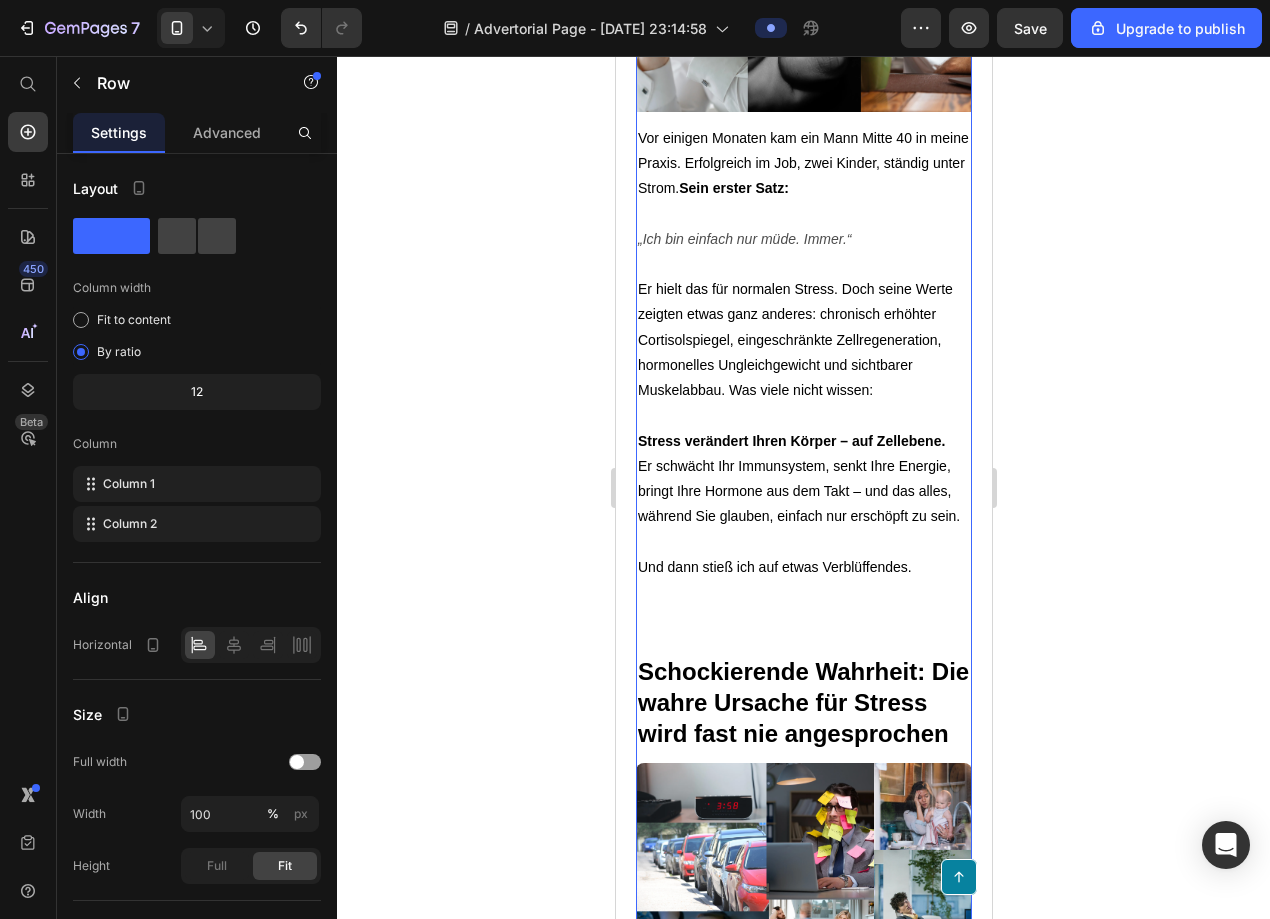 click 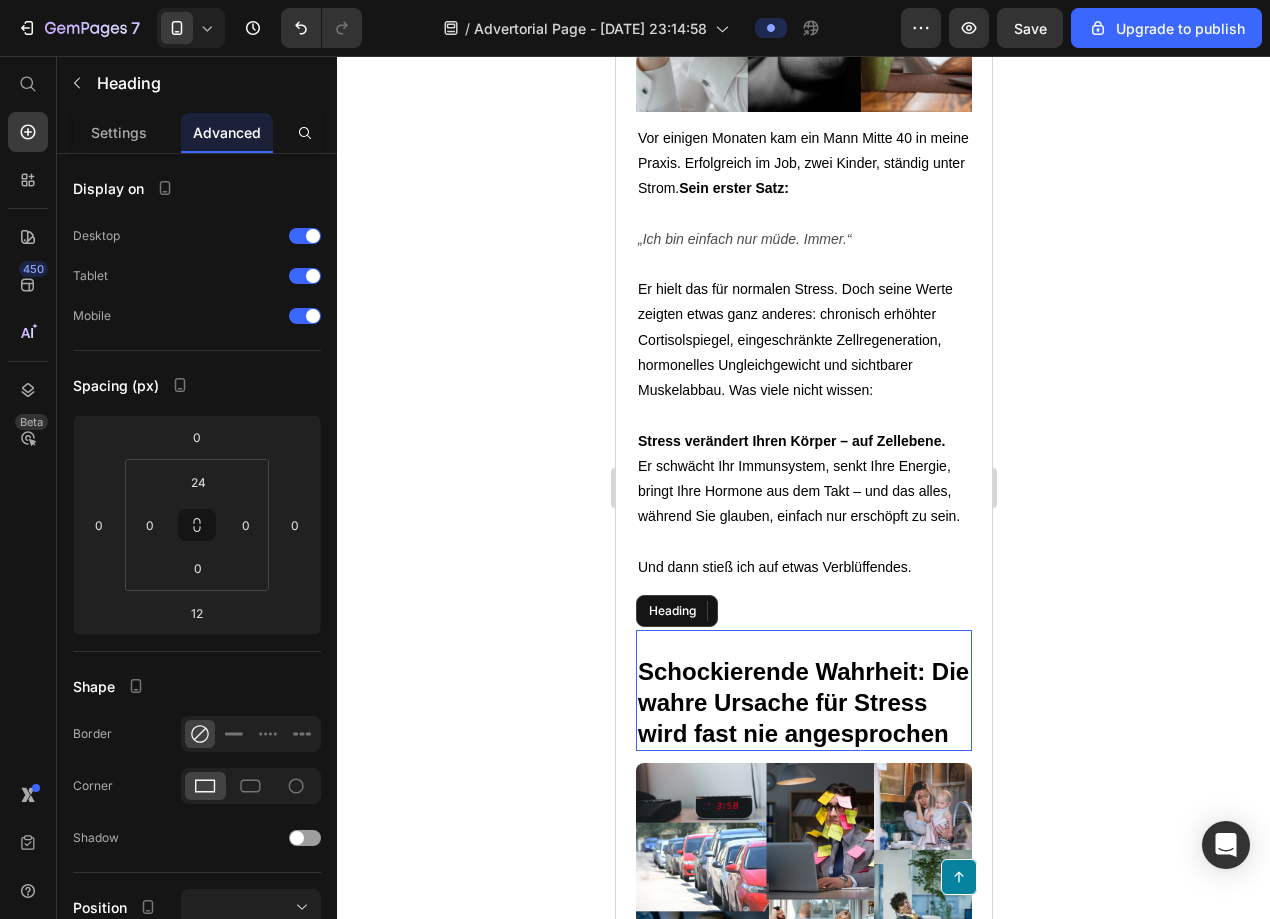 click on "Schockierende Wahrheit: Die wahre Ursache für Stress wird fast nie angesprochen" at bounding box center [802, 702] 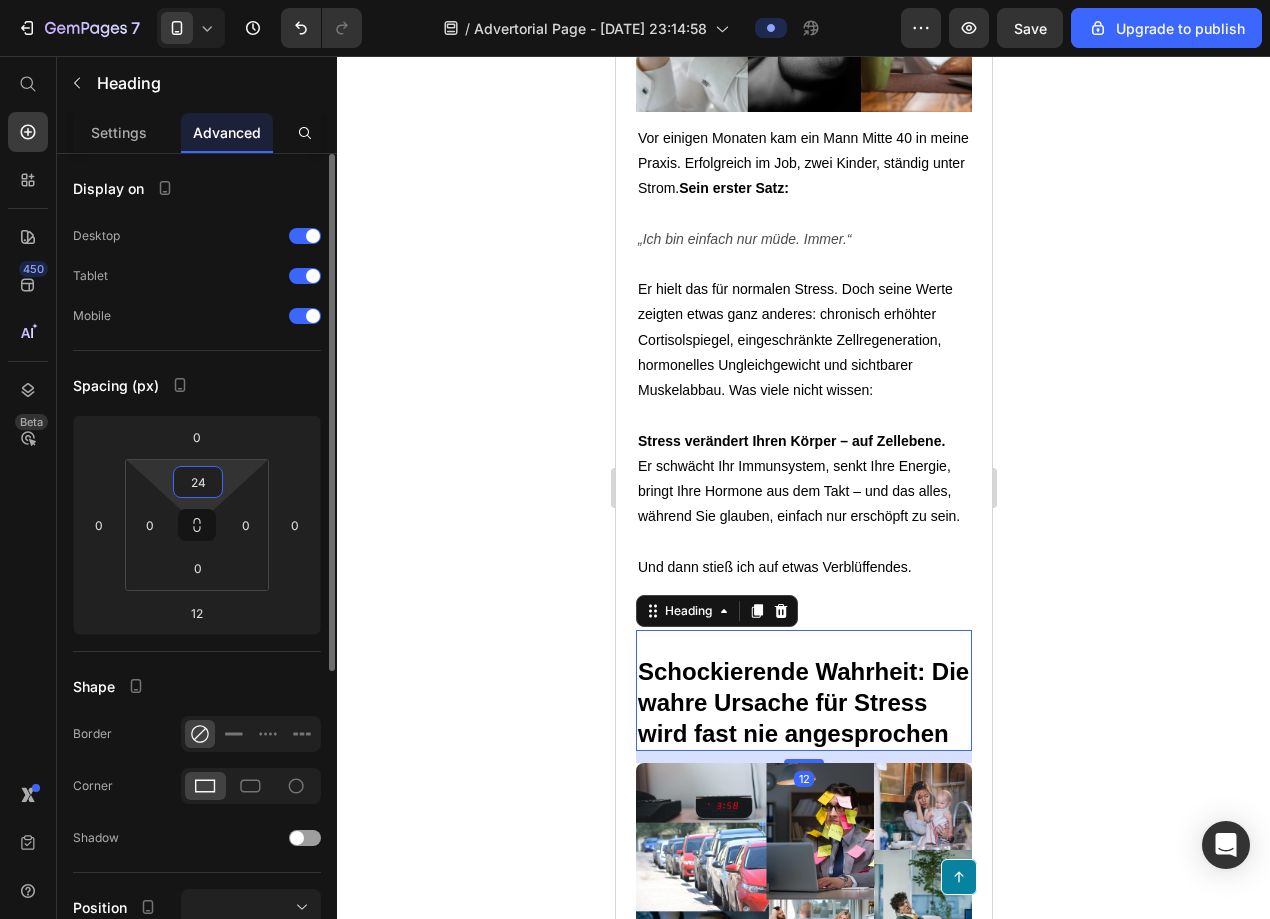 click on "24" at bounding box center (198, 482) 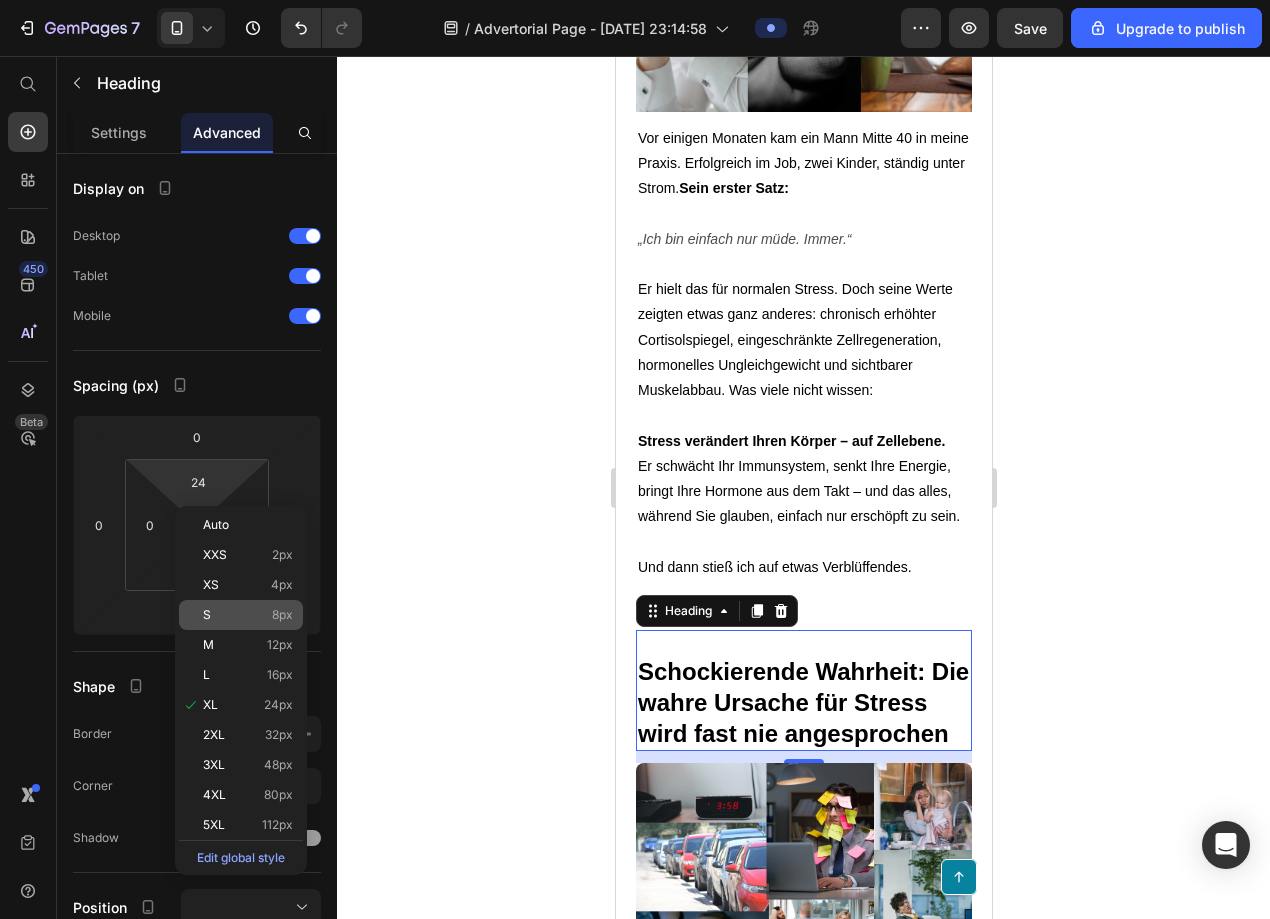 click on "S 8px" at bounding box center [248, 615] 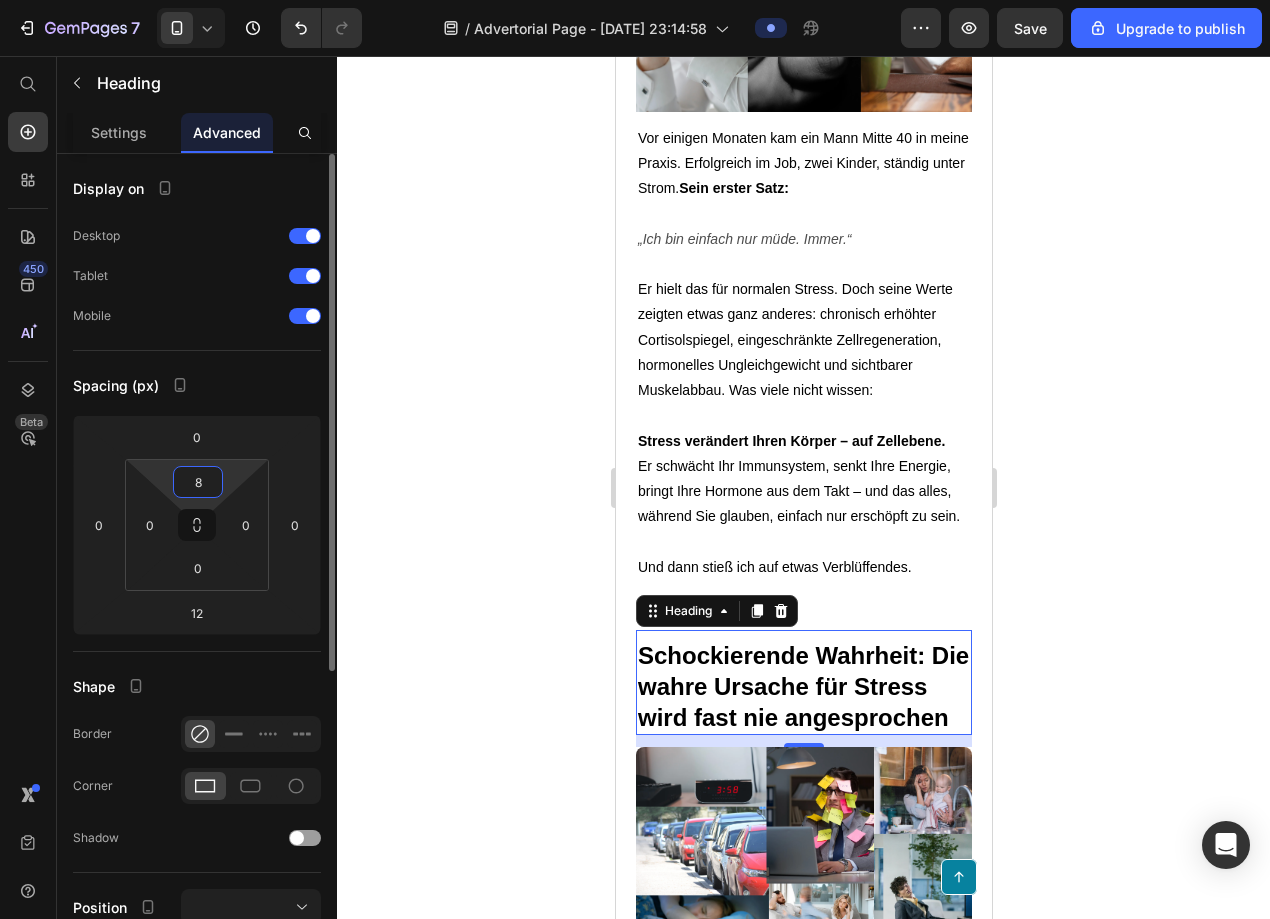 click on "8" at bounding box center [198, 482] 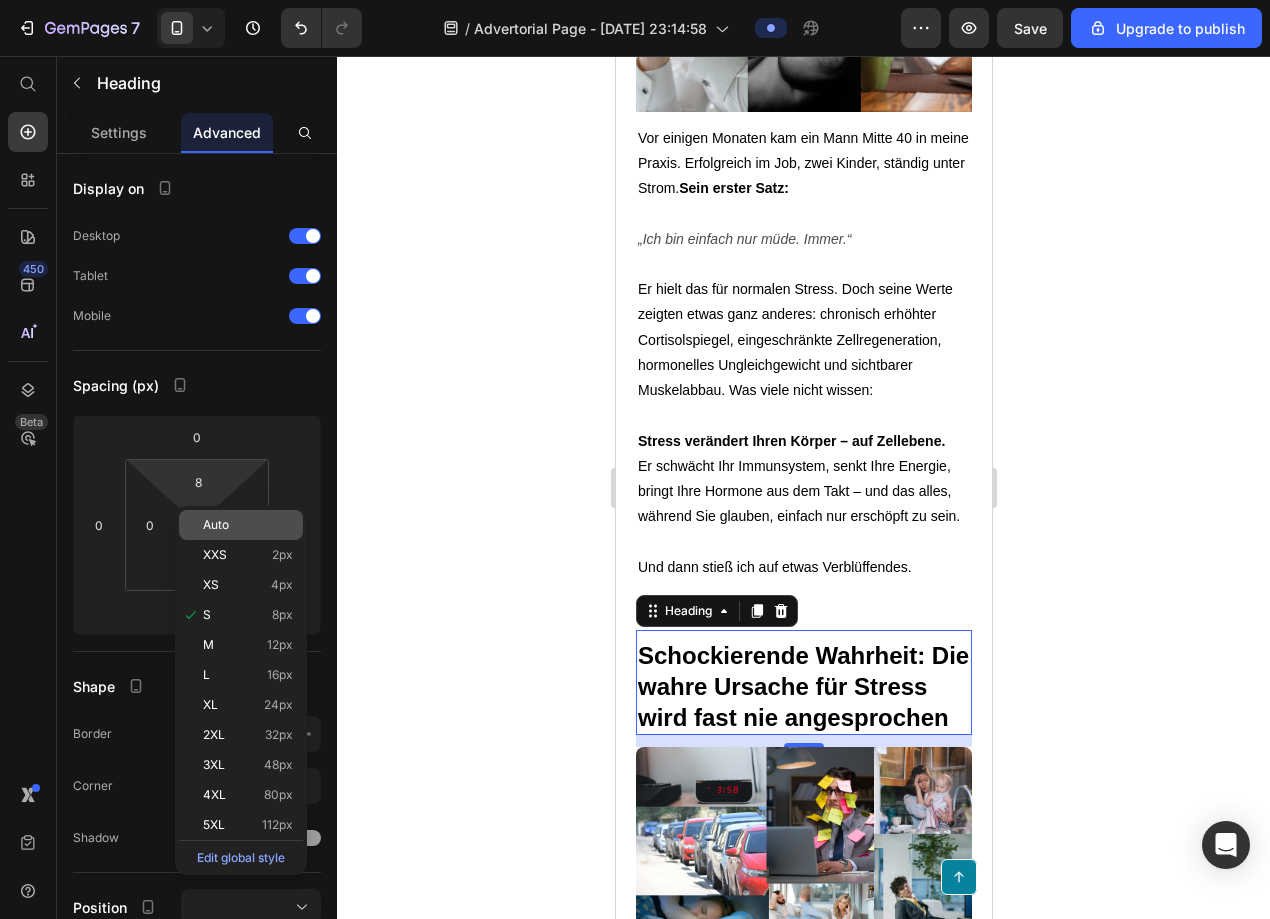click on "Auto" at bounding box center (216, 525) 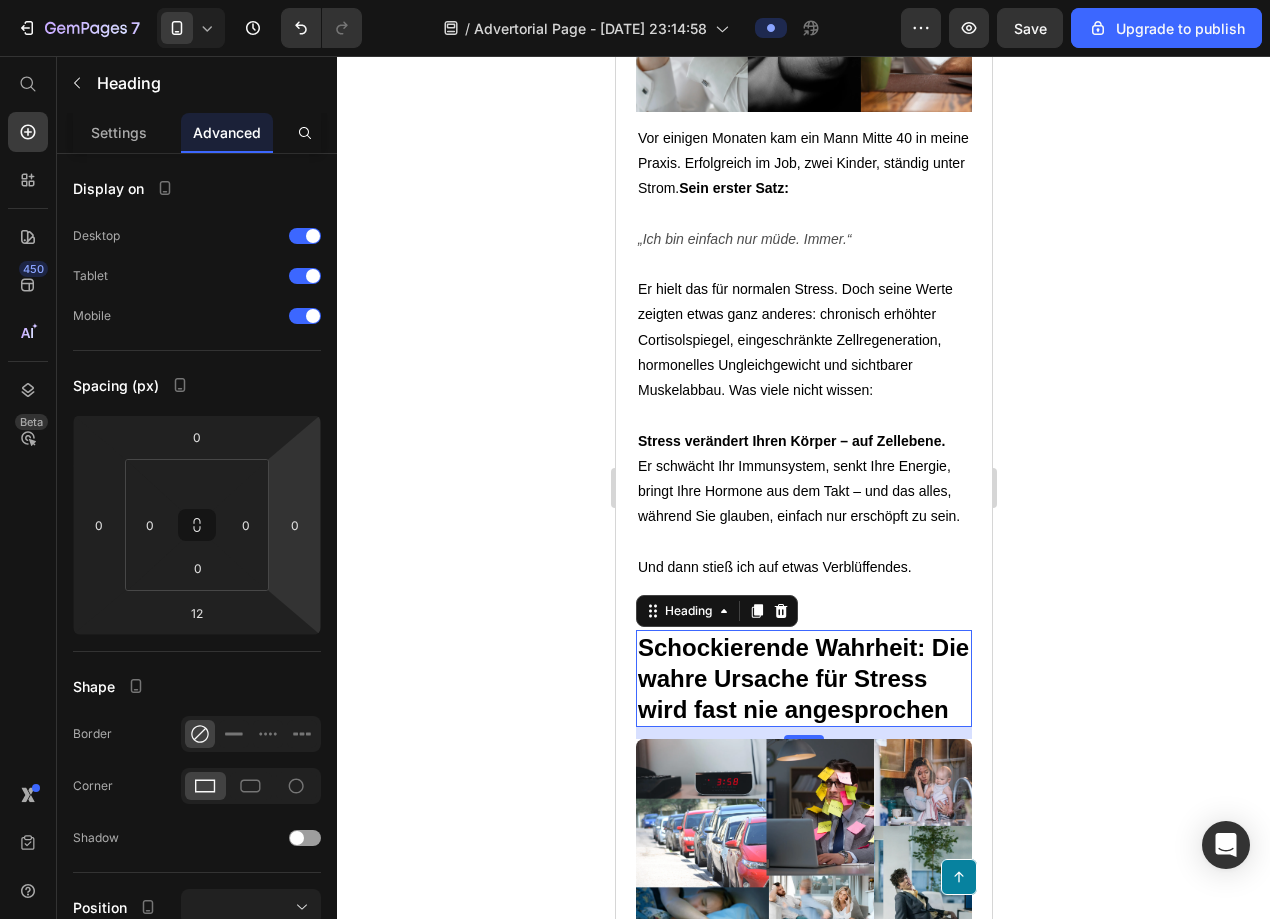 click 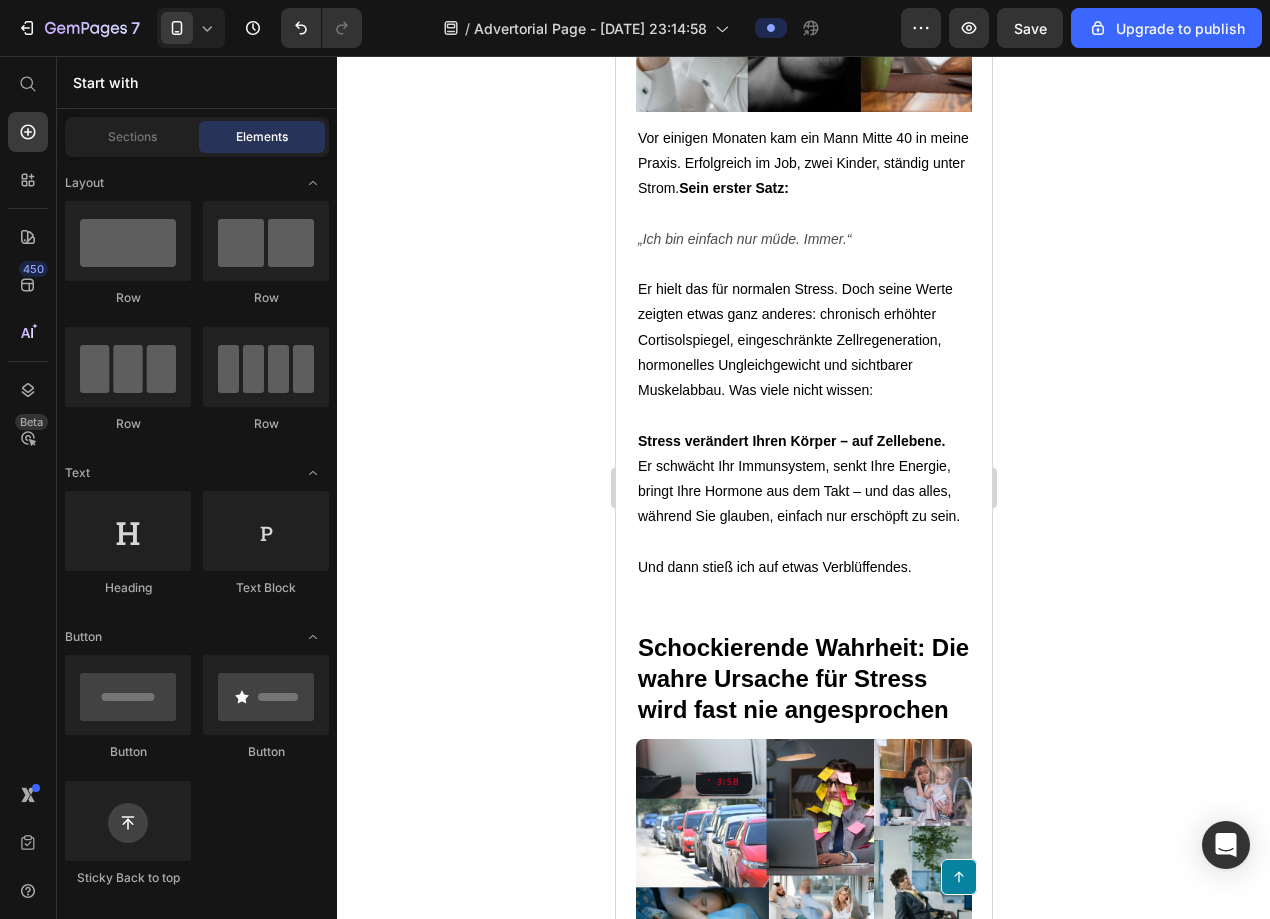click 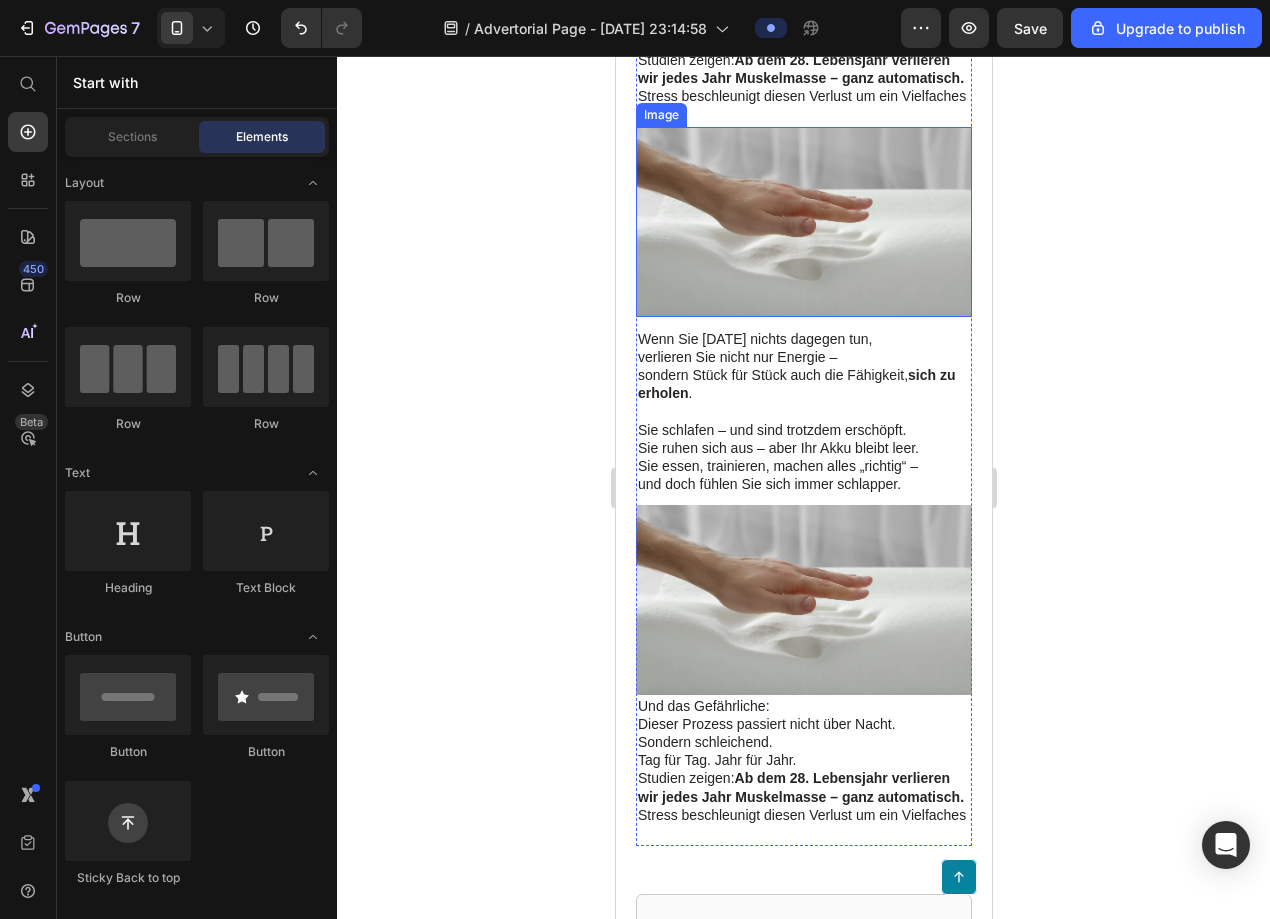 scroll, scrollTop: 4191, scrollLeft: 0, axis: vertical 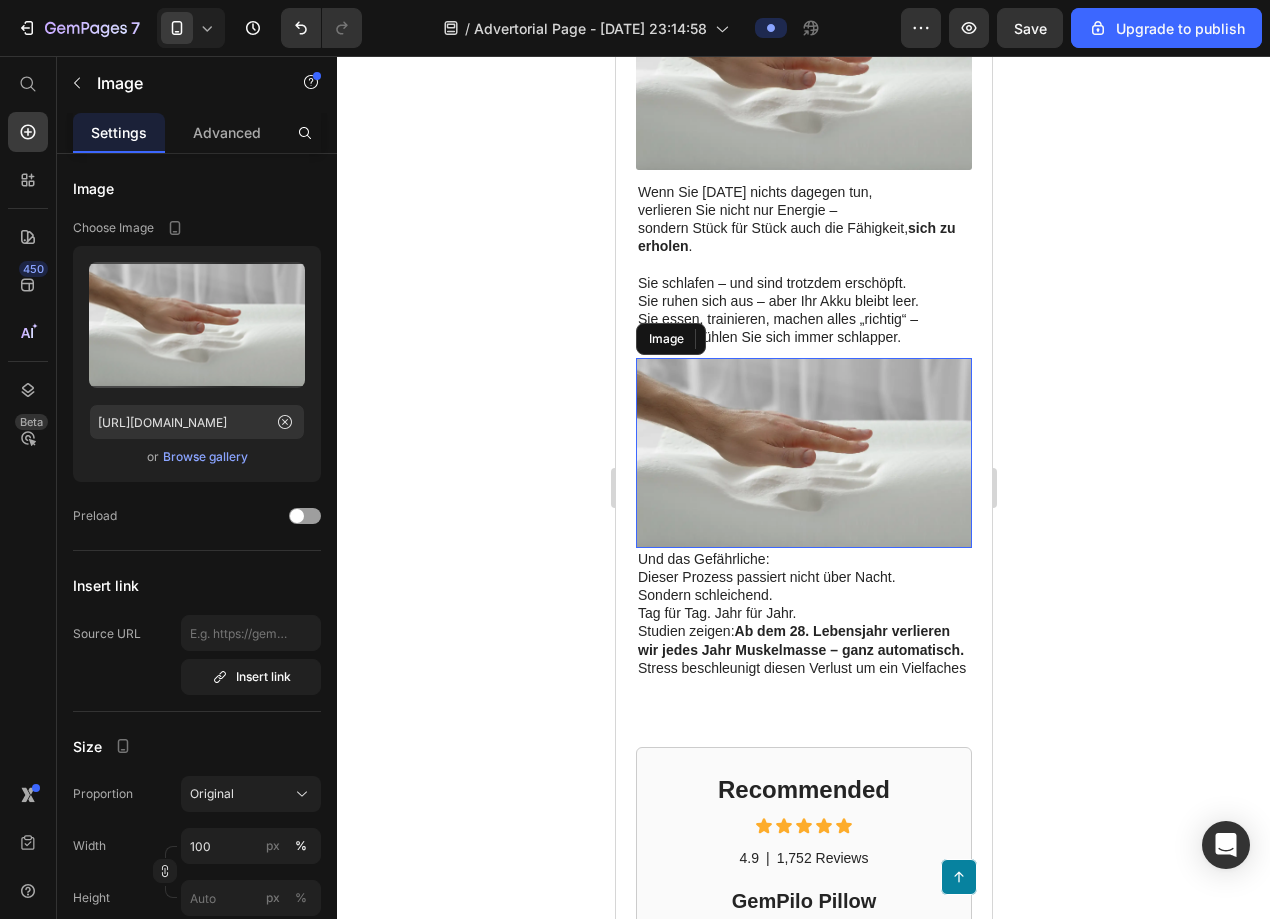 click at bounding box center [803, 452] 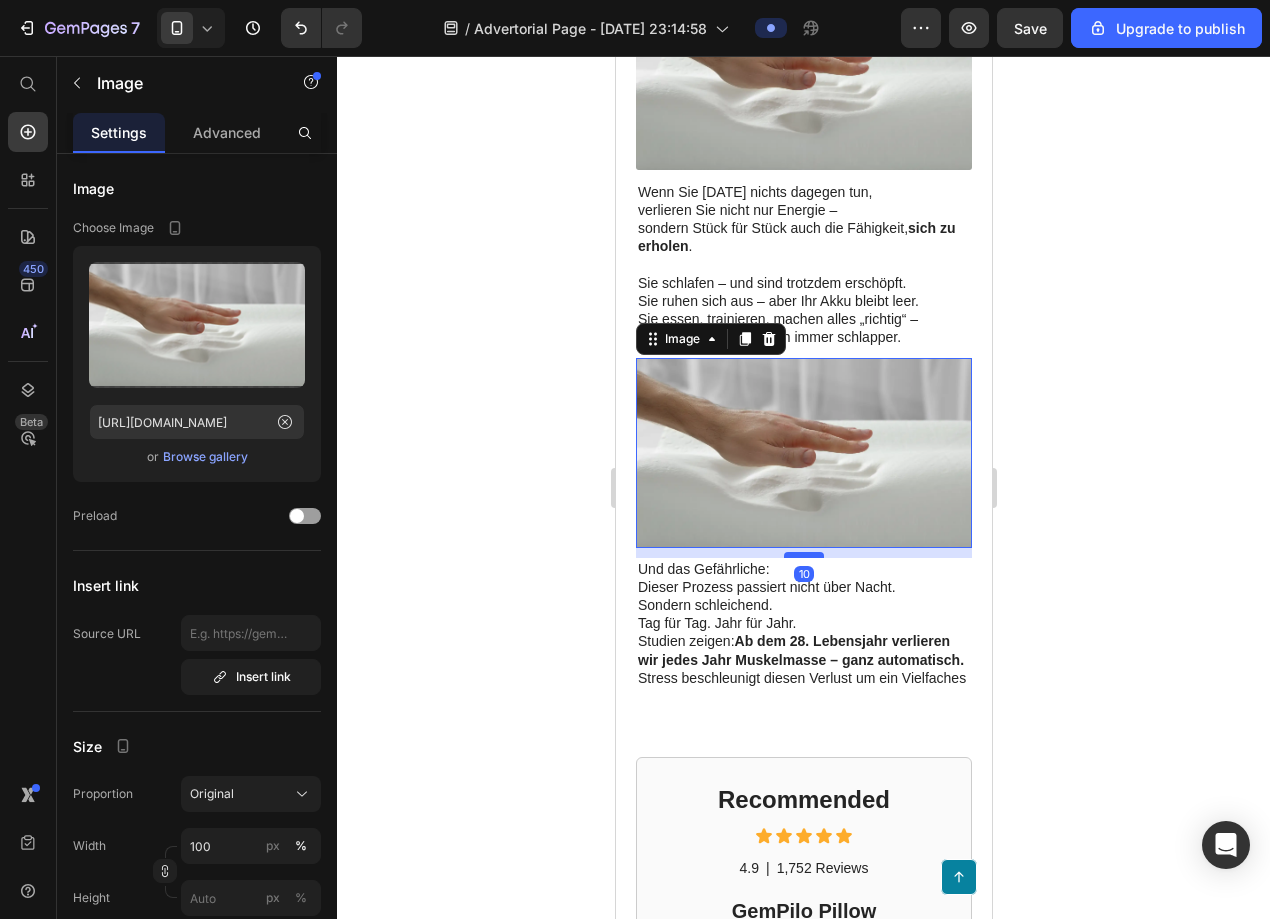 drag, startPoint x: 795, startPoint y: 525, endPoint x: 797, endPoint y: 535, distance: 10.198039 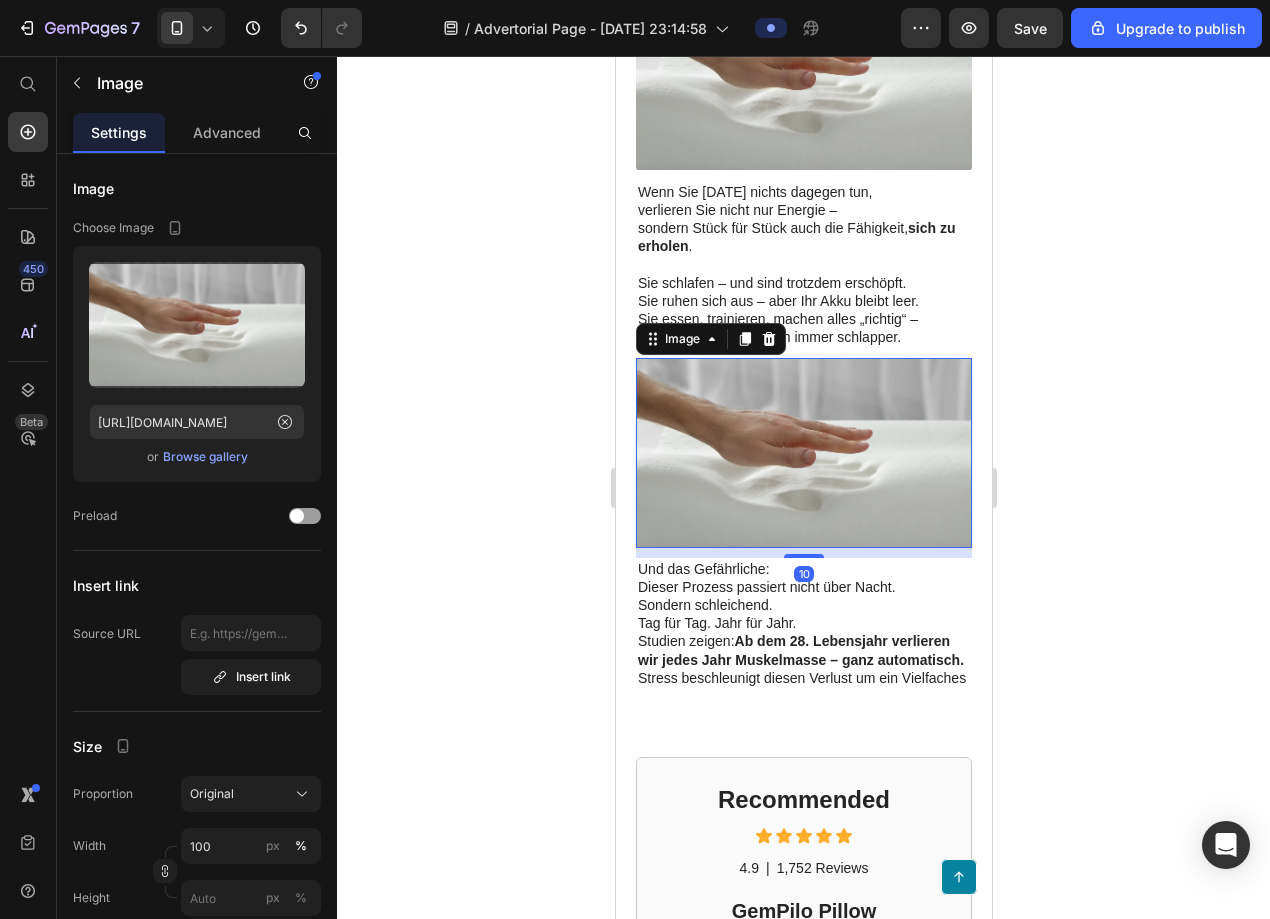 click 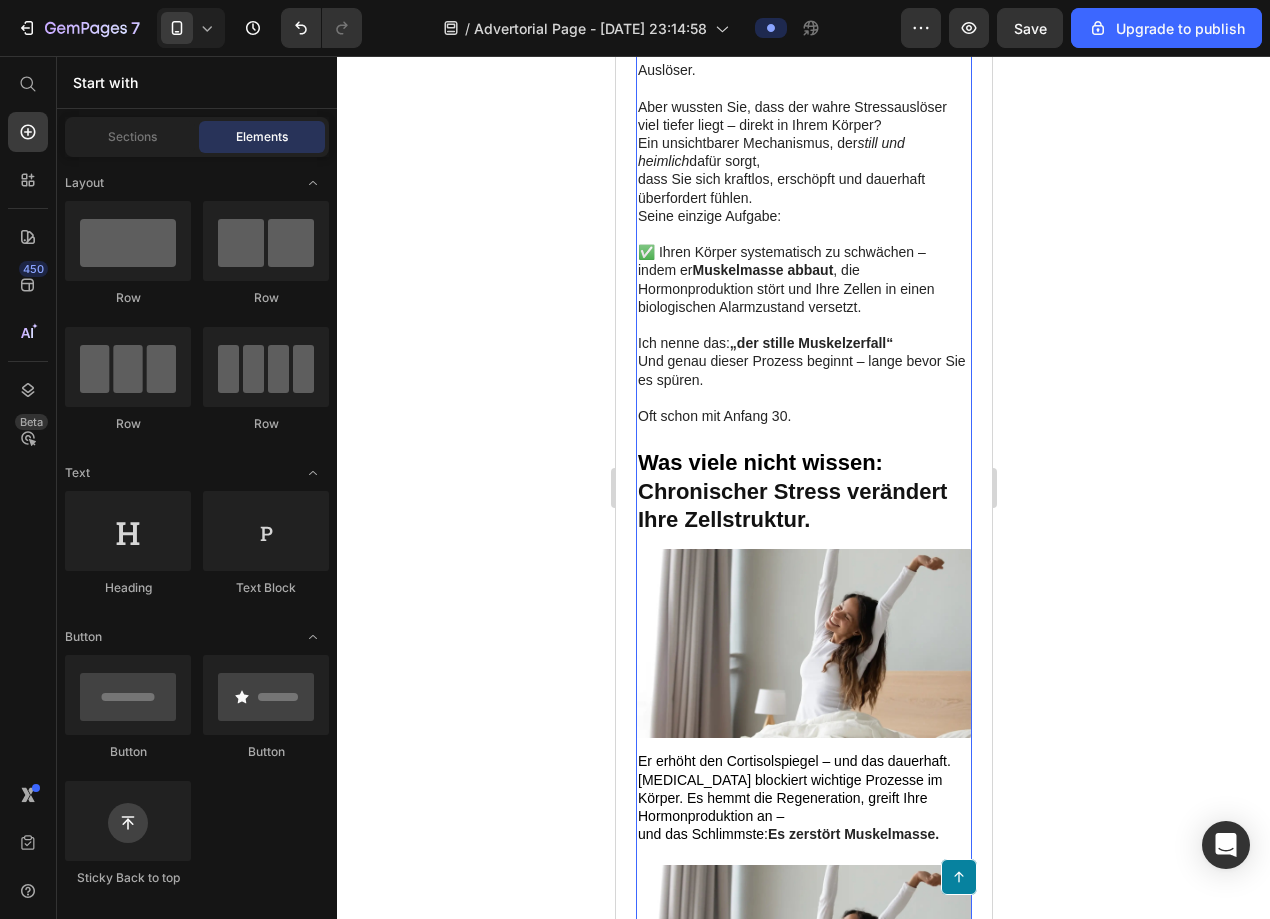 scroll, scrollTop: 2470, scrollLeft: 0, axis: vertical 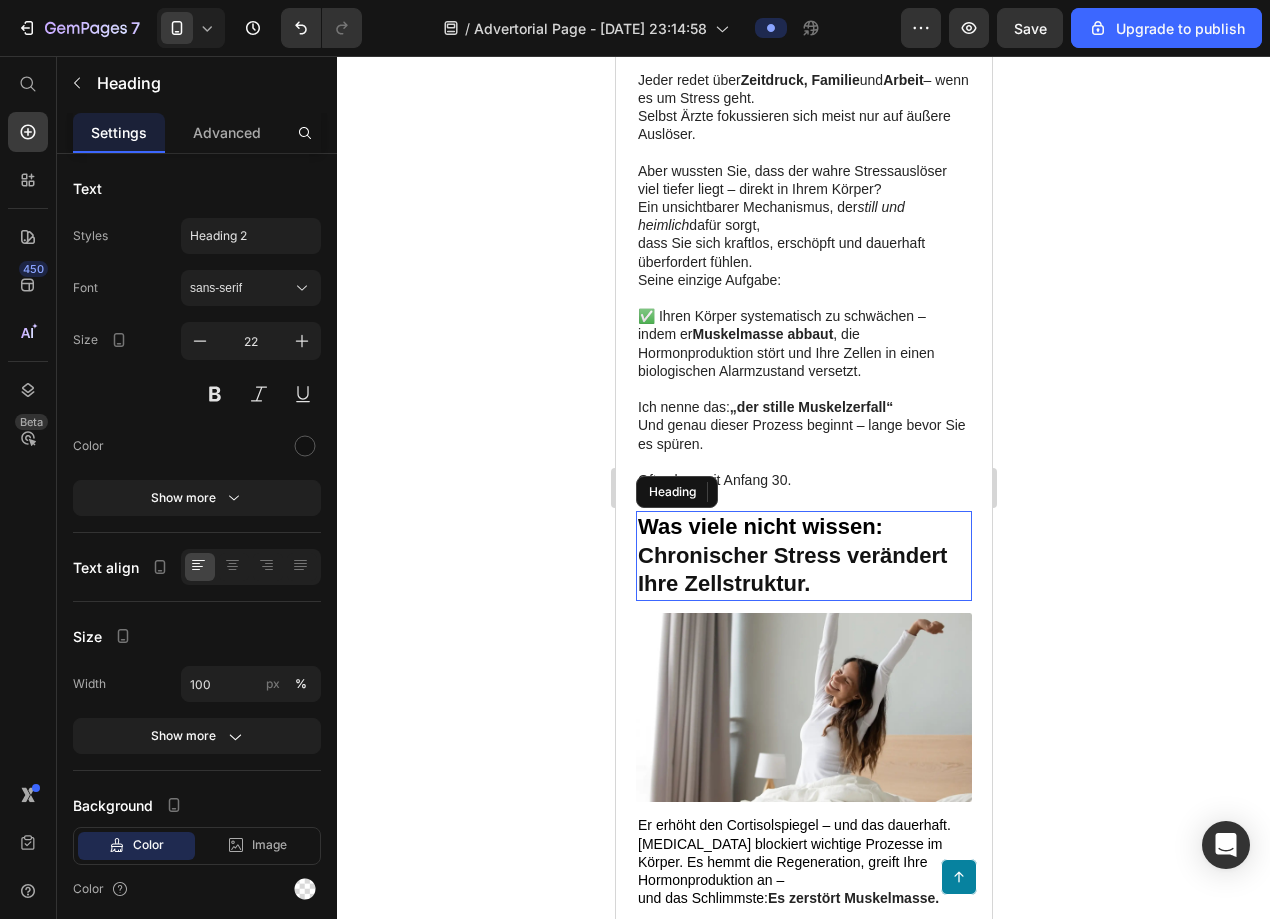 click on "Chronischer Stress verändert Ihre Zellstruktur." at bounding box center (791, 570) 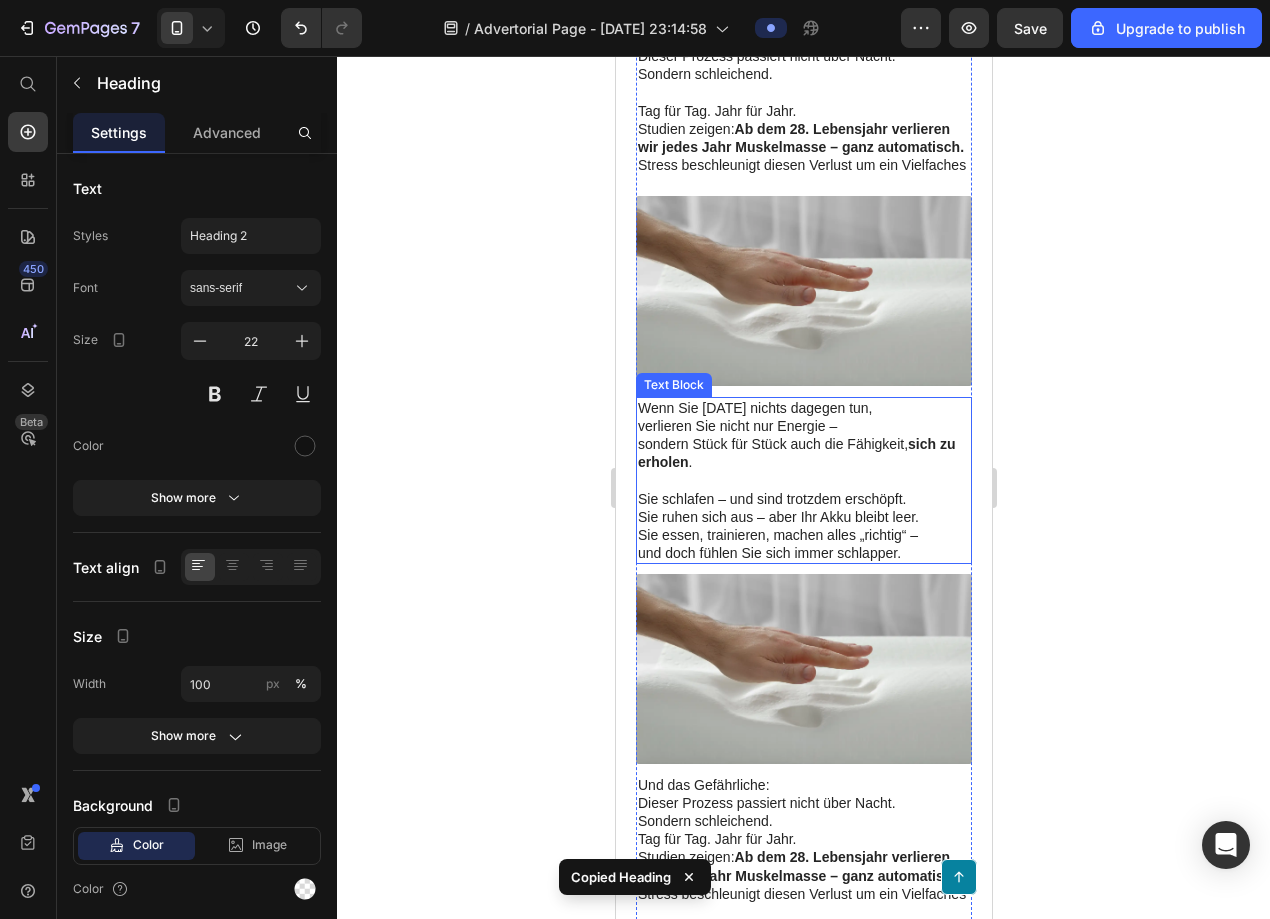 scroll, scrollTop: 4521, scrollLeft: 0, axis: vertical 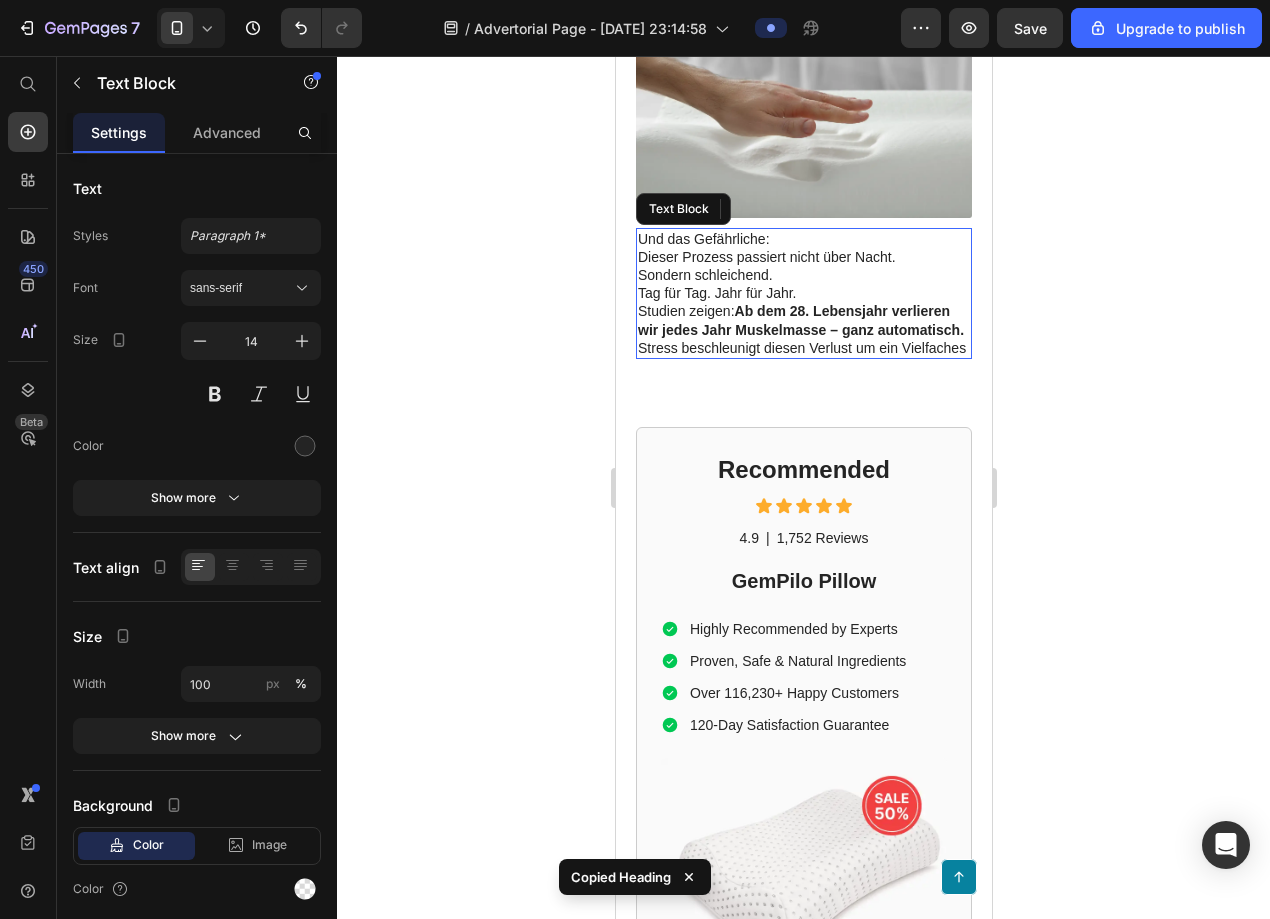 click on "Studien zeigen:  Ab dem 28. Lebensjahr verlieren wir jedes Jahr Muskelmasse – ganz automatisch. Stress beschleunigt diesen Verlust um ein Vielfaches" at bounding box center [803, 329] 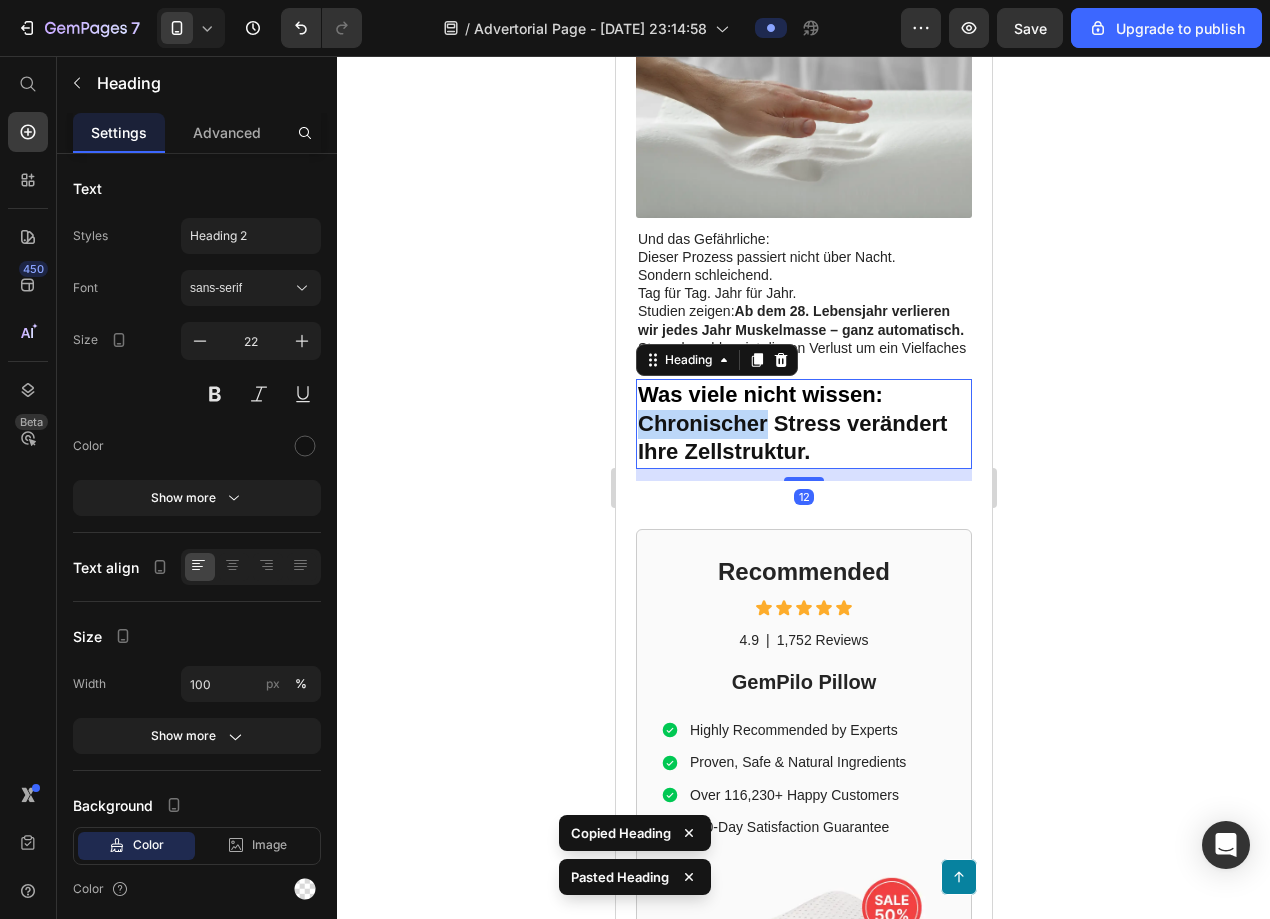 click on "Chronischer Stress verändert Ihre Zellstruktur." at bounding box center (791, 438) 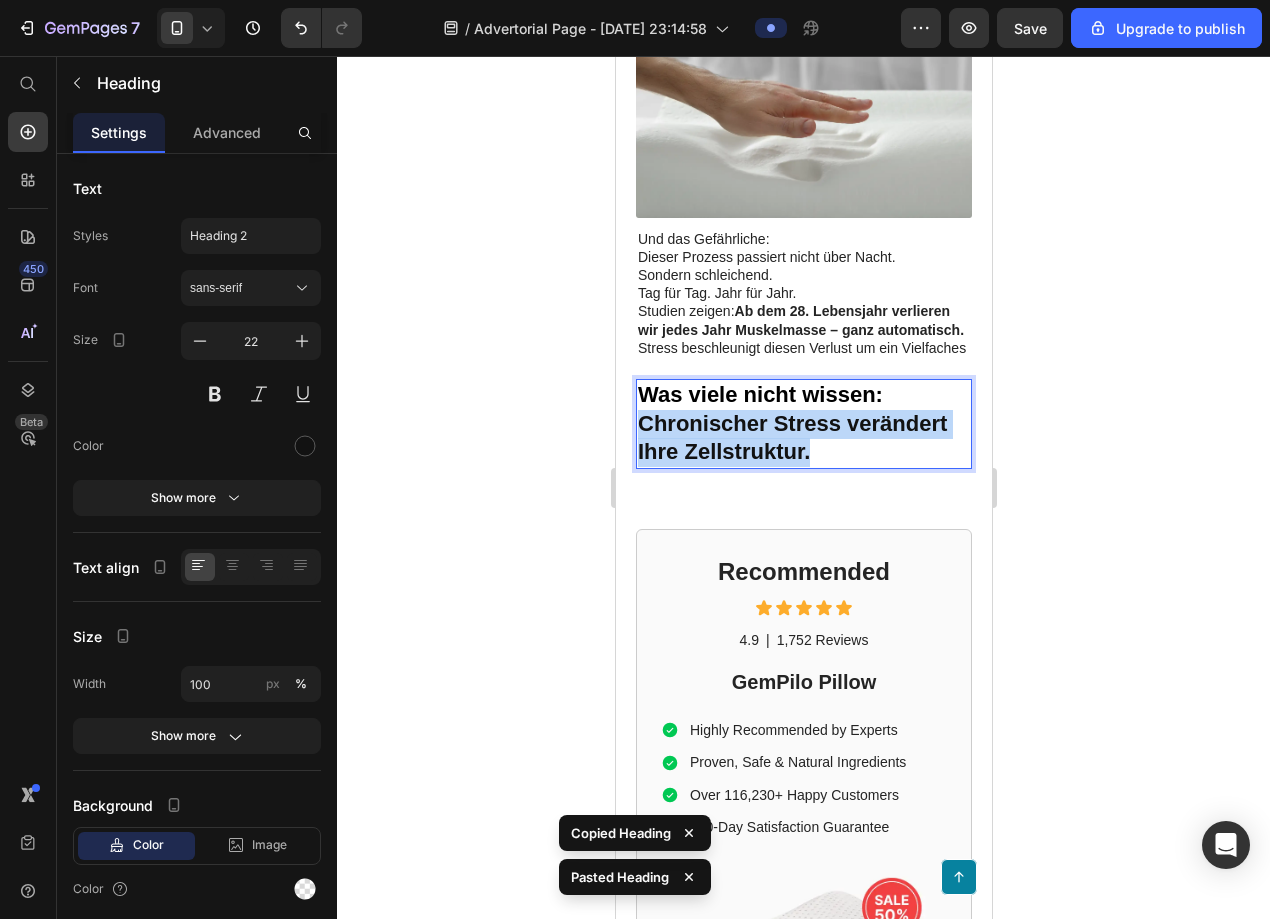 click on "Chronischer Stress verändert Ihre Zellstruktur." at bounding box center (791, 438) 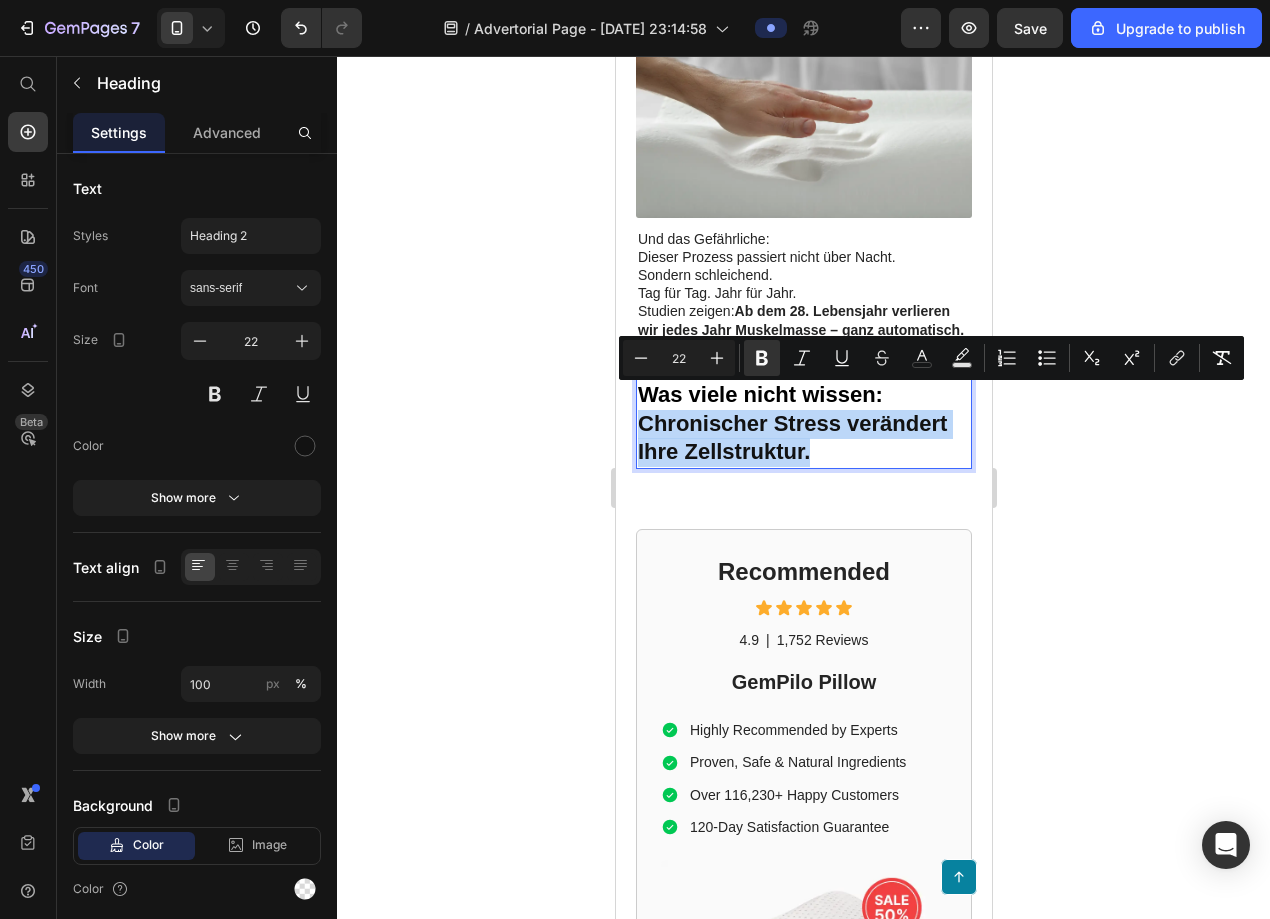 click on "Was viele nicht wissen: Chronischer Stress verändert Ihre Zellstruktur." at bounding box center (803, 424) 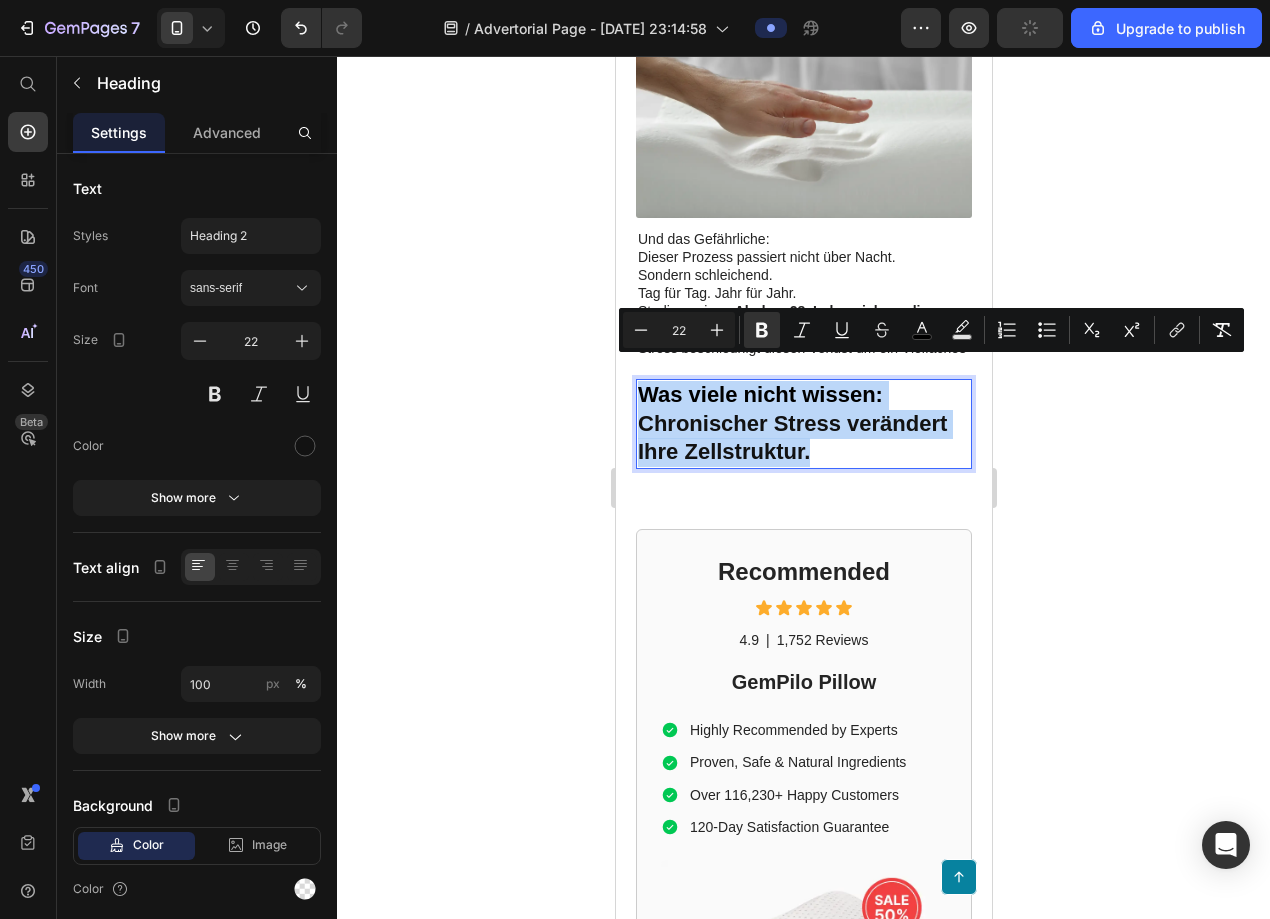 drag, startPoint x: 643, startPoint y: 372, endPoint x: 824, endPoint y: 420, distance: 187.25652 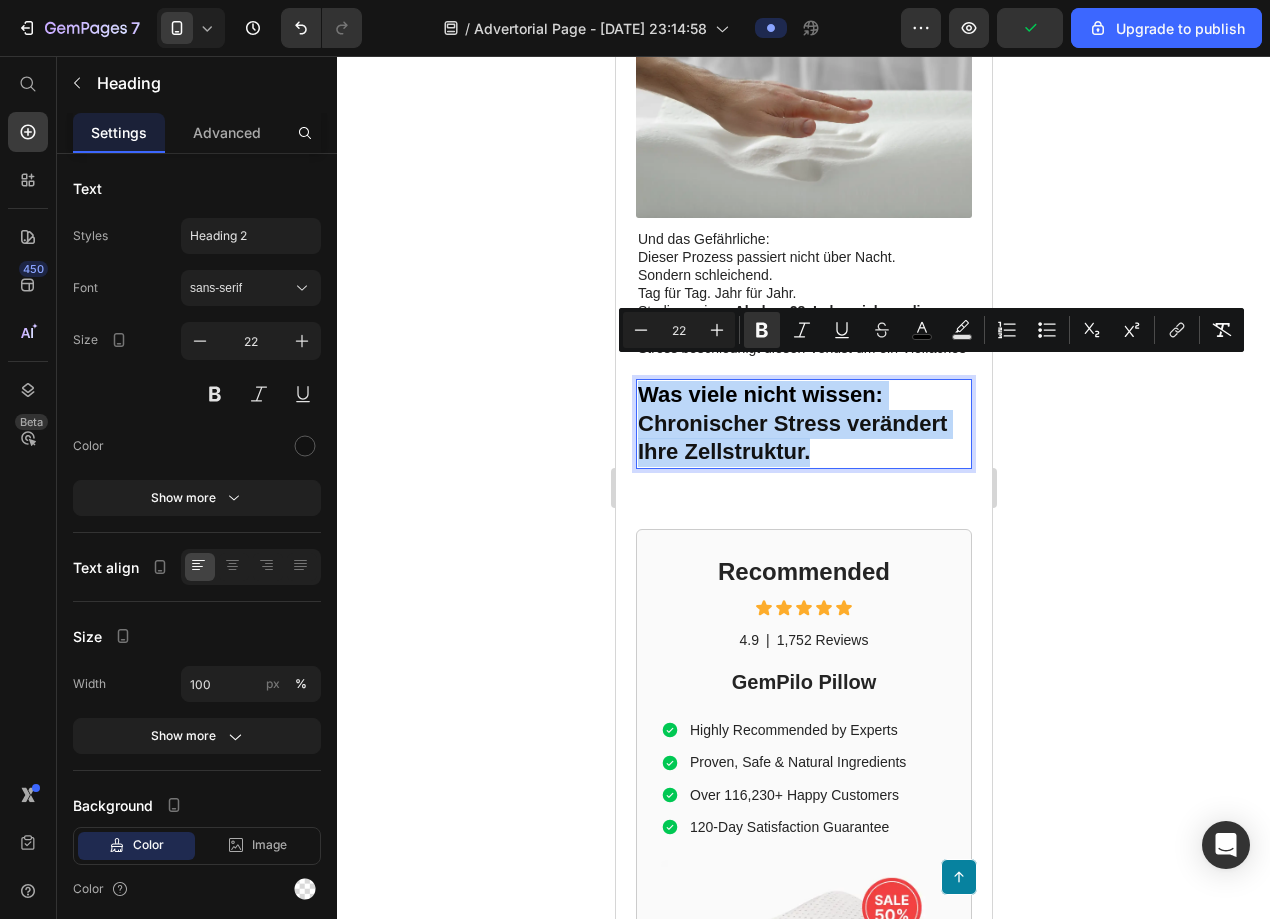 type 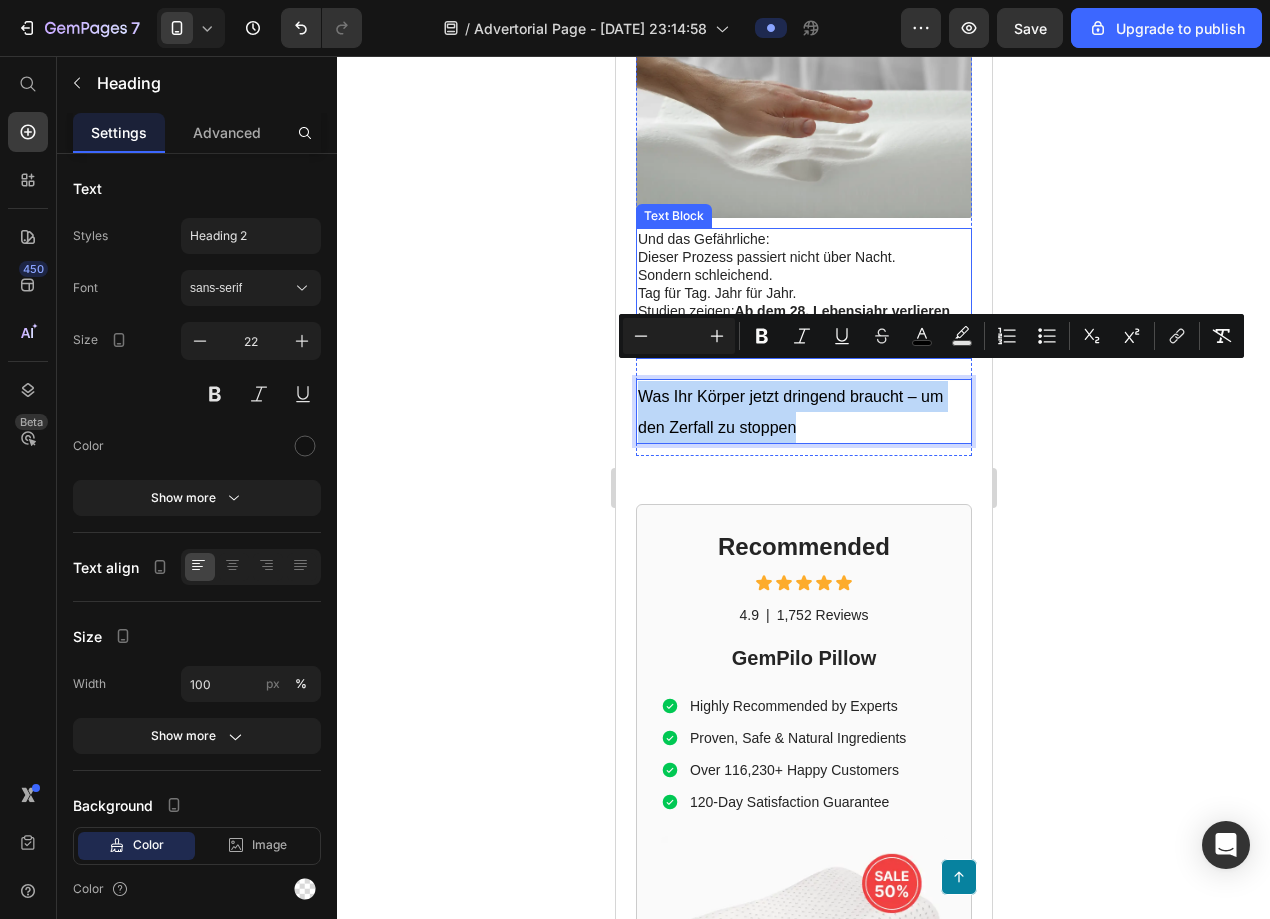 drag, startPoint x: 796, startPoint y: 401, endPoint x: 762, endPoint y: 338, distance: 71.5891 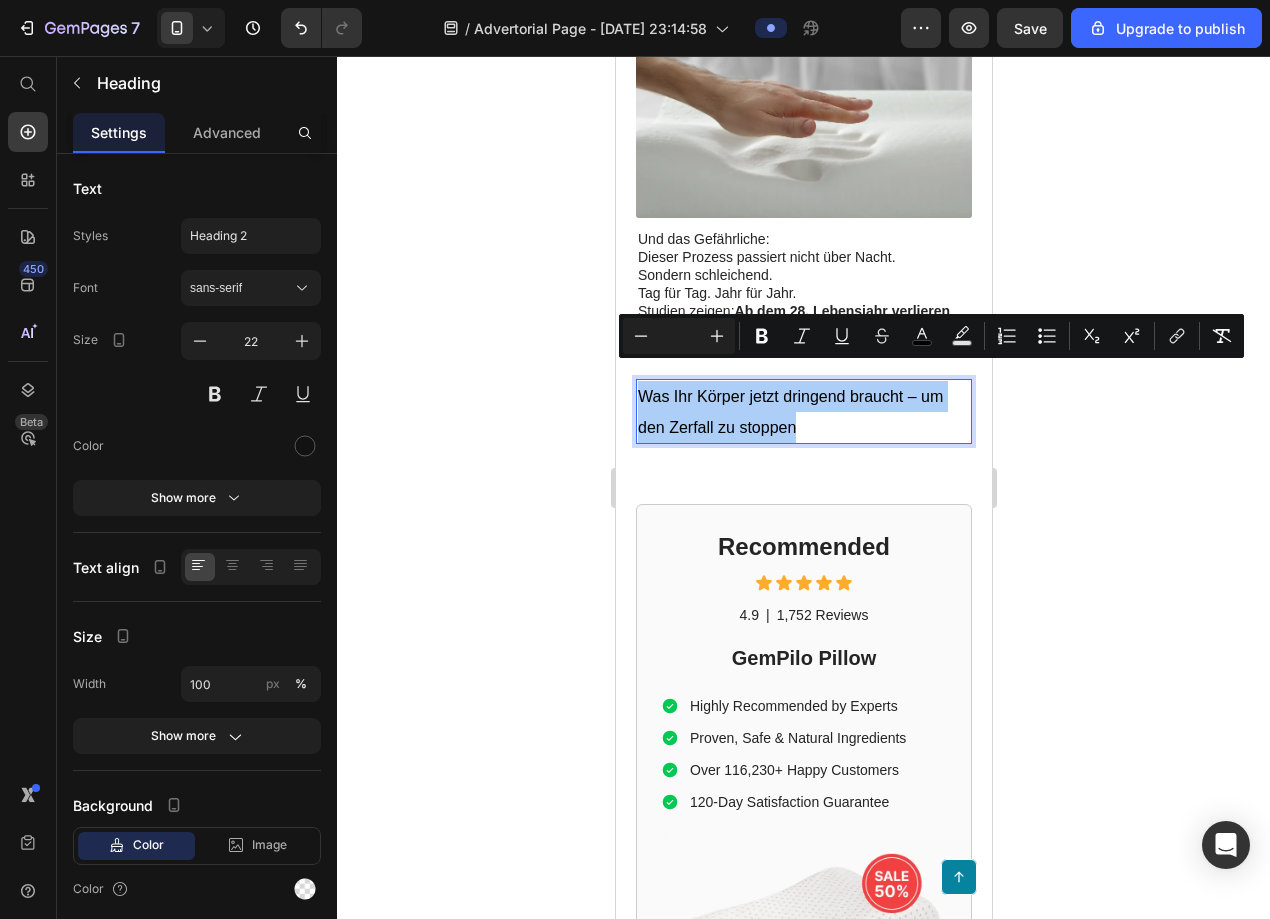 click 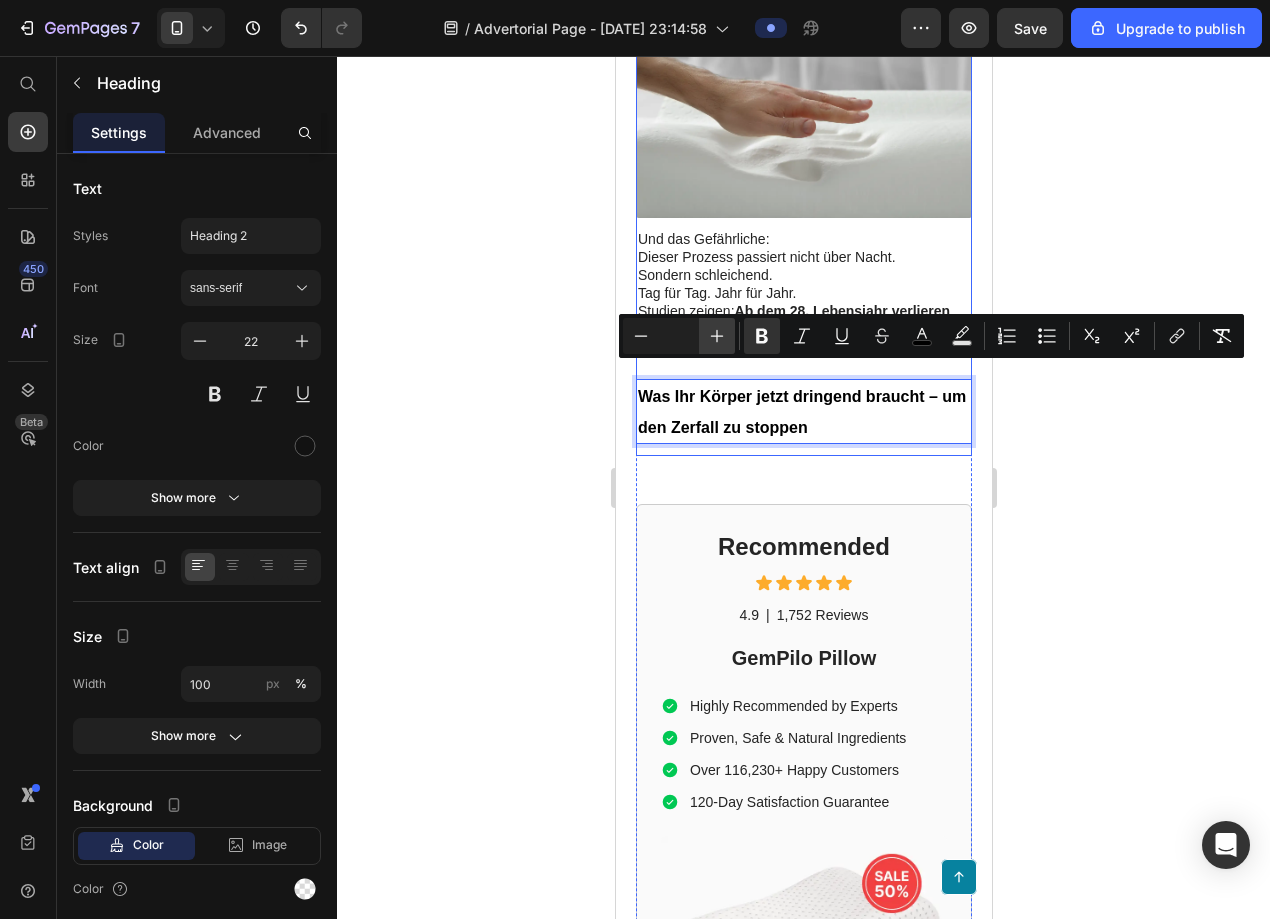 click 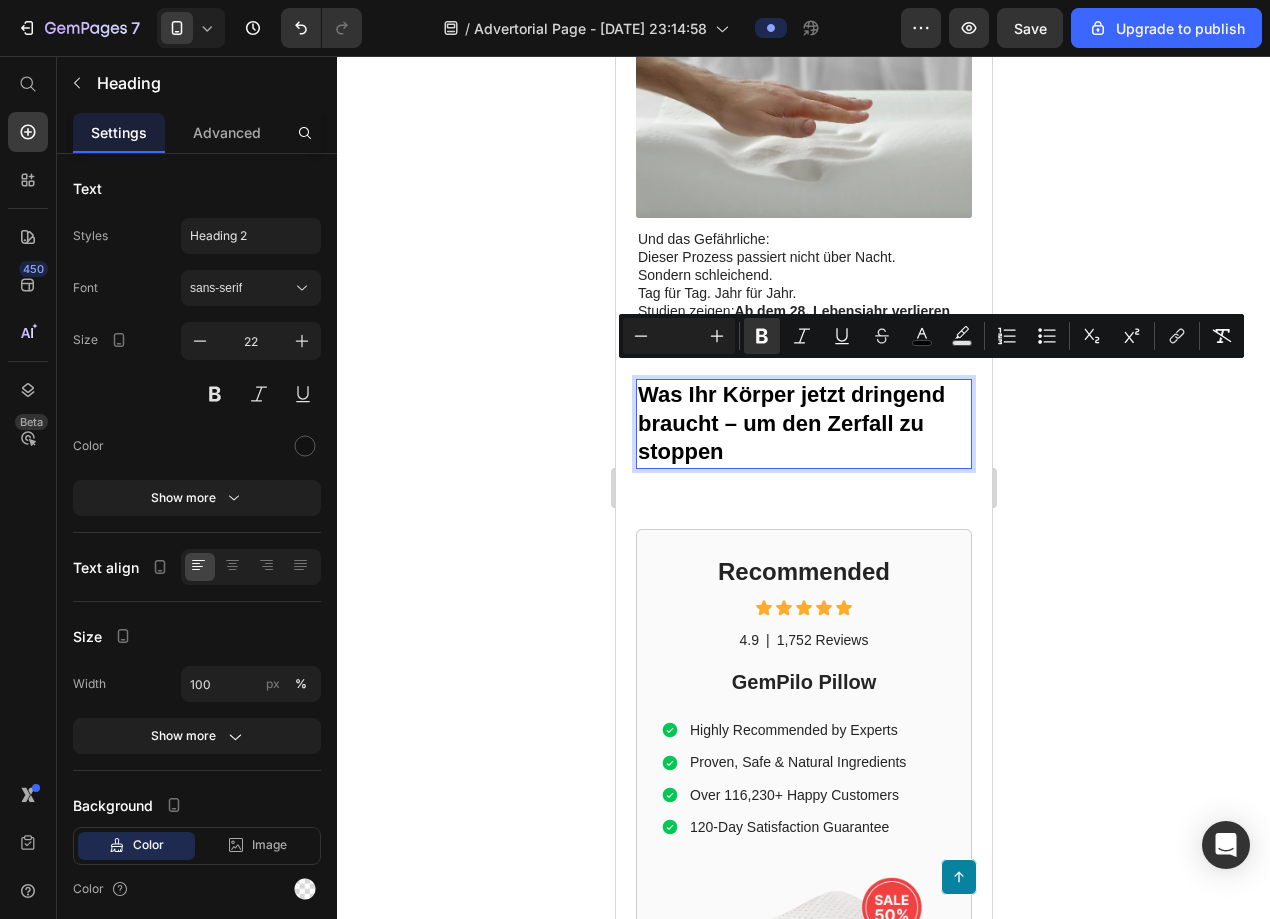 click 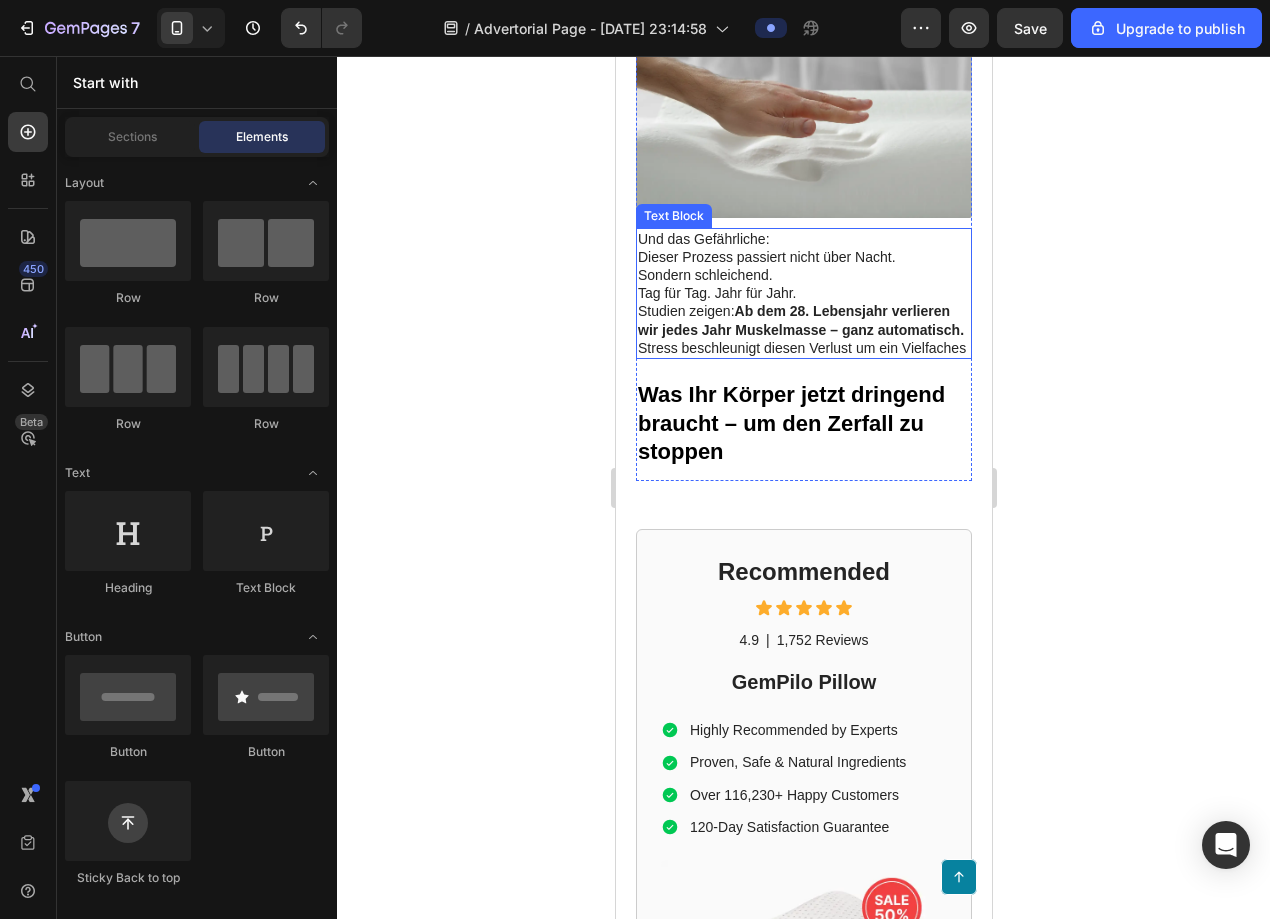 click on "Ab dem 28. Lebensjahr verlieren wir jedes Jahr Muskelmasse – ganz automatisch." at bounding box center (800, 320) 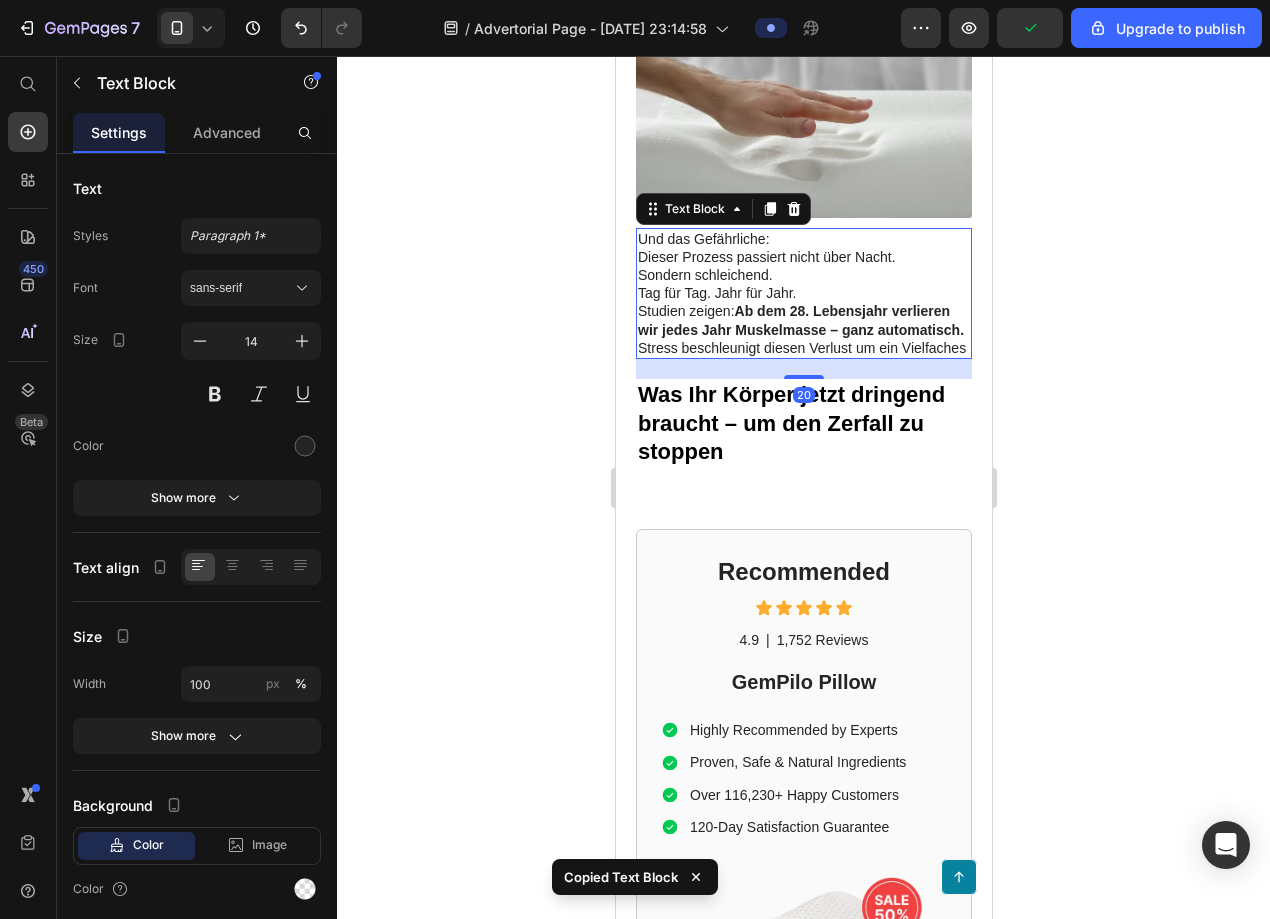 click on "Ab dem 28. Lebensjahr verlieren wir jedes Jahr Muskelmasse – ganz automatisch." at bounding box center [800, 320] 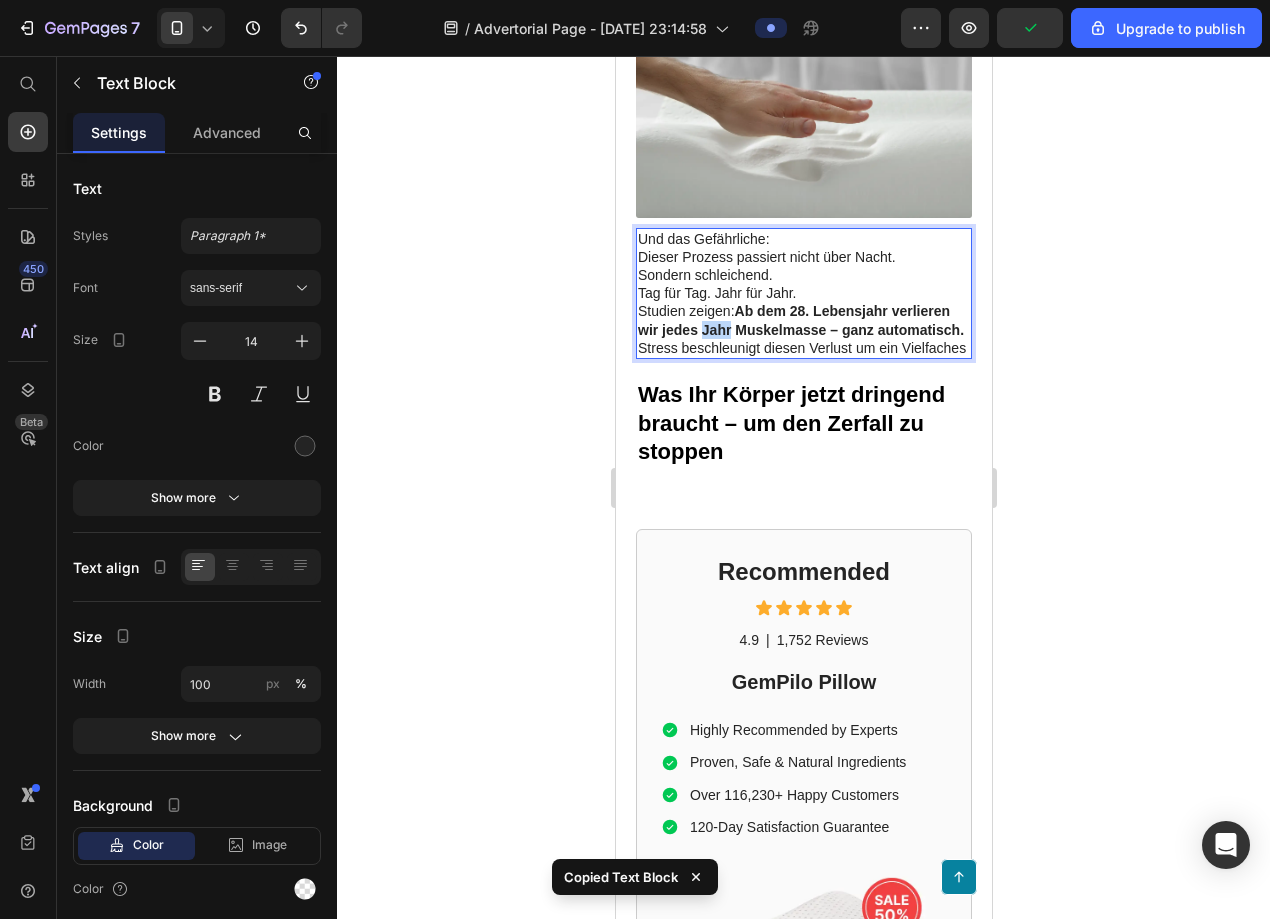 click on "Ab dem 28. Lebensjahr verlieren wir jedes Jahr Muskelmasse – ganz automatisch." at bounding box center (800, 320) 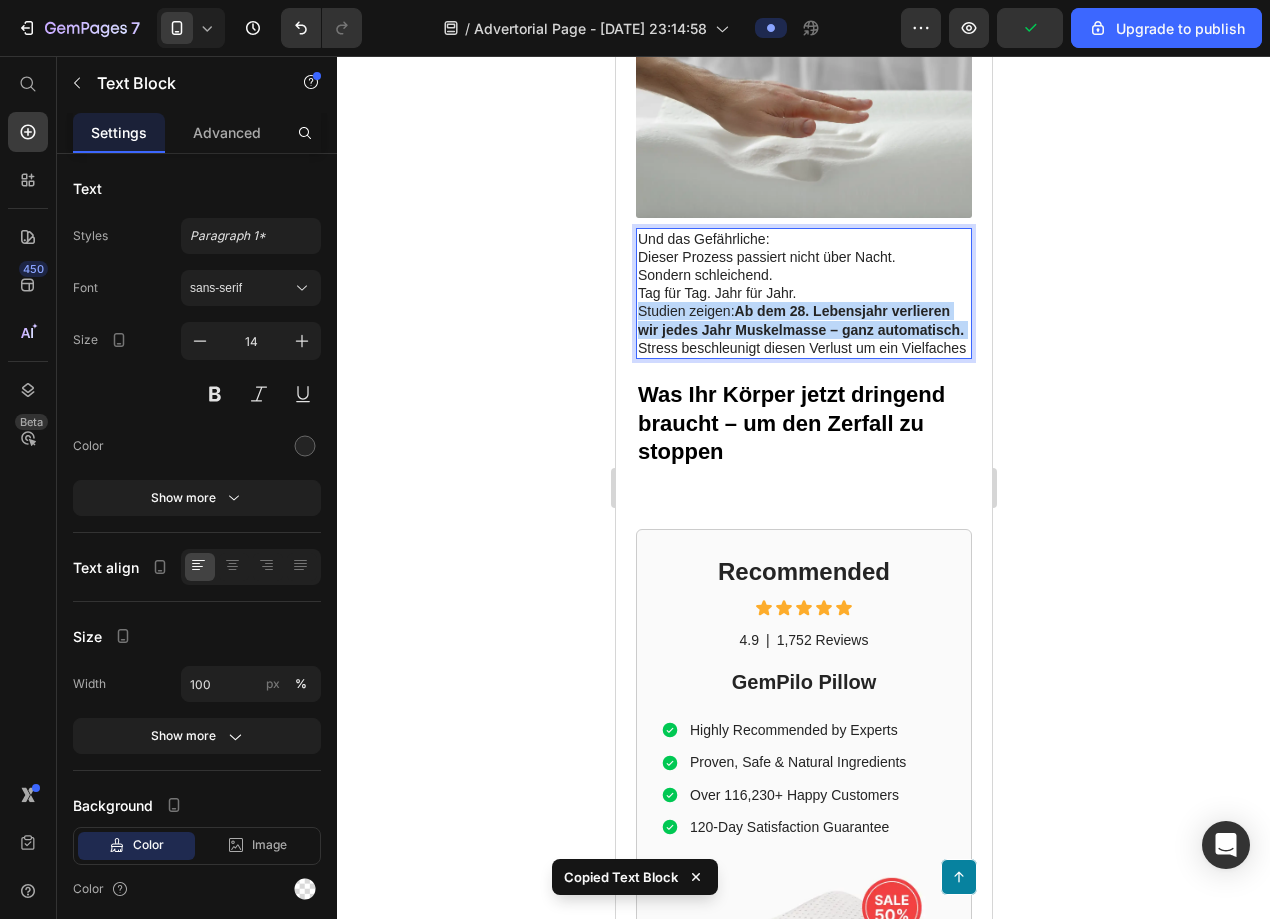 click on "Ab dem 28. Lebensjahr verlieren wir jedes Jahr Muskelmasse – ganz automatisch." at bounding box center [800, 320] 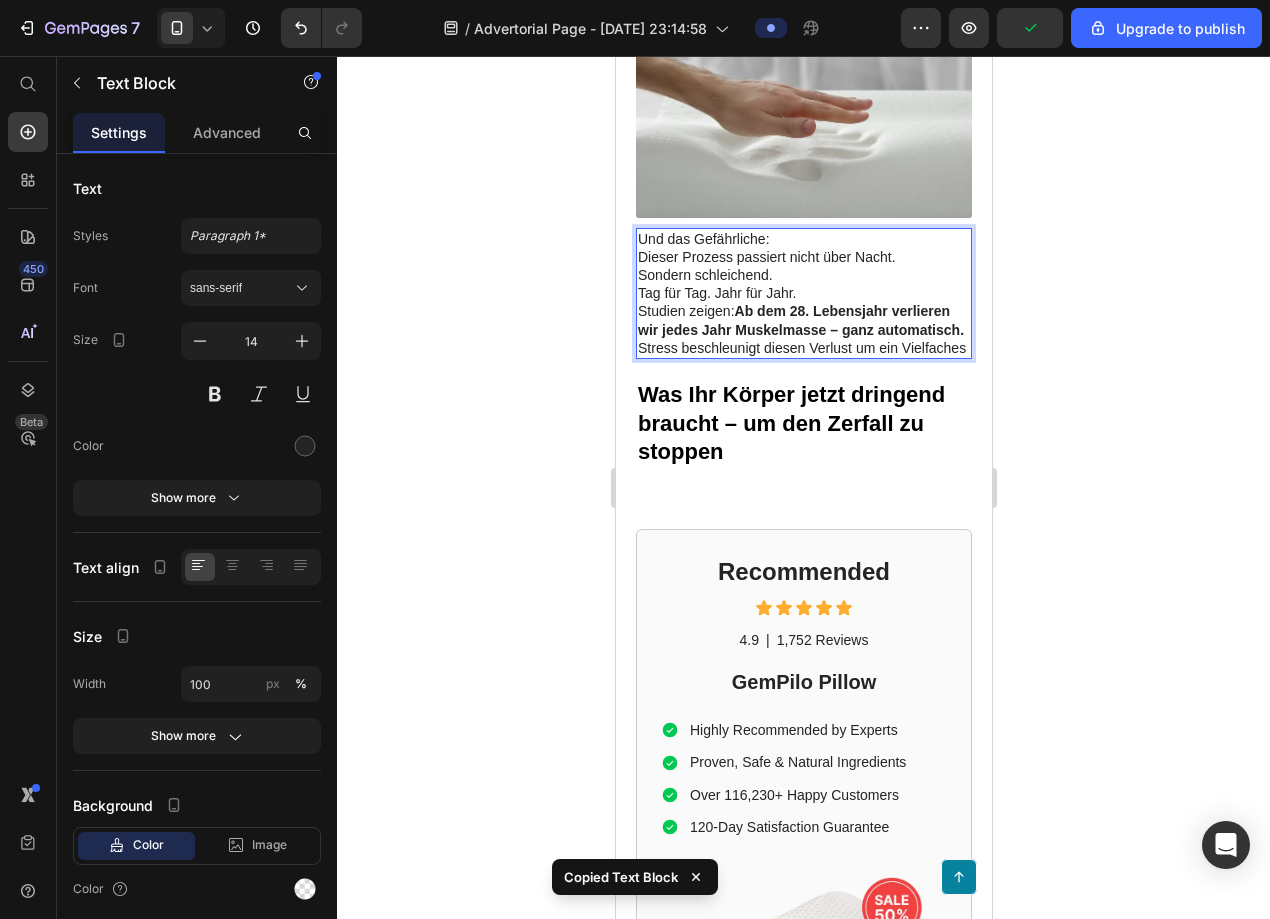 click on "Studien zeigen:  Ab dem 28. Lebensjahr verlieren wir jedes Jahr Muskelmasse – ganz automatisch. Stress beschleunigt diesen Verlust um ein Vielfaches" at bounding box center (803, 329) 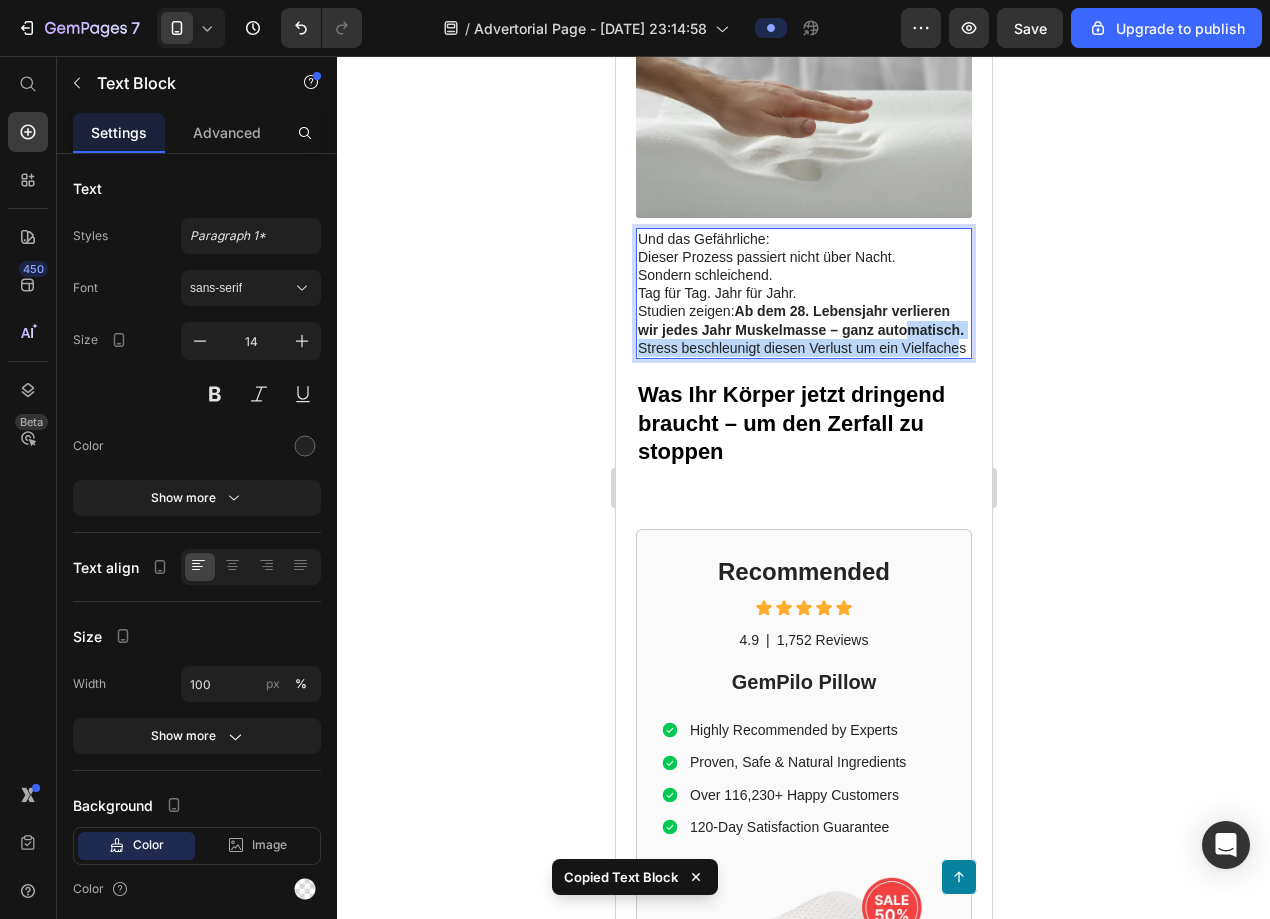 drag, startPoint x: 960, startPoint y: 328, endPoint x: 900, endPoint y: 298, distance: 67.08204 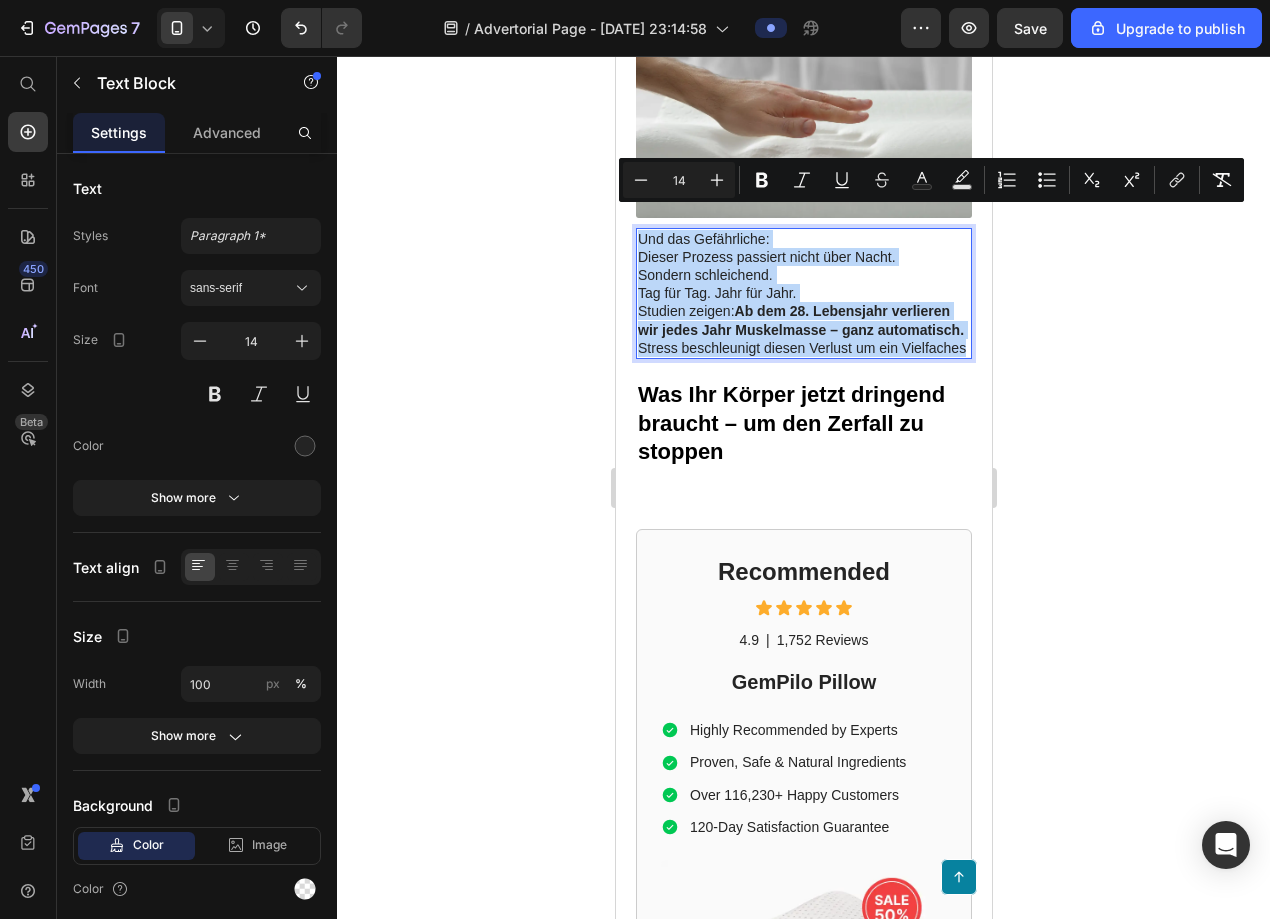 drag, startPoint x: 640, startPoint y: 215, endPoint x: 961, endPoint y: 329, distance: 340.64203 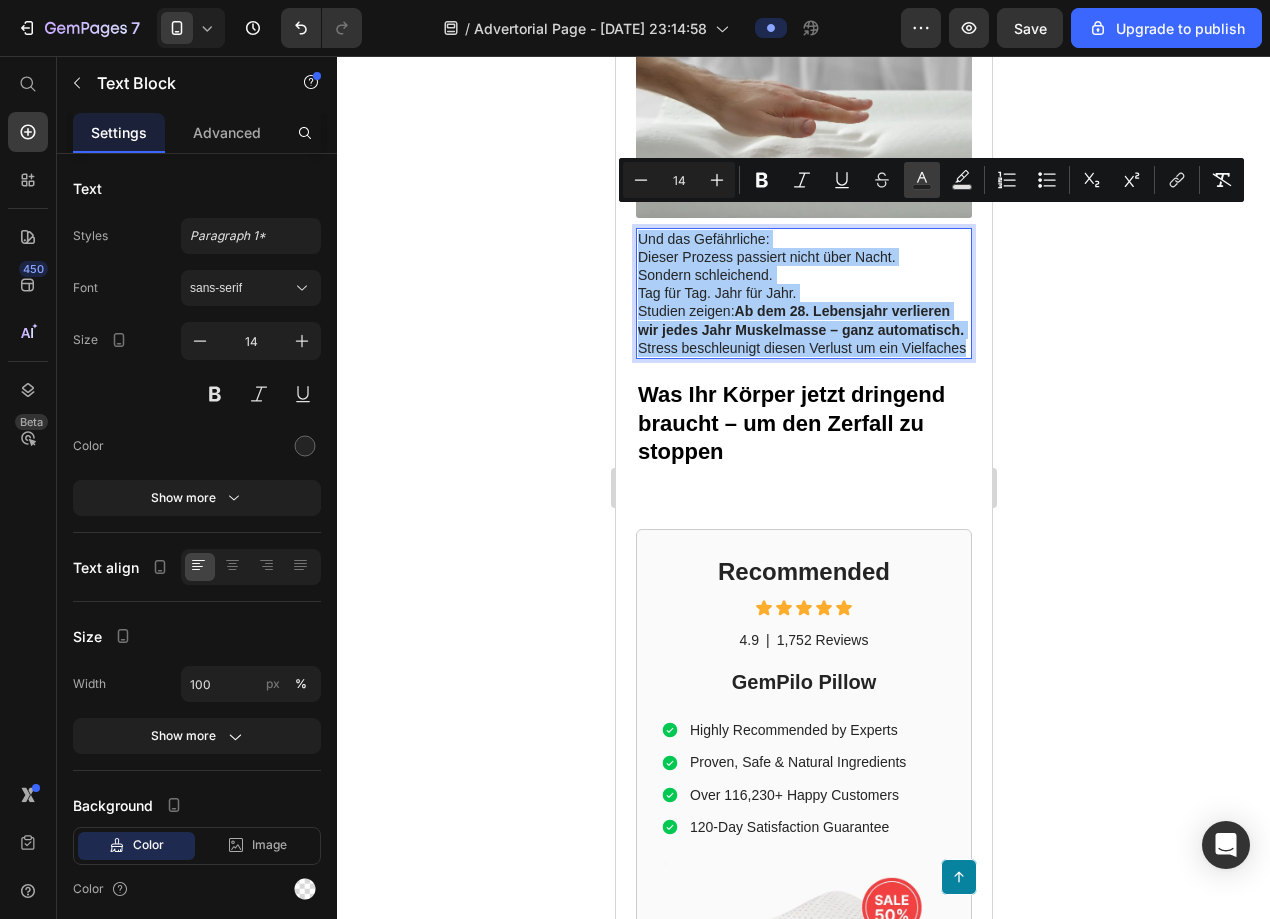 click 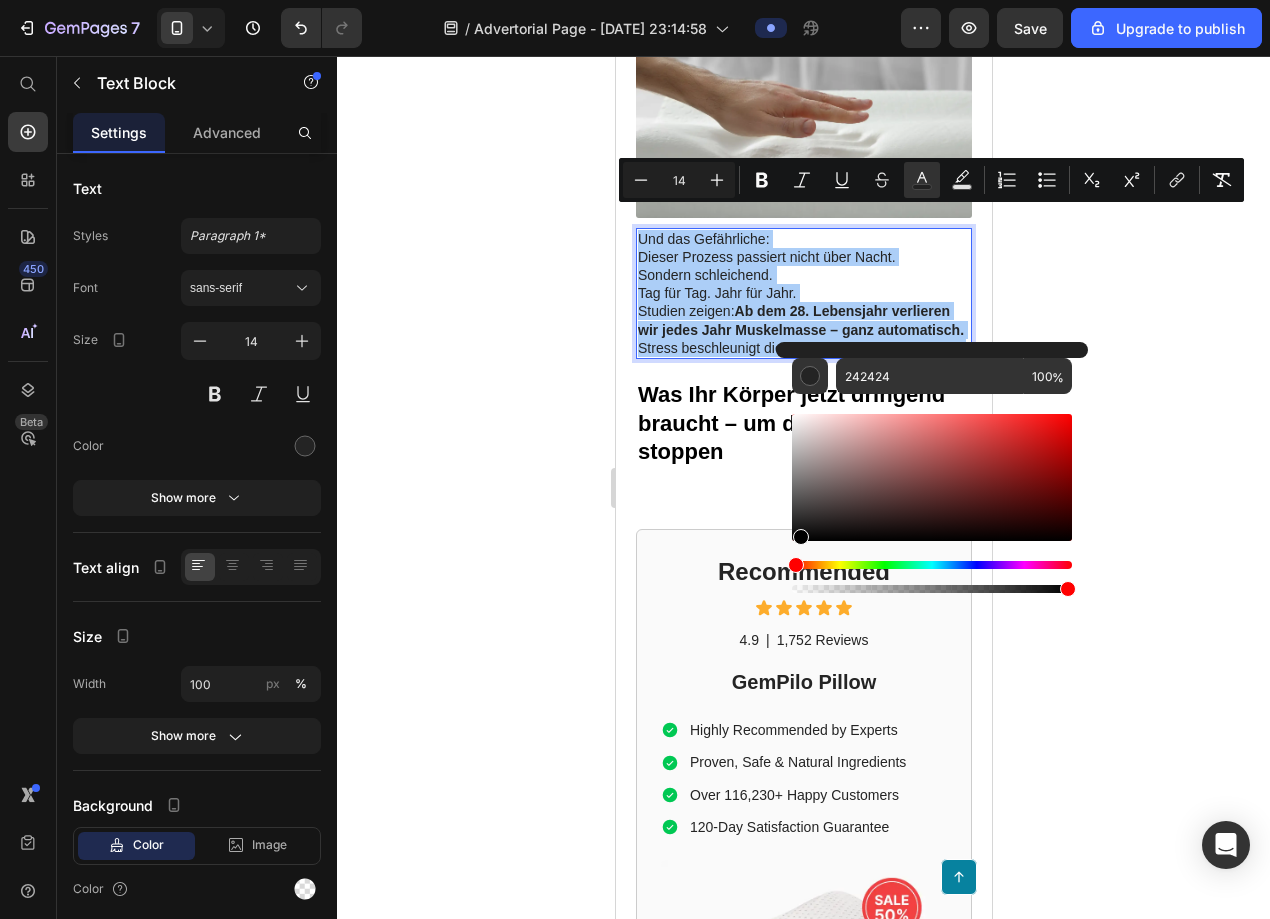 drag, startPoint x: 800, startPoint y: 530, endPoint x: 796, endPoint y: 567, distance: 37.215588 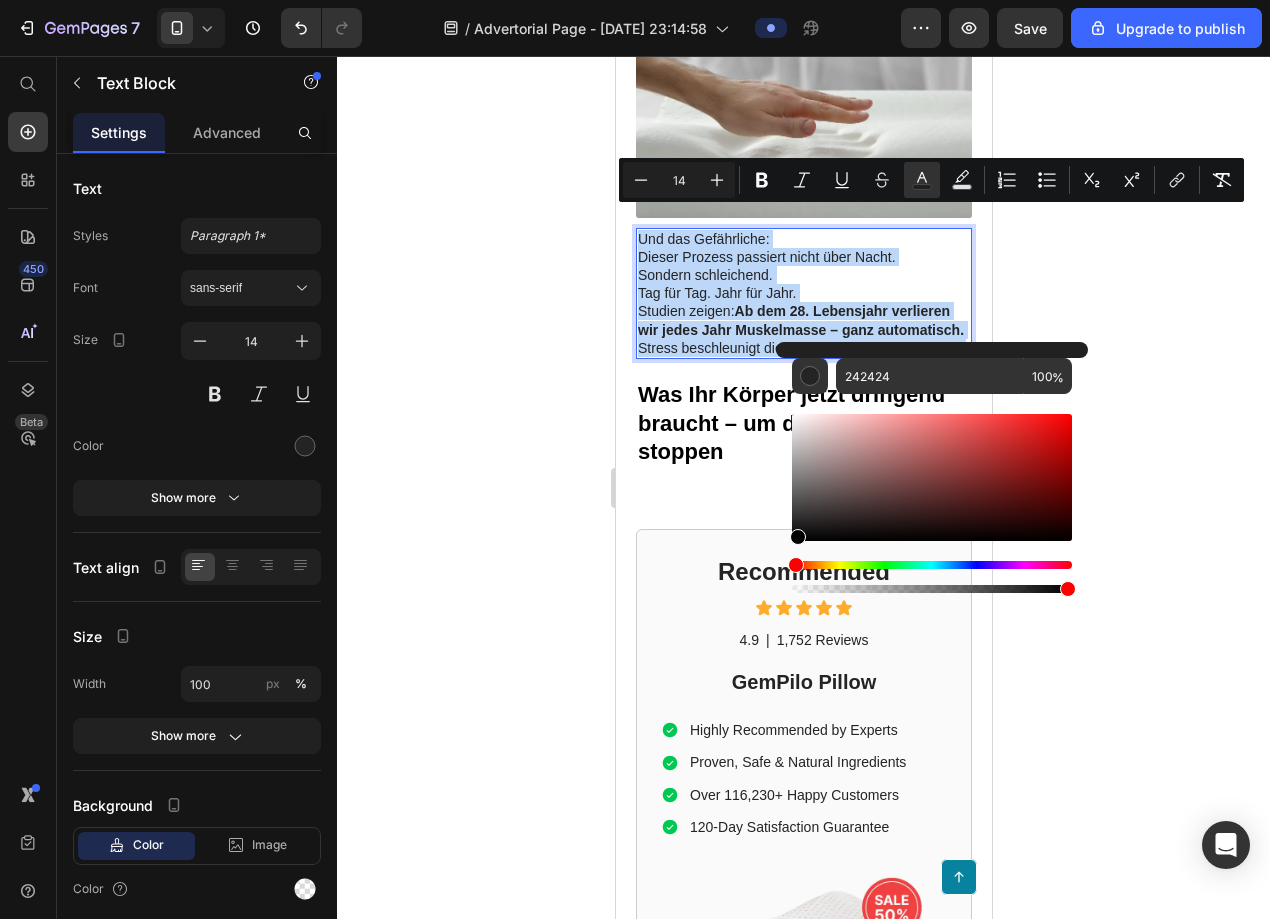 type on "000000" 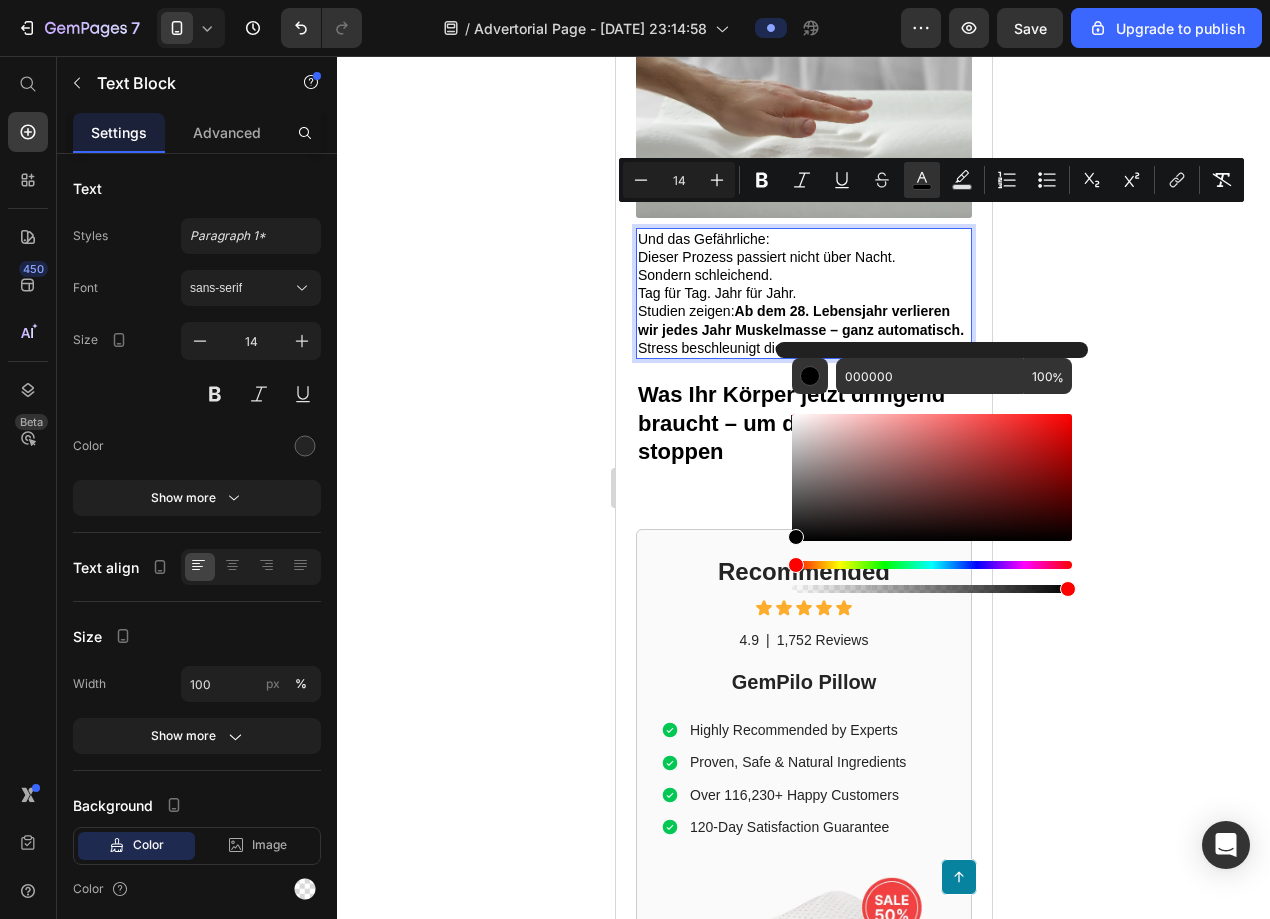 click 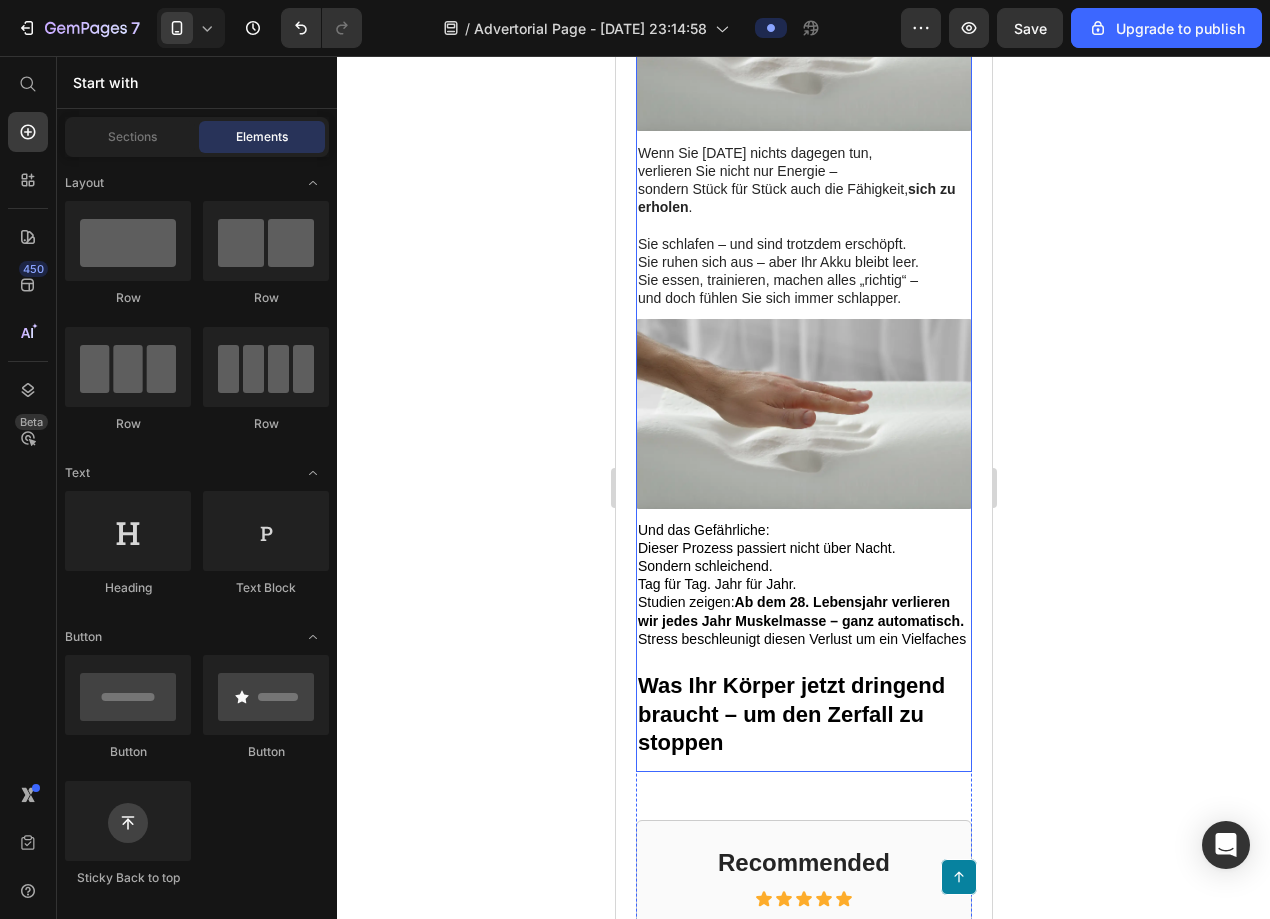 scroll, scrollTop: 3872, scrollLeft: 0, axis: vertical 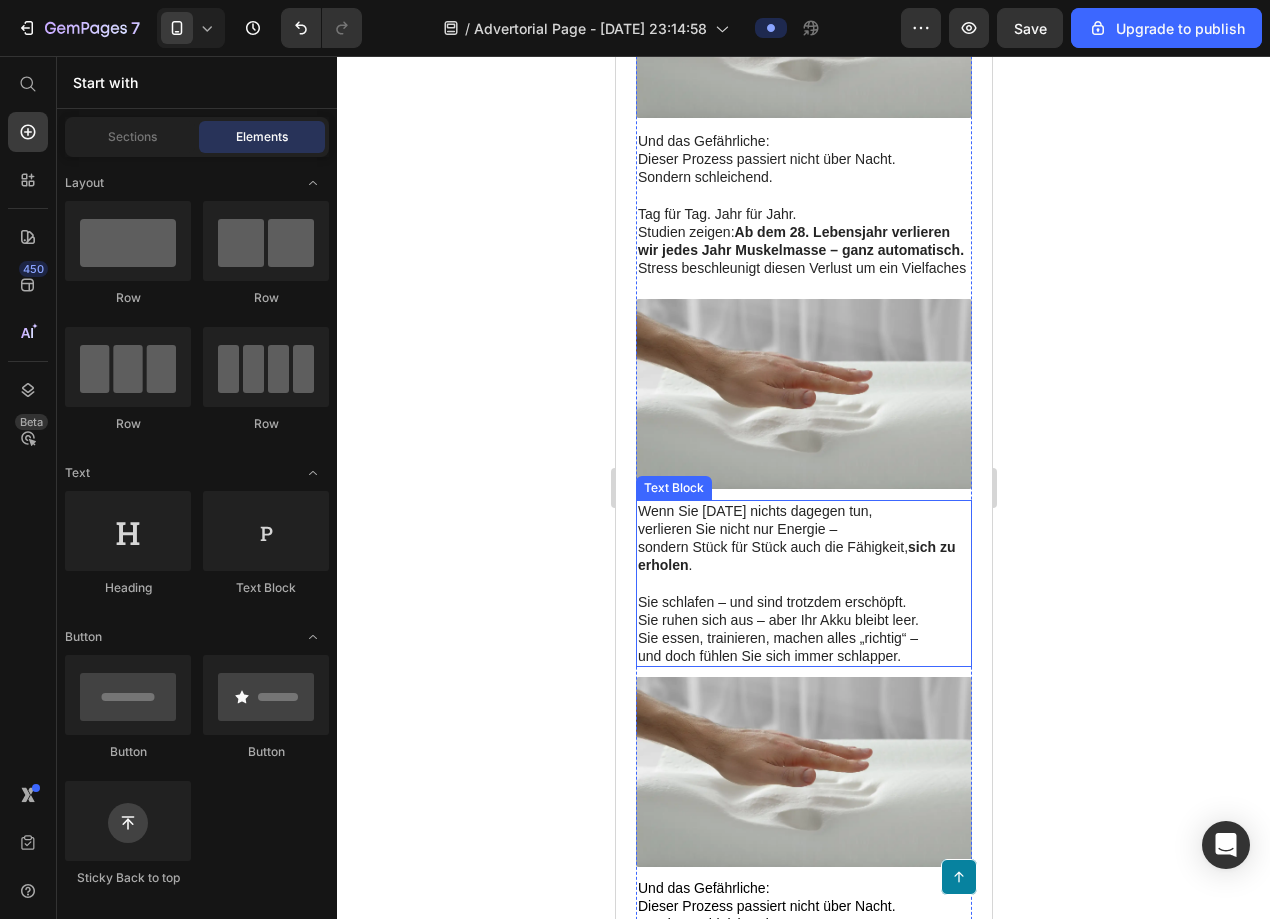 click at bounding box center (803, 583) 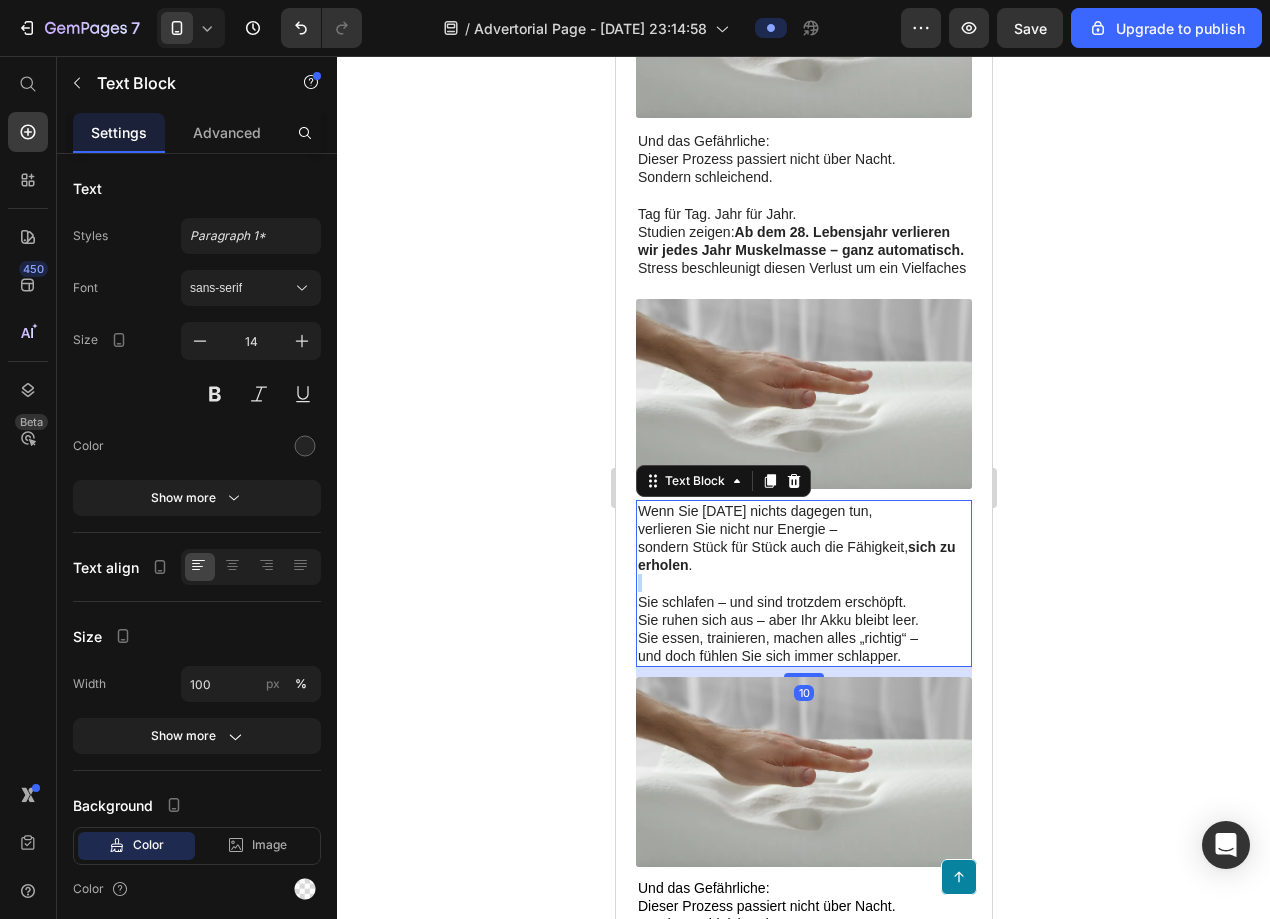 click at bounding box center (803, 583) 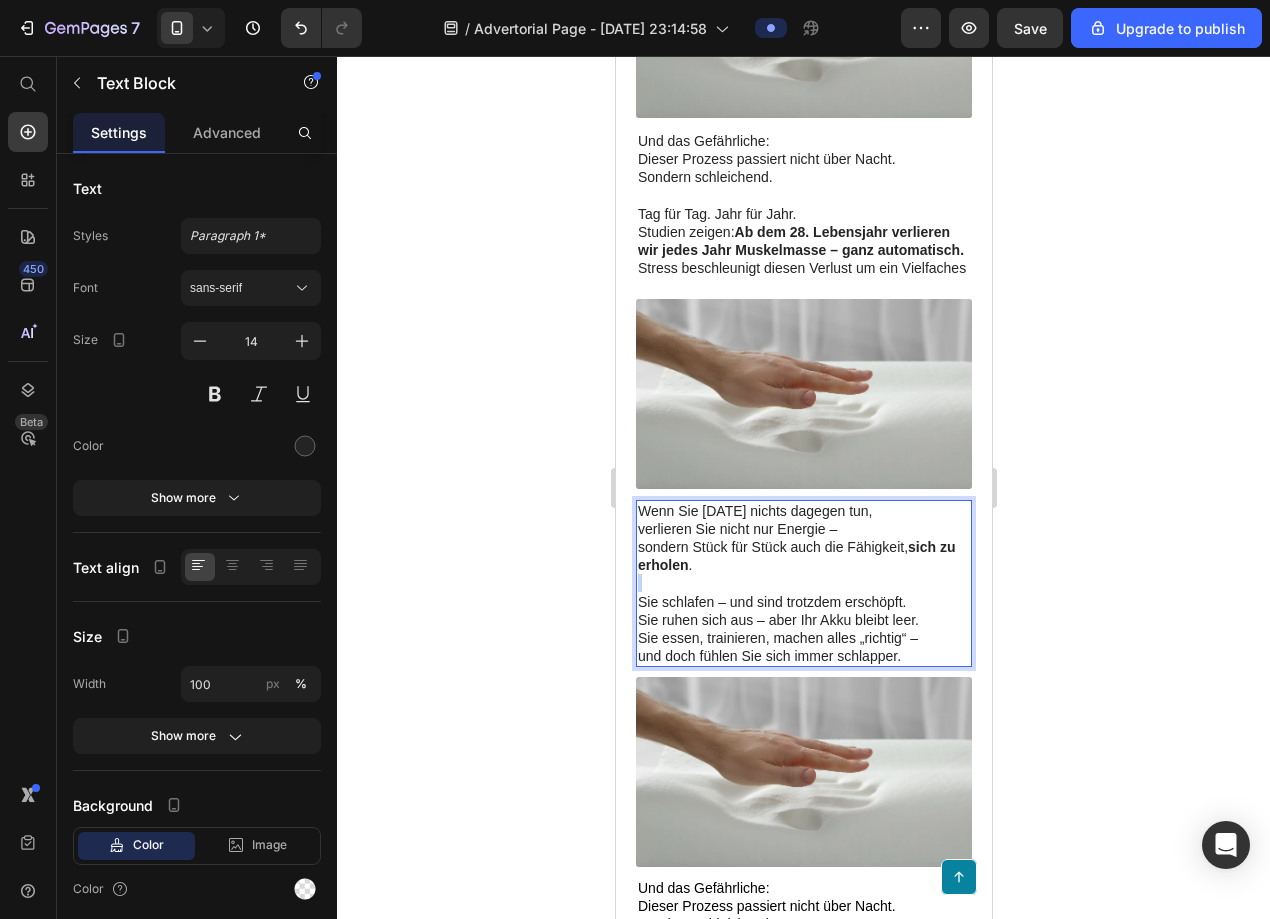 click at bounding box center (803, 583) 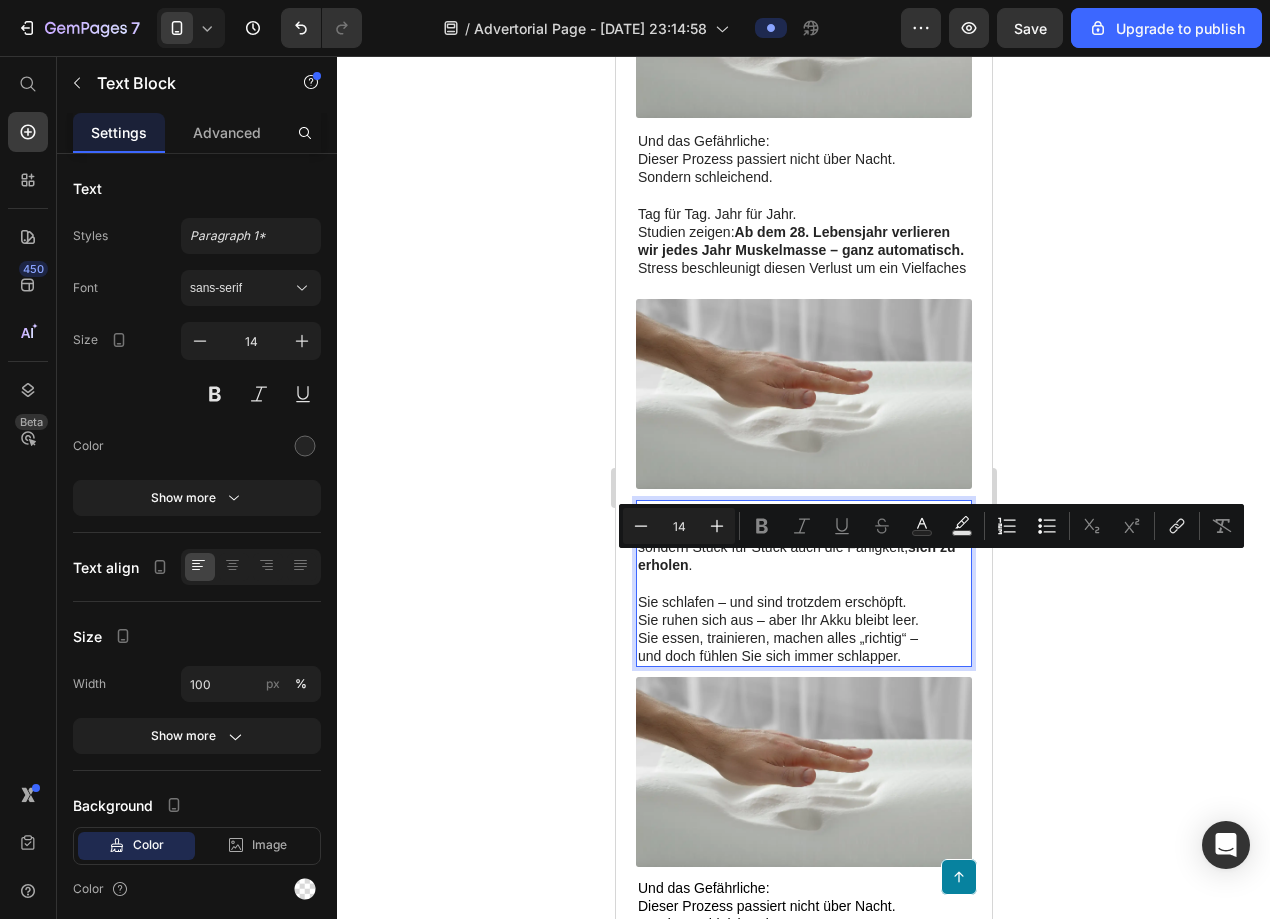 click on "Sie schlafen – und sind trotzdem erschöpft. Sie ruhen sich aus – aber Ihr Akku bleibt leer. Sie essen, trainieren, machen alles „richtig“ – und doch fühlen Sie sich immer schlapper." at bounding box center (803, 629) 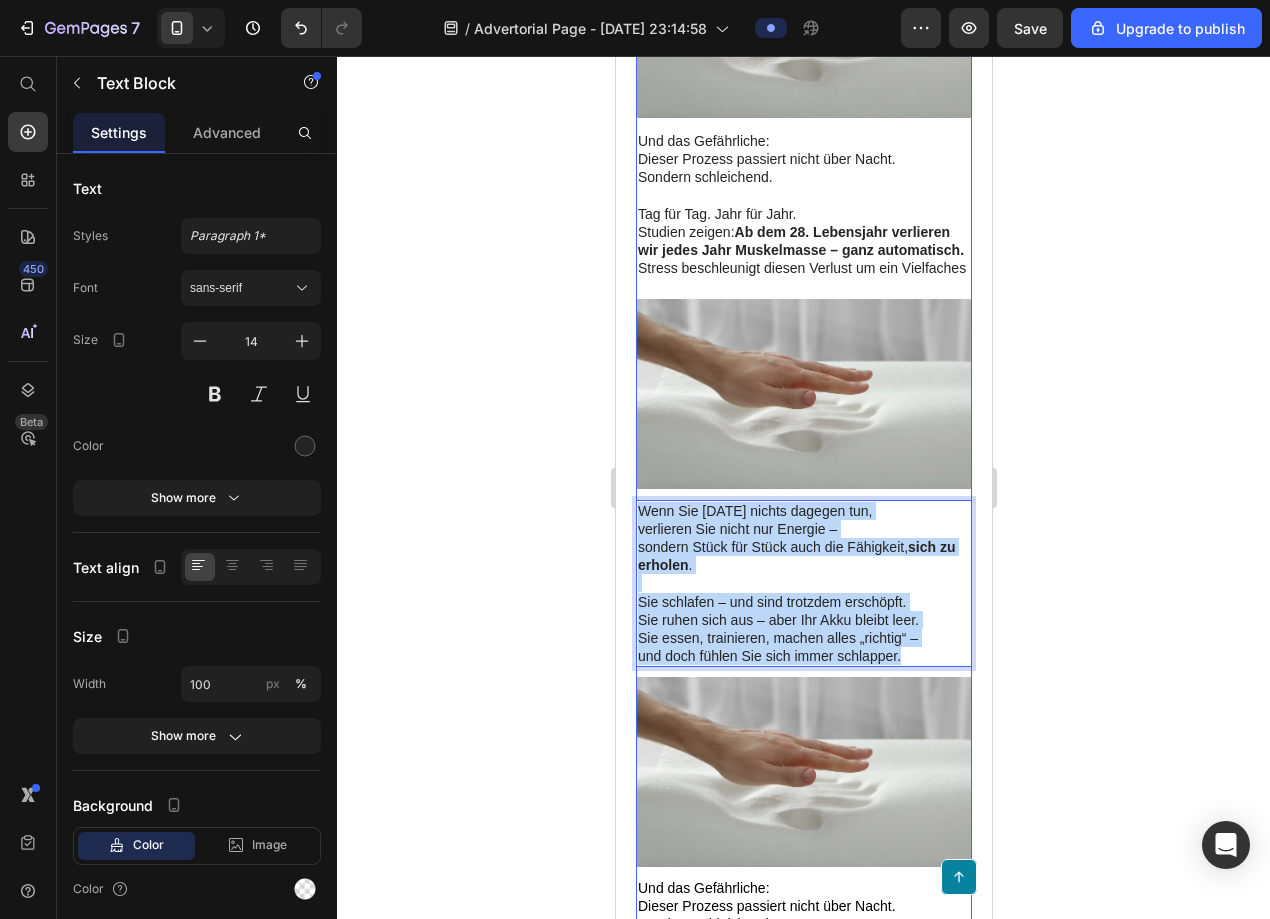 drag, startPoint x: 904, startPoint y: 634, endPoint x: 644, endPoint y: 479, distance: 302.69623 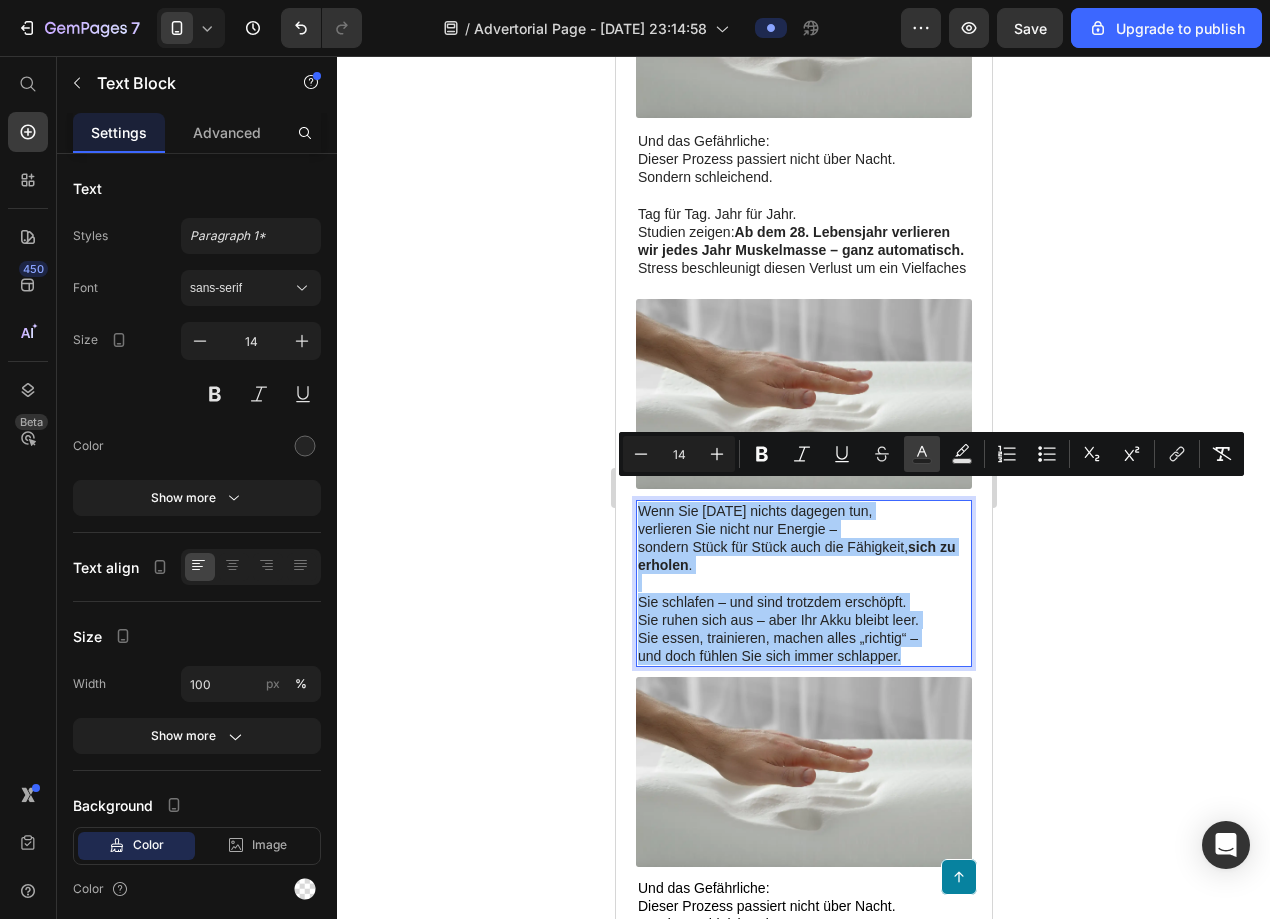 click 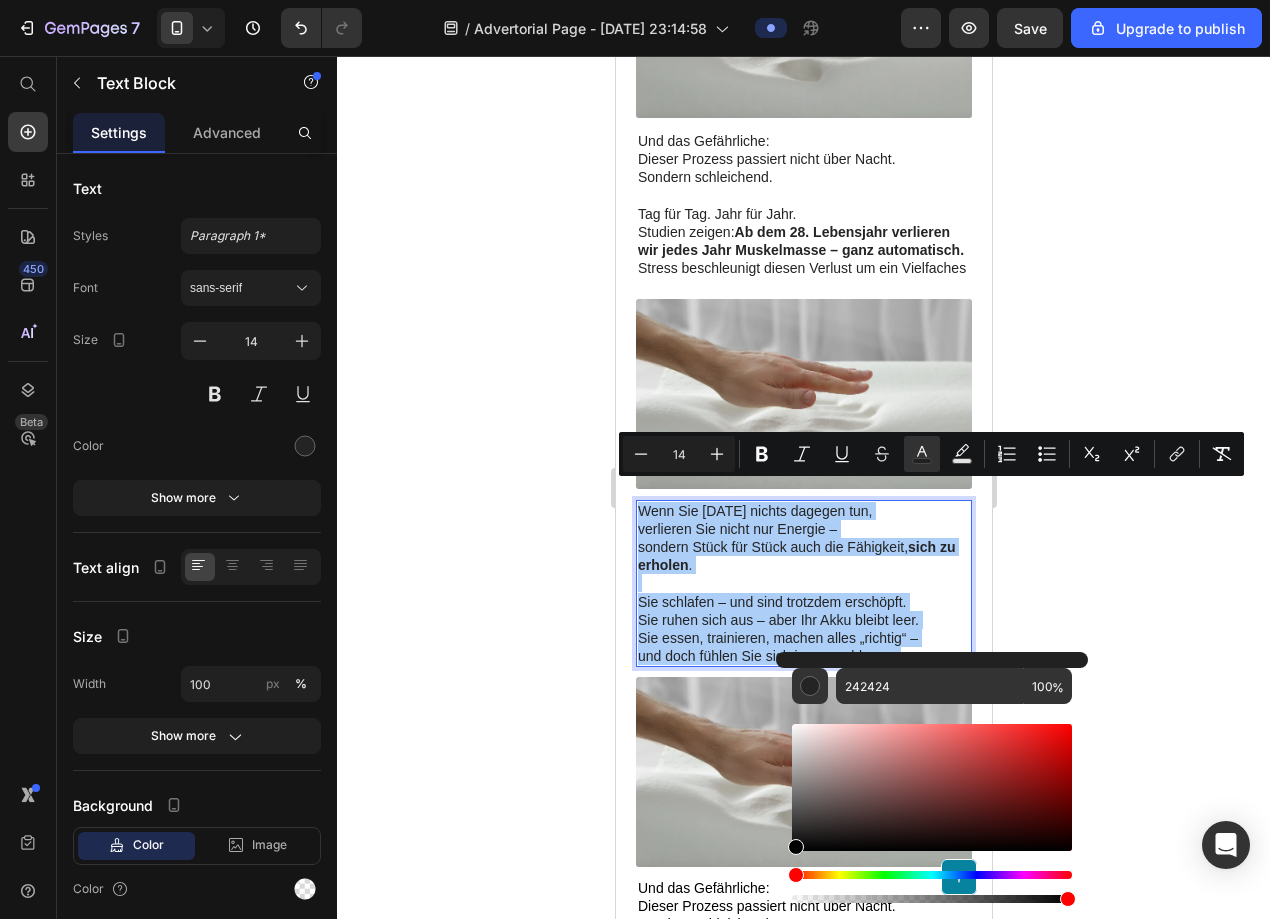 drag, startPoint x: 792, startPoint y: 850, endPoint x: 792, endPoint y: 884, distance: 34 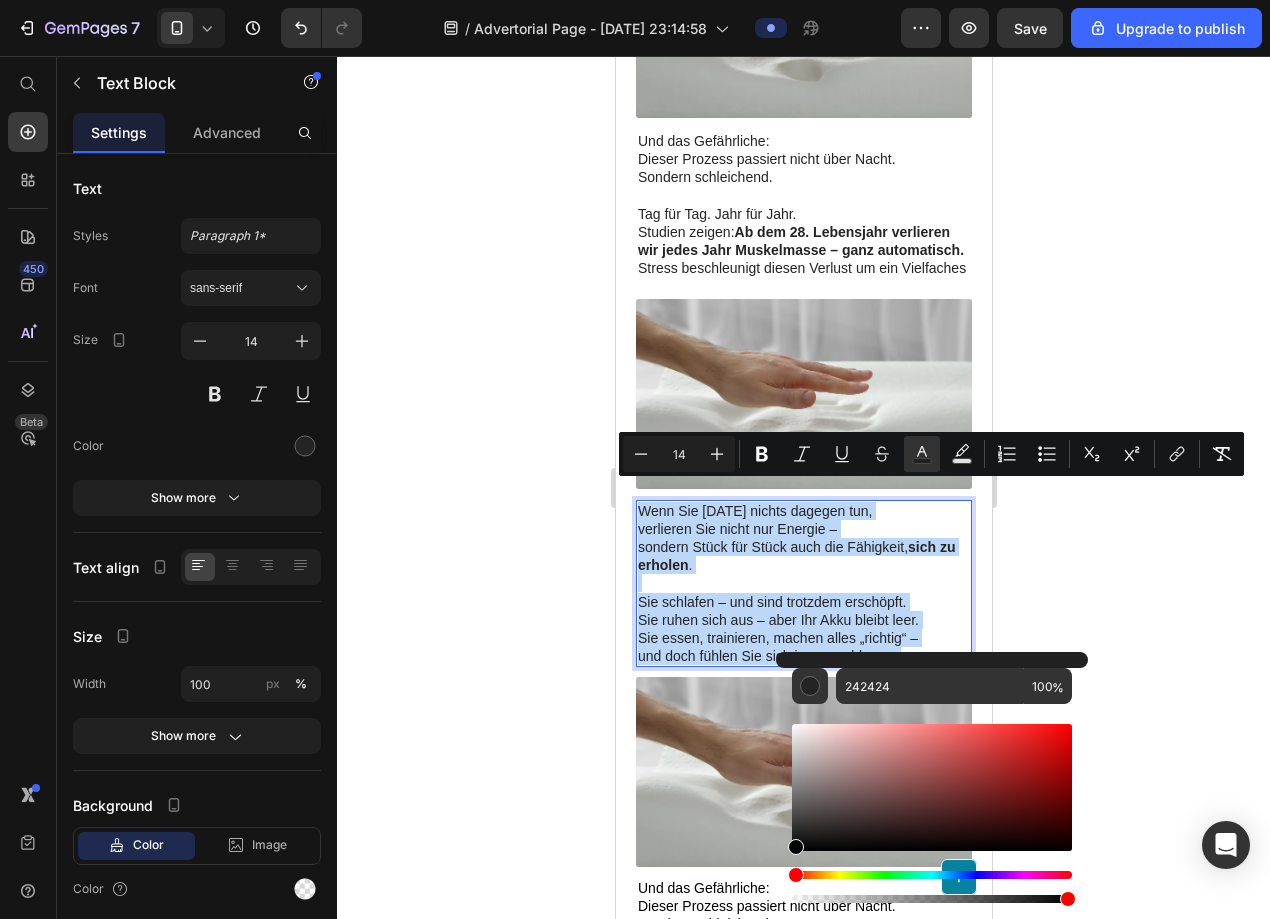 type on "000000" 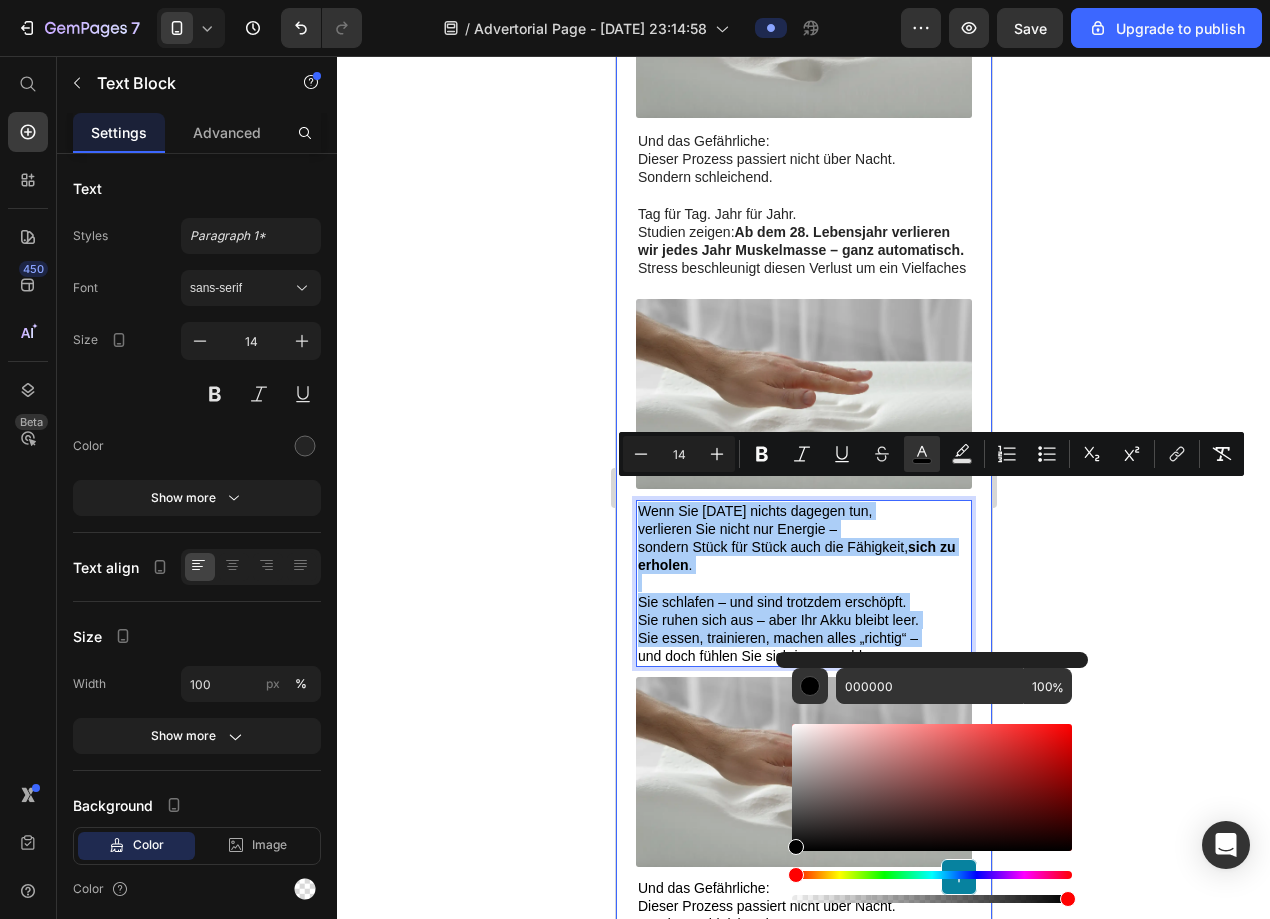 click 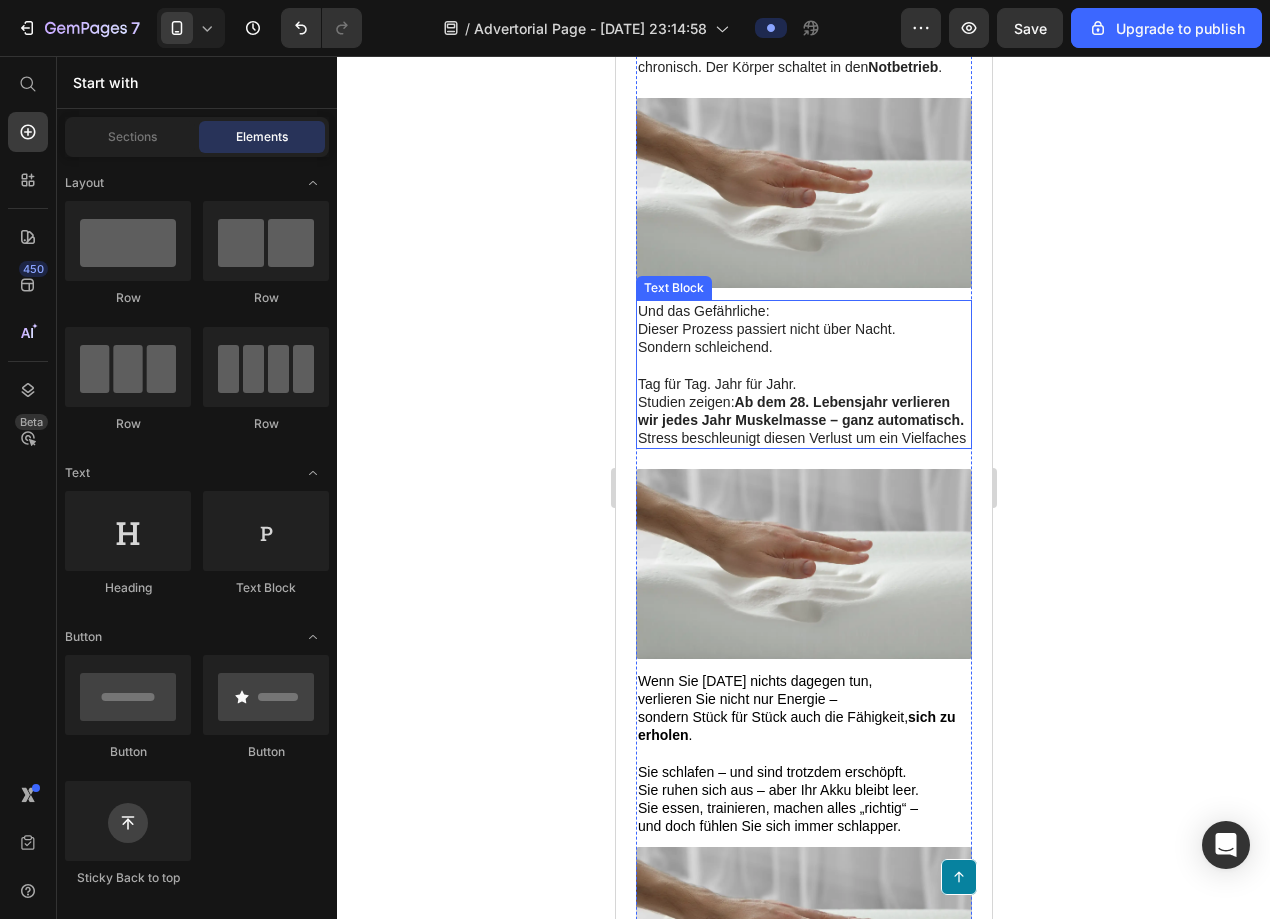 scroll, scrollTop: 3673, scrollLeft: 0, axis: vertical 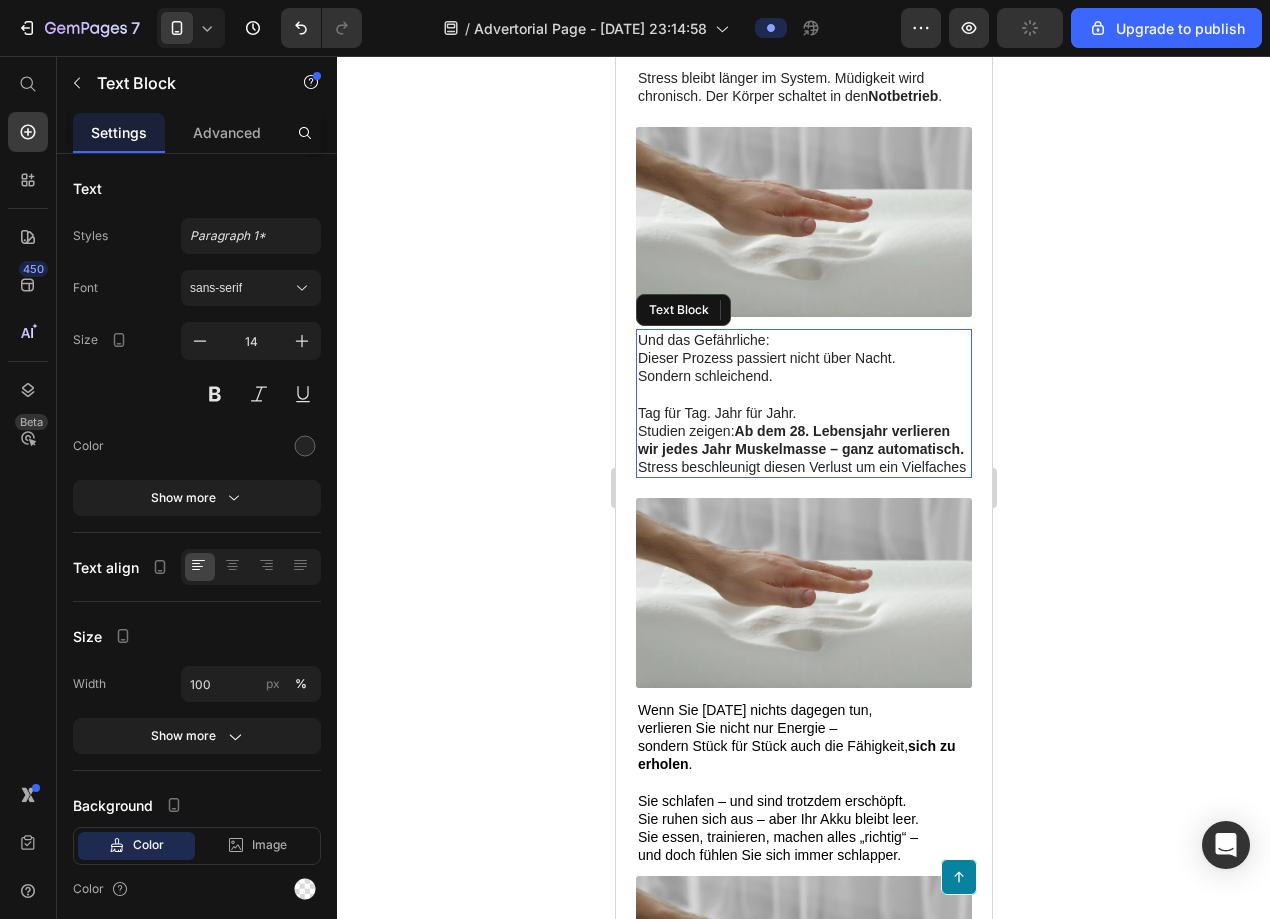 click on "Und das Gefährliche: Dieser Prozess passiert nicht über Nacht. Sondern schleichend." at bounding box center (803, 358) 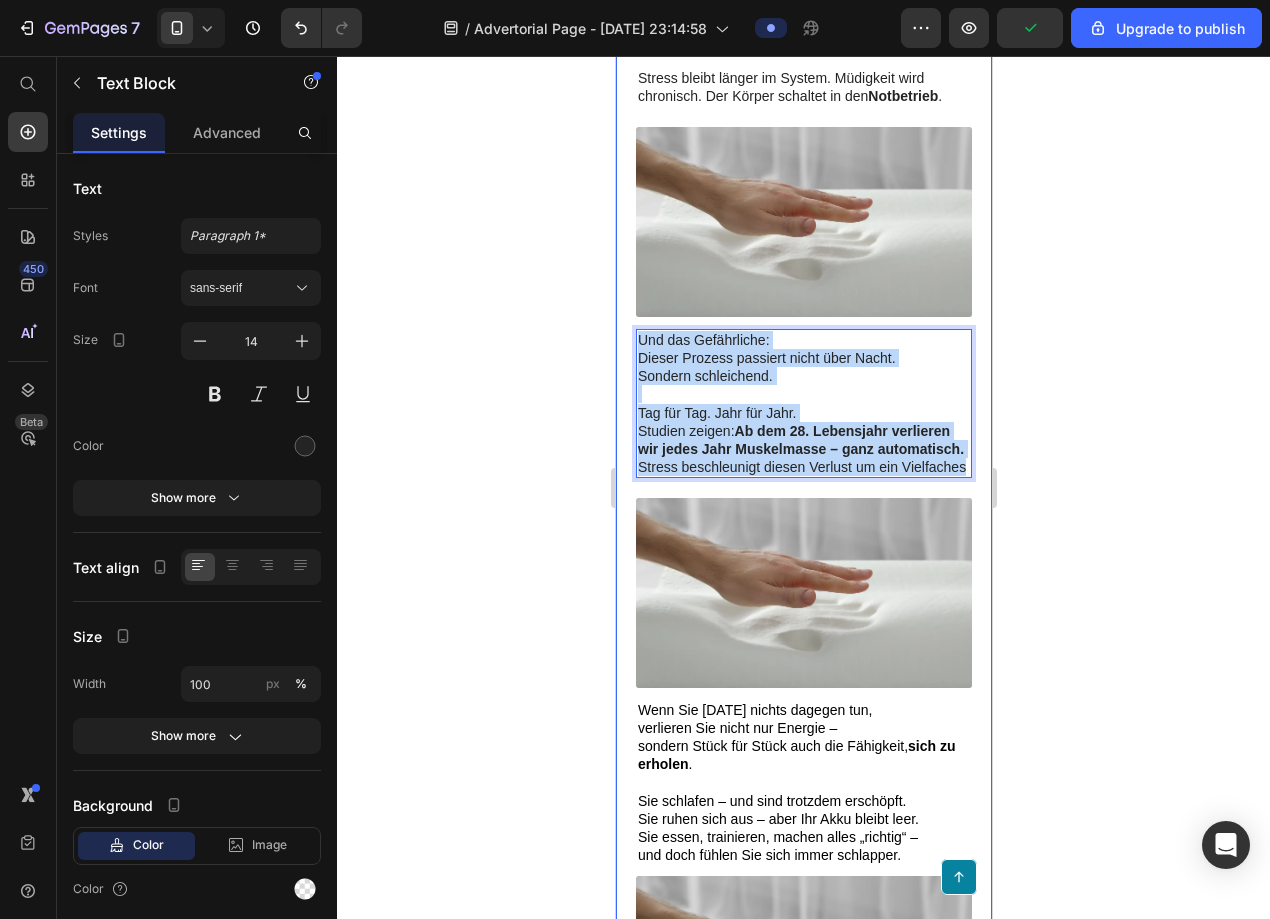 drag, startPoint x: 642, startPoint y: 322, endPoint x: 972, endPoint y: 451, distance: 354.31766 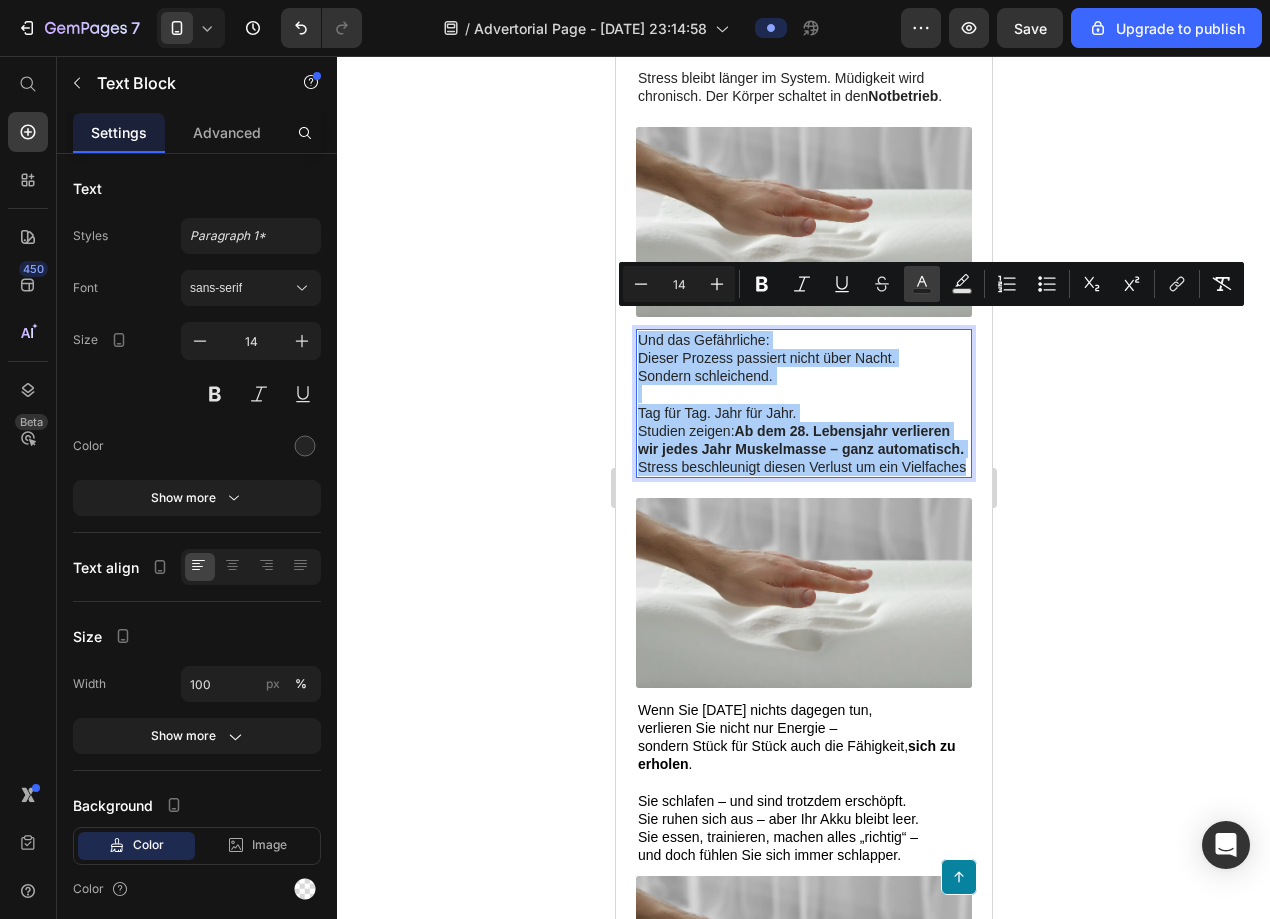 click 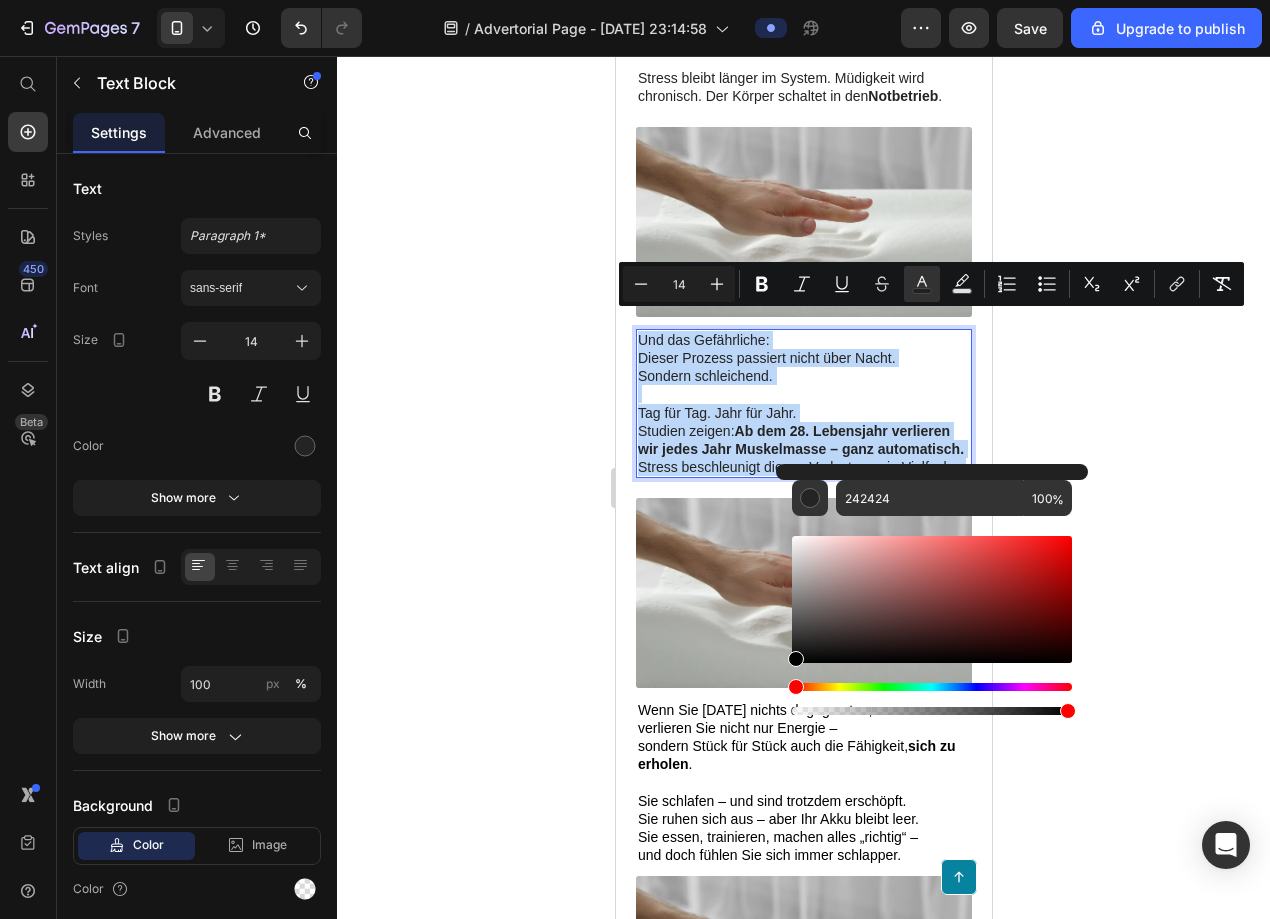 type on "000000" 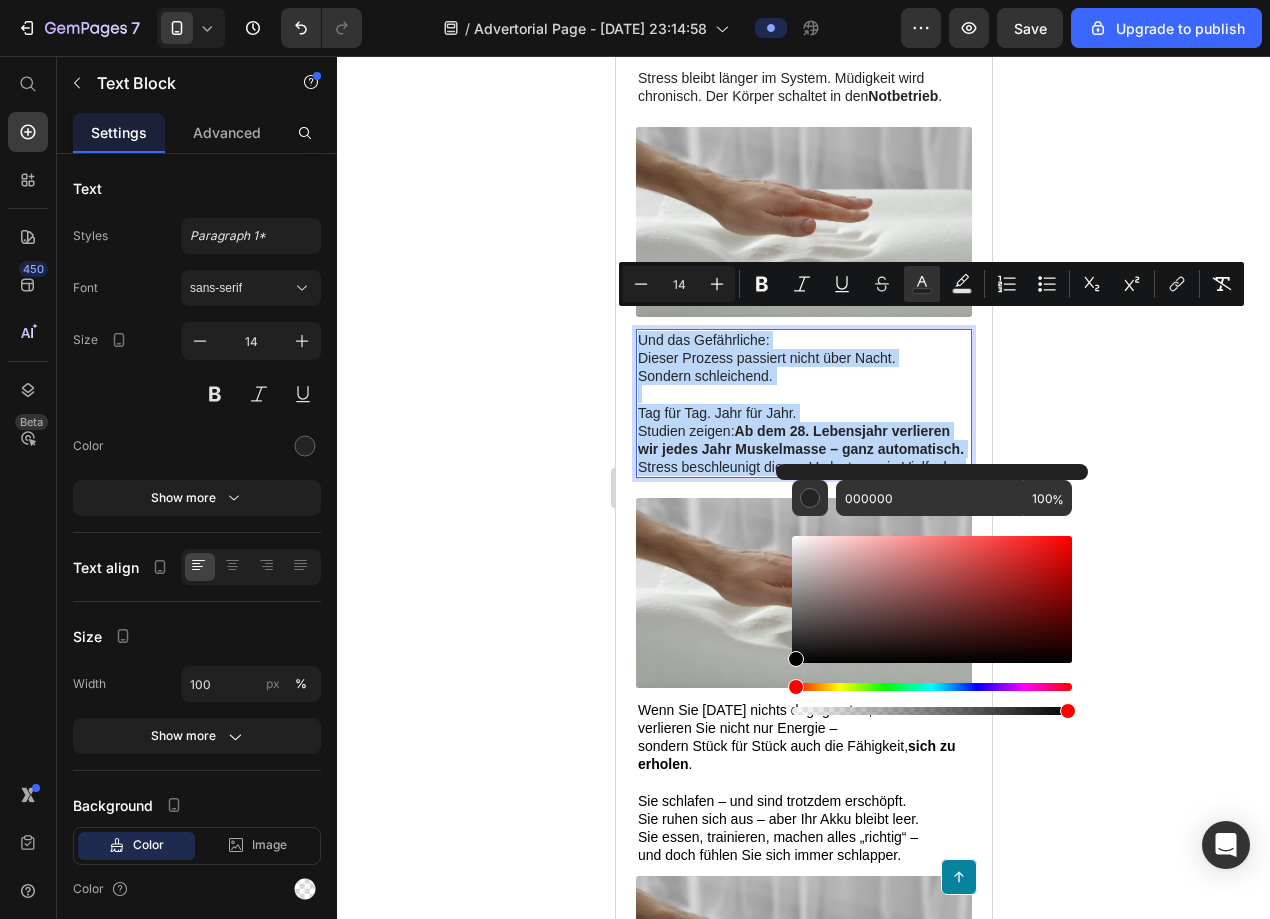 drag, startPoint x: 792, startPoint y: 645, endPoint x: 792, endPoint y: 707, distance: 62 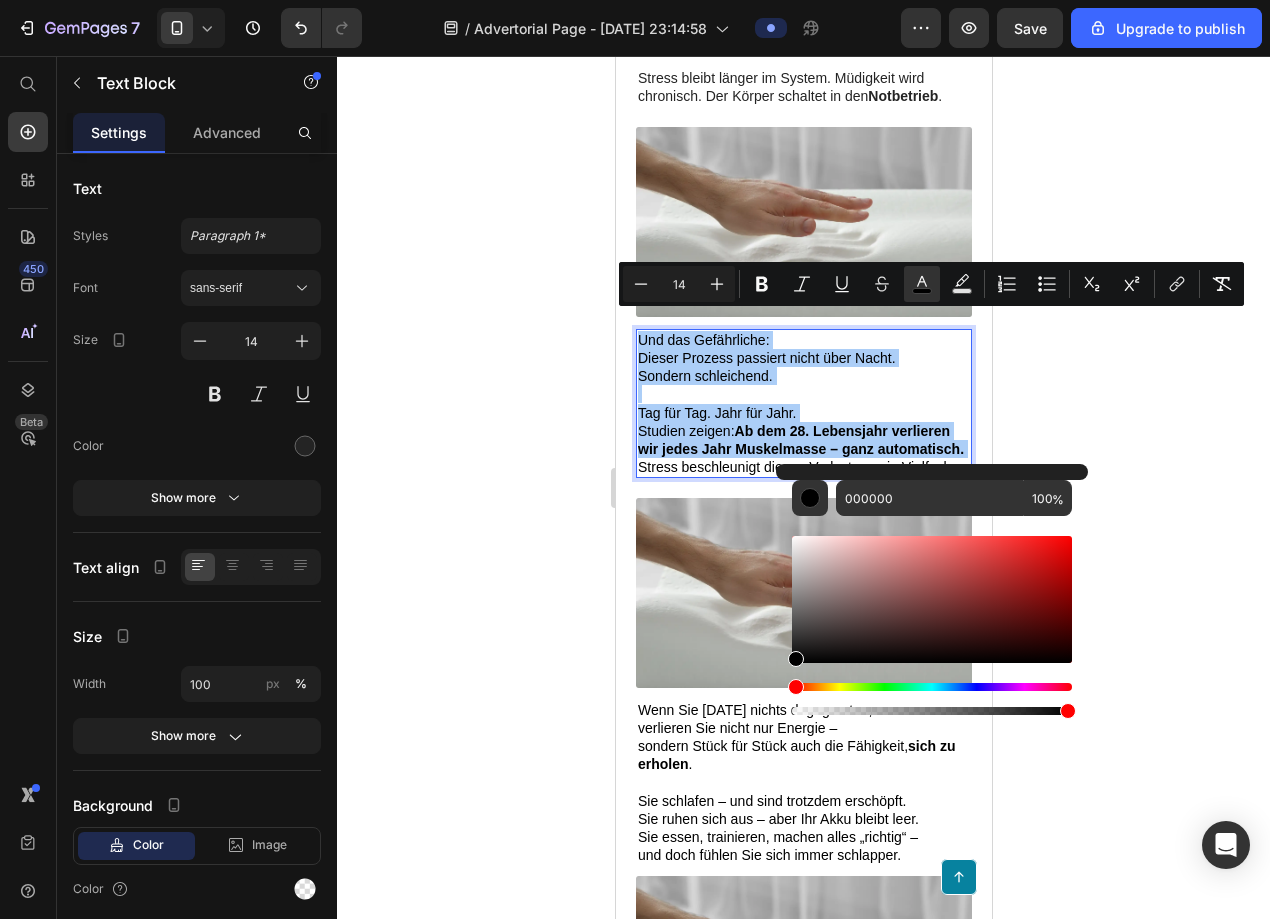 click 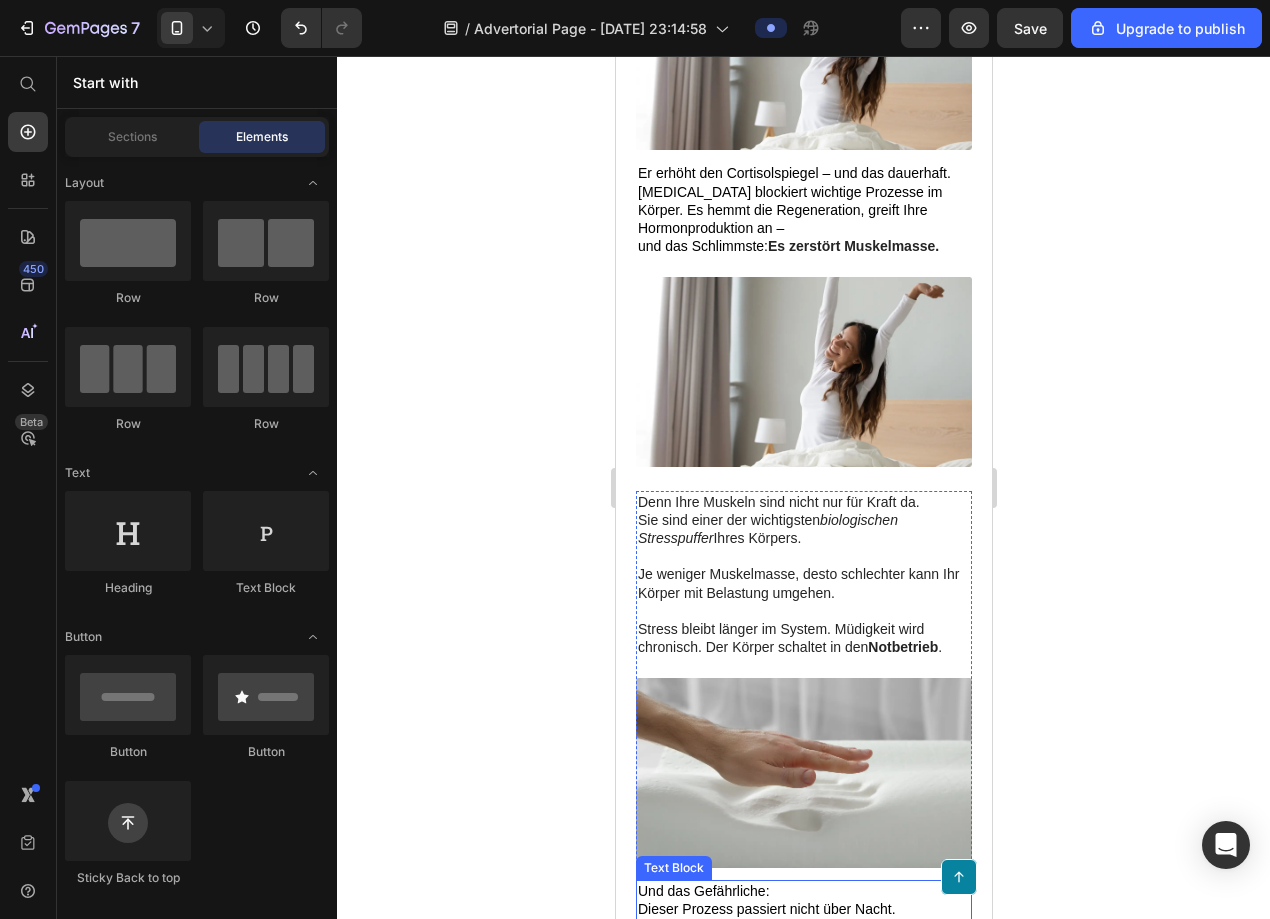 scroll, scrollTop: 3037, scrollLeft: 0, axis: vertical 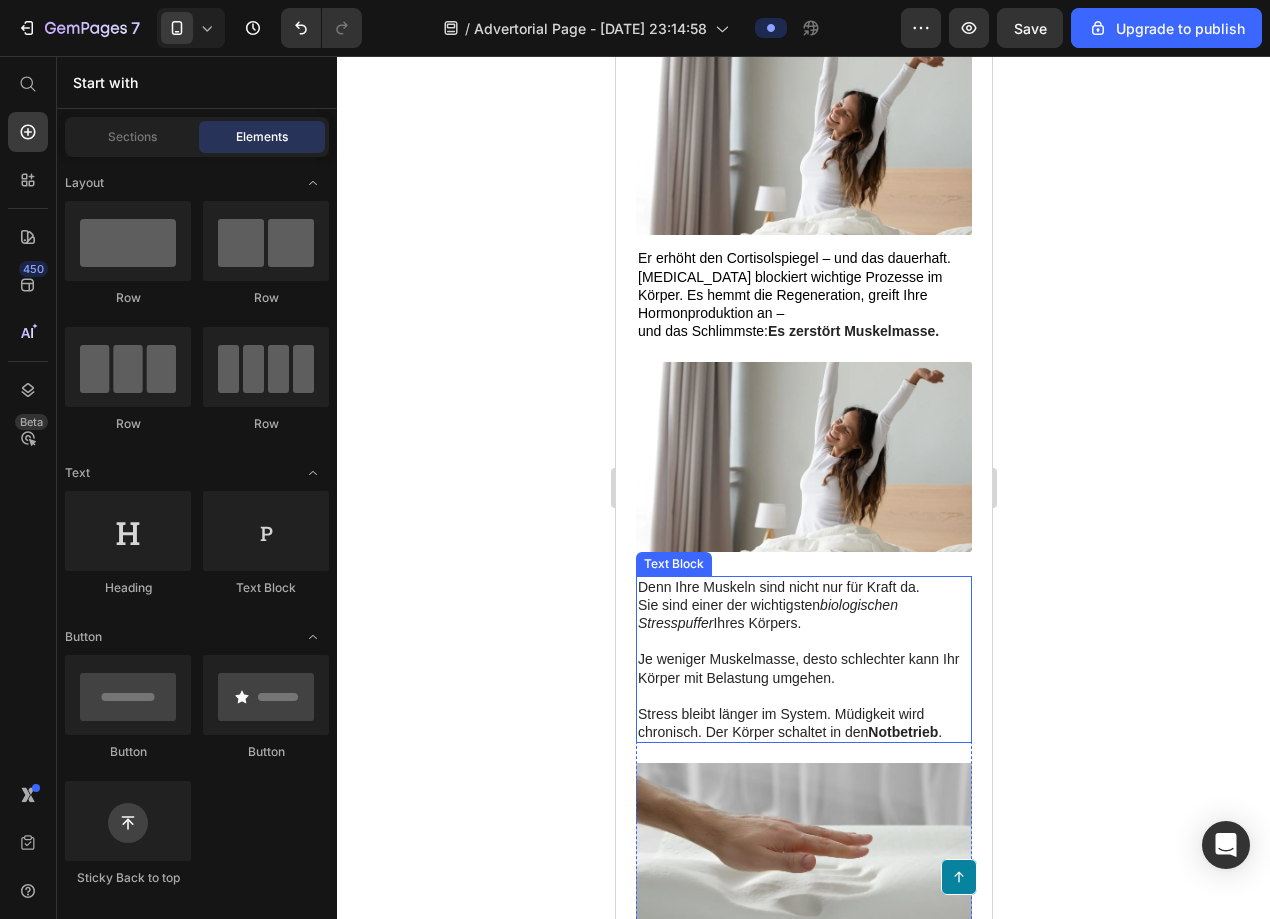 click on "Denn Ihre Muskeln sind nicht nur für Kraft da. Sie sind einer der wichtigsten  biologischen Stresspuffer  Ihres Körpers." at bounding box center (803, 605) 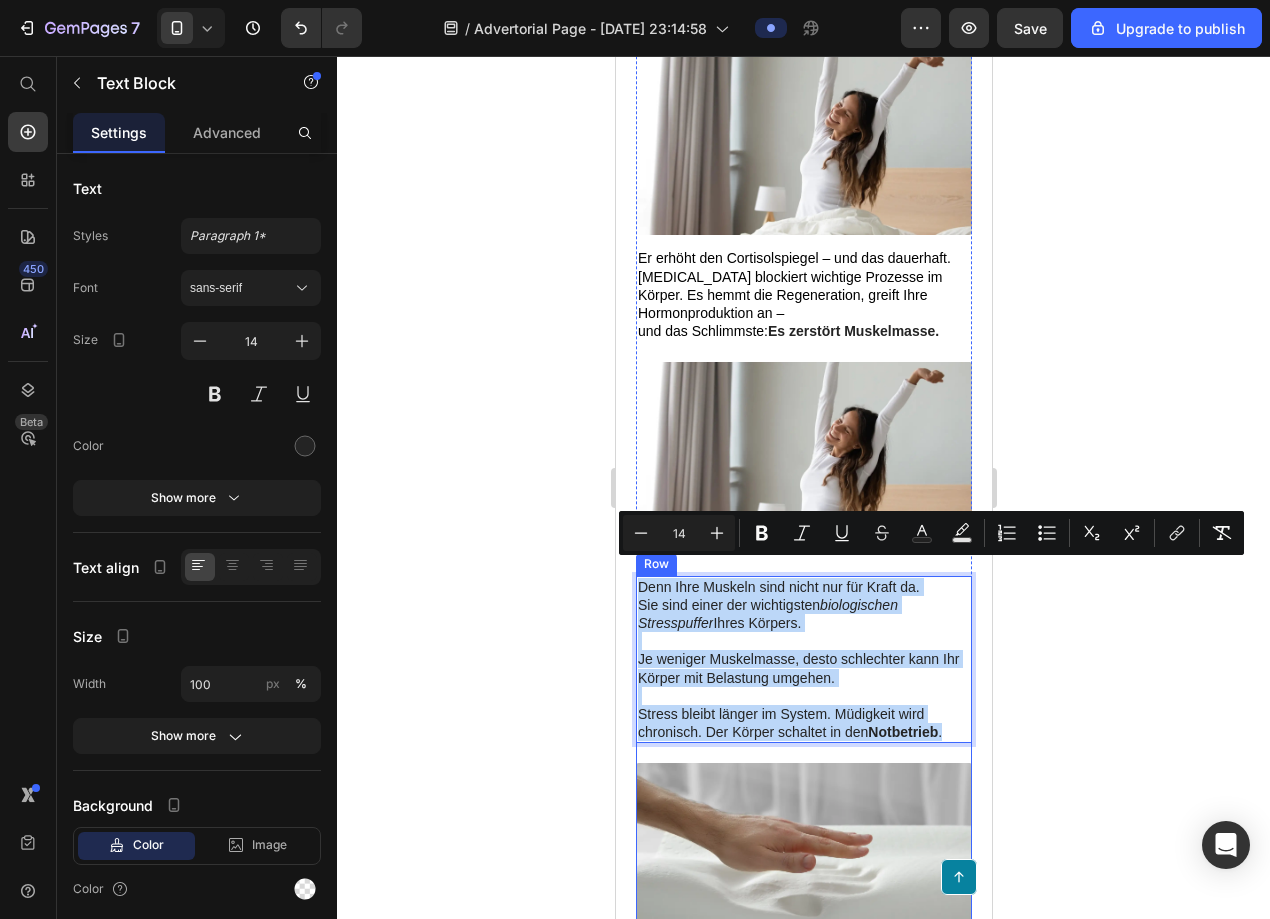 drag, startPoint x: 641, startPoint y: 573, endPoint x: 954, endPoint y: 728, distance: 349.2764 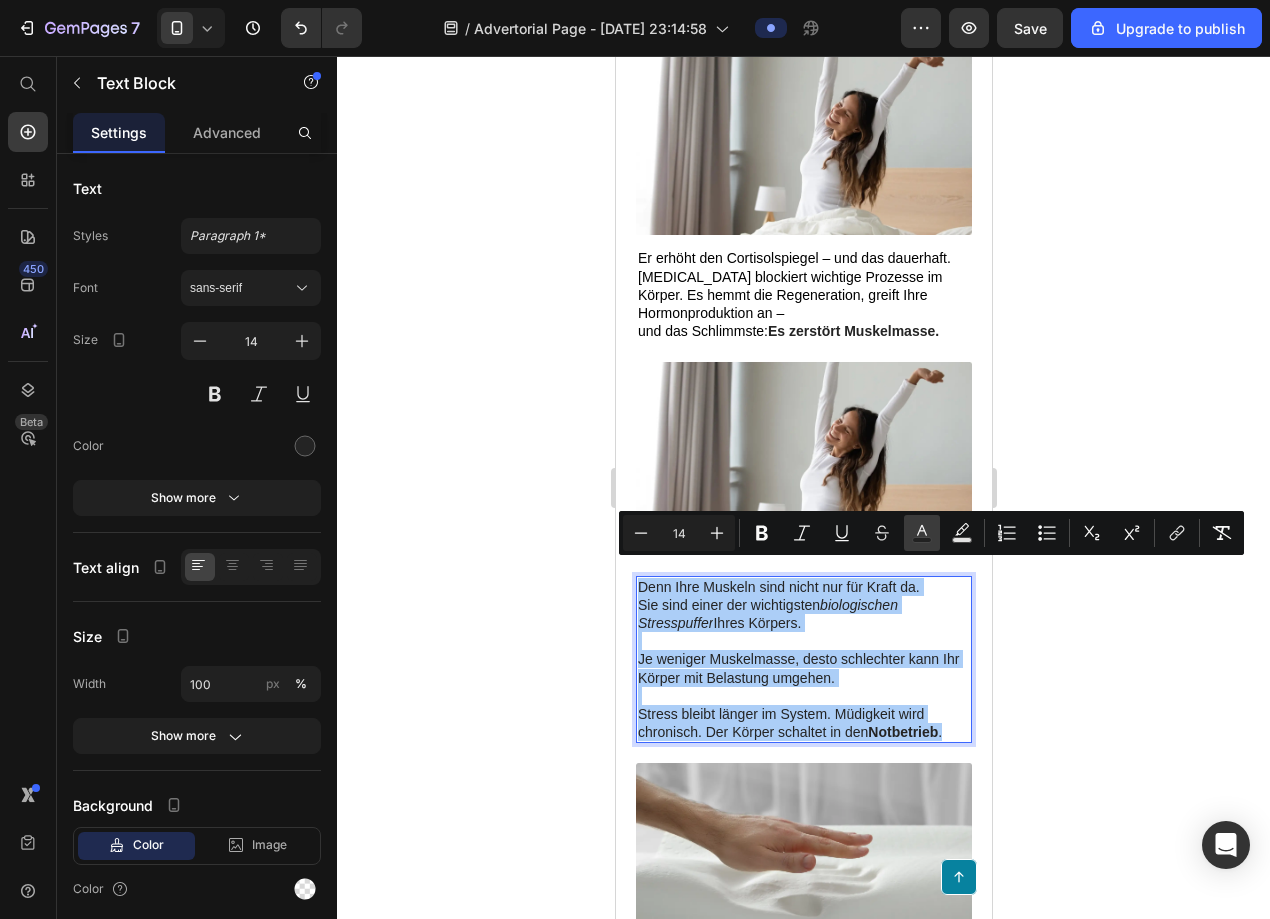 click 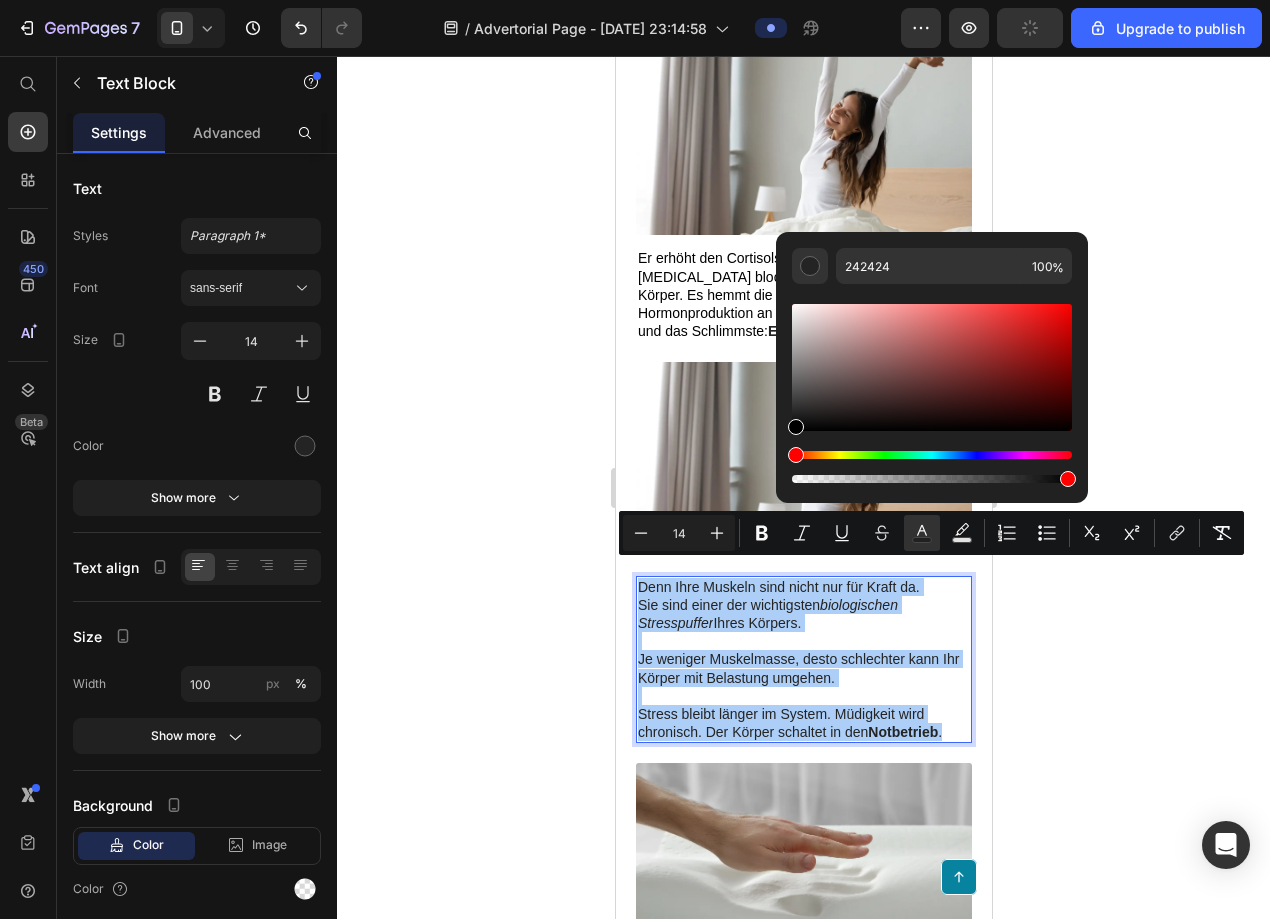 drag, startPoint x: 795, startPoint y: 413, endPoint x: 791, endPoint y: 451, distance: 38.209946 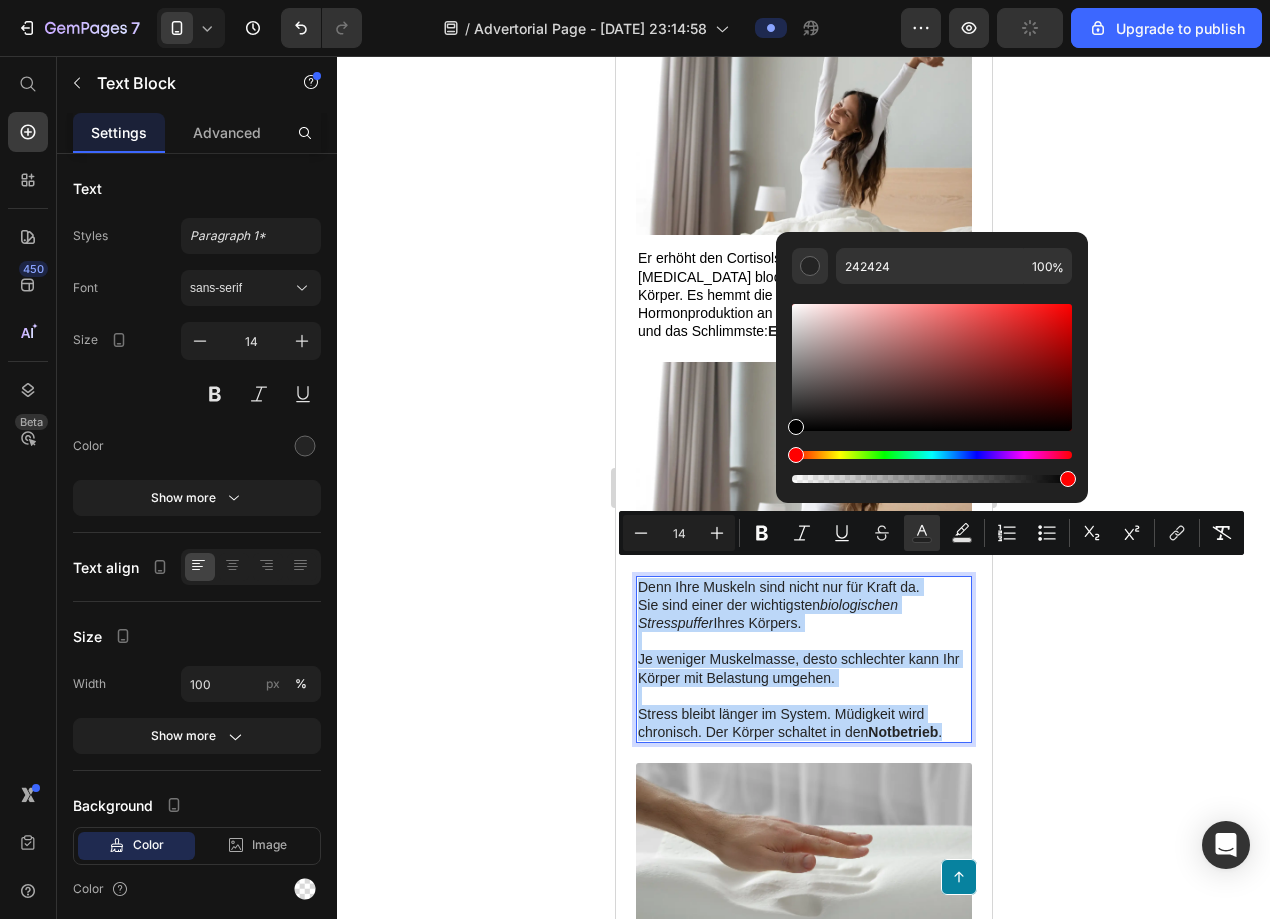 type on "000000" 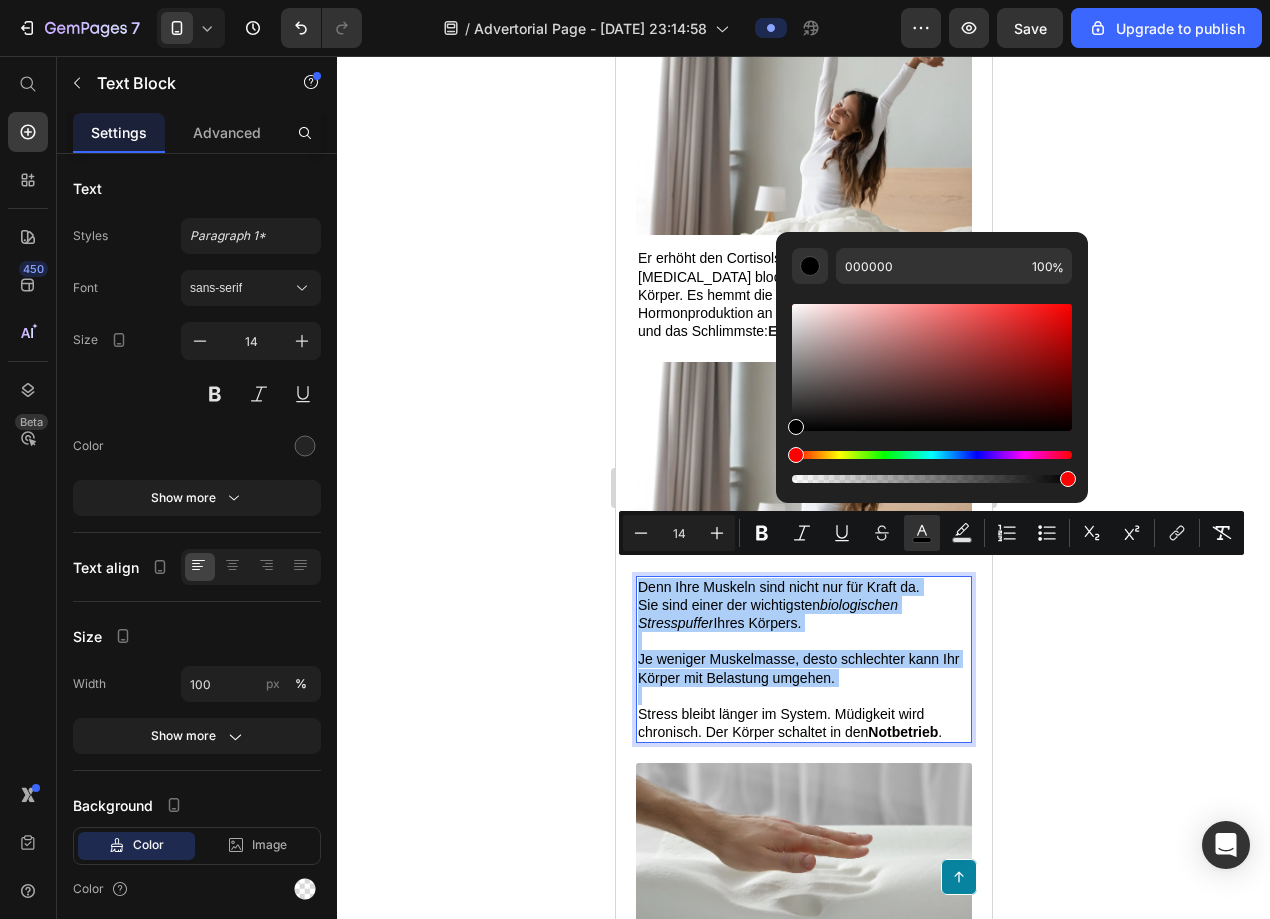 click 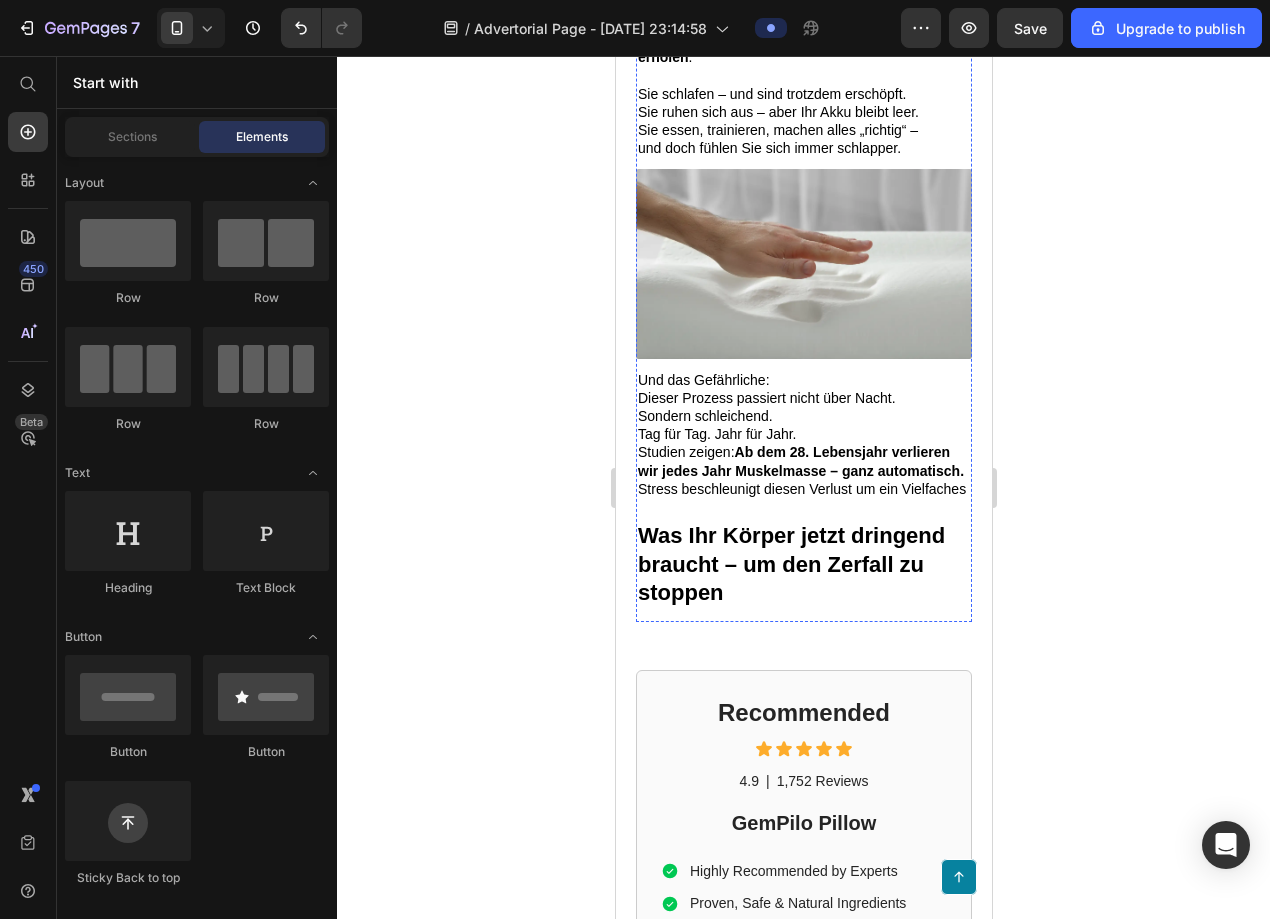 scroll, scrollTop: 4309, scrollLeft: 0, axis: vertical 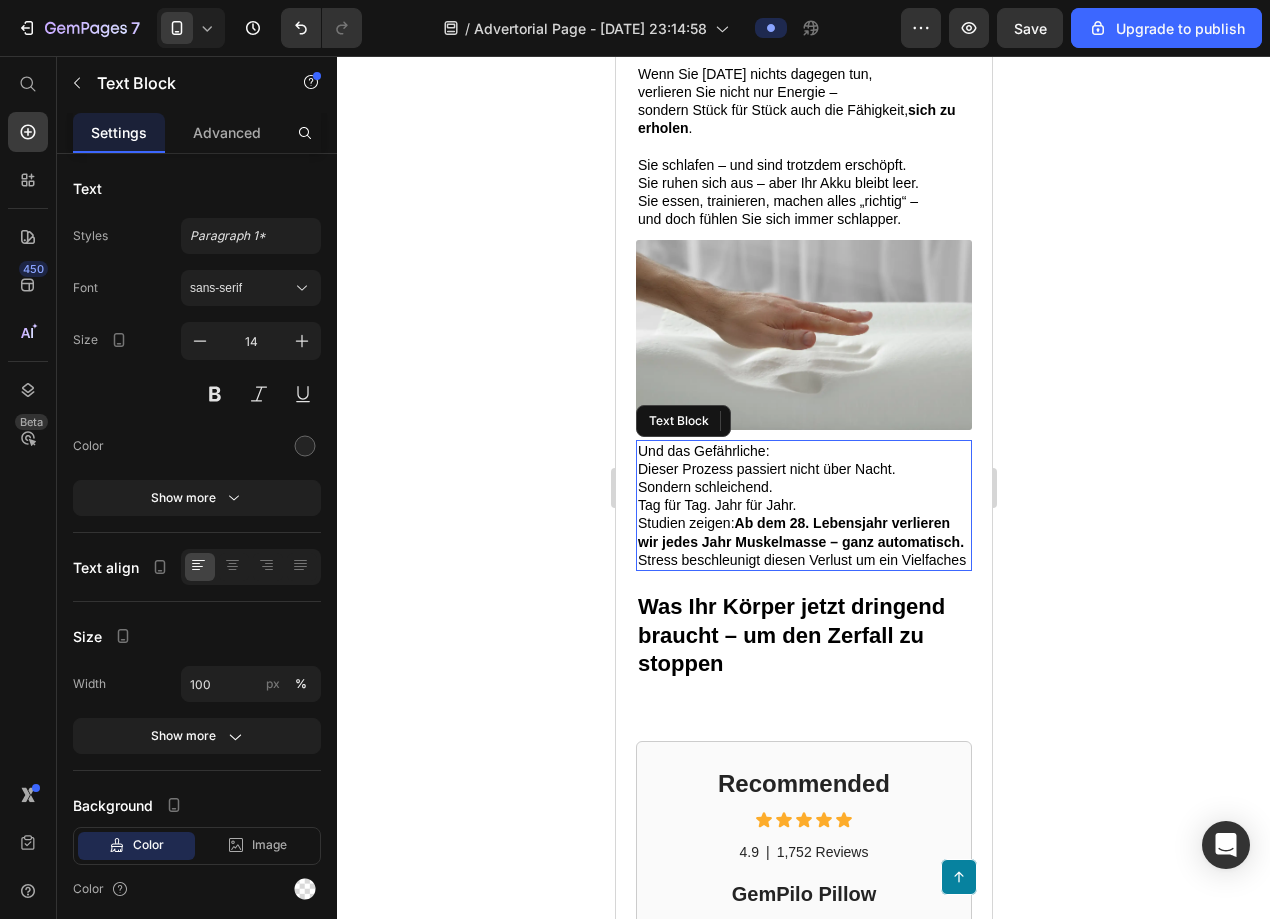 click on "Studien zeigen:  Ab dem 28. Lebensjahr verlieren wir jedes Jahr Muskelmasse – ganz automatisch." at bounding box center (800, 532) 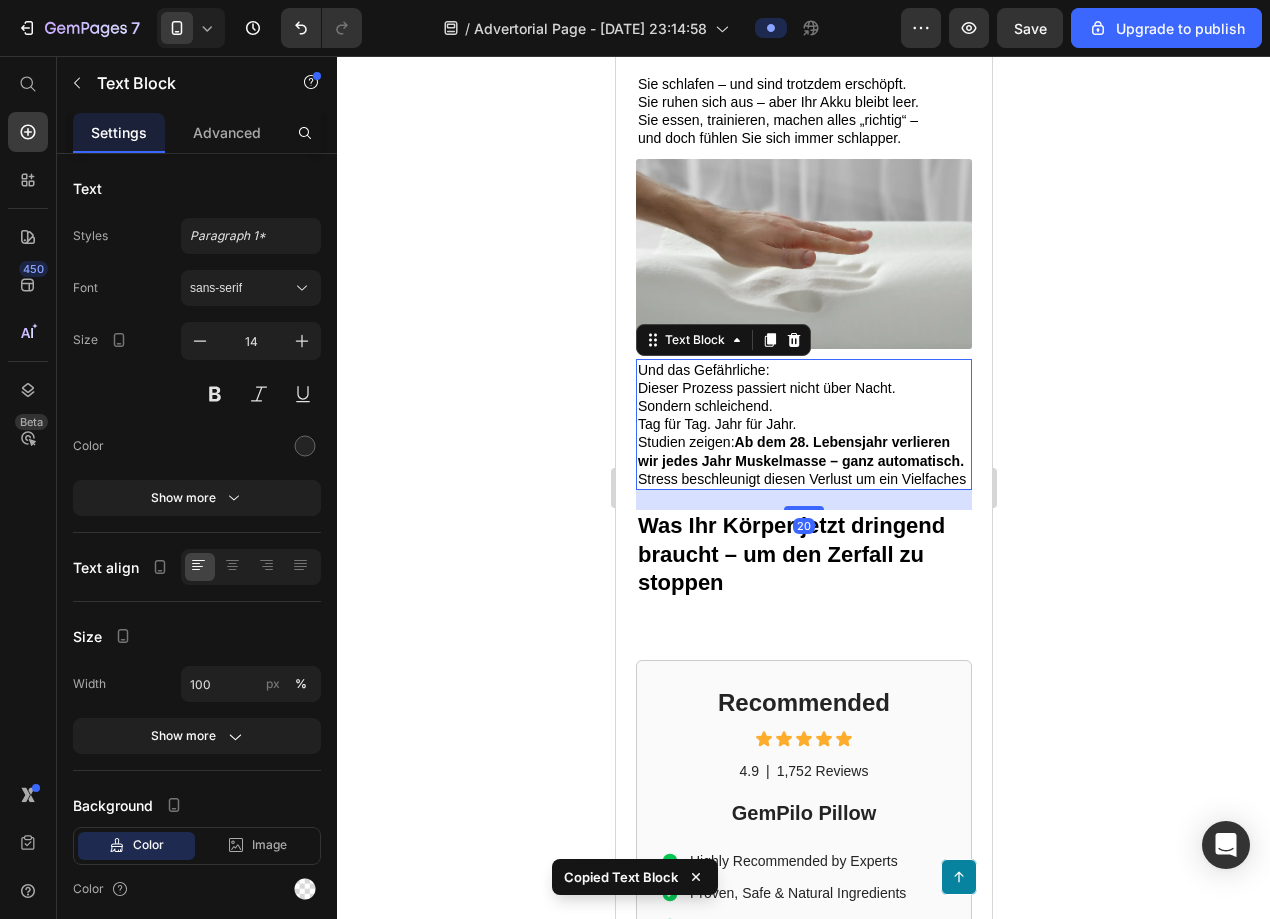 scroll, scrollTop: 4430, scrollLeft: 0, axis: vertical 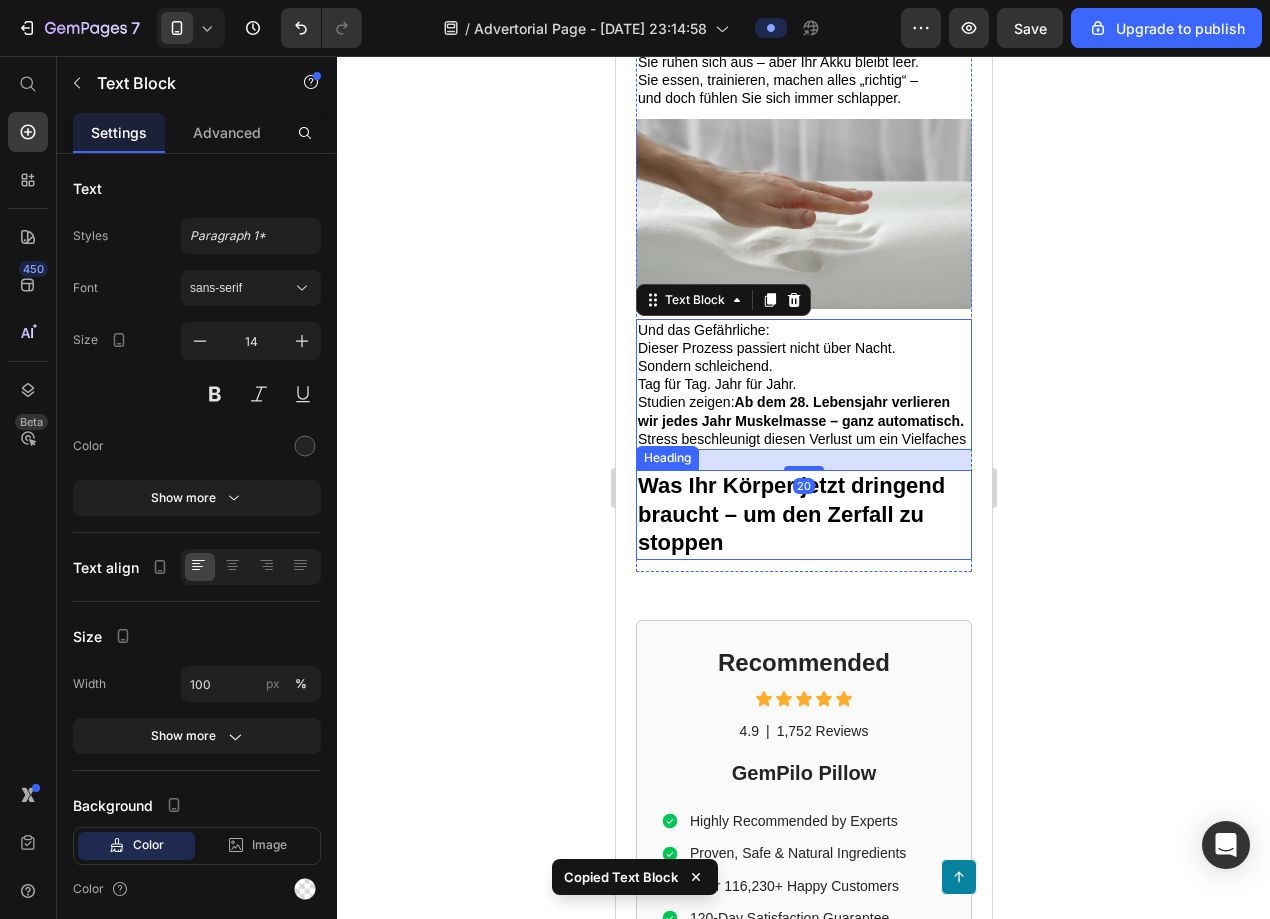 click on "Was Ihr Körper jetzt dringend braucht – um den Zerfall zu stoppen" at bounding box center [790, 514] 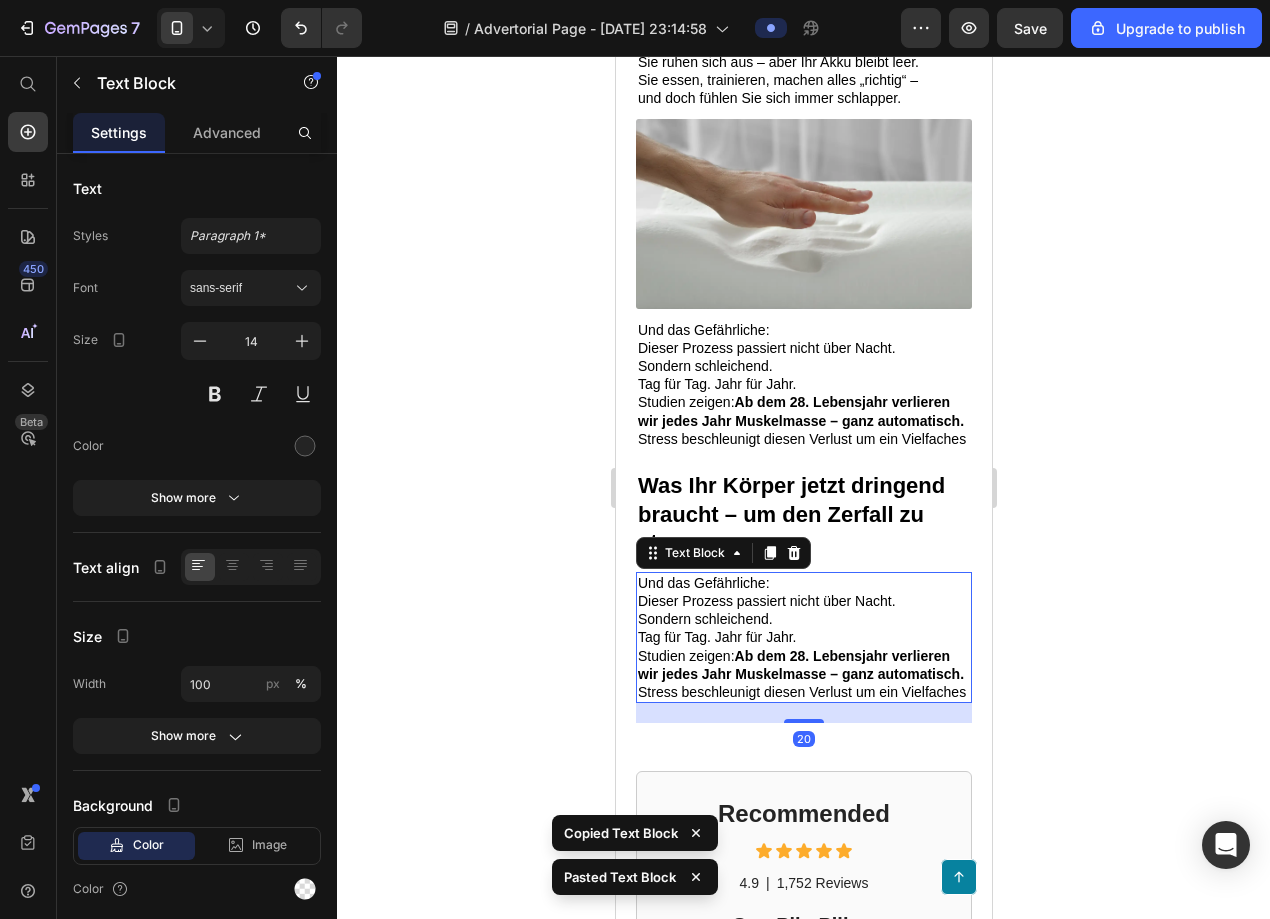 click on "Dieser Prozess passiert nicht über Nacht." at bounding box center [766, 601] 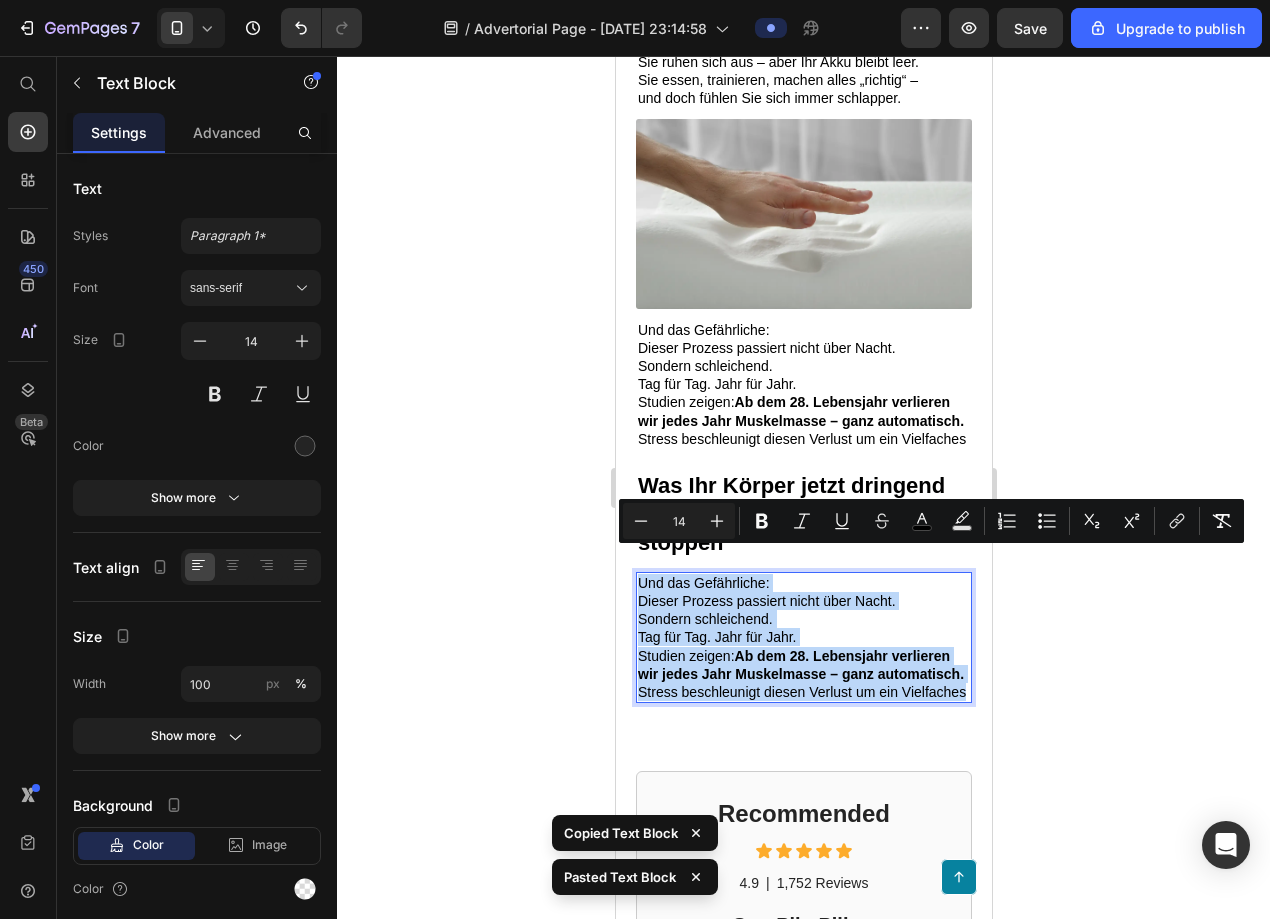 drag, startPoint x: 639, startPoint y: 556, endPoint x: 949, endPoint y: 678, distance: 333.1426 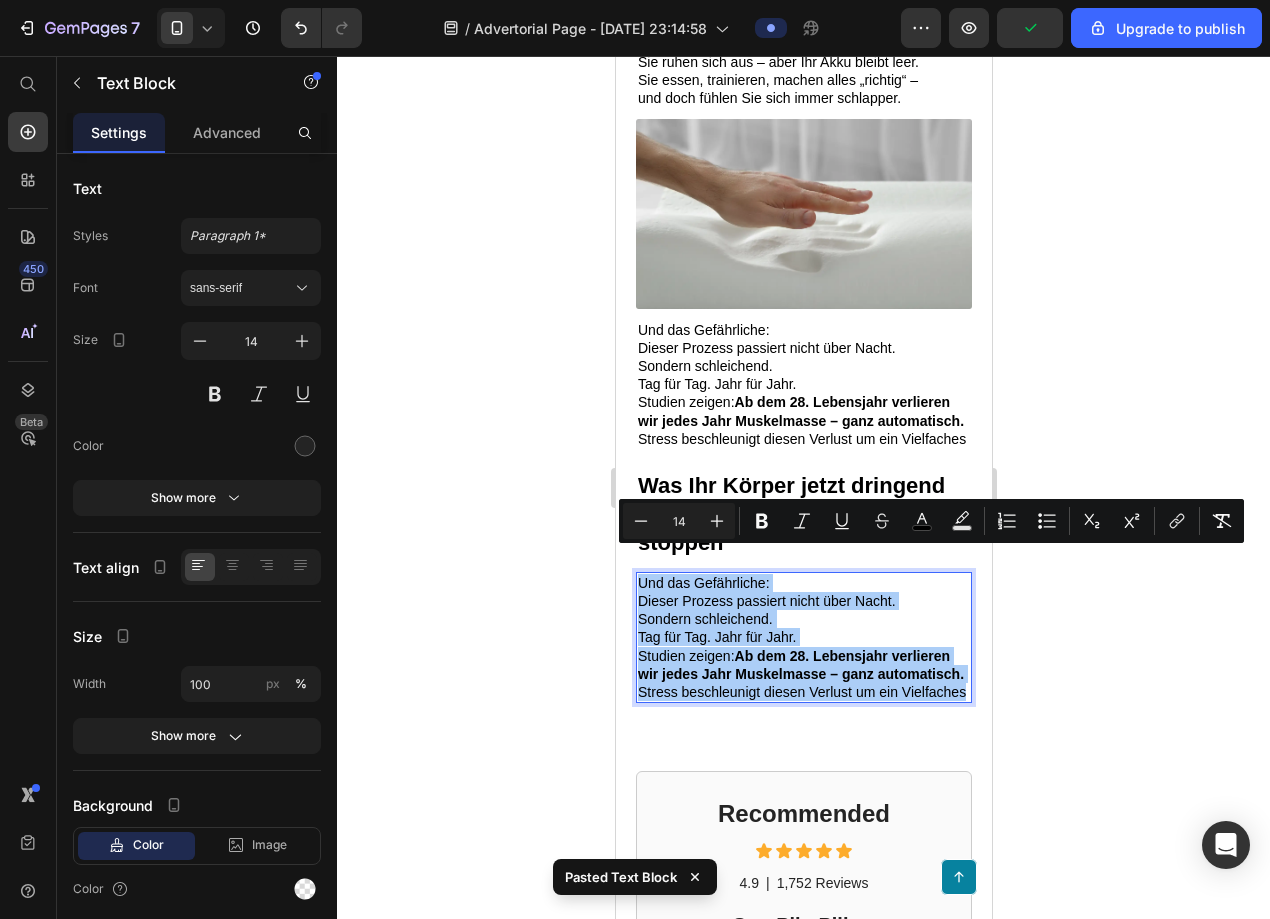 click 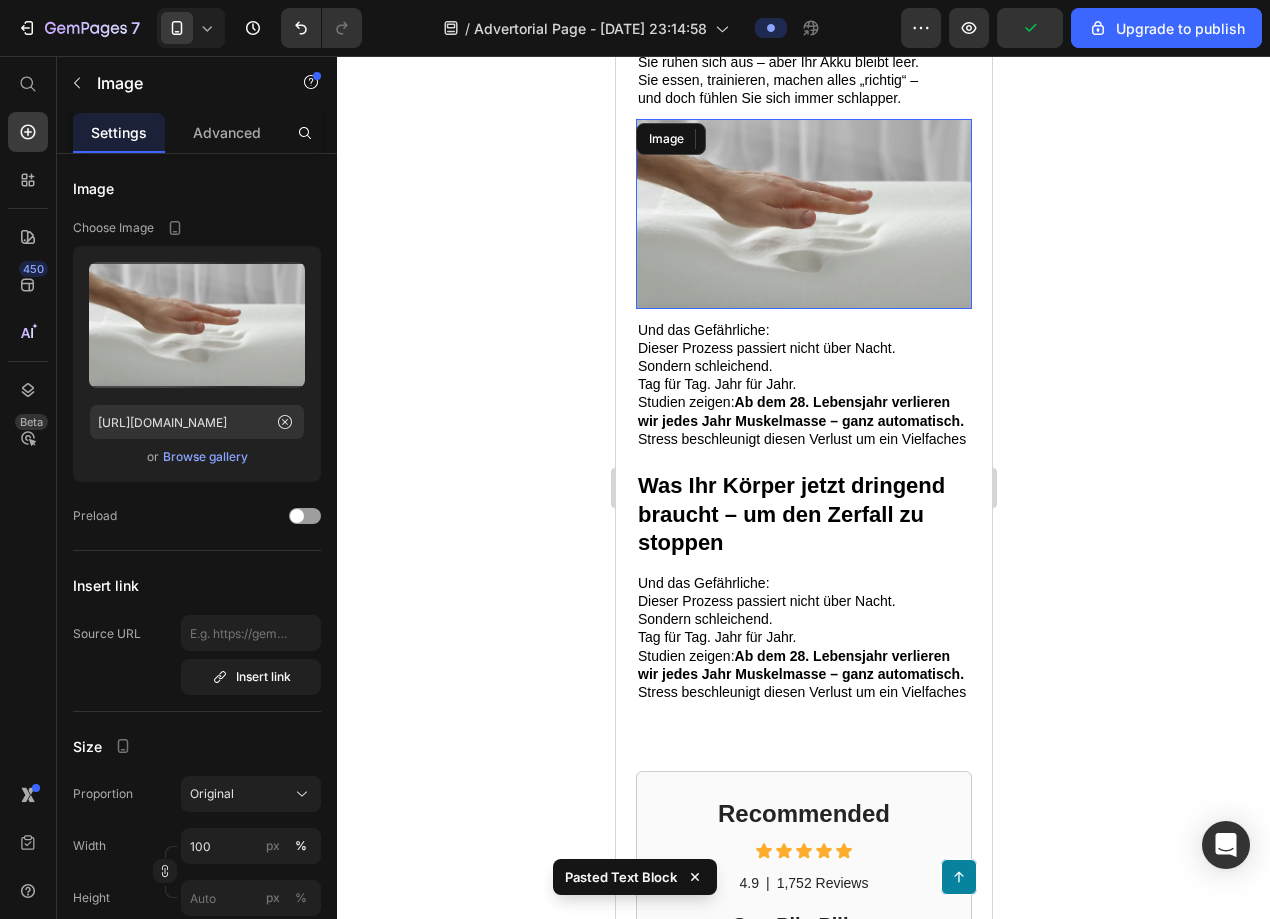 click at bounding box center [803, 213] 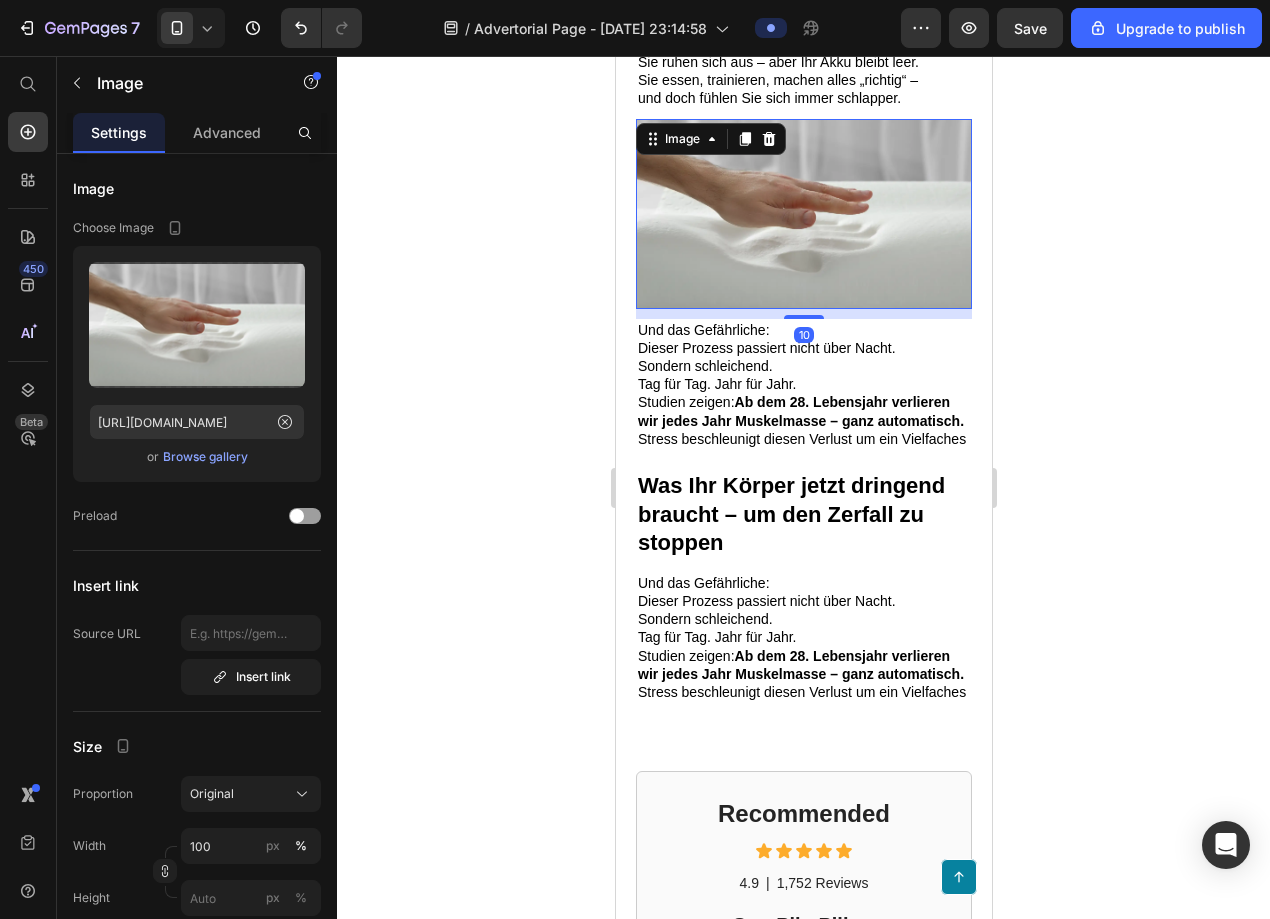 copy on "Und das Gefährliche: Dieser Prozess passiert nicht über Nacht. Sondern schleichend. Tag für Tag. Jahr für Jahr. Studien zeigen:  Ab dem 28. Lebensjahr verlieren wir jedes Jahr Muskelmasse – ganz automatisch. Stress beschleunigt diesen Verlust um ein Vielfaches" 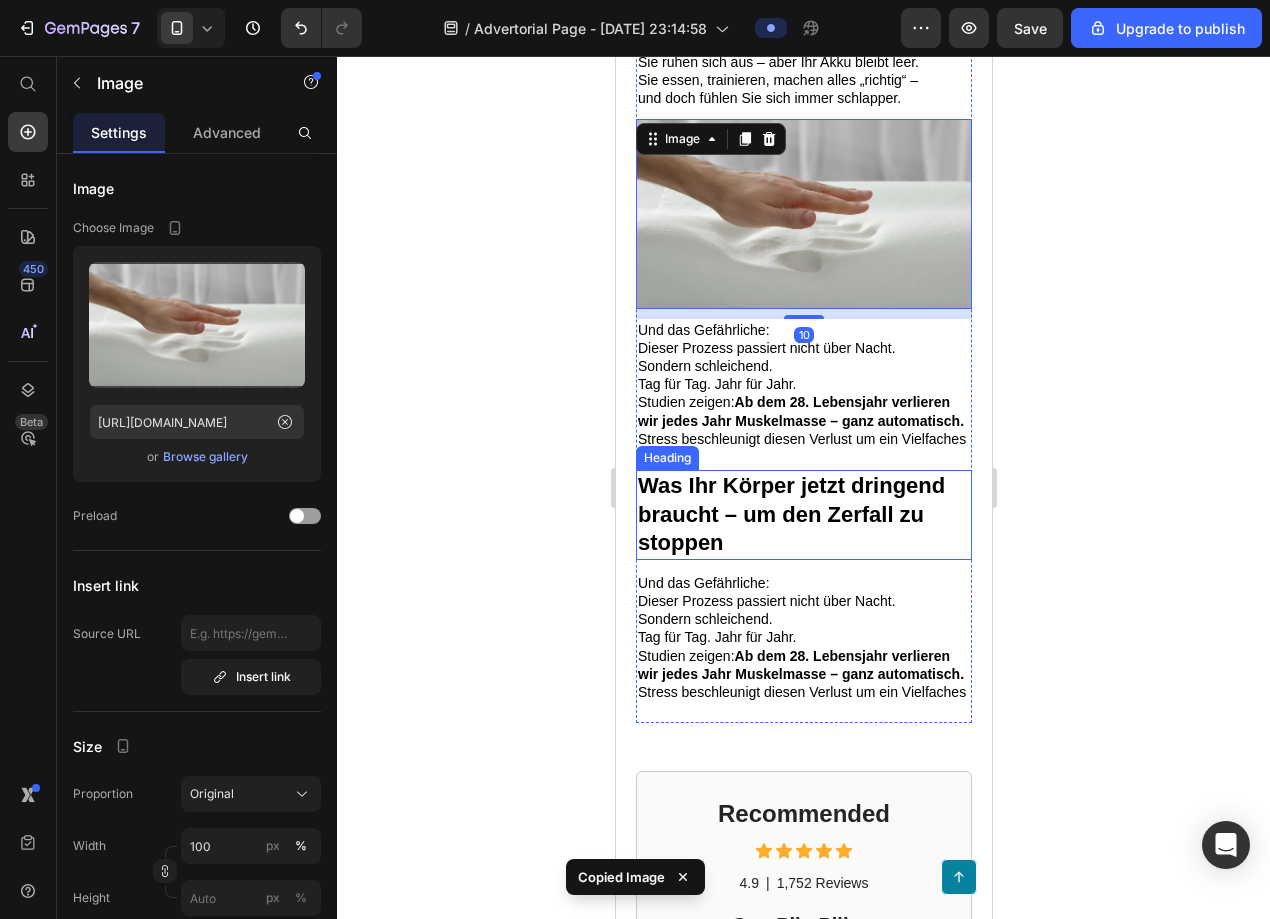 click on "Was Ihr Körper jetzt dringend braucht – um den Zerfall zu stoppen" at bounding box center (790, 514) 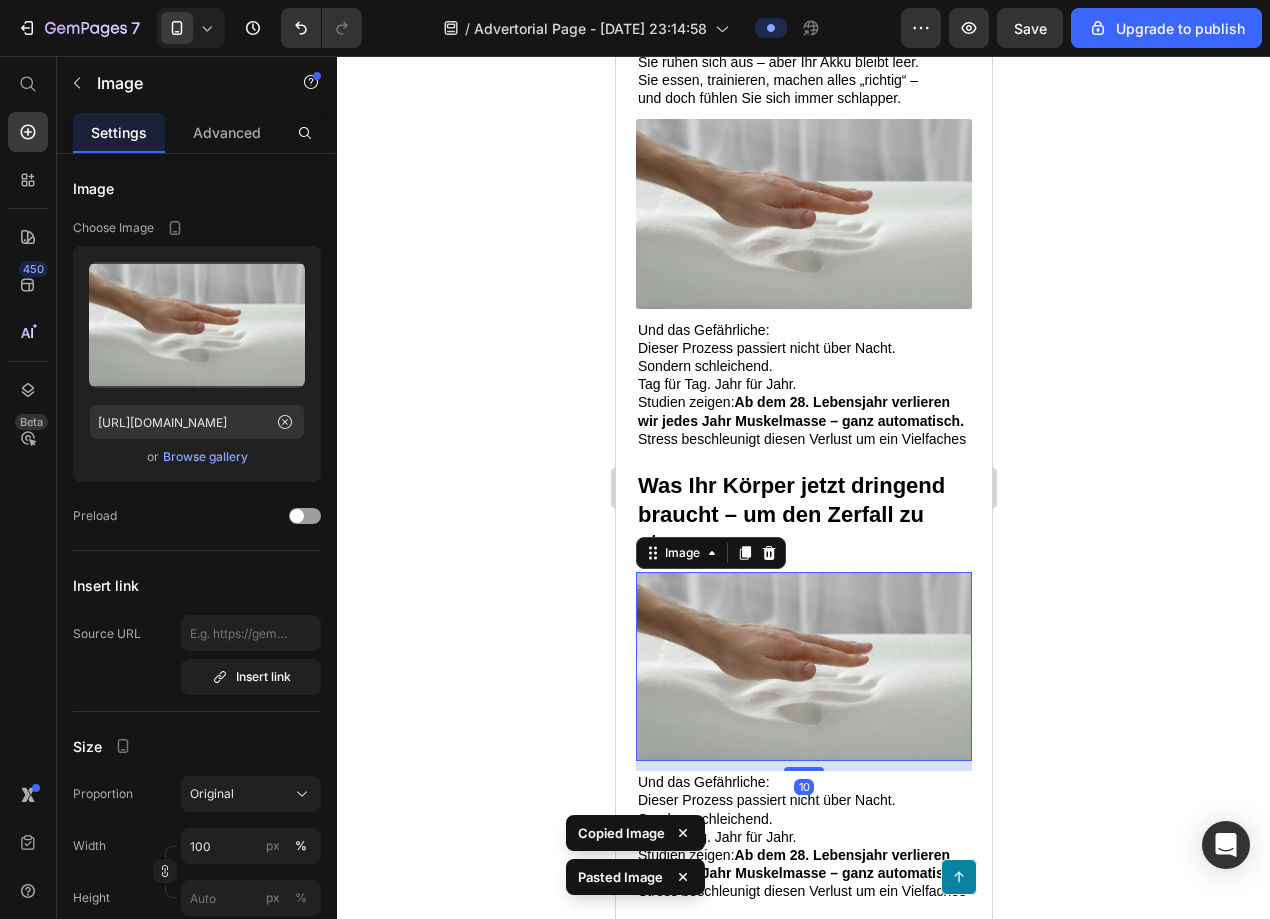 click 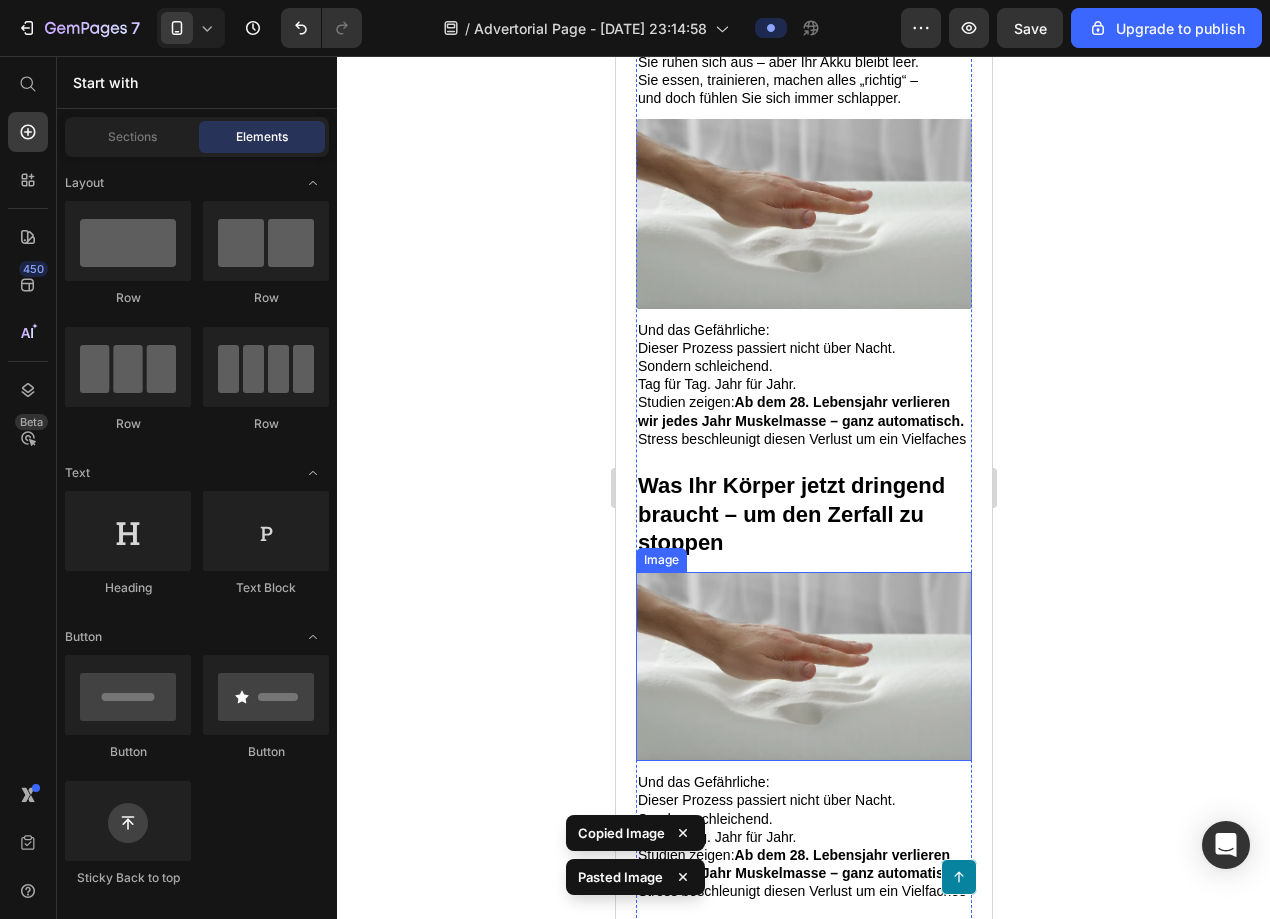scroll, scrollTop: 4747, scrollLeft: 0, axis: vertical 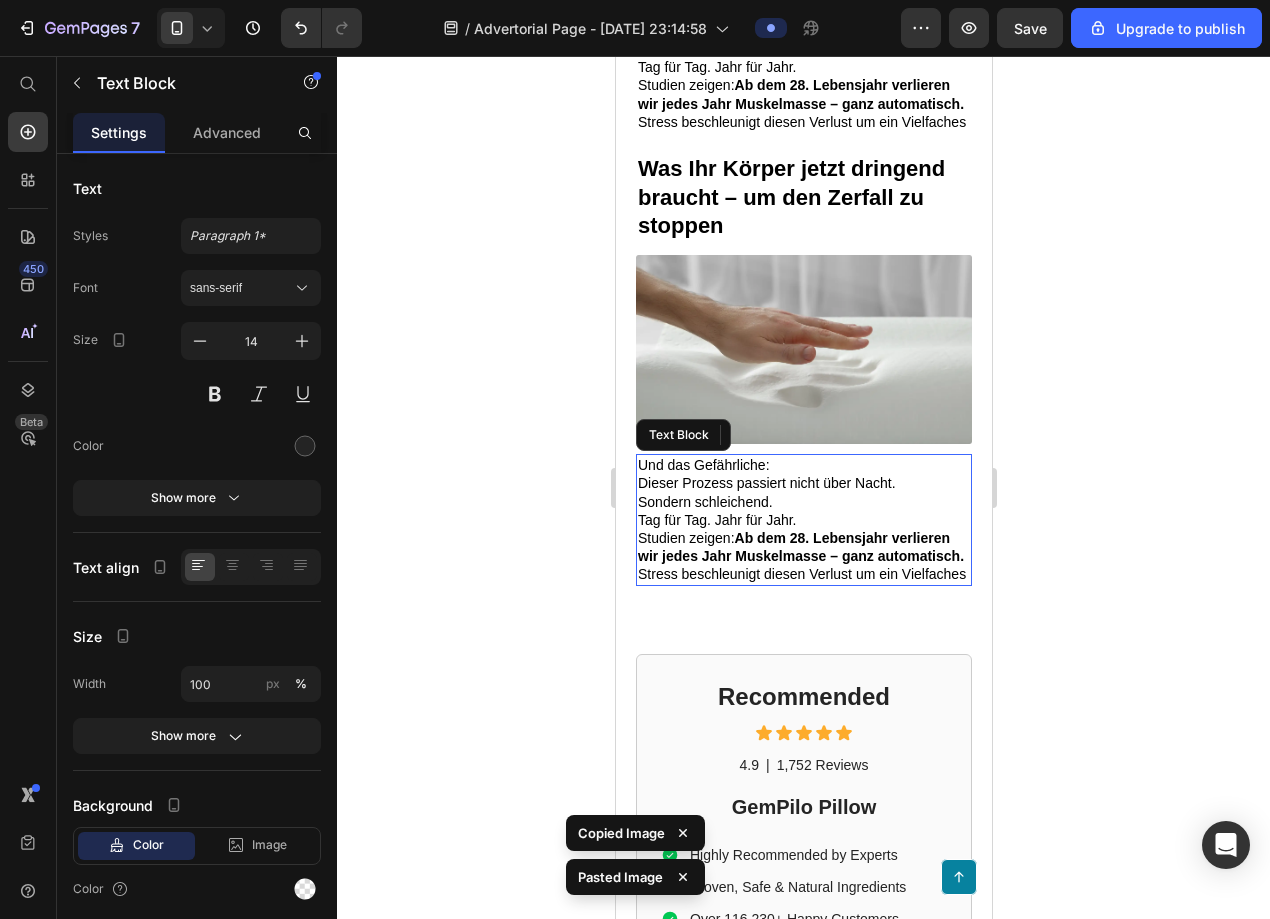click on "Tag für Tag. Jahr für Jahr." at bounding box center [716, 520] 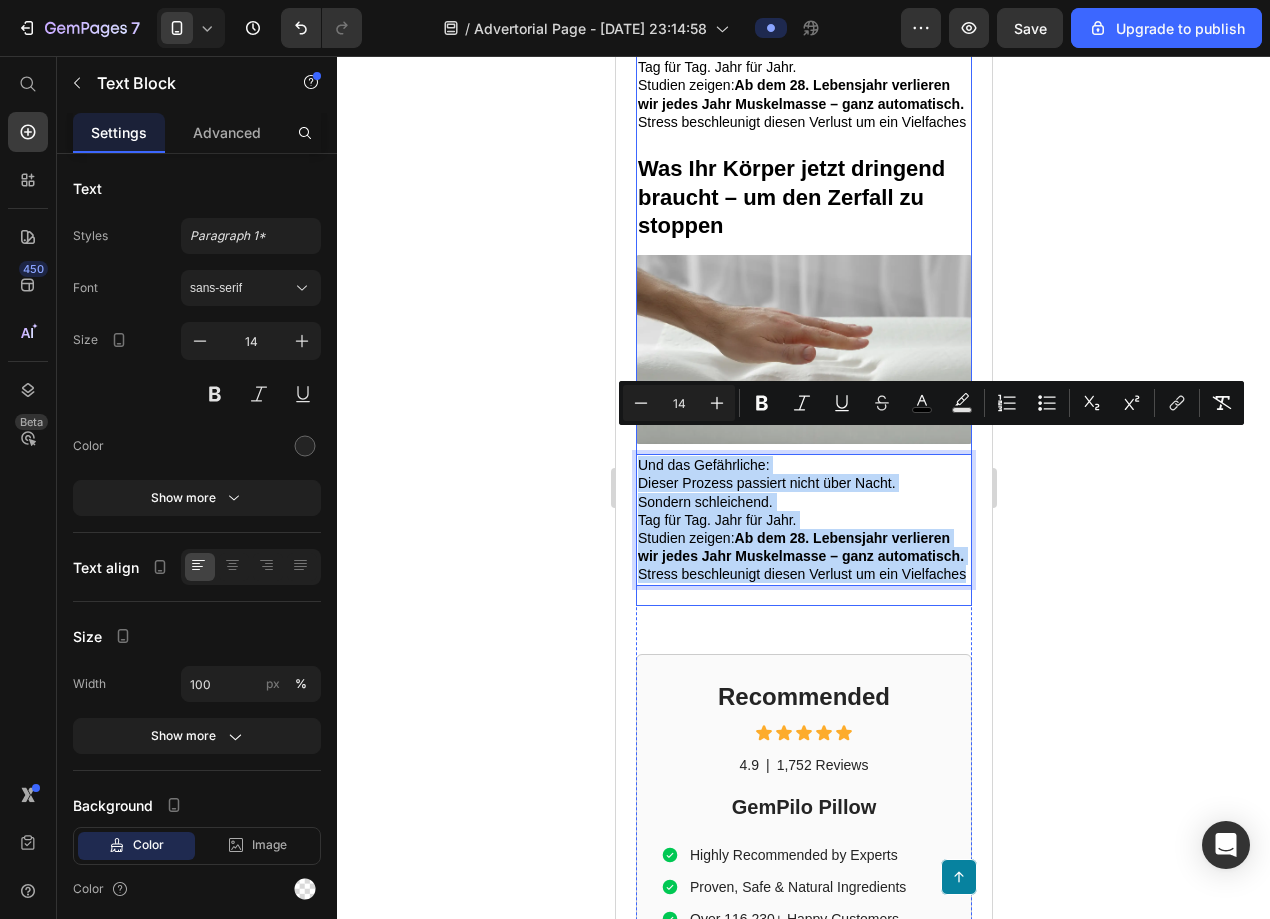 drag, startPoint x: 641, startPoint y: 439, endPoint x: 968, endPoint y: 561, distance: 349.01718 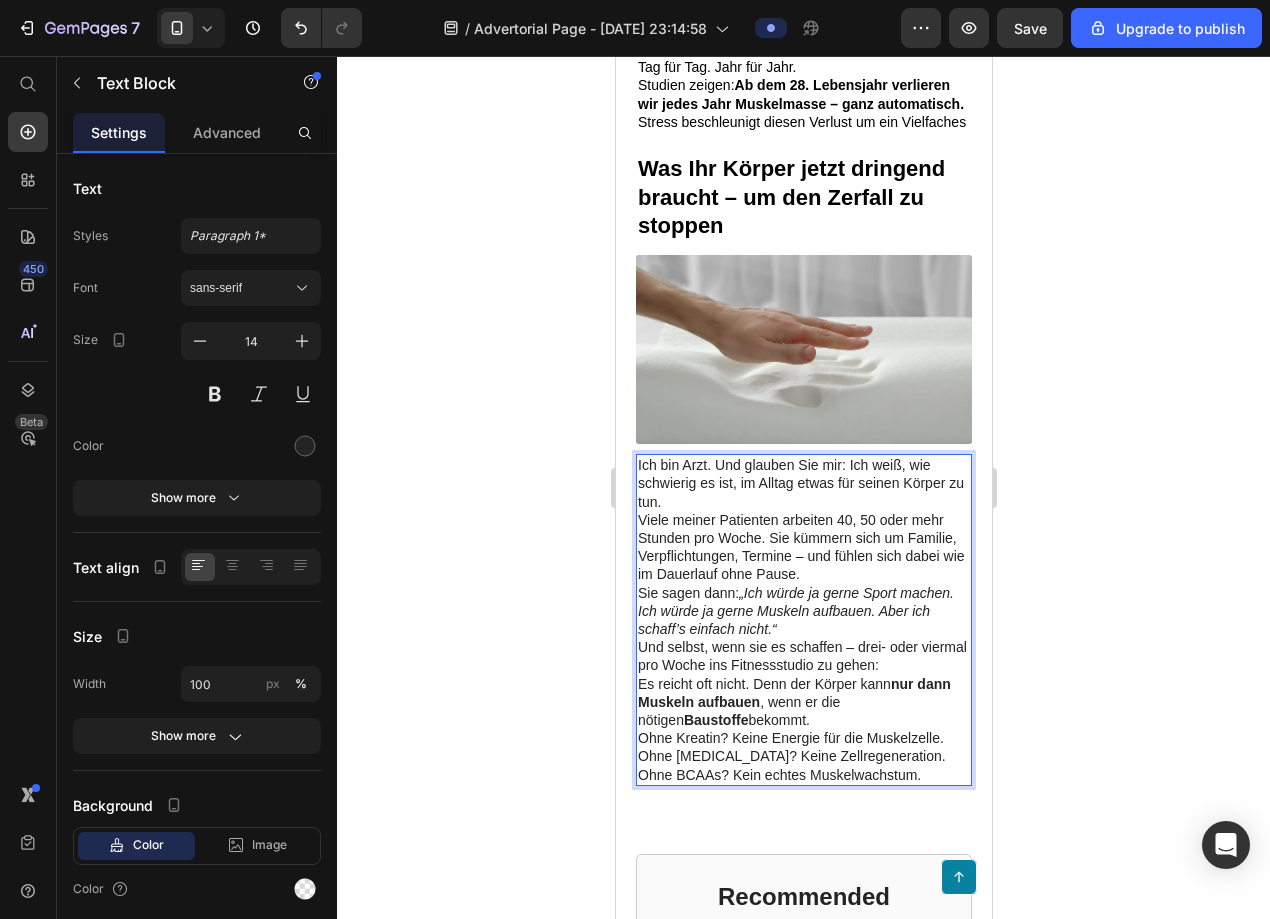 click 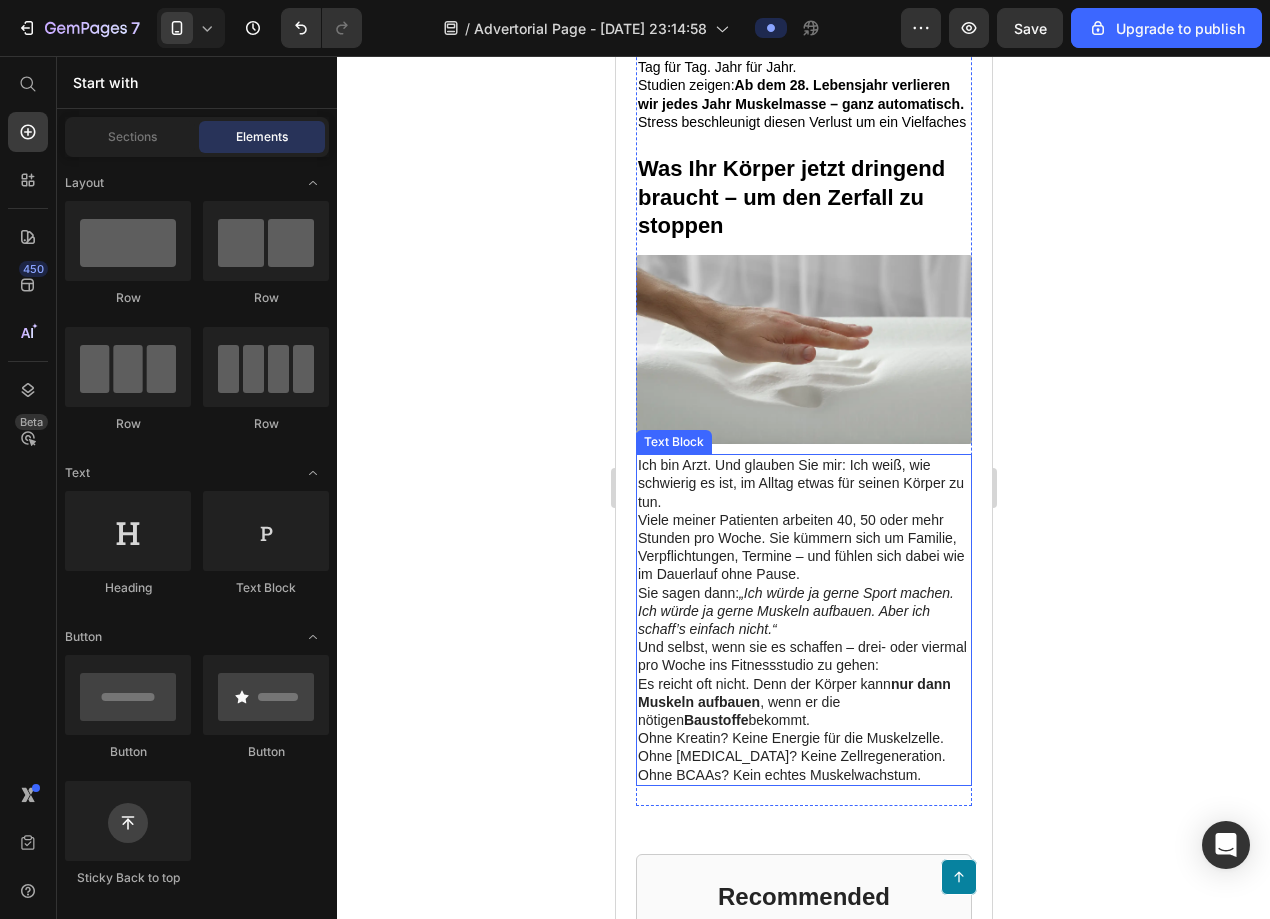click on "Ich bin Arzt. Und glauben Sie mir: Ich weiß, wie schwierig es ist, im Alltag etwas für seinen Körper zu tun. Viele meiner Patienten arbeiten 40, 50 oder mehr Stunden pro Woche. Sie kümmern sich um Familie, Verpflichtungen, Termine – und fühlen sich dabei wie im Dauerlauf ohne Pause." at bounding box center (803, 519) 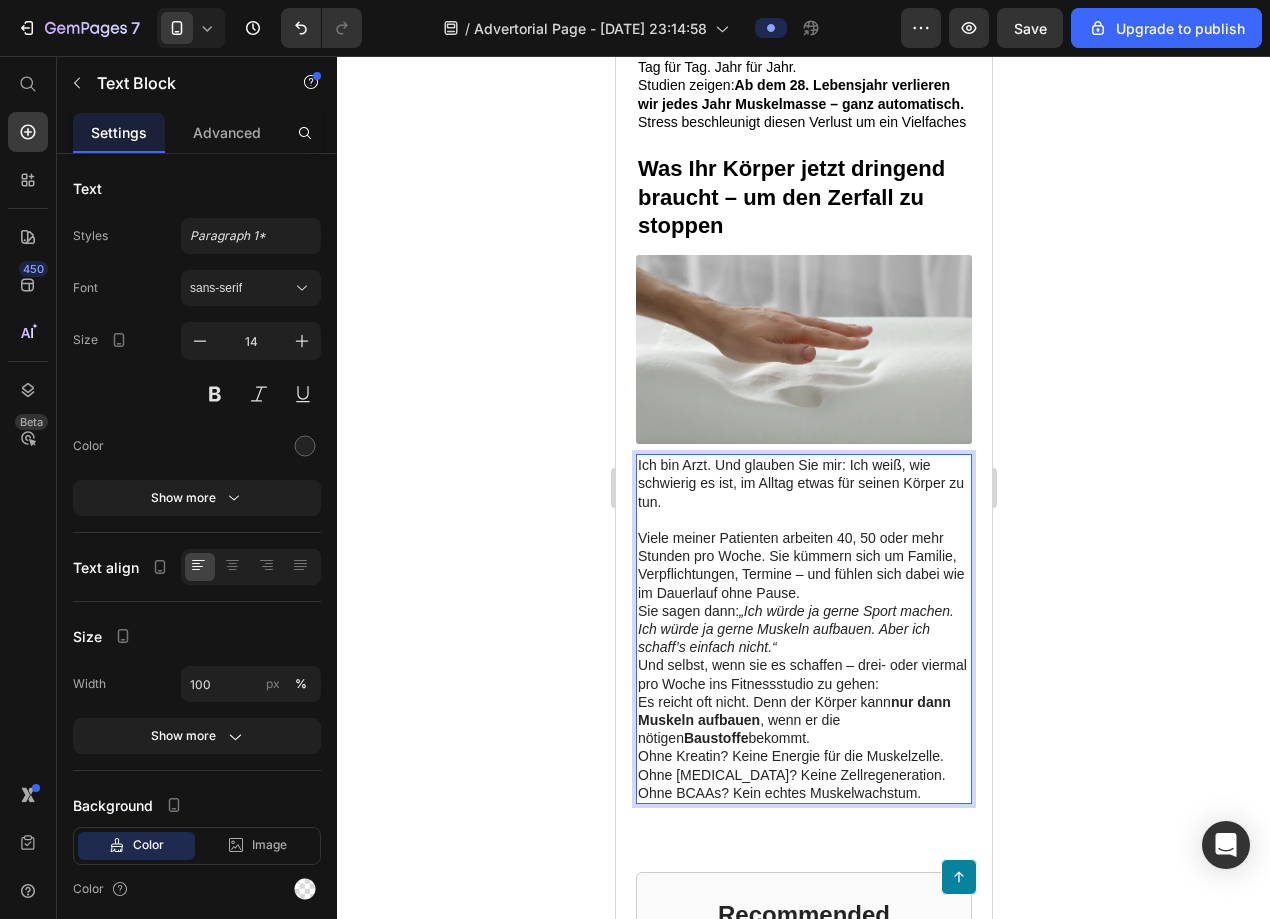 click 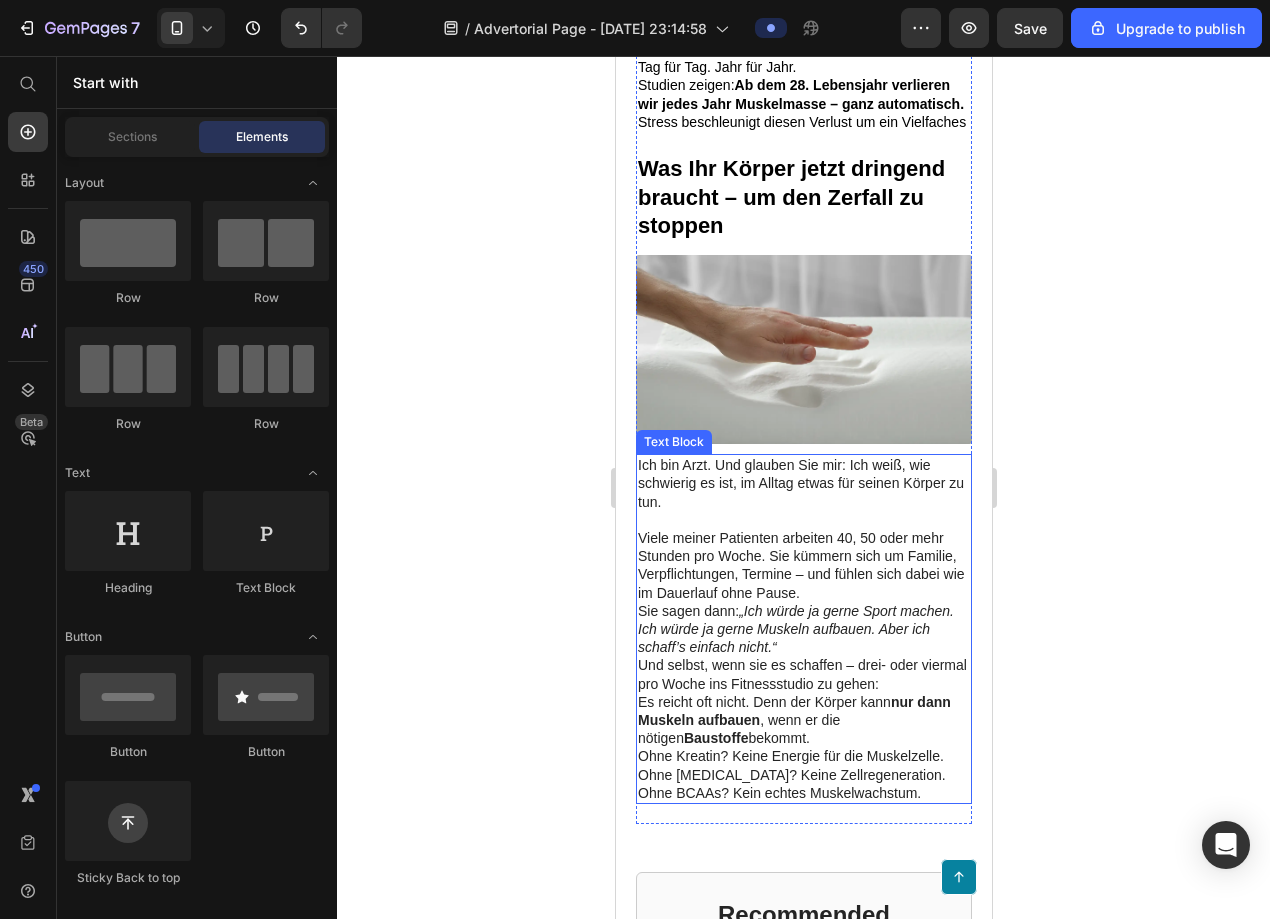scroll, scrollTop: 4815, scrollLeft: 0, axis: vertical 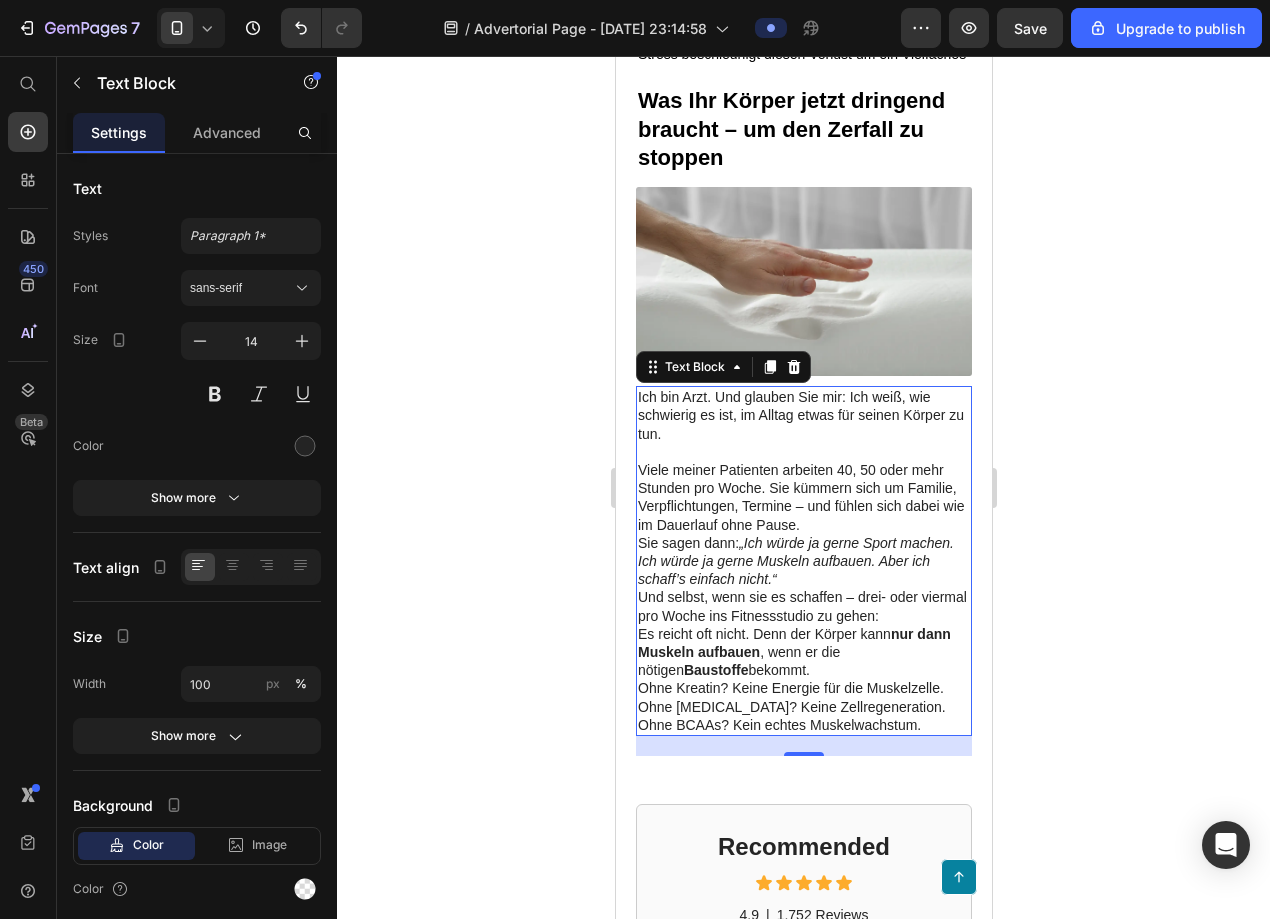 click on "⁠⁠⁠⁠⁠⁠⁠ Viele meiner Patienten arbeiten 40, 50 oder mehr Stunden pro Woche. Sie kümmern sich um Familie, Verpflichtungen, Termine – und fühlen sich dabei wie im Dauerlauf ohne Pause." at bounding box center [803, 488] 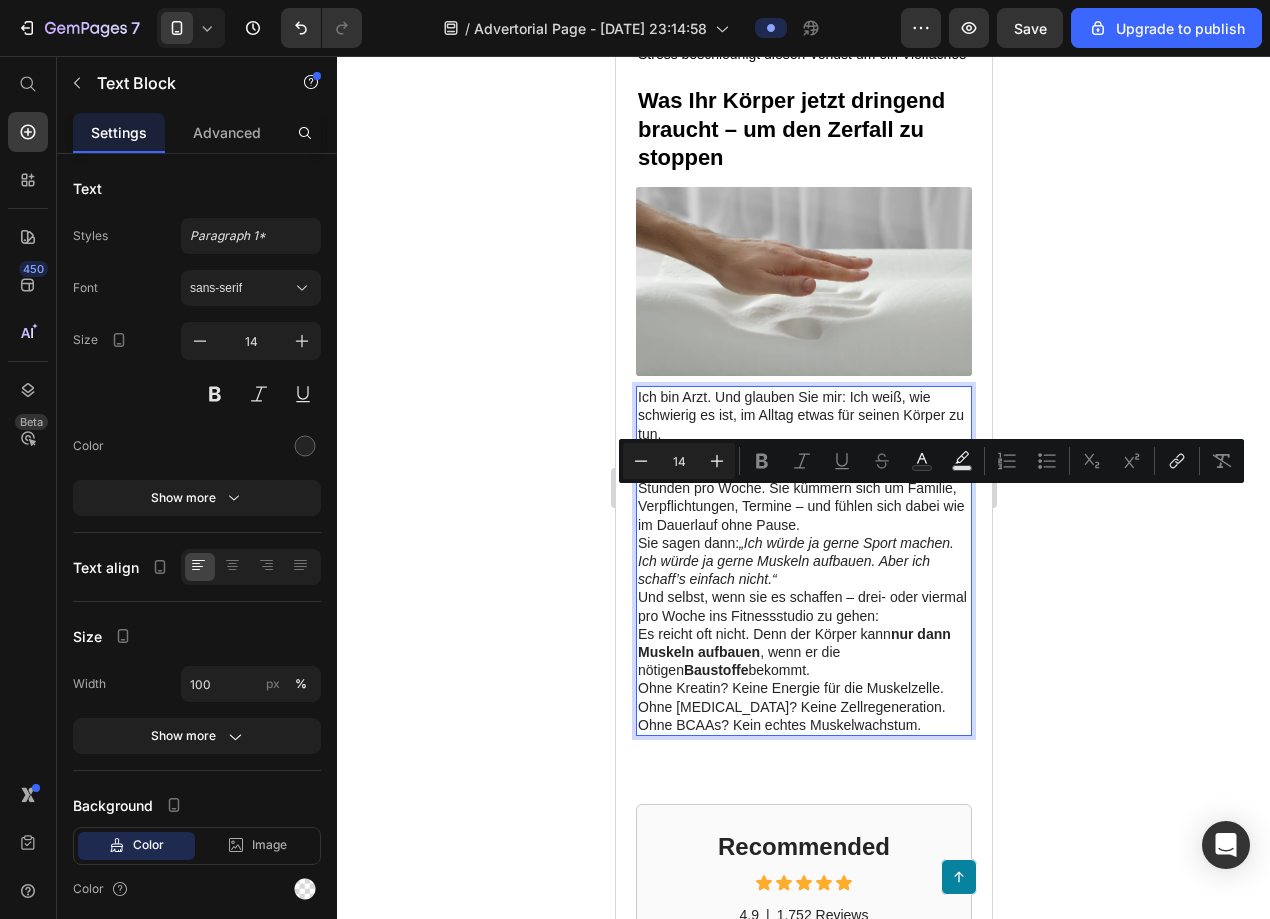 click on "Viele meiner Patienten arbeiten 40, 50 oder mehr Stunden pro Woche. Sie kümmern sich um Familie, Verpflichtungen, Termine – und fühlen sich dabei wie im Dauerlauf ohne Pause." at bounding box center [803, 488] 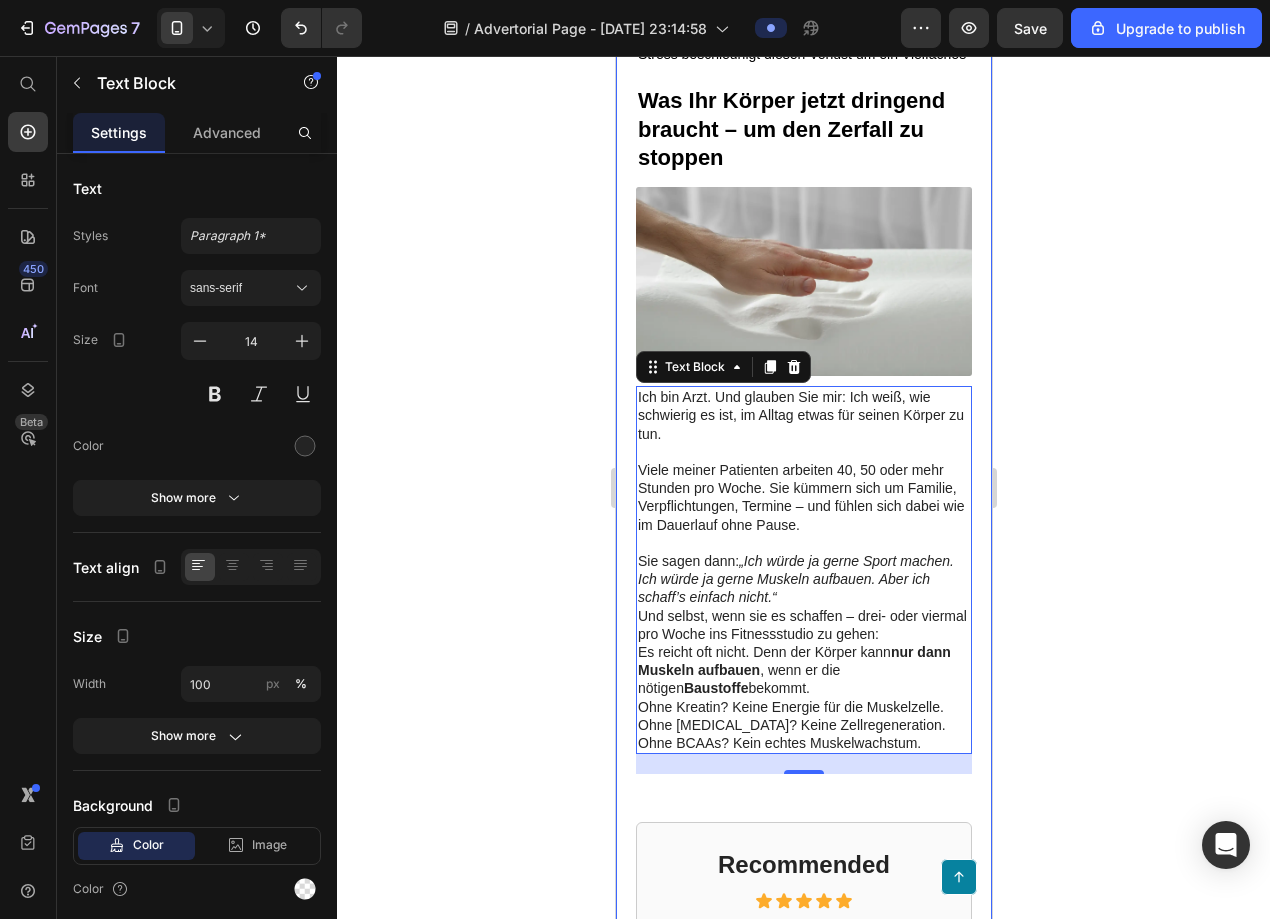 click 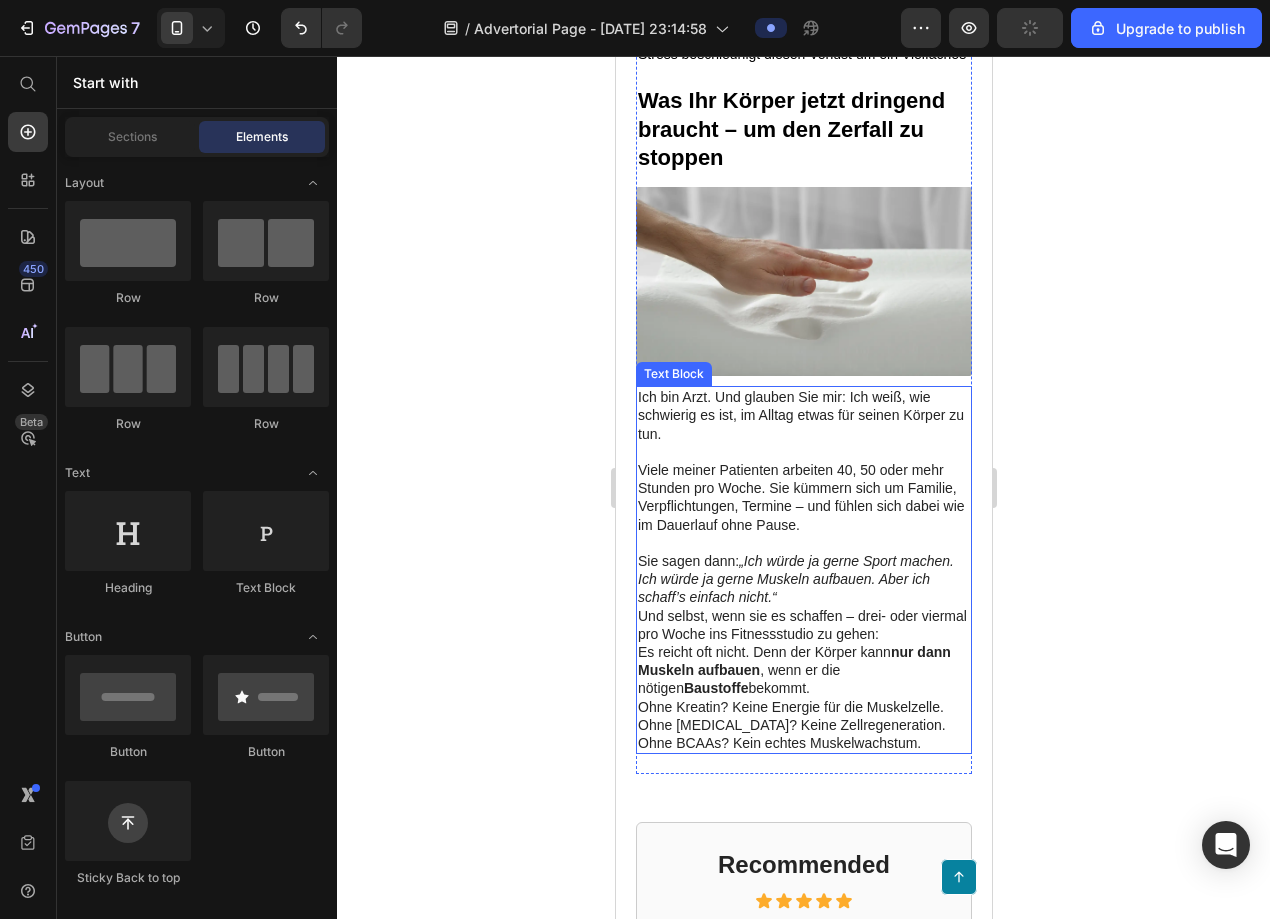 click on "„Ich würde ja gerne Sport machen. Ich würde ja gerne Muskeln aufbauen. Aber ich schaff’s einfach nicht.“" at bounding box center [795, 579] 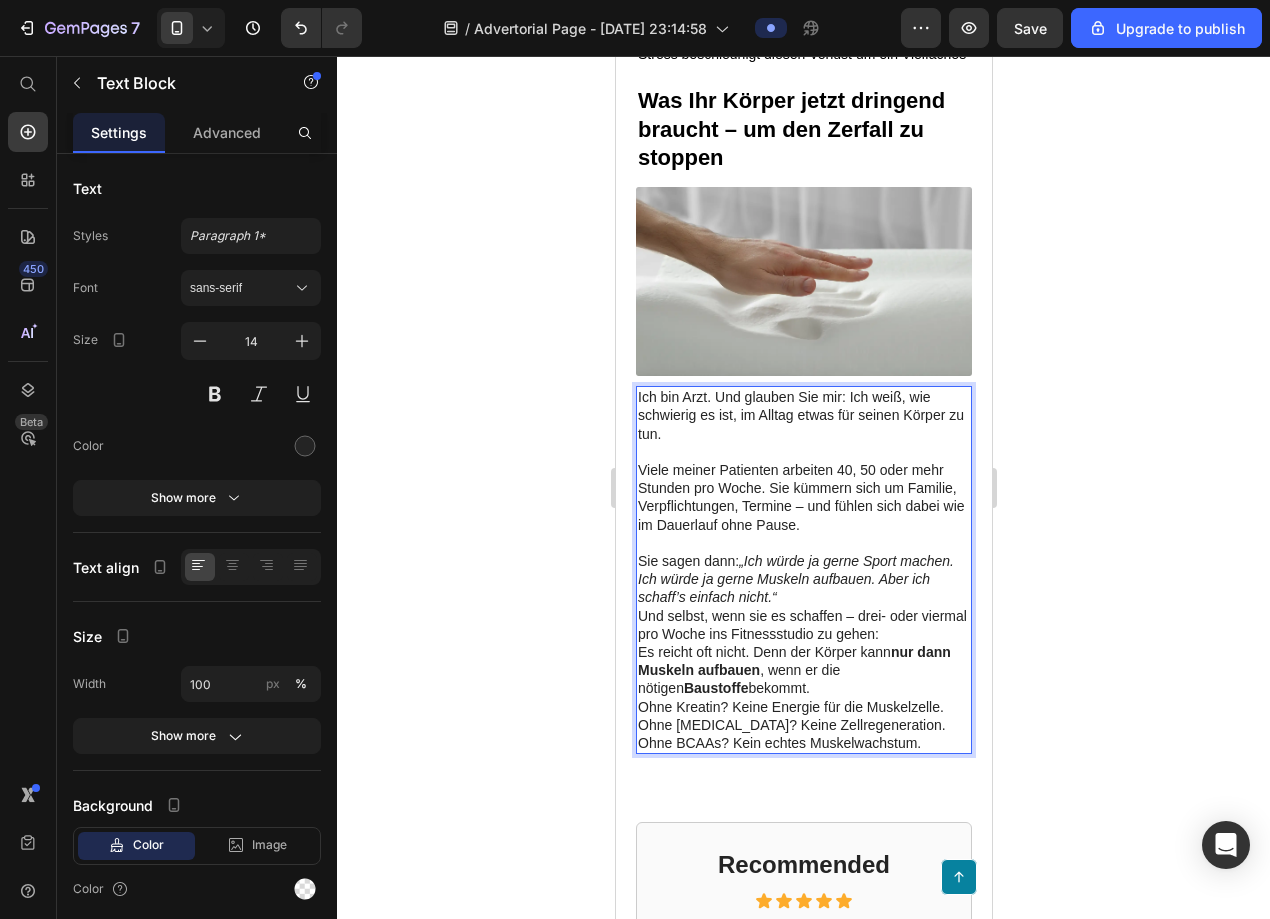 click on "Und selbst, wenn sie es schaffen – drei- oder viermal pro Woche ins Fitnessstudio zu gehen: Es reicht oft nicht. Denn der Körper kann  nur dann Muskeln aufbauen , wenn er die nötigen  Baustoffe  bekommt." at bounding box center (803, 652) 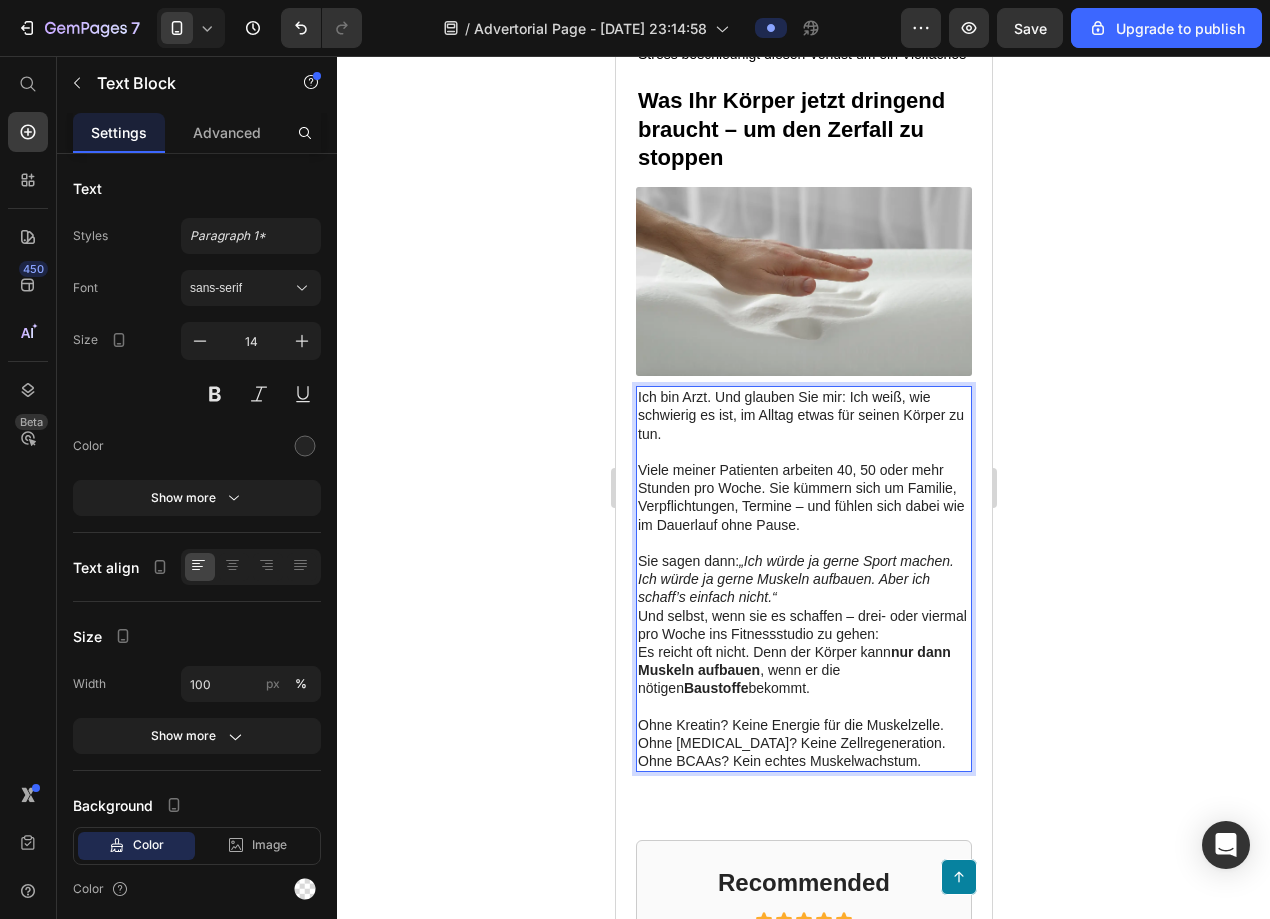 click 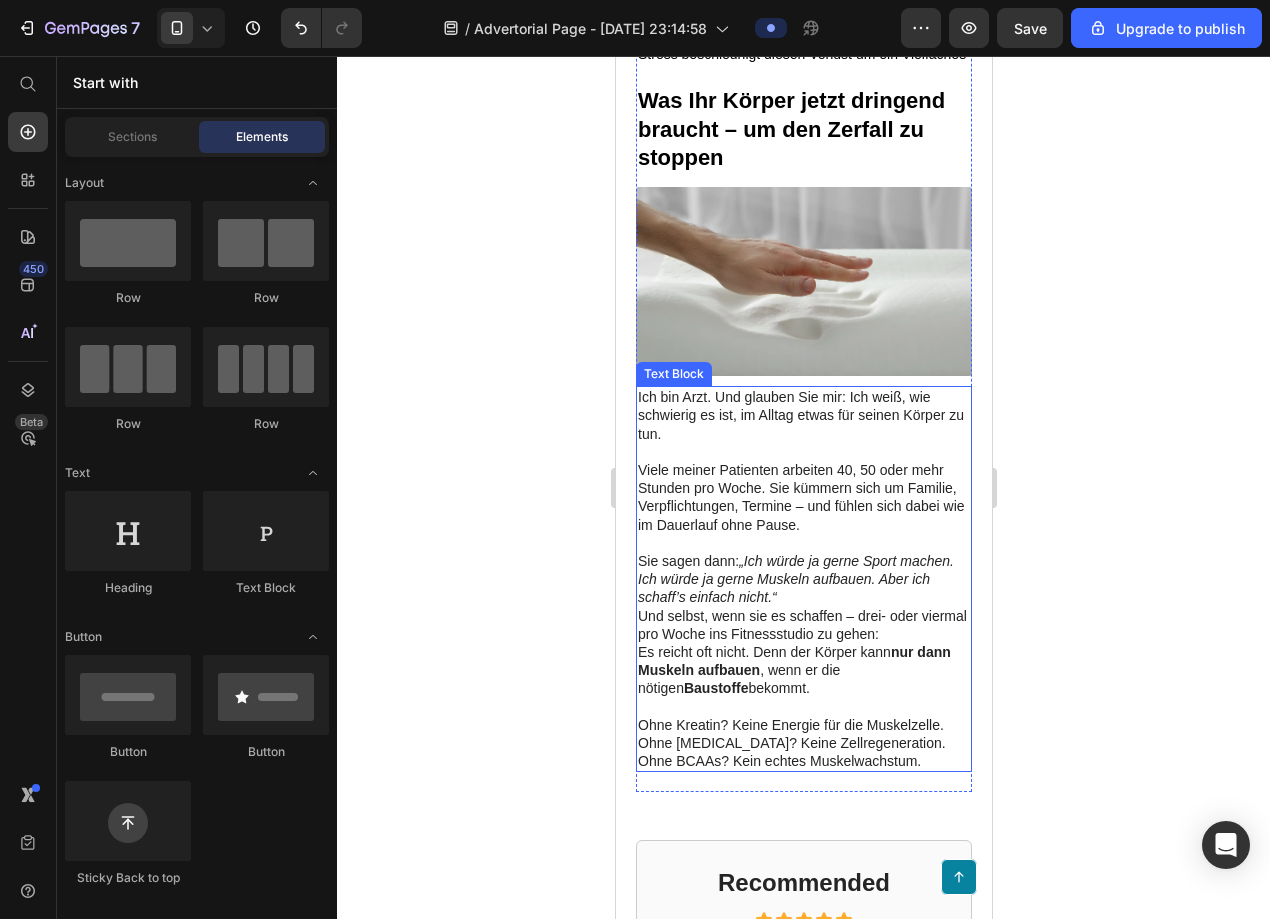click on "Sie sagen dann:  „Ich würde ja gerne Sport machen. Ich würde ja gerne Muskeln aufbauen. Aber ich schaff’s einfach nicht.“" at bounding box center [803, 579] 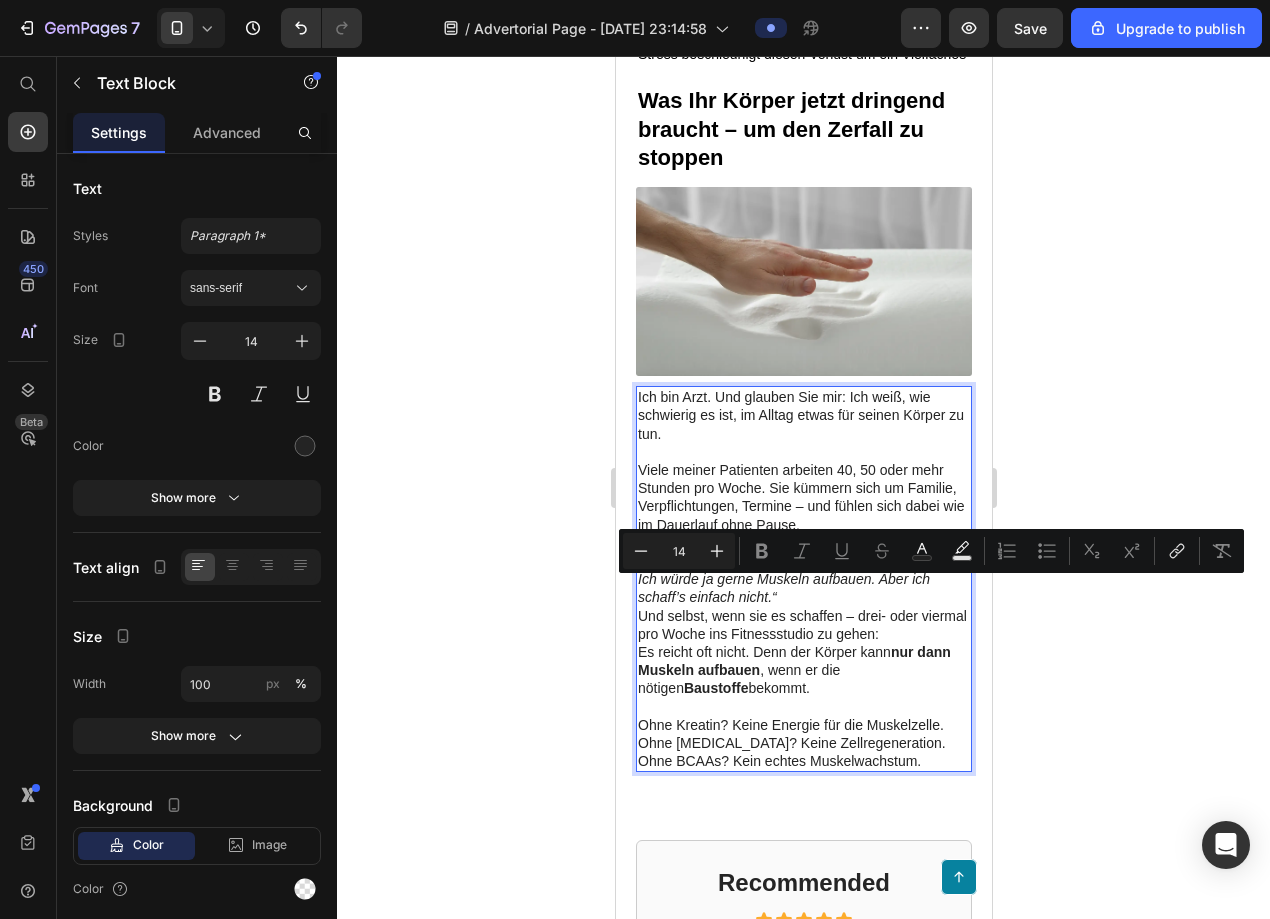 click on "Minus 14 Plus Bold Italic Underline       Strikethrough
Text Color
Text Background Color Numbered List Bulleted List Subscript Superscript       link Remove Format" at bounding box center [931, 551] 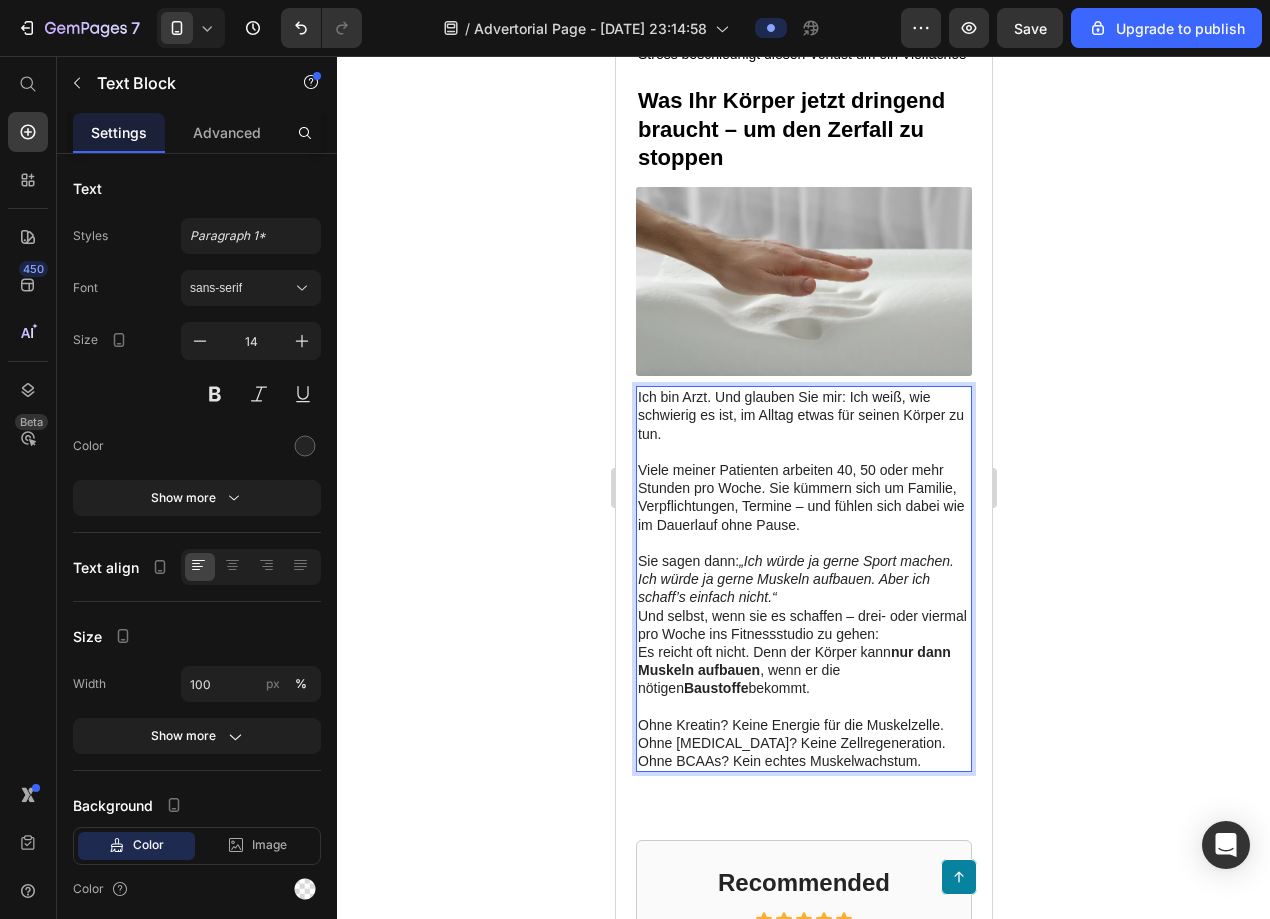 click on "Sie sagen dann:  „Ich würde ja gerne Sport machen. Ich würde ja gerne Muskeln aufbauen. Aber ich schaff’s einfach nicht.“" at bounding box center [803, 579] 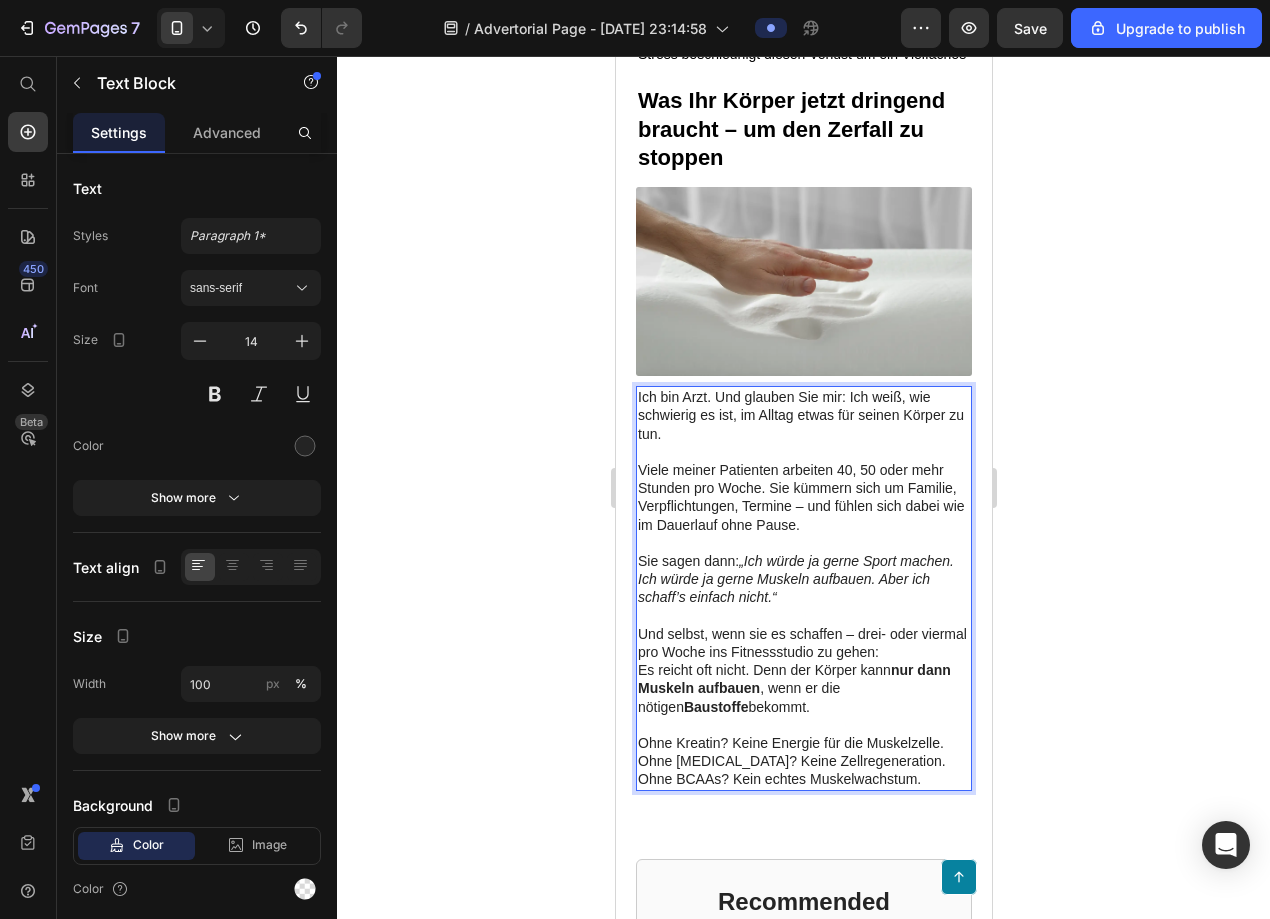 click 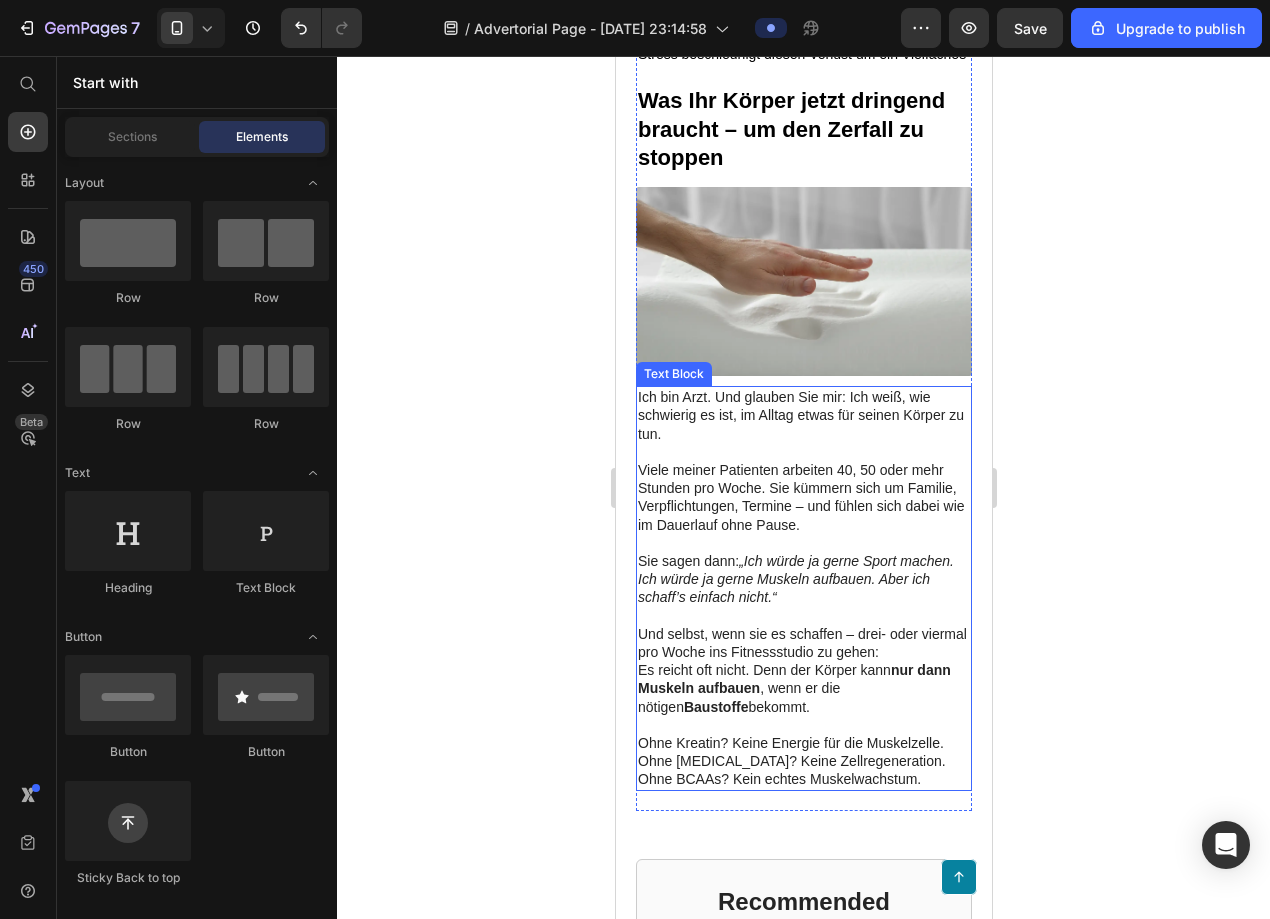 click on "Ich bin Arzt. Und glauben Sie mir: Ich weiß, wie schwierig es ist, im Alltag etwas für seinen Körper zu tun." at bounding box center [803, 415] 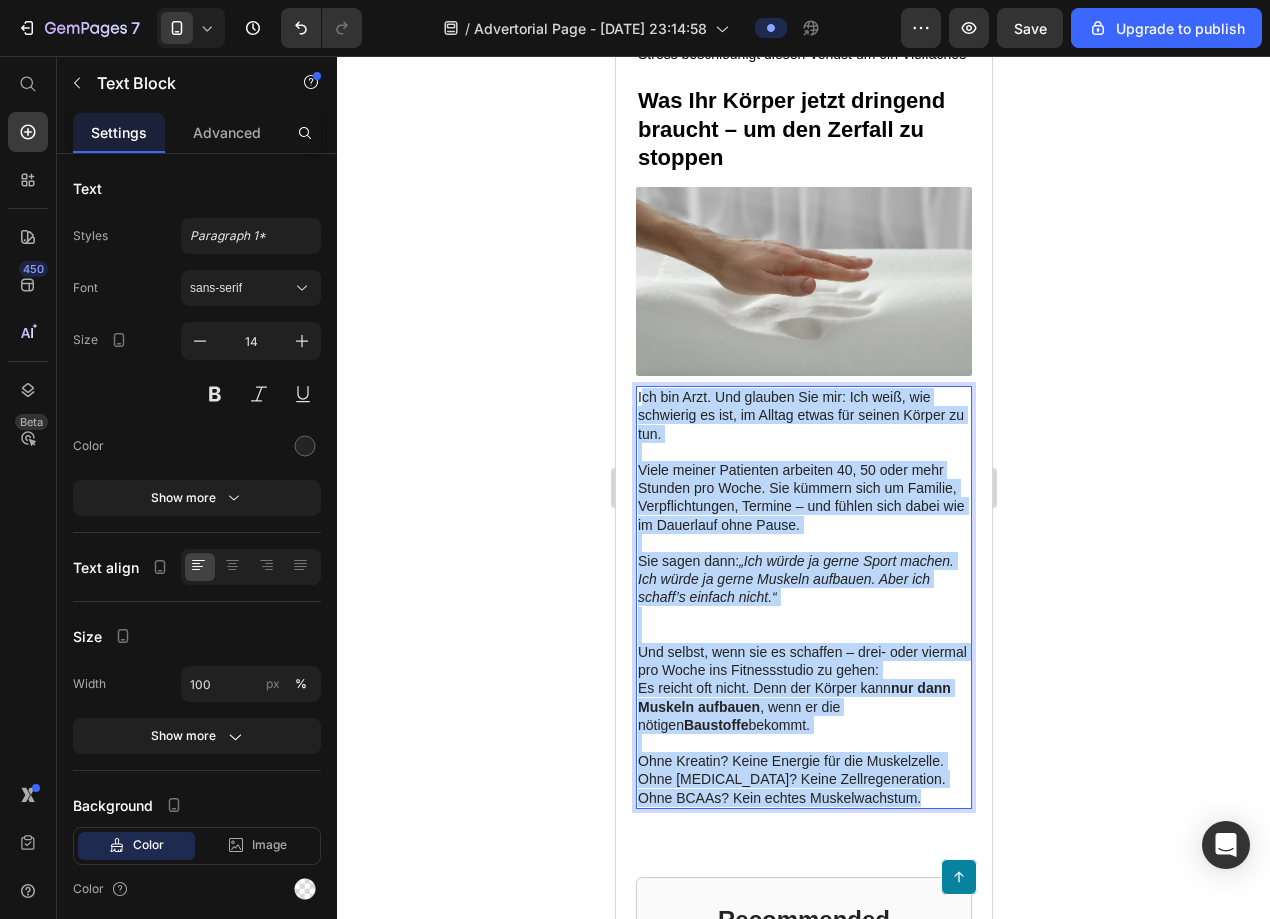 drag, startPoint x: 640, startPoint y: 373, endPoint x: 922, endPoint y: 765, distance: 482.89545 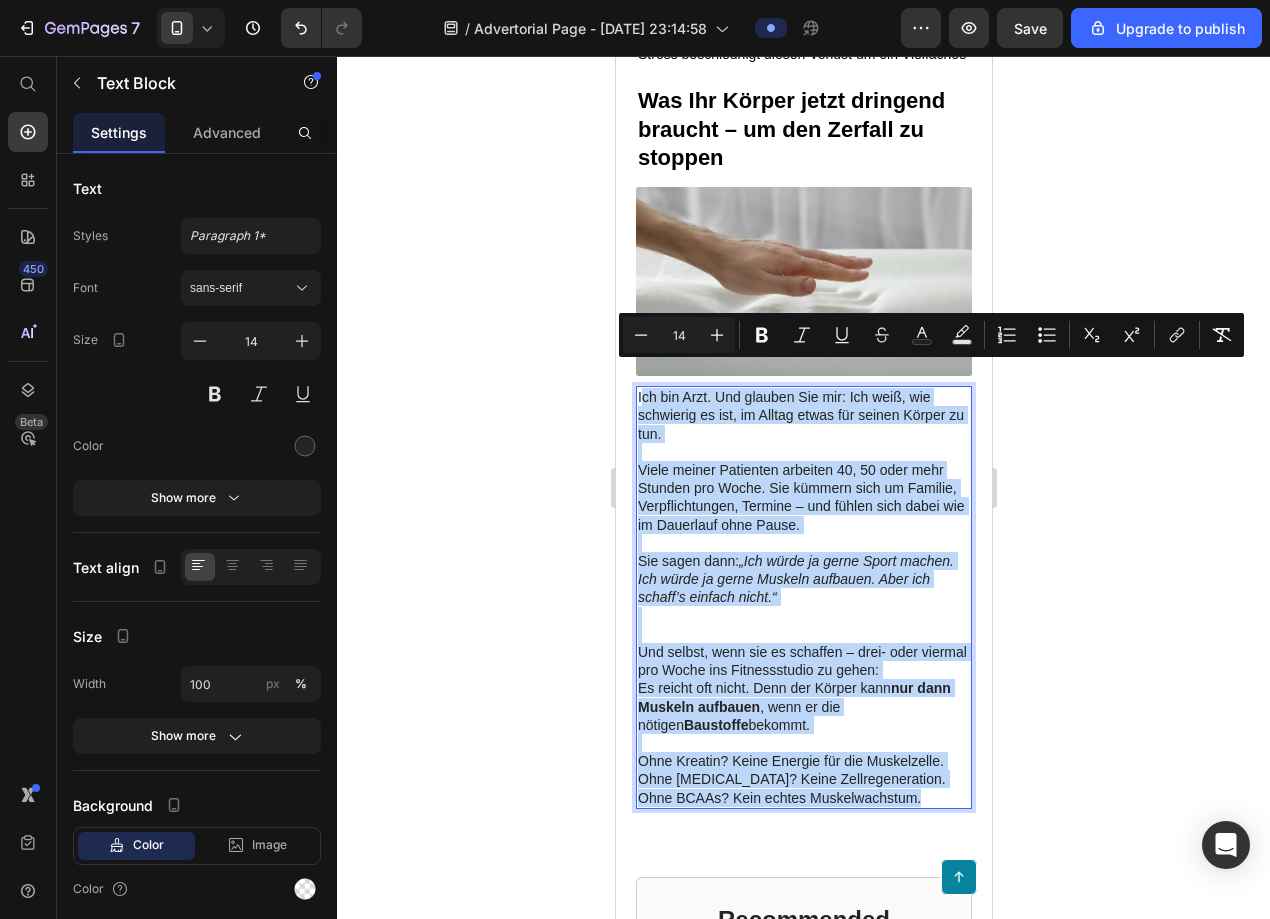 click on "Ohne Kreatin? Keine Energie für die Muskelzelle. Ohne [MEDICAL_DATA]? Keine Zellregeneration. Ohne BCAAs? Kein echtes Muskelwachstum." at bounding box center [803, 779] 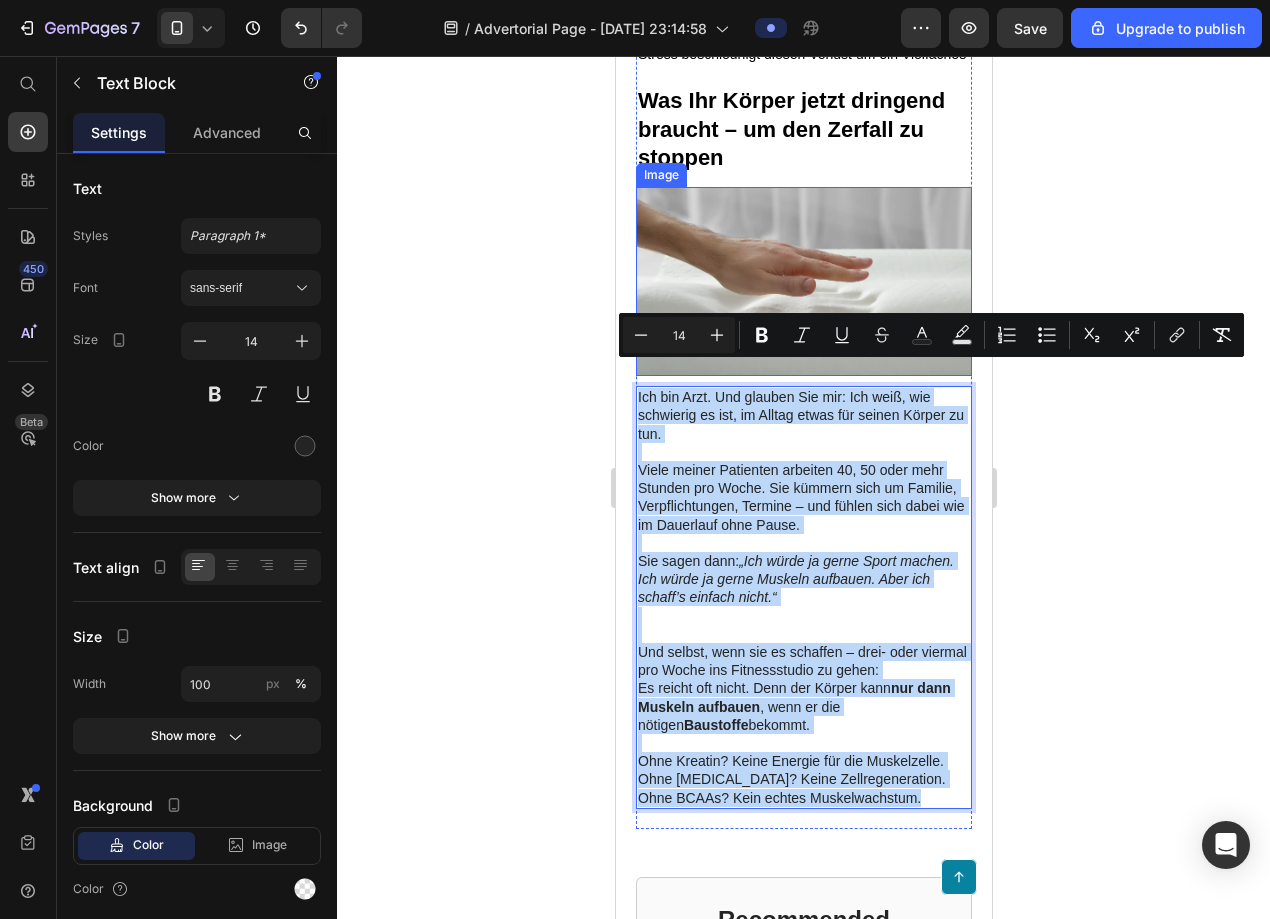 drag, startPoint x: 924, startPoint y: 765, endPoint x: 1285, endPoint y: 403, distance: 511.23868 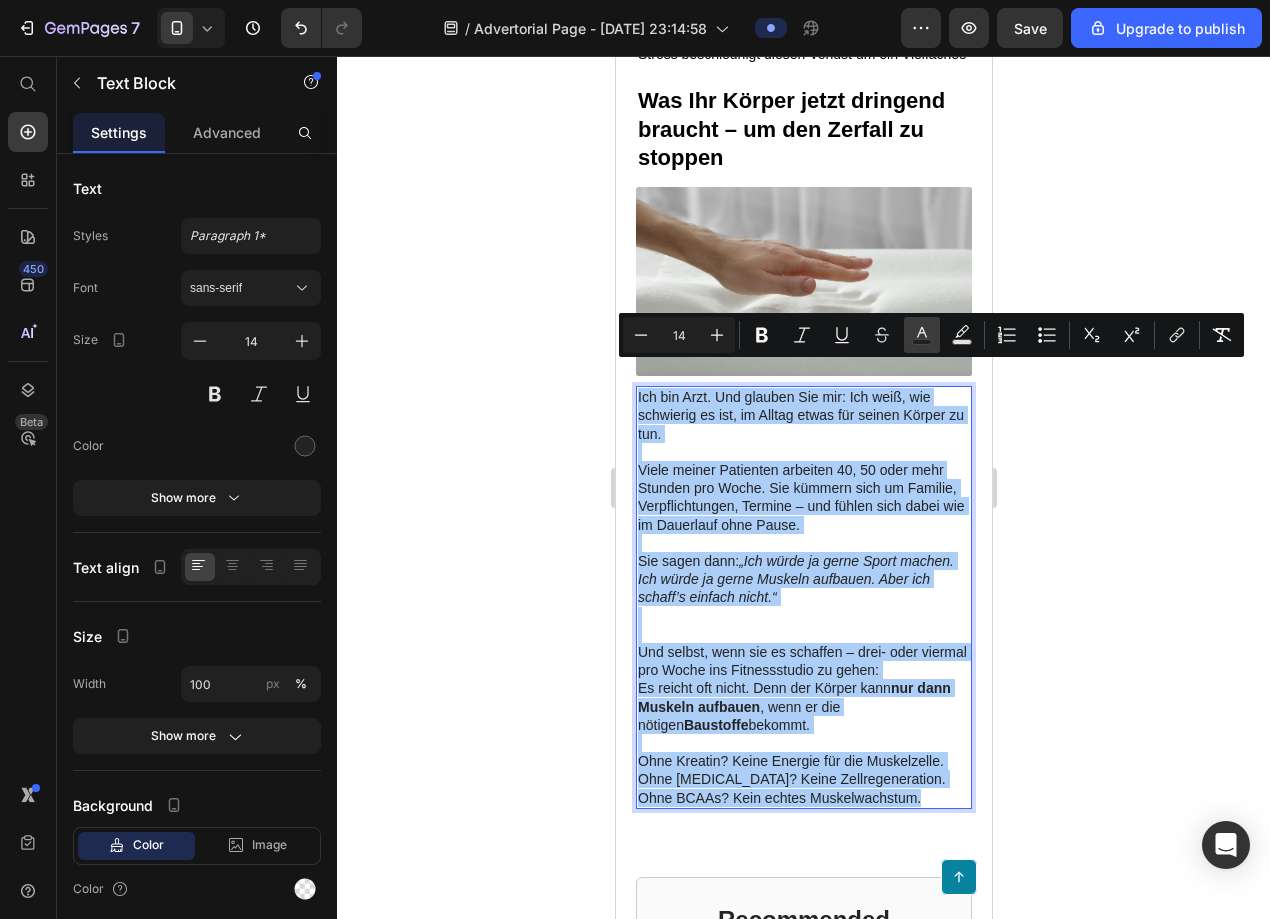 click on "Text Color" at bounding box center [922, 335] 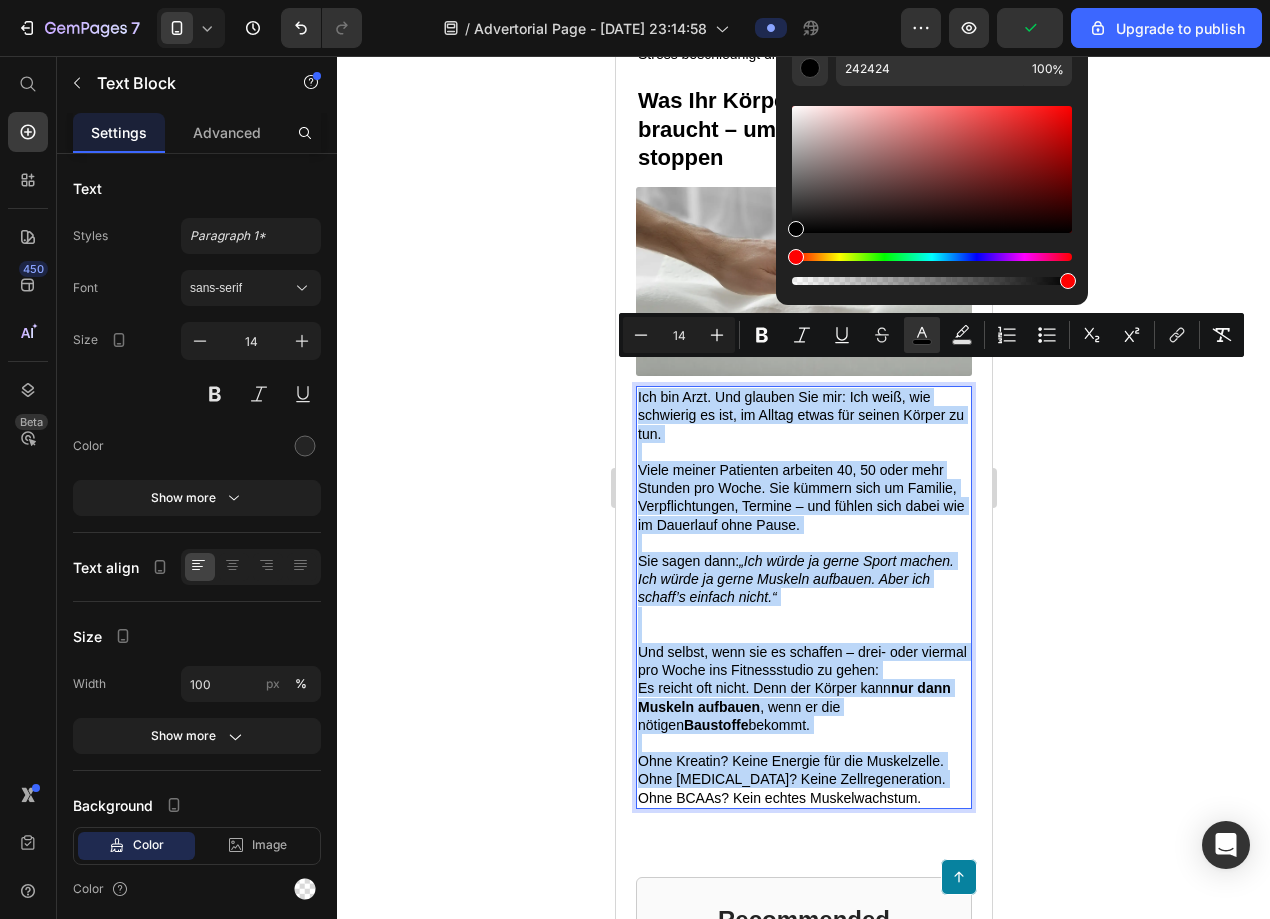 type on "000000" 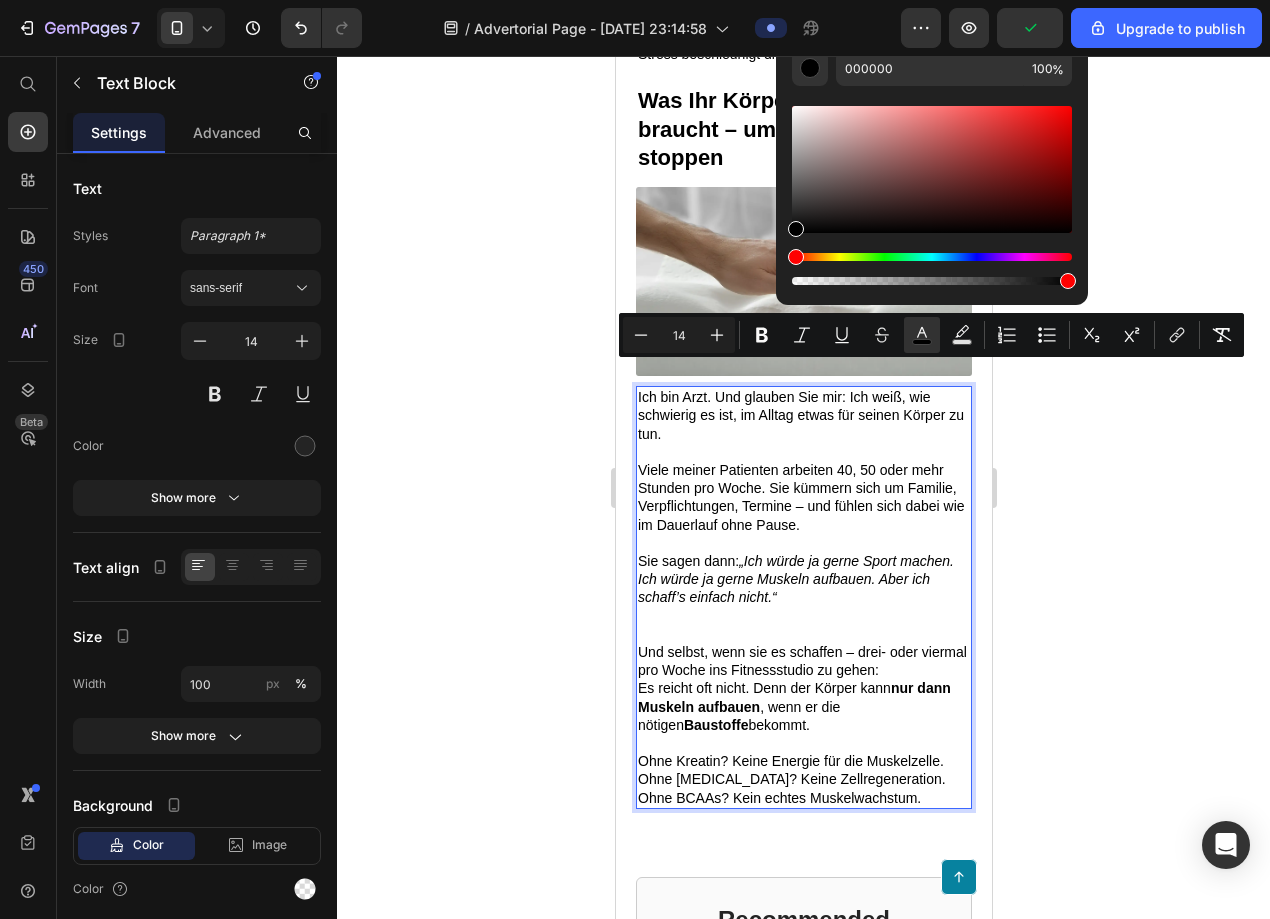 drag, startPoint x: 796, startPoint y: 223, endPoint x: 784, endPoint y: 271, distance: 49.47727 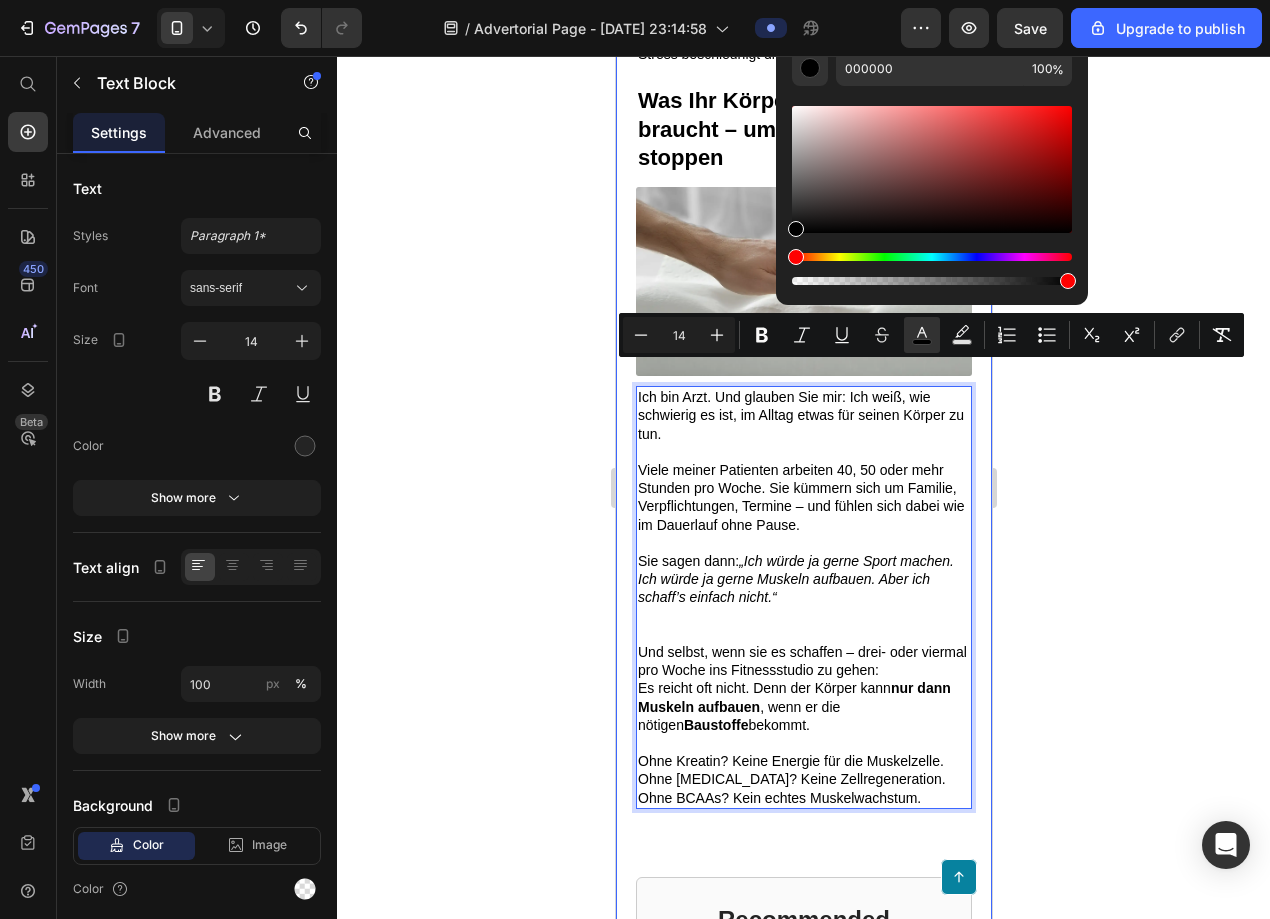 click 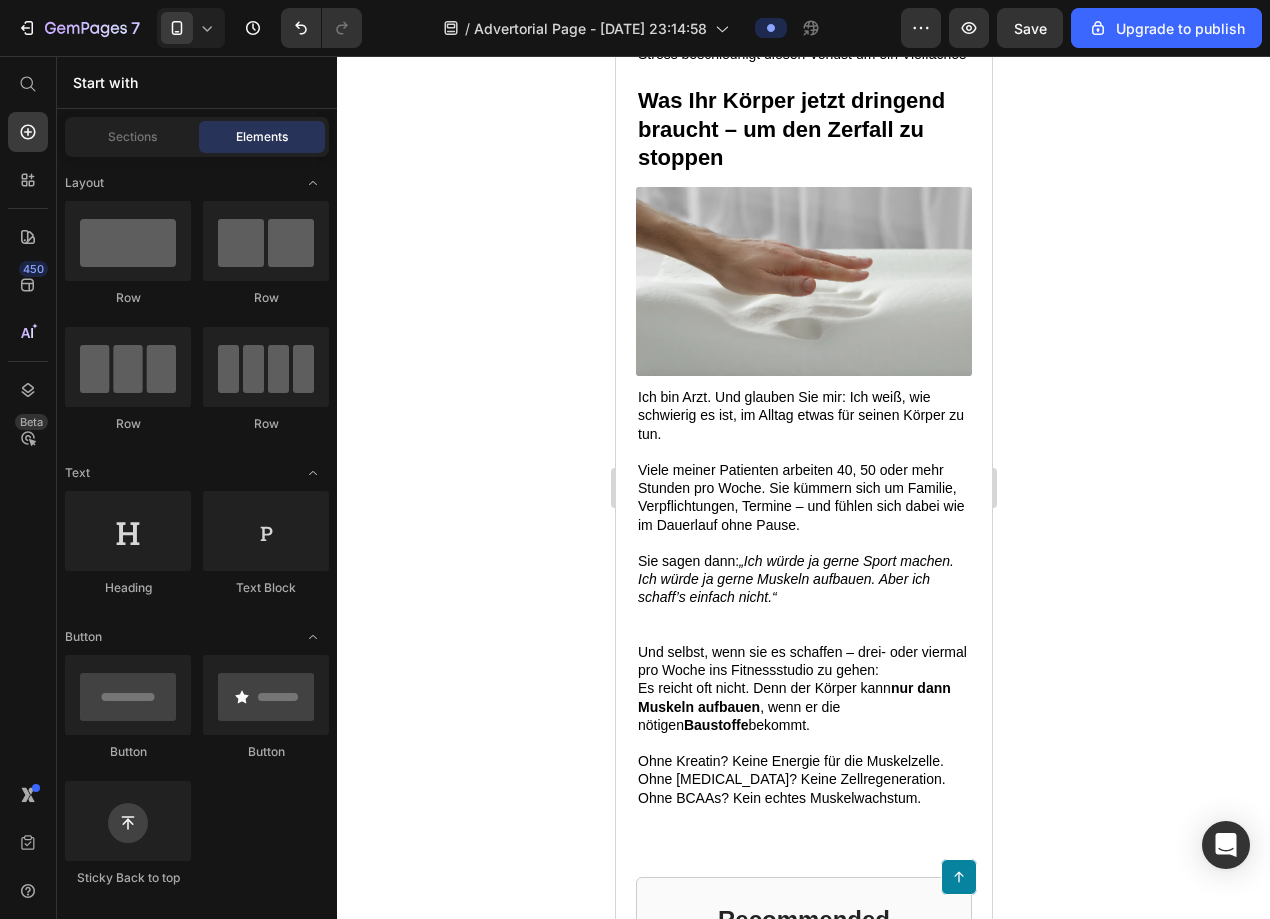 click 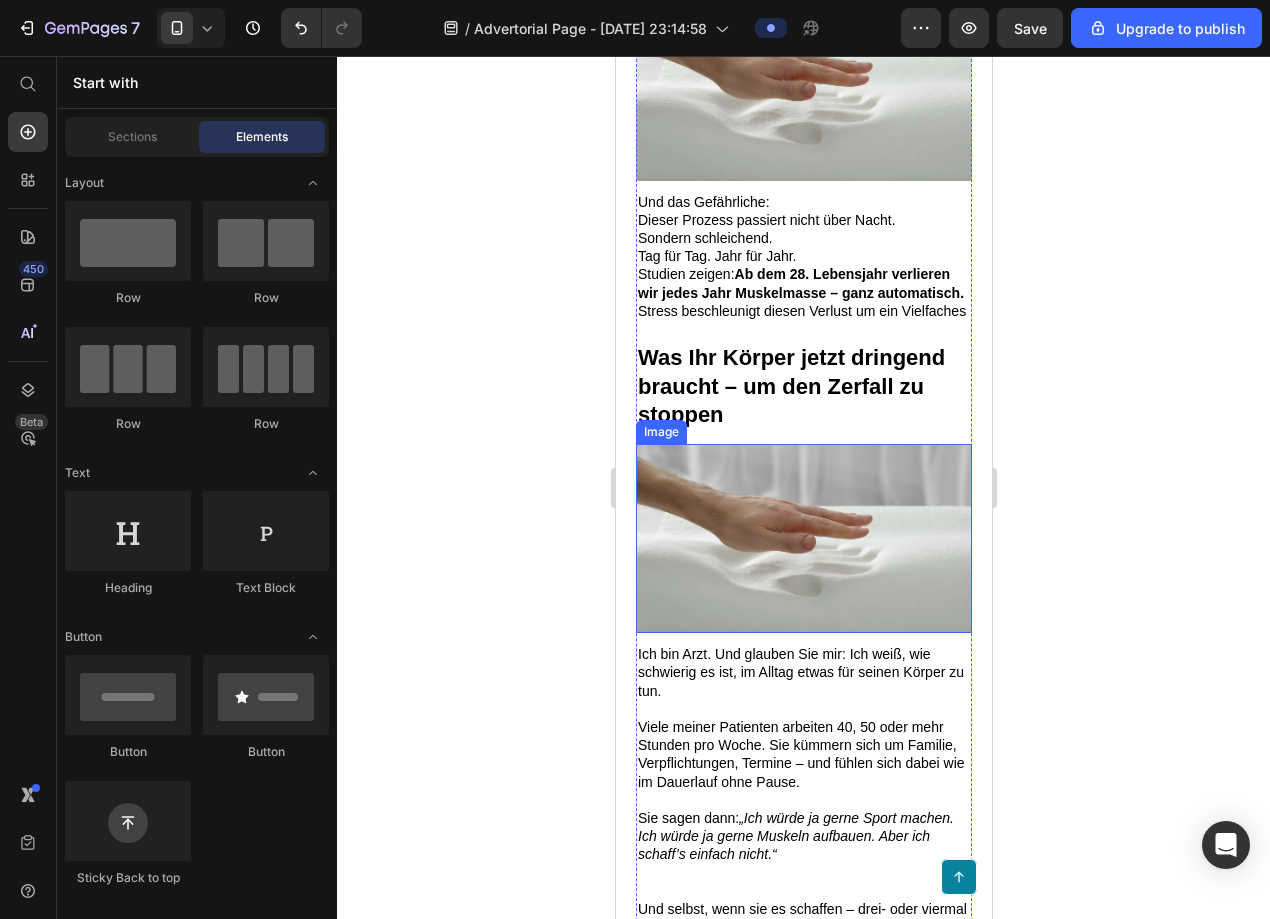 scroll, scrollTop: 4618, scrollLeft: 0, axis: vertical 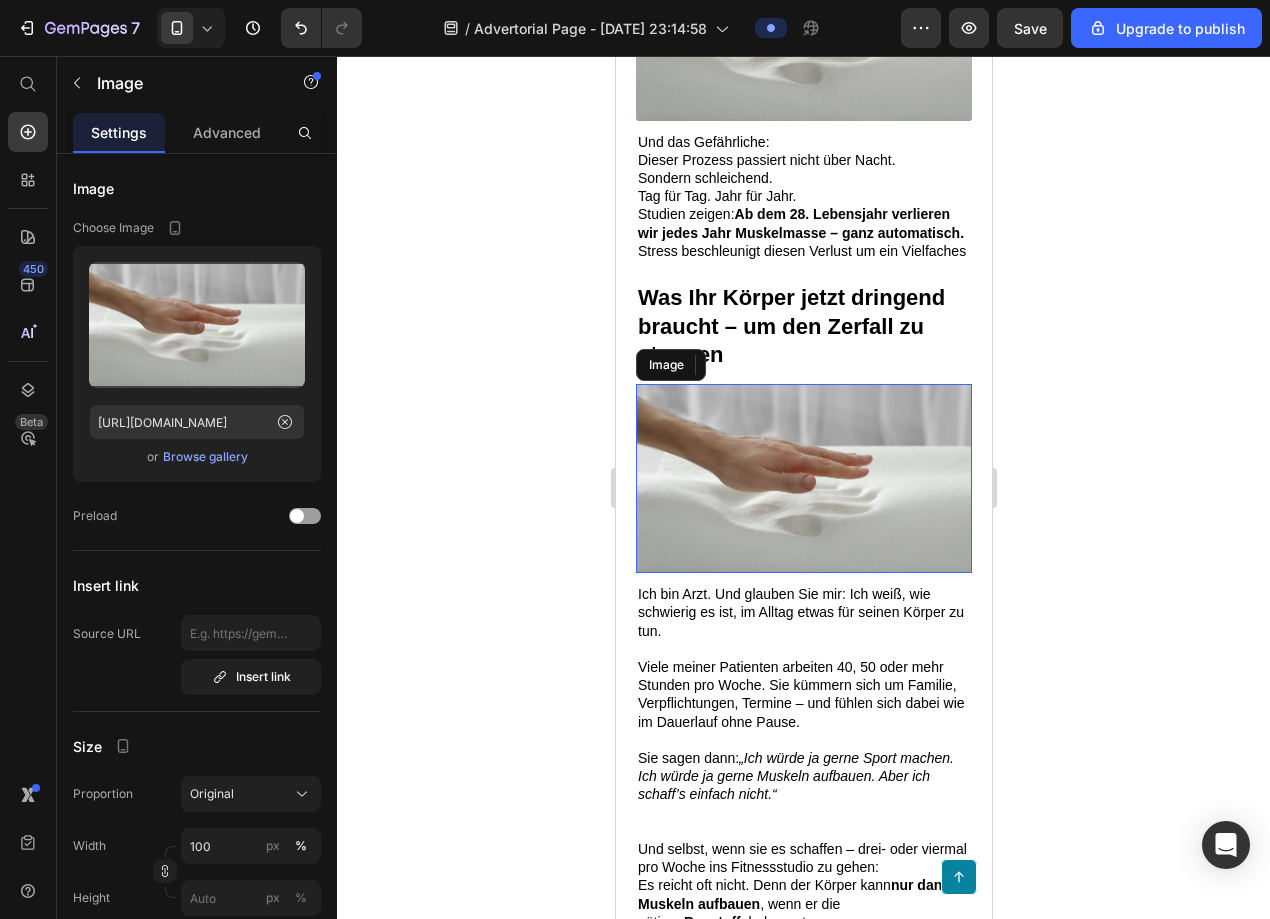 click at bounding box center [803, 478] 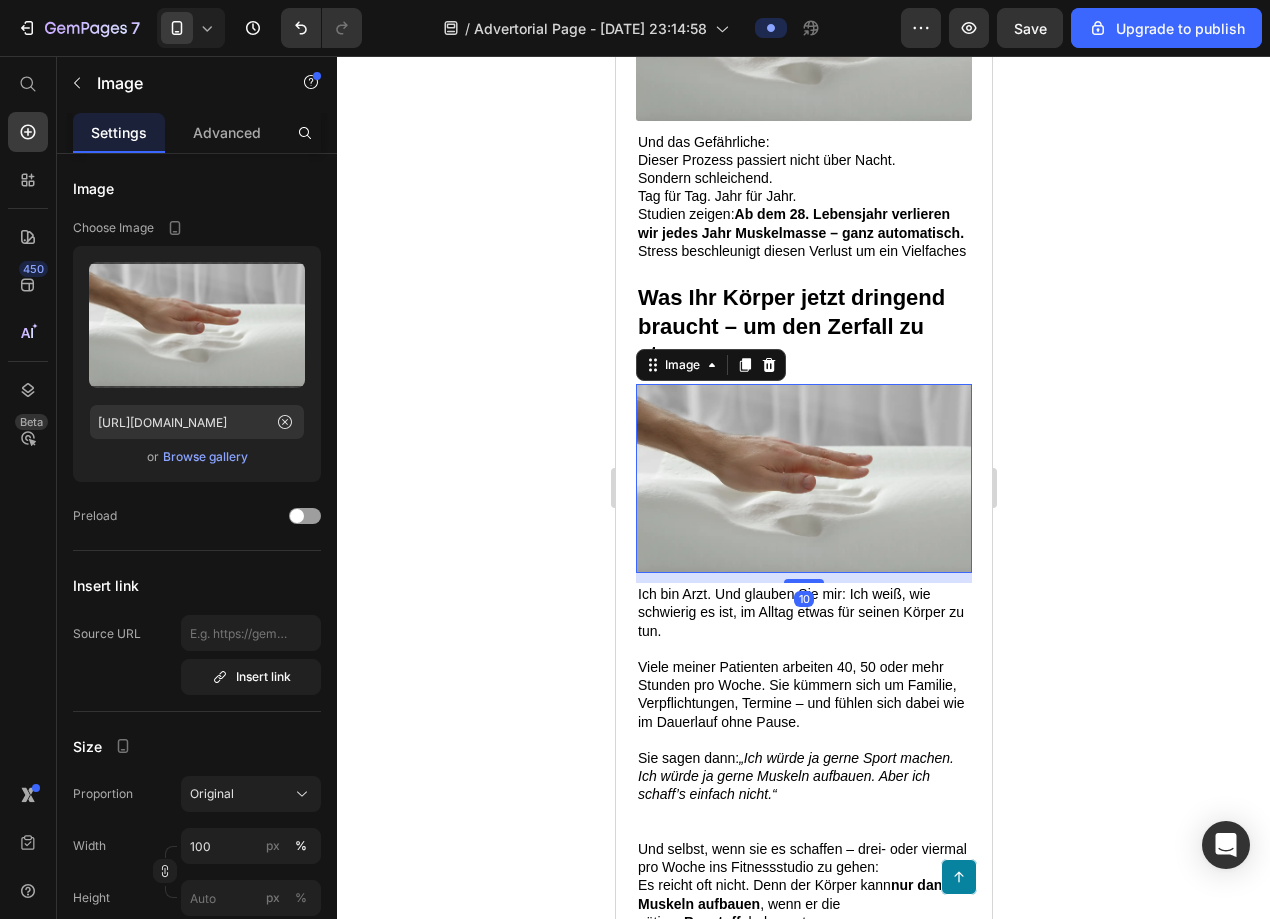 copy on "Ich bin Arzt. Und glauben Sie mir: Ich weiß, wie schwierig es ist, im Alltag etwas für seinen Körper zu tun. Viele meiner Patienten arbeiten 40, 50 oder mehr Stunden pro Woche. Sie kümmern sich um Familie, Verpflichtungen, Termine – und fühlen sich dabei wie im Dauerlauf ohne Pause. Sie sagen dann:  „Ich würde ja gerne Sport machen. Ich würde ja gerne Muskeln aufbauen. Aber ich schaff’s einfach nicht.“ Und selbst, wenn sie es schaffen – drei- oder viermal pro Woche ins Fitnessstudio zu gehen: Es reicht oft nicht. Denn der Körper kann  nur dann Muskeln aufbauen , wenn er die nötigen  Baustoffe  bekommt. Ohne Kreatin? Keine Energie für die Muskelzelle. Ohne [MEDICAL_DATA]? Keine Zellregeneration." 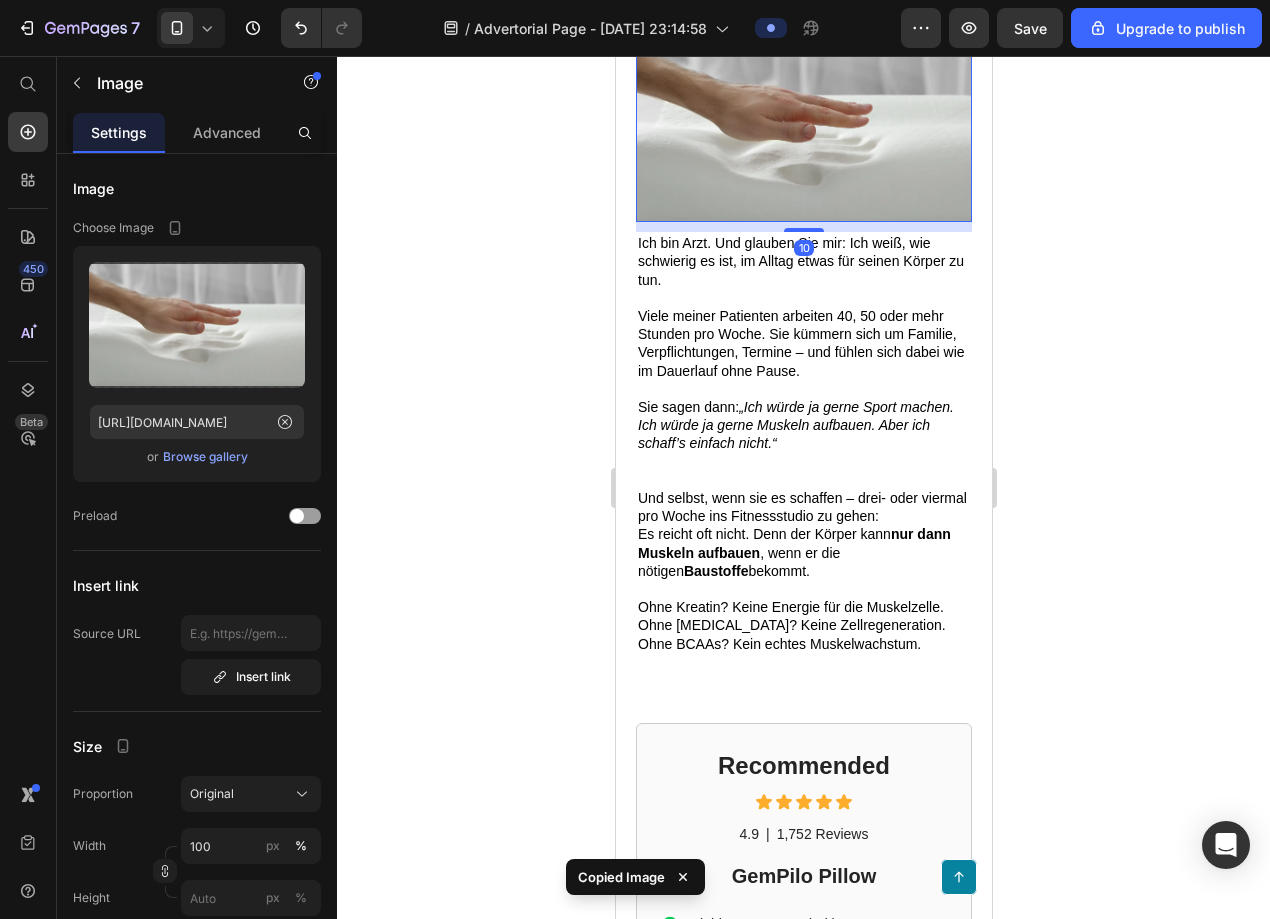 scroll, scrollTop: 5070, scrollLeft: 0, axis: vertical 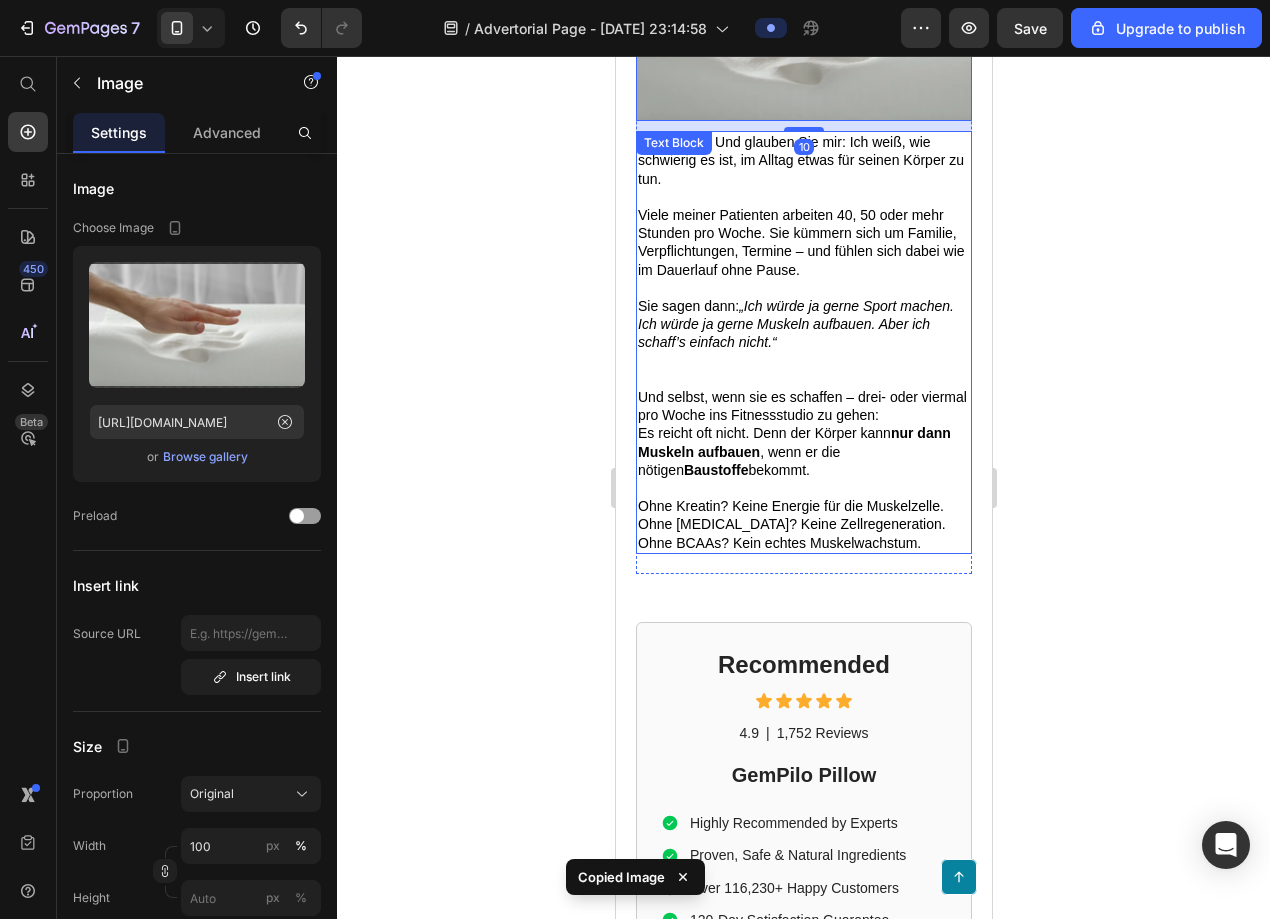 click on "Ohne Kreatin? Keine Energie für die Muskelzelle." at bounding box center [790, 506] 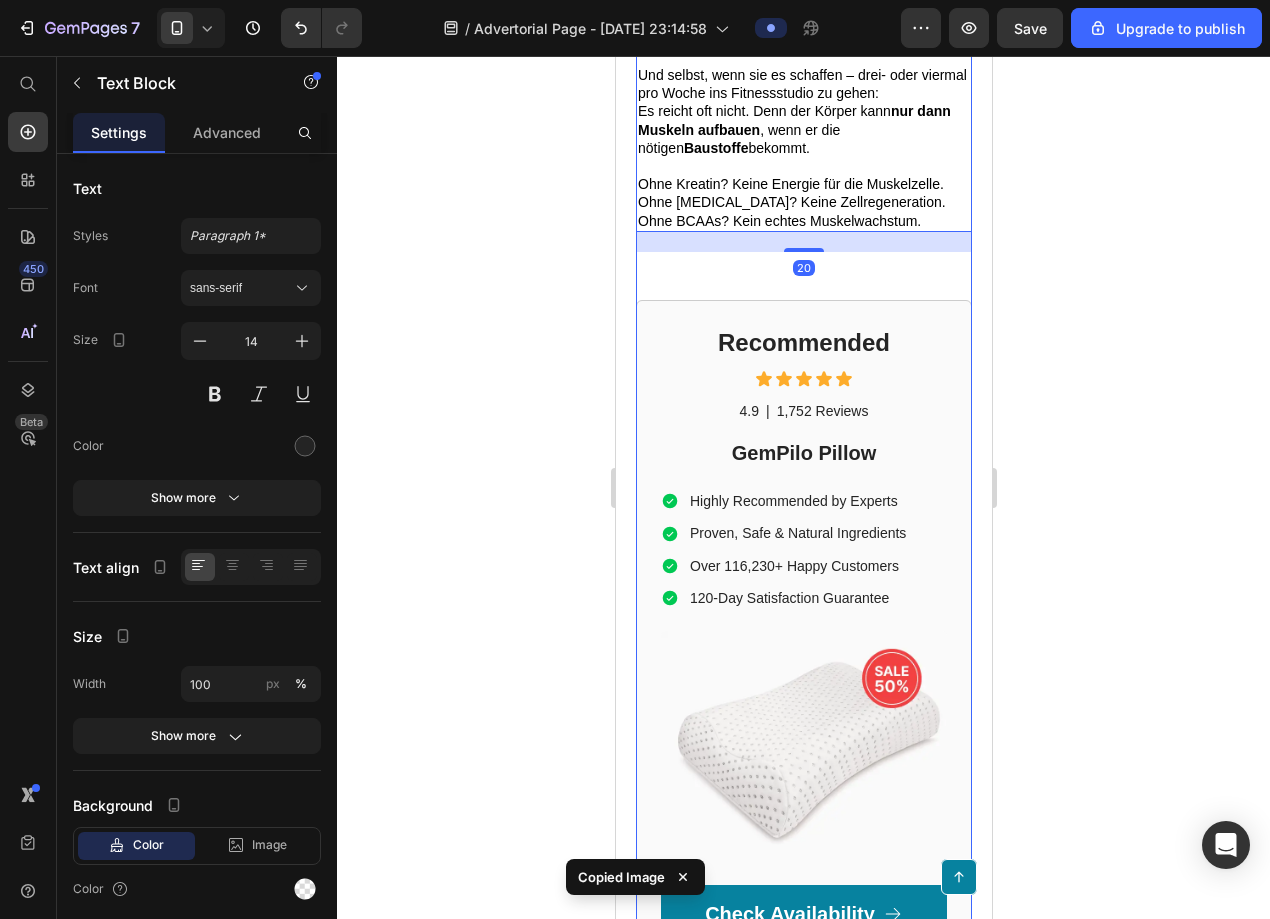 scroll, scrollTop: 4966, scrollLeft: 0, axis: vertical 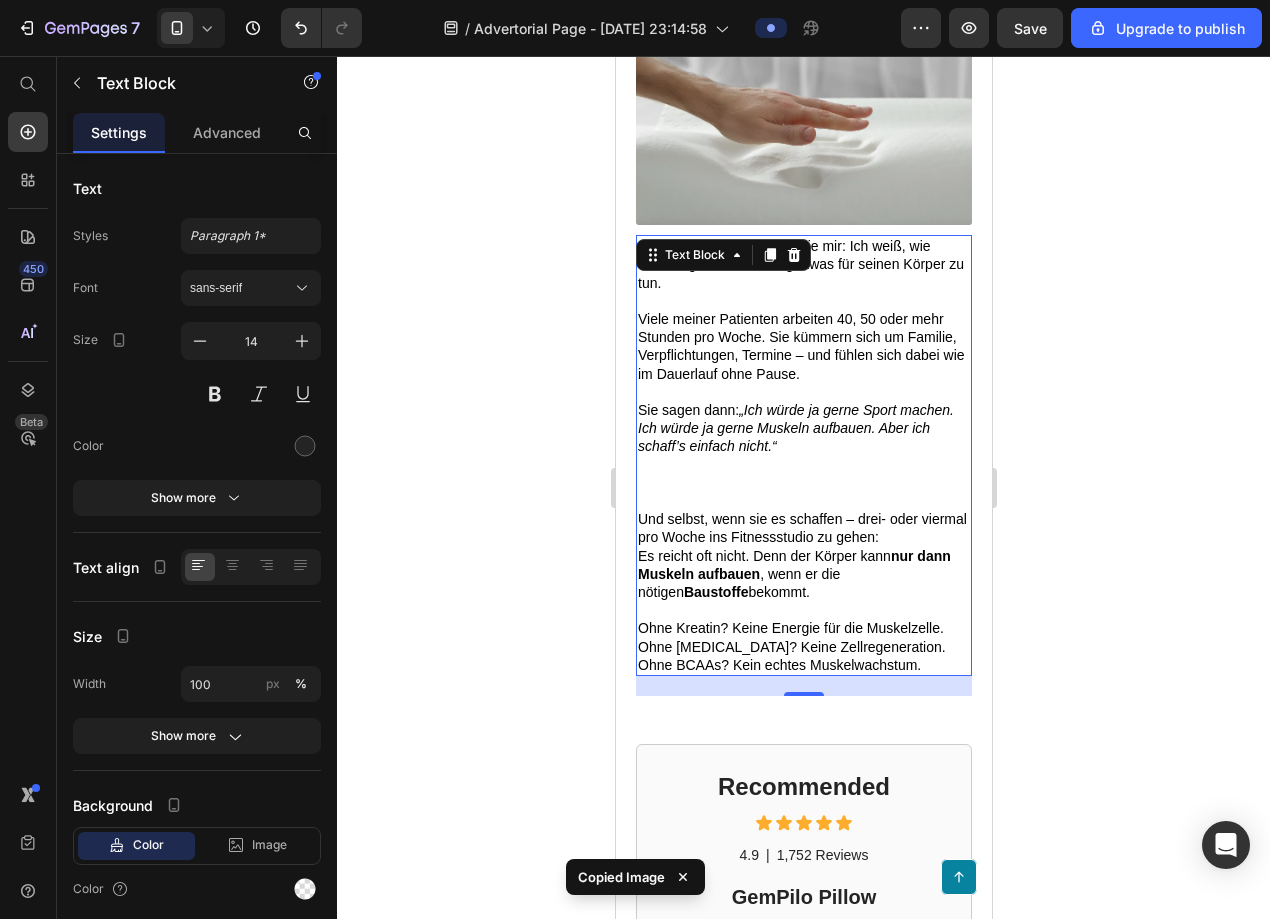 click 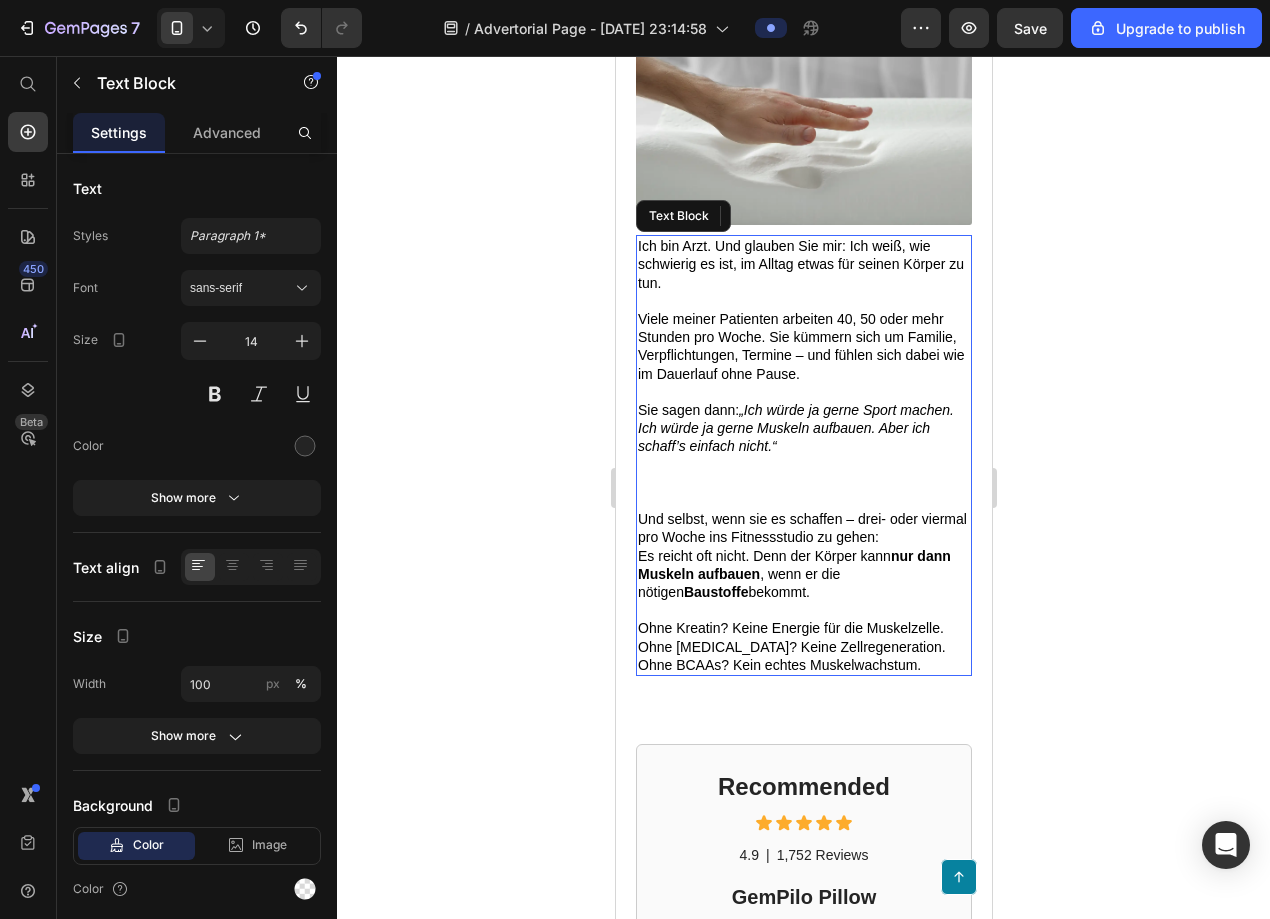 click on "⁠⁠⁠⁠⁠⁠⁠" at bounding box center [803, 483] 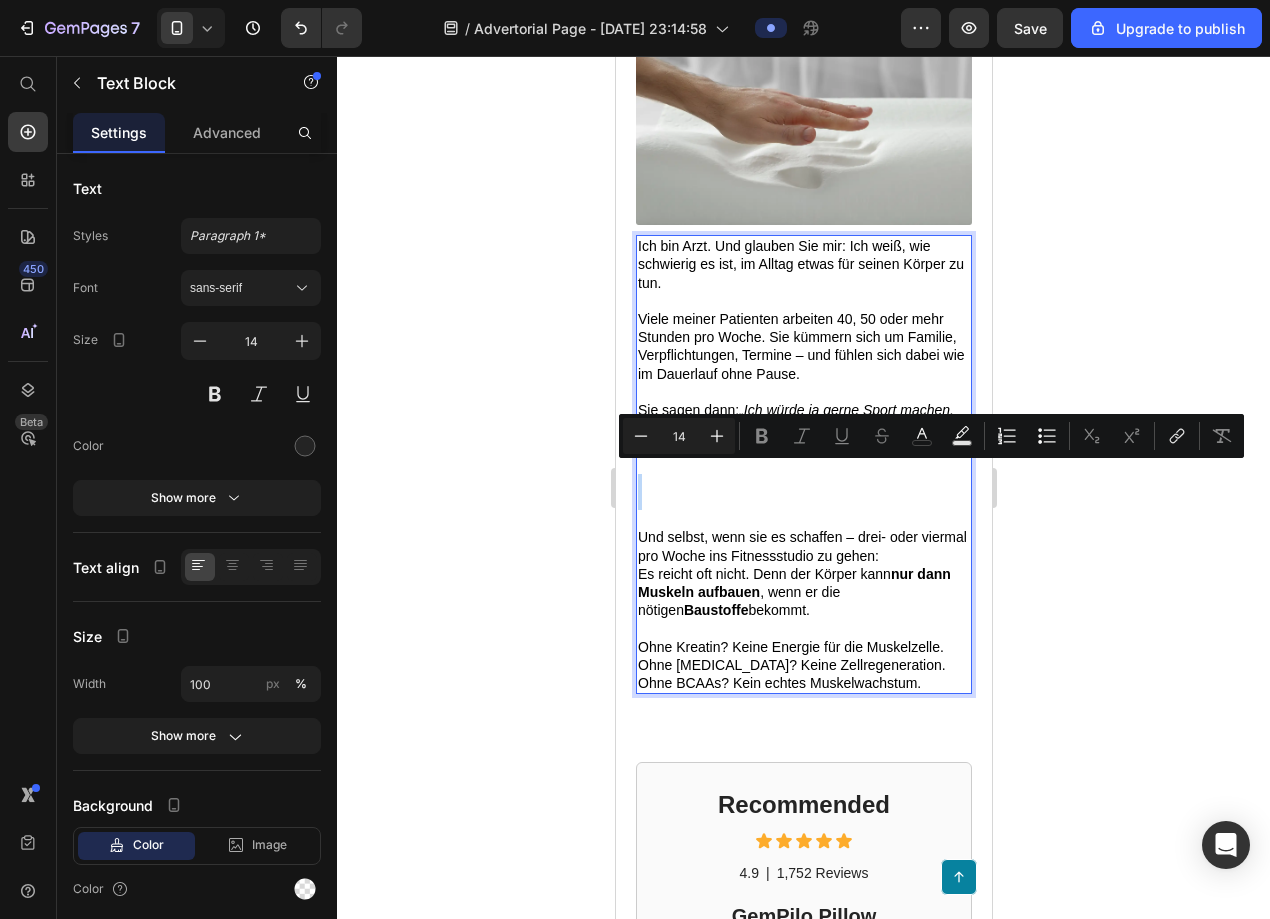 click at bounding box center (803, 492) 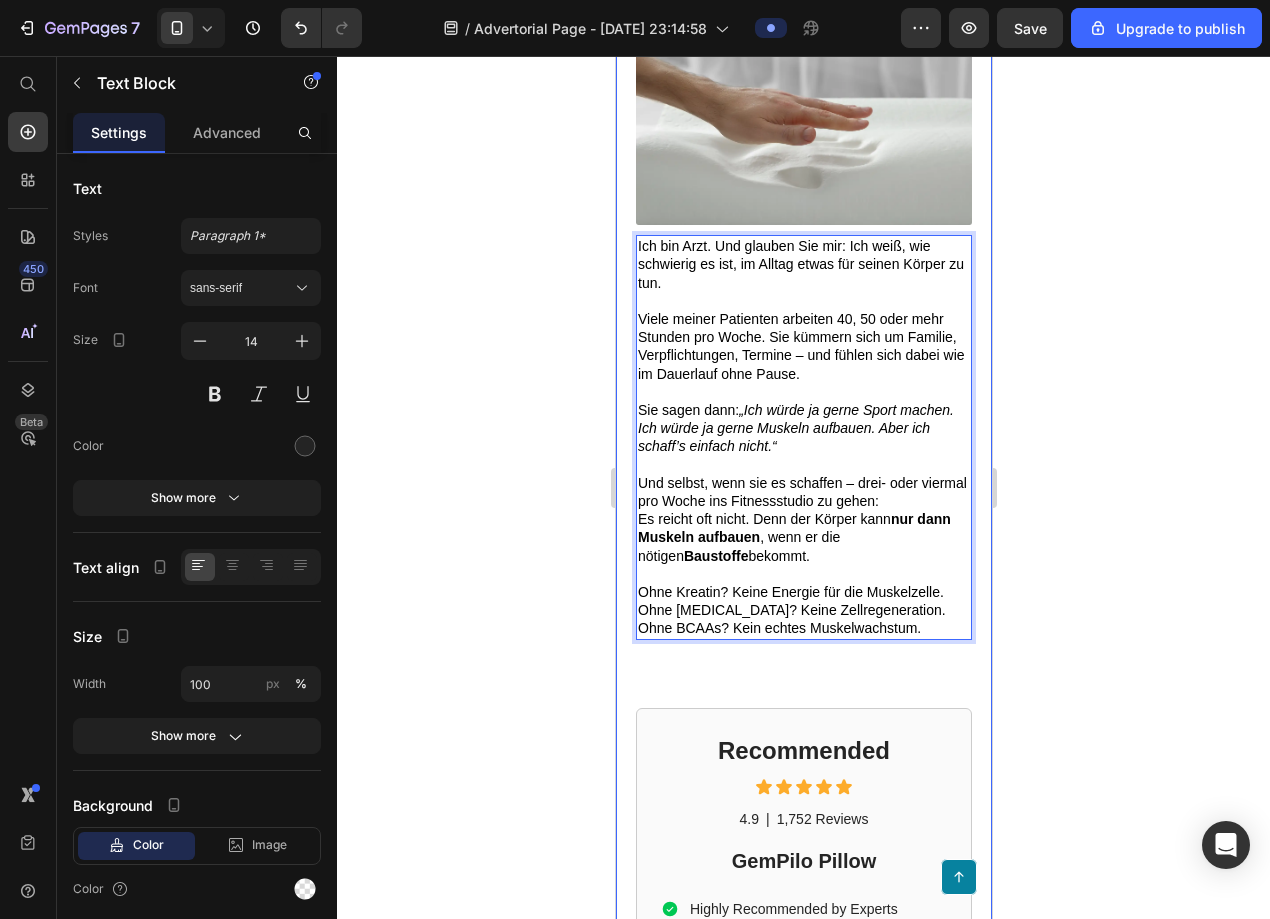 click 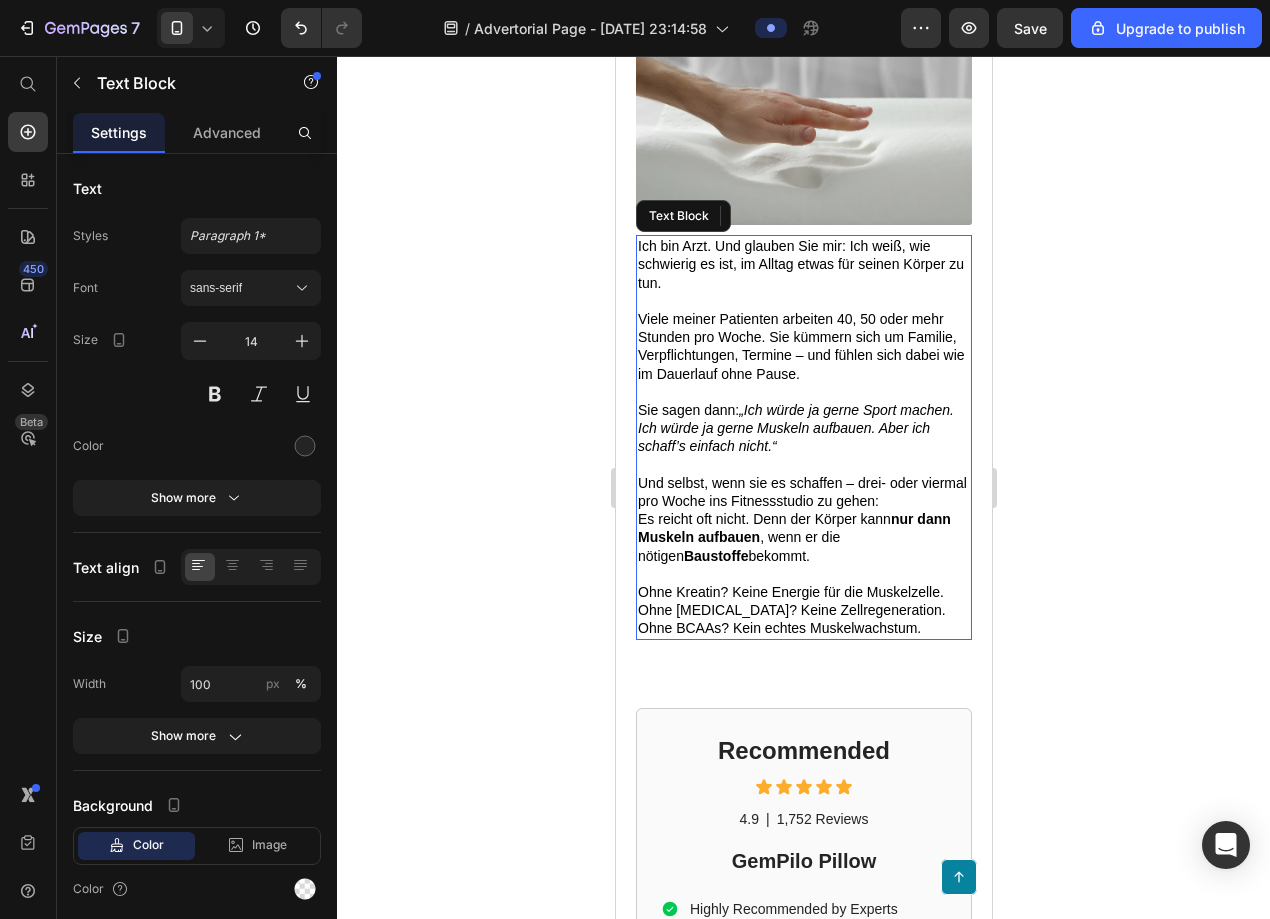 click on "Ohne Kreatin? Keine Energie für die Muskelzelle." at bounding box center [790, 592] 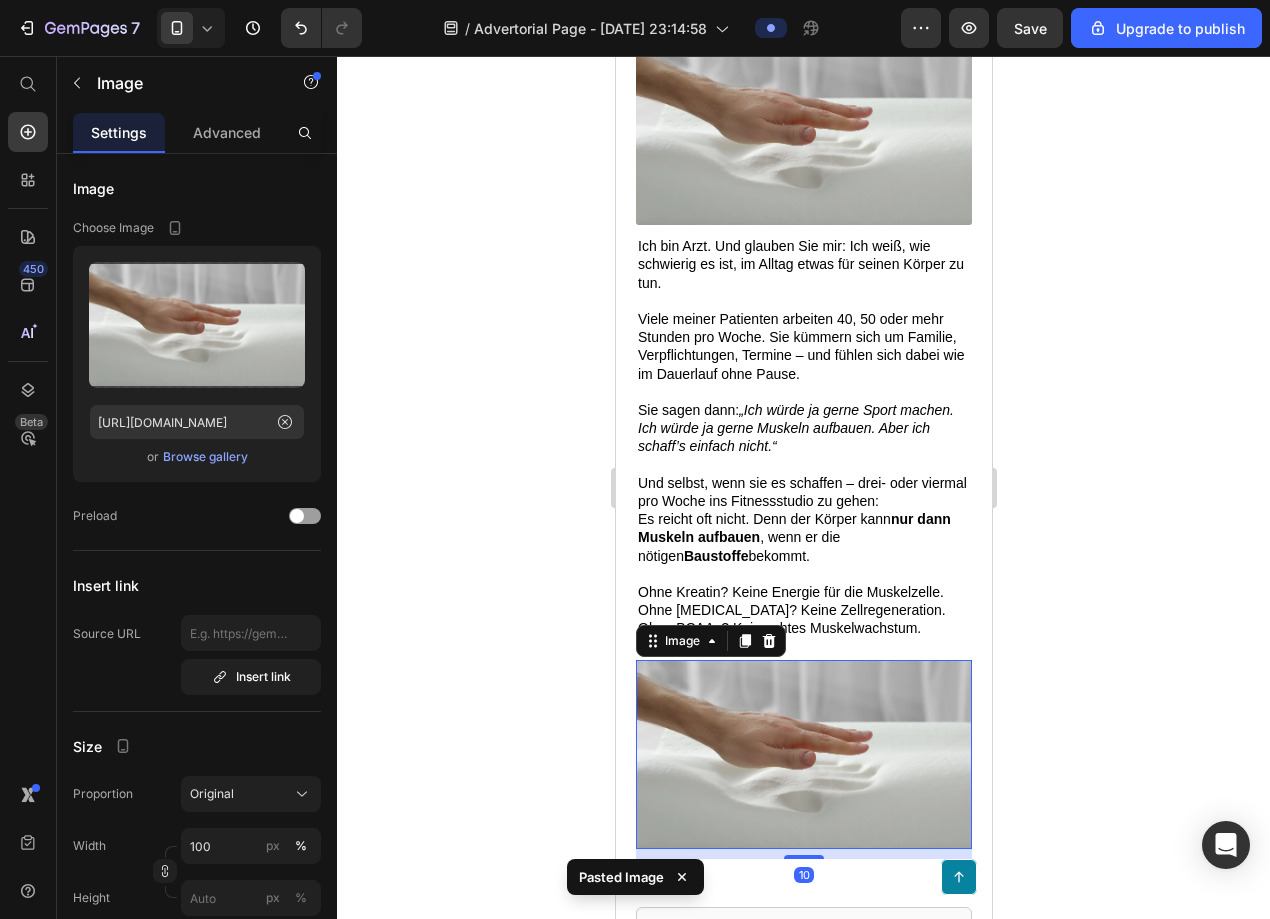 click 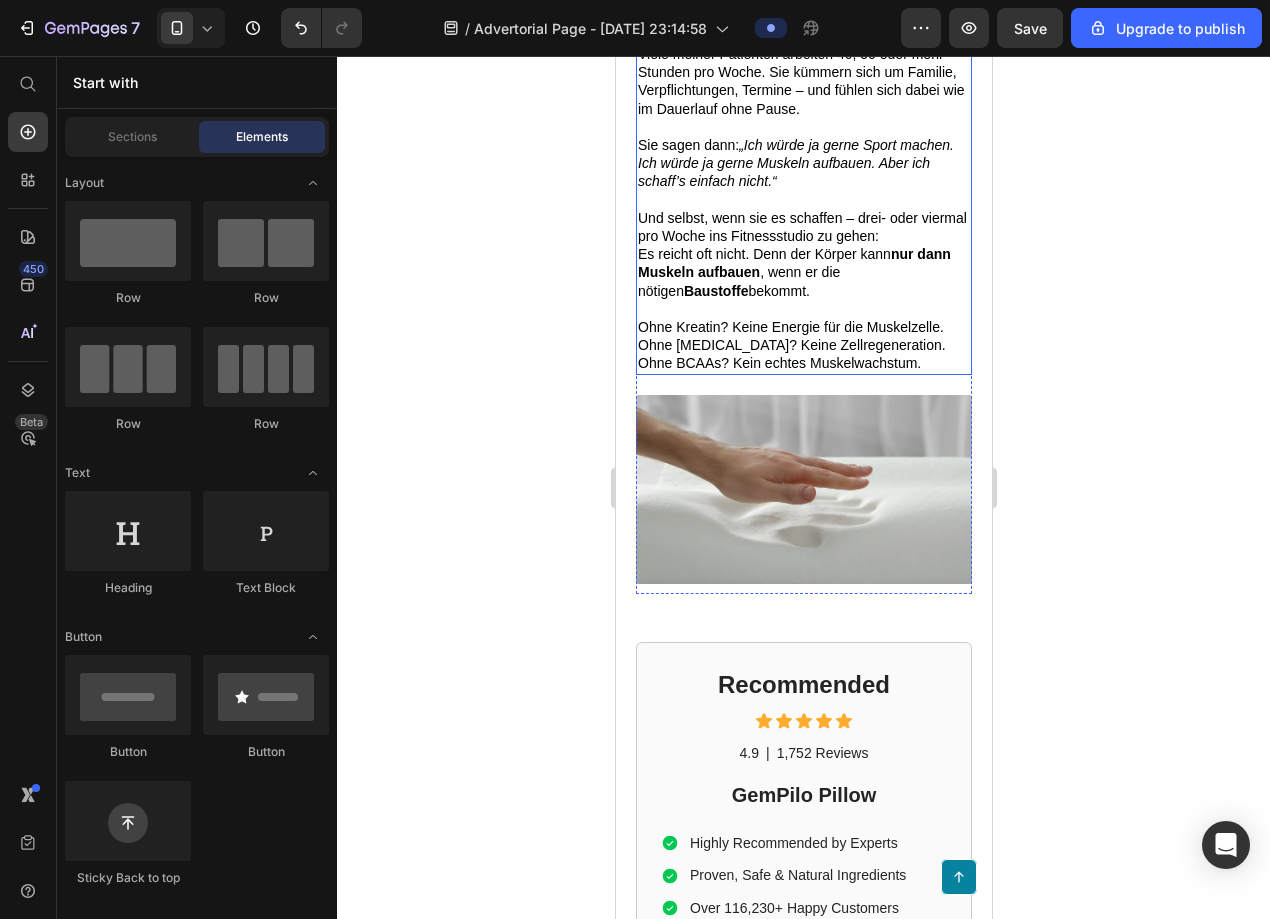 scroll, scrollTop: 5241, scrollLeft: 0, axis: vertical 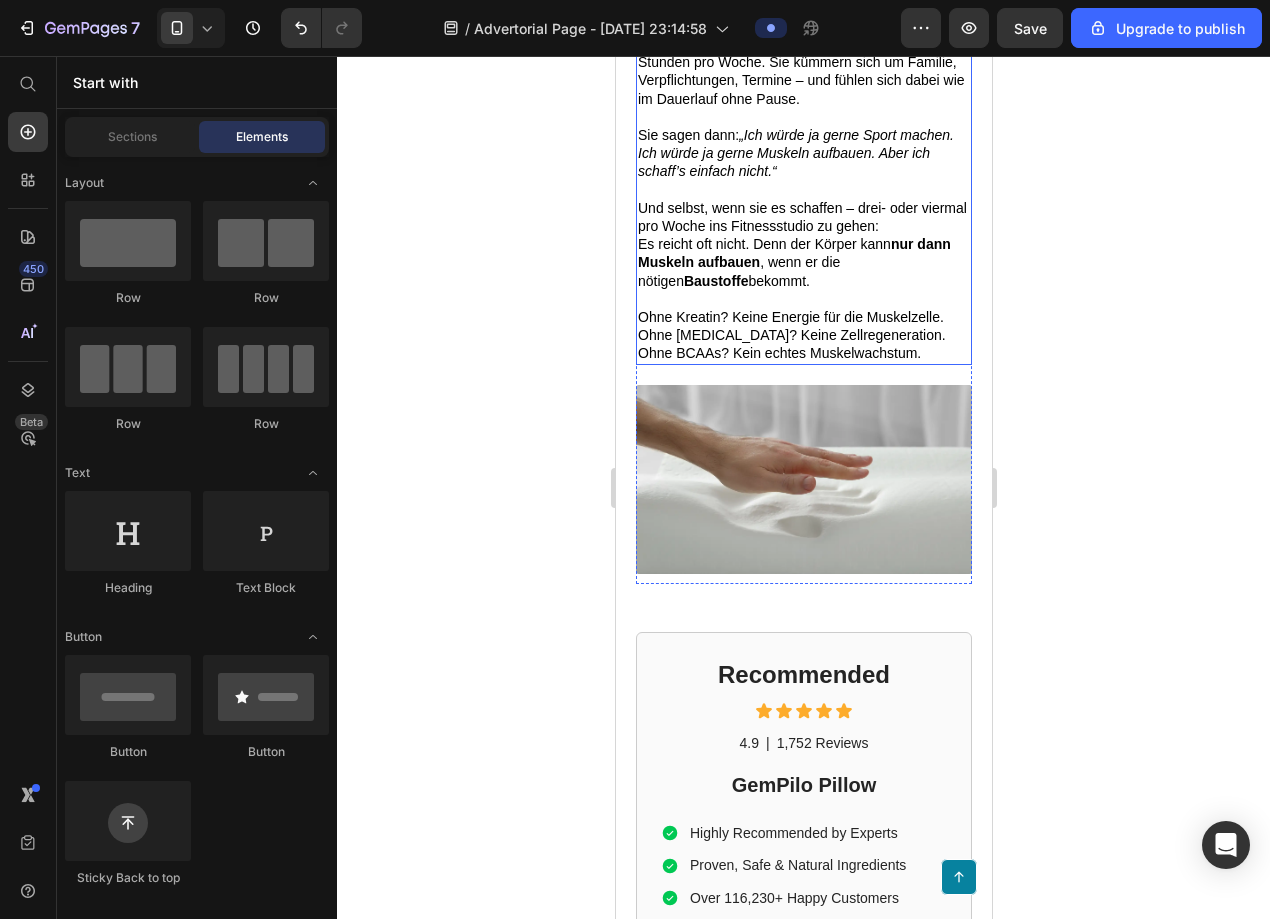click on "Ohne BCAAs? Kein echtes Muskelwachstum." at bounding box center (778, 353) 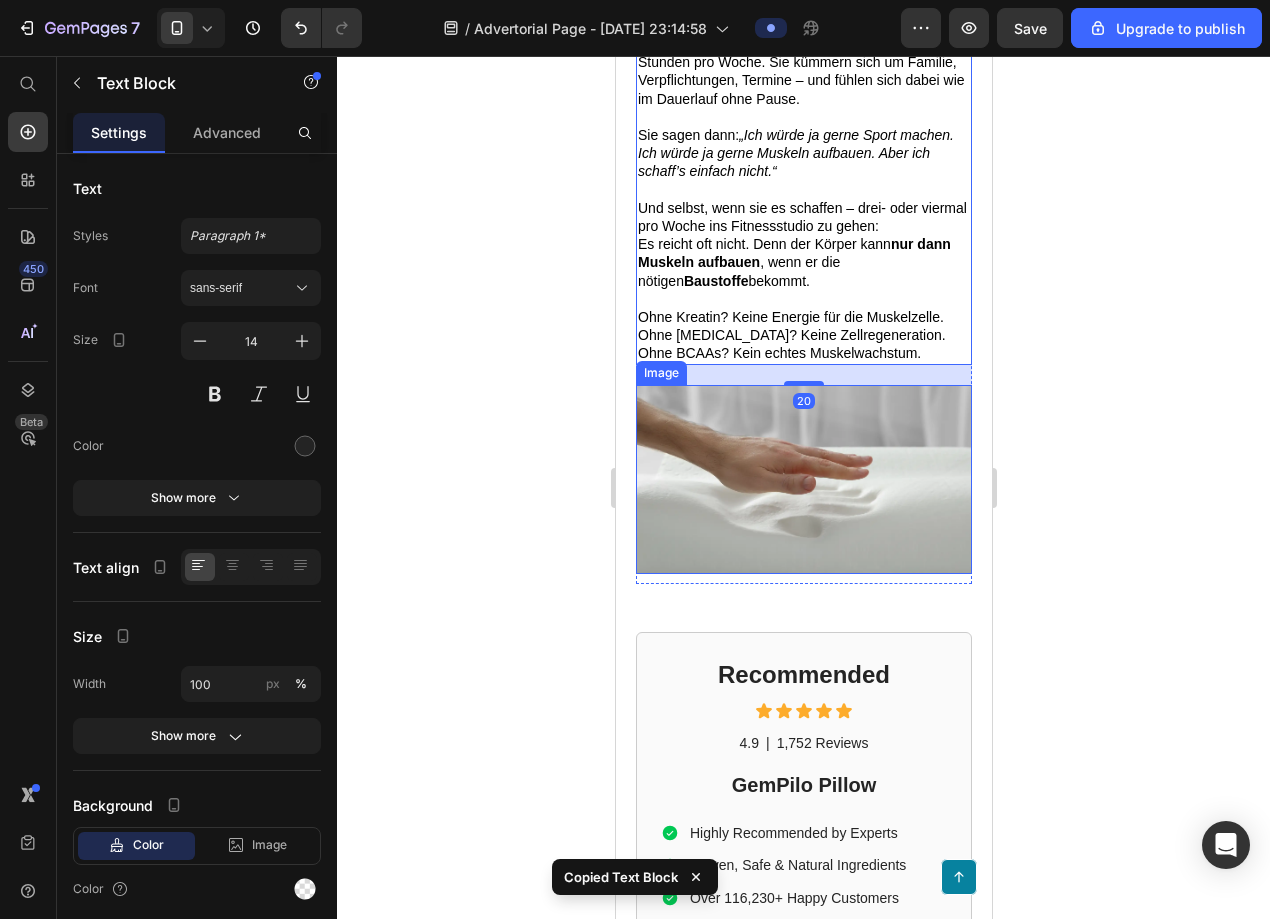 click at bounding box center (803, 479) 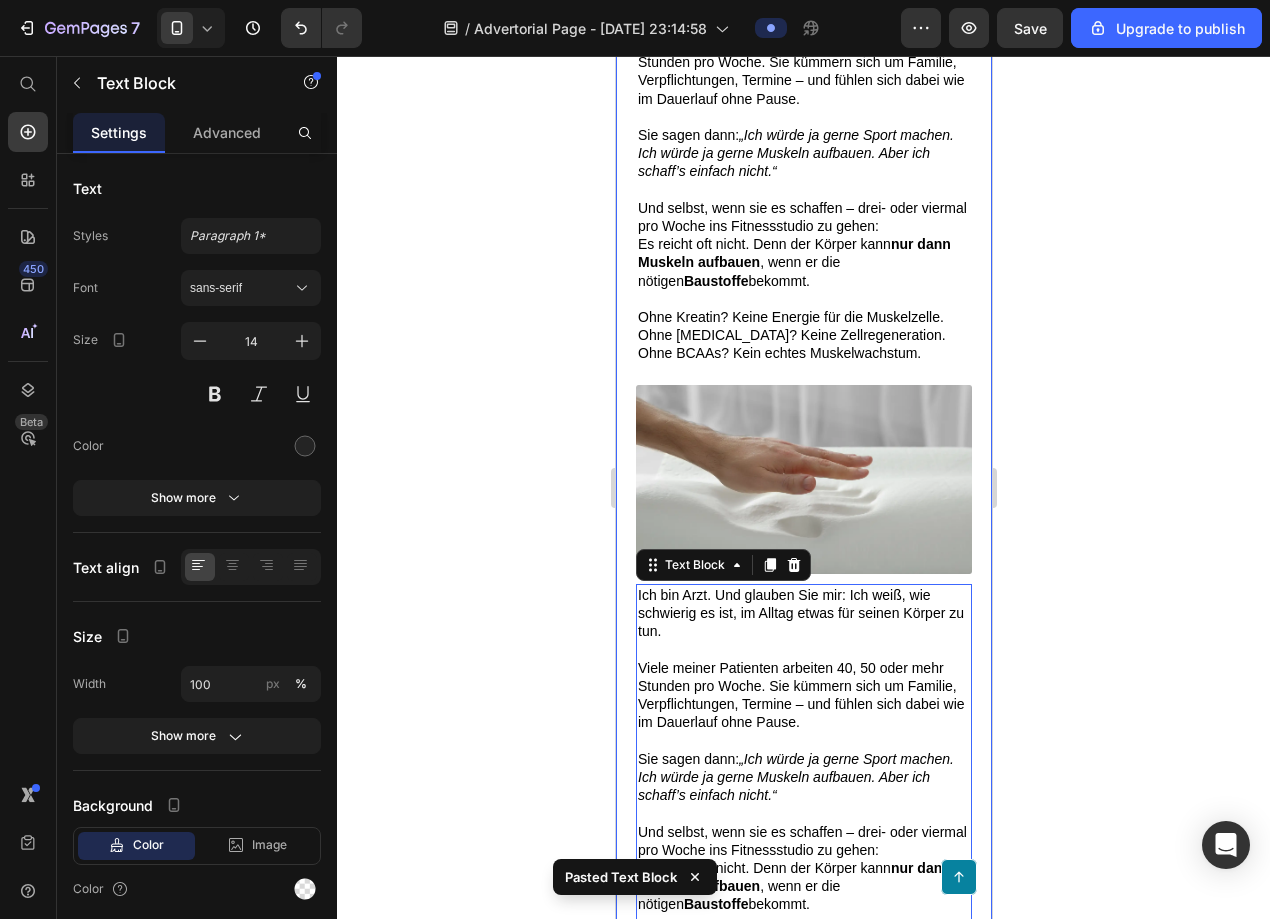 scroll, scrollTop: 5455, scrollLeft: 0, axis: vertical 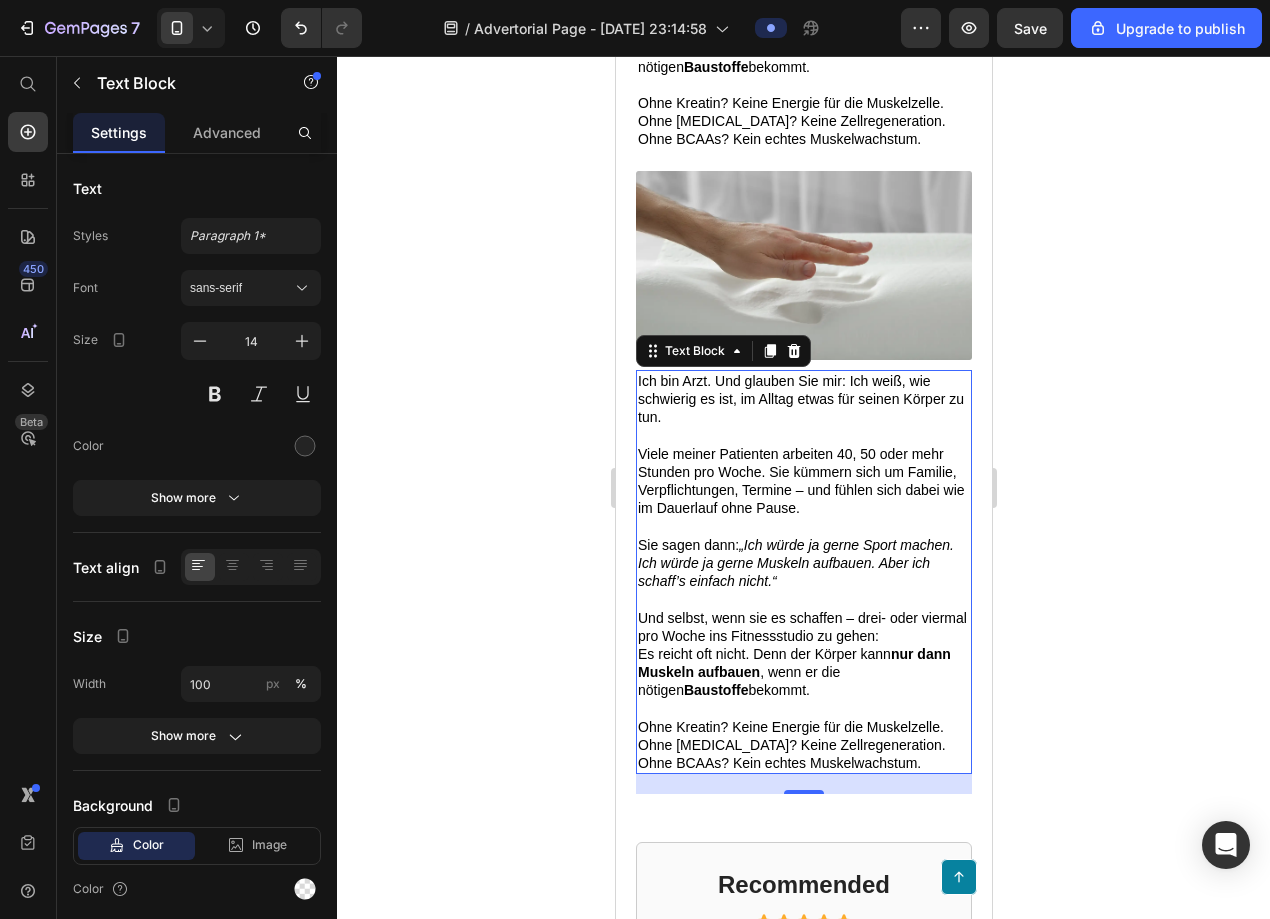 click on "Ohne Kreatin? Keine Energie für die Muskelzelle. Ohne [MEDICAL_DATA]? Keine Zellregeneration. Ohne BCAAs? Kein echtes Muskelwachstum." at bounding box center [803, 745] 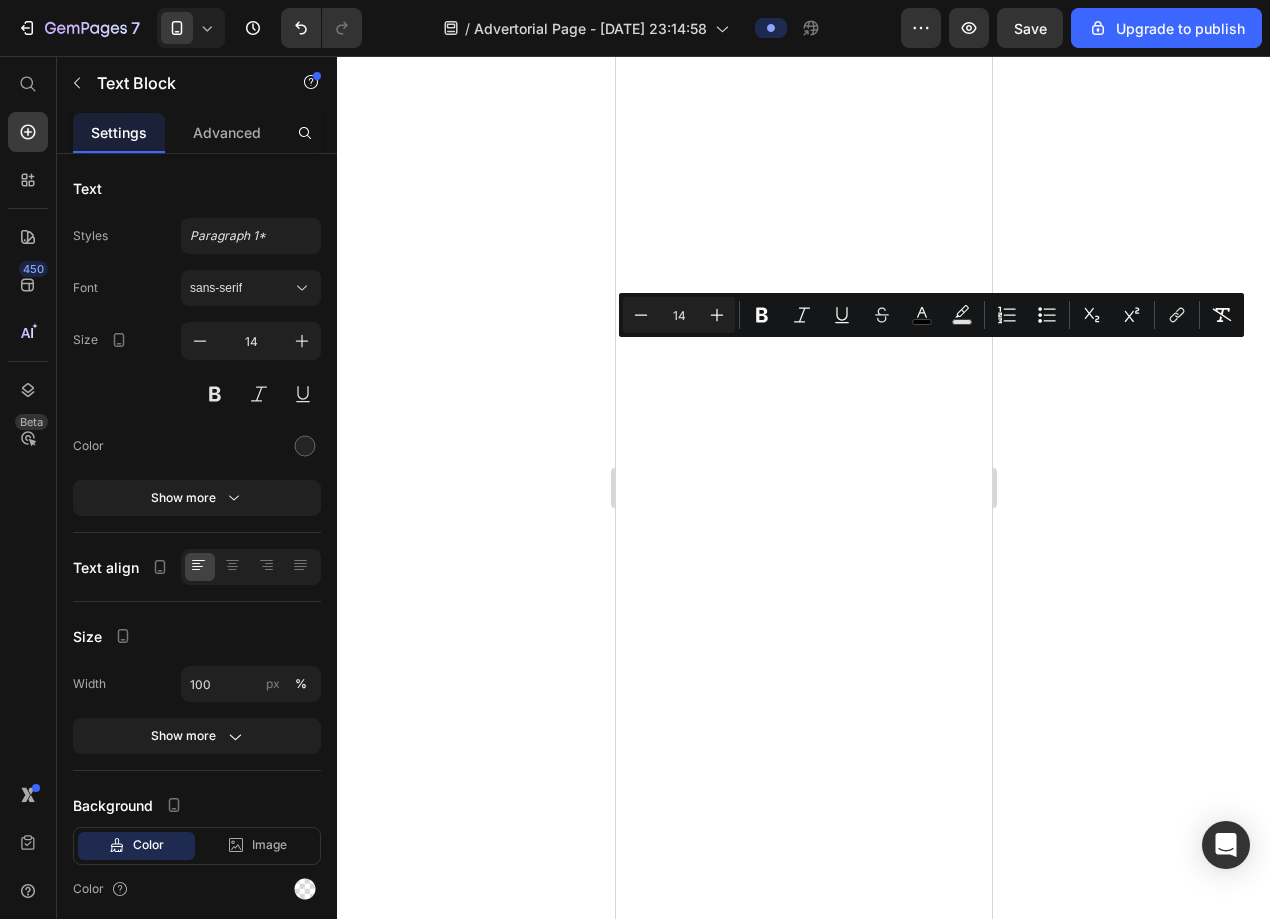 scroll, scrollTop: 0, scrollLeft: 0, axis: both 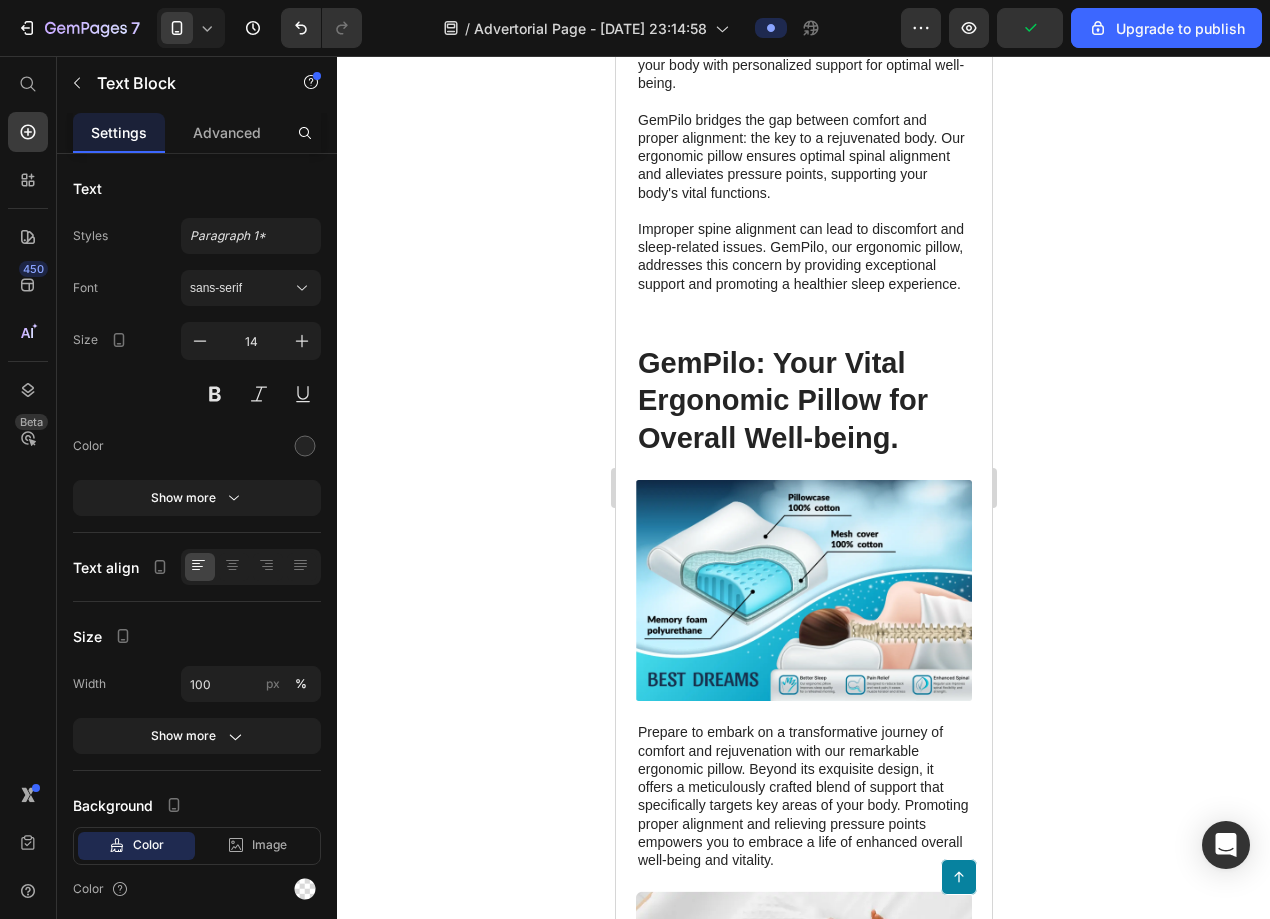 click on "Und genau diese Stoffe fehlen heute bei den meisten Menschen. Nicht, weil sie sich schlecht ernähren – sondern weil unser Alltag sie systematisch verbraucht." at bounding box center (803, -1364) 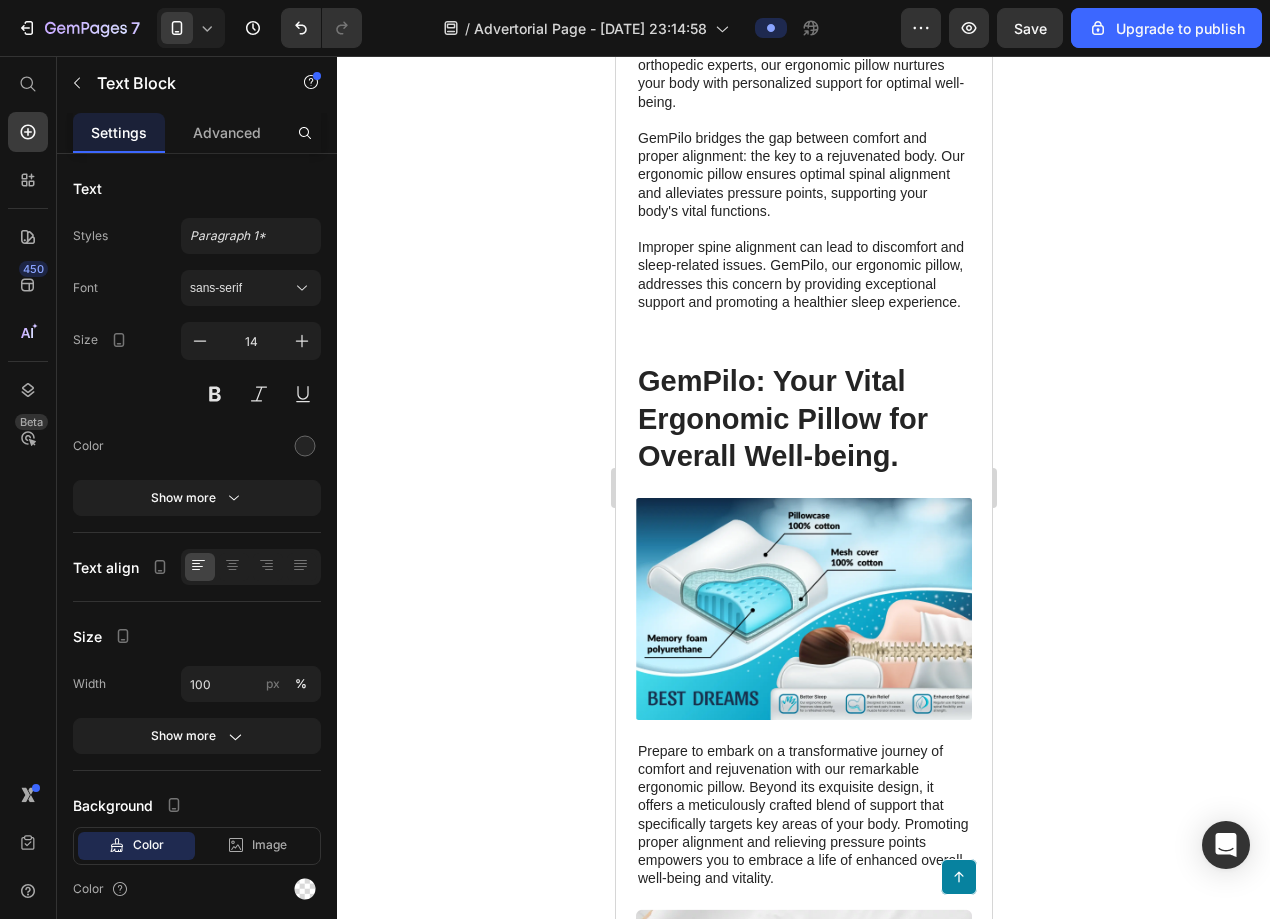 click 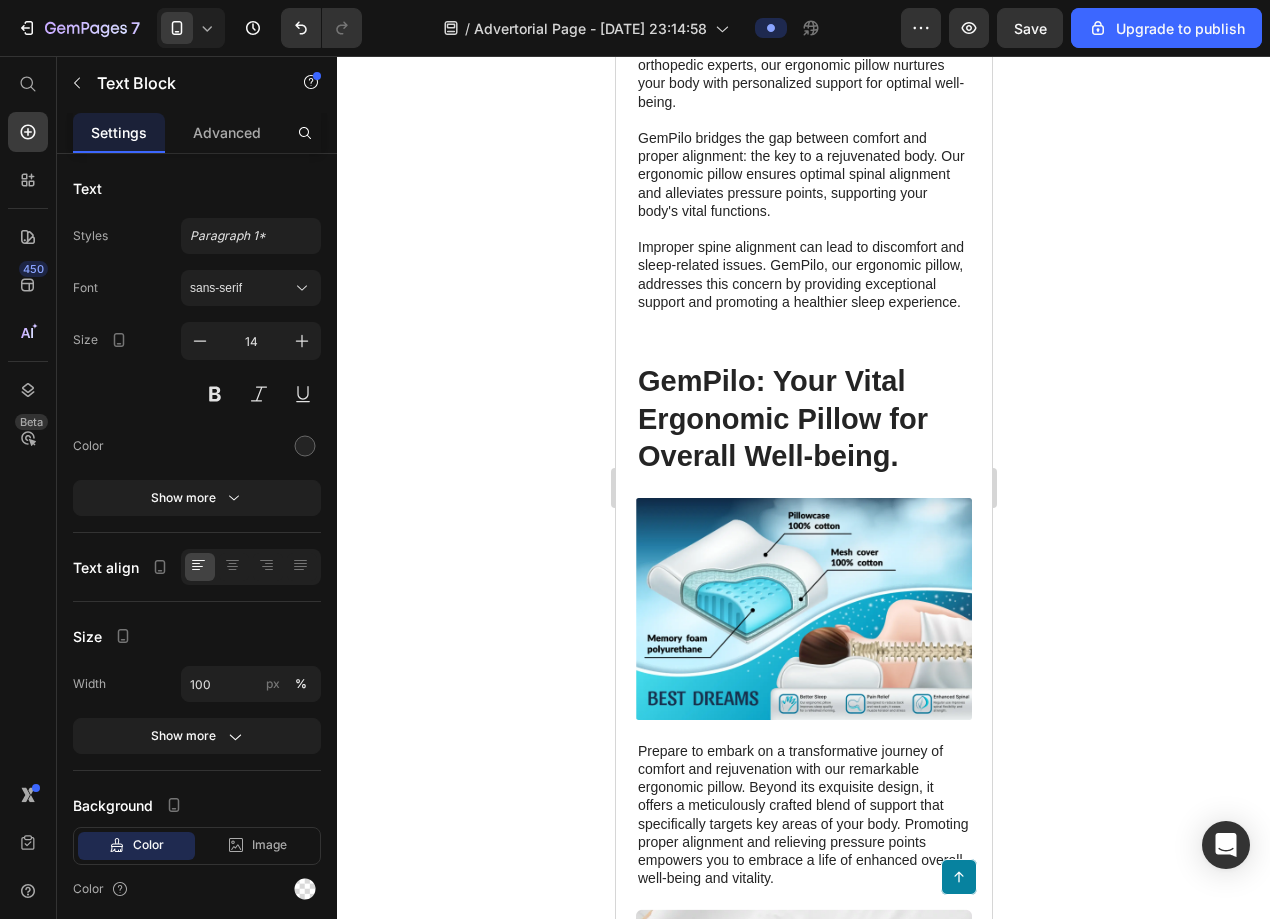 click on "Das heißt: Sie können trainieren, so viel Sie wollen – Wenn die Grundbausteine fehlen, wird nichts passieren." at bounding box center (803, -1209) 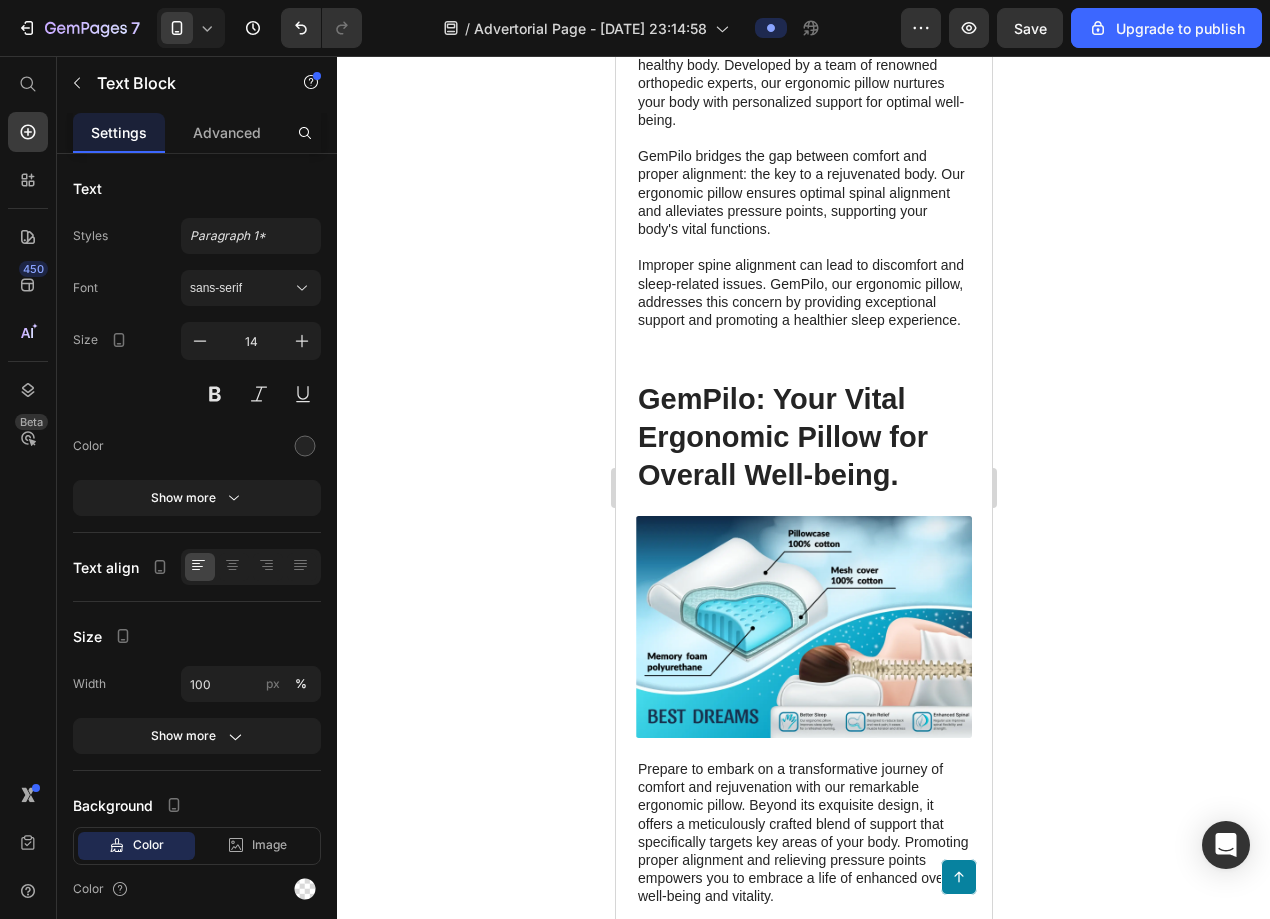 click 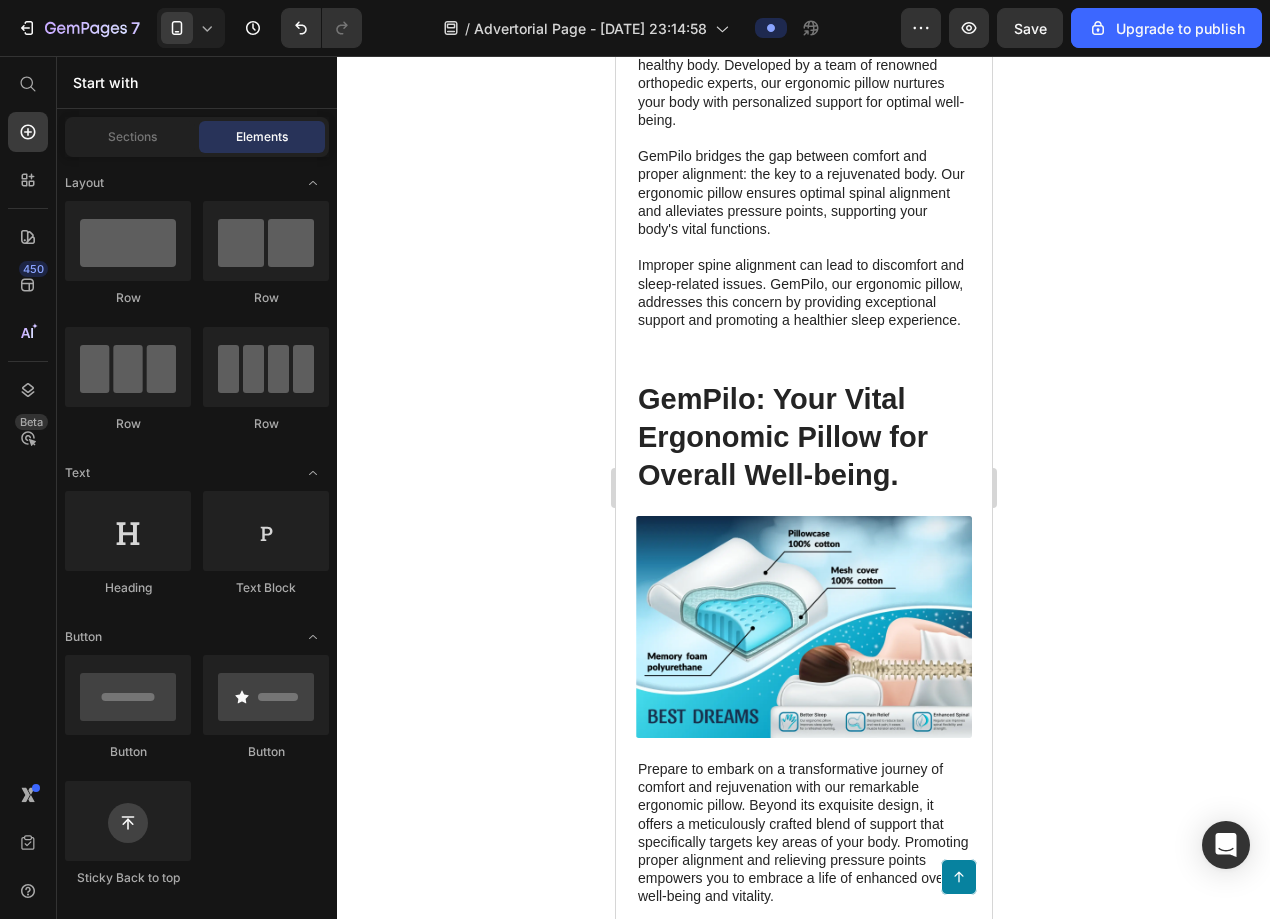 click at bounding box center (803, -1412) 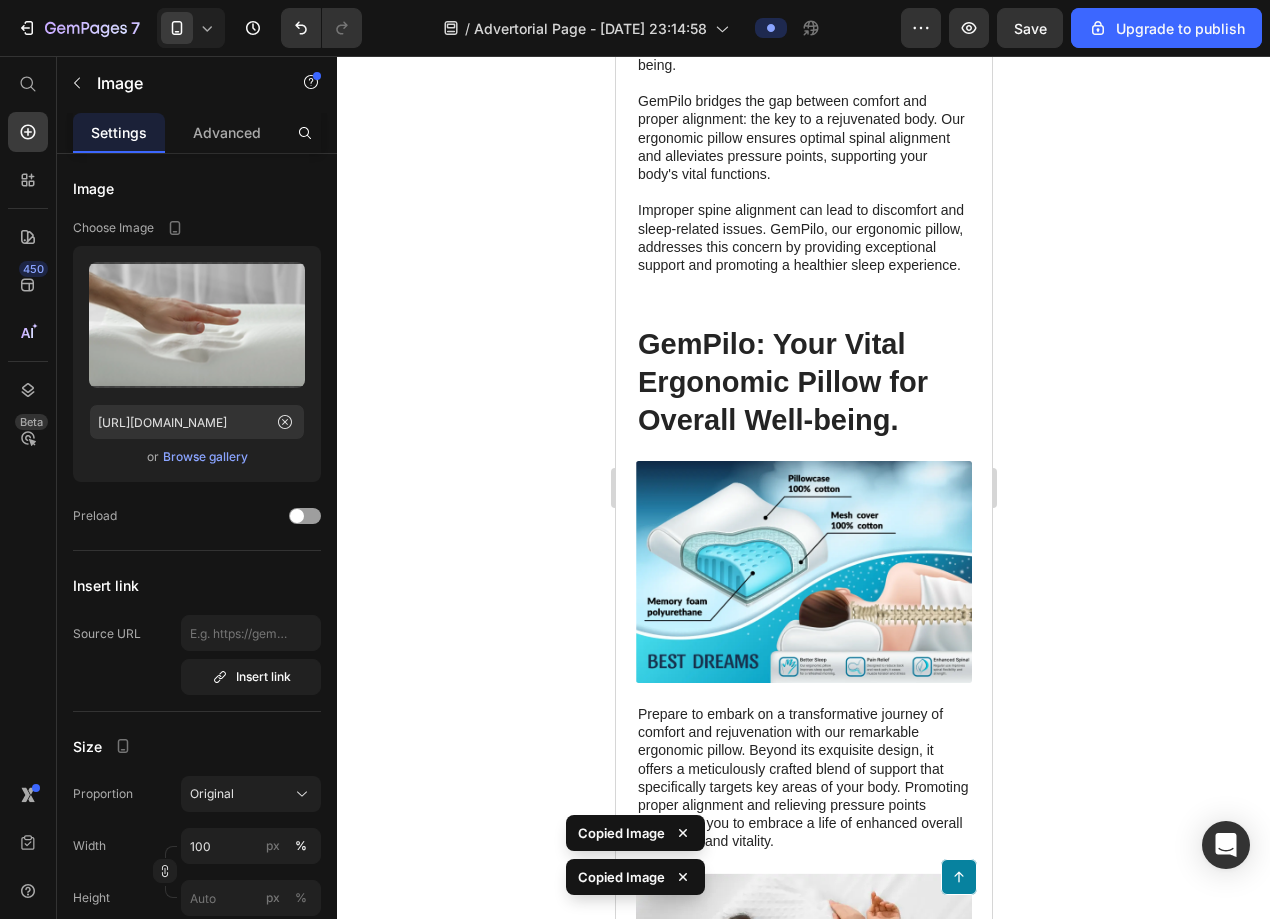 scroll, scrollTop: 5621, scrollLeft: 0, axis: vertical 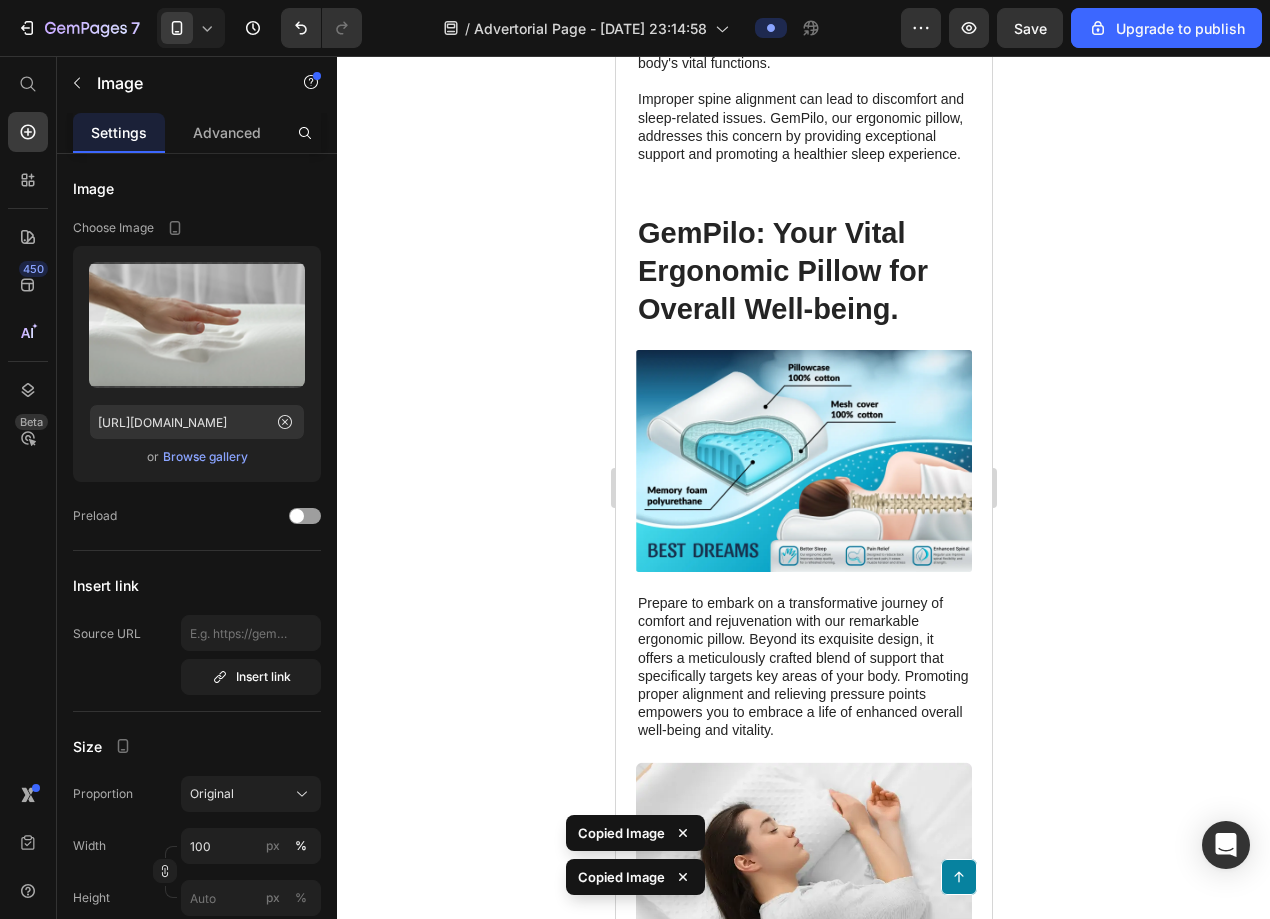 click on "Der Körper stagniert. Oder schlimmer: Er baut ab. Nicht, weil Sie versagt haben. Sondern weil er schlicht nicht mehr die Mittel hat, sich selbst zu reparieren." at bounding box center (803, -1293) 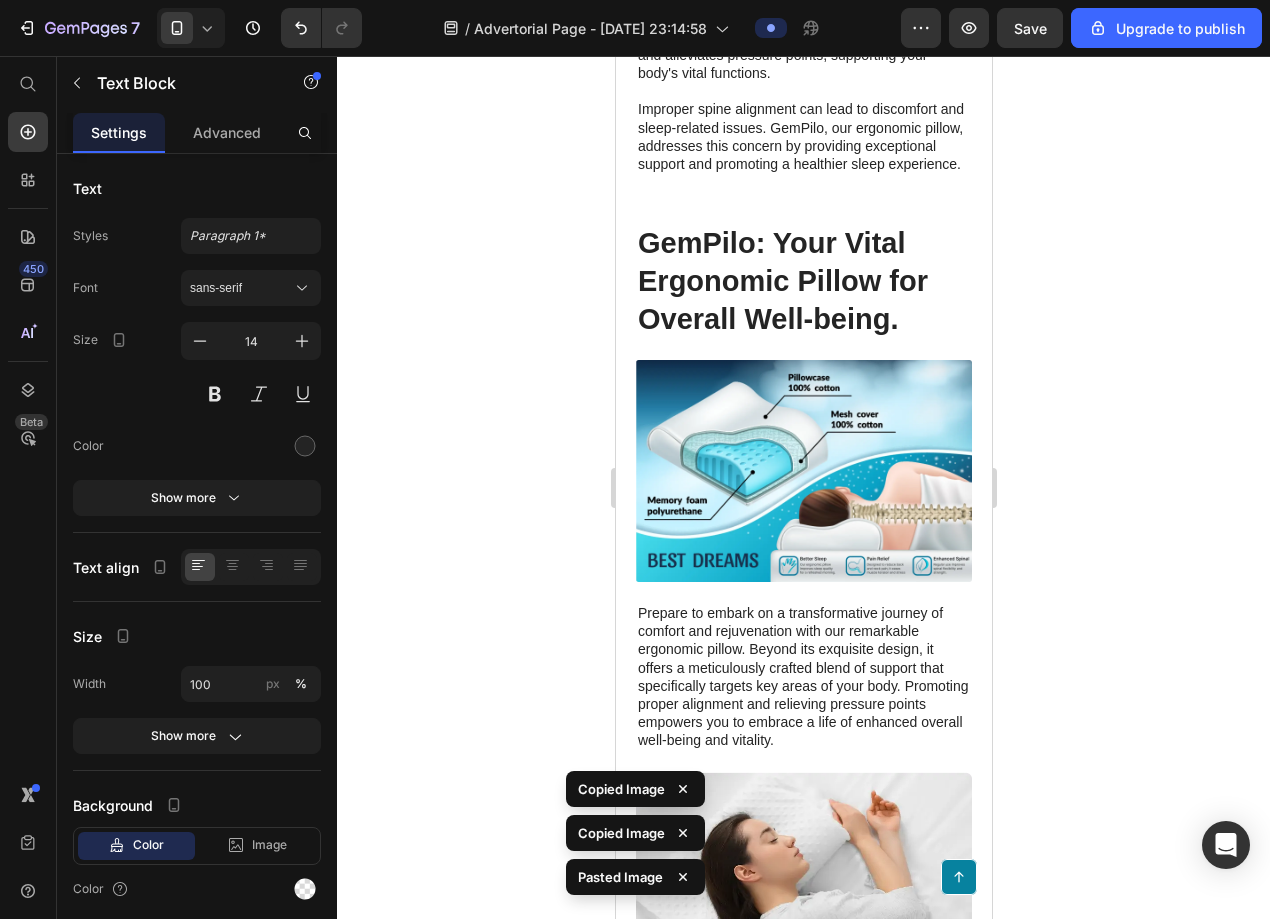 click on "Das heißt: Sie können trainieren, so viel Sie wollen – Wenn die Grundbausteine fehlen, wird nichts passieren." at bounding box center [803, -1375] 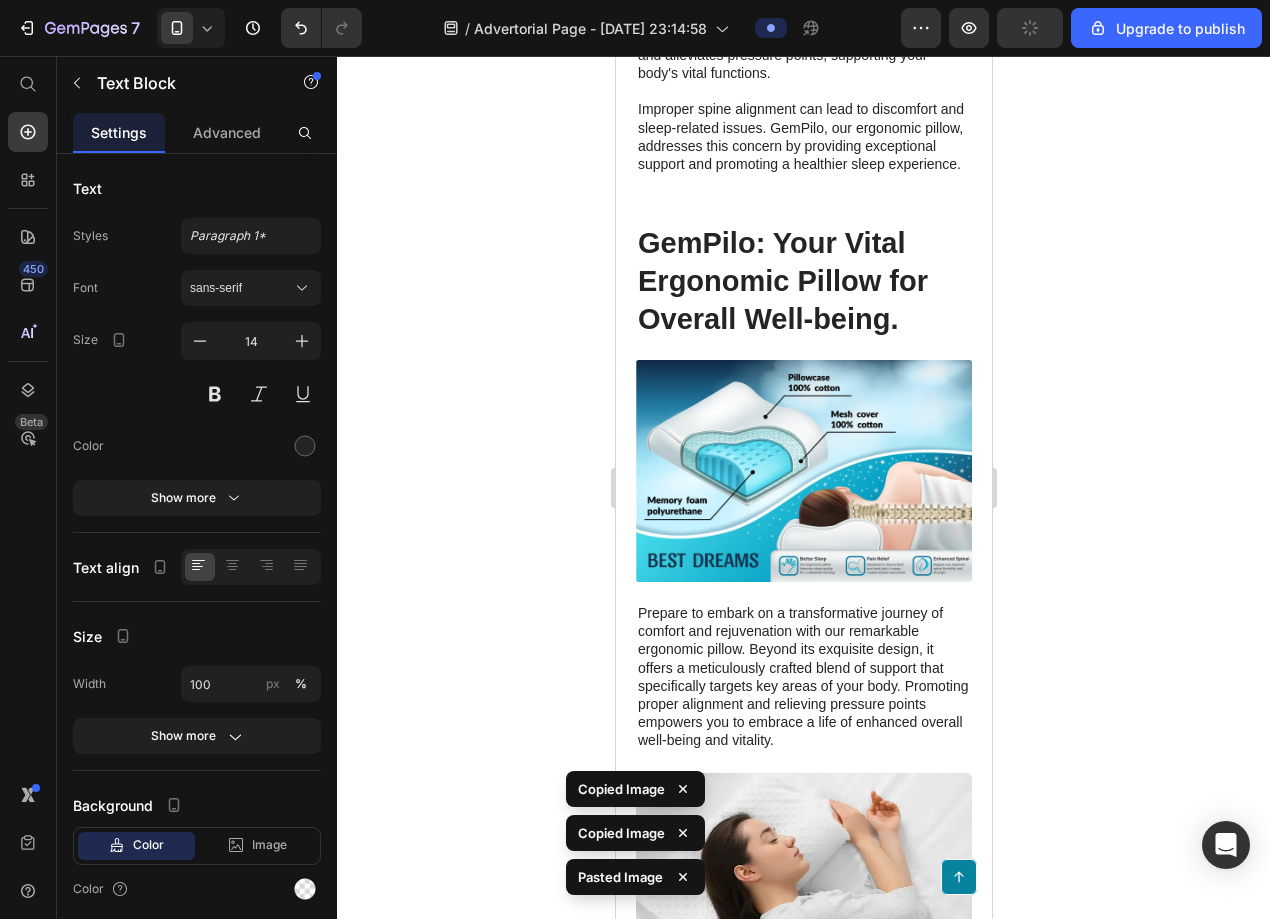 scroll, scrollTop: 5825, scrollLeft: 0, axis: vertical 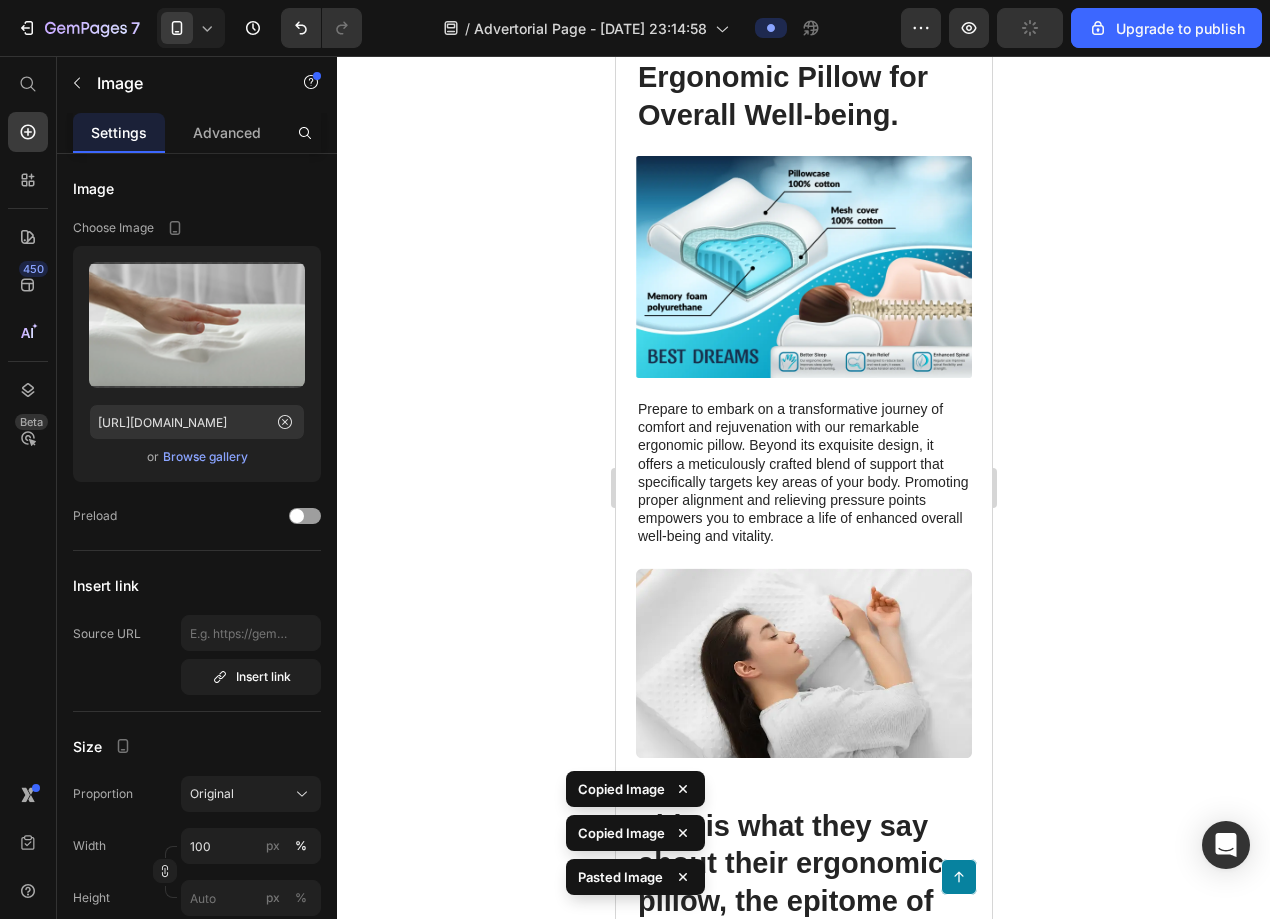 click at bounding box center [803, -1439] 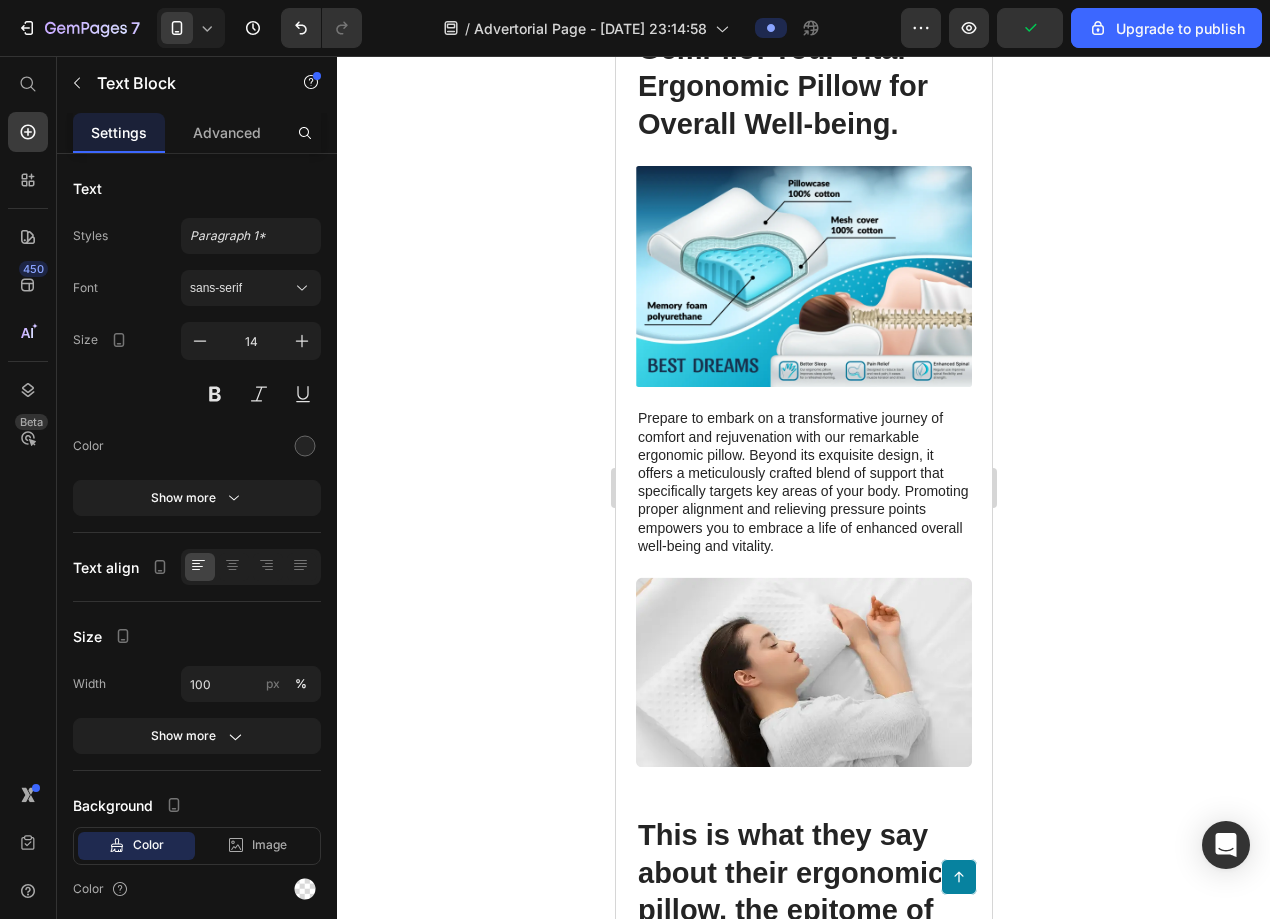 scroll, scrollTop: 6153, scrollLeft: 0, axis: vertical 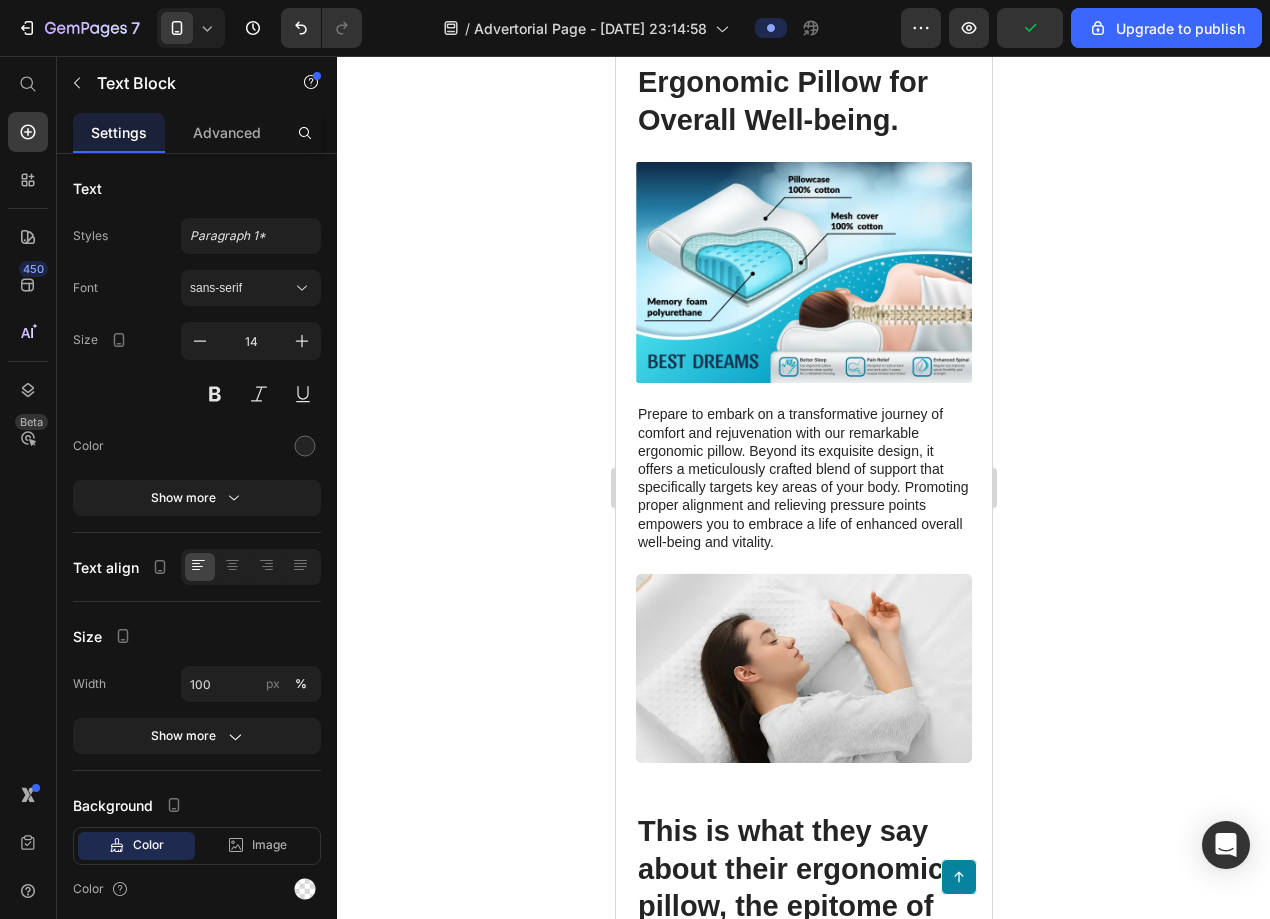 click on "Text Block" at bounding box center (722, -1776) 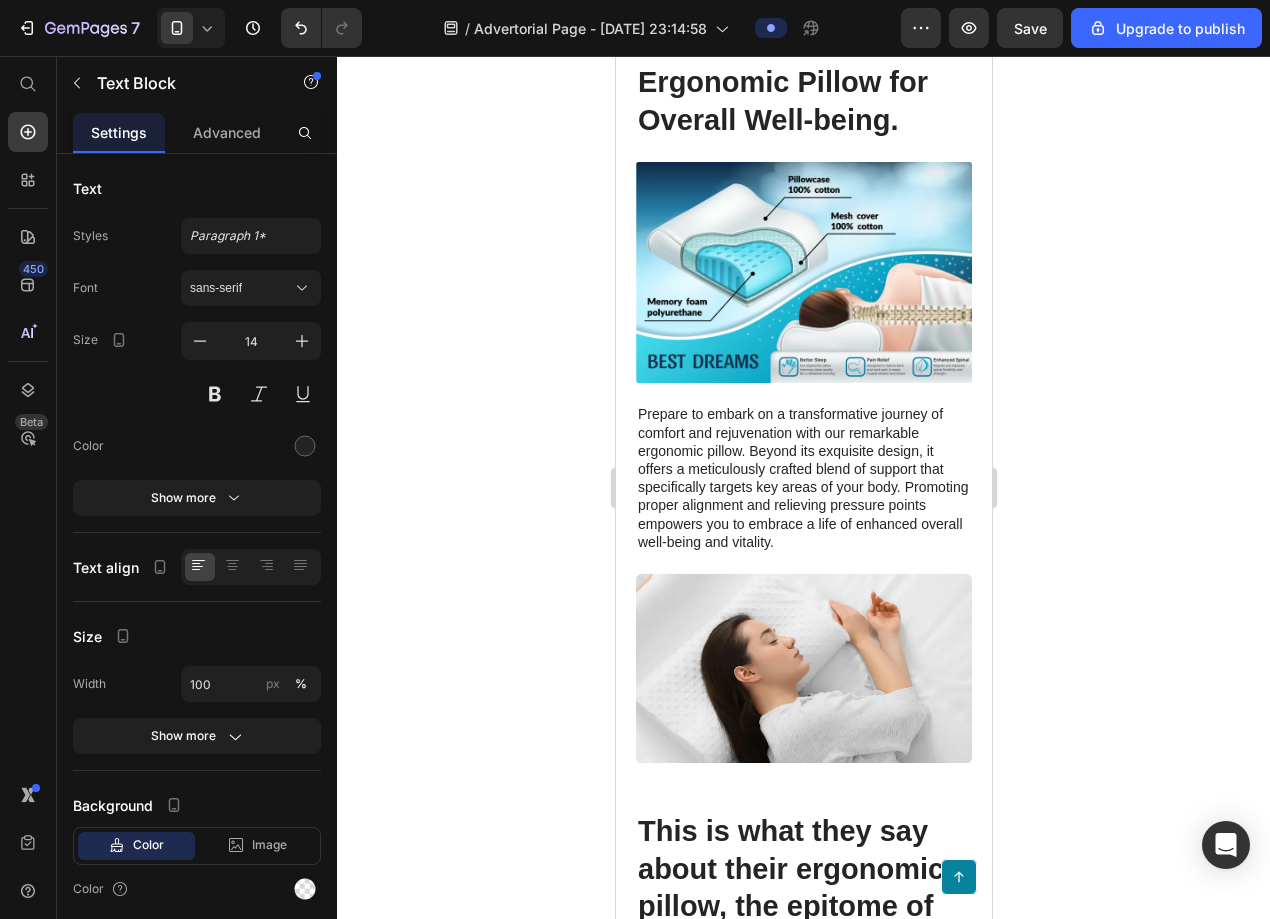 click on "Und genau diese Stoffe fehlen heute bei den meisten Menschen. Nicht, weil sie sich schlecht ernähren – sondern weil unser Alltag sie systematisch verbraucht." at bounding box center (803, -1719) 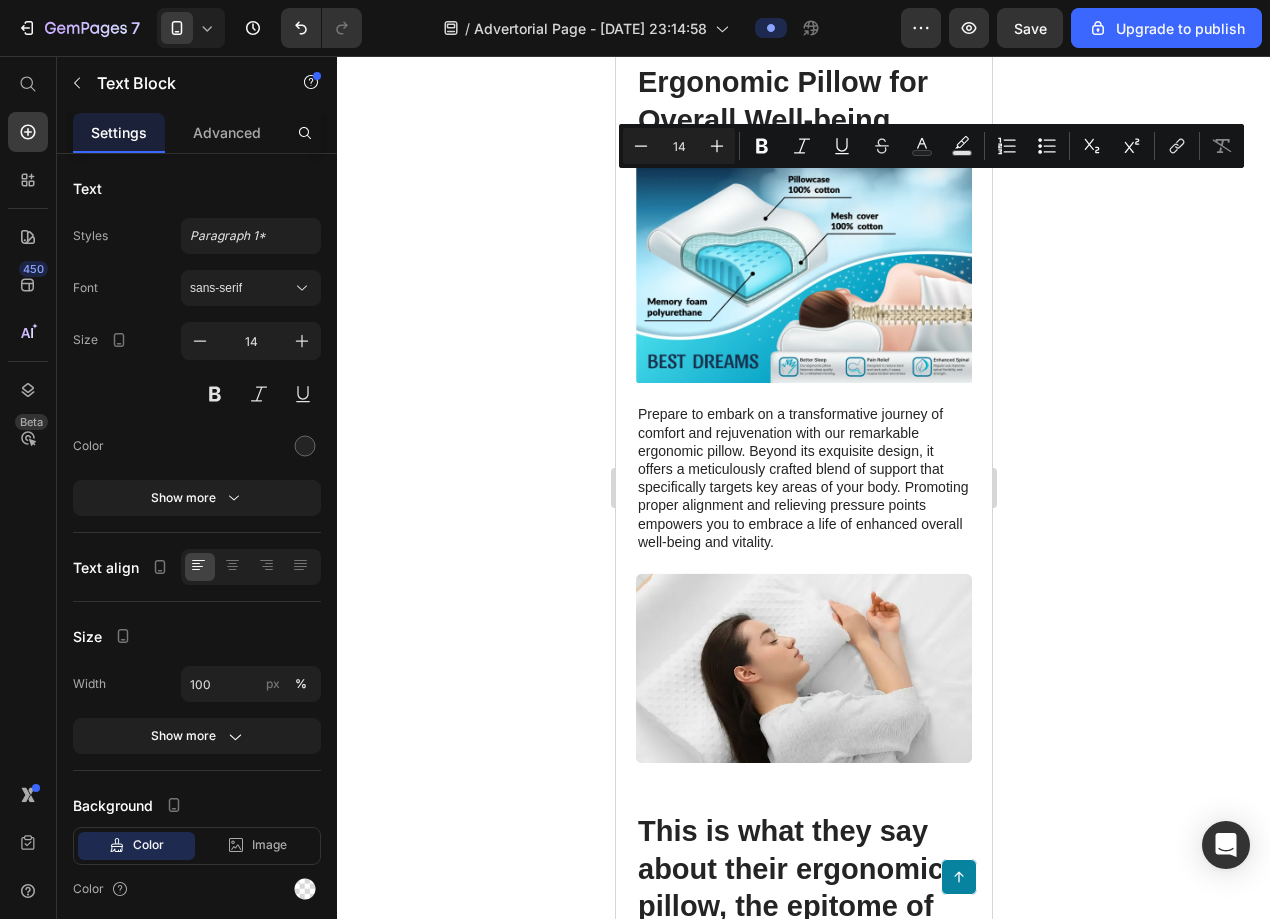 click on "Der Körper stagniert. Oder schlimmer: Er baut ab. Nicht, weil Sie versagt haben. Sondern weil er schlicht nicht mehr die Mittel hat, sich selbst zu reparieren." at bounding box center (803, -1482) 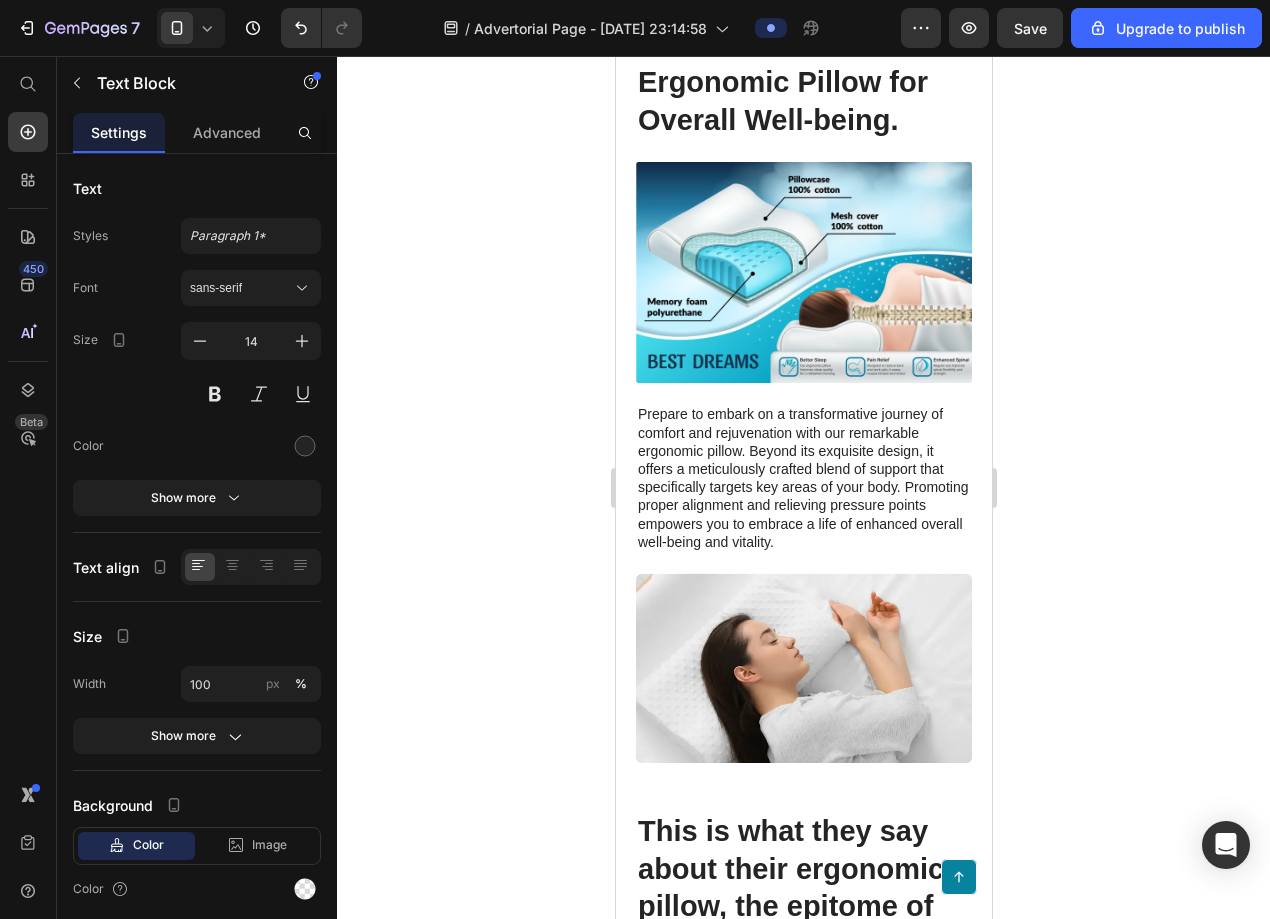 click on "Der Körper stagniert. Oder schlimmer: Er baut ab. Nicht, weil Sie versagt haben. Sondern weil er schlicht nicht mehr die Mittel hat, sich selbst zu reparieren." at bounding box center [803, -1482] 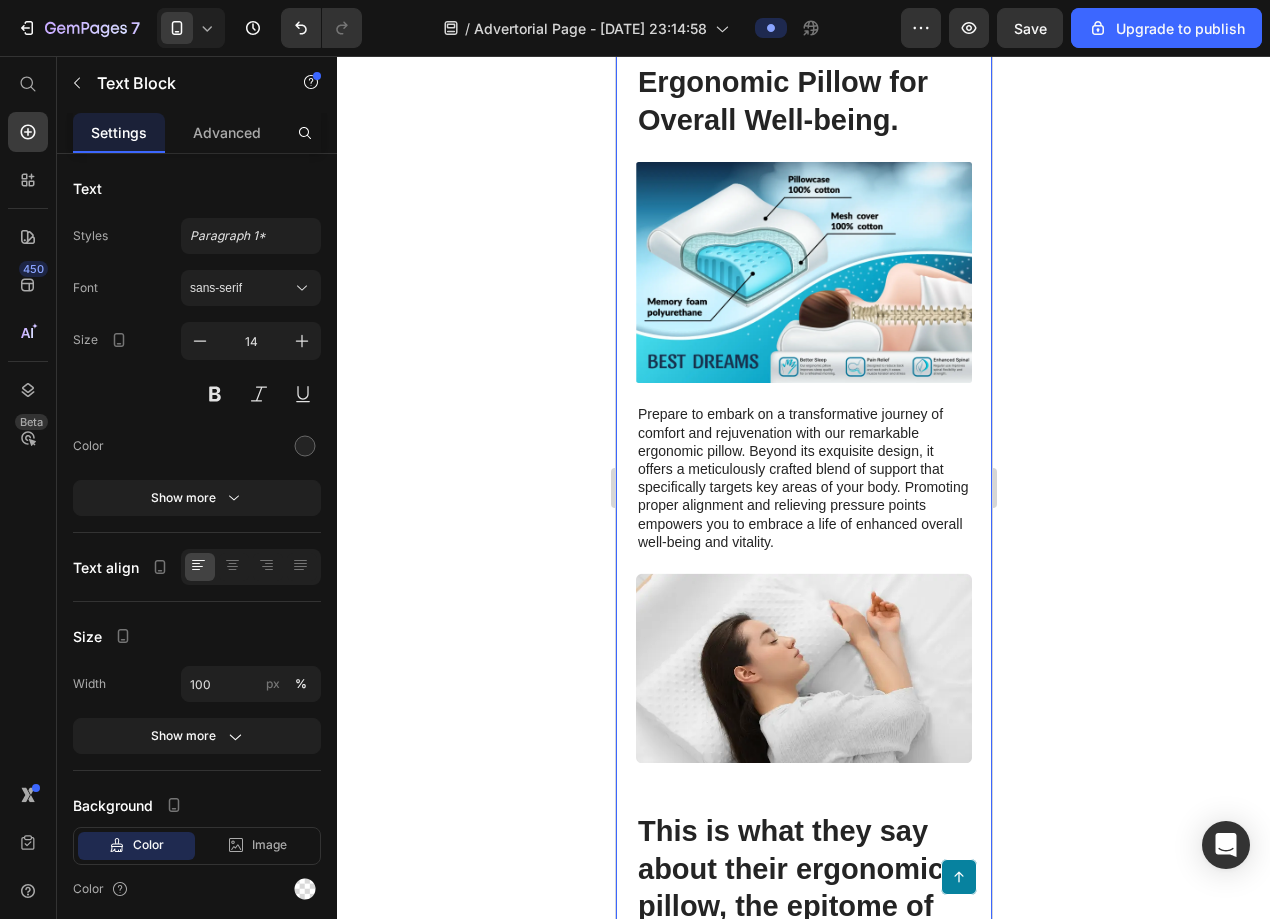 drag, startPoint x: 725, startPoint y: 464, endPoint x: 620, endPoint y: 174, distance: 308.4234 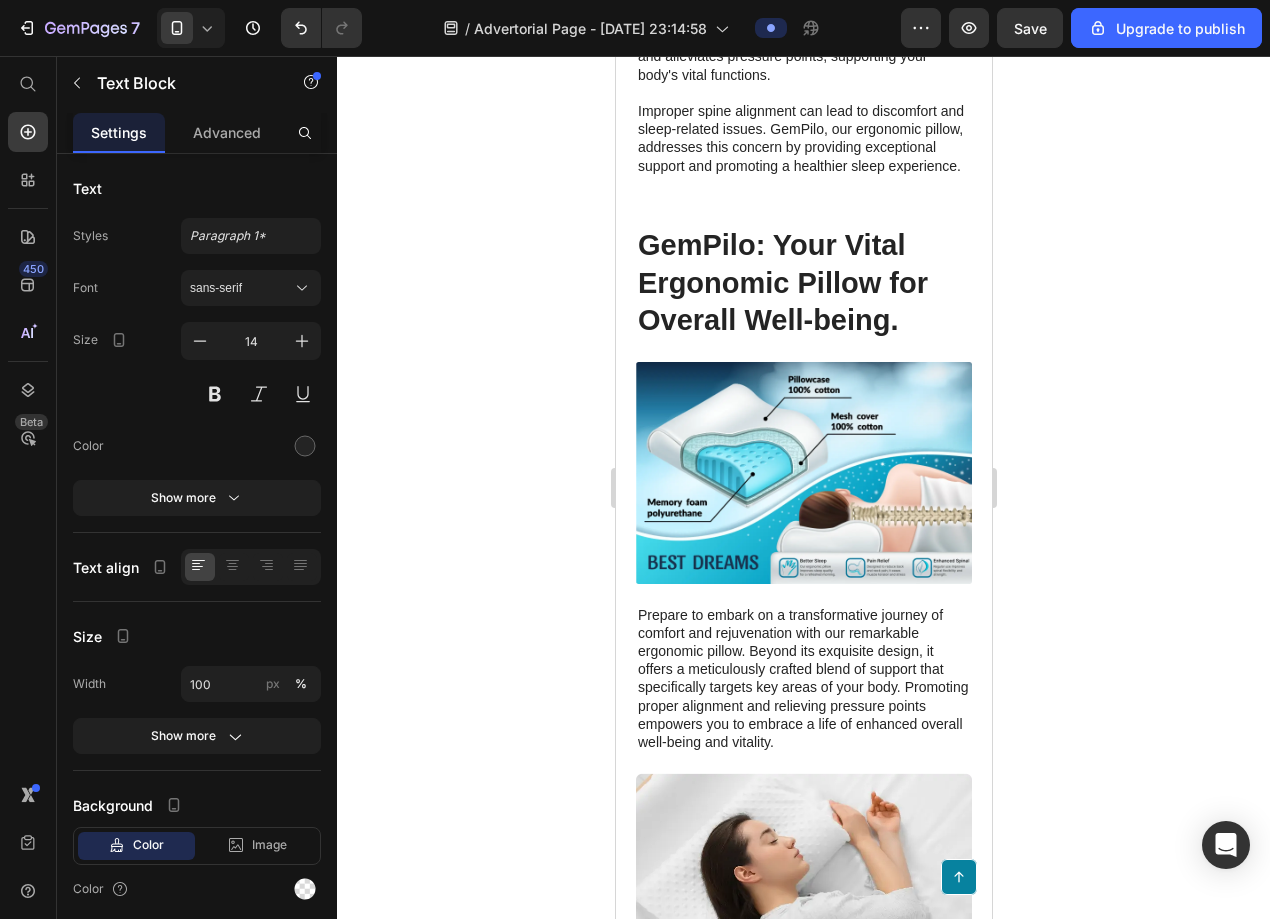 click 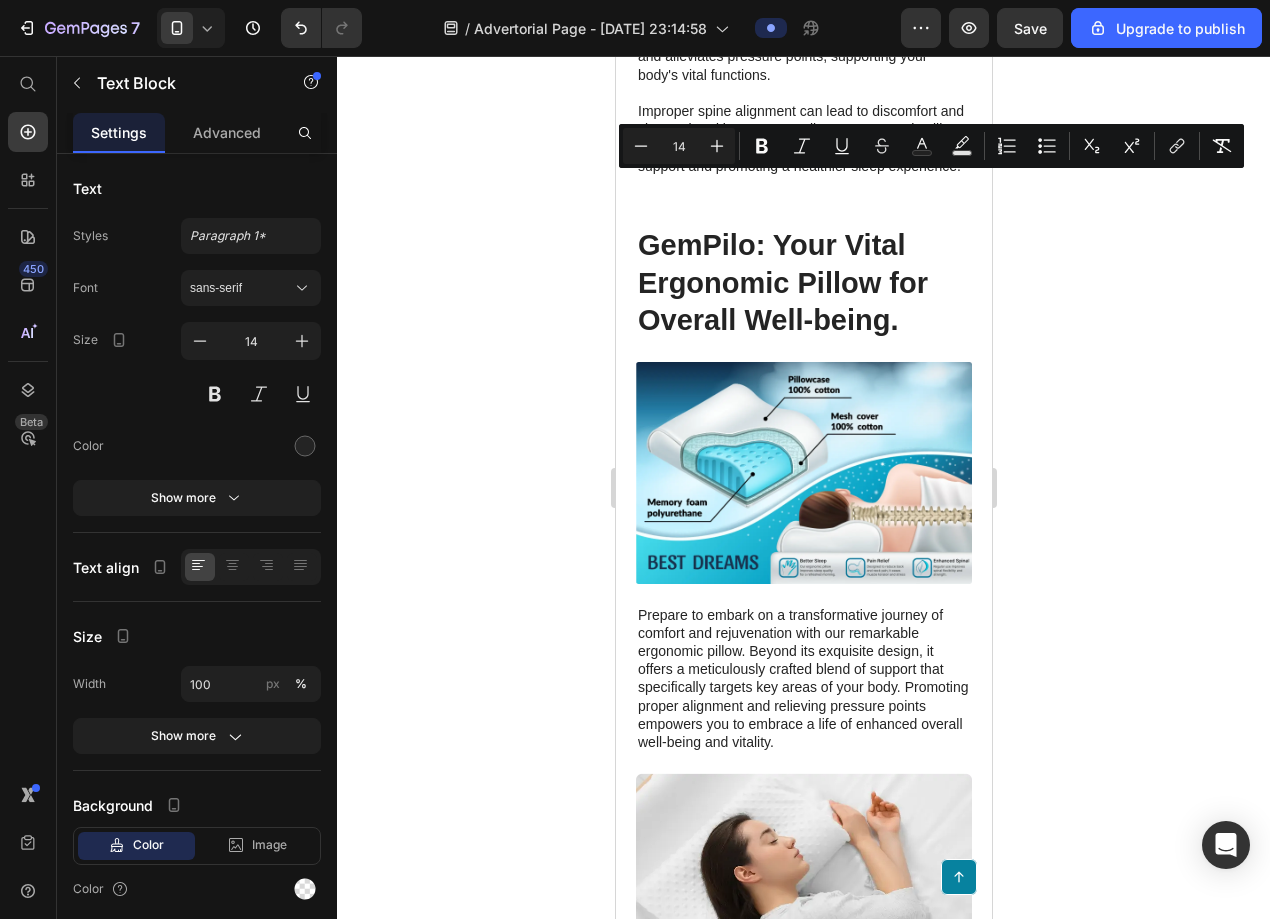 drag, startPoint x: 639, startPoint y: 181, endPoint x: 889, endPoint y: 665, distance: 544.7532 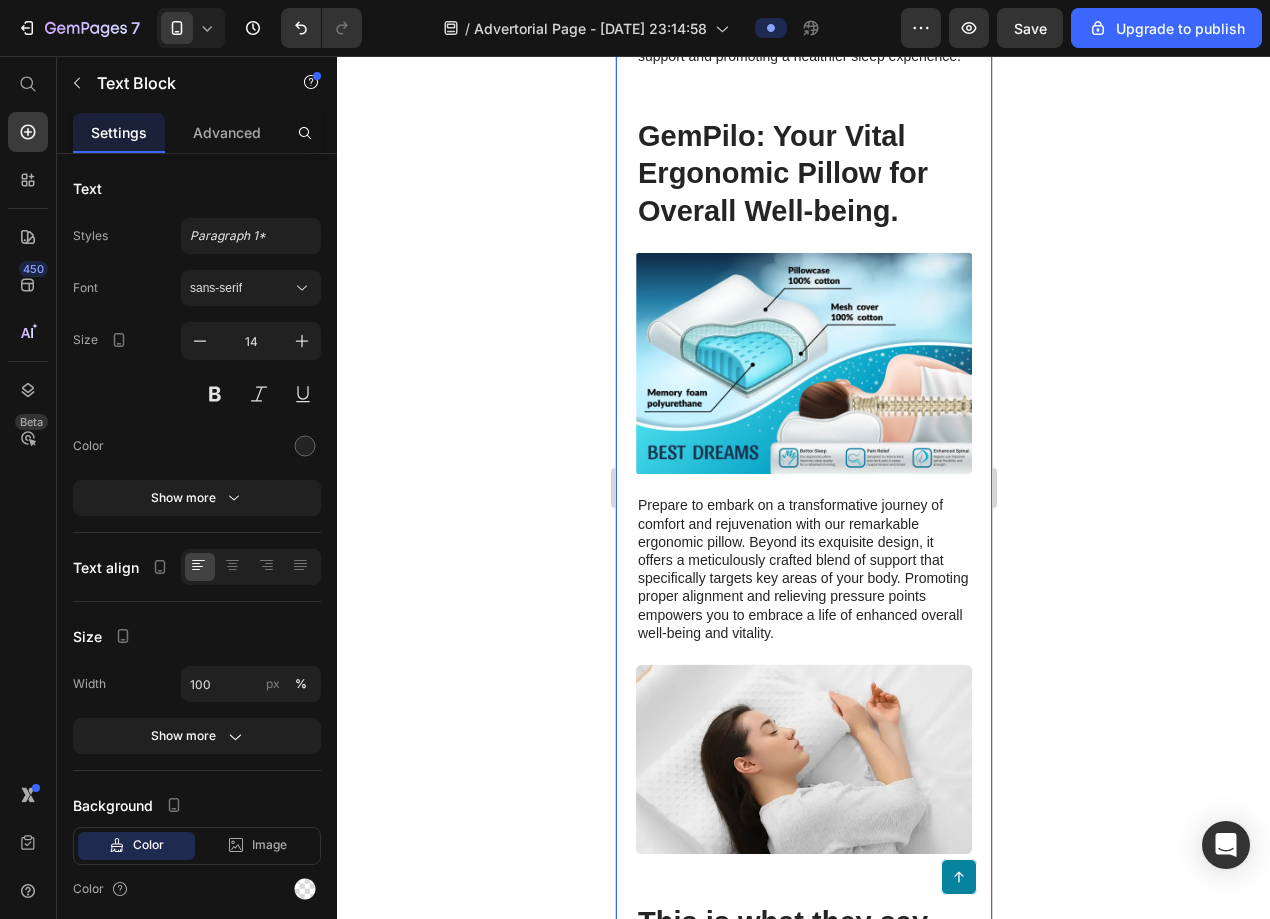 drag, startPoint x: 827, startPoint y: 564, endPoint x: 617, endPoint y: 144, distance: 469.57428 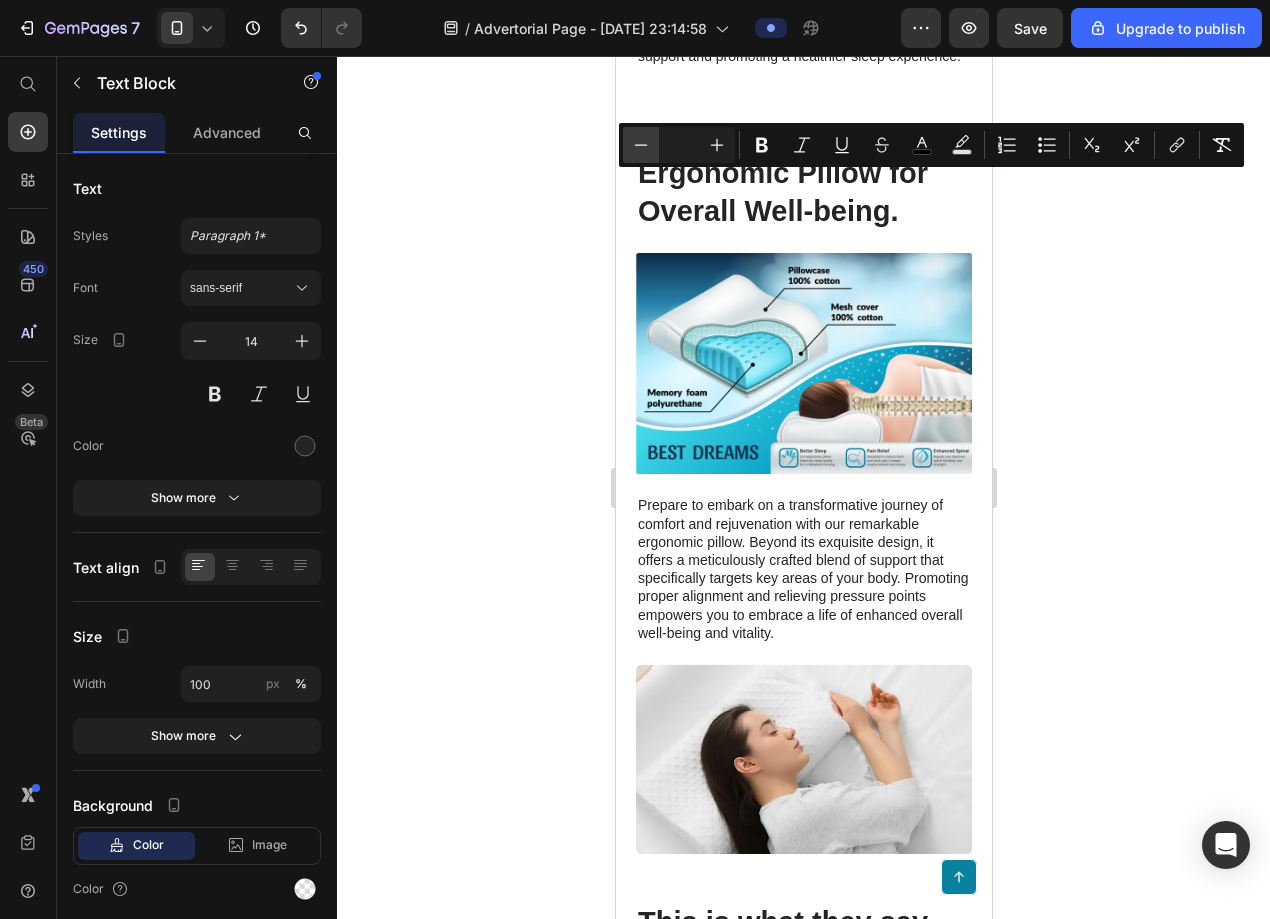 click 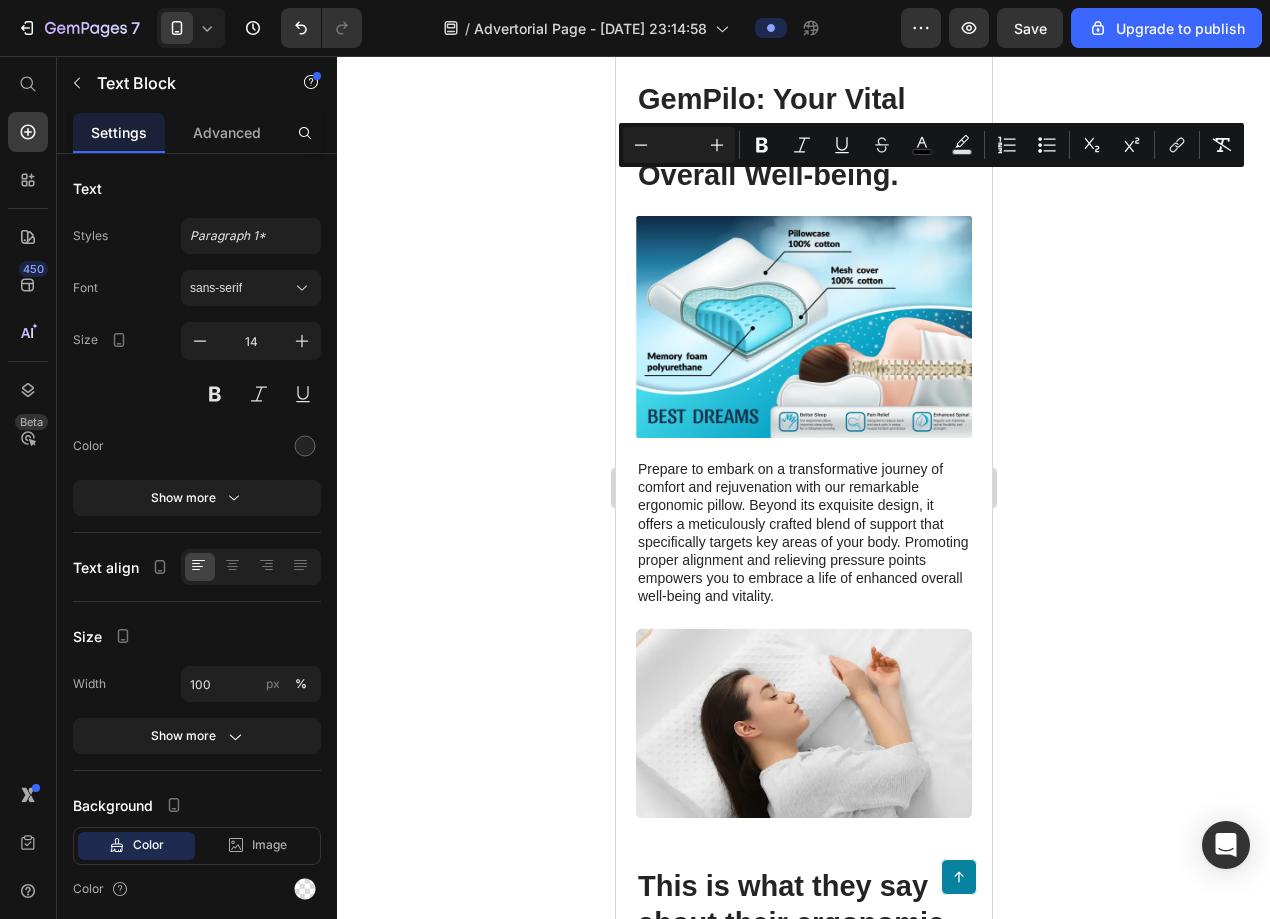 click 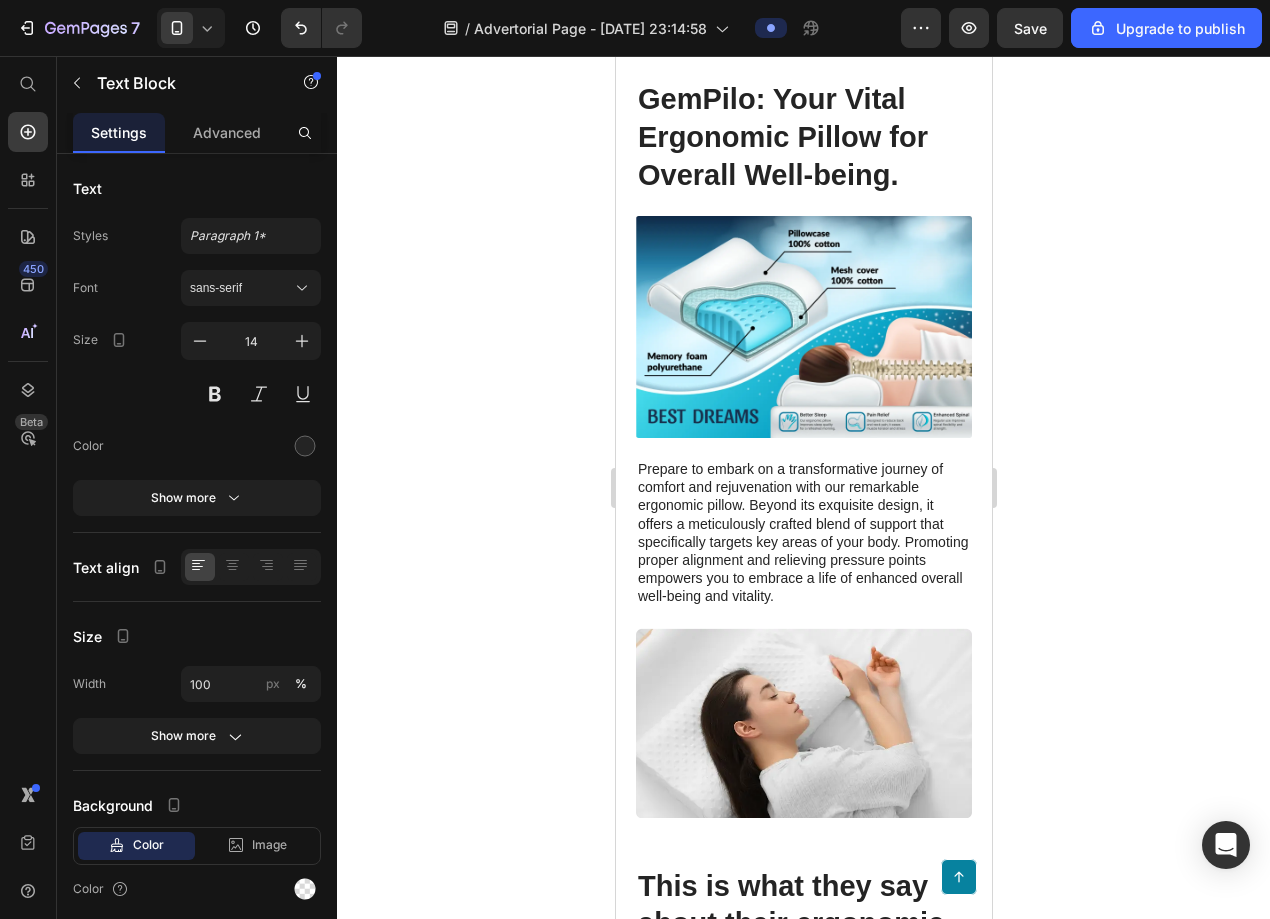 click on "Und wenn man nichts dagegen unternimmt, beginnt ein Prozess, den ich bei vielen meiner Patienten beobachte. Sie verlieren Kraft, sie verlieren Energie und irgendwann verlieren sie den Glauben an sich selbst. Denn sie sehen: Egal was sie tun – es ändert sich nichts. Sie spüren: Der Körper gibt nicht mehr zurück. Und sie fragen sich: Bin ich einfach zu alt? Aber nein – sie sind nicht zu alt. Ihr Körper ist nur unterversorgt. Er will – aber er kann nicht. Und genau deshalb ist es jetzt so entscheidend, ihm das zu geben, was er wirklich braucht. Aber wie? Wer hat heute noch Zeit für sechs verschiedene Nahrungsergänzungen, teure Präparate, bitter schmeckende Pulver oder komplizierte Einnahmepläne? Die Realität ist: Das wird in einem stressigen Alltag nie funktionieren. Deshalb war uns klar: Wenn es eine Lösung geben soll, dann muss sie einfach sein. Alltagstauglich. Ohne Aufwand. Und trotzdem kompromisslos wirksam." at bounding box center (802, -1573) 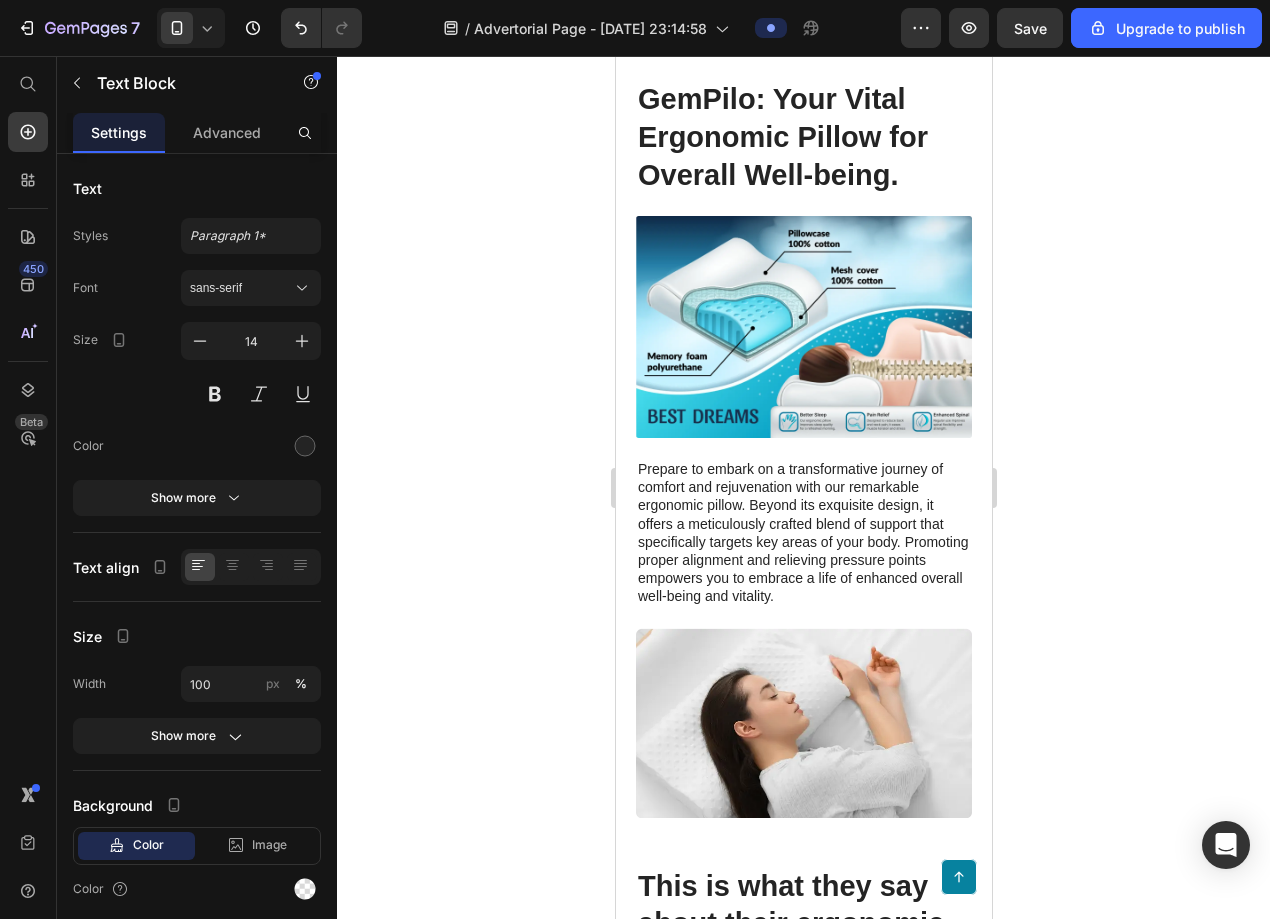 click on "Und wenn man nichts dagegen unternimmt, beginnt ein Prozess, den ich bei vielen meiner Patienten beobachte. Sie verlieren Kraft, sie verlieren Energie und irgendwann verlieren sie den Glauben an sich selbst. Denn sie sehen: Egal was sie tun – es ändert sich nichts. Sie spüren: Der Körper gibt nicht mehr zurück. Und sie fragen sich: Bin ich einfach zu alt? Aber nein – sie sind nicht zu alt. Ihr Körper ist nur unterversorgt. Er will – aber er kann nicht. Und genau deshalb ist es jetzt so entscheidend, ihm das zu geben, was er wirklich braucht. Aber wie? Wer hat heute noch Zeit für sechs verschiedene Nahrungsergänzungen, teure Präparate, bitter schmeckende Pulver oder komplizierte Einnahmepläne? Die Realität ist: Das wird in einem stressigen Alltag nie funktionieren. Deshalb war uns klar: Wenn es eine Lösung geben soll, dann muss sie einfach sein. Alltagstauglich. Ohne Aufwand. Und trotzdem kompromisslos wirksam." at bounding box center [802, -1573] 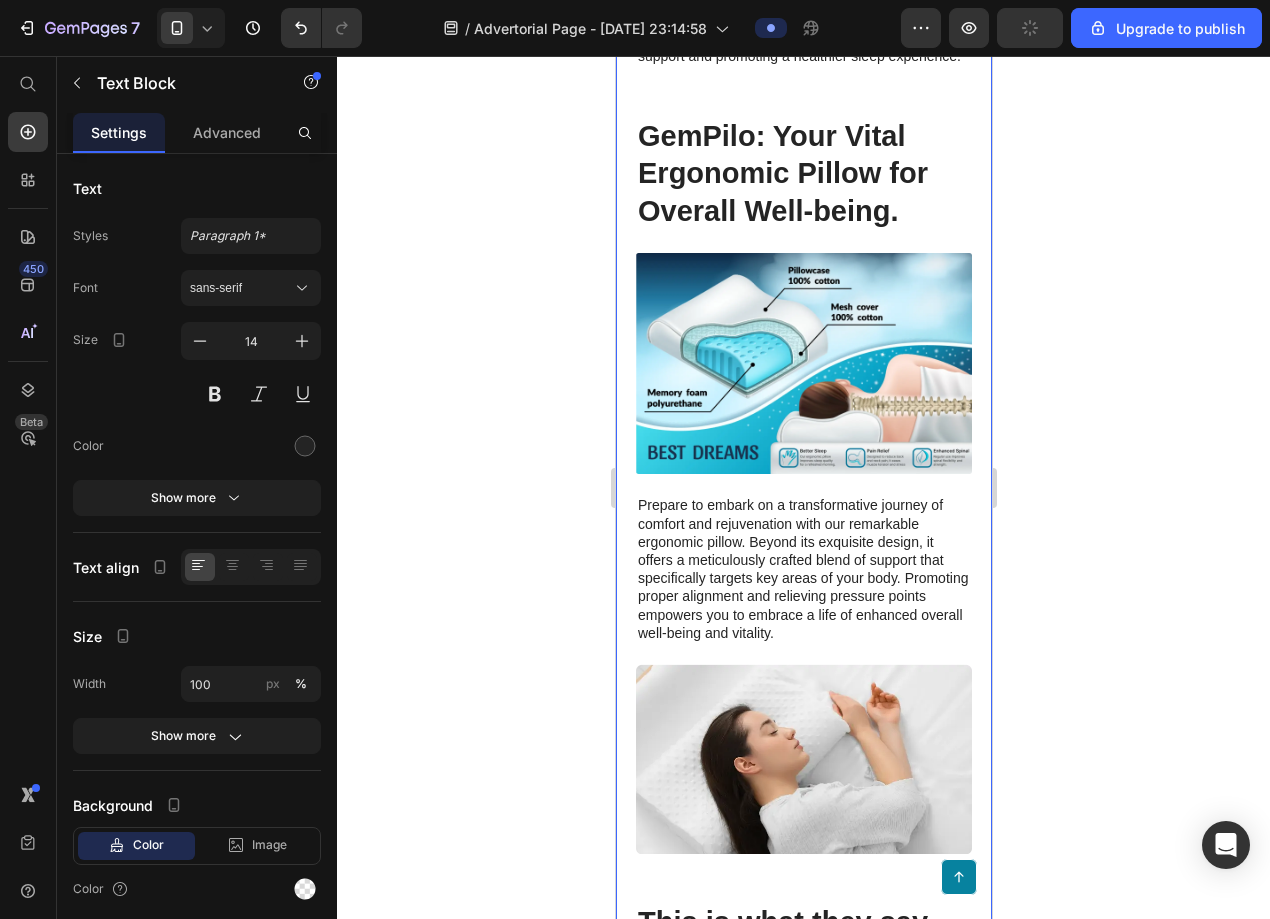click 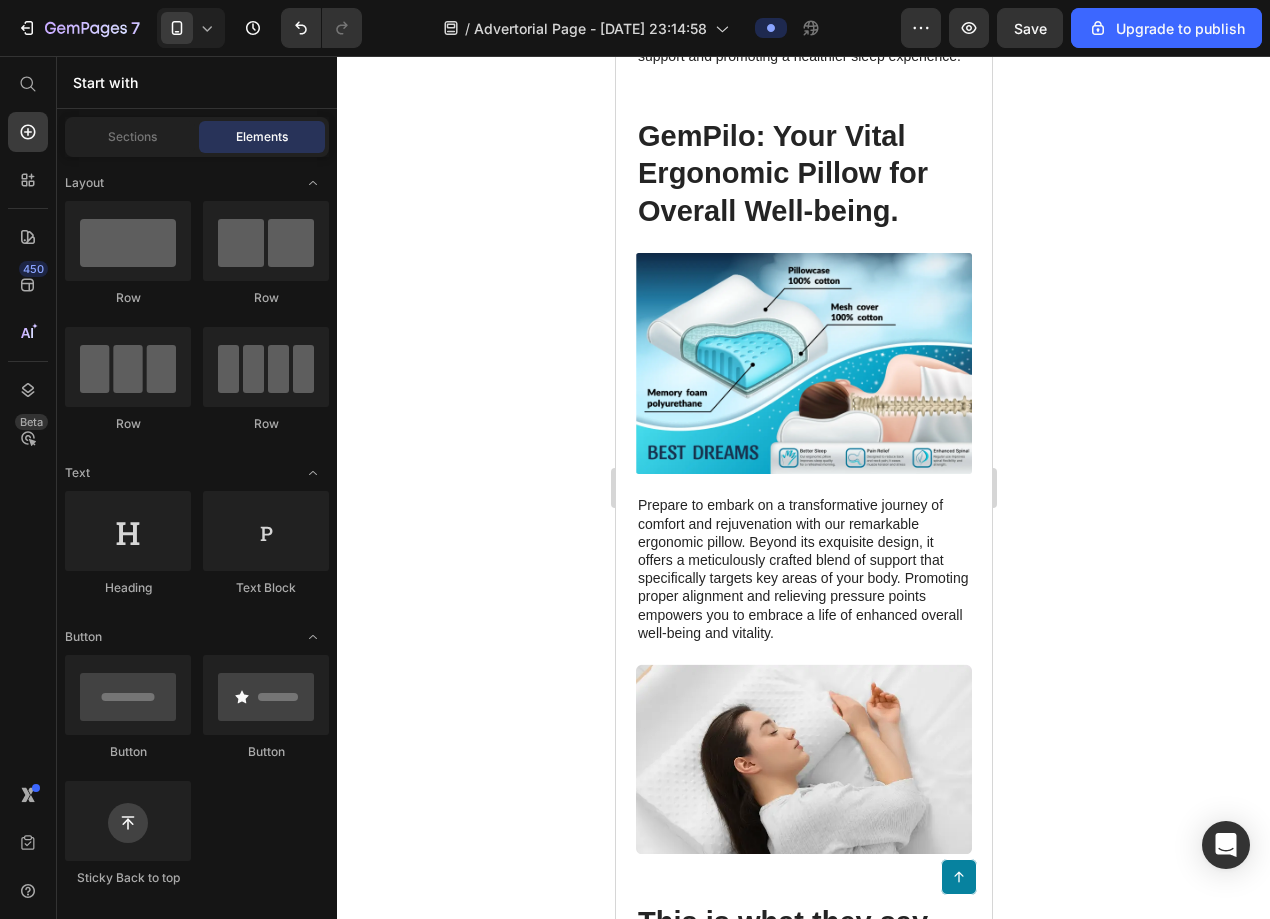 click on "Sie verlieren Kraft, sie verlieren Energie und irgendwann verlieren sie den Glauben an sich selbst. Denn sie sehen: Egal was sie tun – es ändert sich nichts. Sie spüren: Der Körper gibt nicht mehr zurück. Und sie fragen sich: Bin ich einfach zu alt? Aber nein – sie sind nicht zu alt. Ihr Körper ist nur unterversorgt. Er will – aber er kann nicht. Und genau deshalb ist es jetzt so entscheidend, ihm das zu geben, was er wirklich braucht. Aber wie? Wer hat heute noch Zeit für sechs verschiedene Nahrungsergänzungen, teure Präparate, bitter schmeckende Pulver oder komplizierte Einnahmepläne? Die Realität ist: Das wird in einem stressigen Alltag nie funktionieren. Deshalb war uns klar: Wenn es eine Lösung geben soll, dann muss sie einfach sein. Alltagstauglich. Ohne Aufwand. Und trotzdem kompromisslos wirksam." at bounding box center (802, -1519) 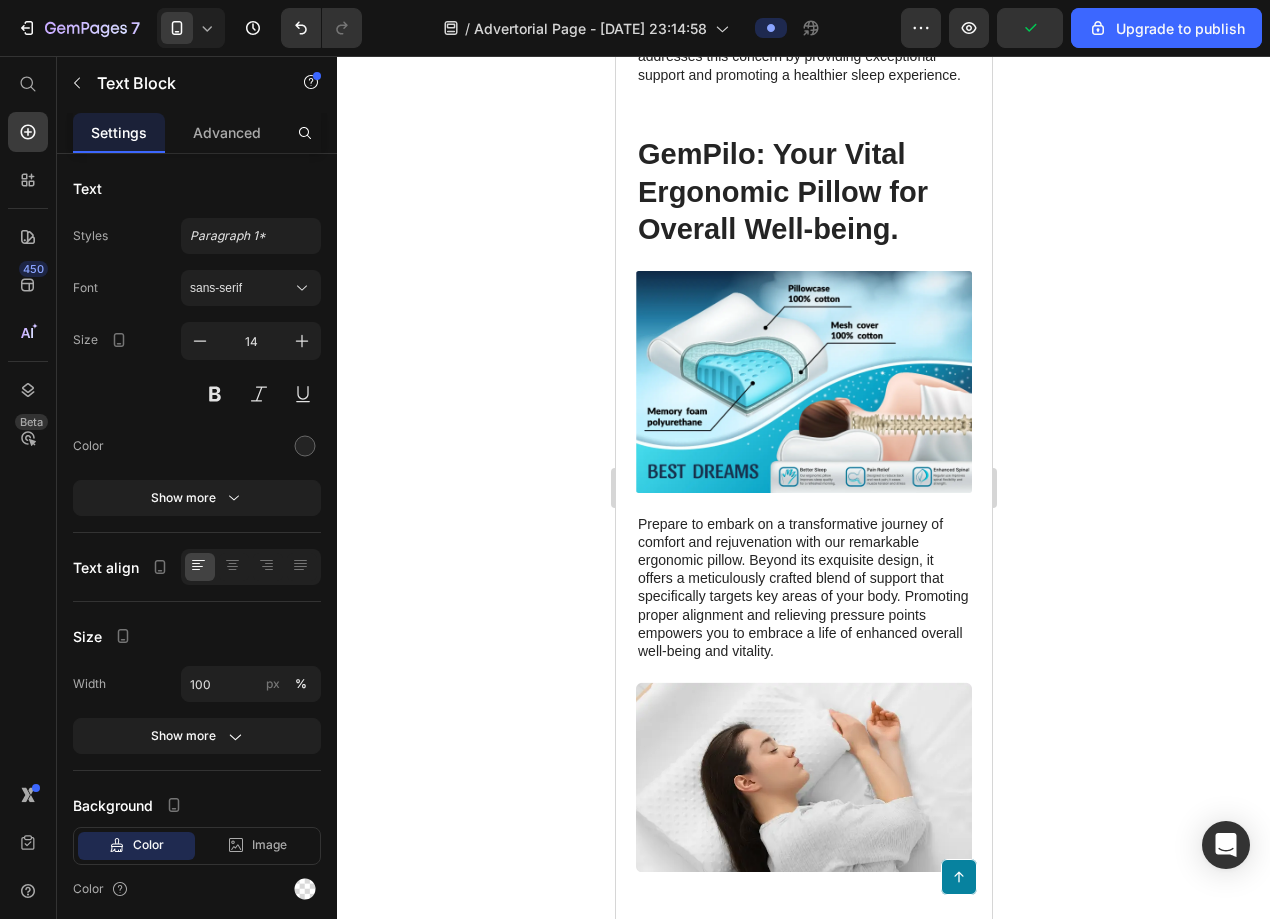 drag, startPoint x: 638, startPoint y: 362, endPoint x: 696, endPoint y: 365, distance: 58.077534 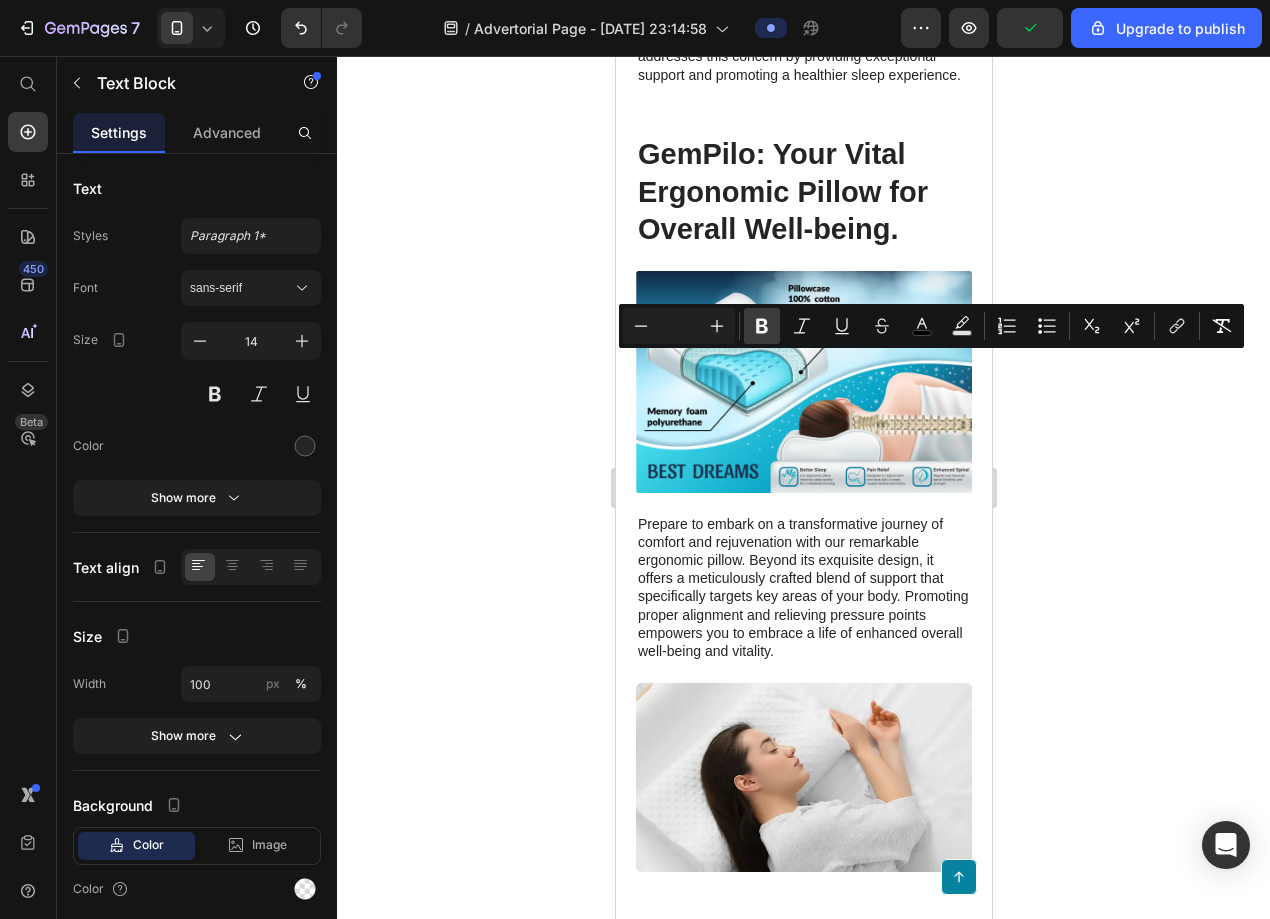 click 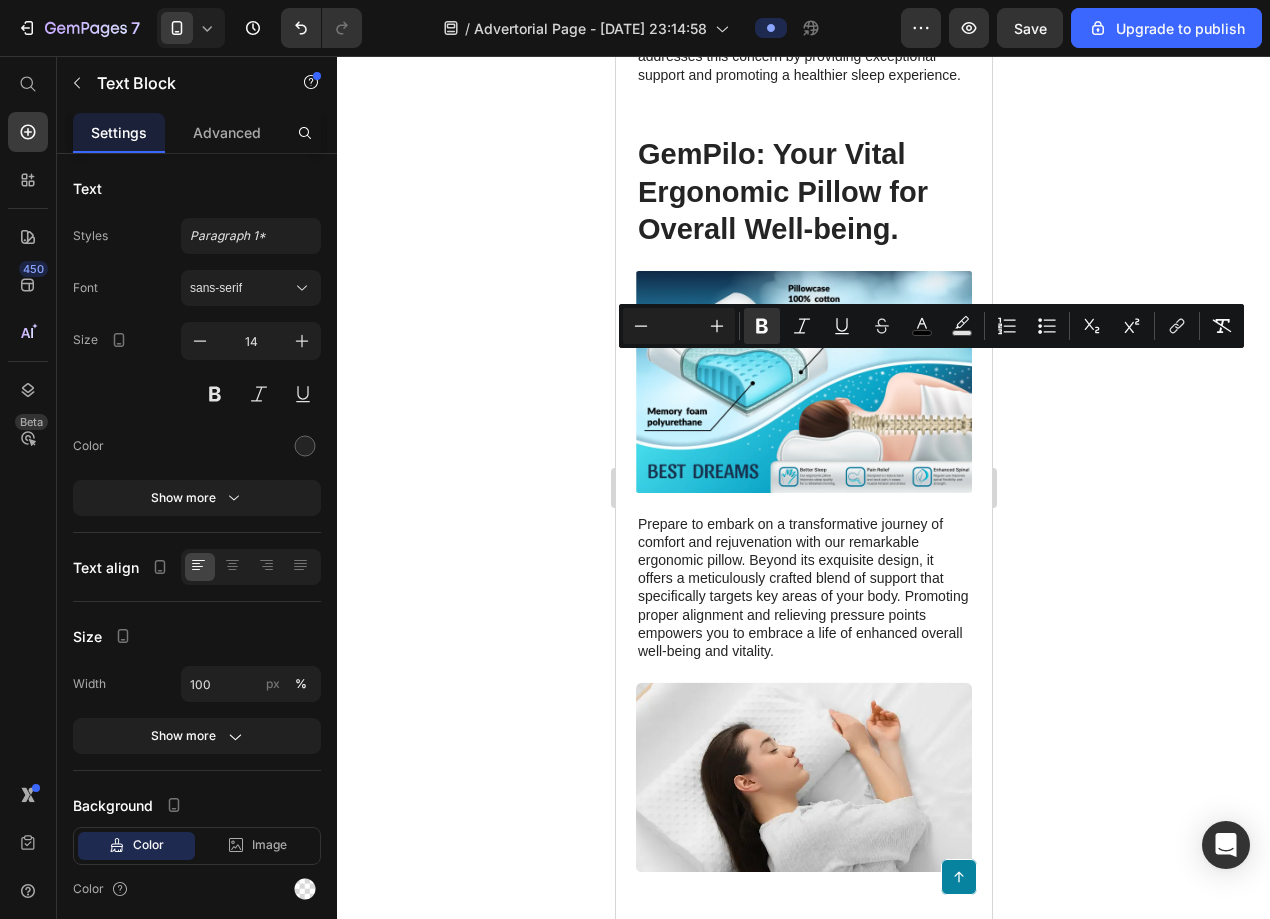click 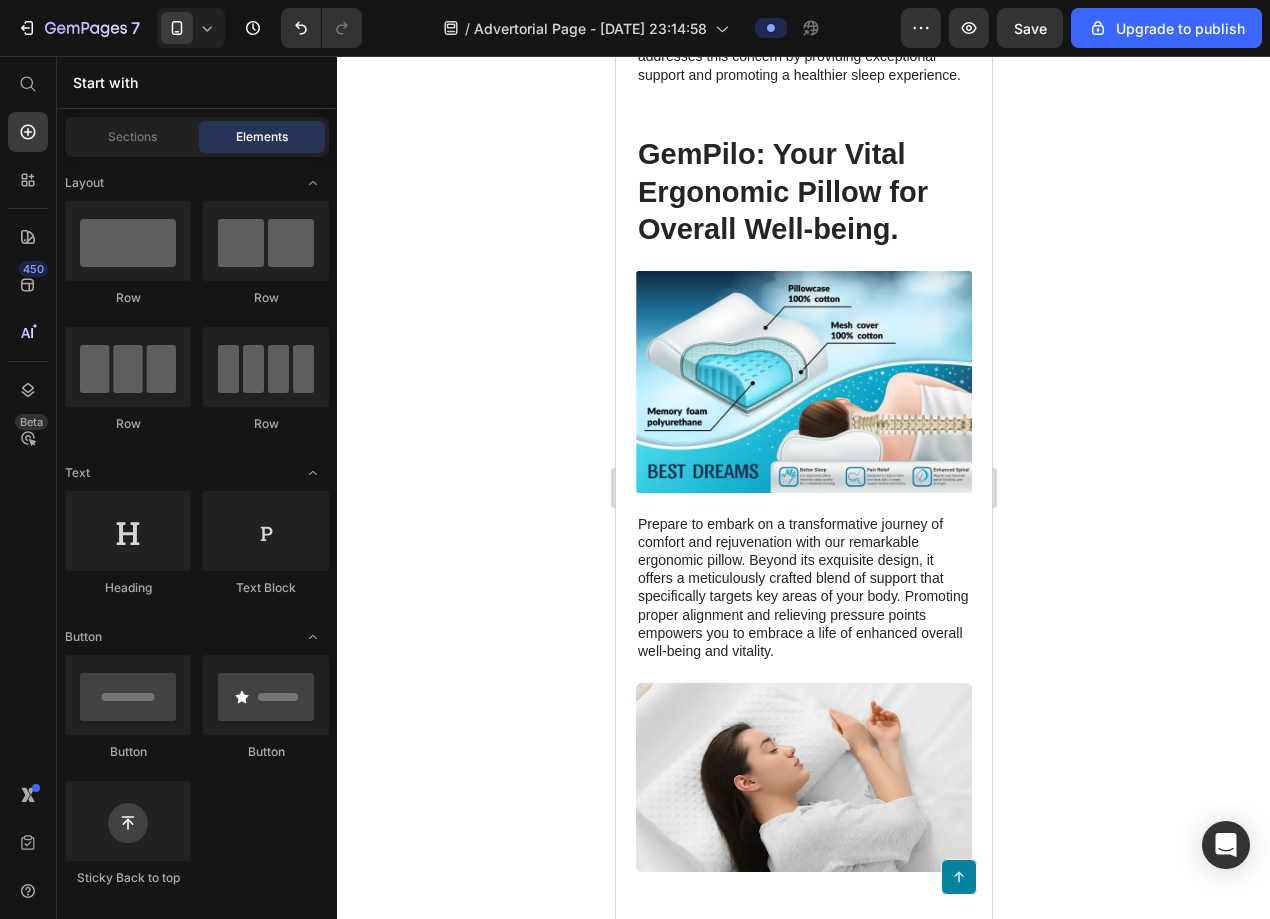 click on "Aber nein  – sie sind nicht zu alt. Ihr Körper ist nur unterversorgt. Er will – aber er kann nicht. Und genau deshalb ist es jetzt so entscheidend, ihm das zu geben, was er wirklich braucht. Aber wie? Wer hat heute noch Zeit für sechs verschiedene Nahrungsergänzungen, teure Präparate, bitter schmeckende Pulver oder komplizierte Einnahmepläne? Die Realität ist: Das wird in einem stressigen Alltag nie funktionieren. Deshalb war uns klar: Wenn es eine Lösung geben soll, dann muss sie einfach sein. Alltagstauglich. Ohne Aufwand. Und trotzdem kompromisslos wirksam." at bounding box center (803, -1445) 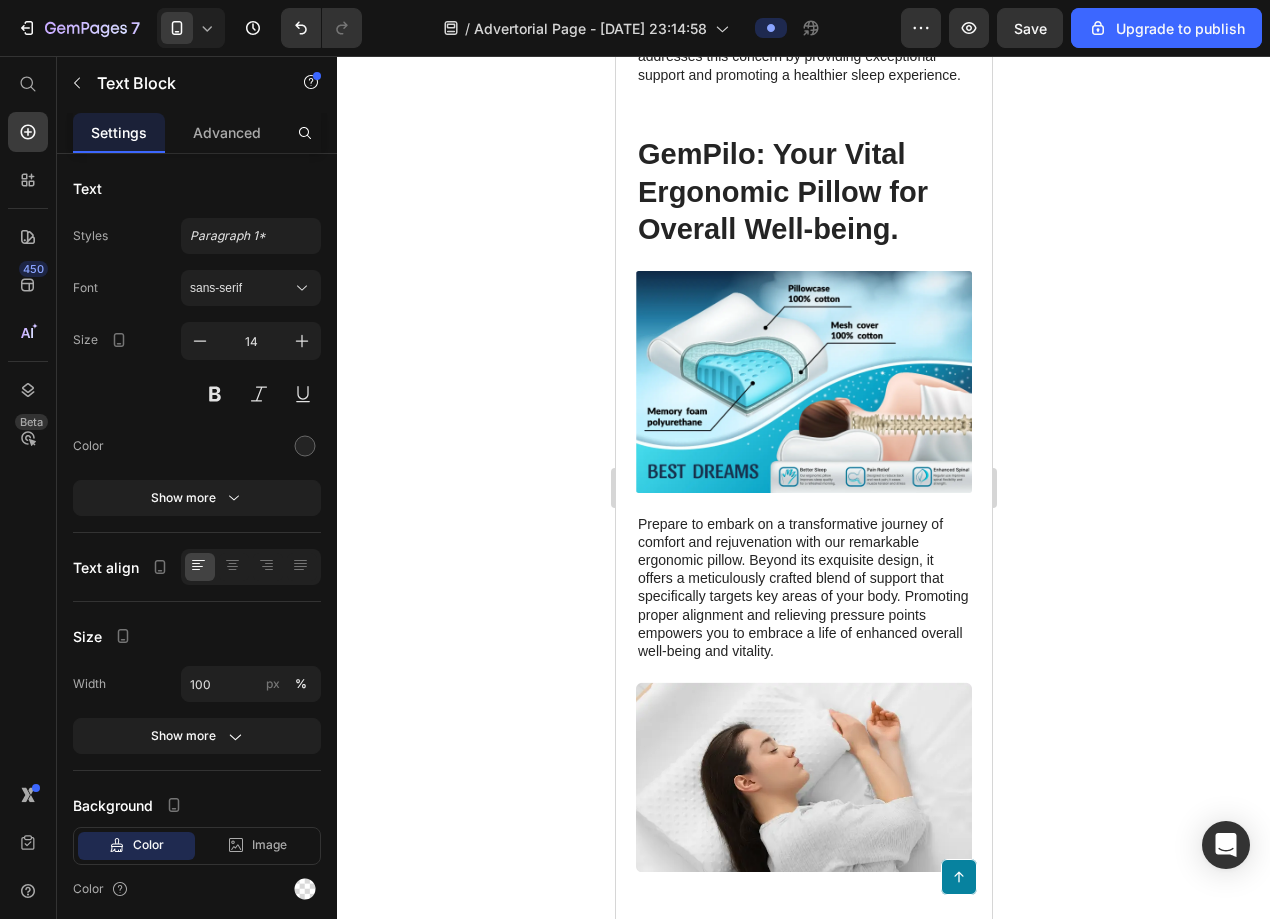 click on "Aber nein  – sie sind nicht zu alt. Ihr Körper ist nur unterversorgt. Er will – aber er kann nicht. Und genau deshalb ist es jetzt so entscheidend, ihm das zu geben, was er wirklich braucht. Aber wie? Wer hat heute noch Zeit für sechs verschiedene Nahrungsergänzungen, teure Präparate, bitter schmeckende Pulver oder komplizierte Einnahmepläne? Die Realität ist: Das wird in einem stressigen Alltag nie funktionieren. Deshalb war uns klar: Wenn es eine Lösung geben soll, dann muss sie einfach sein. Alltagstauglich. Ohne Aufwand. Und trotzdem kompromisslos wirksam." at bounding box center (803, -1445) 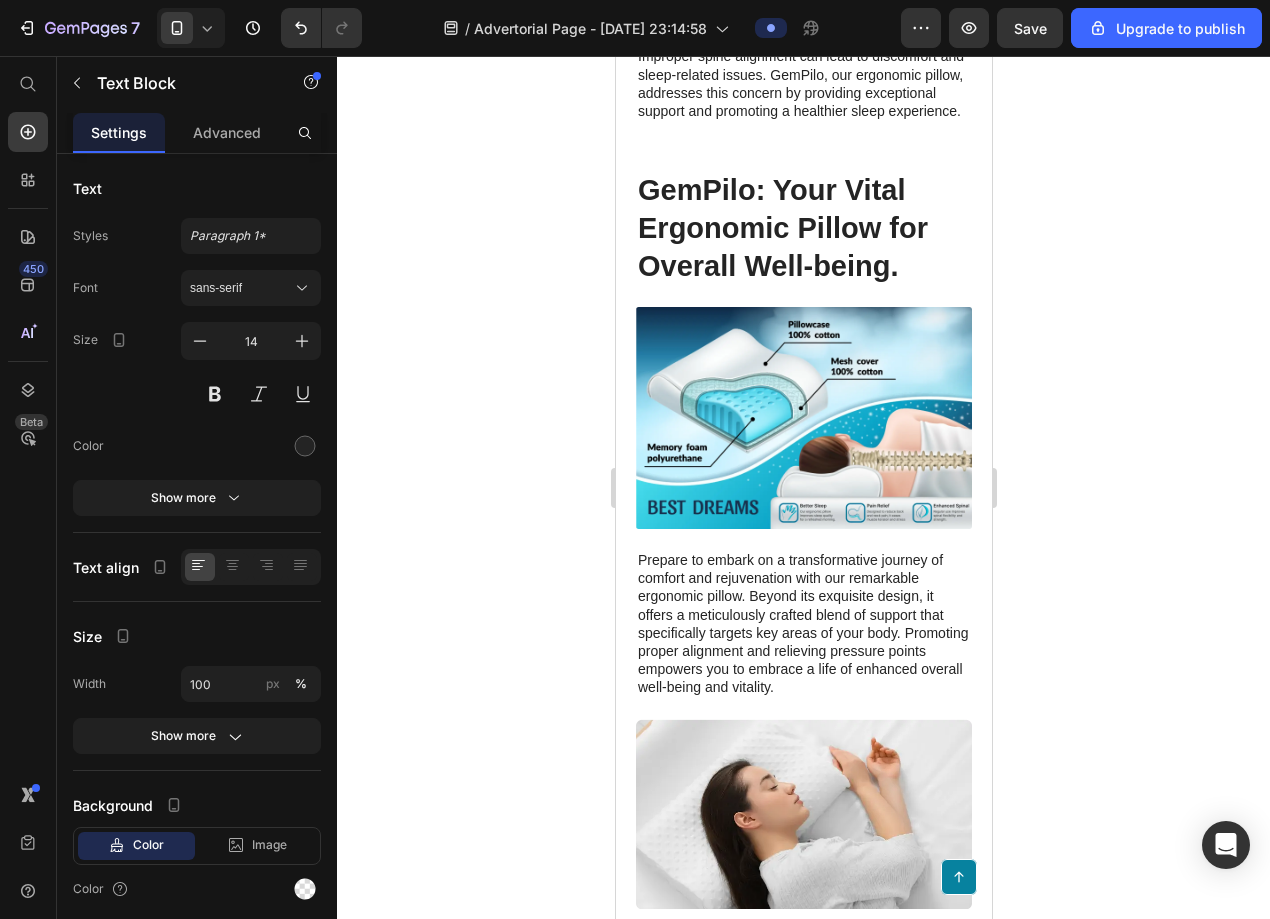 click 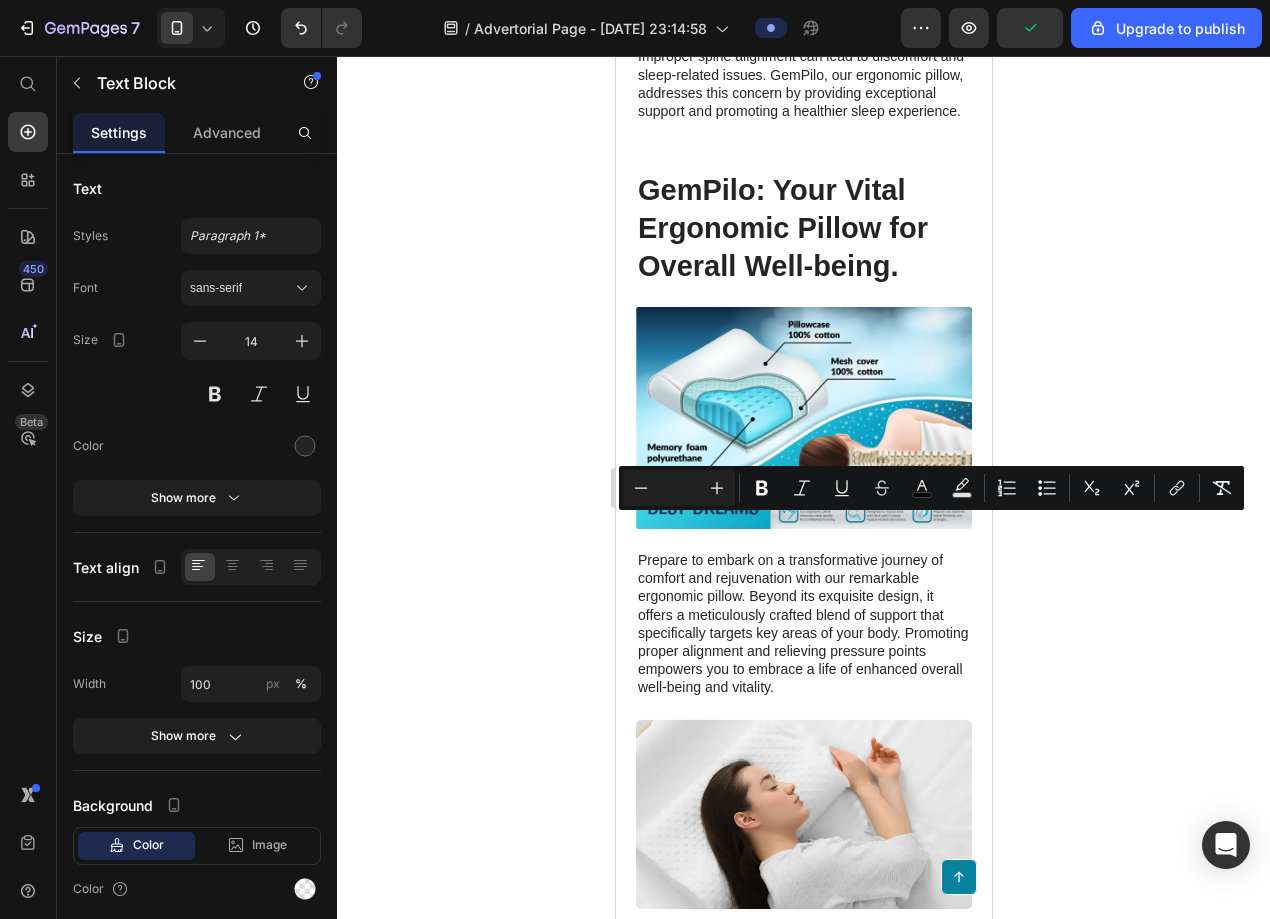 drag, startPoint x: 640, startPoint y: 526, endPoint x: 732, endPoint y: 527, distance: 92.00543 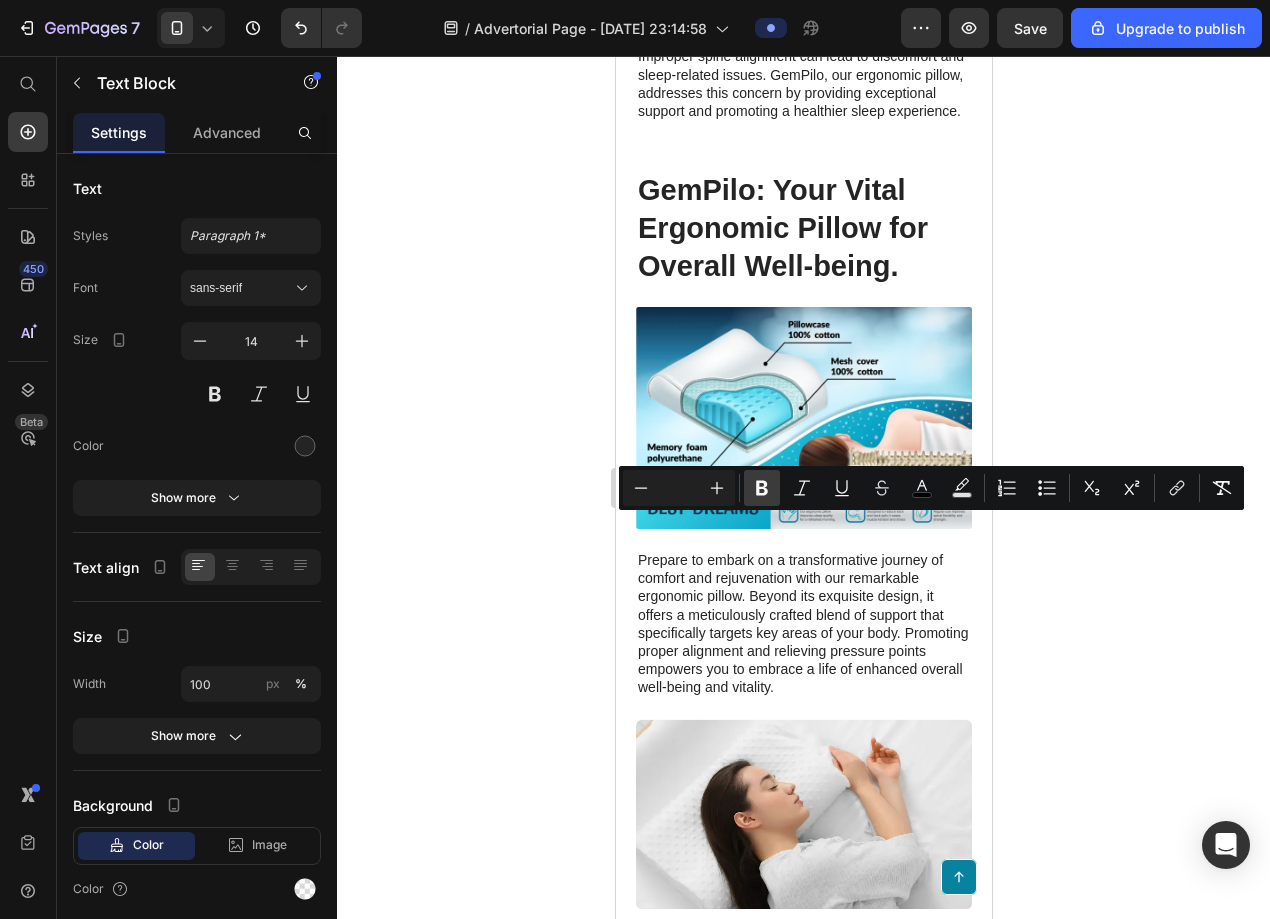 click 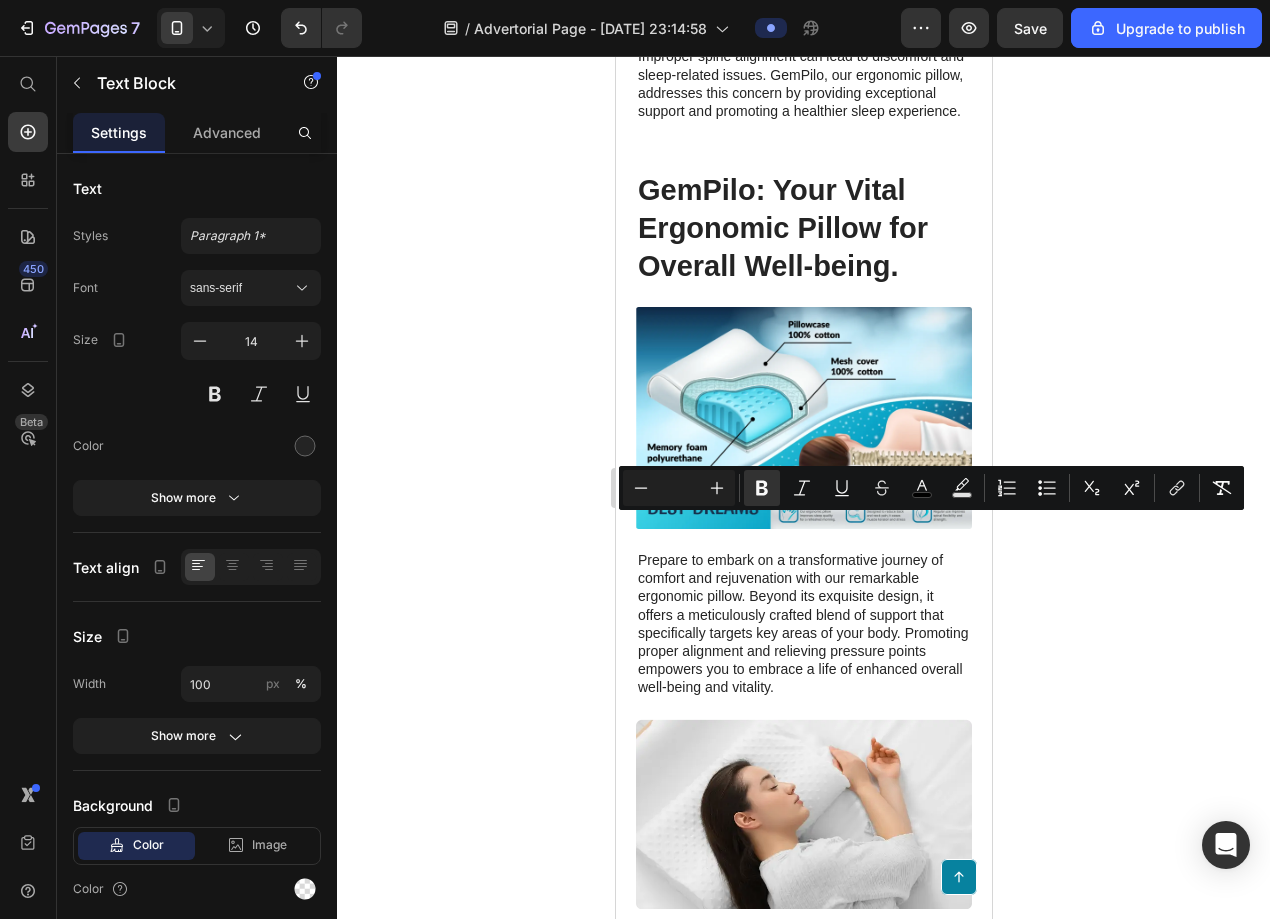 click 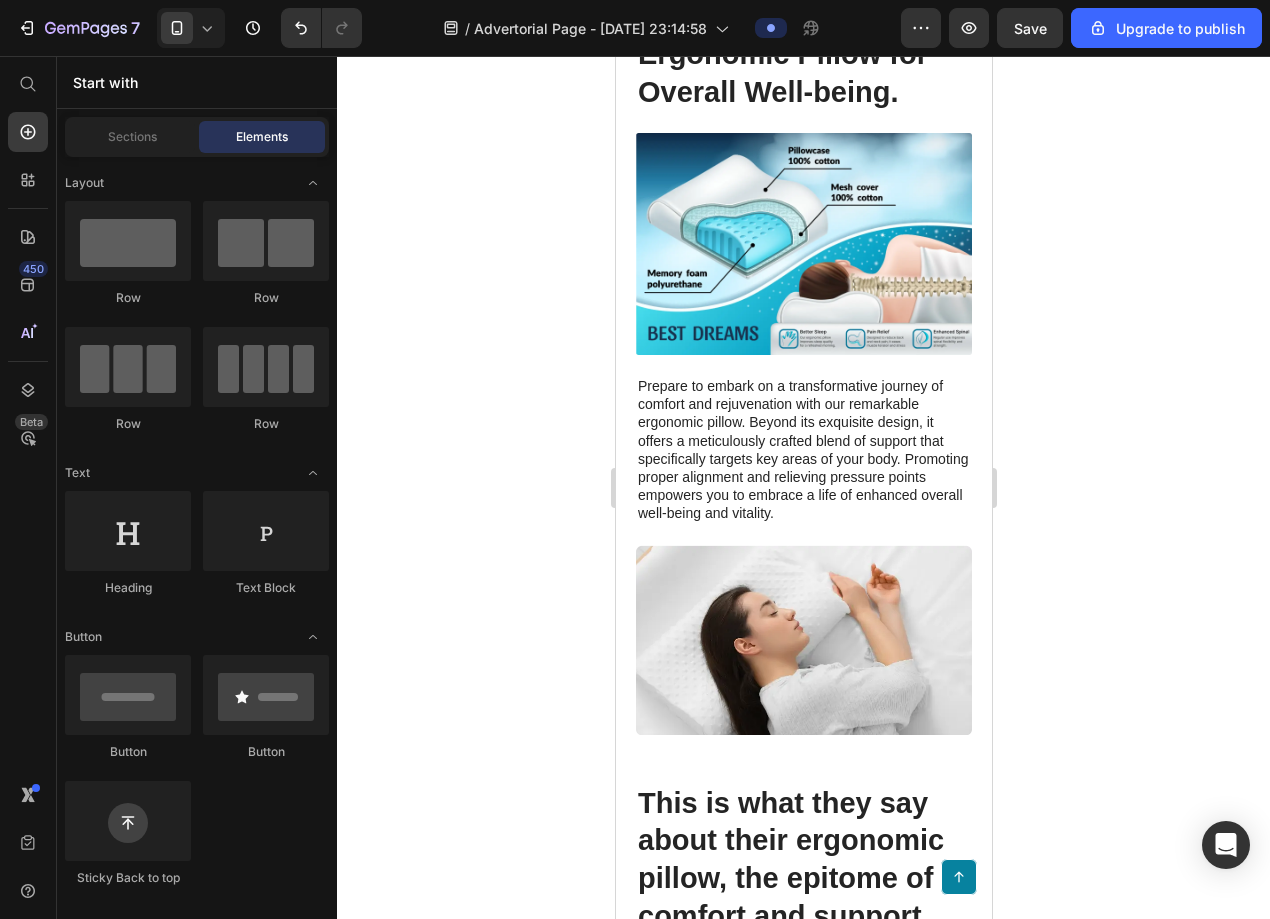 scroll, scrollTop: 6264, scrollLeft: 0, axis: vertical 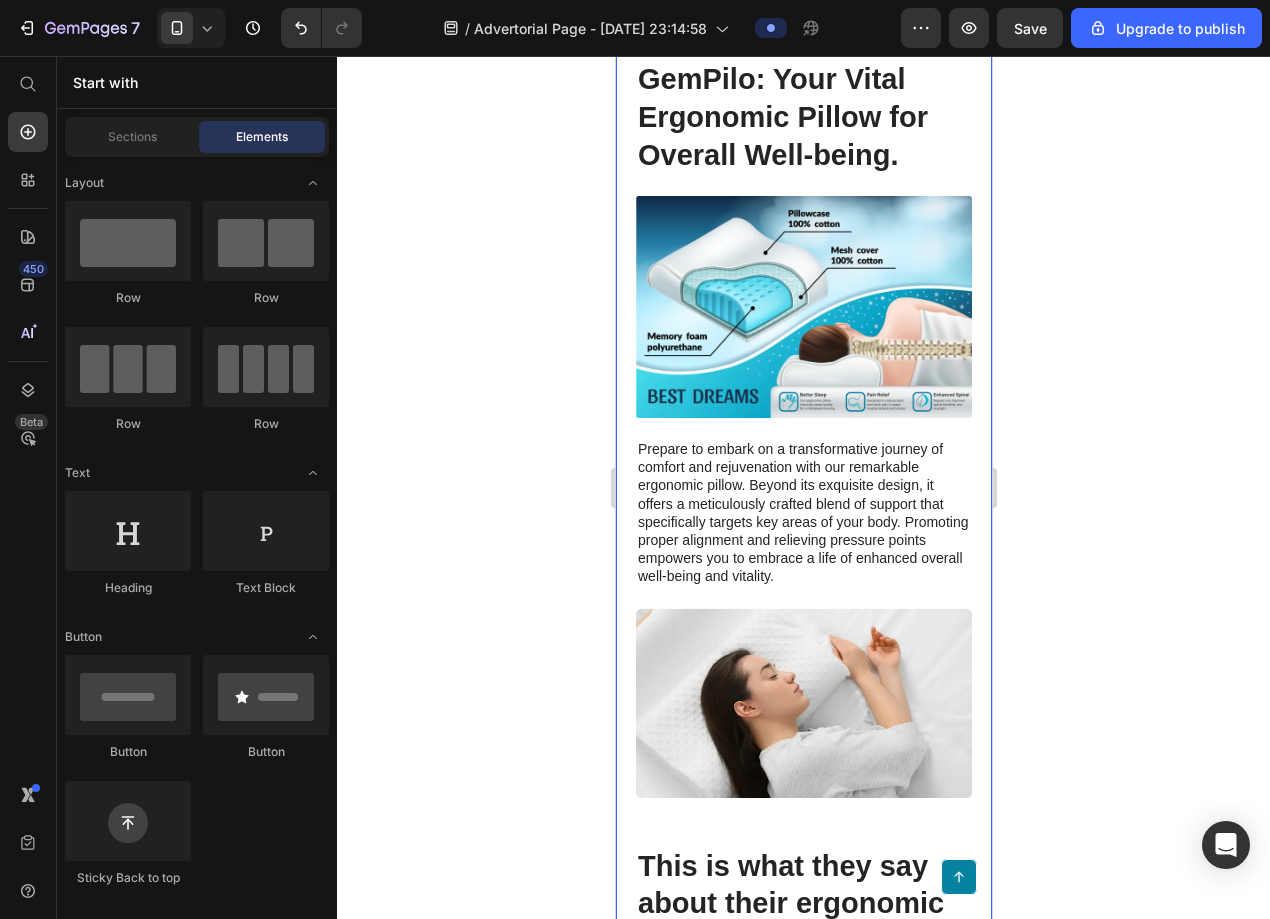 click 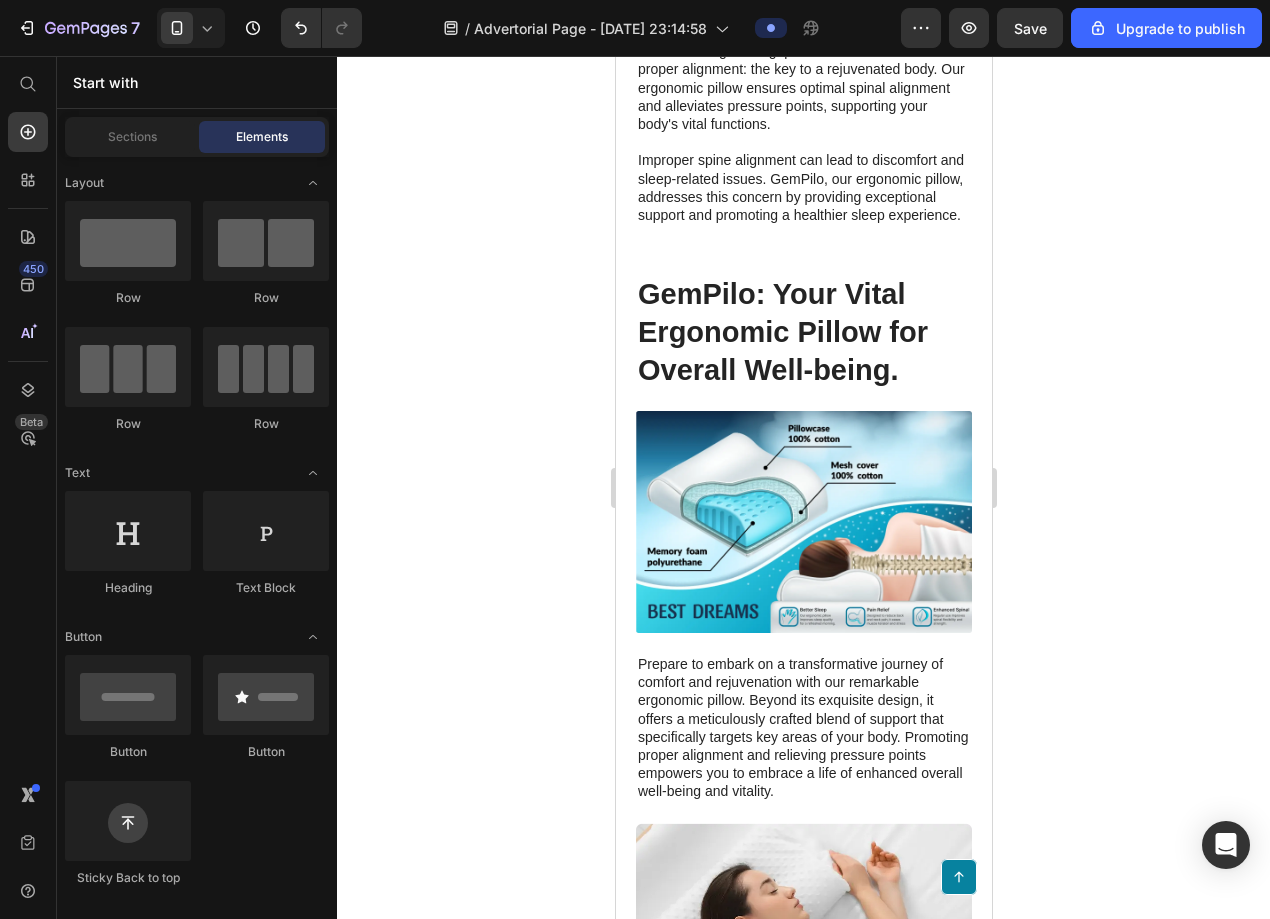 scroll, scrollTop: 5997, scrollLeft: 0, axis: vertical 